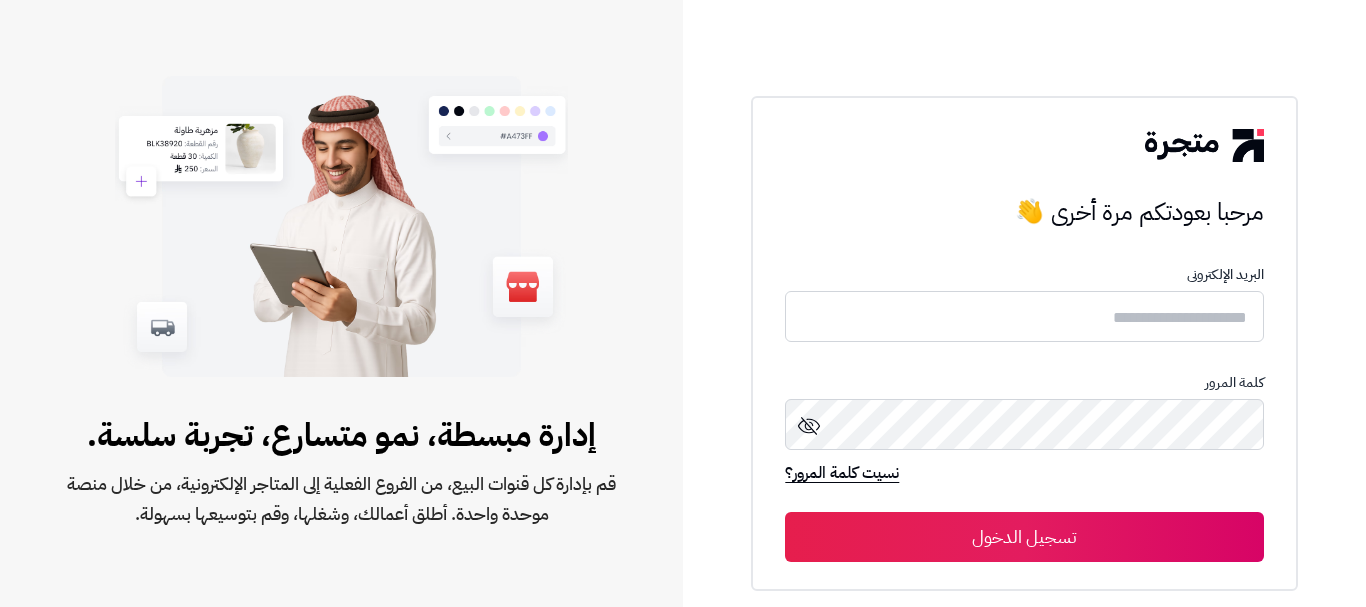 scroll, scrollTop: 0, scrollLeft: 0, axis: both 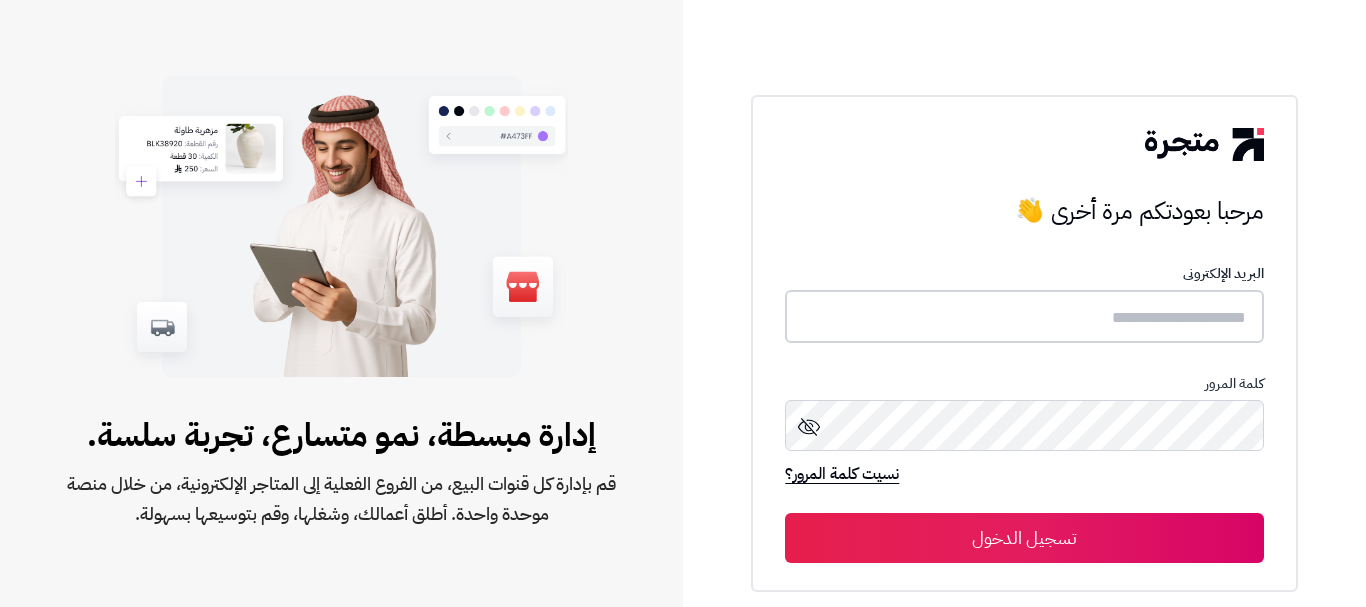 click at bounding box center (1024, 316) 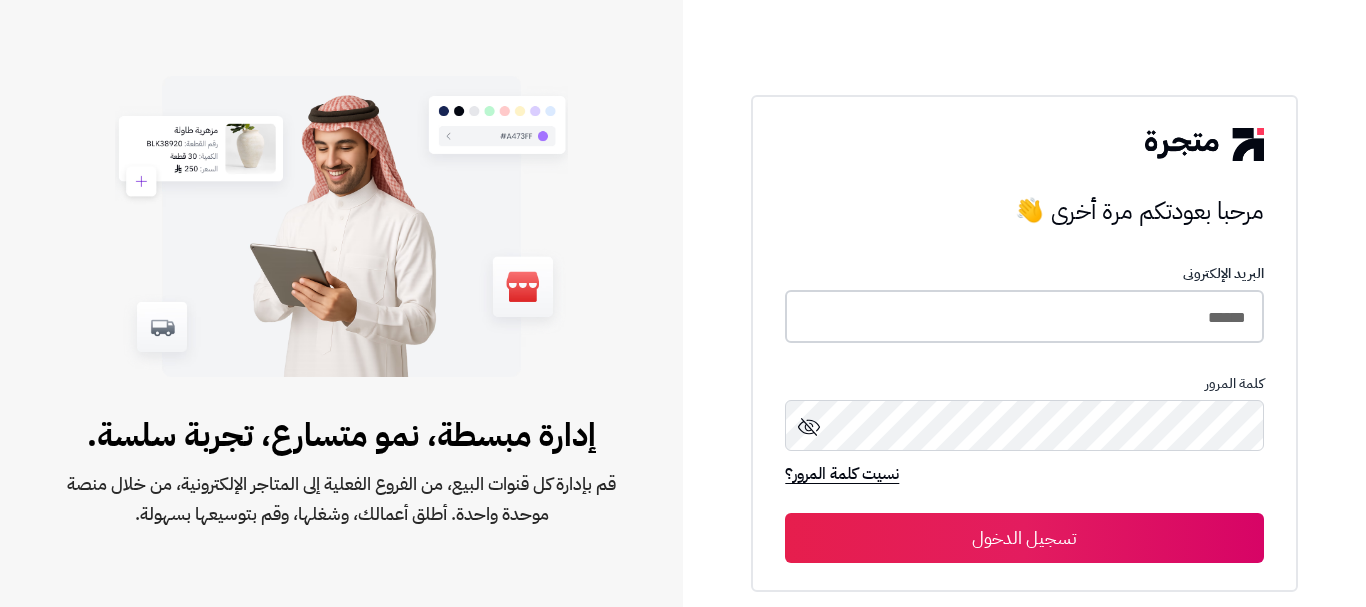 type on "******" 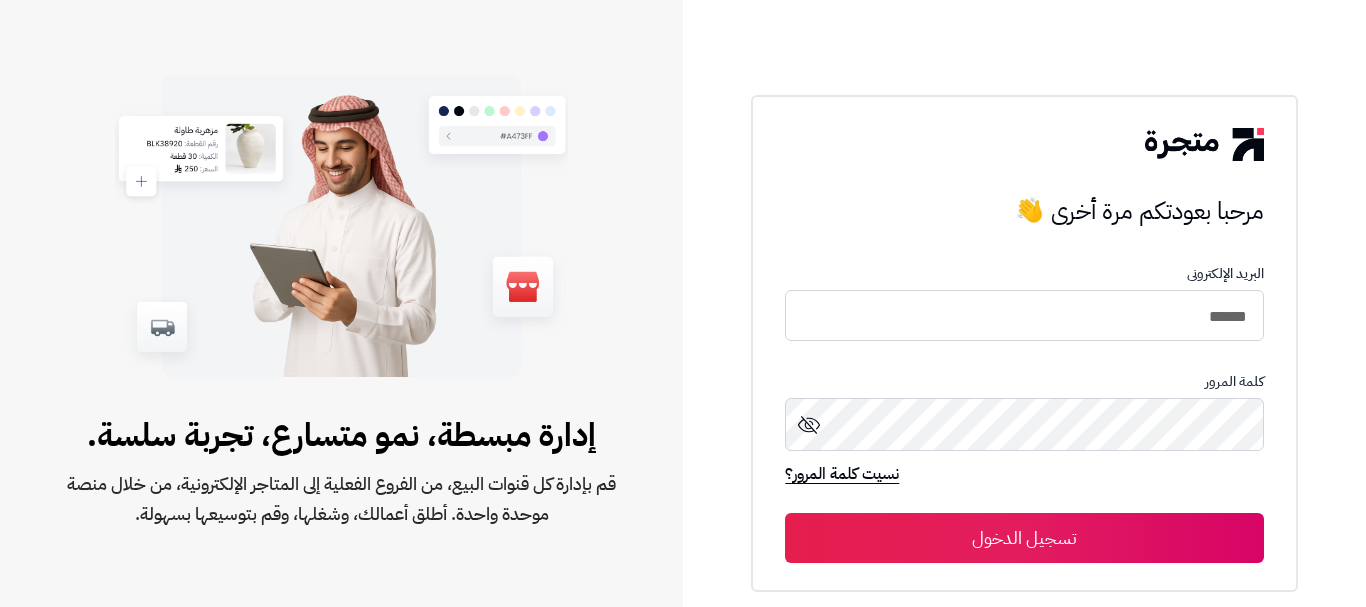 click on "تسجيل الدخول" at bounding box center [1024, 538] 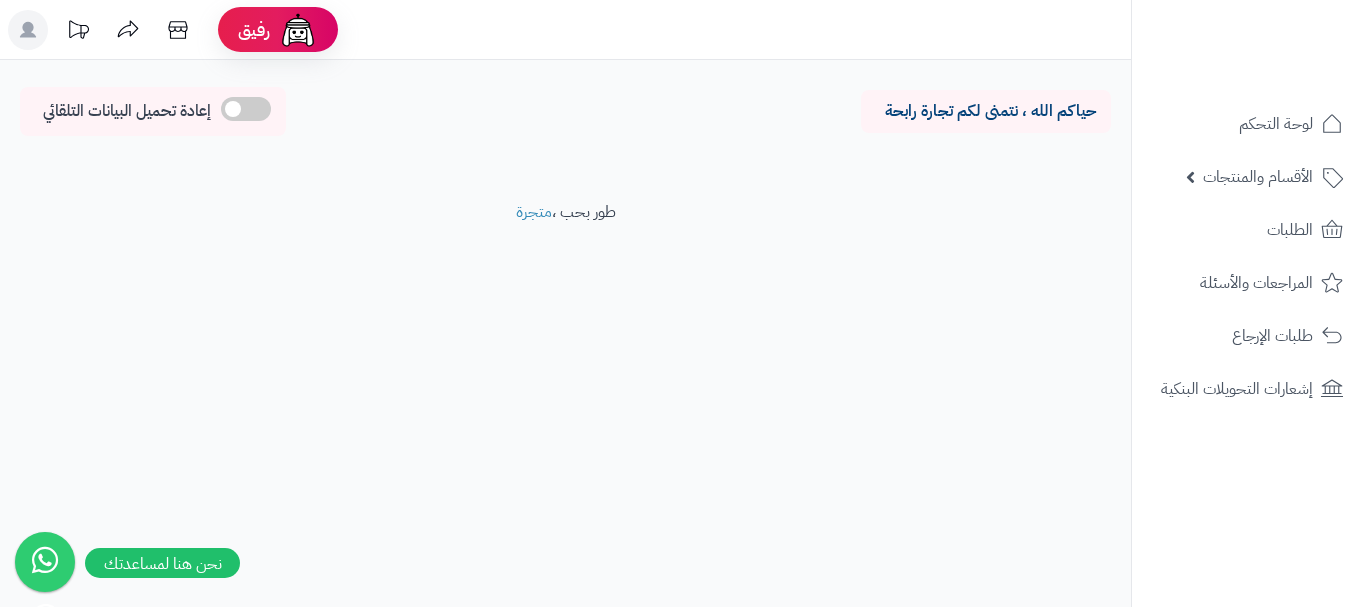 click on "لوحة التحكم
الأقسام والمنتجات
المنتجات
الأقسام
الماركات
مواصفات المنتجات
مواصفات المنتجات
أنواع المواصفات
خيارات المنتجات
الملفات الرقمية
الطلبات
المراجعات والأسئلة
طلبات الإرجاع
إشعارات التحويلات البنكية" at bounding box center (1248, 328) 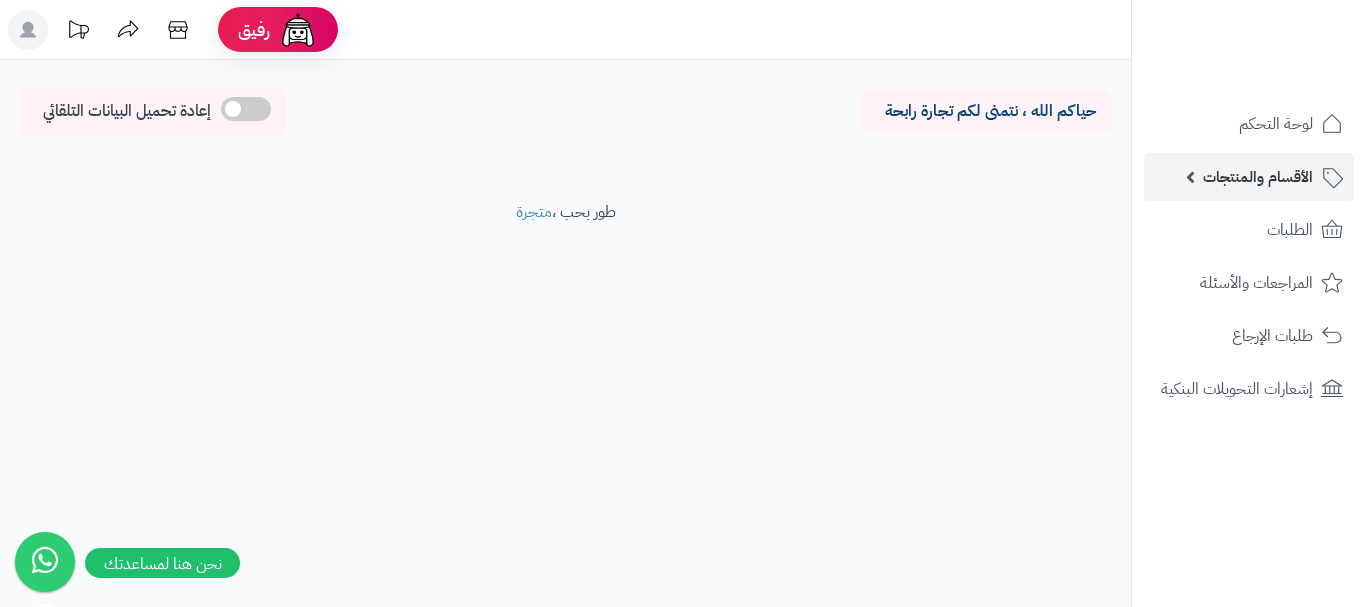 click on "الأقسام والمنتجات" at bounding box center [1258, 177] 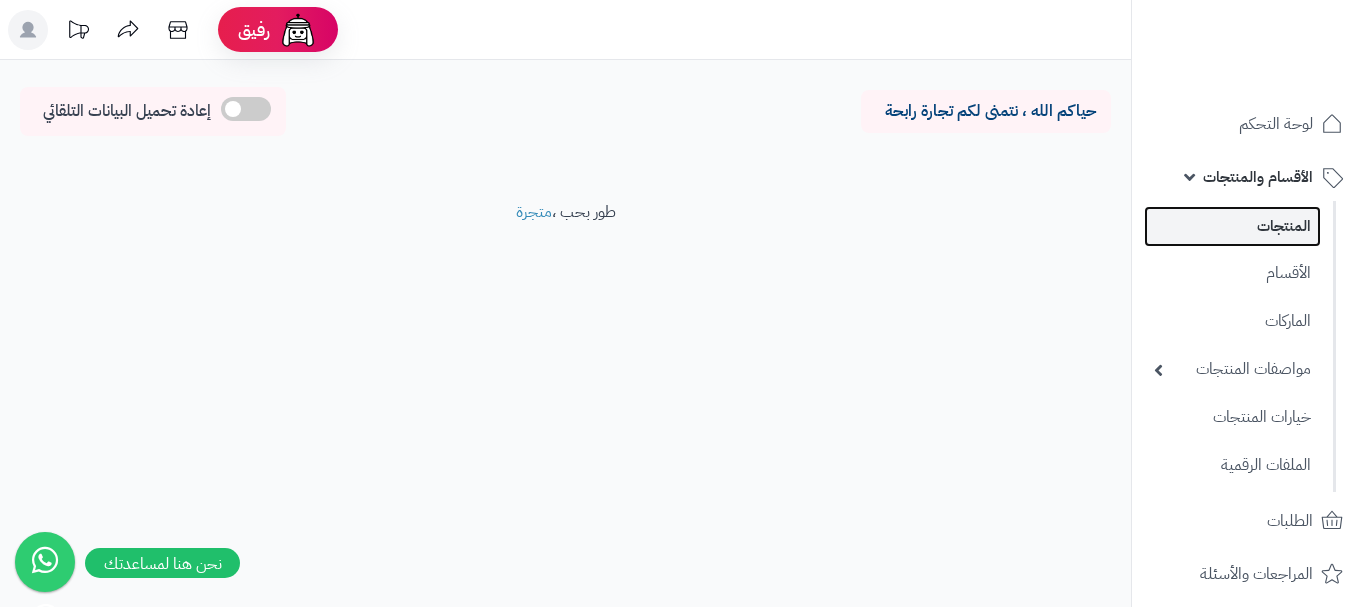 click on "المنتجات" at bounding box center [1232, 226] 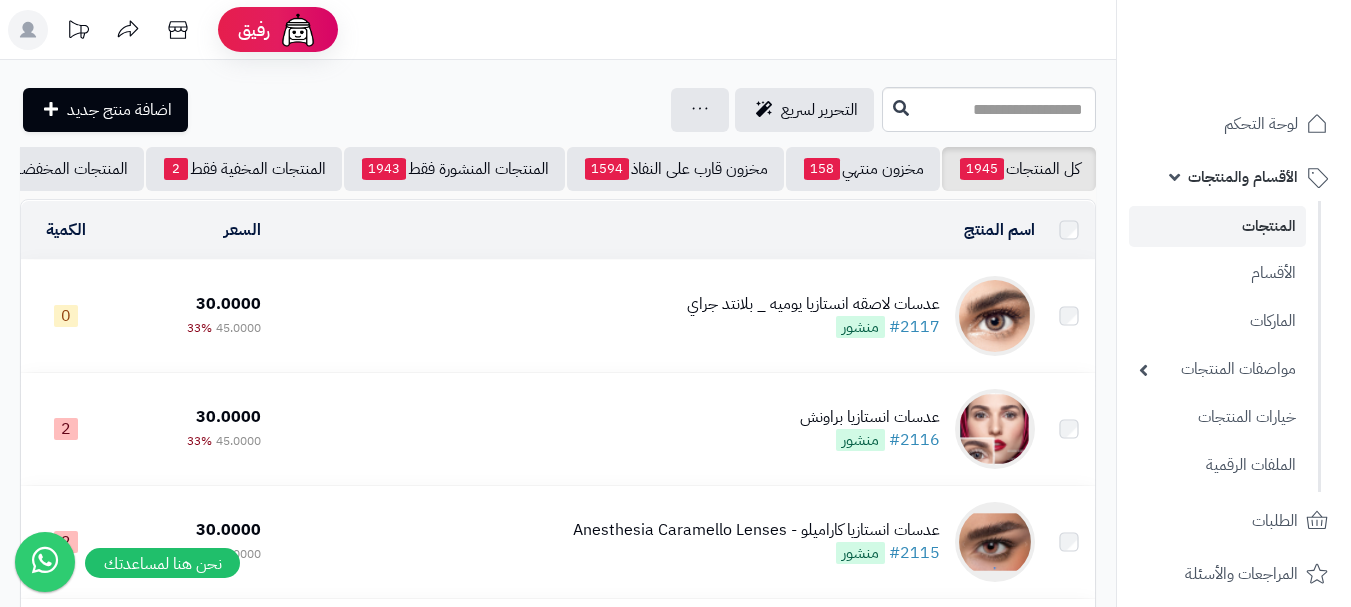 click on "المنتجات" at bounding box center (1217, 226) 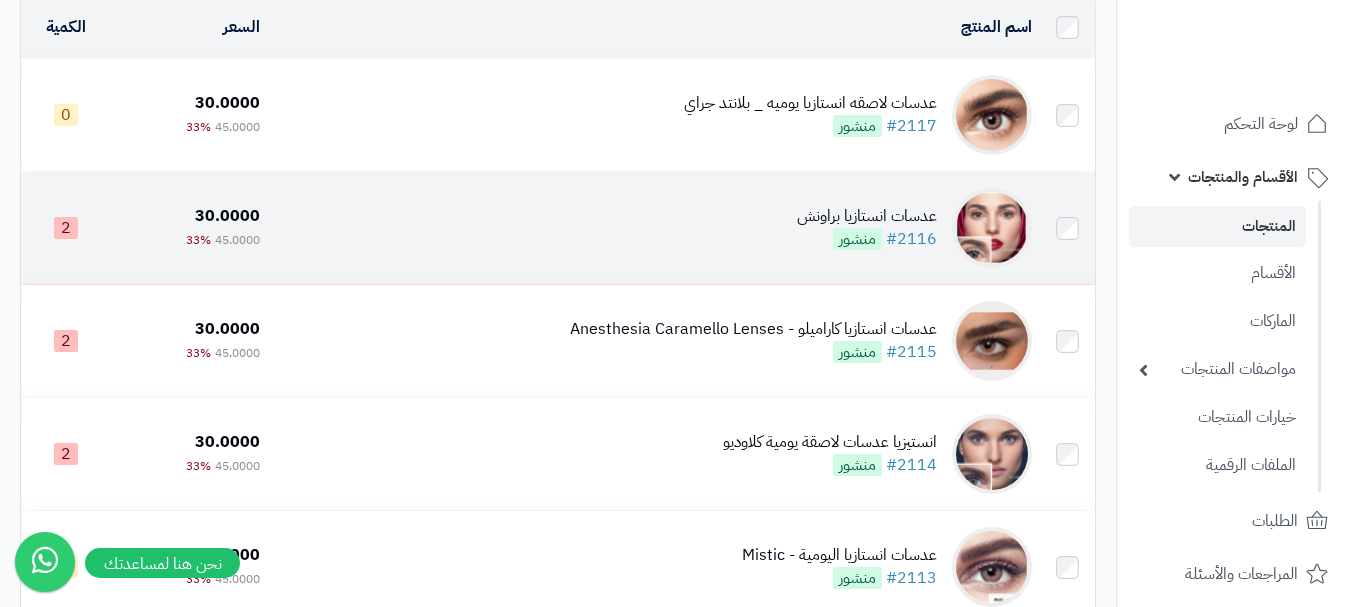 scroll, scrollTop: 0, scrollLeft: 0, axis: both 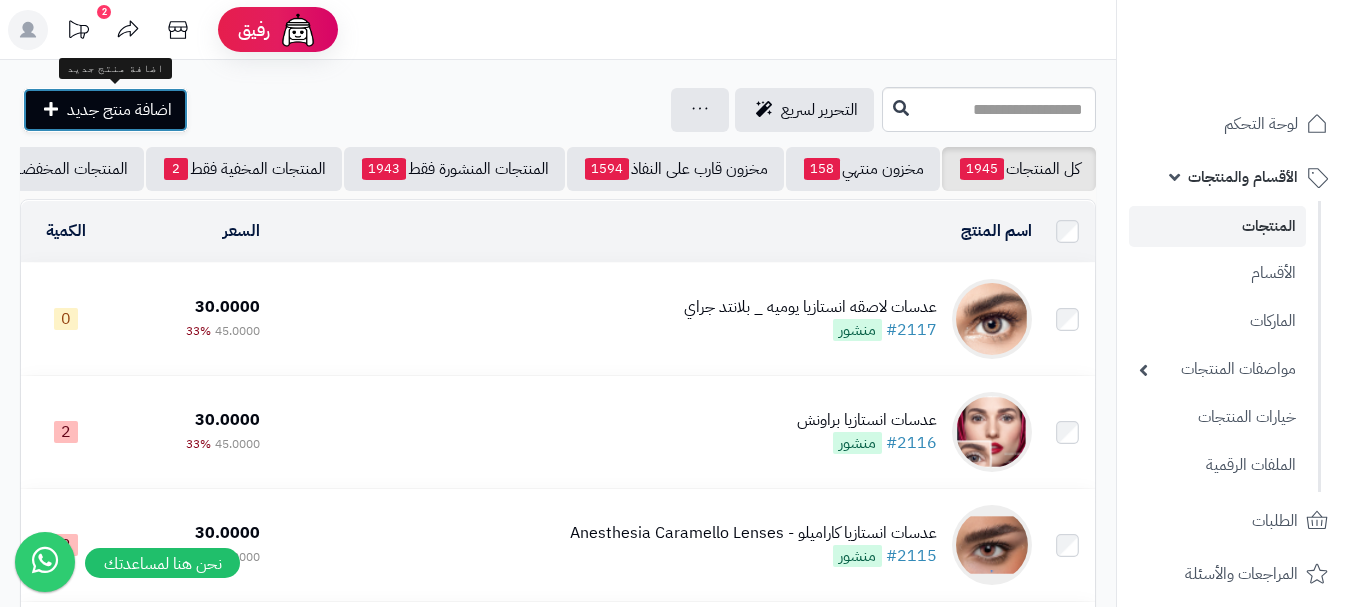 click on "اضافة منتج جديد" at bounding box center (119, 110) 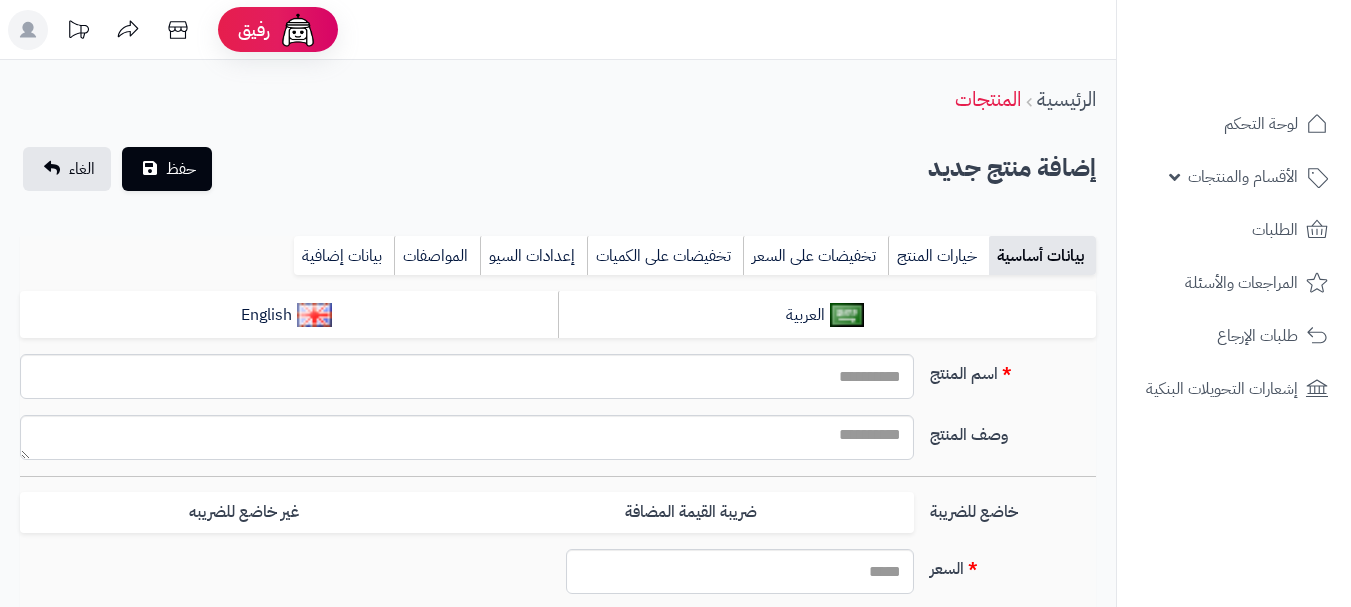 select 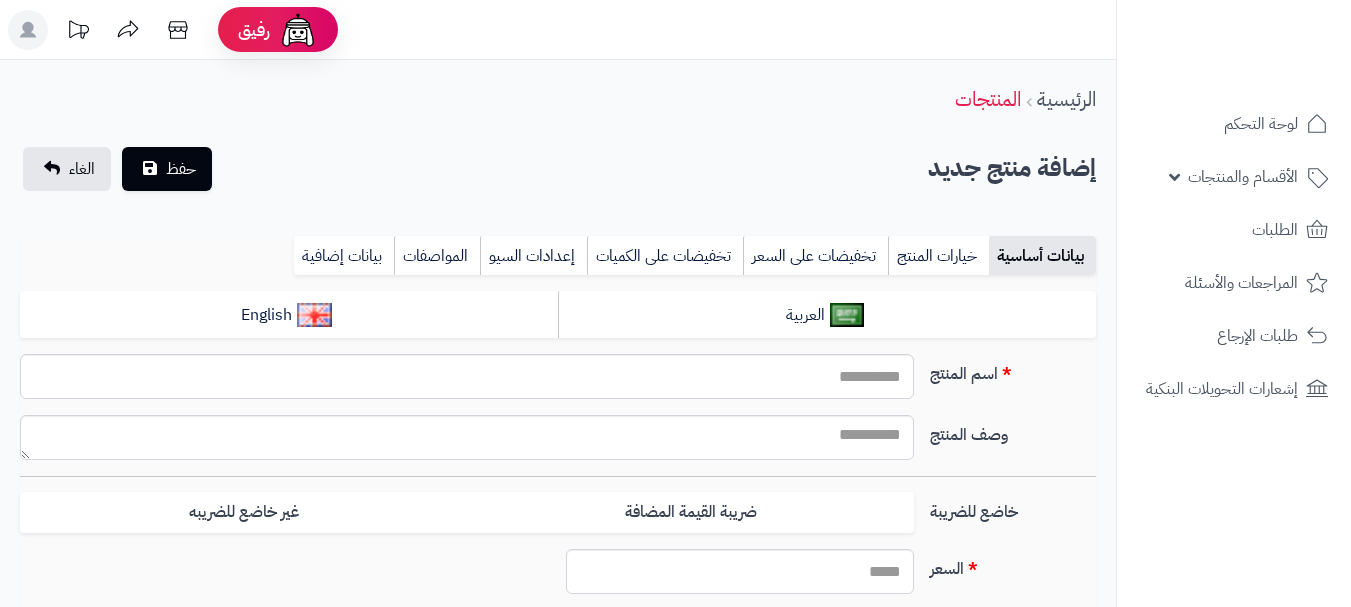 type on "****" 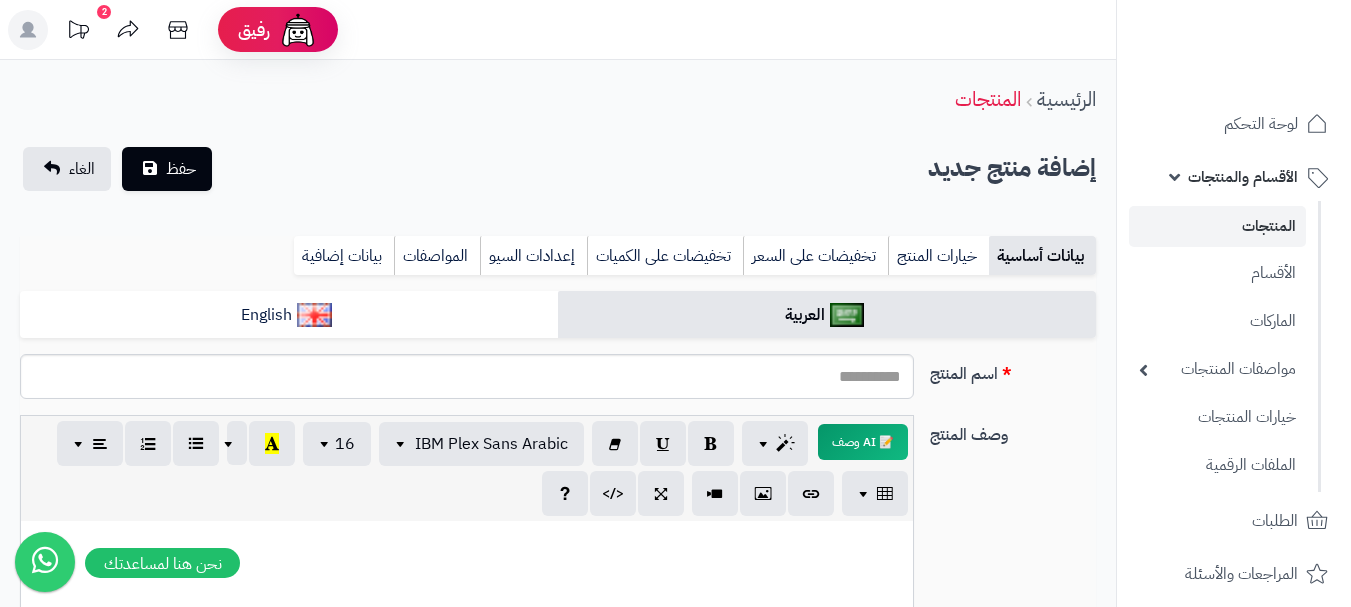 scroll, scrollTop: 0, scrollLeft: 0, axis: both 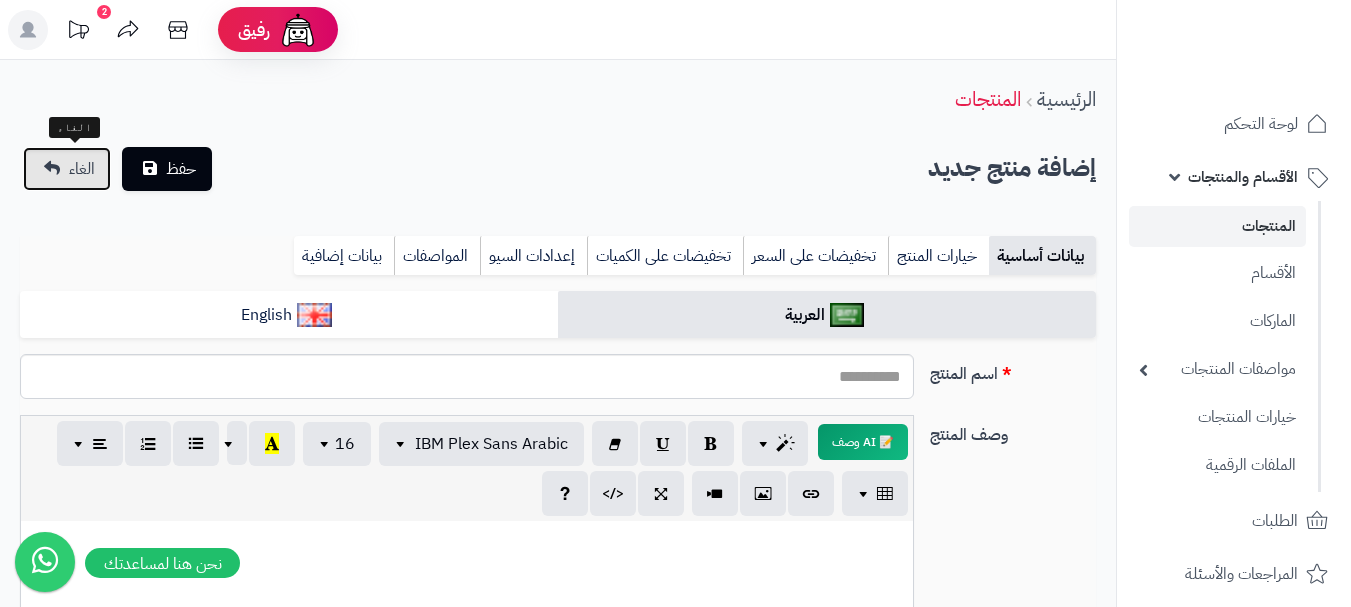 click on "الغاء" at bounding box center [67, 169] 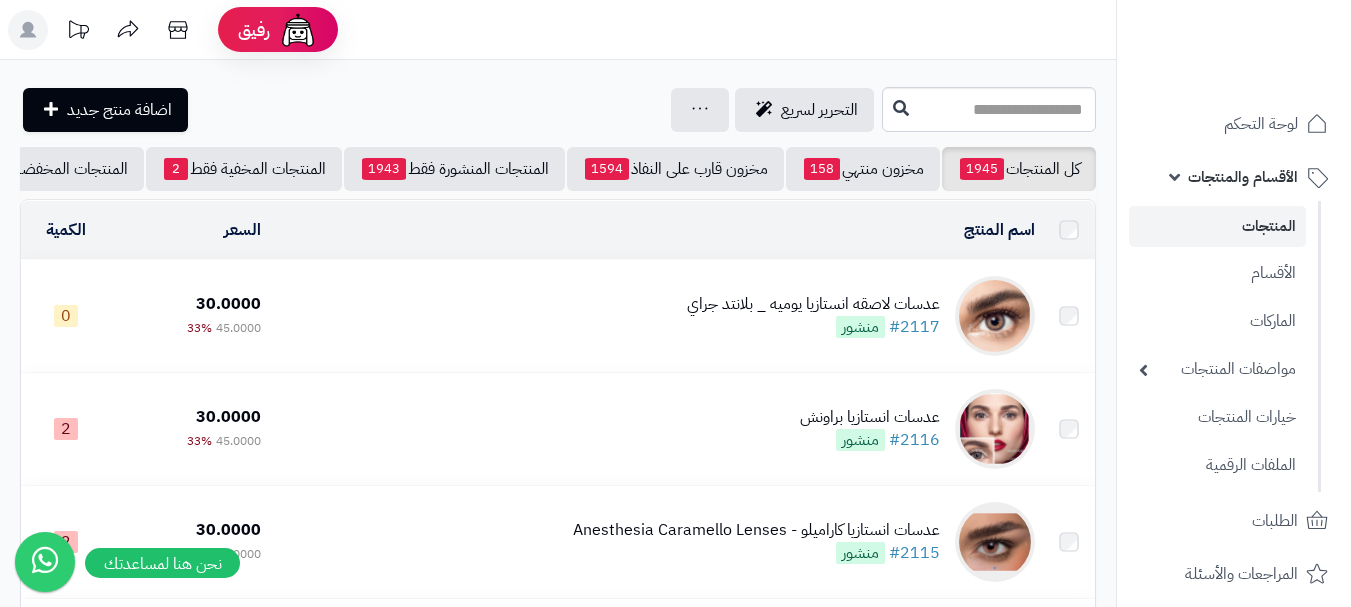 scroll, scrollTop: 0, scrollLeft: 0, axis: both 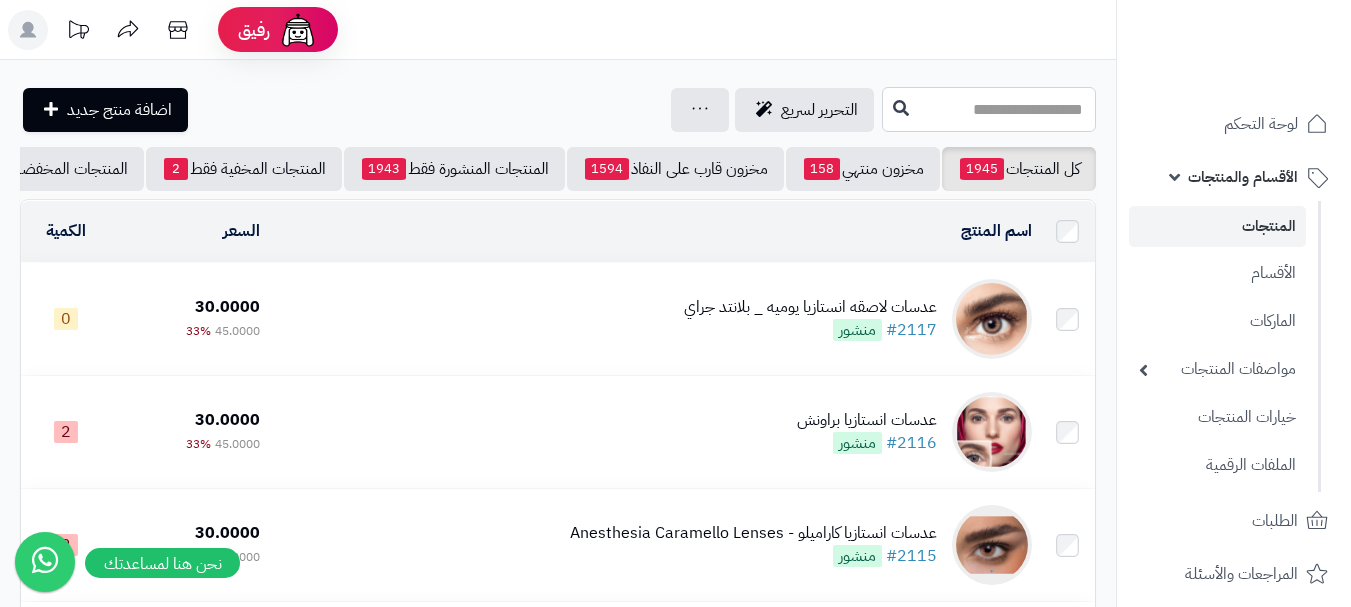 click at bounding box center (989, 109) 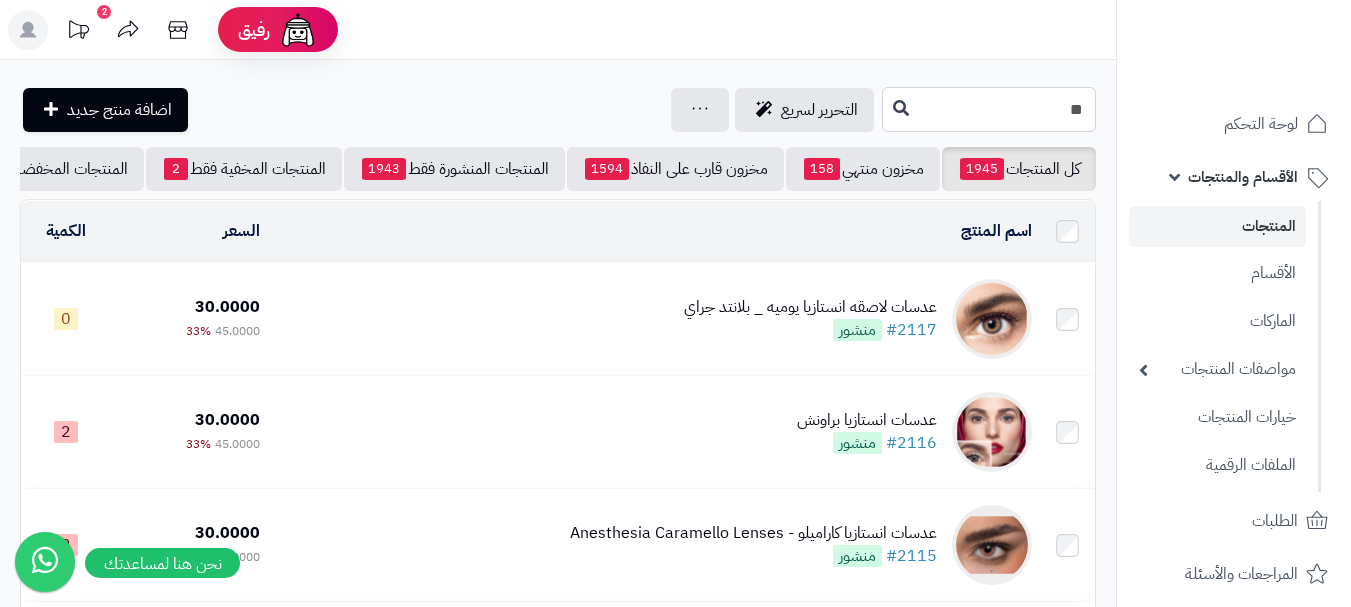 type on "*" 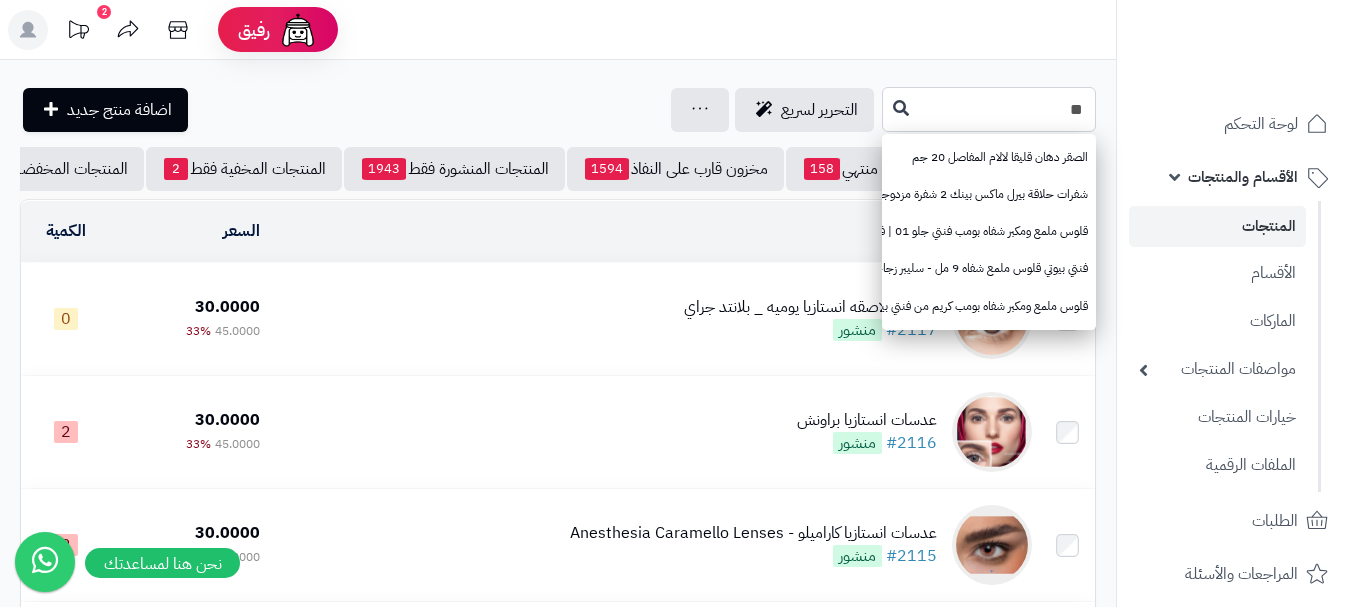 type on "*" 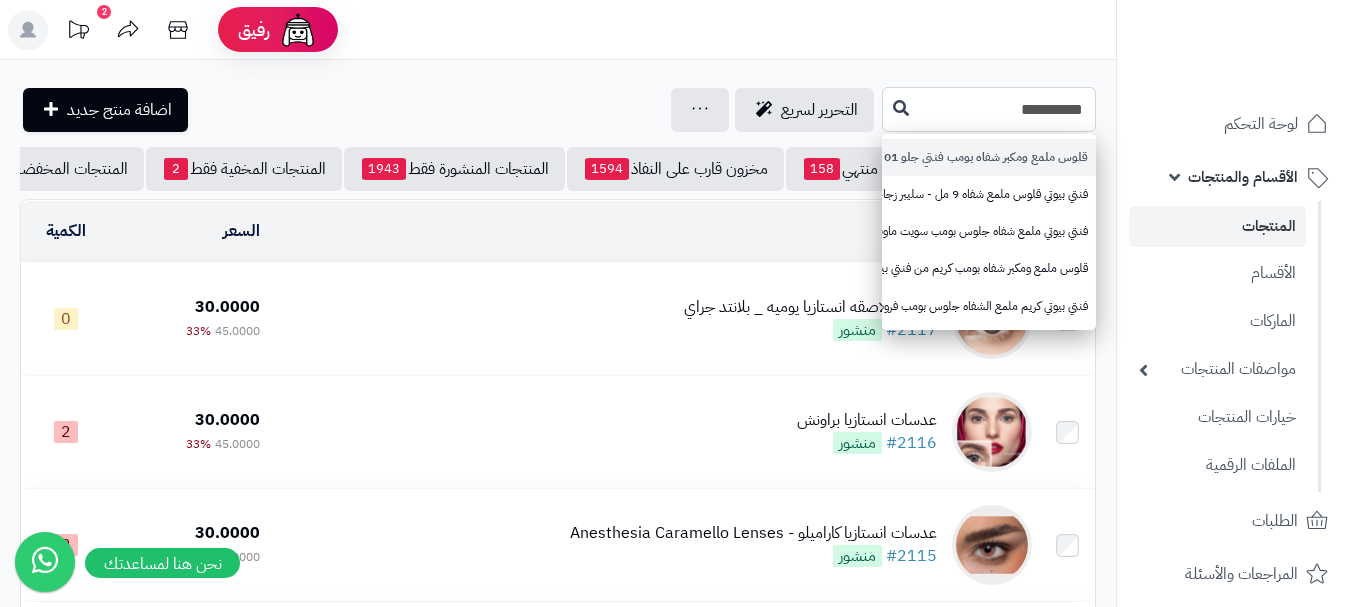 type on "**********" 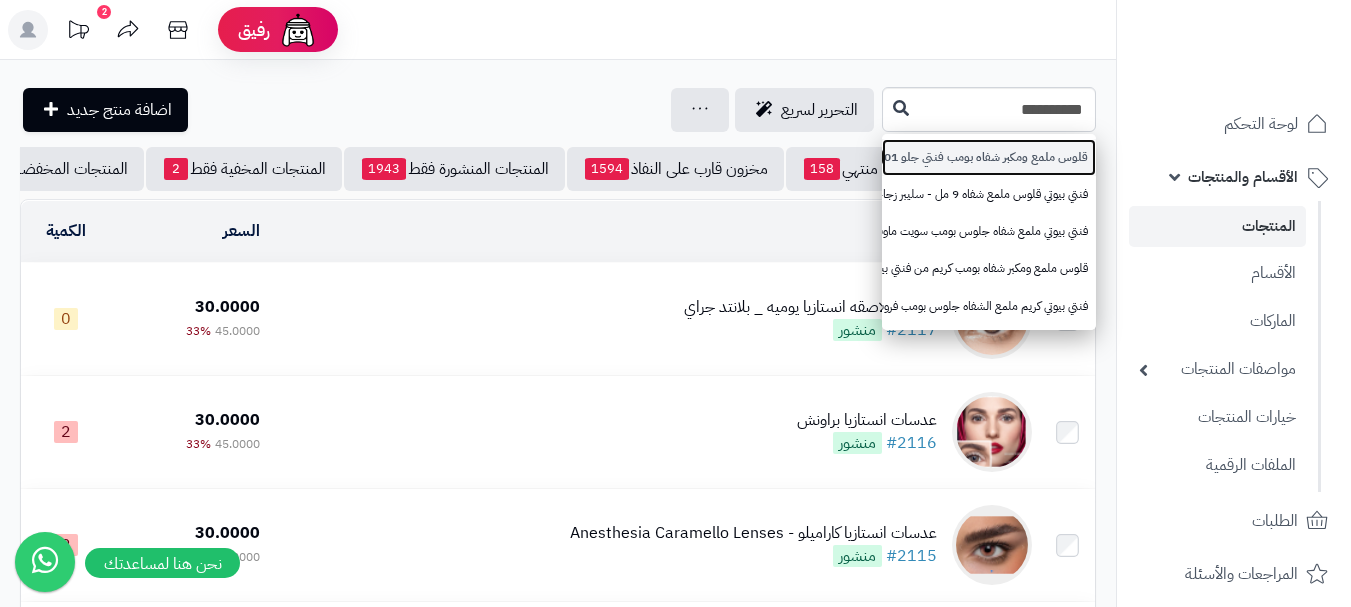 click on "قلوس ملمع ومكبر شفاه بومب فنتي جلو 01 | فنتي بيوتي" at bounding box center [989, 157] 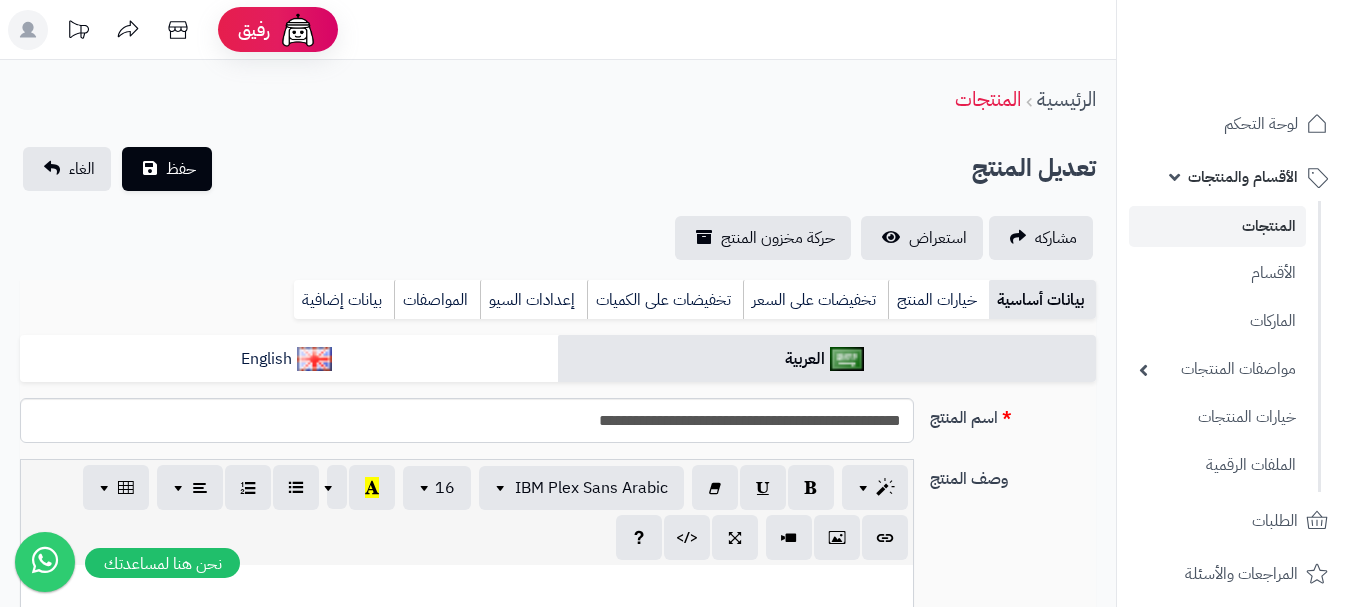 scroll, scrollTop: 51, scrollLeft: 0, axis: vertical 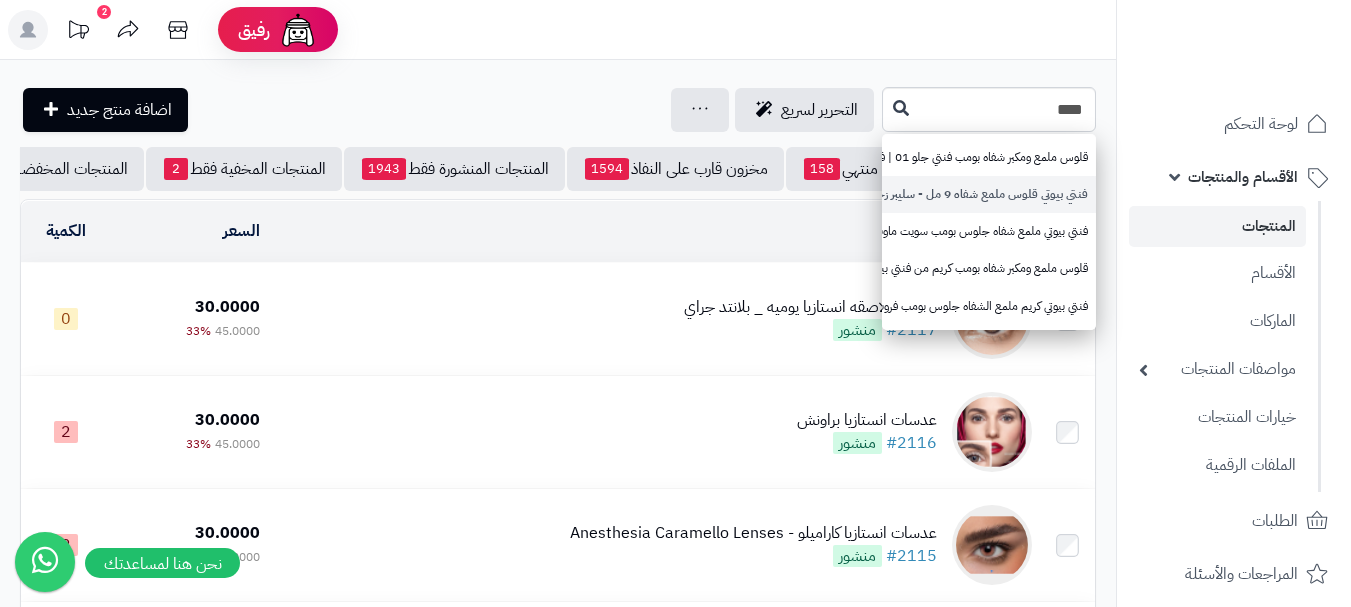 type on "****" 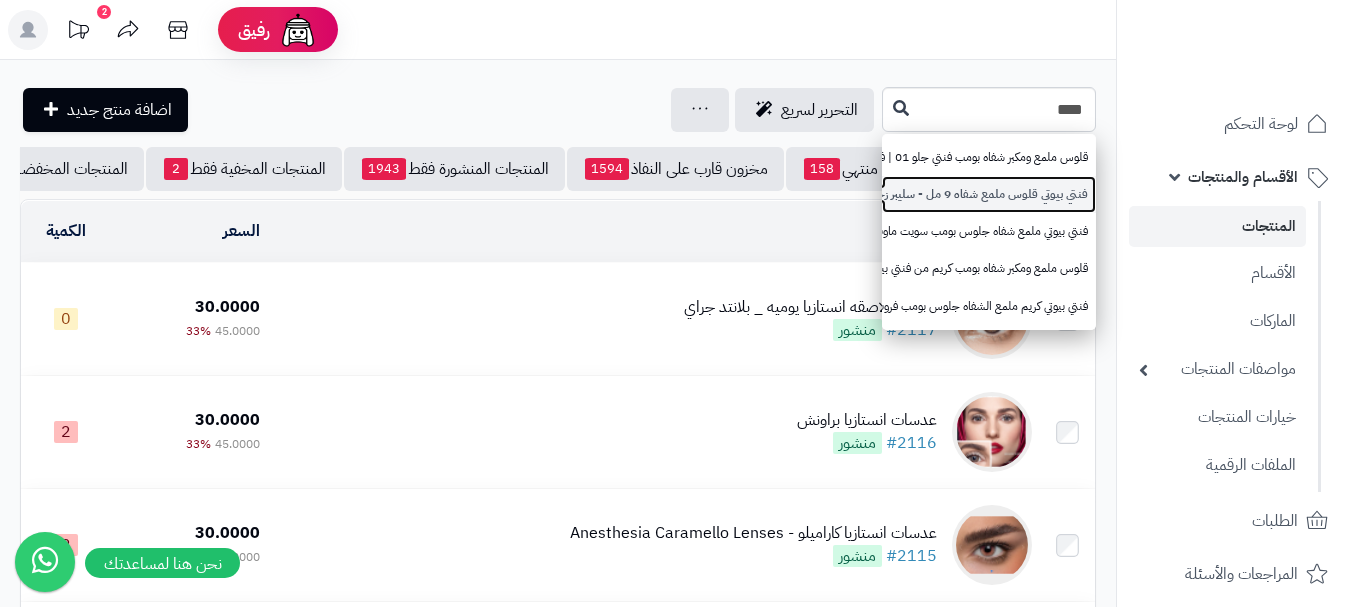 click on "فنتي بيوتي قلوس ملمع شفاه 9 مل - سليبر زجاجي 06" at bounding box center (989, 194) 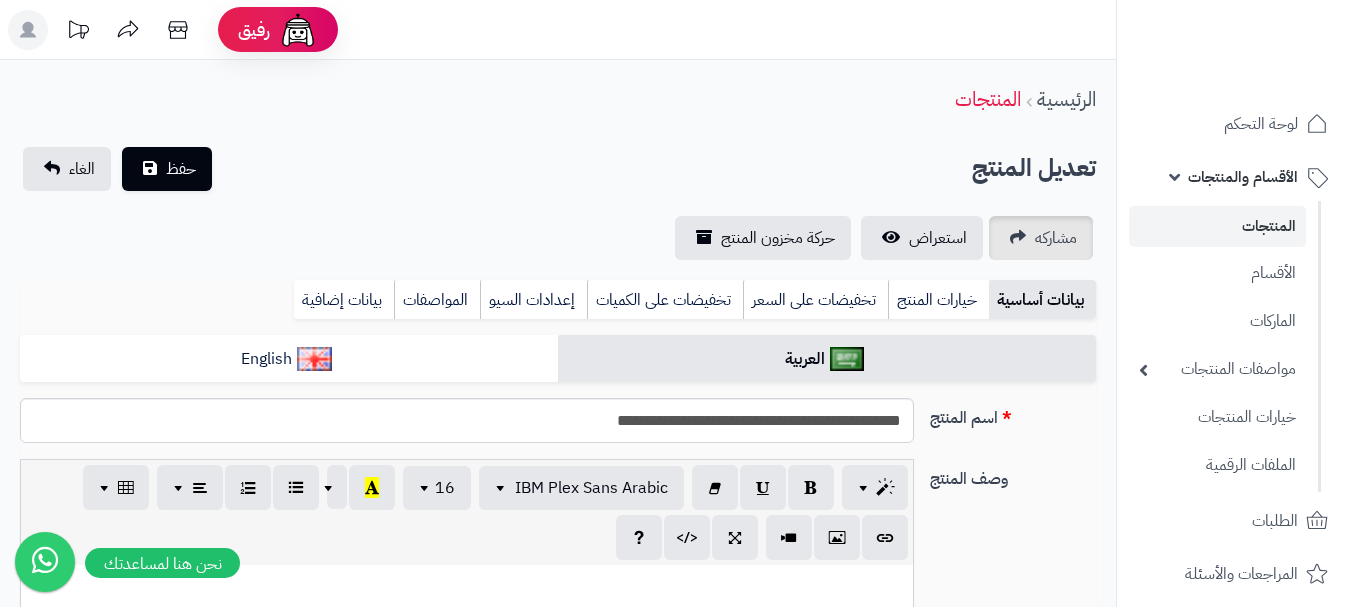 scroll, scrollTop: 0, scrollLeft: 0, axis: both 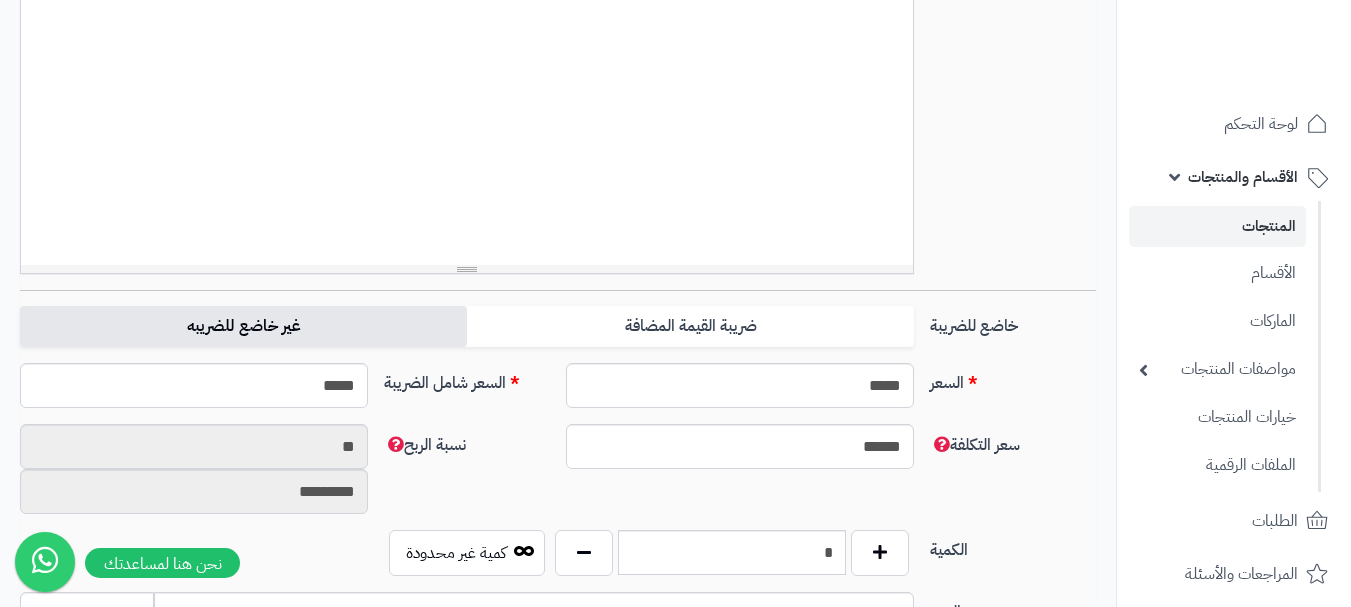 click on "غير خاضع للضريبه" at bounding box center (243, 326) 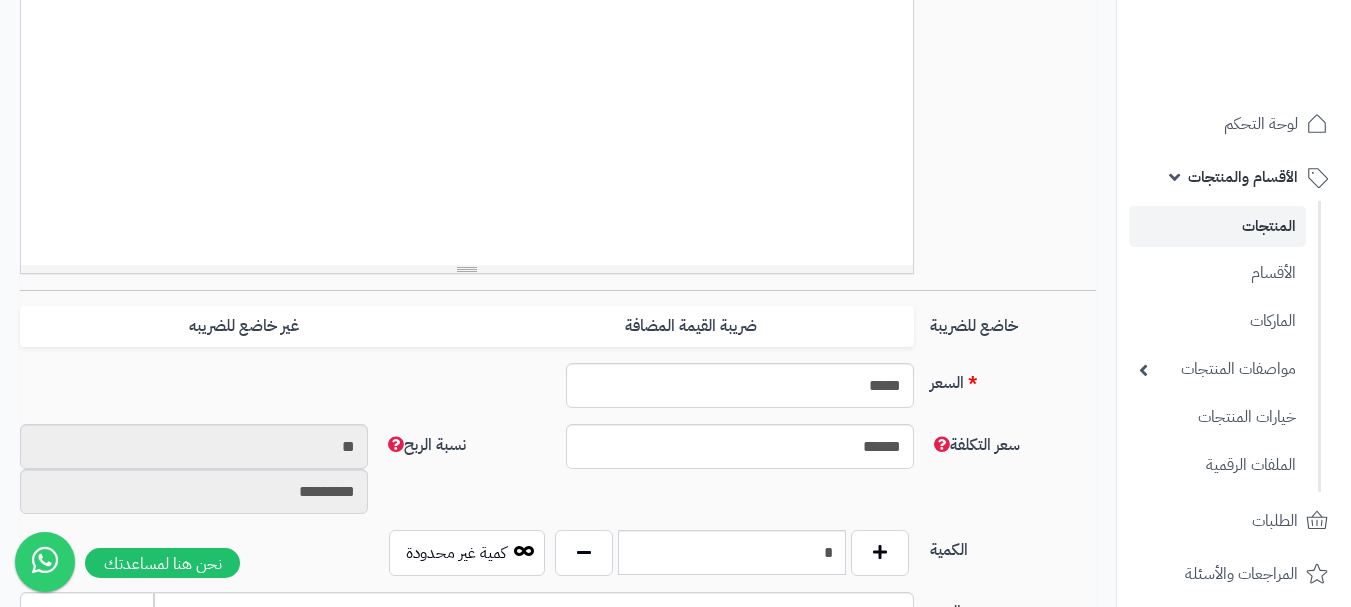 click on "السعر
*****
اختار الضريبة اولا لحساب السعر
السعر شامل الضريبة
*****" at bounding box center [558, 393] 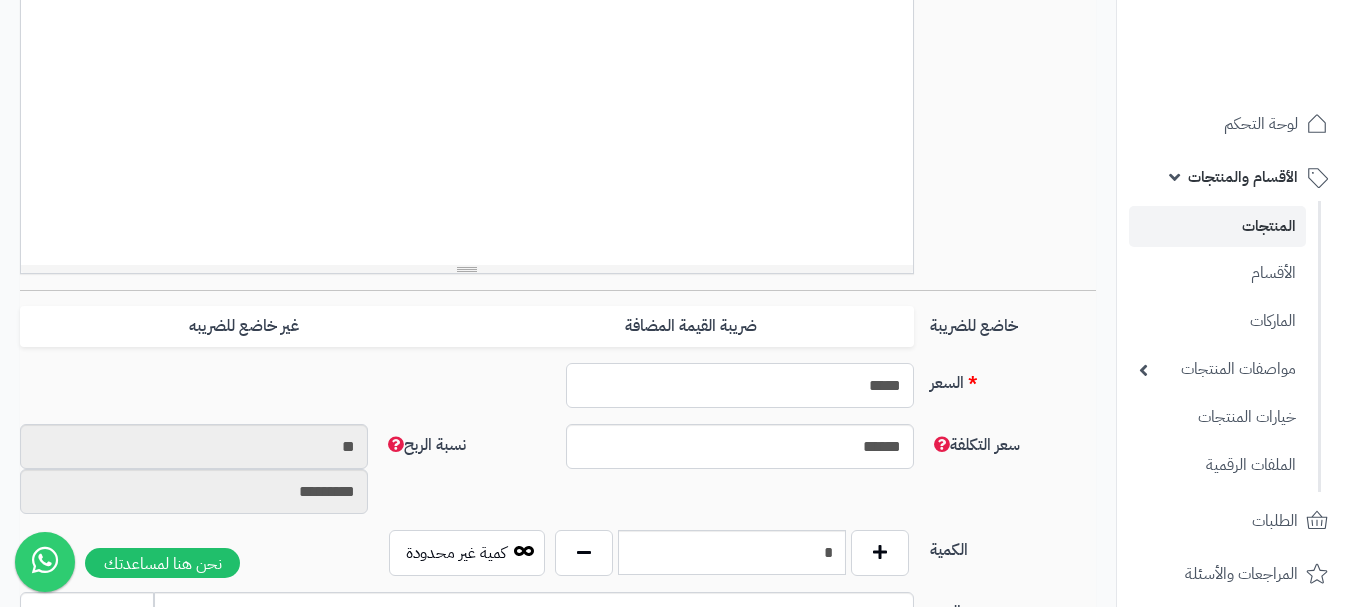 click on "*****" at bounding box center [740, 385] 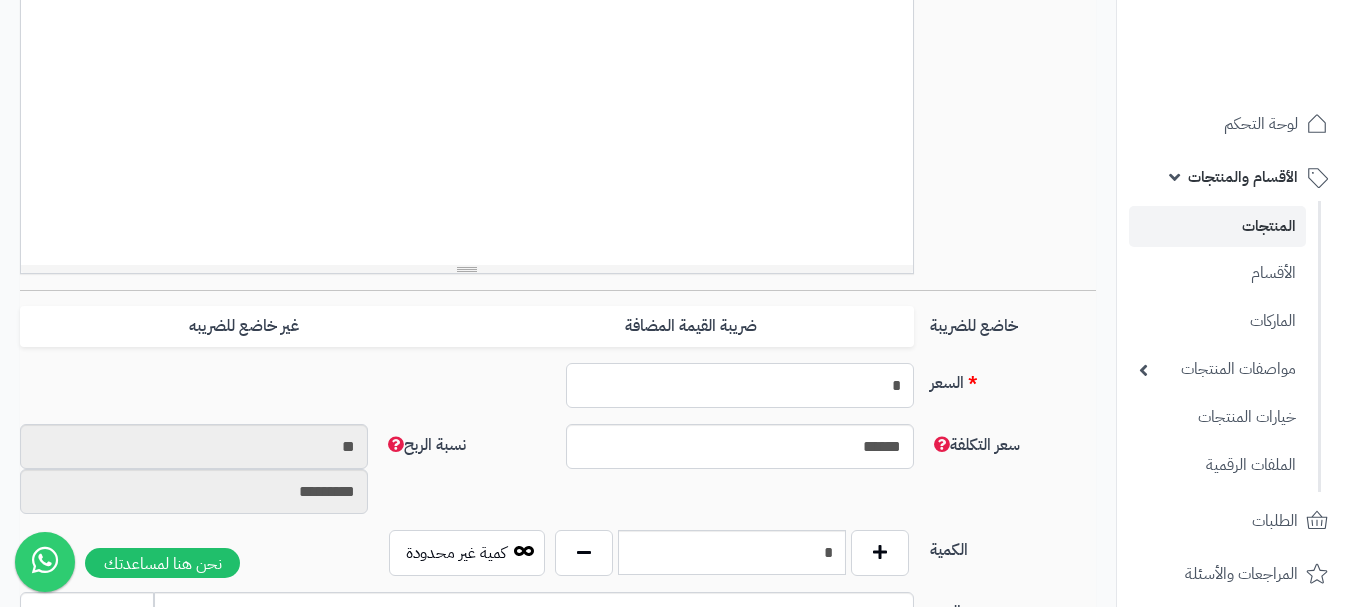 type on "**" 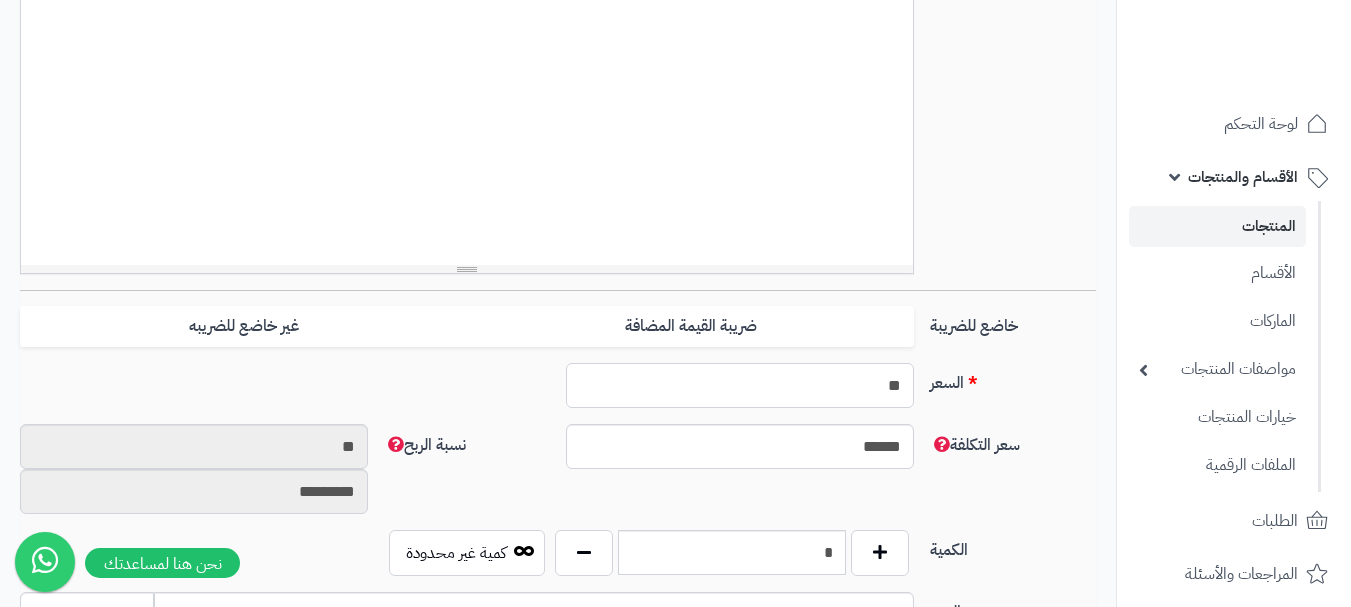 type on "*********" 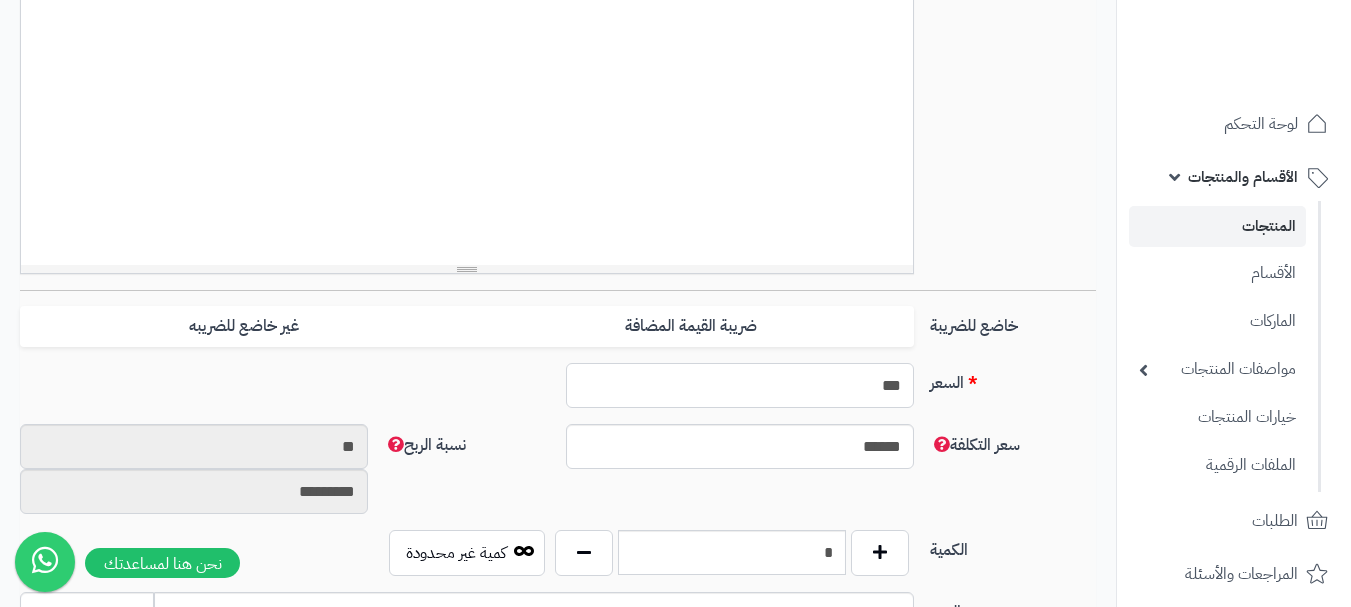 type on "**********" 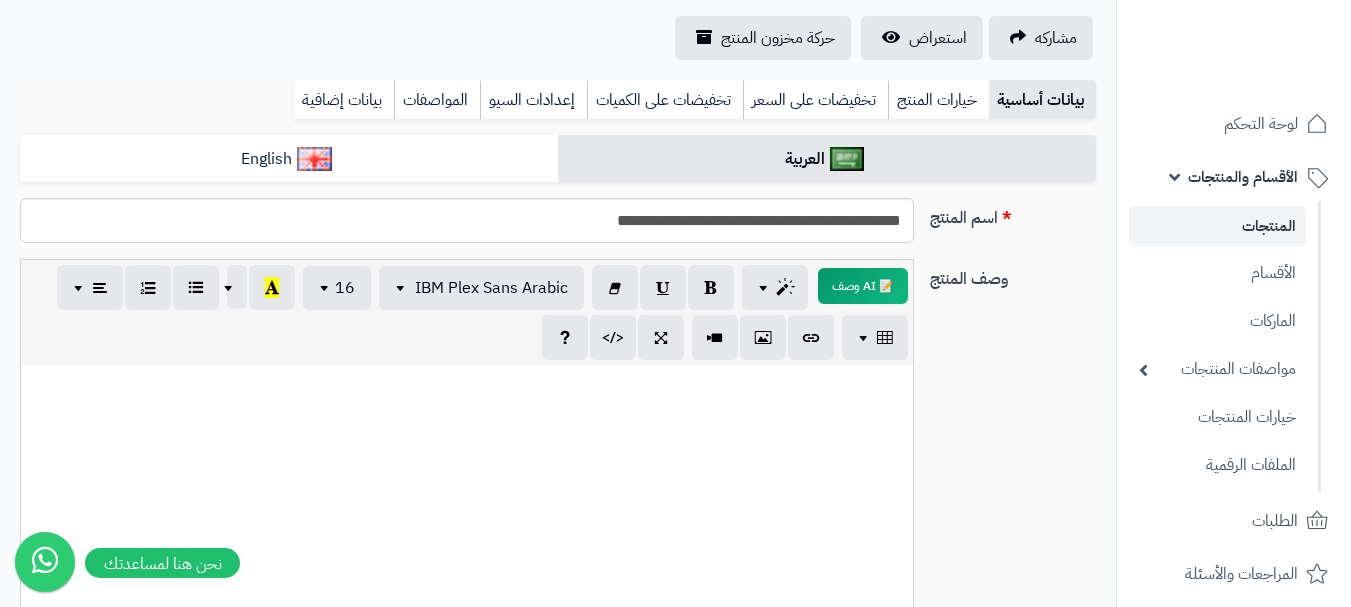 scroll, scrollTop: 100, scrollLeft: 0, axis: vertical 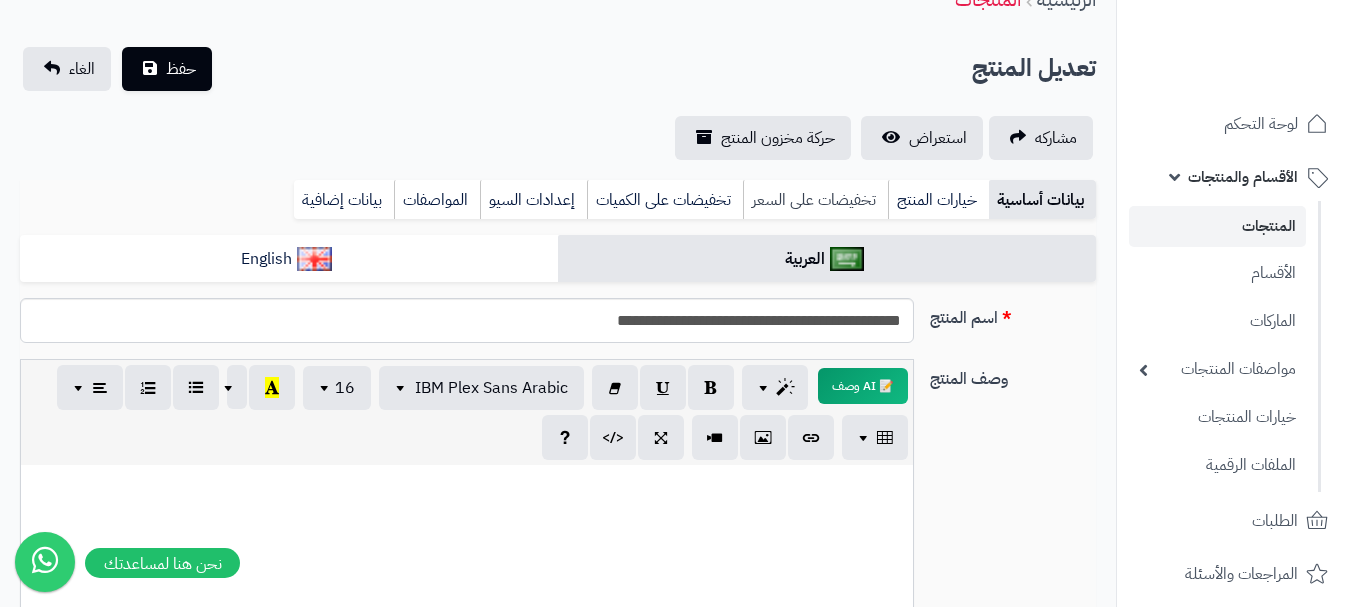 type on "***" 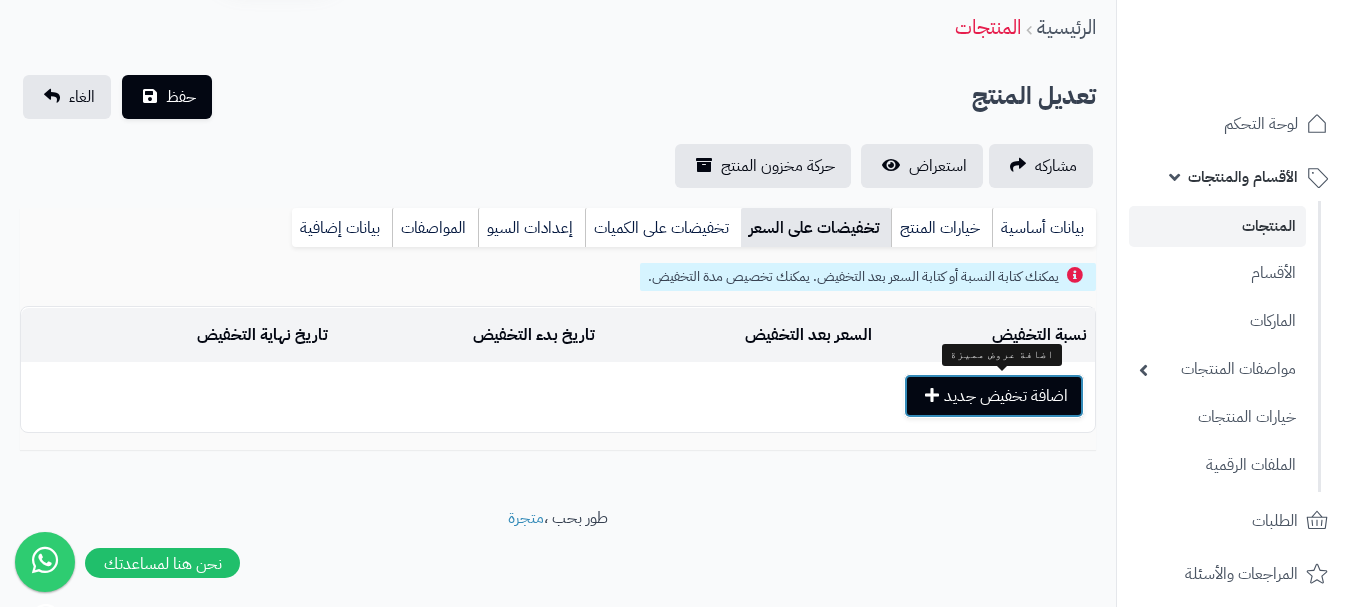 click on "اضافة تخفيض جديد" at bounding box center (994, 396) 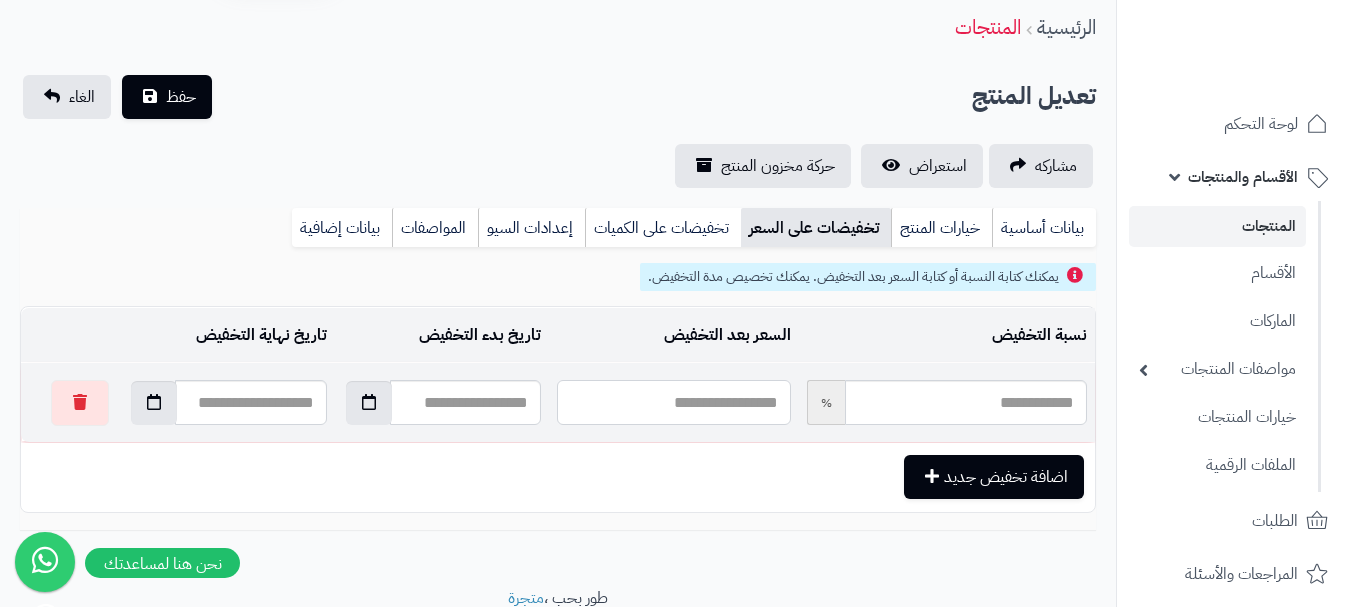 click at bounding box center [673, 402] 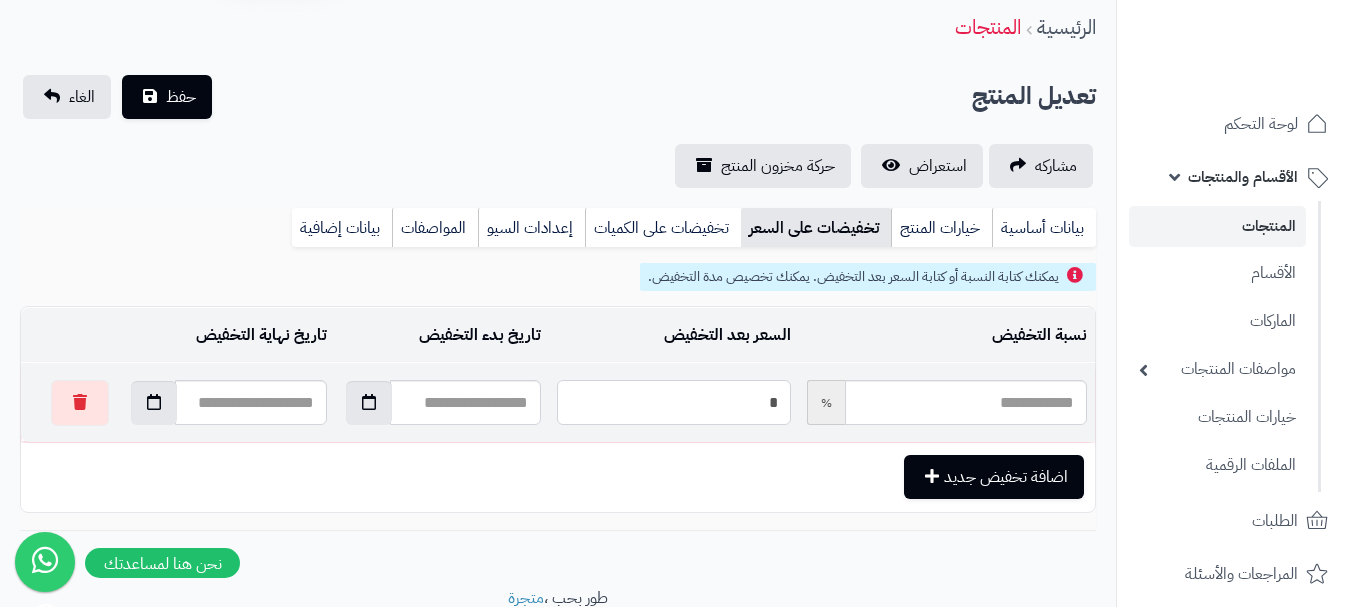 type on "*****" 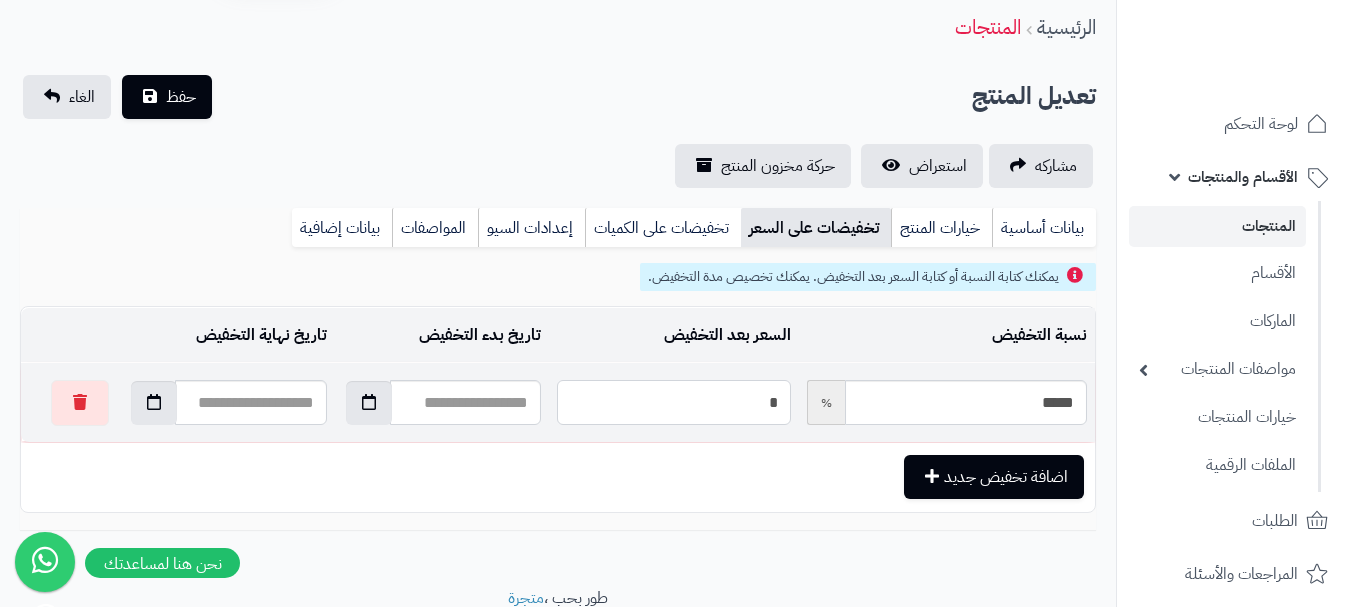 type on "**" 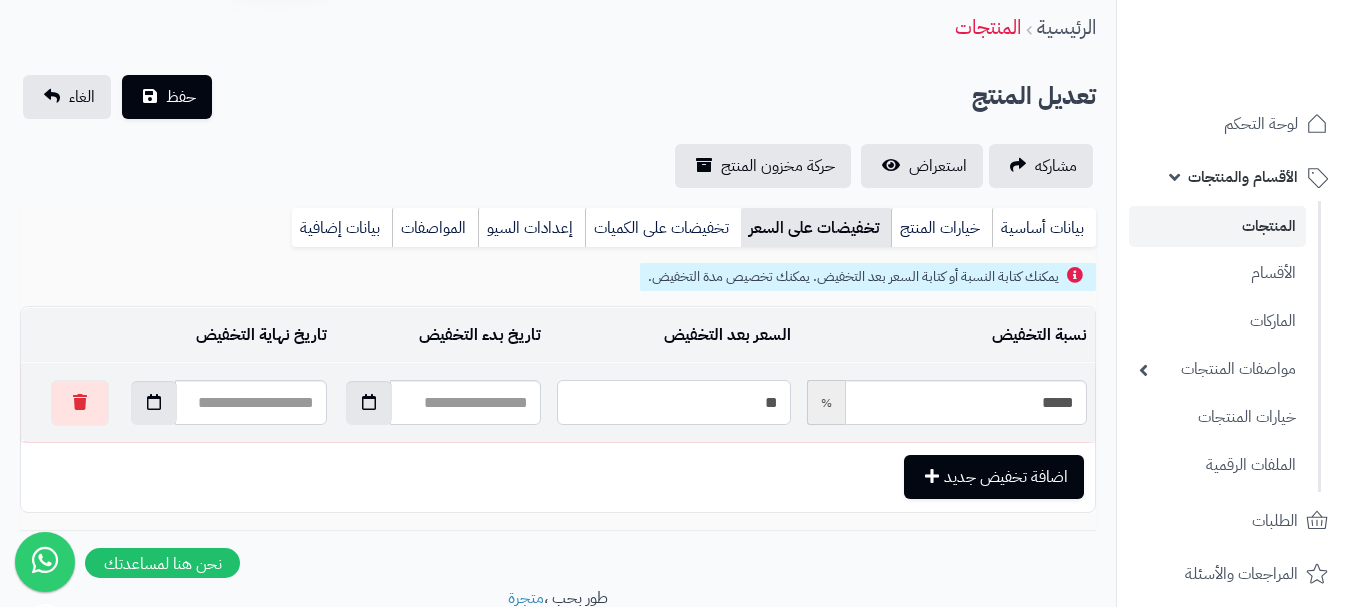 type on "*****" 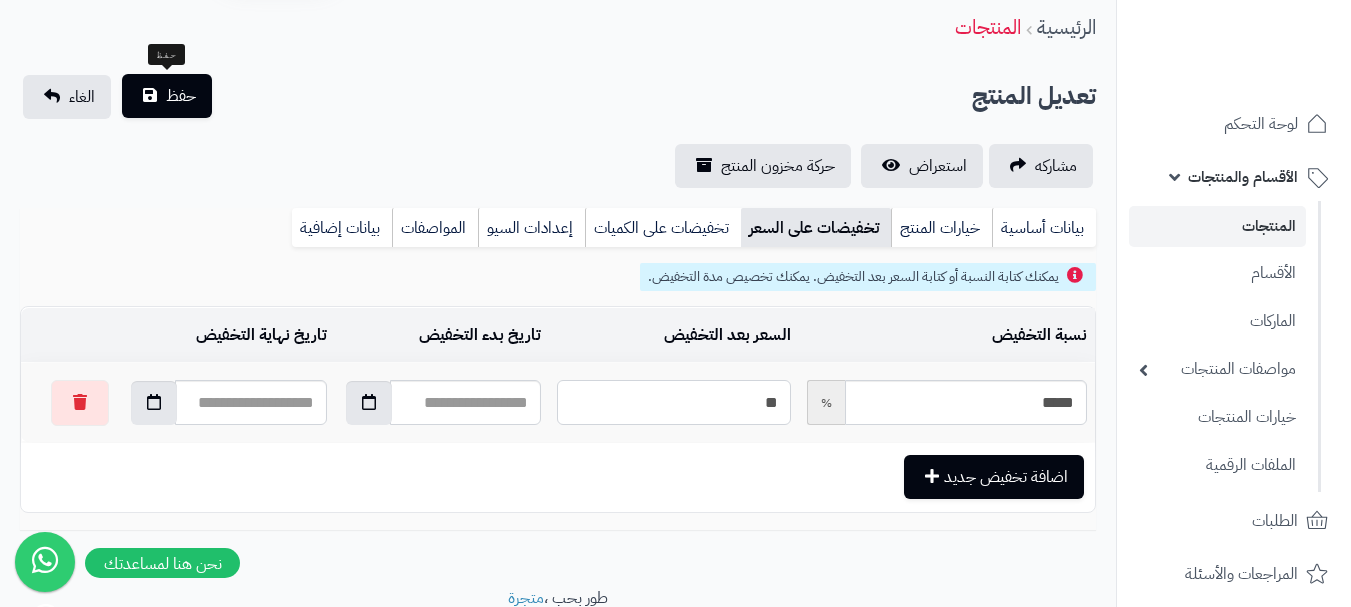 type on "**" 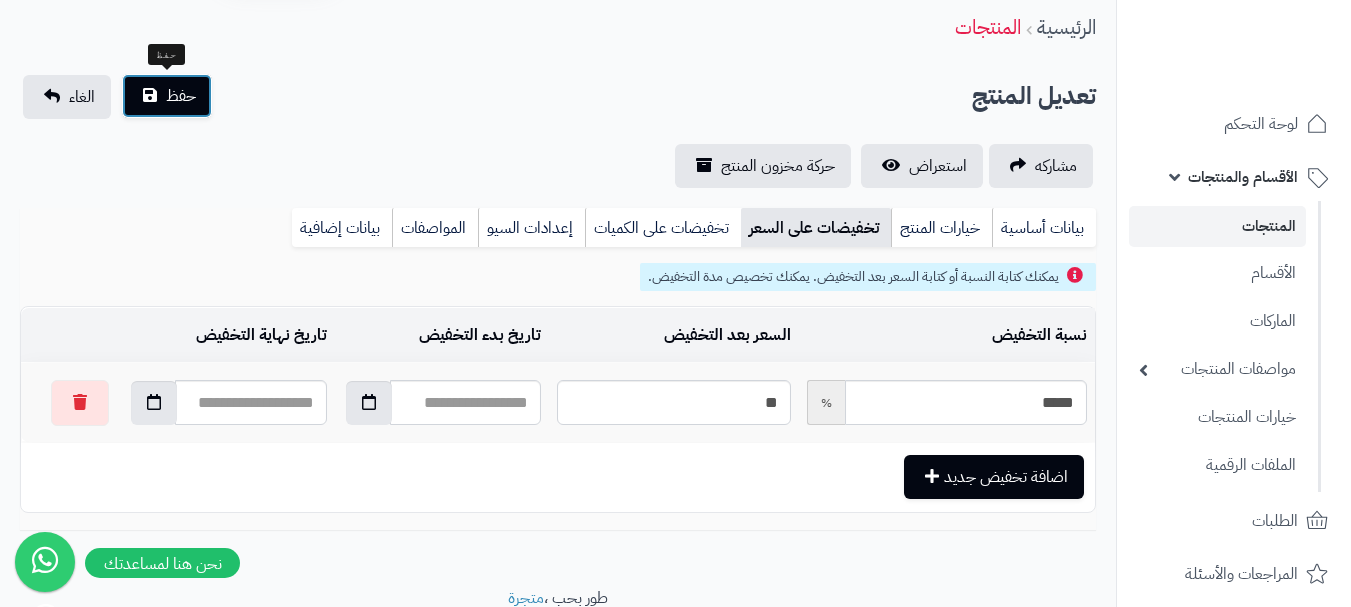 click on "حفظ" at bounding box center (167, 96) 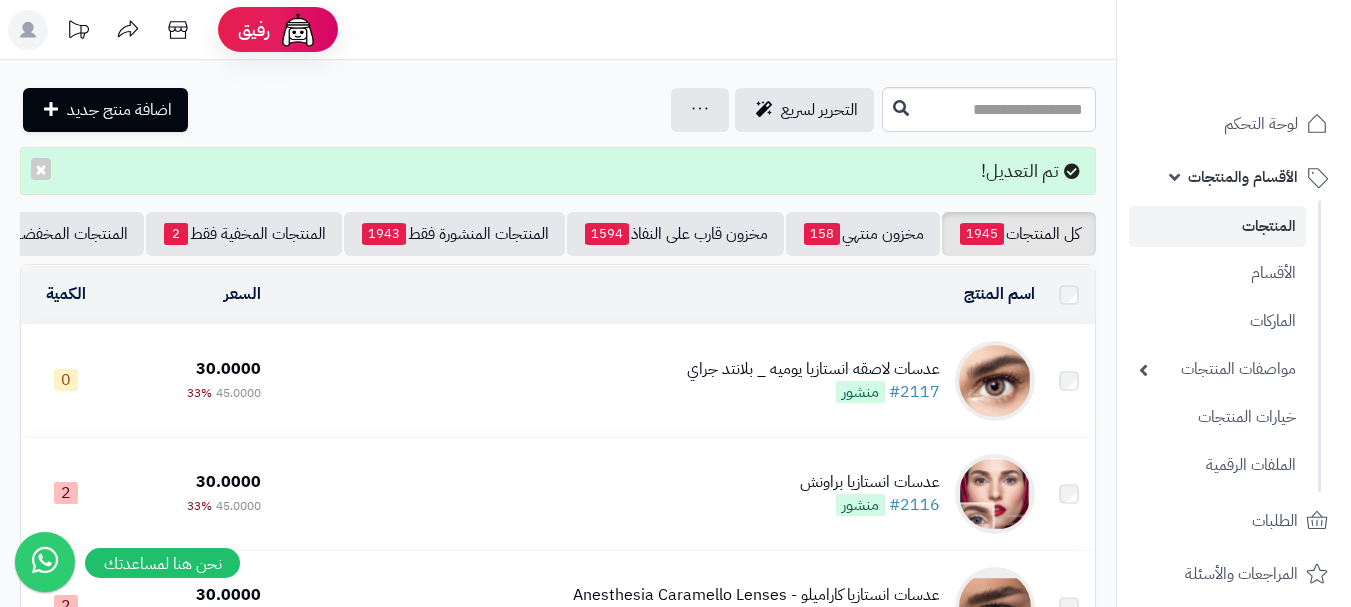 scroll, scrollTop: 0, scrollLeft: 0, axis: both 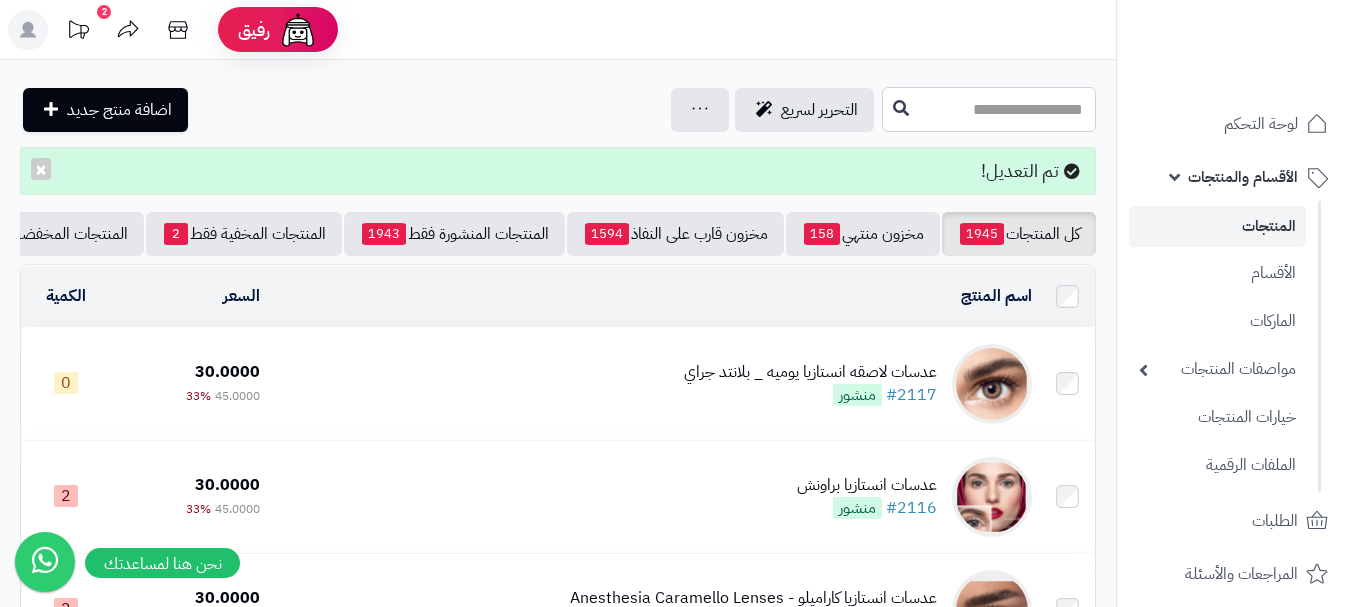 click at bounding box center (989, 109) 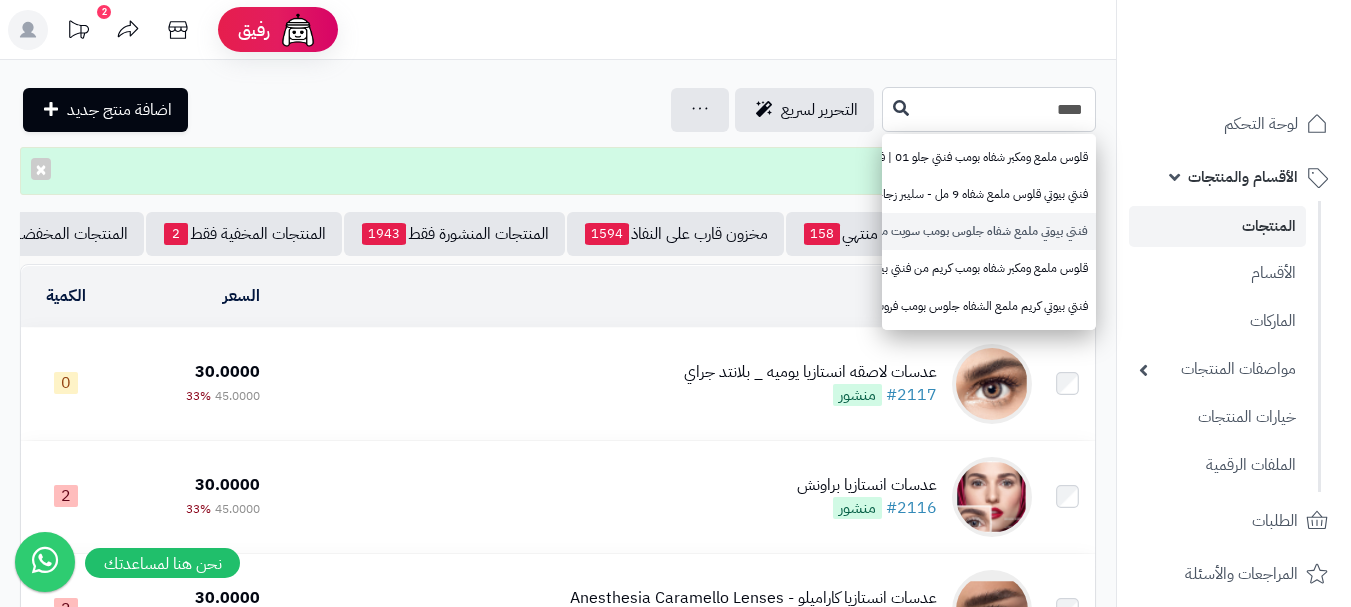type on "****" 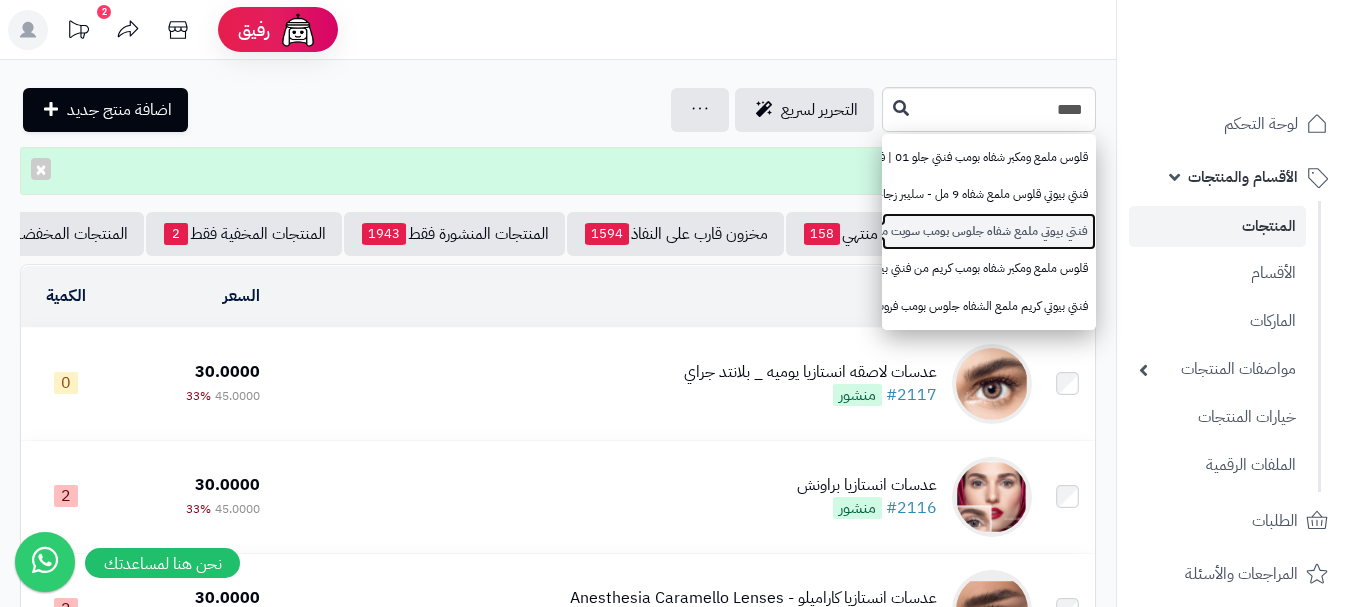 click on "فنتي بيوتي ملمع شفاه جلوس بومب سويت ماوث" at bounding box center [989, 231] 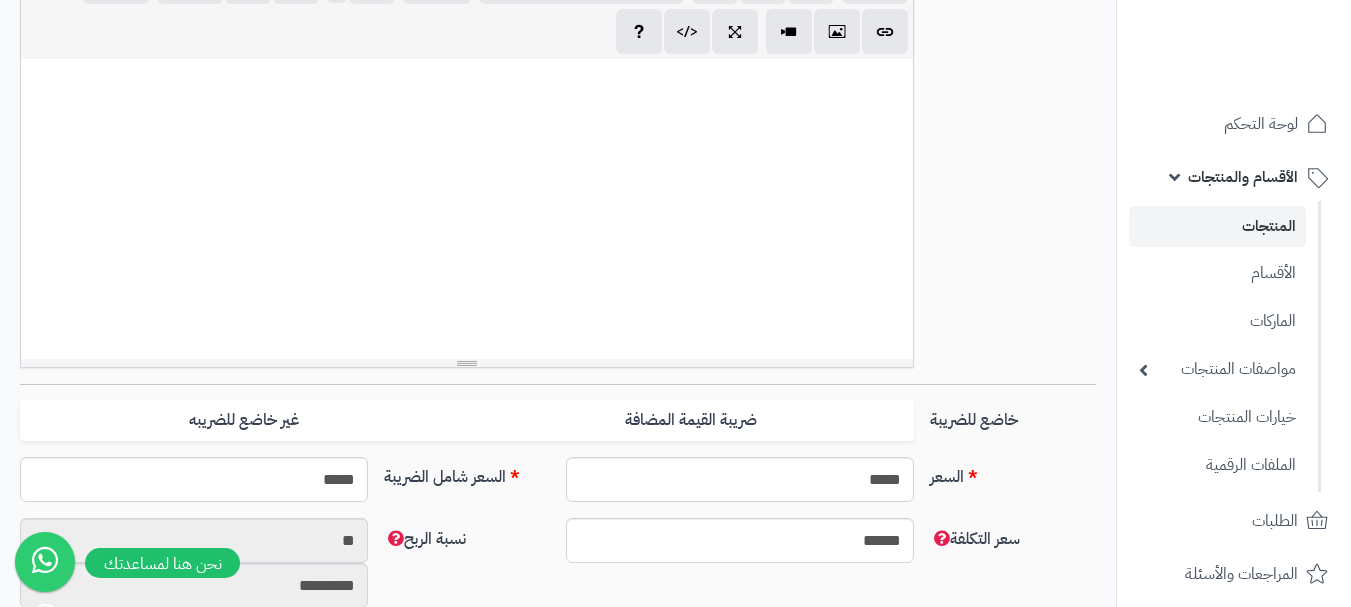 scroll, scrollTop: 679, scrollLeft: 0, axis: vertical 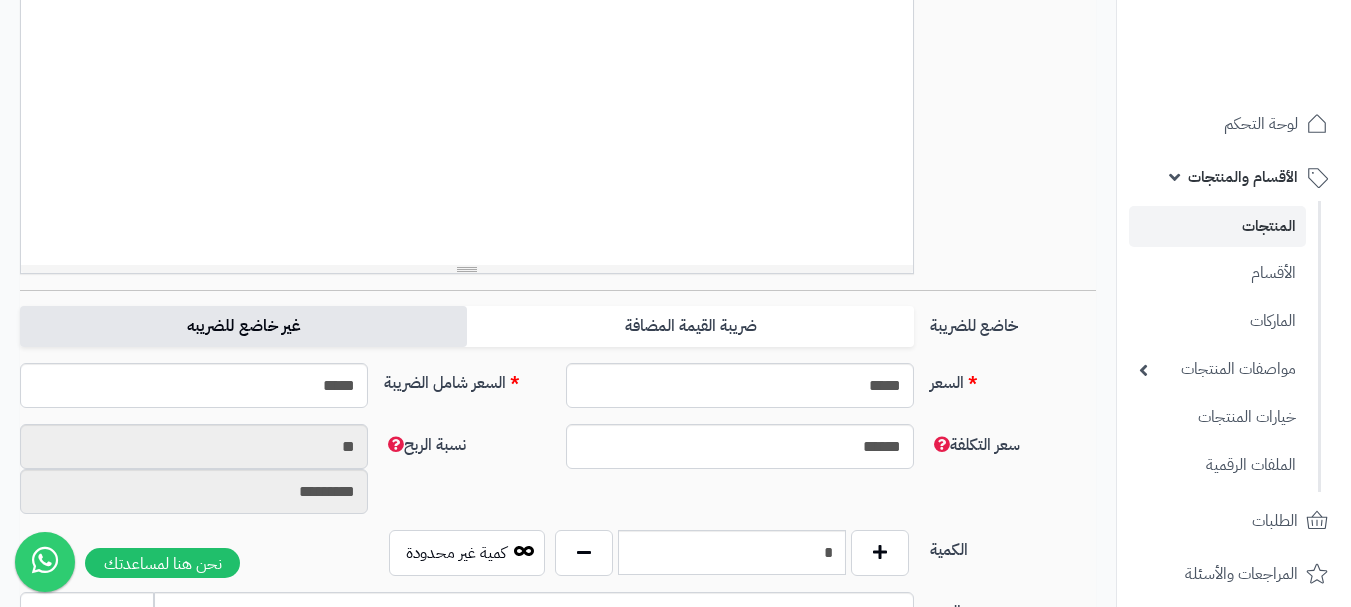 drag, startPoint x: 364, startPoint y: 330, endPoint x: 410, endPoint y: 335, distance: 46.270943 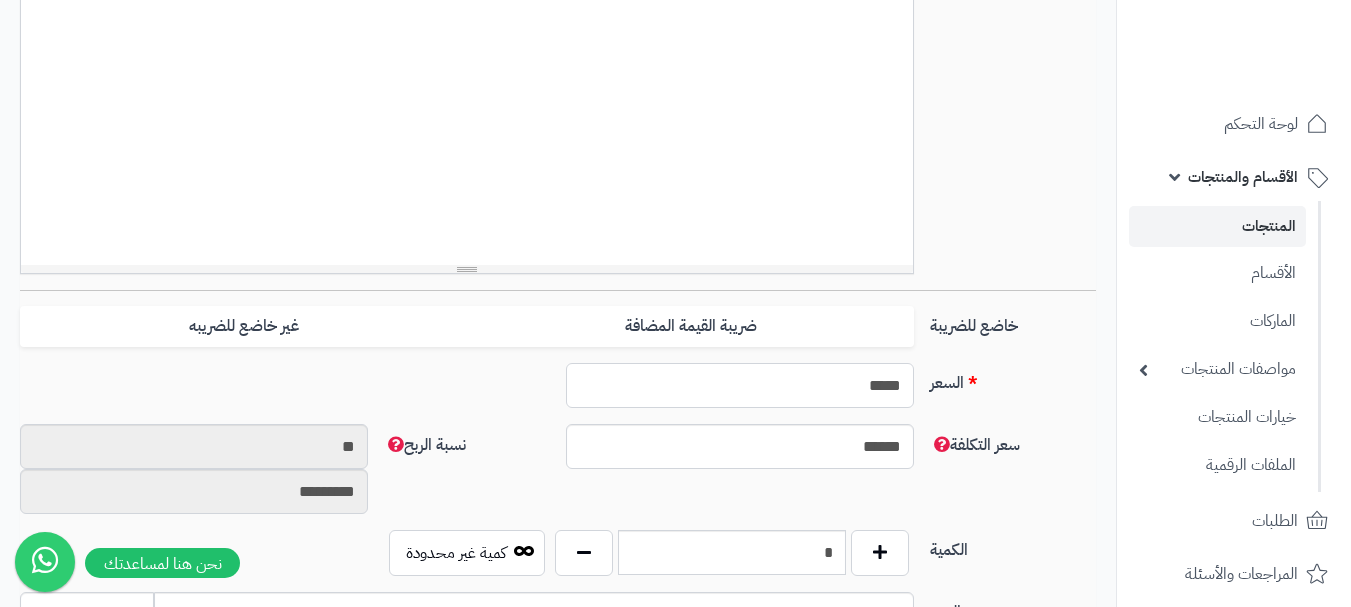 click on "*****" at bounding box center (740, 385) 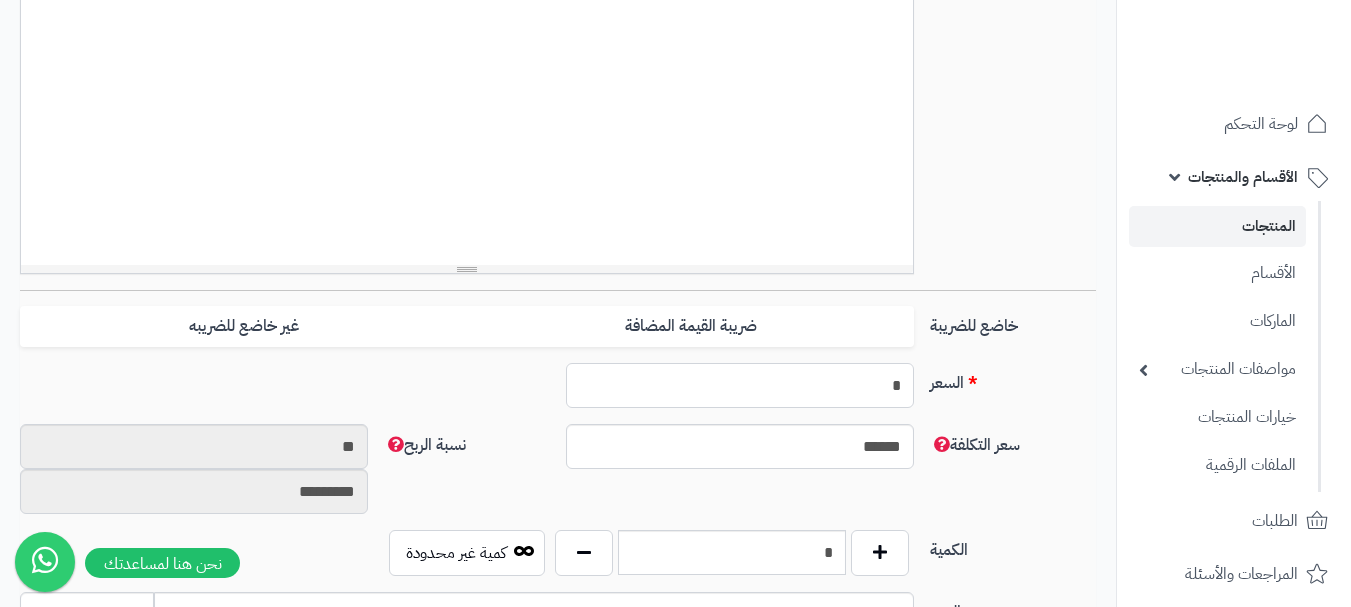 type on "**" 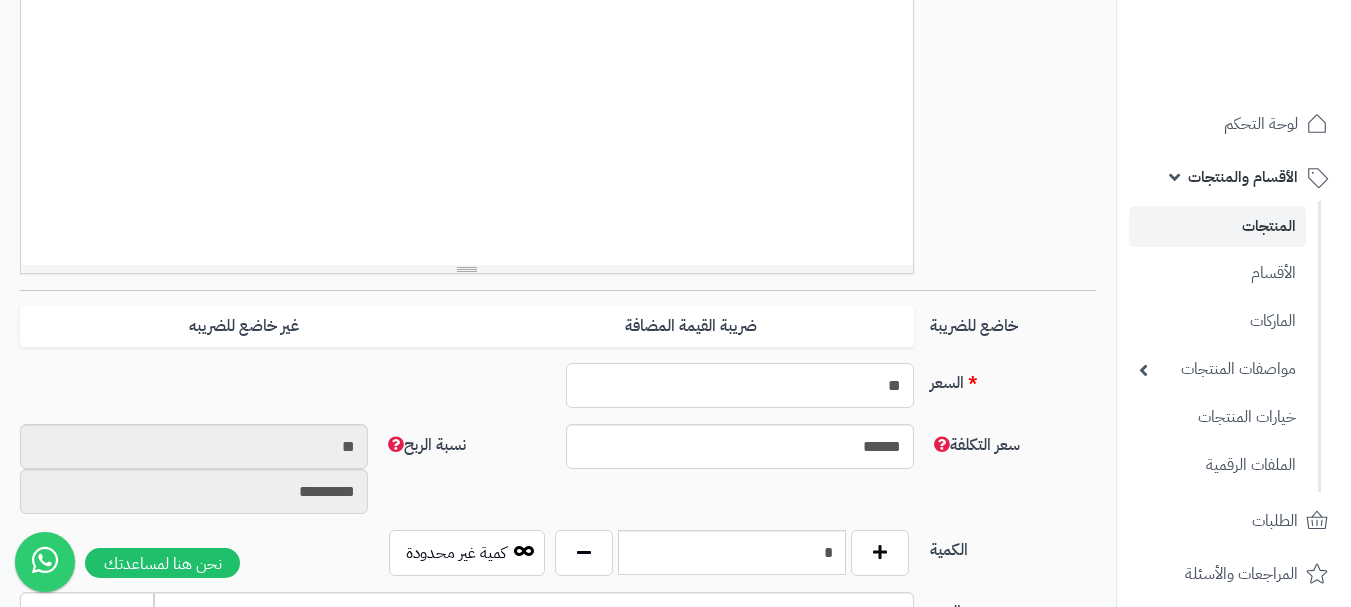 type on "*********" 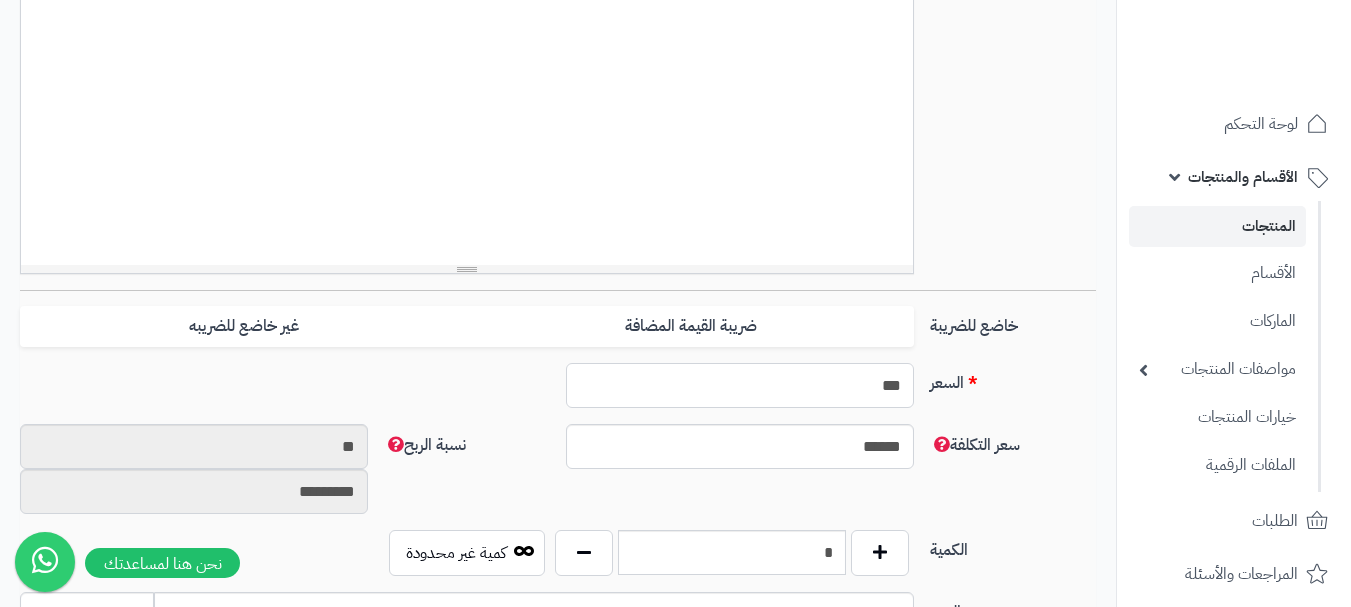 type on "**********" 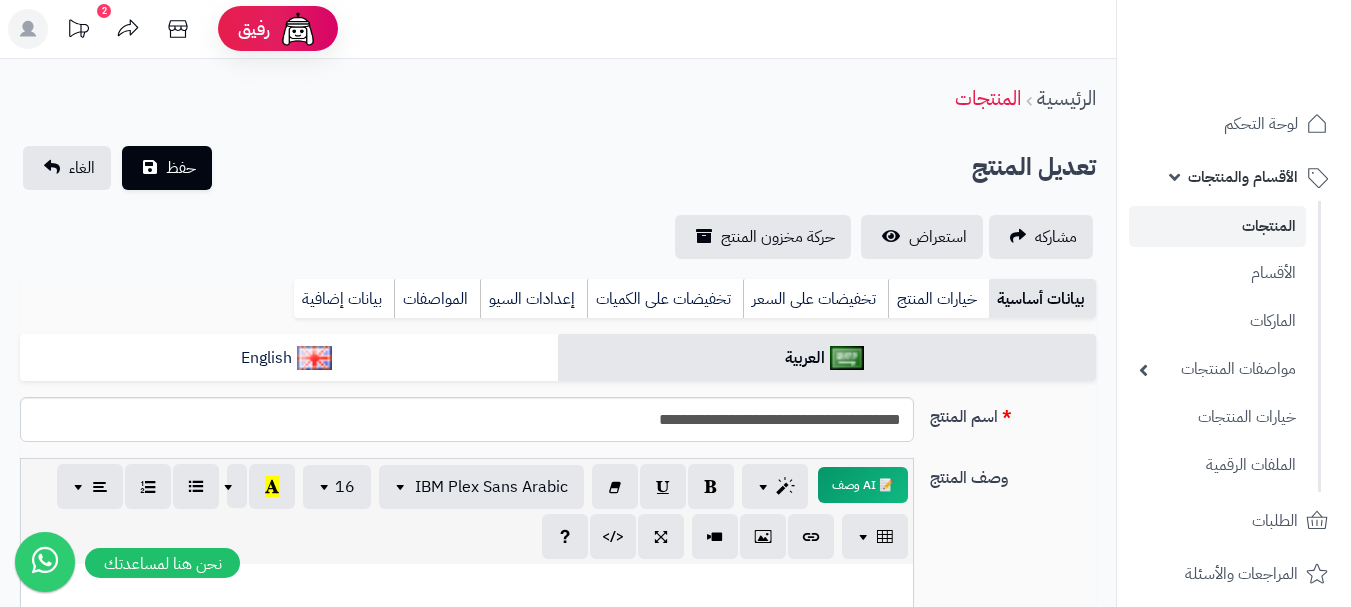 scroll, scrollTop: 0, scrollLeft: 0, axis: both 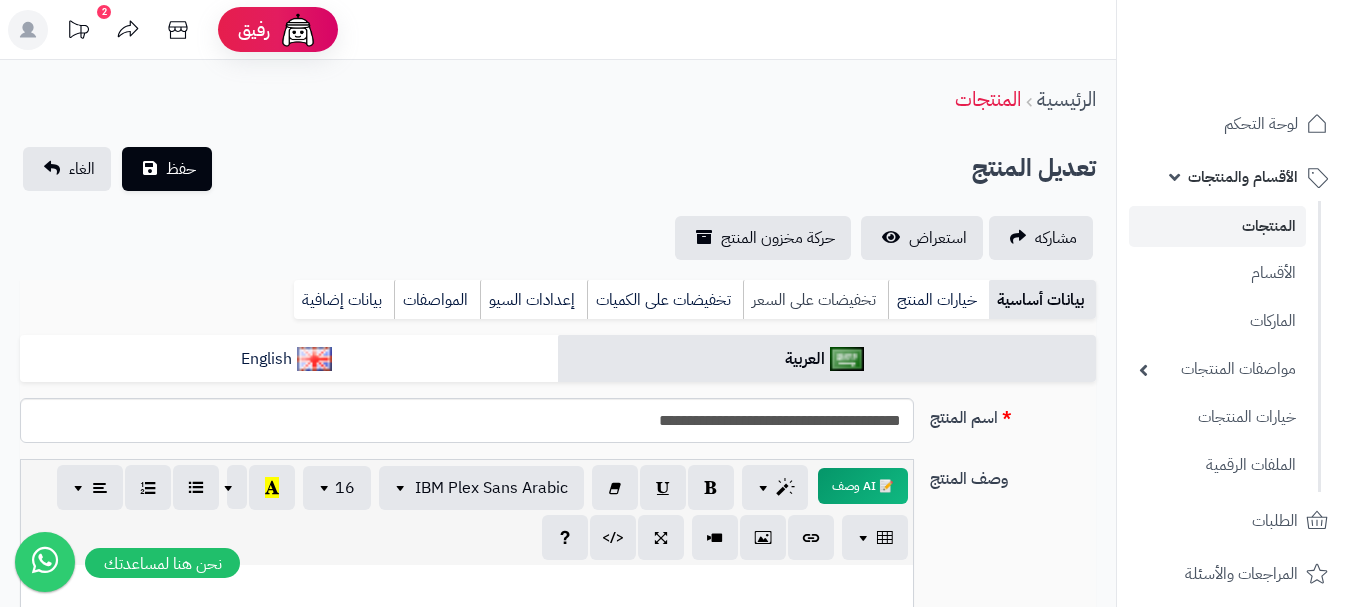 type on "***" 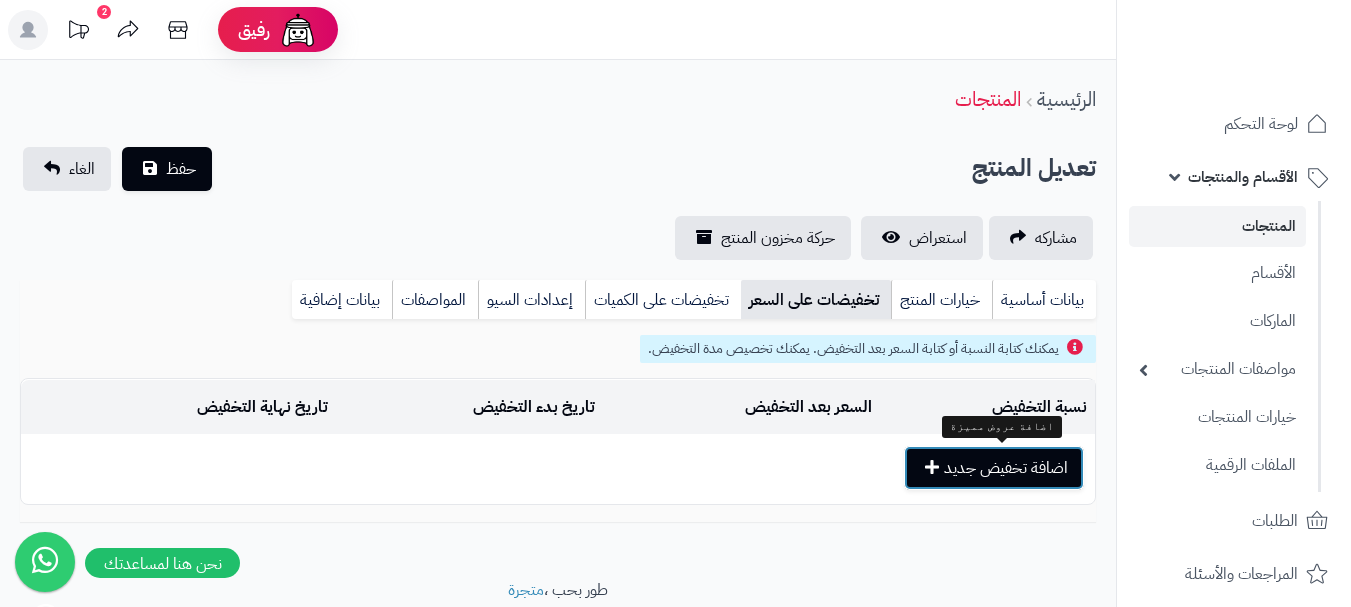 click on "اضافة تخفيض جديد" at bounding box center (994, 468) 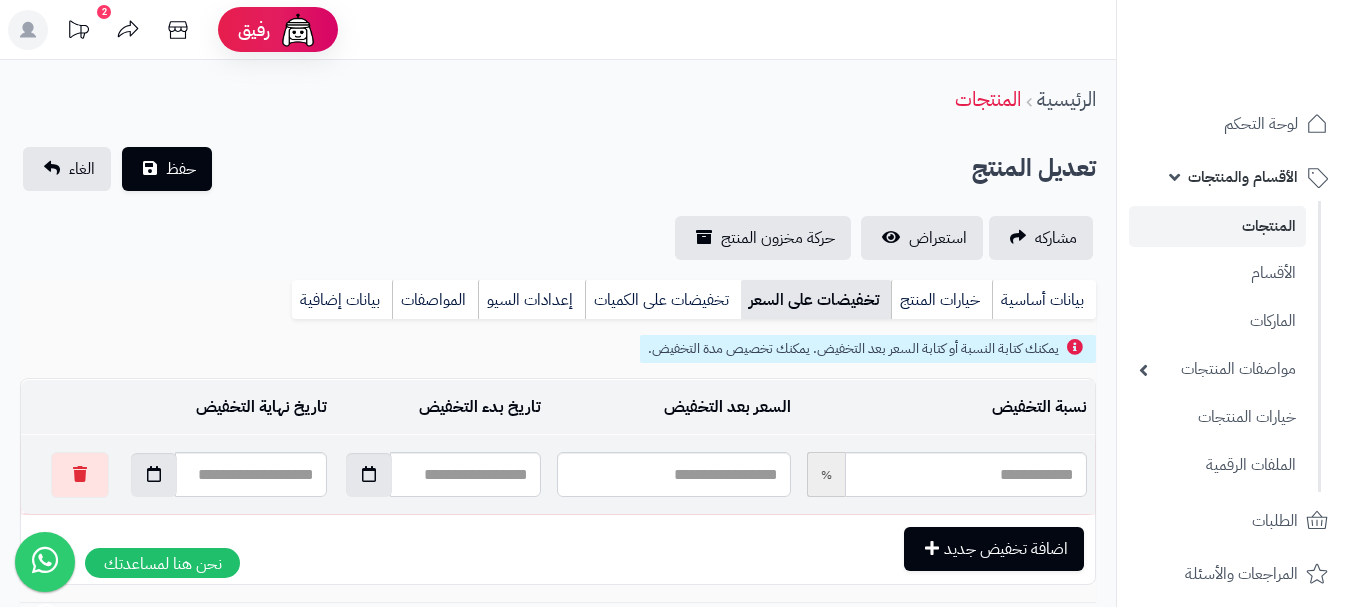 click at bounding box center [673, 474] 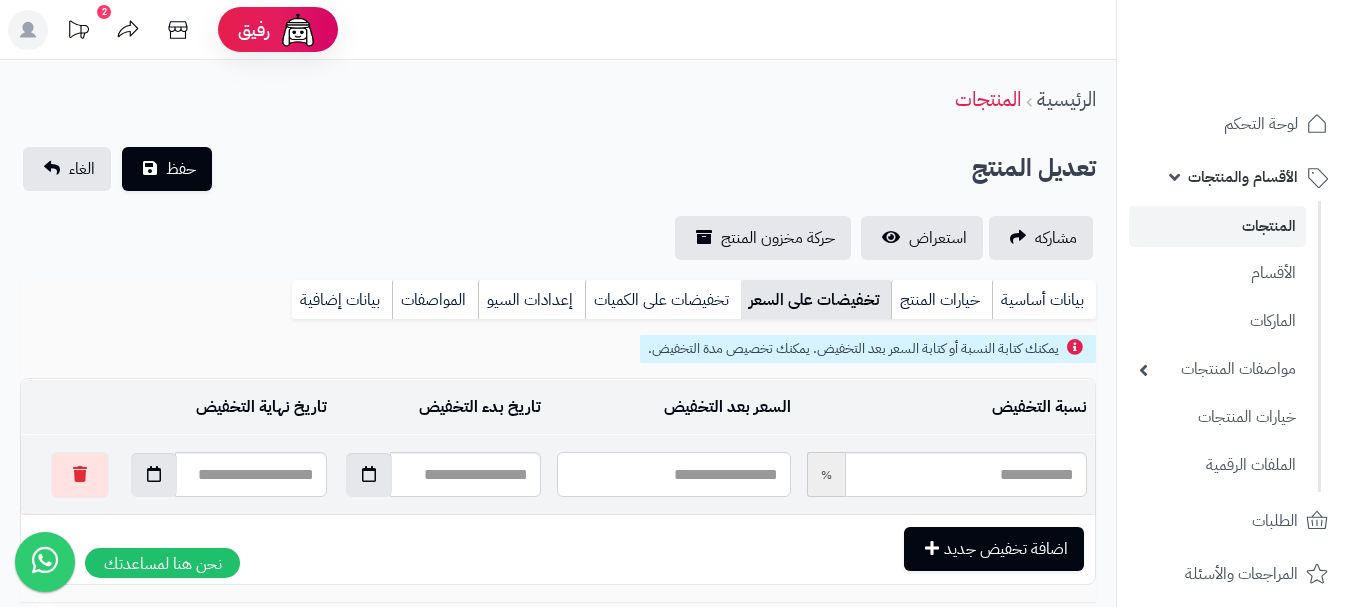 click at bounding box center [673, 474] 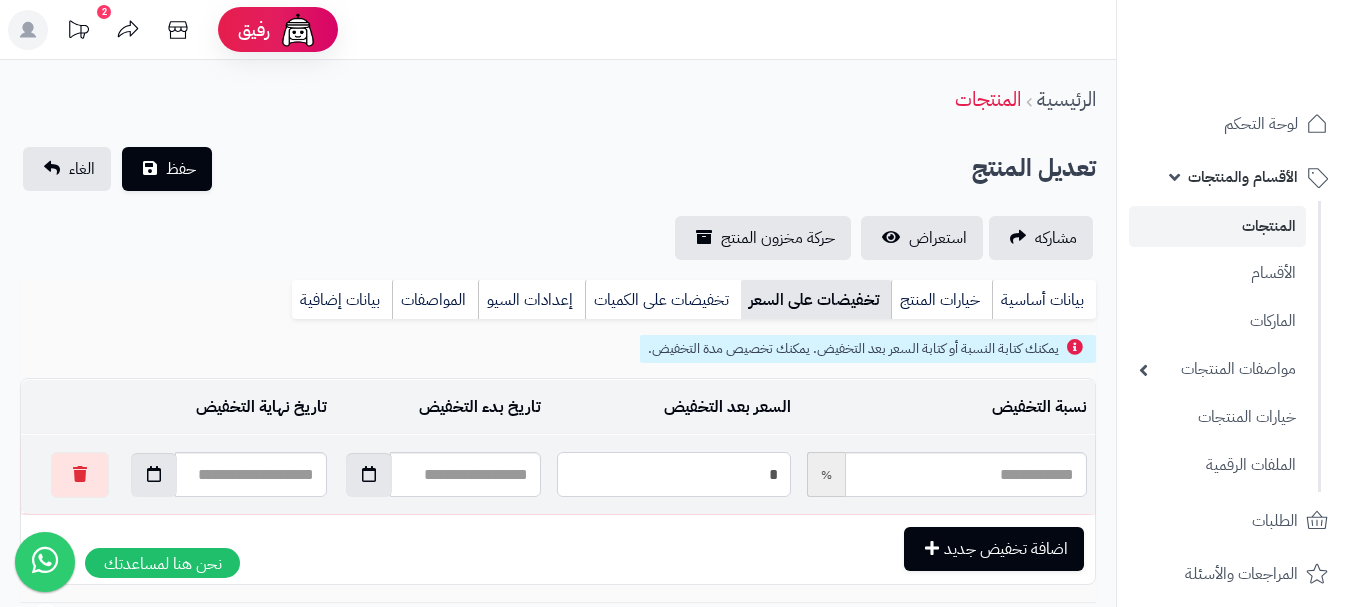 type on "*****" 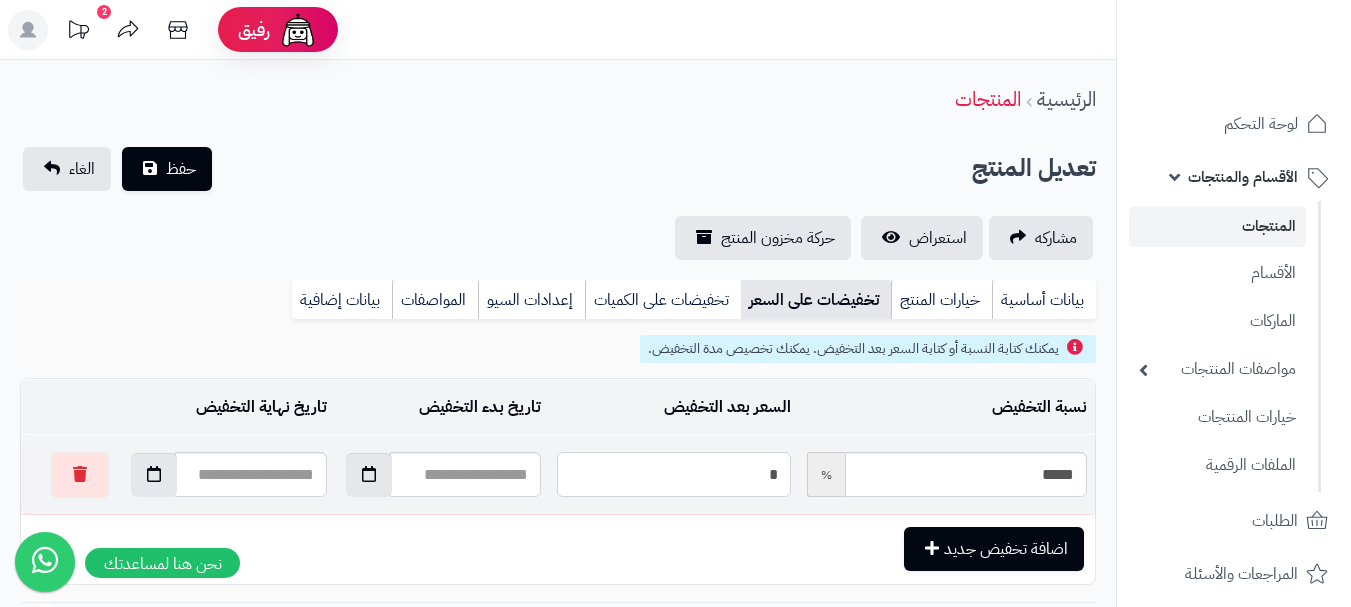 type on "**" 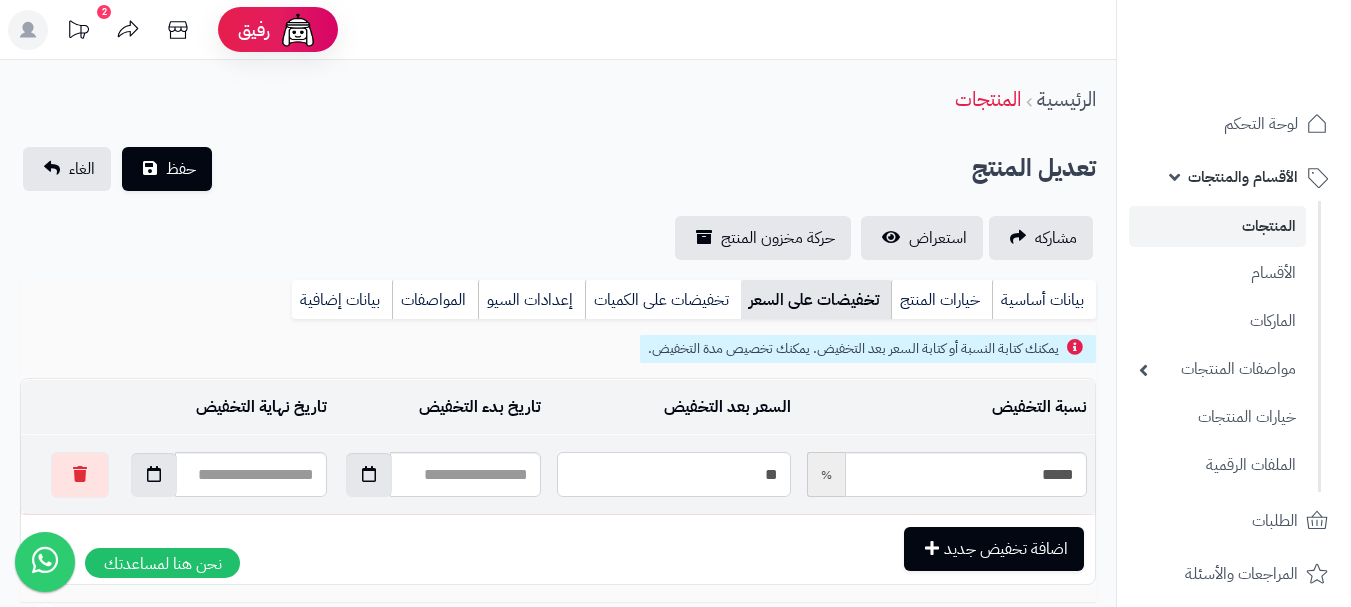 type on "*****" 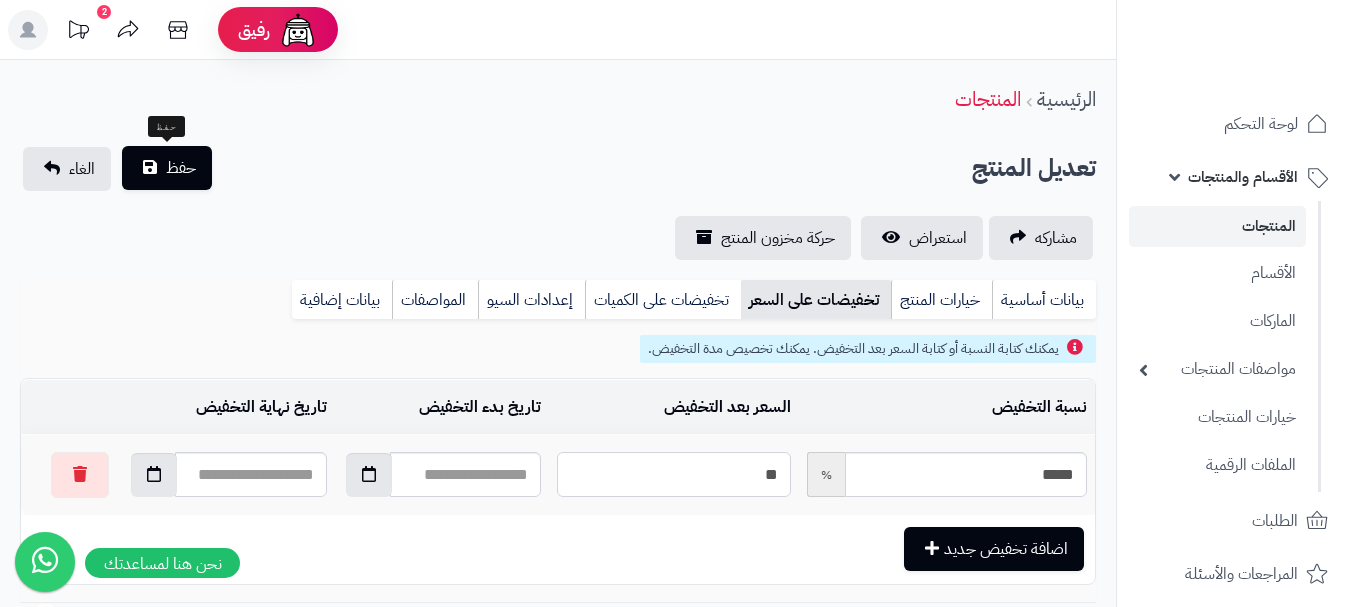 type on "**" 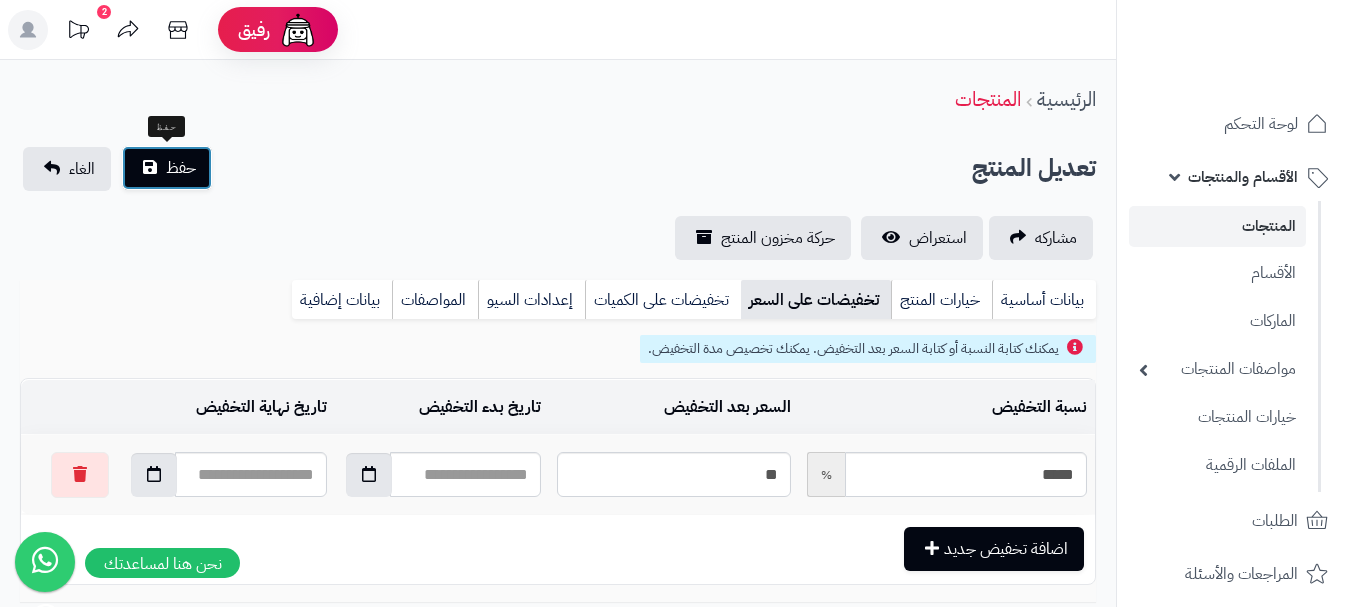 click on "حفظ" at bounding box center (181, 168) 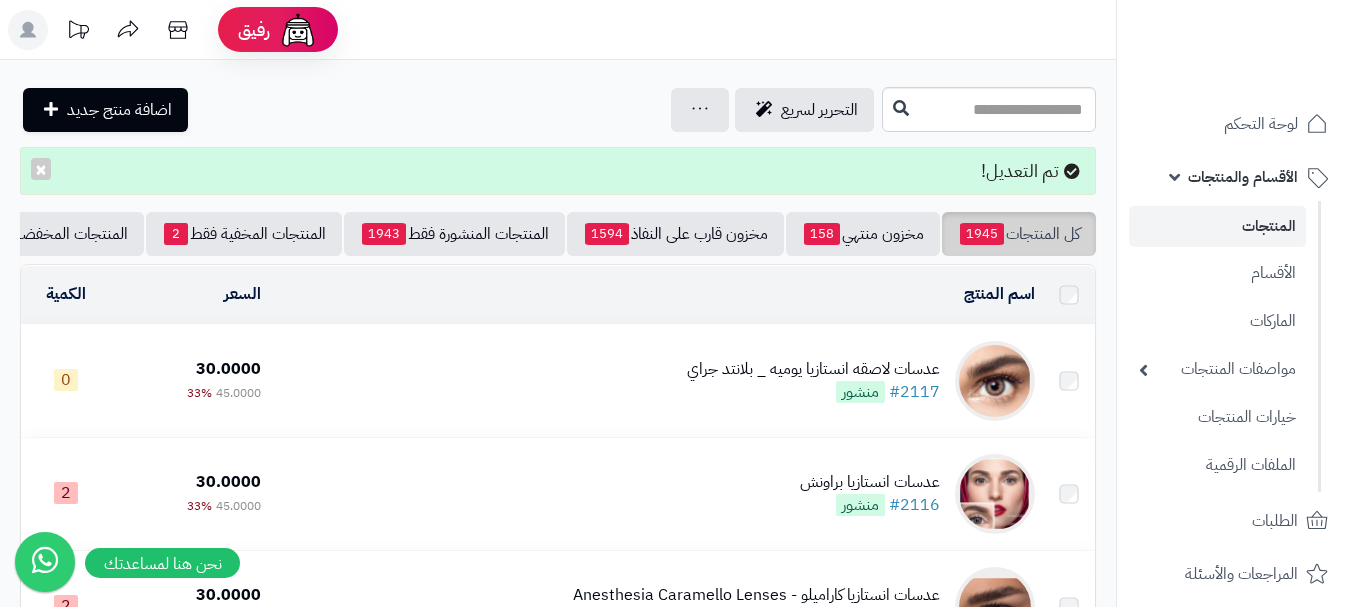 scroll, scrollTop: 0, scrollLeft: 0, axis: both 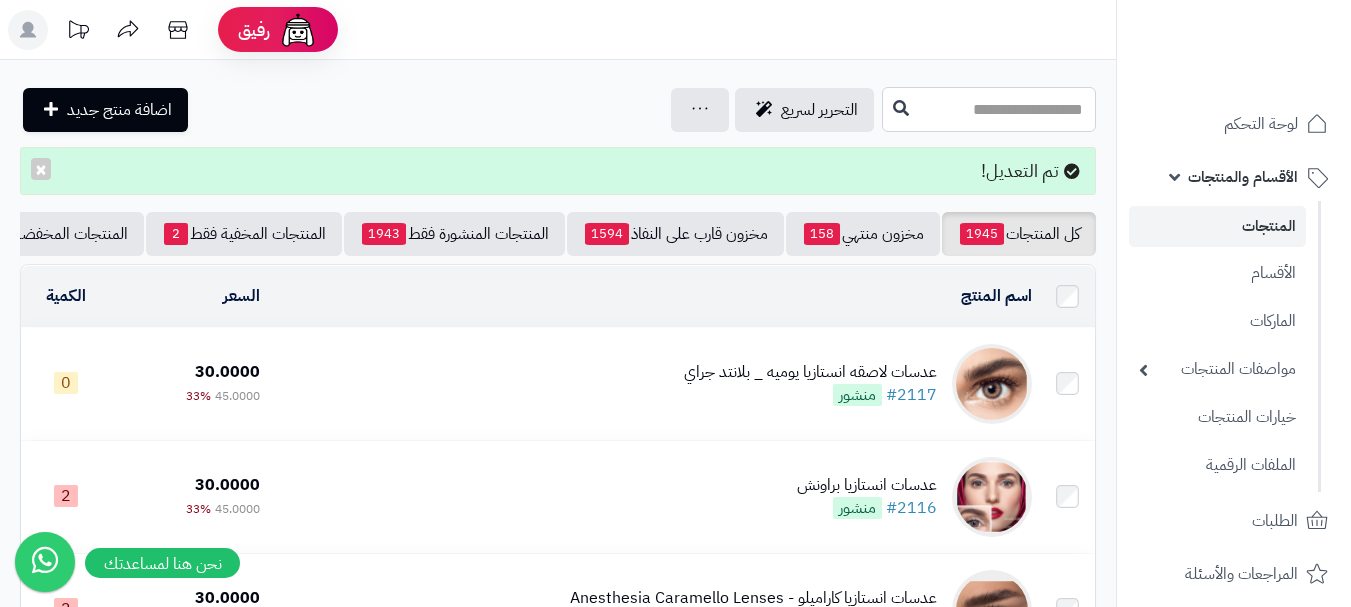 click at bounding box center (989, 109) 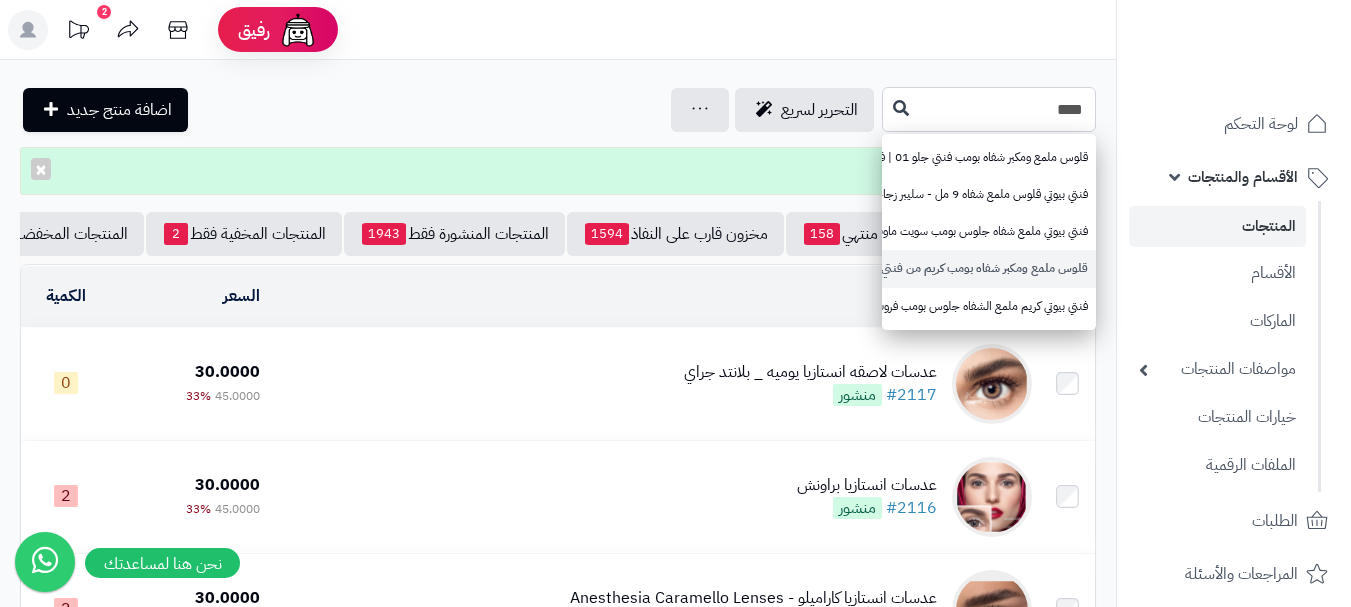 type on "****" 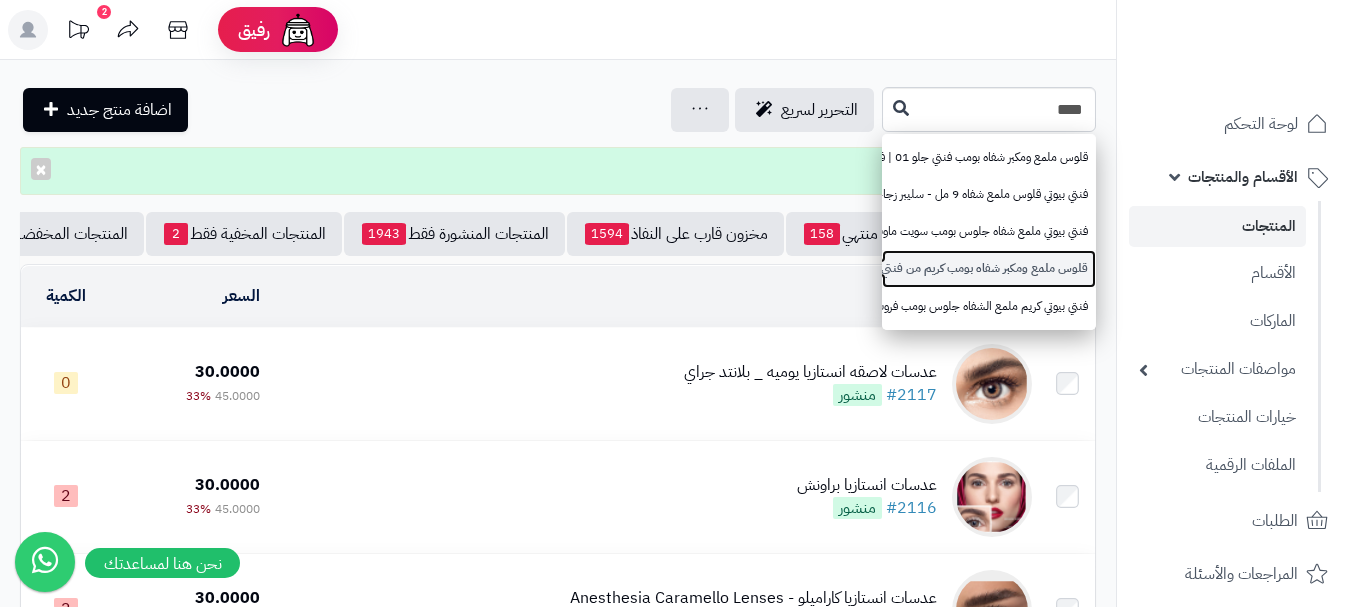 click on "قلوس ملمع ومكبر شفاه بومب كريم من فنتي بيوتي - 01 ماف وايفز" at bounding box center [989, 268] 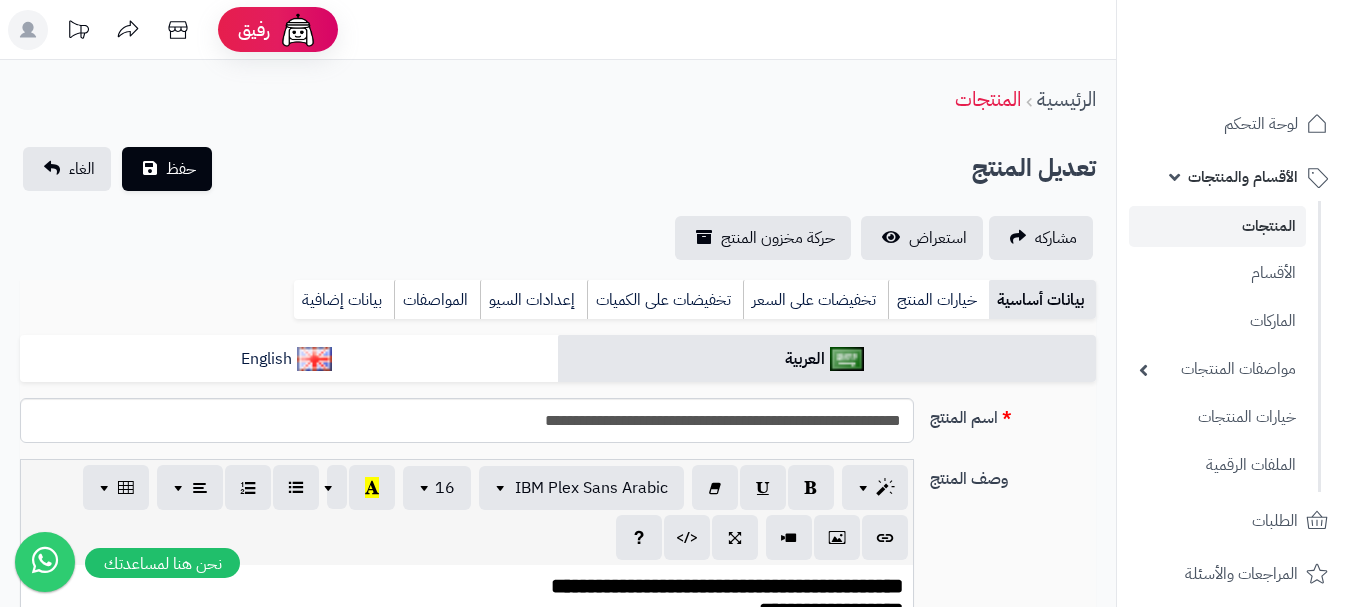 scroll, scrollTop: 606, scrollLeft: 0, axis: vertical 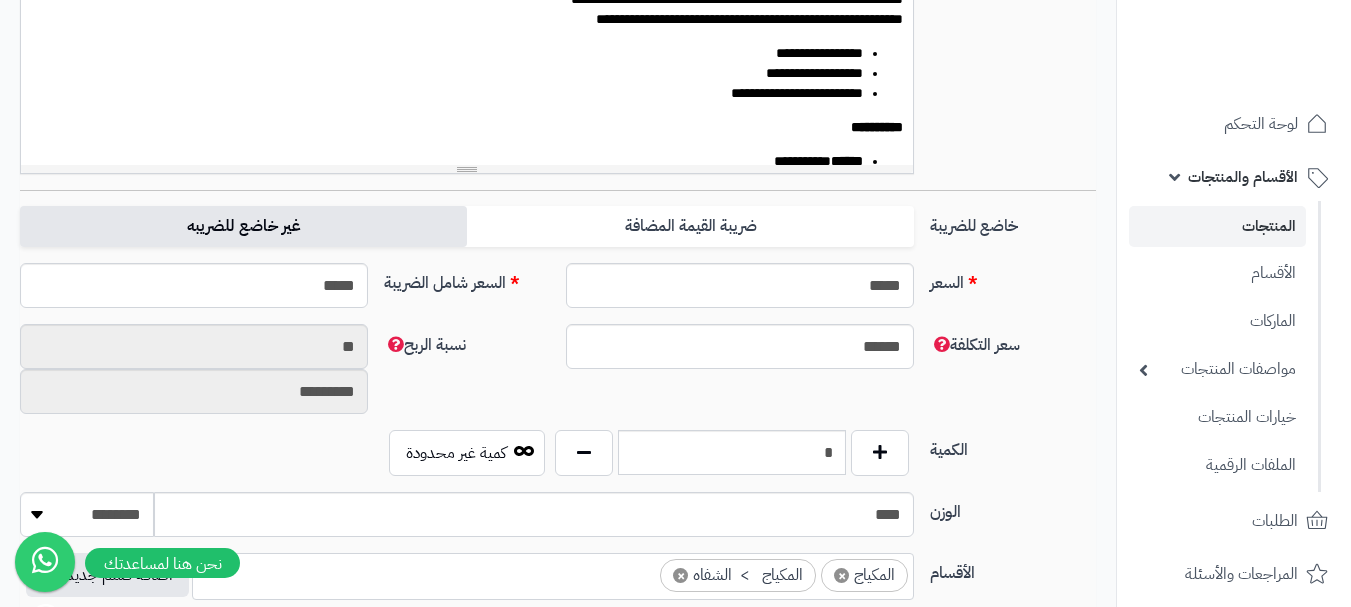 click on "غير خاضع للضريبه" at bounding box center [243, 226] 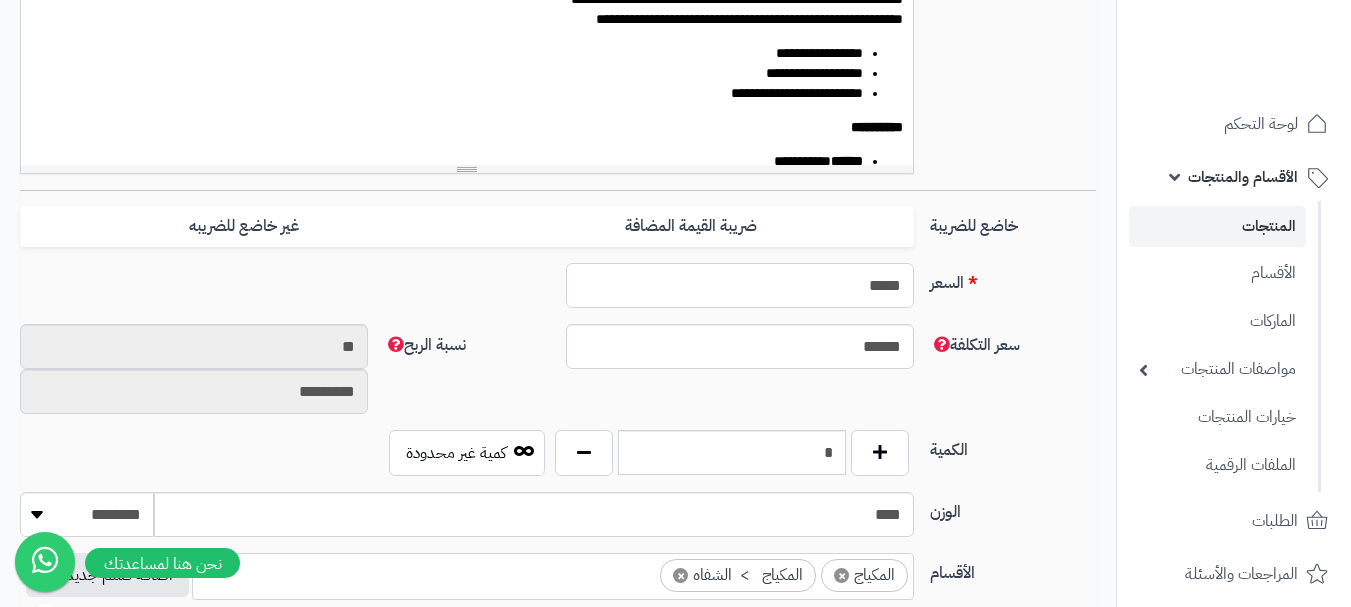 click on "*****" at bounding box center [740, 285] 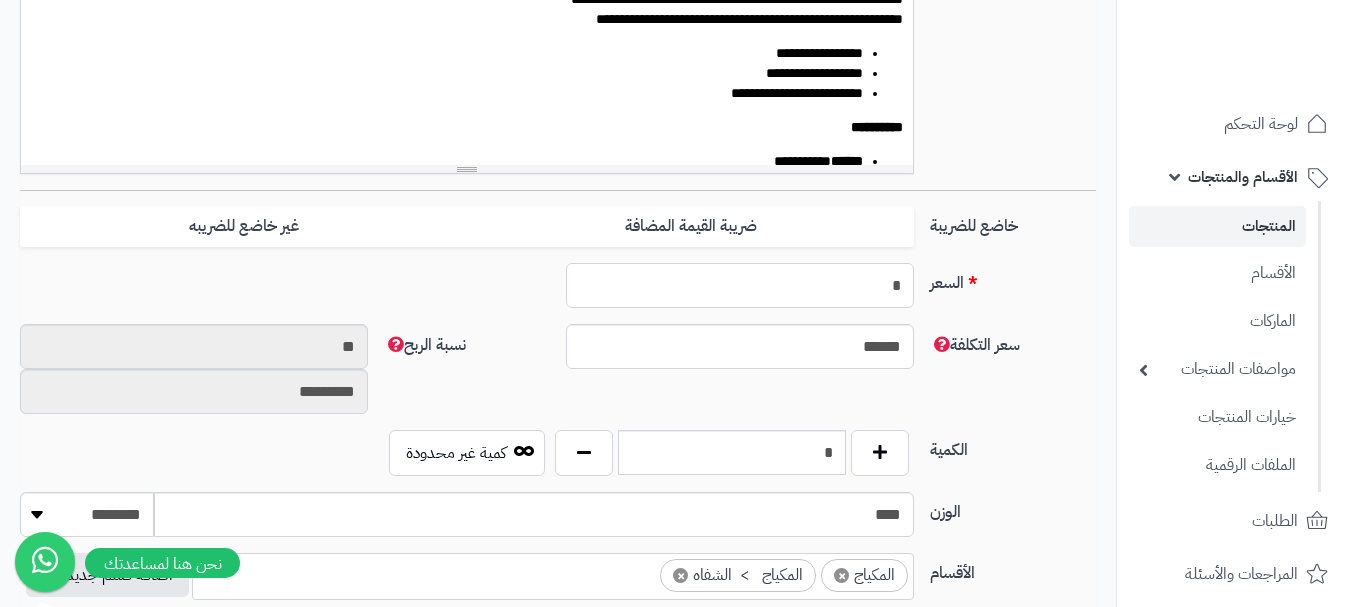 type on "**" 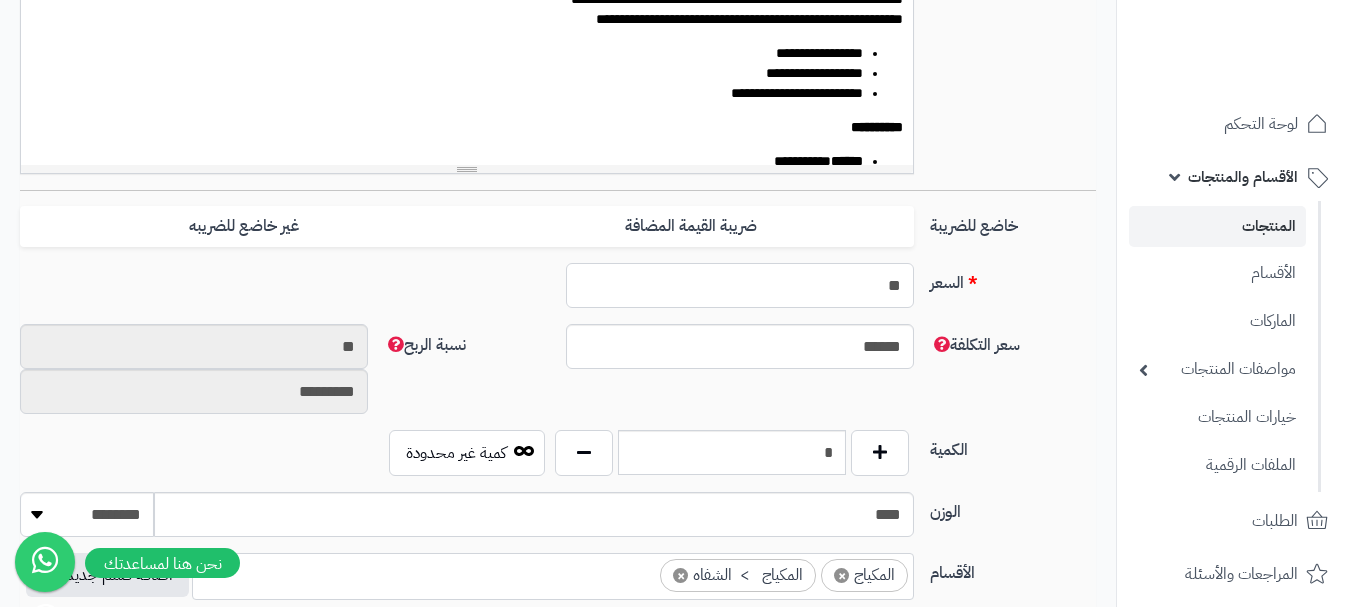 type on "*********" 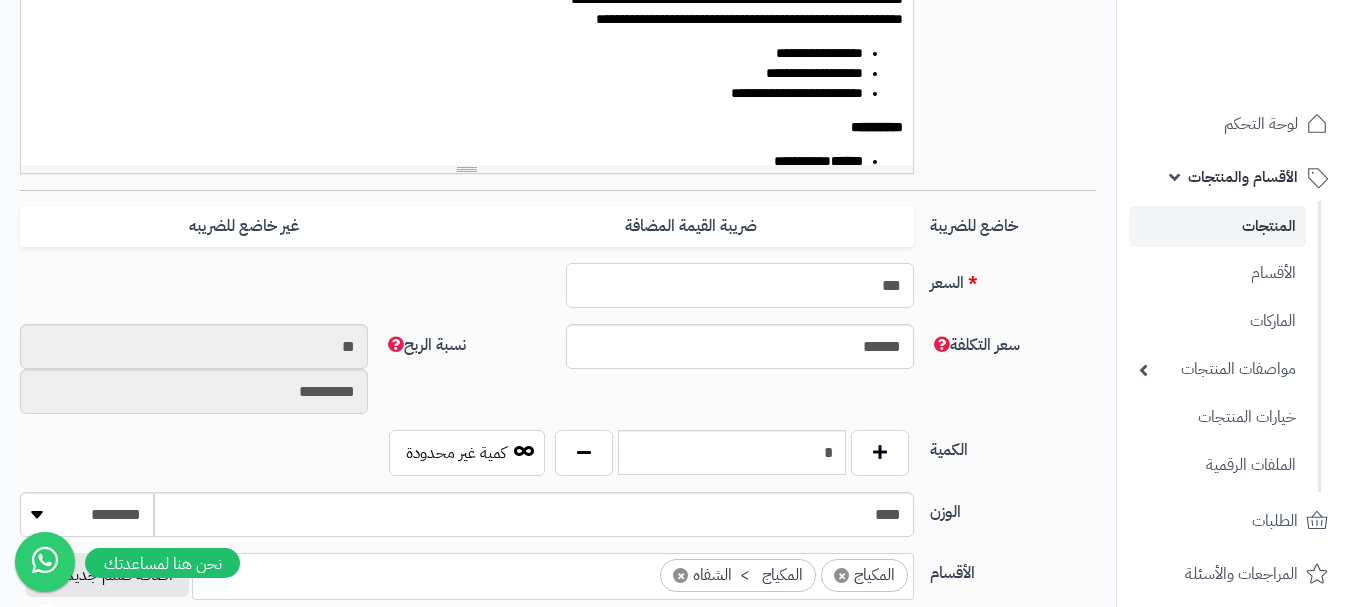 type on "**********" 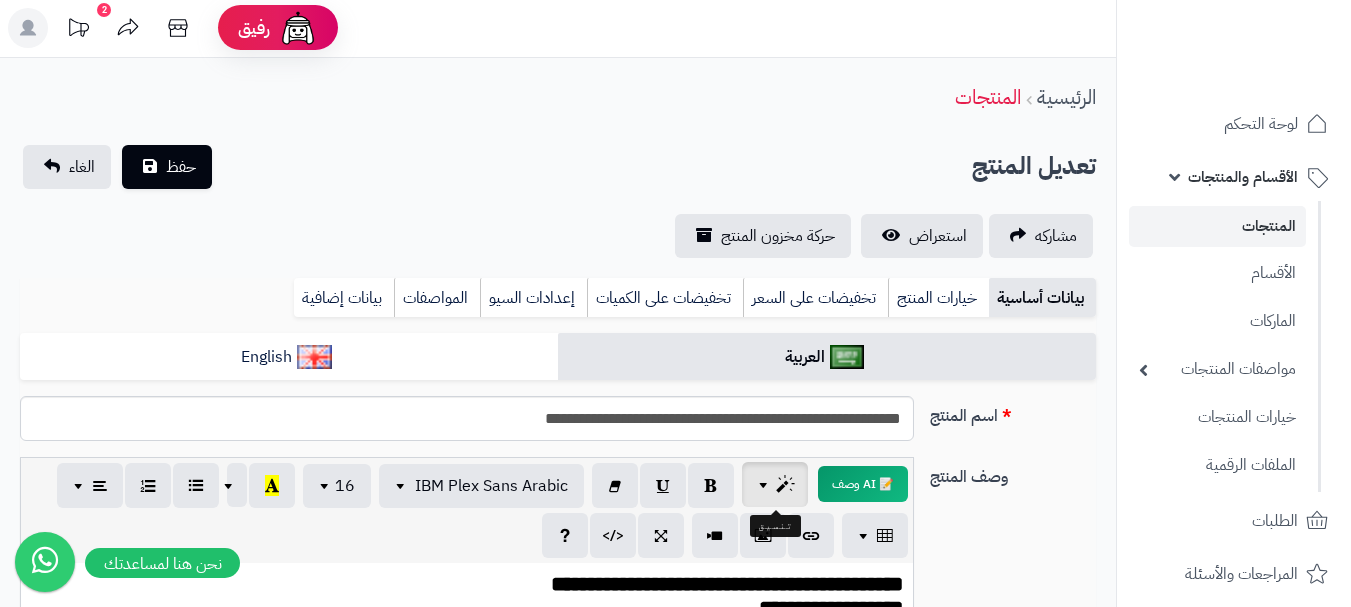 scroll, scrollTop: 0, scrollLeft: 0, axis: both 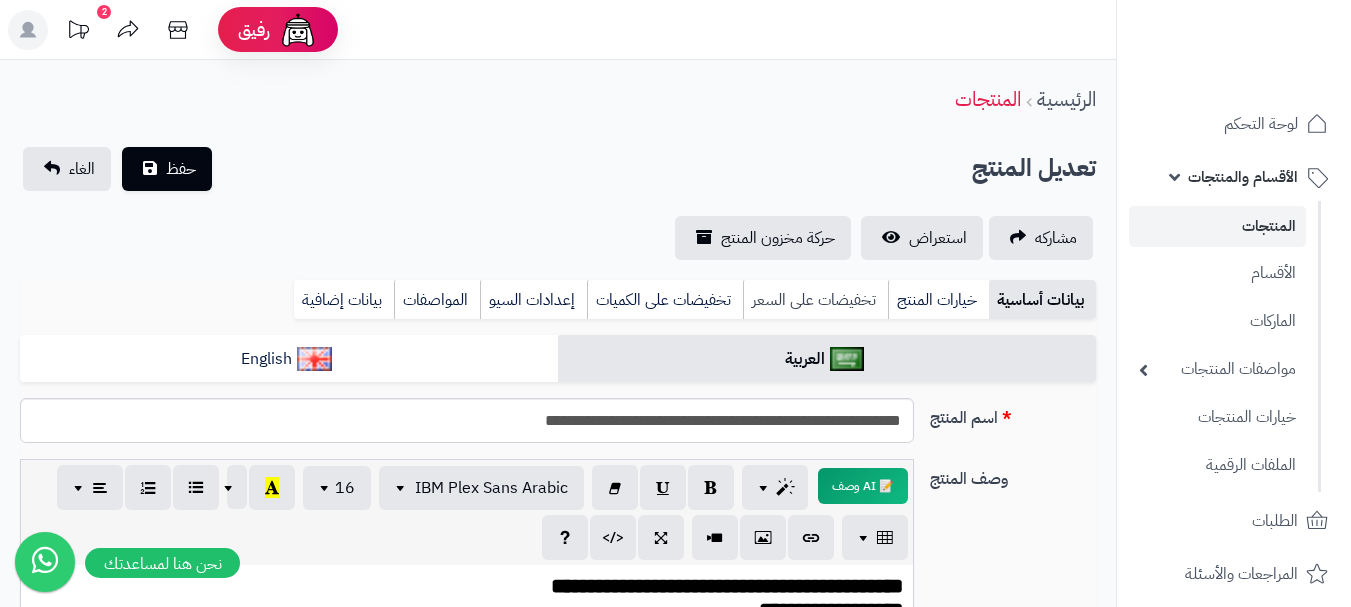 type on "***" 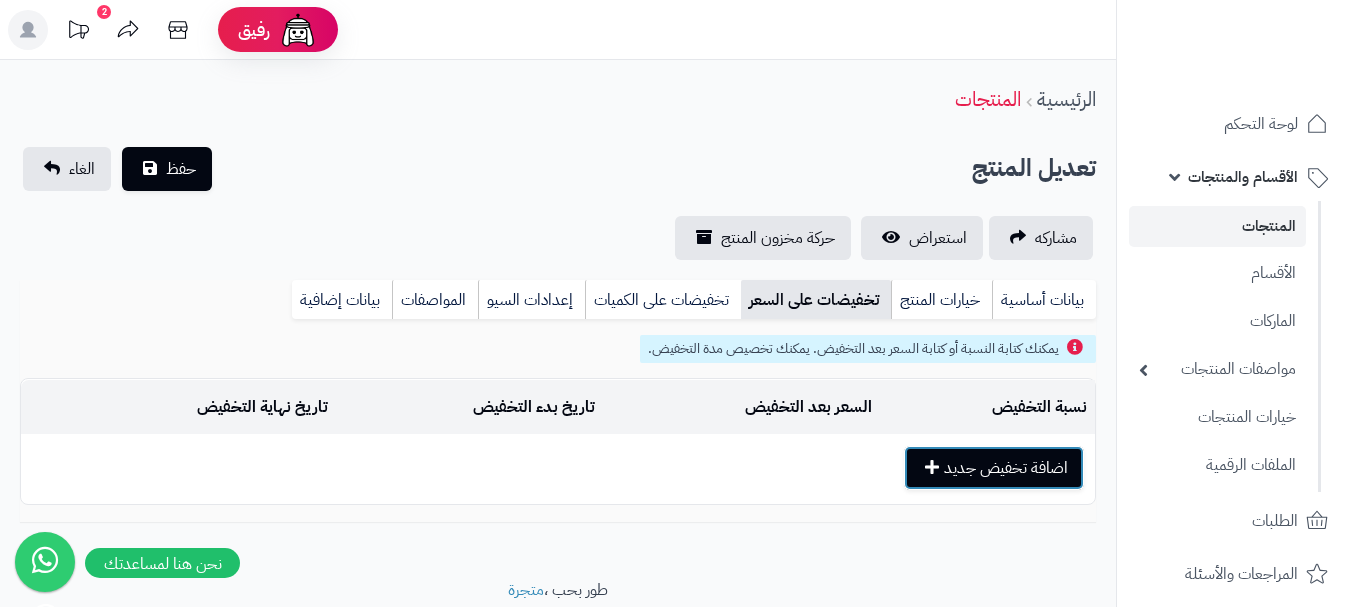 click on "اضافة تخفيض جديد" at bounding box center (994, 468) 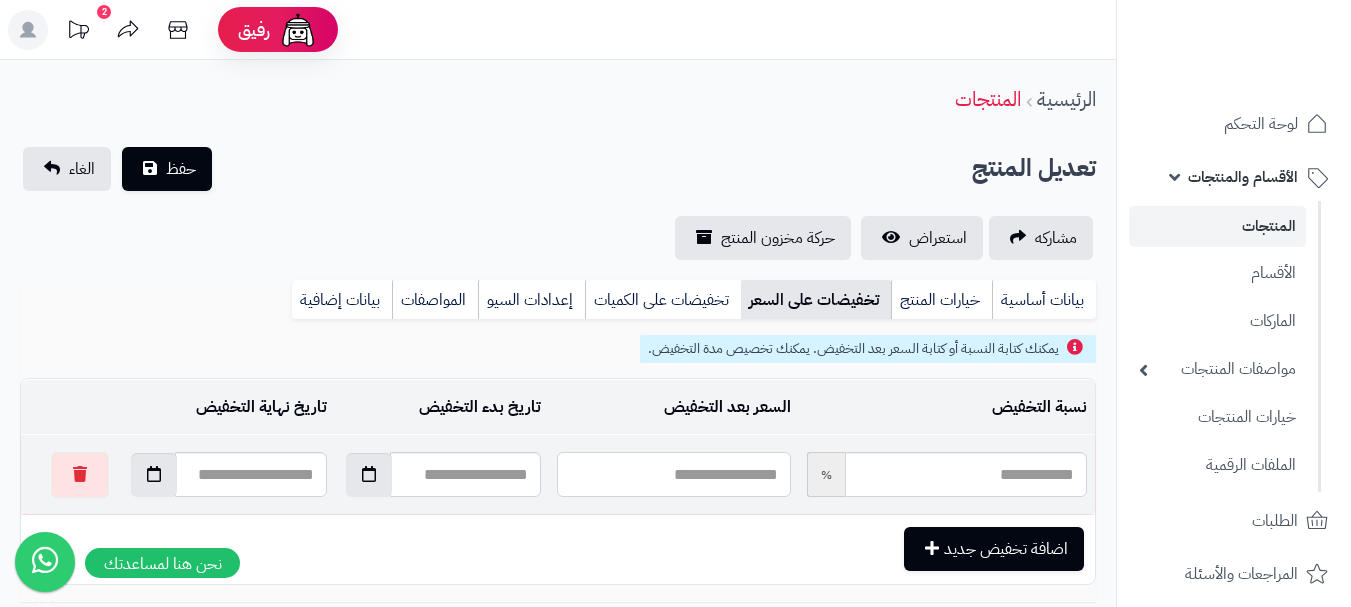 click at bounding box center [673, 474] 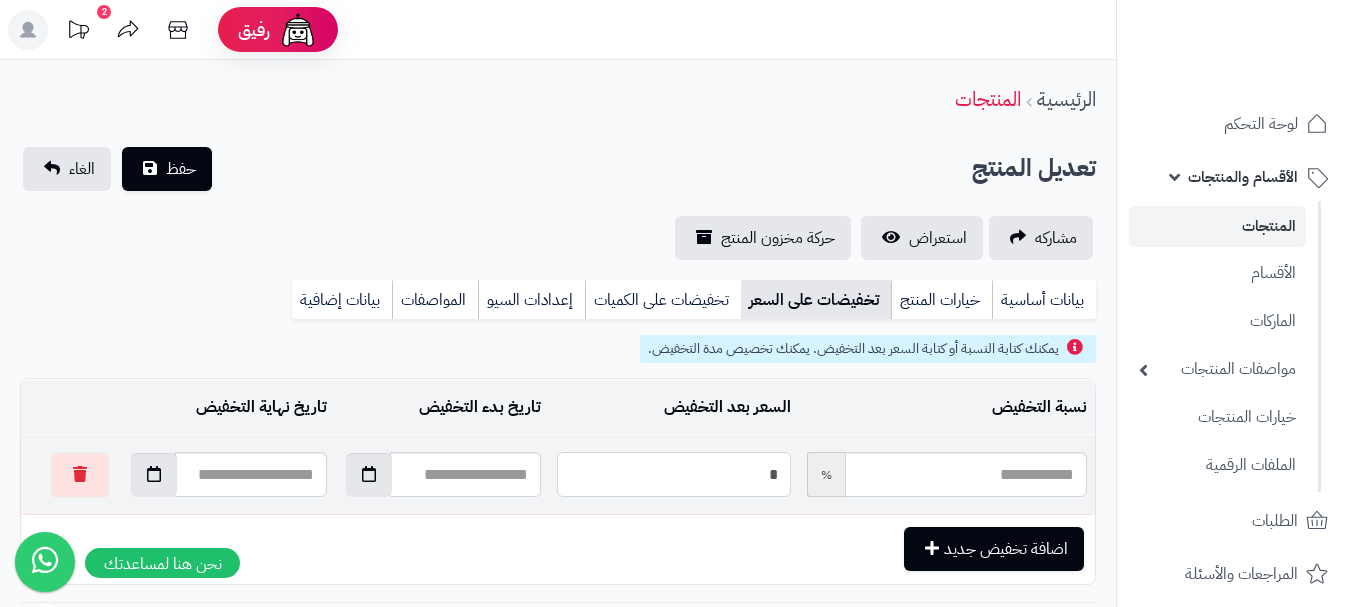 type on "*****" 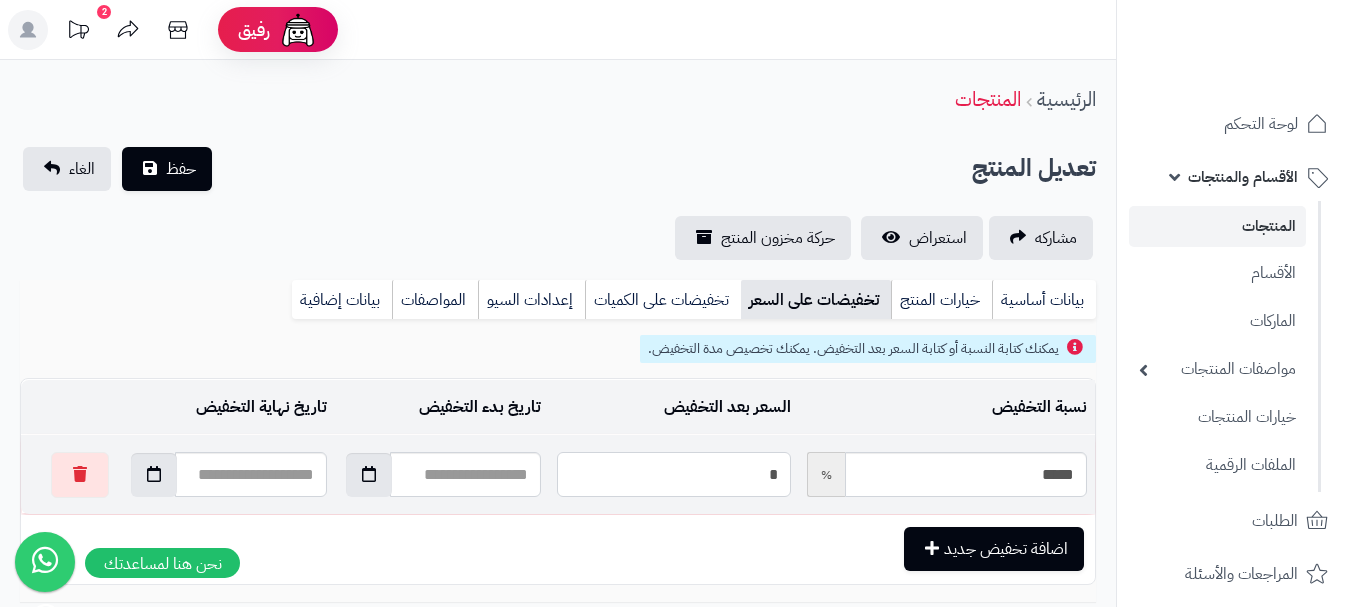 type on "**" 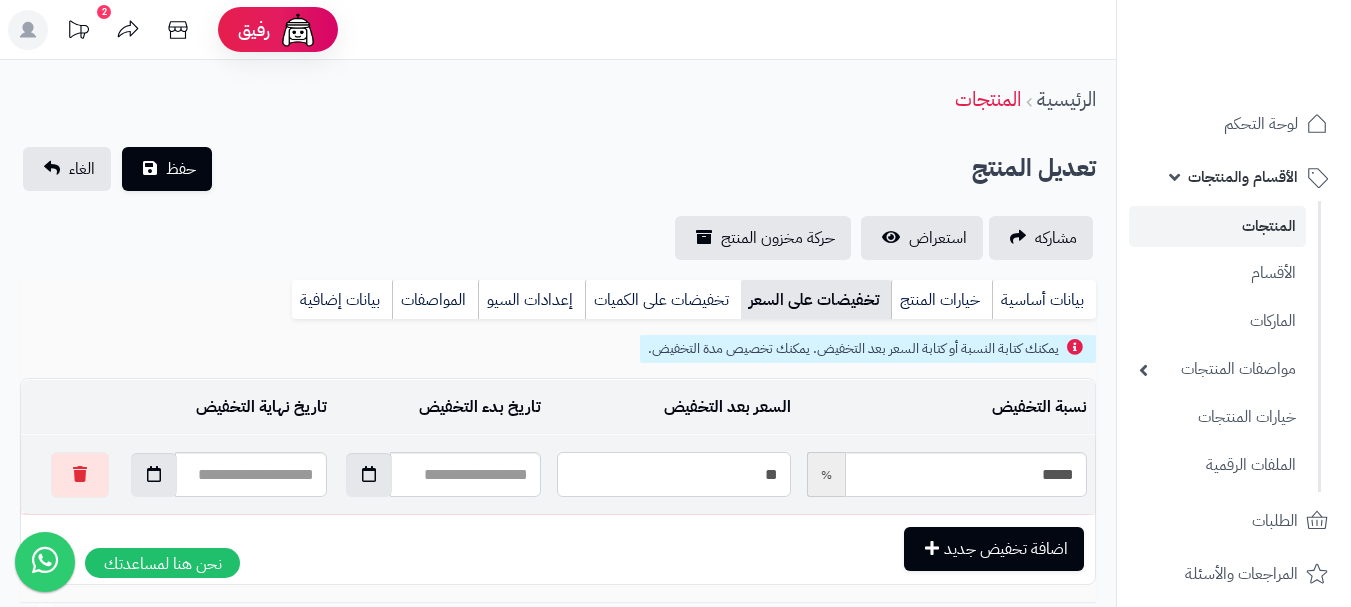 type on "*****" 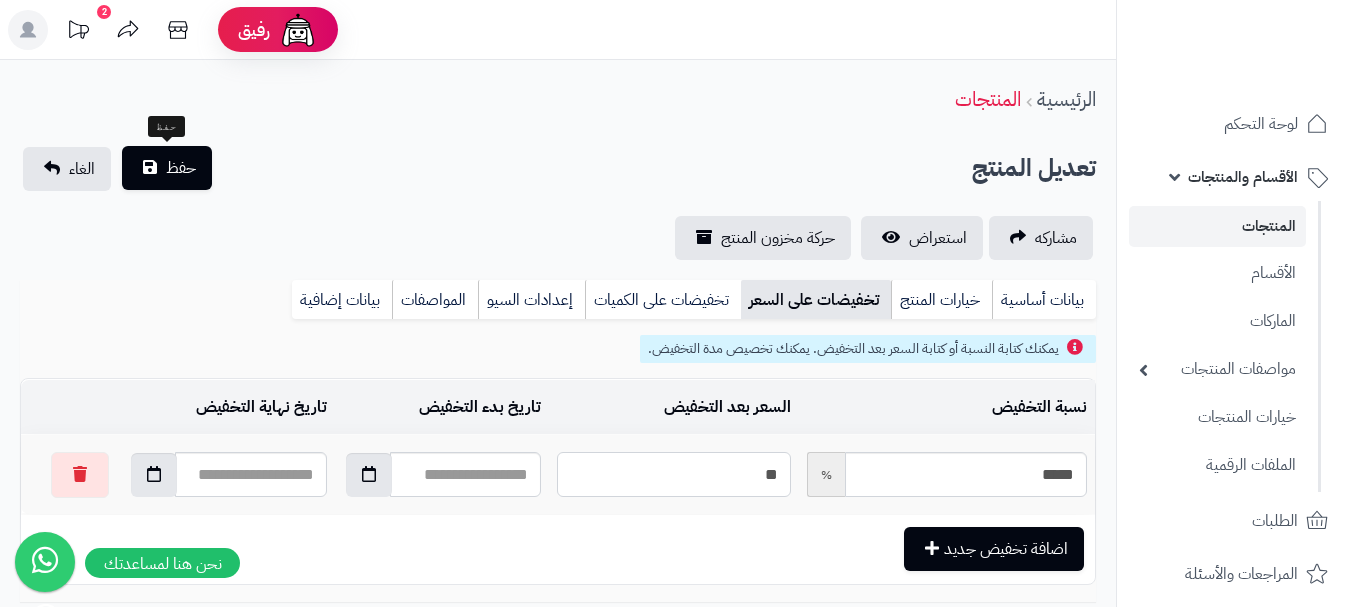 type on "**" 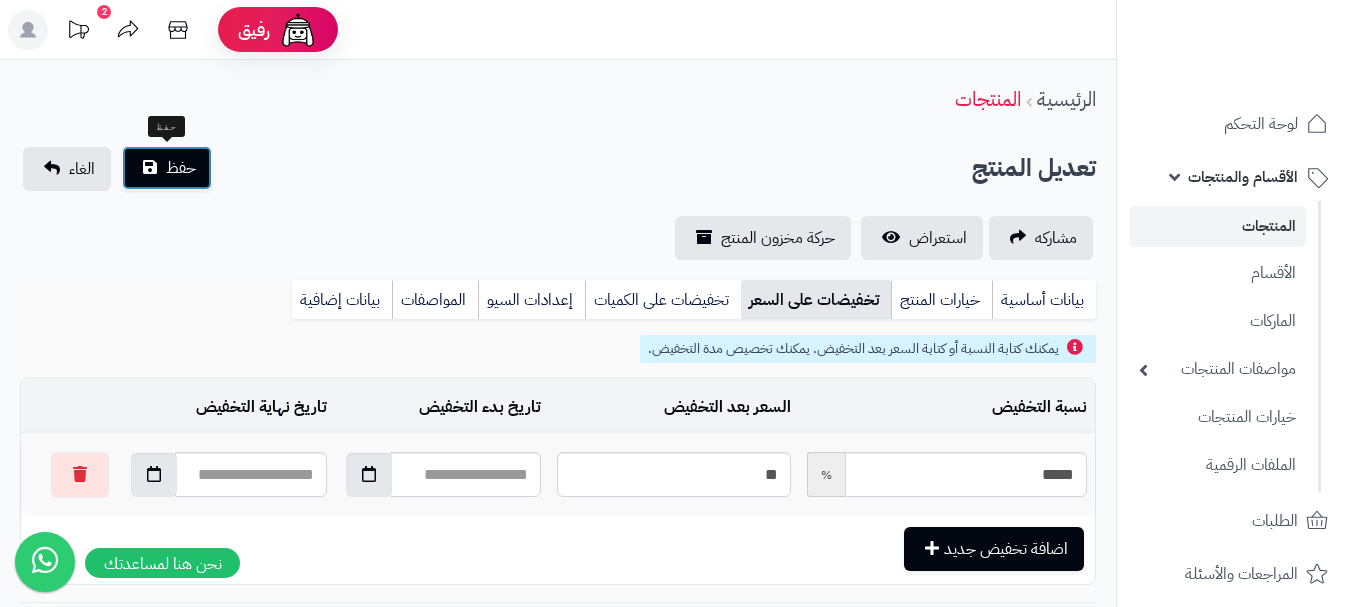 click on "حفظ" at bounding box center (167, 168) 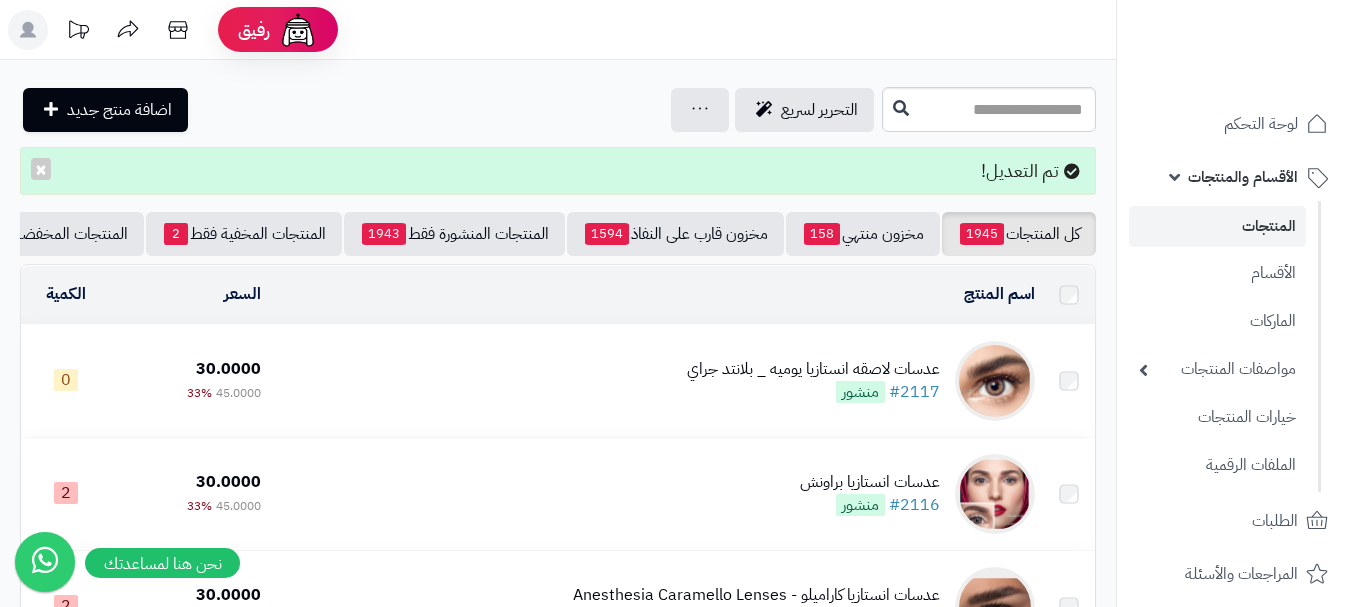 scroll, scrollTop: 0, scrollLeft: 0, axis: both 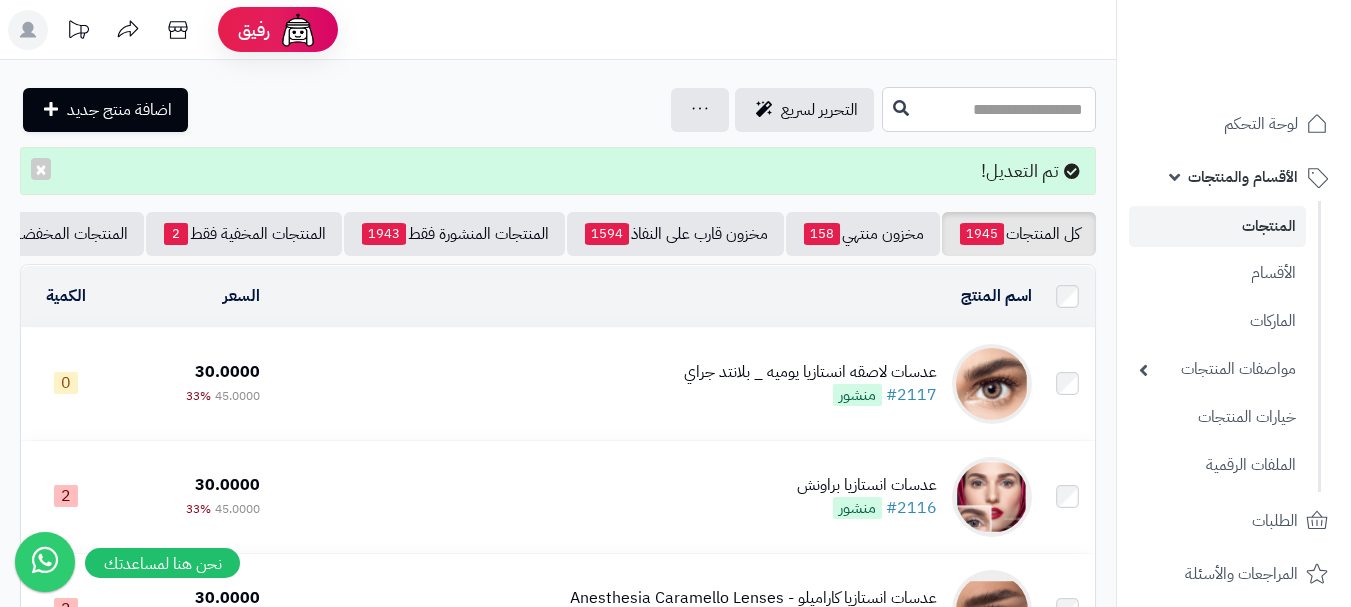 click at bounding box center (989, 109) 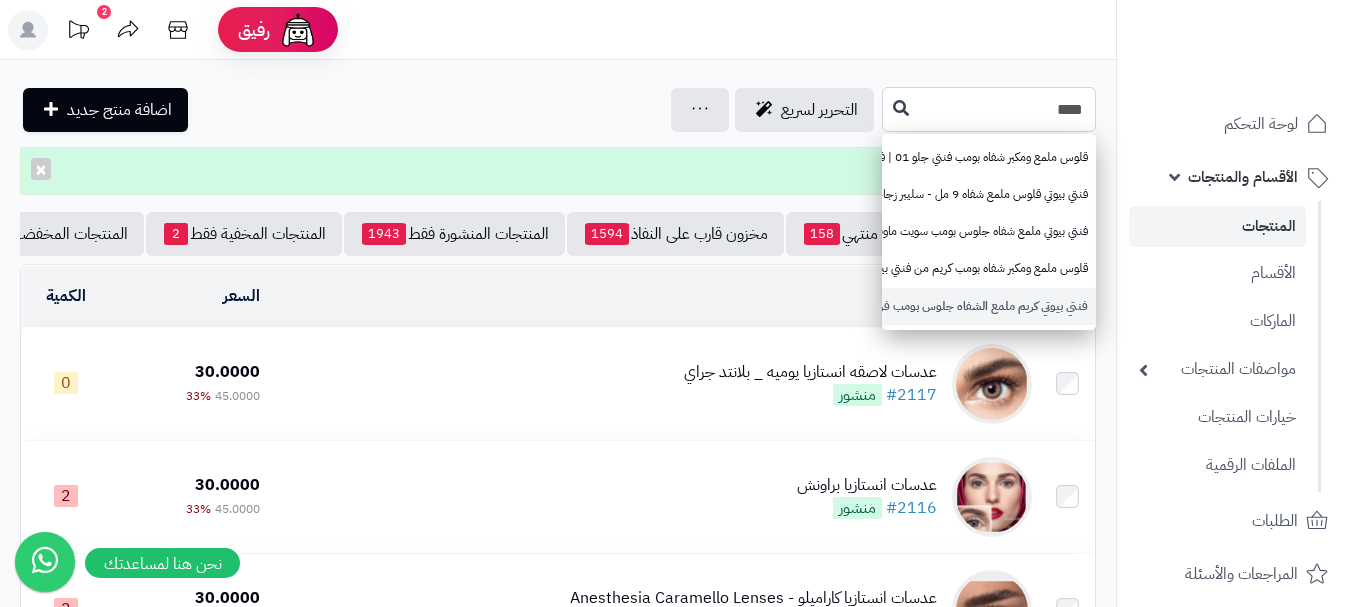 type on "****" 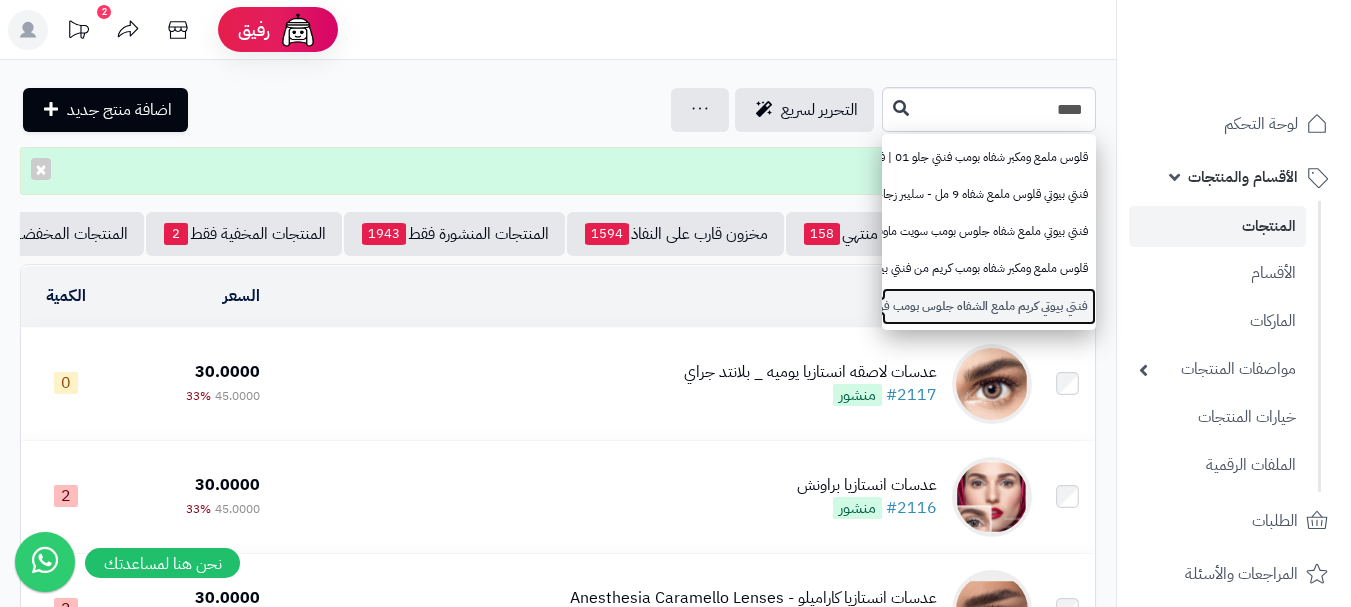 click on "فنتي بيوتي كريم ملمع الشفاه جلوس بومب فروت - 05 فروت سناكس" at bounding box center [989, 306] 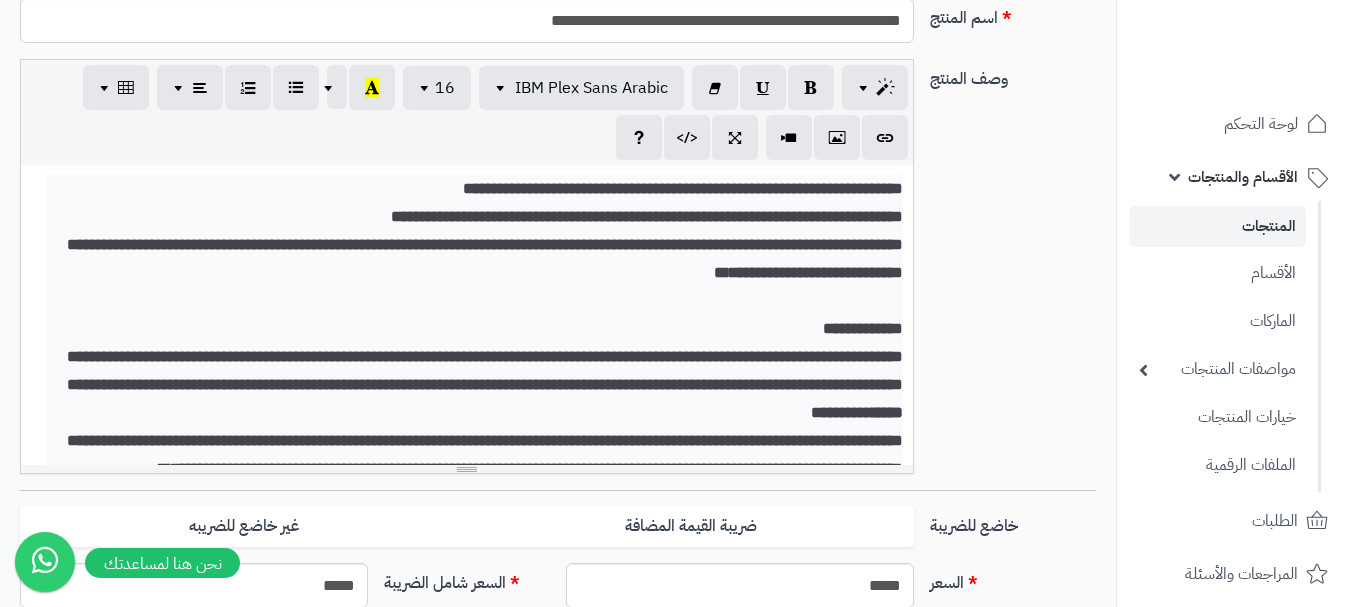 scroll, scrollTop: 641, scrollLeft: 0, axis: vertical 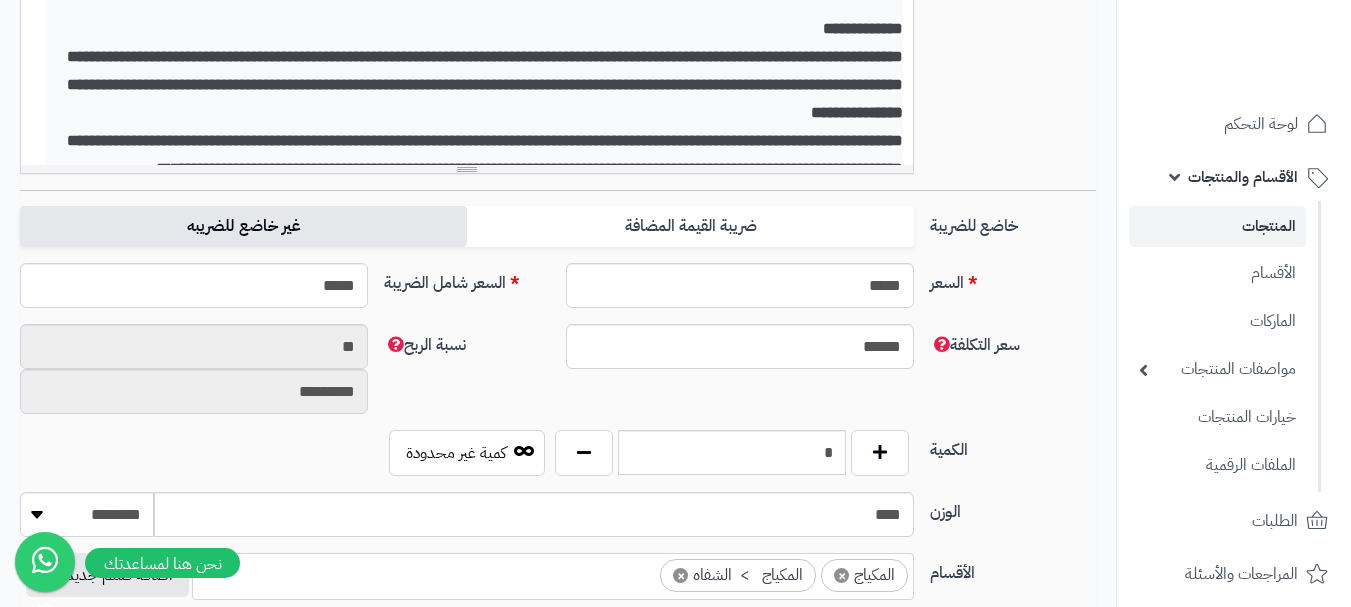 click on "غير خاضع للضريبه" at bounding box center (243, 226) 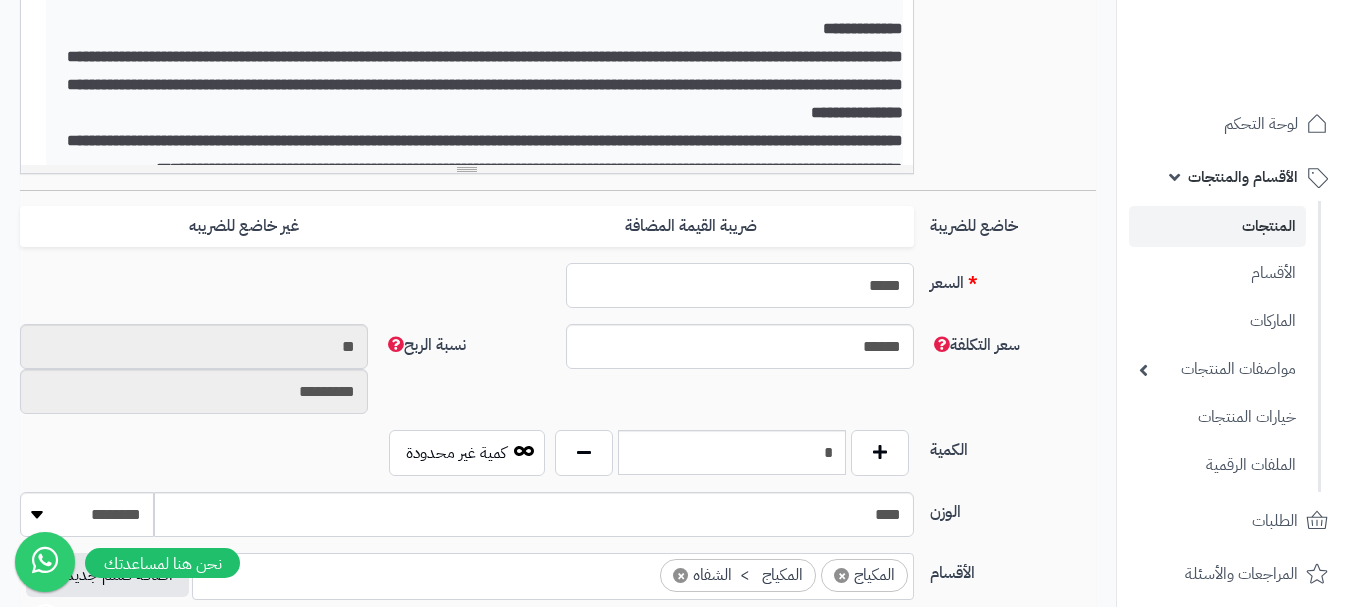 click on "*****" at bounding box center [740, 285] 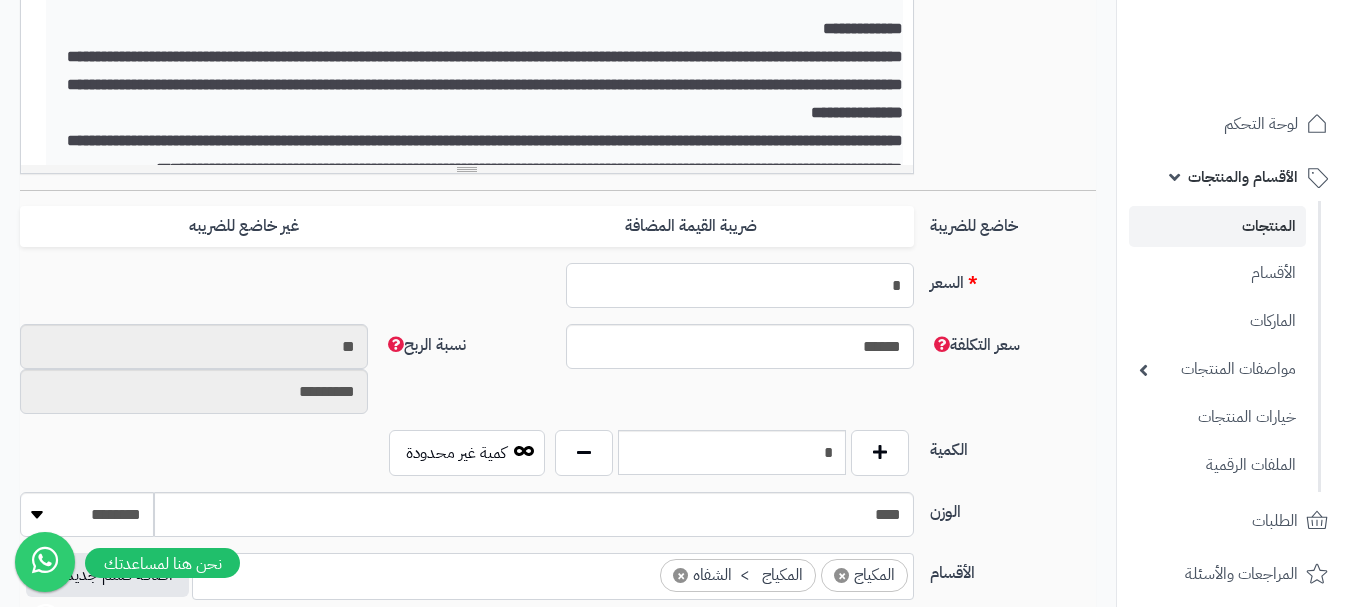 type on "**" 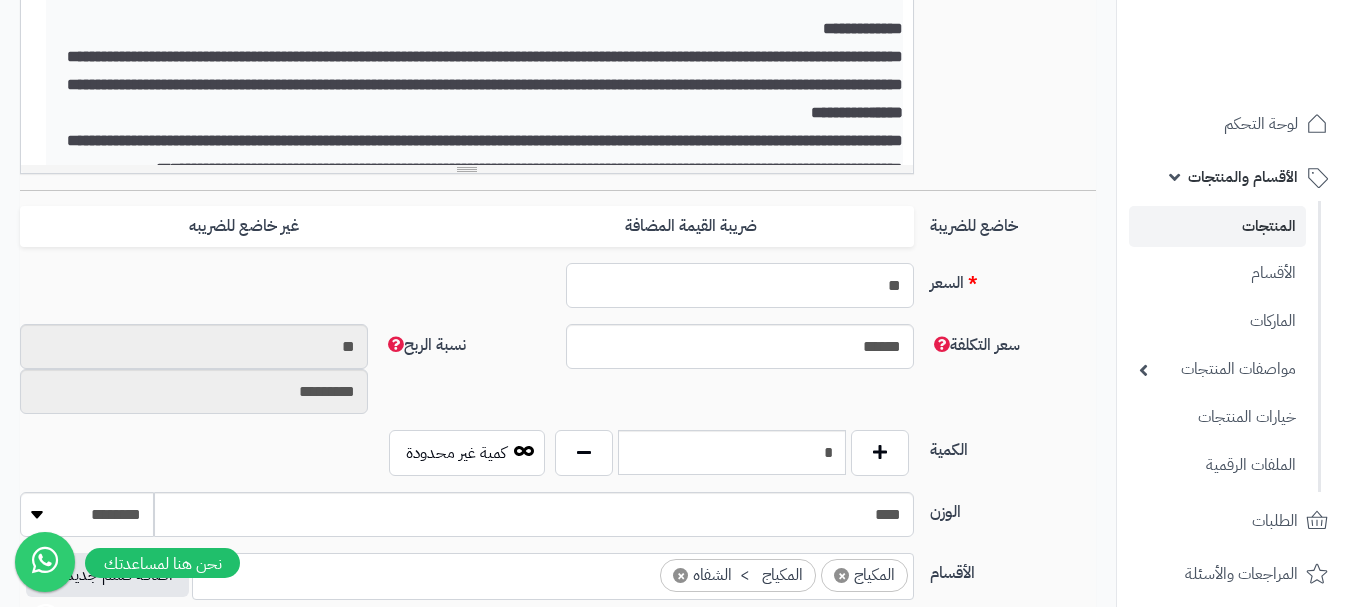 type on "*********" 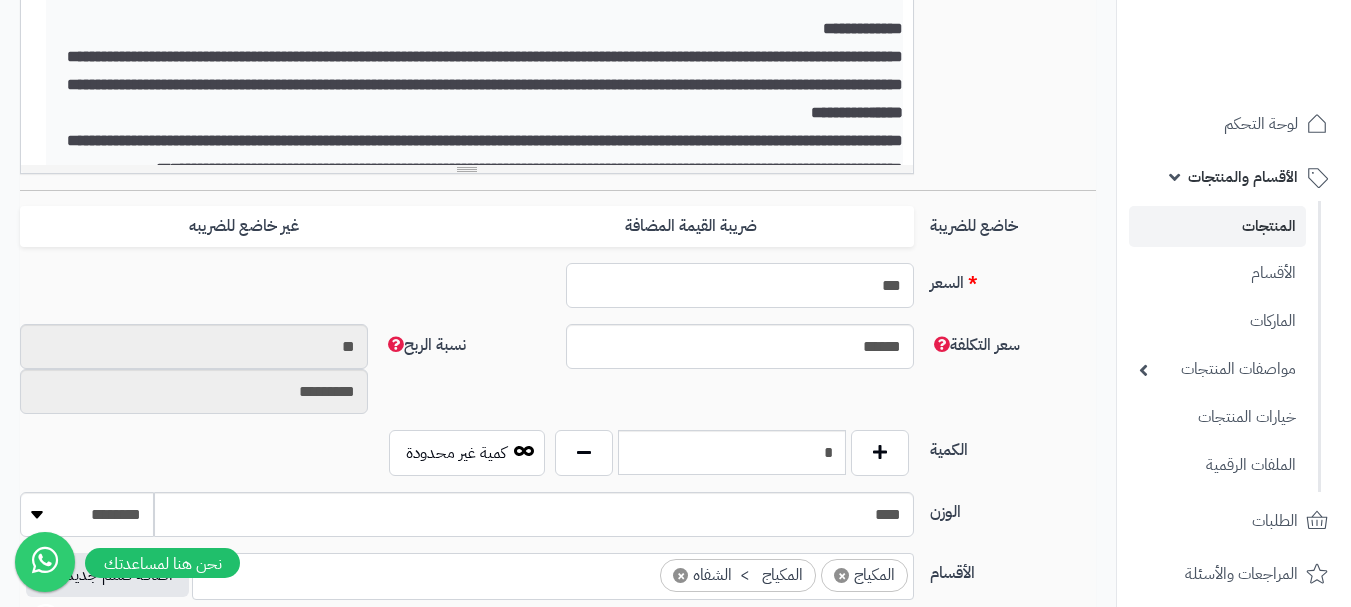 type on "**********" 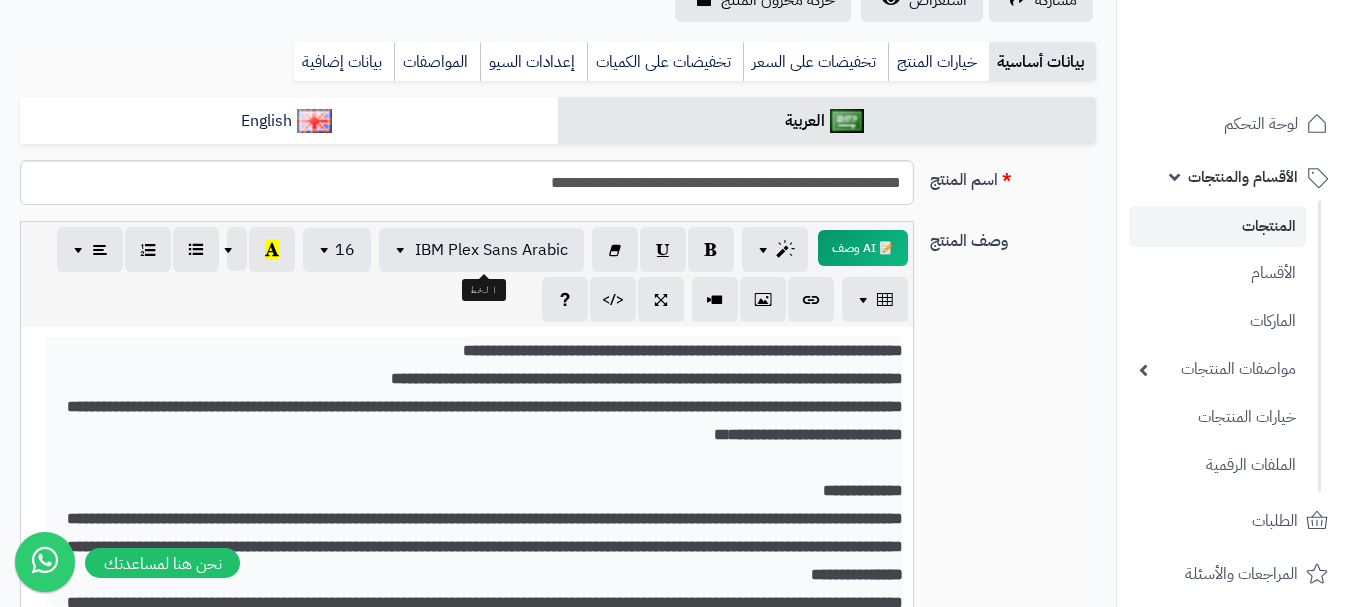 scroll, scrollTop: 200, scrollLeft: 0, axis: vertical 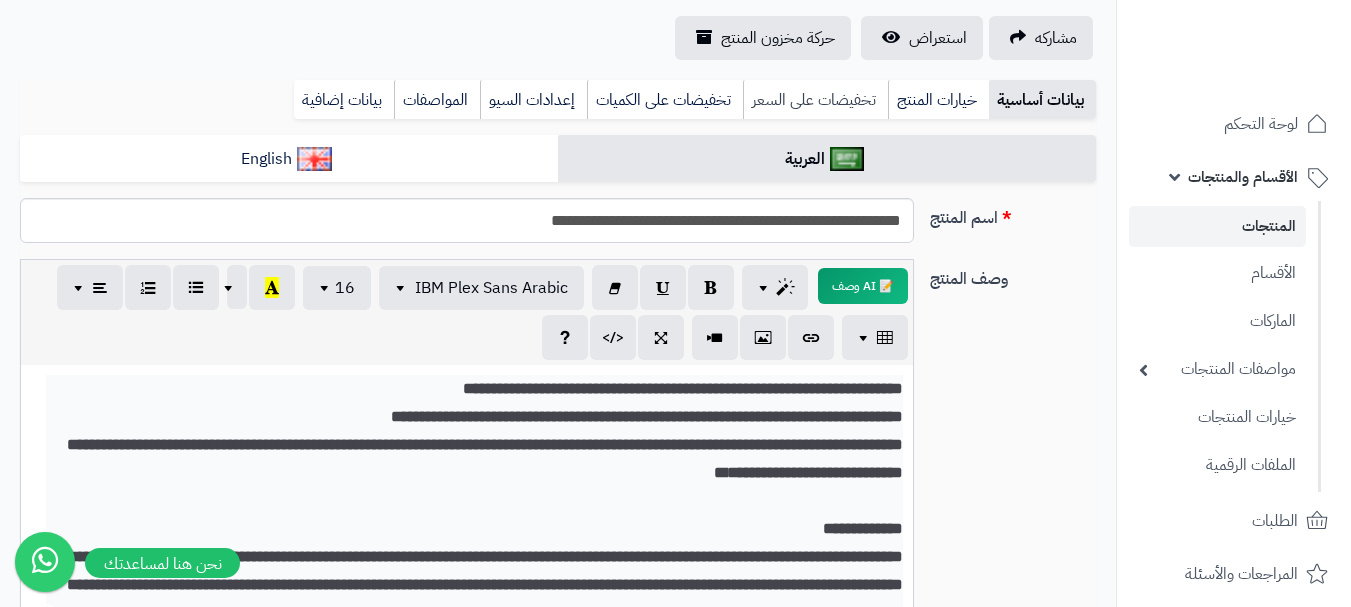 type on "***" 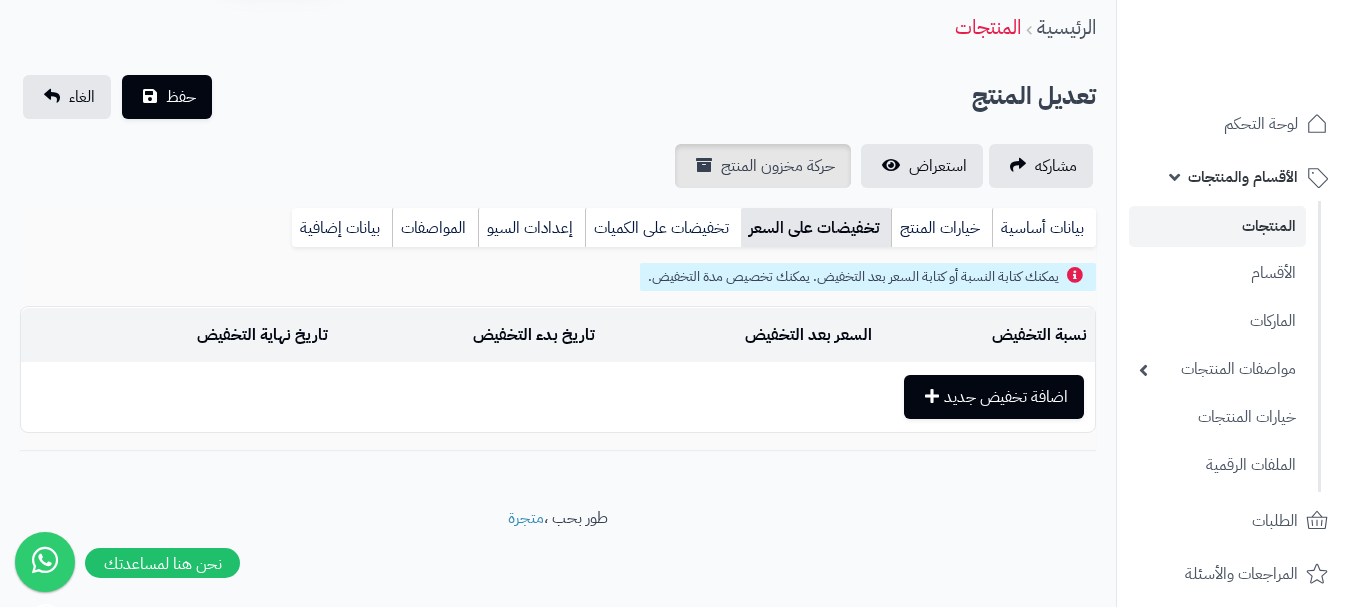 scroll, scrollTop: 72, scrollLeft: 0, axis: vertical 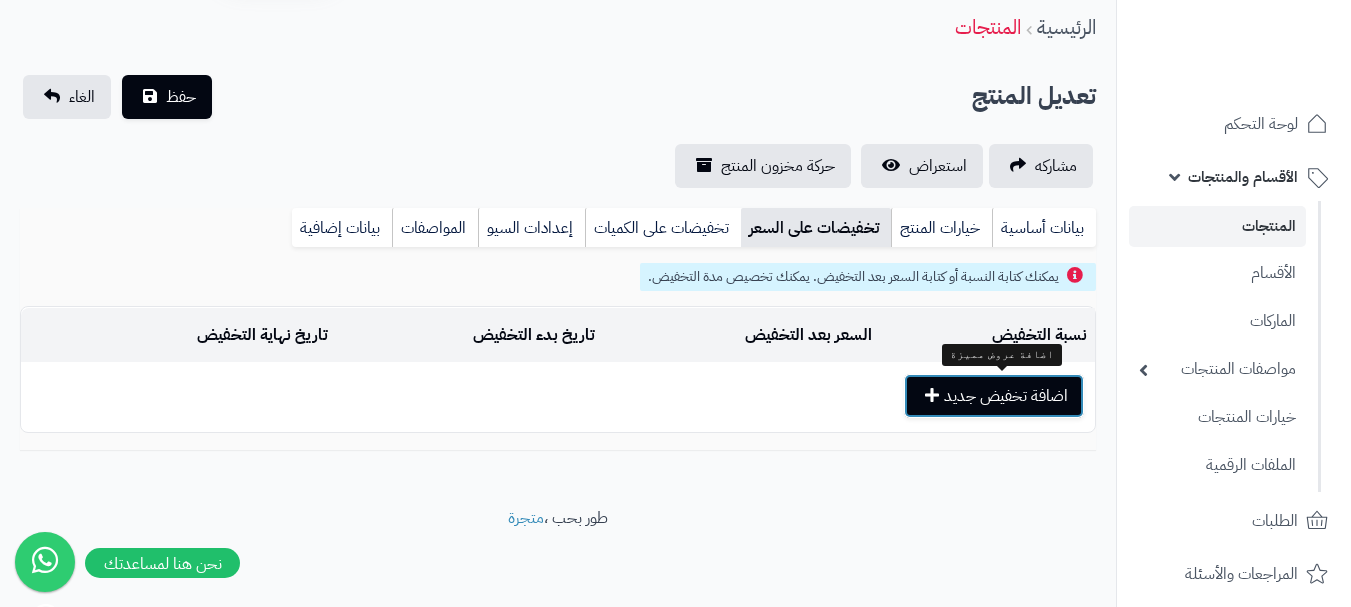 click on "اضافة تخفيض جديد" at bounding box center [994, 396] 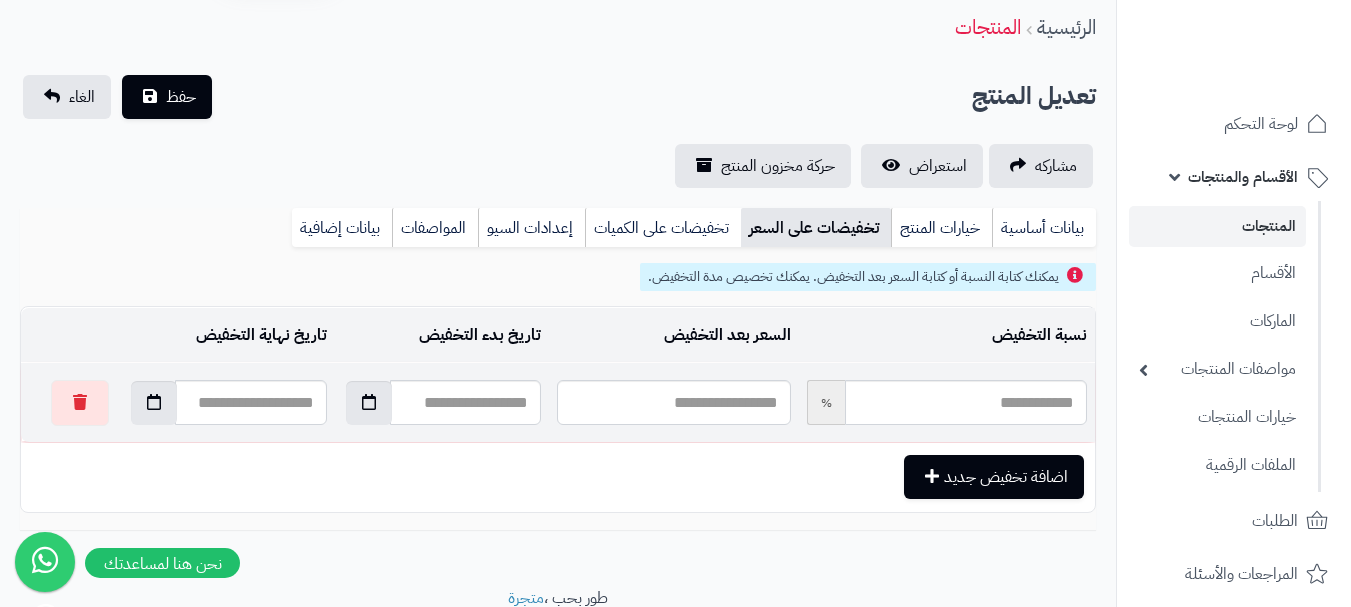 click at bounding box center (673, 402) 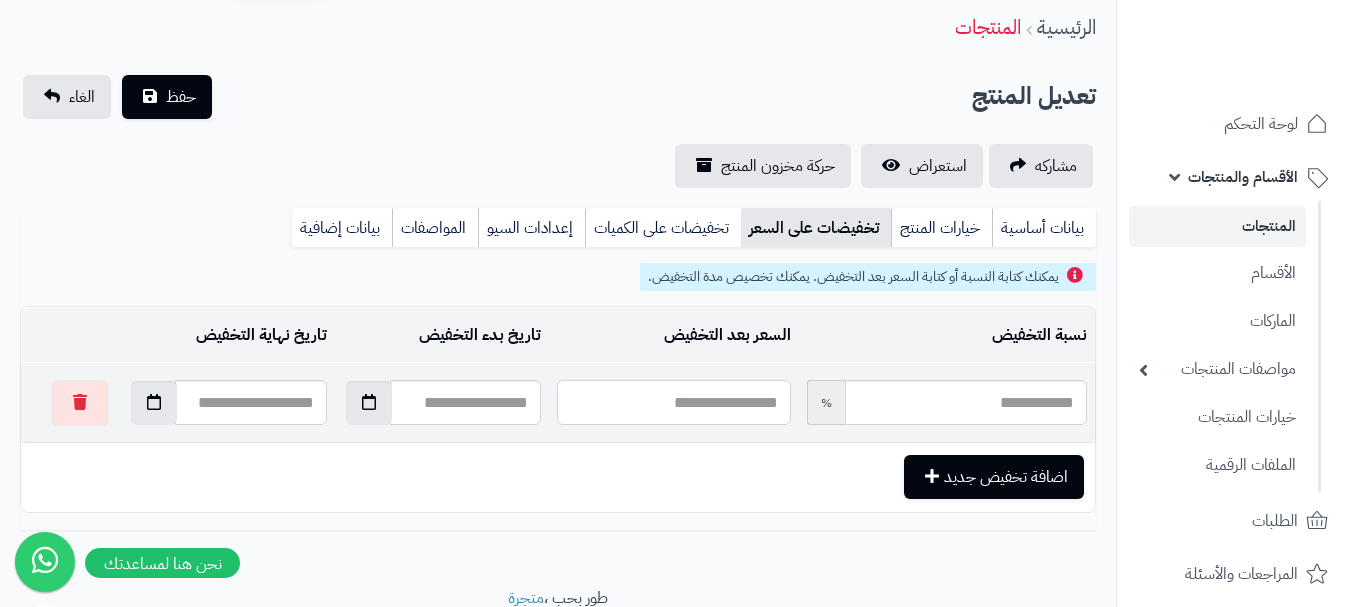 click at bounding box center (673, 402) 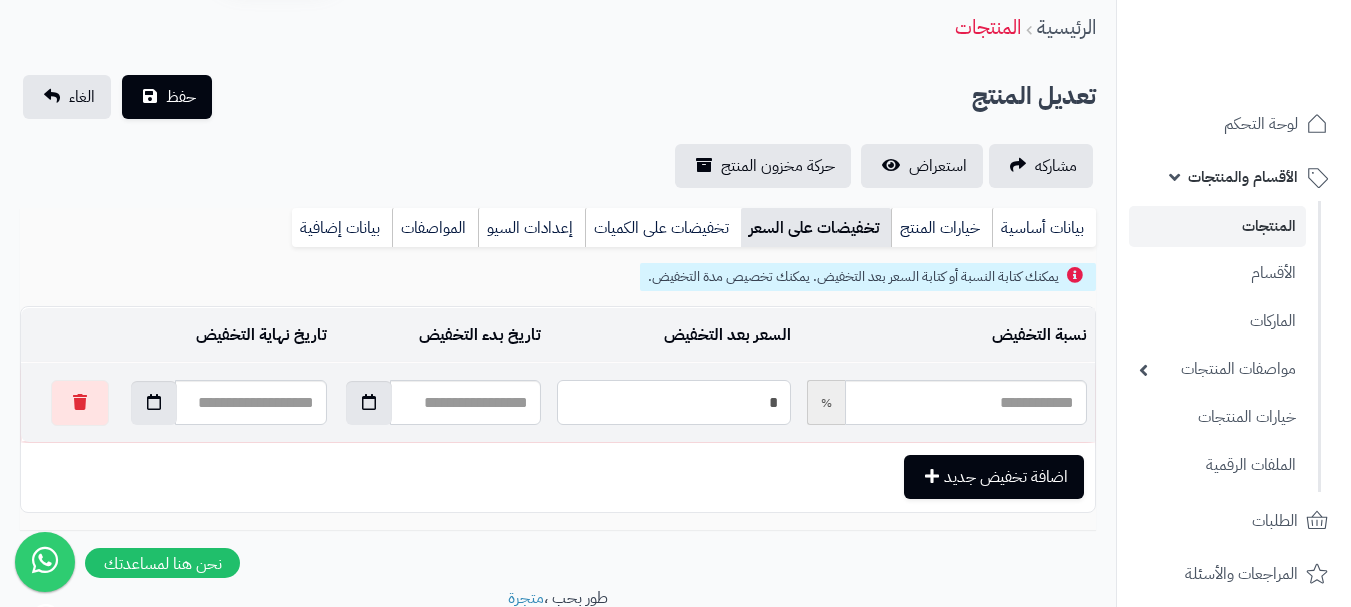 type on "*****" 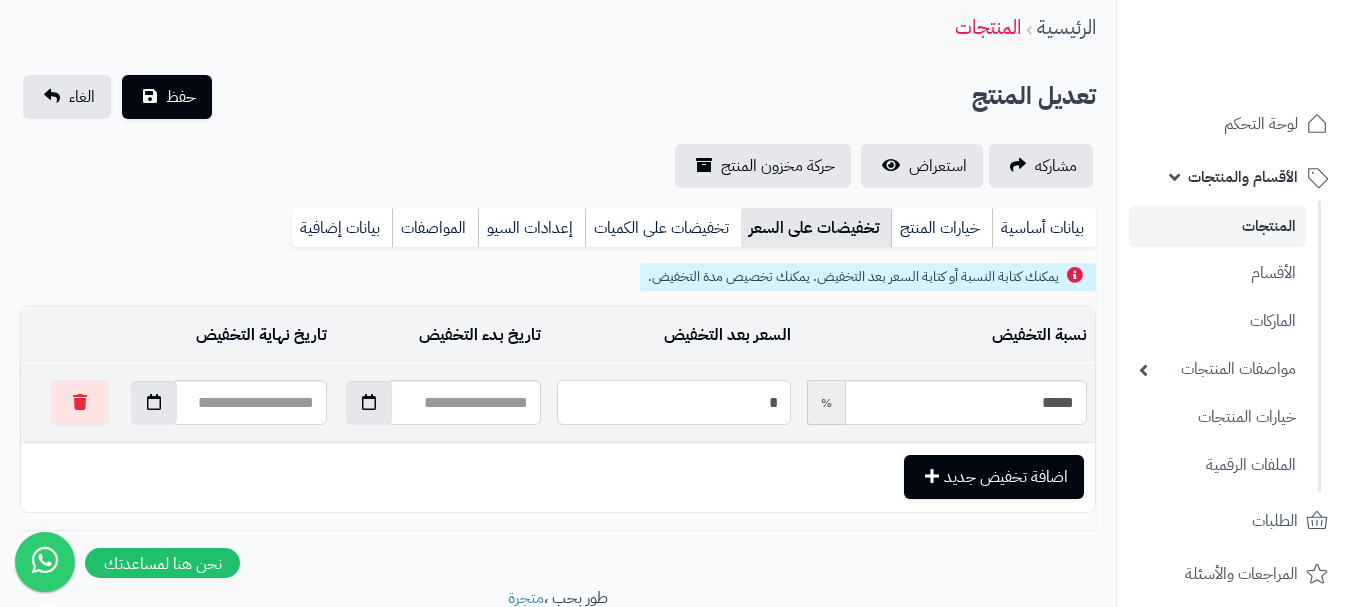 type on "**" 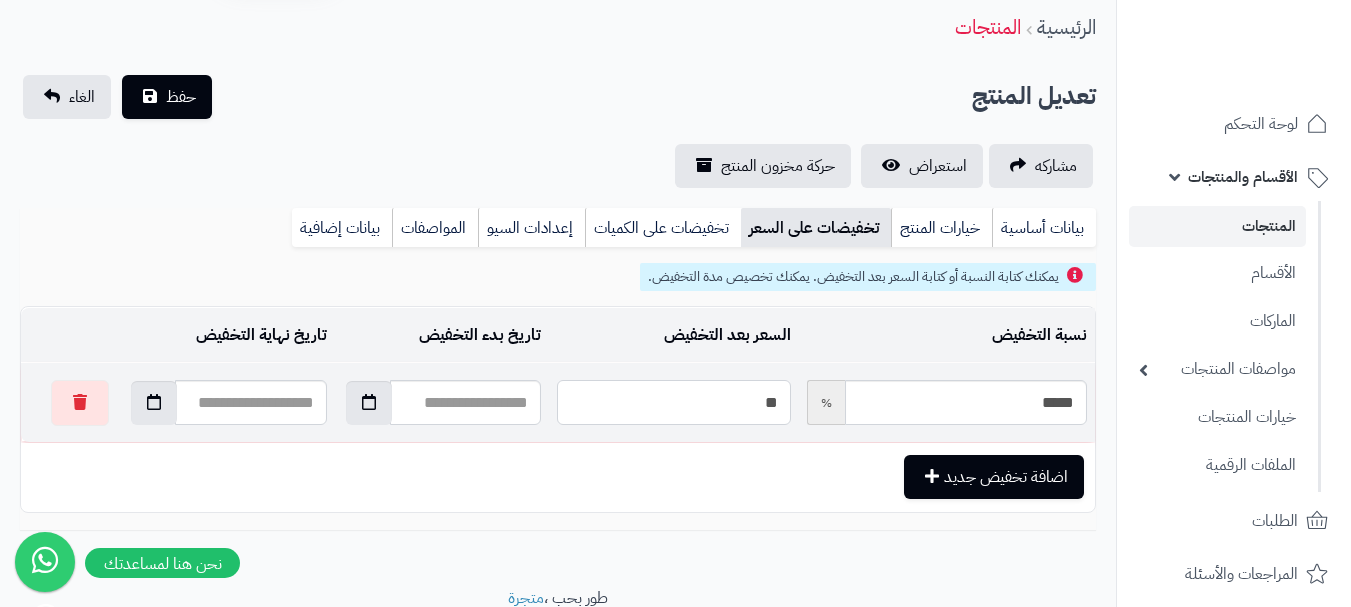 type on "*****" 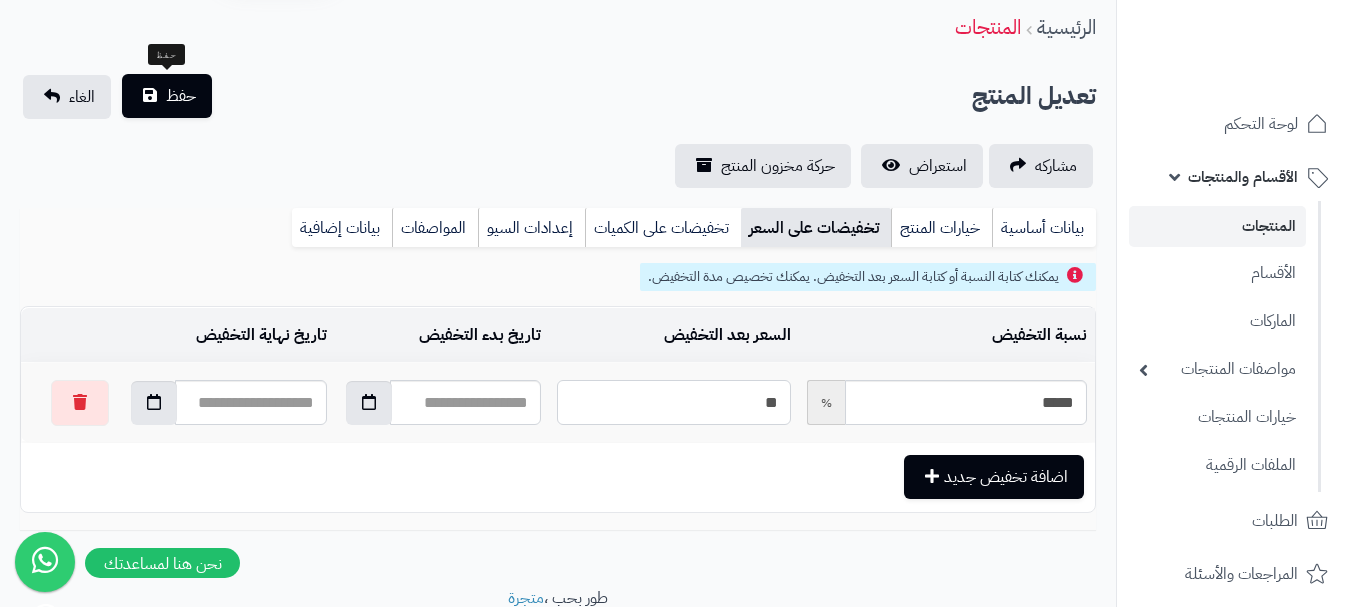 type on "**" 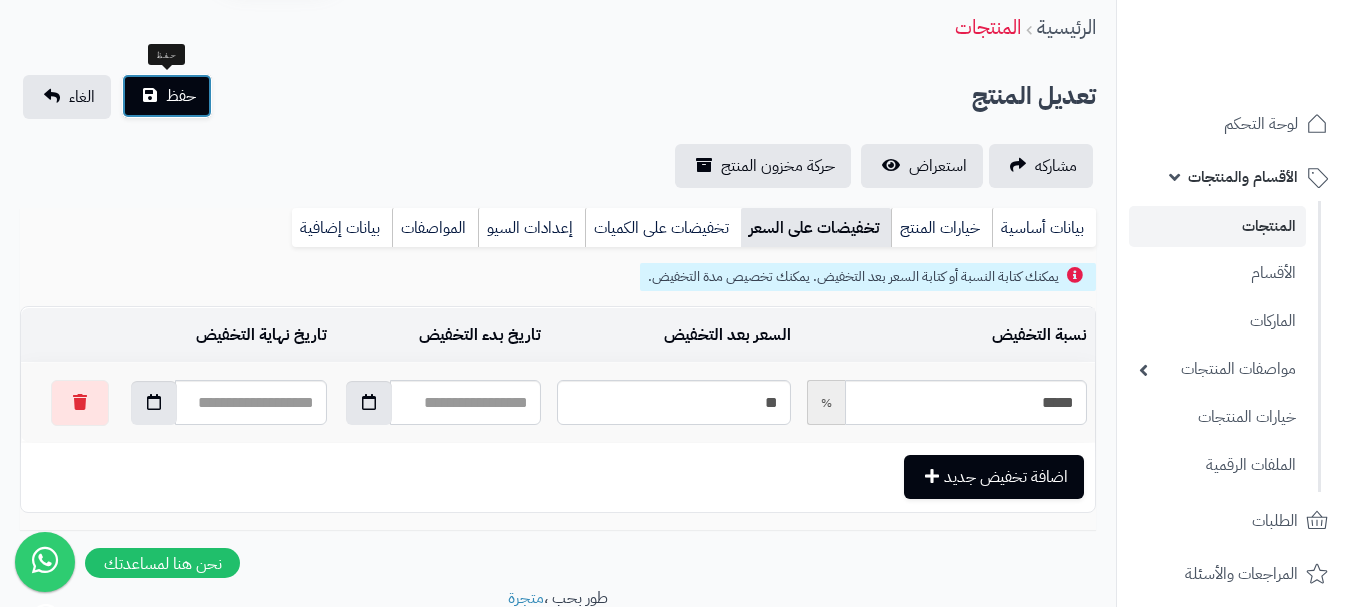 click on "حفظ" at bounding box center [181, 96] 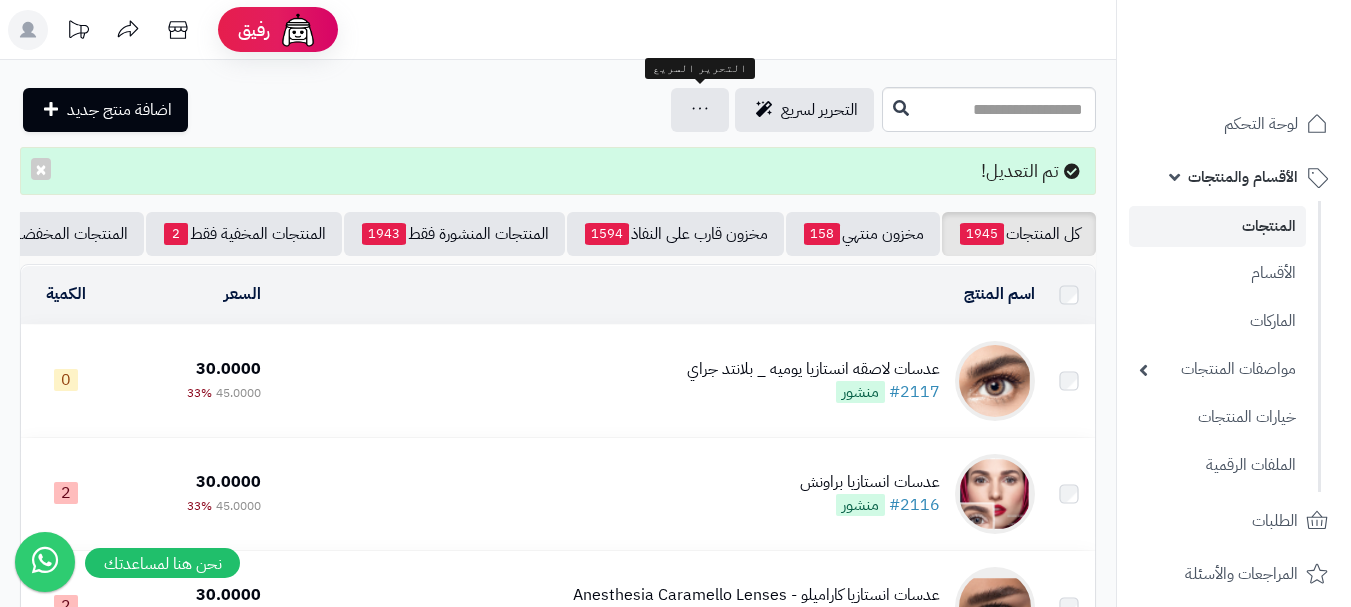 scroll, scrollTop: 0, scrollLeft: 0, axis: both 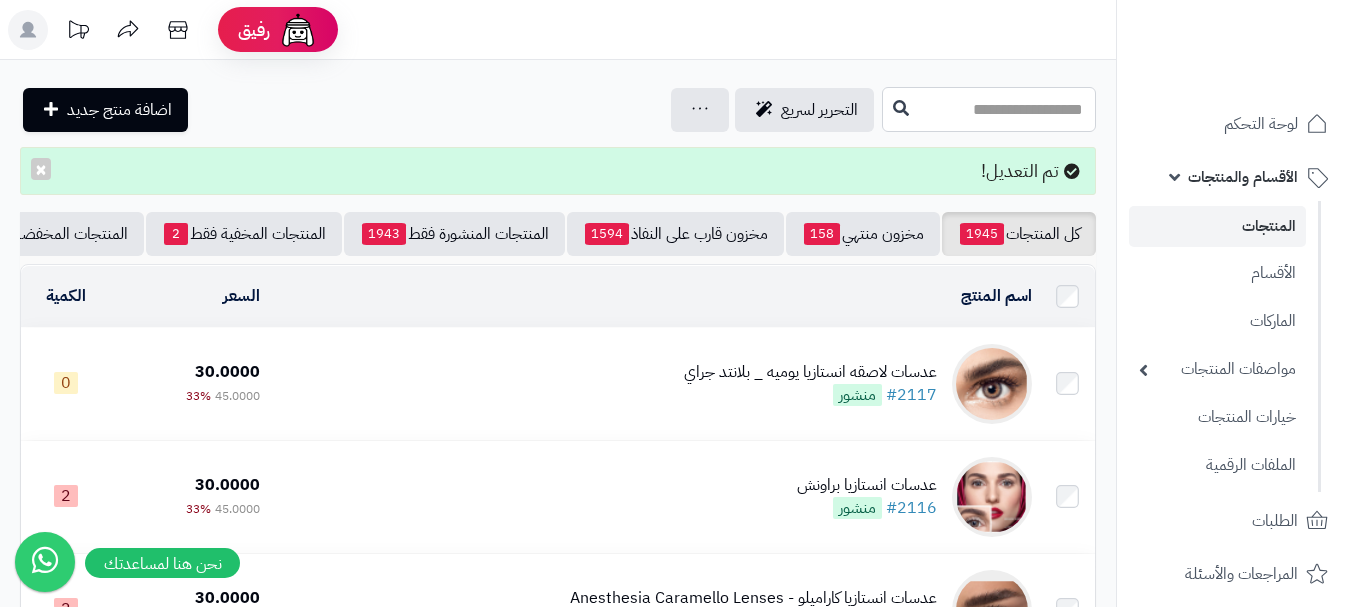 click at bounding box center [989, 109] 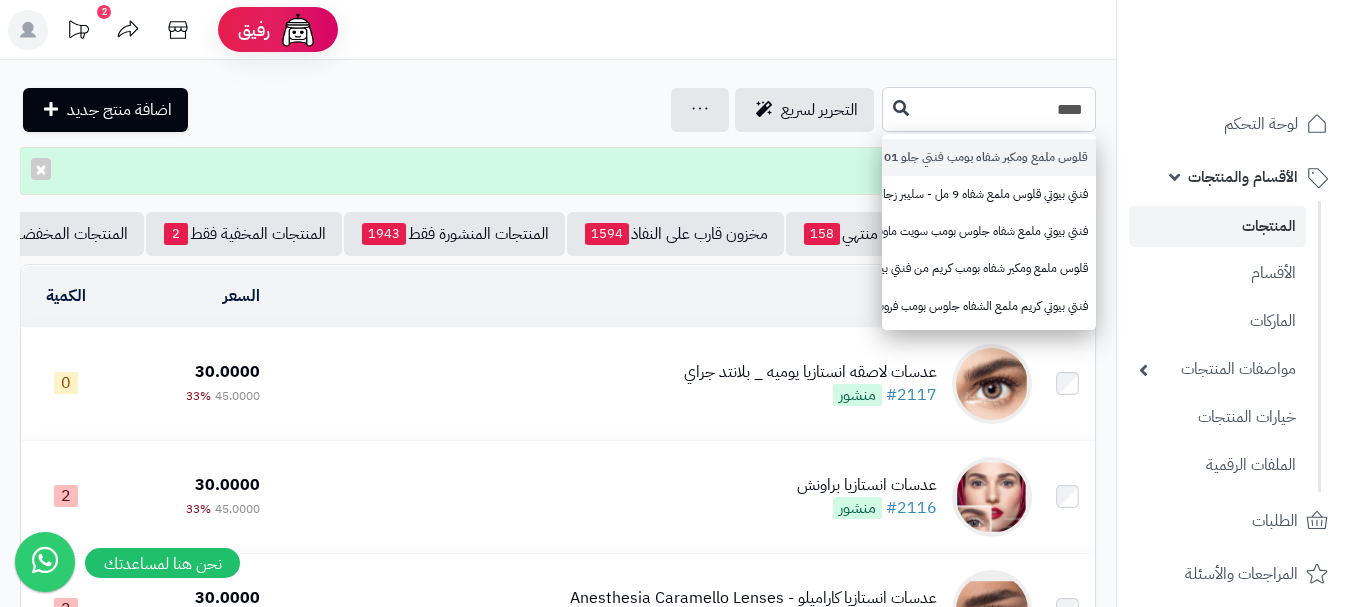 type on "****" 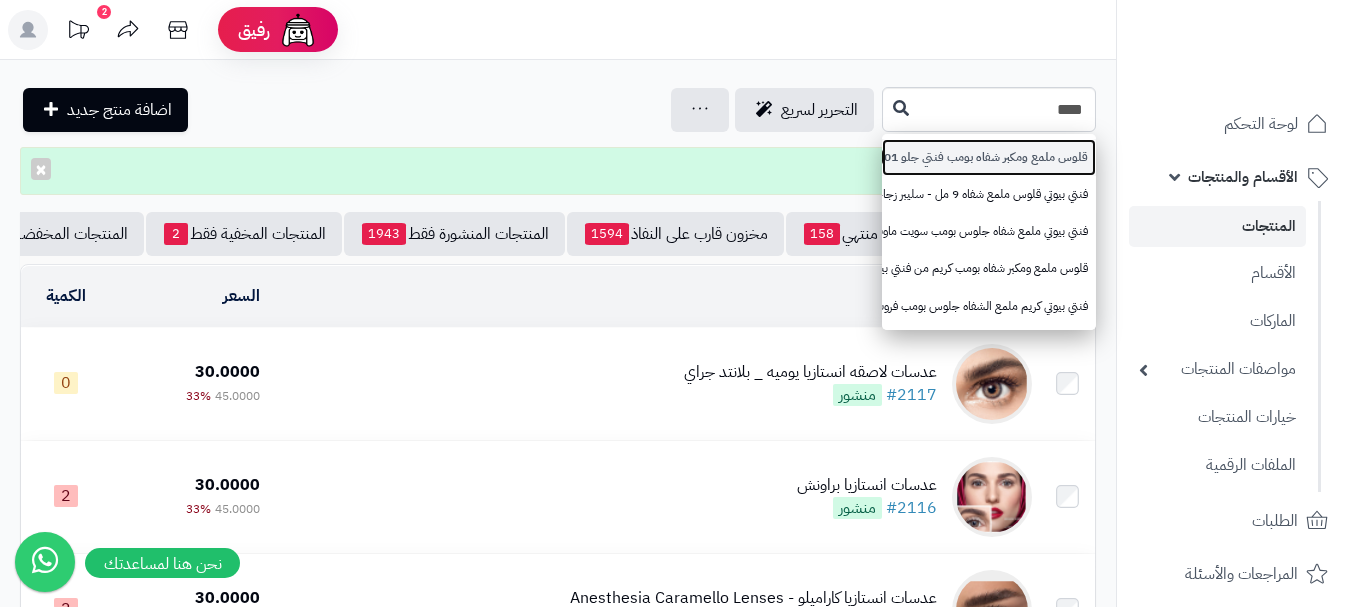 drag, startPoint x: 996, startPoint y: 154, endPoint x: 914, endPoint y: 152, distance: 82.02438 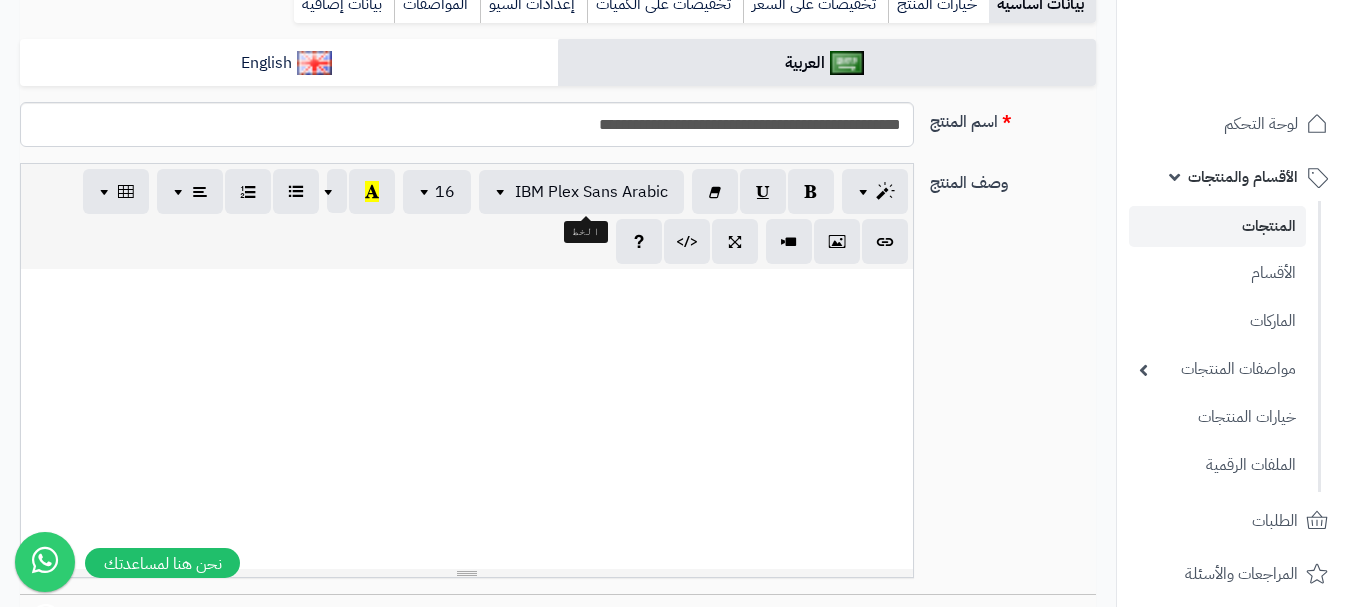 scroll, scrollTop: 700, scrollLeft: 0, axis: vertical 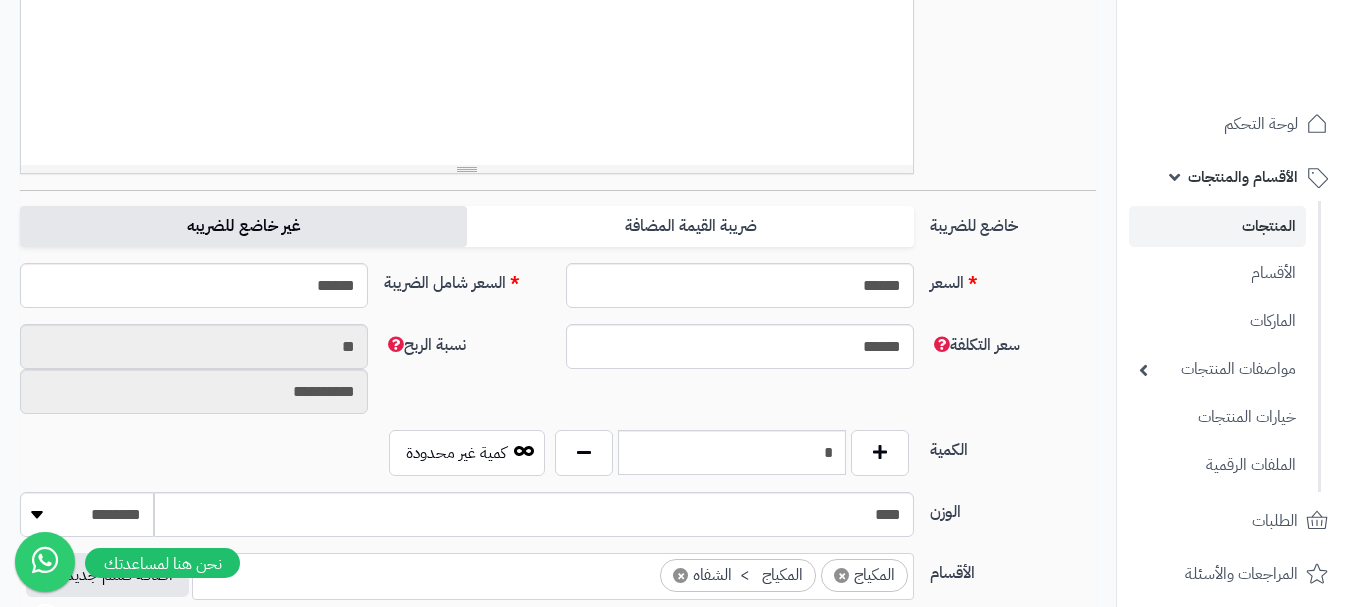click on "غير خاضع للضريبه" at bounding box center [243, 226] 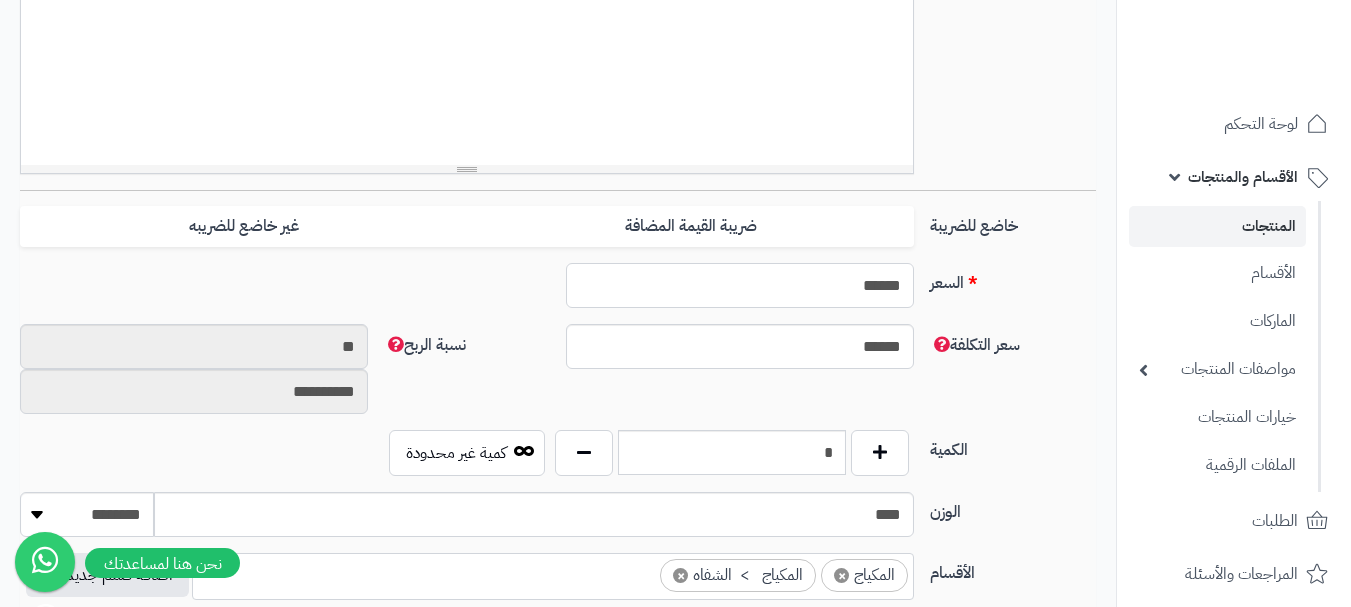 click on "******" at bounding box center [740, 285] 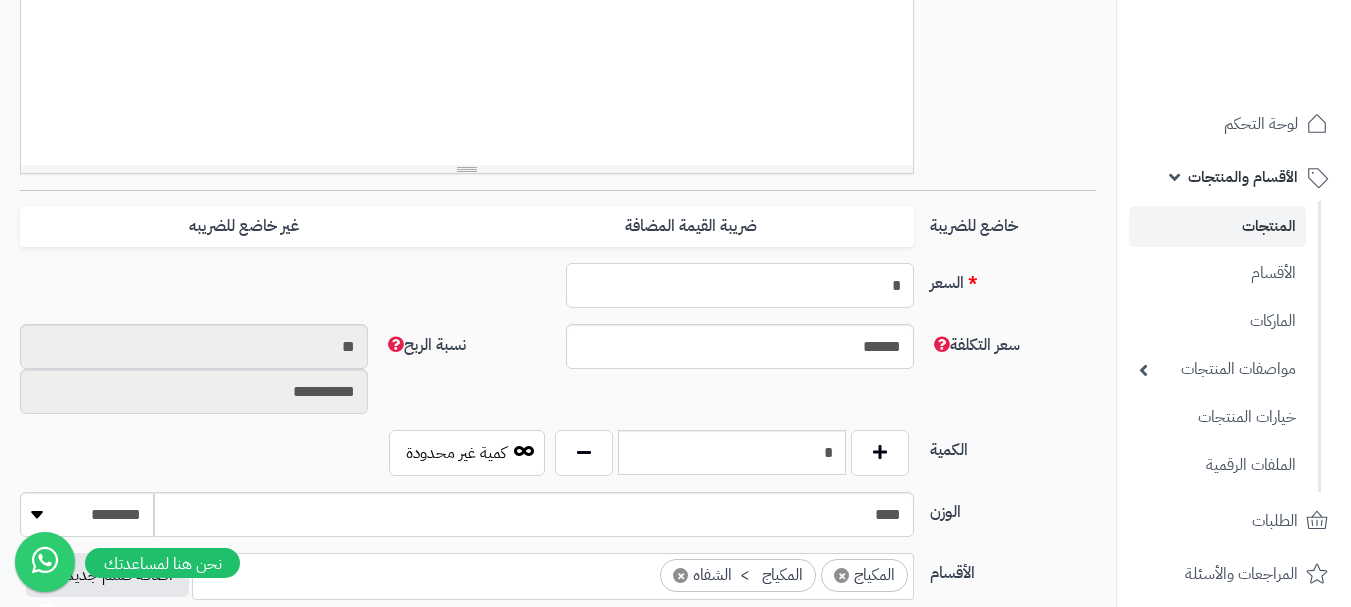 type on "**" 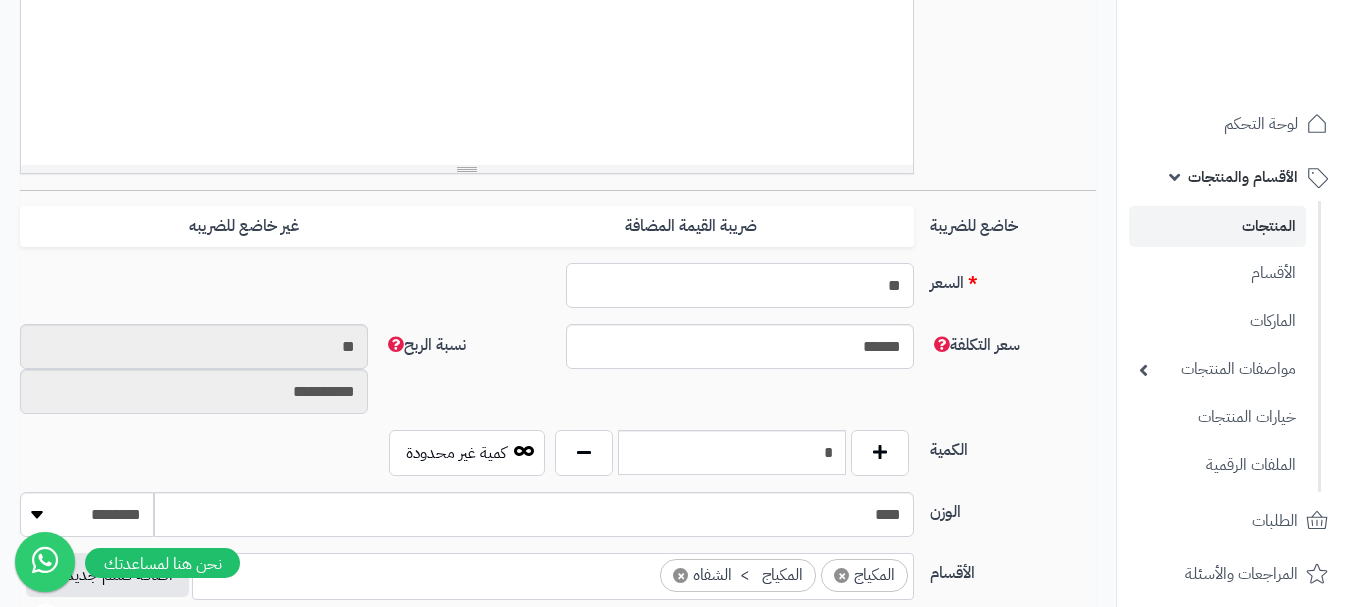 type on "*********" 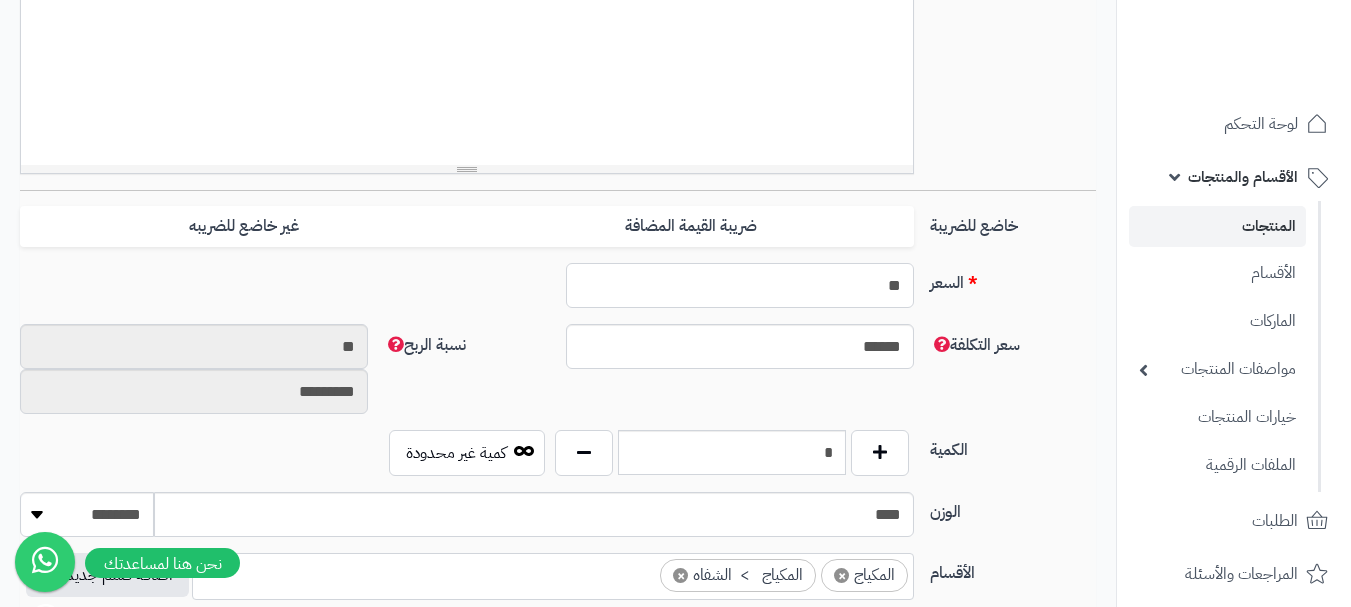 type on "***" 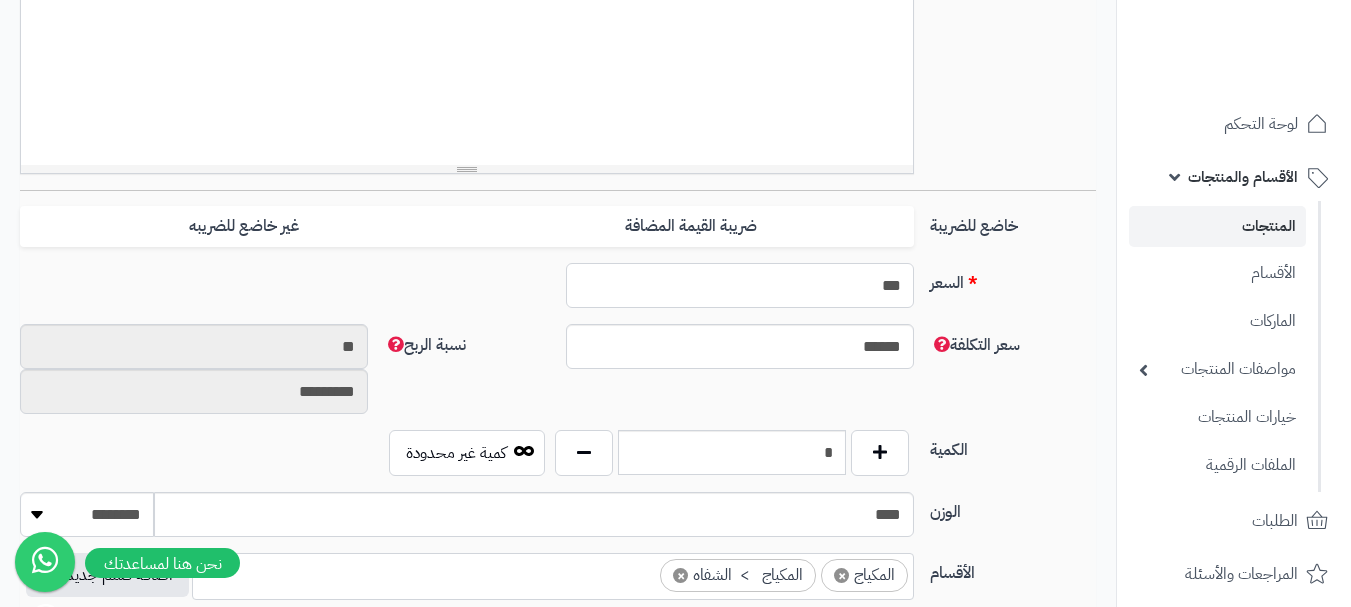 type on "**********" 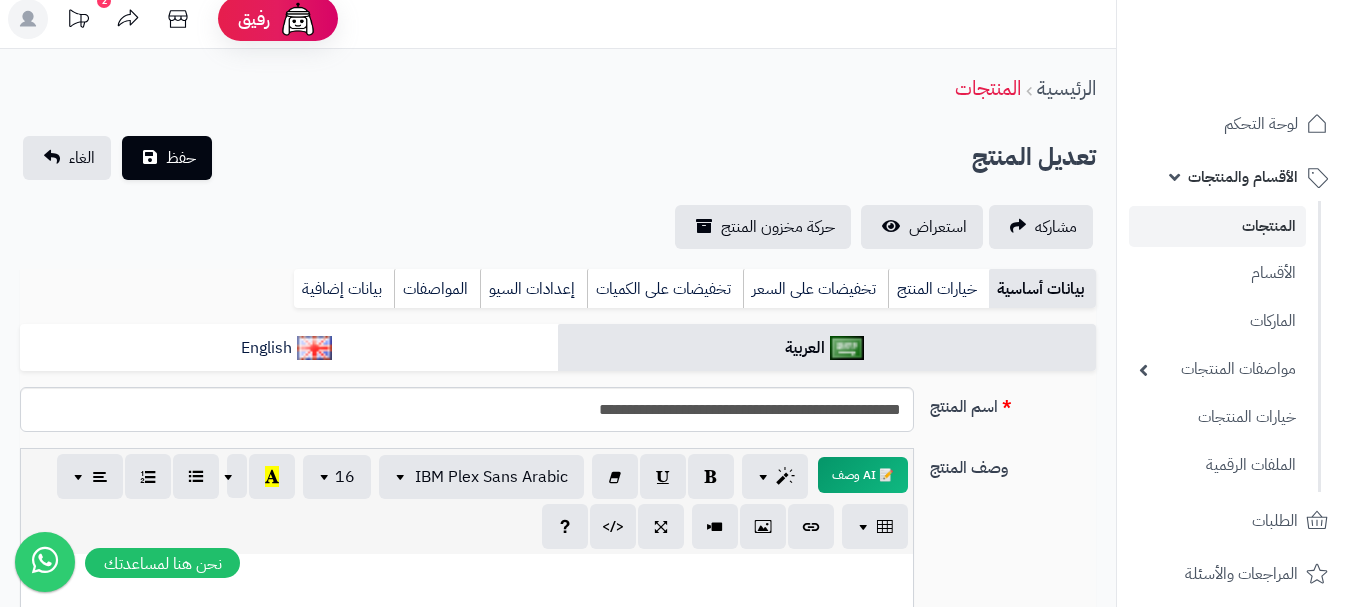 scroll, scrollTop: 0, scrollLeft: 0, axis: both 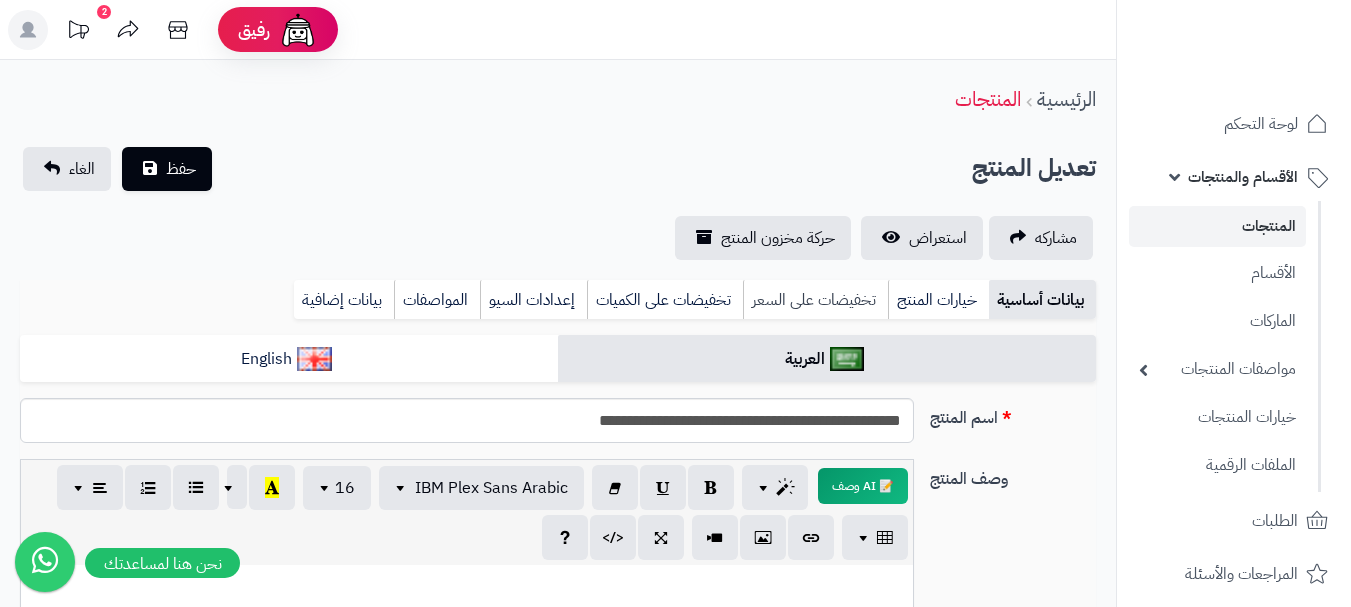 type on "***" 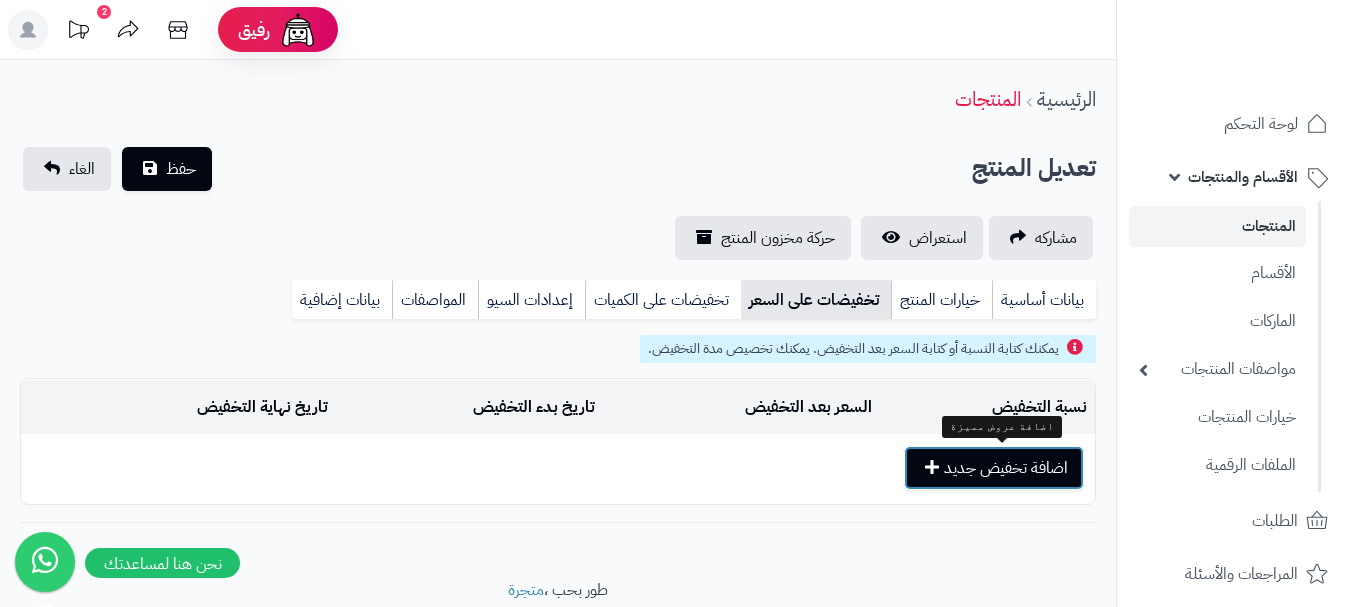 click on "اضافة تخفيض جديد" at bounding box center [994, 468] 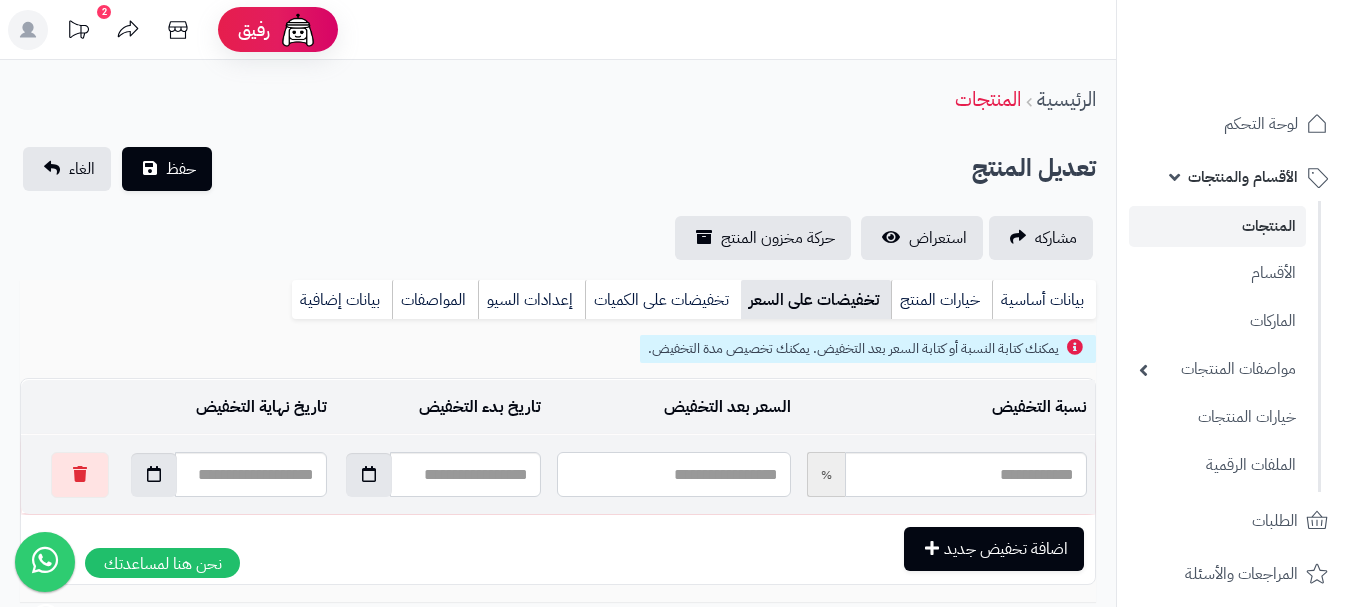click at bounding box center (673, 474) 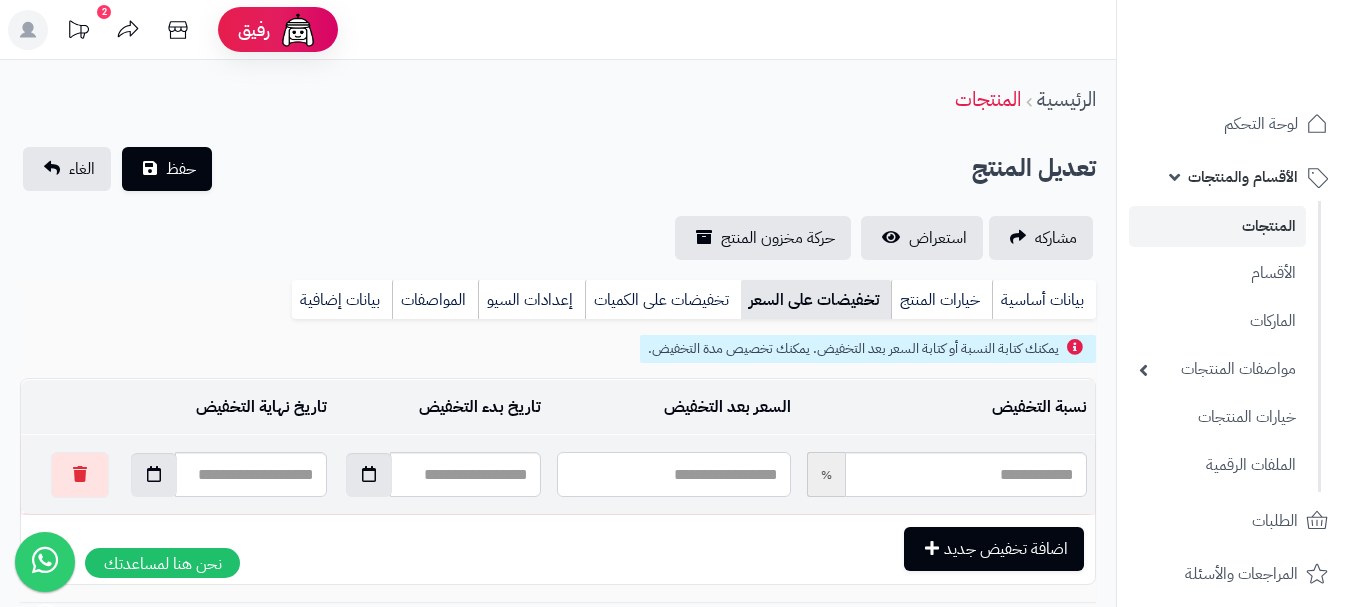 type on "*" 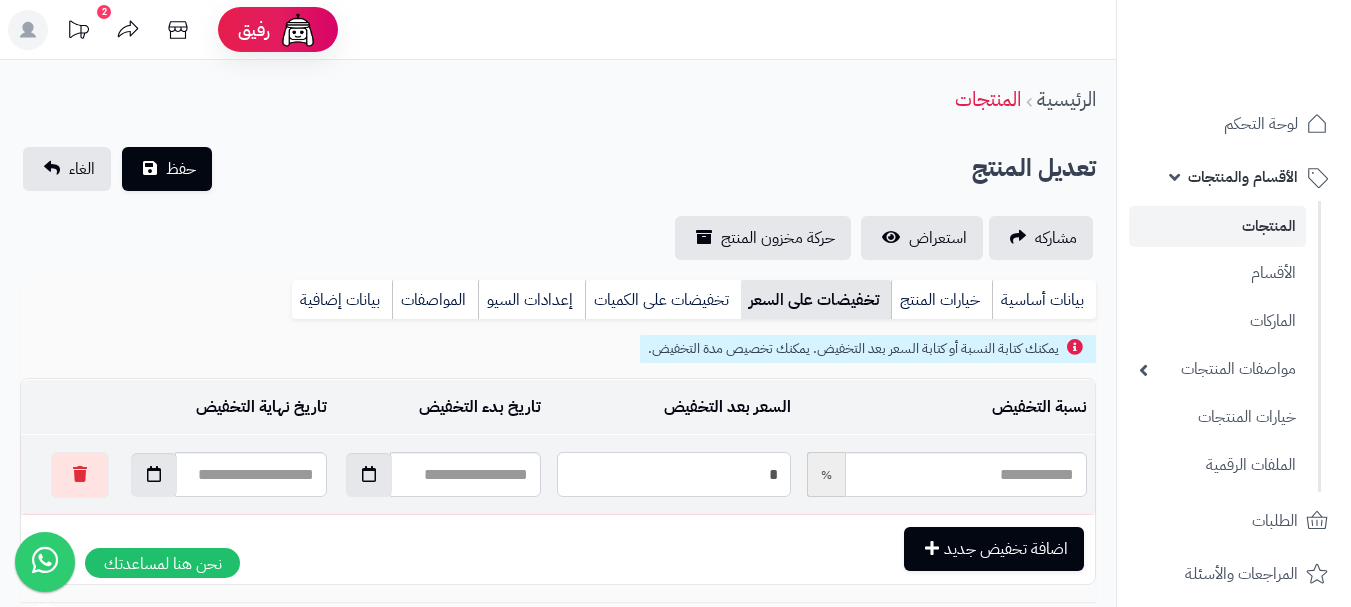 type on "*****" 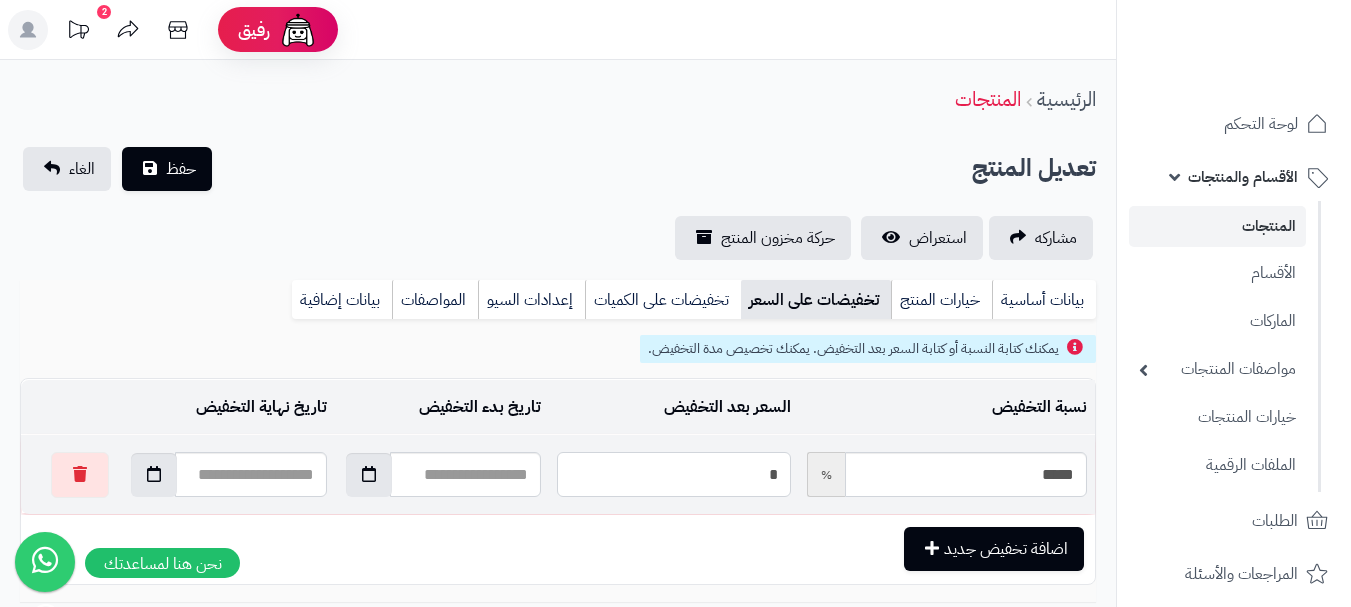 type on "**" 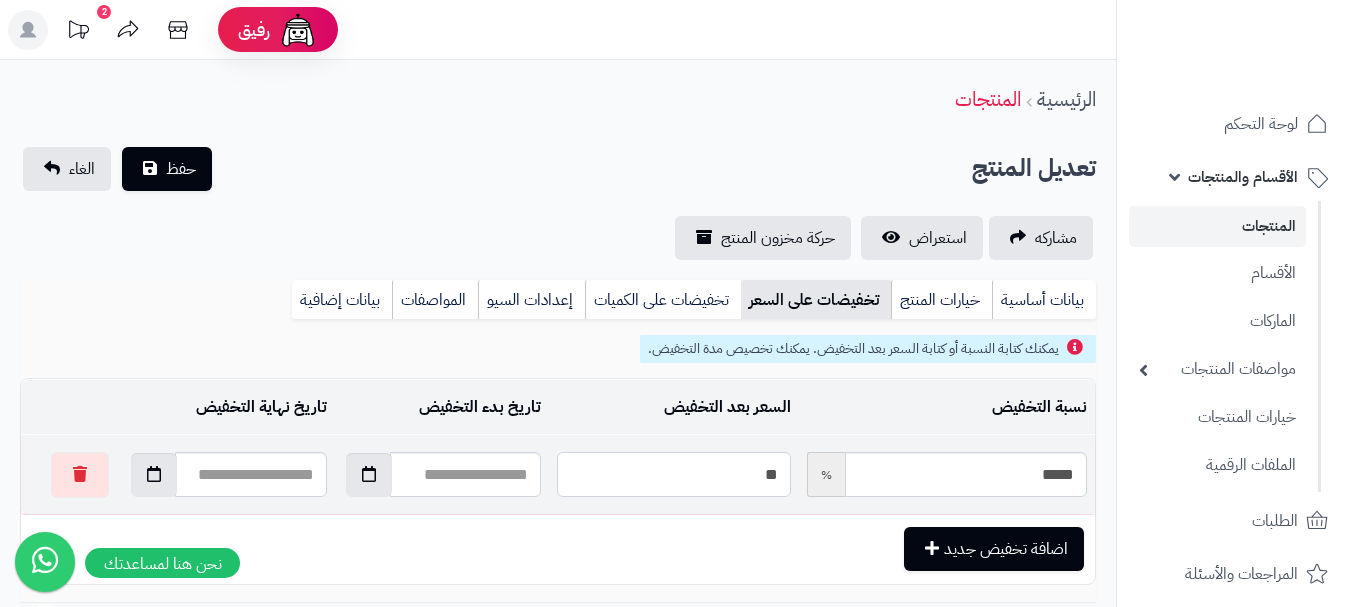 type on "*****" 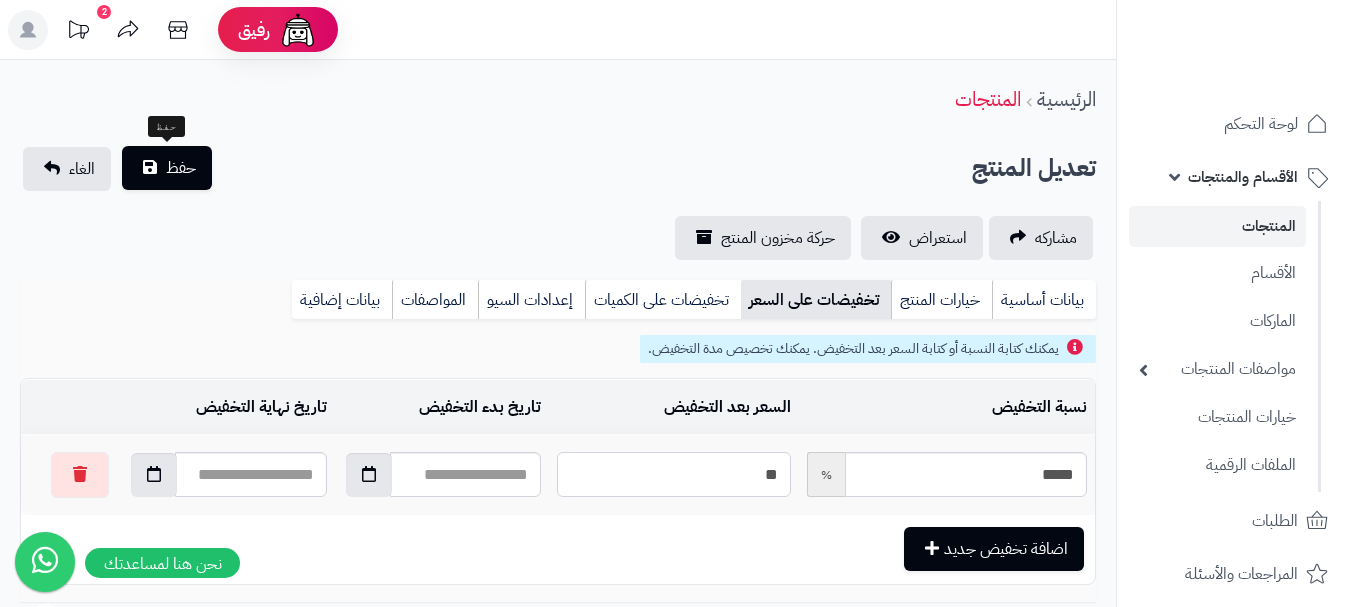 type on "**" 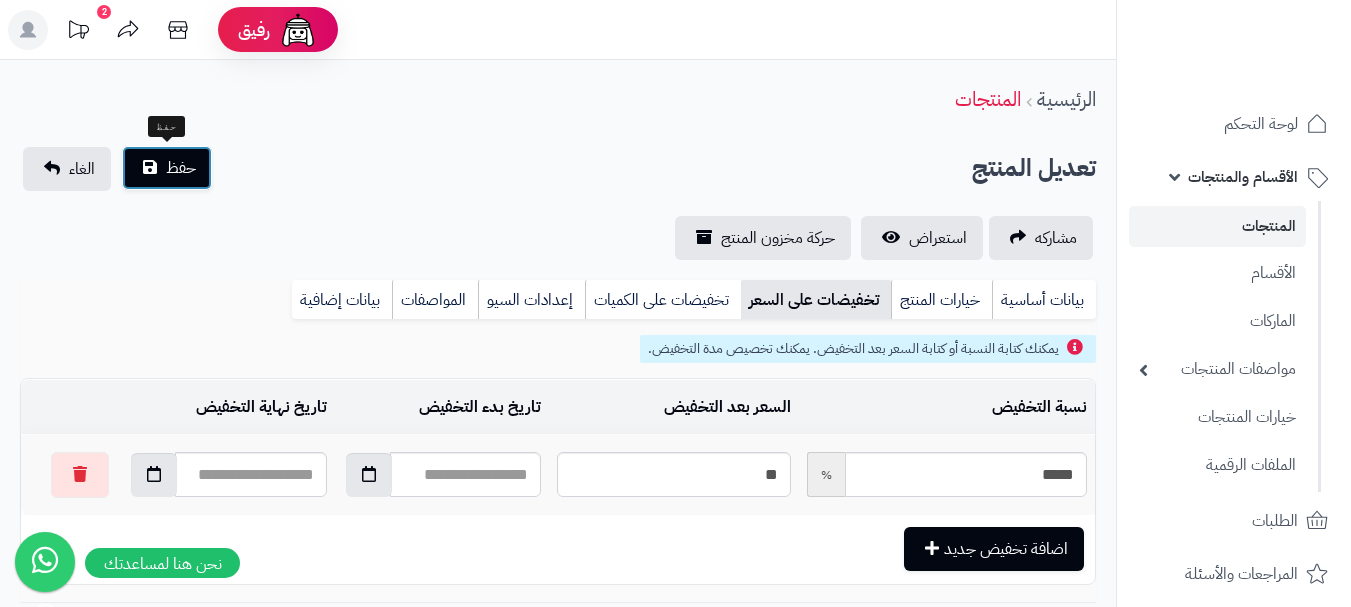 click on "حفظ" at bounding box center (181, 168) 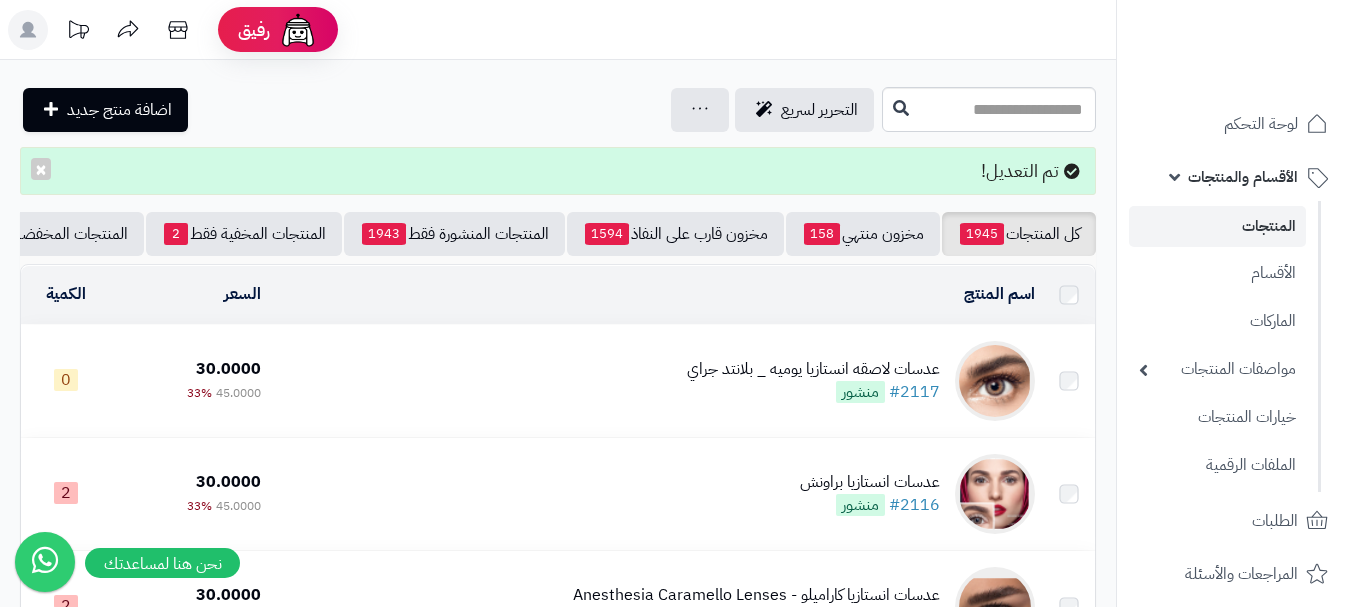 scroll, scrollTop: 0, scrollLeft: 0, axis: both 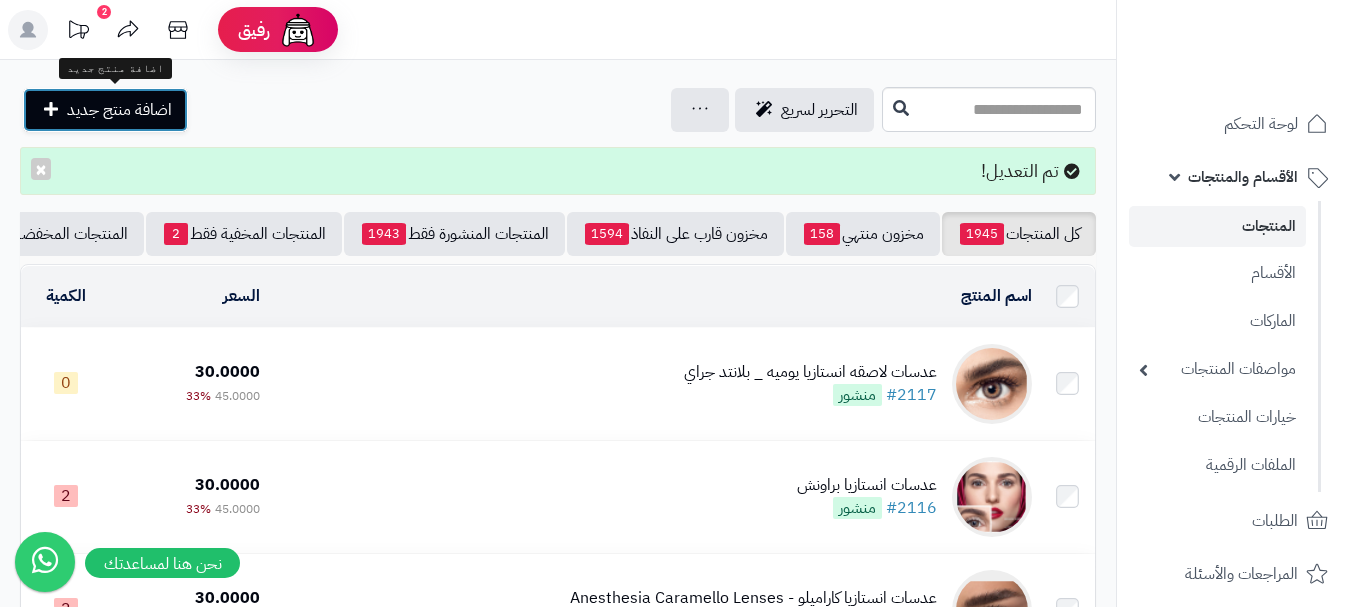 click on "اضافة منتج جديد" at bounding box center [119, 110] 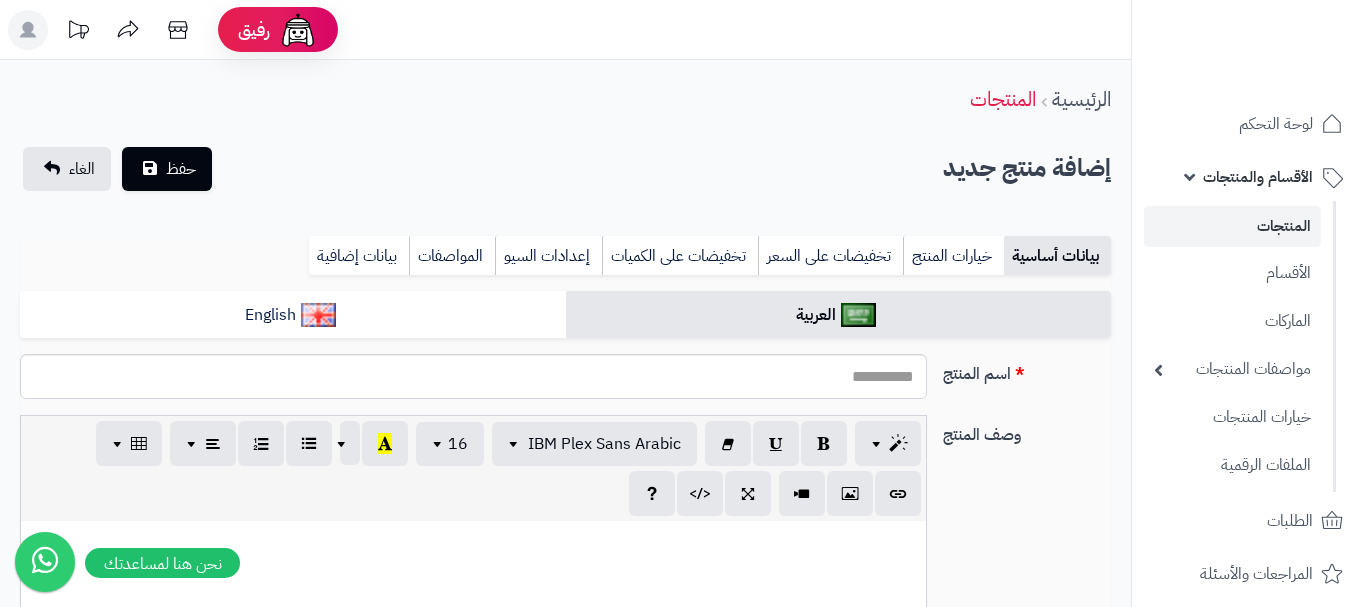 select 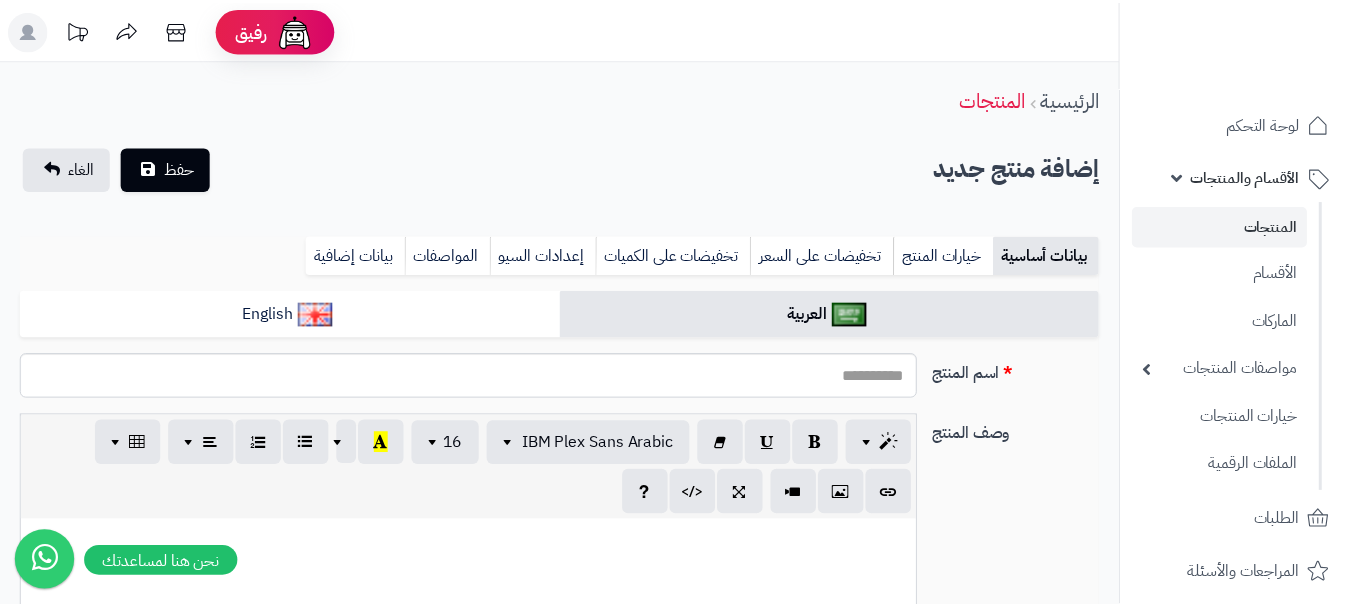 scroll, scrollTop: 0, scrollLeft: 0, axis: both 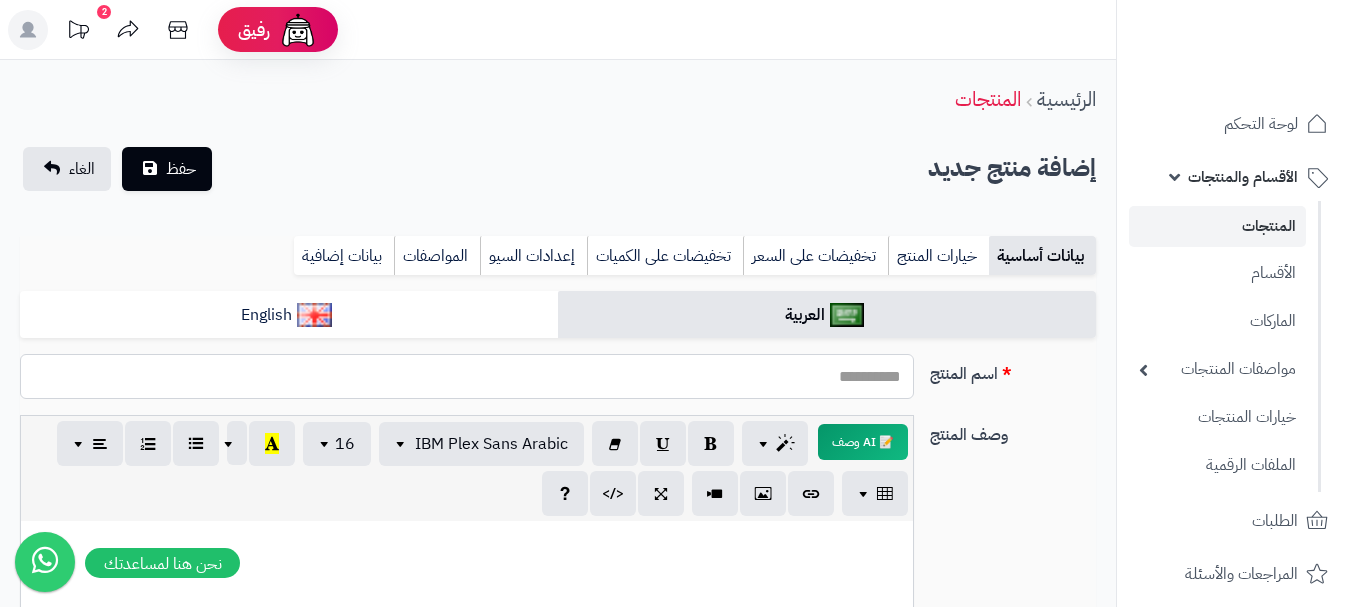 drag, startPoint x: 881, startPoint y: 379, endPoint x: 866, endPoint y: 387, distance: 17 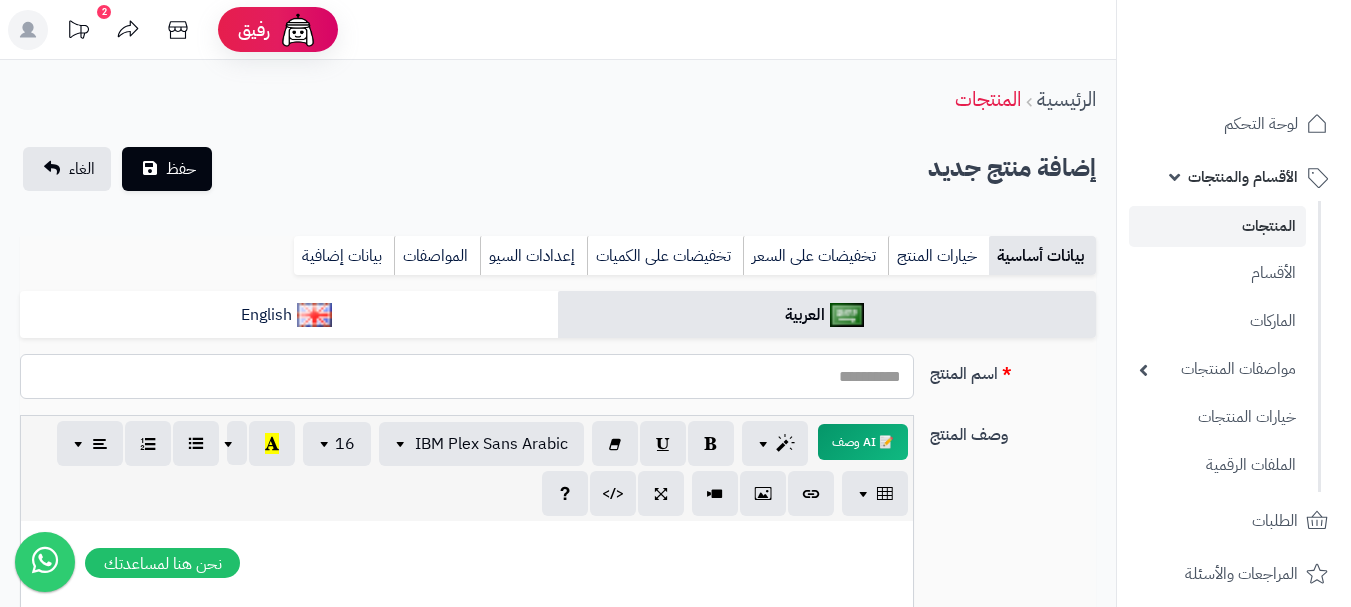paste on "**********" 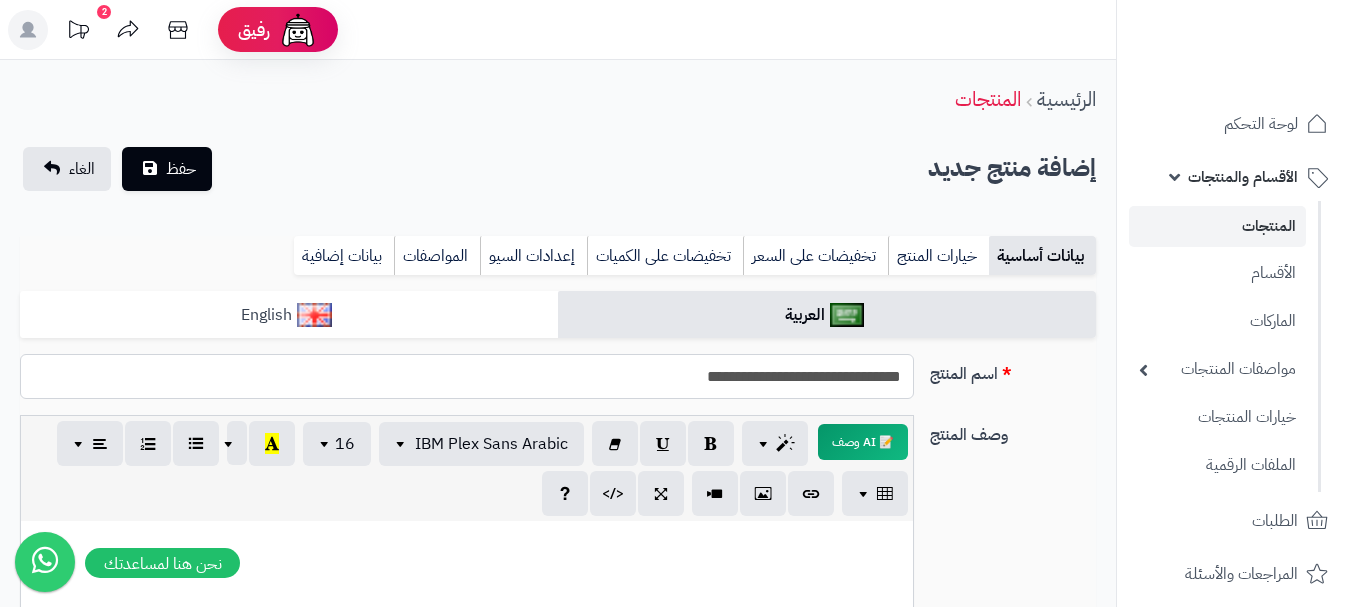 type on "**********" 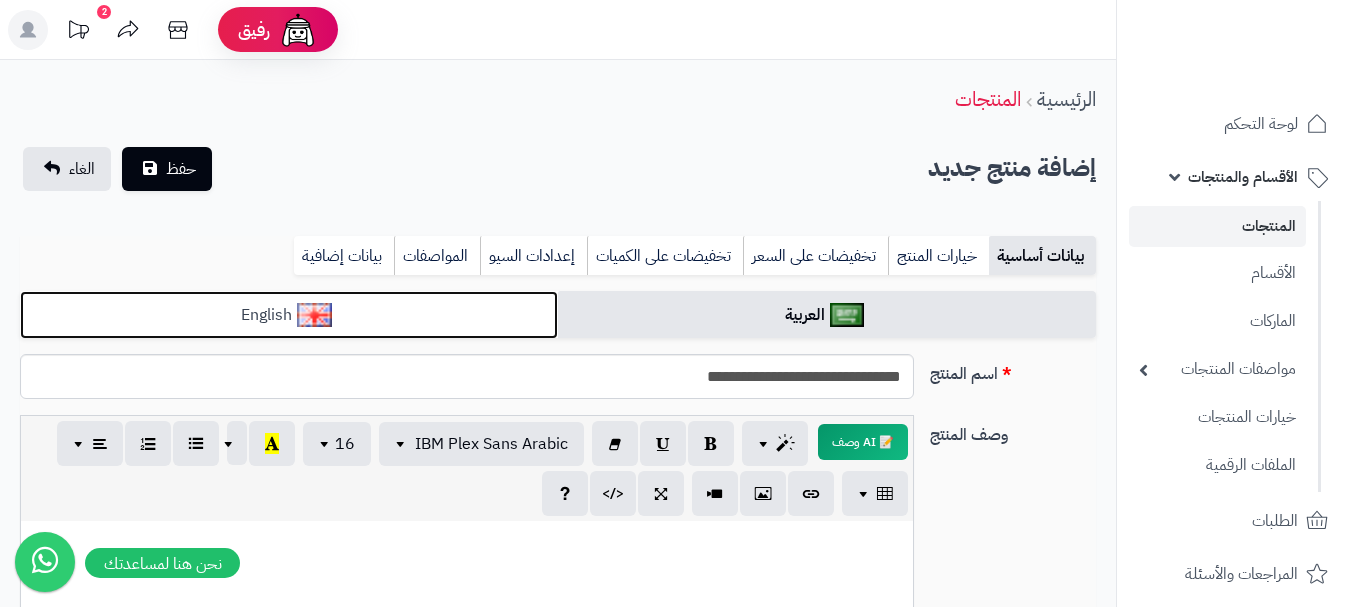 click on "English" at bounding box center (289, 315) 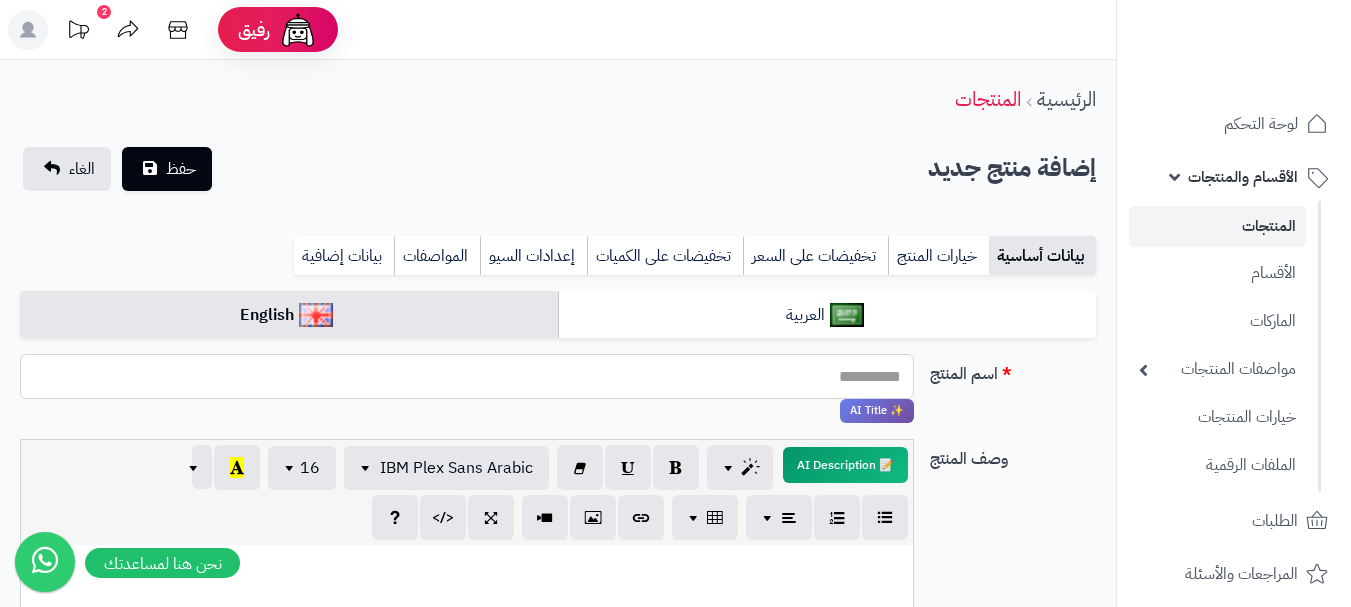 paste on "**********" 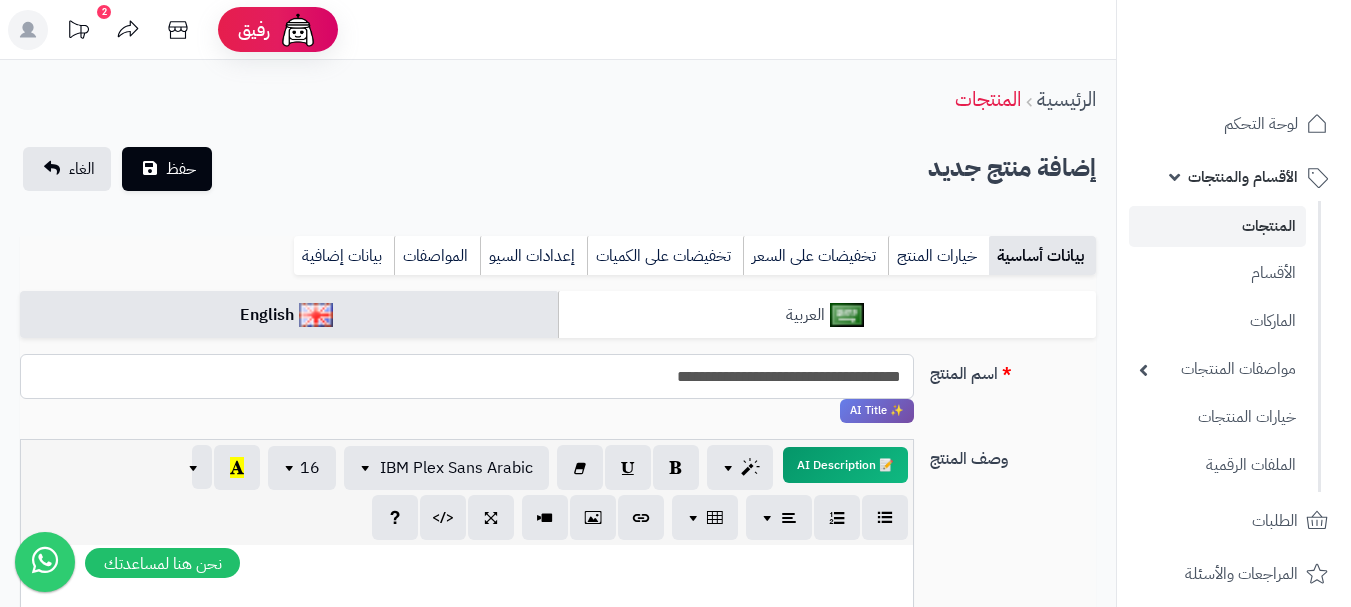 type on "**********" 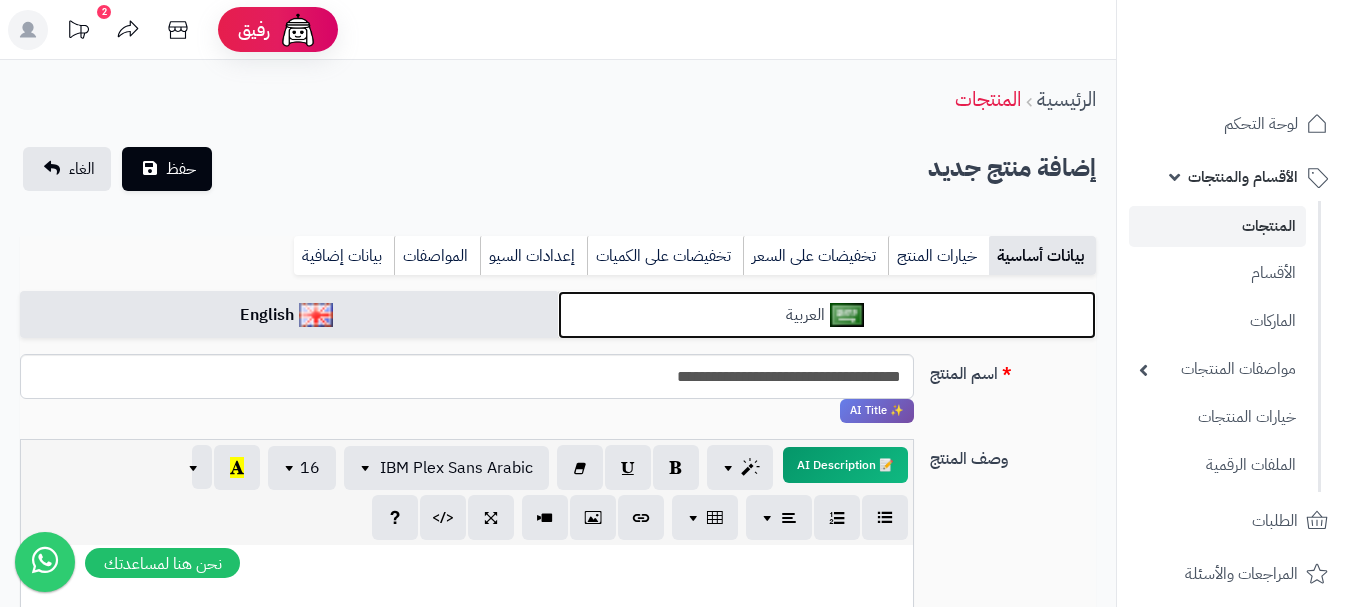 click on "العربية" at bounding box center [827, 315] 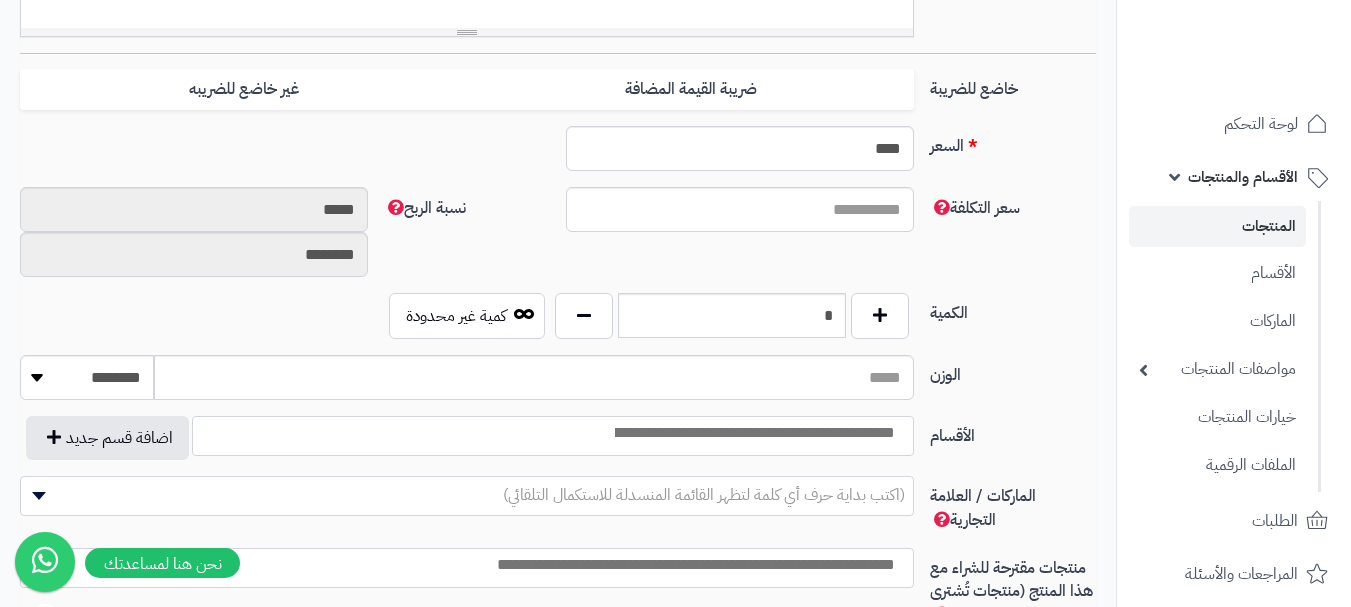 scroll, scrollTop: 800, scrollLeft: 0, axis: vertical 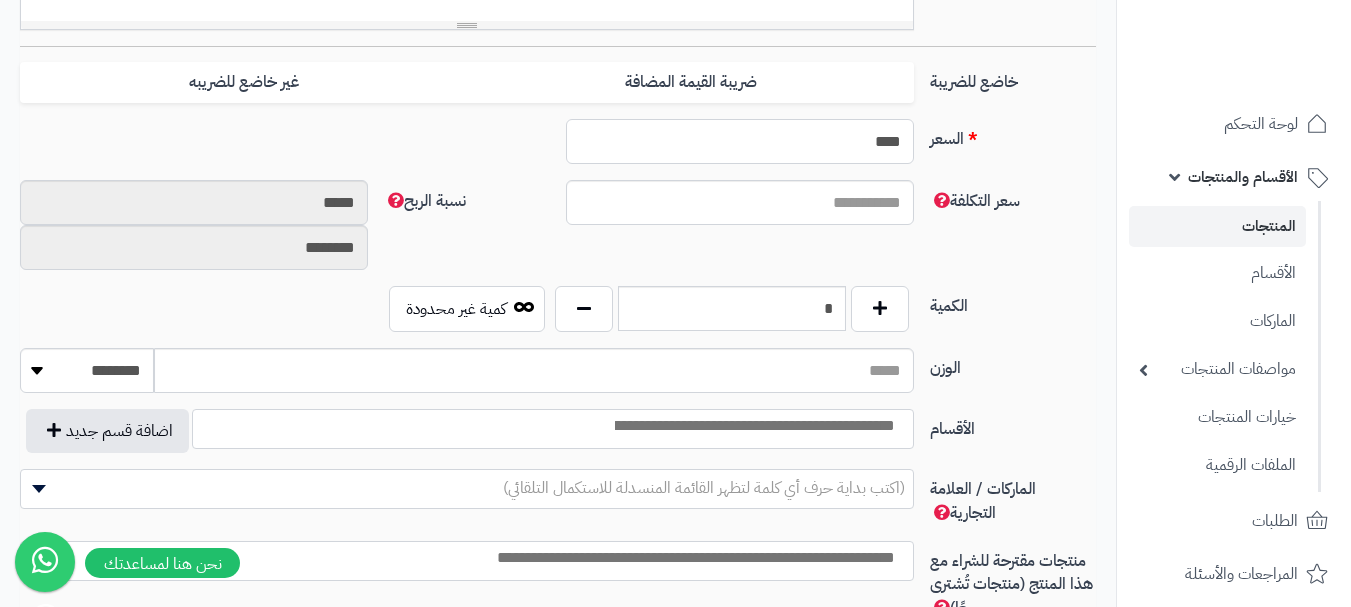 click on "****" at bounding box center [740, 141] 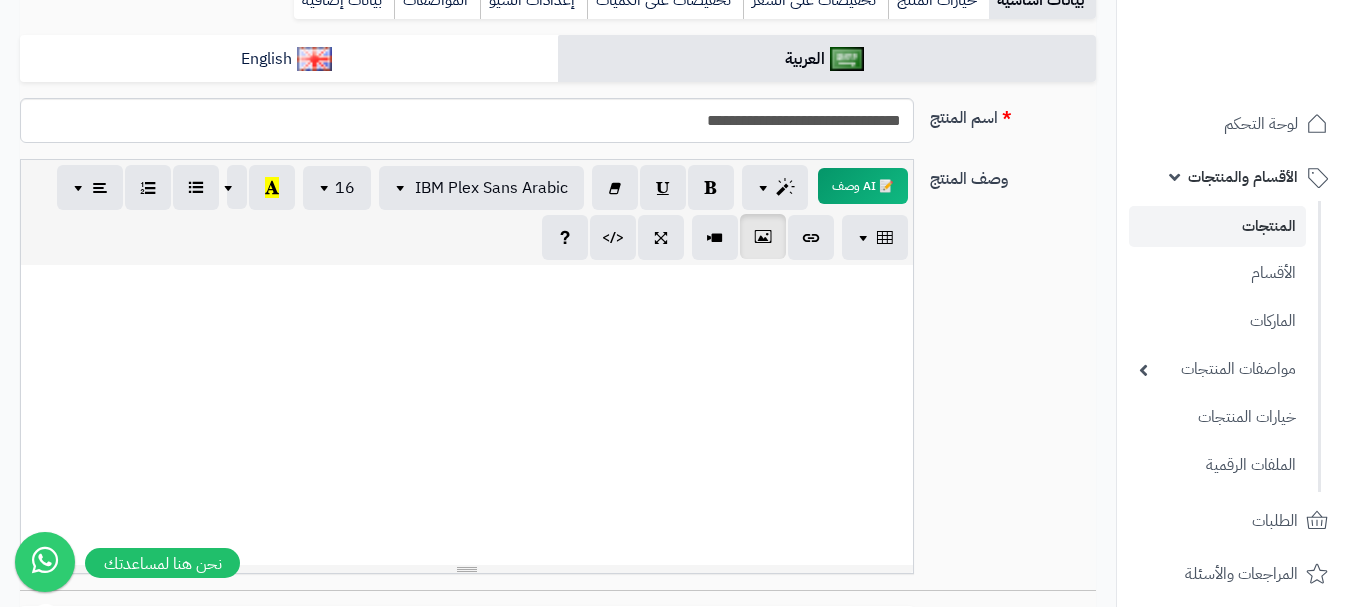 scroll, scrollTop: 200, scrollLeft: 0, axis: vertical 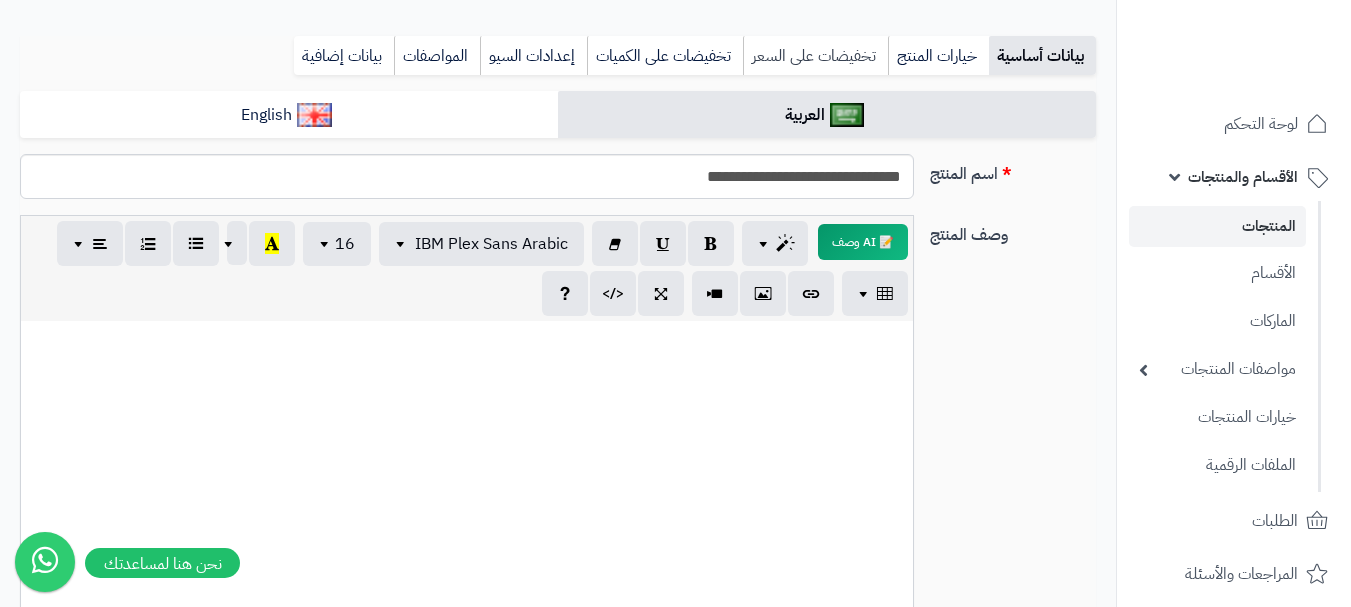 type on "***" 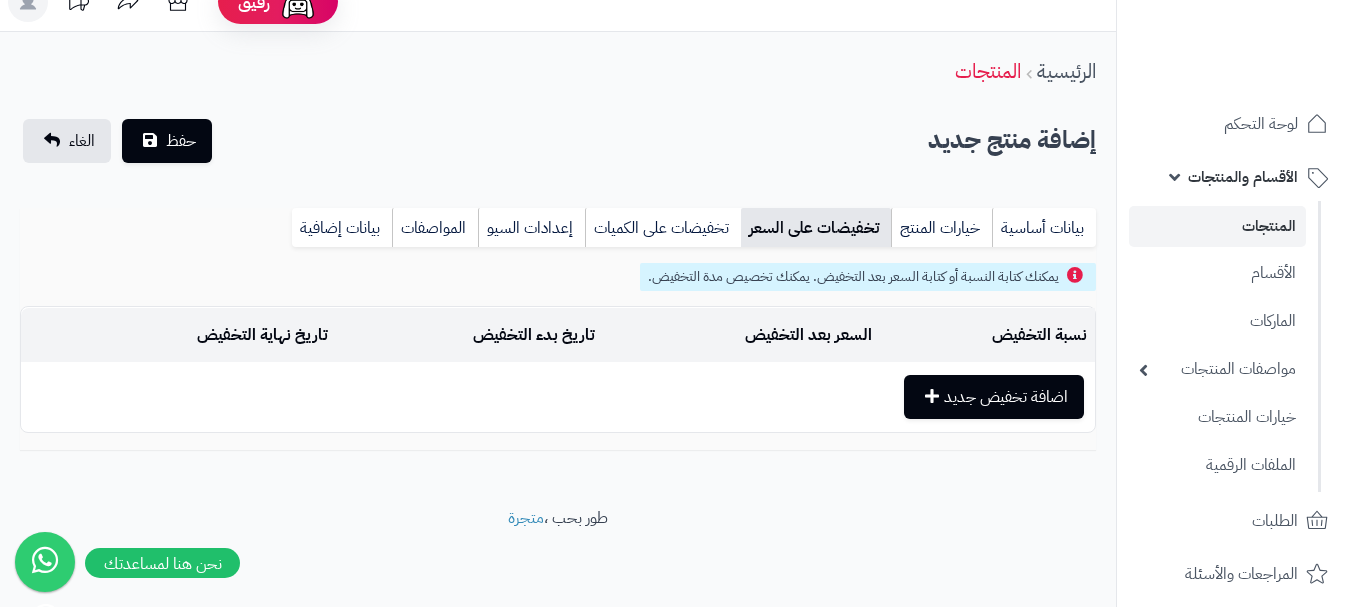 scroll, scrollTop: 28, scrollLeft: 0, axis: vertical 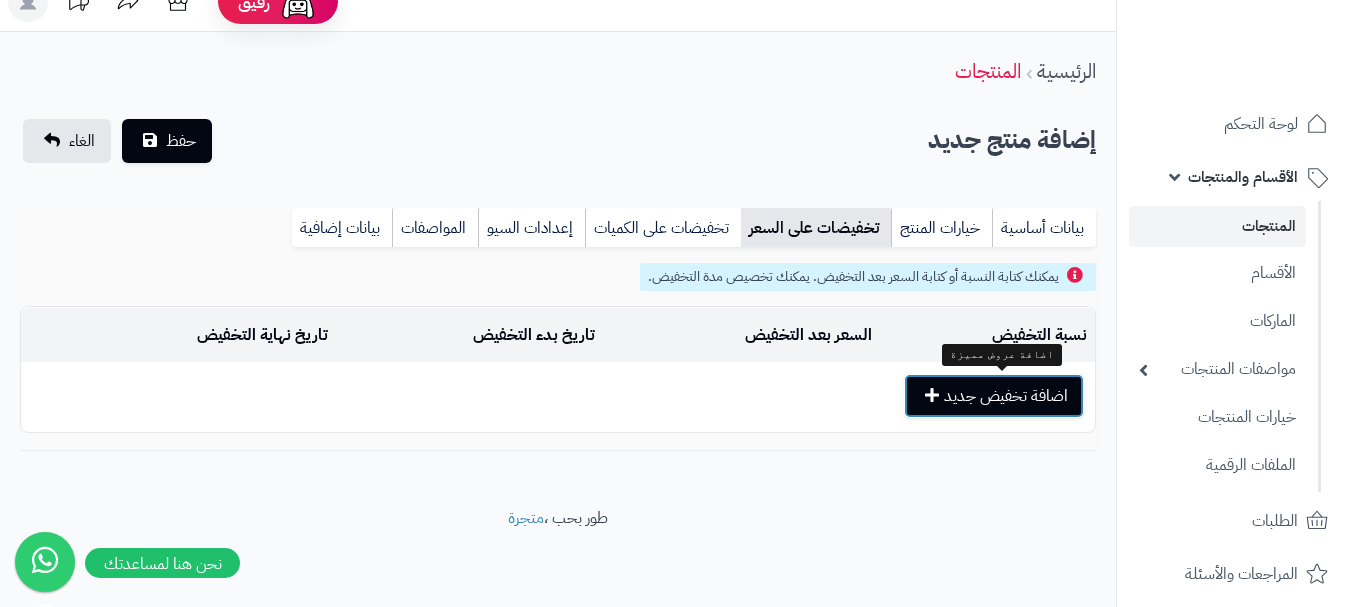 click on "اضافة تخفيض جديد" at bounding box center [994, 396] 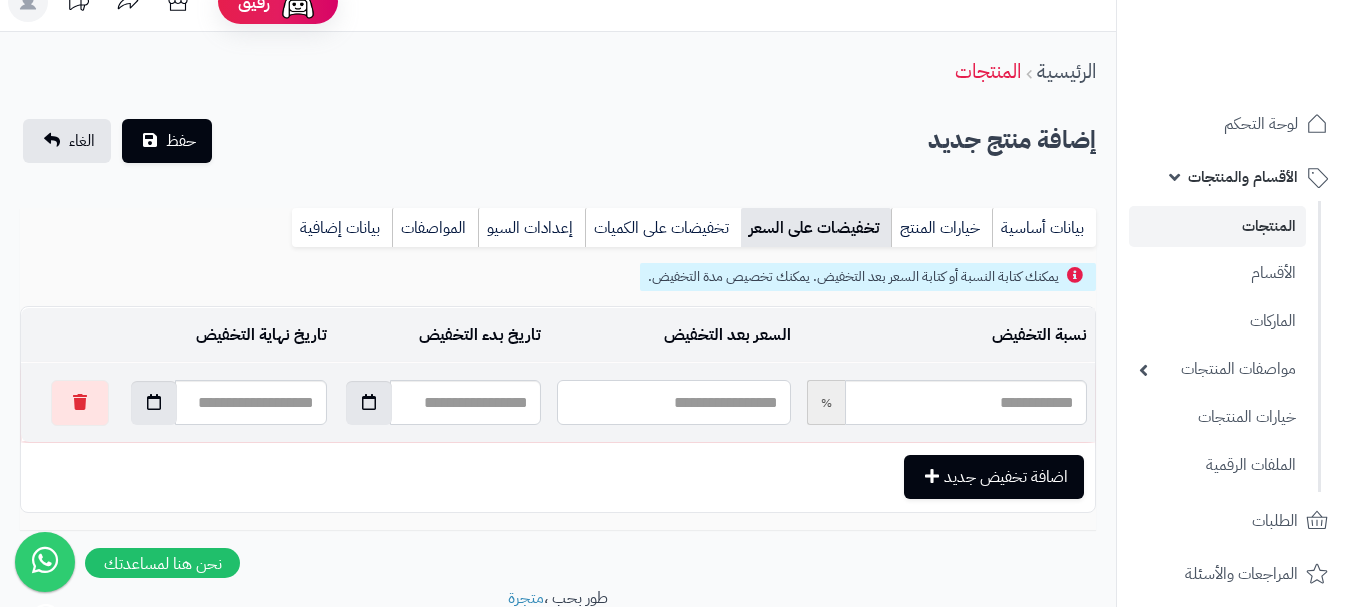 click at bounding box center (673, 402) 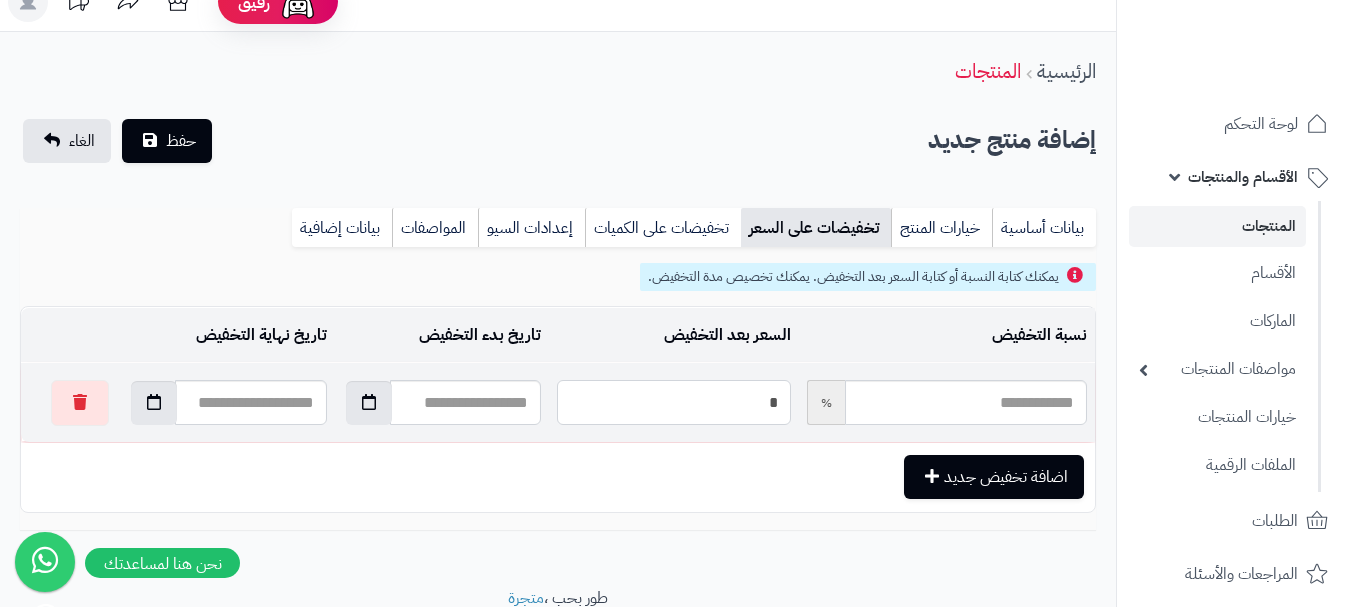 type on "**" 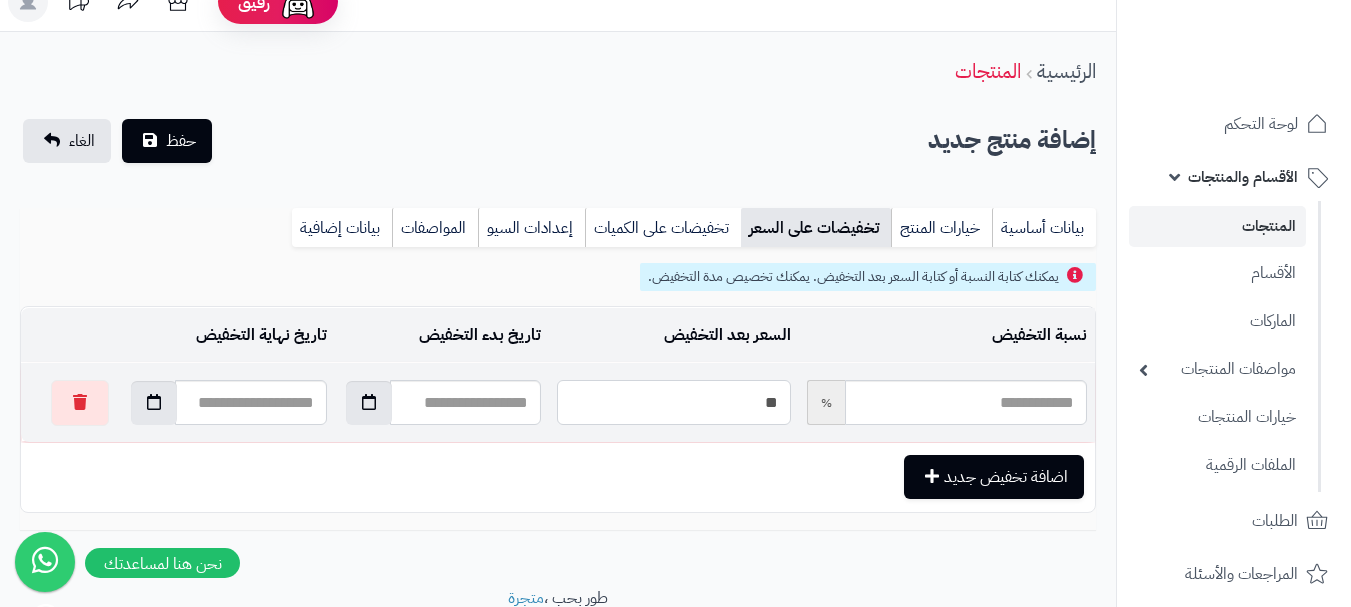type on "*****" 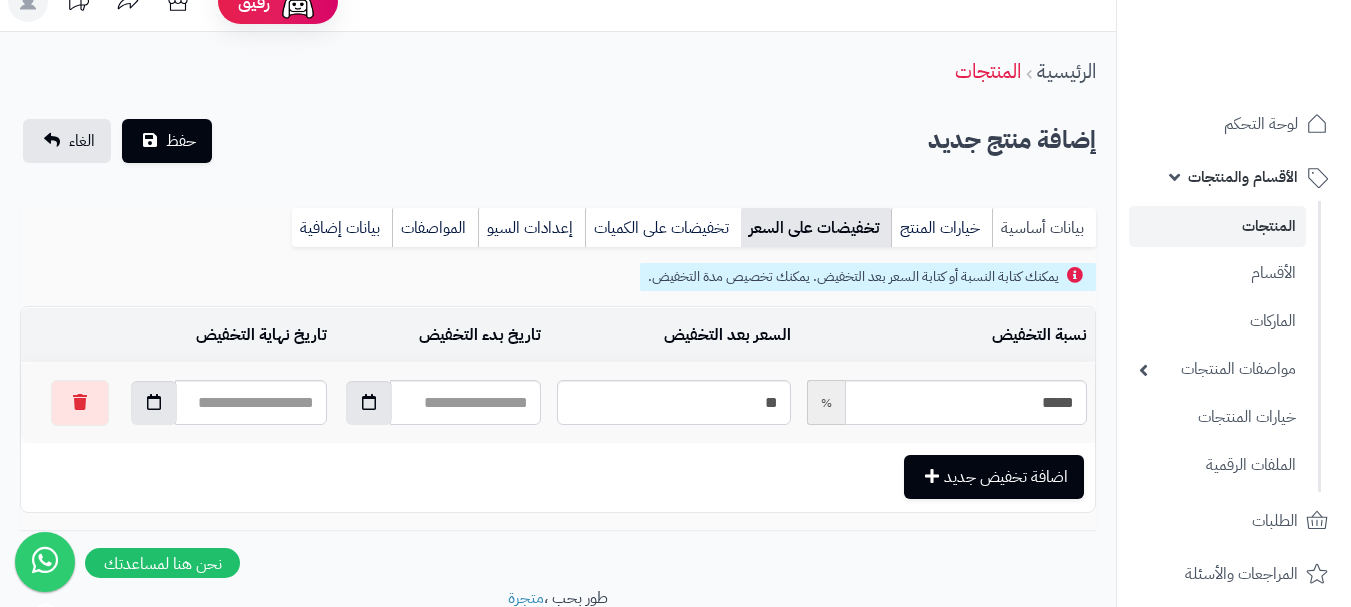 click on "بيانات أساسية" at bounding box center [1044, 228] 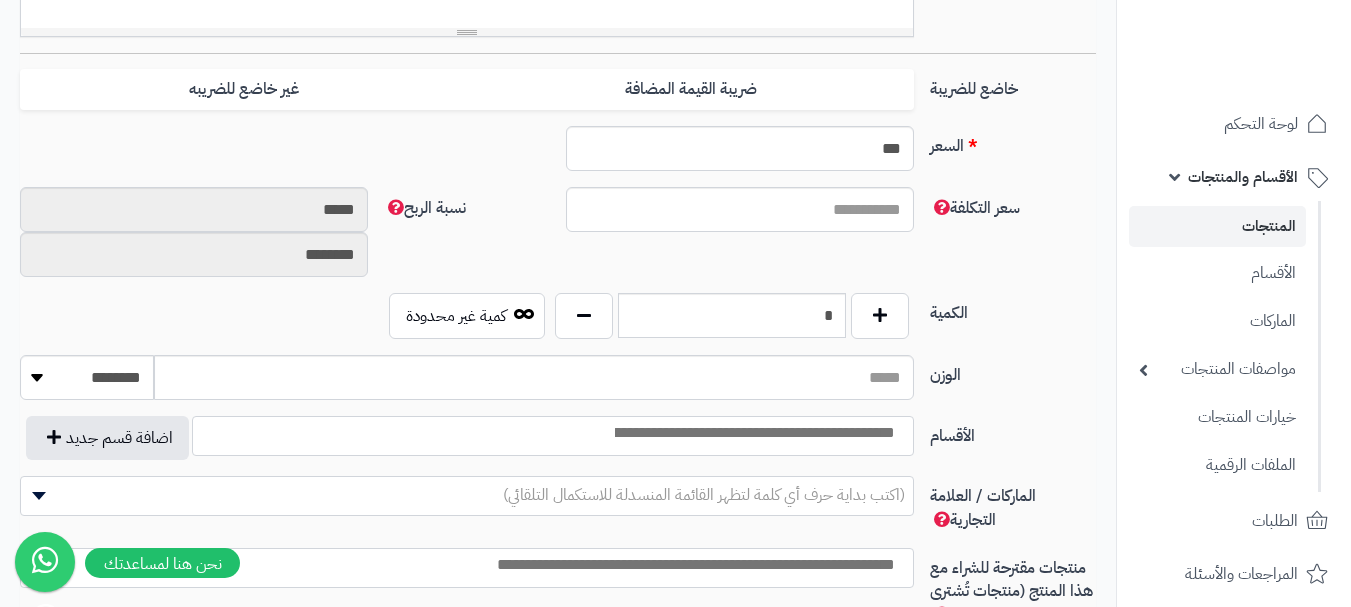scroll, scrollTop: 828, scrollLeft: 0, axis: vertical 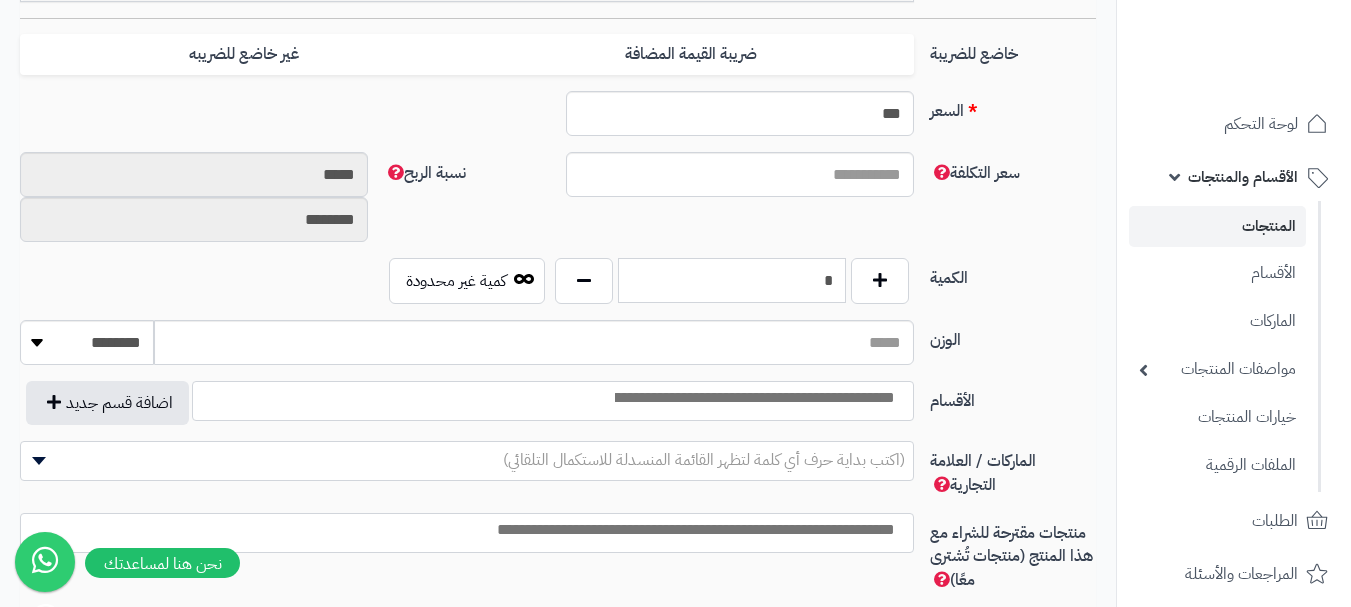 click on "*" at bounding box center [732, 280] 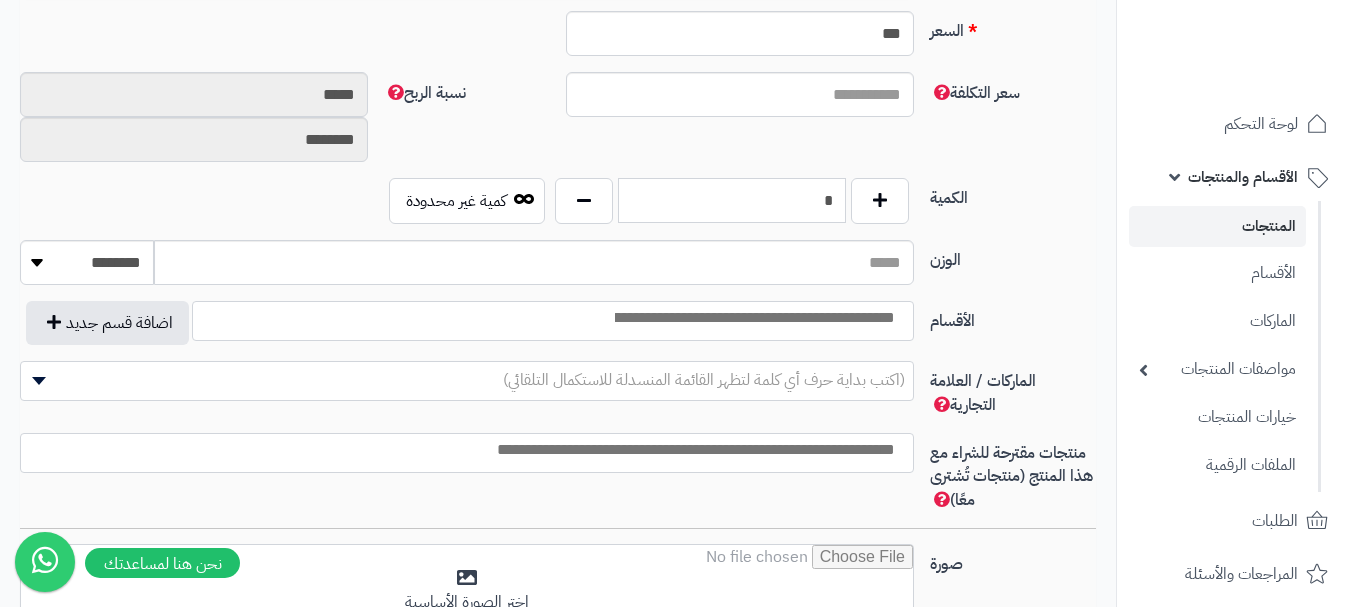 scroll, scrollTop: 1028, scrollLeft: 0, axis: vertical 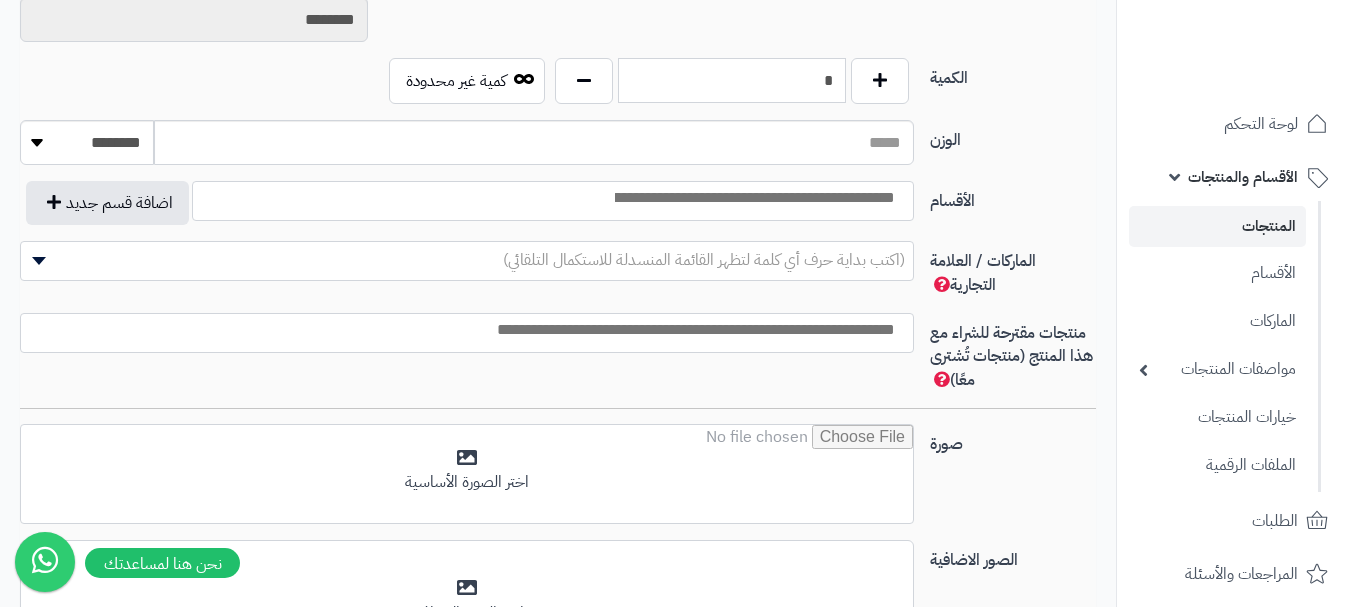 type on "*" 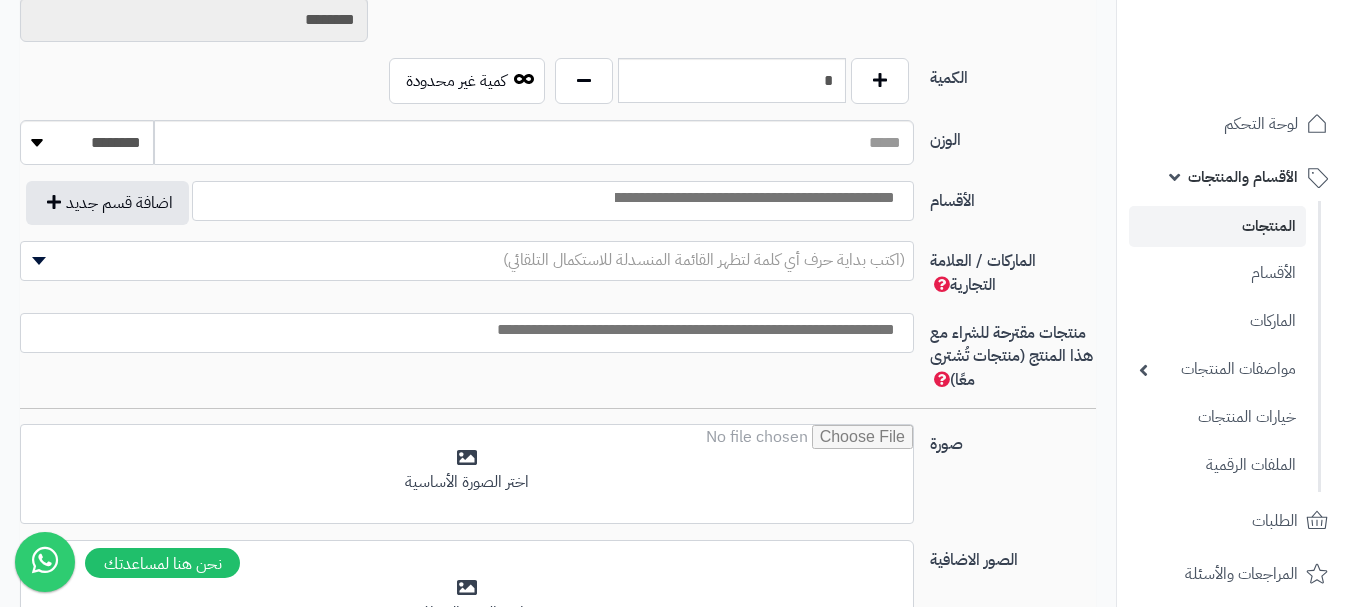 click at bounding box center [753, 198] 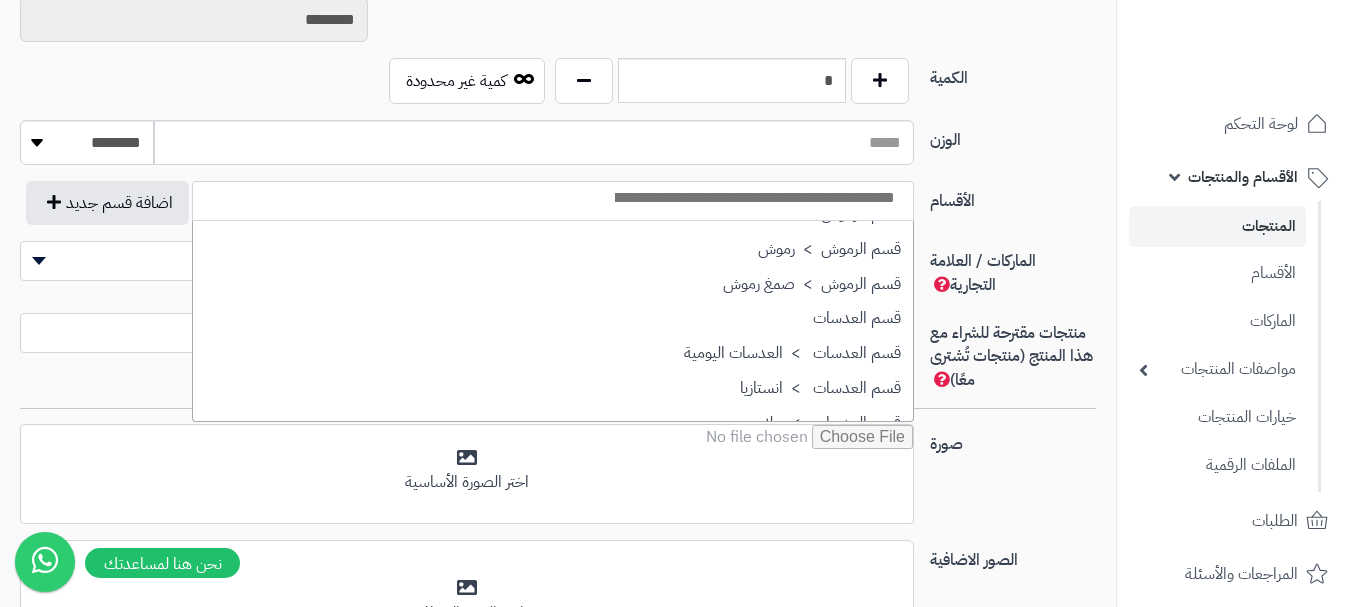 scroll, scrollTop: 1500, scrollLeft: 0, axis: vertical 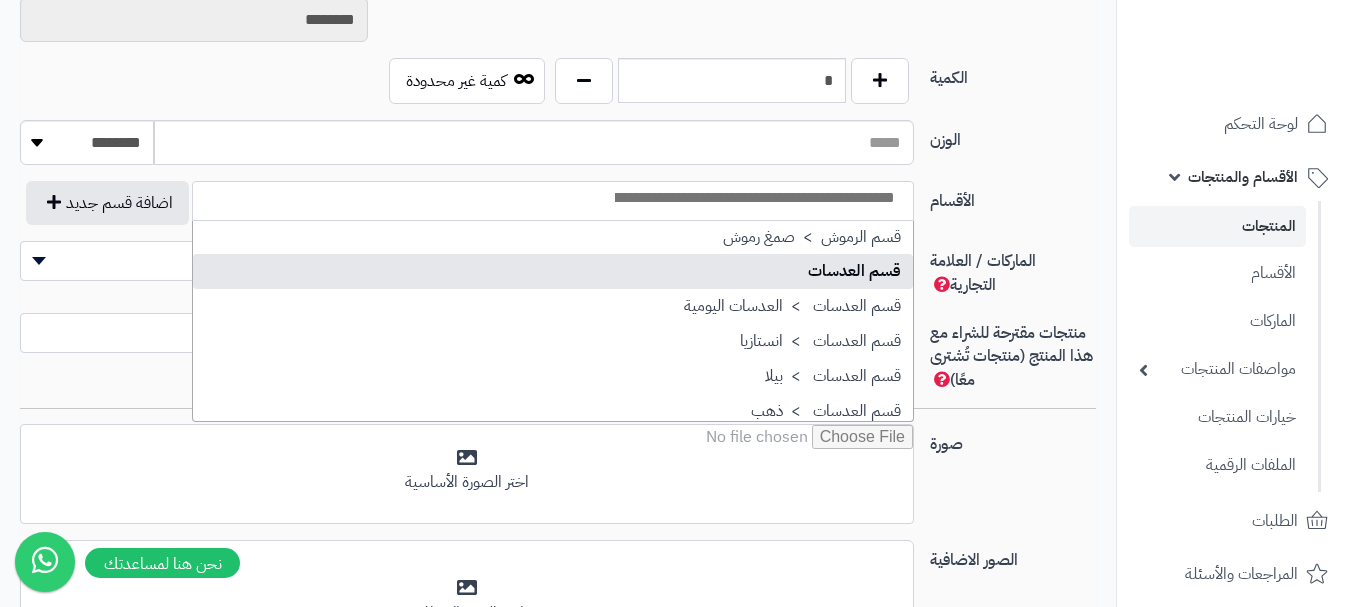 select on "**" 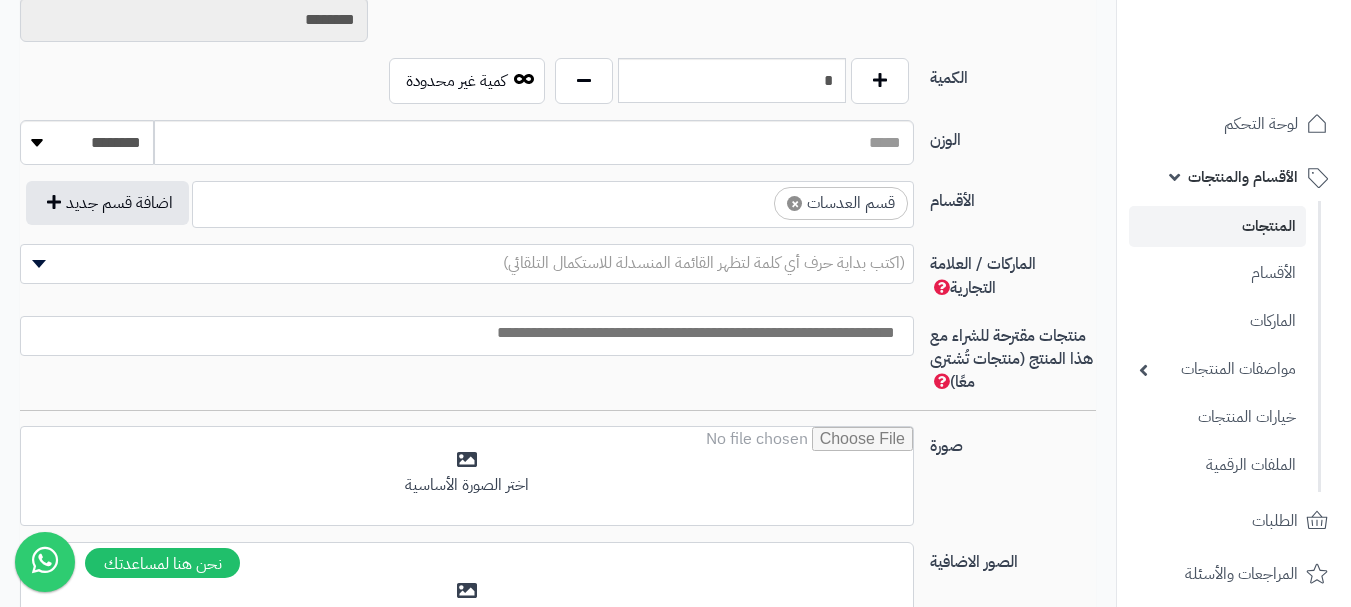 scroll, scrollTop: 1100, scrollLeft: 0, axis: vertical 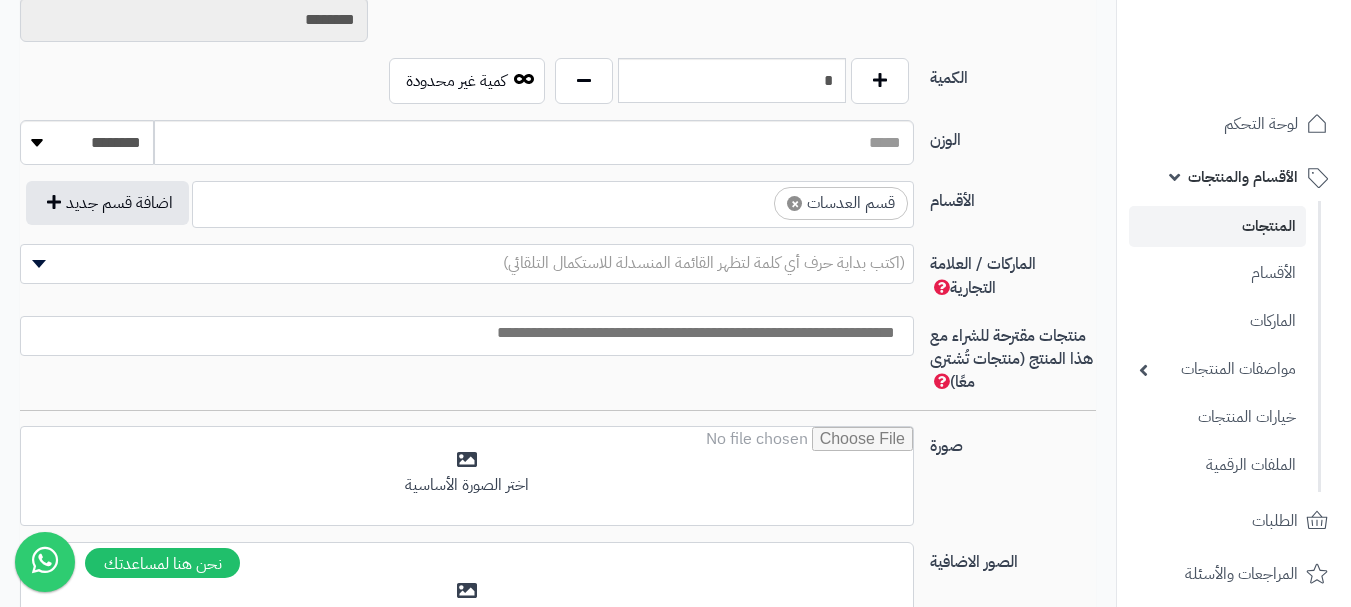 click on "× قسم العدسات" at bounding box center (553, 201) 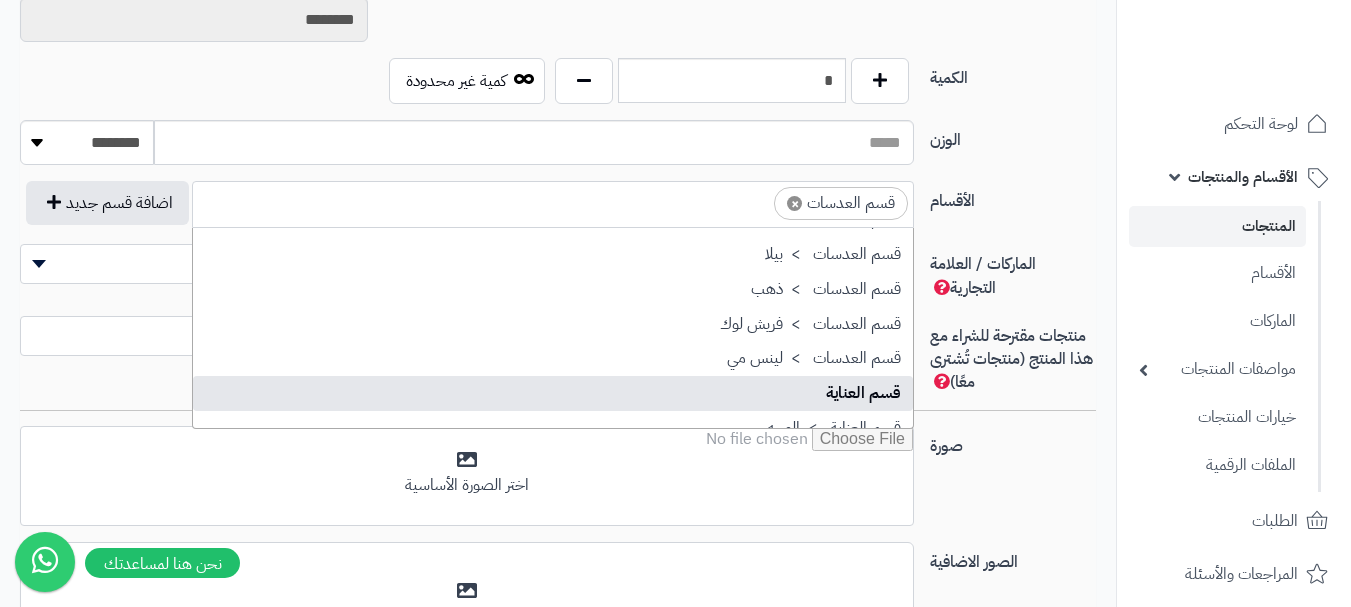 scroll, scrollTop: 1598, scrollLeft: 0, axis: vertical 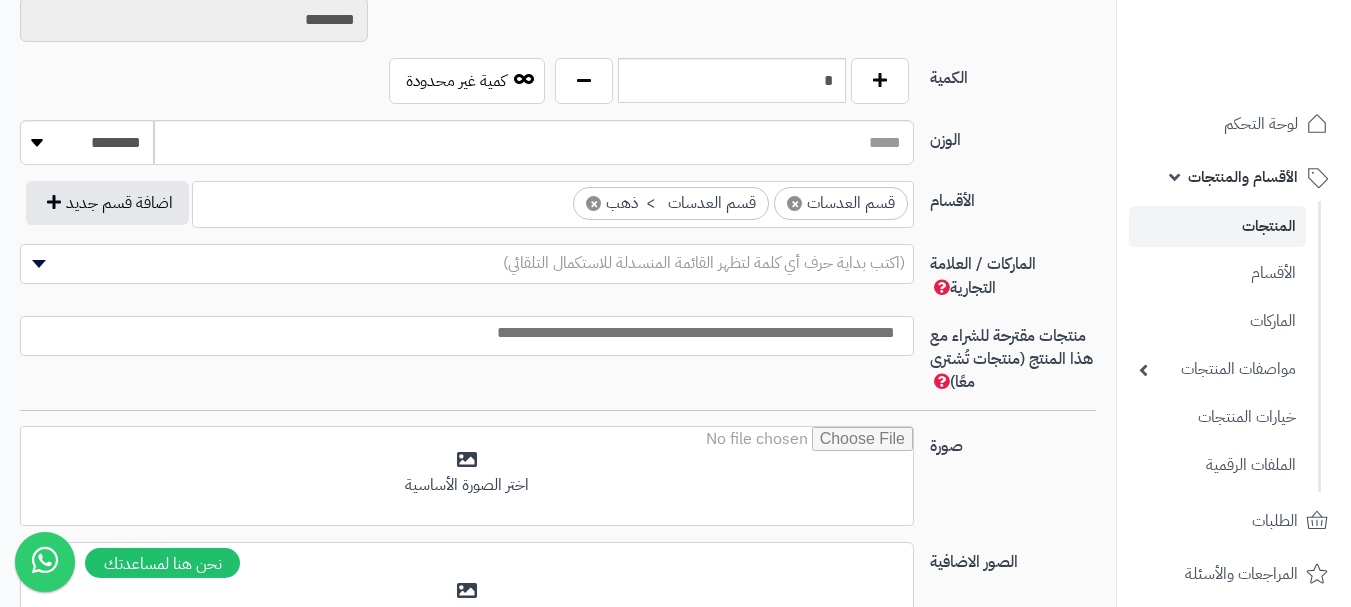 click on "(اكتب بداية حرف أي كلمة لتظهر القائمة المنسدلة للاستكمال التلقائي)" at bounding box center (704, 263) 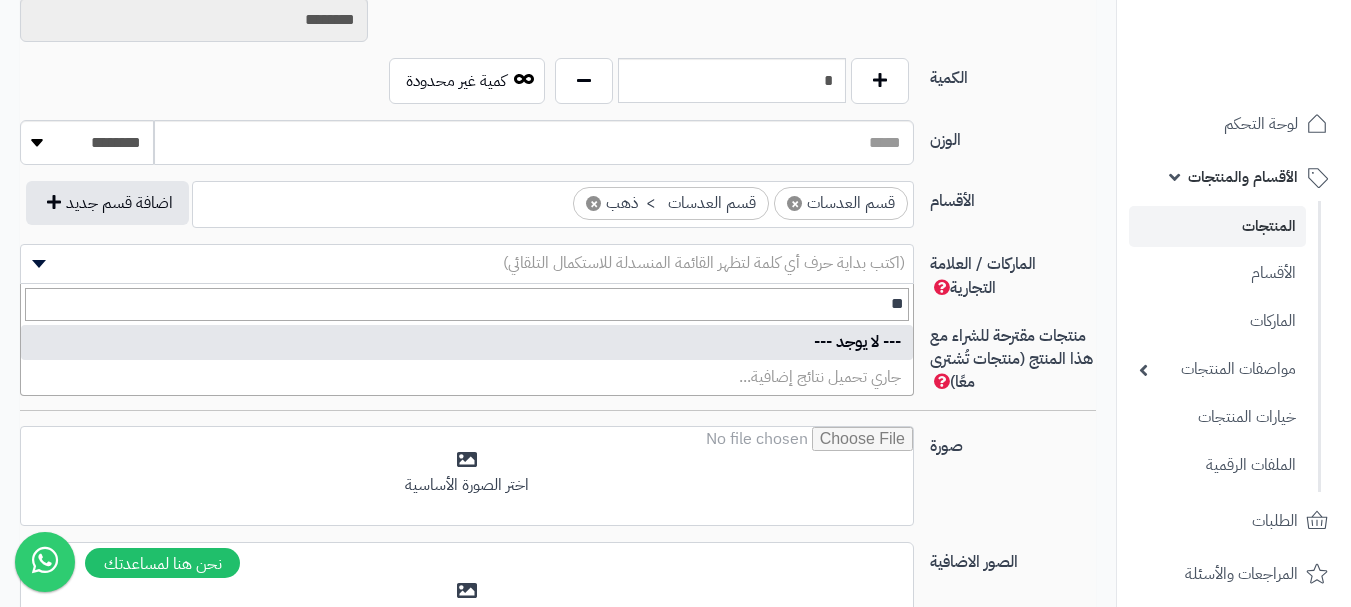 type on "*" 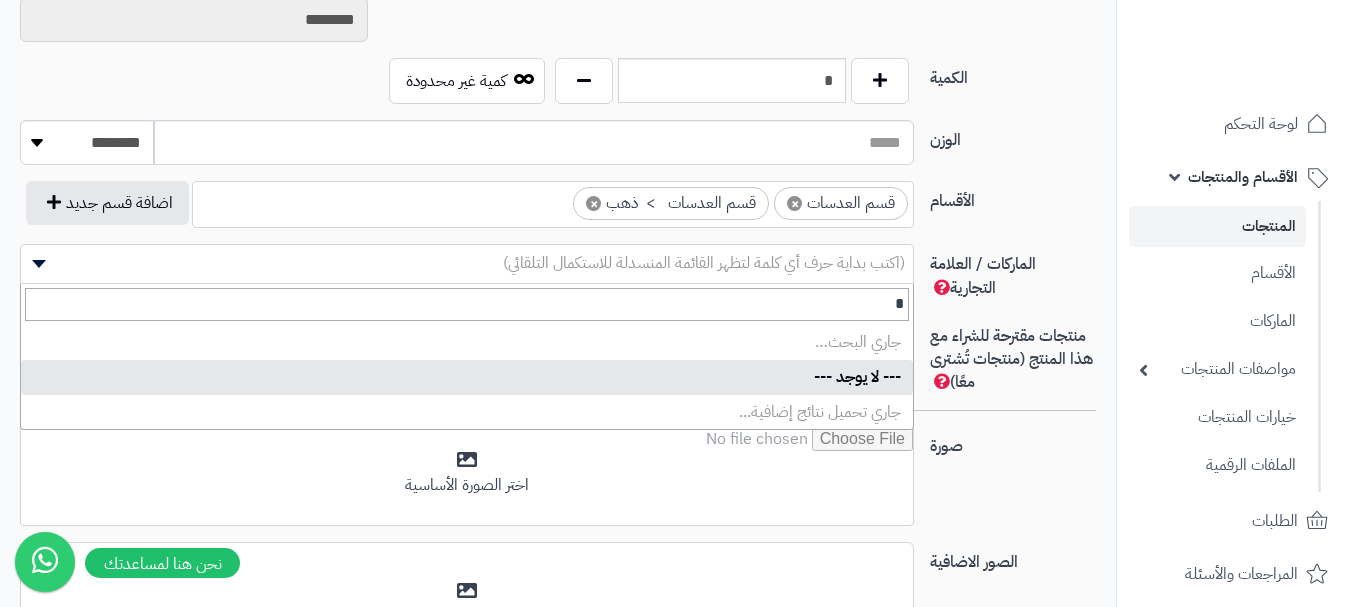 type 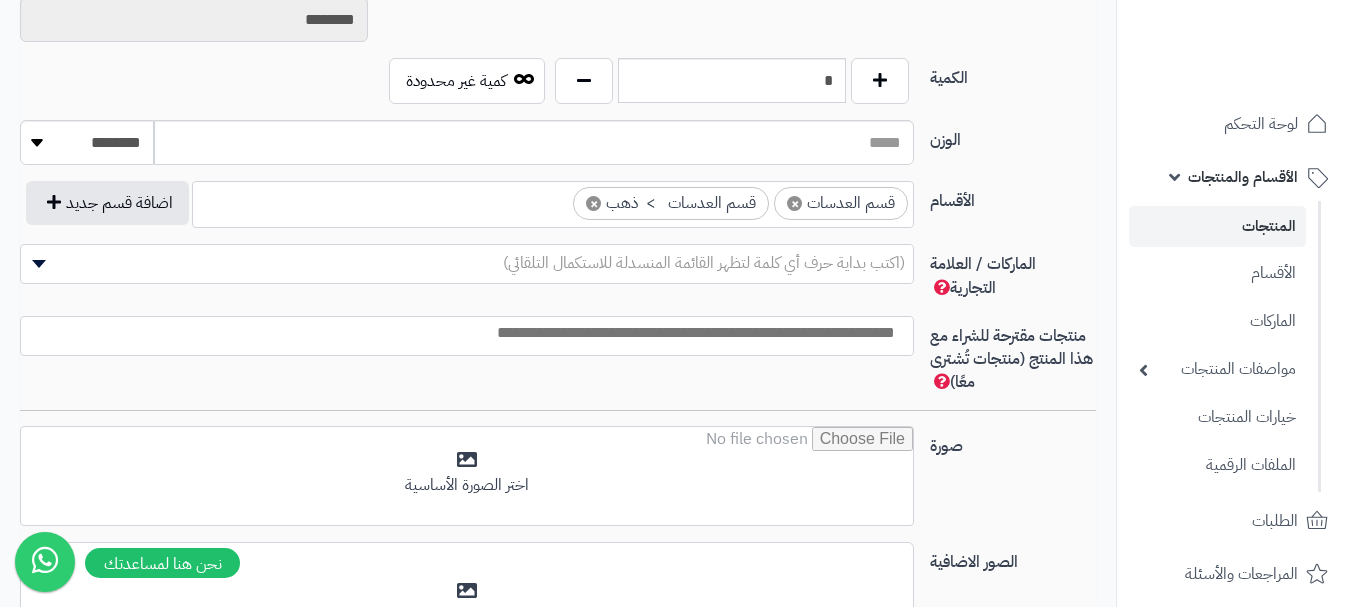 click on "صورة
اختر الصورة الأساسية" at bounding box center [558, 484] 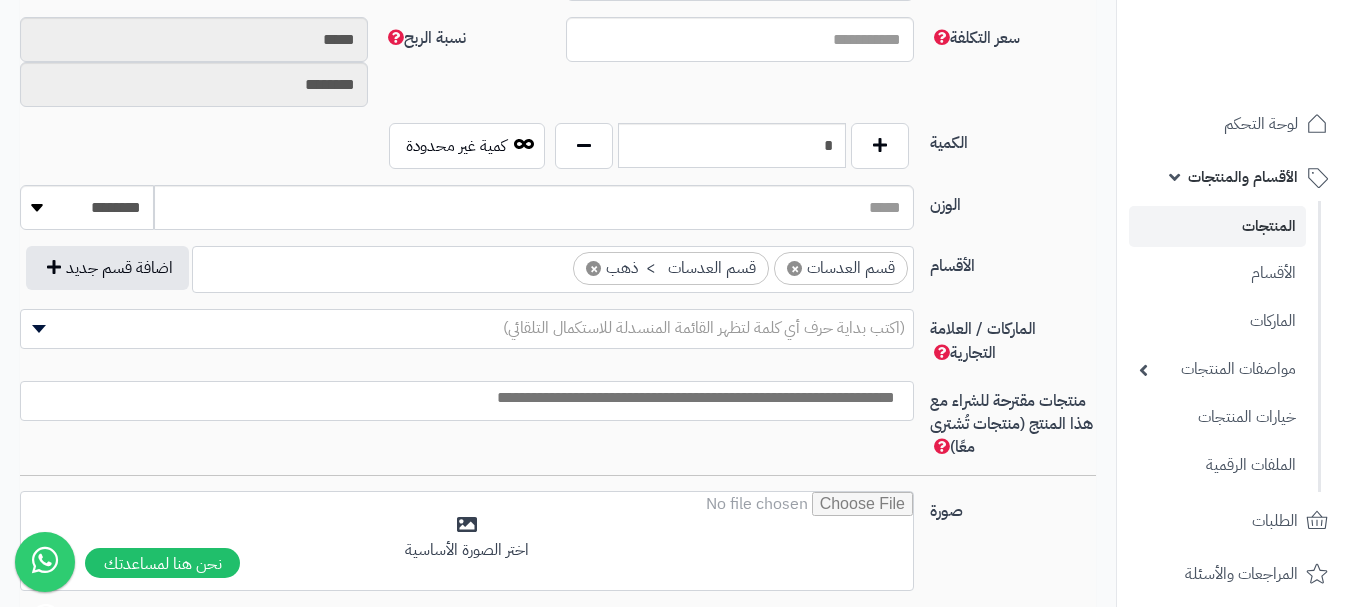 scroll, scrollTop: 928, scrollLeft: 0, axis: vertical 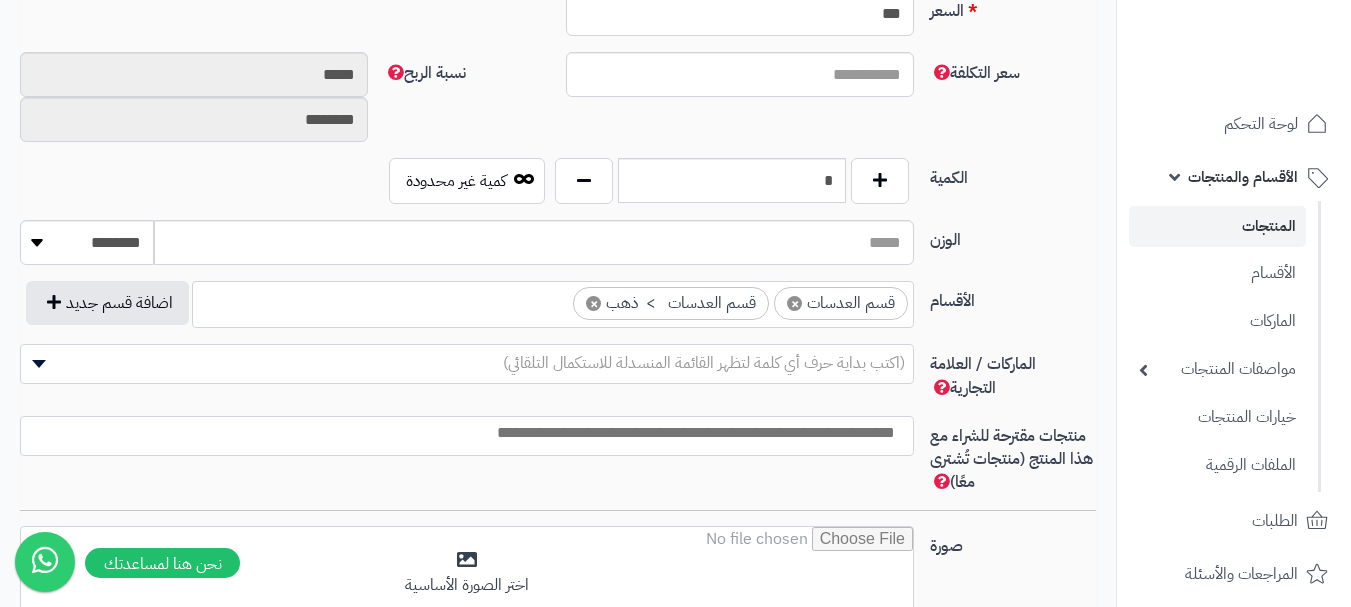 click at bounding box center [462, 433] 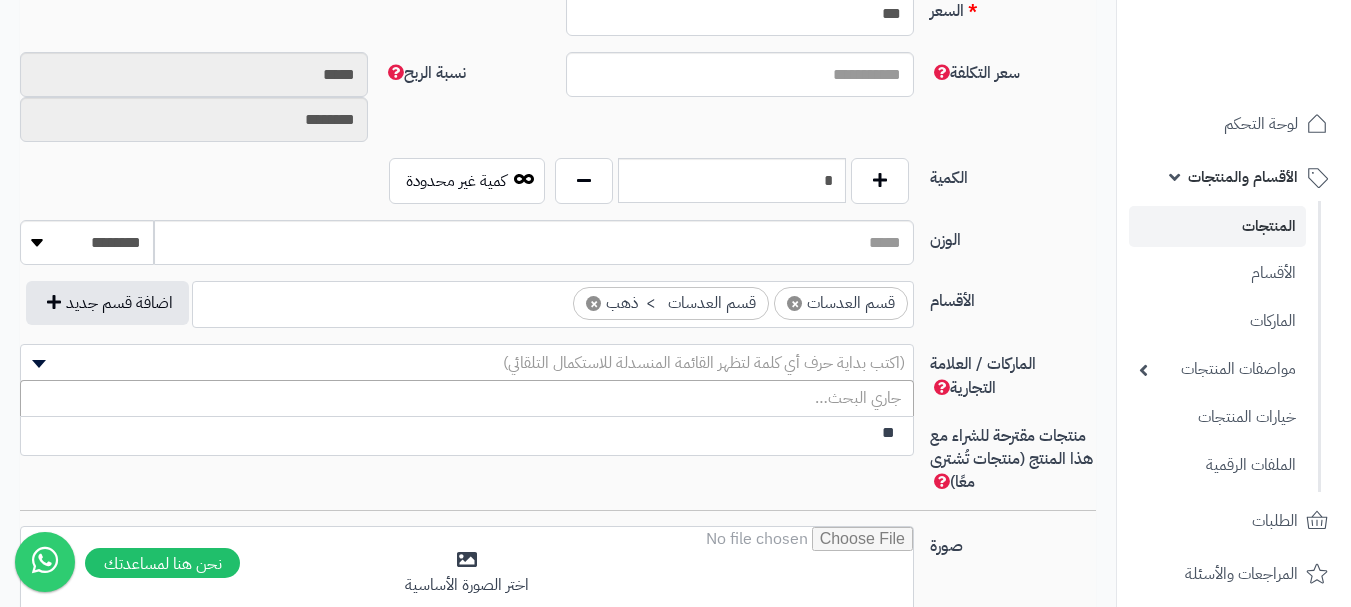 type on "*" 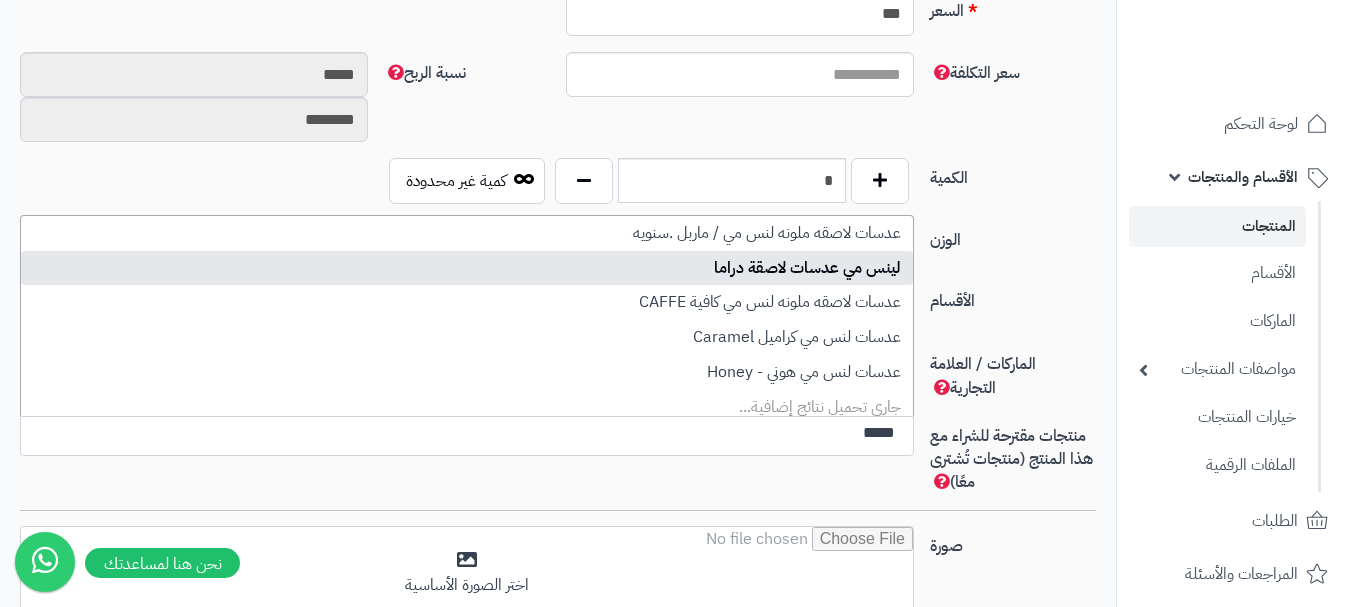 type on "*****" 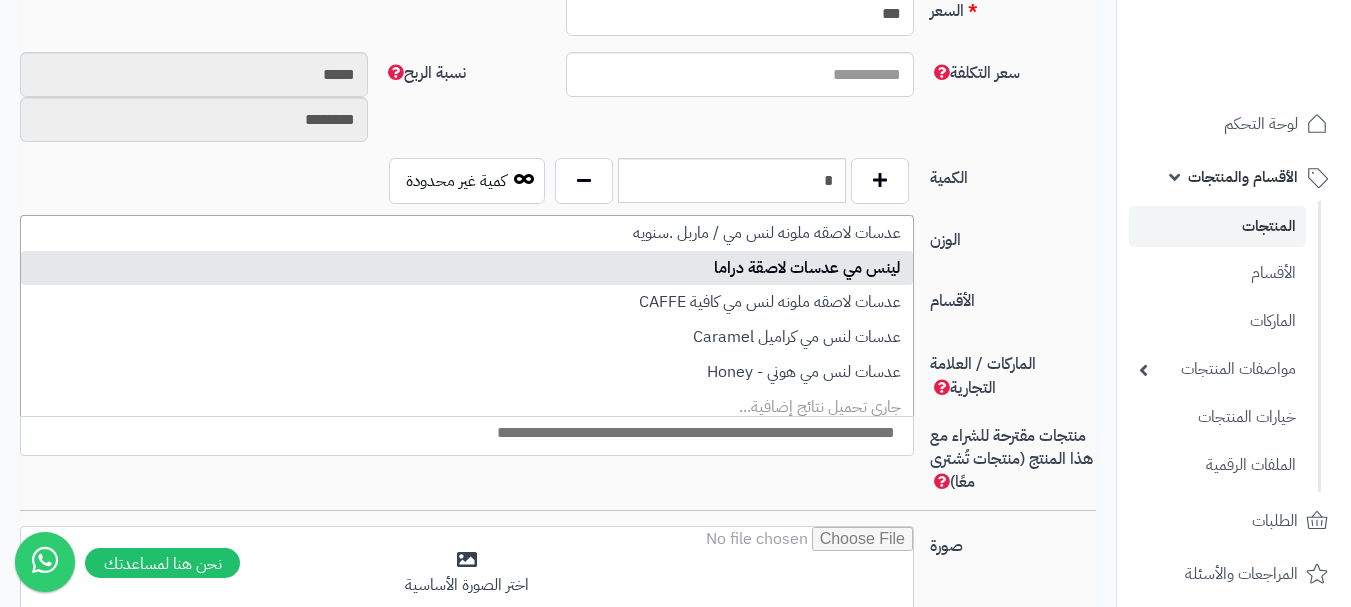 select on "****" 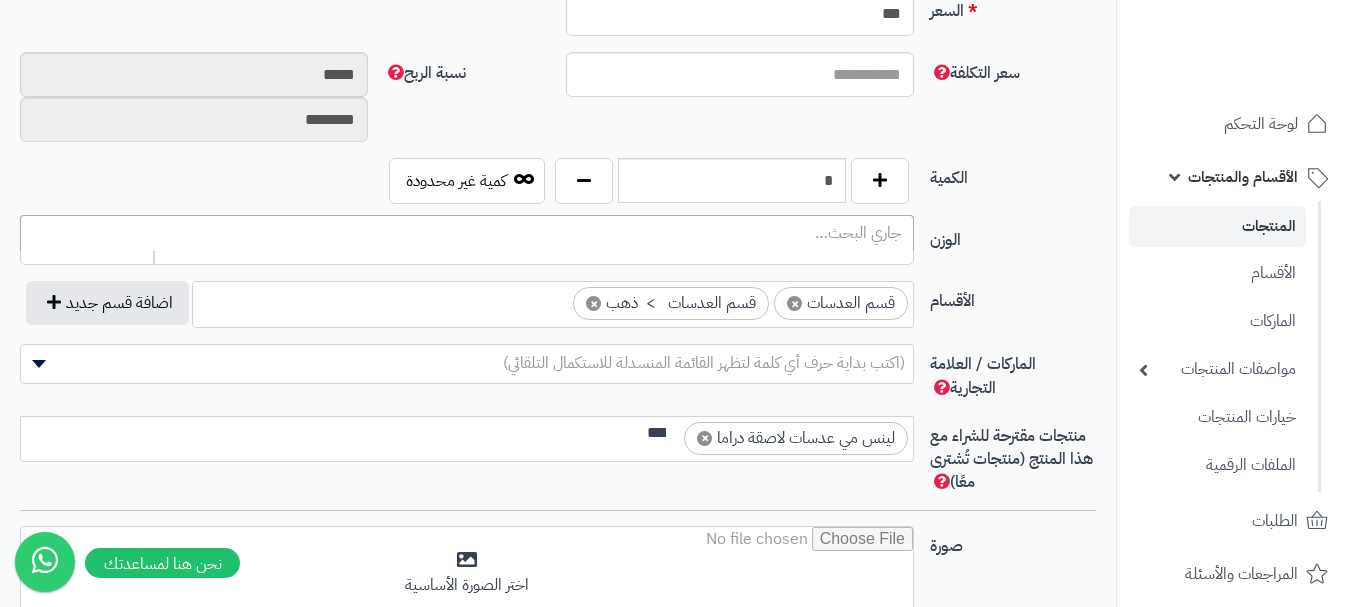 scroll, scrollTop: 0, scrollLeft: -3, axis: horizontal 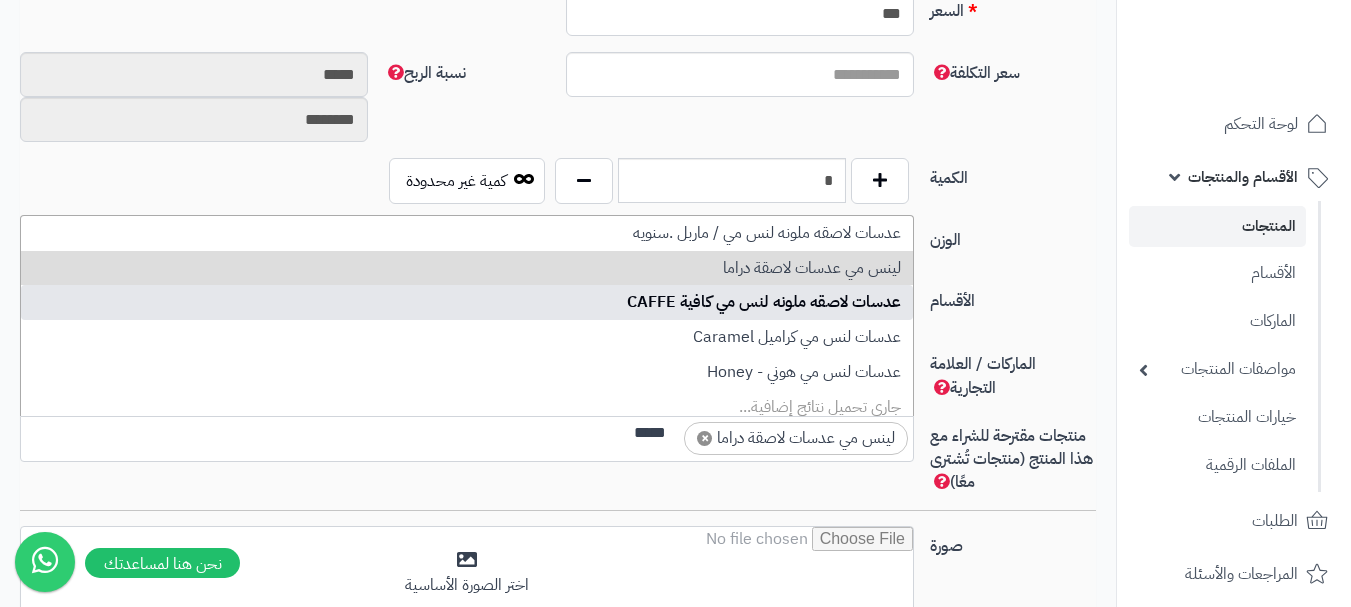 type on "*****" 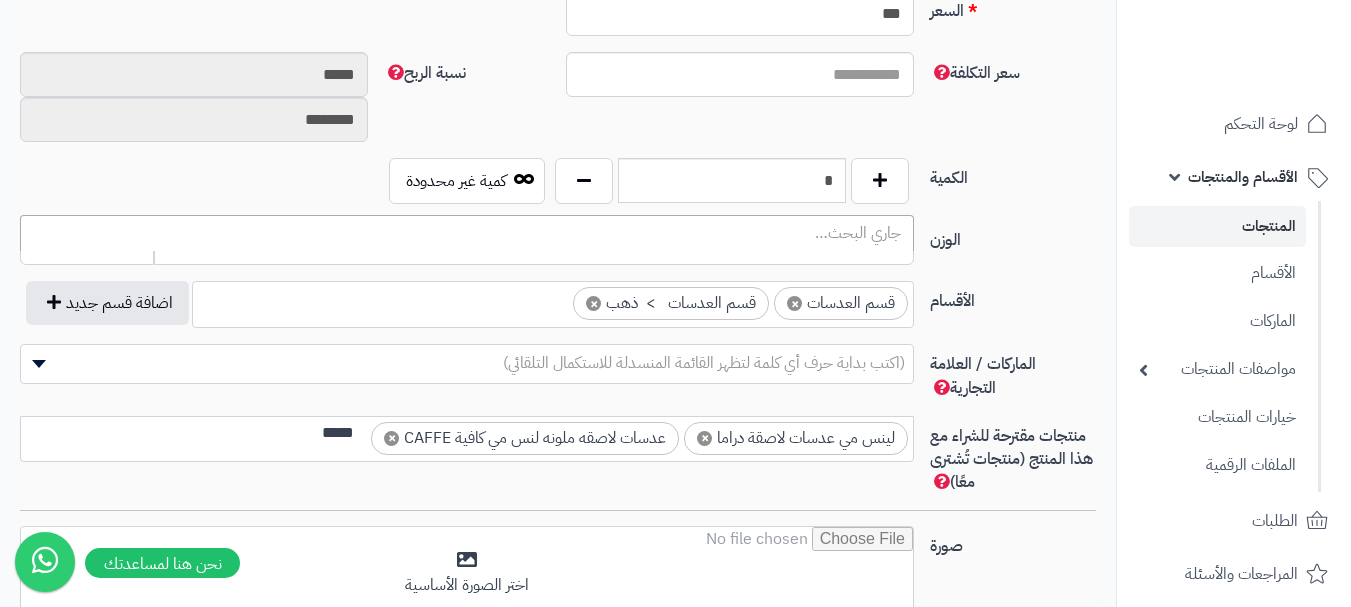 scroll, scrollTop: 0, scrollLeft: -3, axis: horizontal 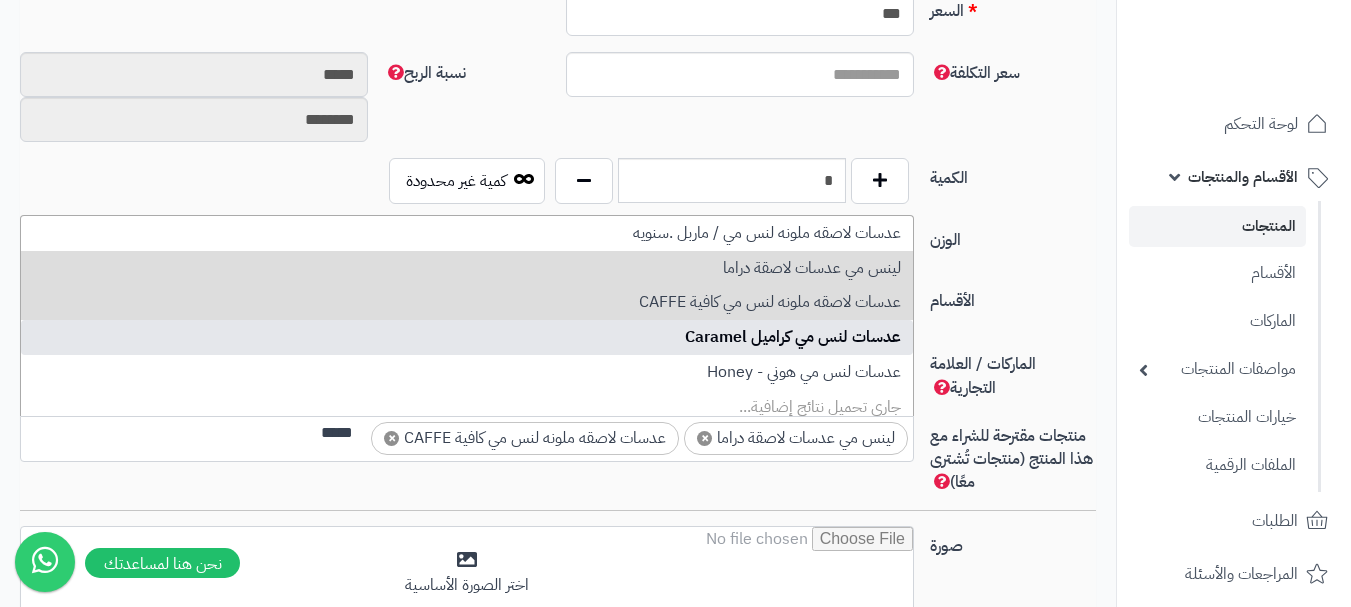 type on "*****" 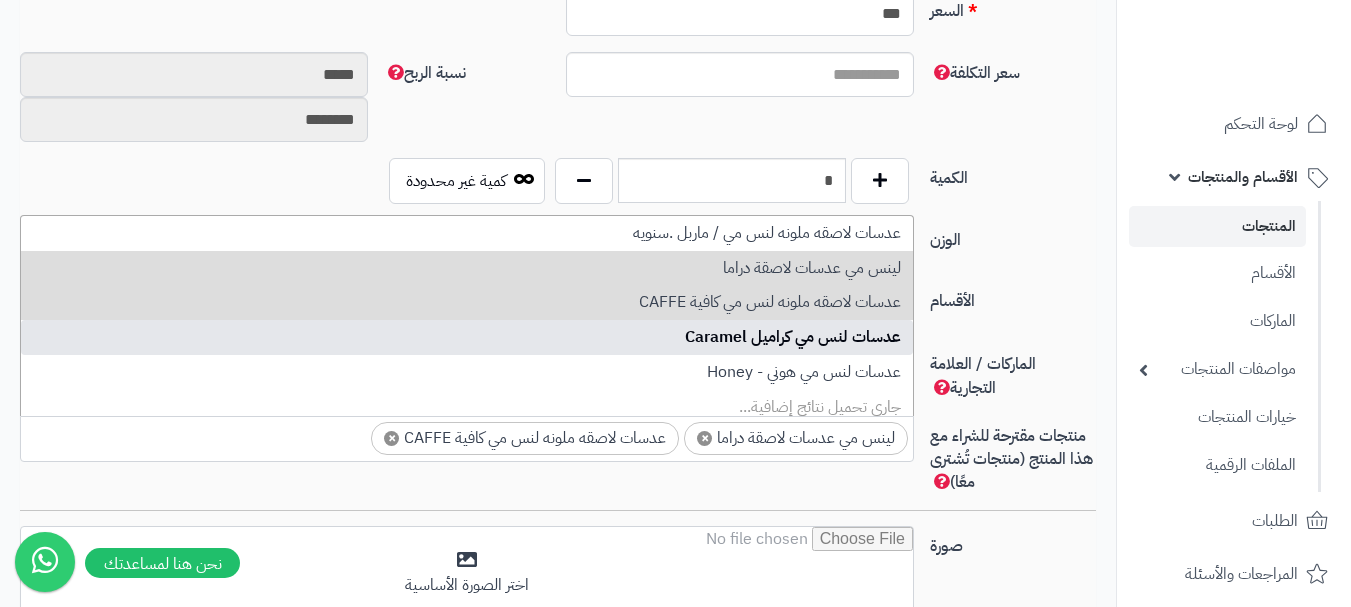 scroll, scrollTop: 0, scrollLeft: 0, axis: both 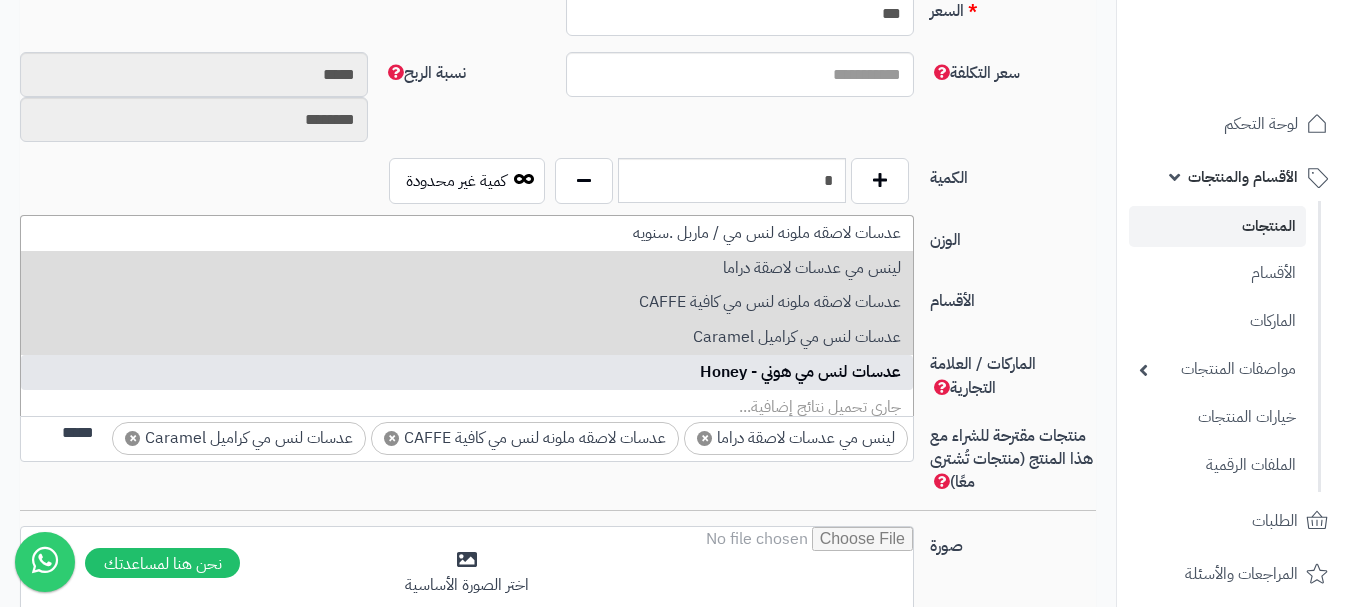 type on "*****" 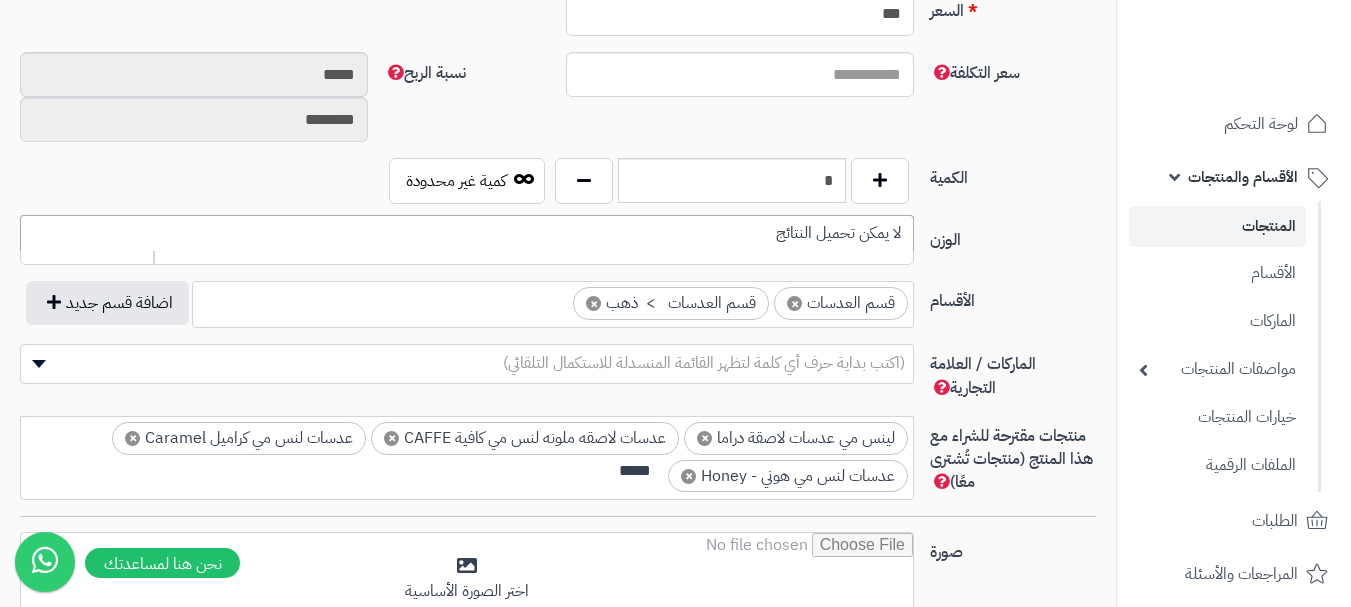 scroll, scrollTop: 0, scrollLeft: -3, axis: horizontal 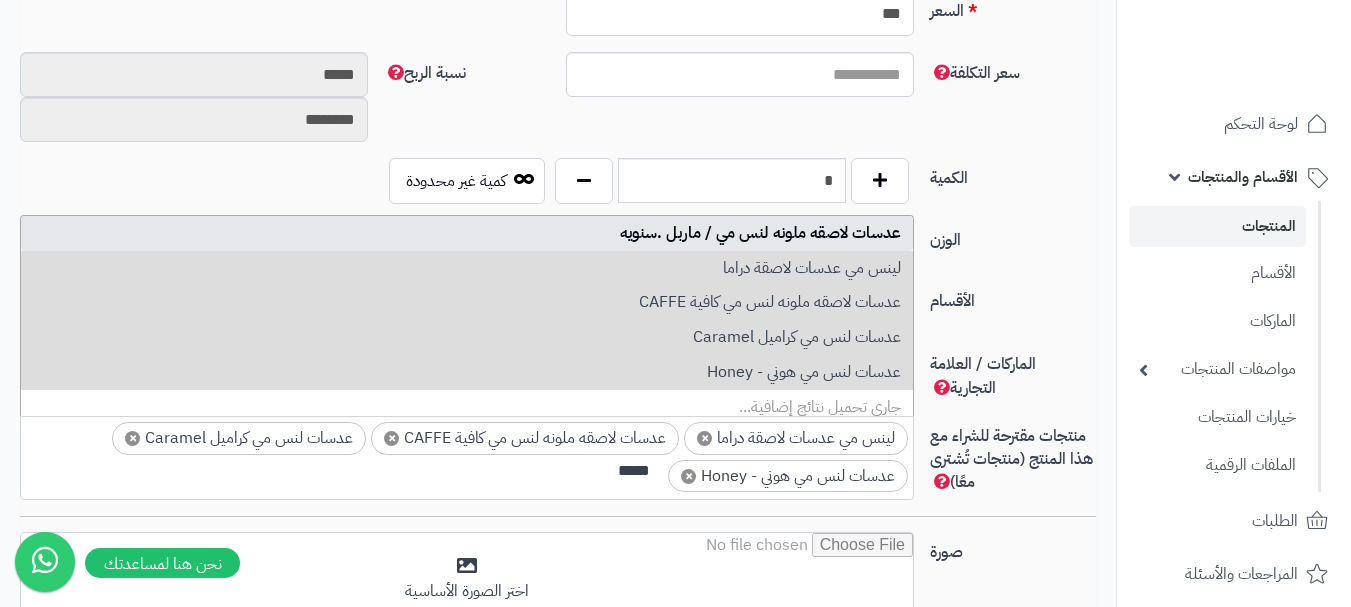 type on "*****" 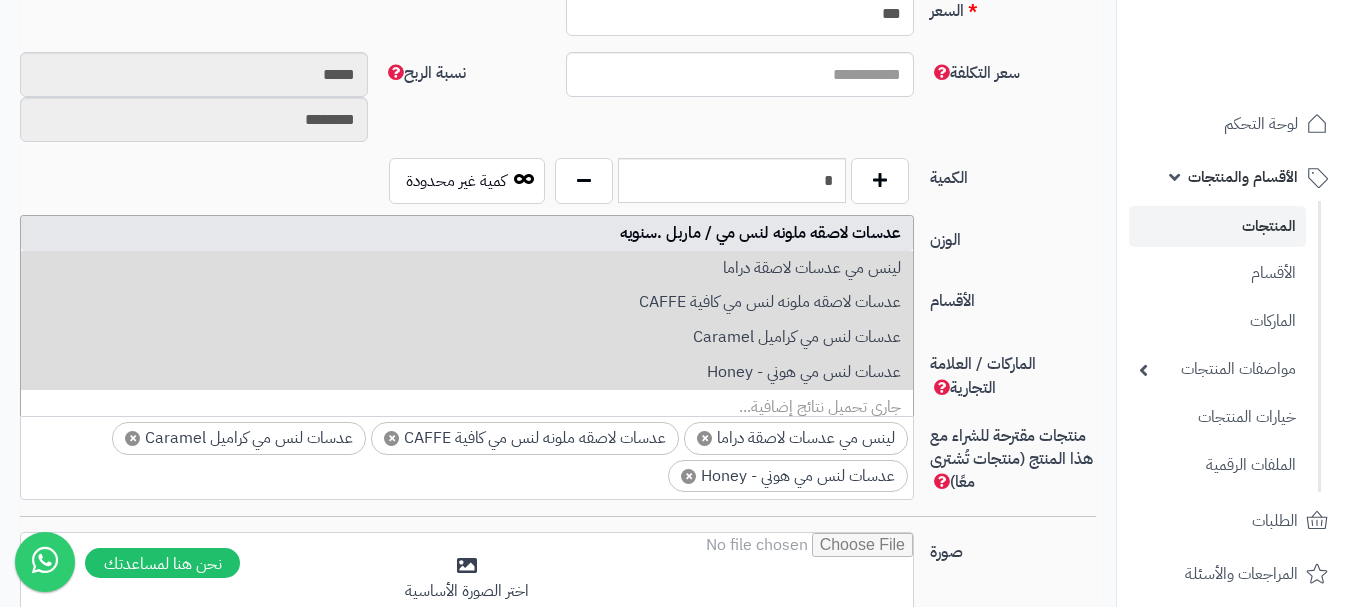 scroll, scrollTop: 0, scrollLeft: 0, axis: both 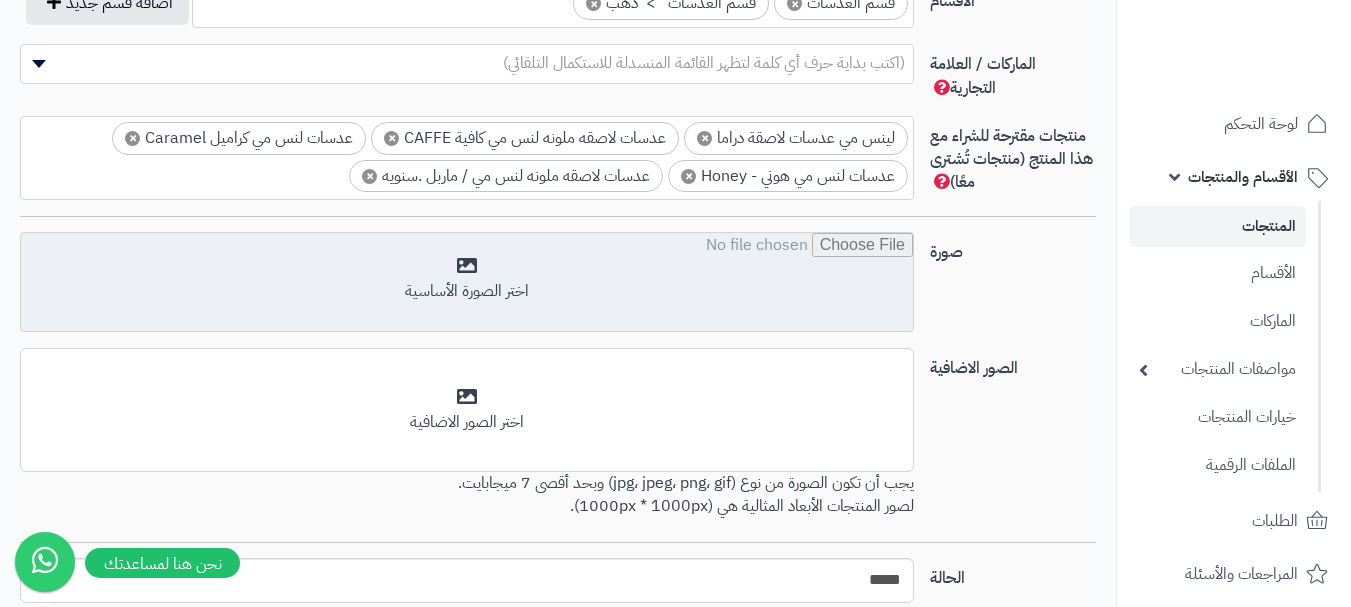 click at bounding box center (467, 283) 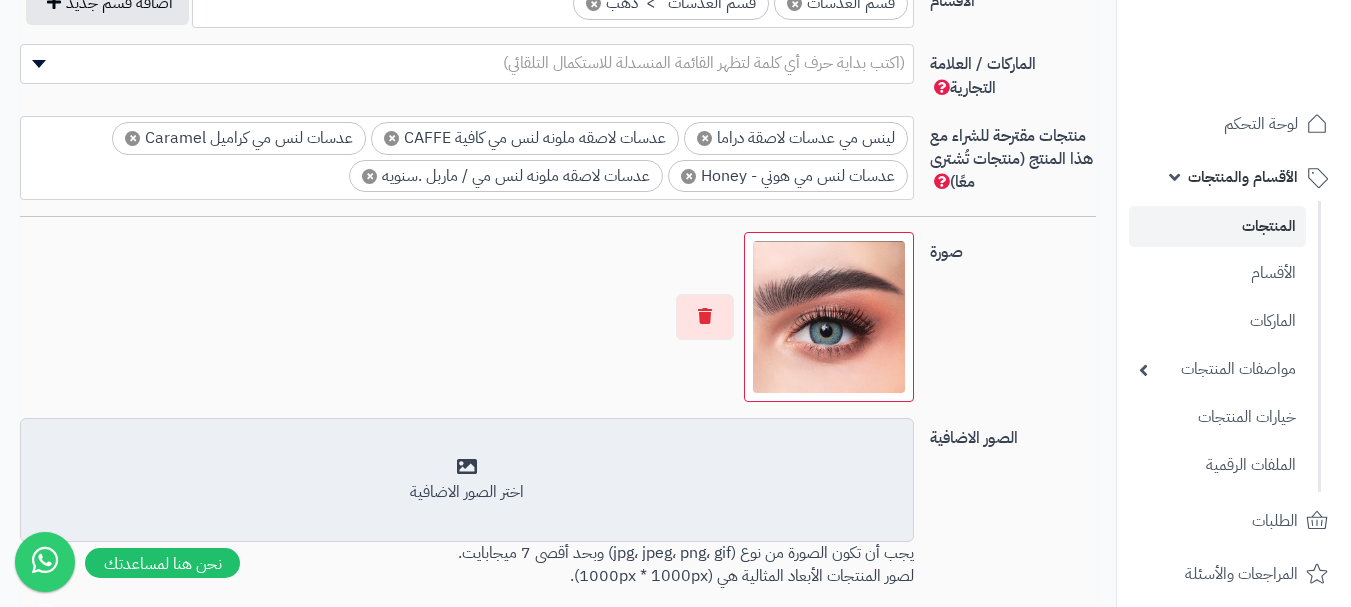 click on "اختر الصور الاضافية" at bounding box center [467, 492] 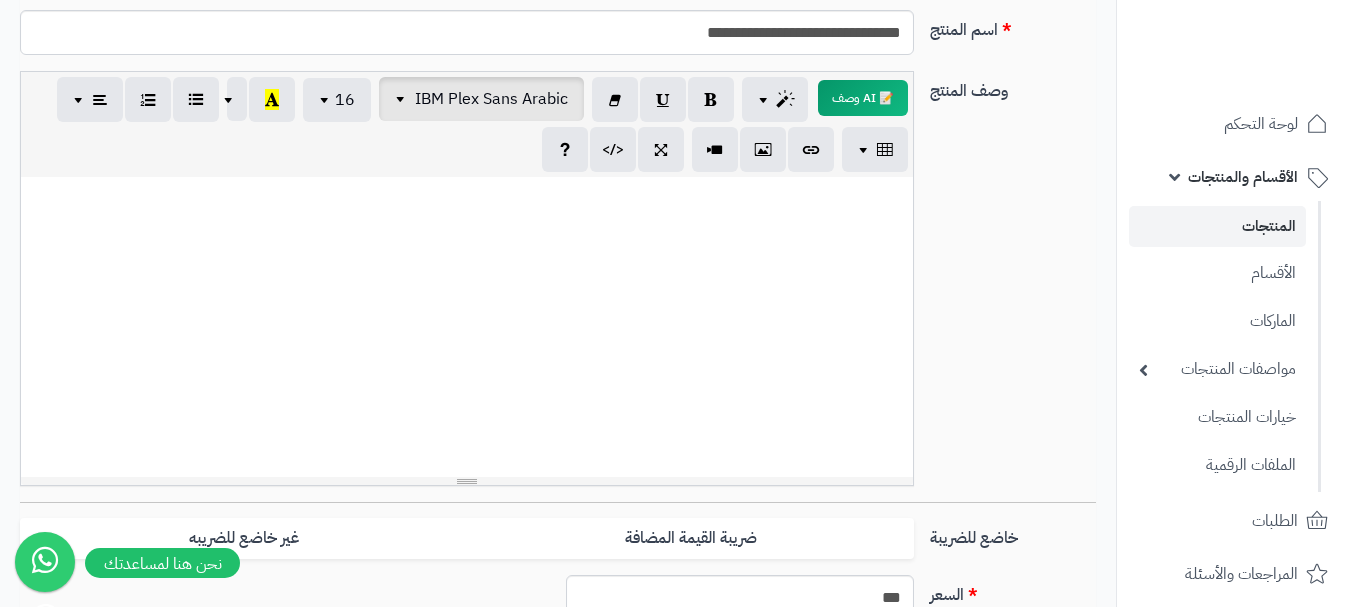 scroll, scrollTop: 56, scrollLeft: 0, axis: vertical 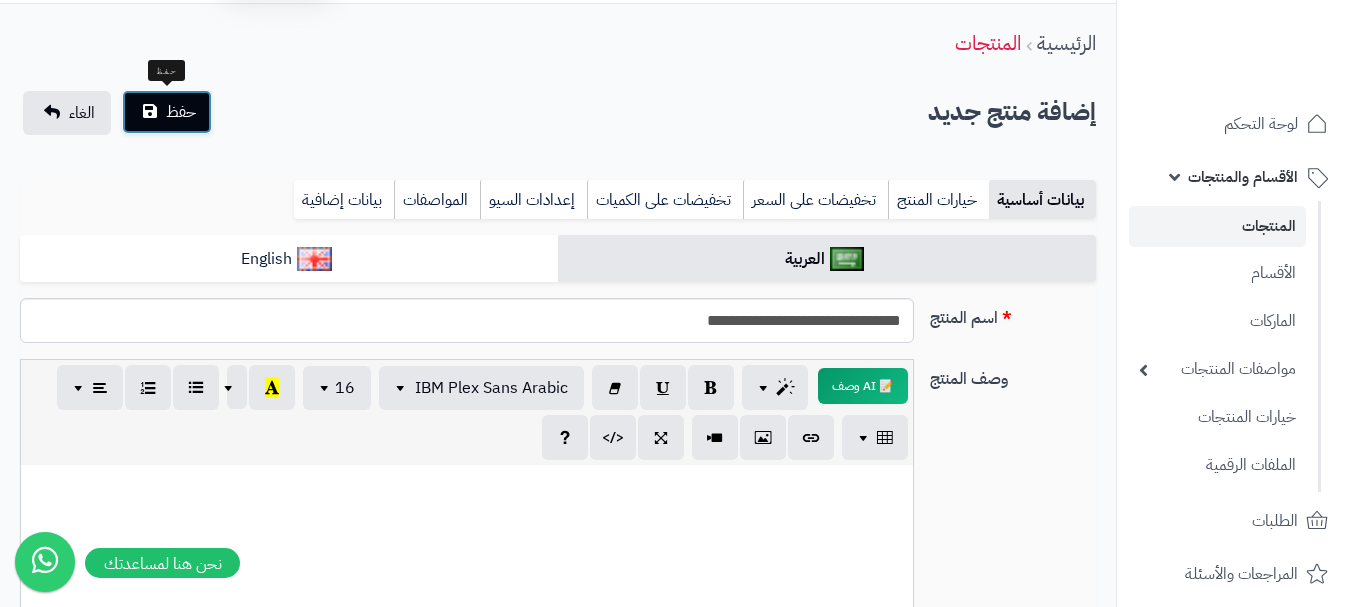 click on "حفظ" at bounding box center [167, 112] 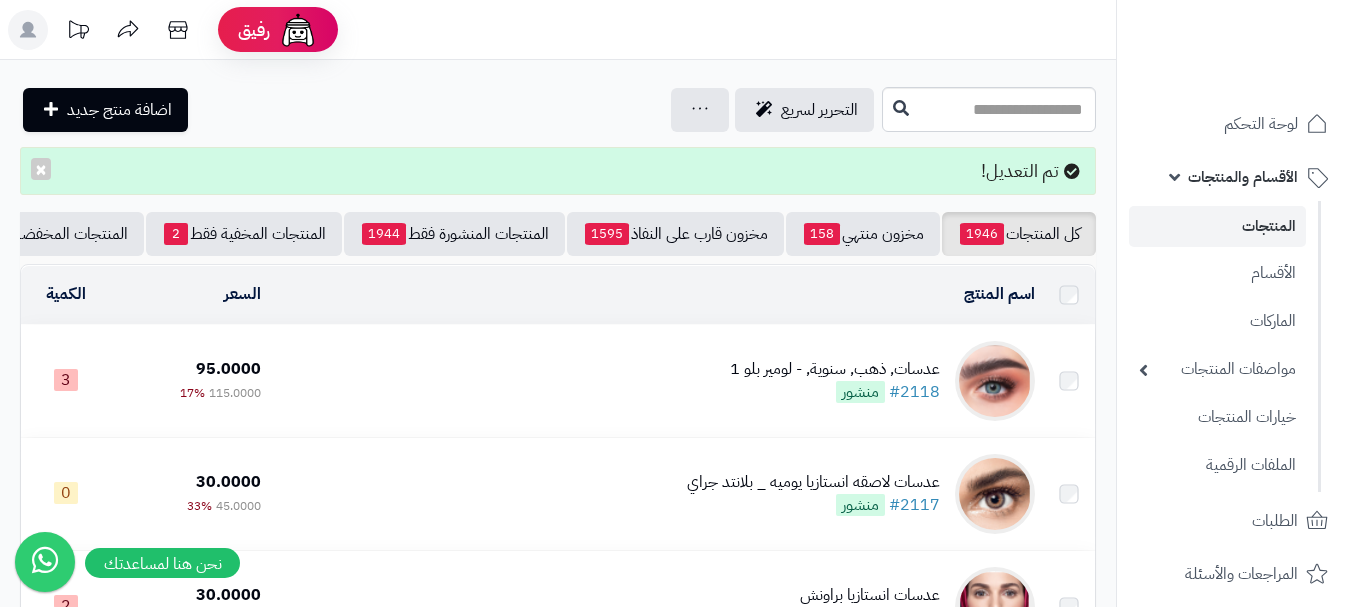 scroll, scrollTop: 0, scrollLeft: 0, axis: both 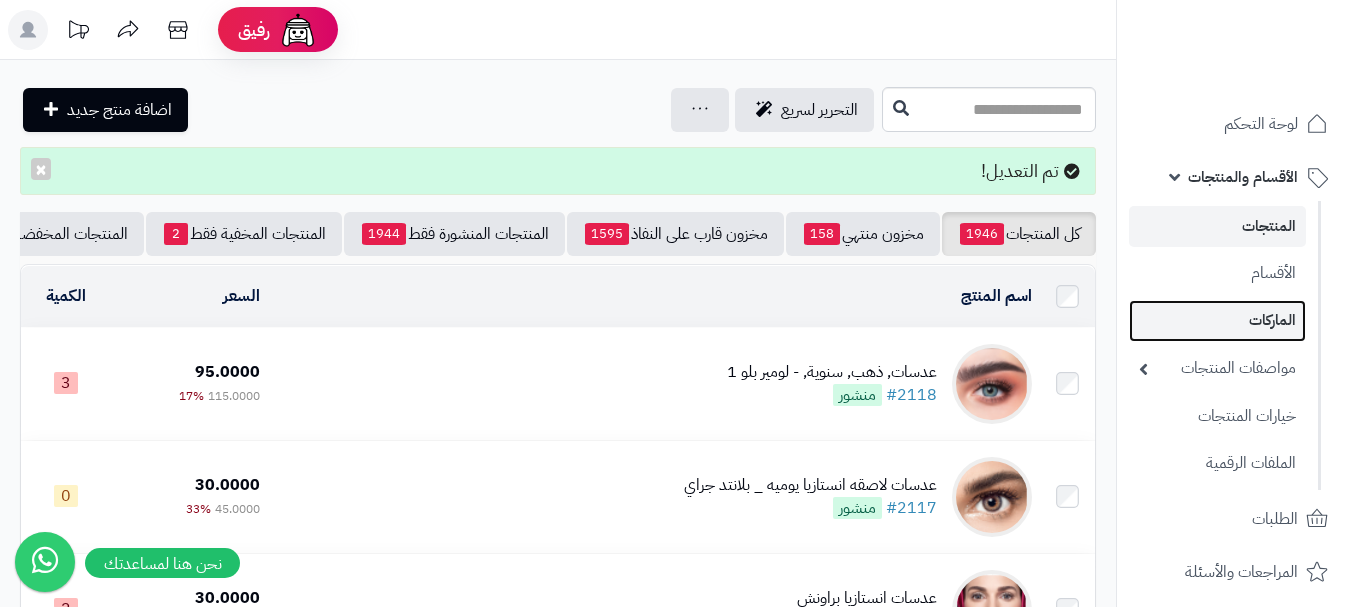 click on "الماركات" at bounding box center (1217, 320) 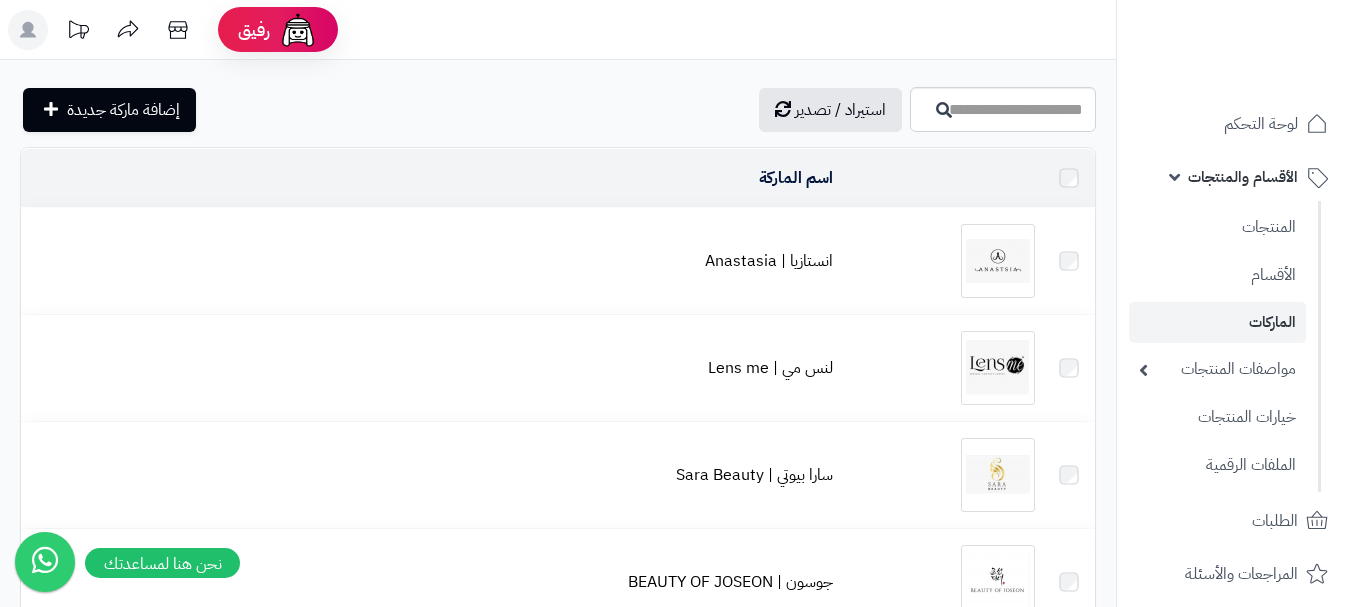 scroll, scrollTop: 0, scrollLeft: 0, axis: both 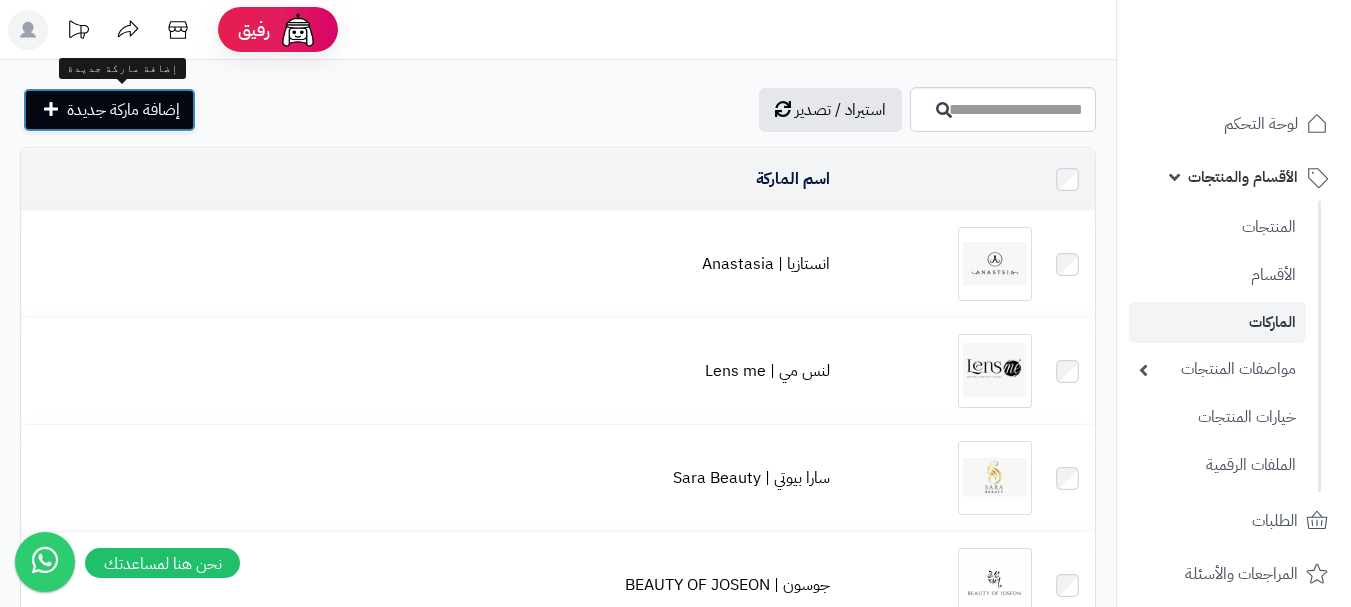 click on "إضافة ماركة جديدة" at bounding box center (123, 110) 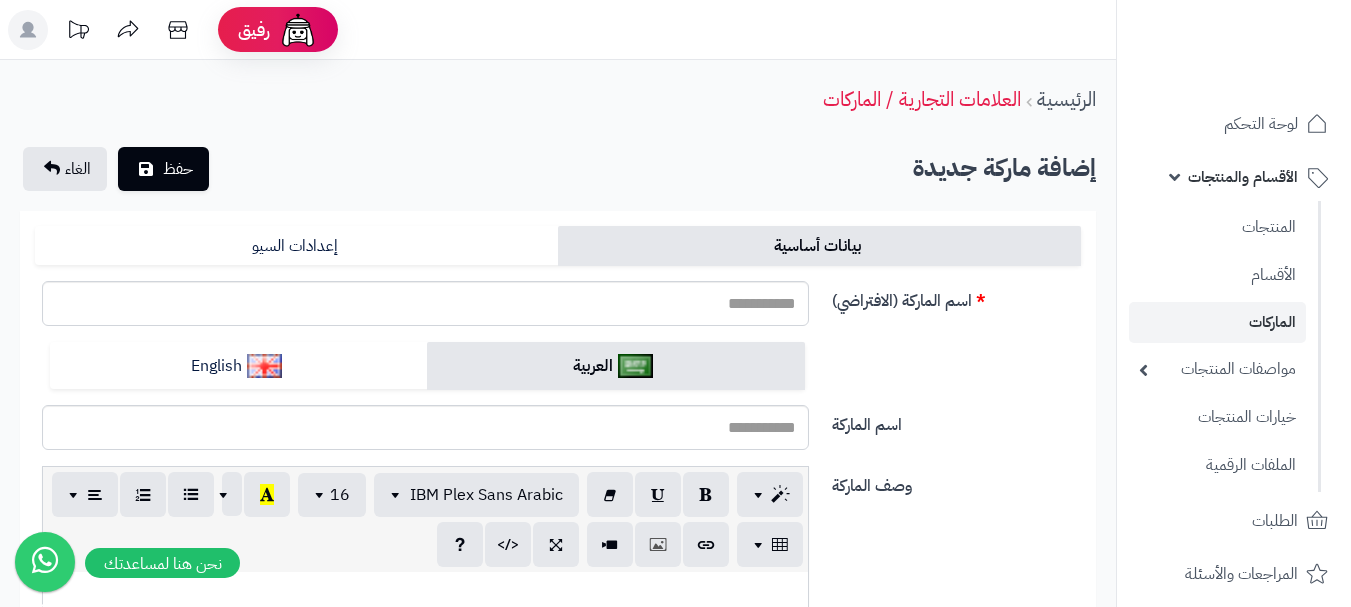 scroll, scrollTop: 0, scrollLeft: 0, axis: both 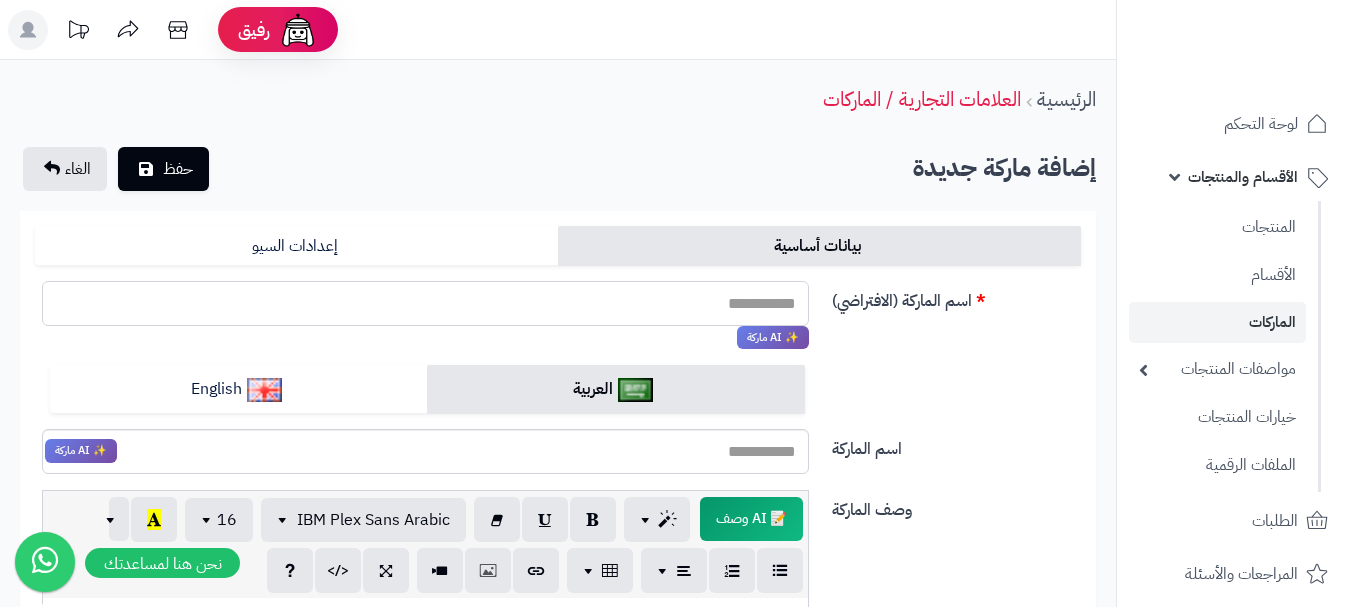 click on "اسم الماركة (الافتراضي)" at bounding box center [425, 303] 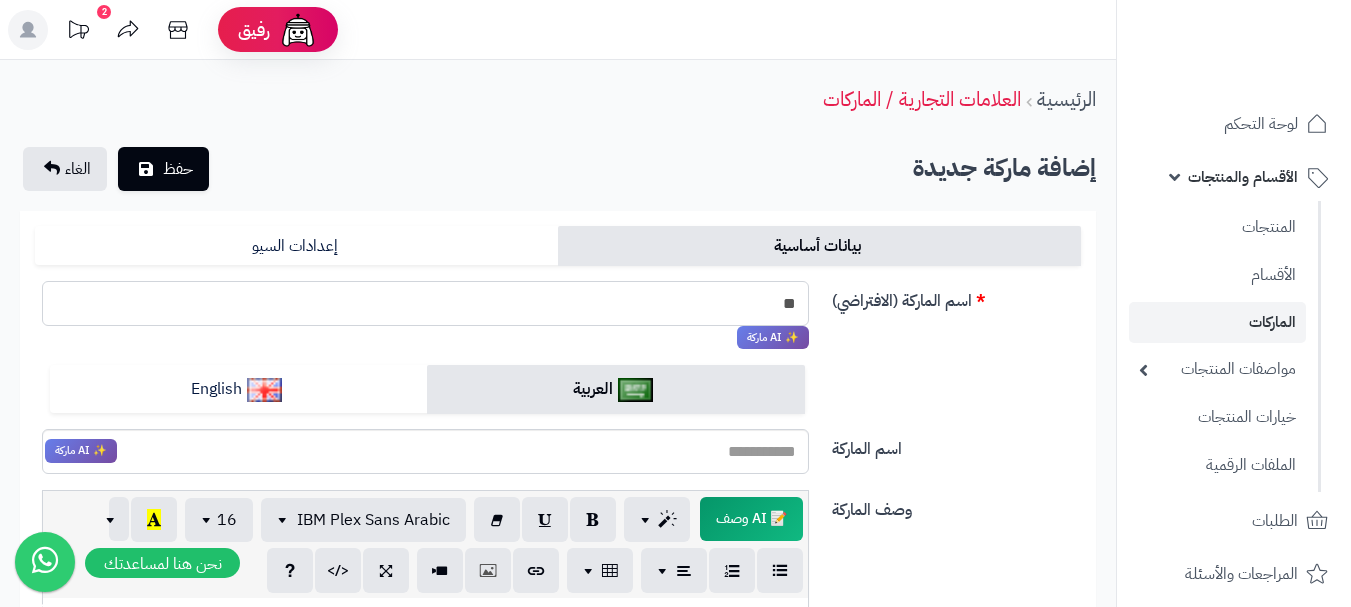 type on "*" 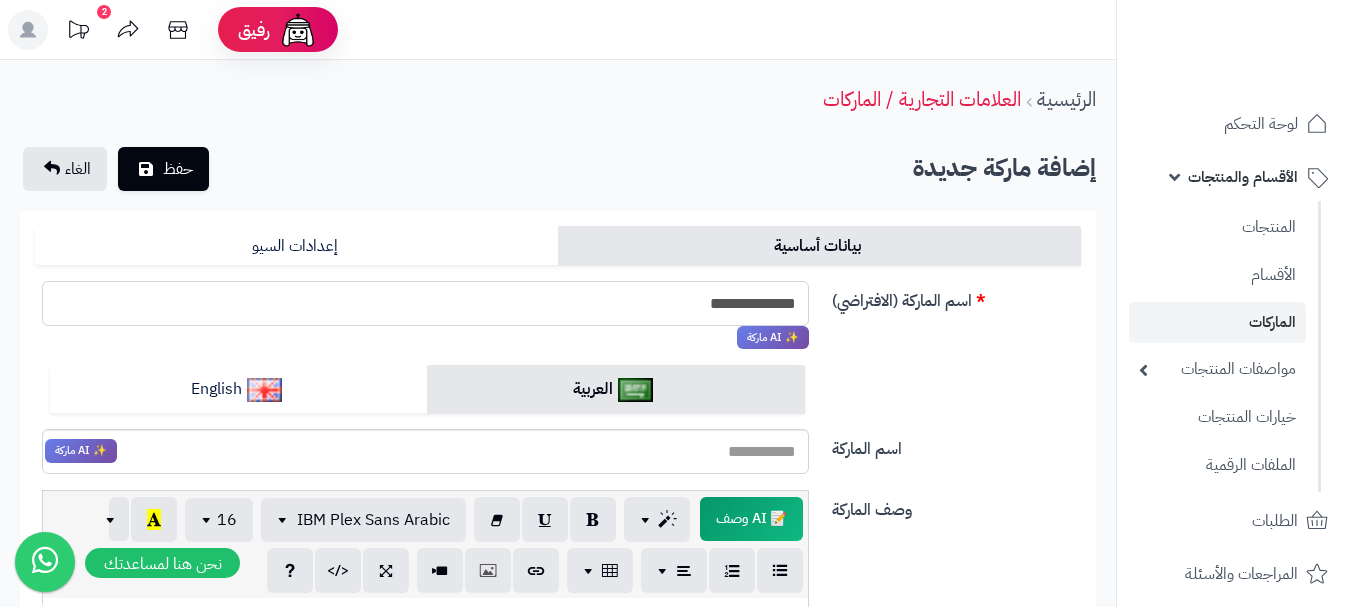 drag, startPoint x: 704, startPoint y: 305, endPoint x: 802, endPoint y: 301, distance: 98.0816 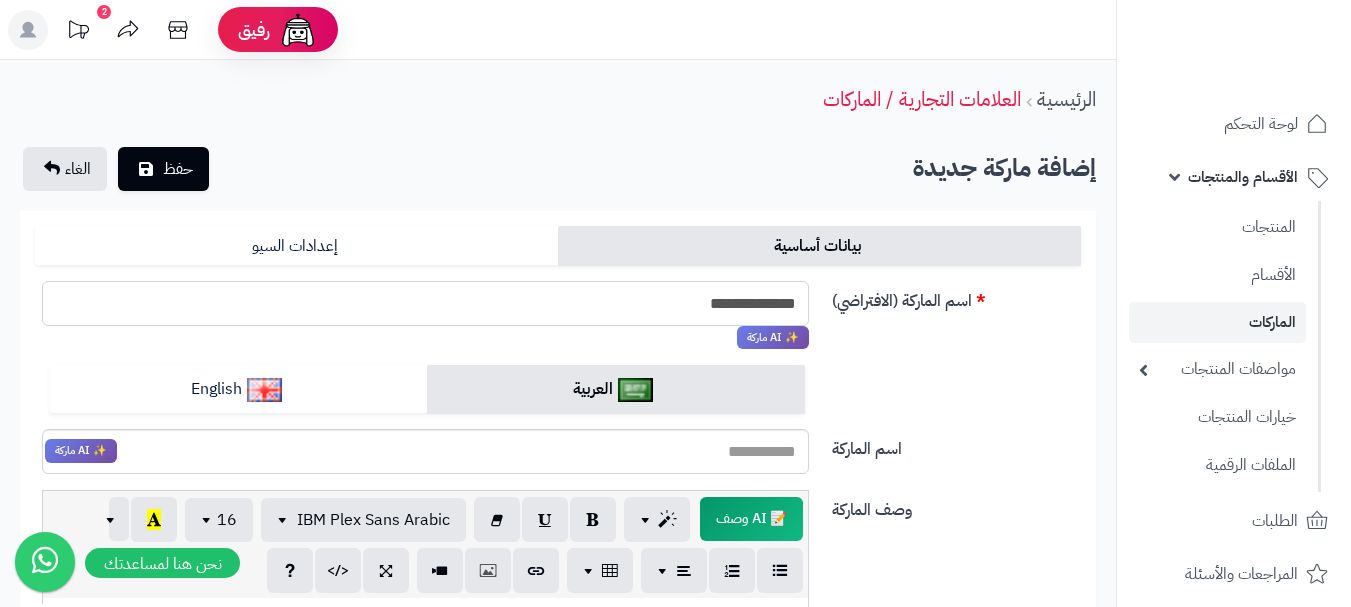 click on "**********" at bounding box center (425, 303) 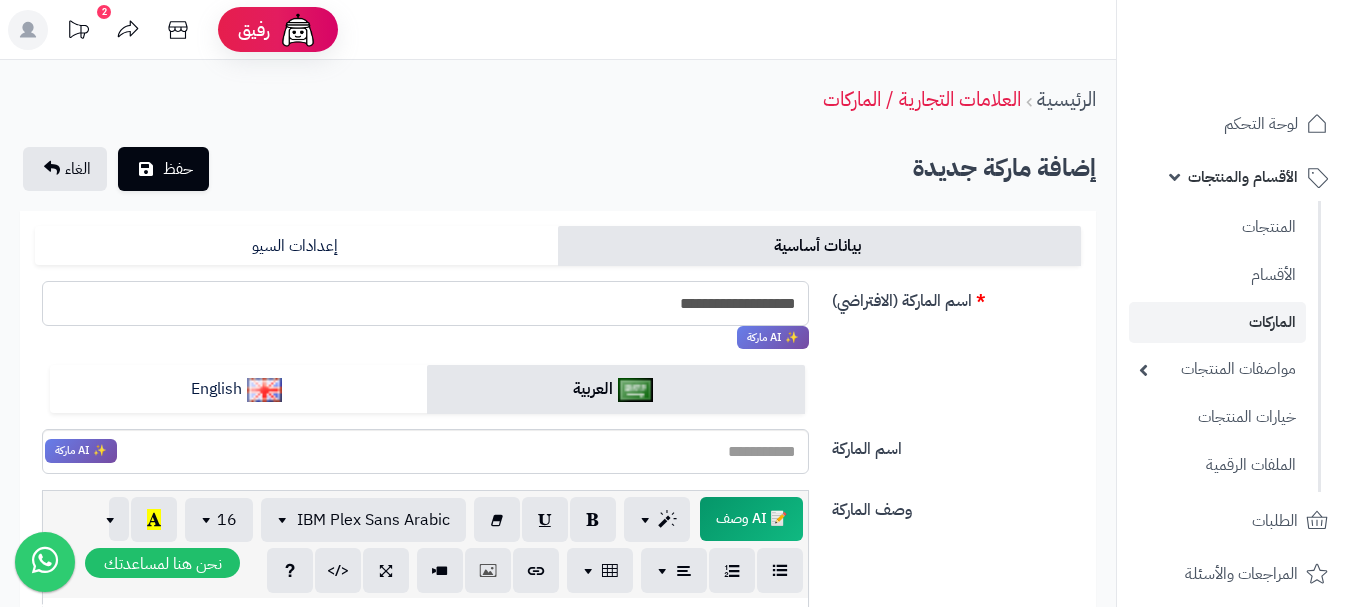 drag, startPoint x: 643, startPoint y: 297, endPoint x: 817, endPoint y: 313, distance: 174.73409 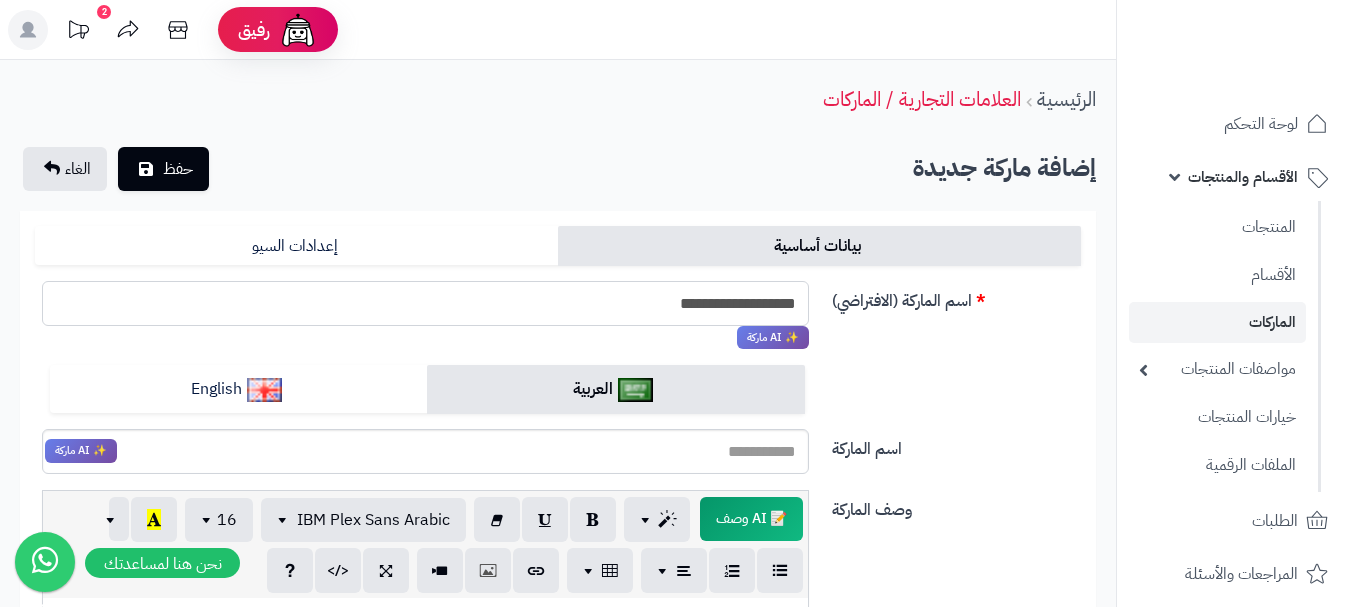 type on "**********" 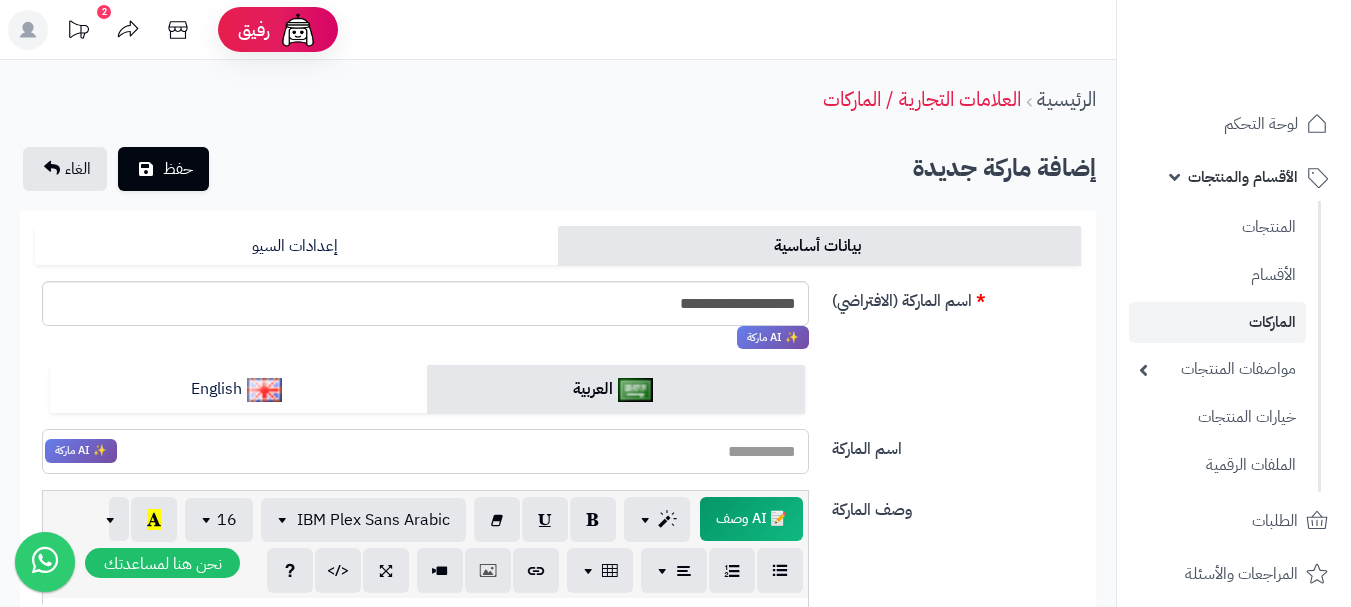 click on "اسم الماركة" at bounding box center [425, 451] 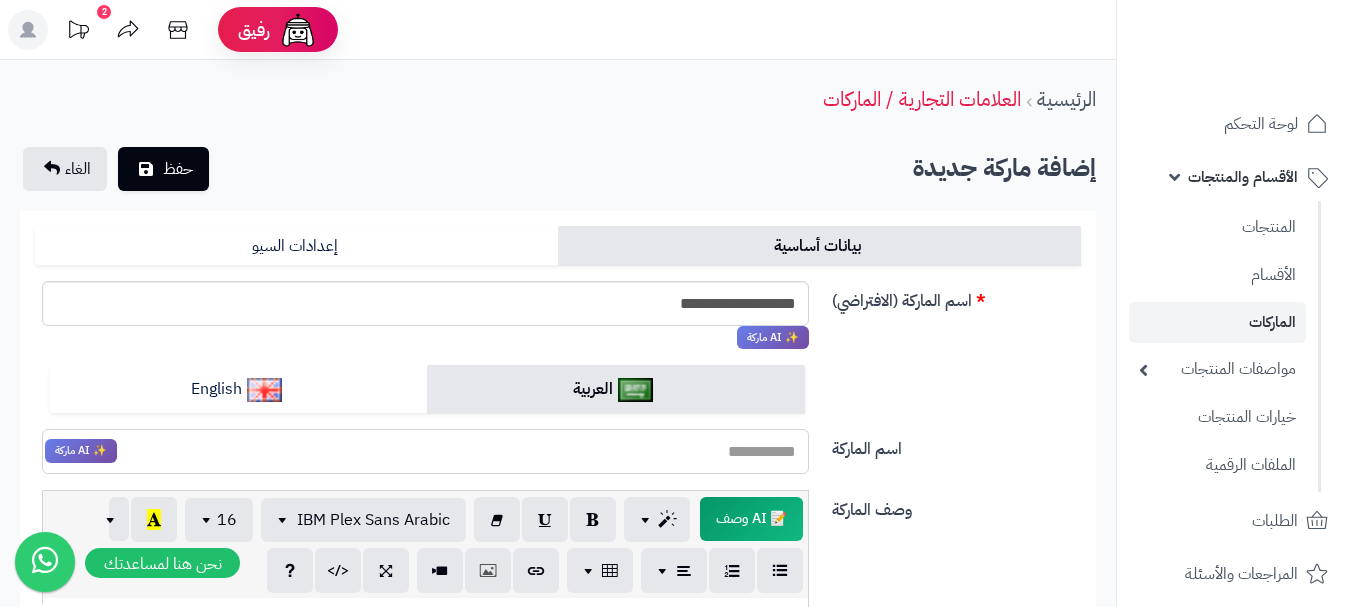 paste on "**********" 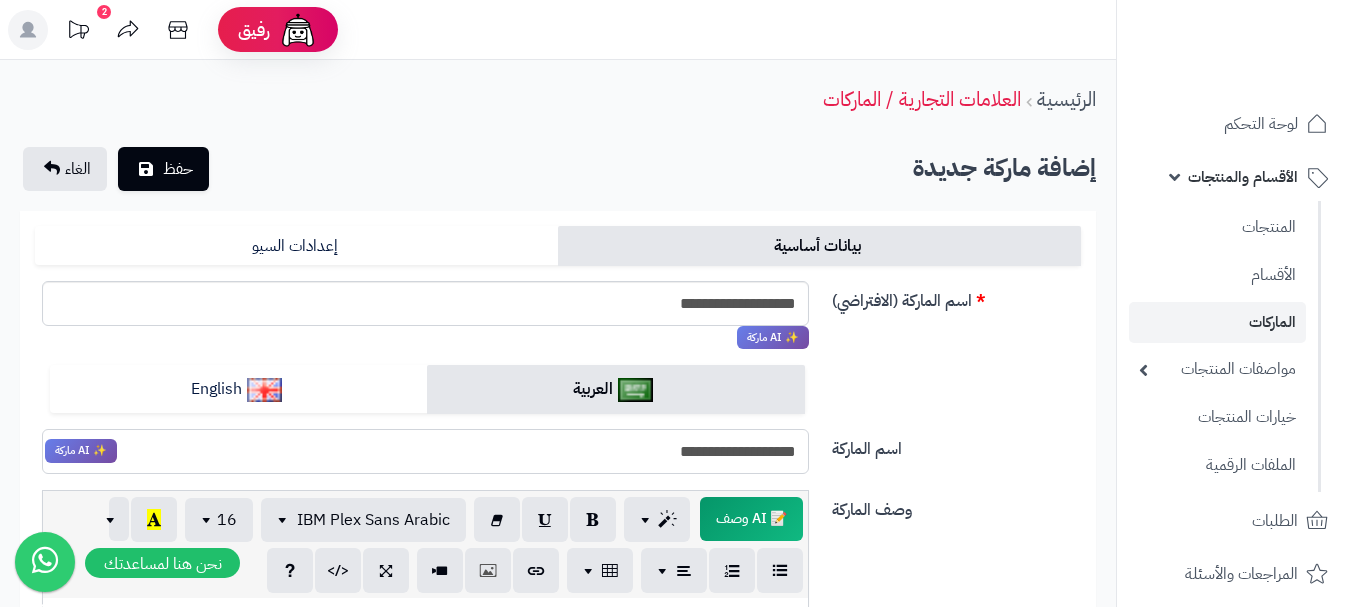 drag, startPoint x: 692, startPoint y: 449, endPoint x: 638, endPoint y: 467, distance: 56.920998 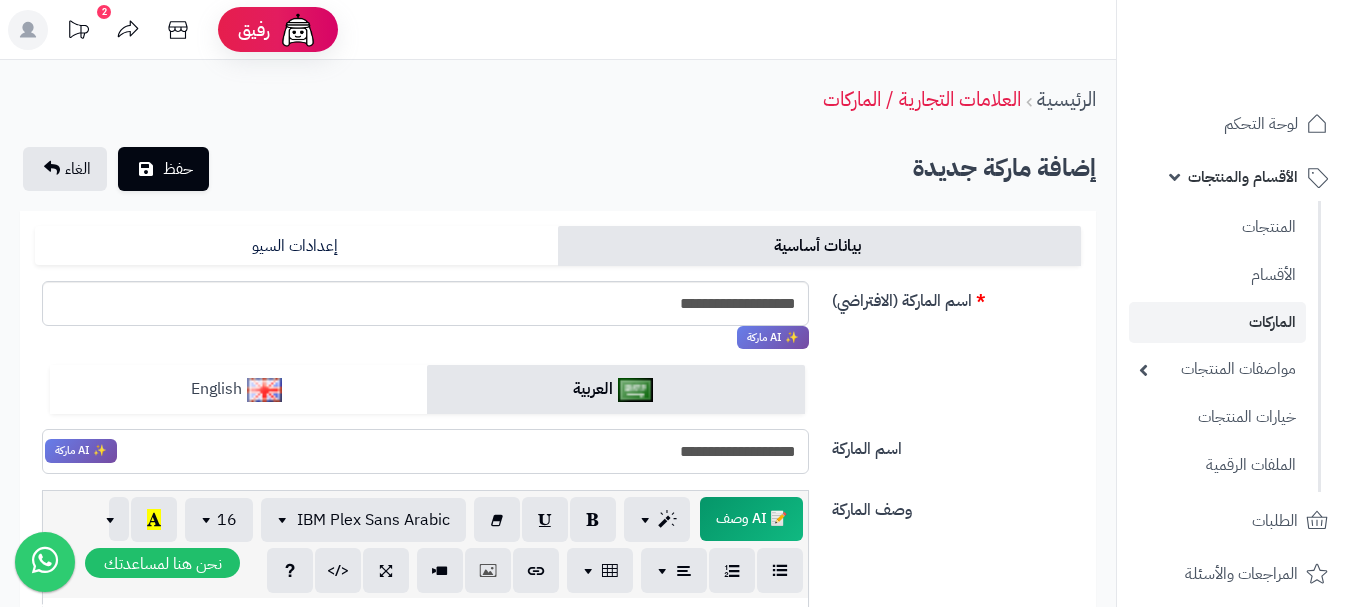 type on "**********" 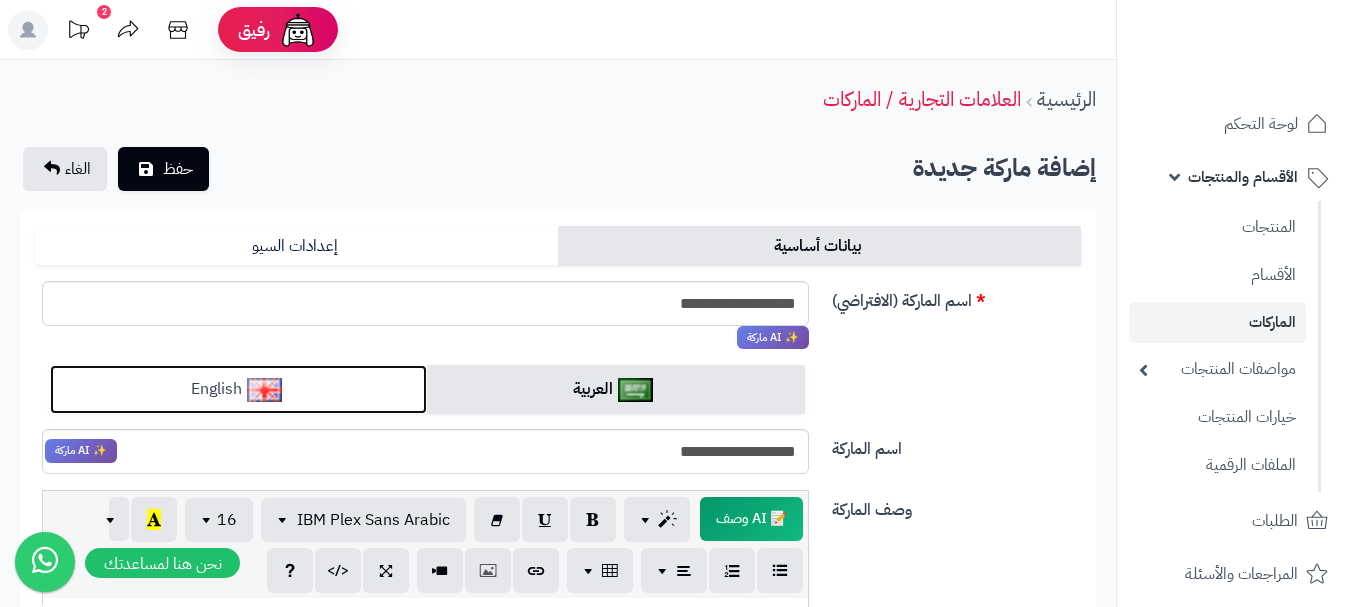 click on "English" at bounding box center (238, 389) 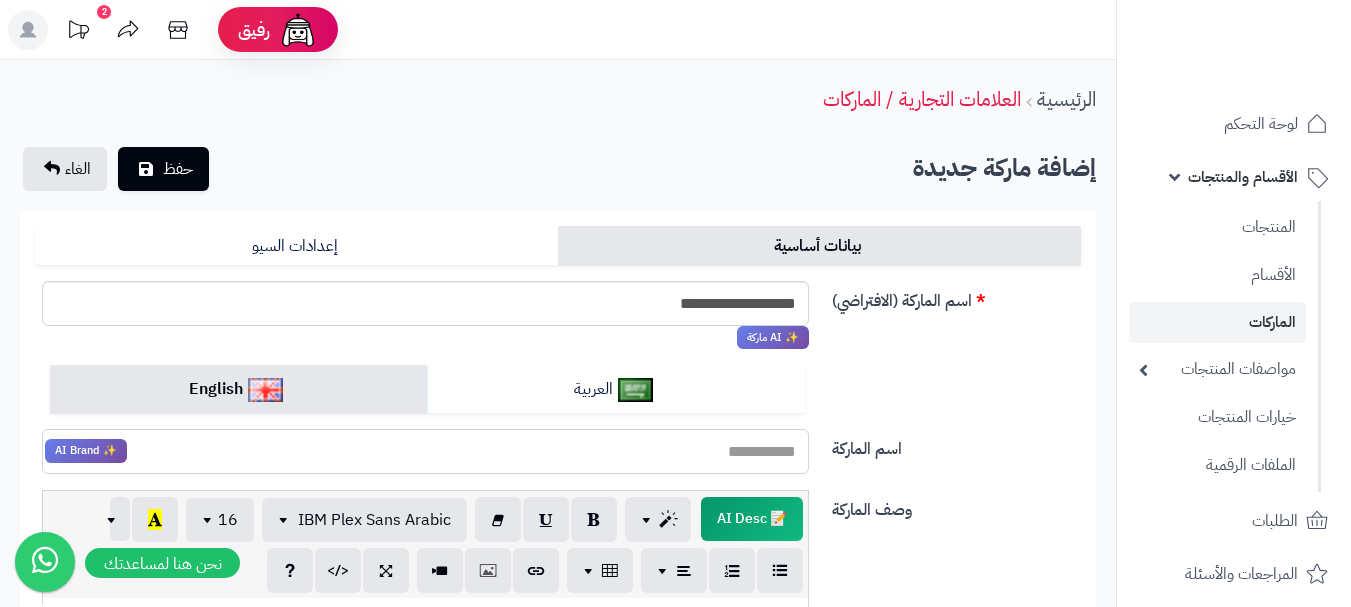 paste on "*****" 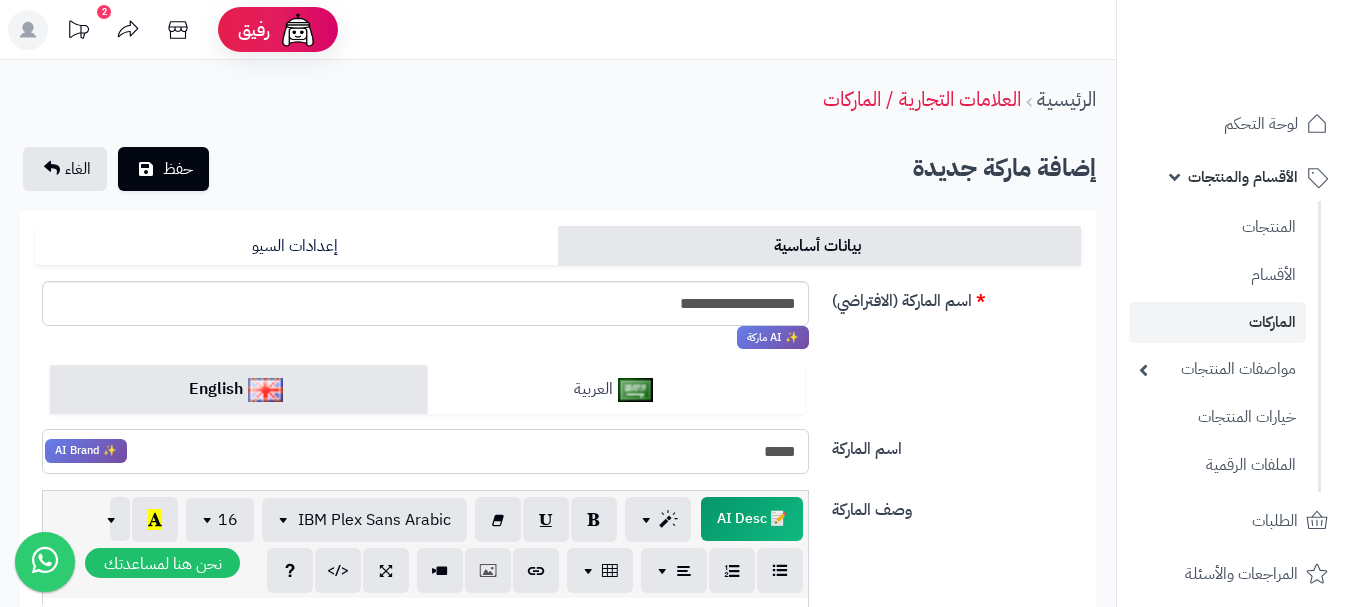 type on "*****" 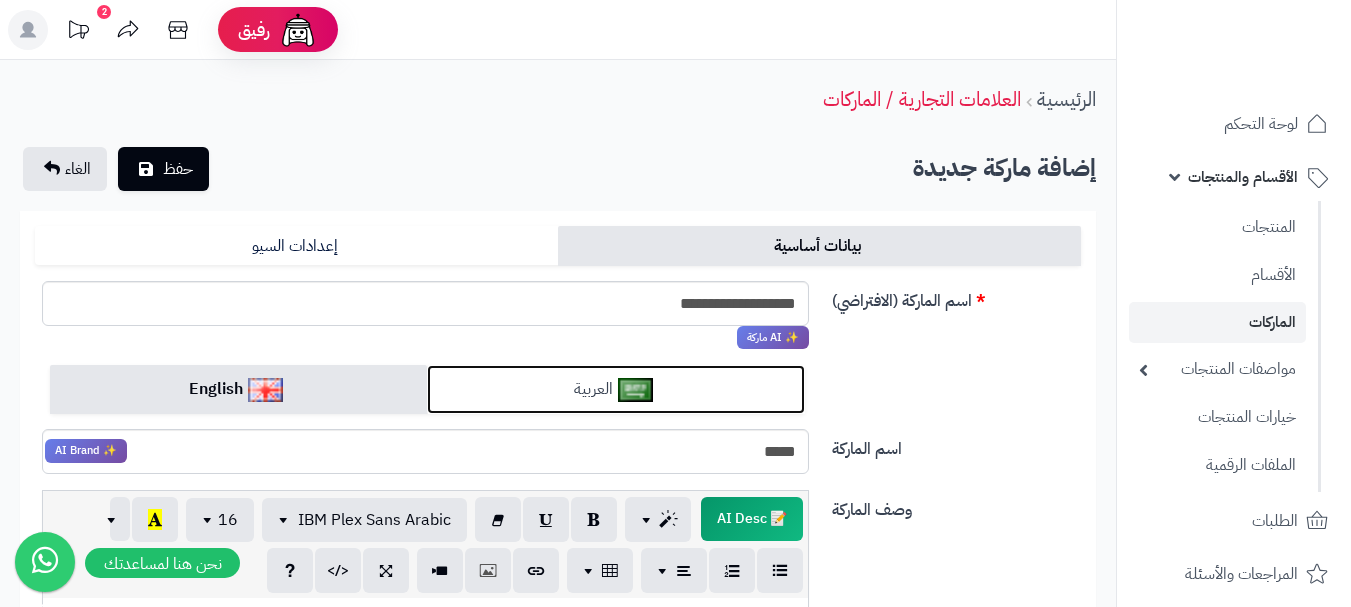 click on "العربية" at bounding box center (615, 389) 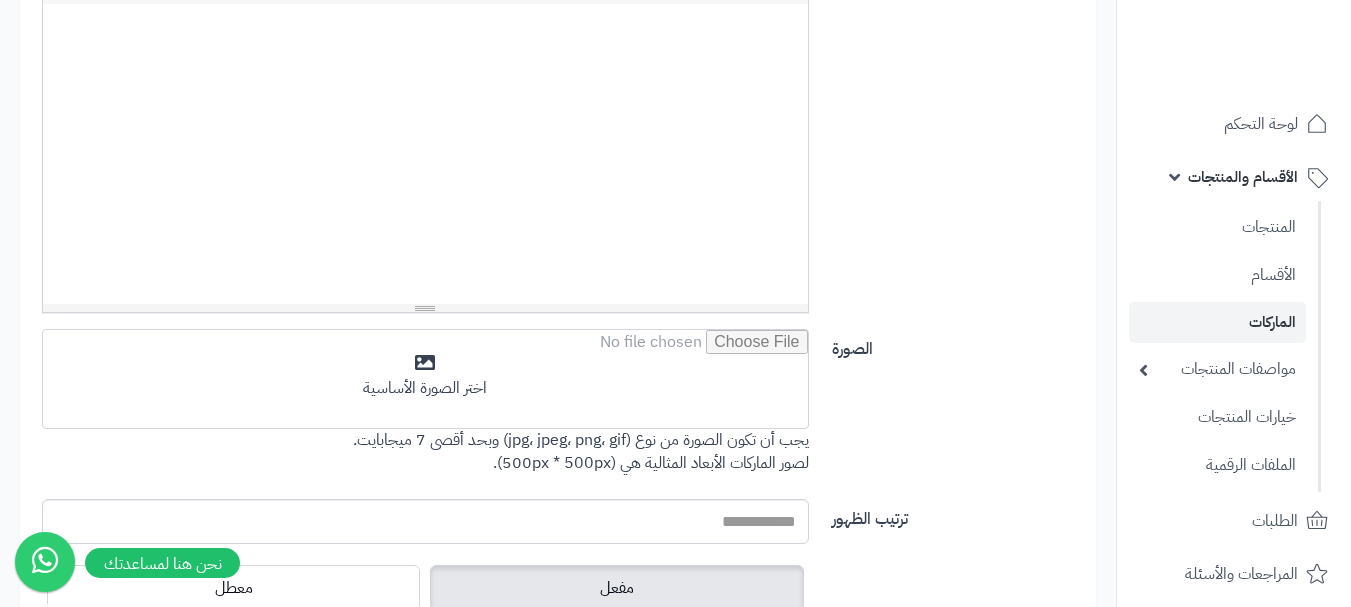 scroll, scrollTop: 600, scrollLeft: 0, axis: vertical 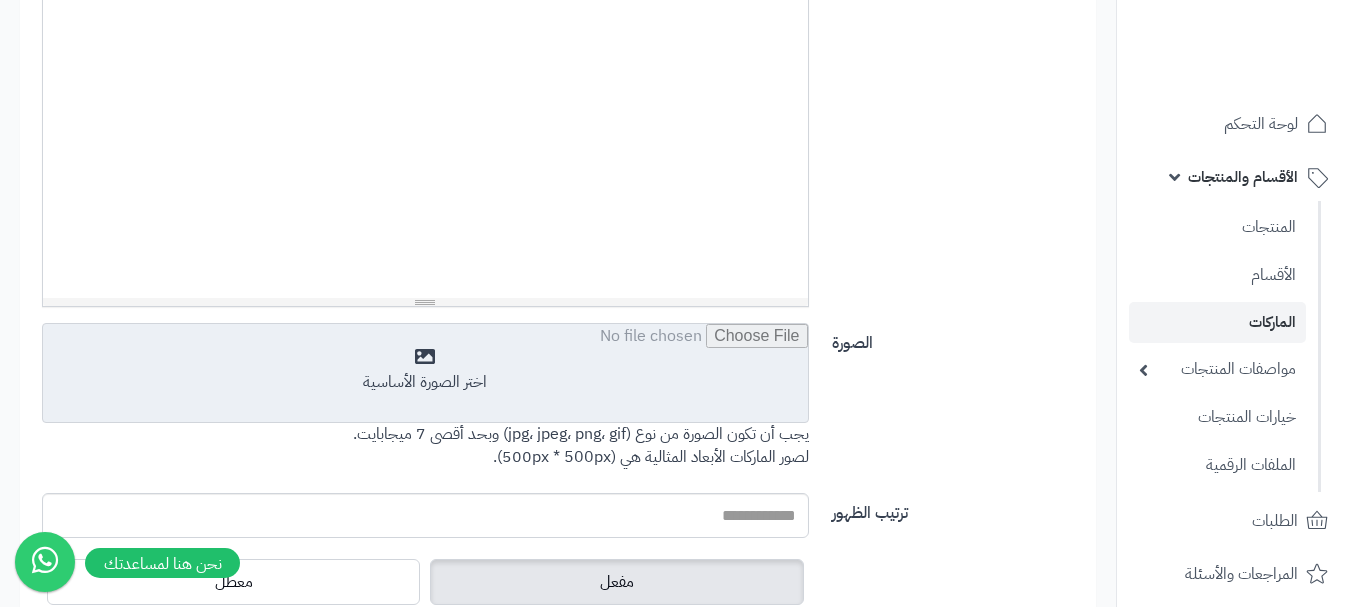 click at bounding box center [425, 374] 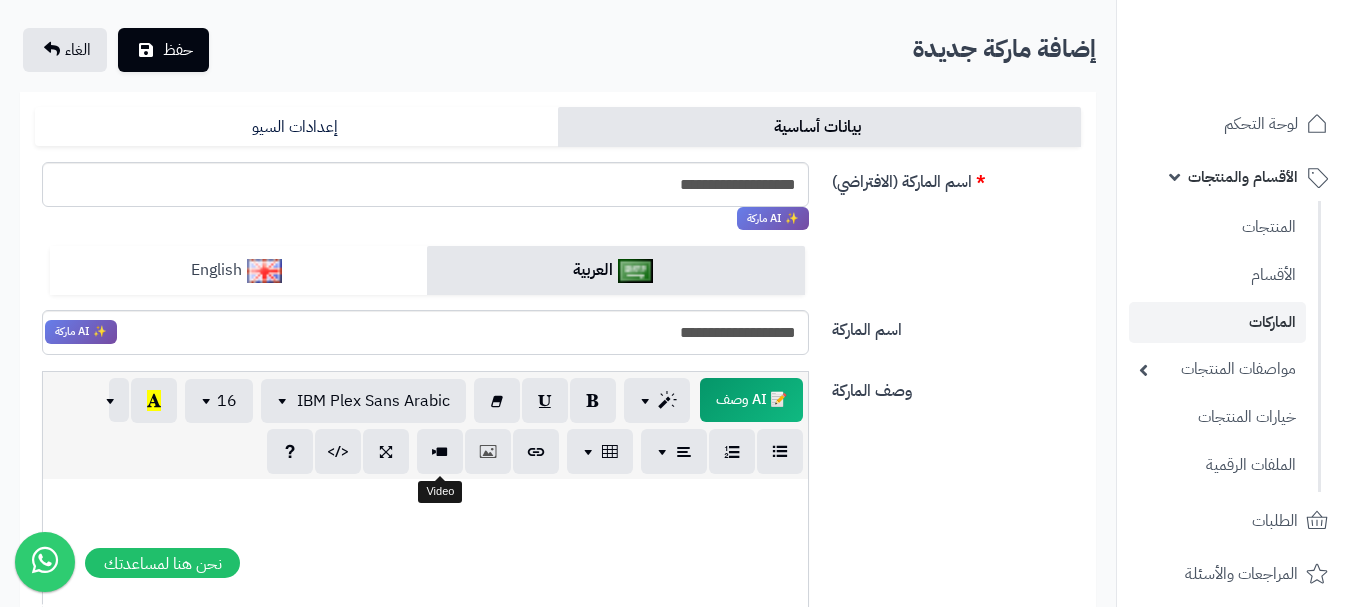 scroll, scrollTop: 0, scrollLeft: 0, axis: both 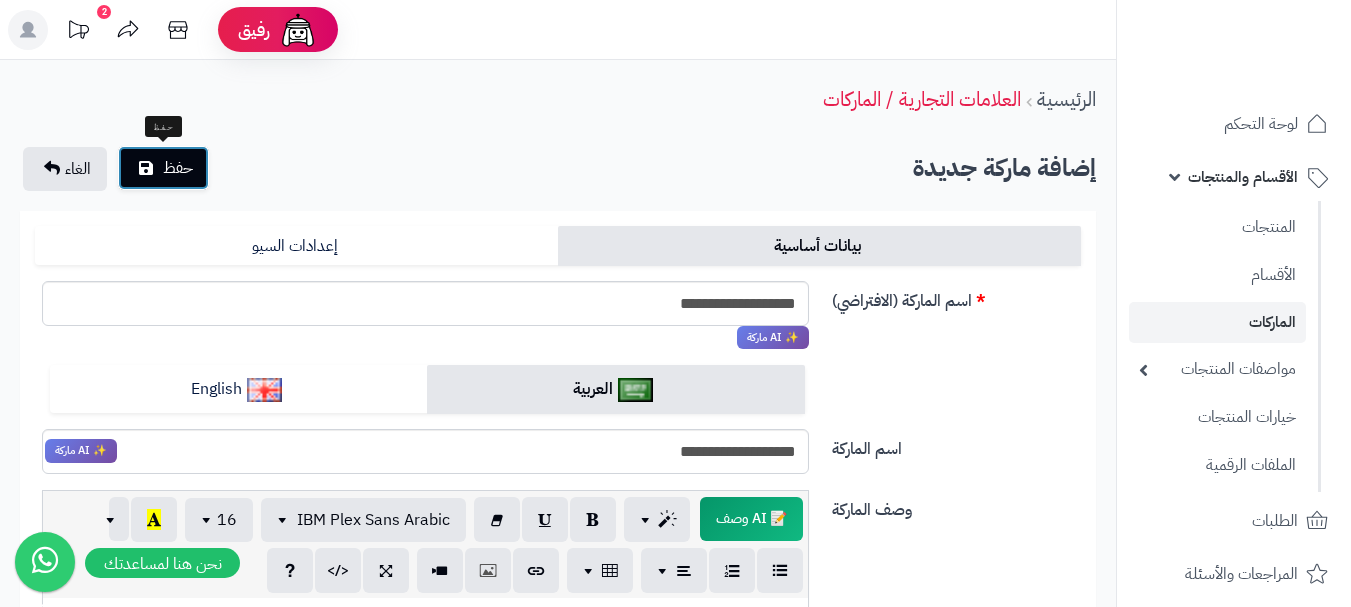click on "حفظ" at bounding box center (178, 168) 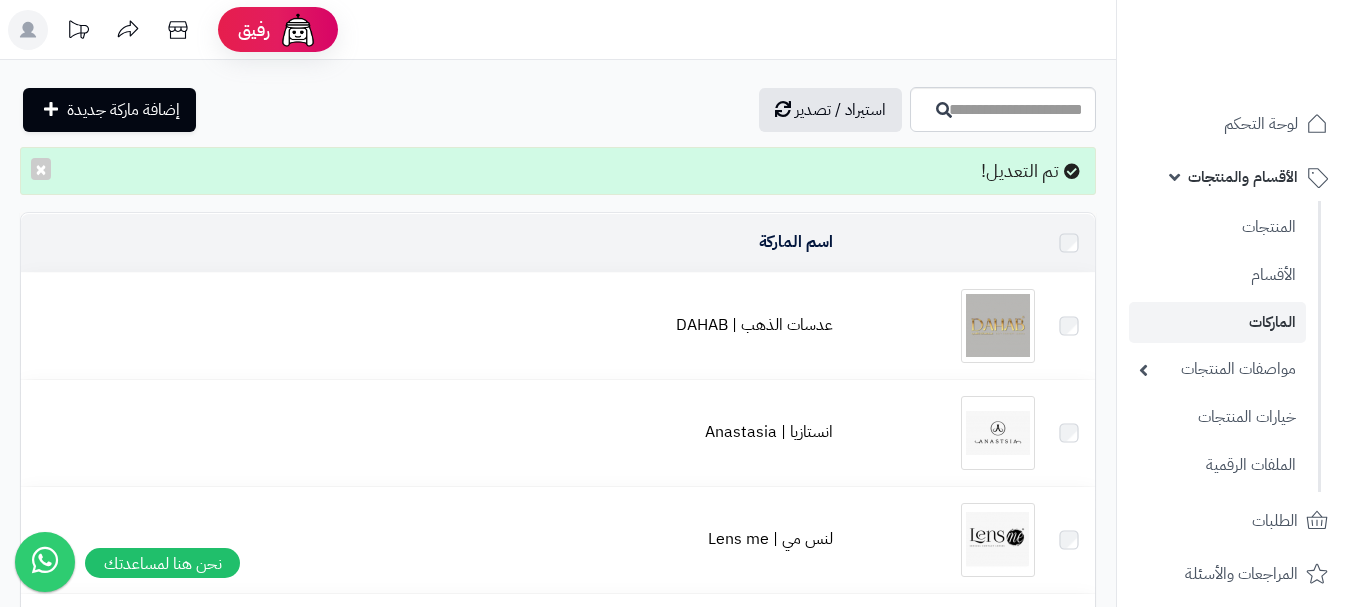 scroll, scrollTop: 0, scrollLeft: 0, axis: both 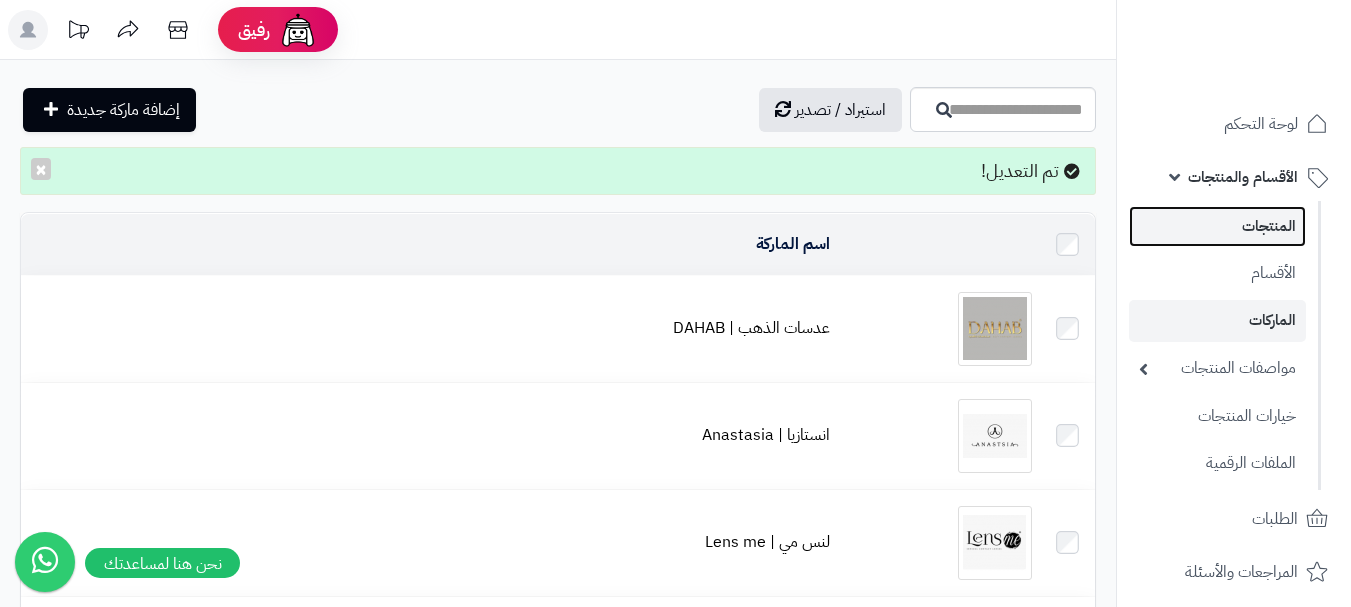 click on "المنتجات" at bounding box center [1217, 226] 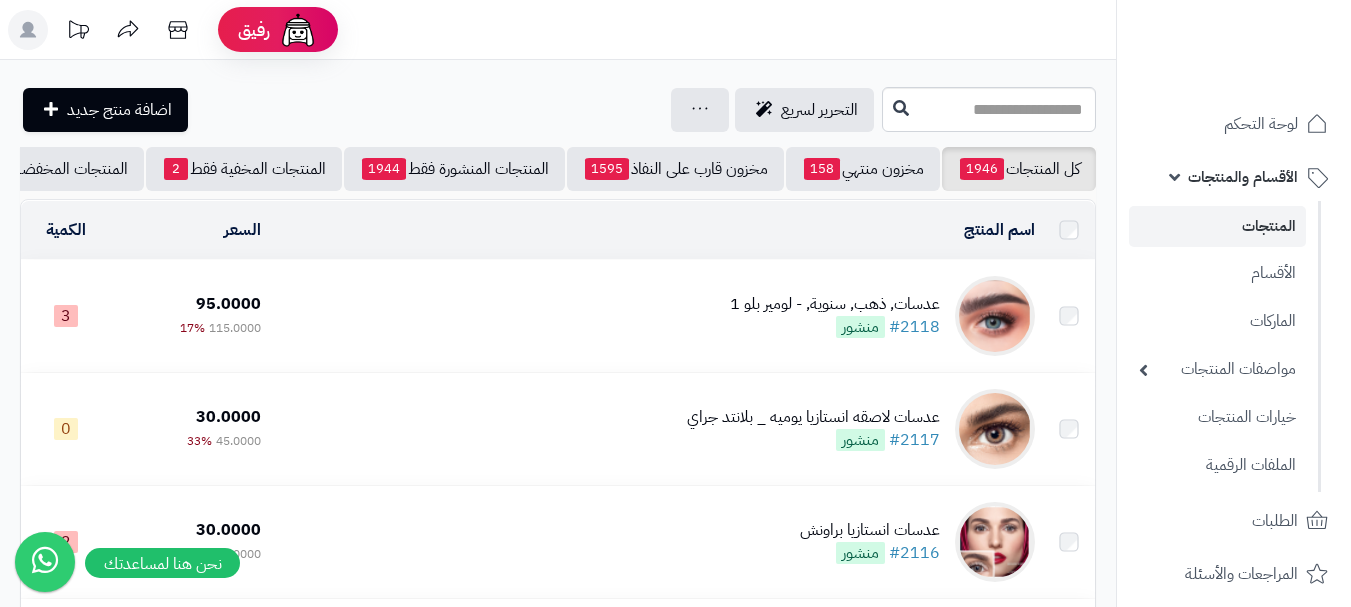 scroll, scrollTop: 0, scrollLeft: 0, axis: both 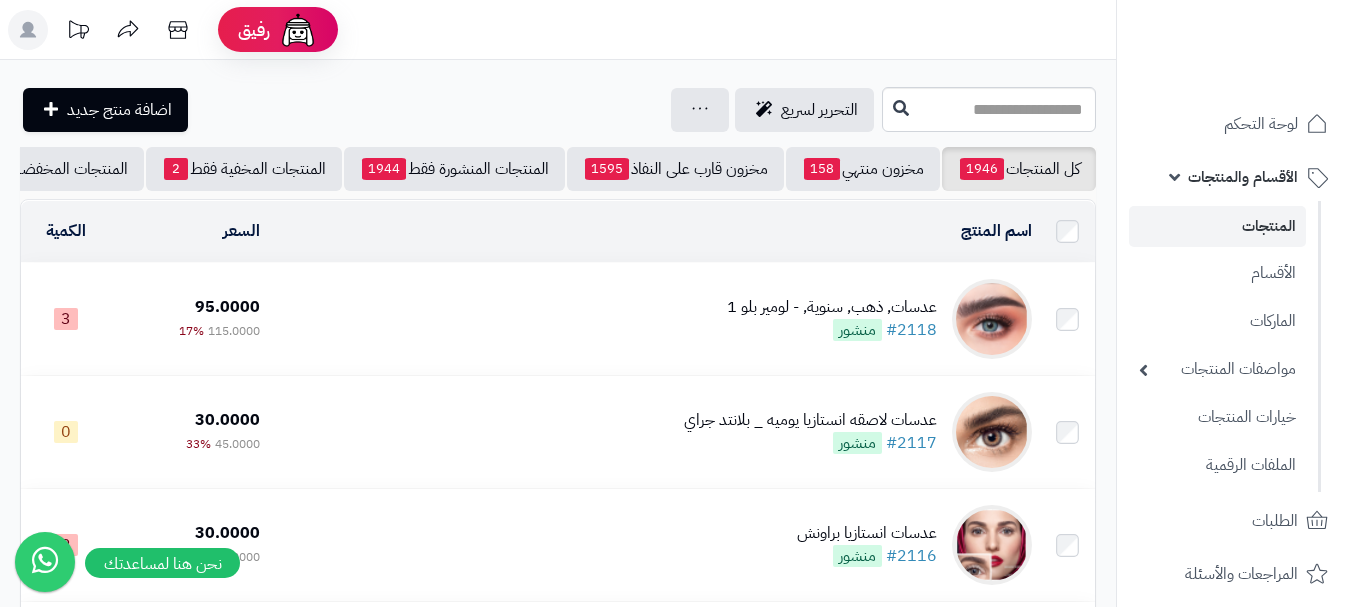 click on "عدسات, ذهب, سنوية, - لومير بلو 1" at bounding box center (832, 307) 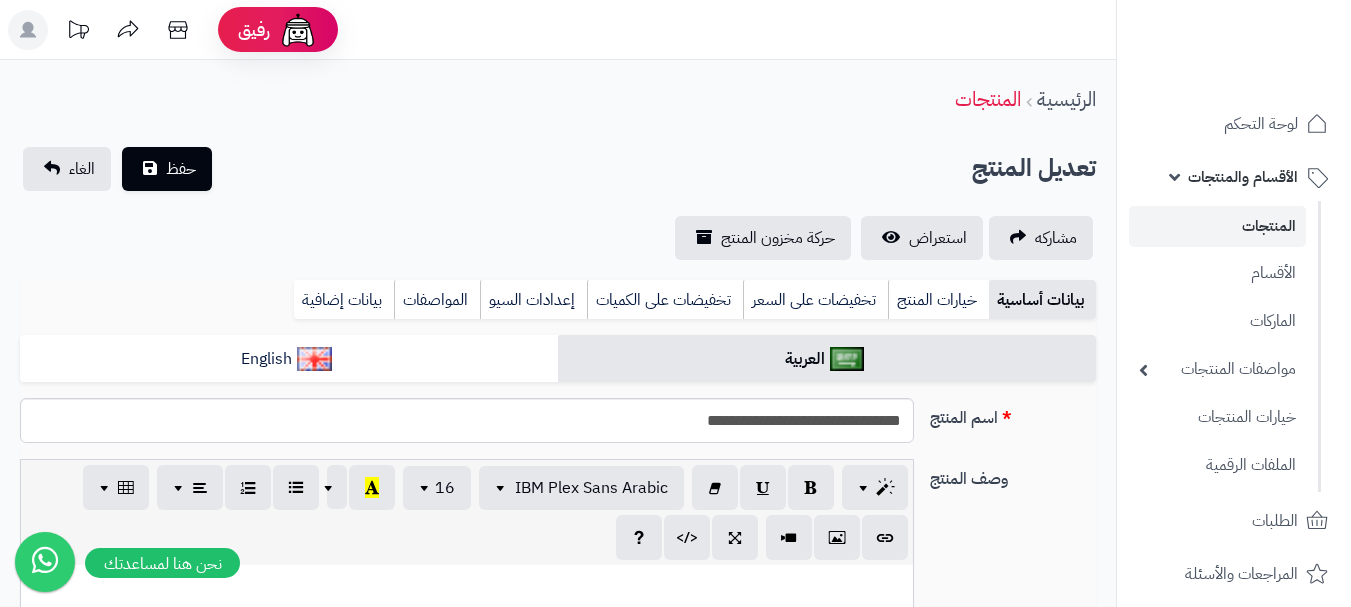 scroll, scrollTop: 136, scrollLeft: 0, axis: vertical 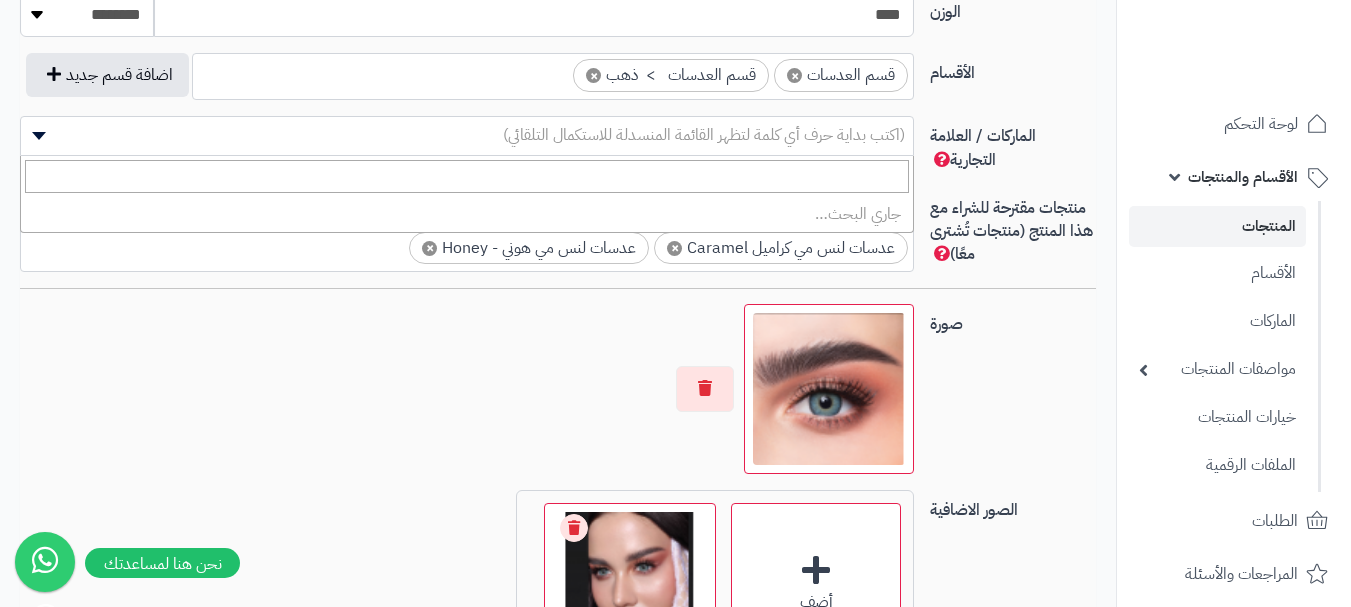 click on "(اكتب بداية حرف أي كلمة لتظهر القائمة المنسدلة للاستكمال التلقائي)" at bounding box center (467, 135) 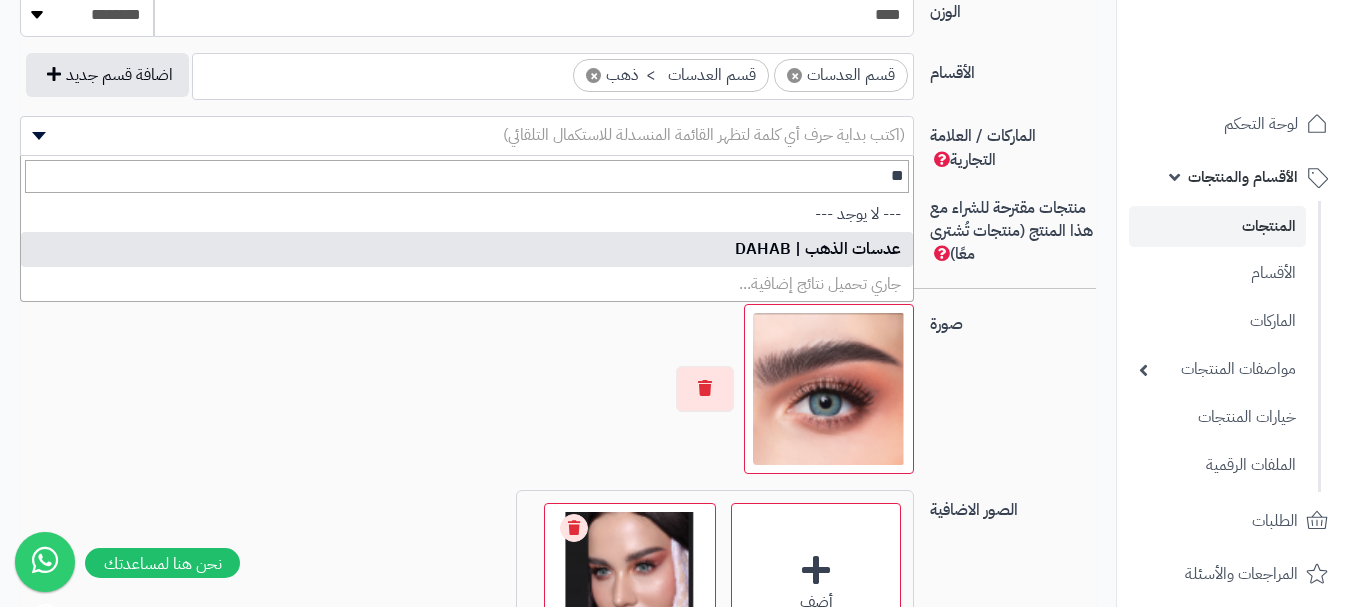type on "**" 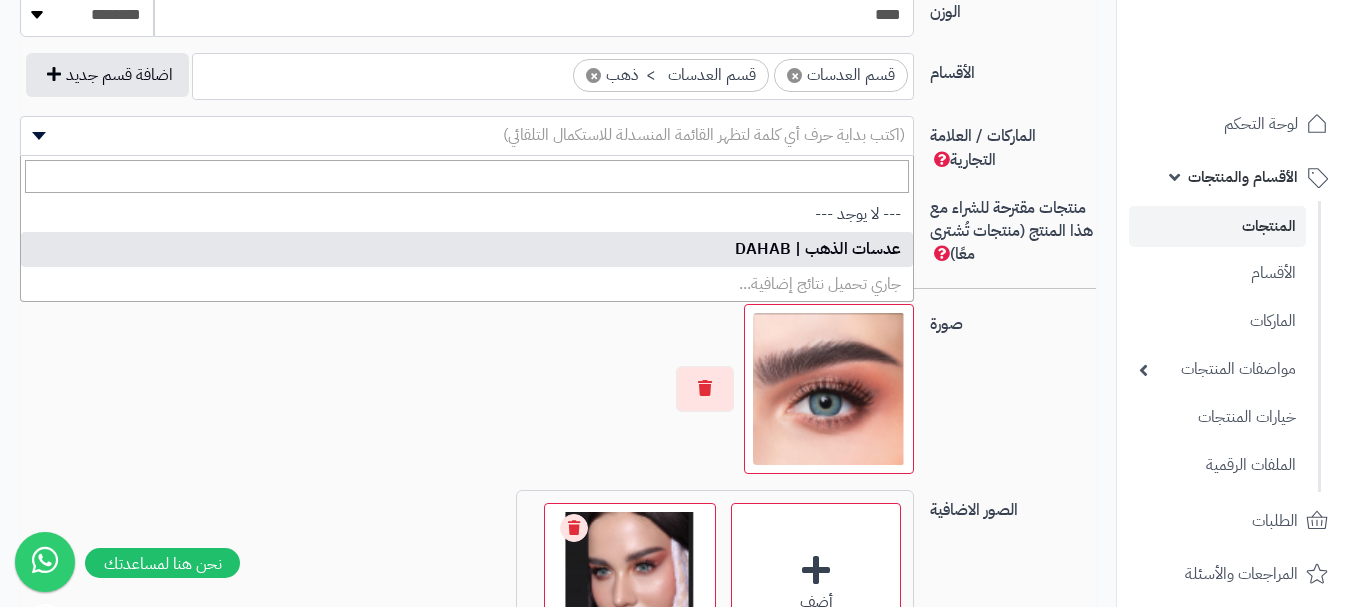 select on "***" 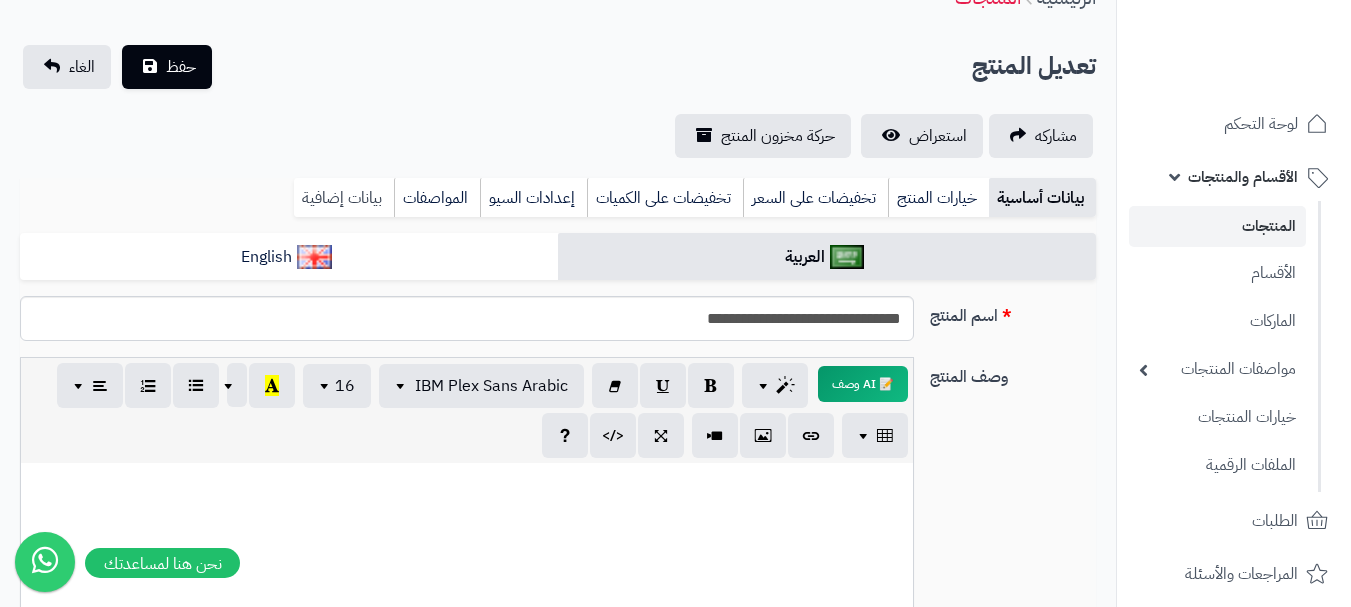 scroll, scrollTop: 100, scrollLeft: 0, axis: vertical 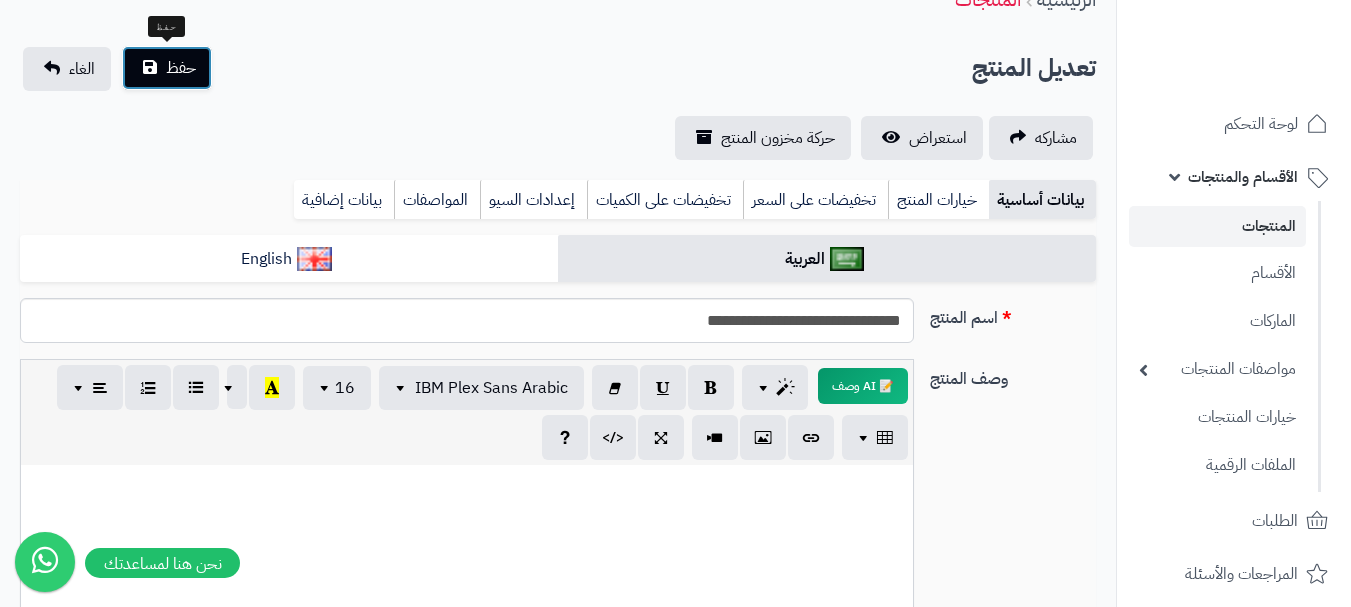 click on "حفظ" at bounding box center [181, 68] 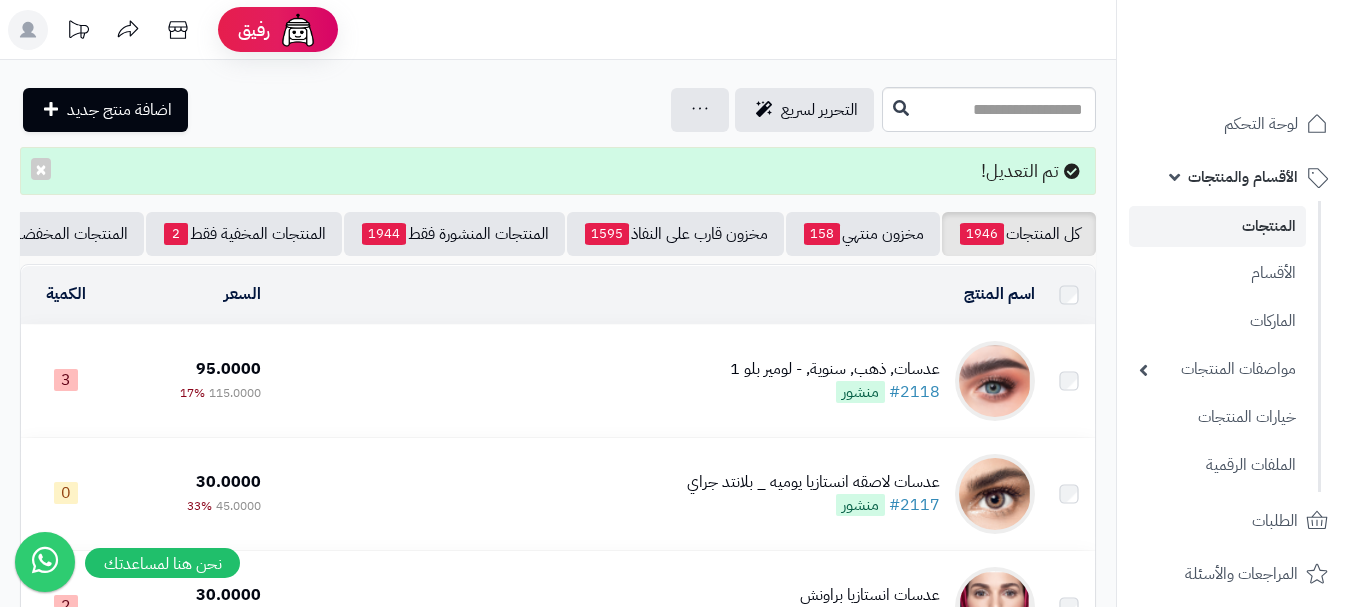 scroll, scrollTop: 0, scrollLeft: 0, axis: both 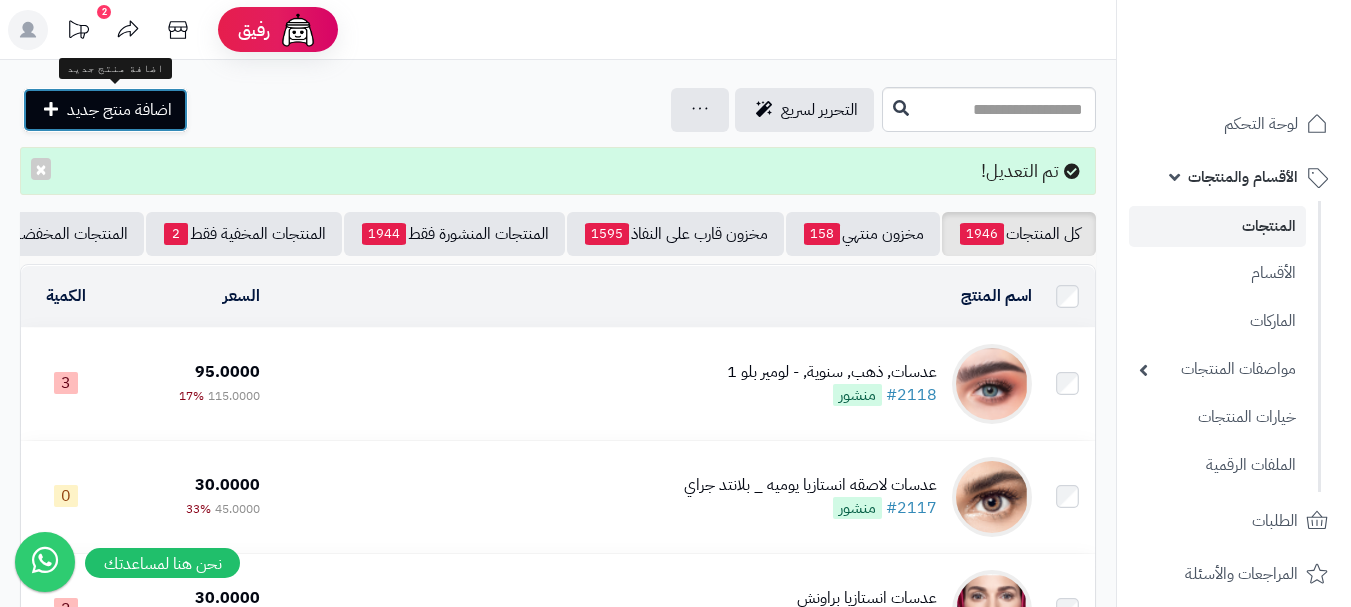 click on "اضافة منتج جديد" at bounding box center [119, 110] 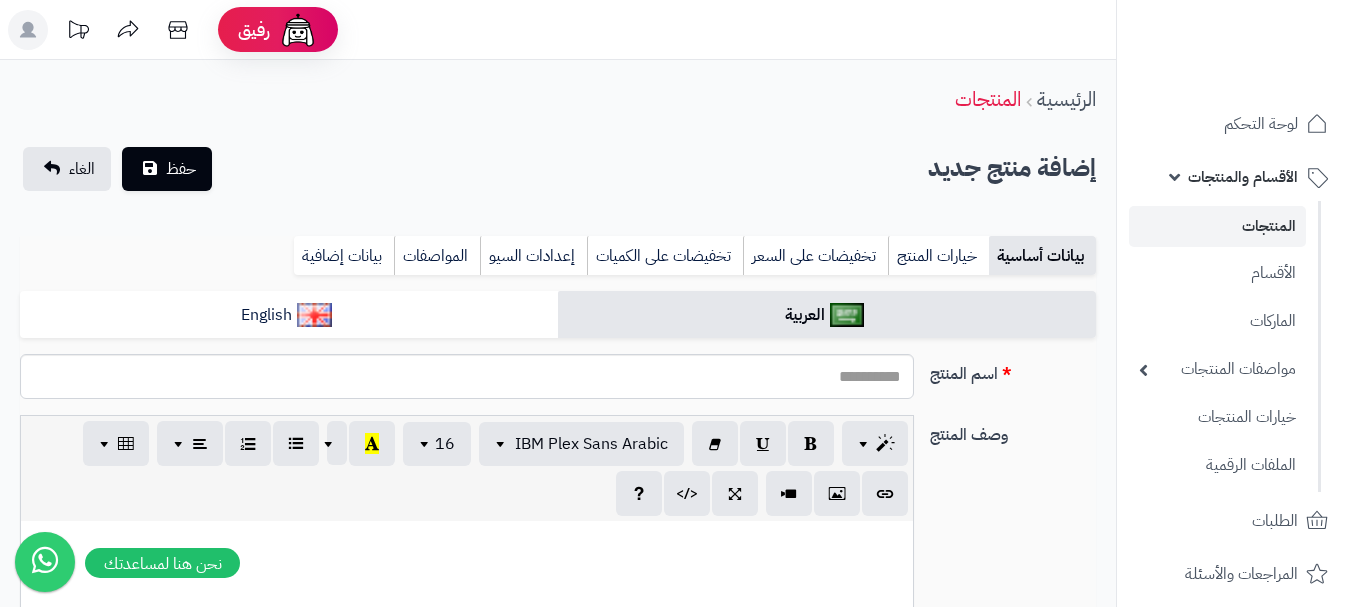 select 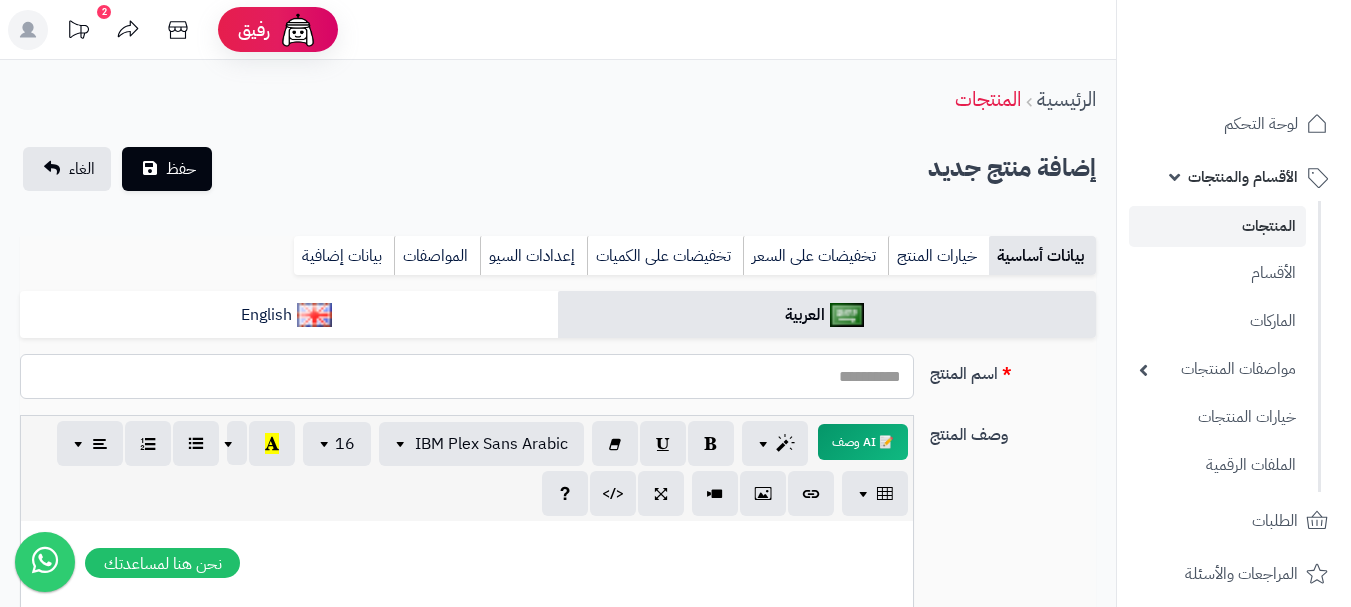 paste on "**********" 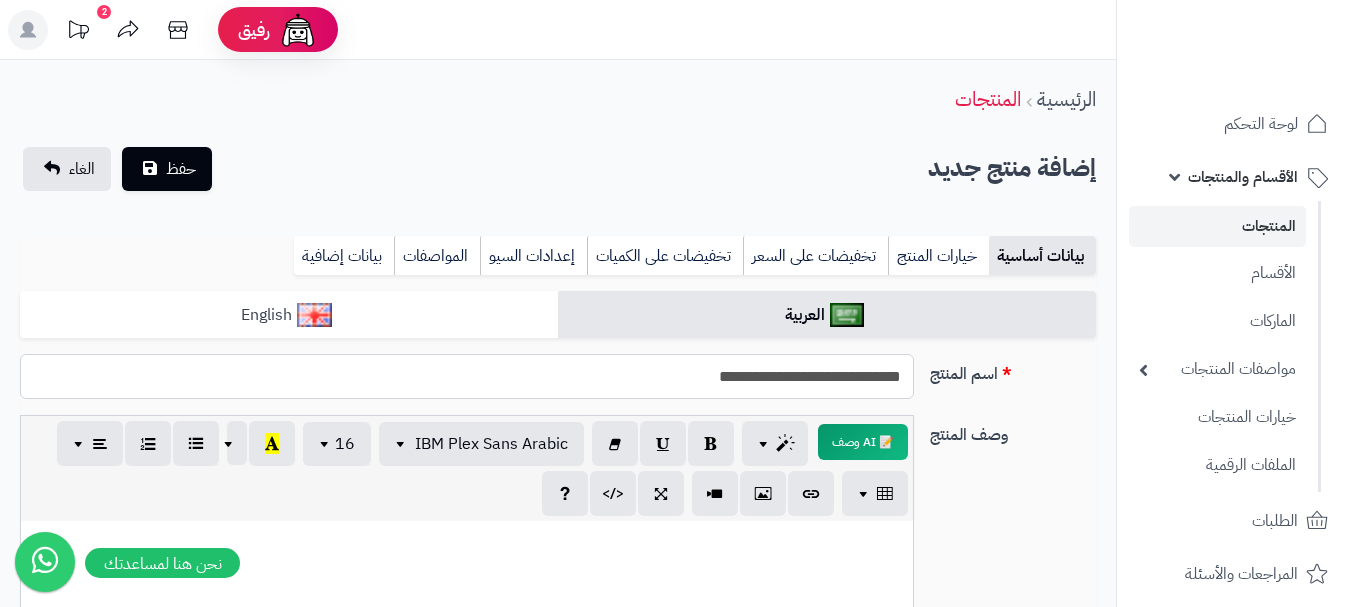 type on "**********" 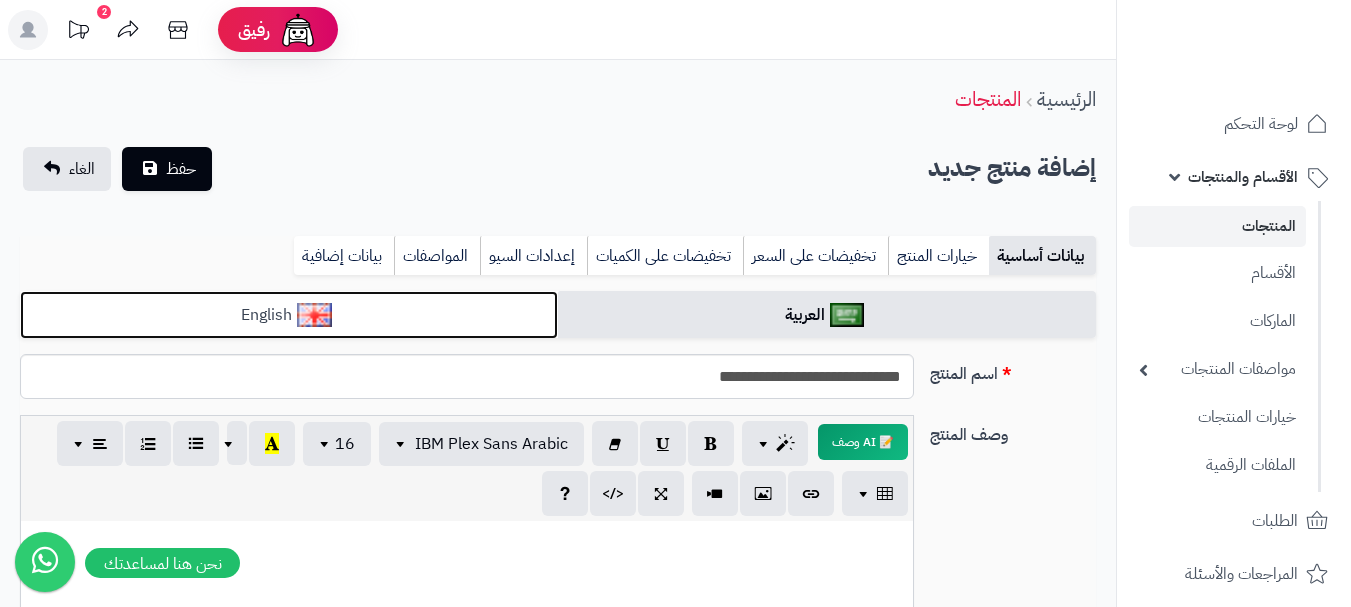 click on "English" at bounding box center (289, 315) 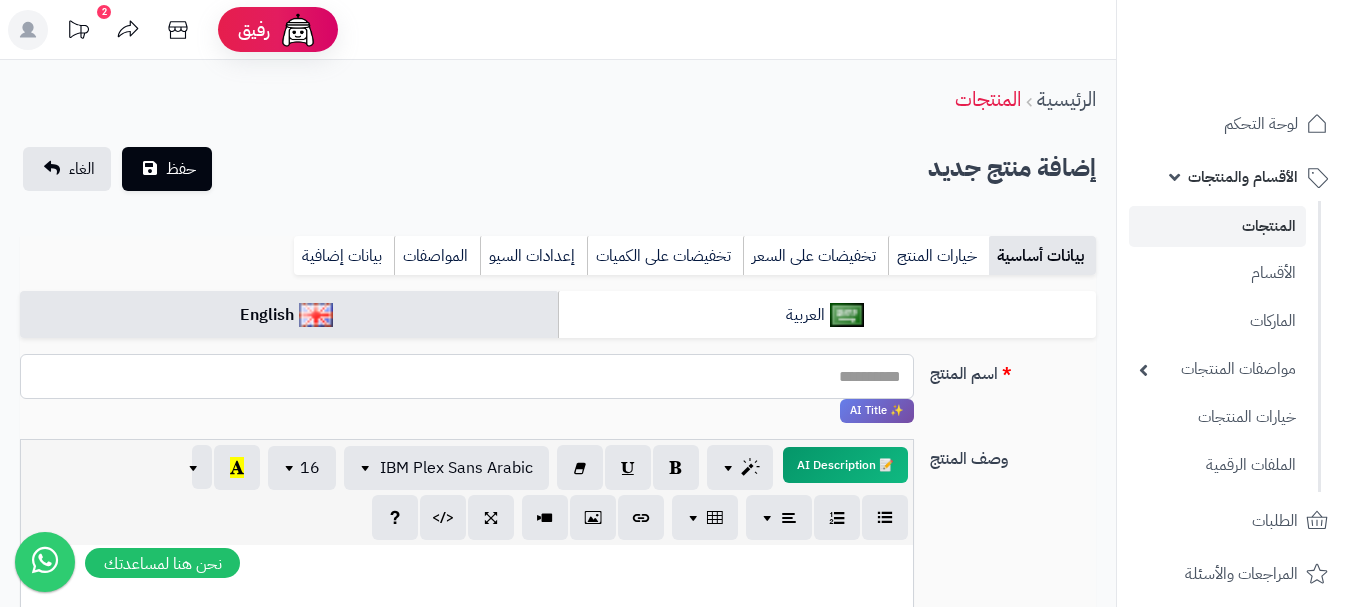 paste on "**********" 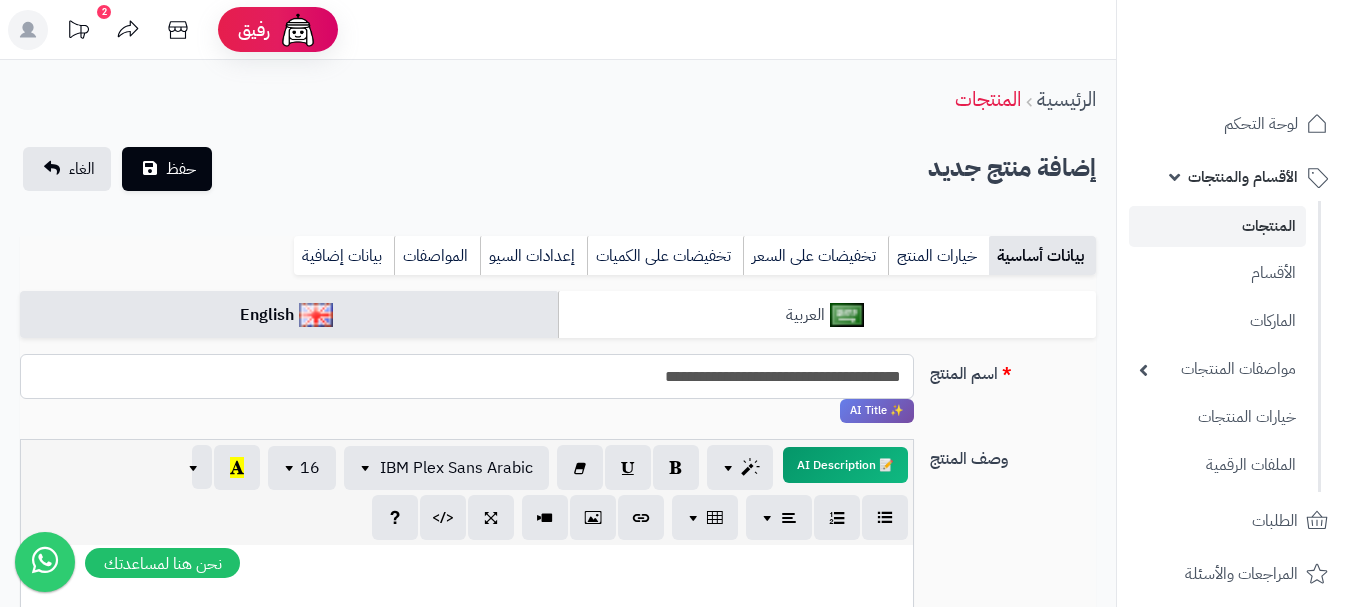 type on "**********" 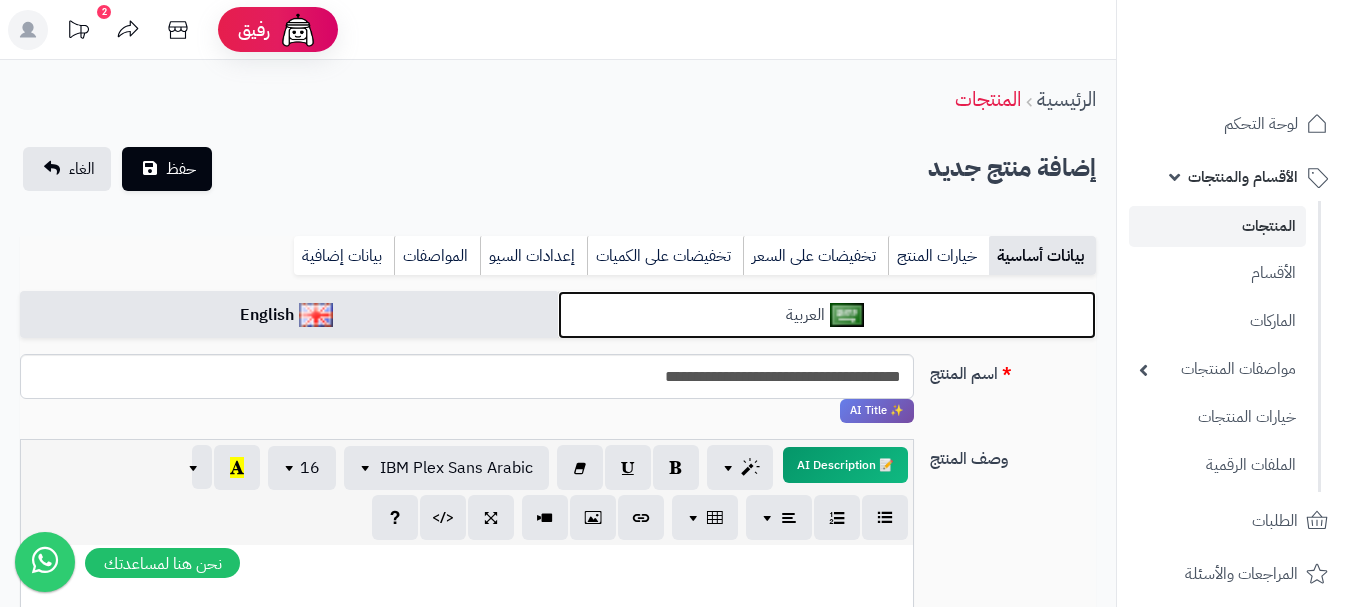 click on "العربية" at bounding box center (827, 315) 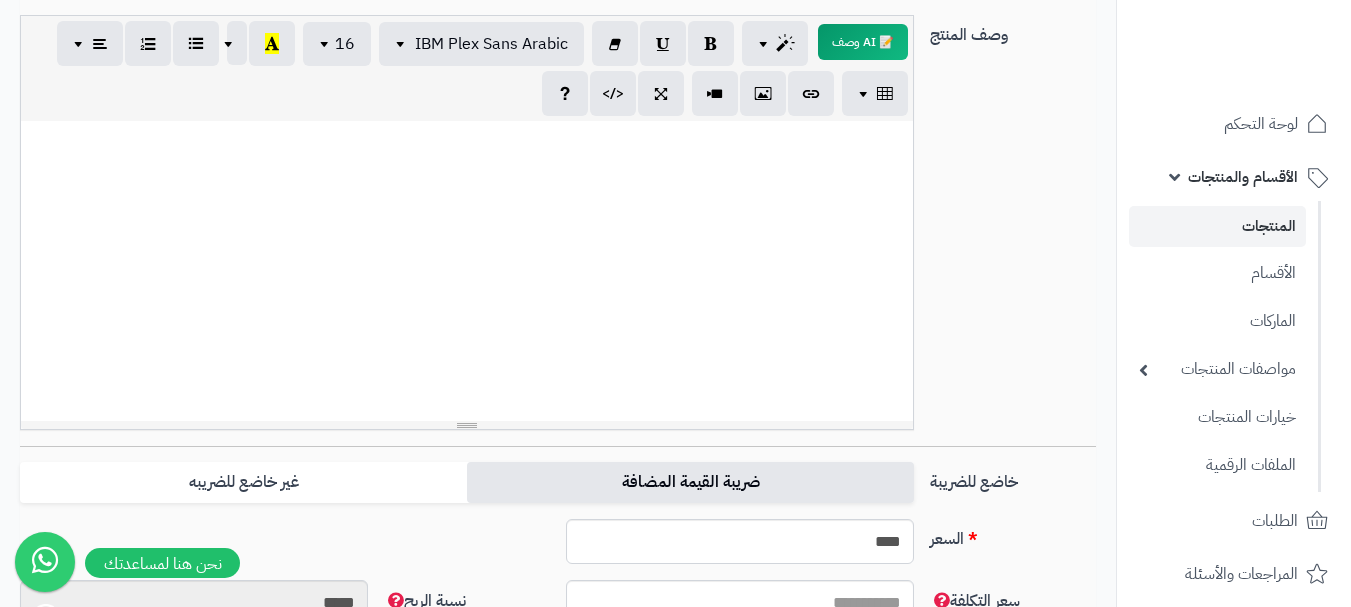 scroll, scrollTop: 600, scrollLeft: 0, axis: vertical 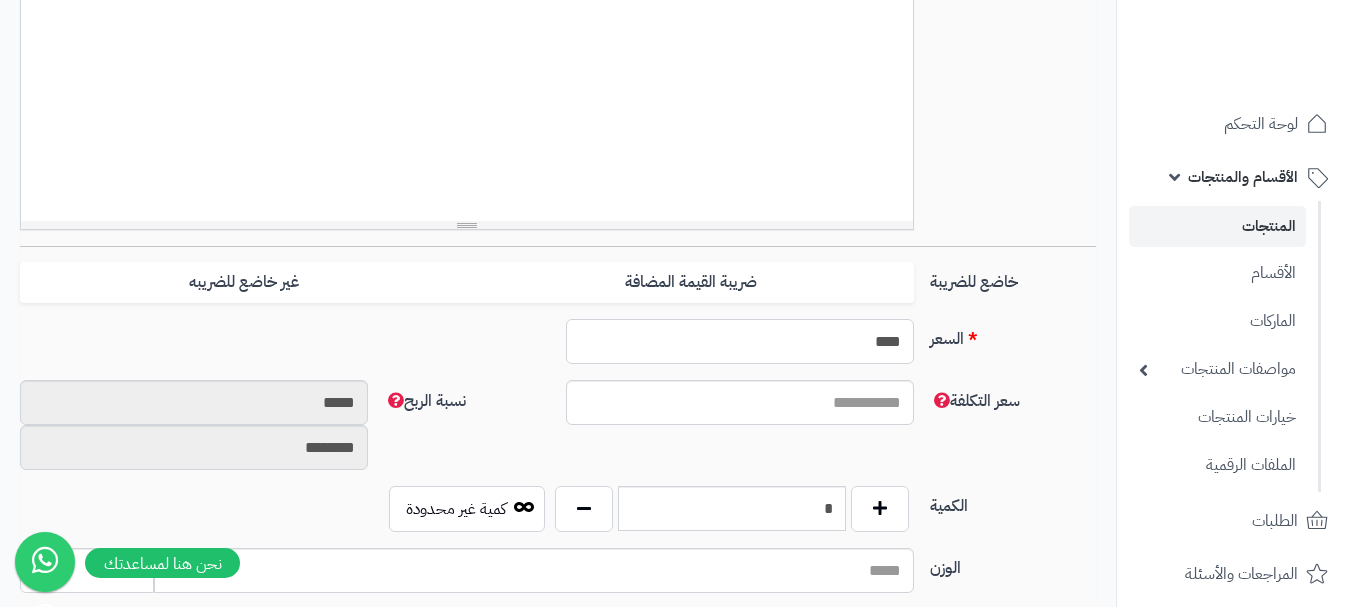 click on "****" at bounding box center [740, 341] 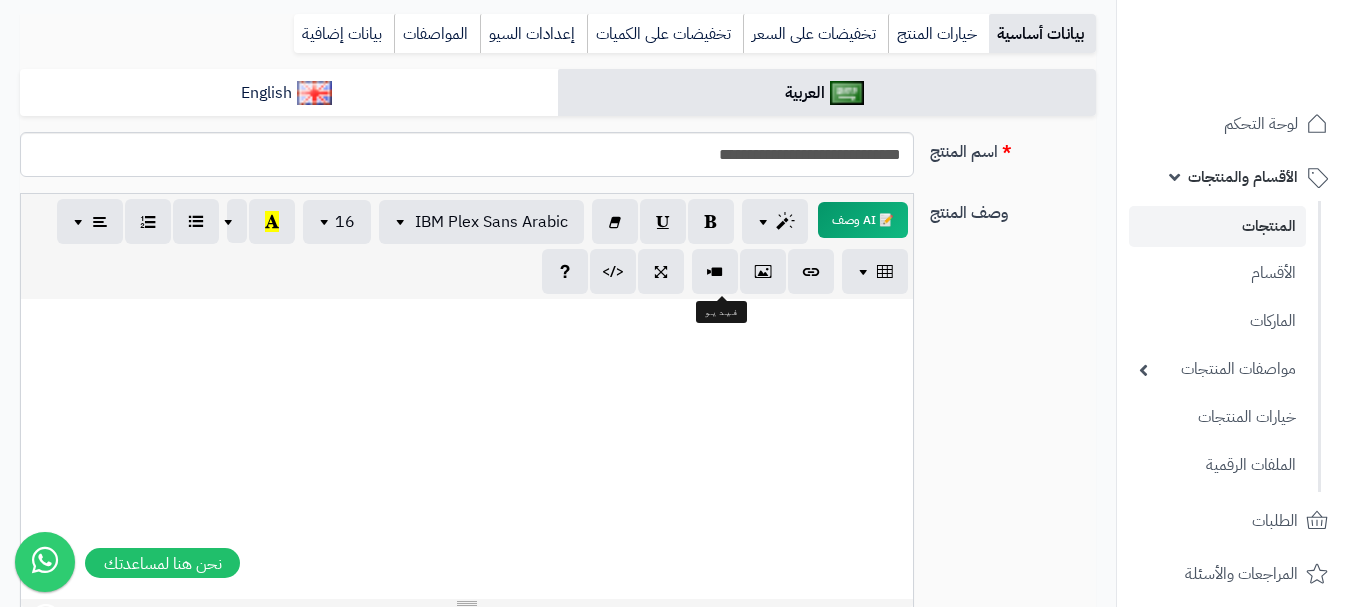 scroll, scrollTop: 200, scrollLeft: 0, axis: vertical 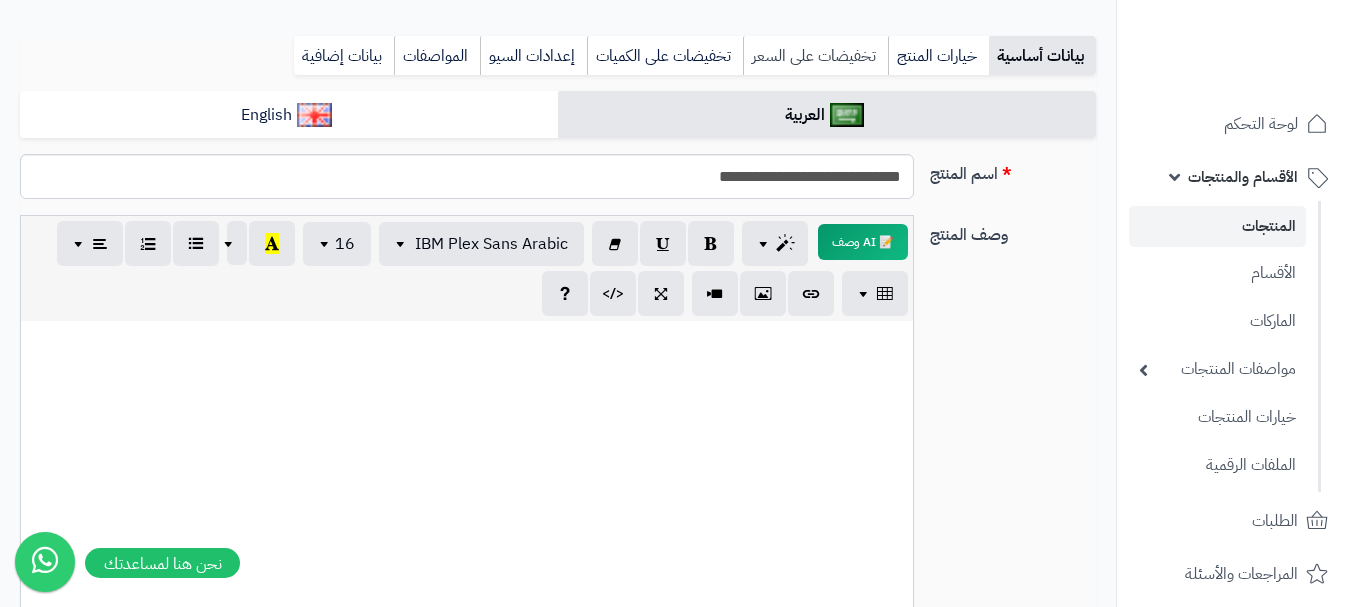 type on "***" 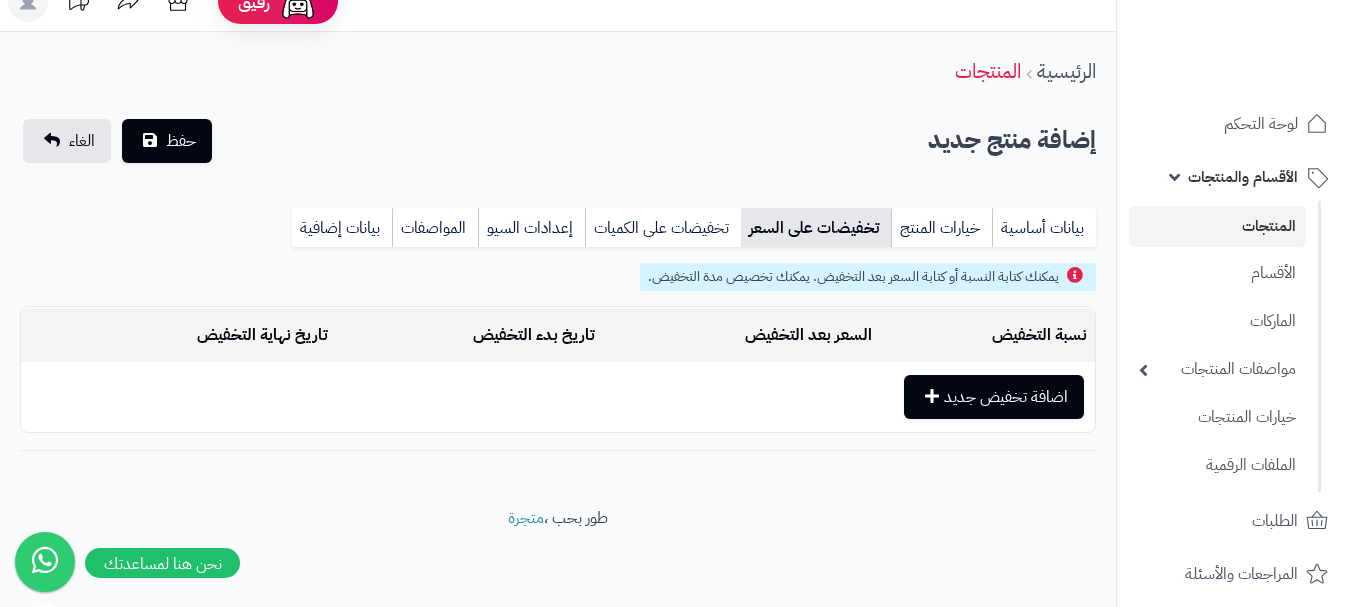 scroll, scrollTop: 28, scrollLeft: 0, axis: vertical 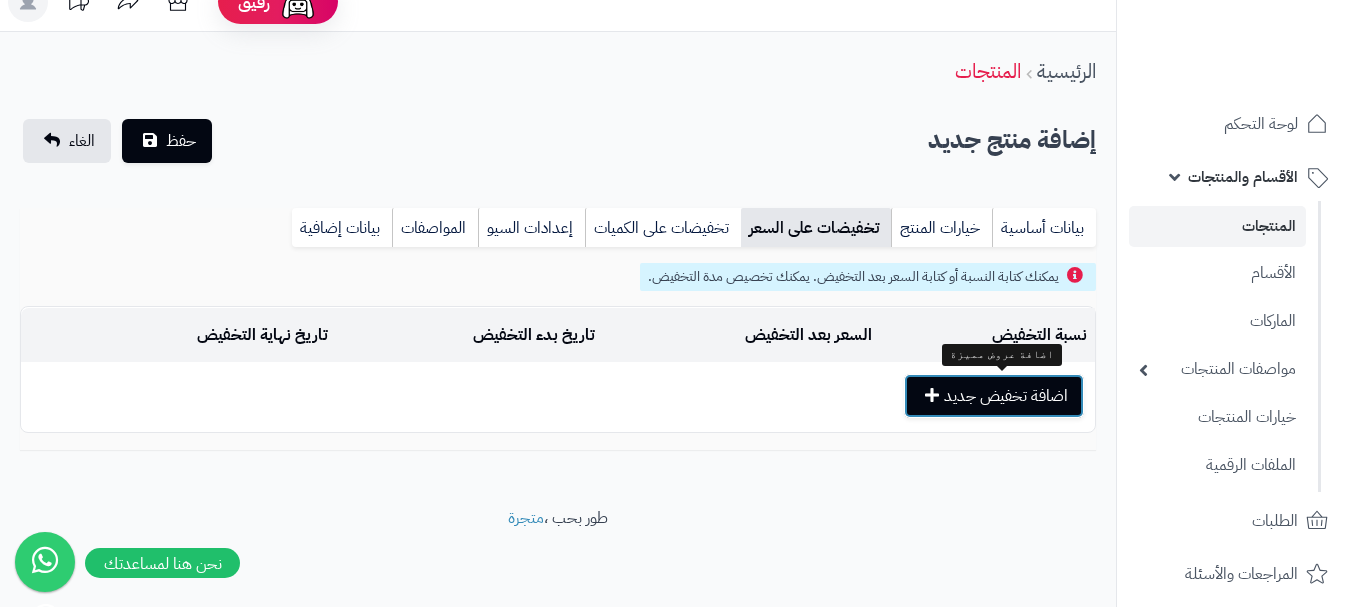 click on "اضافة تخفيض جديد" at bounding box center (994, 396) 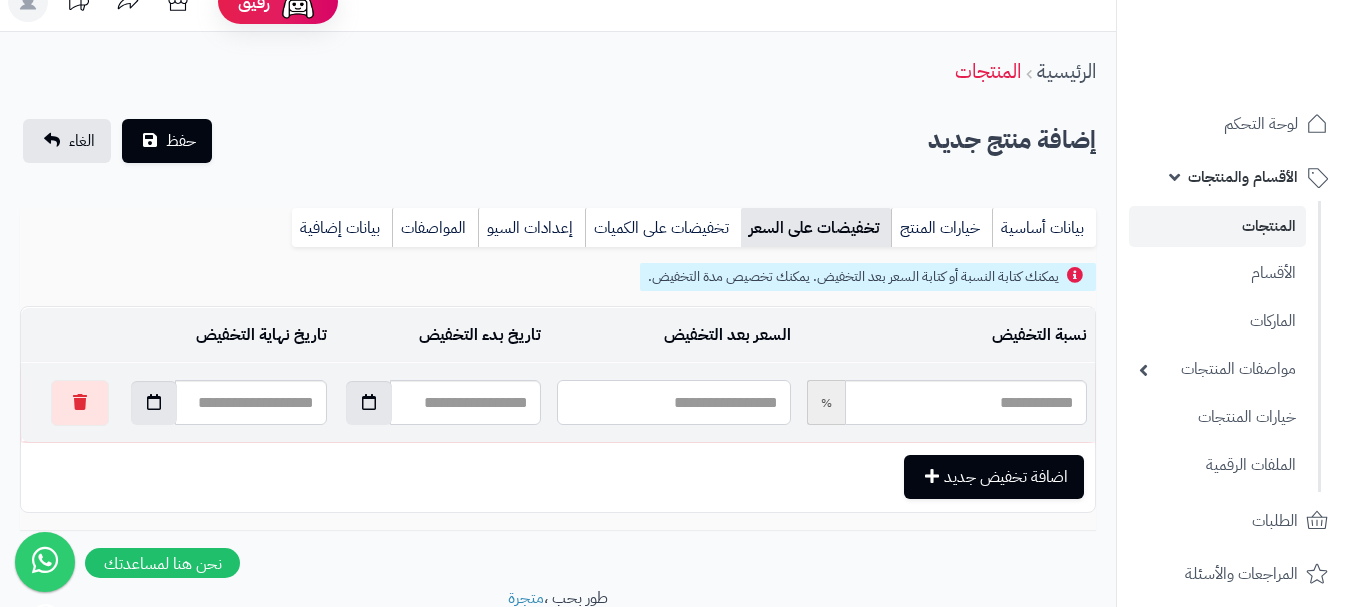 click at bounding box center (673, 402) 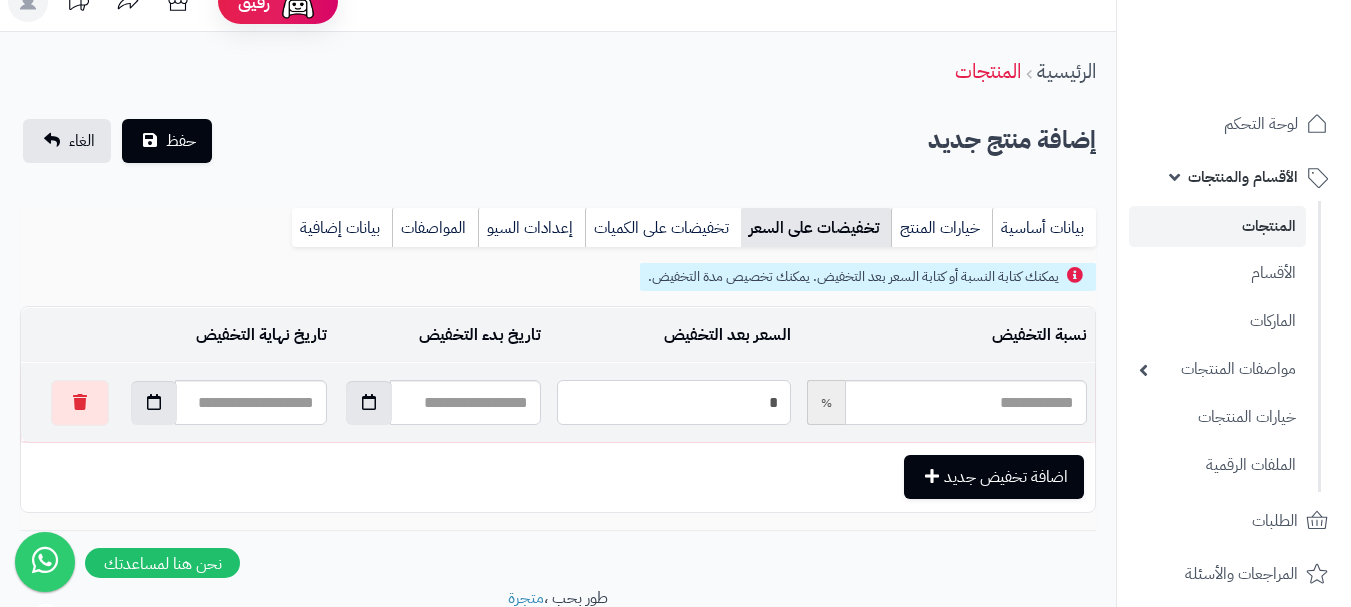 type on "**" 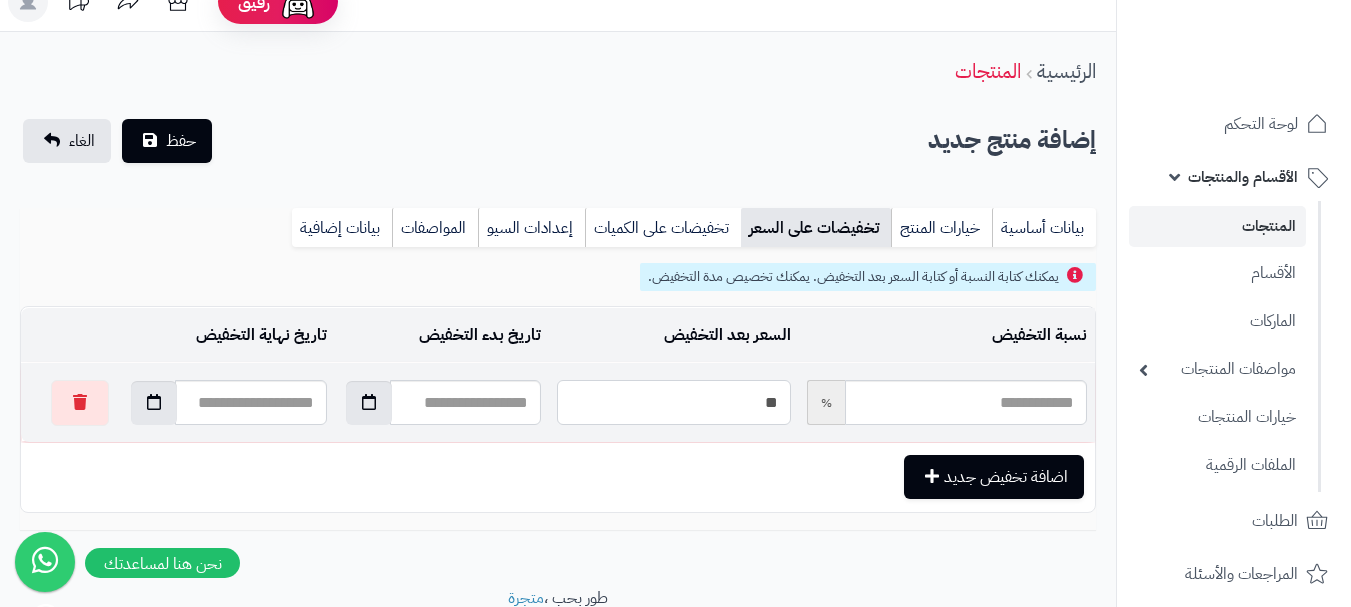 type on "*****" 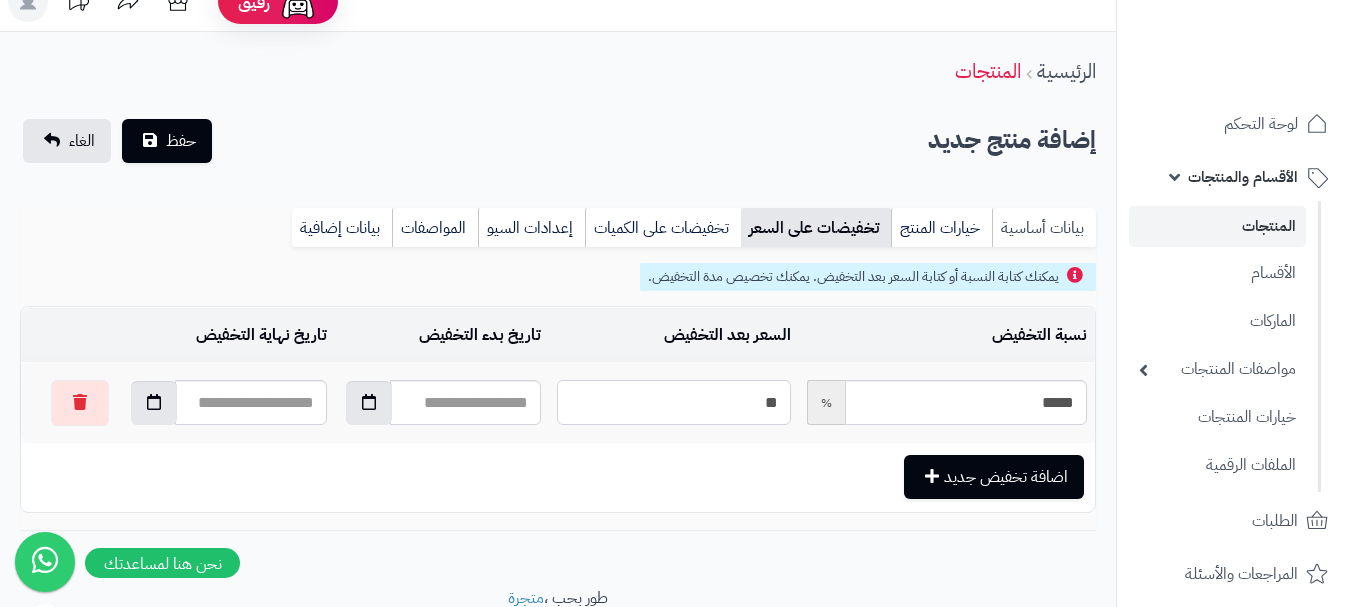 type on "**" 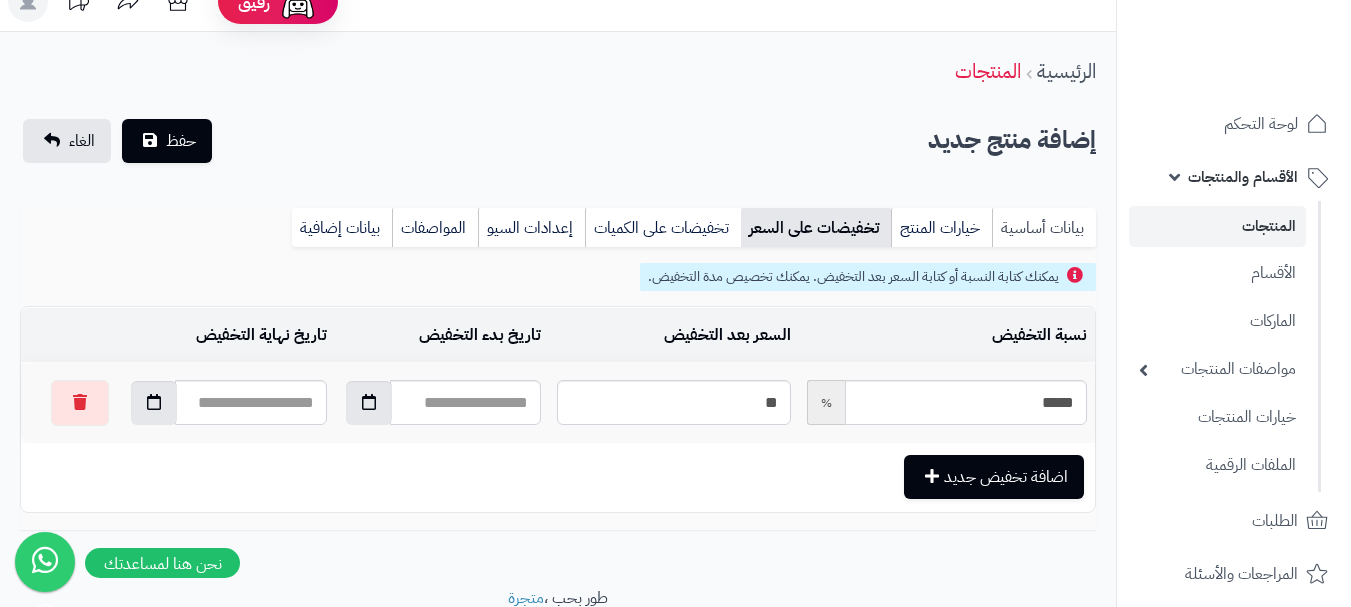 click on "بيانات أساسية" at bounding box center (1044, 228) 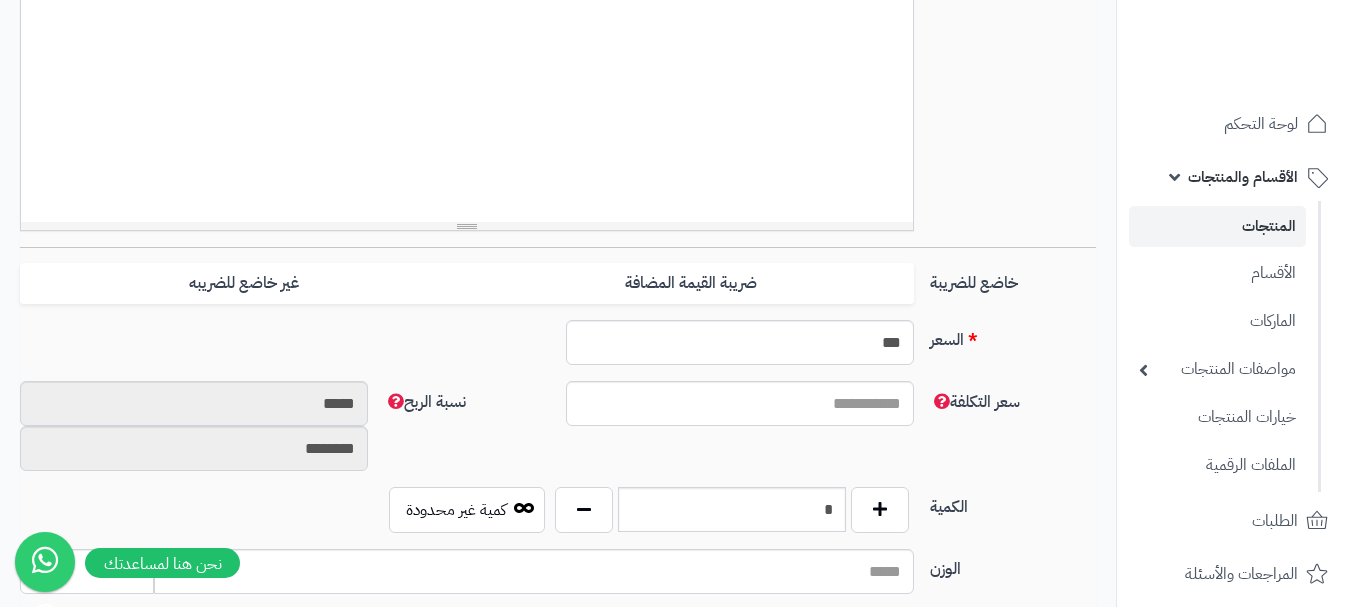 scroll, scrollTop: 828, scrollLeft: 0, axis: vertical 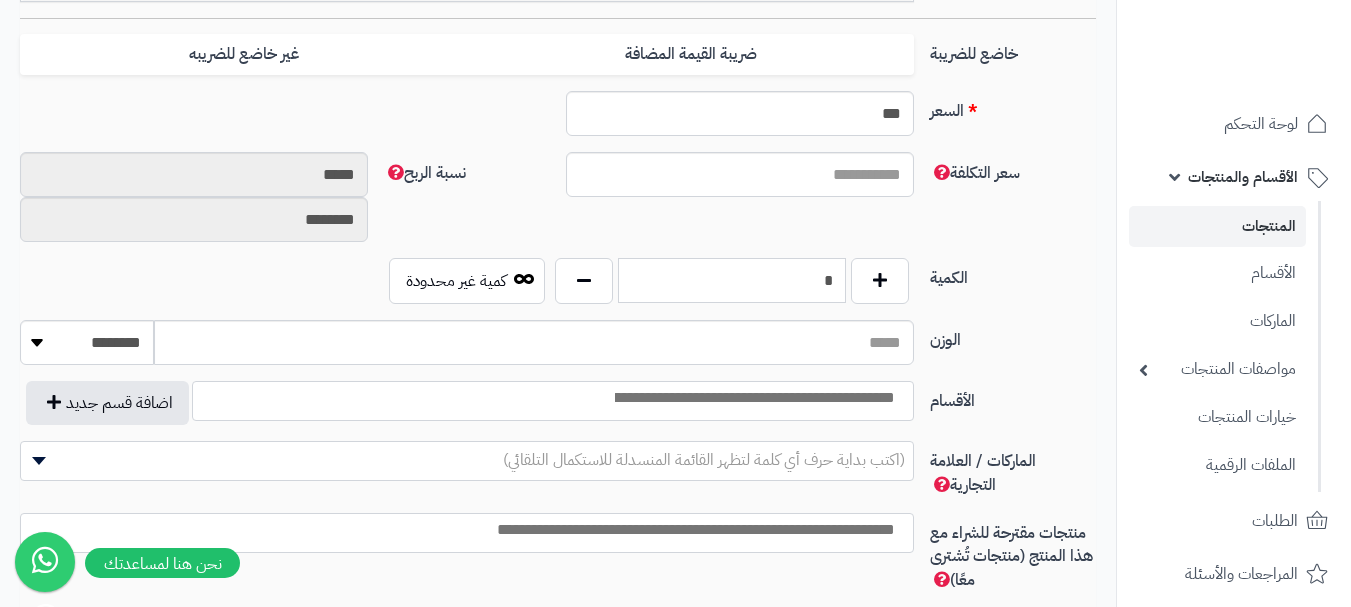 click on "*" at bounding box center (732, 280) 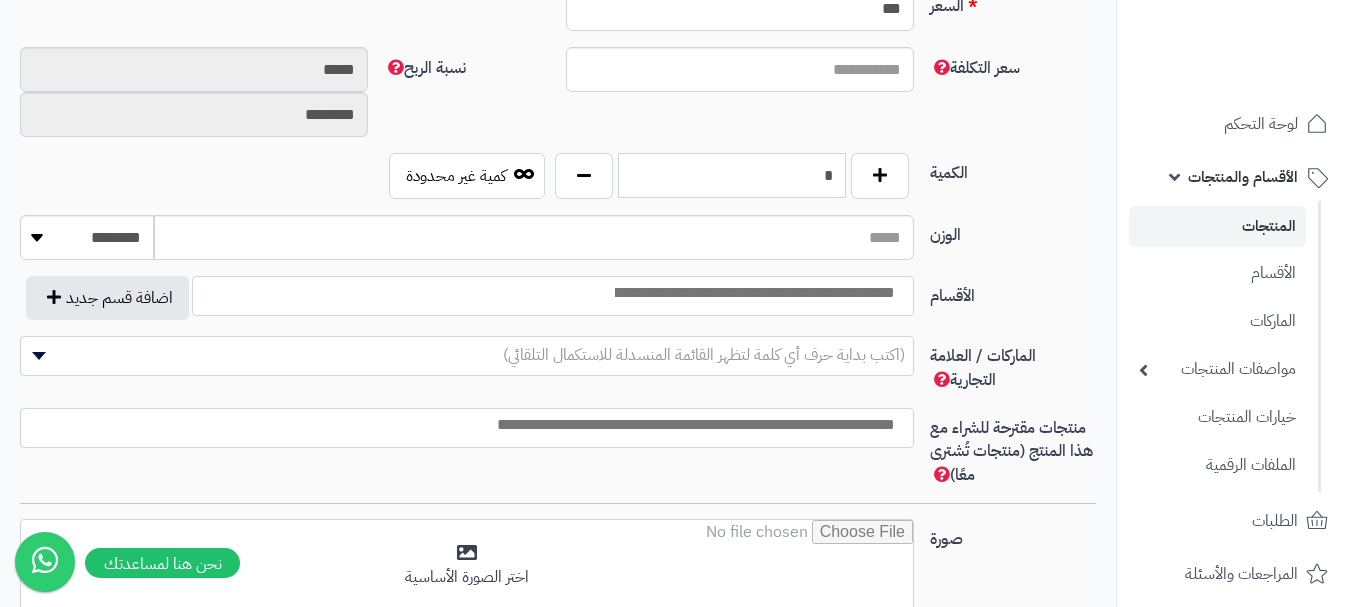 scroll, scrollTop: 1028, scrollLeft: 0, axis: vertical 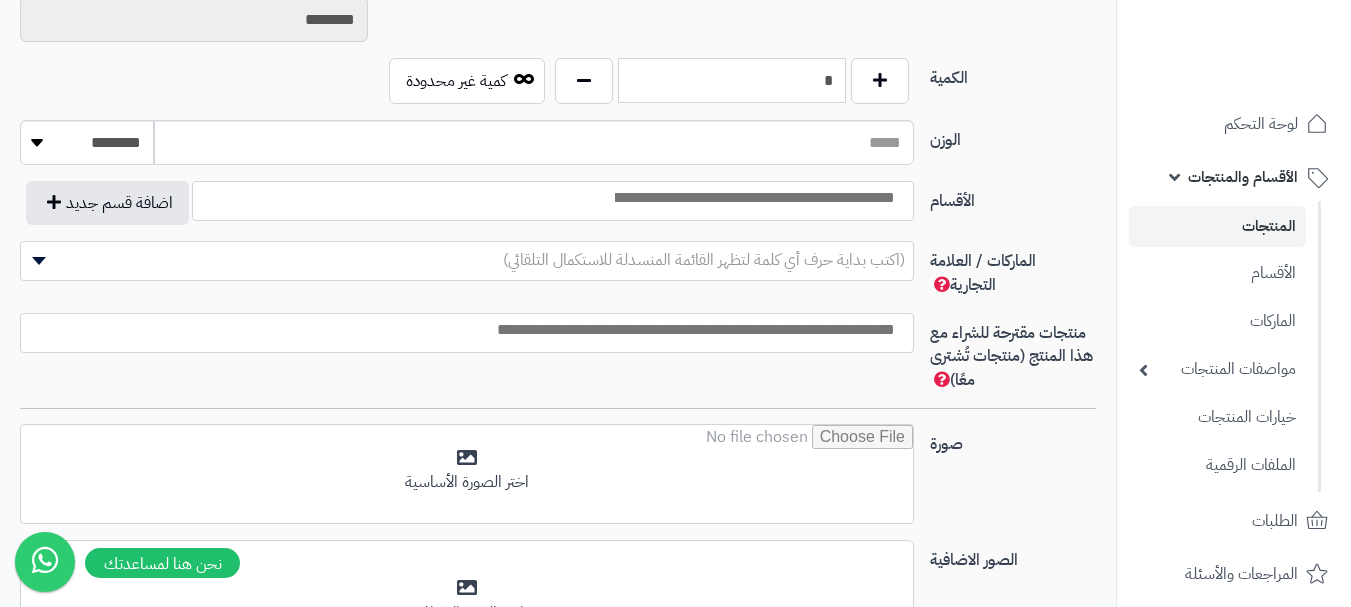 type on "*" 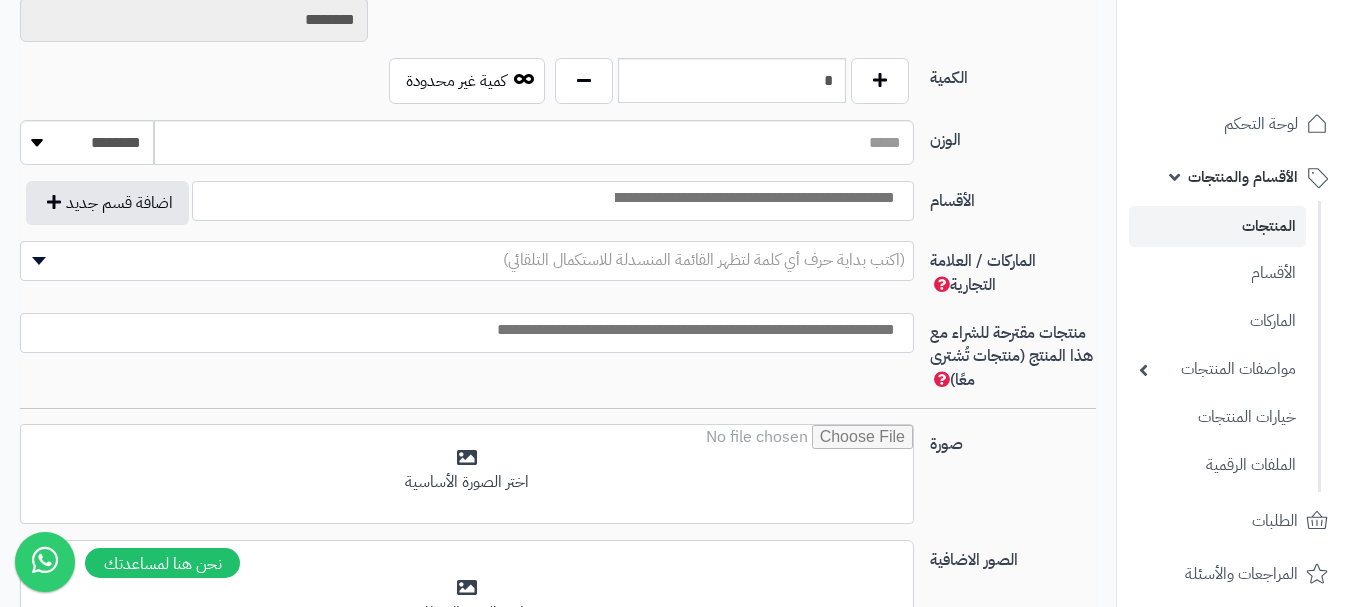 click at bounding box center [753, 198] 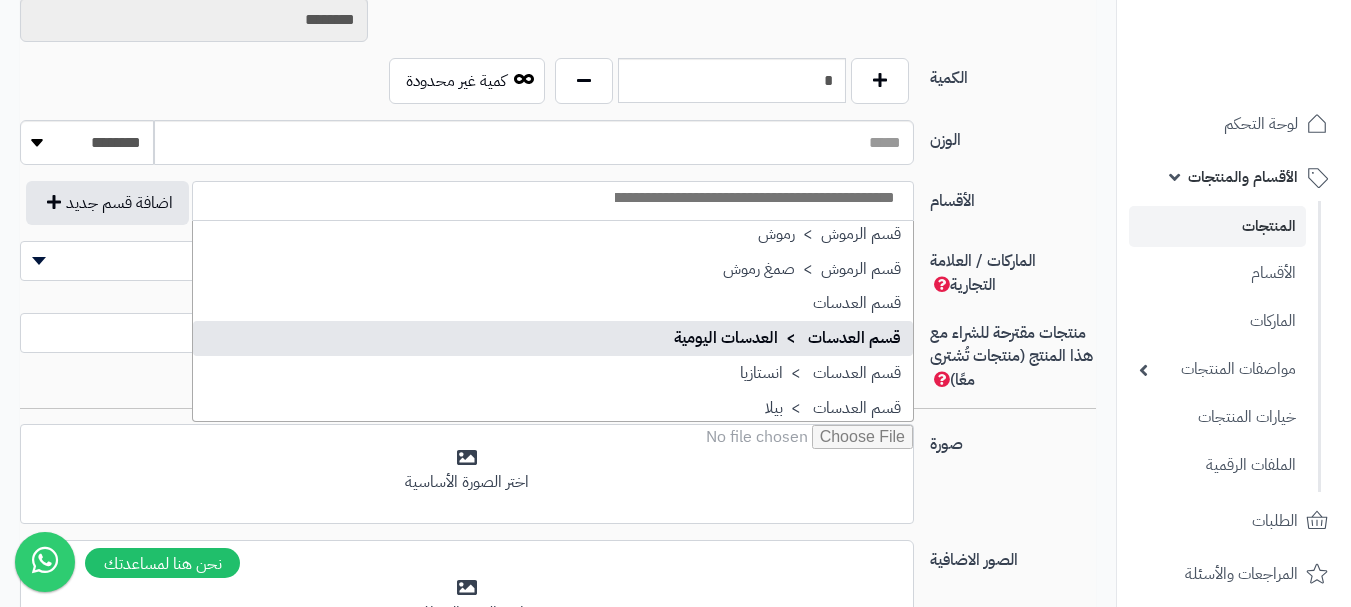 scroll, scrollTop: 1500, scrollLeft: 0, axis: vertical 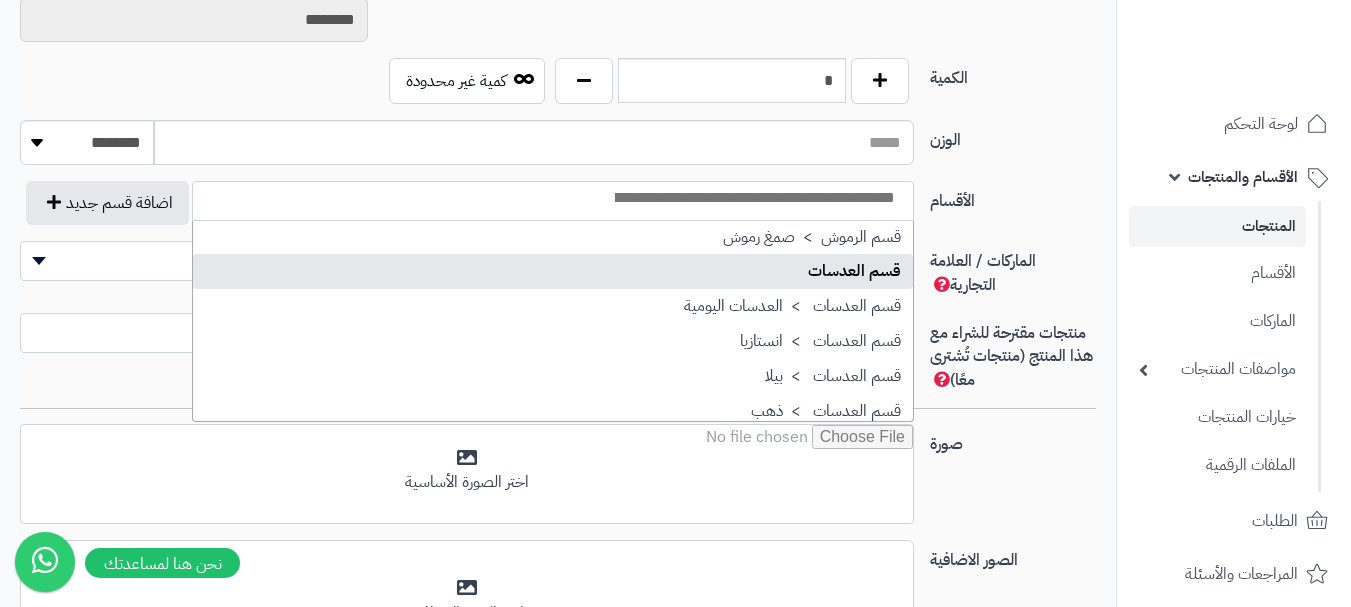 select on "**" 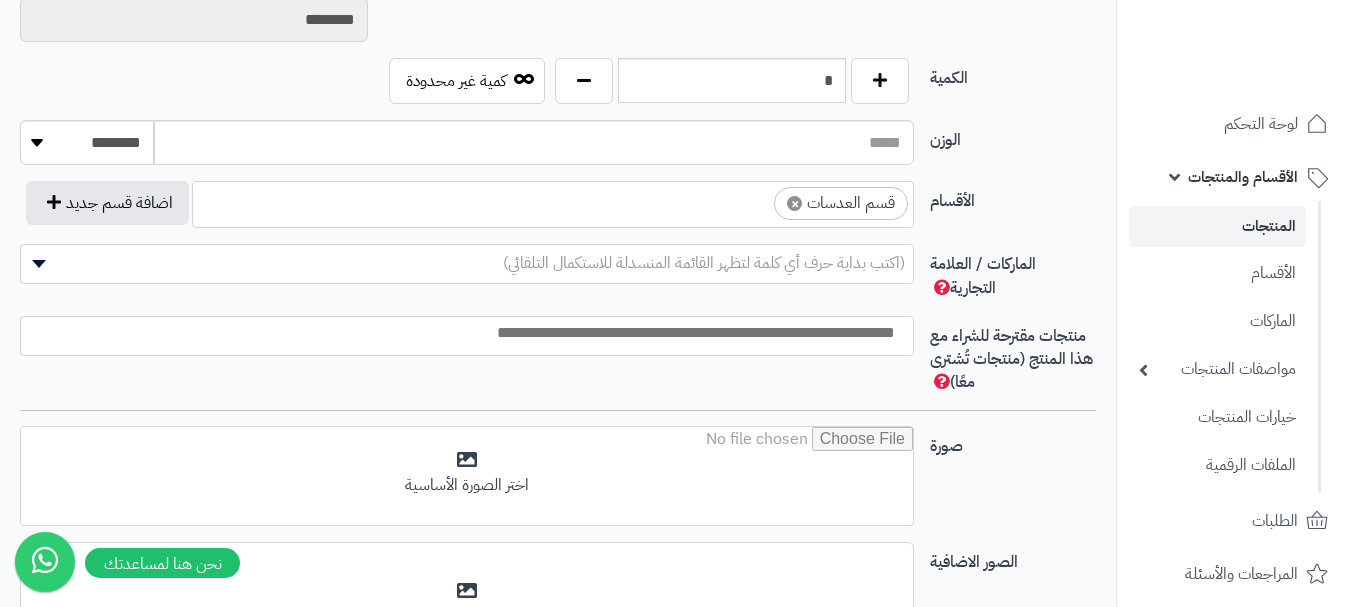 click on "× قسم العدسات" at bounding box center (553, 201) 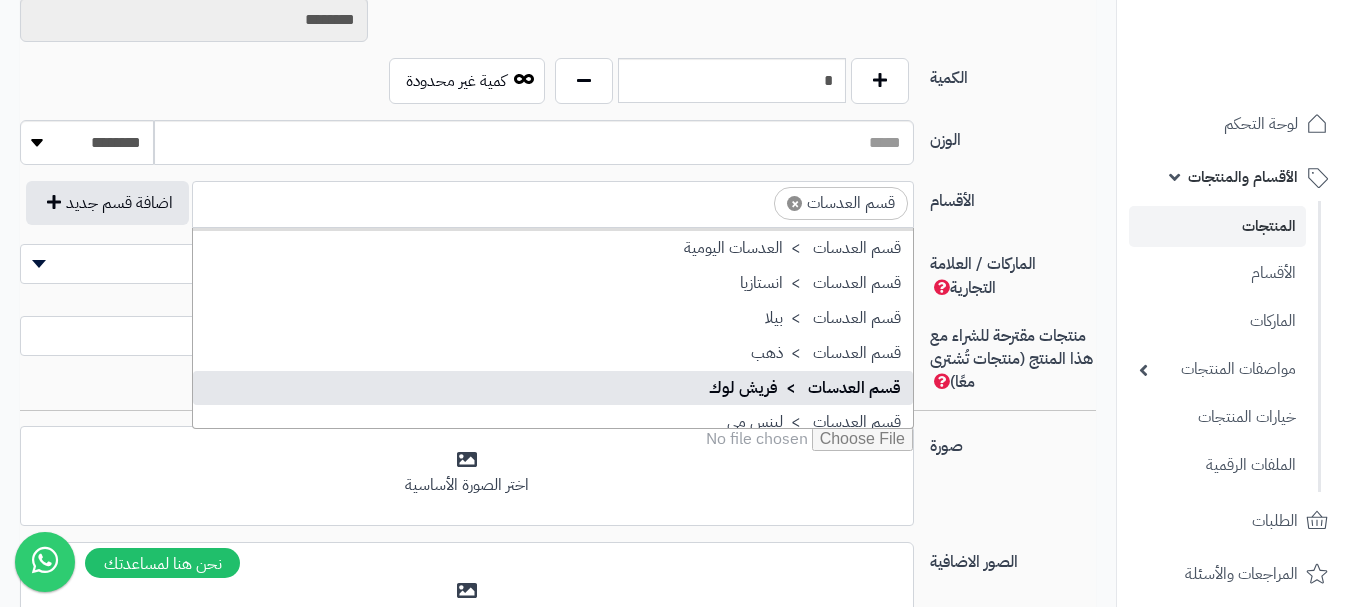 scroll, scrollTop: 1598, scrollLeft: 0, axis: vertical 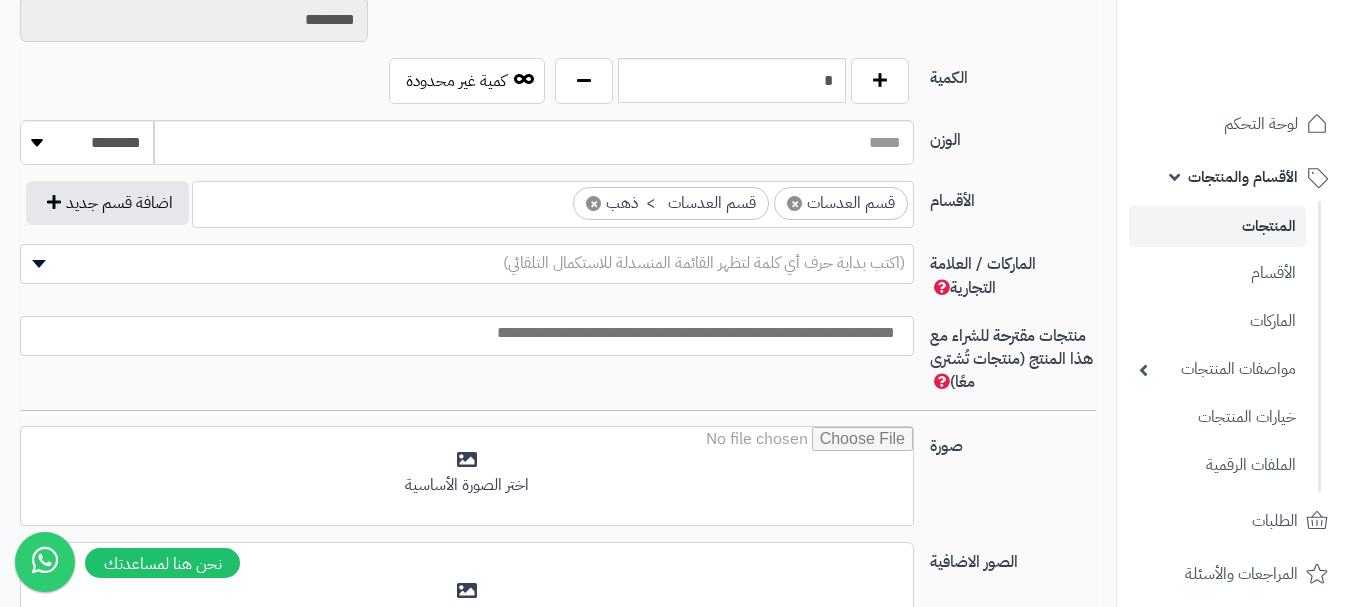 click on "(اكتب بداية حرف أي كلمة لتظهر القائمة المنسدلة للاستكمال التلقائي)" at bounding box center [704, 263] 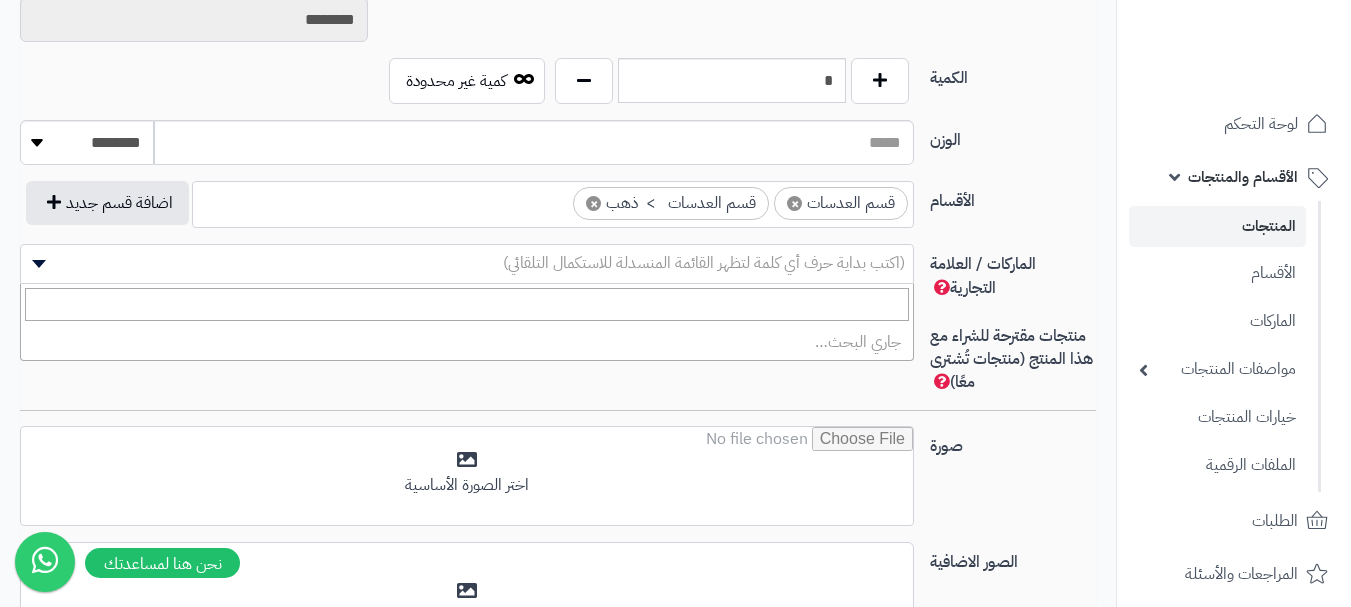 type on "*" 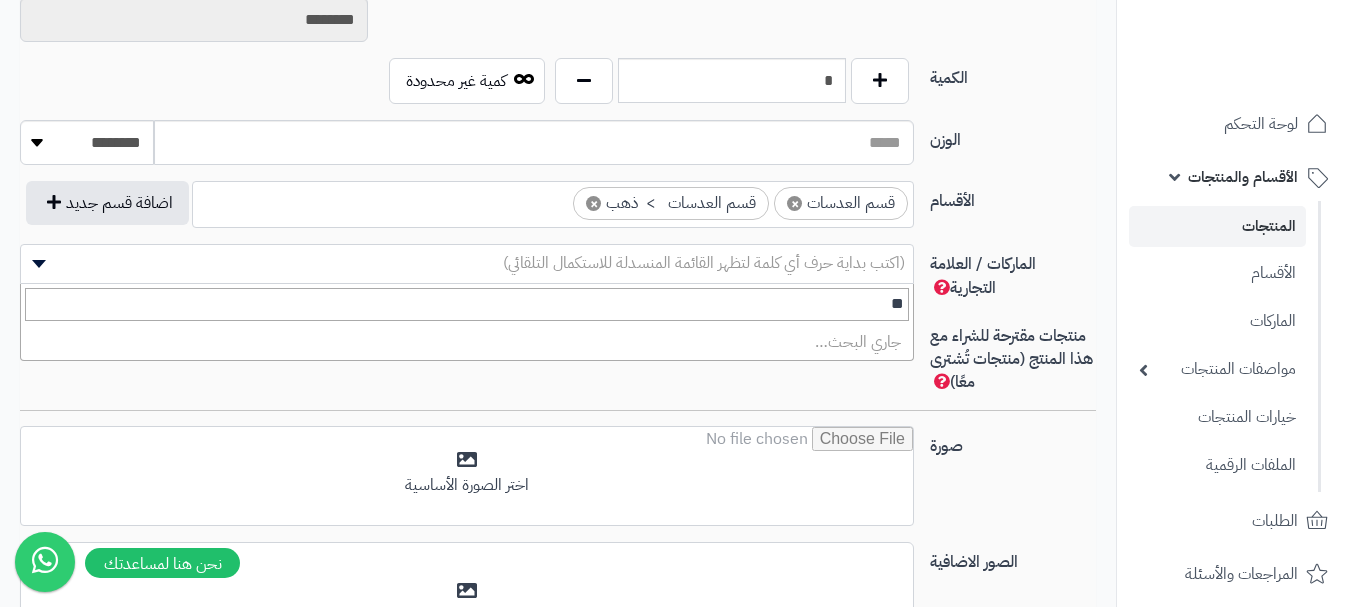 type on "***" 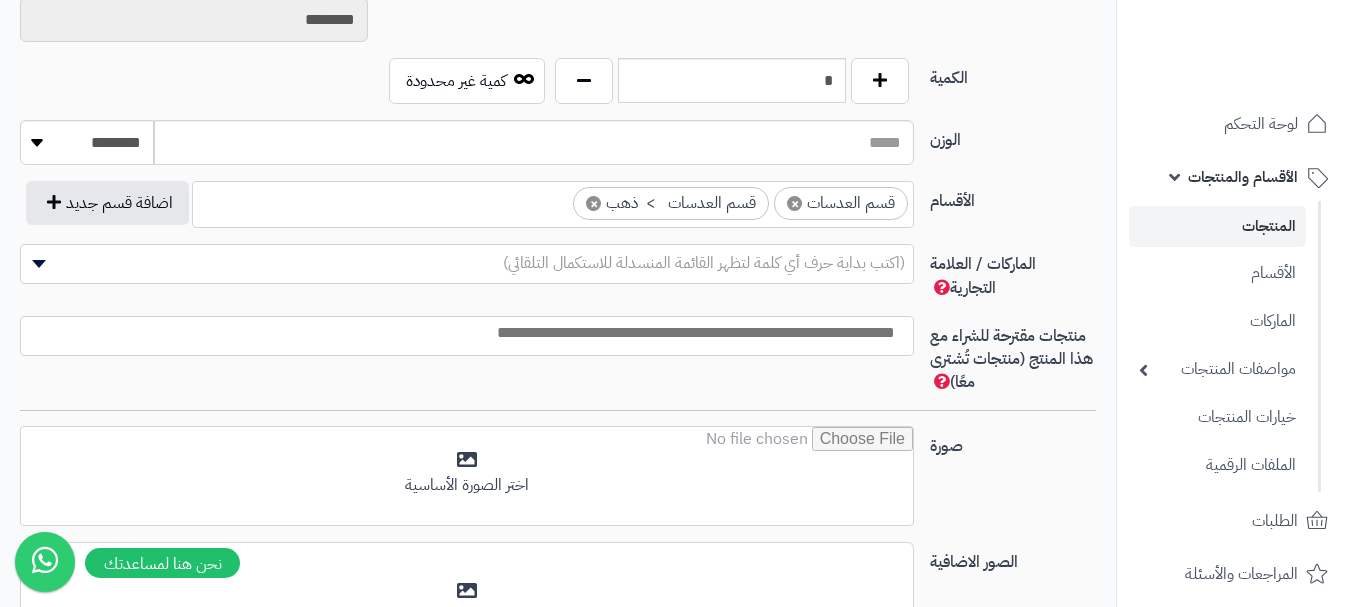 click on "صورة" at bounding box center [1013, 442] 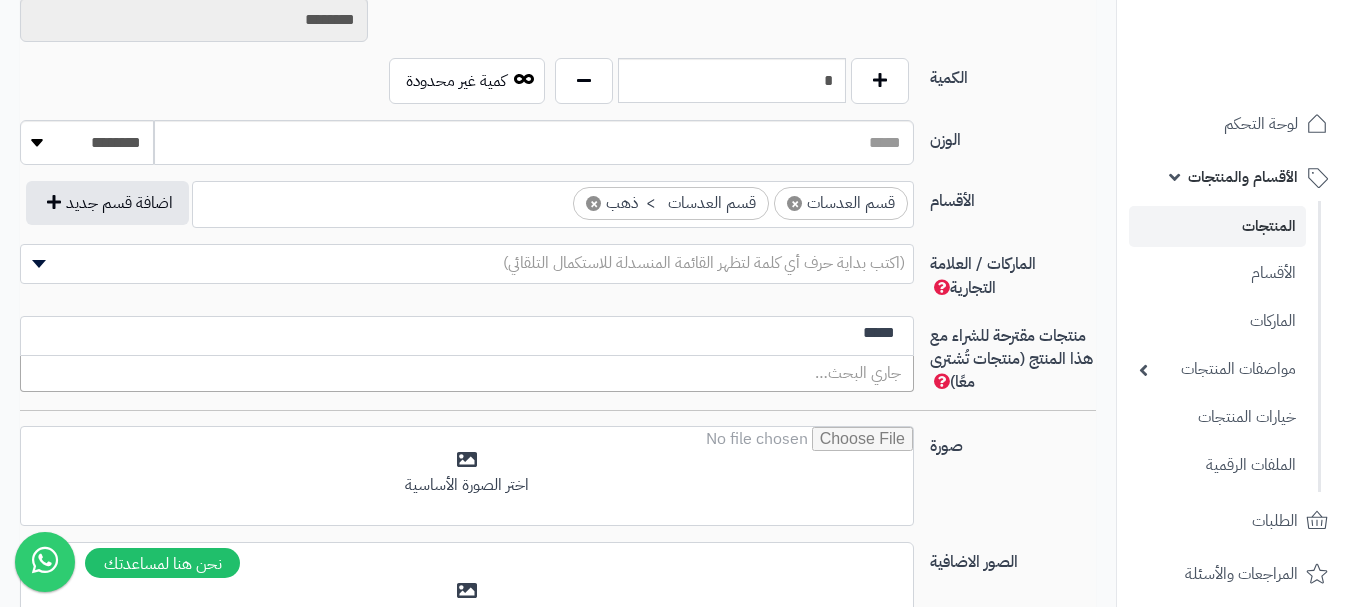 type on "*****" 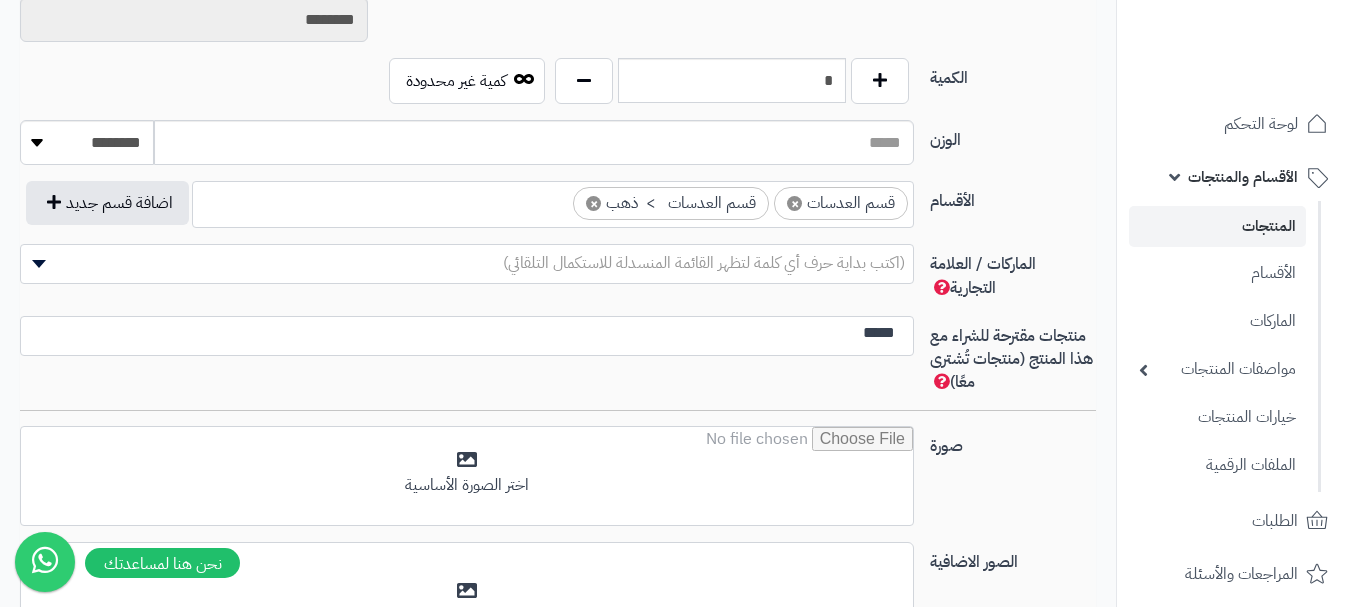 type 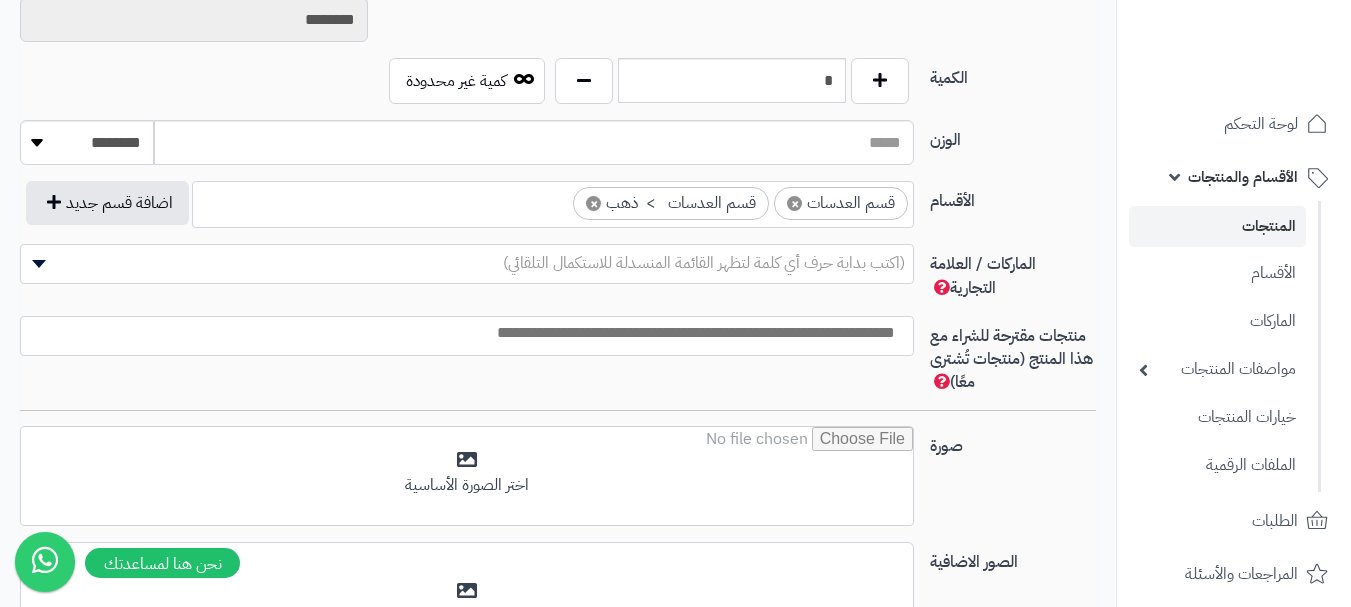 click on "صورة" at bounding box center (1013, 442) 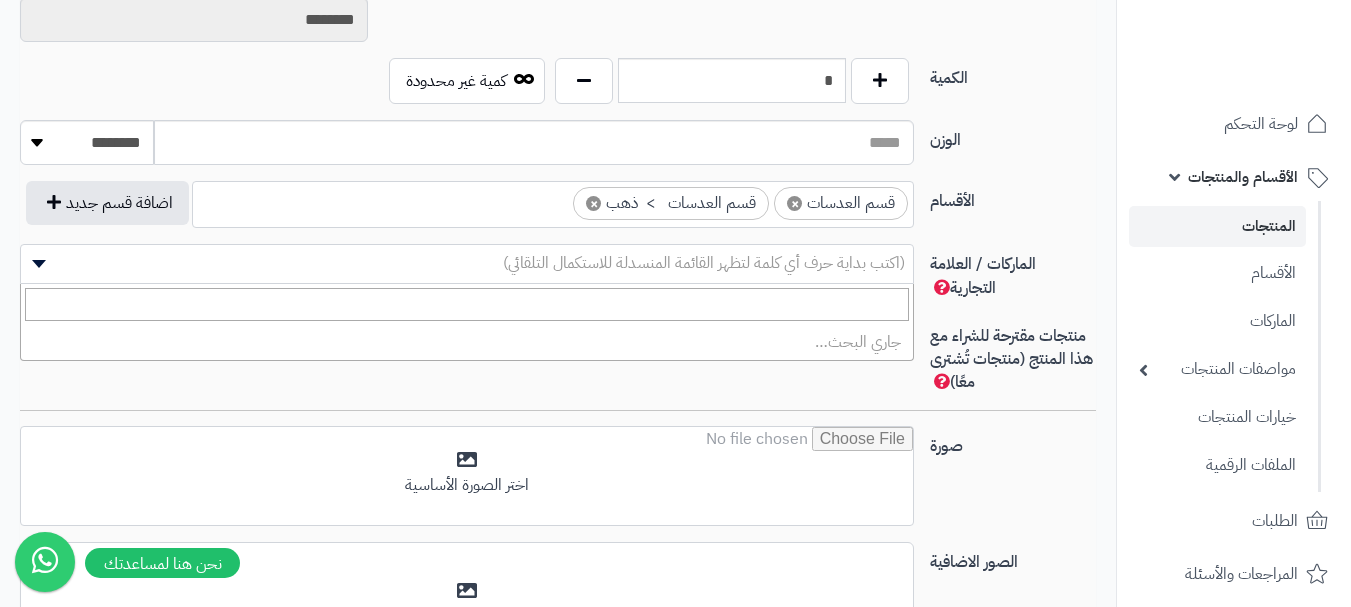 click on "(اكتب بداية حرف أي كلمة لتظهر القائمة المنسدلة للاستكمال التلقائي)" at bounding box center [704, 263] 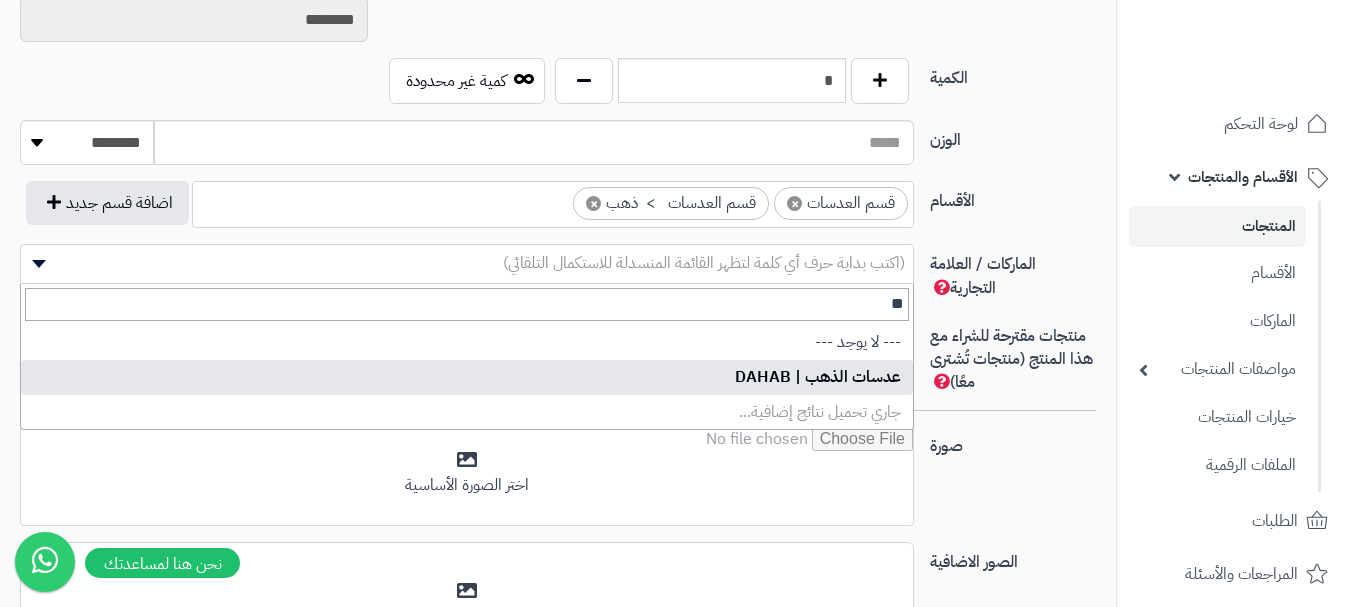 type on "**" 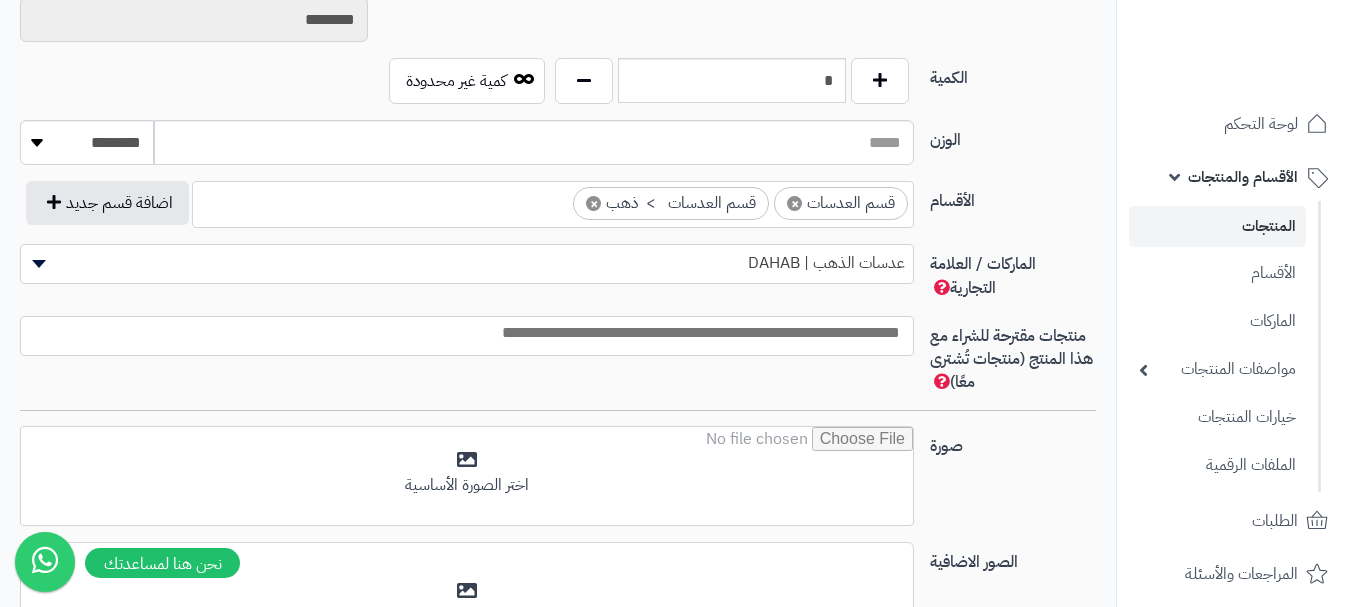 select on "***" 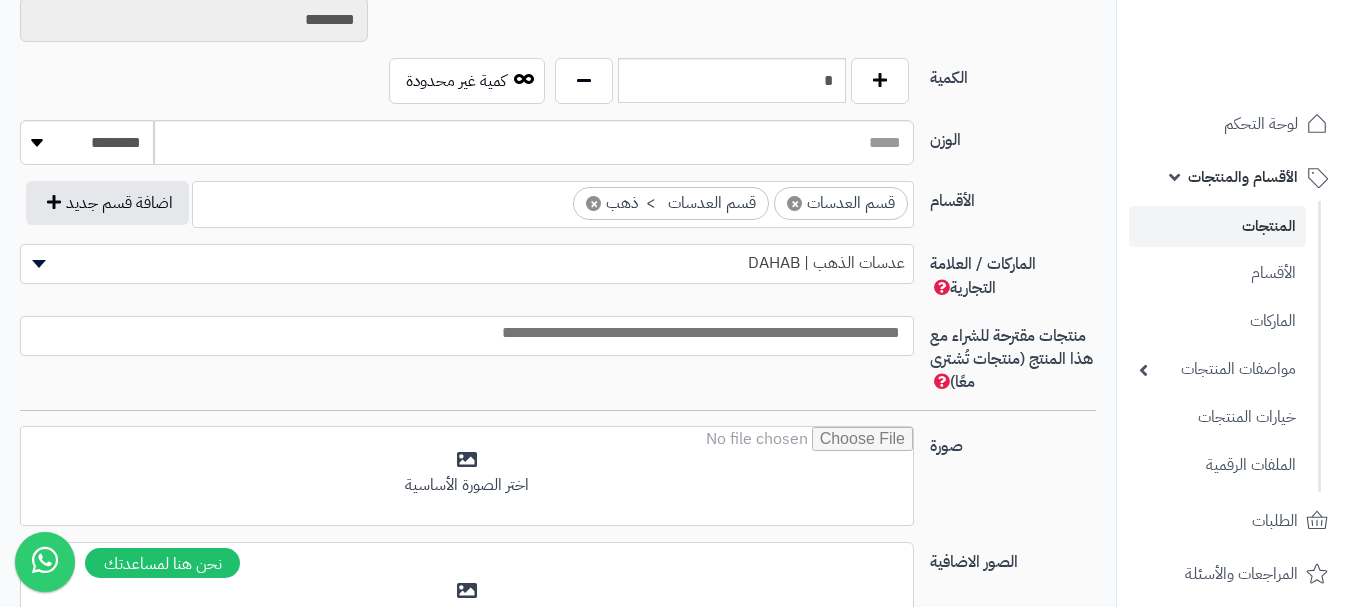 click at bounding box center (467, 333) 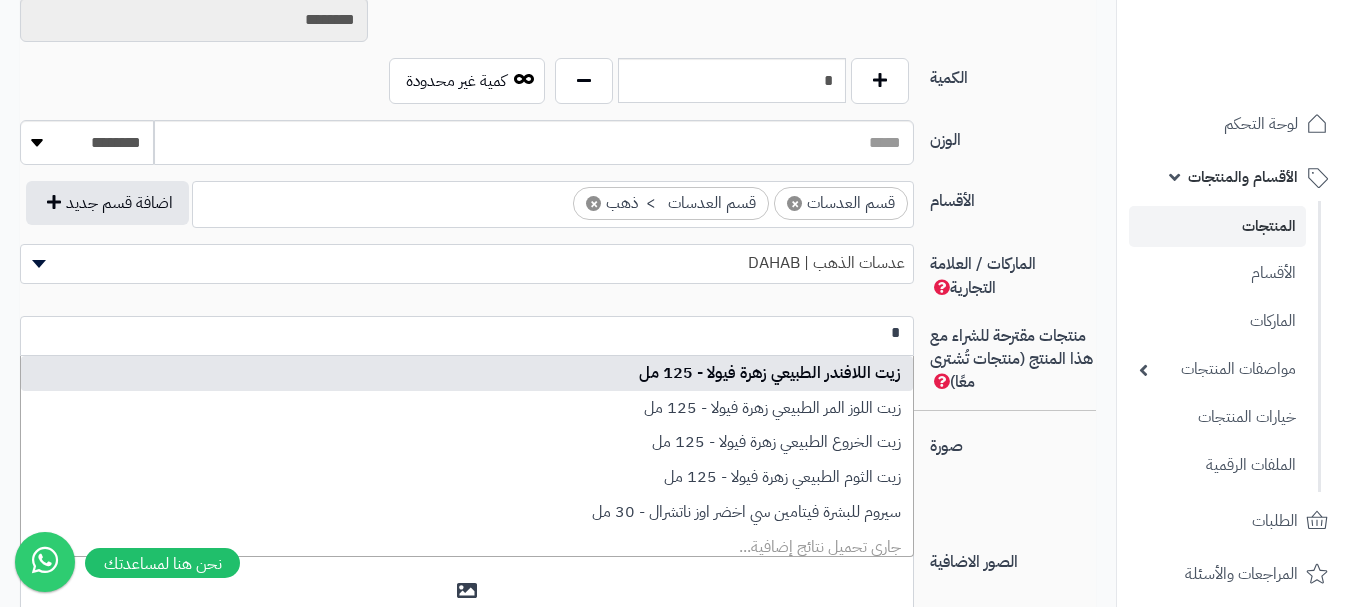 scroll, scrollTop: 0, scrollLeft: 0, axis: both 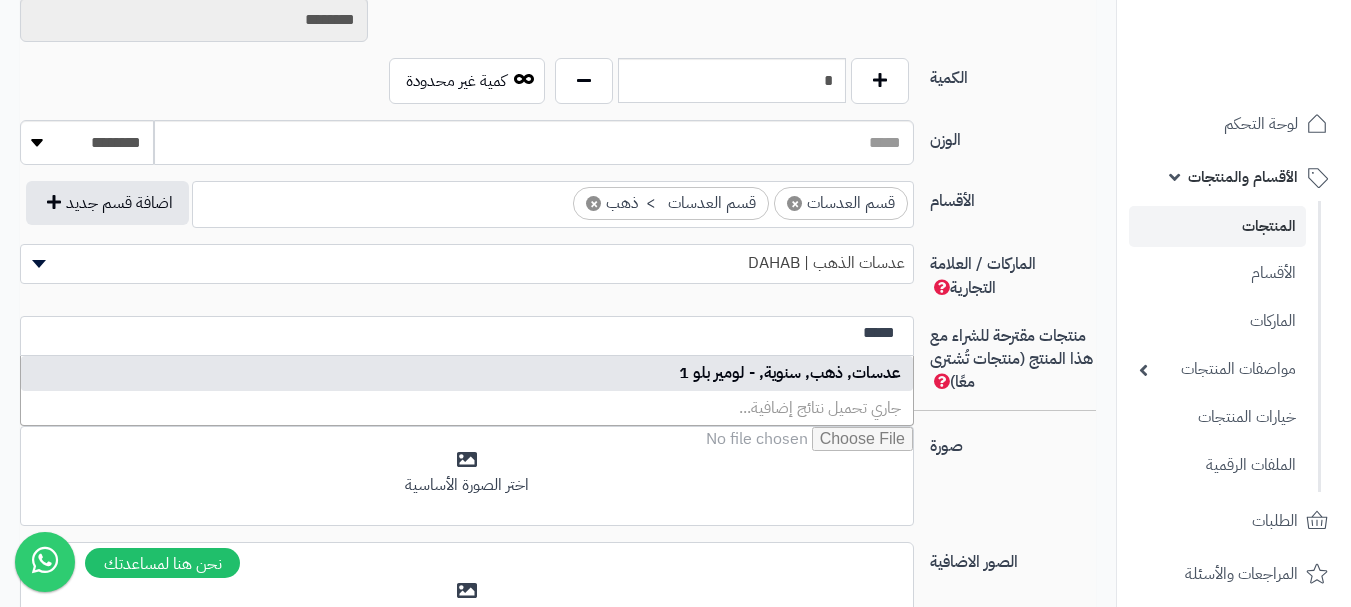 type on "*****" 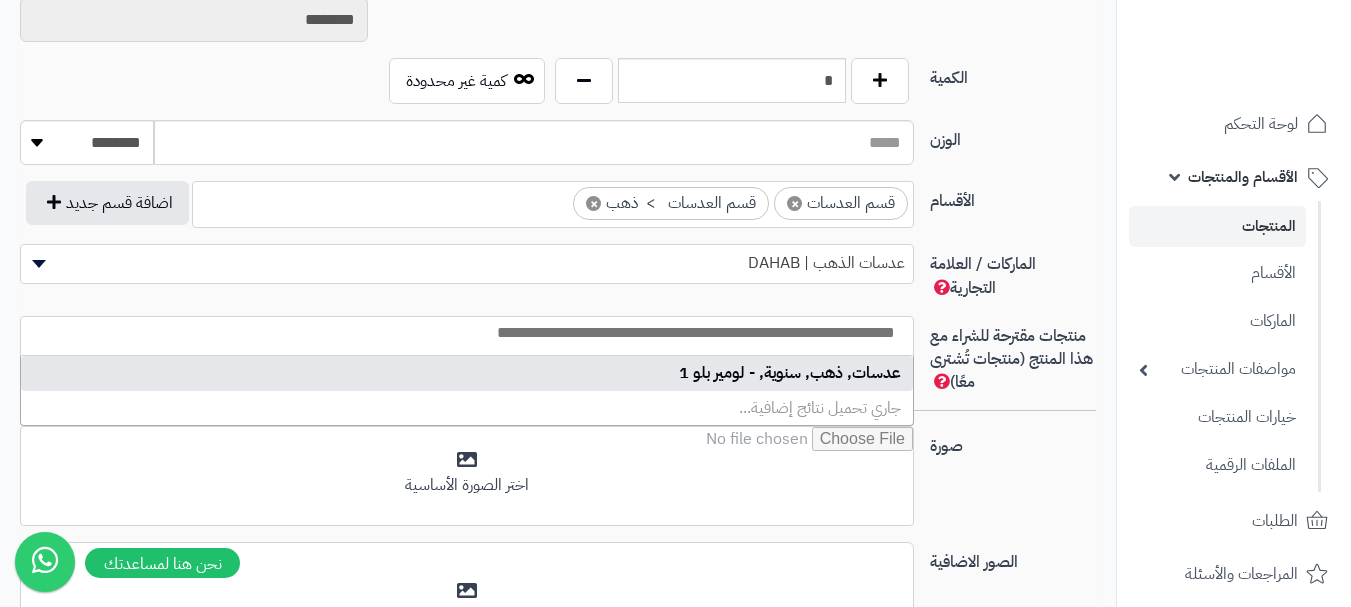 select on "****" 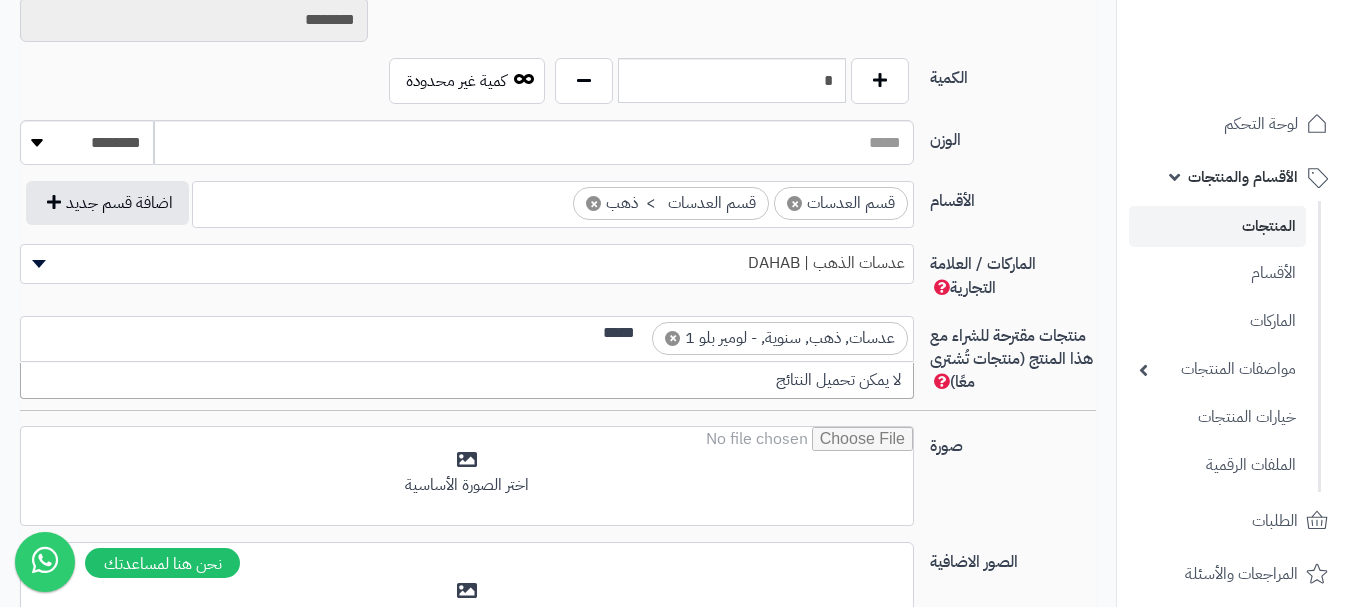 scroll, scrollTop: 0, scrollLeft: -3, axis: horizontal 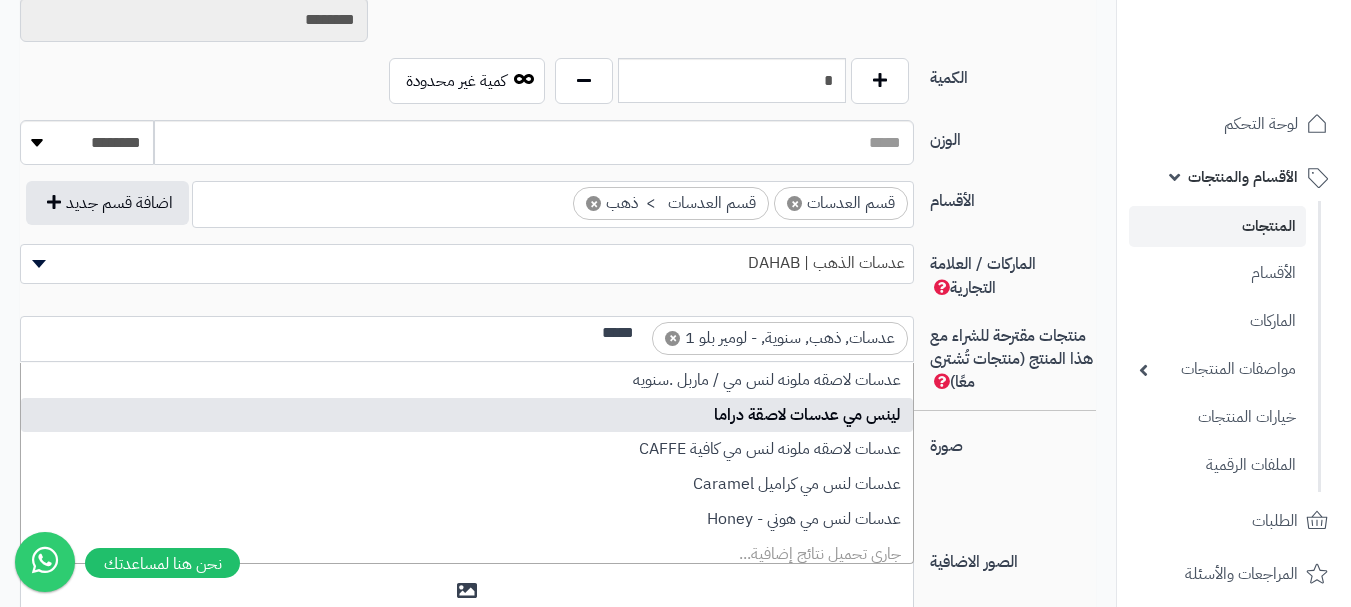 type on "*****" 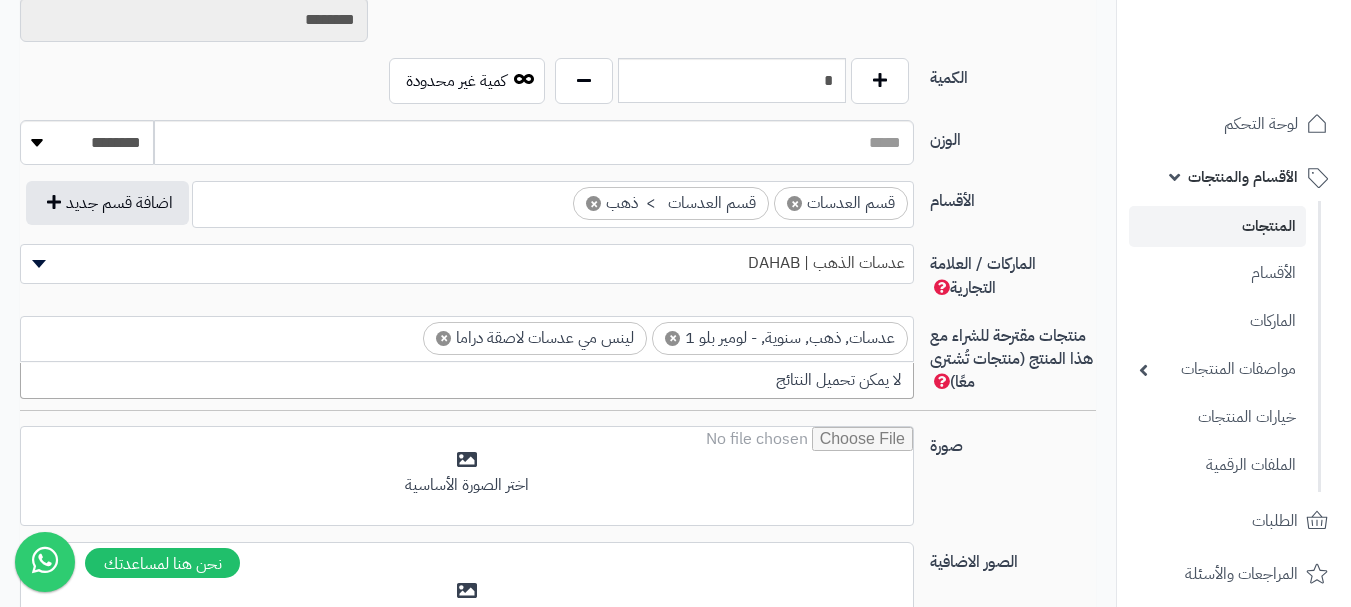 scroll, scrollTop: 0, scrollLeft: 0, axis: both 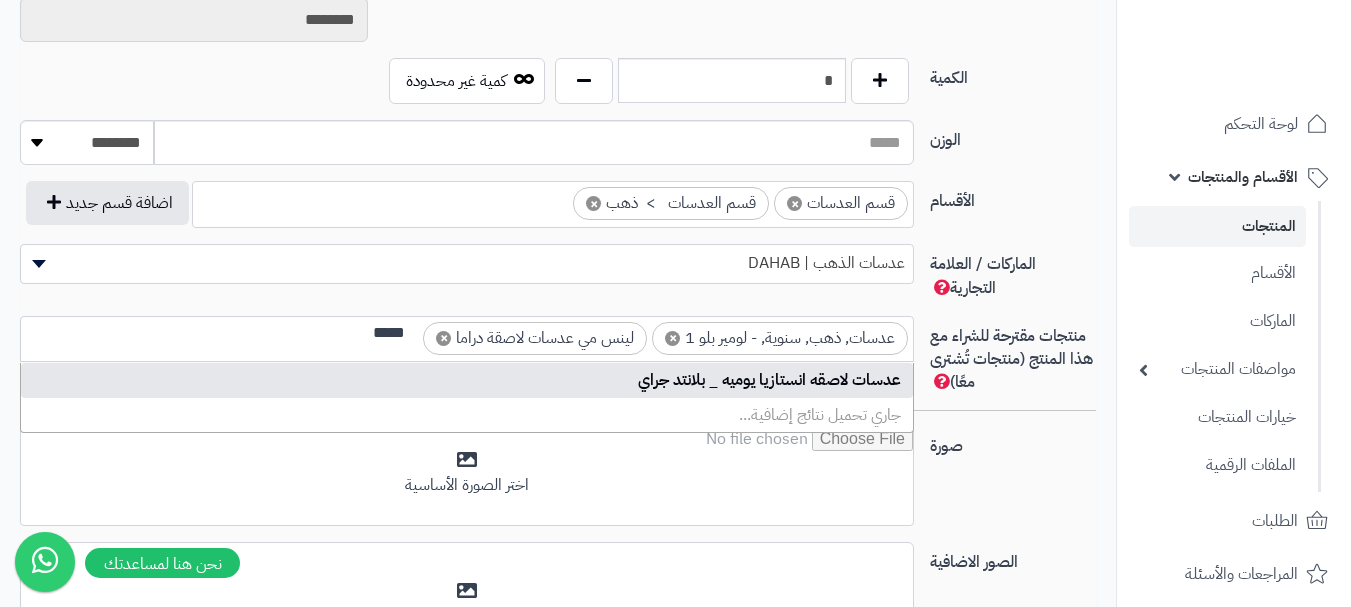 type on "*****" 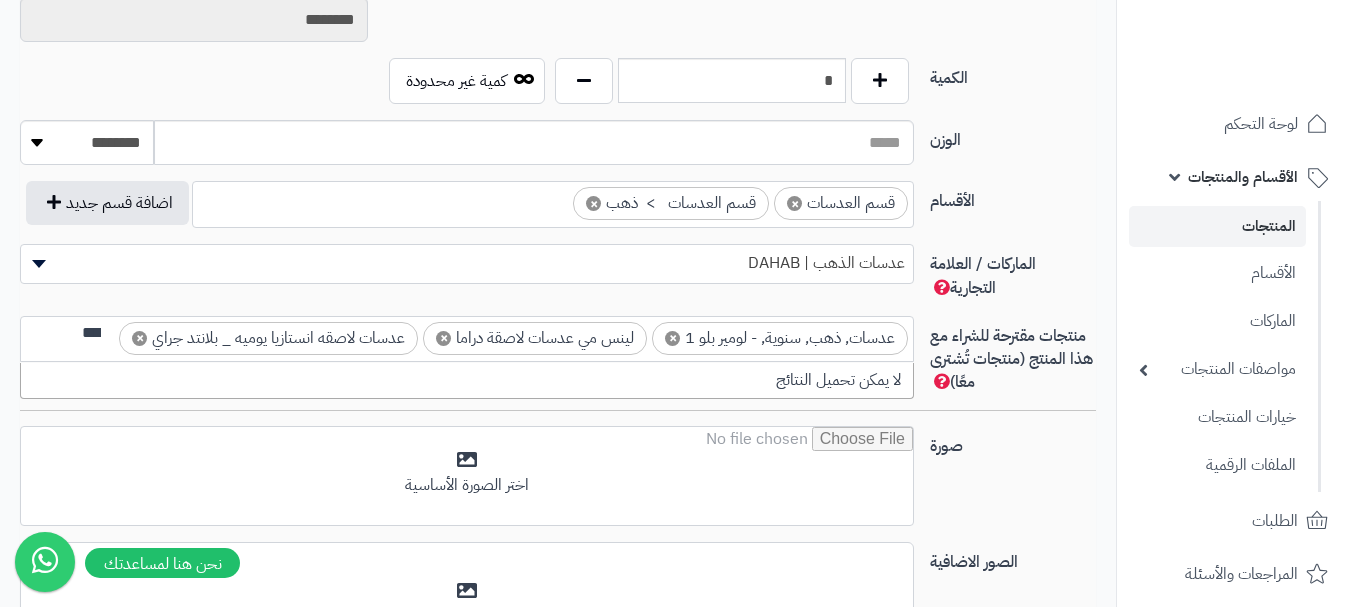 scroll, scrollTop: 0, scrollLeft: -10, axis: horizontal 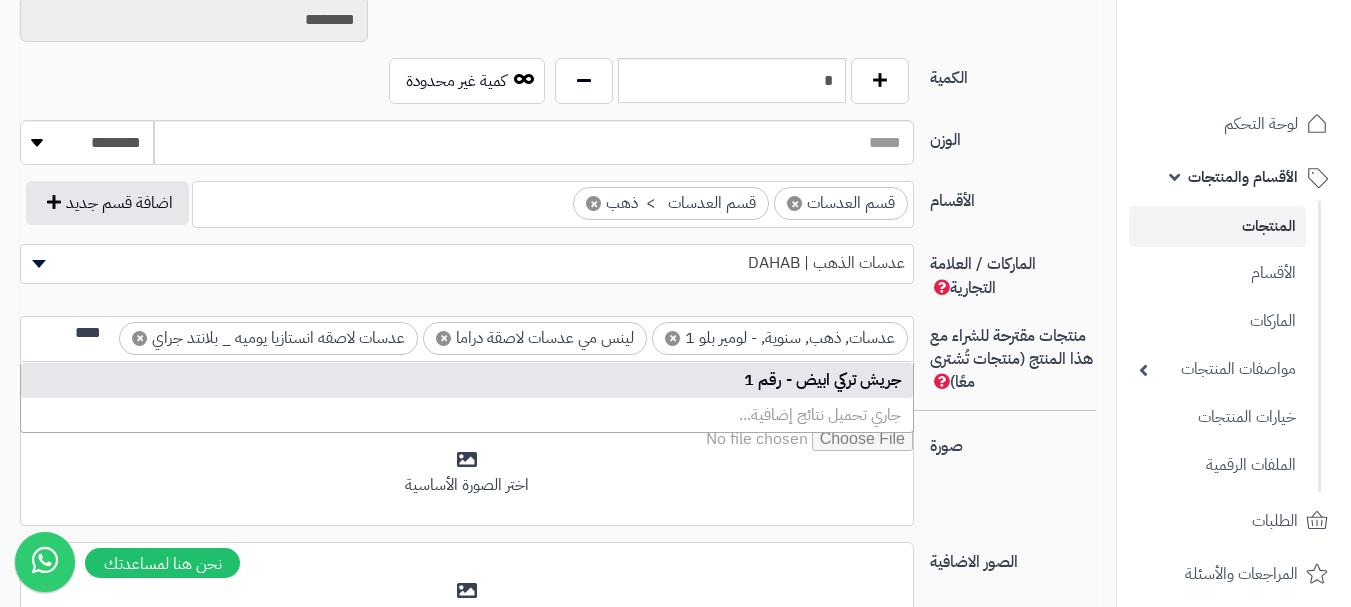 type on "****" 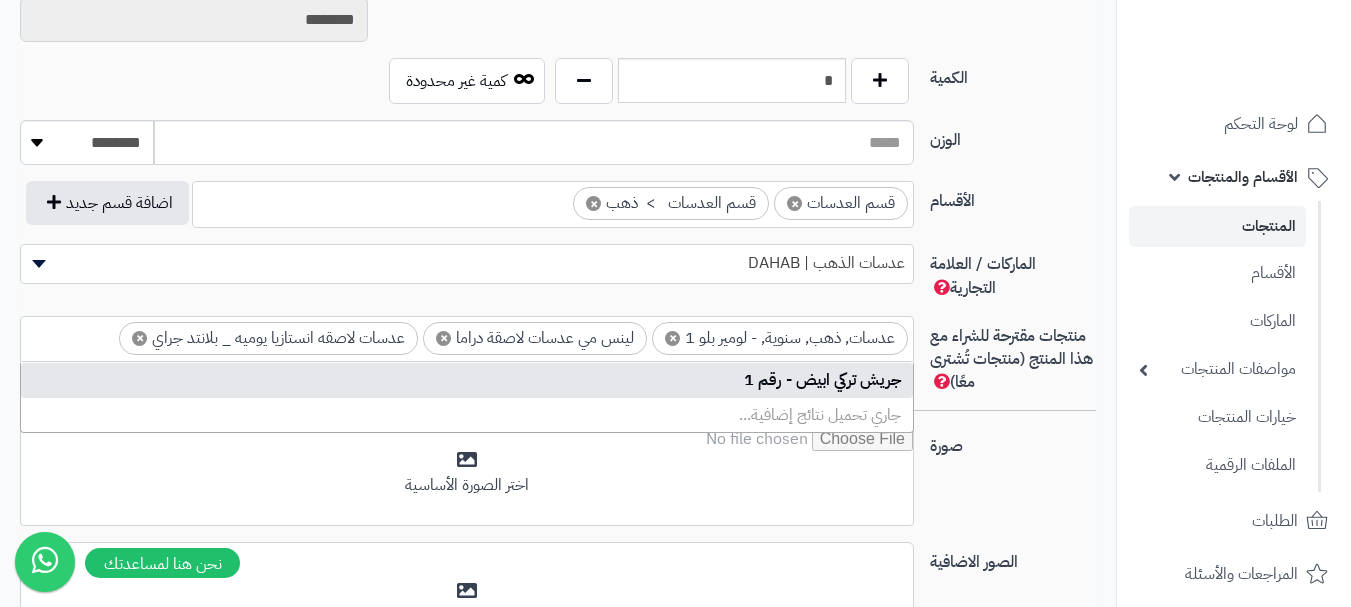 scroll, scrollTop: 0, scrollLeft: 0, axis: both 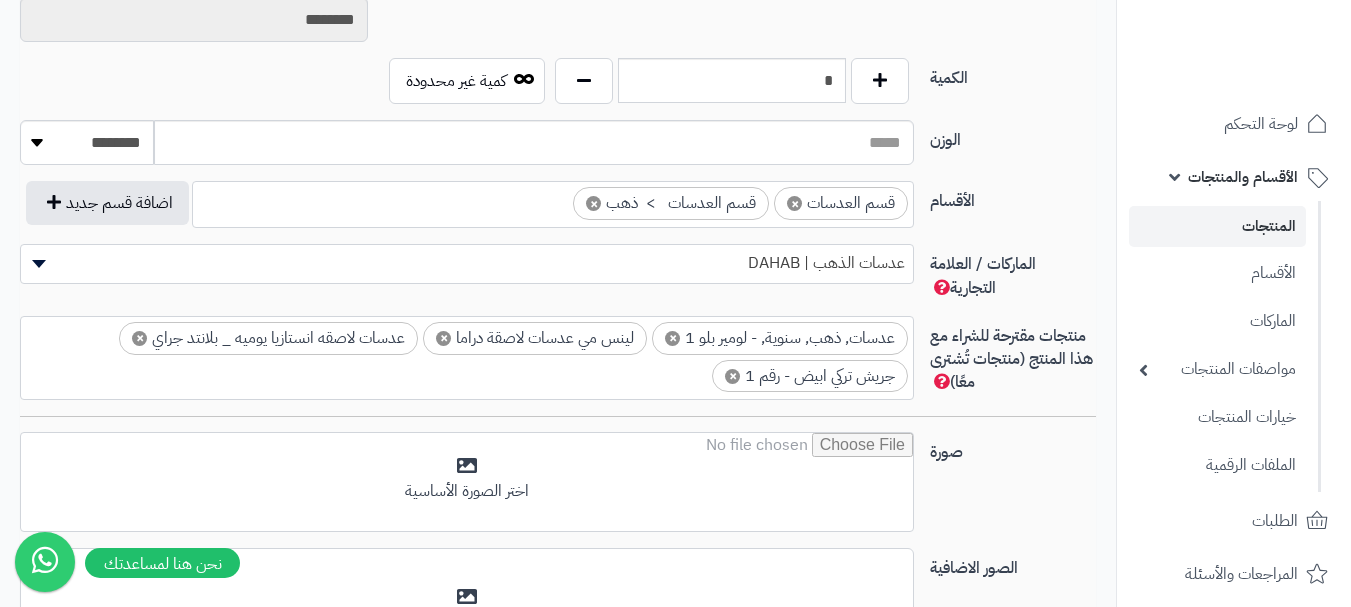 click on "×" at bounding box center (732, 376) 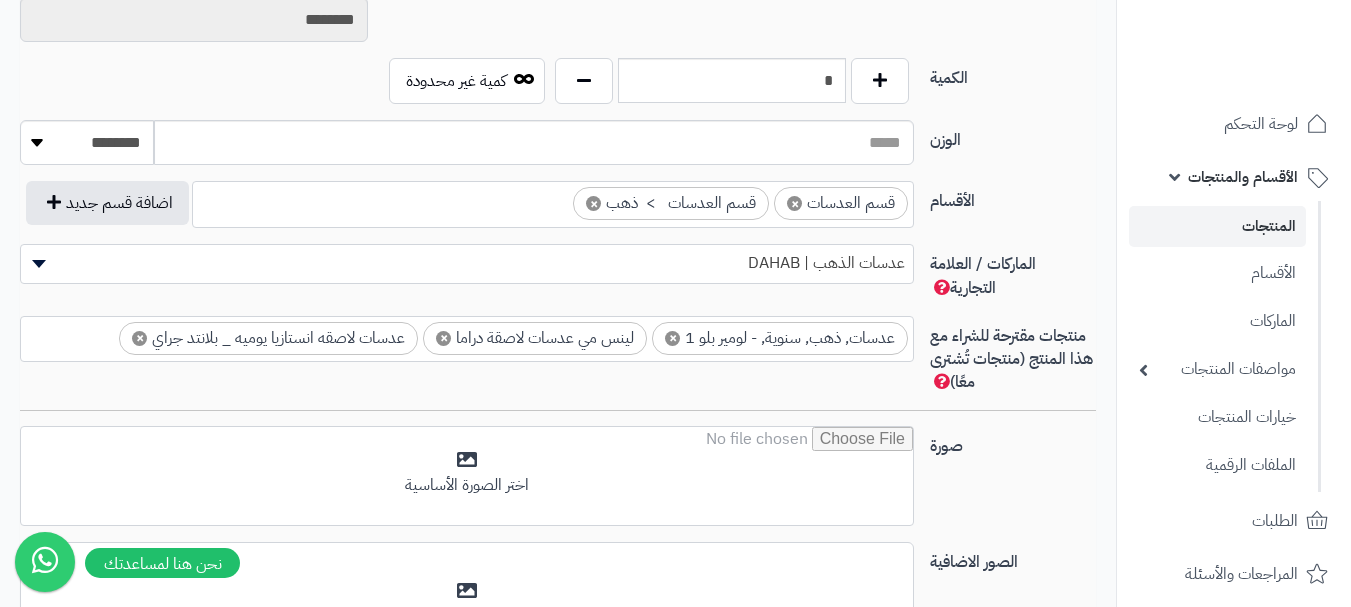 click on "صورة
اختر الصورة الأساسية" at bounding box center (558, 484) 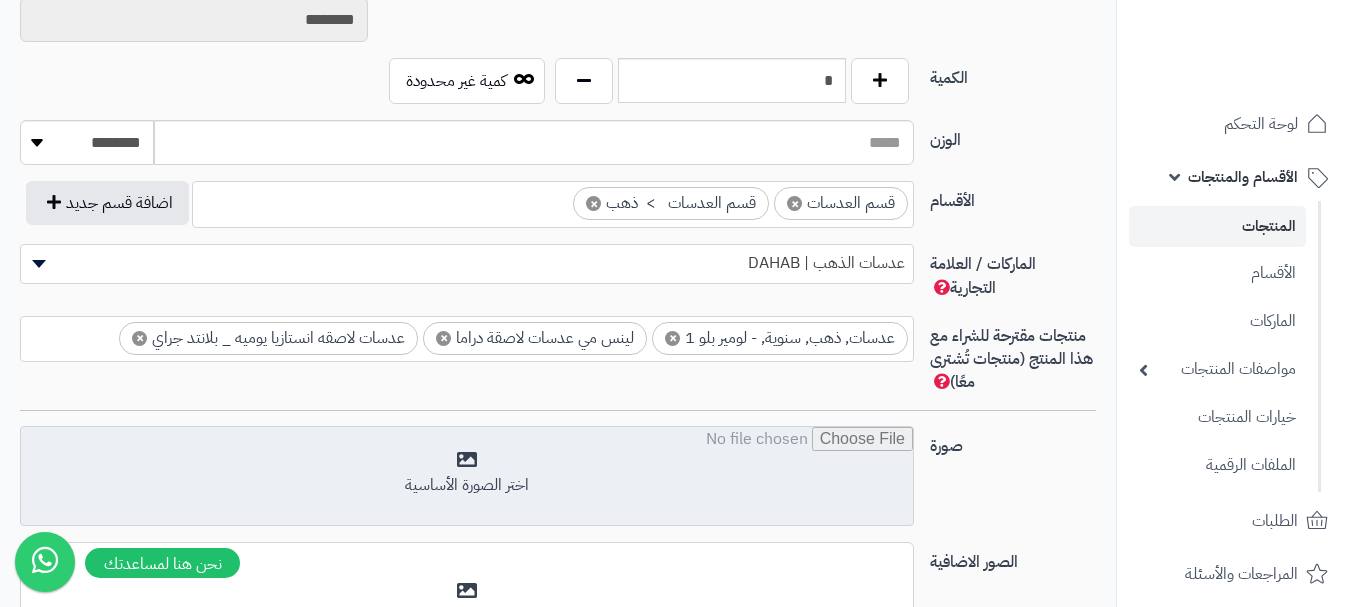 click at bounding box center [467, 477] 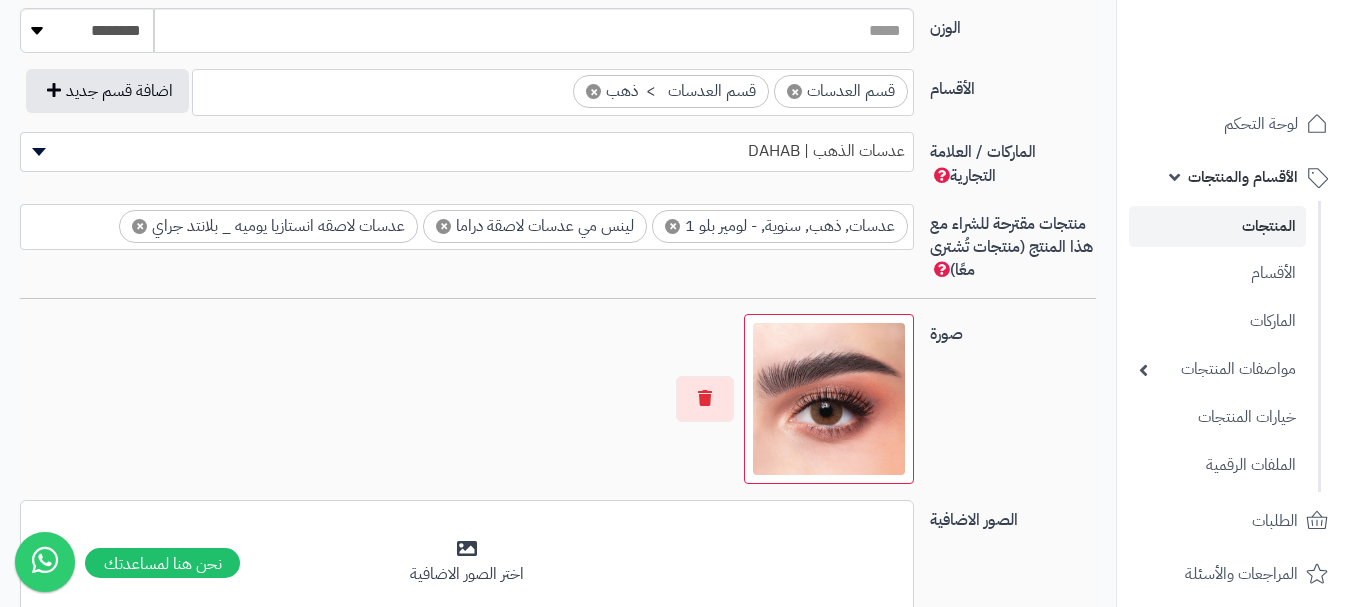 scroll, scrollTop: 1328, scrollLeft: 0, axis: vertical 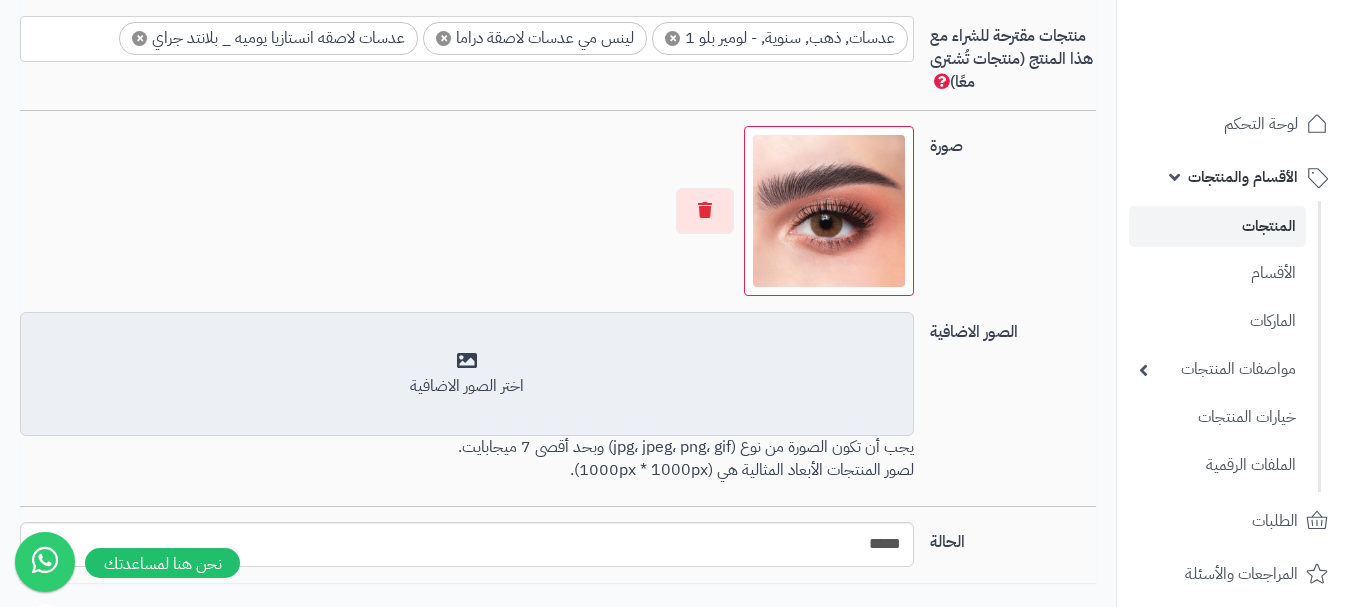 click on "أضف الصور الاضافية
اختر الصور الاضافية" at bounding box center (467, 374) 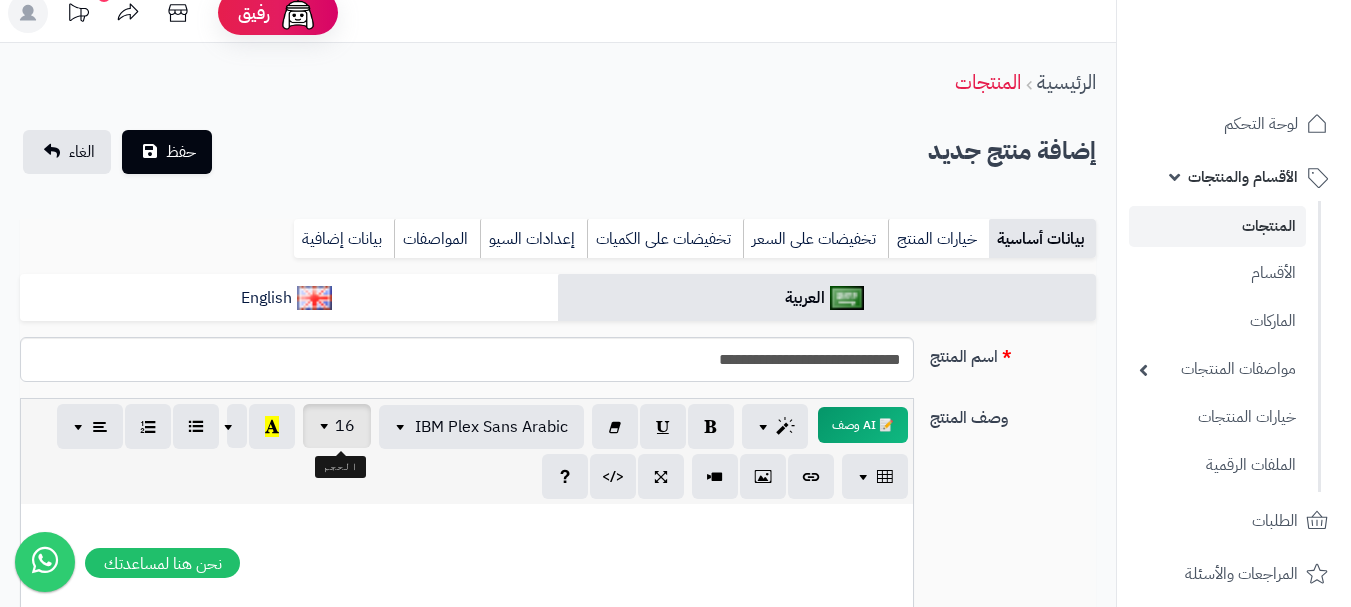 scroll, scrollTop: 0, scrollLeft: 0, axis: both 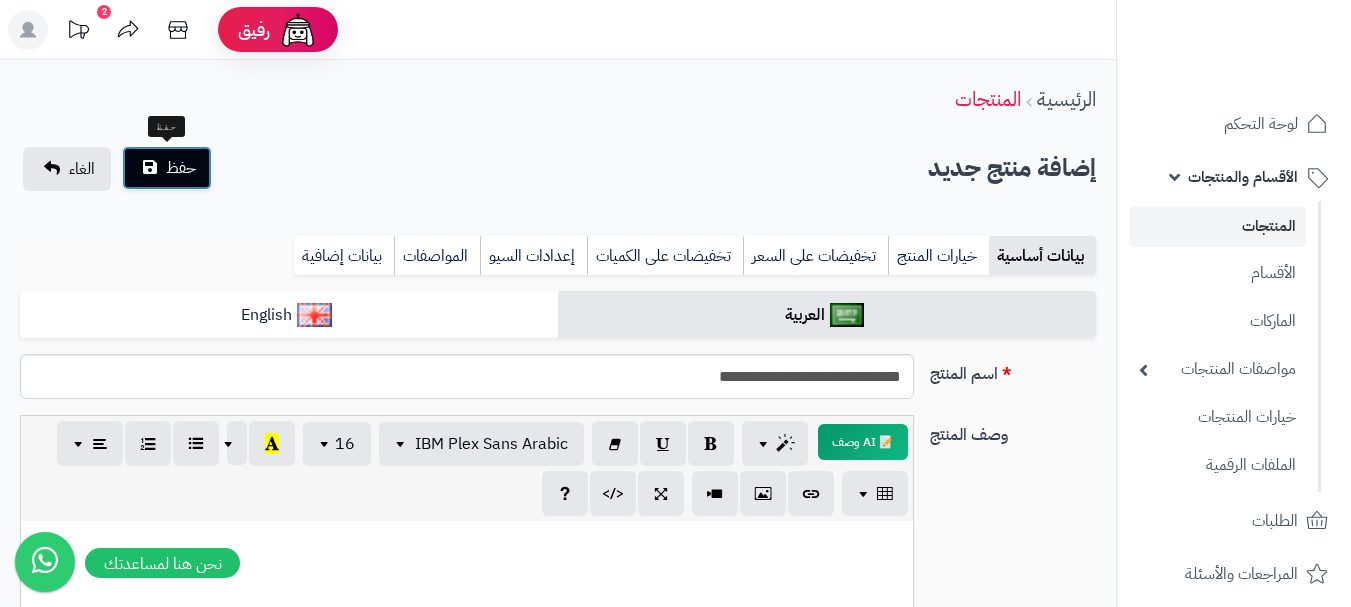click on "حفظ" at bounding box center (181, 168) 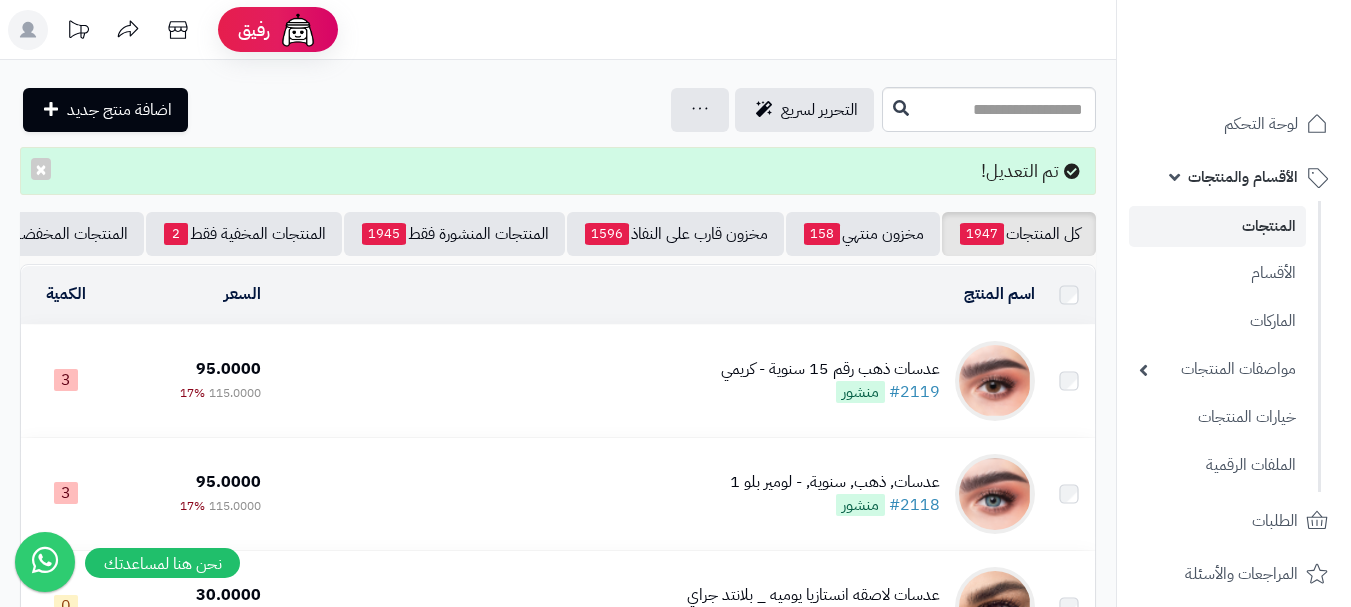 scroll, scrollTop: 0, scrollLeft: 0, axis: both 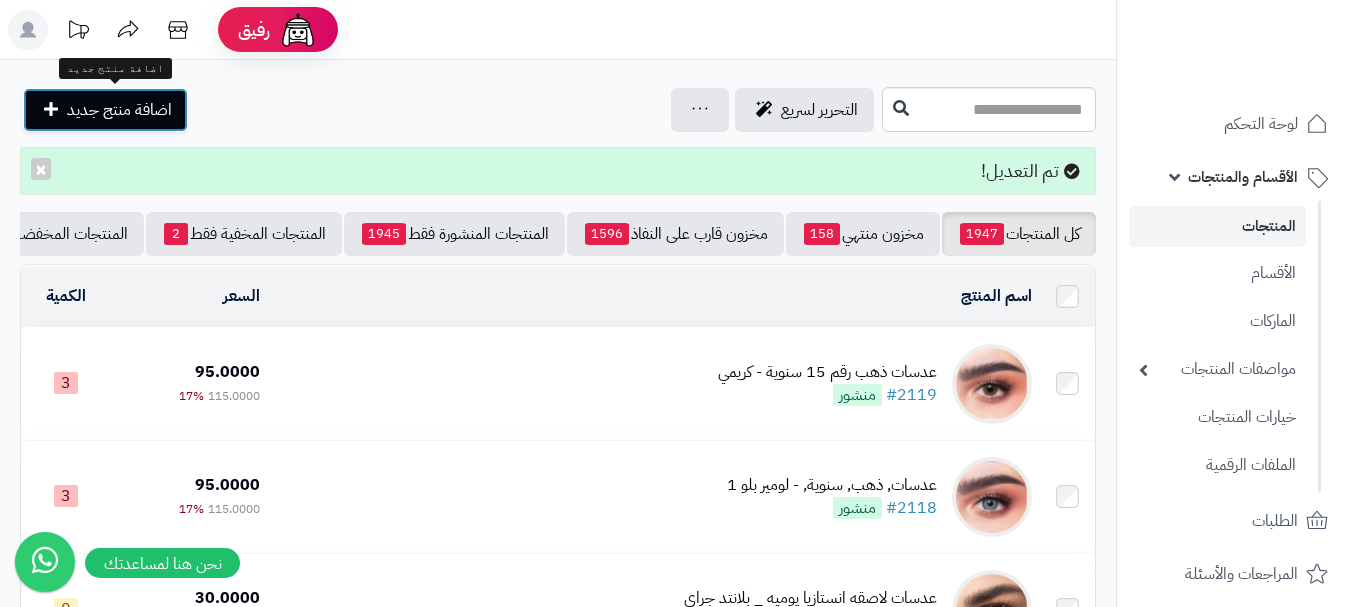 click on "اضافة منتج جديد" at bounding box center (119, 110) 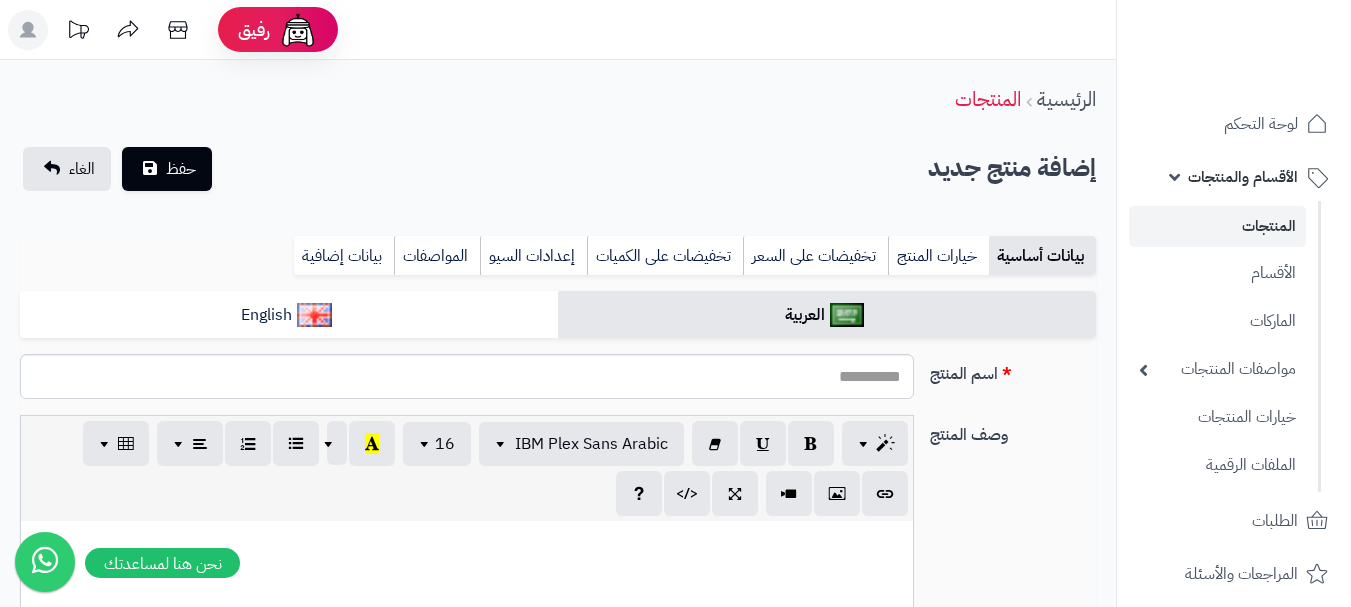 select 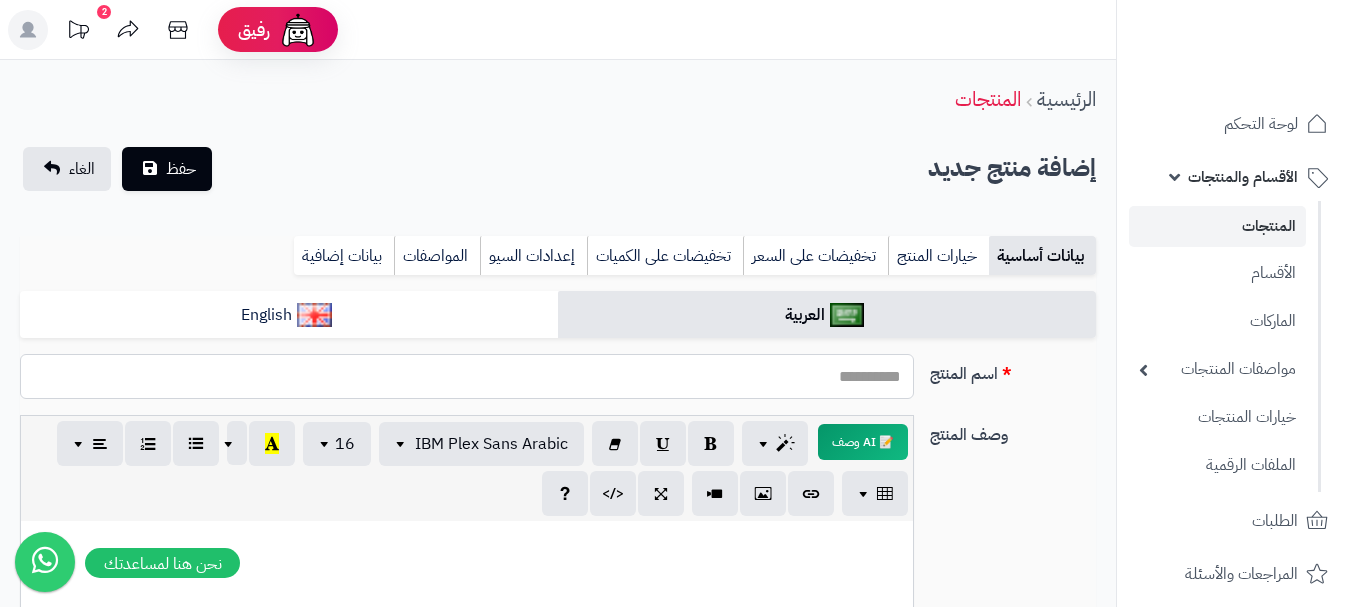 paste on "**********" 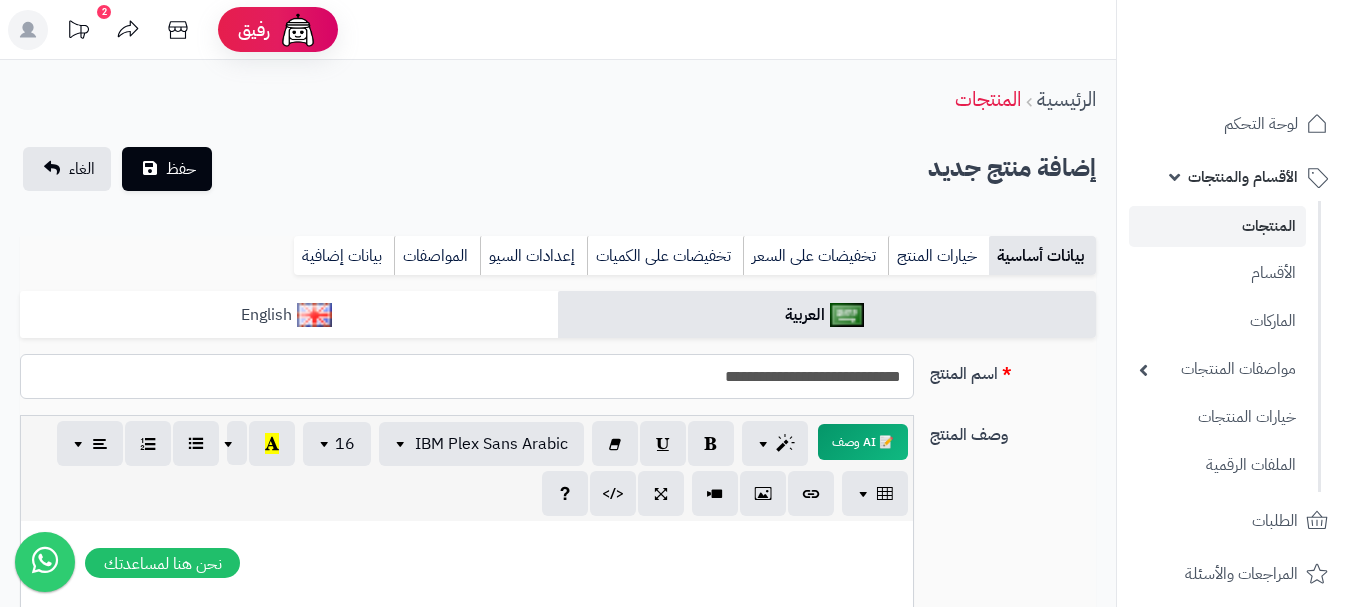 type on "**********" 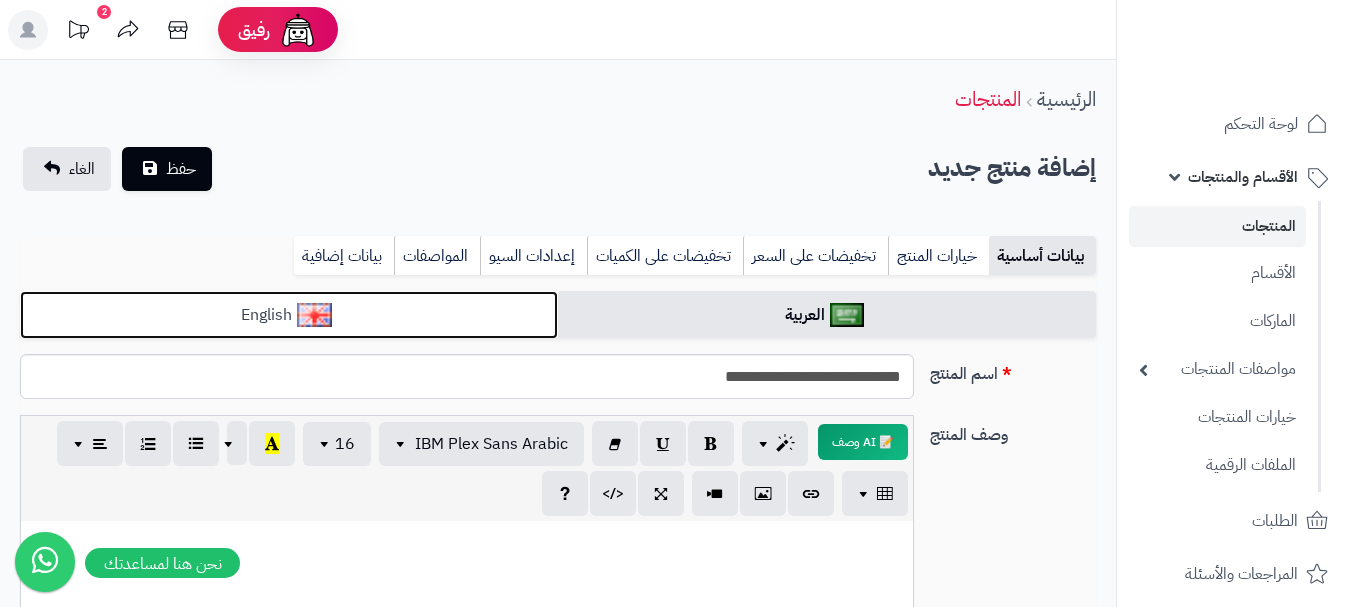 click on "English" at bounding box center [289, 315] 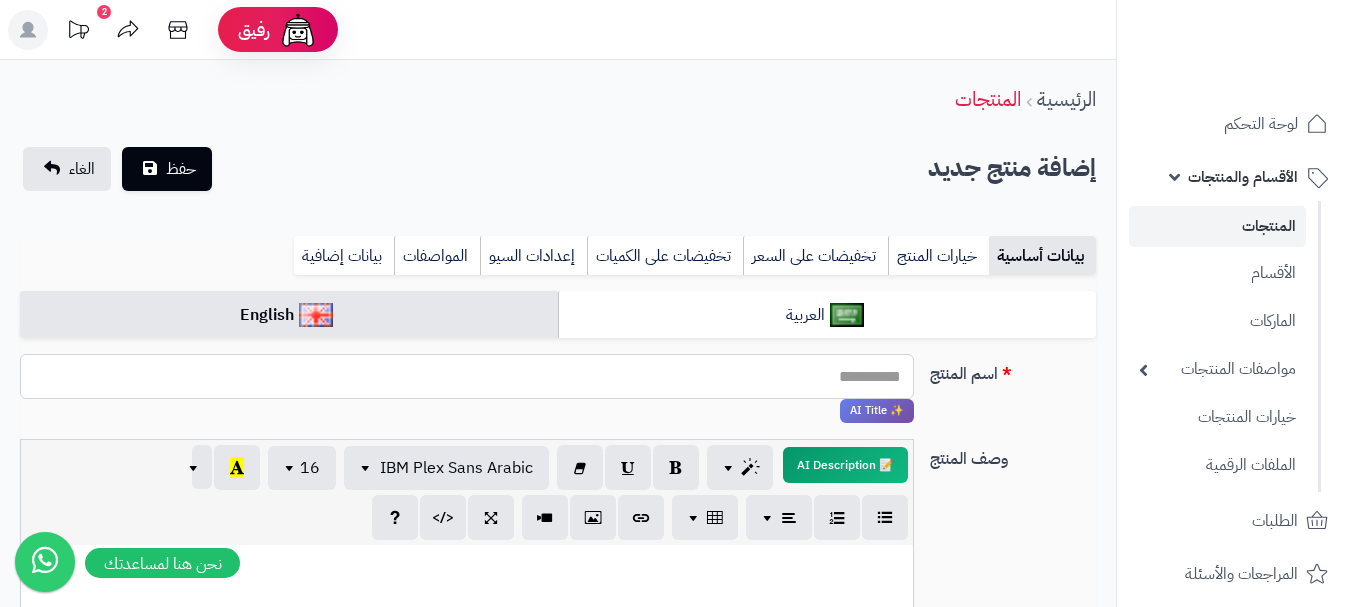 paste on "**********" 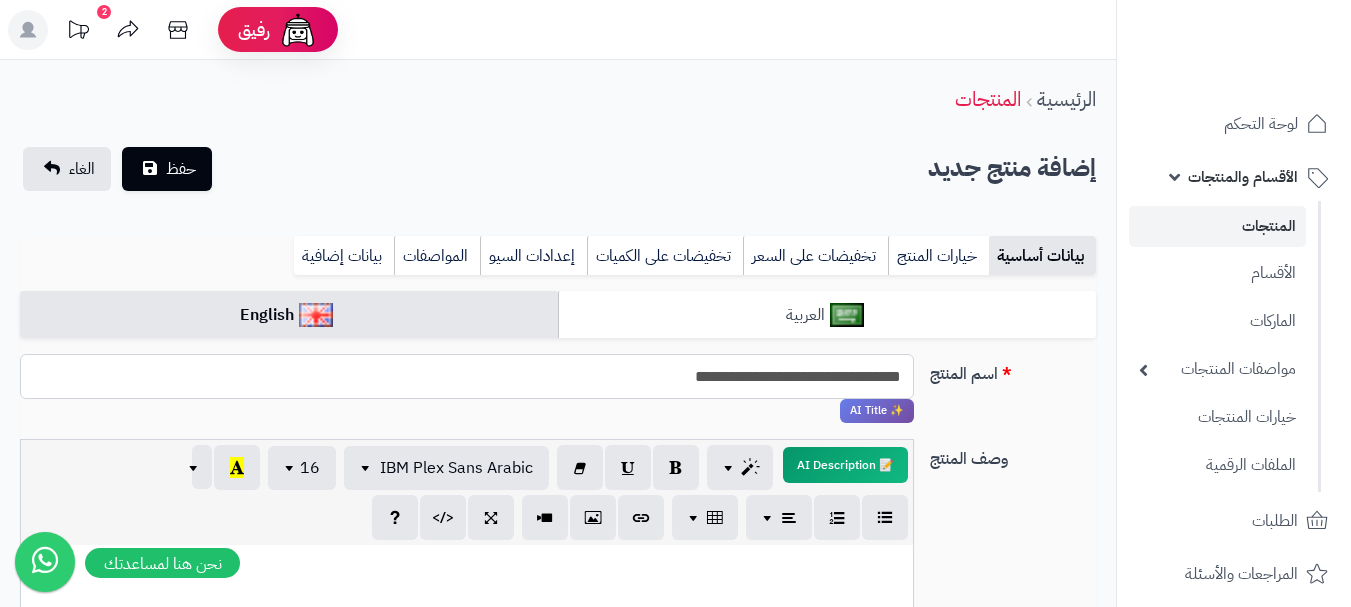 type on "**********" 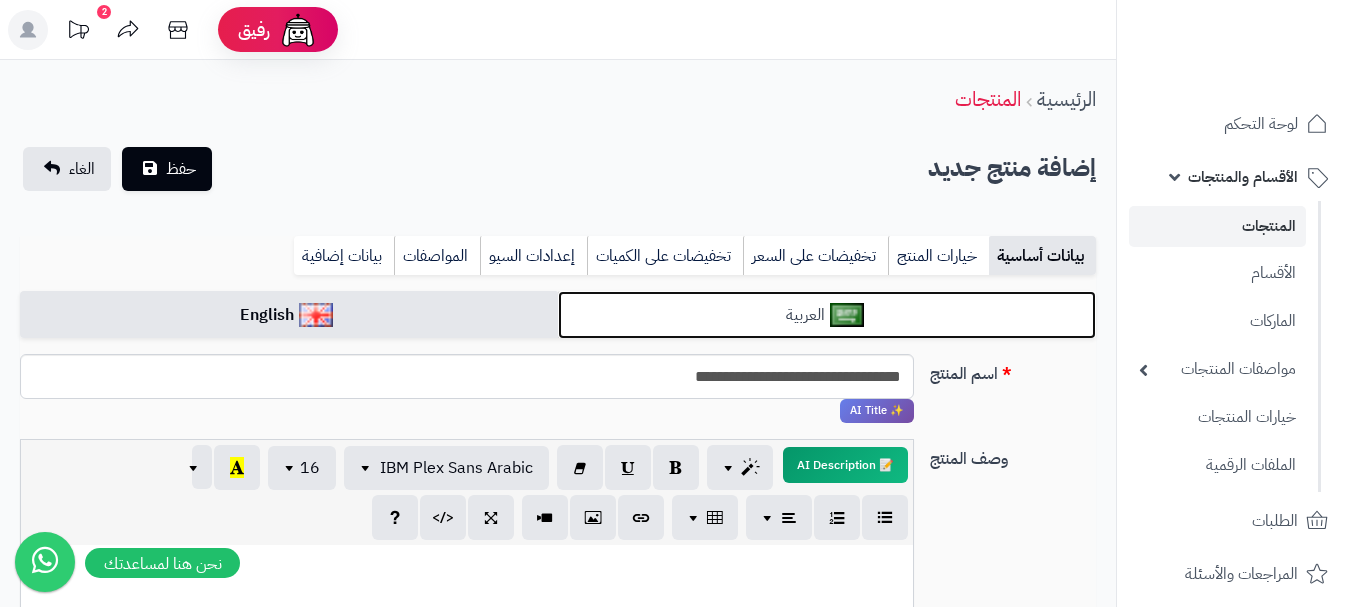 drag, startPoint x: 769, startPoint y: 317, endPoint x: 776, endPoint y: 300, distance: 18.384777 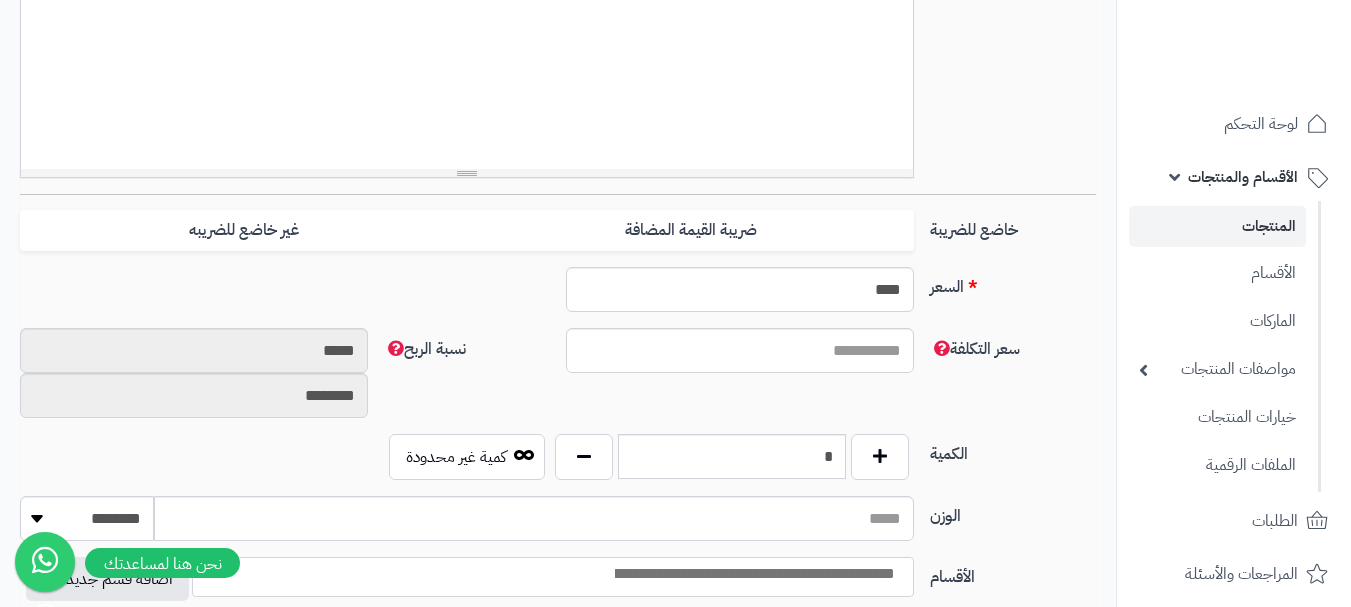 scroll, scrollTop: 700, scrollLeft: 0, axis: vertical 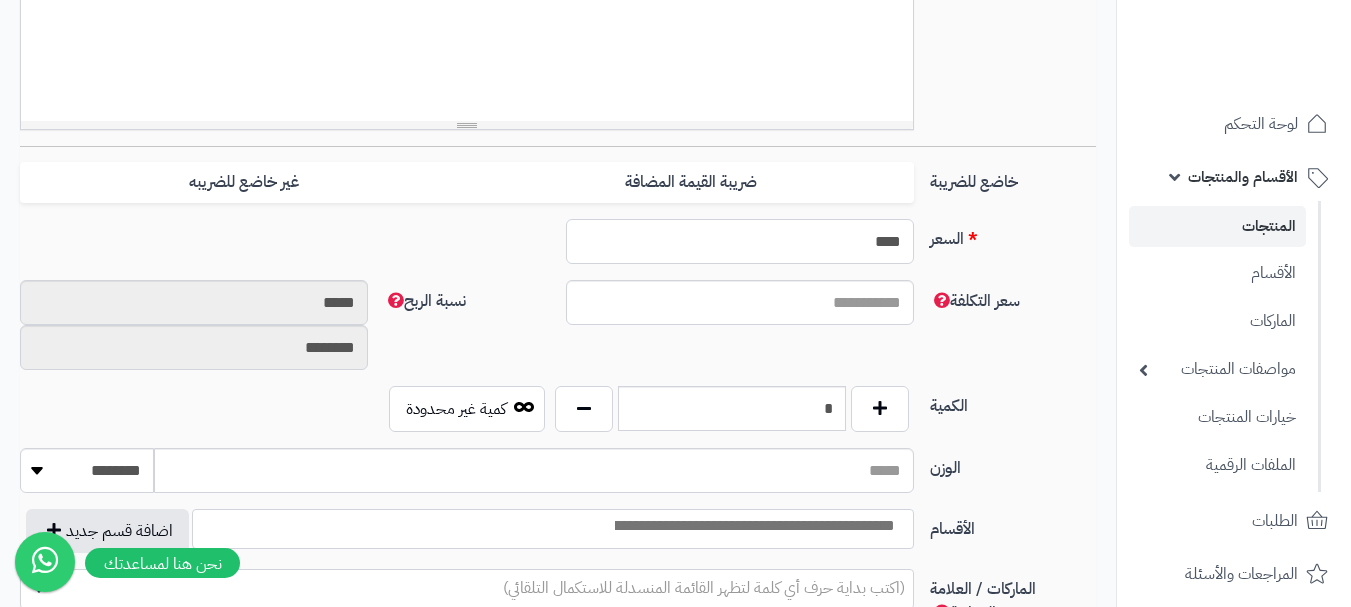 click on "****" at bounding box center [740, 241] 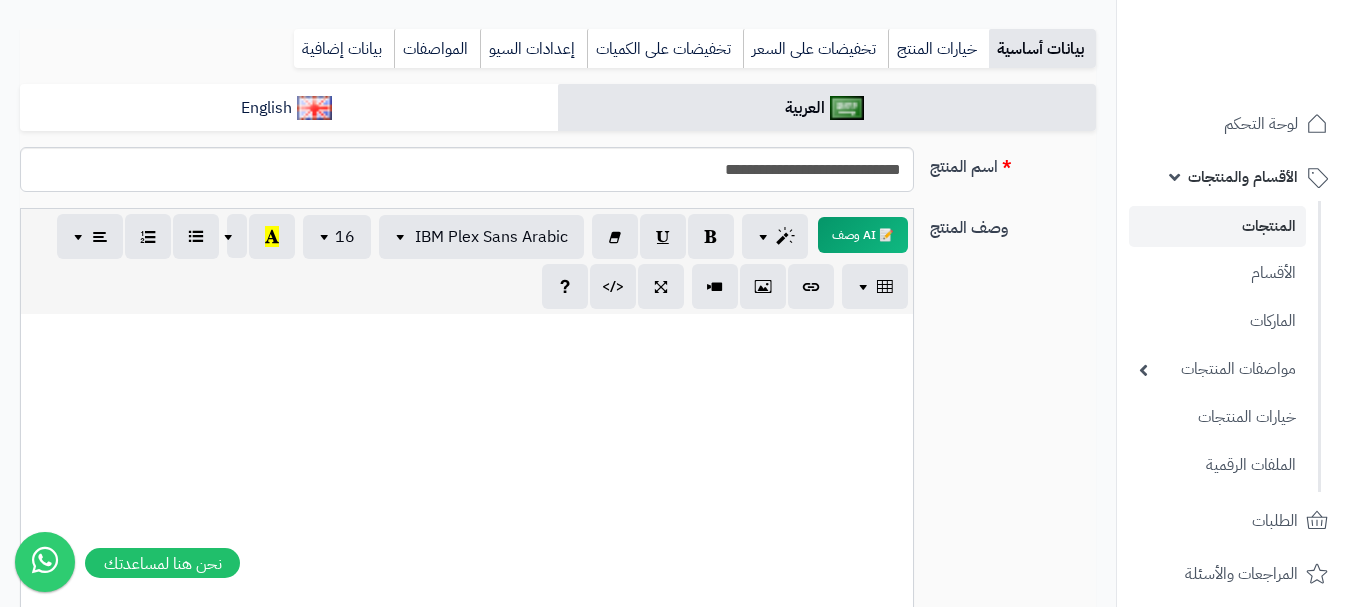 scroll, scrollTop: 200, scrollLeft: 0, axis: vertical 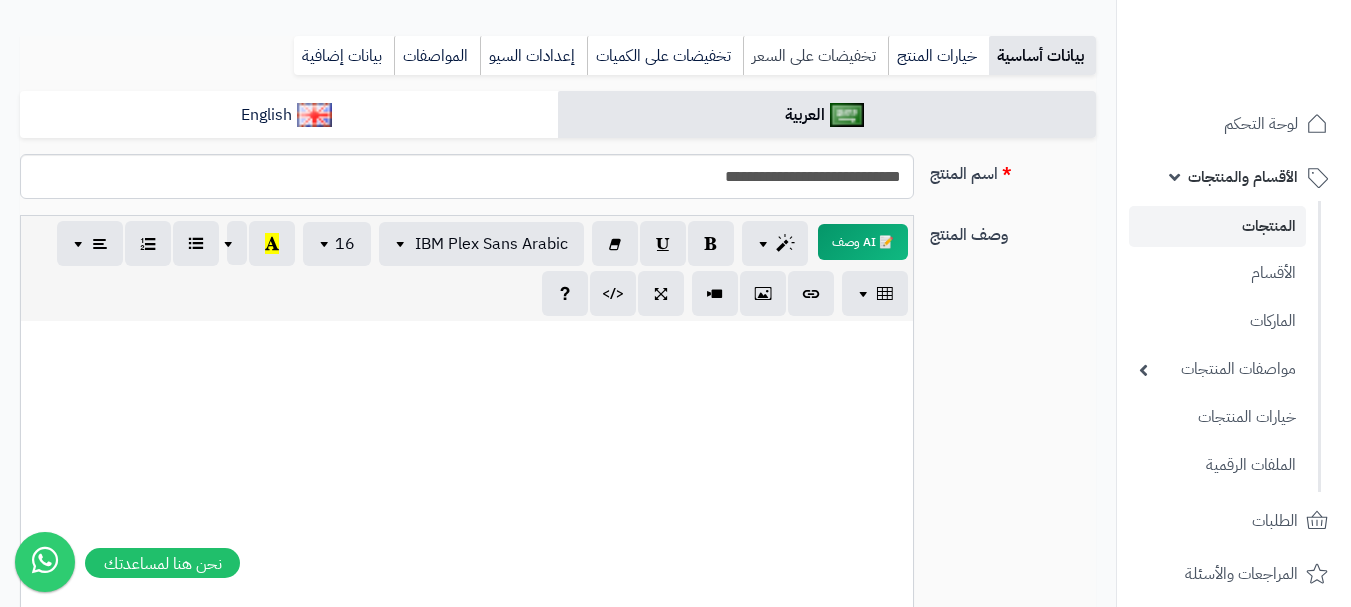 type on "***" 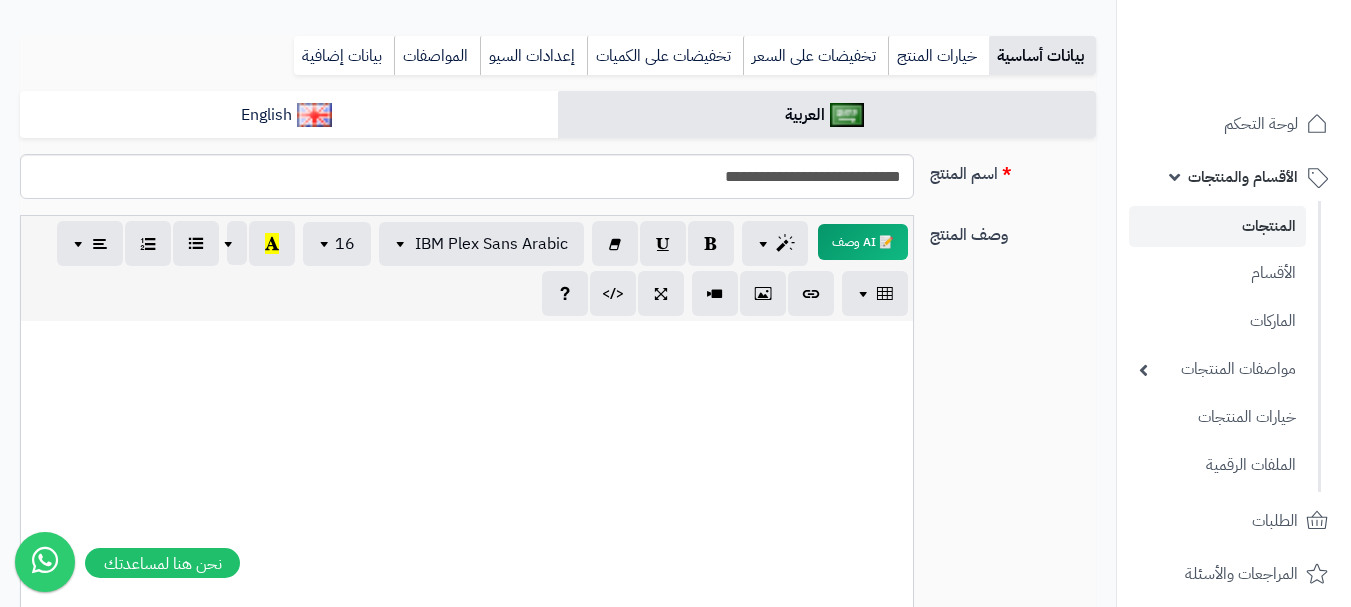 drag, startPoint x: 831, startPoint y: 57, endPoint x: 829, endPoint y: 68, distance: 11.18034 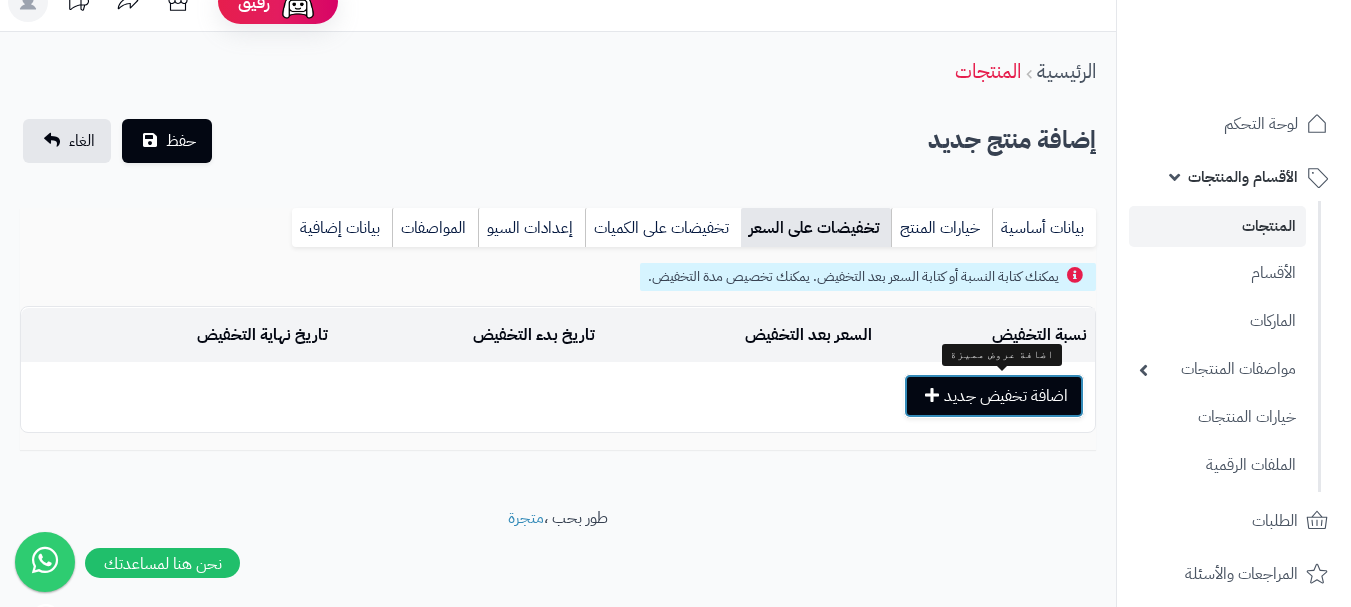 click on "اضافة تخفيض جديد" at bounding box center [994, 396] 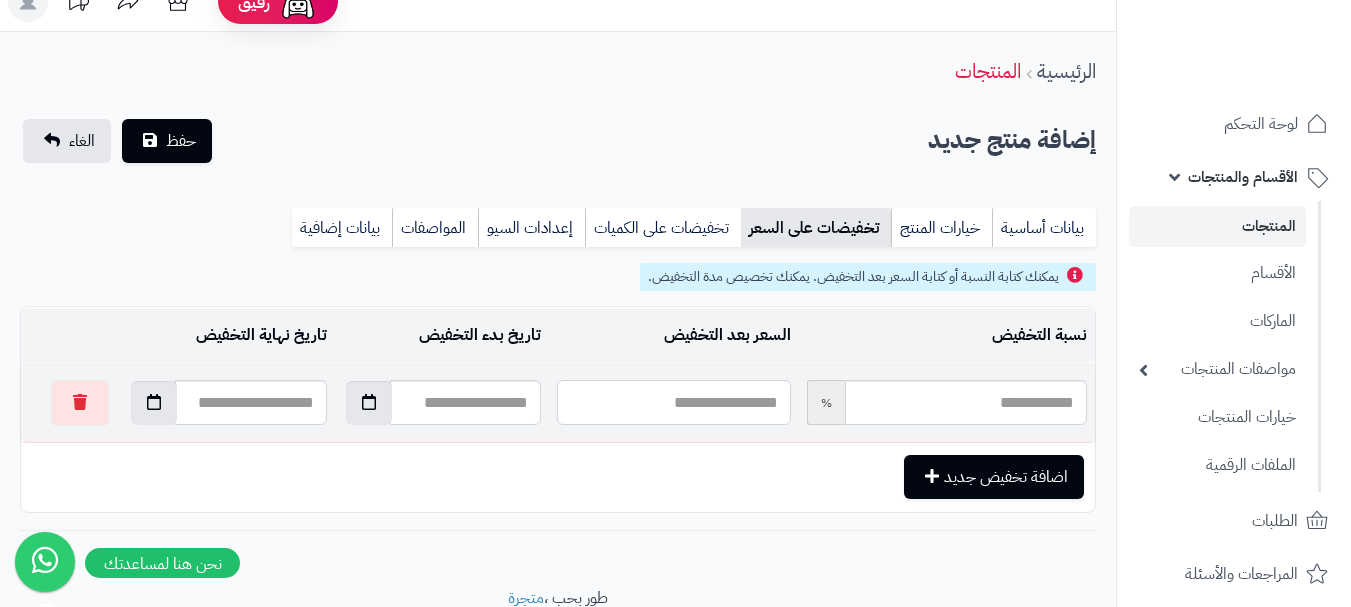 click at bounding box center [673, 402] 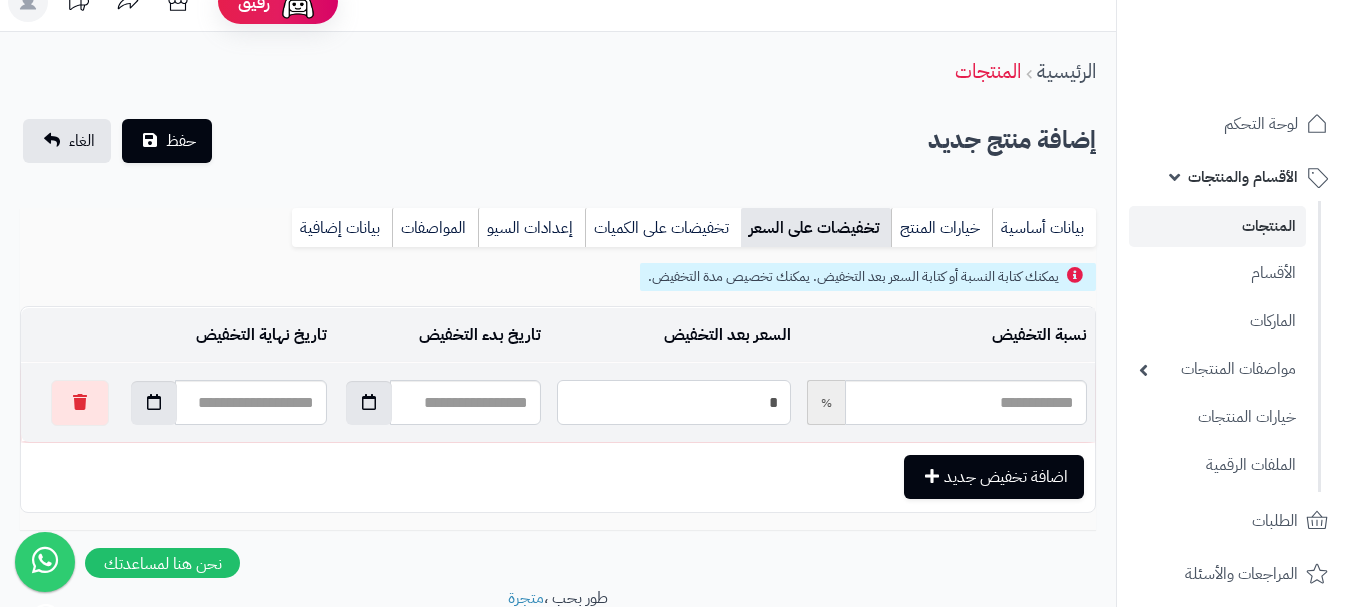 type on "*****" 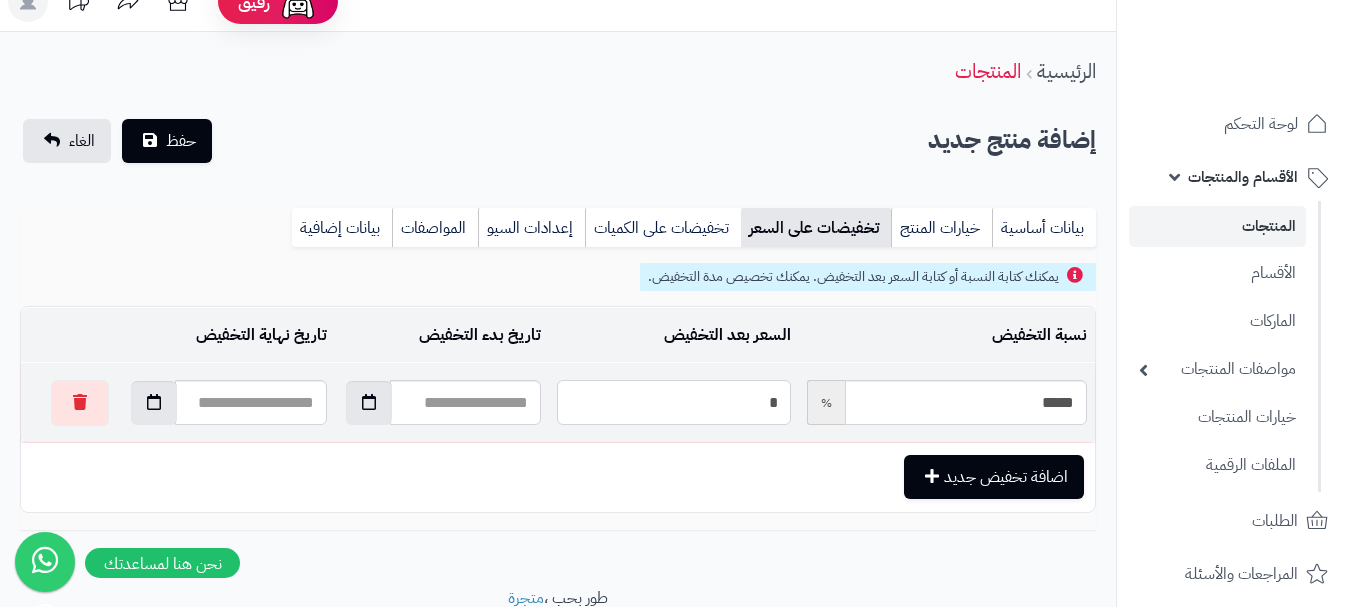 type on "**" 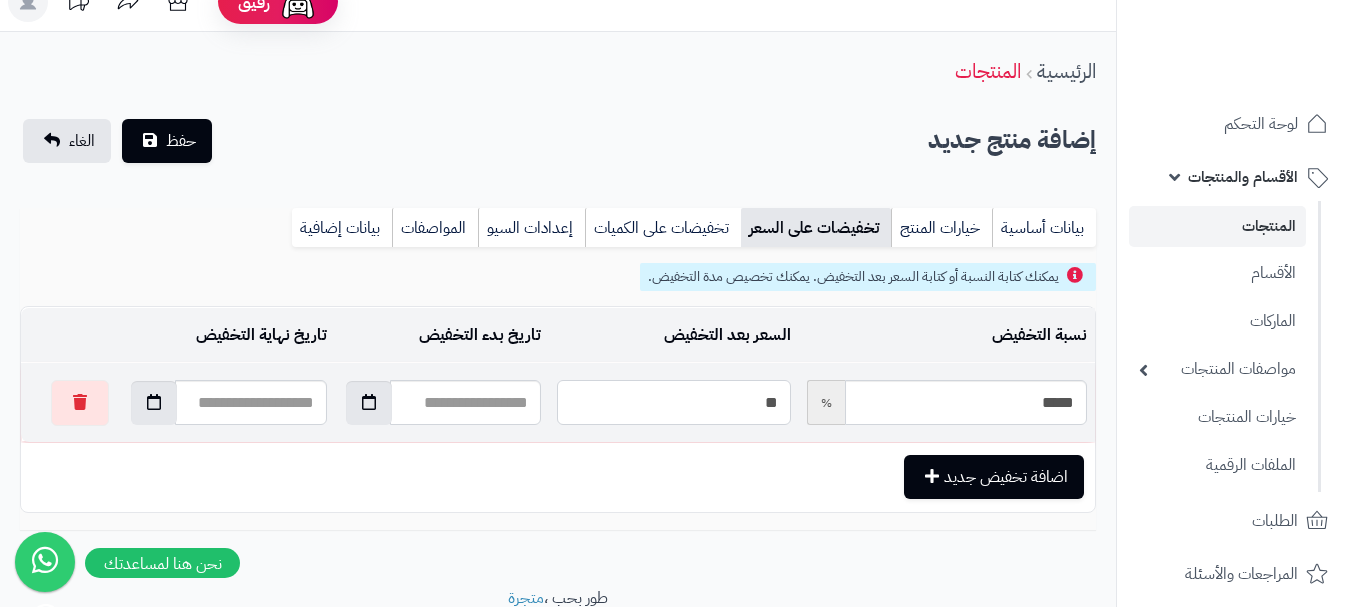 type on "*****" 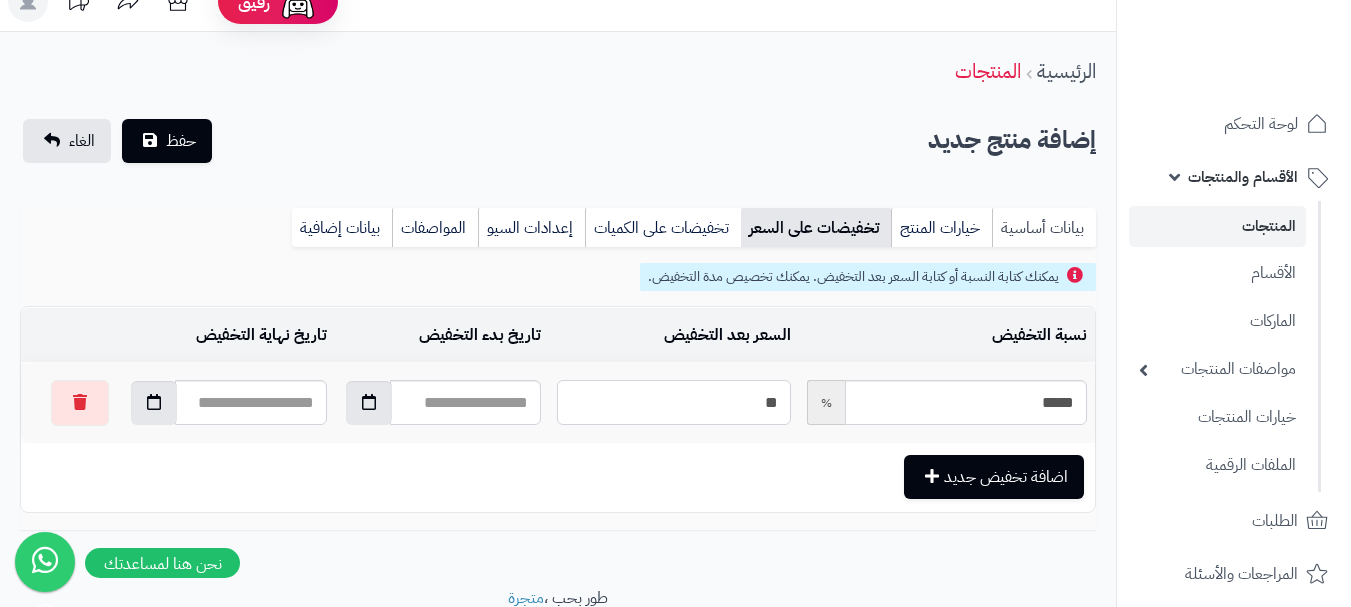 type on "**" 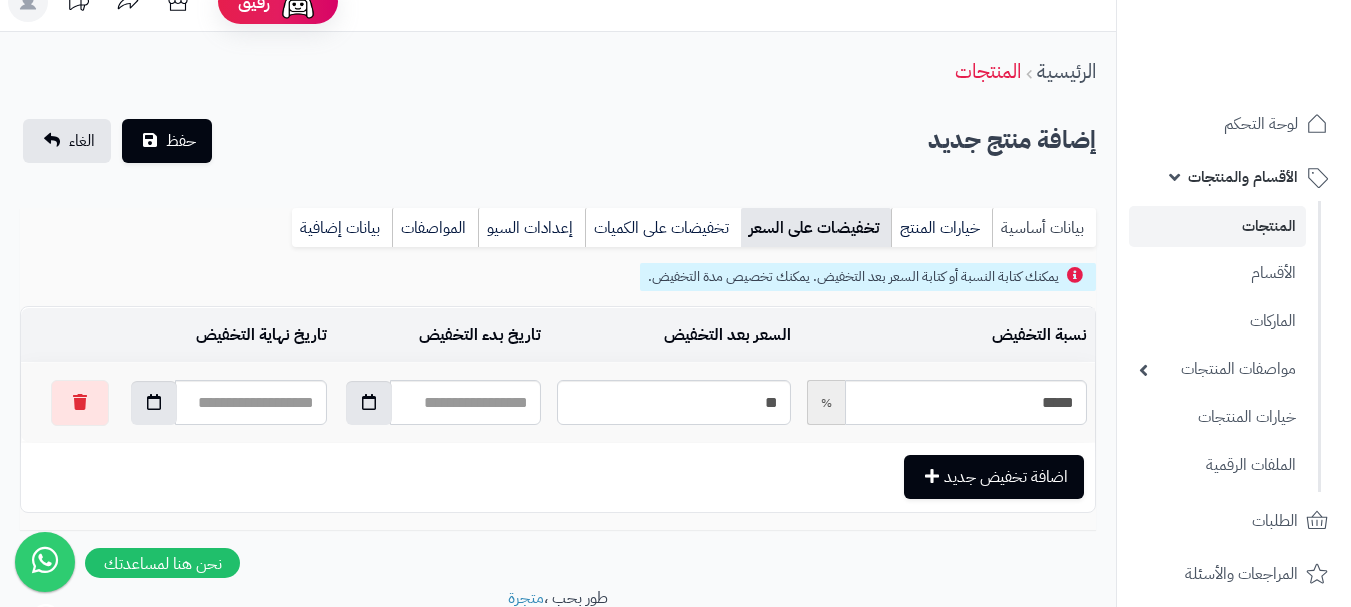 click on "بيانات أساسية" at bounding box center (1044, 228) 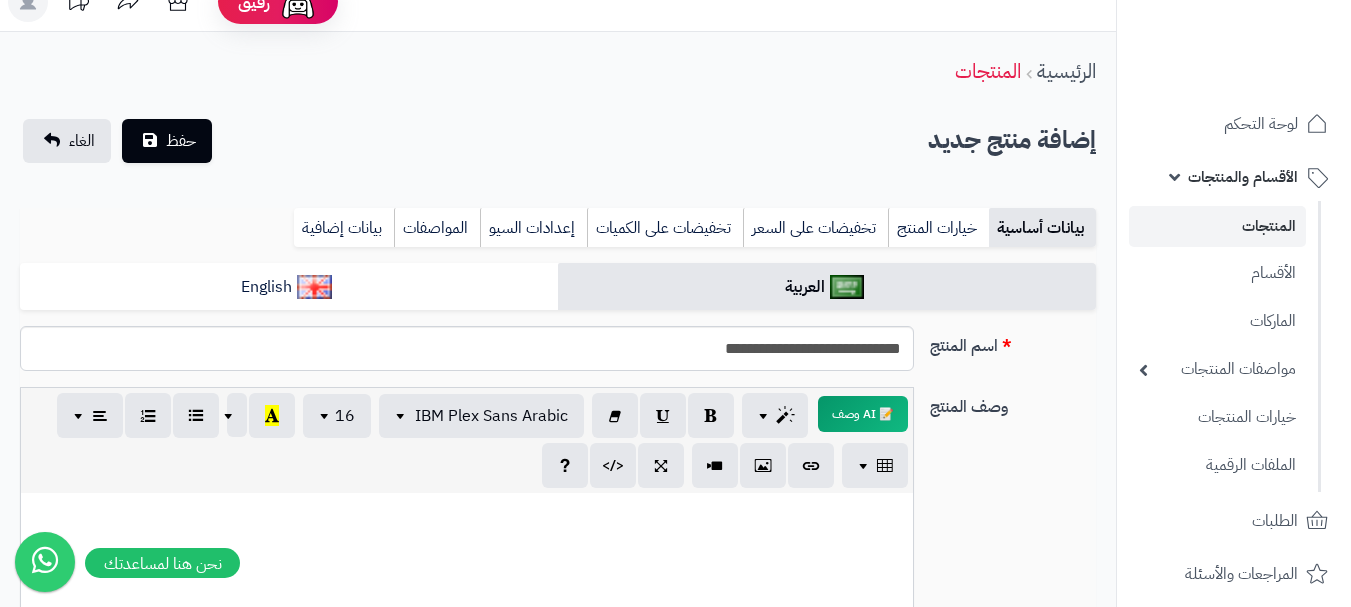 scroll, scrollTop: 0, scrollLeft: 0, axis: both 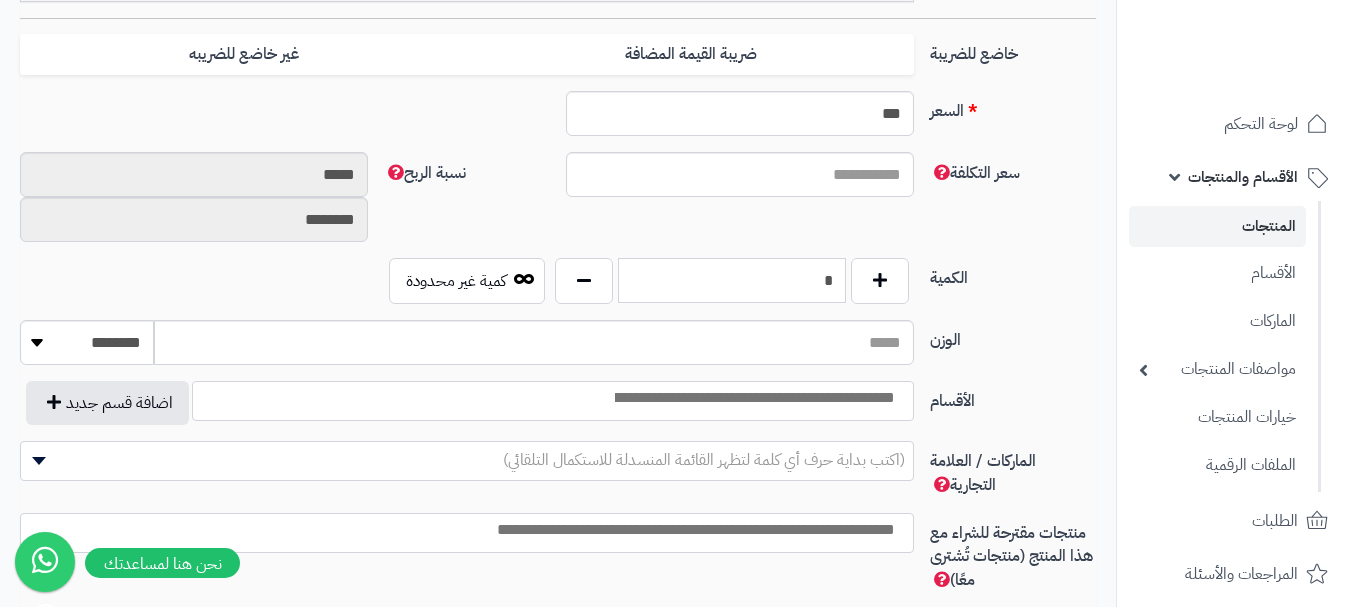 click on "*" at bounding box center (732, 280) 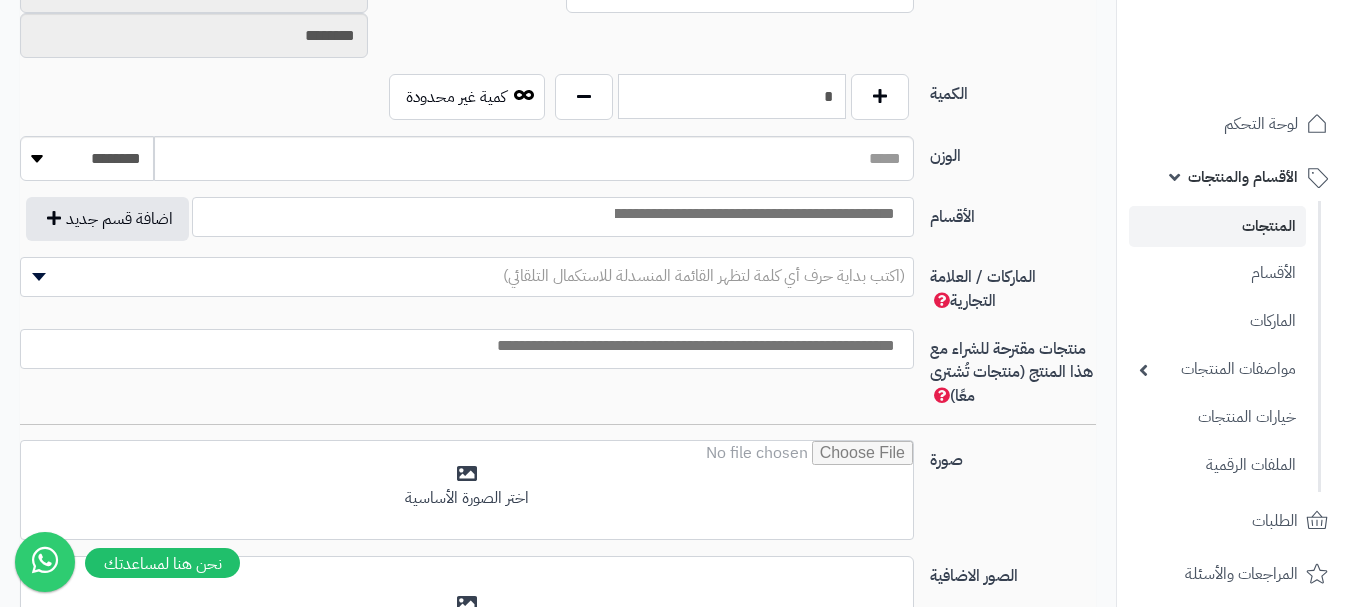 scroll, scrollTop: 1028, scrollLeft: 0, axis: vertical 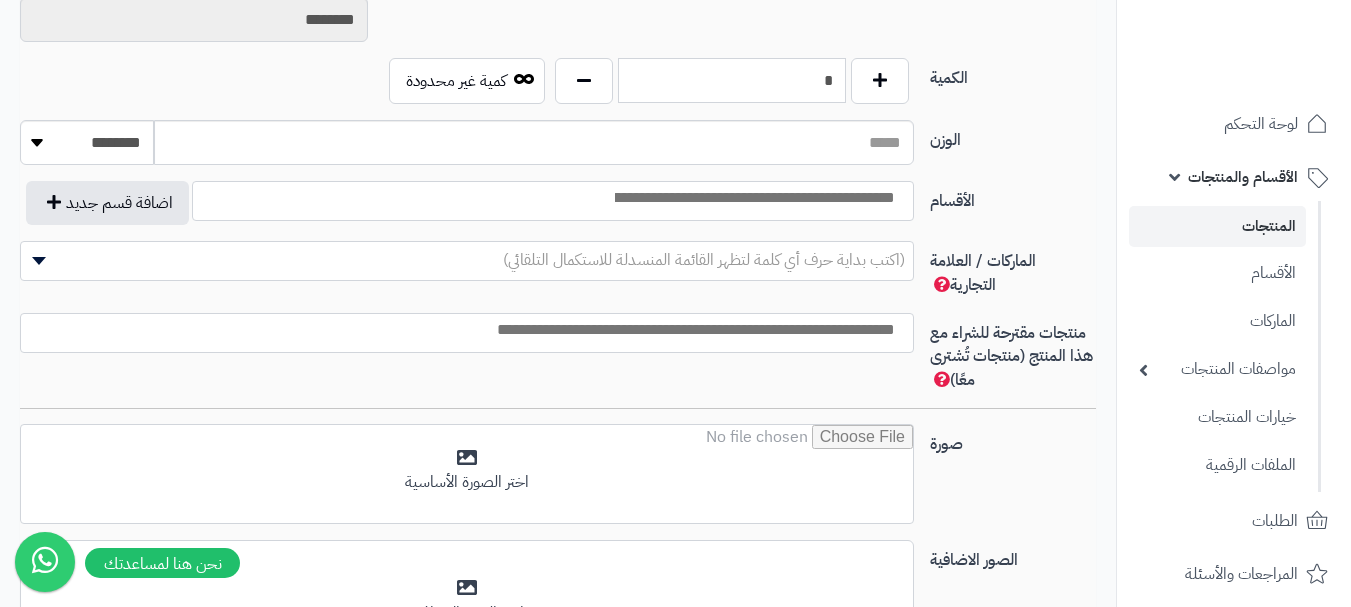 type on "*" 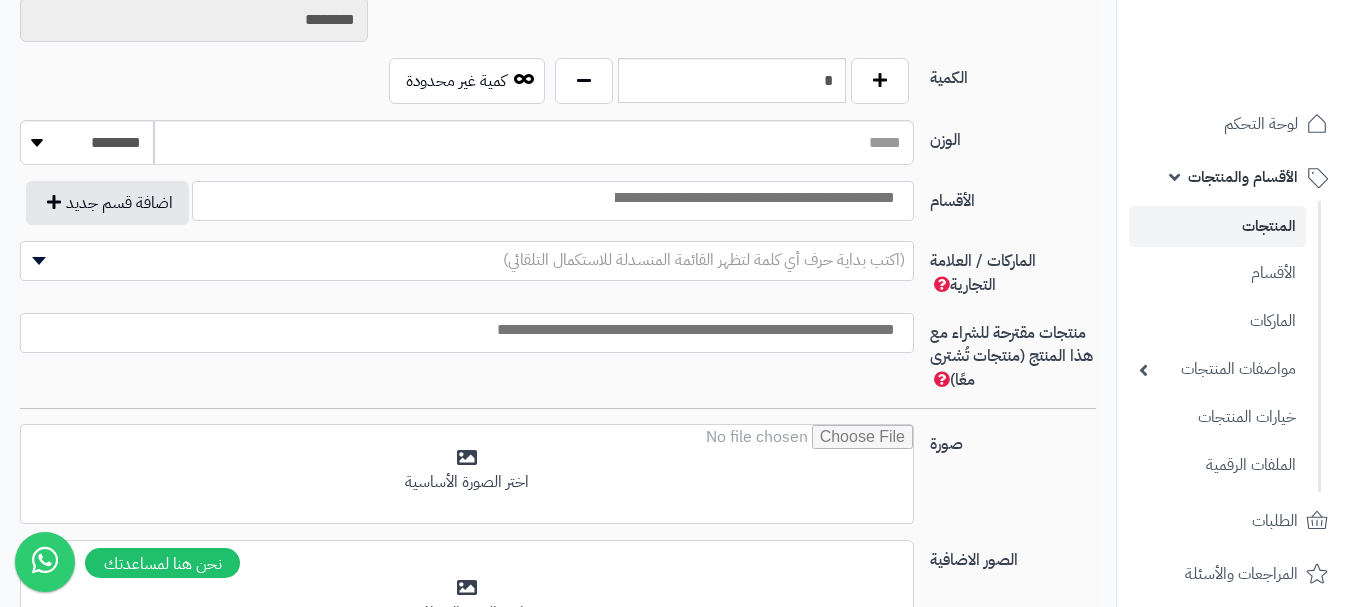click at bounding box center [753, 198] 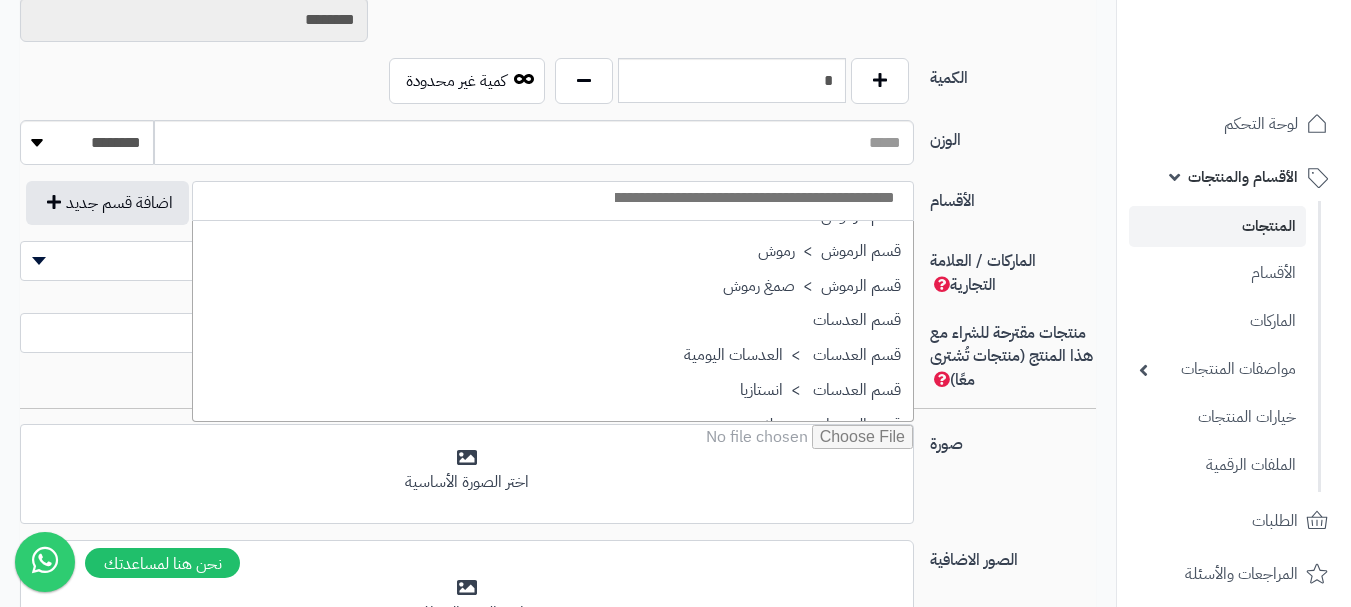 scroll, scrollTop: 1500, scrollLeft: 0, axis: vertical 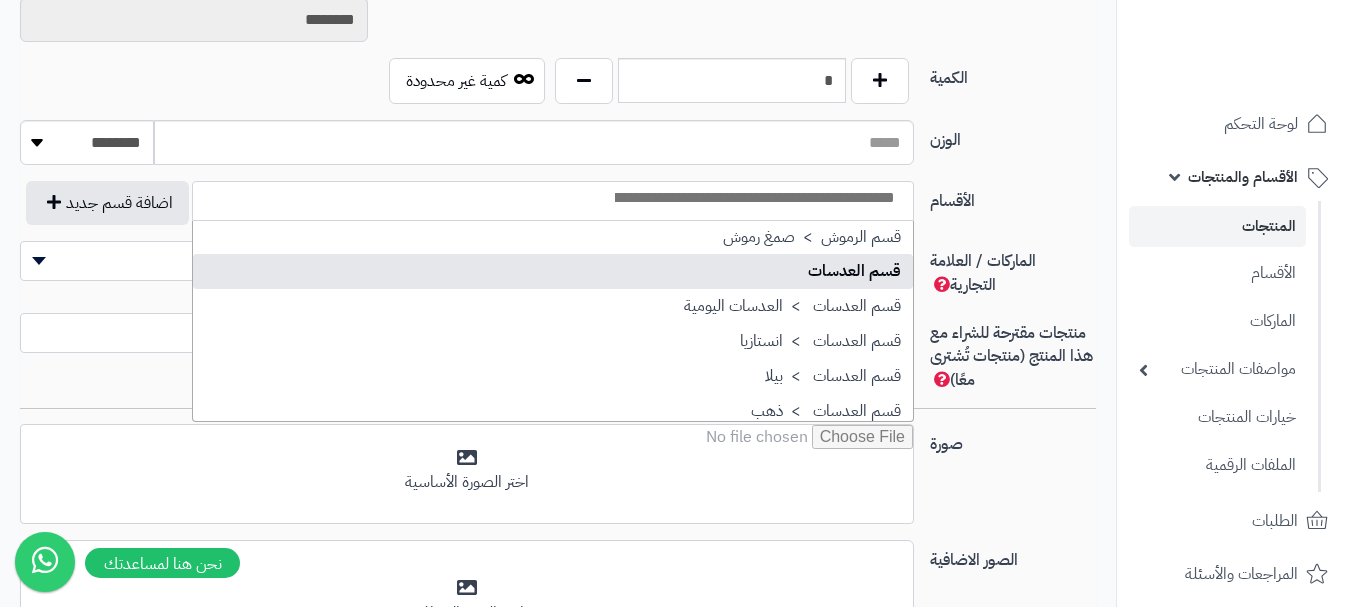 select on "**" 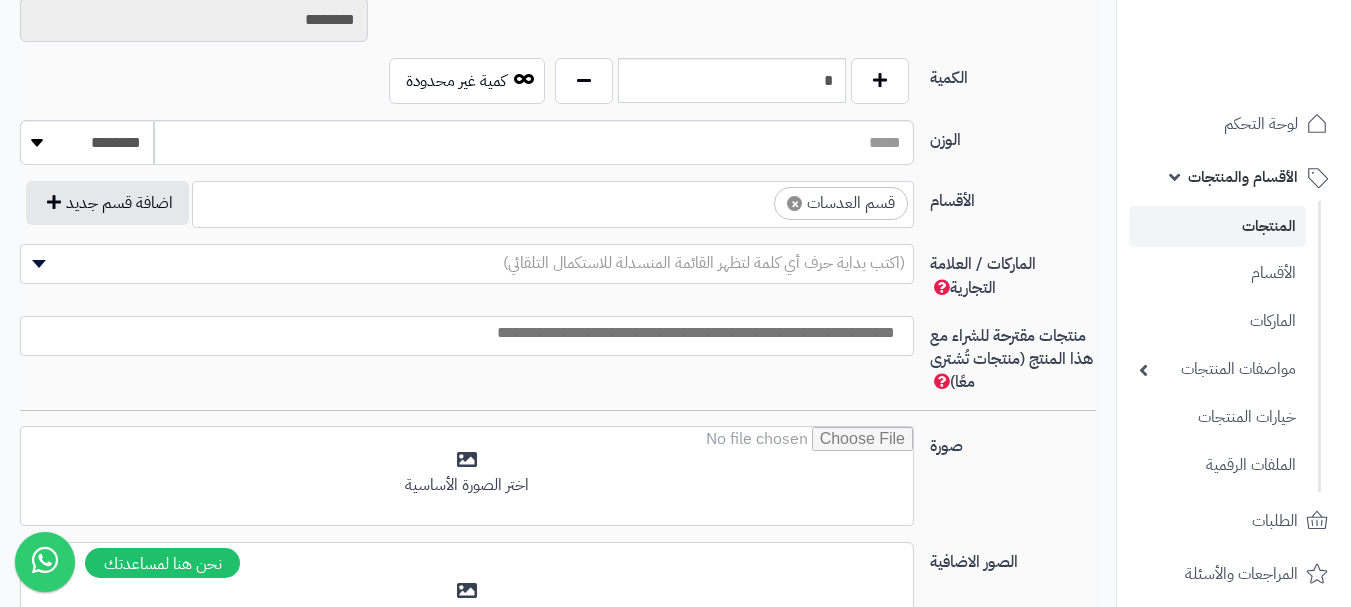 scroll, scrollTop: 1100, scrollLeft: 0, axis: vertical 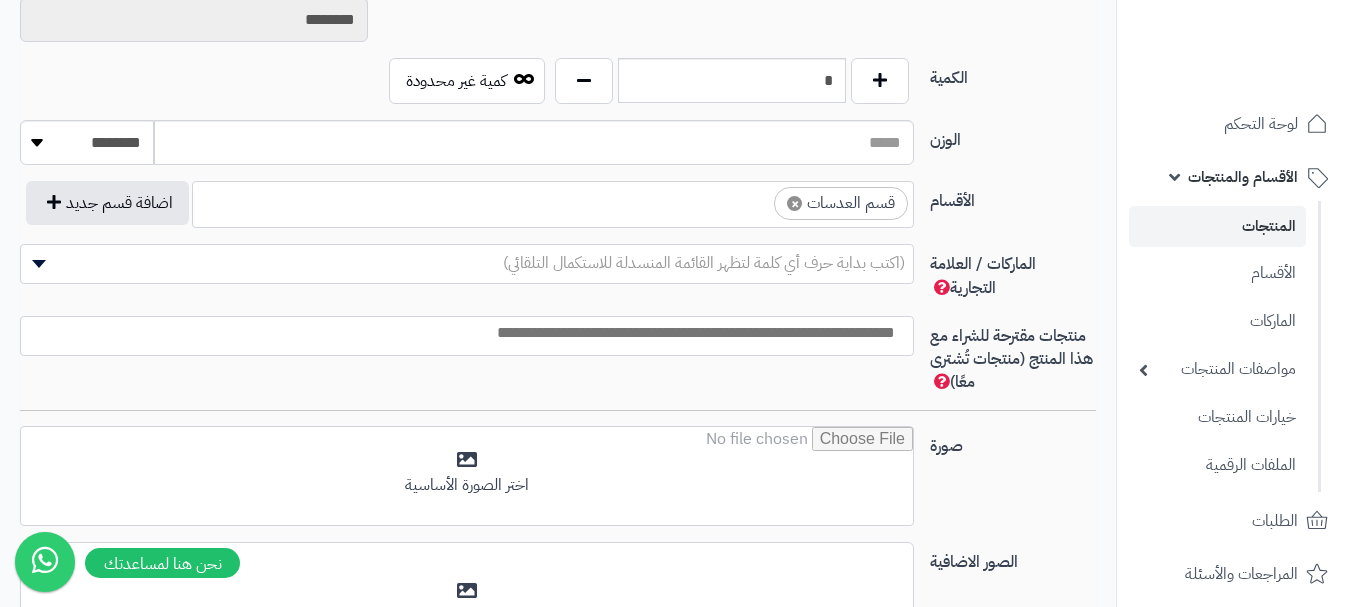 click on "× قسم العدسات" at bounding box center [553, 201] 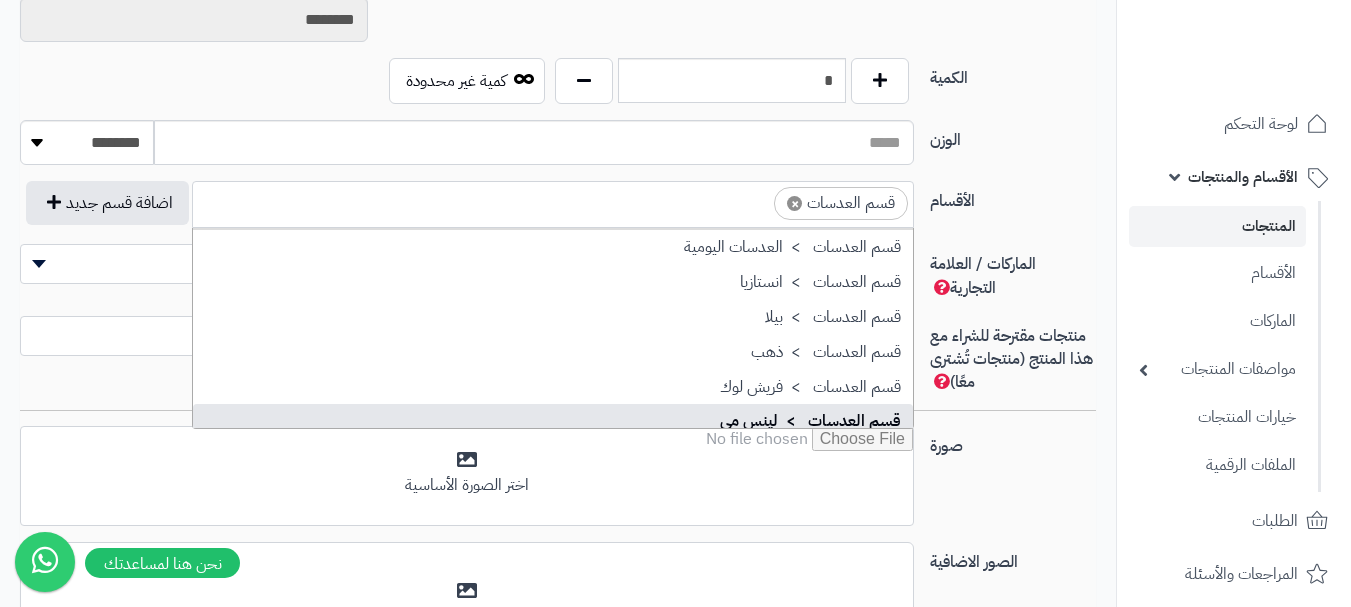 scroll, scrollTop: 1598, scrollLeft: 0, axis: vertical 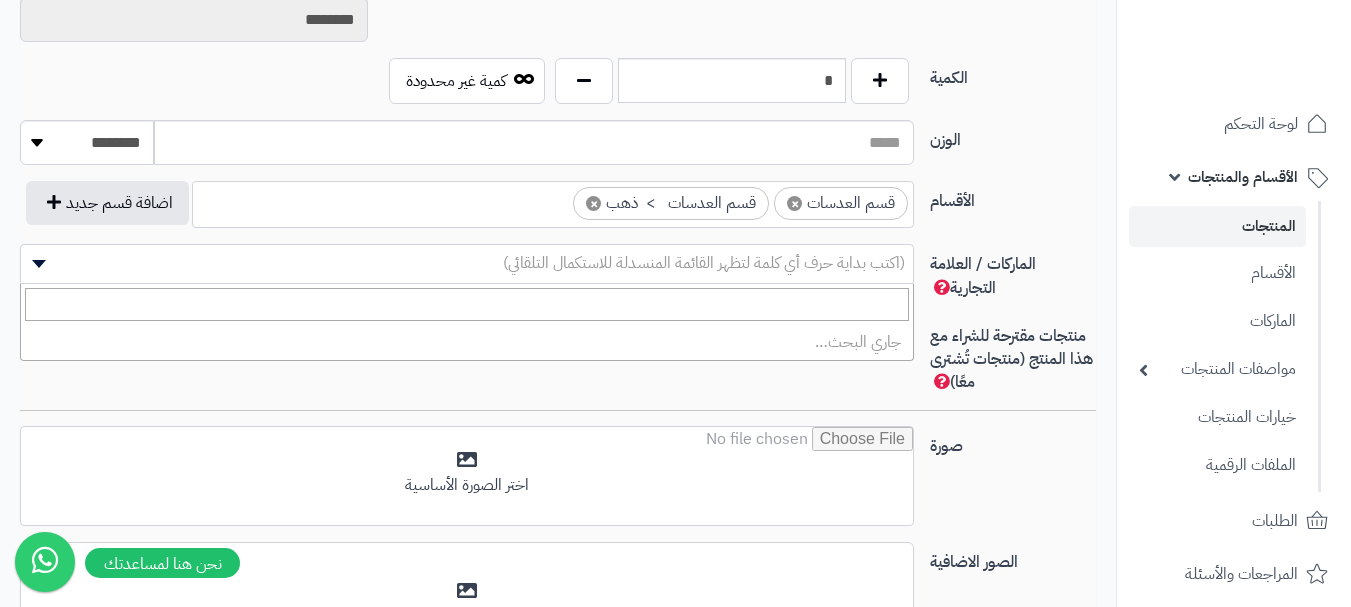 click on "(اكتب بداية حرف أي كلمة لتظهر القائمة المنسدلة للاستكمال التلقائي)" at bounding box center [467, 263] 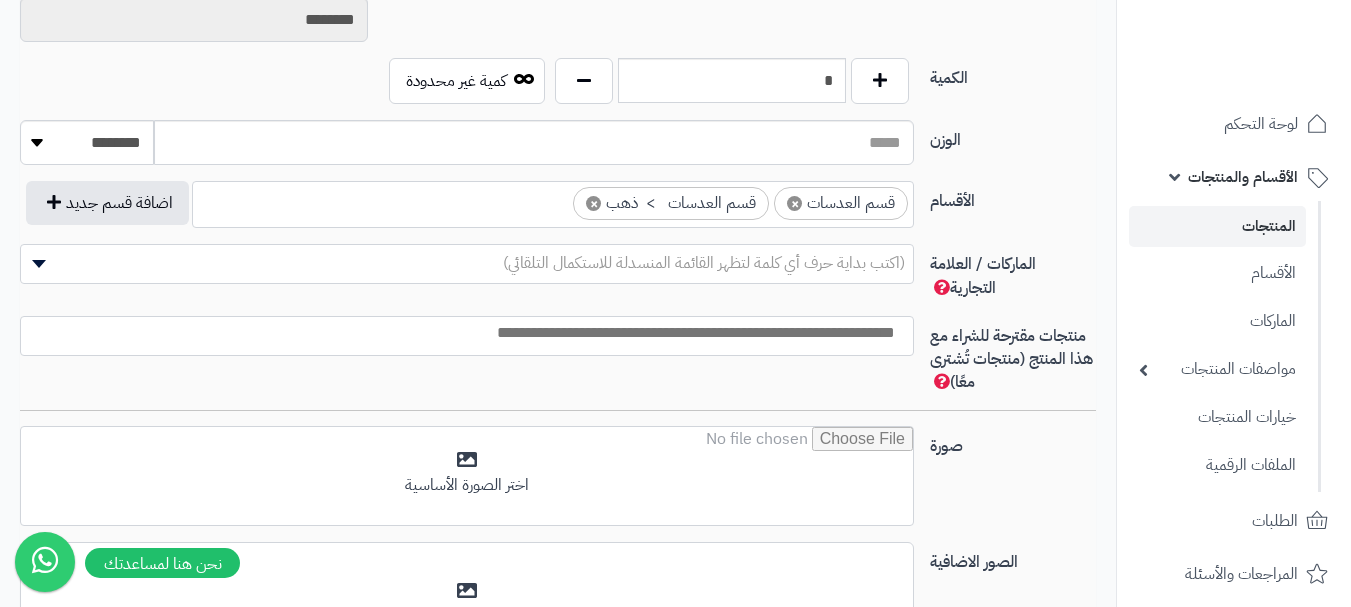 click on "(اكتب بداية حرف أي كلمة لتظهر القائمة المنسدلة للاستكمال التلقائي)" at bounding box center [704, 263] 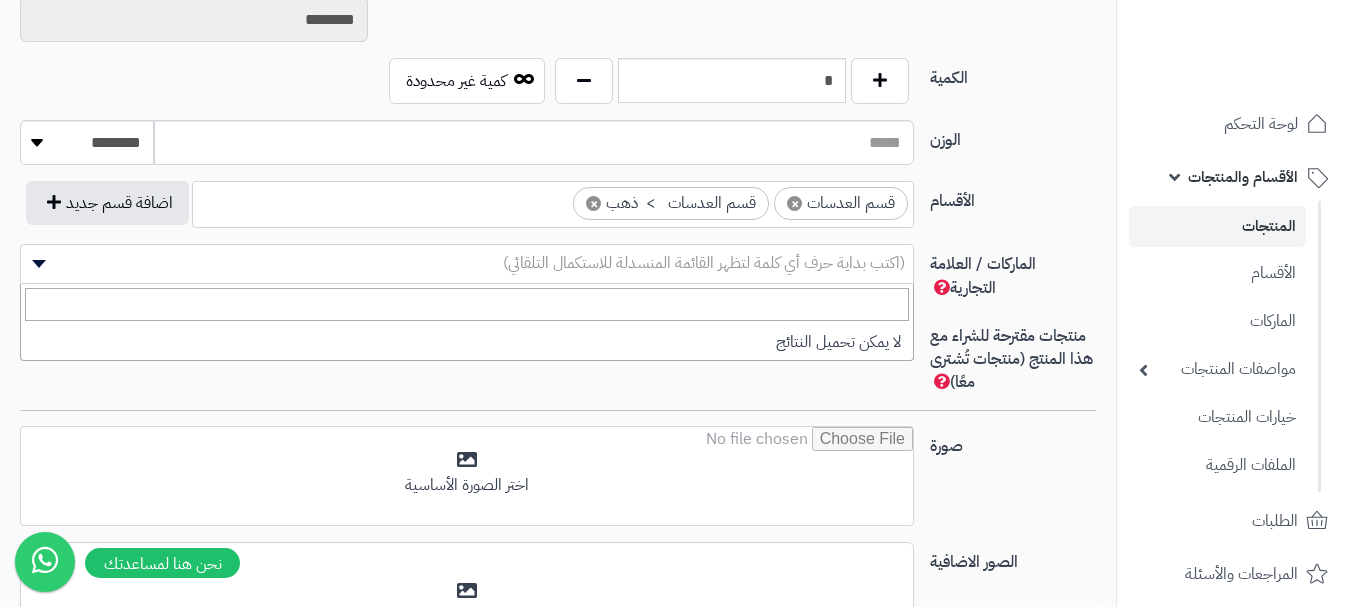 click on "(اكتب بداية حرف أي كلمة لتظهر القائمة المنسدلة للاستكمال التلقائي)" at bounding box center [704, 263] 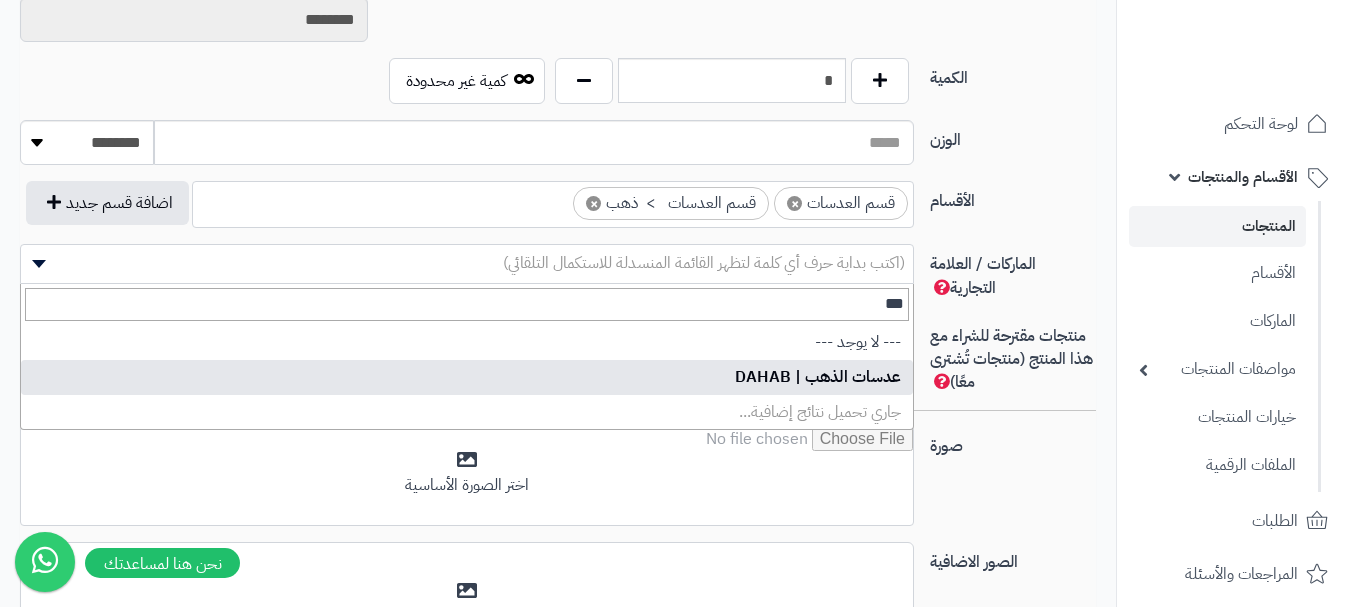 type on "***" 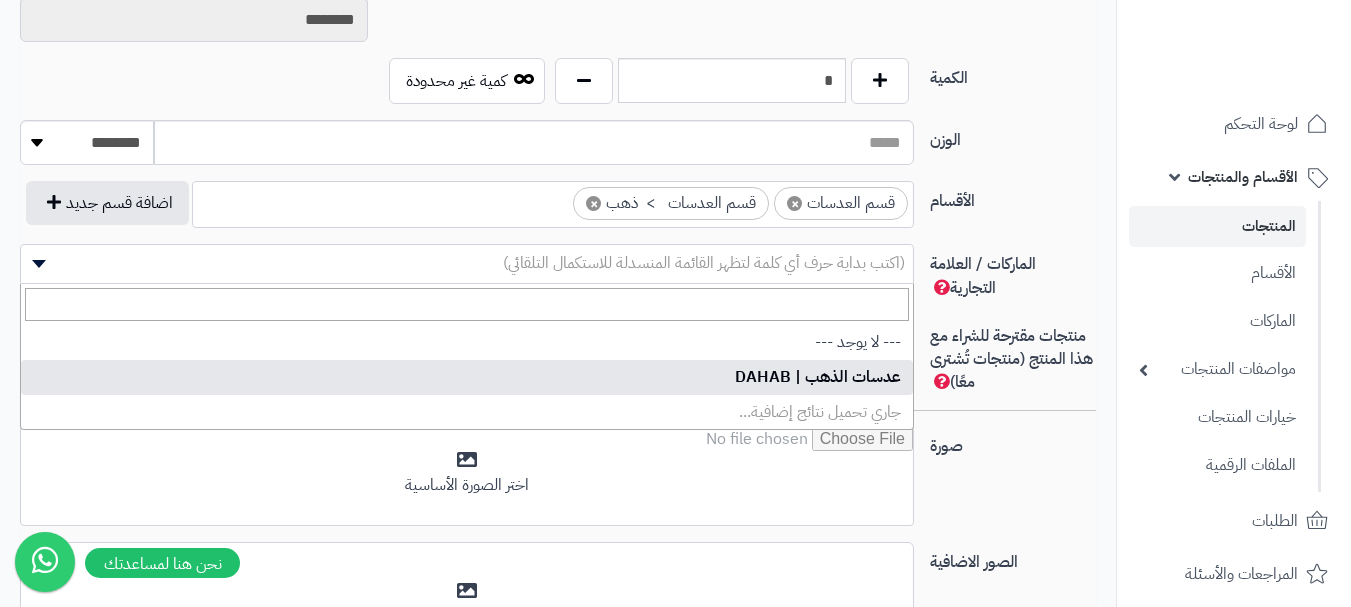 select on "***" 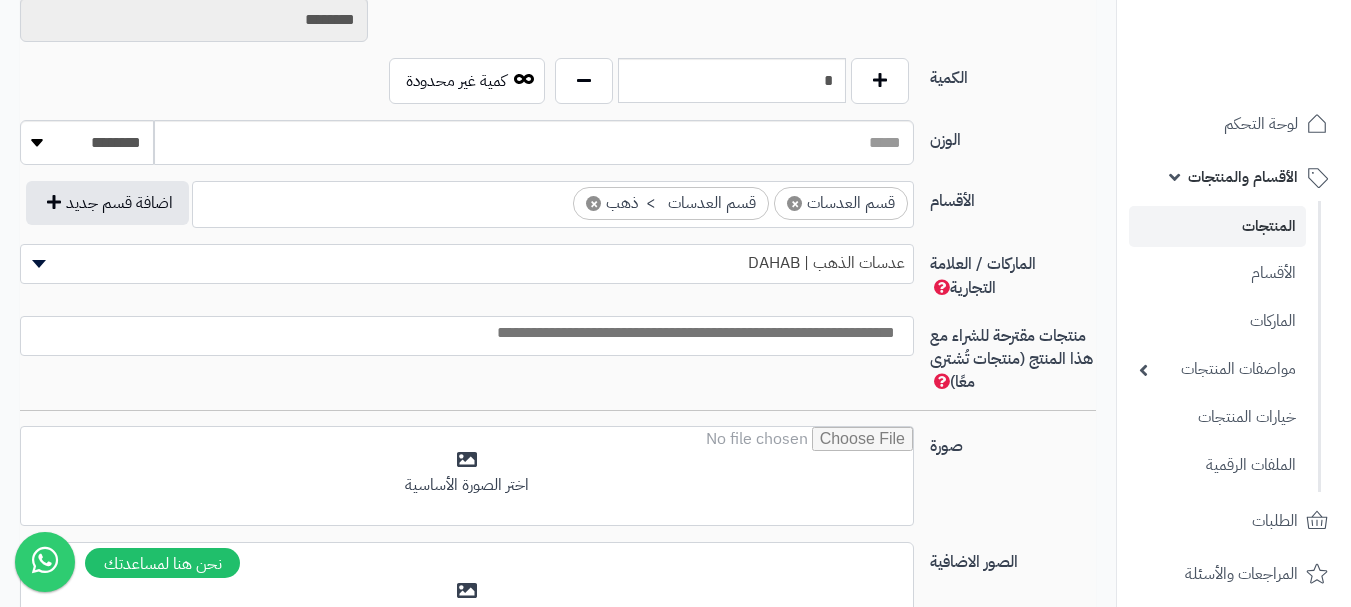 click at bounding box center (462, 333) 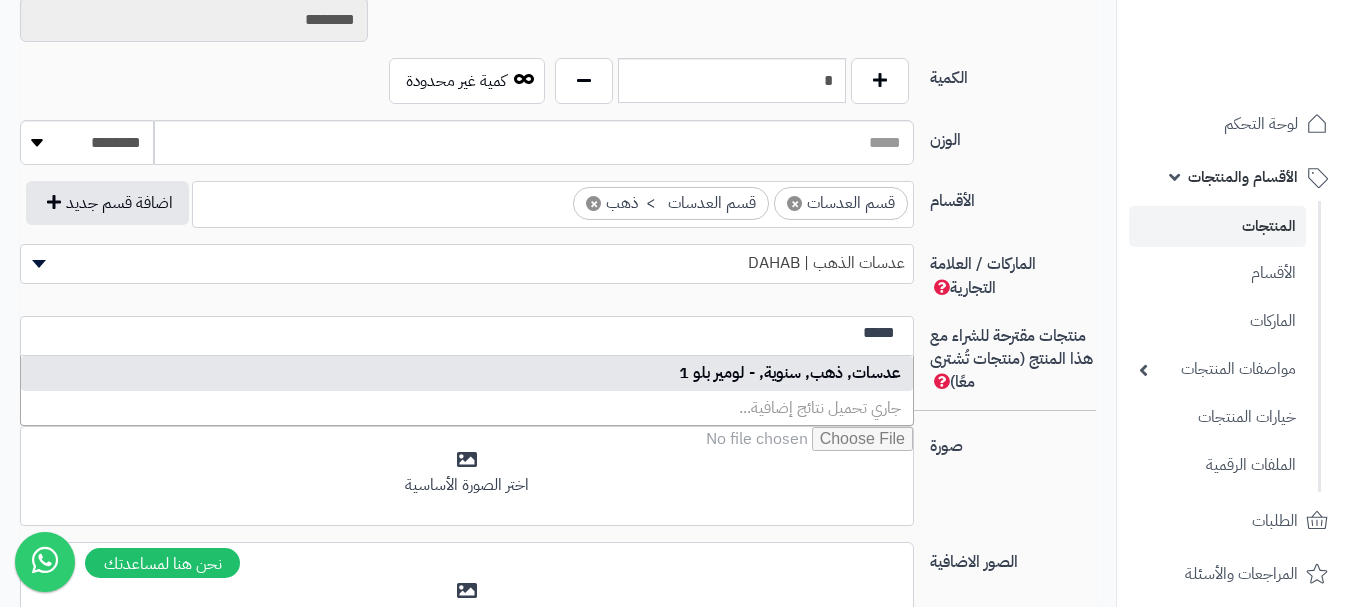 type on "*****" 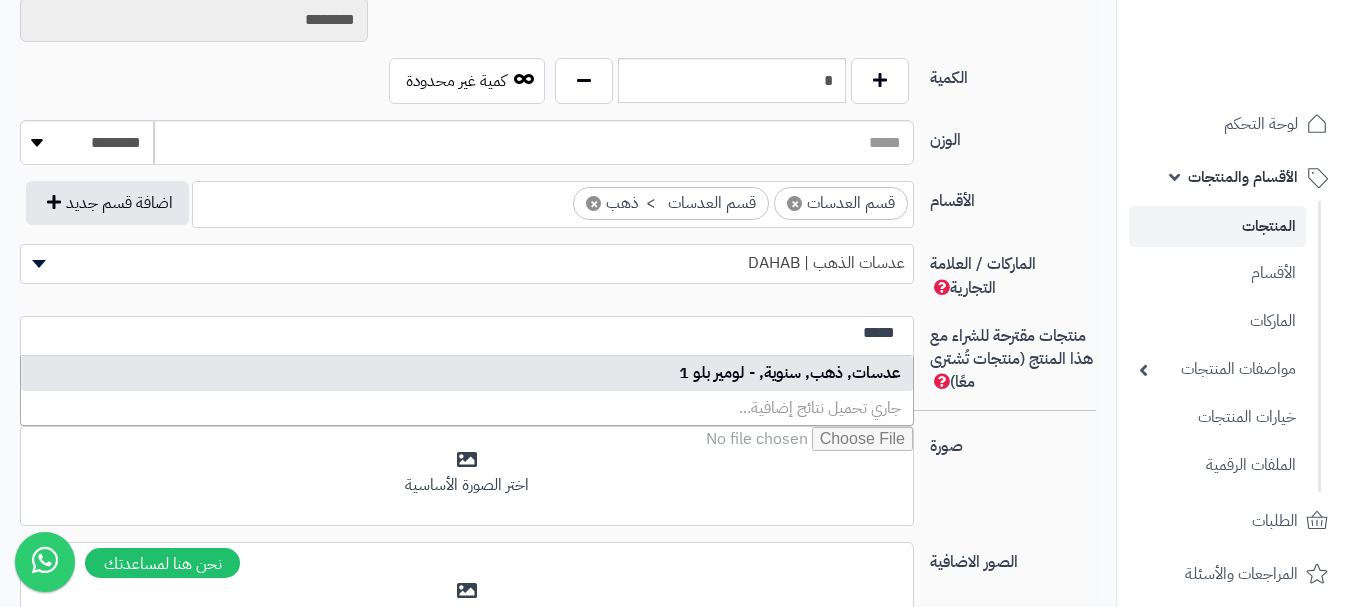 type 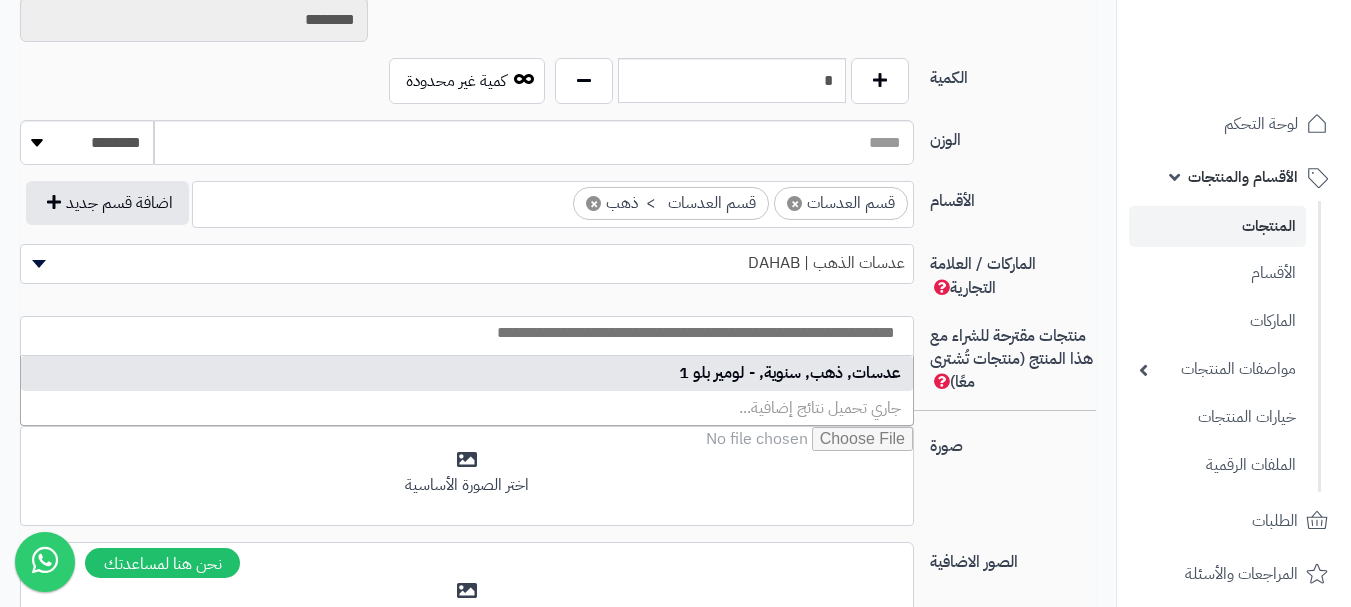 select on "****" 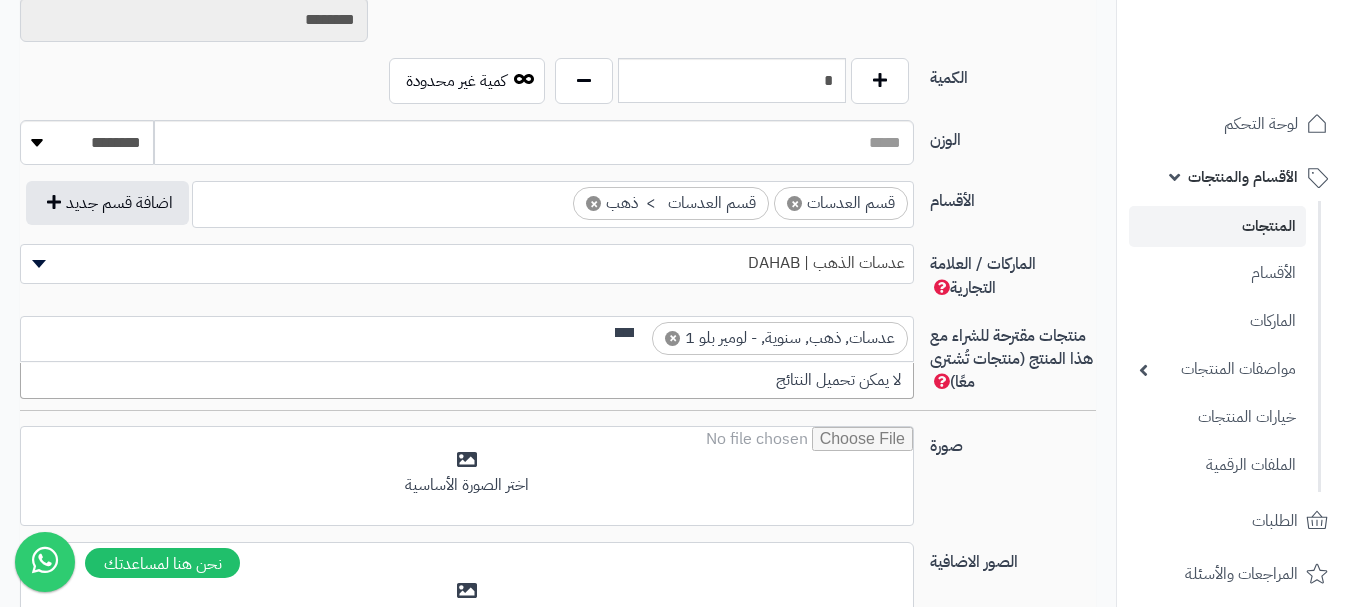 scroll, scrollTop: 0, scrollLeft: 0, axis: both 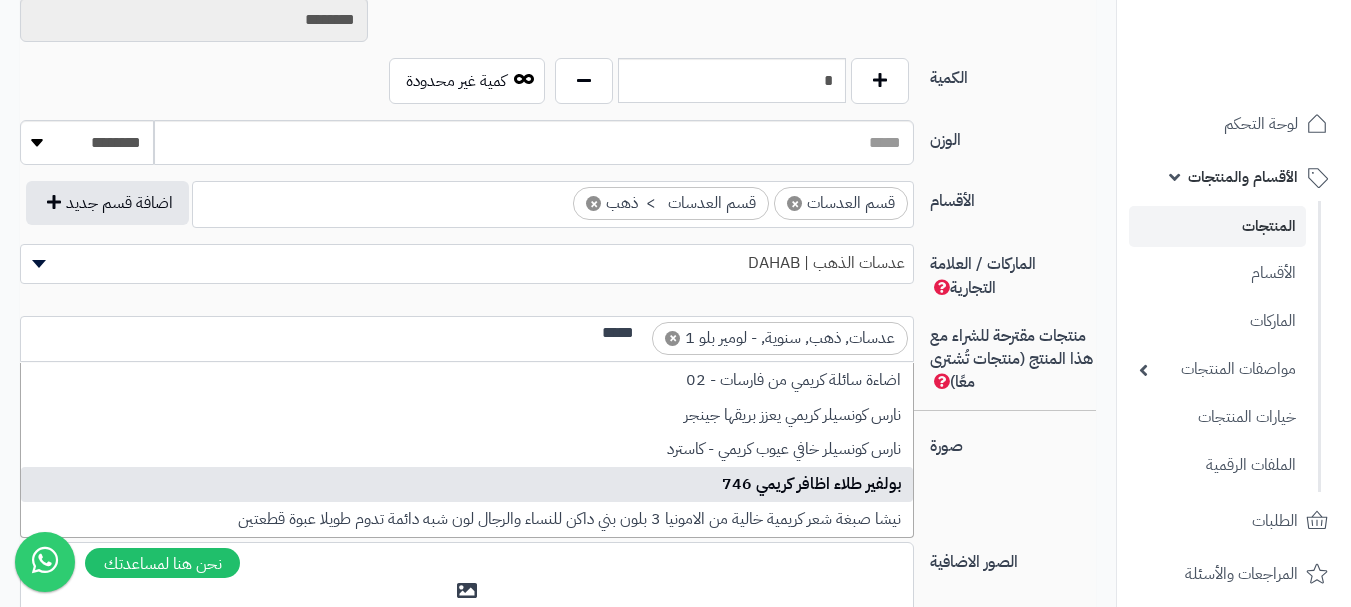 type on "*****" 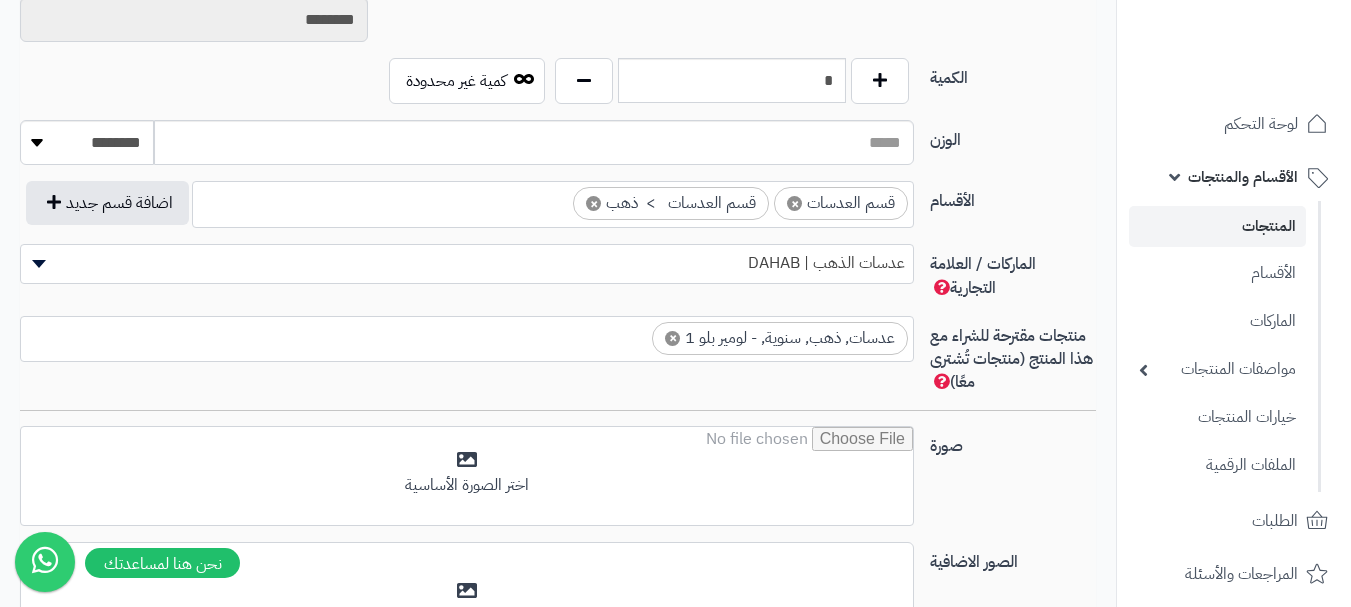 click on "صورة
اختر الصورة الأساسية" at bounding box center [558, 484] 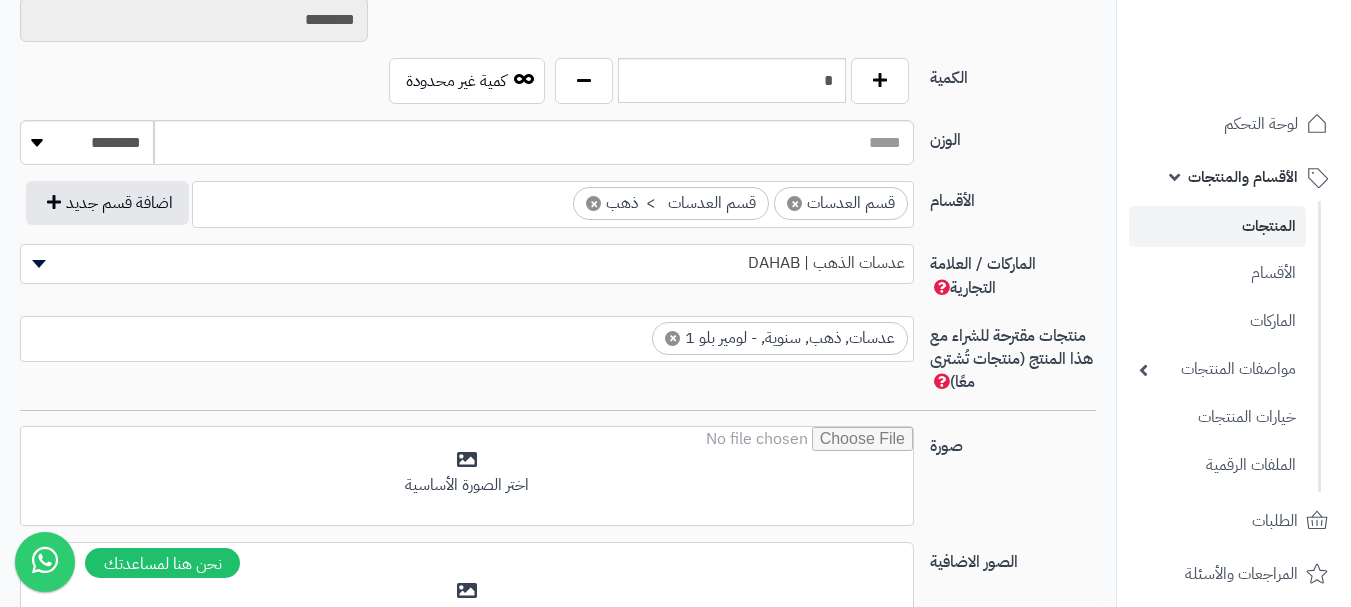click on "× عدسات, ذهب, سنوية, - لومير بلو 1" at bounding box center (467, 336) 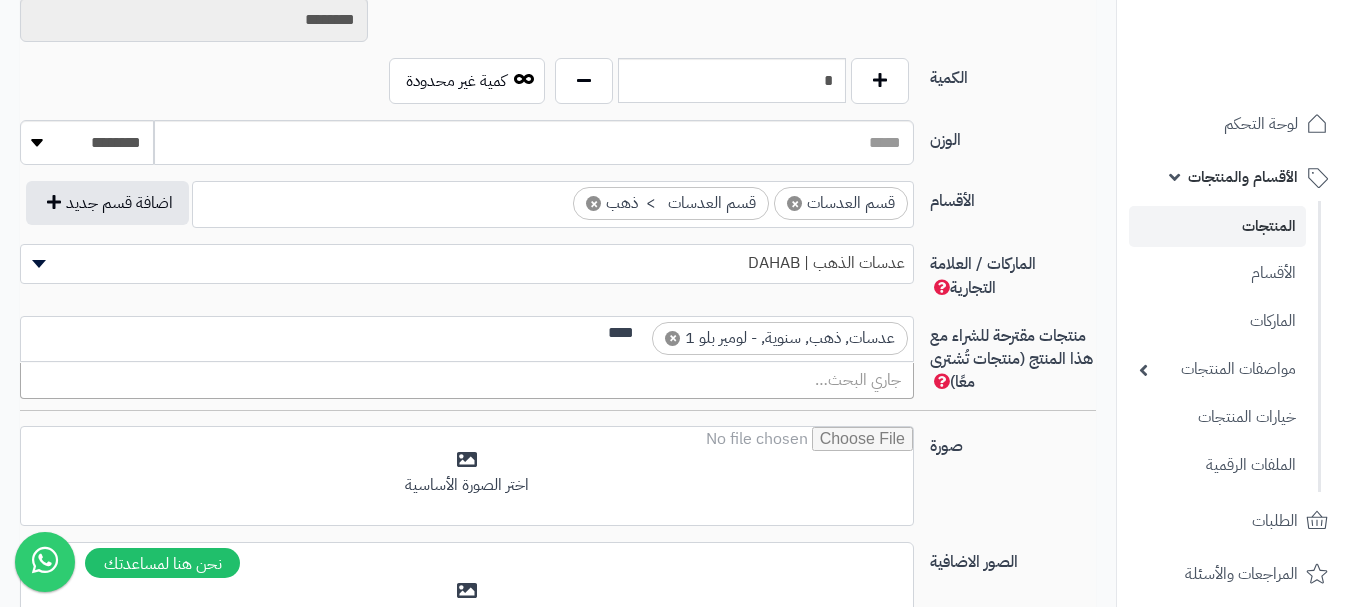 scroll, scrollTop: 0, scrollLeft: -3, axis: horizontal 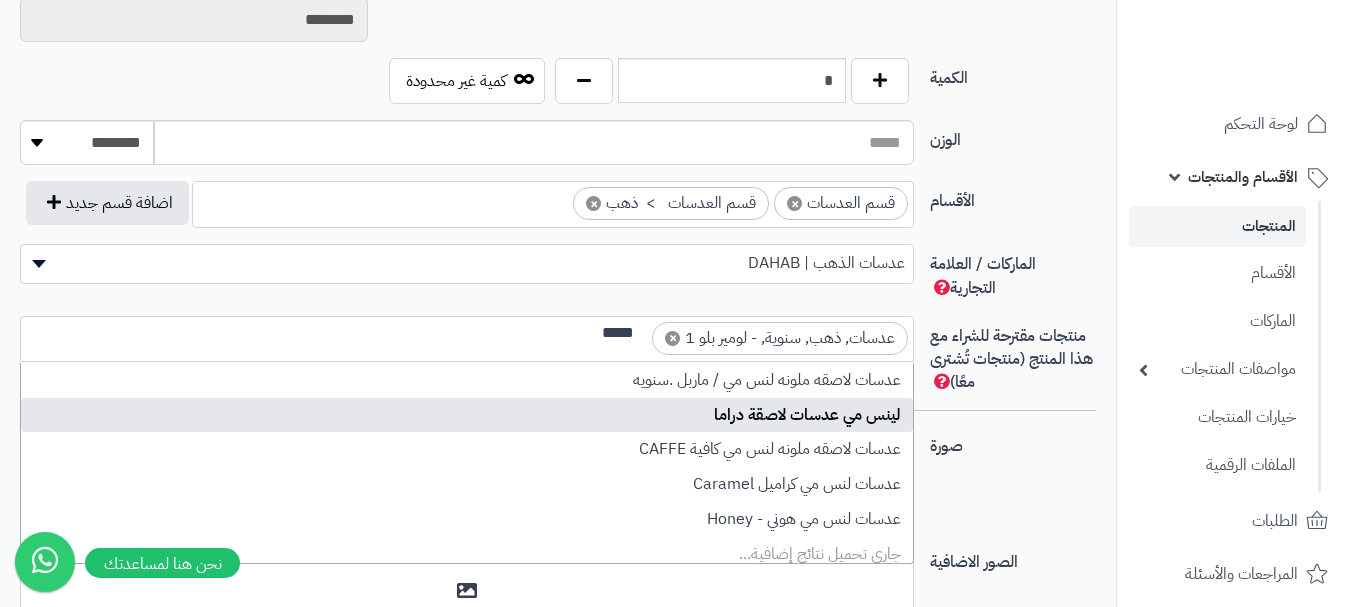 type on "*****" 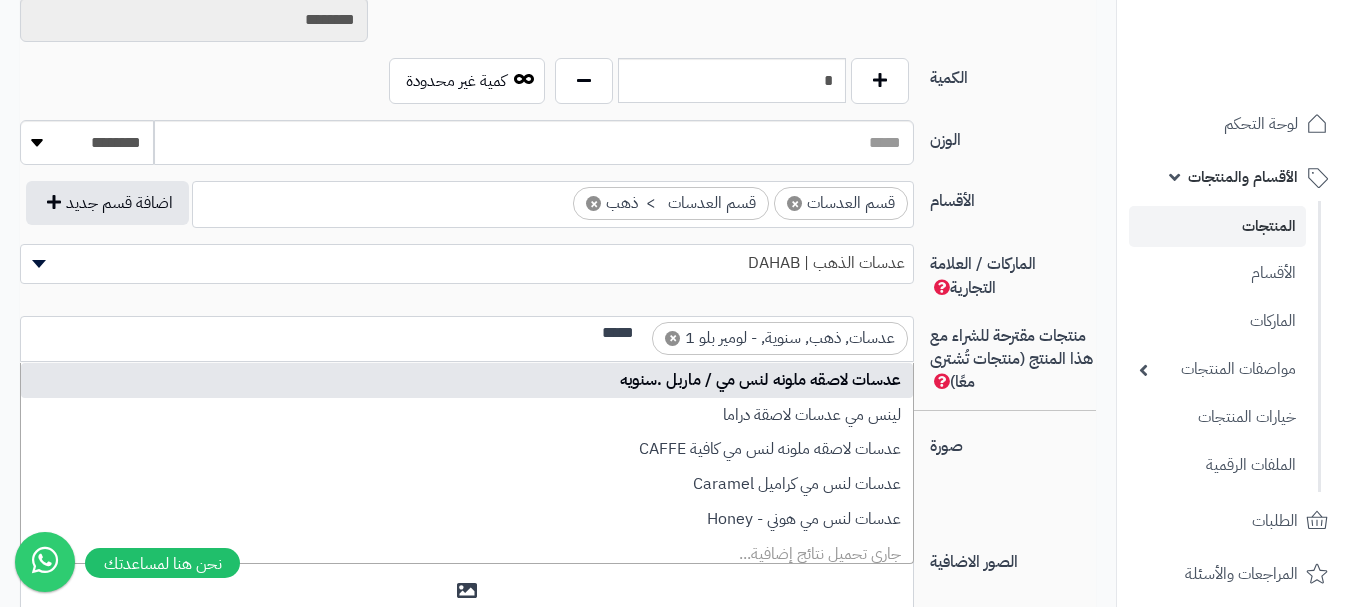type 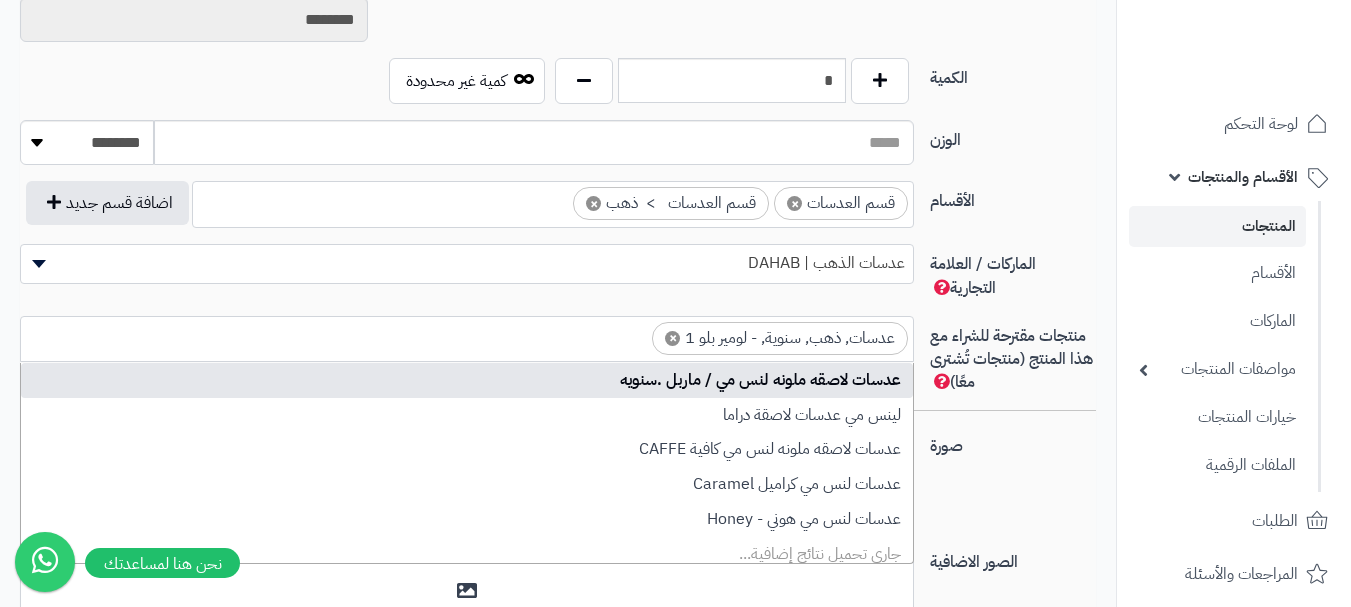 scroll, scrollTop: 0, scrollLeft: 0, axis: both 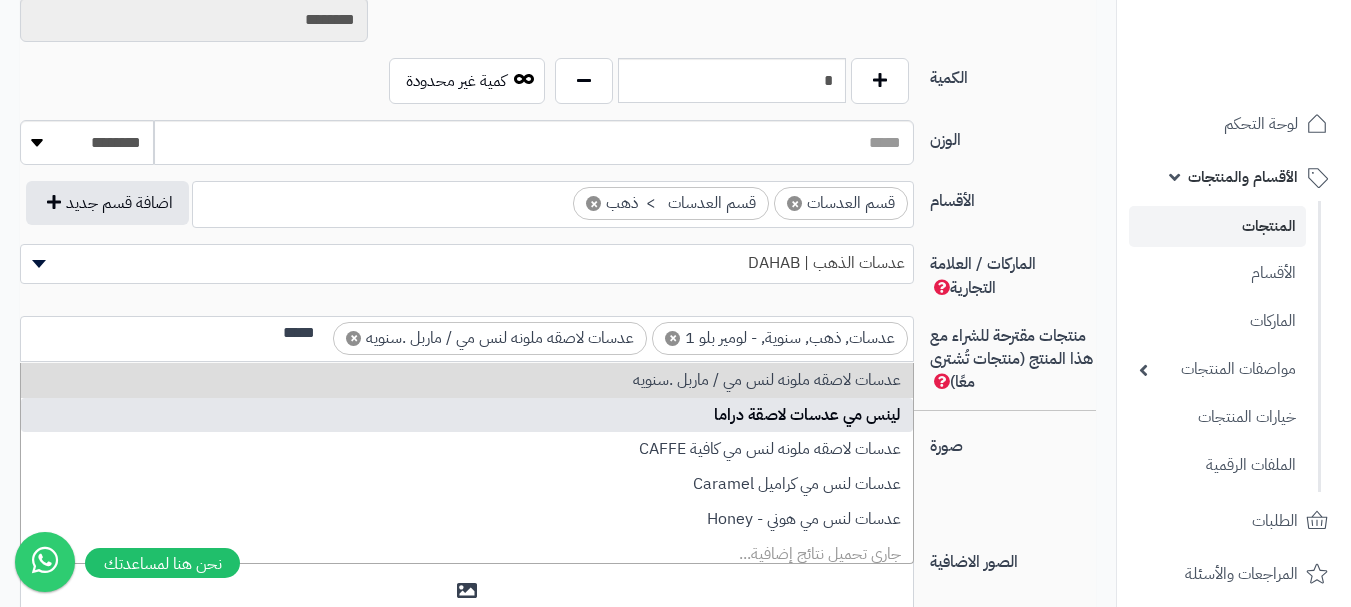 type on "*****" 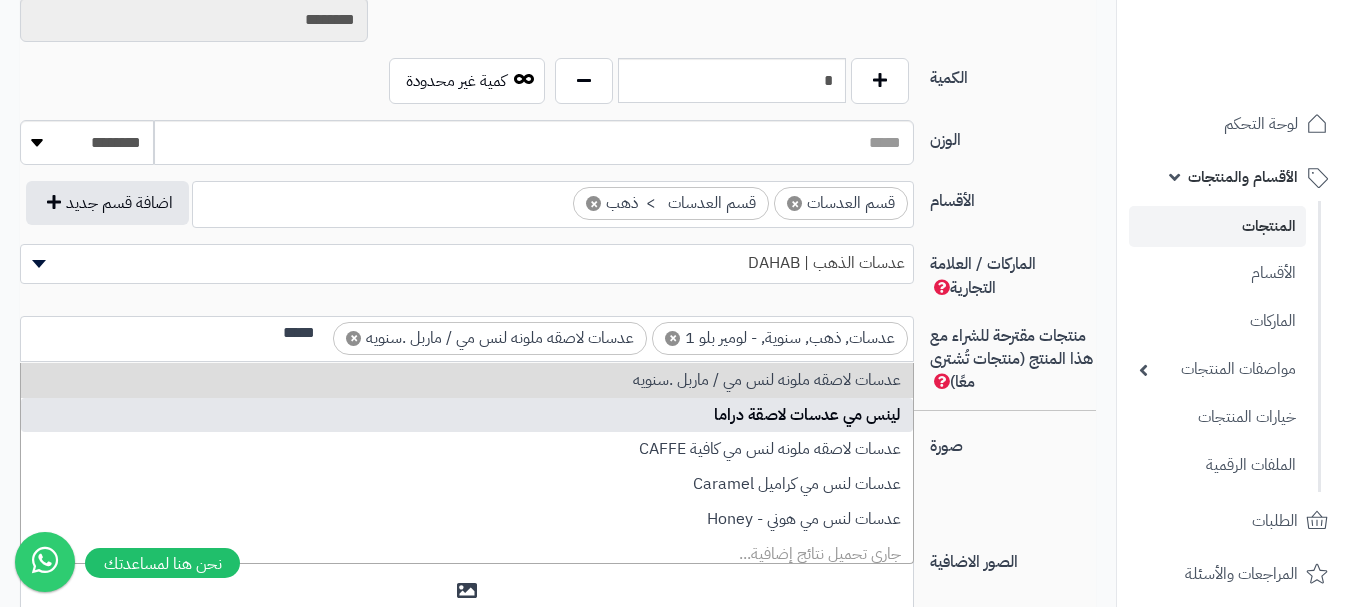 type 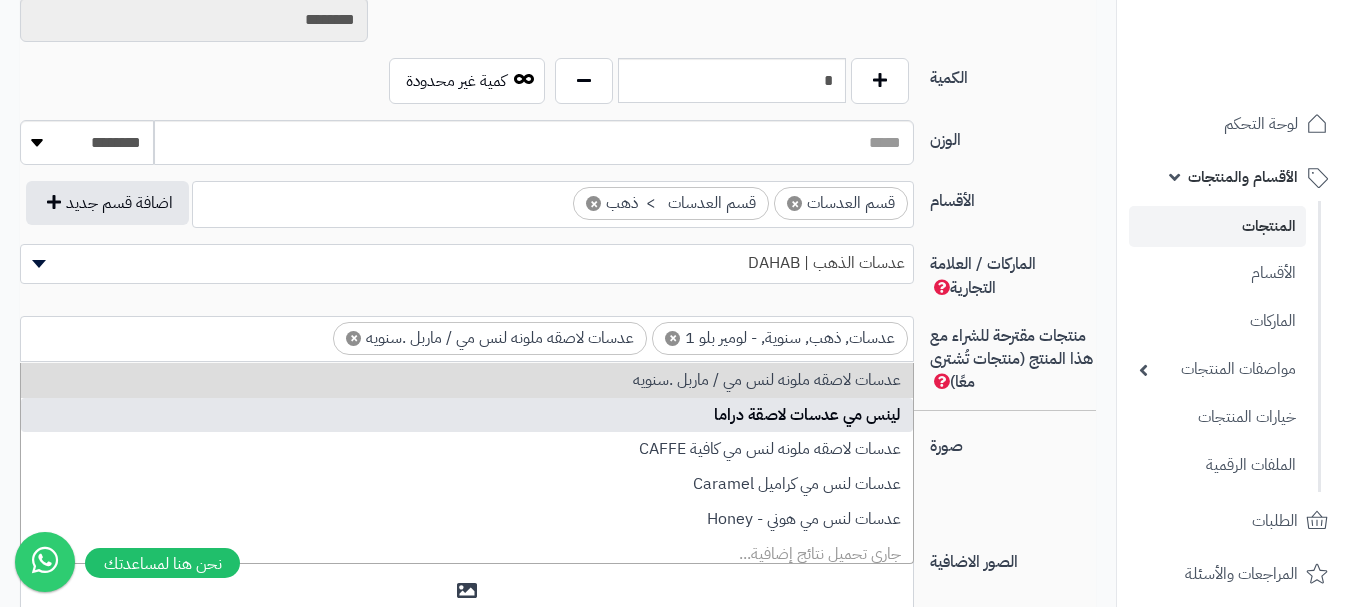 scroll, scrollTop: 0, scrollLeft: 0, axis: both 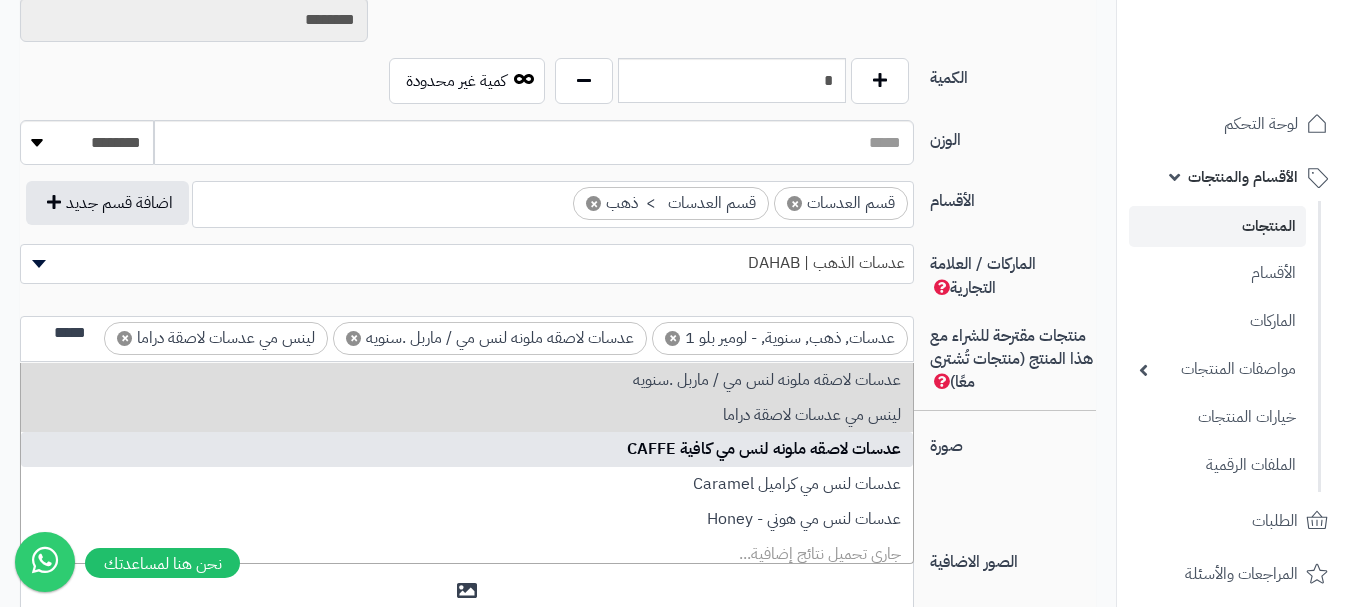 type on "*****" 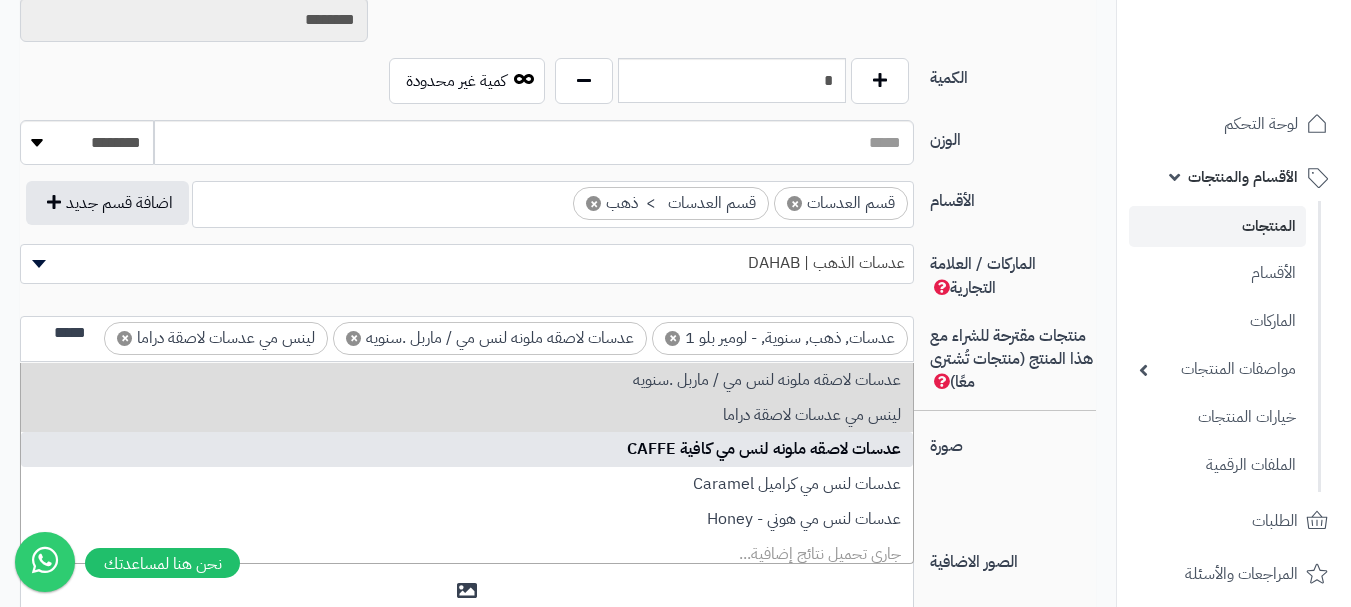 type 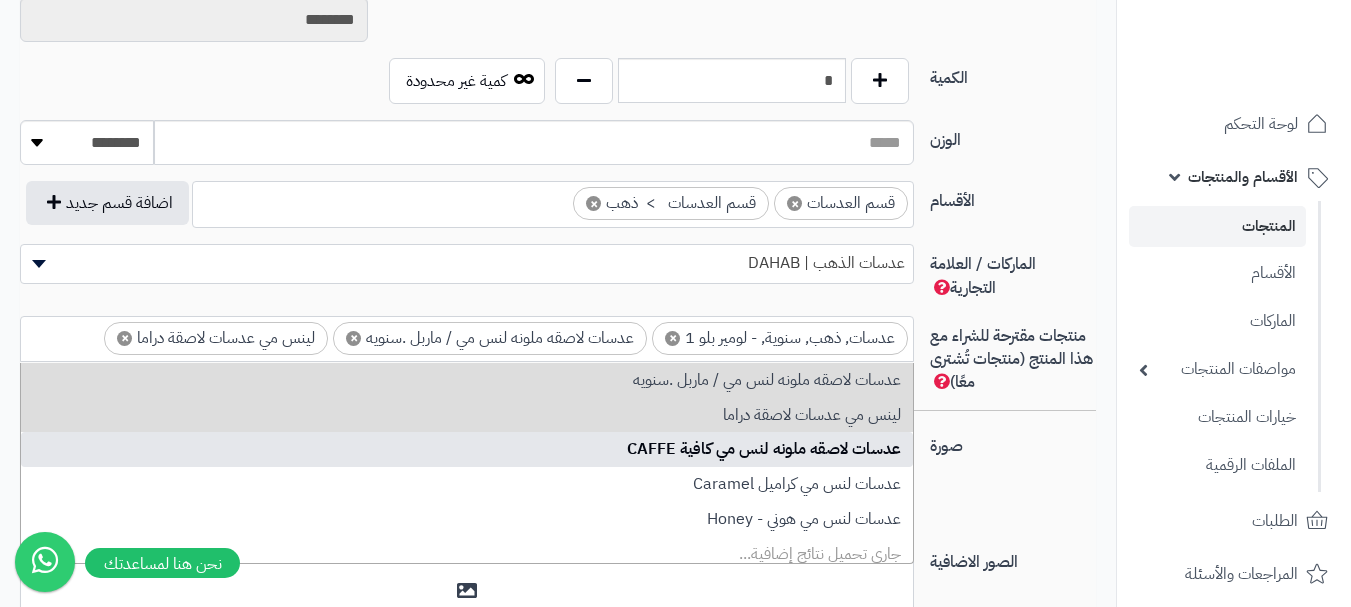 scroll, scrollTop: 0, scrollLeft: 0, axis: both 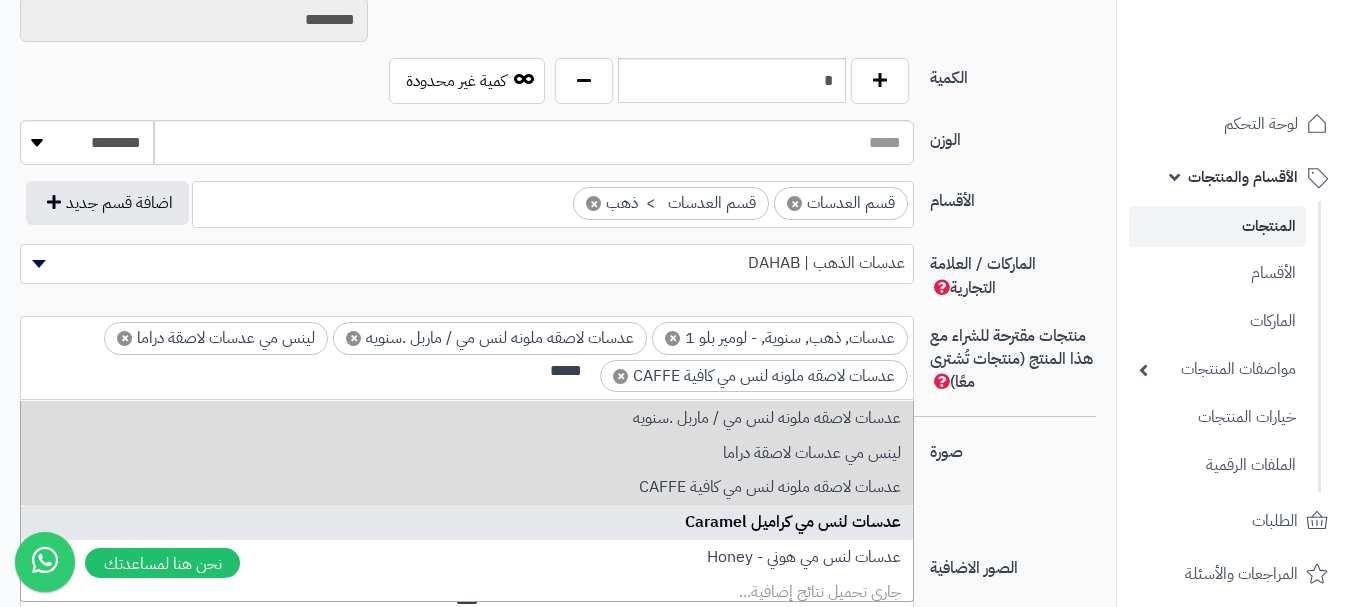 type on "*****" 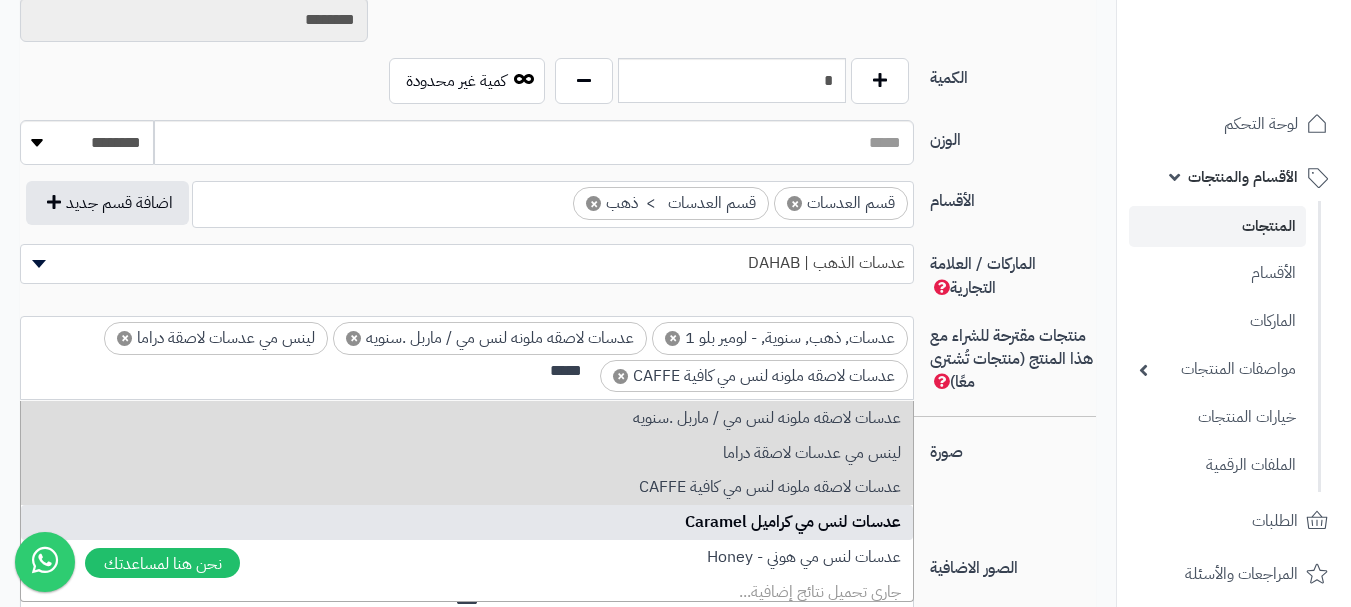 type 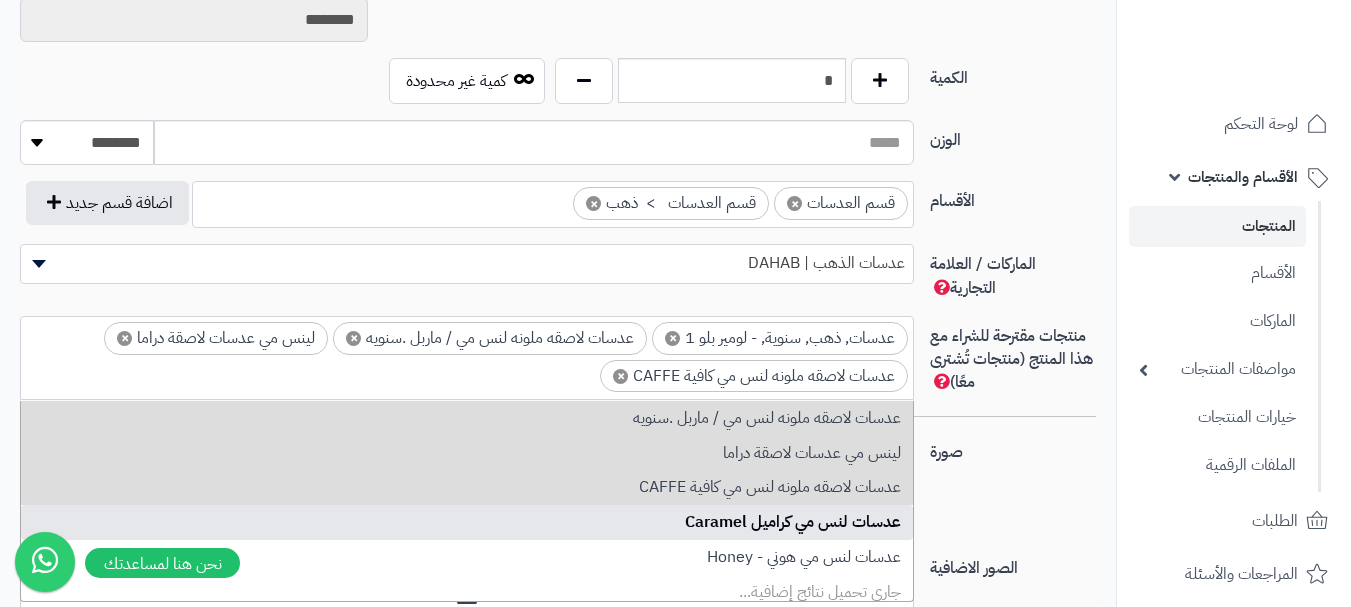 scroll, scrollTop: 0, scrollLeft: 0, axis: both 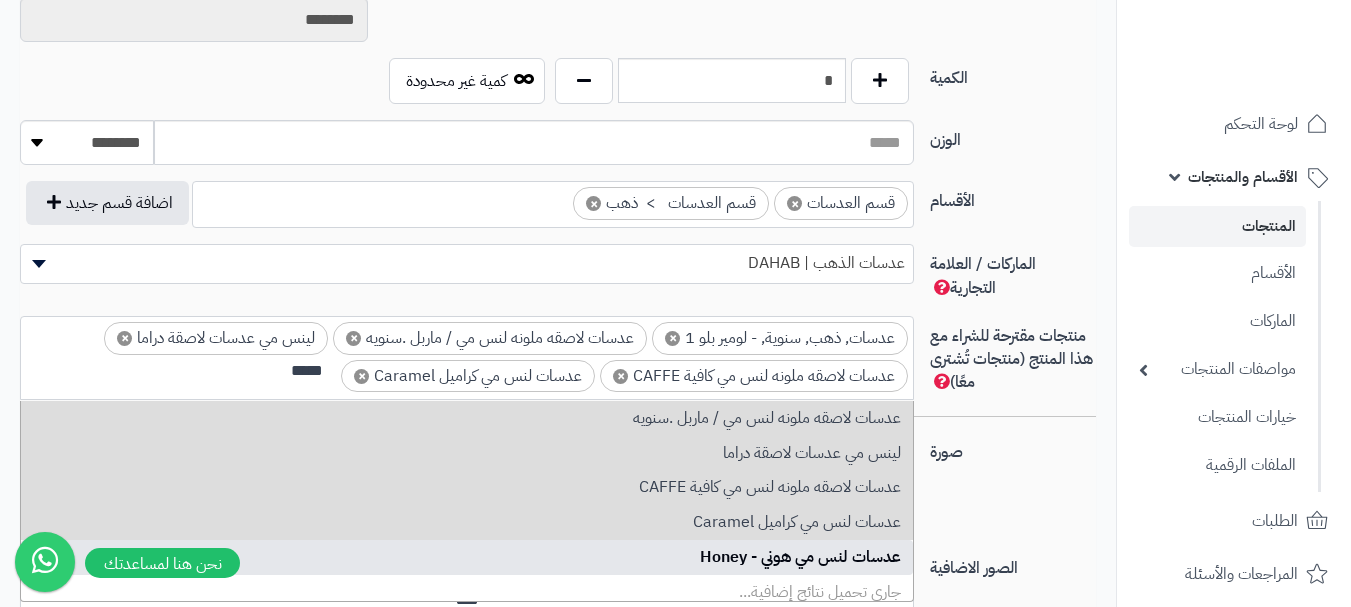 type on "*****" 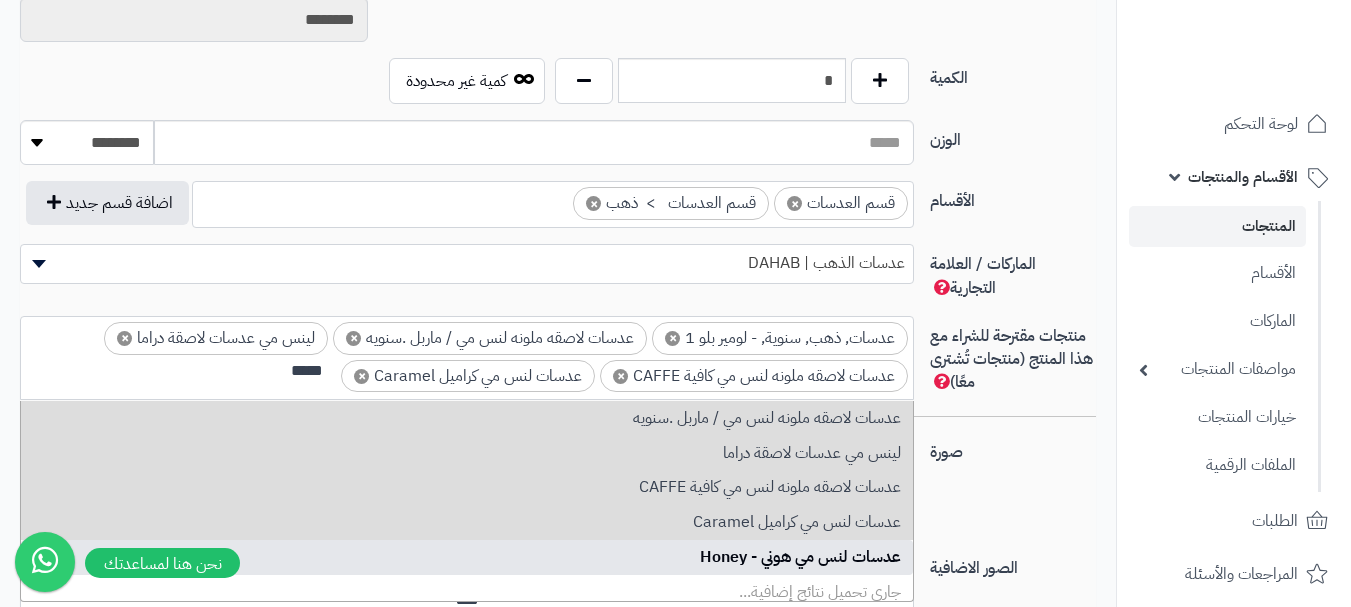 type 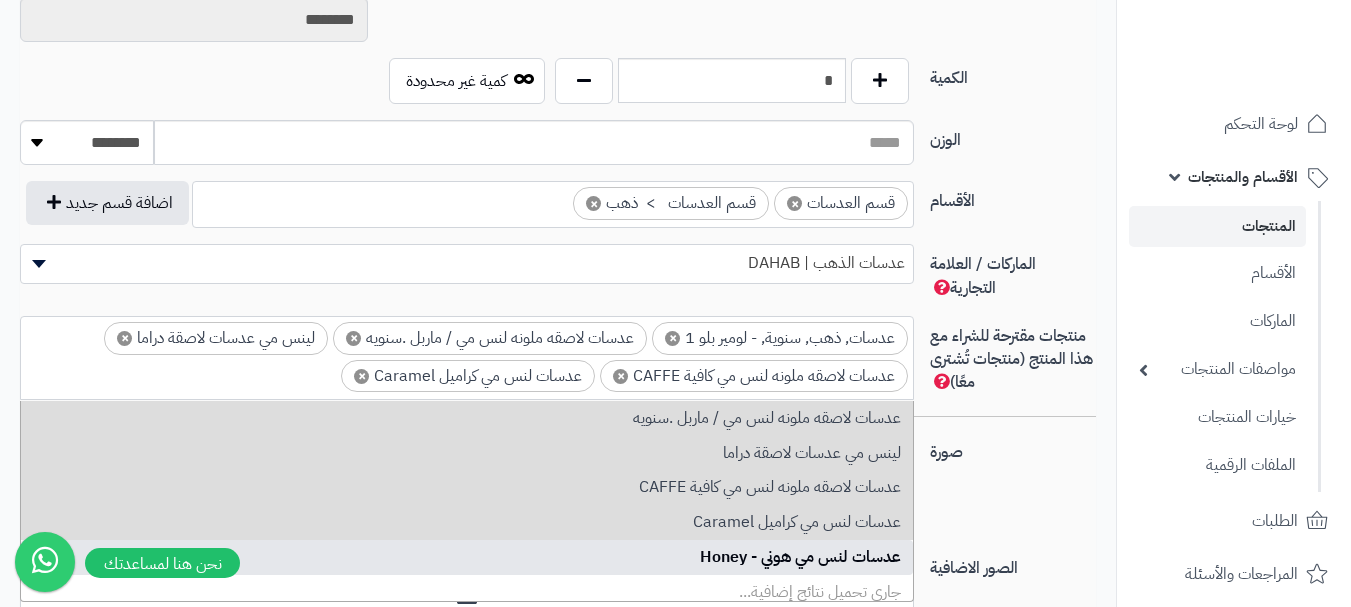 scroll, scrollTop: 0, scrollLeft: 0, axis: both 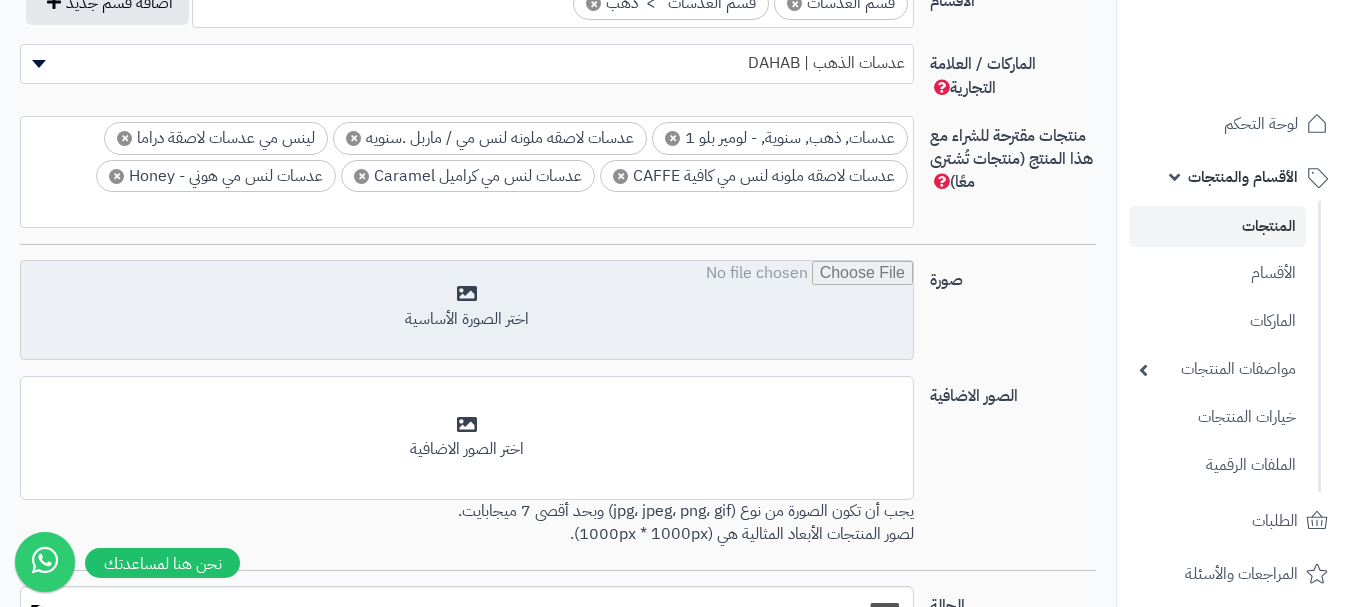 click at bounding box center [467, 311] 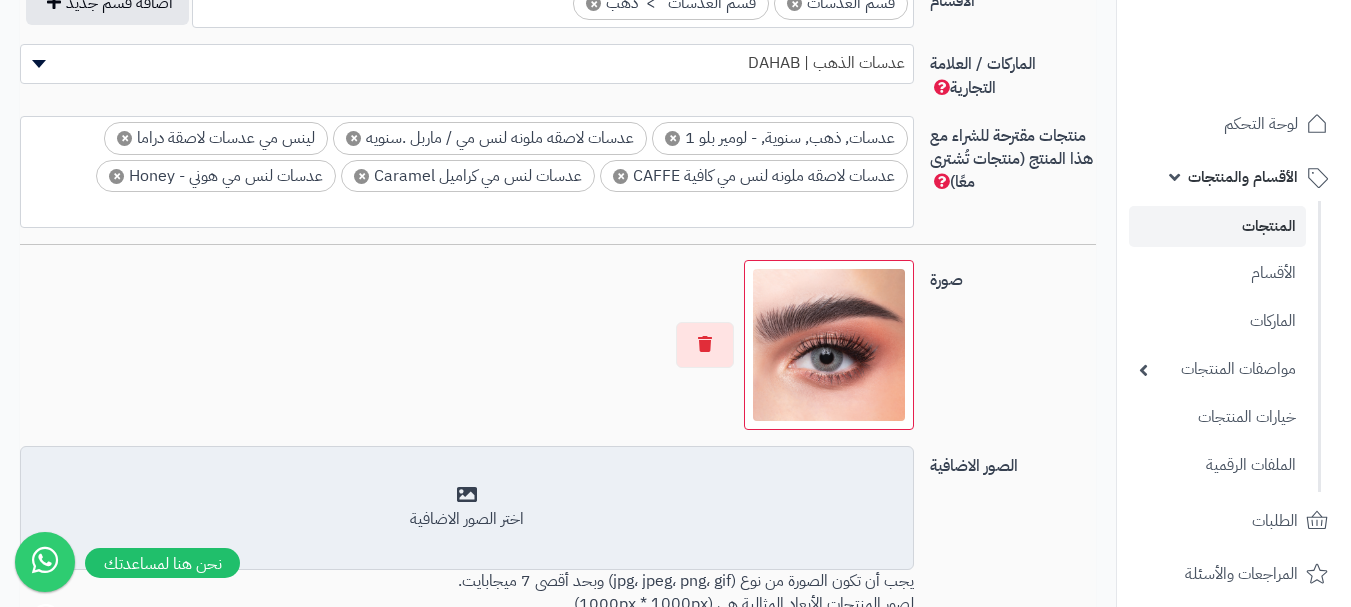 scroll, scrollTop: 1328, scrollLeft: 0, axis: vertical 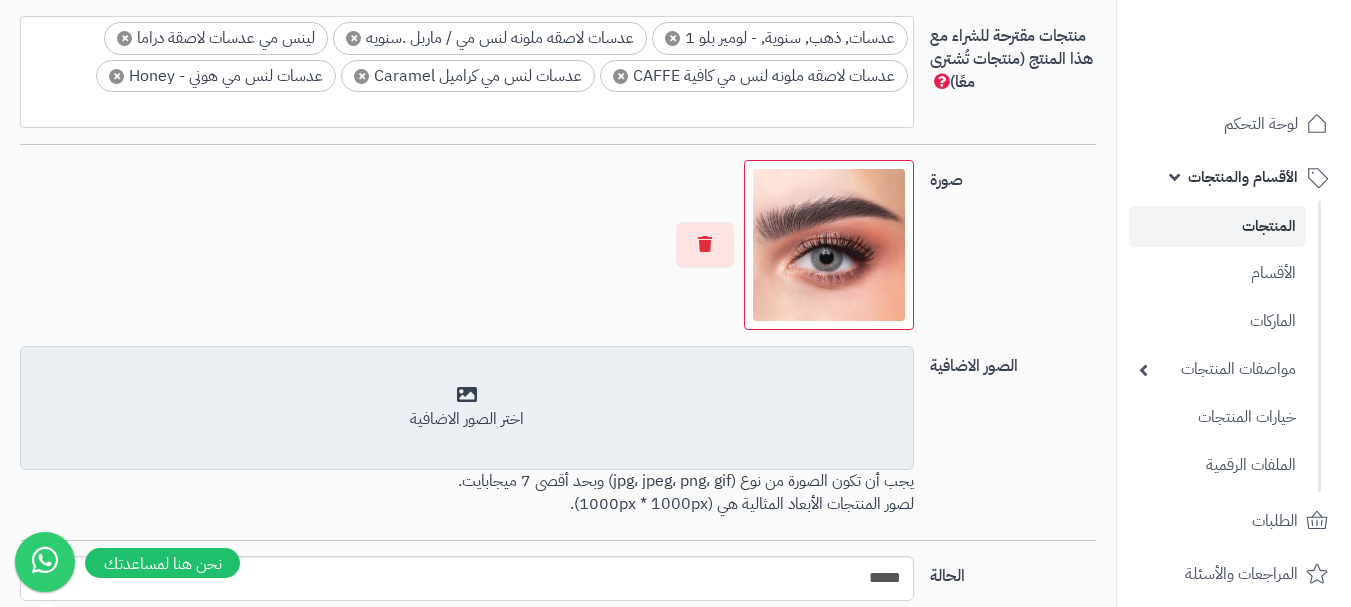 click on "اختر الصور الاضافية" at bounding box center [467, 408] 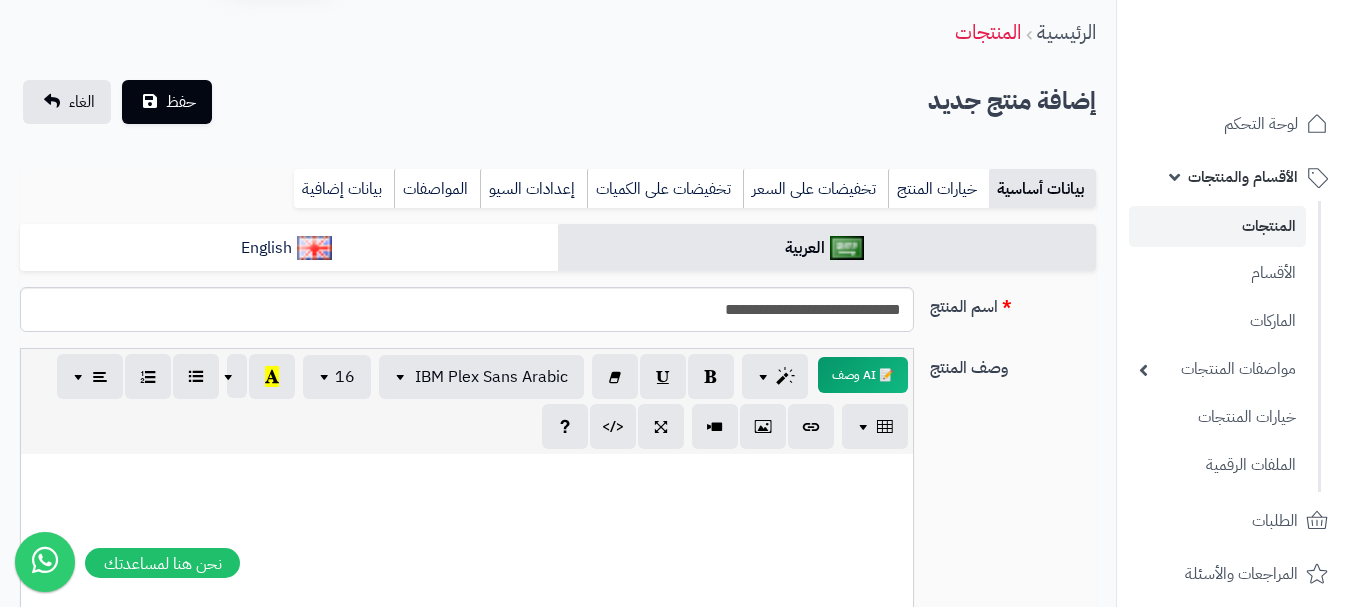 scroll, scrollTop: 0, scrollLeft: 0, axis: both 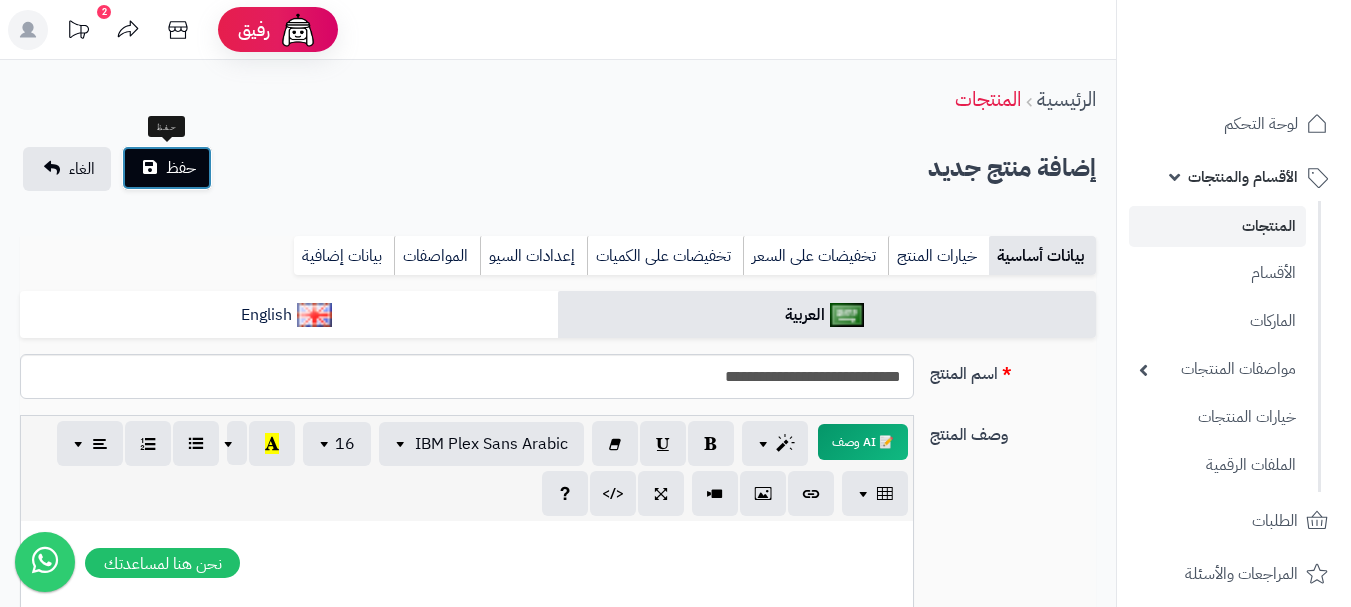 click on "حفظ" at bounding box center [167, 168] 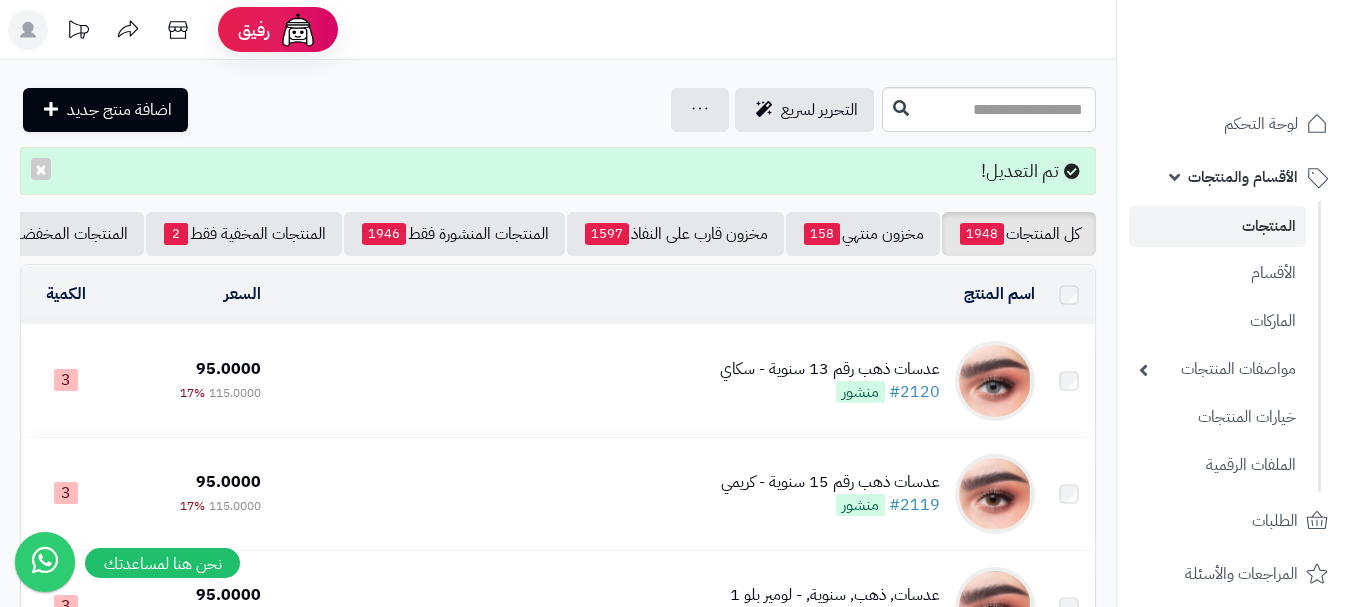 scroll, scrollTop: 0, scrollLeft: 0, axis: both 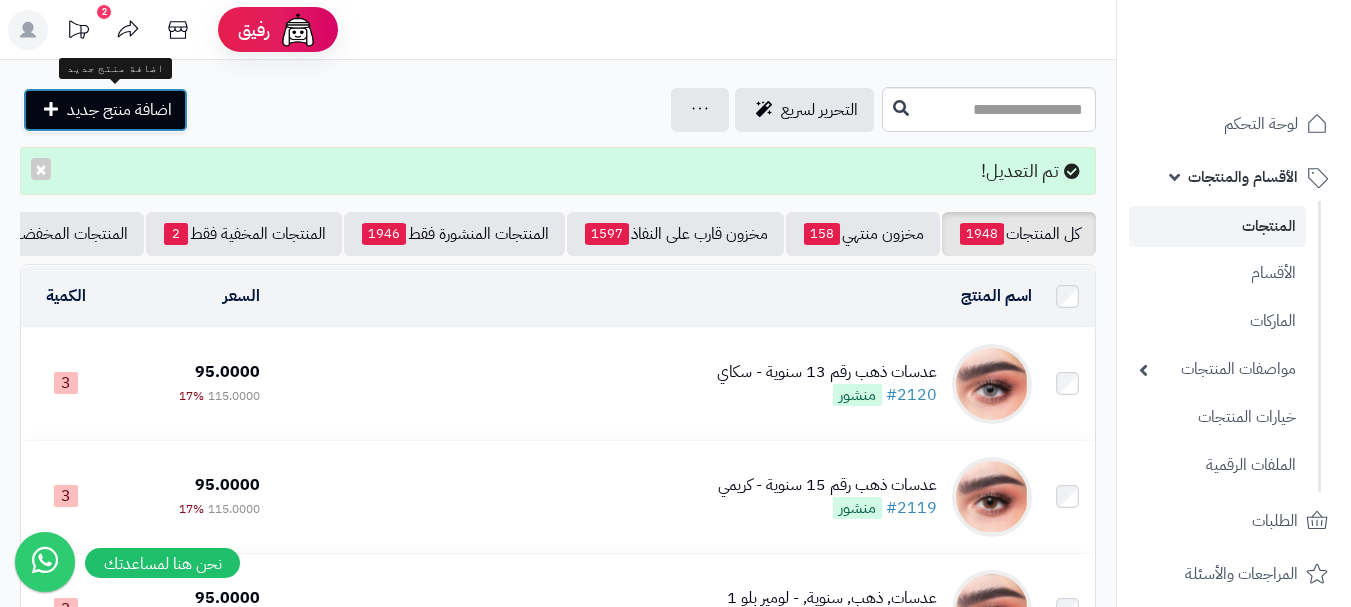 click on "اضافة منتج جديد" at bounding box center (119, 110) 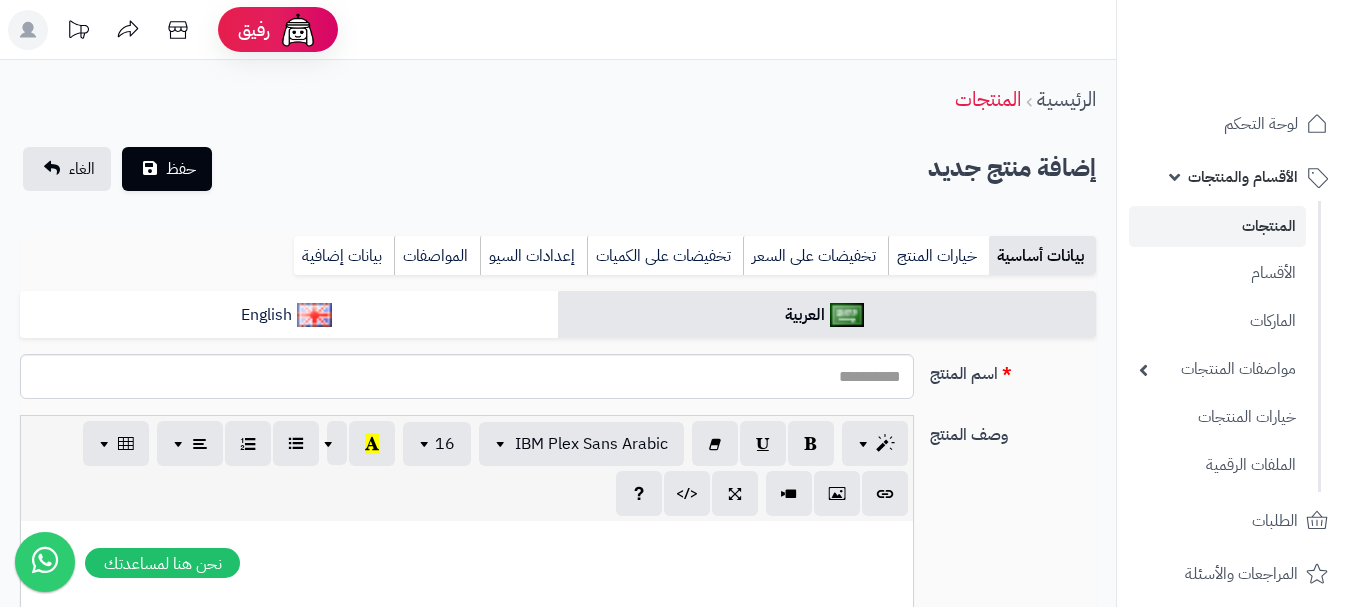 select 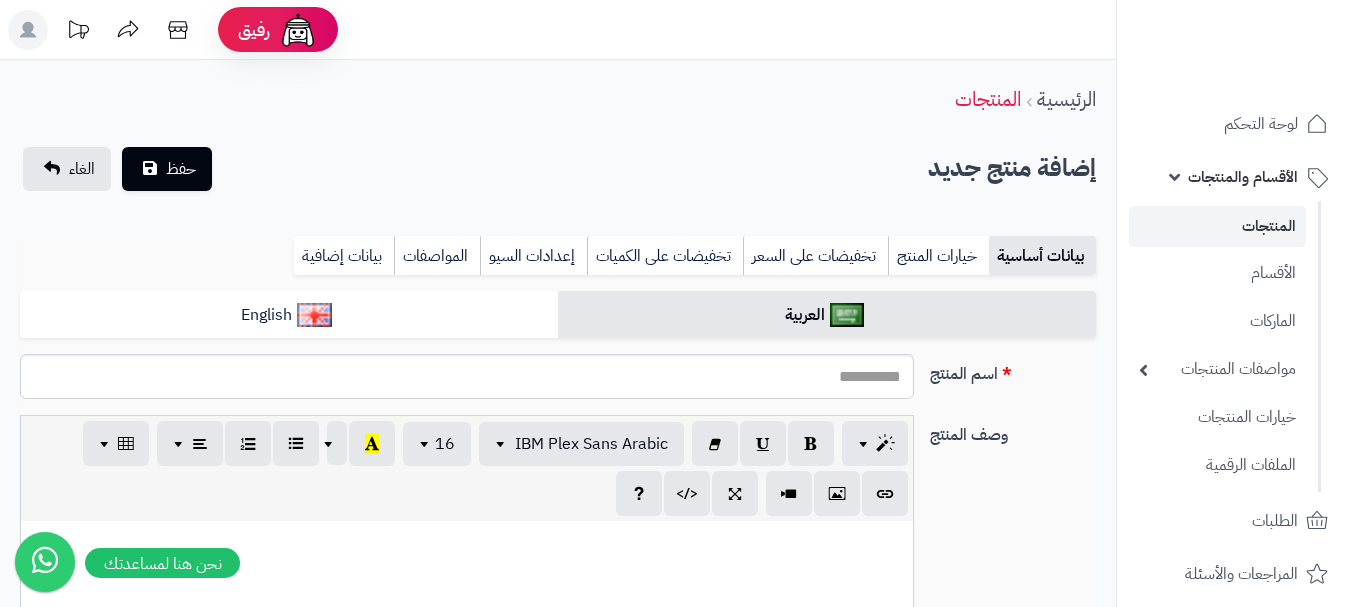 scroll, scrollTop: 0, scrollLeft: 0, axis: both 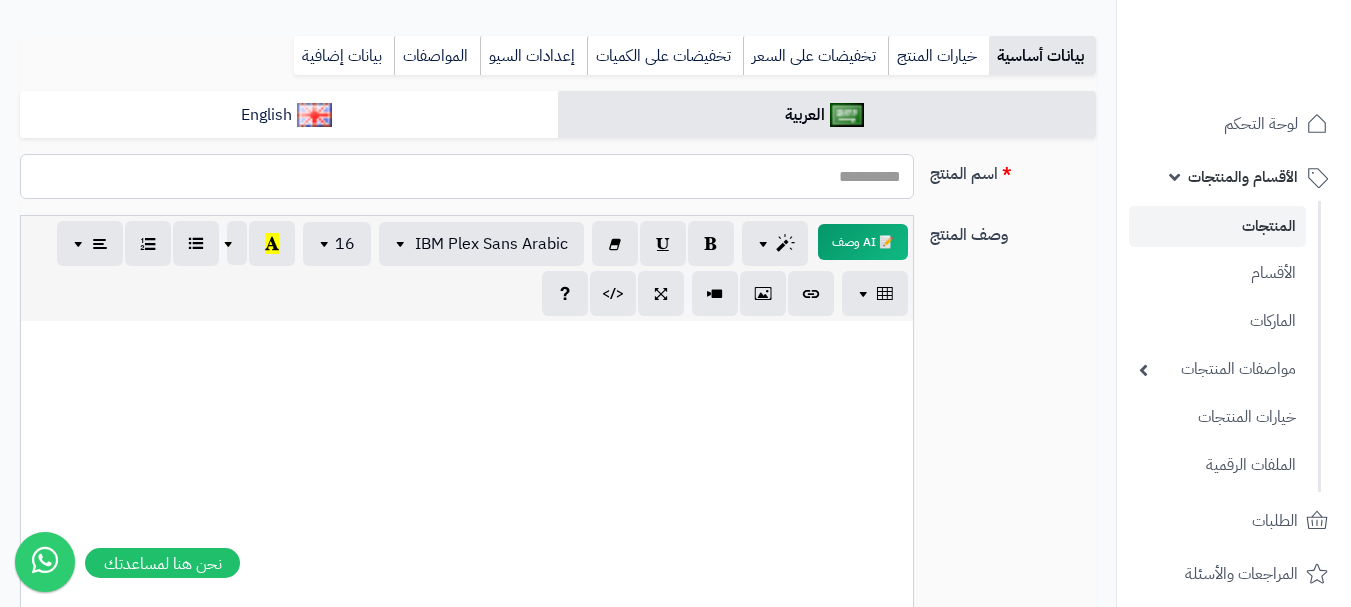 drag, startPoint x: 848, startPoint y: 155, endPoint x: 839, endPoint y: 172, distance: 19.235384 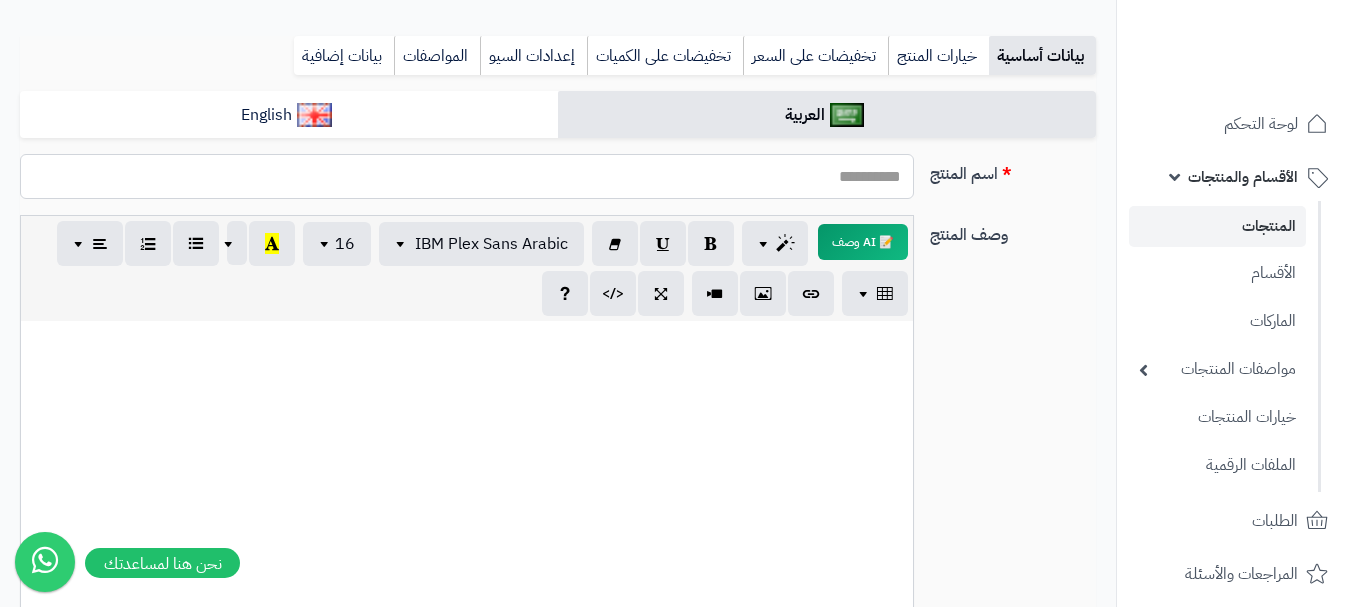 paste on "**********" 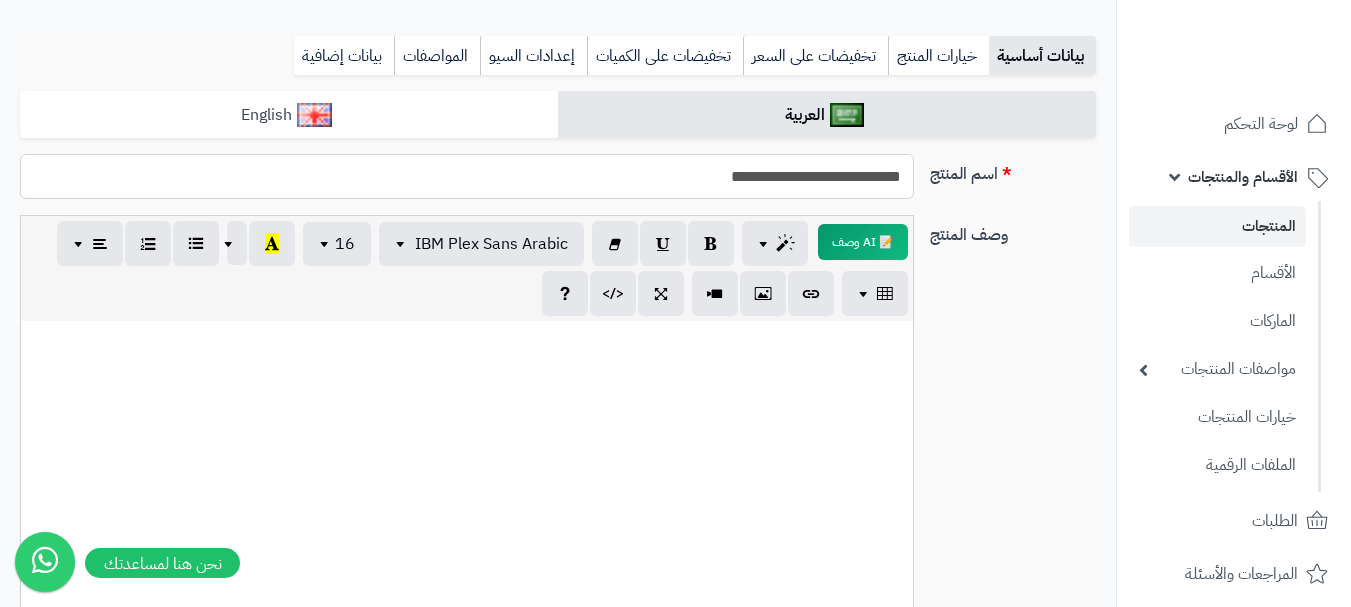 type on "**********" 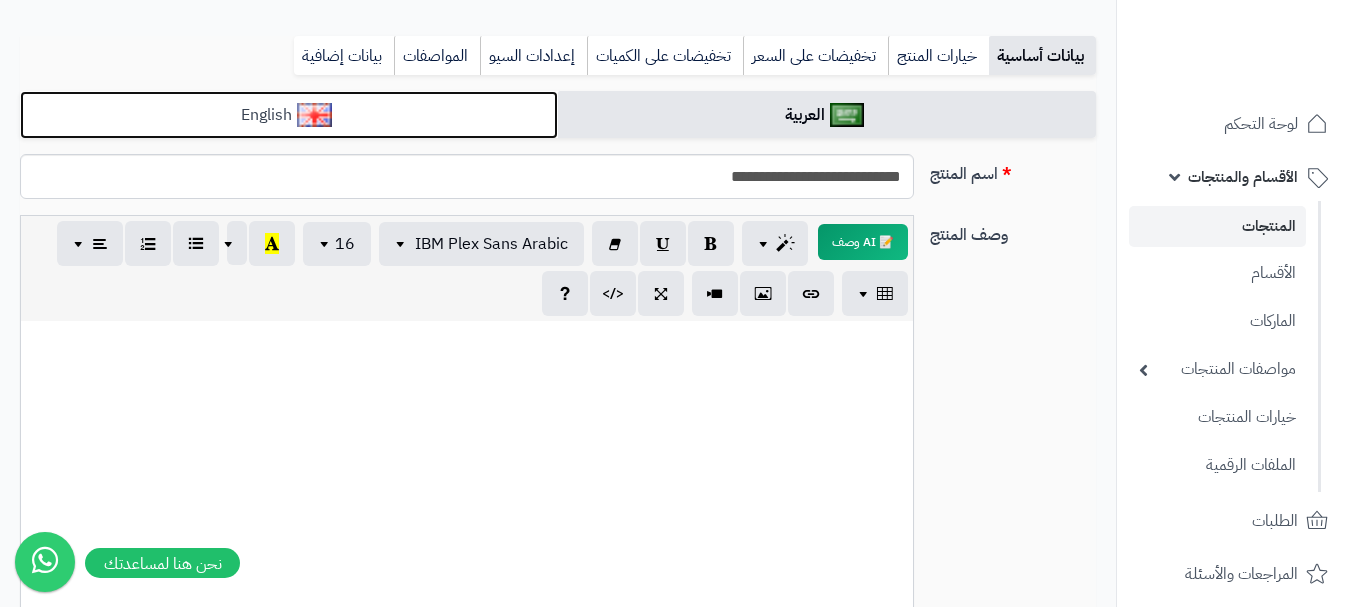 click on "English" at bounding box center (289, 115) 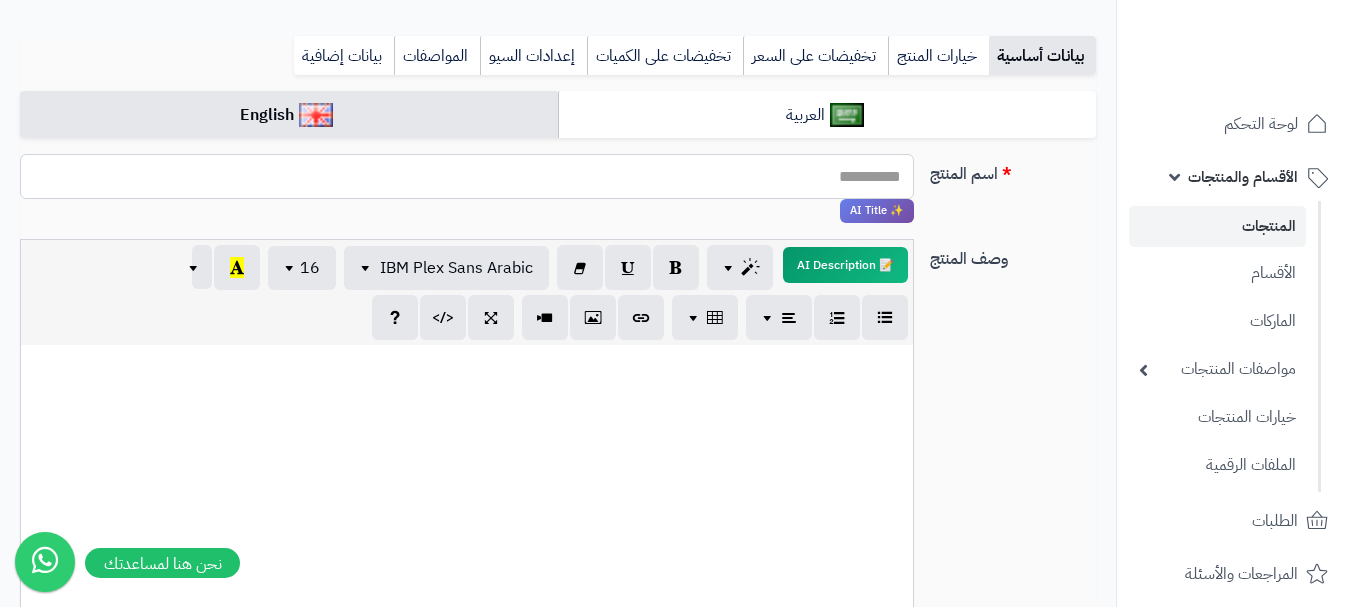 paste on "**********" 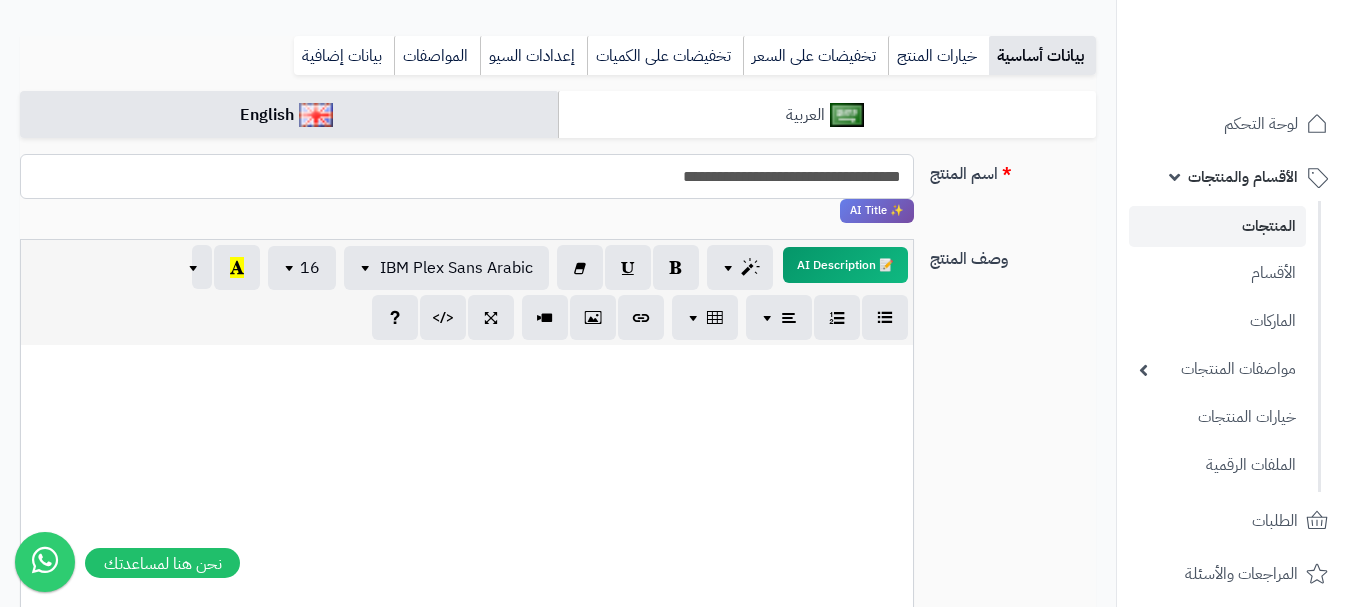 type on "**********" 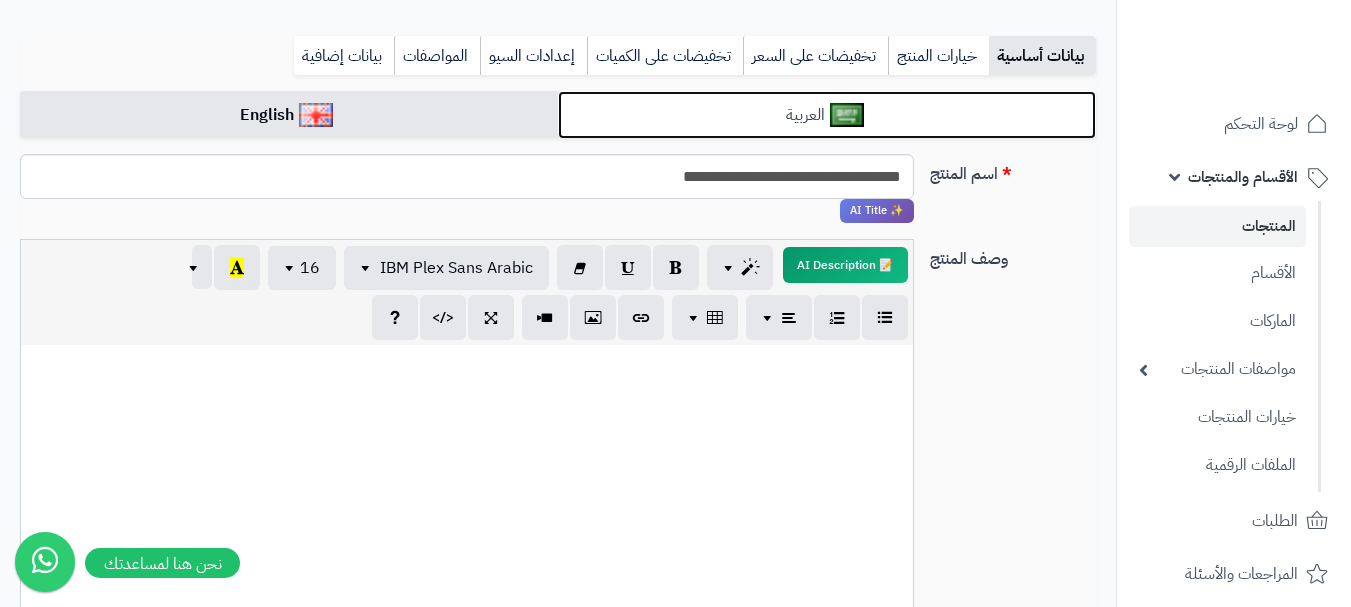 click on "العربية" at bounding box center [827, 115] 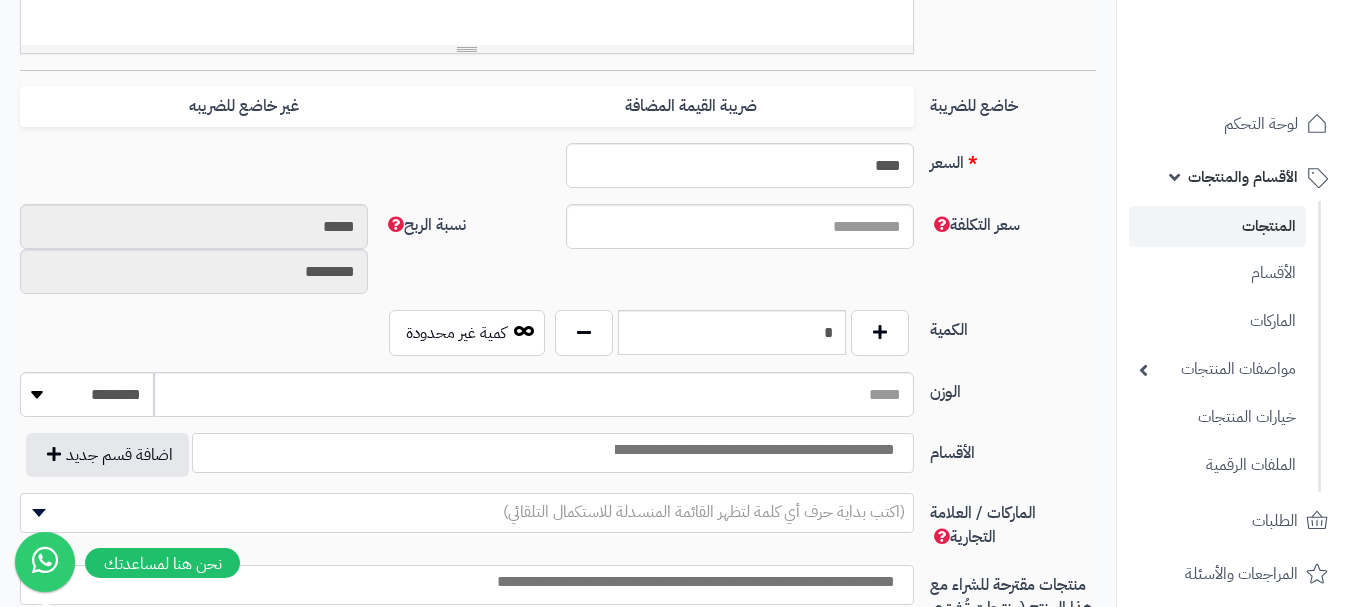 scroll, scrollTop: 800, scrollLeft: 0, axis: vertical 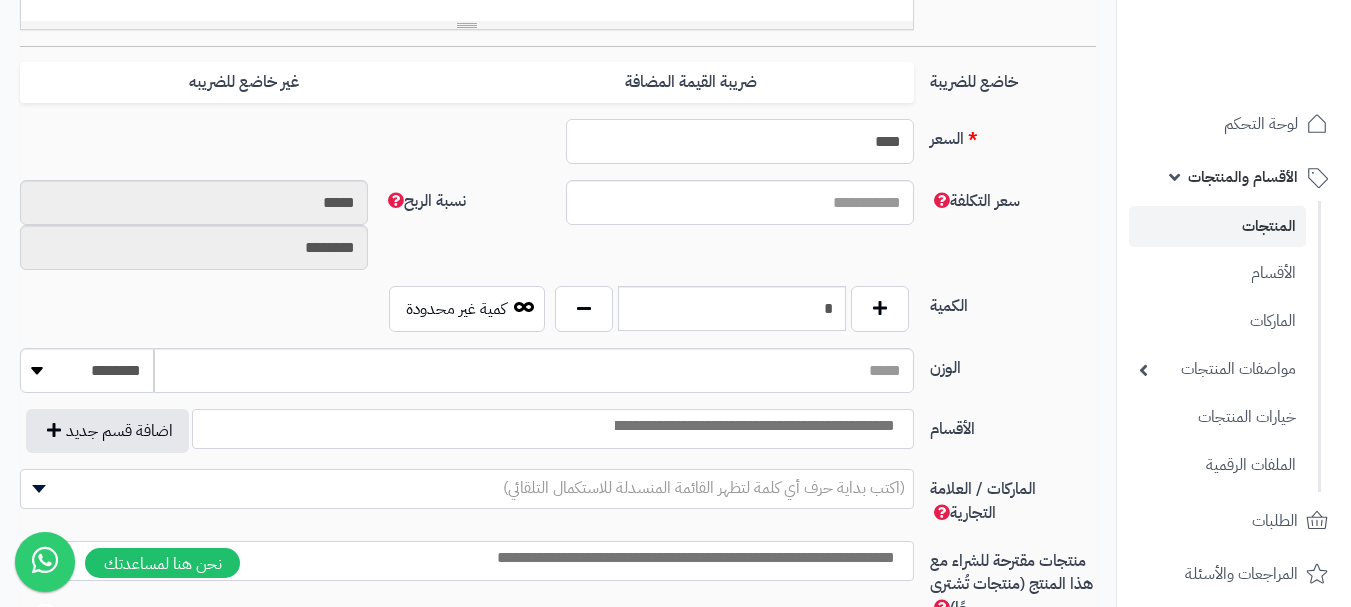 click on "****" at bounding box center [740, 141] 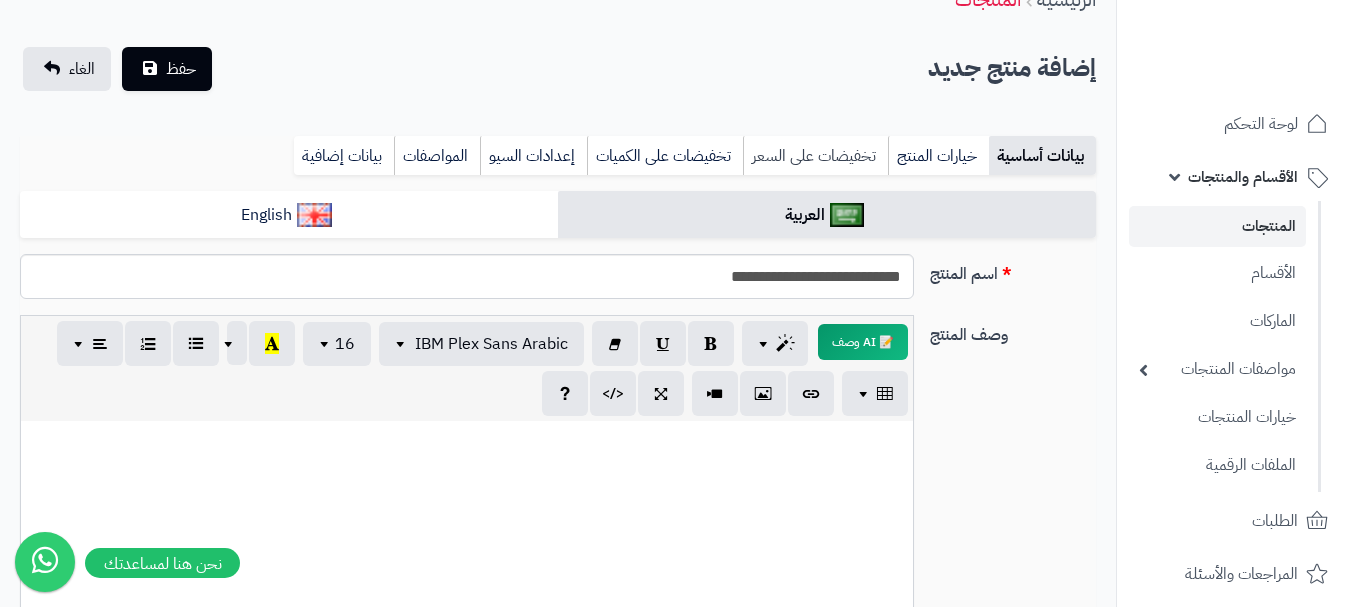 type on "***" 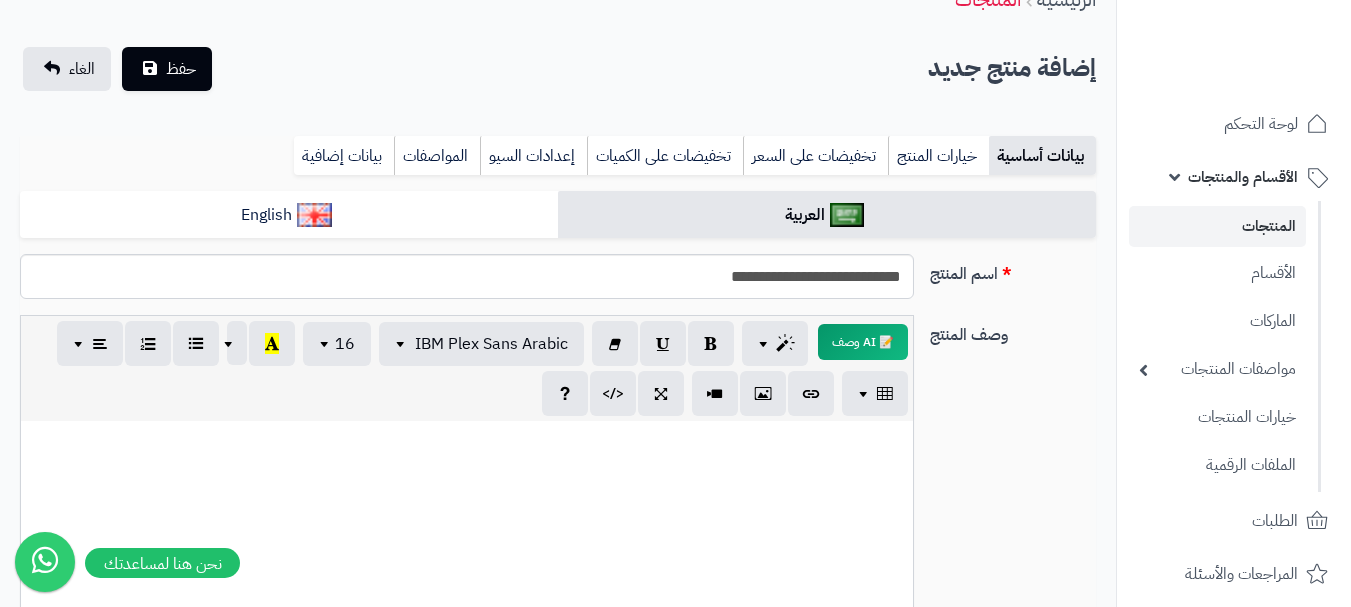 scroll, scrollTop: 28, scrollLeft: 0, axis: vertical 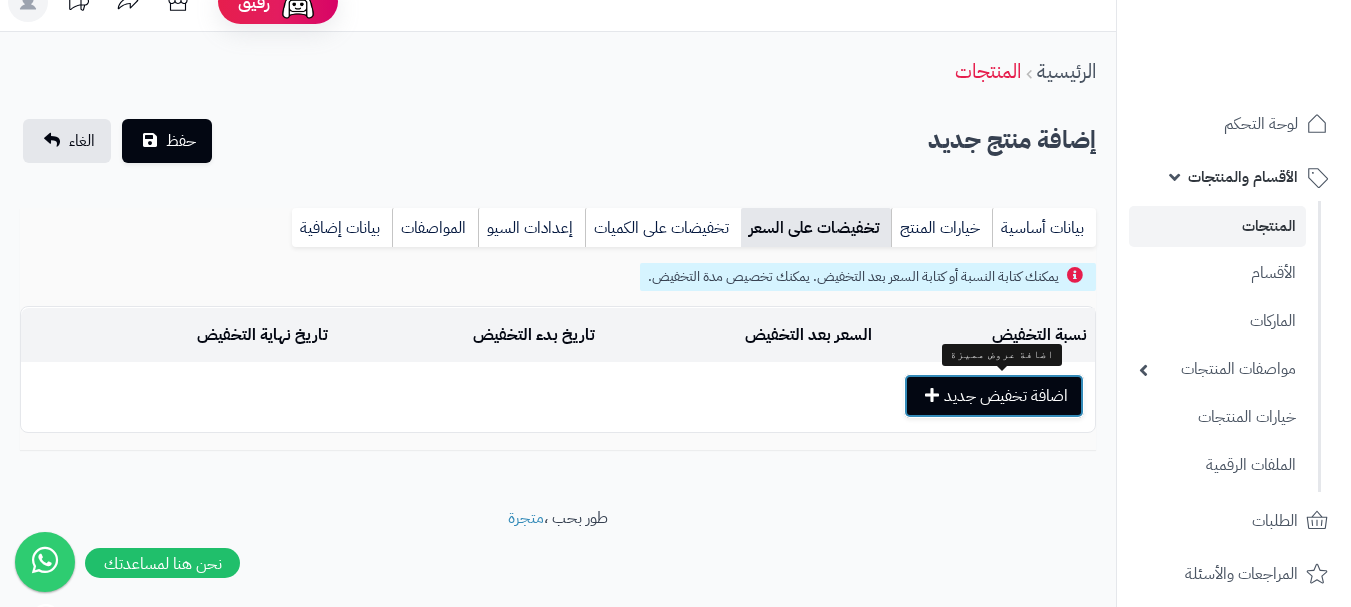 click on "اضافة تخفيض جديد" at bounding box center (994, 396) 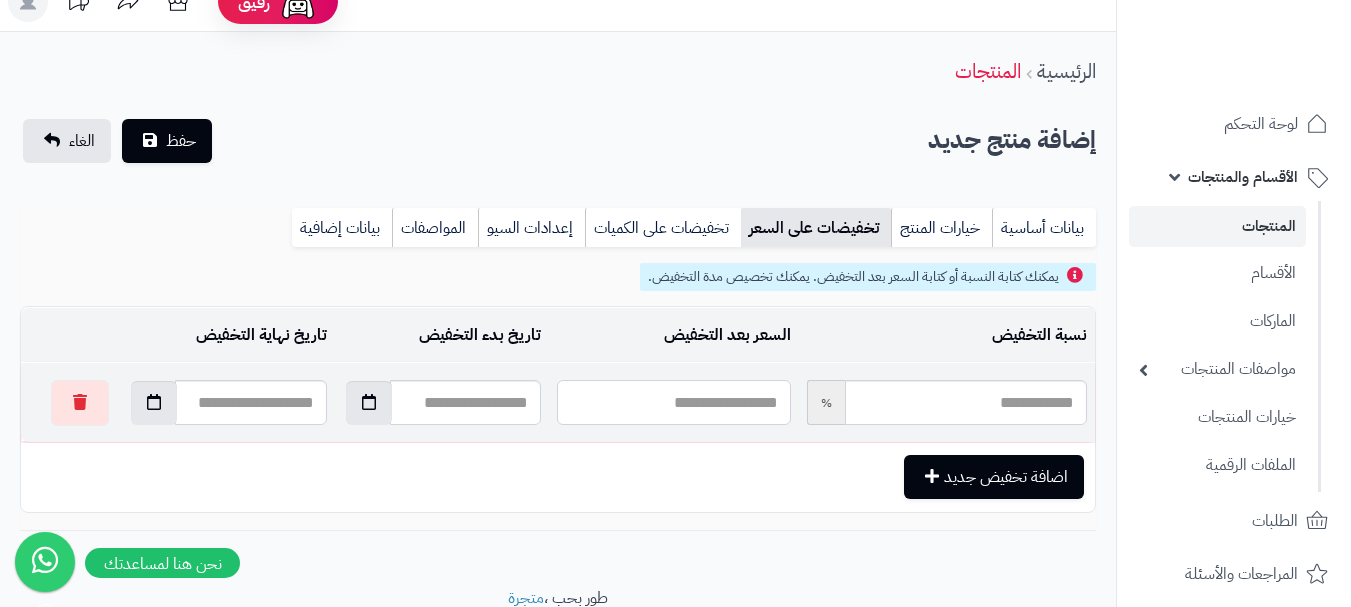 click at bounding box center [673, 402] 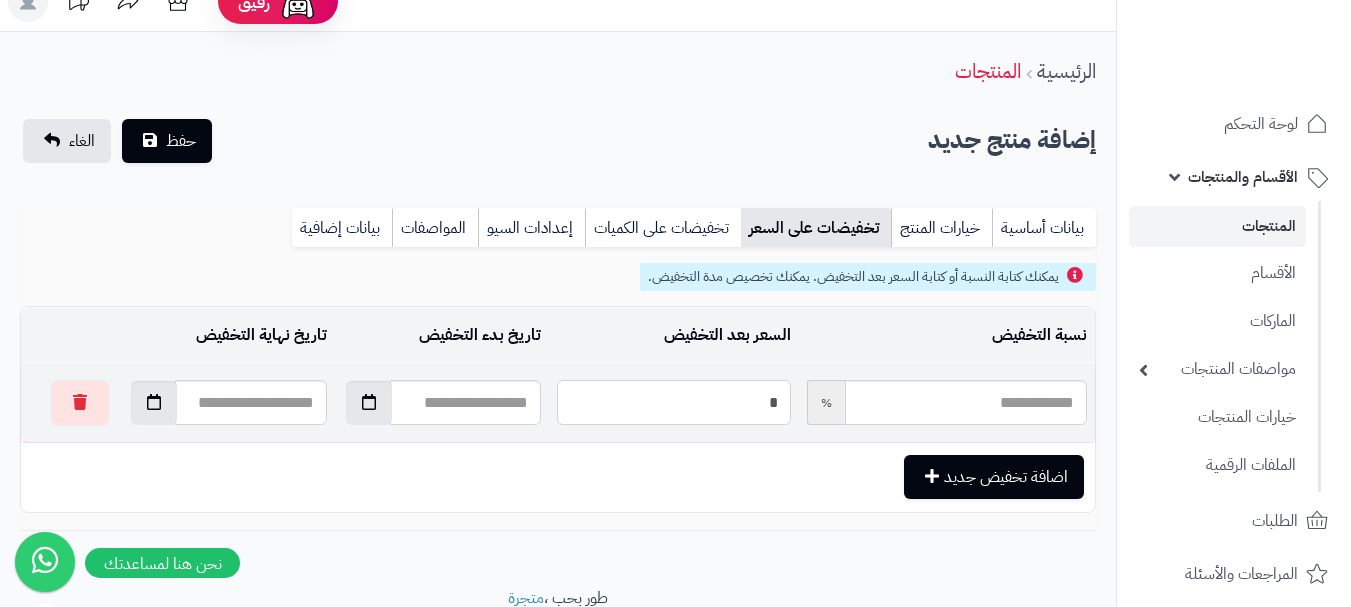 type on "**" 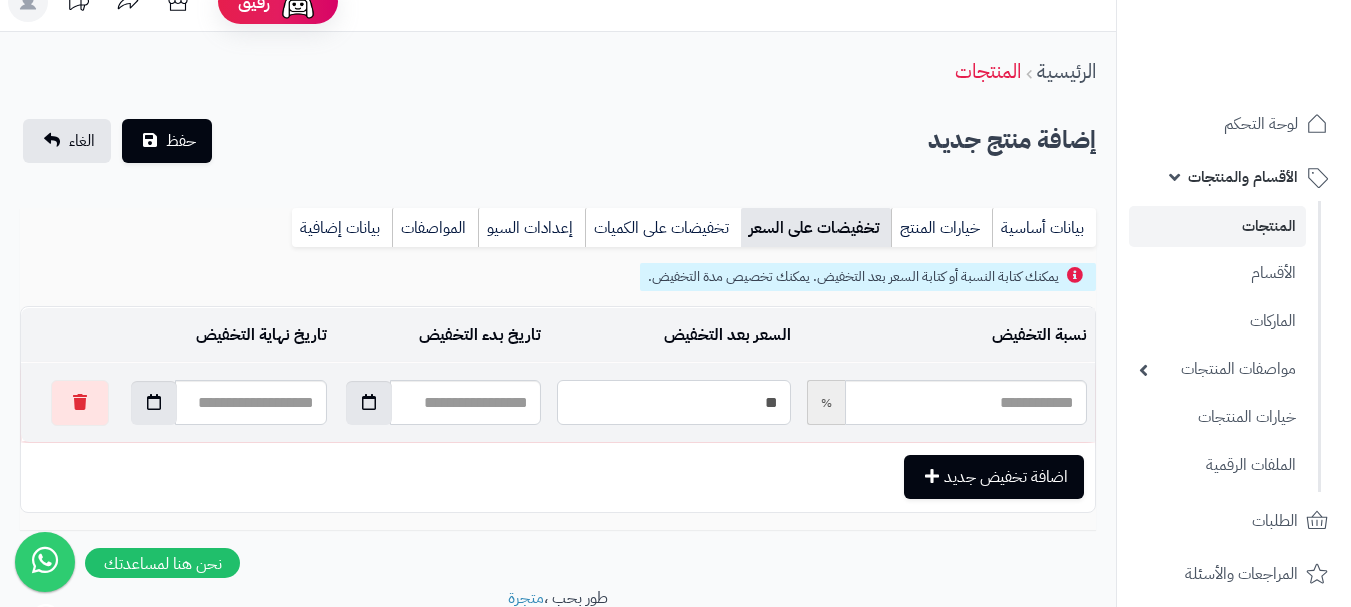 type on "*****" 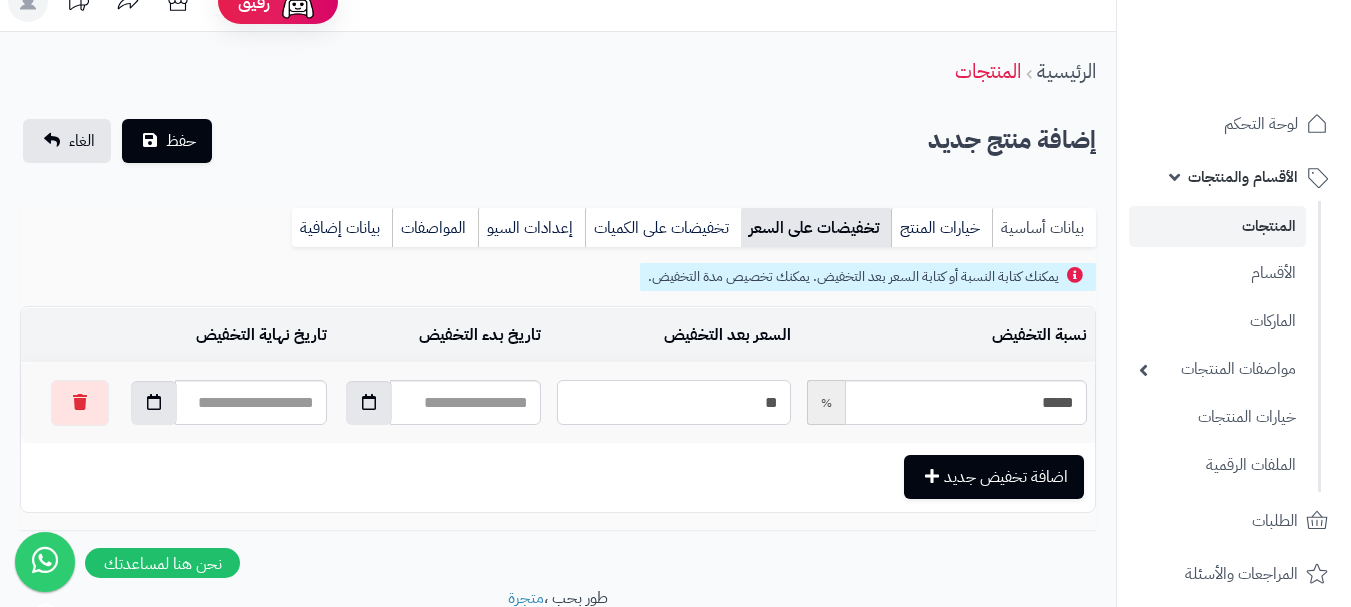 type on "**" 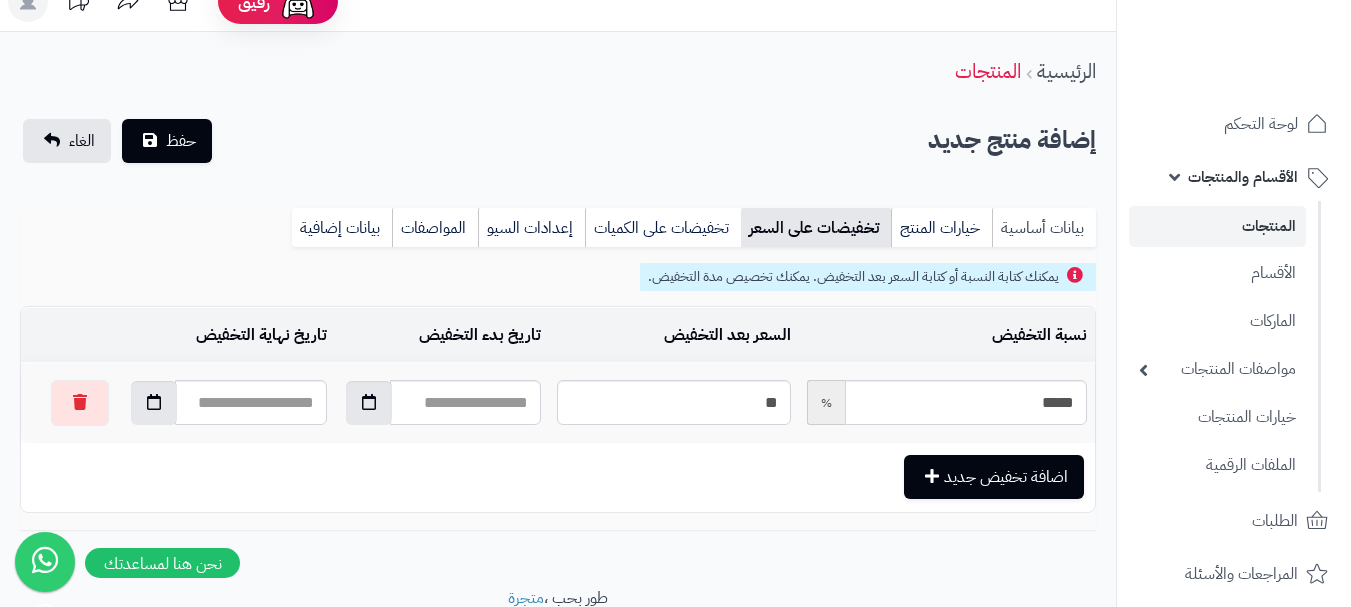 click on "بيانات أساسية" at bounding box center (1044, 228) 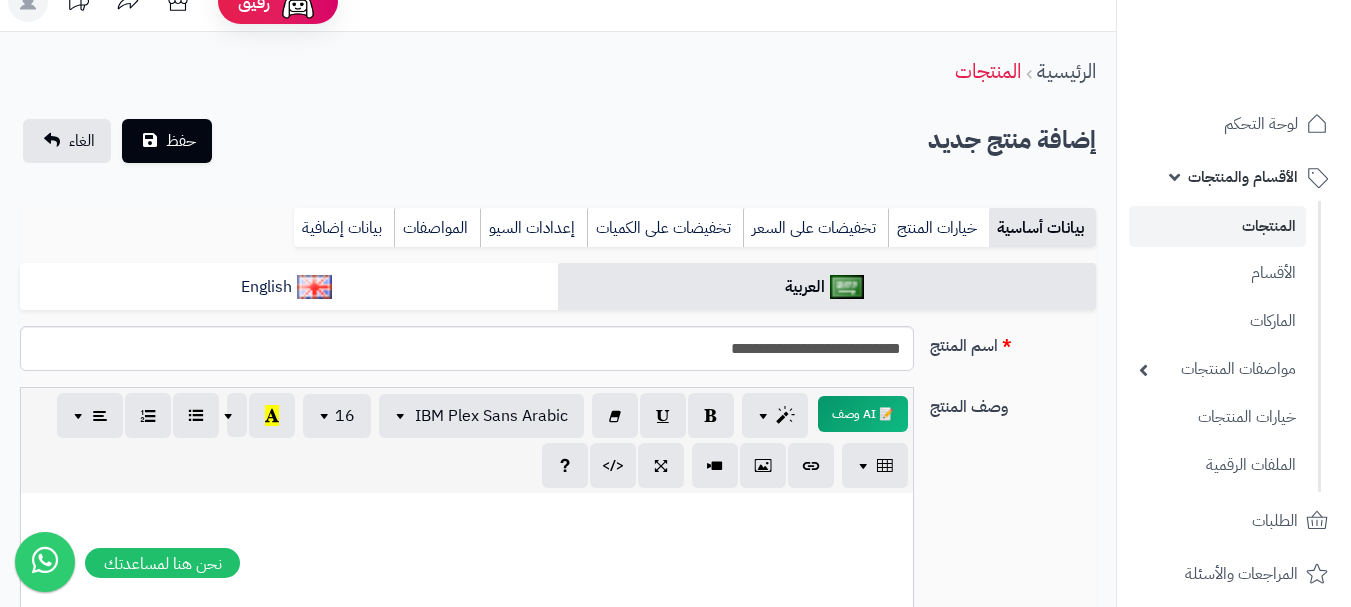 scroll, scrollTop: 0, scrollLeft: 0, axis: both 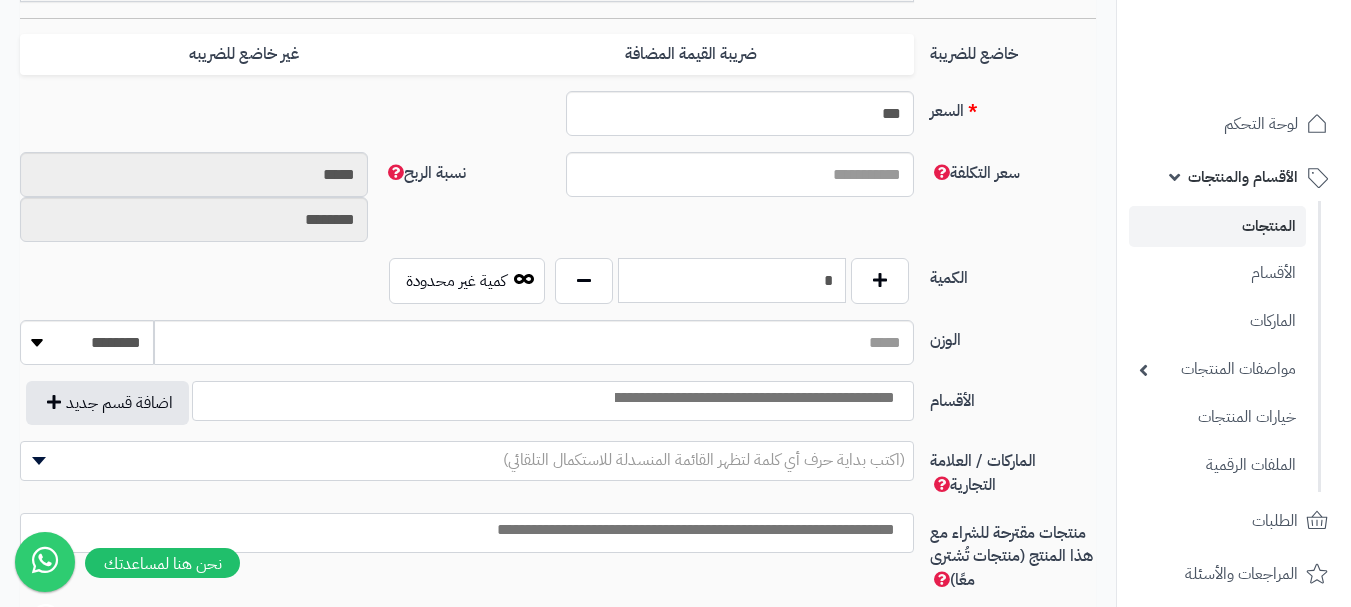 click on "*" at bounding box center [732, 280] 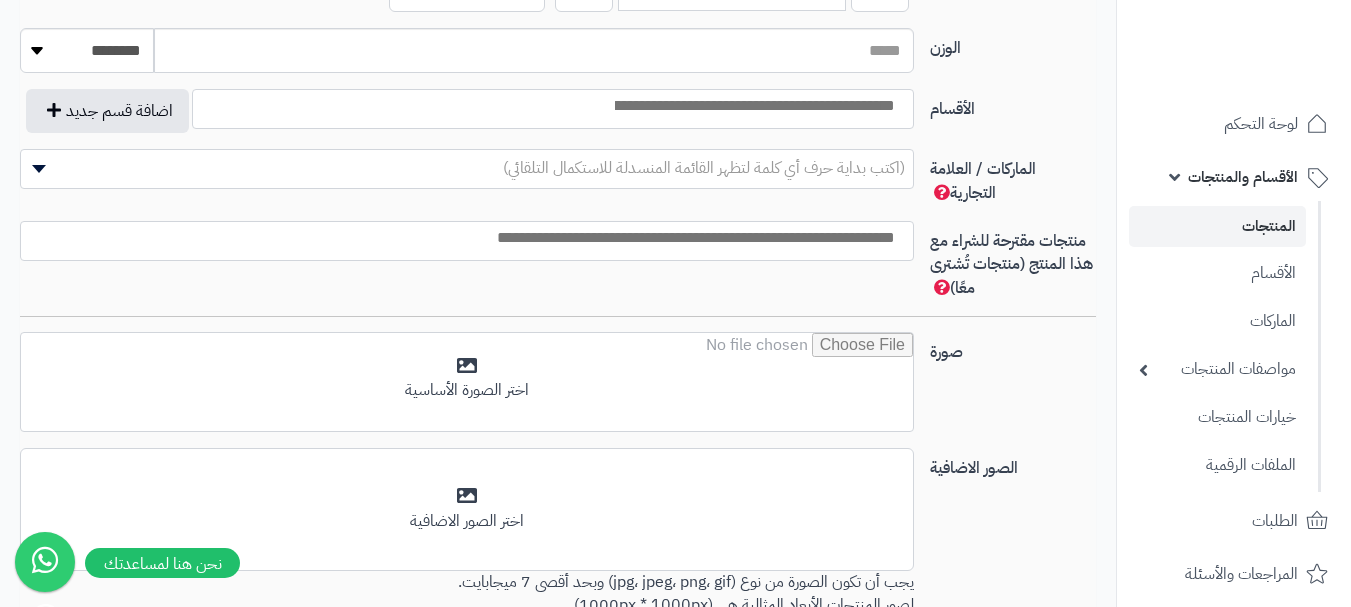 scroll, scrollTop: 1128, scrollLeft: 0, axis: vertical 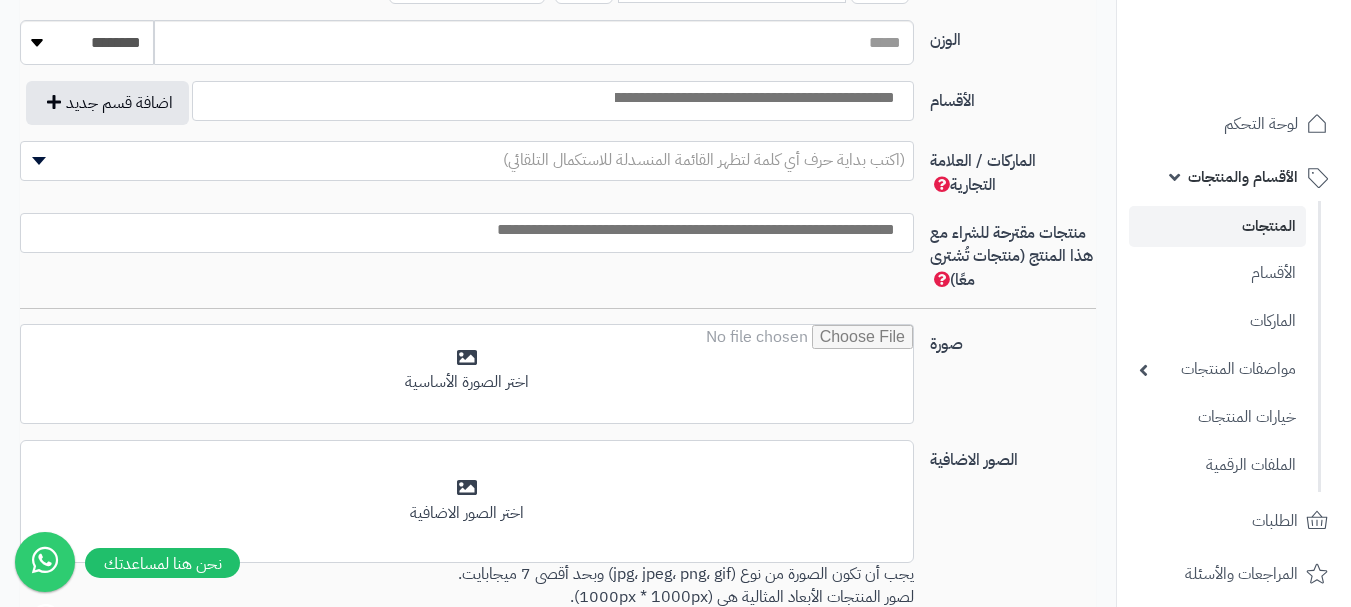 type on "*" 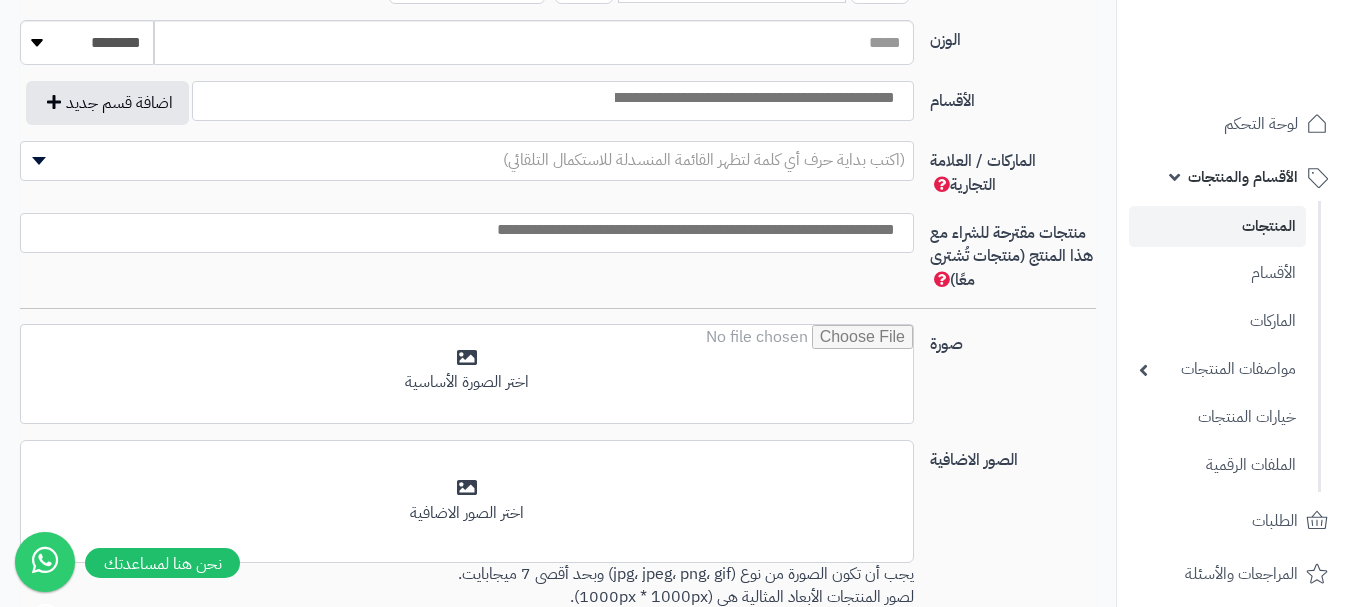 click at bounding box center (753, 98) 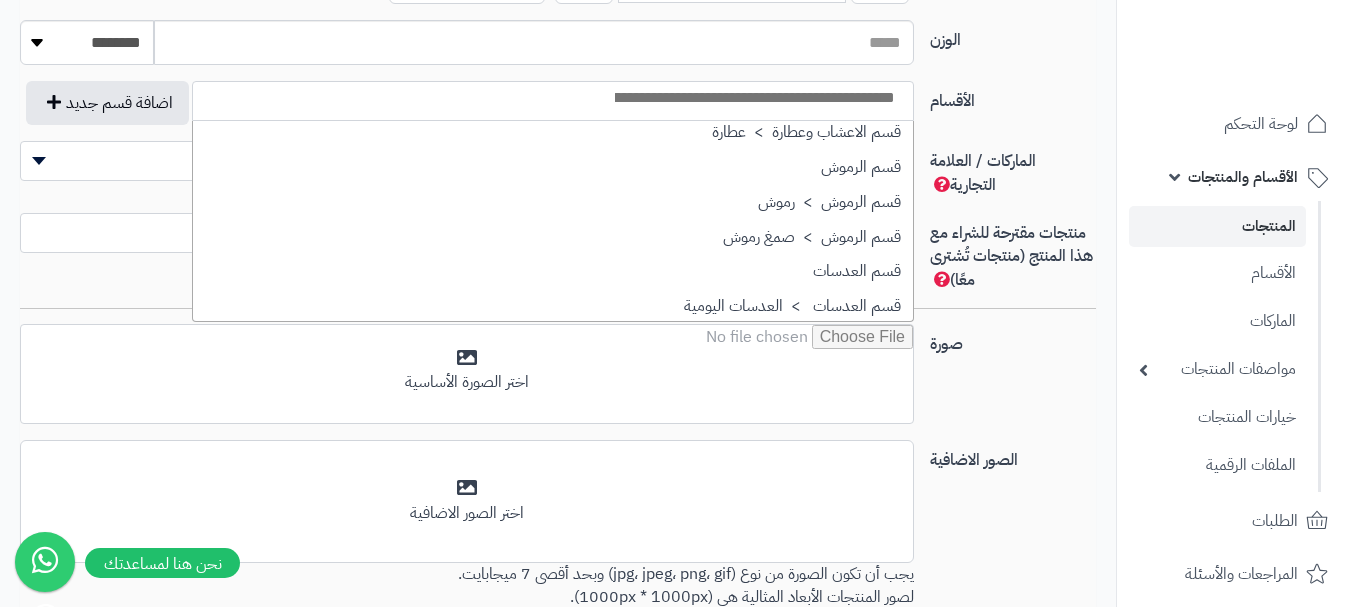 scroll, scrollTop: 1500, scrollLeft: 0, axis: vertical 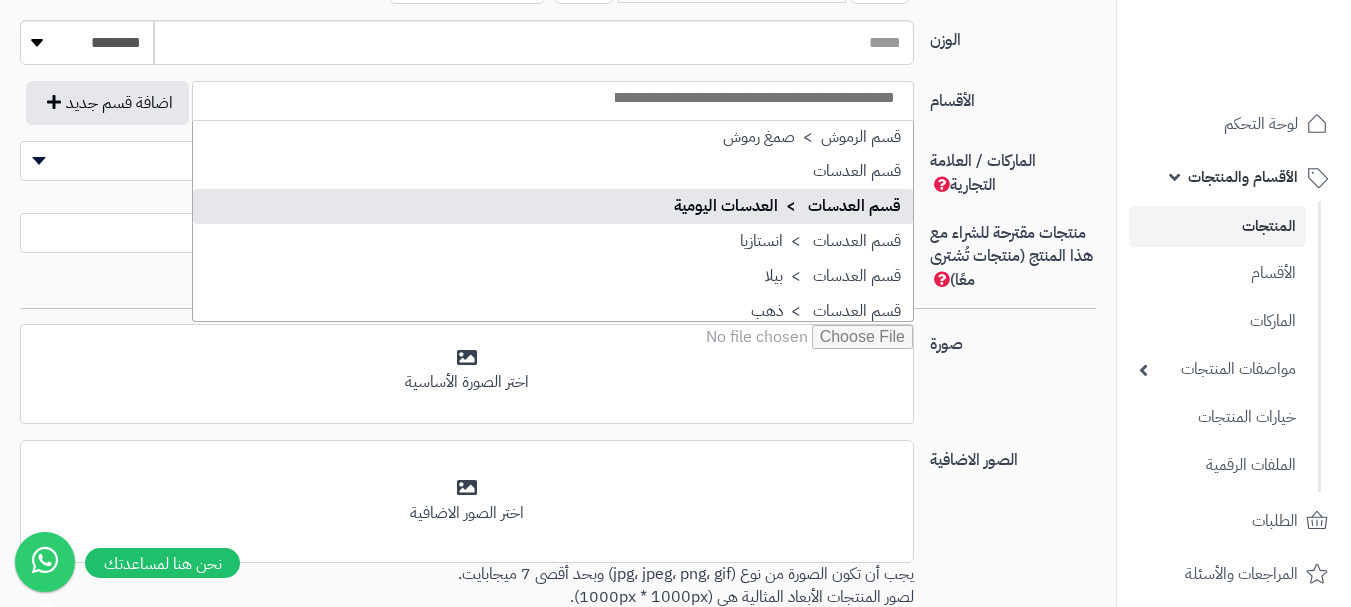 select on "**" 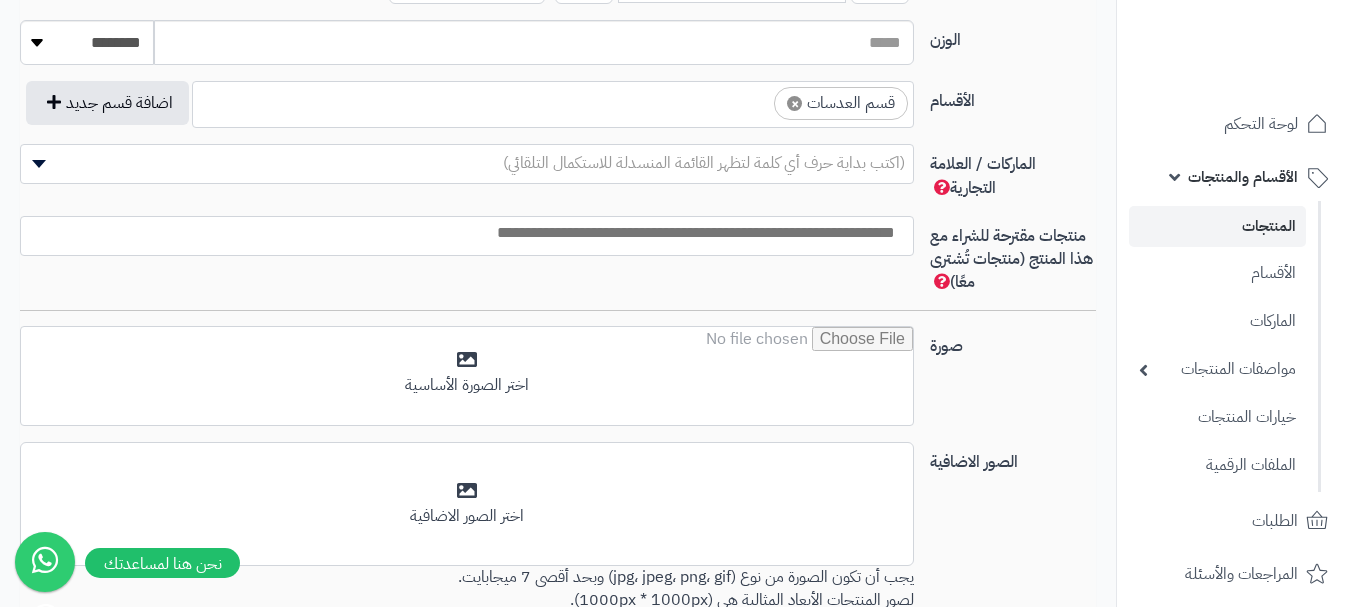 scroll, scrollTop: 1100, scrollLeft: 0, axis: vertical 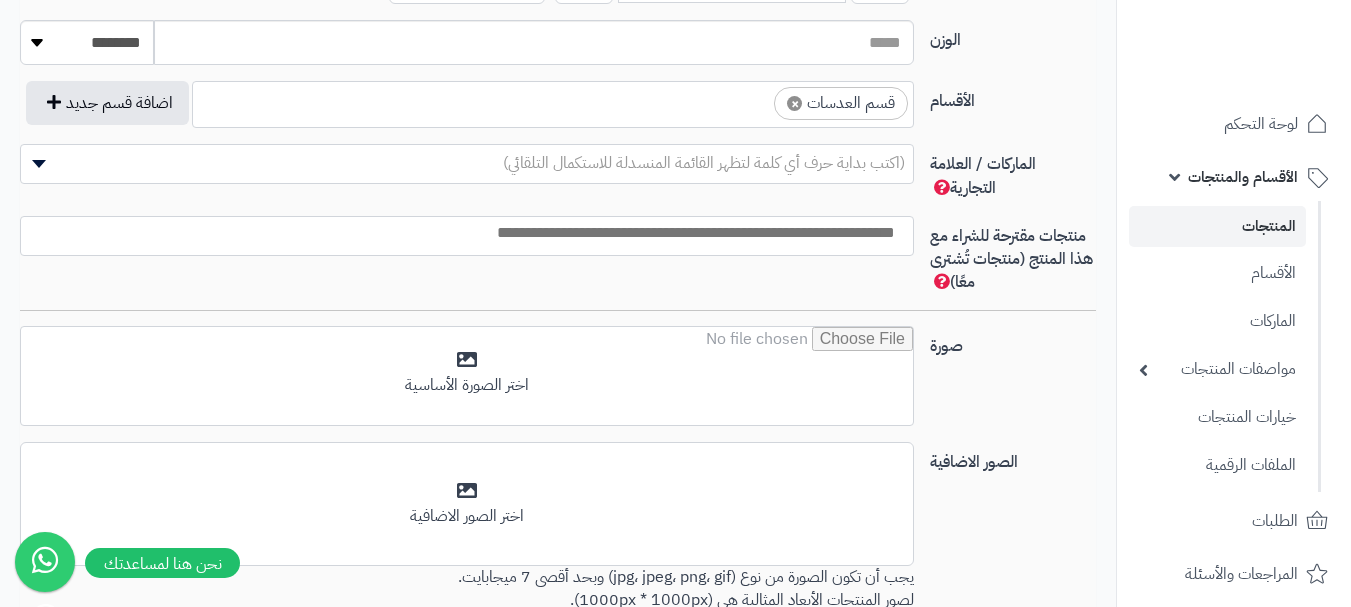 click on "× قسم العدسات" at bounding box center [553, 101] 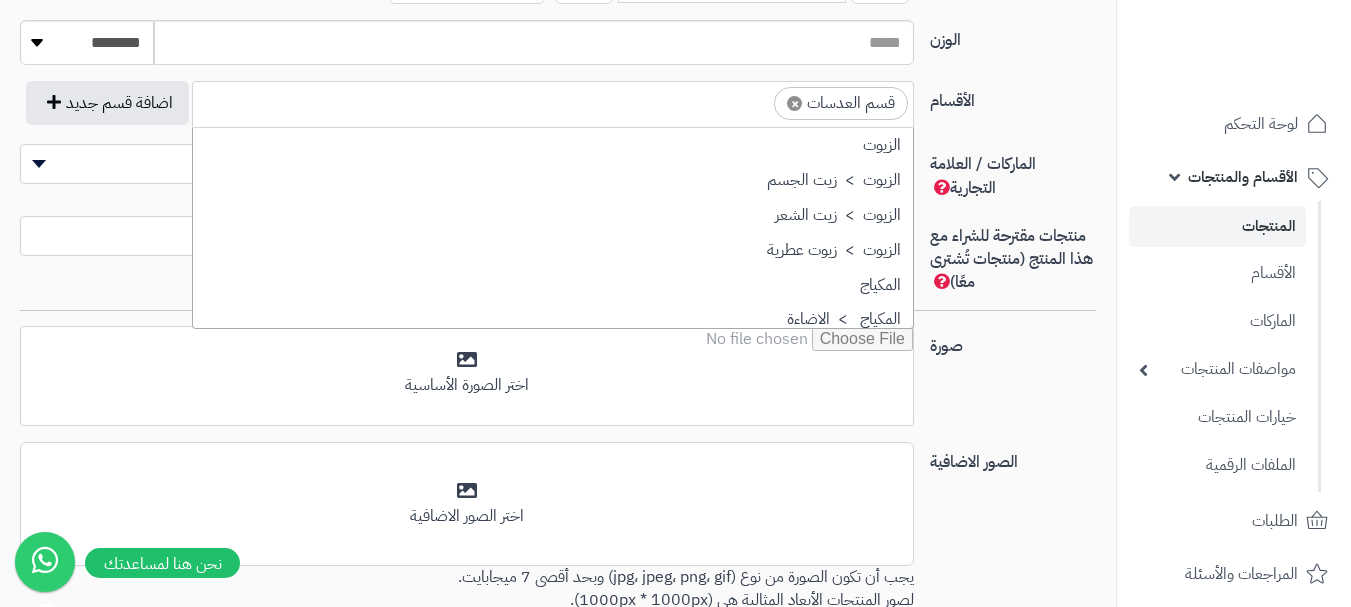 scroll, scrollTop: 1498, scrollLeft: 0, axis: vertical 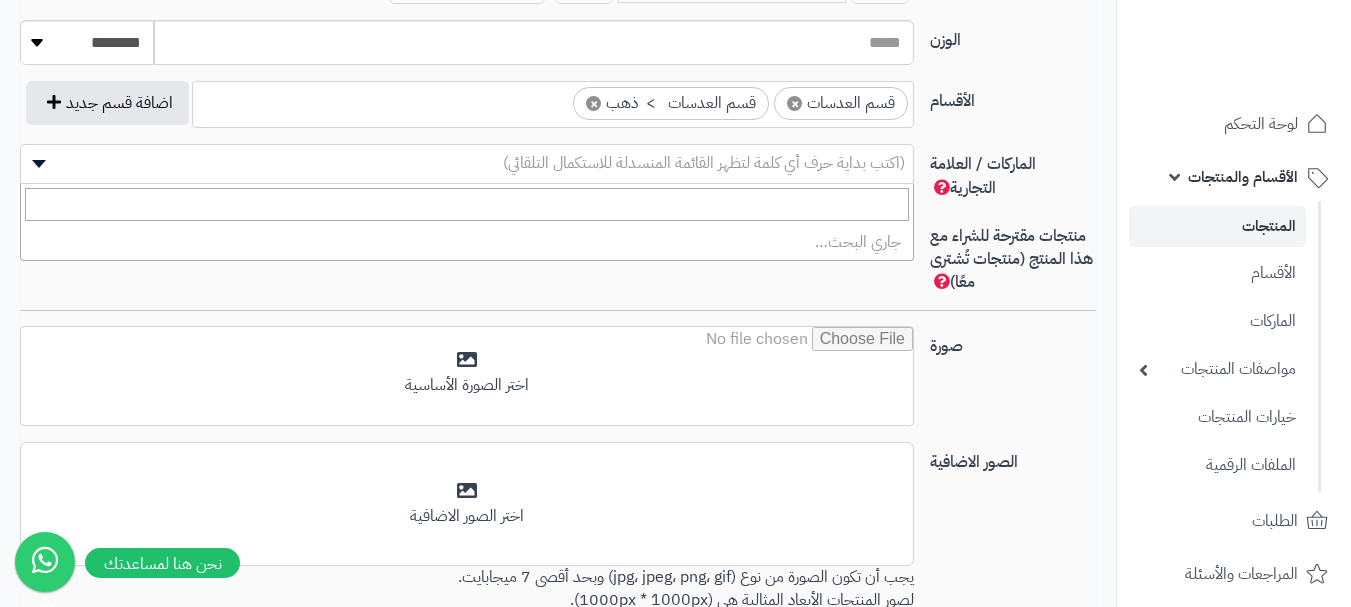 click on "(اكتب بداية حرف أي كلمة لتظهر القائمة المنسدلة للاستكمال التلقائي)" at bounding box center [704, 163] 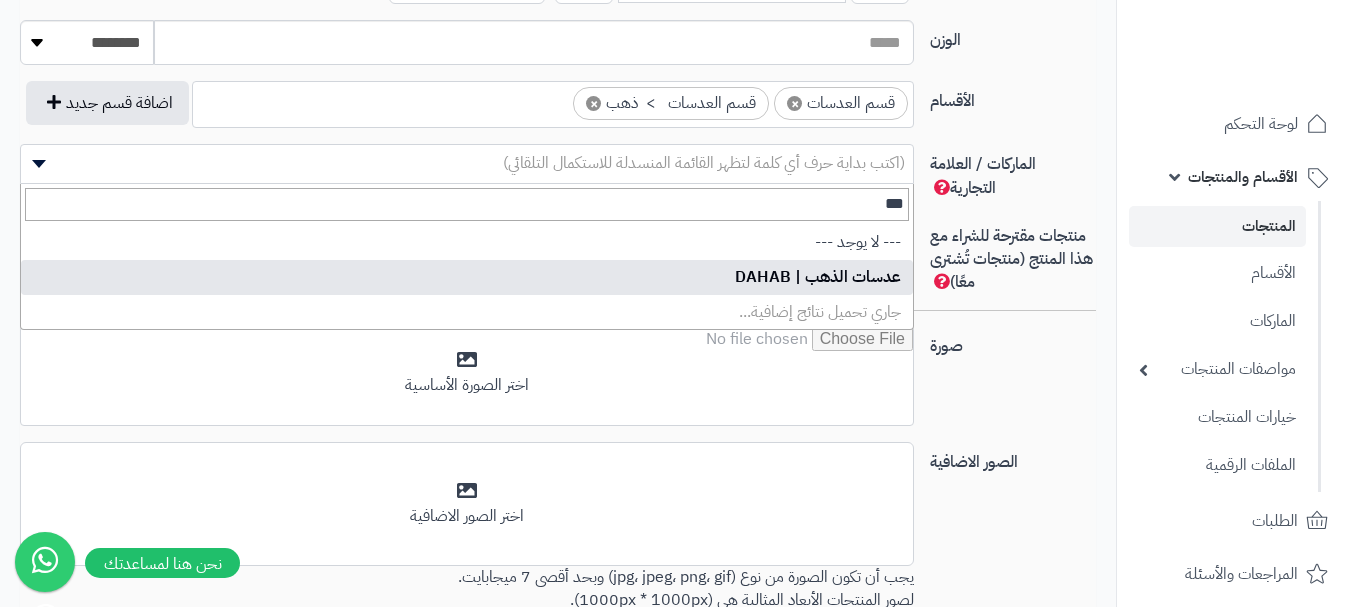 type on "***" 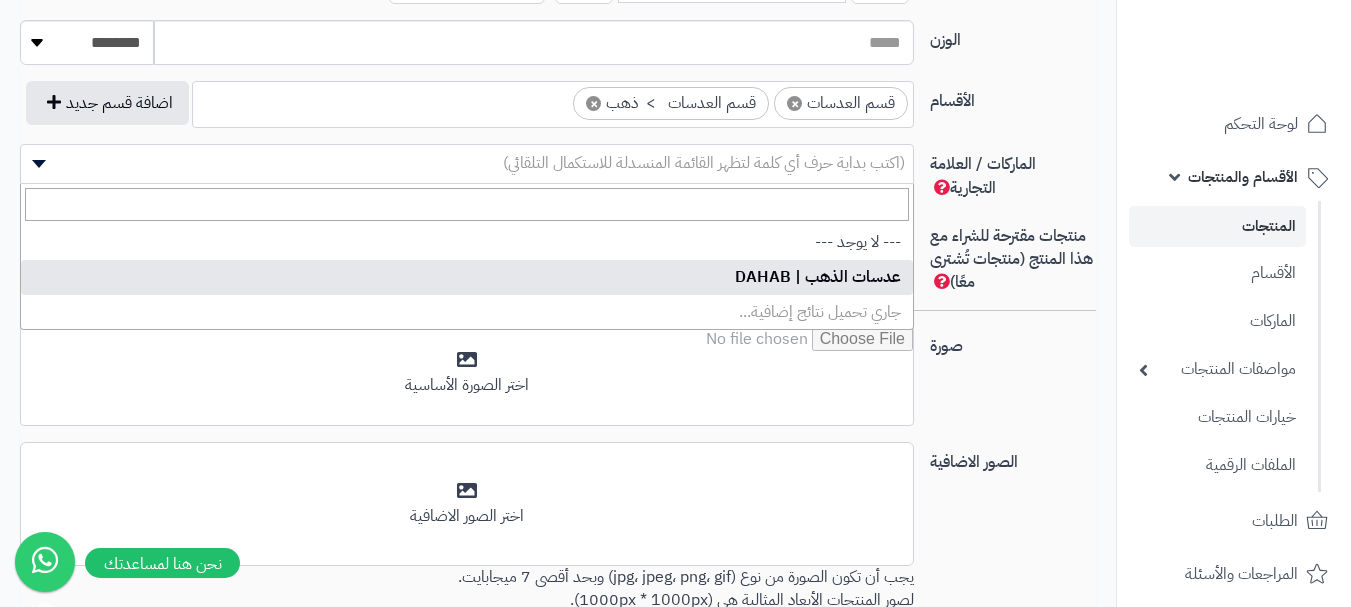 select on "***" 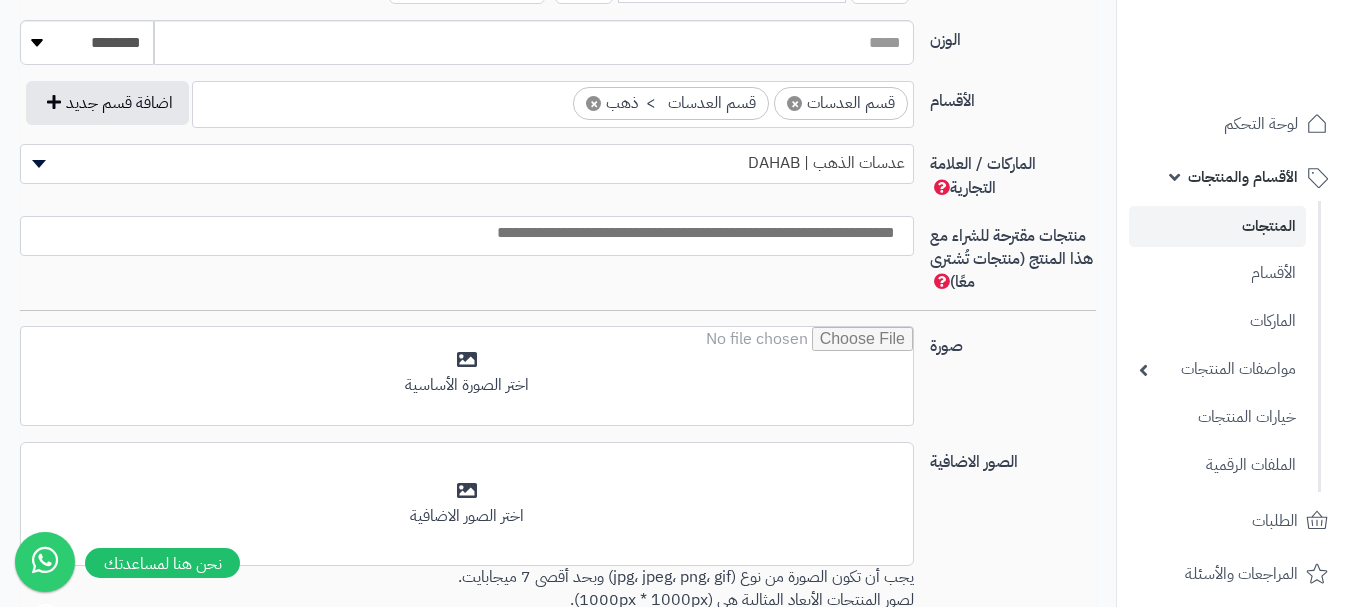 click at bounding box center (462, 233) 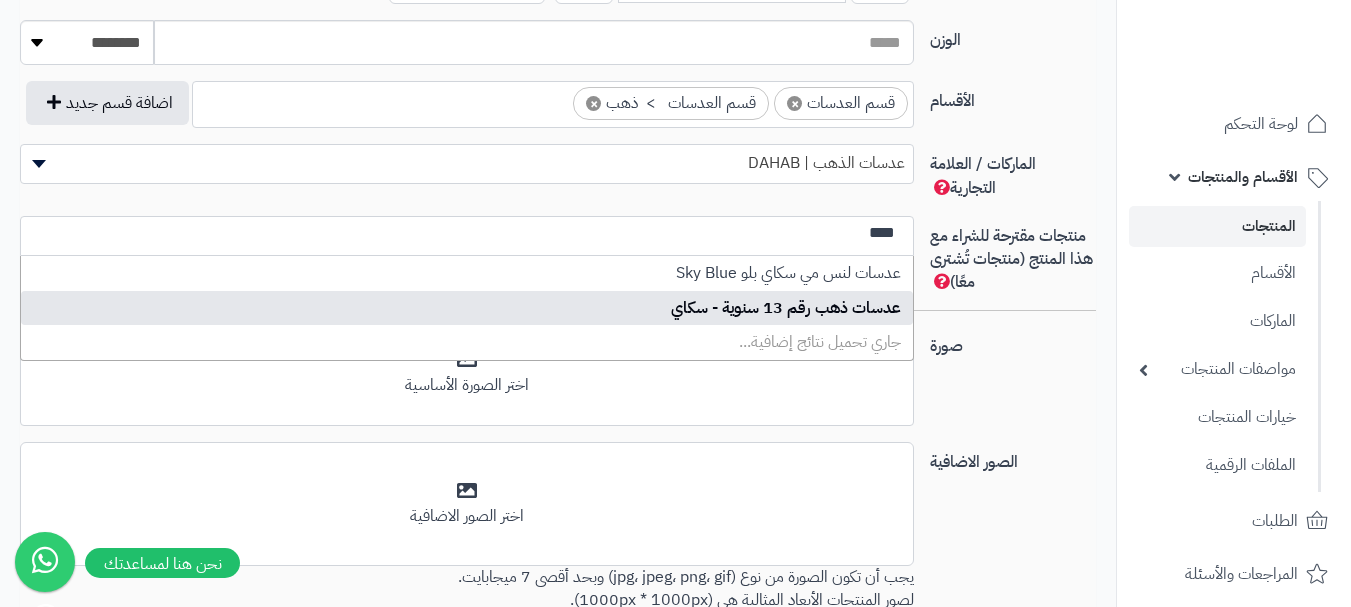 type on "****" 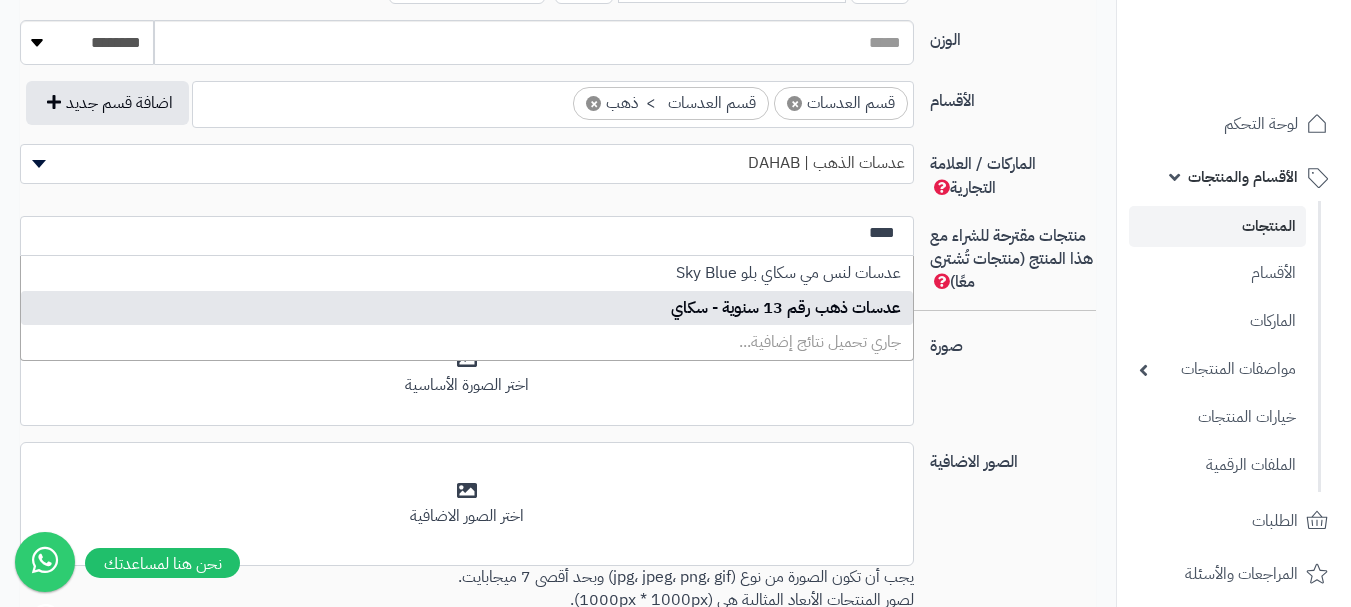 type 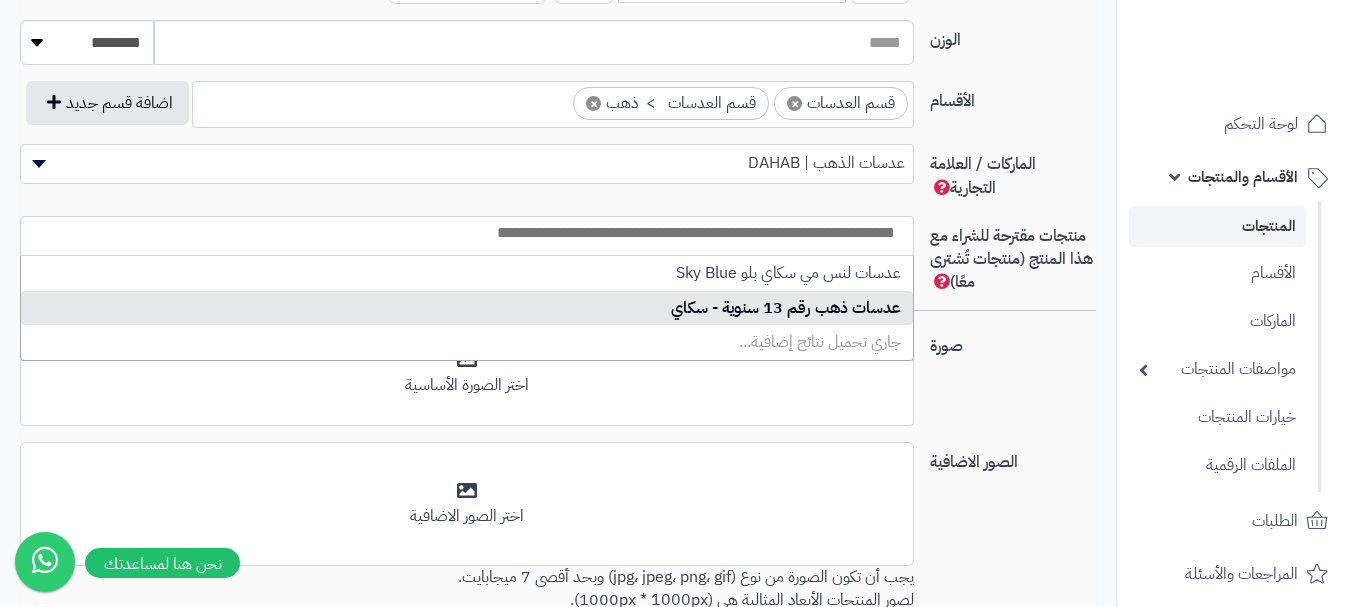 scroll, scrollTop: 0, scrollLeft: 0, axis: both 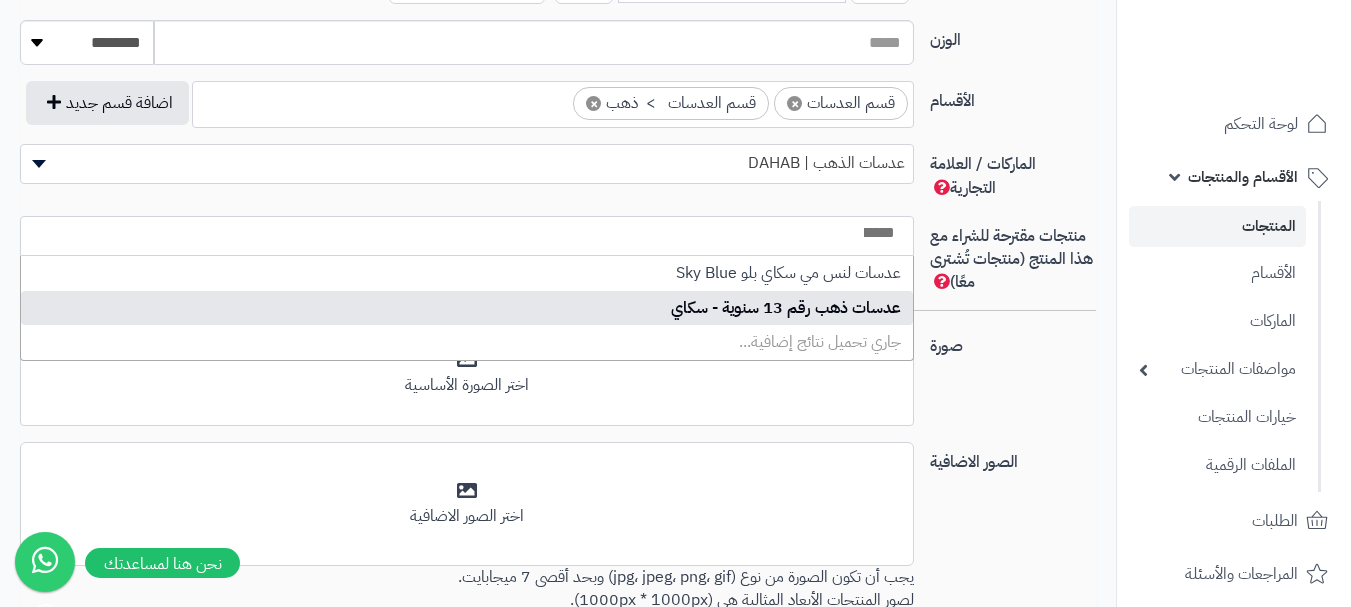 select on "****" 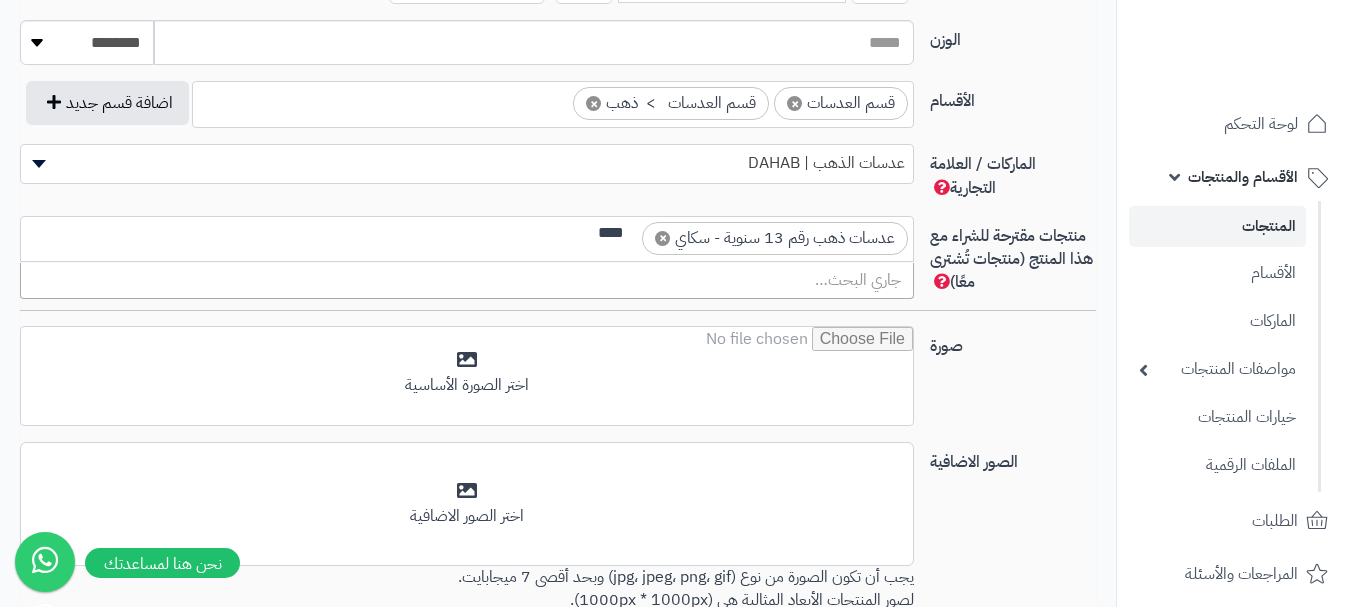scroll, scrollTop: 0, scrollLeft: 0, axis: both 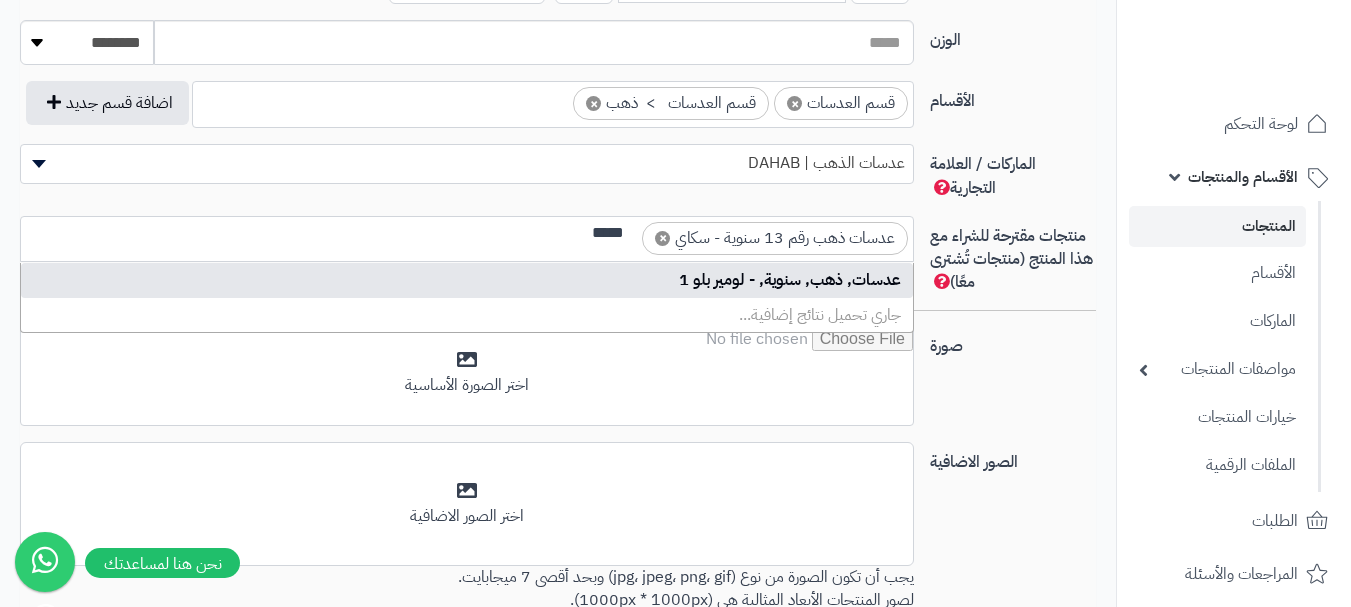 type on "*****" 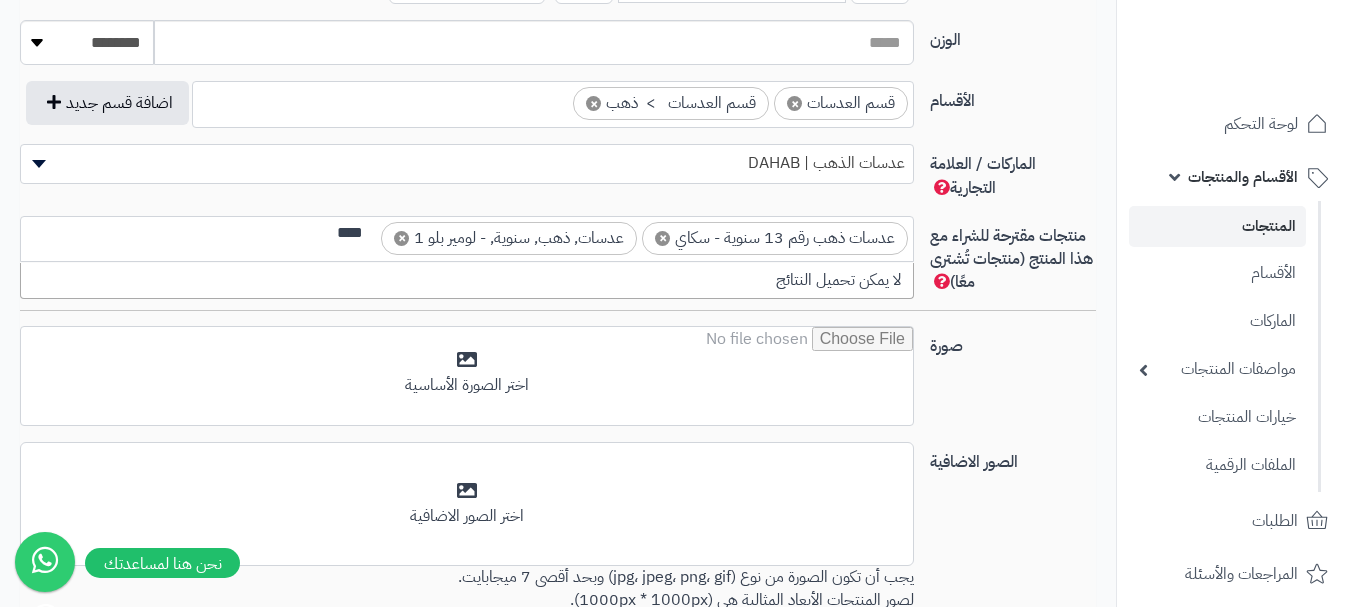 scroll, scrollTop: 0, scrollLeft: -3, axis: horizontal 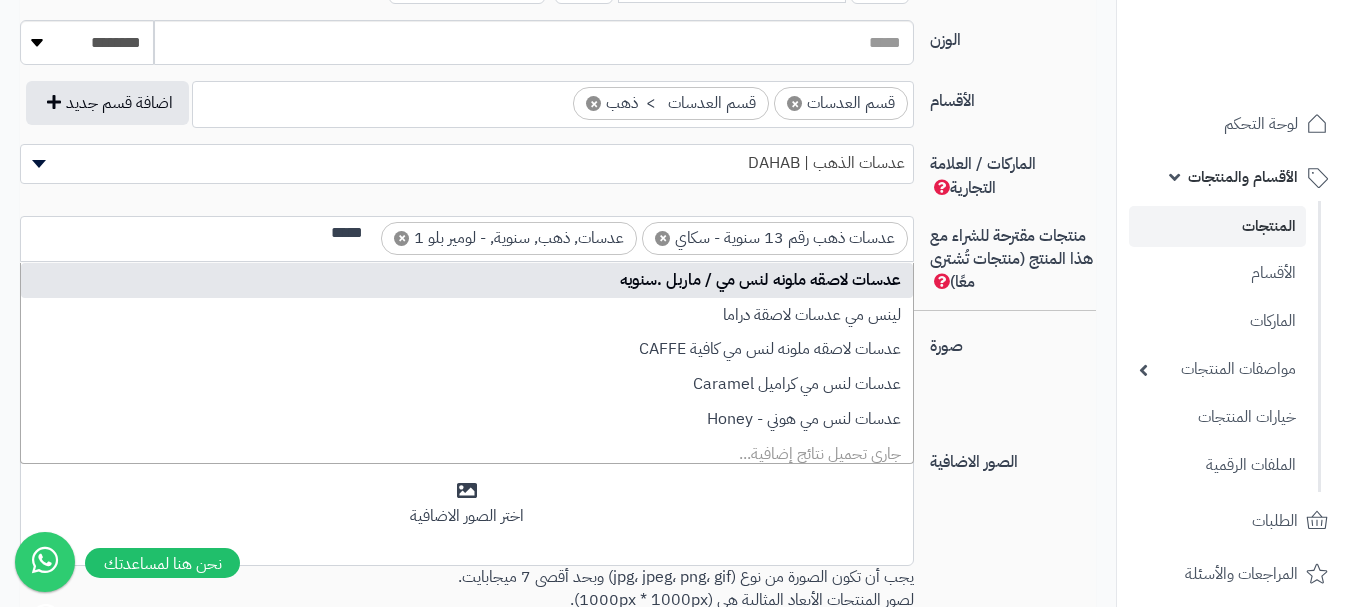 type on "*****" 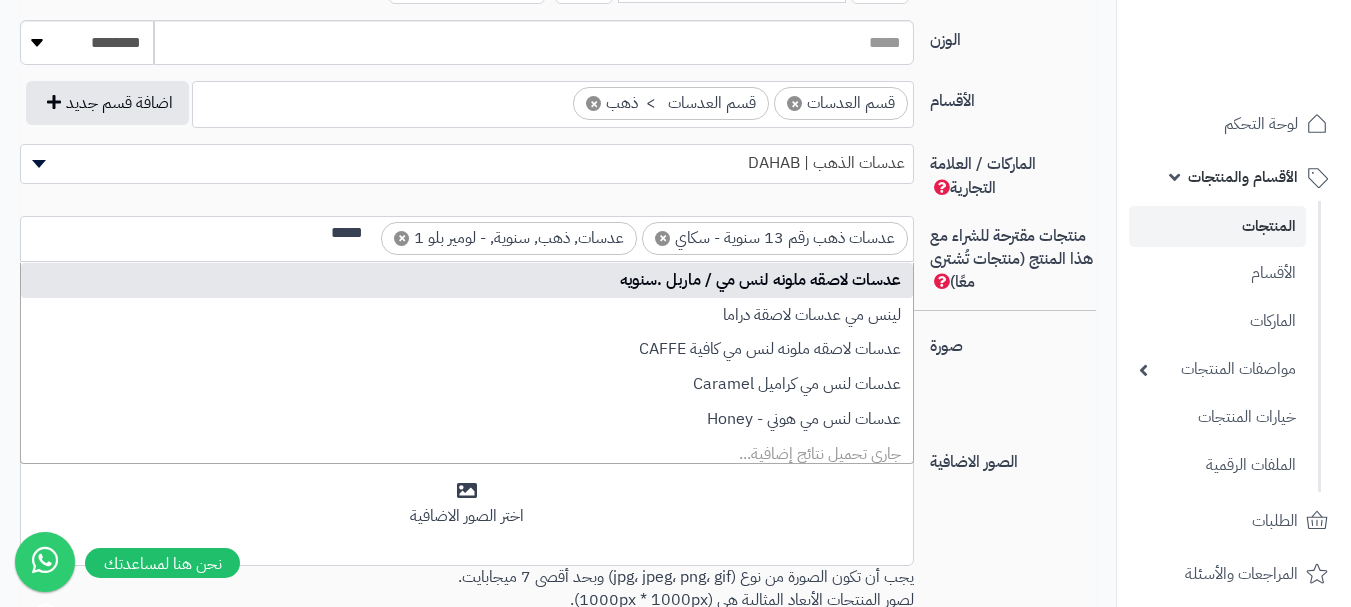 type 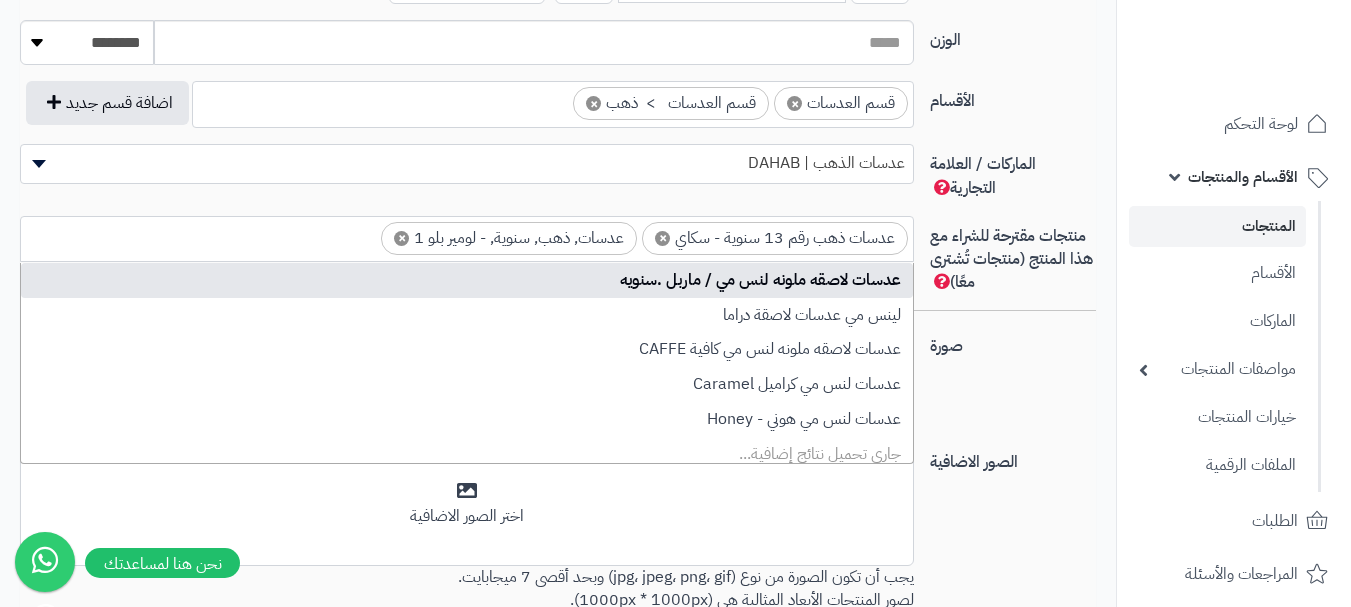 scroll, scrollTop: 0, scrollLeft: 0, axis: both 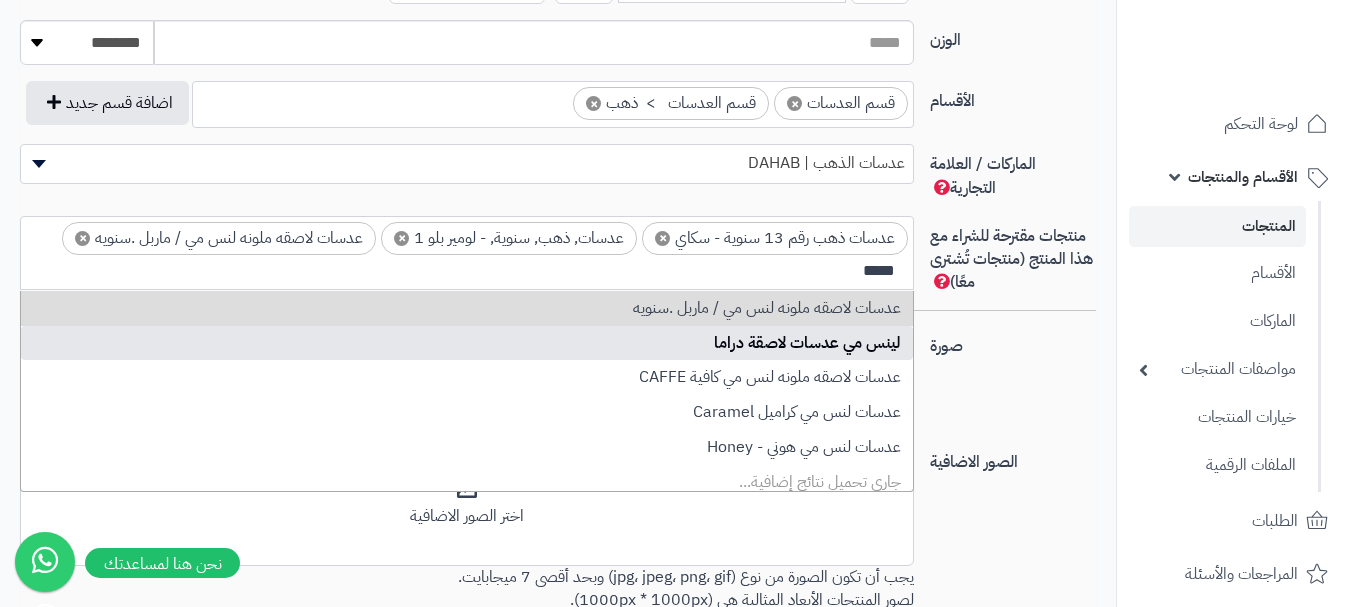 type on "*****" 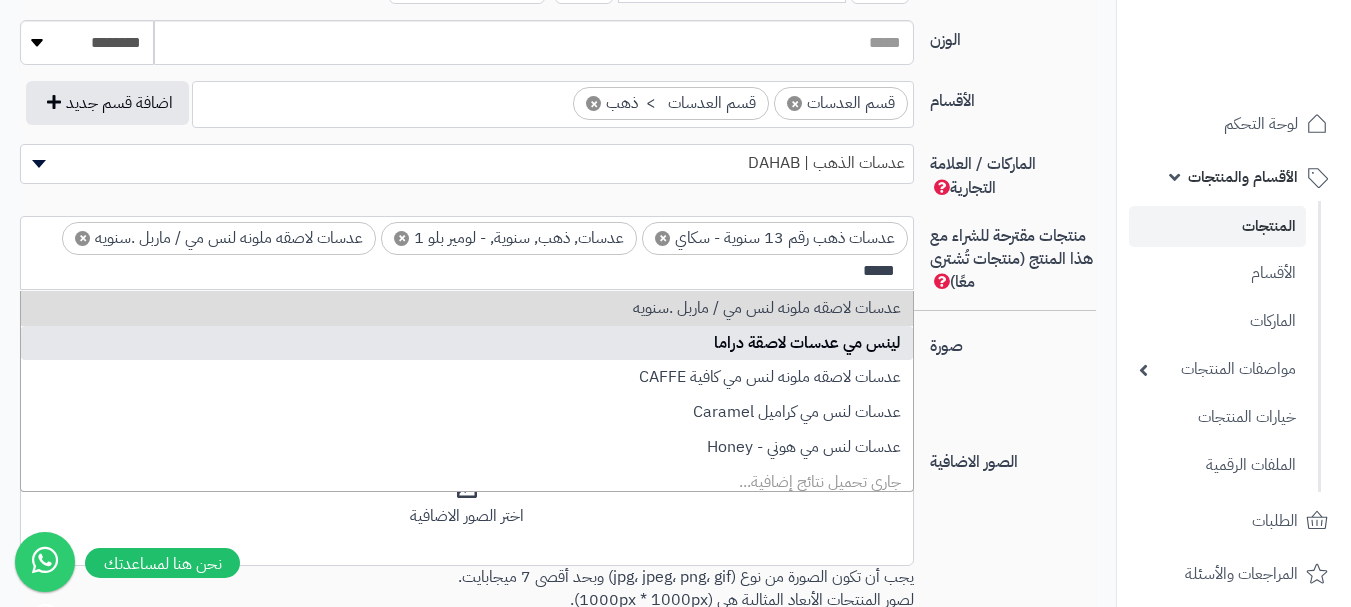 type 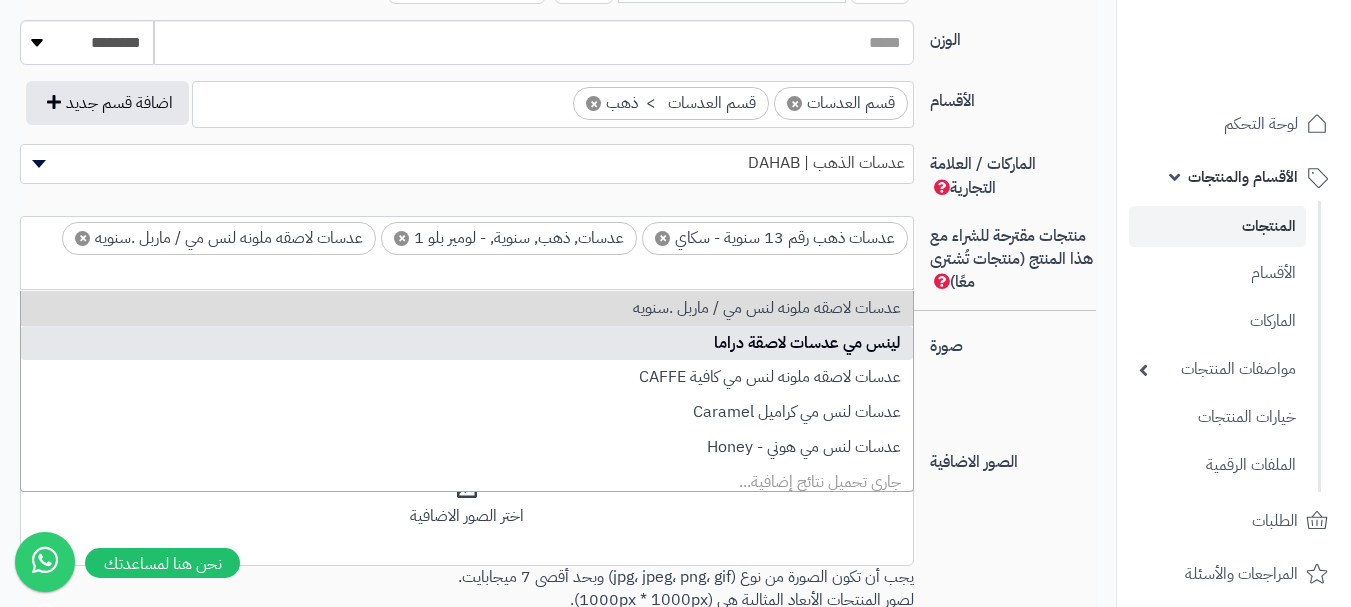 scroll, scrollTop: 0, scrollLeft: 0, axis: both 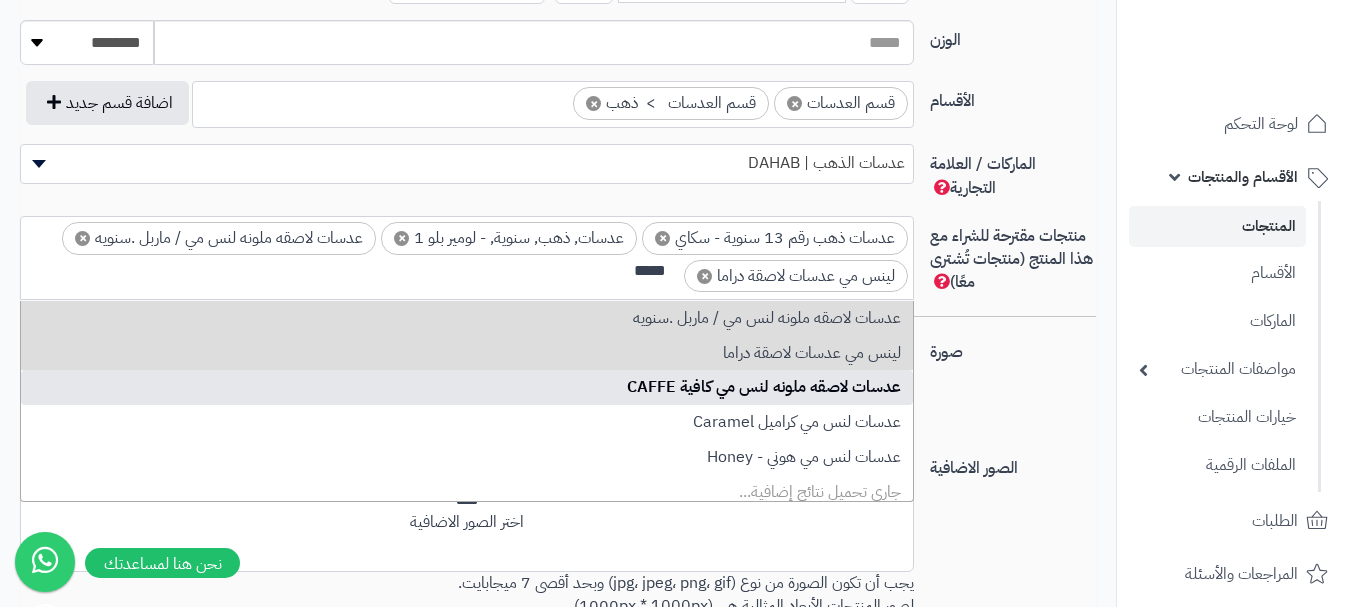 type on "*****" 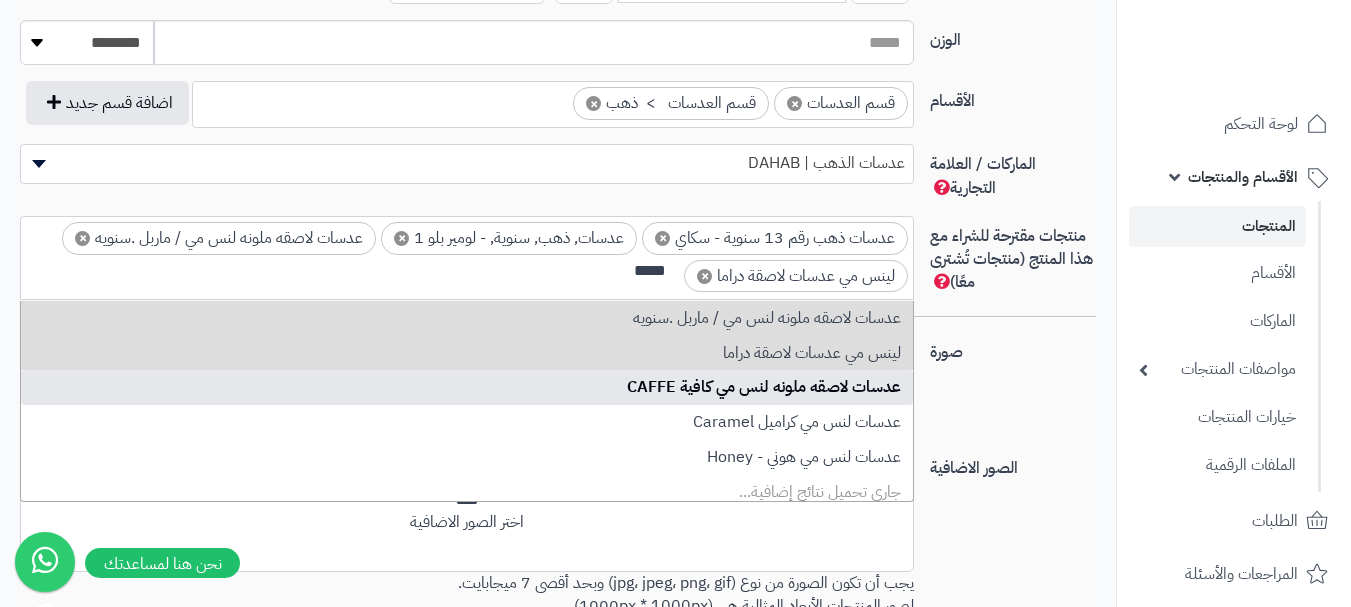 type 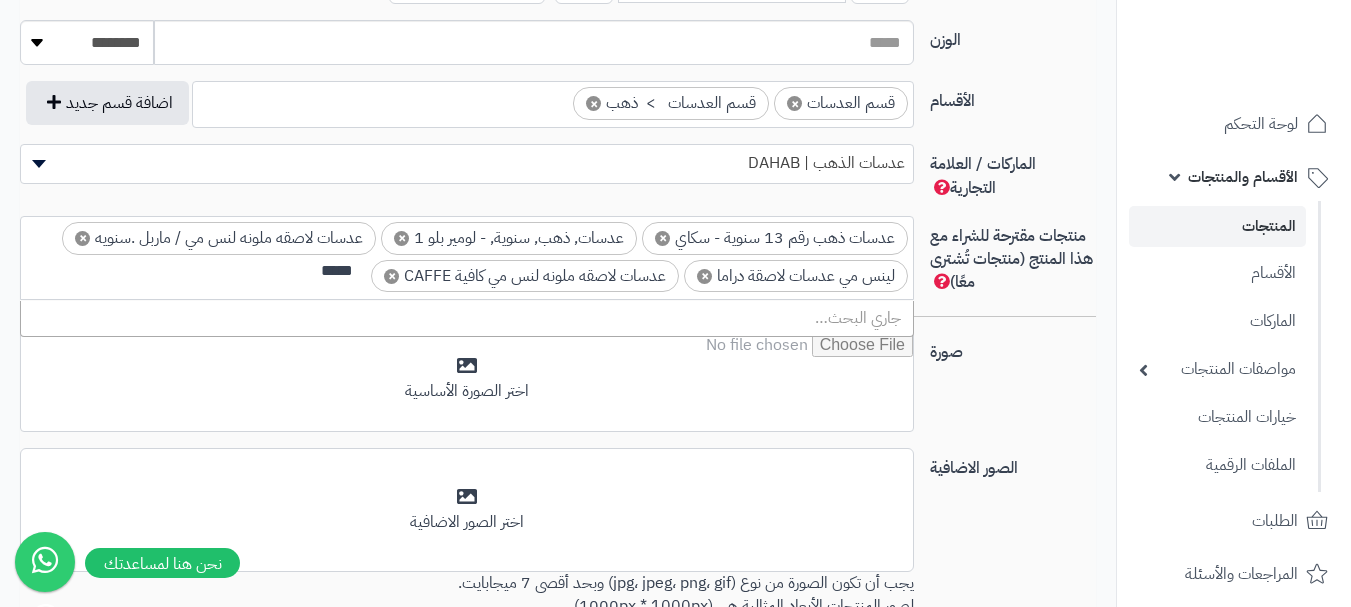 scroll, scrollTop: 0, scrollLeft: -3, axis: horizontal 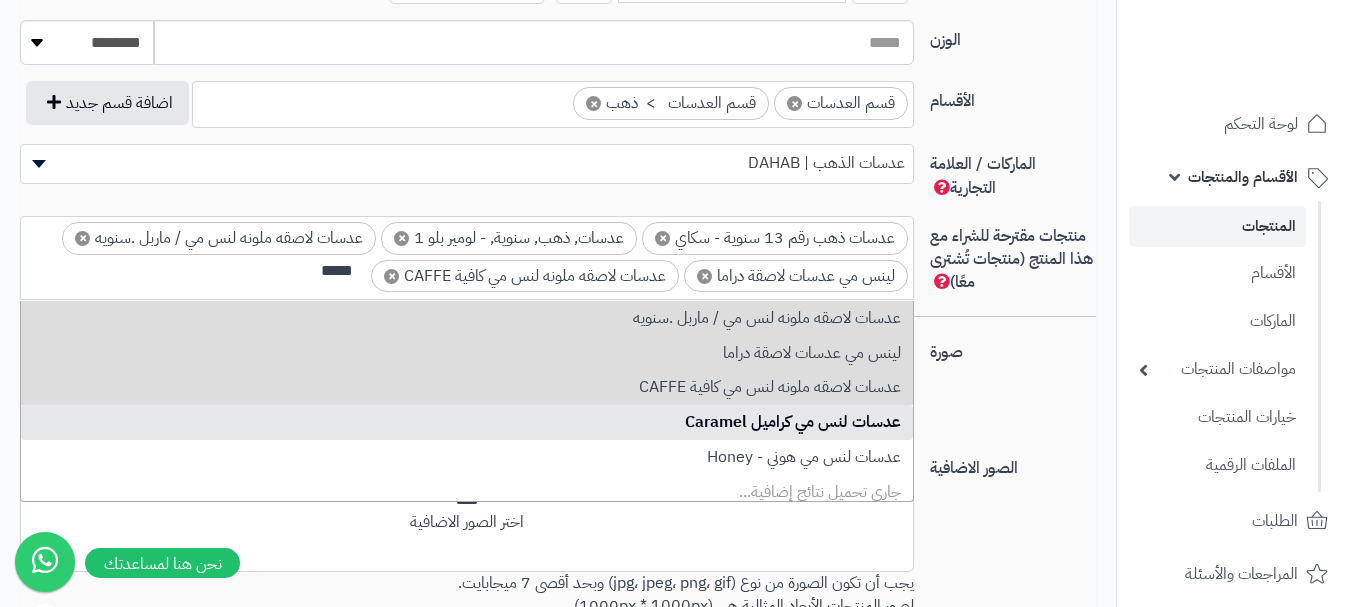 type on "*****" 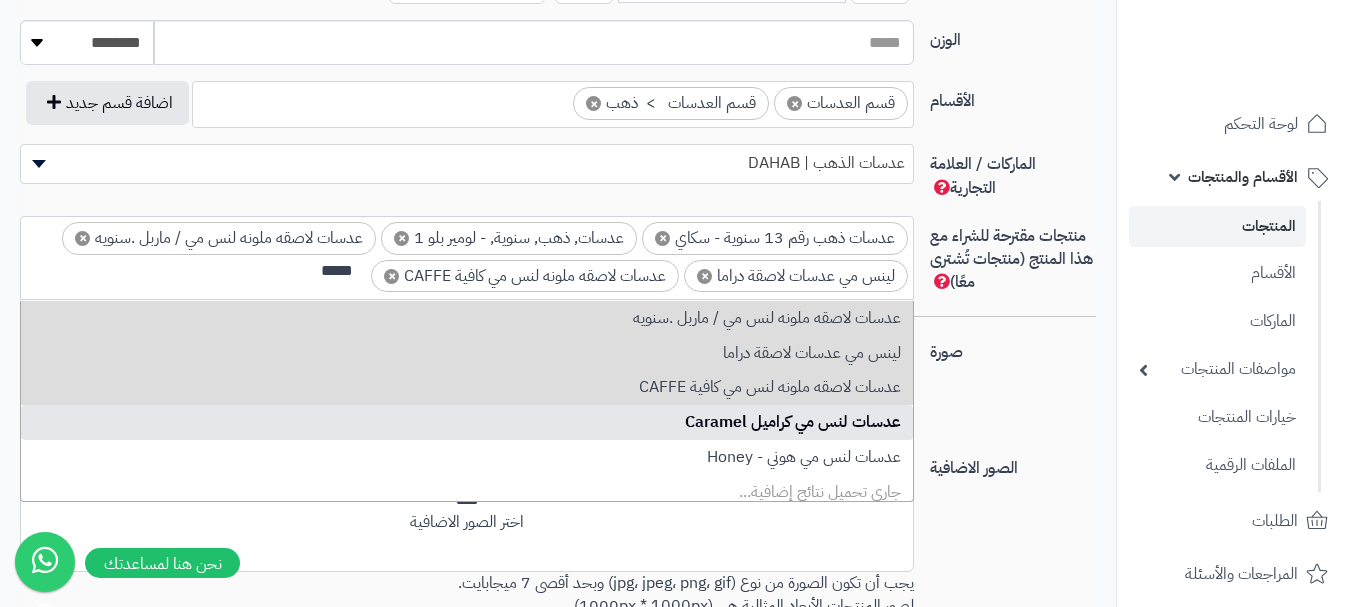 type 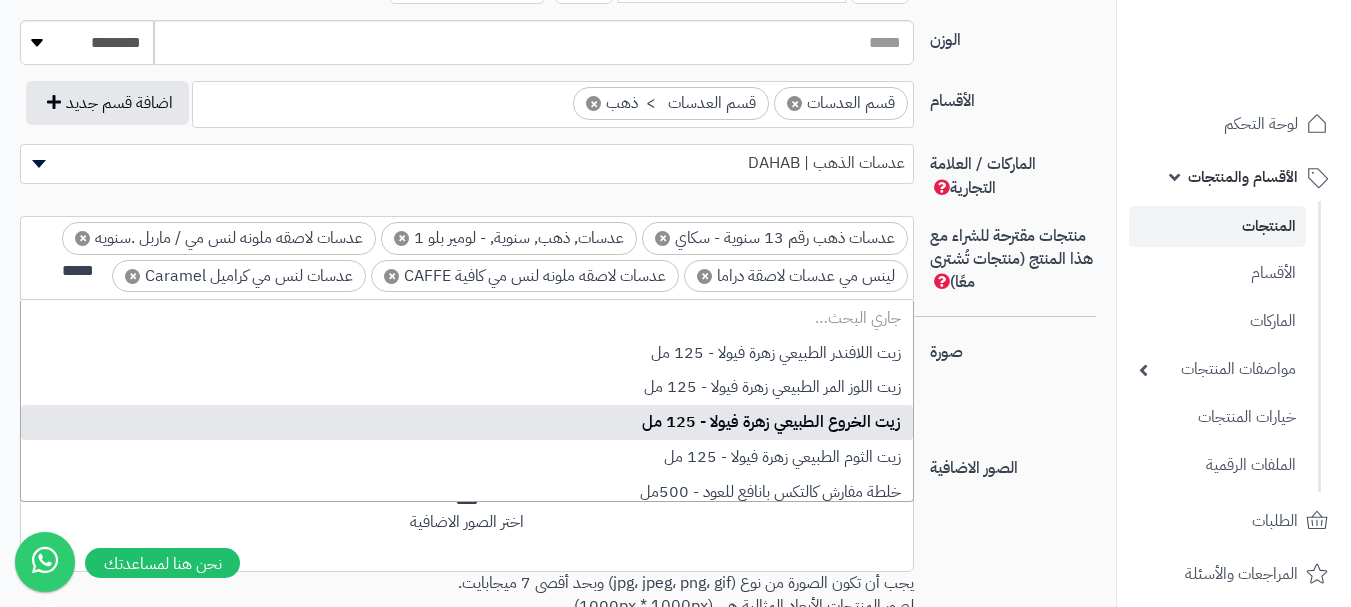 scroll, scrollTop: 0, scrollLeft: -3, axis: horizontal 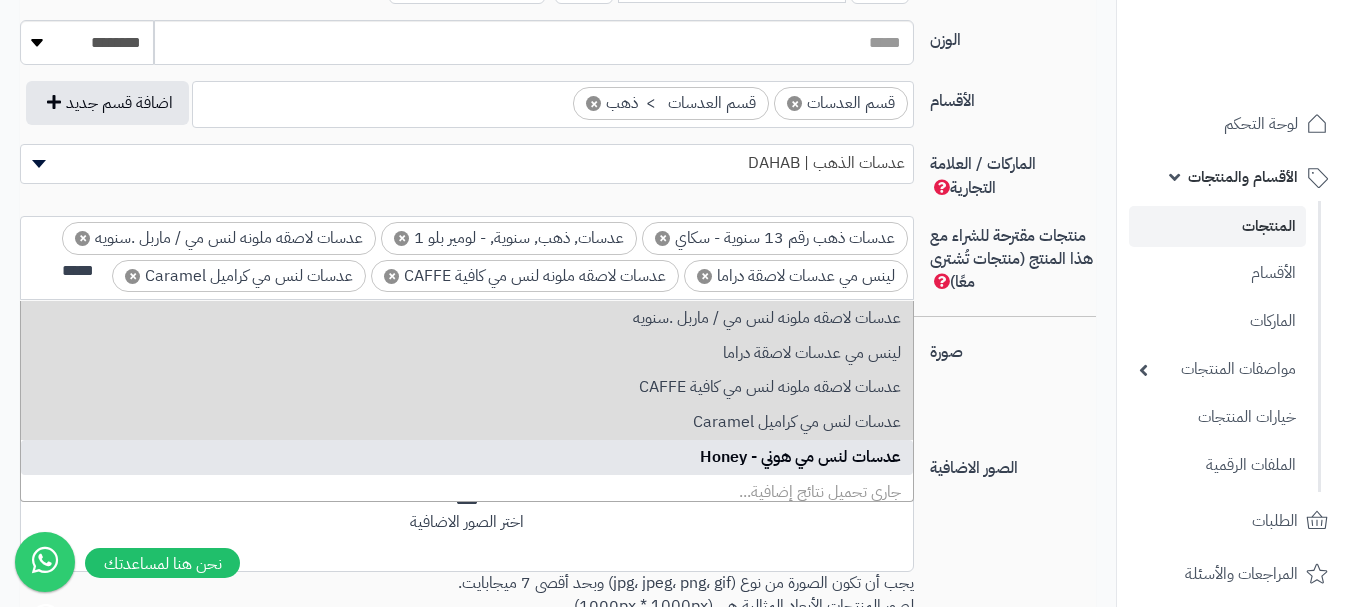 type on "*****" 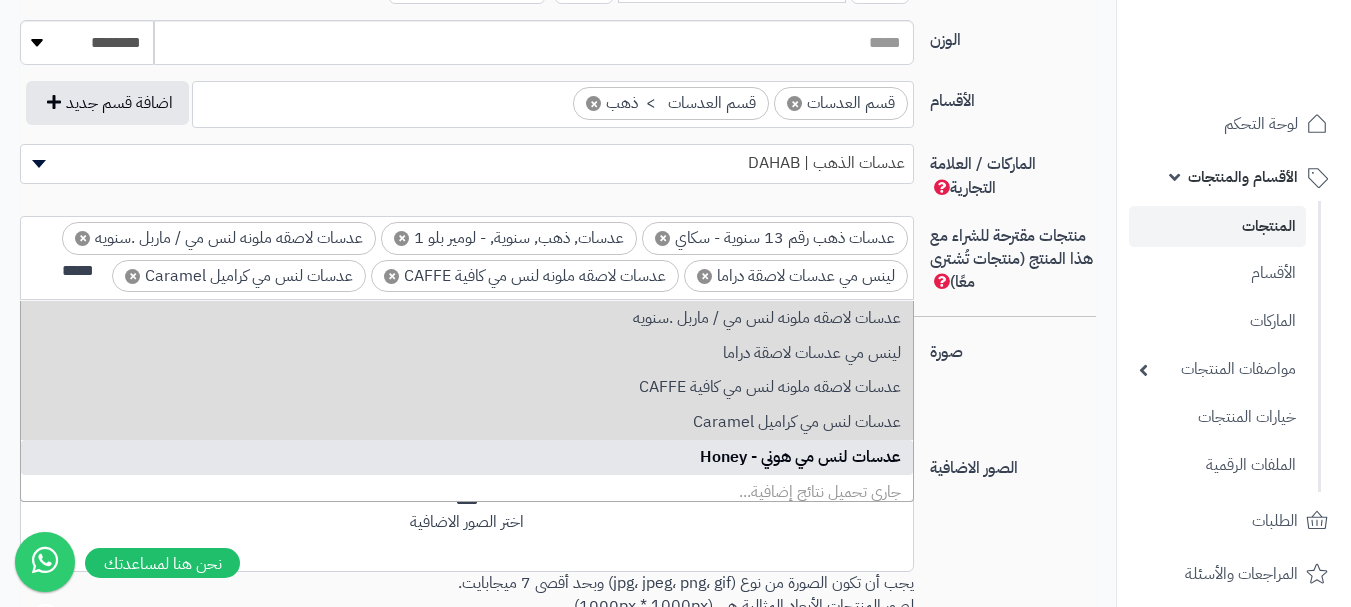 type 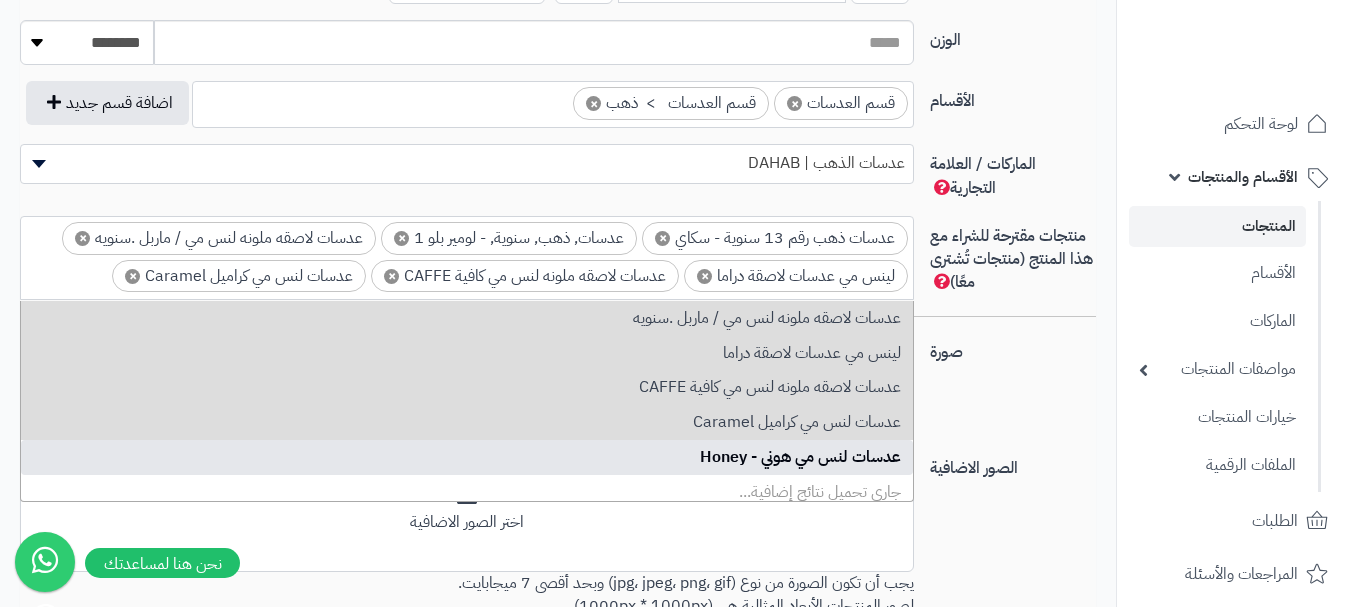 scroll, scrollTop: 0, scrollLeft: 0, axis: both 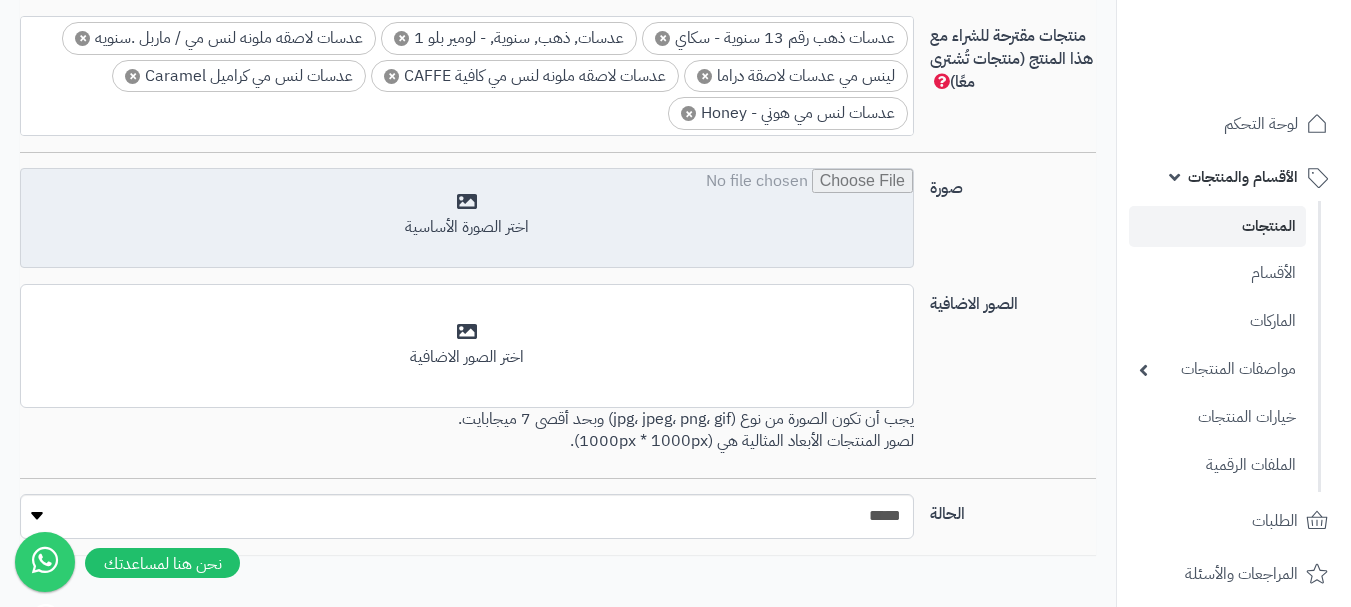 click at bounding box center [467, 219] 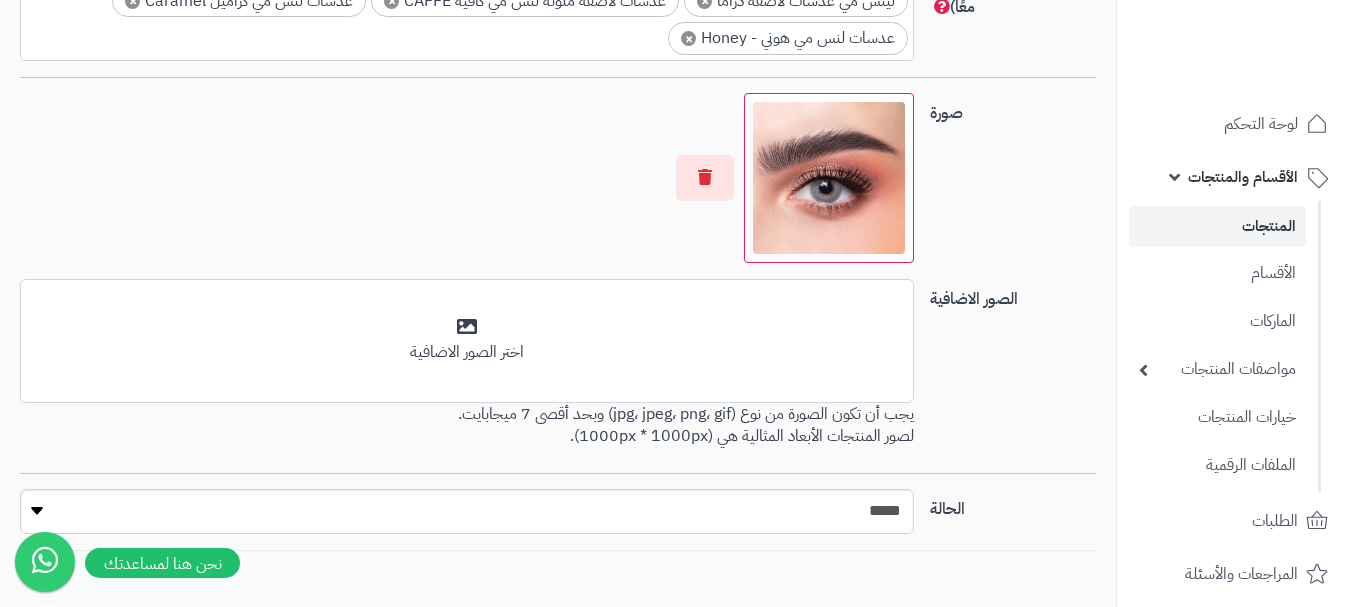scroll, scrollTop: 1503, scrollLeft: 0, axis: vertical 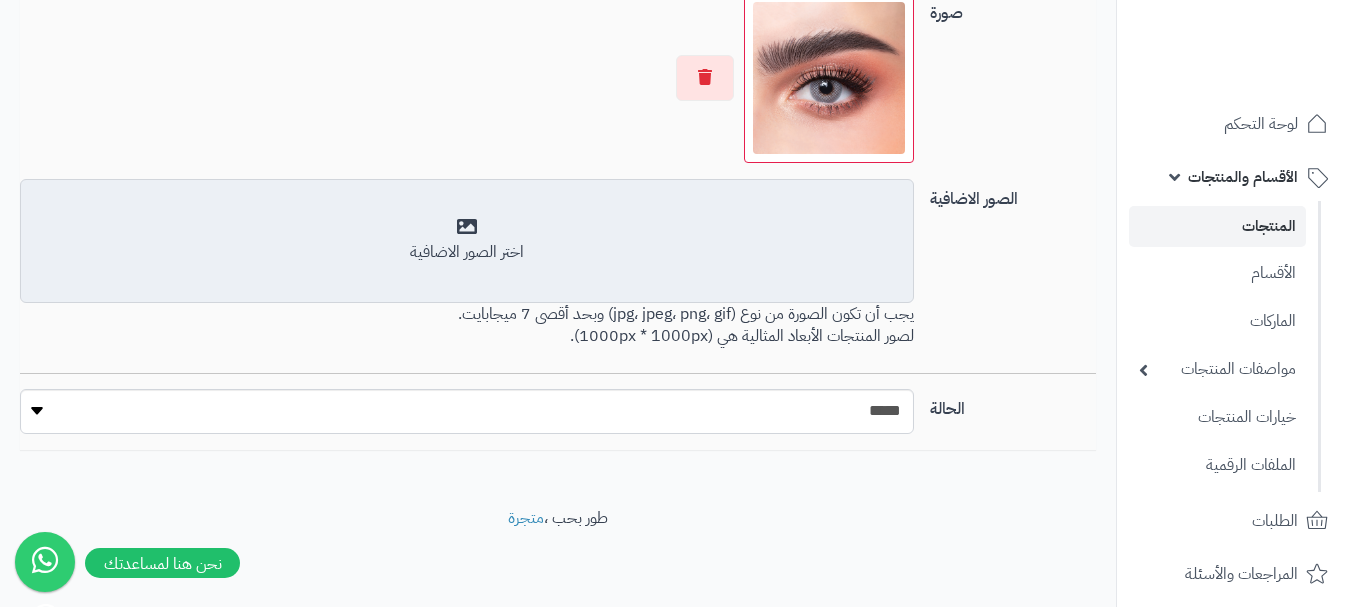 click on "أضف الصور الاضافية
اختر الصور الاضافية" at bounding box center [467, 241] 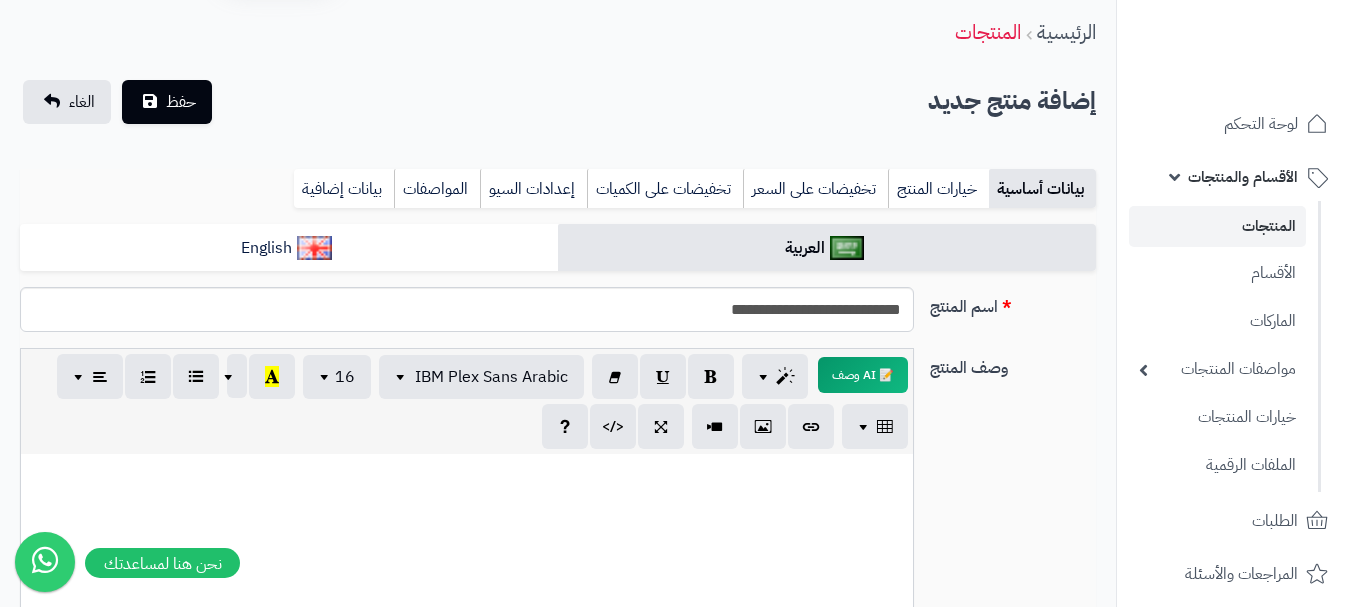 scroll, scrollTop: 0, scrollLeft: 0, axis: both 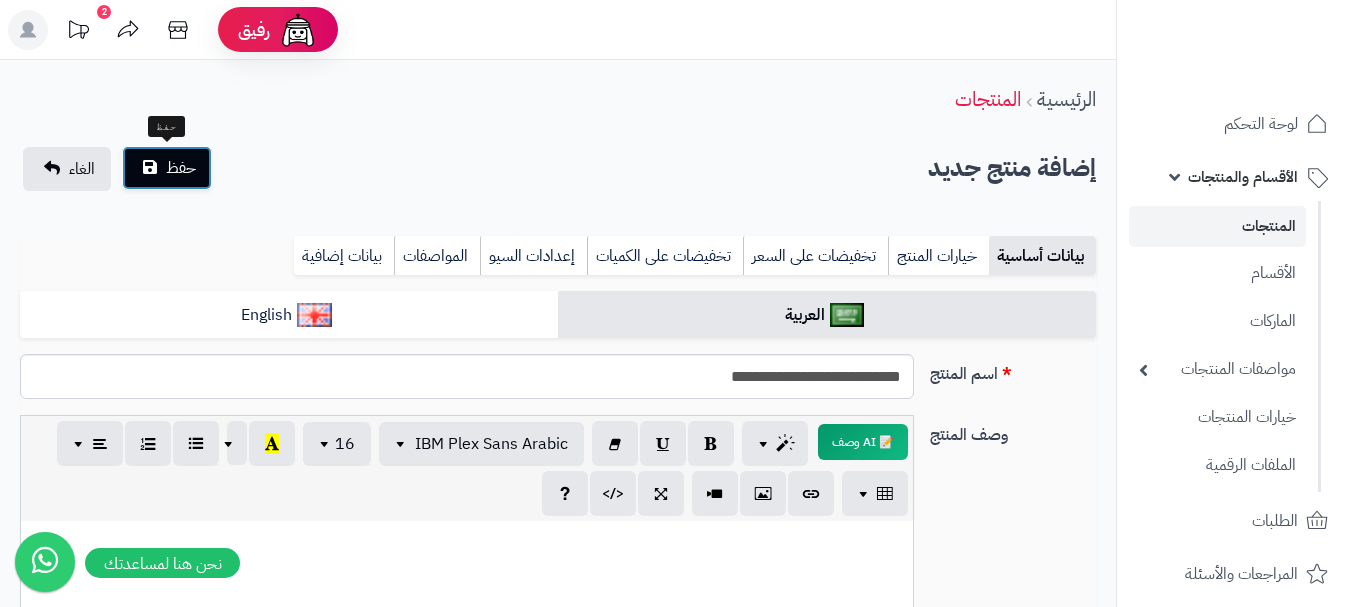 click on "حفظ" at bounding box center [181, 168] 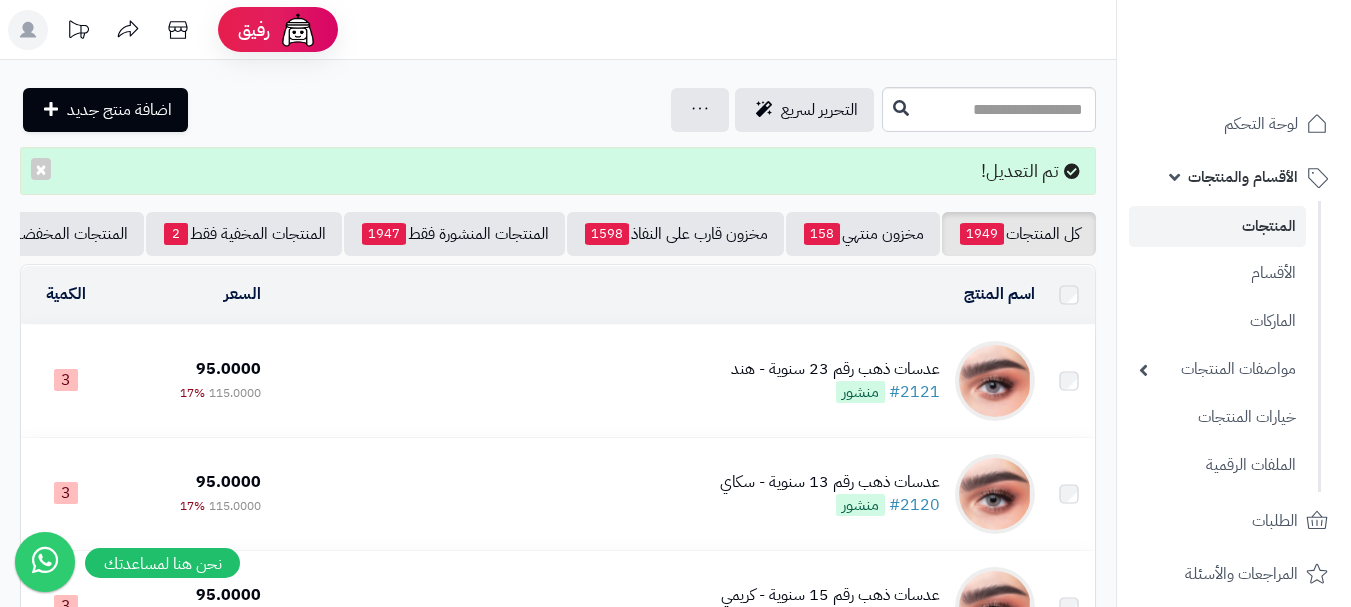 scroll, scrollTop: 0, scrollLeft: 0, axis: both 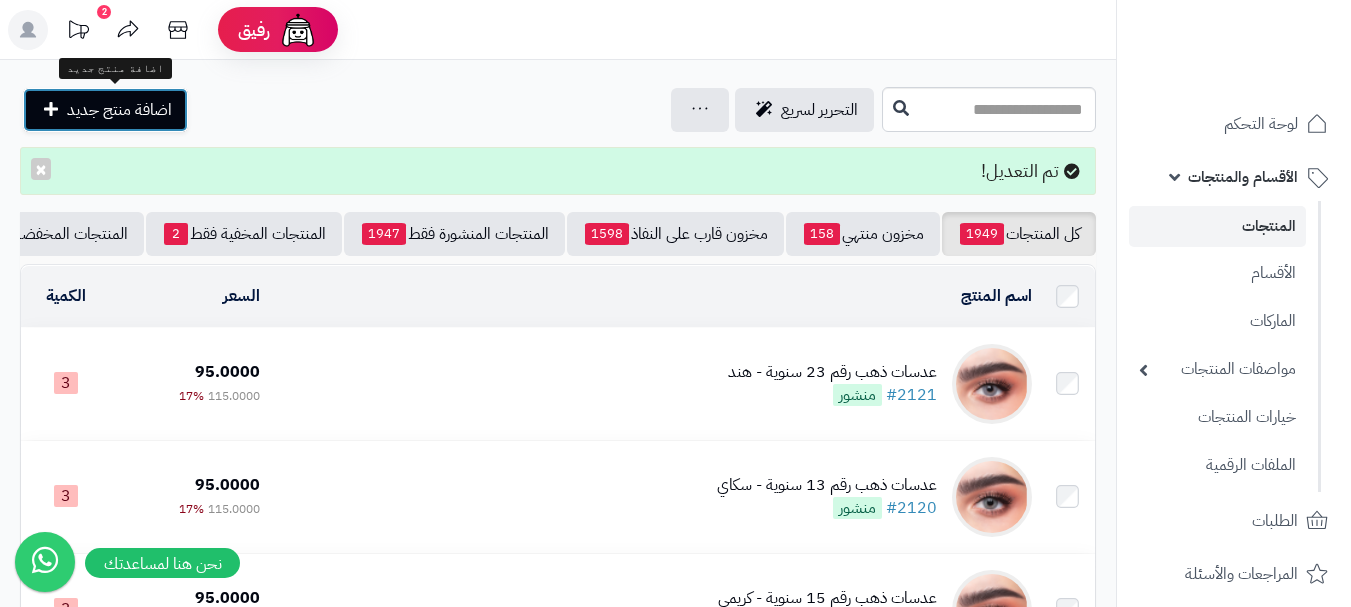 click on "اضافة منتج جديد" at bounding box center (119, 110) 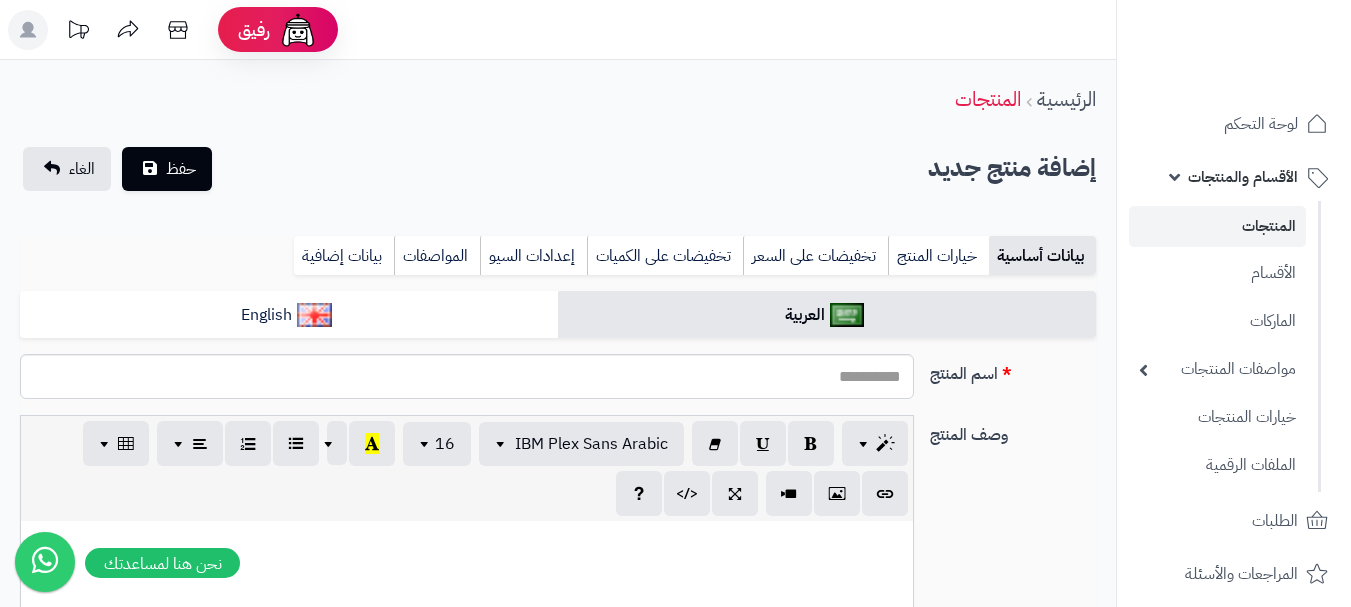 select 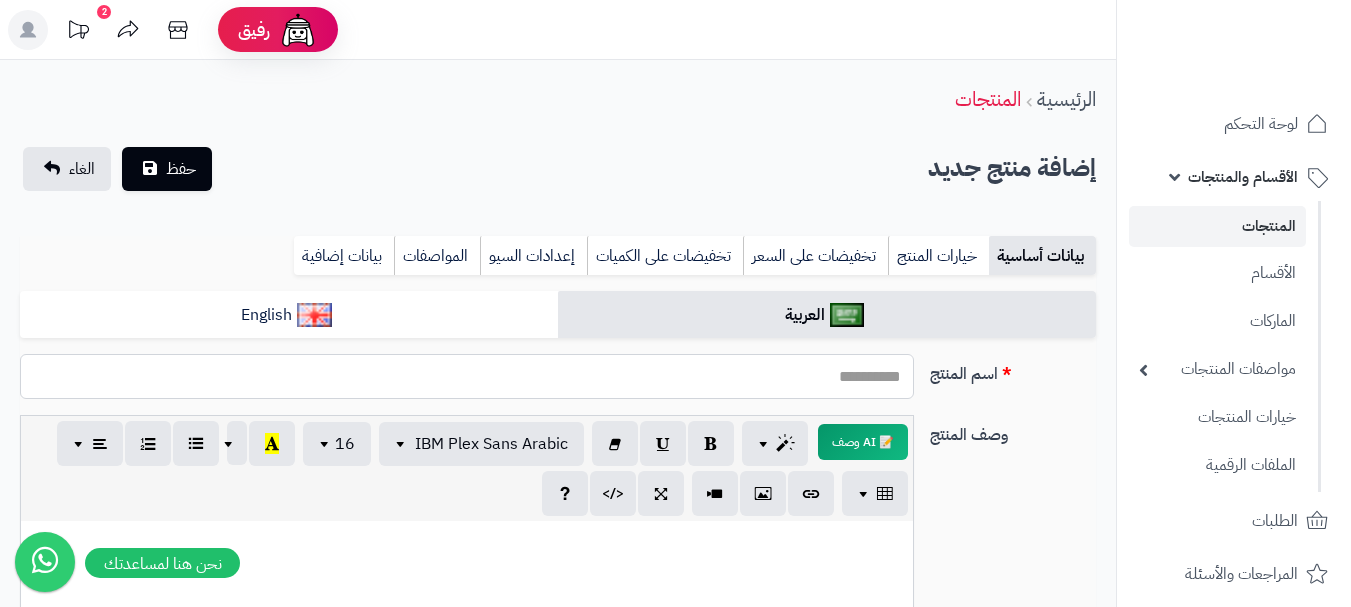 paste on "**********" 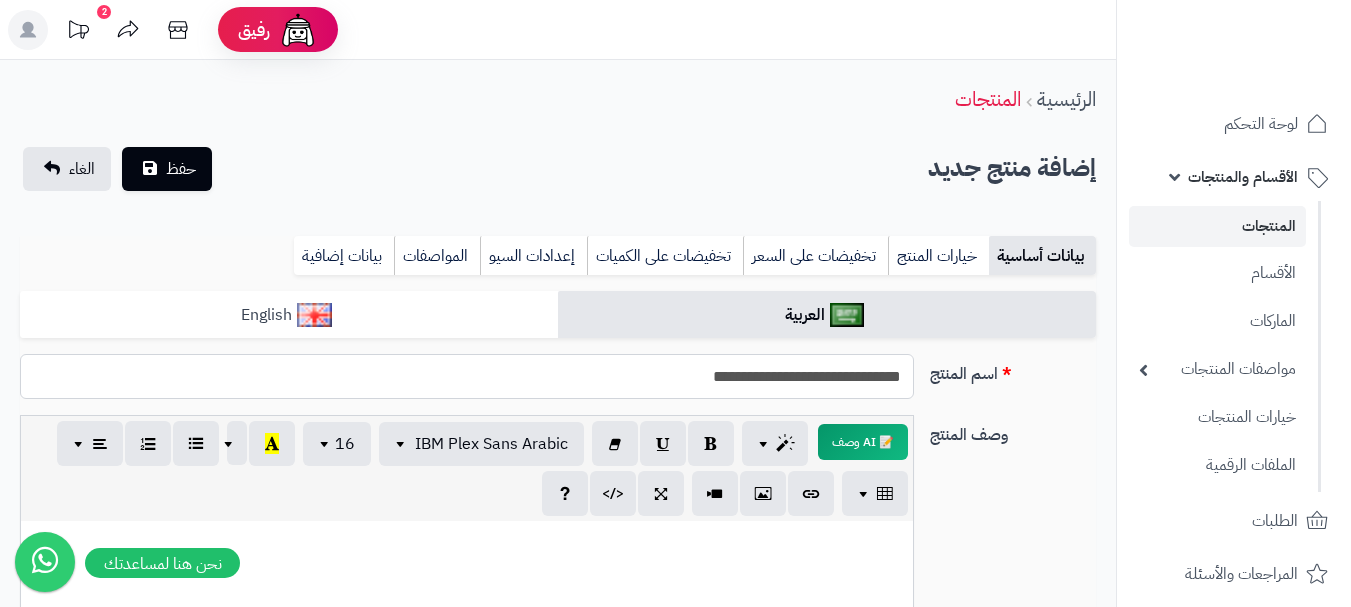 type on "**********" 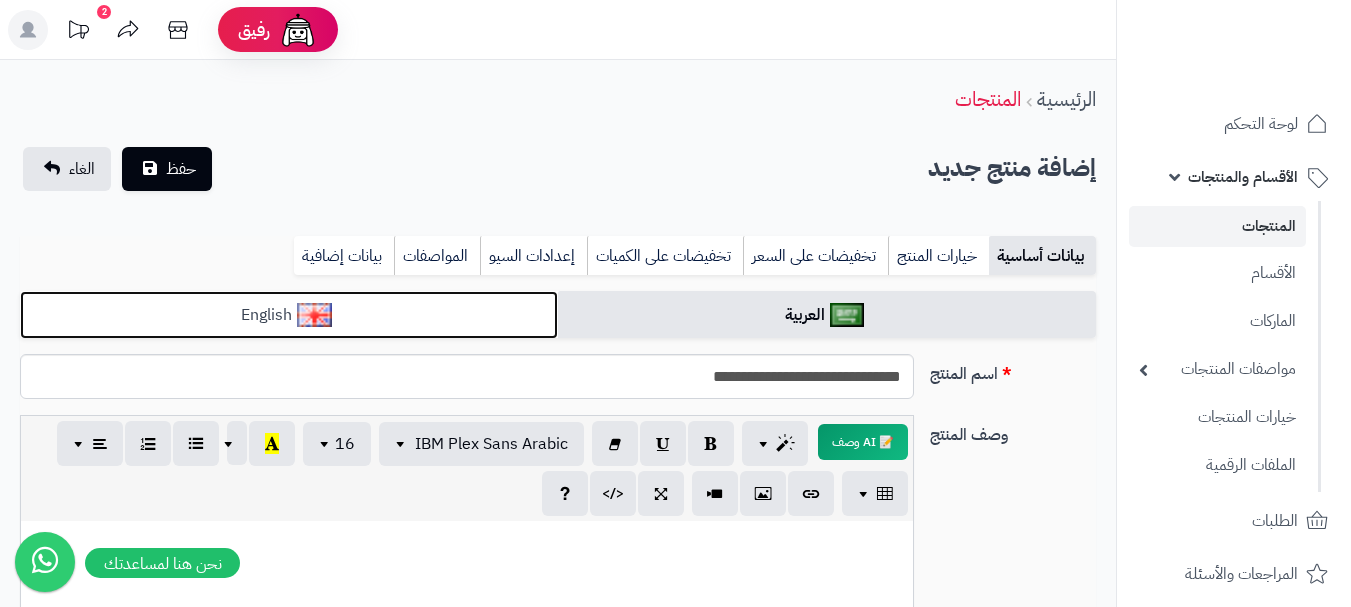 click on "English" at bounding box center [289, 315] 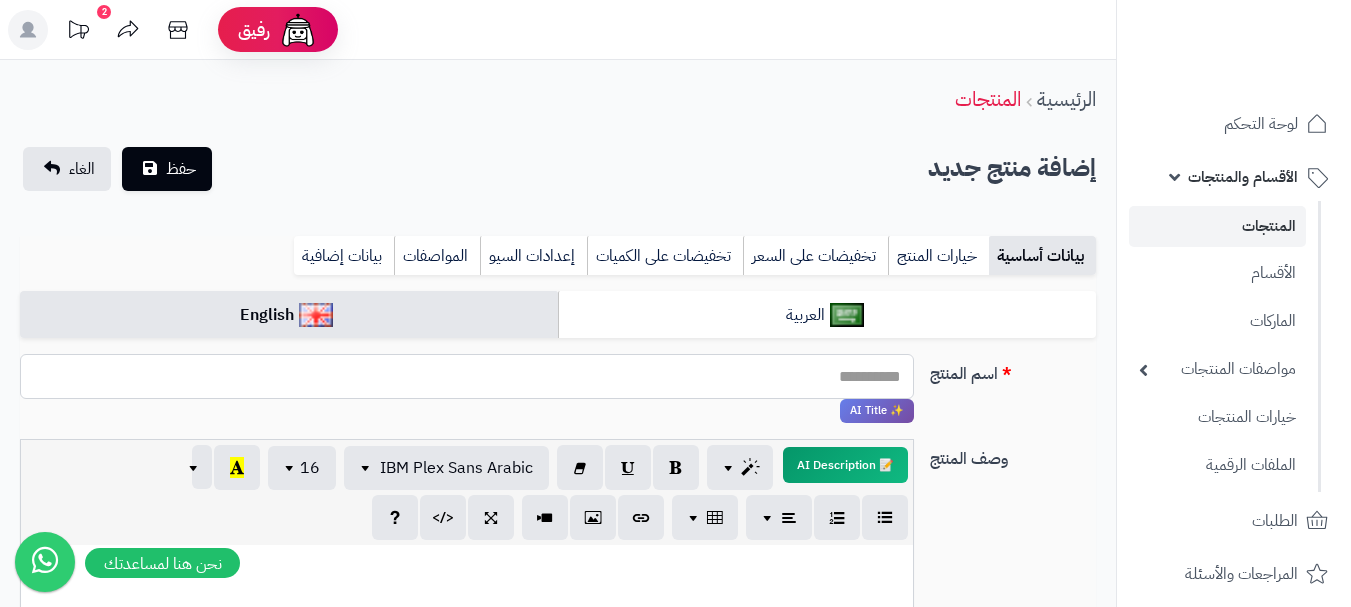 drag, startPoint x: 844, startPoint y: 359, endPoint x: 834, endPoint y: 365, distance: 11.661903 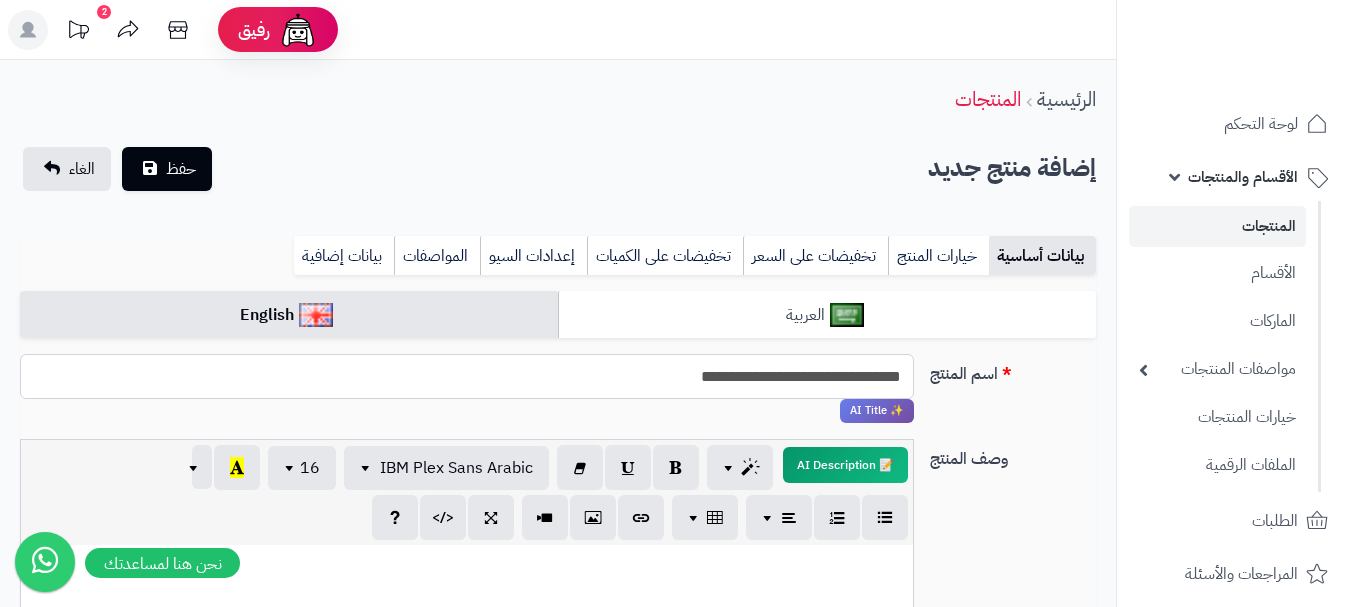 type on "**********" 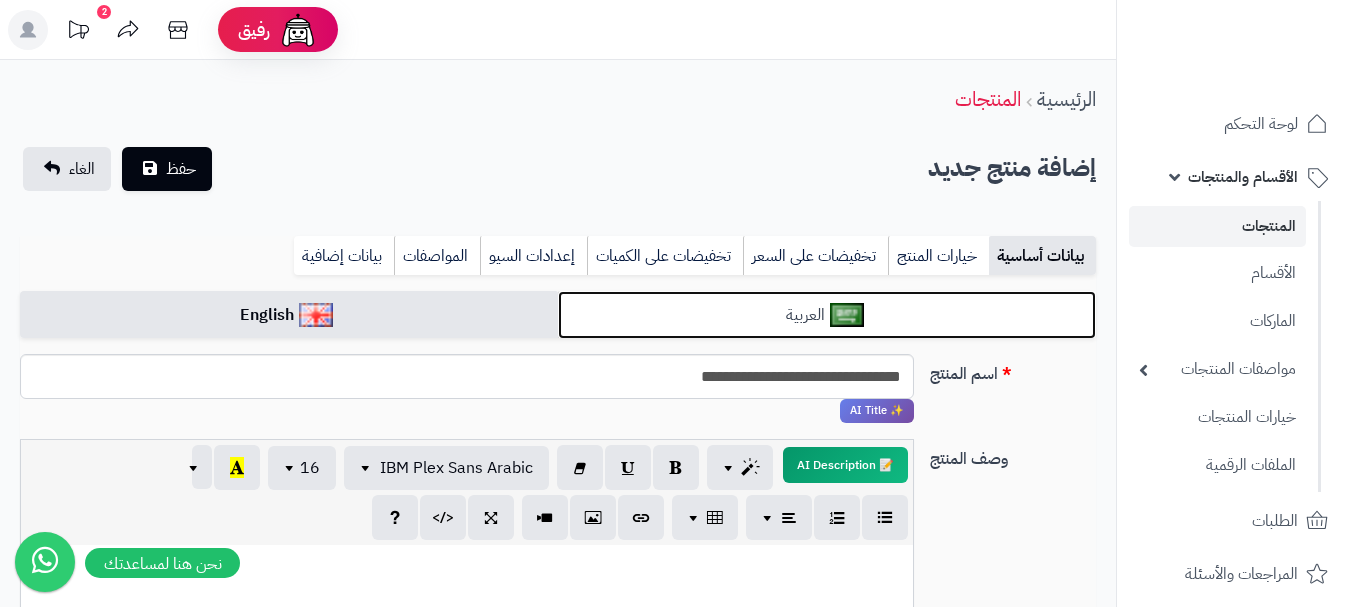 click on "العربية" at bounding box center [827, 315] 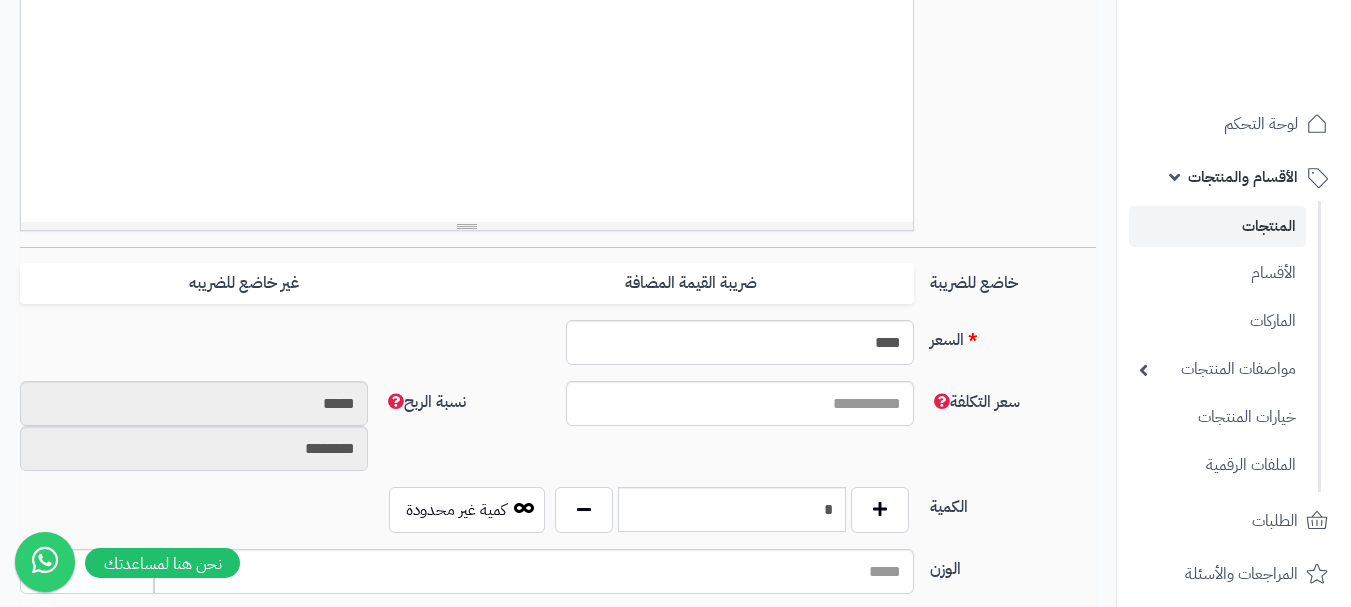 scroll, scrollTop: 600, scrollLeft: 0, axis: vertical 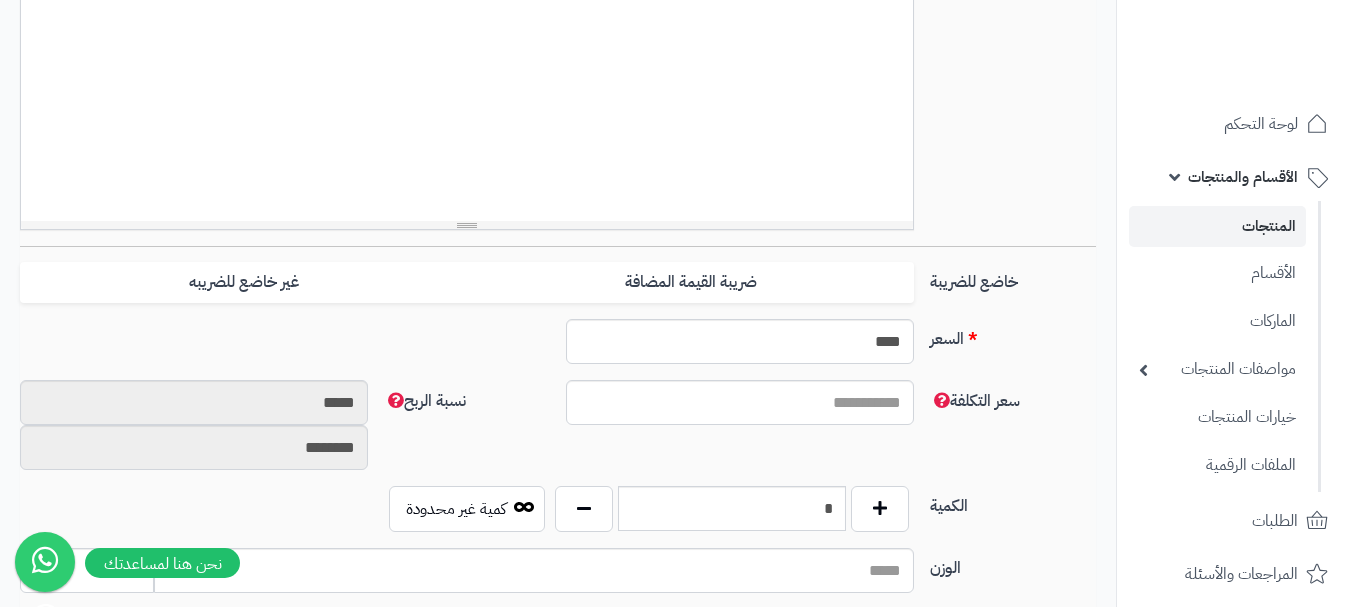 click on "خاضع للضريبة
ضريبة القيمة المضافة
غير خاضع للضريبه" at bounding box center [558, 290] 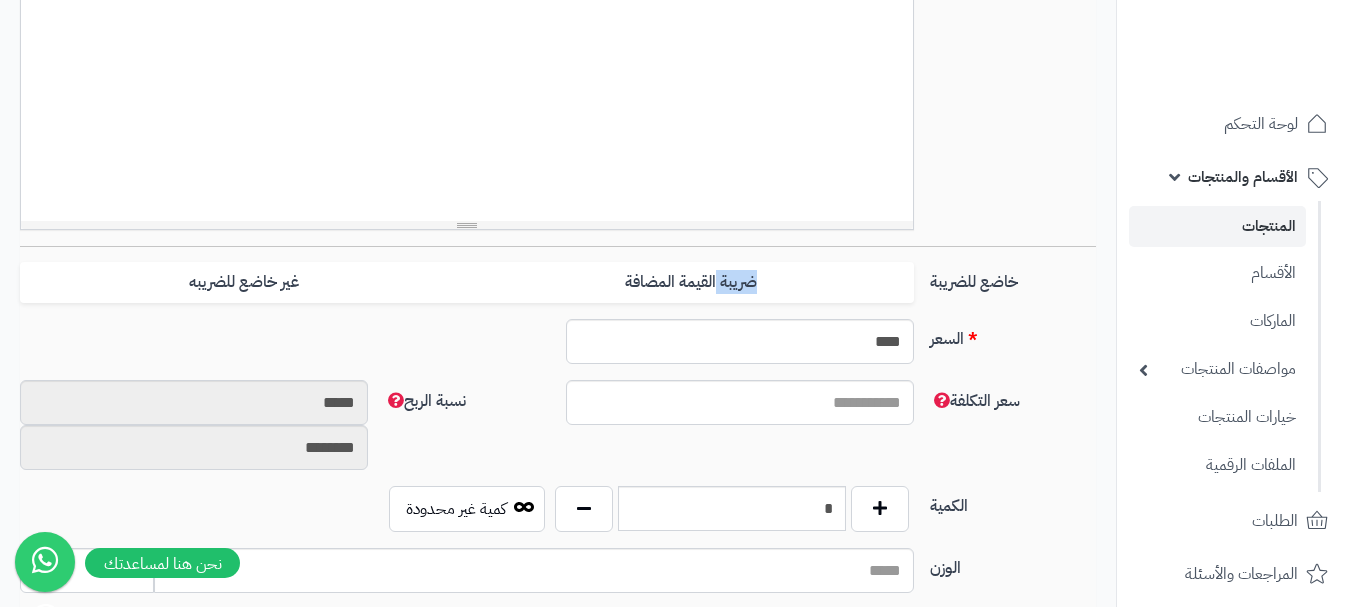 click on "خاضع للضريبة
ضريبة القيمة المضافة
غير خاضع للضريبه" at bounding box center [558, 290] 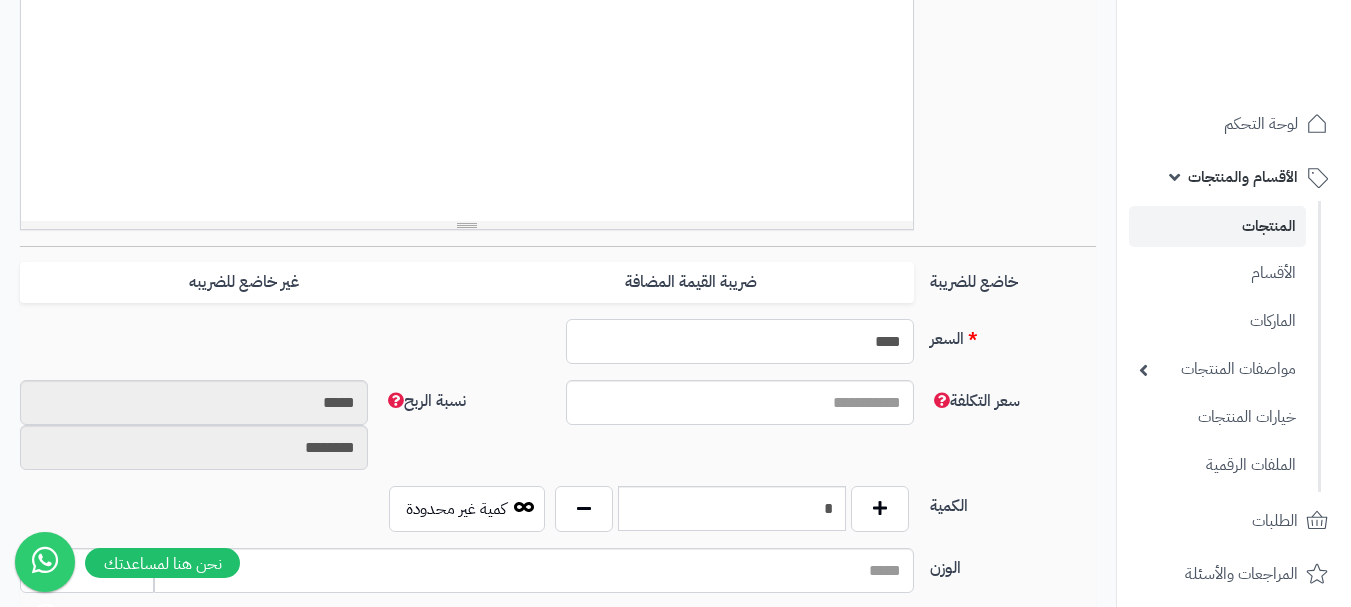 click on "****" at bounding box center (740, 341) 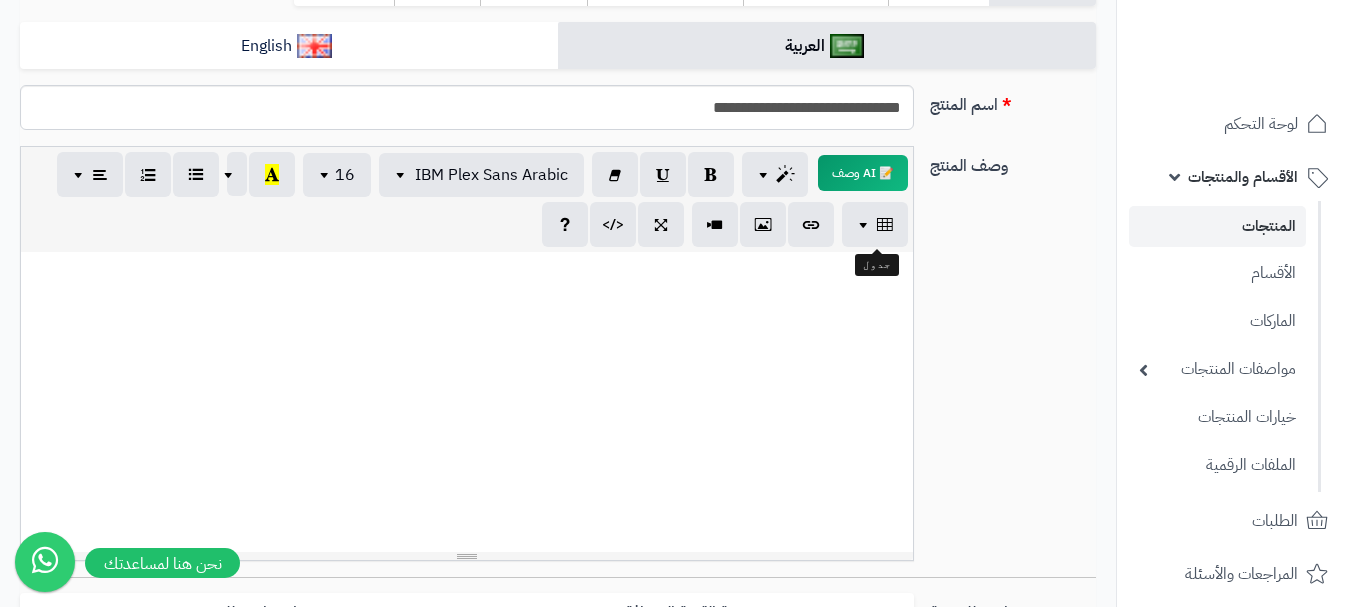 scroll, scrollTop: 0, scrollLeft: 0, axis: both 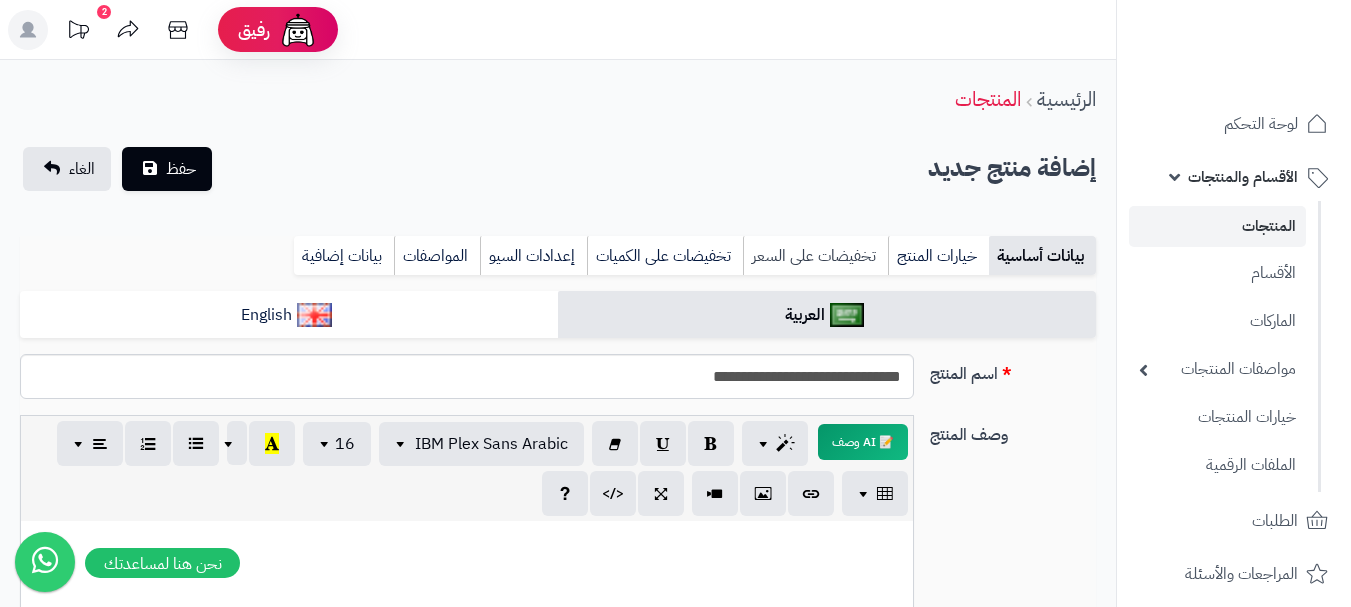 type on "***" 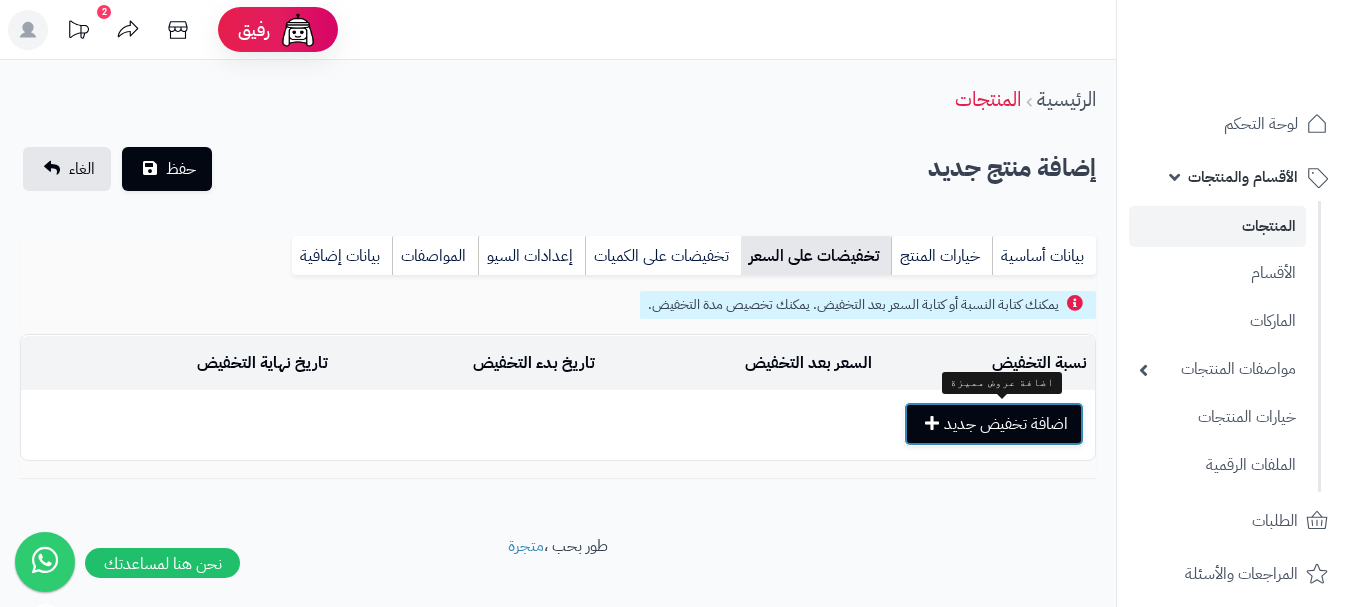 click on "اضافة تخفيض جديد" at bounding box center [994, 424] 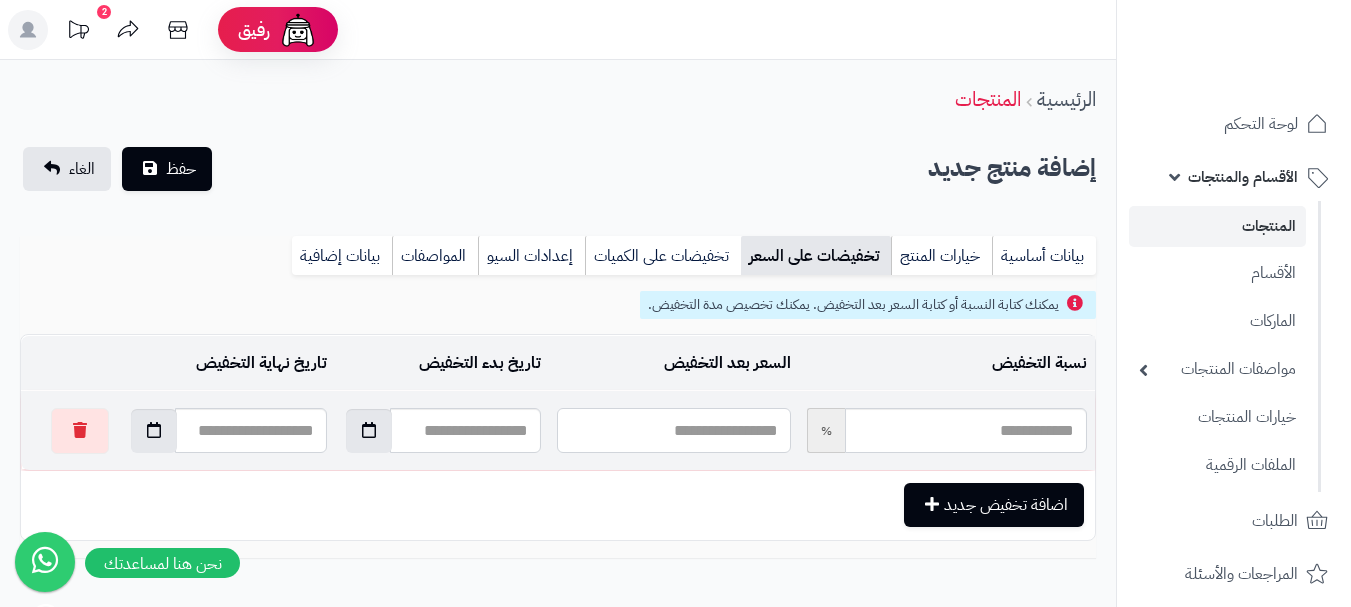 drag, startPoint x: 771, startPoint y: 421, endPoint x: 768, endPoint y: 411, distance: 10.440307 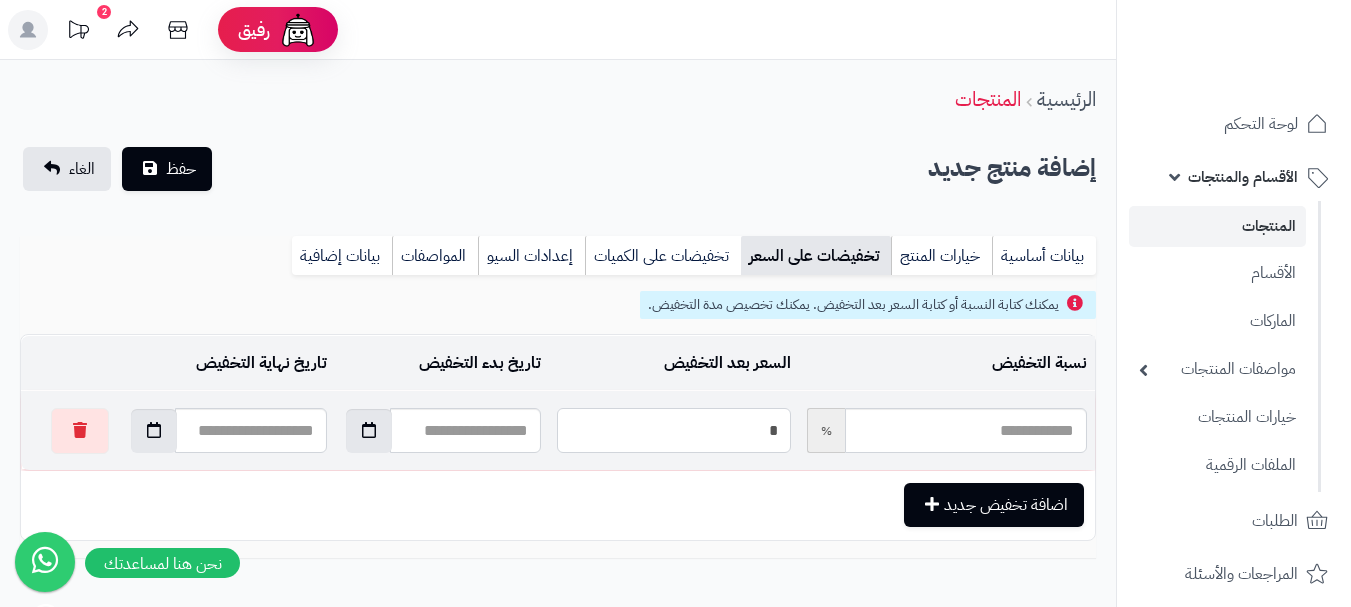 type on "**" 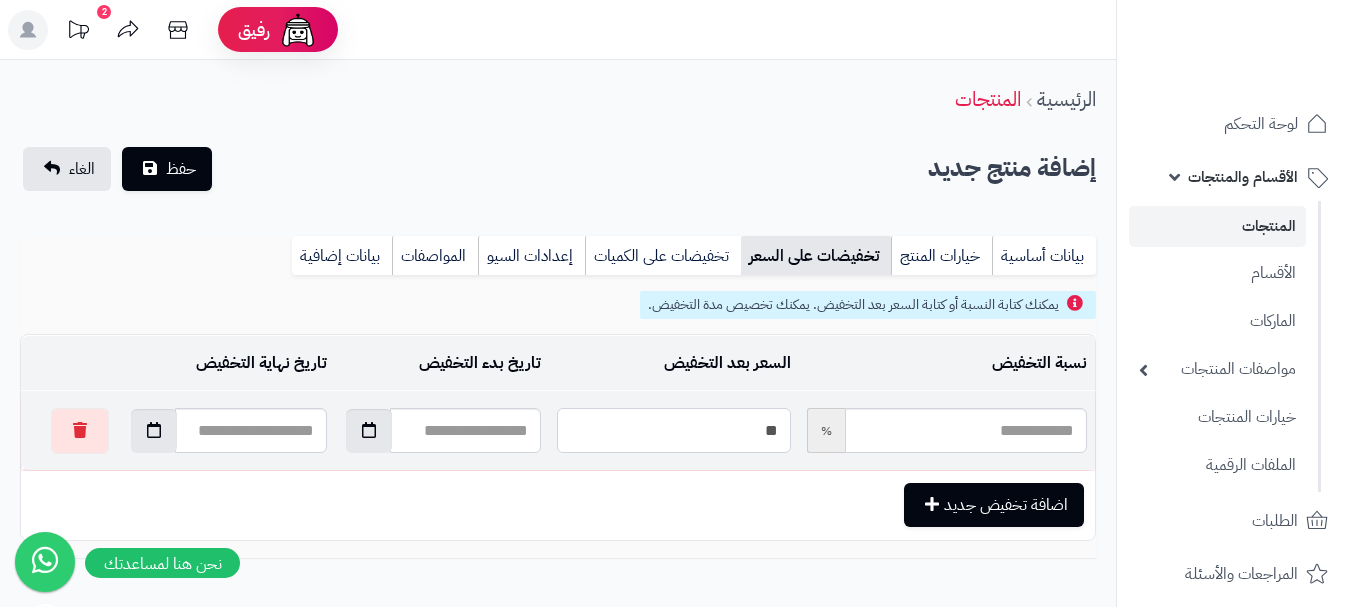 type on "*****" 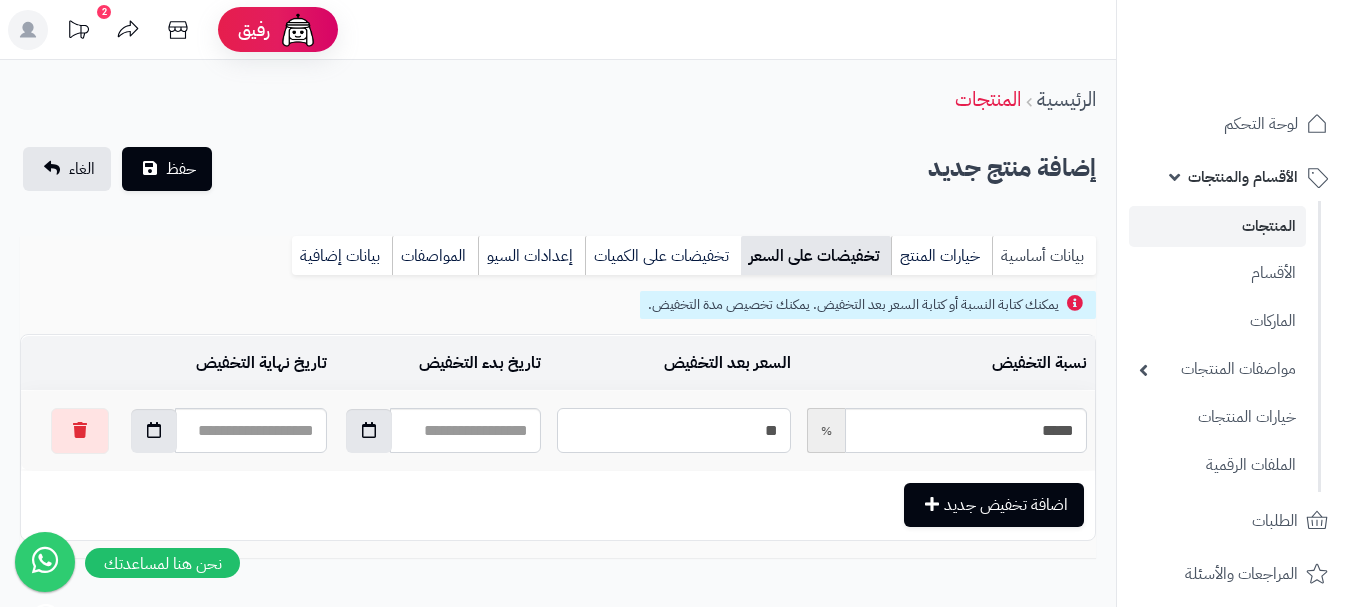type on "**" 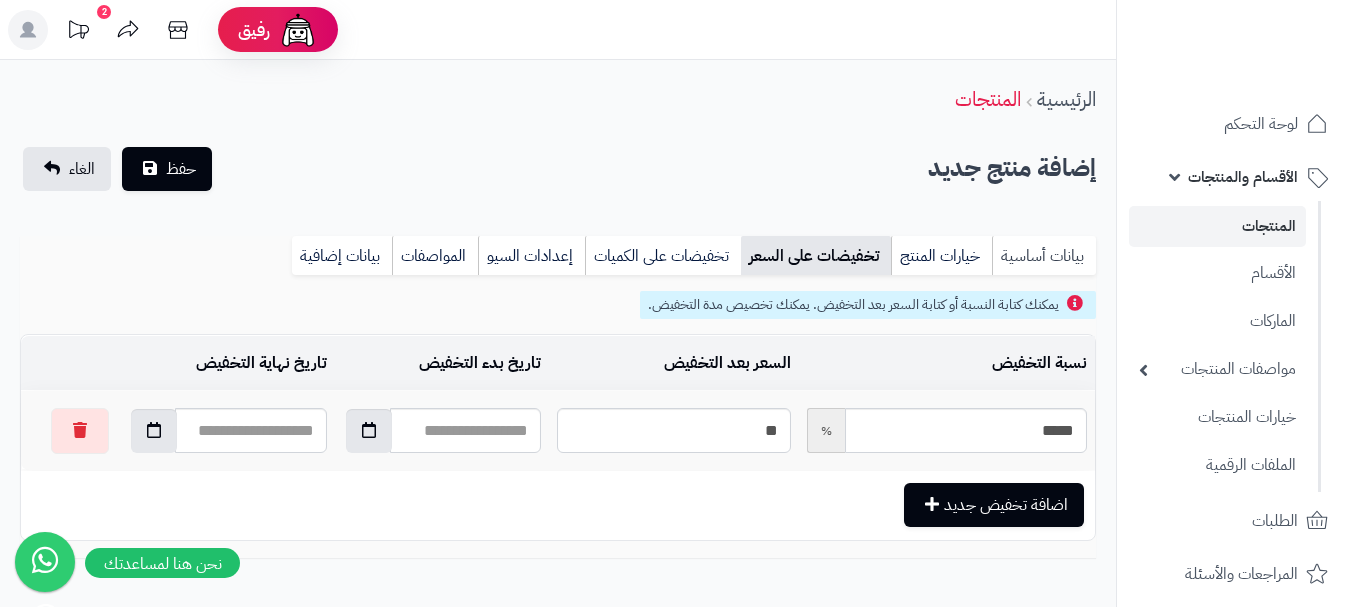 click on "بيانات أساسية" at bounding box center [1044, 256] 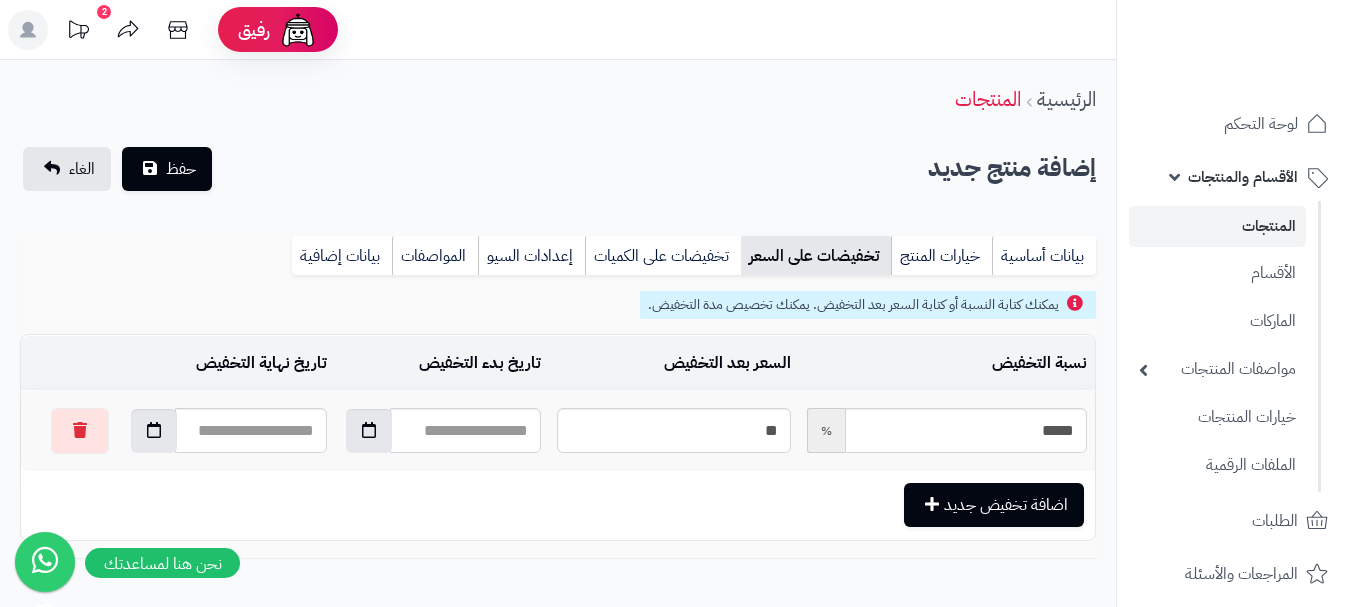 scroll, scrollTop: 0, scrollLeft: 0, axis: both 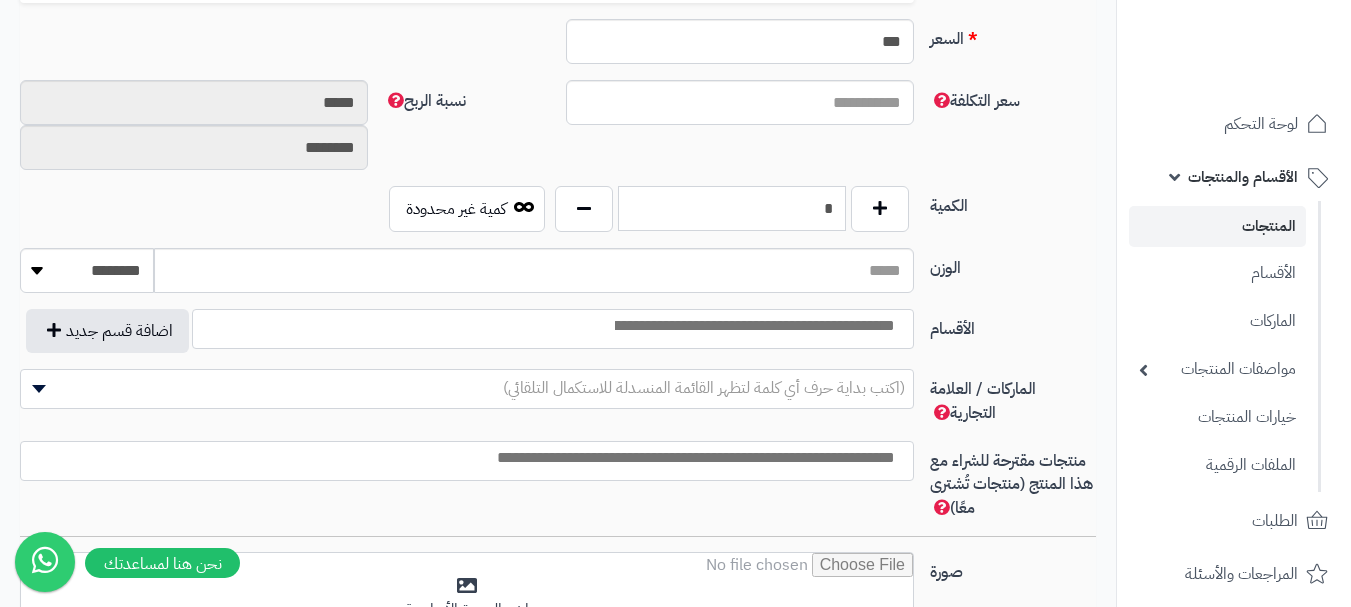 click on "*" at bounding box center (732, 208) 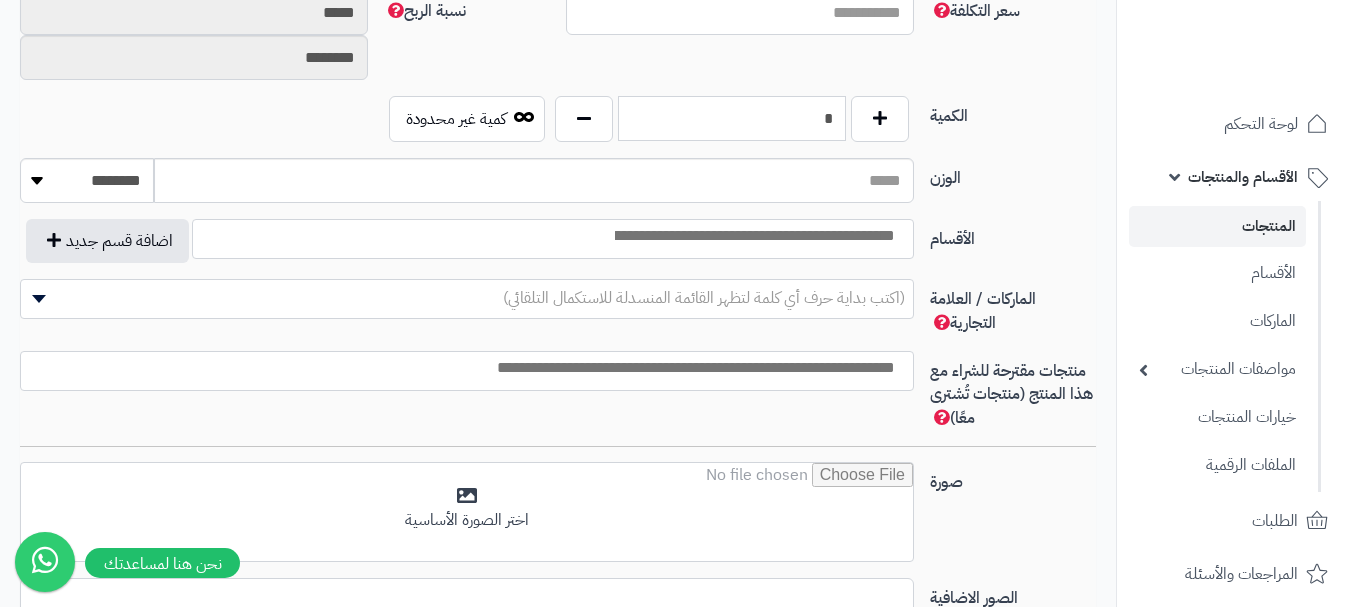 scroll, scrollTop: 1100, scrollLeft: 0, axis: vertical 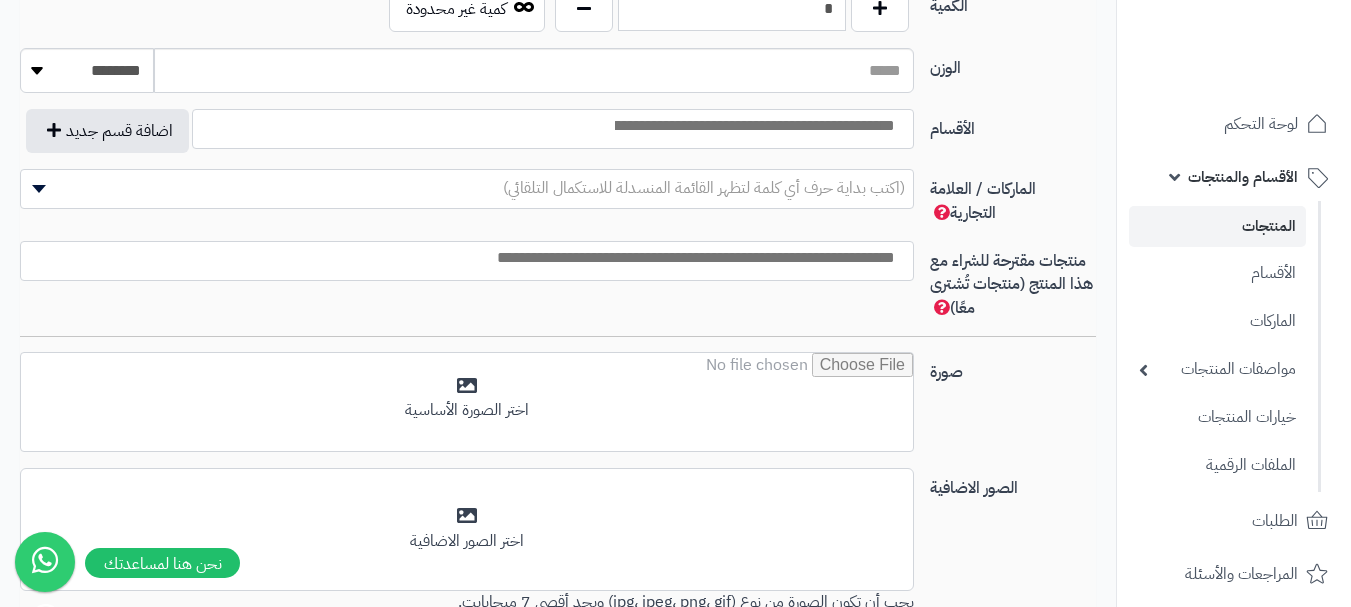 type on "*" 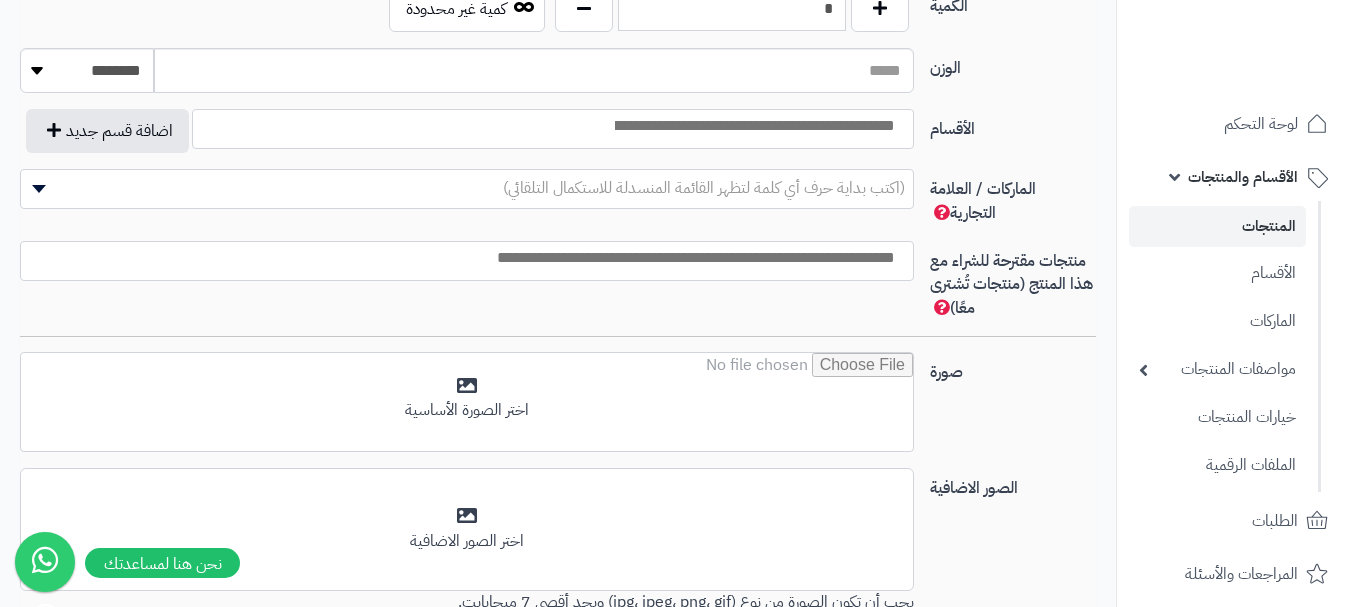 drag, startPoint x: 842, startPoint y: 135, endPoint x: 845, endPoint y: 148, distance: 13.341664 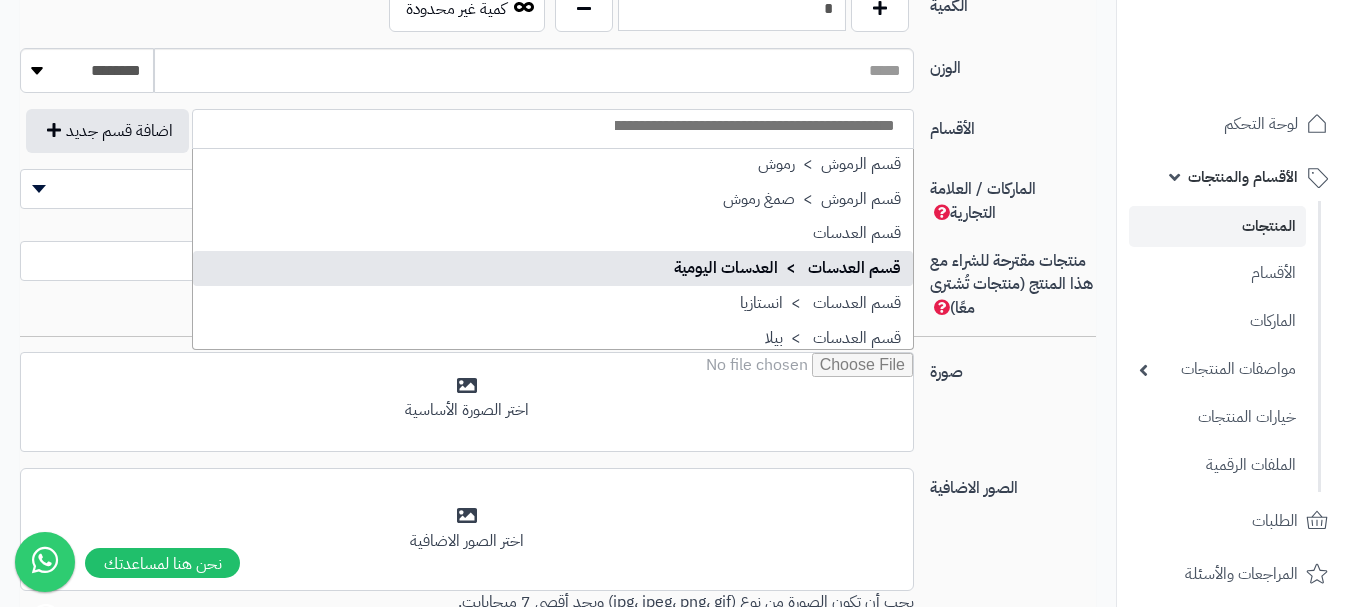 scroll, scrollTop: 1500, scrollLeft: 0, axis: vertical 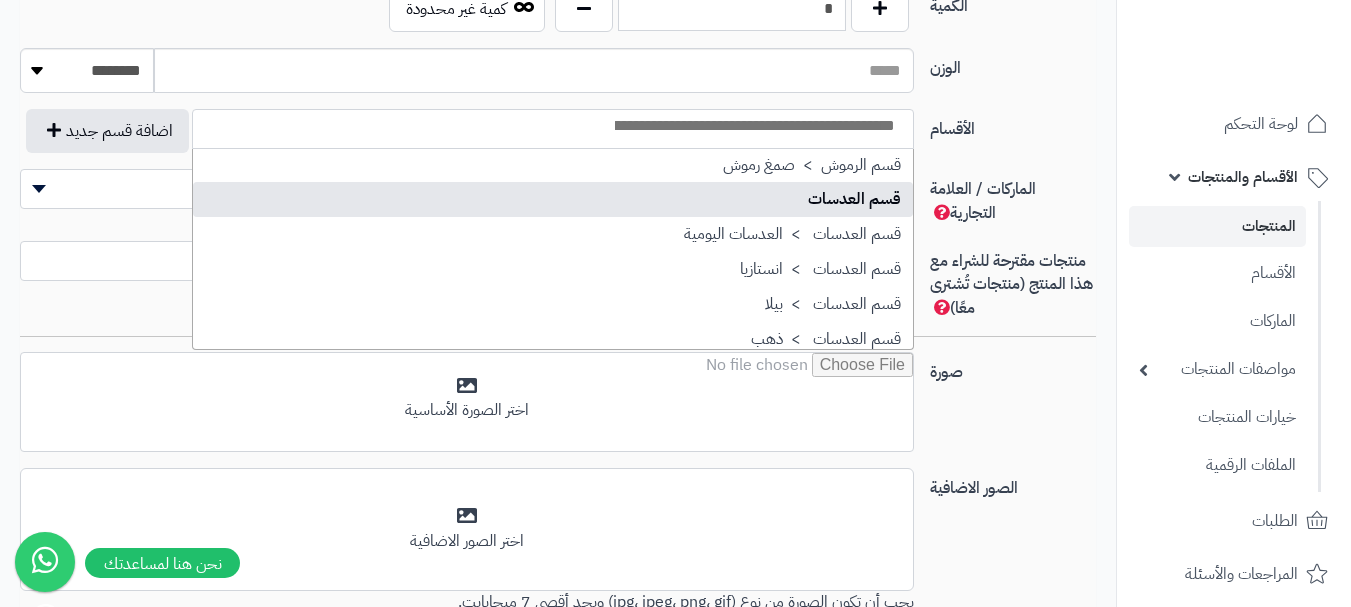 select on "**" 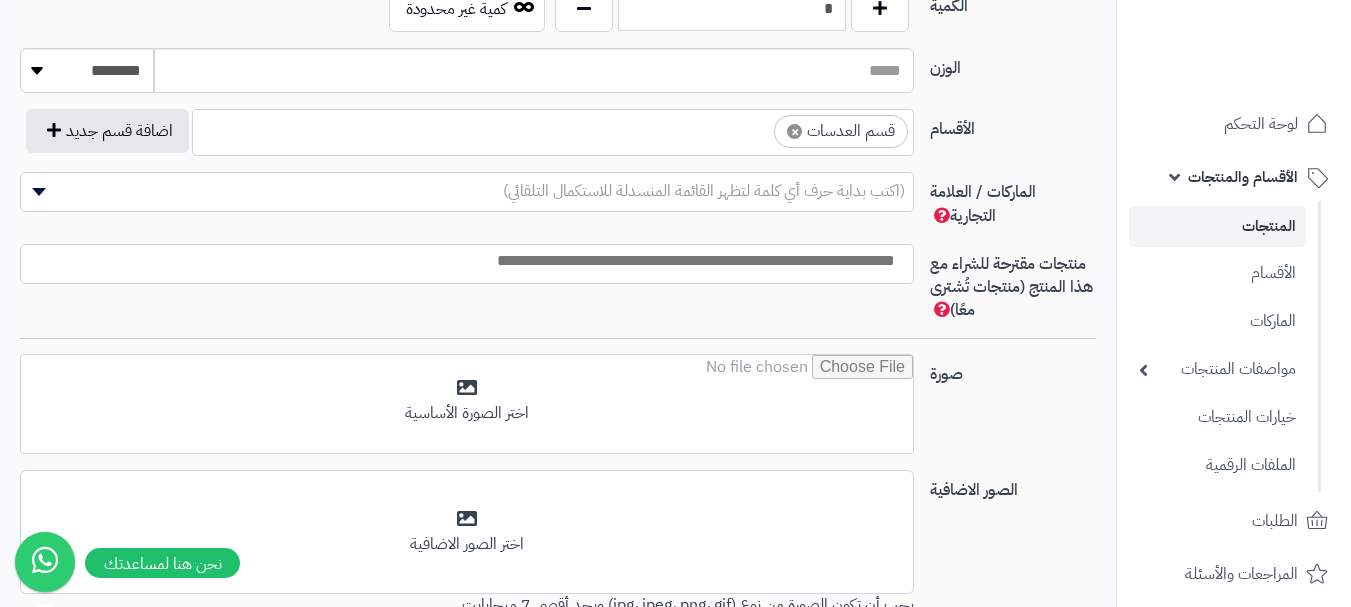 scroll, scrollTop: 1100, scrollLeft: 0, axis: vertical 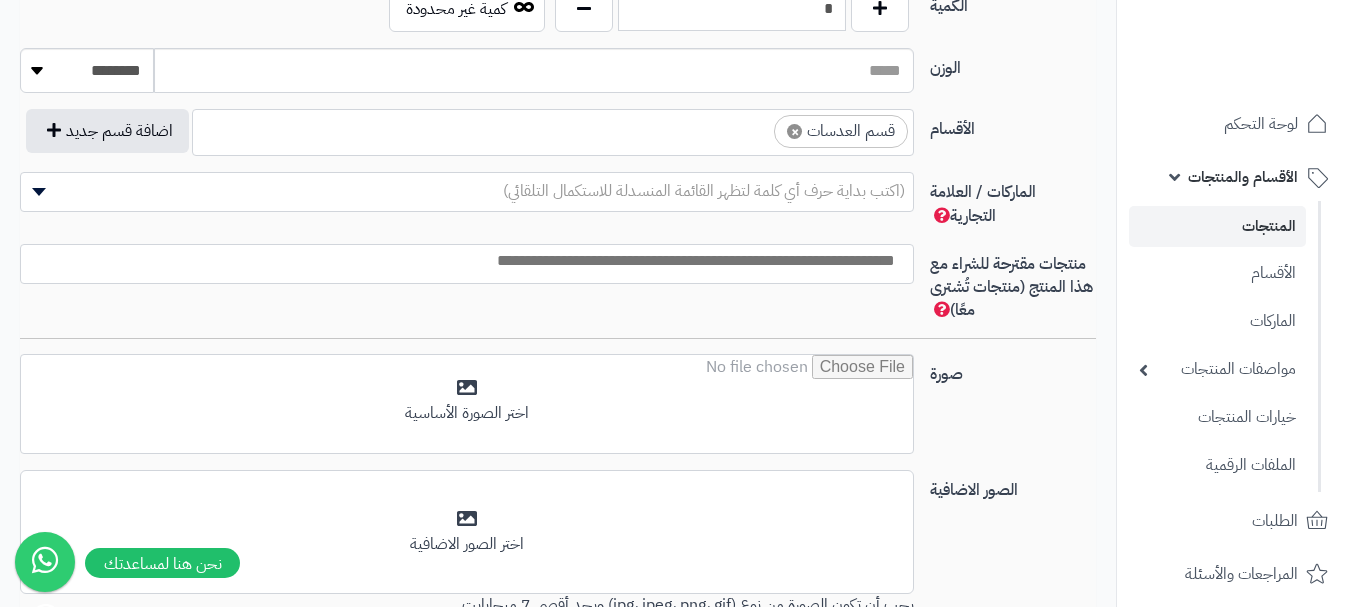click on "× قسم العدسات" at bounding box center (553, 129) 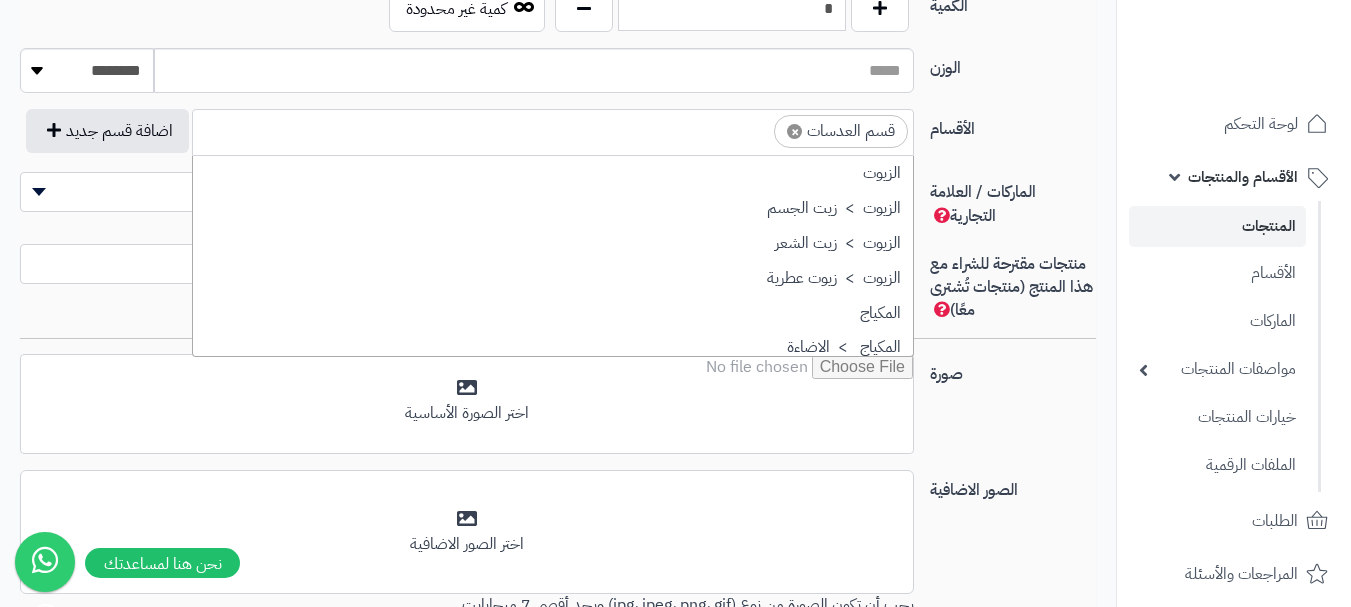scroll, scrollTop: 1498, scrollLeft: 0, axis: vertical 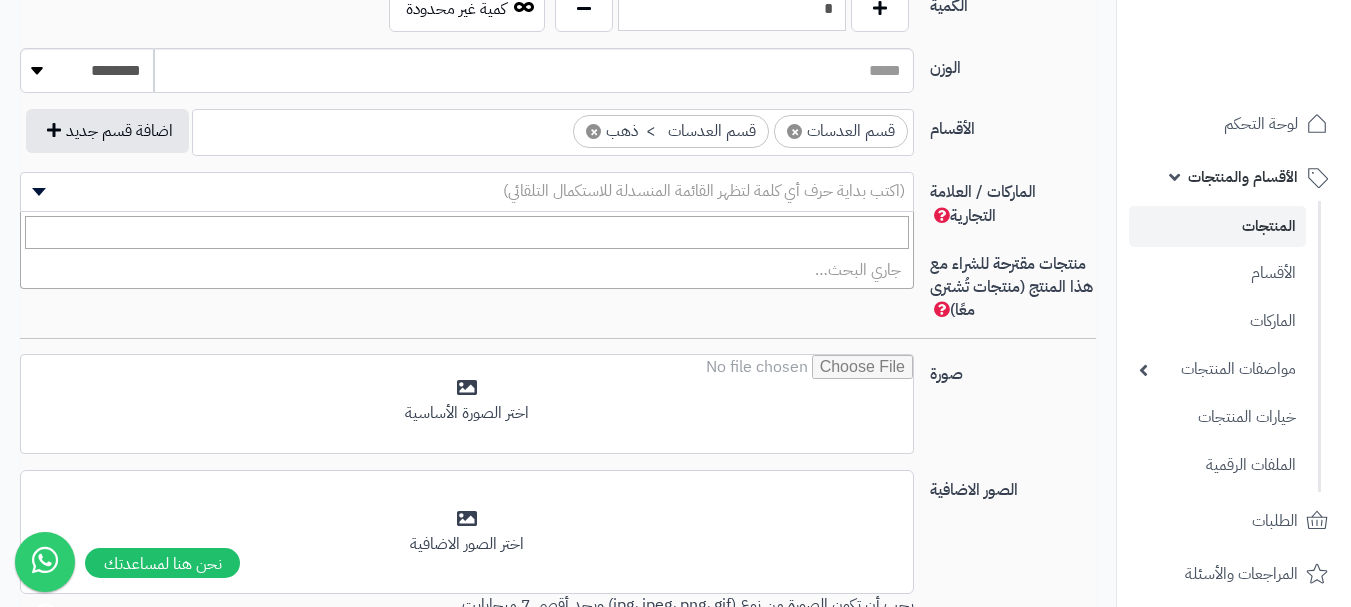 click on "(اكتب بداية حرف أي كلمة لتظهر القائمة المنسدلة للاستكمال التلقائي)" at bounding box center (704, 191) 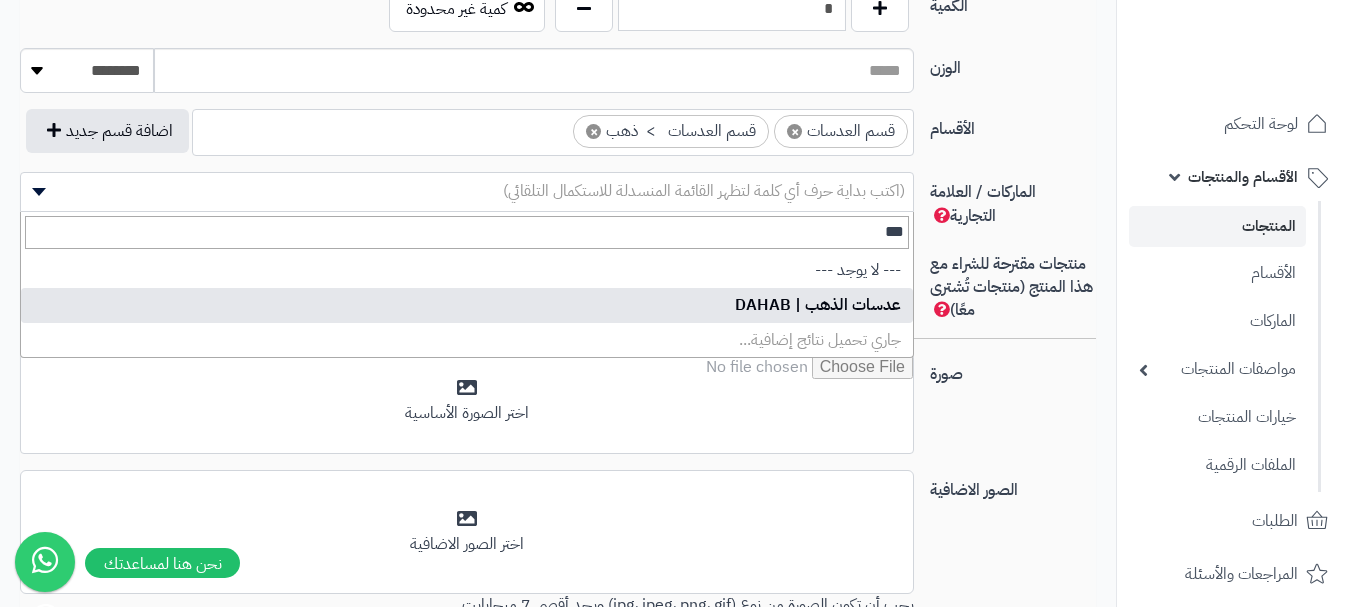 type on "***" 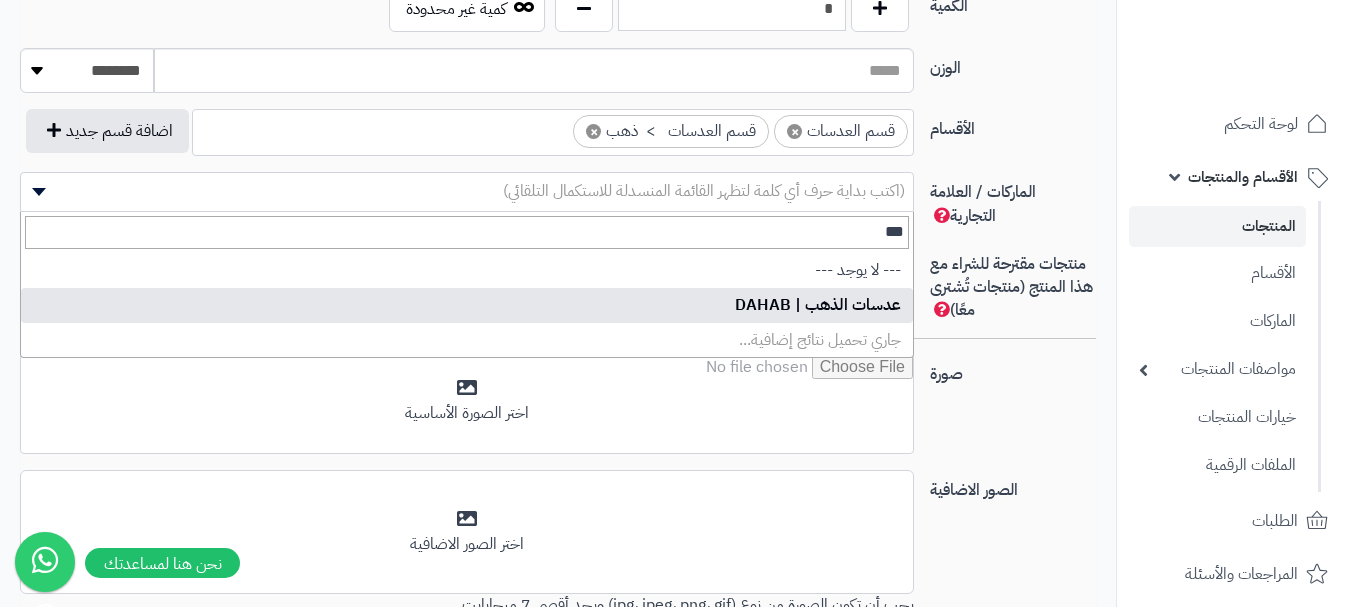 drag, startPoint x: 867, startPoint y: 289, endPoint x: 867, endPoint y: 312, distance: 23 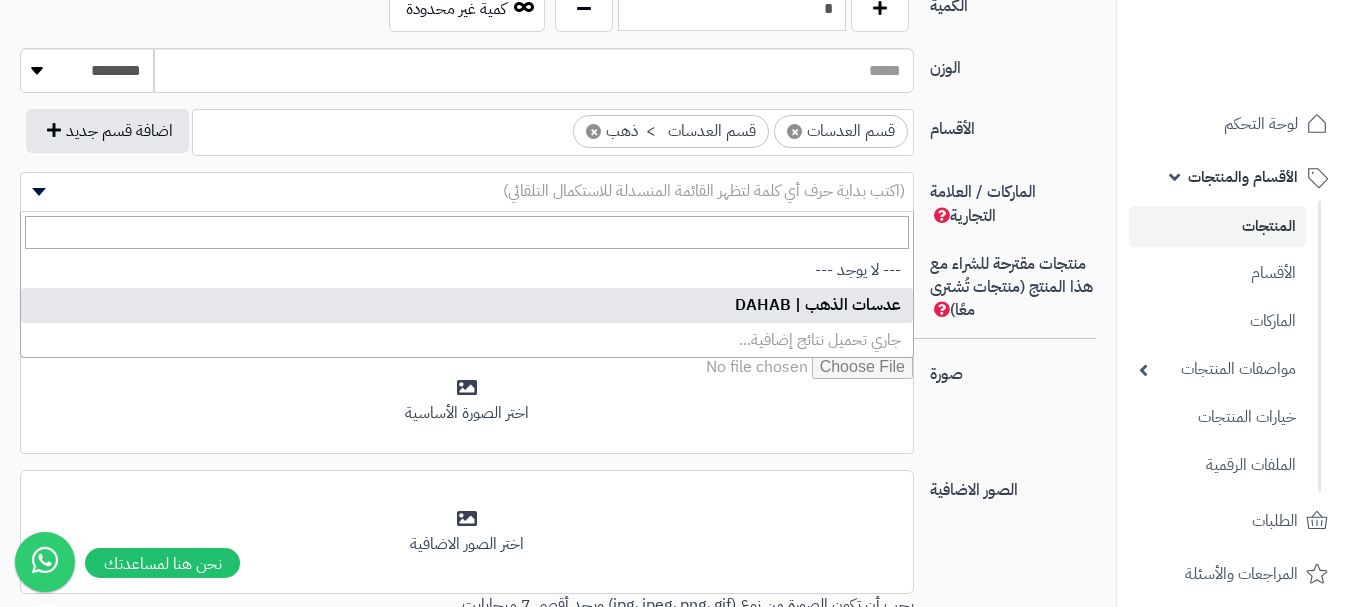 select on "***" 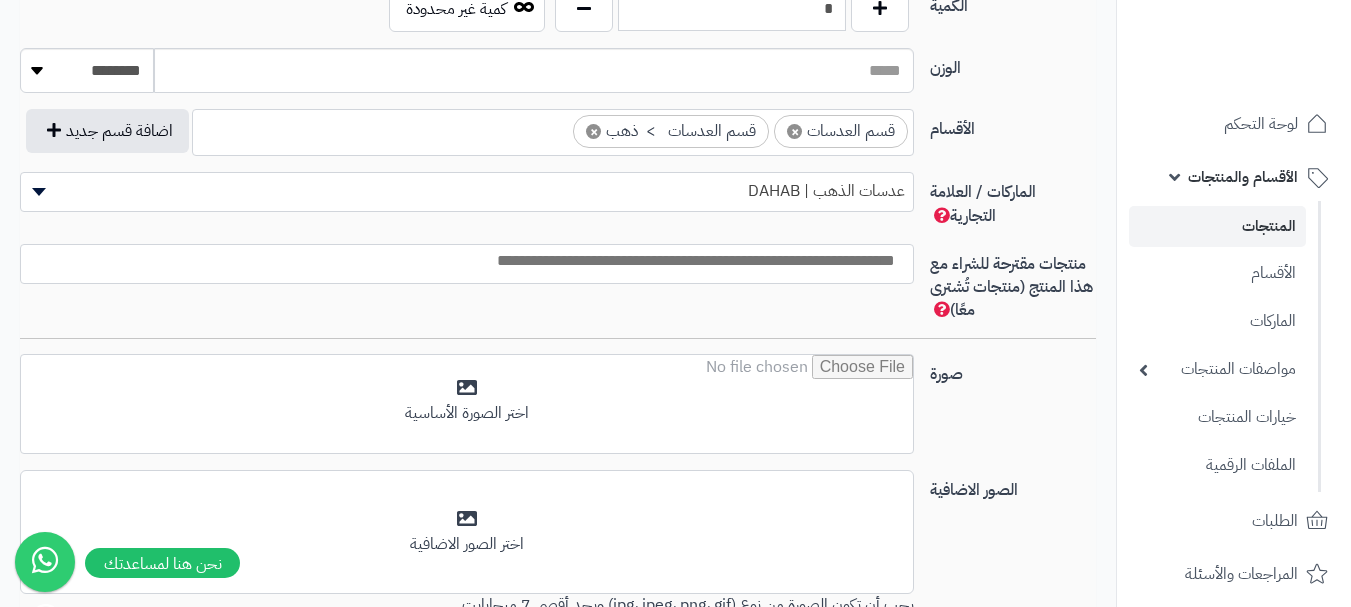 click at bounding box center [462, 261] 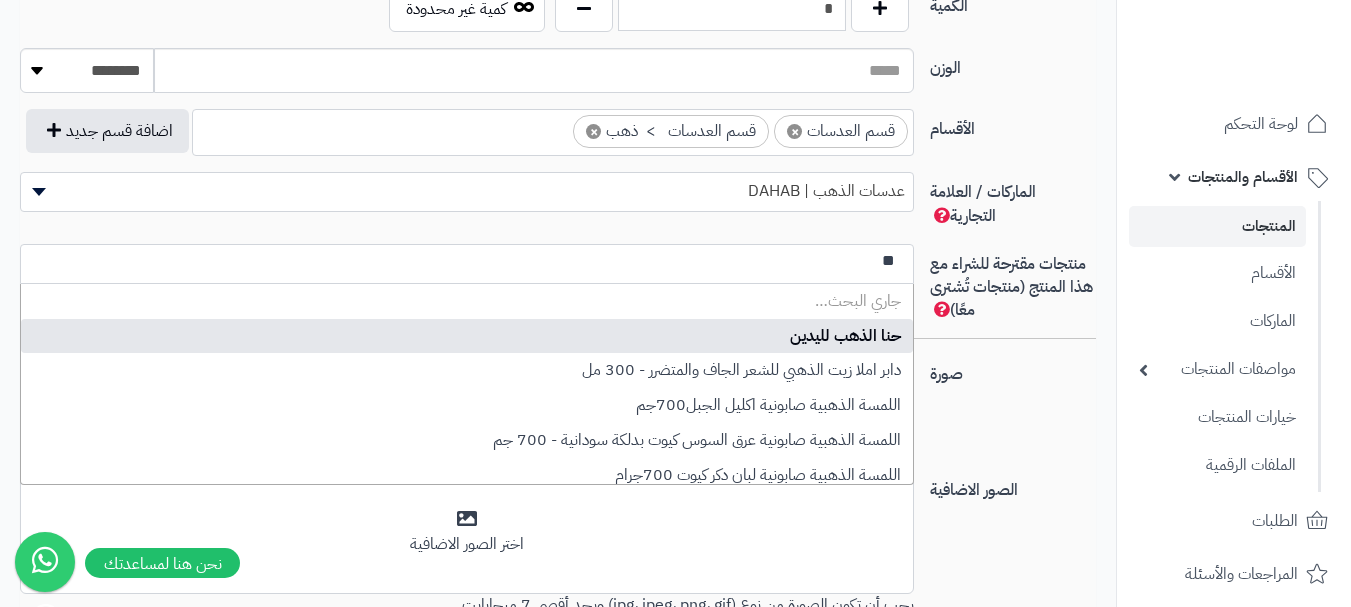 type on "*" 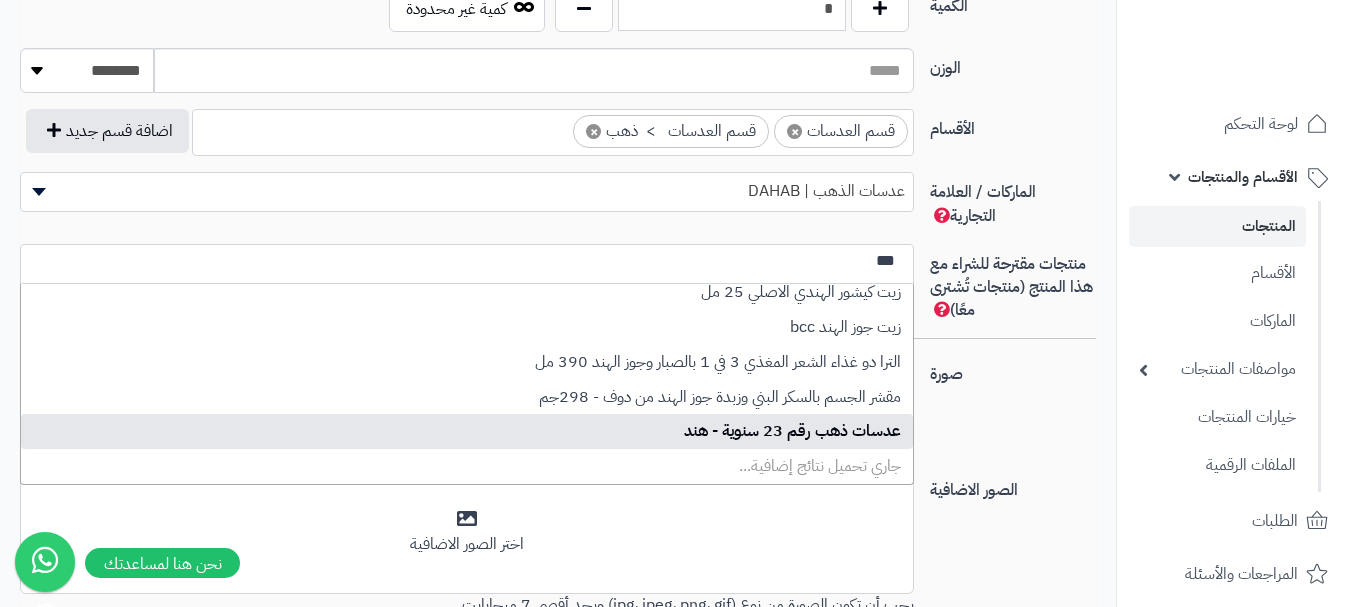 scroll, scrollTop: 323, scrollLeft: 0, axis: vertical 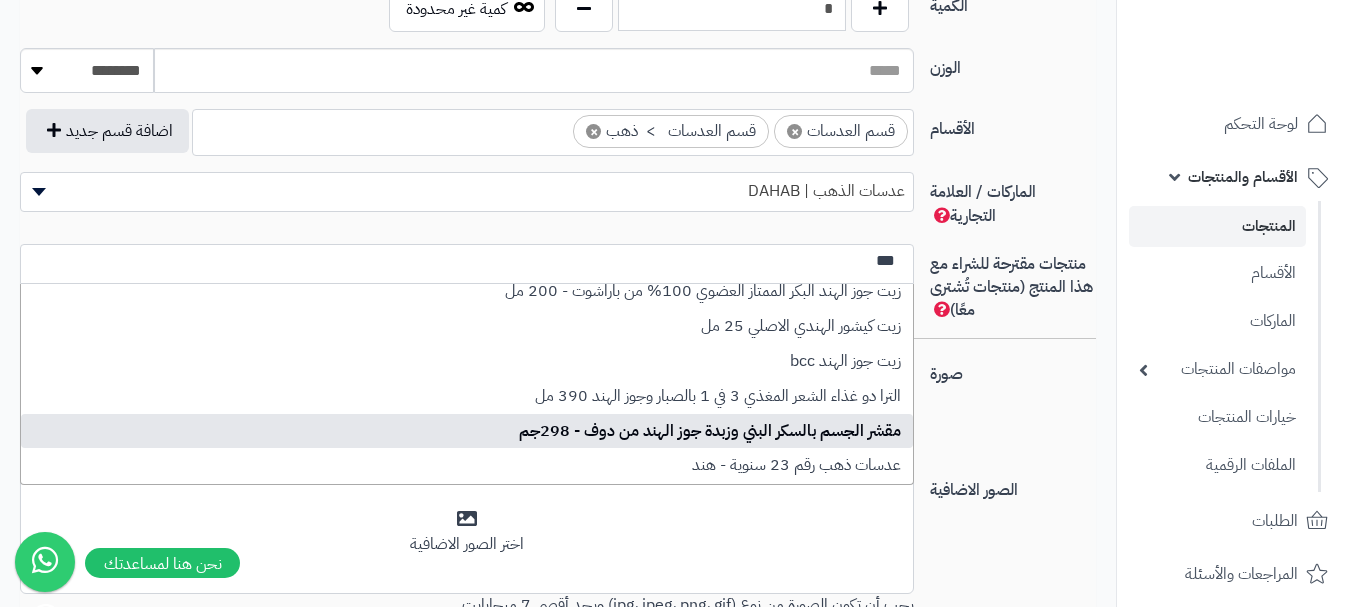 type on "***" 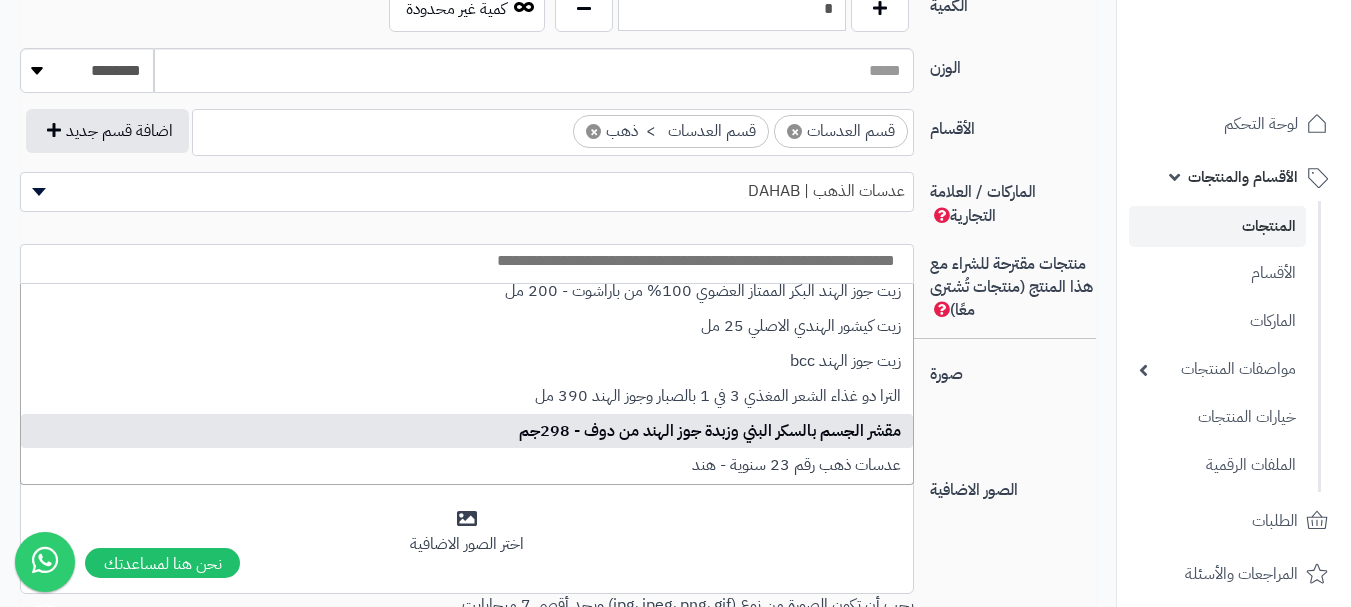 scroll, scrollTop: 0, scrollLeft: 0, axis: both 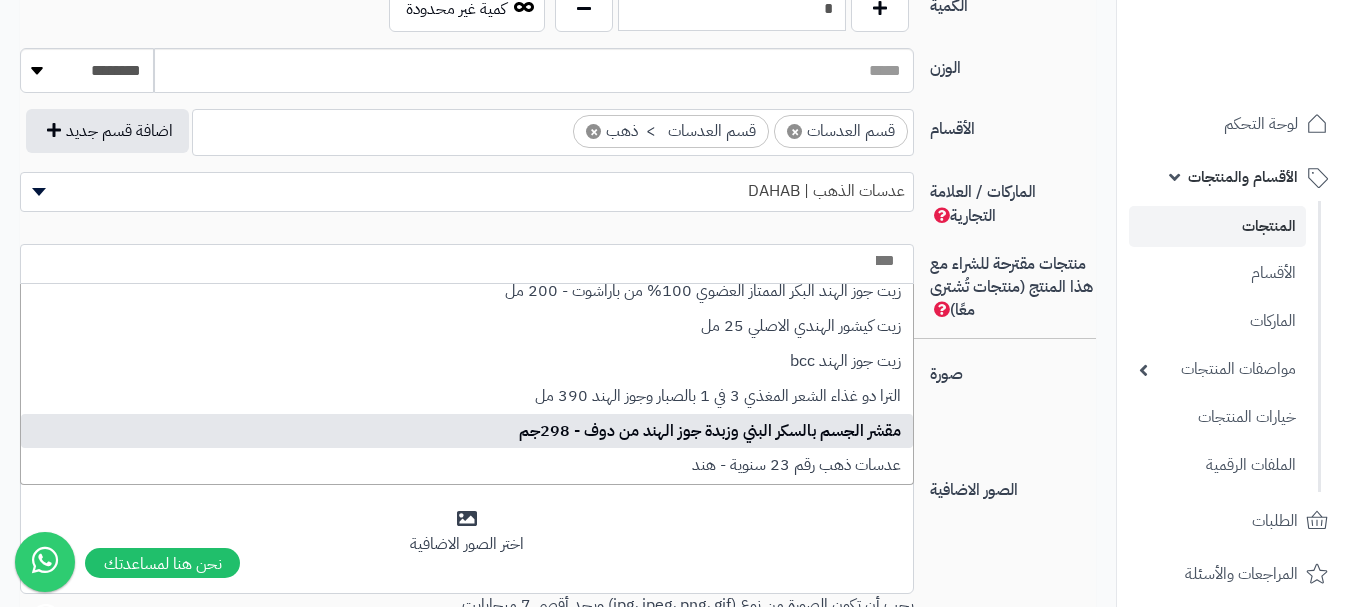 select on "****" 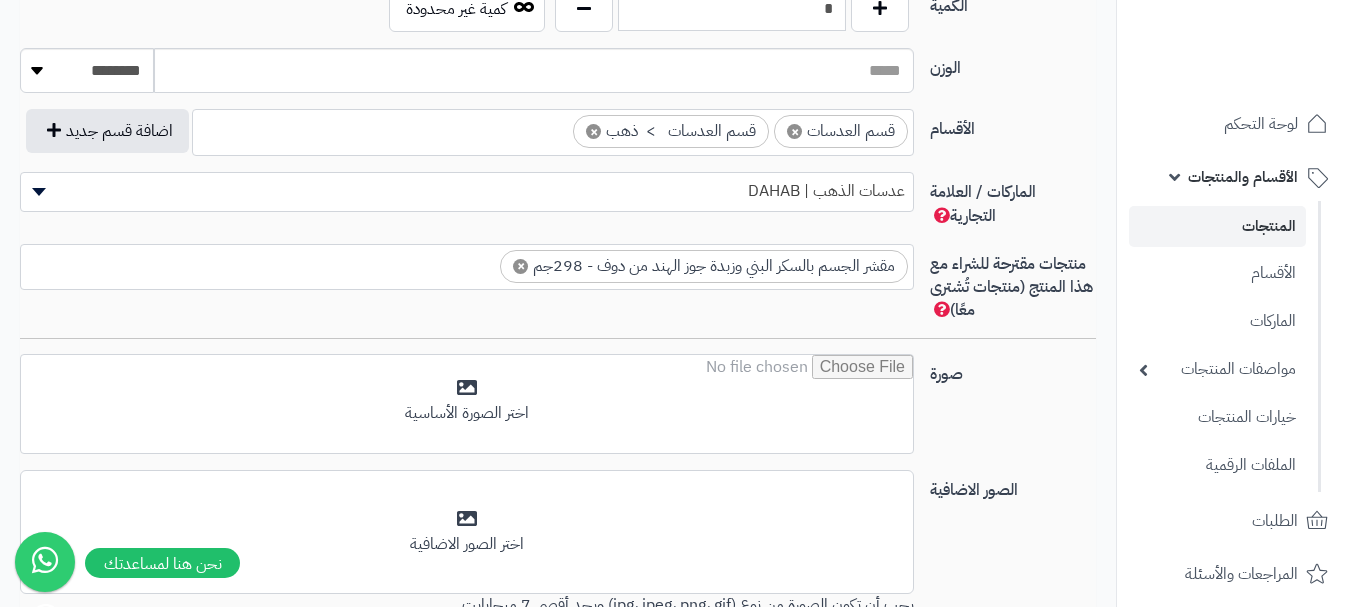 click on "× مقشر الجسم بالسكر البني وزبدة جوز الهند من دوف - 298جم" at bounding box center [704, 266] 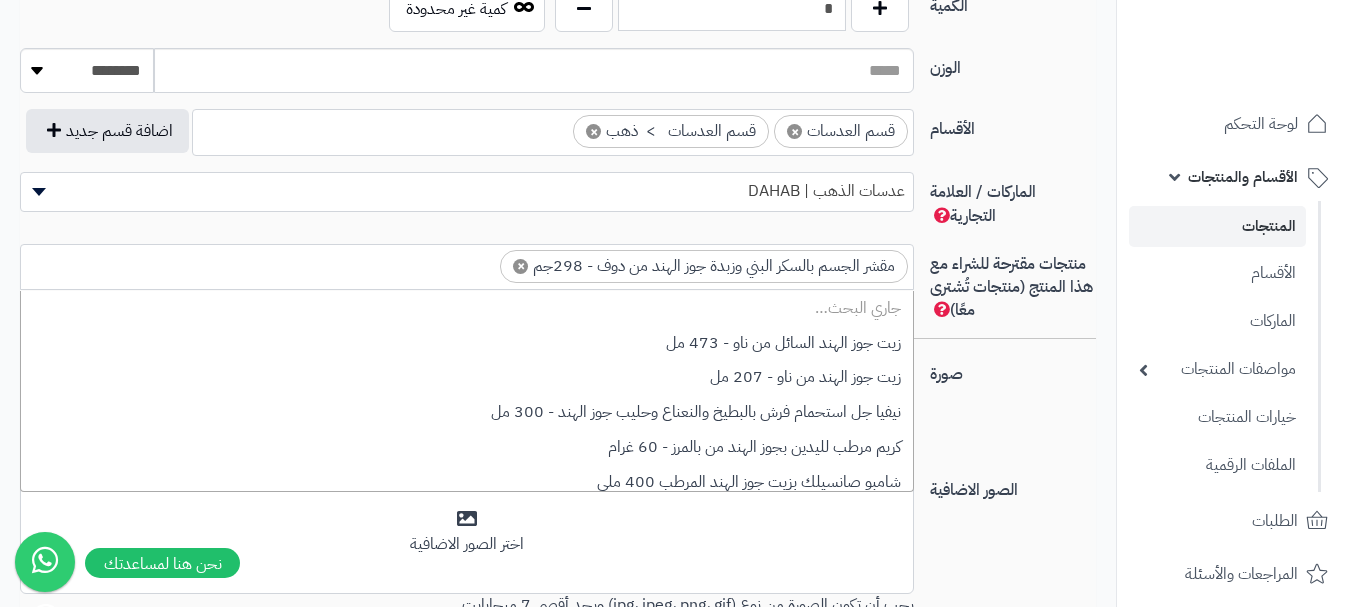 scroll, scrollTop: 358, scrollLeft: 0, axis: vertical 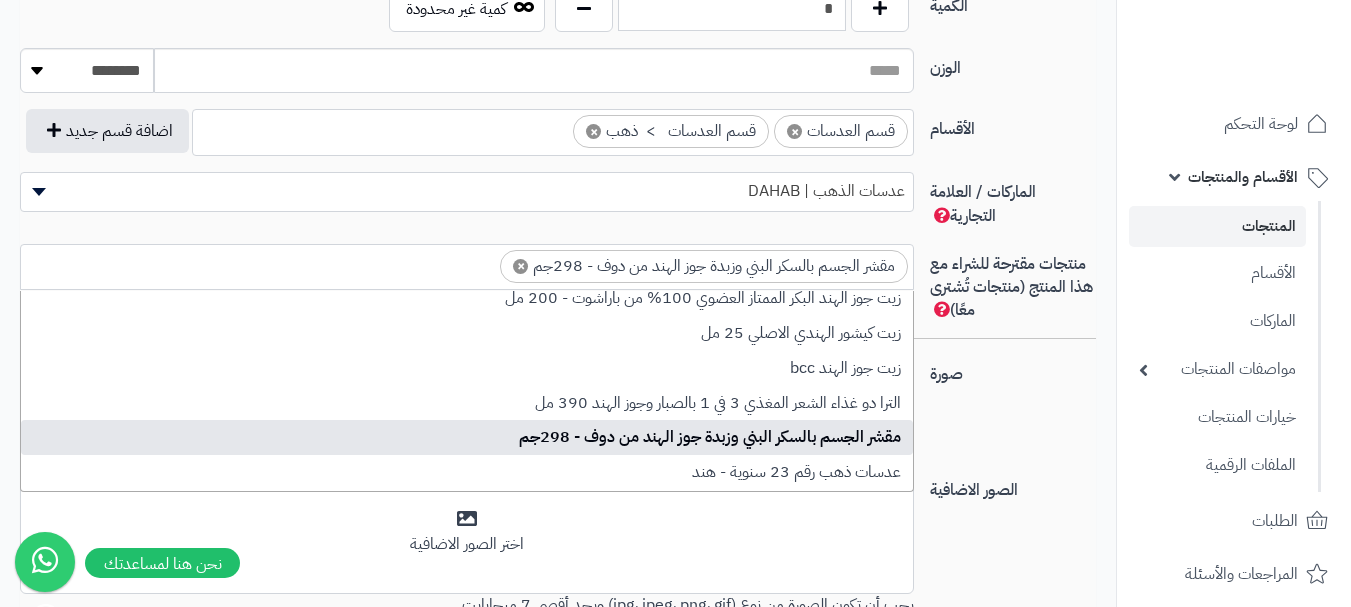 click on "×" at bounding box center [520, 266] 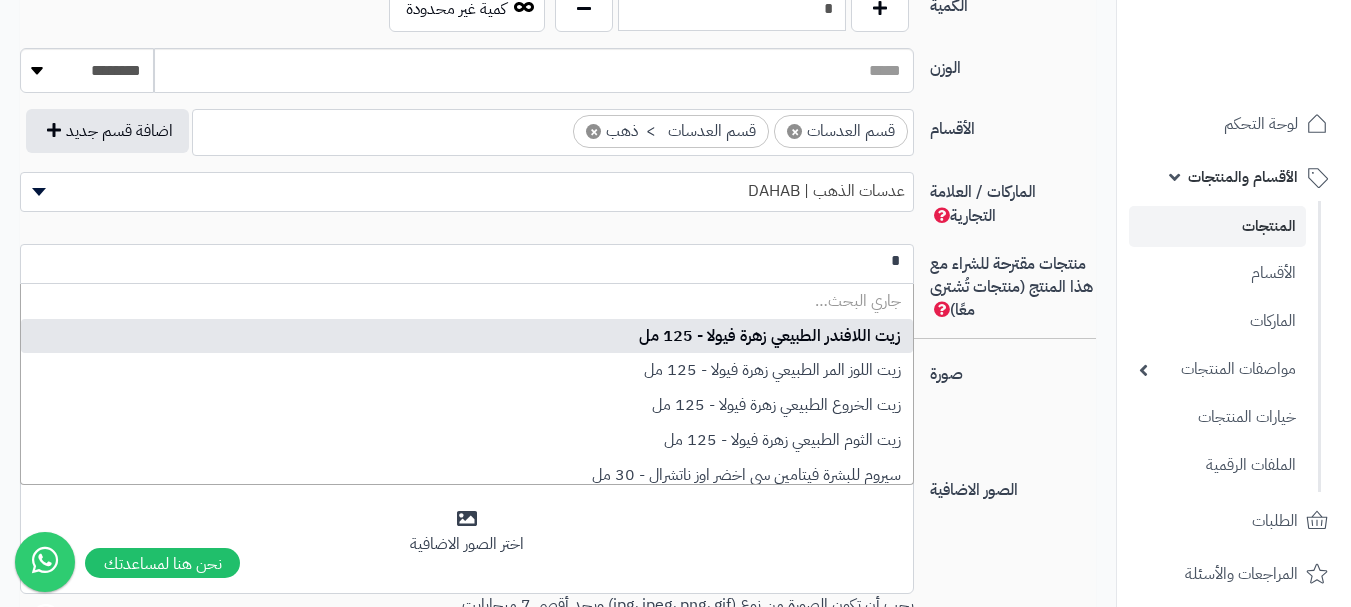 scroll, scrollTop: 0, scrollLeft: 0, axis: both 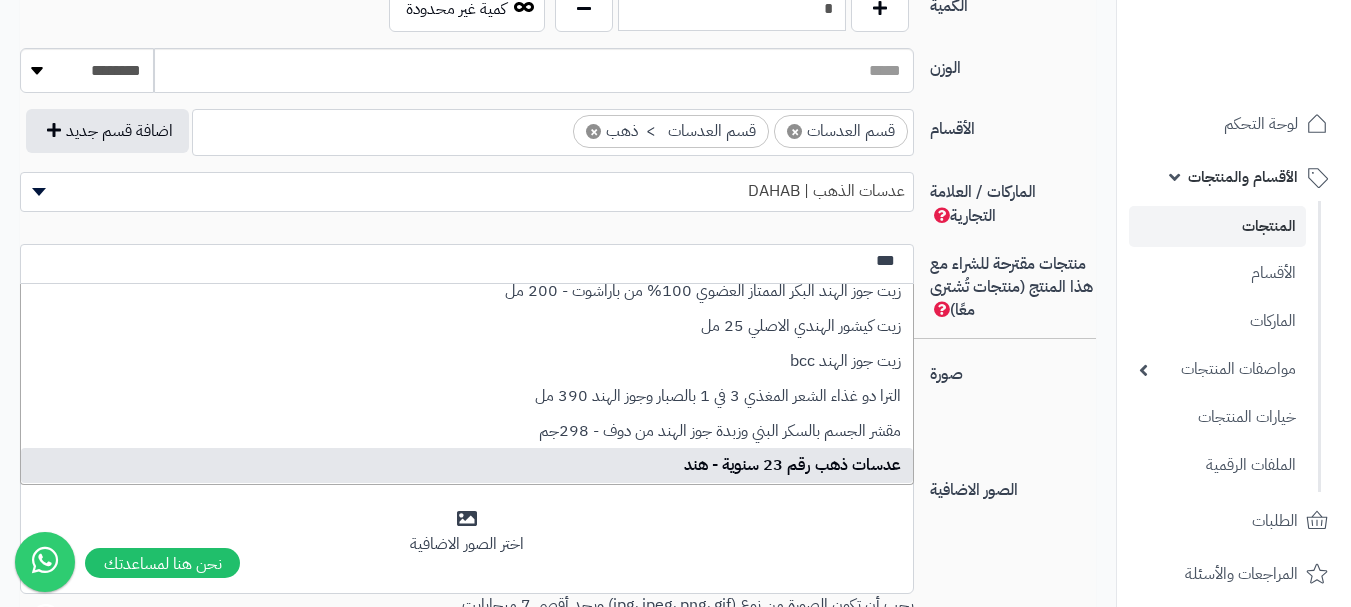 type on "***" 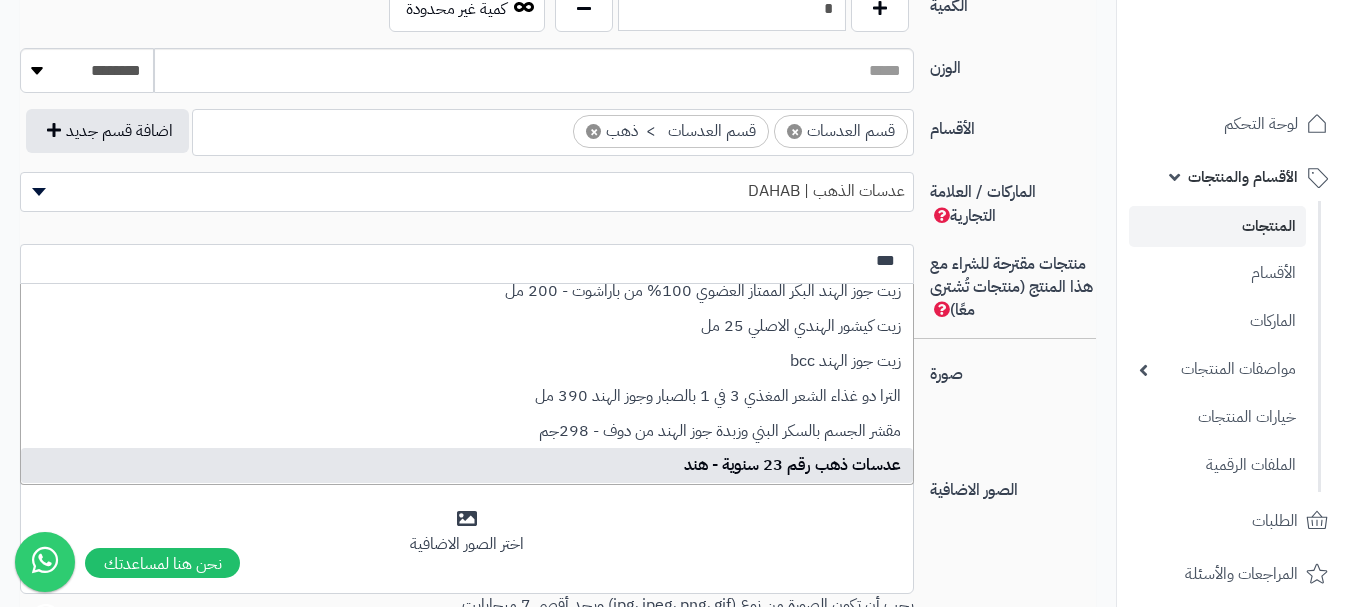 type 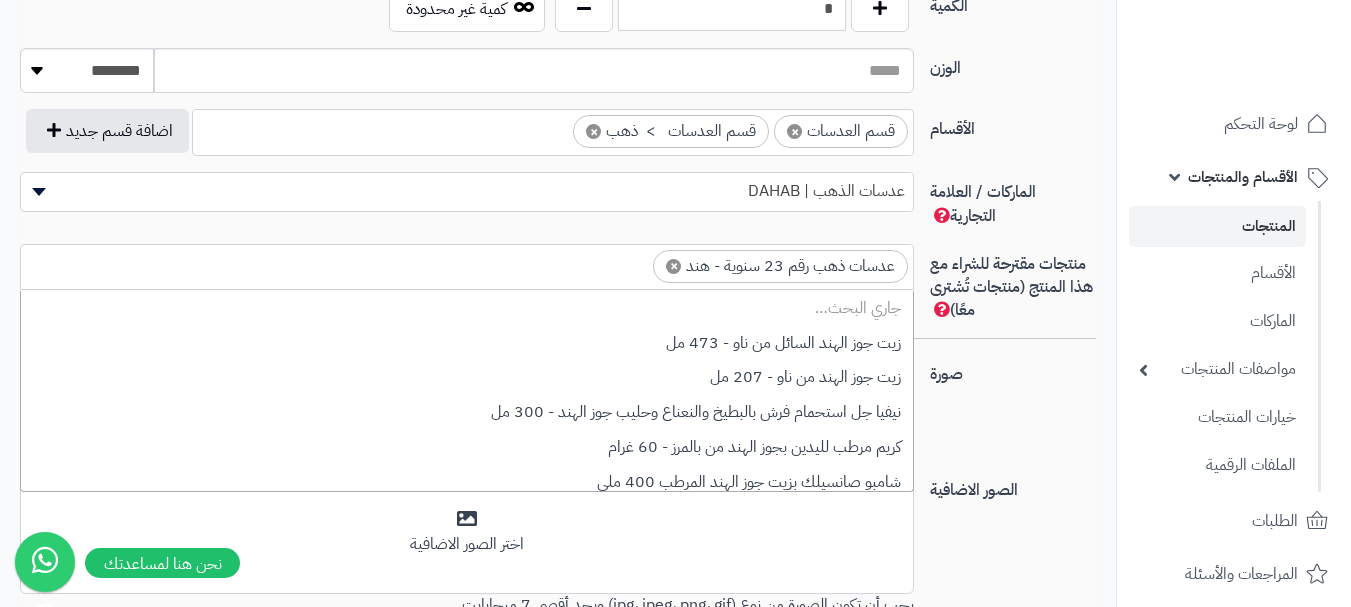 scroll, scrollTop: 0, scrollLeft: -16, axis: horizontal 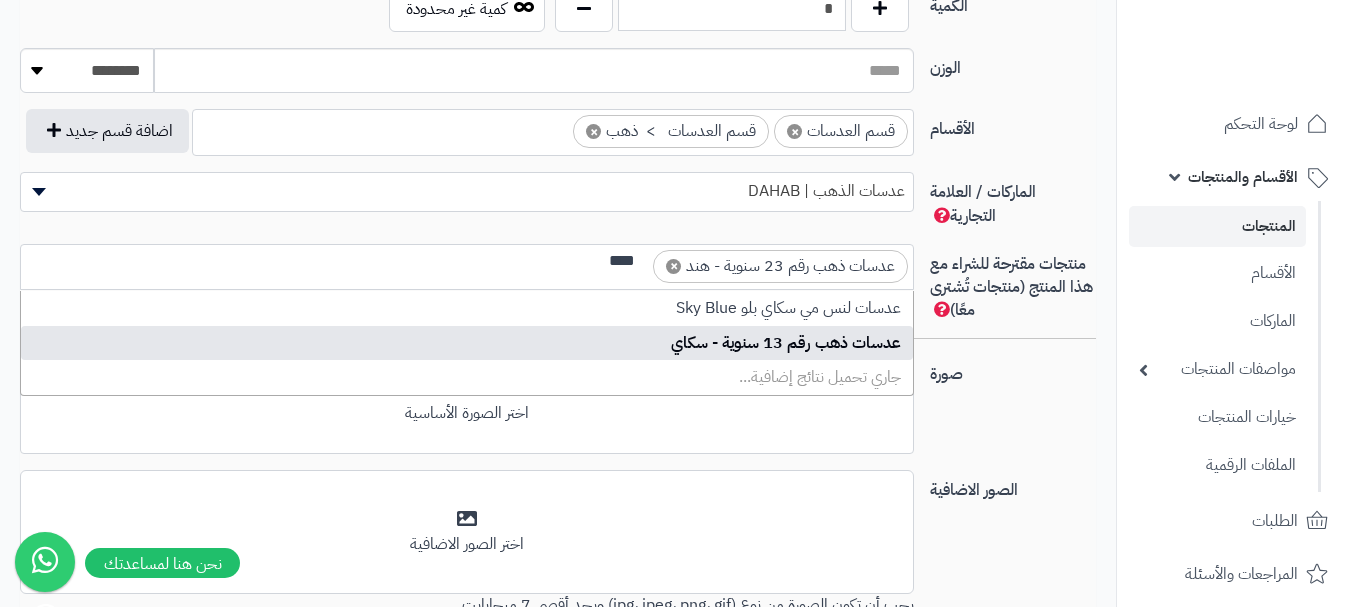 type on "****" 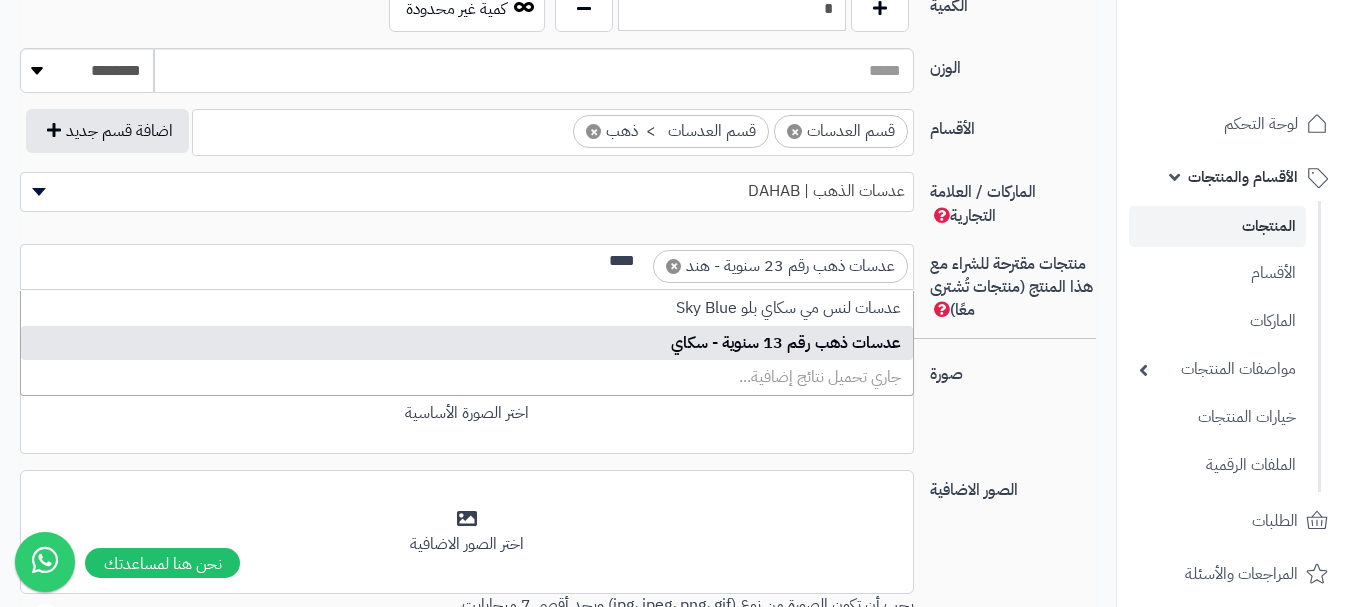 type 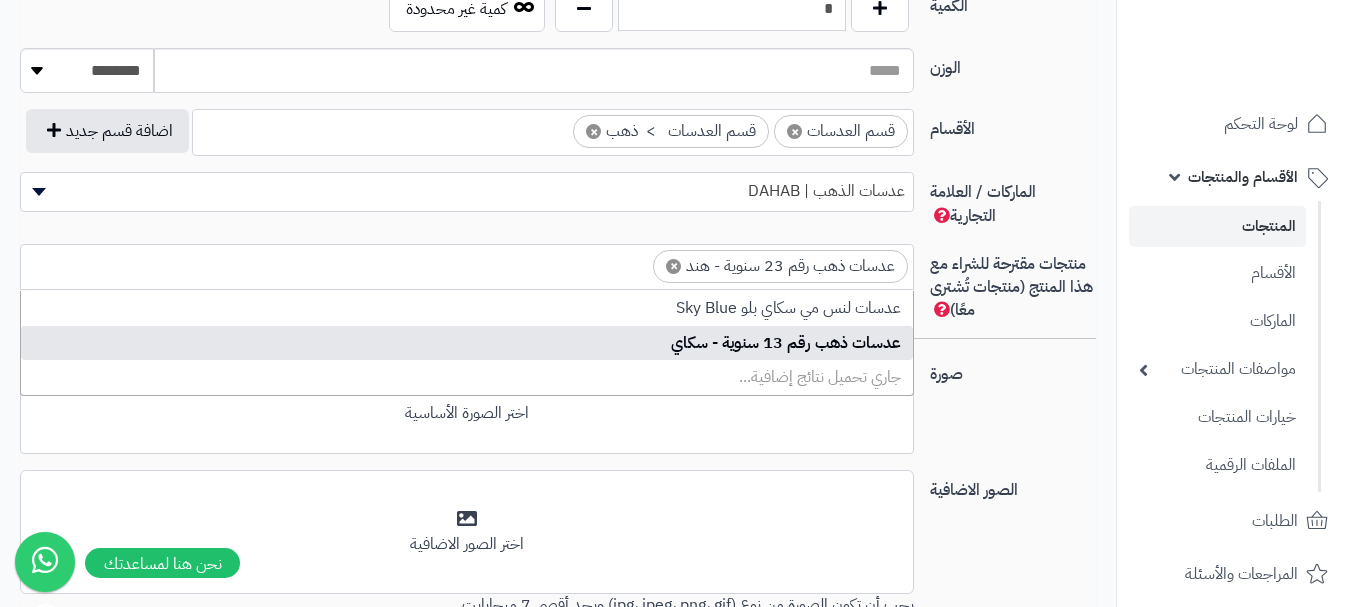 scroll, scrollTop: 0, scrollLeft: 0, axis: both 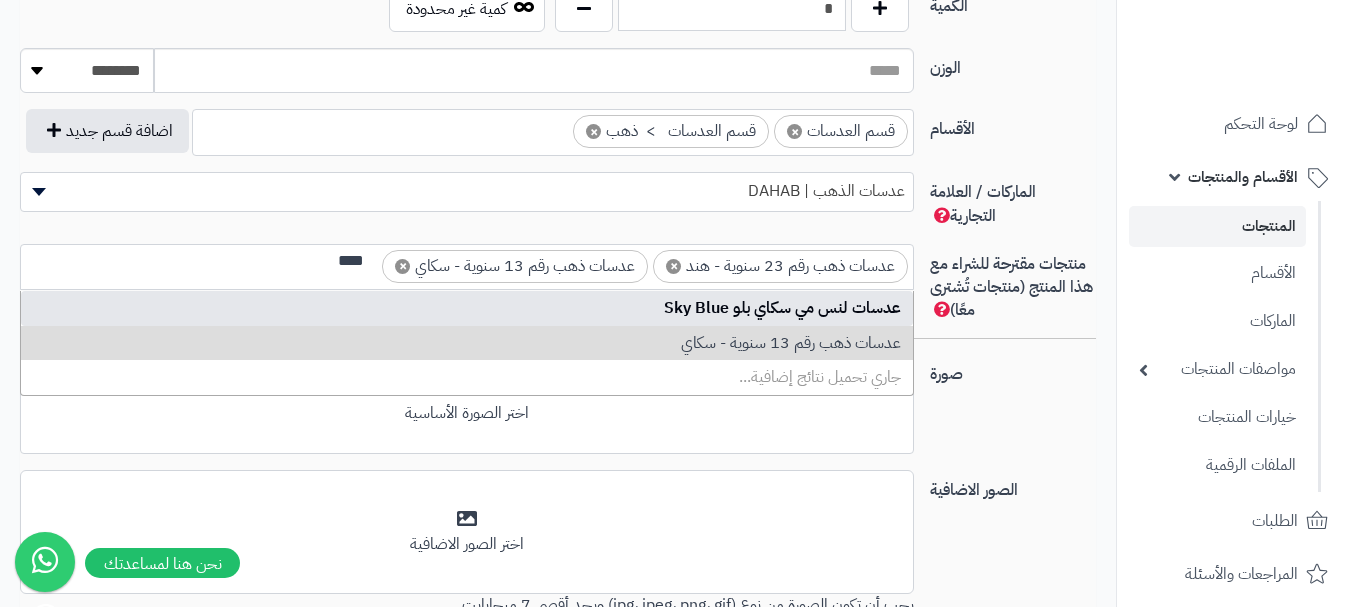 type on "****" 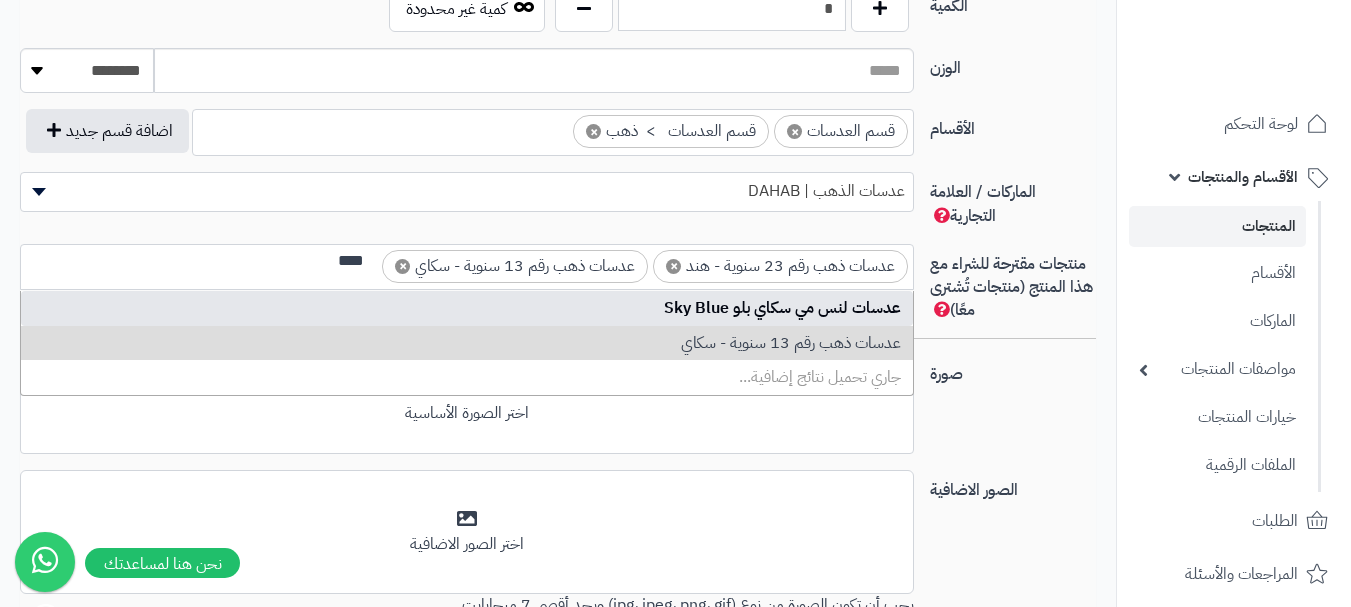 type 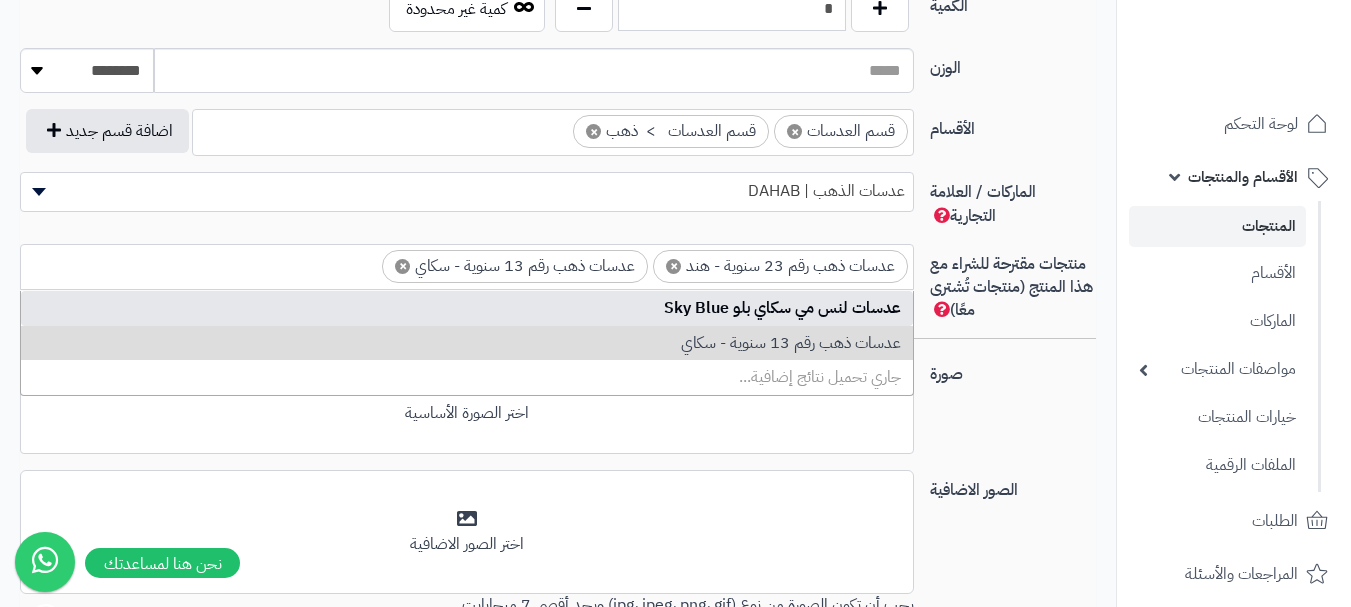 scroll, scrollTop: 0, scrollLeft: 0, axis: both 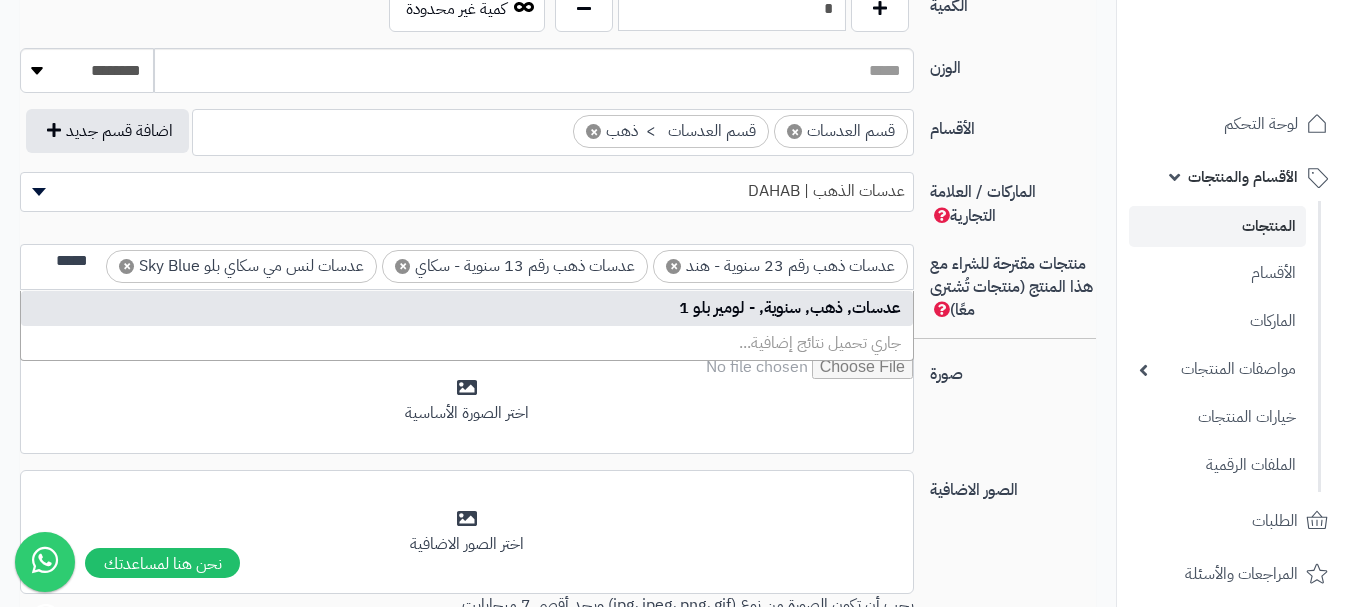type on "*****" 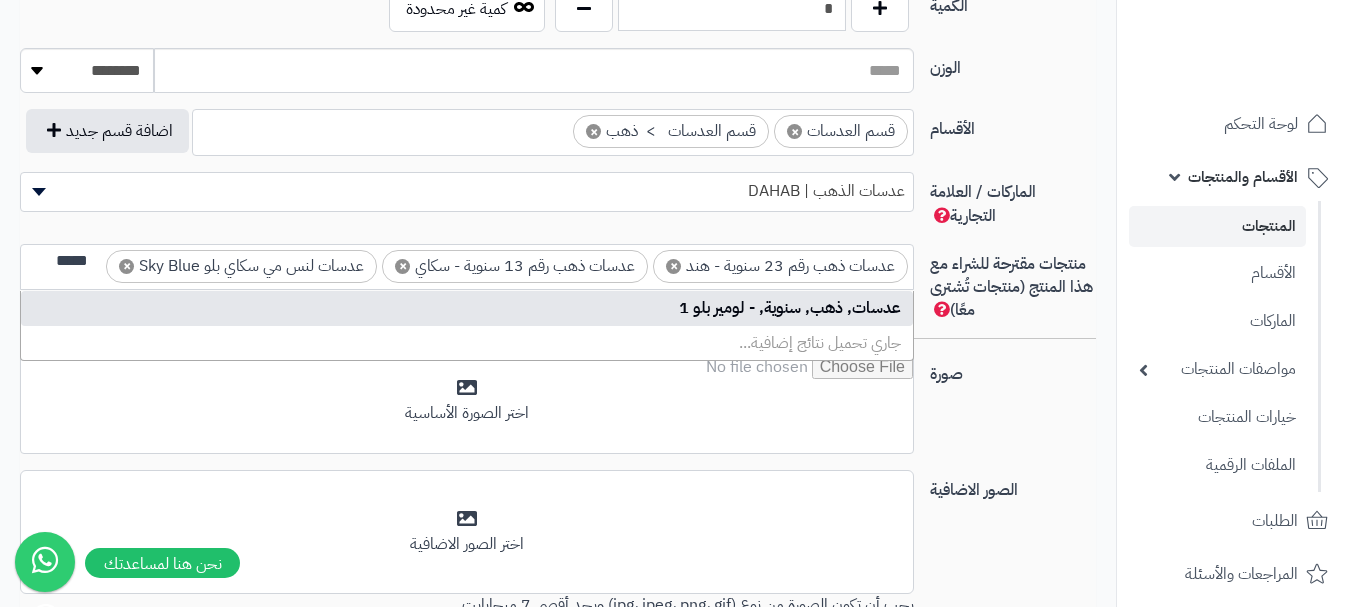 type 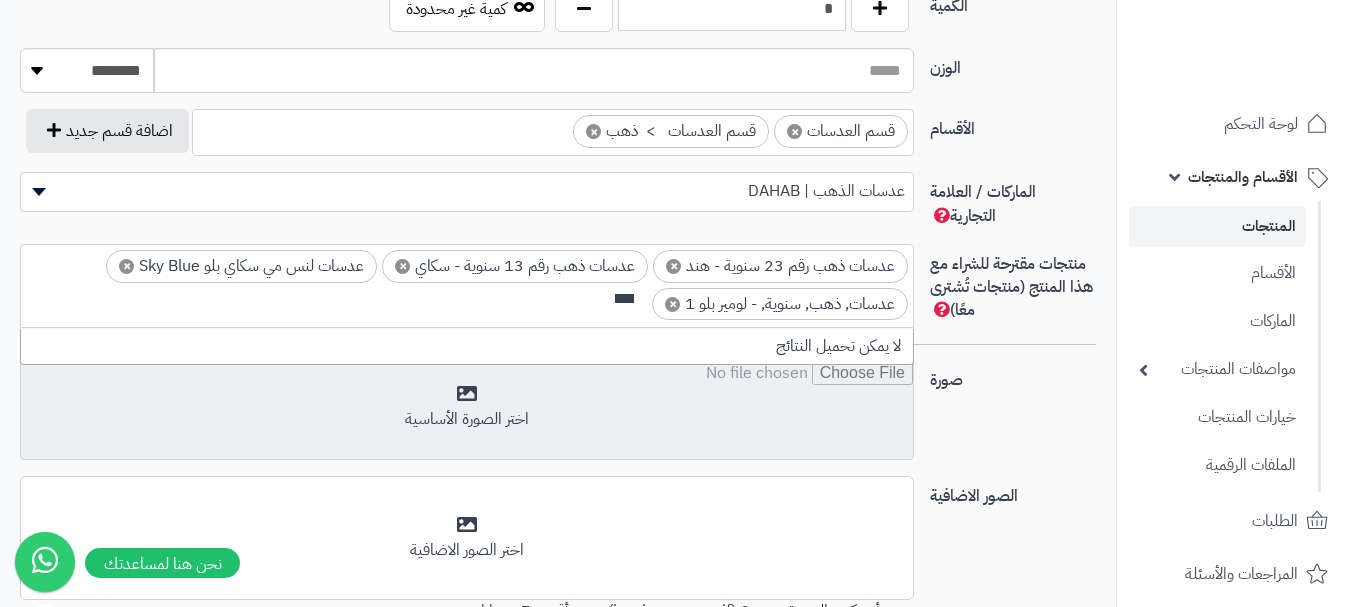 scroll, scrollTop: 0, scrollLeft: 0, axis: both 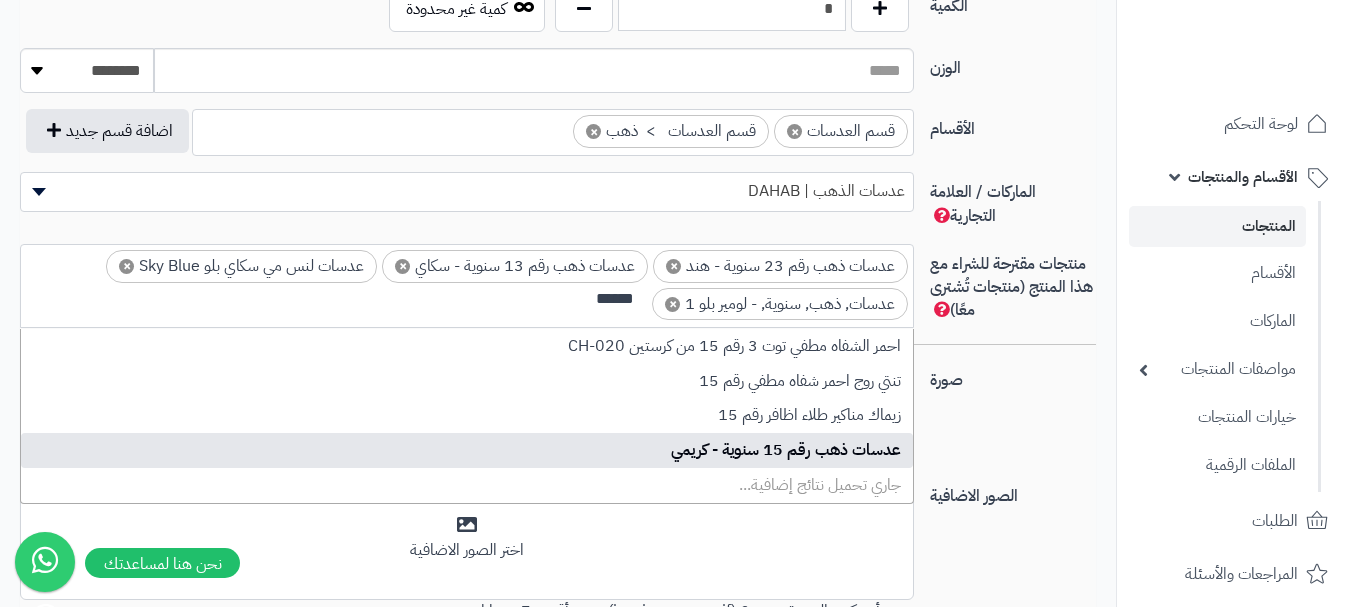 type on "******" 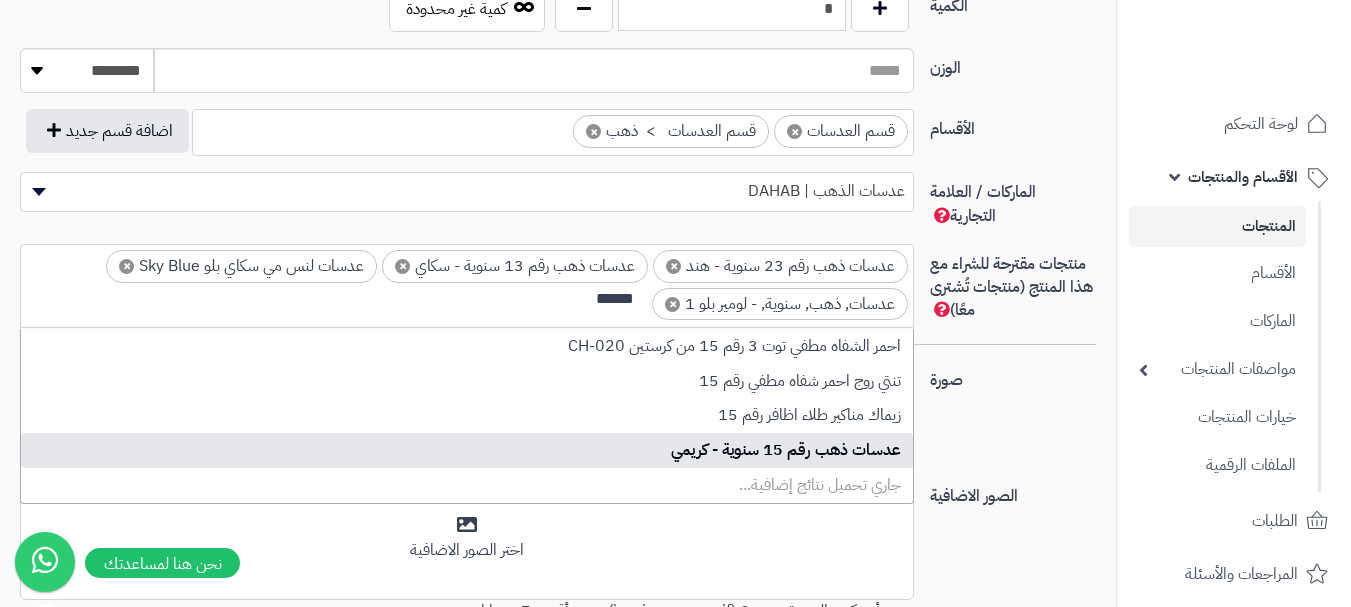 type 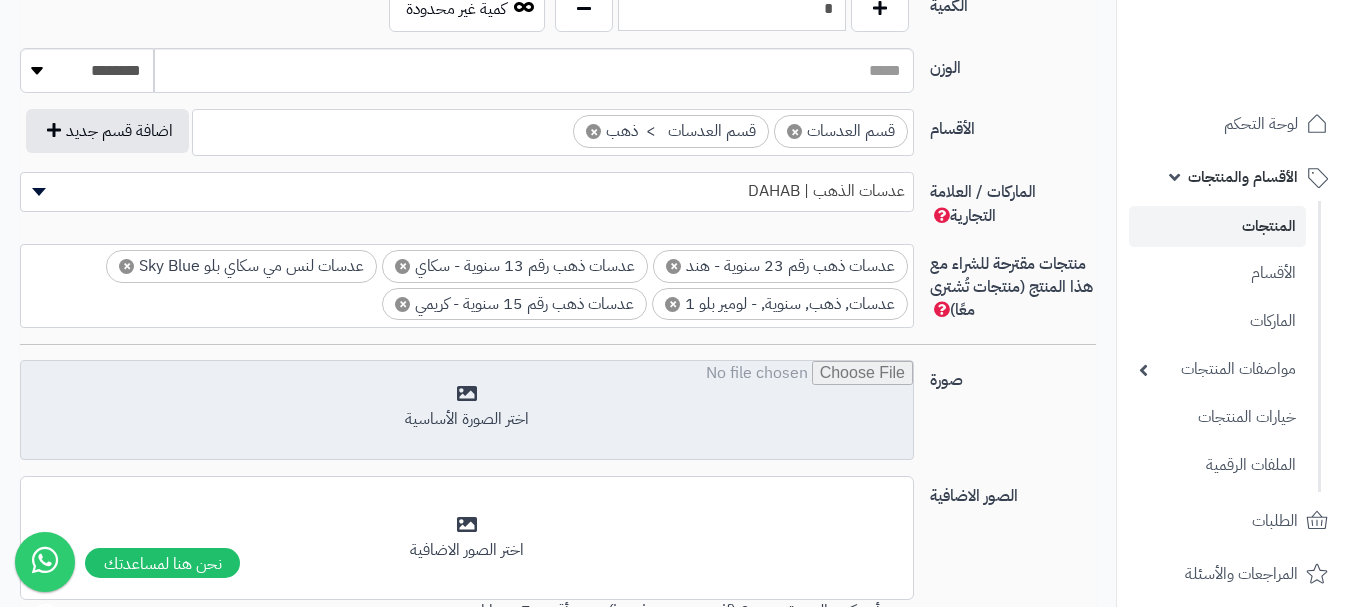 click at bounding box center [467, 411] 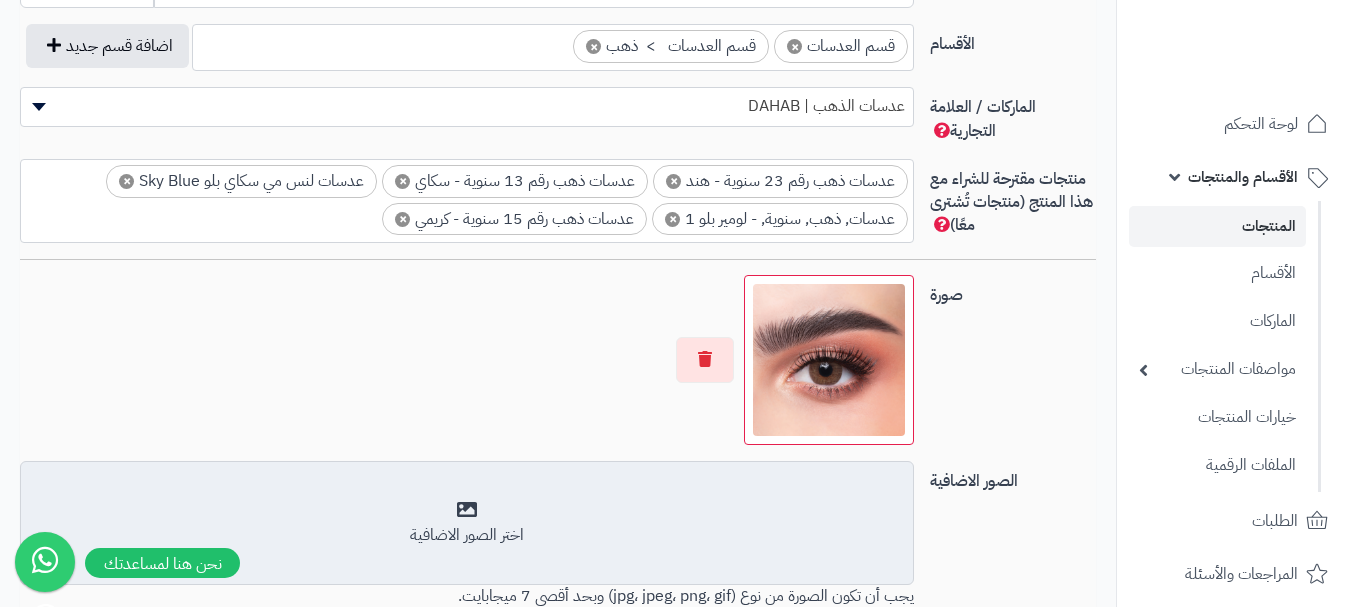 scroll, scrollTop: 1300, scrollLeft: 0, axis: vertical 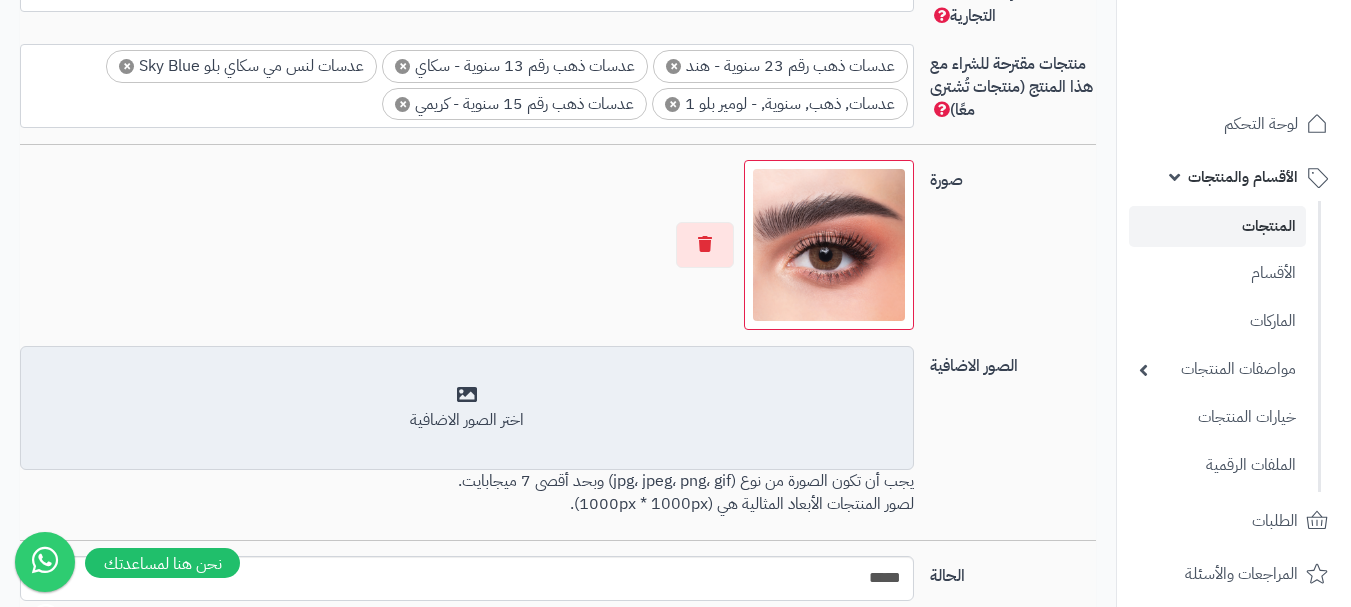 click on "أضف الصور الاضافية
اختر الصور الاضافية" at bounding box center (467, 408) 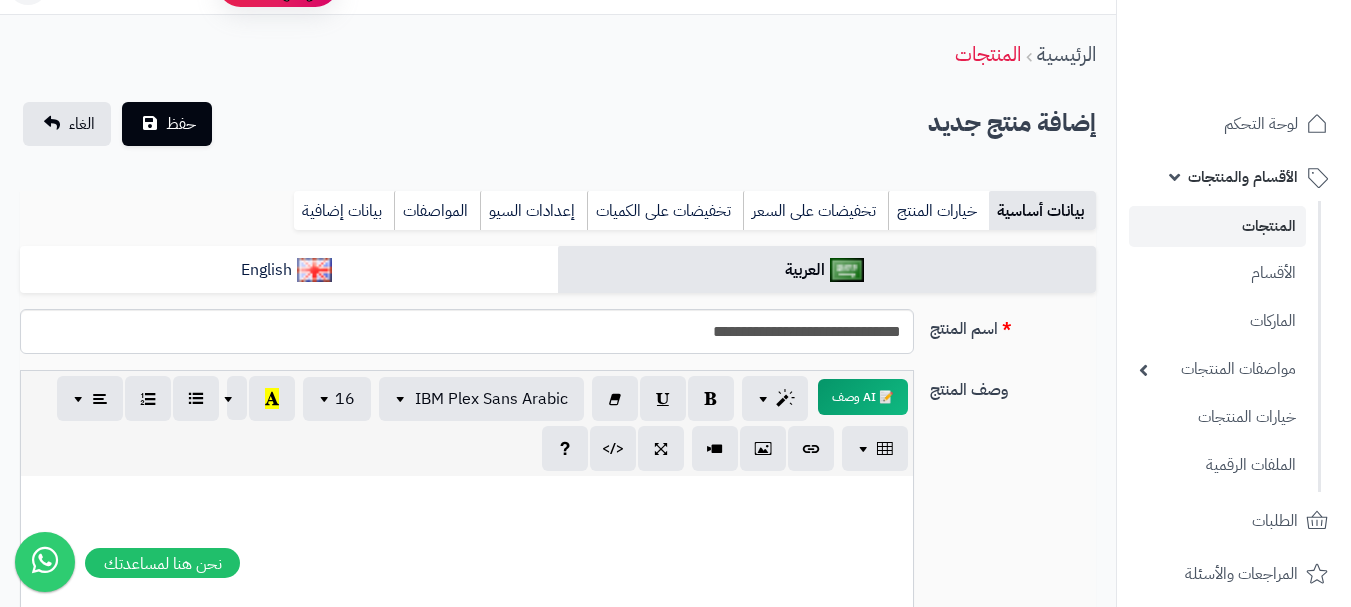 scroll, scrollTop: 0, scrollLeft: 0, axis: both 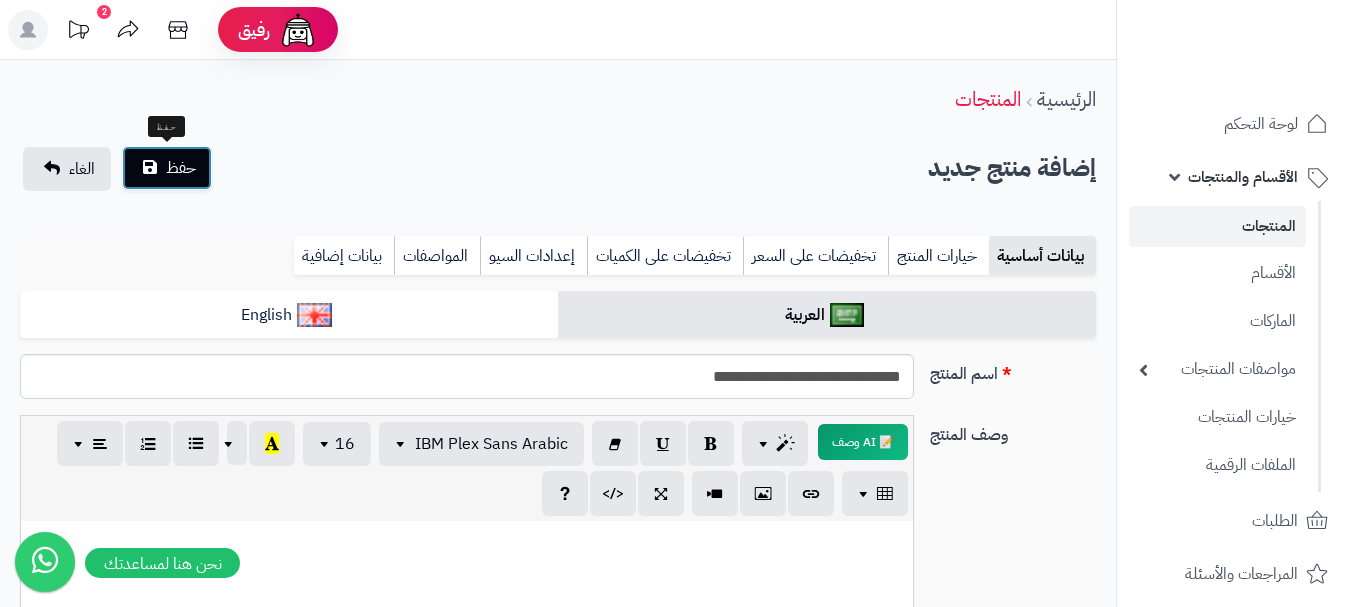 click on "حفظ" at bounding box center [181, 168] 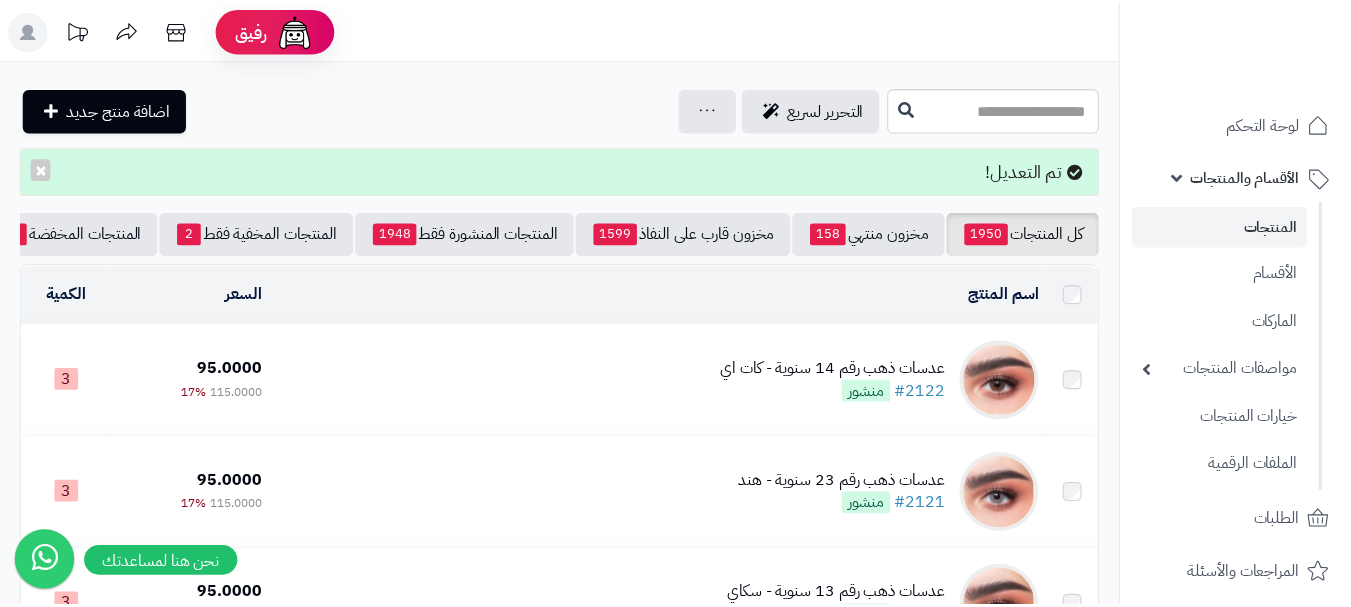 scroll, scrollTop: 0, scrollLeft: 0, axis: both 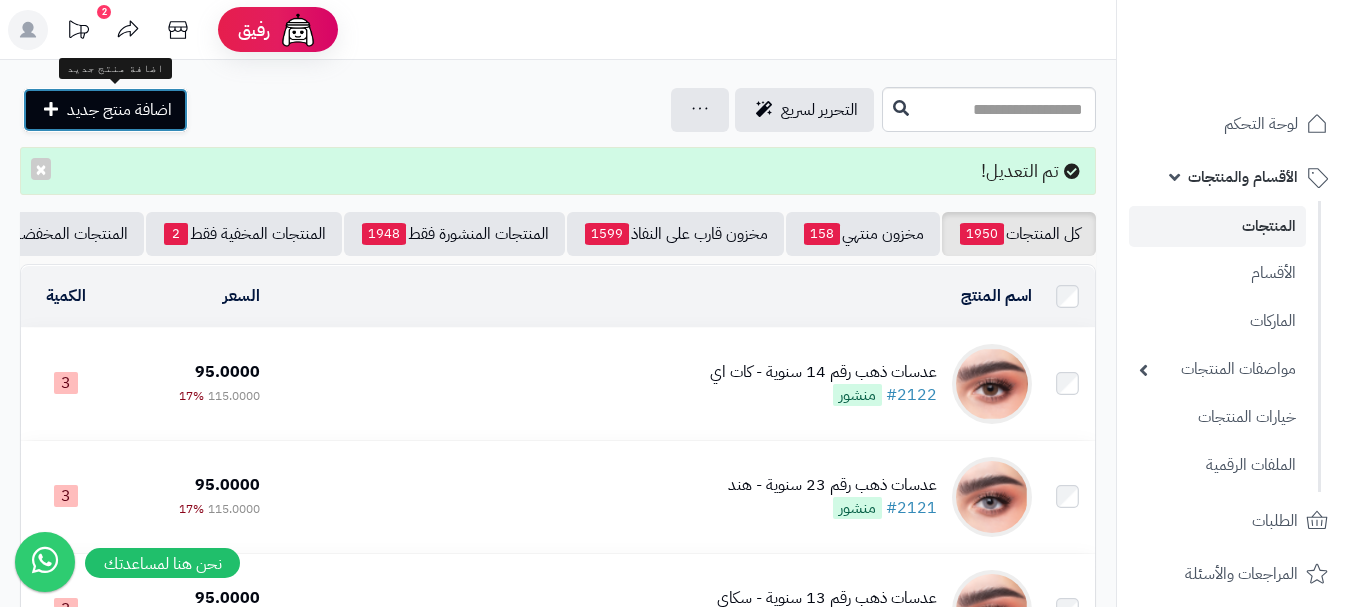 click on "اضافة منتج جديد" at bounding box center (119, 110) 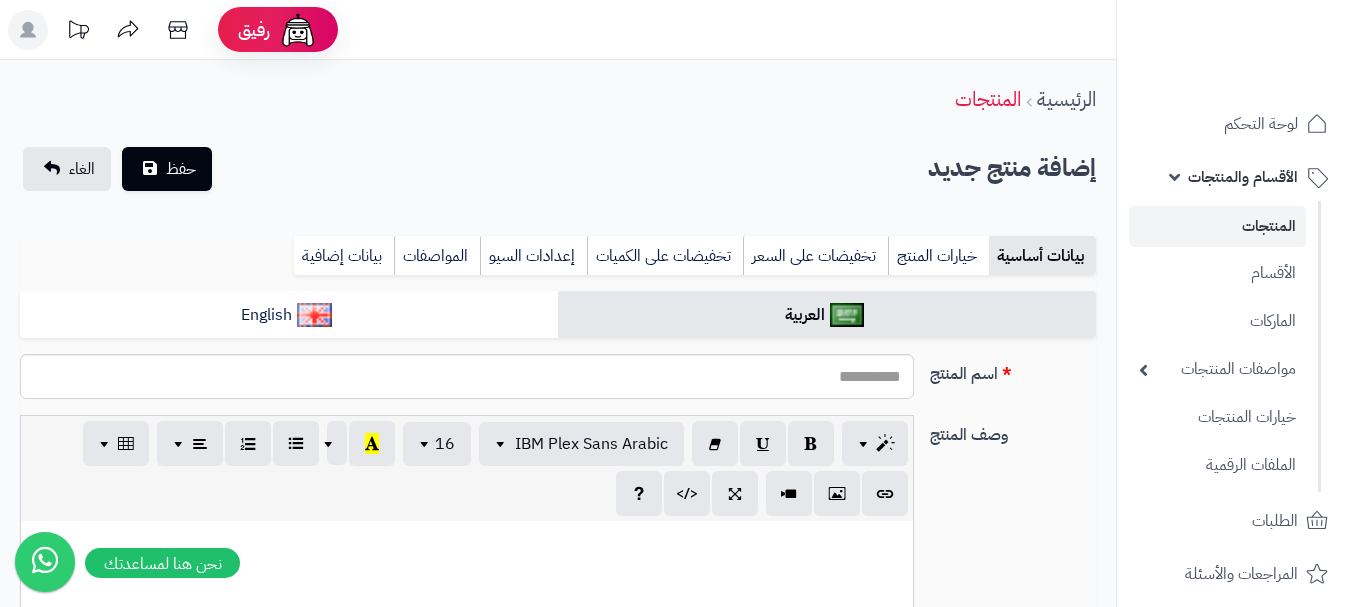 select 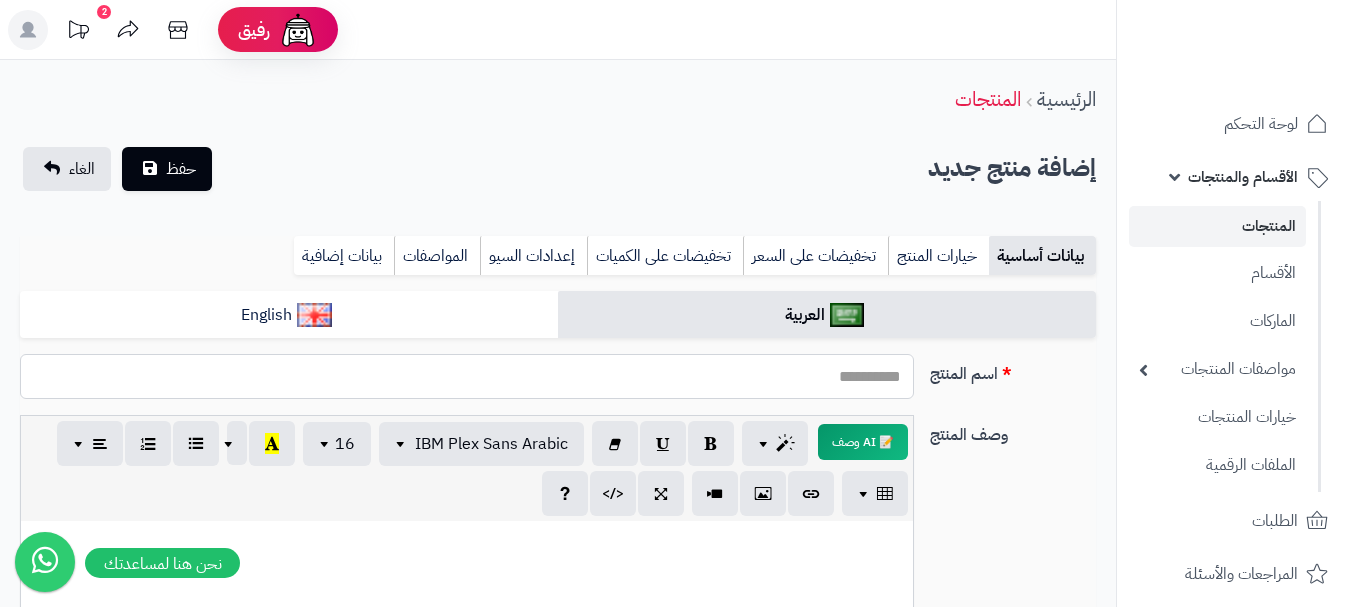 paste on "**********" 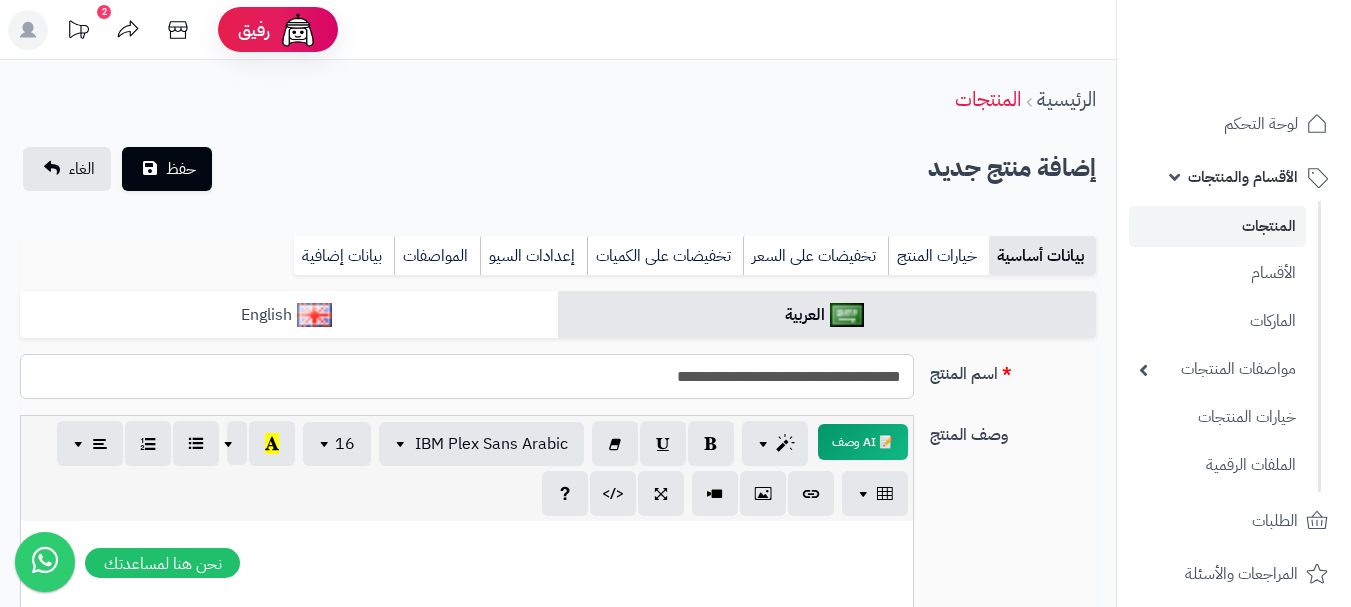 type on "**********" 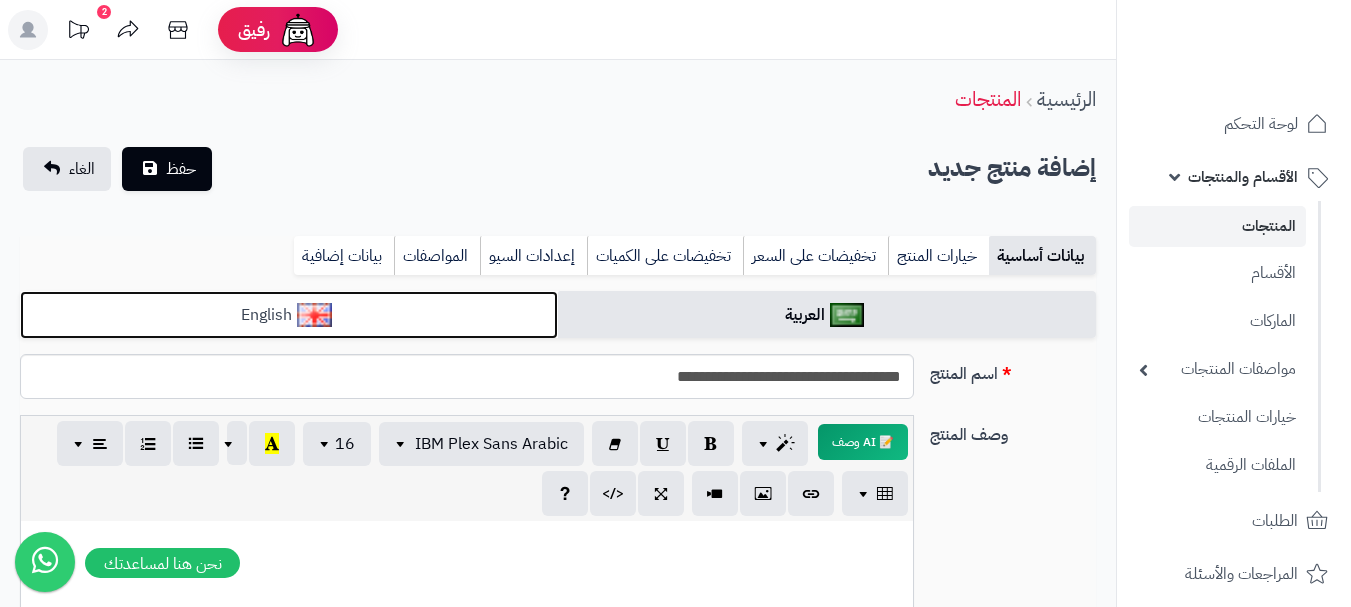 click on "English" at bounding box center [289, 315] 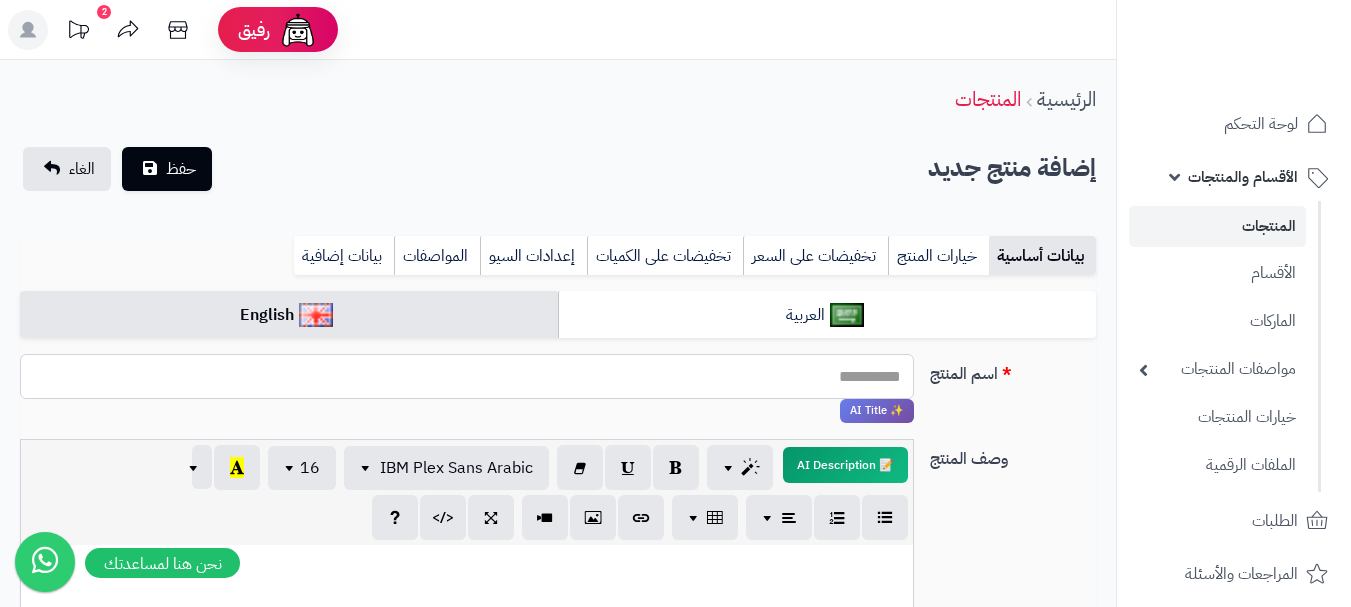 paste on "**********" 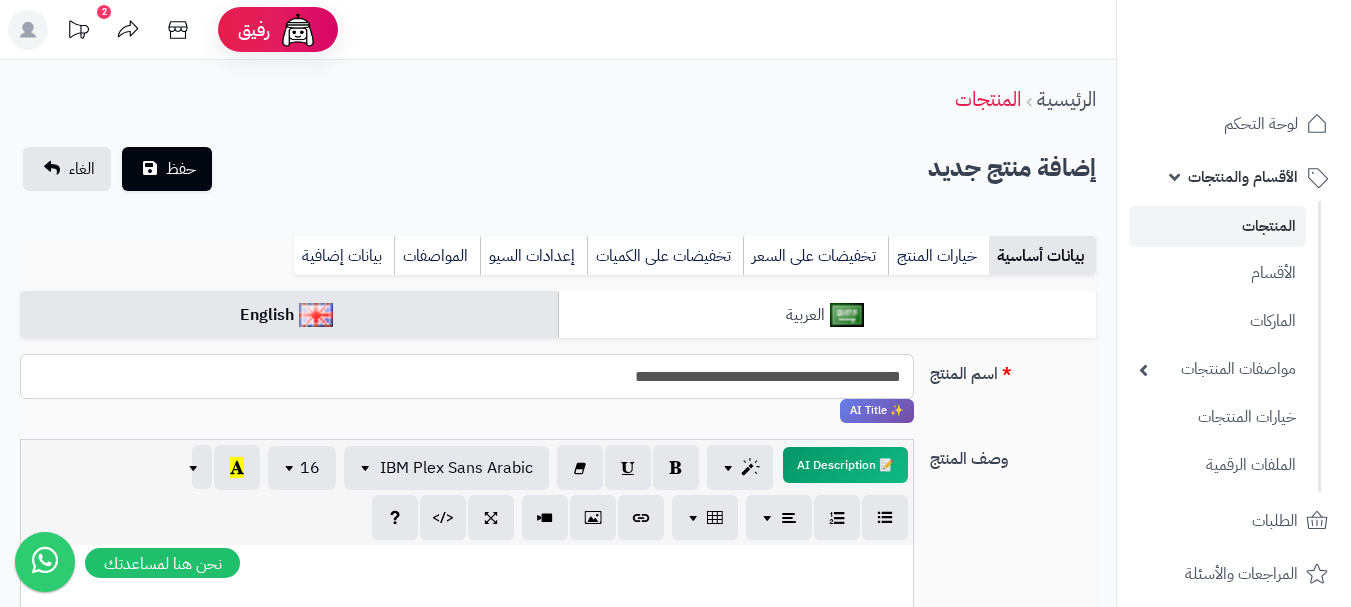 type on "**********" 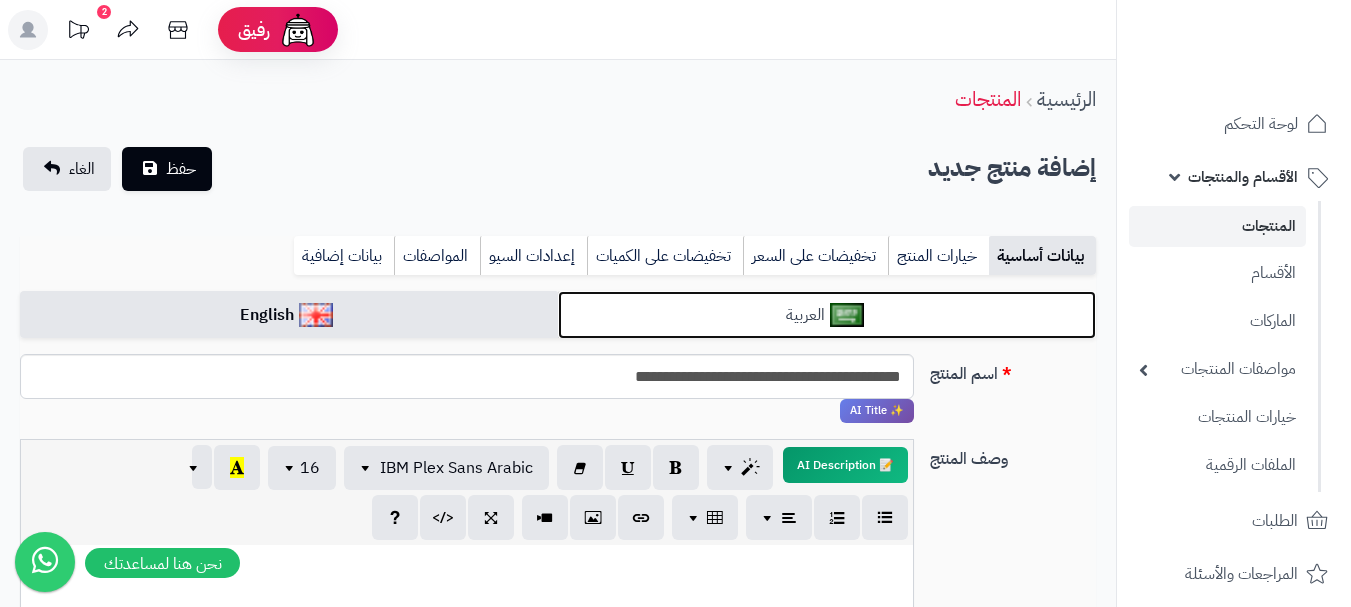 click on "العربية" at bounding box center [827, 315] 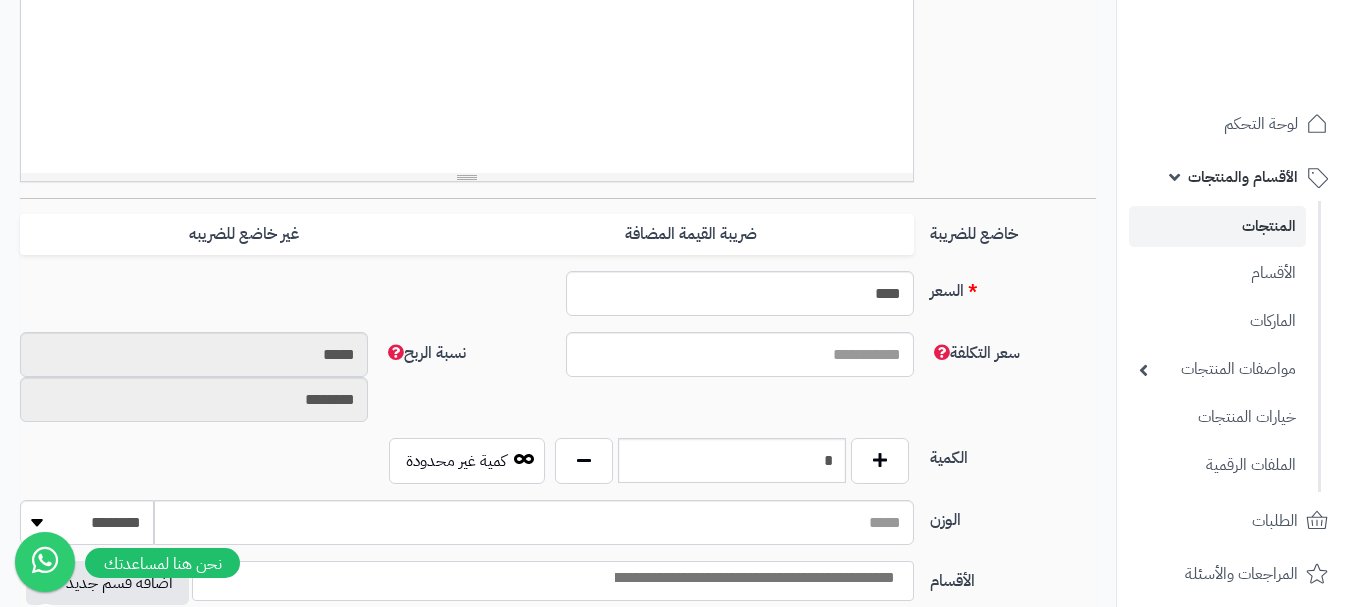 scroll, scrollTop: 800, scrollLeft: 0, axis: vertical 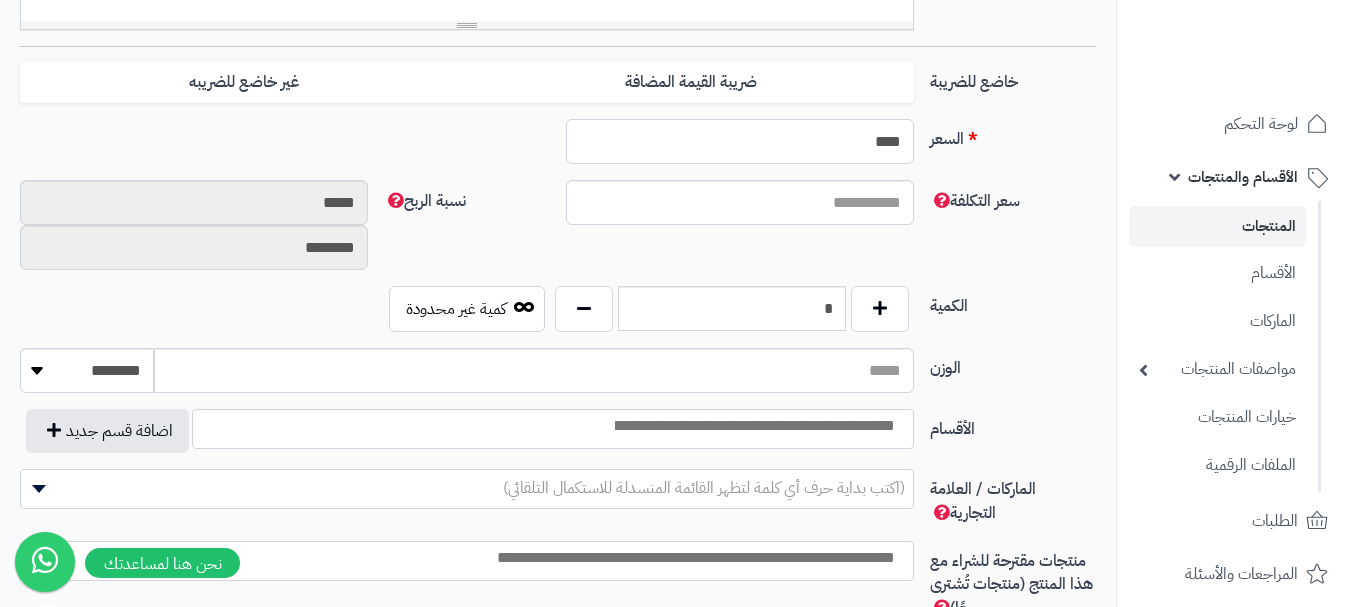 click on "****" at bounding box center [740, 141] 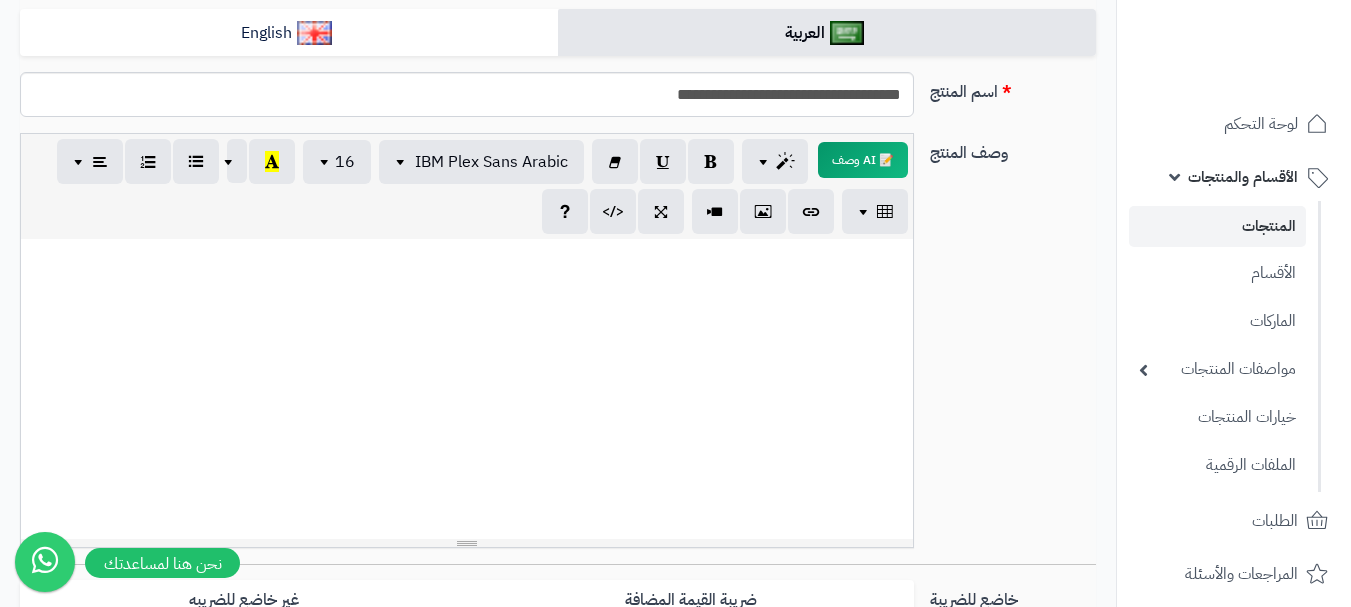 scroll, scrollTop: 100, scrollLeft: 0, axis: vertical 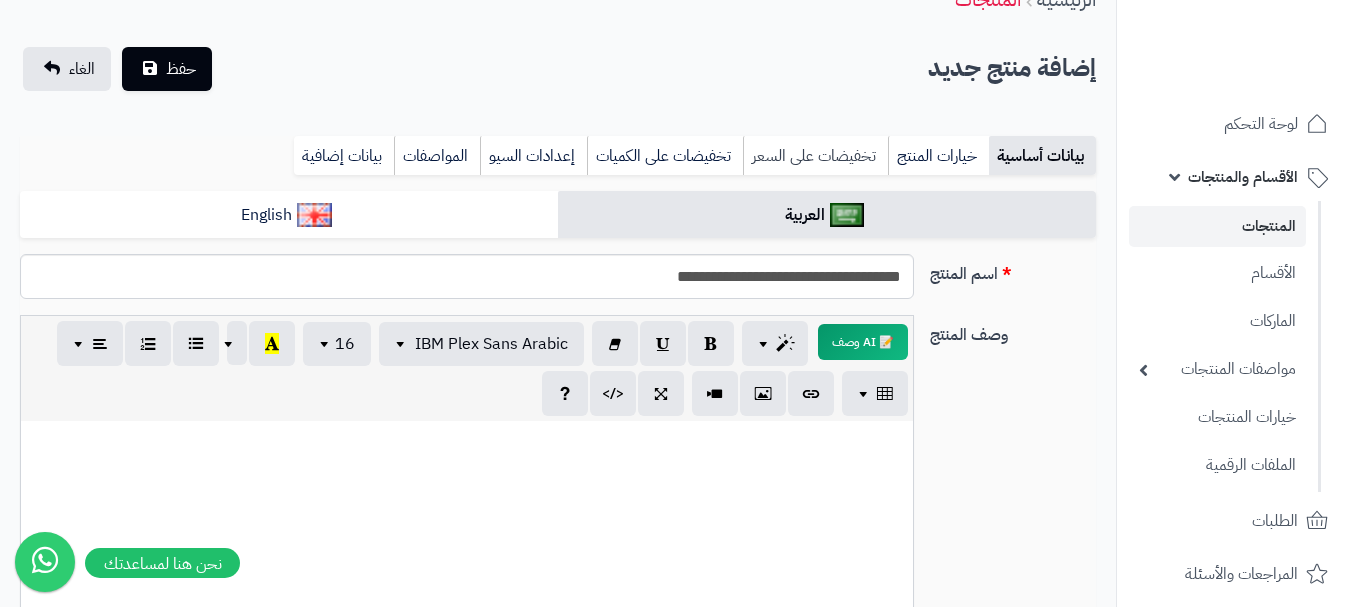 type on "***" 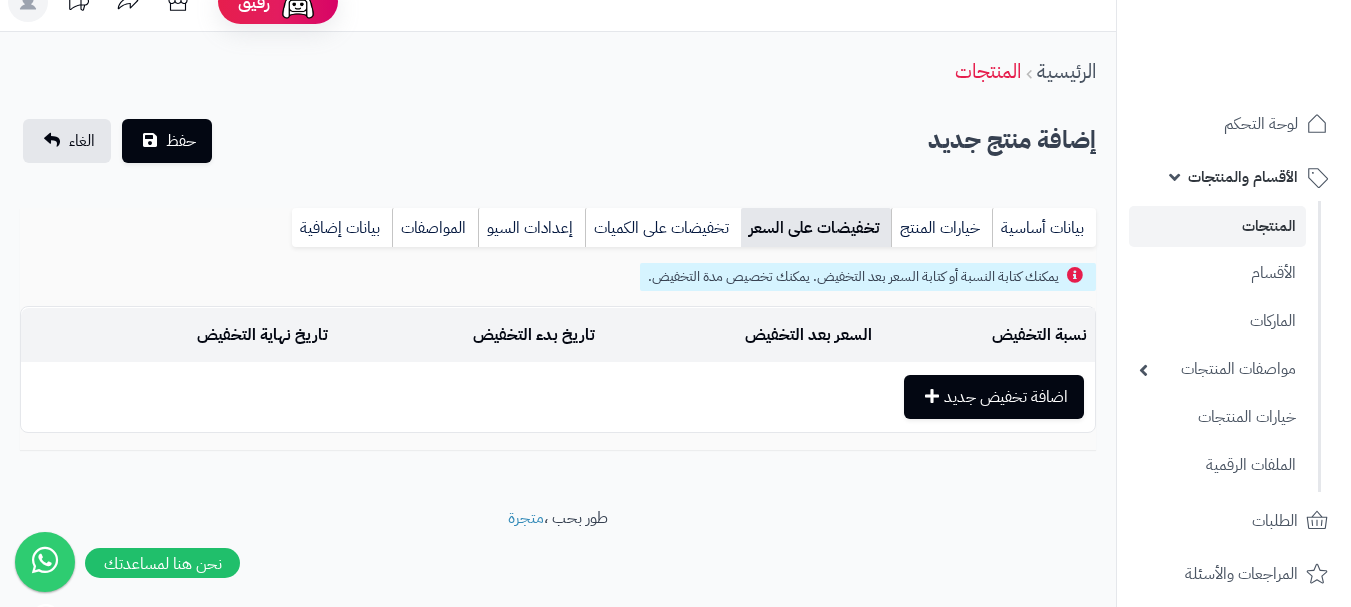 click on "اضافة تخفيض جديد" at bounding box center [558, 397] 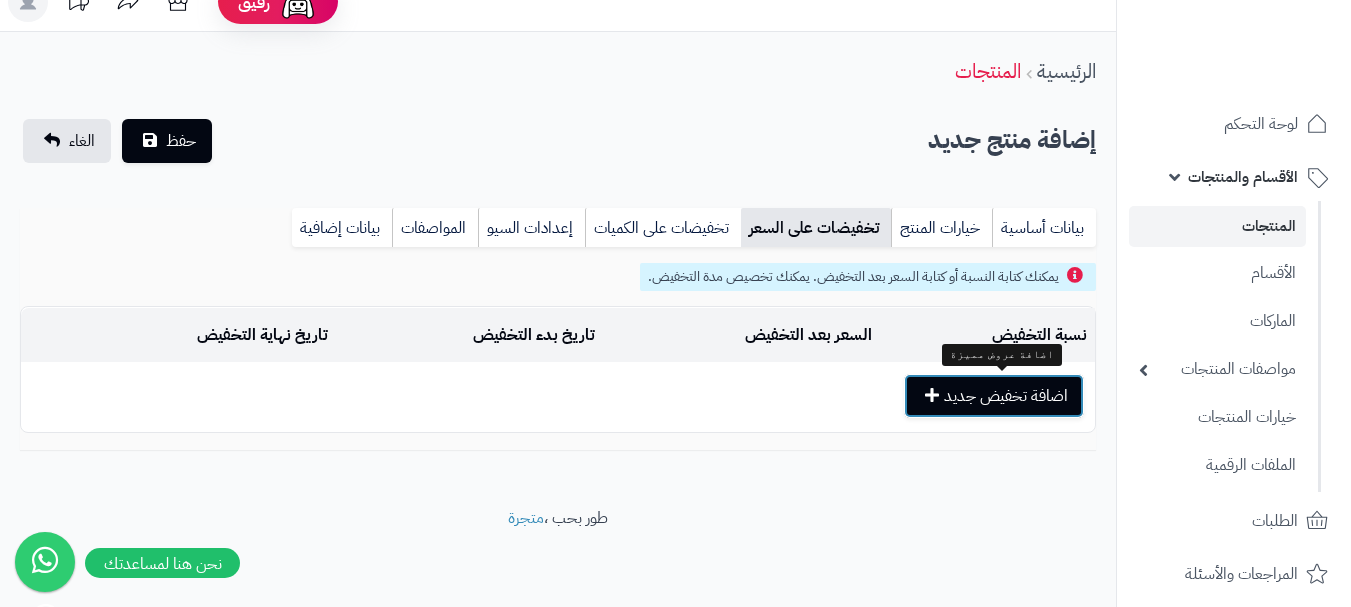 click on "اضافة تخفيض جديد" at bounding box center [994, 396] 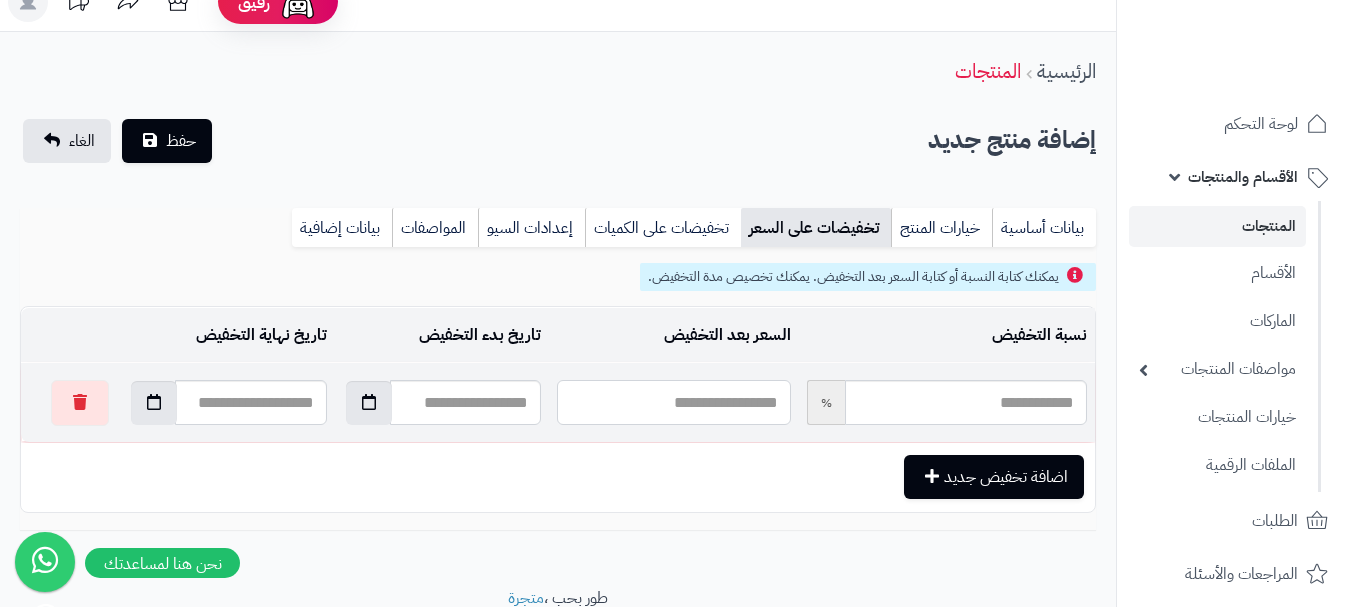 click at bounding box center (673, 402) 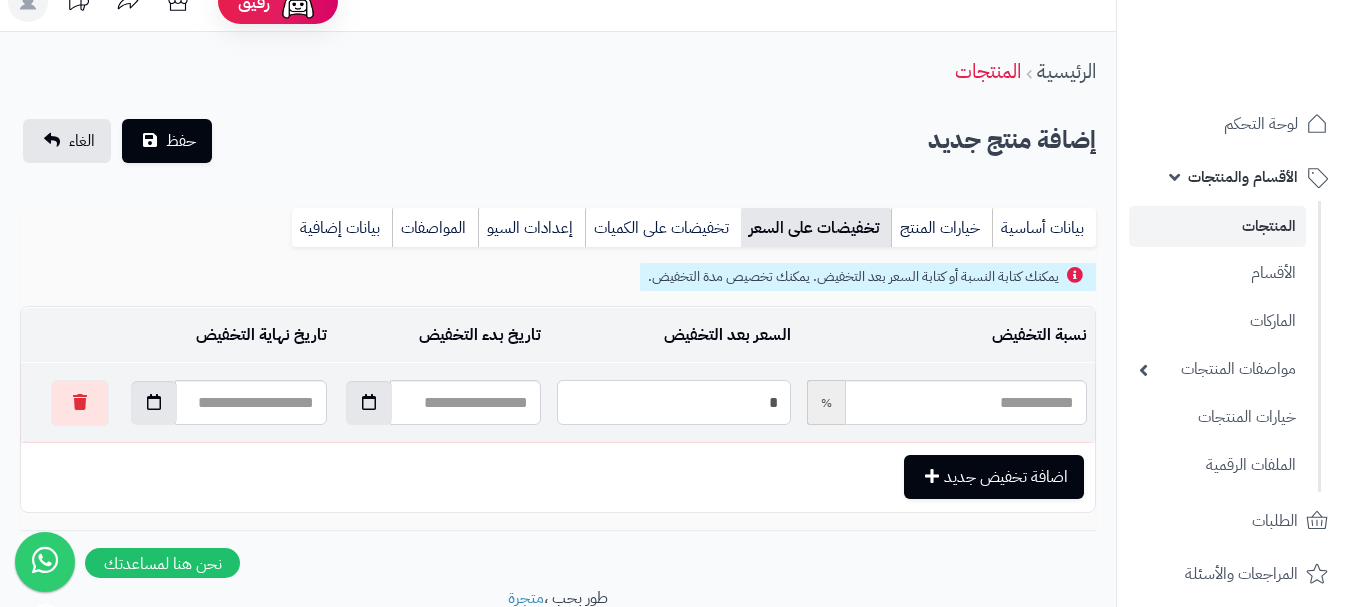 type on "**" 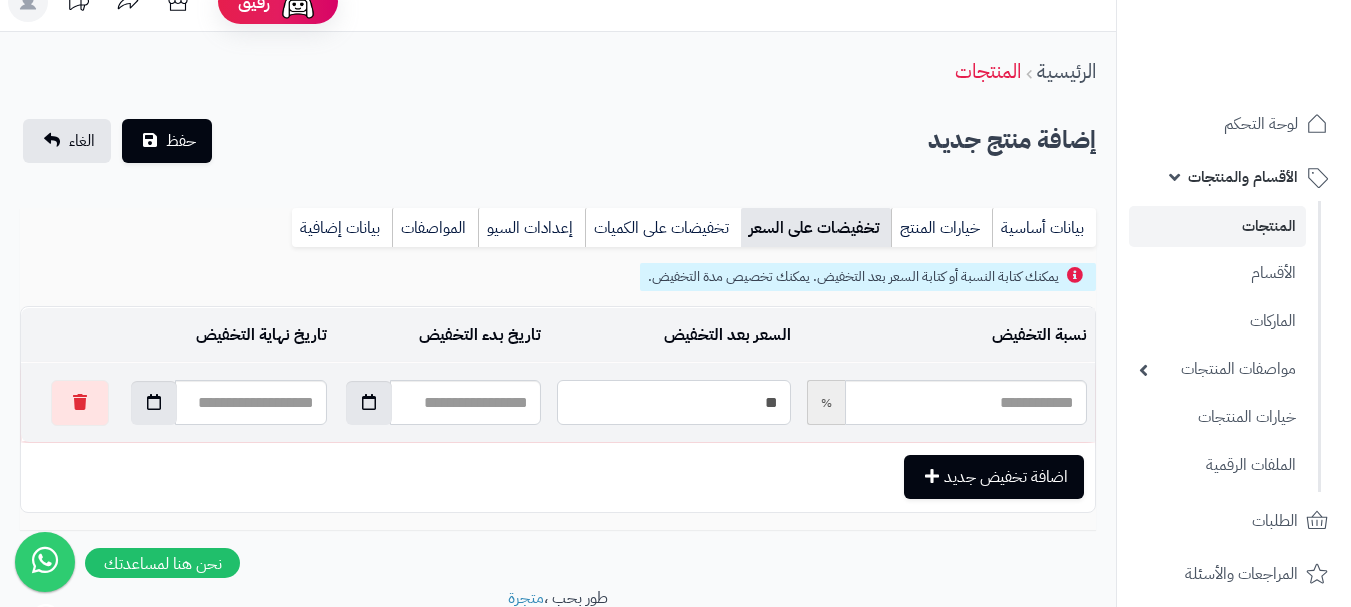 type on "*****" 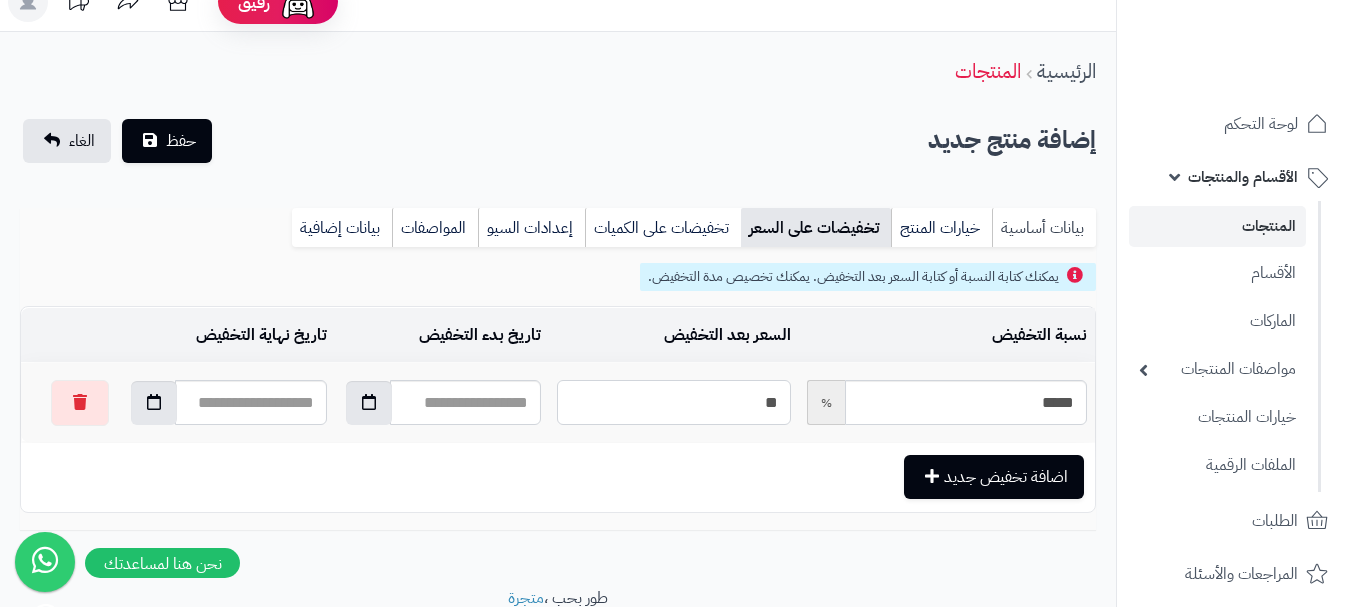 type on "**" 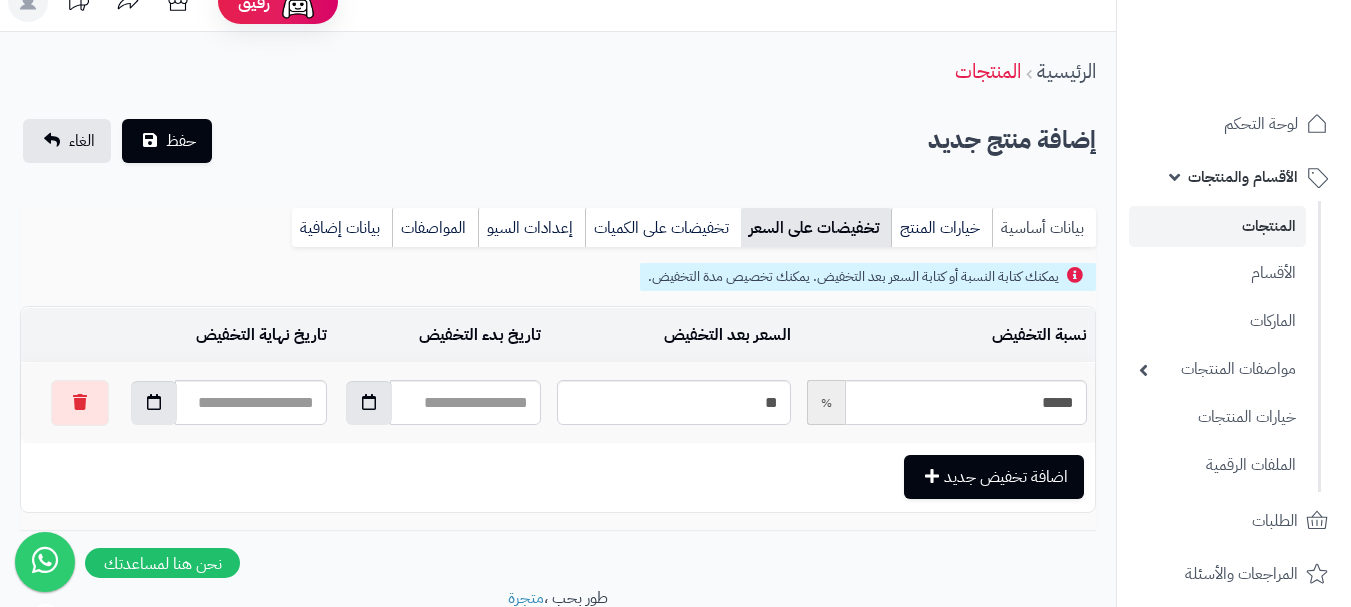 click on "بيانات أساسية" at bounding box center (1044, 228) 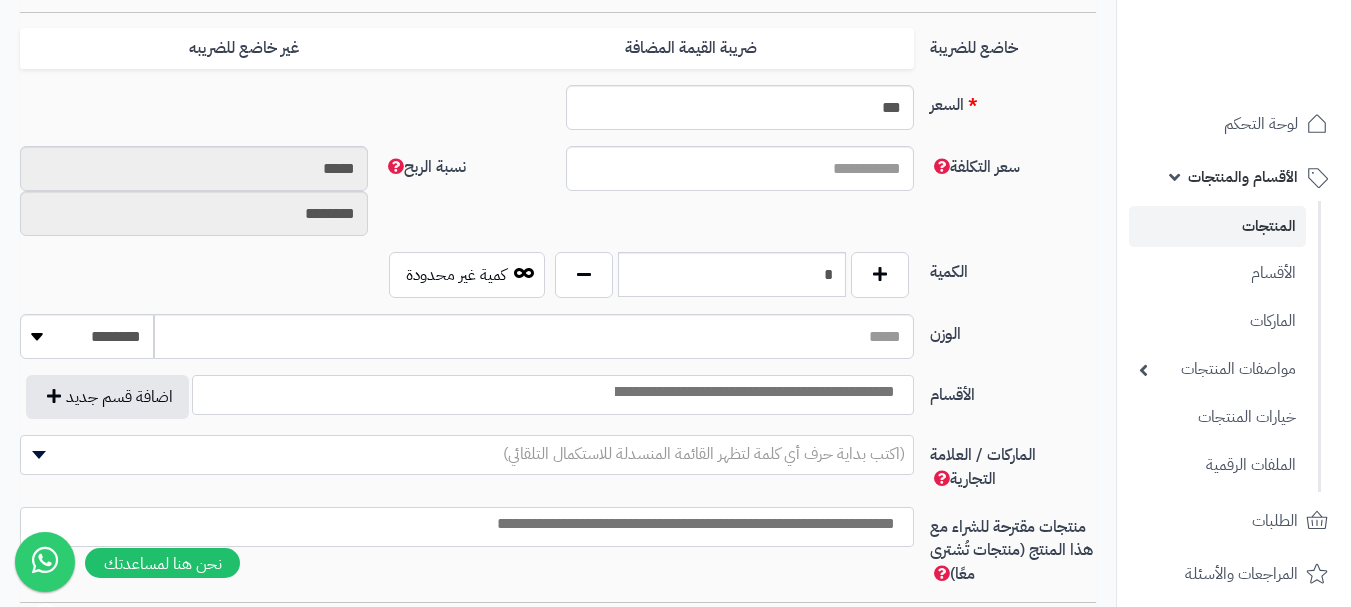 scroll, scrollTop: 928, scrollLeft: 0, axis: vertical 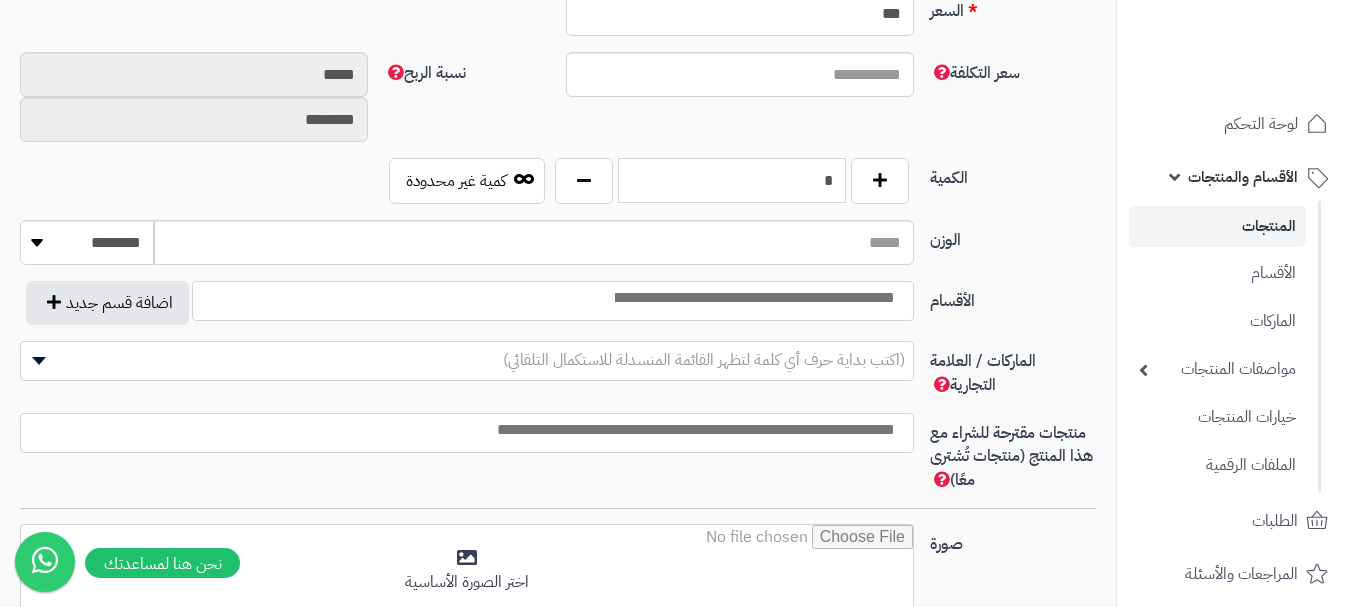 click on "*" at bounding box center [732, 180] 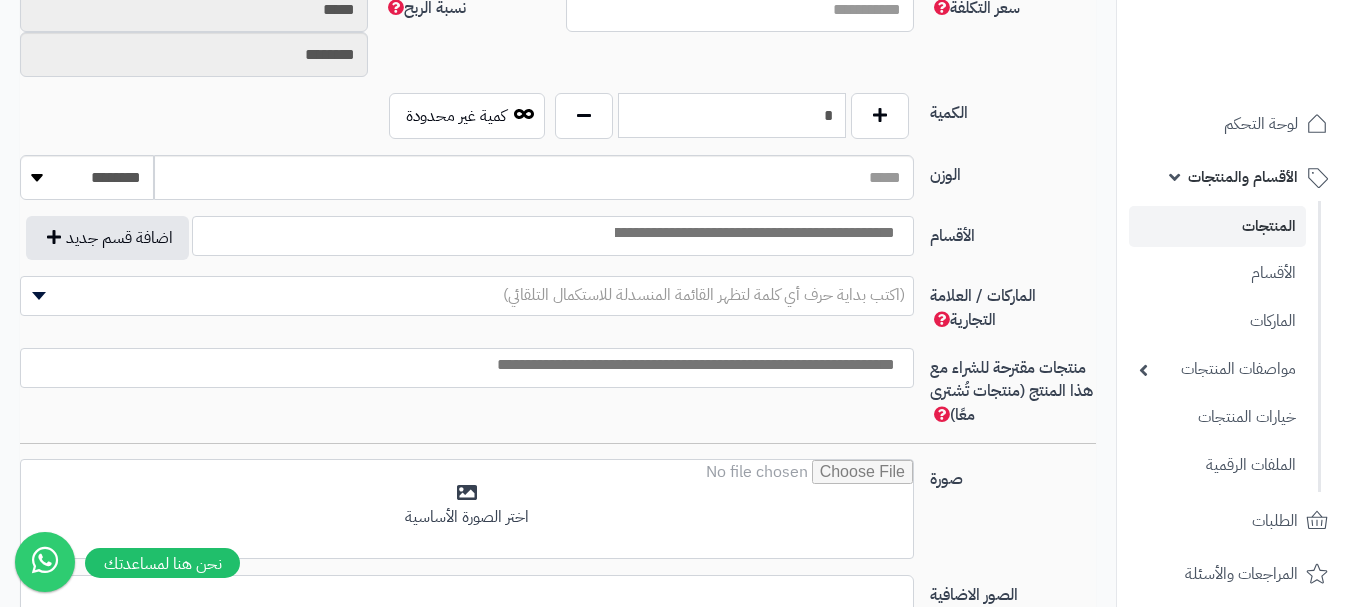 scroll, scrollTop: 1028, scrollLeft: 0, axis: vertical 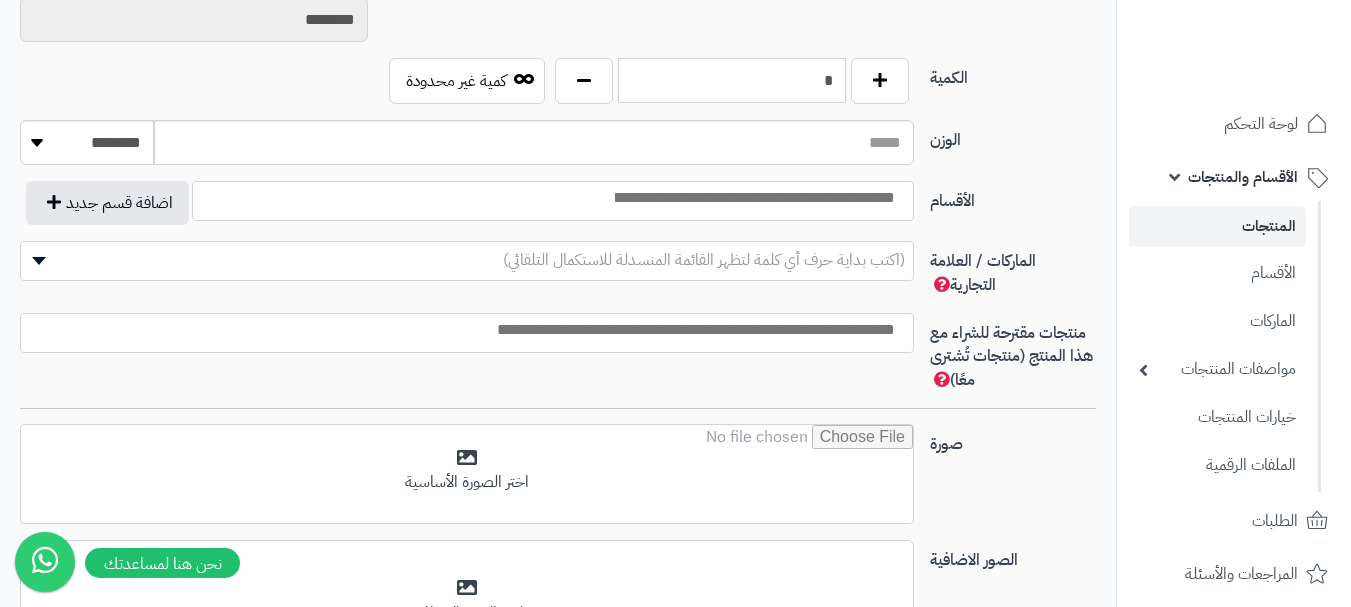 type on "*" 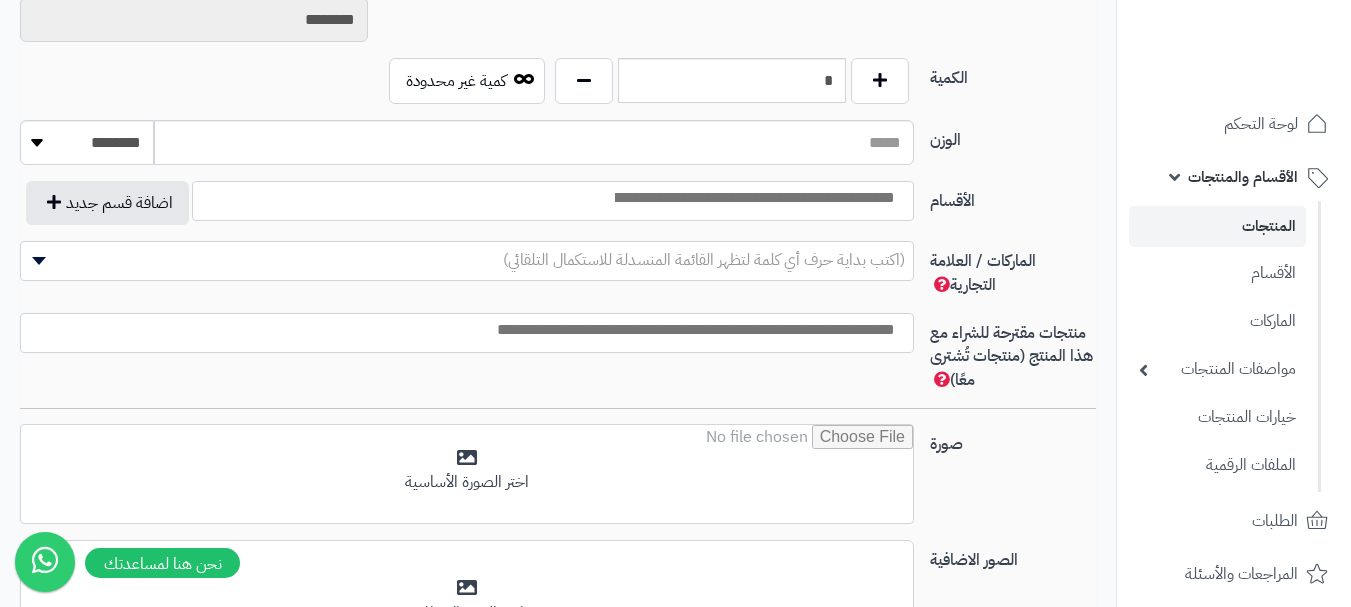 click at bounding box center (753, 198) 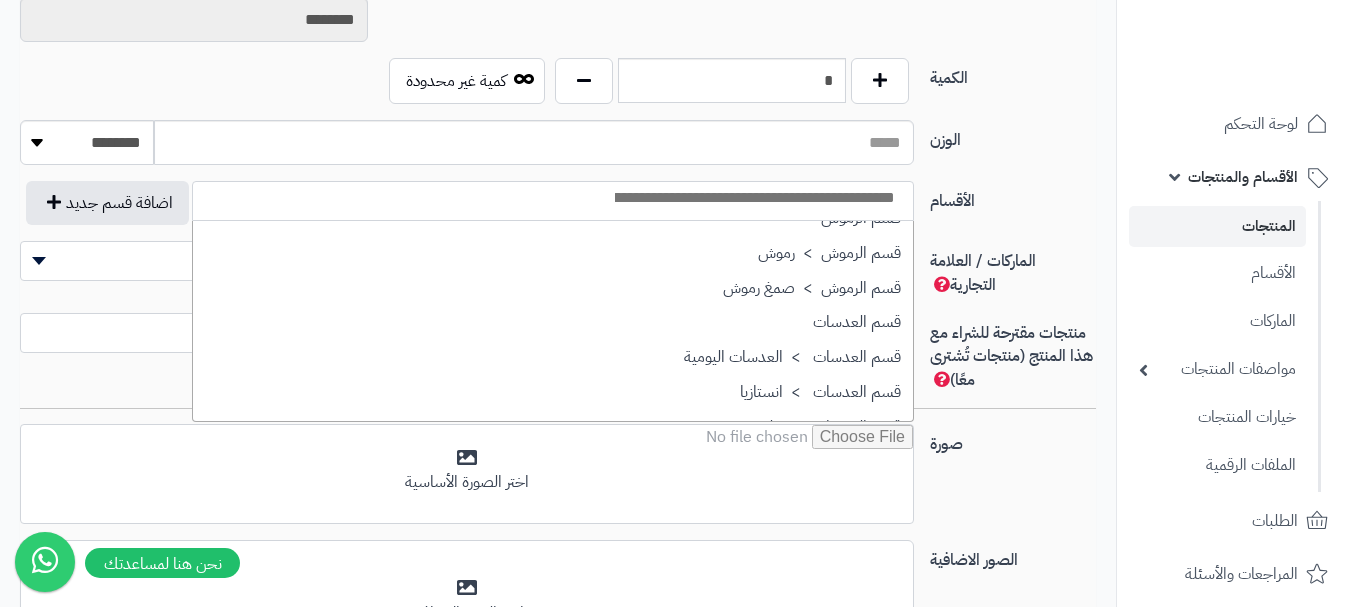 scroll, scrollTop: 1600, scrollLeft: 0, axis: vertical 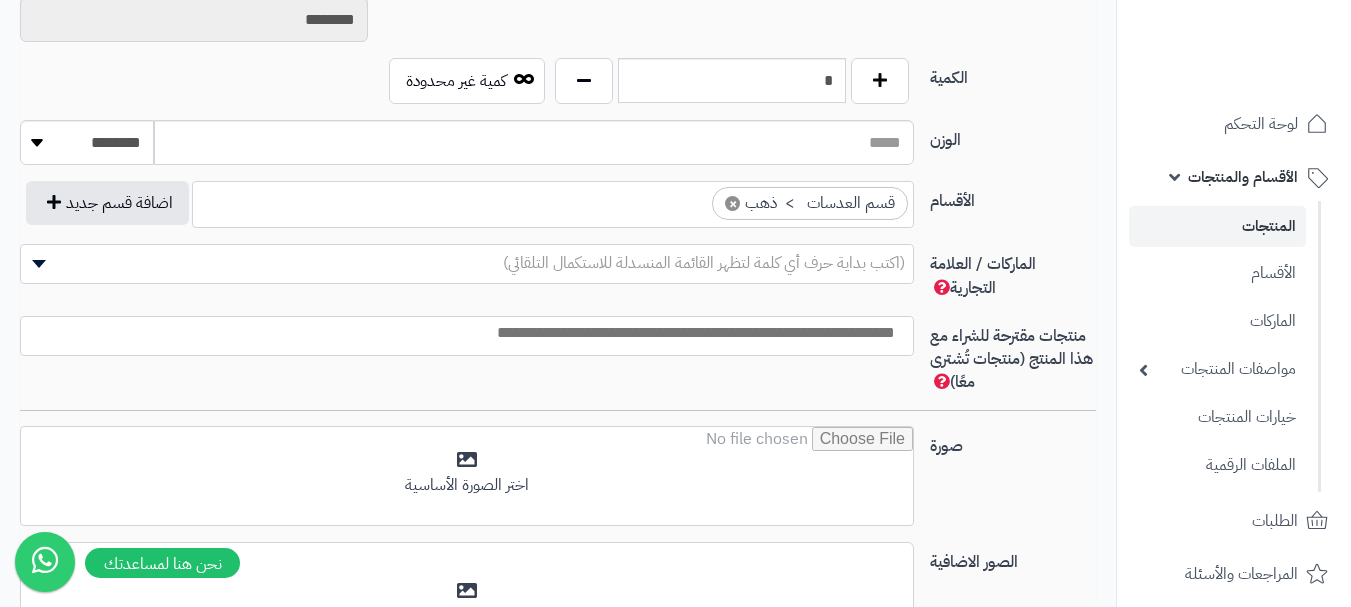 click on "× قسم العدسات   >  ذهب" at bounding box center (553, 201) 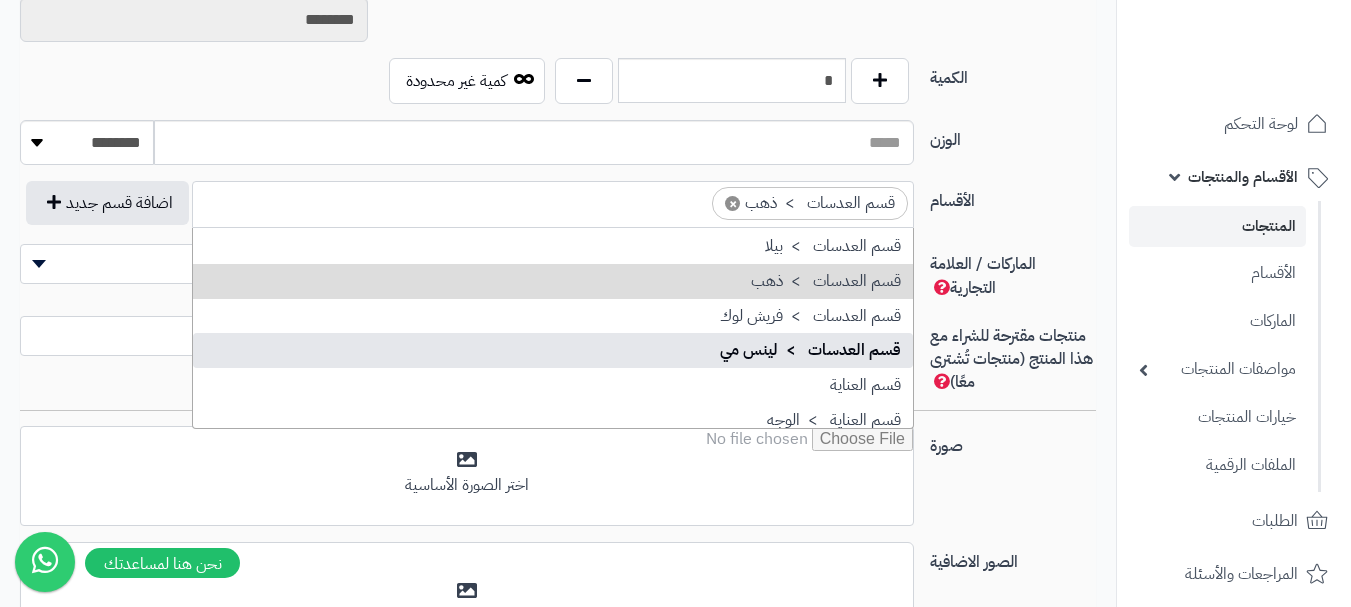 scroll, scrollTop: 1537, scrollLeft: 0, axis: vertical 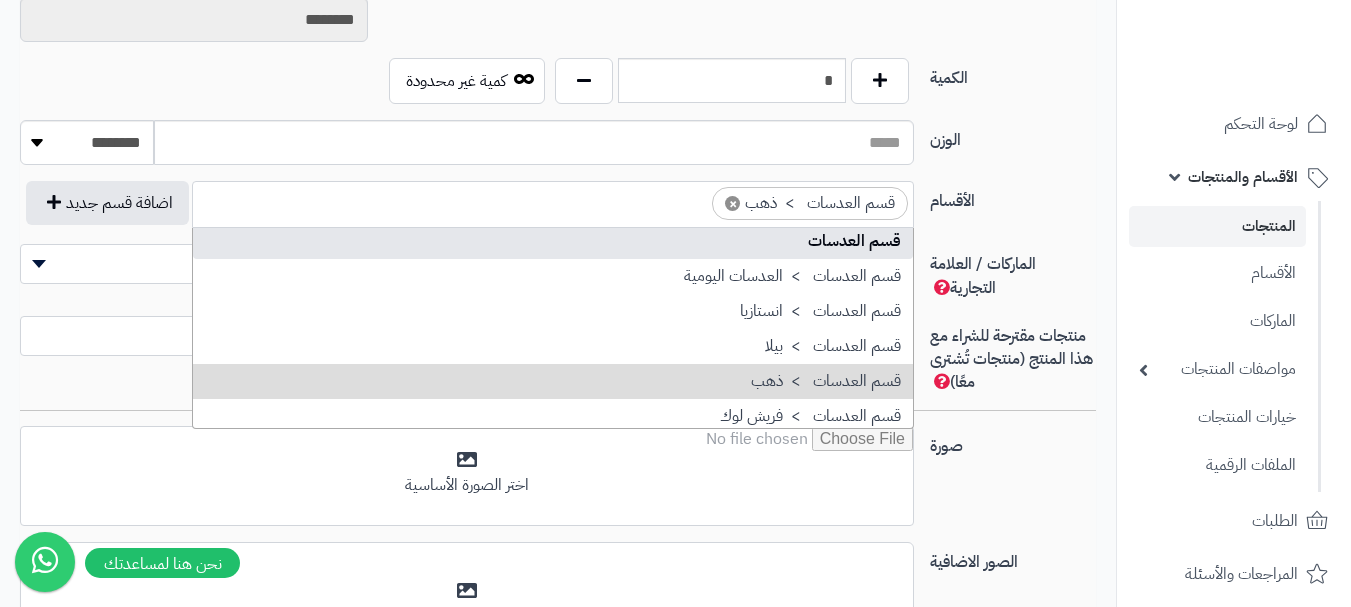 select on "**" 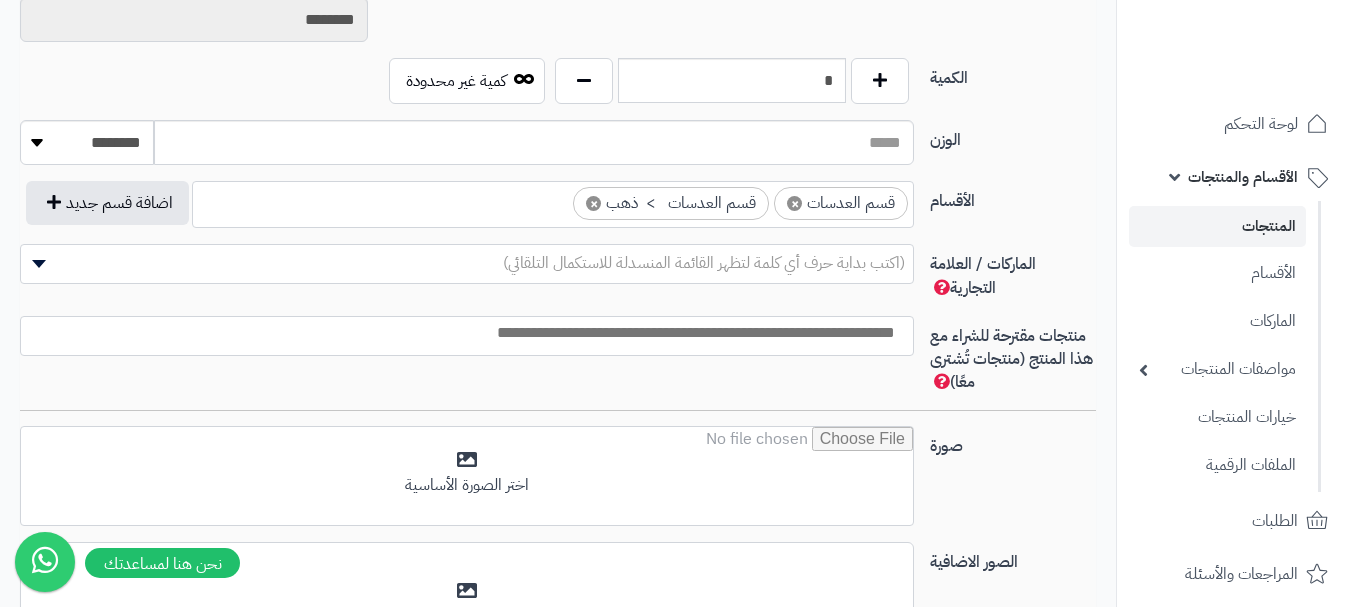 click on "(اكتب بداية حرف أي كلمة لتظهر القائمة المنسدلة للاستكمال التلقائي)" at bounding box center (467, 263) 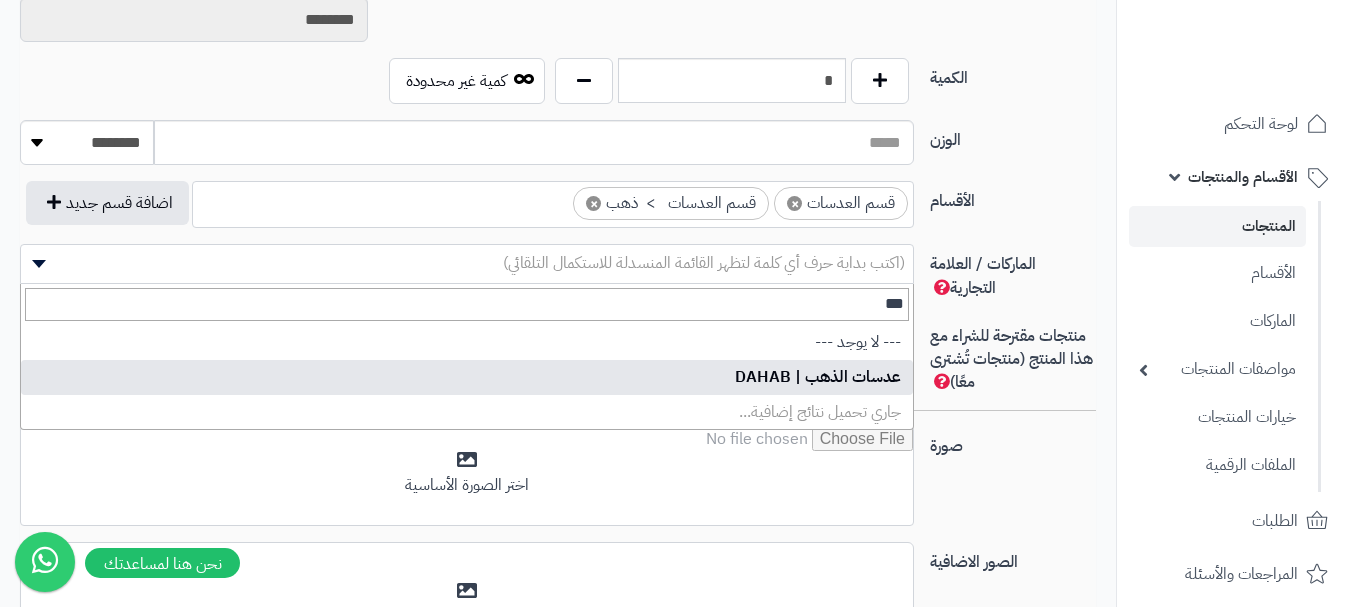 type on "***" 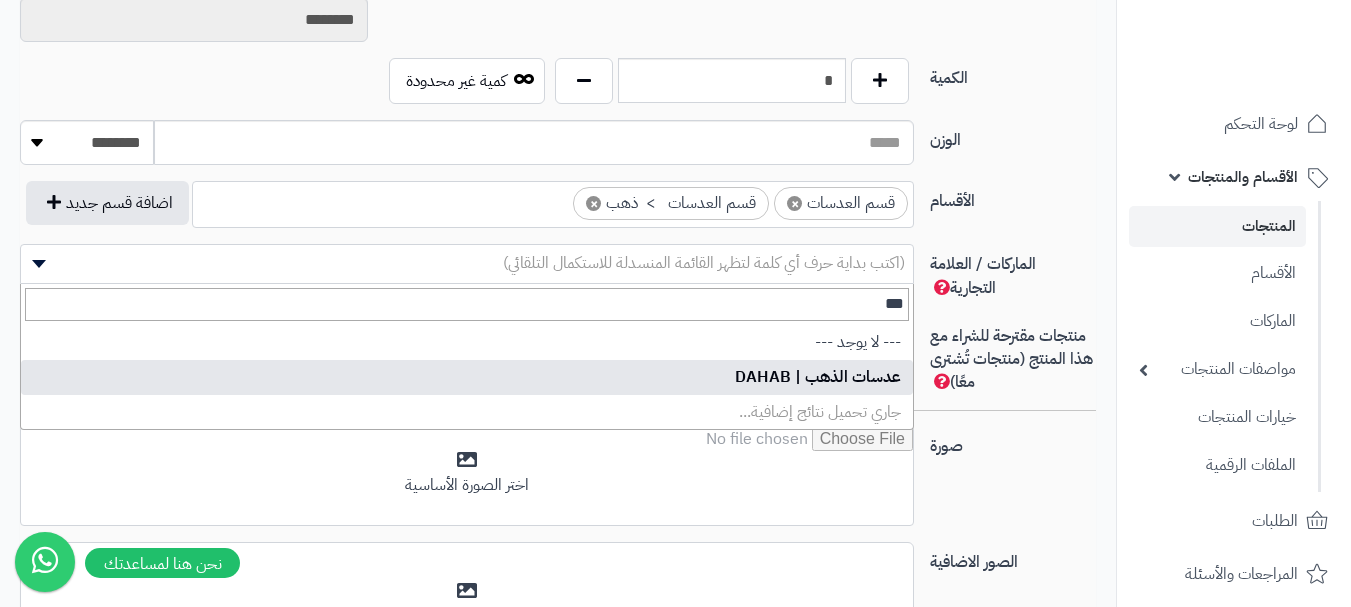 select on "***" 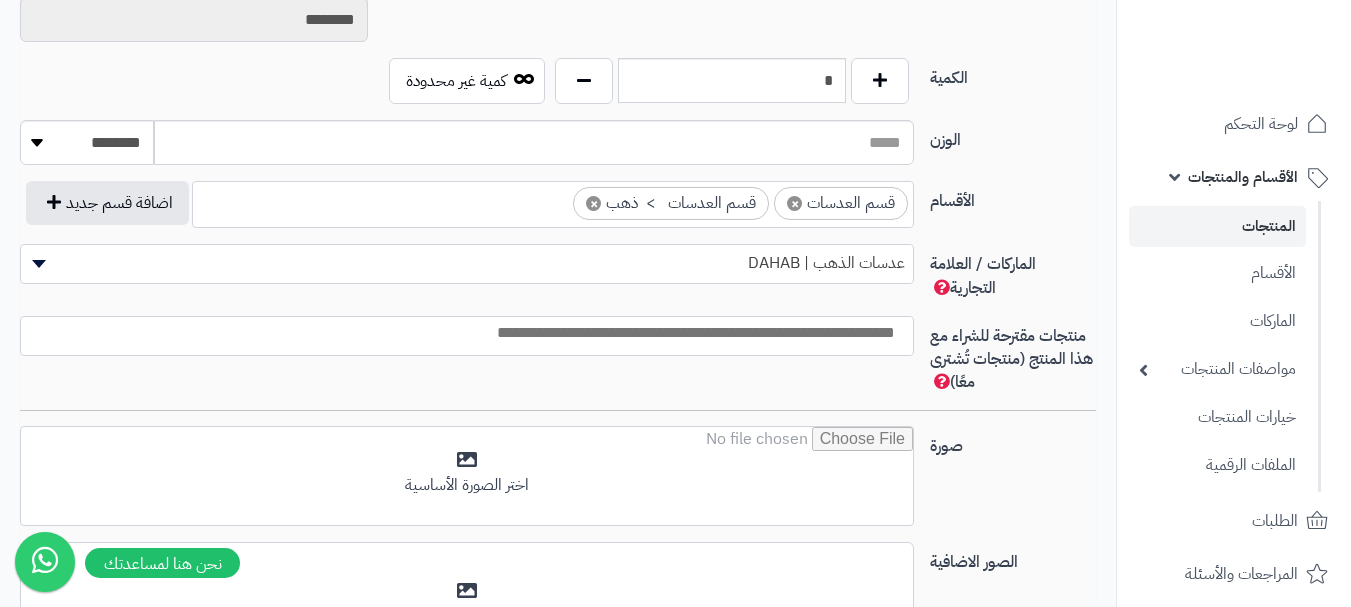 click at bounding box center (462, 333) 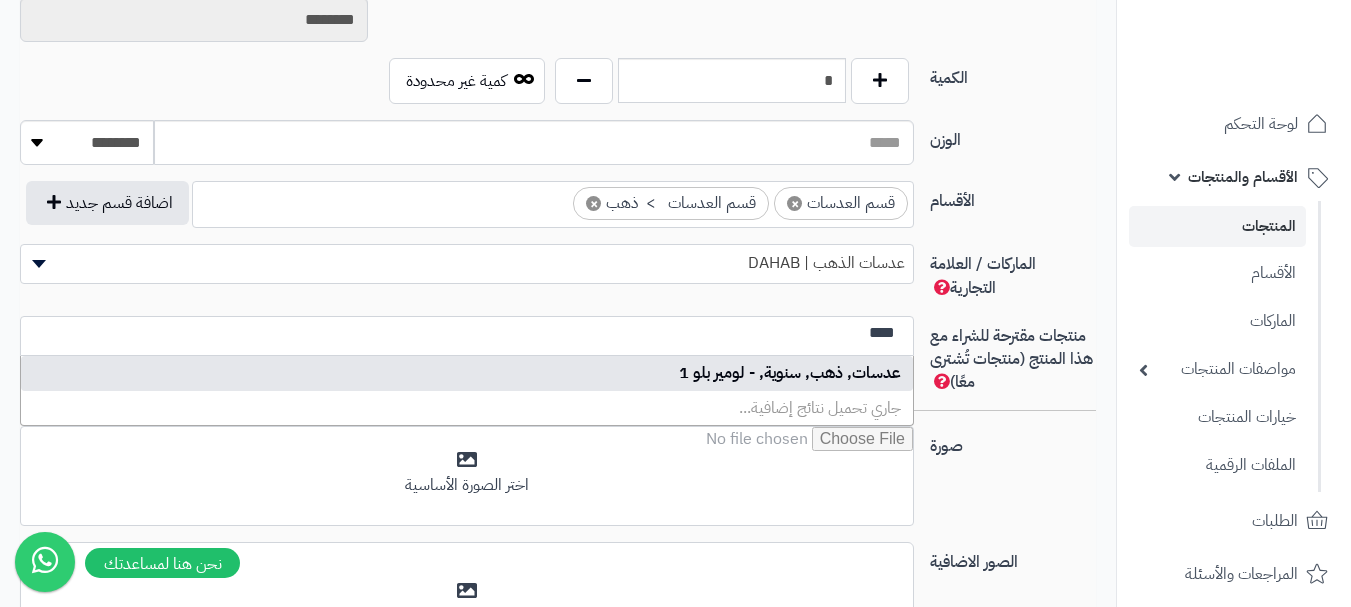 type on "****" 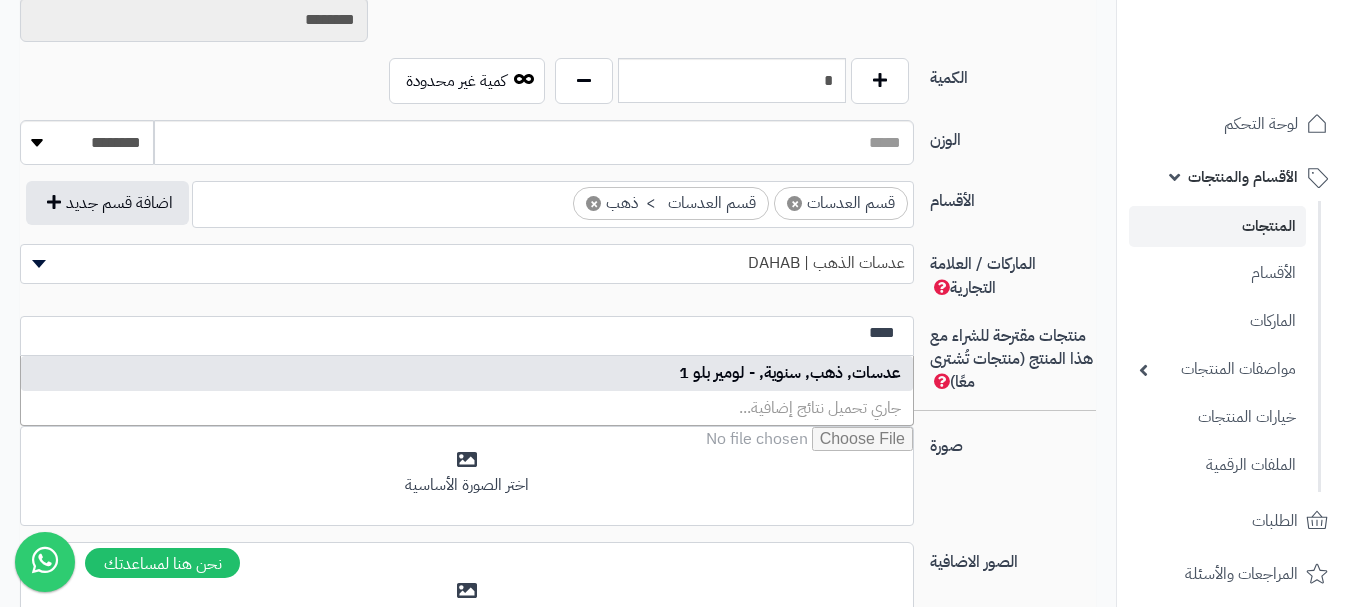 type 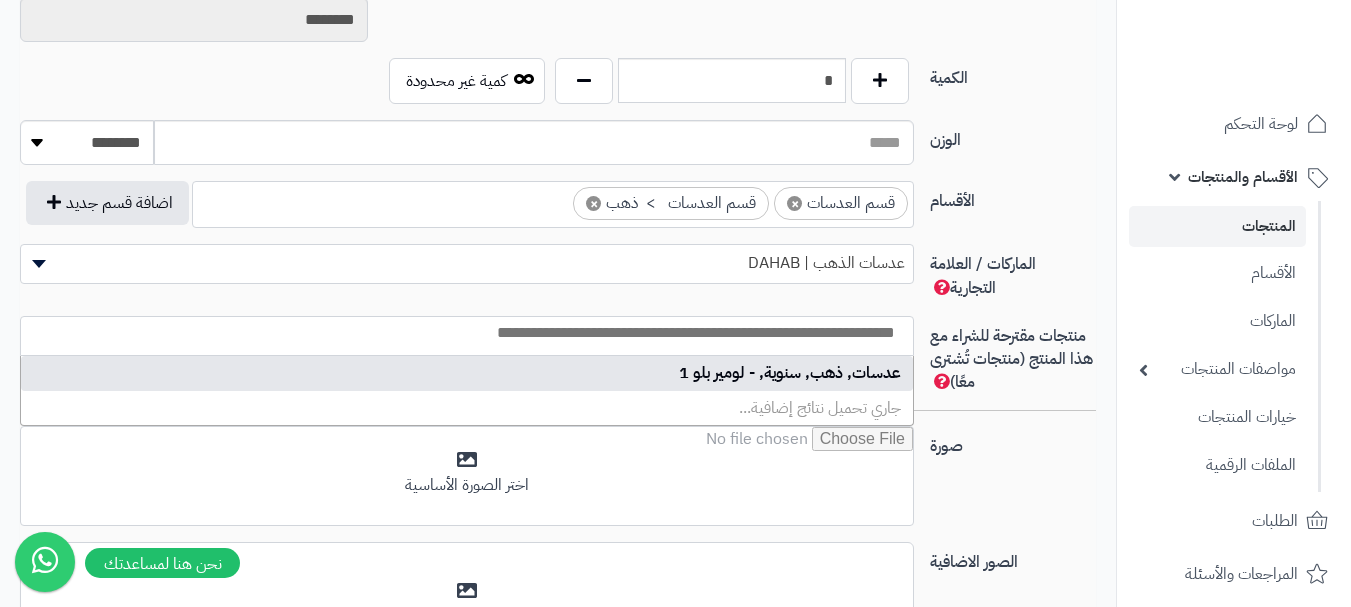 select on "****" 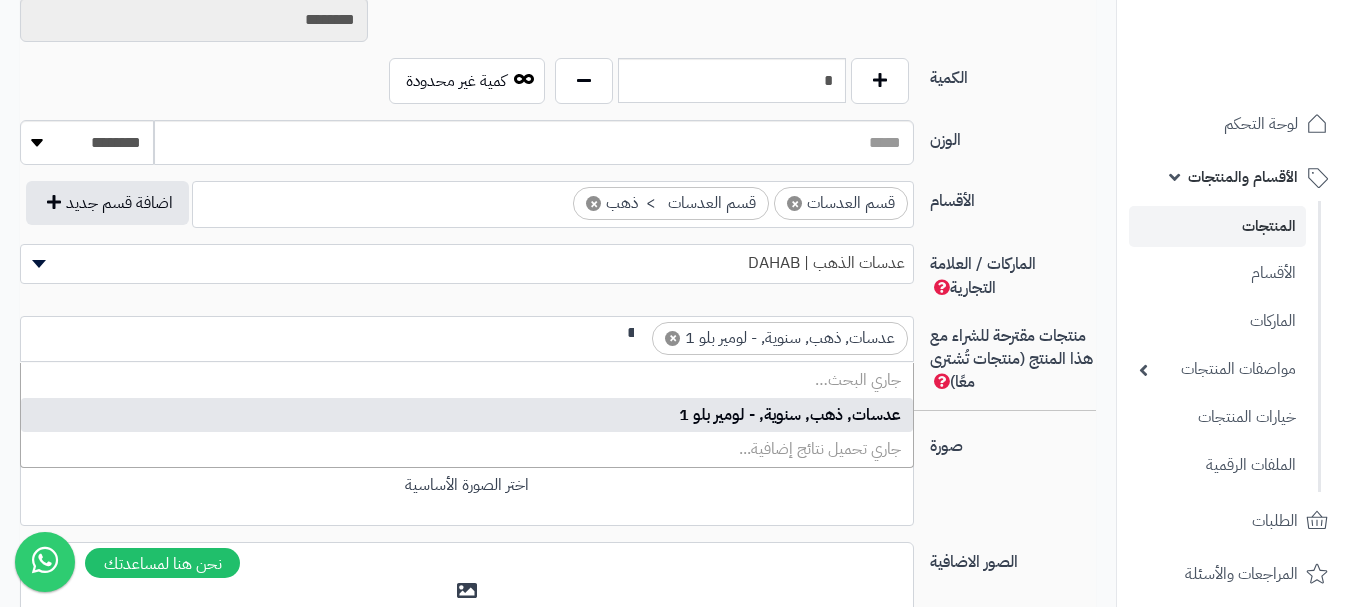 type on "*" 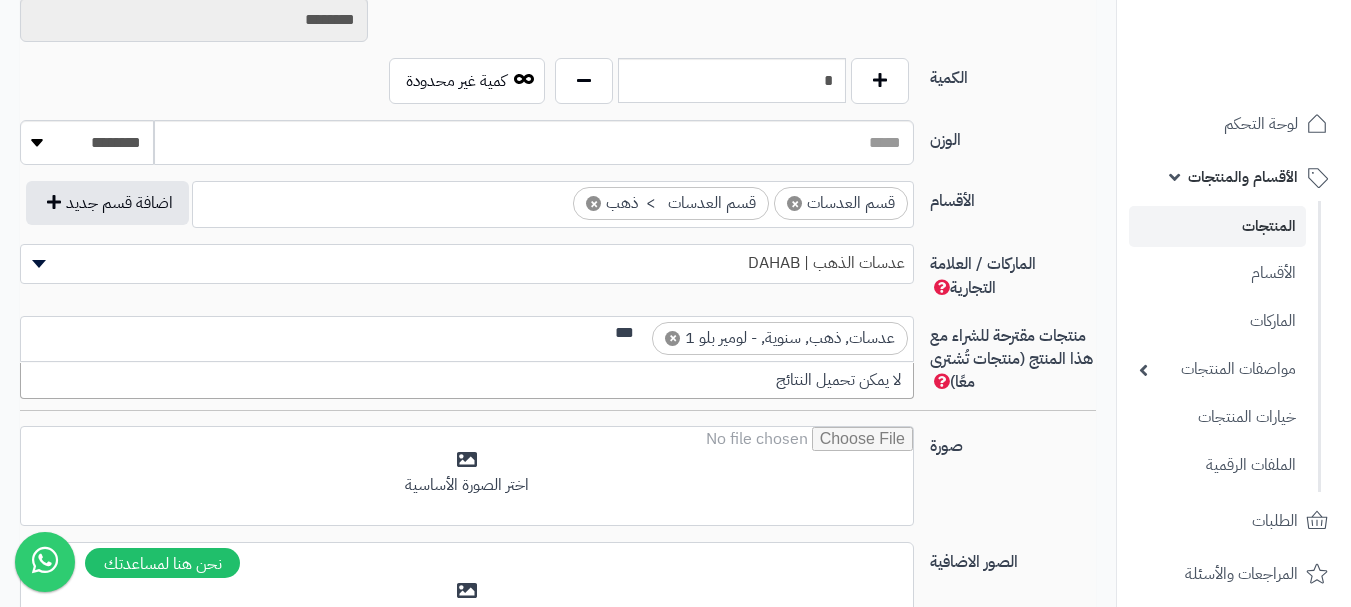 scroll, scrollTop: 0, scrollLeft: -5, axis: horizontal 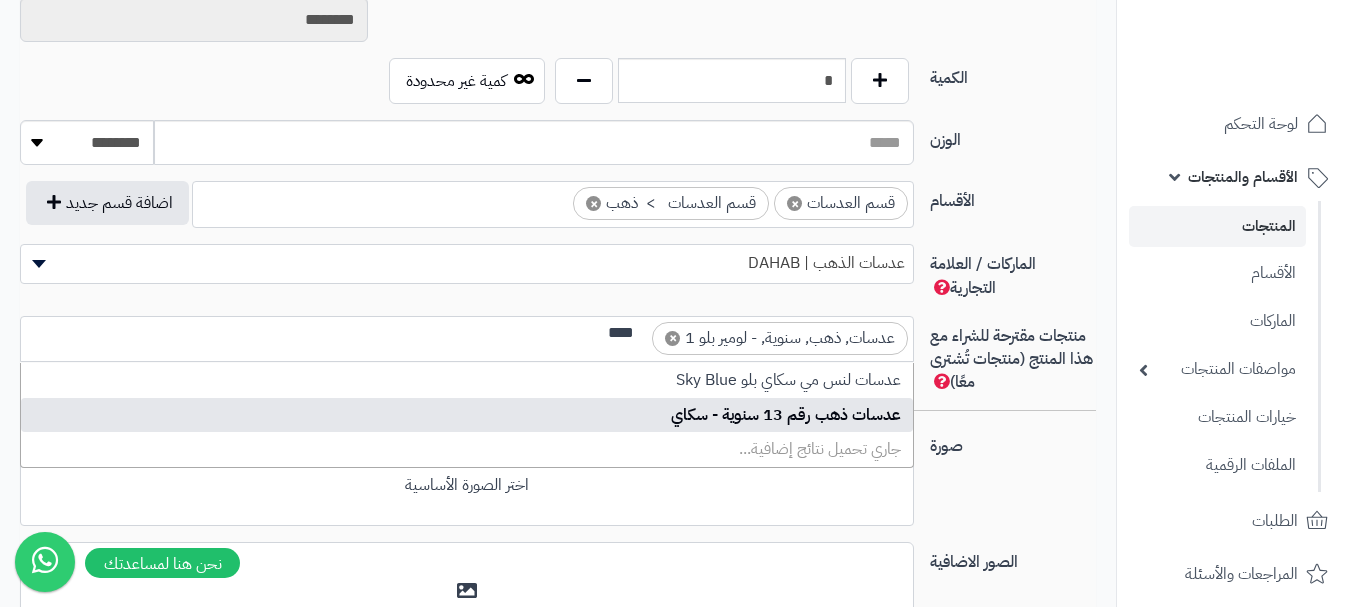 type on "****" 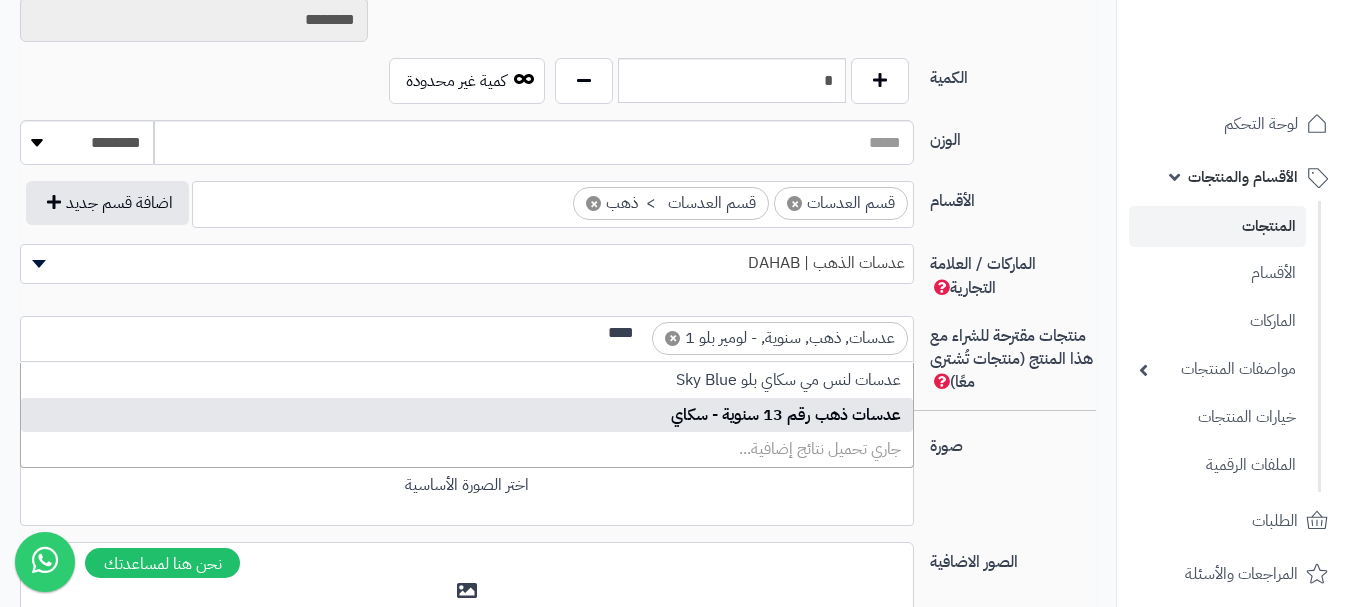 type 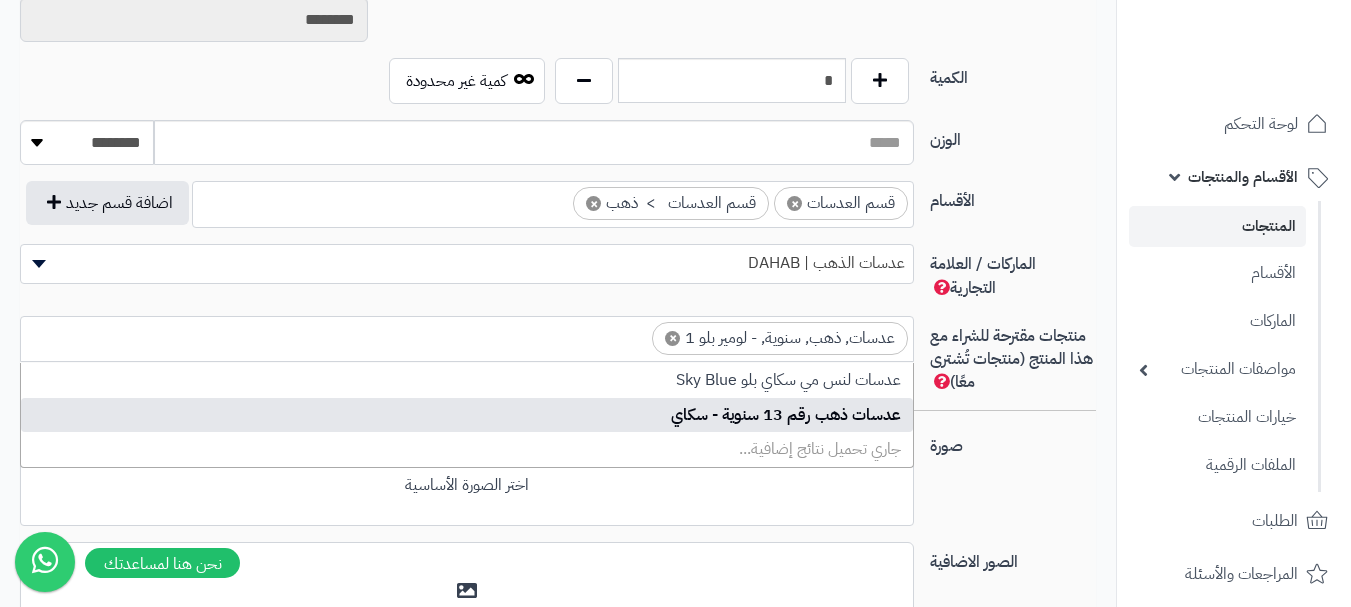 scroll, scrollTop: 0, scrollLeft: 0, axis: both 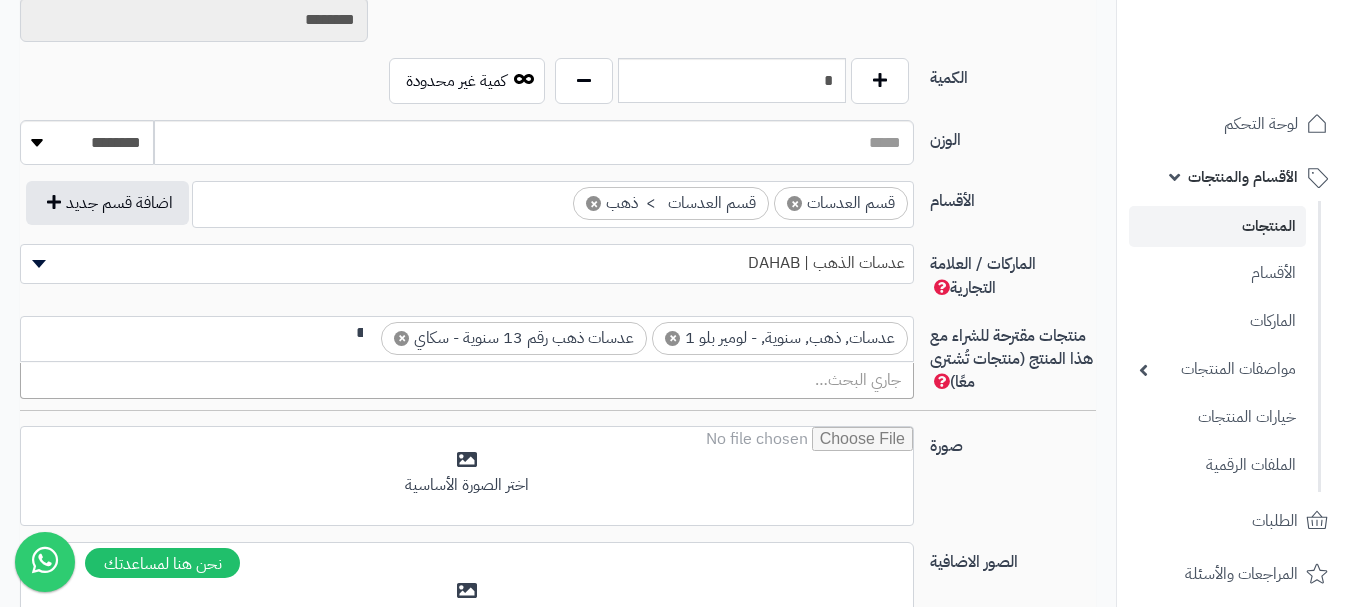 type on "*" 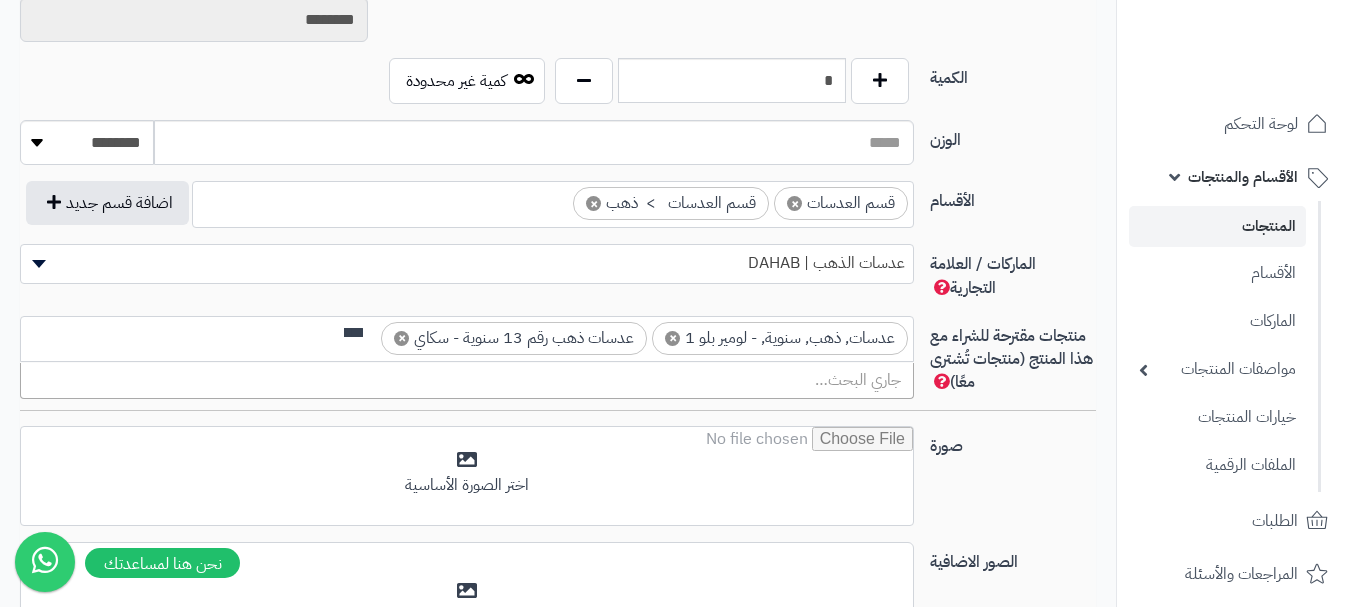 scroll, scrollTop: 0, scrollLeft: 0, axis: both 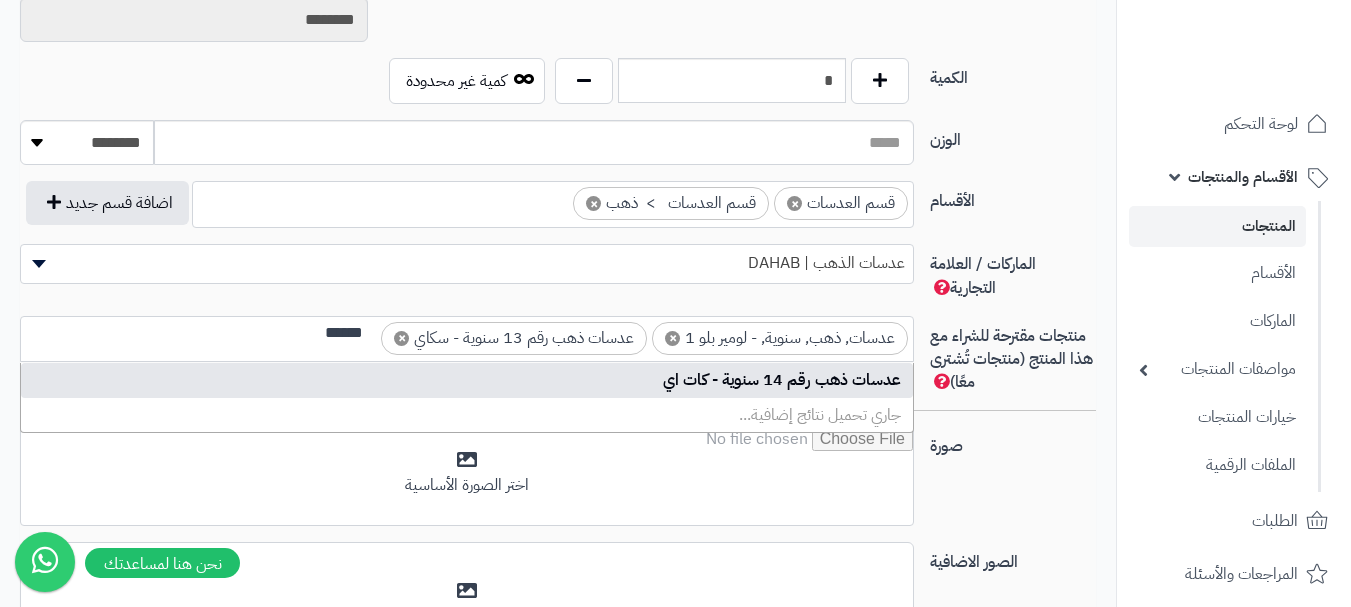 type on "******" 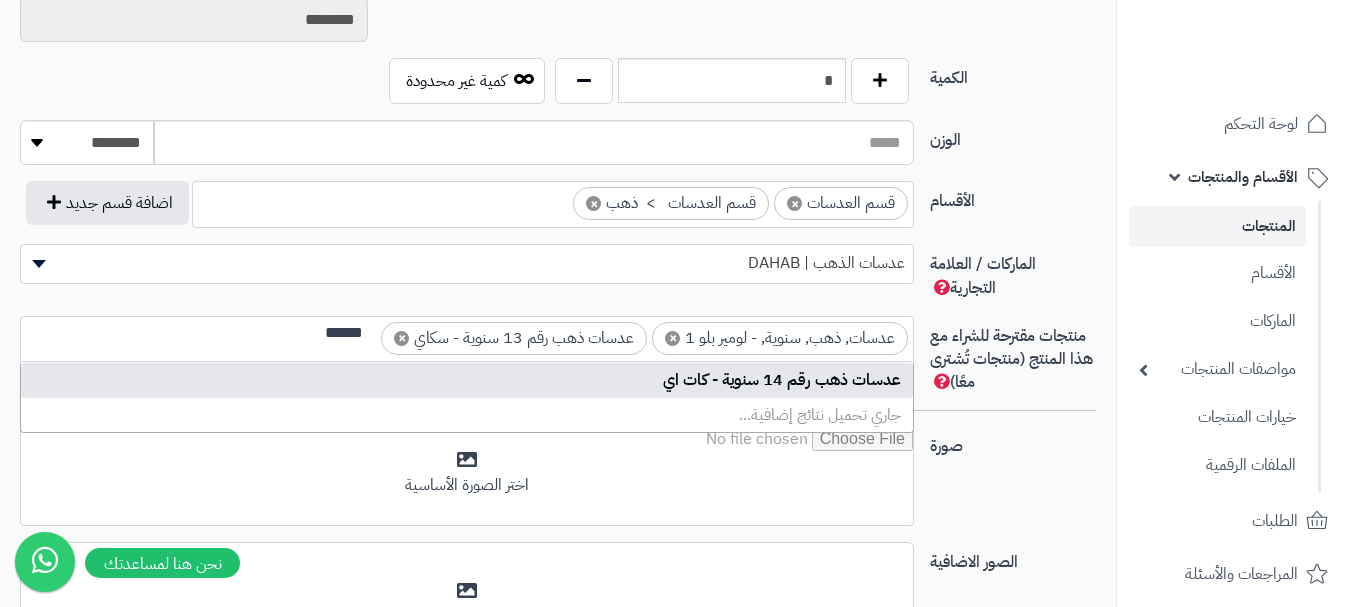 type 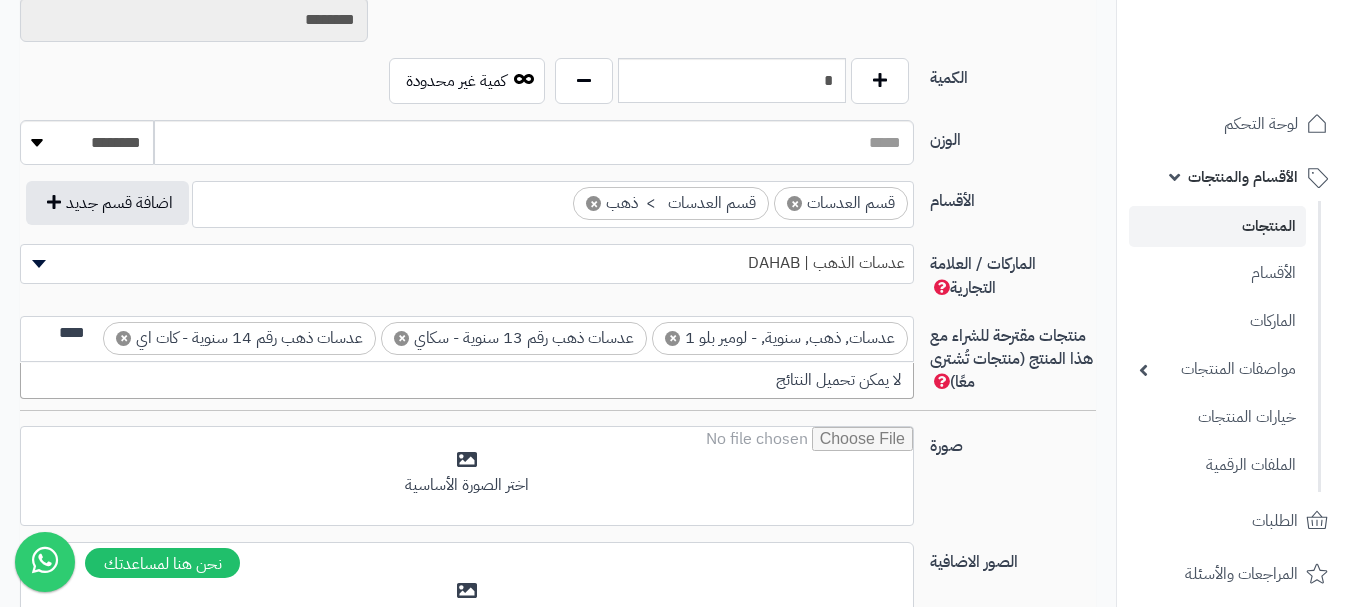 scroll, scrollTop: 0, scrollLeft: 0, axis: both 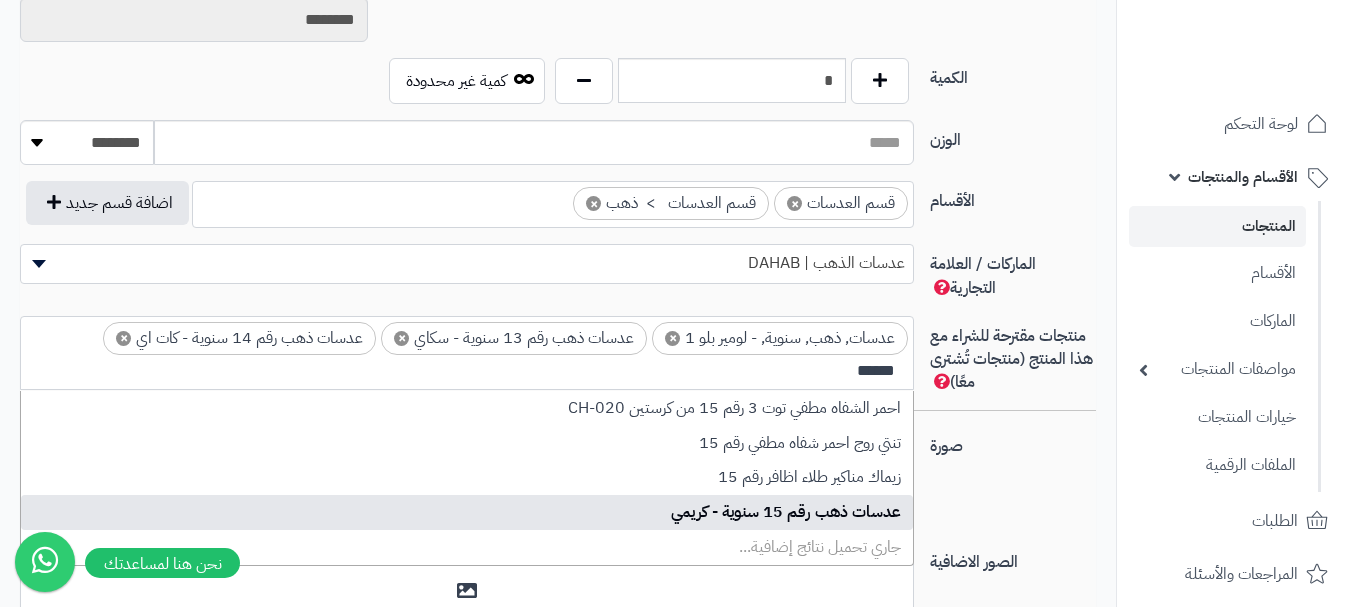 type on "******" 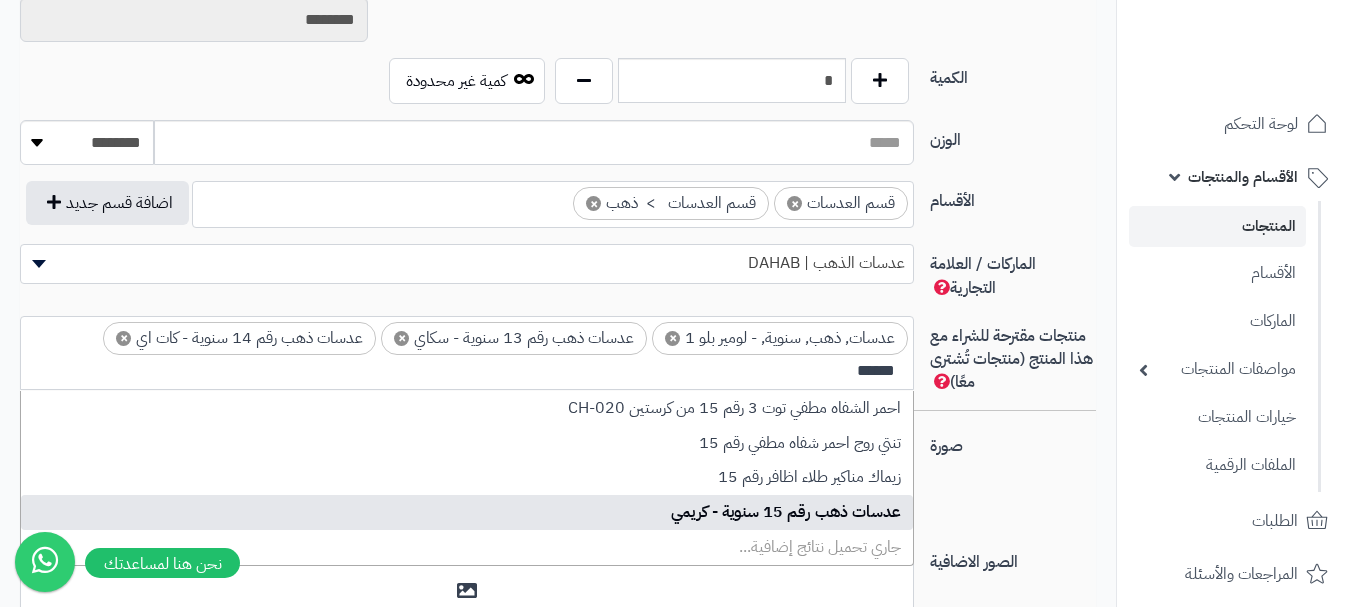 type 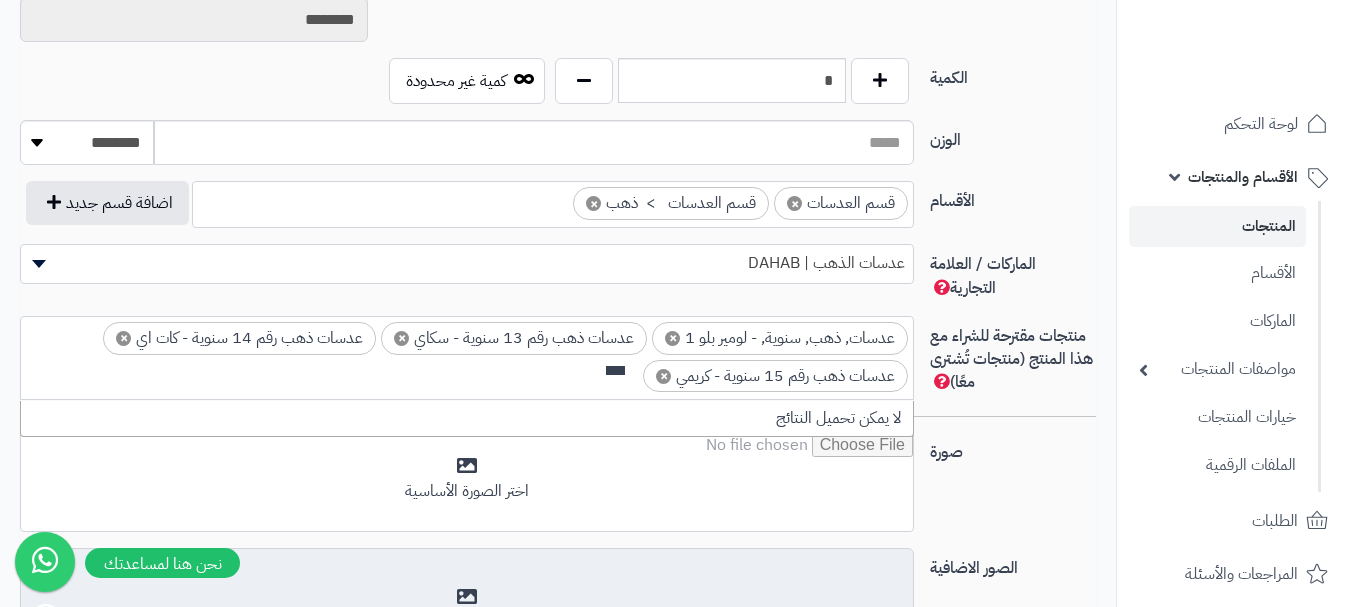 scroll, scrollTop: 0, scrollLeft: 0, axis: both 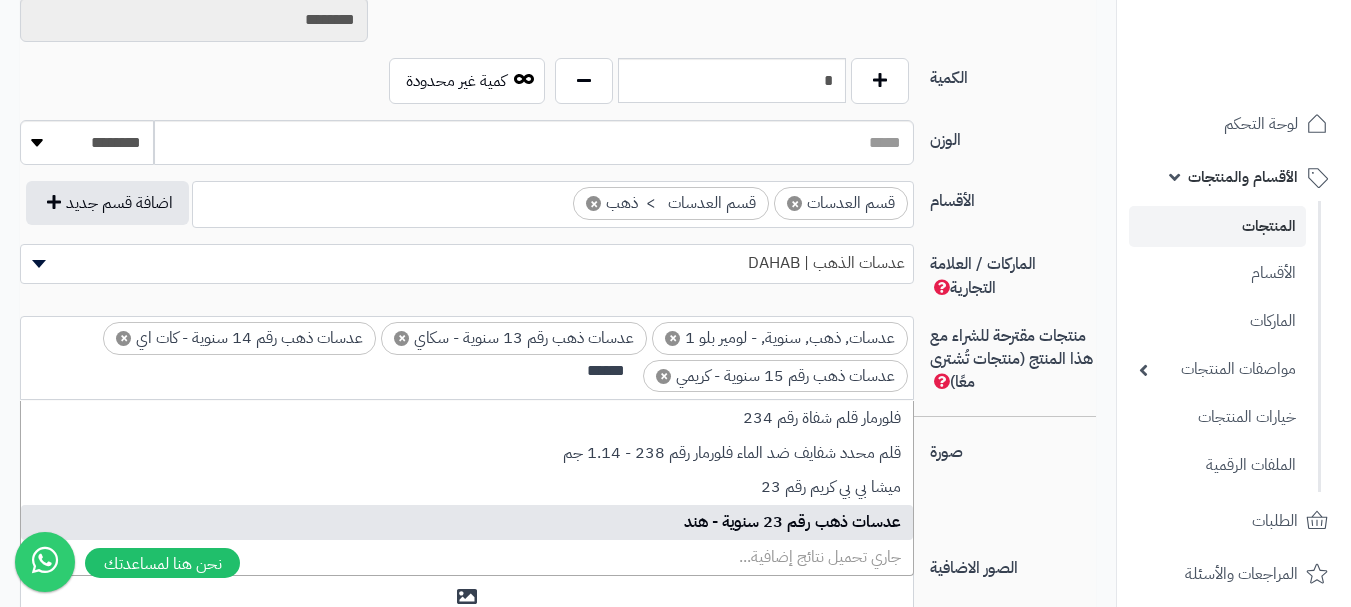 type on "******" 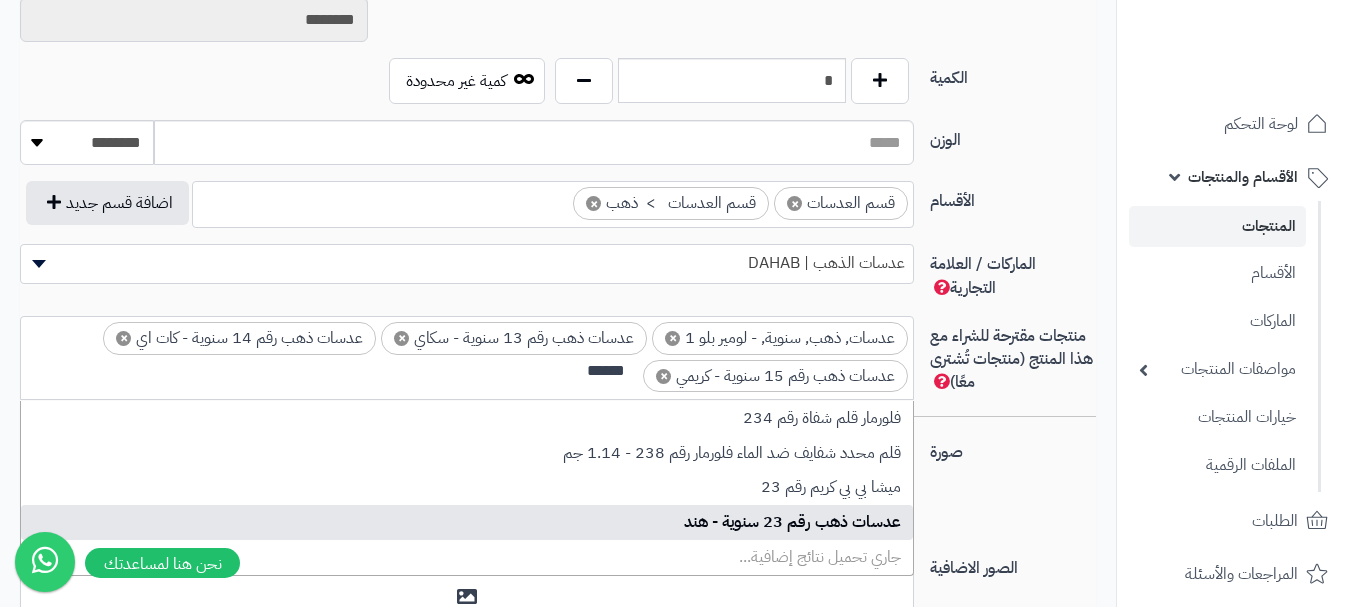 type 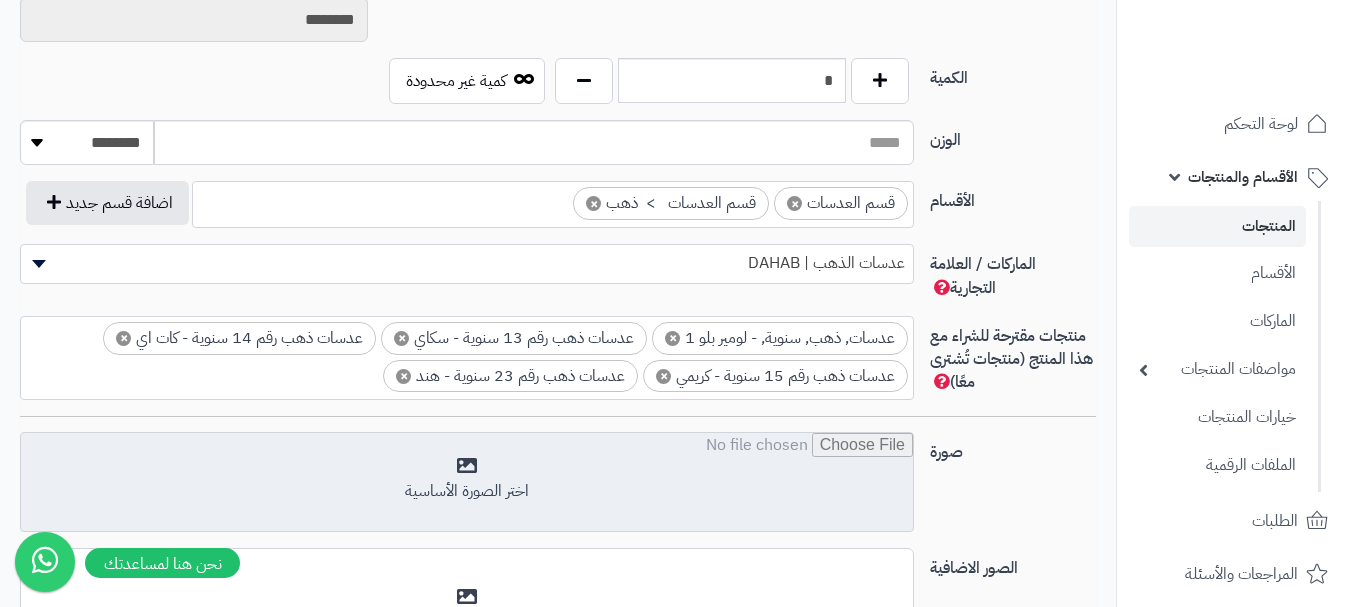 click at bounding box center [467, 483] 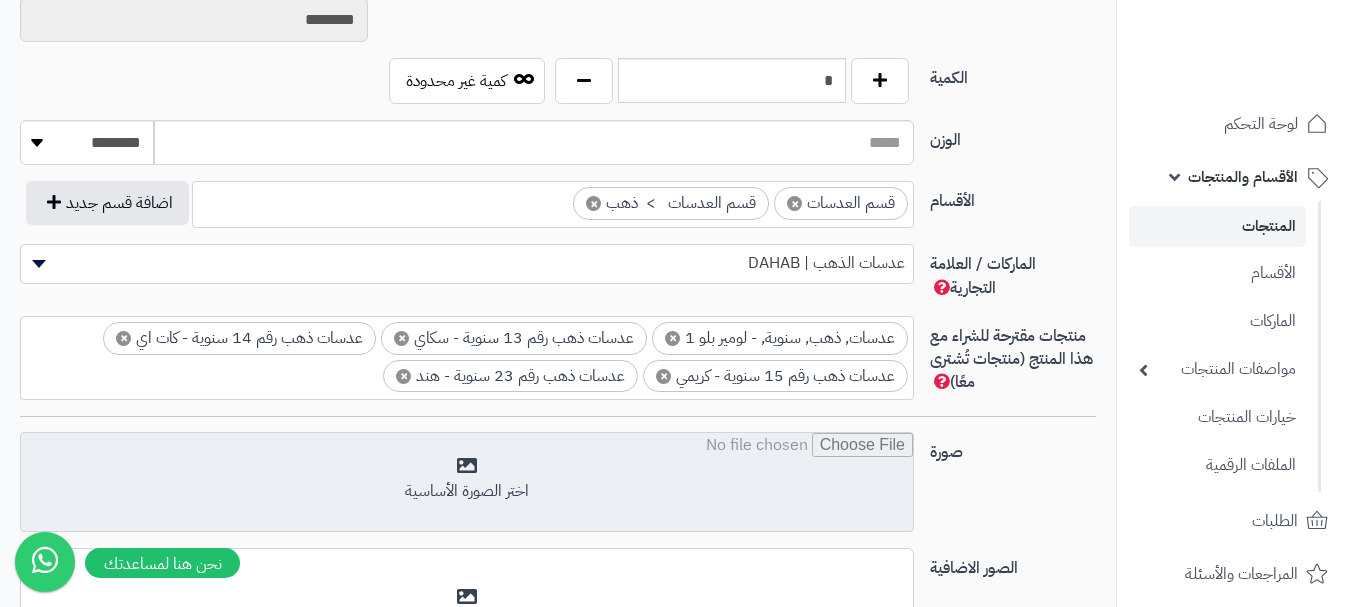 type on "**********" 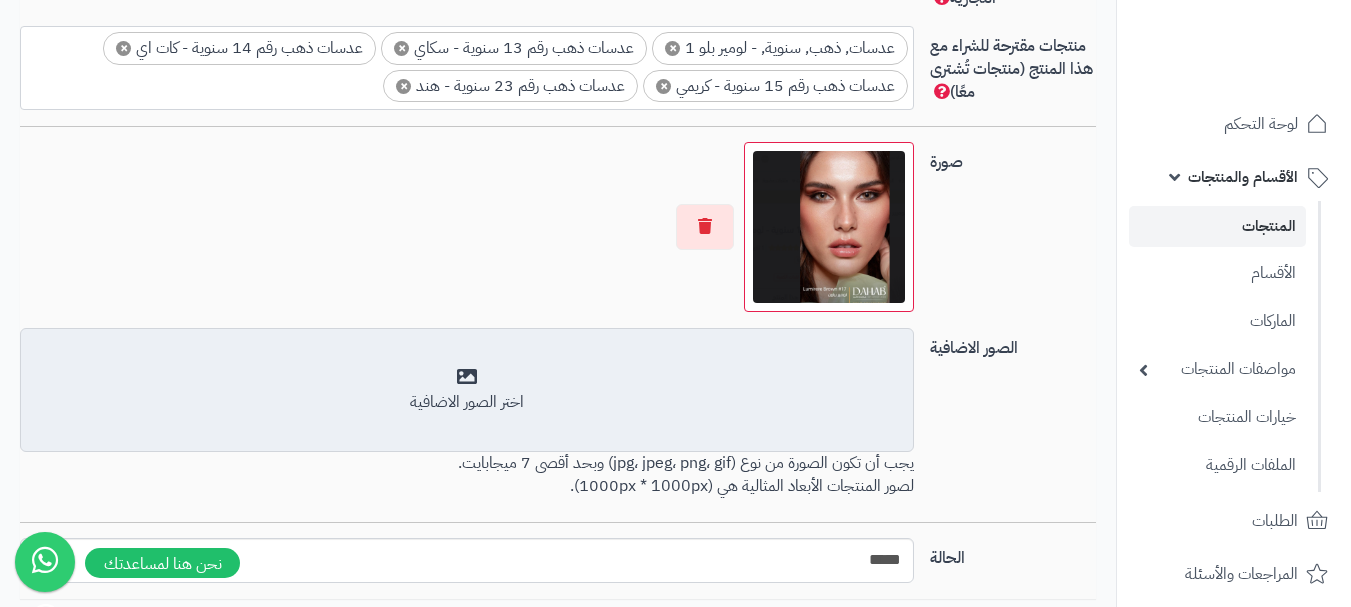 scroll, scrollTop: 1328, scrollLeft: 0, axis: vertical 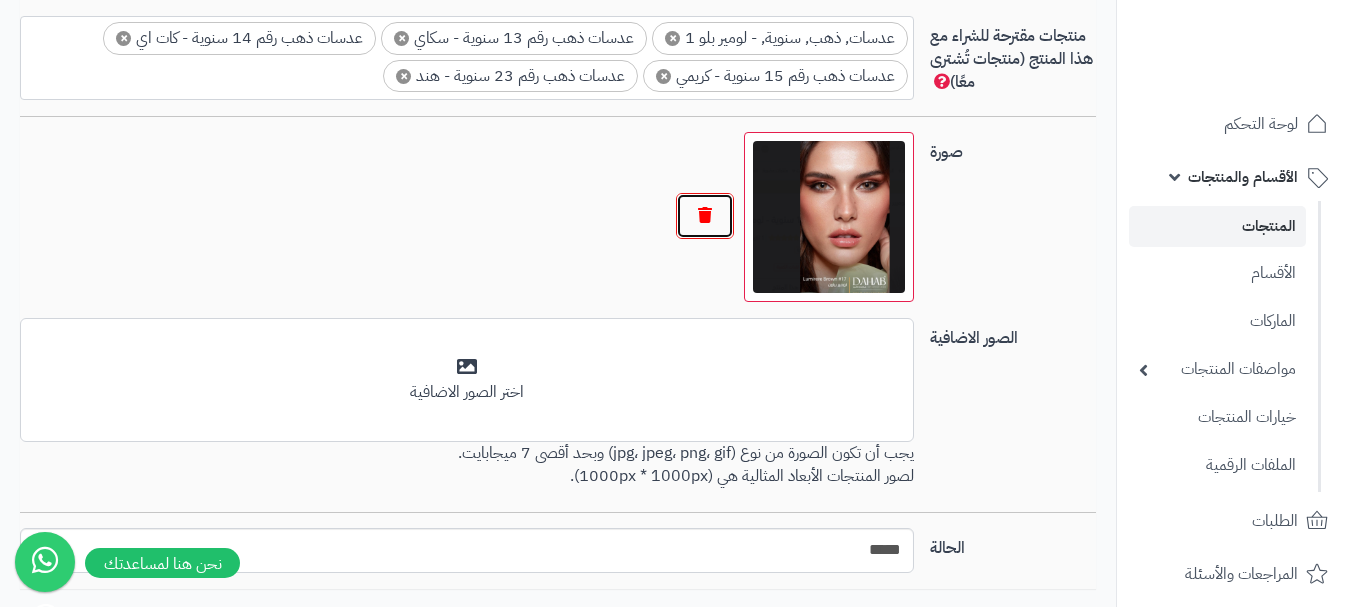 click at bounding box center (705, 216) 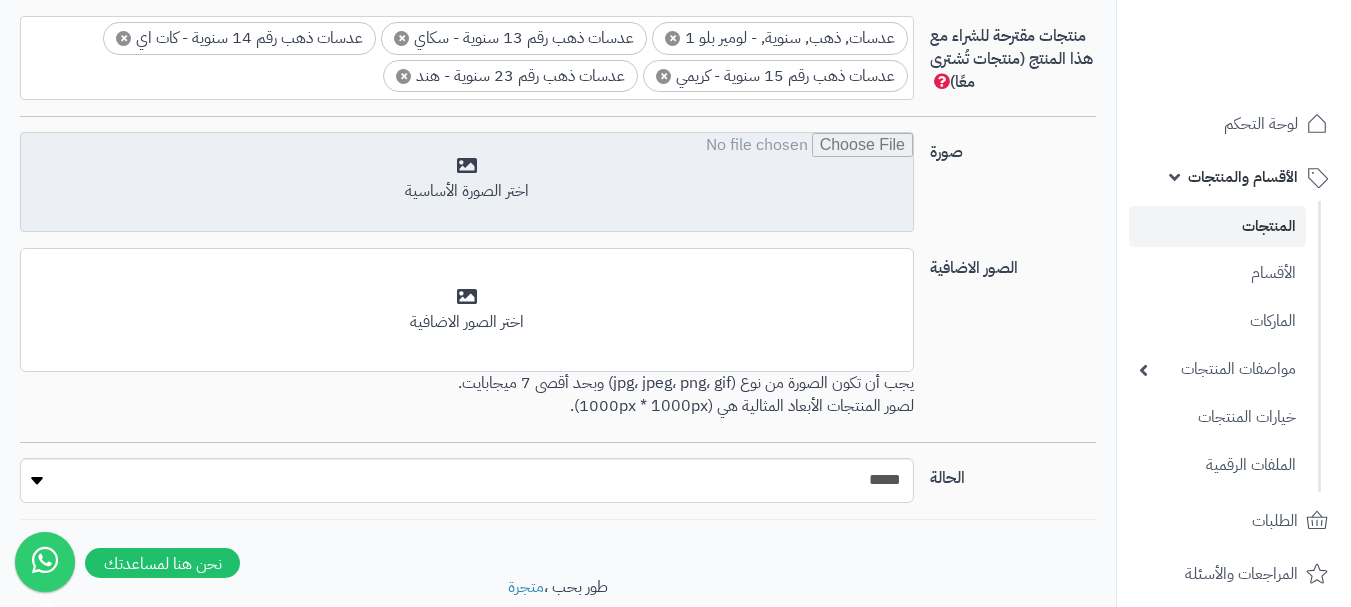 click at bounding box center [467, 183] 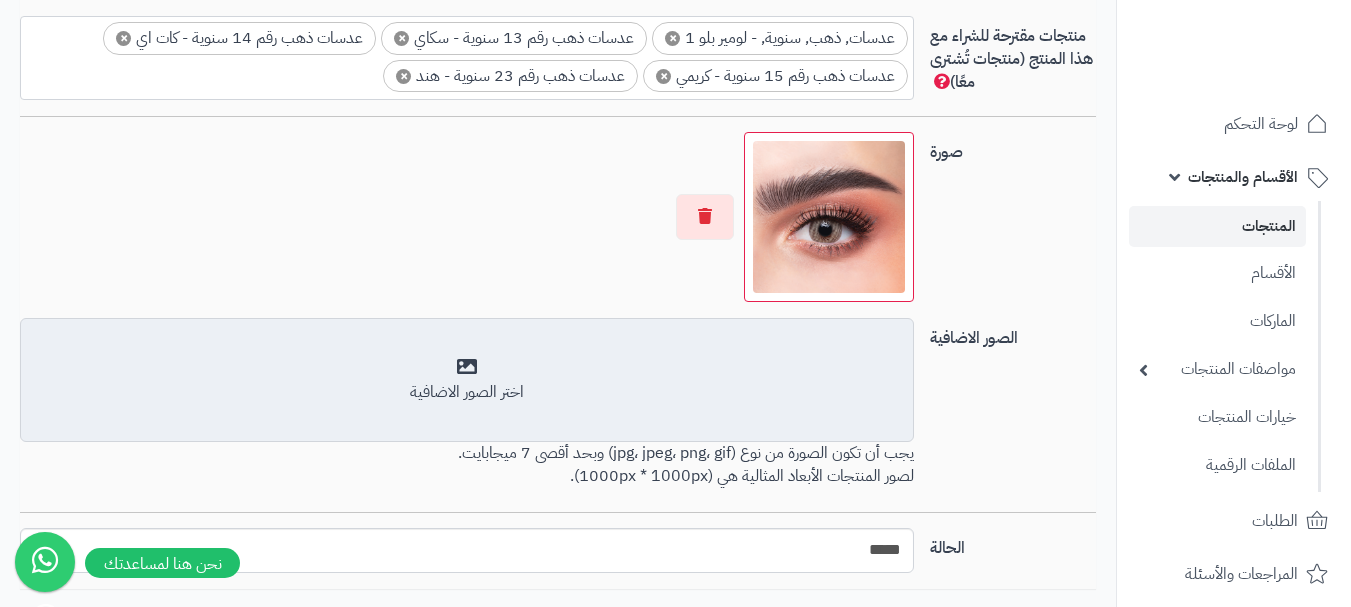 click on "أضف الصور الاضافية
اختر الصور الاضافية" at bounding box center (467, 380) 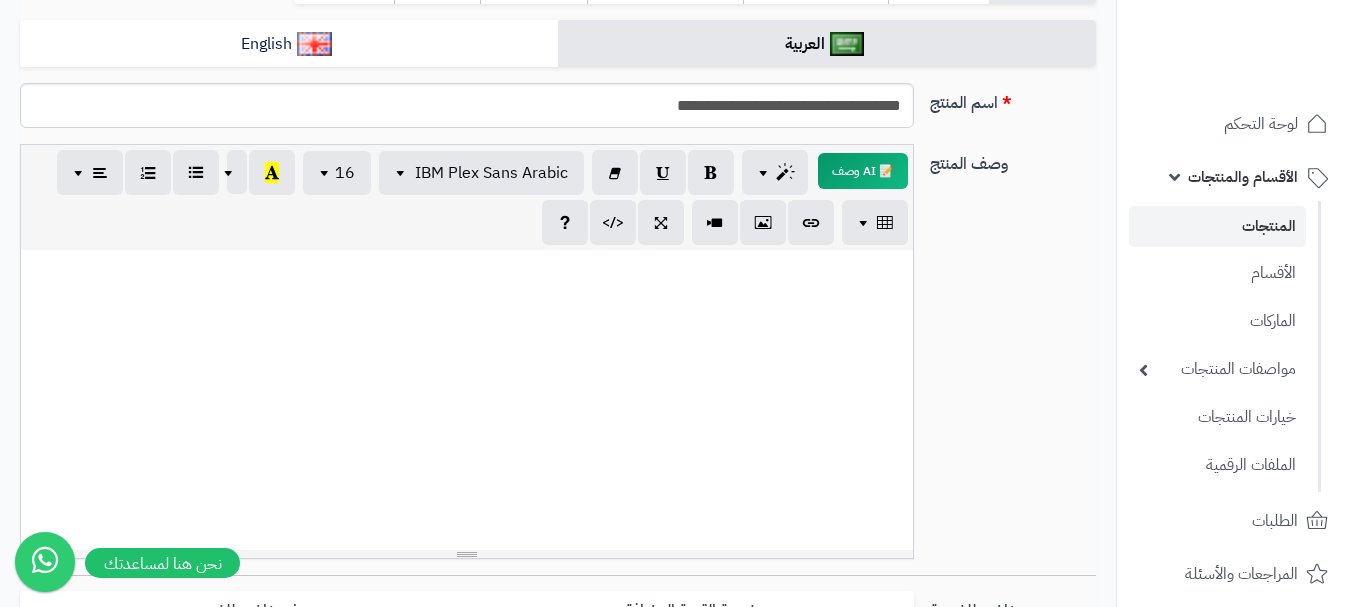 scroll, scrollTop: 0, scrollLeft: 0, axis: both 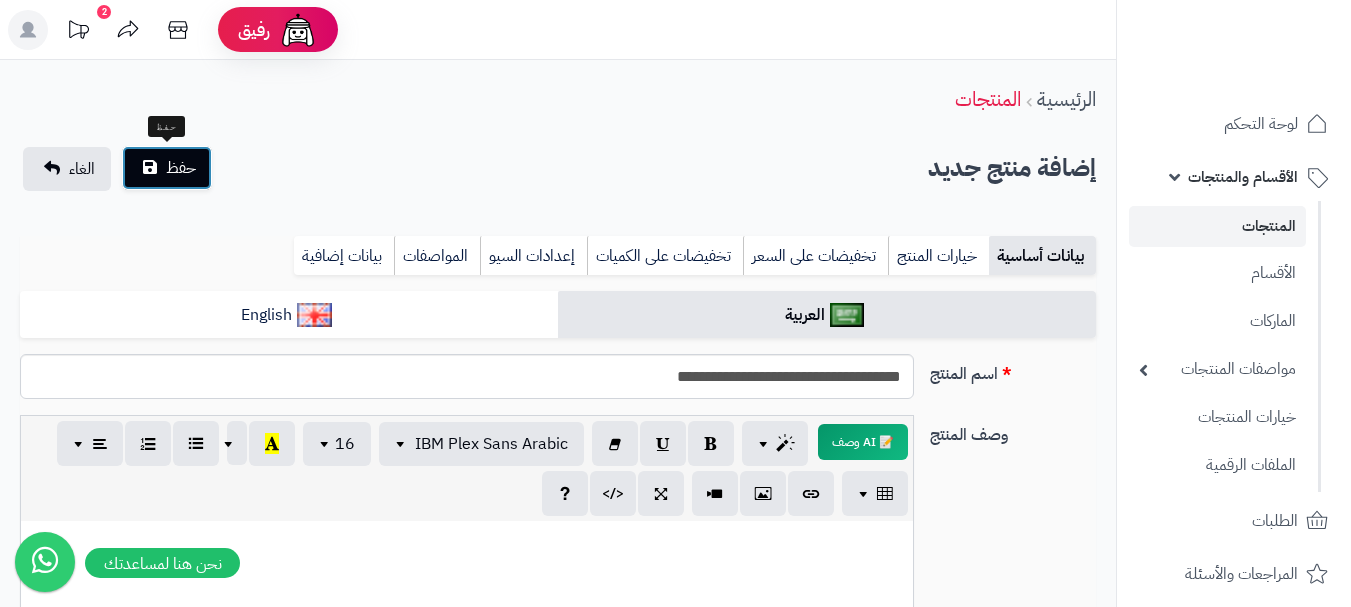 click on "حفظ" at bounding box center (167, 168) 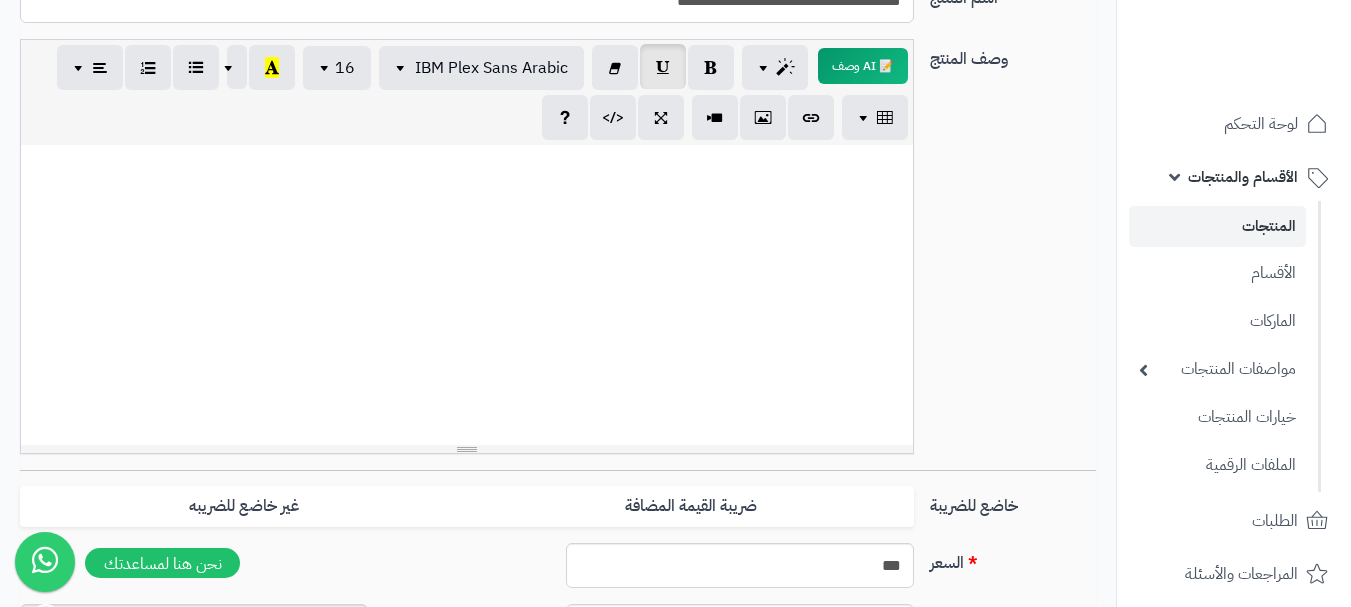scroll, scrollTop: 200, scrollLeft: 0, axis: vertical 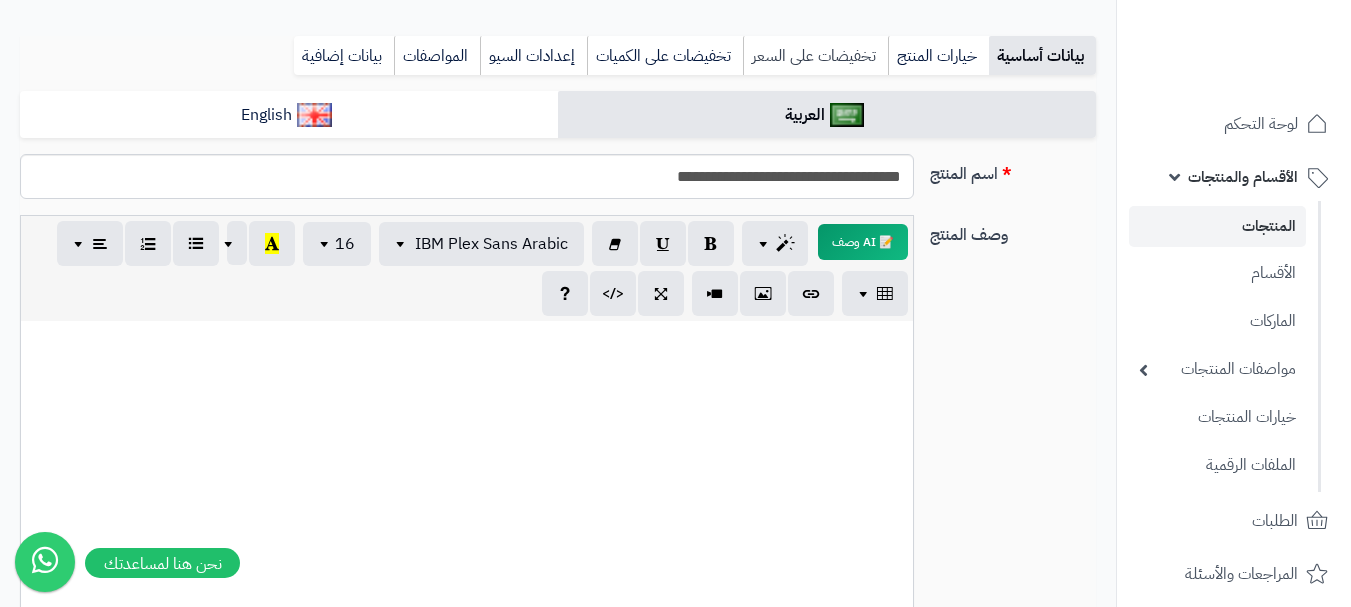 click on "تخفيضات على السعر" at bounding box center [815, 56] 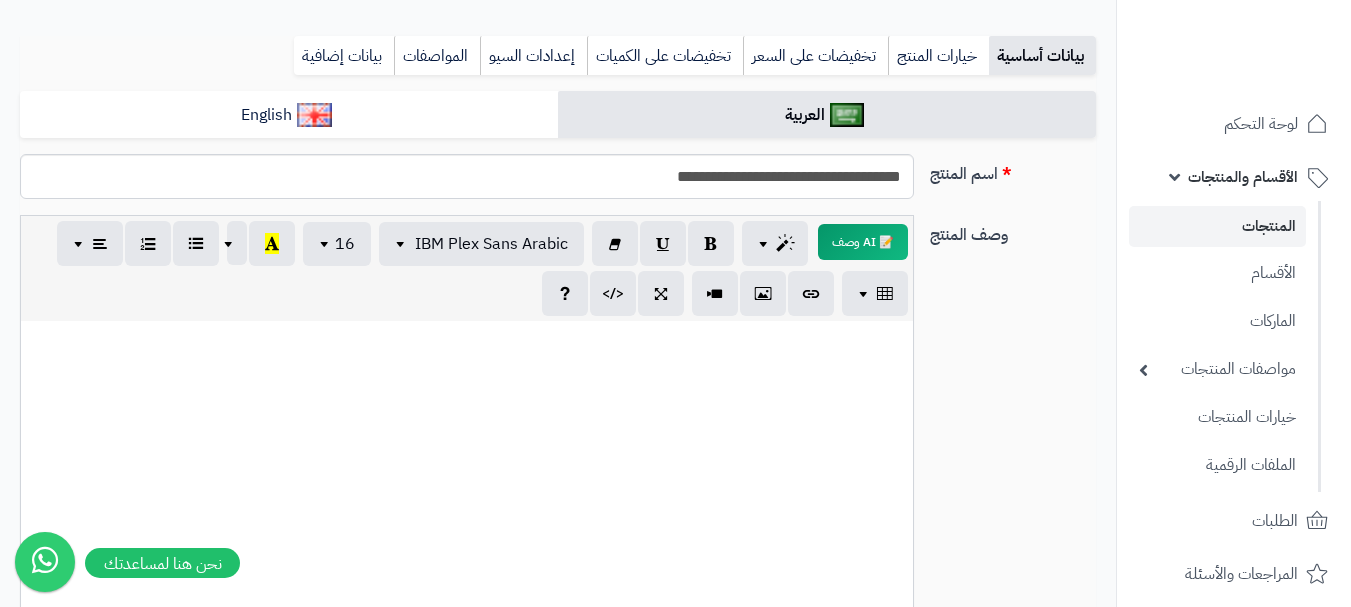 scroll, scrollTop: 108, scrollLeft: 0, axis: vertical 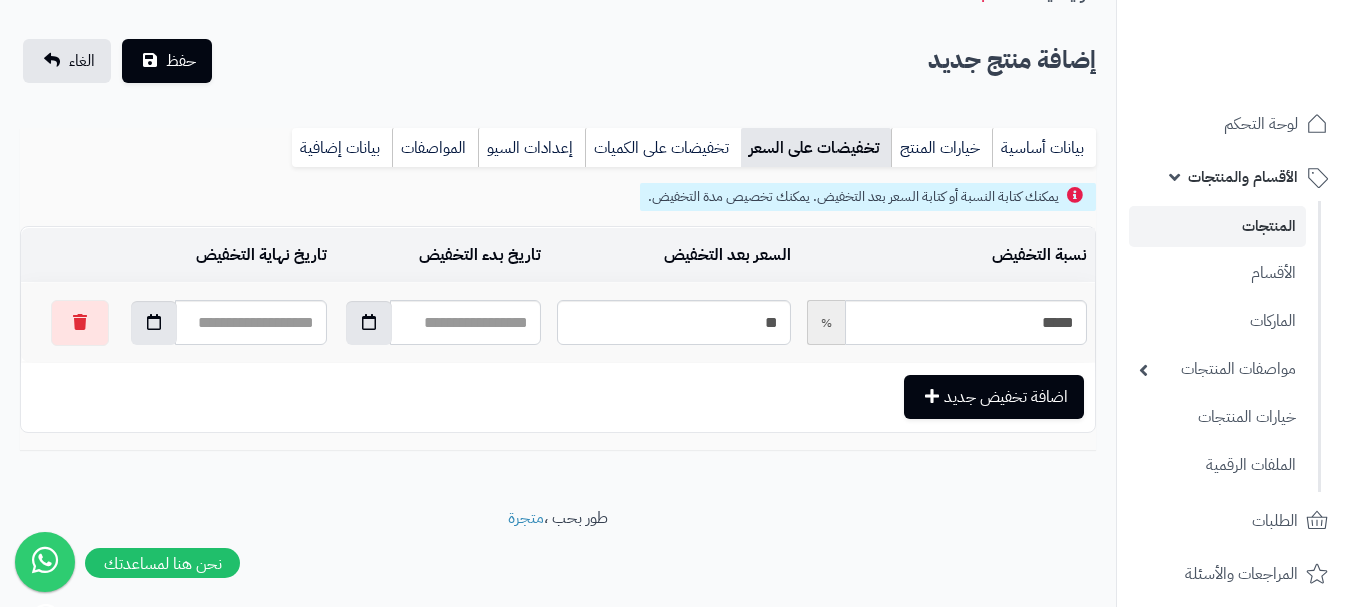 click on "**********" at bounding box center [558, 229] 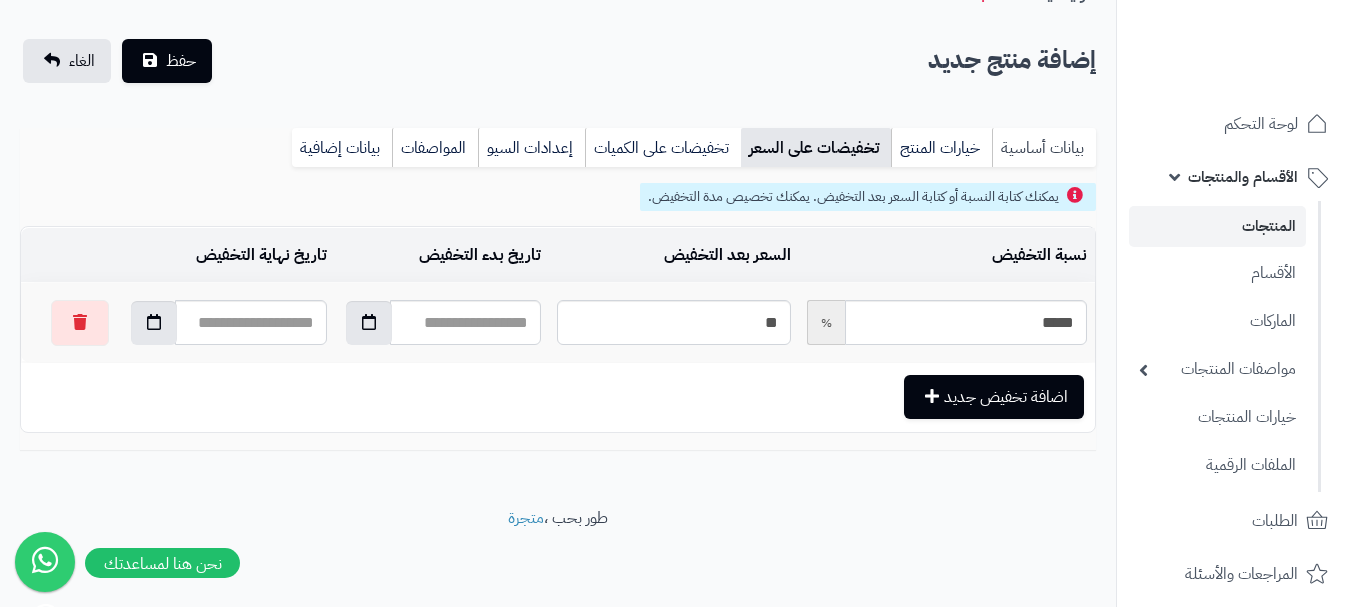 click on "بيانات أساسية" at bounding box center (1044, 148) 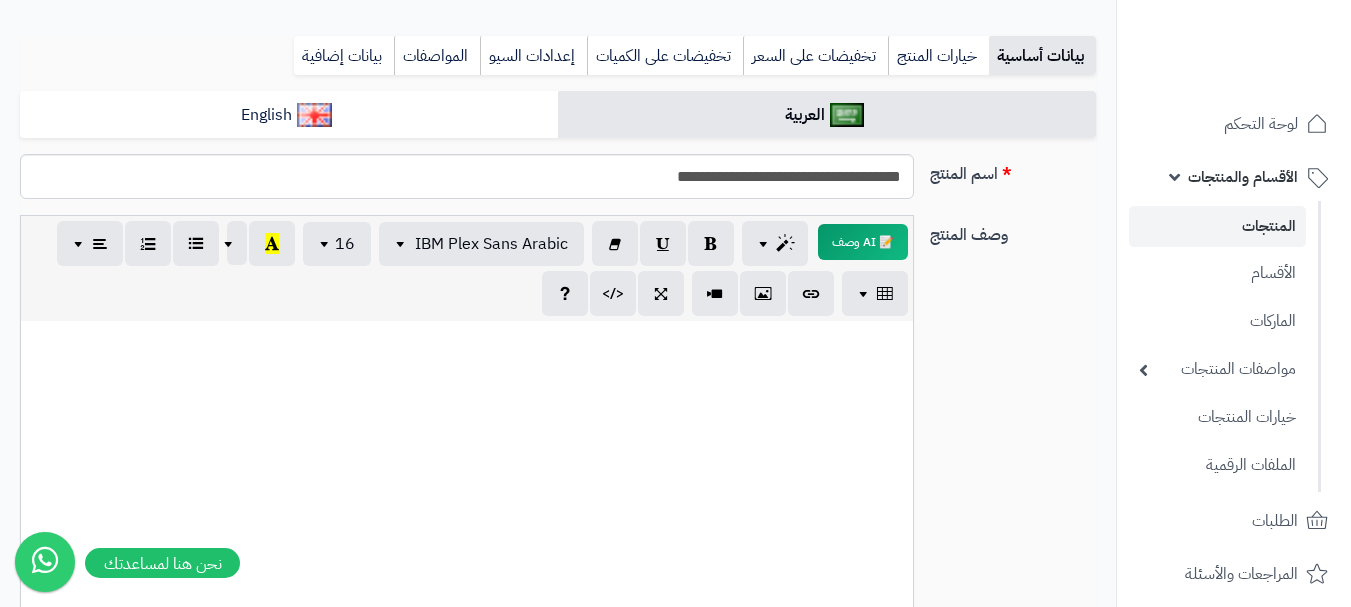 scroll, scrollTop: 97, scrollLeft: 0, axis: vertical 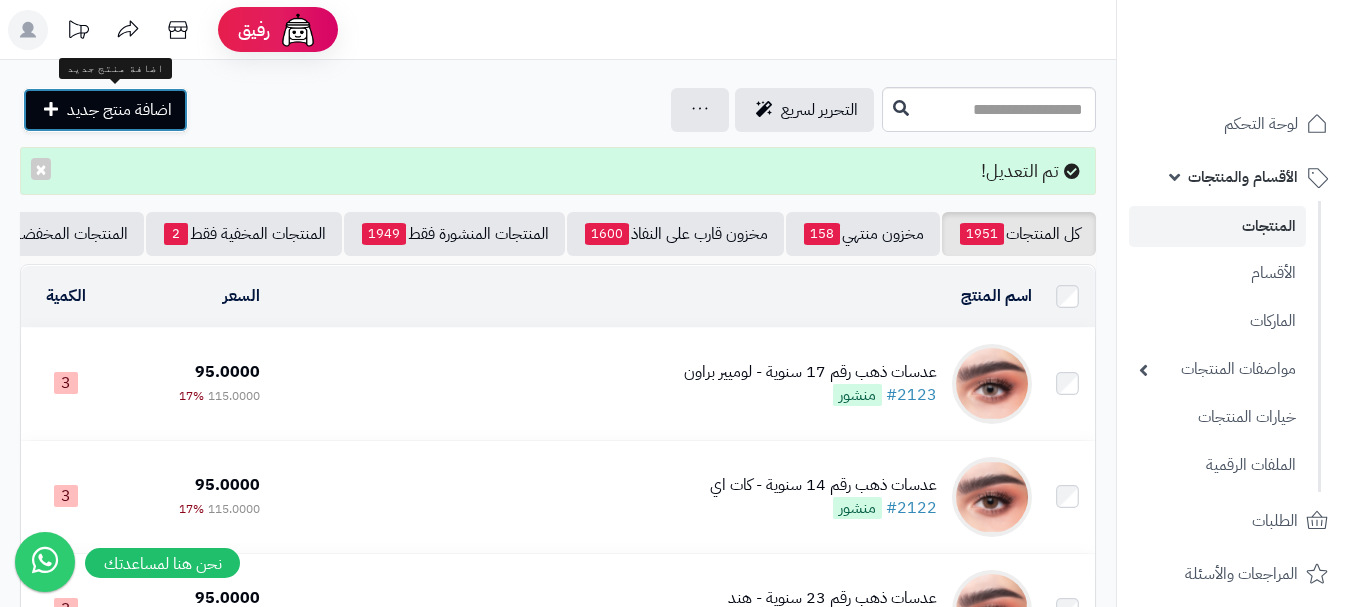 click on "اضافة منتج جديد" at bounding box center (119, 110) 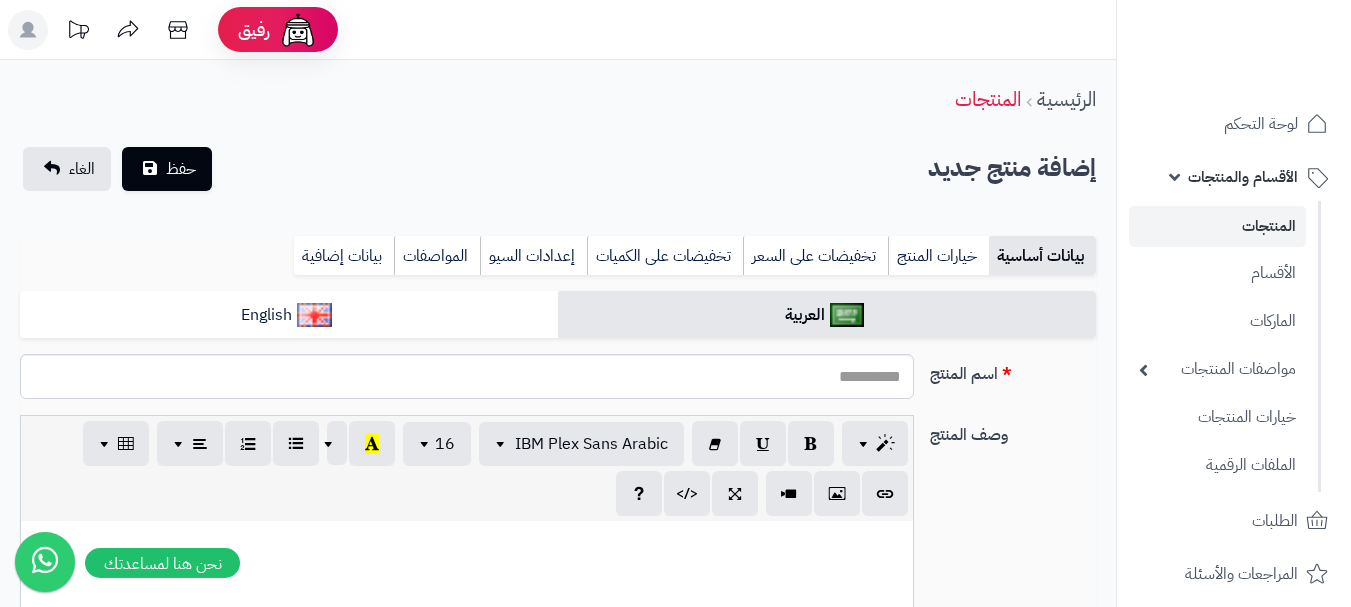 select 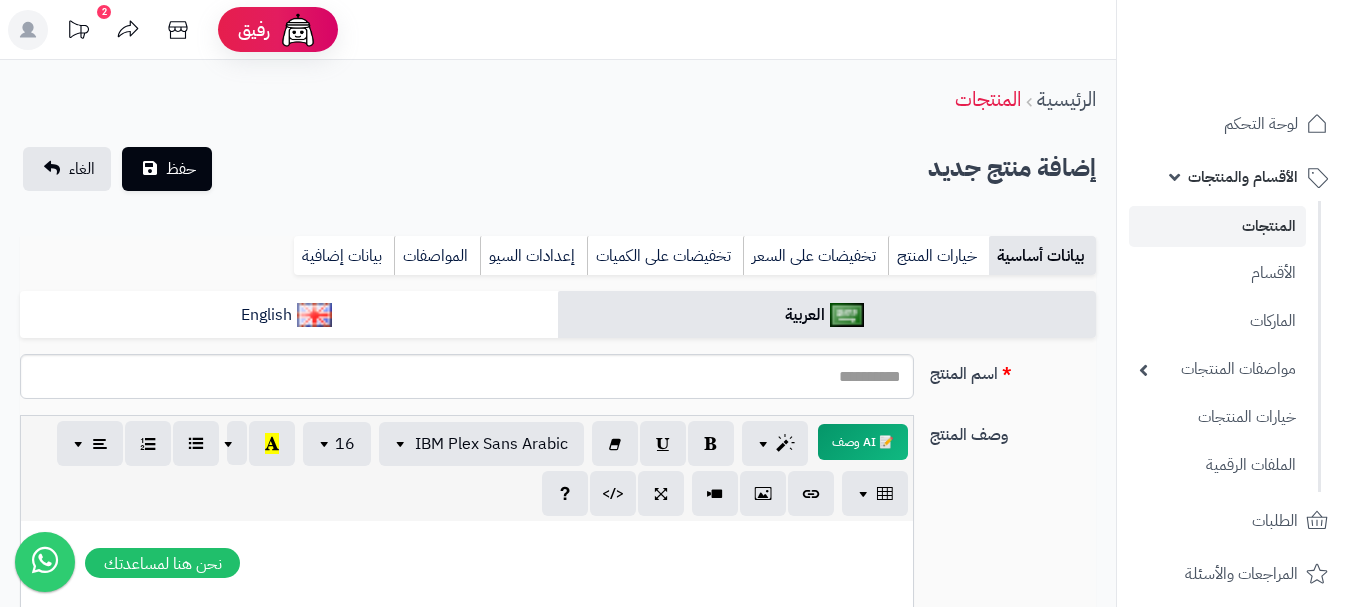 click on "العربية  English
اسم المنتج
وصف المنتج    📝 AI وصف   p blockquote pre h1 h2 h3 h4 h5 h6 IBM Plex Sans Arabic     Arial   Arial Black   Comic Sans MS   Courier New   Helvetica   Impact   Tahoma   Times New Roman   Verdana 16  8  9  10  11  12  14  18  24  36    لون الخلفية         شفاف              لون النص         إعادة الضبط                        1 x 1                                     ×        إدراج           النص مسار الرابط *******  فتح في نافذة جديدة      إدراج                   ×        إضافة صورة           حدد ملف رابط الصورة      إضافة صورة                   ×        إدراج الفيديو           رابط الفيديو  (YouTube, Vimeo, Vine, Instagram, DailyMotion ou Youku)      إدراج الفيديو                   ×        مساعدة           ENTER Insert Paragraph CTRL+Z Undoes the last command CTRL+Y Redoes the last command TAB Tab" at bounding box center (558, 1065) 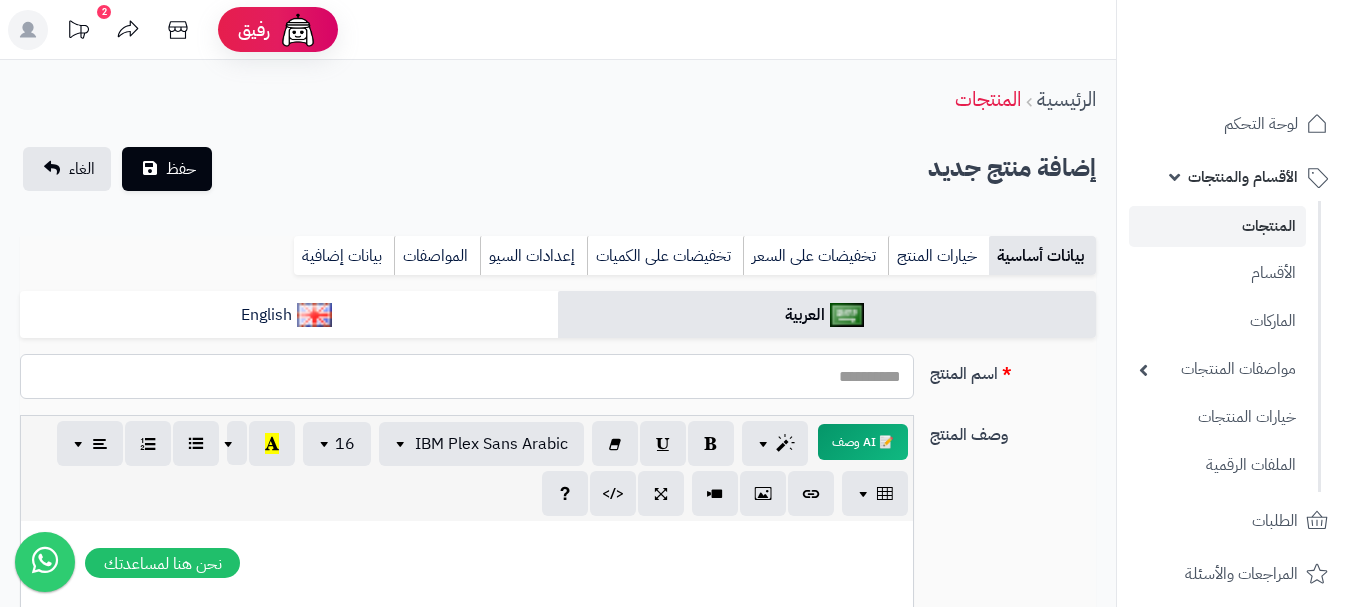 click on "اسم المنتج" at bounding box center (467, 376) 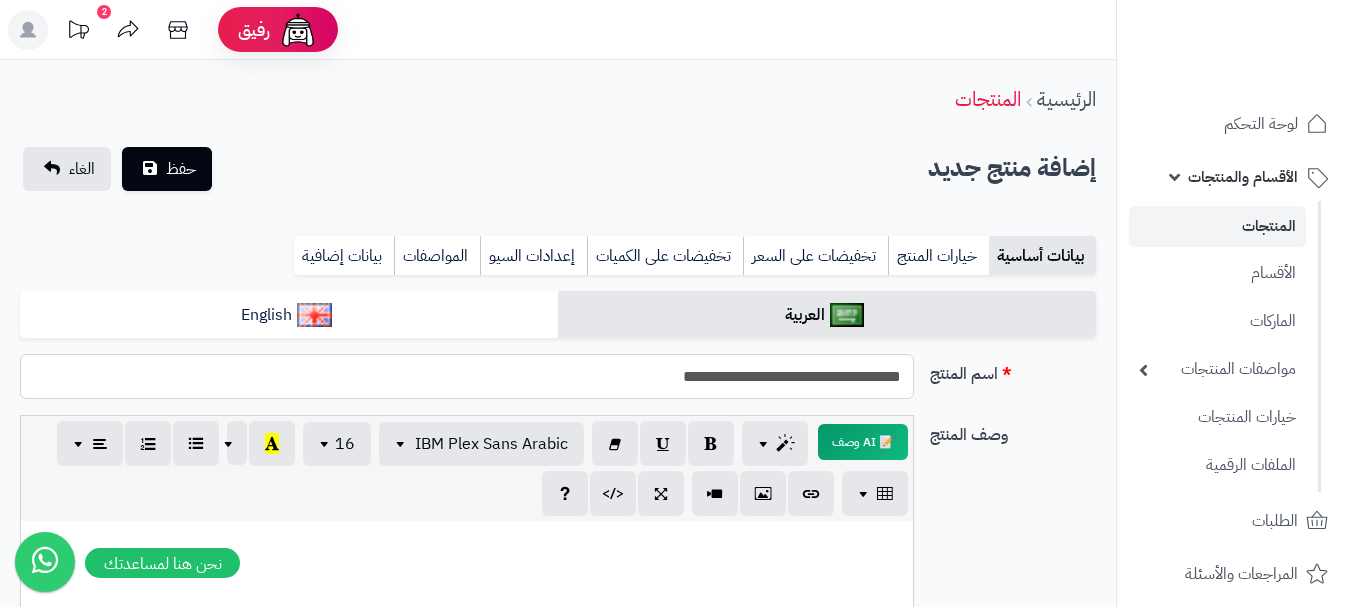drag, startPoint x: 652, startPoint y: 389, endPoint x: 862, endPoint y: 386, distance: 210.02142 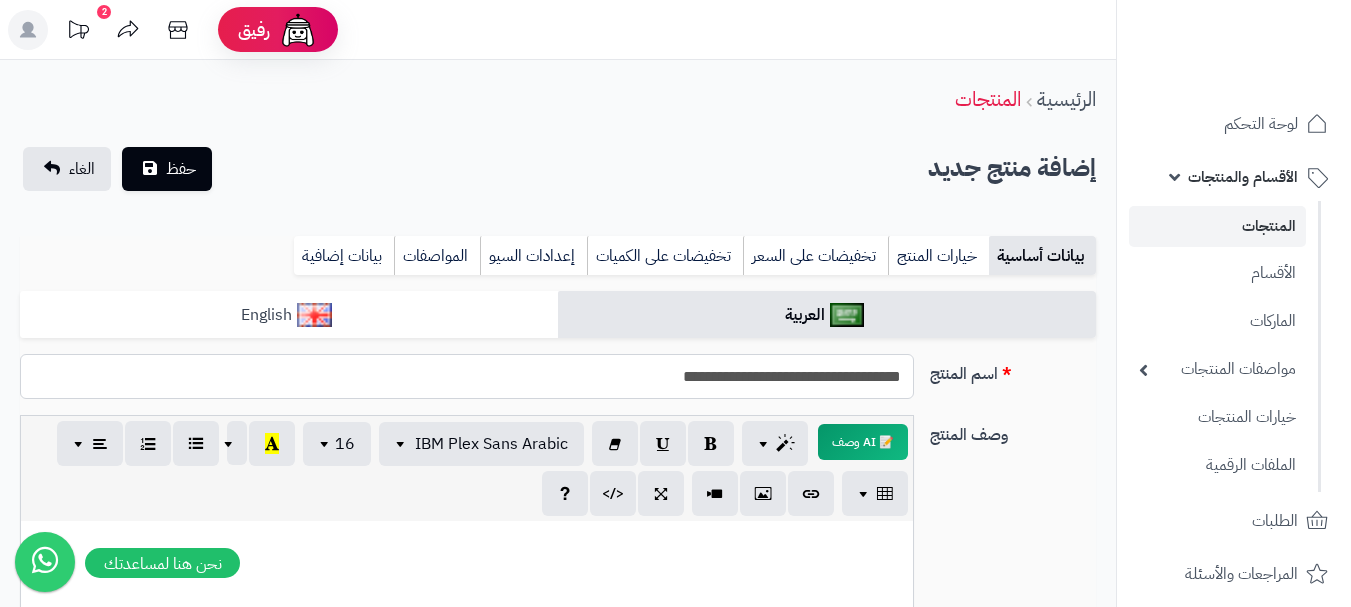type on "**********" 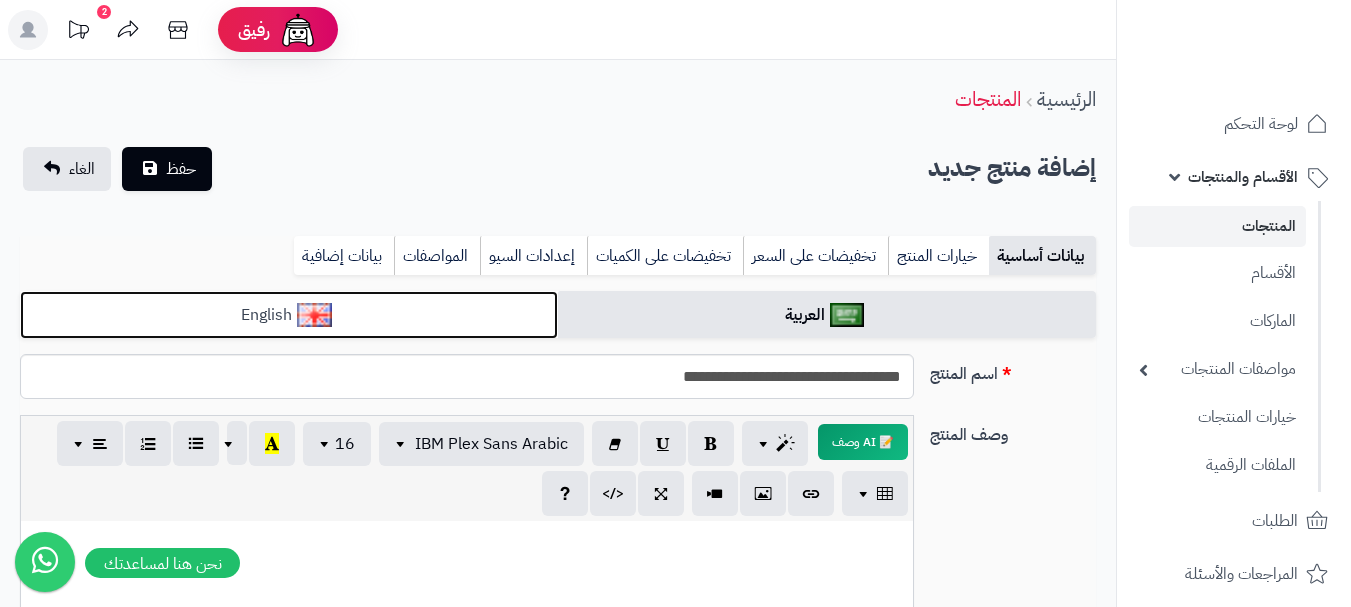click on "English" at bounding box center (289, 315) 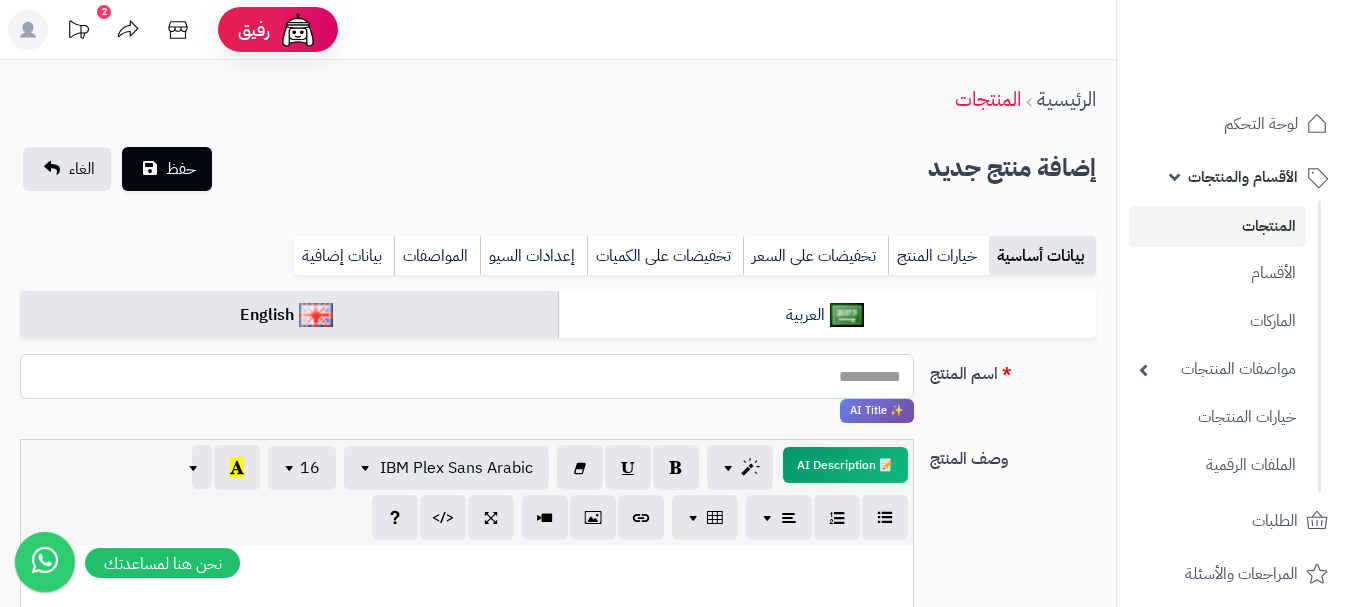 paste on "**********" 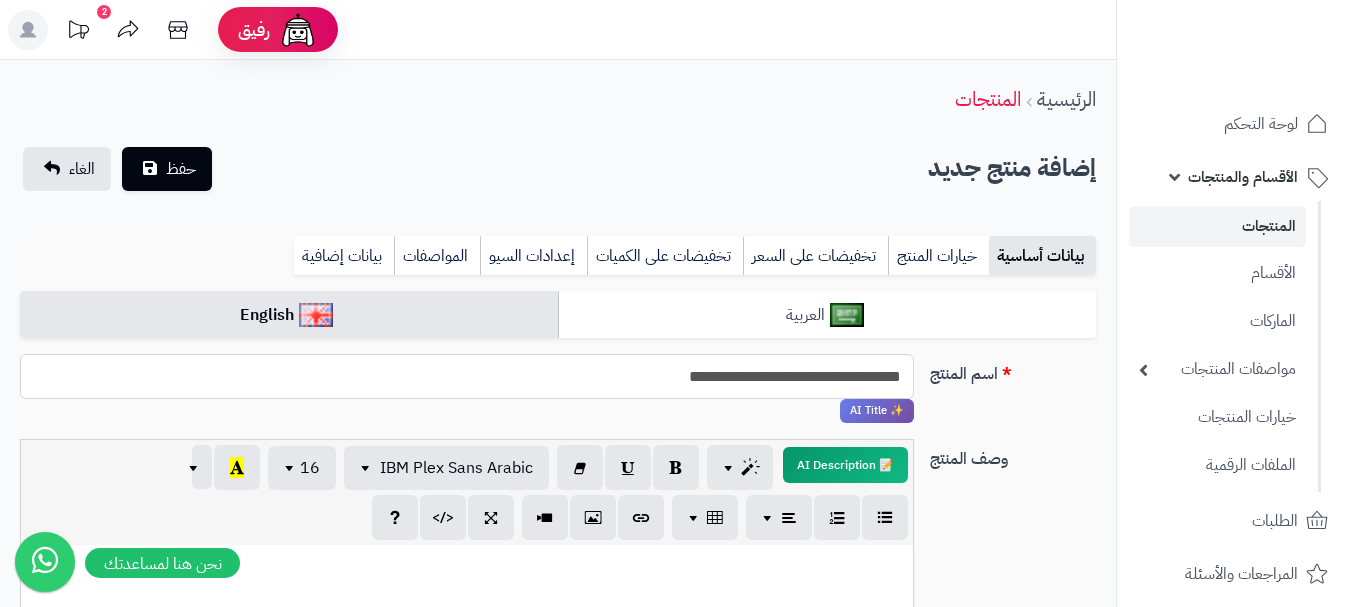 type on "**********" 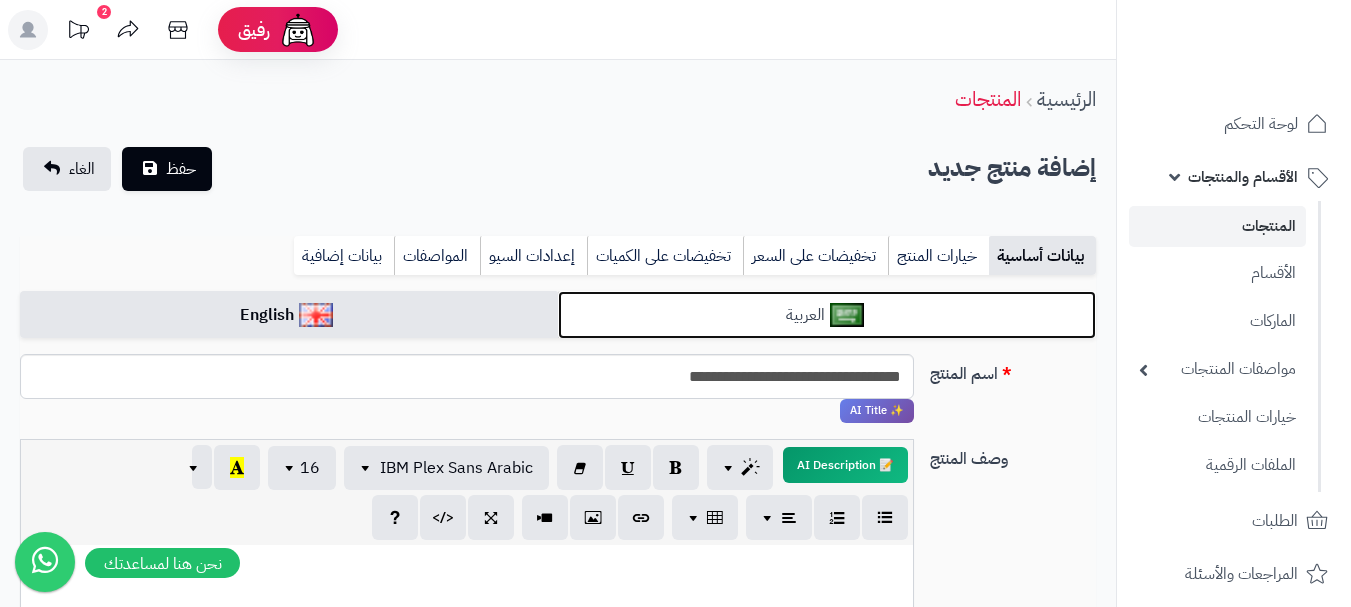 click on "العربية" at bounding box center (827, 315) 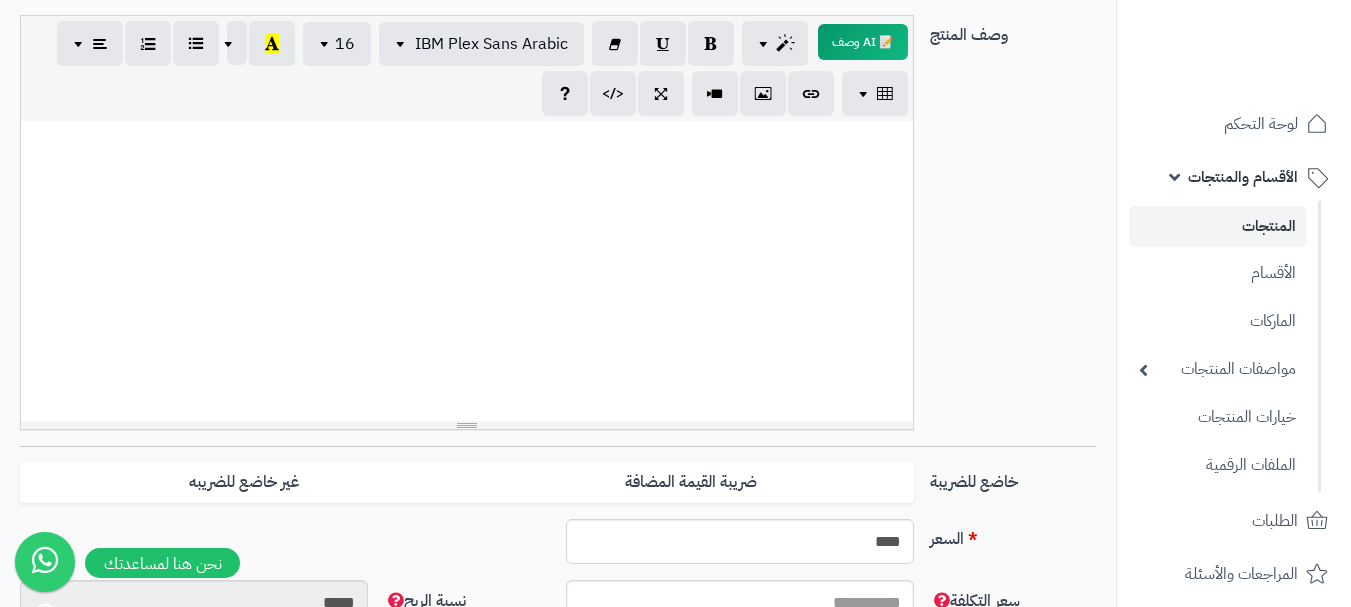 scroll, scrollTop: 700, scrollLeft: 0, axis: vertical 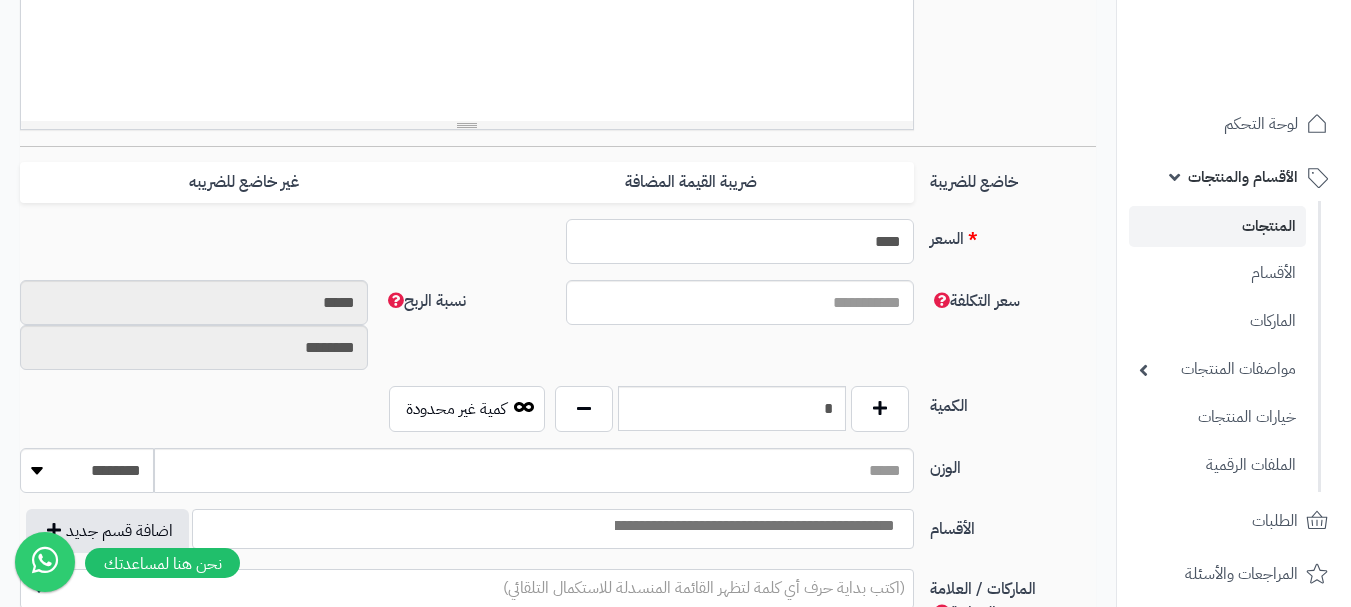 click on "****" at bounding box center (740, 241) 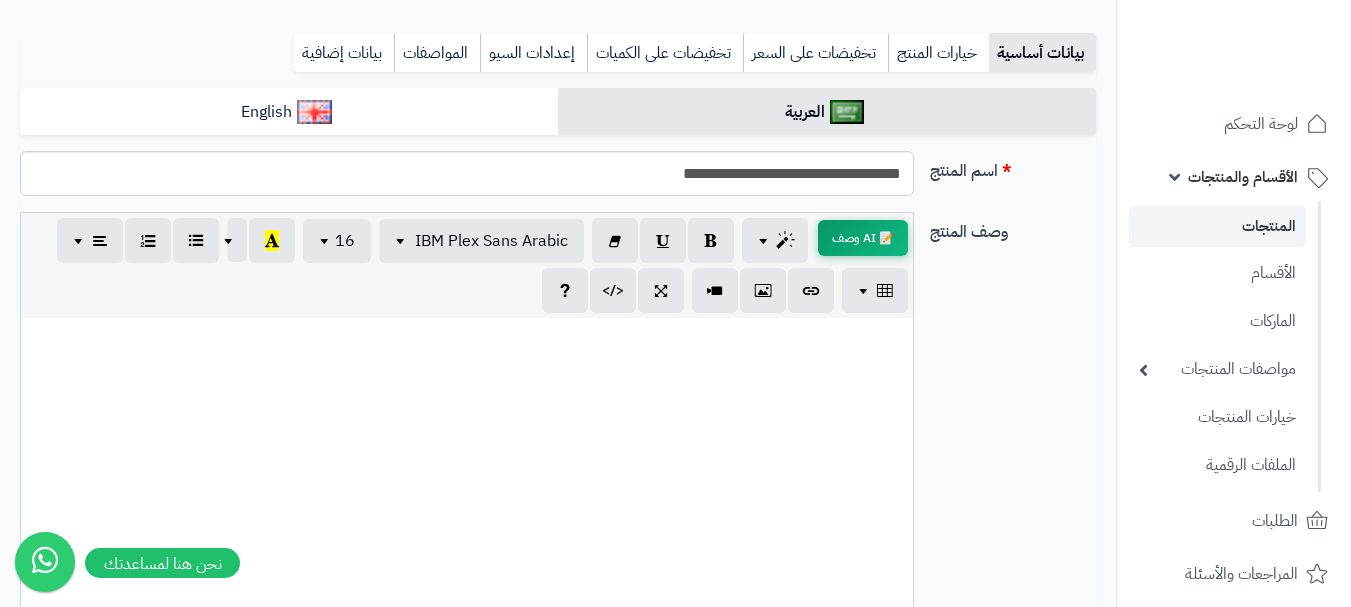 scroll, scrollTop: 200, scrollLeft: 0, axis: vertical 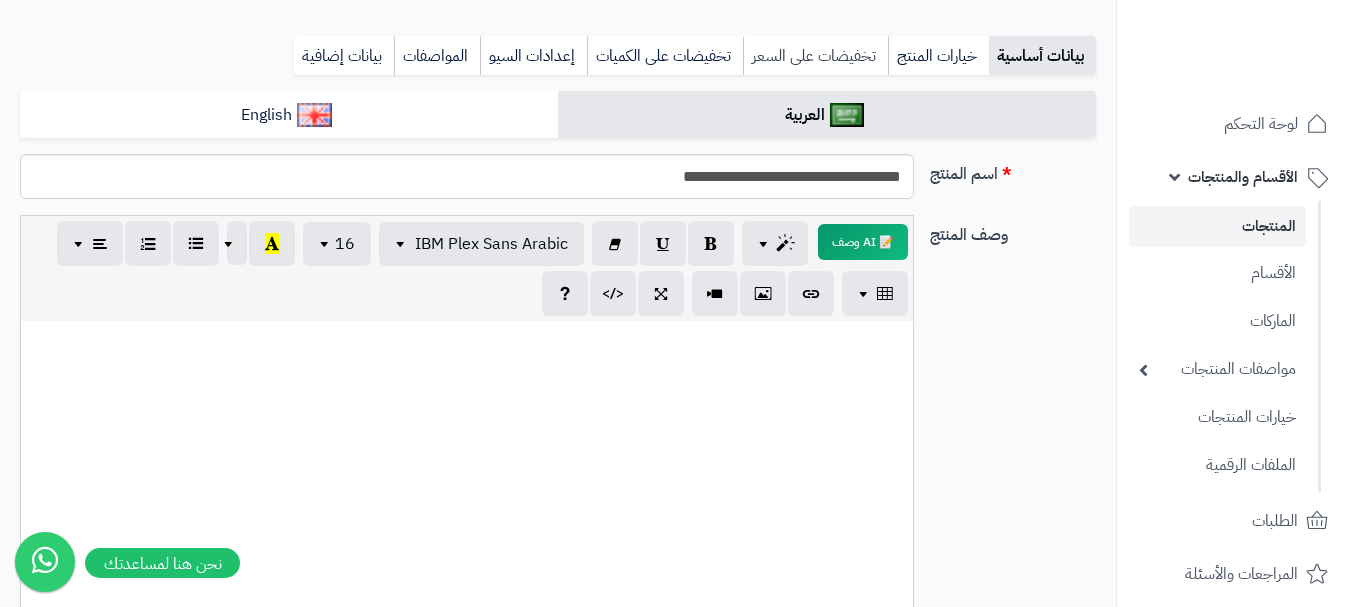 type on "***" 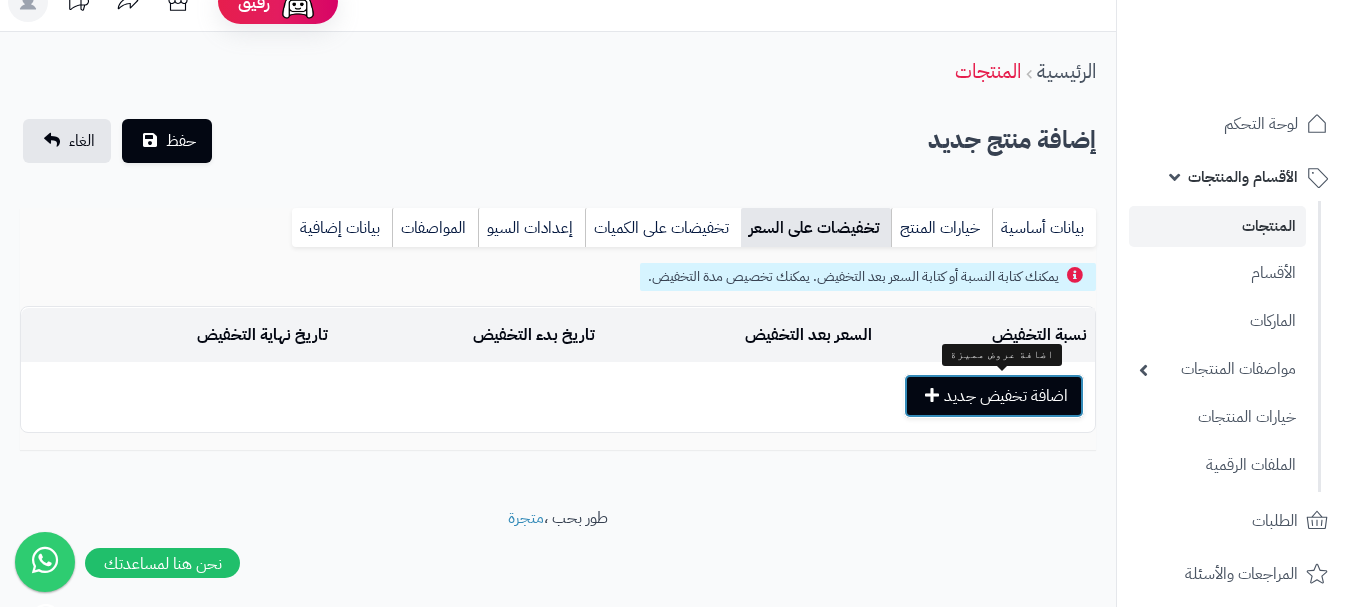 click on "اضافة تخفيض جديد" at bounding box center (994, 396) 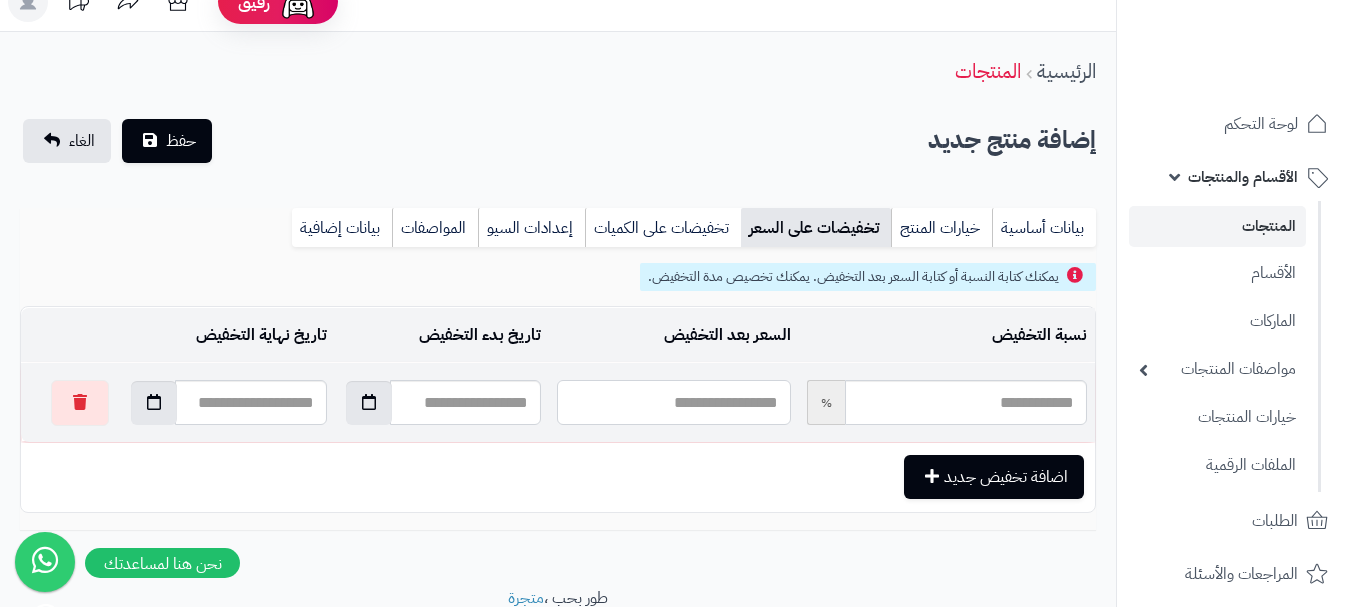 drag, startPoint x: 751, startPoint y: 408, endPoint x: 711, endPoint y: 399, distance: 41 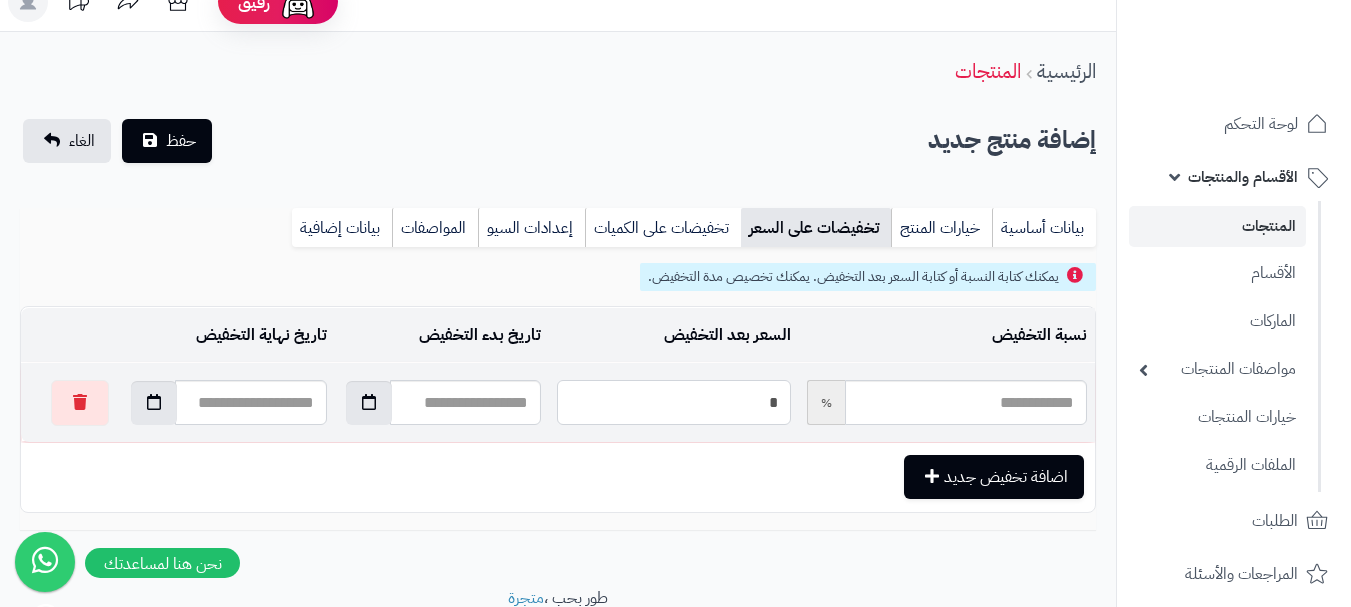 type on "**" 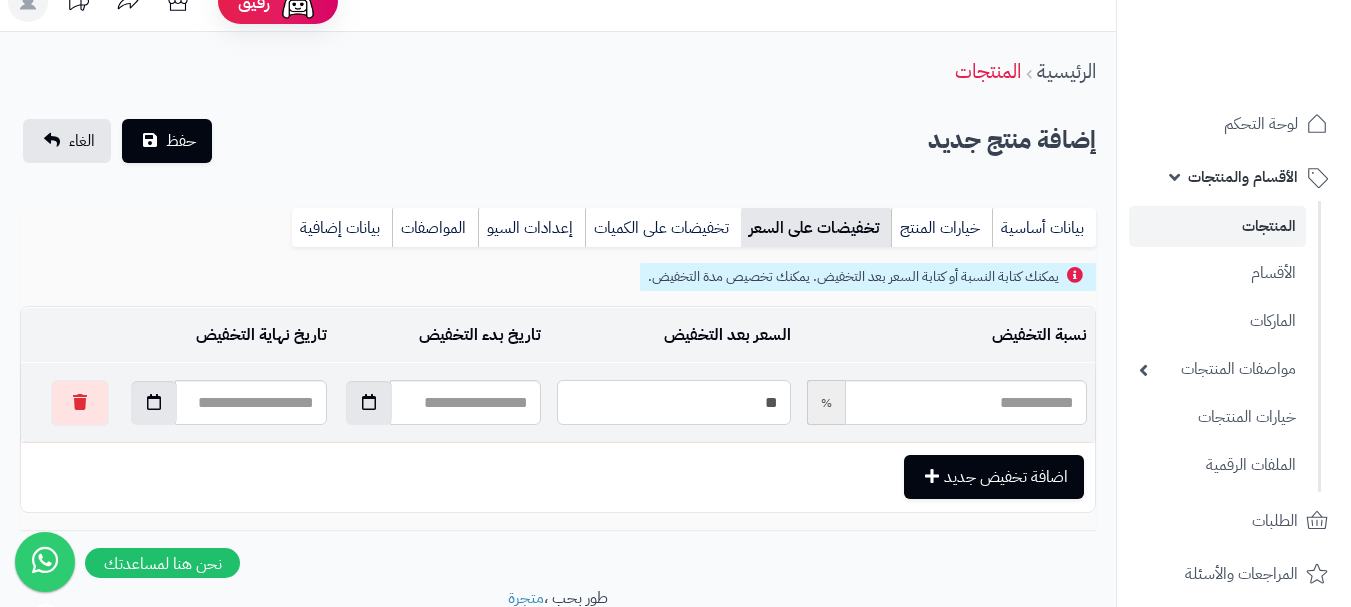 type on "*****" 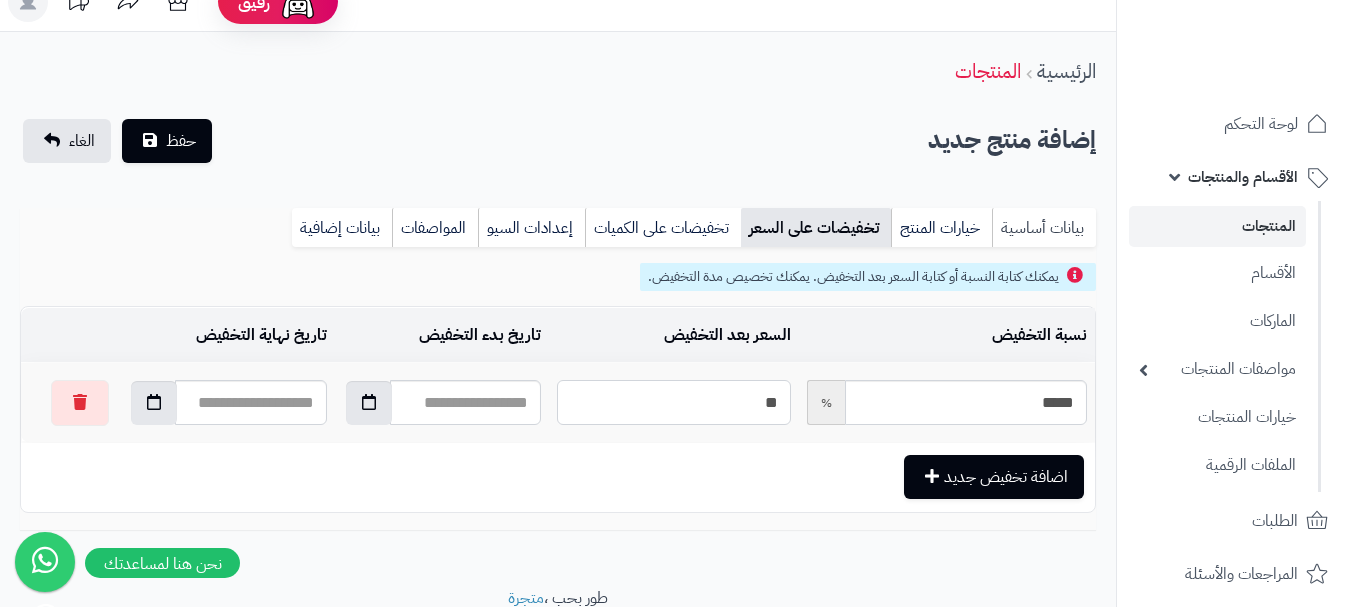 type on "**" 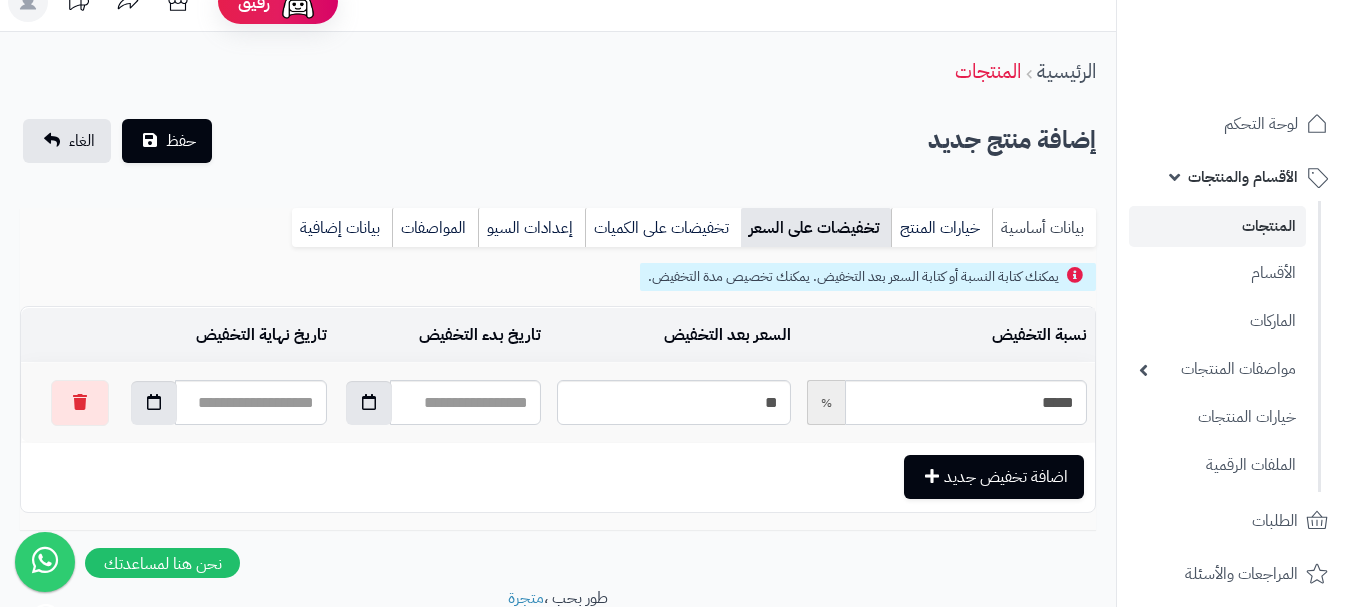 click on "بيانات أساسية" at bounding box center [1044, 228] 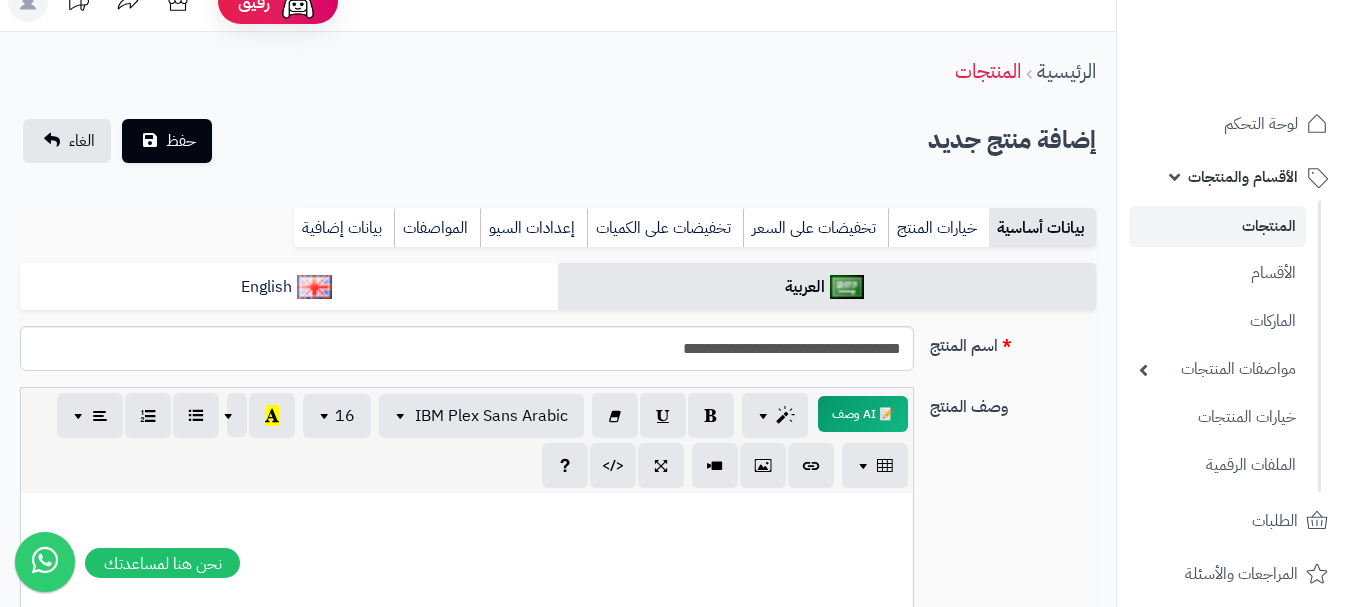 scroll, scrollTop: 0, scrollLeft: 0, axis: both 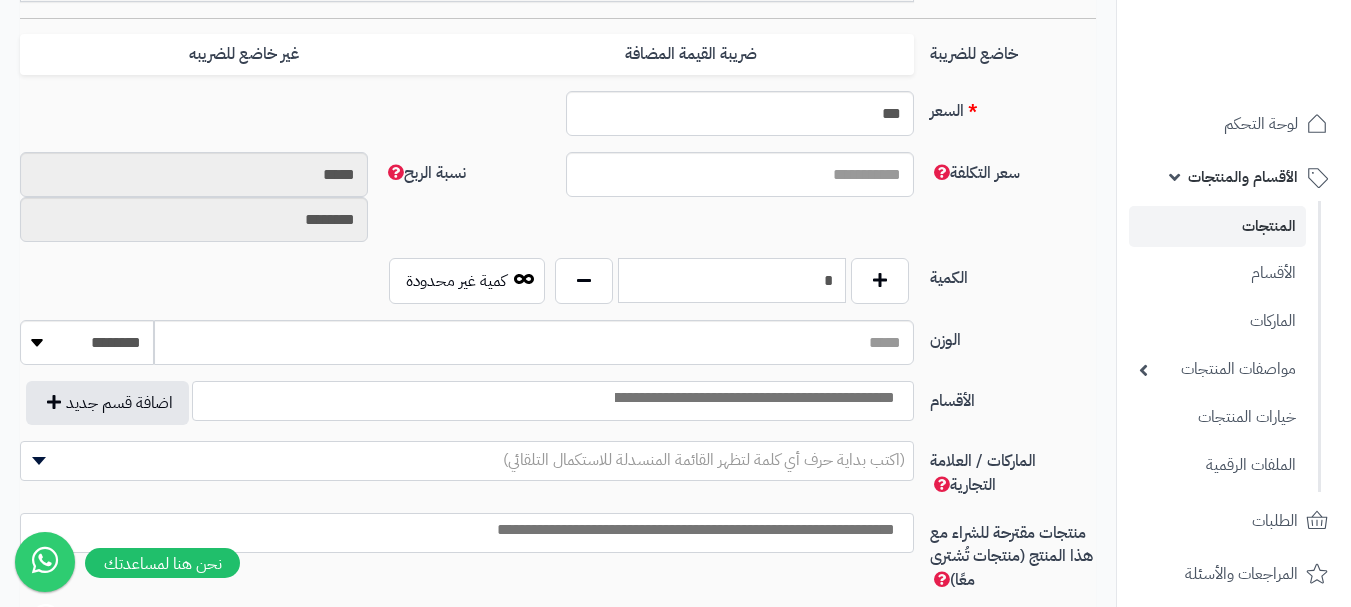 click on "*" at bounding box center [732, 280] 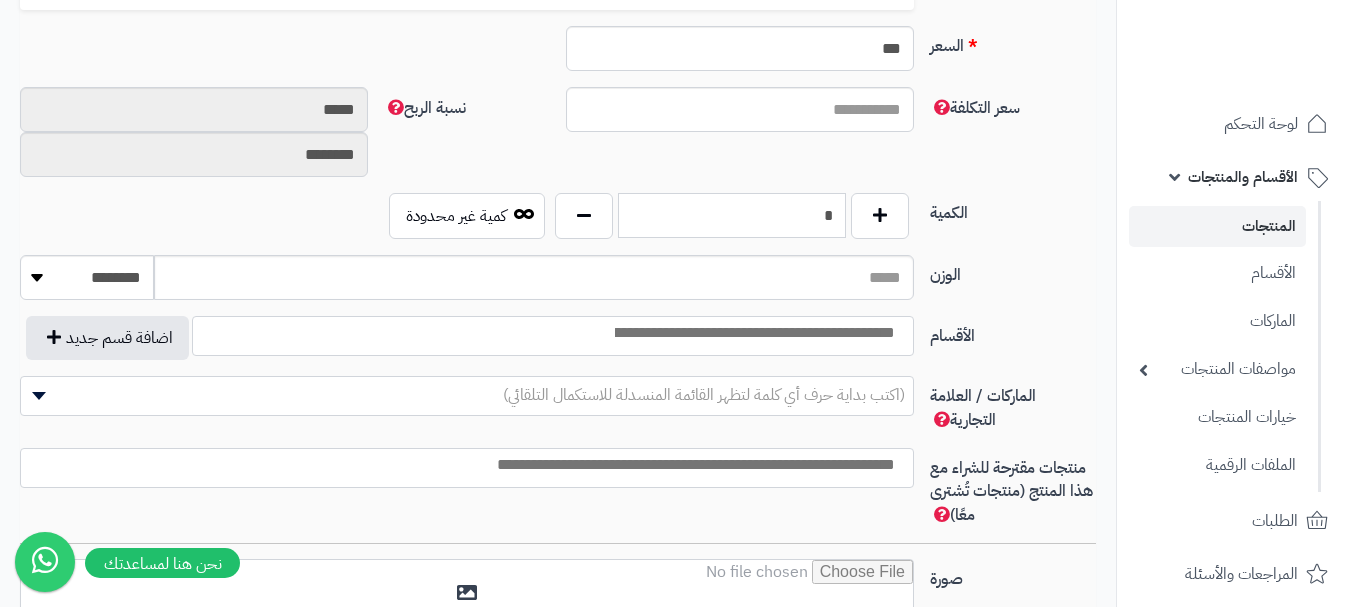 scroll, scrollTop: 928, scrollLeft: 0, axis: vertical 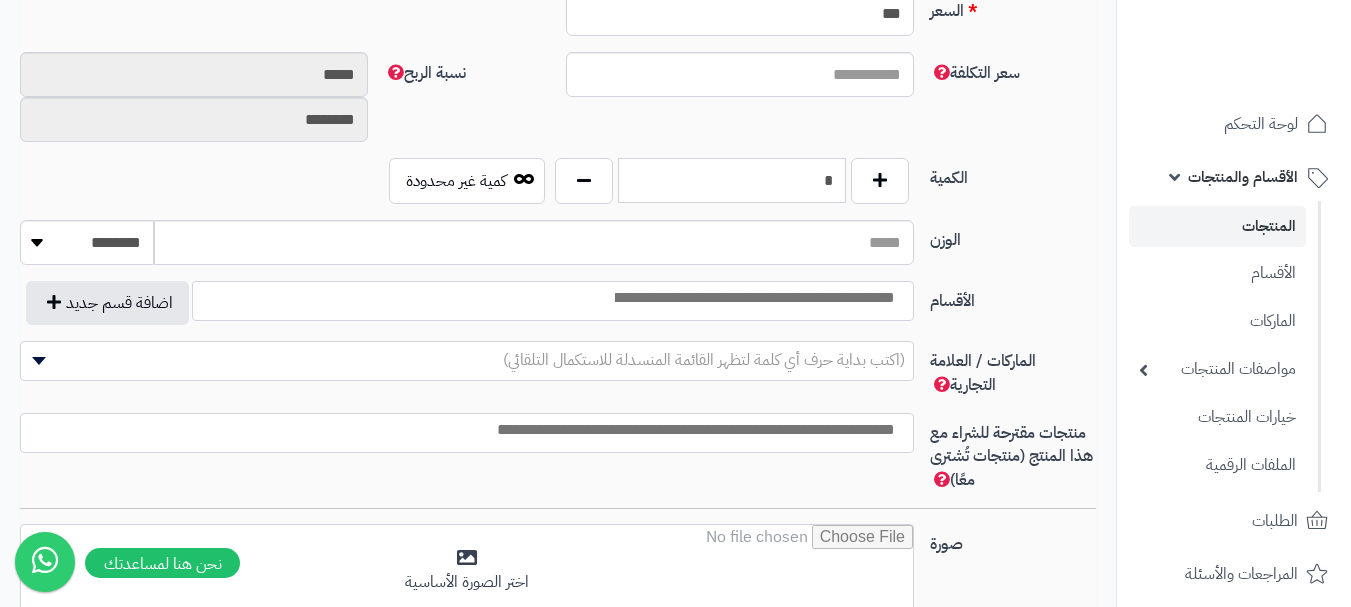 type on "*" 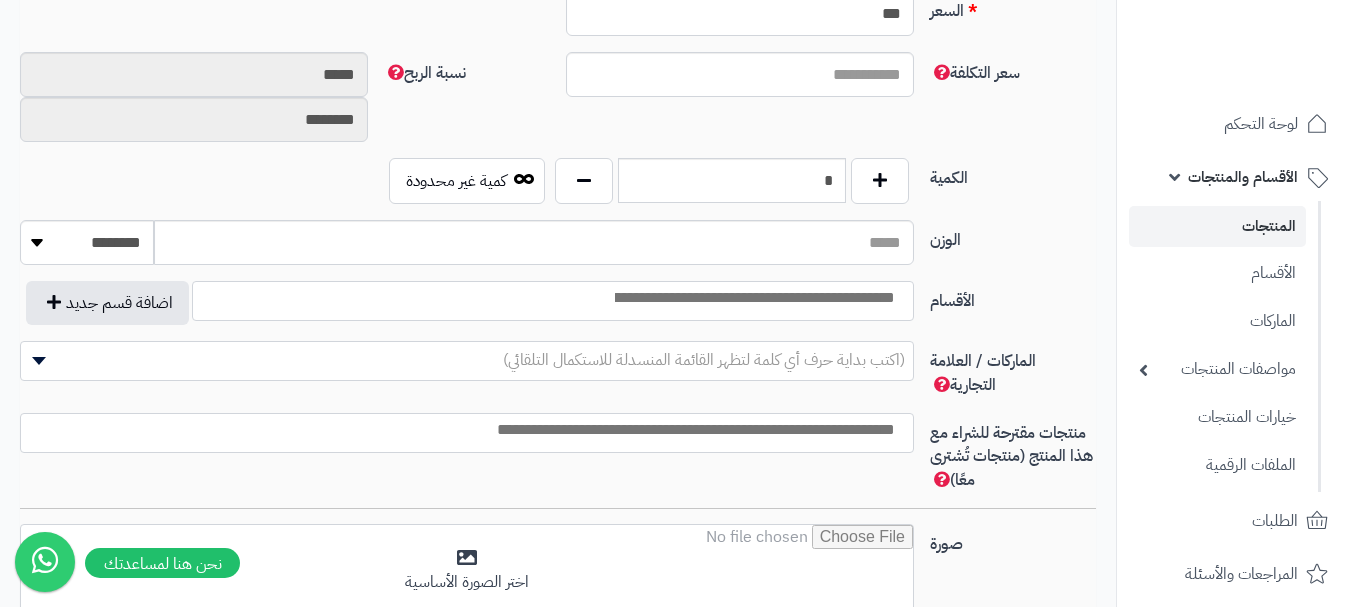 click at bounding box center (753, 298) 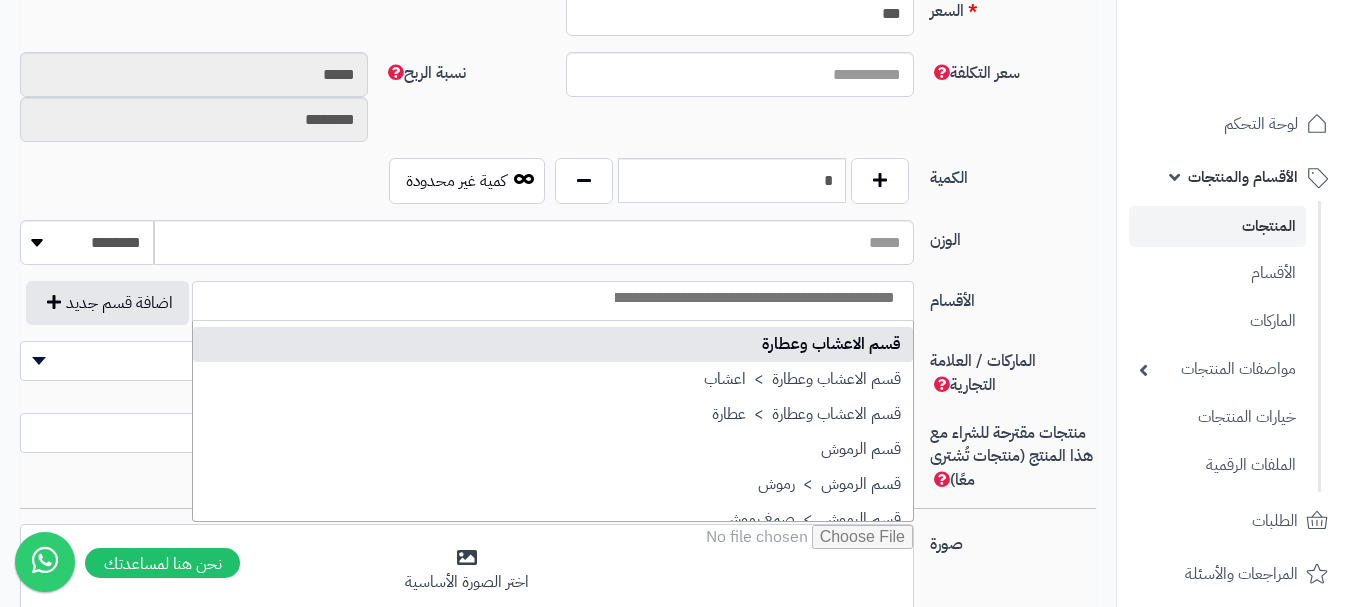 scroll, scrollTop: 1400, scrollLeft: 0, axis: vertical 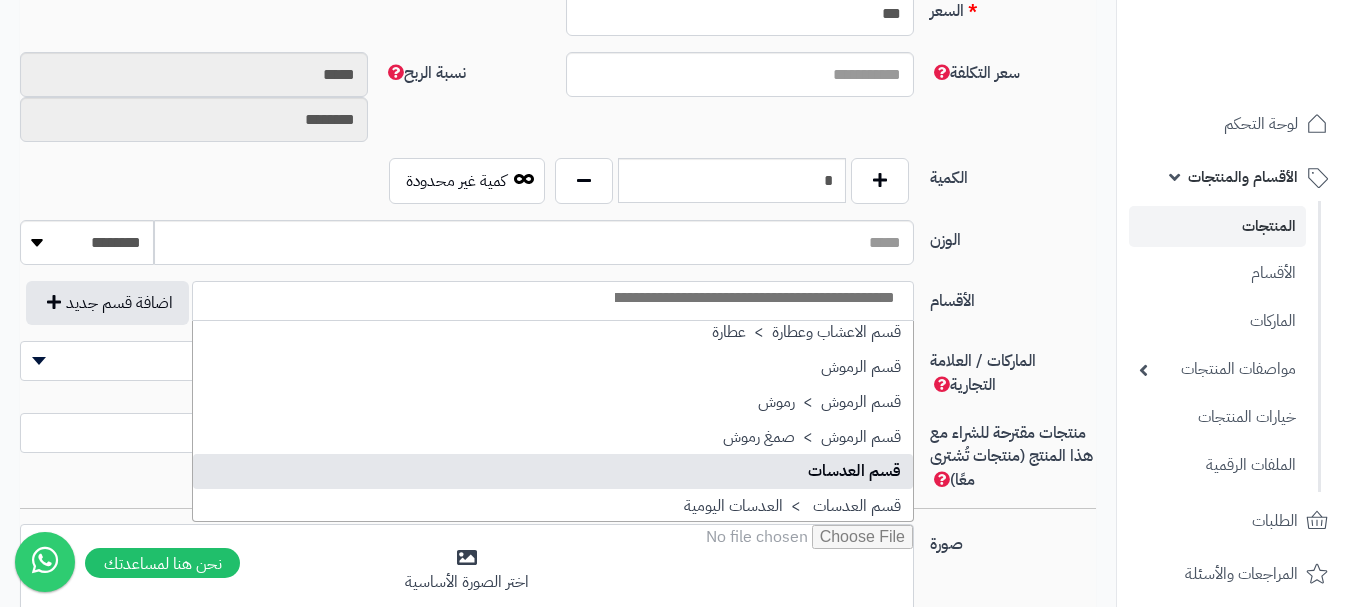 select on "**" 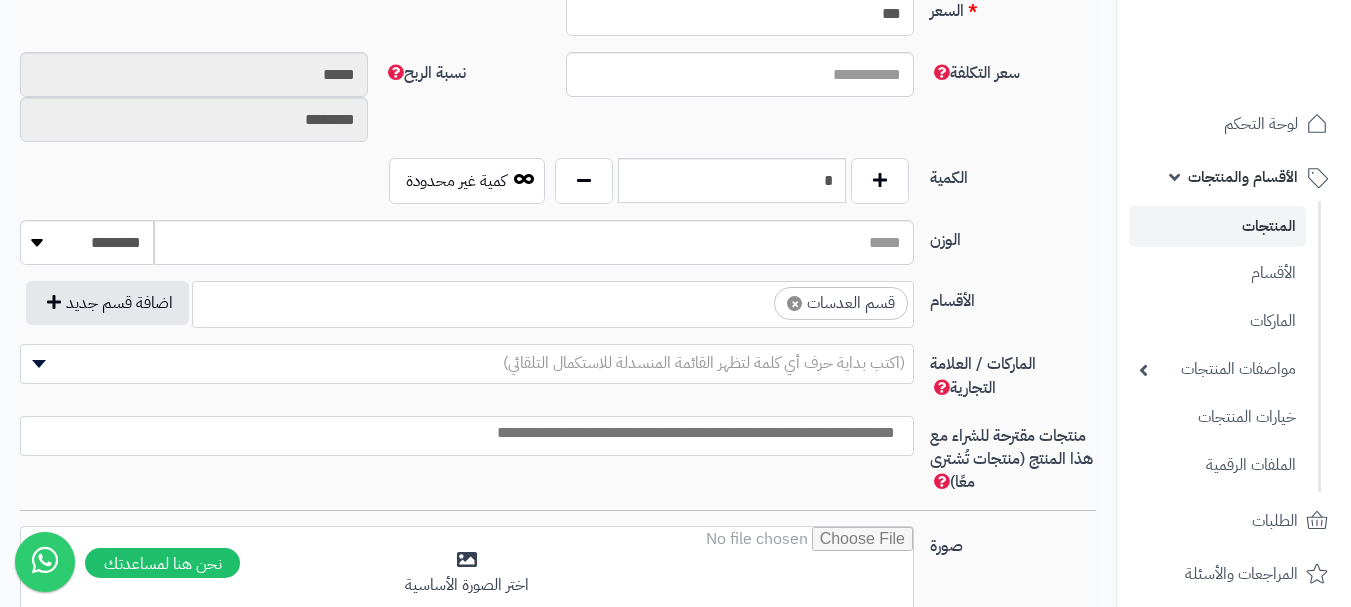 drag, startPoint x: 745, startPoint y: 303, endPoint x: 748, endPoint y: 322, distance: 19.235384 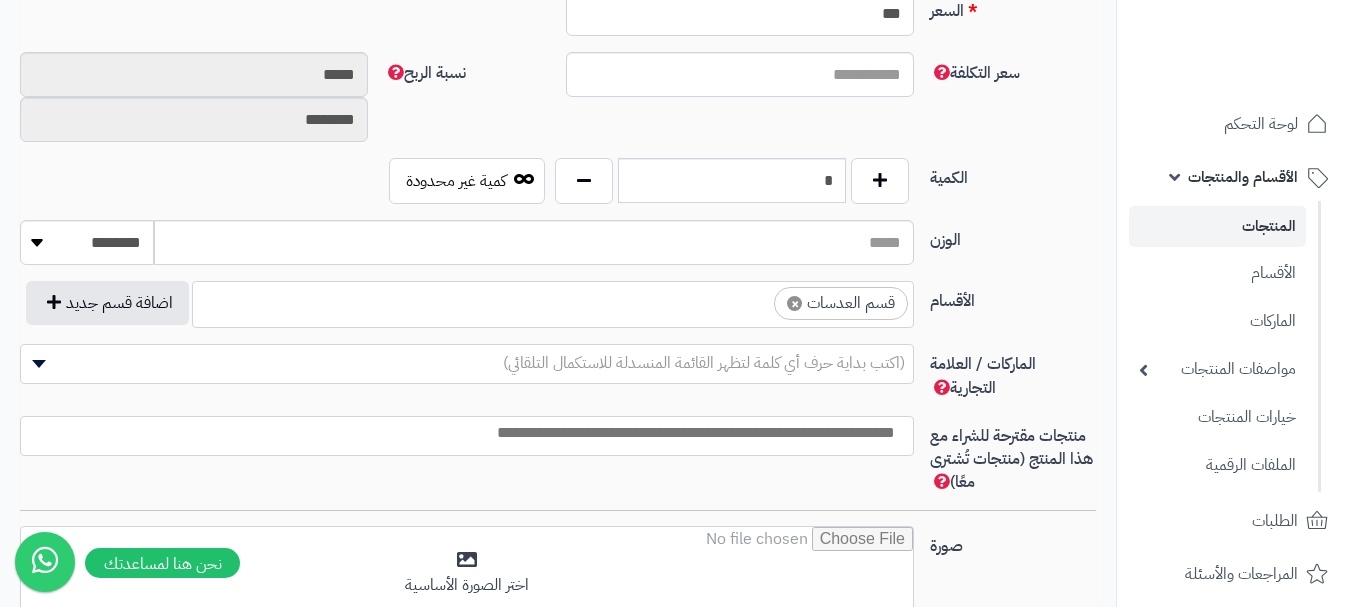 click at bounding box center (756, 298) 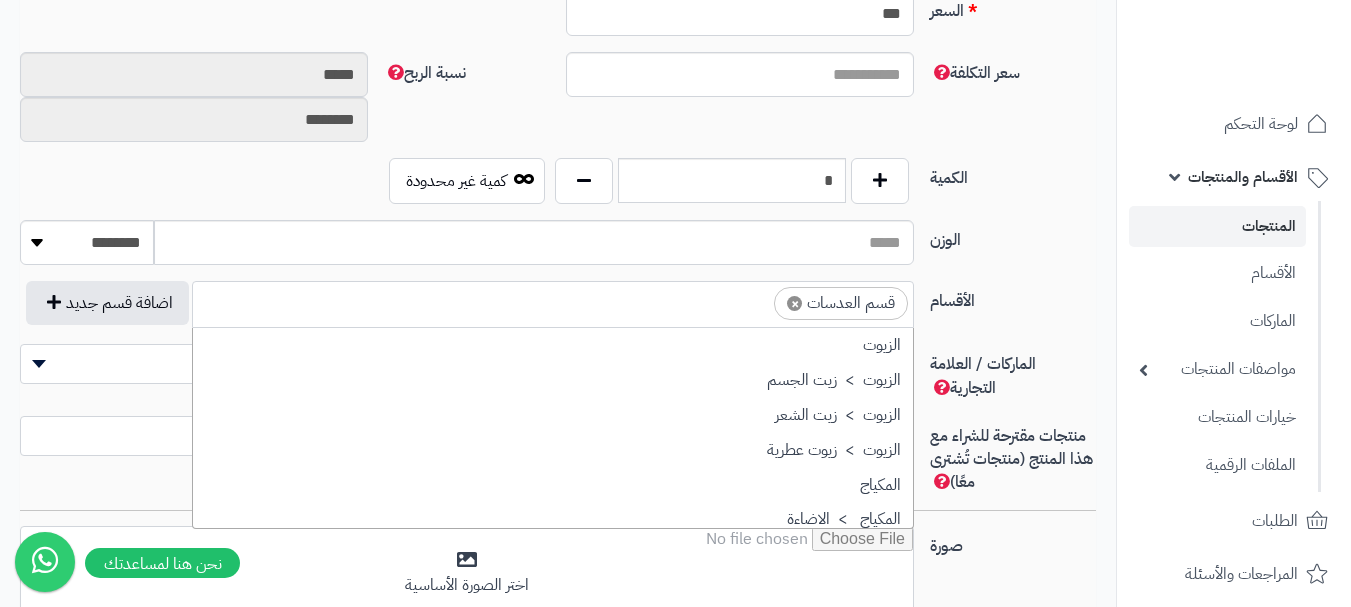 scroll, scrollTop: 1498, scrollLeft: 0, axis: vertical 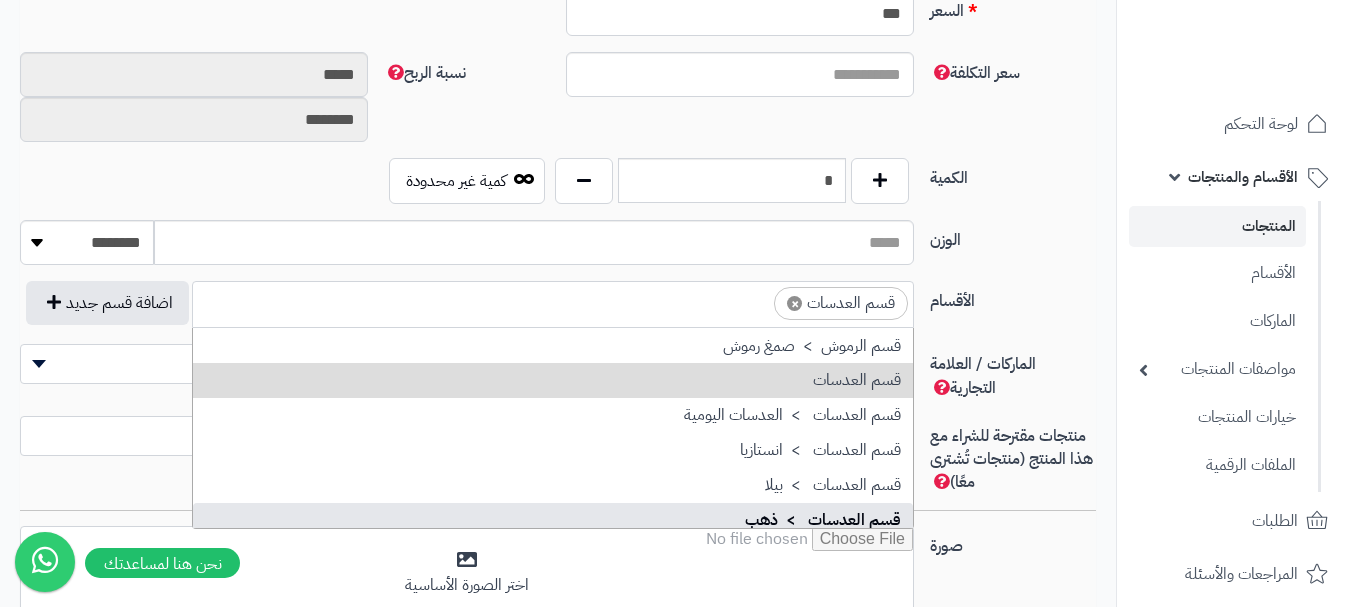 click on "الزيوت الزيوت  >  زيت الجسم الزيوت  >  زيت الشعر الزيوت  >  زيوت عطرية المكياج المكياج   >  الاضاءة المكياج   >  الحواجب المكياج   >  الخدود المكياج   >  الشفاه المكياج   >  العيون المكياج   >  المناكير و الاظافر المكياج   >  الوجه المكياج   >  فرش مكياج المكياج   >  كريم اساس المكياج   >  مثبت المكياج المكياج   >  مزيل المكياج المكياج   >  مسكرا رموش بخور  وخلطات المفارش بخور  وخلطات المفارش  >  بخور بخور  وخلطات المفارش  >  خلطة مفارش بخور  وخلطات المفارش  >  معطر الارضيات عطور عطور  >  خمريات الشعر عطور  >  عطور اطفال عطور  >  عطور رجالية" at bounding box center [553, 428] 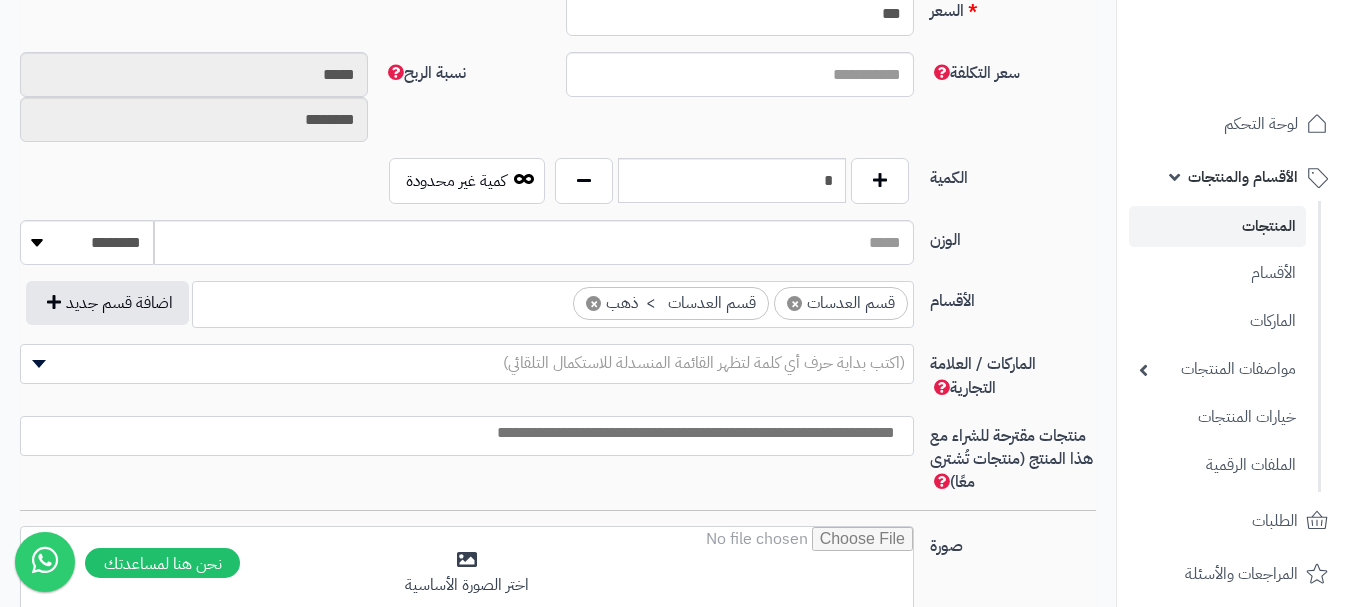 click on "(اكتب بداية حرف أي كلمة لتظهر القائمة المنسدلة للاستكمال التلقائي)" at bounding box center [704, 363] 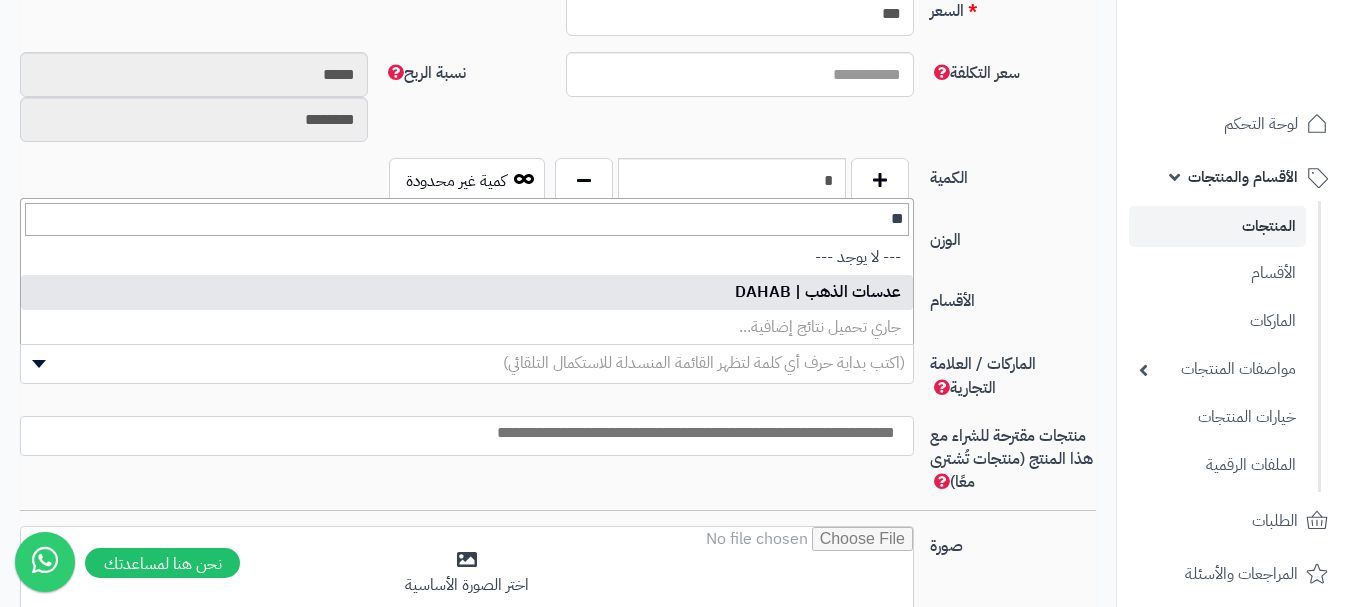 type on "**" 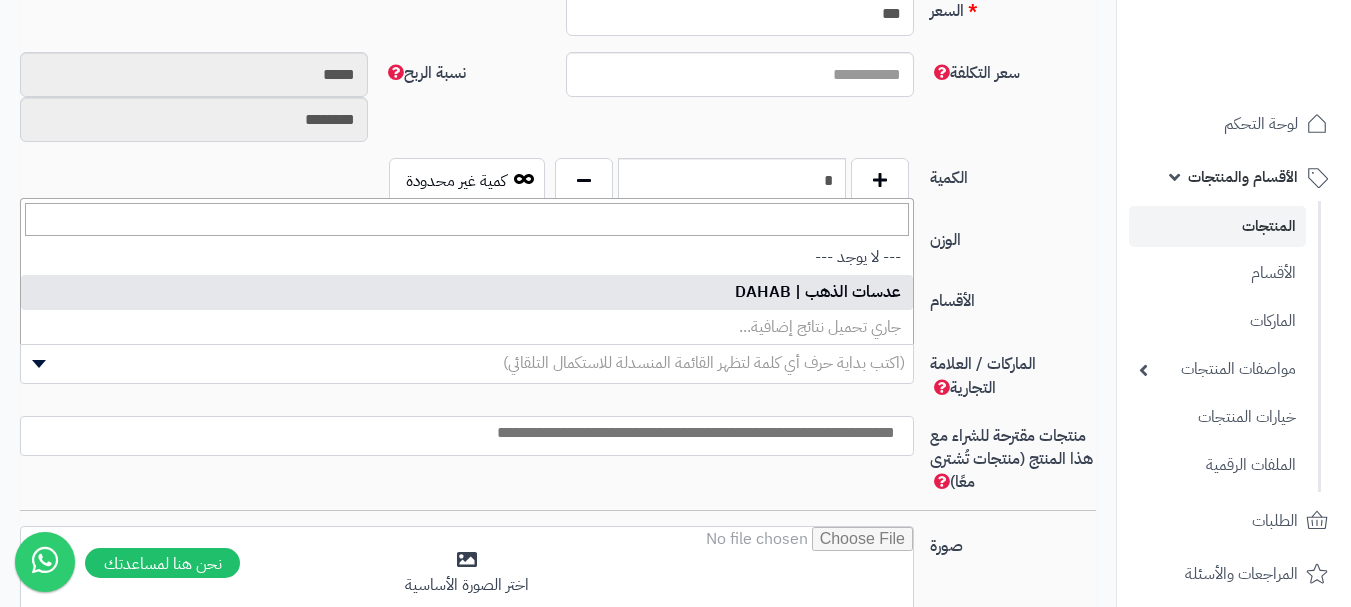 select on "***" 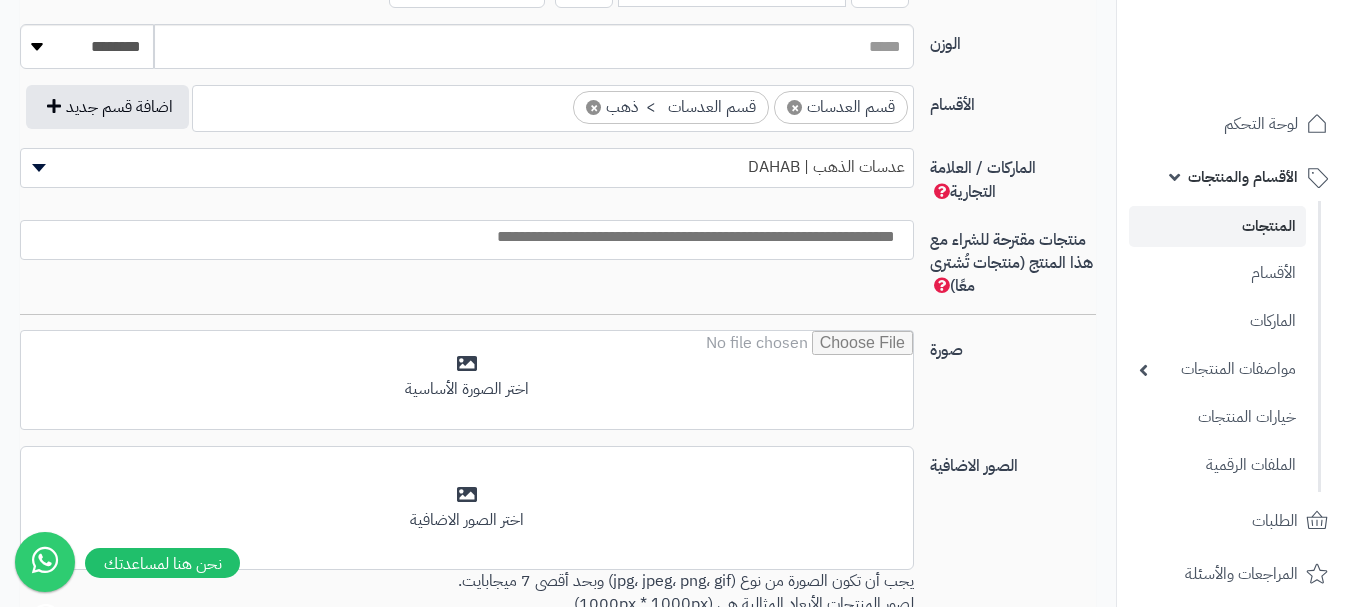 scroll, scrollTop: 1128, scrollLeft: 0, axis: vertical 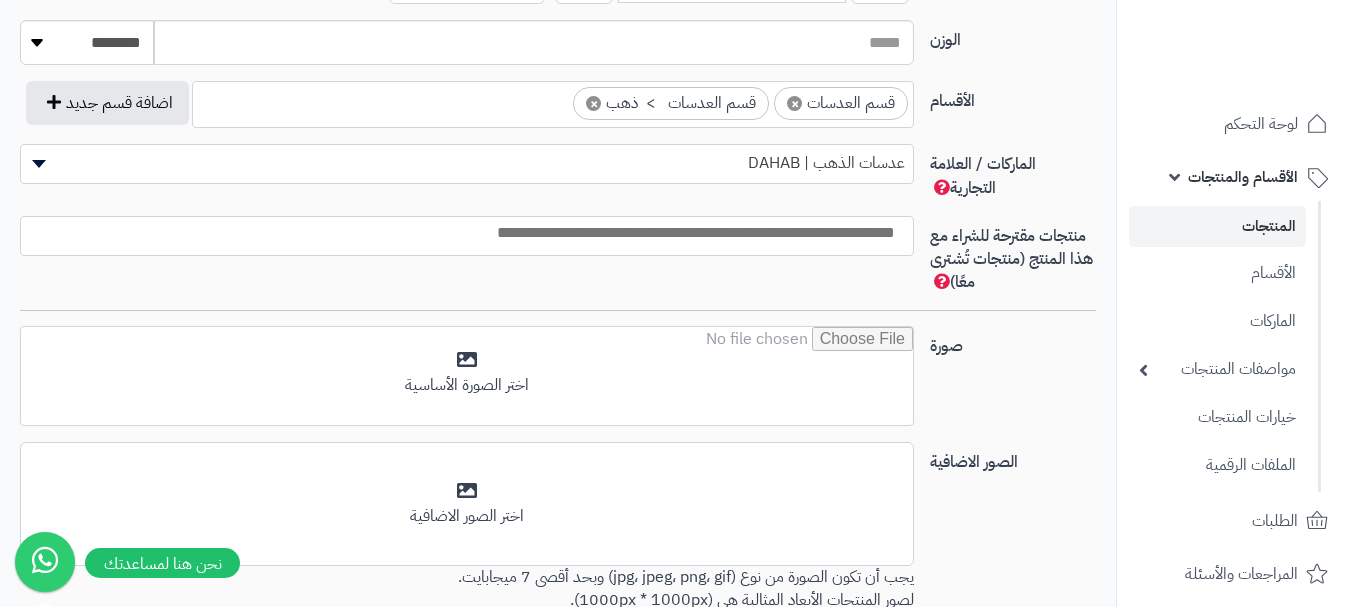 click at bounding box center [462, 233] 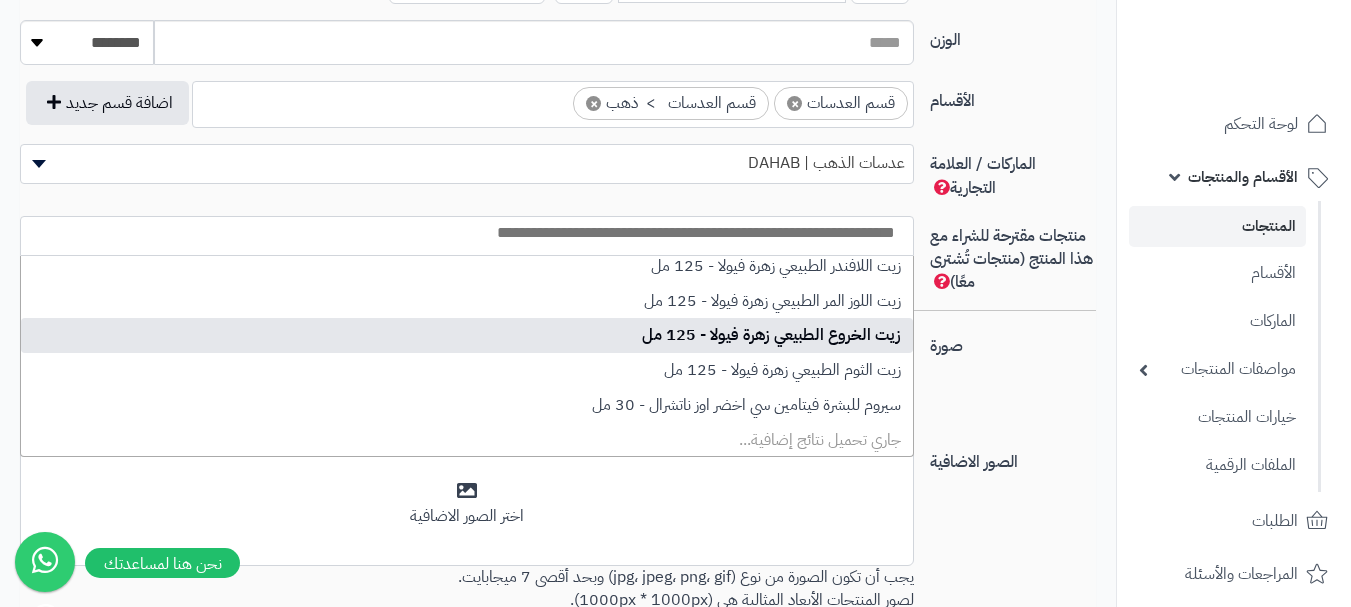 scroll, scrollTop: 9, scrollLeft: 0, axis: vertical 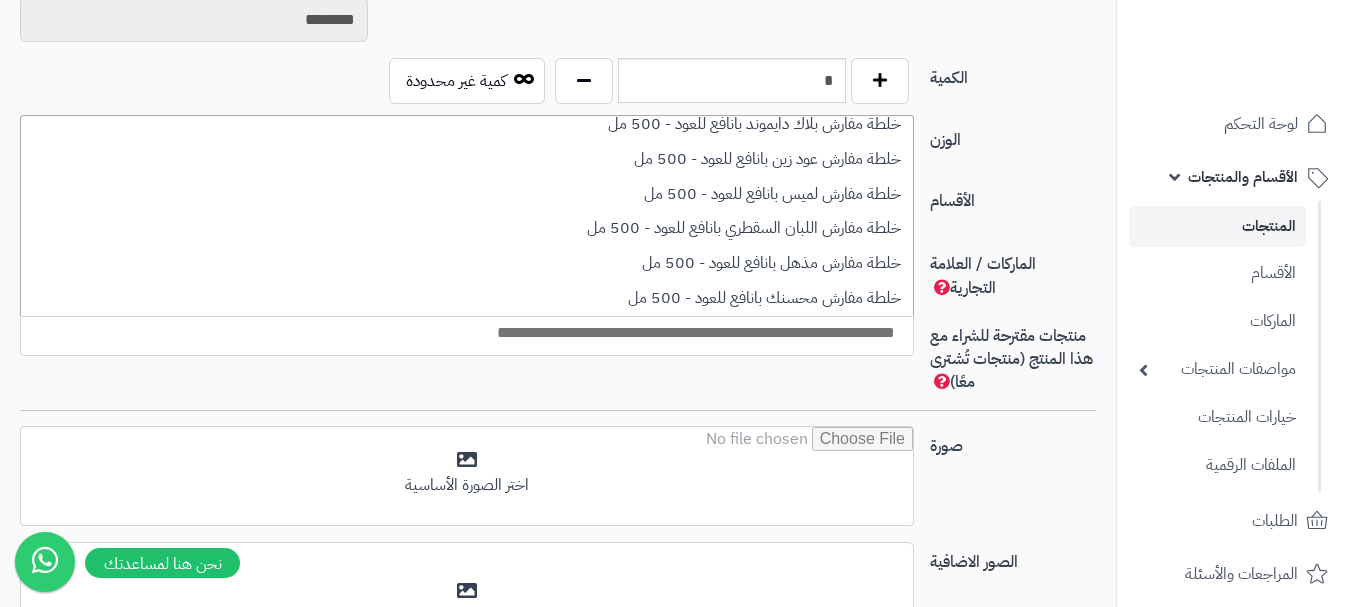 click on "صورة
اختر الصورة الأساسية" at bounding box center (558, 484) 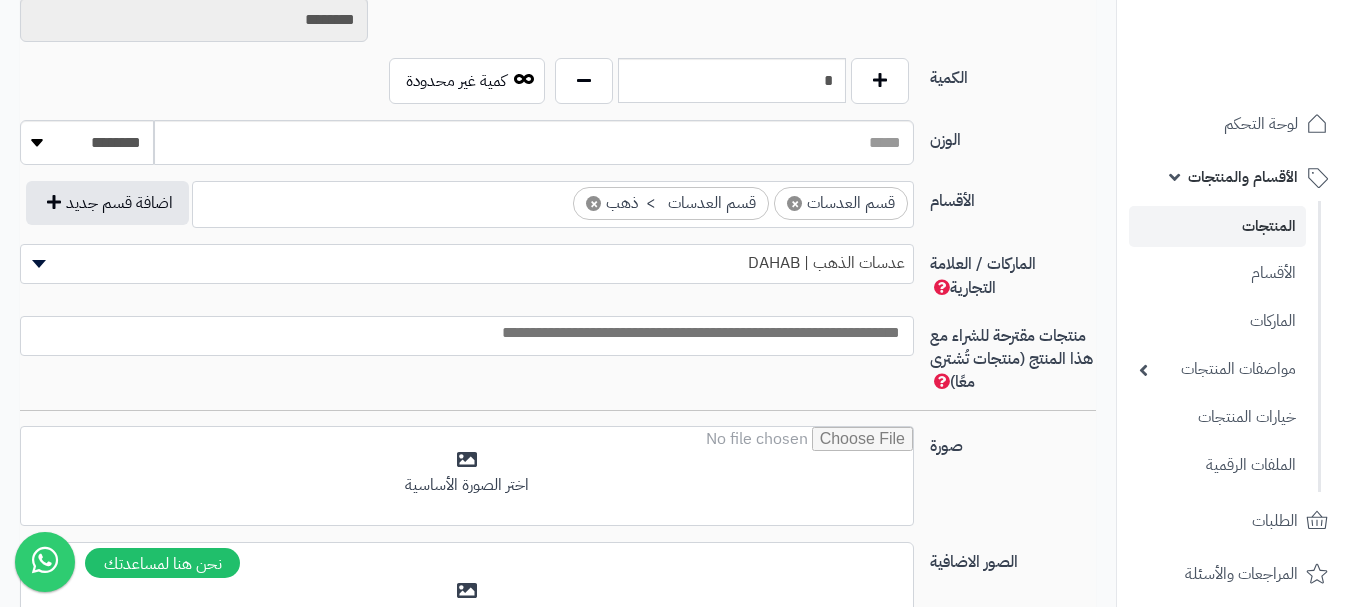 click at bounding box center [467, 333] 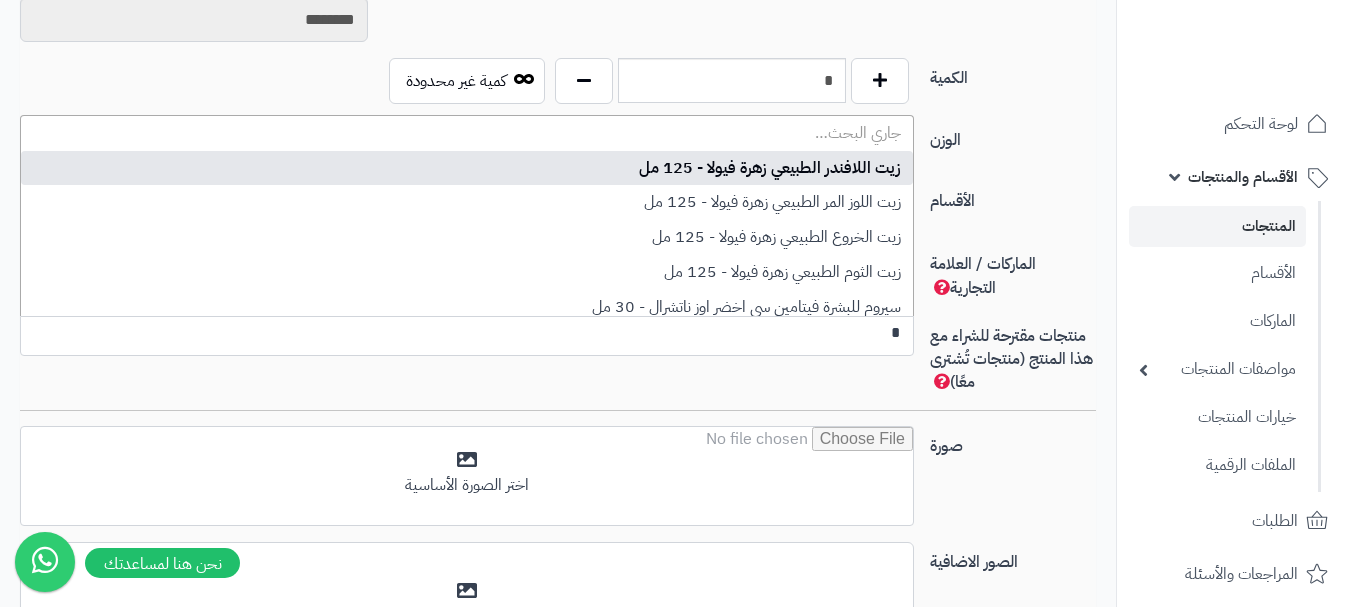 scroll, scrollTop: 0, scrollLeft: 0, axis: both 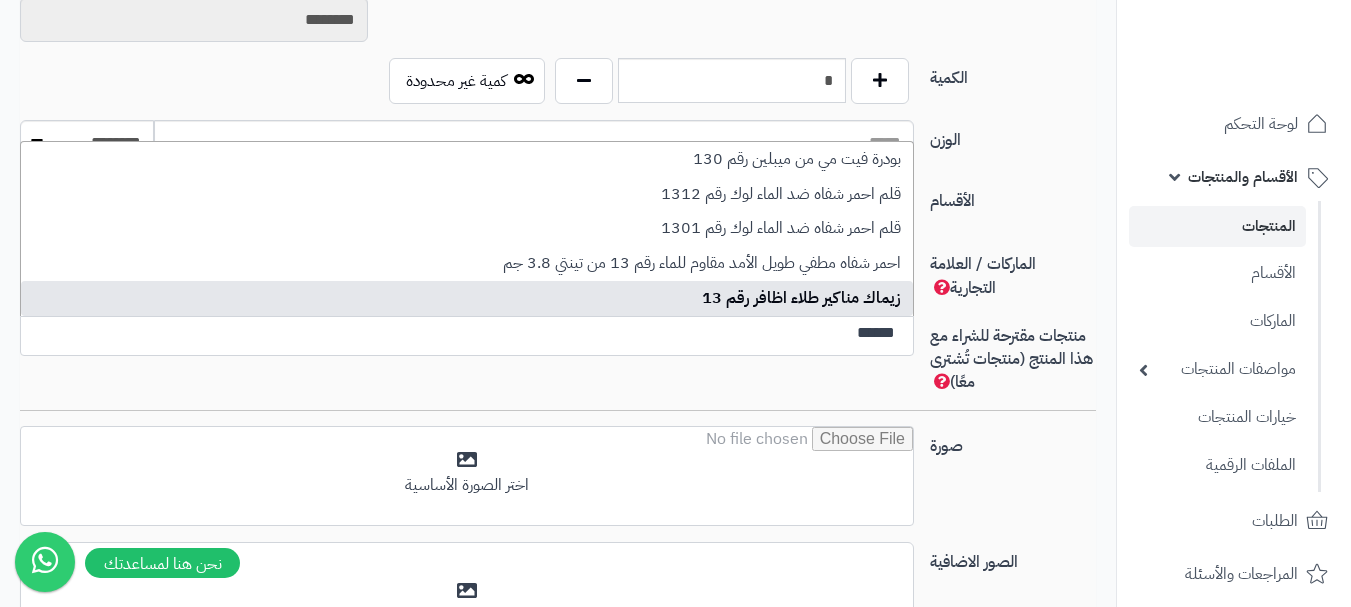 type on "******" 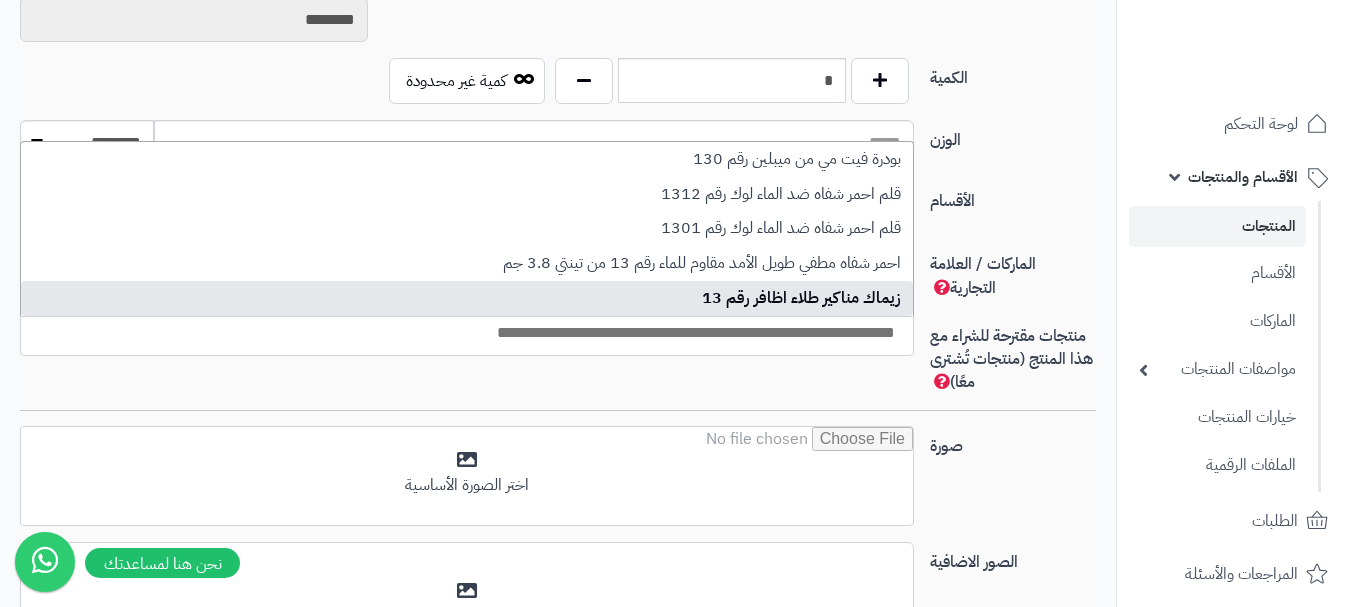 click on "صورة
اختر الصورة الأساسية" at bounding box center [558, 484] 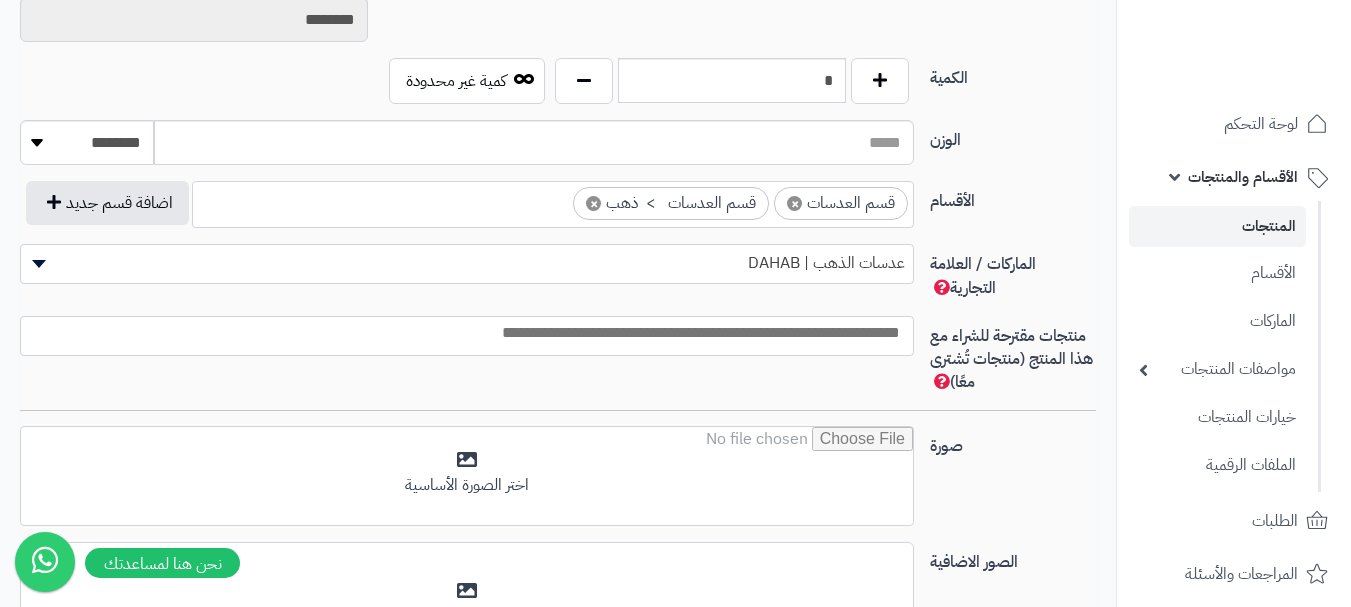 click at bounding box center (467, 333) 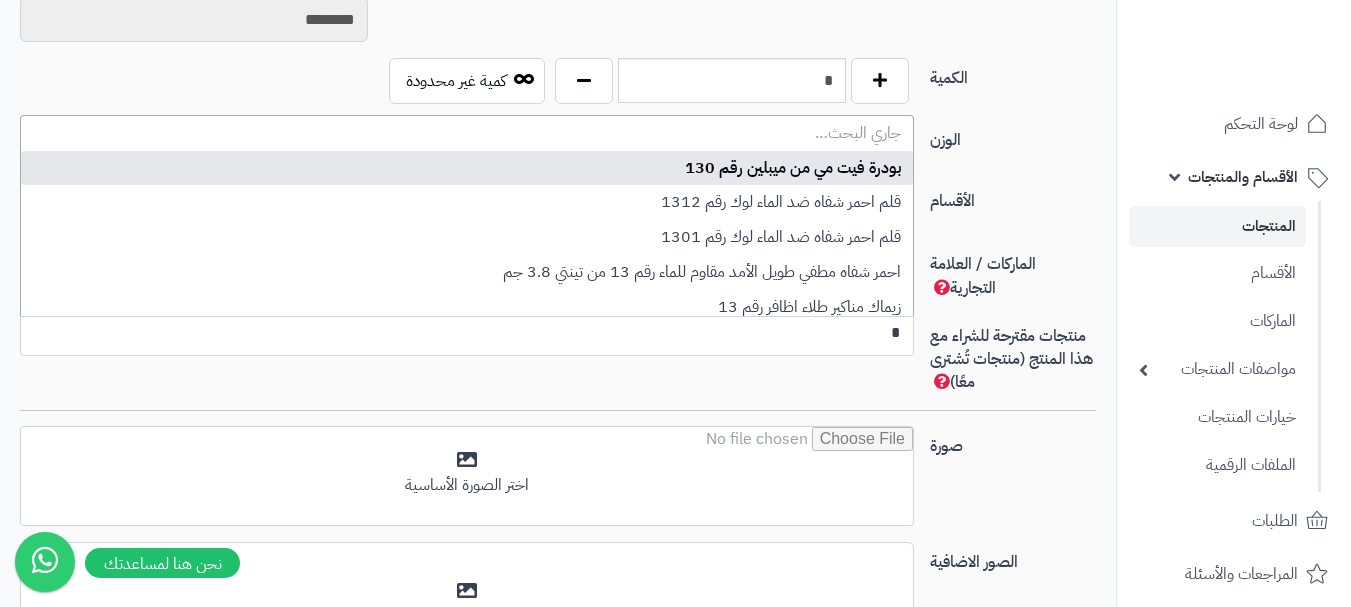 scroll, scrollTop: 0, scrollLeft: 0, axis: both 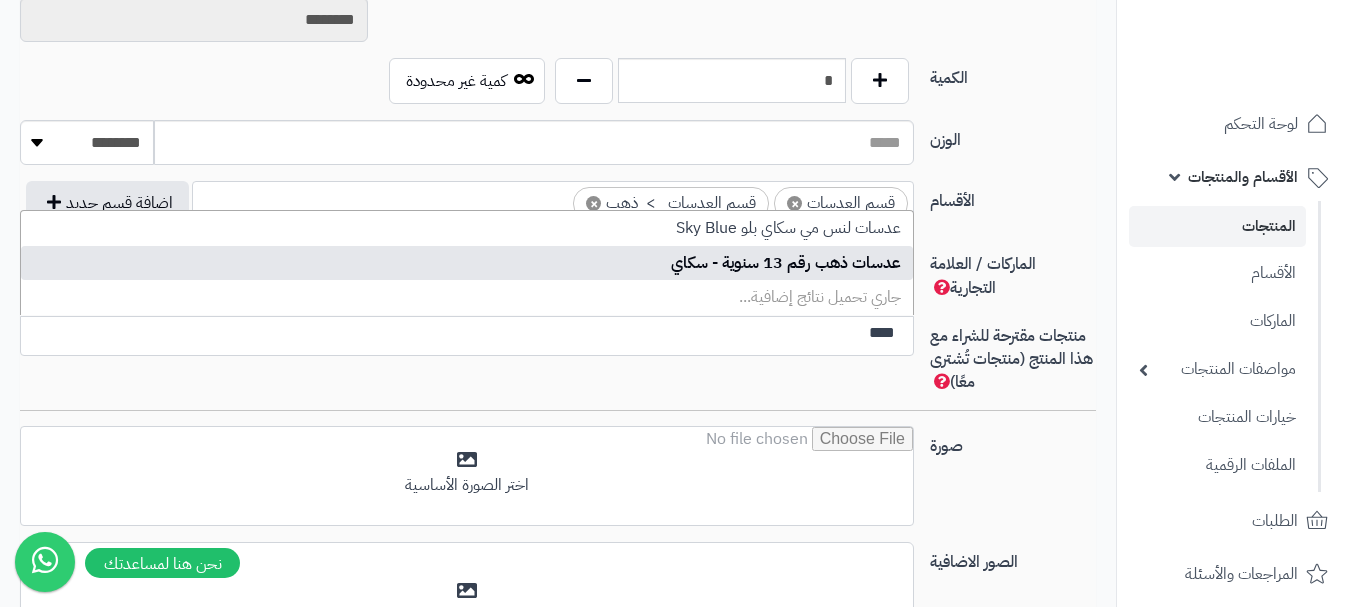 type on "****" 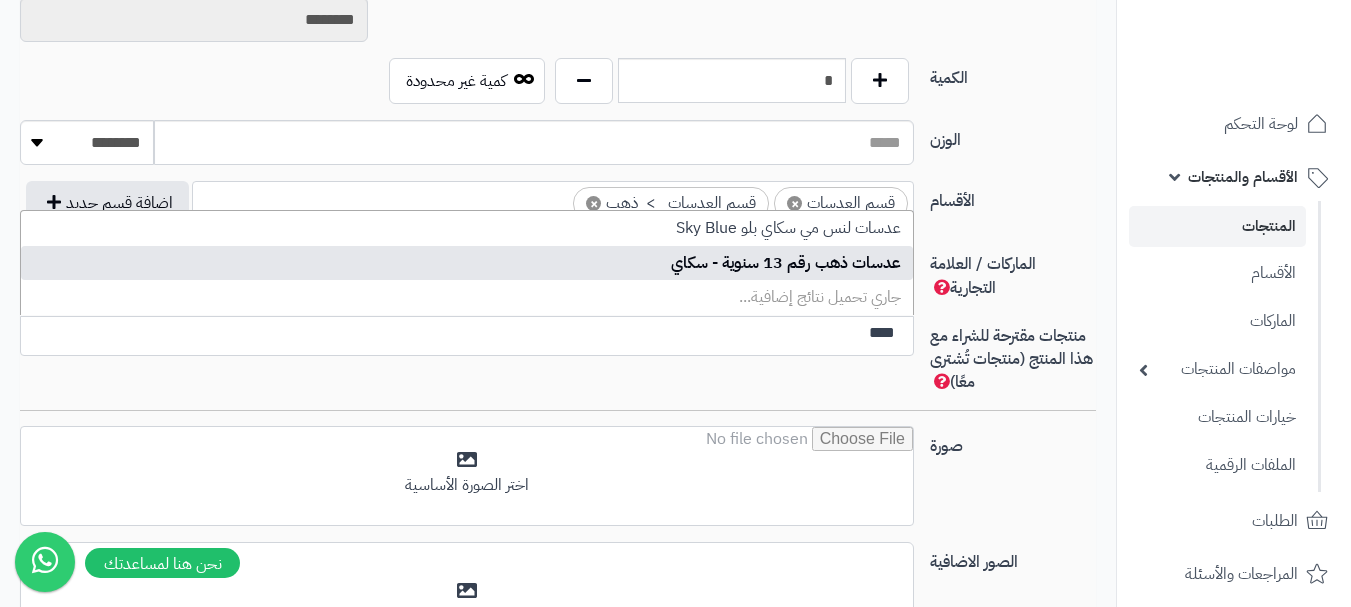type 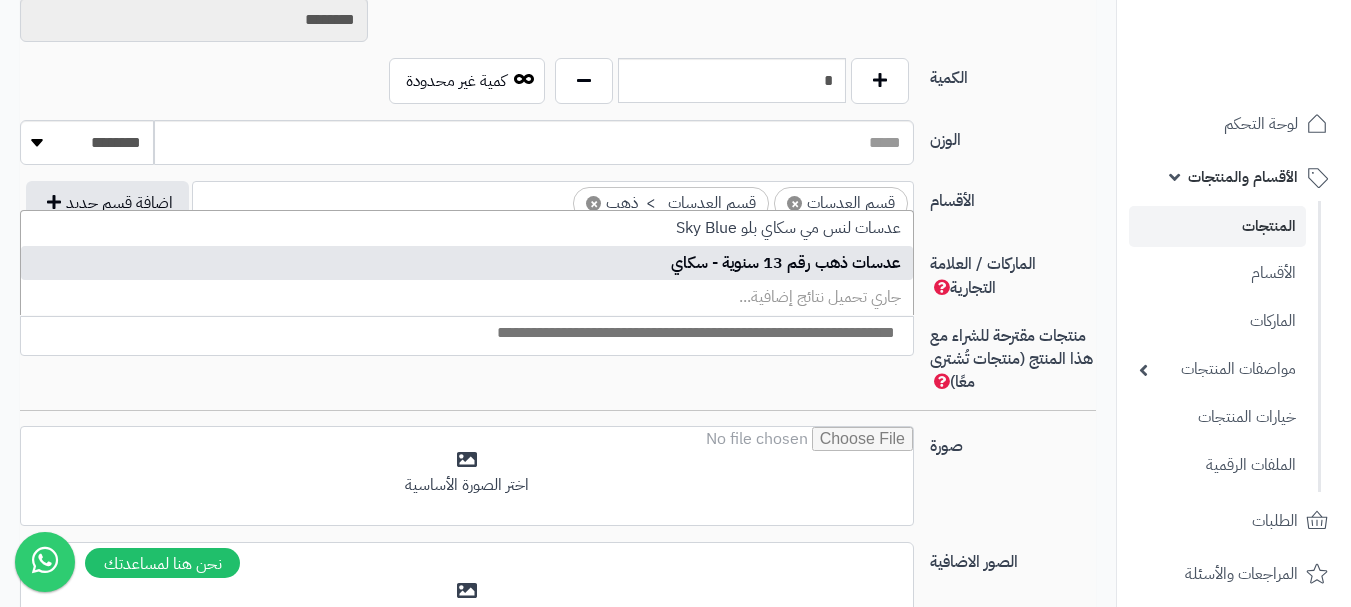 select on "****" 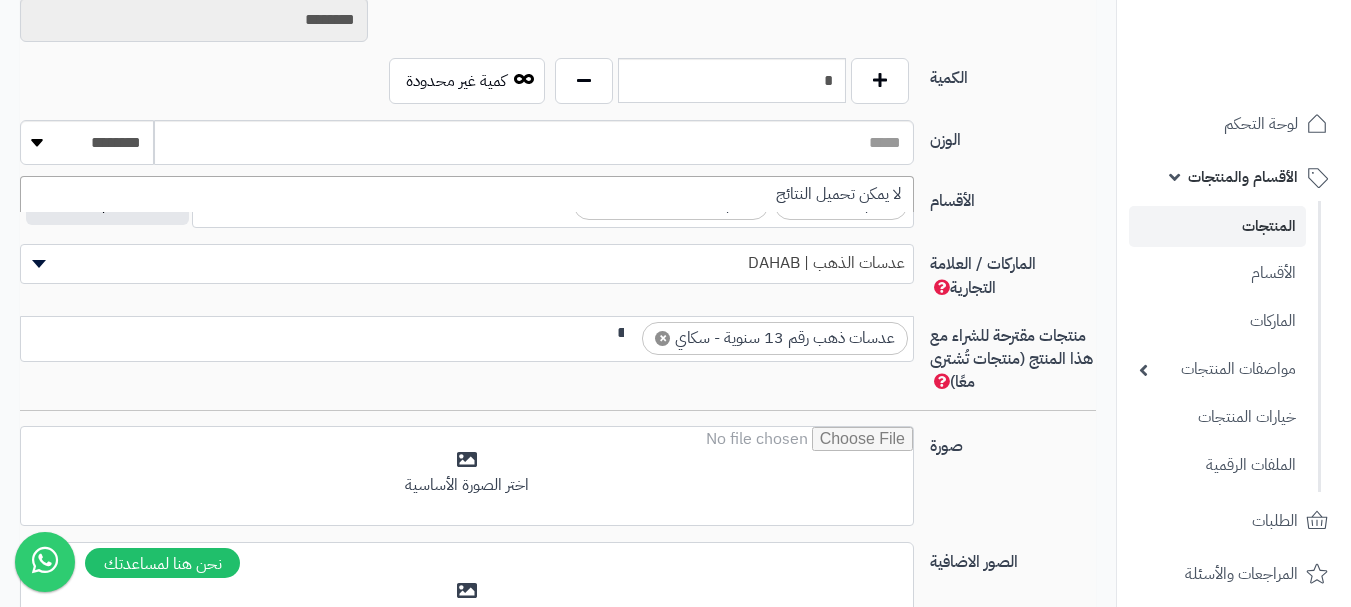 type on "*" 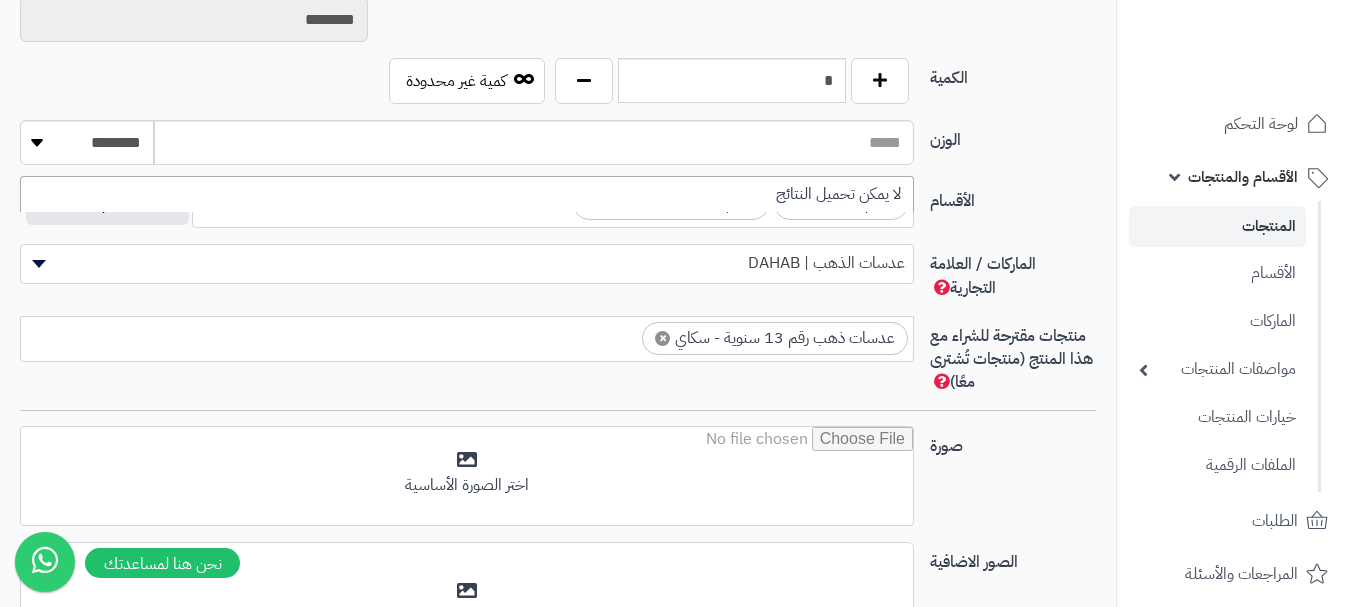 type 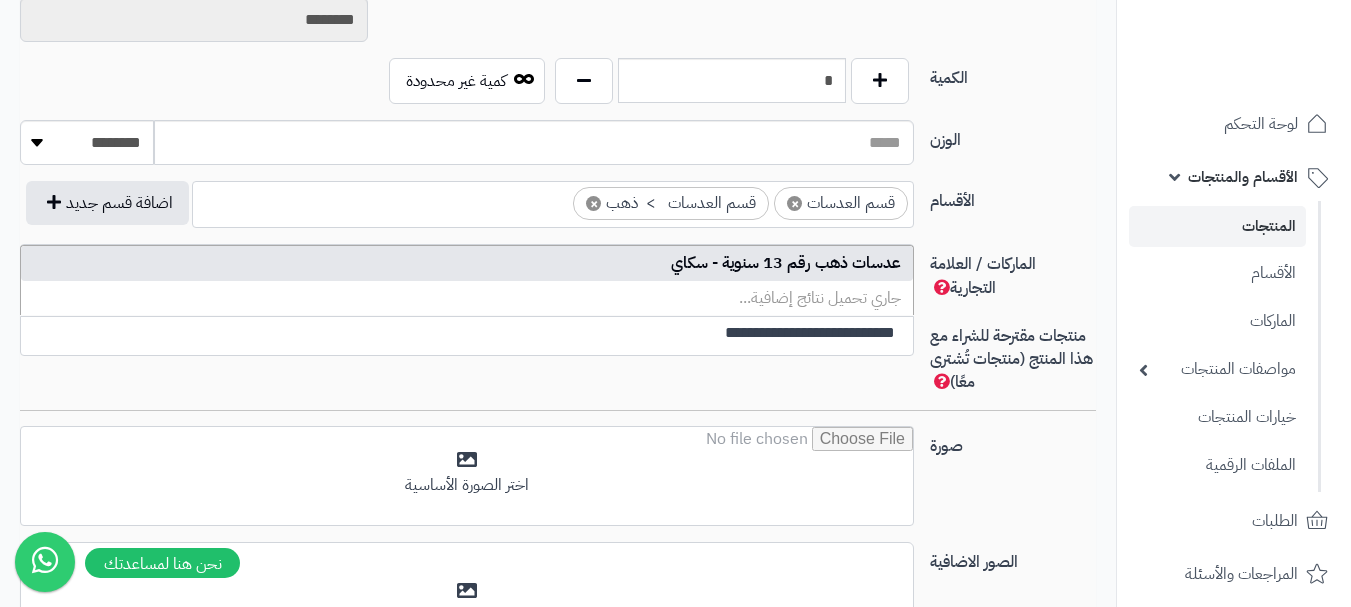 type on "**********" 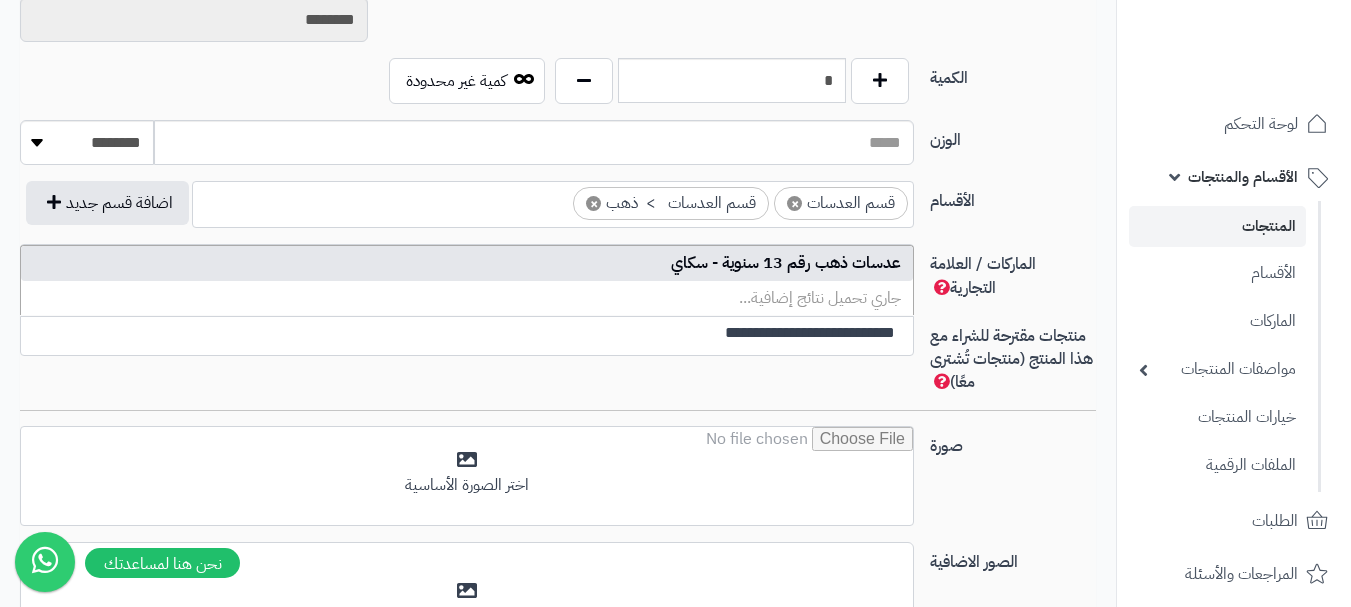 click on "جاري تحميل نتائج إضافية..." at bounding box center (467, 298) 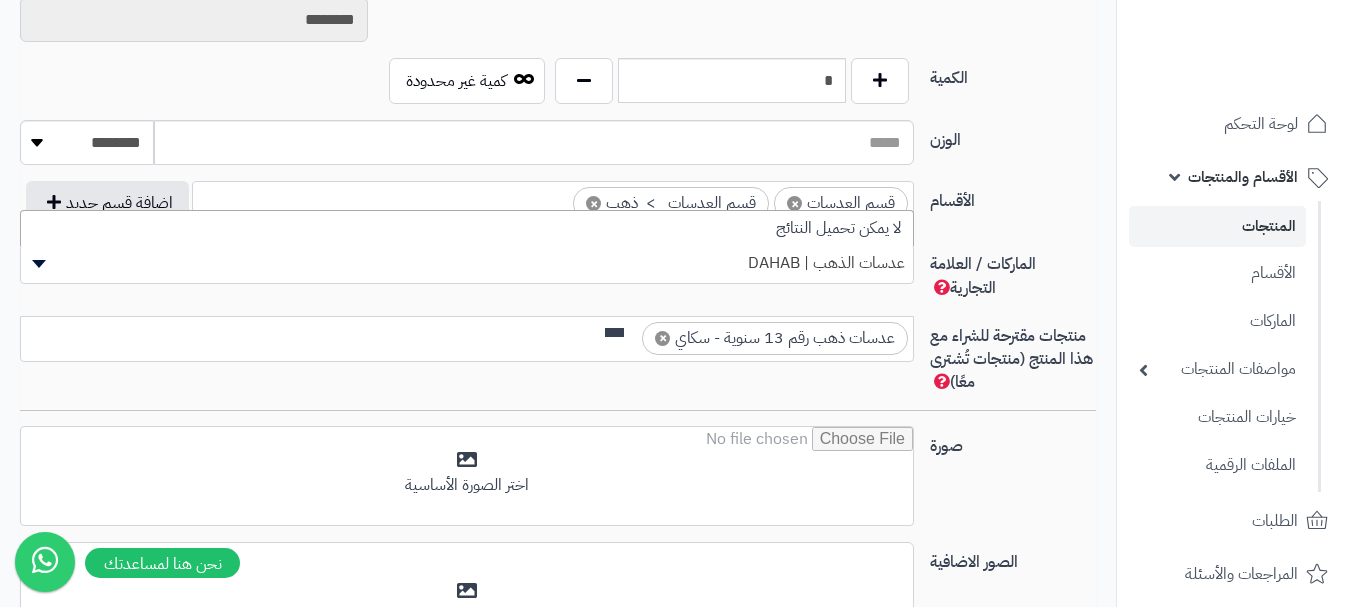 scroll, scrollTop: 0, scrollLeft: 0, axis: both 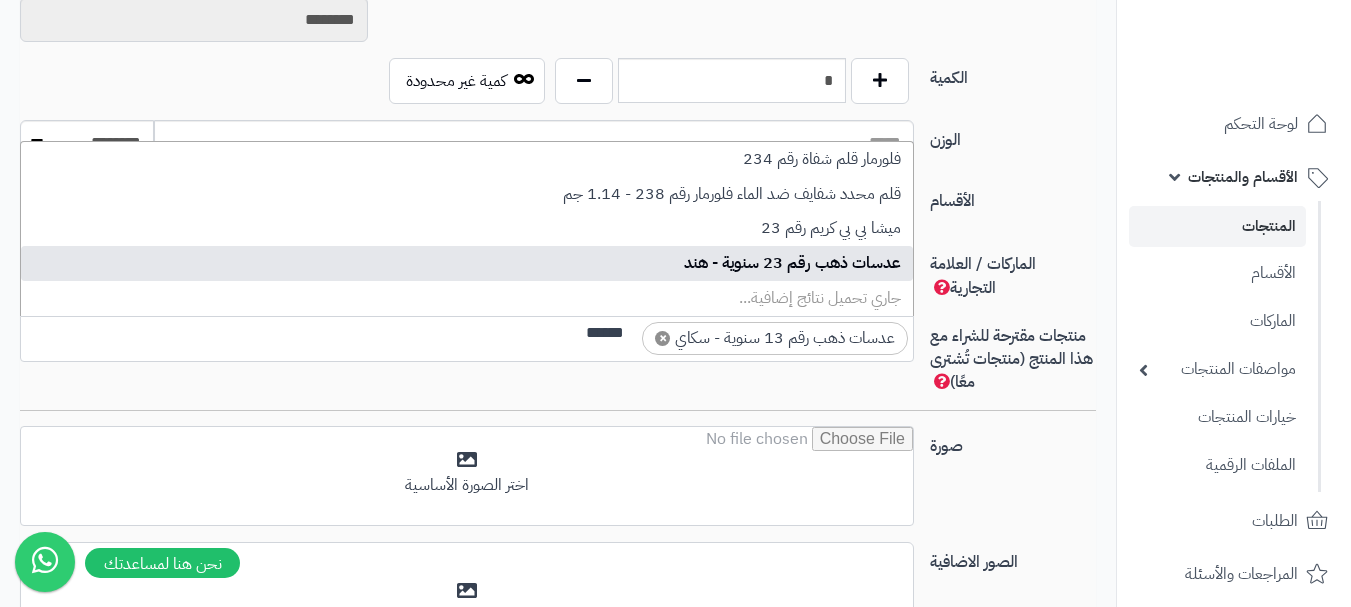 type on "******" 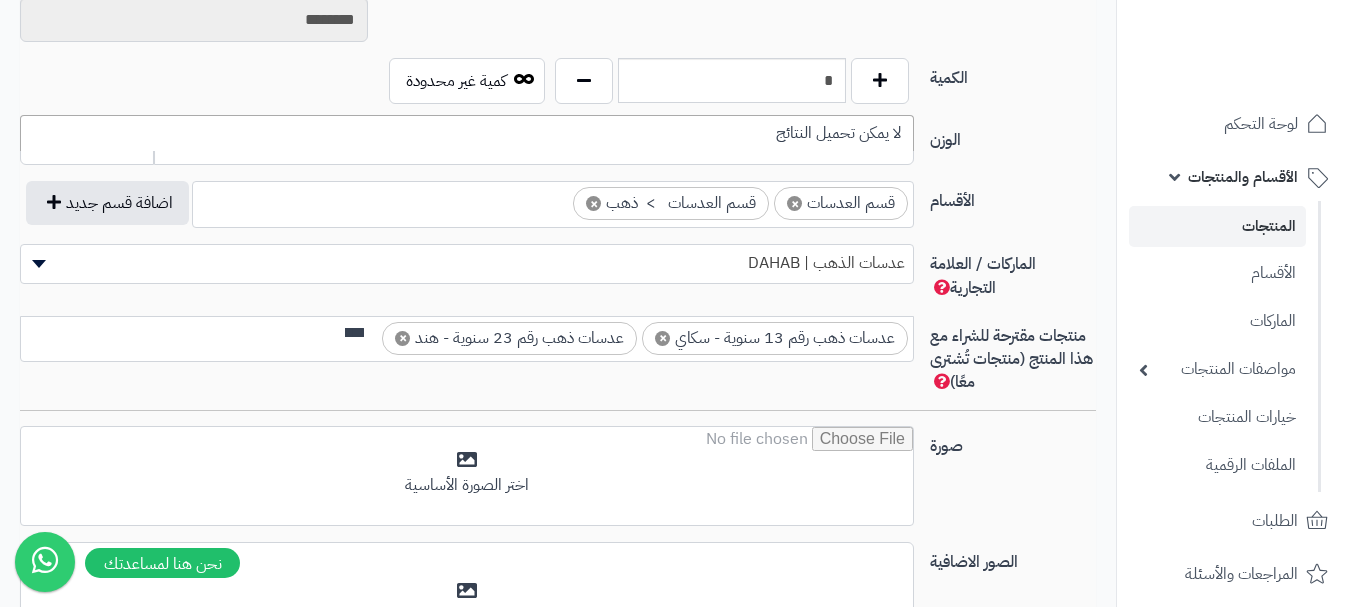 scroll, scrollTop: 0, scrollLeft: 0, axis: both 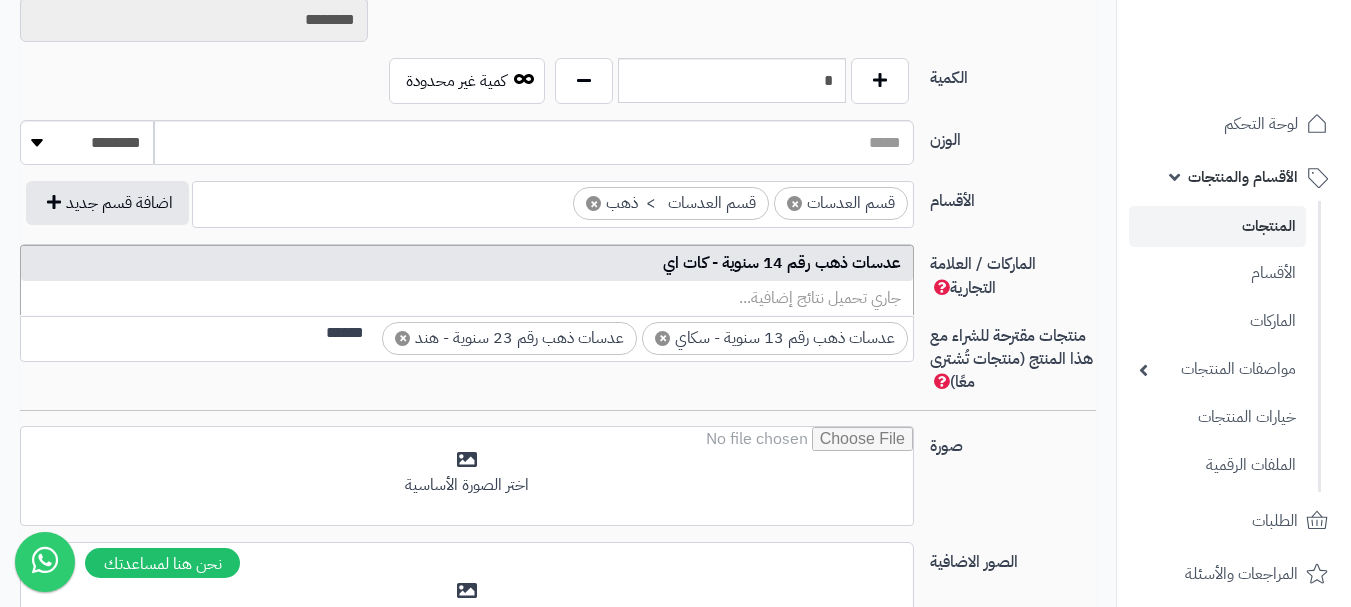 type on "******" 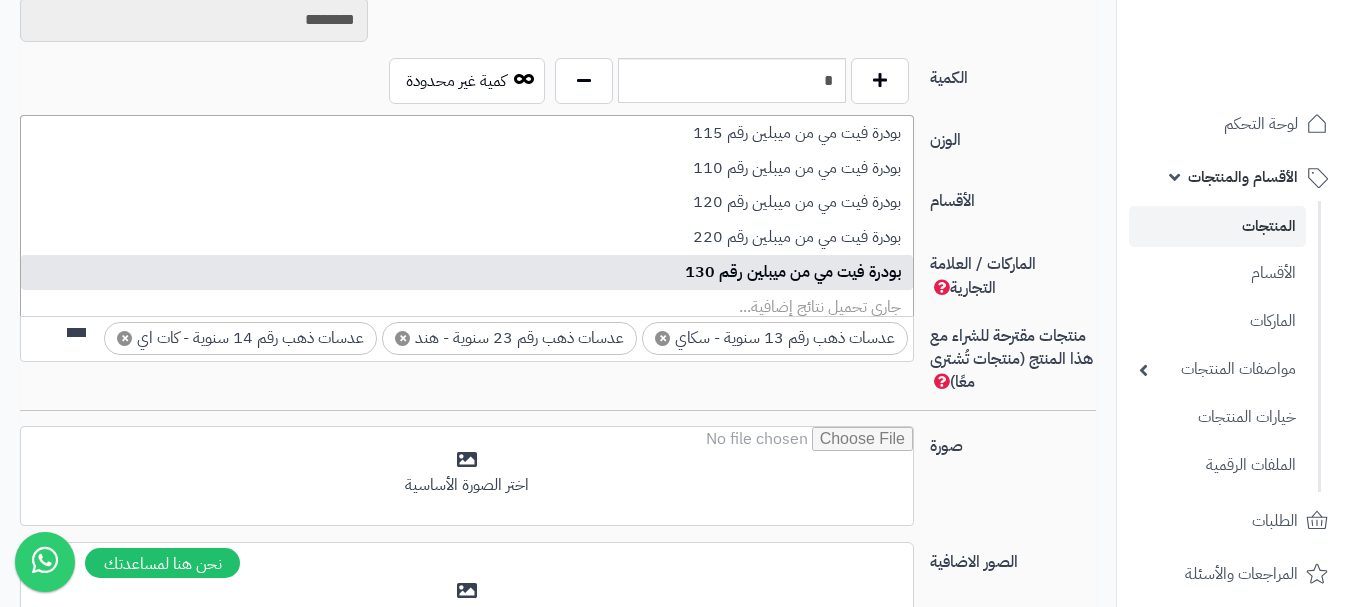 scroll, scrollTop: 0, scrollLeft: 0, axis: both 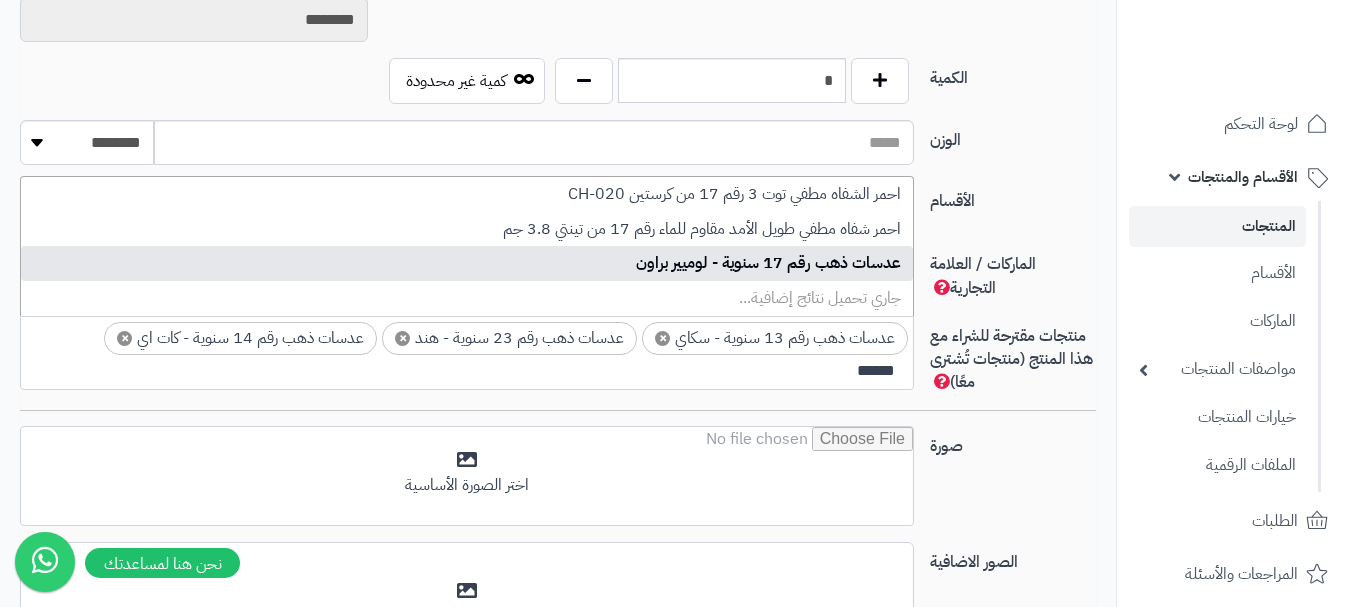 type on "******" 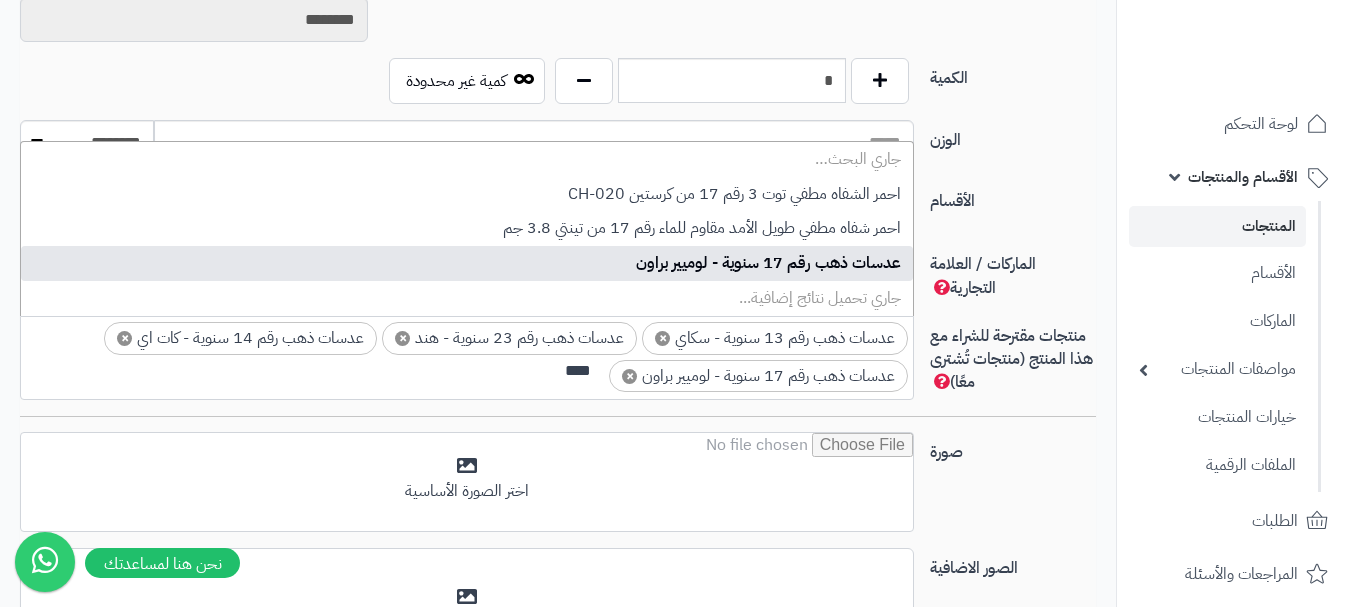 scroll, scrollTop: 0, scrollLeft: 0, axis: both 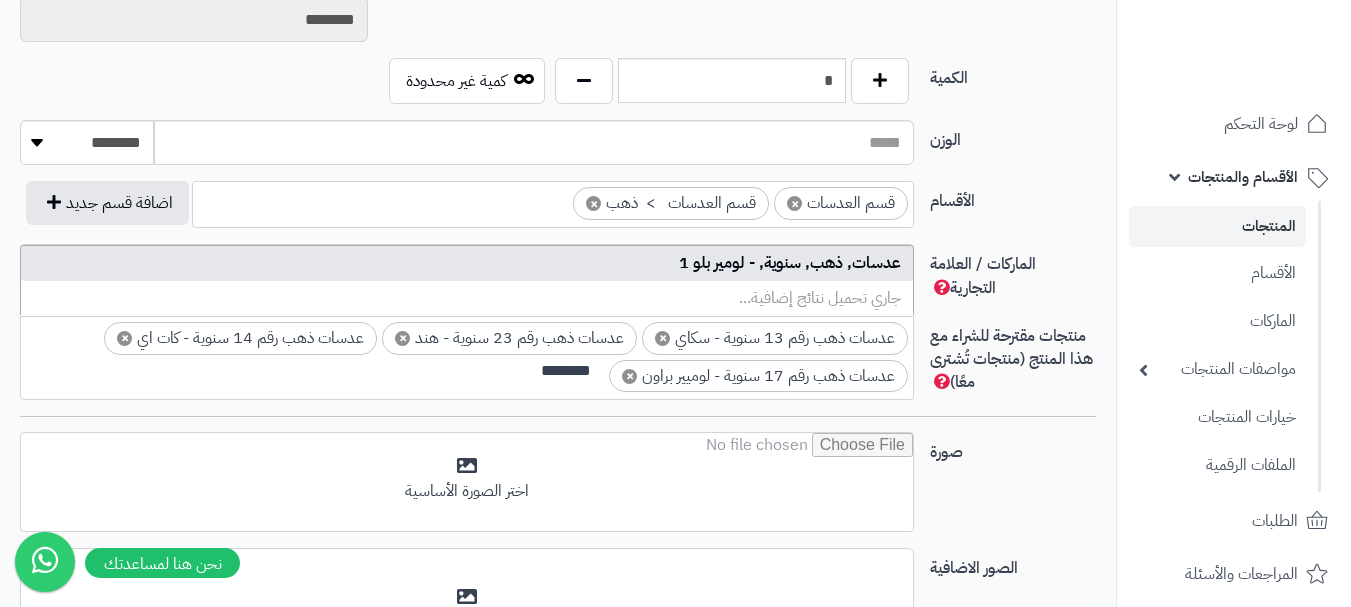 type on "********" 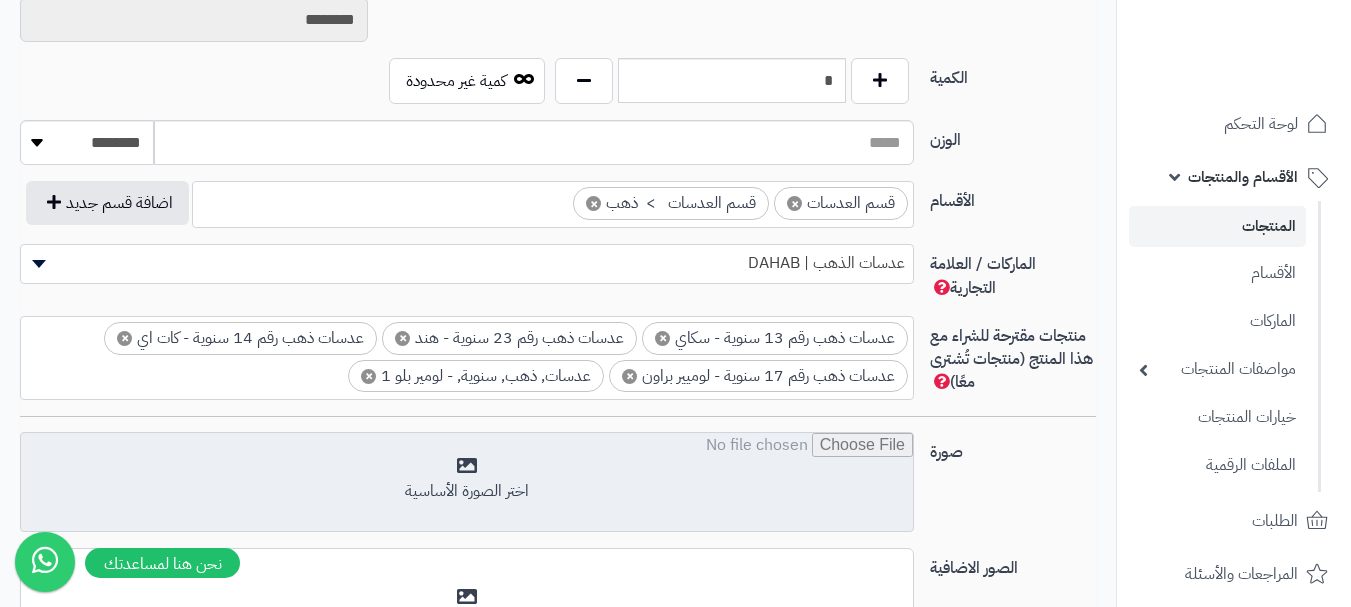 click at bounding box center [467, 483] 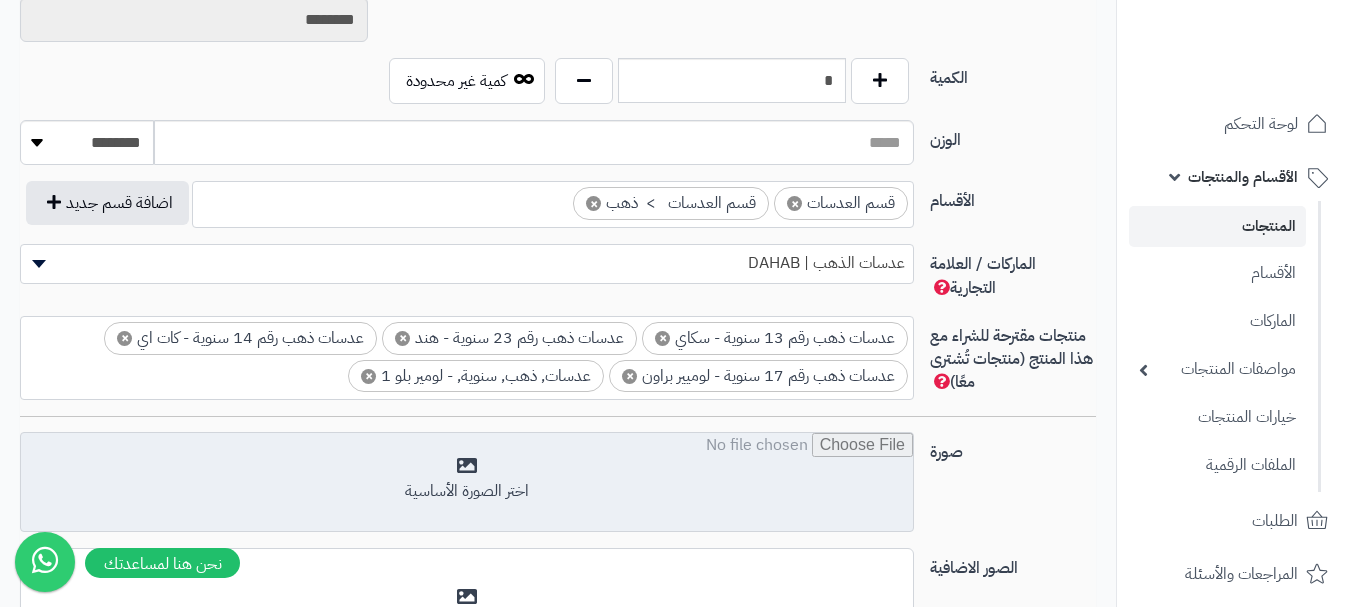 type on "**********" 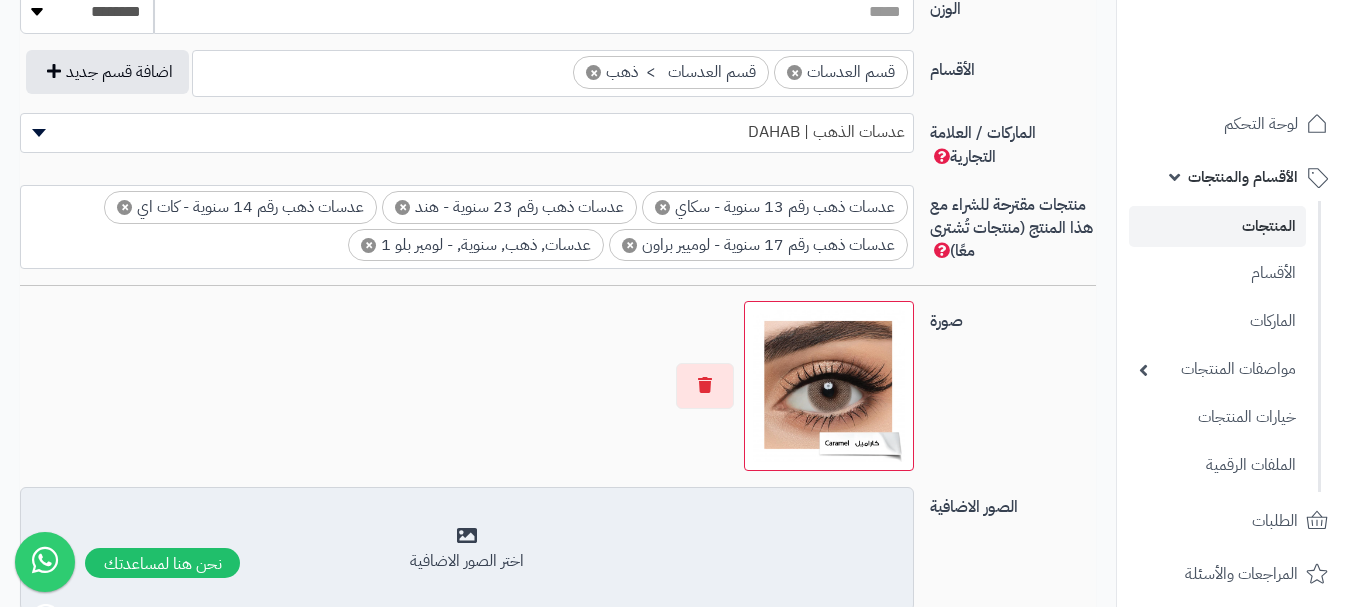 scroll, scrollTop: 1328, scrollLeft: 0, axis: vertical 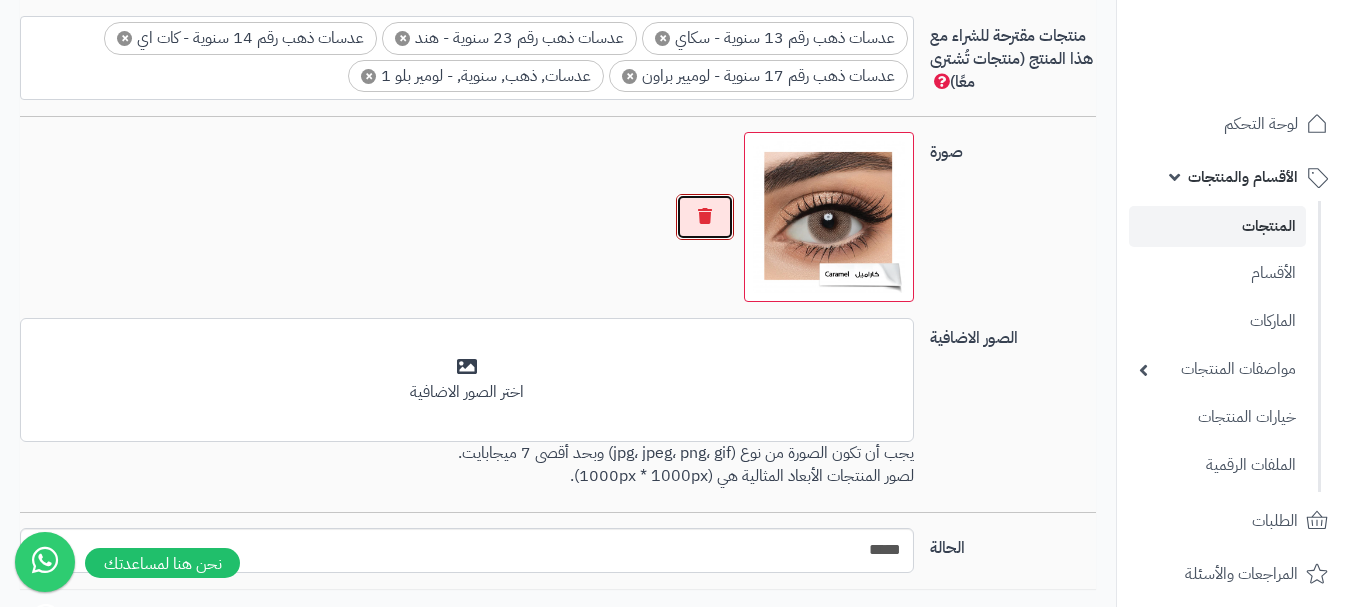 drag, startPoint x: 692, startPoint y: 221, endPoint x: 748, endPoint y: 223, distance: 56.0357 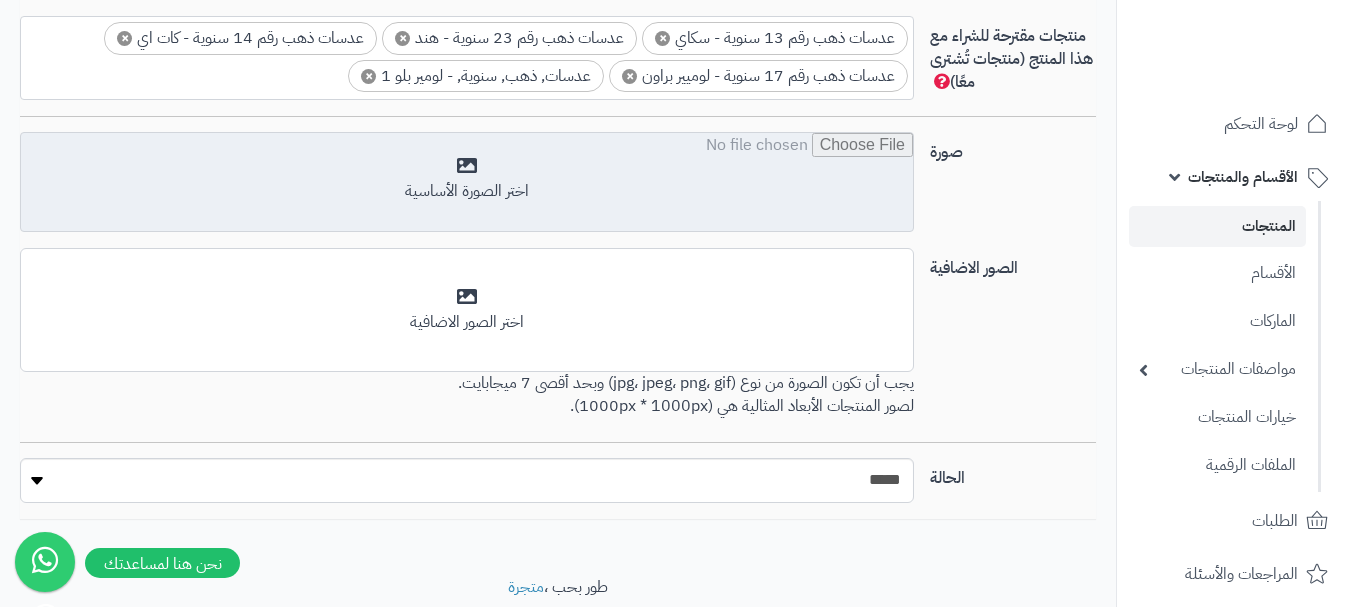 click at bounding box center [467, 183] 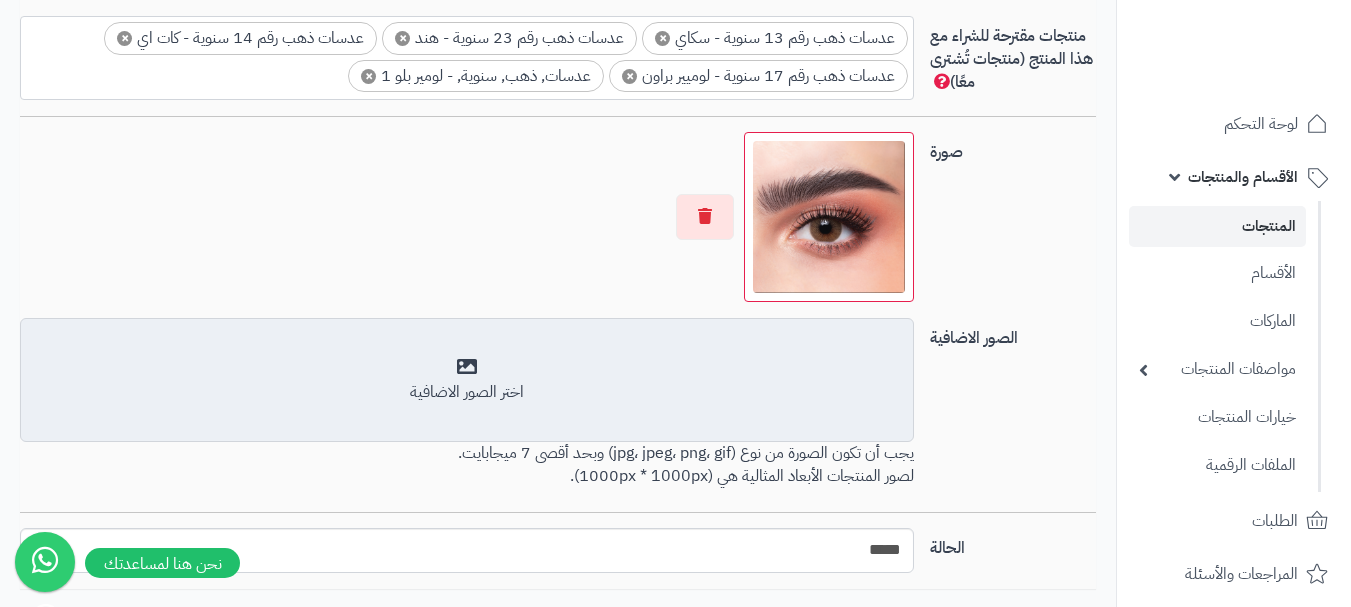 click on "أضف الصور الاضافية
اختر الصور الاضافية" at bounding box center (467, 380) 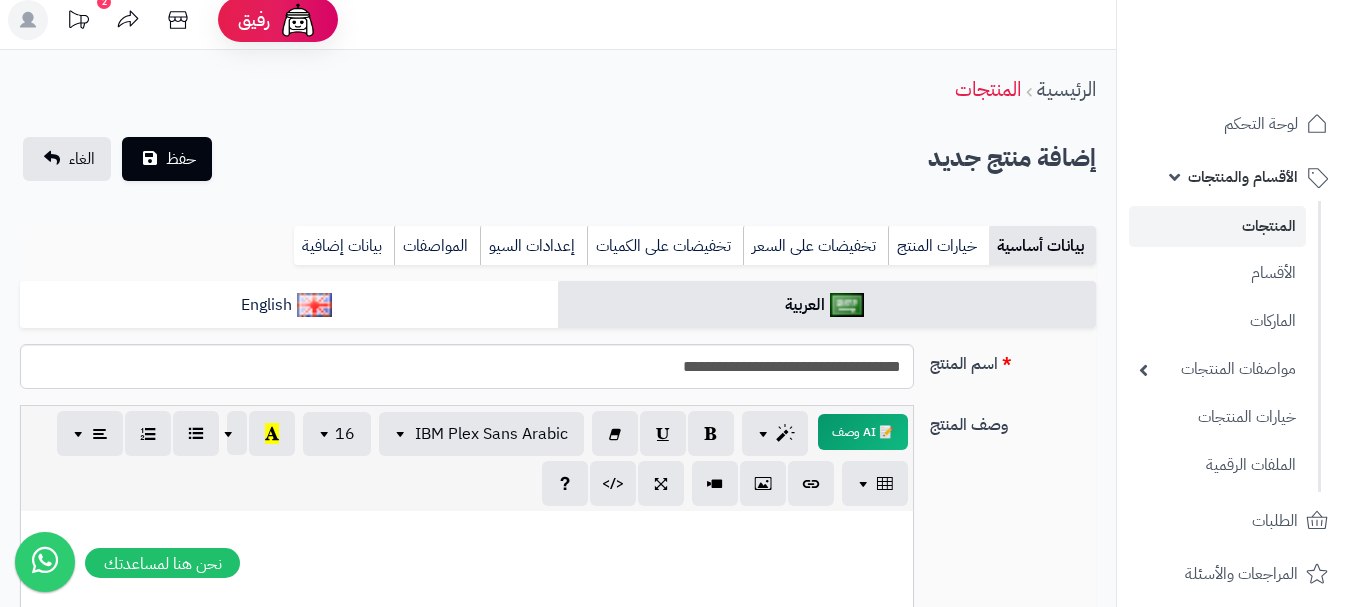scroll, scrollTop: 0, scrollLeft: 0, axis: both 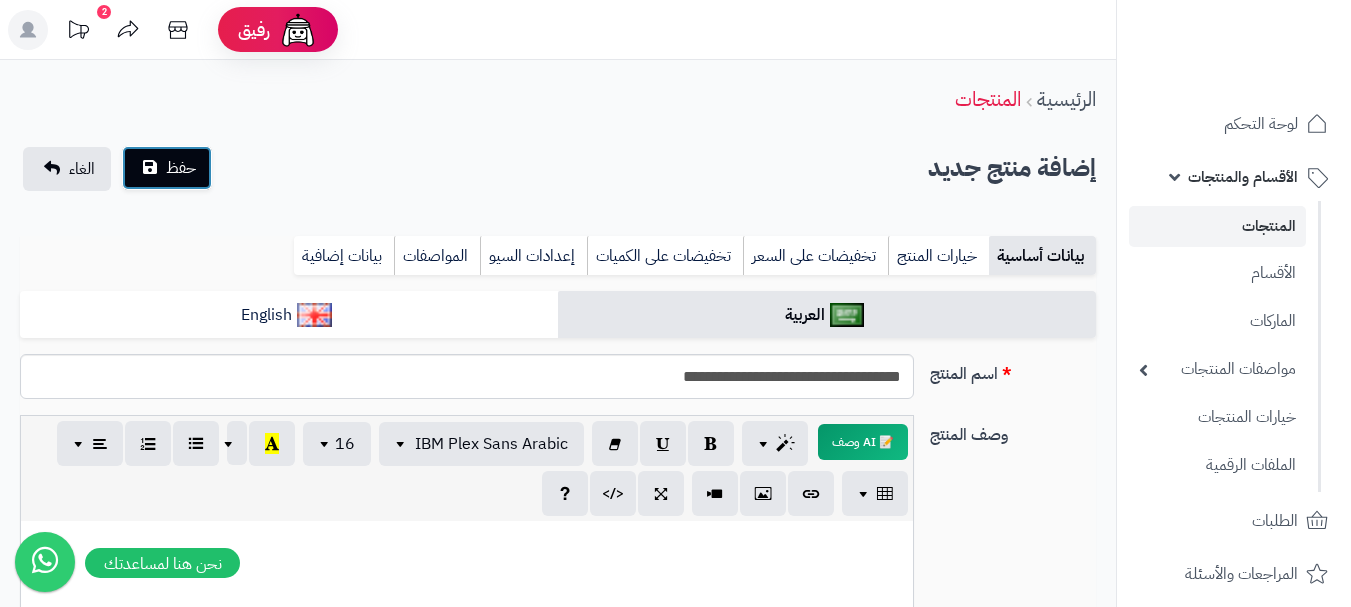 click on "حفظ" at bounding box center (167, 168) 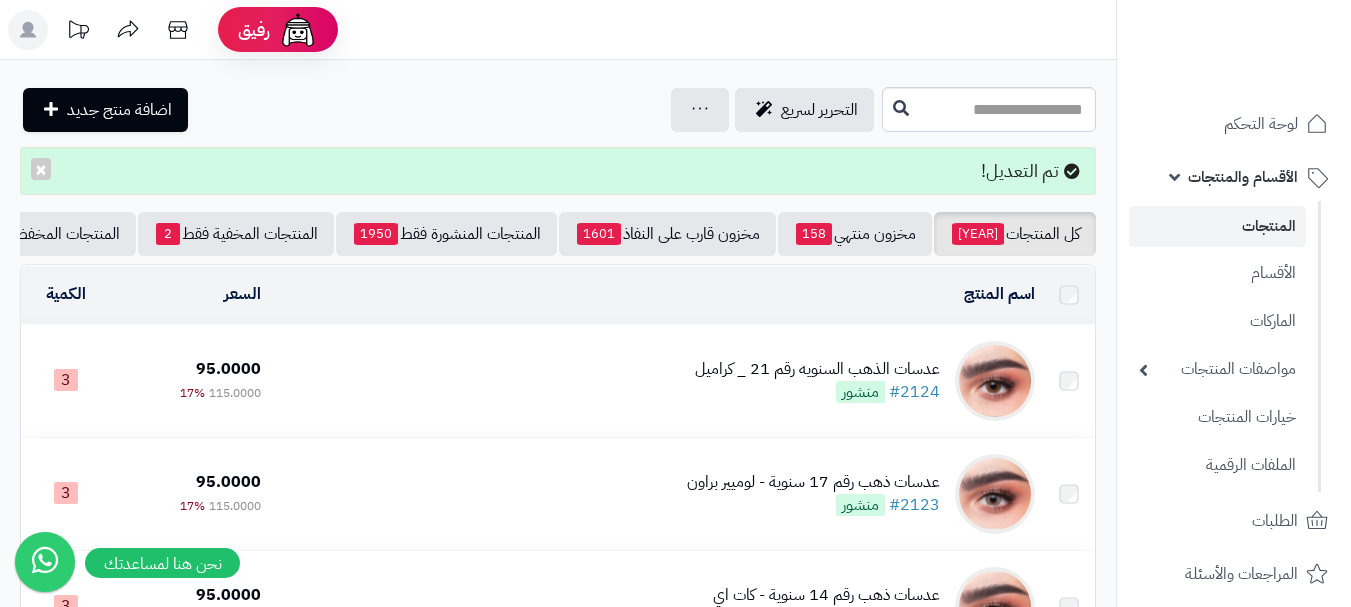 scroll, scrollTop: 0, scrollLeft: 0, axis: both 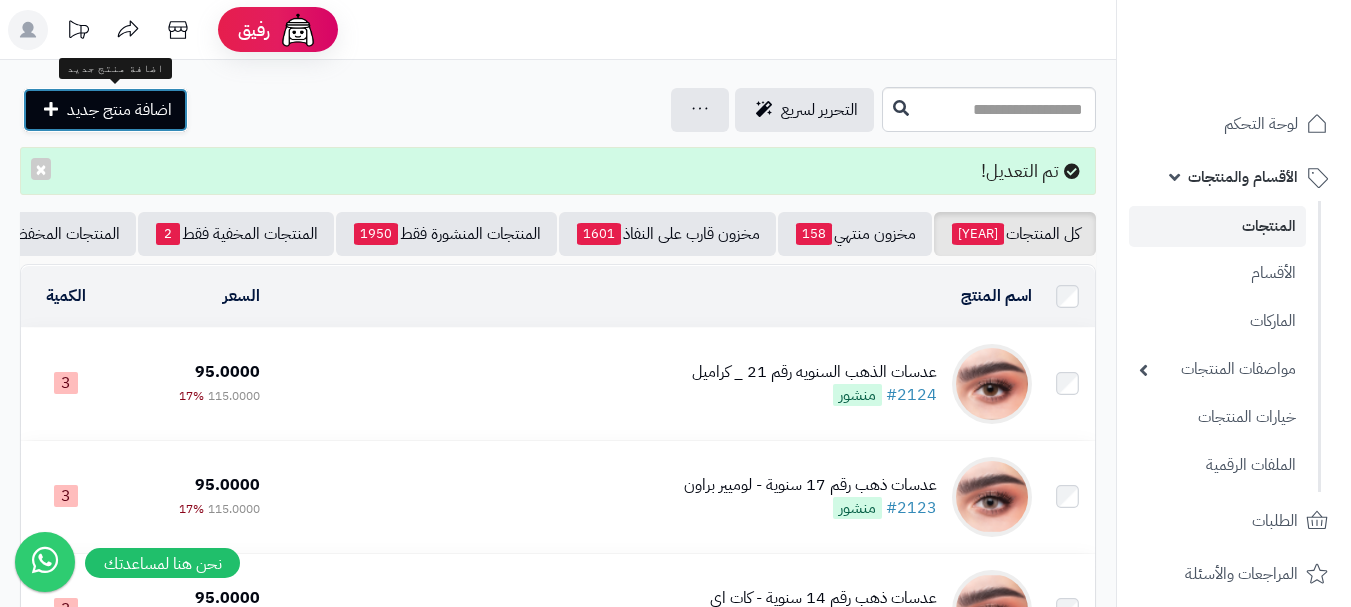 click on "اضافة منتج جديد" at bounding box center [119, 110] 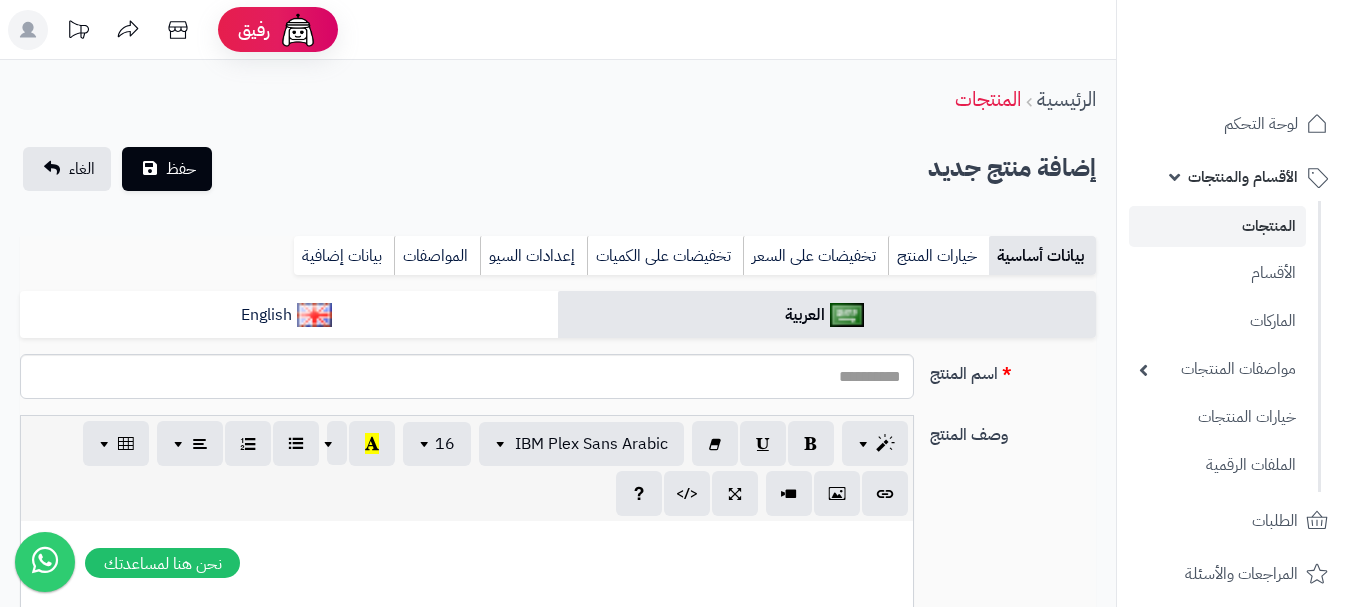 select 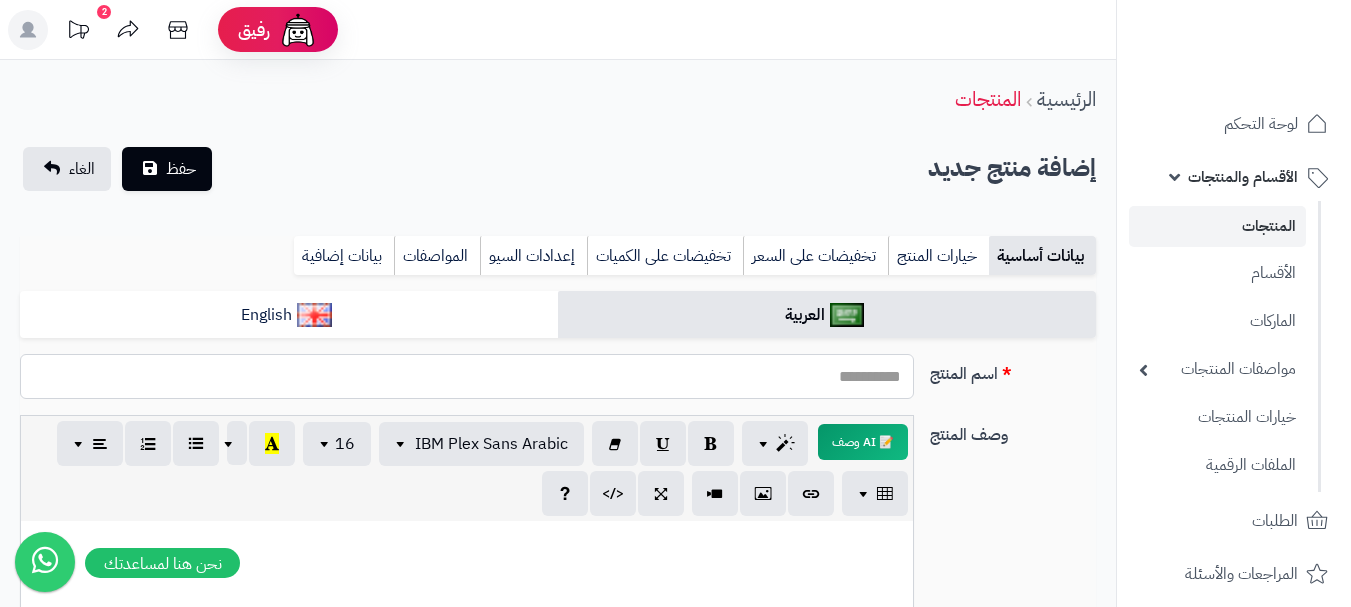 click on "اسم المنتج" at bounding box center [467, 376] 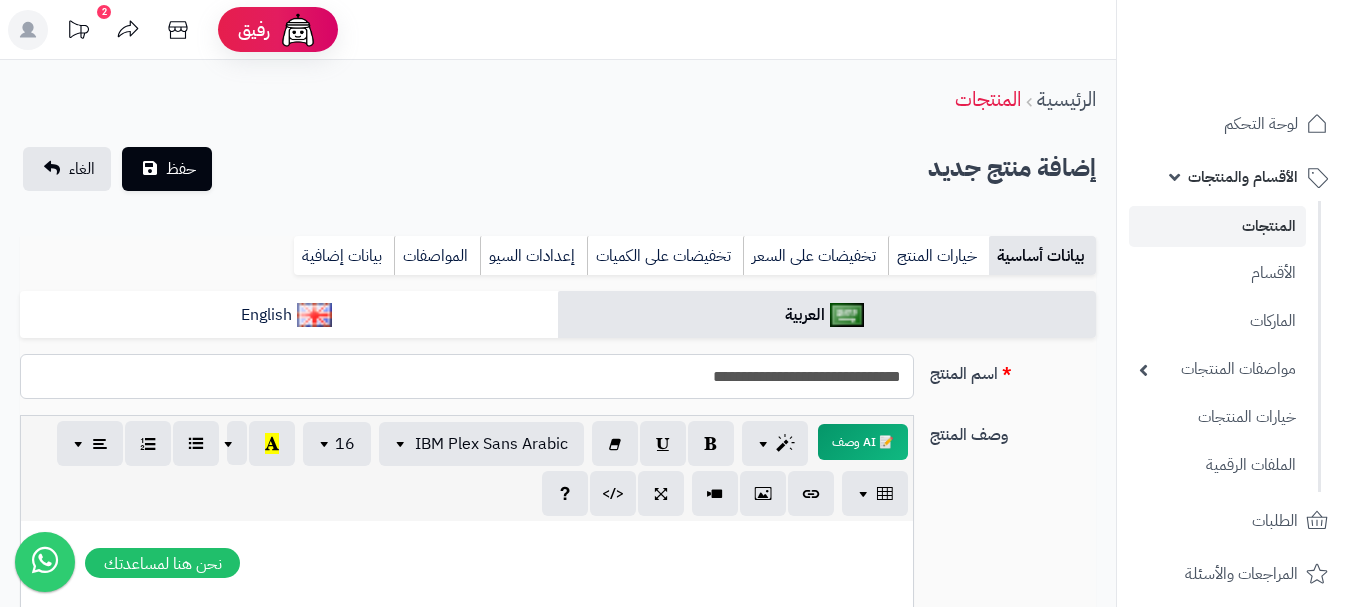 drag, startPoint x: 673, startPoint y: 383, endPoint x: 926, endPoint y: 365, distance: 253.63951 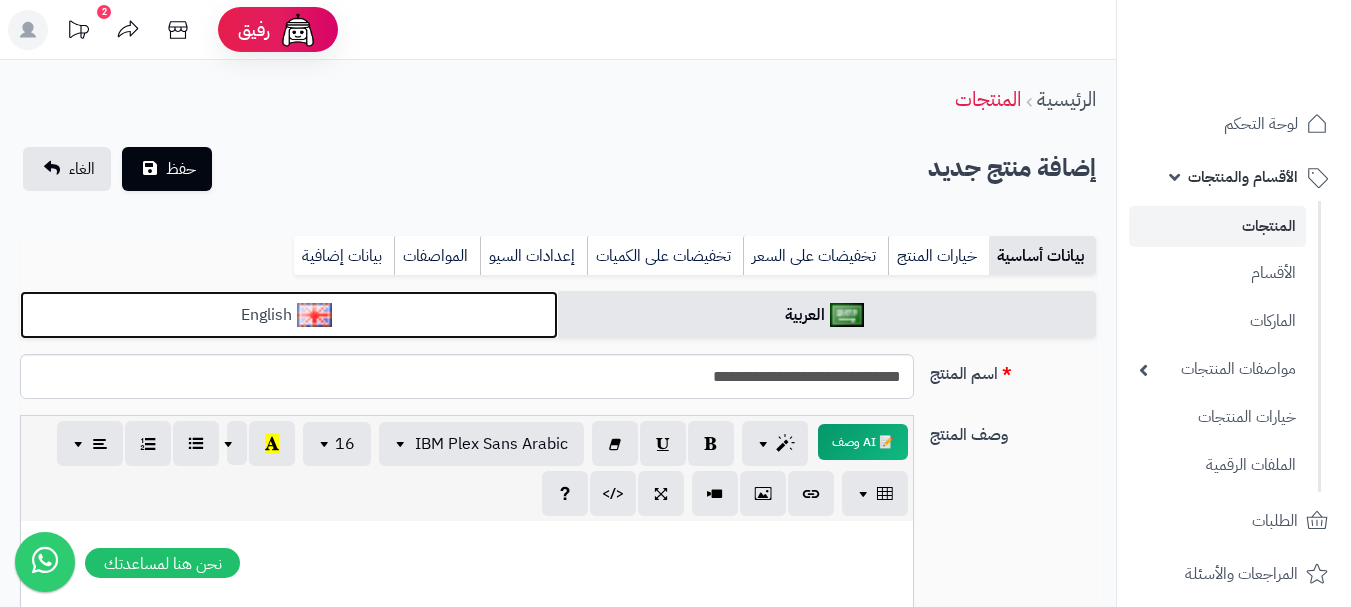 click on "English" at bounding box center (289, 315) 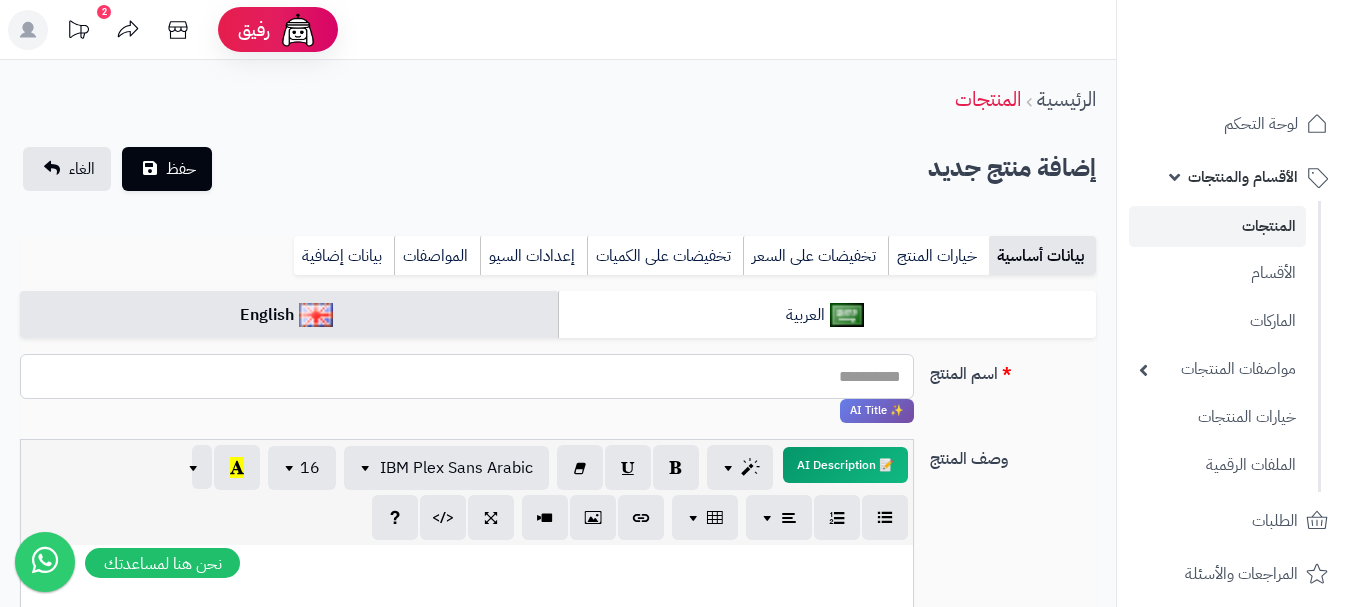 paste on "**********" 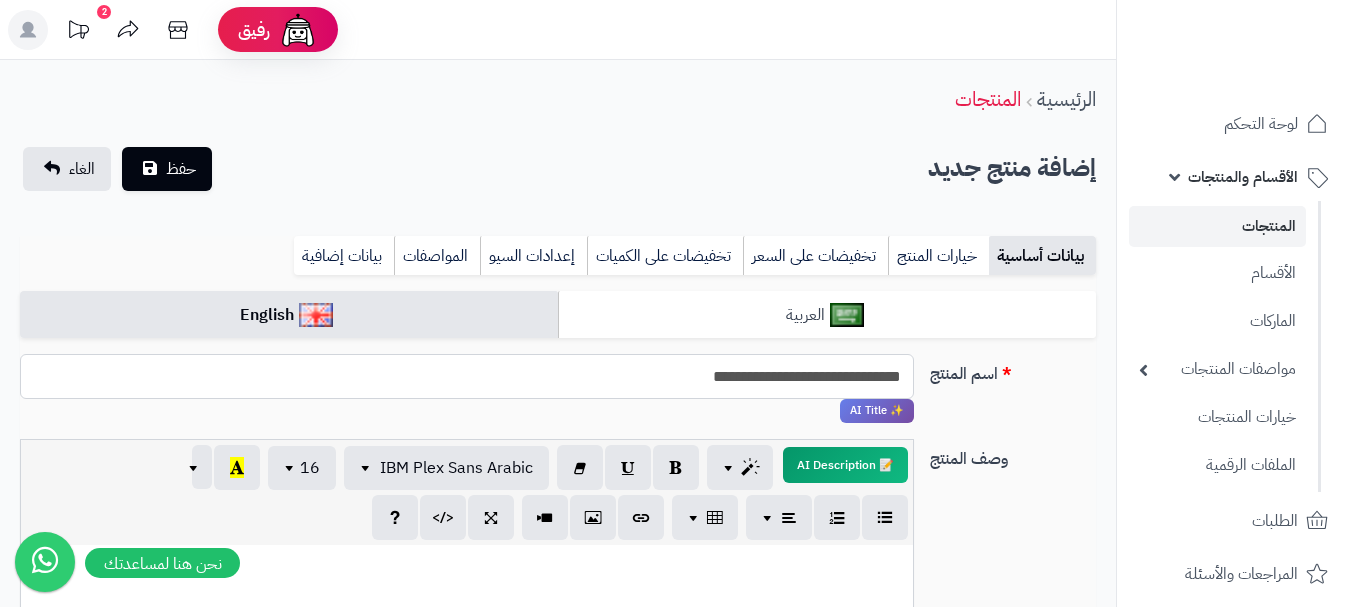 type on "**********" 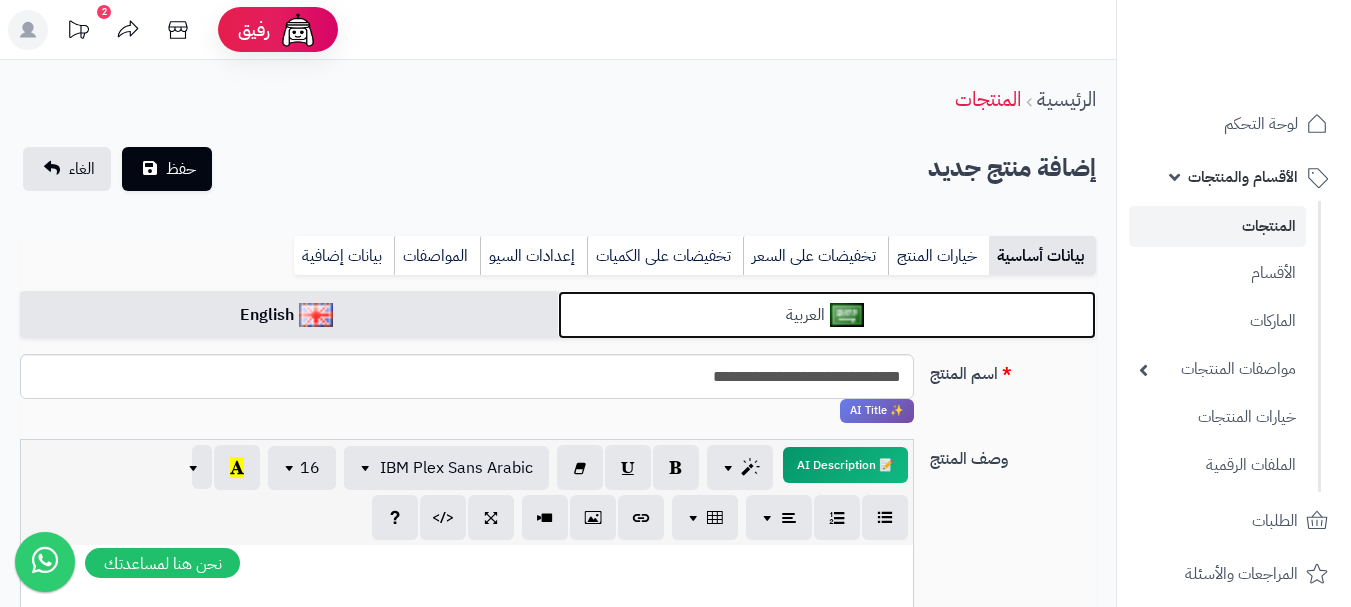 click on "العربية" at bounding box center (827, 315) 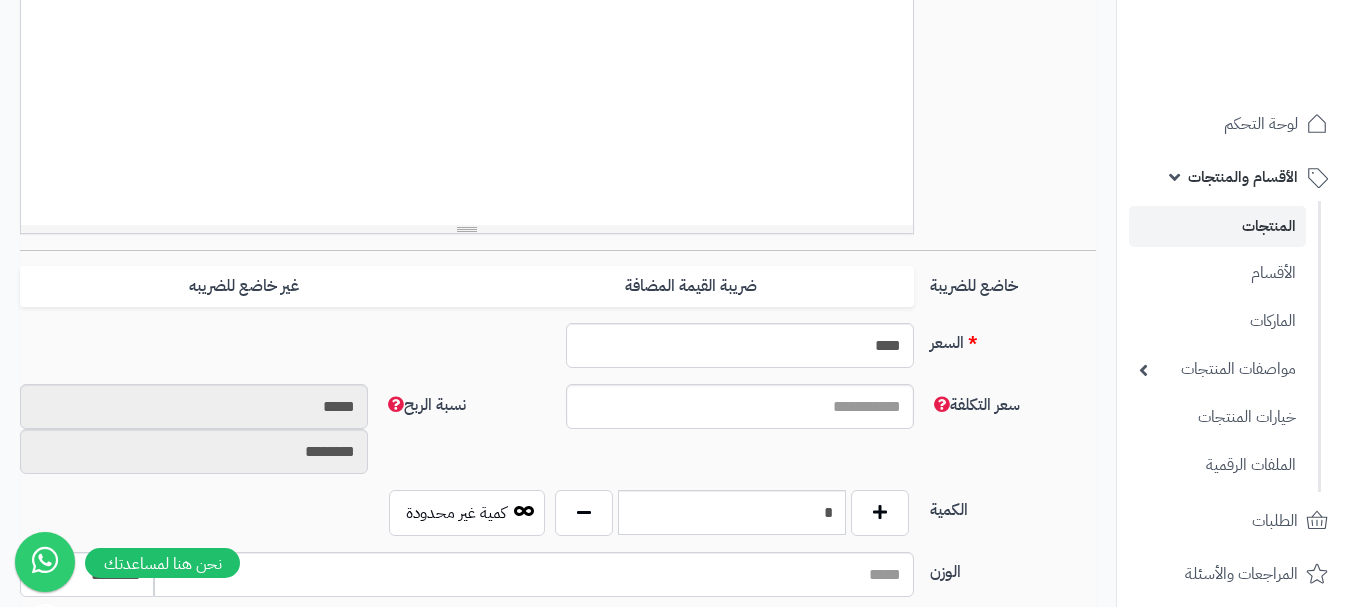 scroll, scrollTop: 700, scrollLeft: 0, axis: vertical 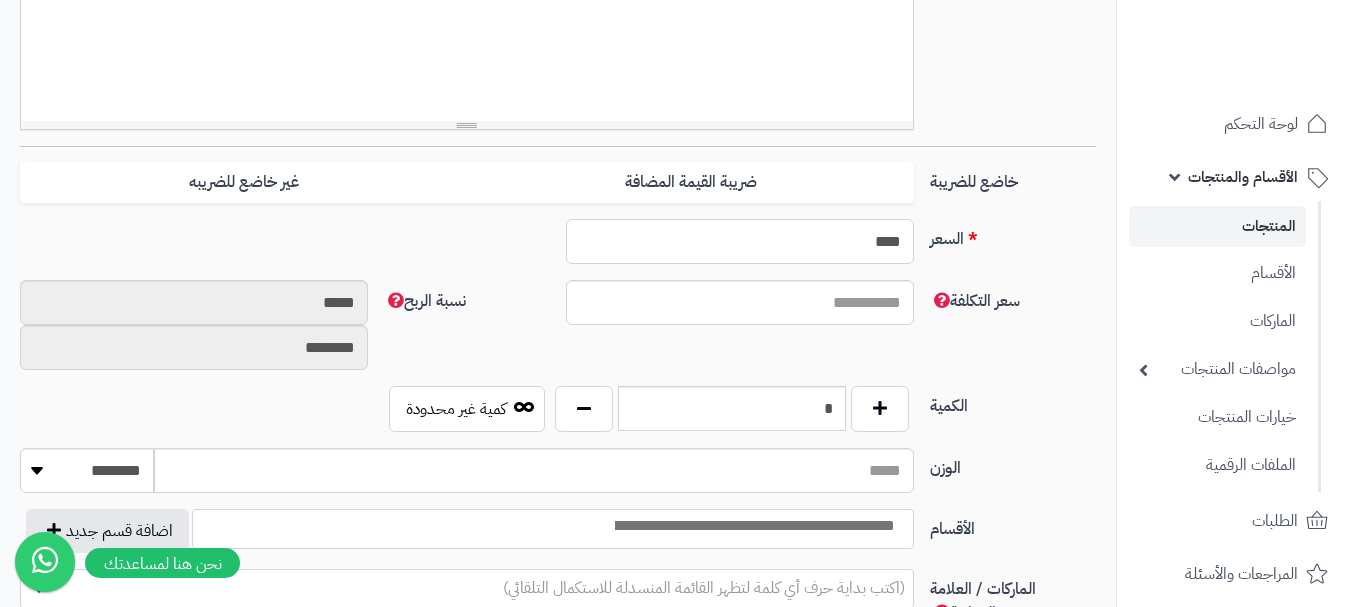 click on "****" at bounding box center (740, 241) 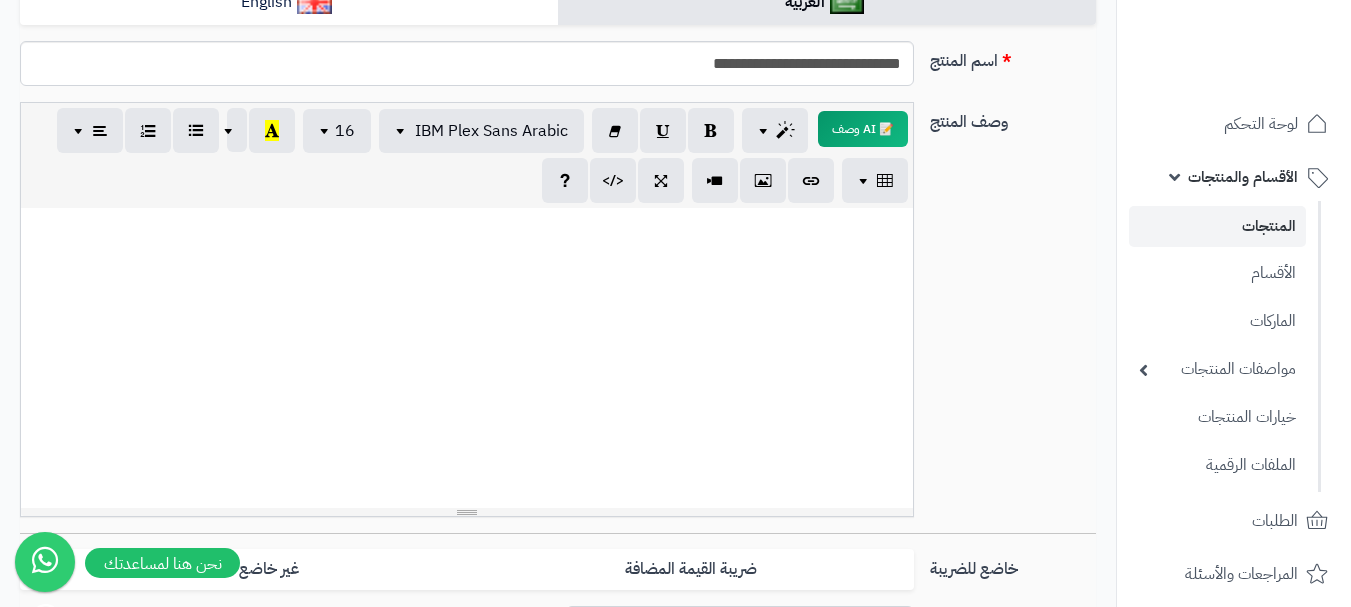scroll, scrollTop: 200, scrollLeft: 0, axis: vertical 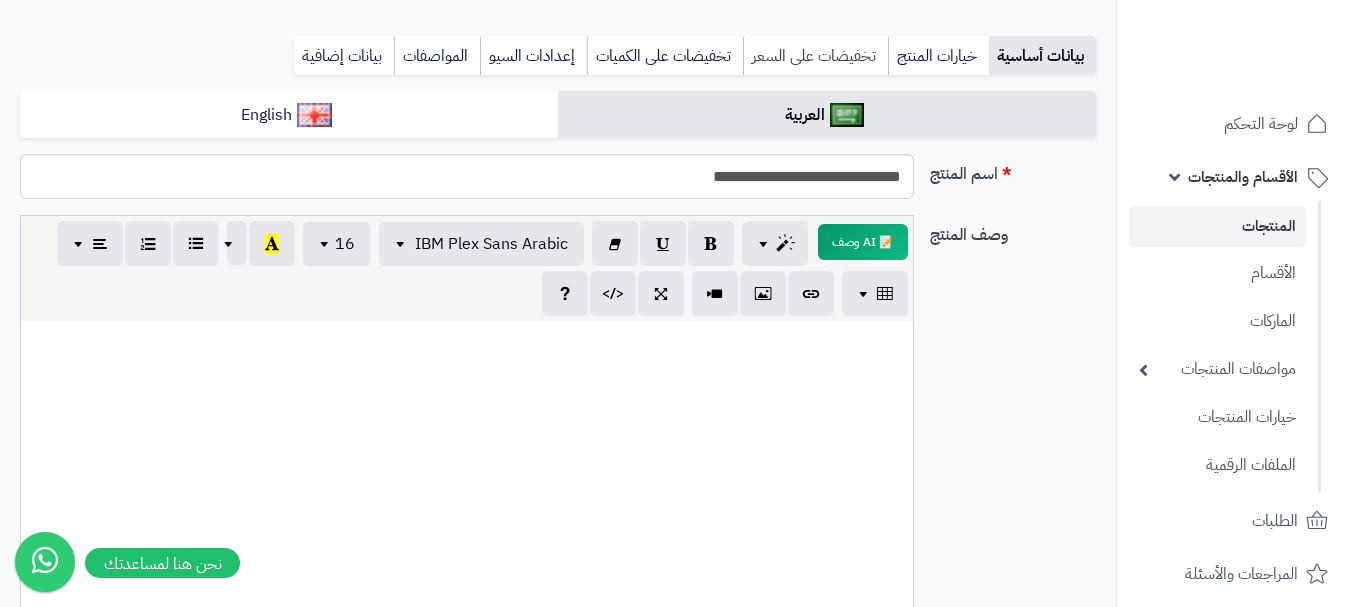 type on "***" 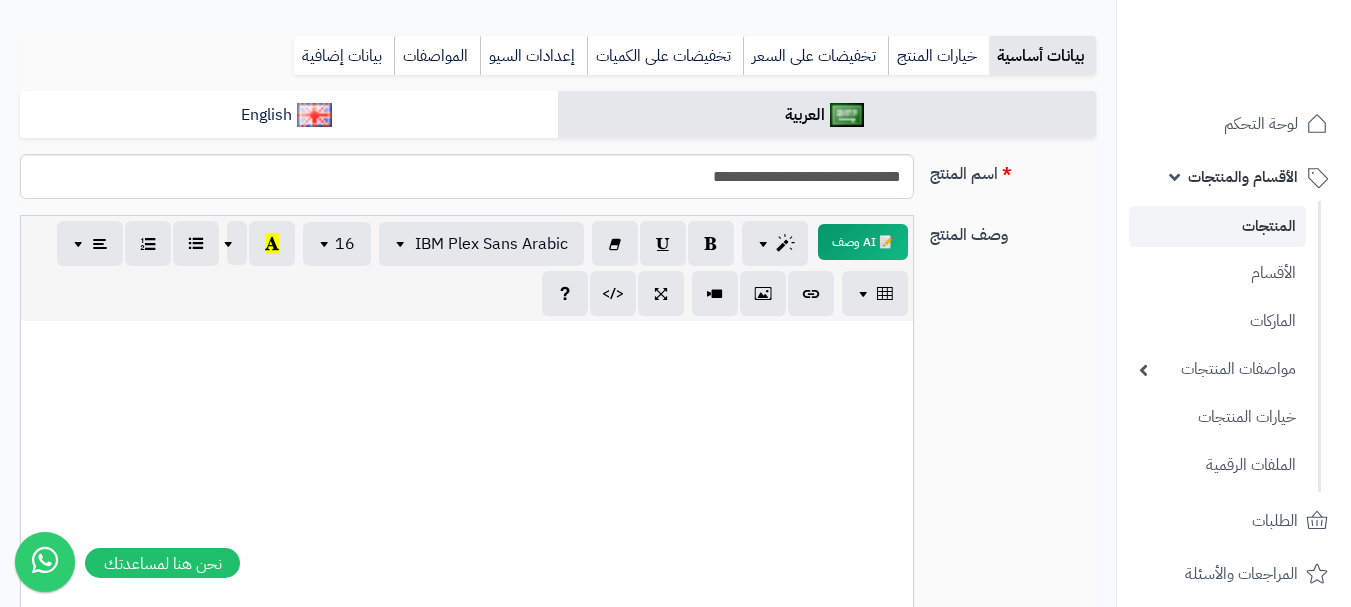 drag, startPoint x: 814, startPoint y: 54, endPoint x: 811, endPoint y: 106, distance: 52.086468 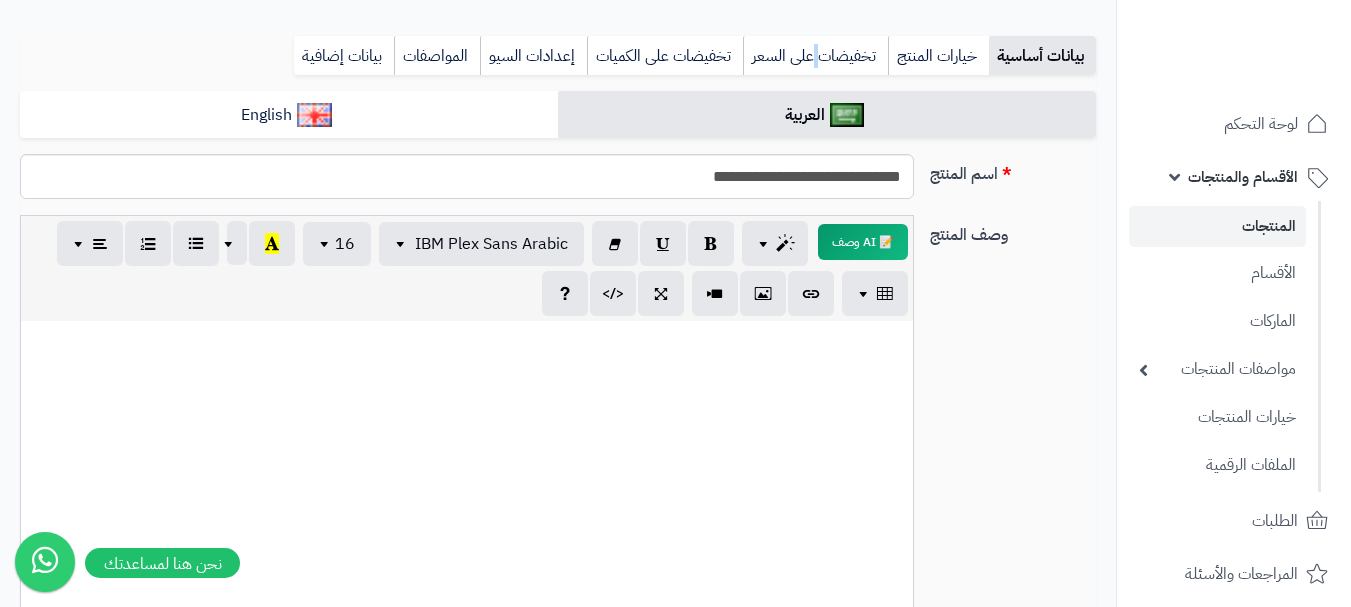 scroll, scrollTop: 28, scrollLeft: 0, axis: vertical 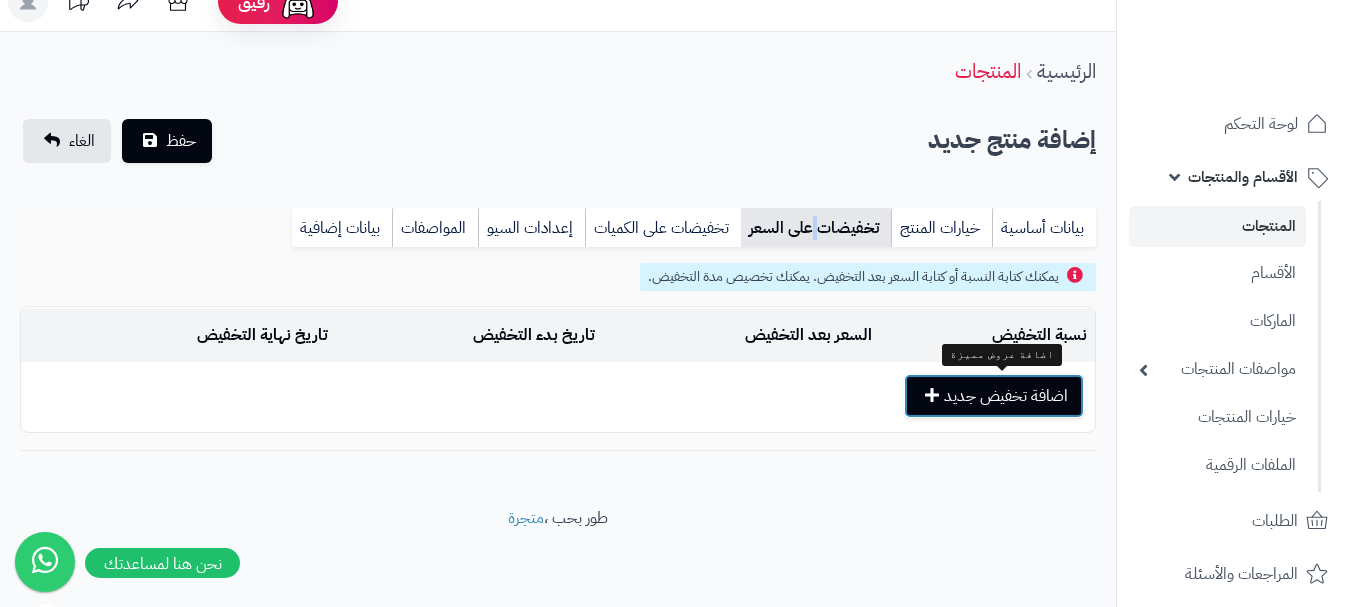 click on "اضافة تخفيض جديد" at bounding box center [994, 396] 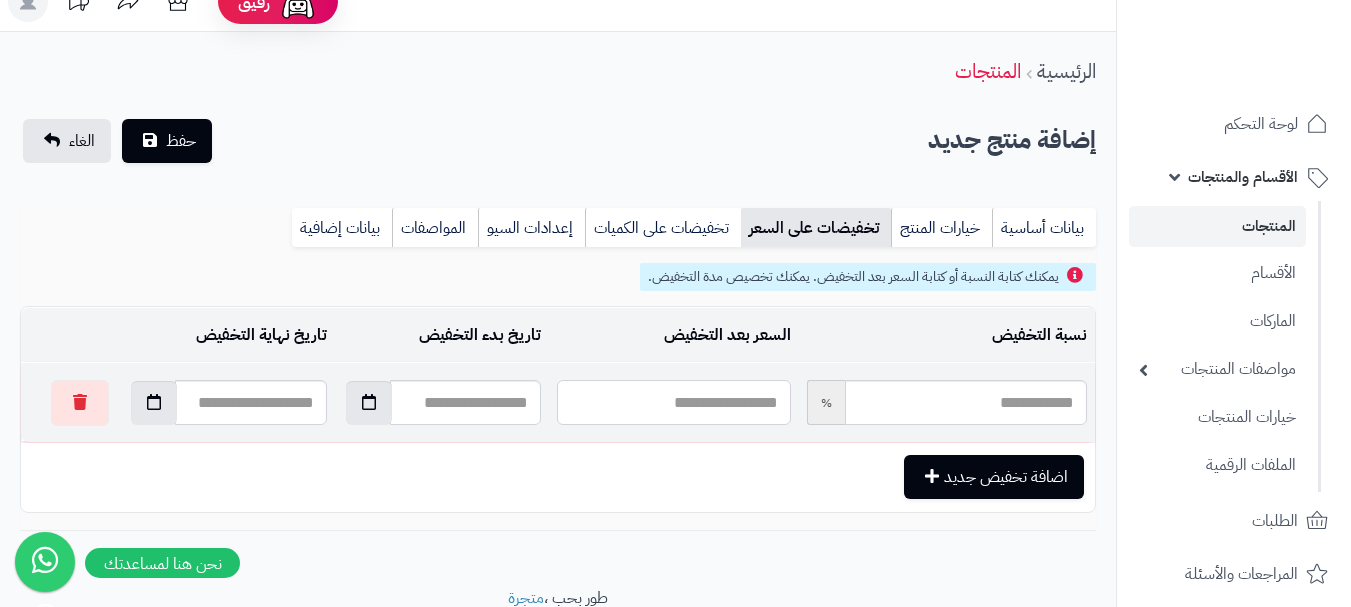 click at bounding box center [673, 402] 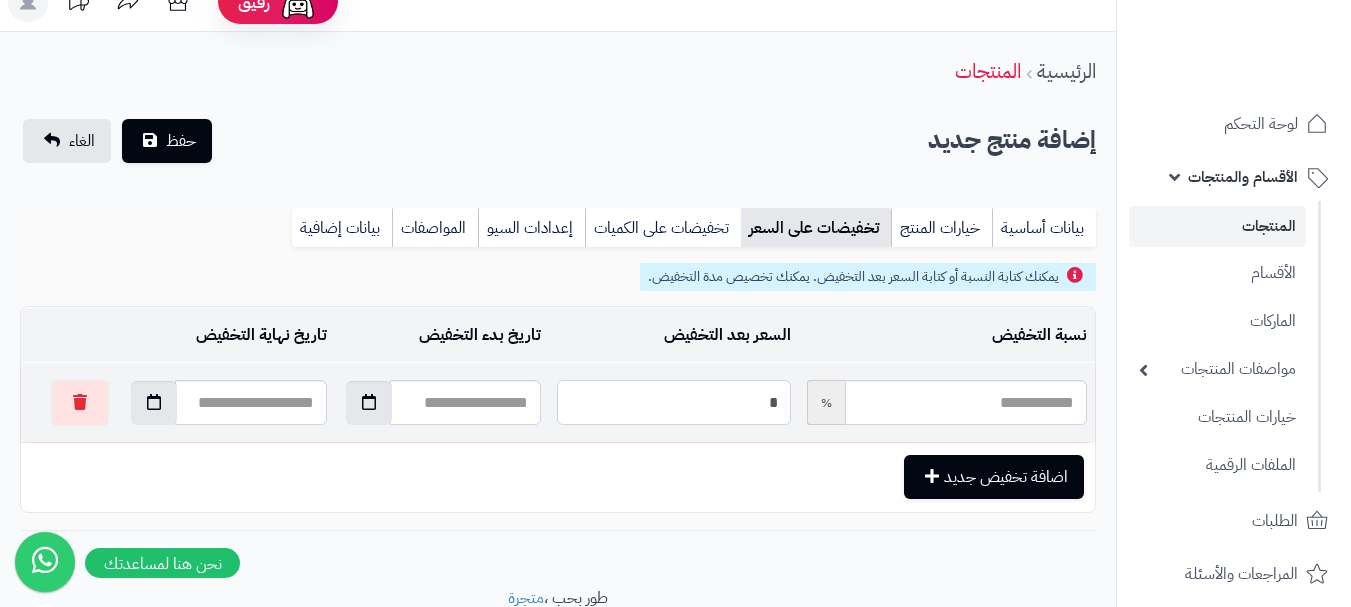 type on "**" 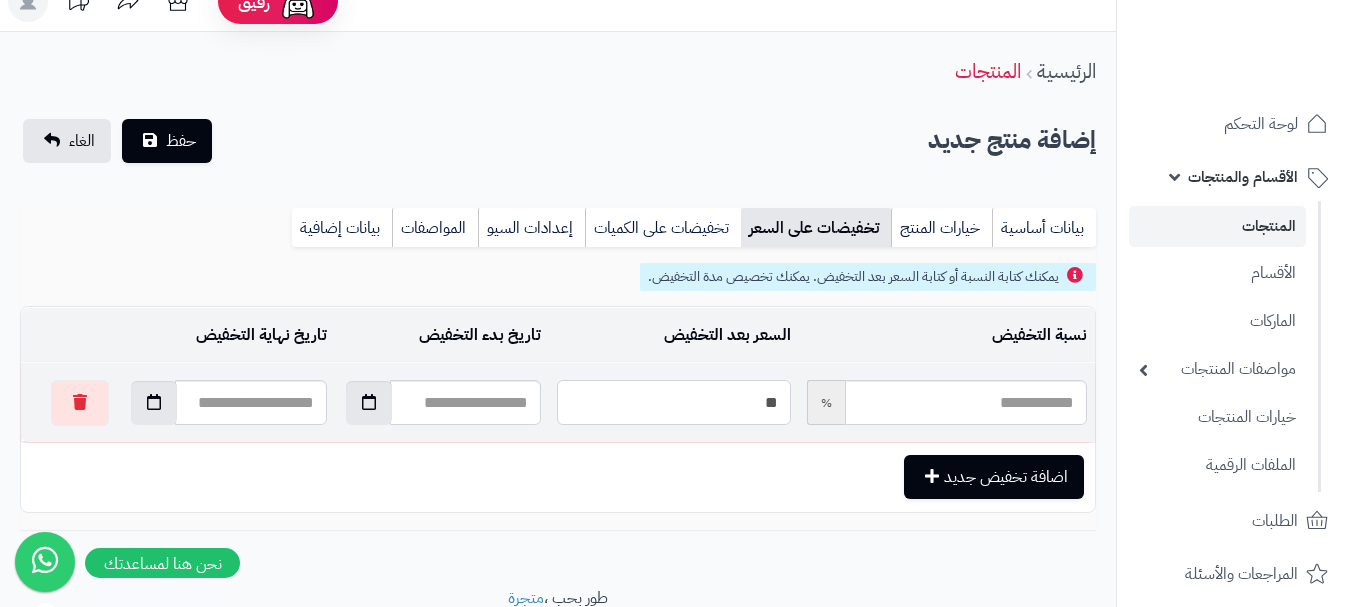 type on "*****" 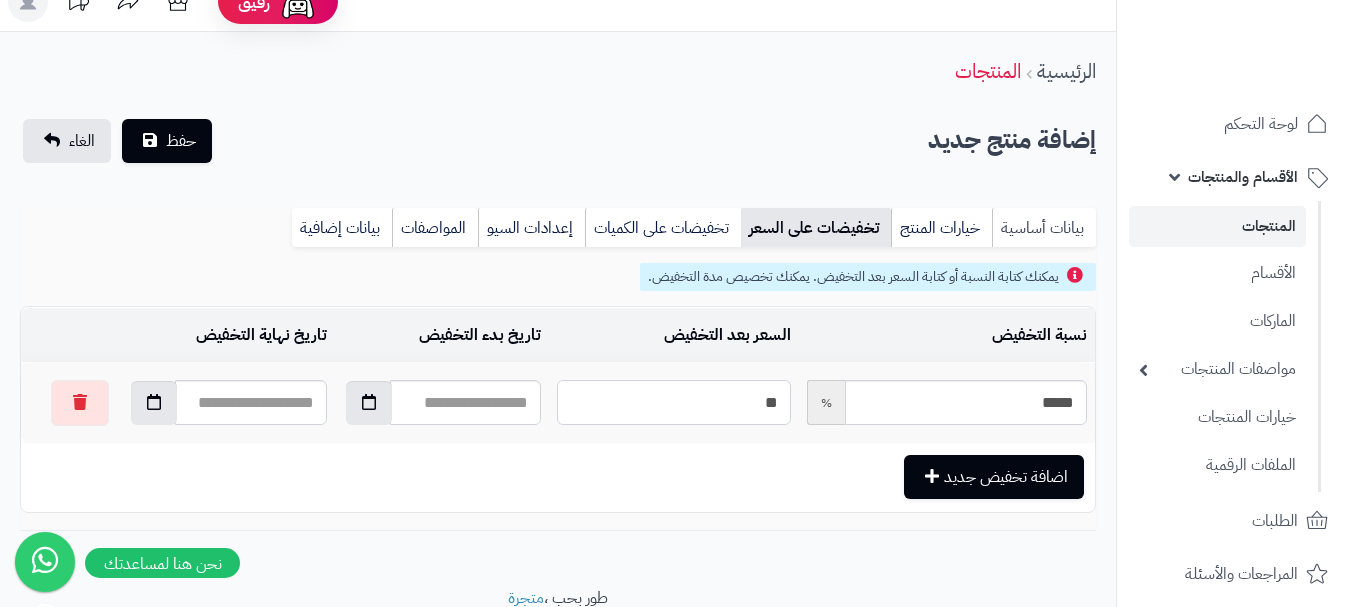 type on "**" 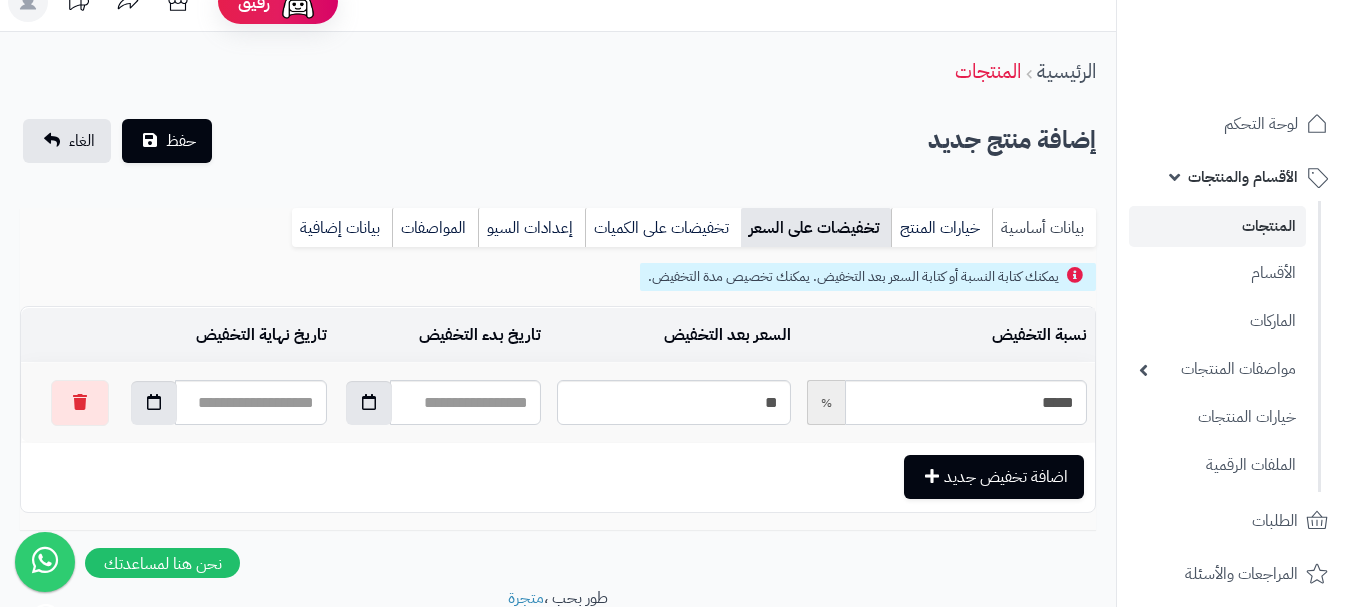 click on "بيانات أساسية" at bounding box center (1044, 228) 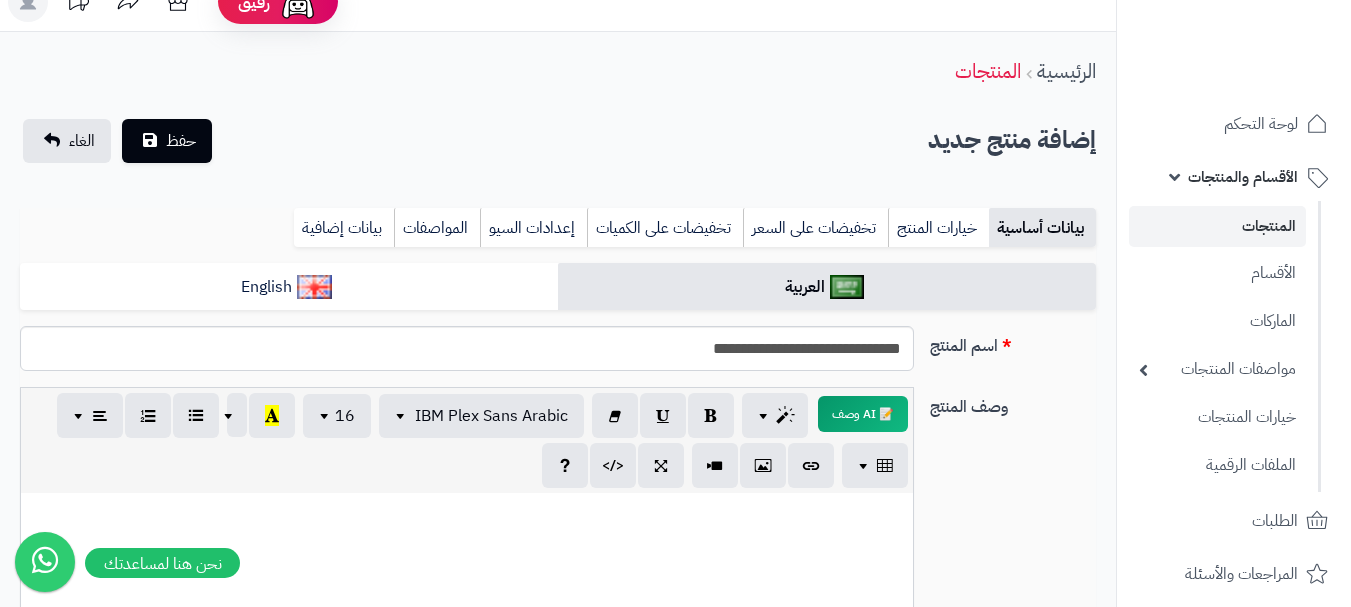 scroll, scrollTop: 0, scrollLeft: 0, axis: both 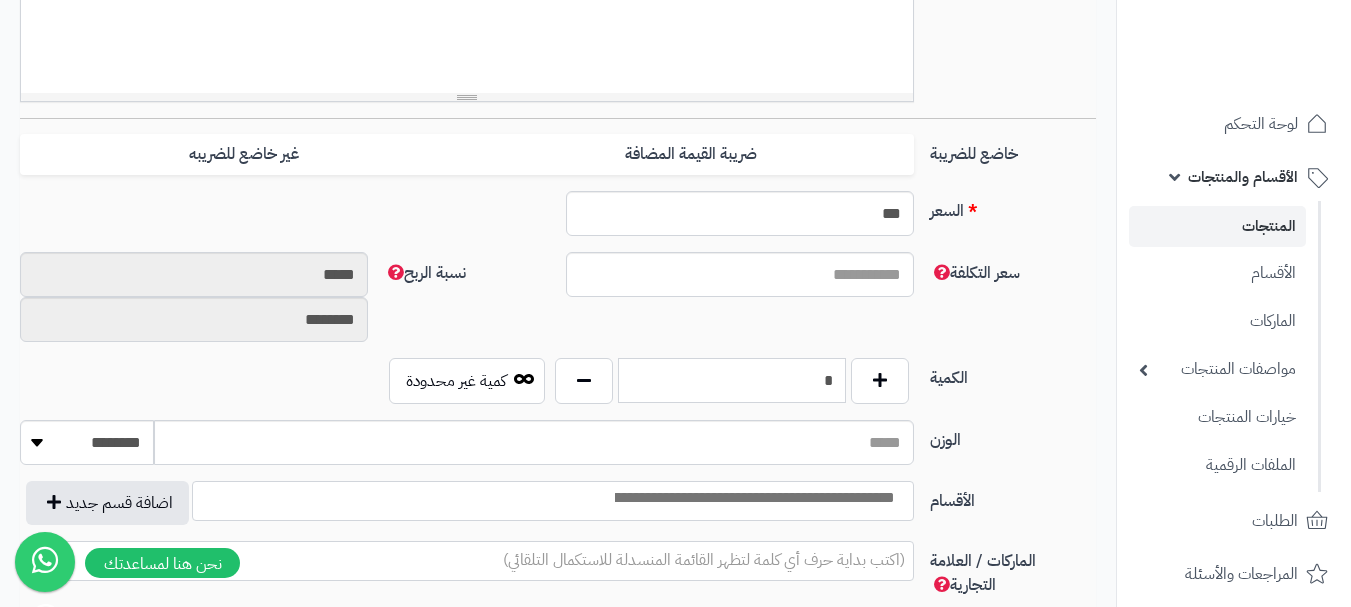 click on "*" at bounding box center (732, 380) 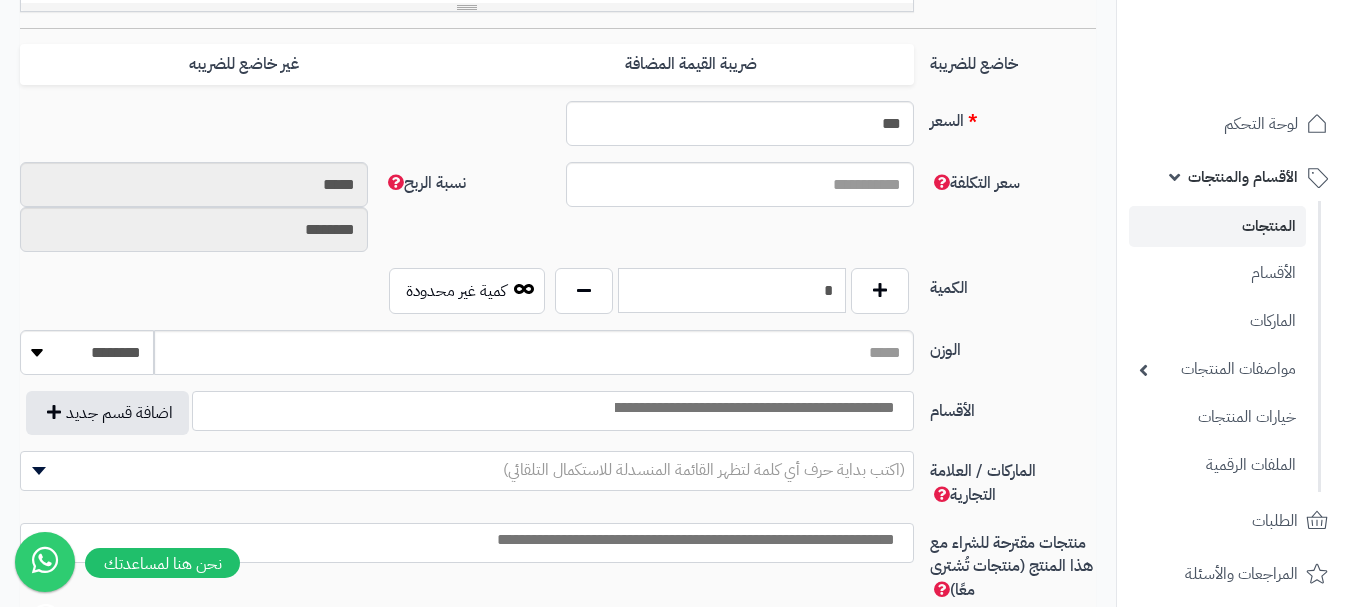 scroll, scrollTop: 928, scrollLeft: 0, axis: vertical 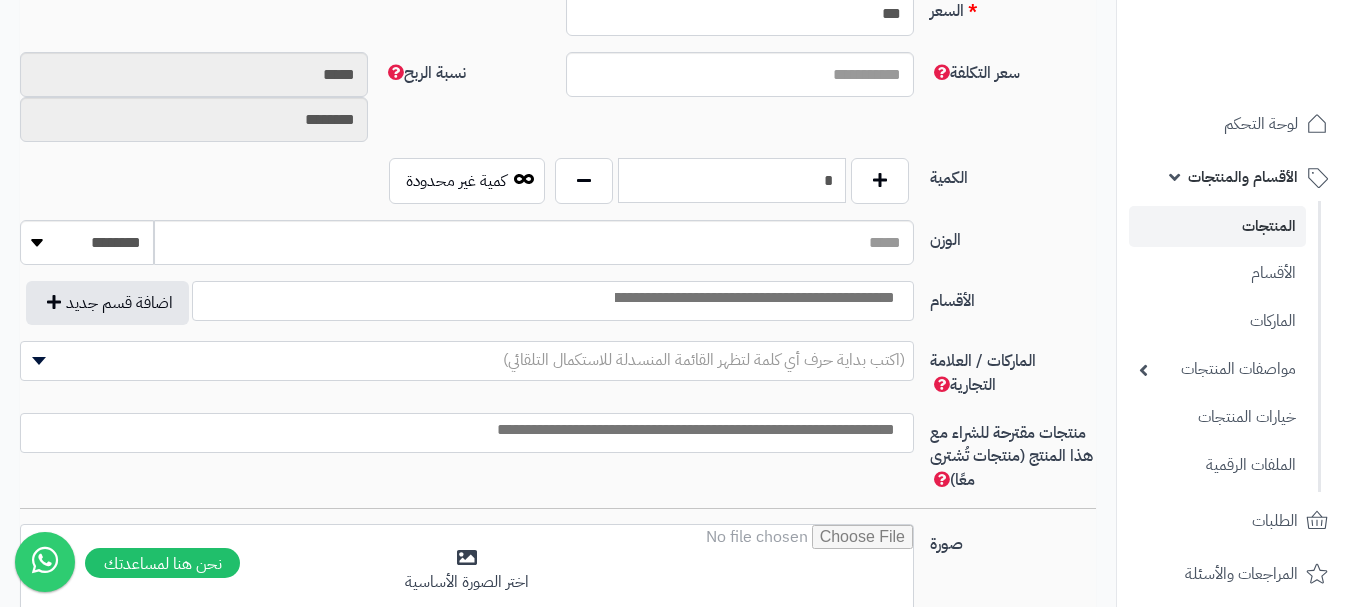 type on "*" 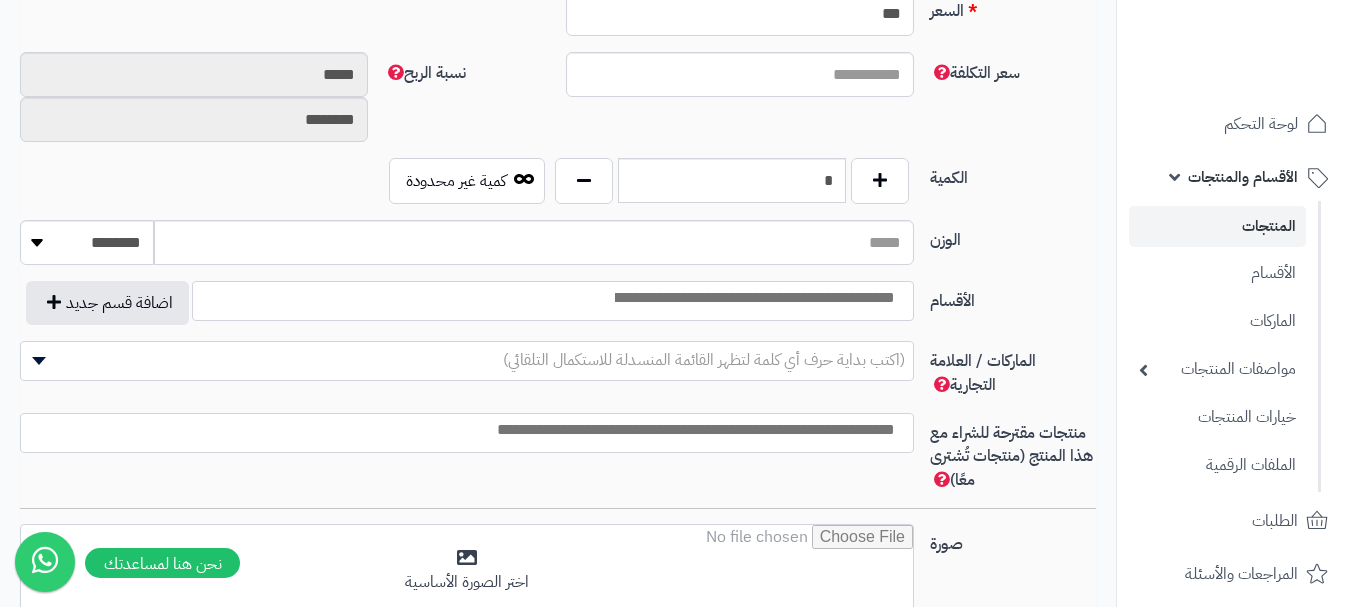 click at bounding box center (753, 298) 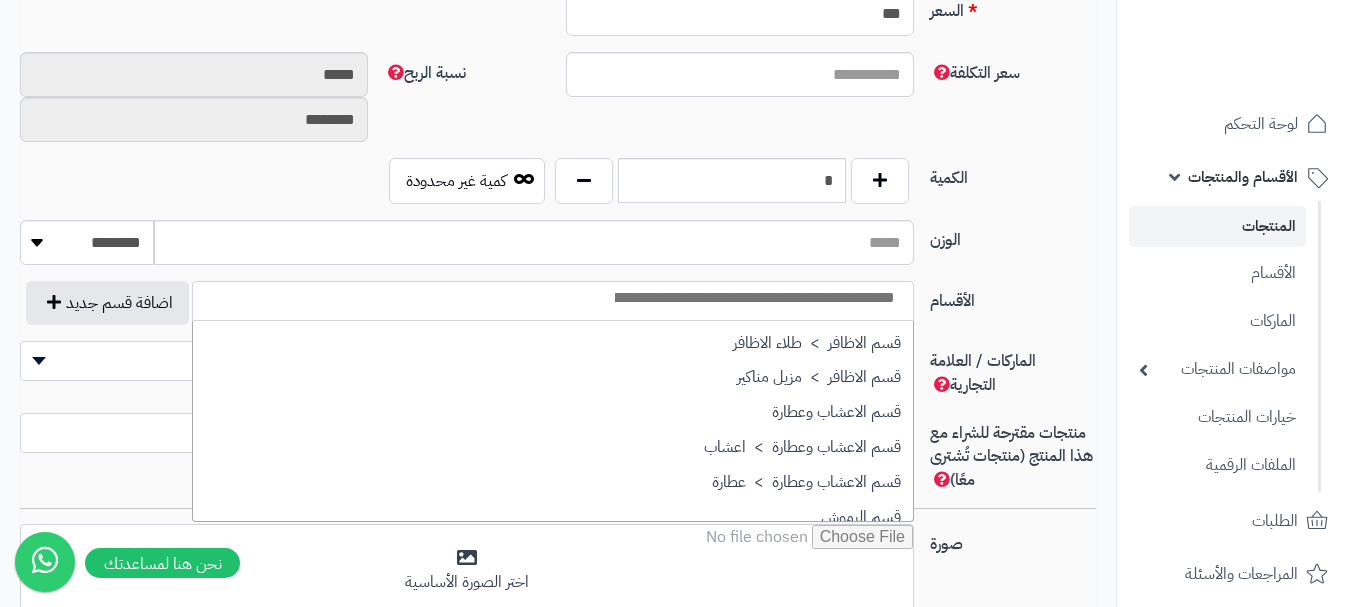 scroll, scrollTop: 1400, scrollLeft: 0, axis: vertical 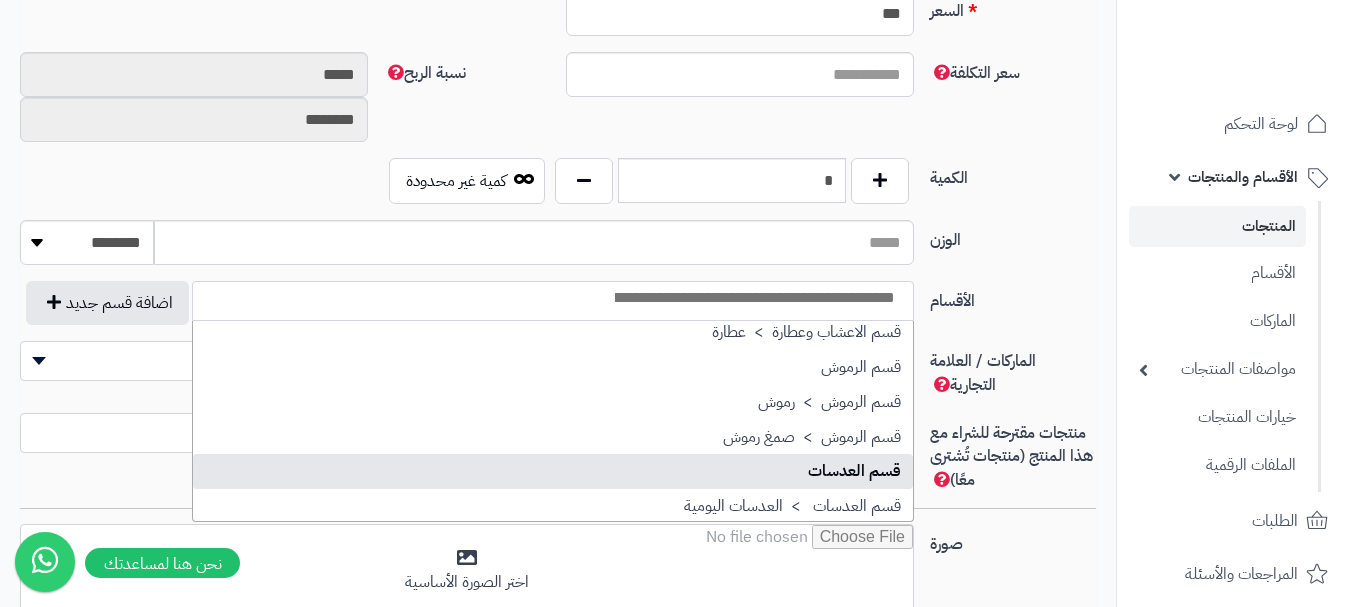 select on "**" 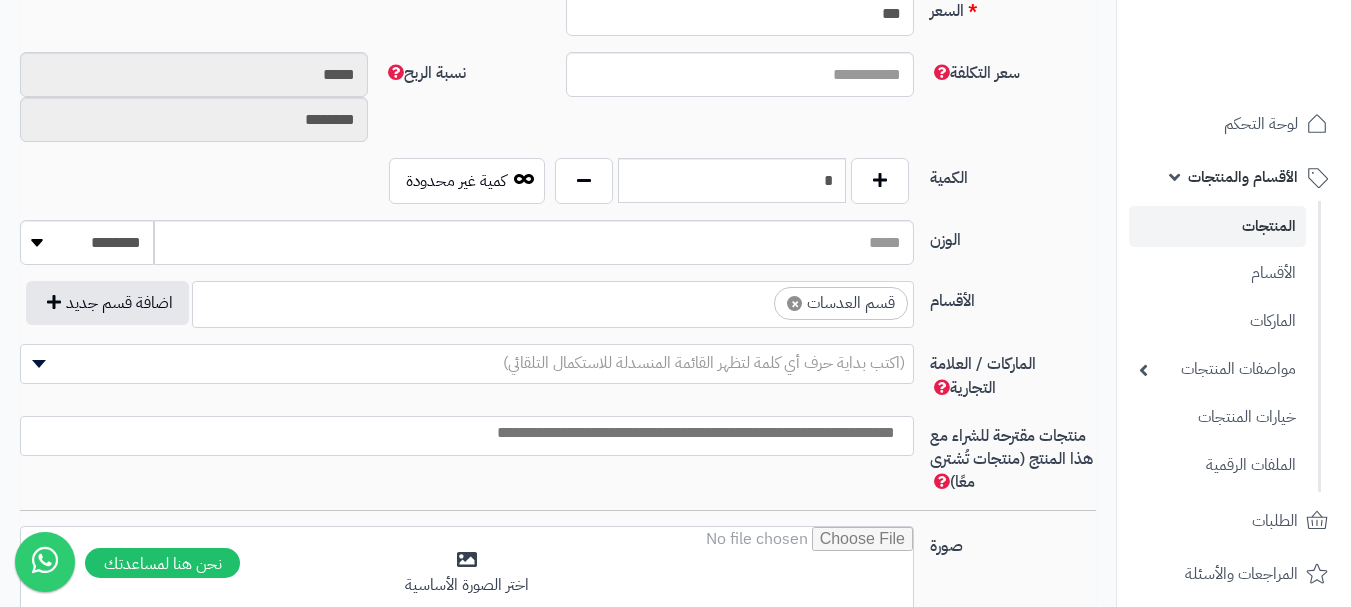 drag, startPoint x: 734, startPoint y: 306, endPoint x: 734, endPoint y: 318, distance: 12 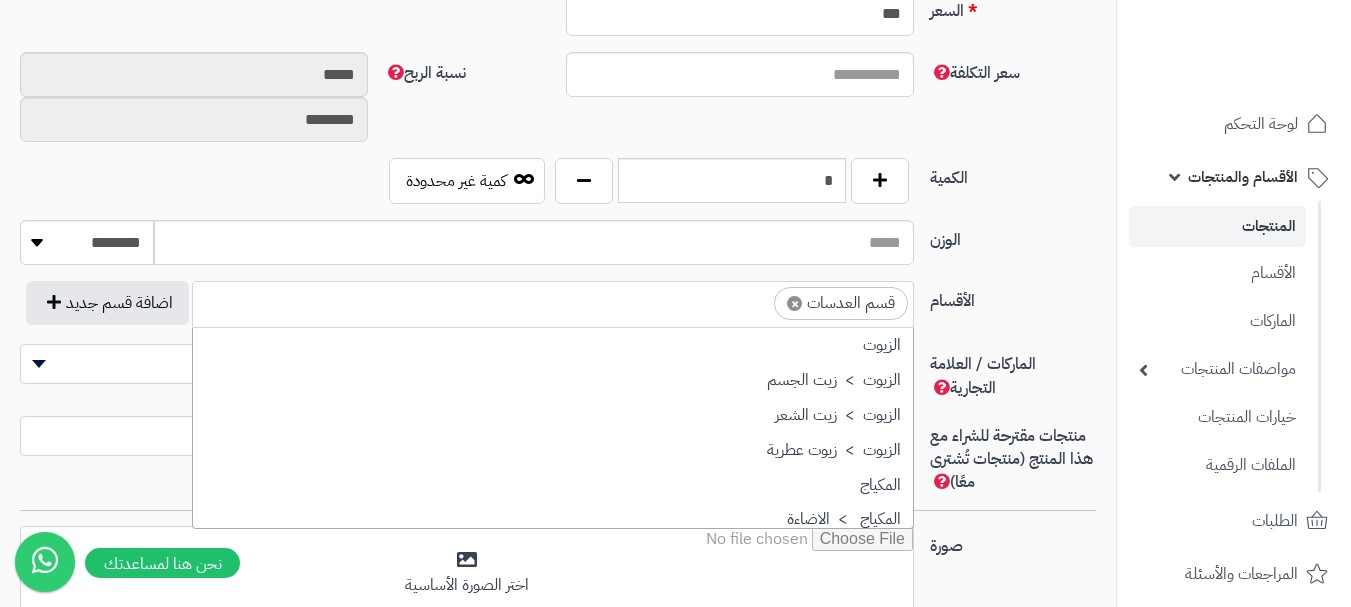 scroll, scrollTop: 1498, scrollLeft: 0, axis: vertical 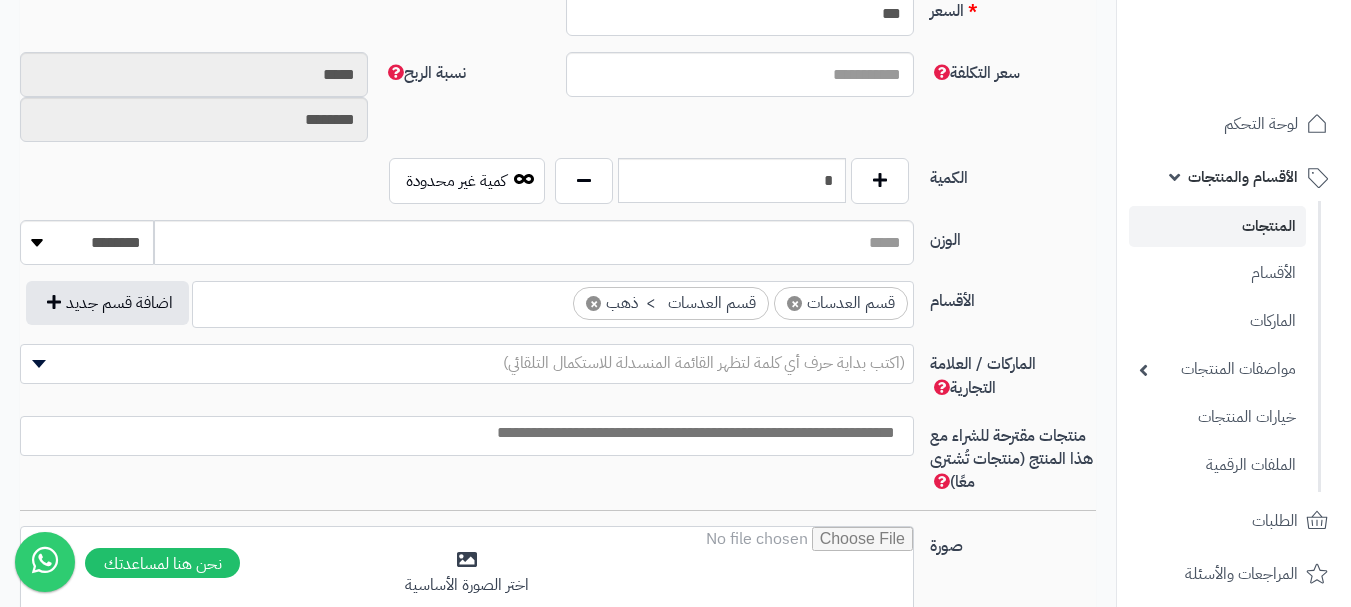 click on "(اكتب بداية حرف أي كلمة لتظهر القائمة المنسدلة للاستكمال التلقائي)" 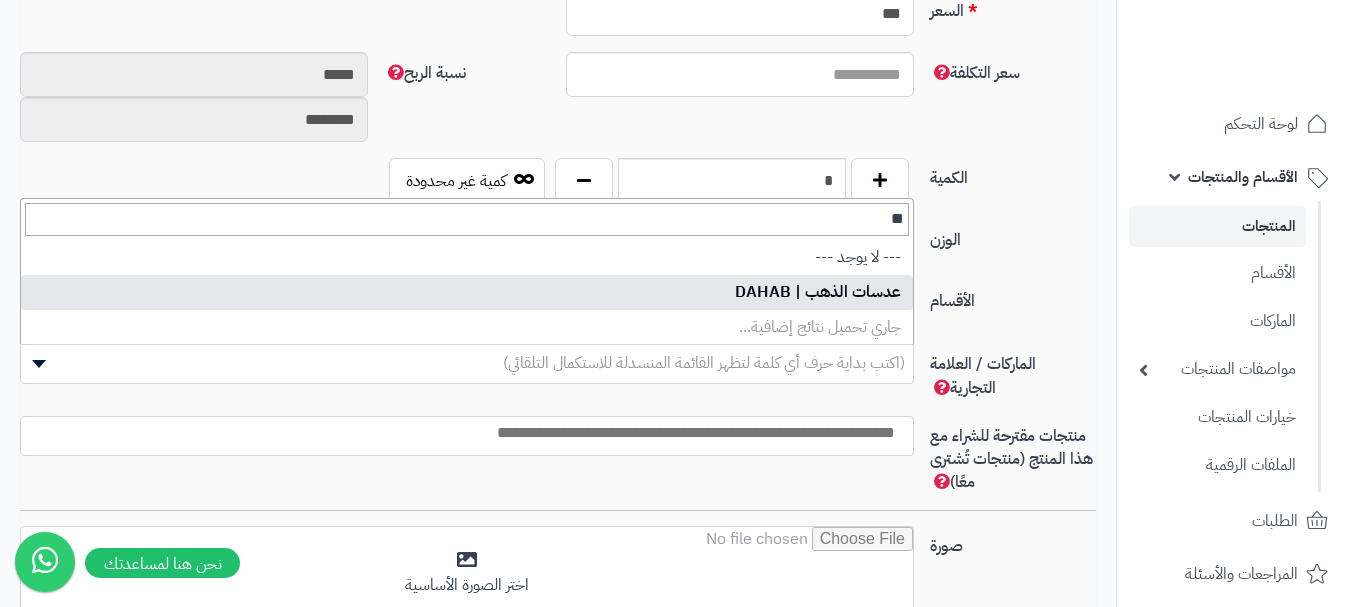 type on "**" 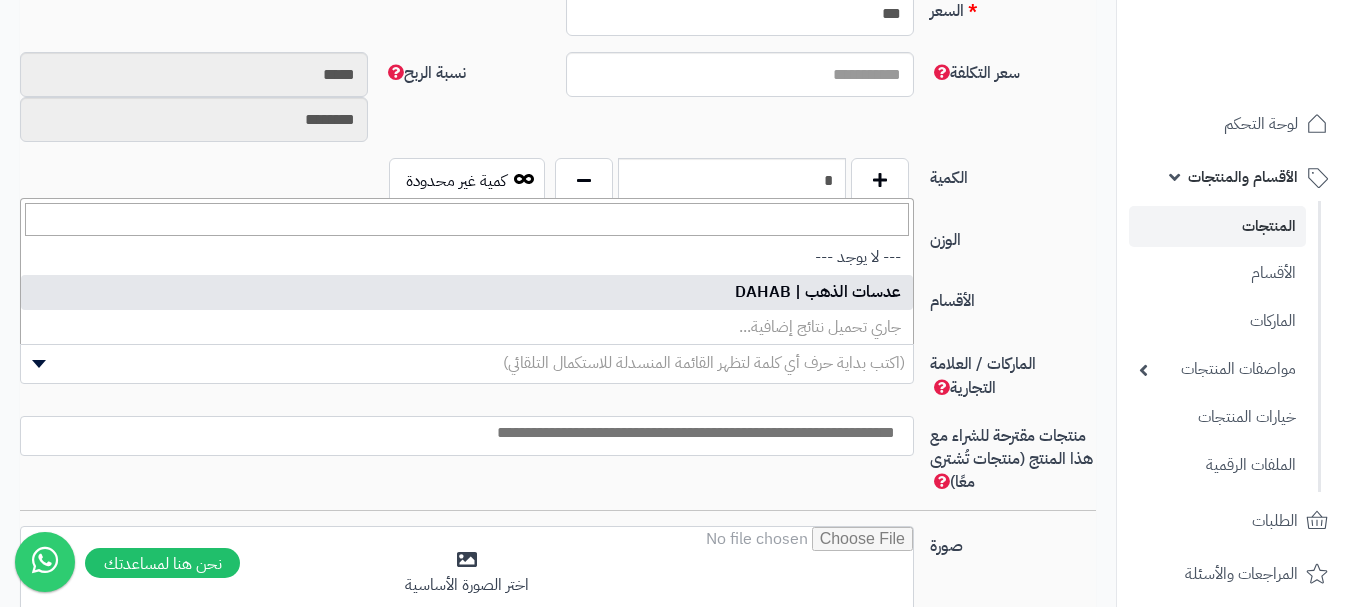 select on "***" 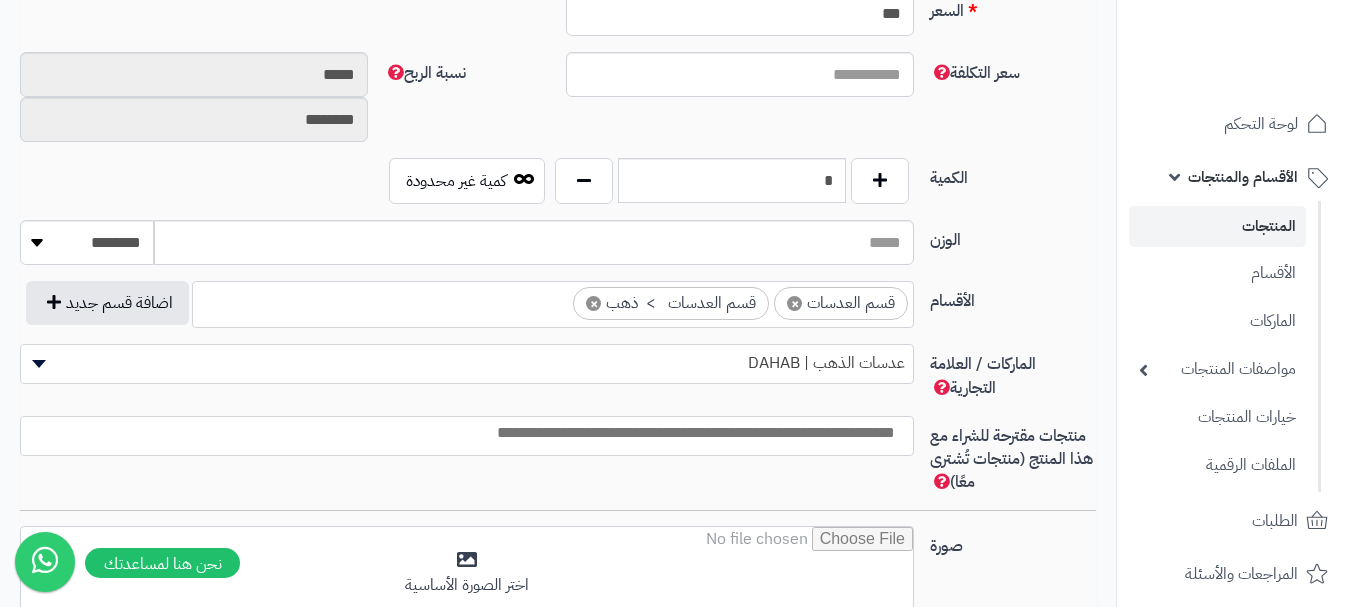 click 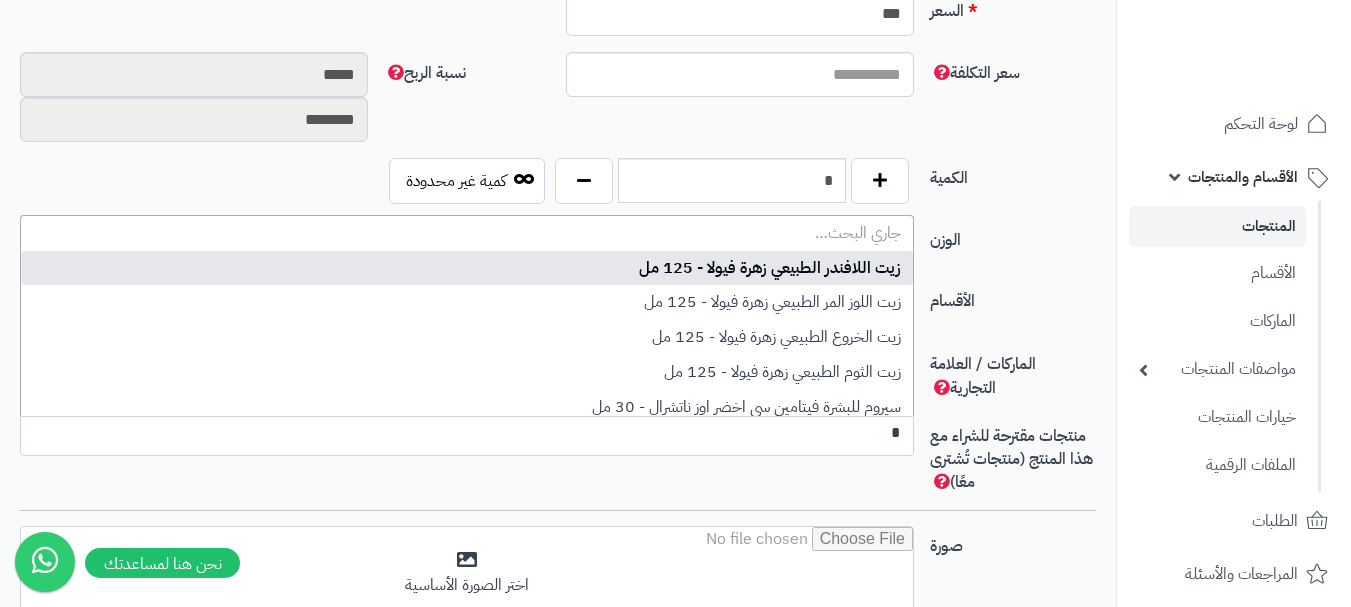 scroll, scrollTop: 0, scrollLeft: 0, axis: both 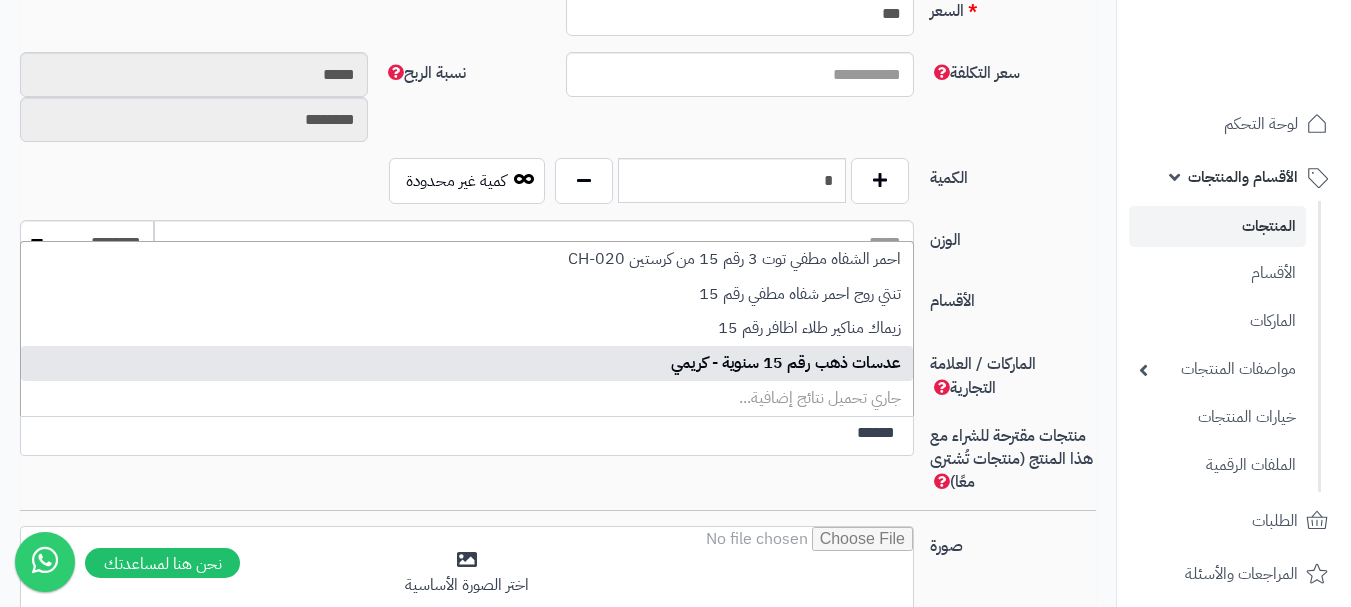type on "******" 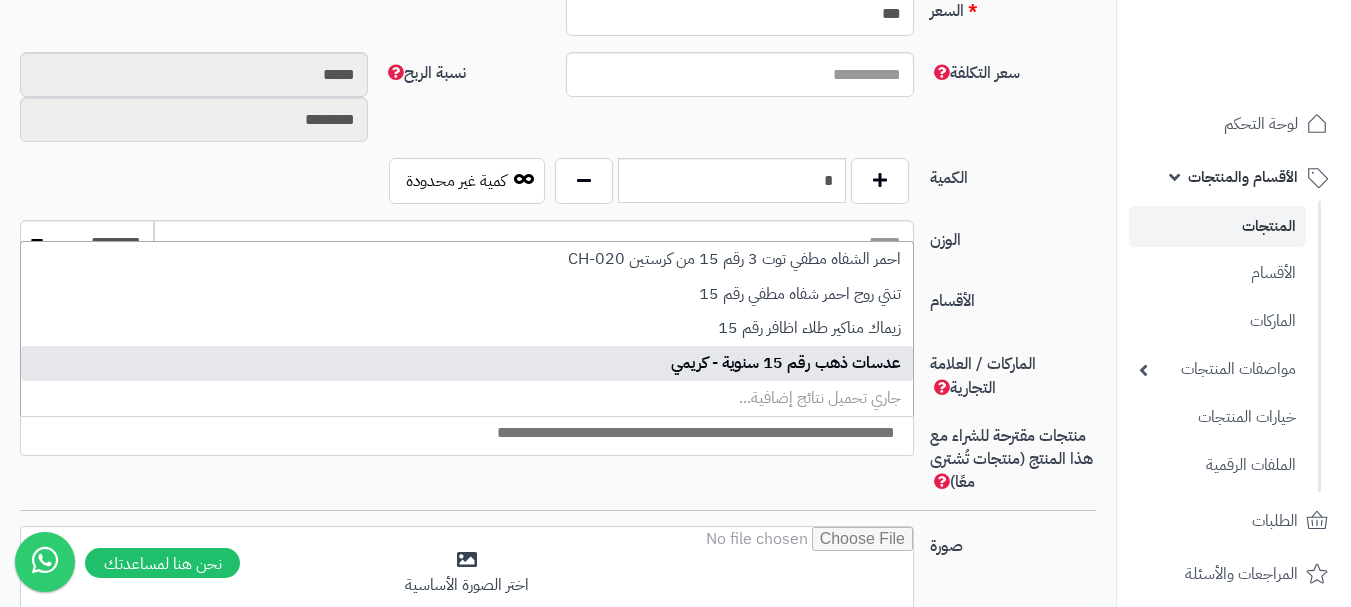 select on "****" 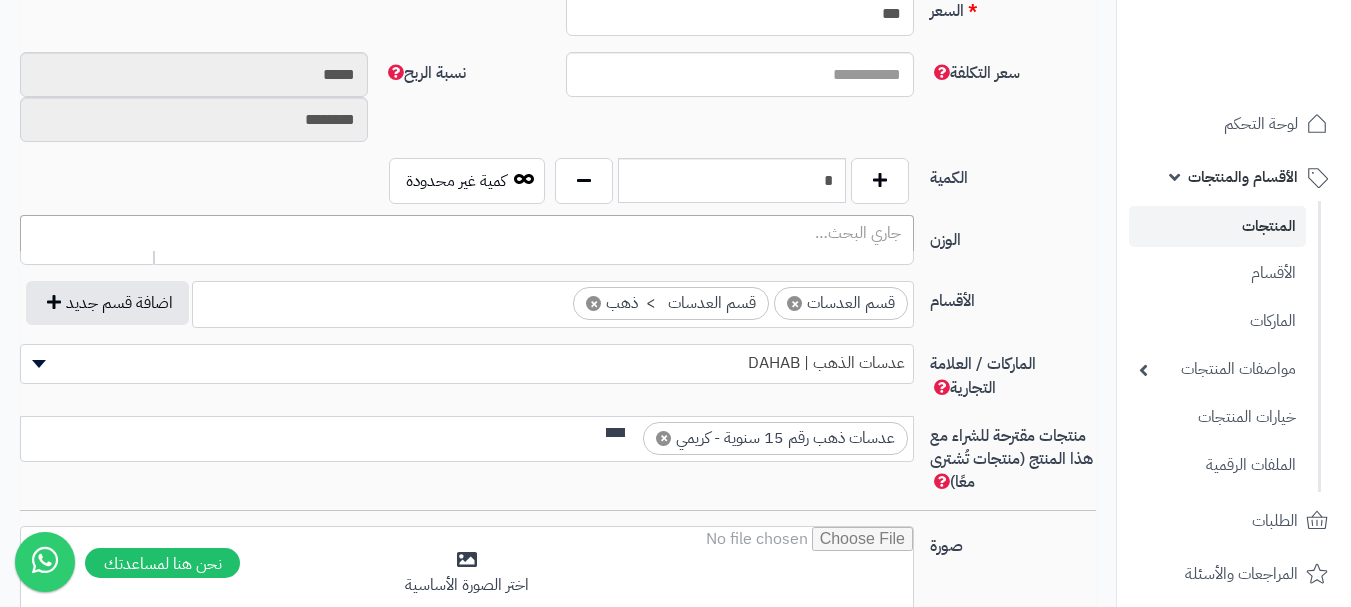 scroll, scrollTop: 0, scrollLeft: 0, axis: both 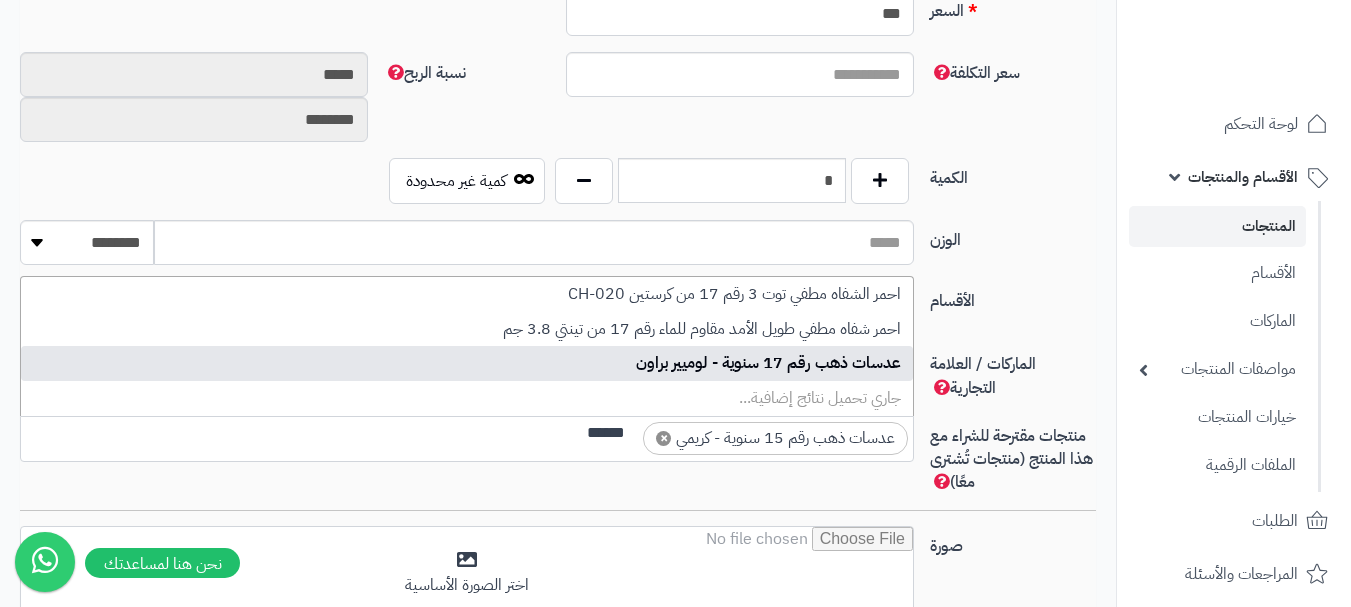 type on "******" 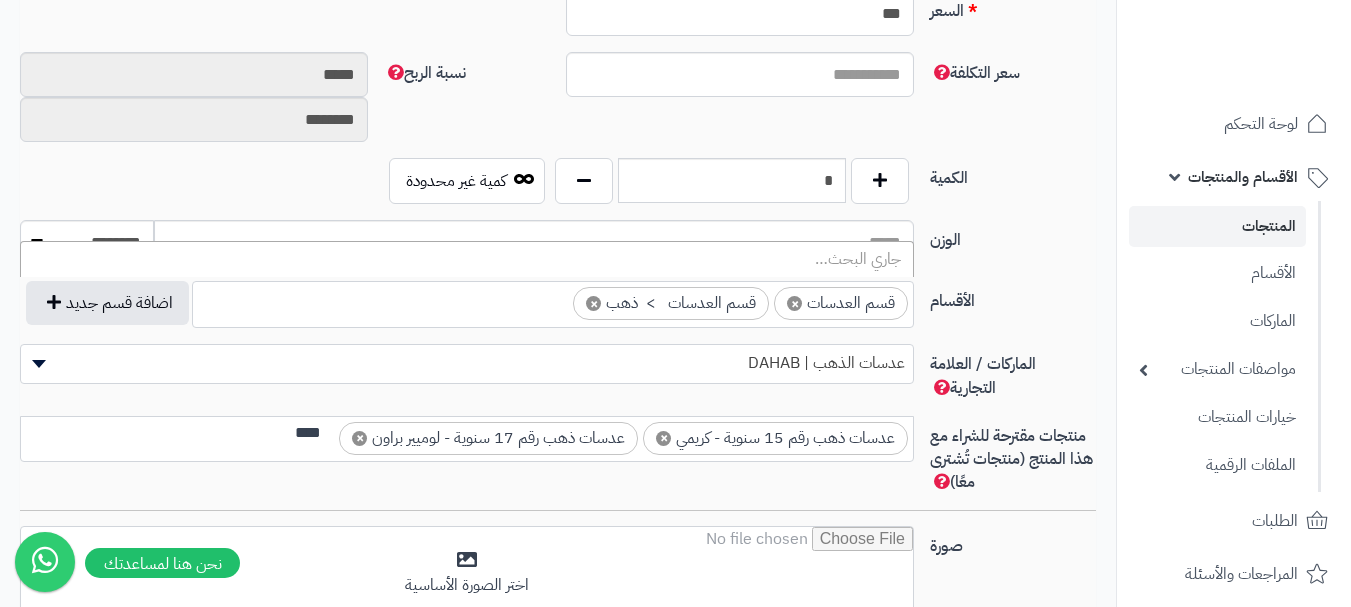 scroll, scrollTop: 0, scrollLeft: 0, axis: both 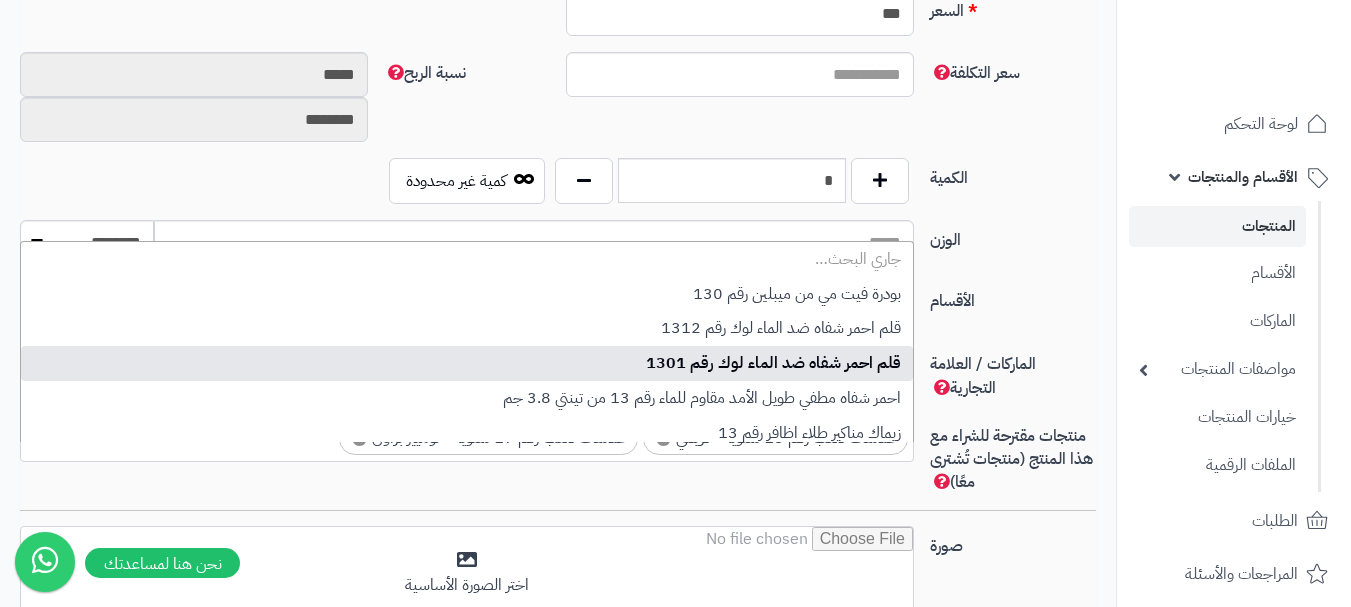 type on "*" 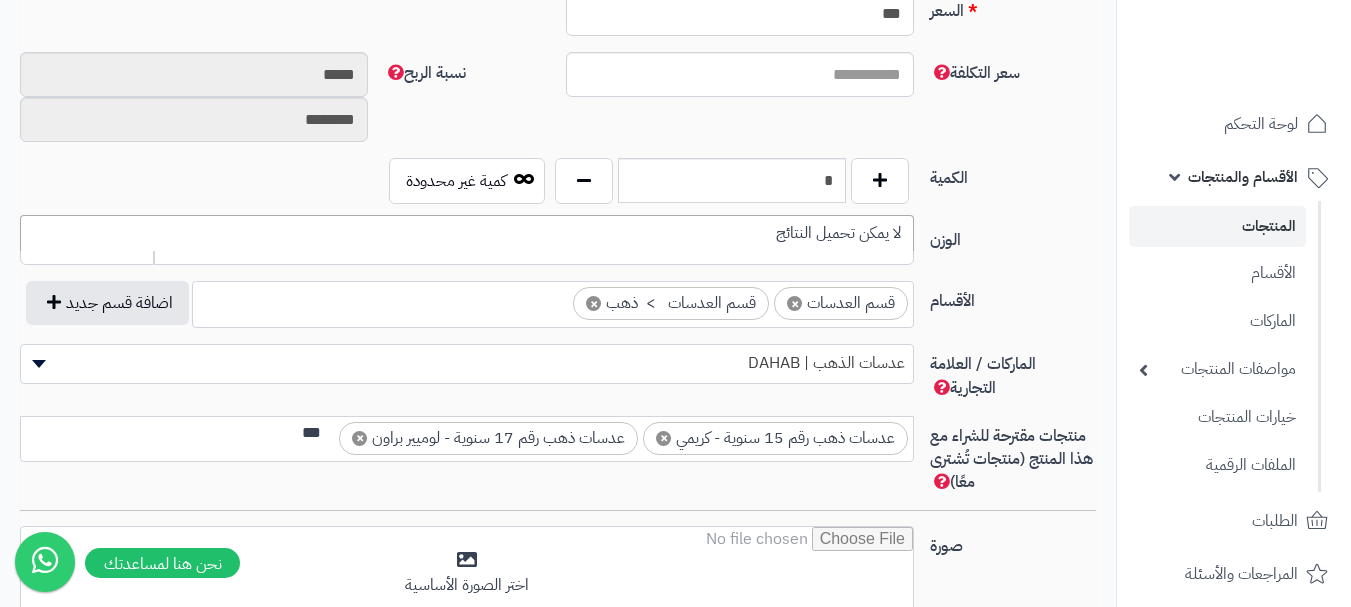 scroll, scrollTop: 0, scrollLeft: -5, axis: horizontal 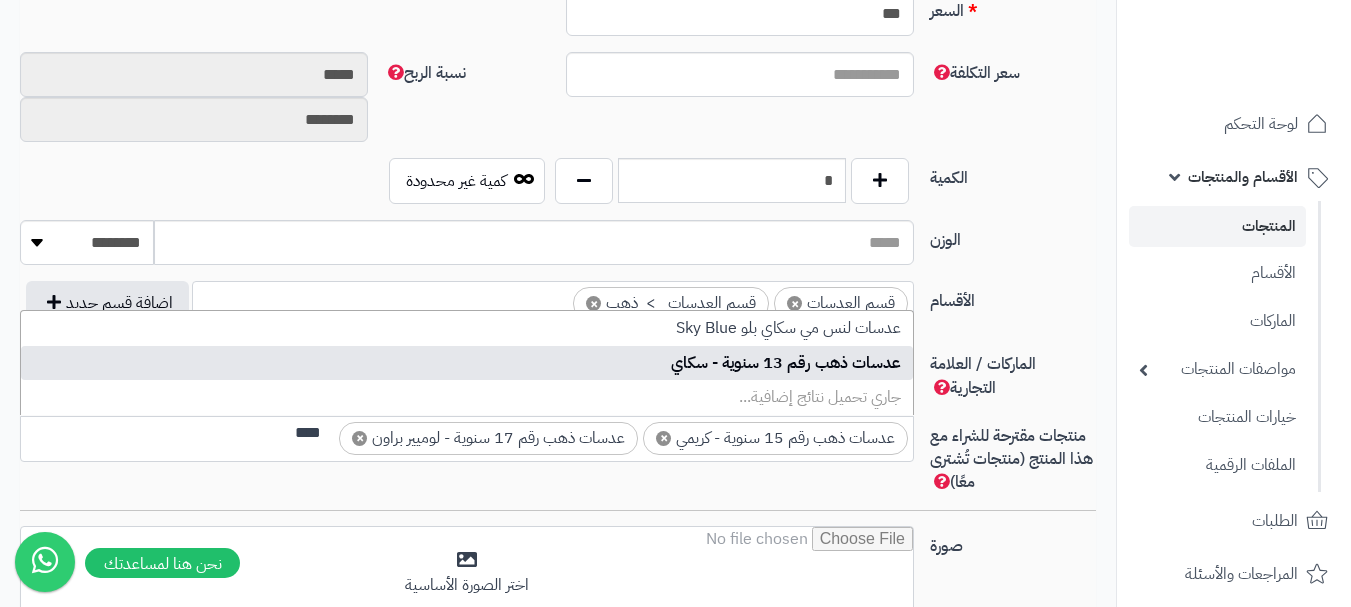 type on "****" 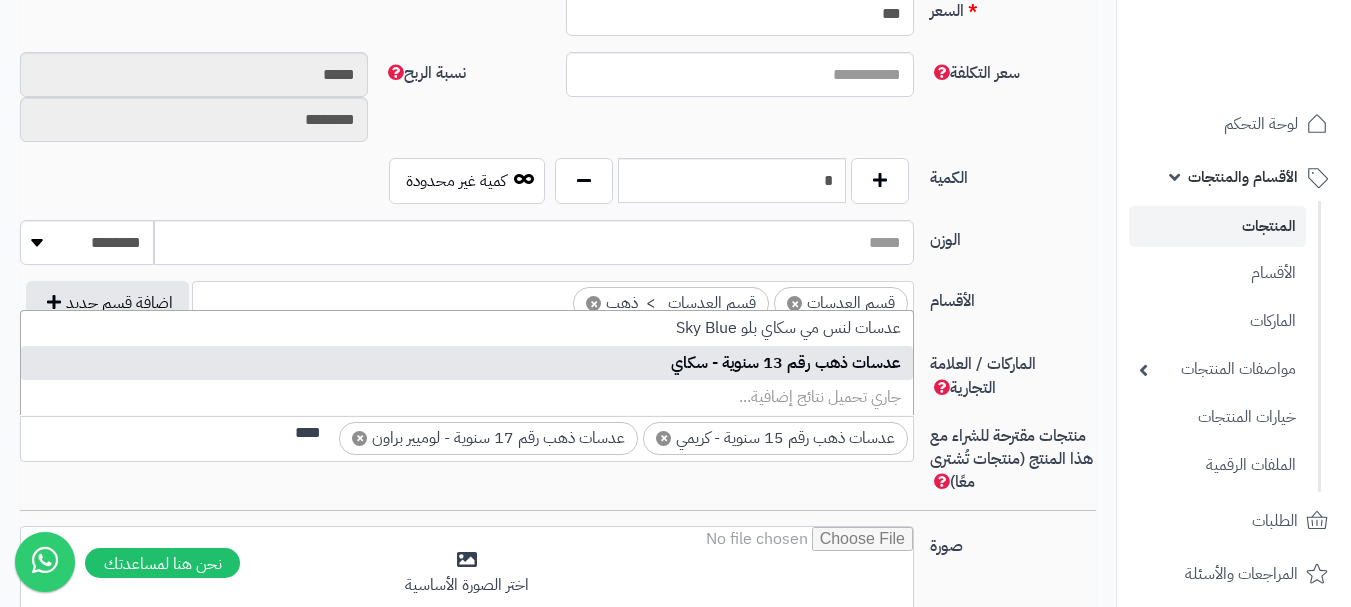 scroll, scrollTop: 0, scrollLeft: 0, axis: both 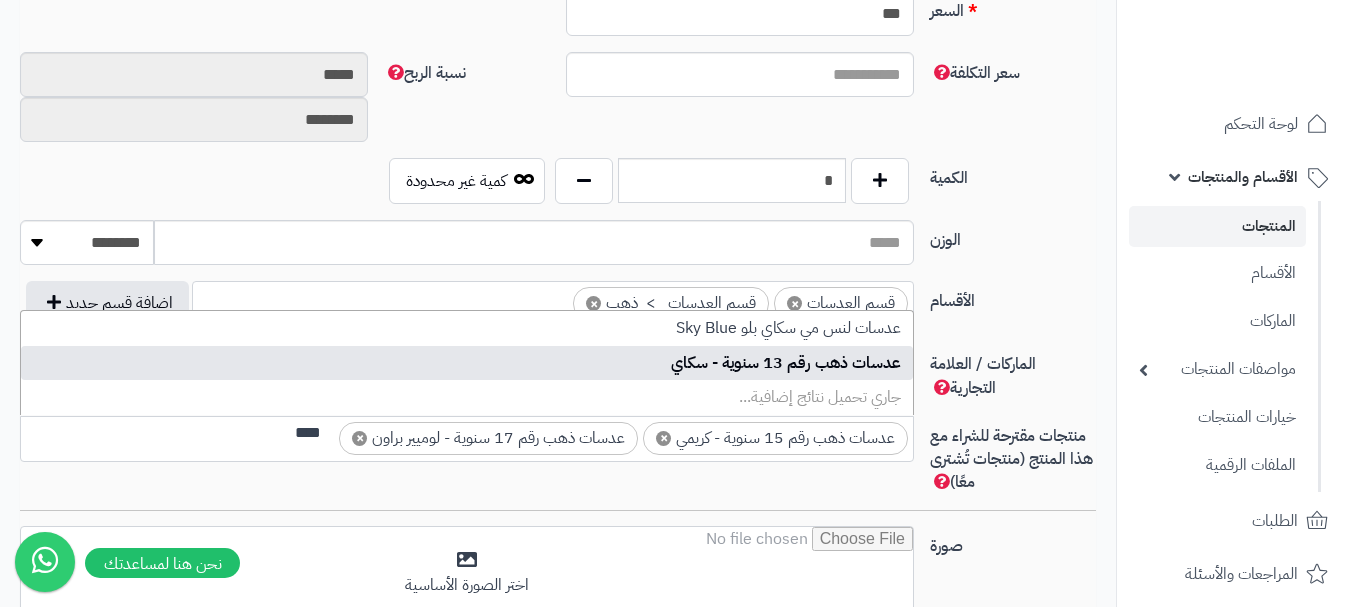 type 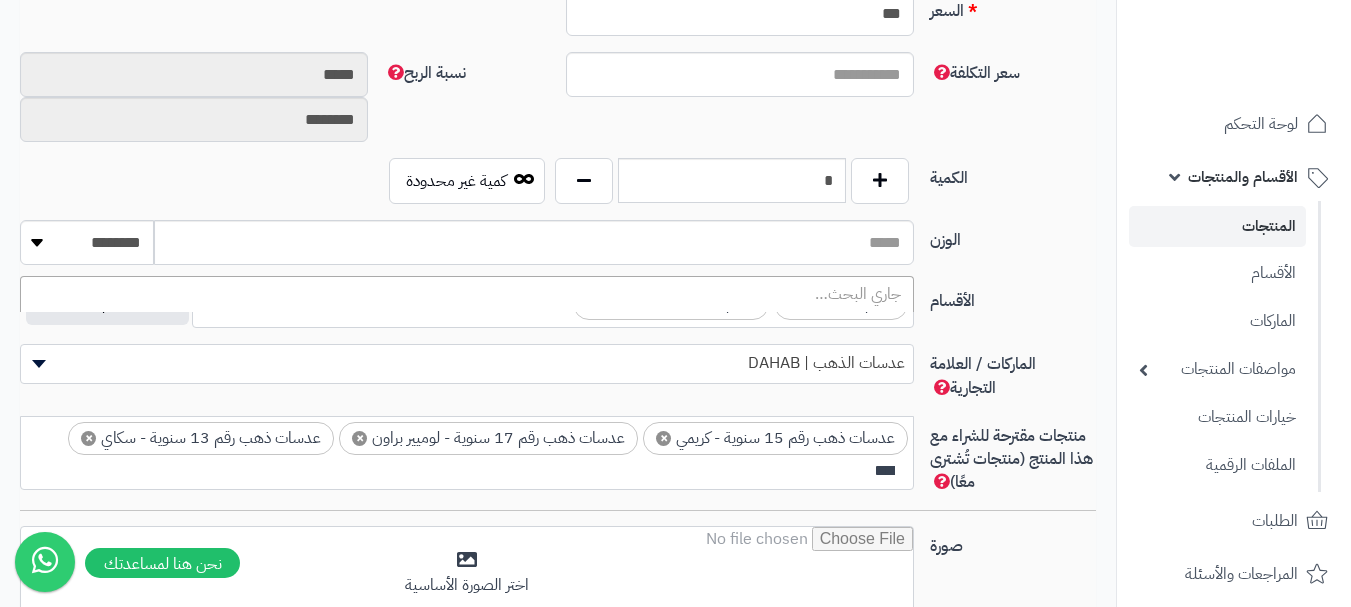scroll, scrollTop: 0, scrollLeft: 0, axis: both 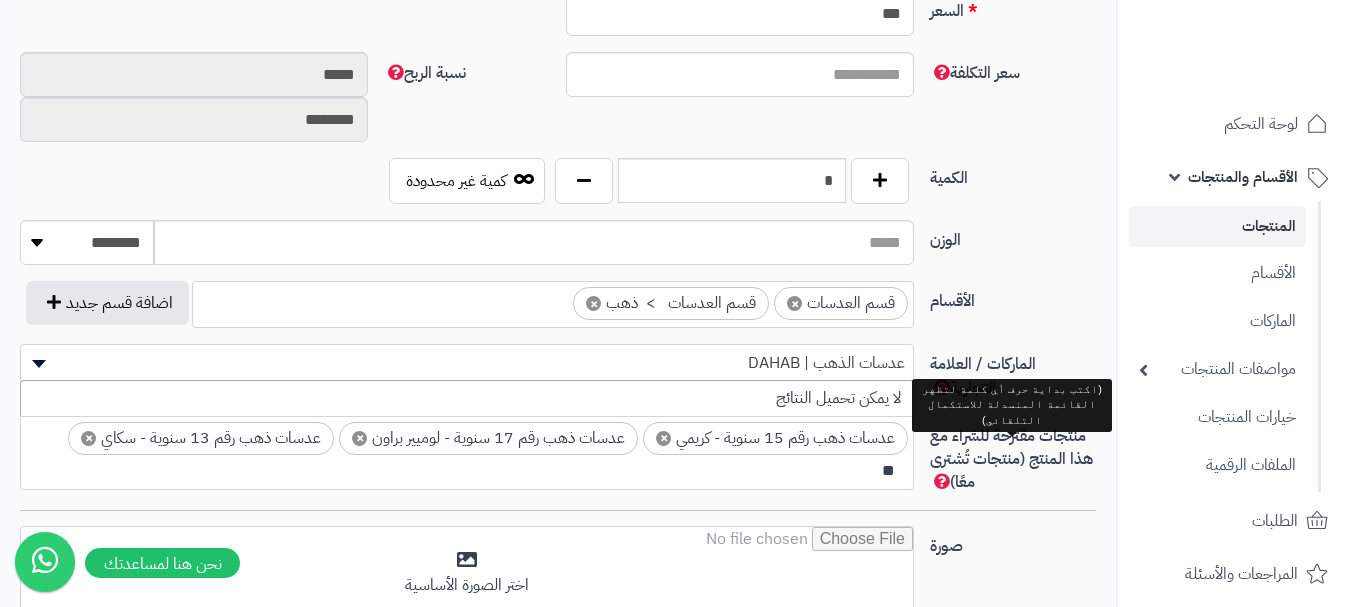 type on "*" 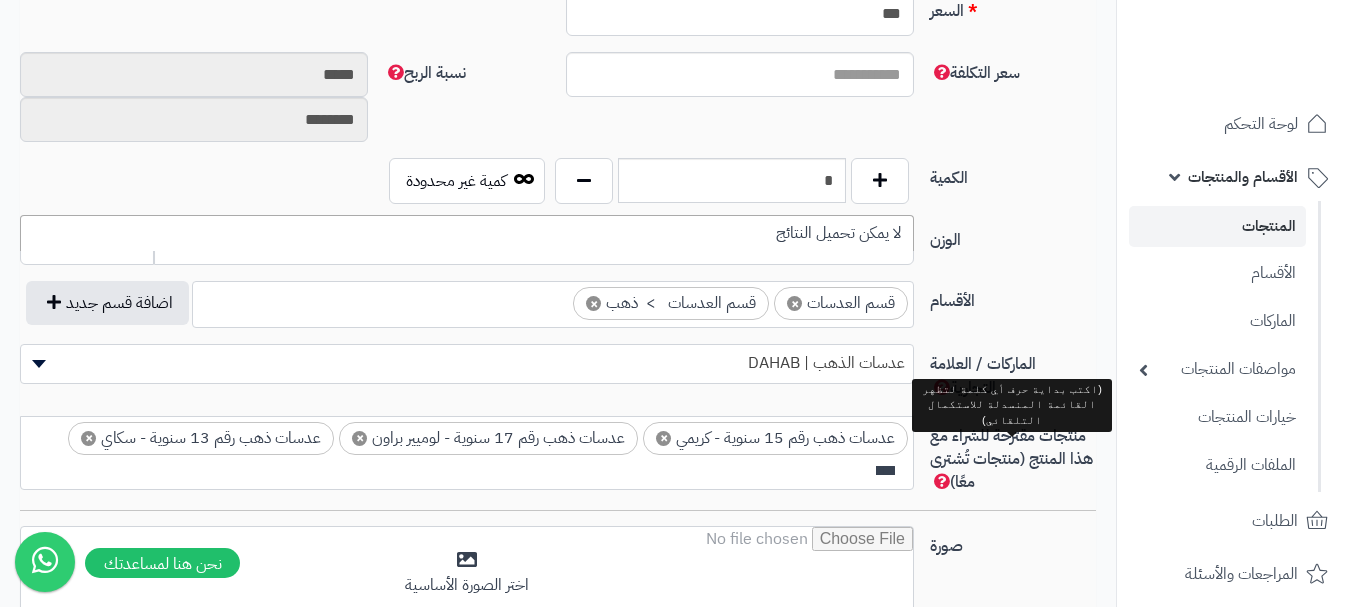 scroll, scrollTop: 0, scrollLeft: 0, axis: both 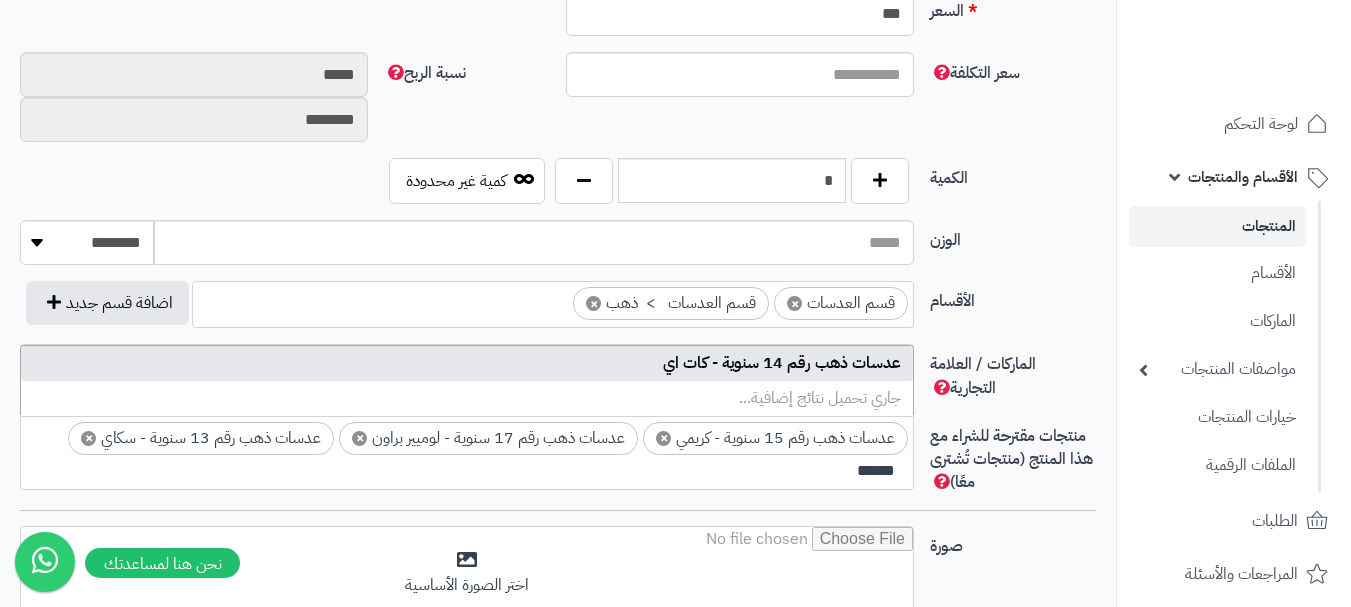 type on "******" 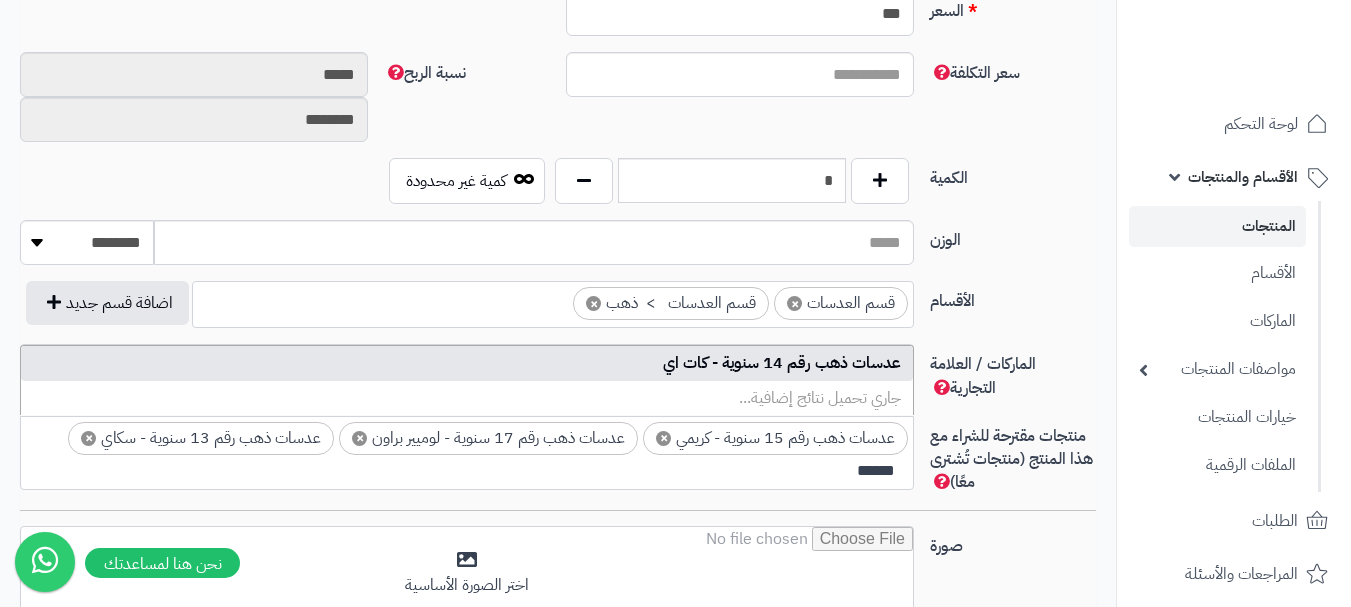 type 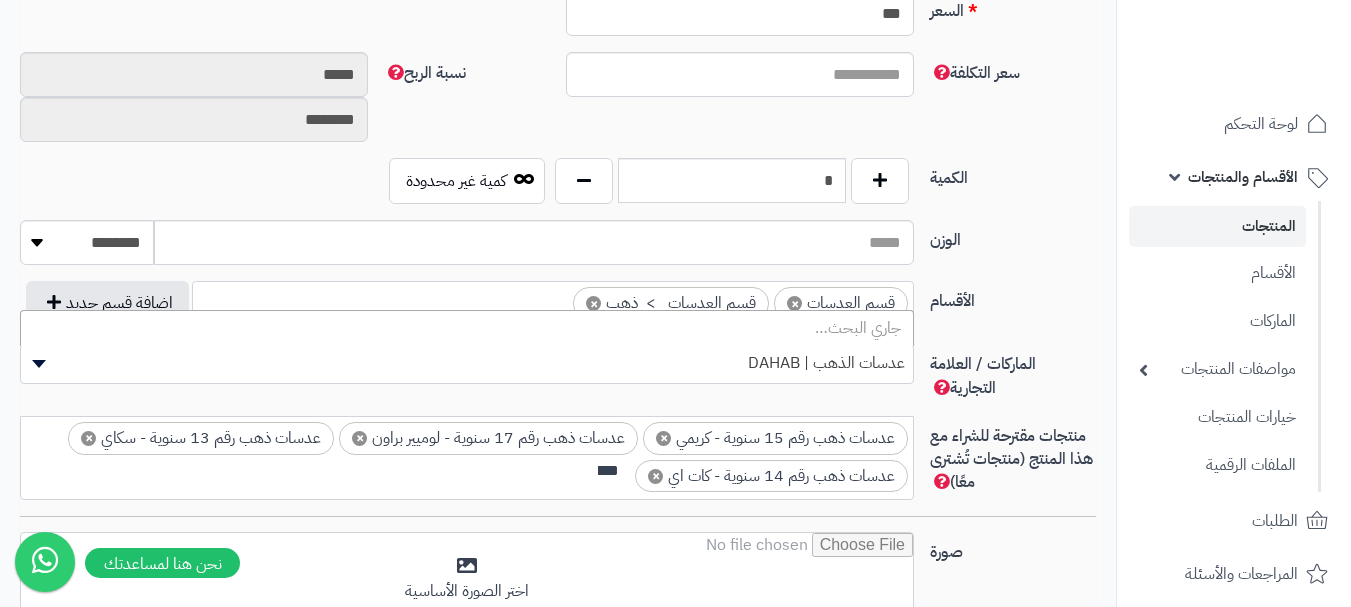 scroll, scrollTop: 0, scrollLeft: 0, axis: both 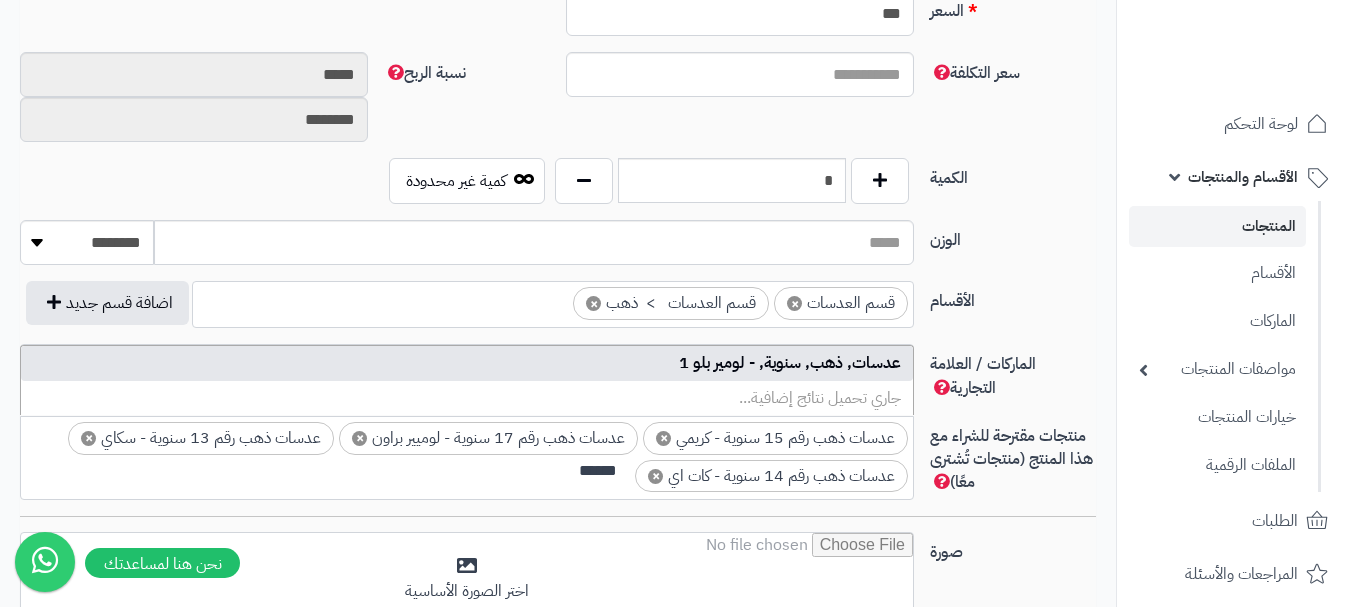 type on "*****" 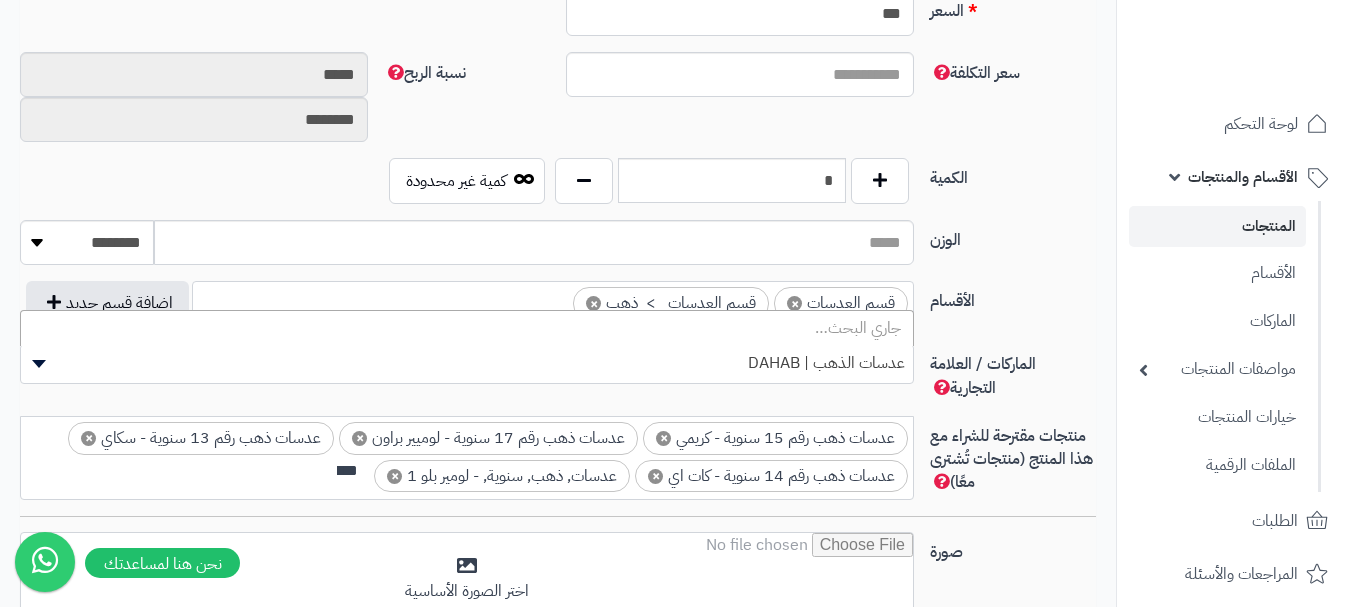 scroll, scrollTop: 0, scrollLeft: 0, axis: both 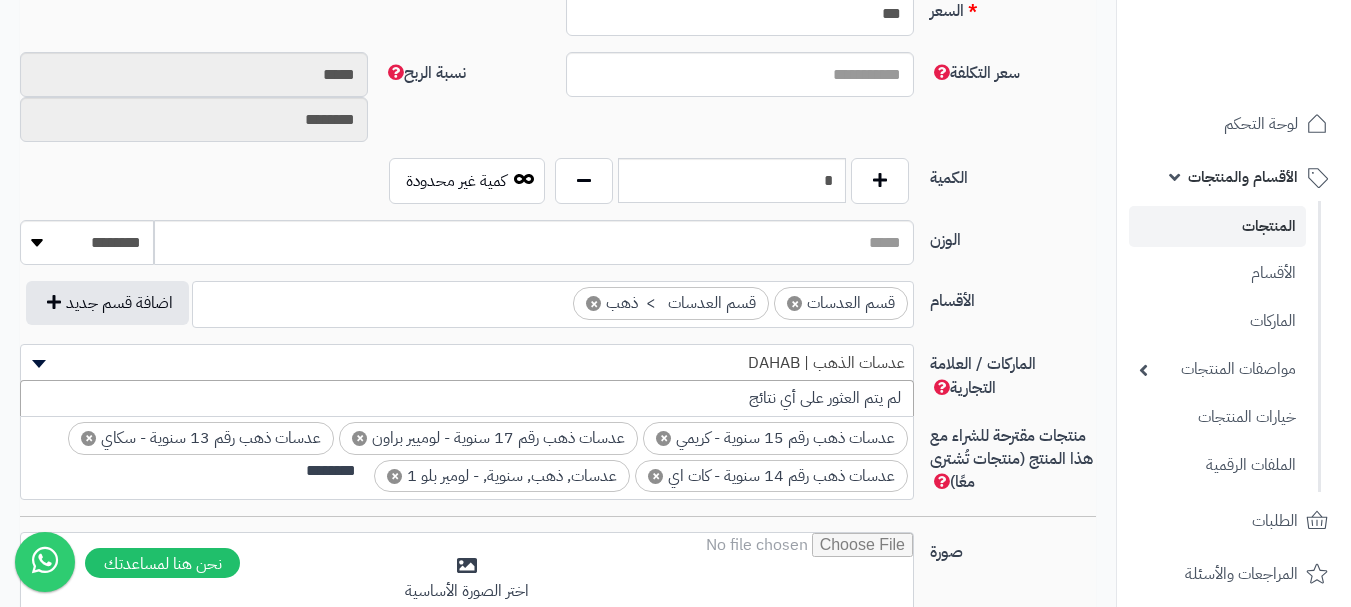 type on "********" 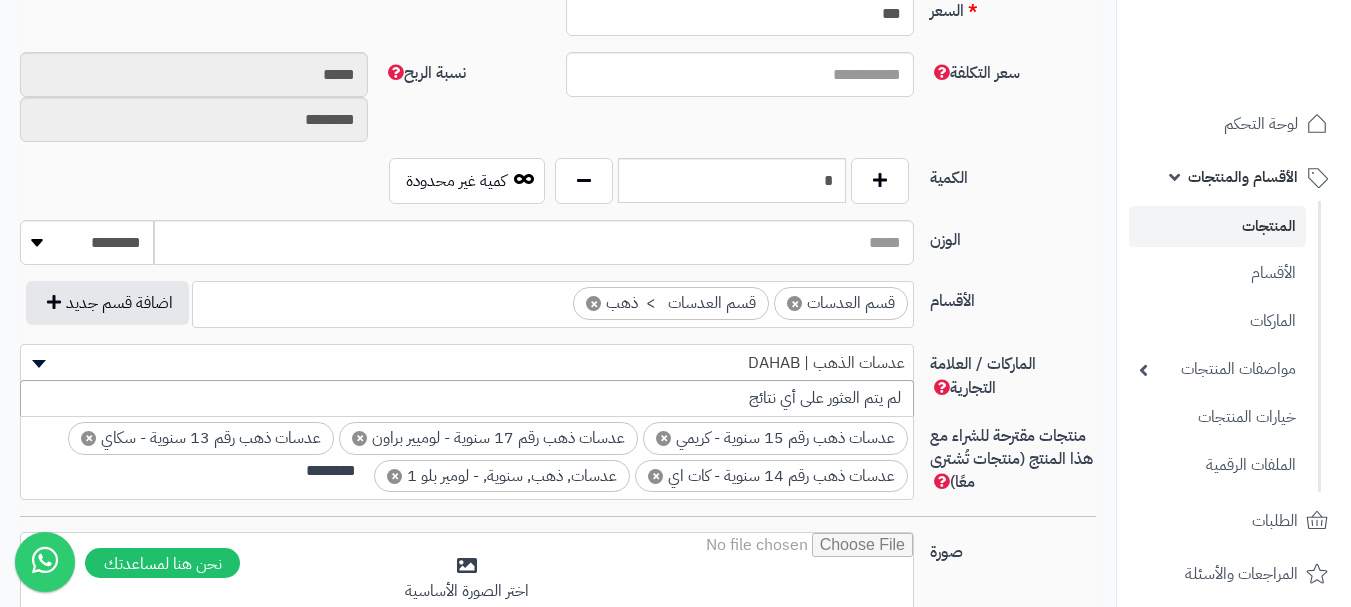 type 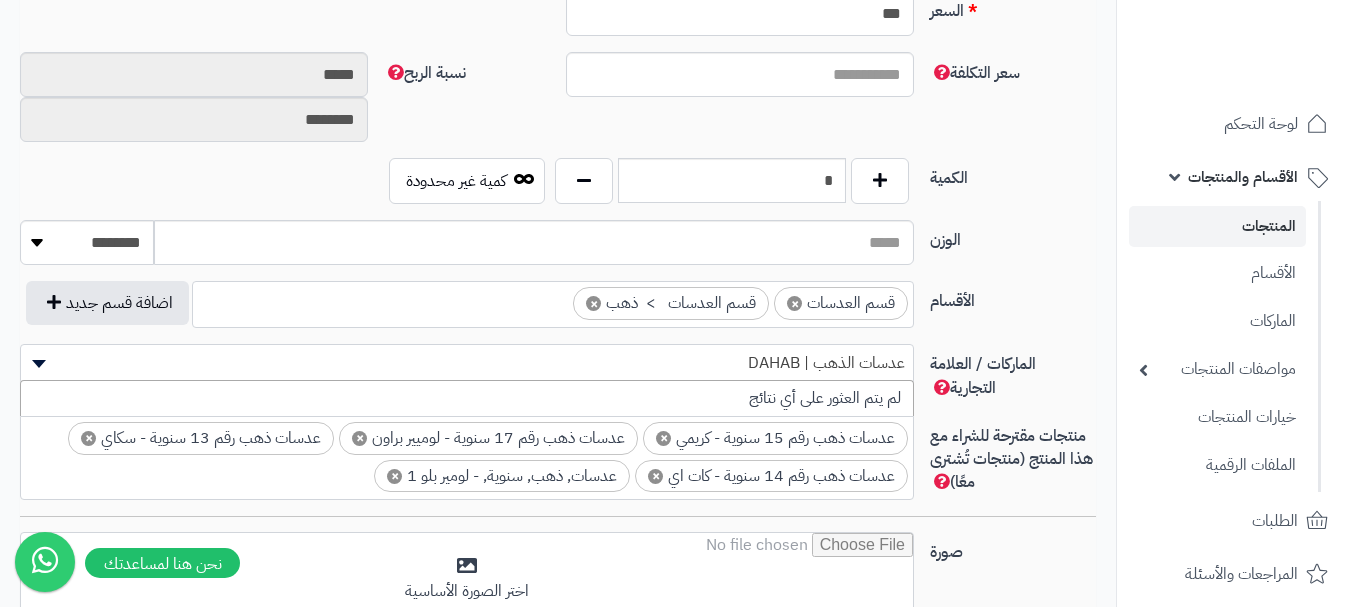 click on "الأقسام" 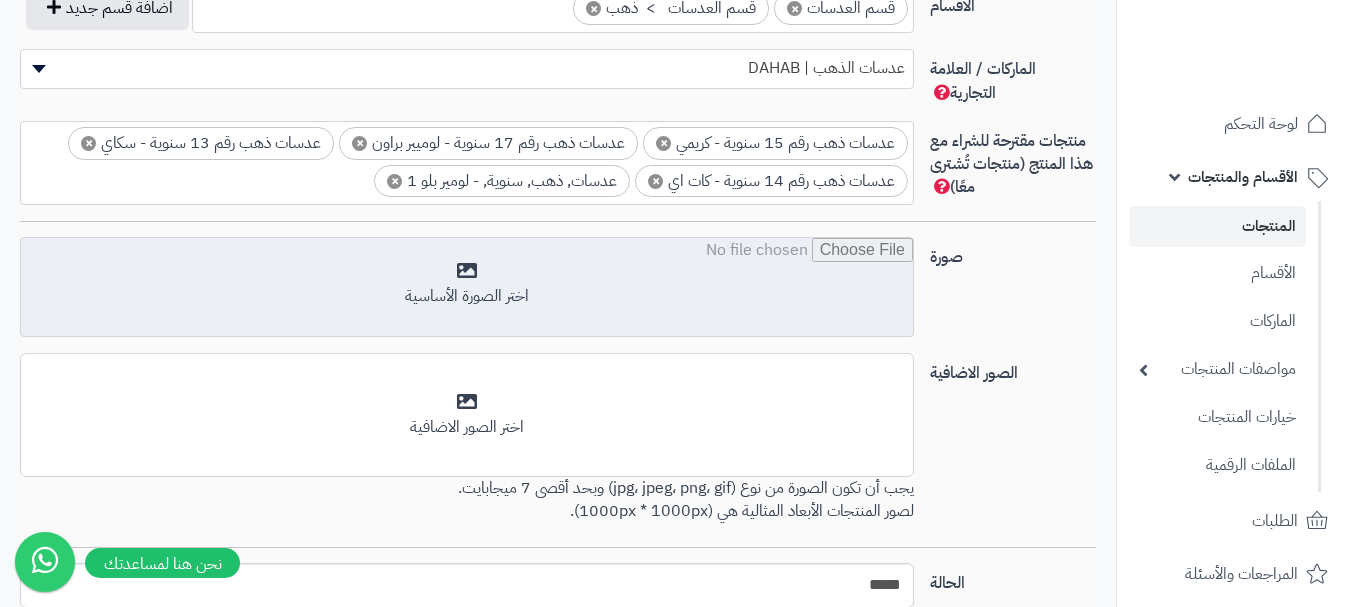 scroll, scrollTop: 1228, scrollLeft: 0, axis: vertical 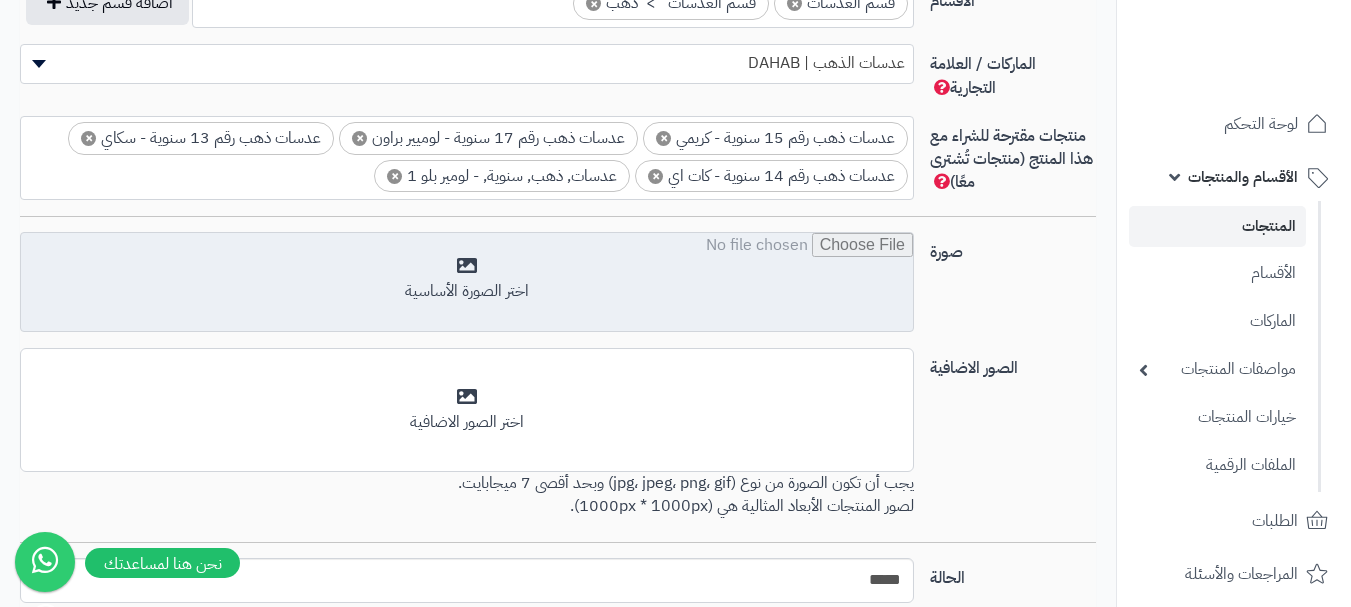click 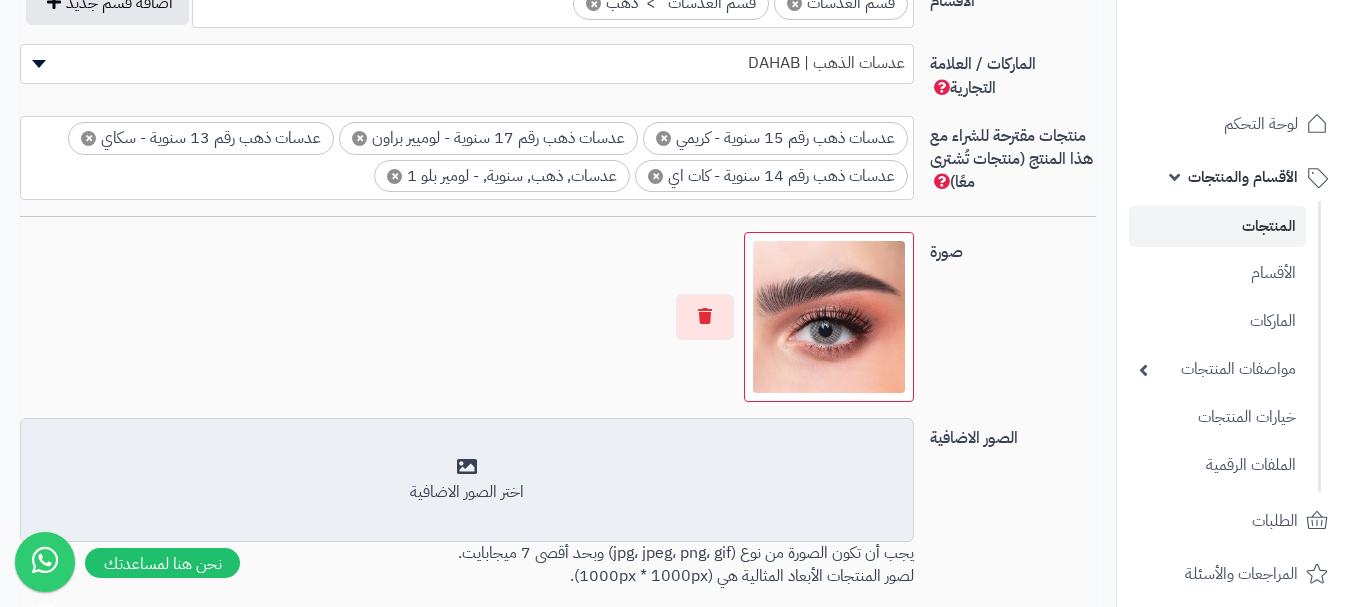 click on "اختر الصور الاضافية" 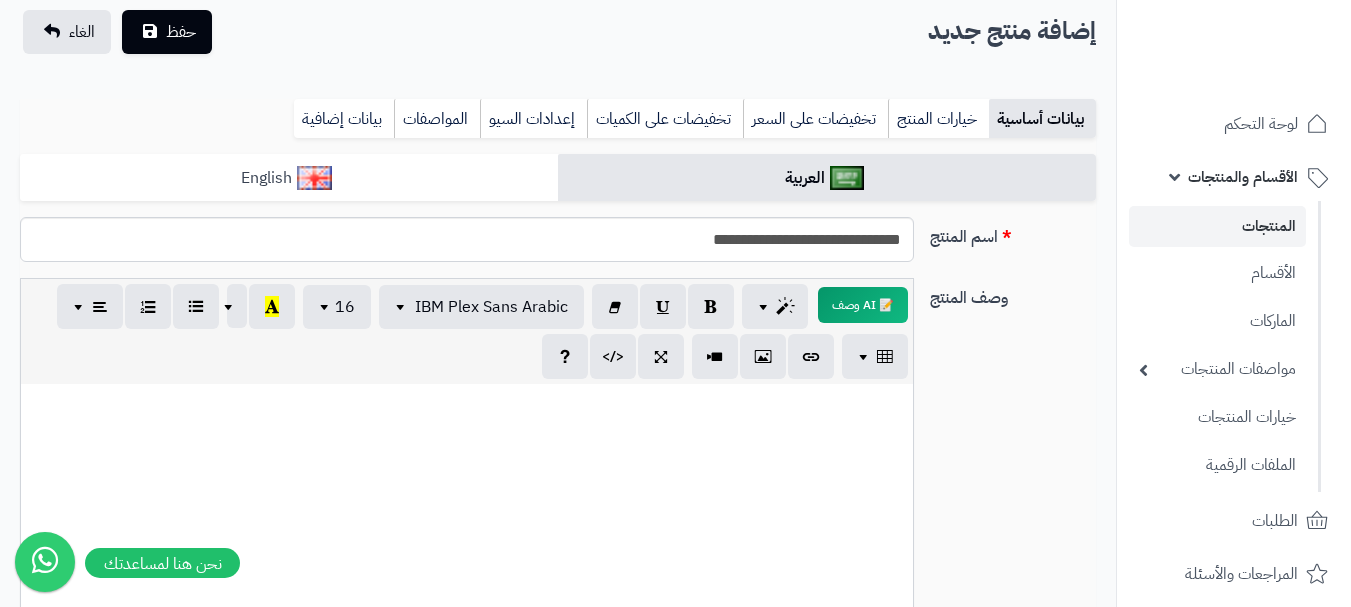 scroll, scrollTop: 28, scrollLeft: 0, axis: vertical 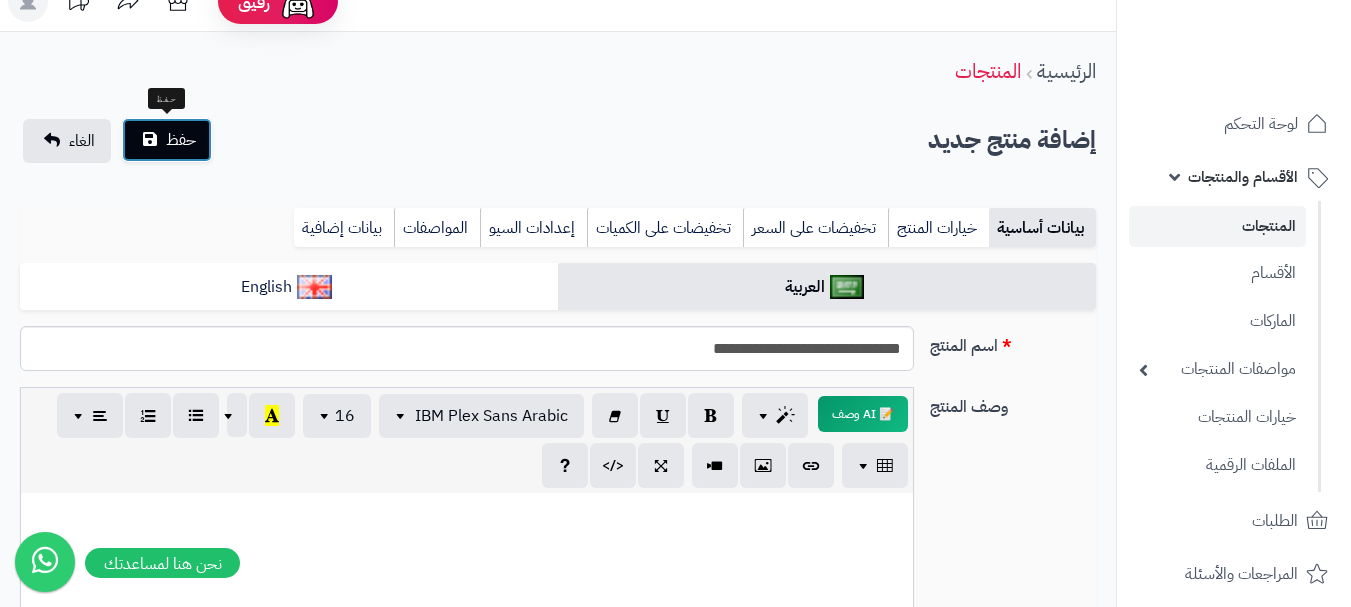 click on "حفظ" 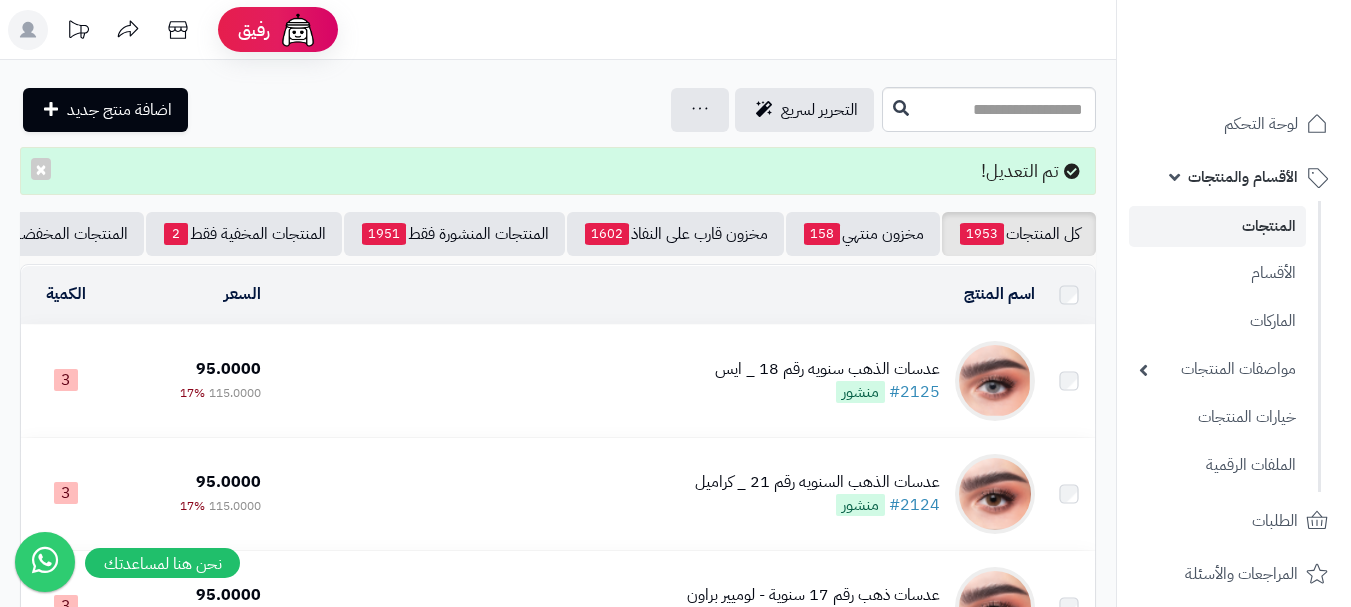 scroll, scrollTop: 0, scrollLeft: 0, axis: both 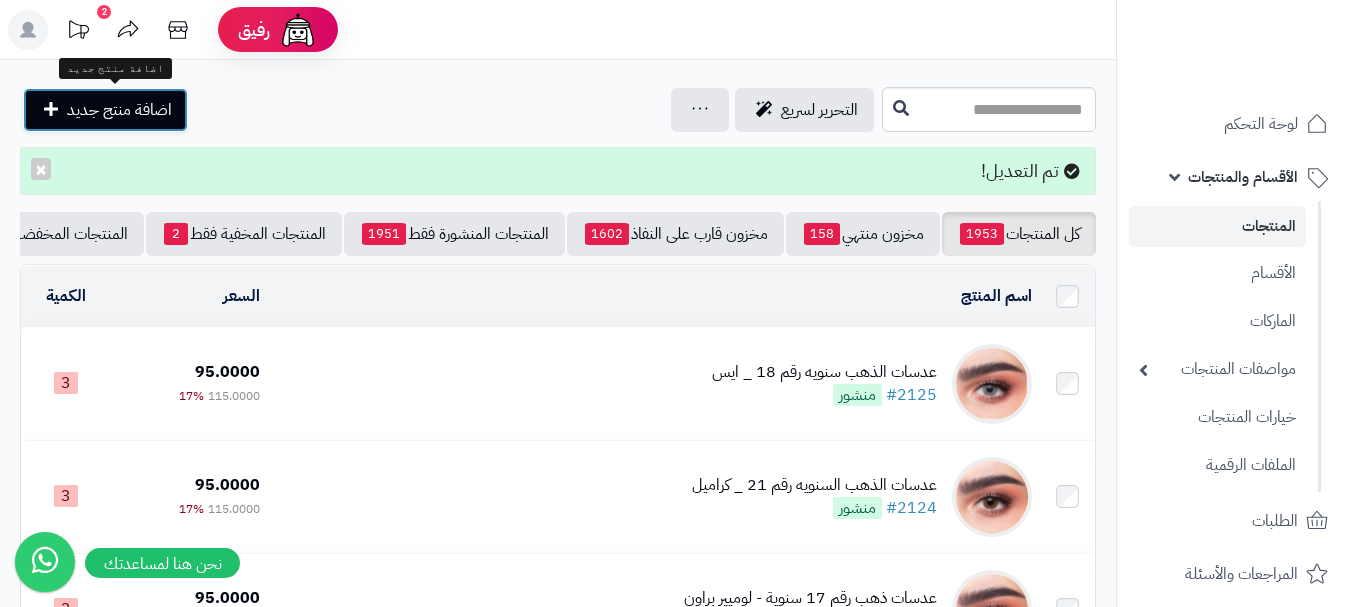 click on "اضافة منتج جديد" at bounding box center [119, 110] 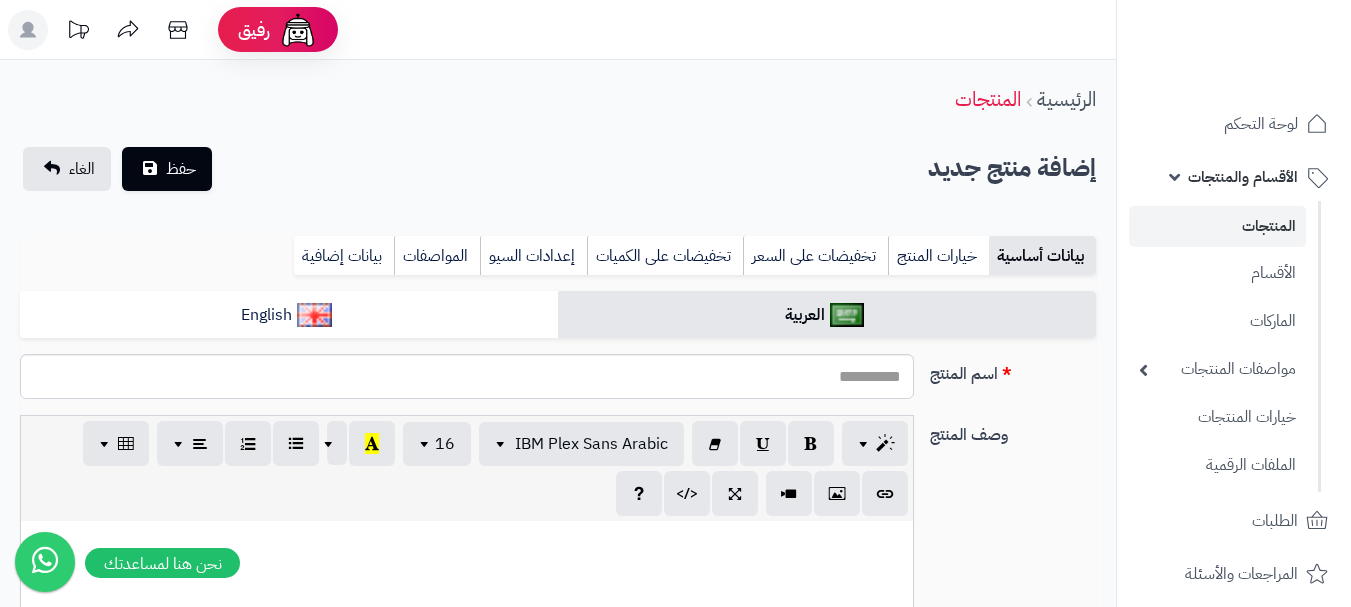 select 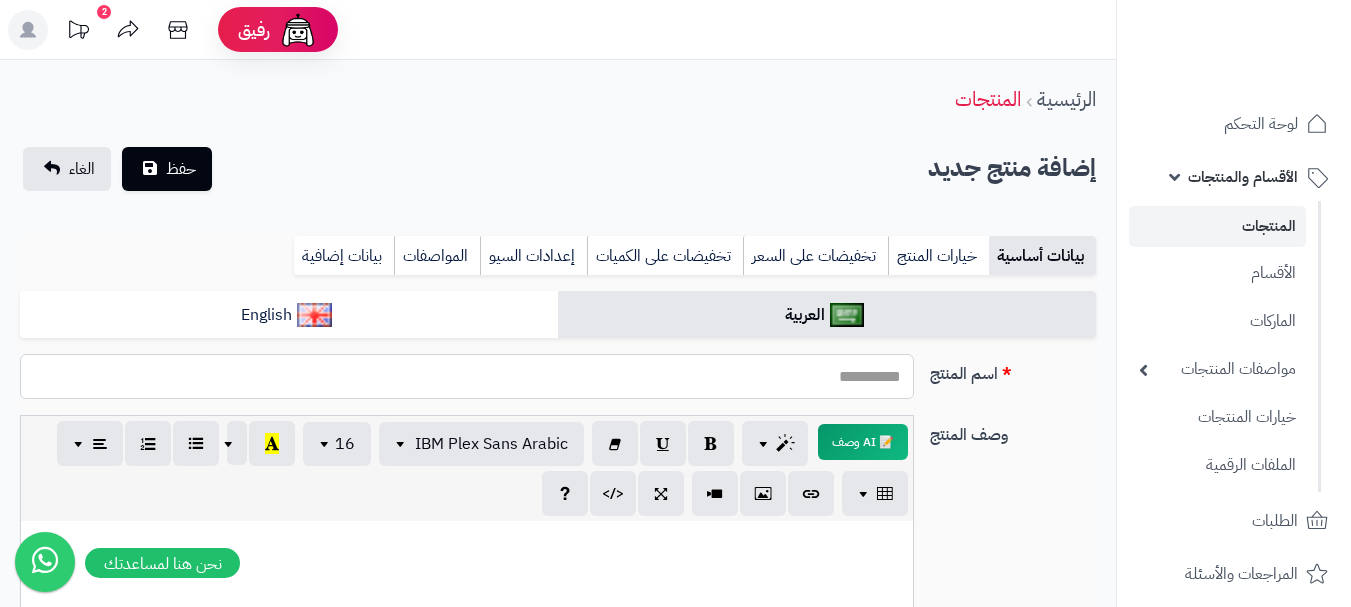 click on "اسم المنتج" at bounding box center [467, 376] 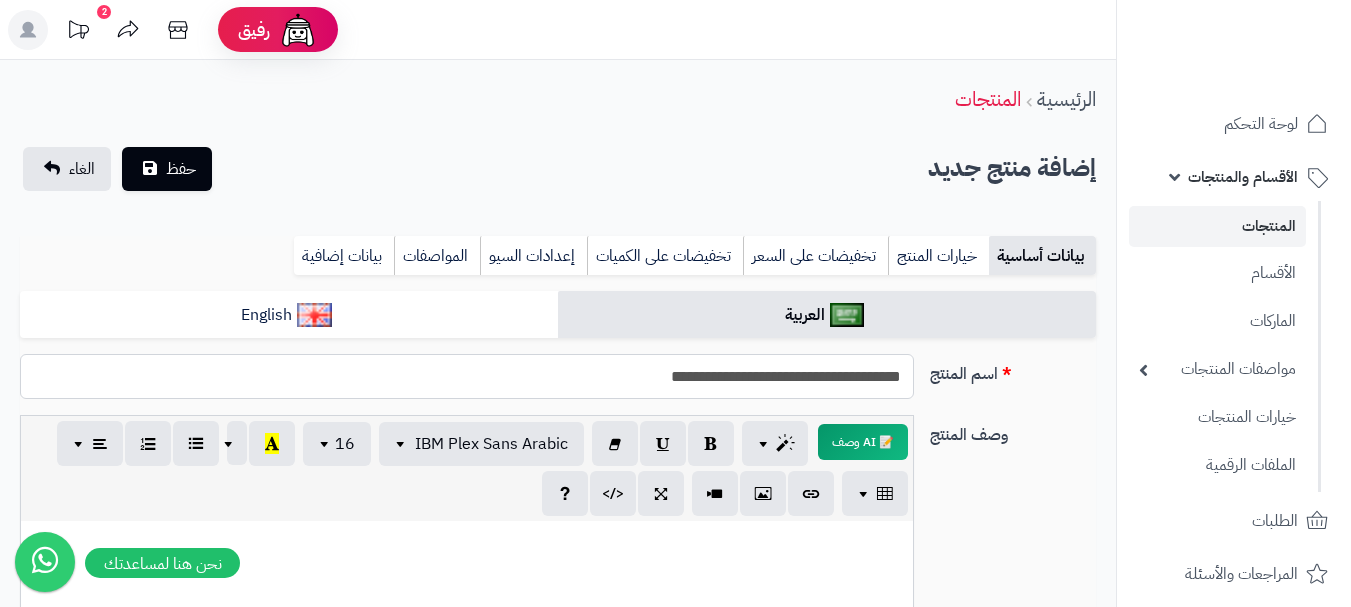 click on "**********" at bounding box center (467, 376) 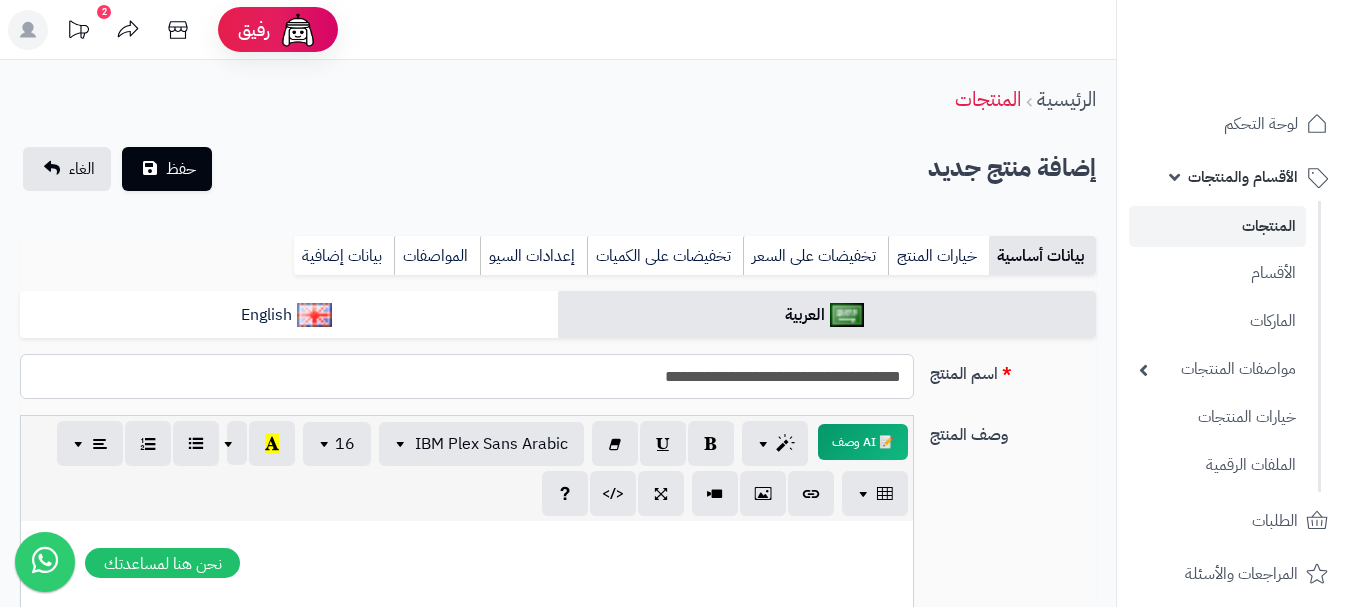 drag, startPoint x: 634, startPoint y: 391, endPoint x: 888, endPoint y: 376, distance: 254.44254 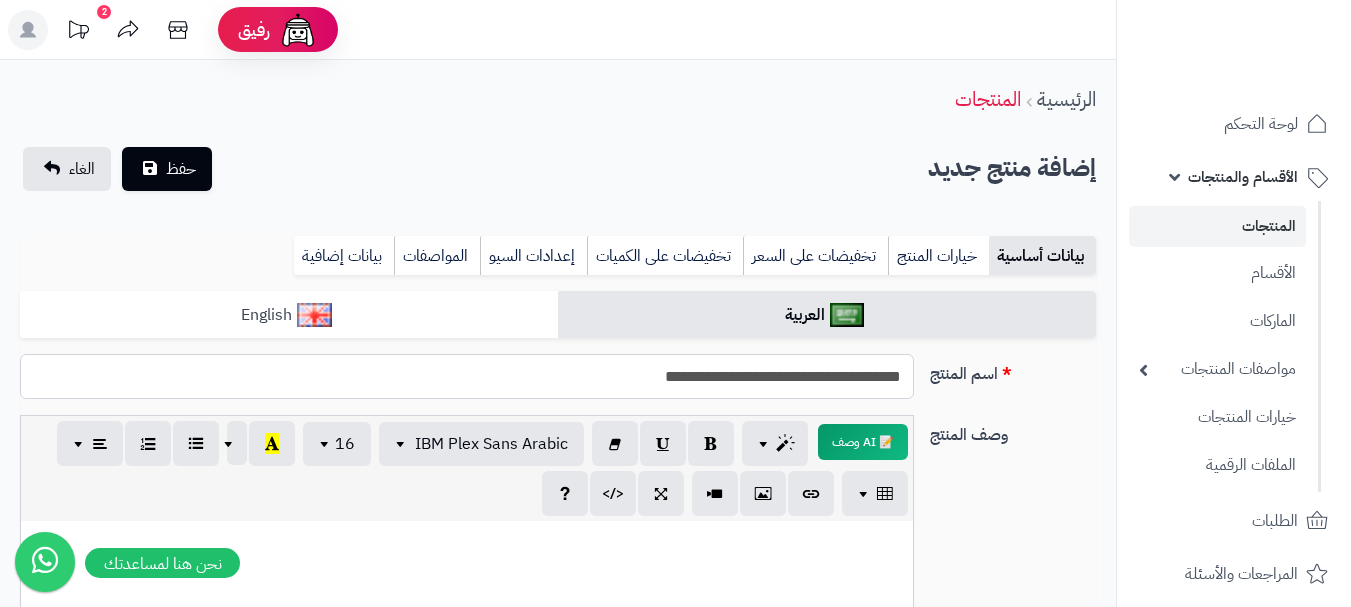 type on "**********" 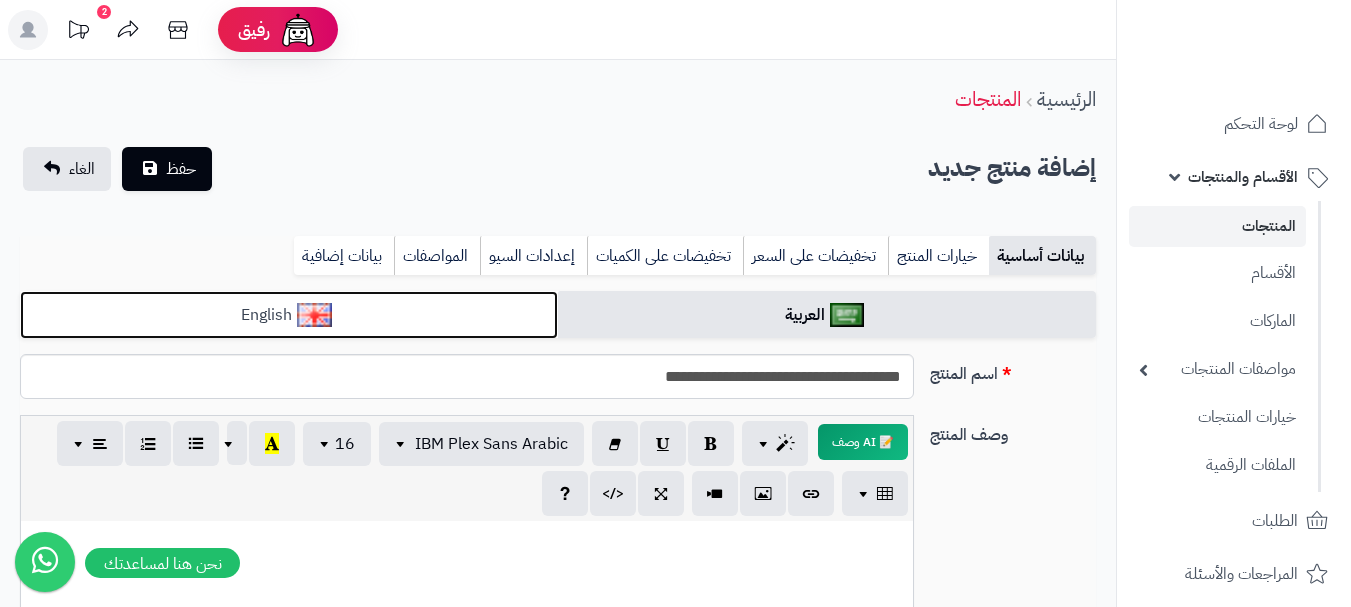 click on "English" at bounding box center [289, 315] 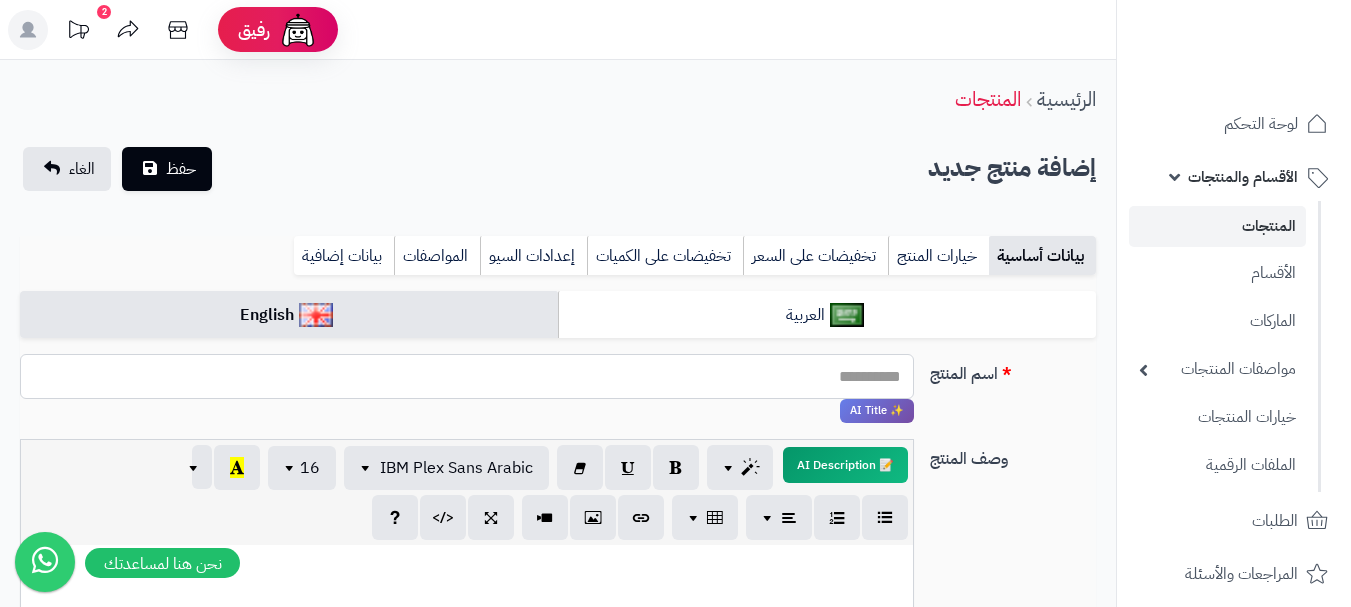 paste on "**********" 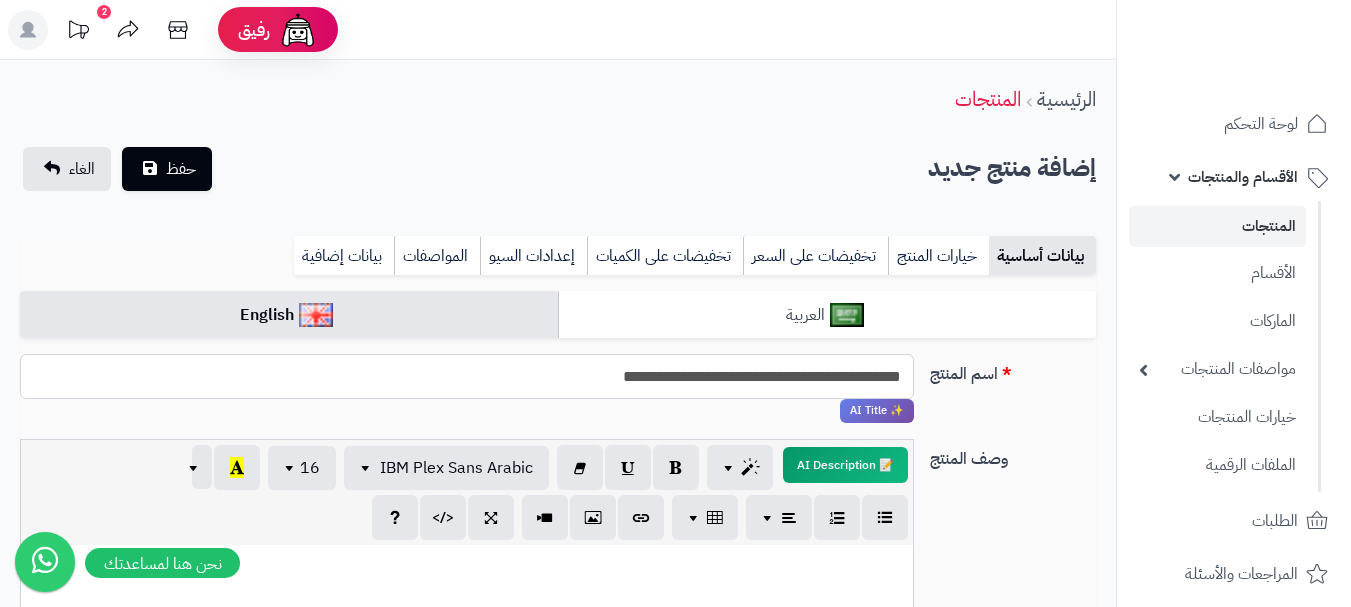 type on "**********" 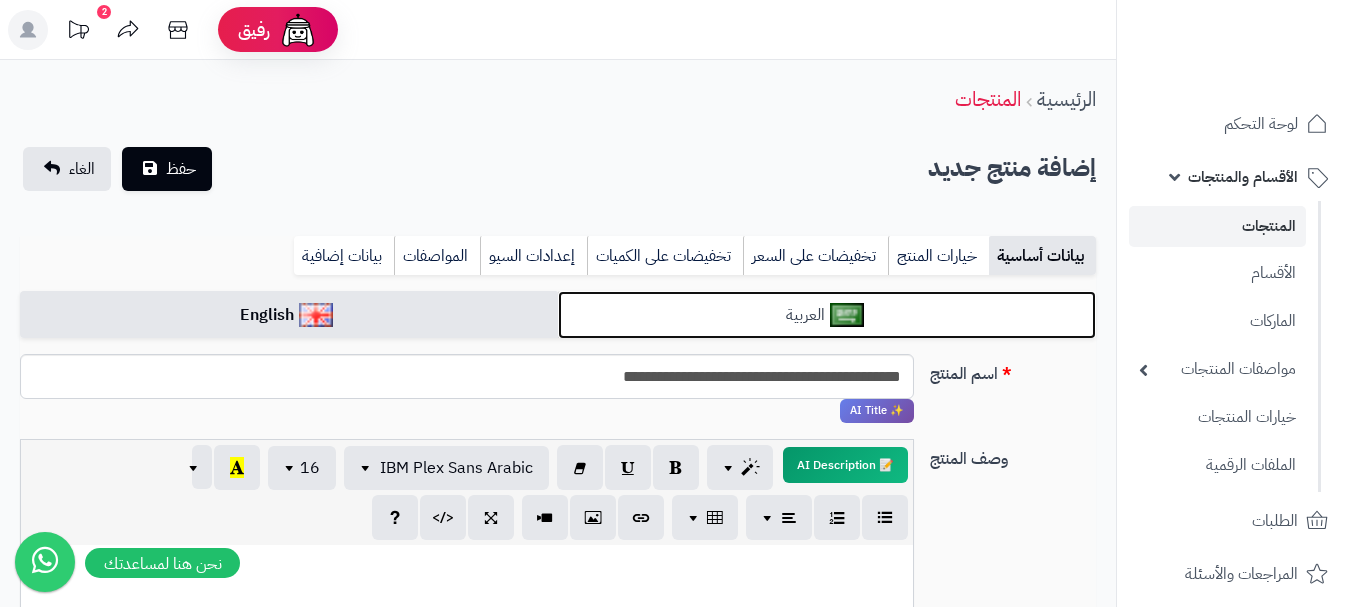 click on "العربية" at bounding box center [827, 315] 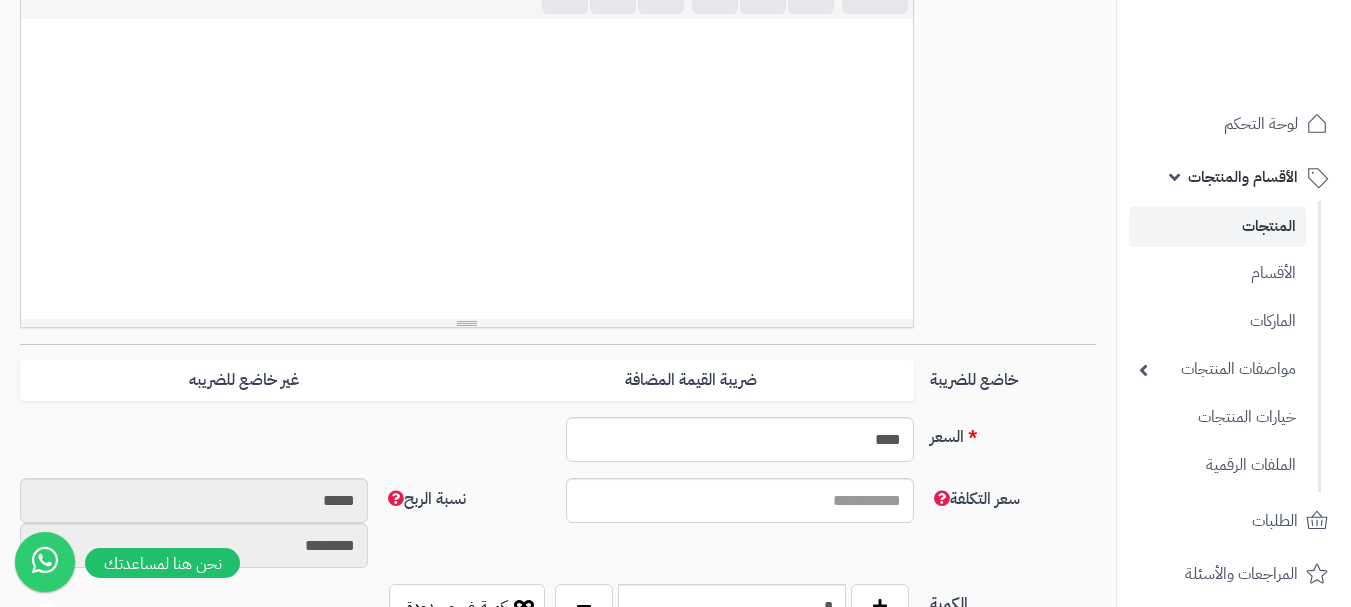 scroll, scrollTop: 600, scrollLeft: 0, axis: vertical 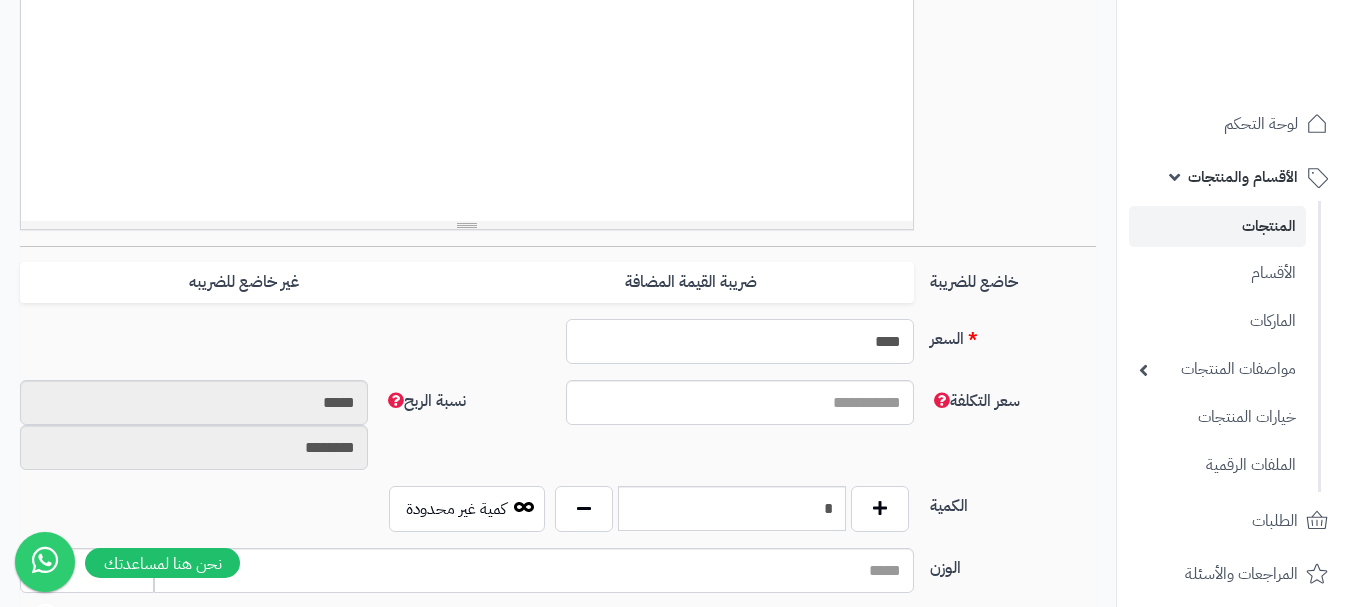 click on "****" at bounding box center (740, 341) 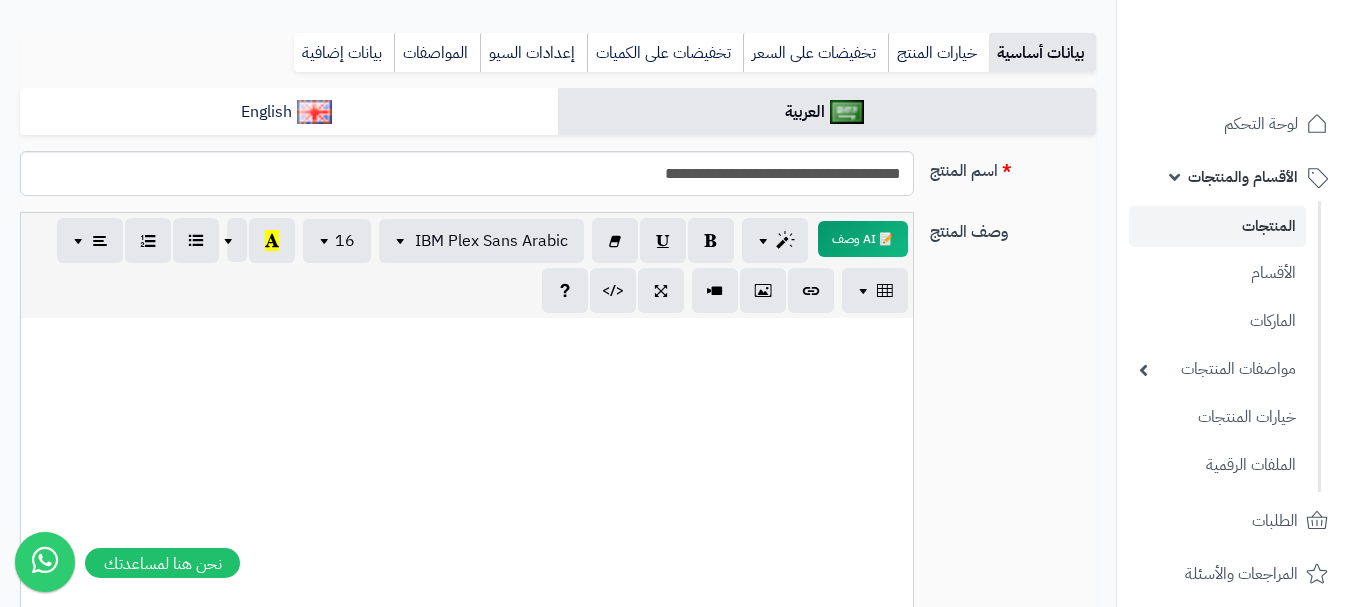 scroll, scrollTop: 200, scrollLeft: 0, axis: vertical 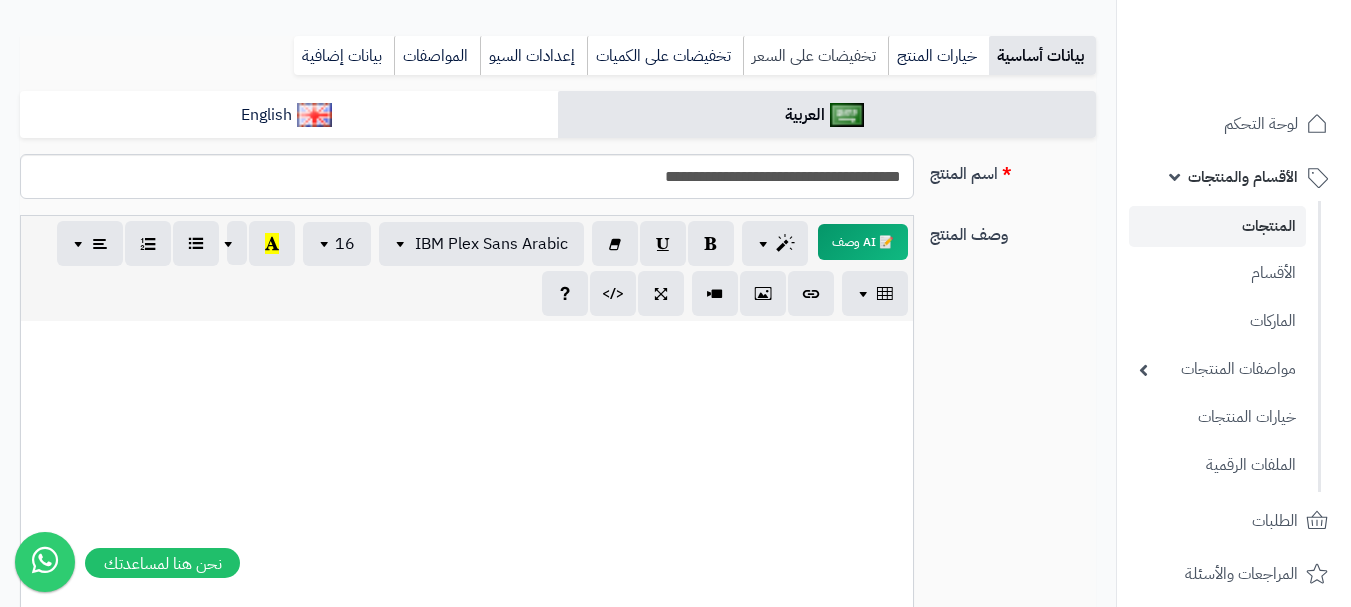 type on "***" 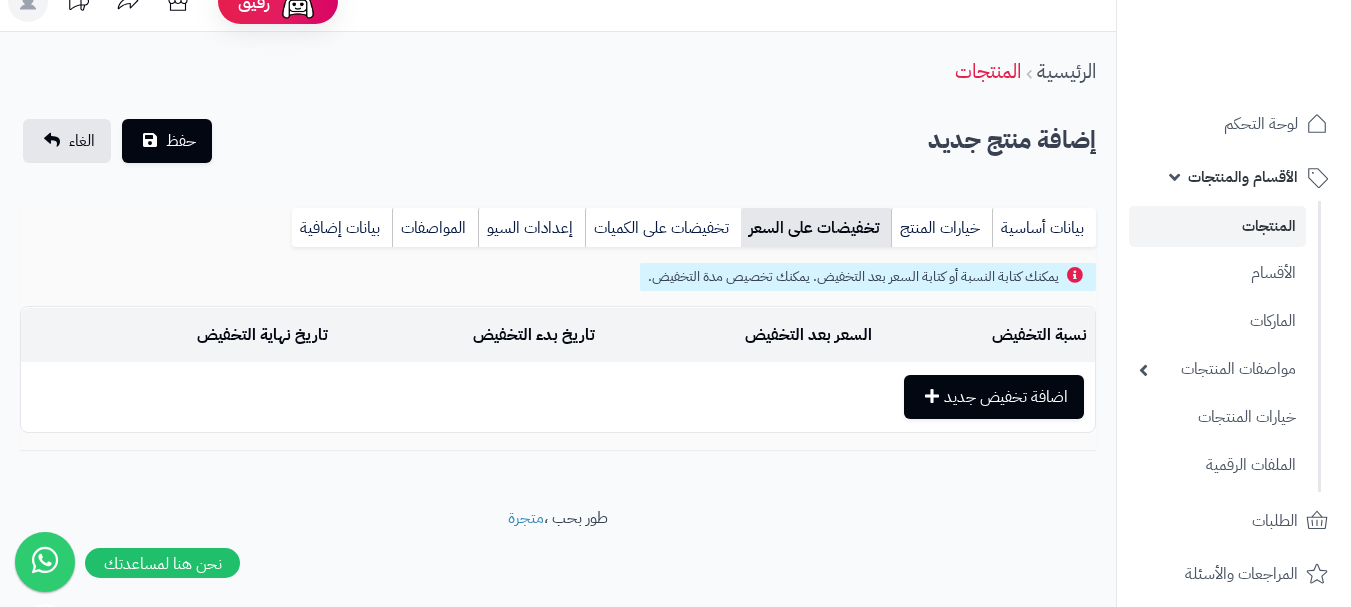 scroll, scrollTop: 28, scrollLeft: 0, axis: vertical 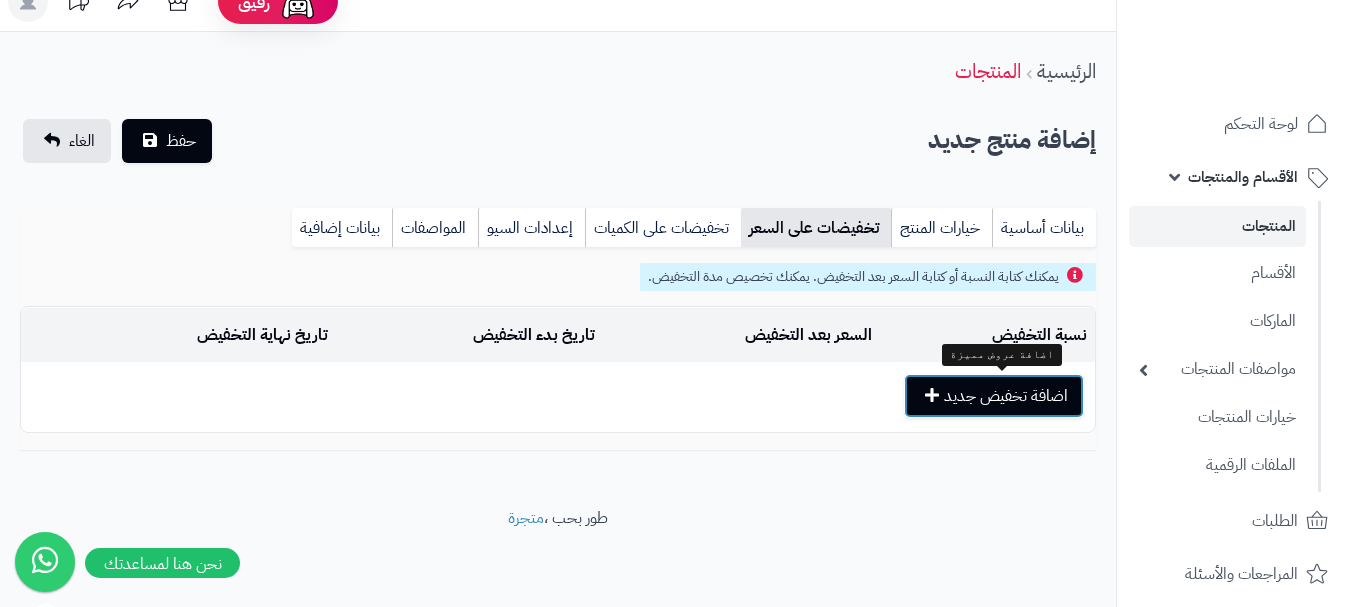 click on "اضافة تخفيض جديد" at bounding box center [994, 396] 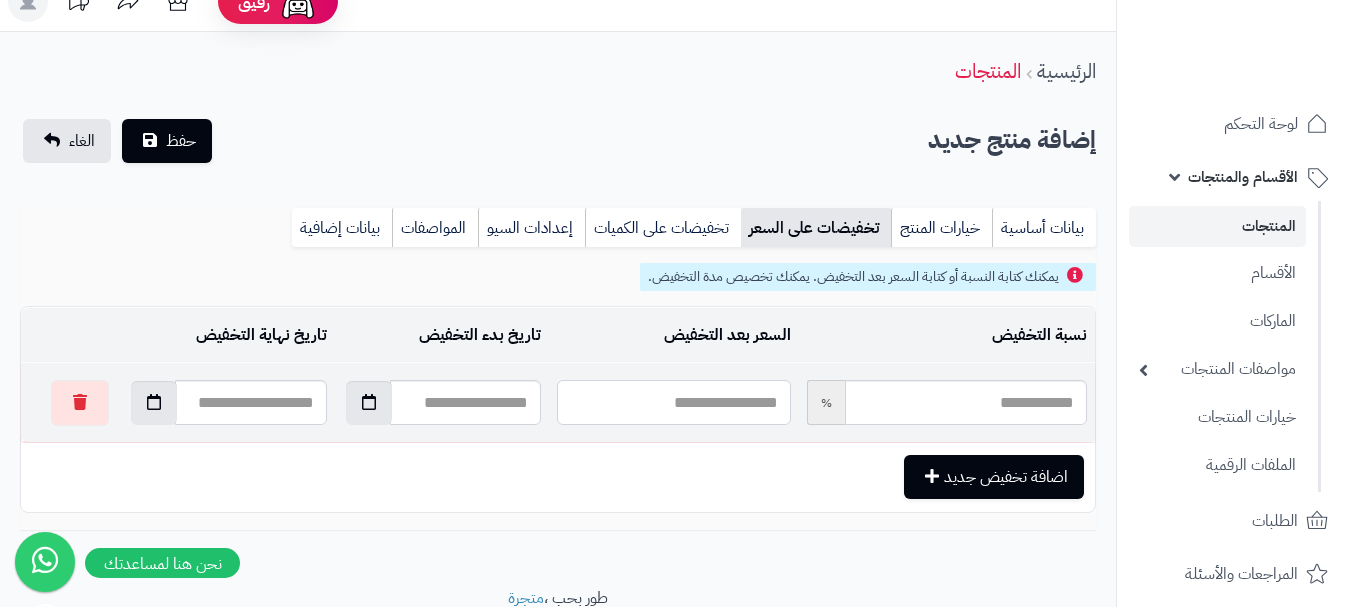 click at bounding box center [673, 402] 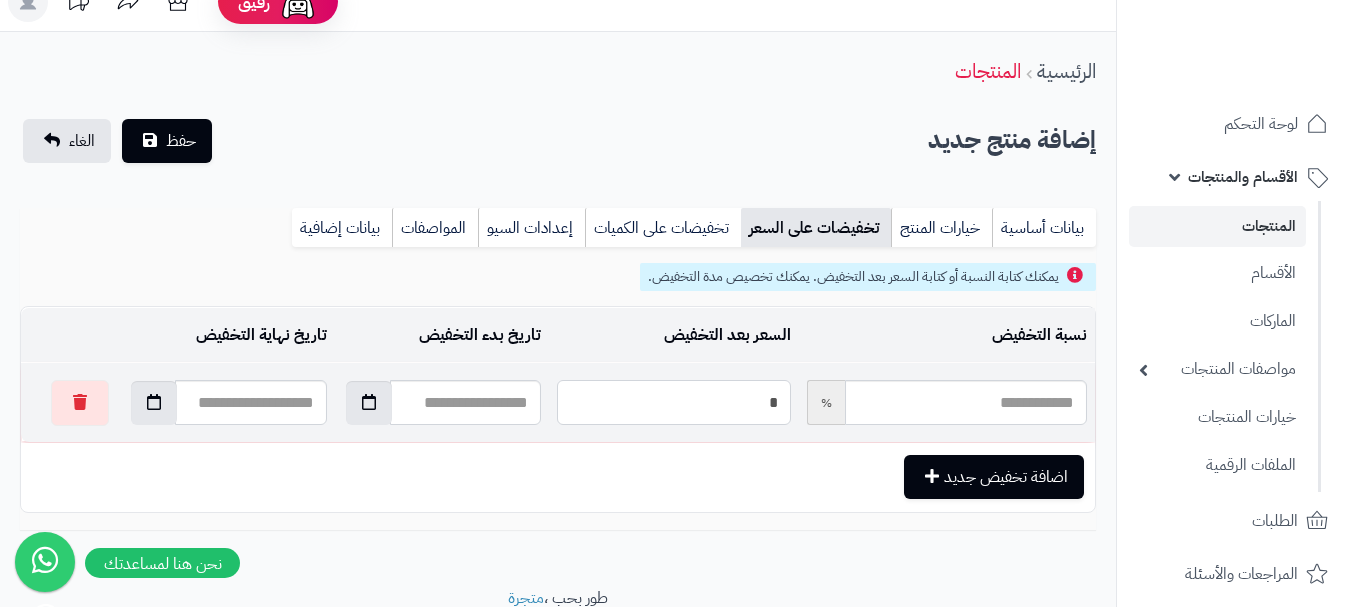 type on "**" 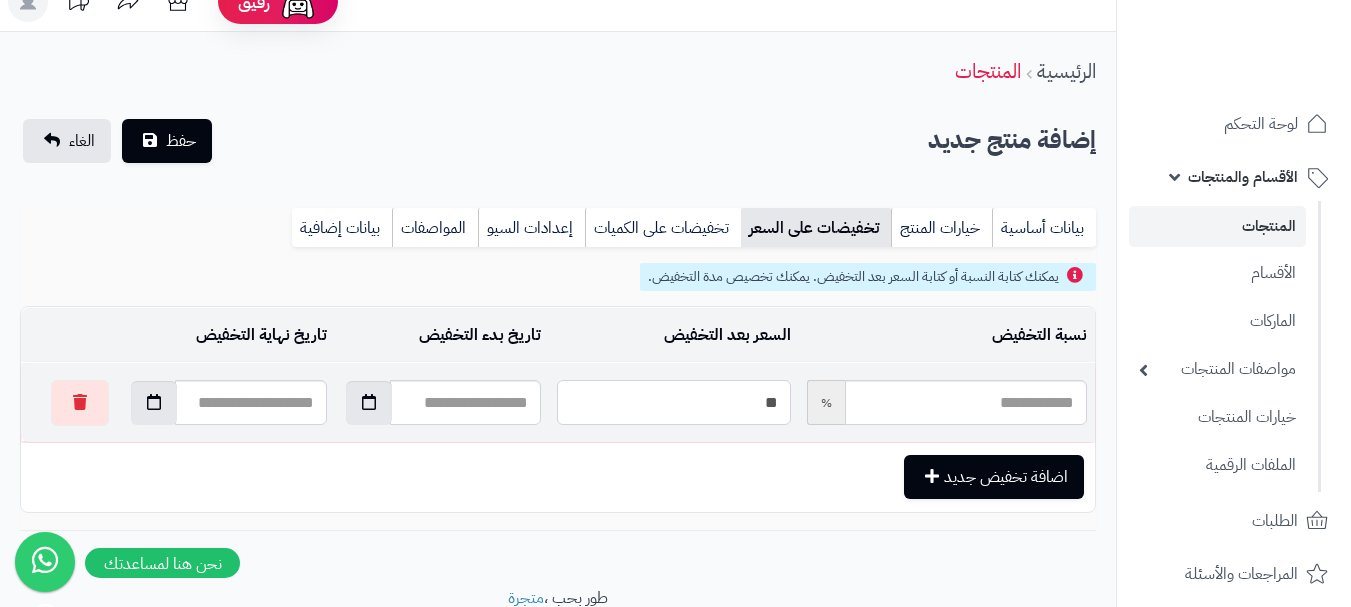 type on "*****" 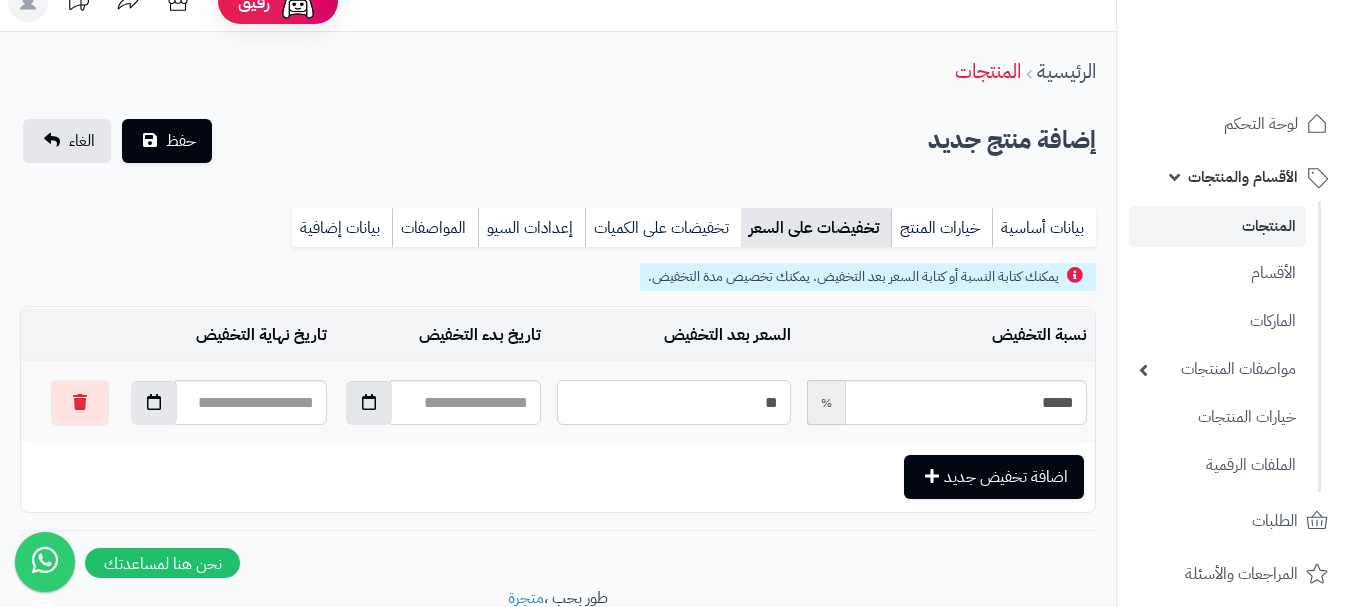 type on "**" 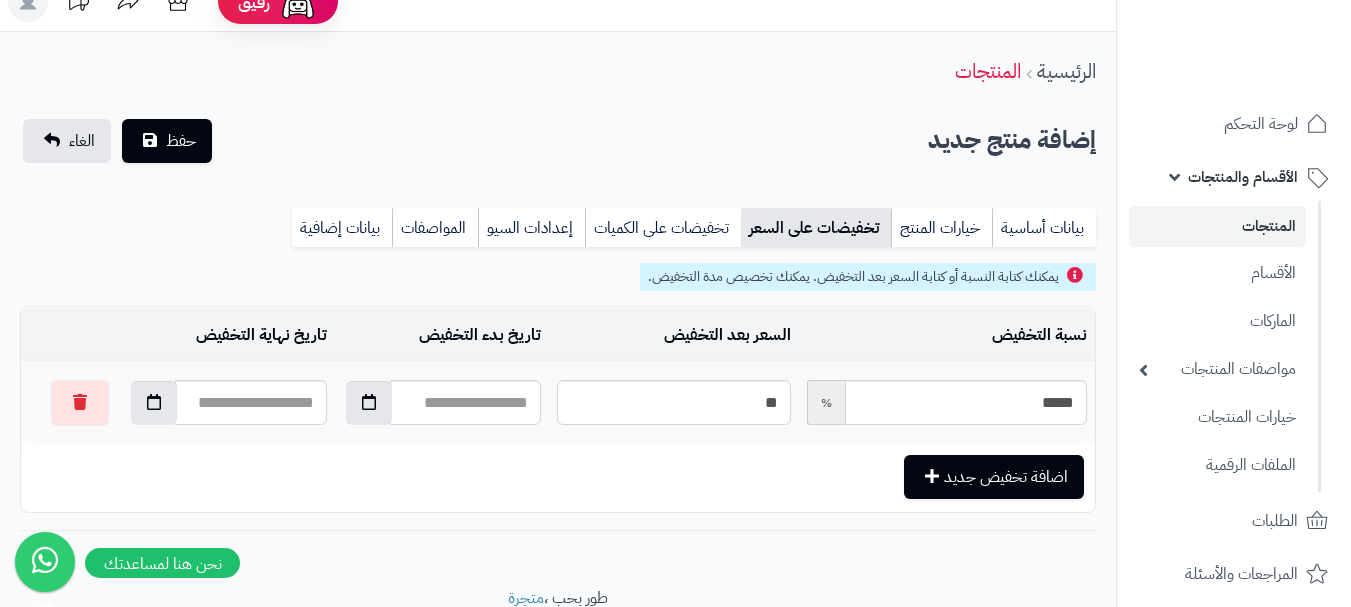 click on "**********" at bounding box center (558, 309) 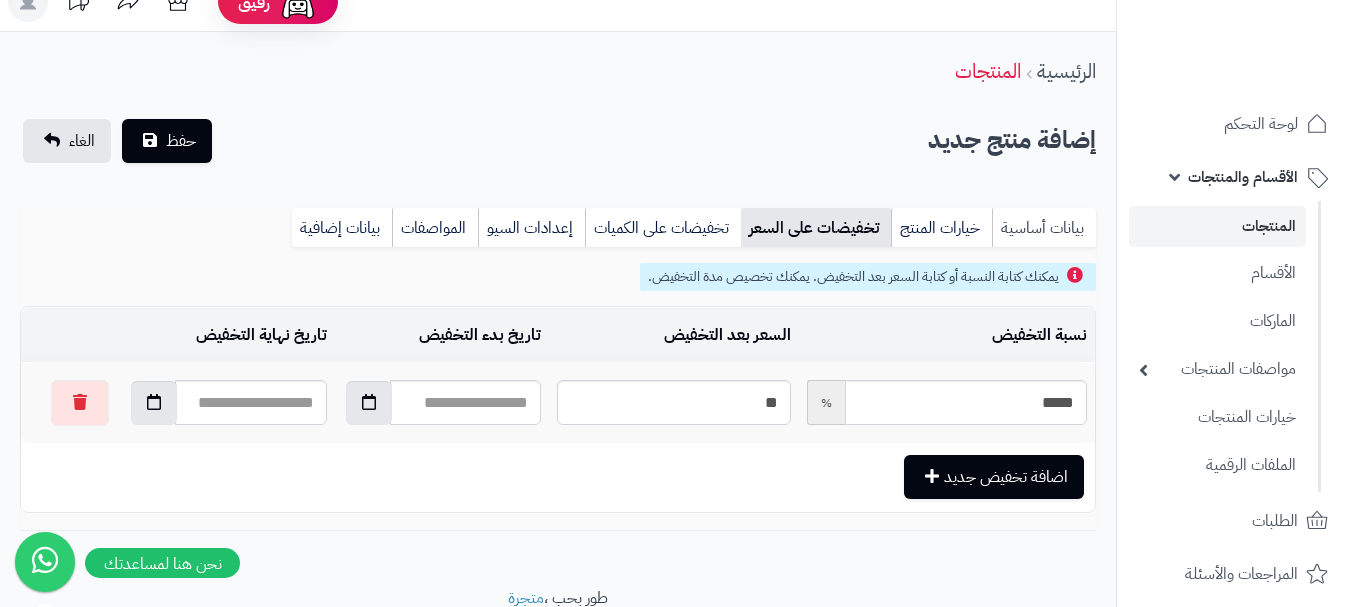 click on "بيانات أساسية" at bounding box center [1044, 228] 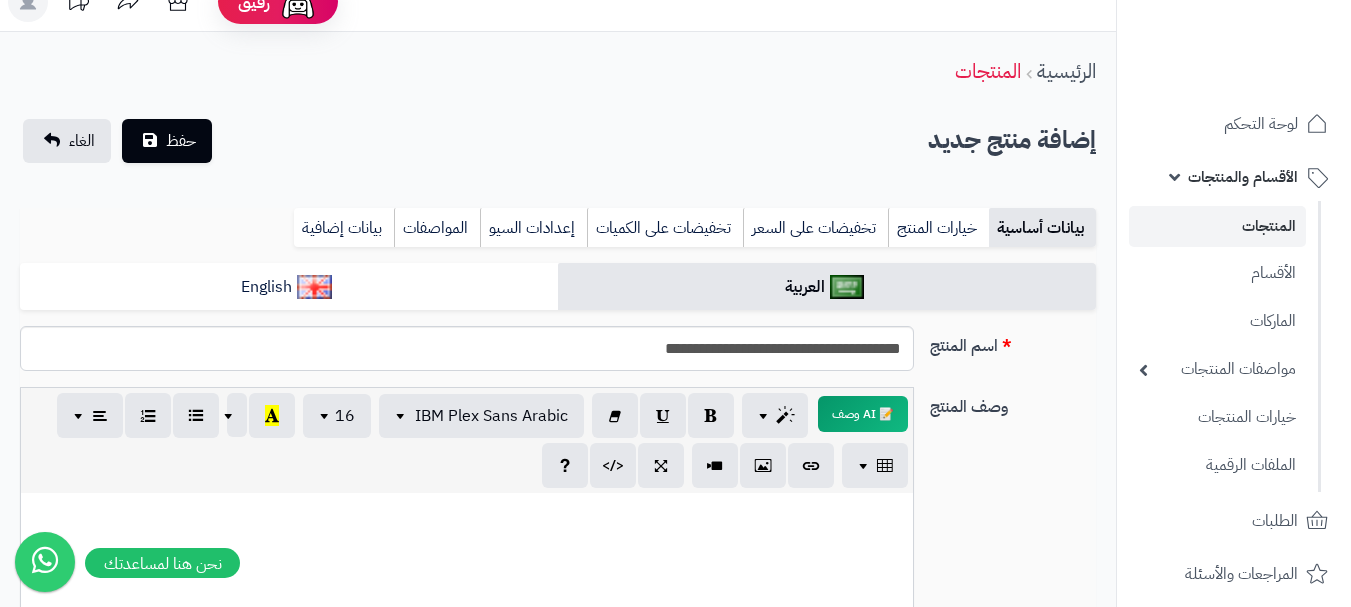scroll, scrollTop: 0, scrollLeft: 0, axis: both 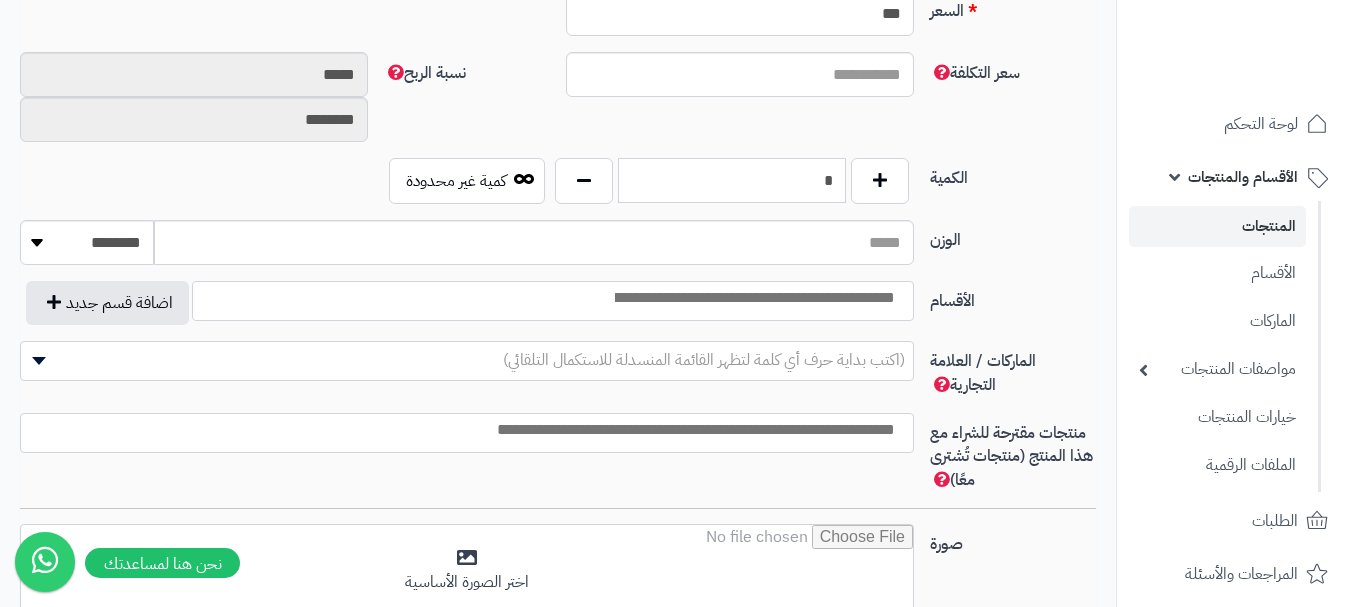 click on "*" at bounding box center [732, 180] 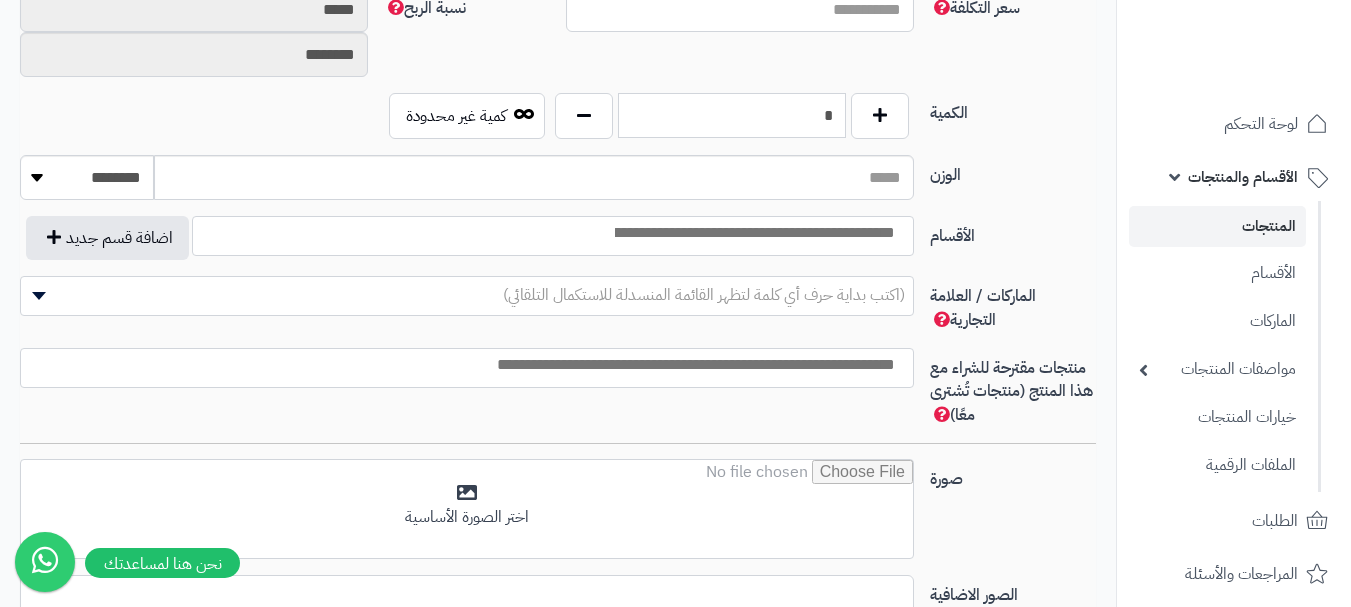 scroll, scrollTop: 1028, scrollLeft: 0, axis: vertical 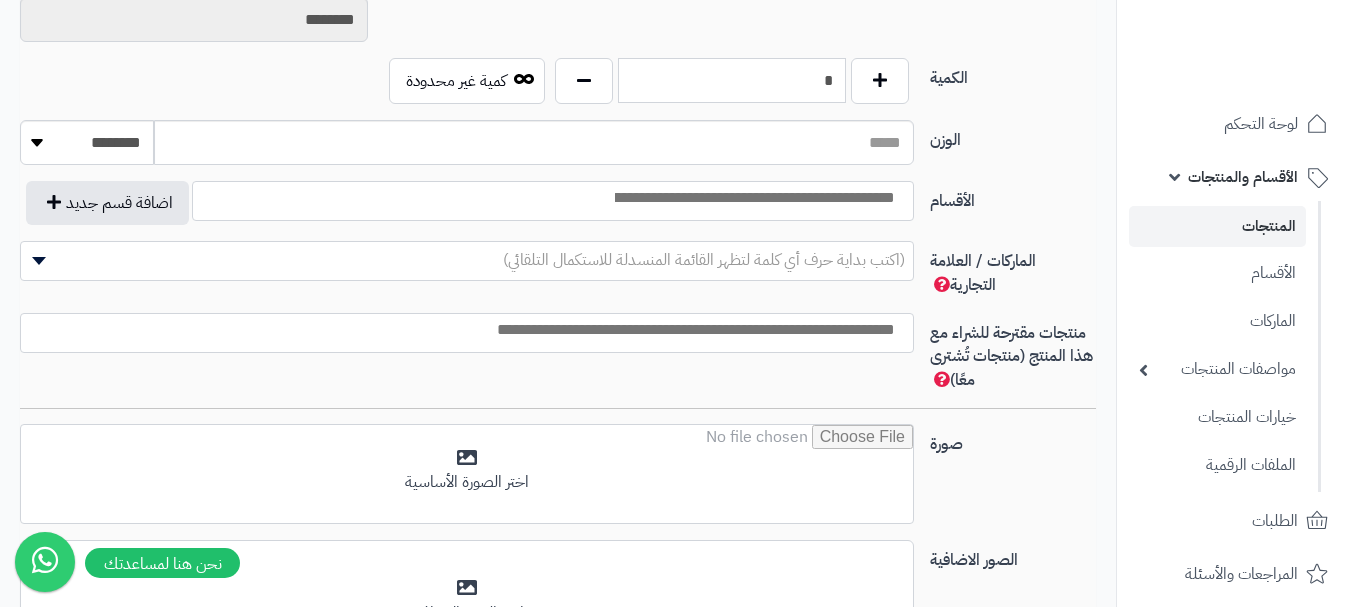 type on "*" 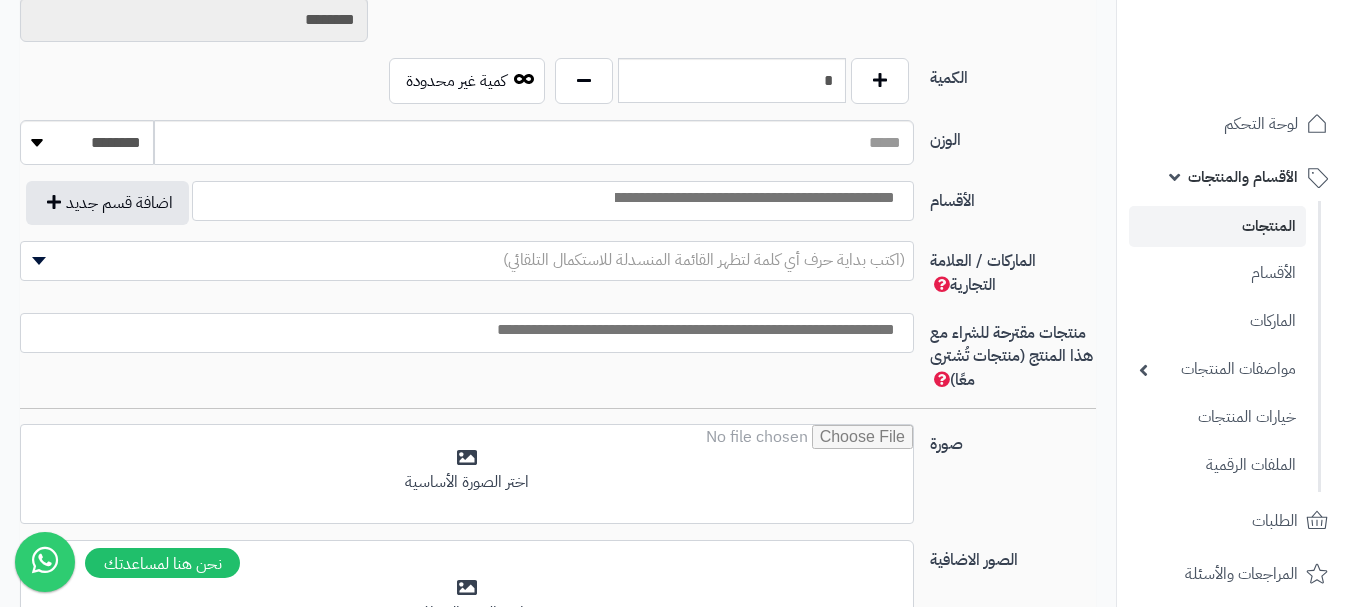 click at bounding box center [753, 198] 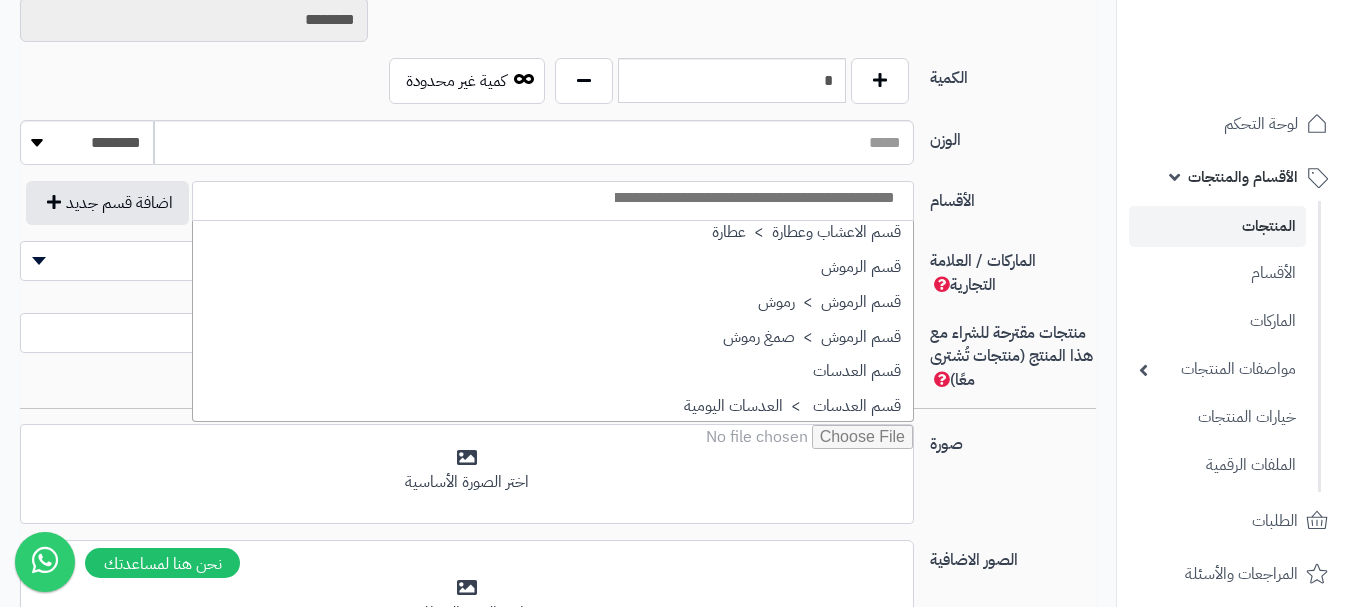 scroll, scrollTop: 1500, scrollLeft: 0, axis: vertical 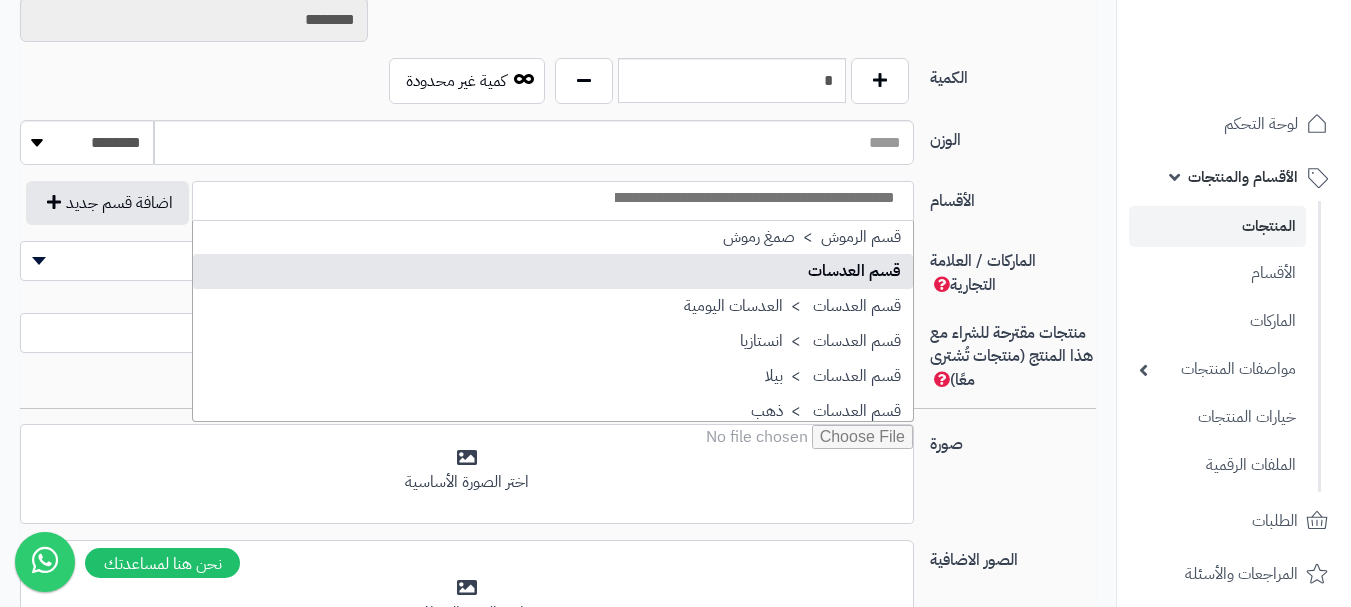 select on "**" 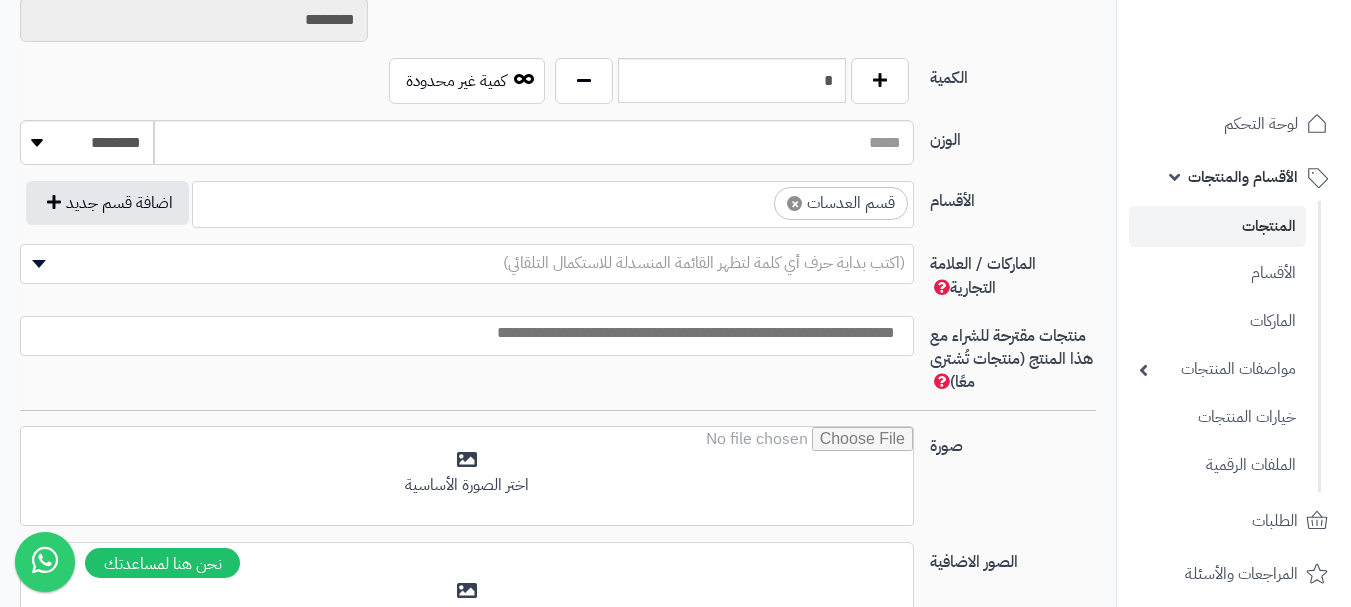 drag, startPoint x: 712, startPoint y: 196, endPoint x: 712, endPoint y: 208, distance: 12 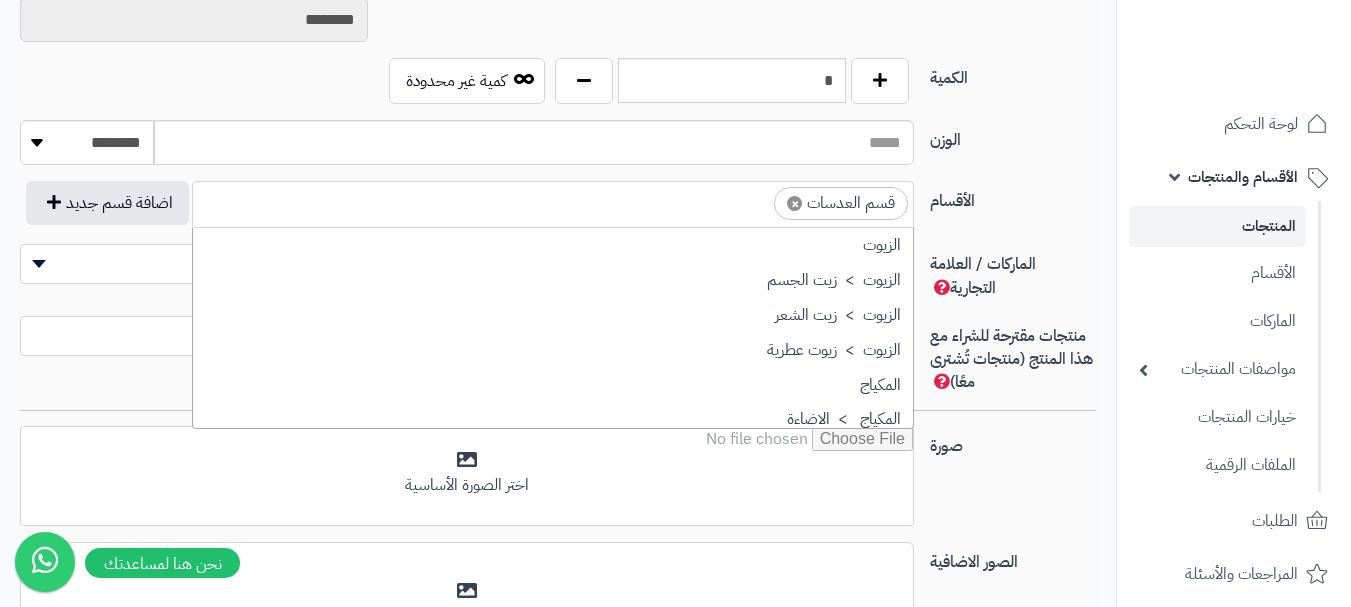 scroll, scrollTop: 1498, scrollLeft: 0, axis: vertical 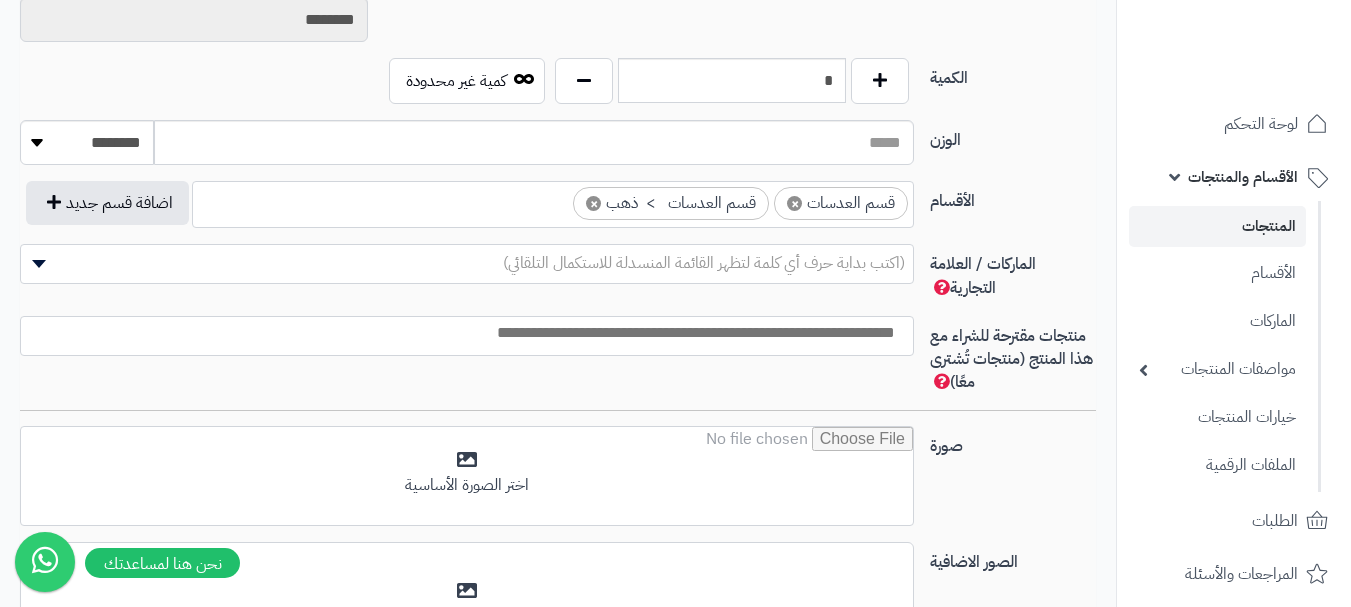 click on "(اكتب بداية حرف أي كلمة لتظهر القائمة المنسدلة للاستكمال التلقائي)" at bounding box center (704, 263) 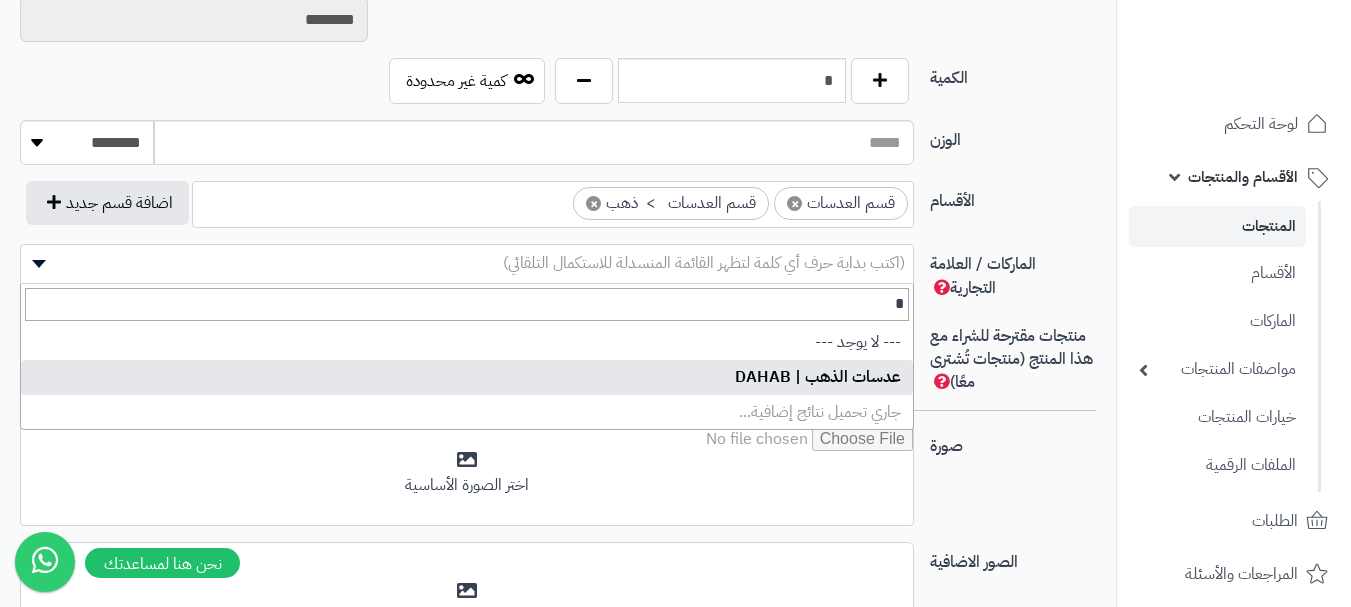 type on "*" 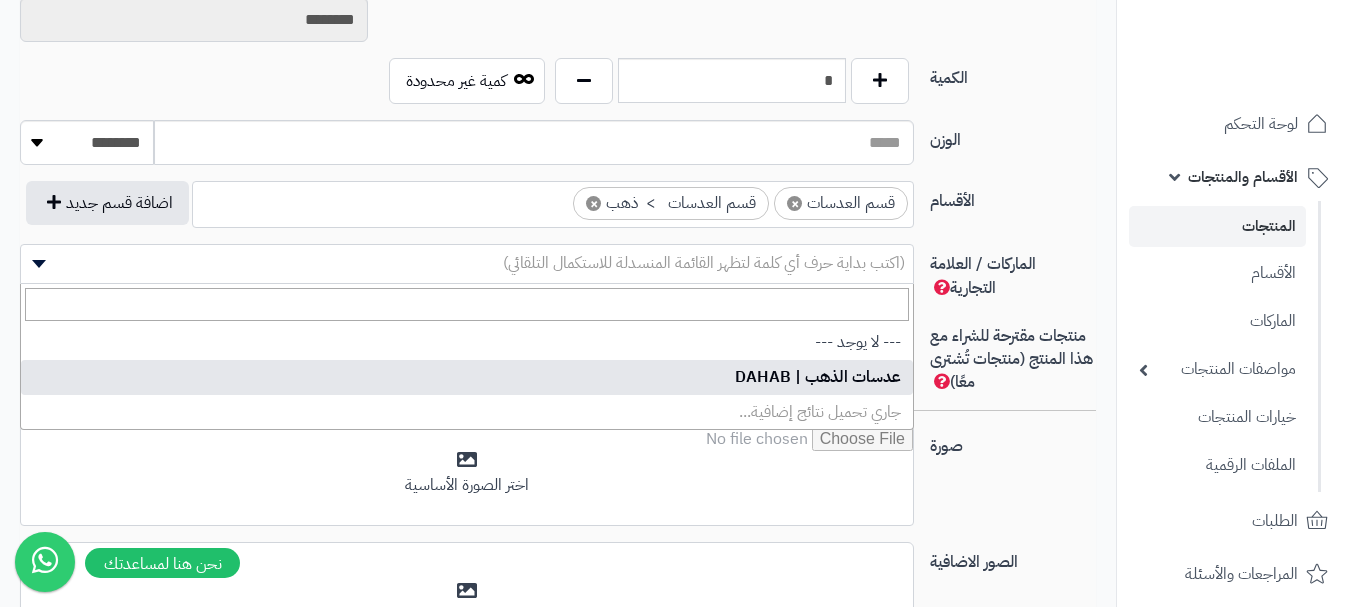 select on "***" 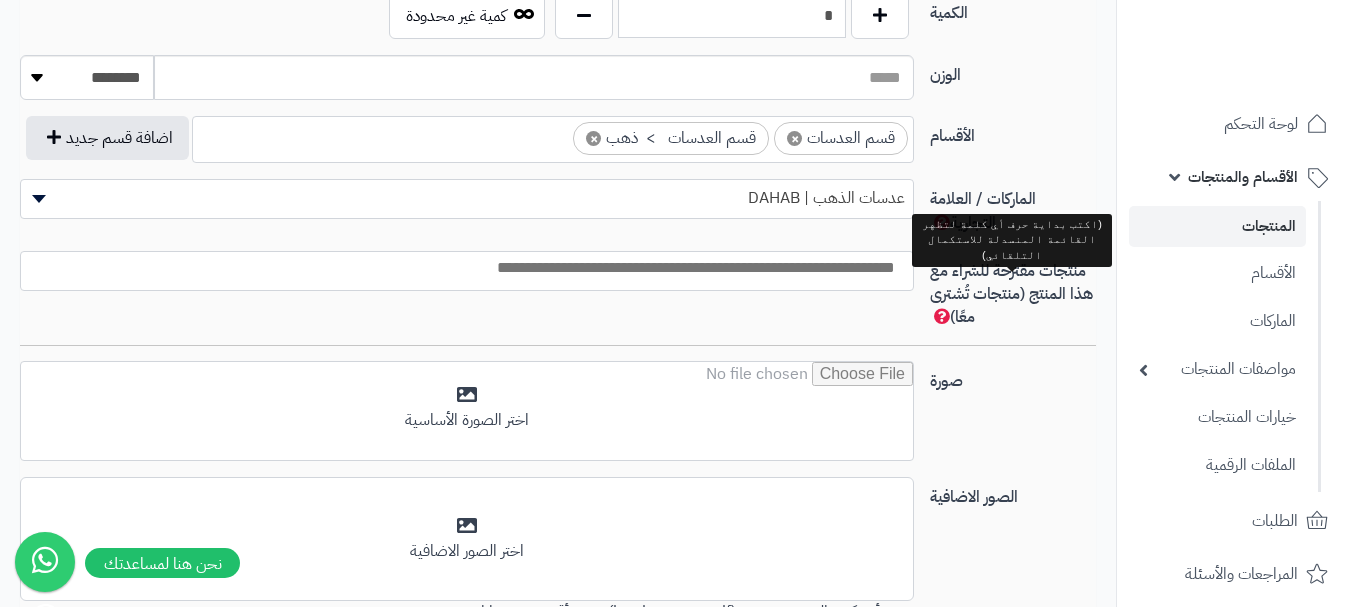 scroll, scrollTop: 1128, scrollLeft: 0, axis: vertical 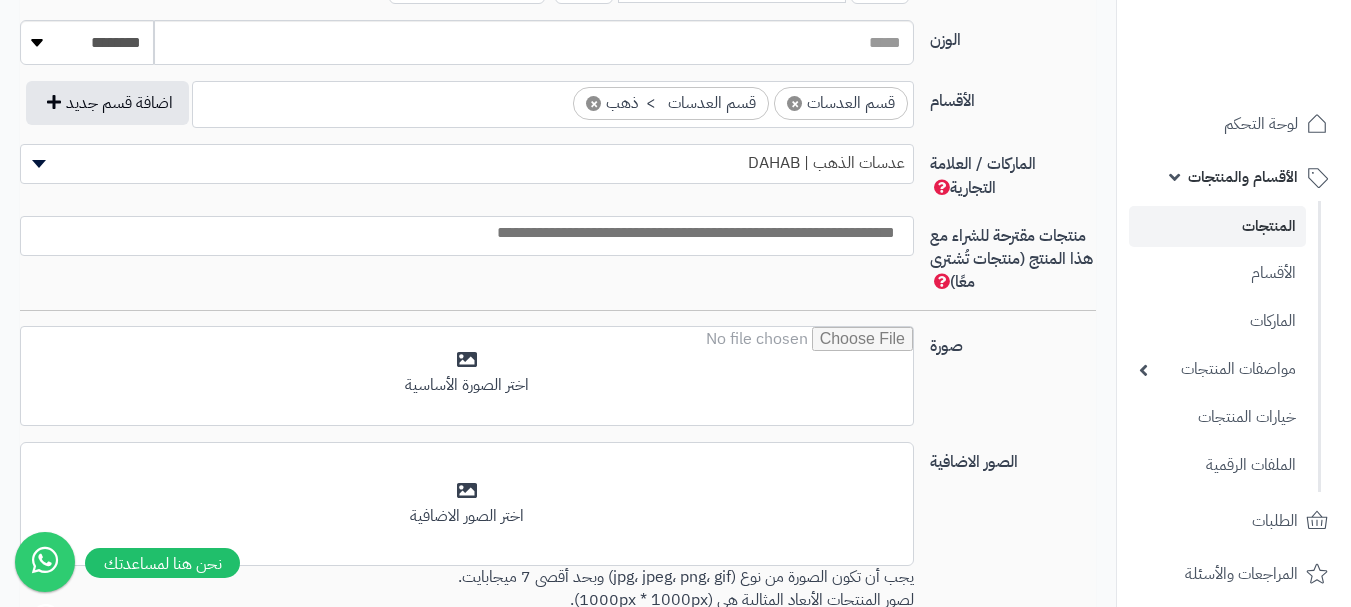 click at bounding box center (462, 233) 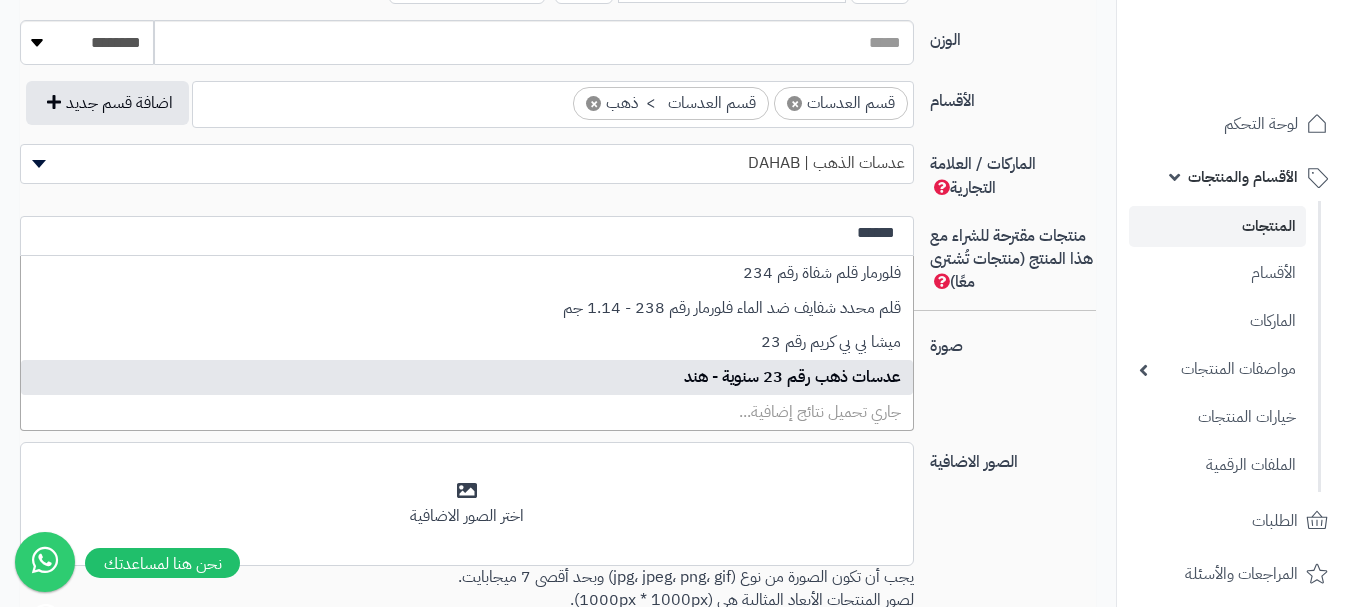 type on "******" 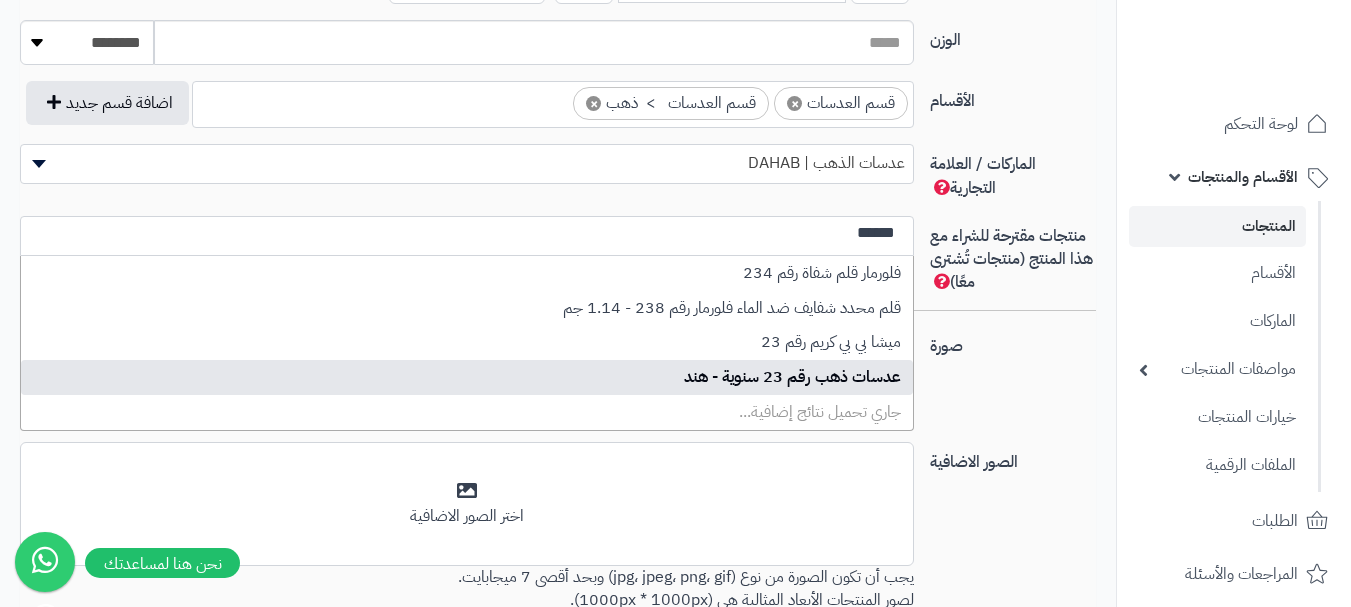 type 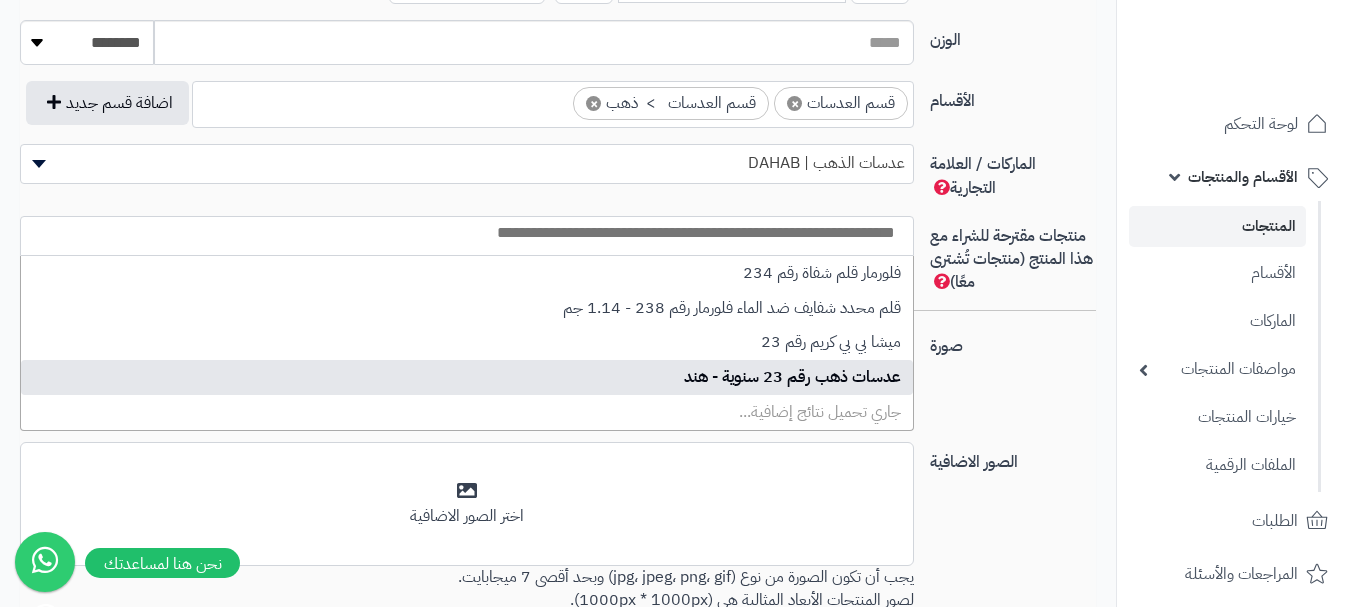 select on "****" 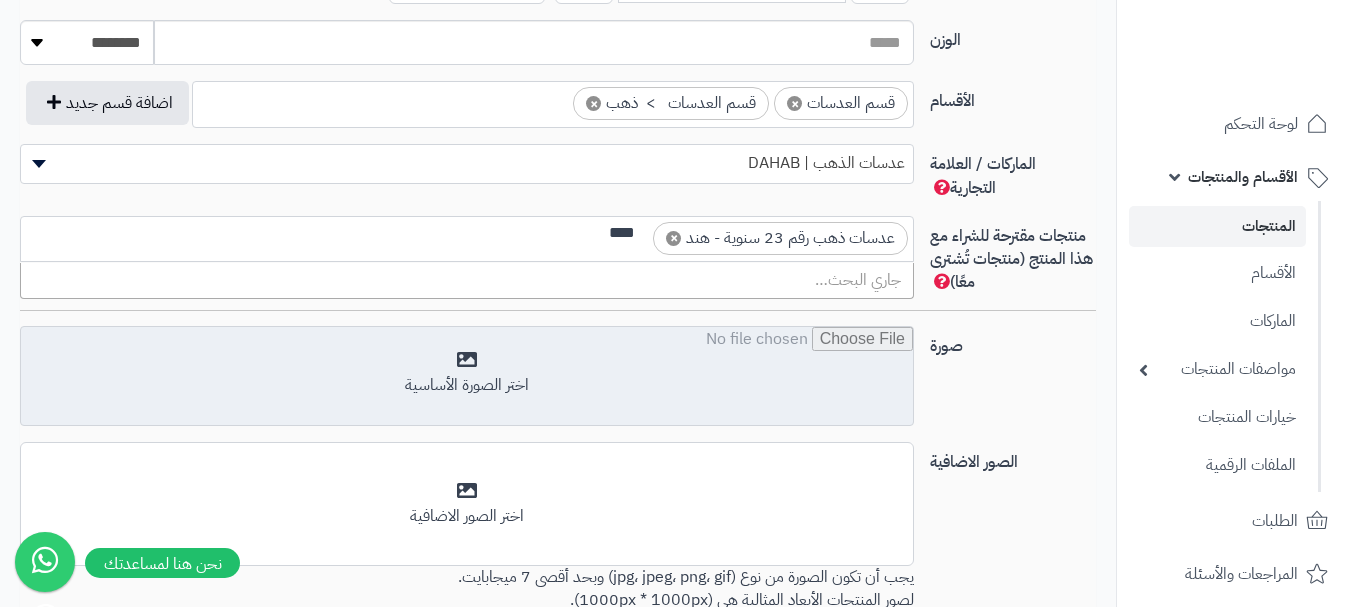 scroll, scrollTop: 0, scrollLeft: 0, axis: both 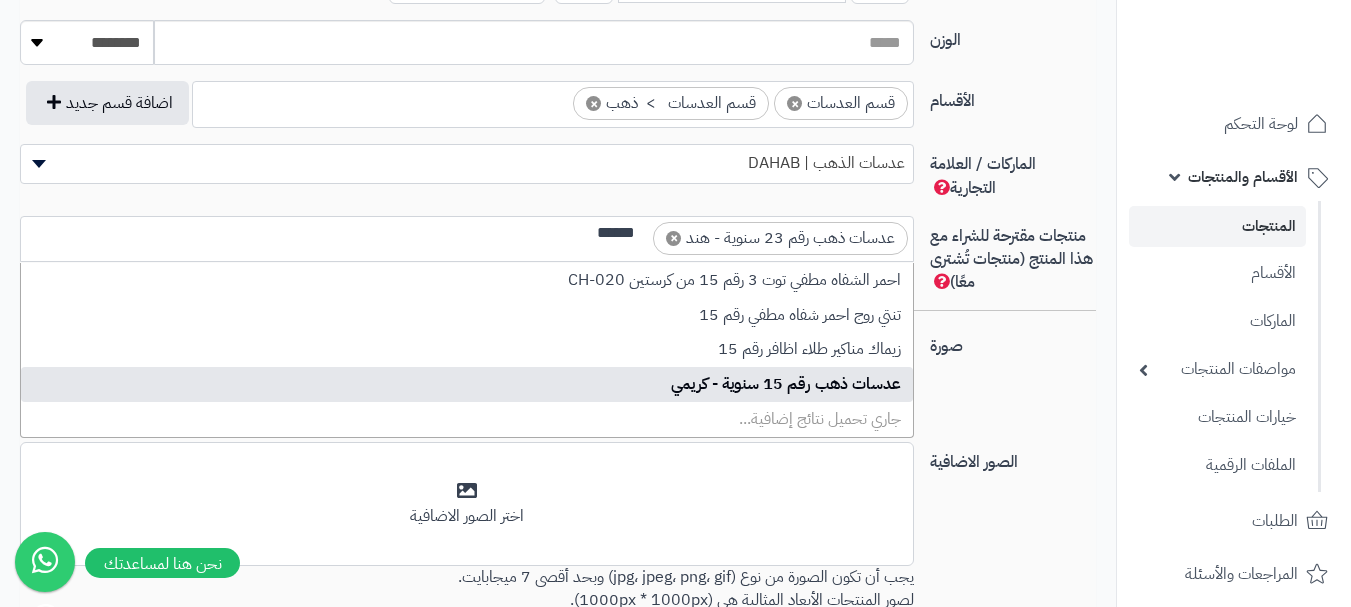 type on "******" 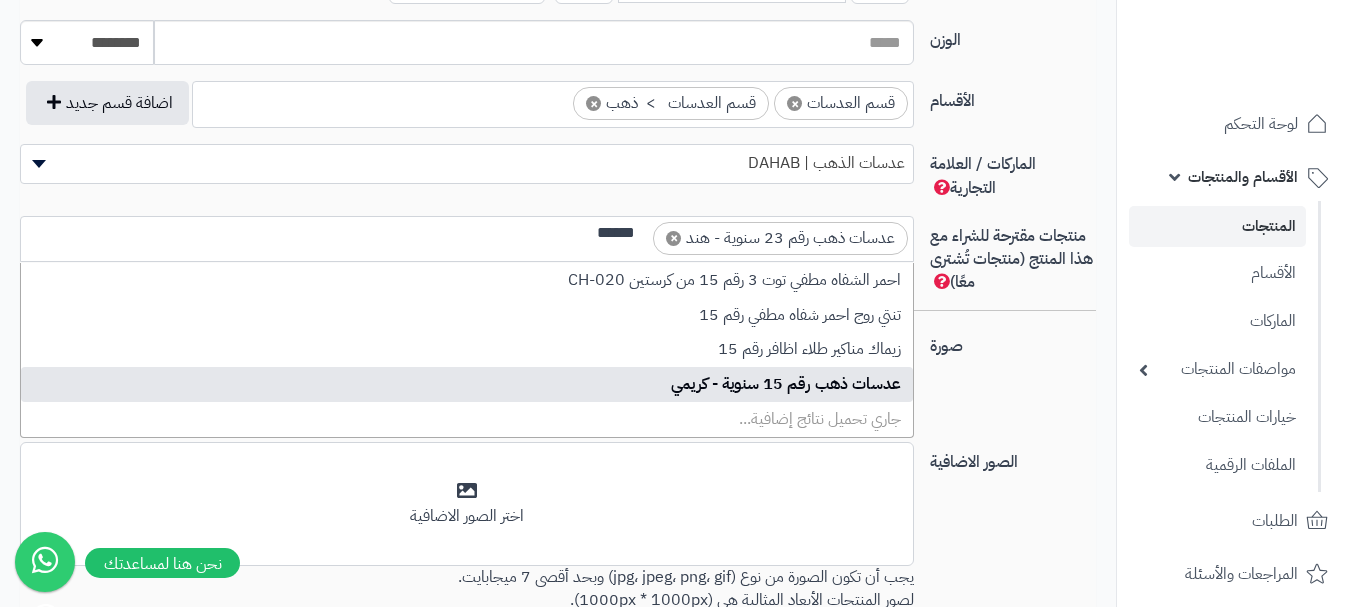 type 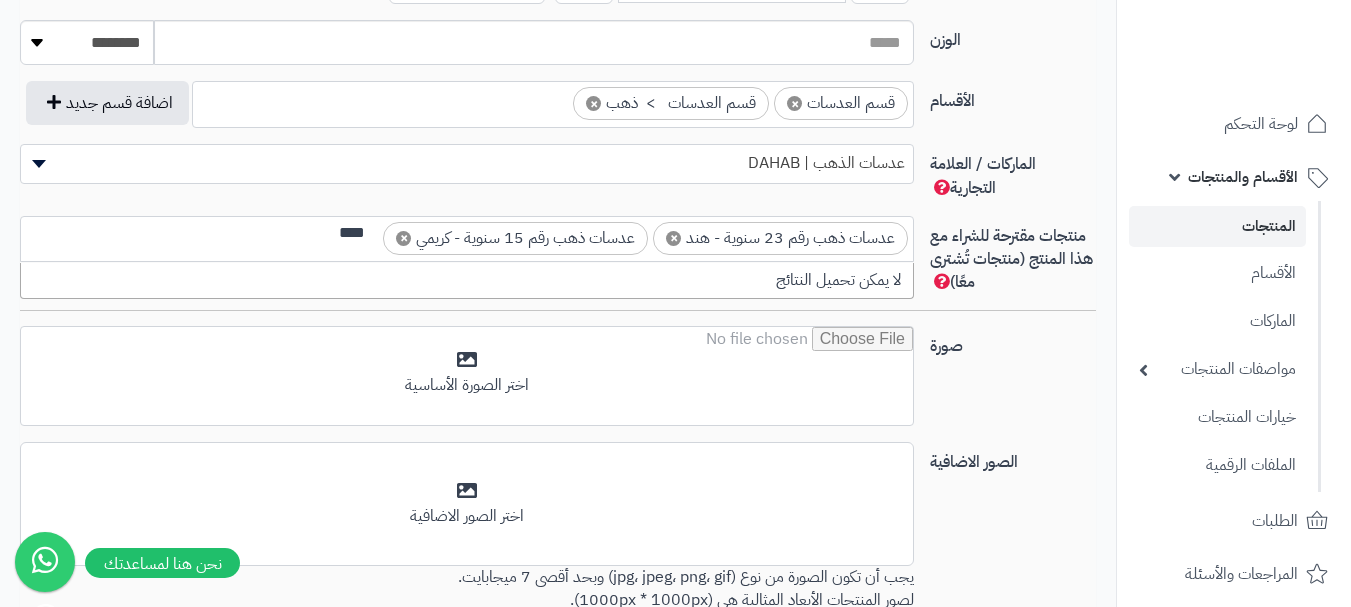 scroll, scrollTop: 0, scrollLeft: 0, axis: both 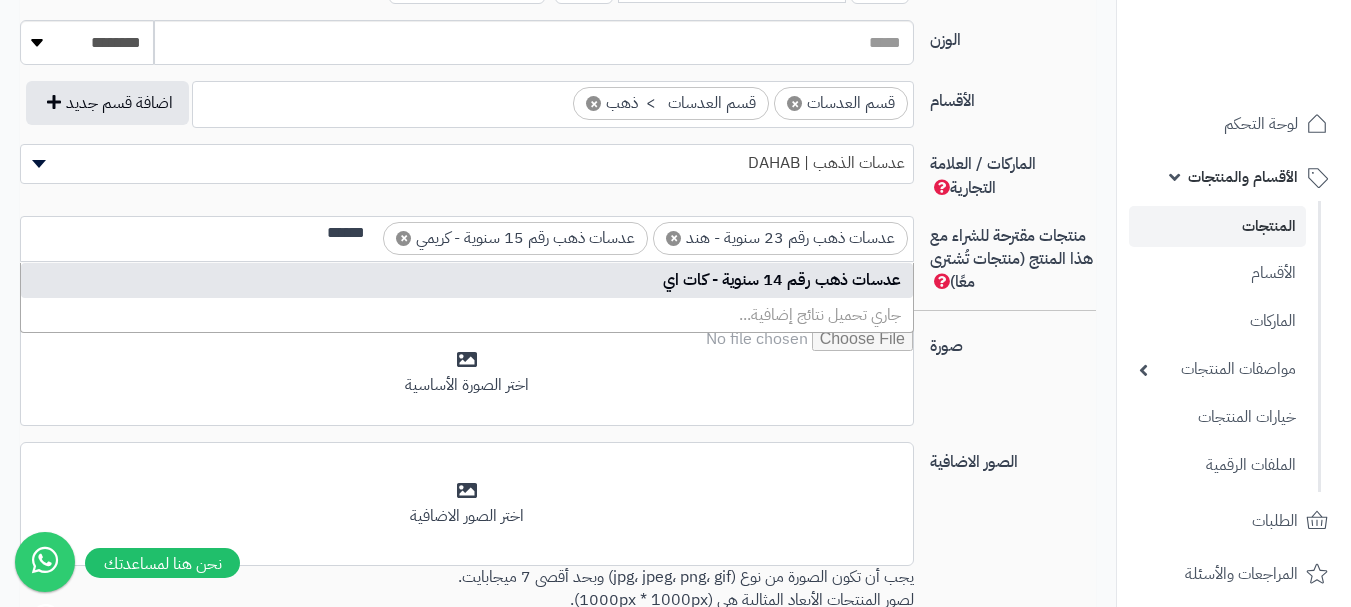 type on "******" 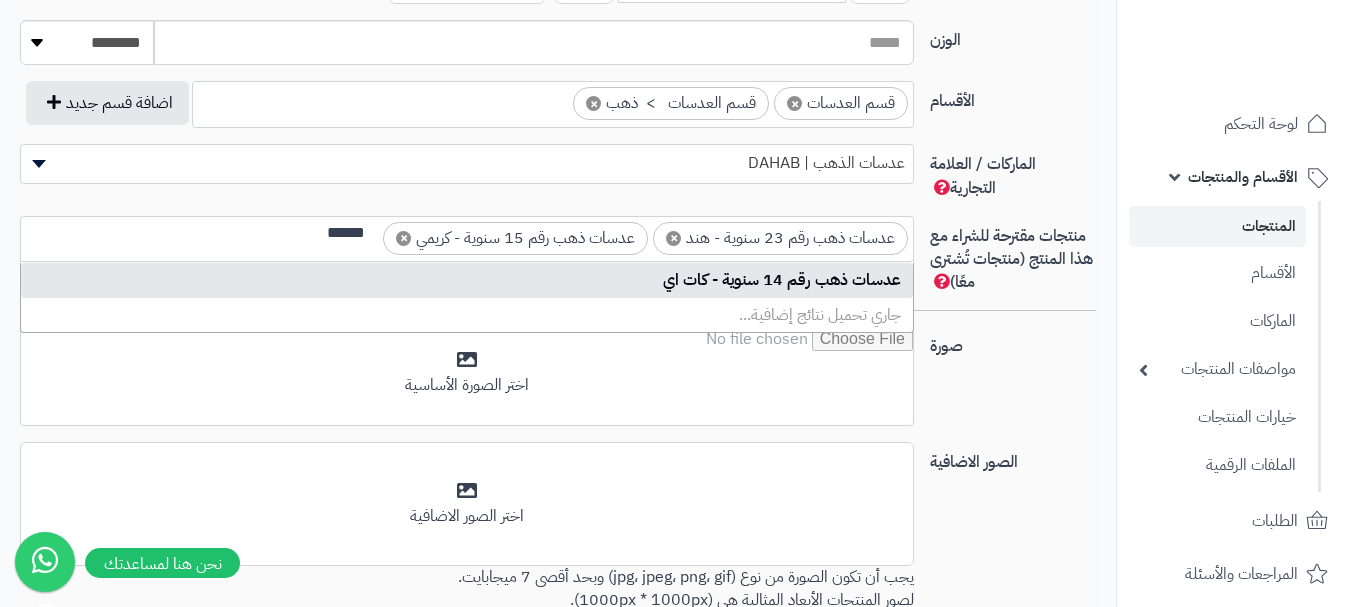 type 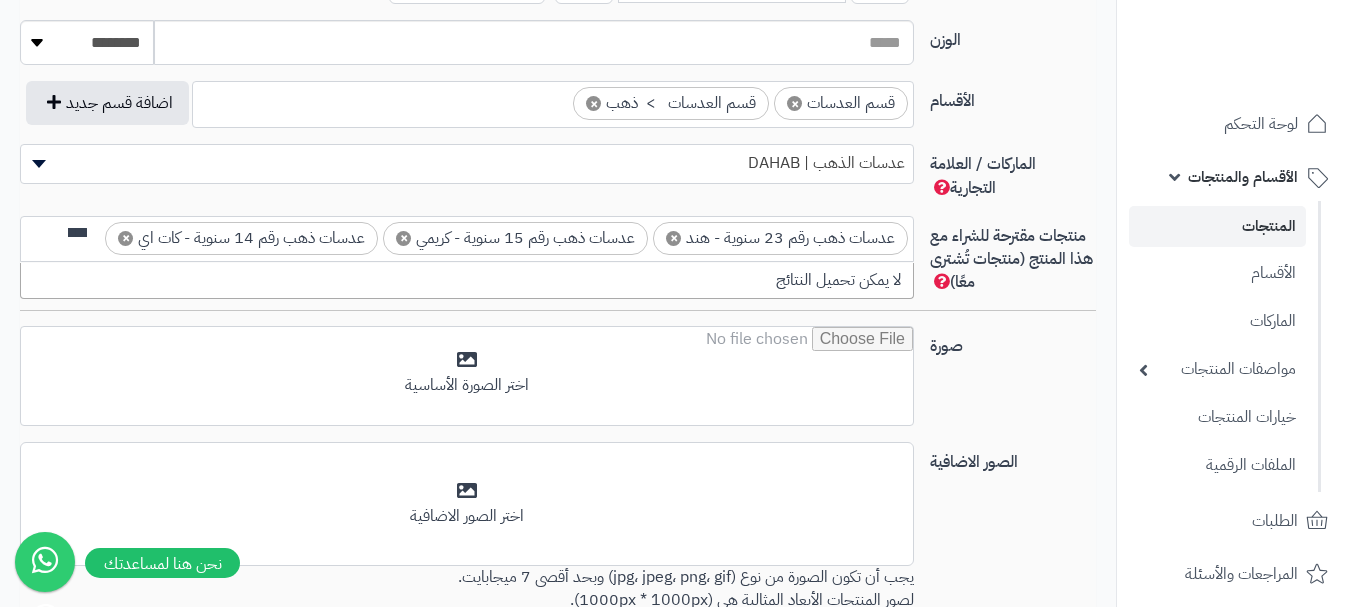 scroll, scrollTop: 0, scrollLeft: 0, axis: both 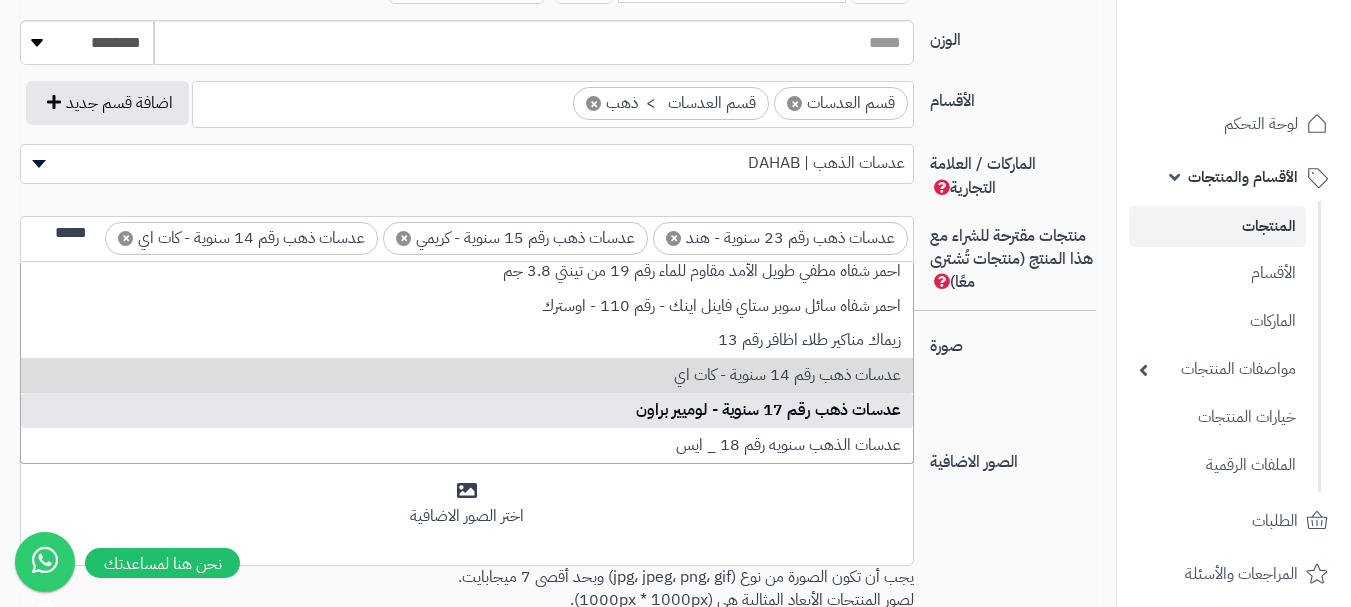 type on "*****" 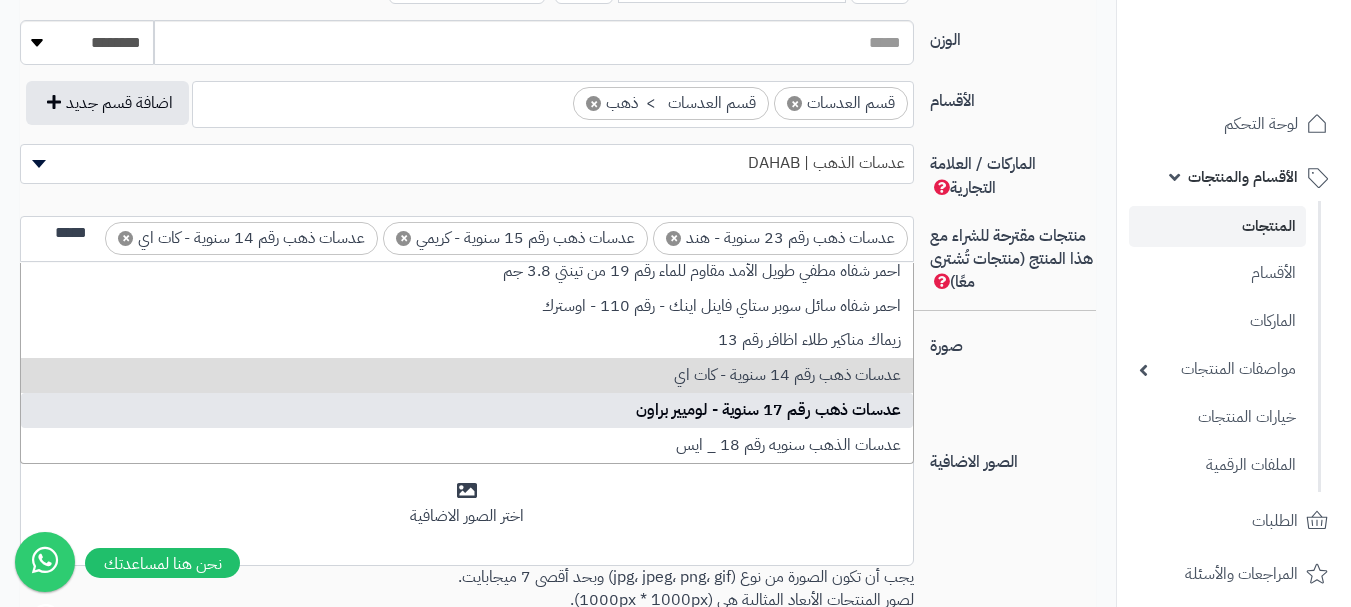 type 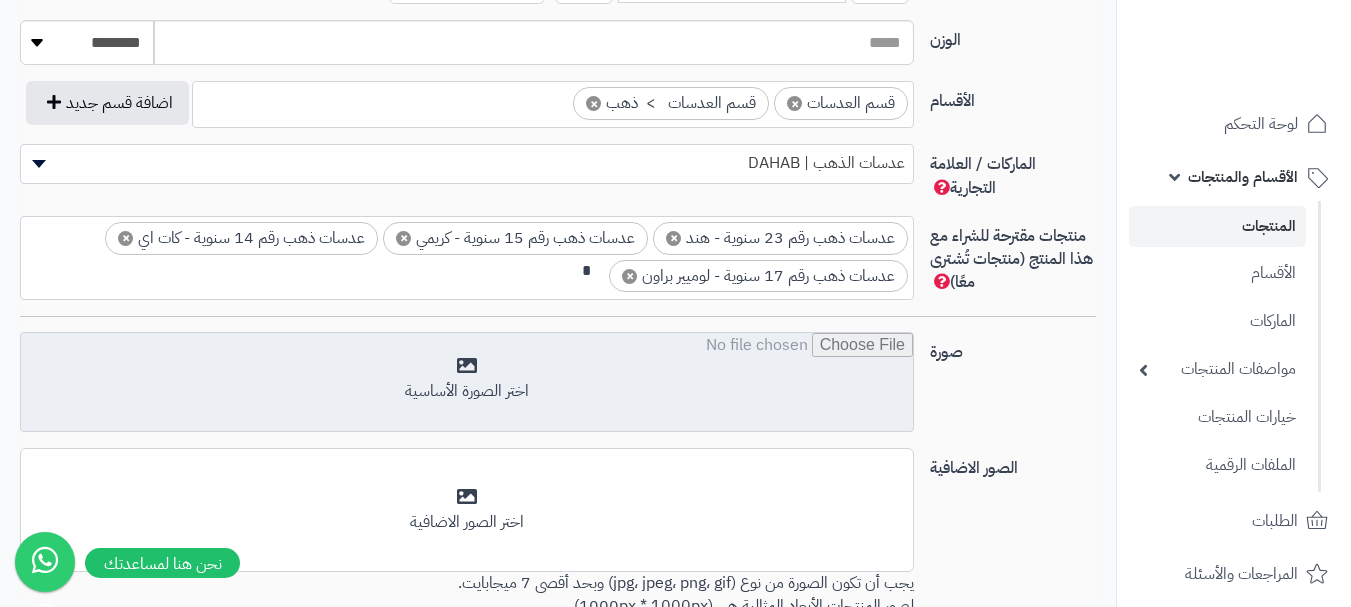 scroll, scrollTop: 0, scrollLeft: -2, axis: horizontal 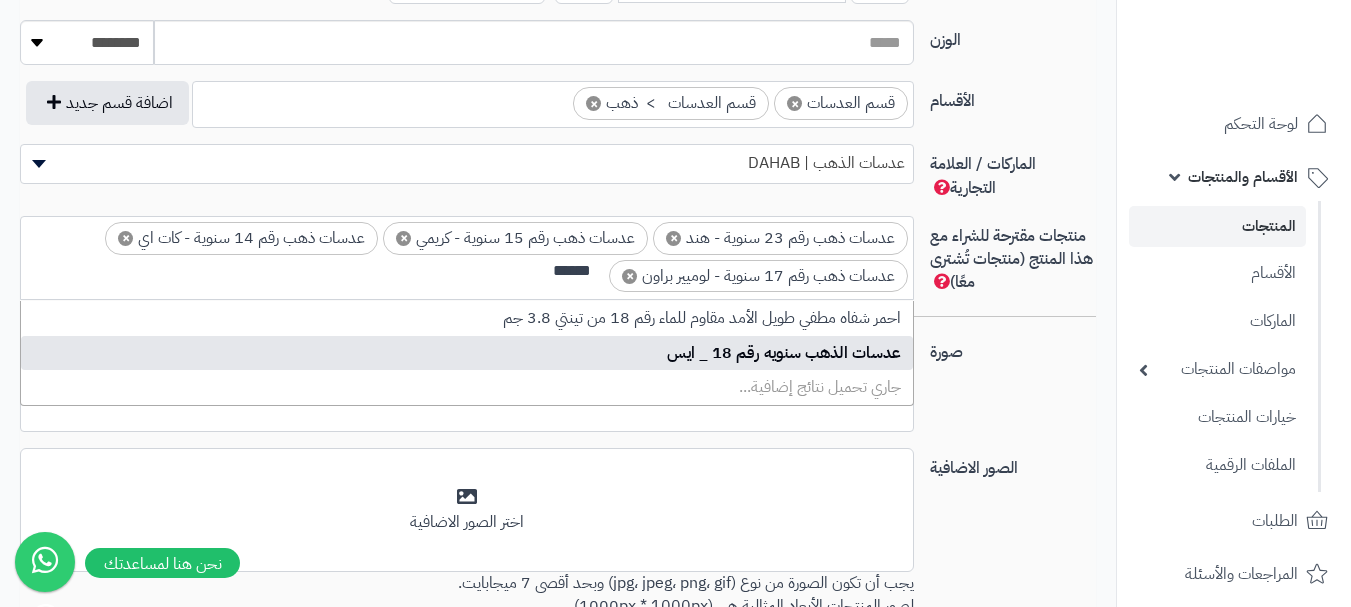 type on "******" 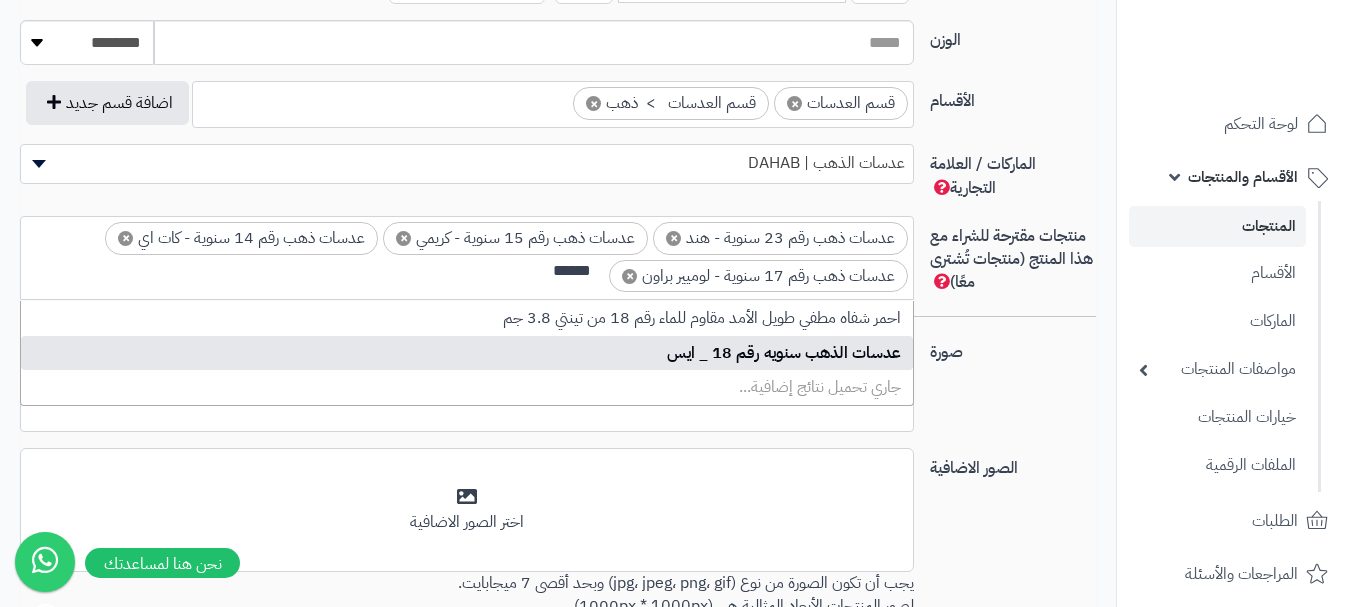type 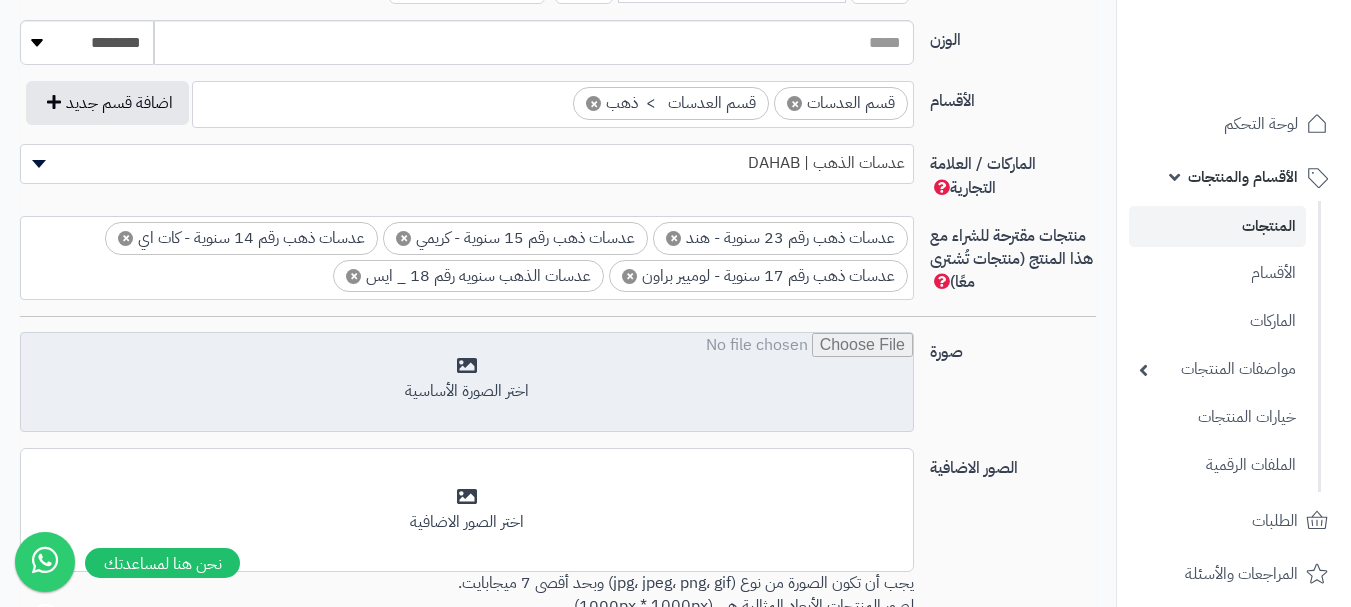 click at bounding box center [467, 383] 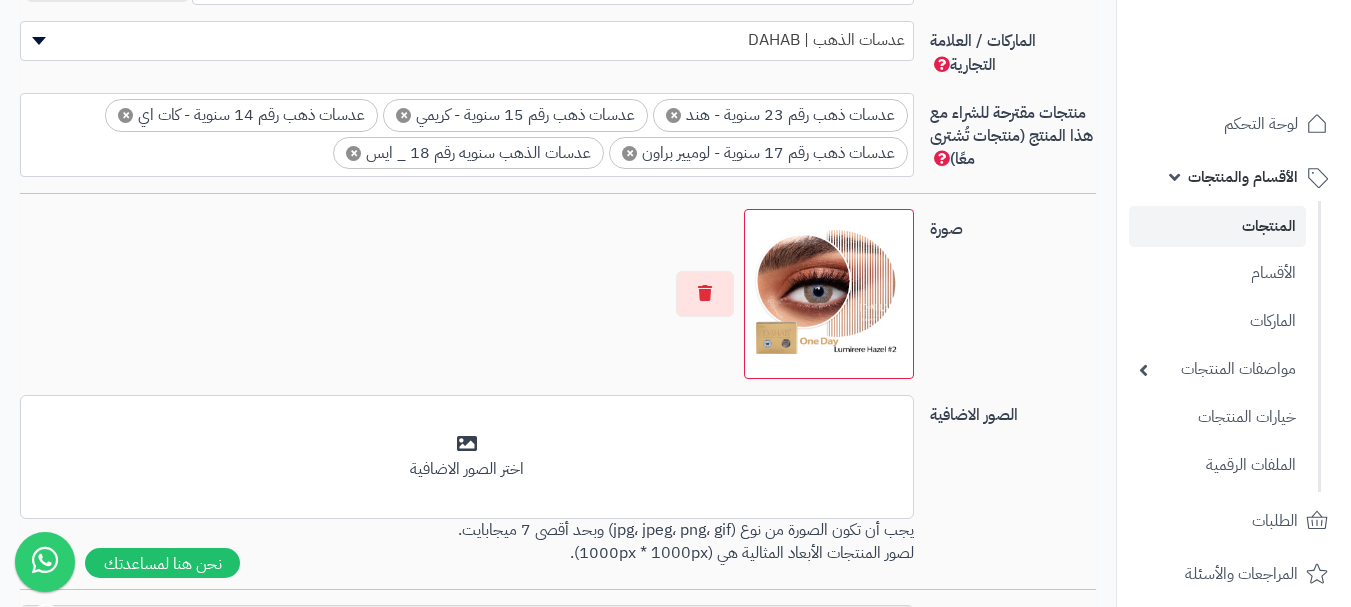 scroll, scrollTop: 1428, scrollLeft: 0, axis: vertical 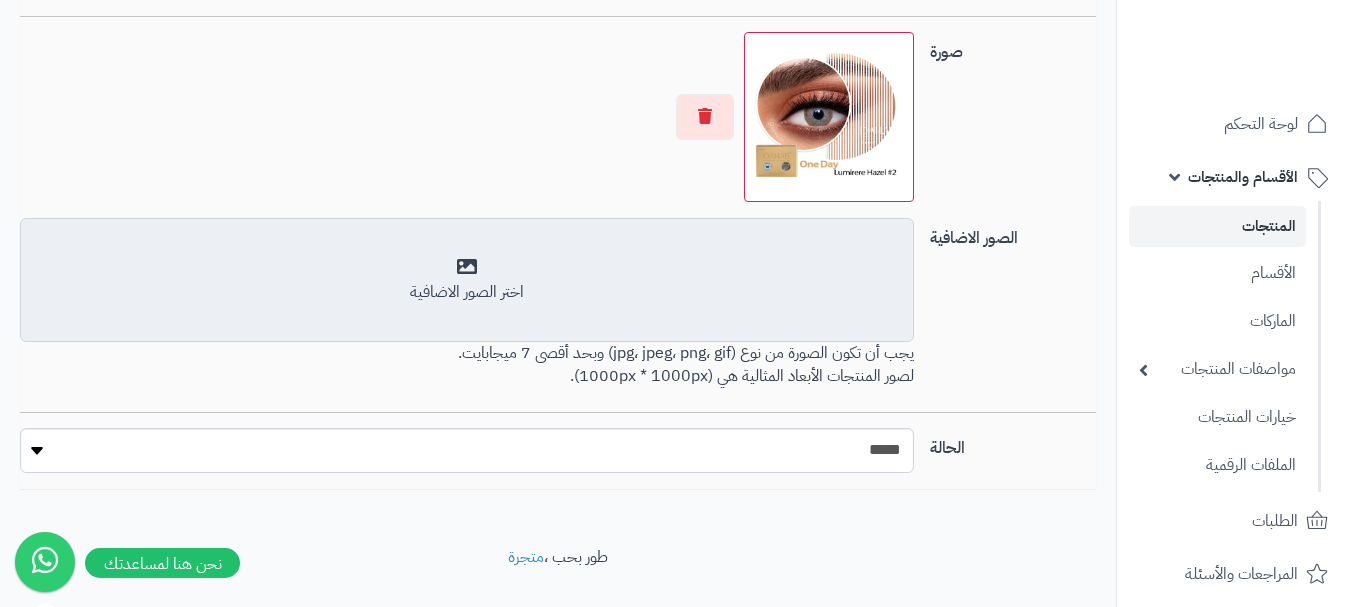 click on "اختر الصور الاضافية" at bounding box center [467, 280] 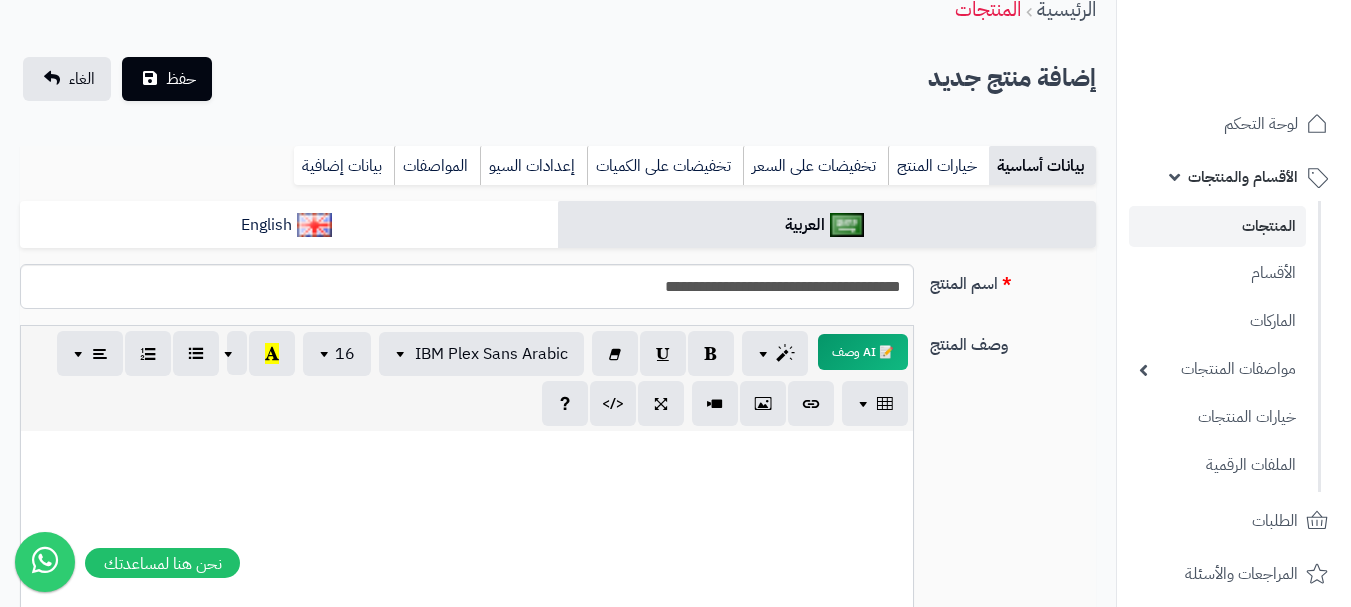 scroll, scrollTop: 28, scrollLeft: 0, axis: vertical 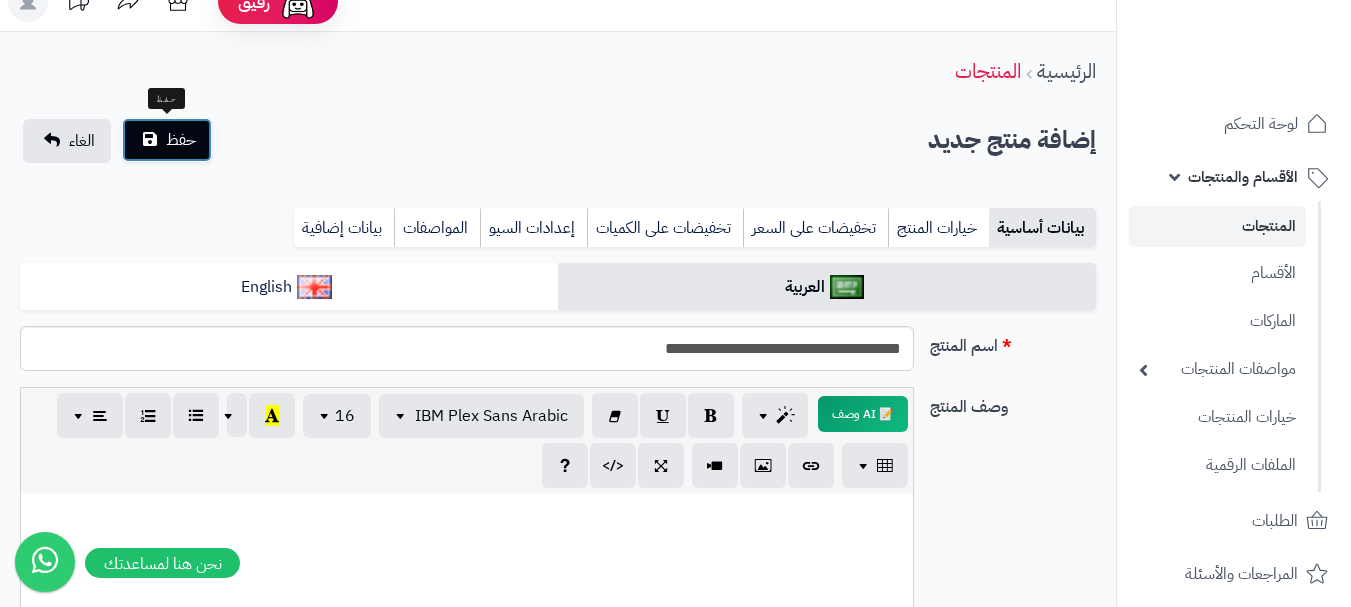 click on "حفظ" at bounding box center [167, 140] 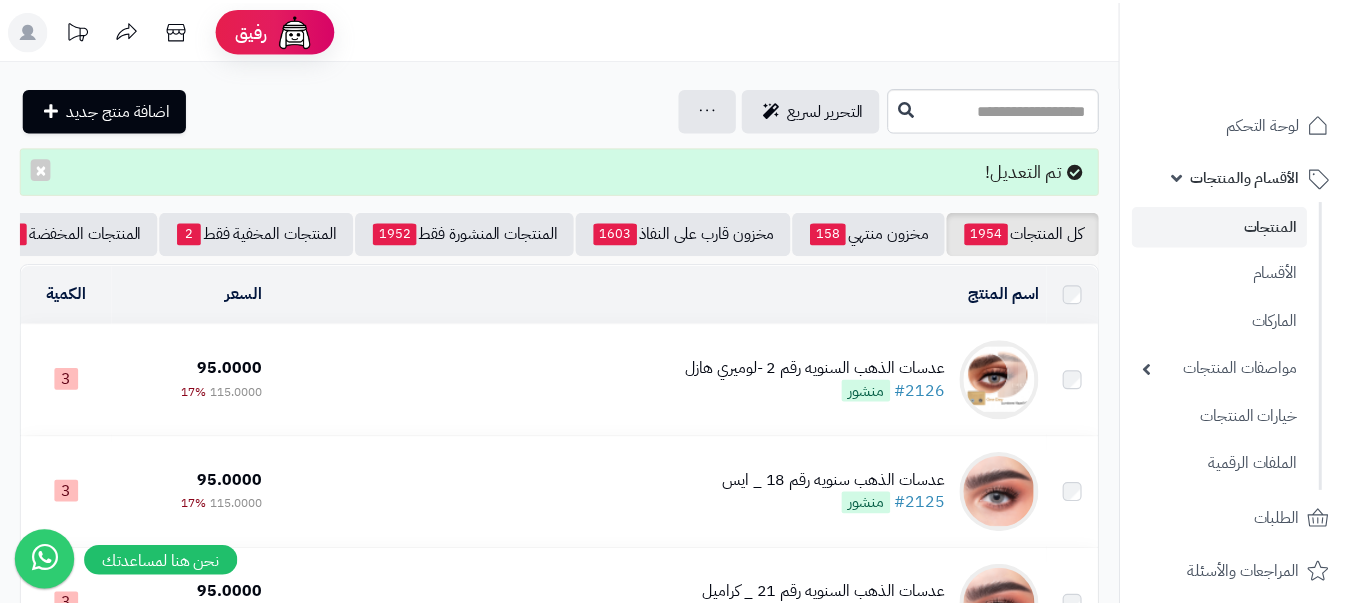 scroll, scrollTop: 0, scrollLeft: 0, axis: both 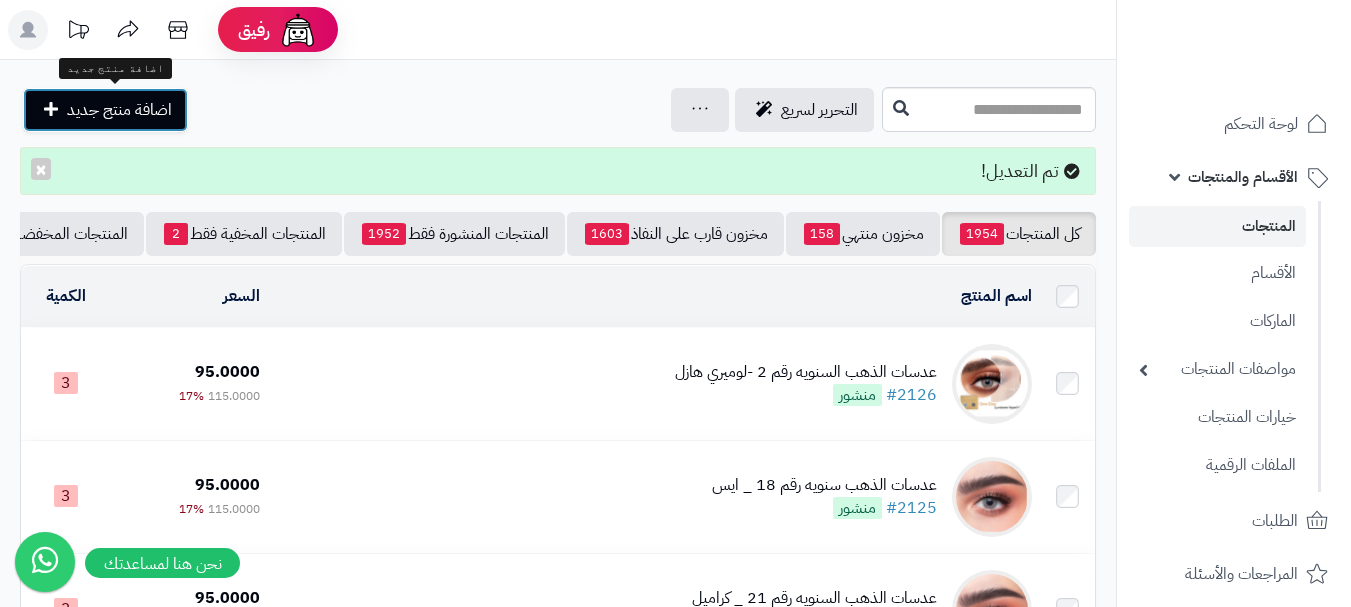 click on "اضافة منتج جديد" at bounding box center (119, 110) 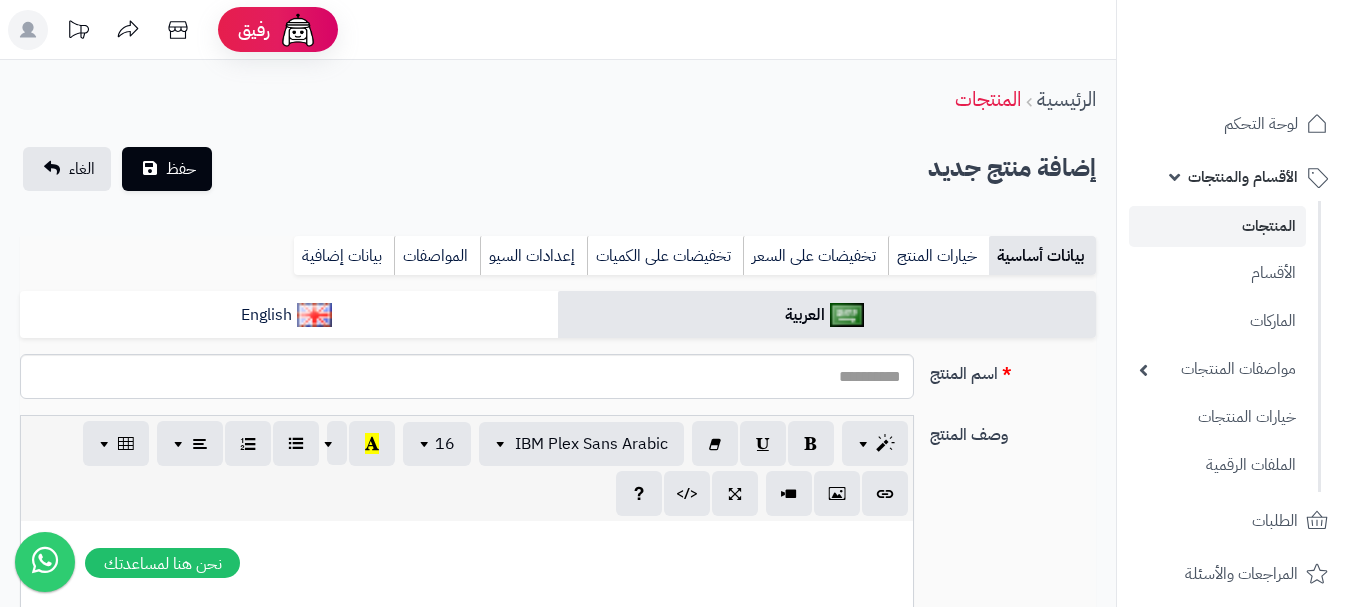 select 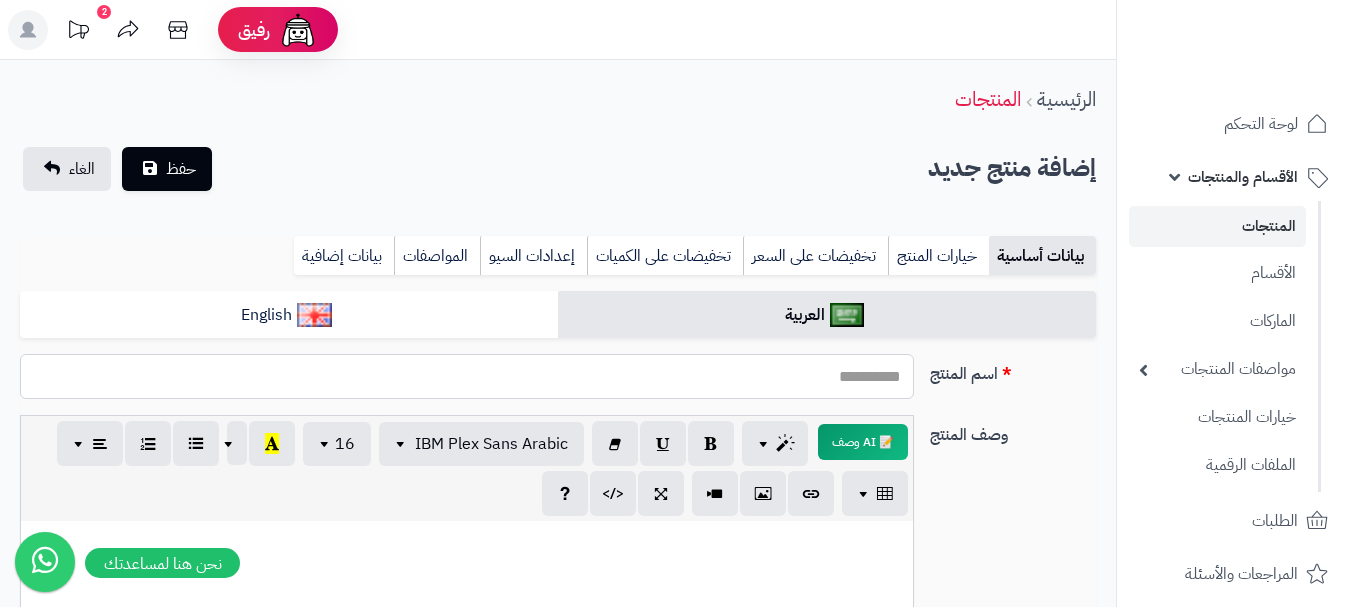 click on "اسم المنتج" at bounding box center (467, 376) 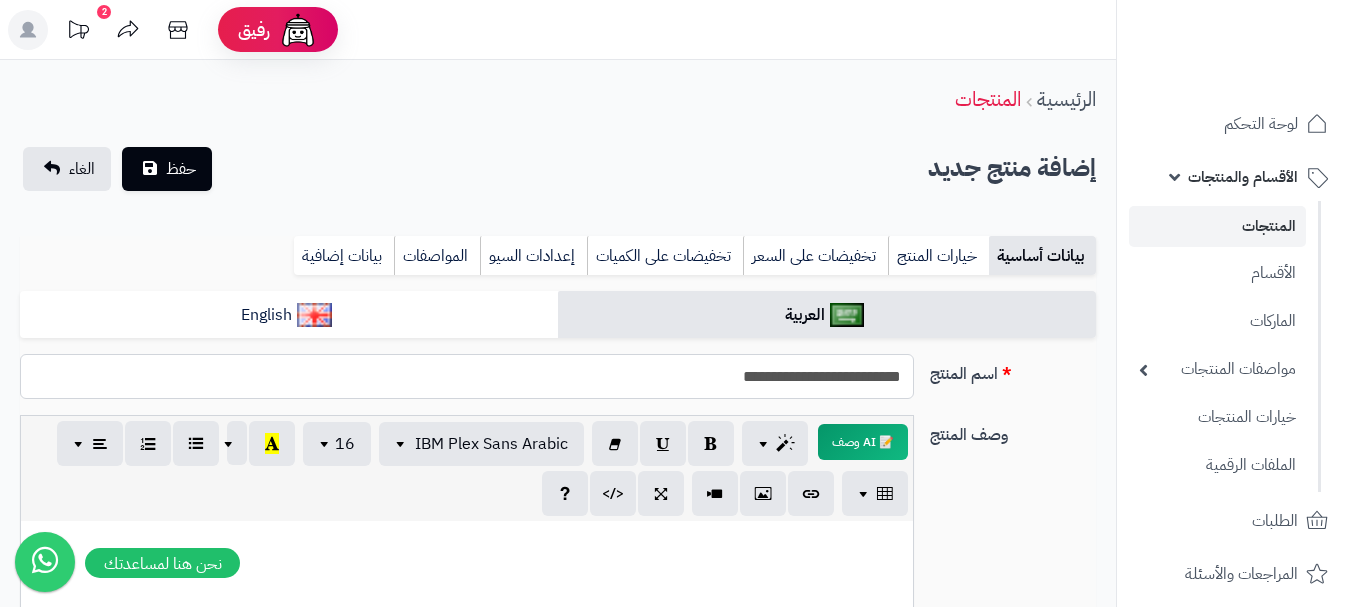 click on "حفظ" at bounding box center (167, 169) 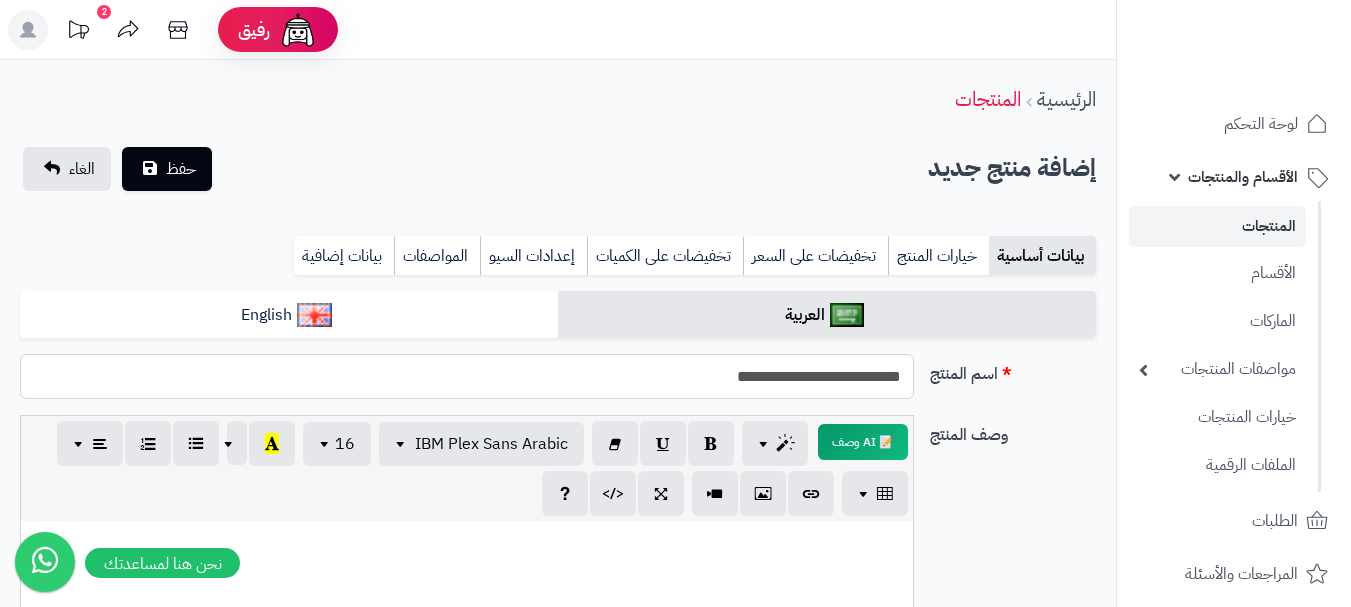 type on "**********" 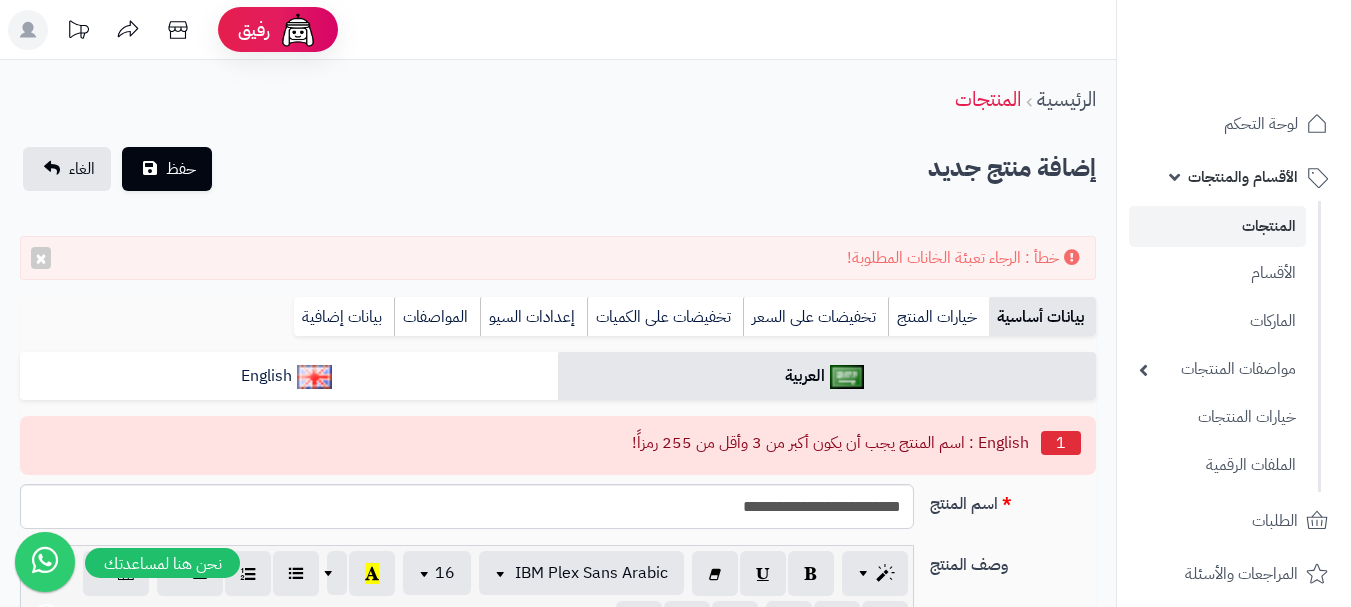 select 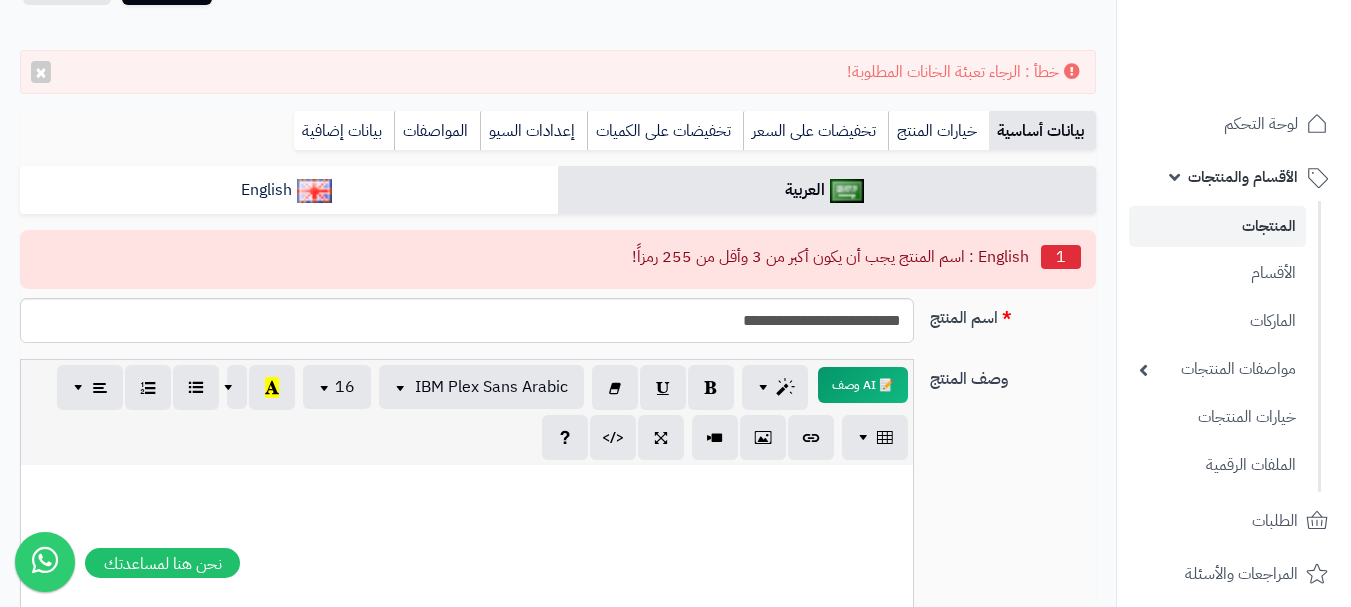 scroll, scrollTop: 200, scrollLeft: 0, axis: vertical 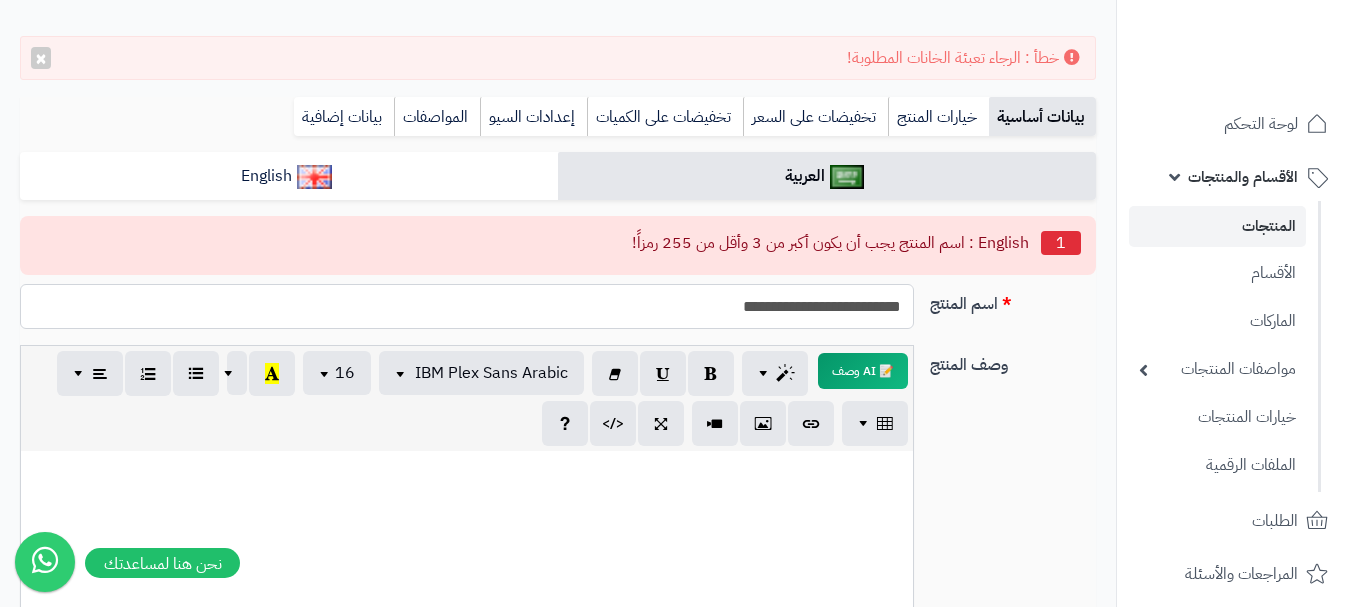 click on "**********" at bounding box center [467, 306] 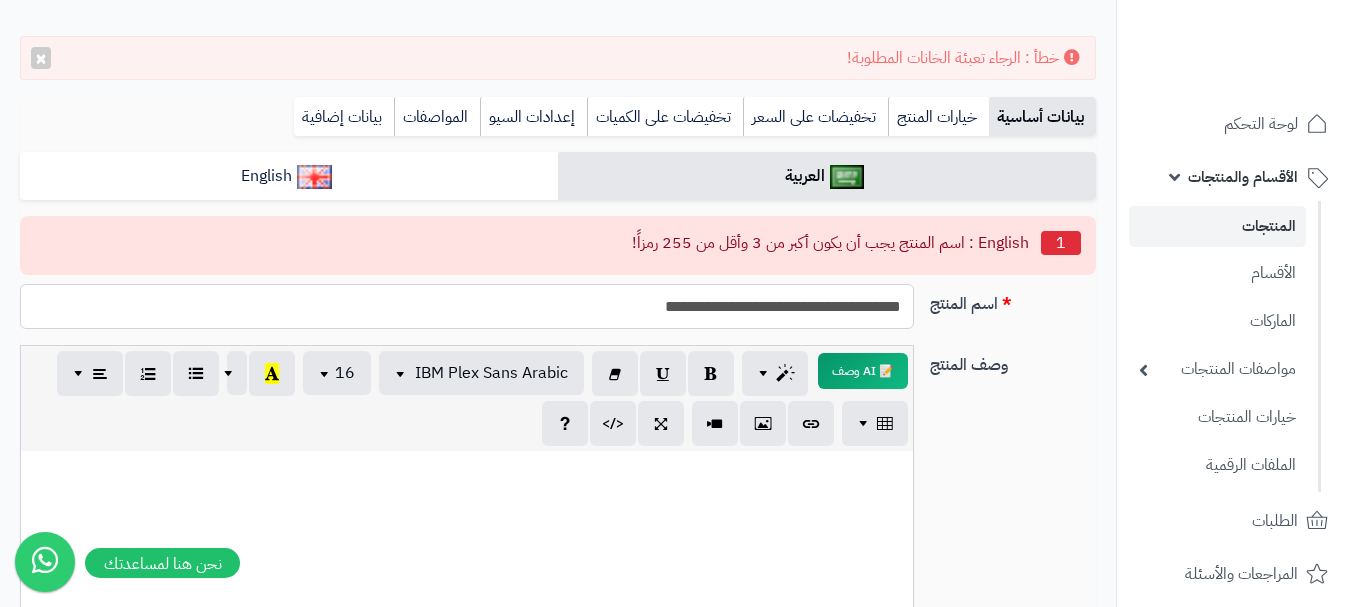 drag, startPoint x: 700, startPoint y: 306, endPoint x: 713, endPoint y: 304, distance: 13.152946 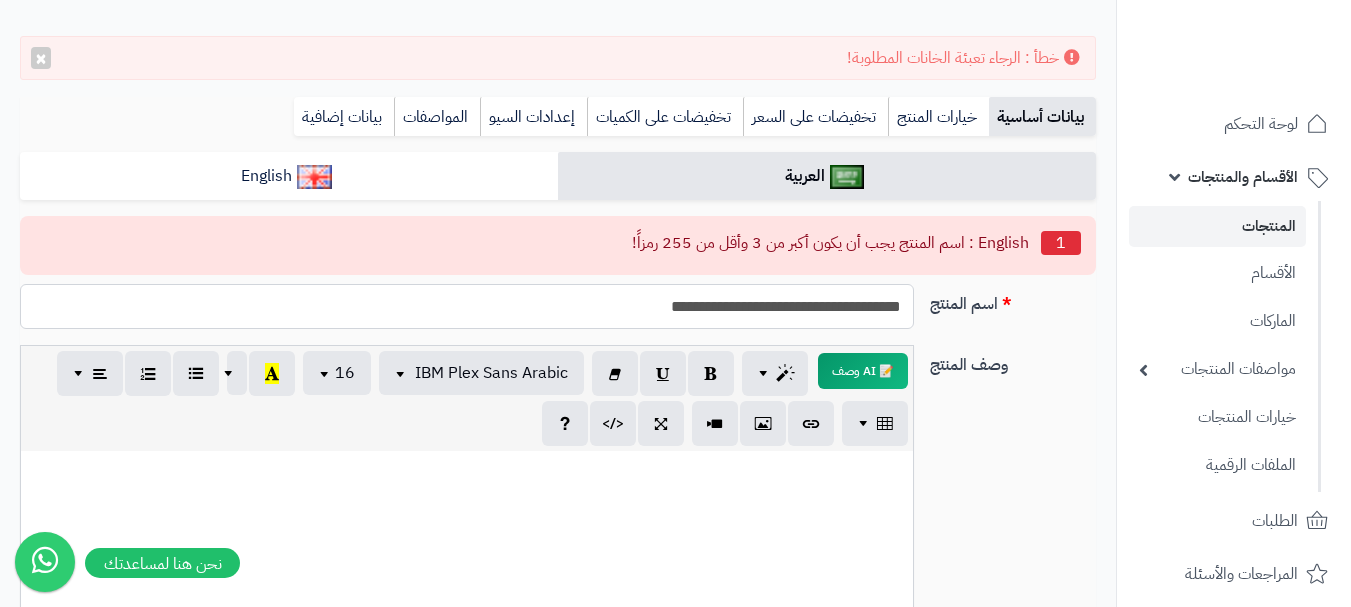drag, startPoint x: 638, startPoint y: 307, endPoint x: 902, endPoint y: 306, distance: 264.0019 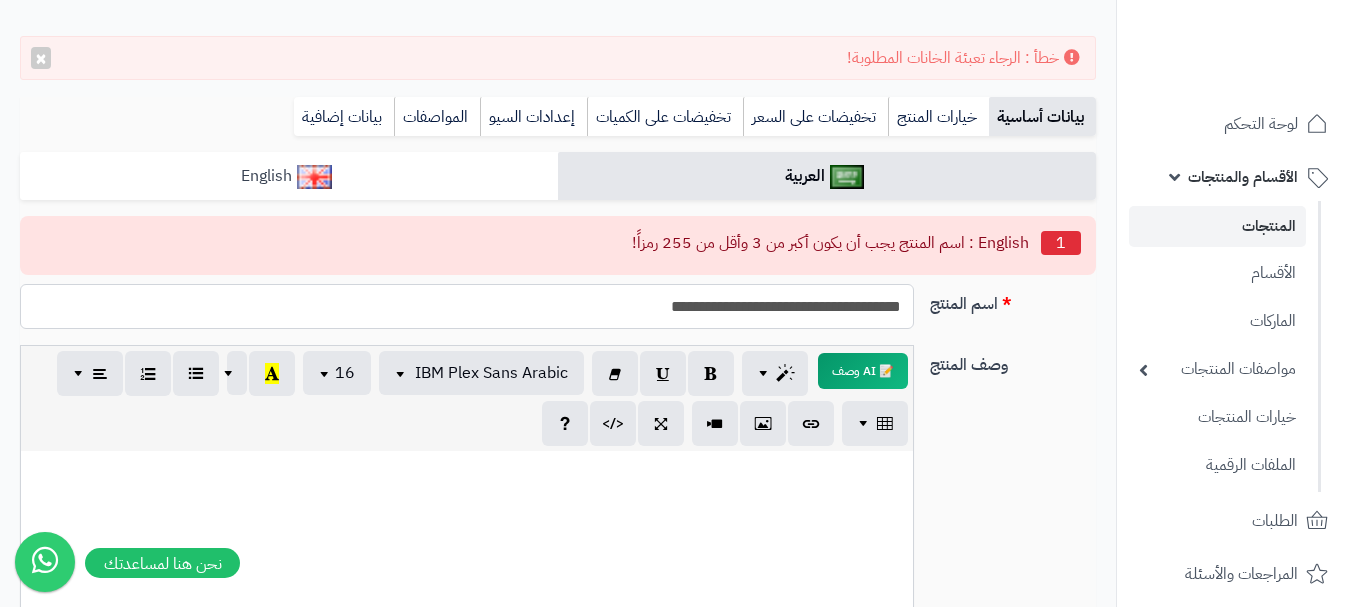 type on "**********" 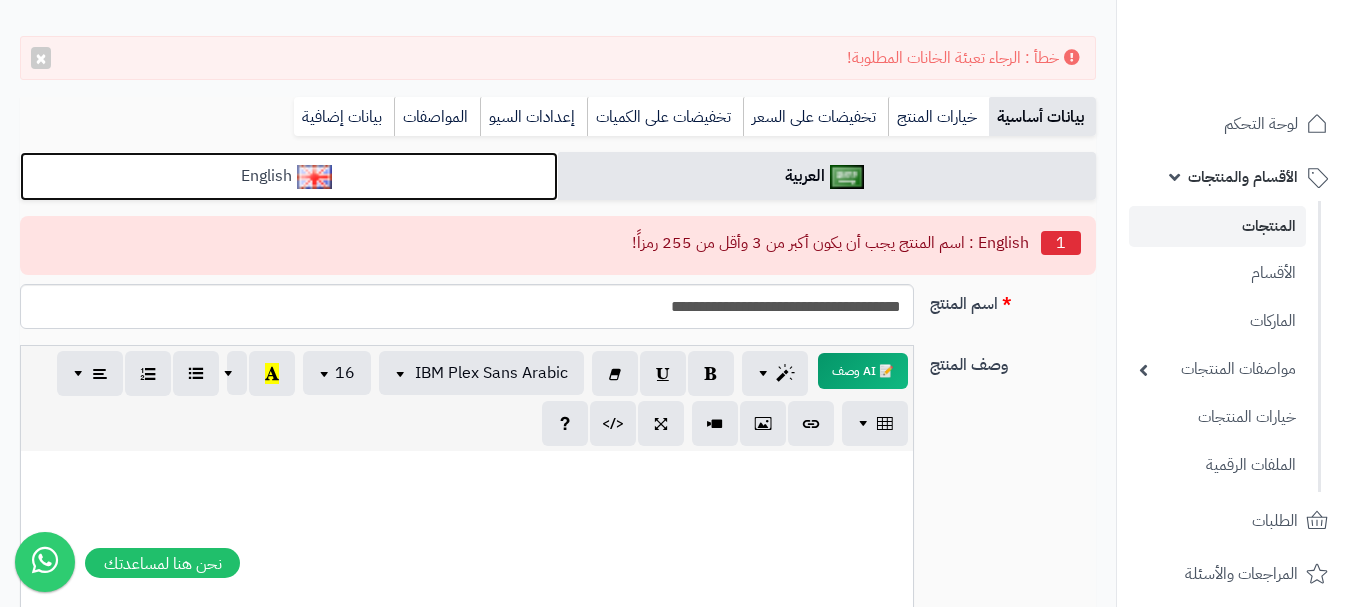 click on "English" at bounding box center (289, 176) 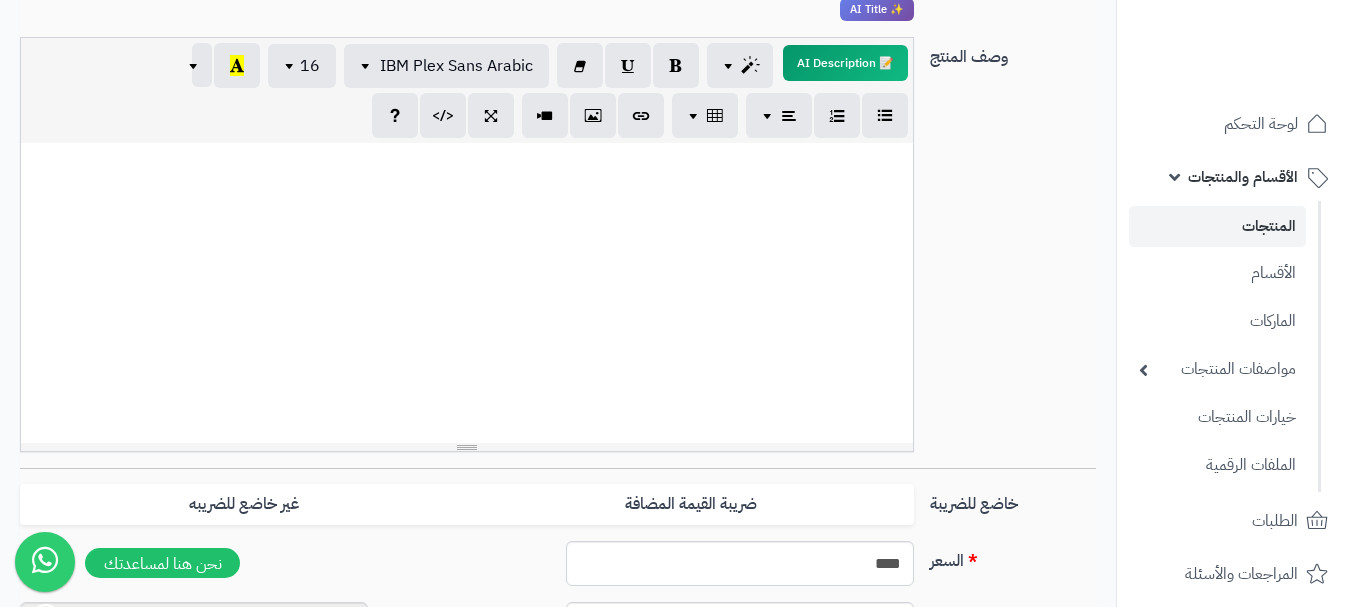 scroll, scrollTop: 700, scrollLeft: 0, axis: vertical 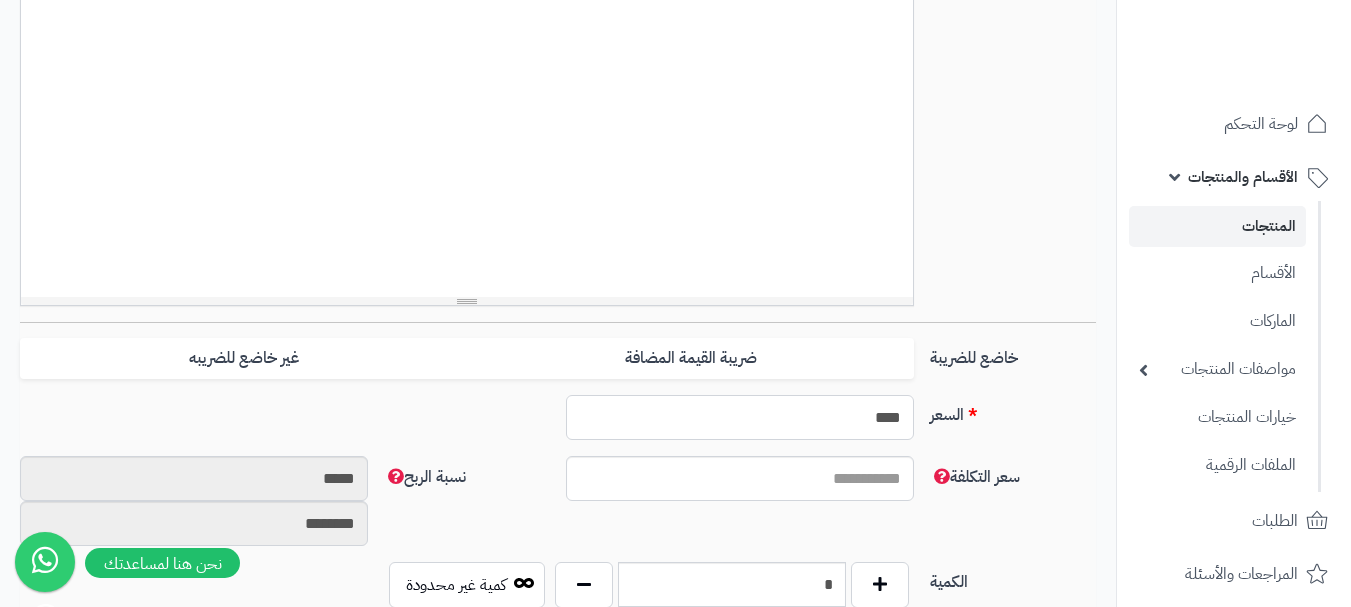 click on "****" at bounding box center [740, 417] 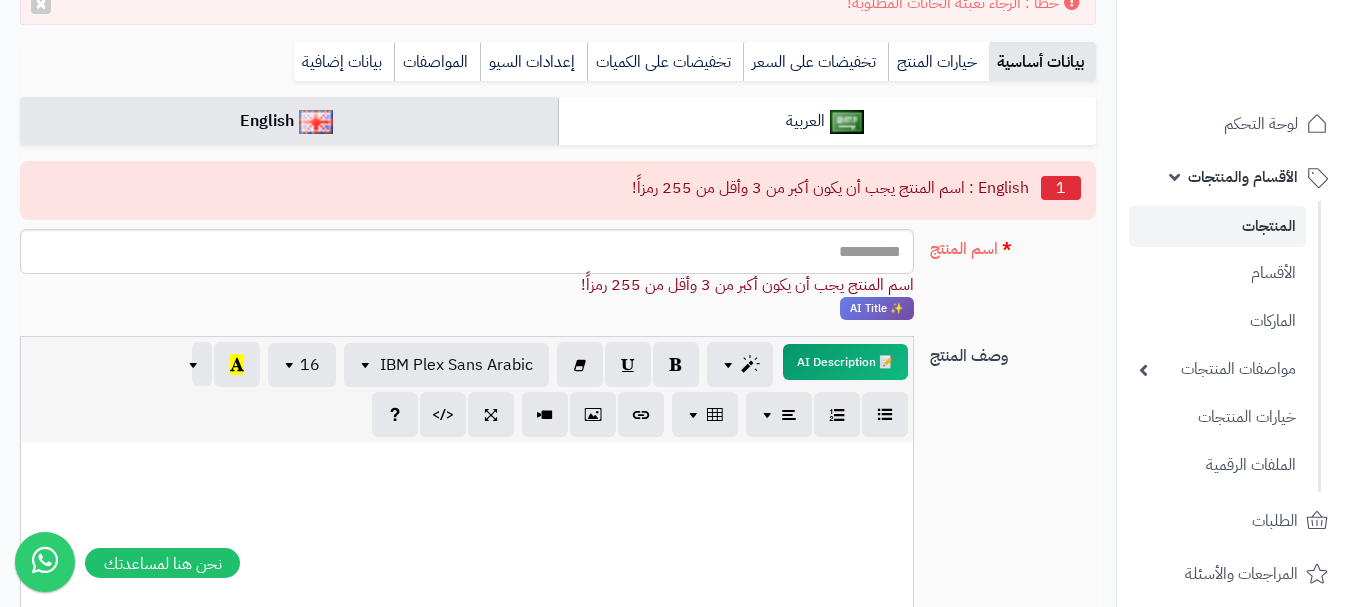 scroll, scrollTop: 200, scrollLeft: 0, axis: vertical 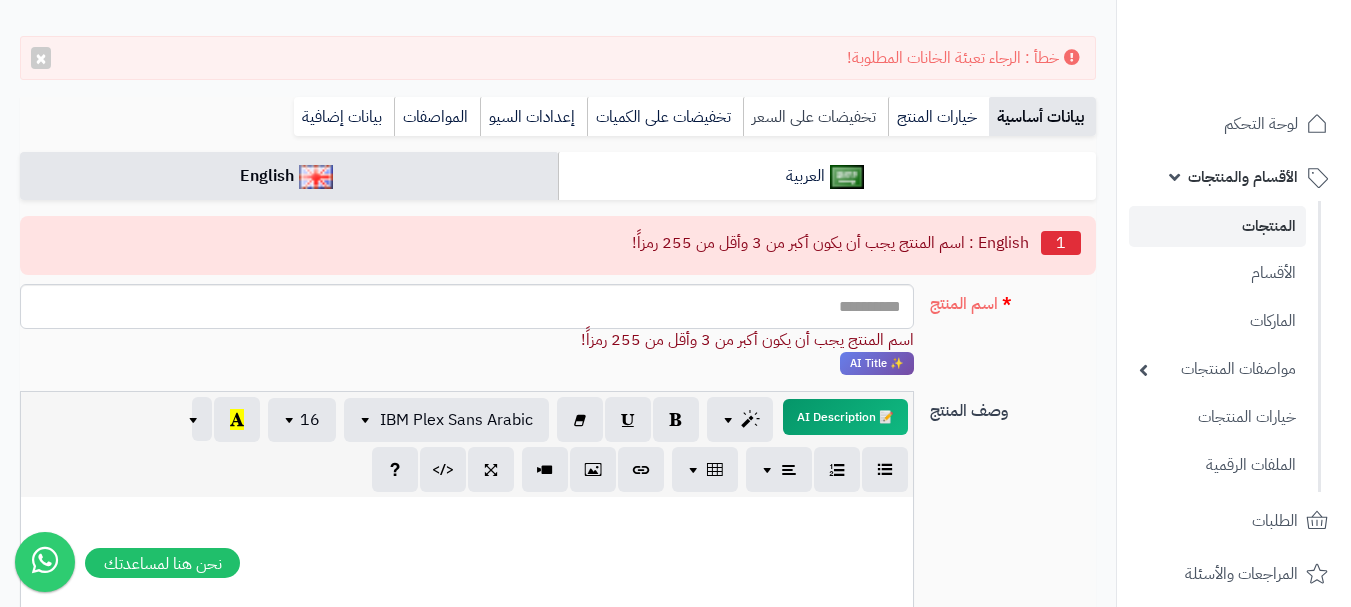 type on "***" 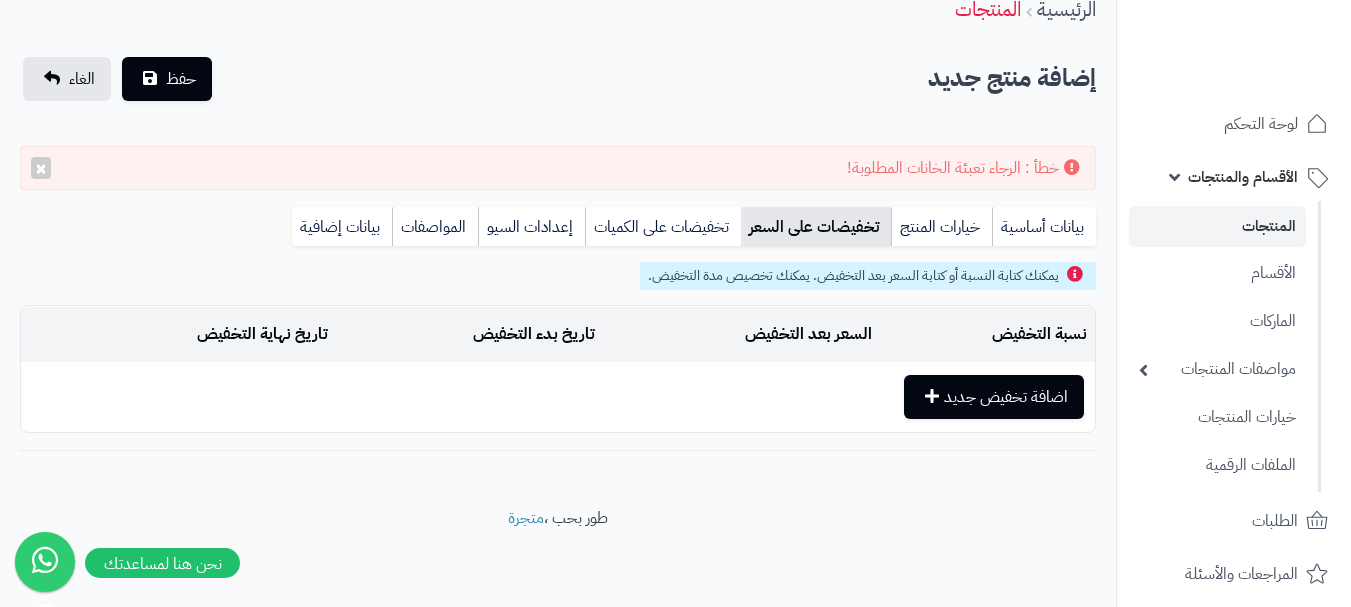scroll, scrollTop: 90, scrollLeft: 0, axis: vertical 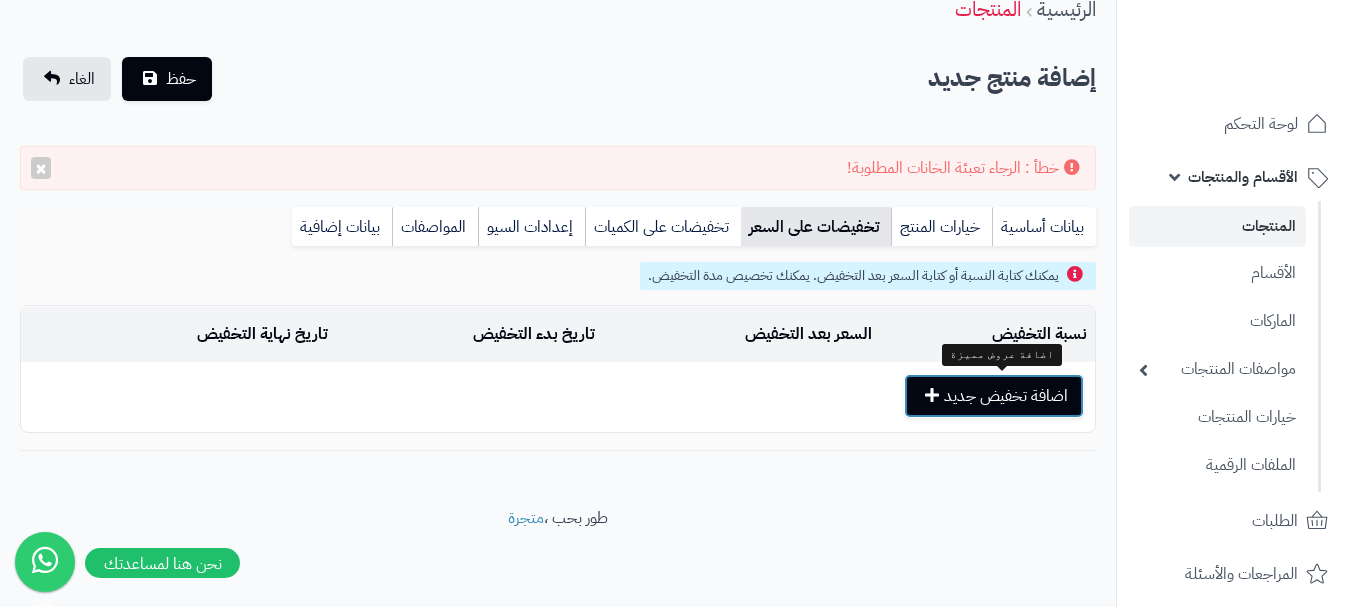 click on "اضافة تخفيض جديد" at bounding box center [994, 396] 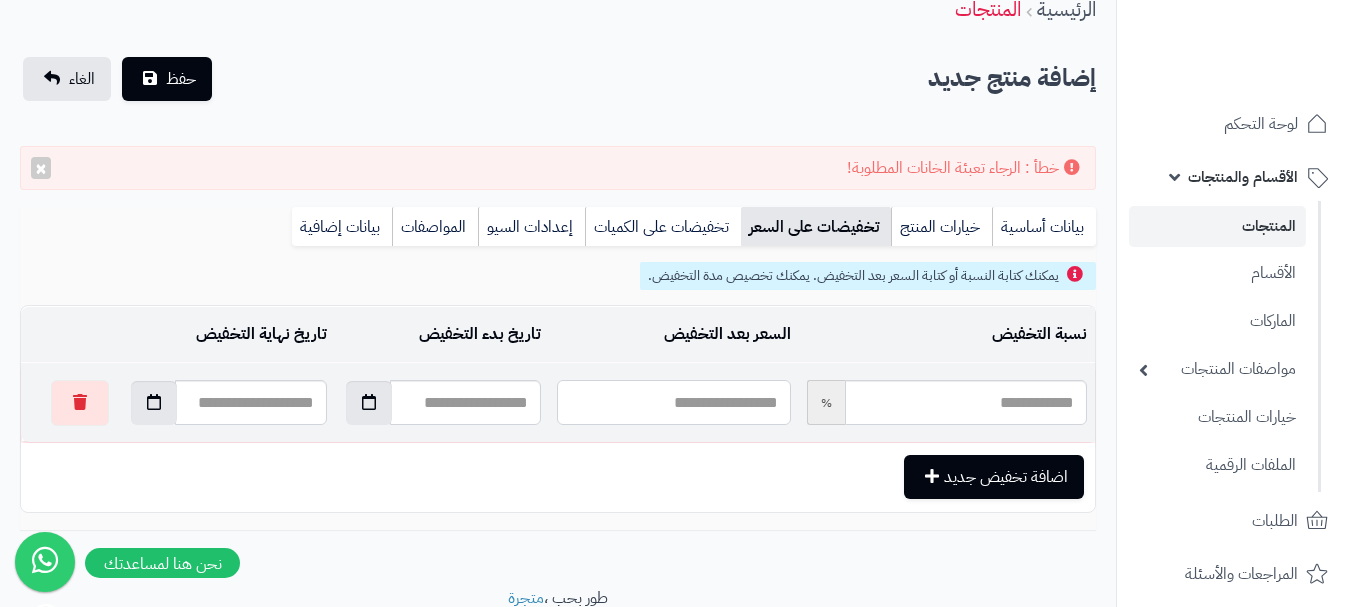 click at bounding box center [673, 402] 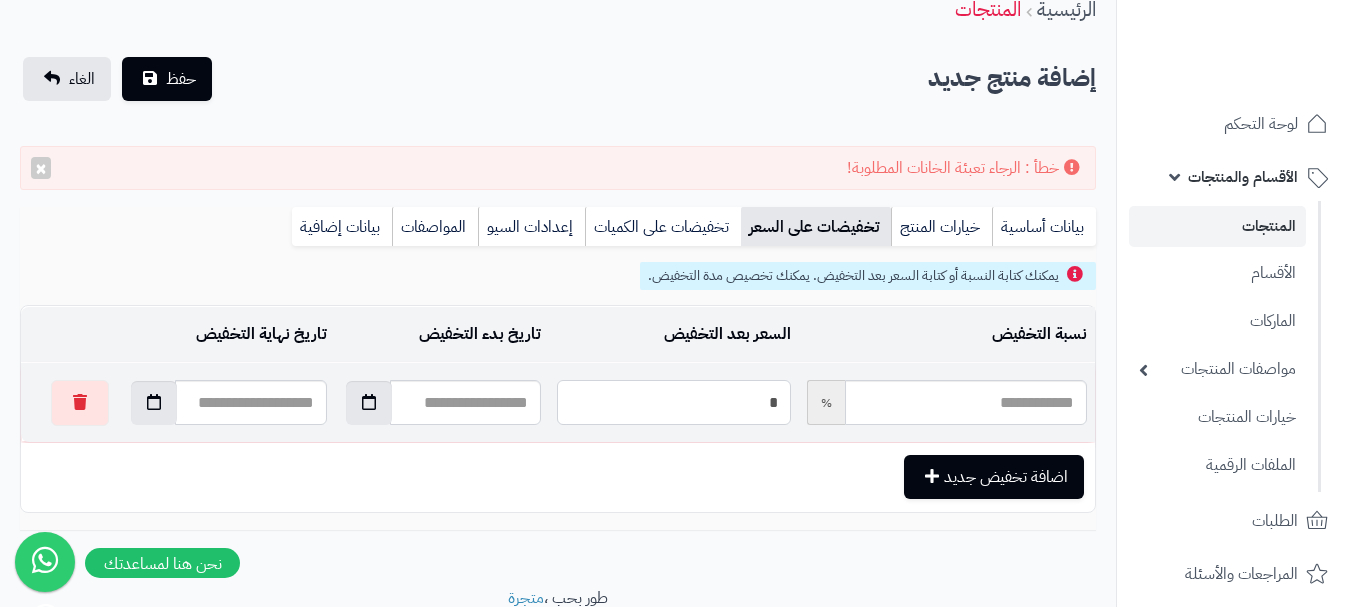 type on "**" 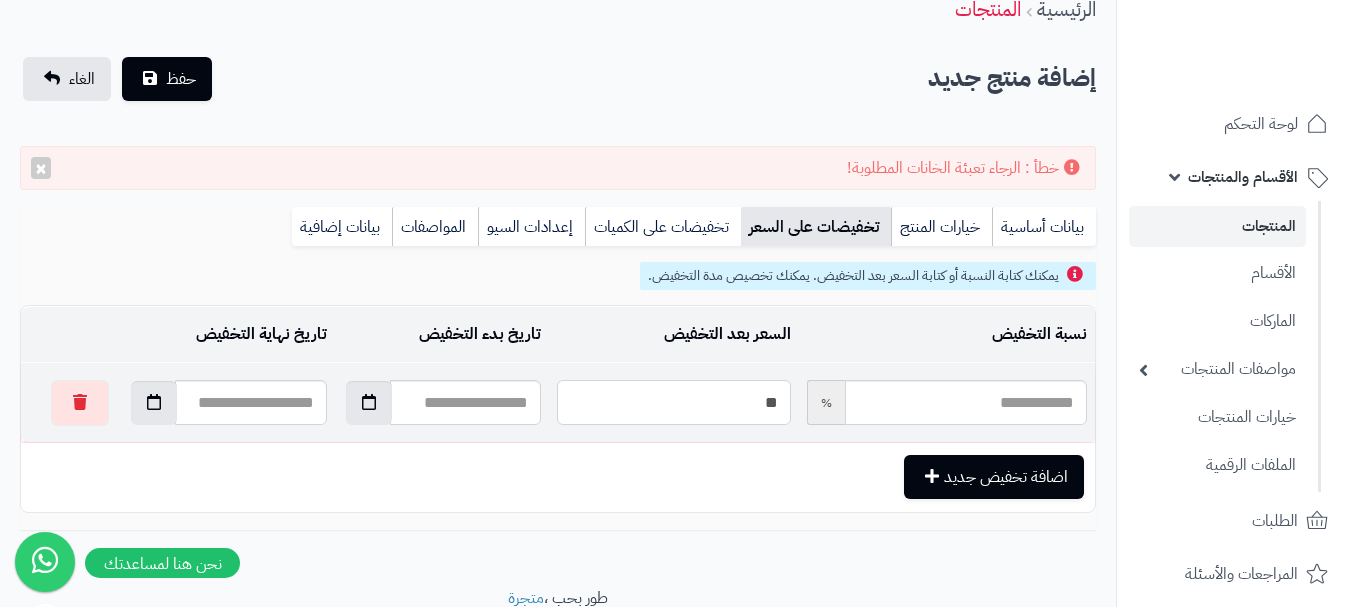 type on "*****" 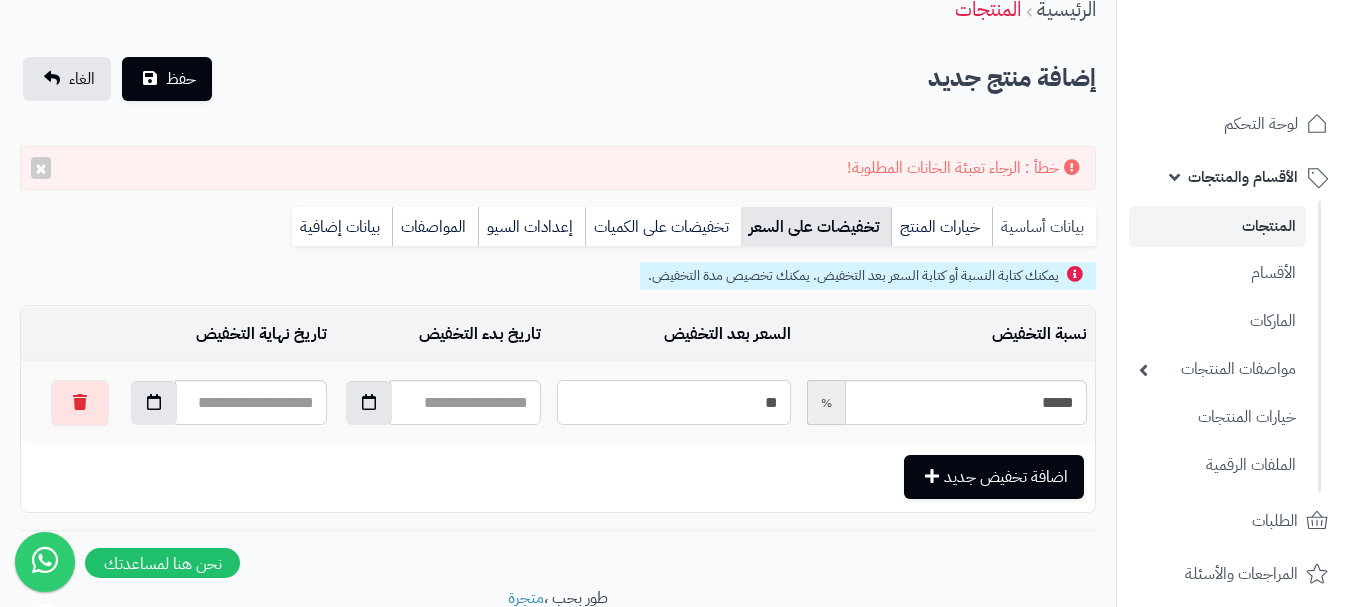 type on "**" 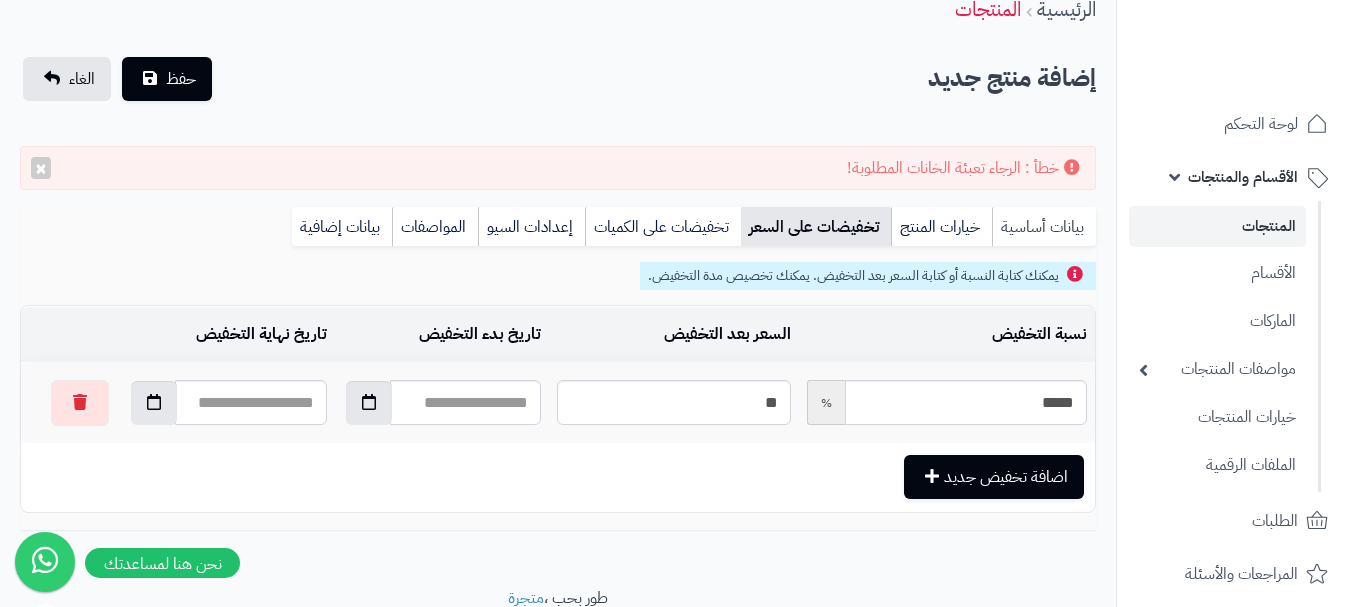 click on "بيانات أساسية" at bounding box center [1044, 227] 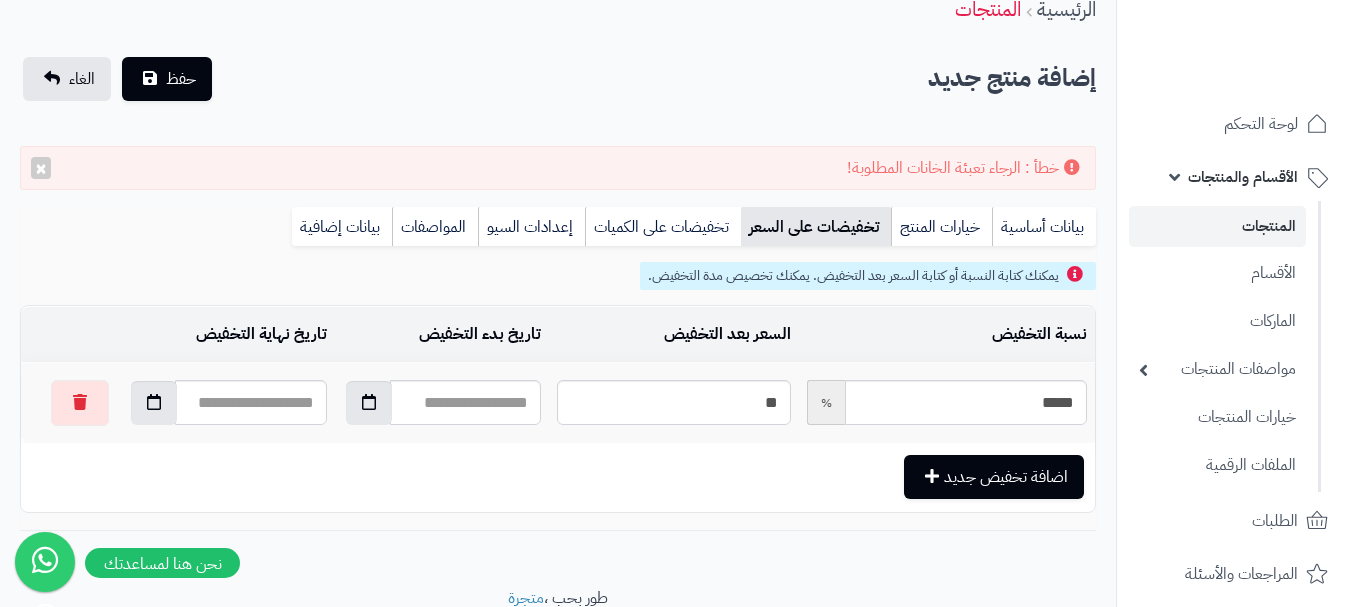scroll, scrollTop: 0, scrollLeft: 0, axis: both 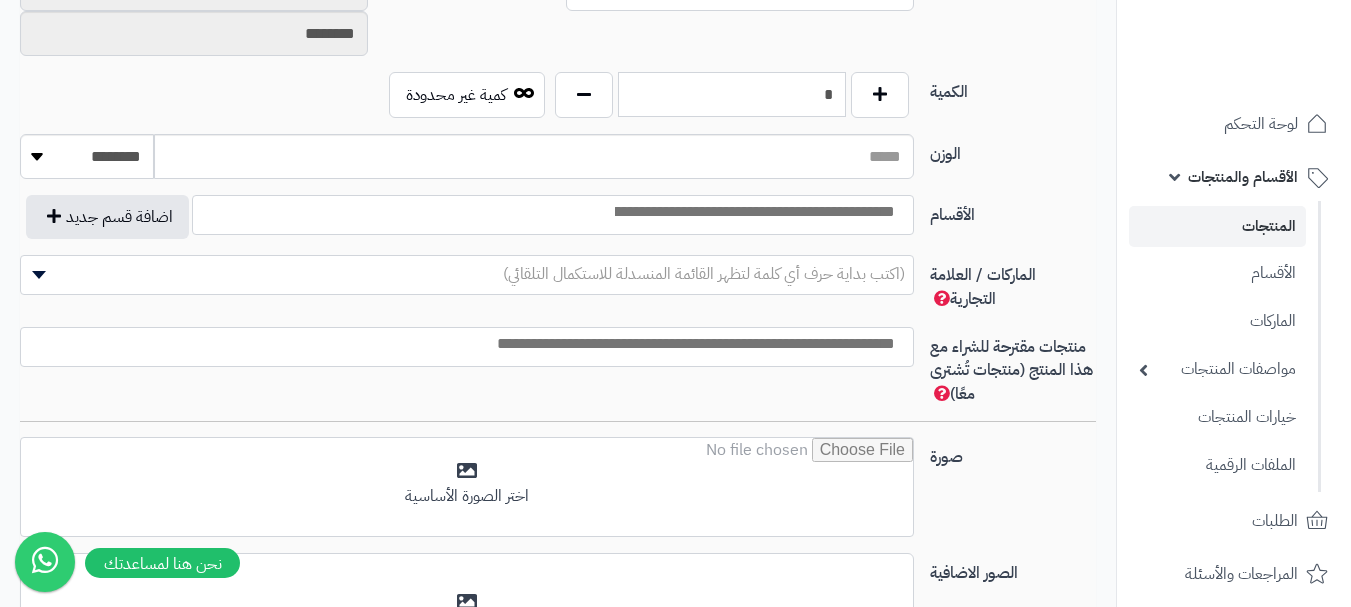 click on "*" at bounding box center [732, 94] 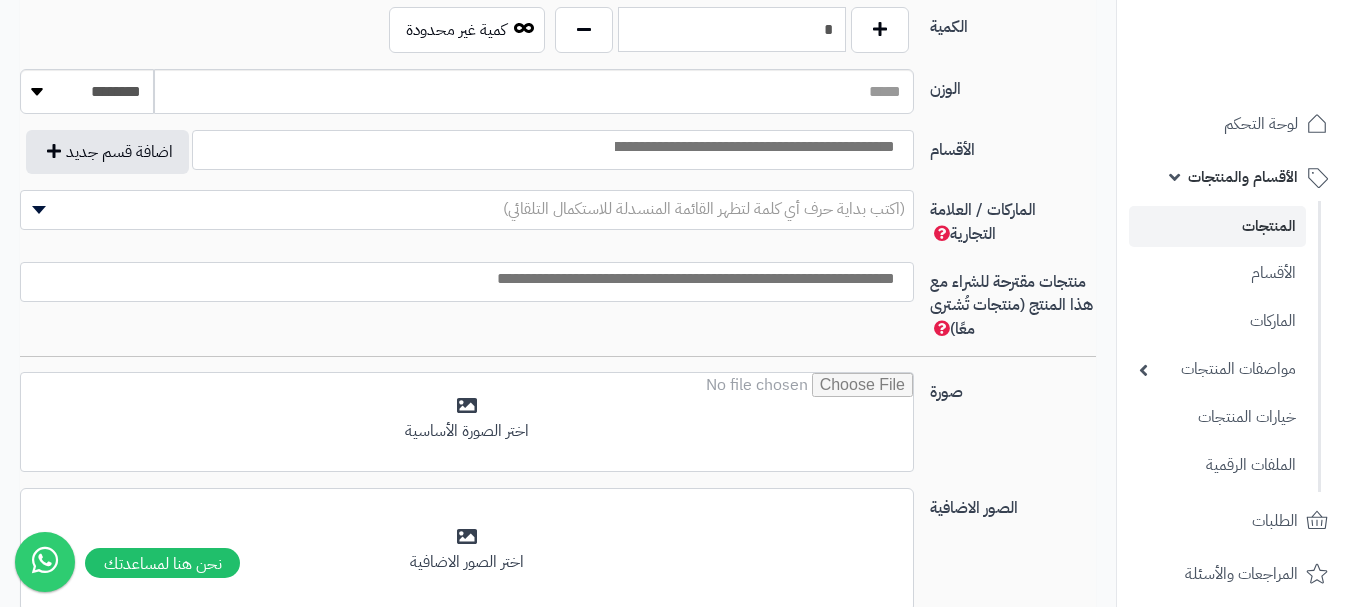 scroll, scrollTop: 1290, scrollLeft: 0, axis: vertical 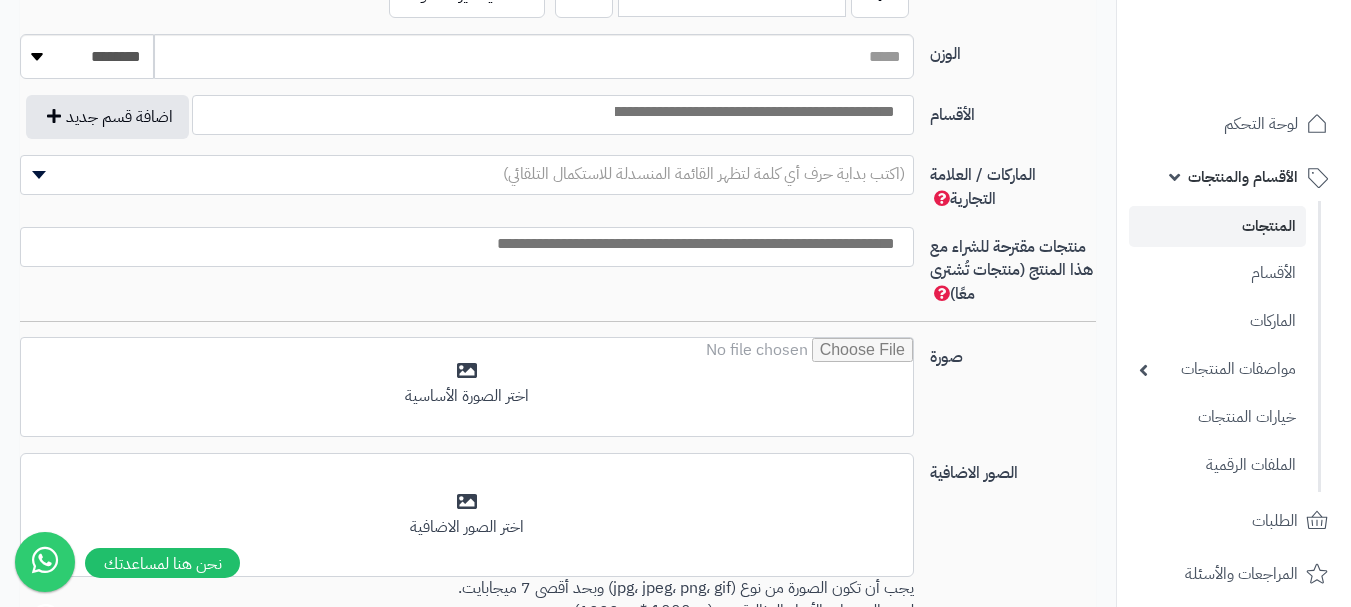 type on "*" 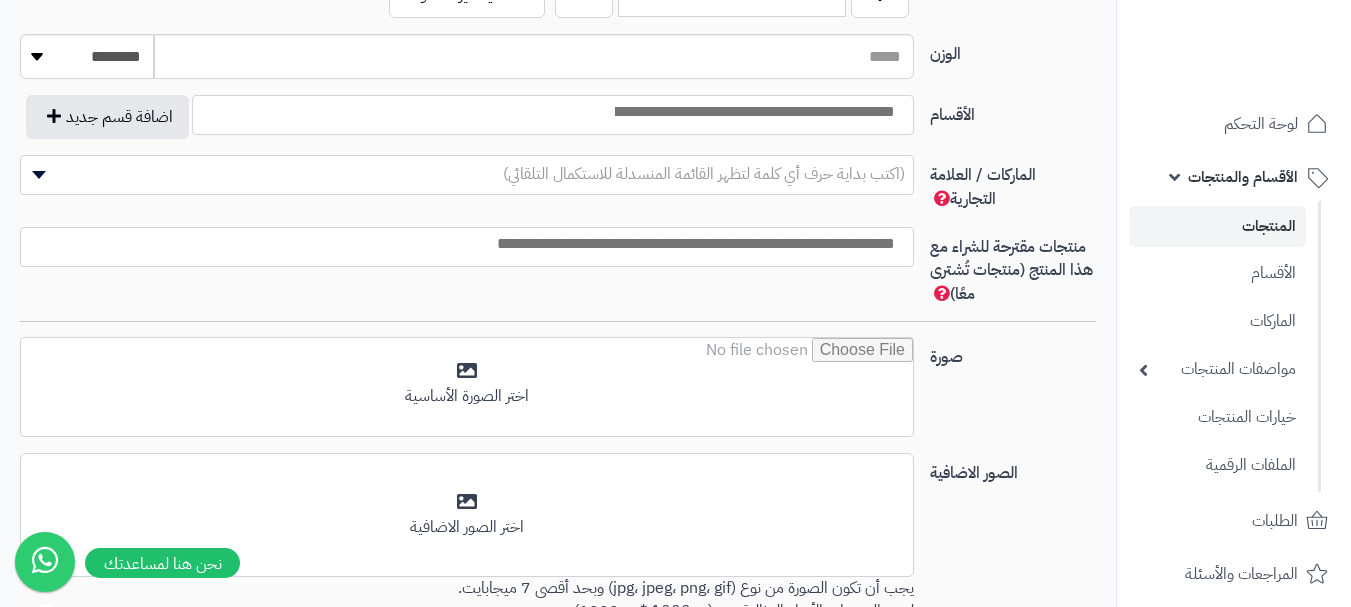 drag, startPoint x: 875, startPoint y: 108, endPoint x: 867, endPoint y: 124, distance: 17.888544 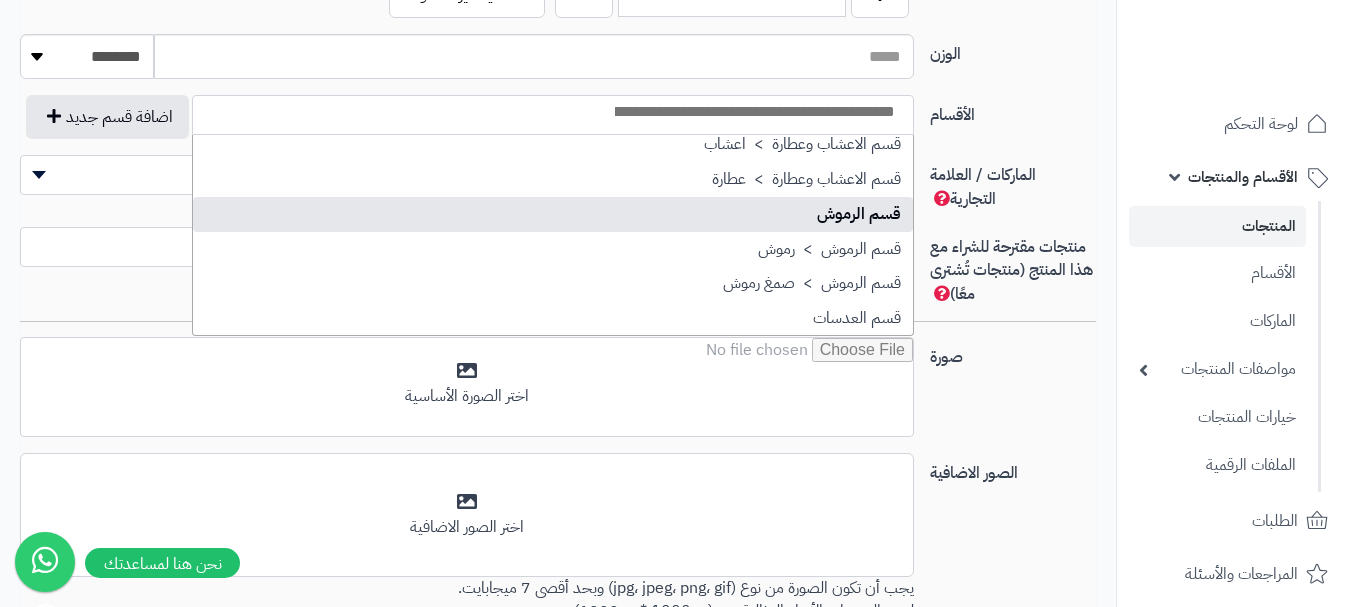 scroll, scrollTop: 1400, scrollLeft: 0, axis: vertical 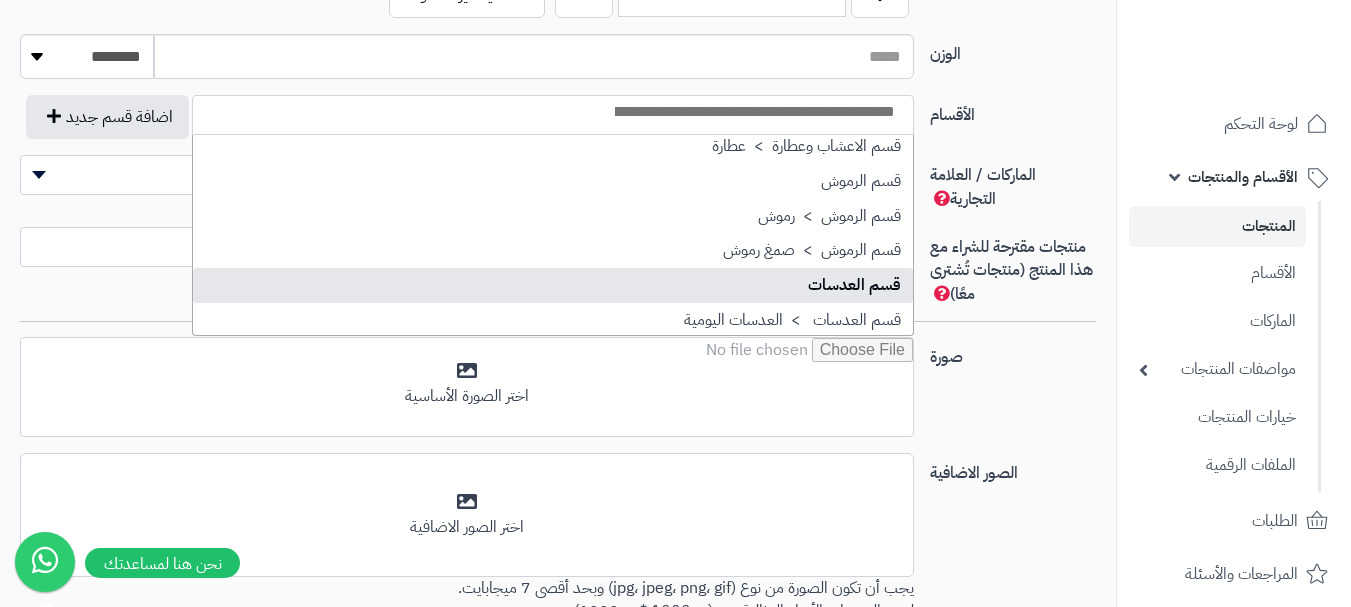 select on "**" 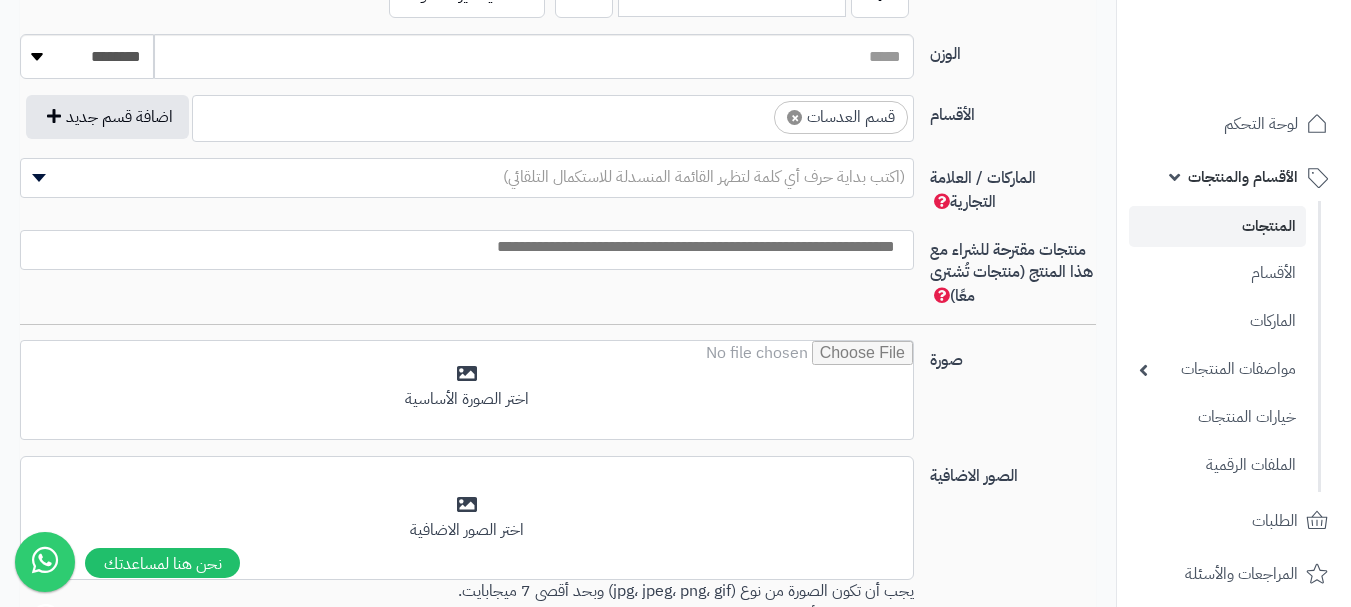click on "× قسم العدسات" at bounding box center (553, 115) 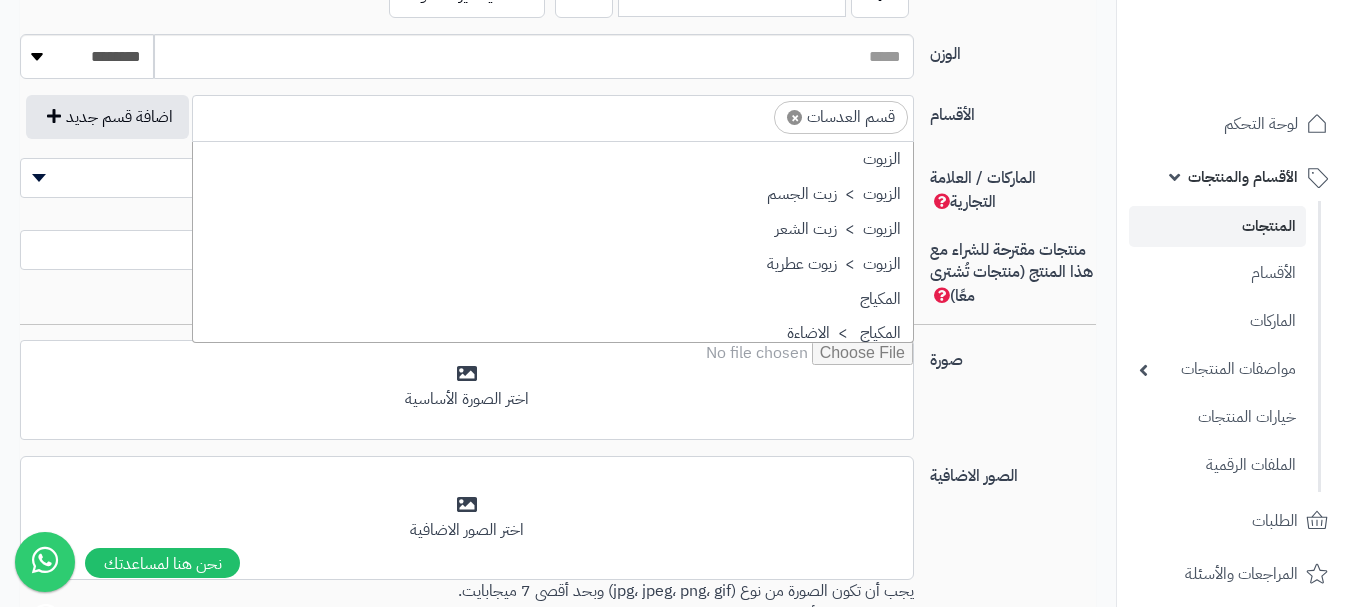 scroll, scrollTop: 1498, scrollLeft: 0, axis: vertical 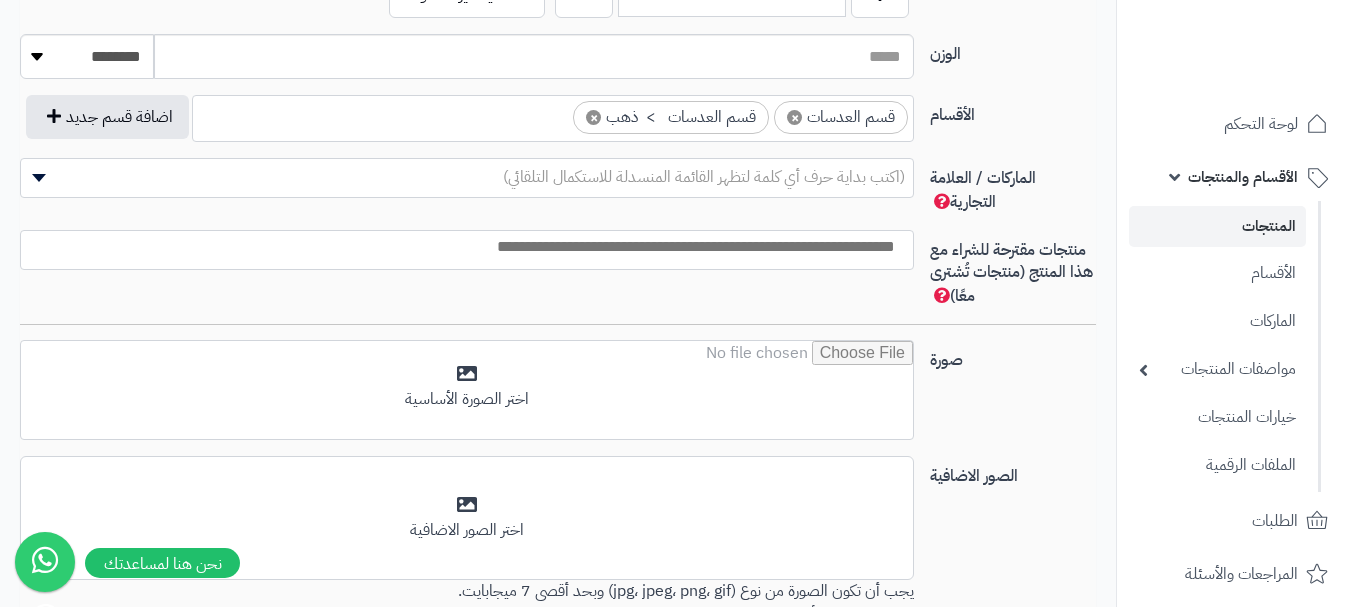 click on "(اكتب بداية حرف أي كلمة لتظهر القائمة المنسدلة للاستكمال التلقائي)" at bounding box center [704, 177] 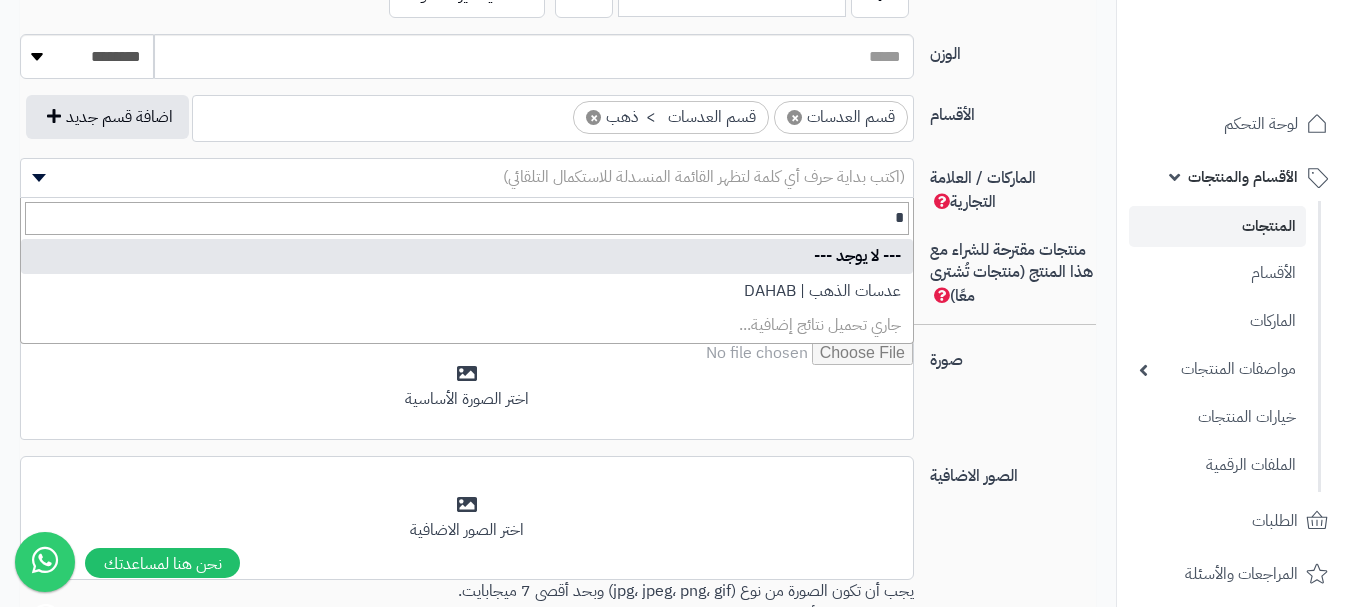type on "*" 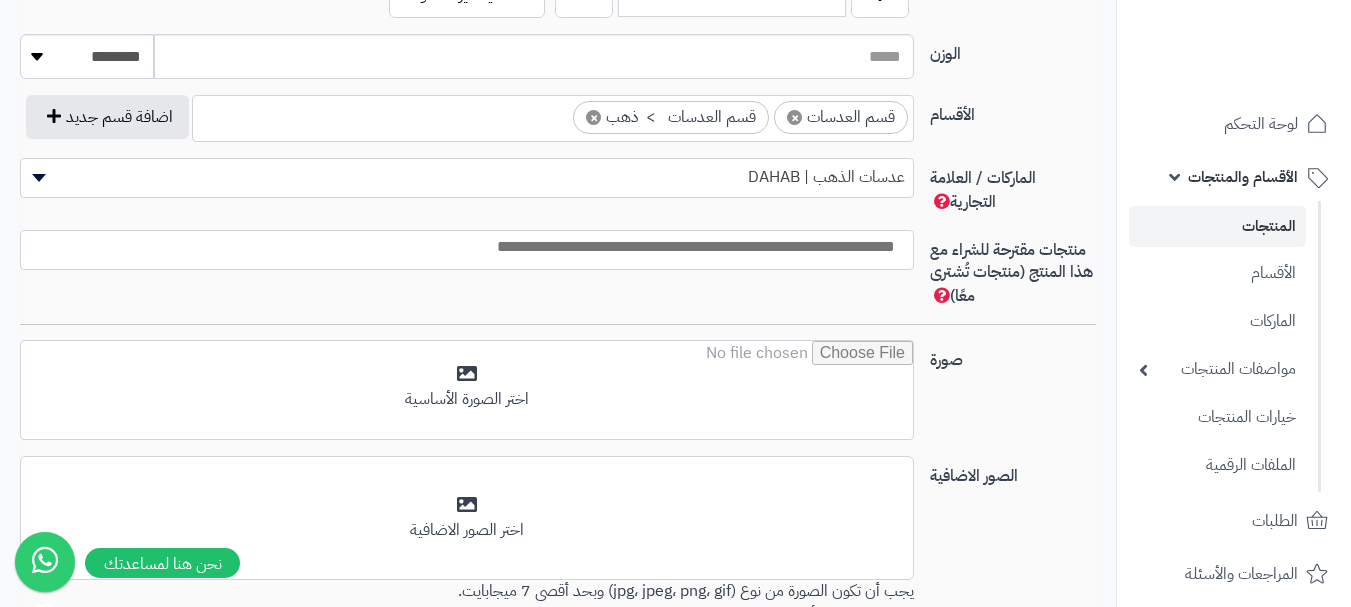 select on "***" 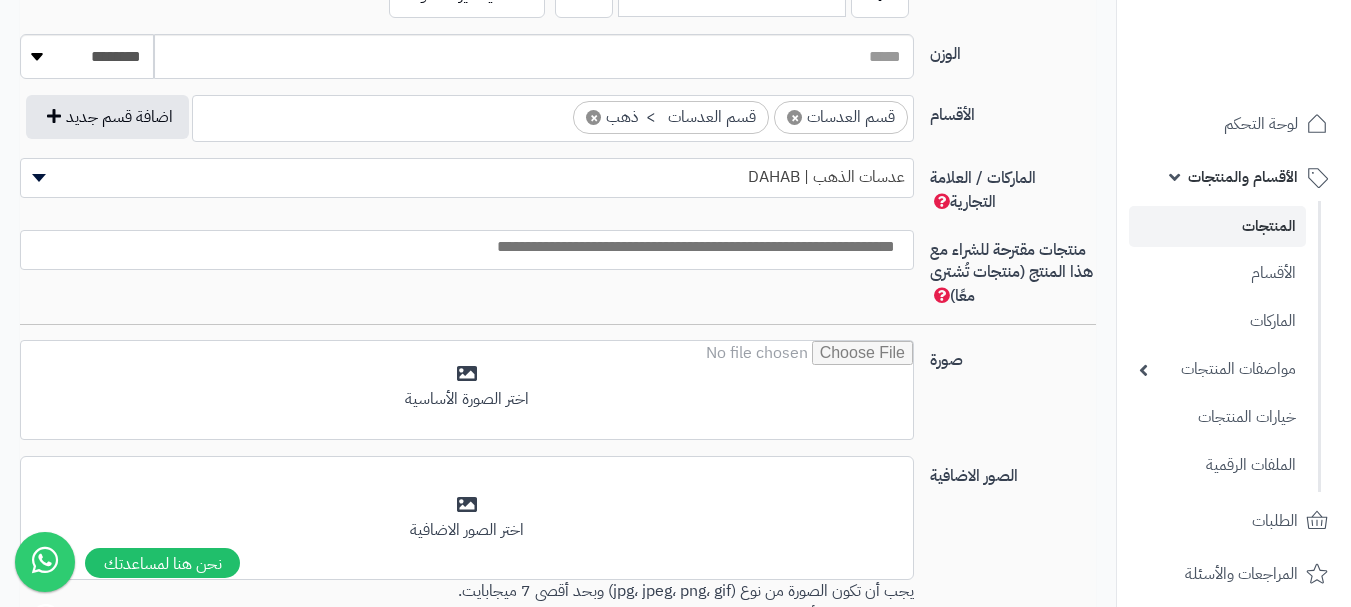 click at bounding box center [462, 247] 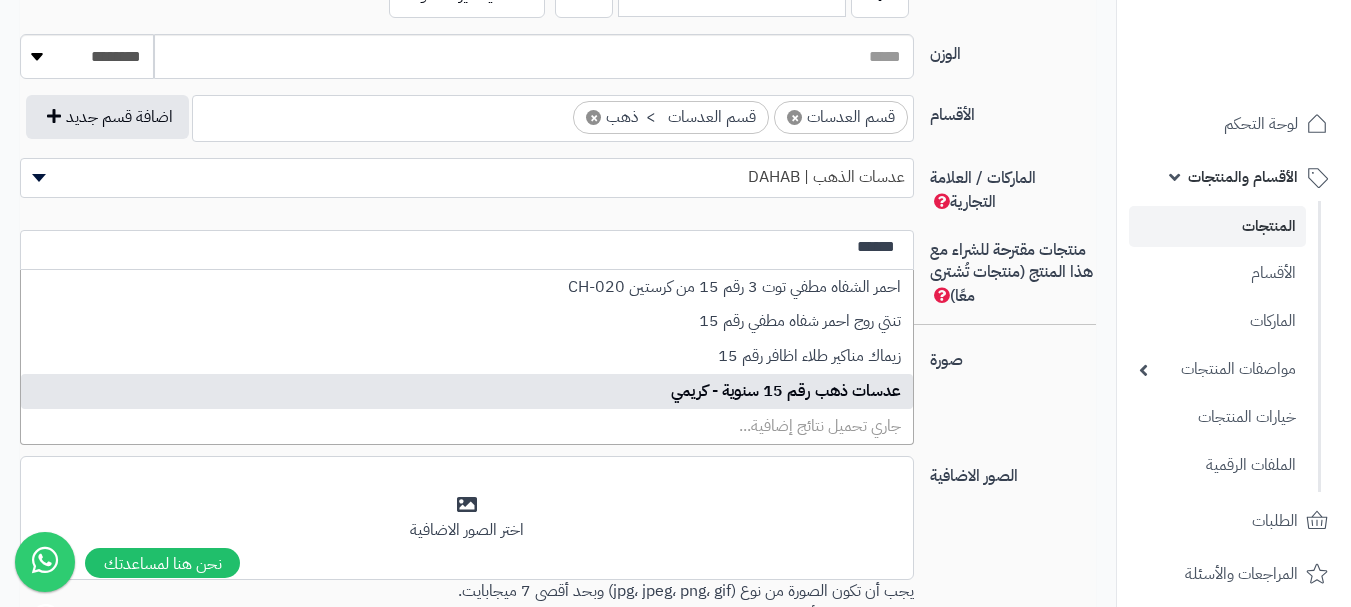 type on "******" 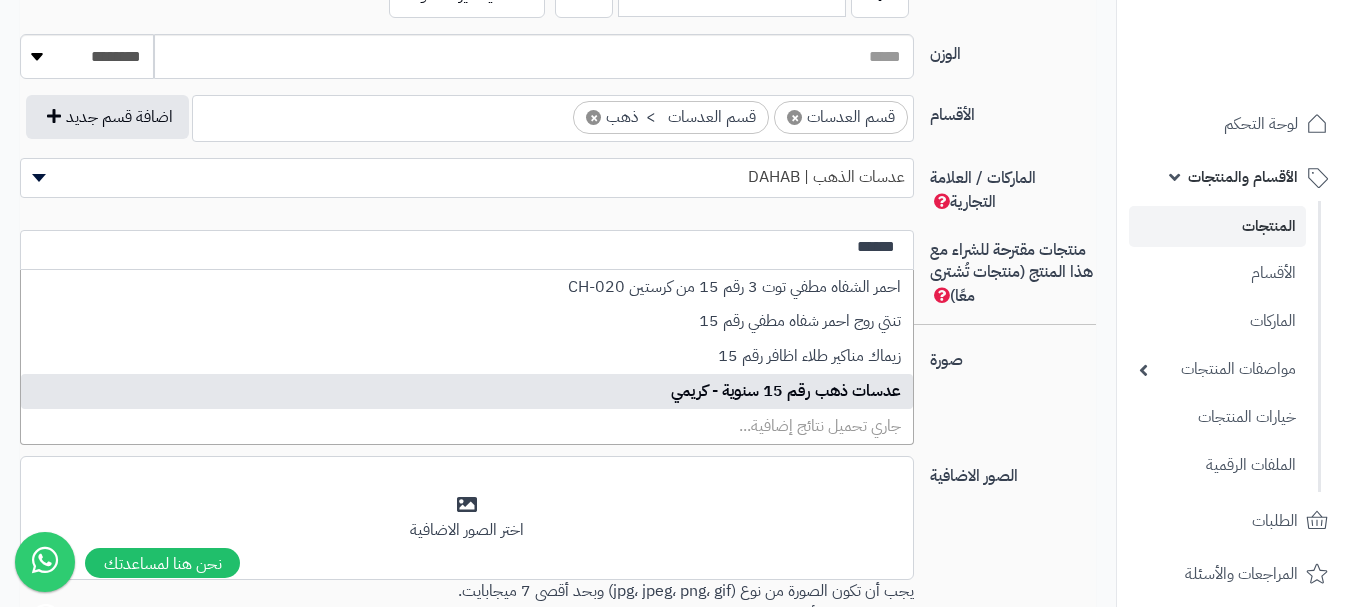 type 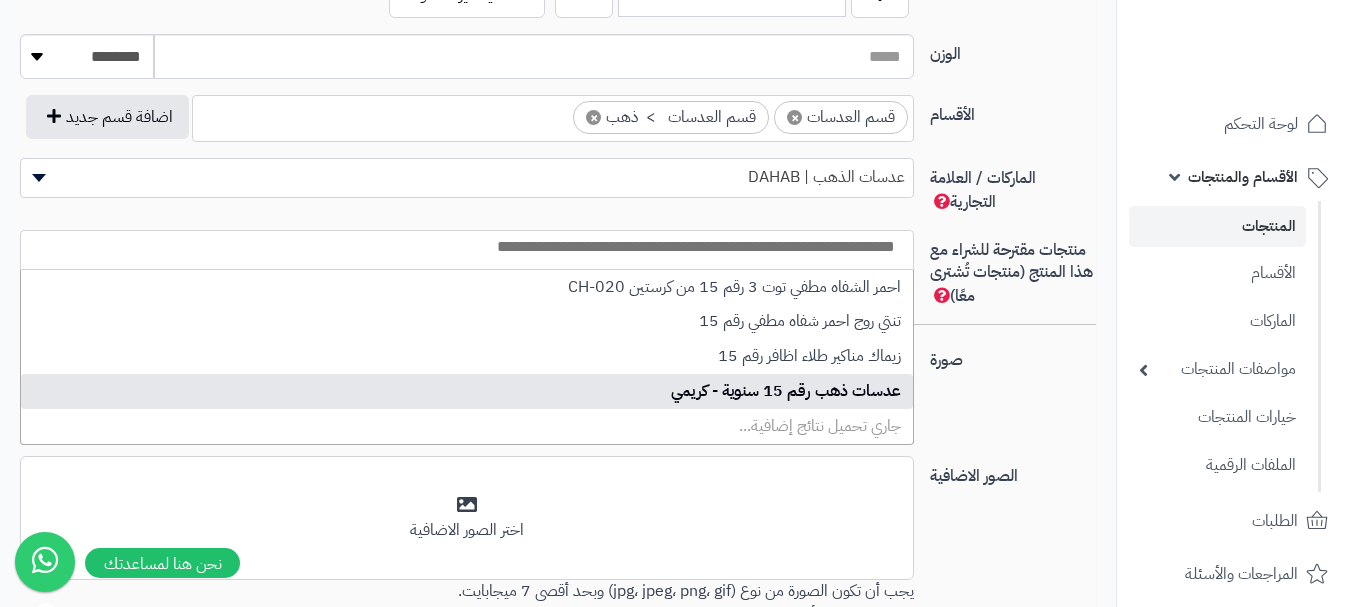 select on "****" 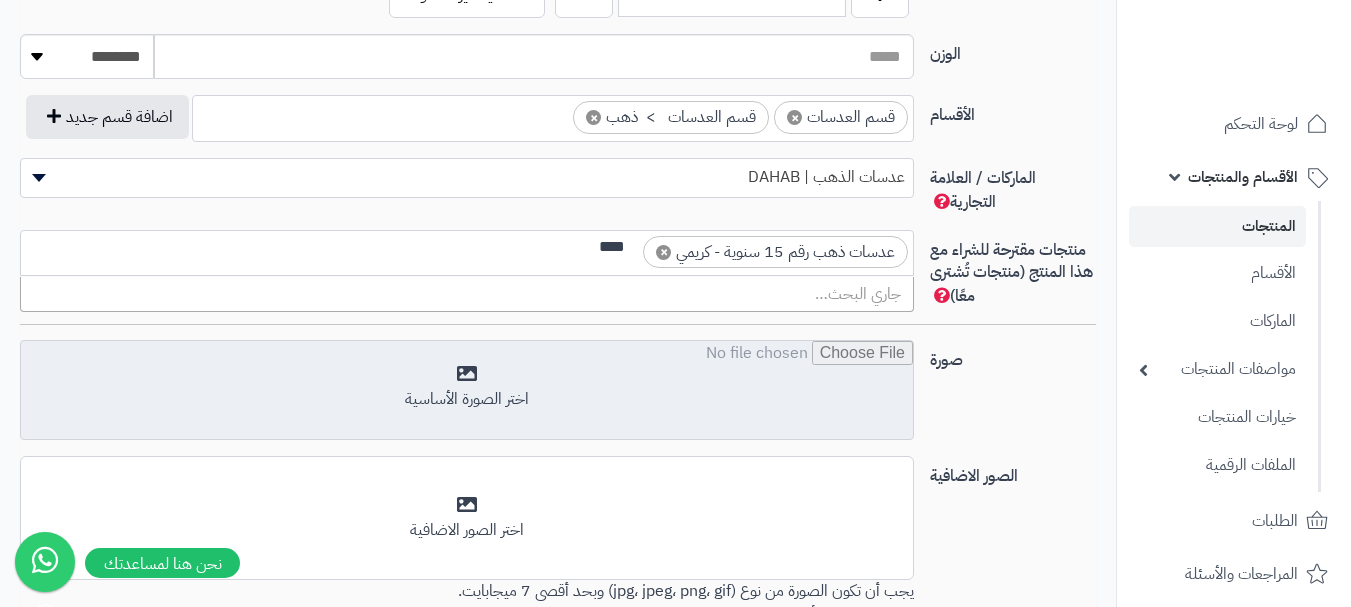 scroll, scrollTop: 0, scrollLeft: 0, axis: both 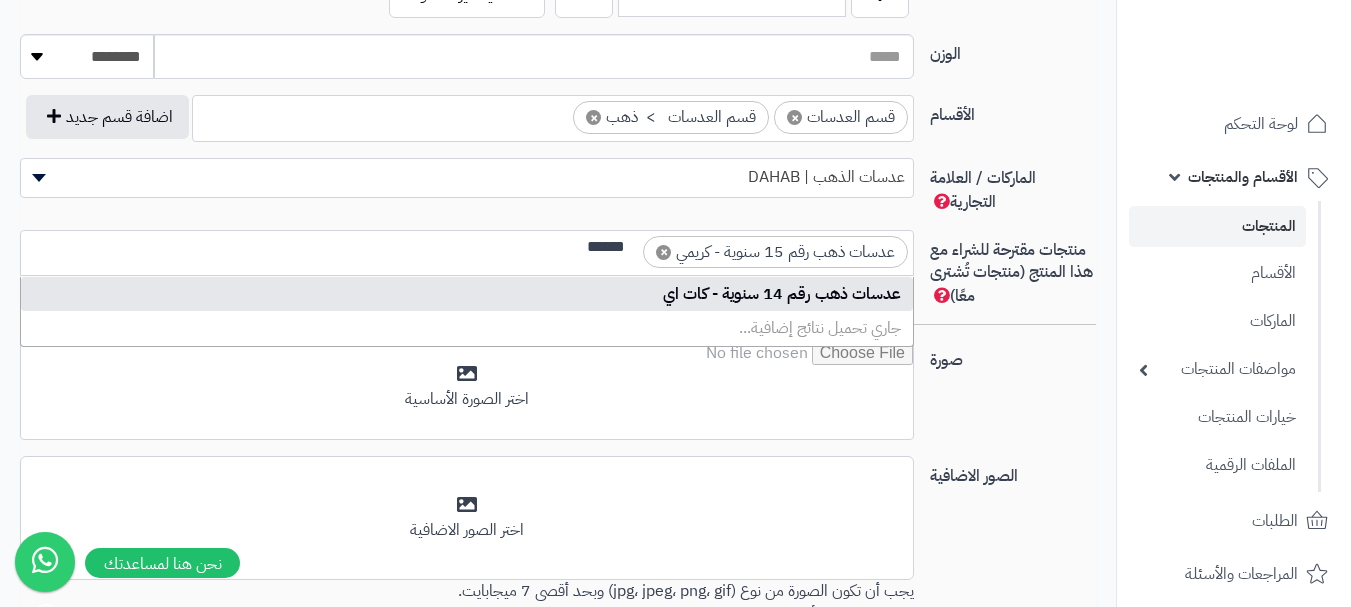 type on "******" 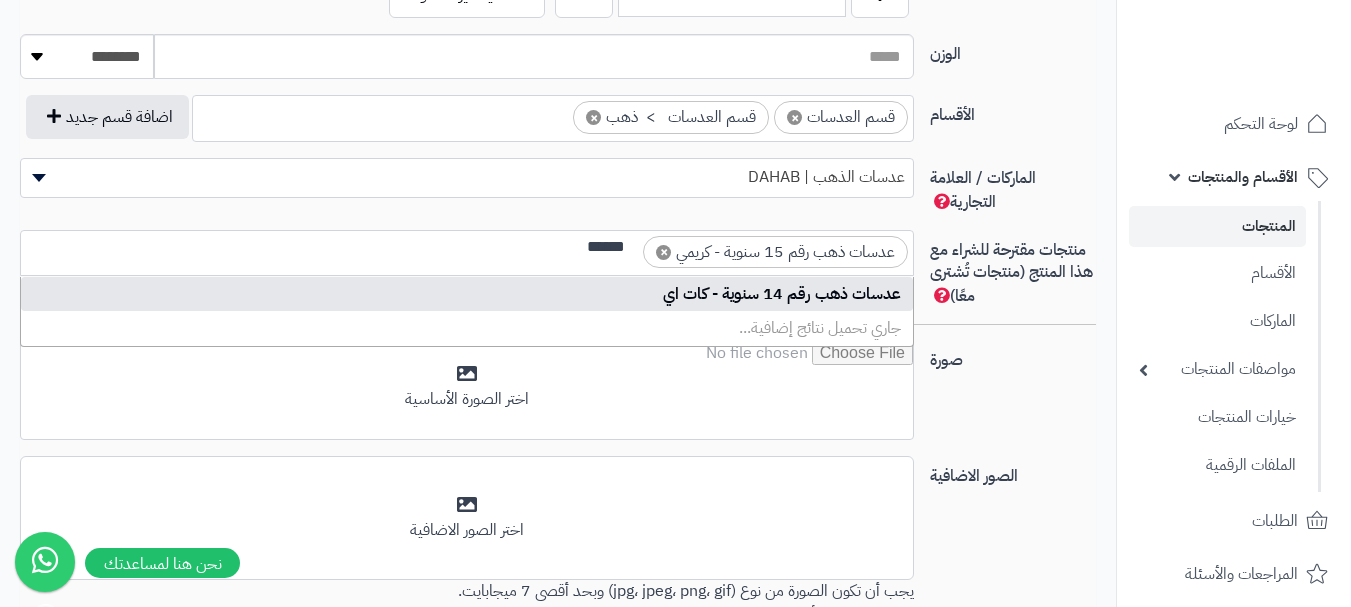type 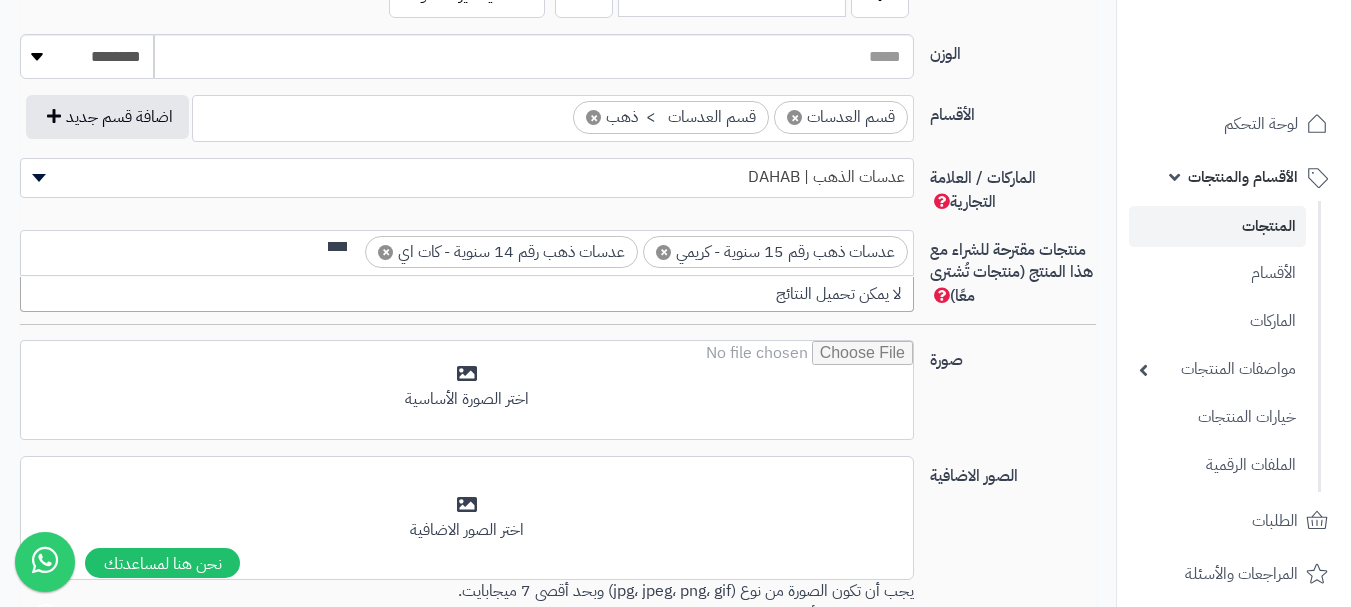 scroll, scrollTop: 0, scrollLeft: 0, axis: both 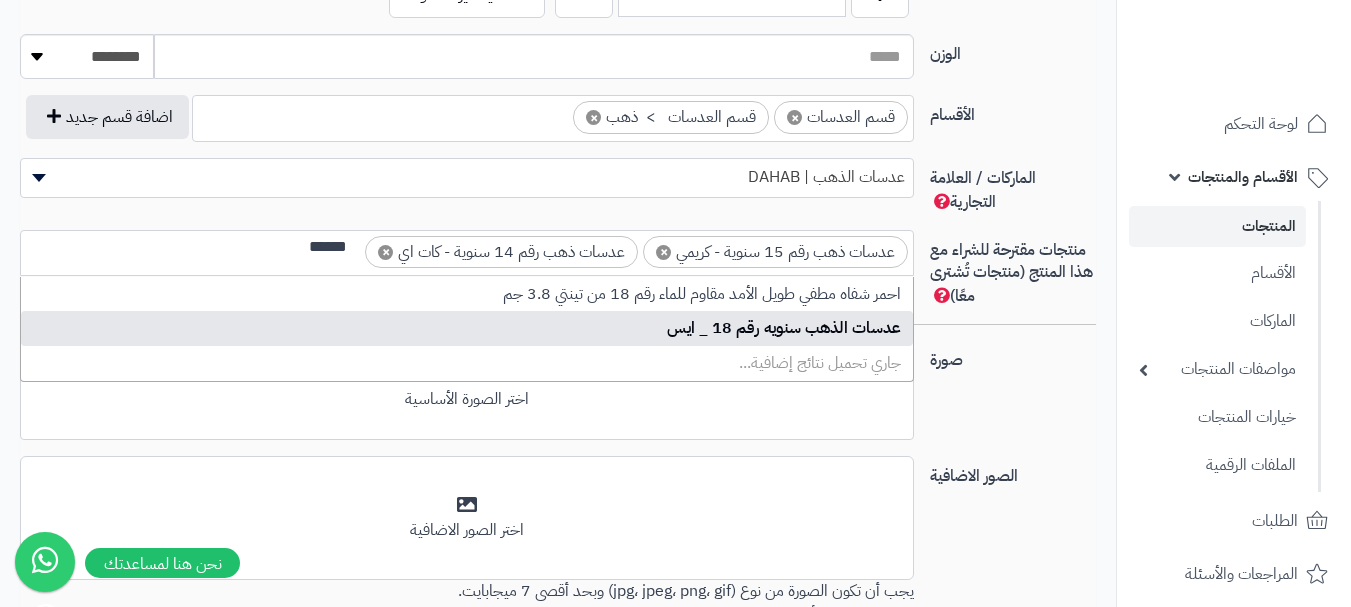 type on "******" 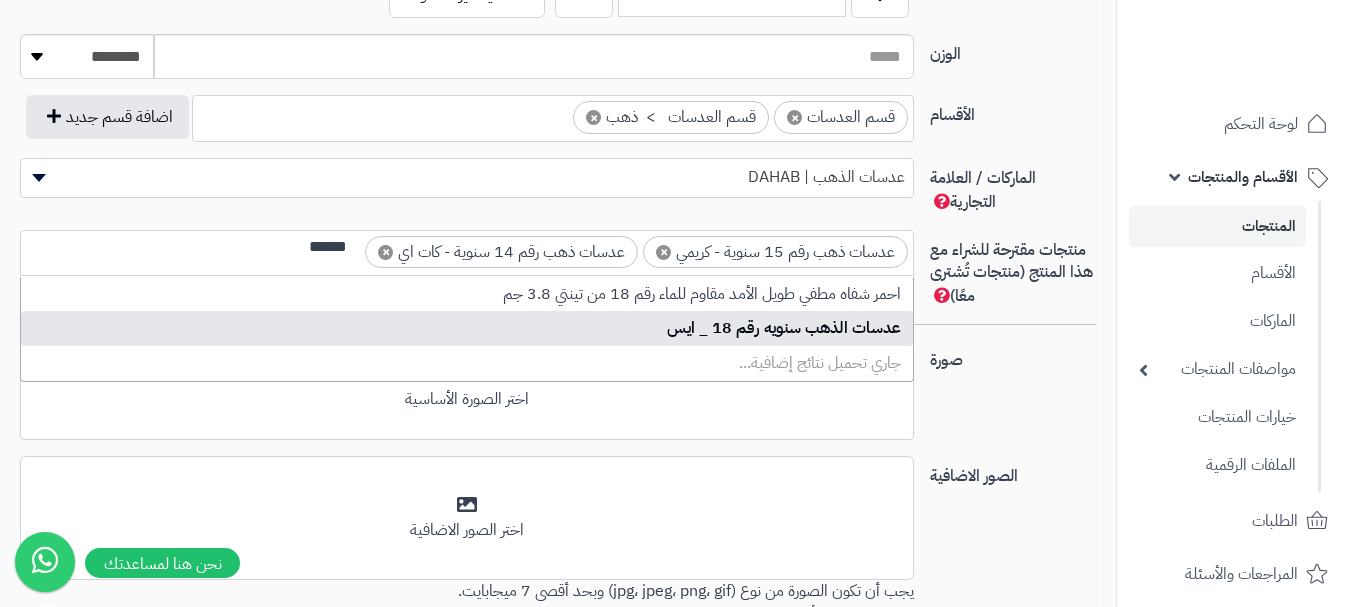 type 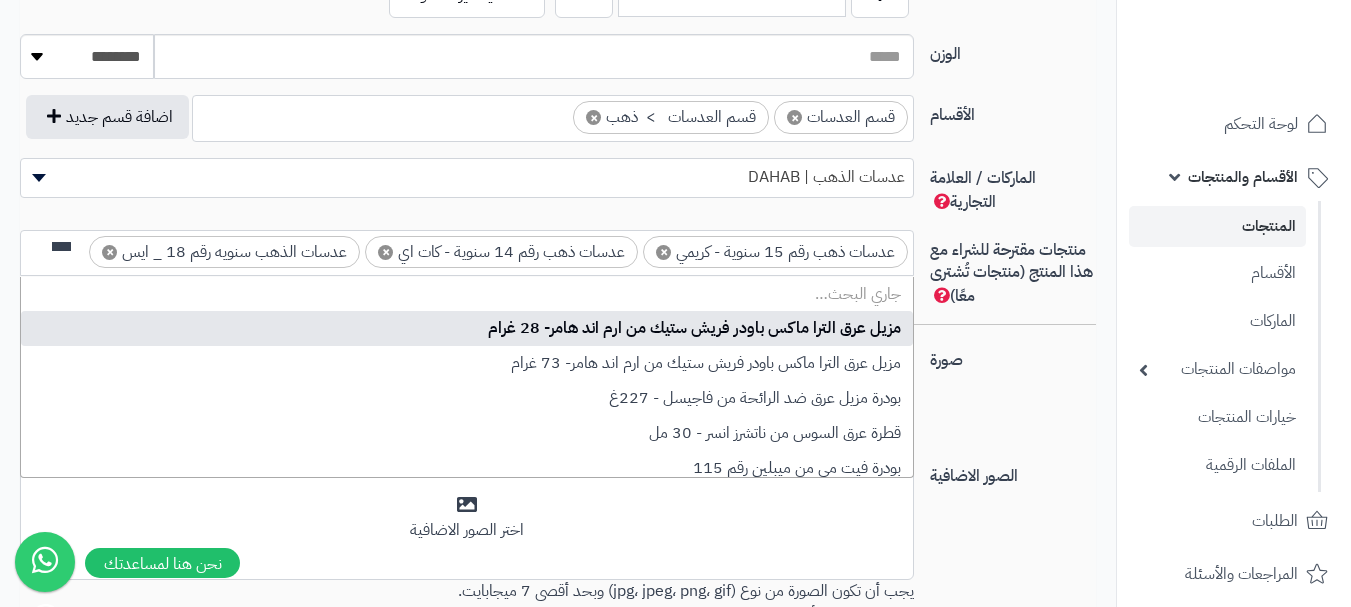 scroll, scrollTop: 0, scrollLeft: 0, axis: both 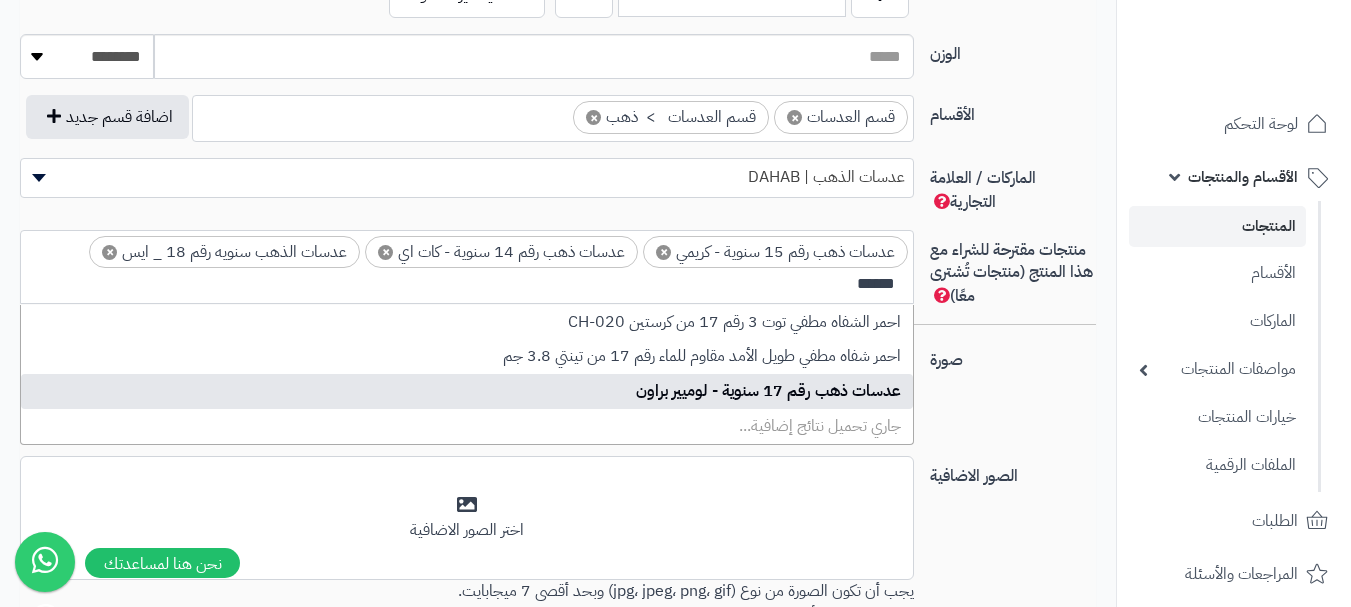 type on "******" 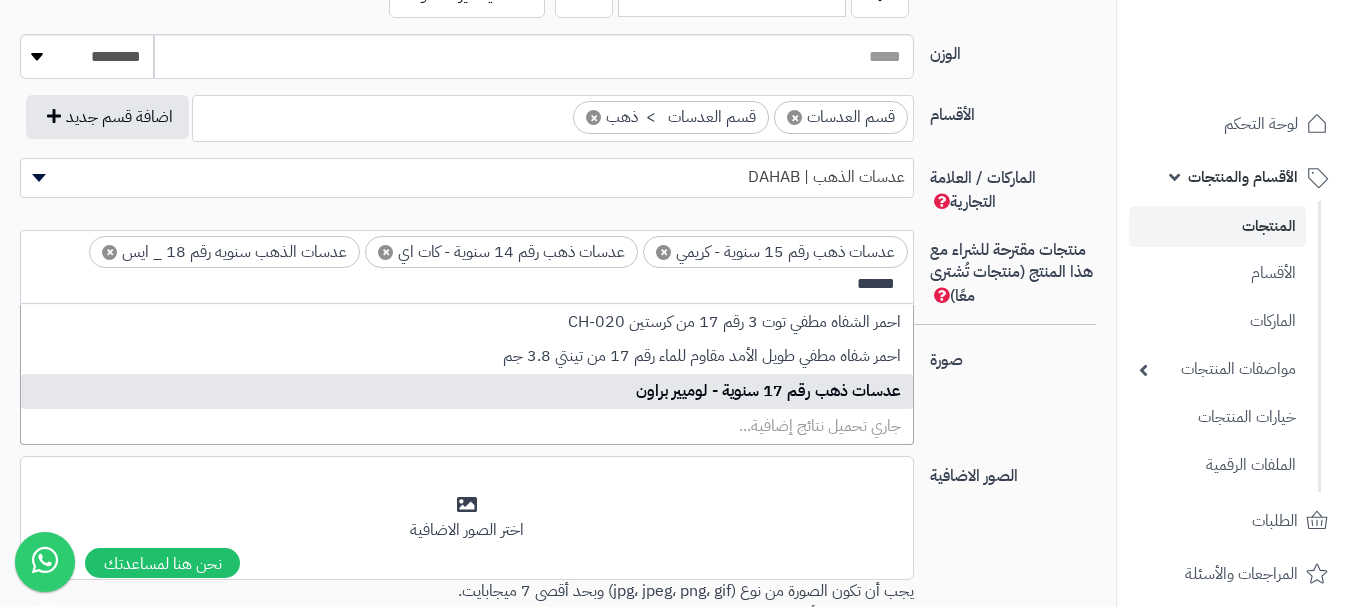 type 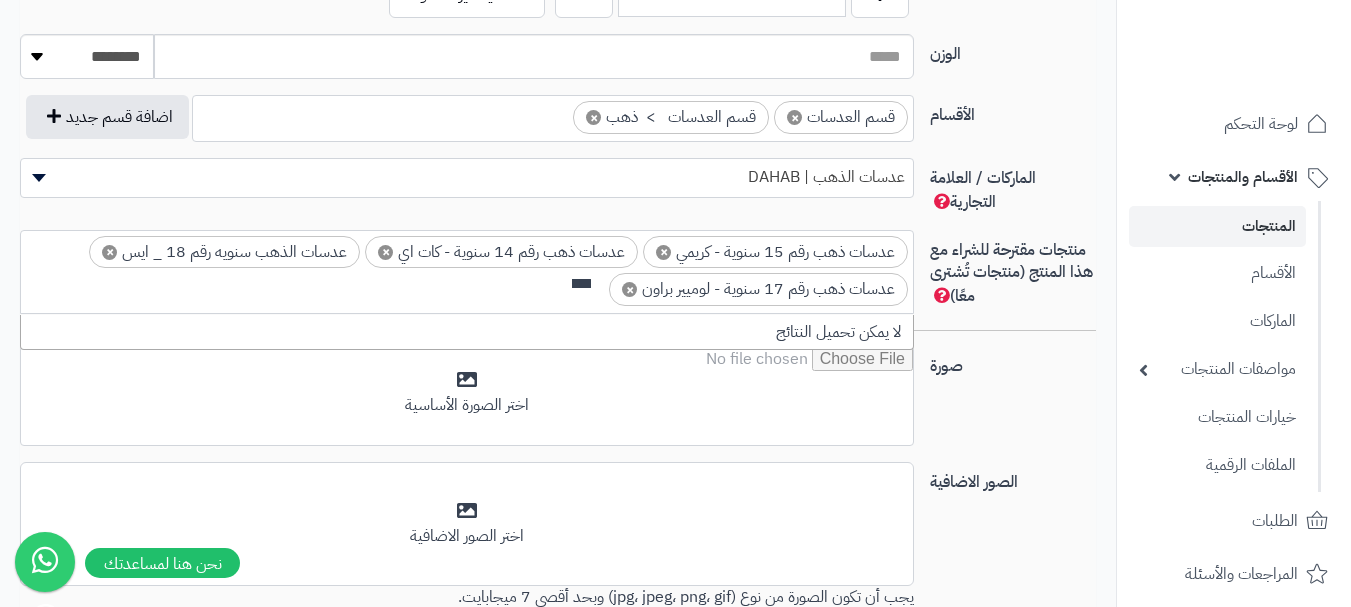 scroll, scrollTop: 0, scrollLeft: 0, axis: both 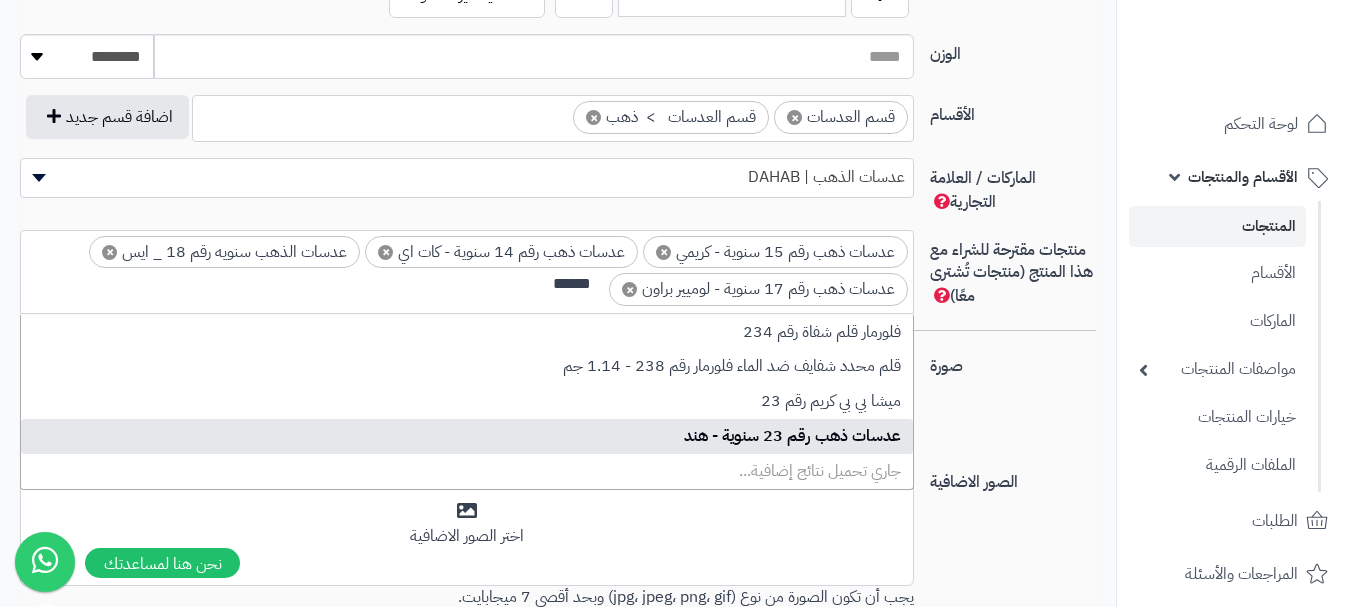 type on "******" 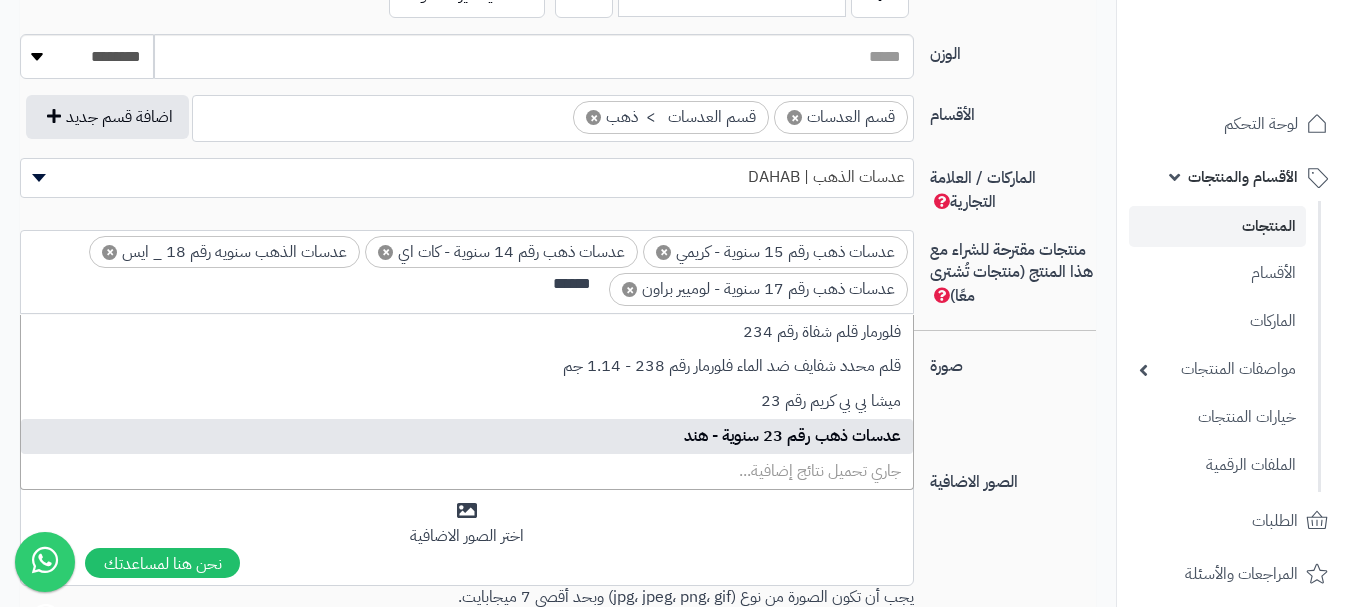 type 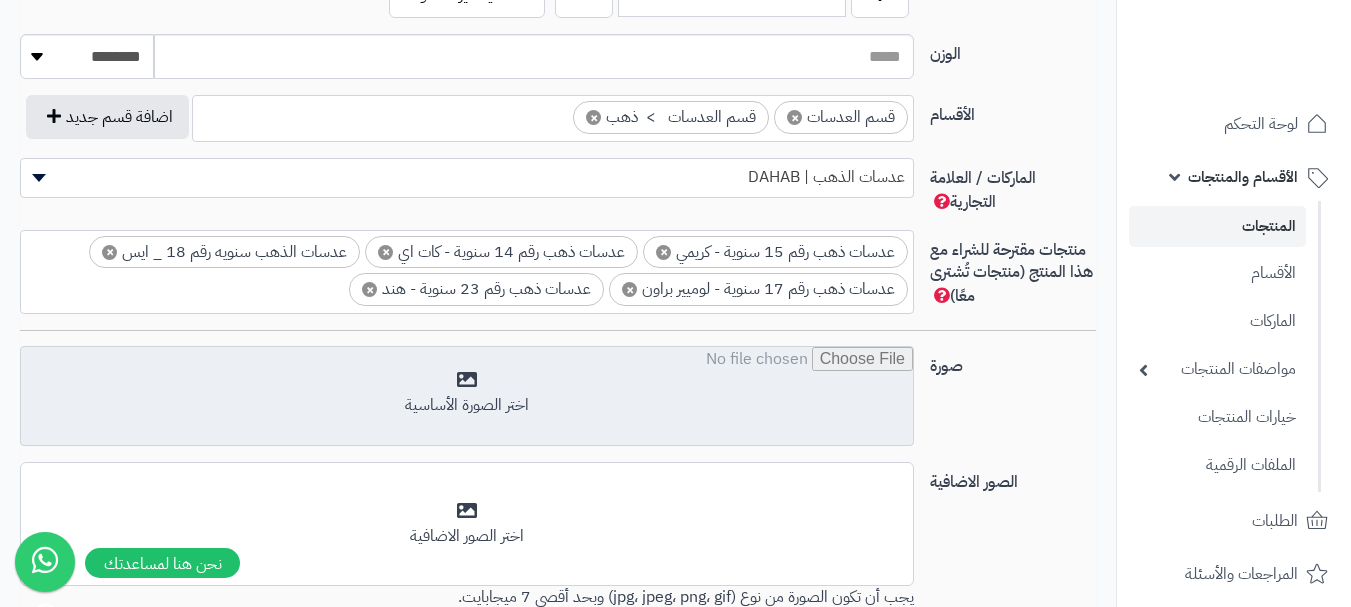 click at bounding box center (467, 397) 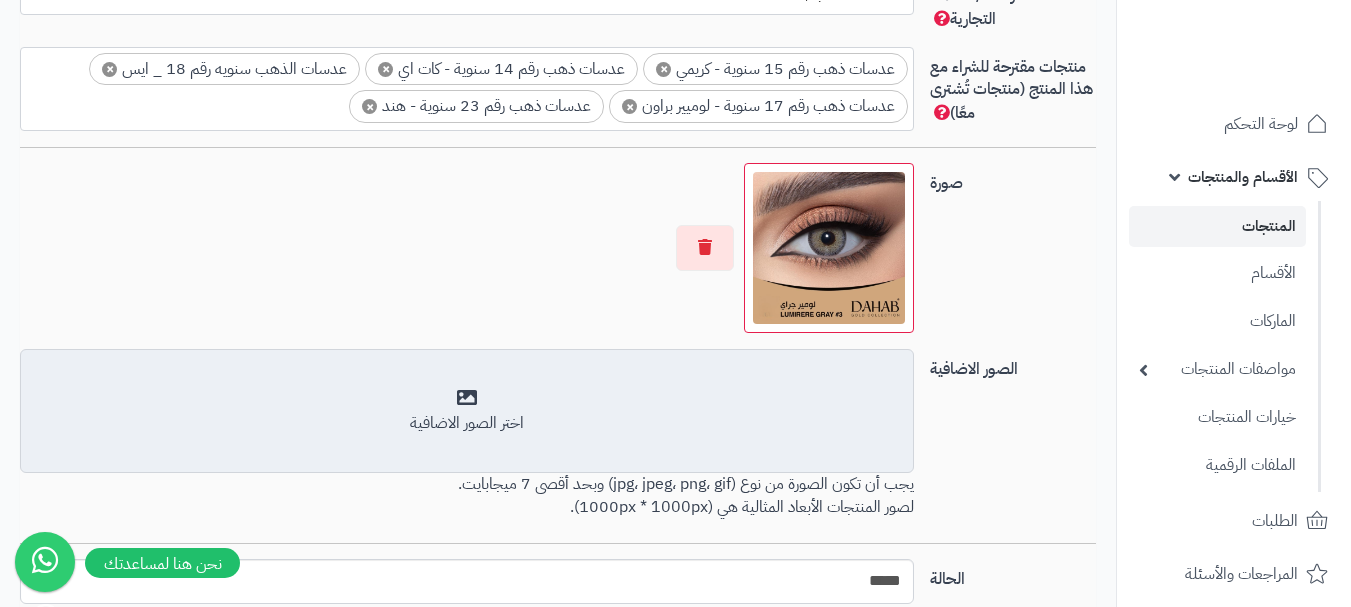 scroll, scrollTop: 1490, scrollLeft: 0, axis: vertical 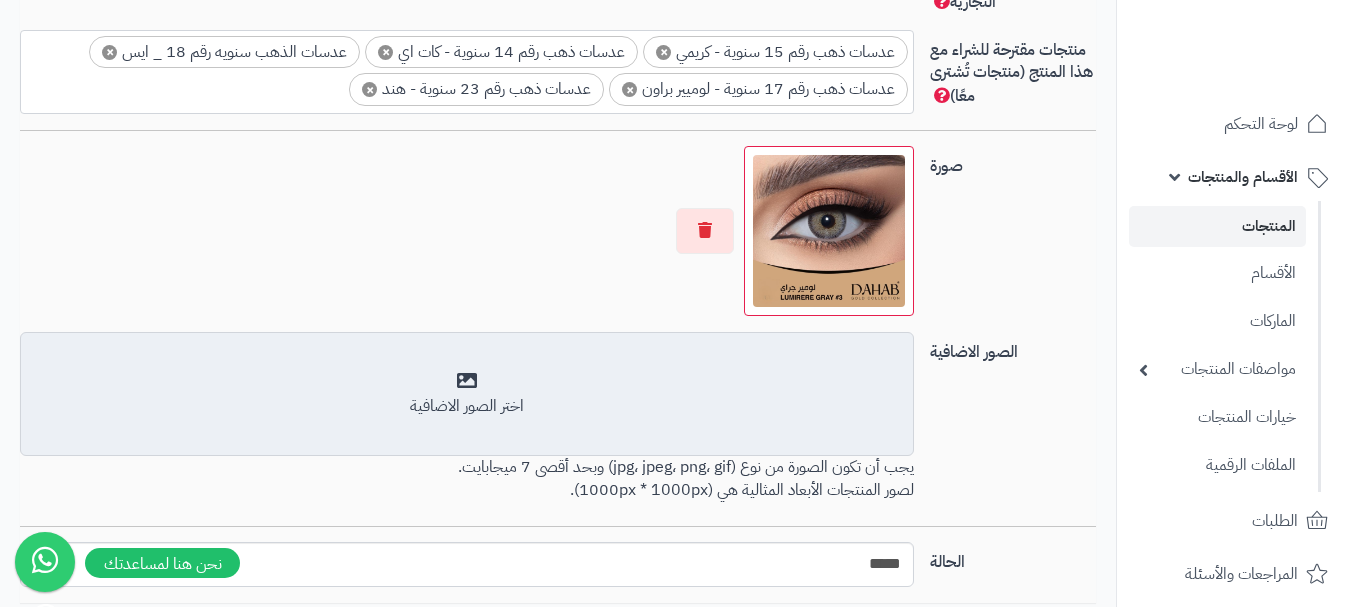 click on "اختر الصور الاضافية" at bounding box center (467, 406) 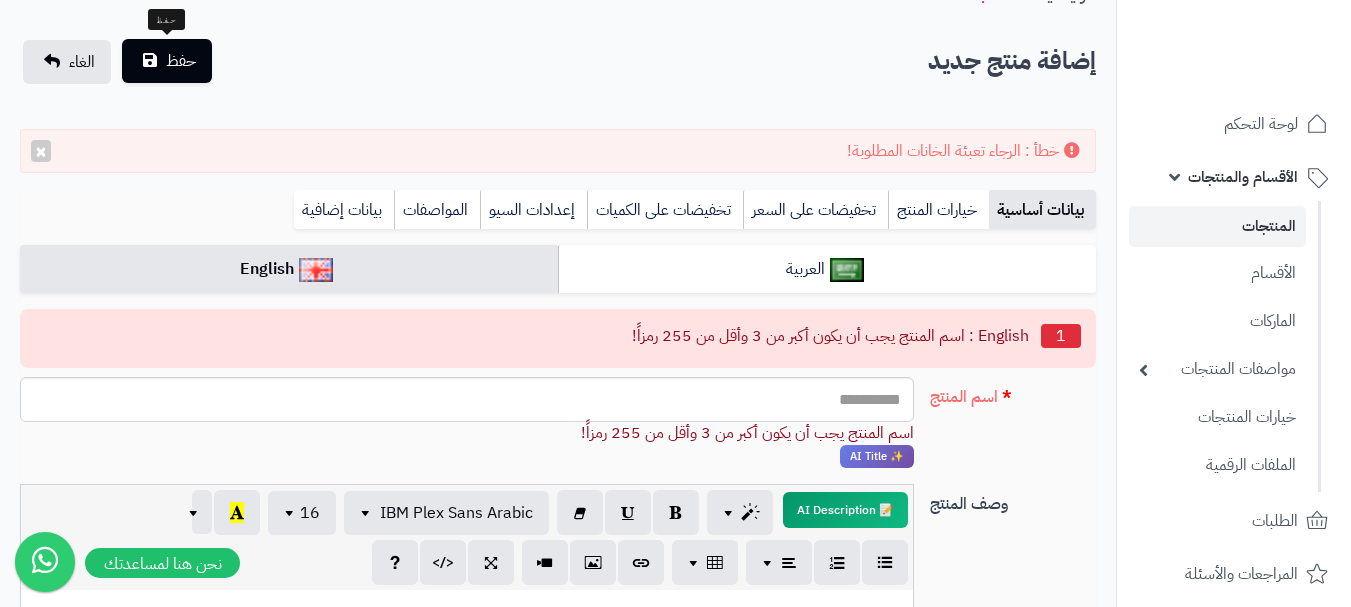 scroll, scrollTop: 0, scrollLeft: 0, axis: both 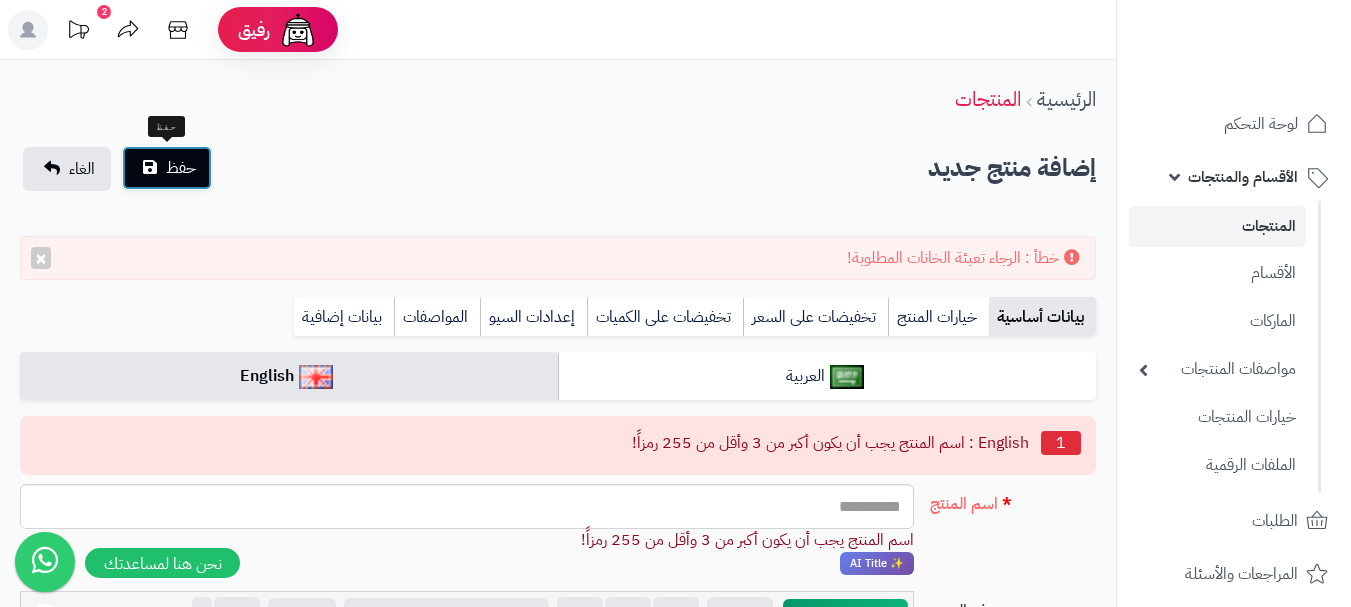 click on "حفظ" at bounding box center (181, 168) 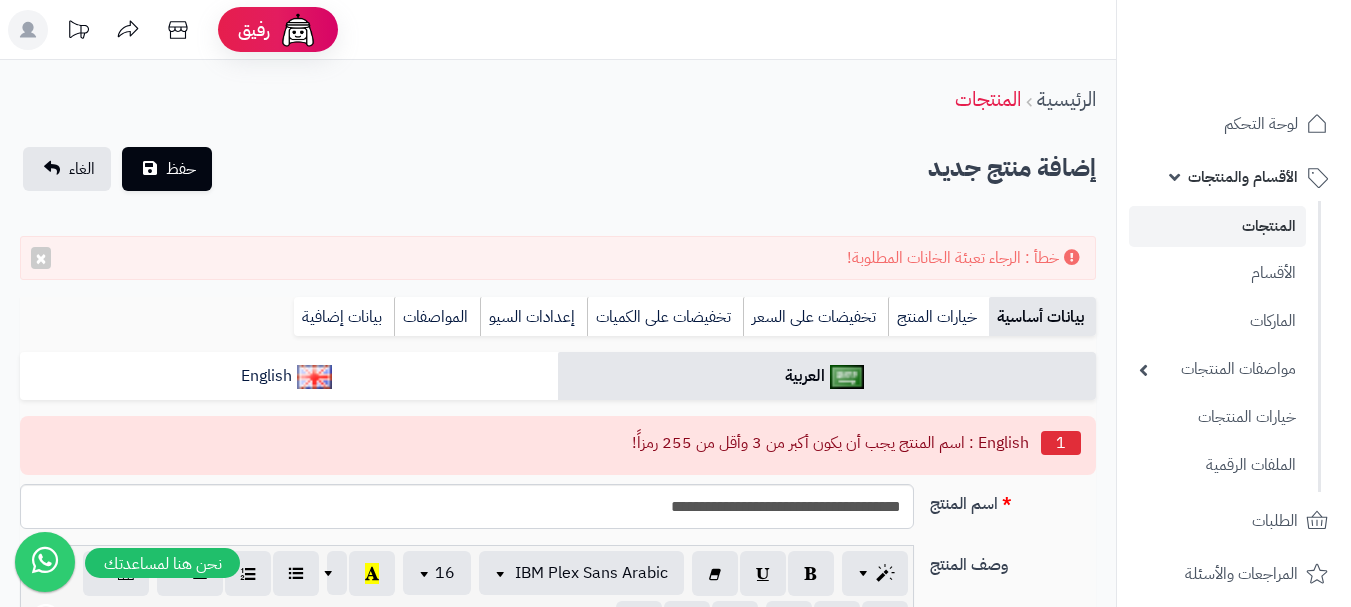 scroll, scrollTop: 0, scrollLeft: 0, axis: both 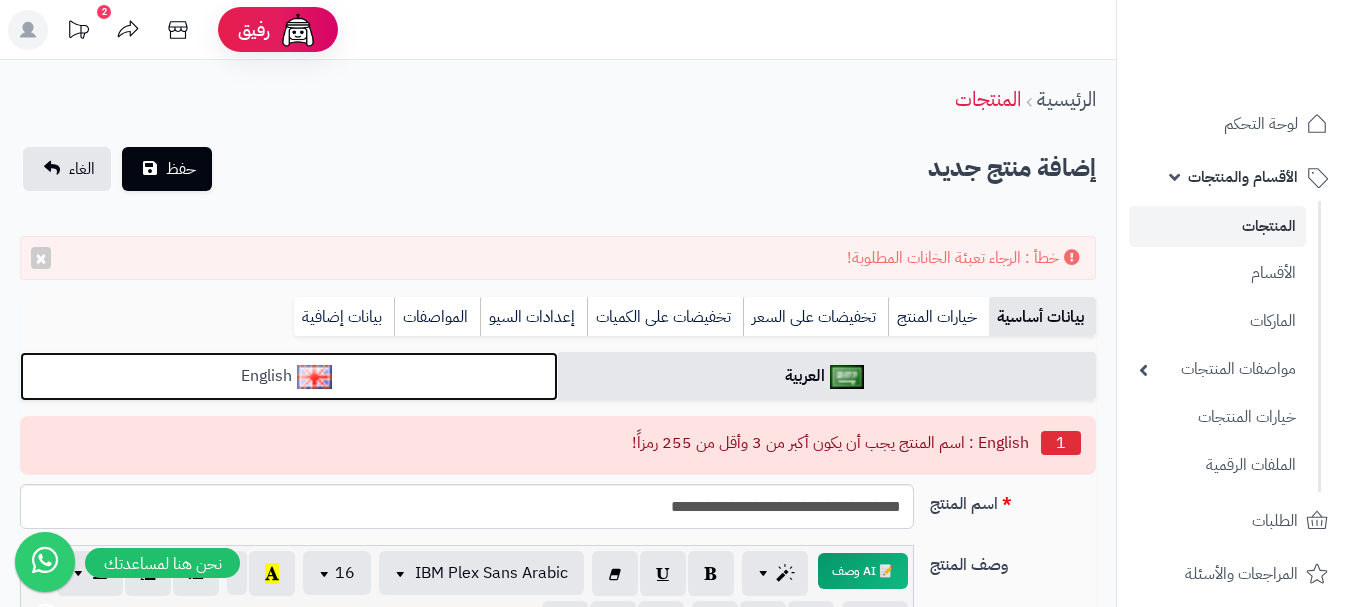 click on "English" at bounding box center [289, 376] 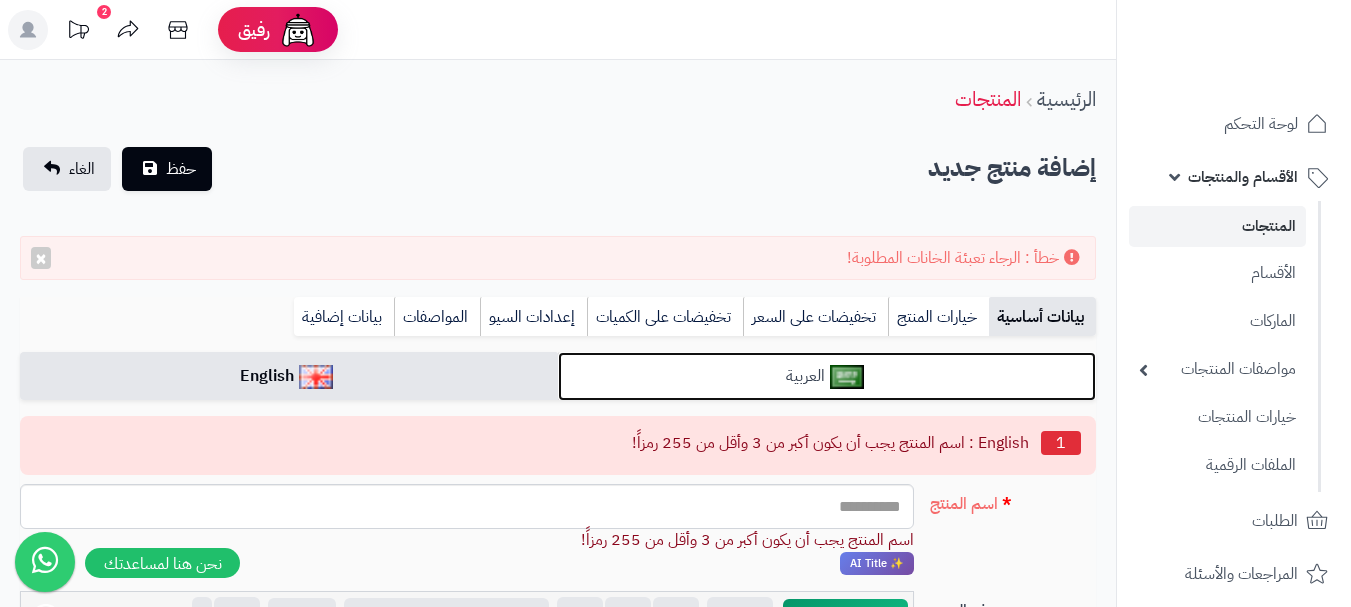 click at bounding box center (847, 377) 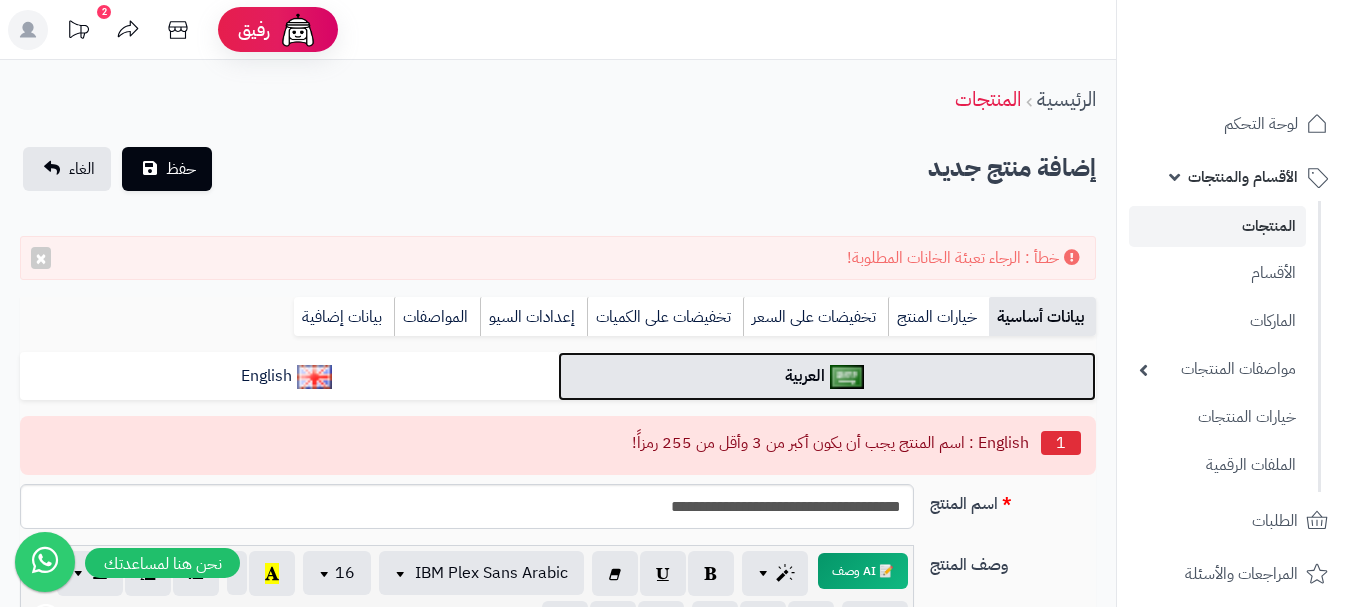 scroll, scrollTop: 100, scrollLeft: 0, axis: vertical 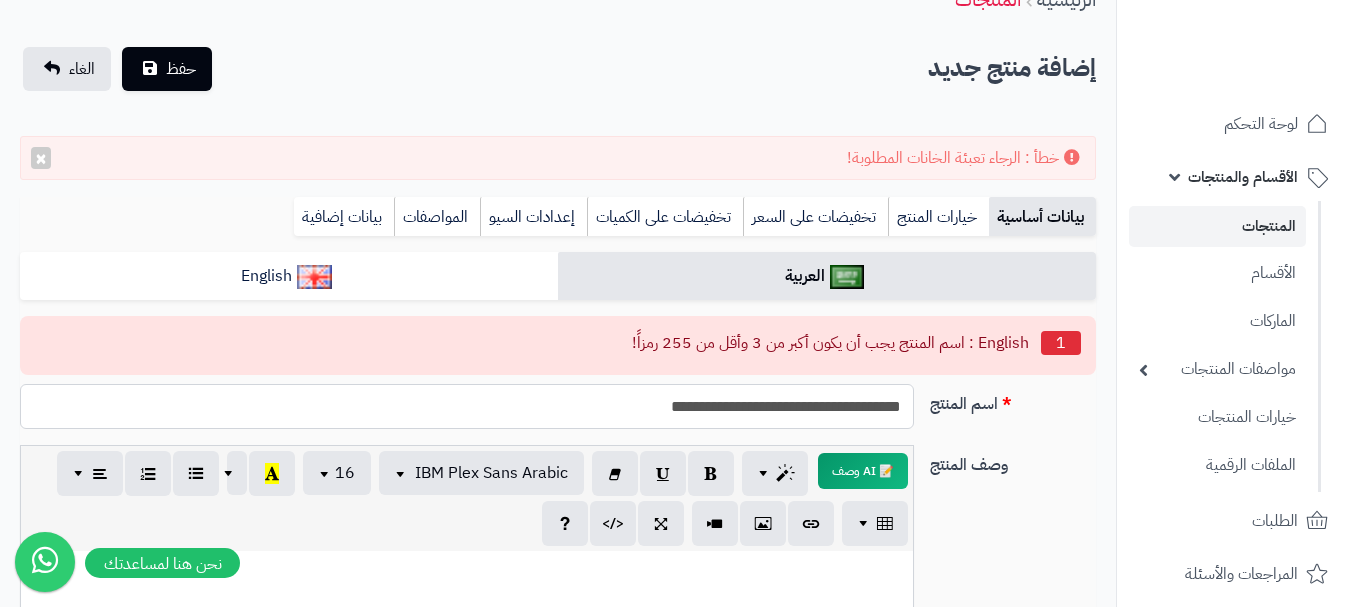 drag, startPoint x: 639, startPoint y: 406, endPoint x: 899, endPoint y: 403, distance: 260.0173 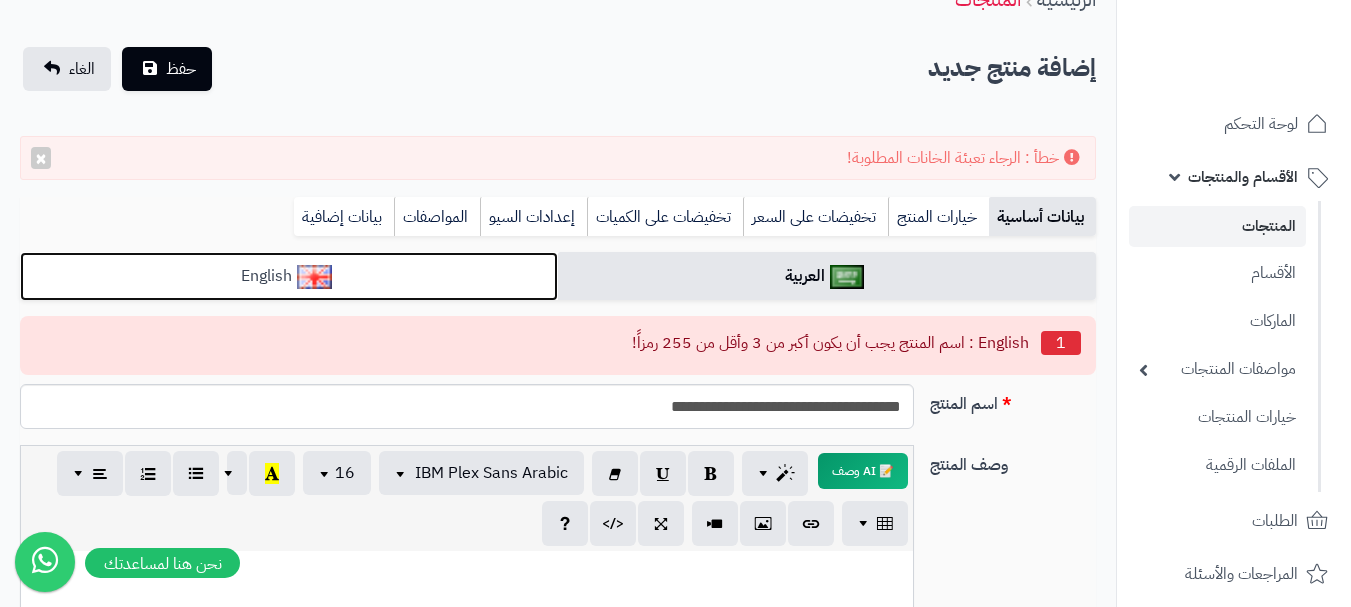 click on "English" at bounding box center (289, 276) 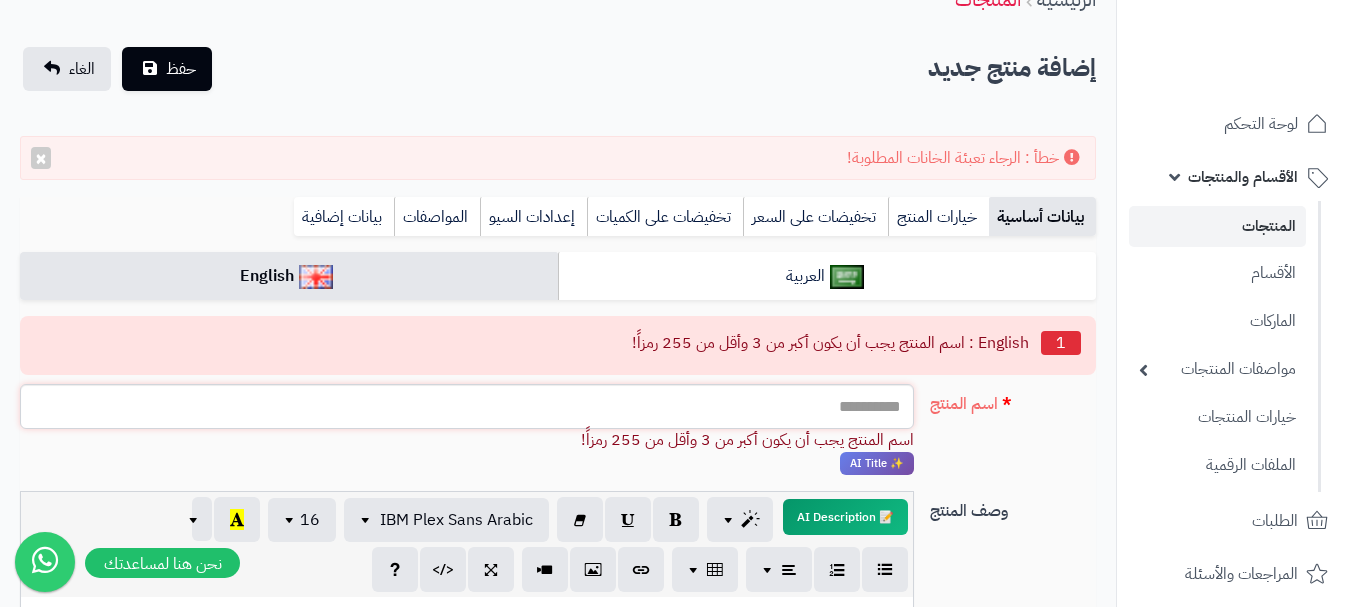 paste on "**********" 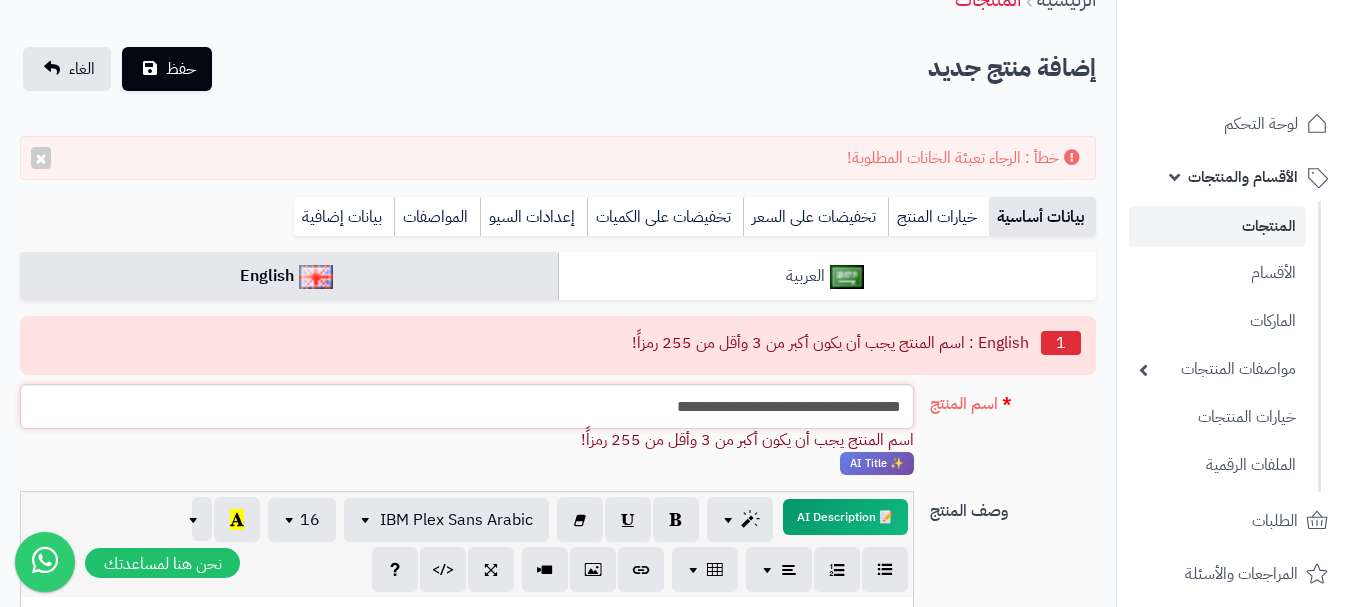 type on "**********" 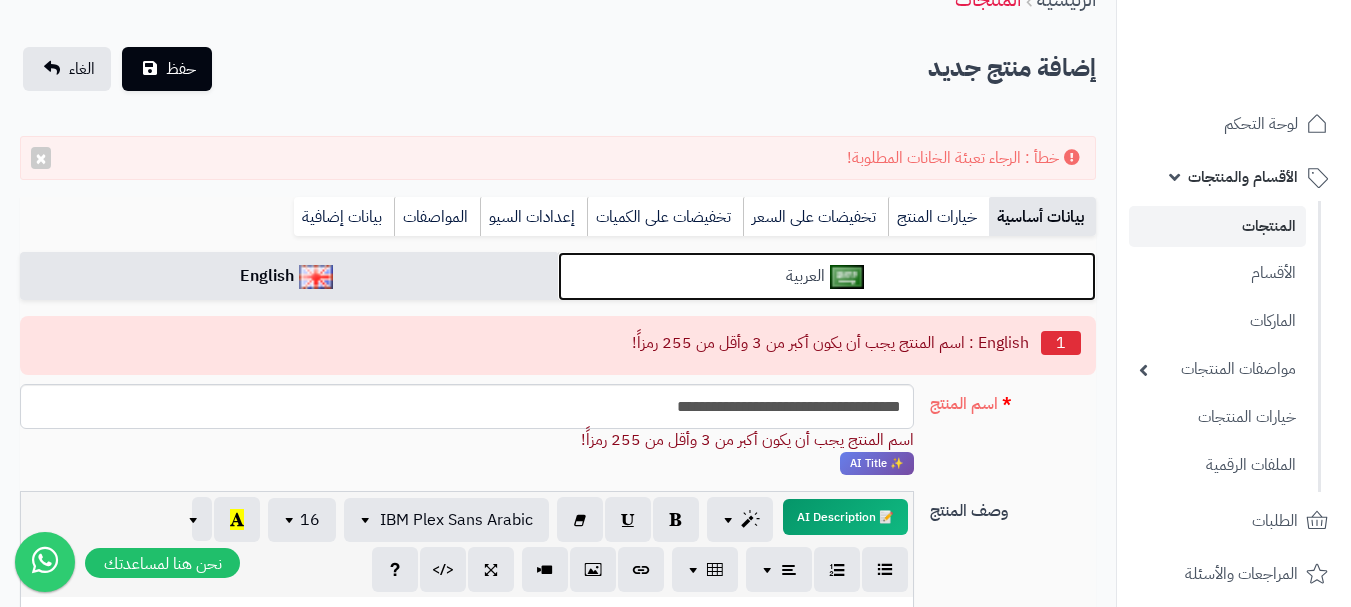 click on "العربية" at bounding box center (827, 276) 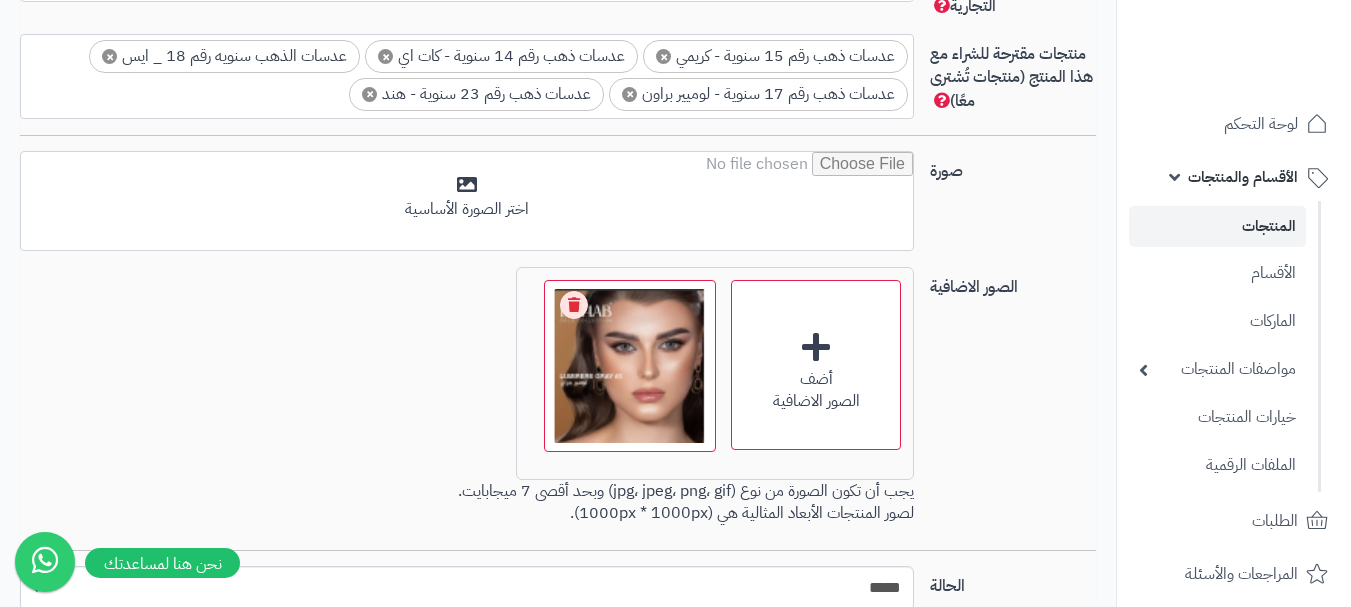 scroll, scrollTop: 1600, scrollLeft: 0, axis: vertical 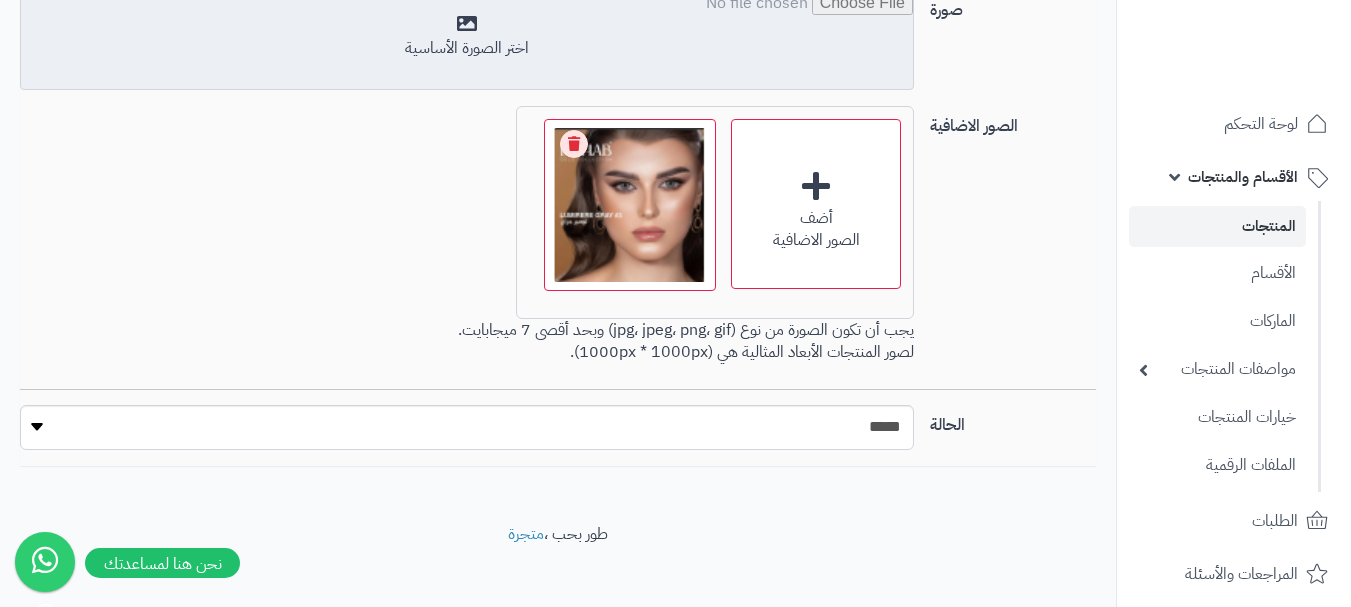 click at bounding box center [467, 41] 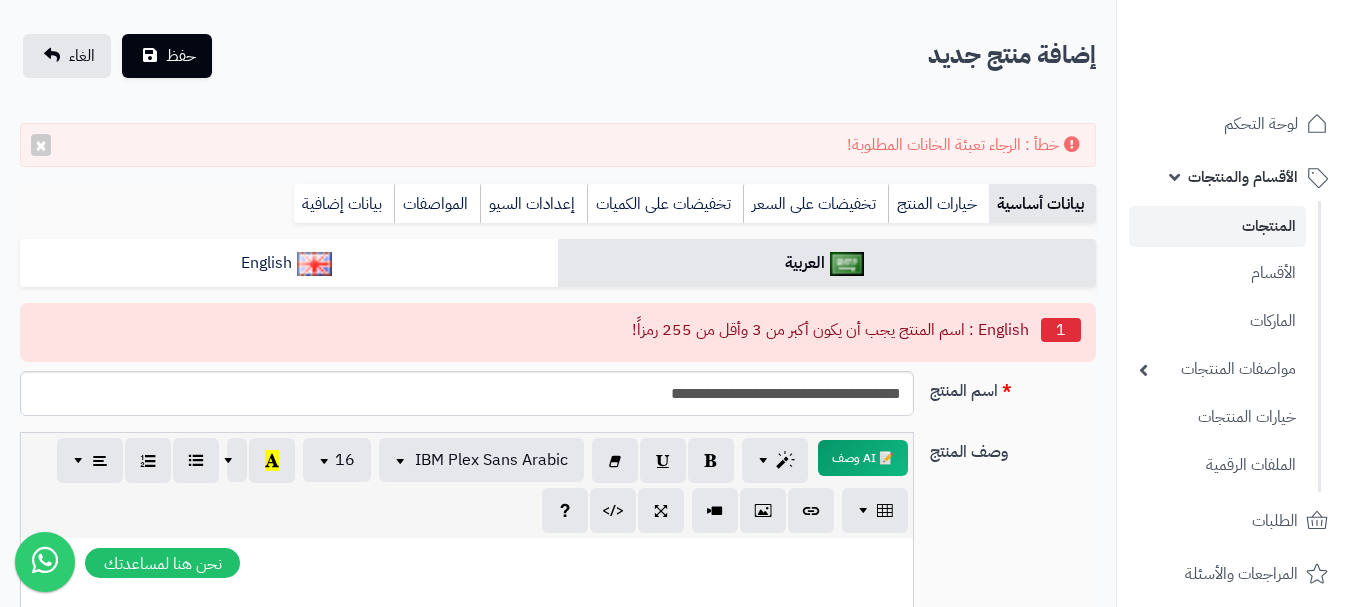 scroll, scrollTop: 100, scrollLeft: 0, axis: vertical 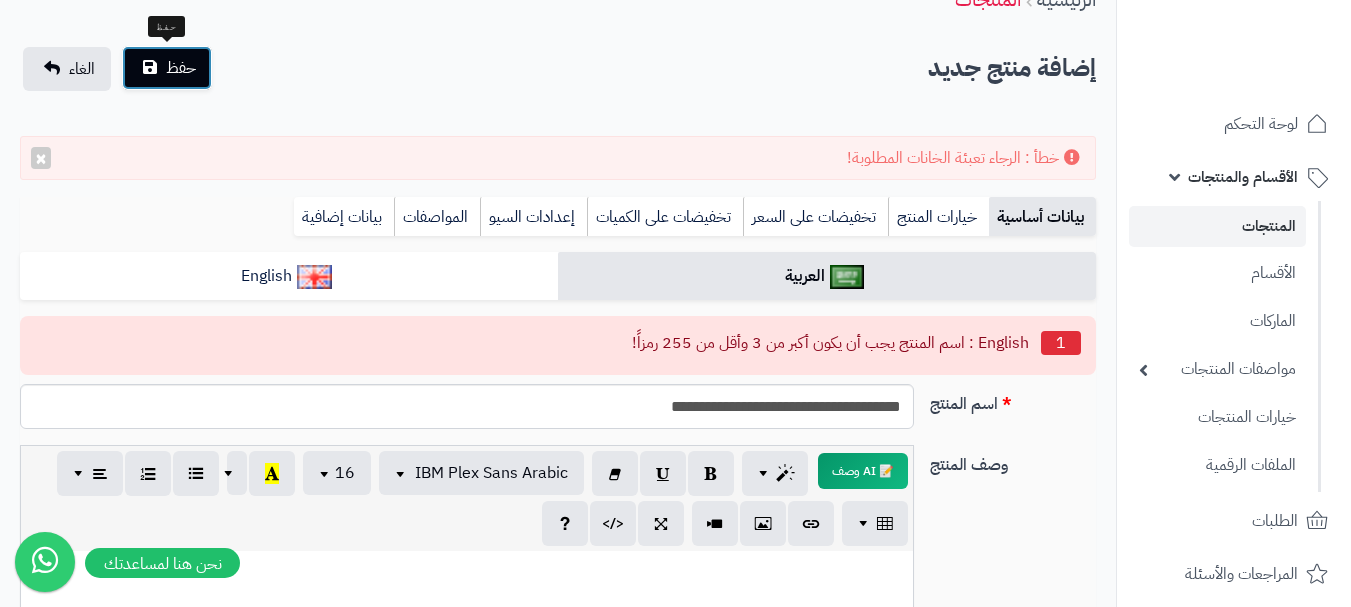 click on "حفظ" at bounding box center (181, 68) 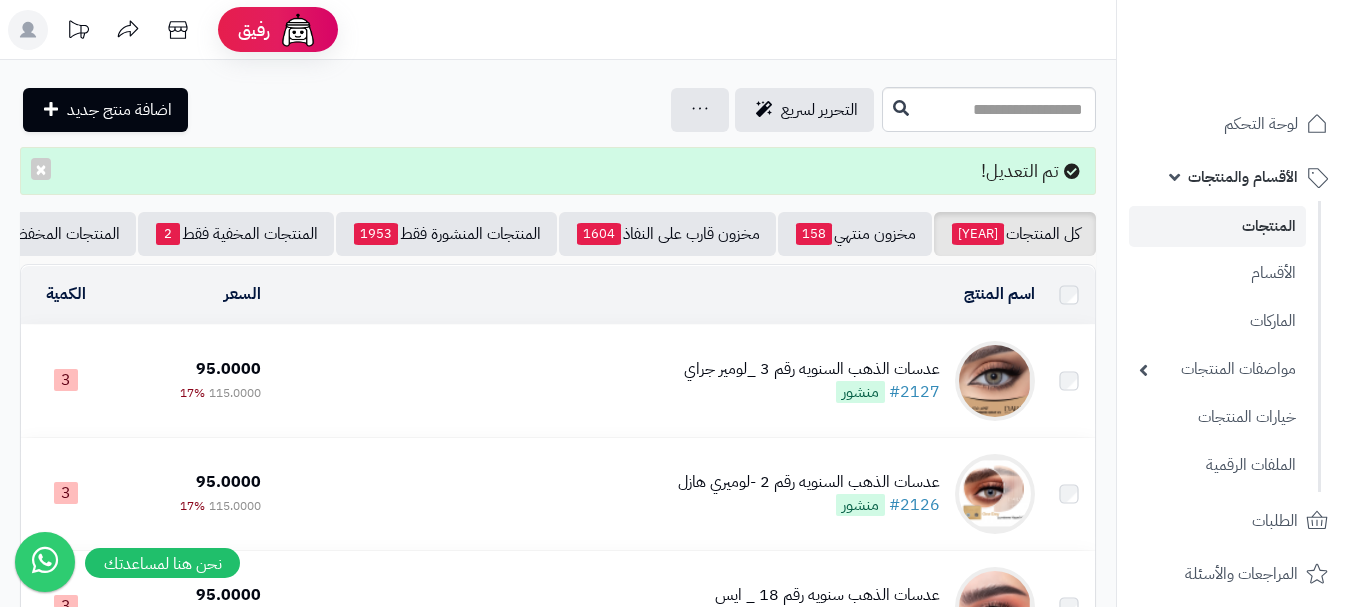 scroll, scrollTop: 0, scrollLeft: 0, axis: both 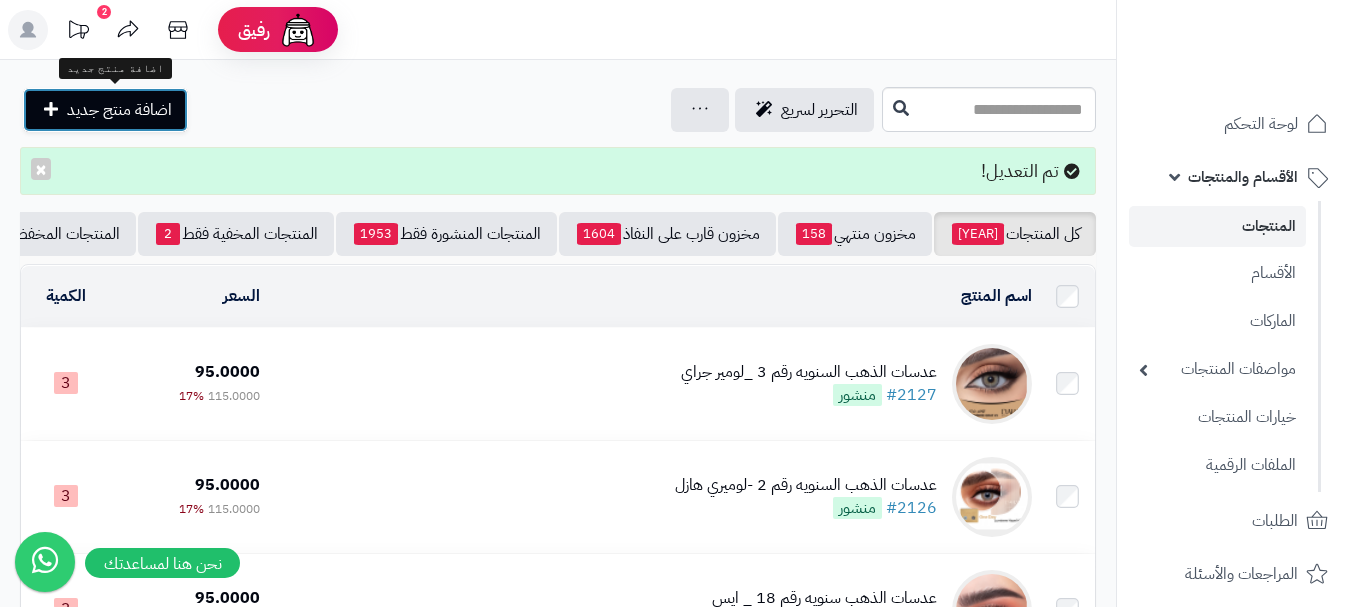click on "اضافة منتج جديد" at bounding box center (105, 110) 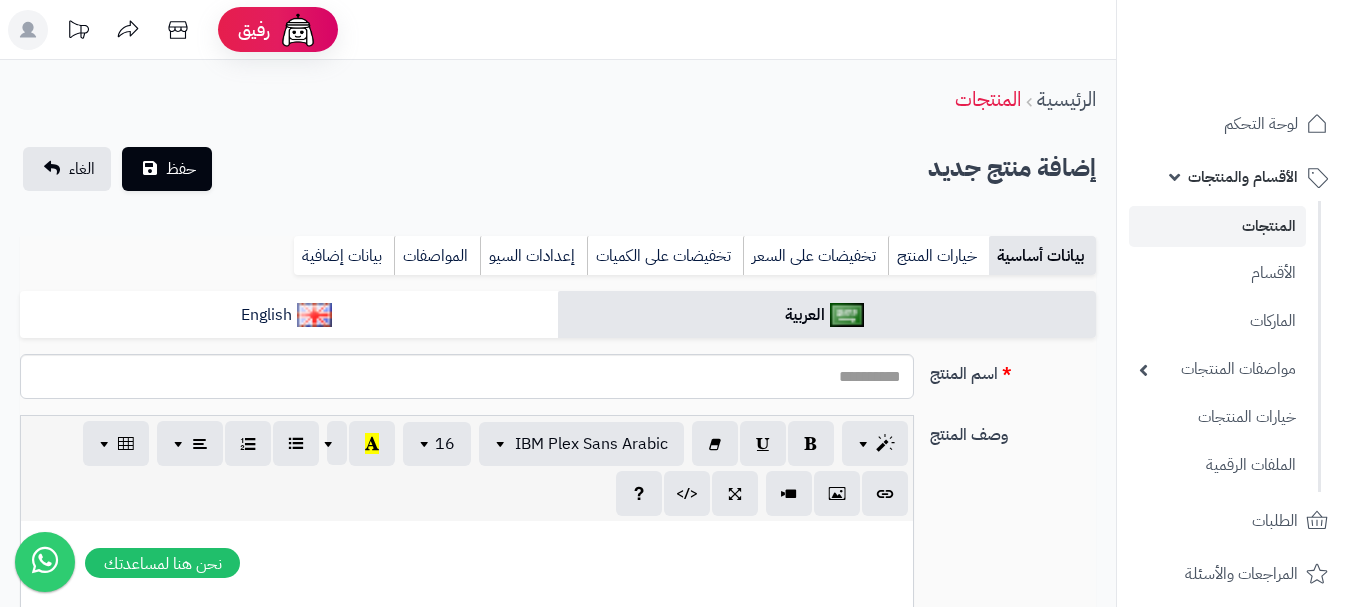 select 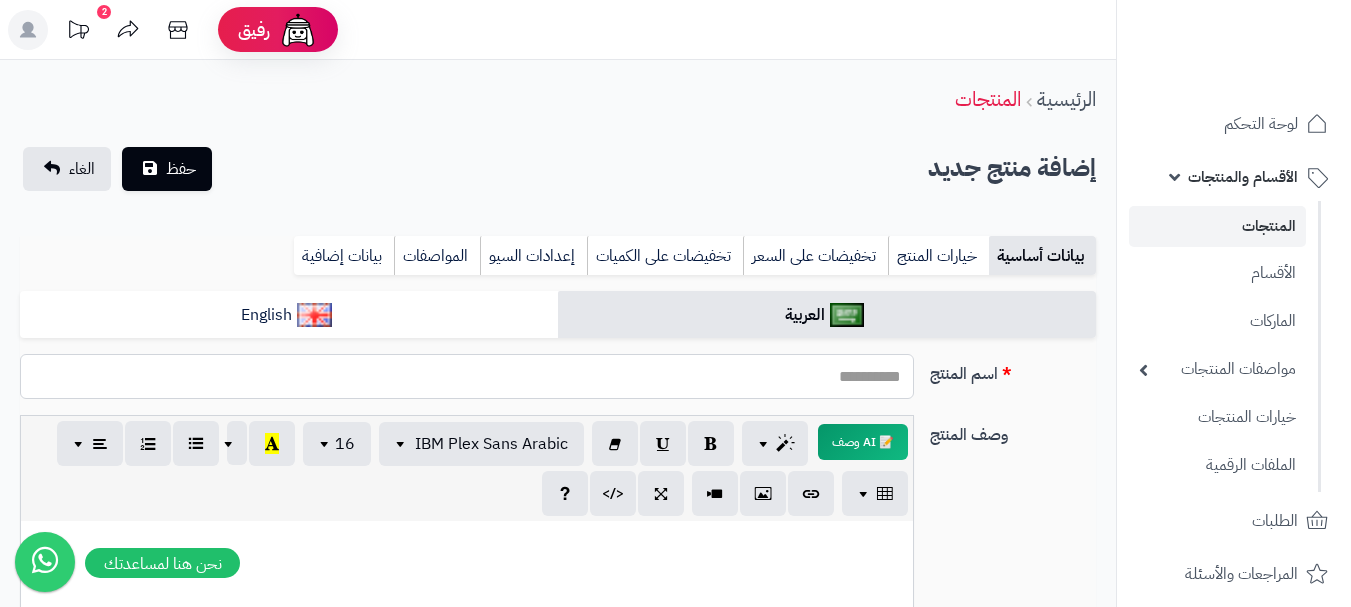 click on "اسم المنتج" at bounding box center (467, 376) 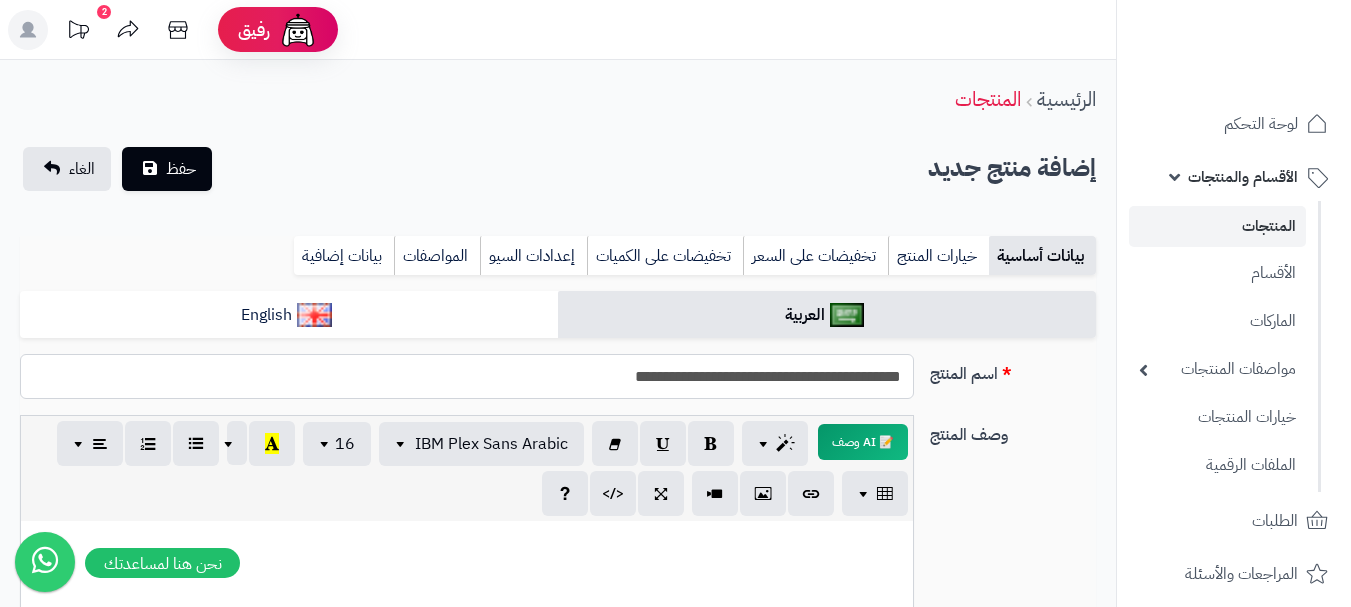 drag, startPoint x: 696, startPoint y: 378, endPoint x: 715, endPoint y: 382, distance: 19.416489 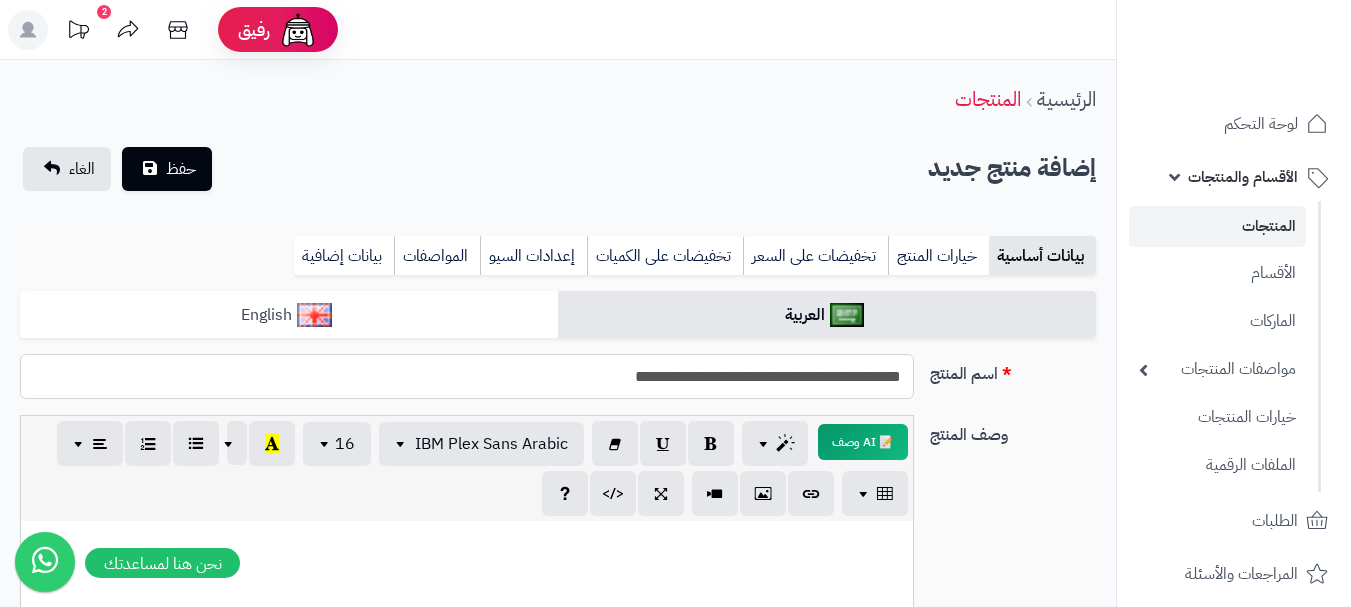 type on "**********" 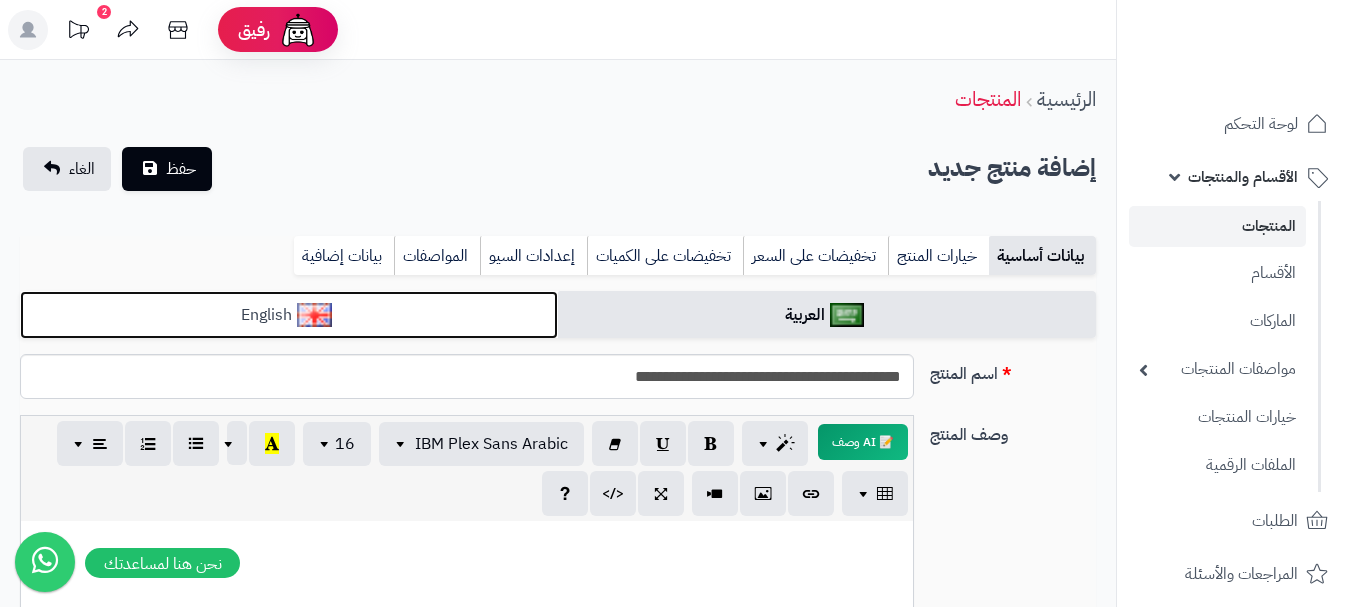 click on "English" at bounding box center (289, 315) 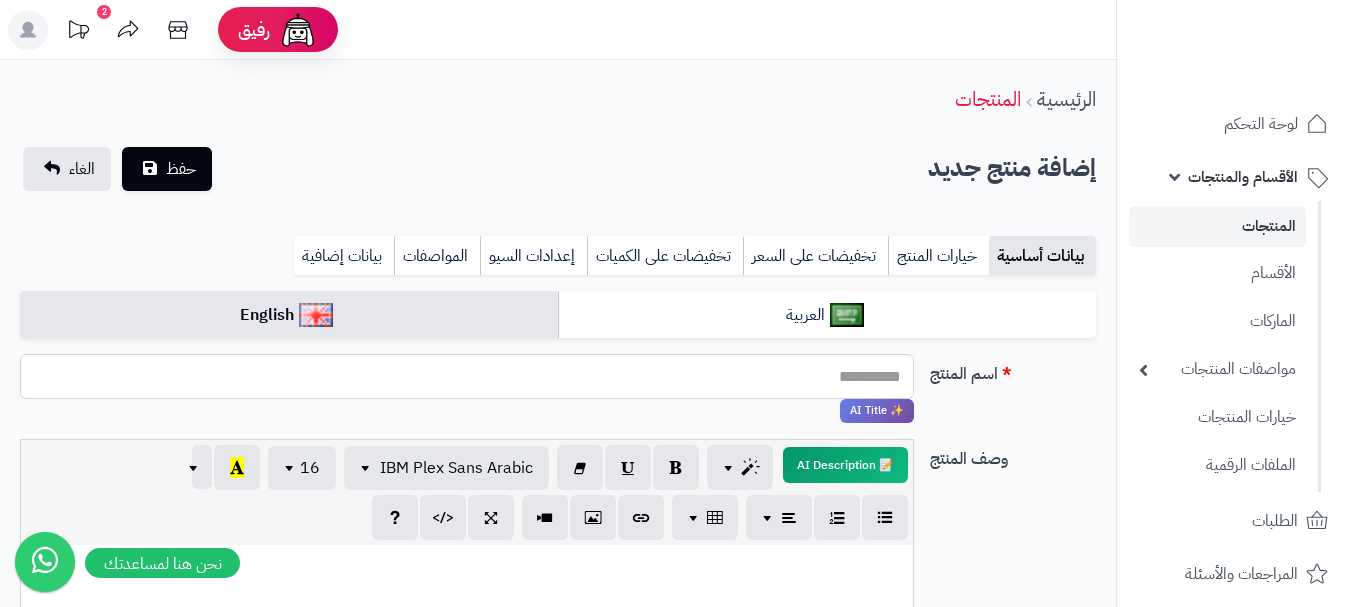 paste on "**********" 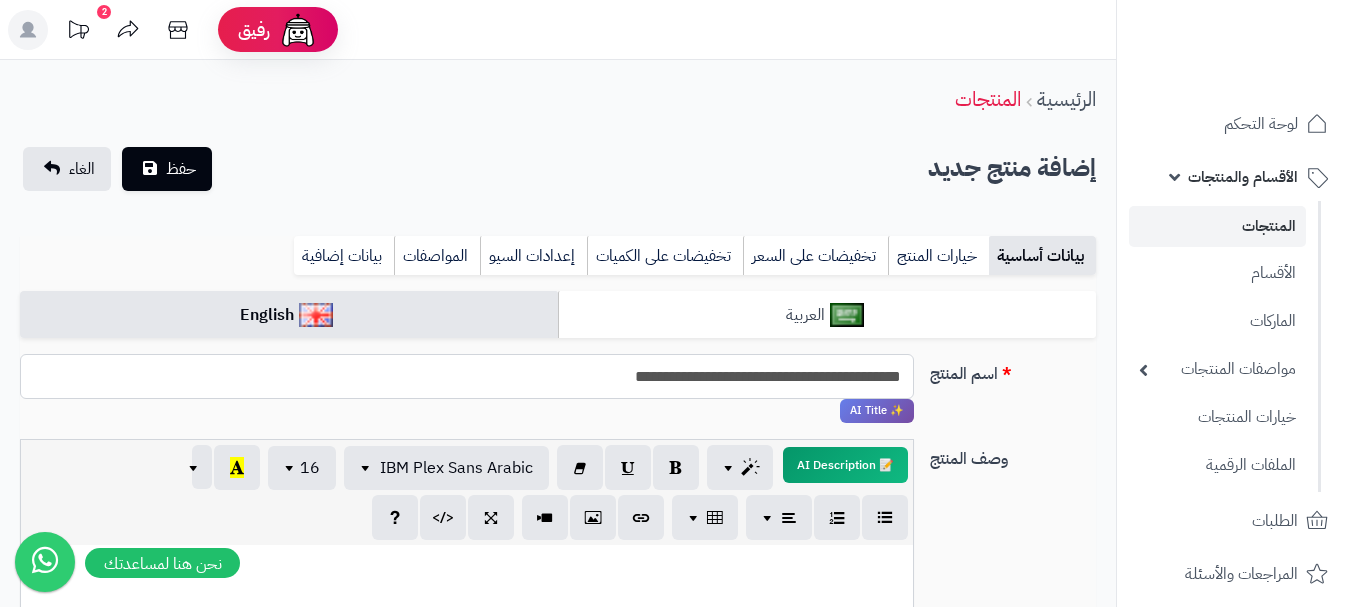 type on "**********" 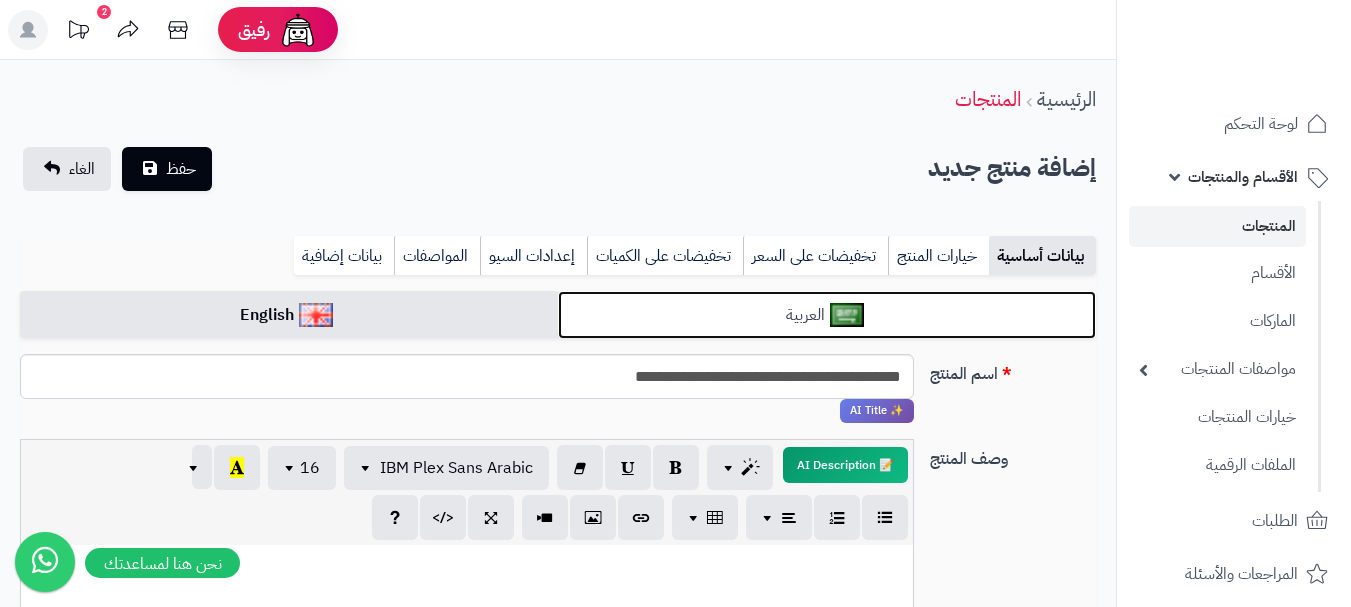 click on "العربية" at bounding box center (827, 315) 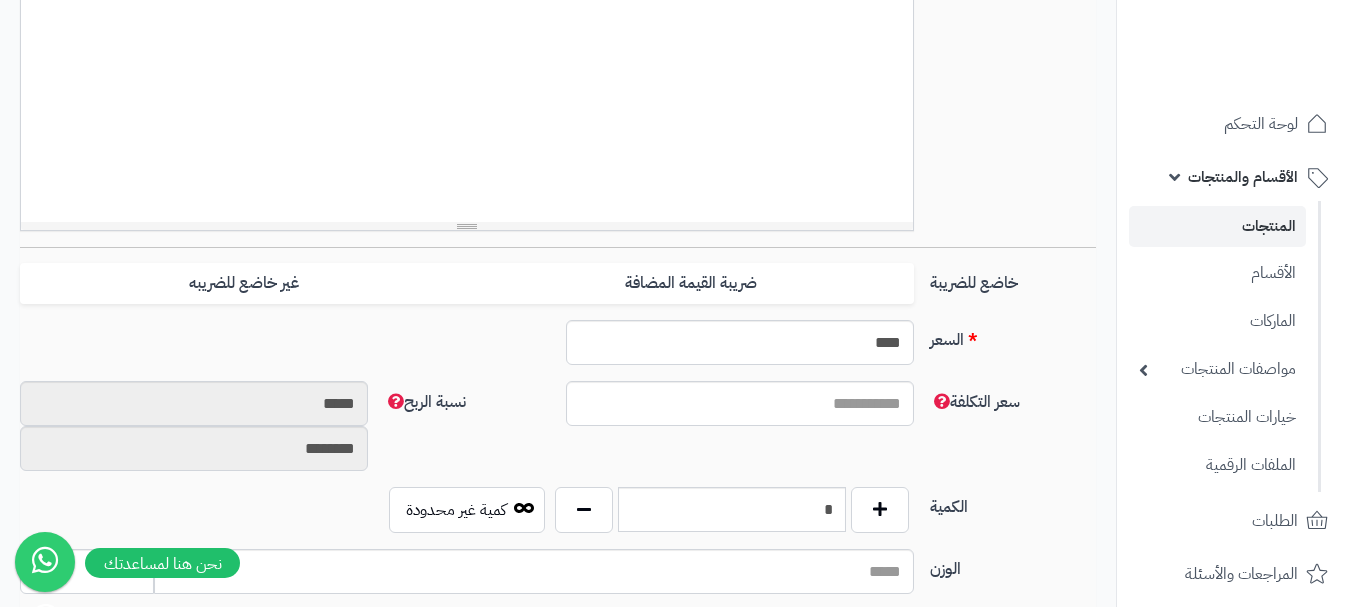 scroll, scrollTop: 600, scrollLeft: 0, axis: vertical 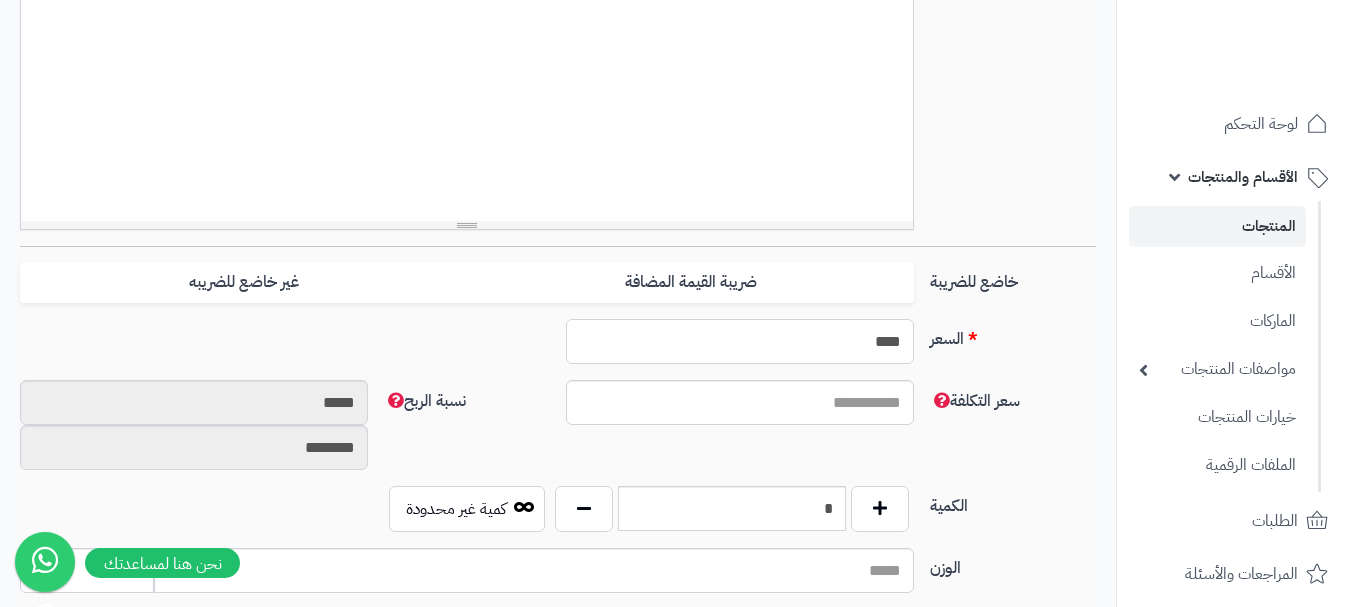 click on "****" at bounding box center [740, 341] 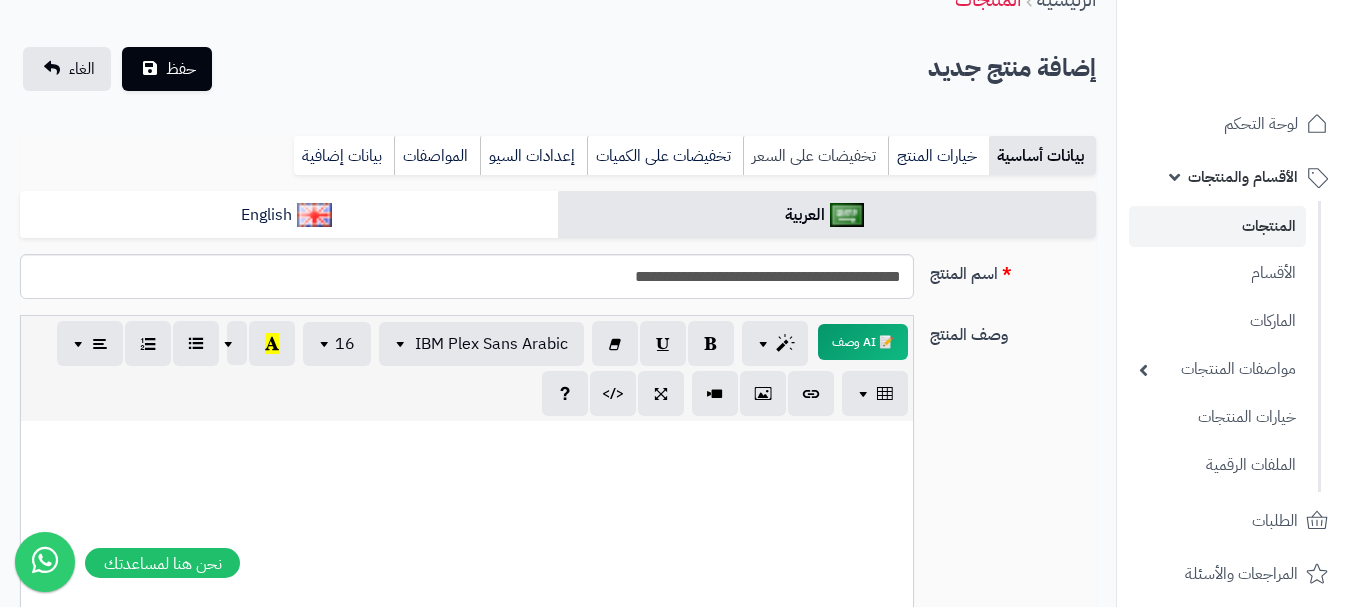 type on "***" 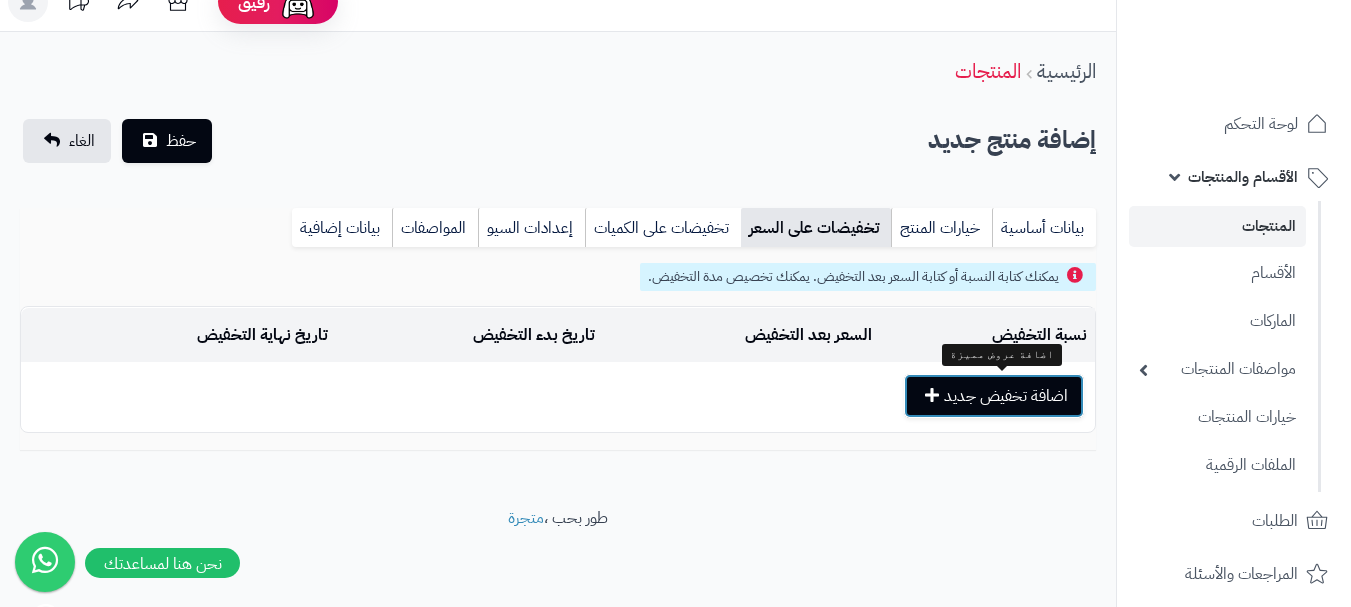 click on "اضافة تخفيض جديد" at bounding box center (994, 396) 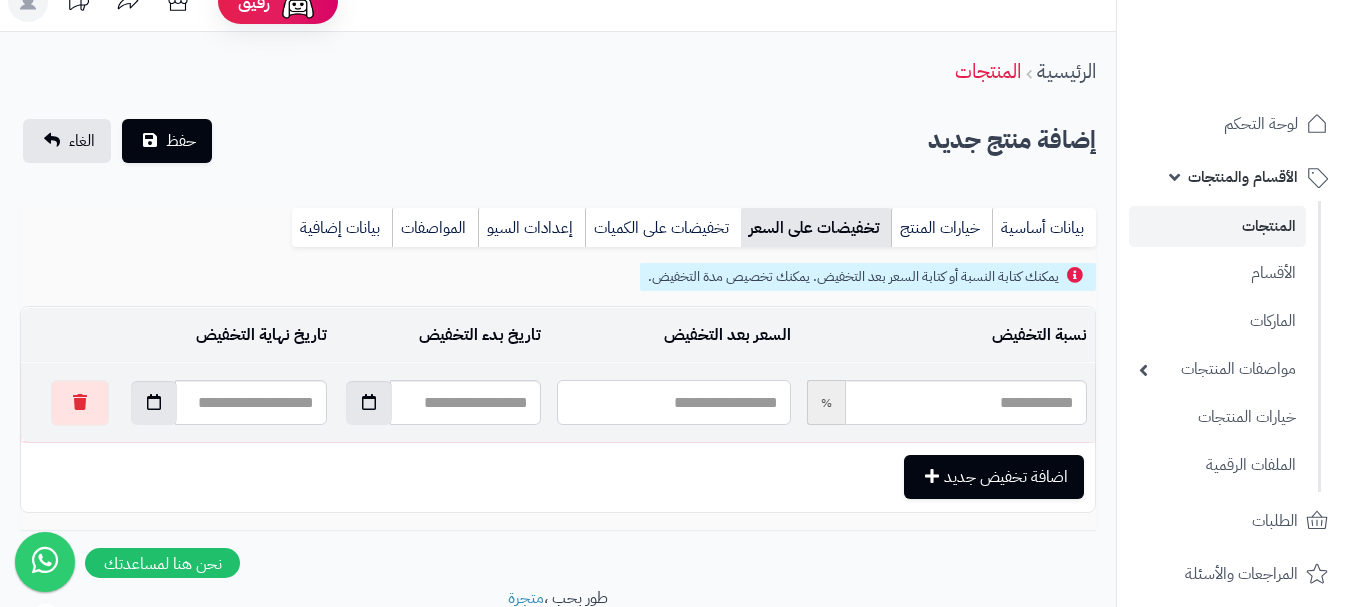 click at bounding box center [673, 402] 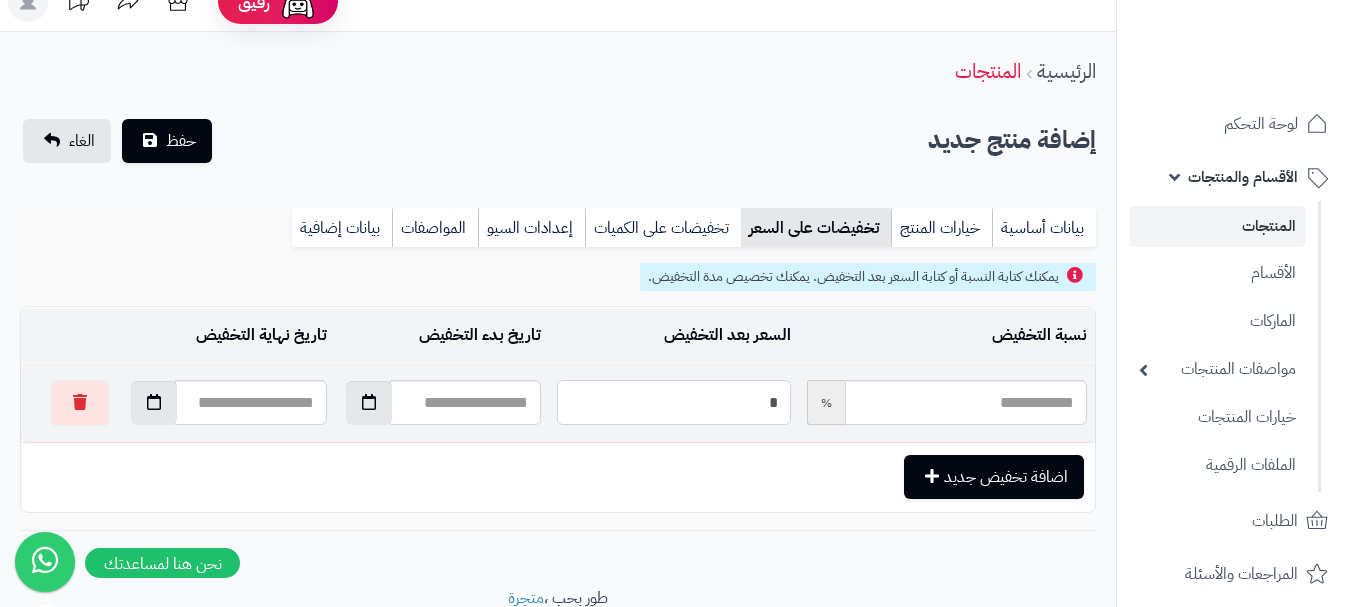 type on "**" 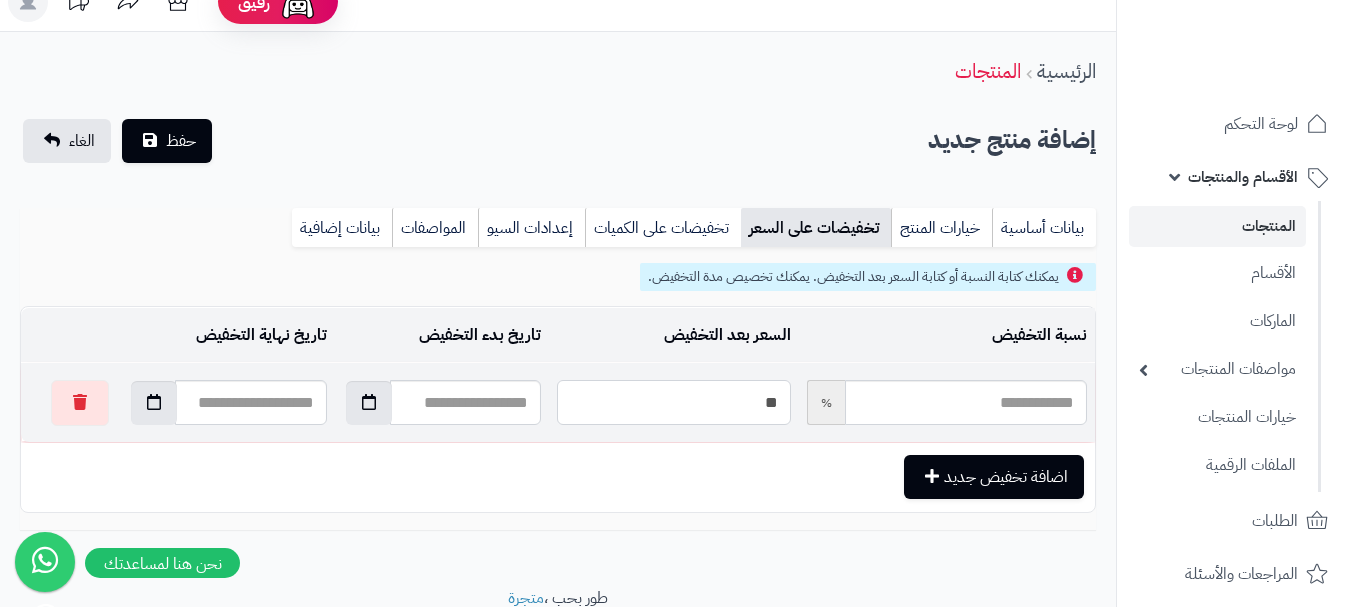 type on "*****" 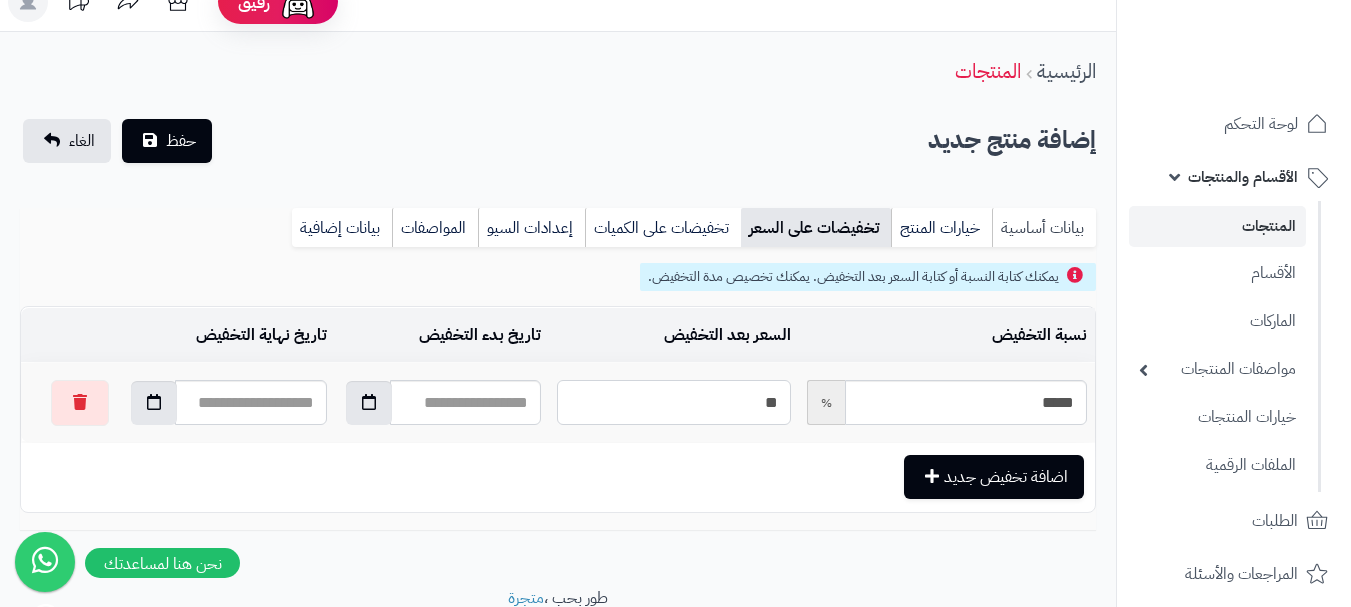 type on "**" 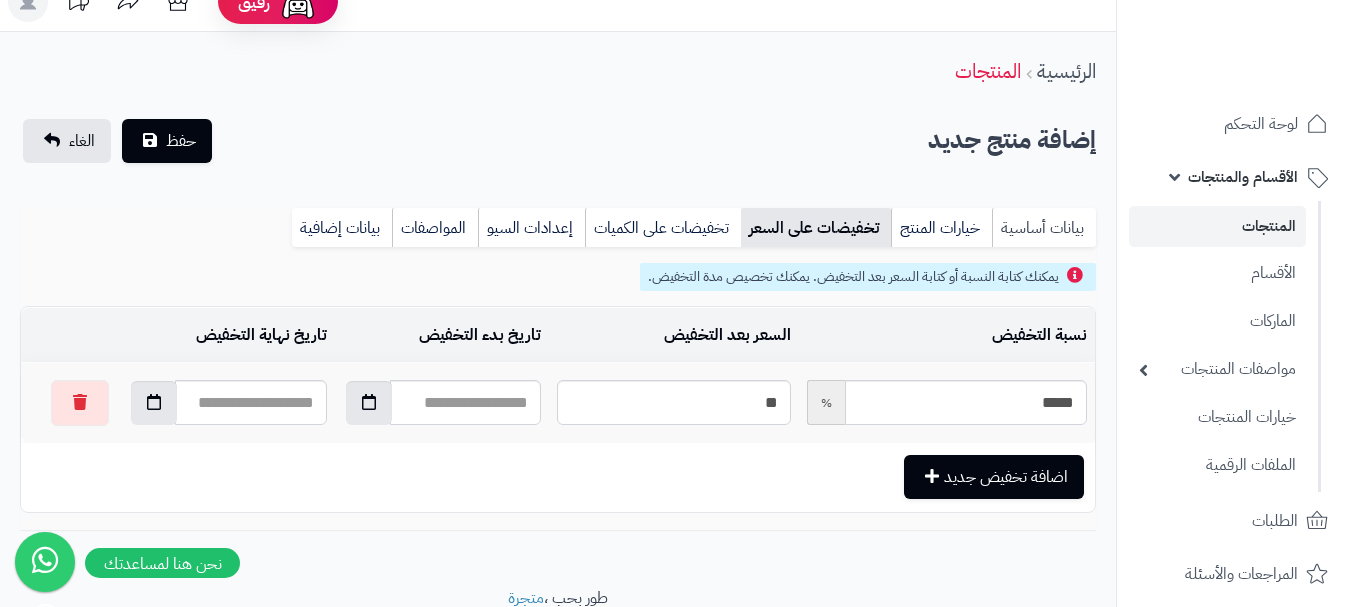click on "بيانات أساسية" at bounding box center [1044, 228] 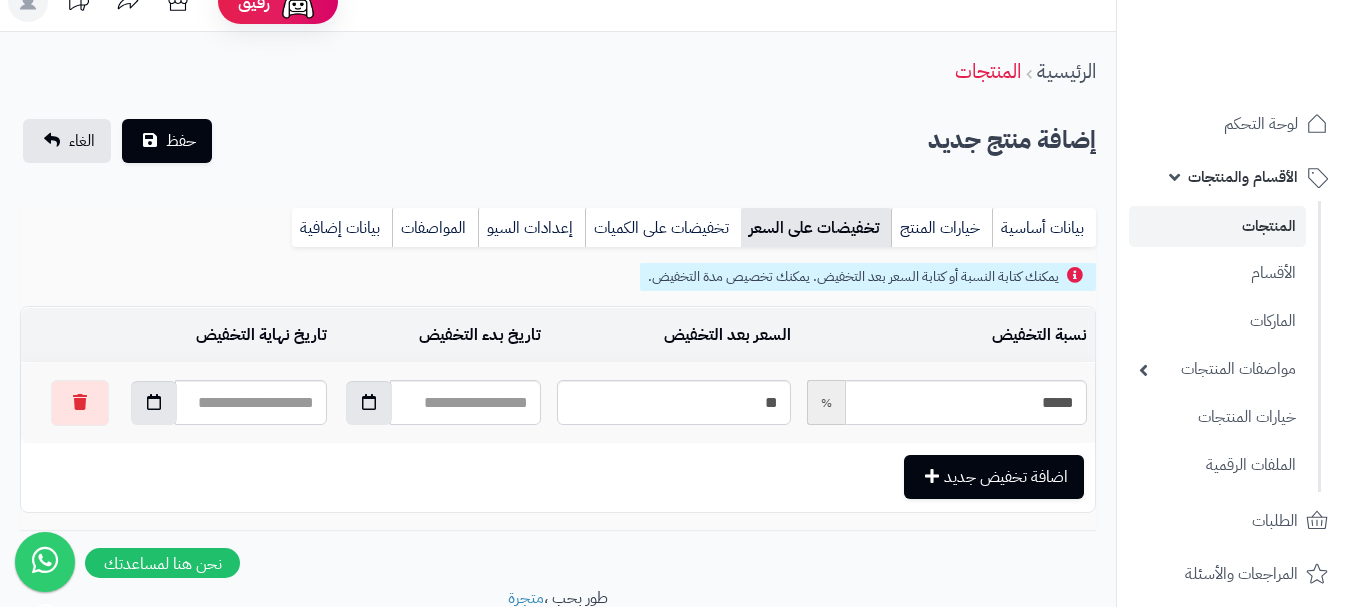 scroll, scrollTop: 0, scrollLeft: 0, axis: both 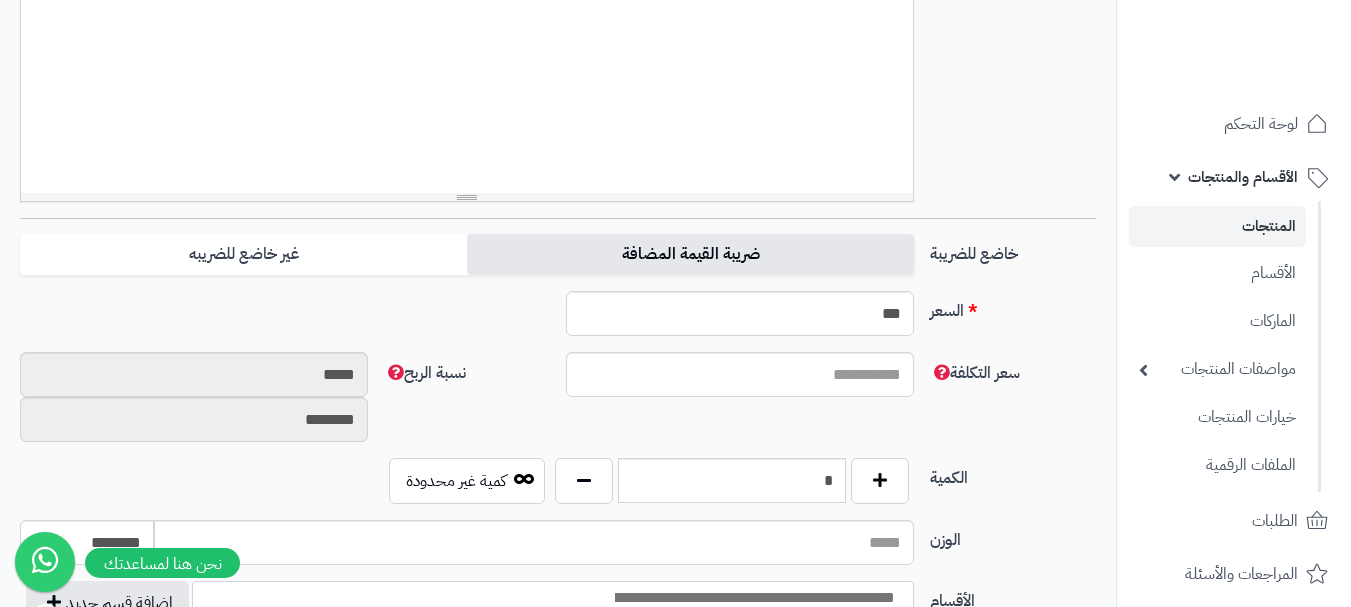 click on "ضريبة القيمة المضافة" at bounding box center (690, 254) 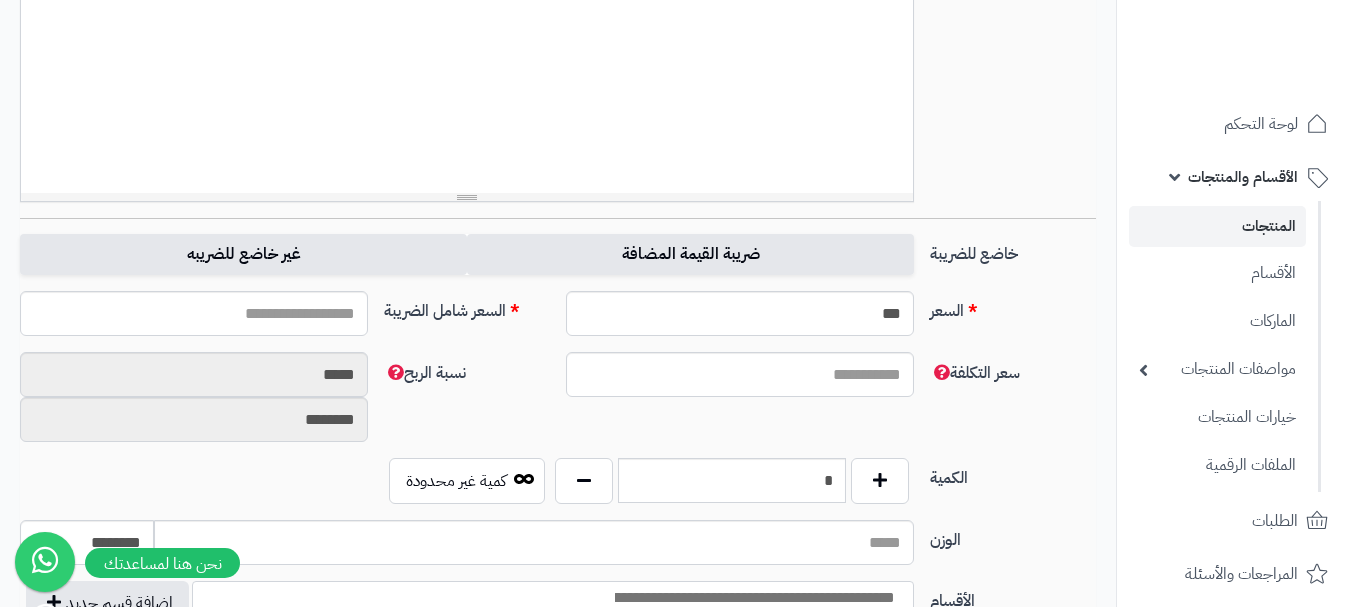 type on "******" 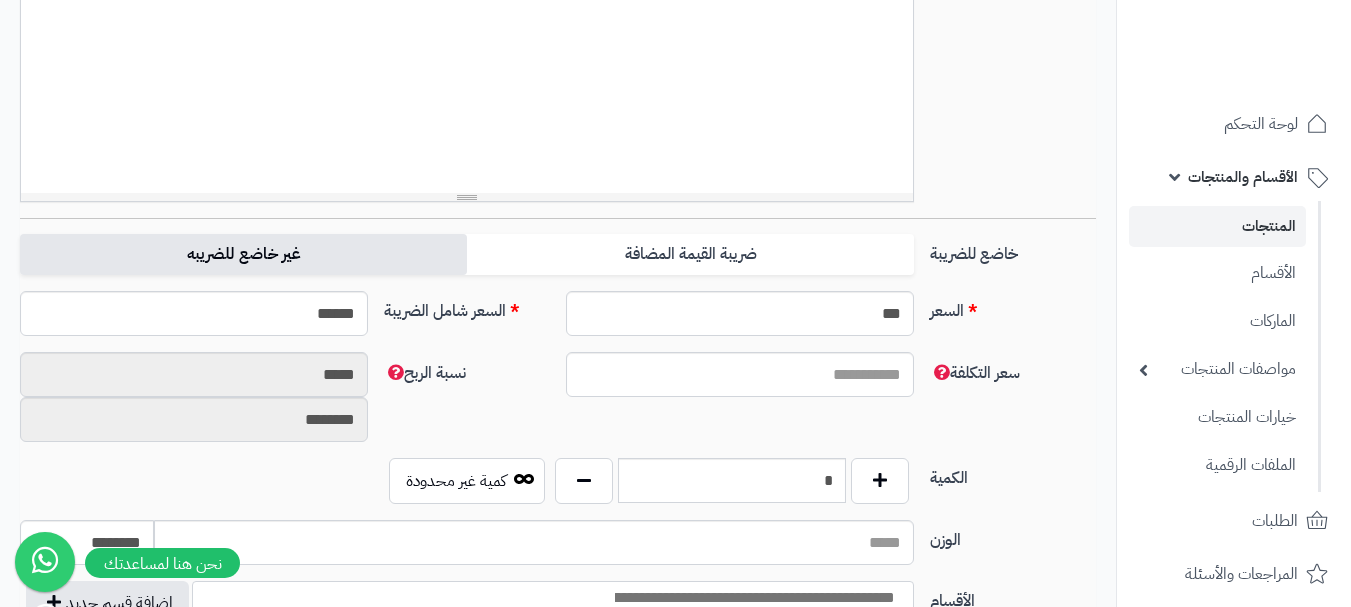 click on "غير خاضع للضريبه" at bounding box center (243, 254) 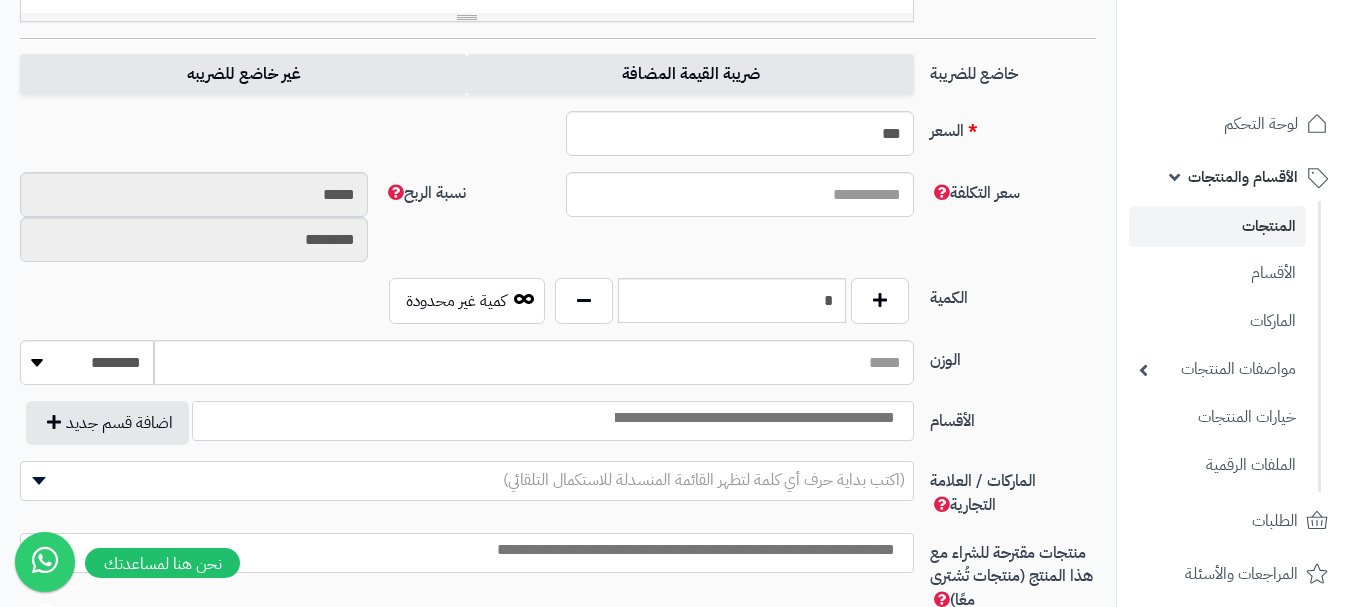 scroll, scrollTop: 828, scrollLeft: 0, axis: vertical 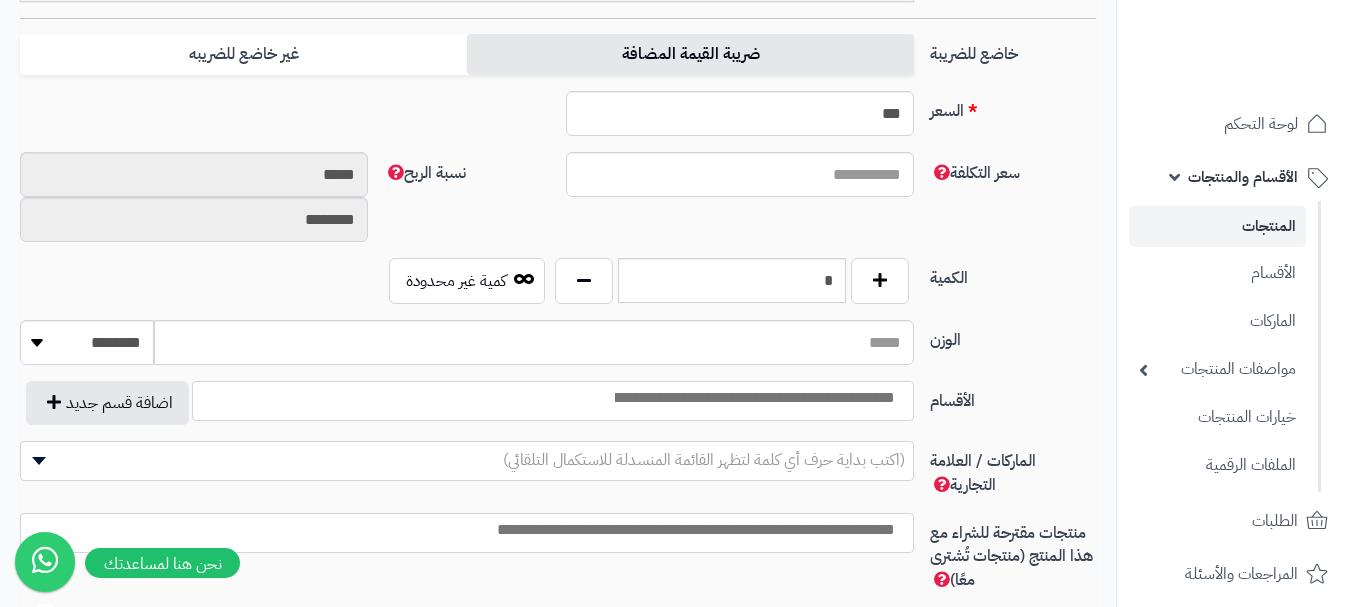 click on "ضريبة القيمة المضافة" at bounding box center [690, 54] 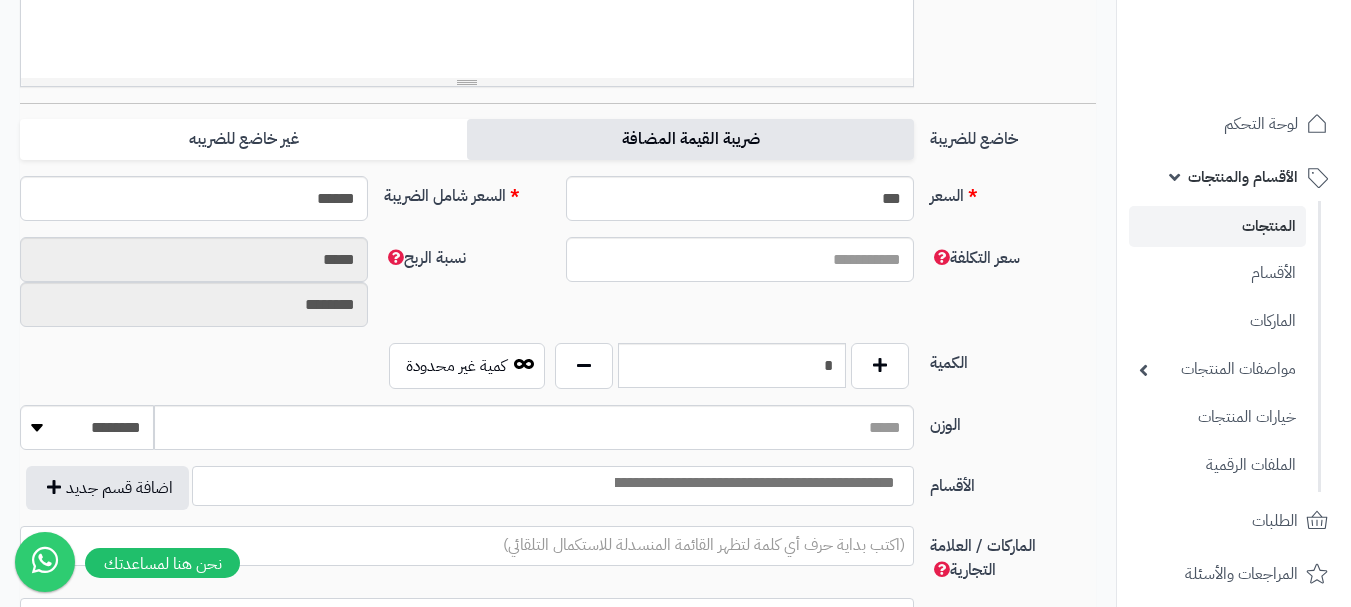 scroll, scrollTop: 628, scrollLeft: 0, axis: vertical 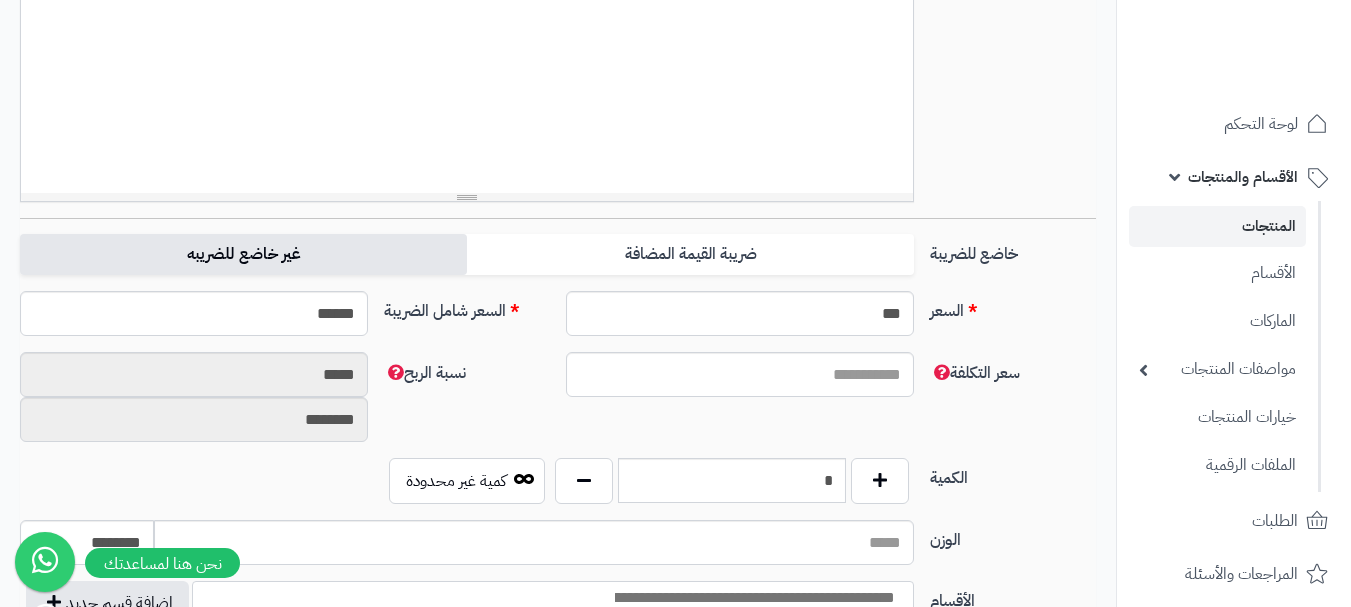 click on "غير خاضع للضريبه" at bounding box center (243, 254) 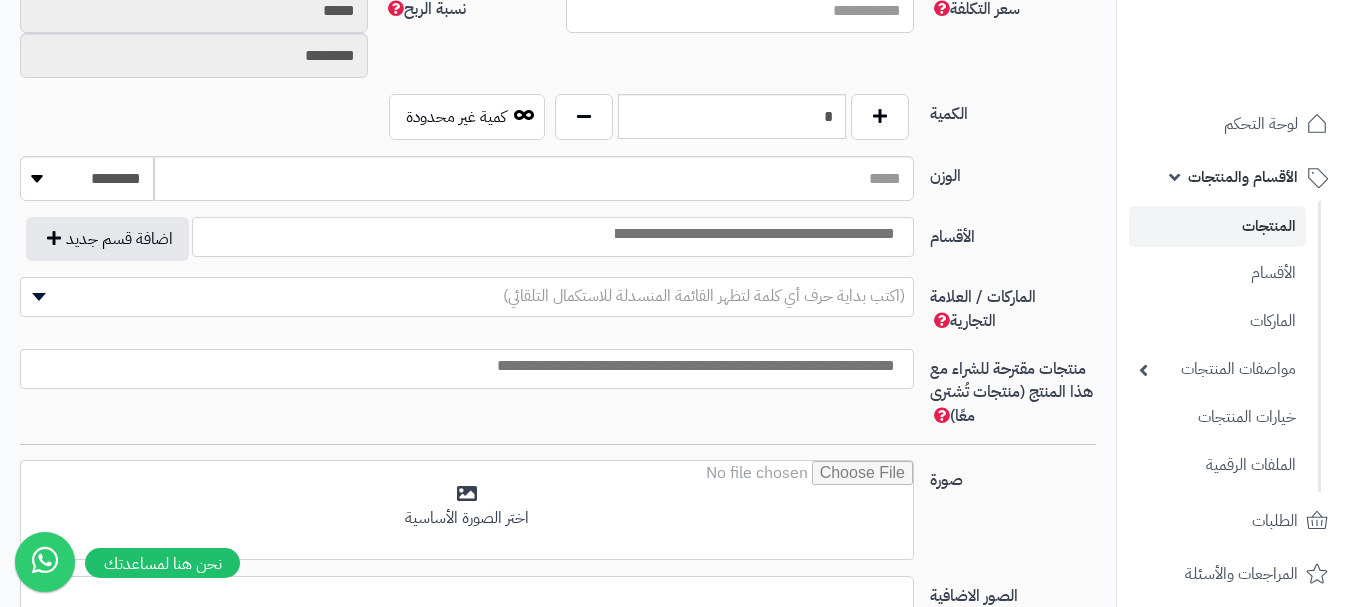 scroll, scrollTop: 1028, scrollLeft: 0, axis: vertical 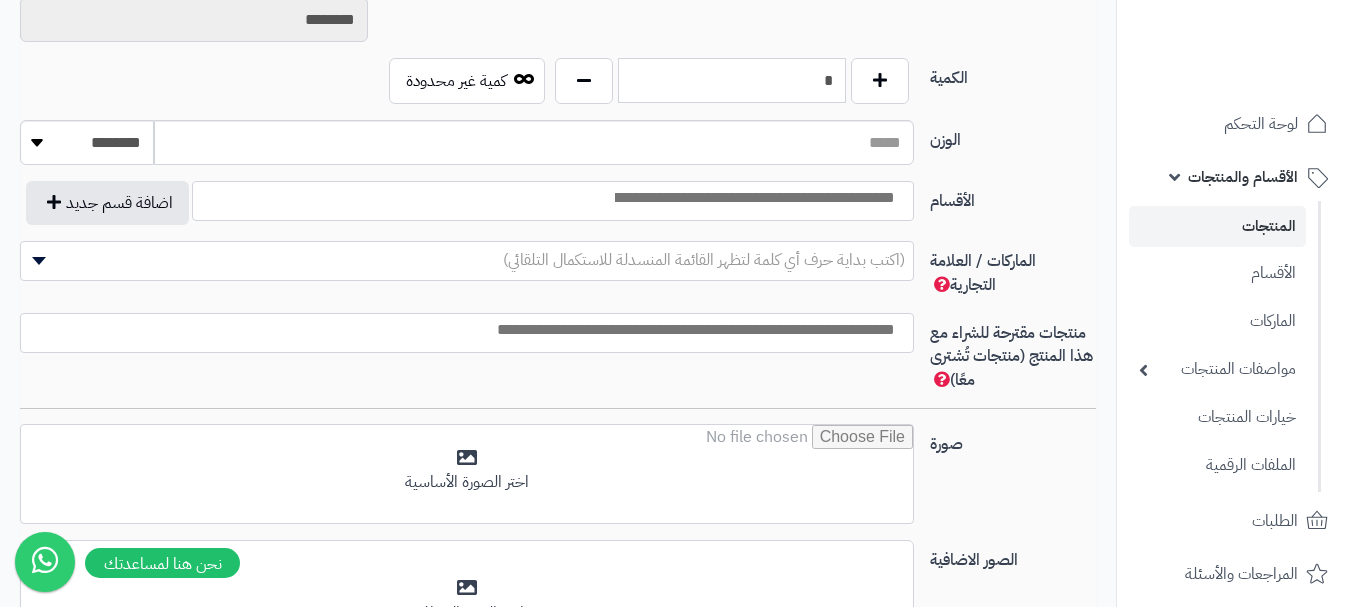 click on "*" at bounding box center [732, 80] 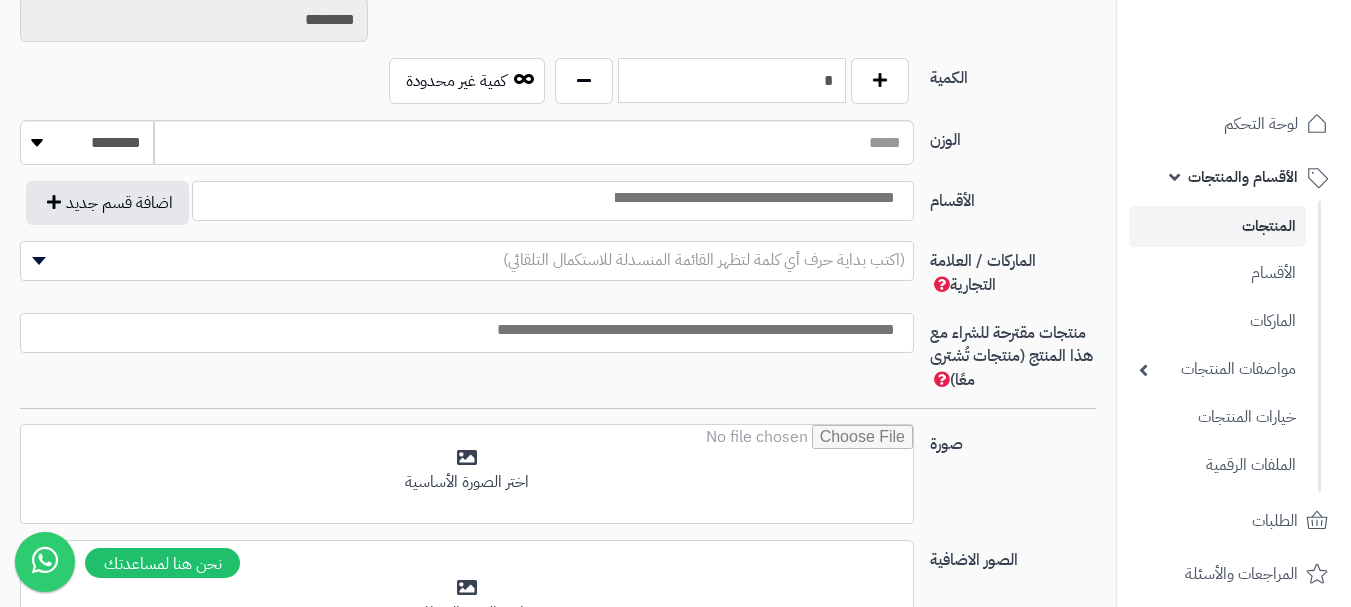 type on "*" 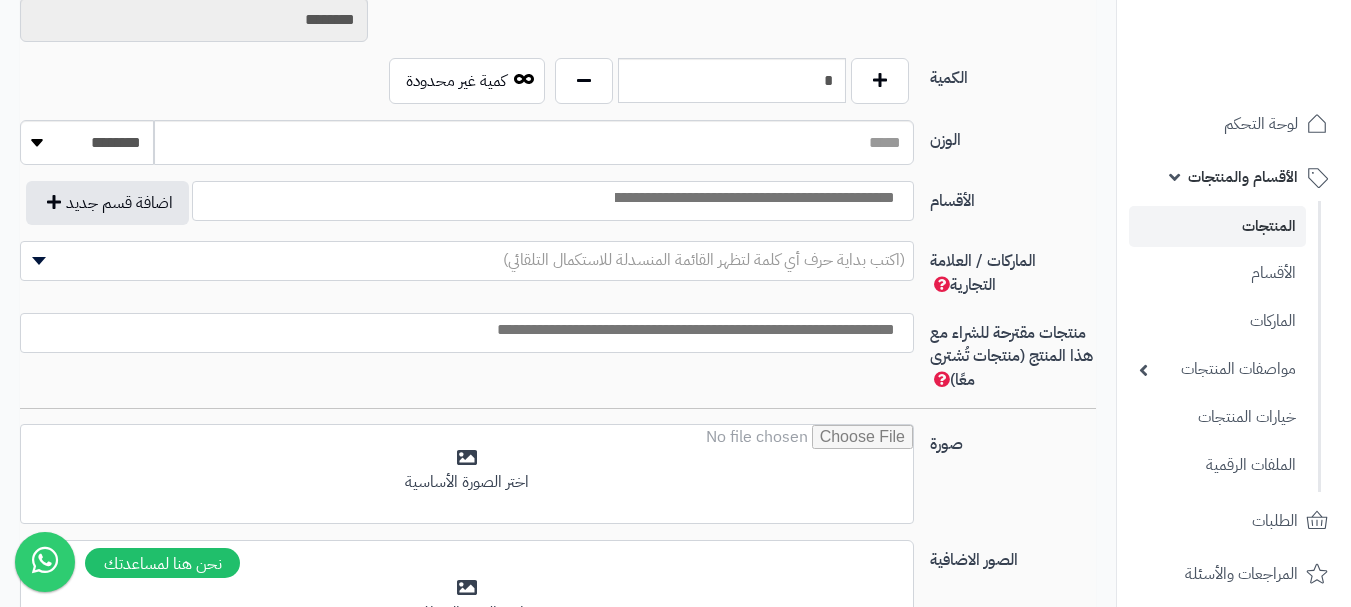 click at bounding box center [753, 198] 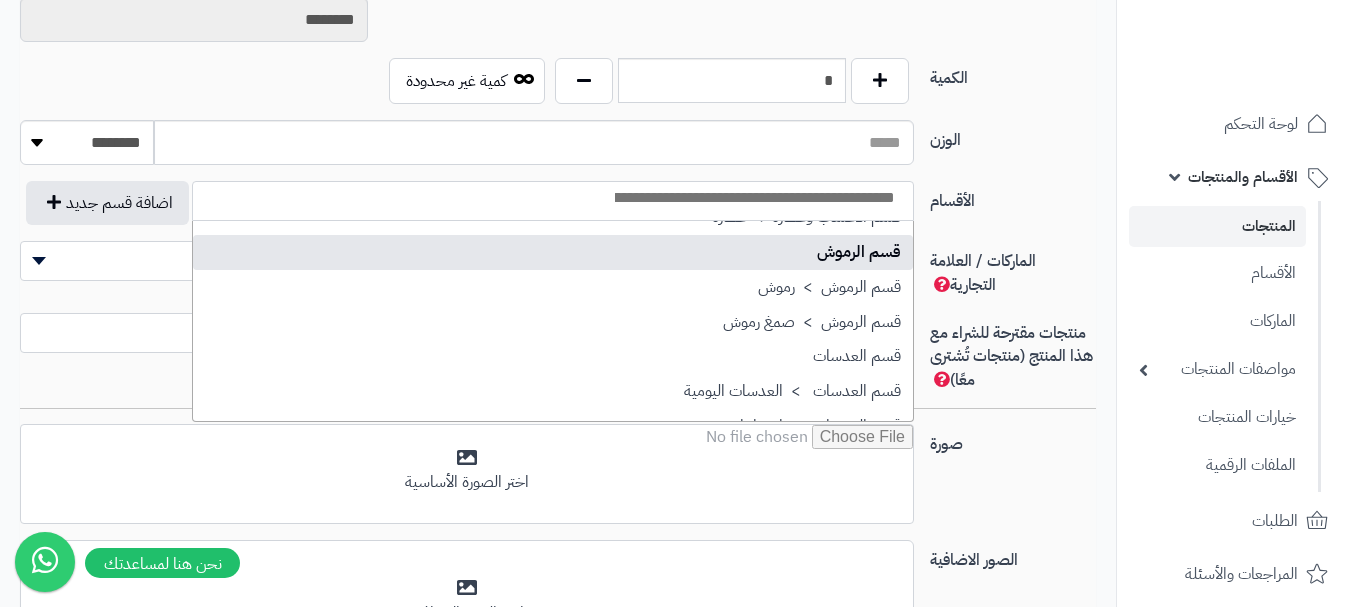 scroll, scrollTop: 1500, scrollLeft: 0, axis: vertical 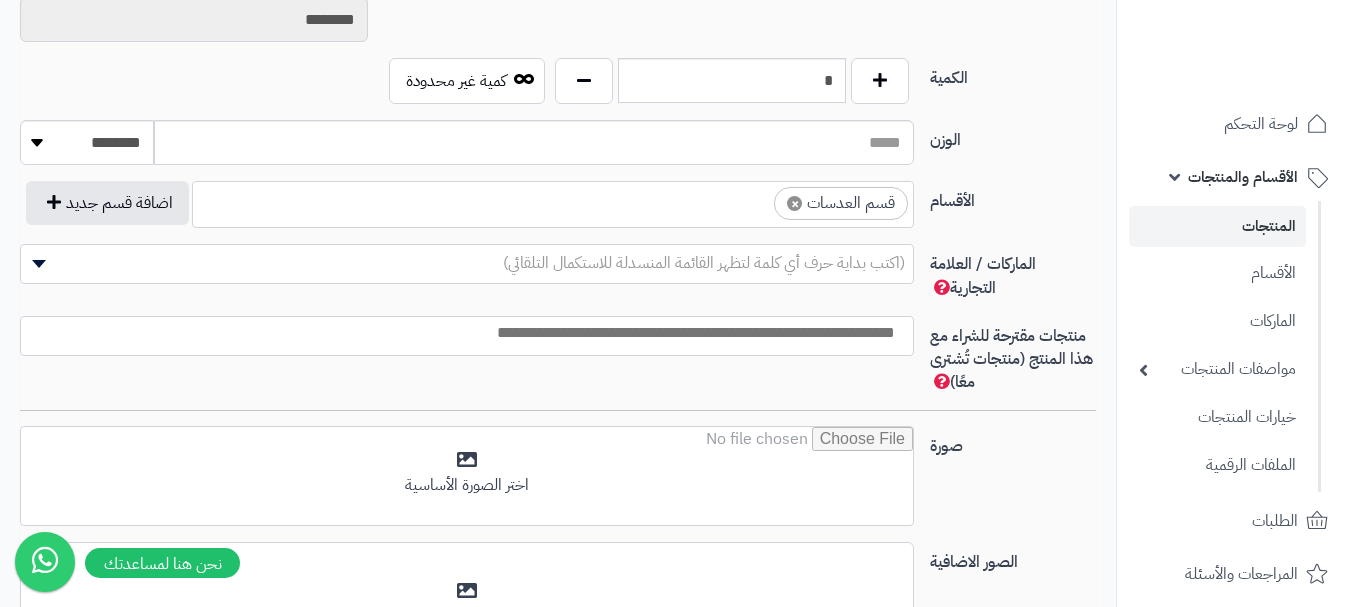 select on "**" 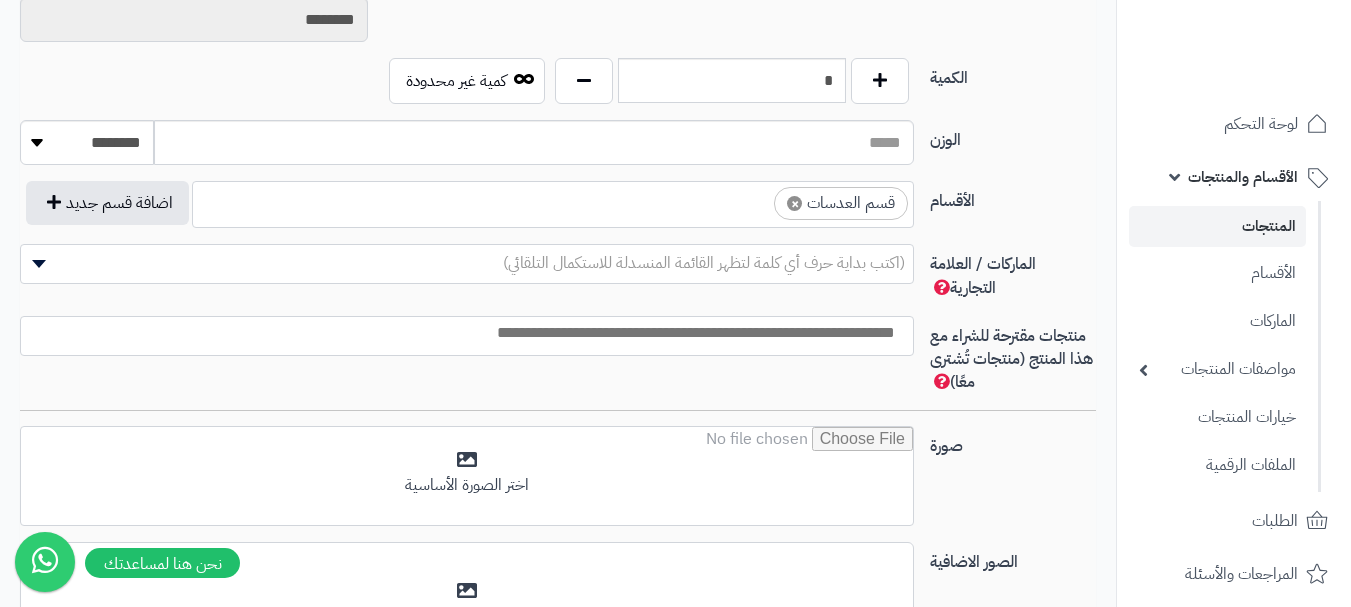 scroll, scrollTop: 1100, scrollLeft: 0, axis: vertical 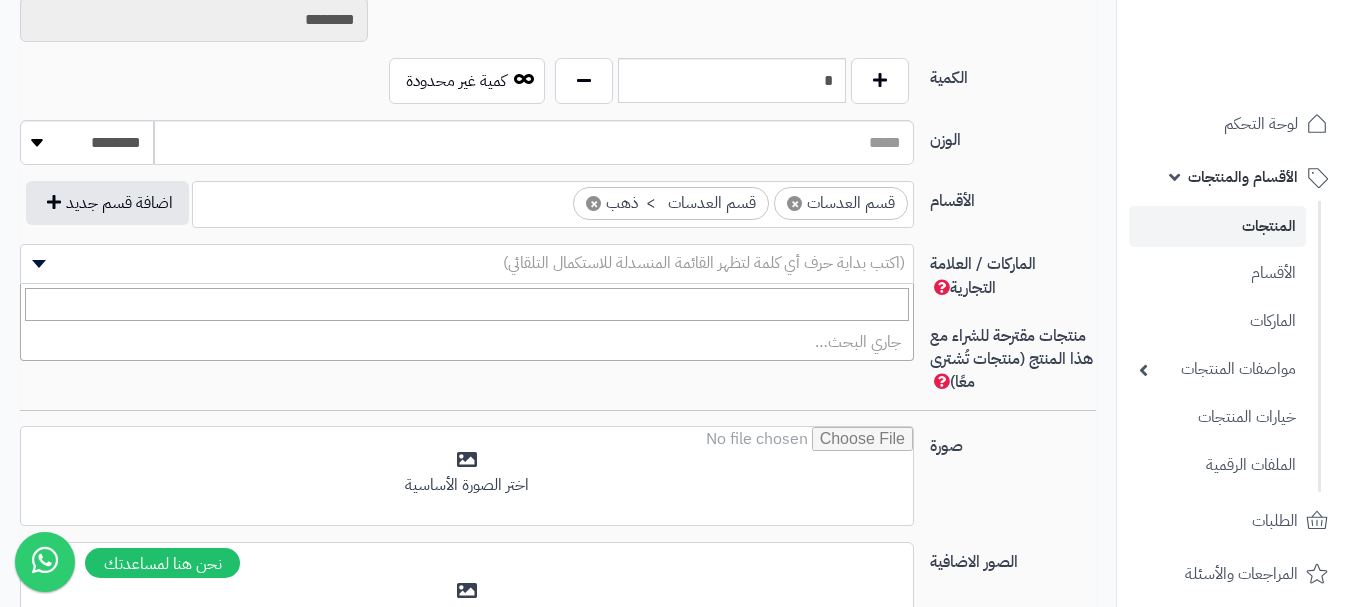 click on "(اكتب بداية حرف أي كلمة لتظهر القائمة المنسدلة للاستكمال التلقائي)" at bounding box center (704, 263) 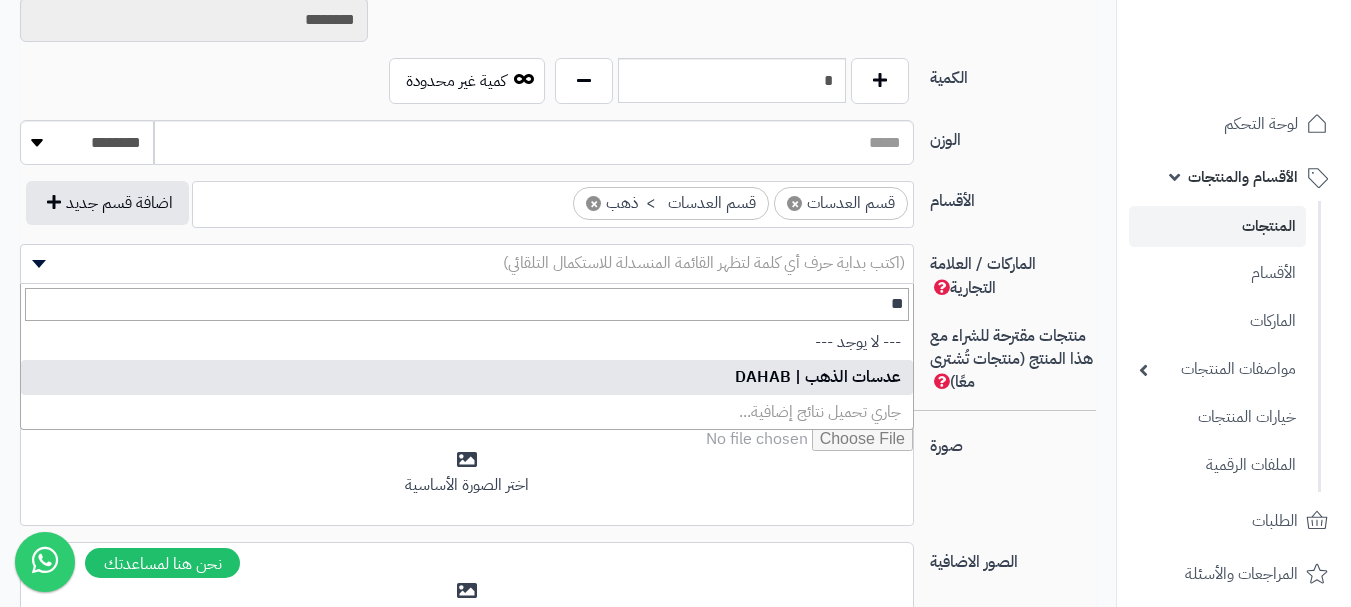 type on "**" 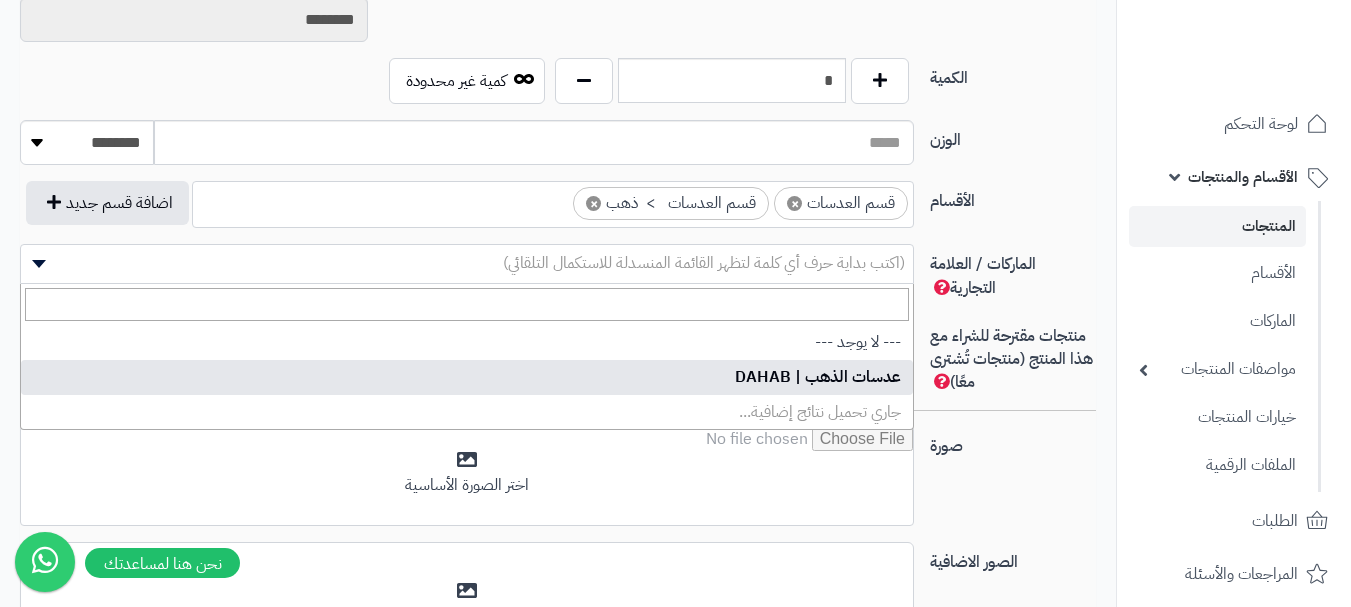 select on "***" 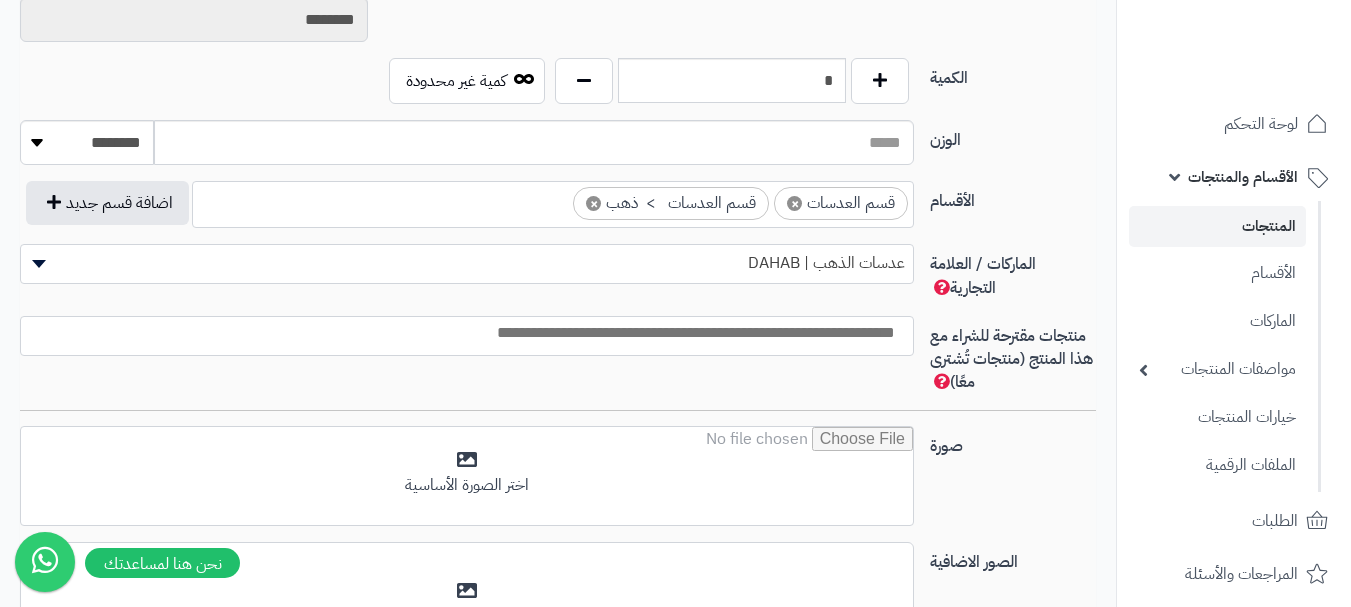 click at bounding box center [467, 336] 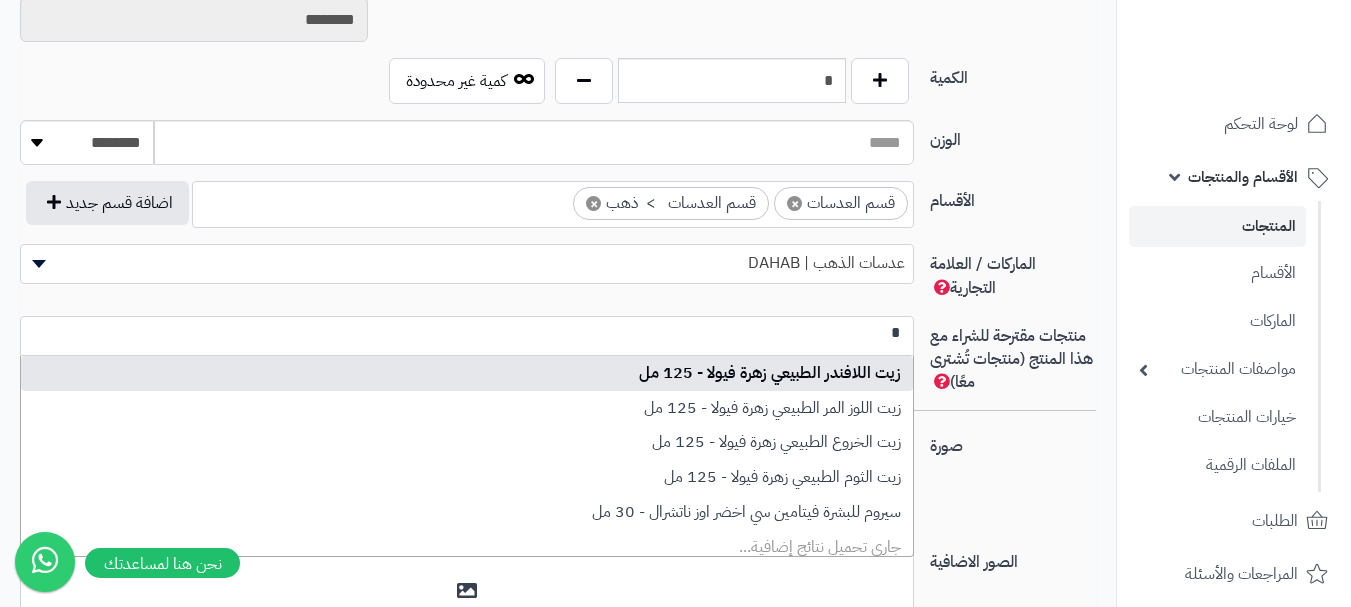 scroll, scrollTop: 0, scrollLeft: 0, axis: both 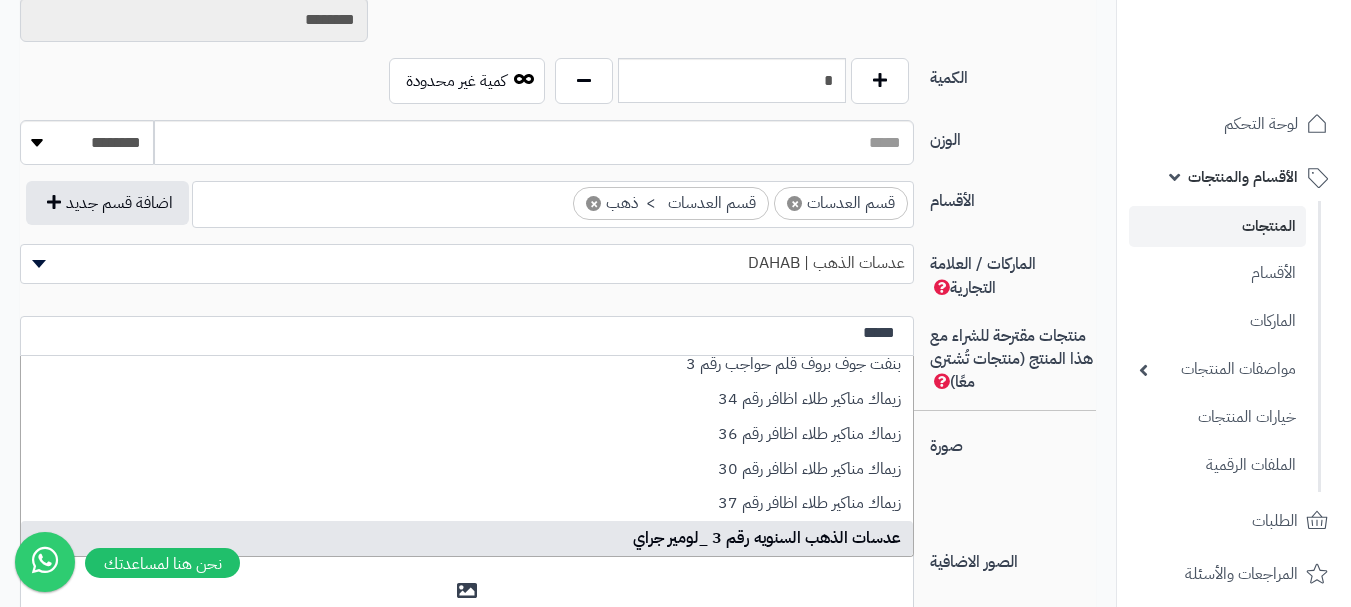 type on "*****" 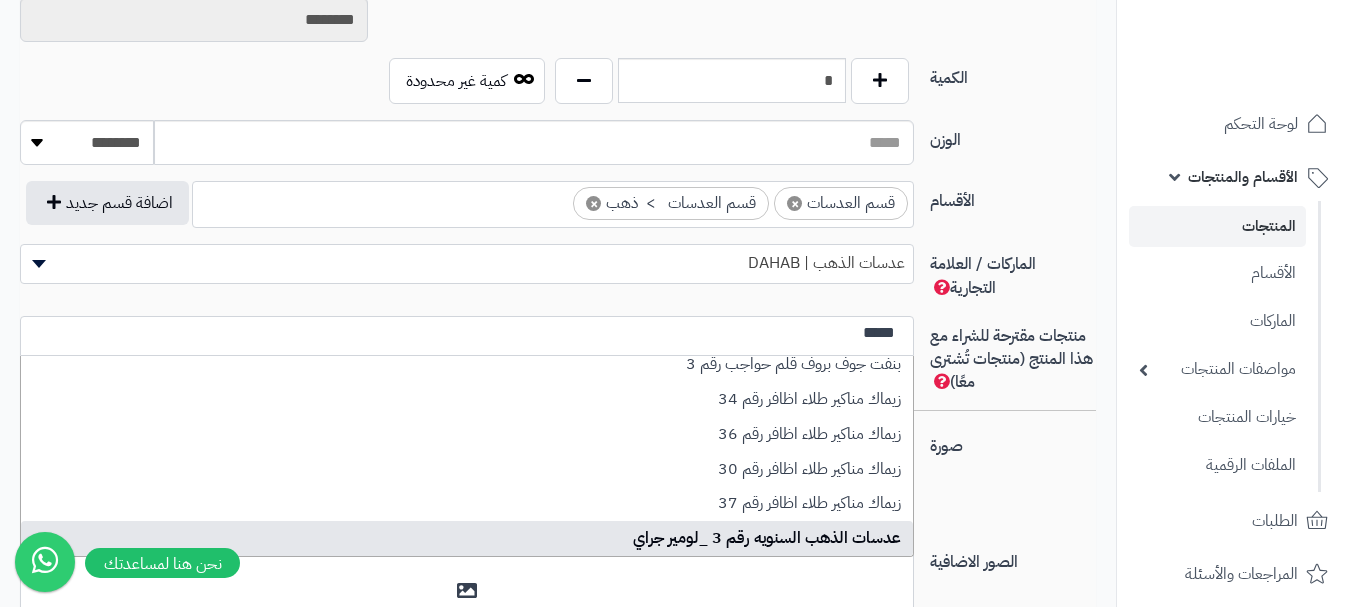type 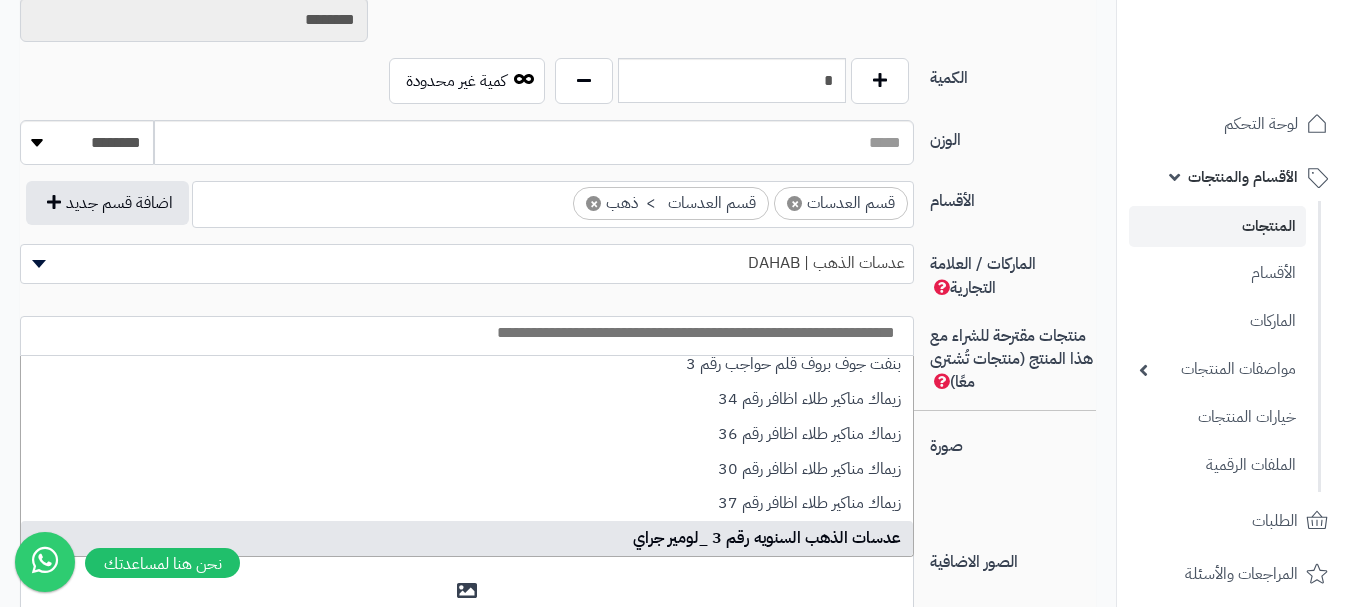 select on "****" 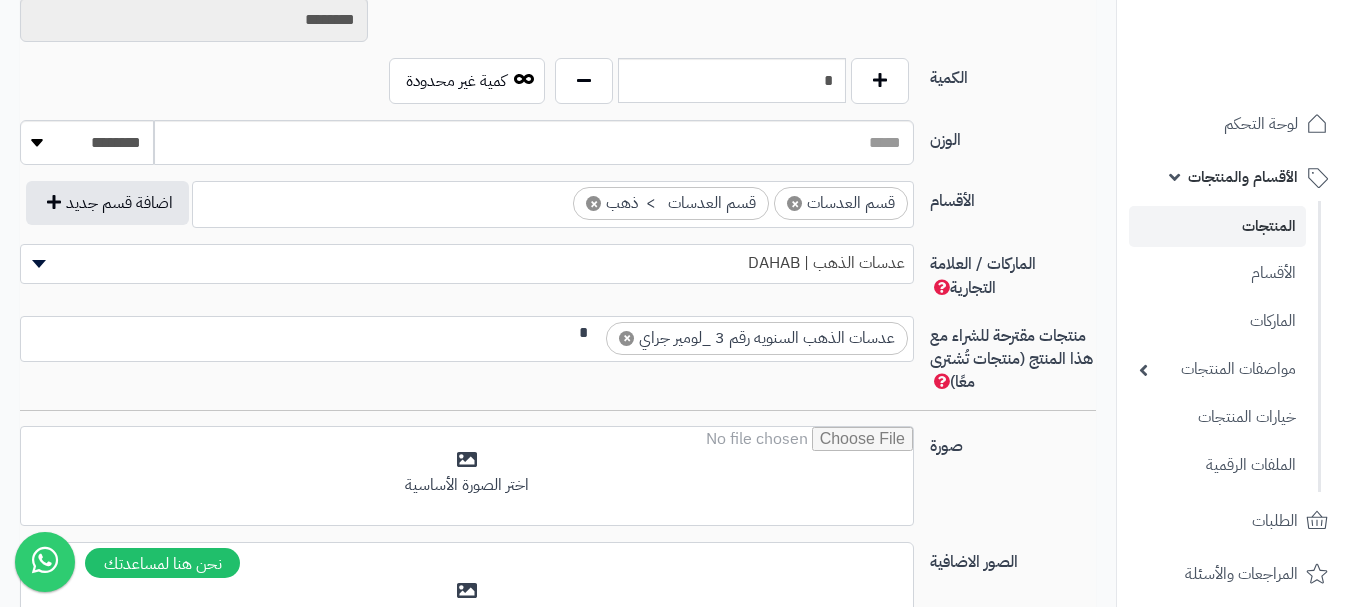 scroll, scrollTop: 0, scrollLeft: -3, axis: horizontal 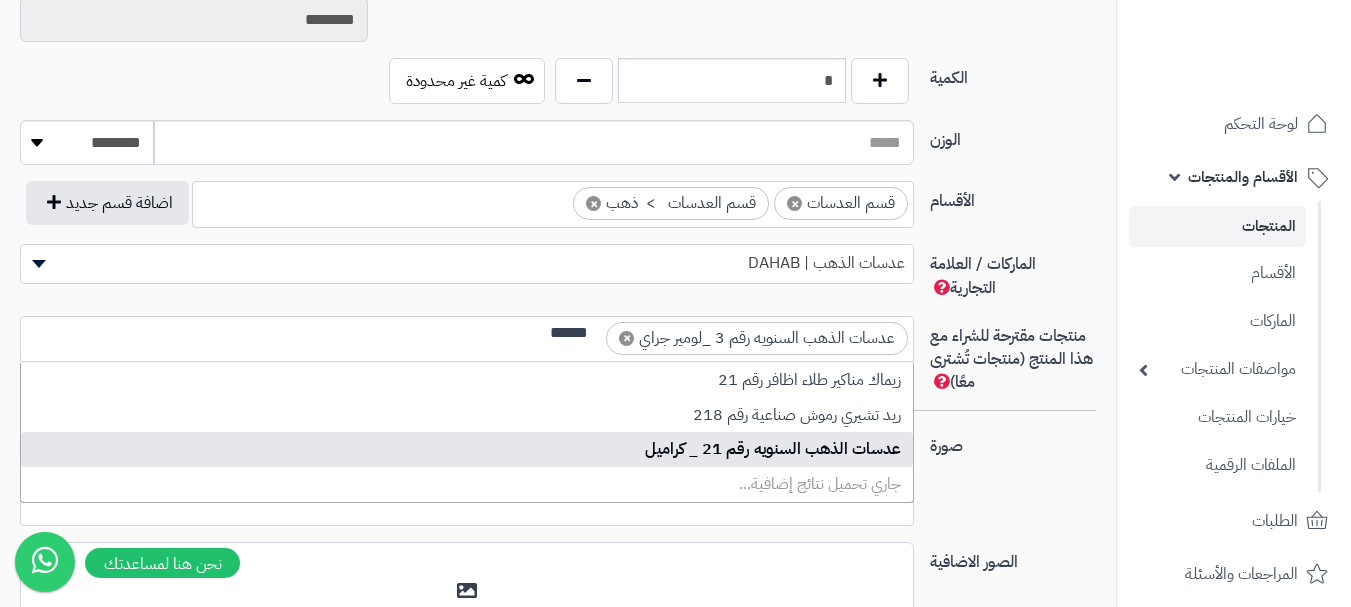 type on "******" 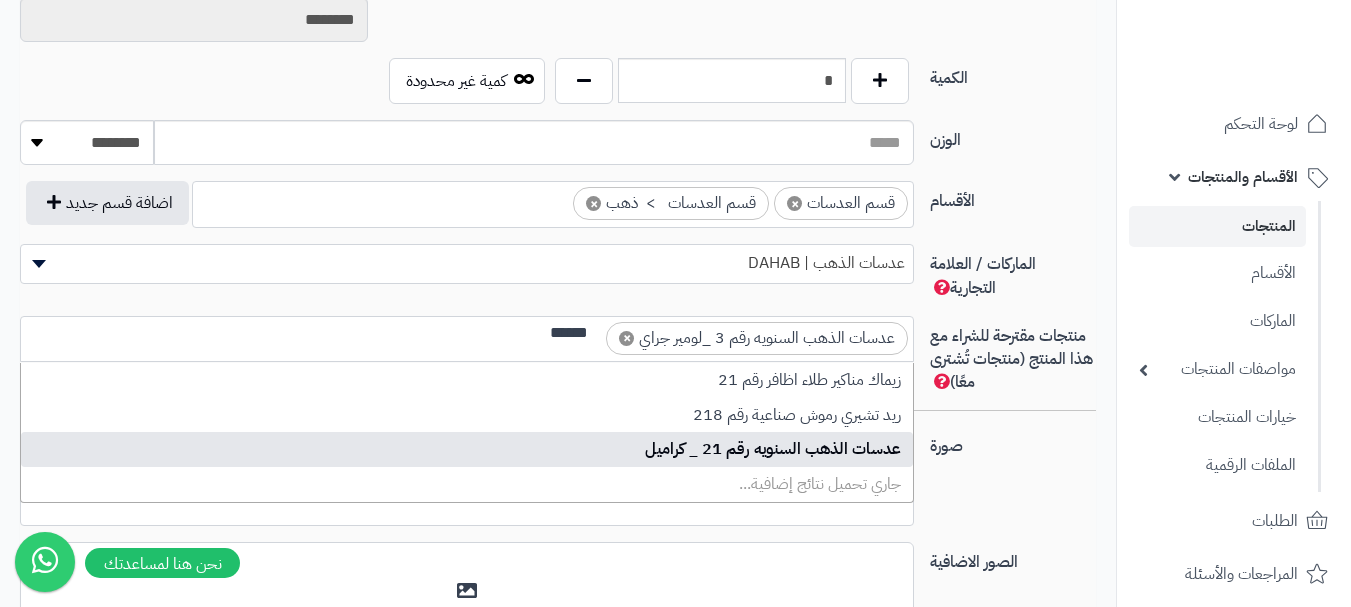 type 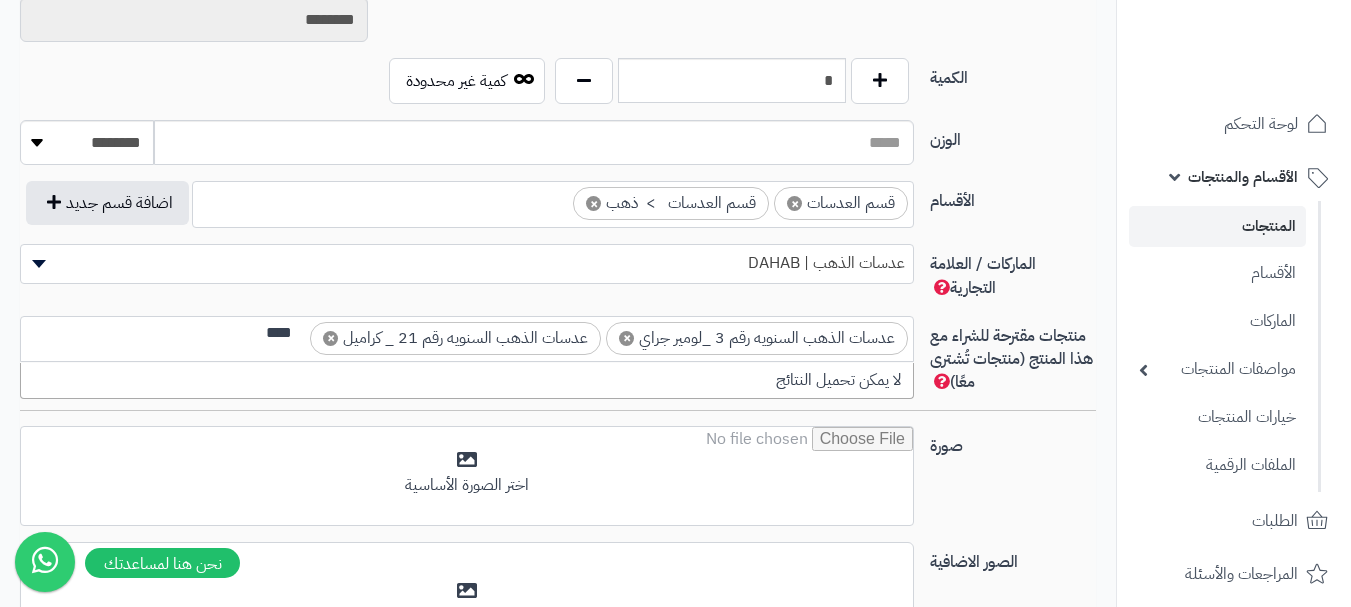 scroll, scrollTop: 0, scrollLeft: 0, axis: both 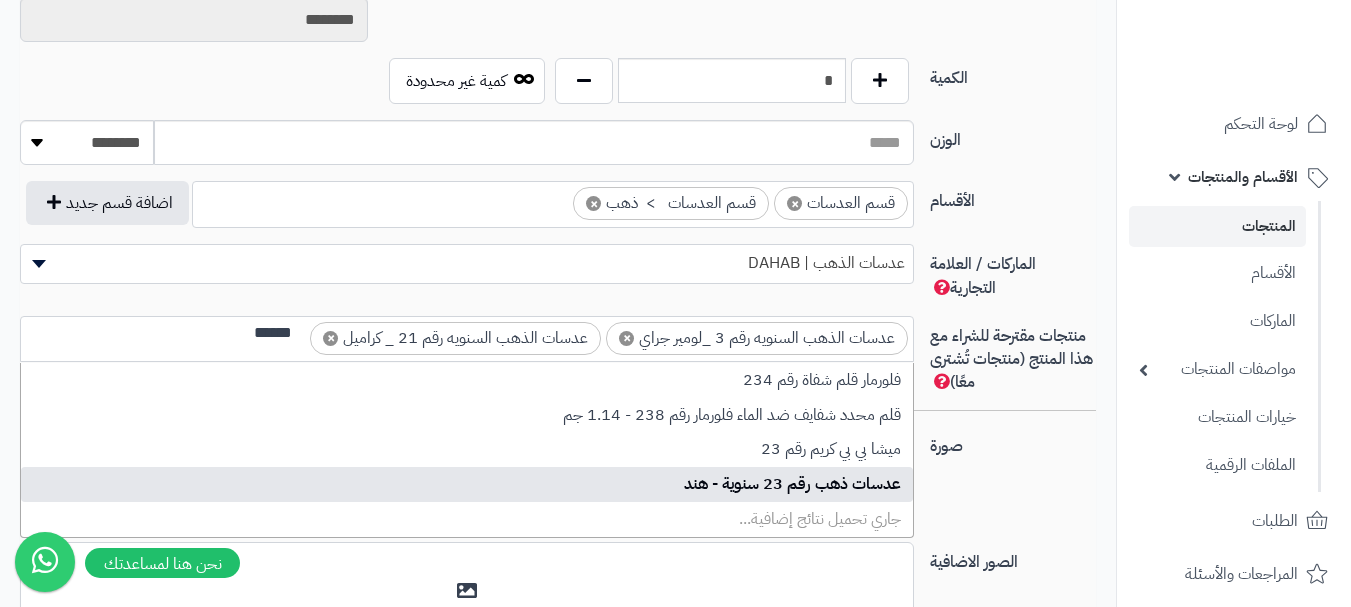 type on "******" 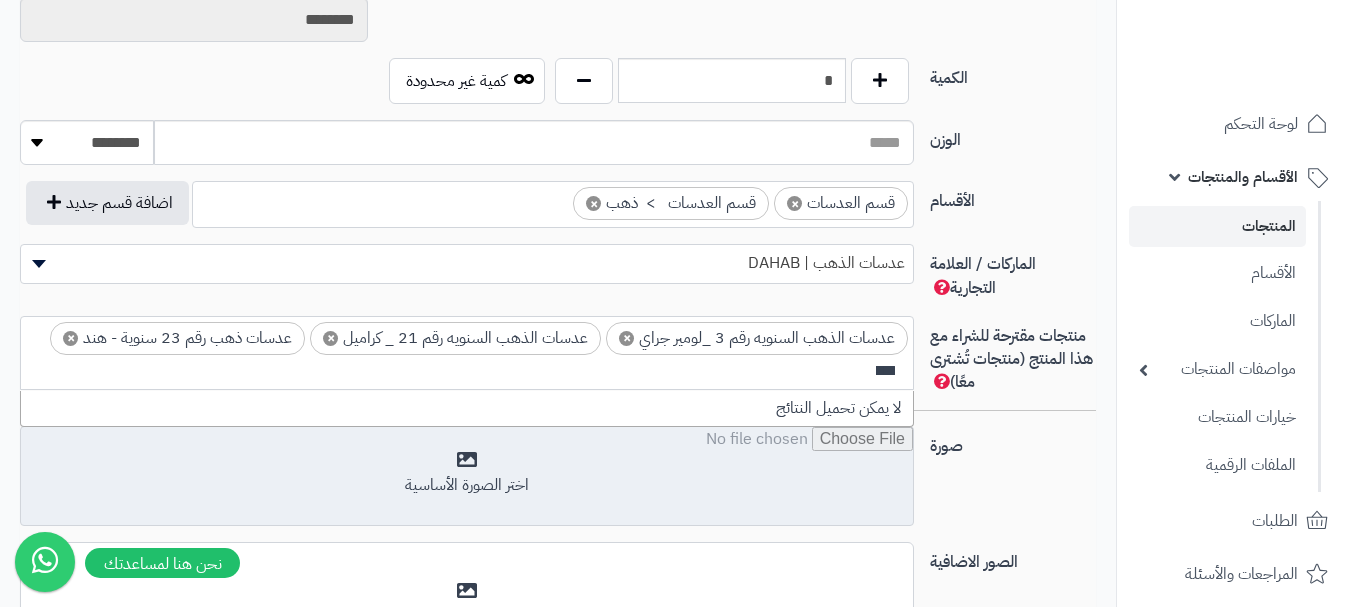 scroll, scrollTop: 0, scrollLeft: 0, axis: both 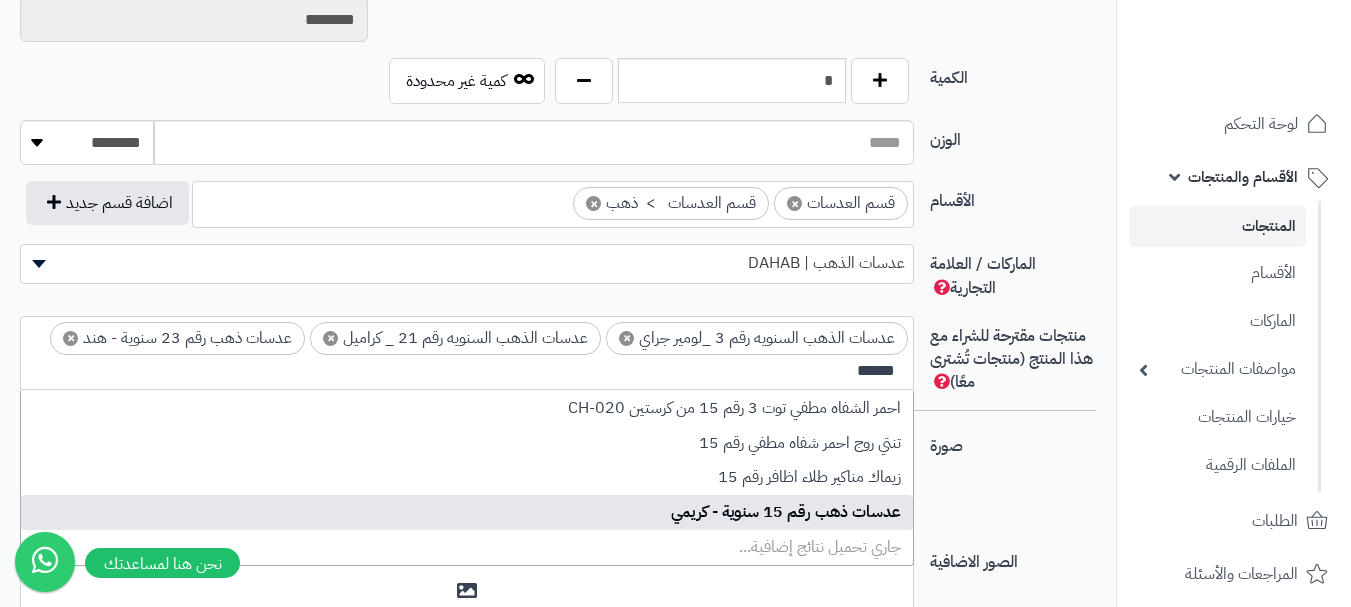 type on "******" 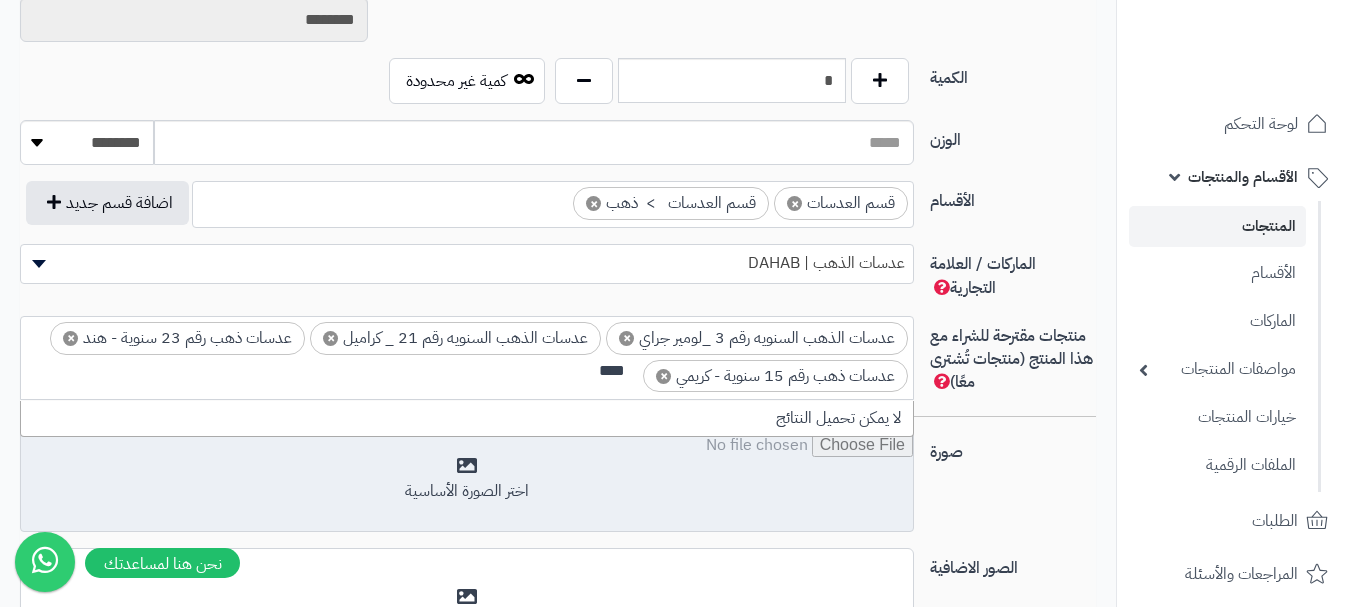 scroll, scrollTop: 0, scrollLeft: 0, axis: both 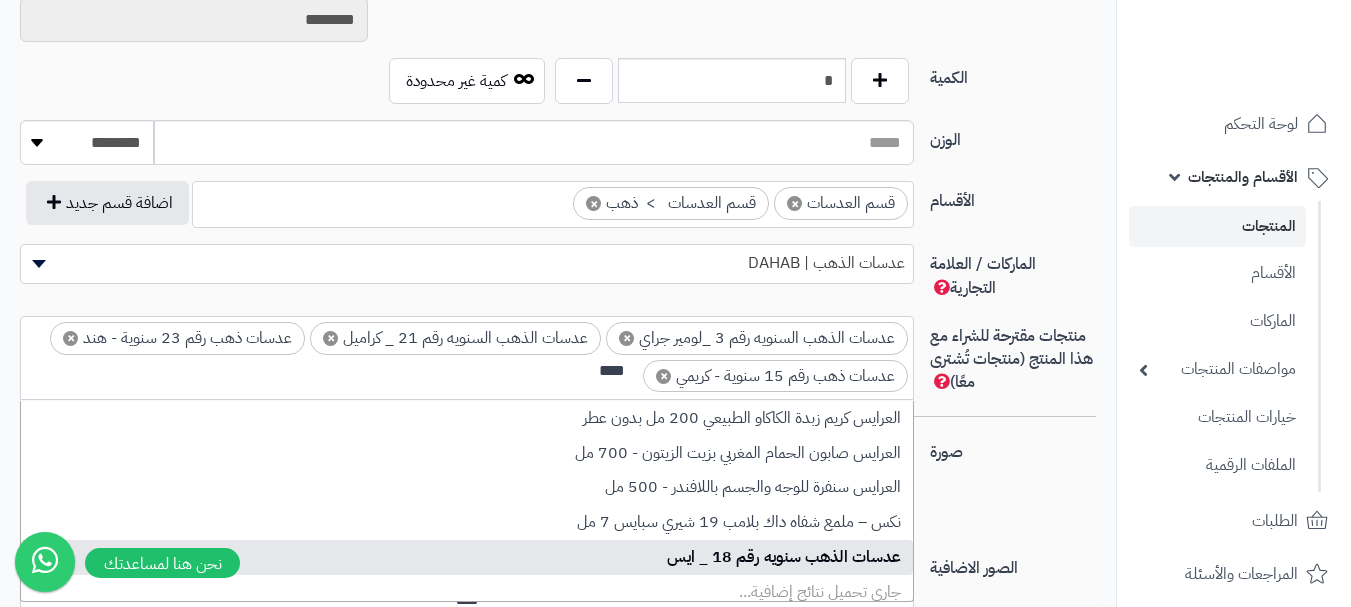 type on "***" 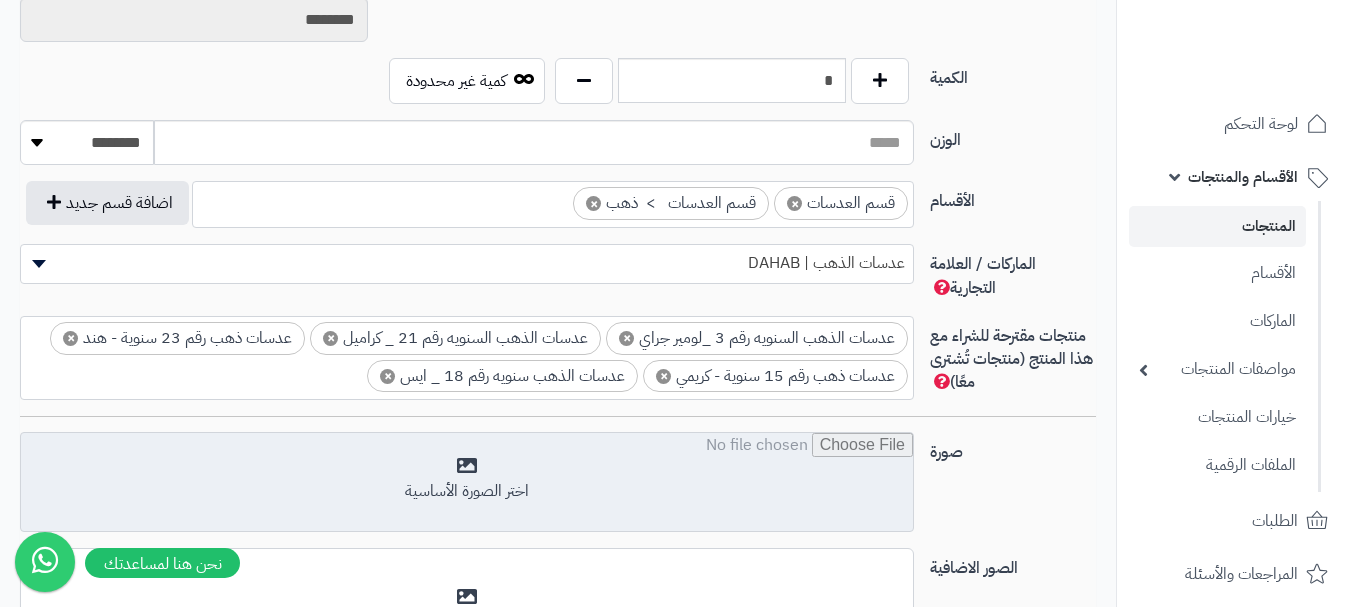 click at bounding box center [467, 483] 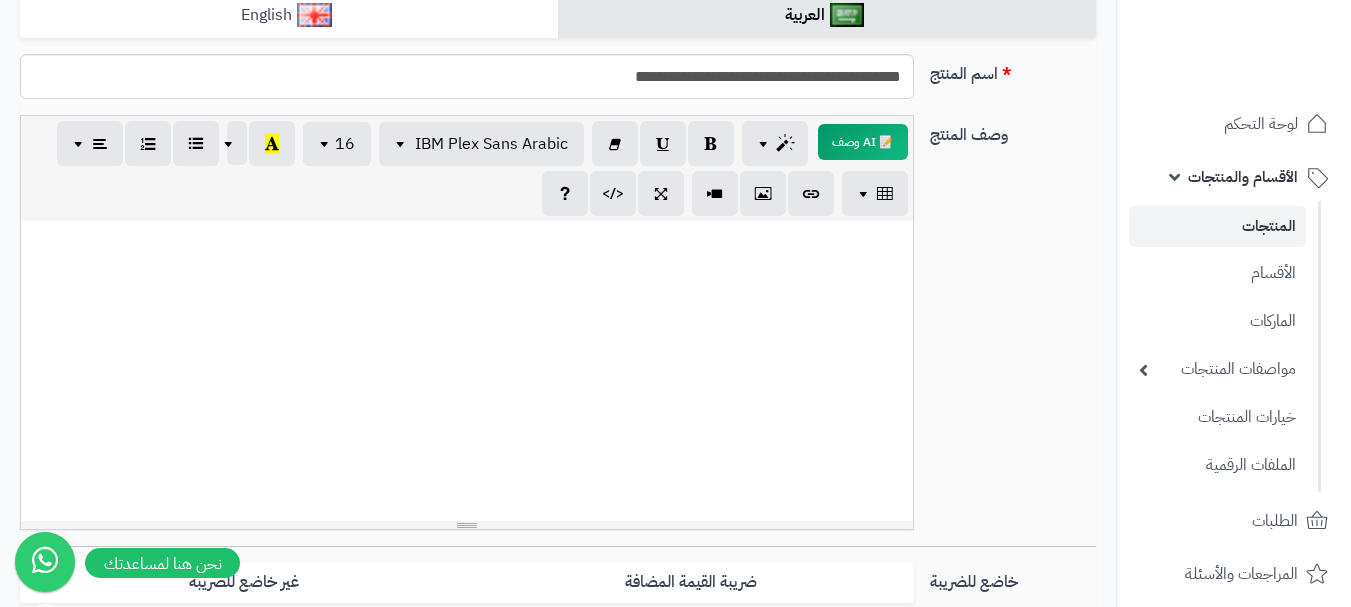 scroll, scrollTop: 128, scrollLeft: 0, axis: vertical 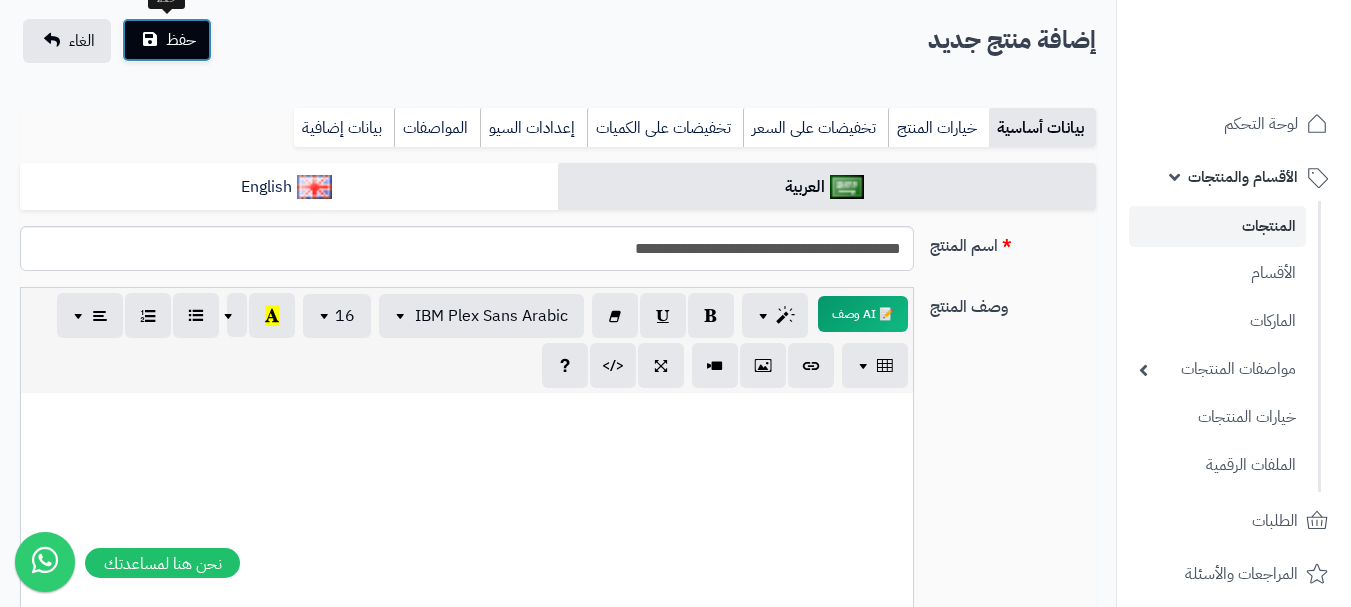 click on "حفظ" at bounding box center [167, 40] 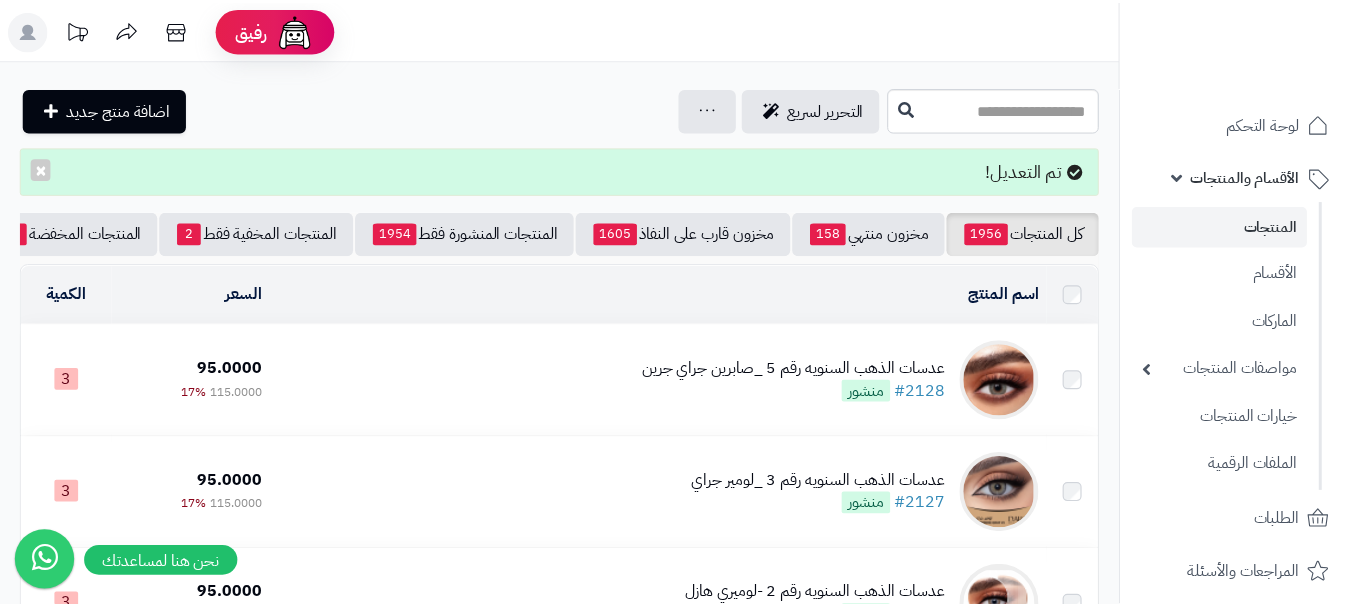 scroll, scrollTop: 0, scrollLeft: 0, axis: both 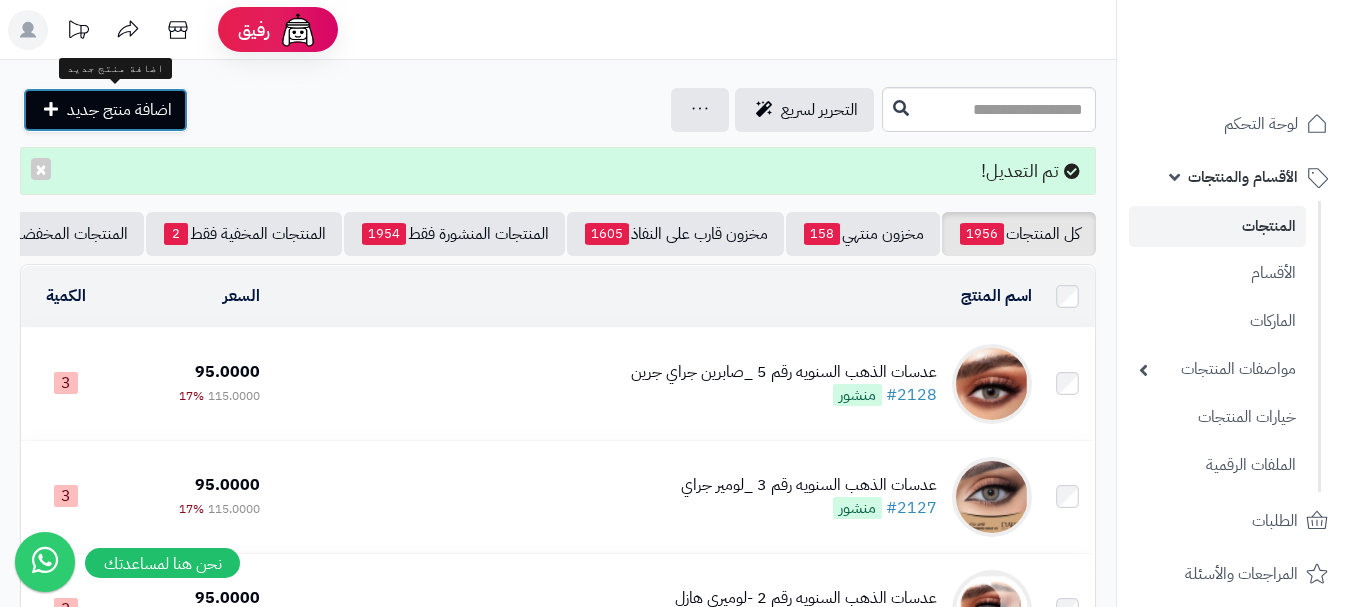 click on "اضافة منتج جديد" at bounding box center (119, 110) 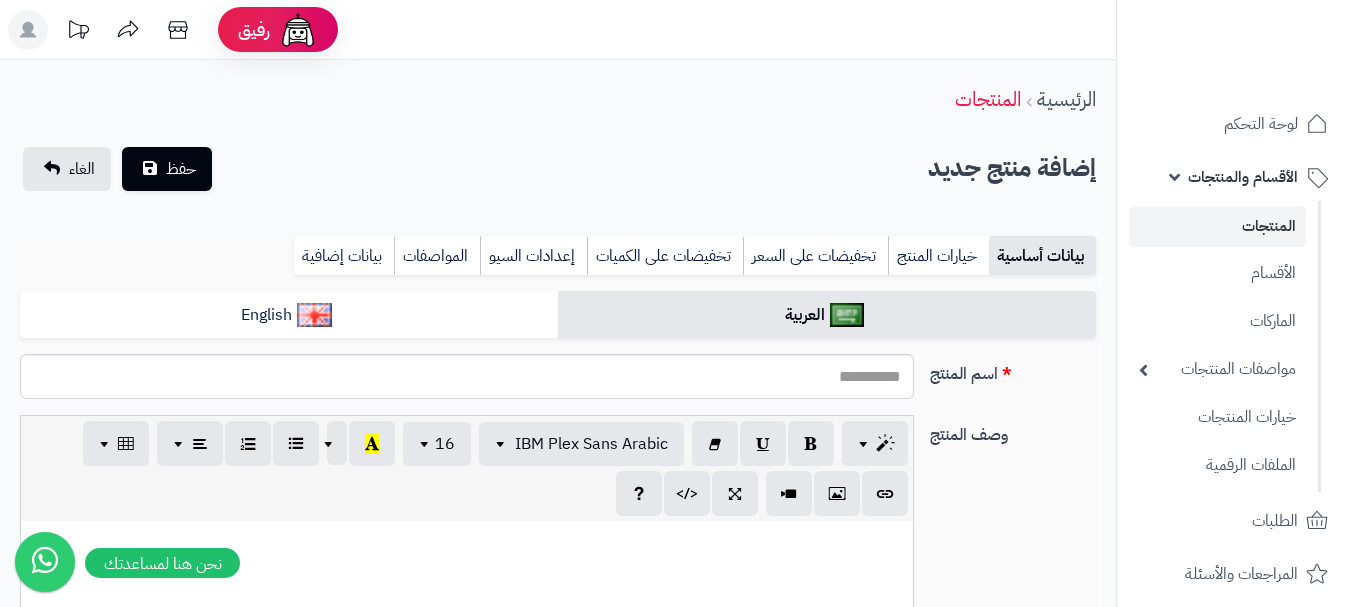 select 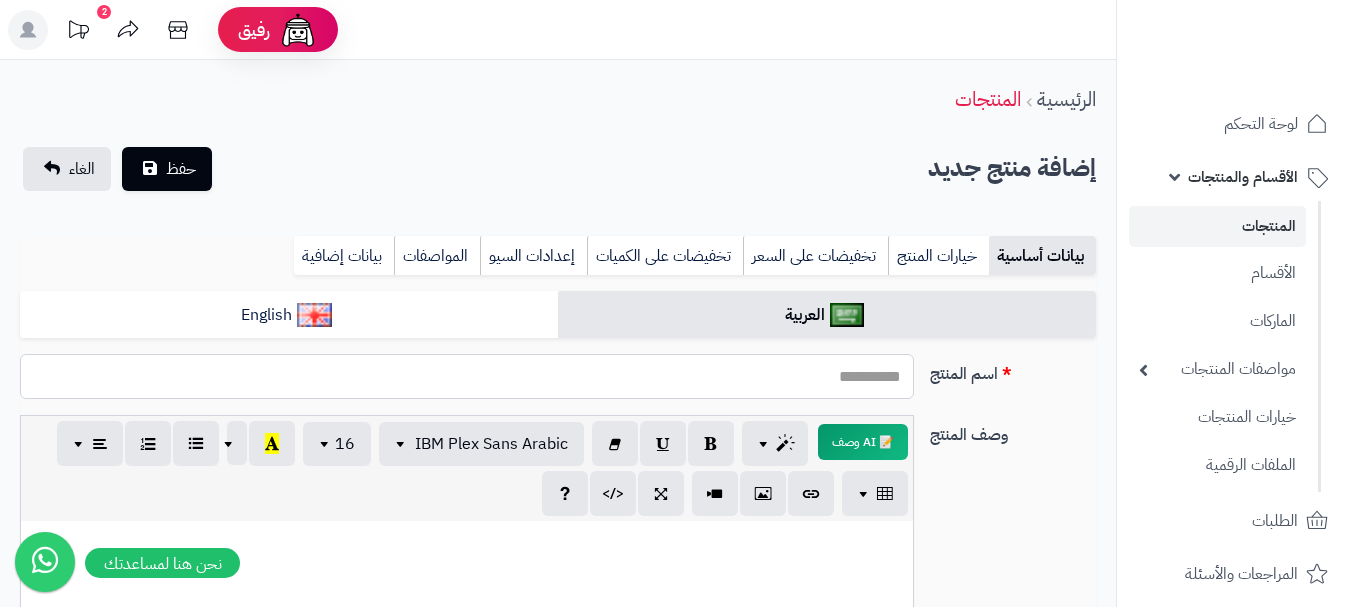 click on "اسم المنتج" at bounding box center (467, 376) 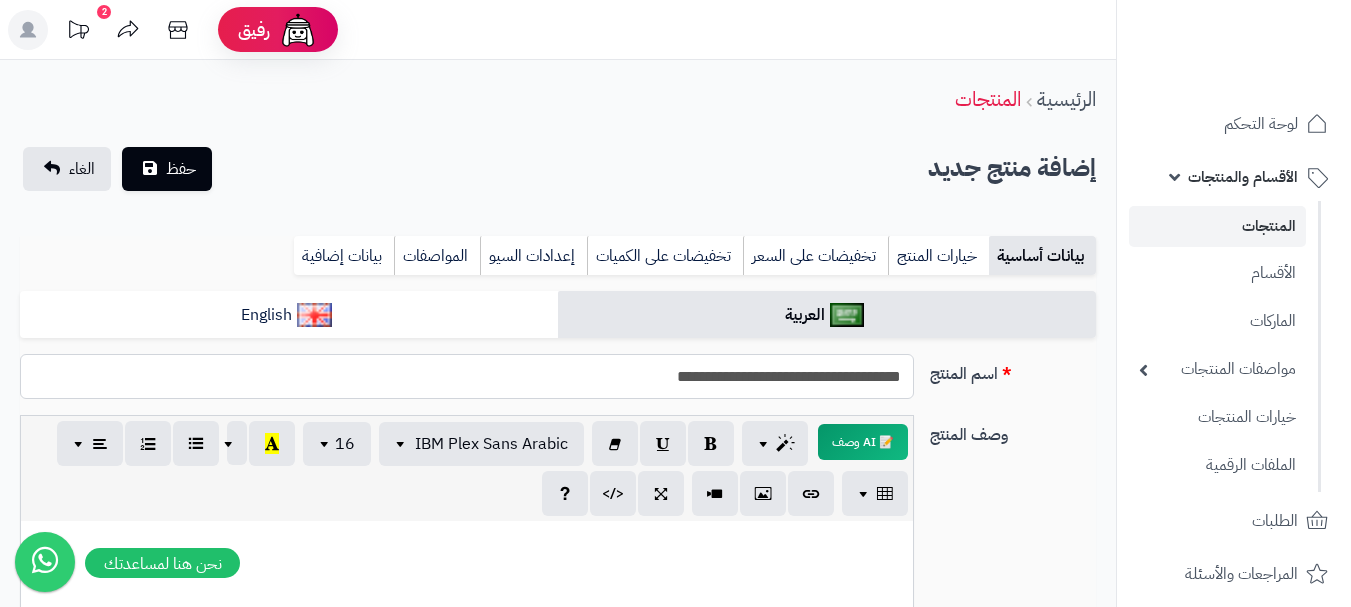 drag, startPoint x: 649, startPoint y: 374, endPoint x: 905, endPoint y: 390, distance: 256.4995 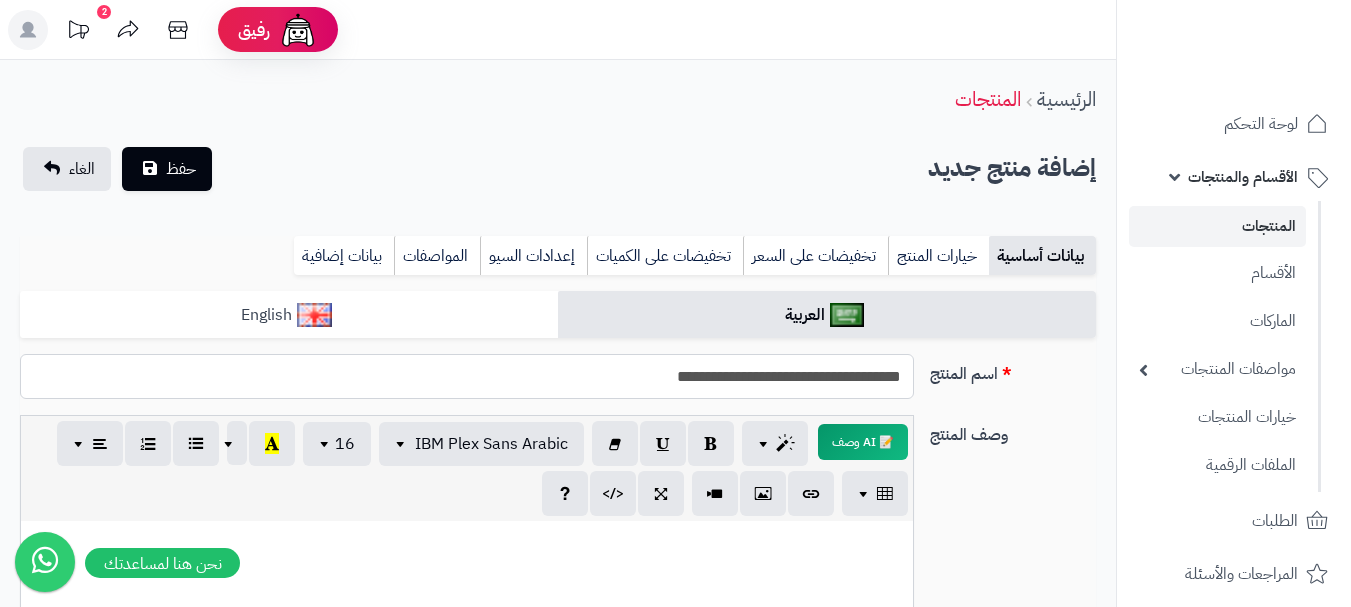 type on "**********" 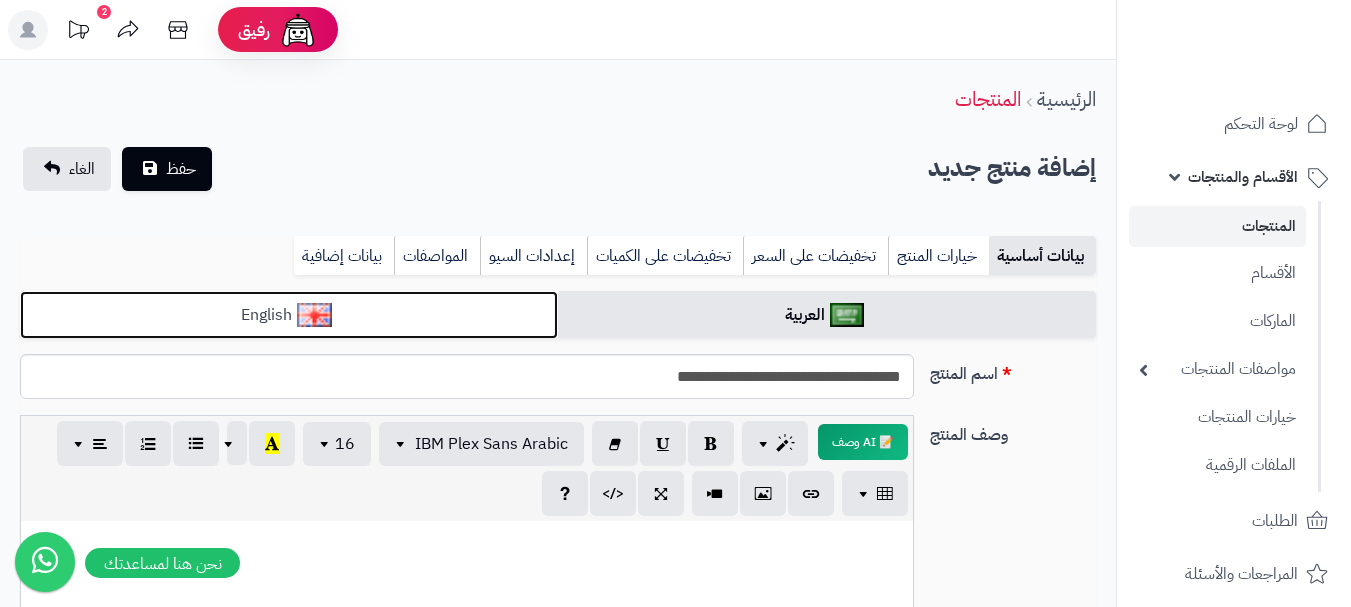 click on "English" at bounding box center [289, 315] 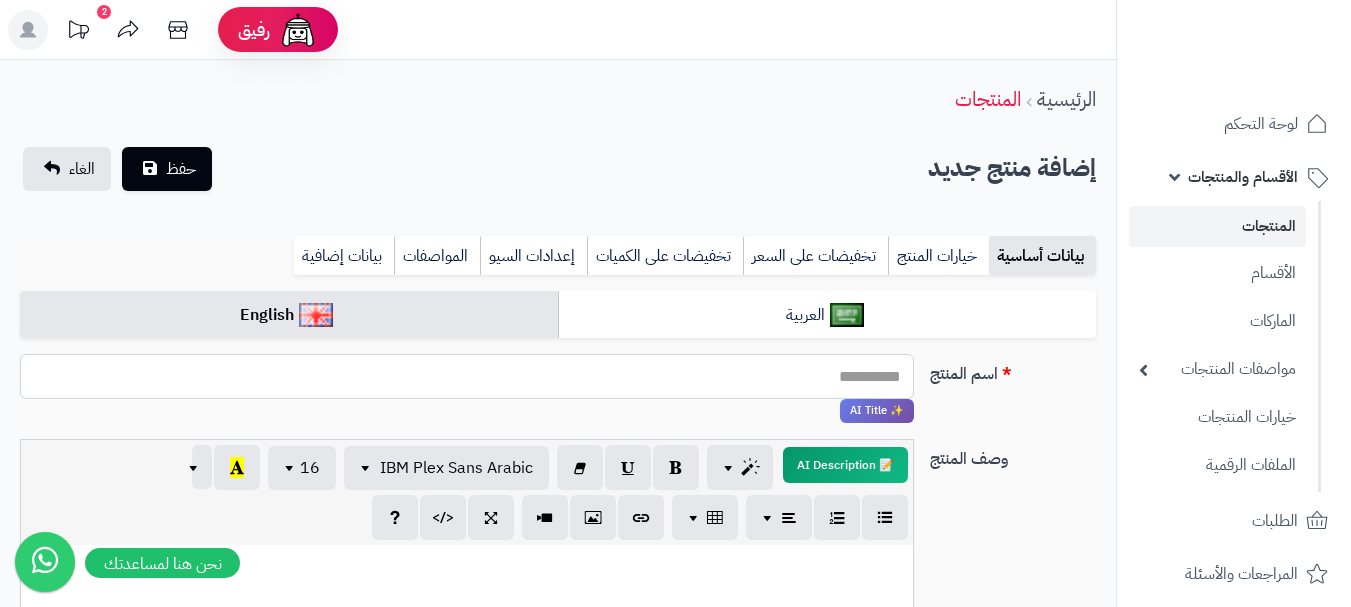paste on "**********" 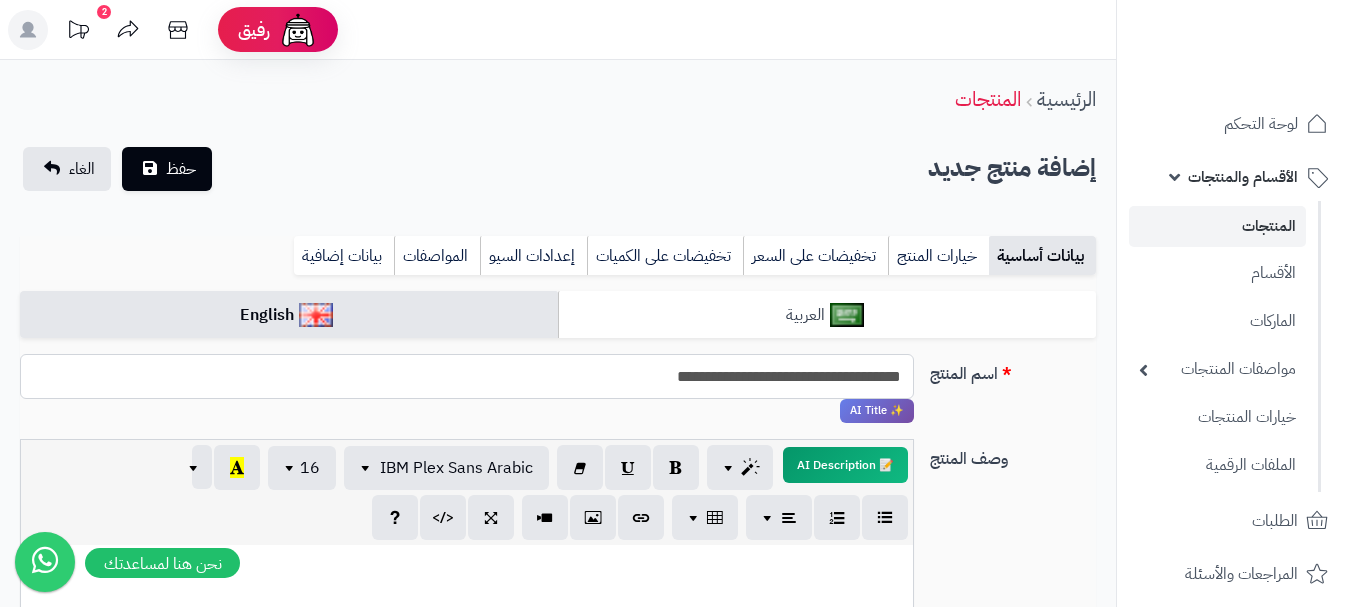 type on "**********" 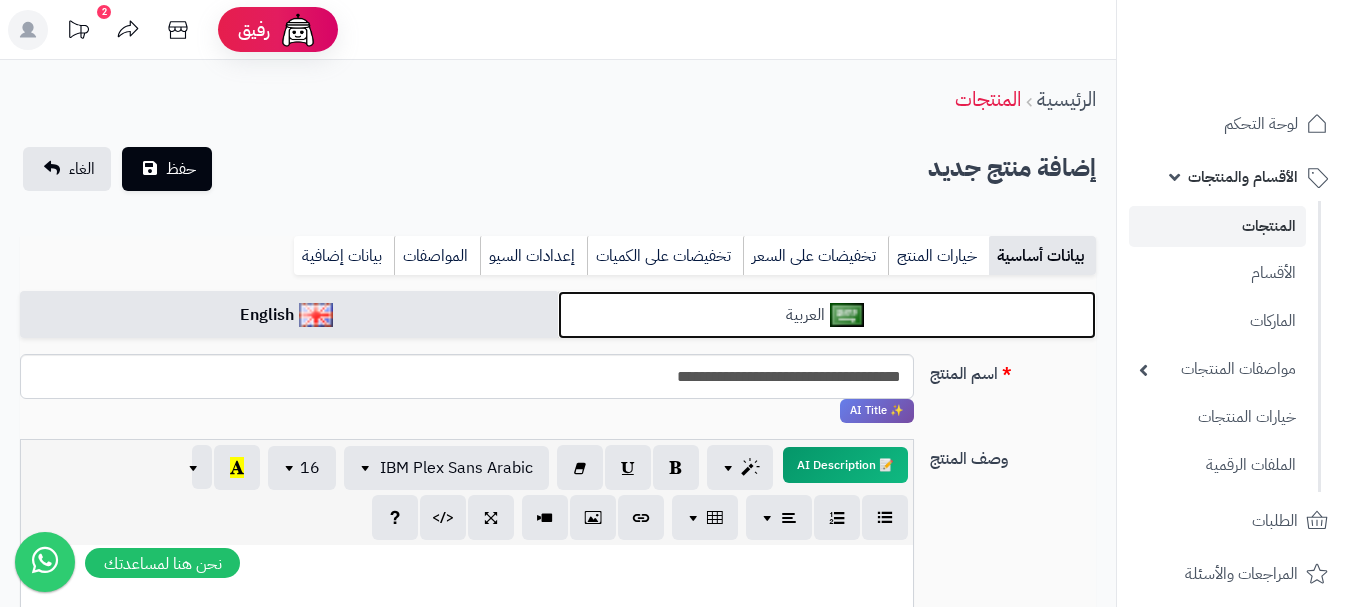 click on "العربية" at bounding box center [827, 315] 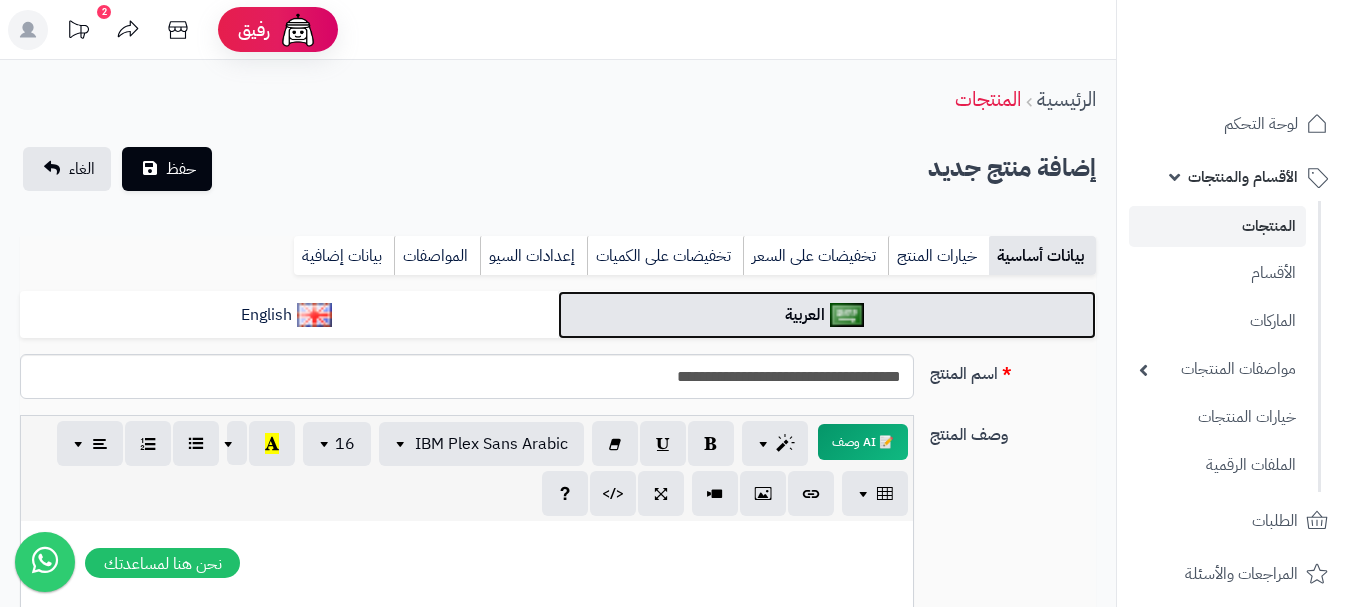 click on "العربية" at bounding box center [827, 315] 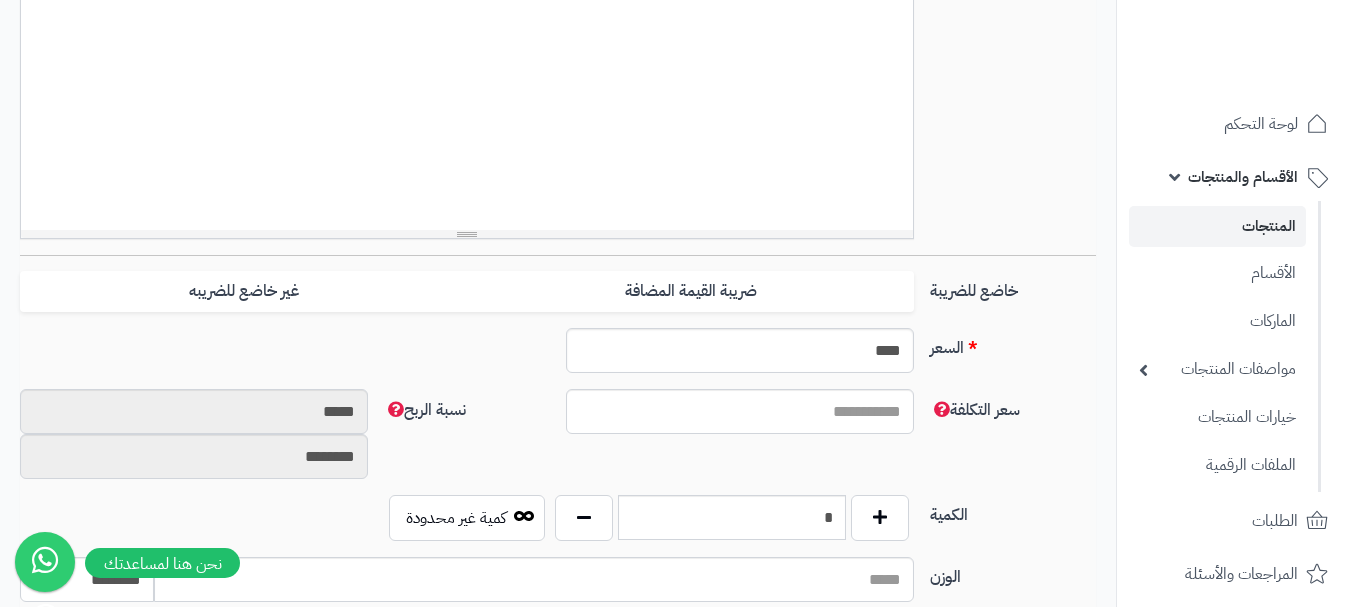scroll, scrollTop: 600, scrollLeft: 0, axis: vertical 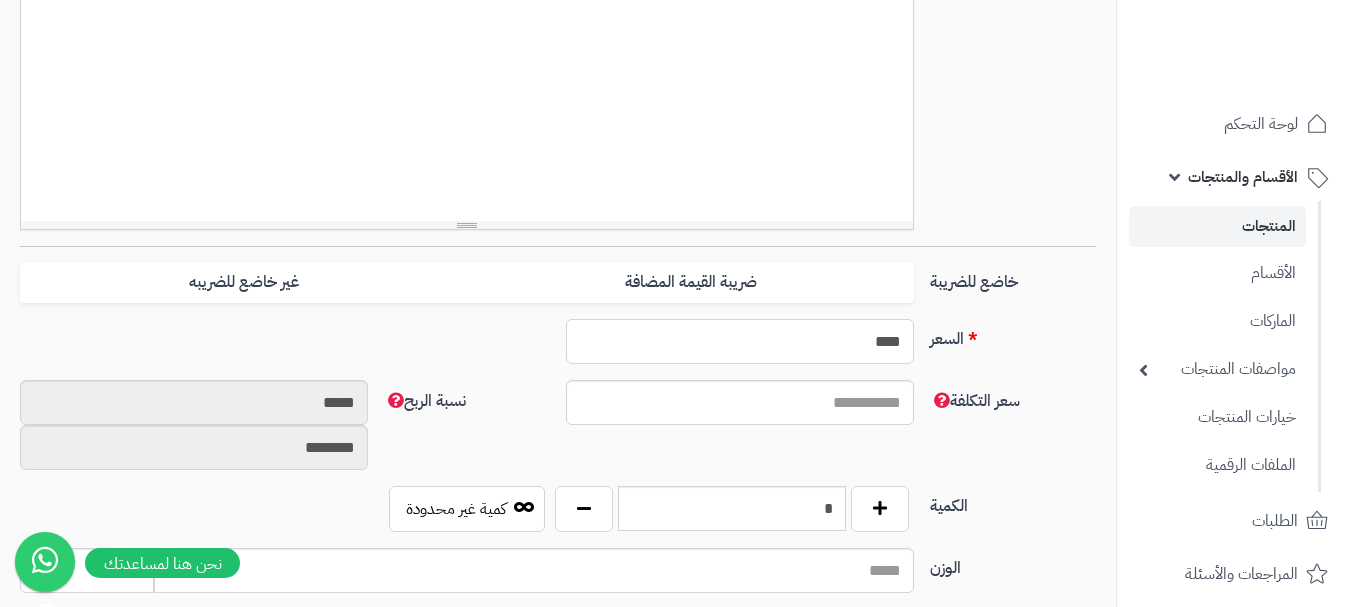 click on "****" at bounding box center (740, 341) 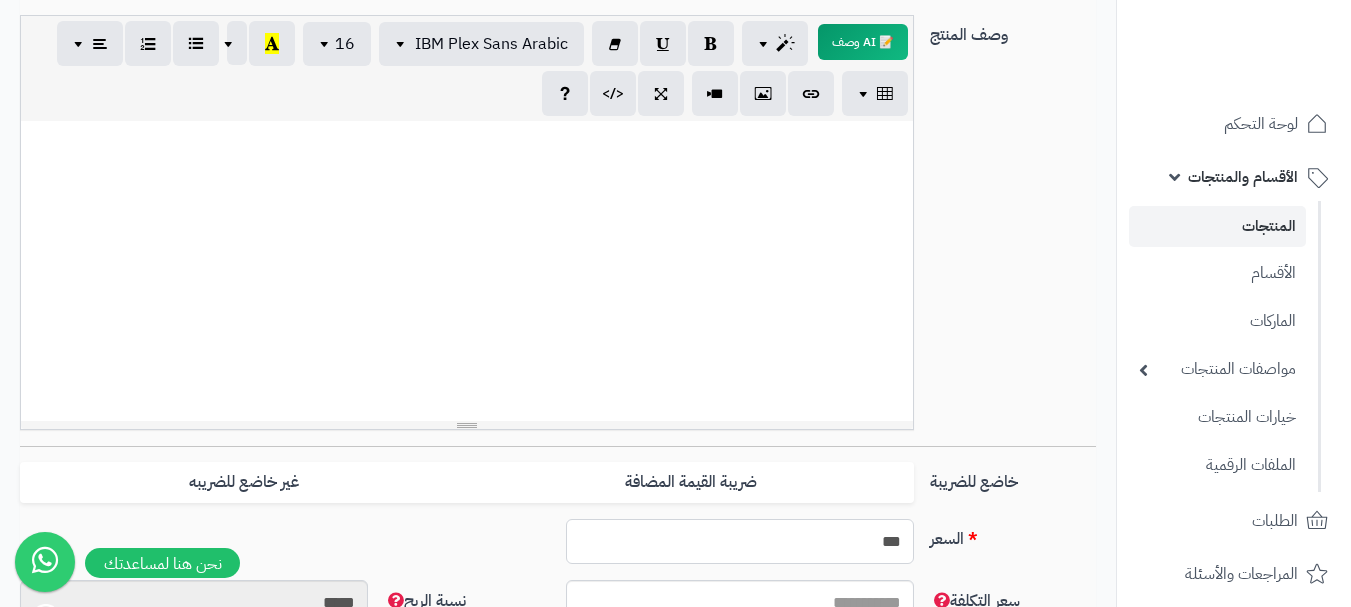 scroll, scrollTop: 100, scrollLeft: 0, axis: vertical 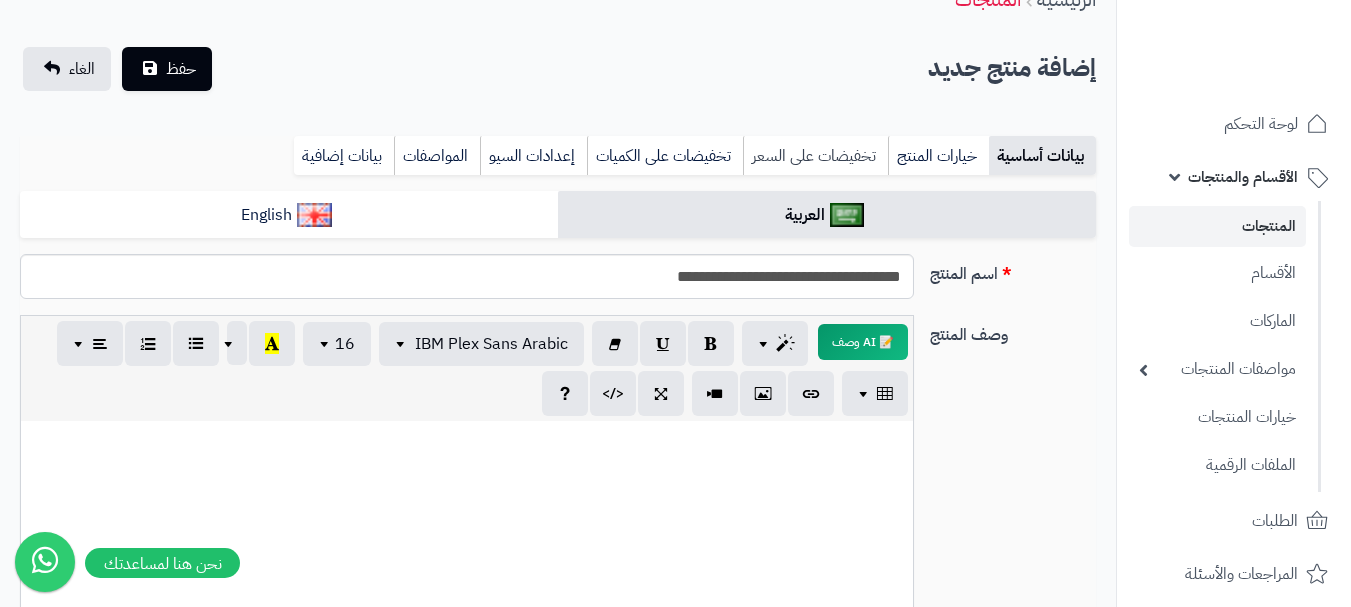 type on "***" 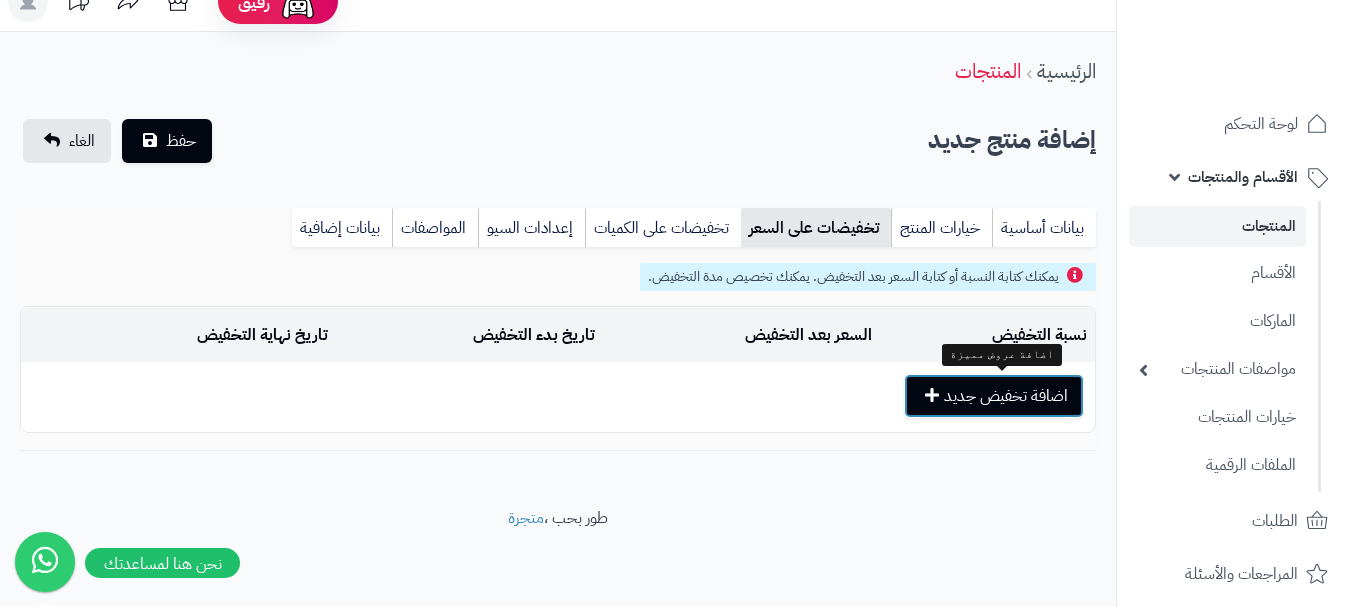 click on "اضافة تخفيض جديد" at bounding box center [994, 396] 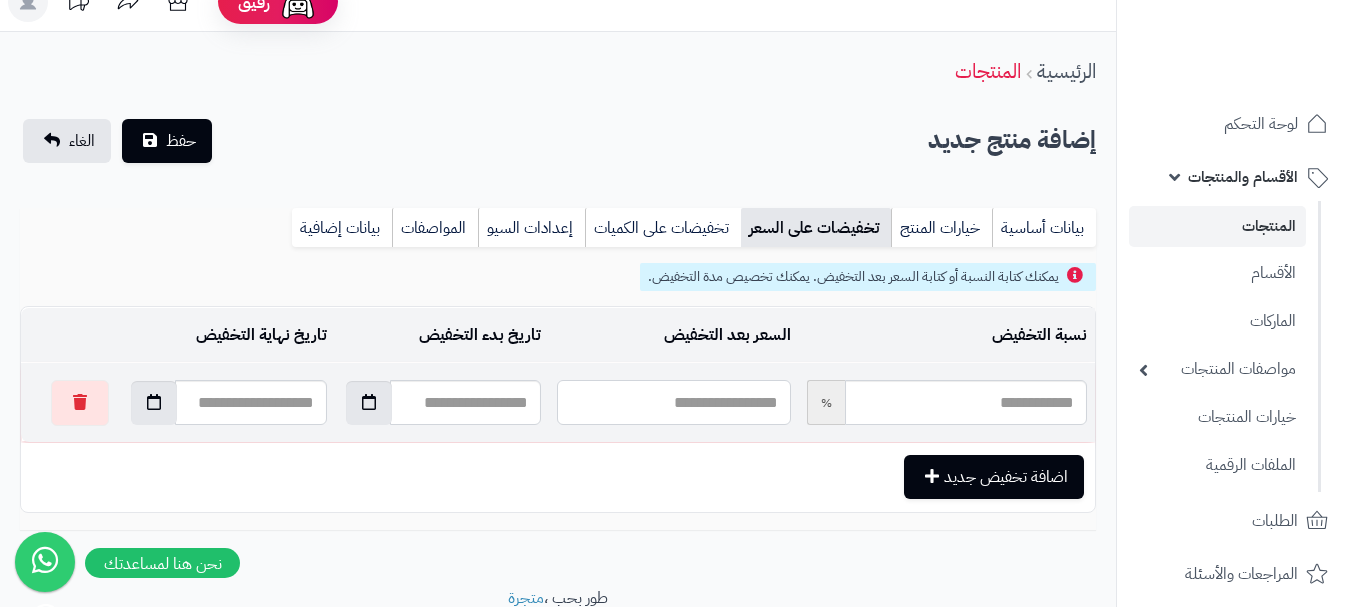 drag, startPoint x: 750, startPoint y: 403, endPoint x: 750, endPoint y: 390, distance: 13 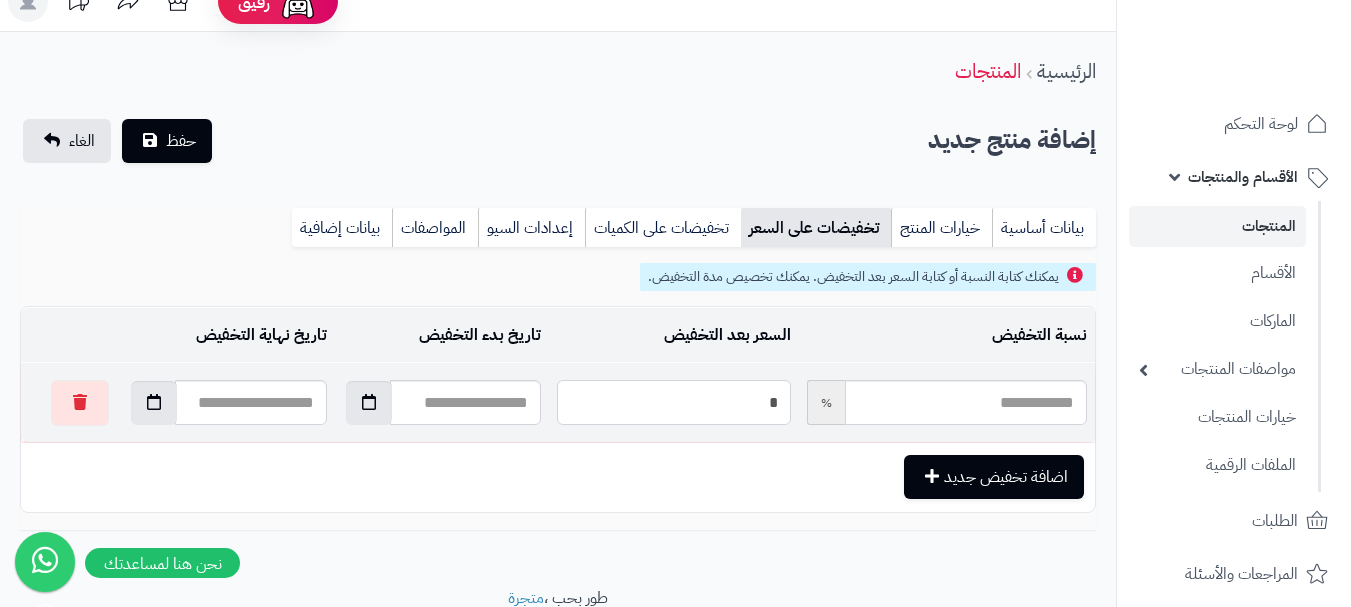 type on "**" 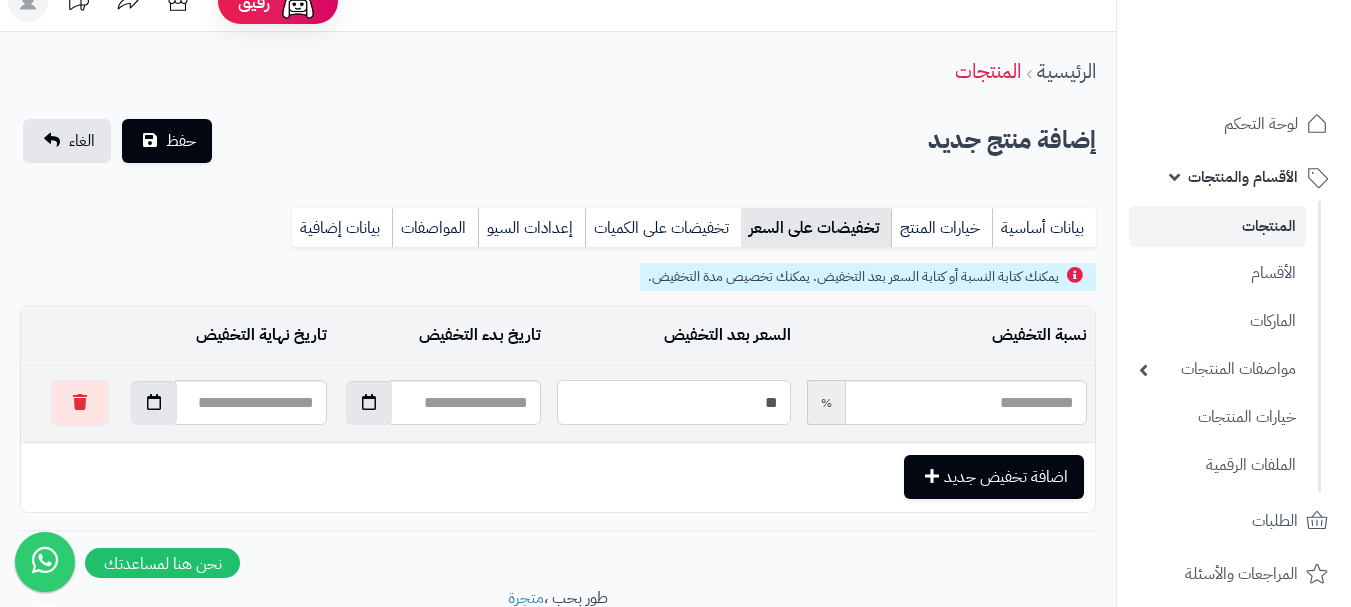 type on "*****" 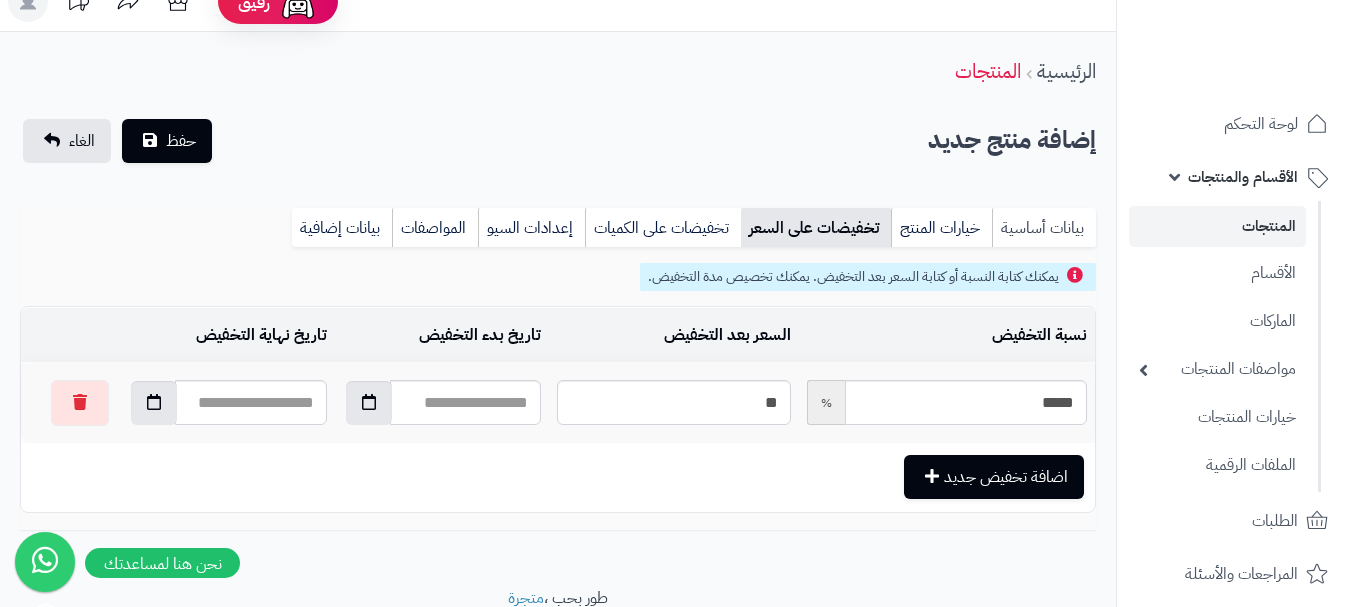 click on "بيانات أساسية" at bounding box center (1044, 228) 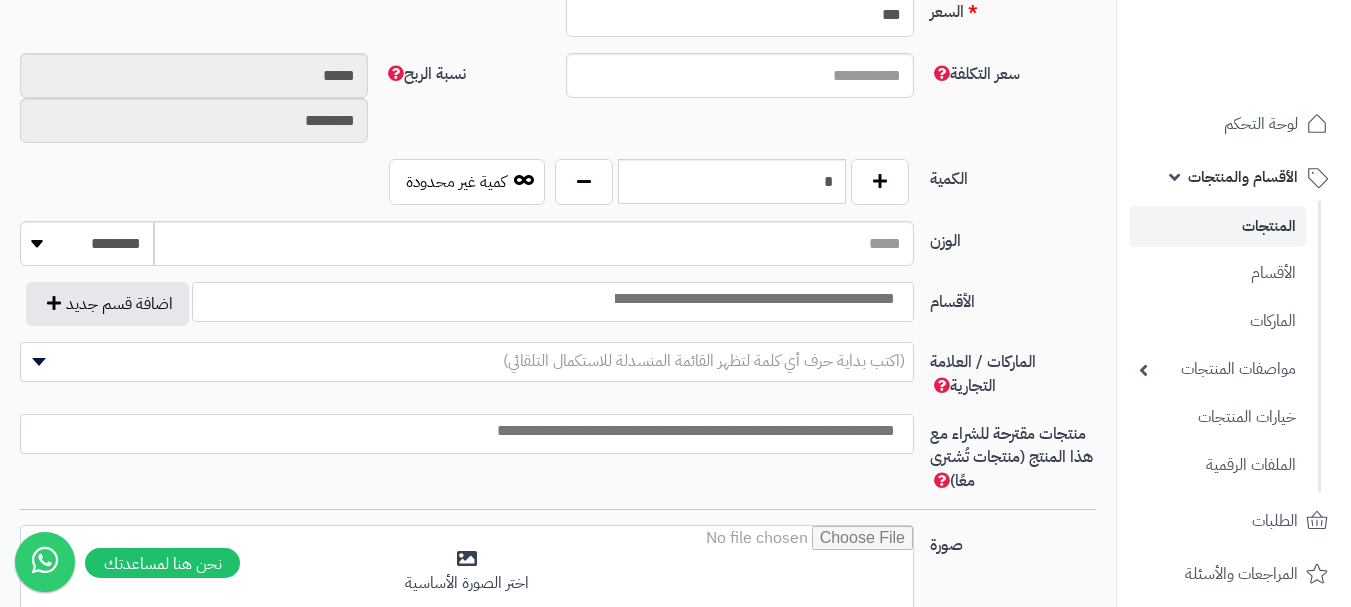 scroll, scrollTop: 928, scrollLeft: 0, axis: vertical 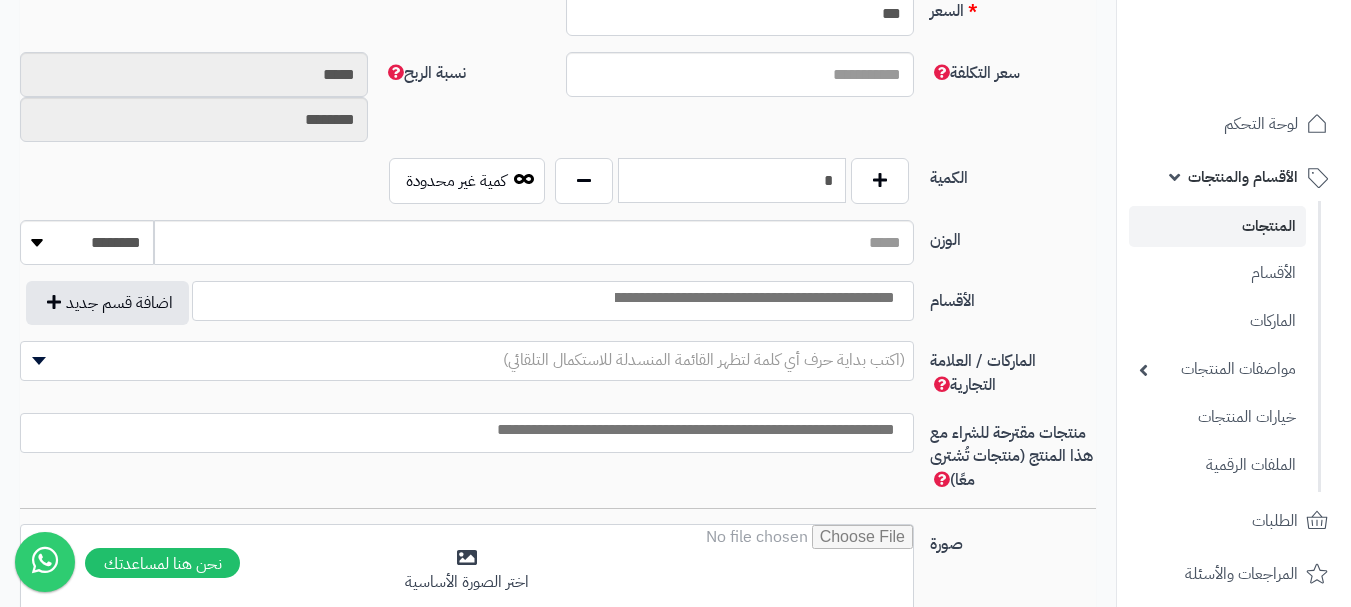 click on "*" at bounding box center [732, 180] 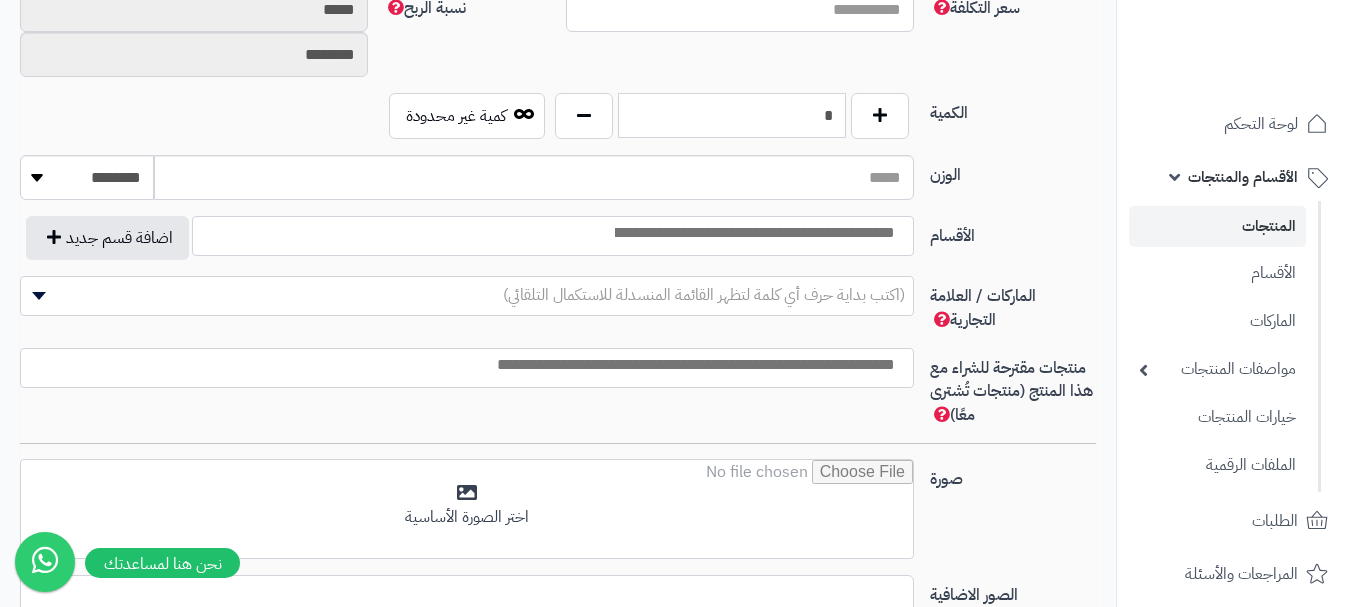 scroll, scrollTop: 1028, scrollLeft: 0, axis: vertical 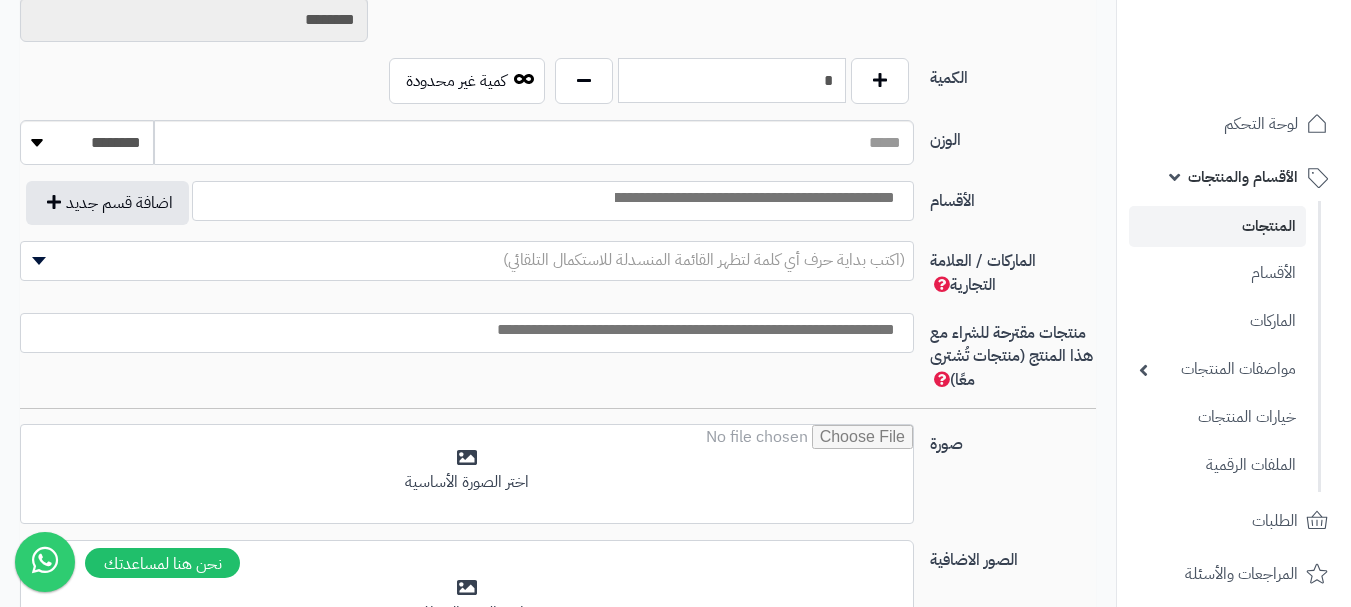type on "*" 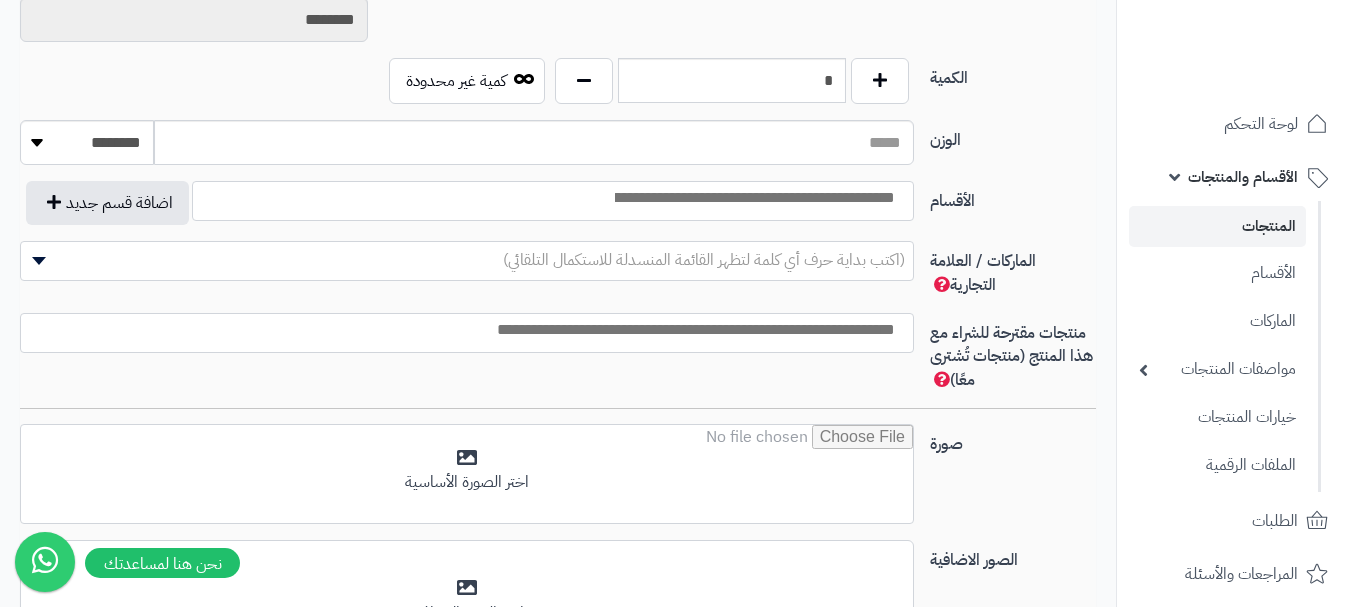 click at bounding box center [753, 198] 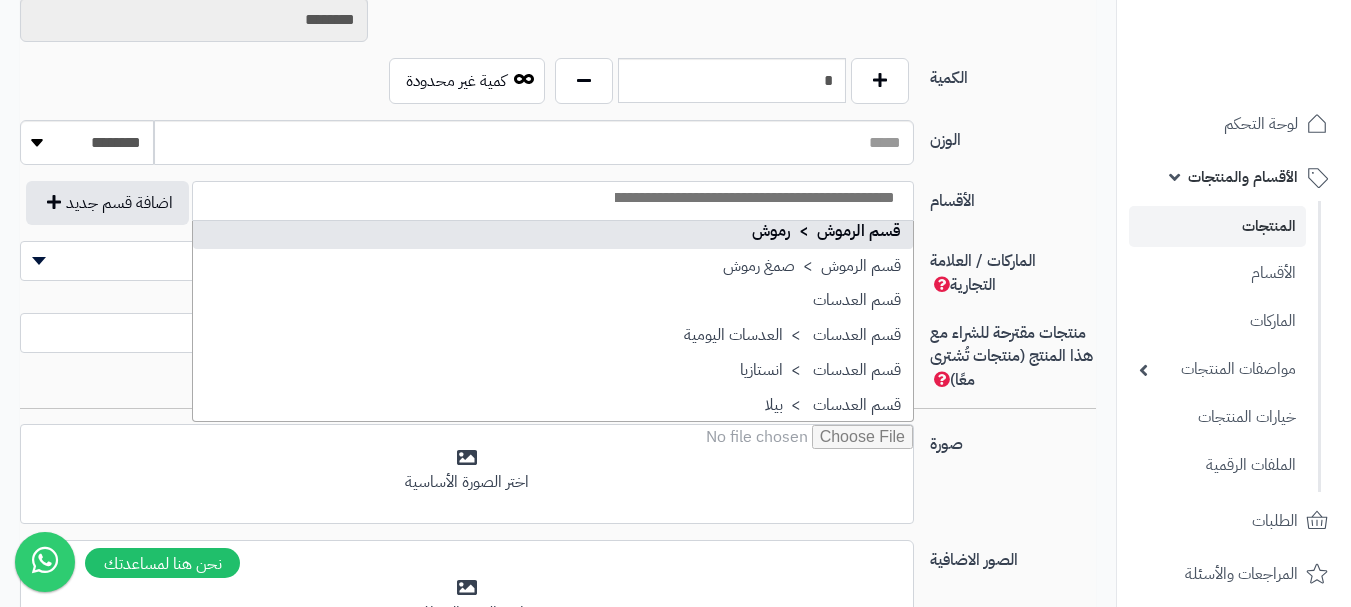 scroll, scrollTop: 1500, scrollLeft: 0, axis: vertical 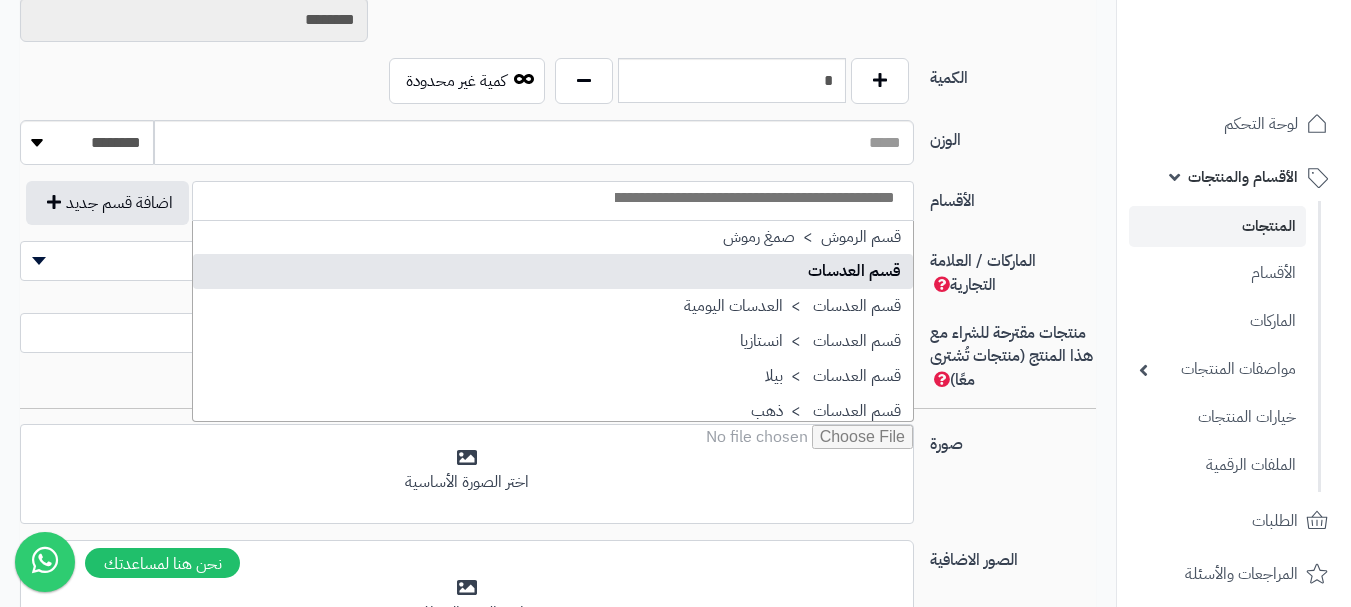 drag, startPoint x: 846, startPoint y: 278, endPoint x: 817, endPoint y: 263, distance: 32.649654 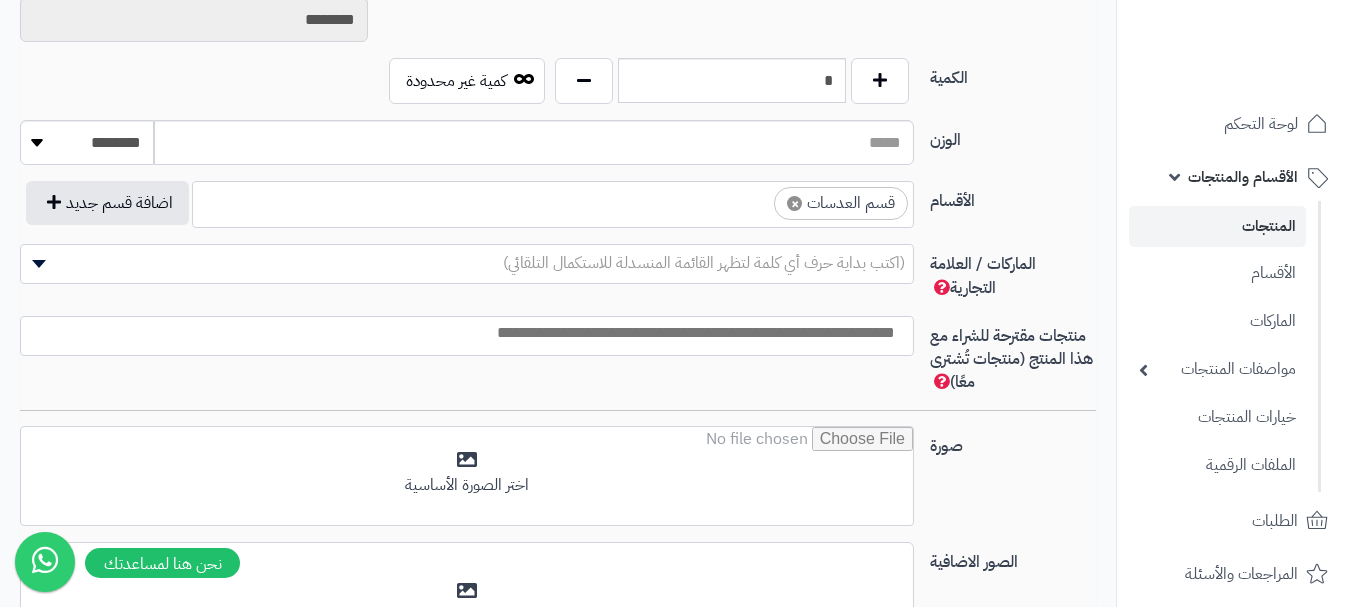 scroll, scrollTop: 1100, scrollLeft: 0, axis: vertical 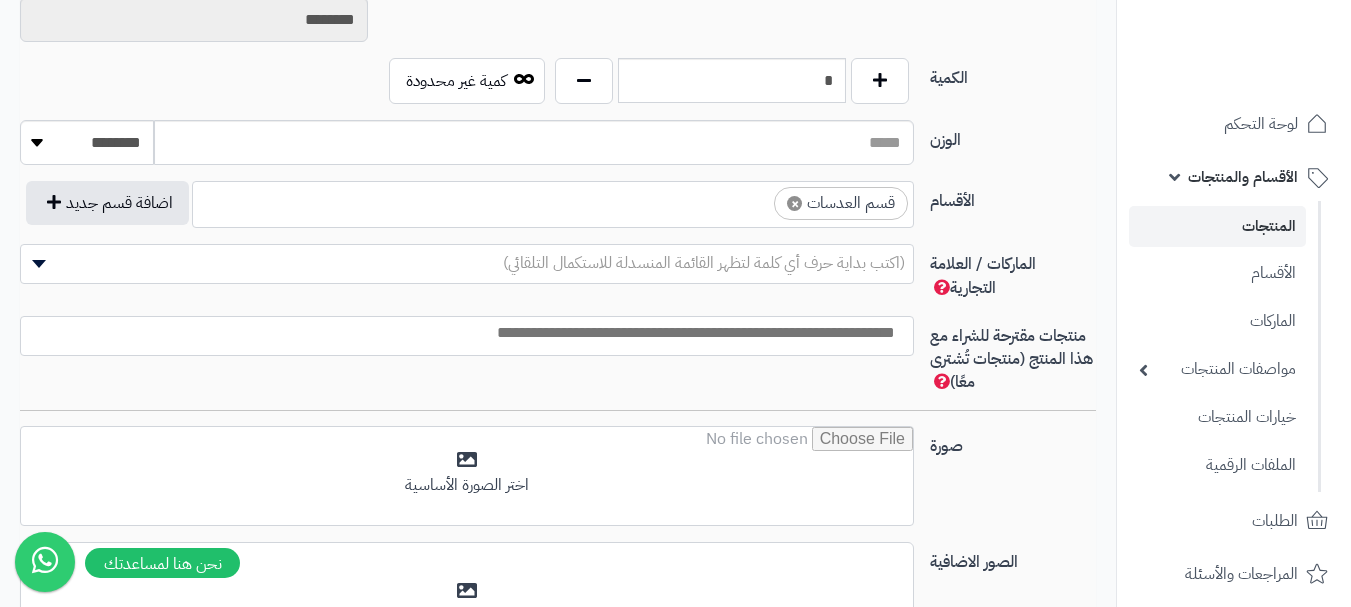 click on "× قسم العدسات" at bounding box center [553, 201] 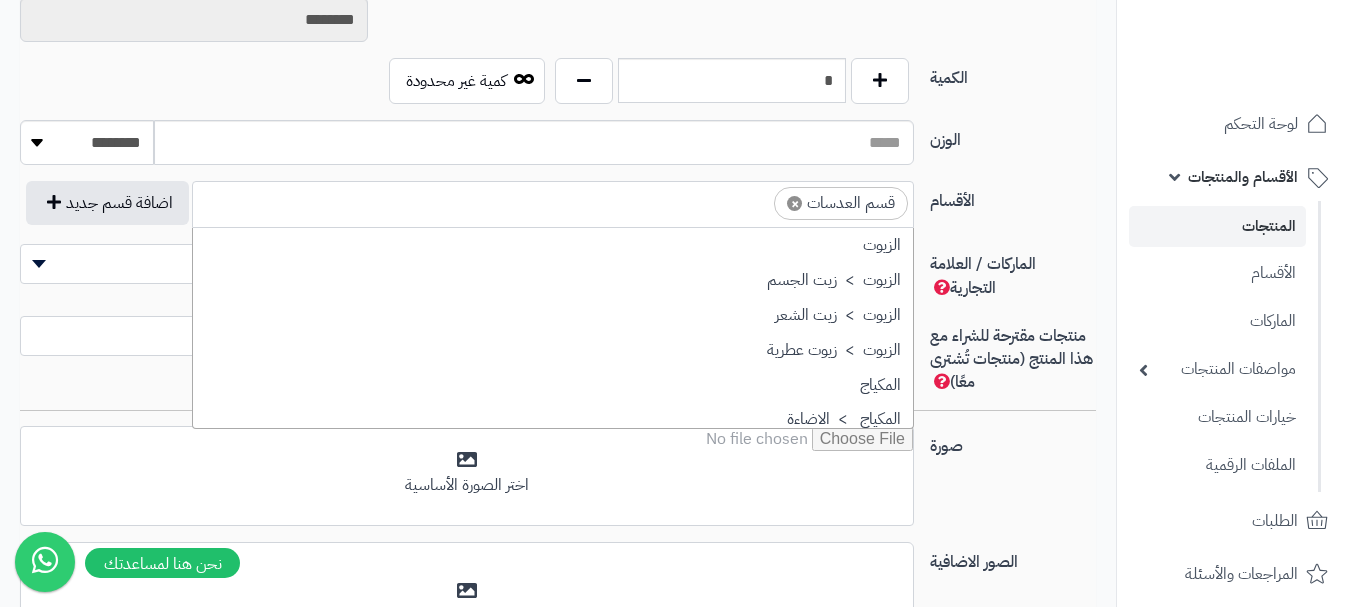scroll, scrollTop: 1498, scrollLeft: 0, axis: vertical 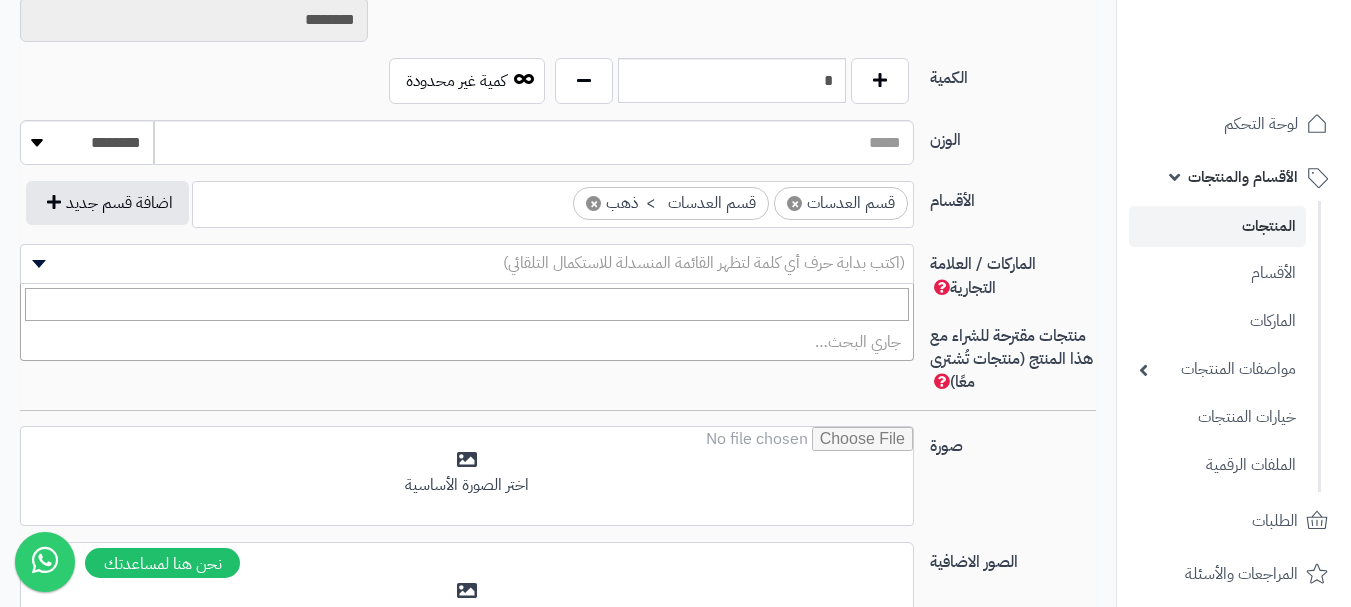 click on "(اكتب بداية حرف أي كلمة لتظهر القائمة المنسدلة للاستكمال التلقائي)" at bounding box center [704, 263] 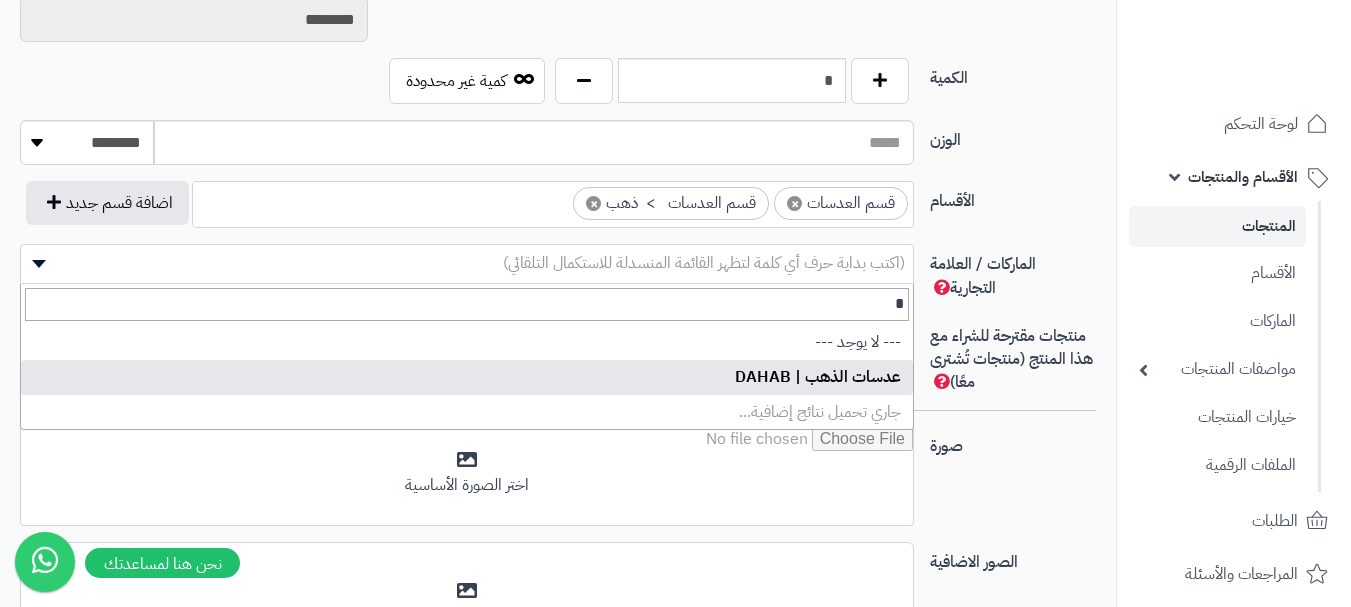 type on "*" 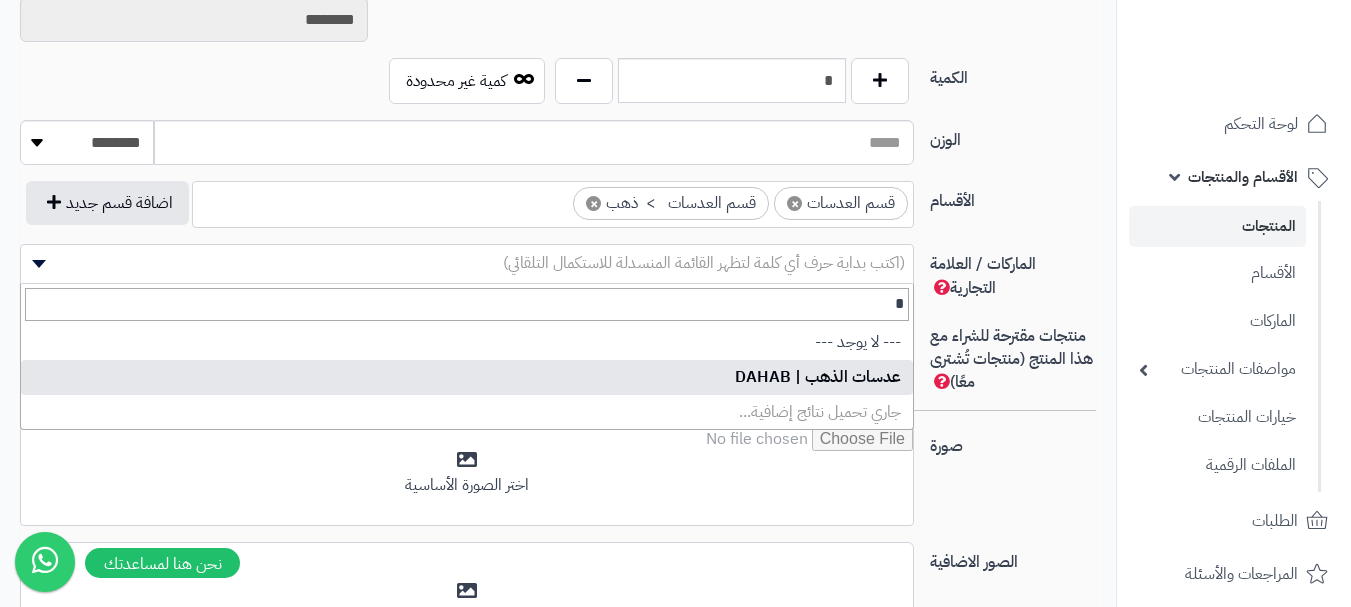 select on "***" 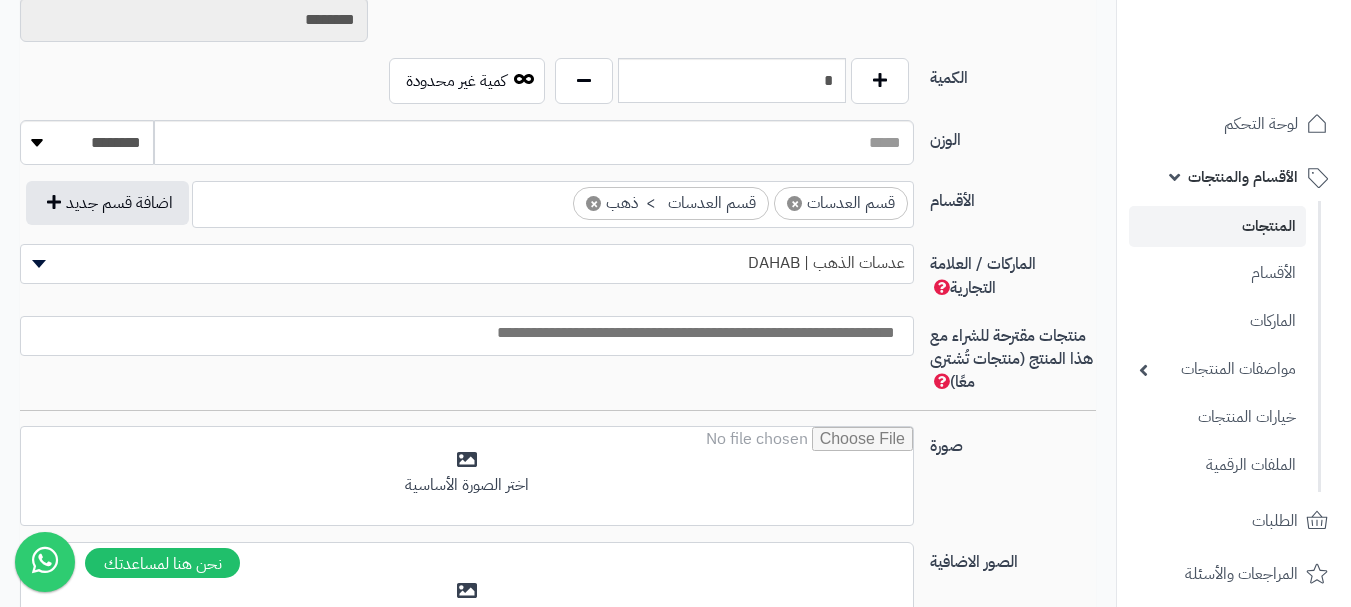 click at bounding box center (462, 333) 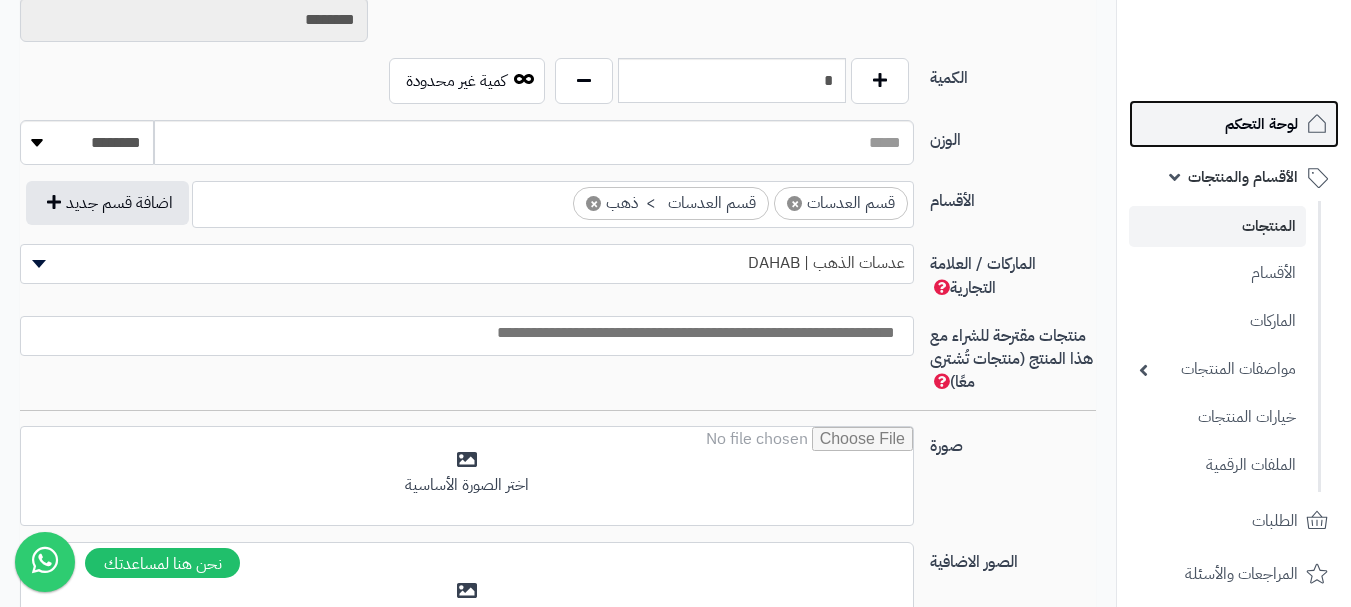 scroll, scrollTop: 0, scrollLeft: -5, axis: horizontal 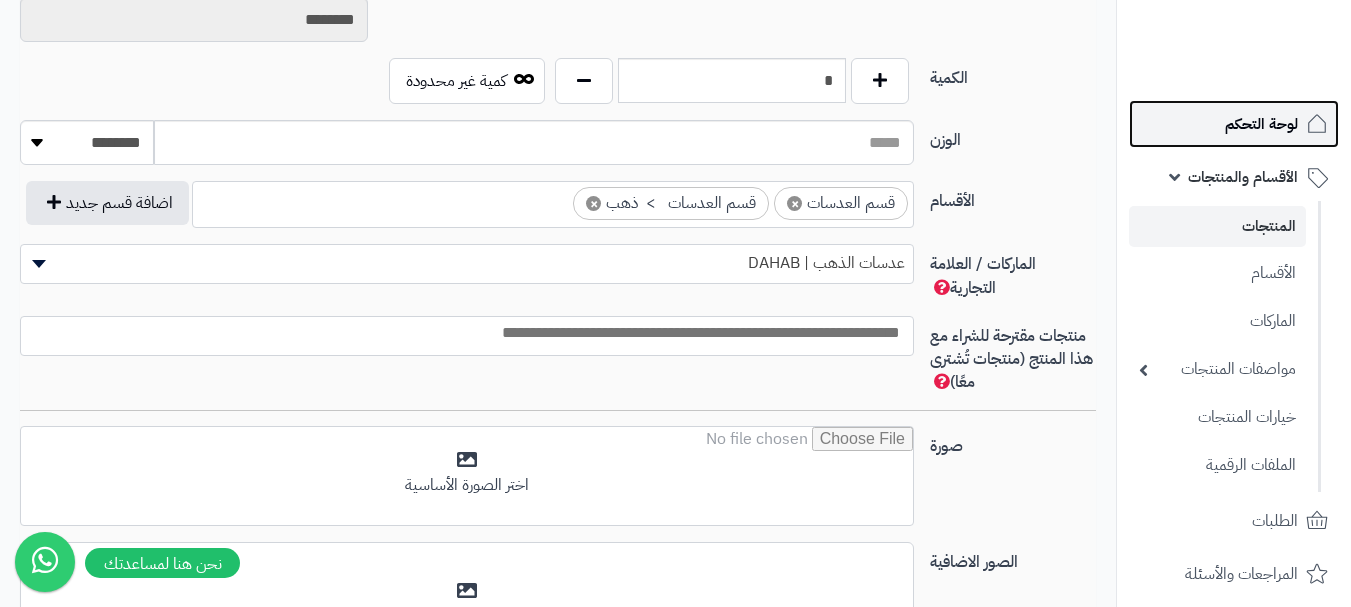 click on "لوحة التحكم" at bounding box center (1234, 124) 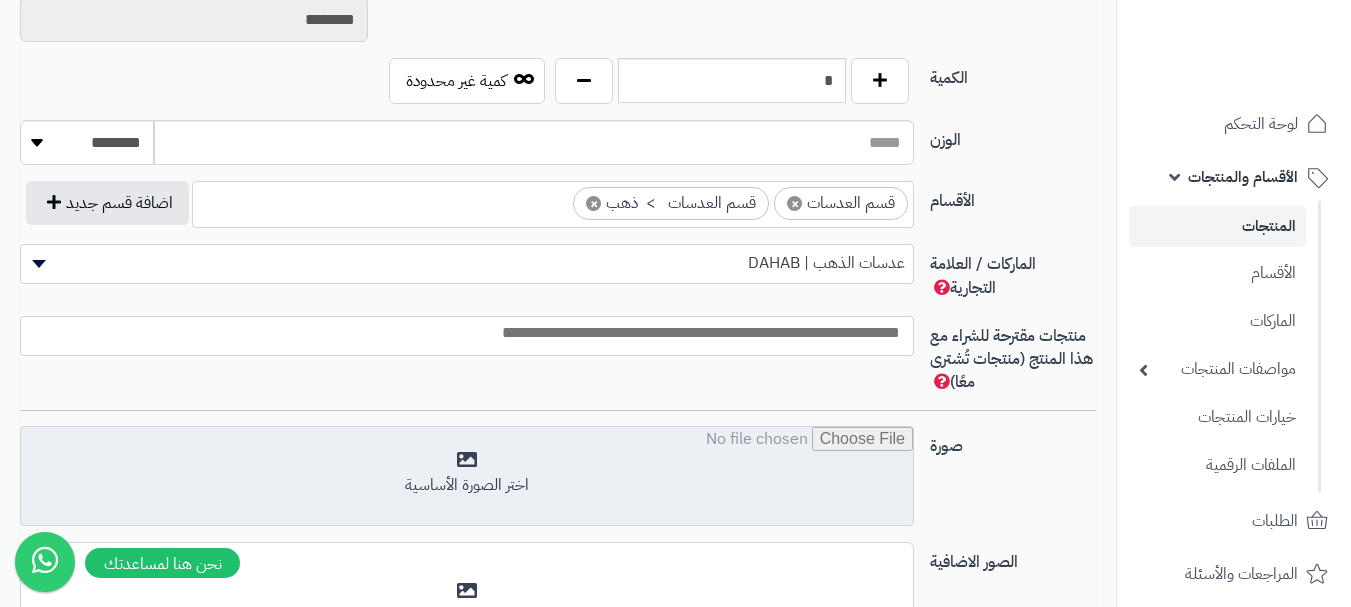 click at bounding box center [467, 477] 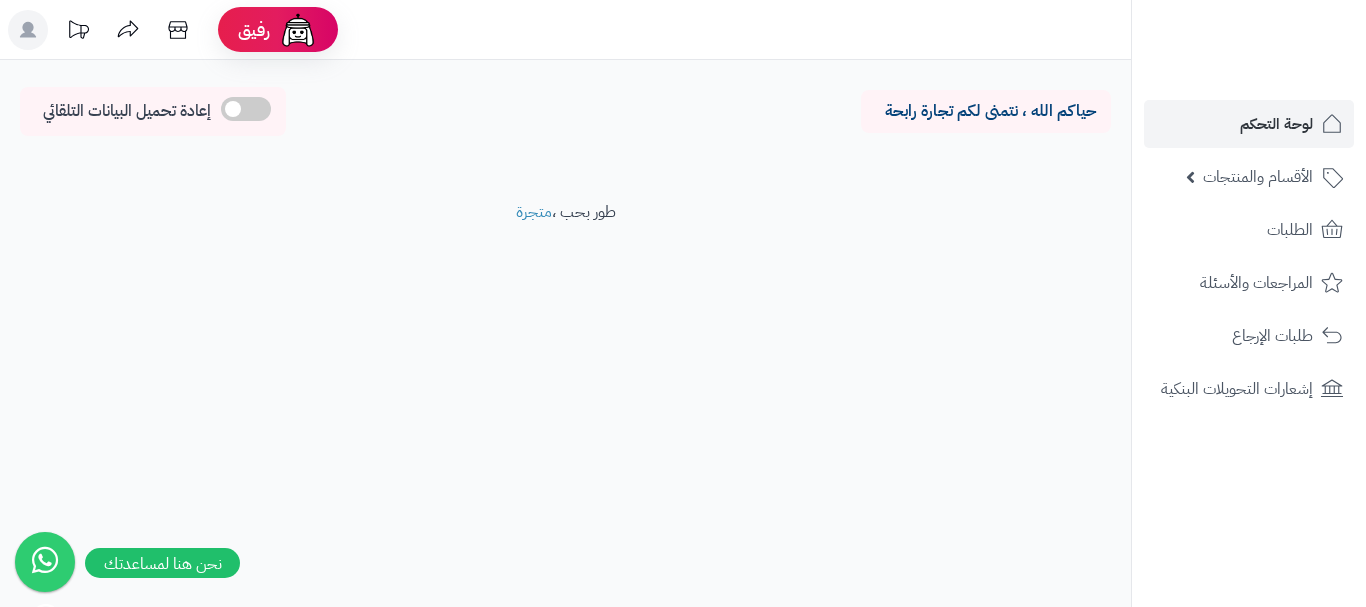 scroll, scrollTop: 0, scrollLeft: 0, axis: both 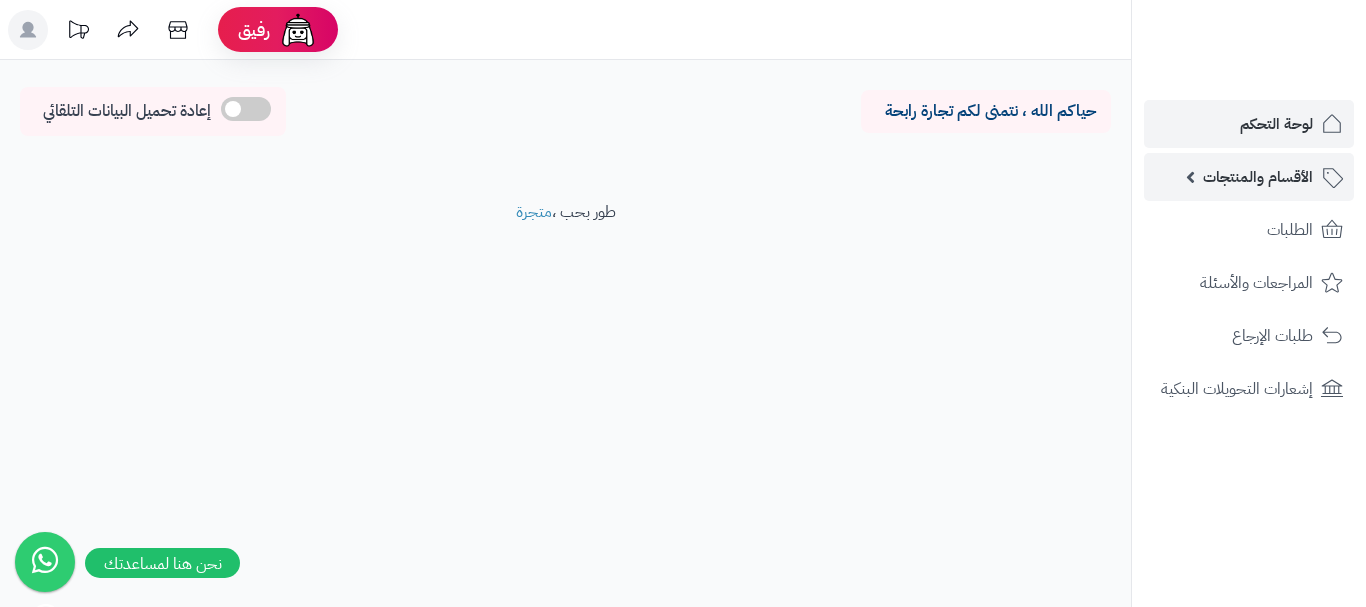 click on "الأقسام والمنتجات" at bounding box center [1249, 177] 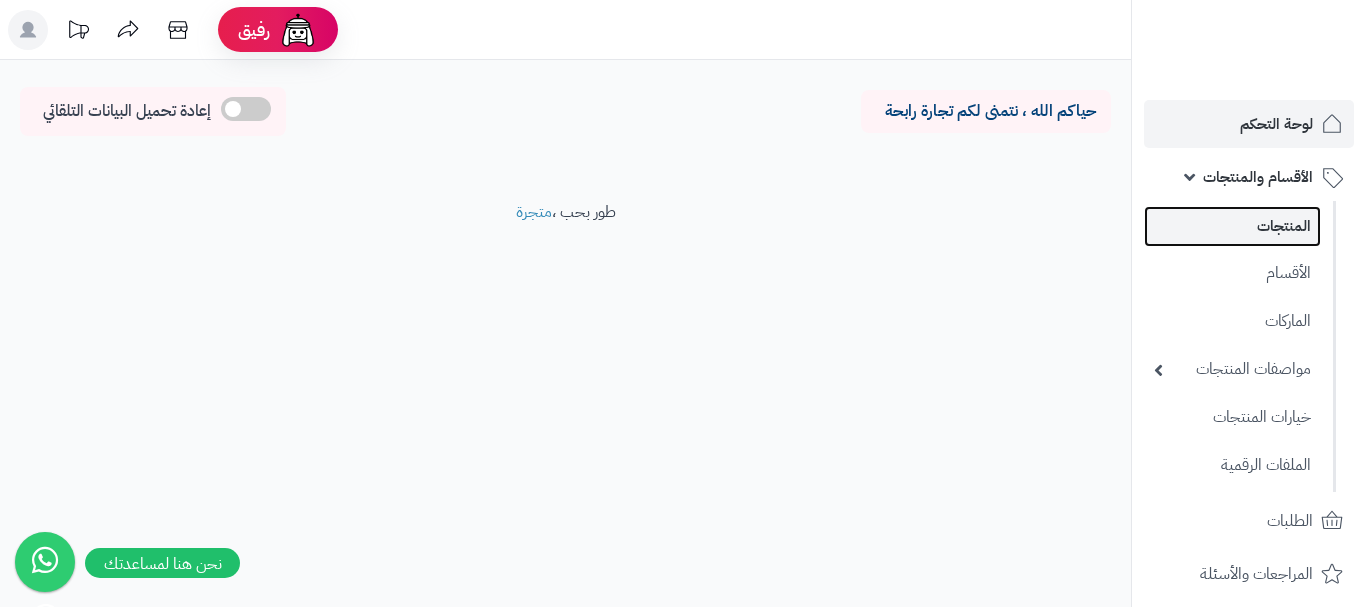 click on "المنتجات" at bounding box center (1232, 226) 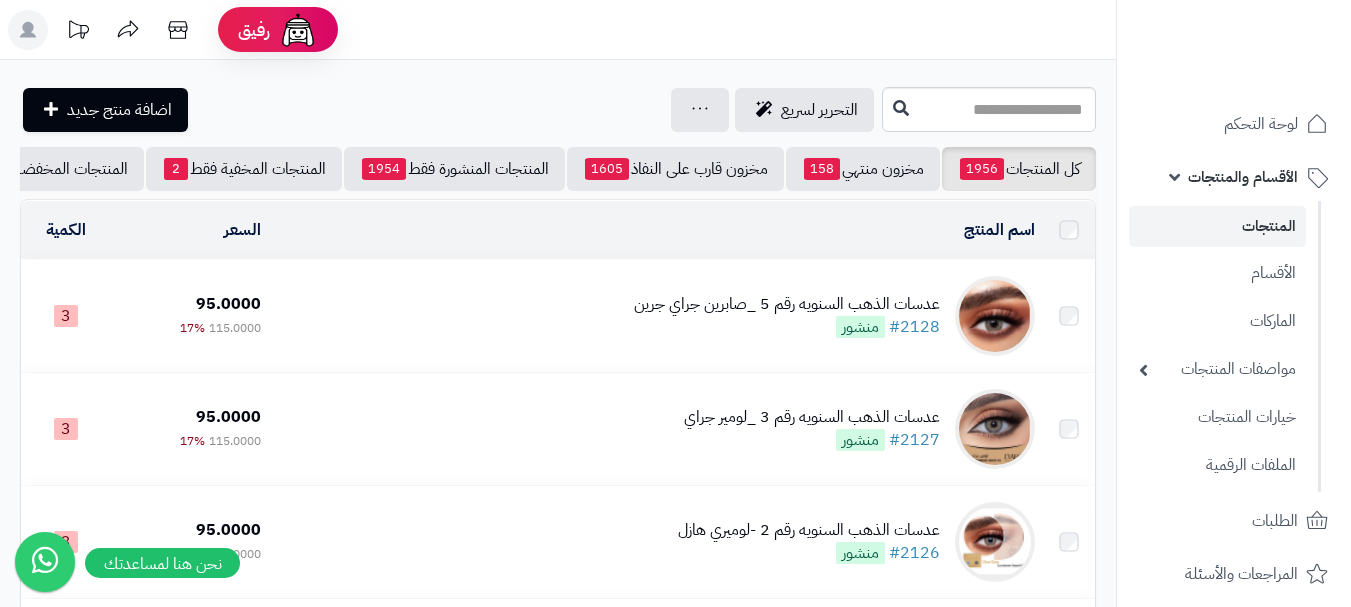 scroll, scrollTop: 0, scrollLeft: 0, axis: both 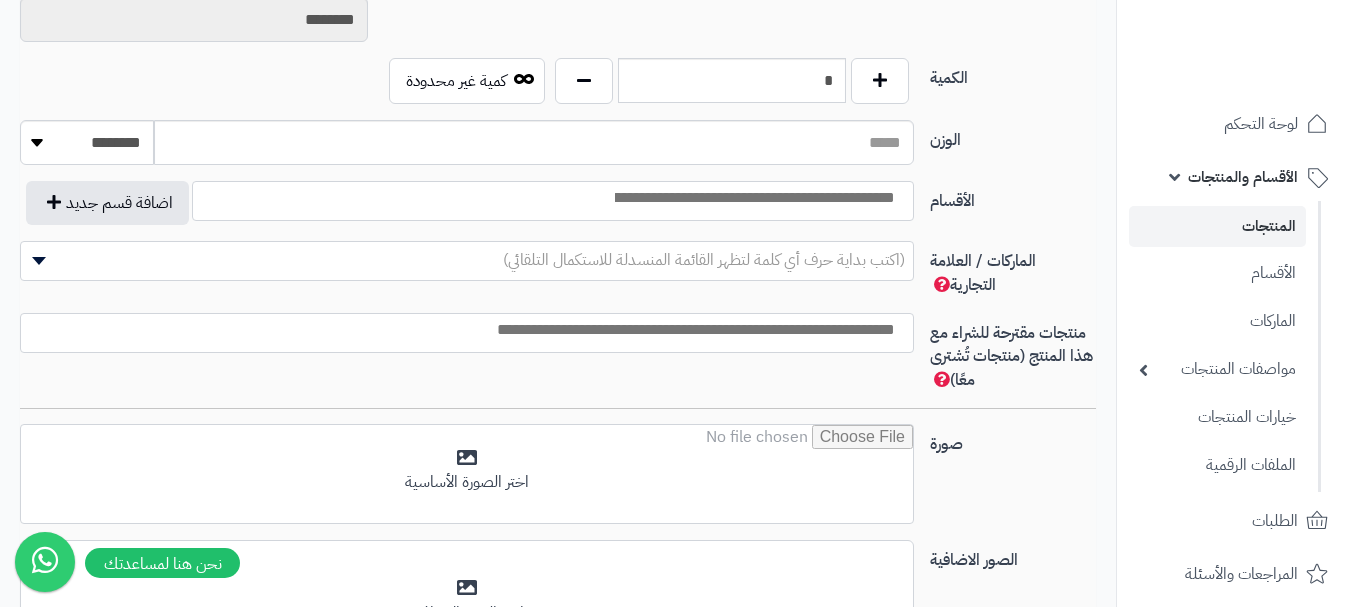 click at bounding box center [753, 198] 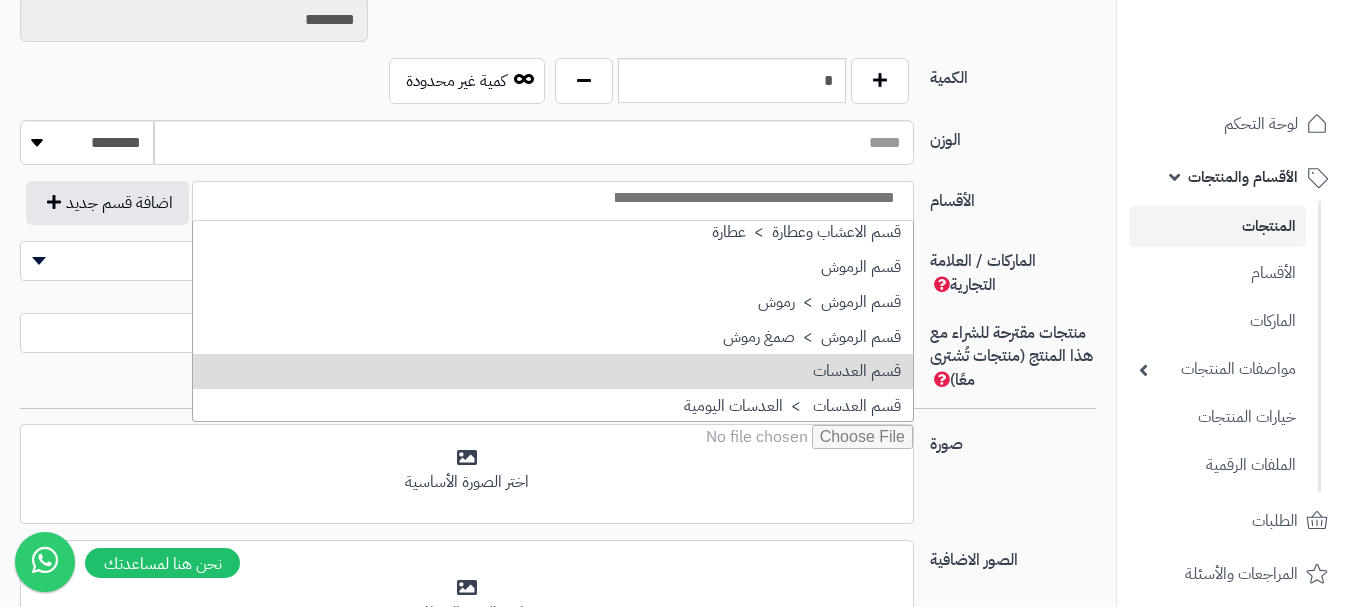 scroll, scrollTop: 1500, scrollLeft: 0, axis: vertical 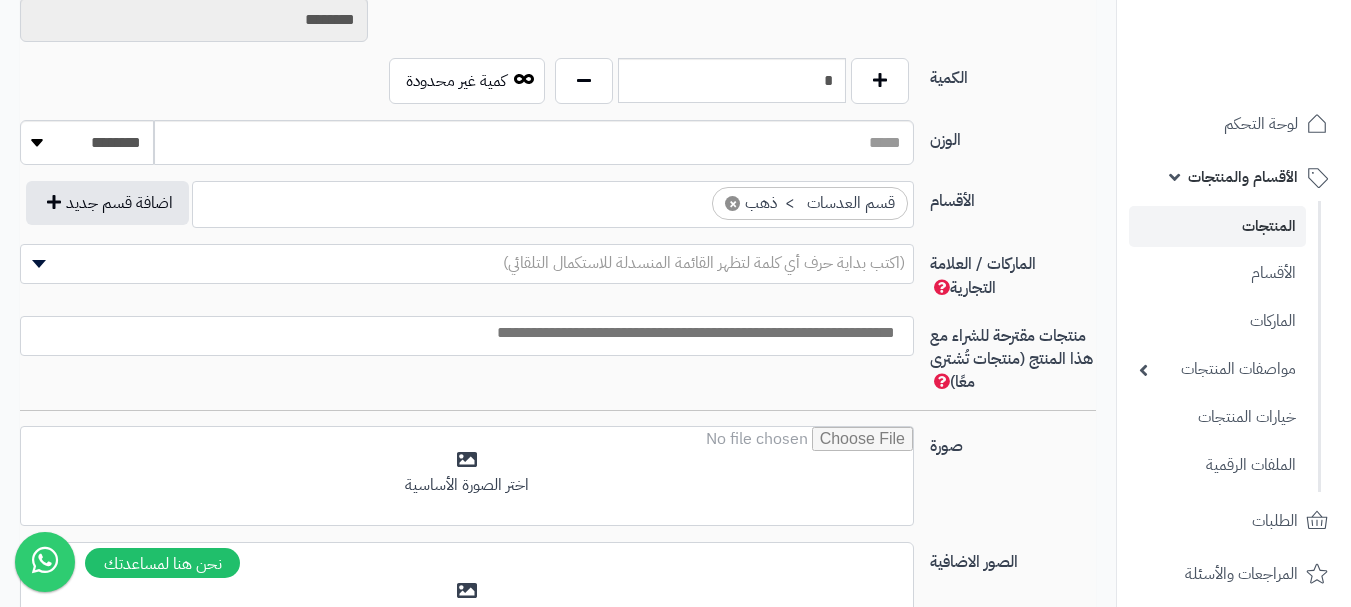 drag, startPoint x: 684, startPoint y: 209, endPoint x: 698, endPoint y: 226, distance: 22.022715 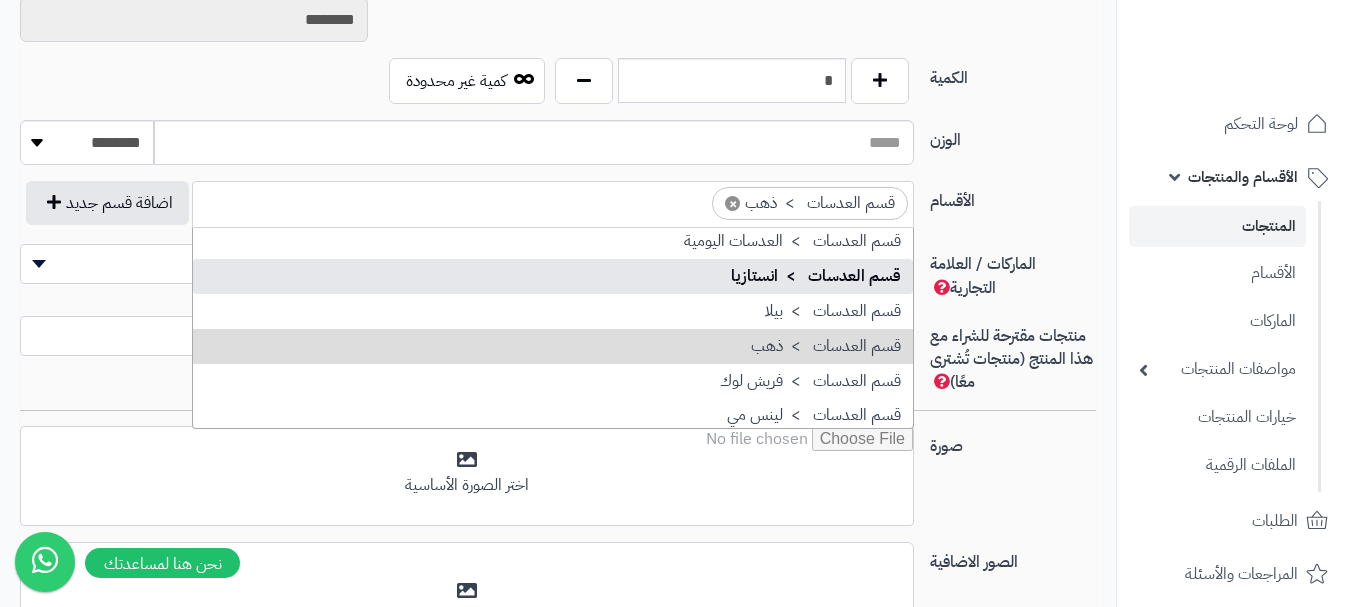 scroll, scrollTop: 1537, scrollLeft: 0, axis: vertical 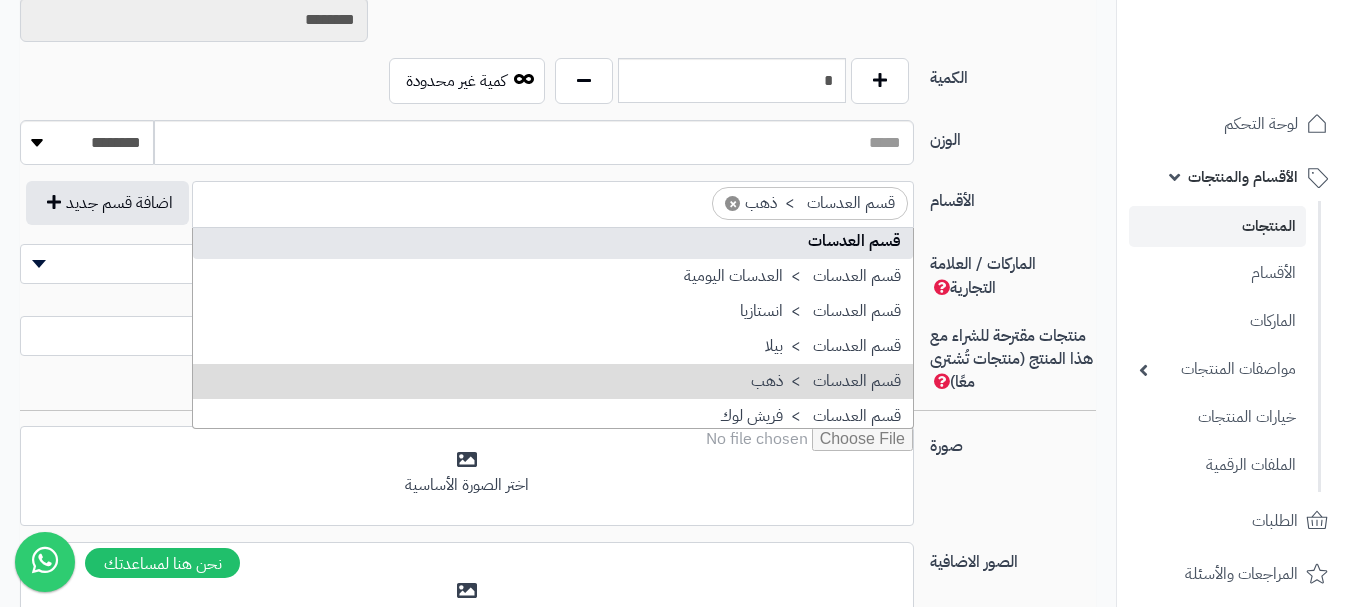 select on "**" 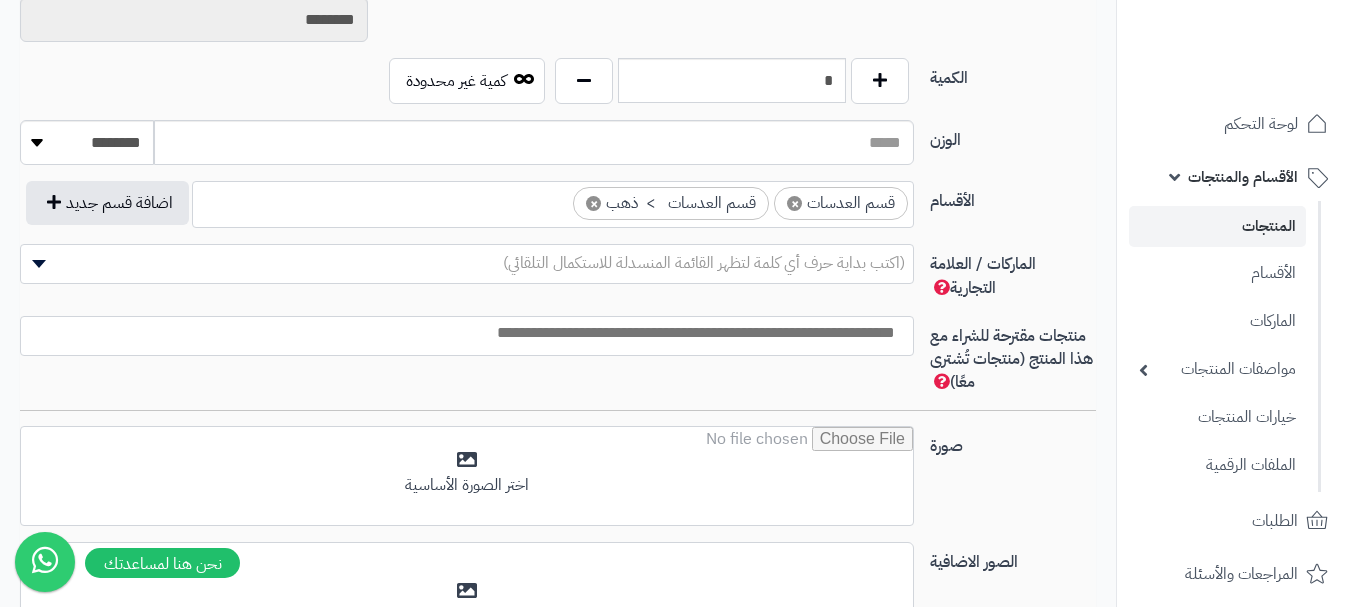 scroll, scrollTop: 1125, scrollLeft: 0, axis: vertical 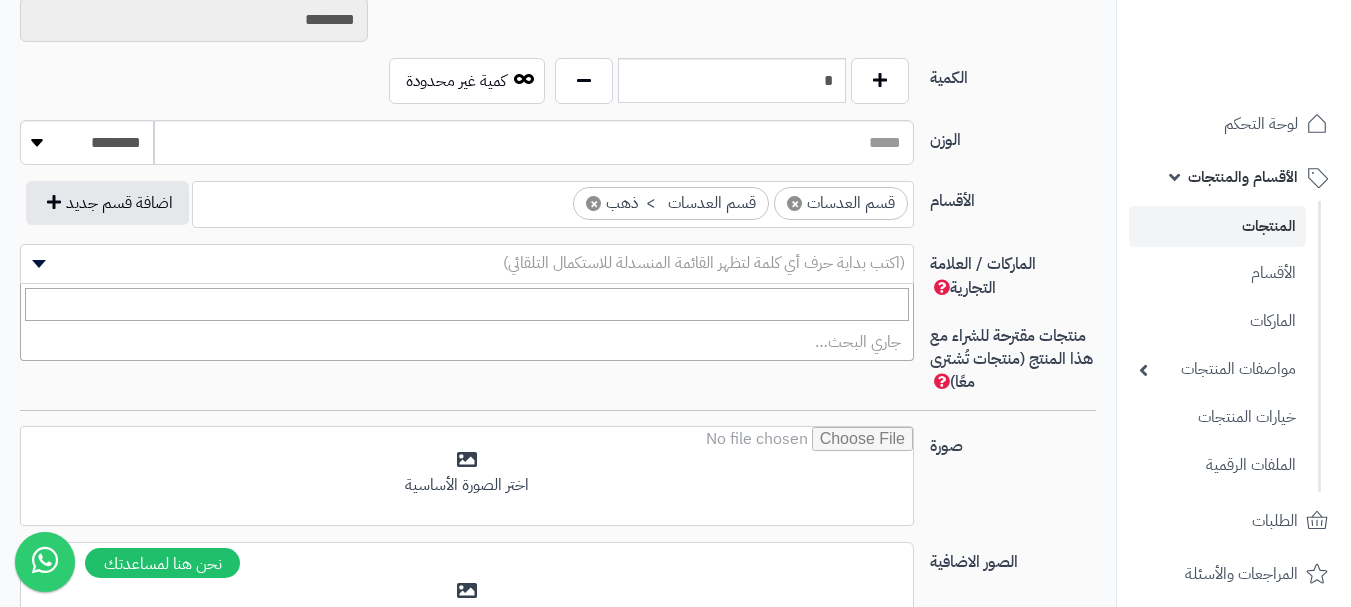 click on "(اكتب بداية حرف أي كلمة لتظهر القائمة المنسدلة للاستكمال التلقائي)" at bounding box center [704, 263] 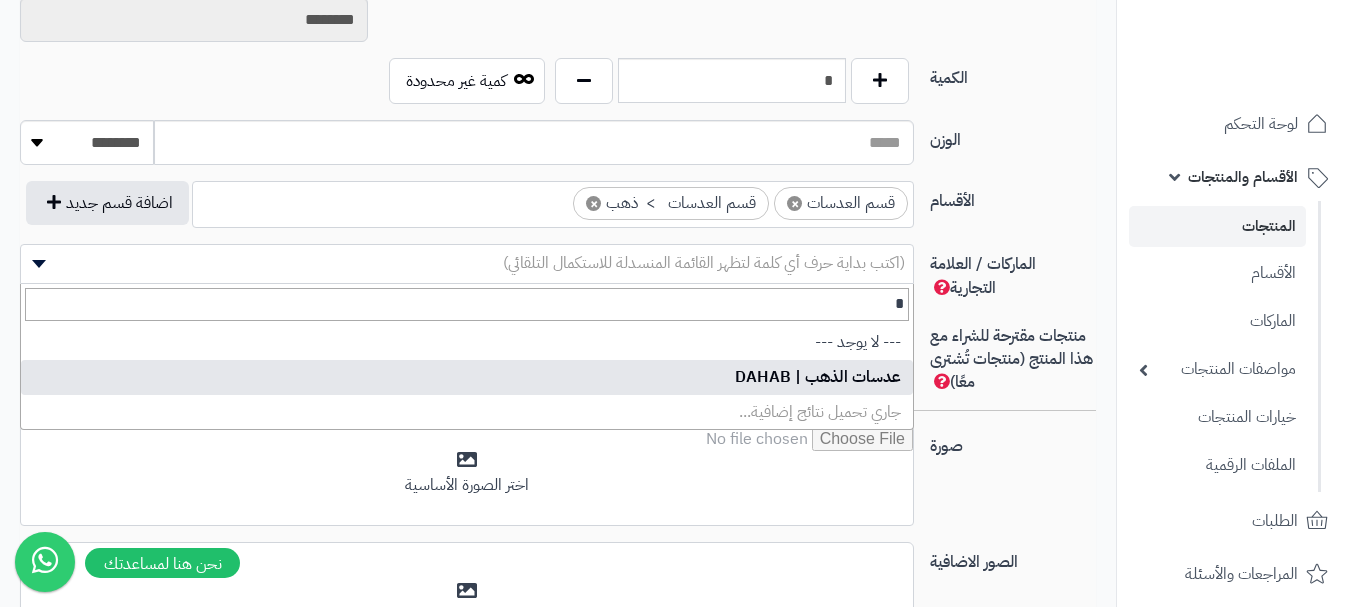 type on "*" 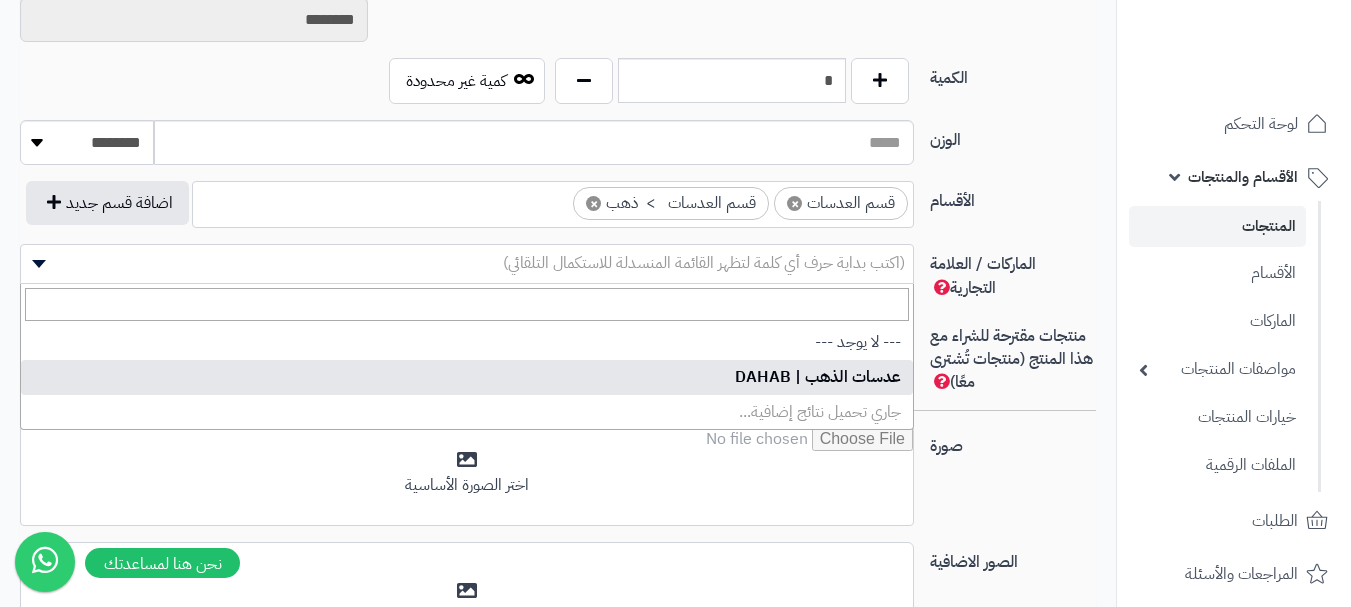 select on "***" 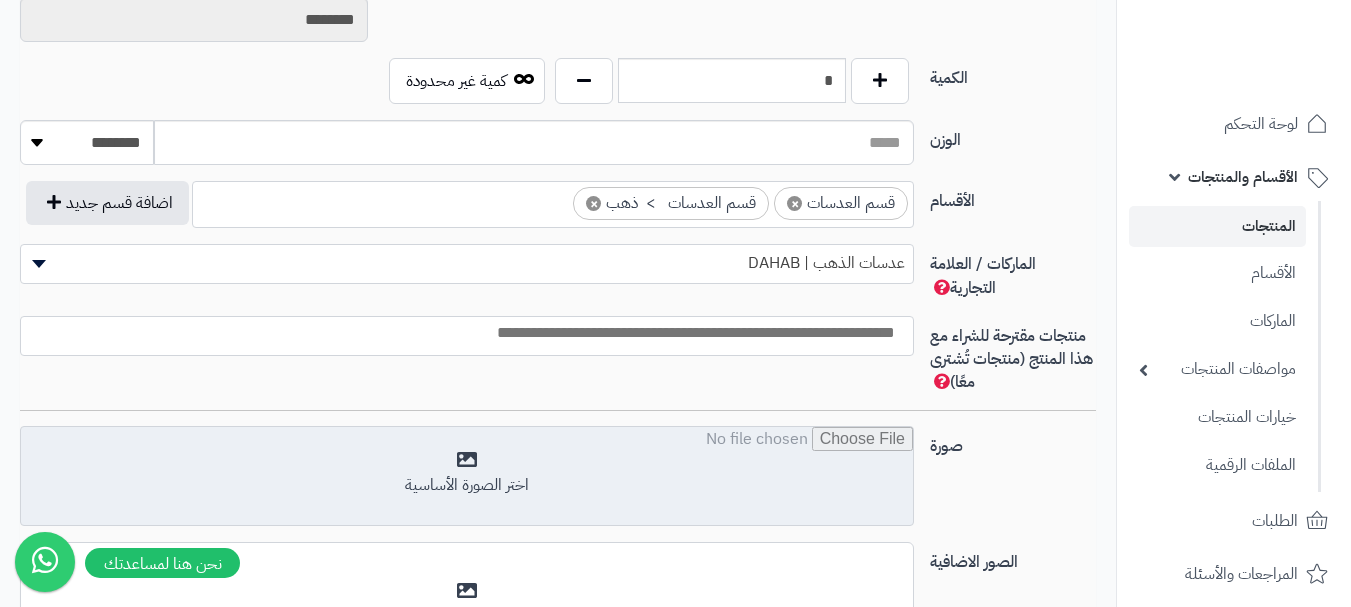 click at bounding box center [467, 477] 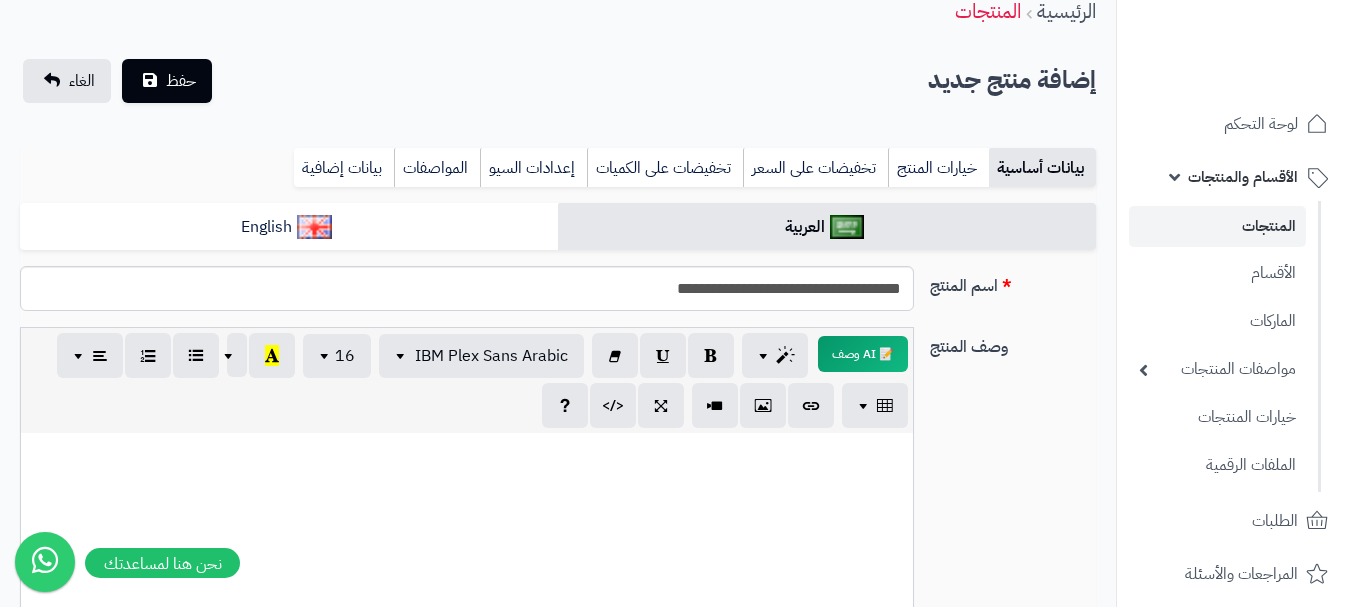 scroll, scrollTop: 0, scrollLeft: 0, axis: both 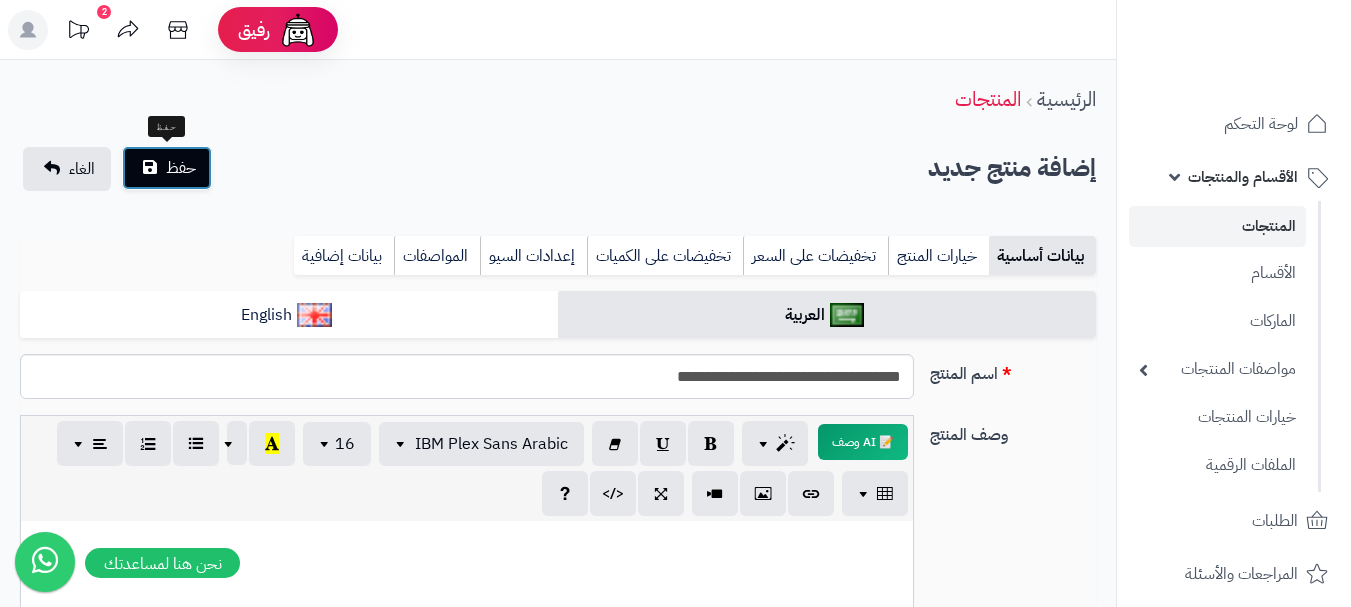 click on "حفظ" at bounding box center (181, 168) 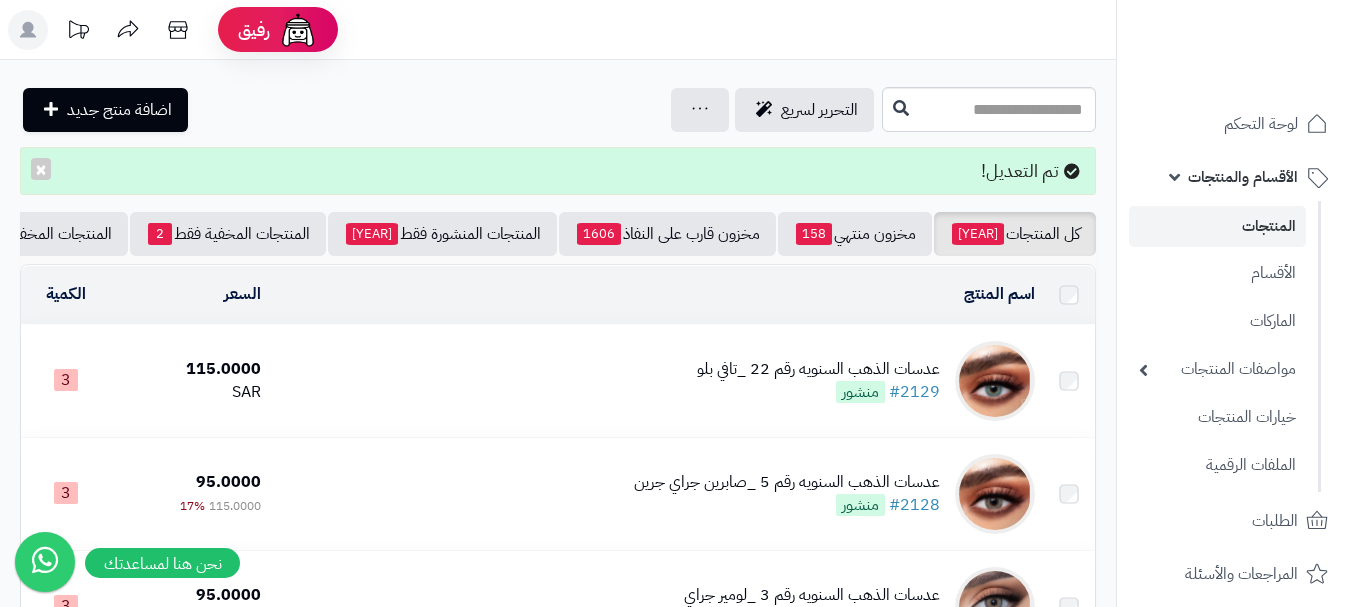 scroll, scrollTop: 0, scrollLeft: 0, axis: both 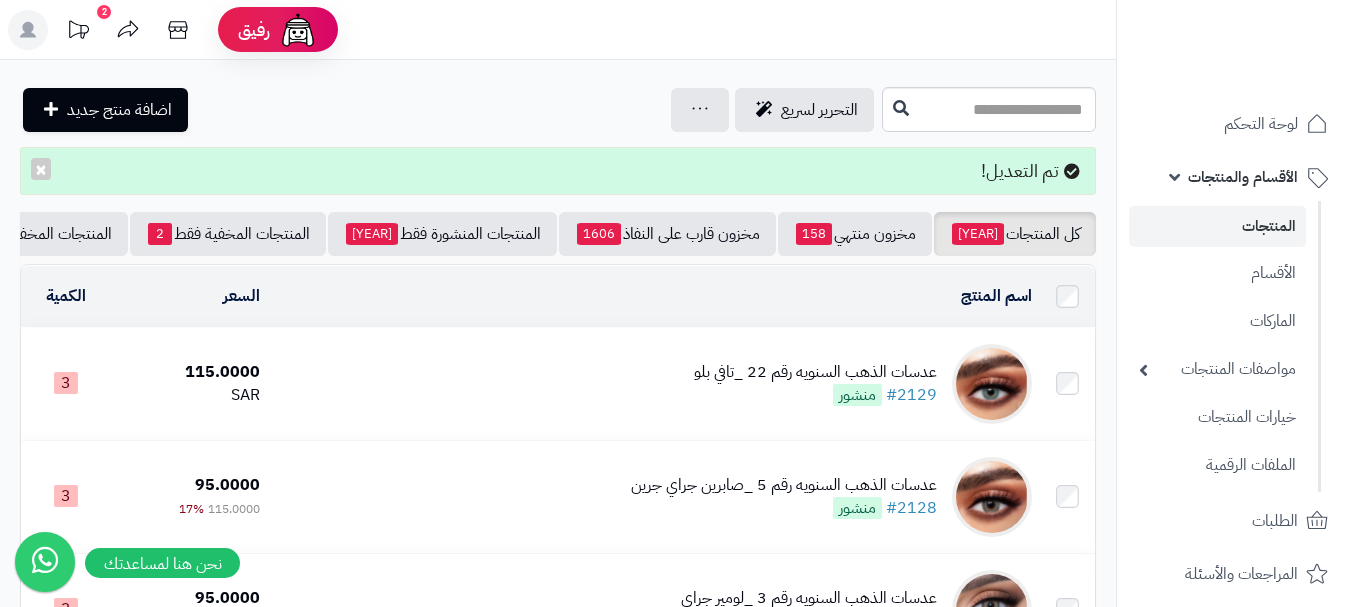 click on "عدسات الذهب السنويه رقم 22 _تافي بلو
#2129
منشور" at bounding box center (654, 384) 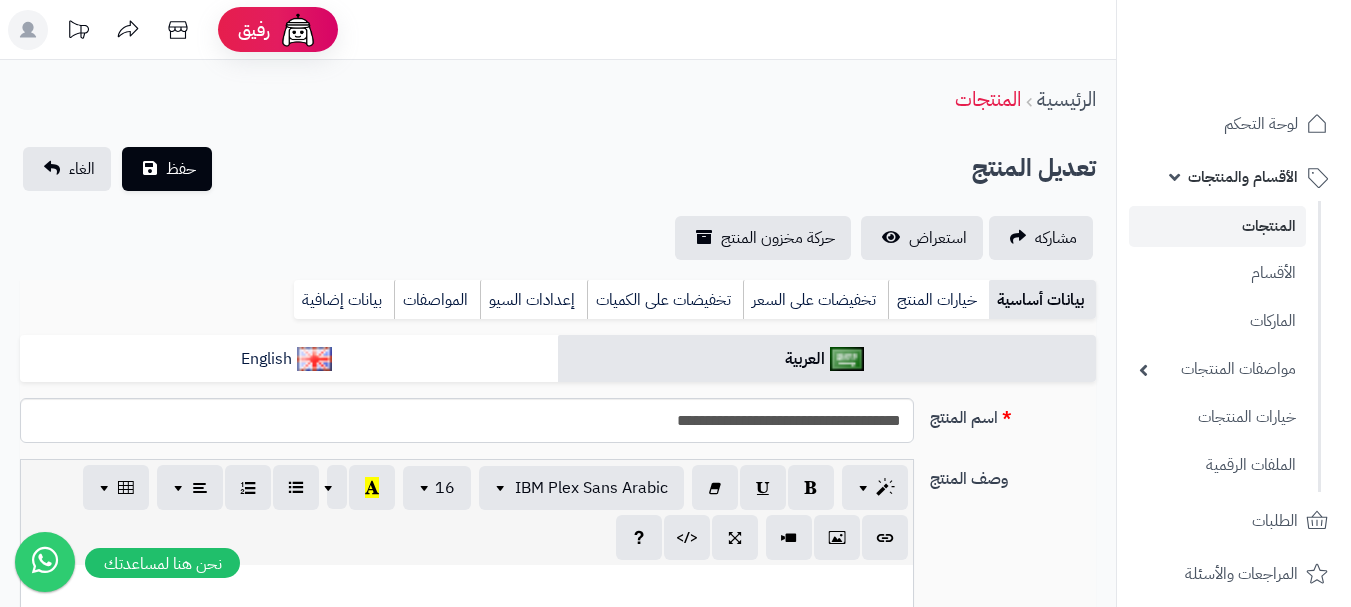 scroll, scrollTop: 0, scrollLeft: 0, axis: both 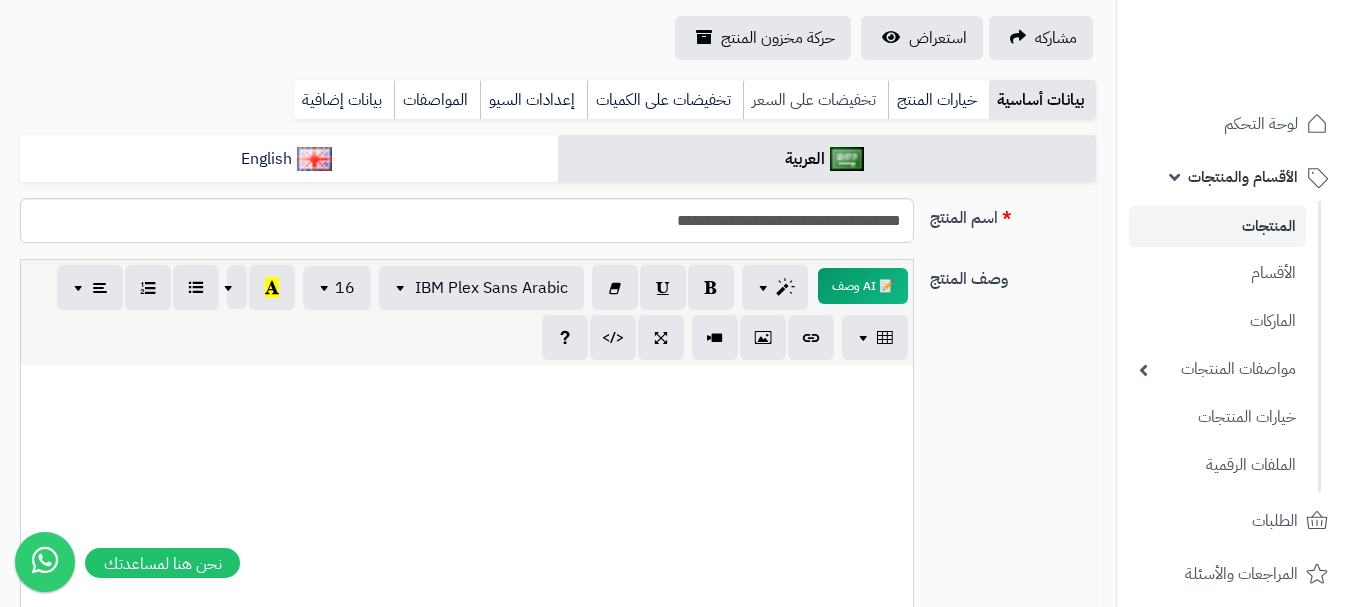 click on "تخفيضات على السعر" at bounding box center (815, 100) 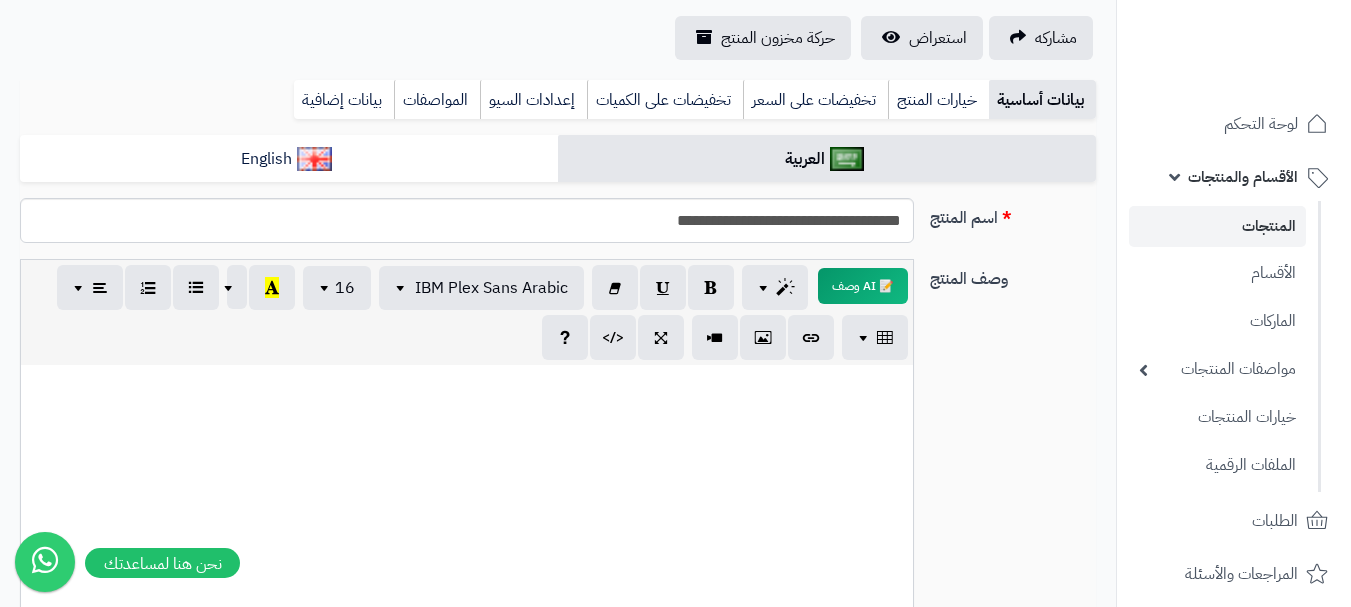 scroll, scrollTop: 72, scrollLeft: 0, axis: vertical 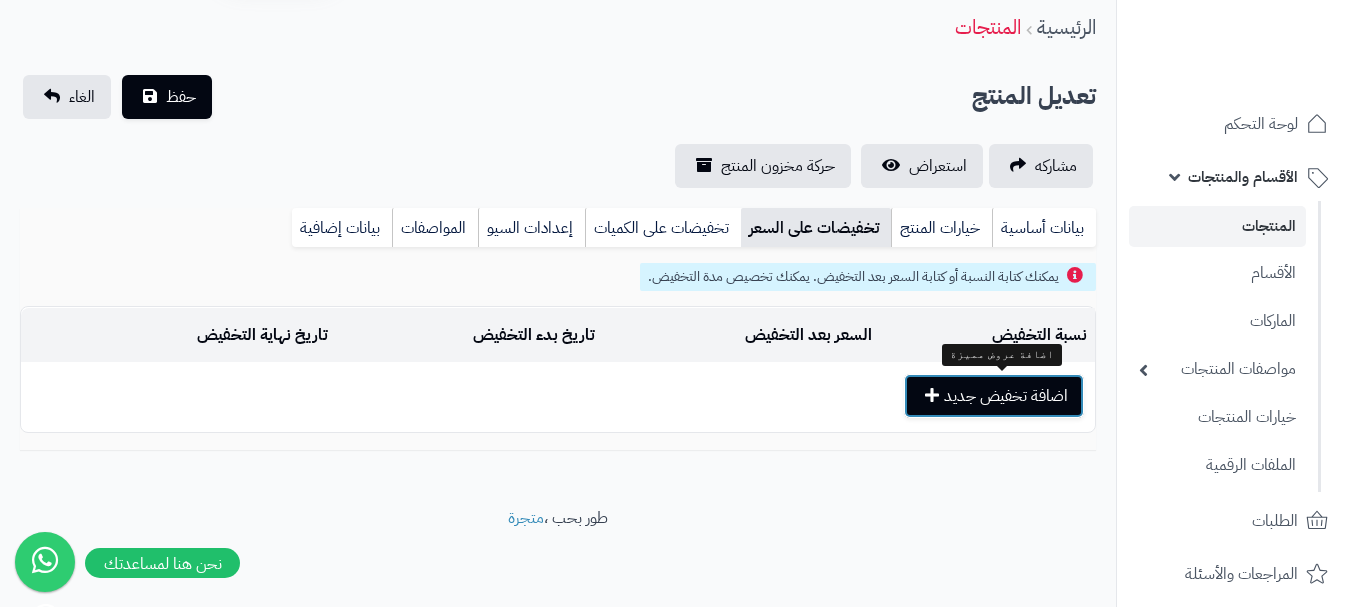 click on "اضافة تخفيض جديد" at bounding box center [994, 396] 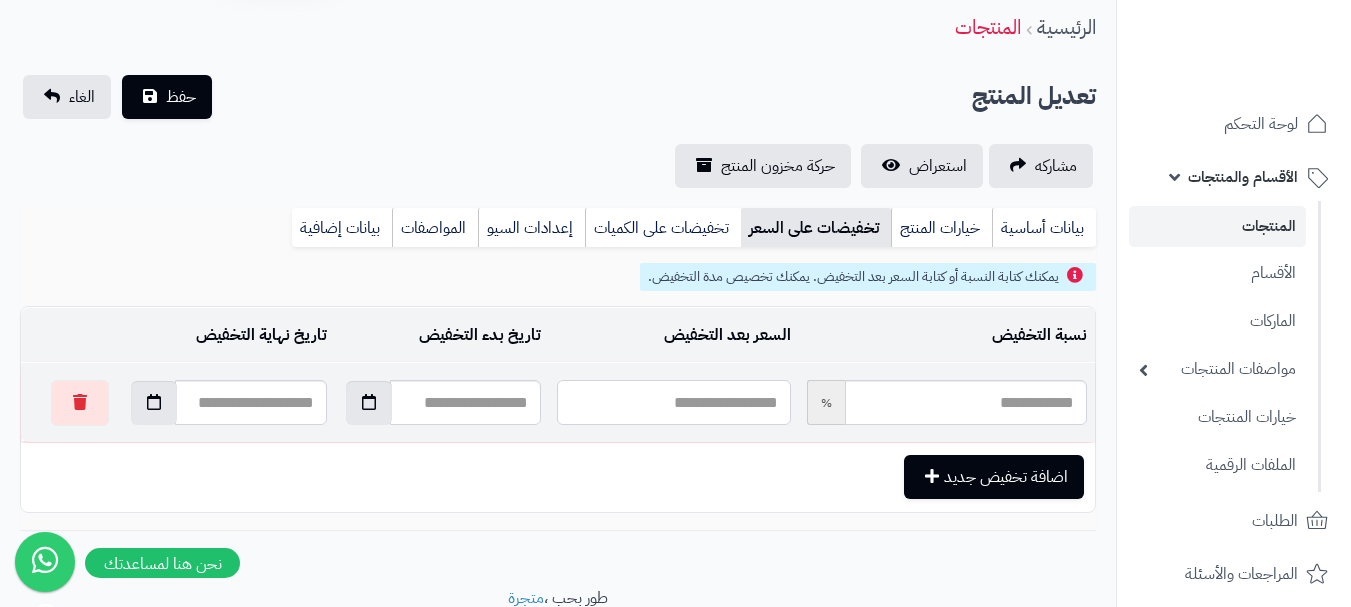 click at bounding box center (673, 402) 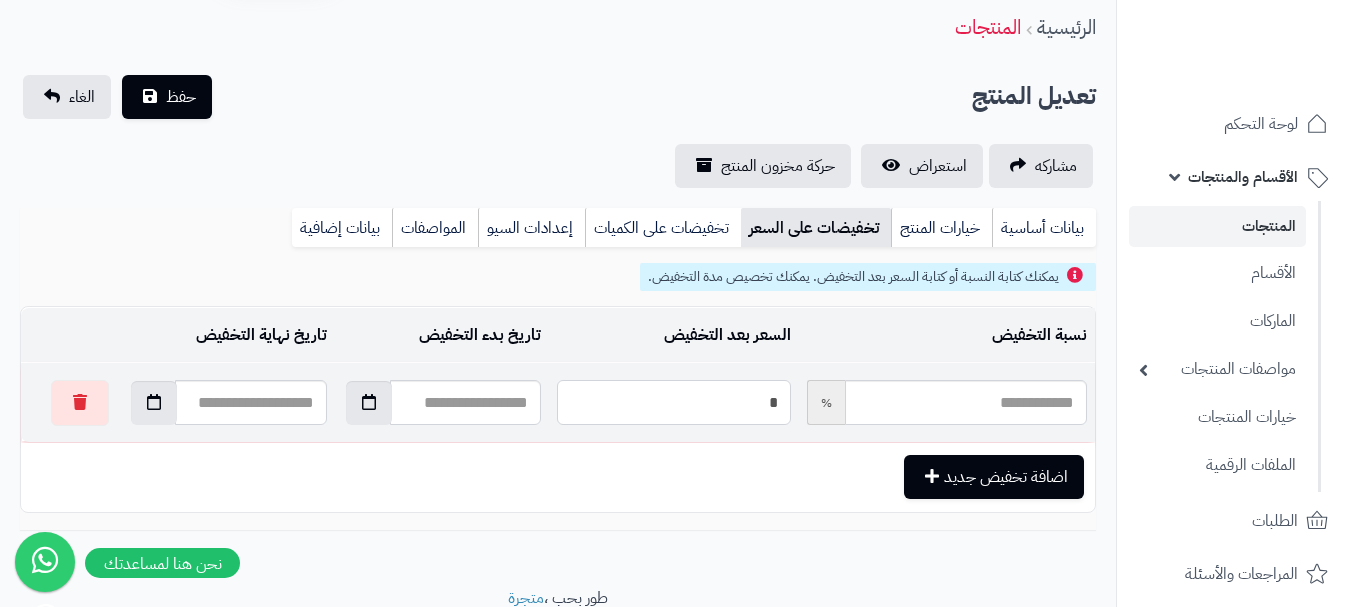 type on "**" 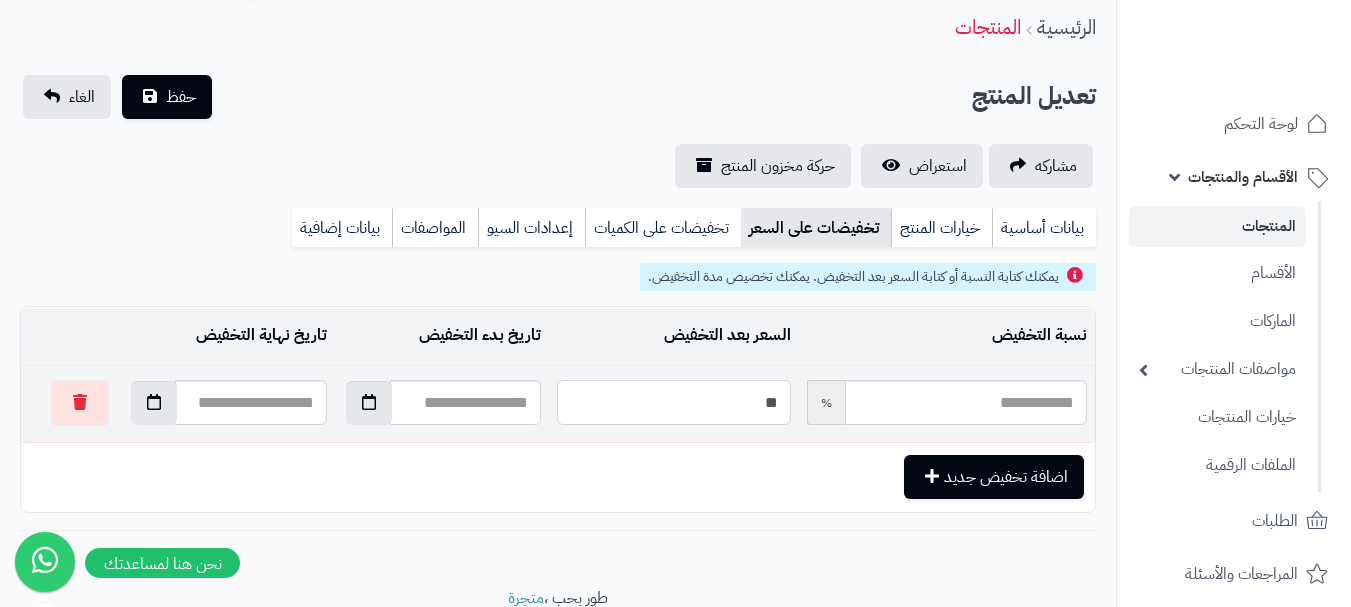 type on "*****" 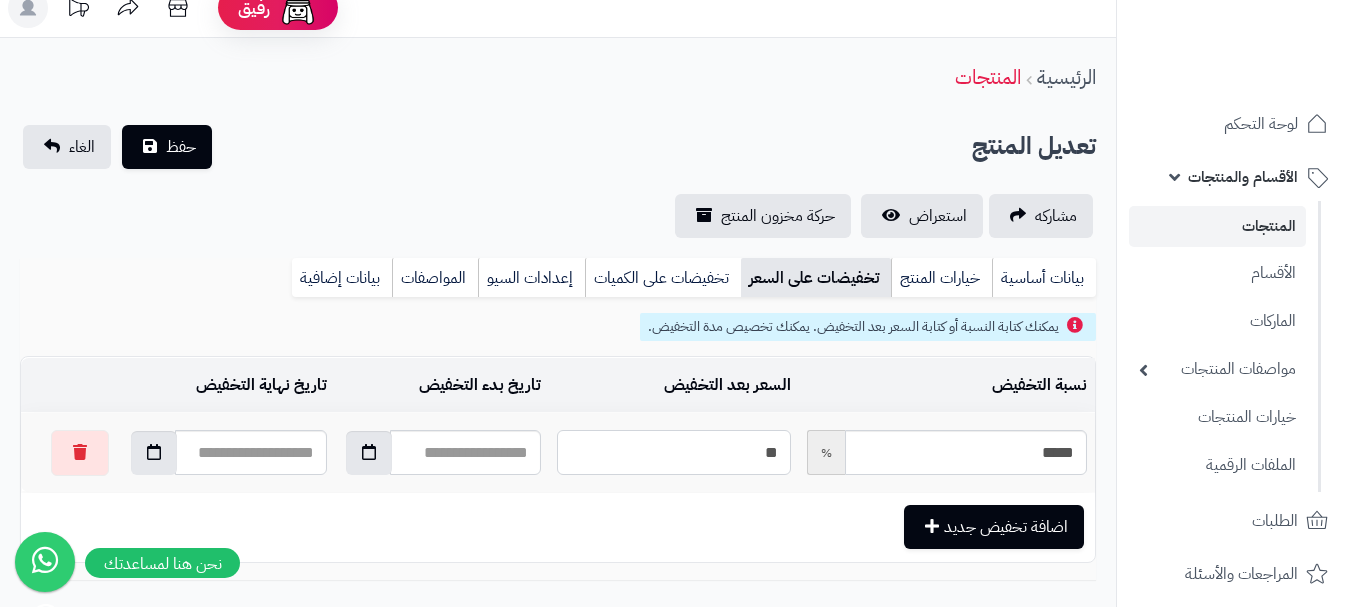 scroll, scrollTop: 0, scrollLeft: 0, axis: both 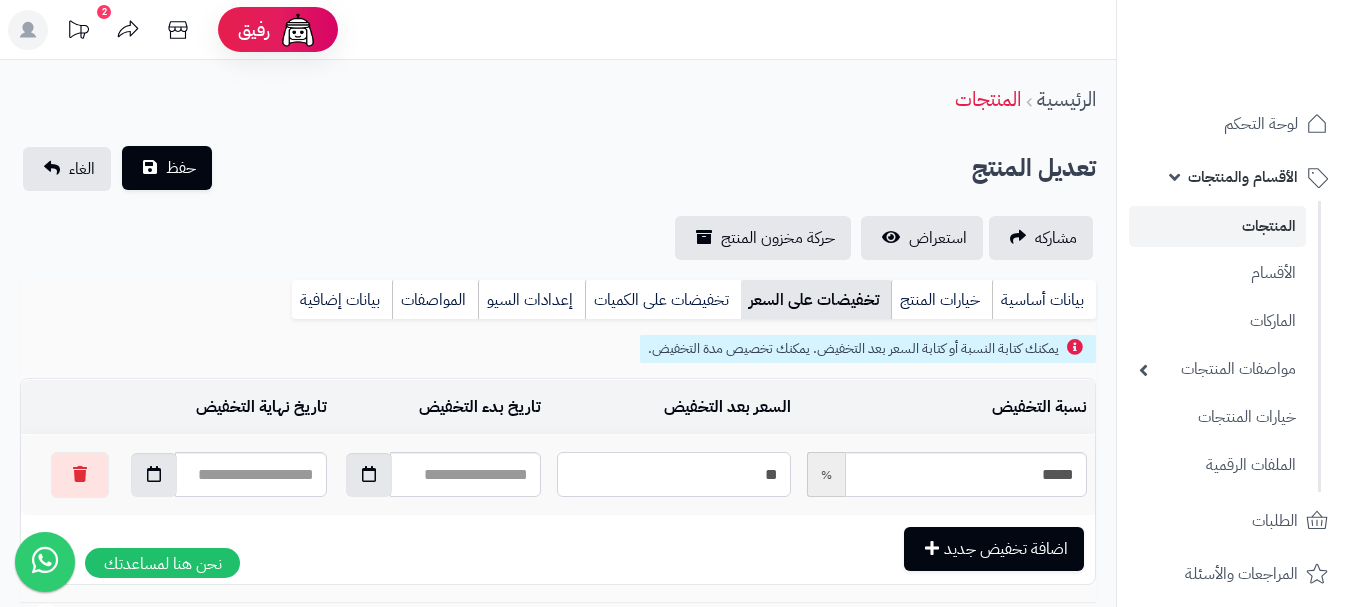 type on "**" 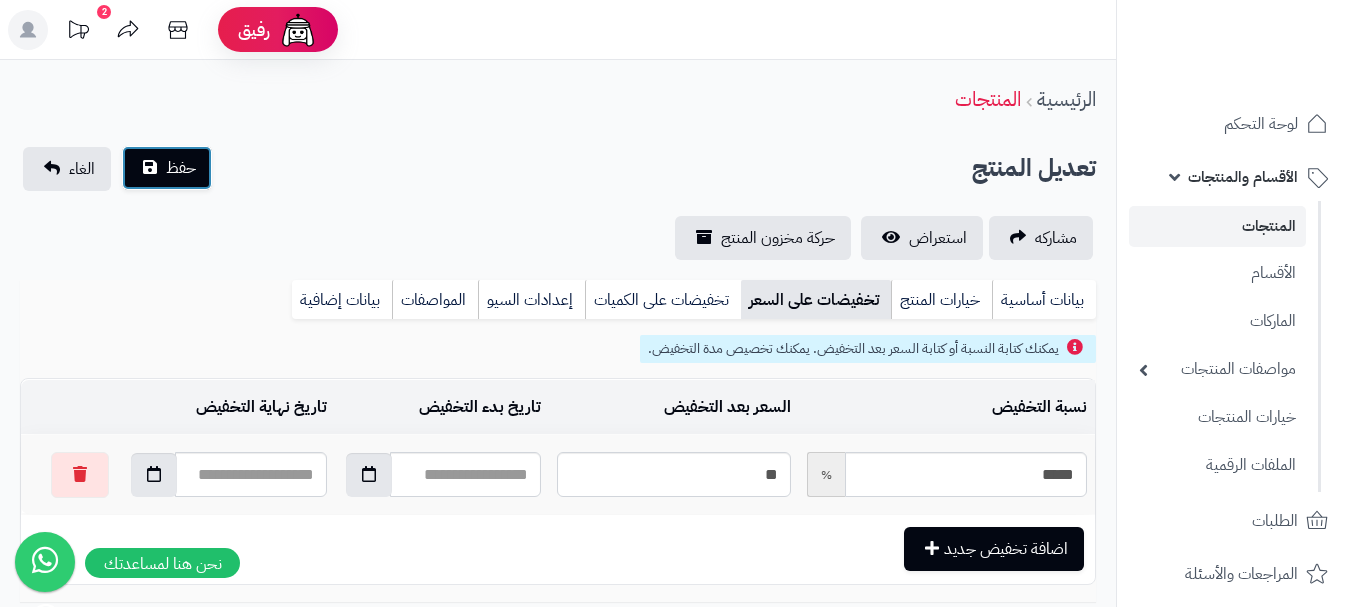 click on "حفظ" at bounding box center [167, 168] 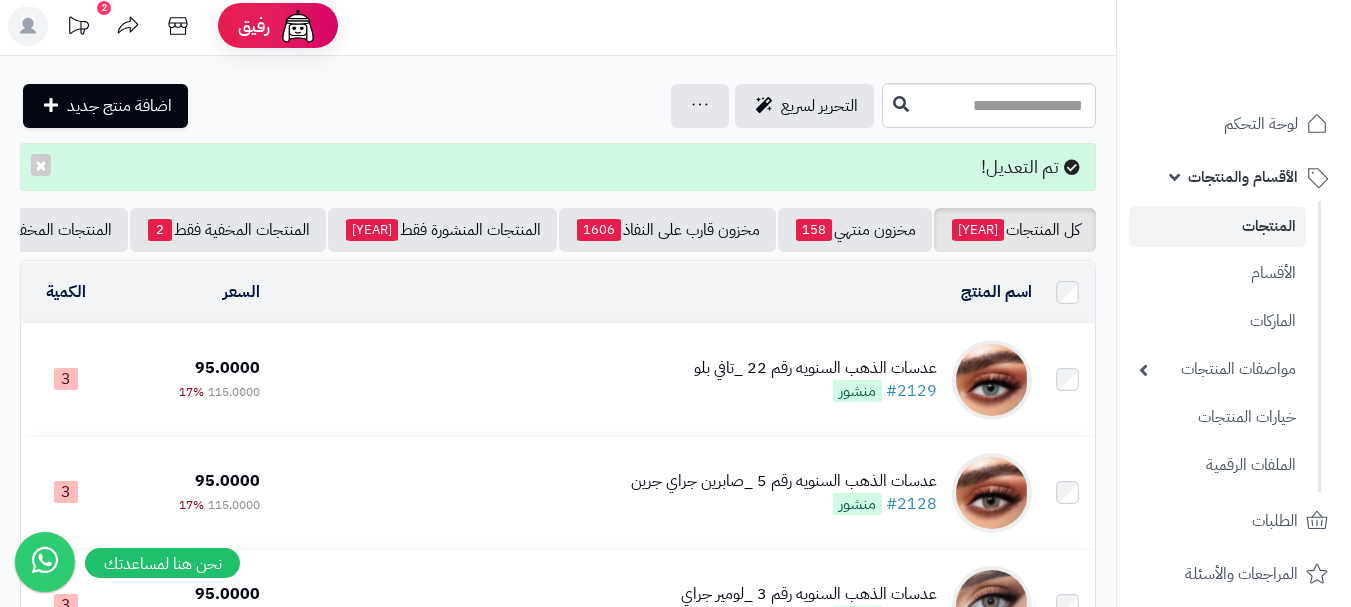 scroll, scrollTop: 0, scrollLeft: 0, axis: both 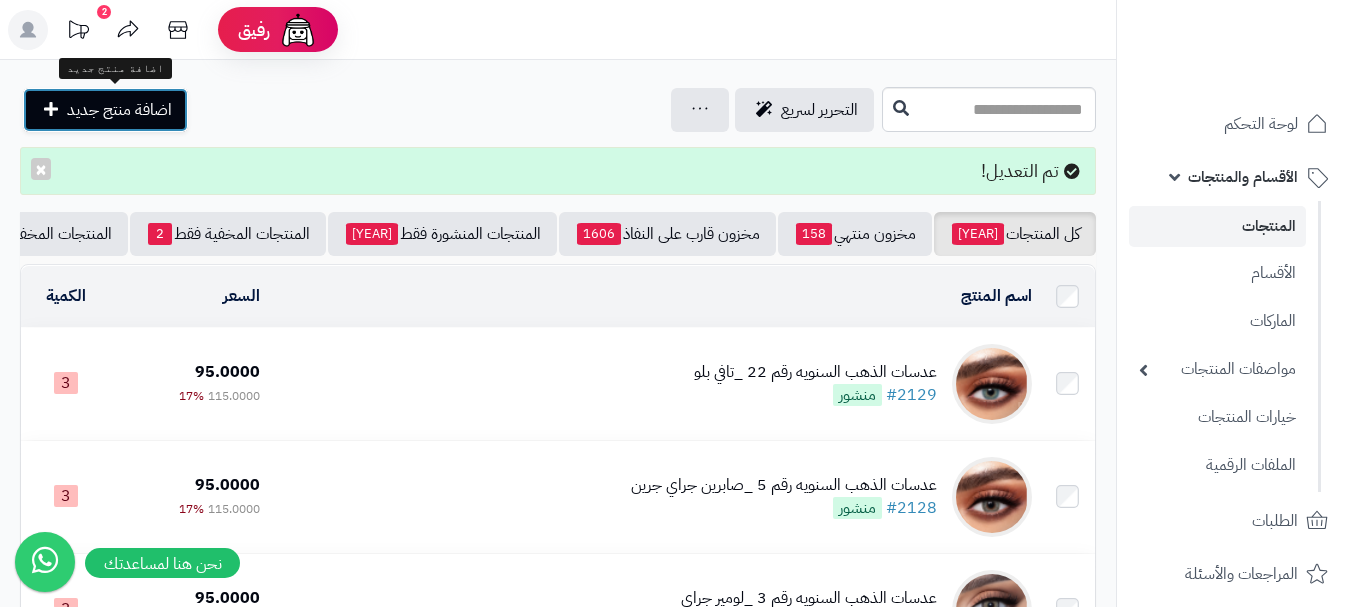 click on "اضافة منتج جديد" at bounding box center [119, 110] 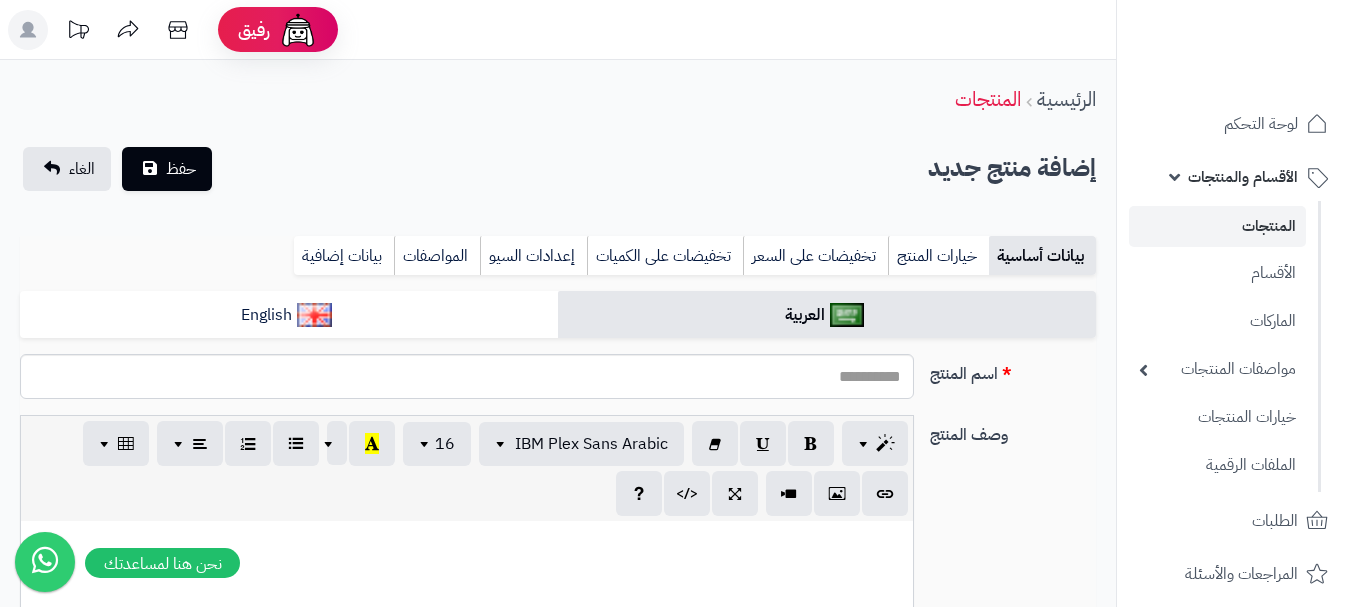 select 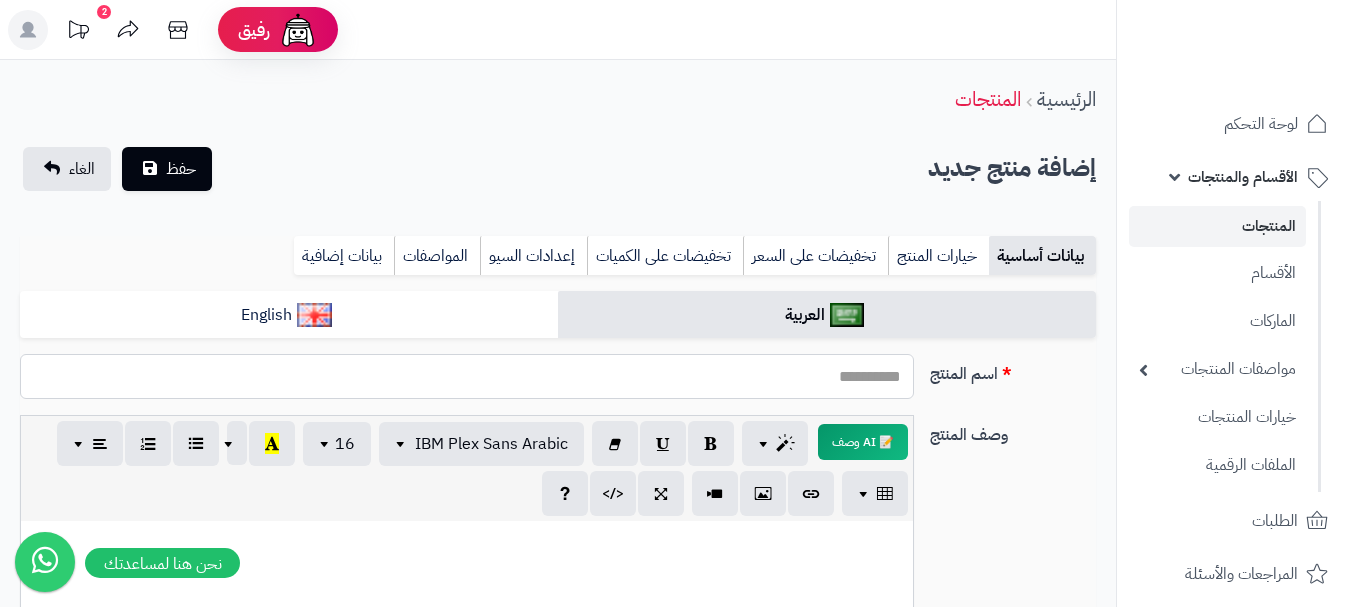 click on "اسم المنتج" at bounding box center [467, 376] 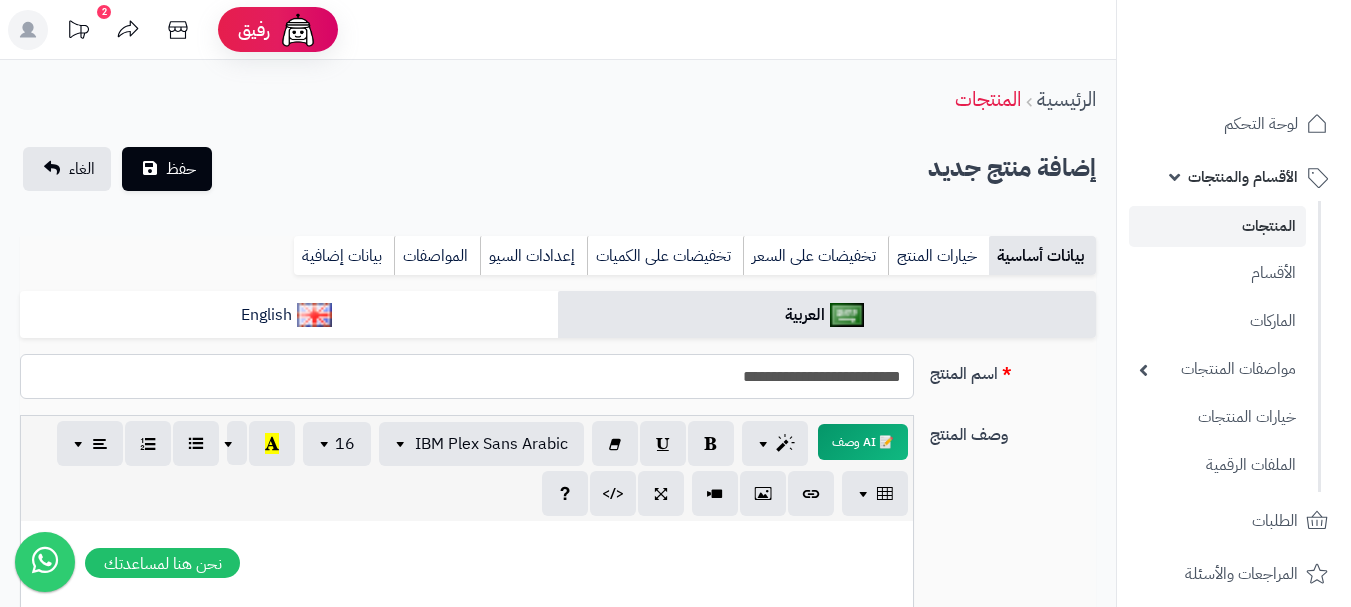 click on "حفظ" at bounding box center [167, 169] 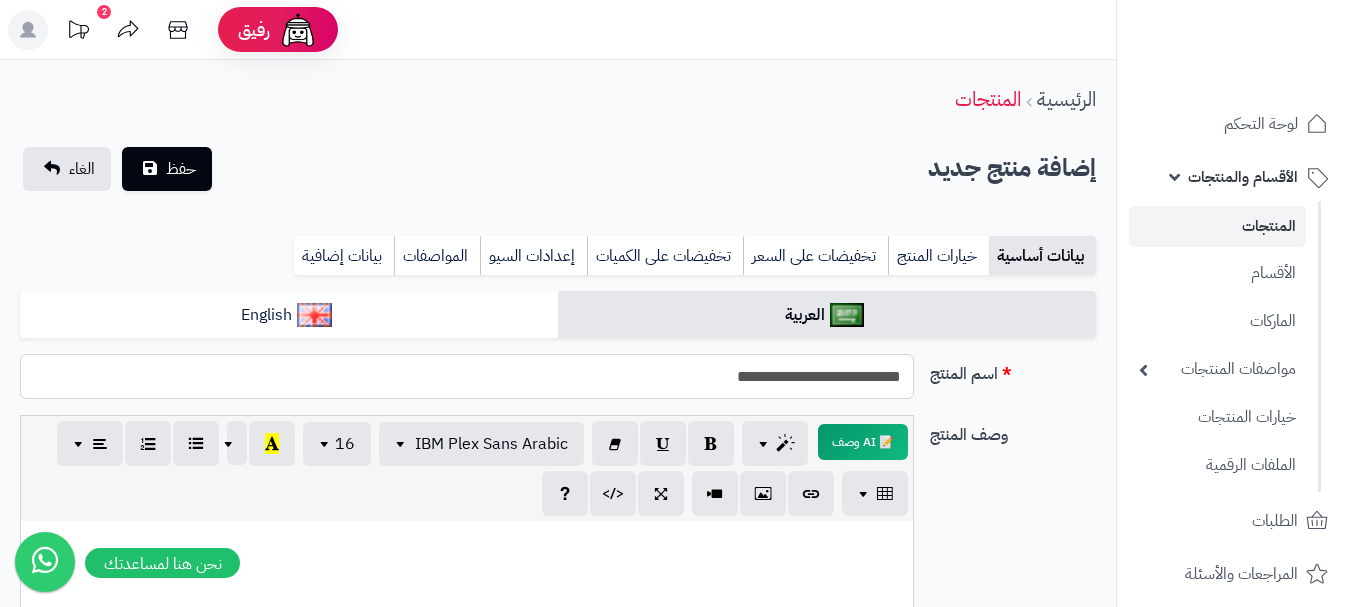type on "**********" 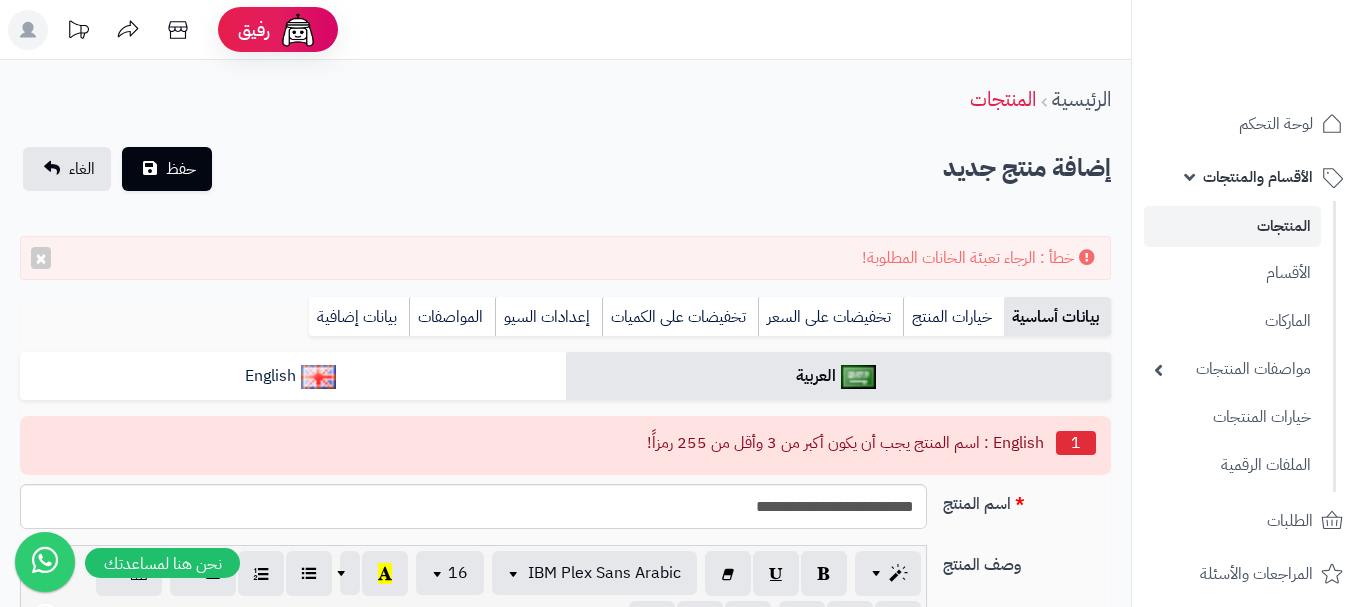 select 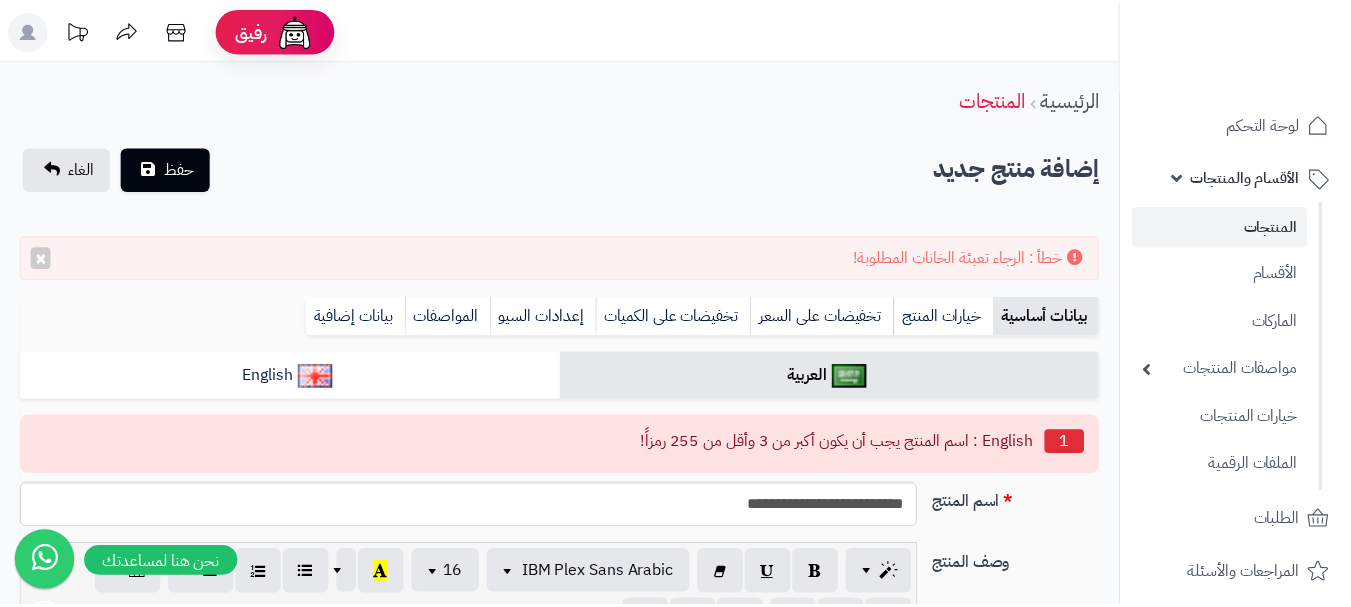 scroll, scrollTop: 0, scrollLeft: 0, axis: both 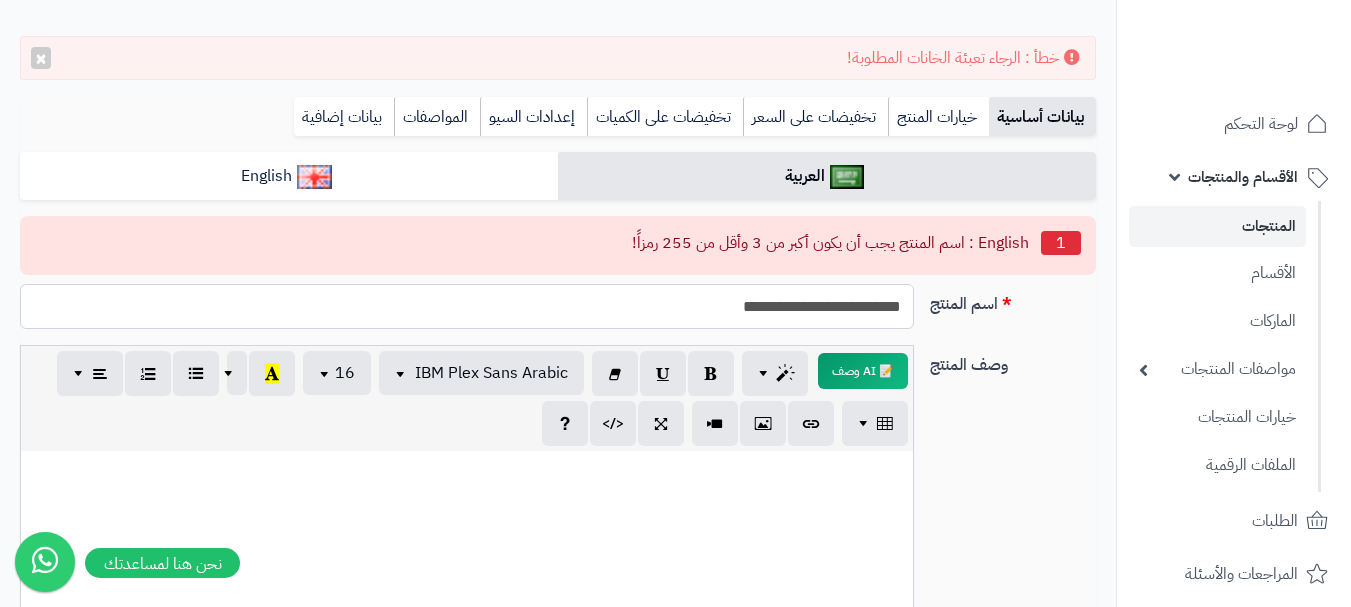 click on "**********" at bounding box center (467, 306) 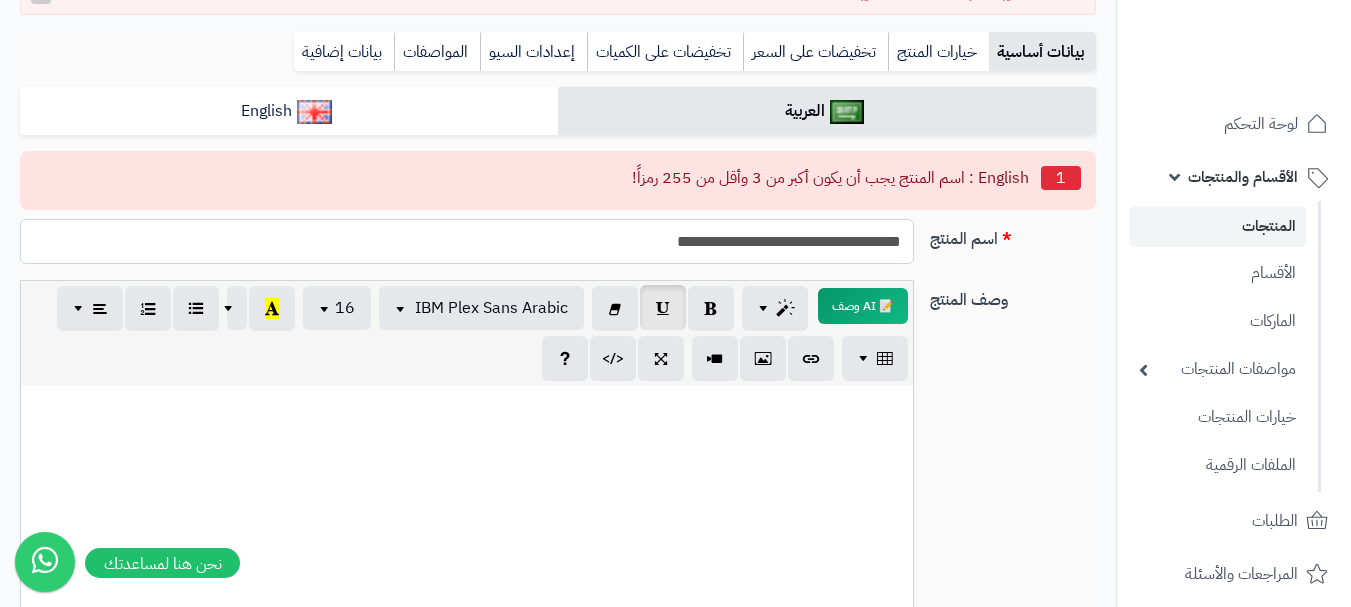 scroll, scrollTop: 300, scrollLeft: 0, axis: vertical 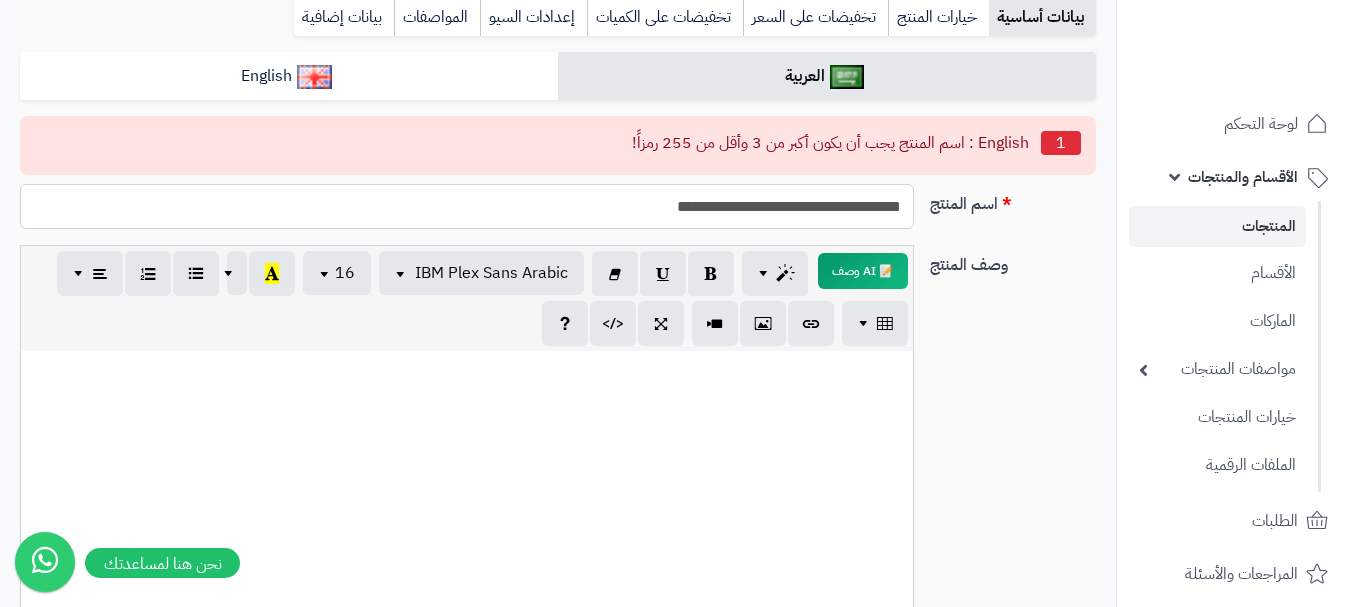drag, startPoint x: 708, startPoint y: 215, endPoint x: 898, endPoint y: 210, distance: 190.06578 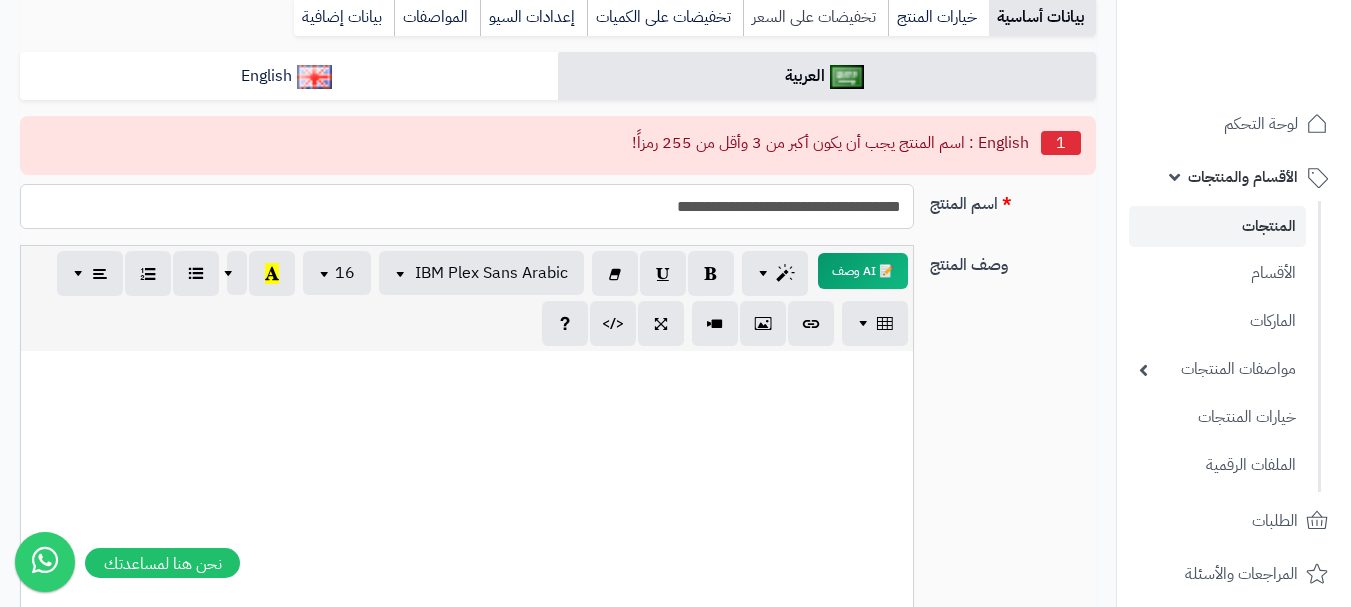 type on "**********" 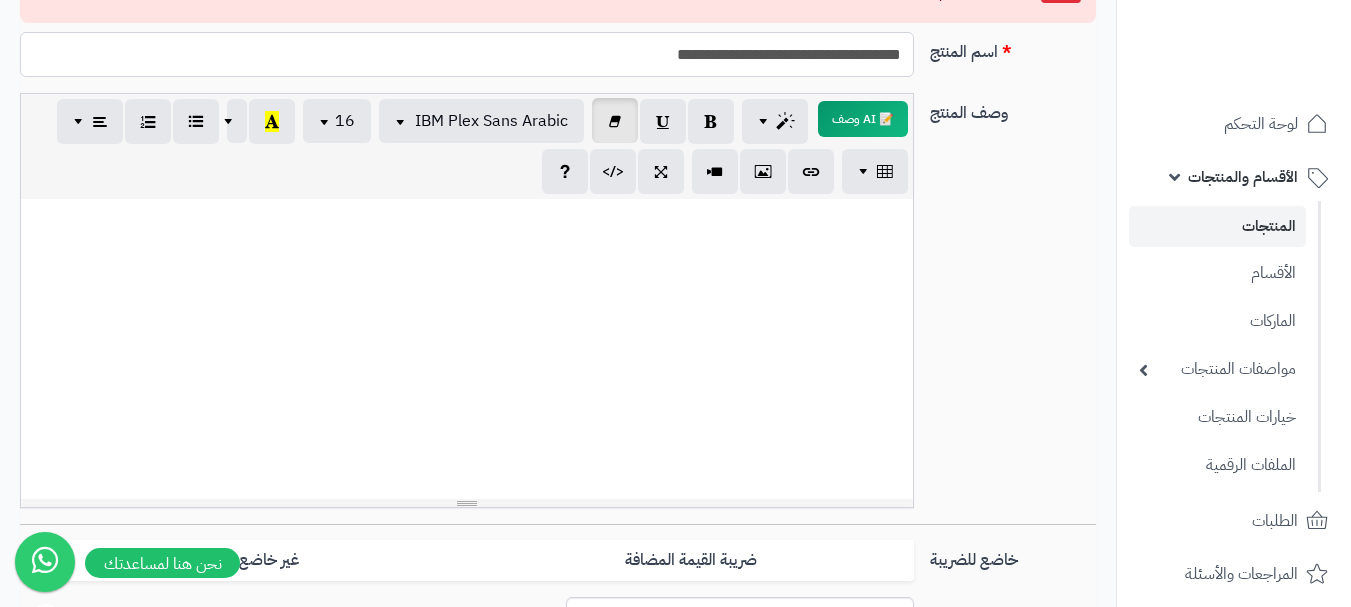 scroll, scrollTop: 300, scrollLeft: 0, axis: vertical 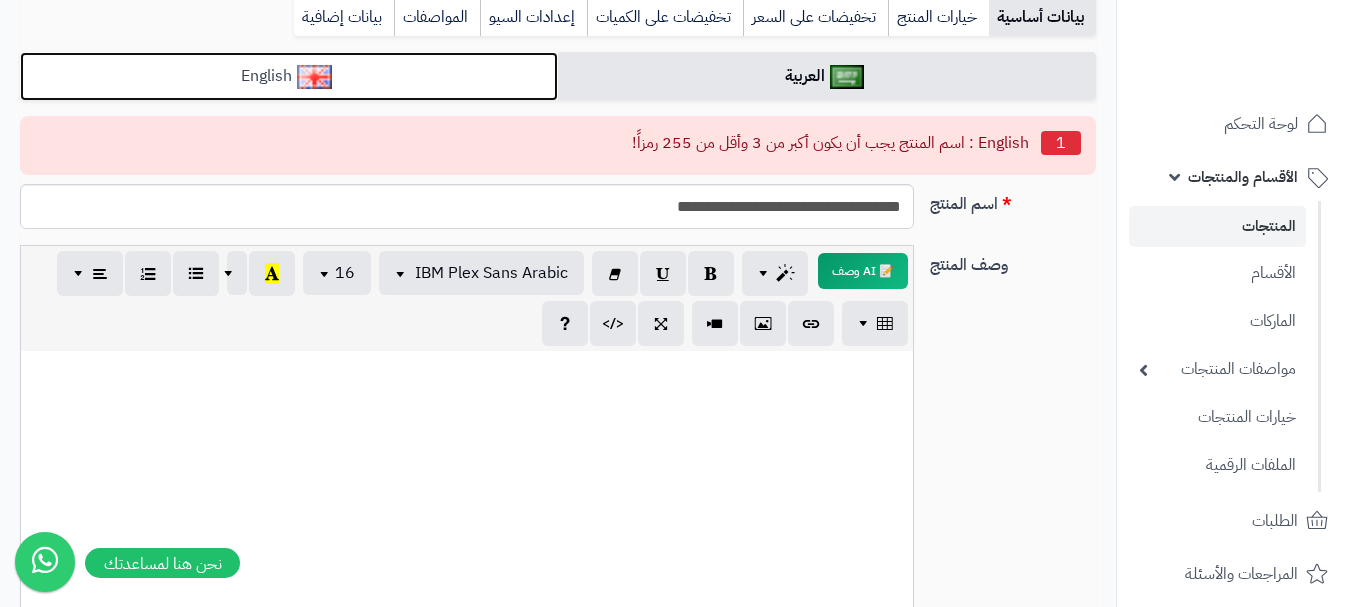 click on "English" at bounding box center [289, 76] 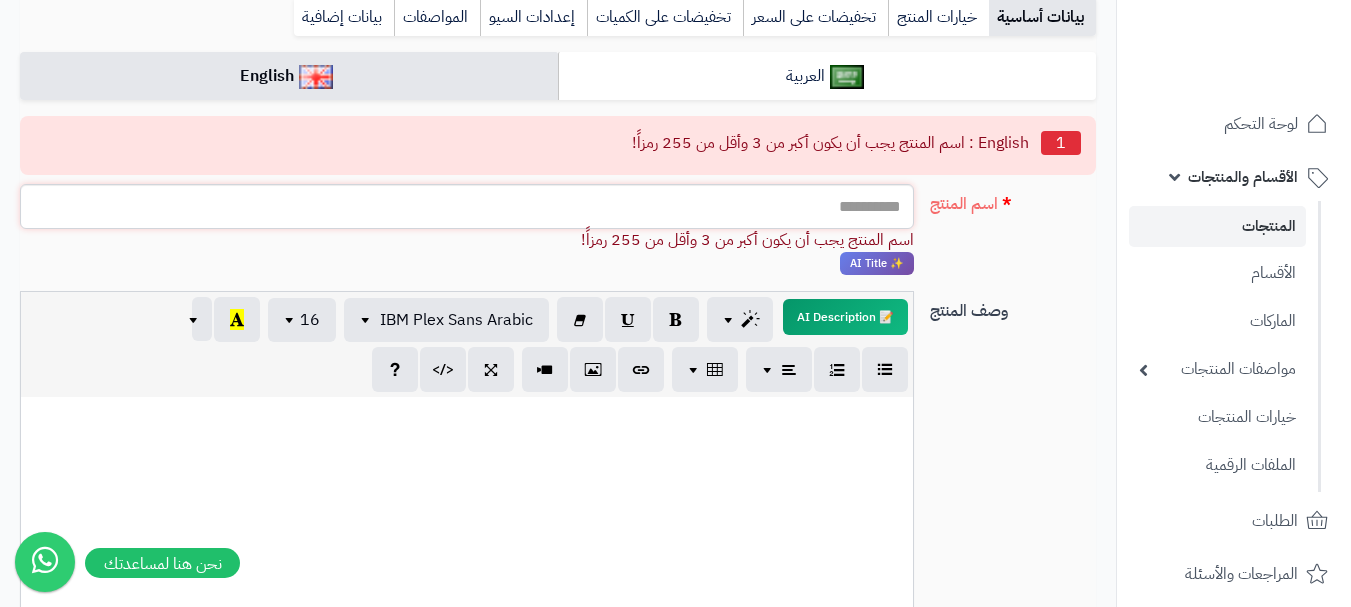paste on "**********" 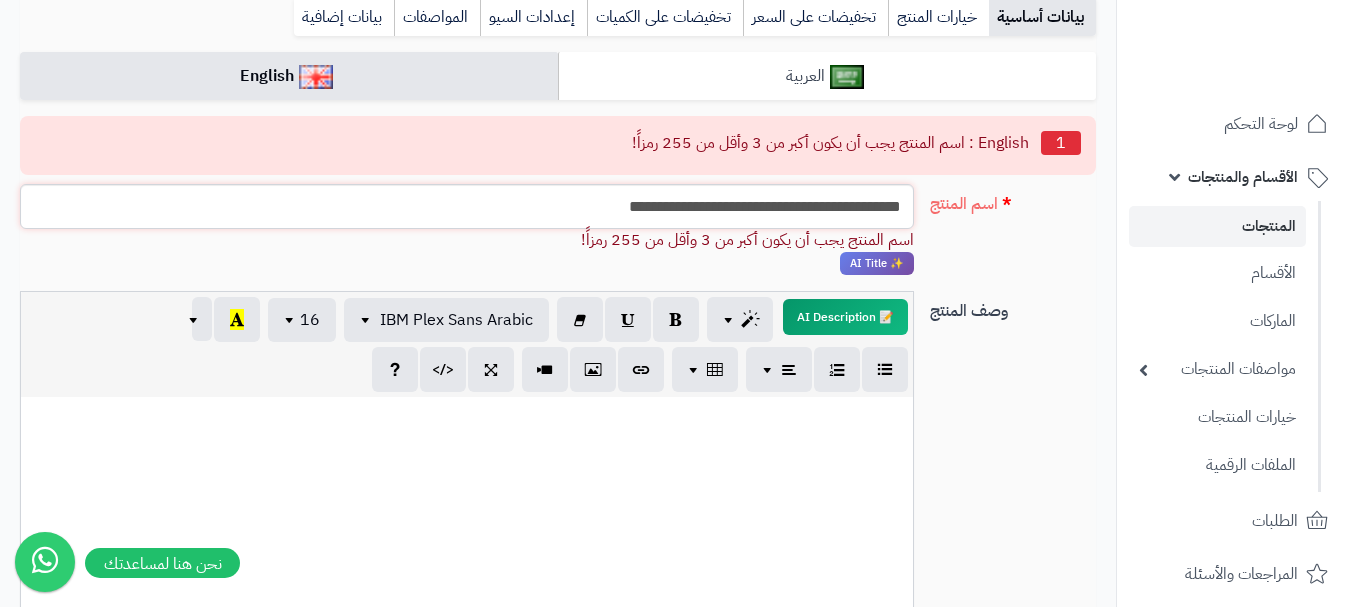 type on "**********" 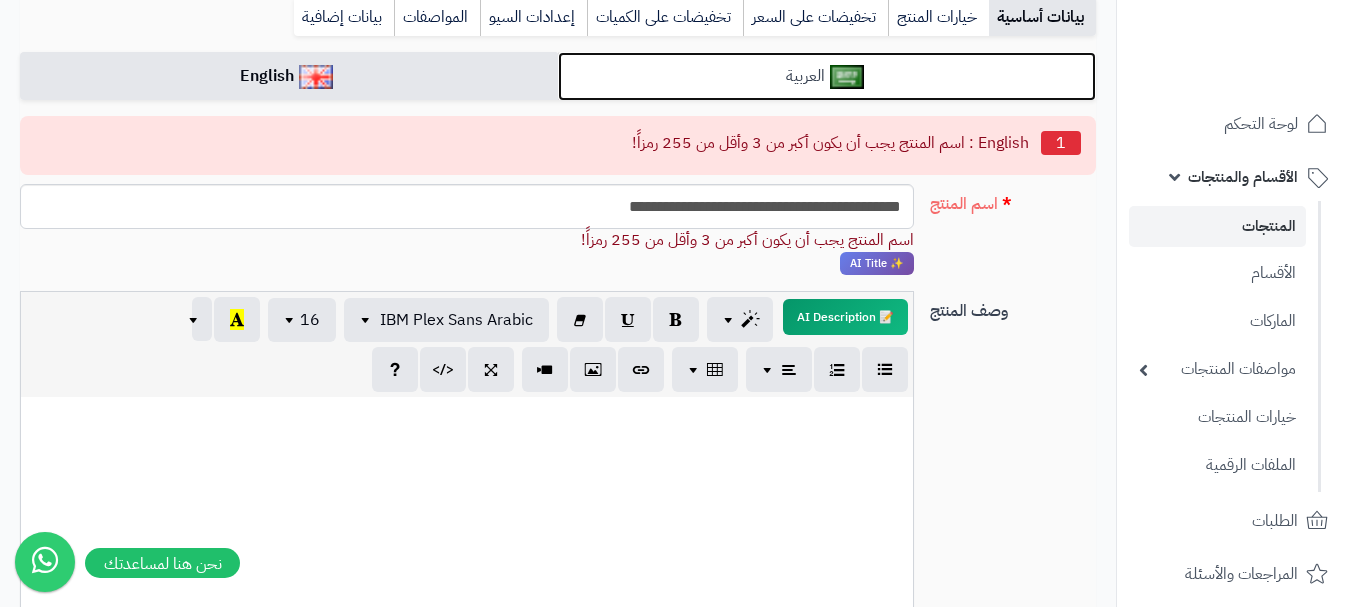 click on "العربية" at bounding box center [827, 76] 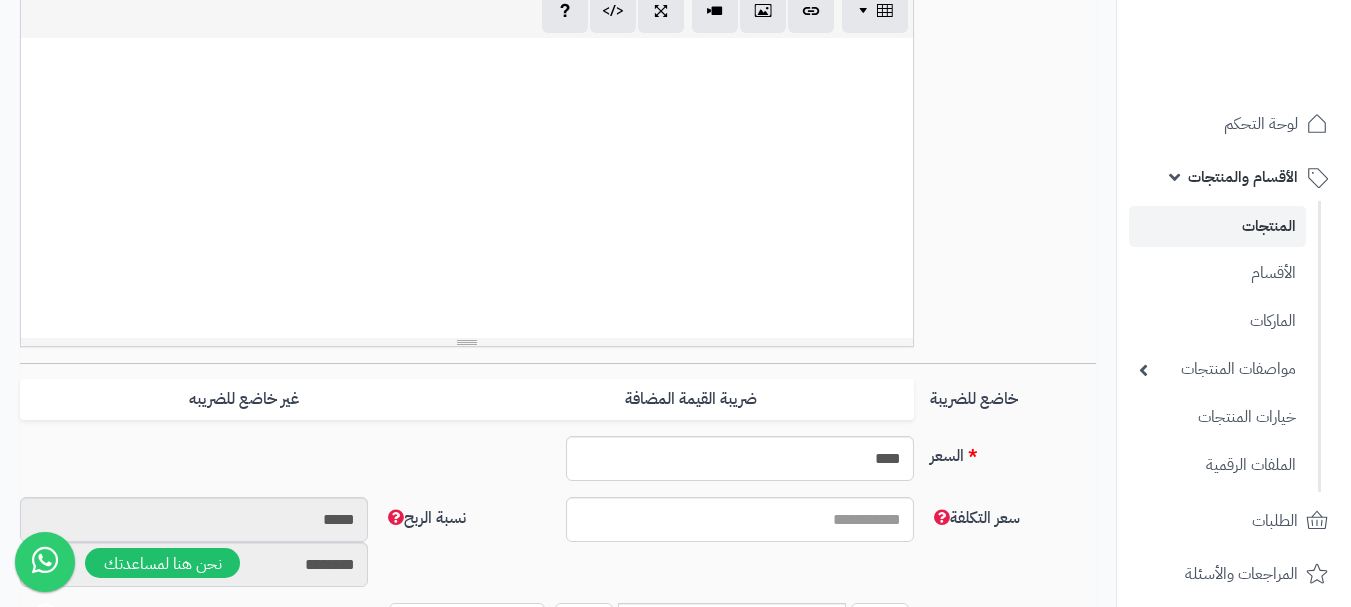 scroll, scrollTop: 800, scrollLeft: 0, axis: vertical 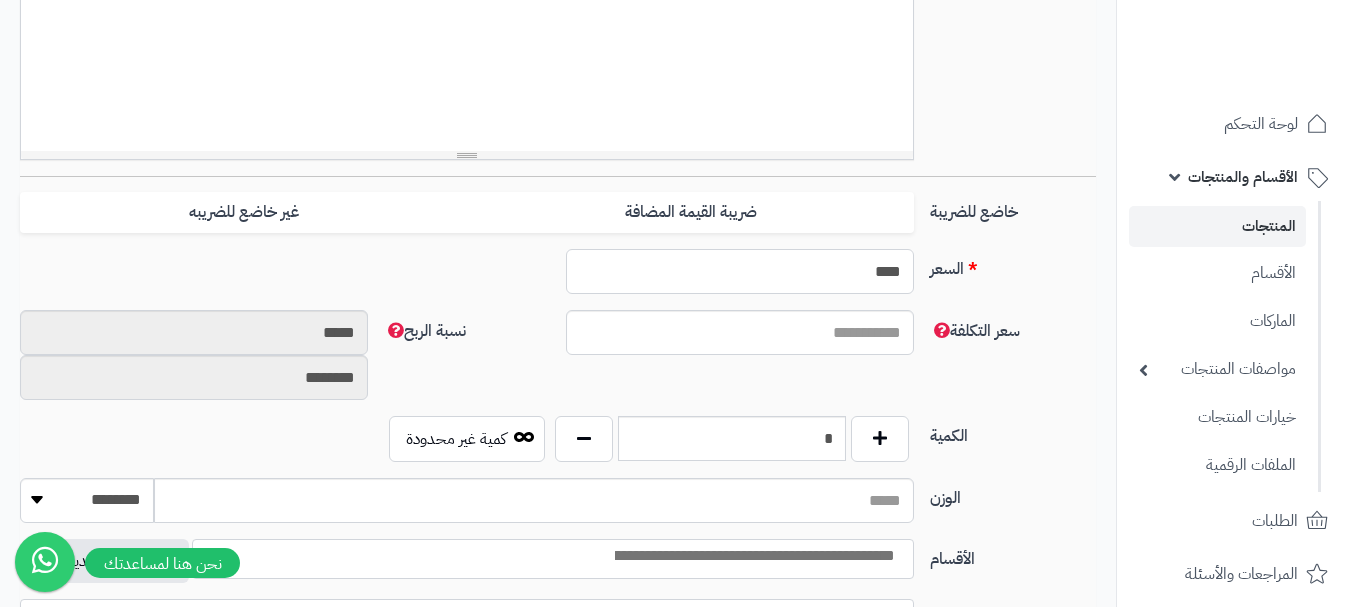 click on "****" at bounding box center (740, 271) 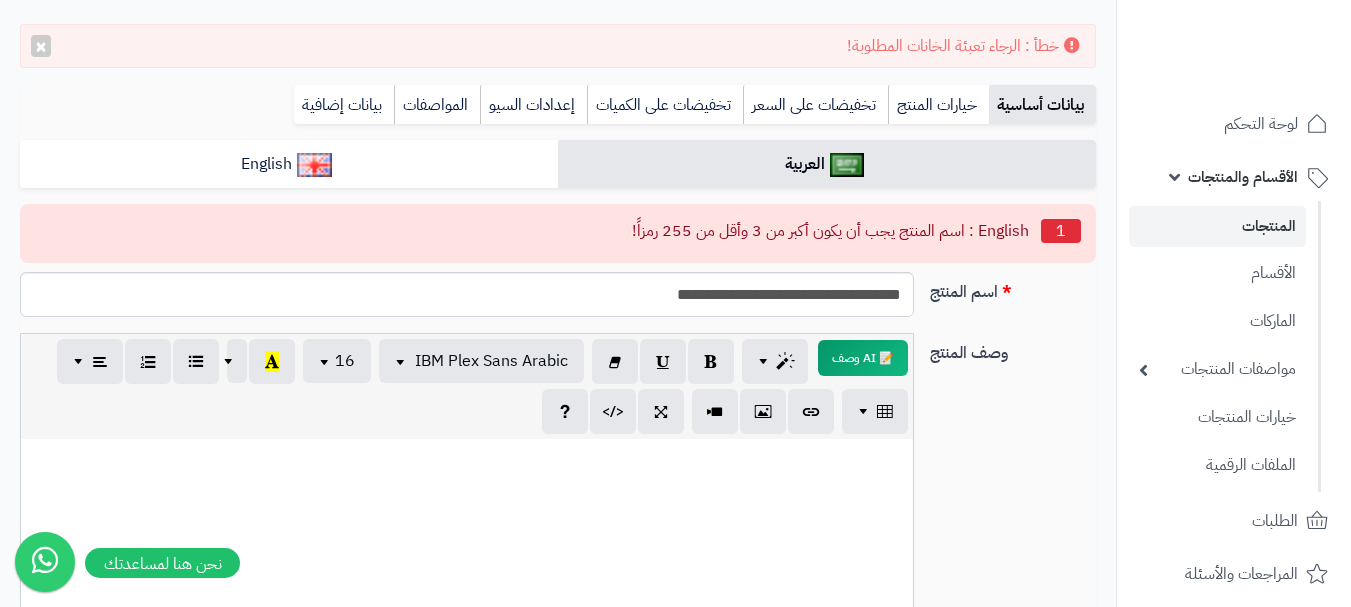 scroll, scrollTop: 200, scrollLeft: 0, axis: vertical 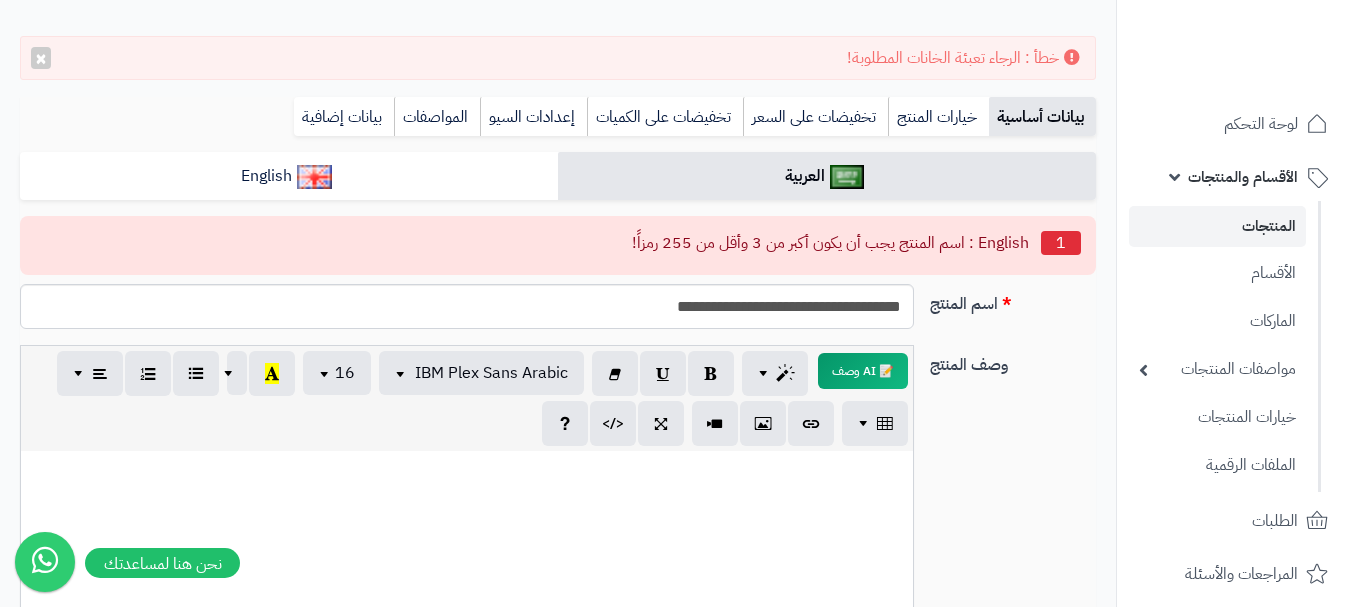type on "**" 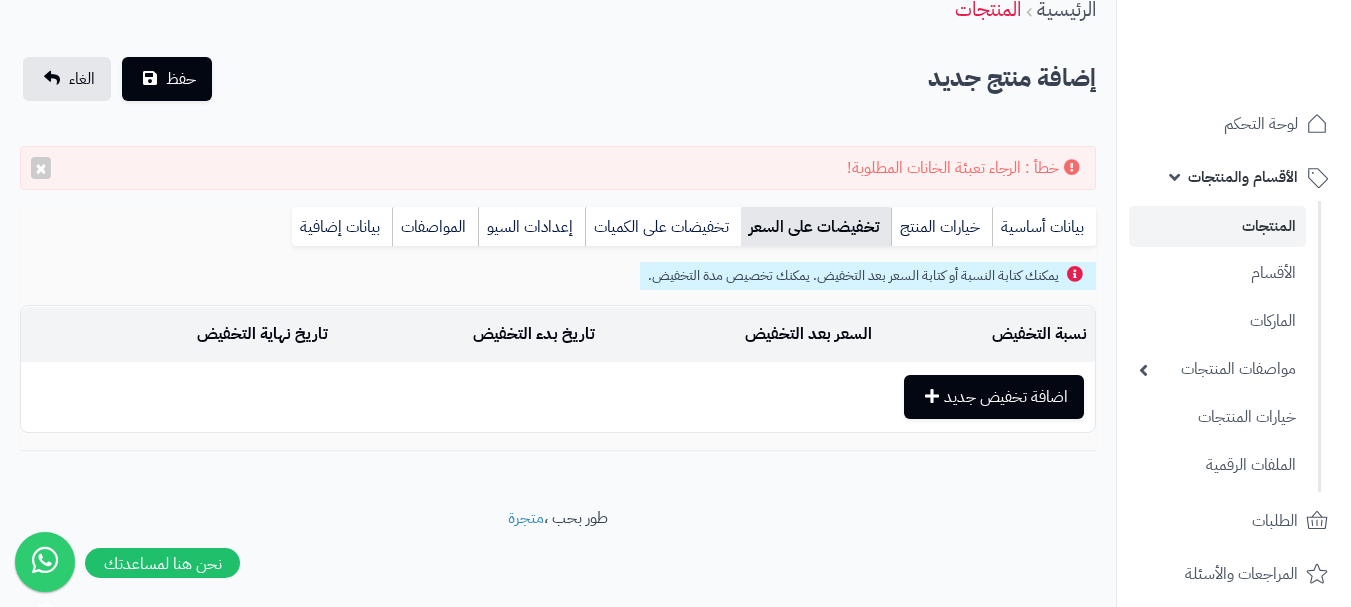 scroll, scrollTop: 90, scrollLeft: 0, axis: vertical 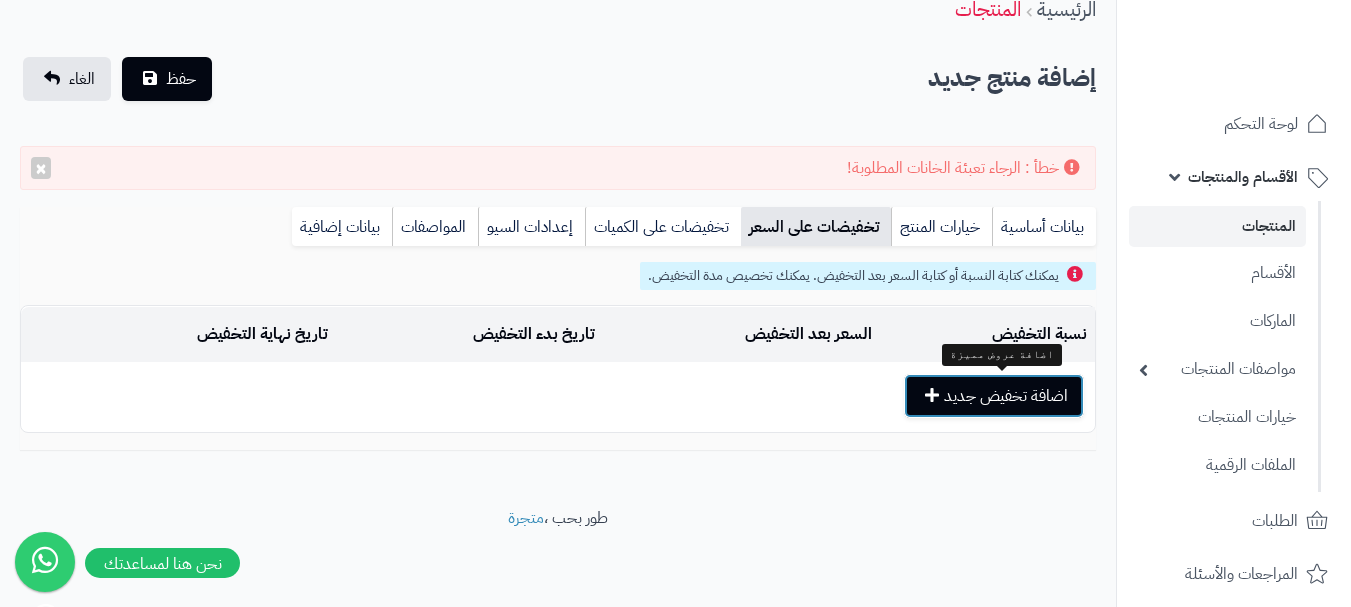 click on "اضافة تخفيض جديد" at bounding box center (994, 396) 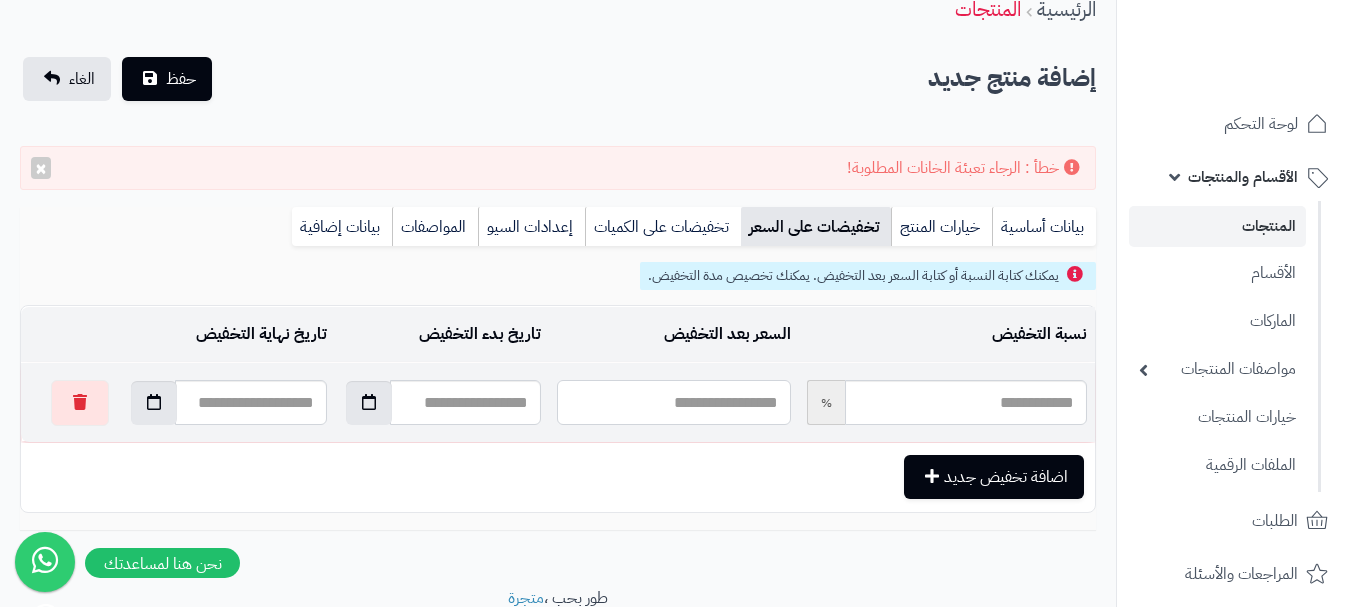 click at bounding box center (673, 402) 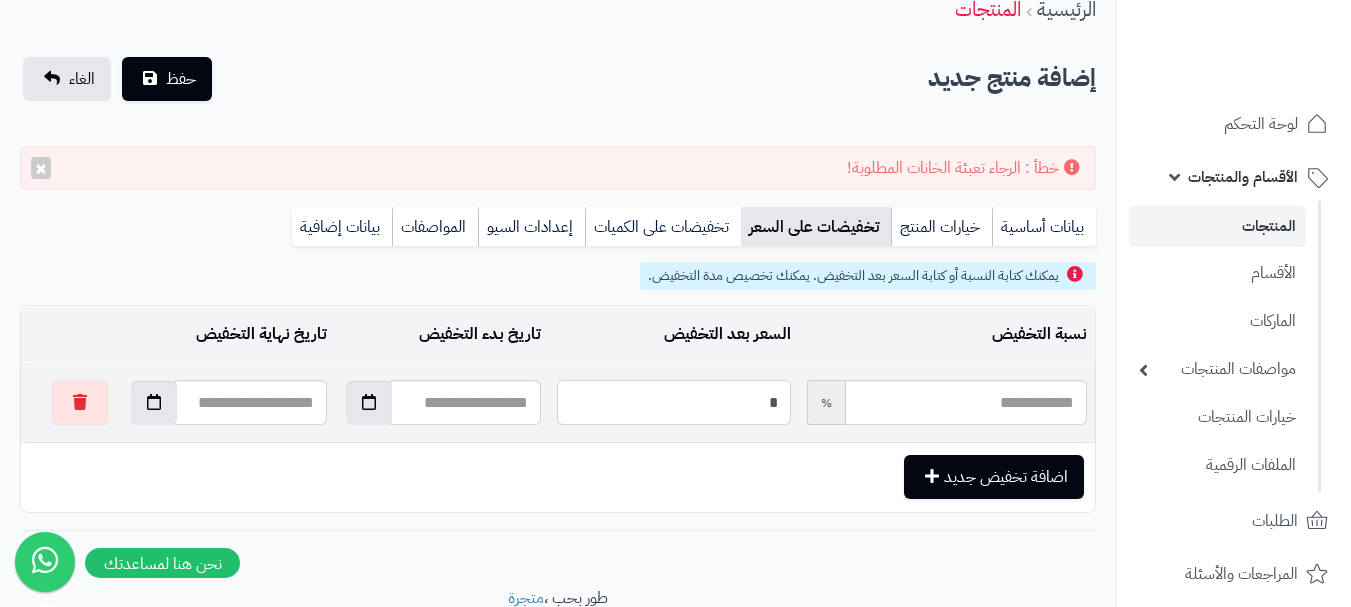 type on "**" 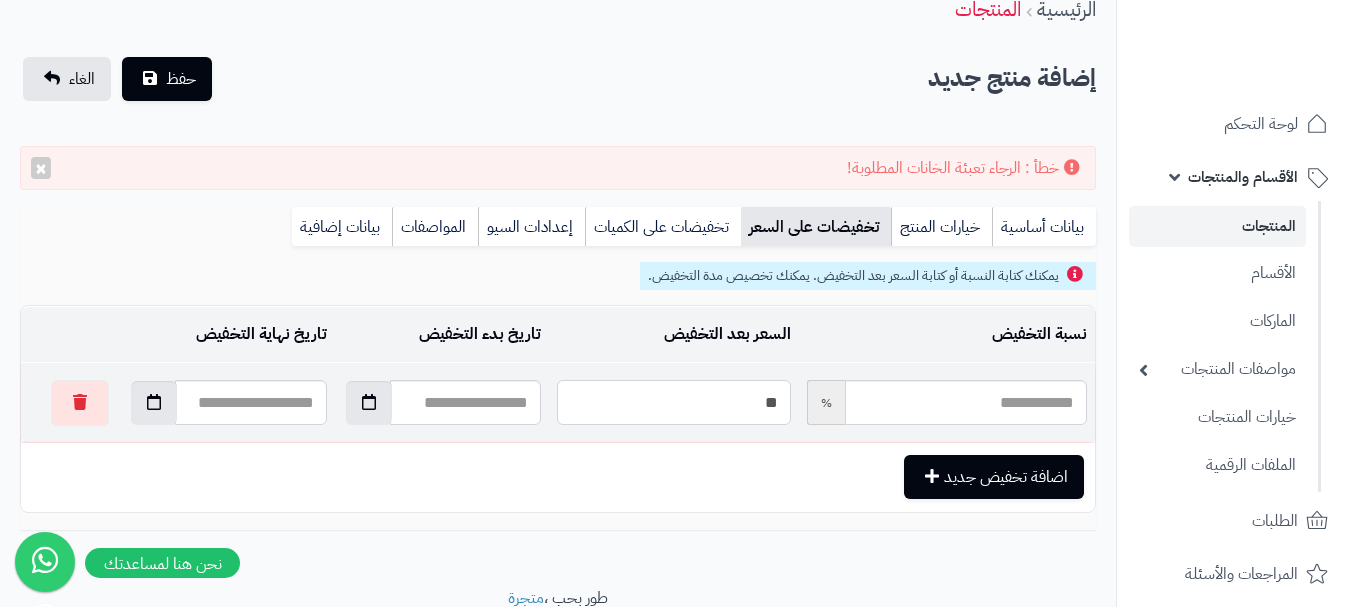 type on "*****" 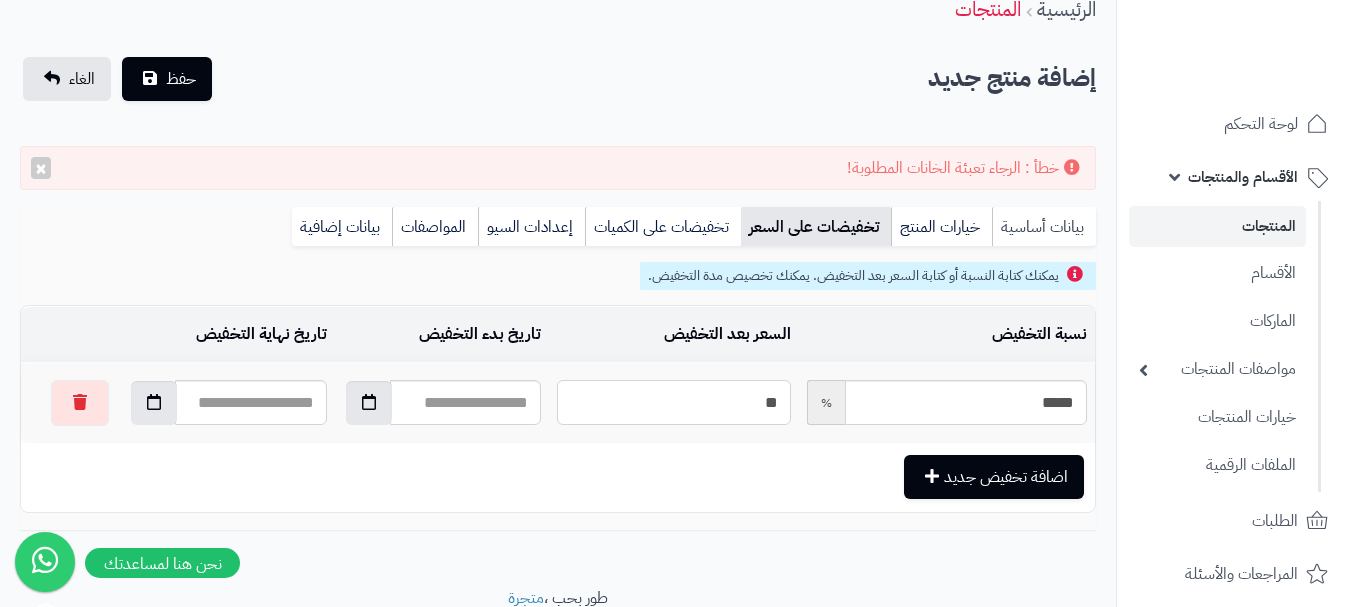 type on "**" 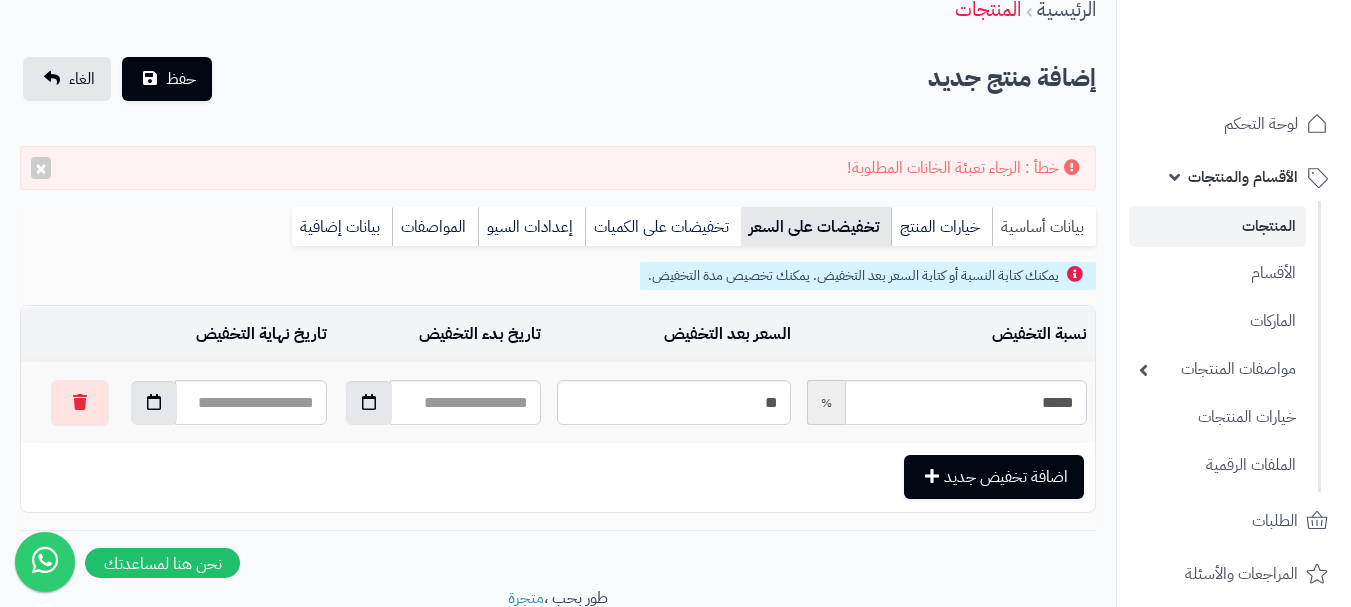 click on "بيانات أساسية" at bounding box center [1044, 227] 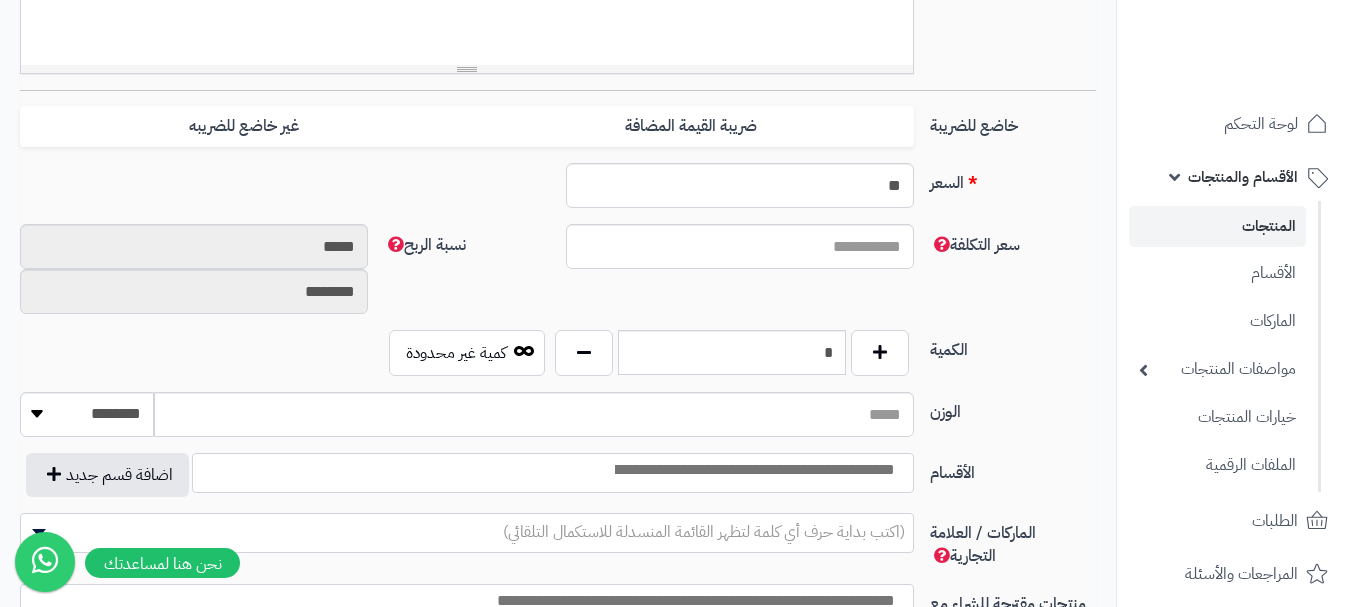 scroll, scrollTop: 890, scrollLeft: 0, axis: vertical 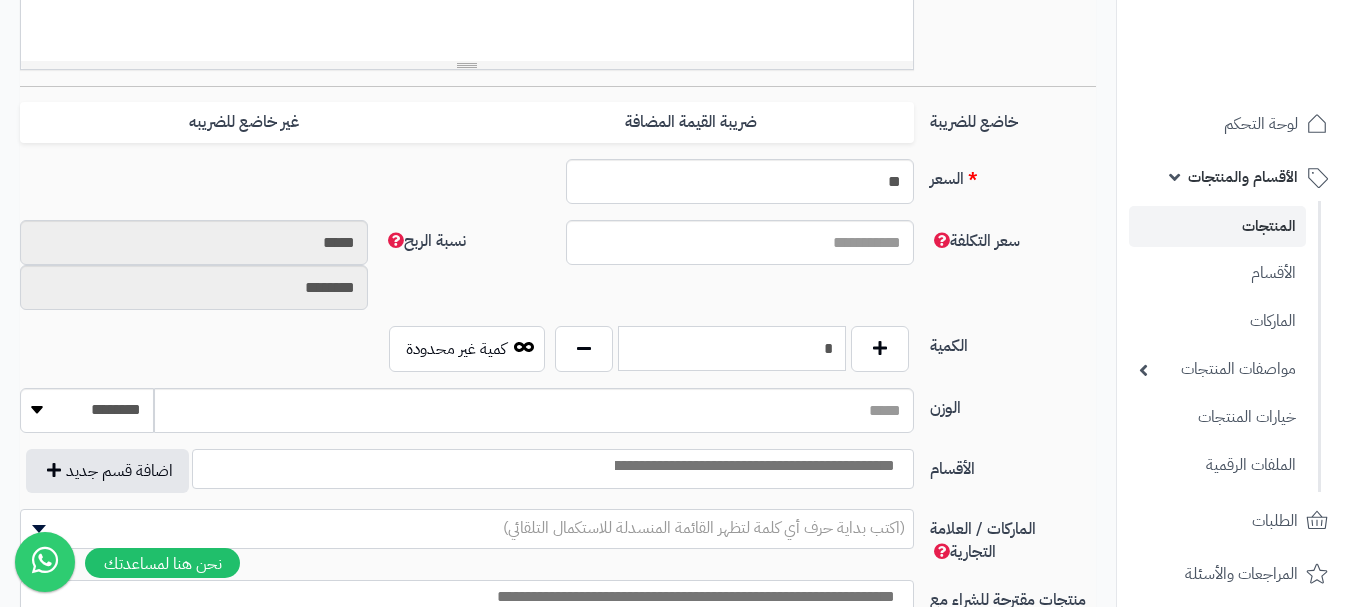 click on "*" at bounding box center [732, 348] 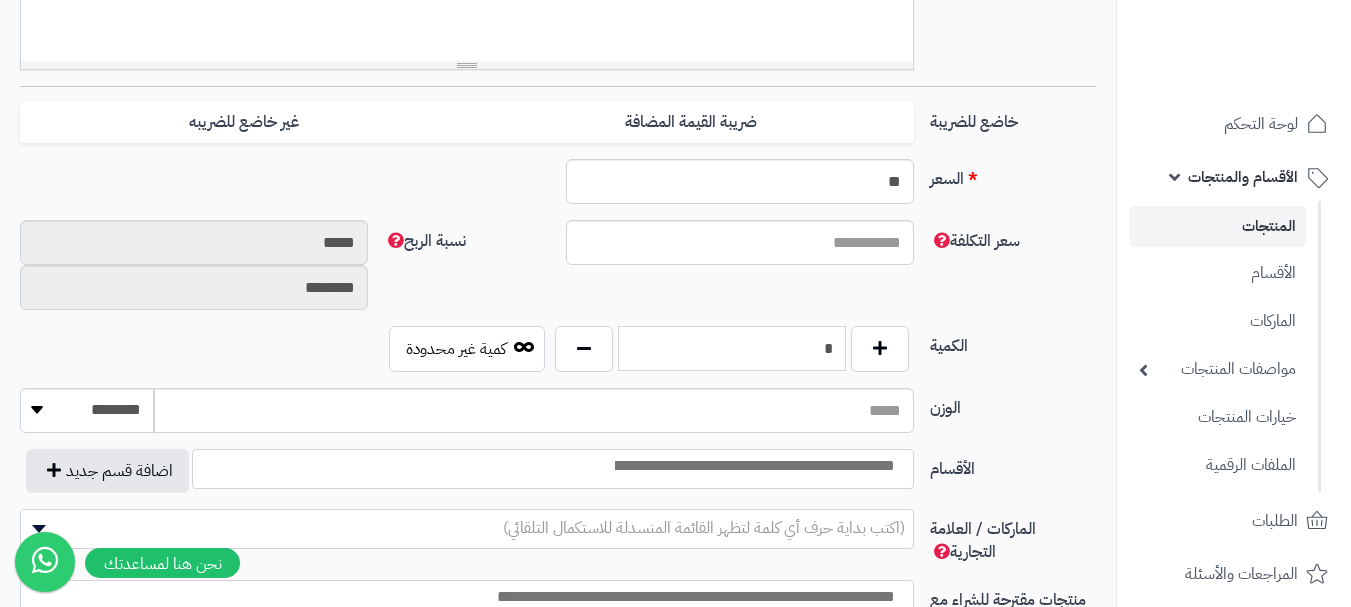 click on "*" at bounding box center [732, 348] 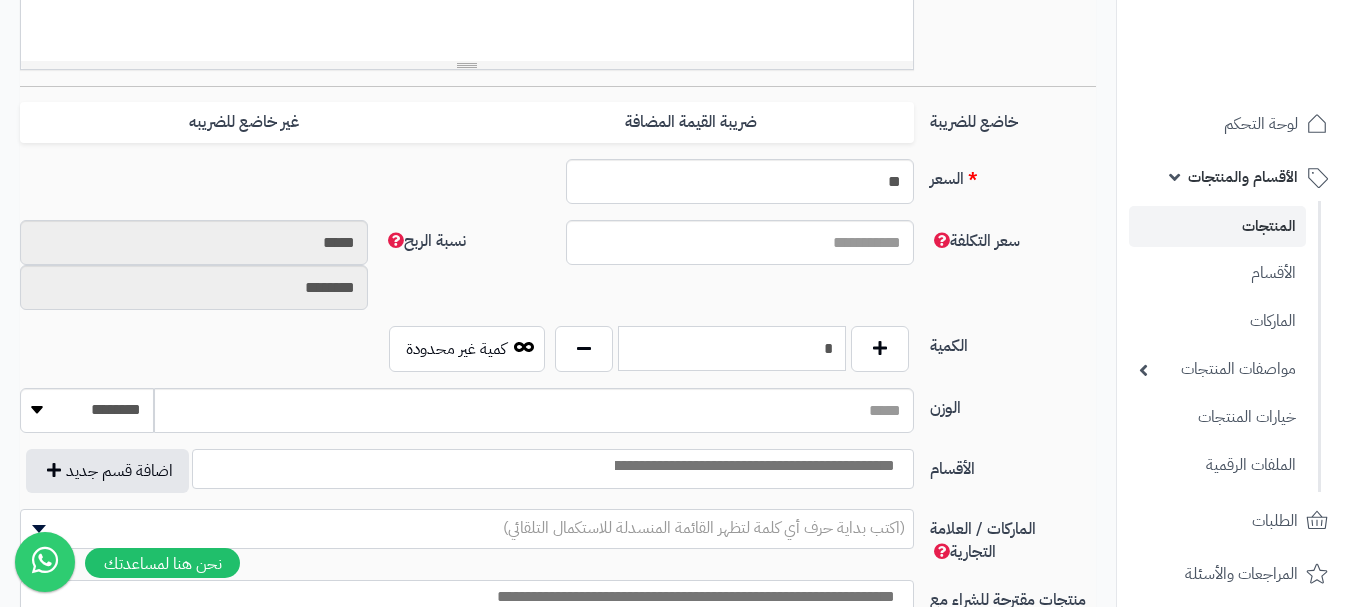click on "*" at bounding box center (732, 348) 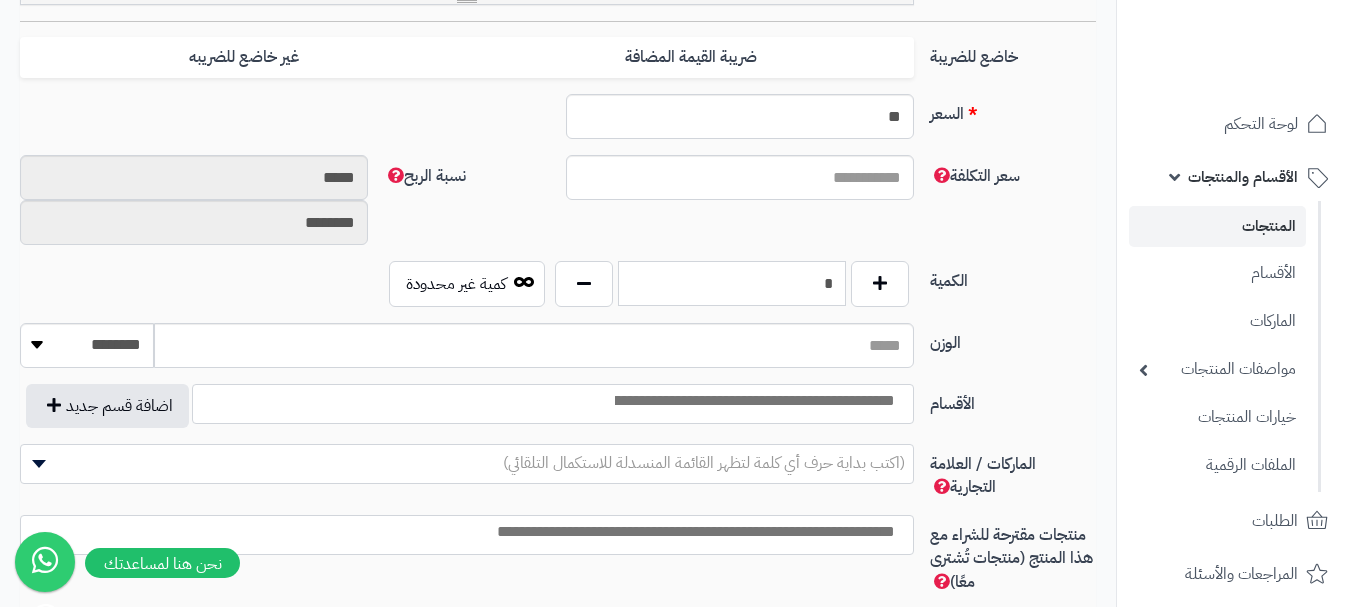 scroll, scrollTop: 990, scrollLeft: 0, axis: vertical 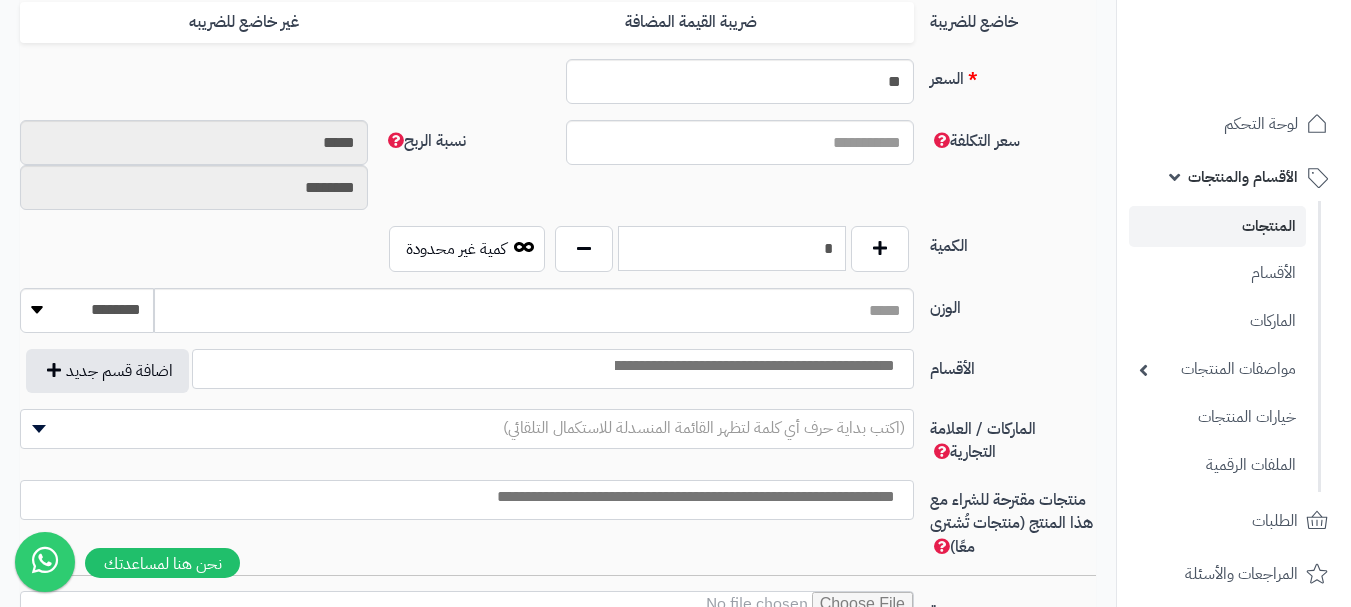 type on "*" 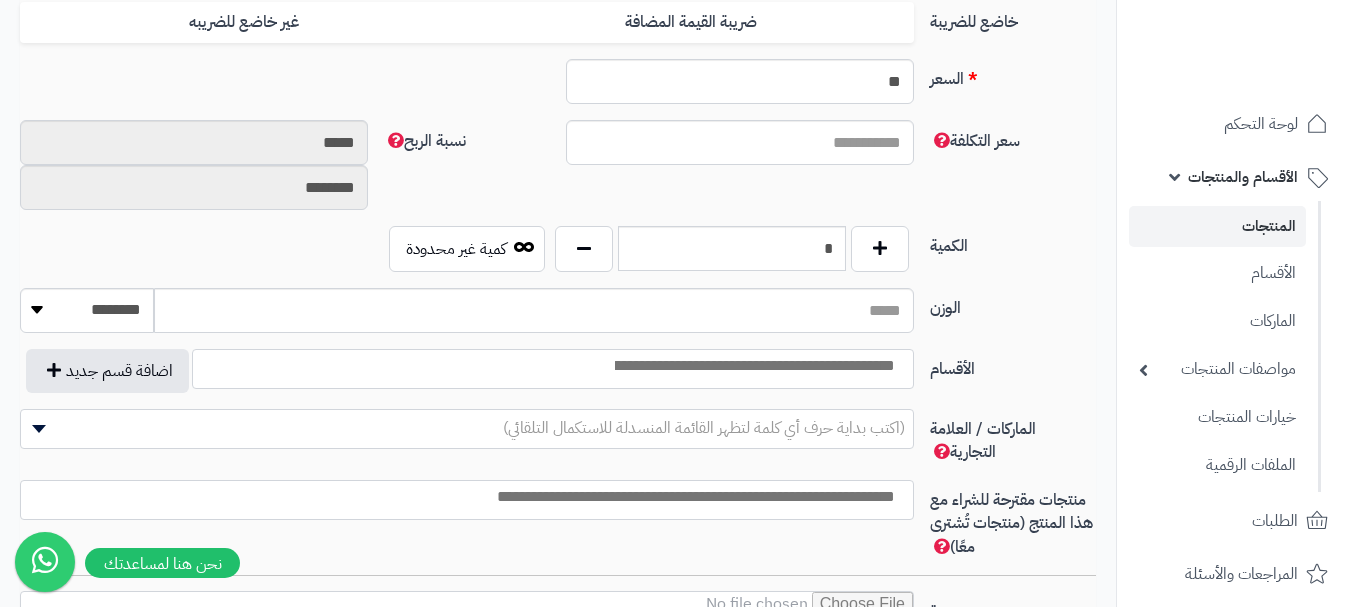 click at bounding box center [753, 366] 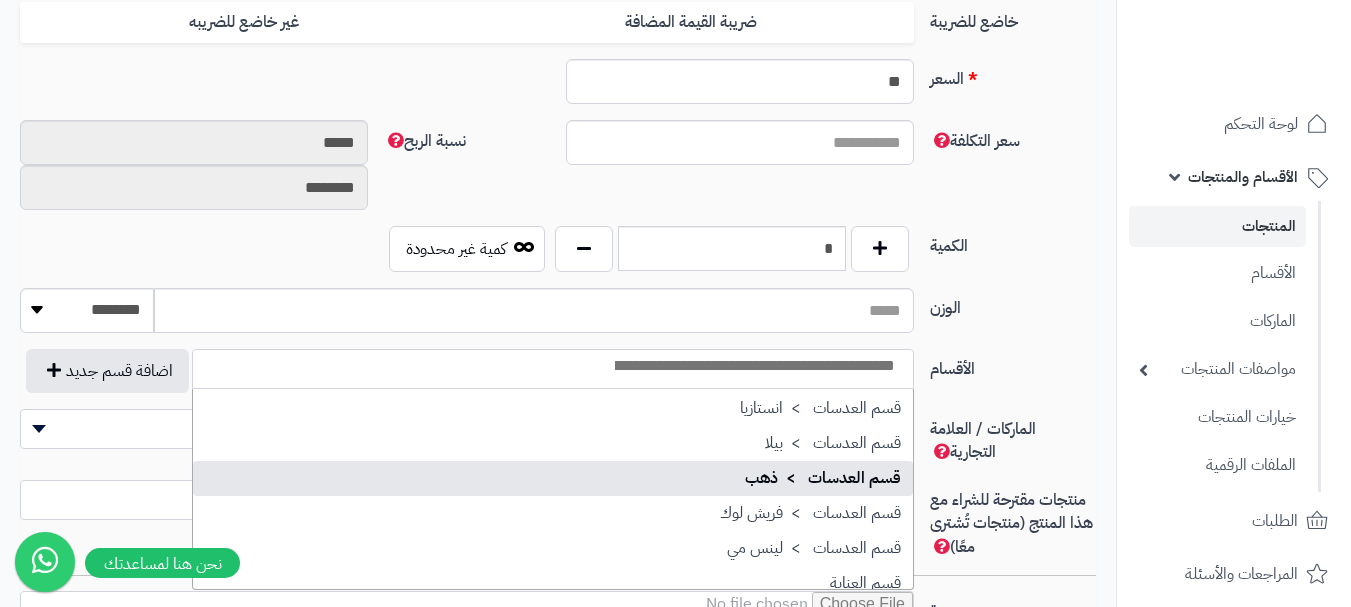 scroll, scrollTop: 1500, scrollLeft: 0, axis: vertical 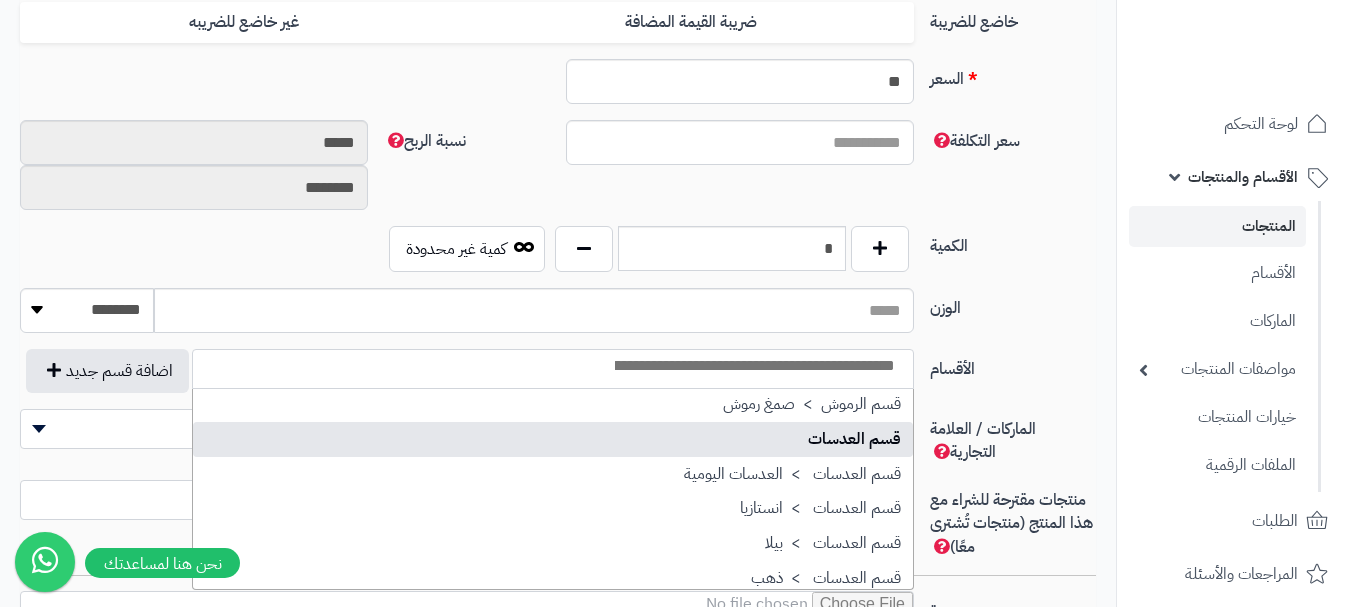 drag, startPoint x: 874, startPoint y: 452, endPoint x: 697, endPoint y: 286, distance: 242.66232 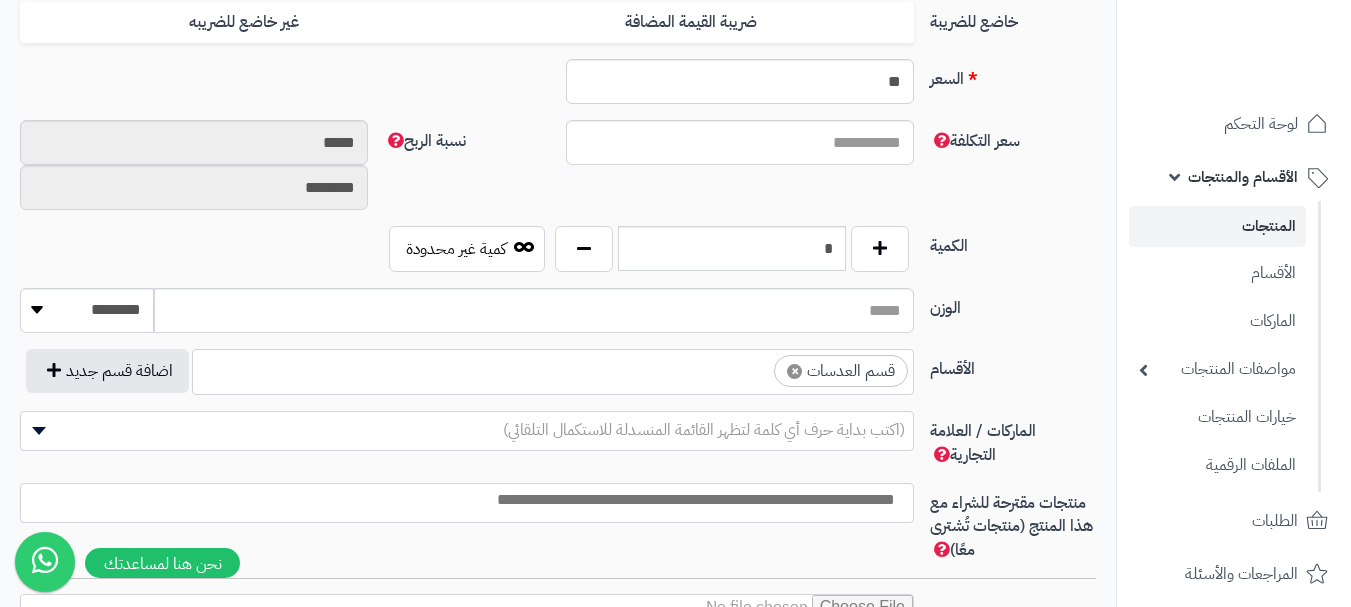 scroll, scrollTop: 1100, scrollLeft: 0, axis: vertical 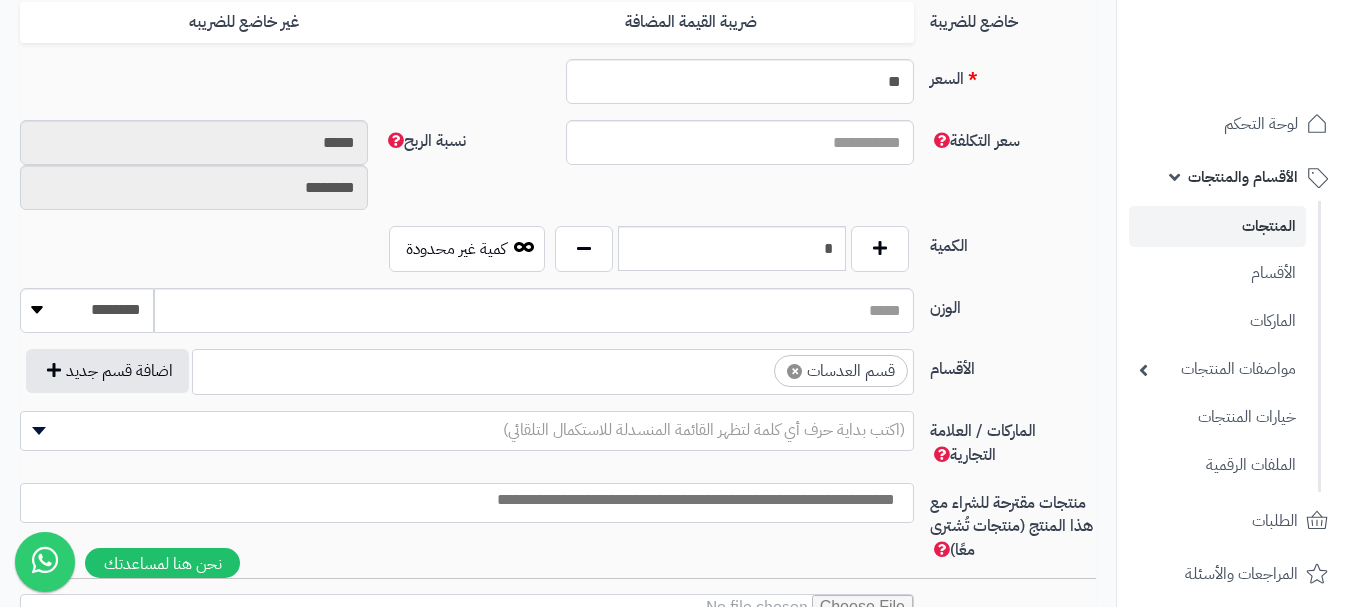 click on "× قسم العدسات" at bounding box center [553, 369] 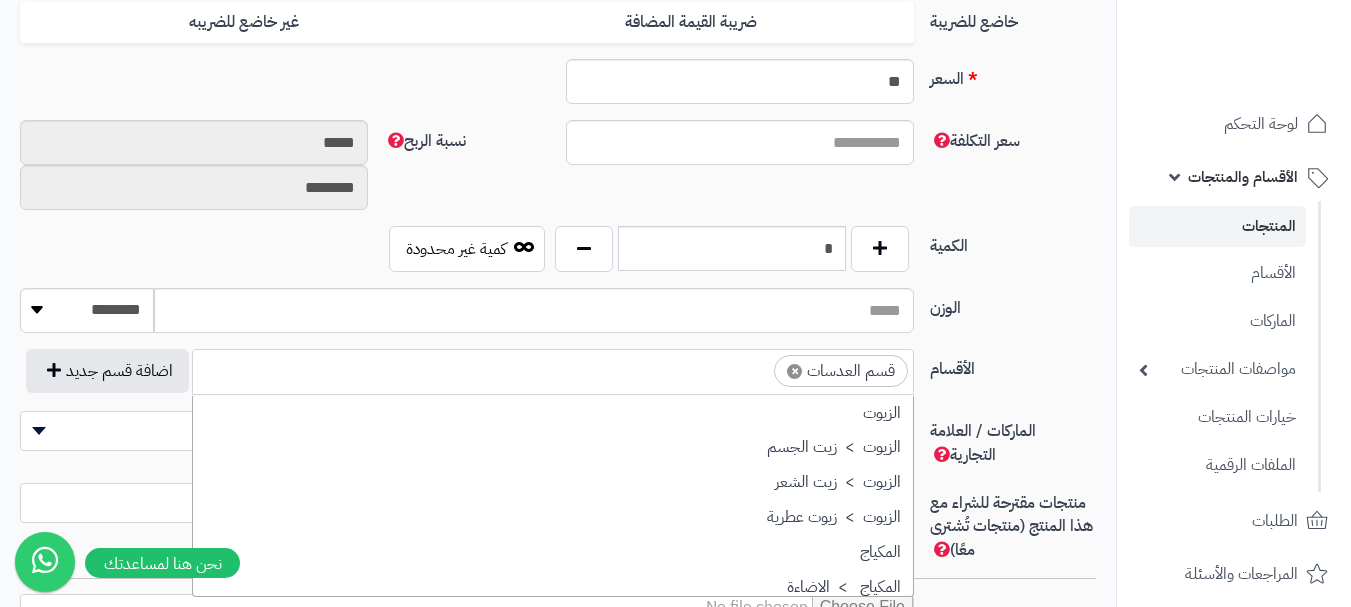scroll, scrollTop: 1498, scrollLeft: 0, axis: vertical 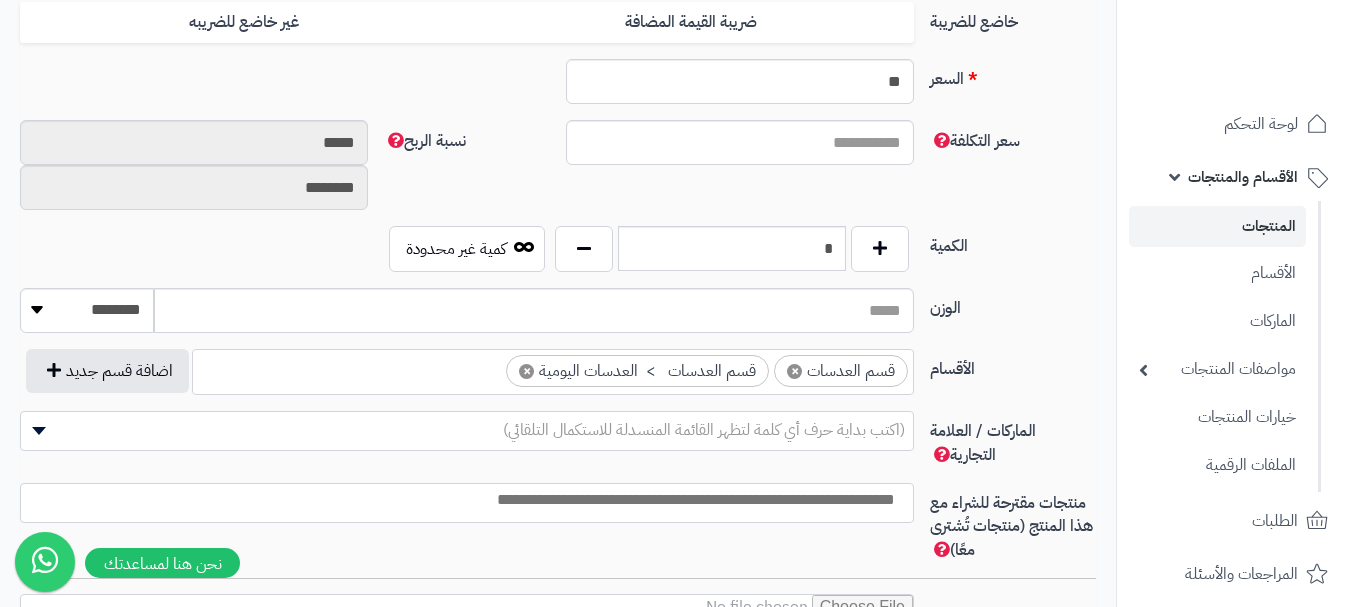 click on "× قسم العدسات × قسم العدسات   >  العدسات اليومية" at bounding box center [553, 369] 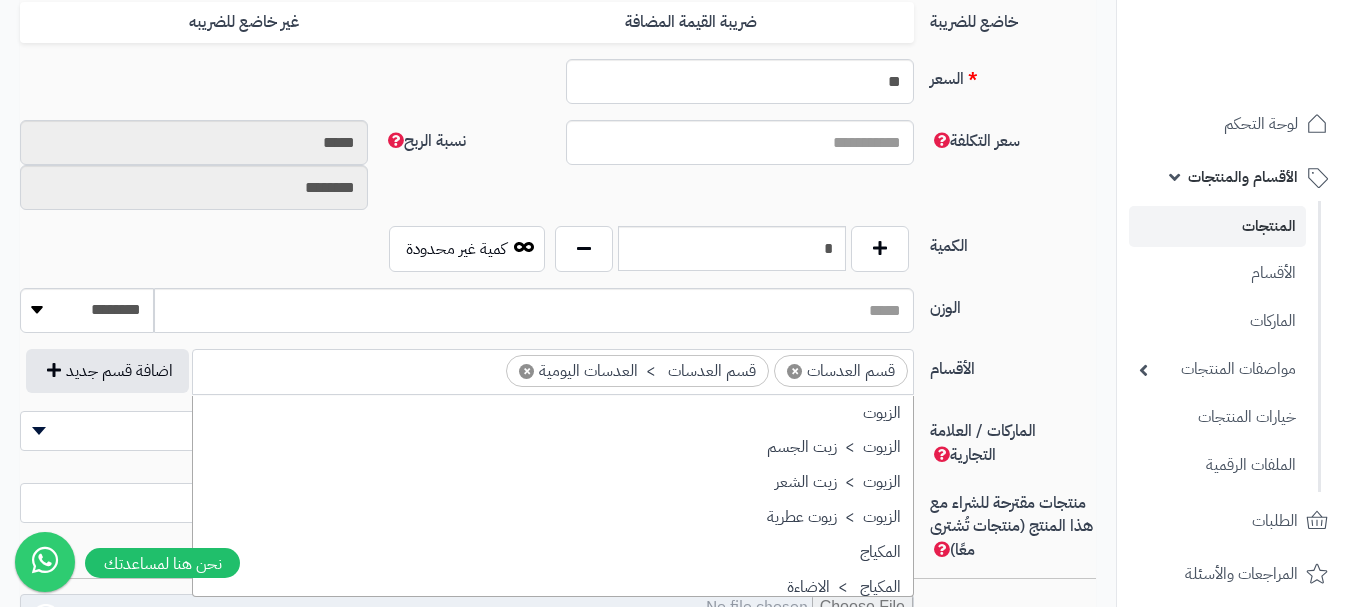 scroll, scrollTop: 1498, scrollLeft: 0, axis: vertical 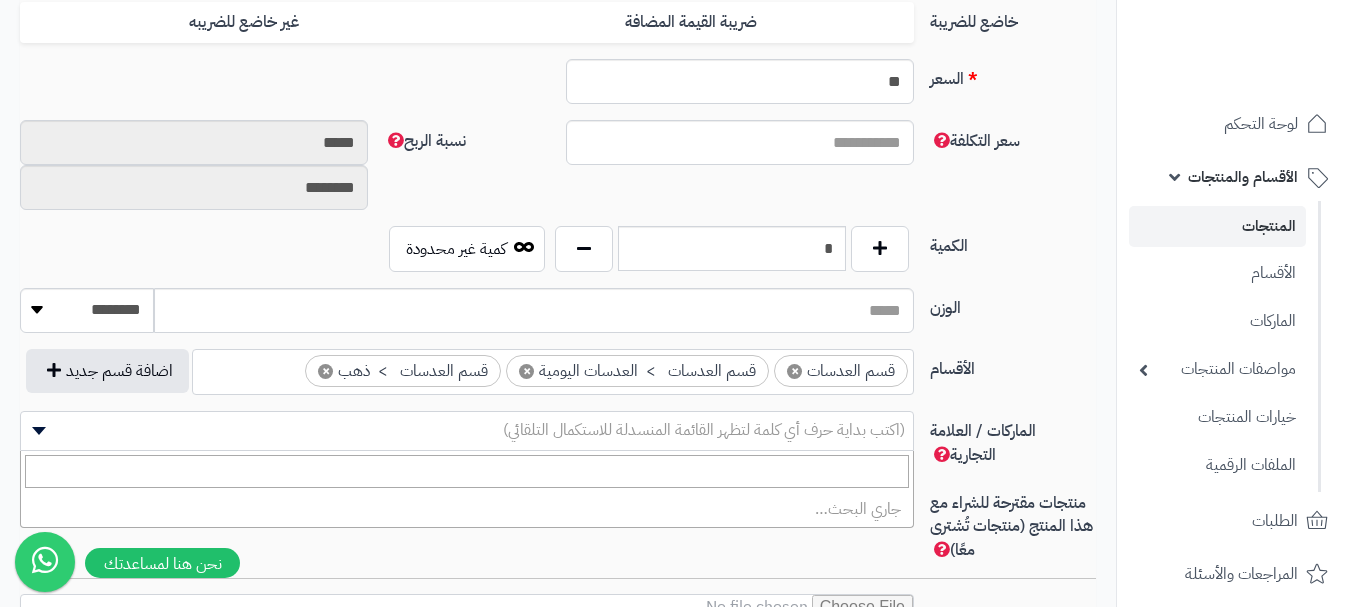 click on "(اكتب بداية حرف أي كلمة لتظهر القائمة المنسدلة للاستكمال التلقائي)" at bounding box center [704, 430] 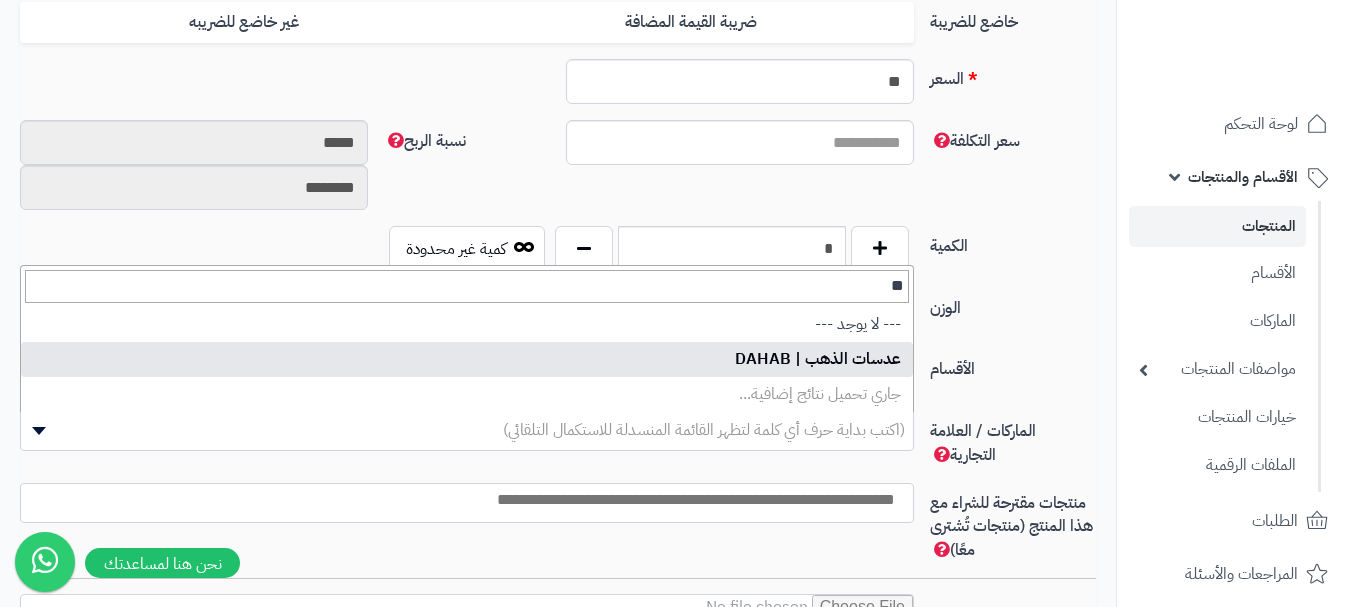 type on "**" 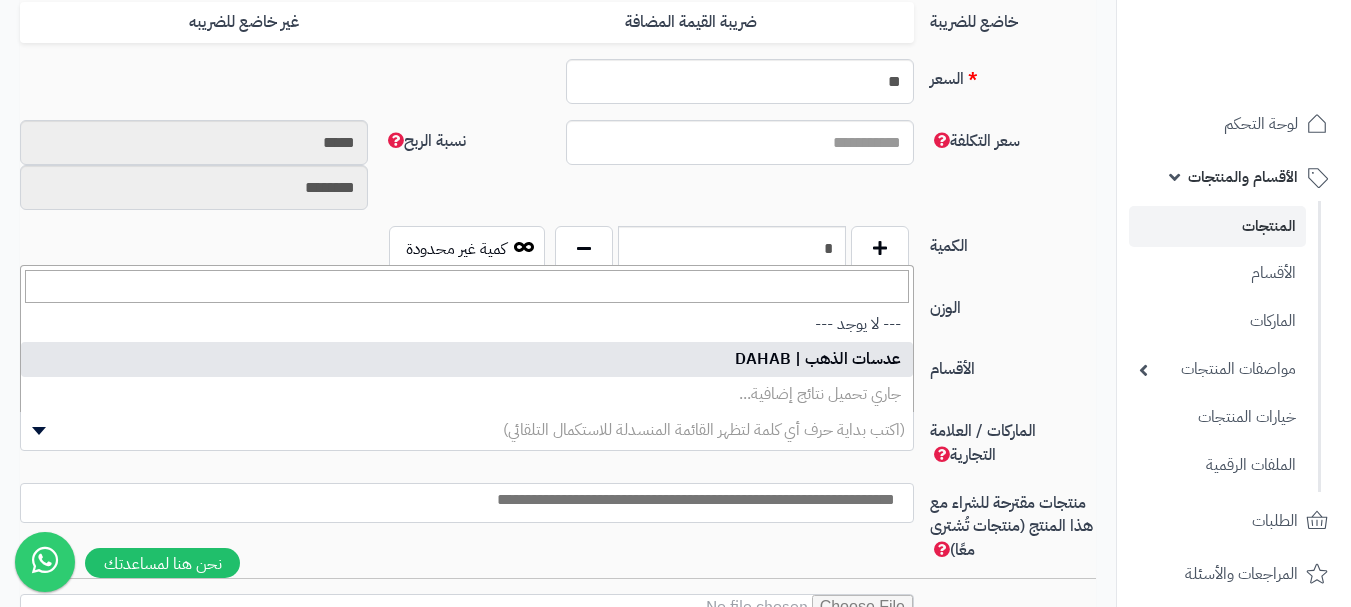 select on "***" 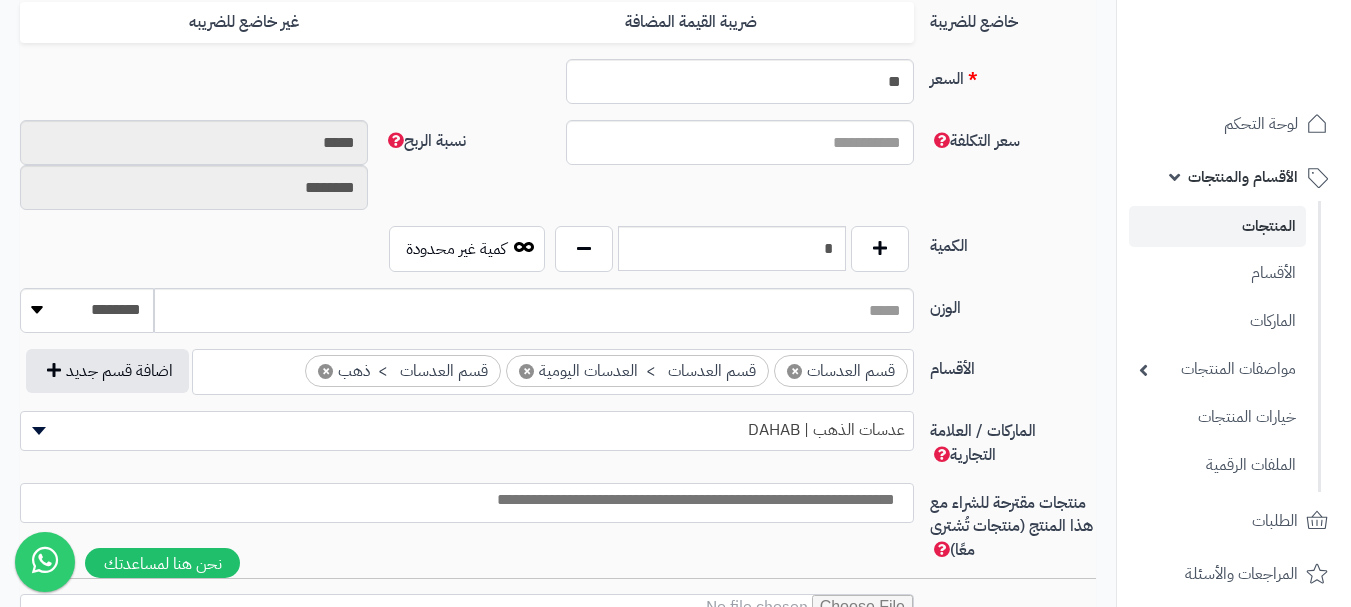 click at bounding box center [462, 500] 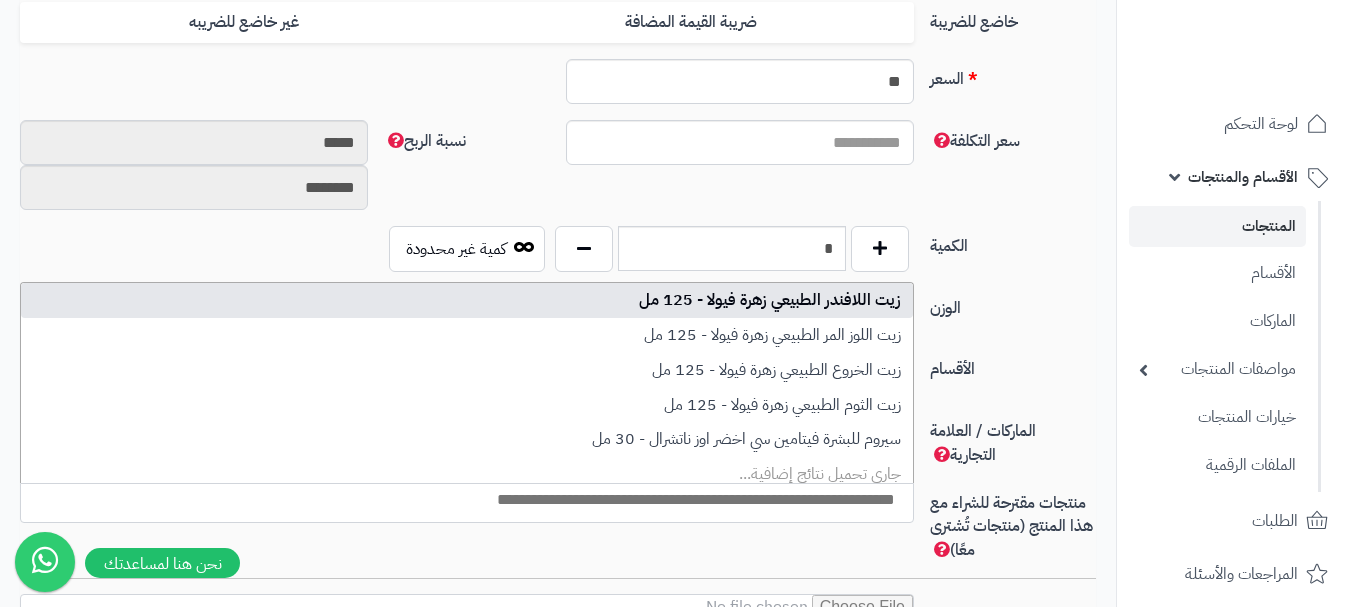 click on "الوزن
******** **** ***** *****" at bounding box center (558, 318) 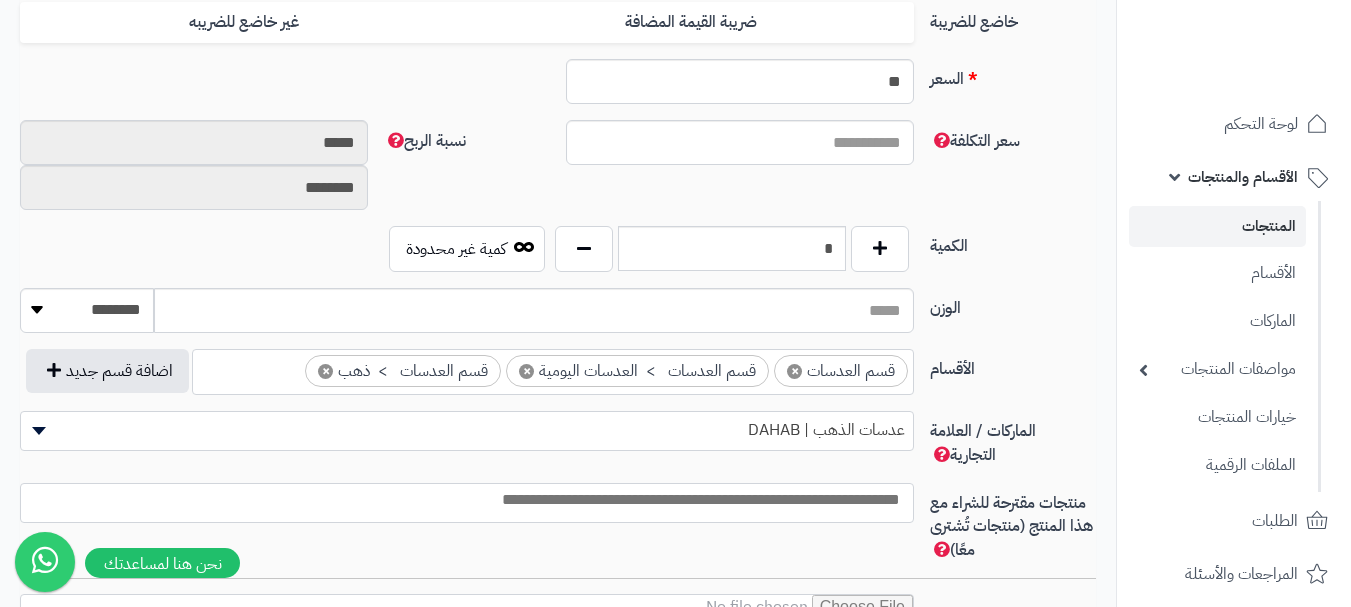 click at bounding box center [467, 503] 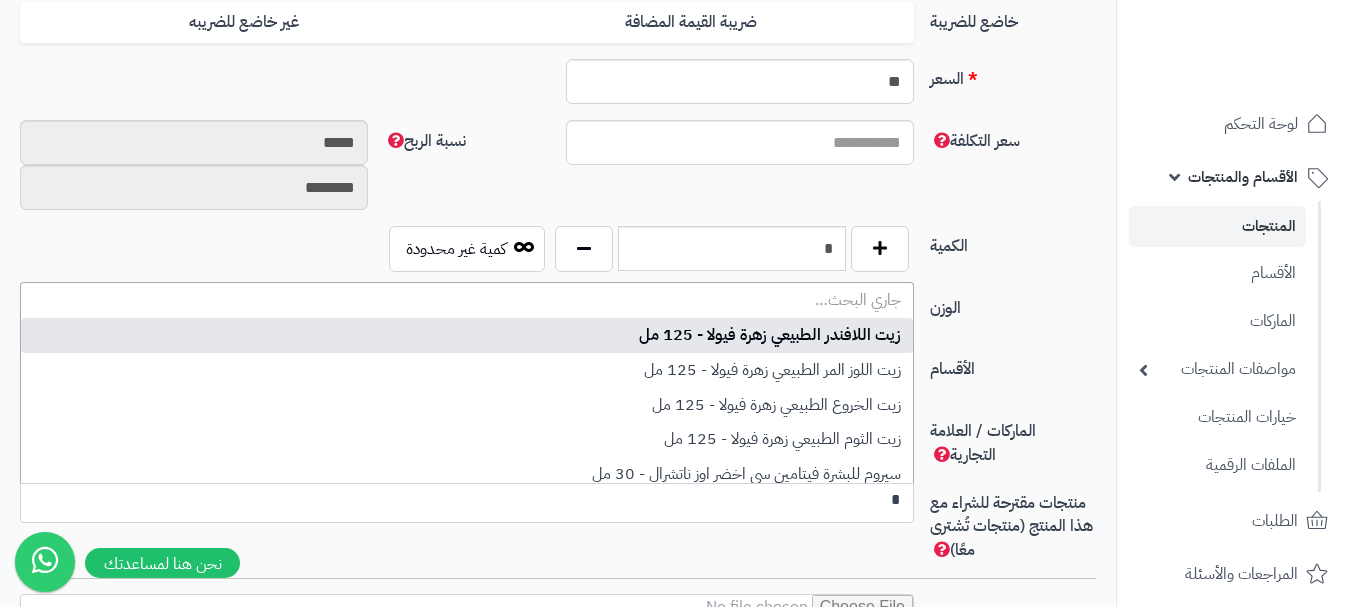 scroll, scrollTop: 0, scrollLeft: 0, axis: both 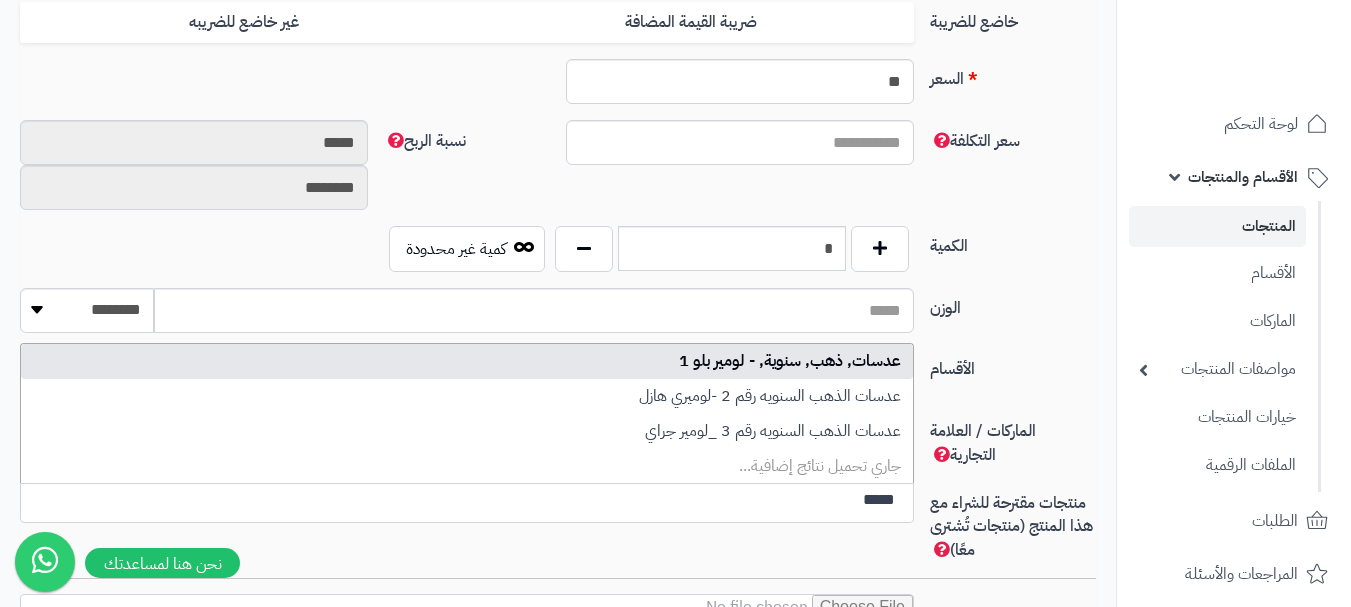 type on "*****" 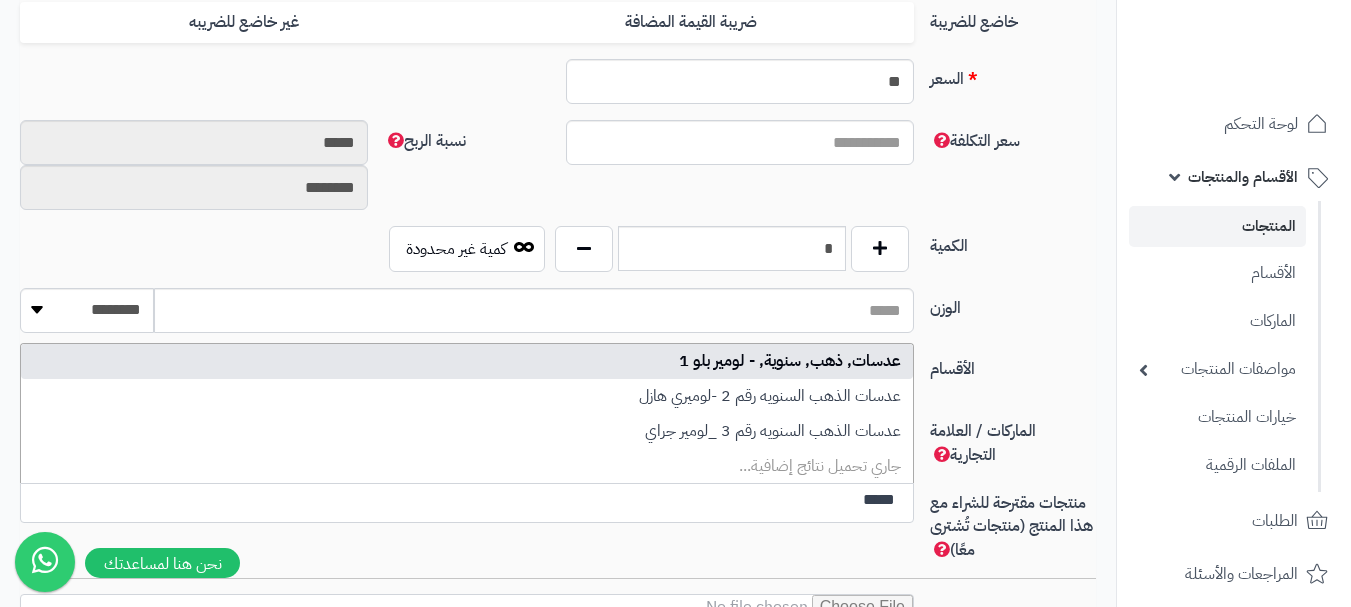 type 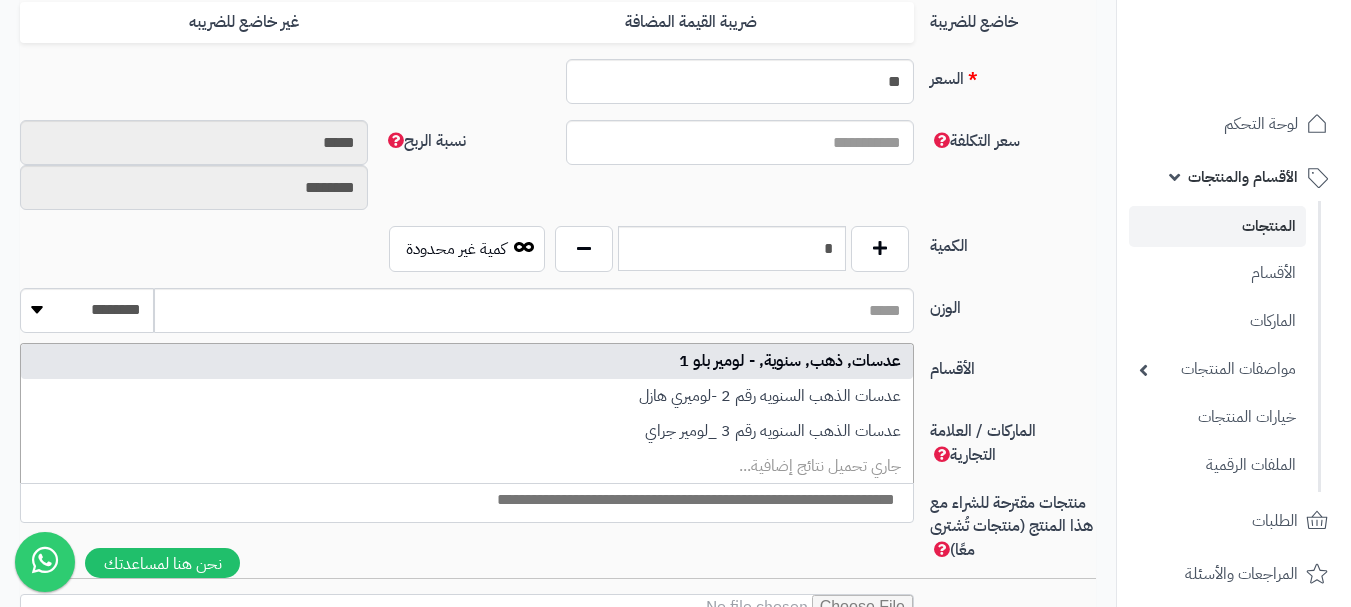 select on "****" 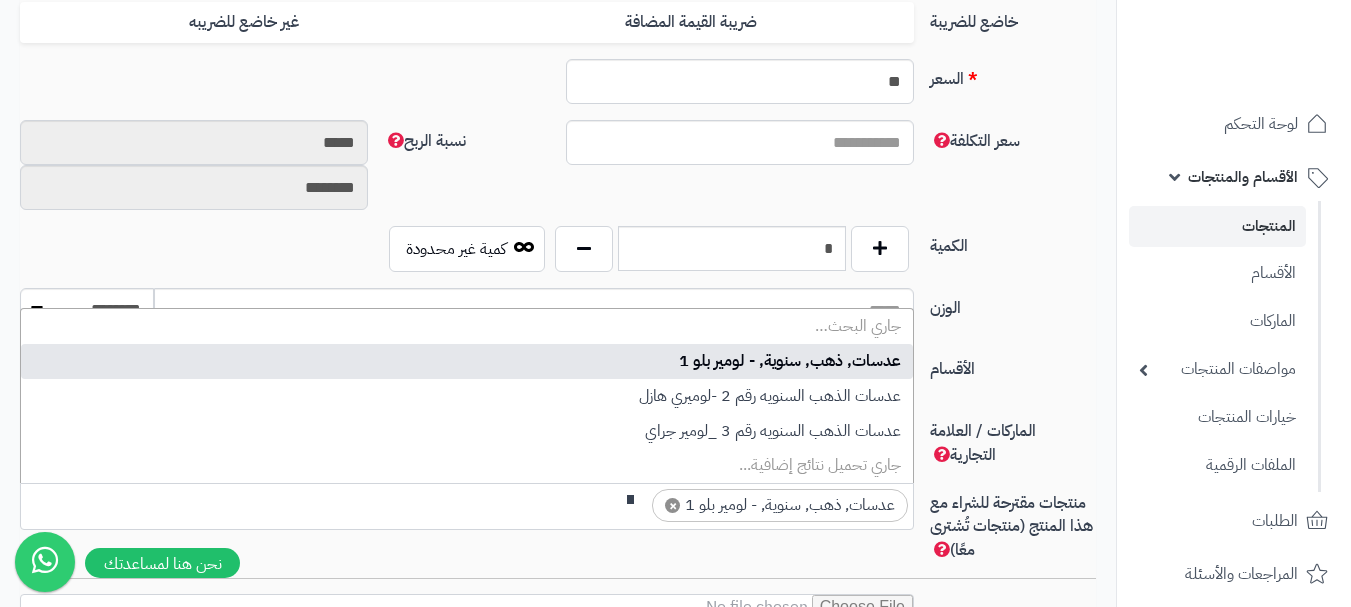 scroll, scrollTop: 0, scrollLeft: 0, axis: both 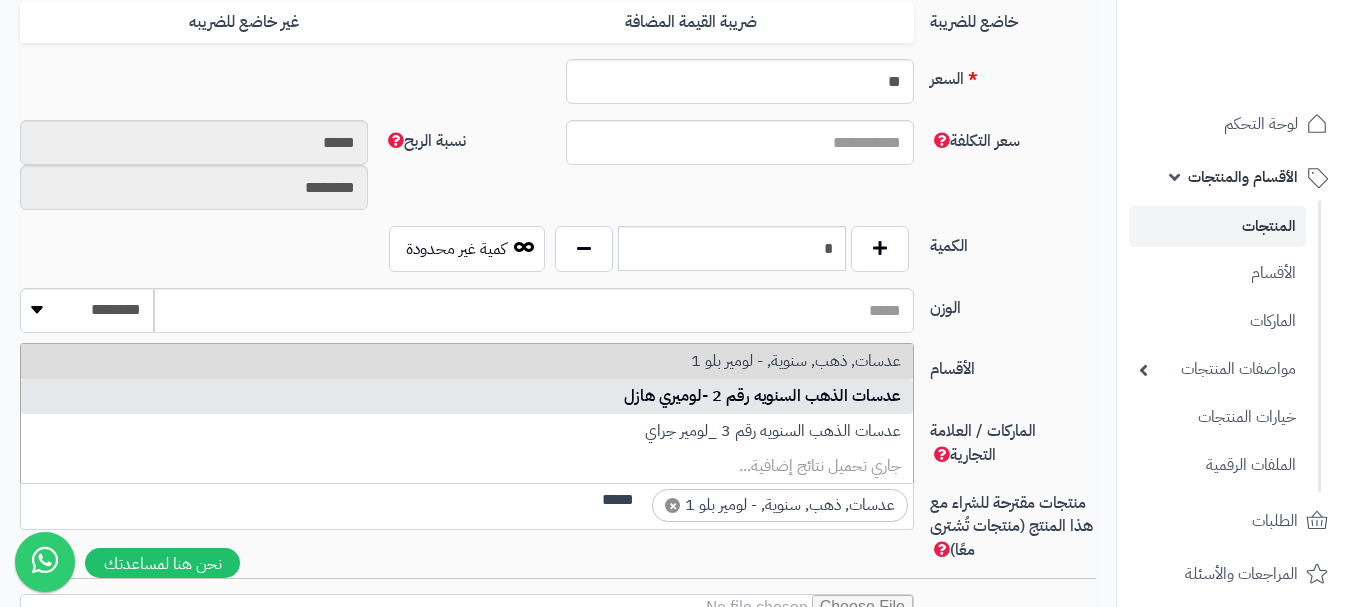 type on "*****" 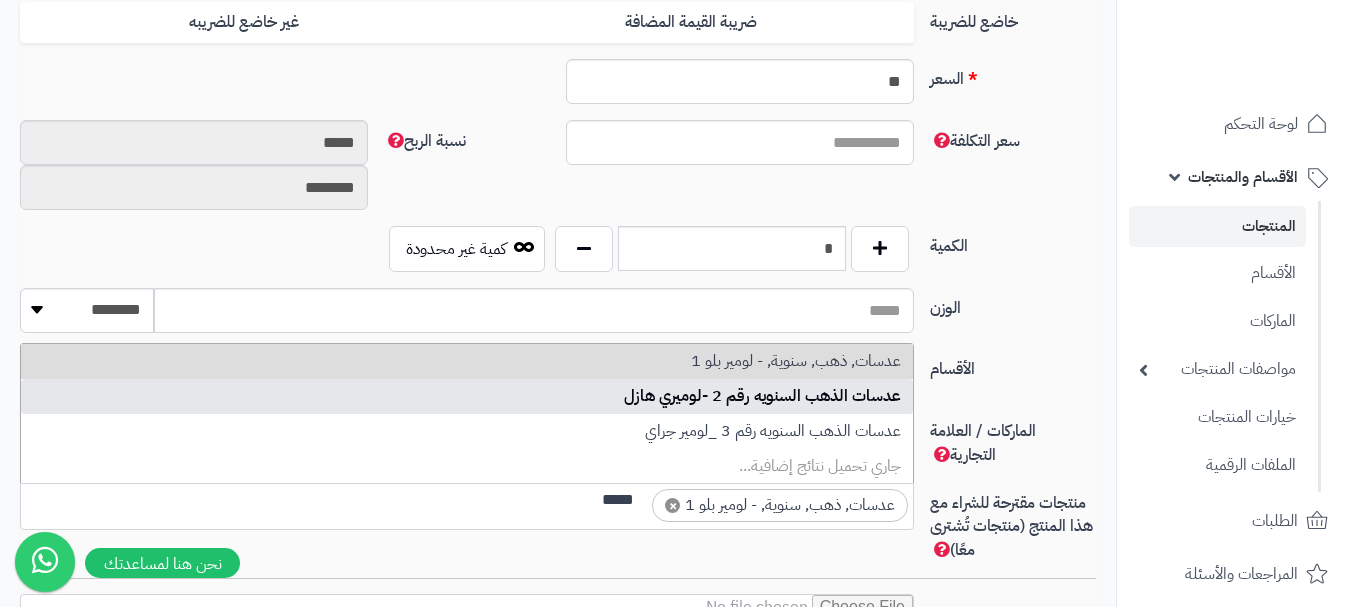 type 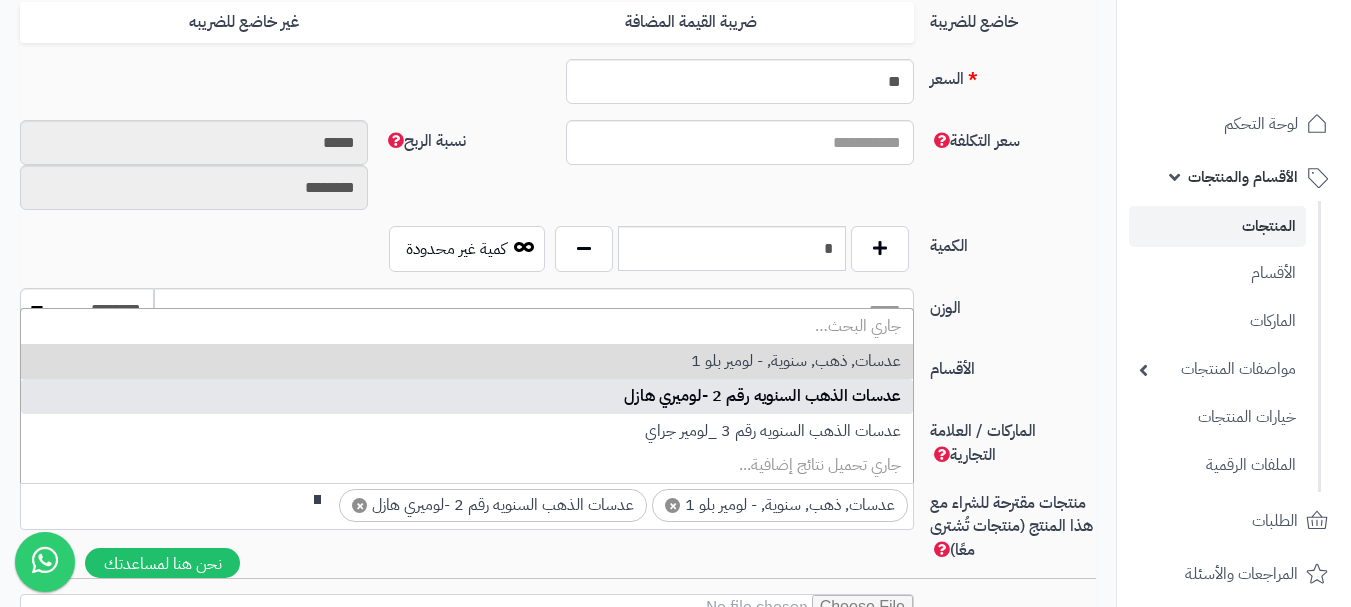 scroll, scrollTop: 0, scrollLeft: 0, axis: both 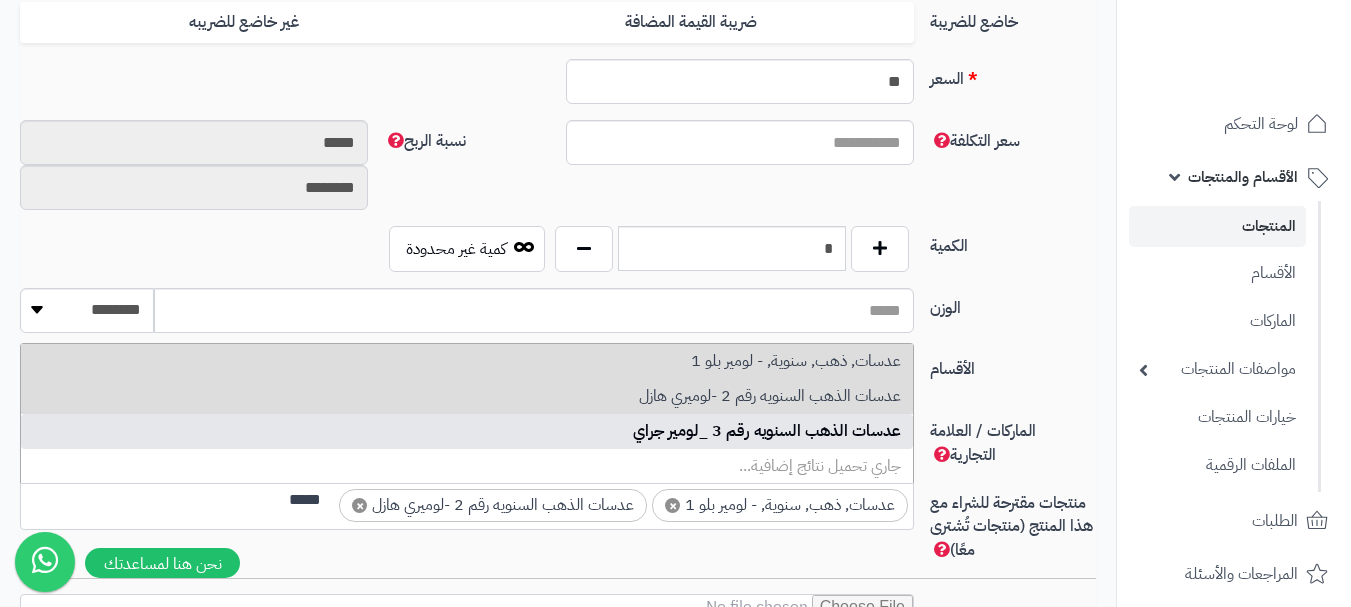 type on "*****" 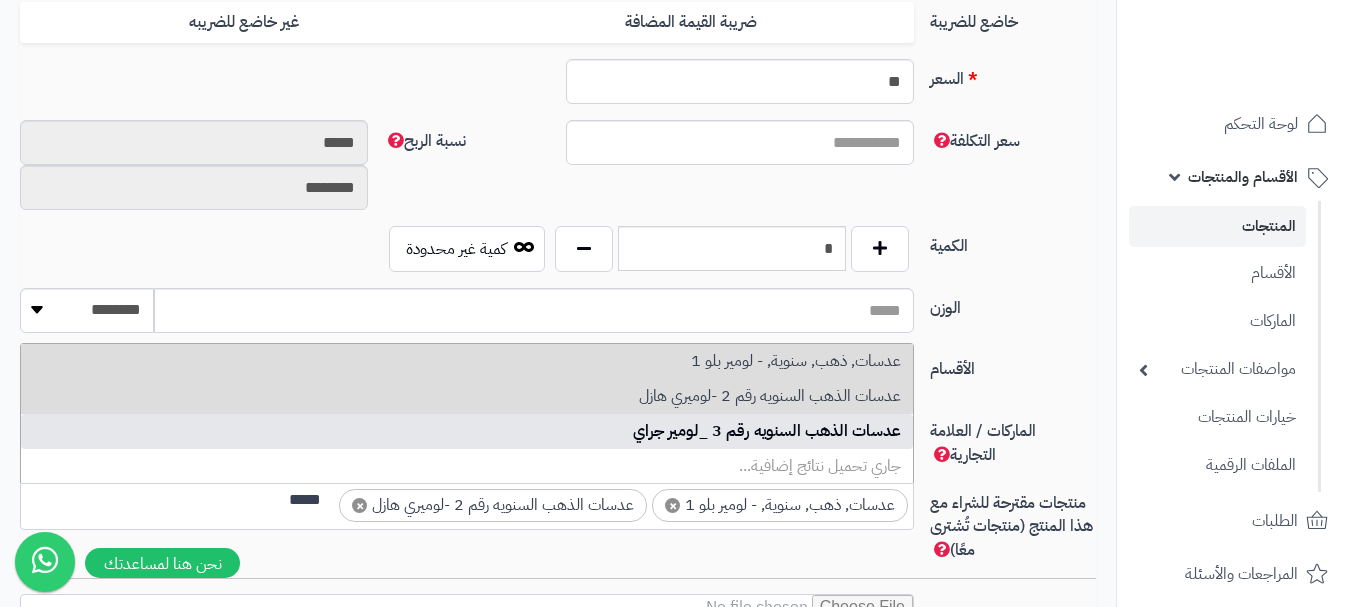 type 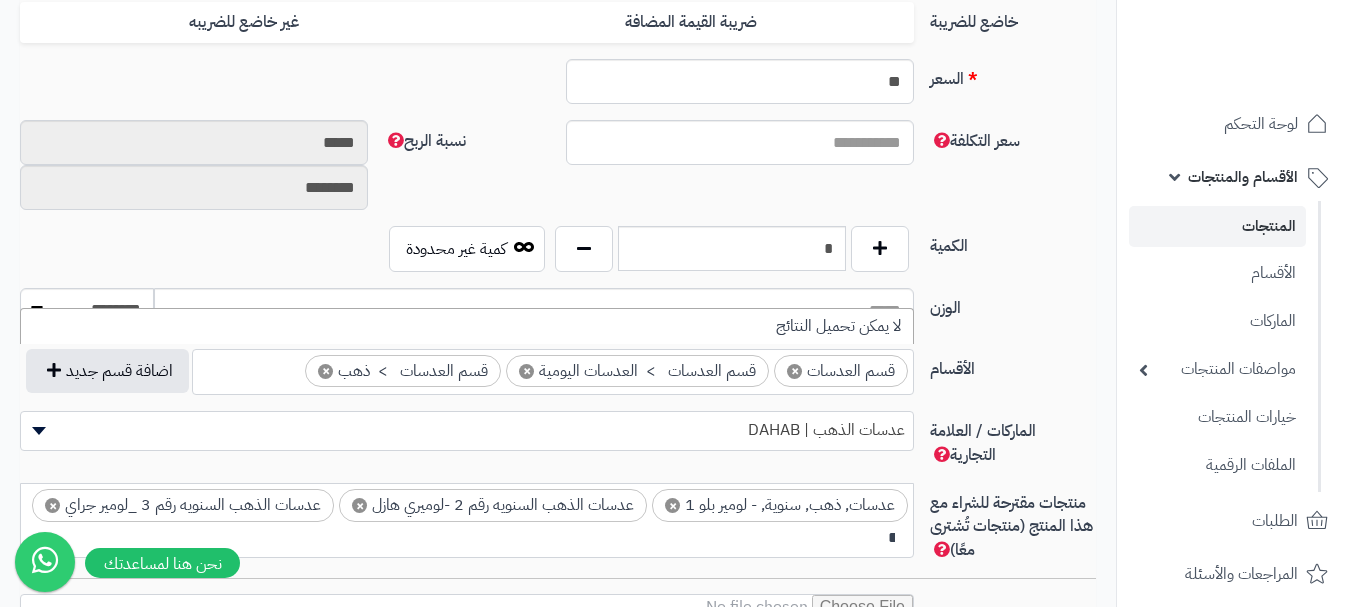 scroll, scrollTop: 0, scrollLeft: -5, axis: horizontal 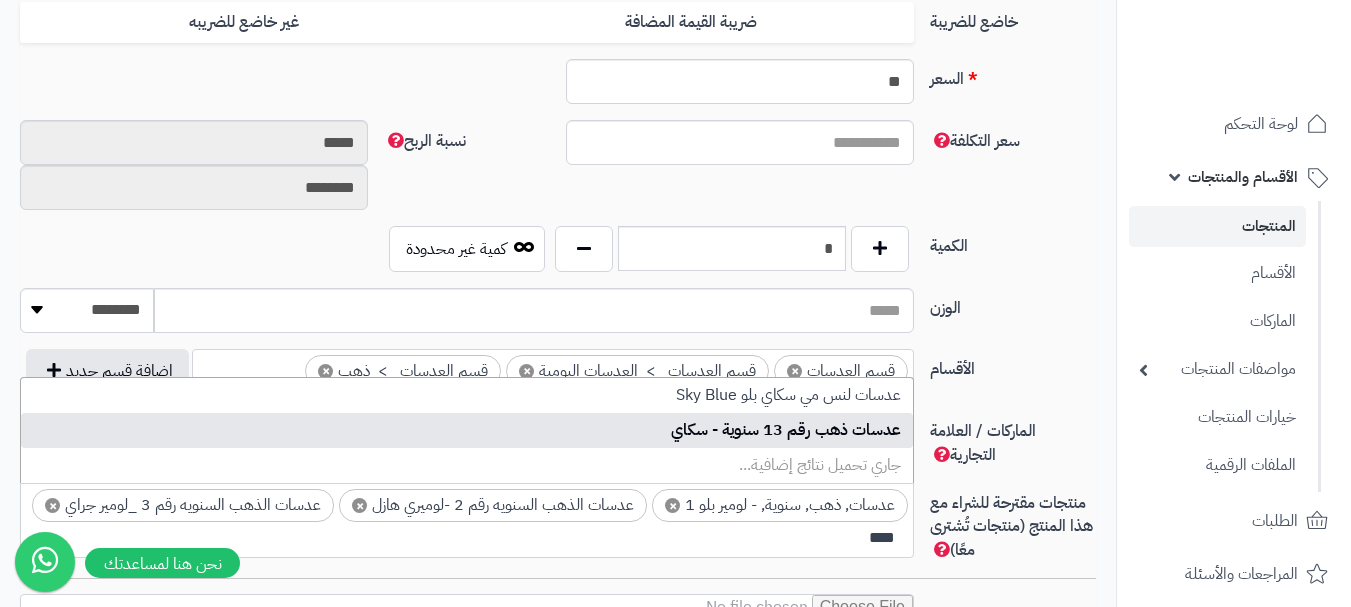 type on "****" 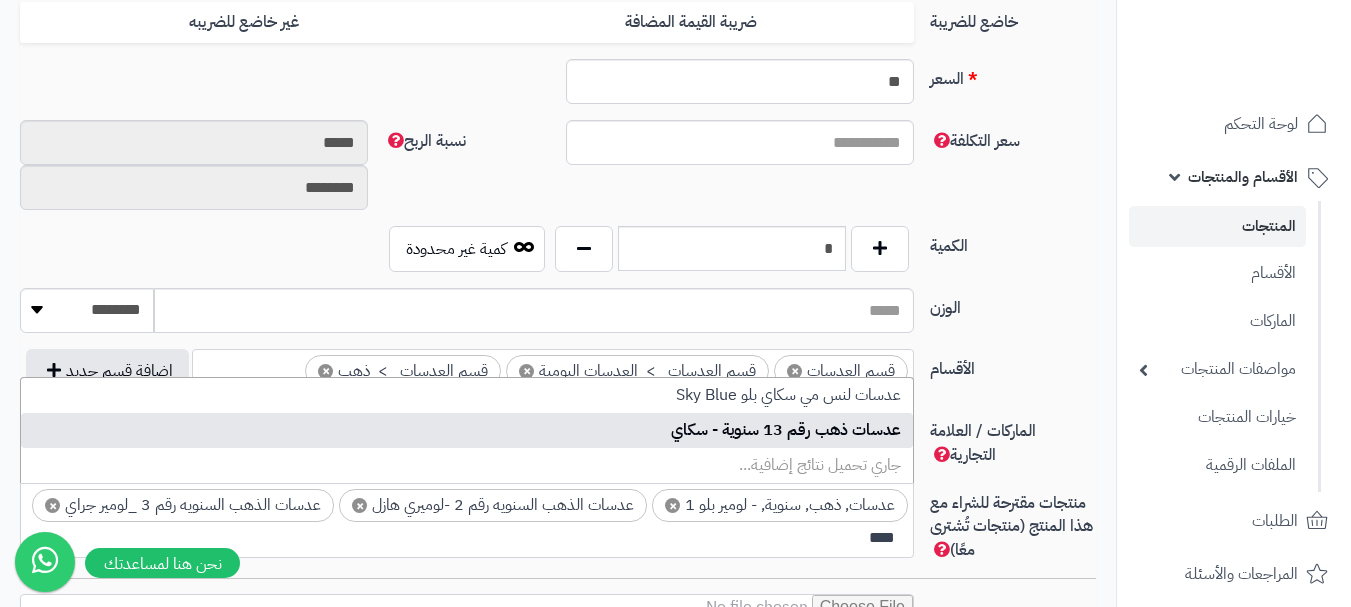 type 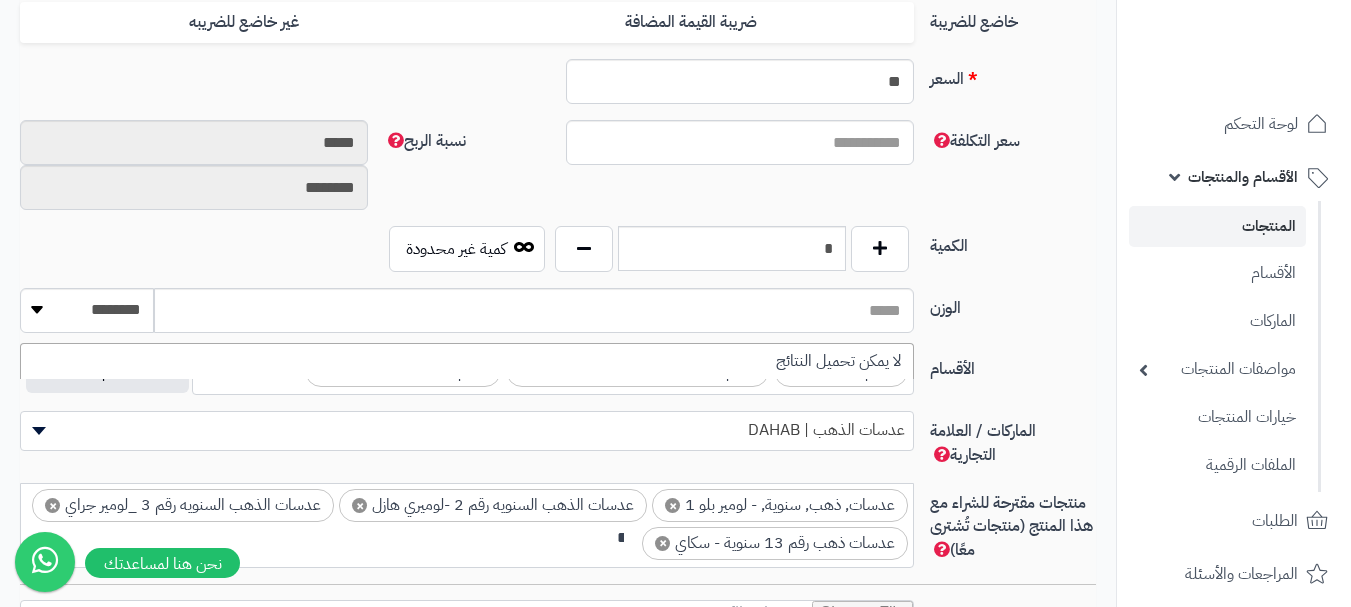 scroll, scrollTop: 0, scrollLeft: -5, axis: horizontal 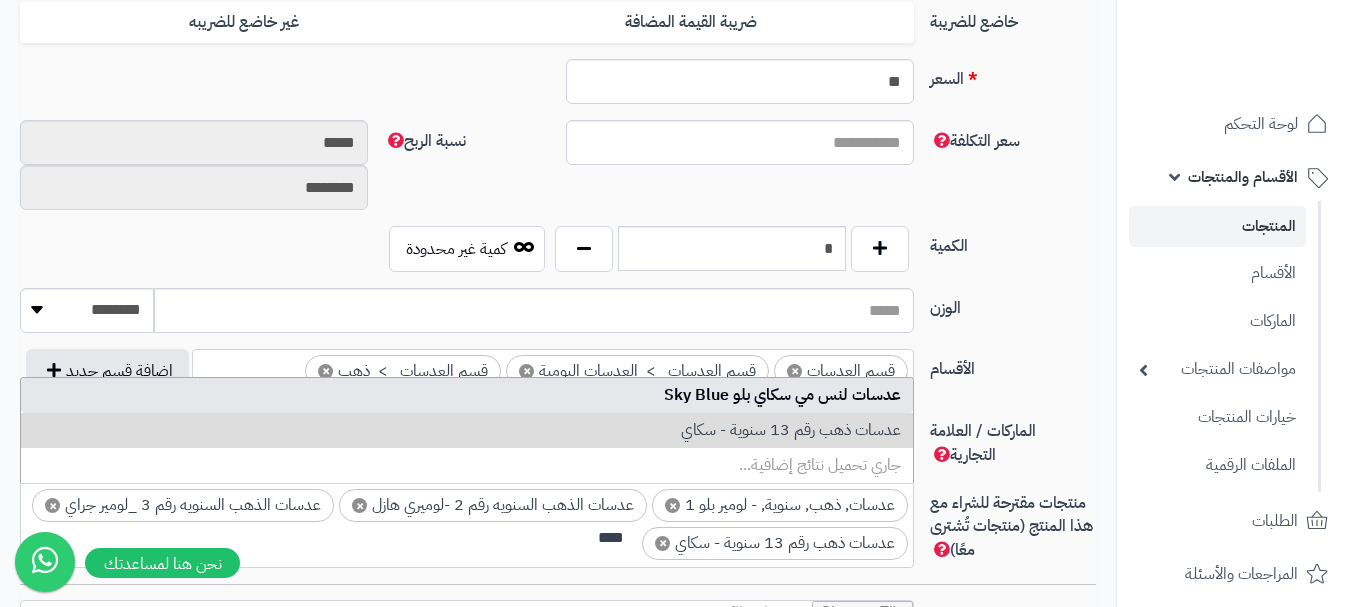 type on "****" 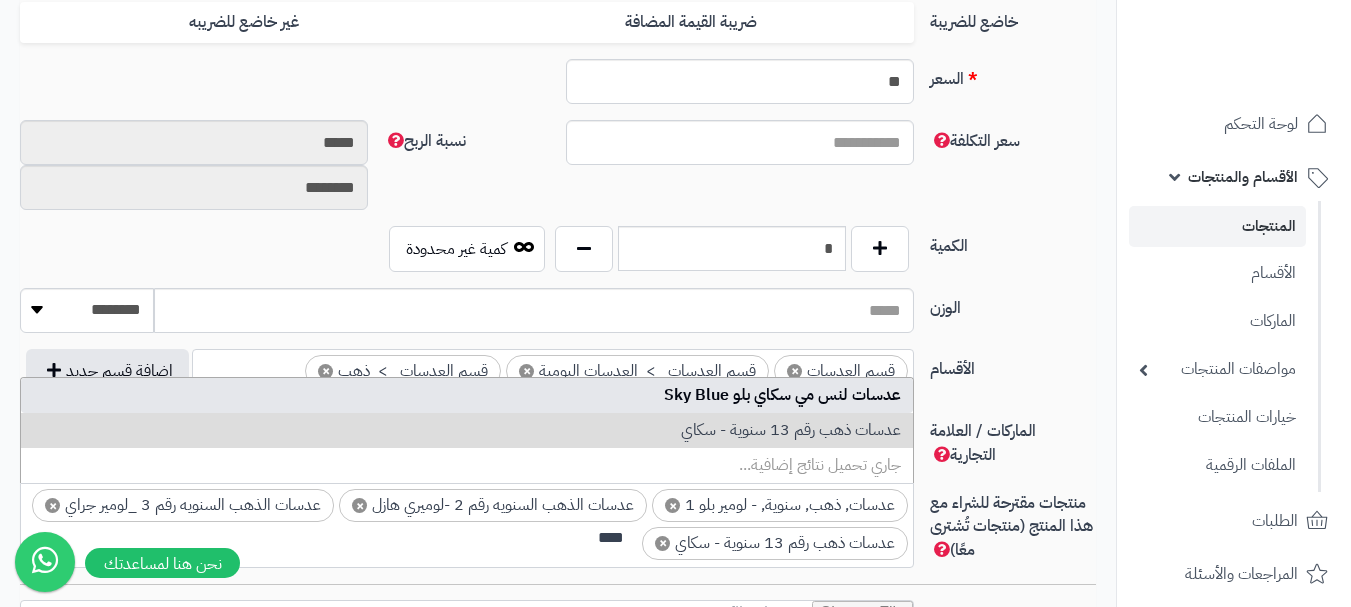 type 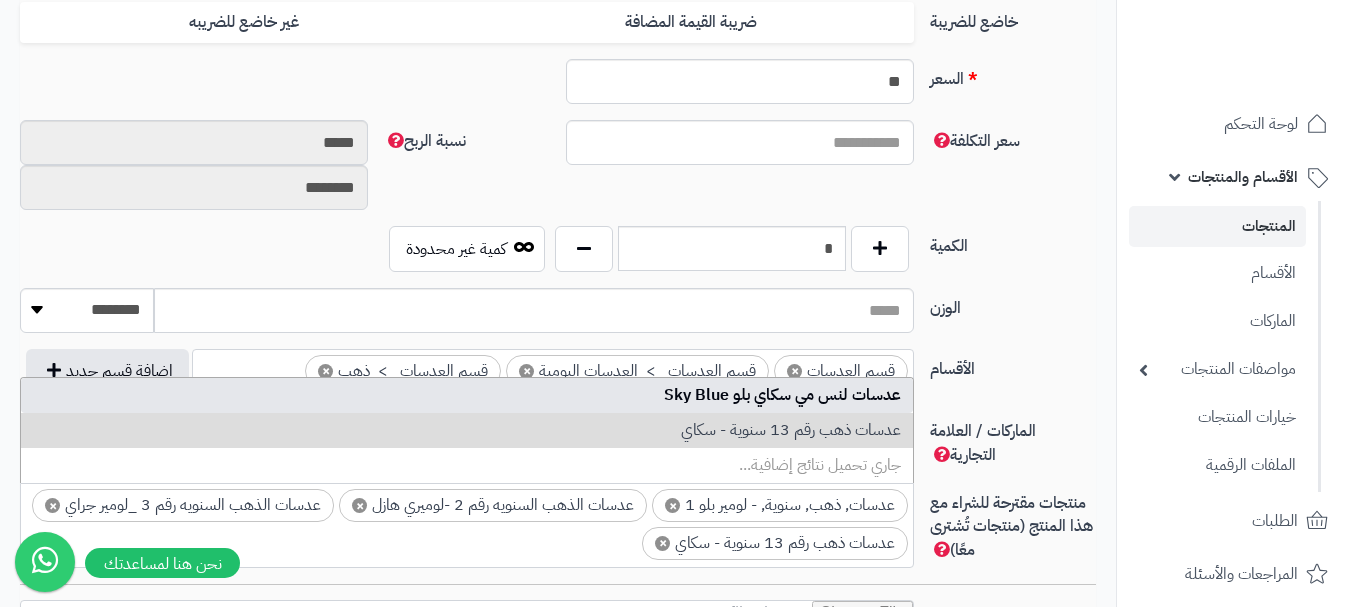 scroll, scrollTop: 0, scrollLeft: 0, axis: both 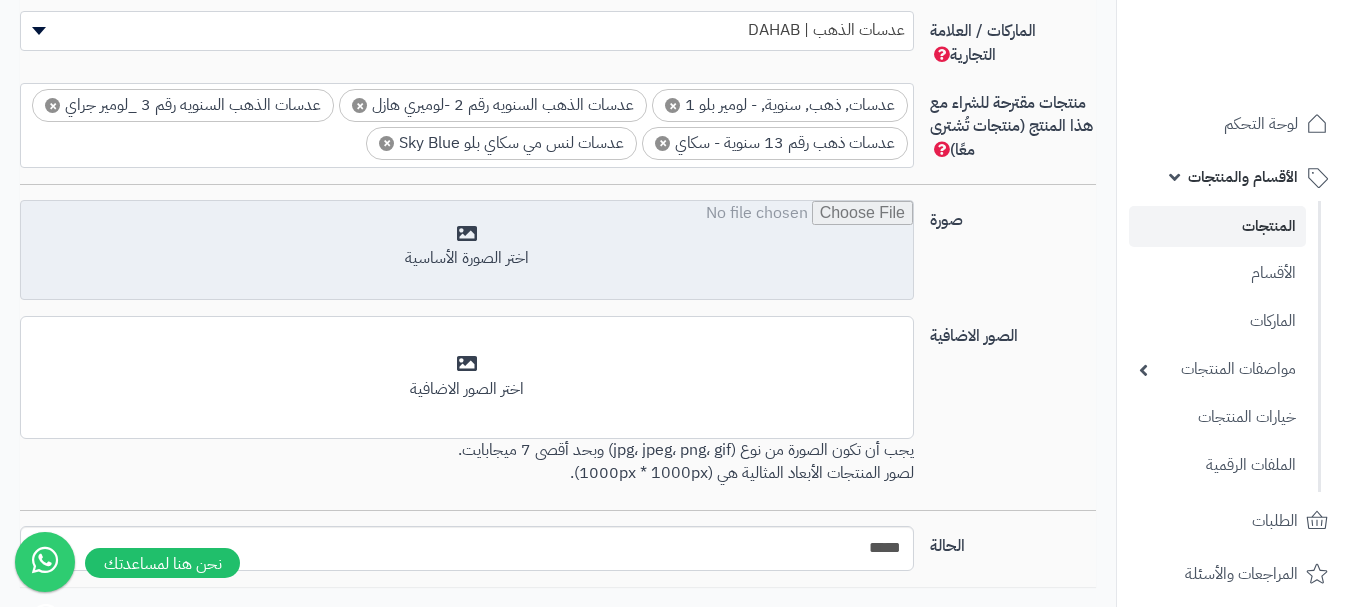 click at bounding box center [467, 251] 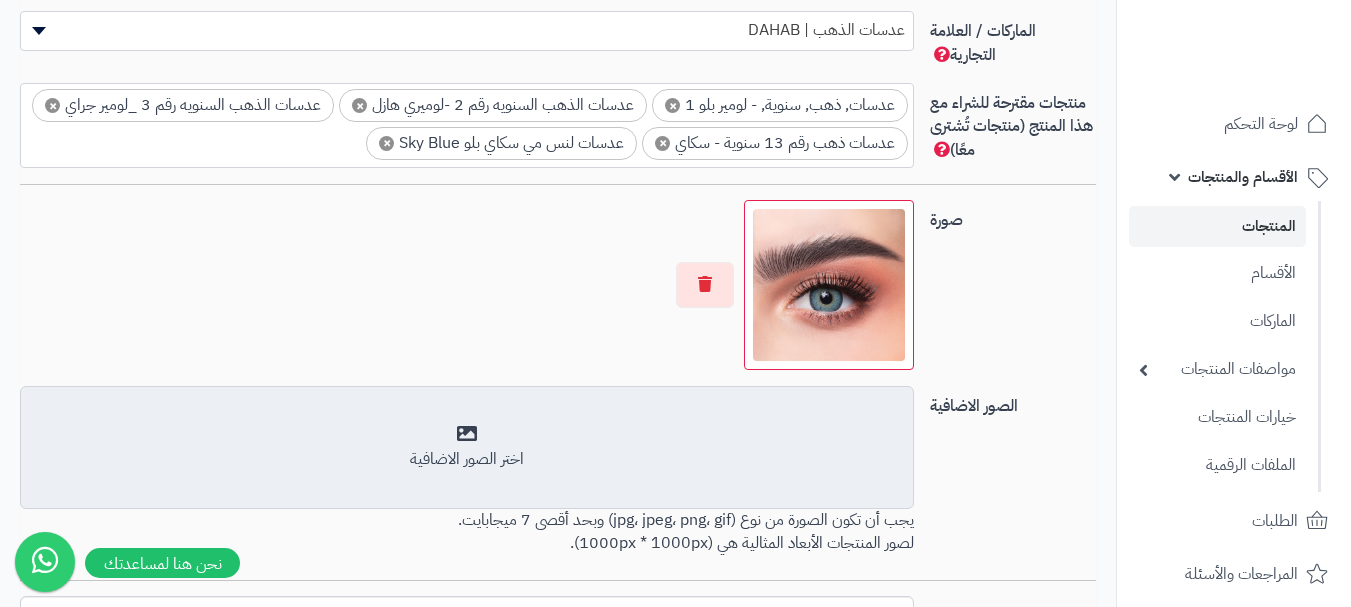 click on "أضف الصور الاضافية
اختر الصور الاضافية" at bounding box center (467, 448) 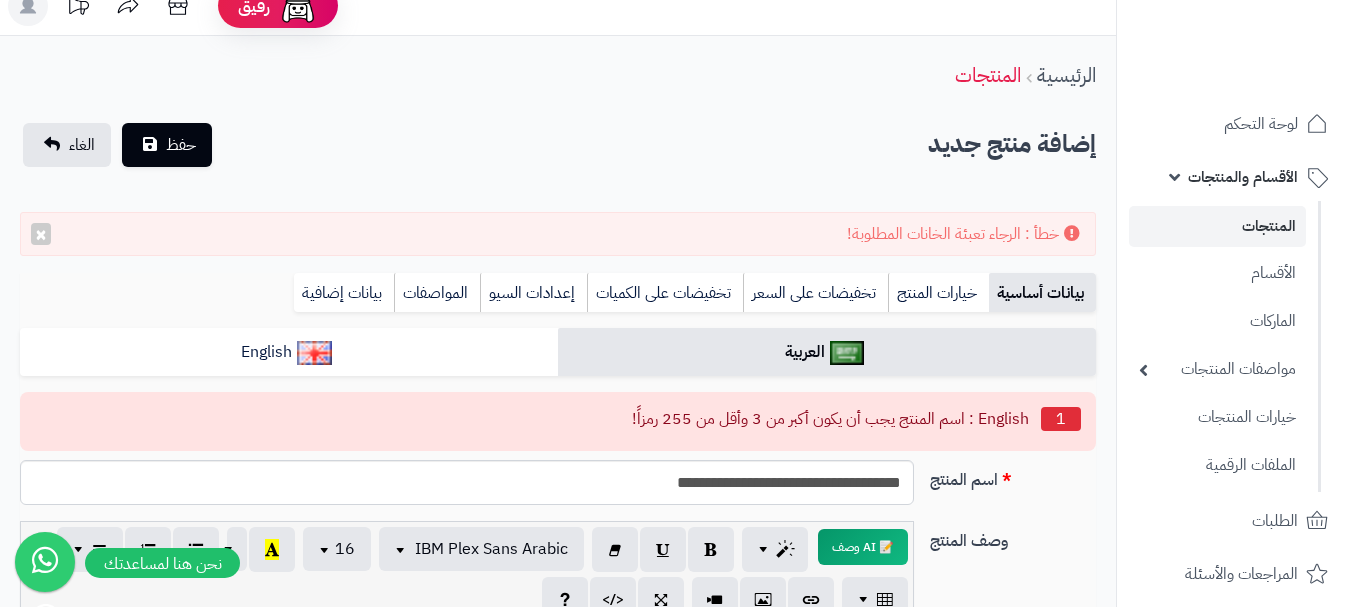 scroll, scrollTop: 0, scrollLeft: 0, axis: both 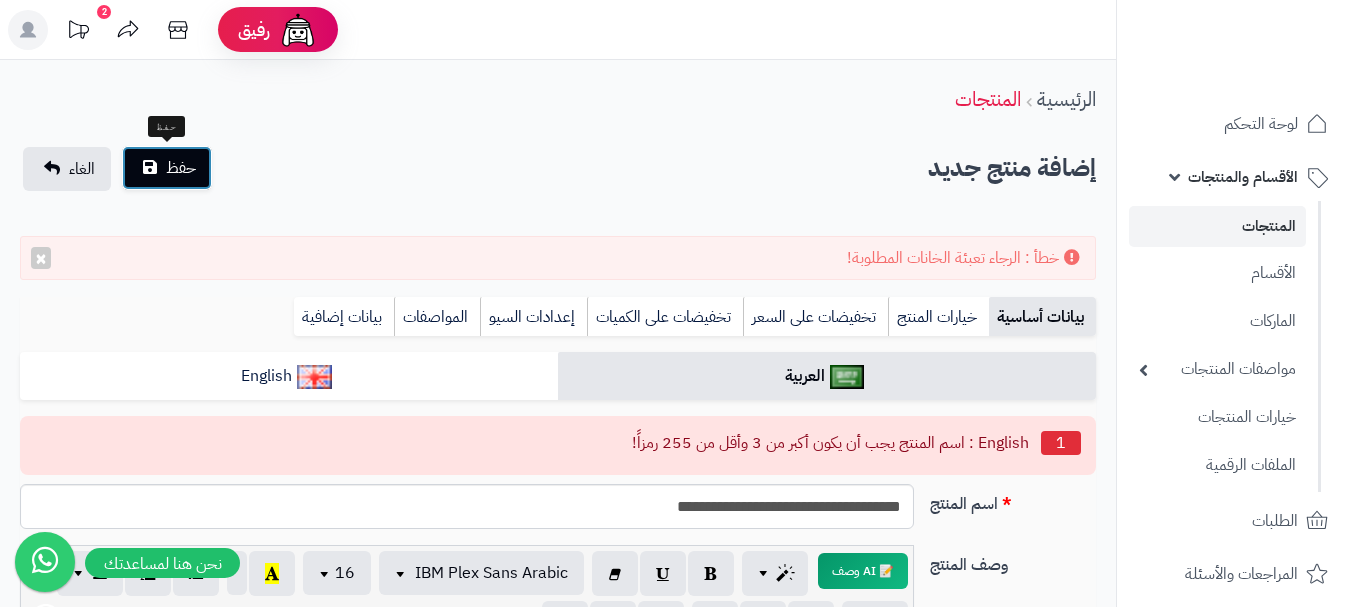 click on "حفظ" at bounding box center [181, 168] 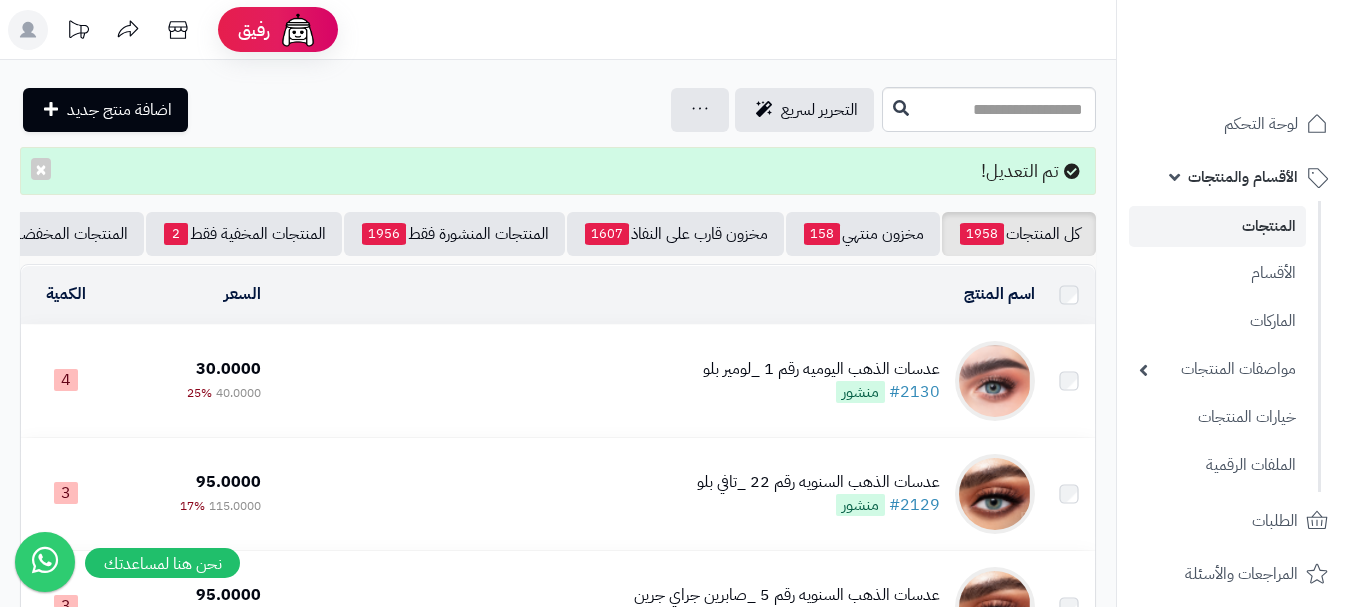 scroll, scrollTop: 0, scrollLeft: 0, axis: both 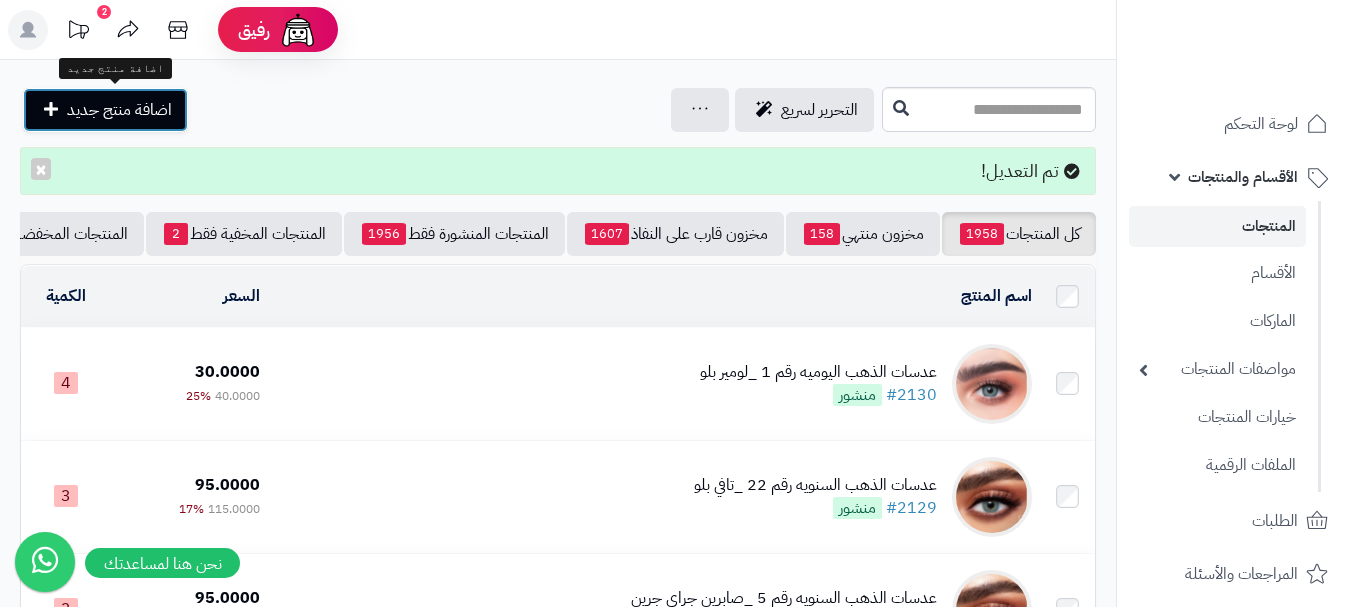 click on "اضافة منتج جديد" at bounding box center [119, 110] 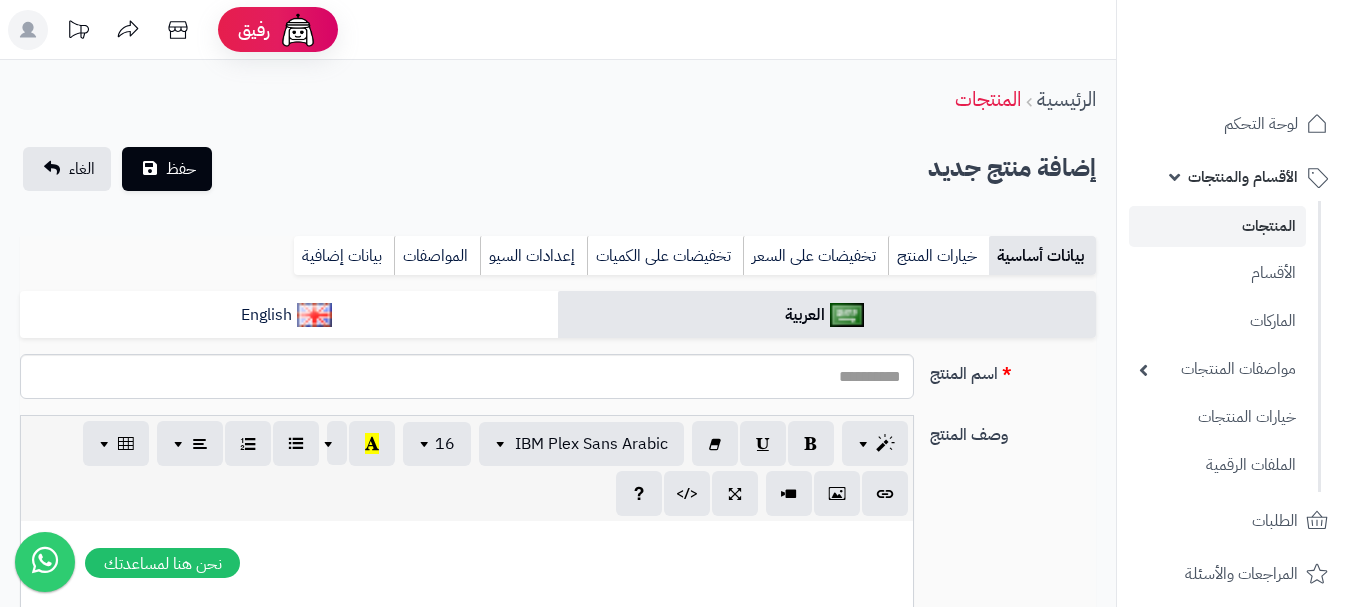 select 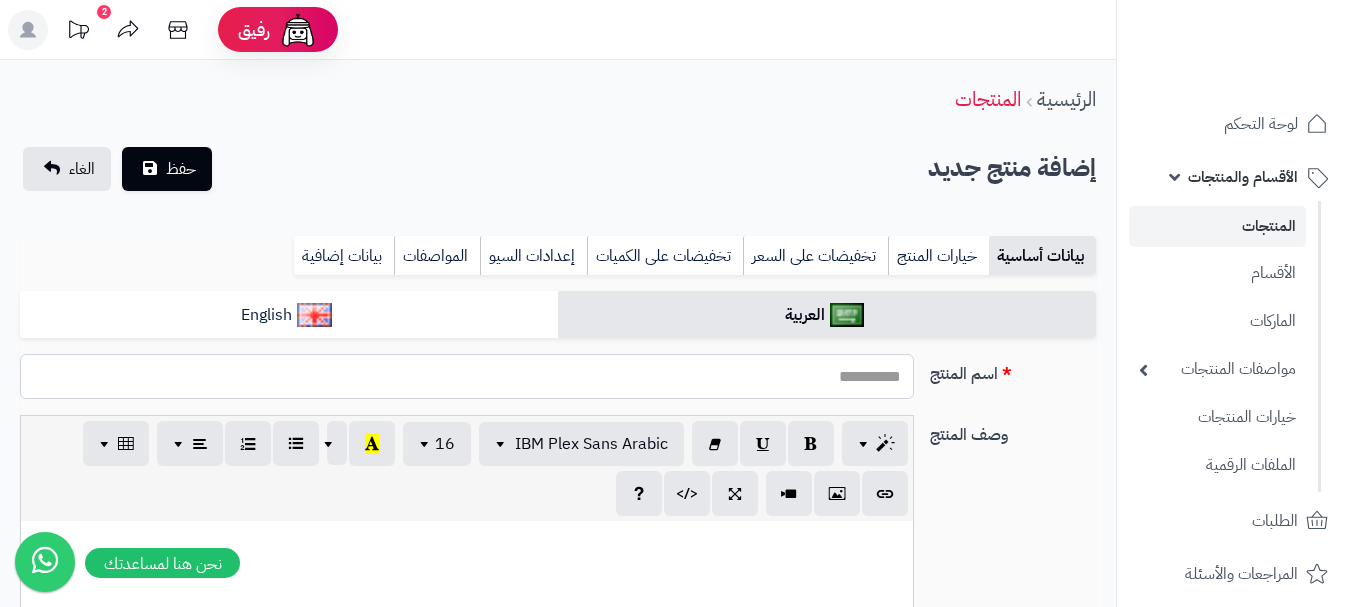 click on "اسم المنتج" at bounding box center (467, 376) 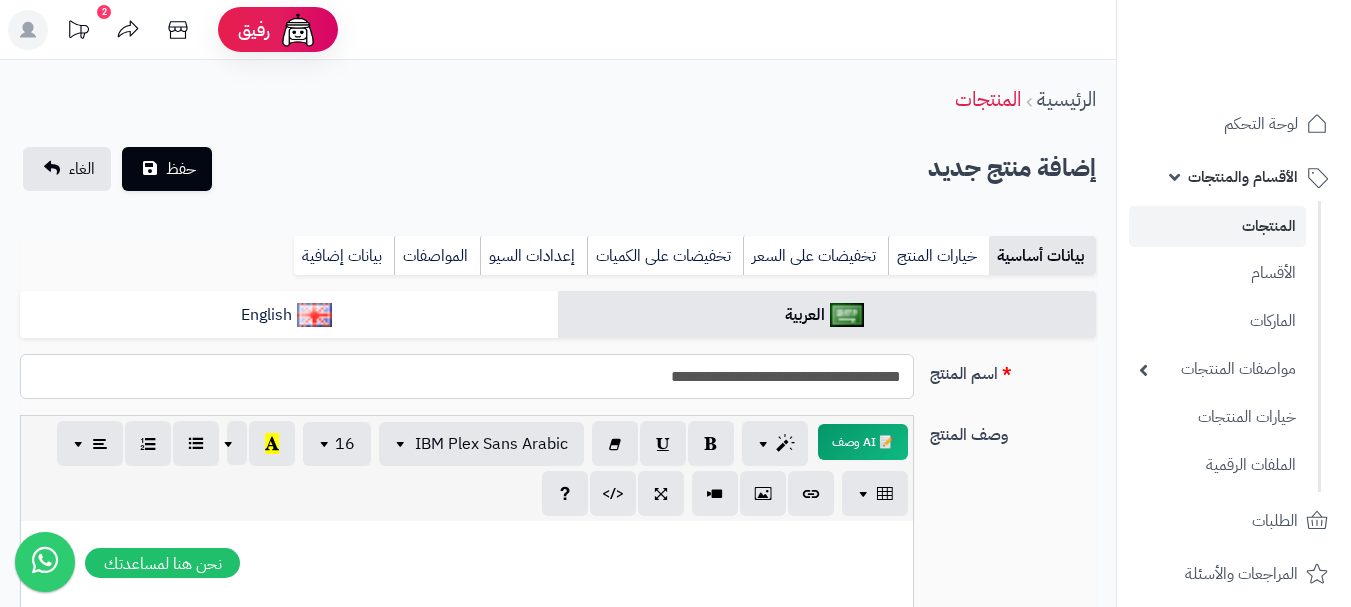 drag, startPoint x: 636, startPoint y: 379, endPoint x: 905, endPoint y: 384, distance: 269.04648 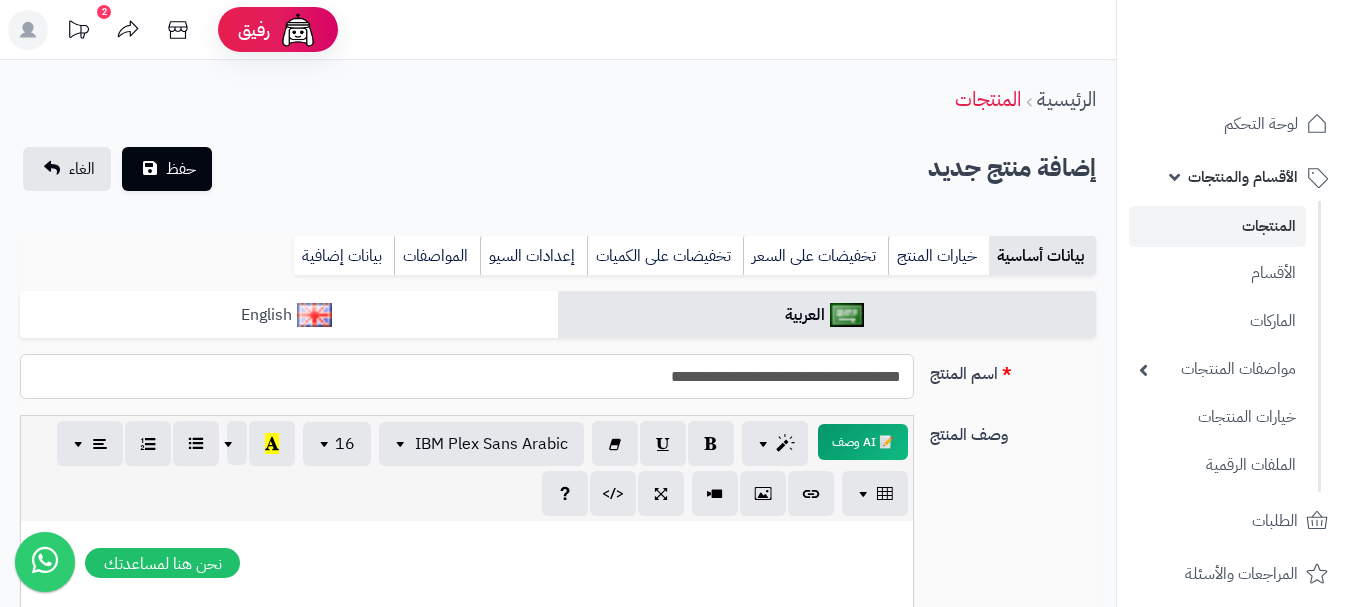 type on "**********" 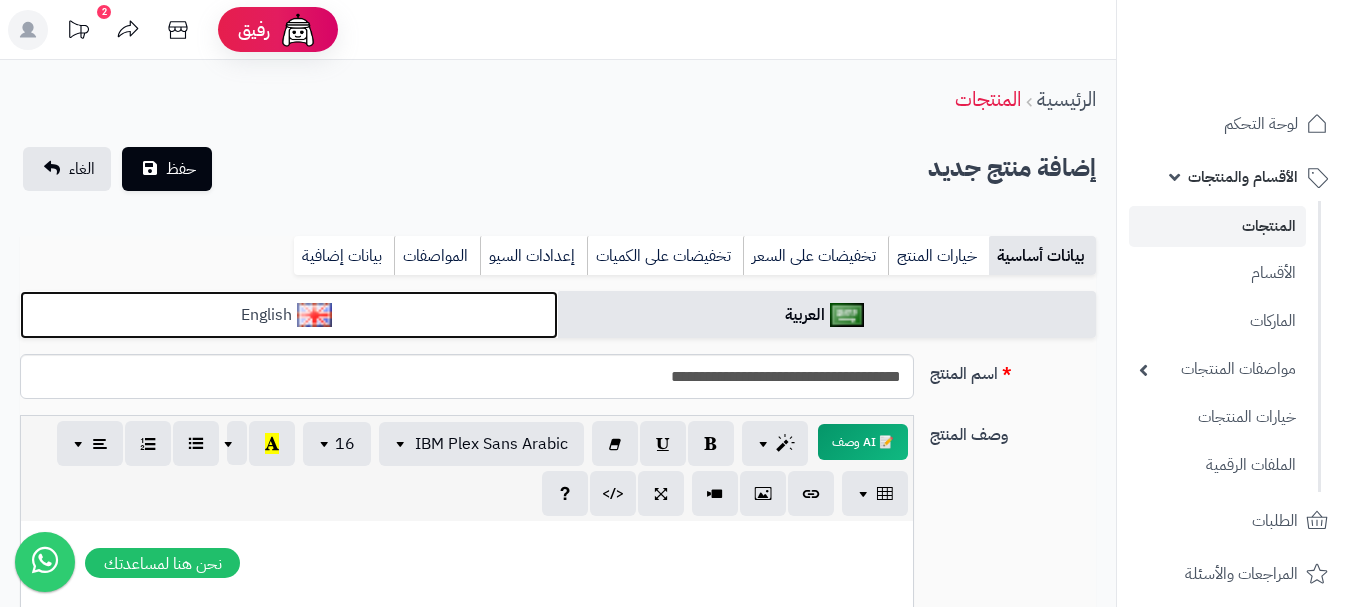 click on "English" at bounding box center [289, 315] 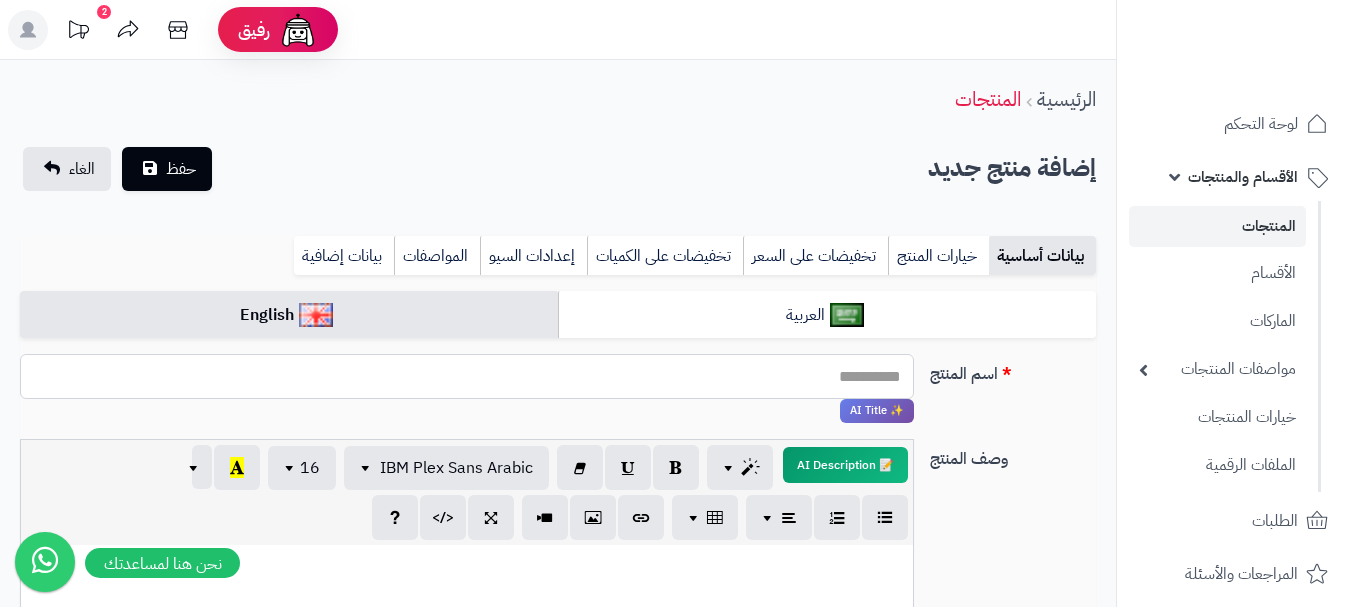 drag, startPoint x: 756, startPoint y: 346, endPoint x: 853, endPoint y: 367, distance: 99.24717 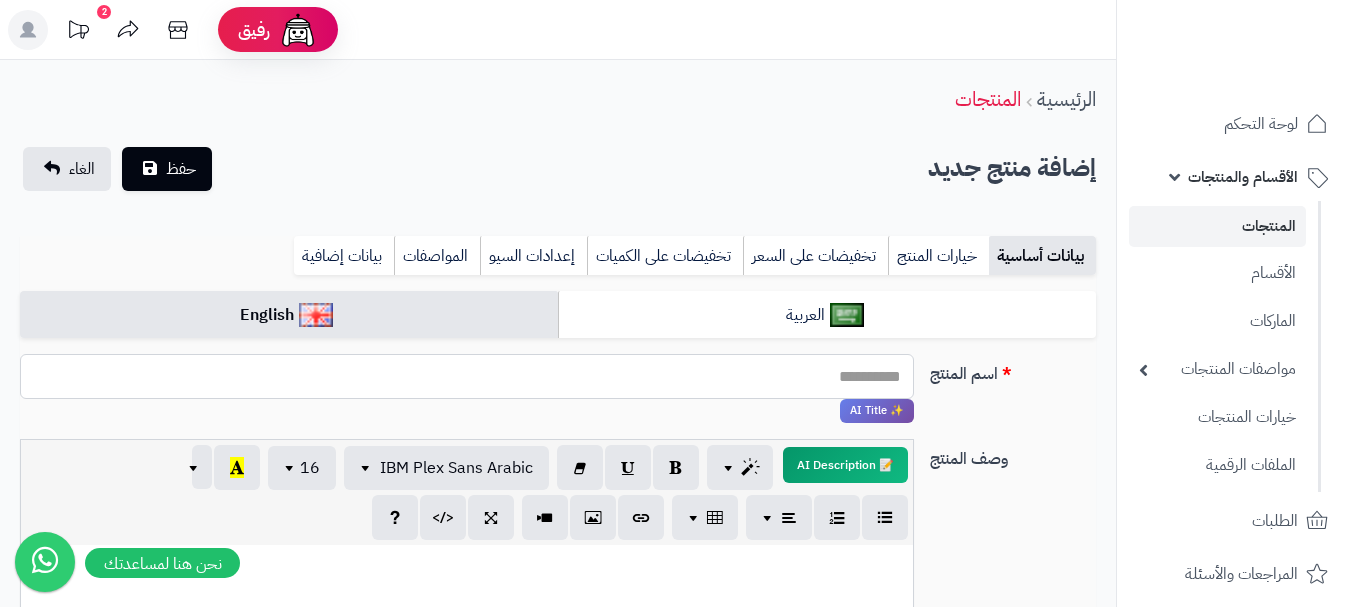 paste on "**********" 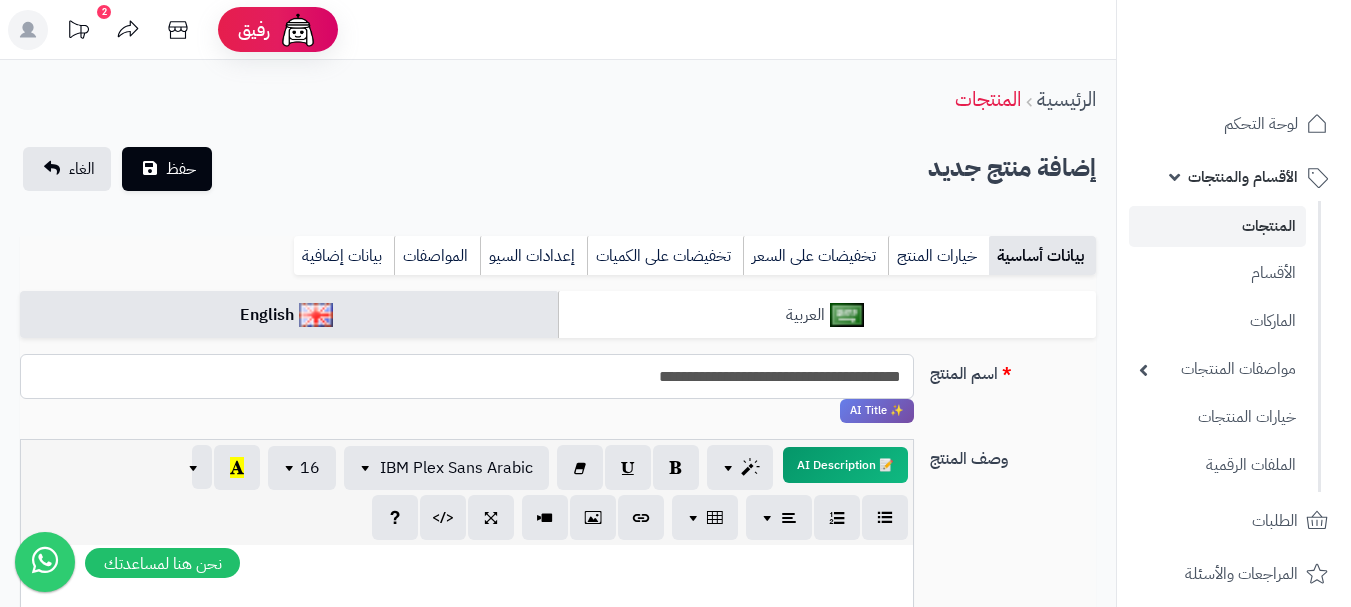 type on "**********" 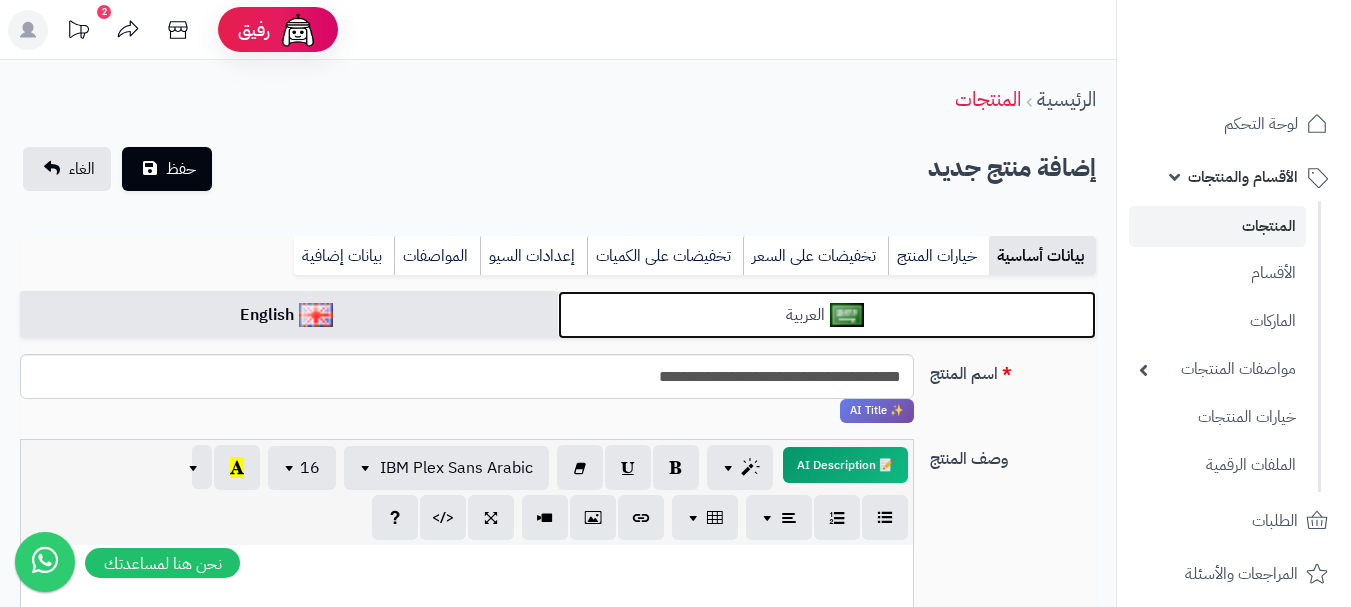 click at bounding box center [847, 315] 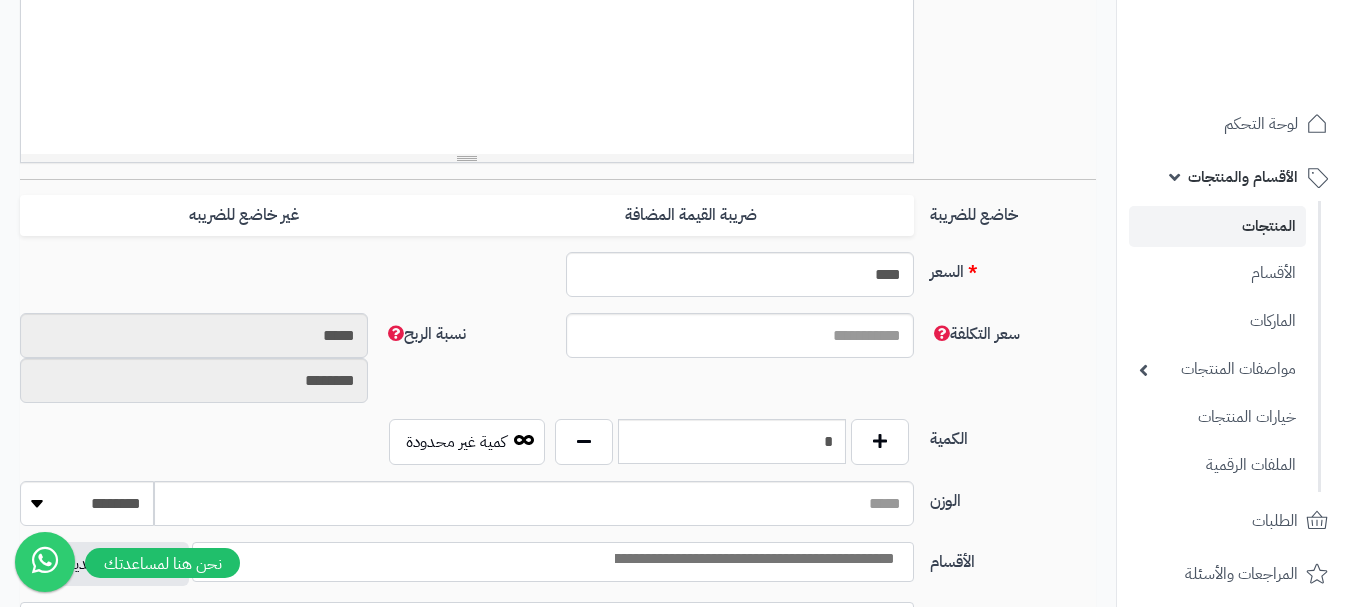 scroll, scrollTop: 700, scrollLeft: 0, axis: vertical 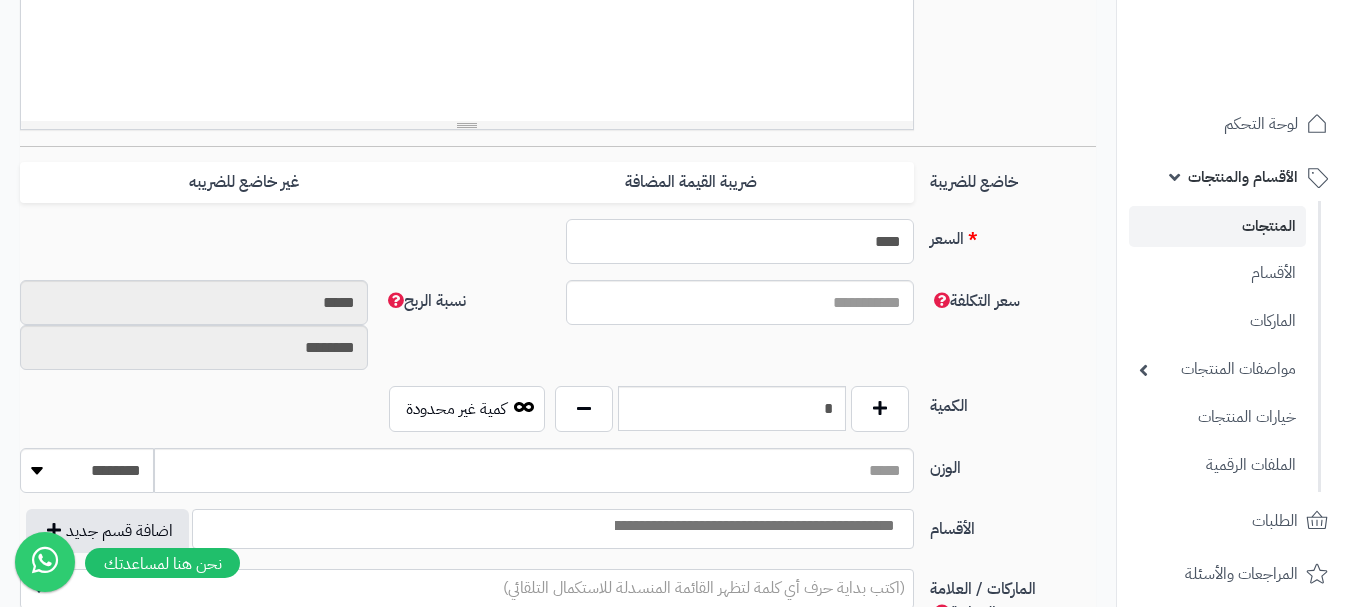 click on "****" at bounding box center [740, 241] 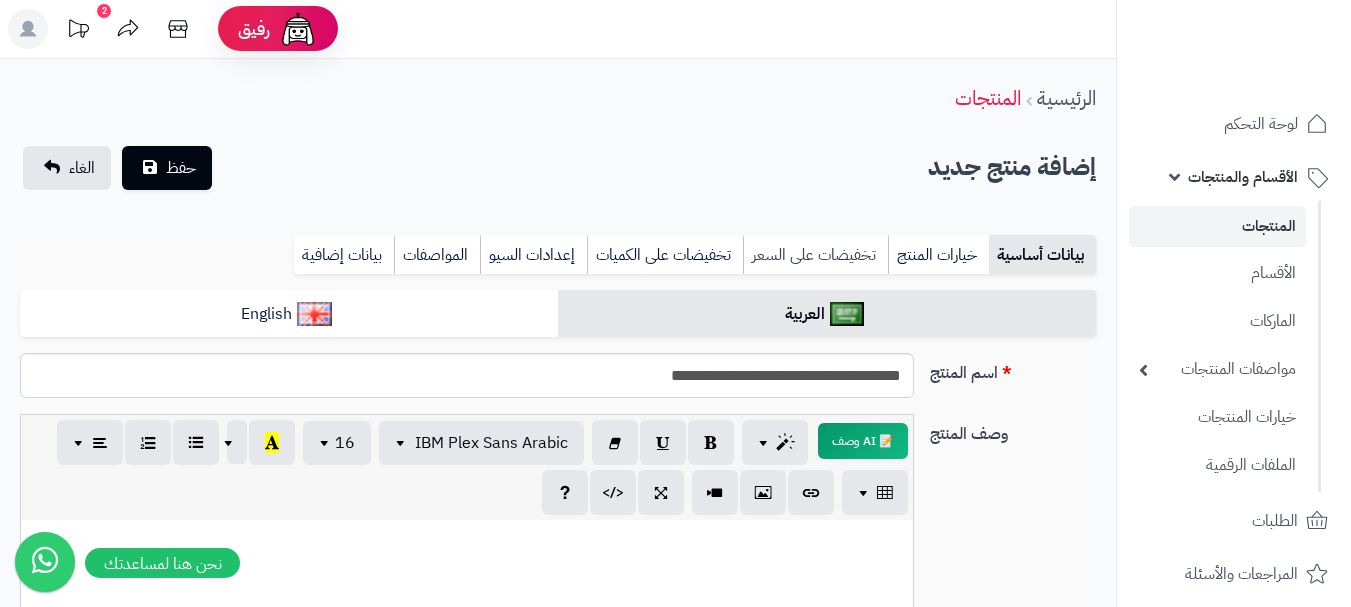 scroll, scrollTop: 0, scrollLeft: 0, axis: both 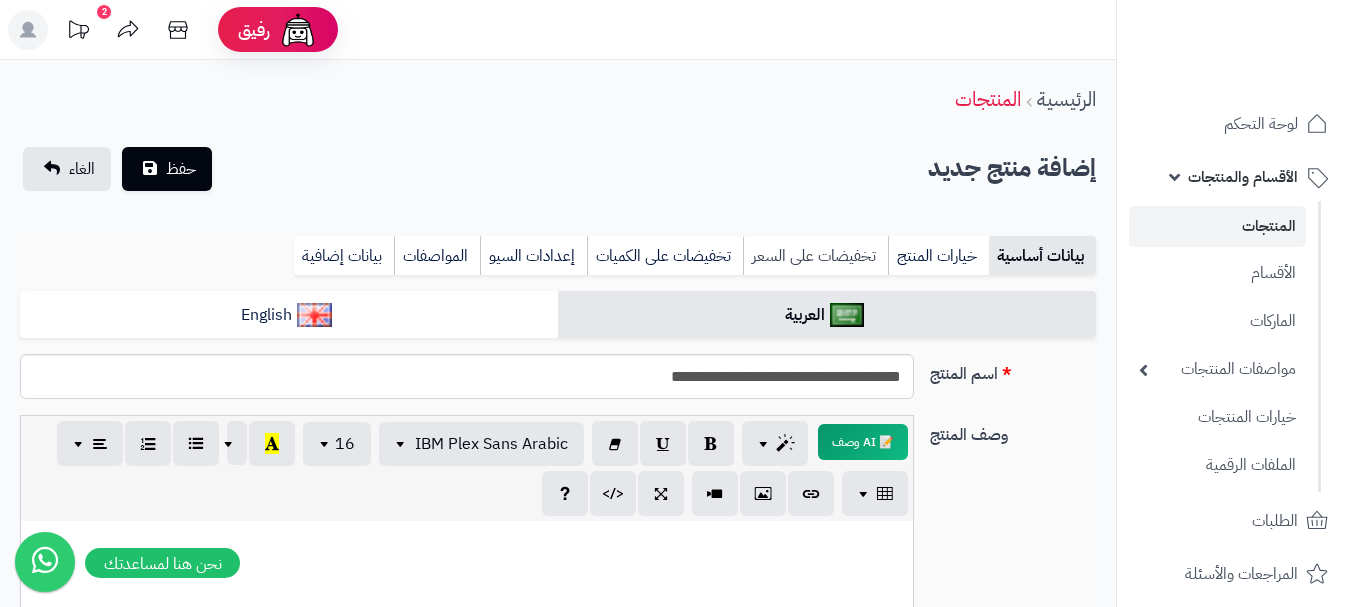 type on "**" 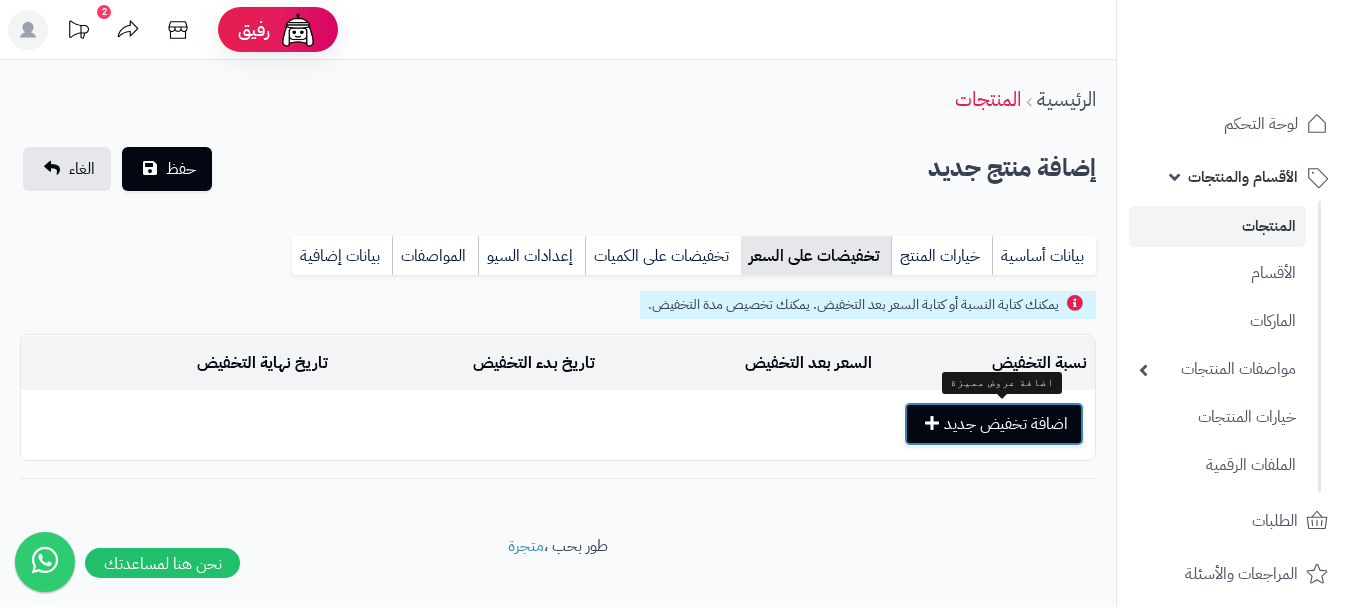 click on "اضافة تخفيض جديد" at bounding box center (994, 424) 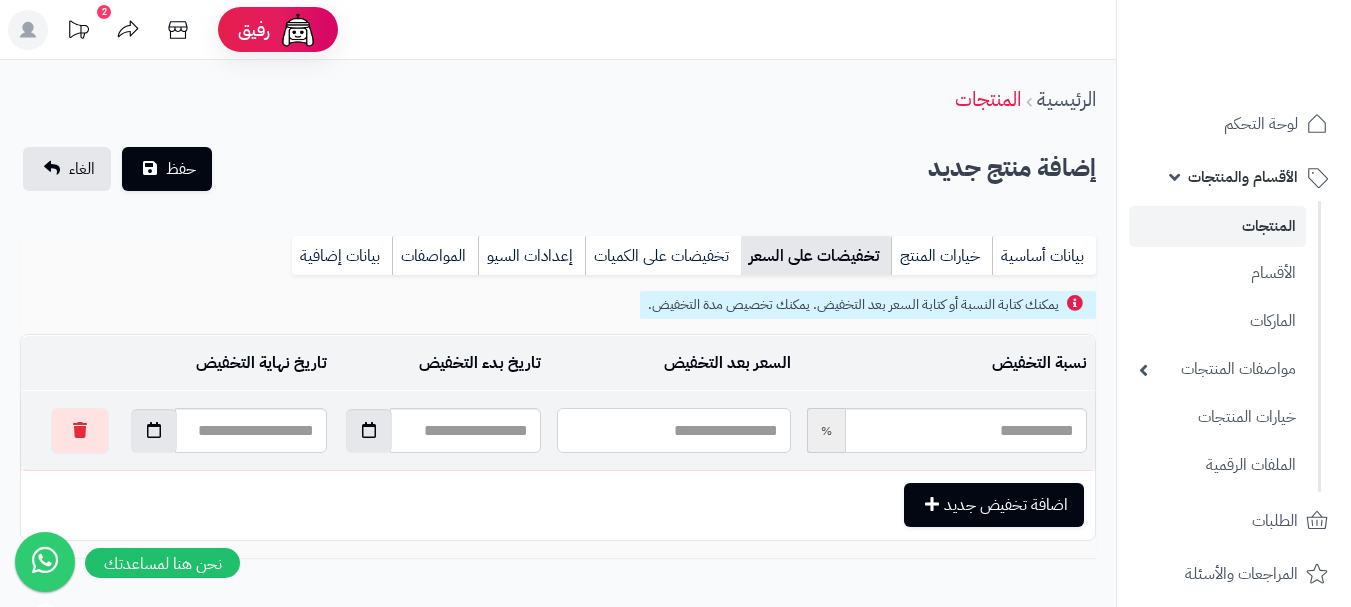 click at bounding box center [673, 430] 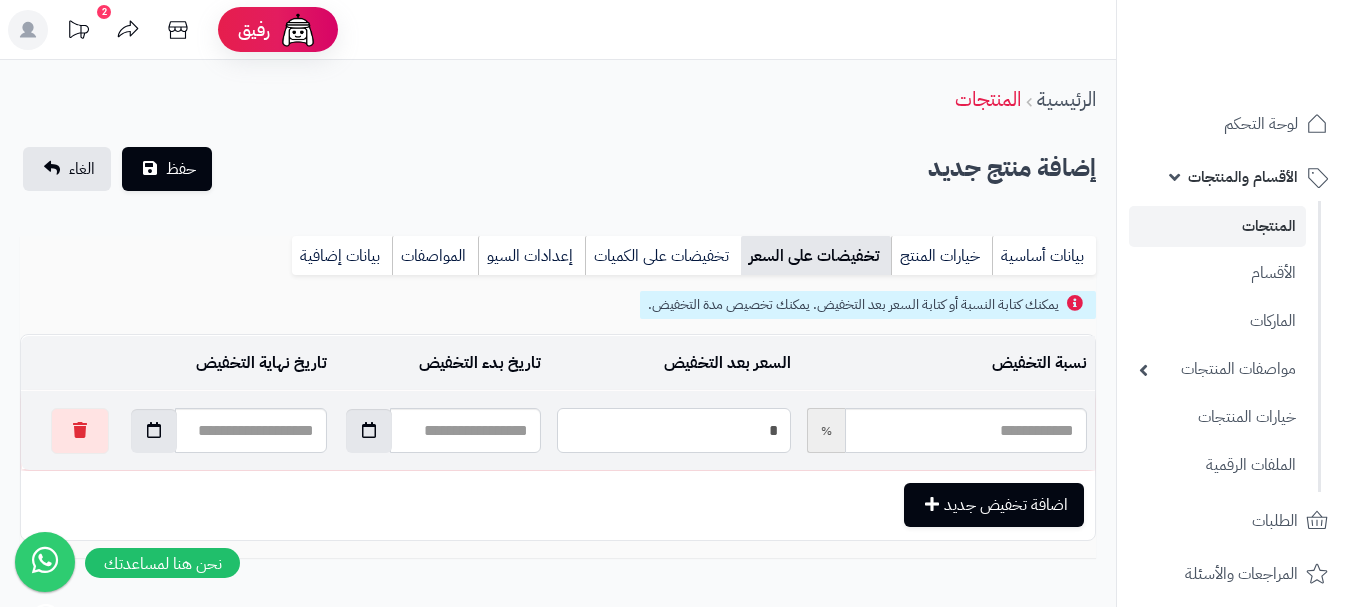 type on "**" 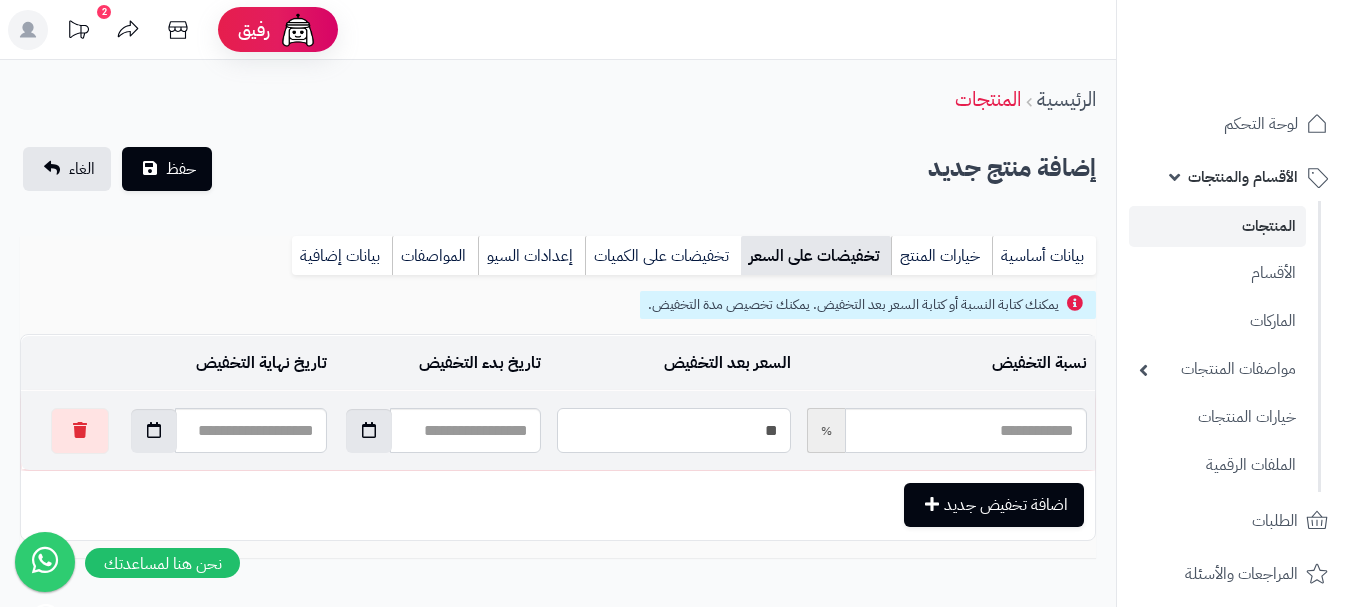 type on "*****" 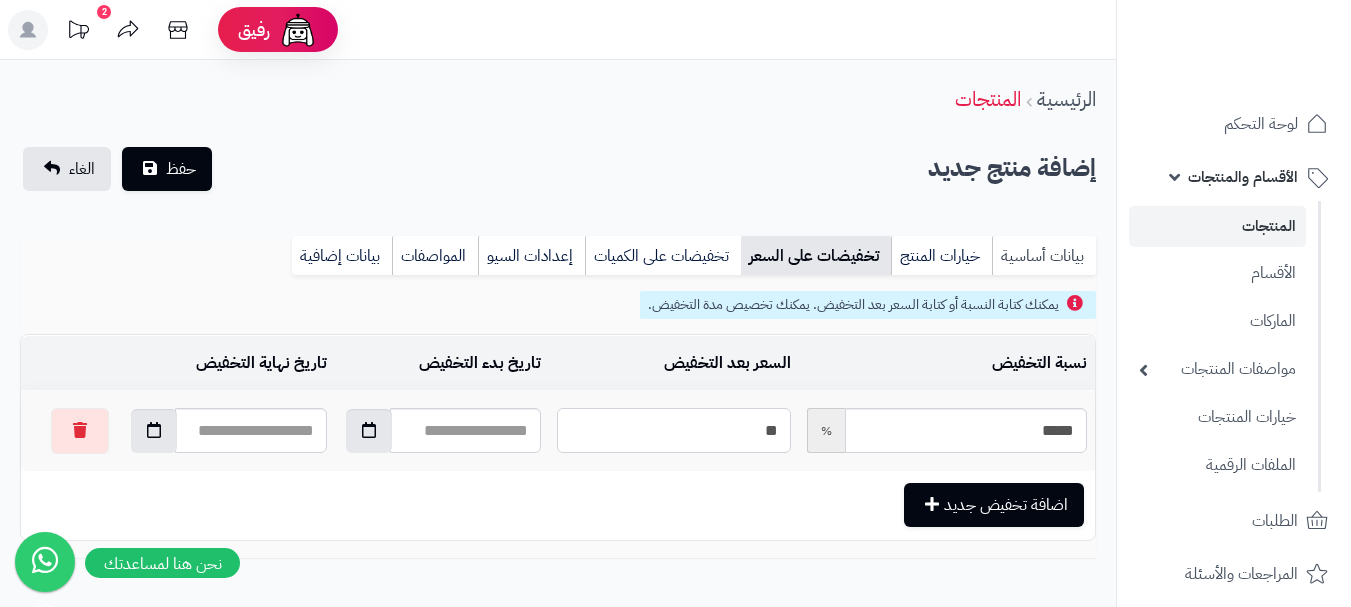 type on "**" 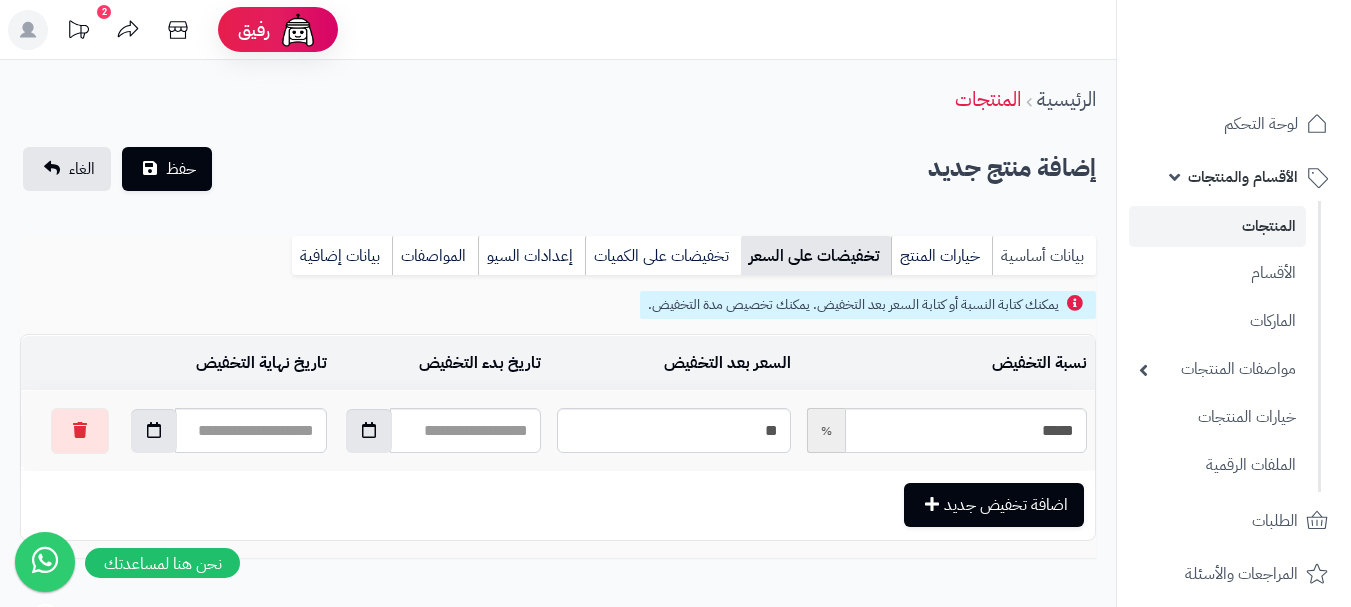 click on "بيانات أساسية" at bounding box center (1044, 256) 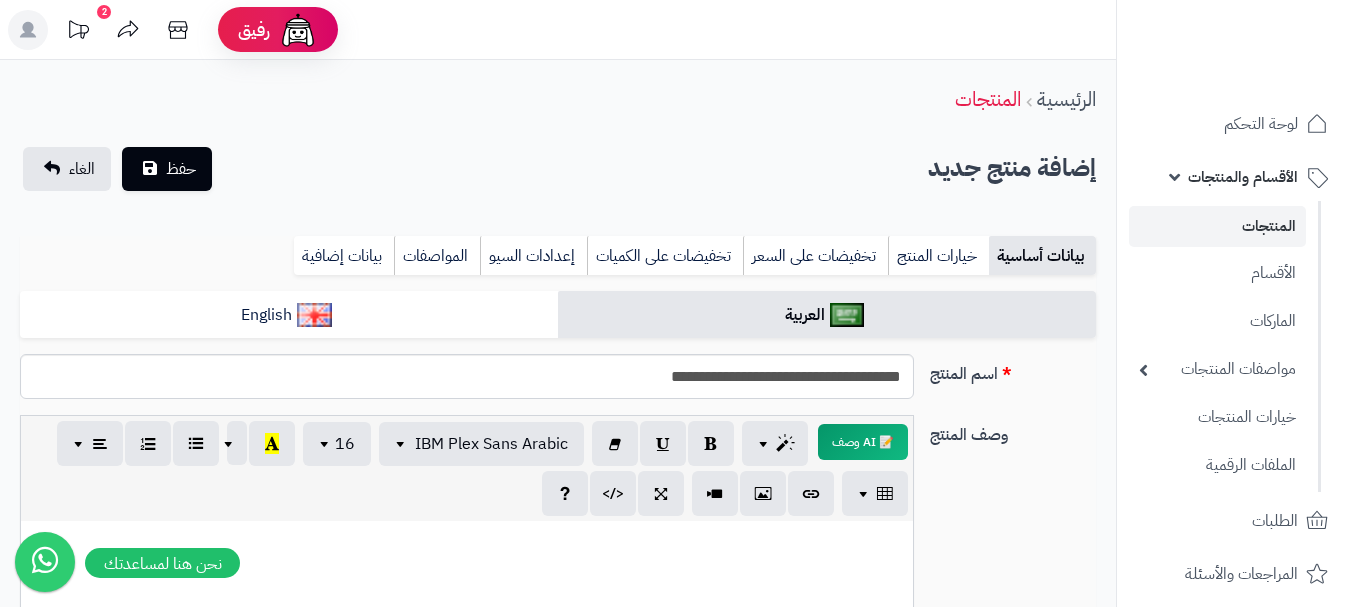 scroll, scrollTop: 0, scrollLeft: 0, axis: both 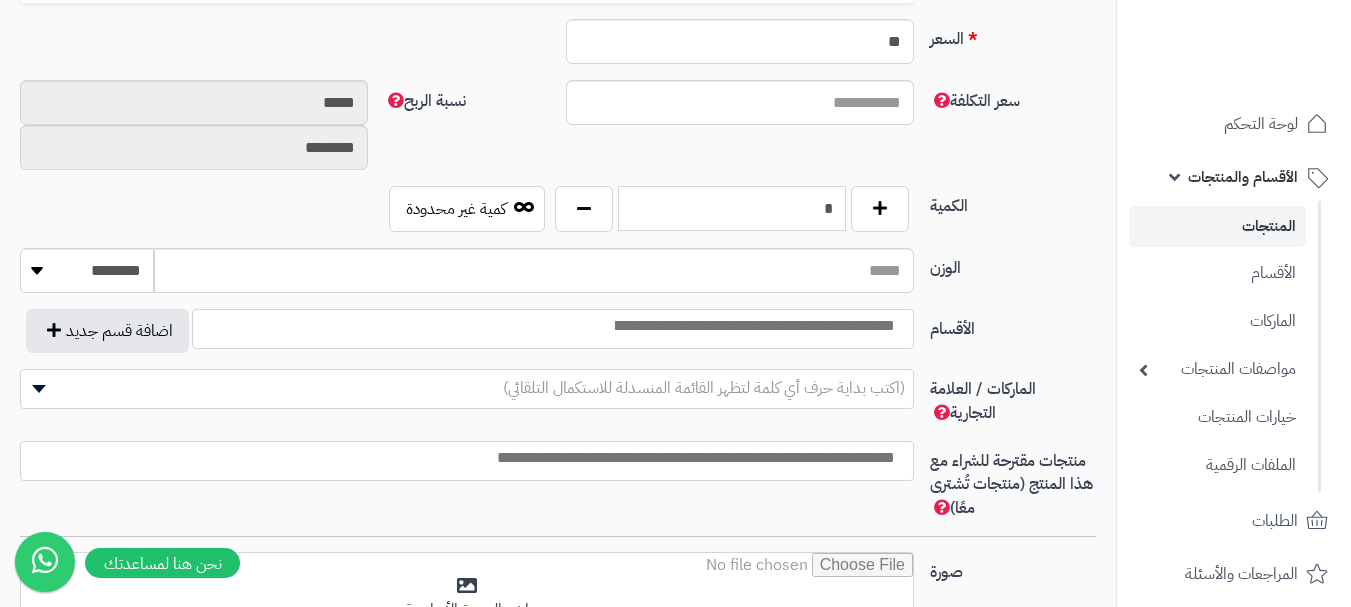 click on "*" at bounding box center (732, 208) 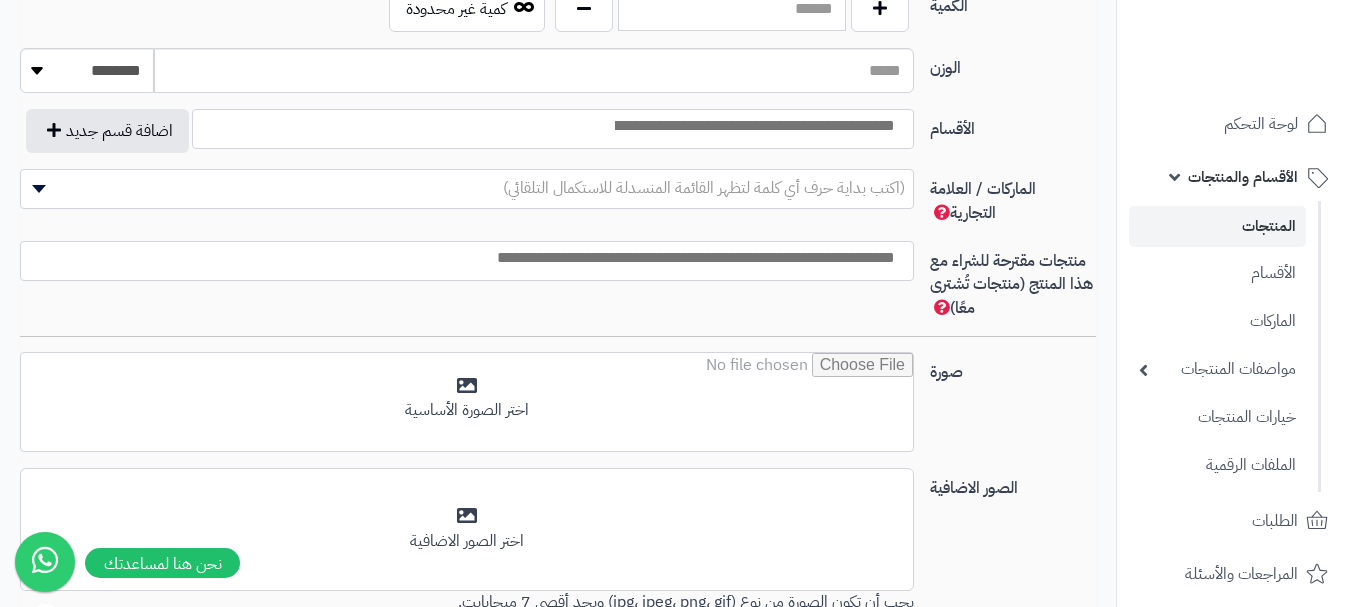 scroll, scrollTop: 1097, scrollLeft: 0, axis: vertical 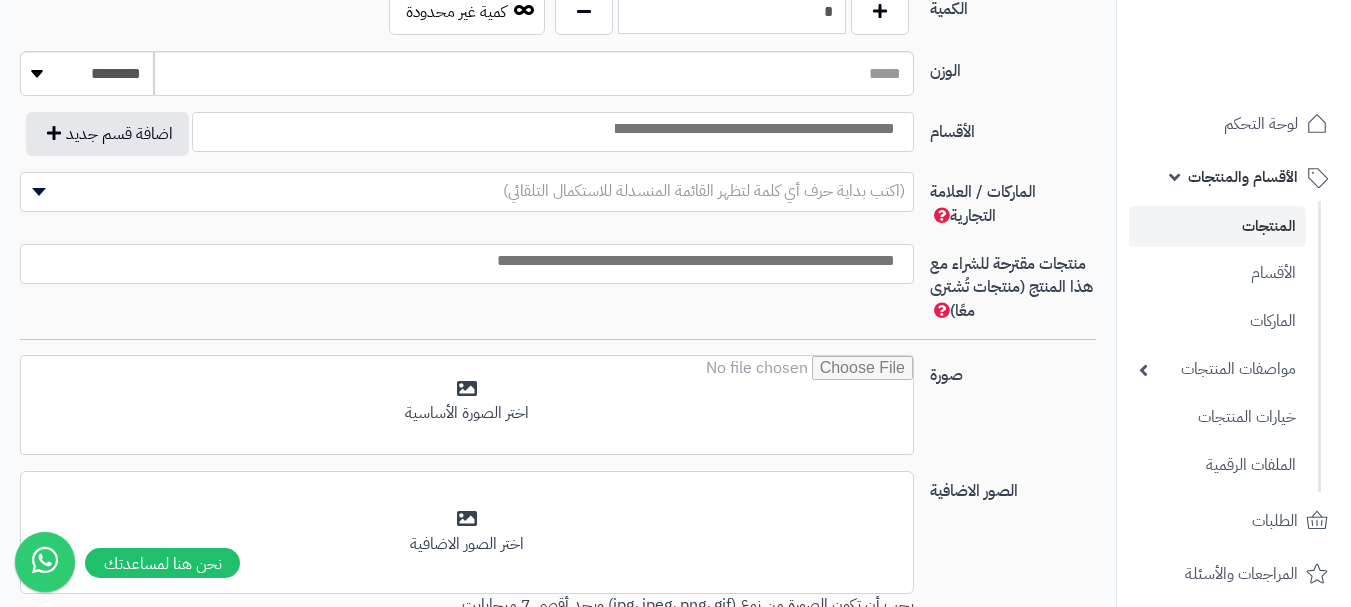 type on "*" 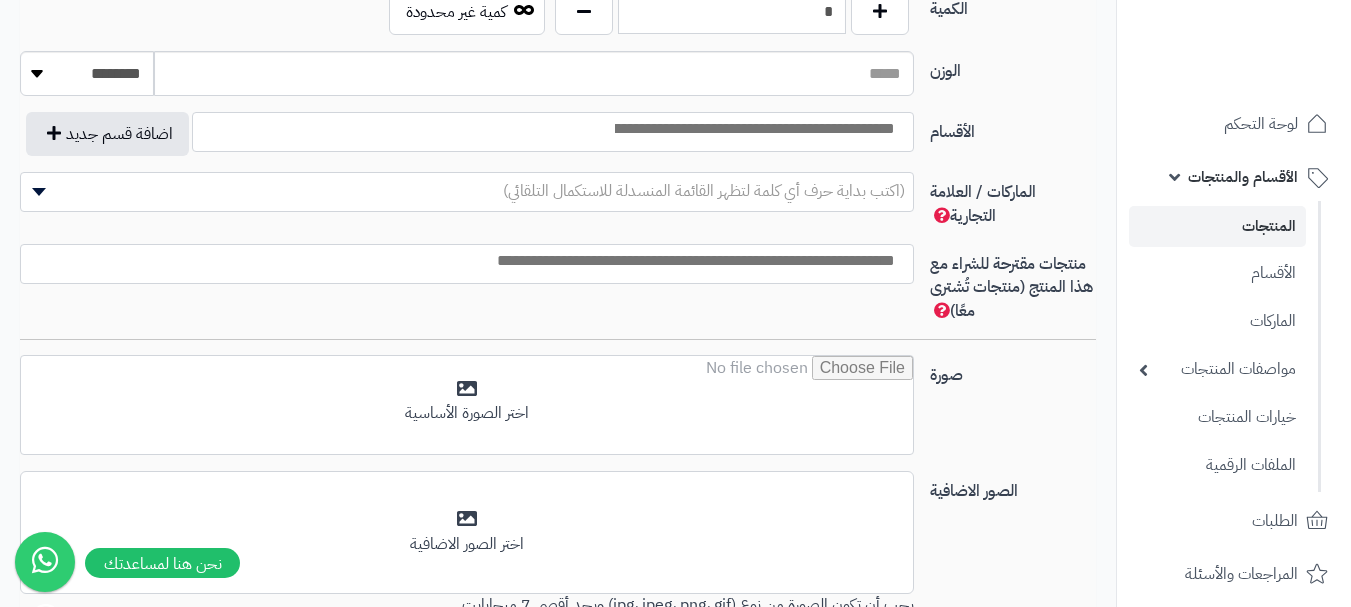 click at bounding box center [753, 129] 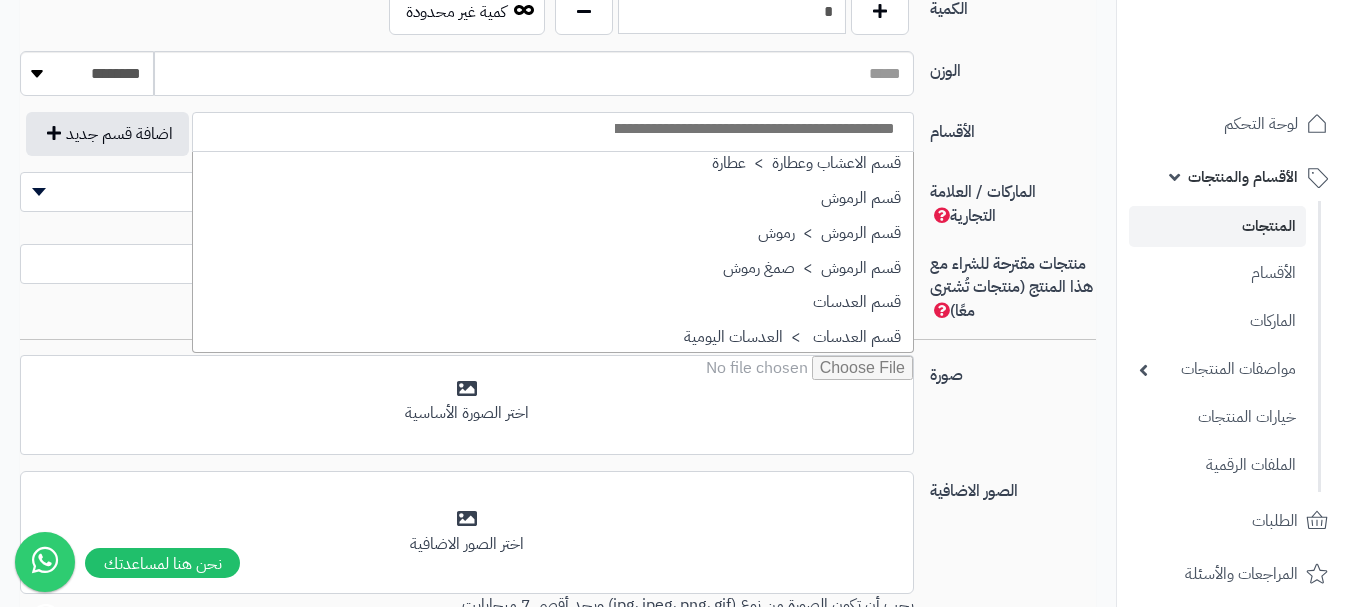 scroll, scrollTop: 1500, scrollLeft: 0, axis: vertical 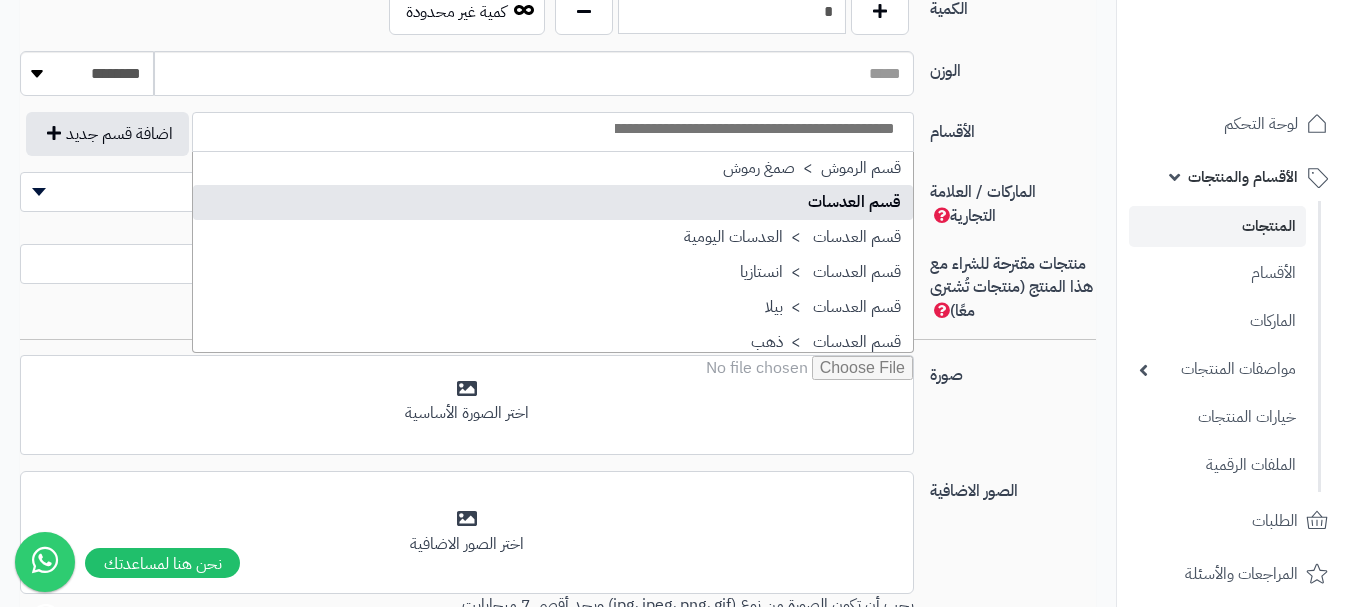 select on "**" 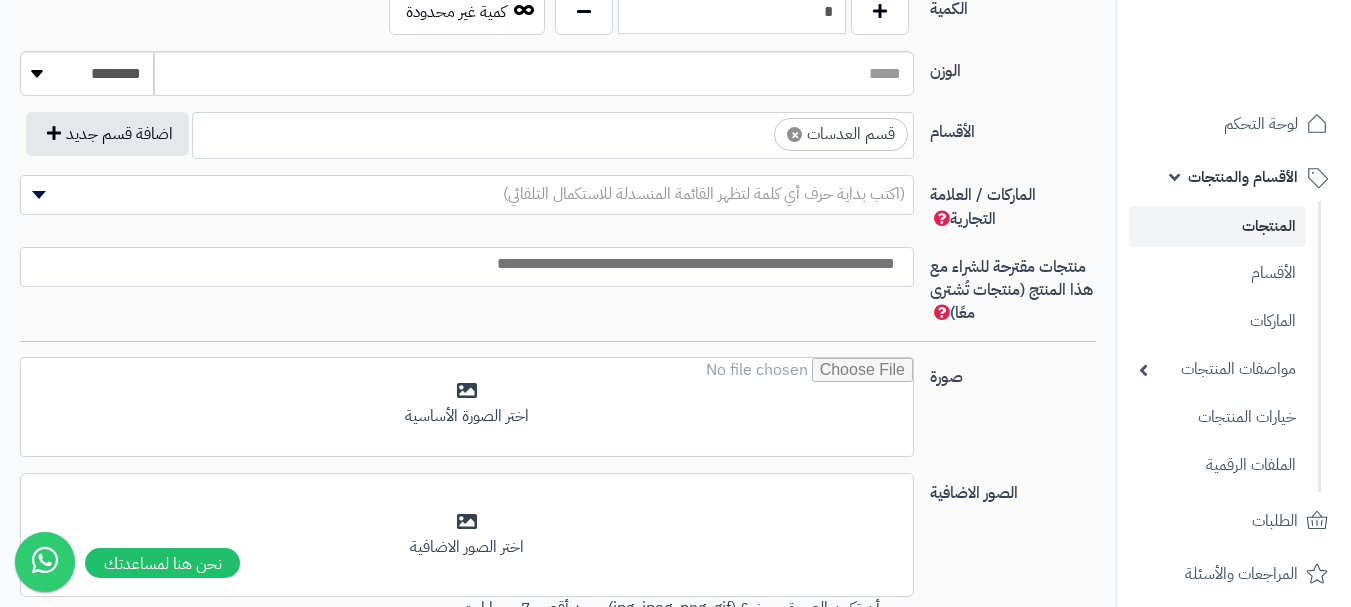 click on "× قسم العدسات" at bounding box center [553, 132] 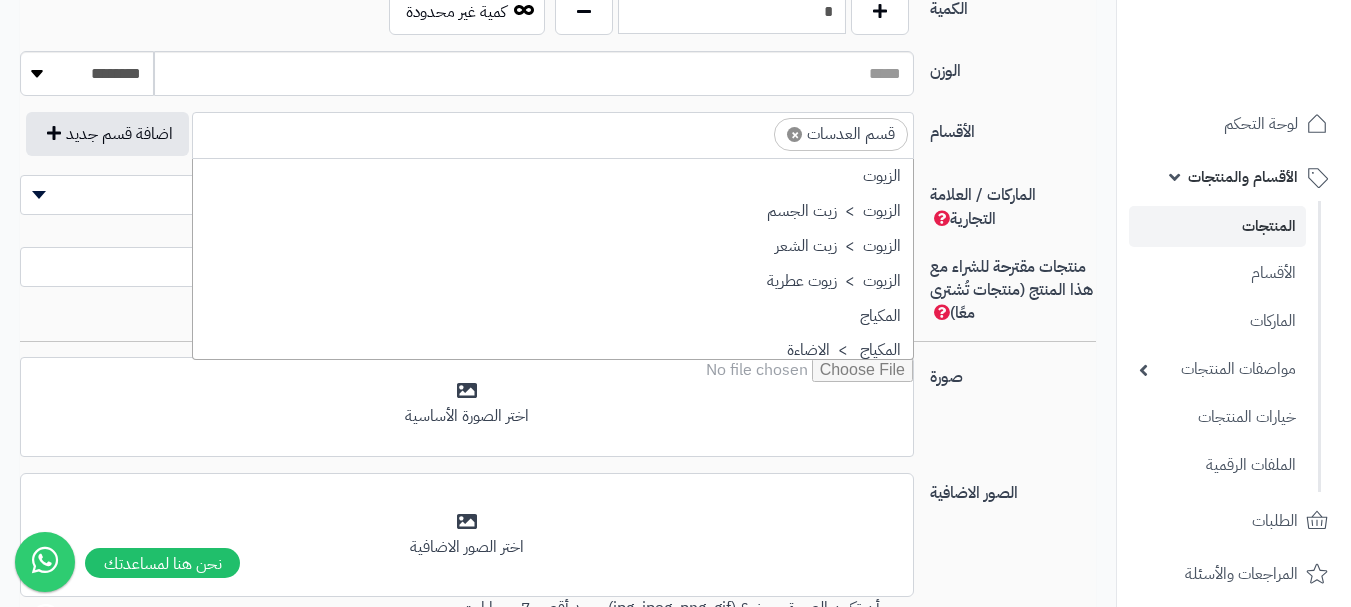 scroll, scrollTop: 1498, scrollLeft: 0, axis: vertical 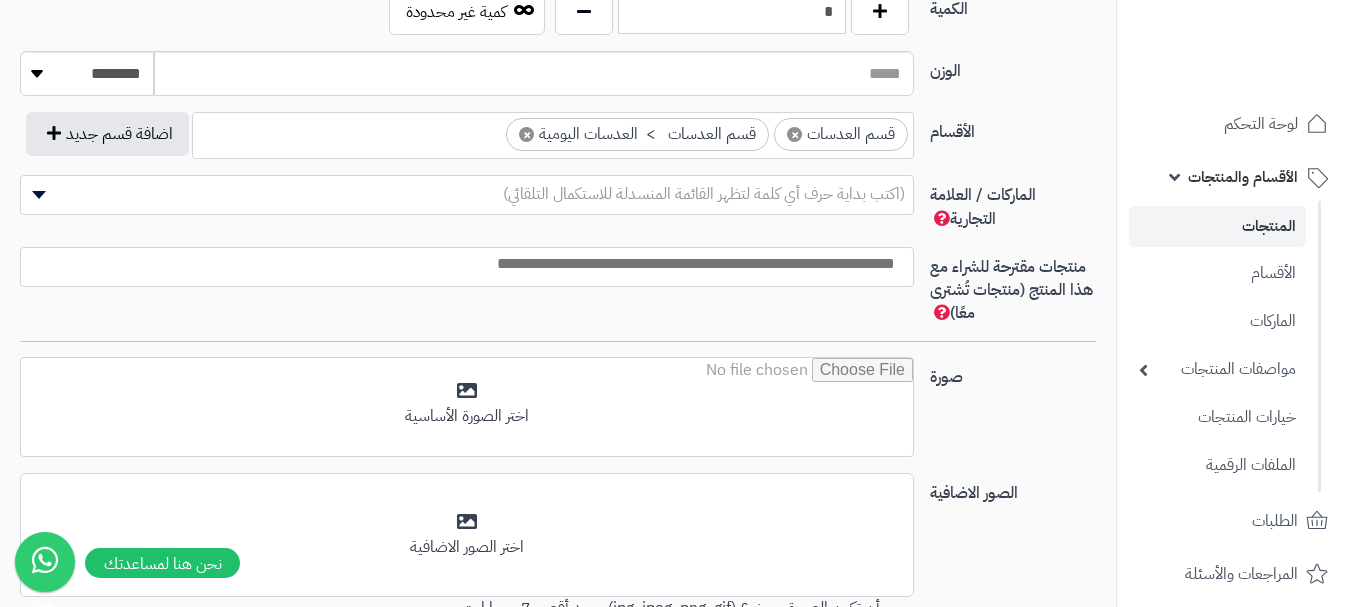 drag, startPoint x: 426, startPoint y: 134, endPoint x: 441, endPoint y: 153, distance: 24.207438 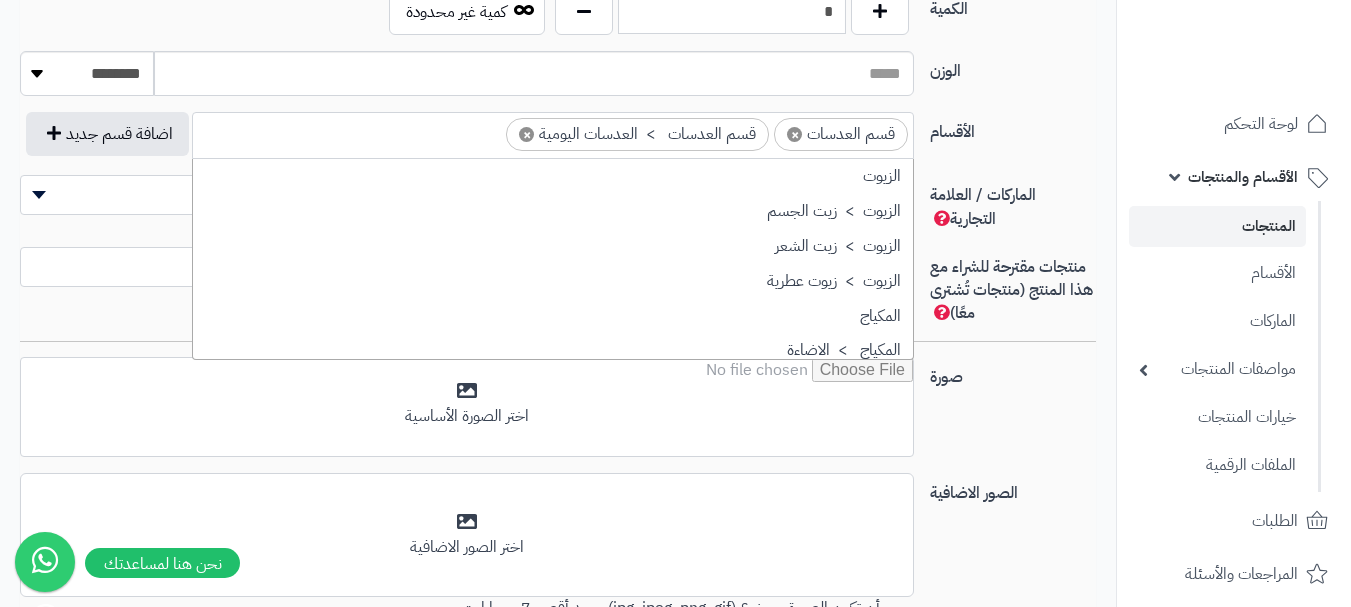 scroll, scrollTop: 1498, scrollLeft: 0, axis: vertical 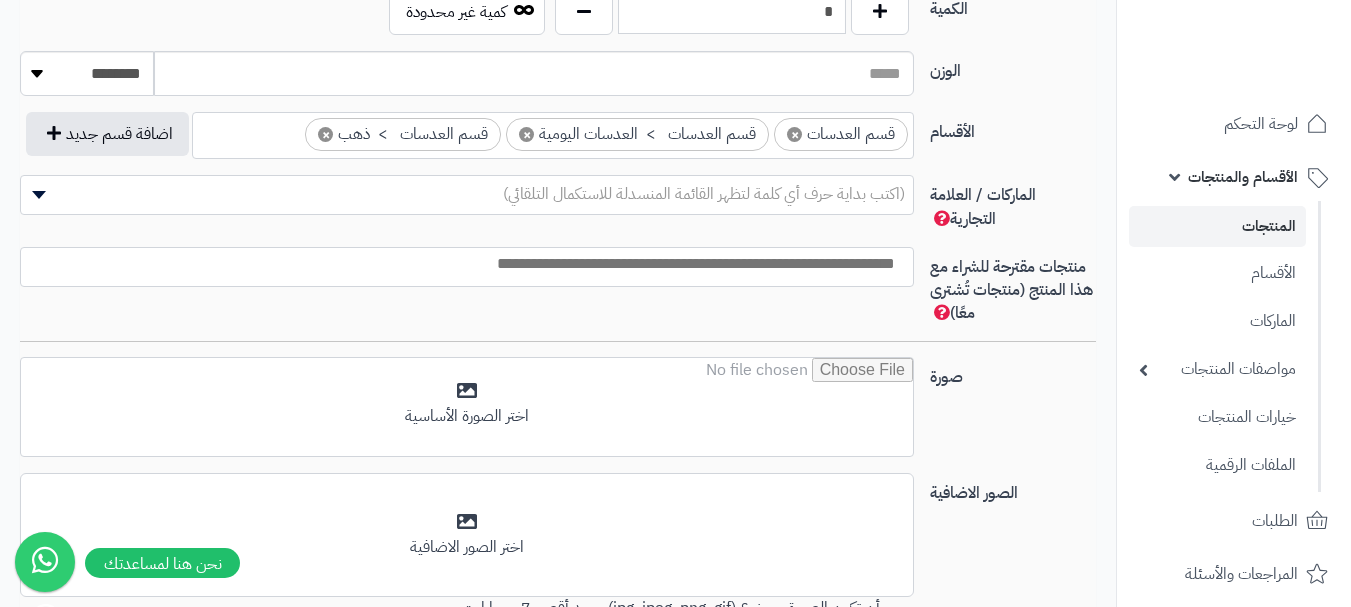 click on "(اكتب بداية حرف أي كلمة لتظهر القائمة المنسدلة للاستكمال التلقائي)" at bounding box center (704, 194) 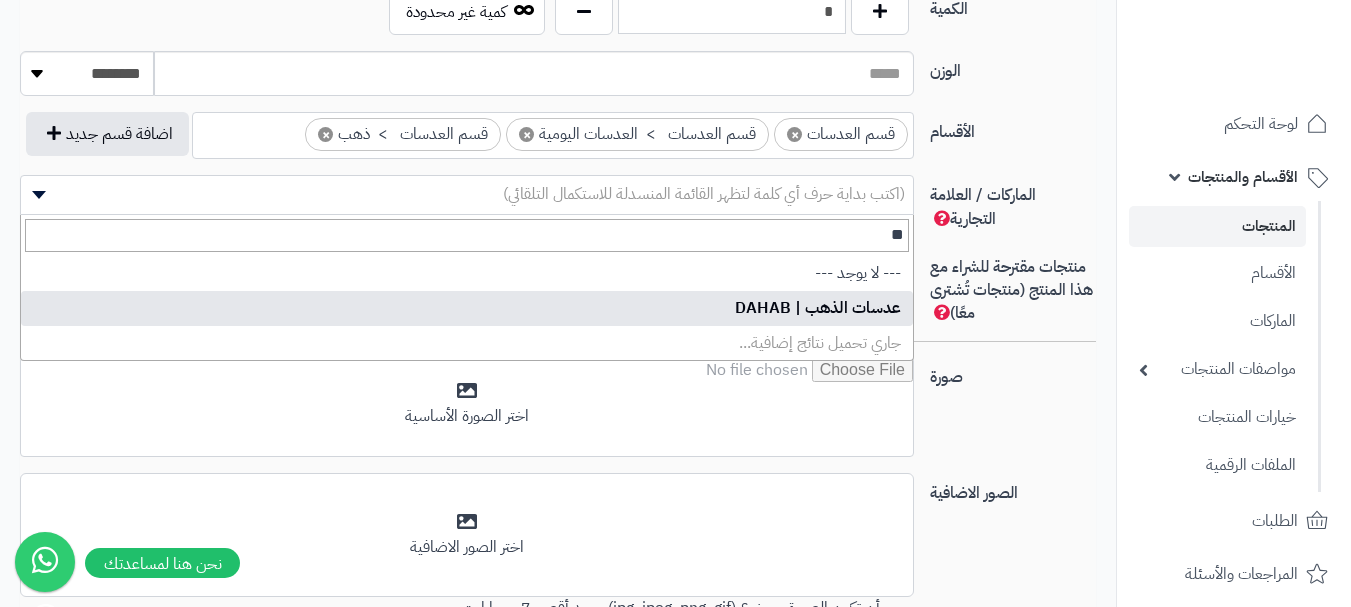 type on "**" 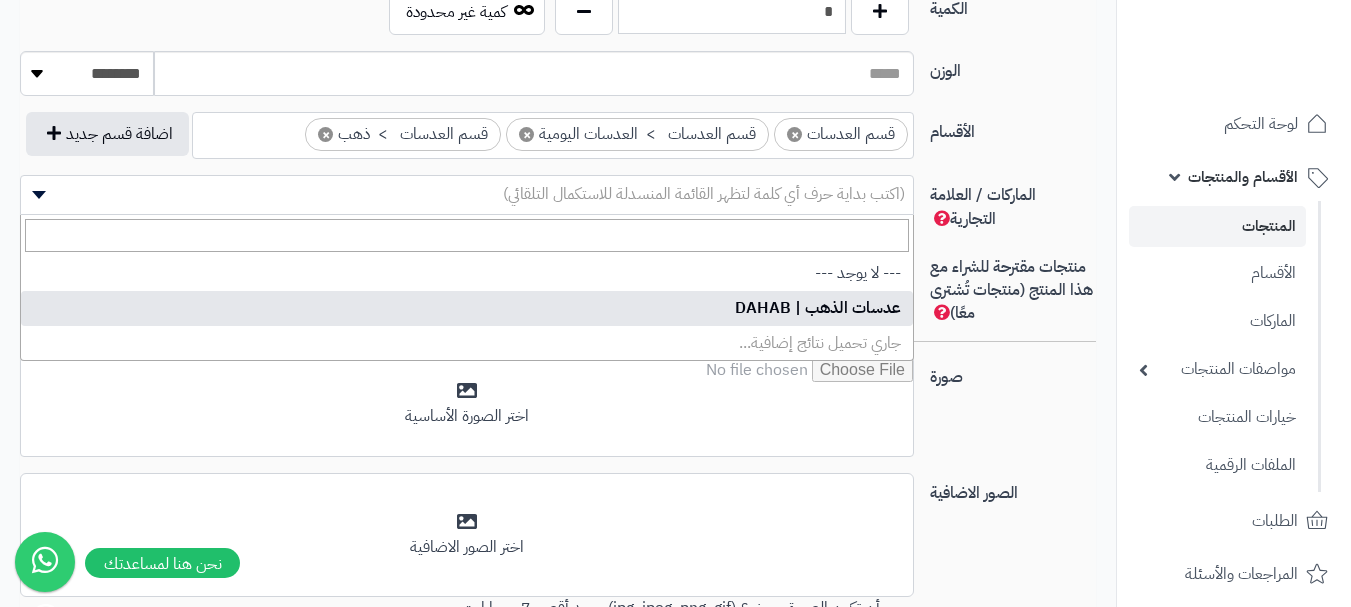 select on "***" 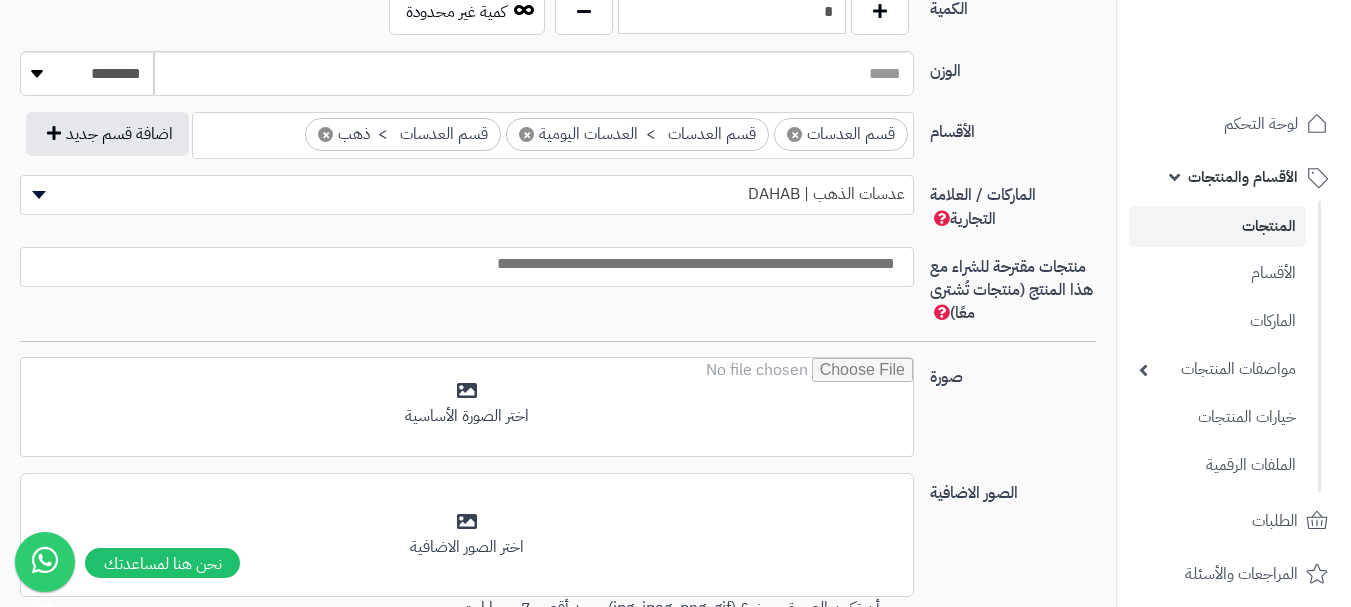 scroll, scrollTop: 1197, scrollLeft: 0, axis: vertical 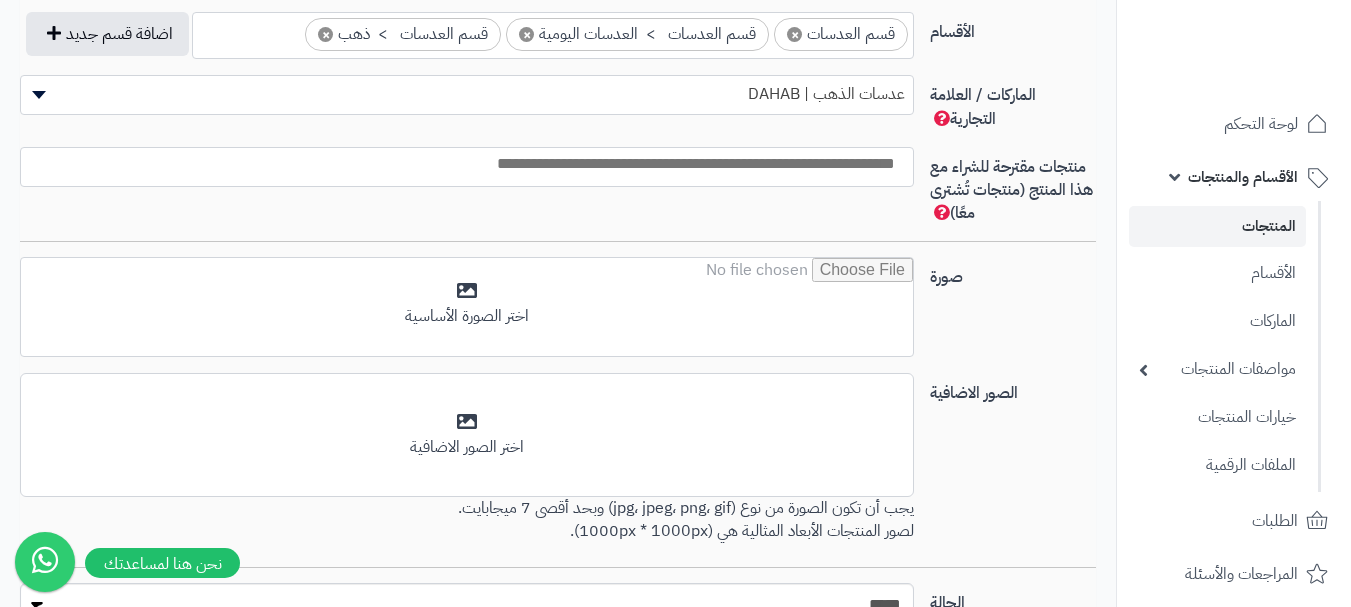 click at bounding box center (462, 164) 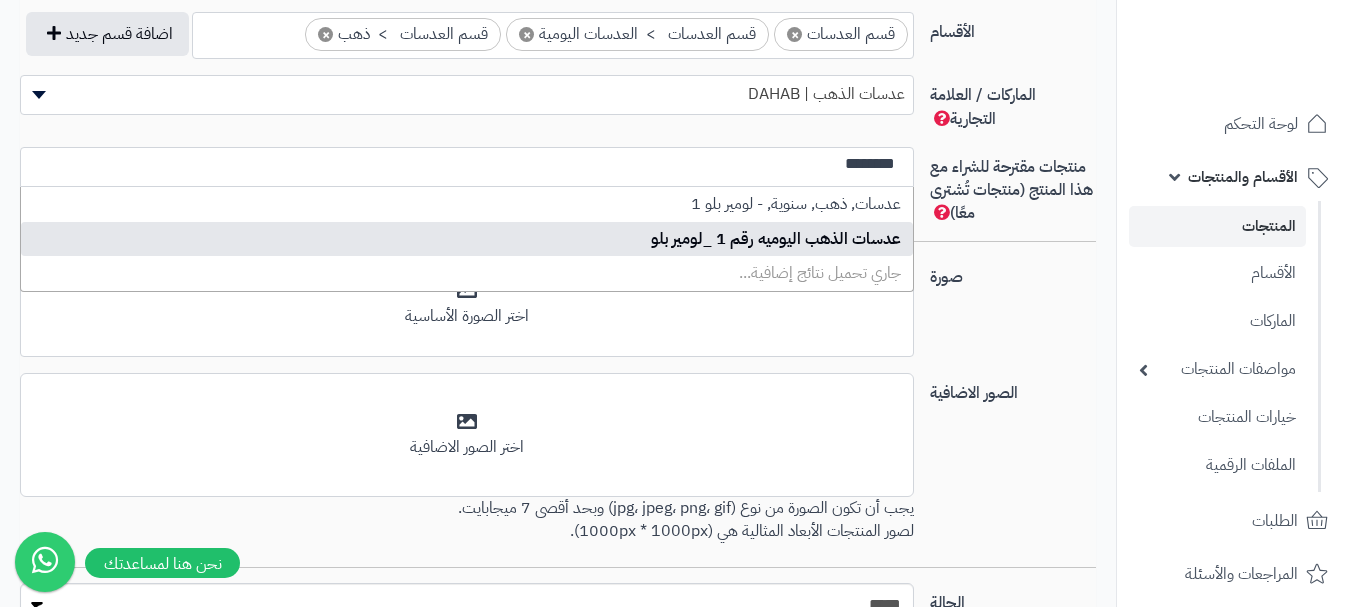 type on "********" 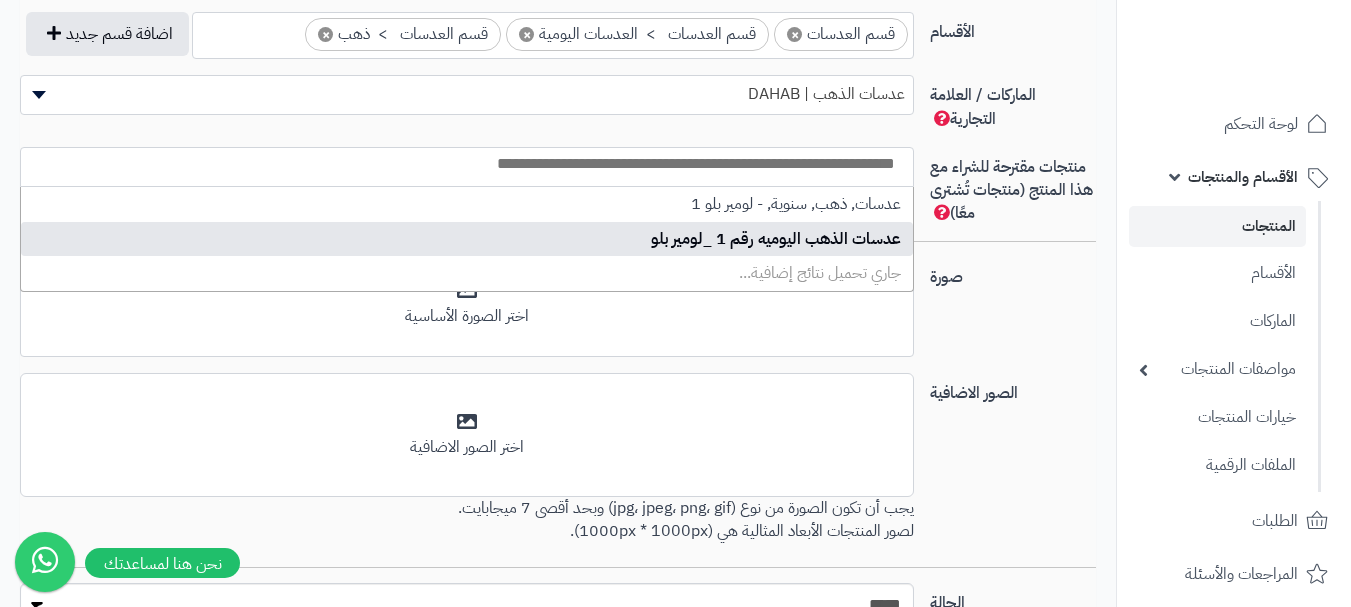 select on "****" 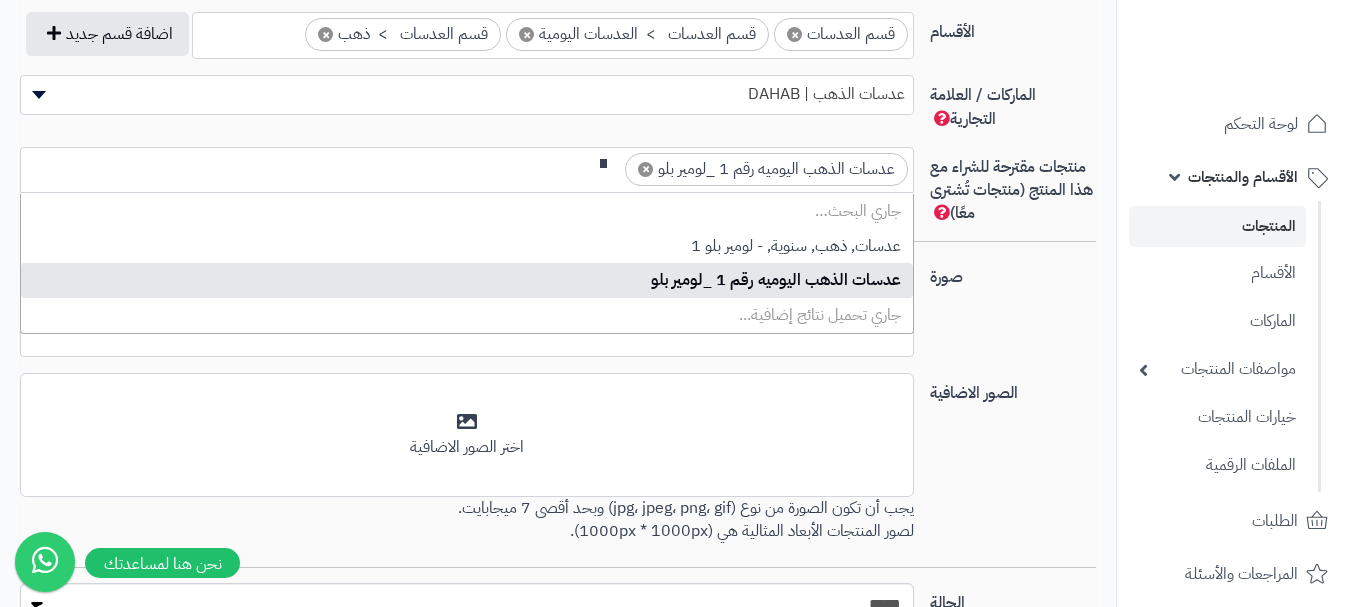 scroll, scrollTop: 0, scrollLeft: 0, axis: both 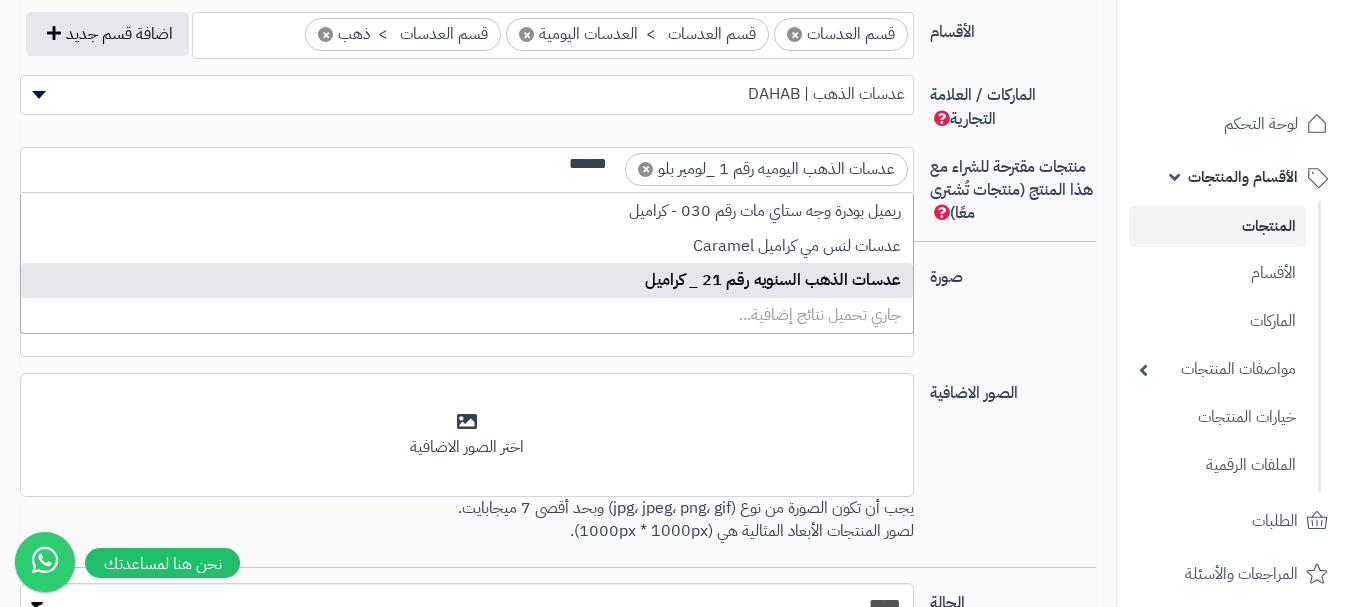 type on "******" 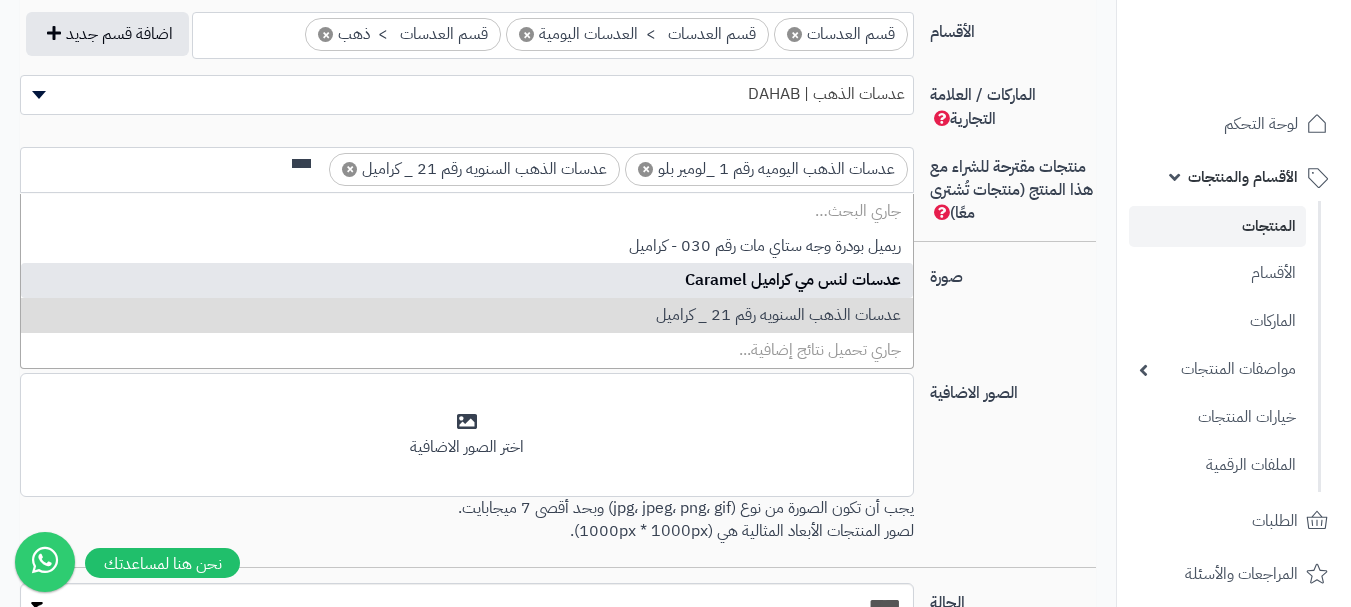 scroll, scrollTop: 0, scrollLeft: 0, axis: both 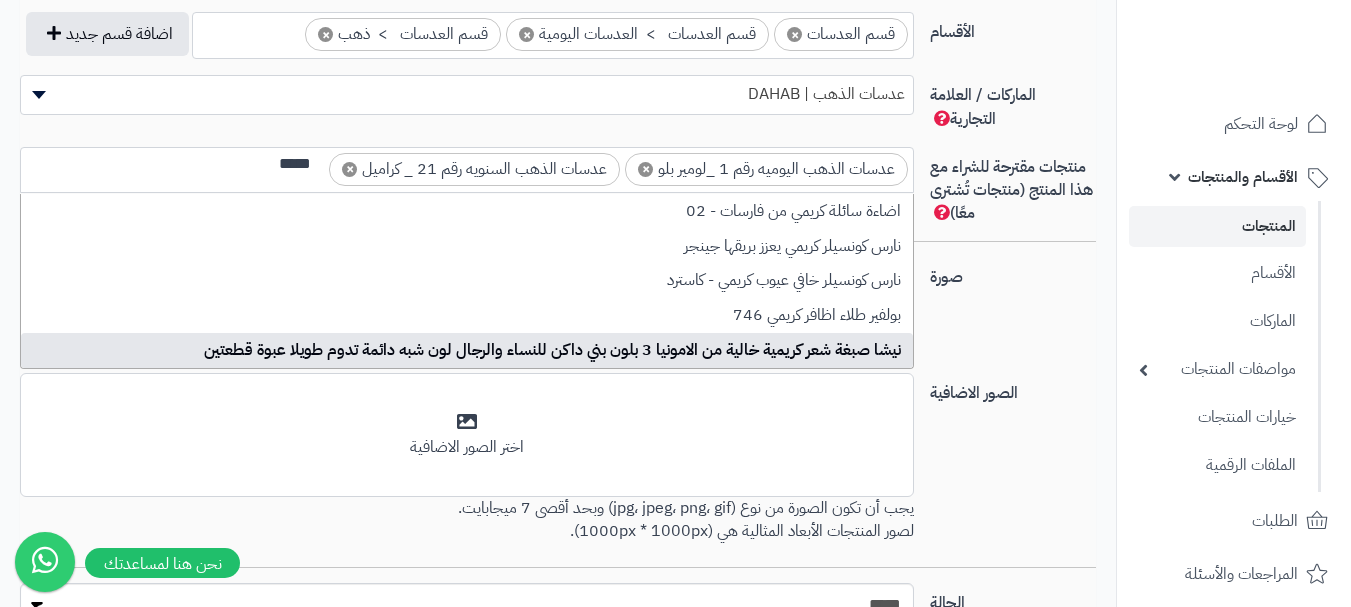type on "*****" 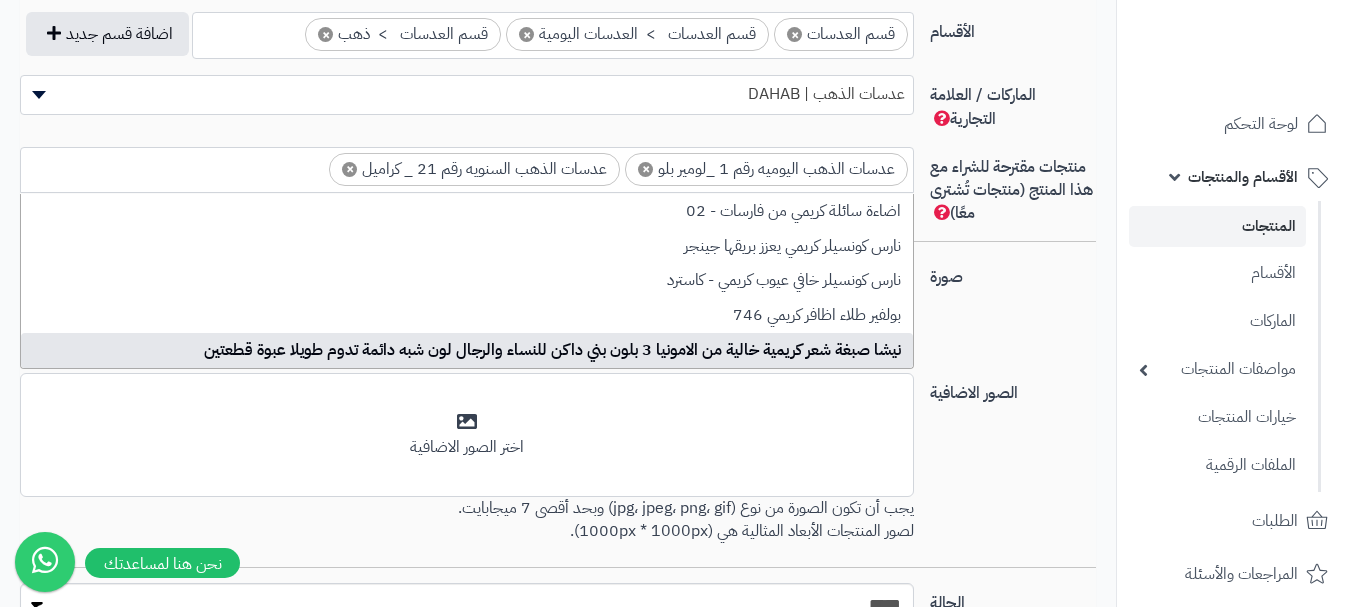 click on "صورة
اختر الصورة الأساسية" at bounding box center (558, 315) 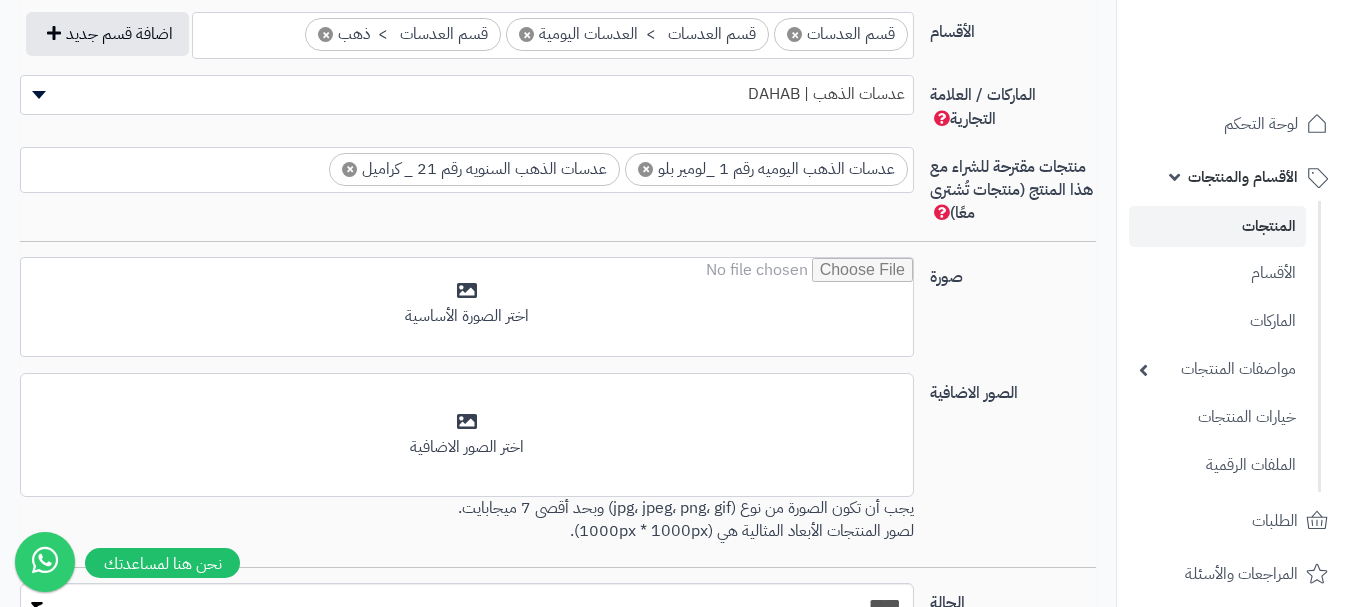 click at bounding box center (288, 164) 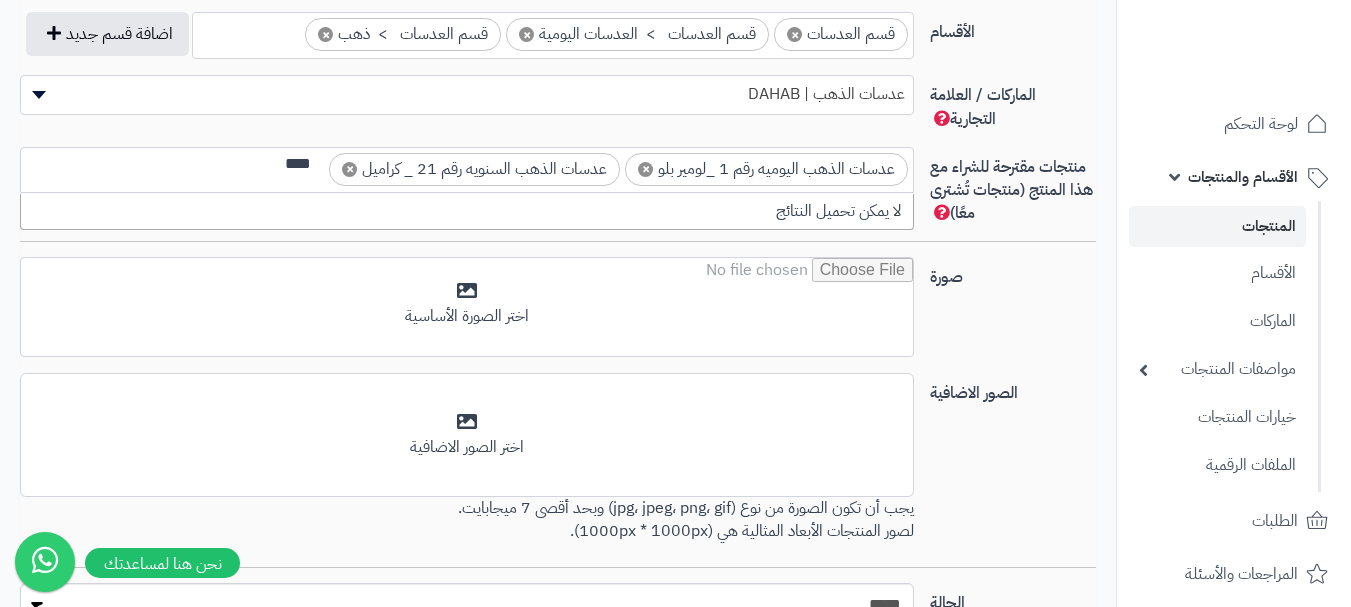 scroll, scrollTop: 0, scrollLeft: 0, axis: both 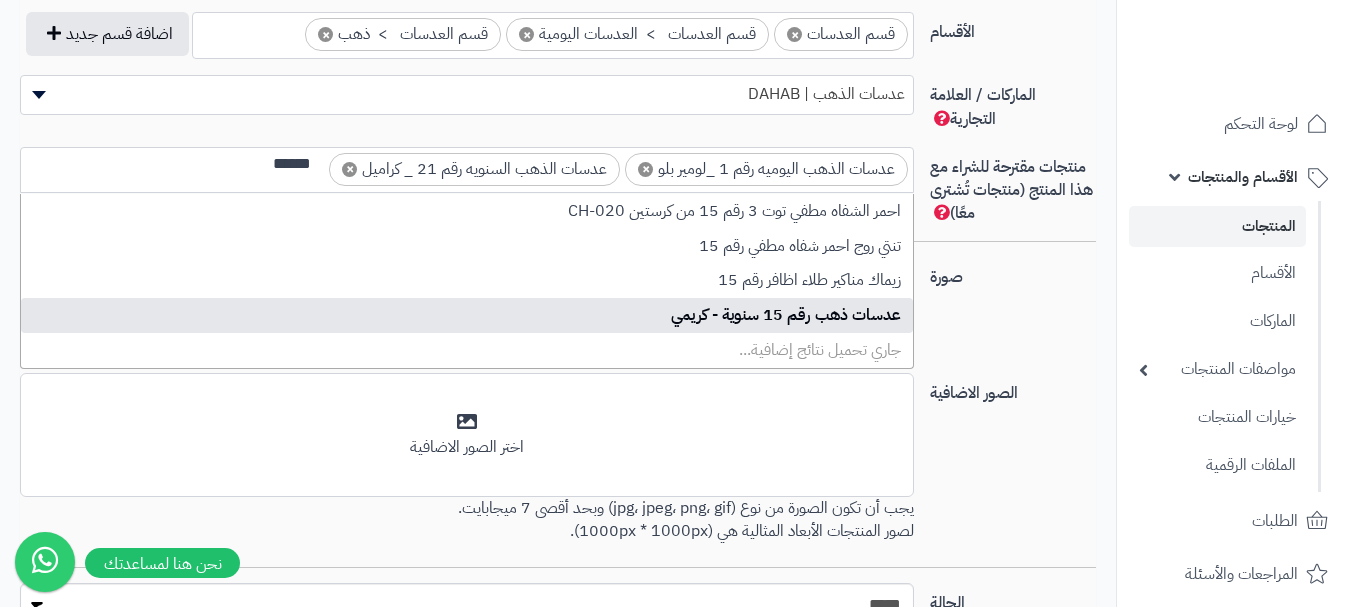 type on "******" 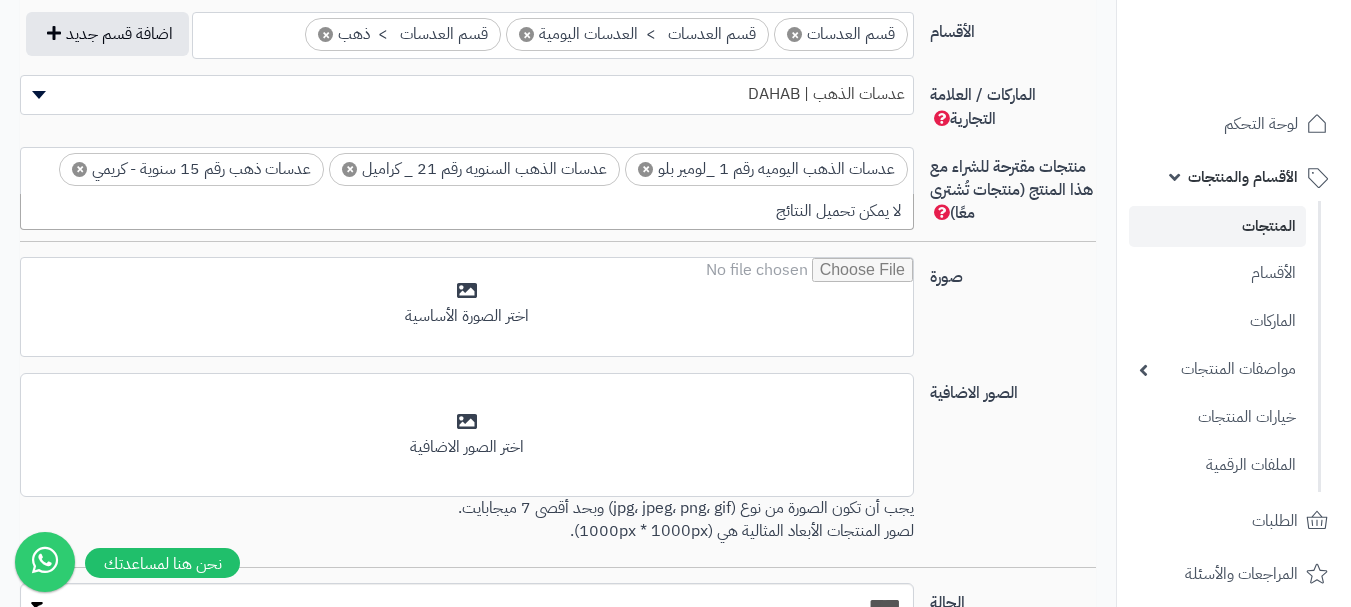 scroll, scrollTop: 0, scrollLeft: 0, axis: both 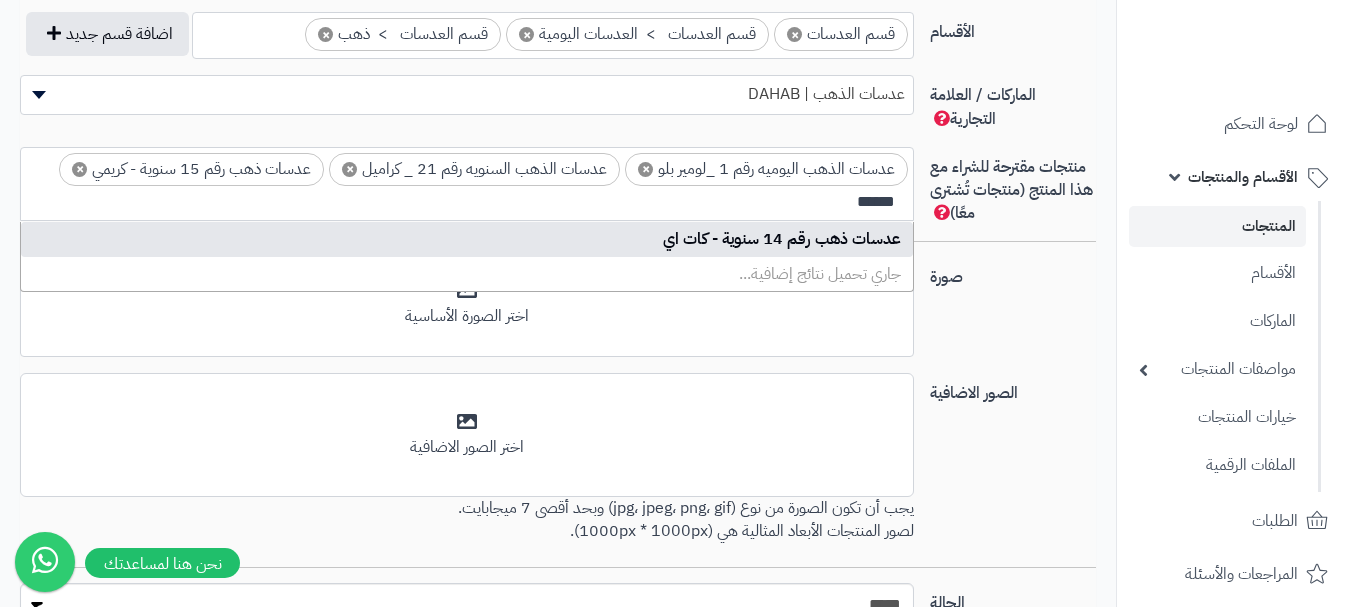 type on "******" 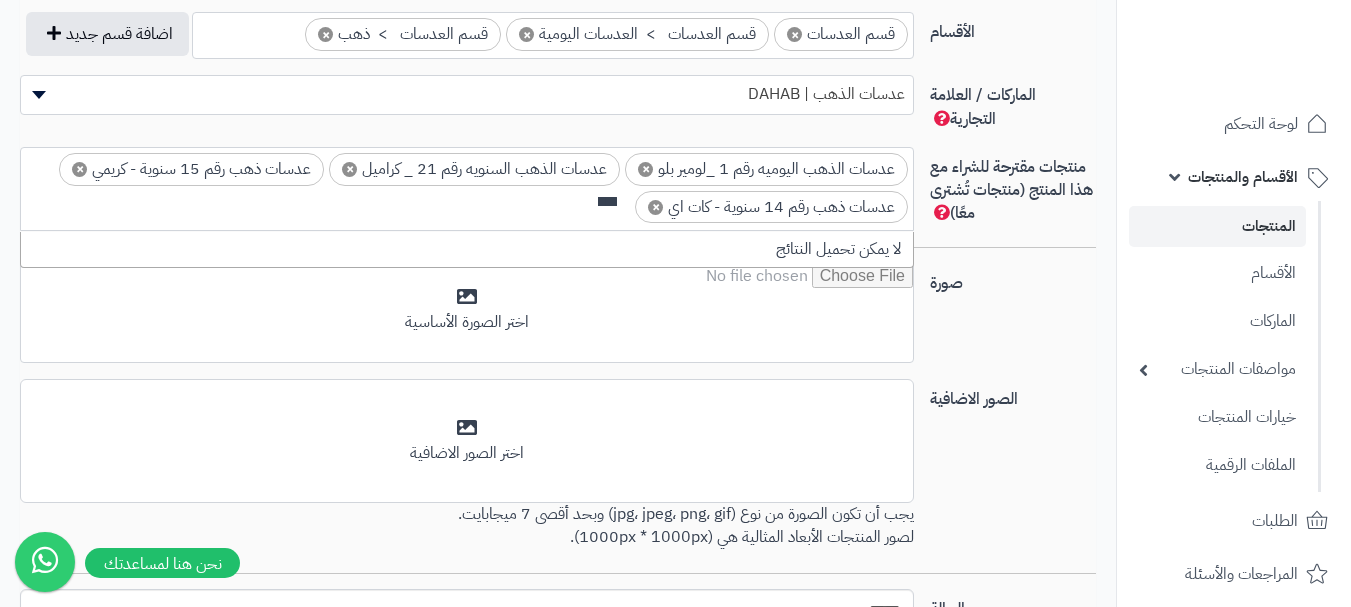 scroll, scrollTop: 0, scrollLeft: 0, axis: both 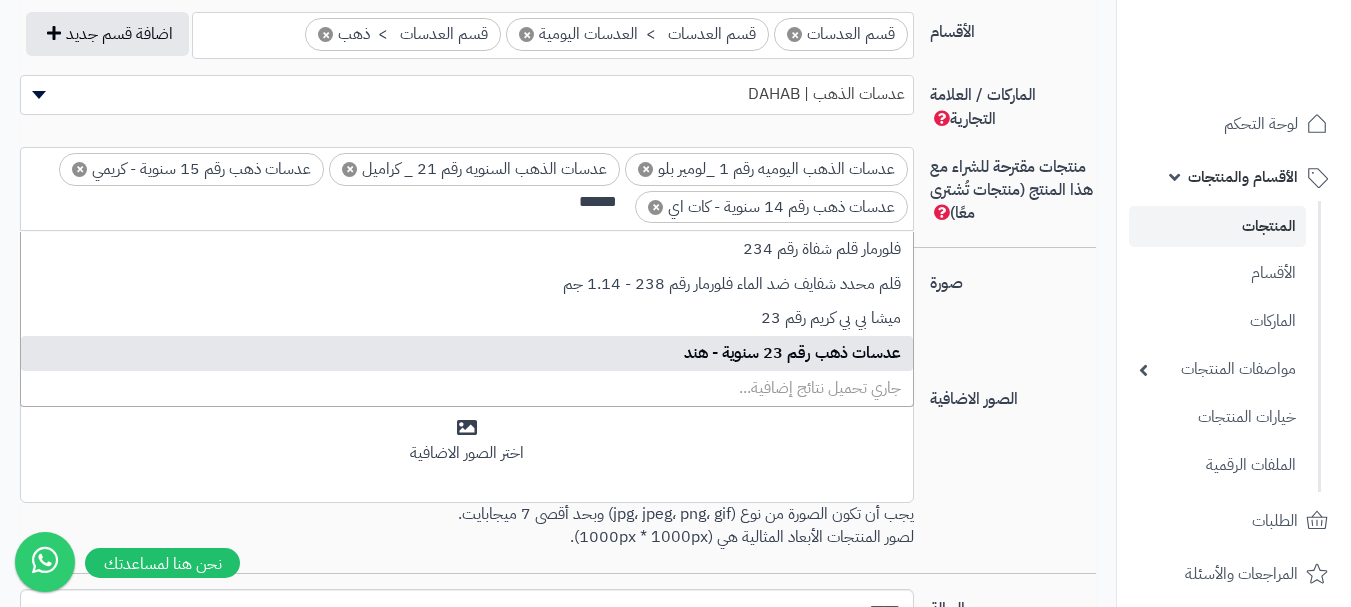 type on "******" 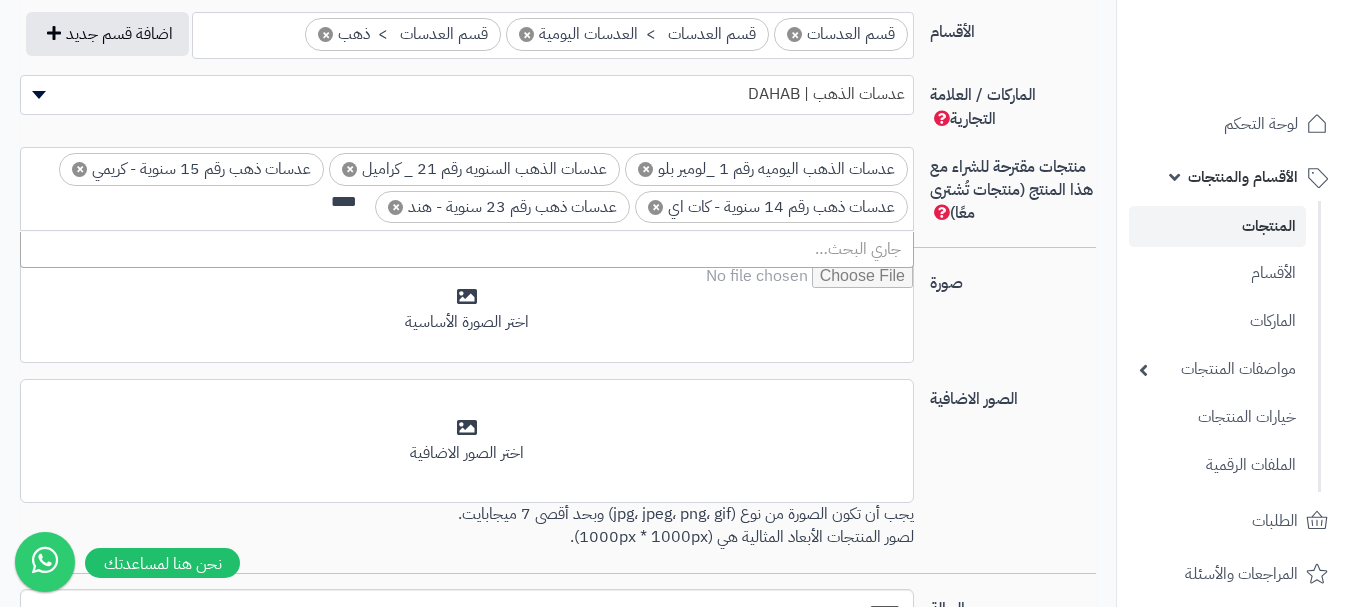 scroll, scrollTop: 0, scrollLeft: 0, axis: both 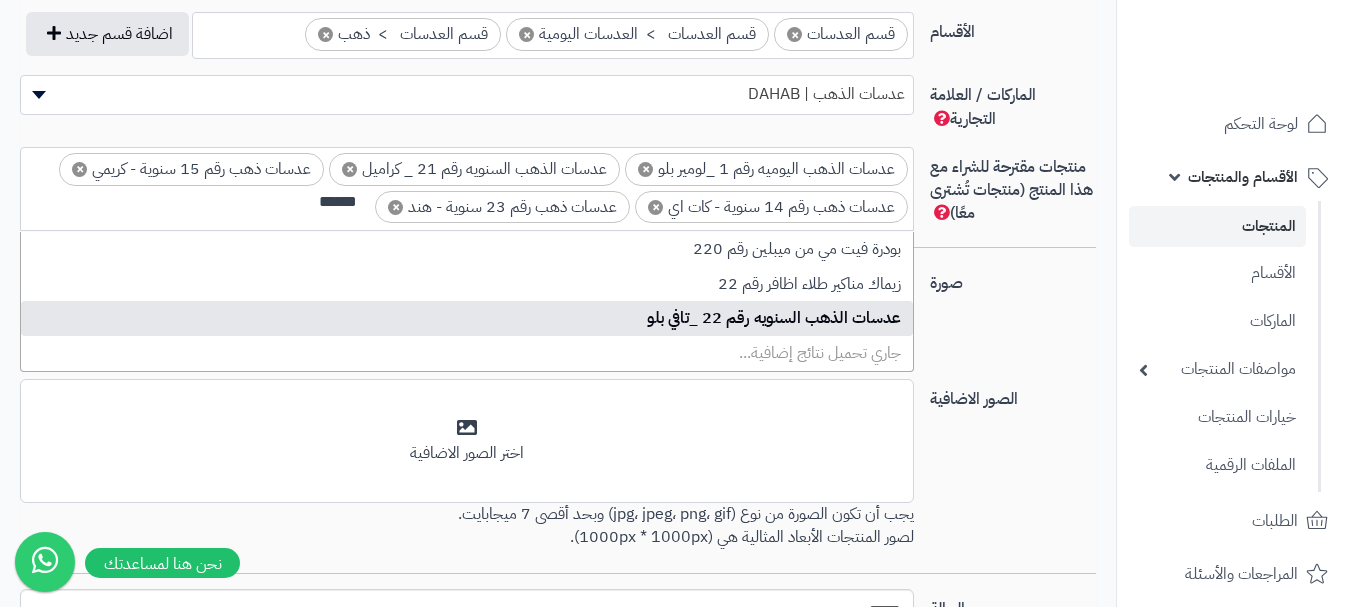 type on "******" 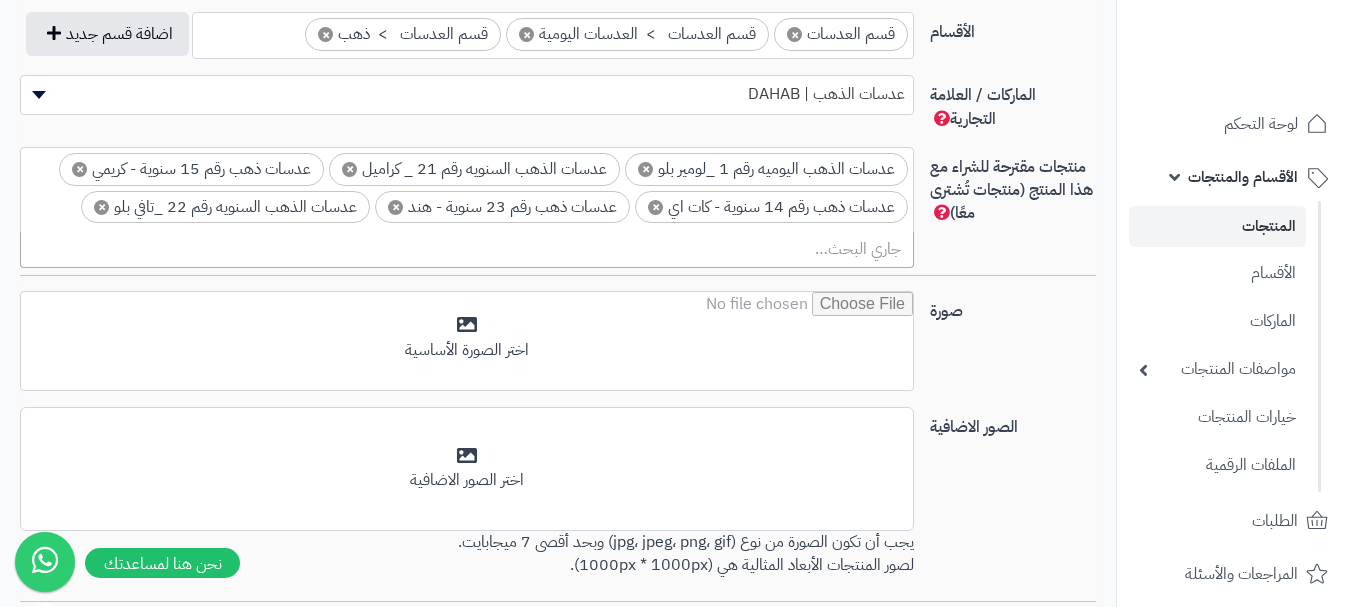 scroll, scrollTop: 0, scrollLeft: 0, axis: both 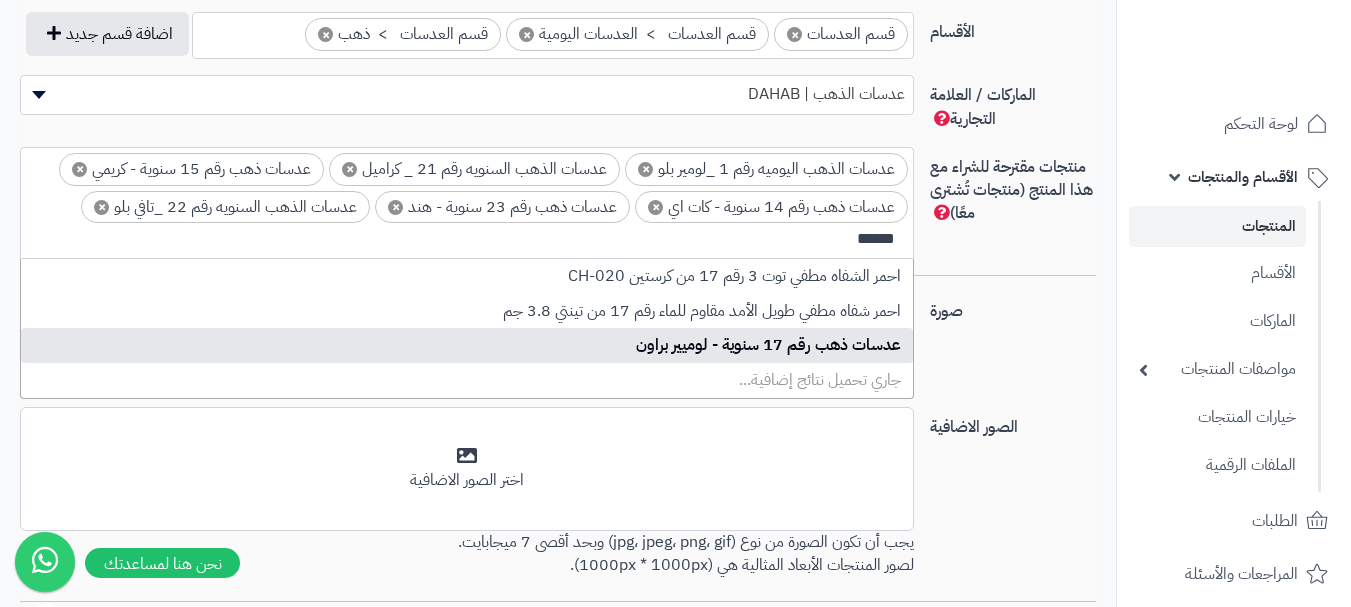 type on "******" 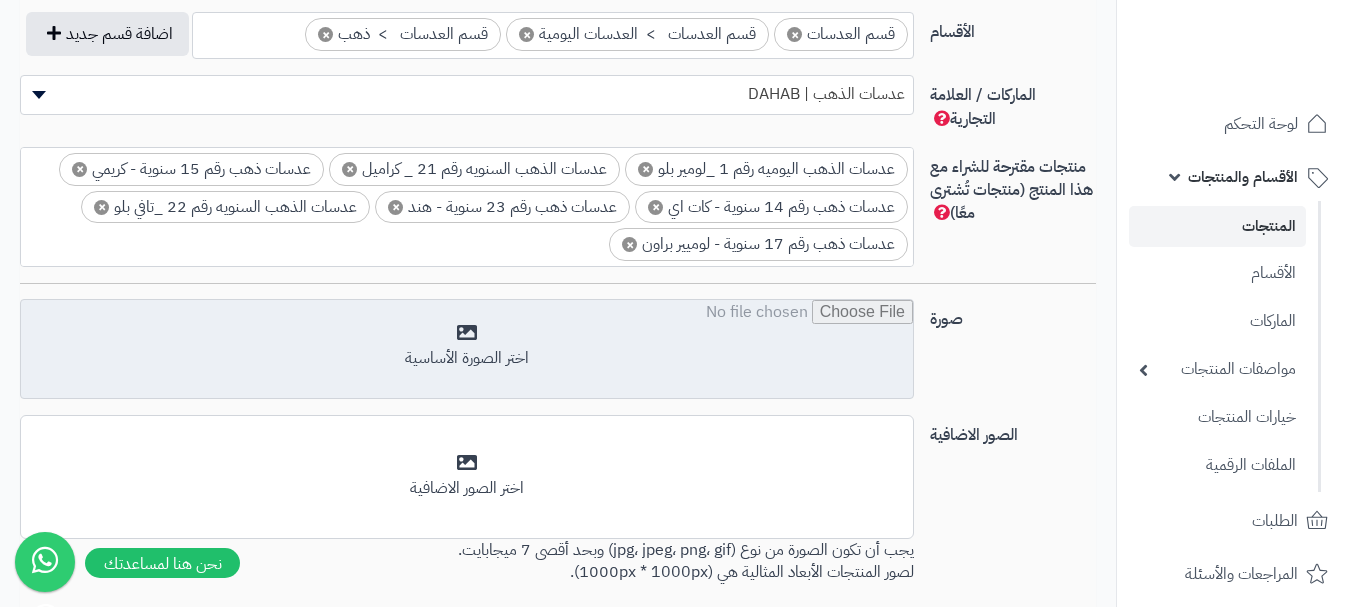 click at bounding box center [467, 350] 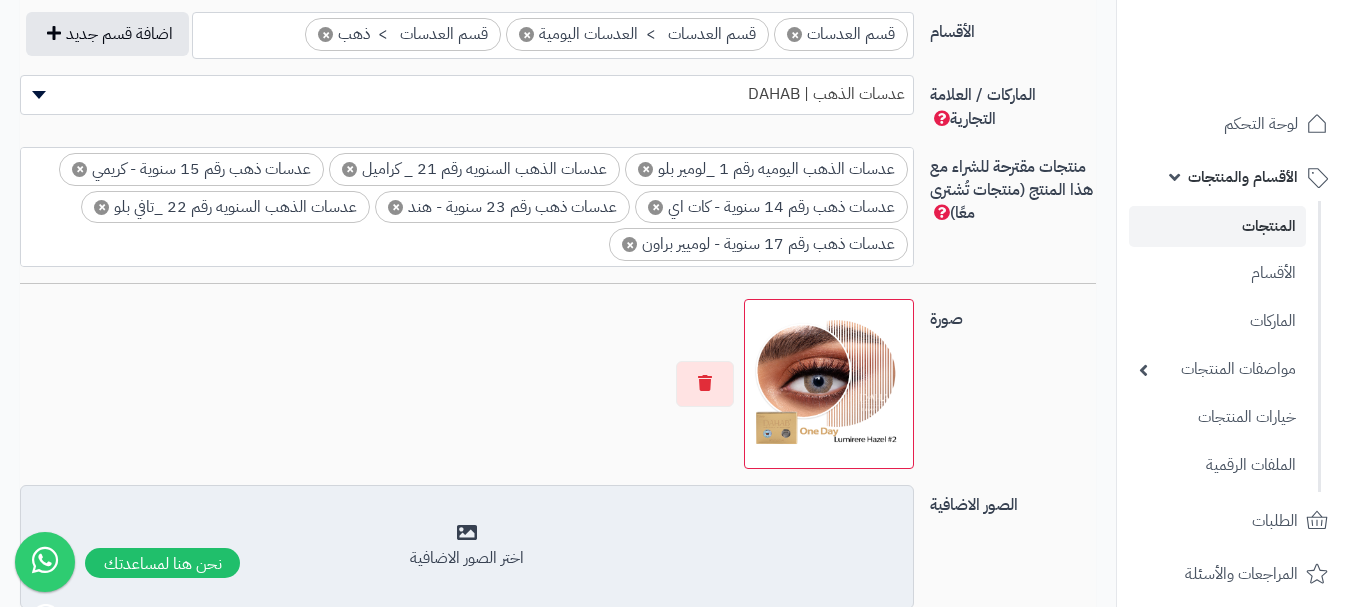 click on "أضف الصور الاضافية
اختر الصور الاضافية" at bounding box center (467, 547) 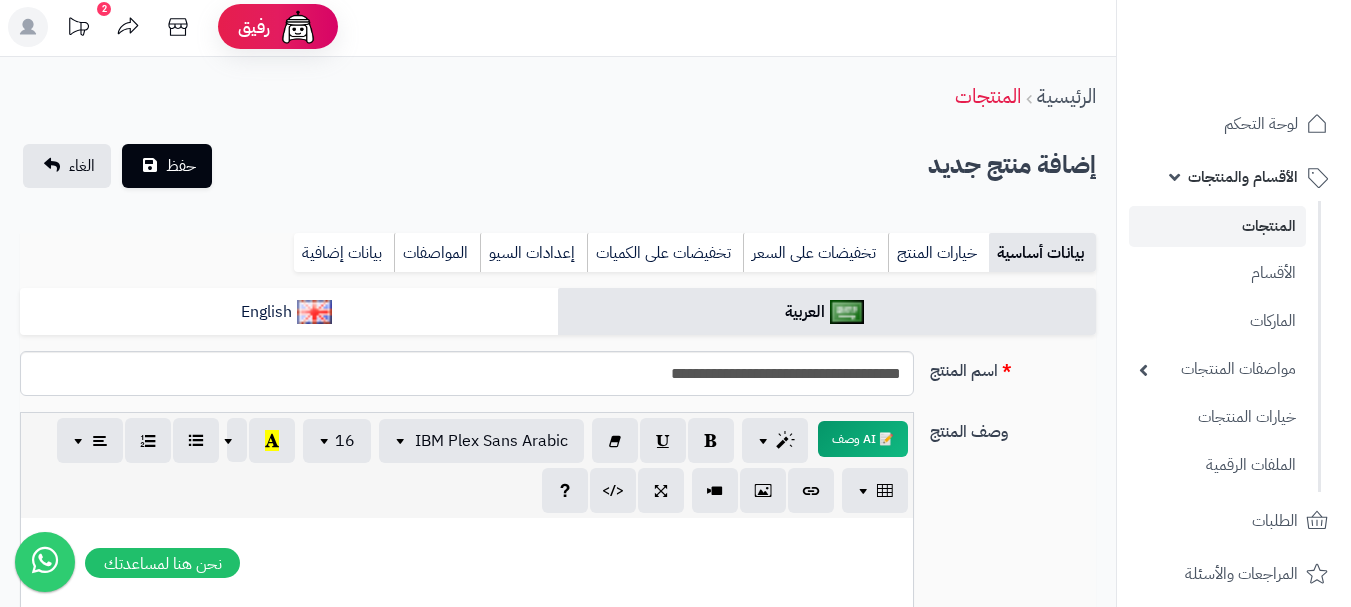 scroll, scrollTop: 0, scrollLeft: 0, axis: both 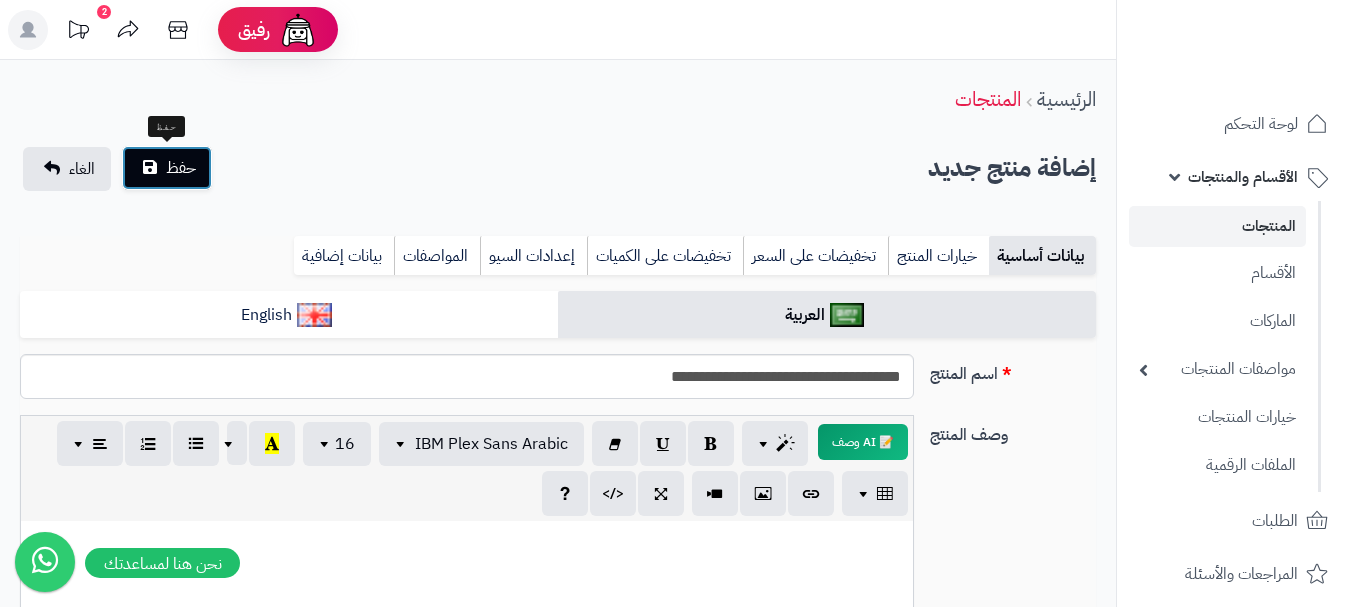 click on "حفظ" at bounding box center (167, 168) 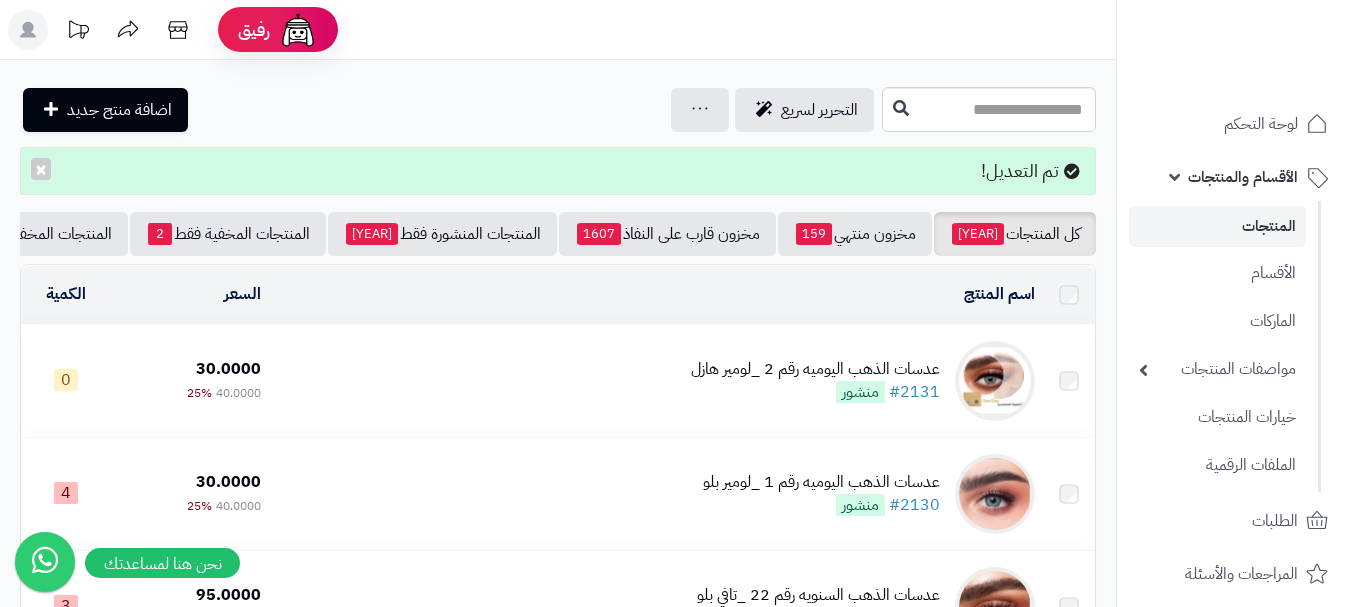 scroll, scrollTop: 0, scrollLeft: 0, axis: both 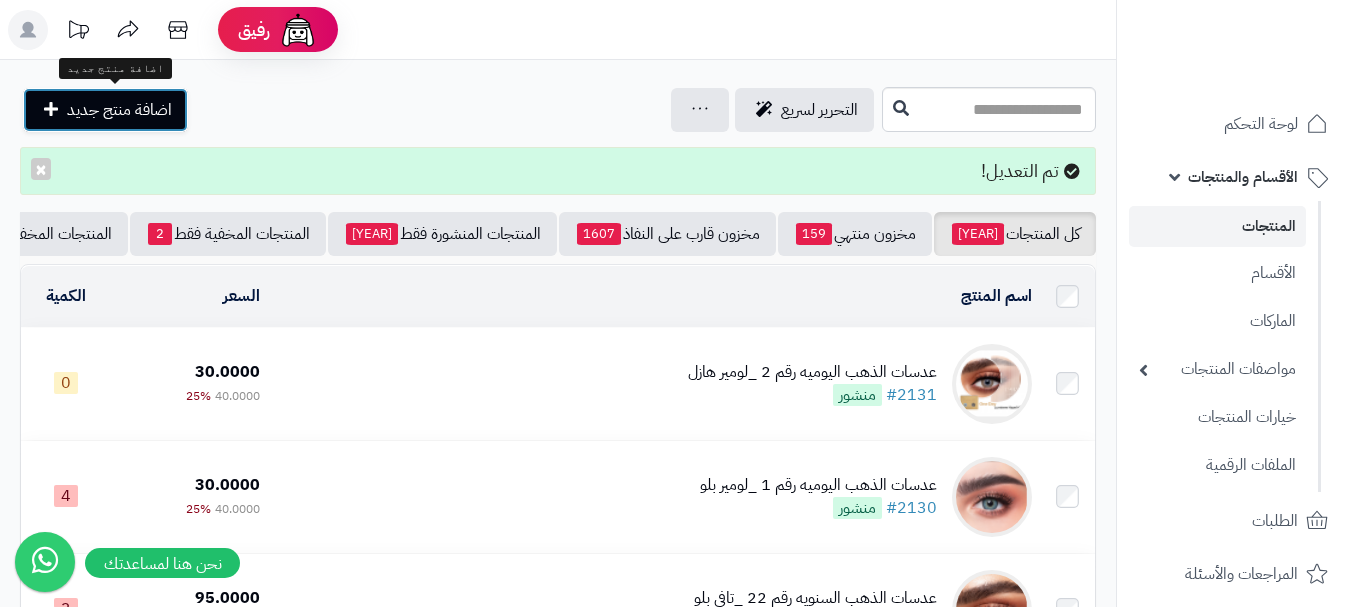 click on "اضافة منتج جديد" at bounding box center [105, 110] 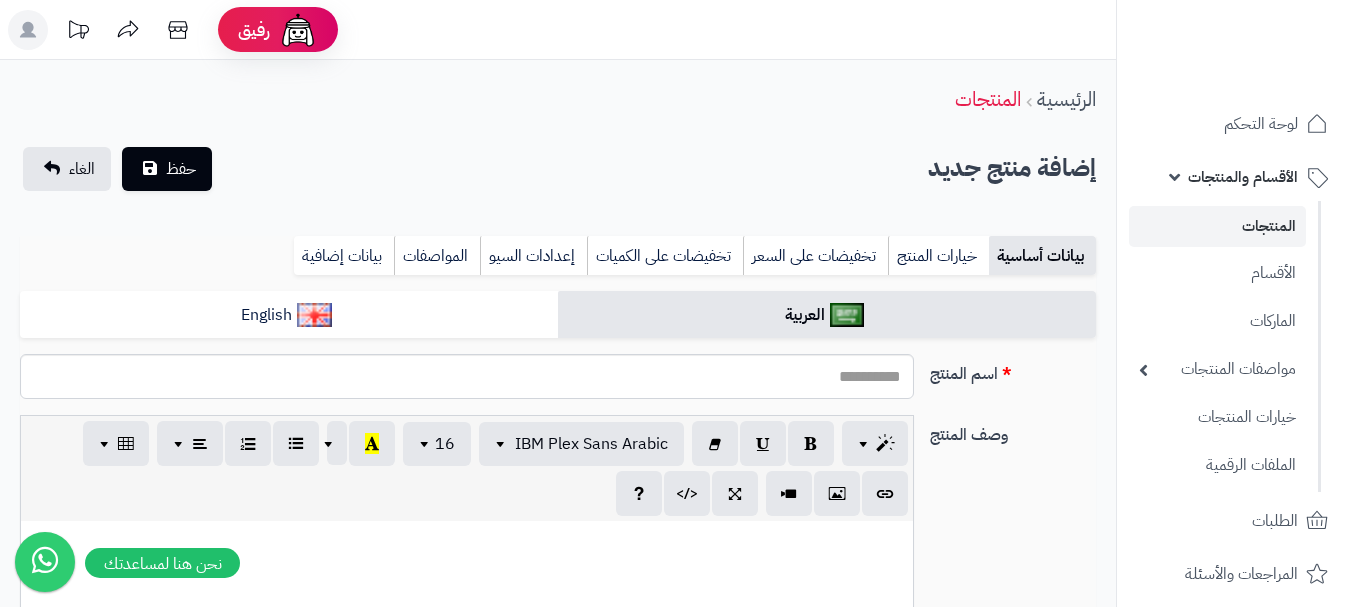select 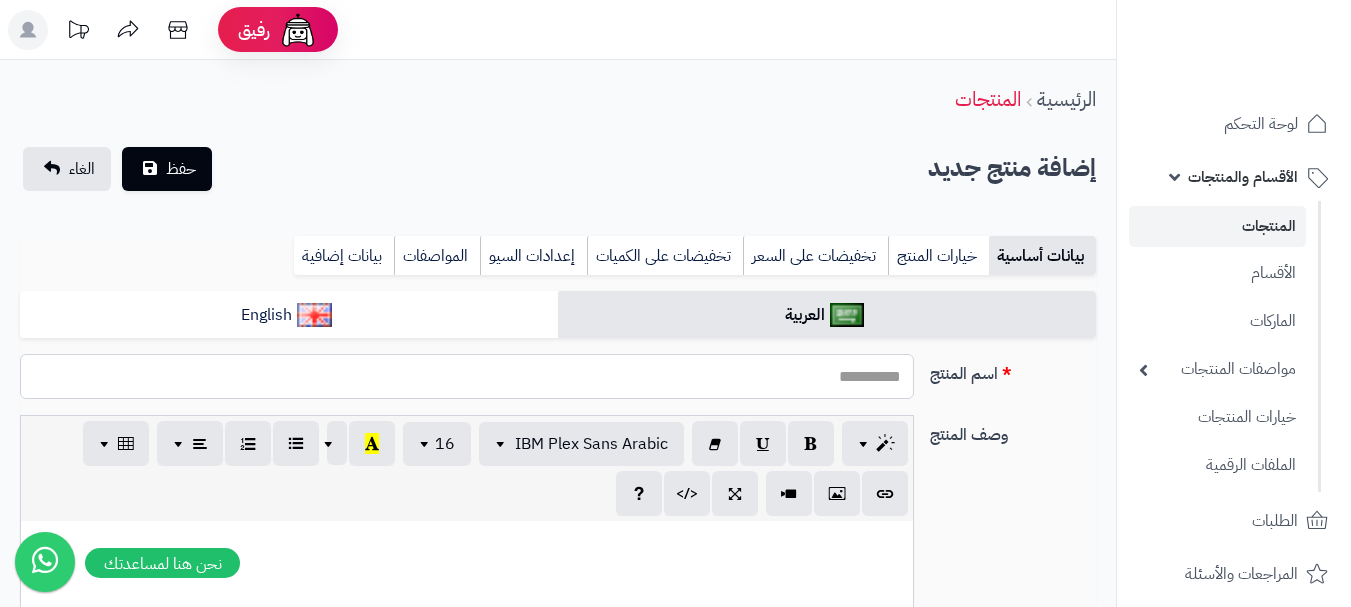 click on "اسم المنتج" at bounding box center (467, 376) 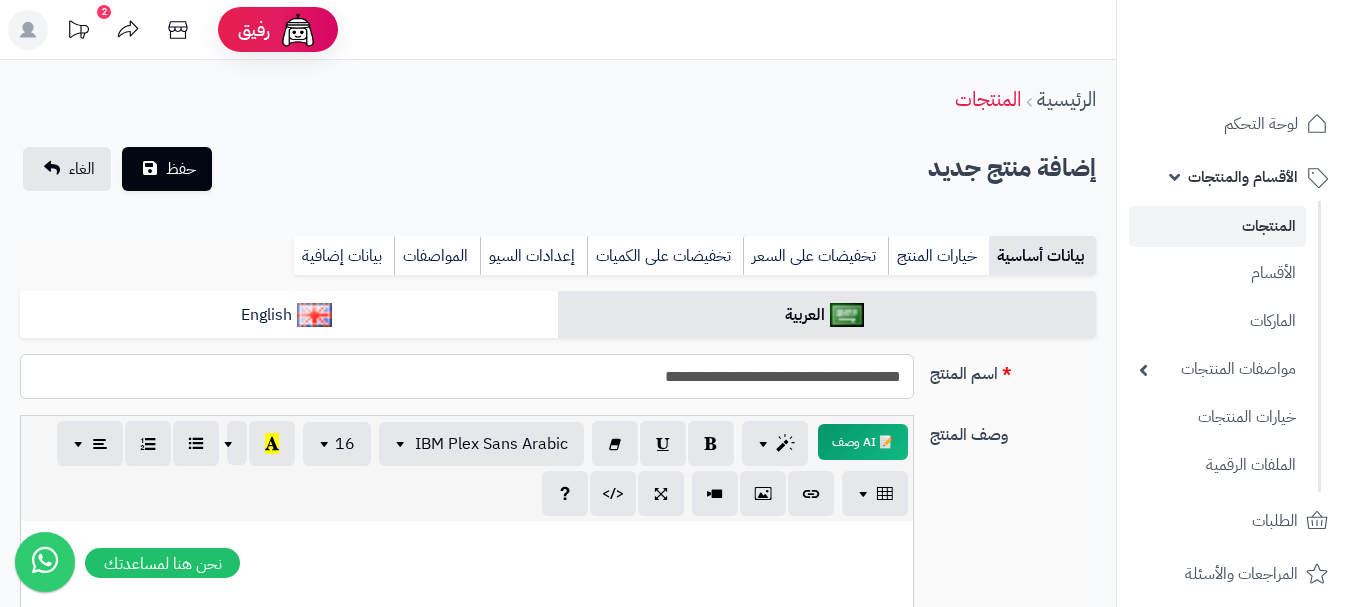 drag, startPoint x: 641, startPoint y: 378, endPoint x: 903, endPoint y: 376, distance: 262.00763 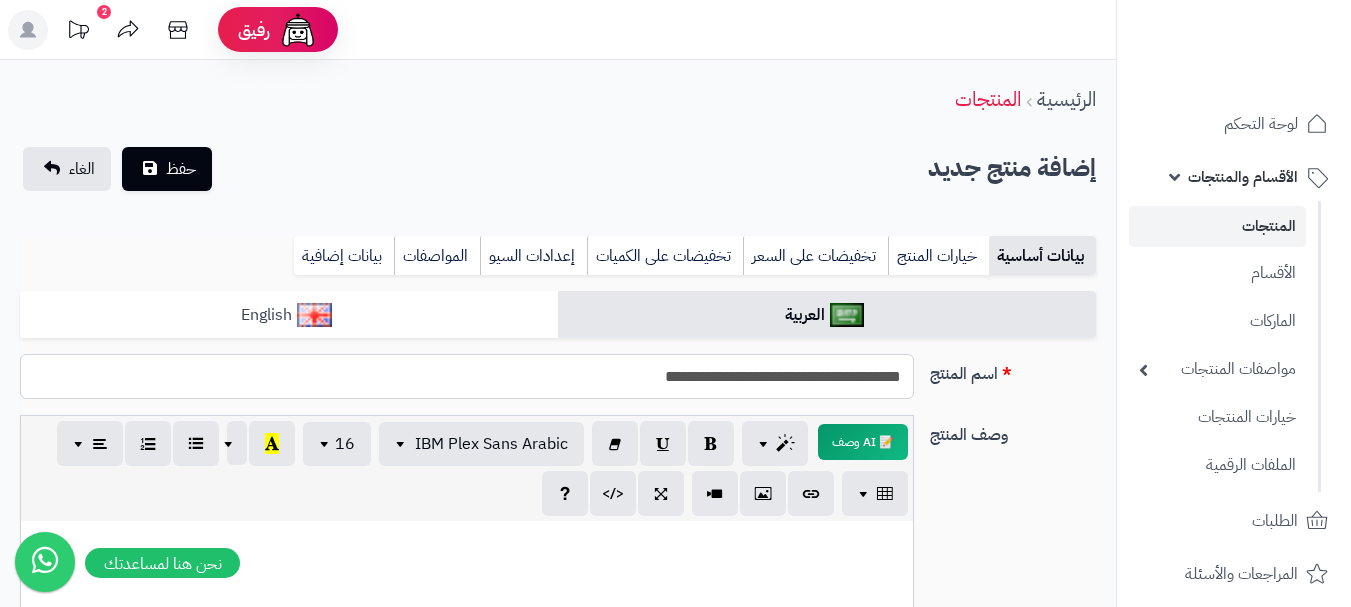type on "**********" 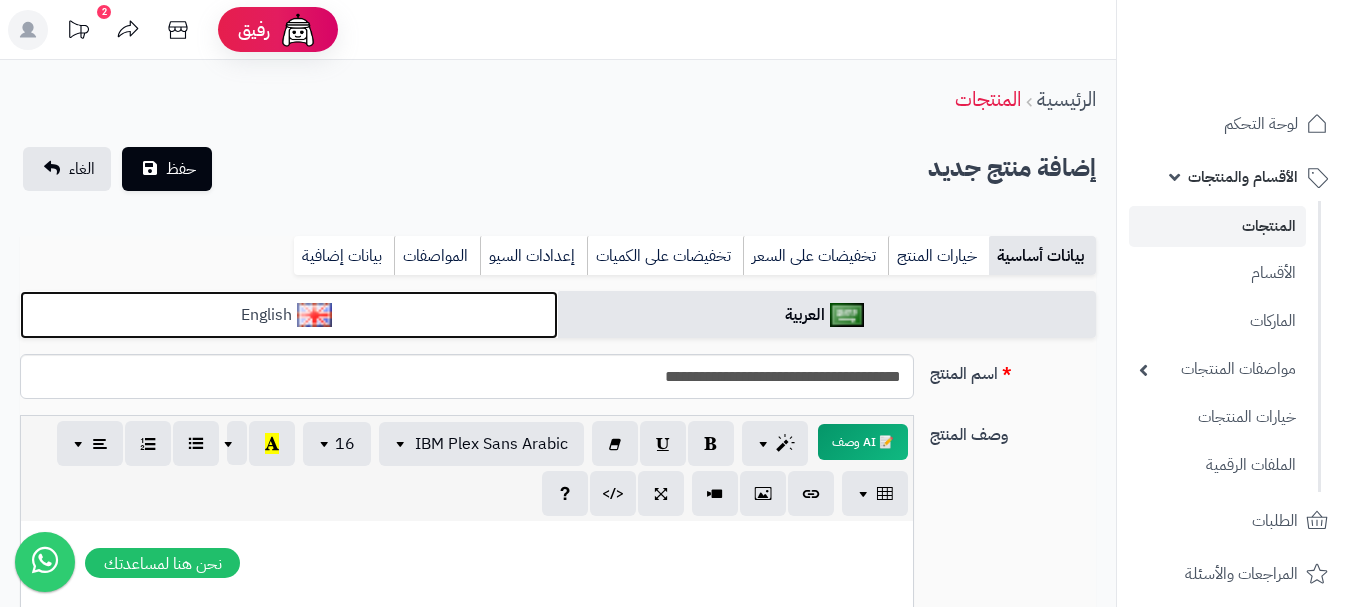 click on "English" at bounding box center (289, 315) 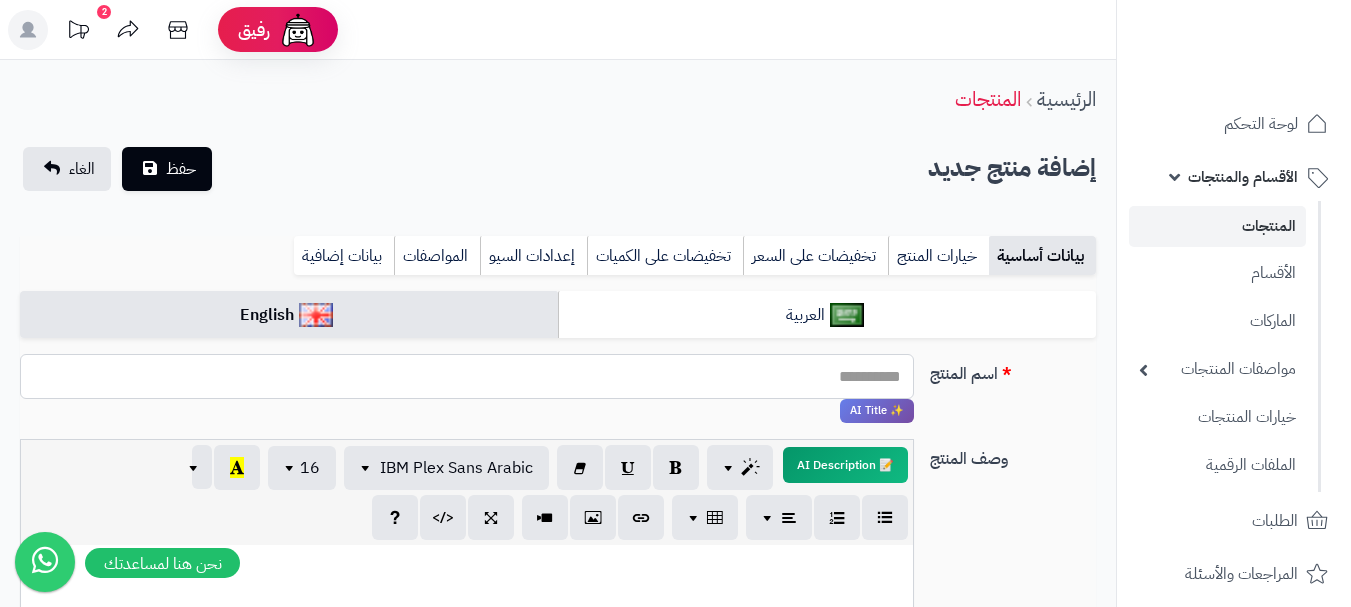paste on "**********" 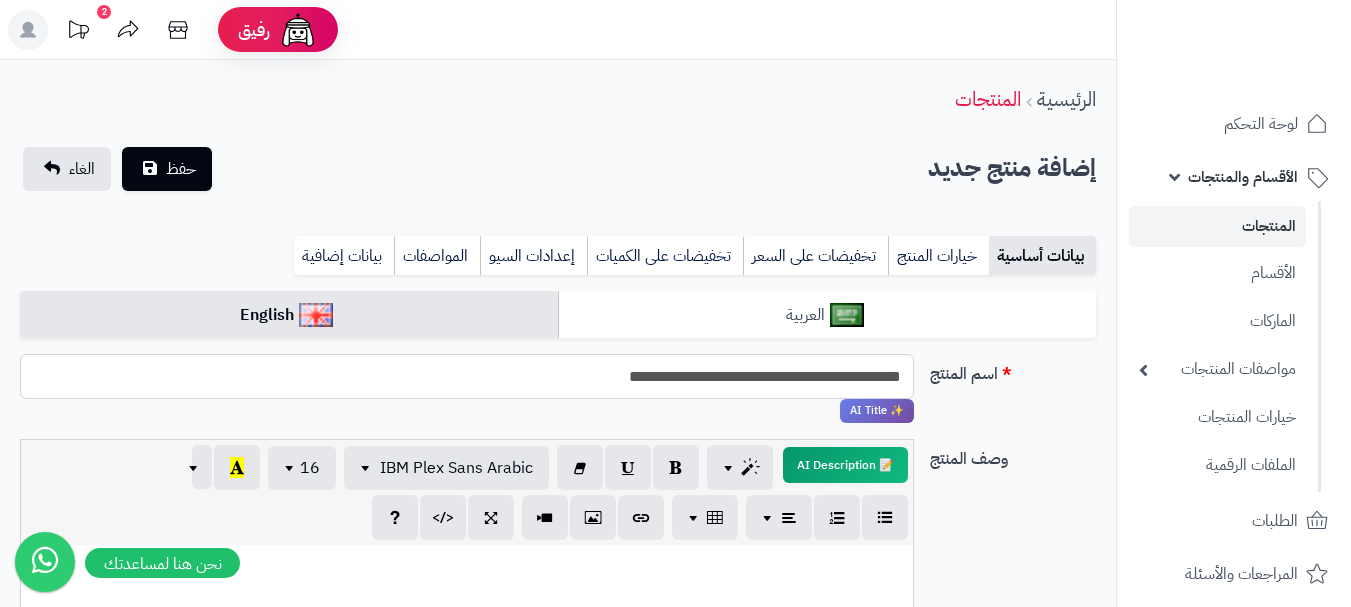 type on "**********" 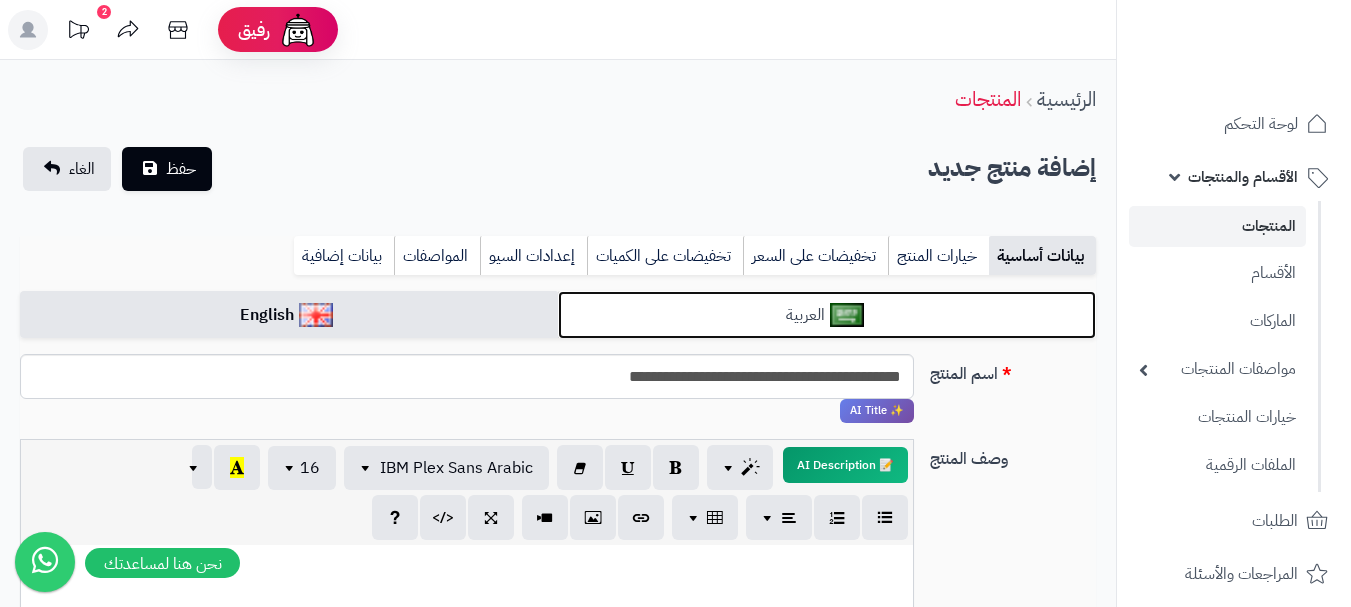 click on "العربية" at bounding box center (827, 315) 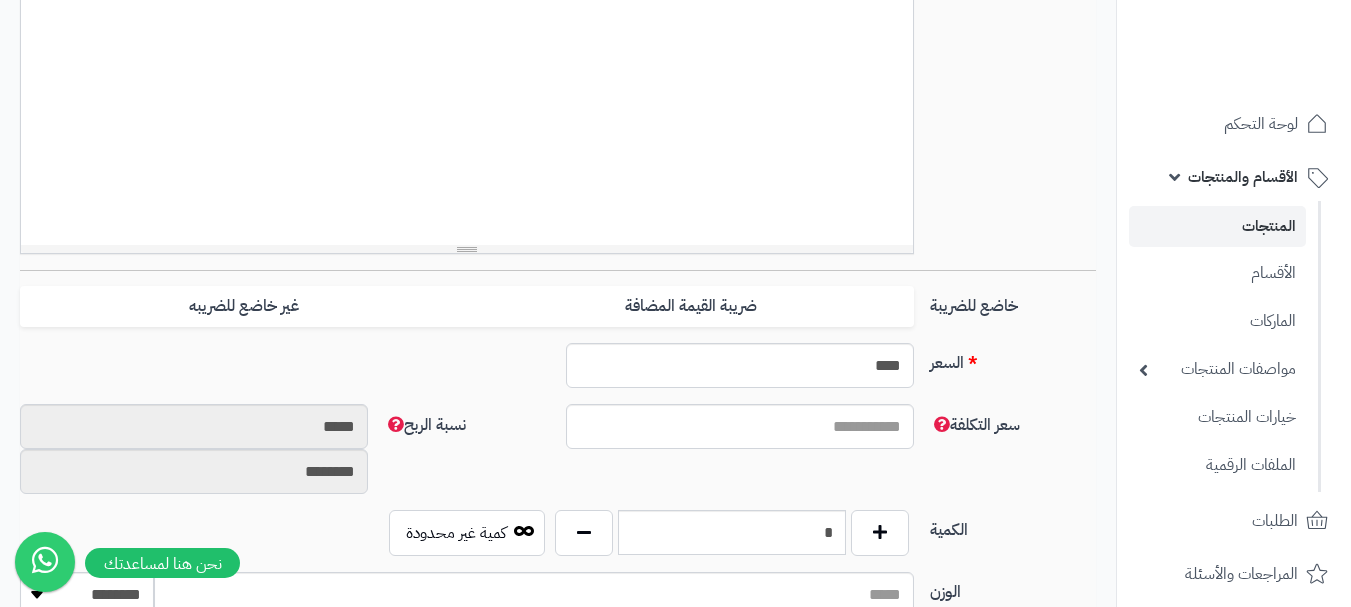 scroll, scrollTop: 700, scrollLeft: 0, axis: vertical 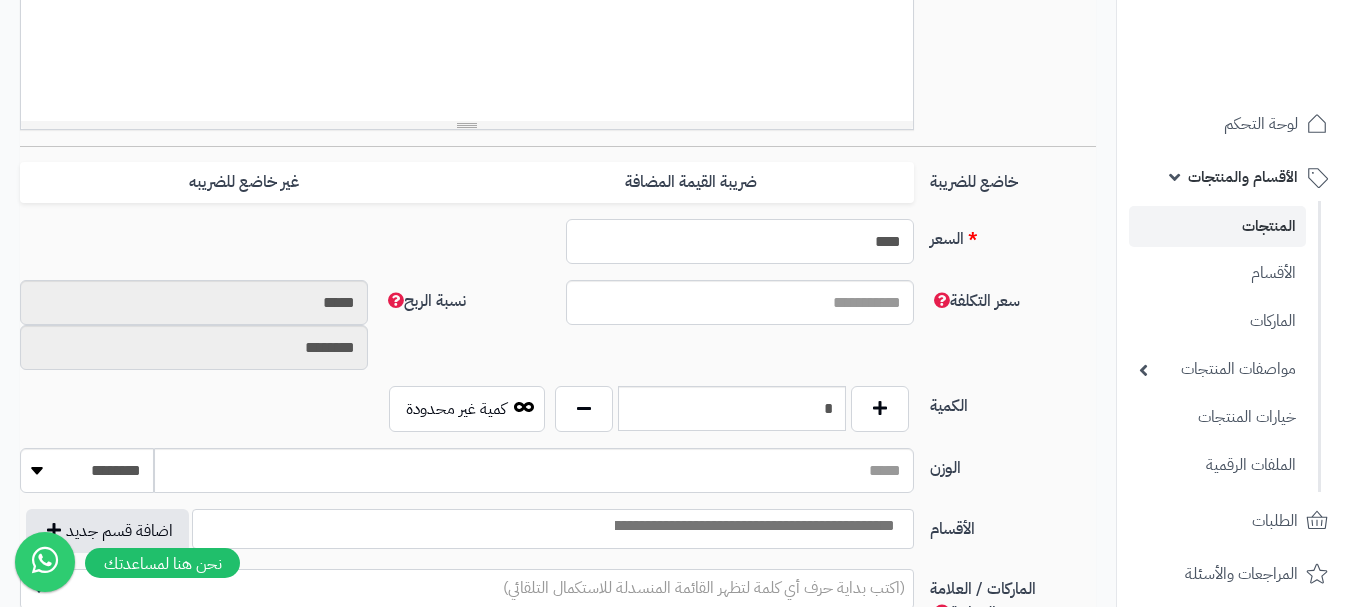 click on "****" at bounding box center (740, 241) 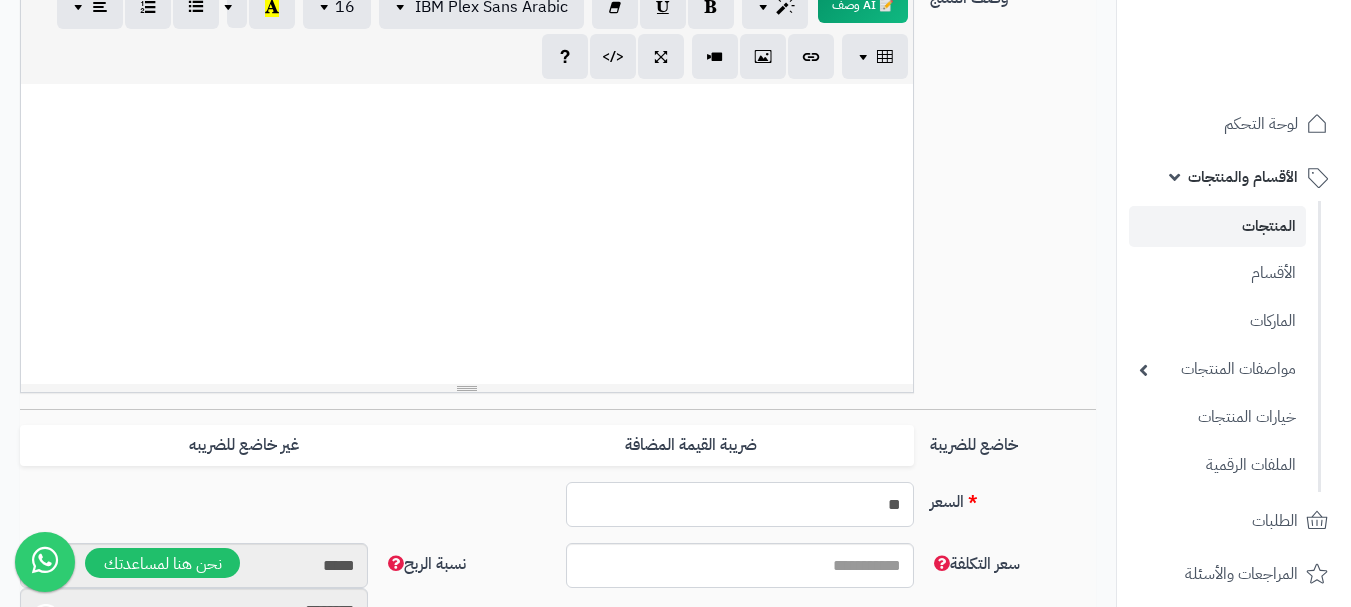 scroll, scrollTop: 100, scrollLeft: 0, axis: vertical 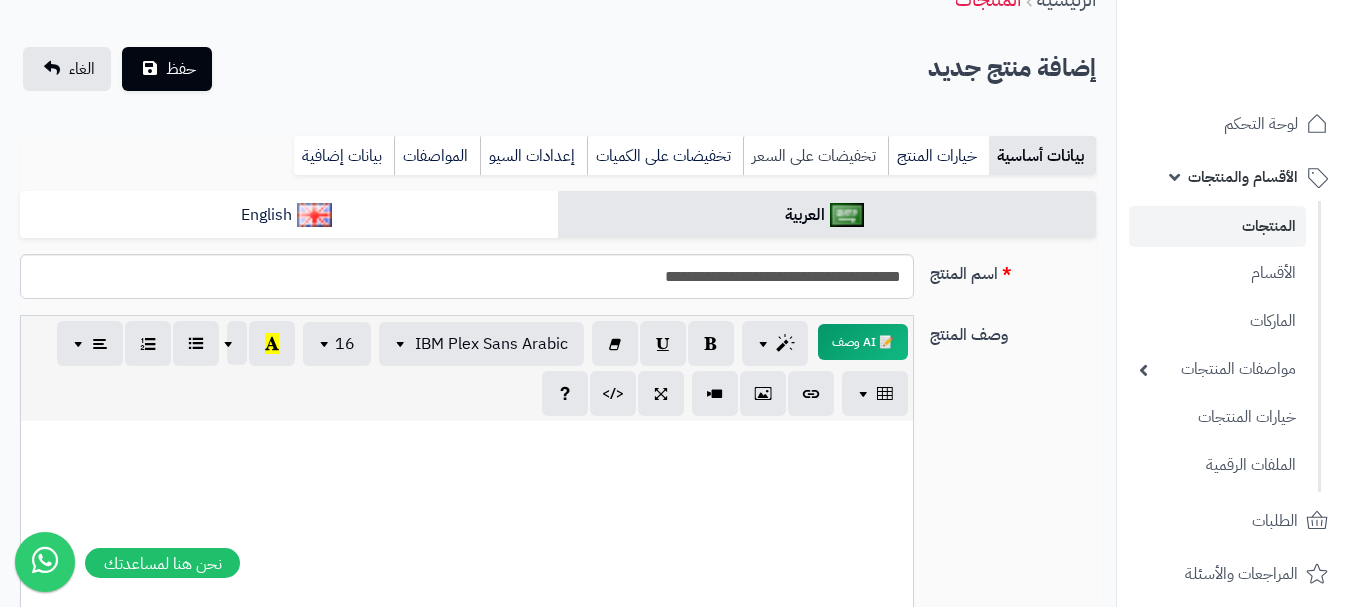 type on "**" 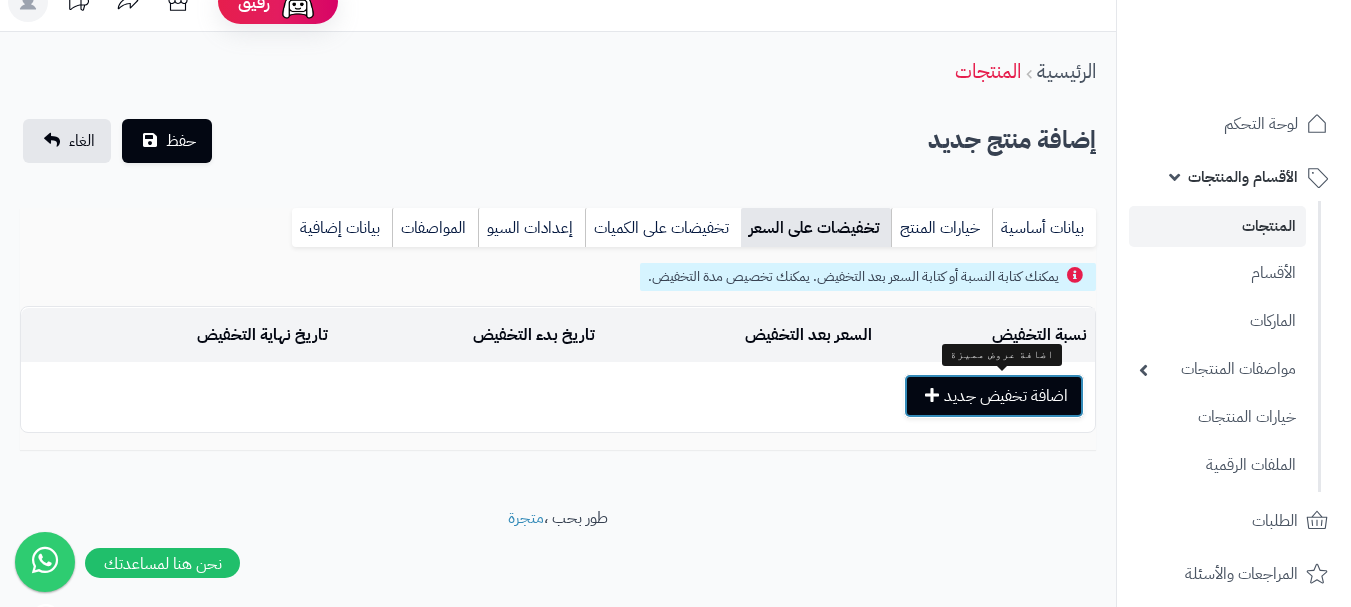 click on "اضافة تخفيض جديد" at bounding box center (994, 396) 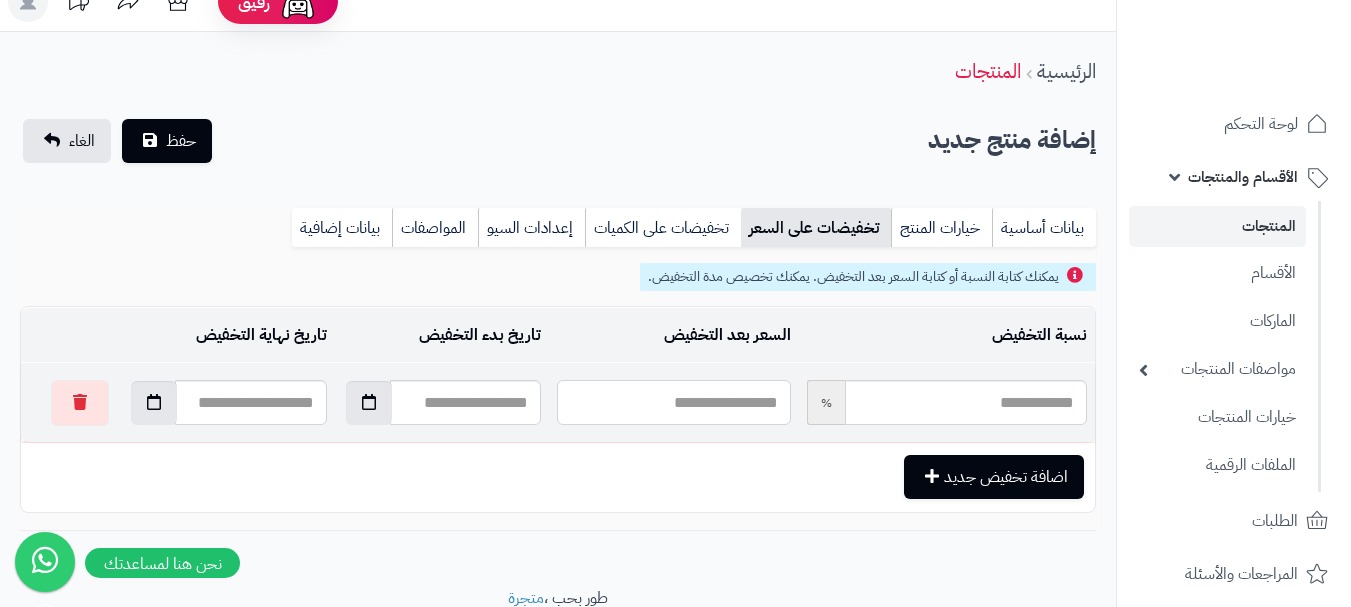 click at bounding box center (673, 402) 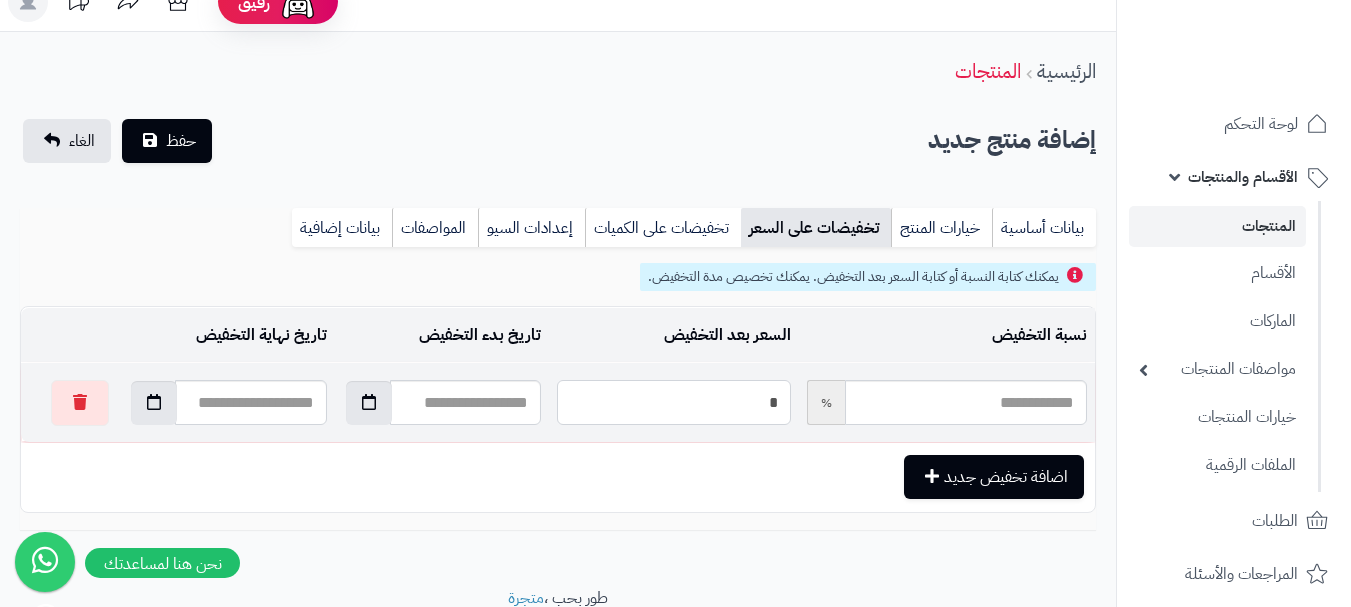 type on "**" 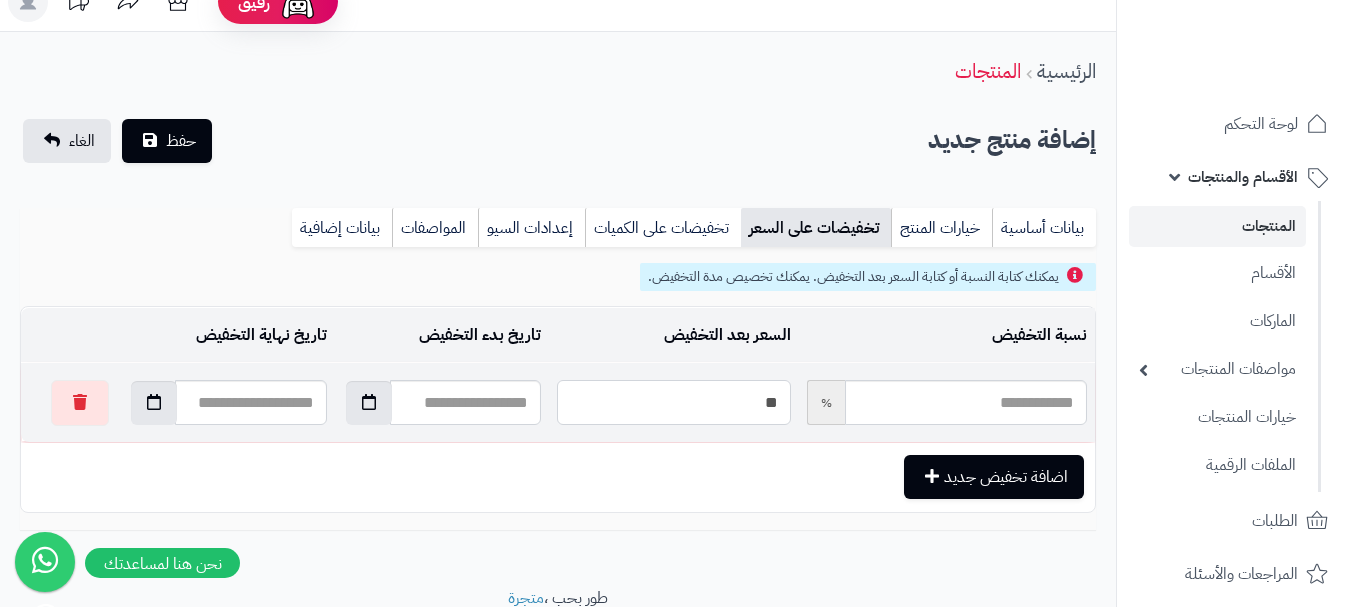 type on "*****" 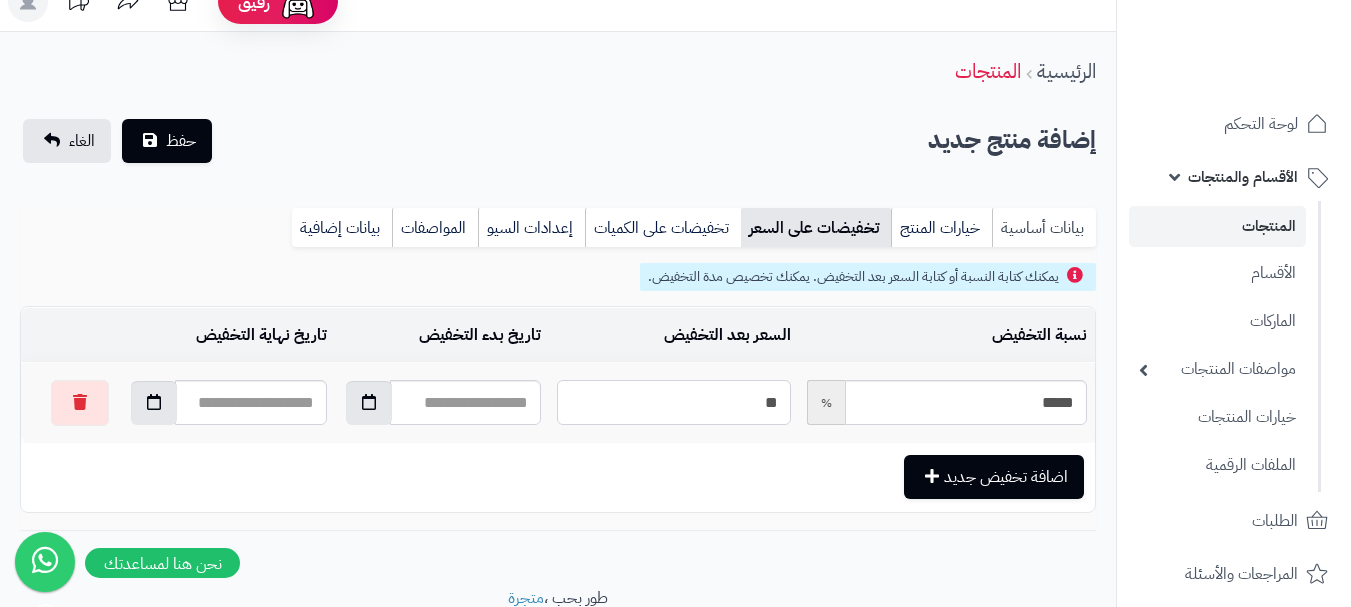 type on "**" 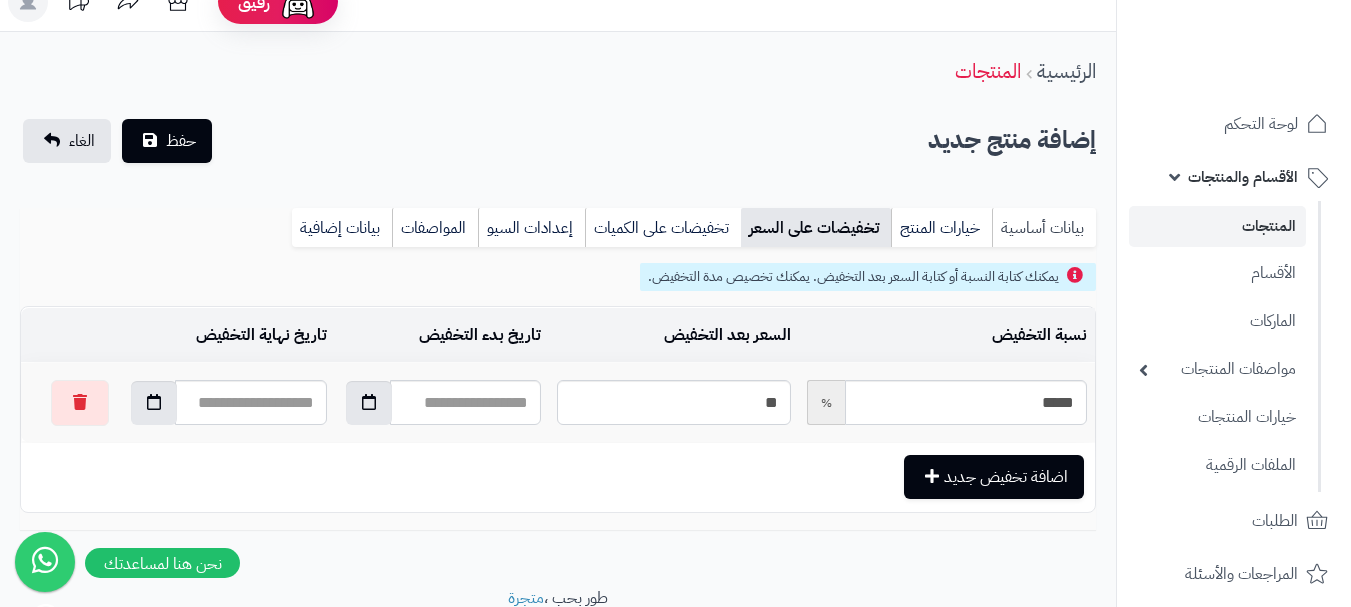 click on "بيانات أساسية" at bounding box center (1044, 228) 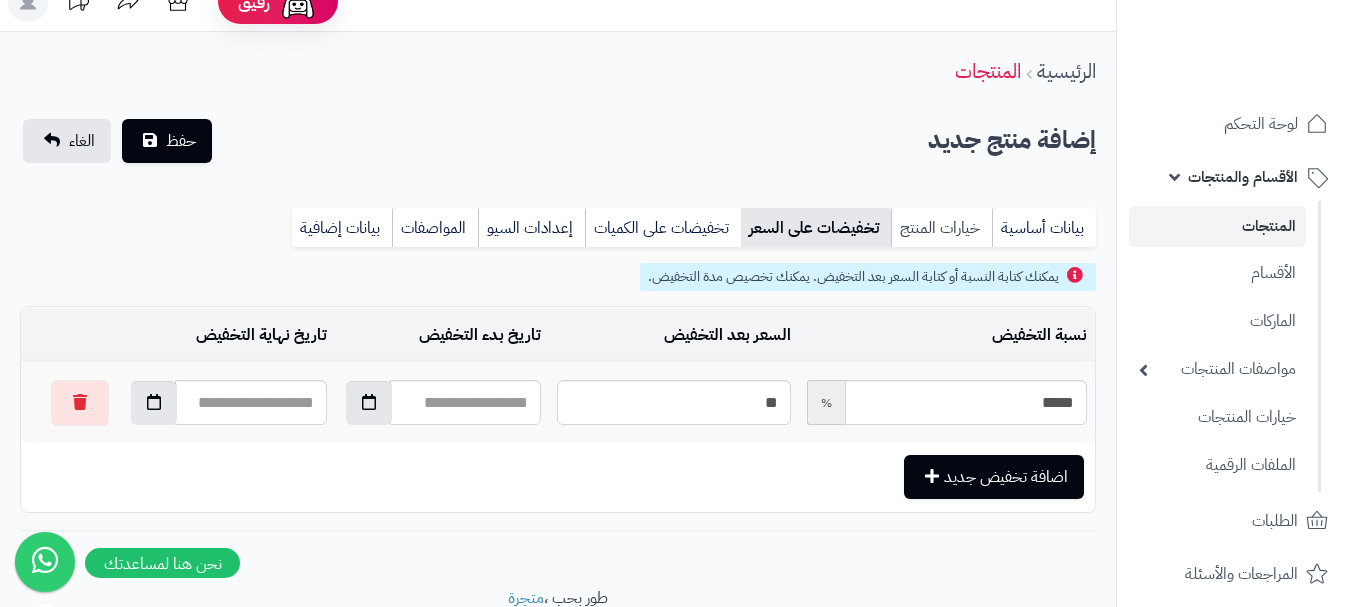 scroll, scrollTop: 0, scrollLeft: 0, axis: both 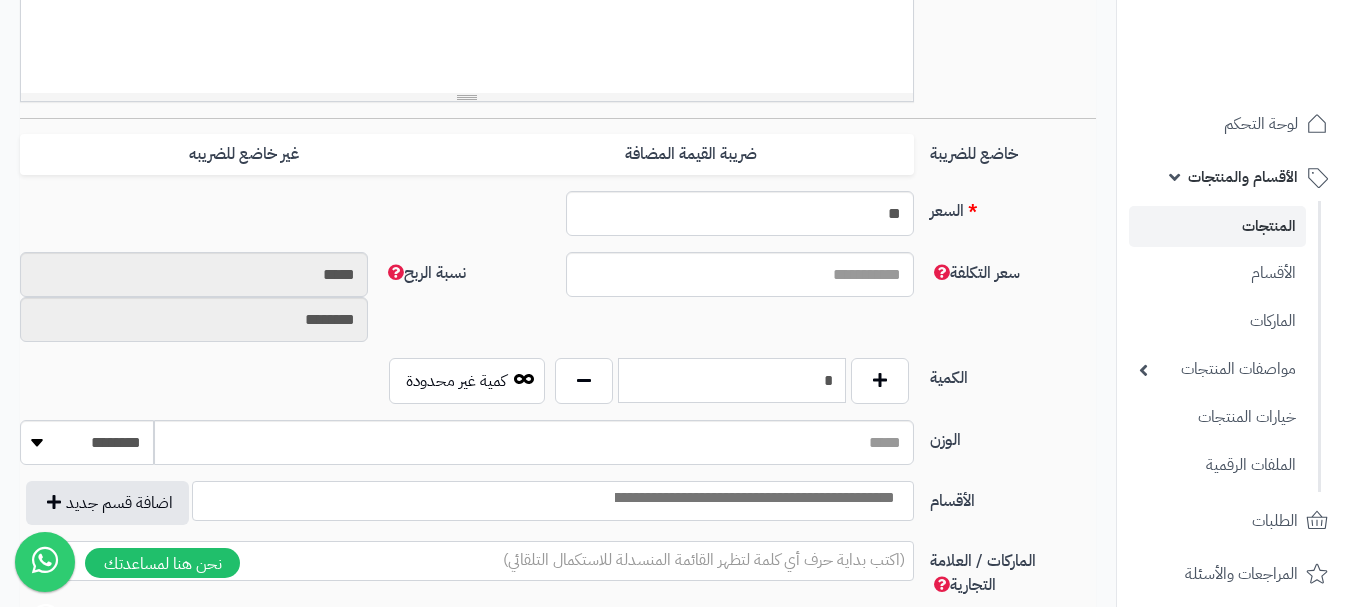 click on "*" at bounding box center (732, 380) 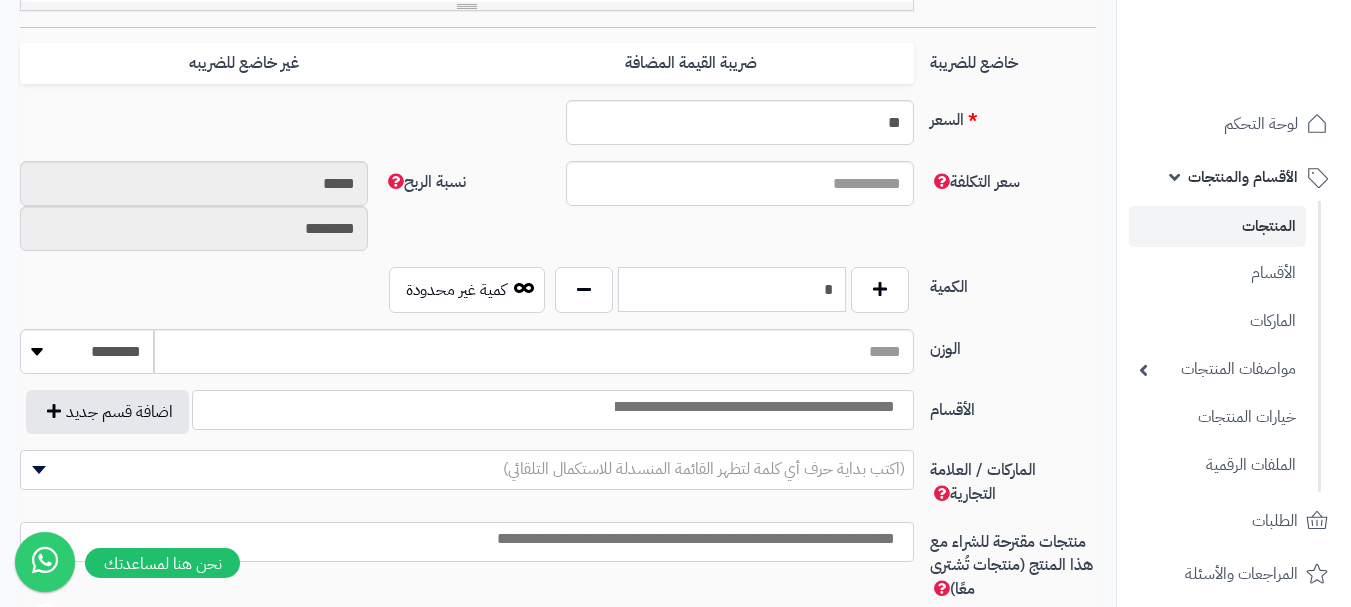 scroll, scrollTop: 928, scrollLeft: 0, axis: vertical 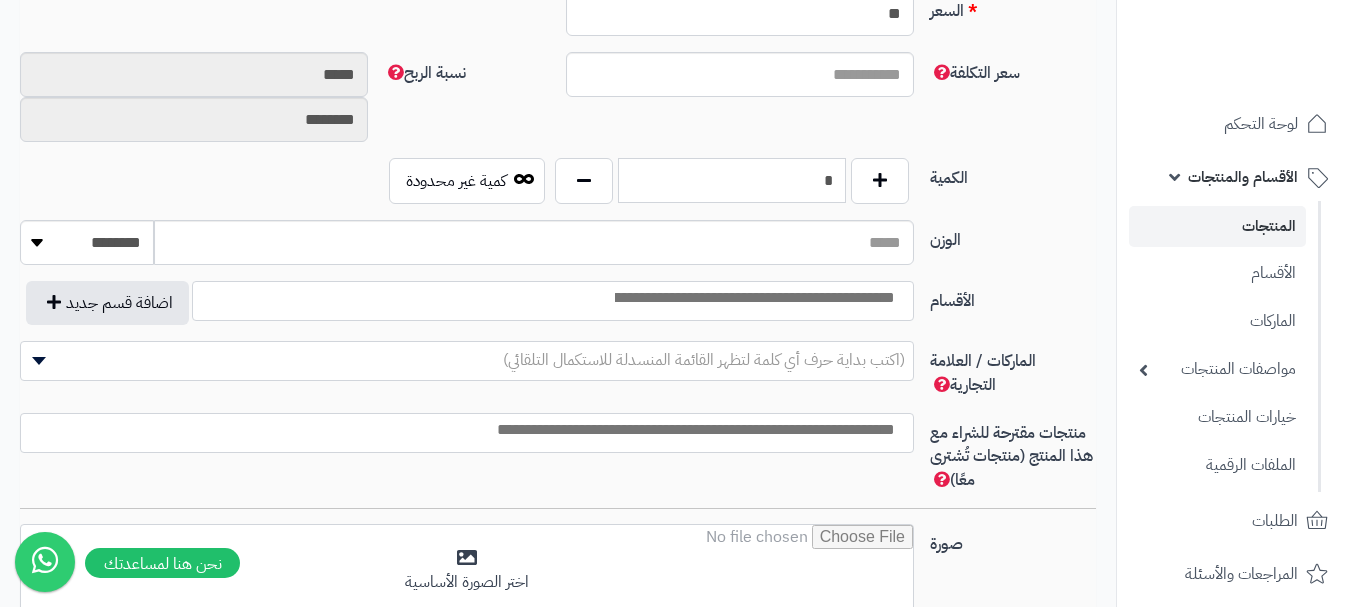 type on "*" 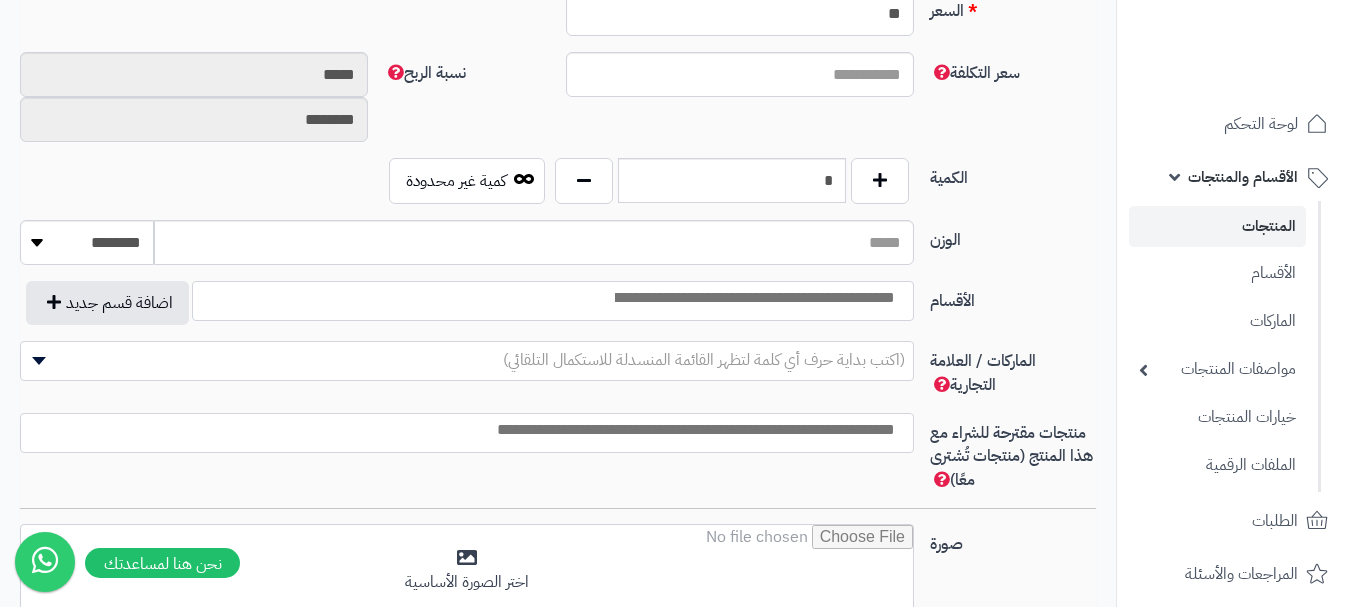 click at bounding box center (753, 298) 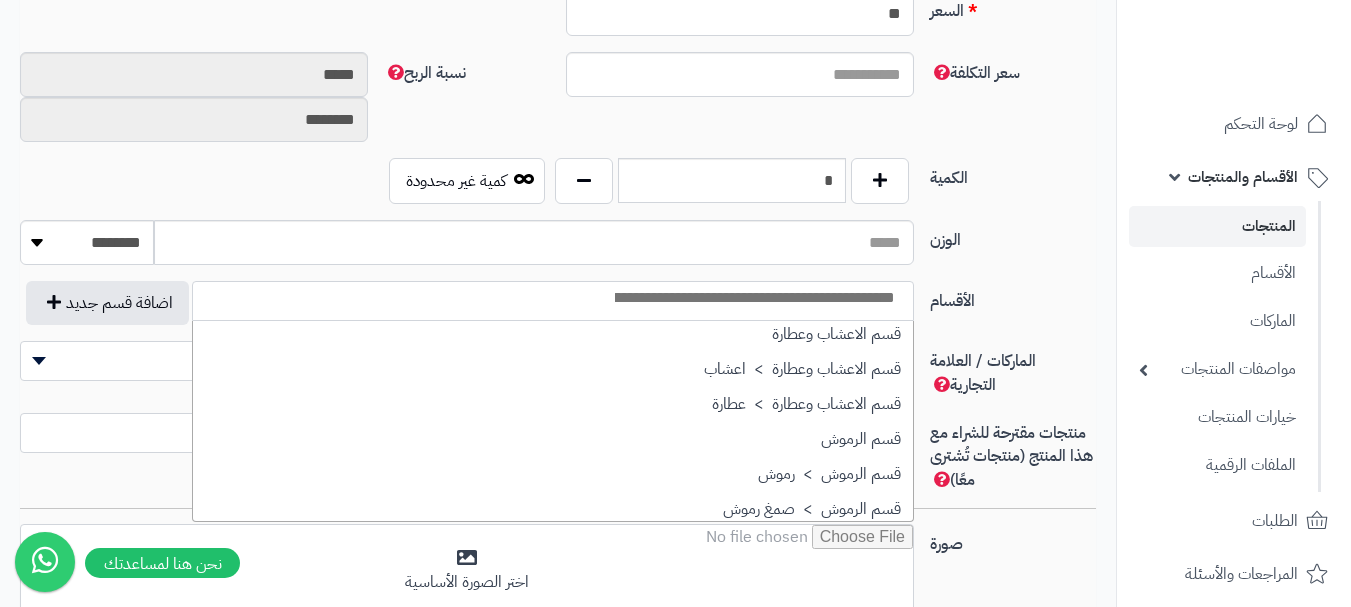 scroll, scrollTop: 1400, scrollLeft: 0, axis: vertical 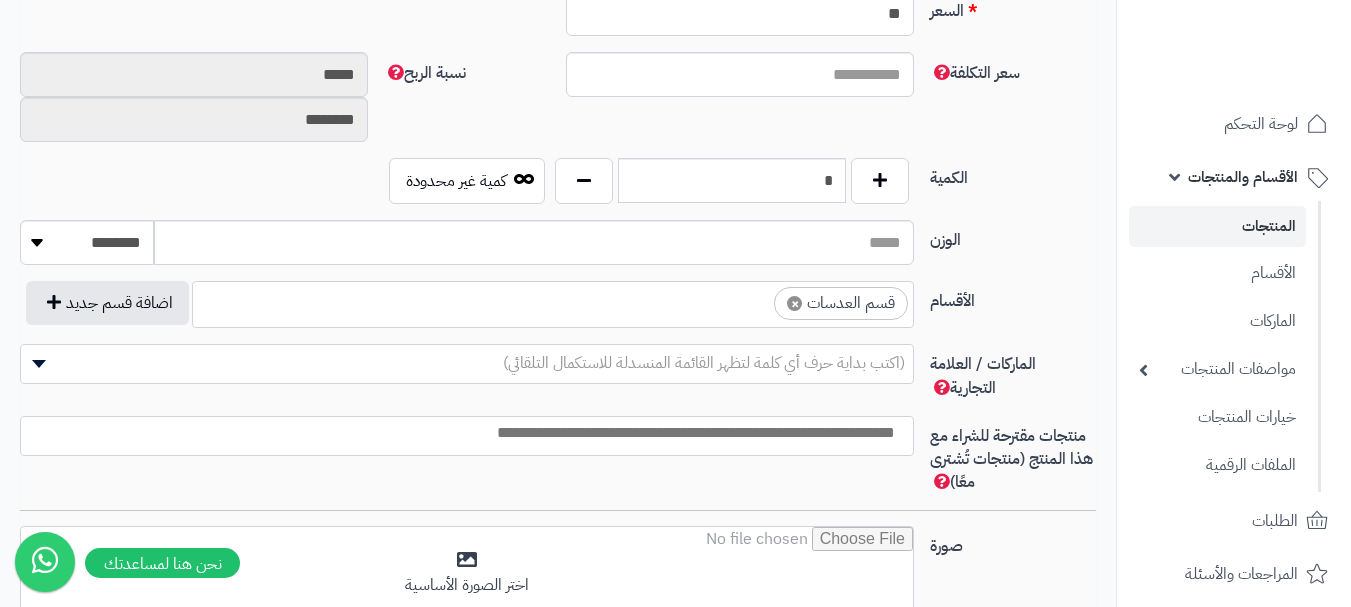 select on "**" 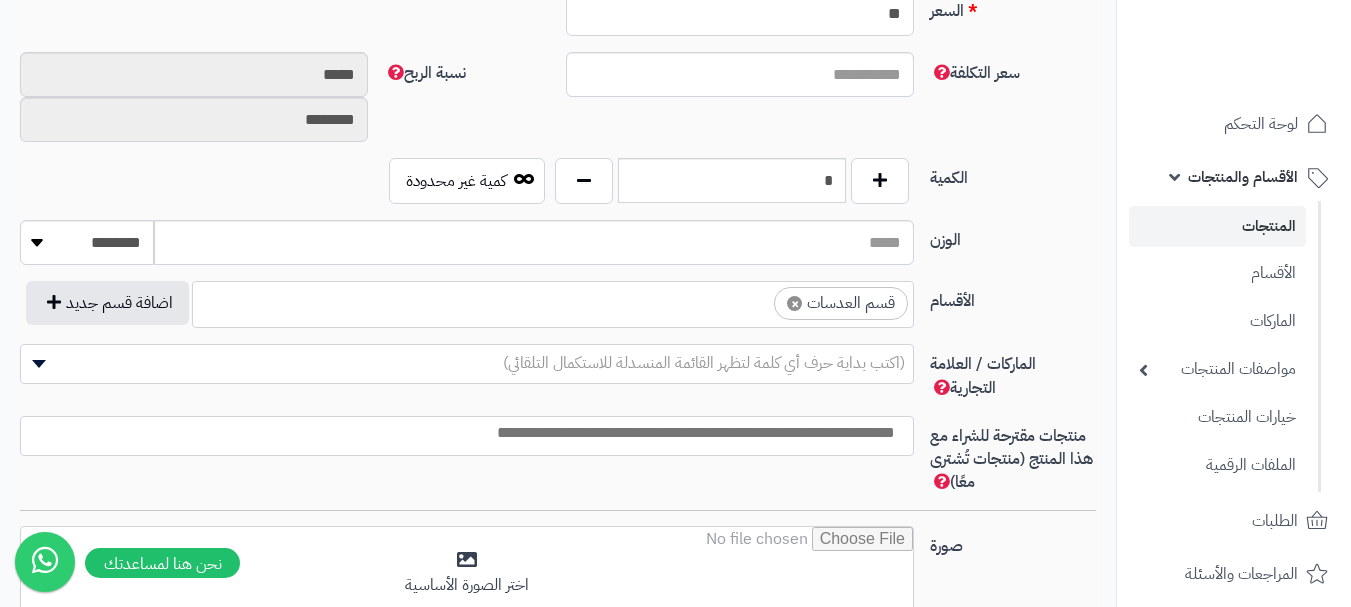 scroll, scrollTop: 1100, scrollLeft: 0, axis: vertical 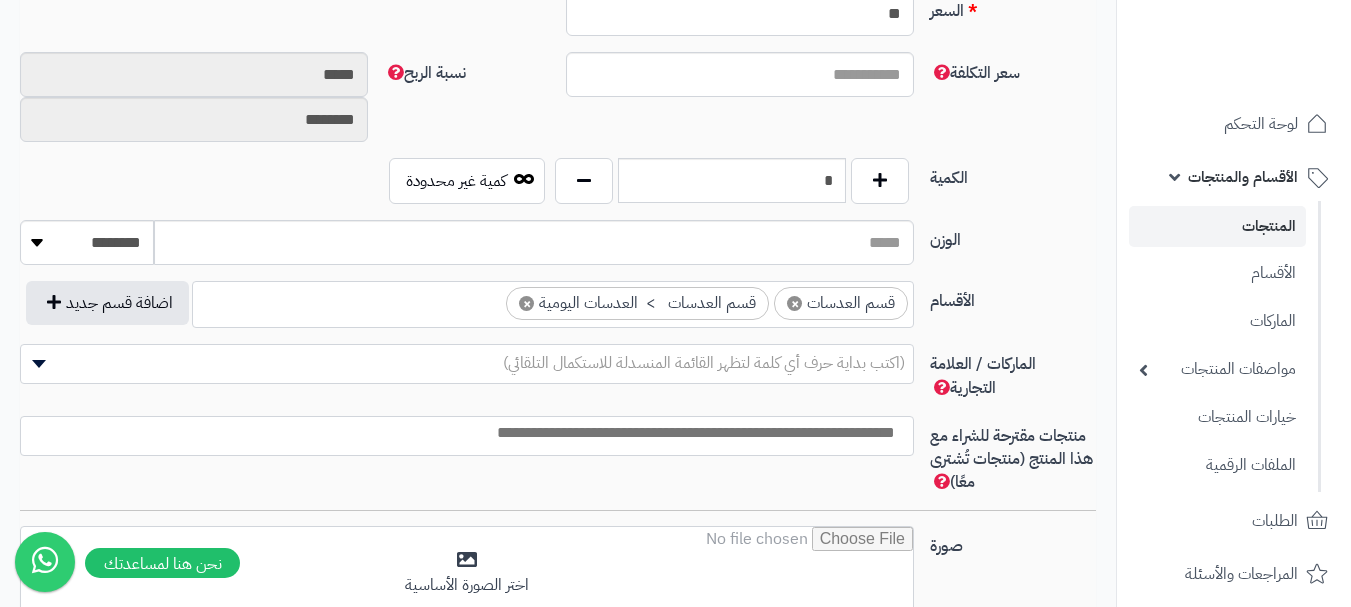 click on "× قسم العدسات × قسم العدسات   >  العدسات اليومية" at bounding box center [553, 301] 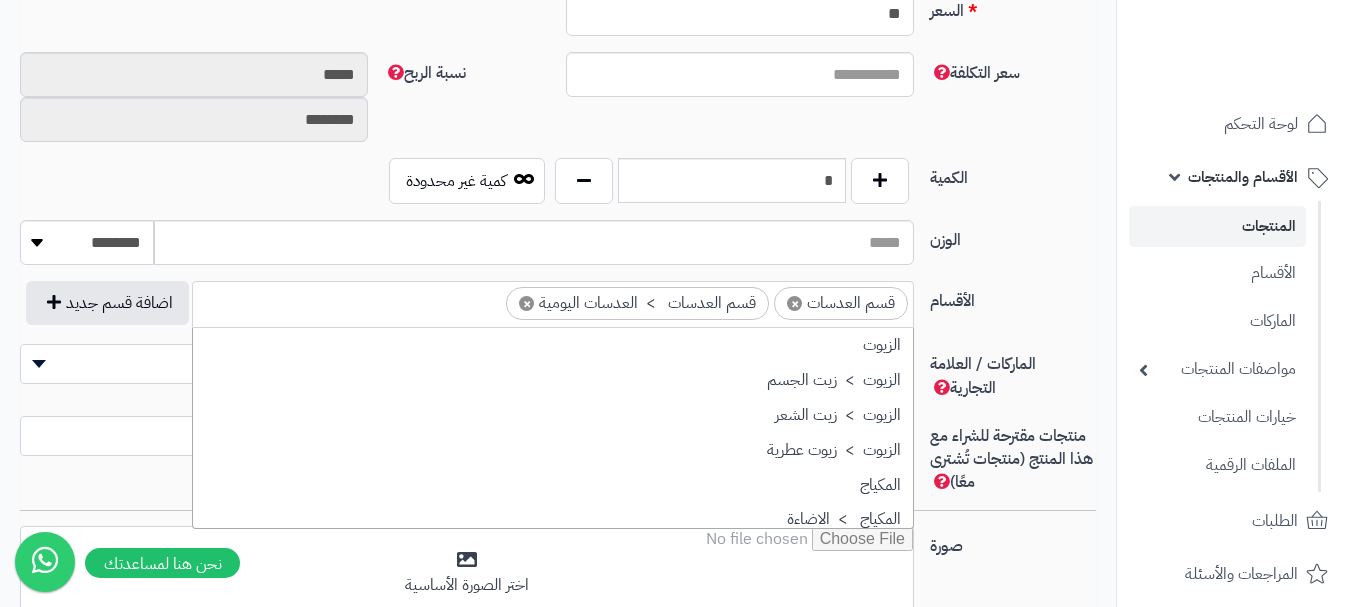 scroll, scrollTop: 1498, scrollLeft: 0, axis: vertical 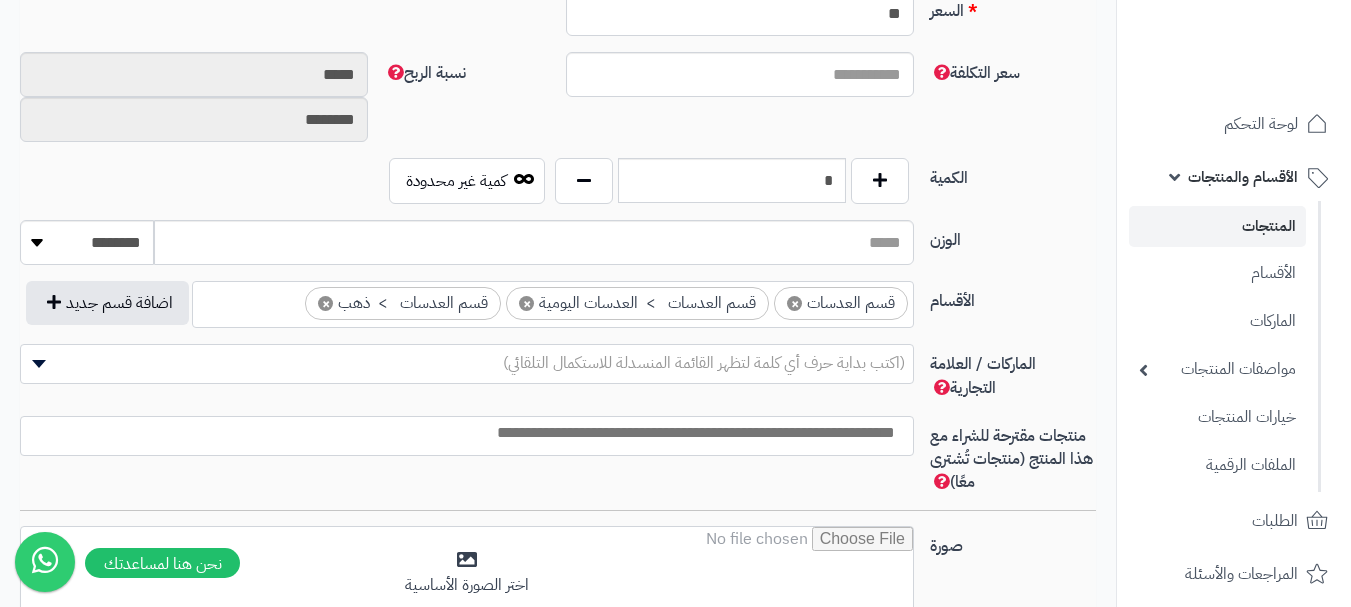 click on "(اكتب بداية حرف أي كلمة لتظهر القائمة المنسدلة للاستكمال التلقائي)" at bounding box center (704, 363) 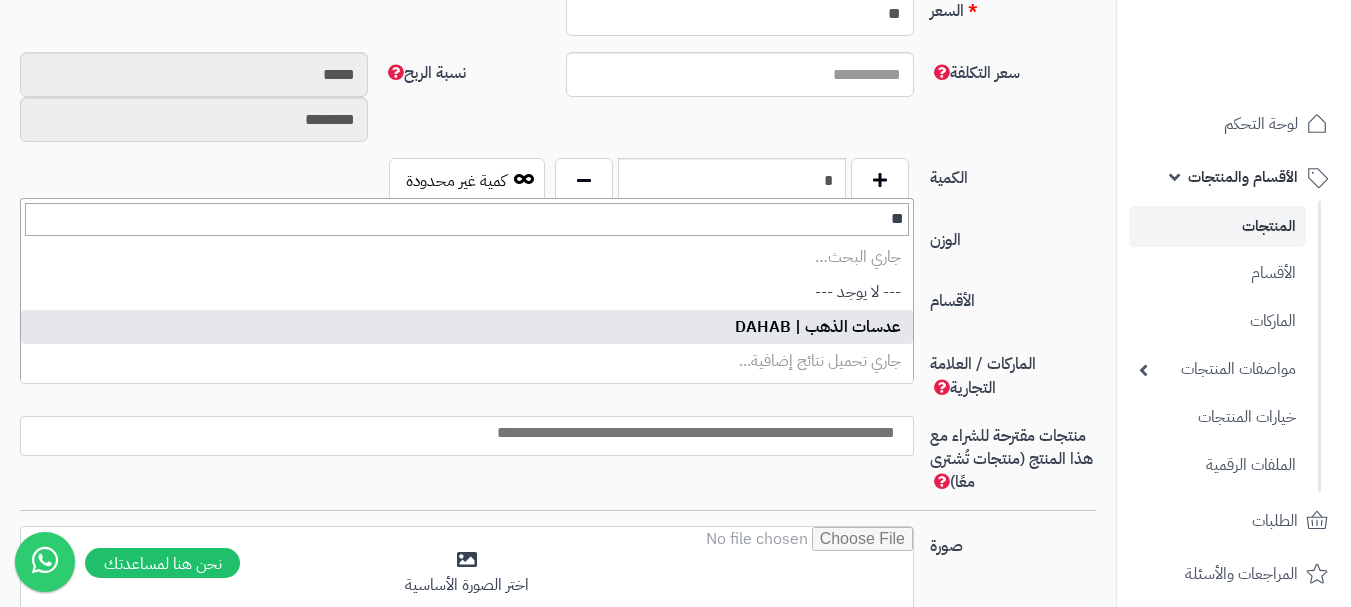 type on "**" 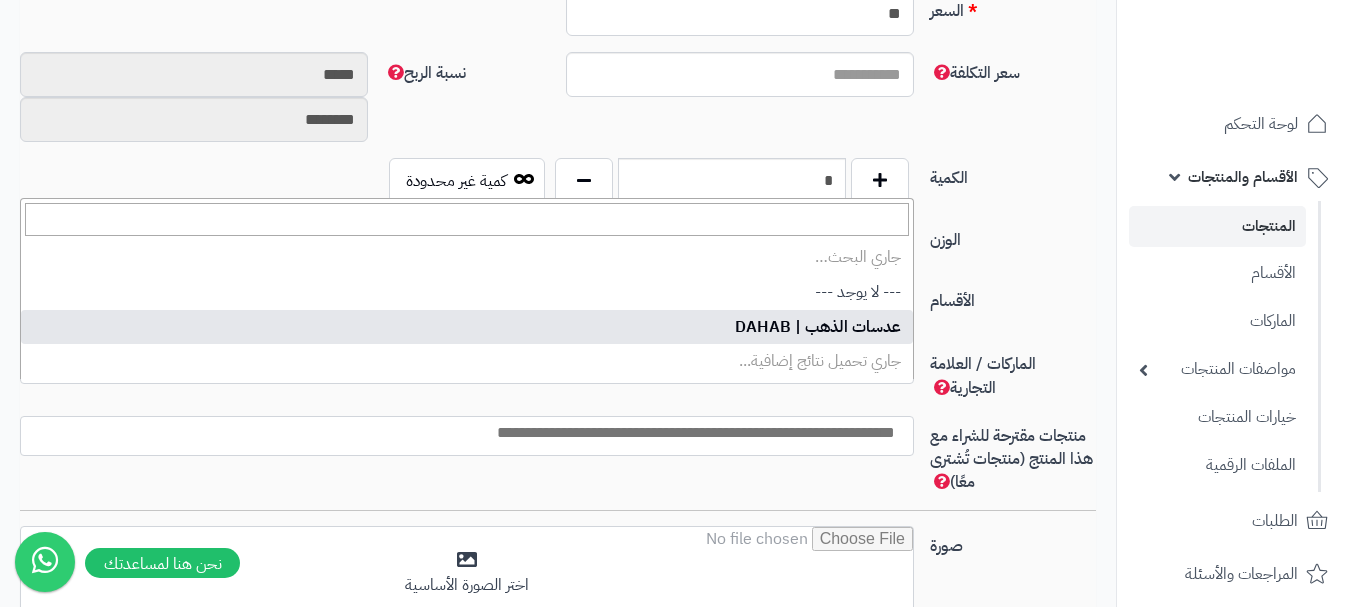 select on "***" 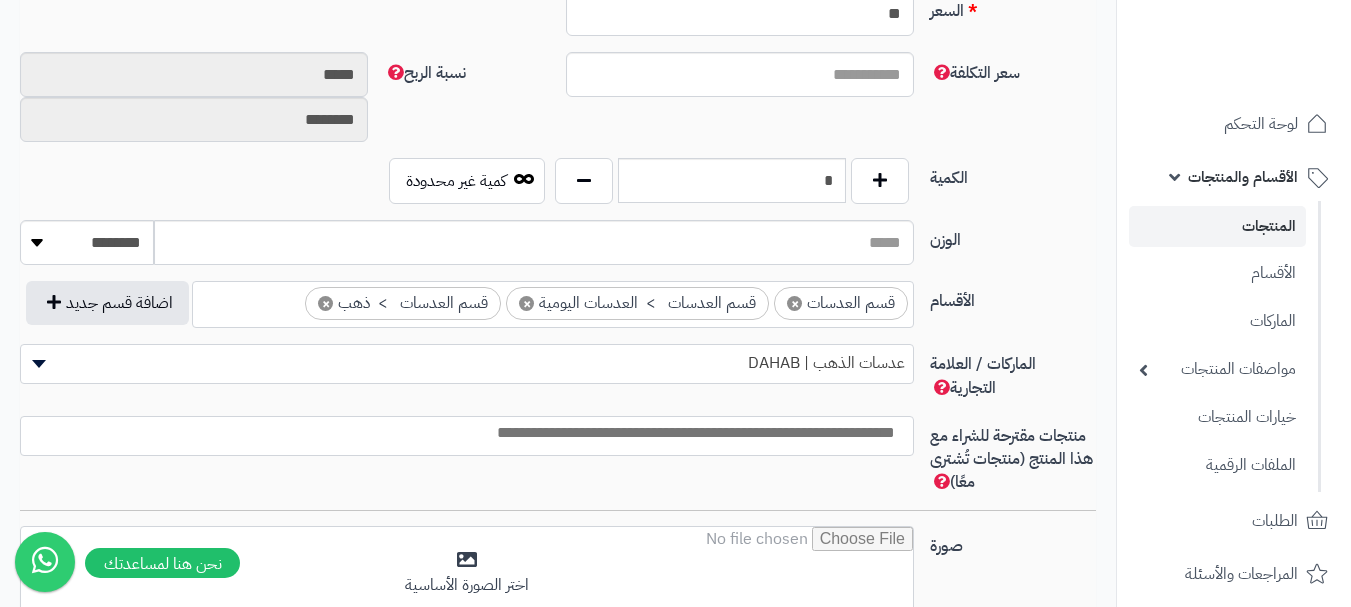 click at bounding box center [462, 433] 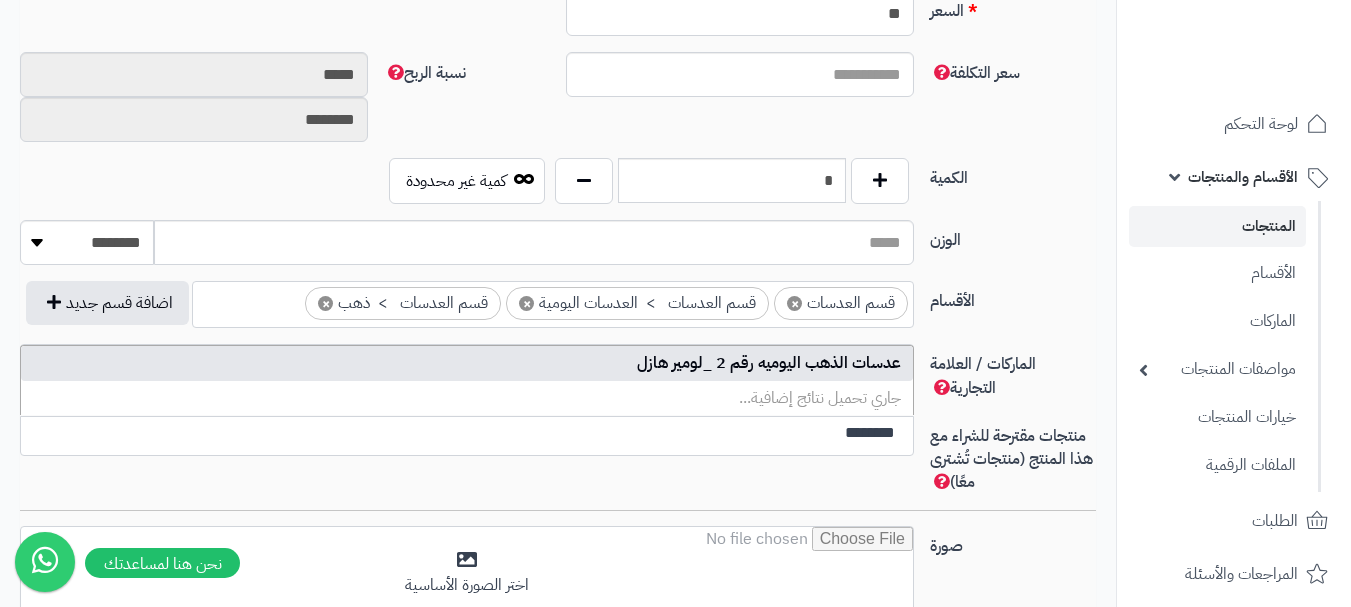 type on "********" 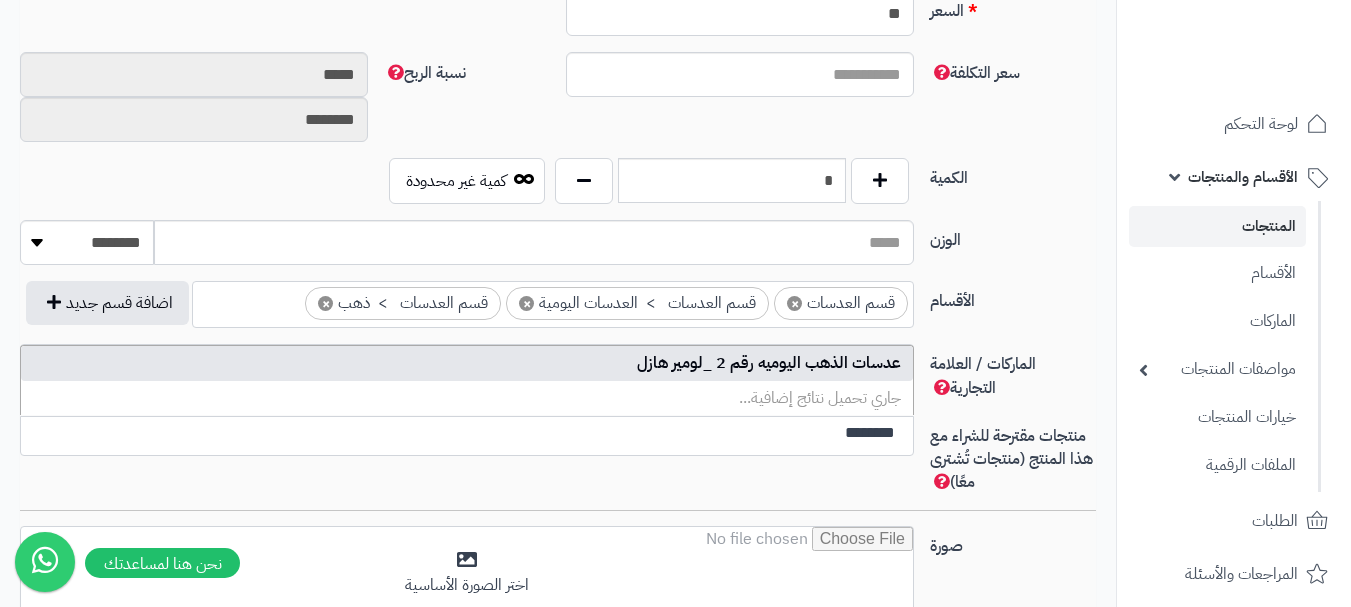 type 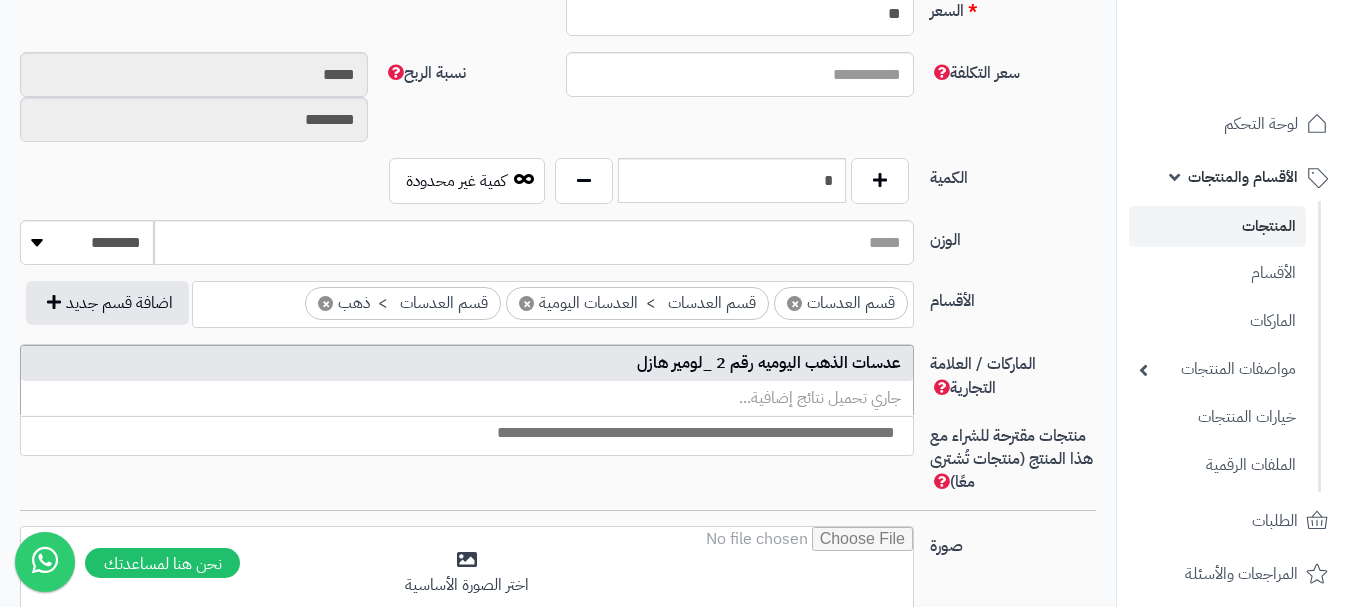select on "****" 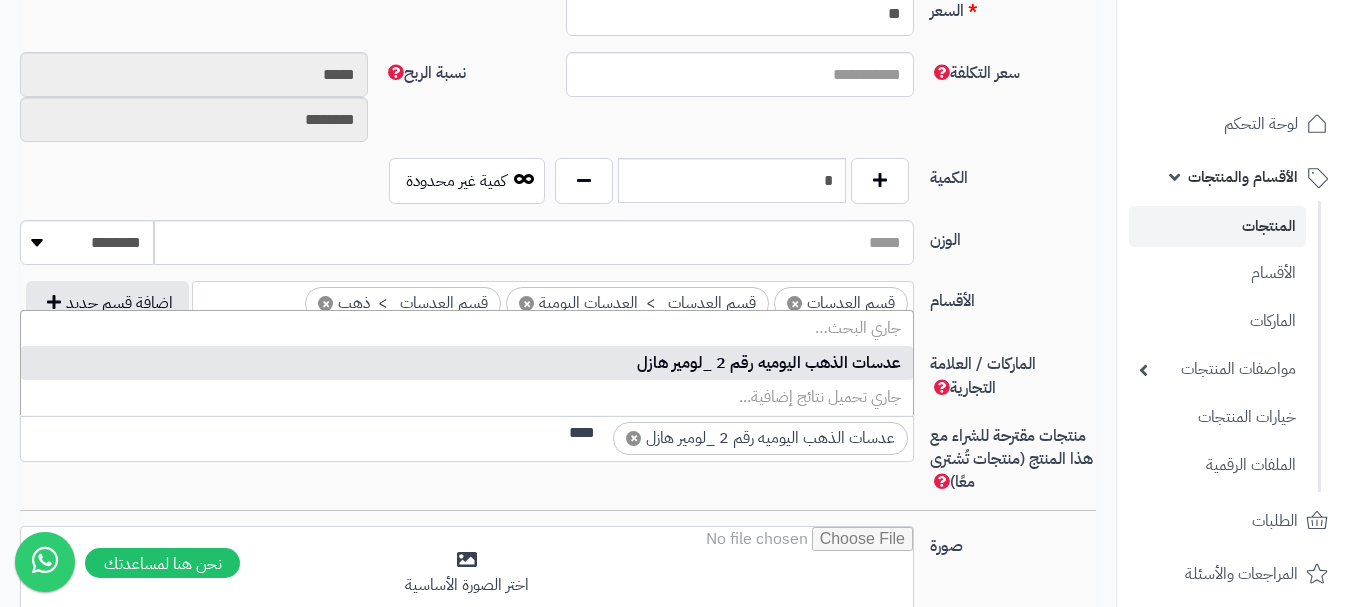scroll, scrollTop: 0, scrollLeft: 0, axis: both 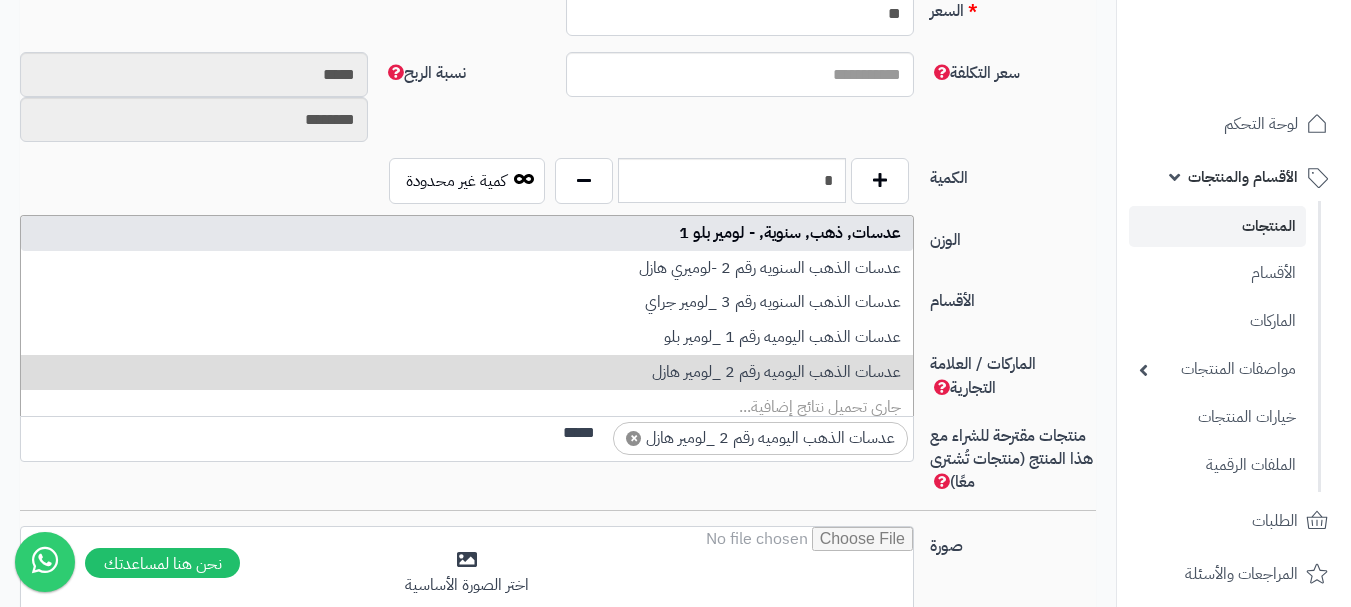 type on "*****" 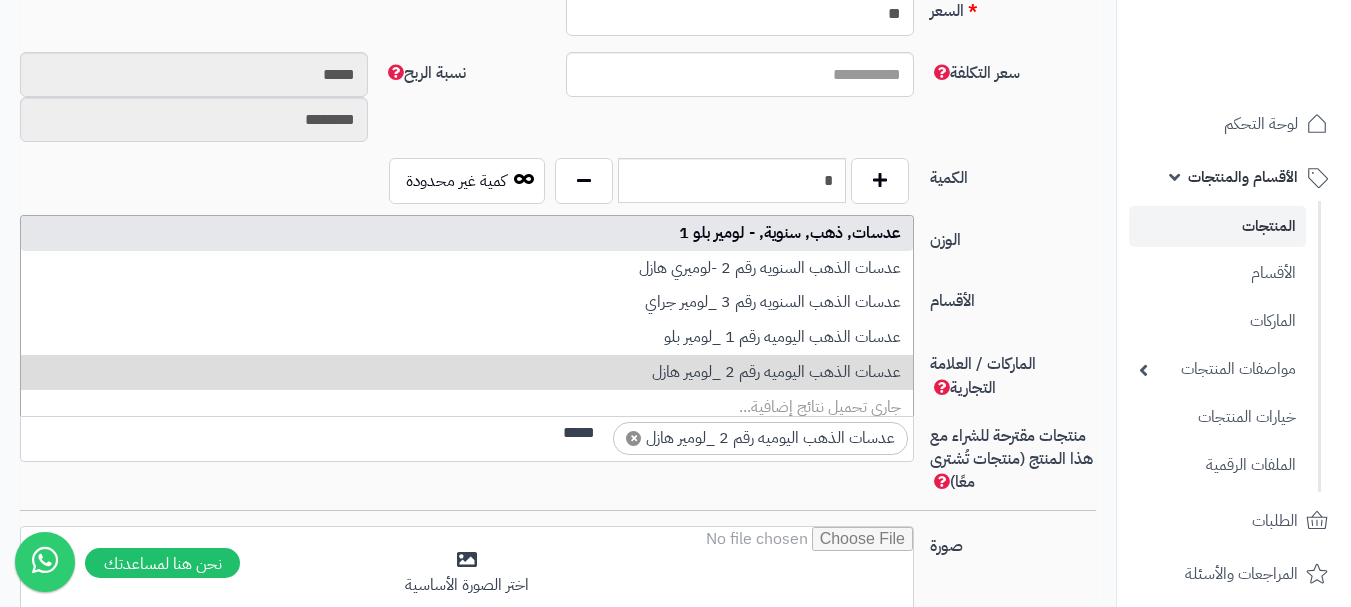 type 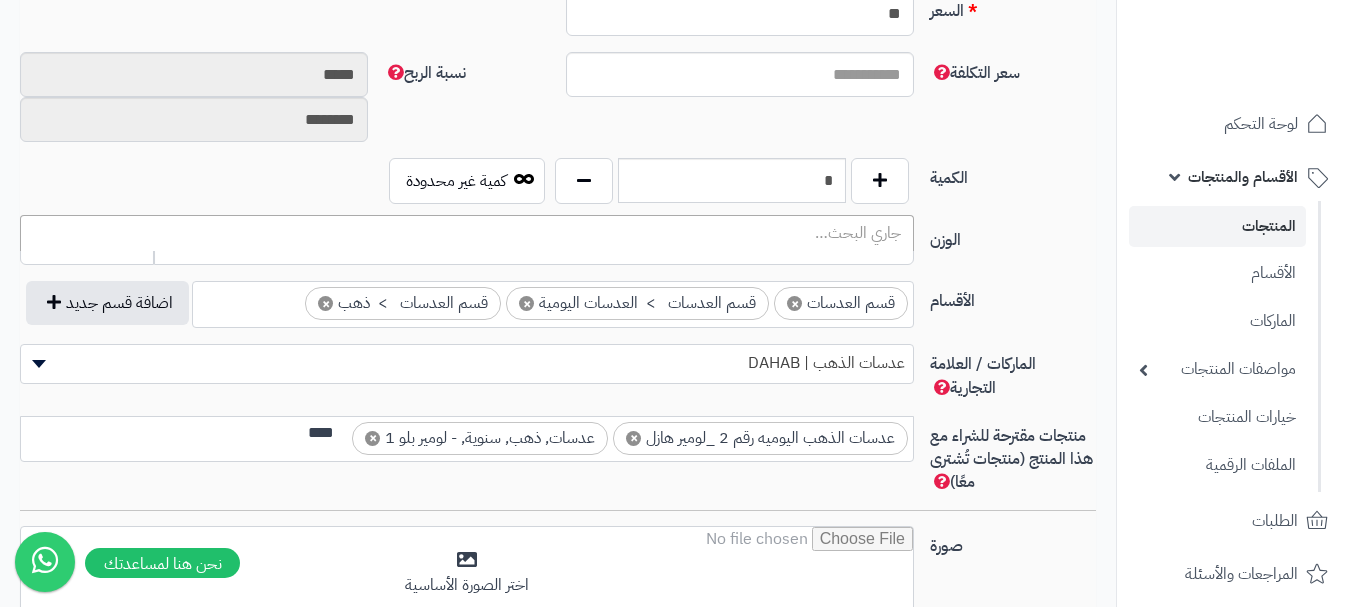 scroll, scrollTop: 0, scrollLeft: 0, axis: both 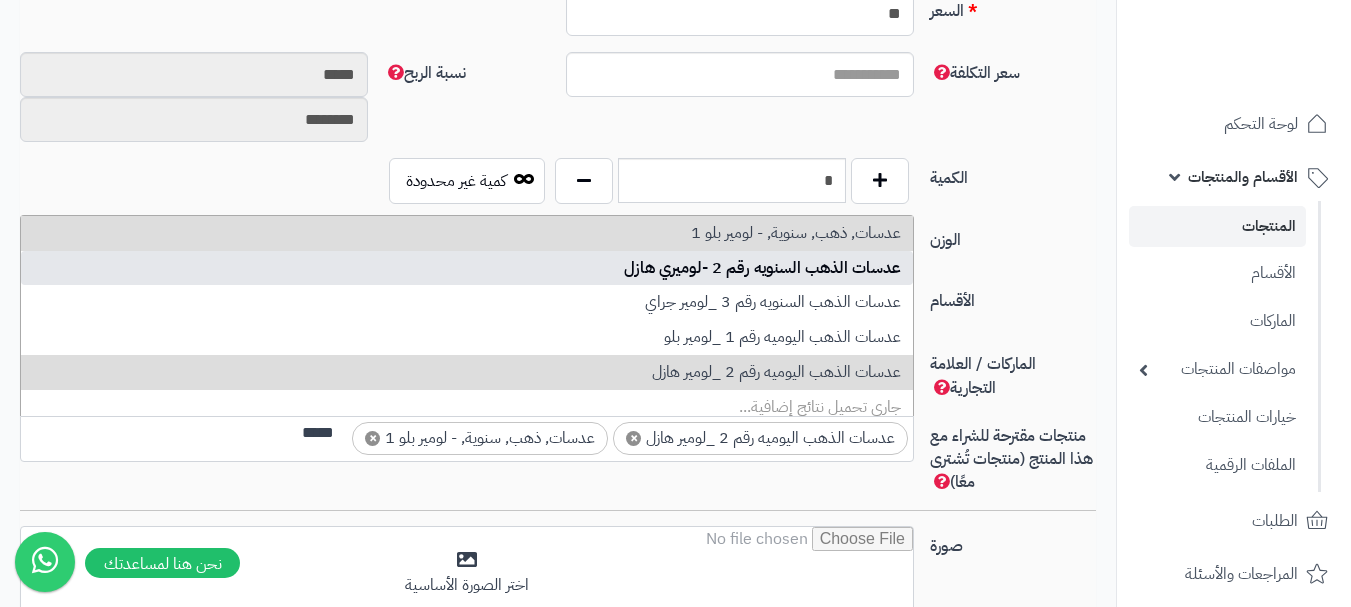 type on "*****" 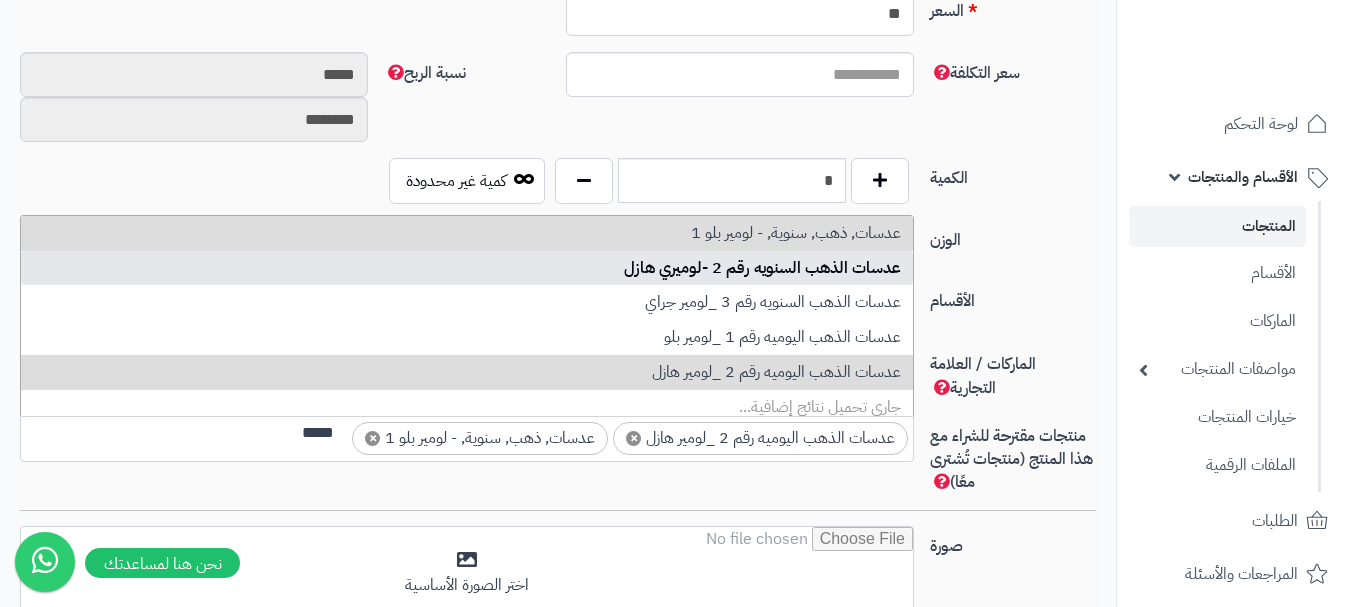 type 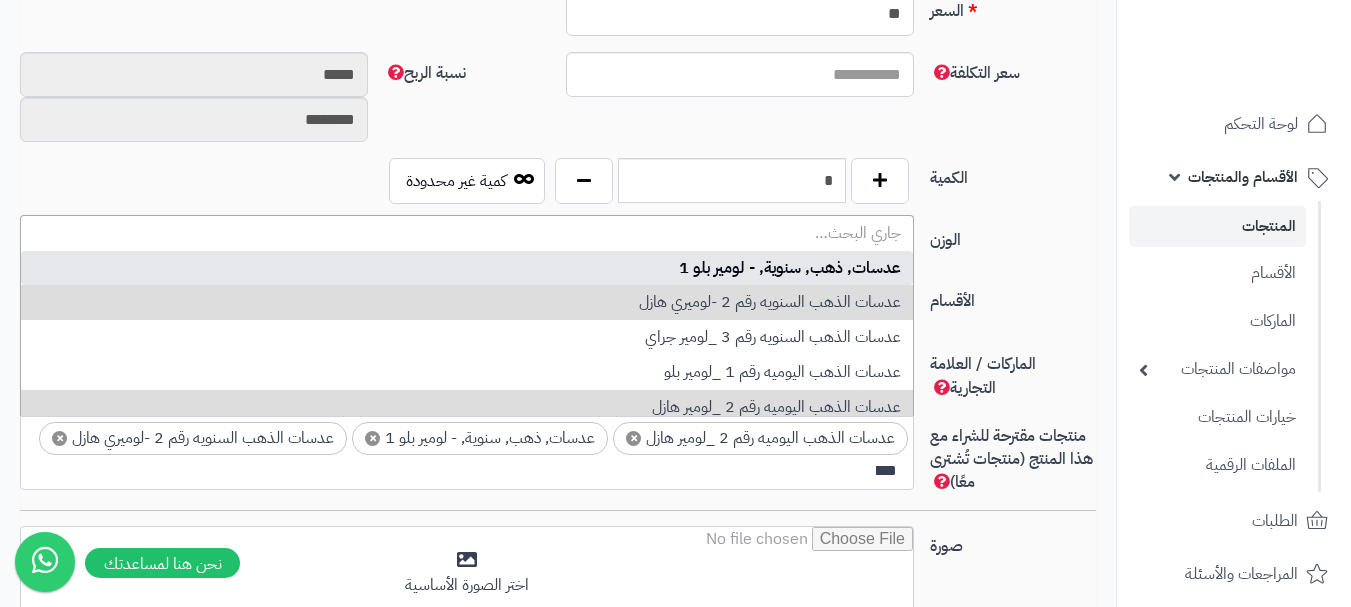 scroll, scrollTop: 0, scrollLeft: 0, axis: both 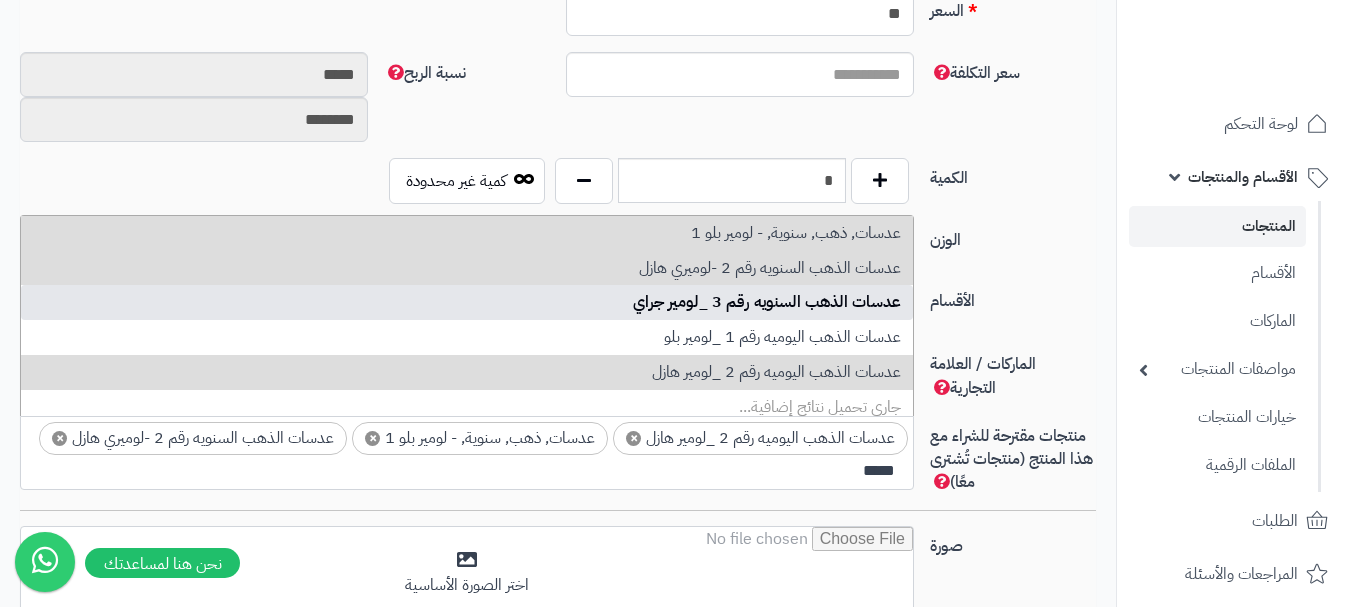 type on "*****" 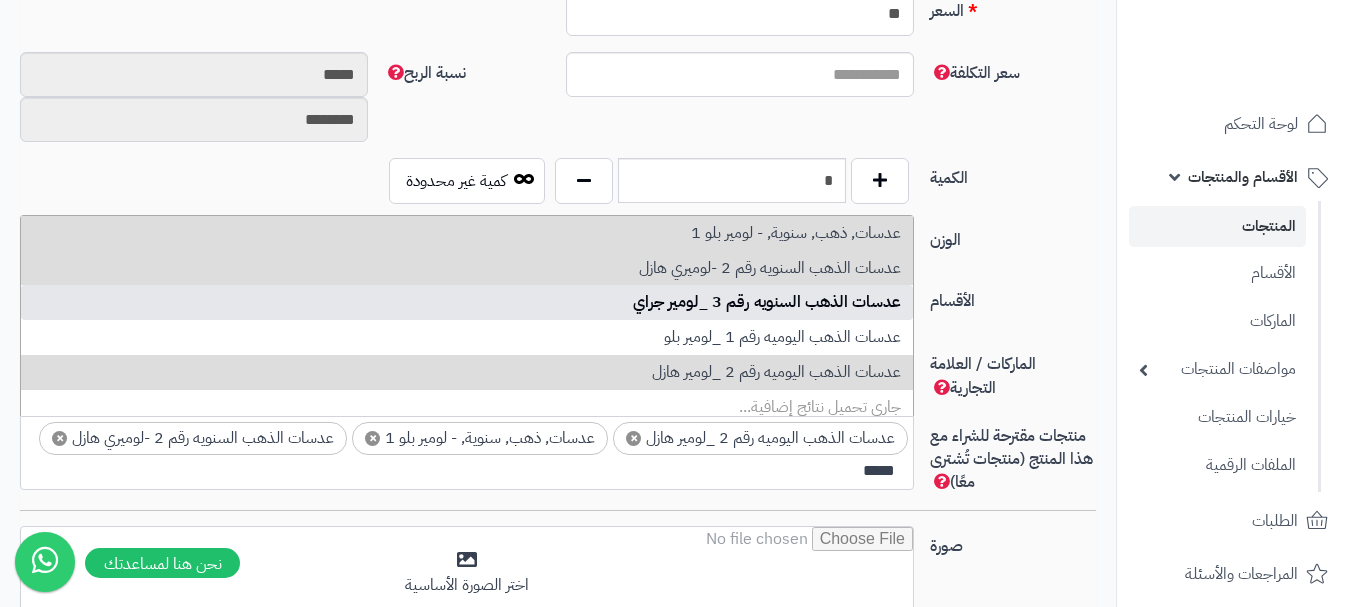 type 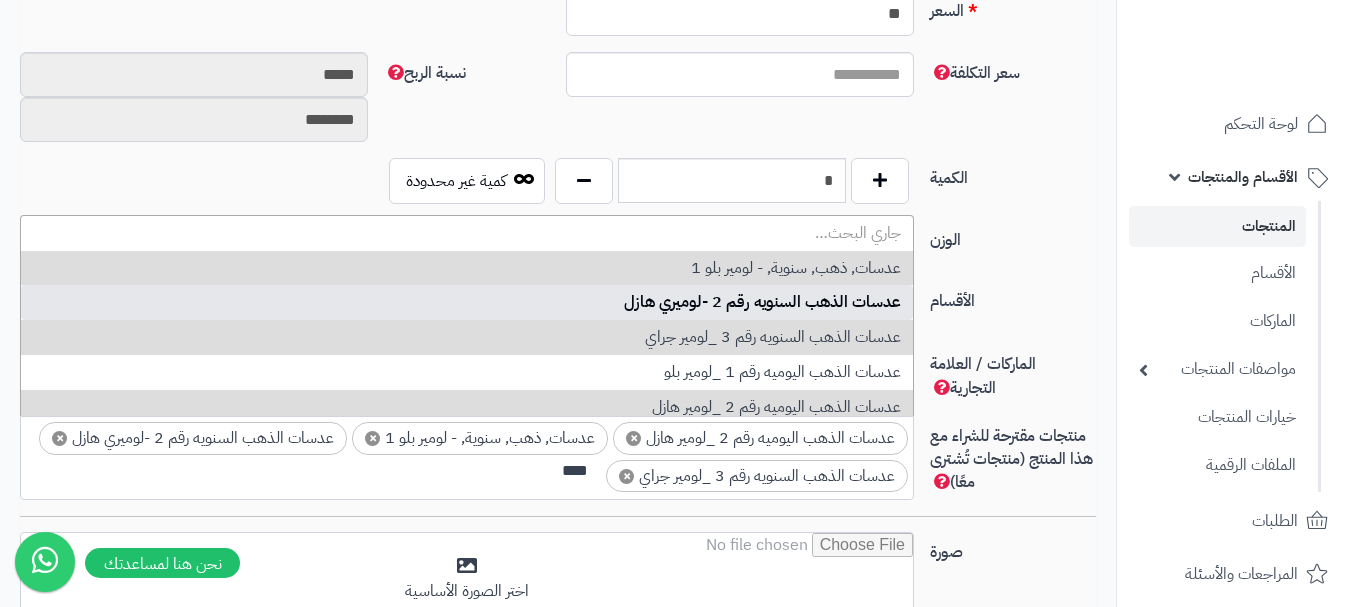scroll, scrollTop: 0, scrollLeft: 0, axis: both 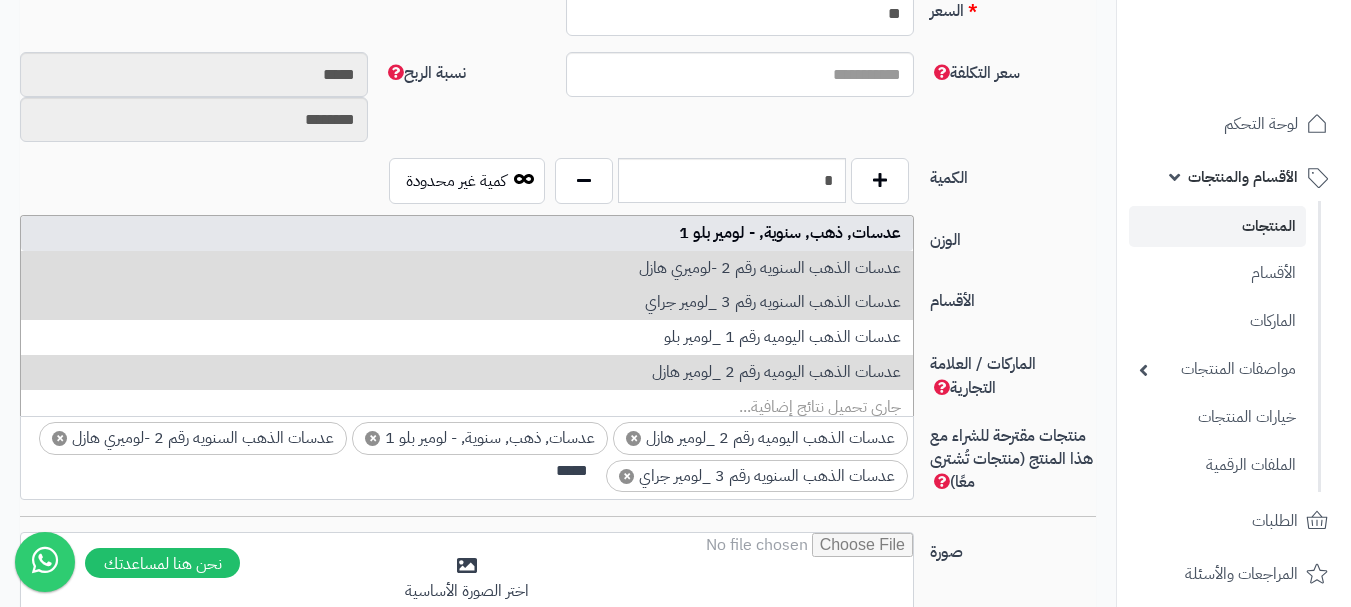 type on "*****" 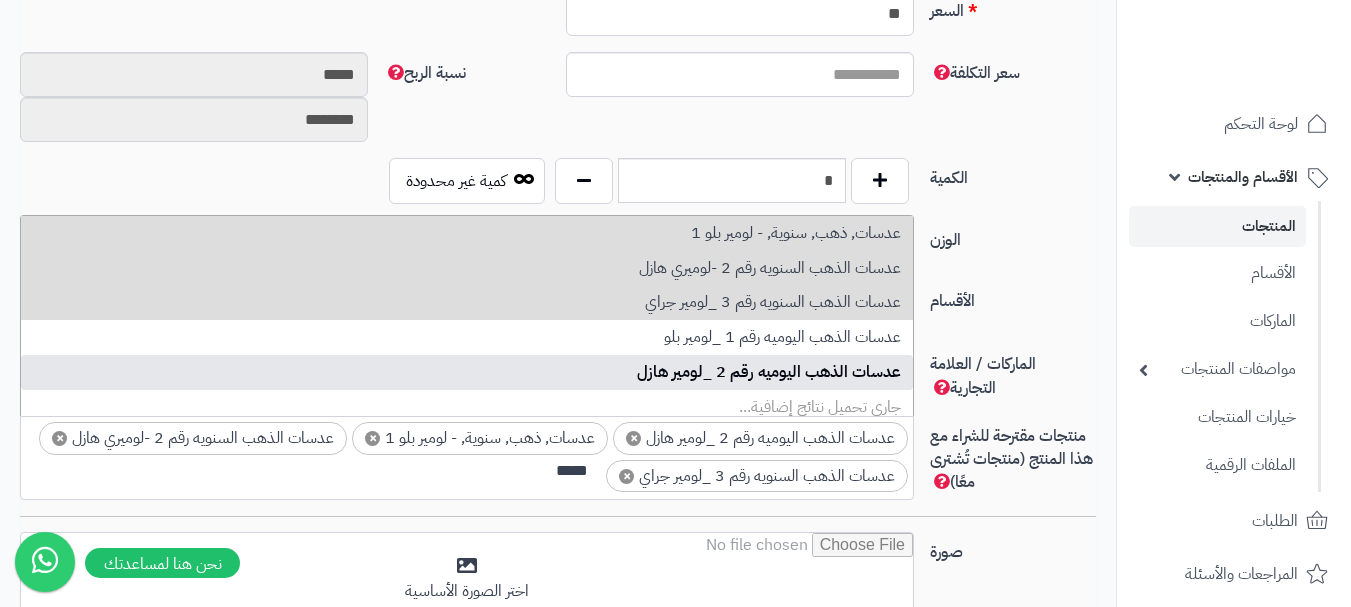 select on "****" 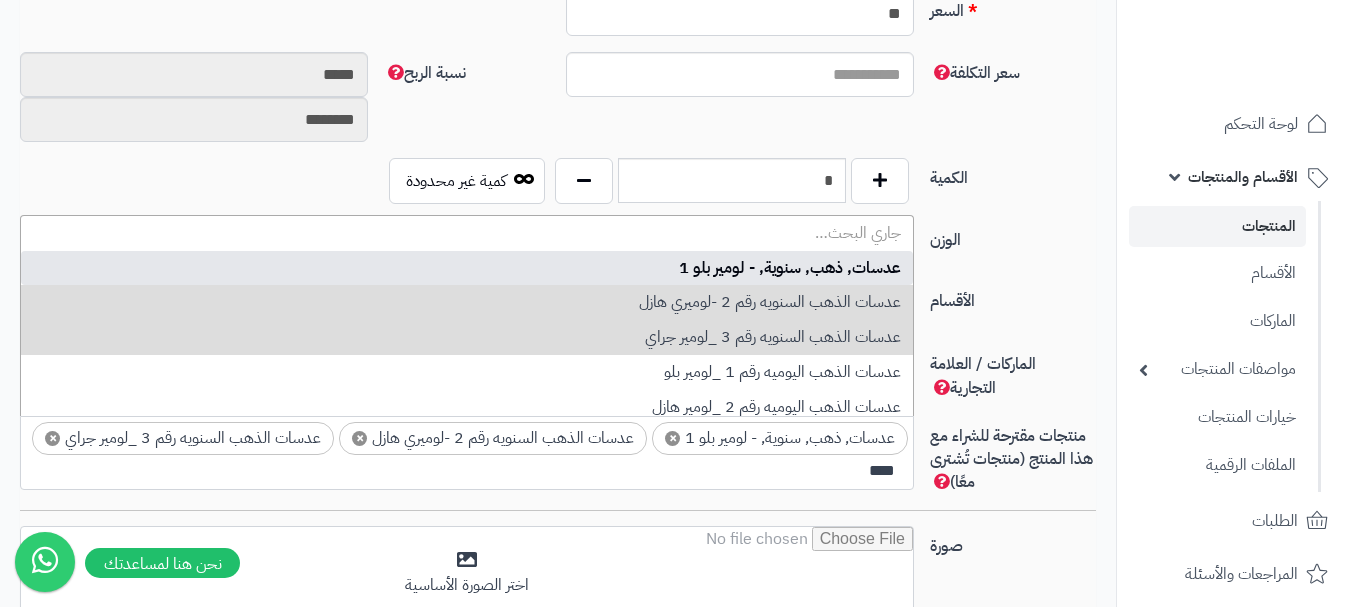 scroll, scrollTop: 0, scrollLeft: 0, axis: both 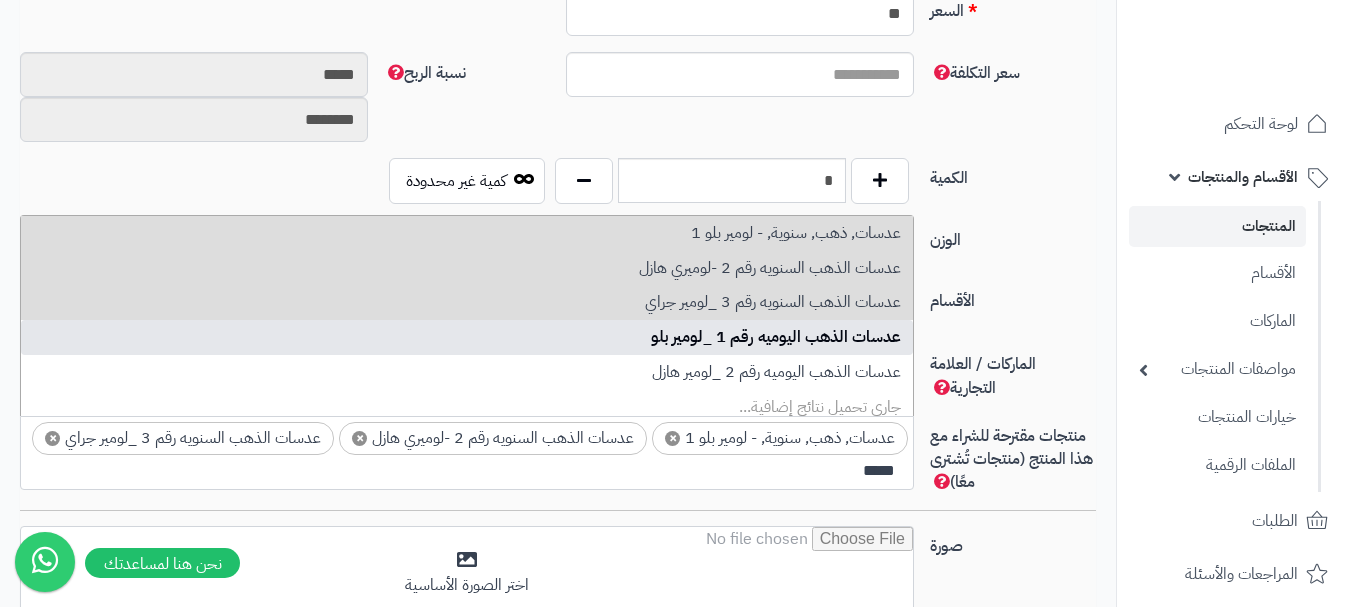 type on "*****" 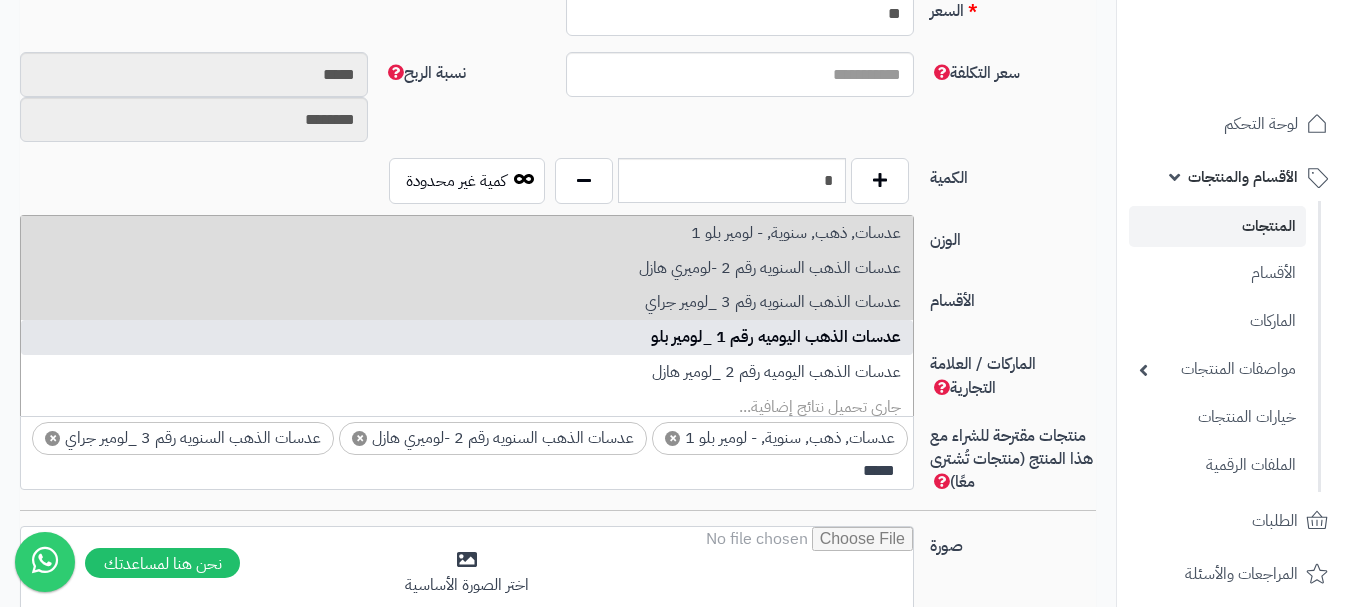 type 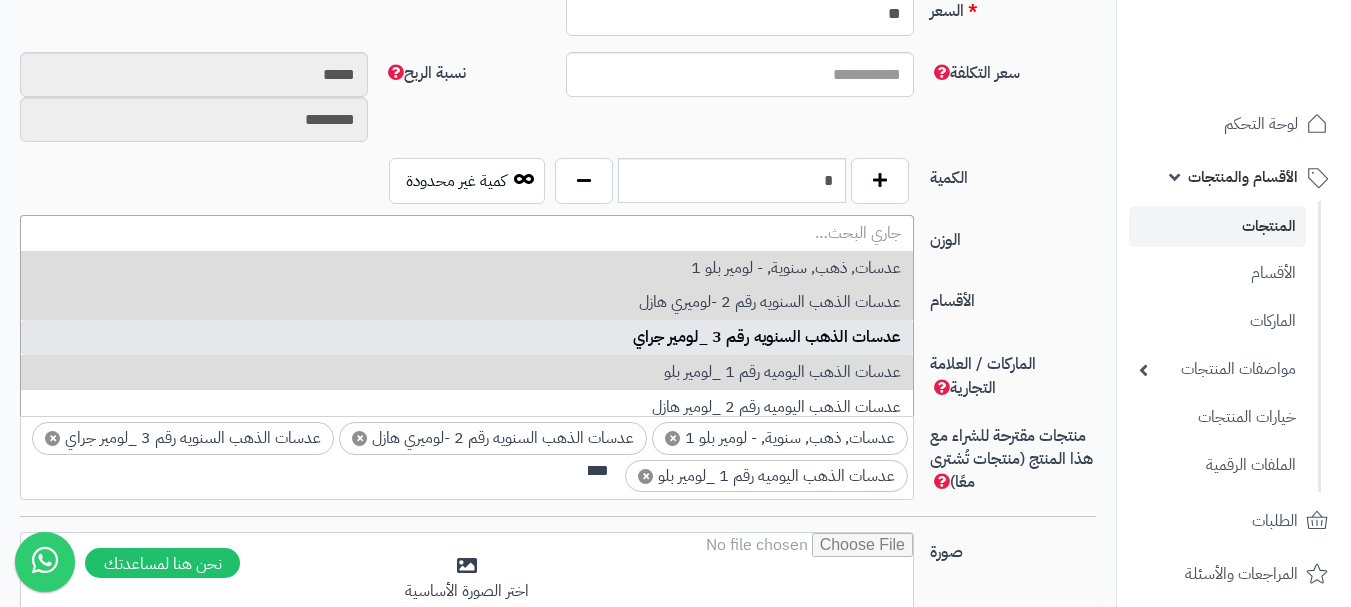 scroll, scrollTop: 0, scrollLeft: 0, axis: both 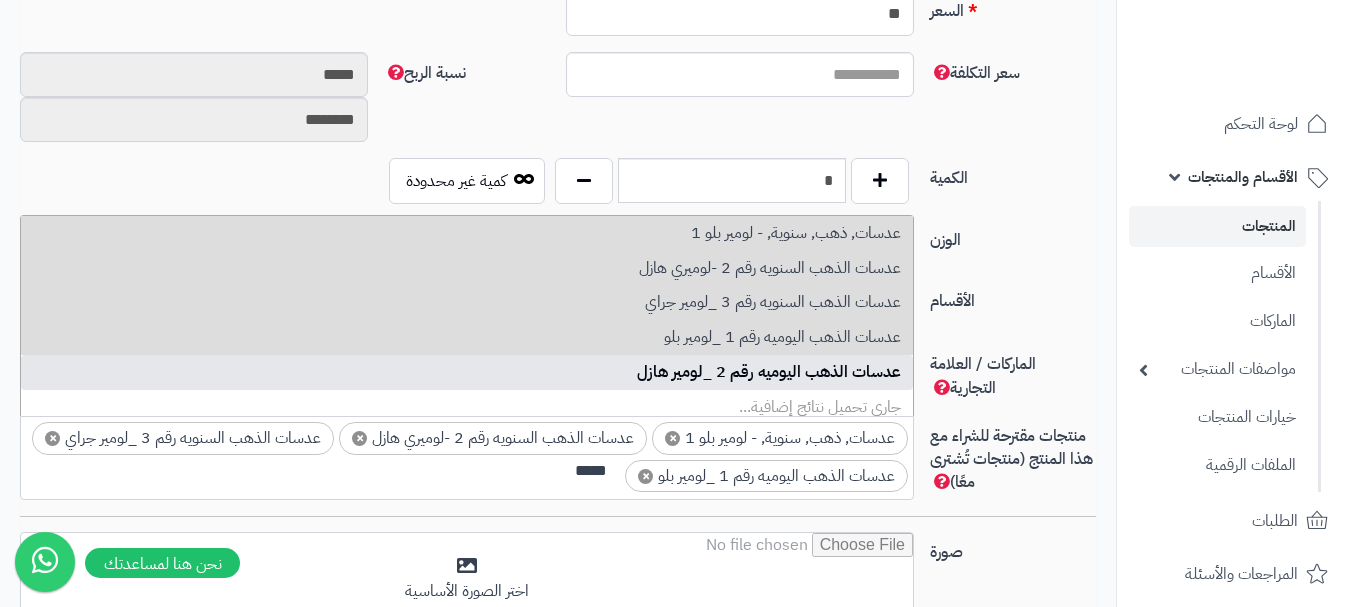type on "*****" 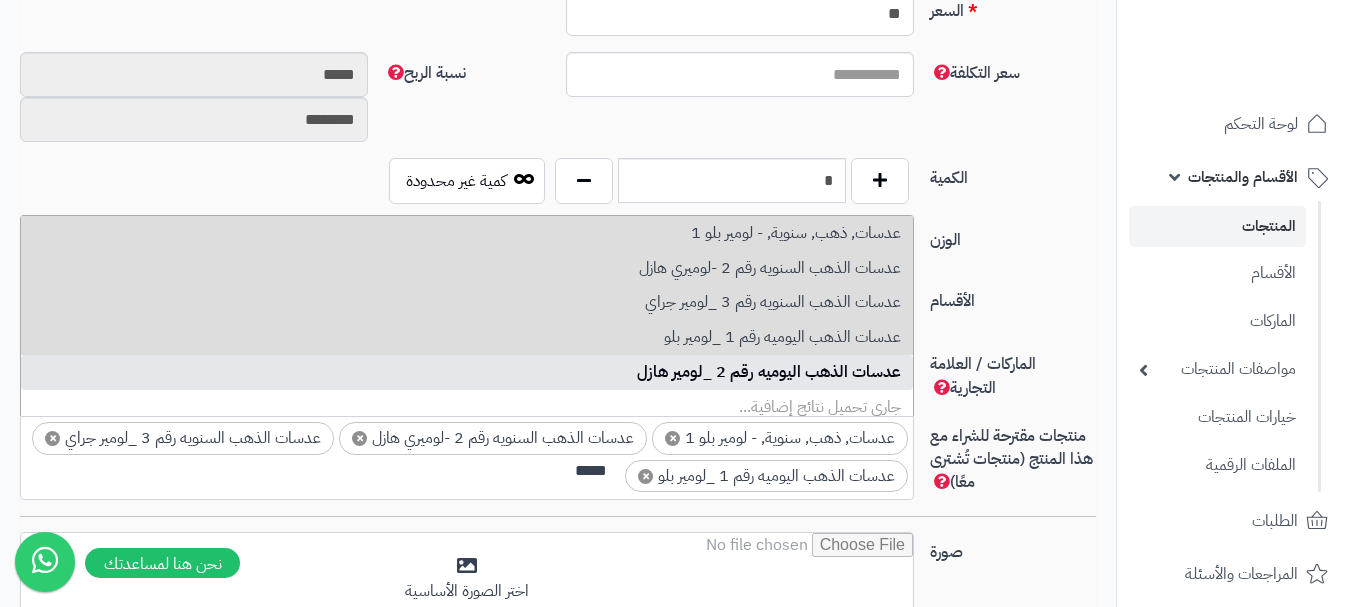 select on "****" 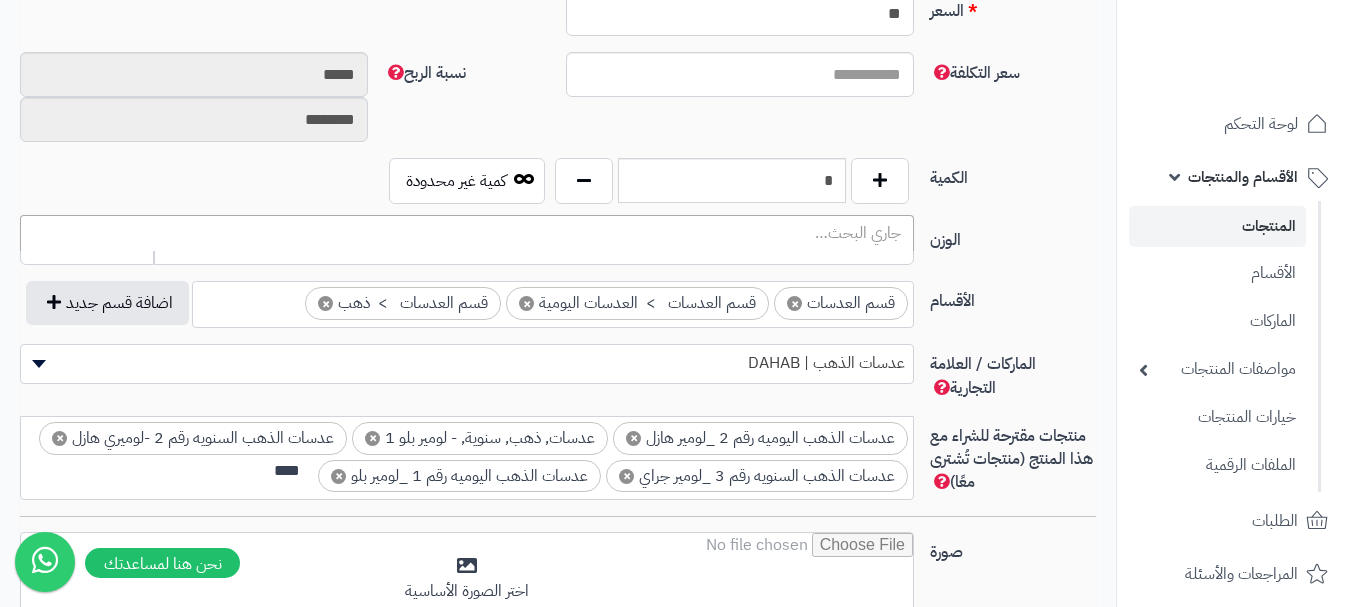 scroll, scrollTop: 0, scrollLeft: 0, axis: both 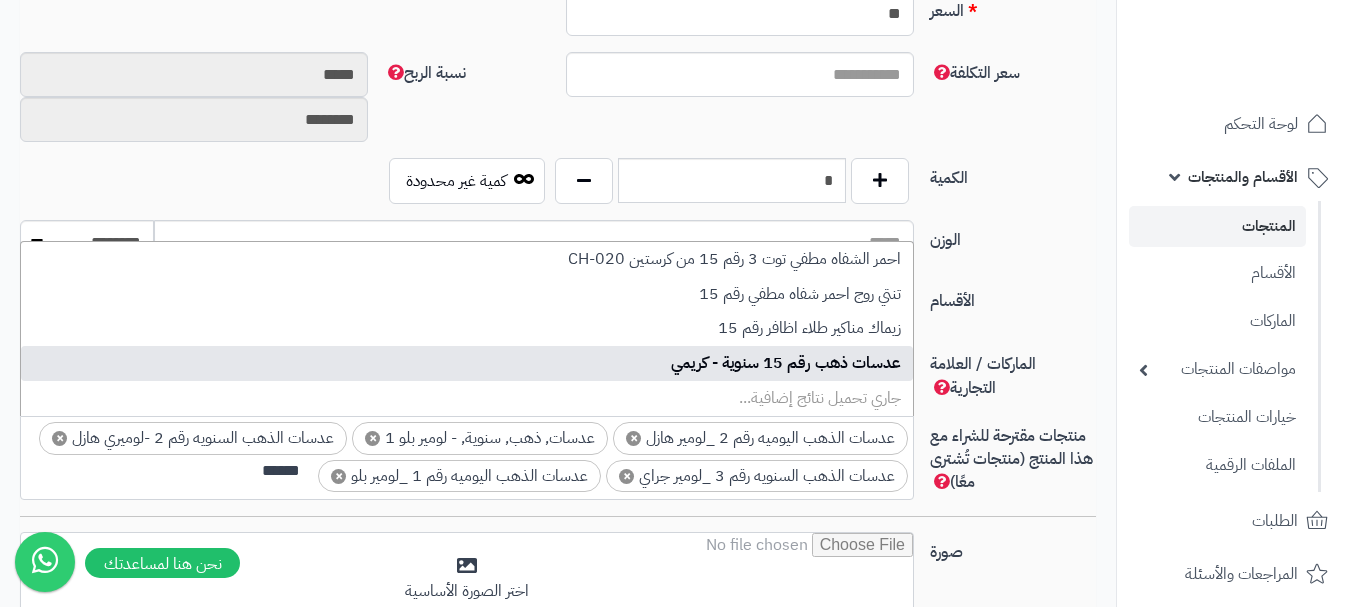 type on "******" 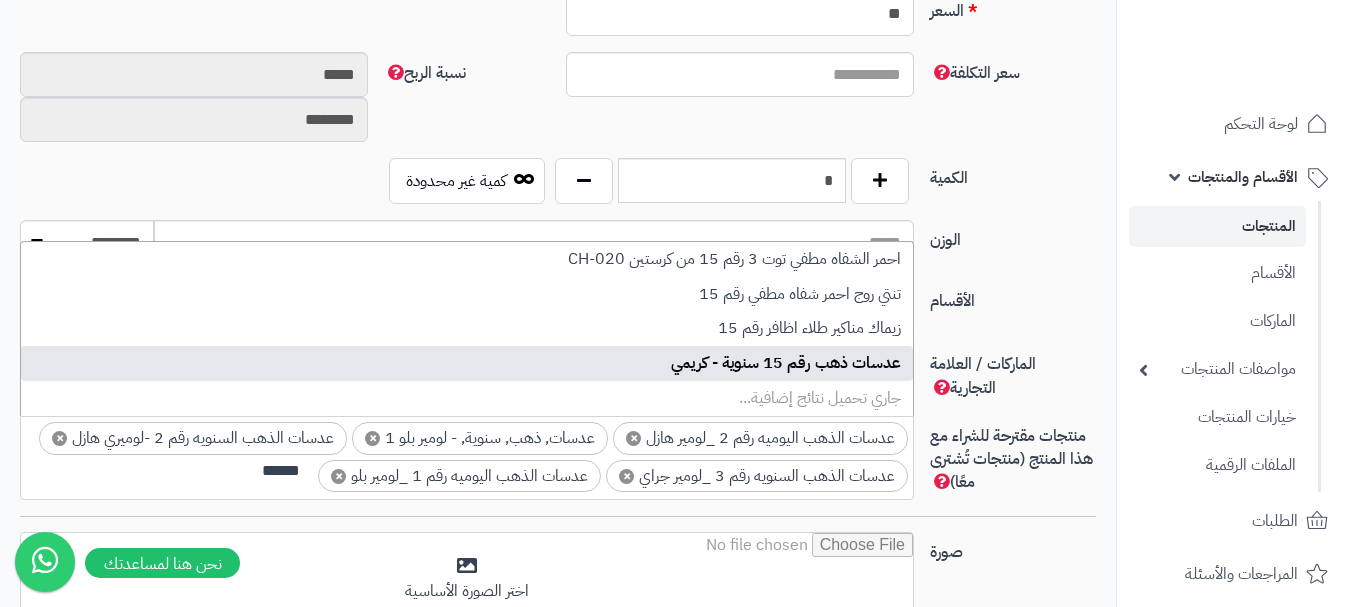 type 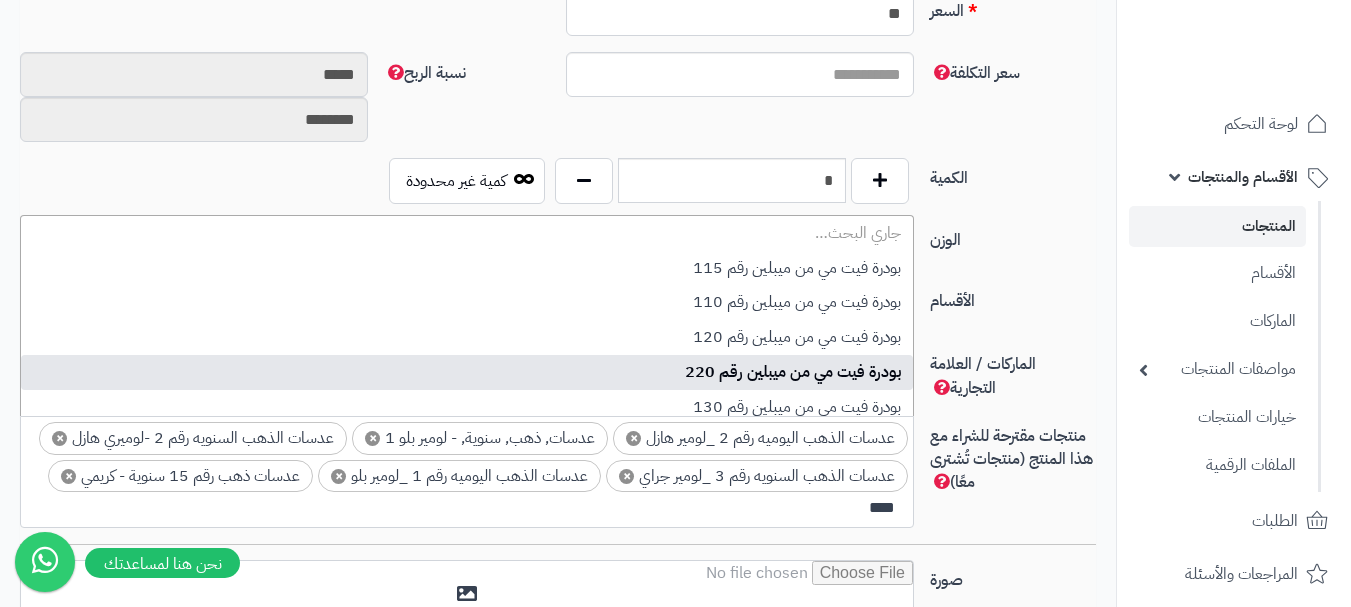 scroll, scrollTop: 0, scrollLeft: 0, axis: both 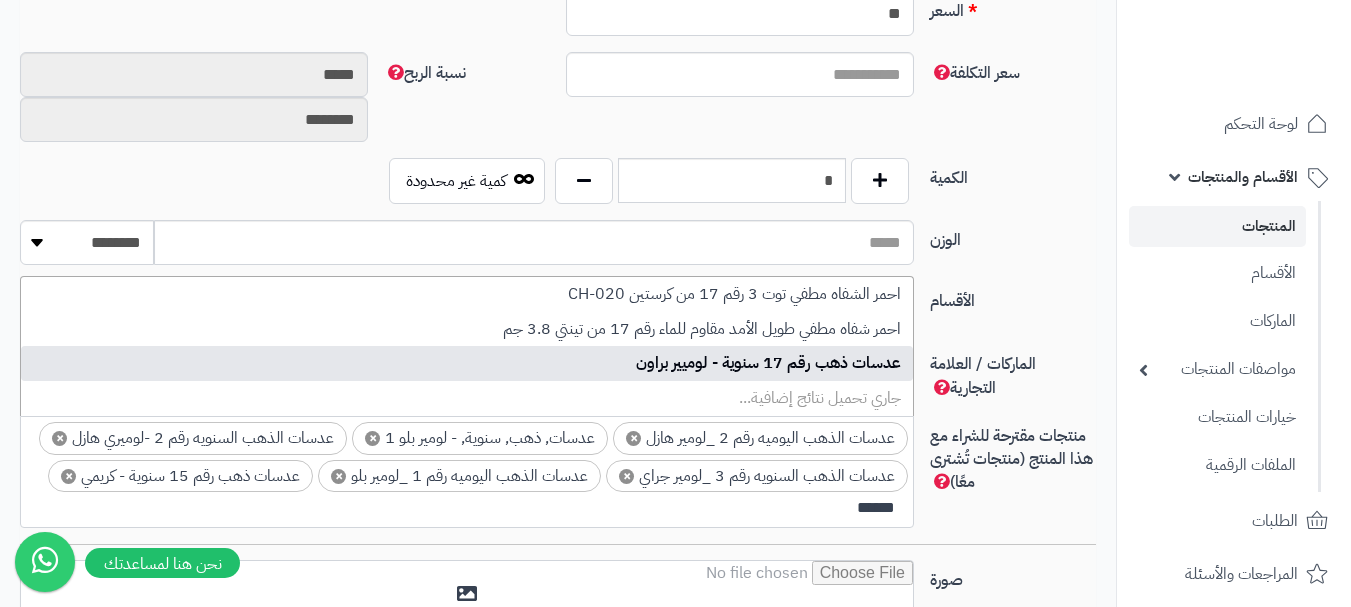 type on "******" 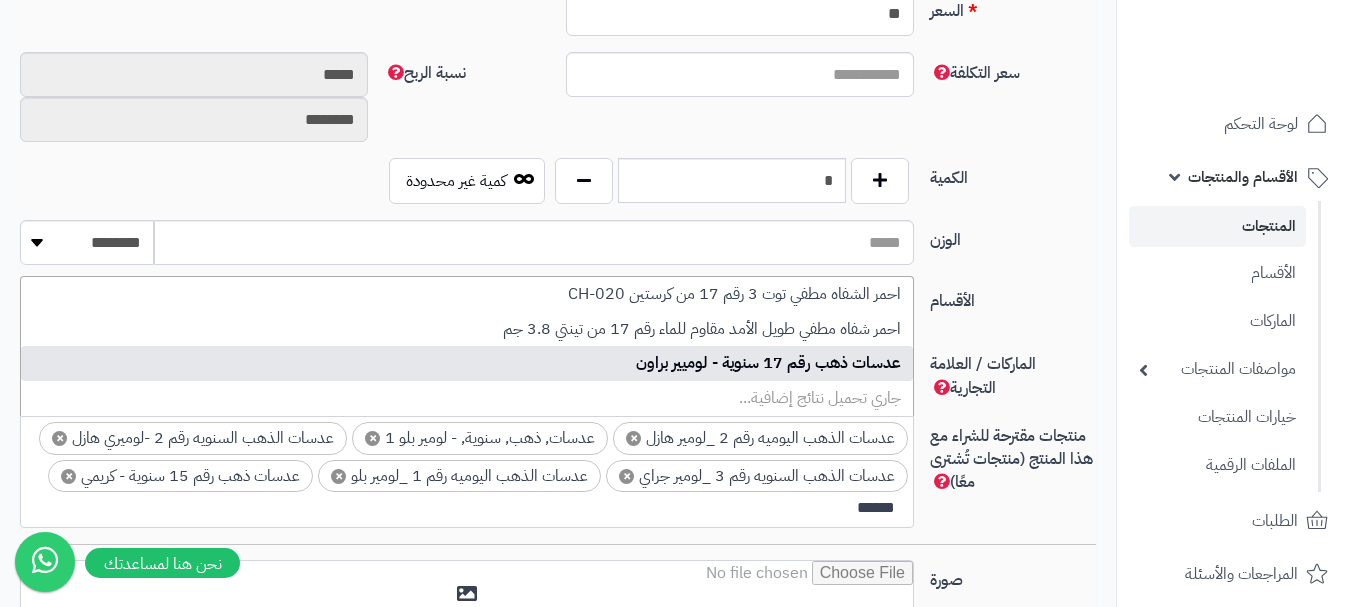 type 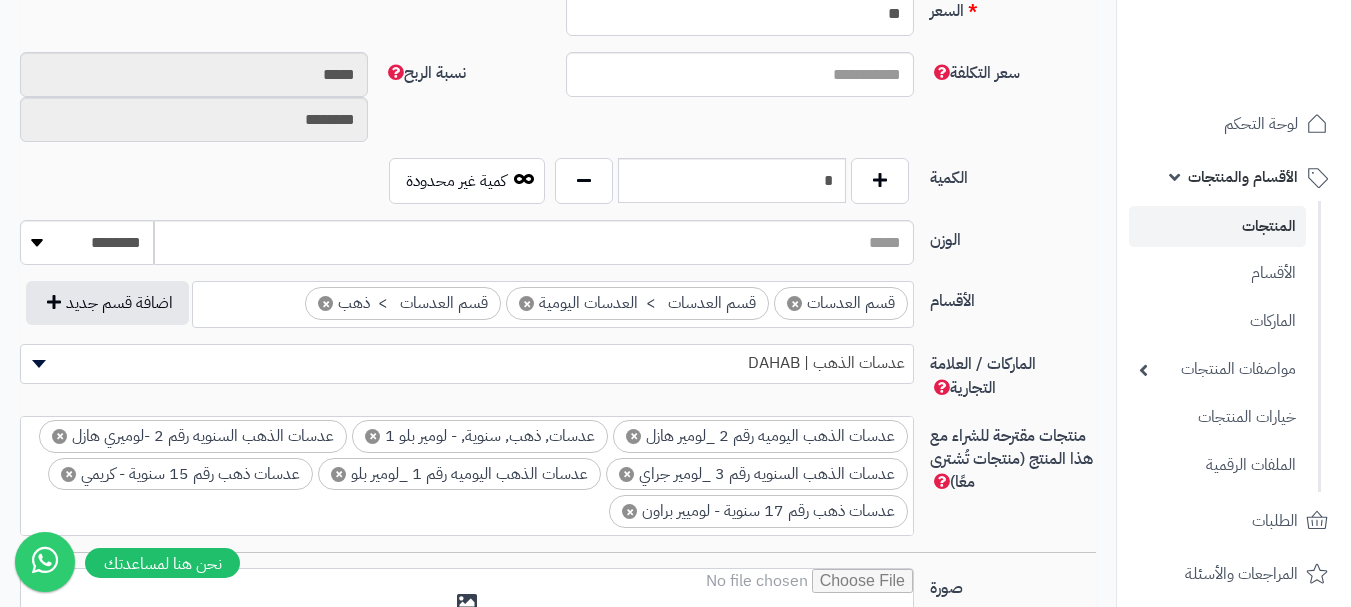 scroll, scrollTop: 30, scrollLeft: 0, axis: vertical 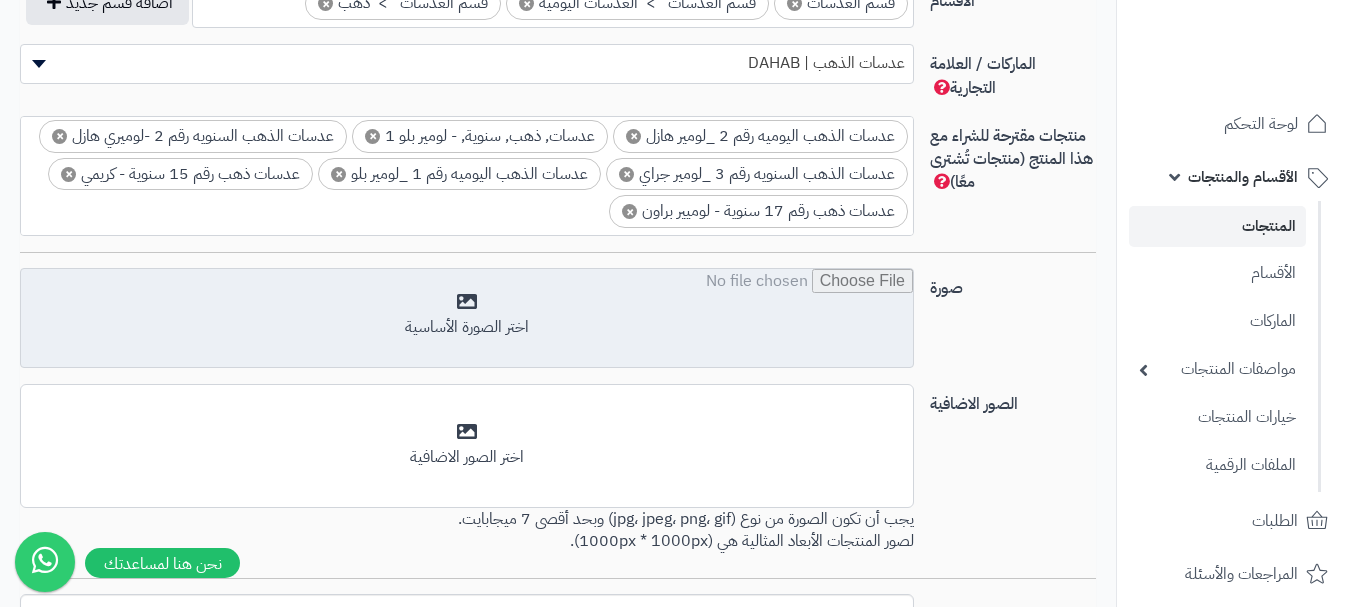 click at bounding box center [467, 319] 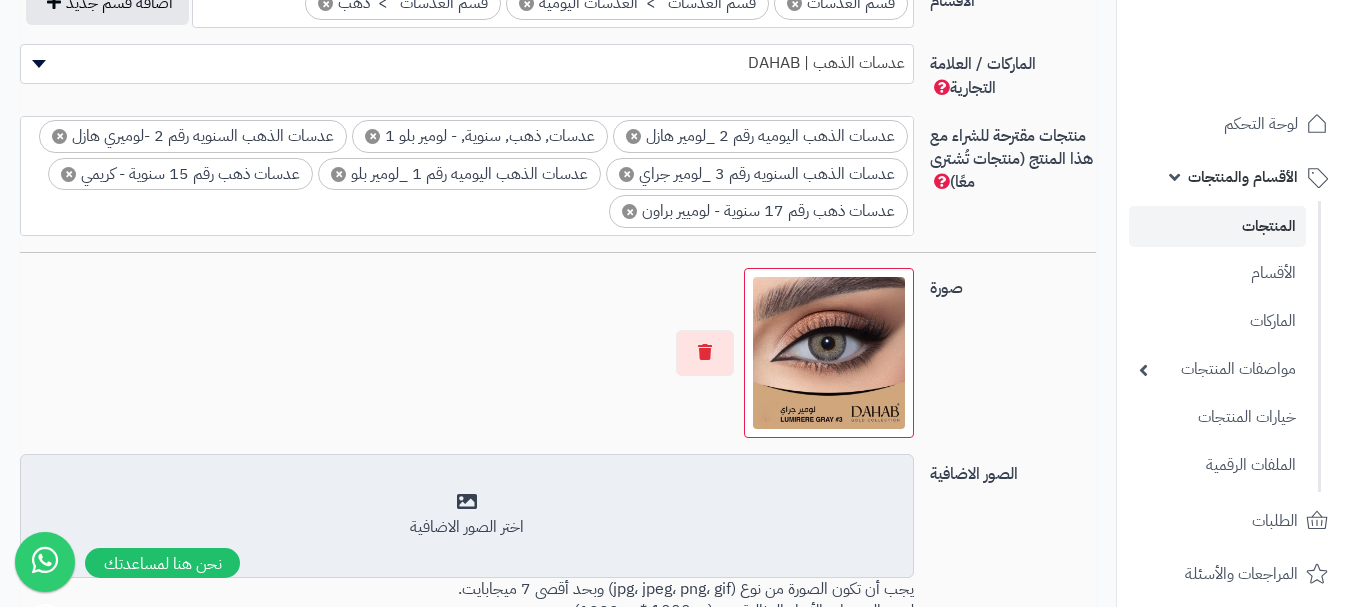 click on "اختر الصور الاضافية" at bounding box center (467, 515) 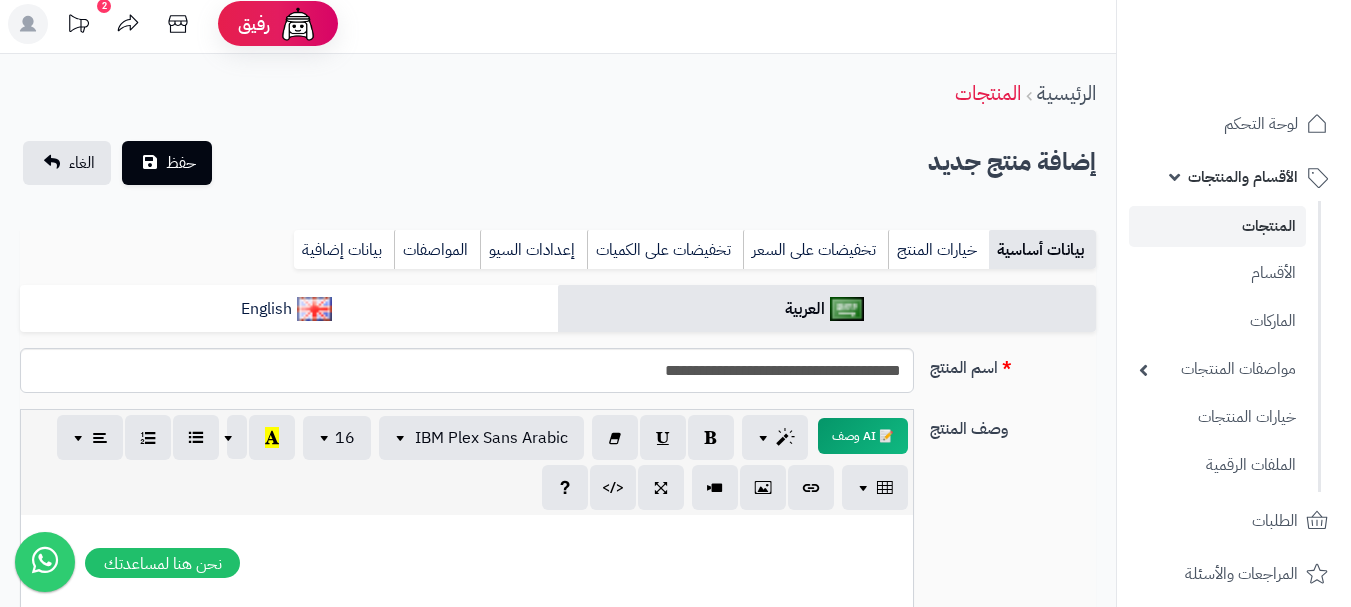 scroll, scrollTop: 0, scrollLeft: 0, axis: both 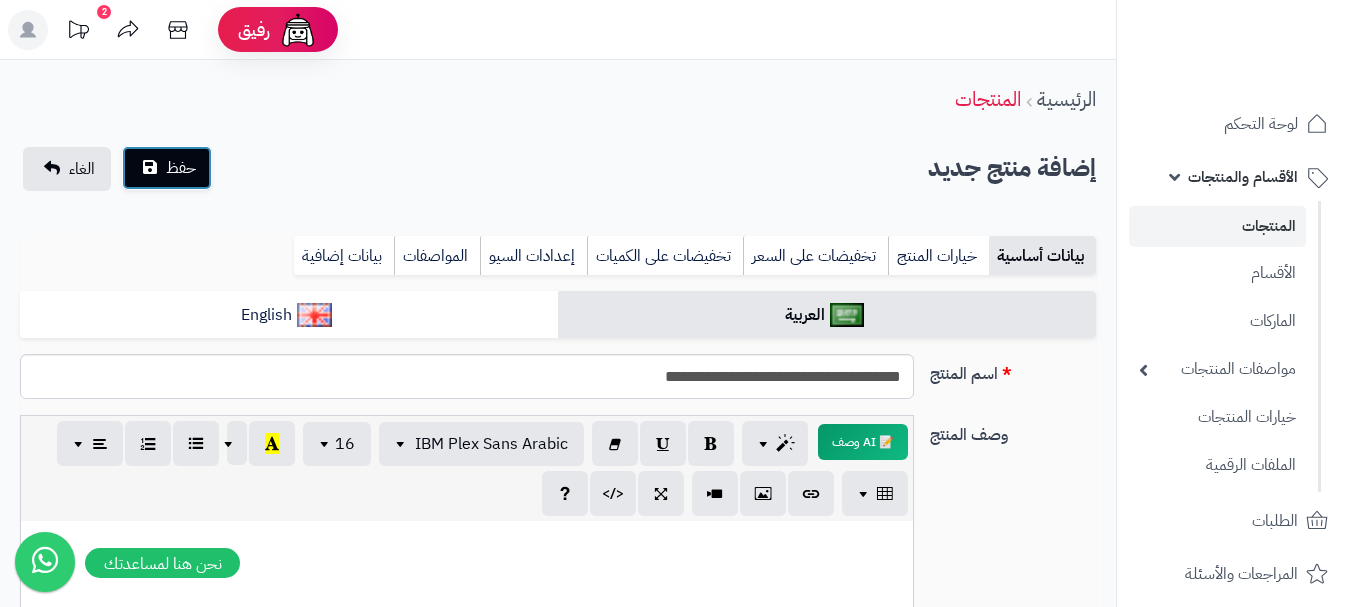 click on "حفظ" at bounding box center (167, 168) 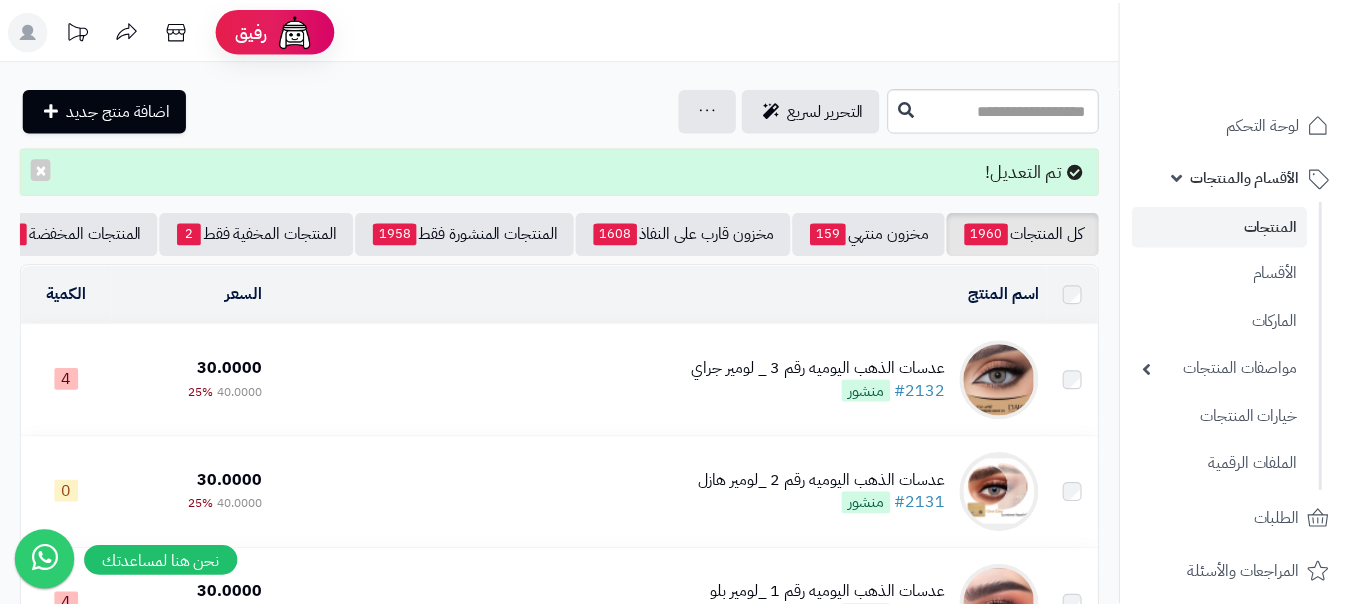 scroll, scrollTop: 0, scrollLeft: 0, axis: both 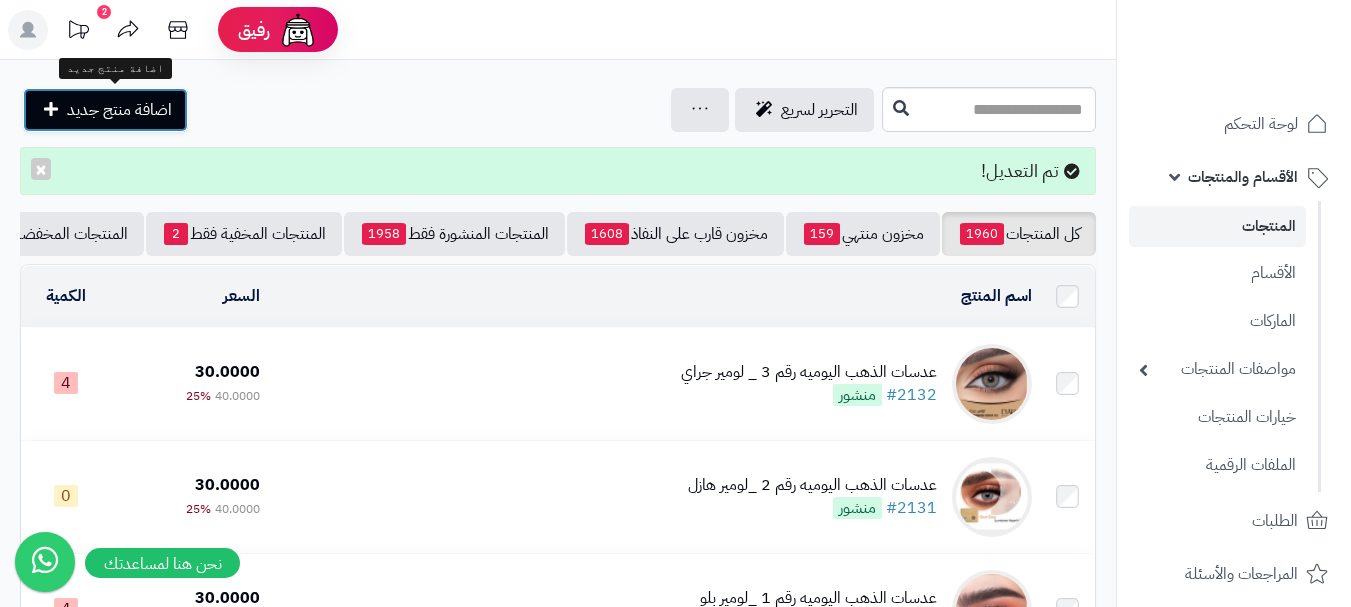 click on "اضافة منتج جديد" at bounding box center (119, 110) 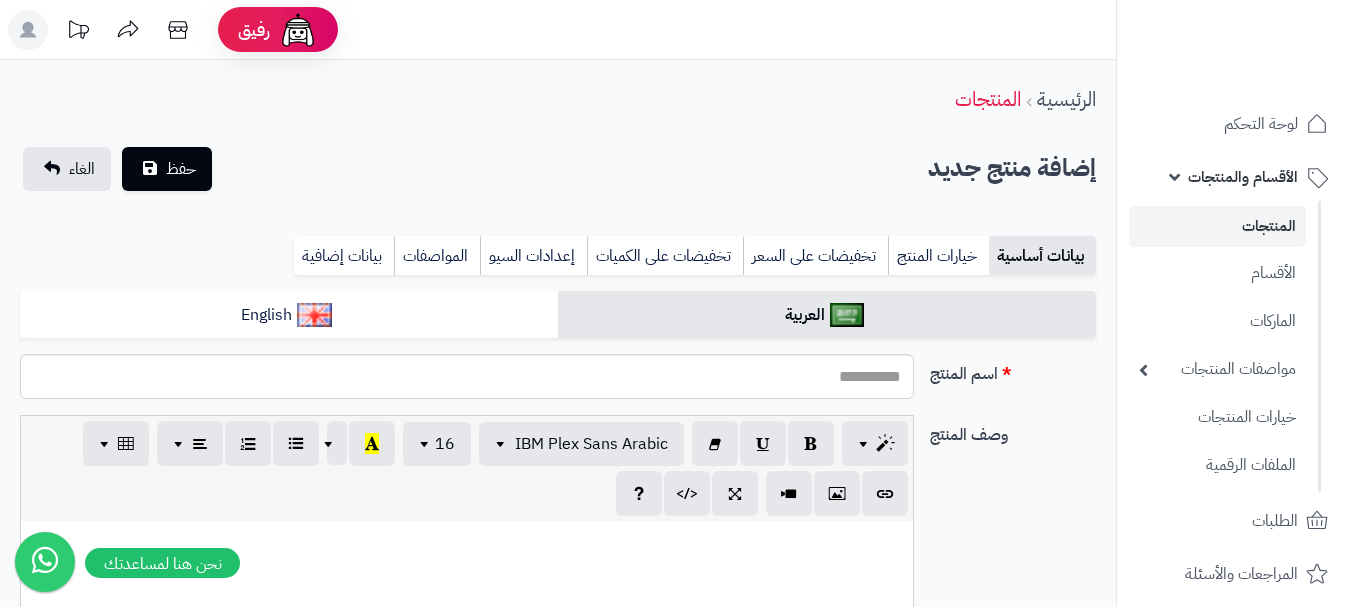 select 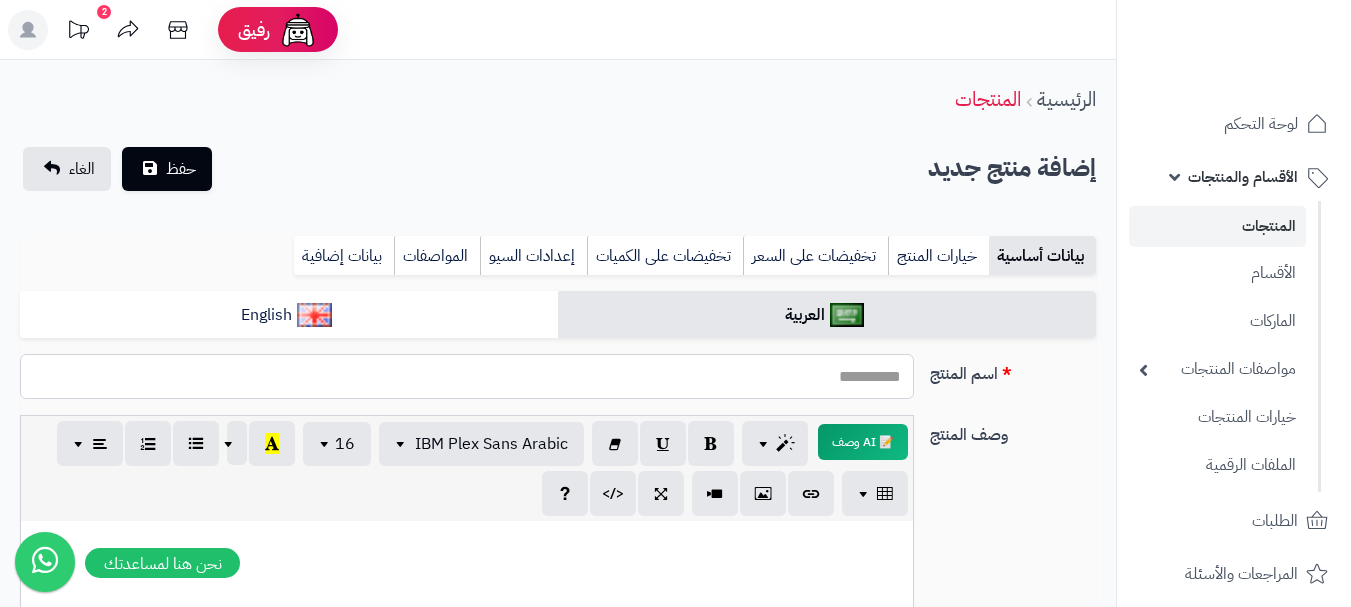 click on "اسم المنتج" at bounding box center (467, 376) 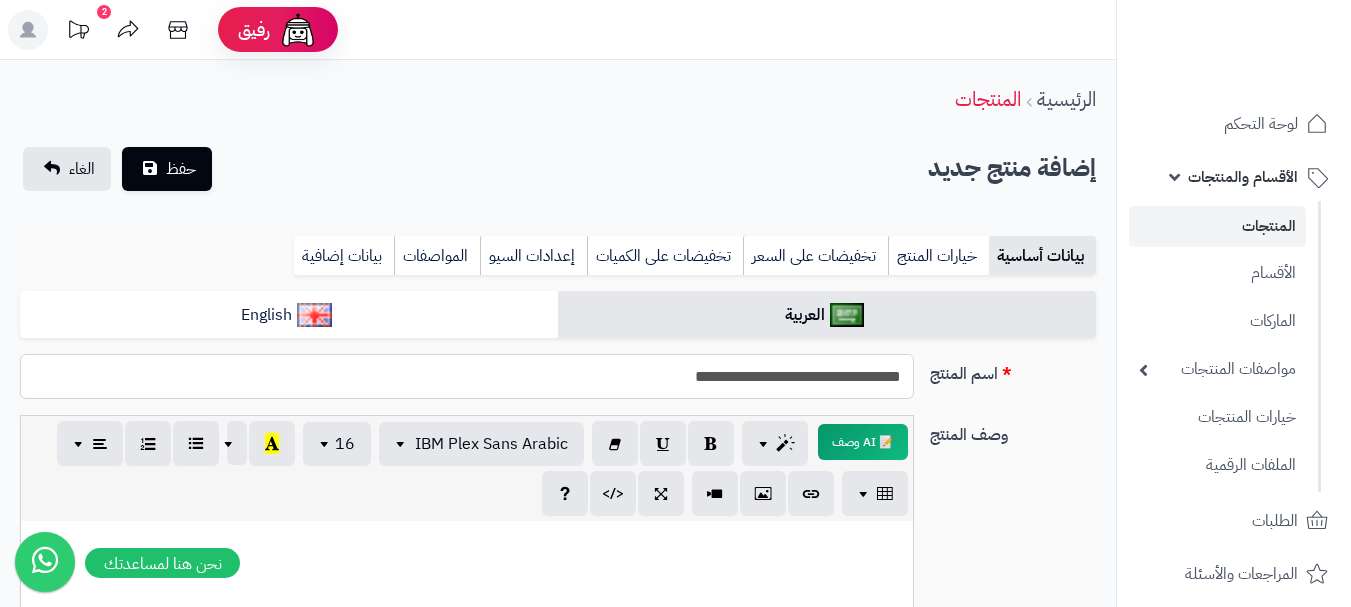 drag, startPoint x: 700, startPoint y: 380, endPoint x: 904, endPoint y: 380, distance: 204 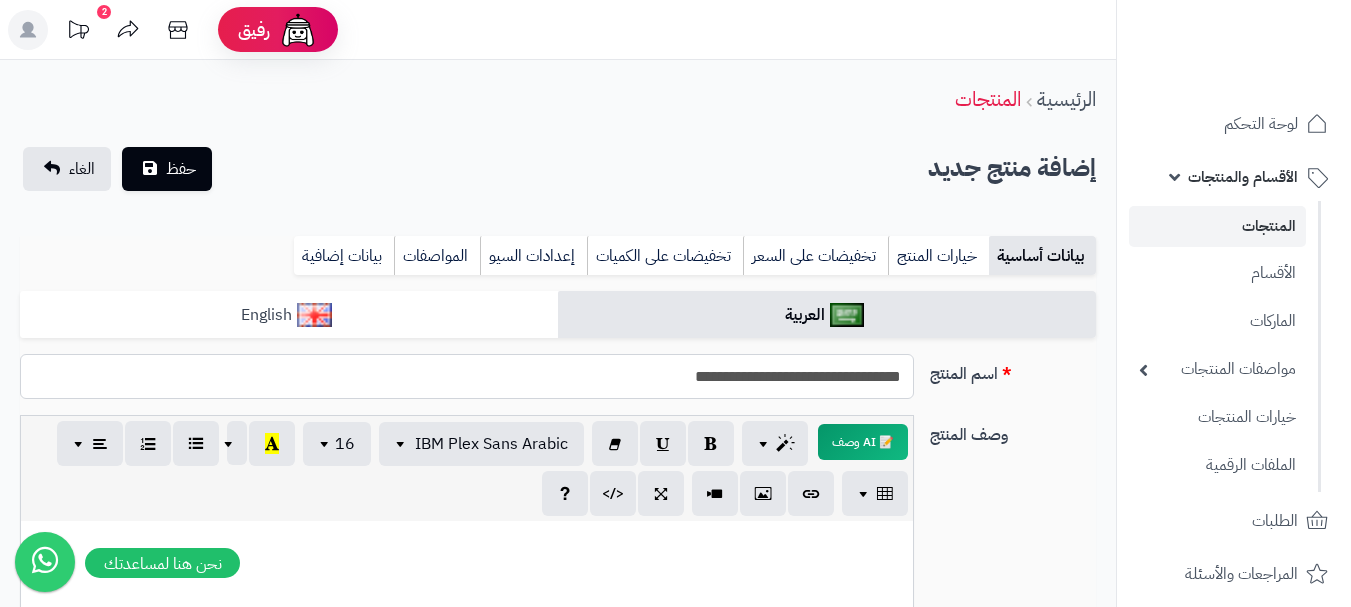 type on "**********" 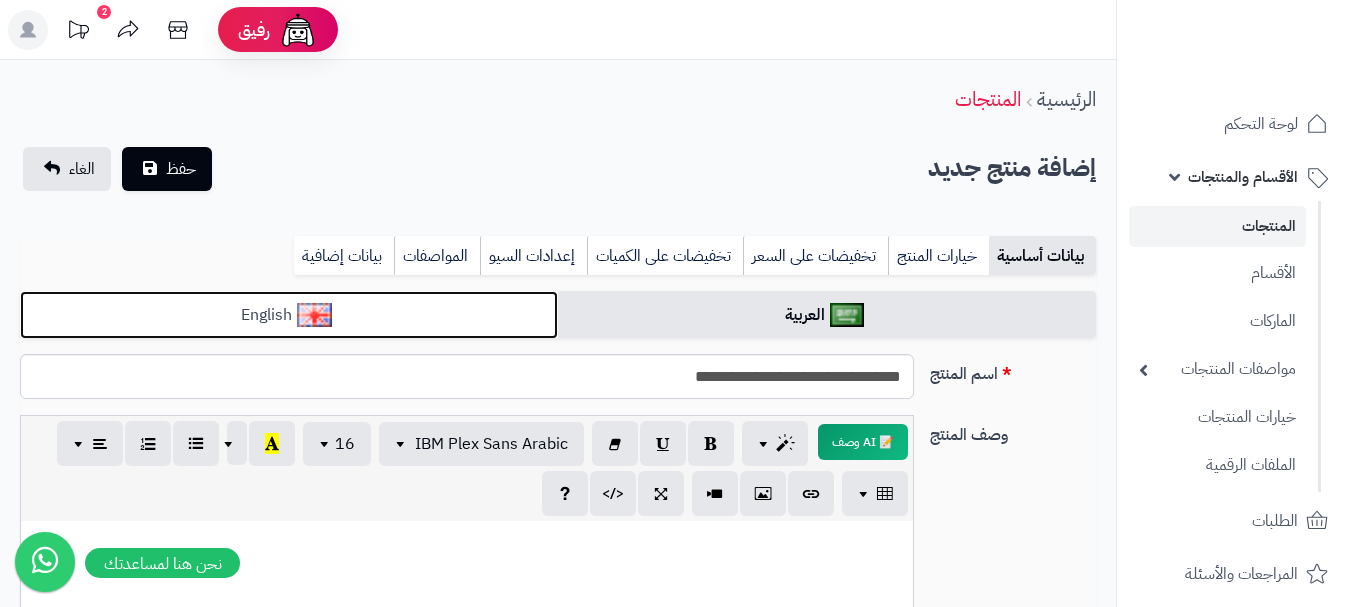 click on "English" at bounding box center [289, 315] 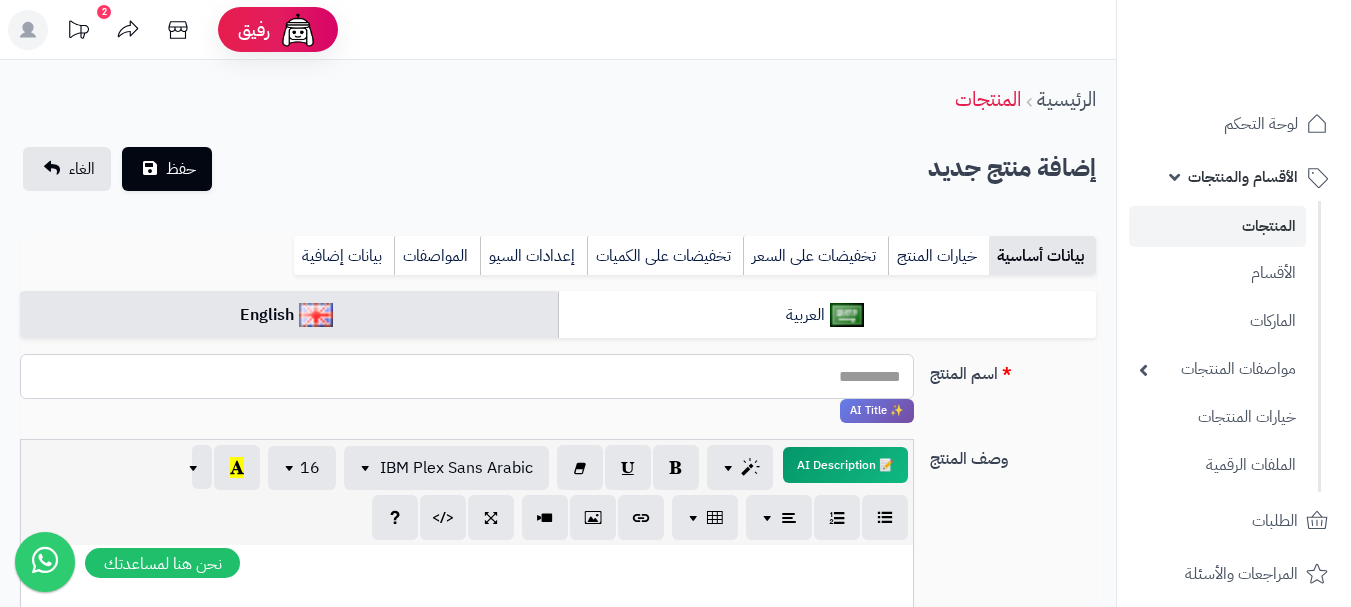 paste on "**********" 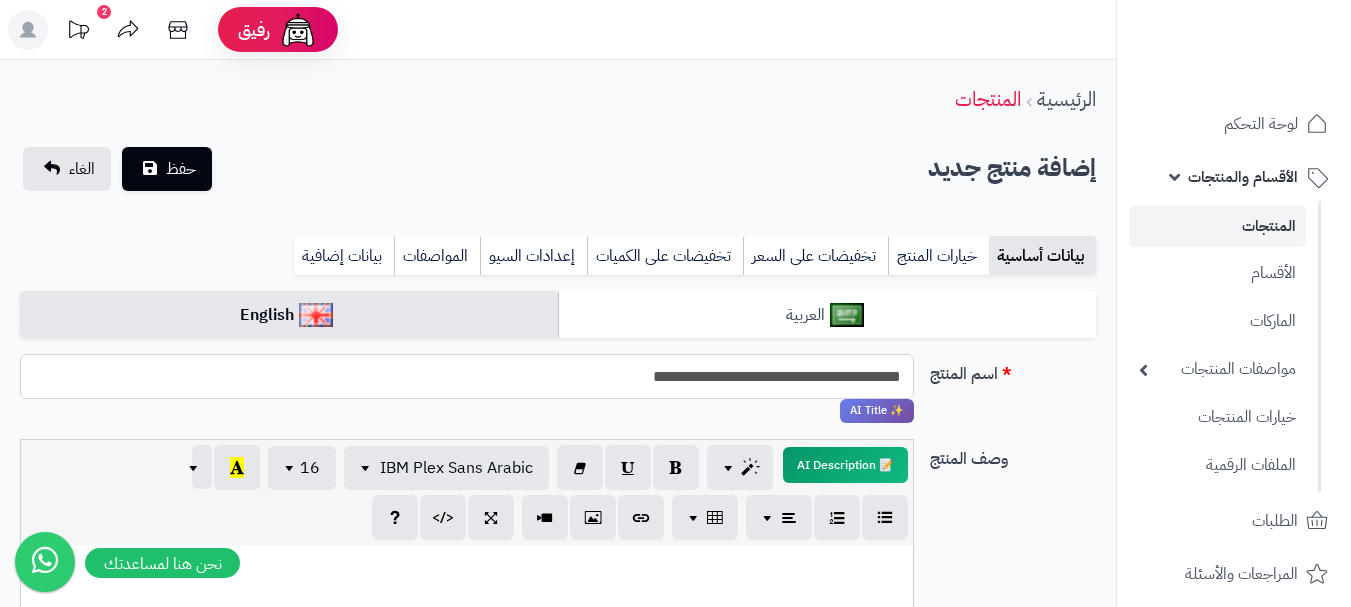 type on "**********" 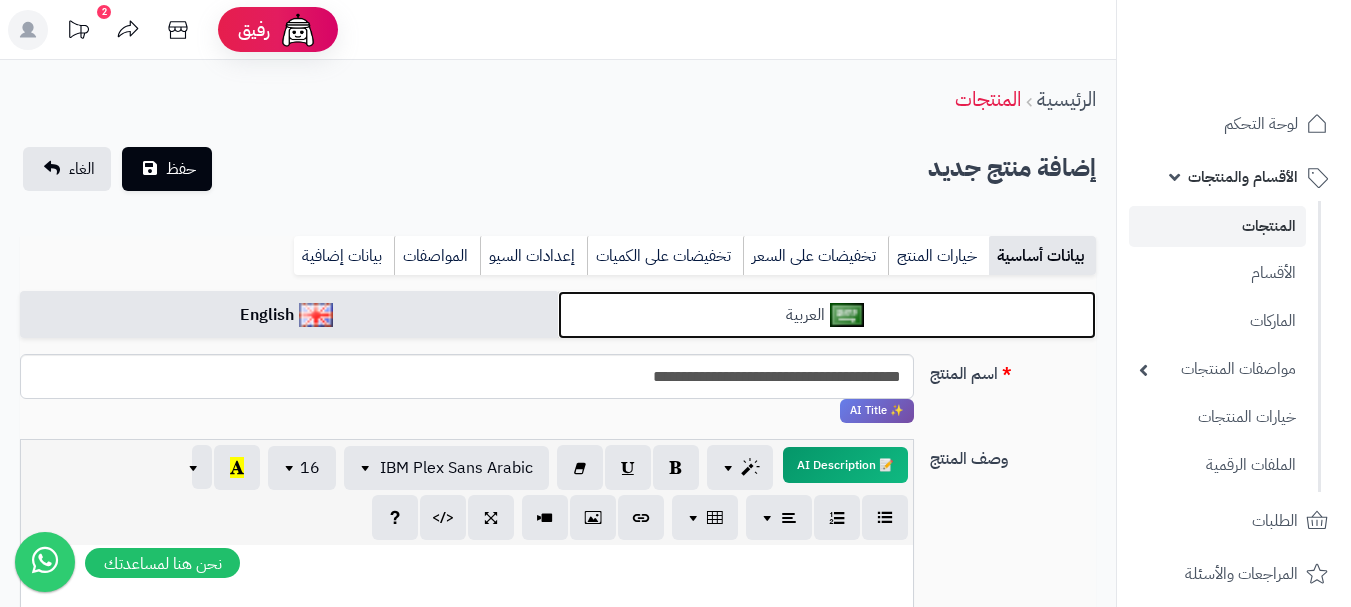click on "العربية" at bounding box center (827, 315) 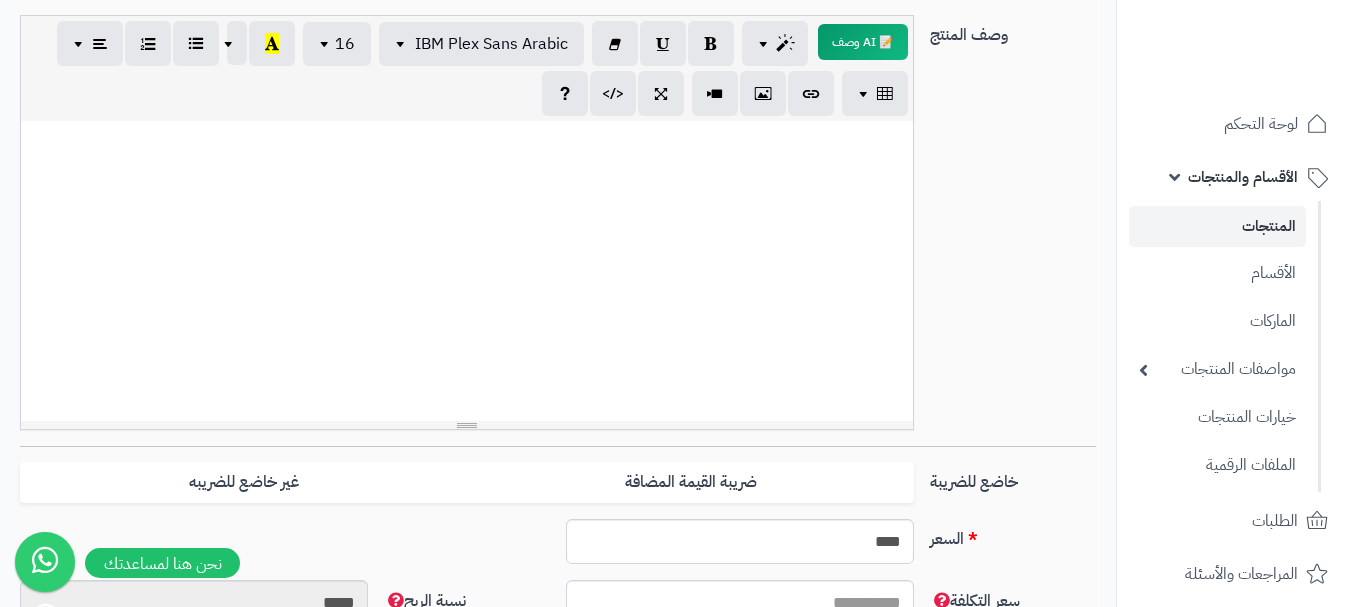 scroll, scrollTop: 500, scrollLeft: 0, axis: vertical 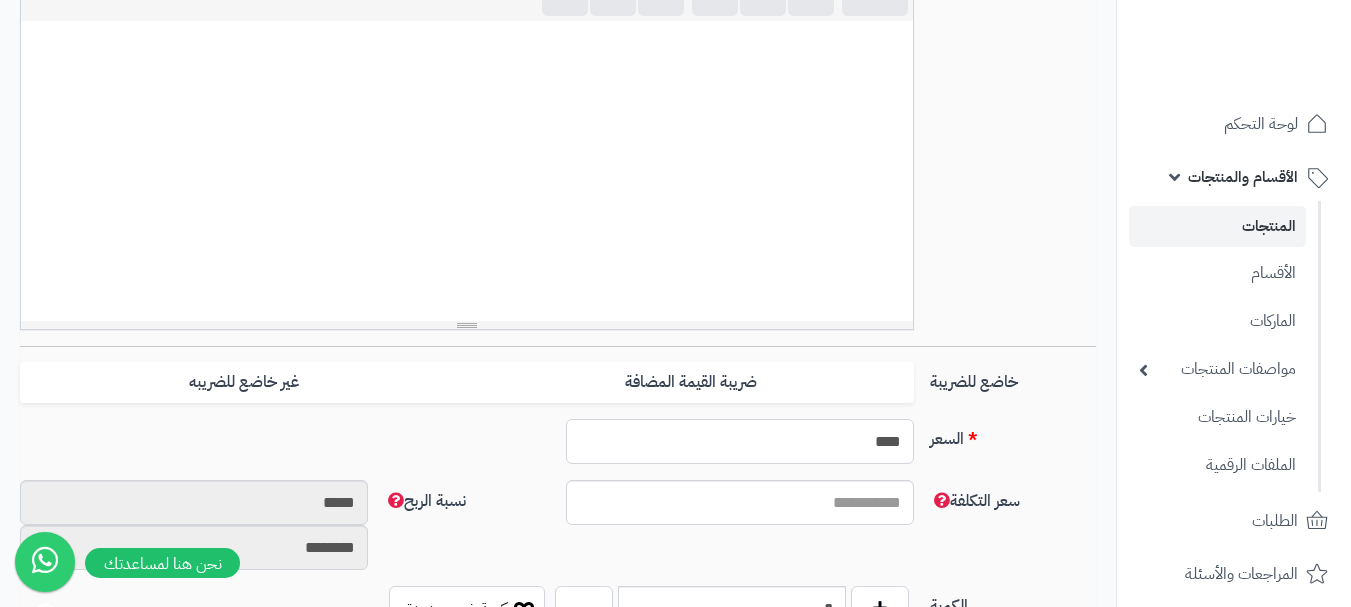 click on "****" at bounding box center (740, 441) 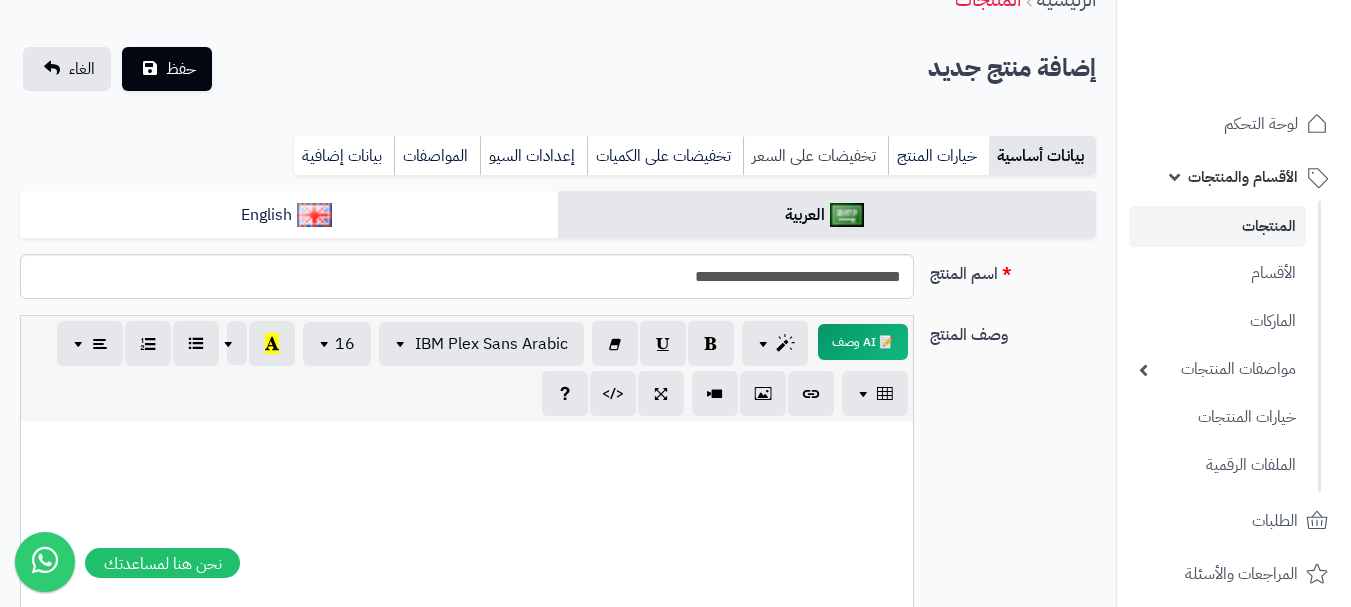 type on "**" 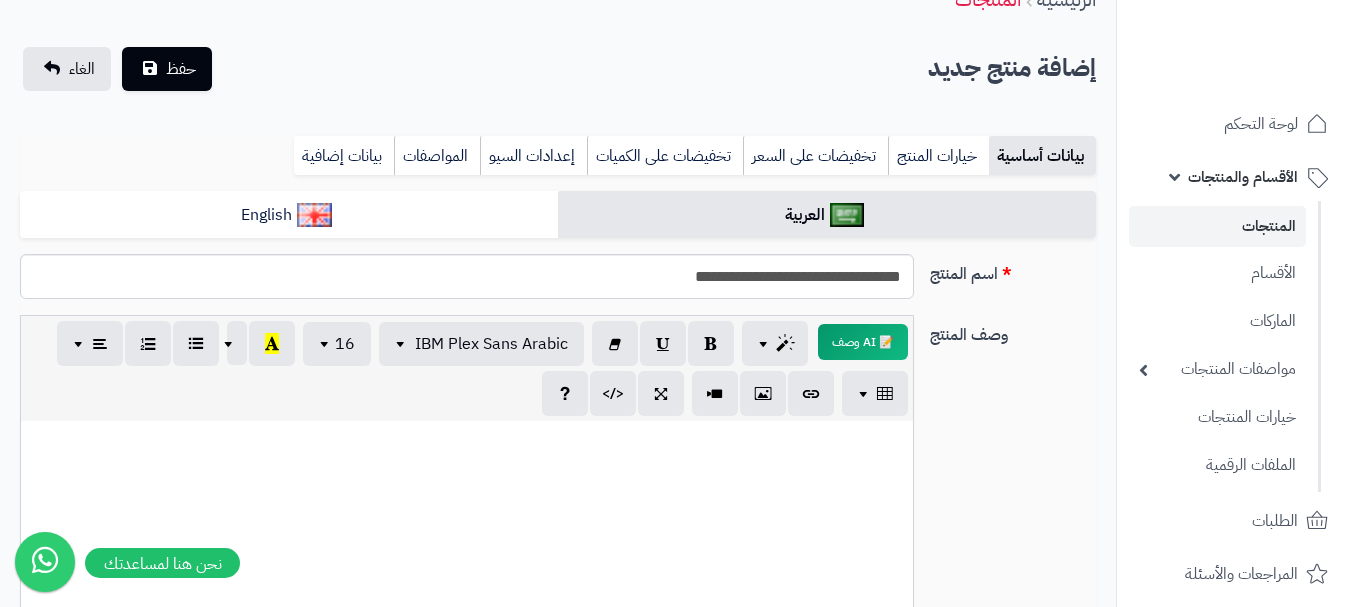 drag, startPoint x: 819, startPoint y: 147, endPoint x: 816, endPoint y: 177, distance: 30.149628 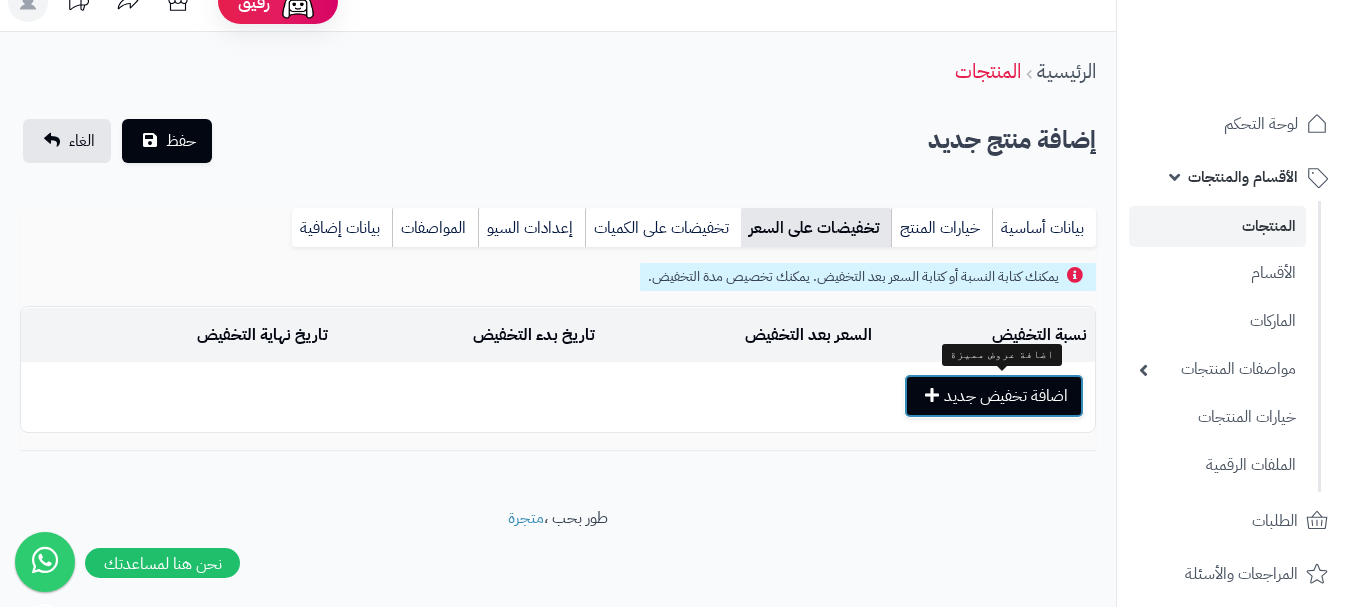 click on "اضافة تخفيض جديد" at bounding box center (994, 396) 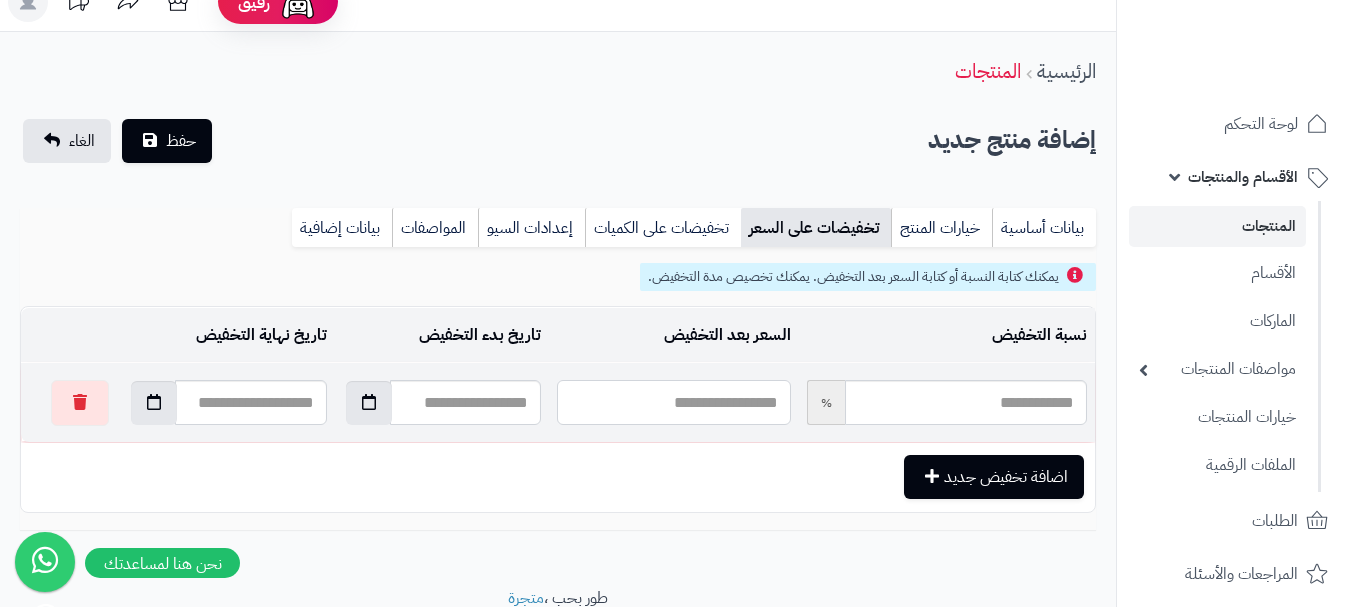 click at bounding box center [673, 402] 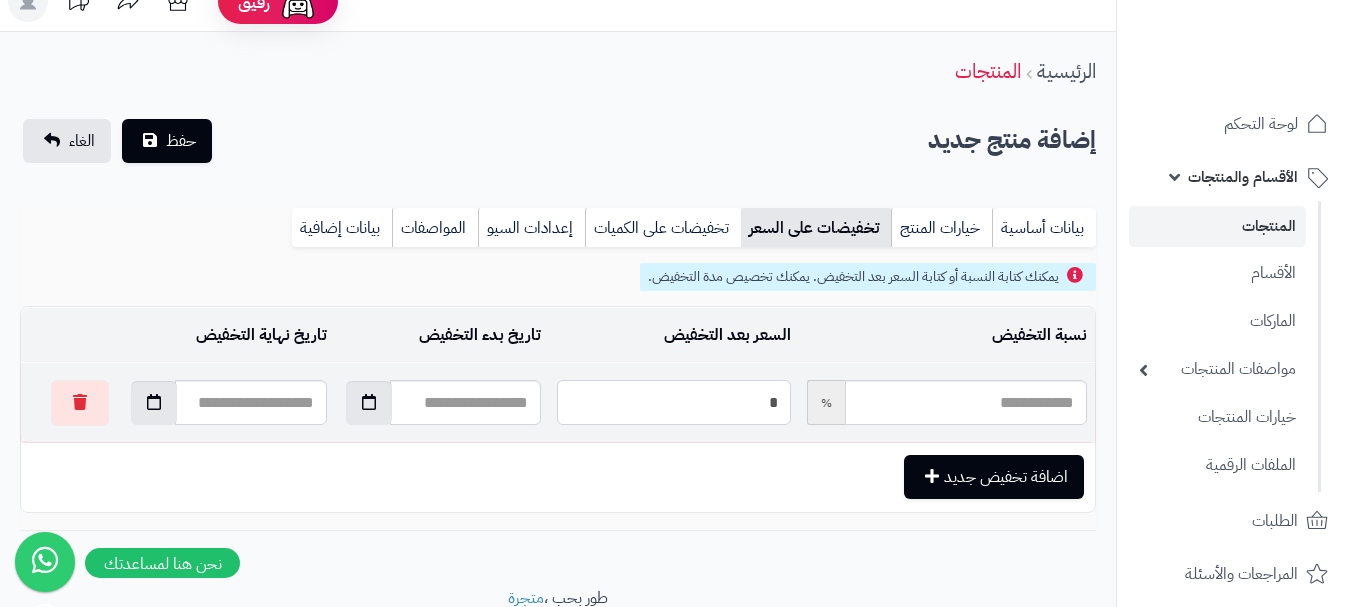 type on "**" 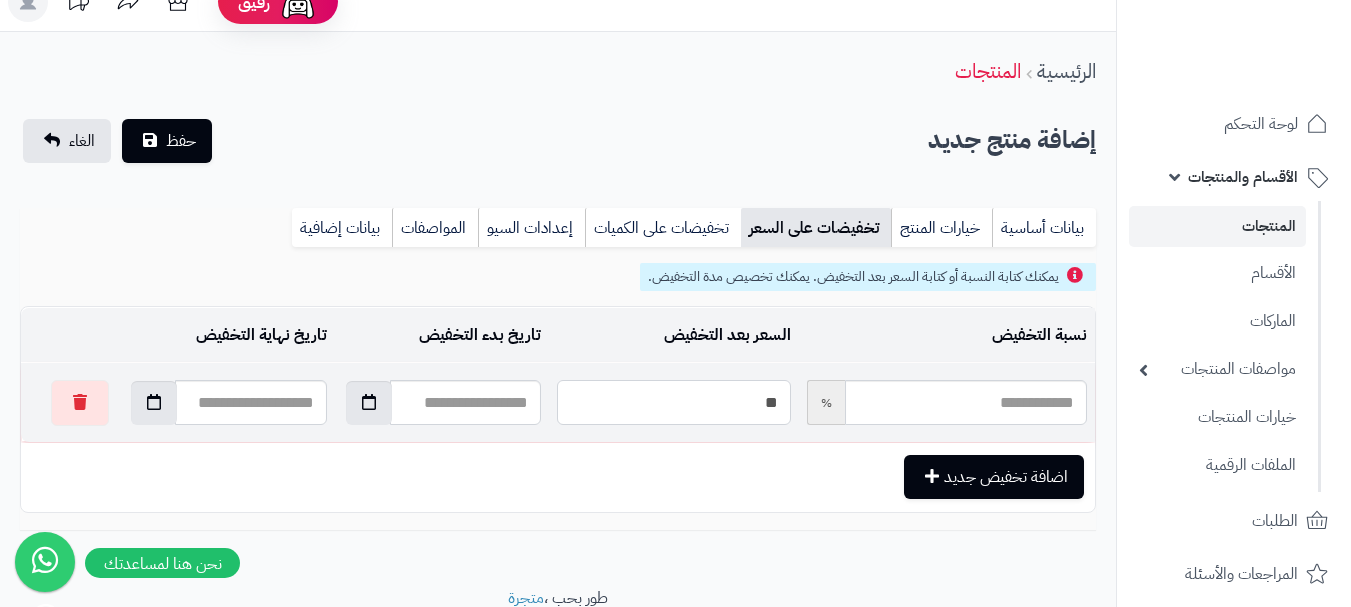 type on "*****" 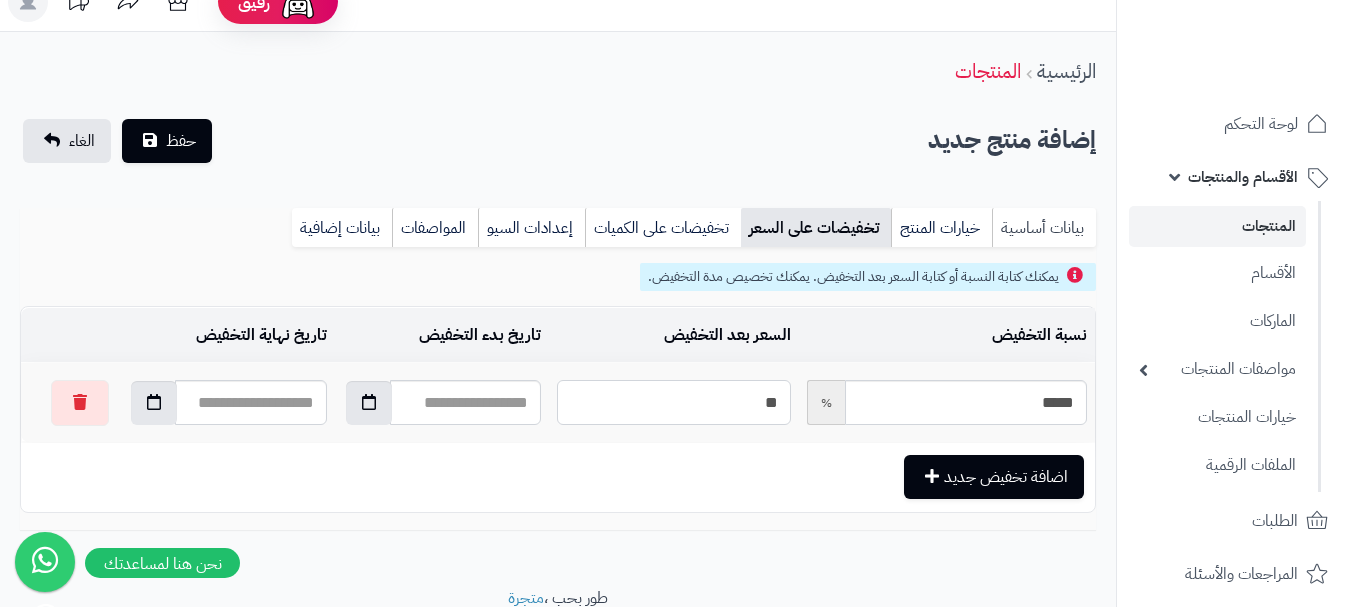 type on "**" 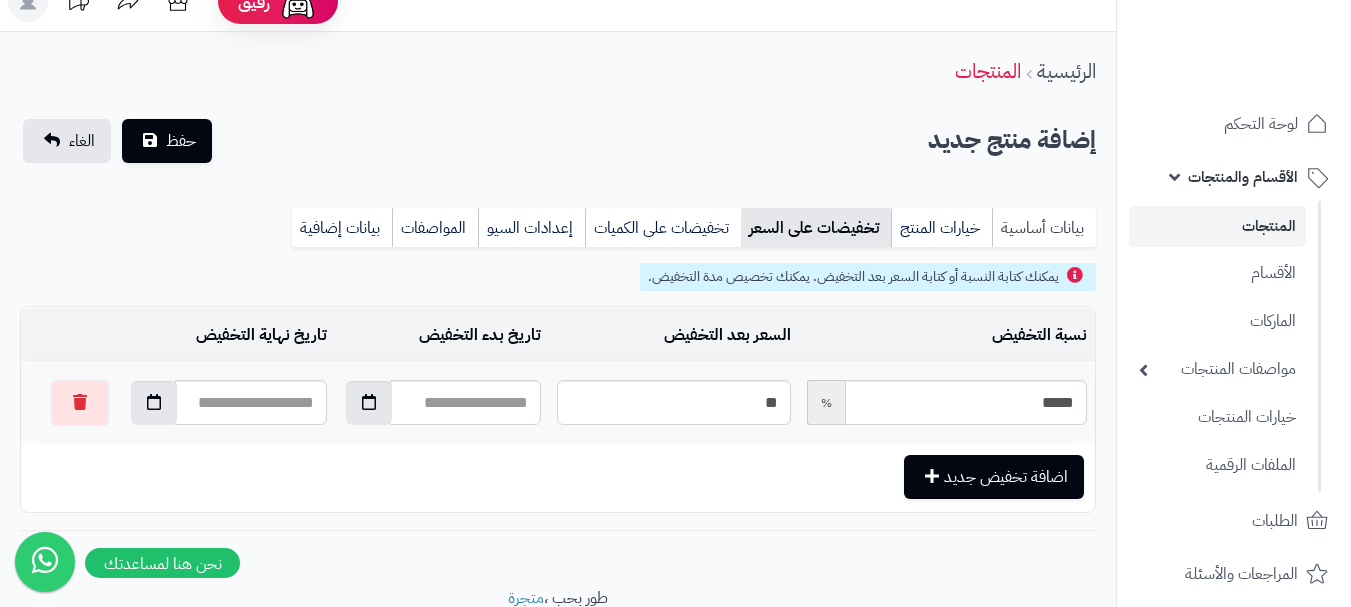 click on "بيانات أساسية" at bounding box center (1044, 228) 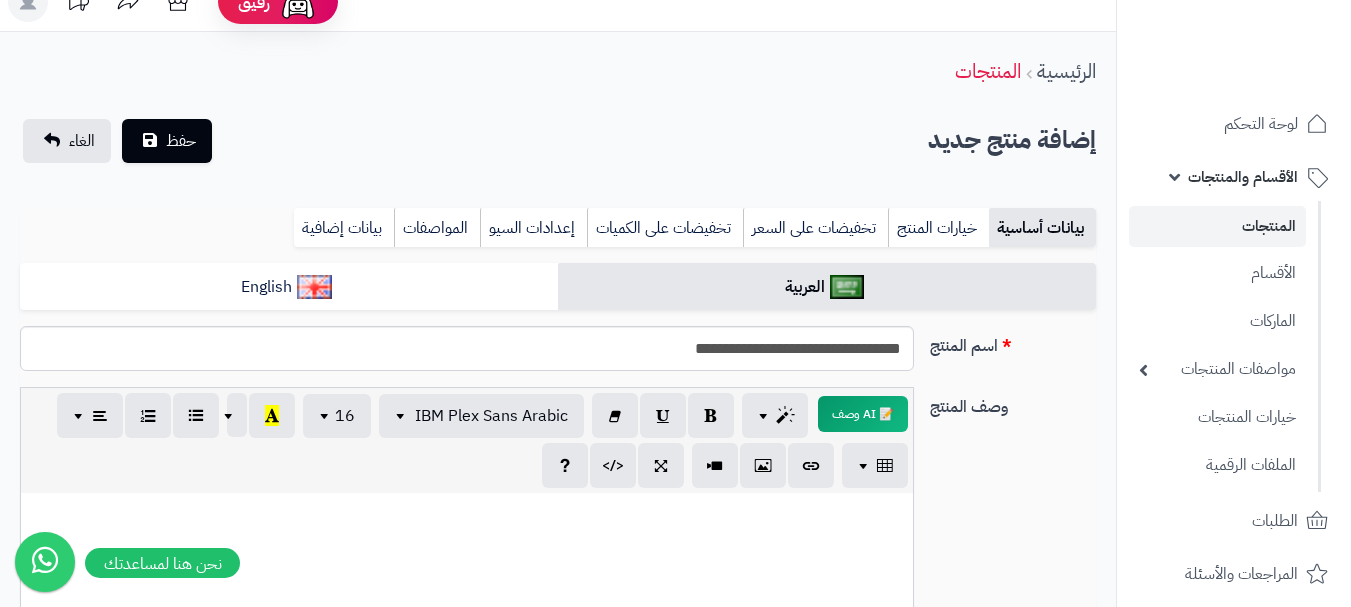 scroll, scrollTop: 0, scrollLeft: 0, axis: both 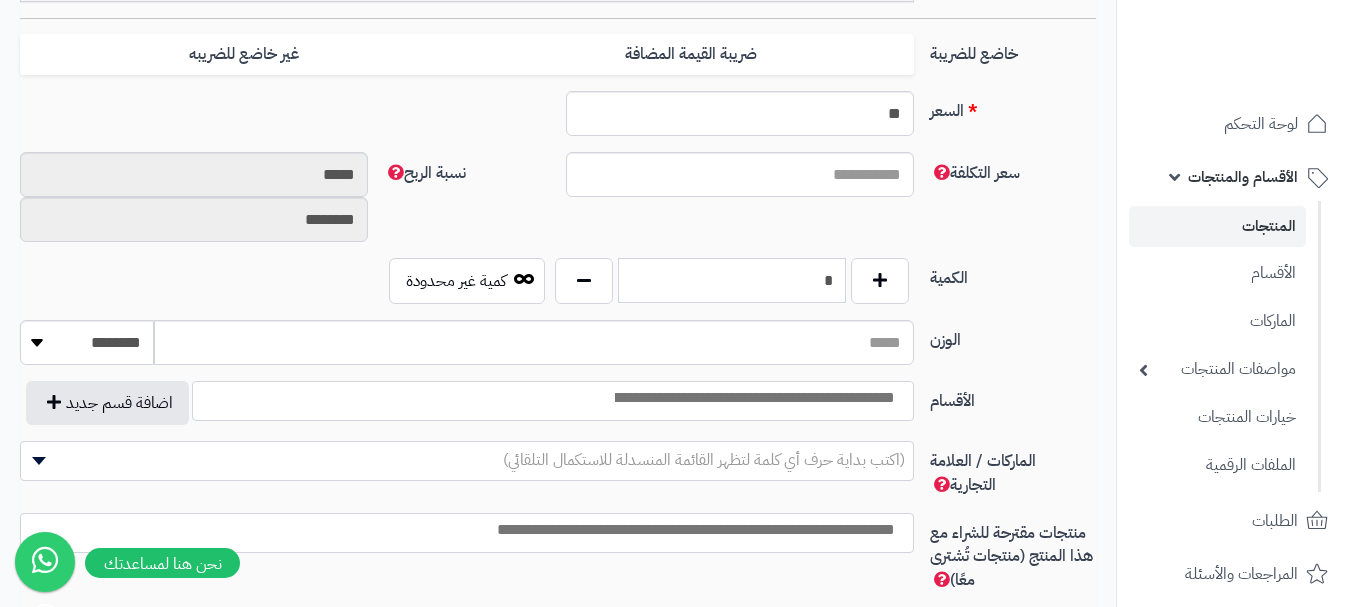 click on "*" at bounding box center [732, 280] 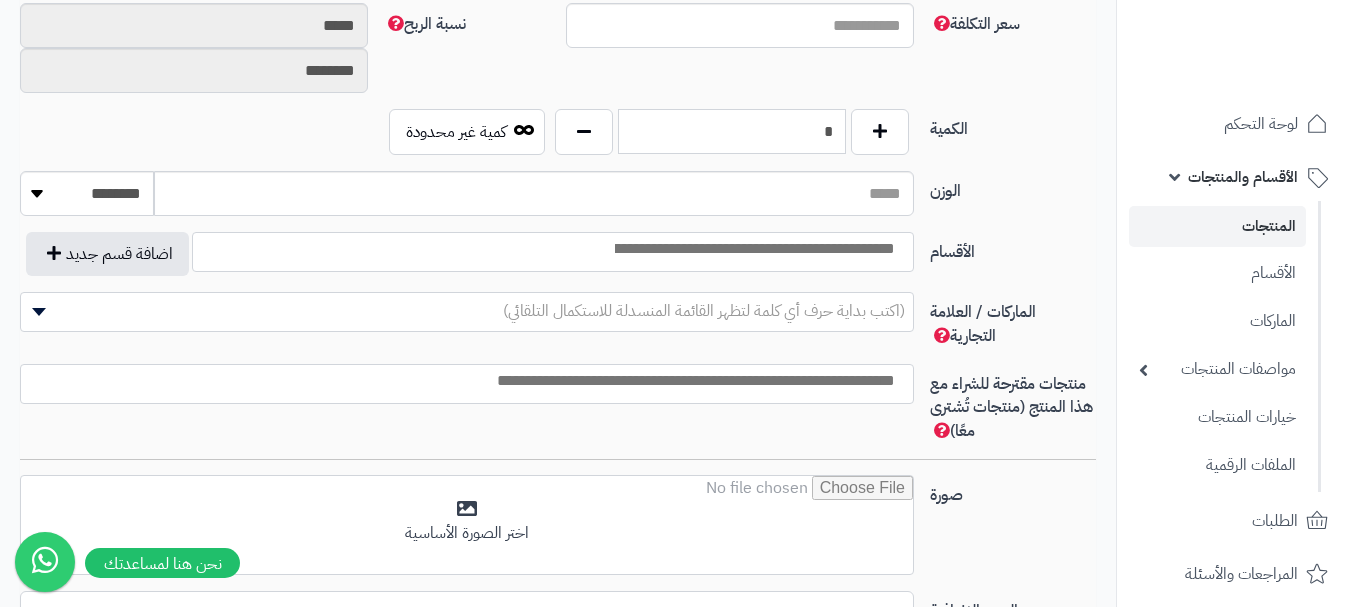 scroll, scrollTop: 1128, scrollLeft: 0, axis: vertical 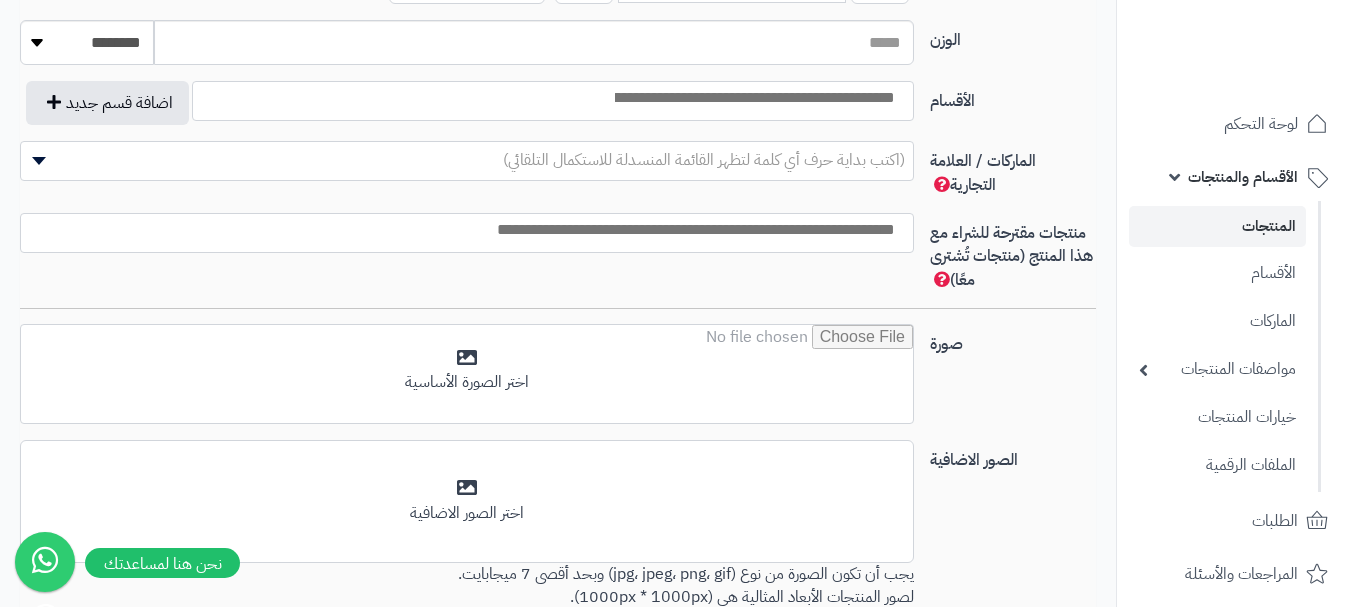 type on "*" 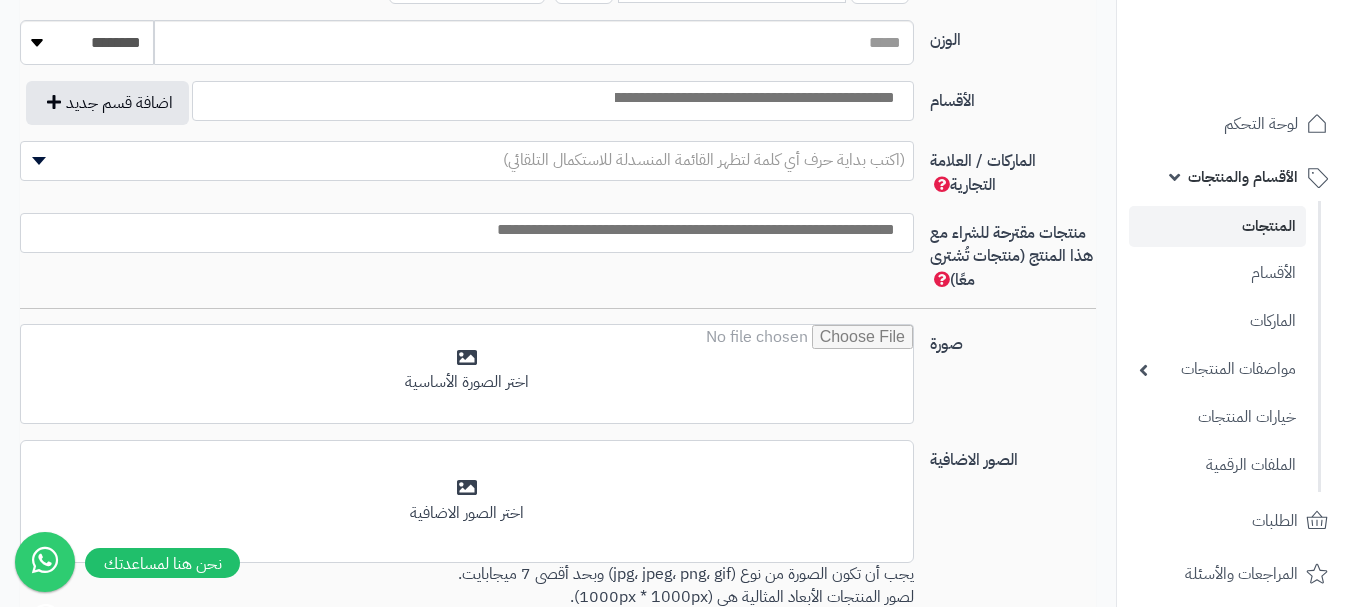 click at bounding box center [753, 98] 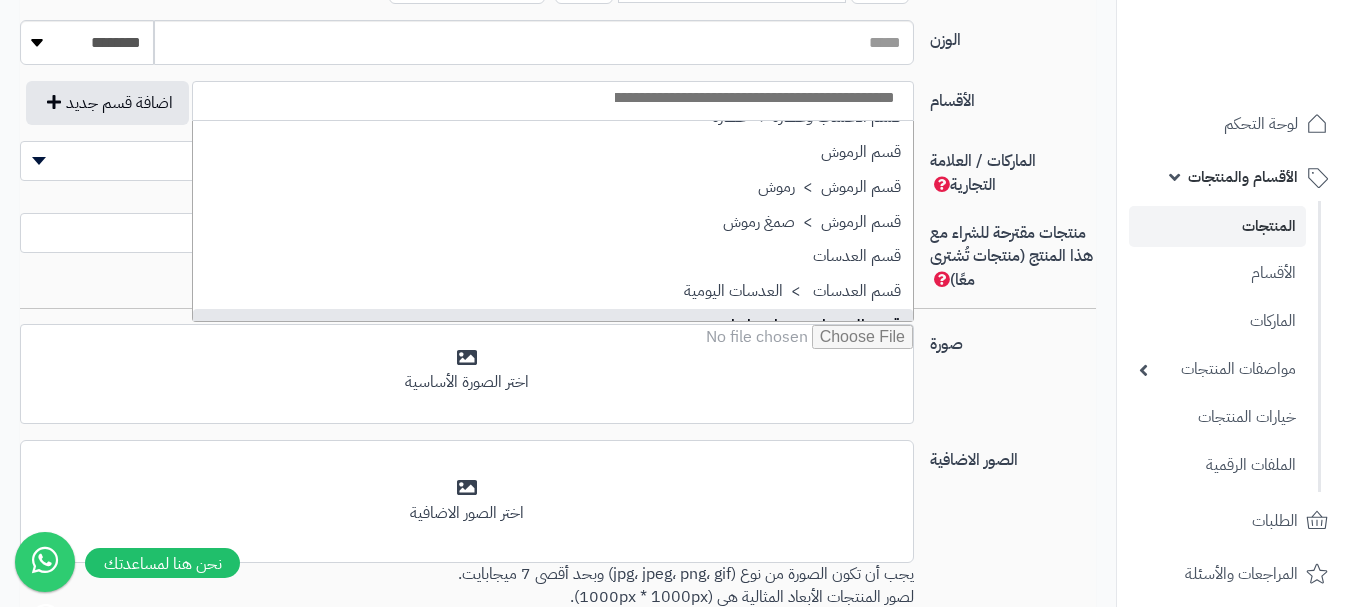 scroll, scrollTop: 1500, scrollLeft: 0, axis: vertical 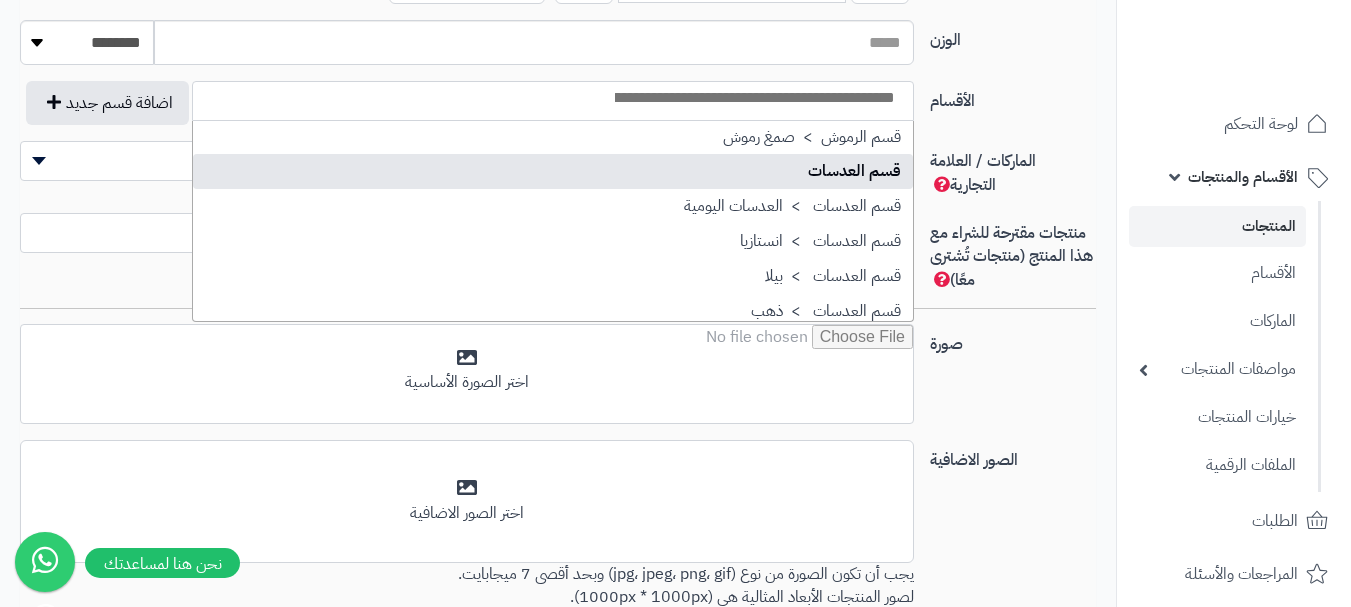 select on "**" 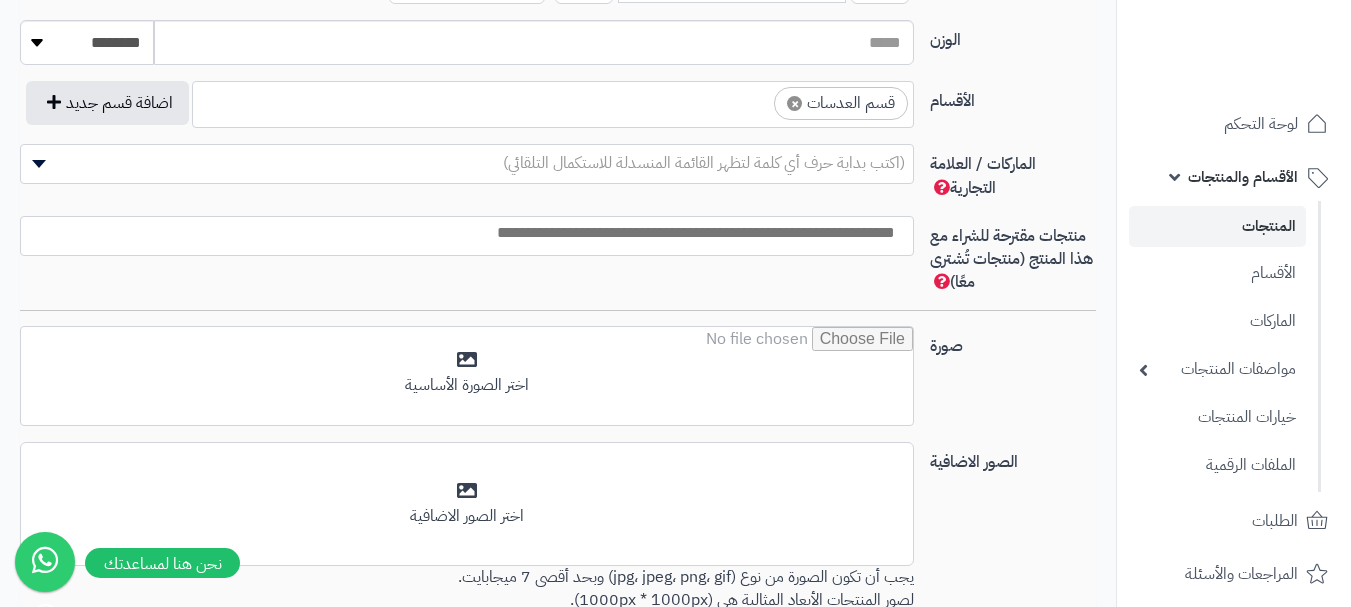 scroll, scrollTop: 1100, scrollLeft: 0, axis: vertical 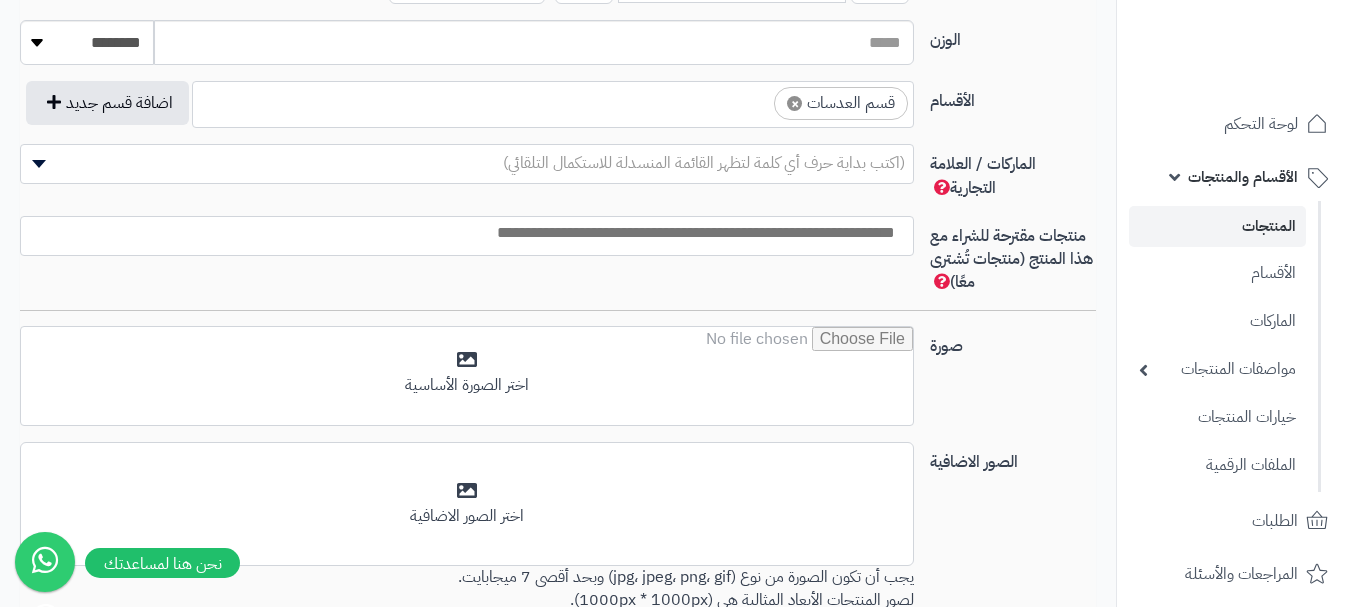 drag, startPoint x: 699, startPoint y: 109, endPoint x: 706, endPoint y: 121, distance: 13.892444 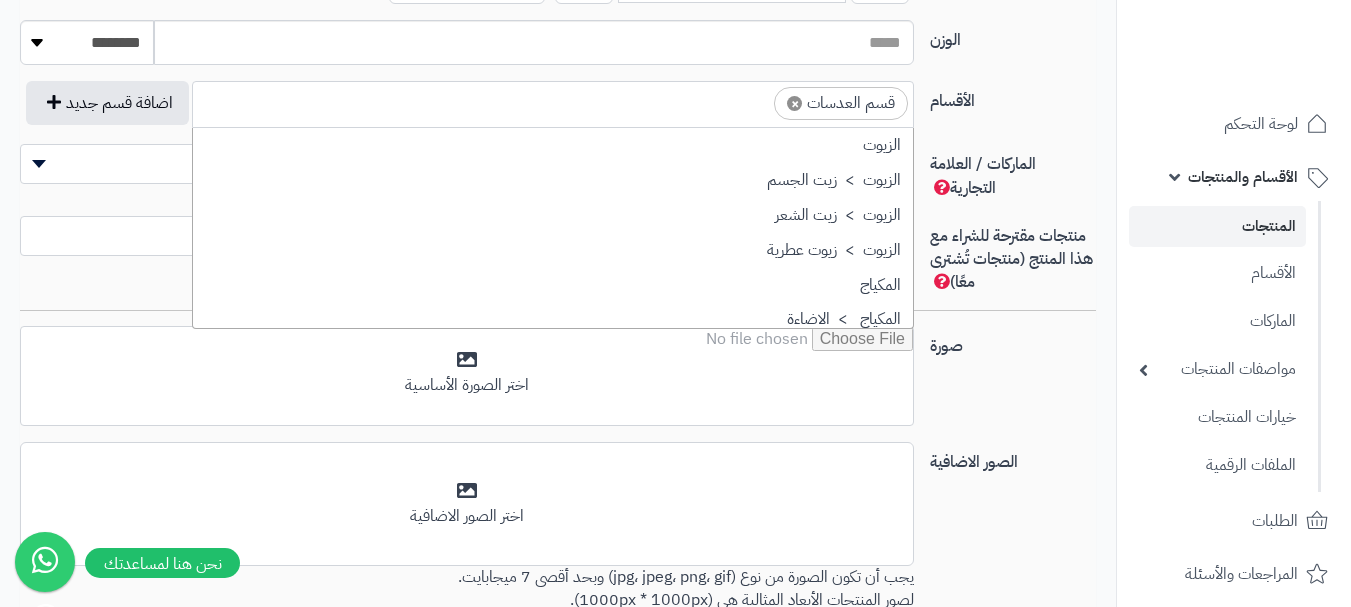 scroll, scrollTop: 1498, scrollLeft: 0, axis: vertical 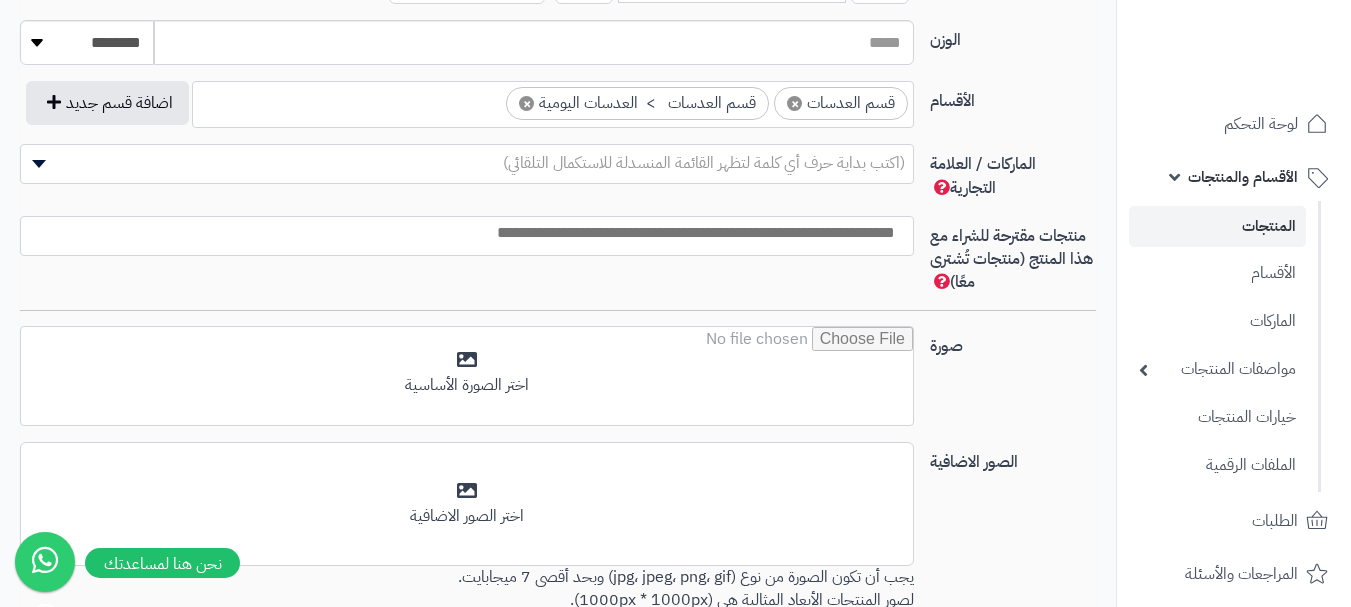 drag, startPoint x: 482, startPoint y: 92, endPoint x: 501, endPoint y: 126, distance: 38.948685 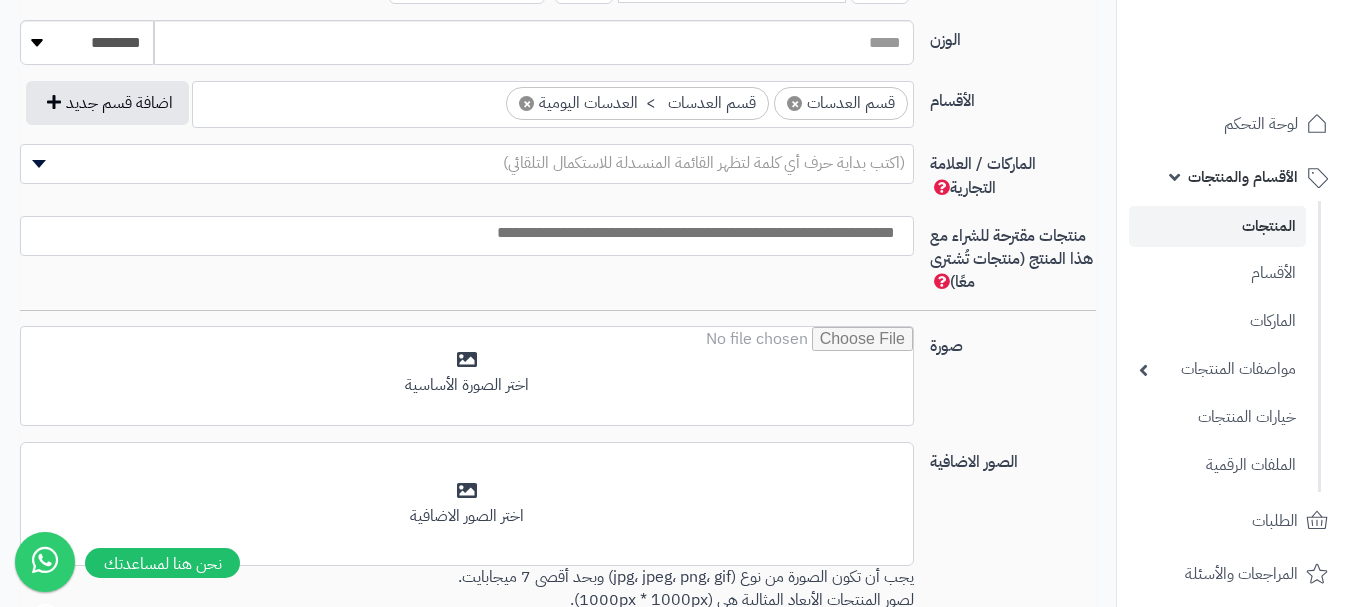 click at bounding box center (488, 98) 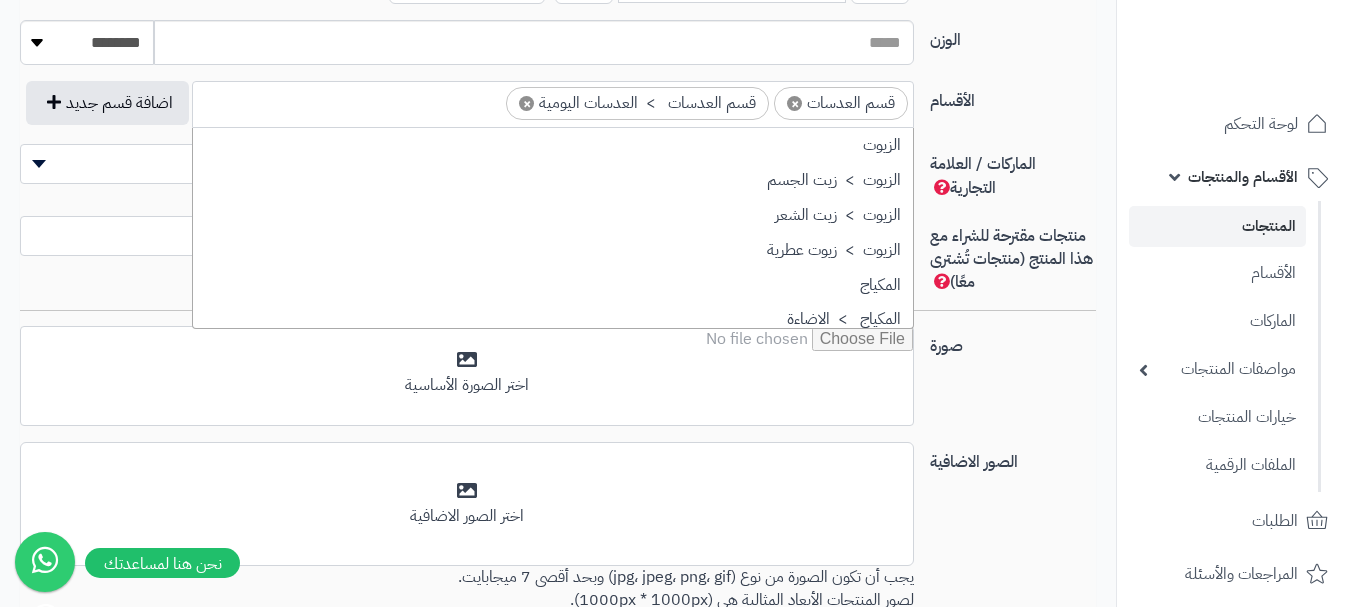 scroll, scrollTop: 1498, scrollLeft: 0, axis: vertical 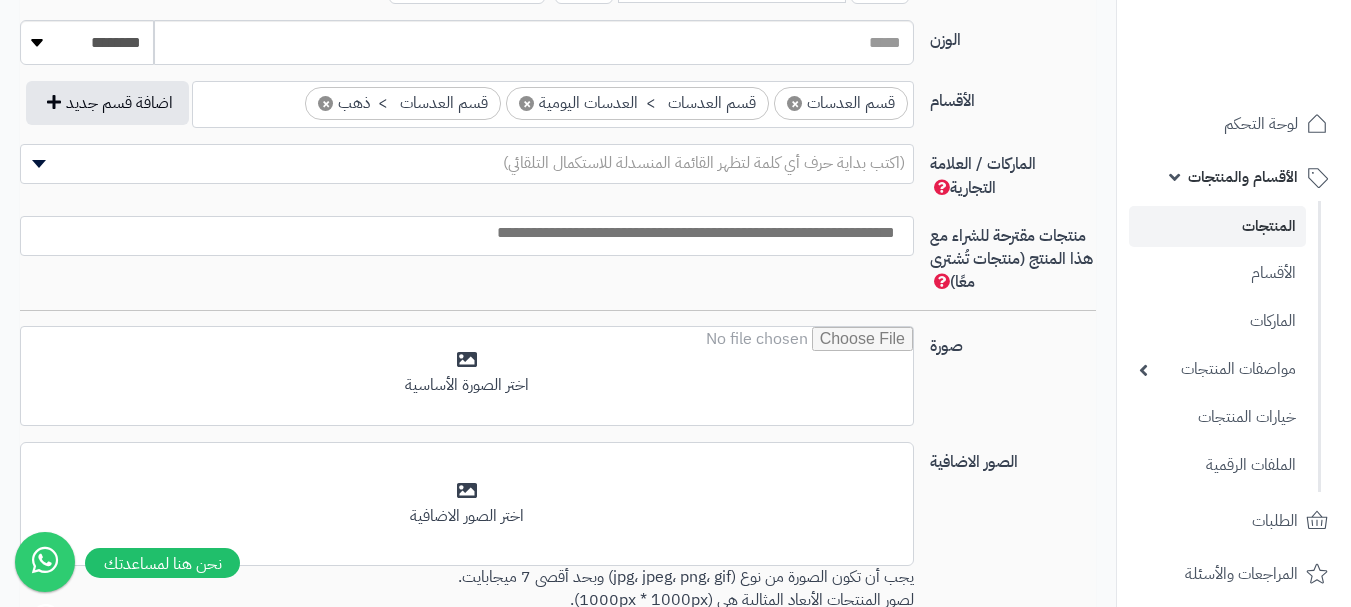 click on "(اكتب بداية حرف أي كلمة لتظهر القائمة المنسدلة للاستكمال التلقائي)" at bounding box center [704, 163] 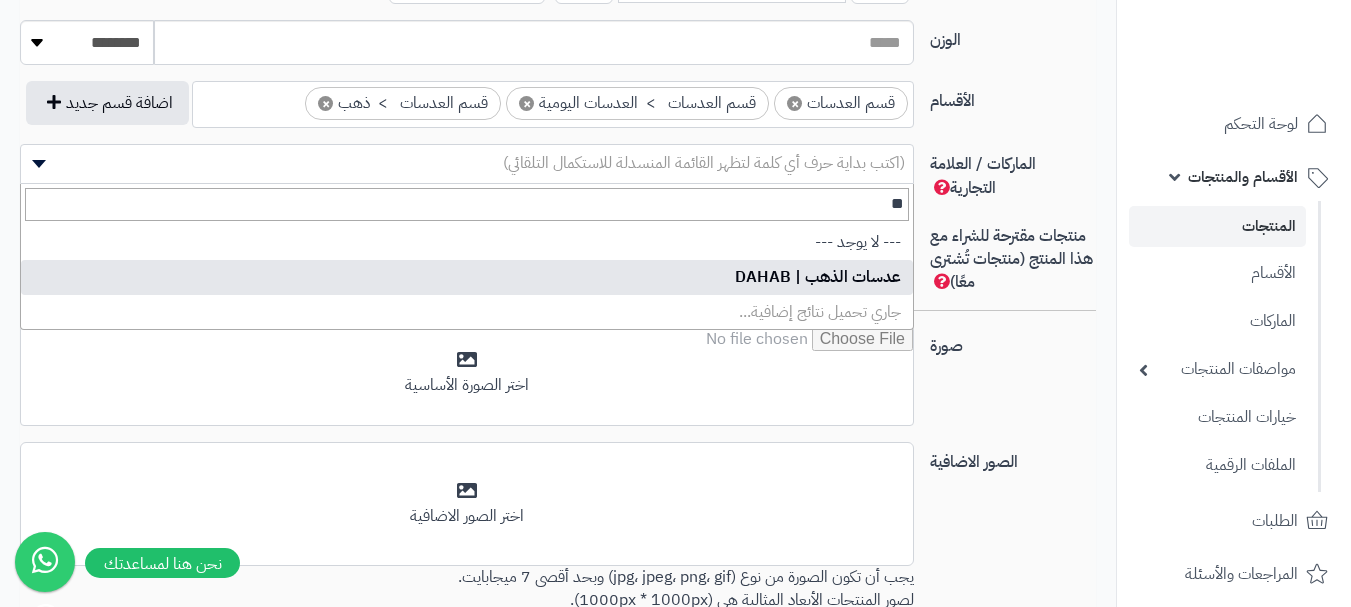 type on "**" 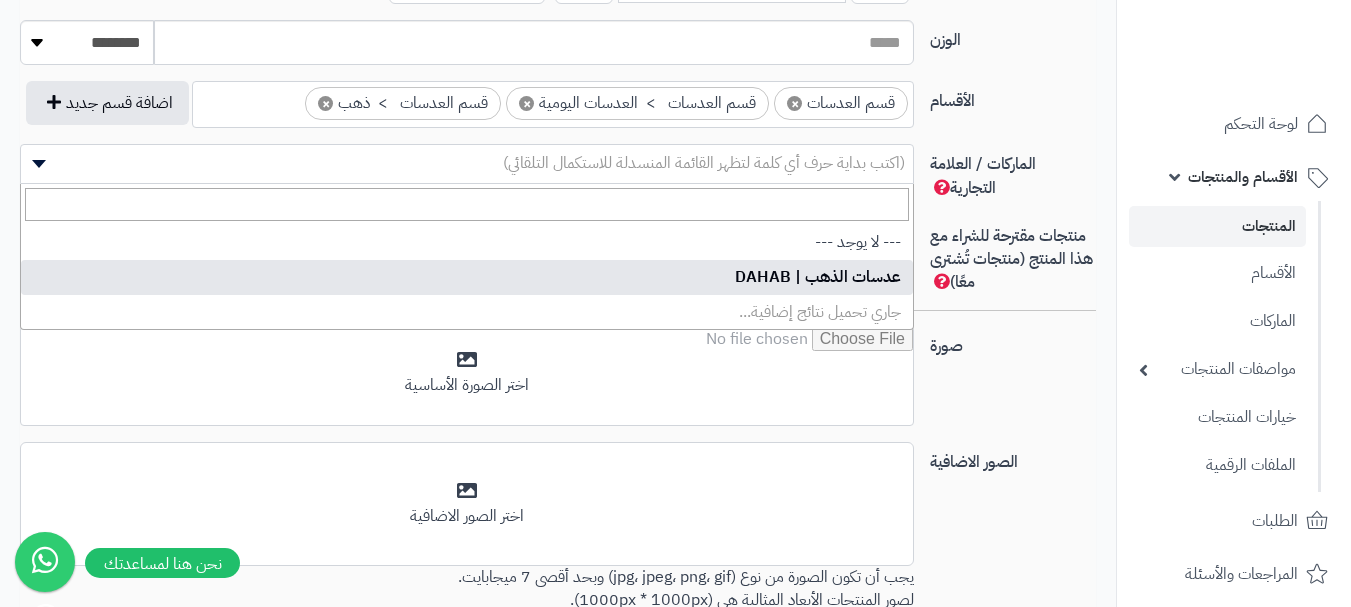 select on "***" 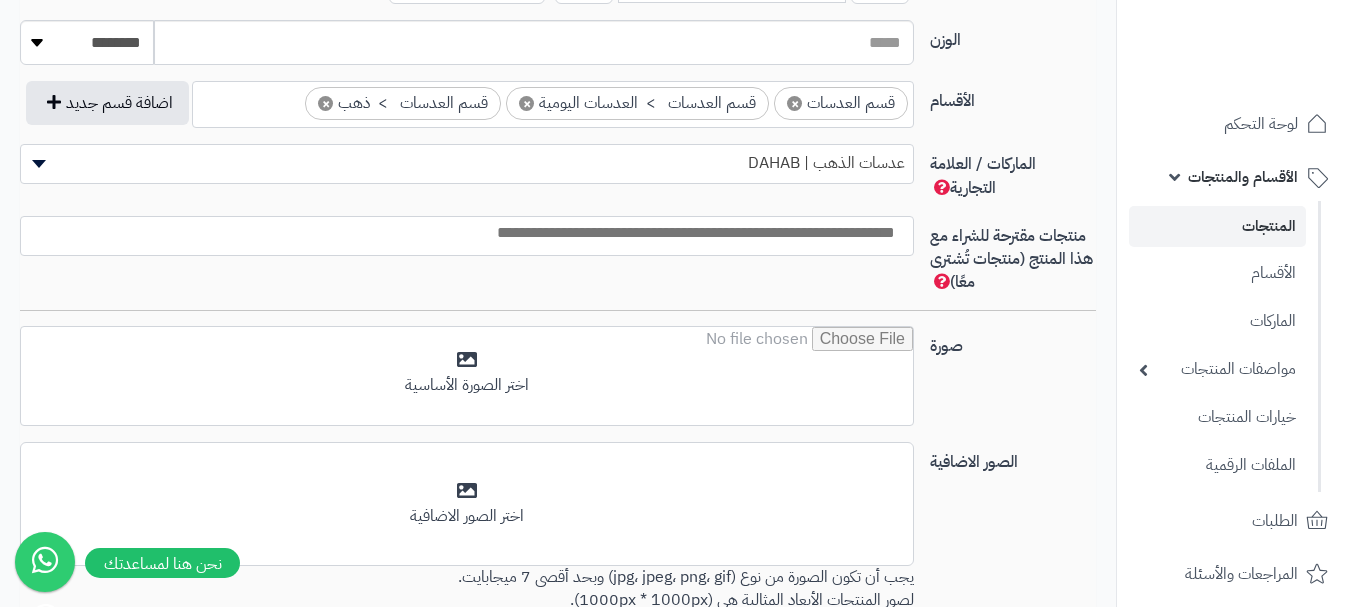 click at bounding box center [462, 233] 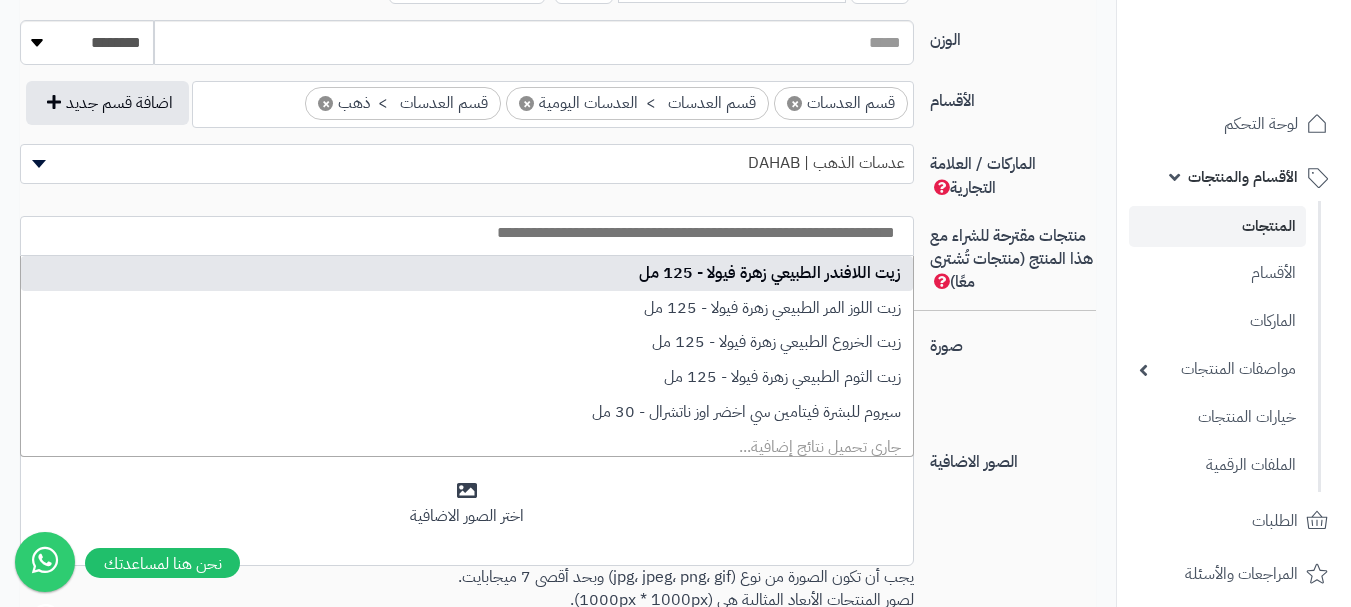 type on "*" 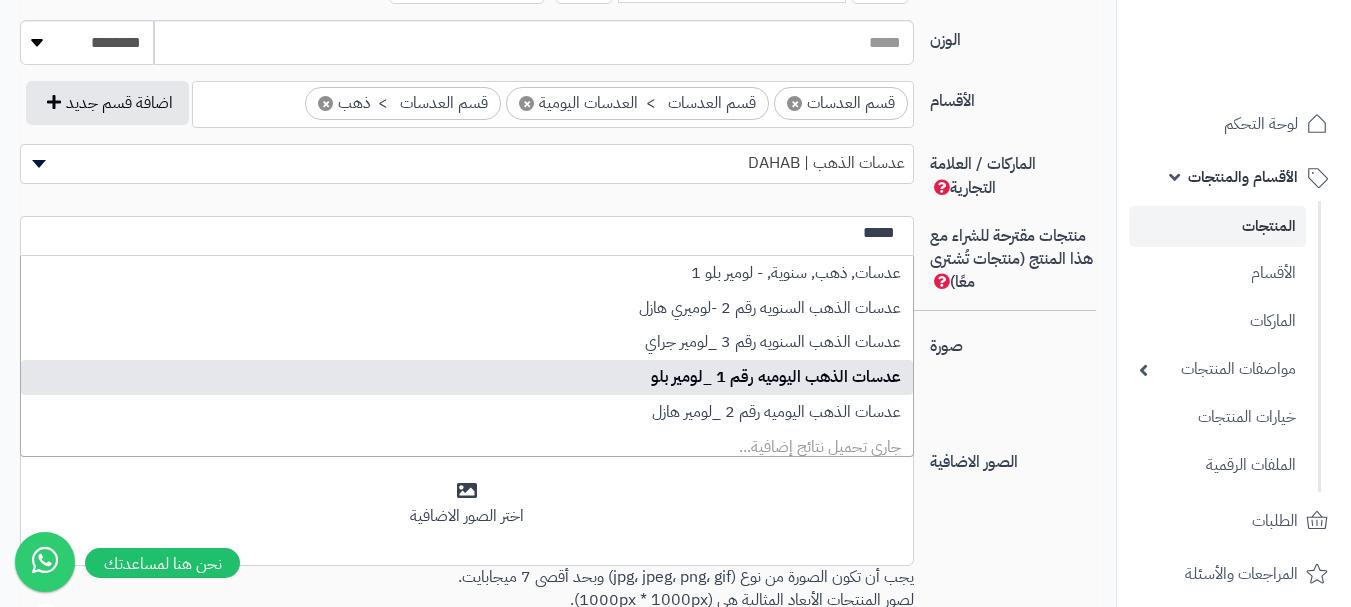 type on "*****" 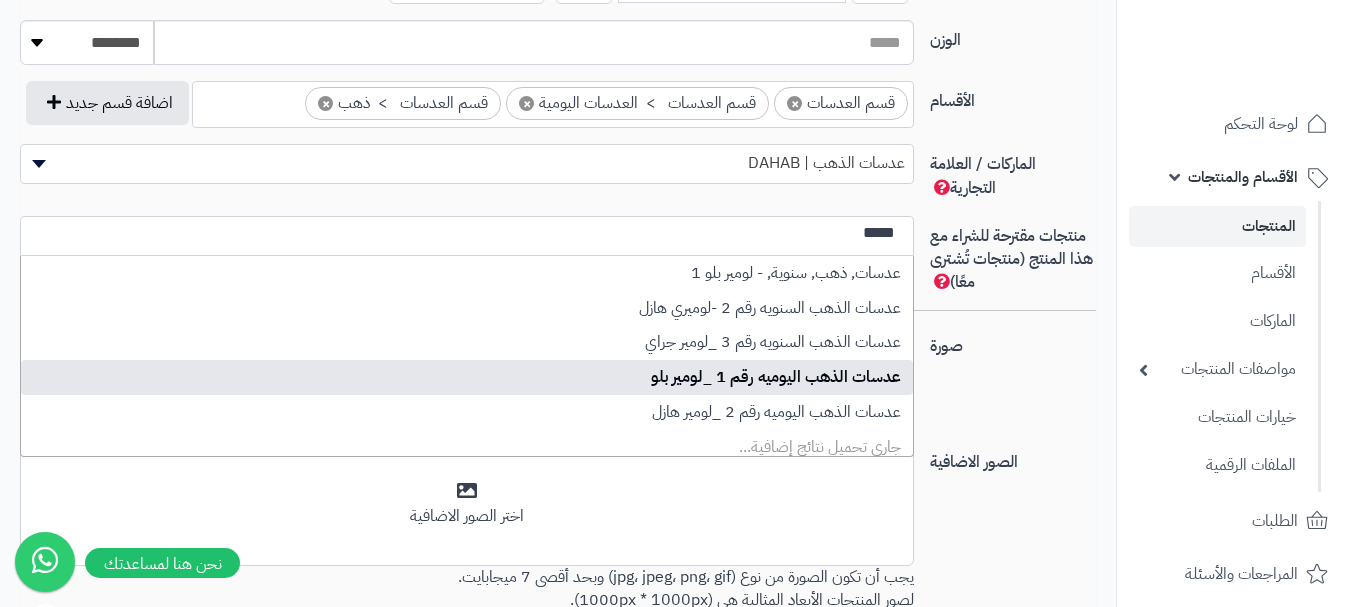 type 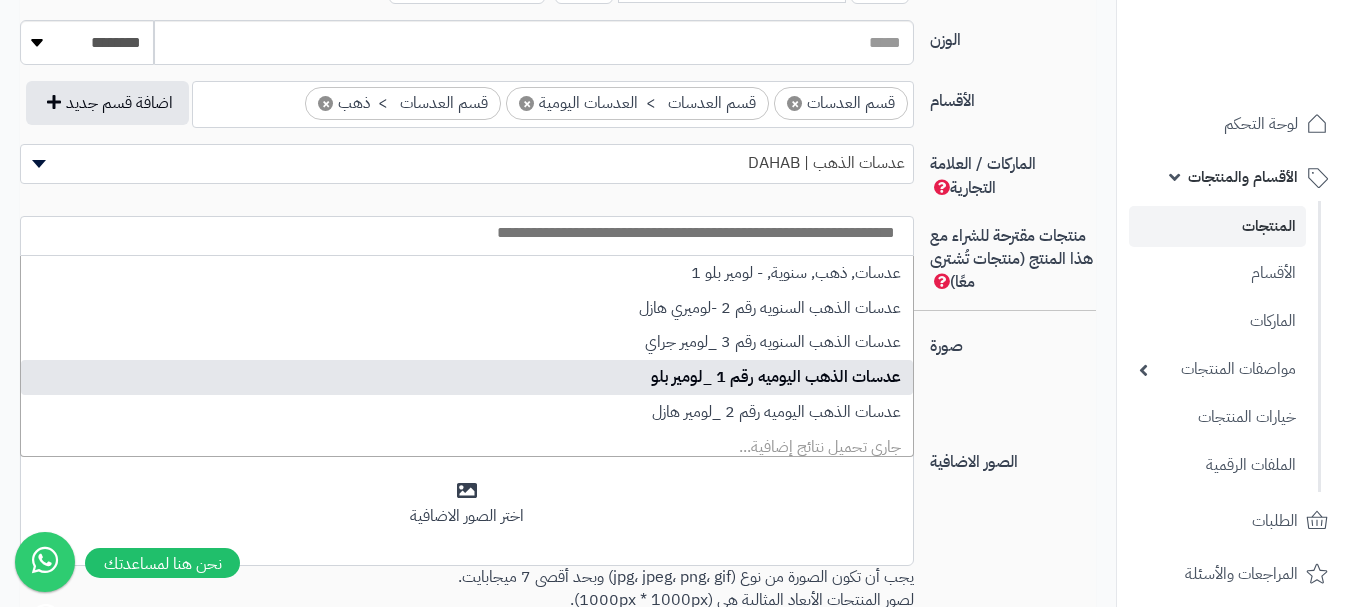 select on "****" 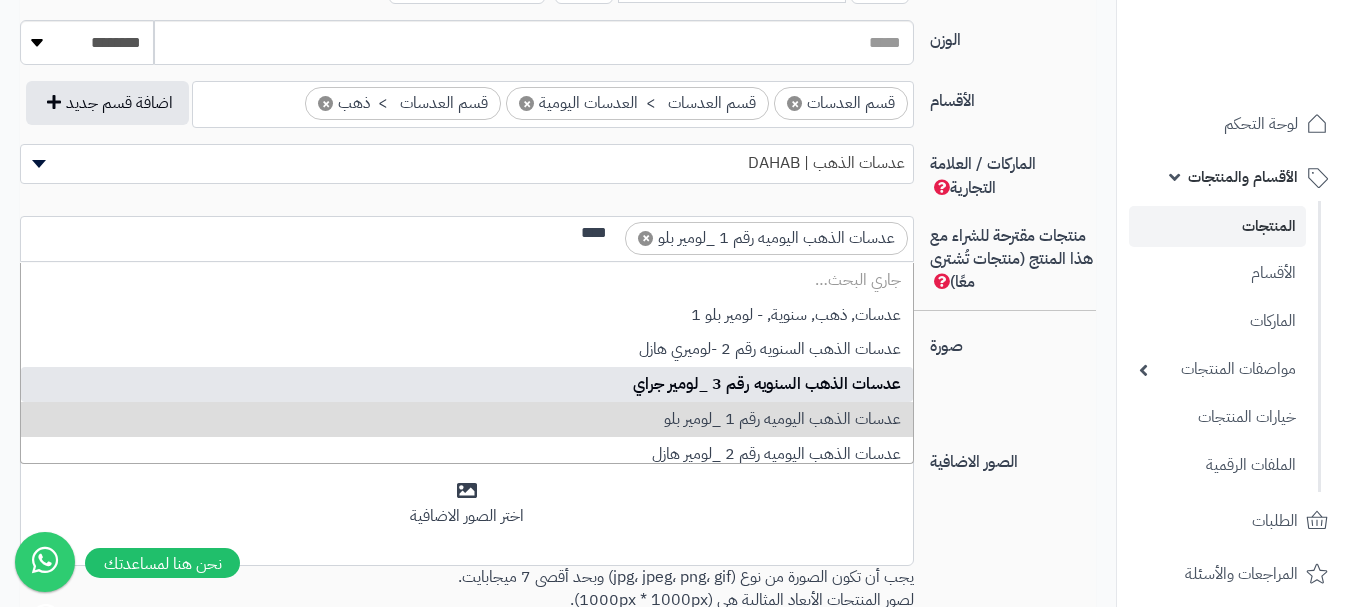 scroll, scrollTop: 0, scrollLeft: 0, axis: both 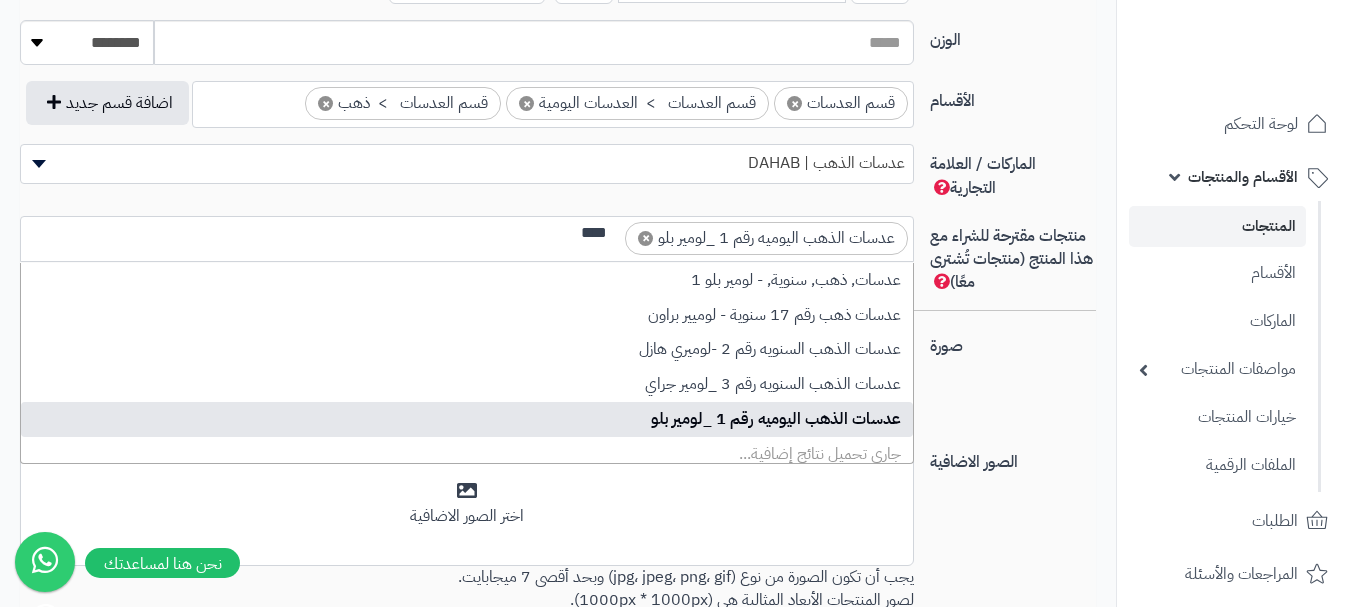 type on "****" 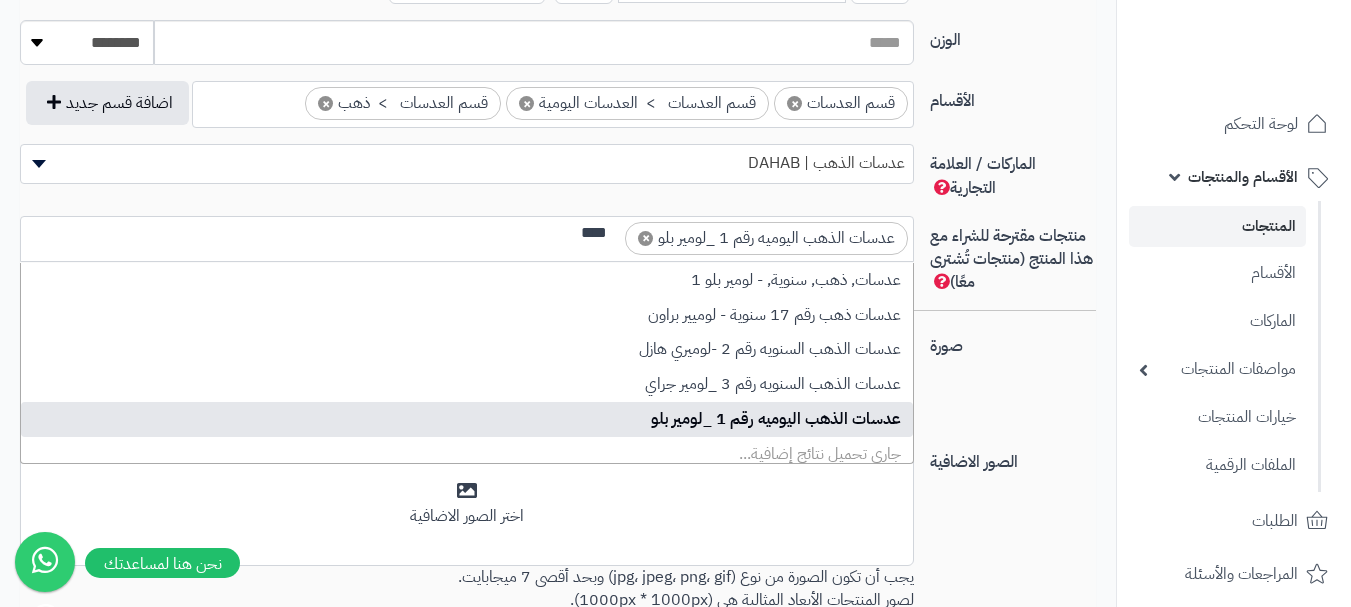 select 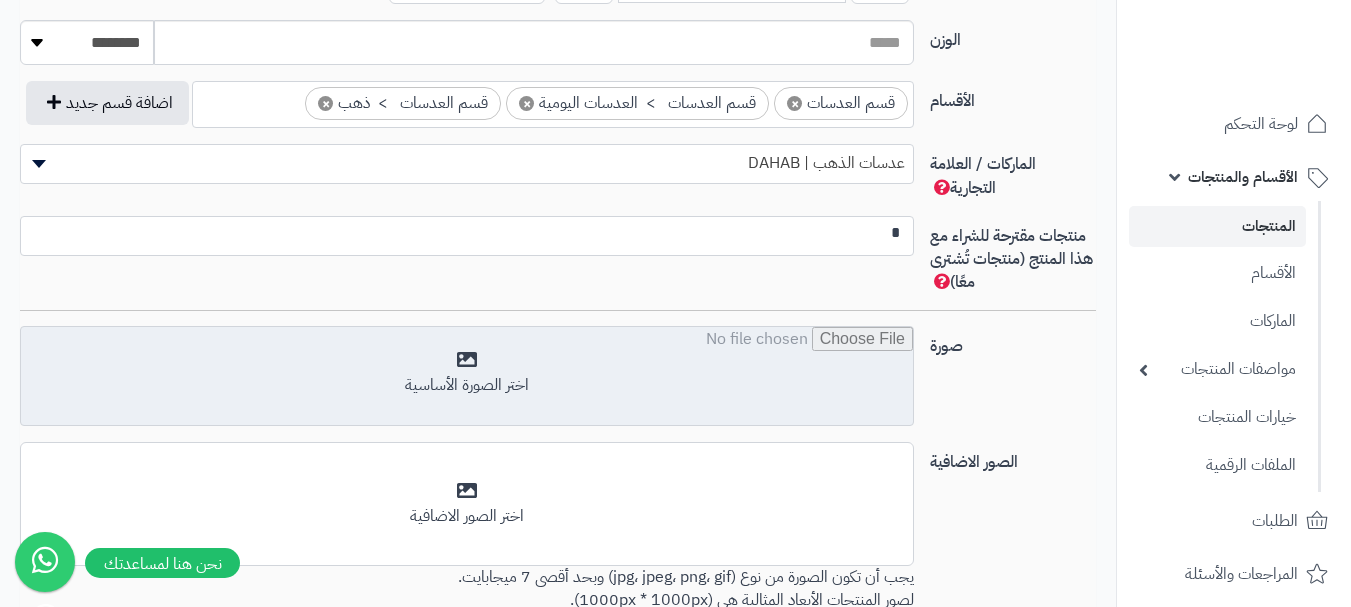 scroll, scrollTop: 0, scrollLeft: 0, axis: both 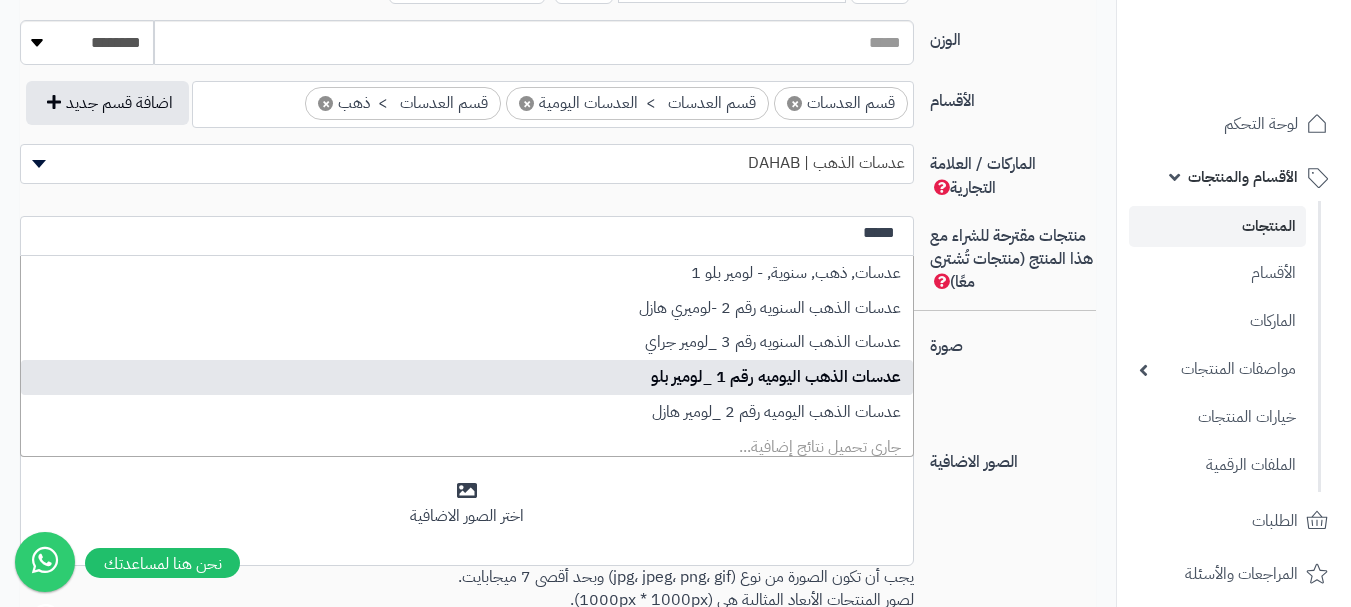 type on "*****" 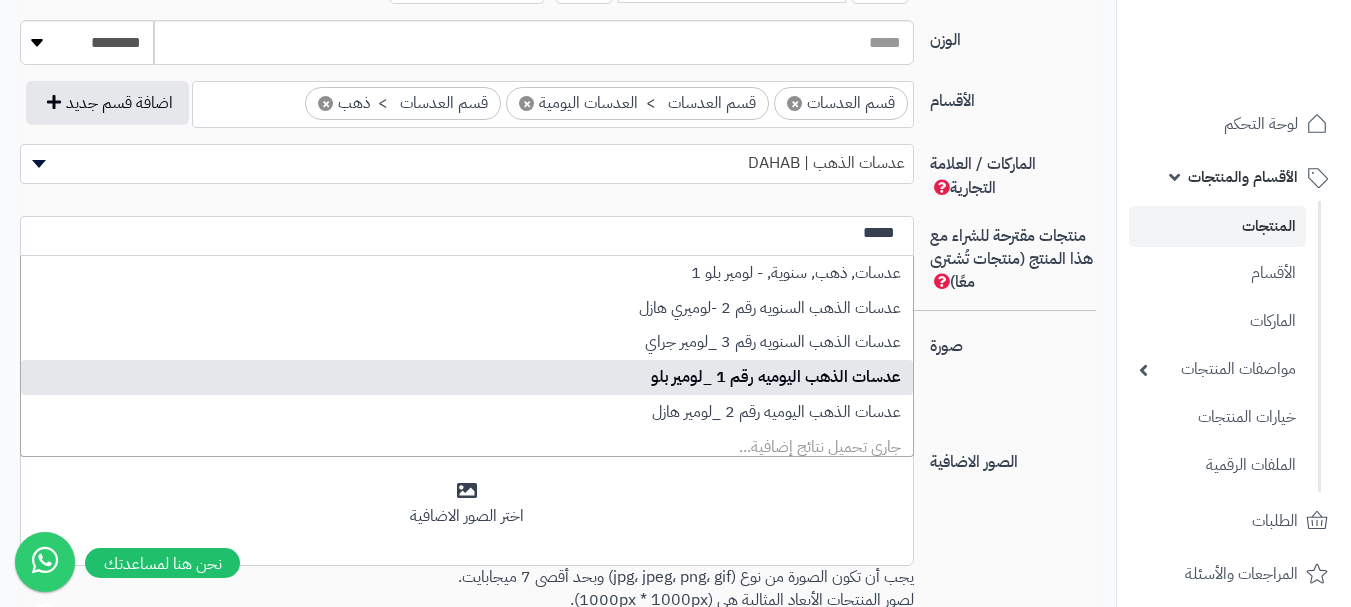 select on "****" 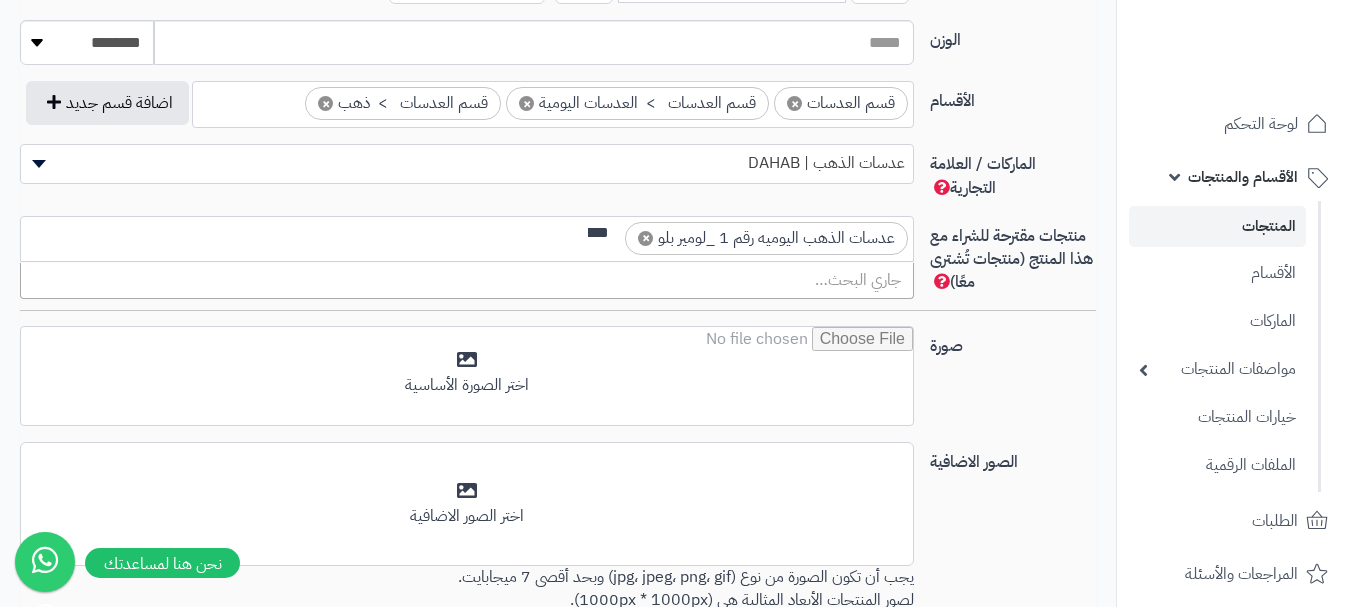 scroll, scrollTop: 0, scrollLeft: 0, axis: both 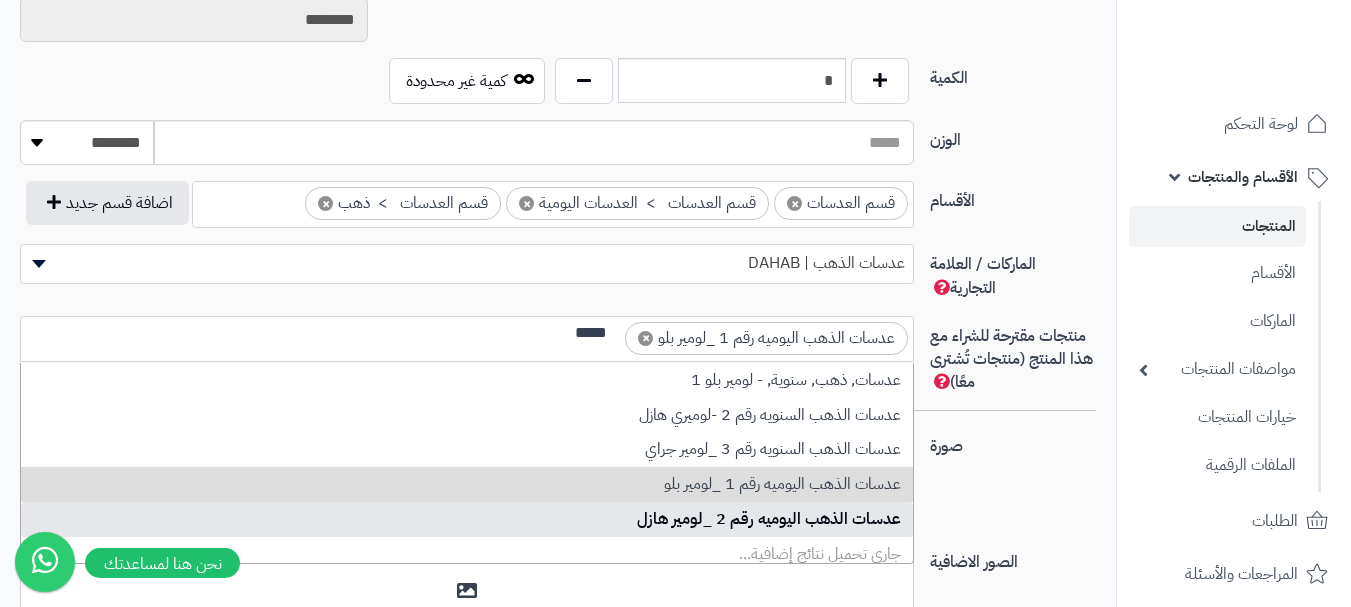 type on "*****" 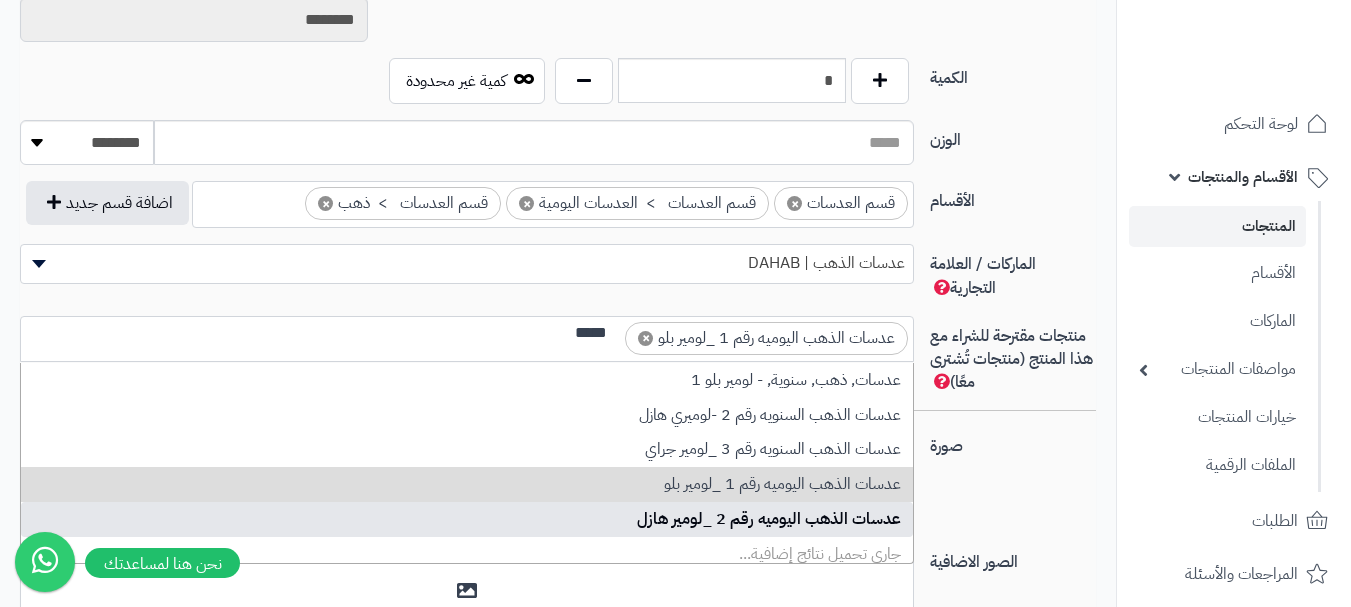 type 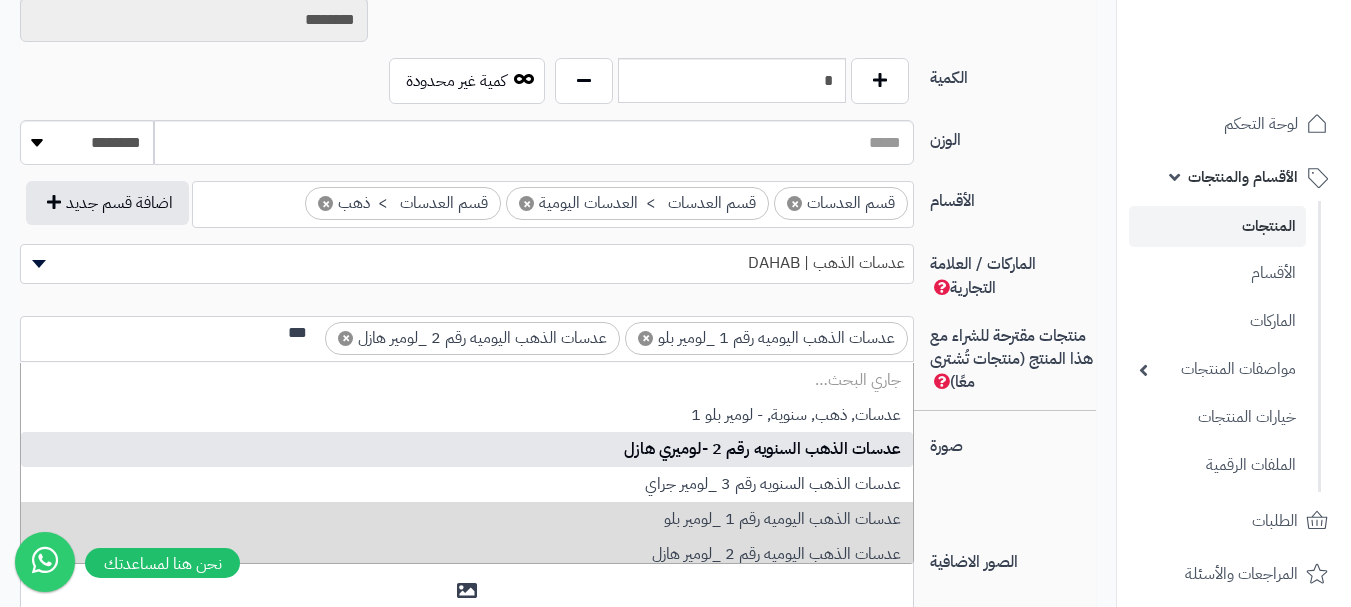 scroll, scrollTop: 0, scrollLeft: 0, axis: both 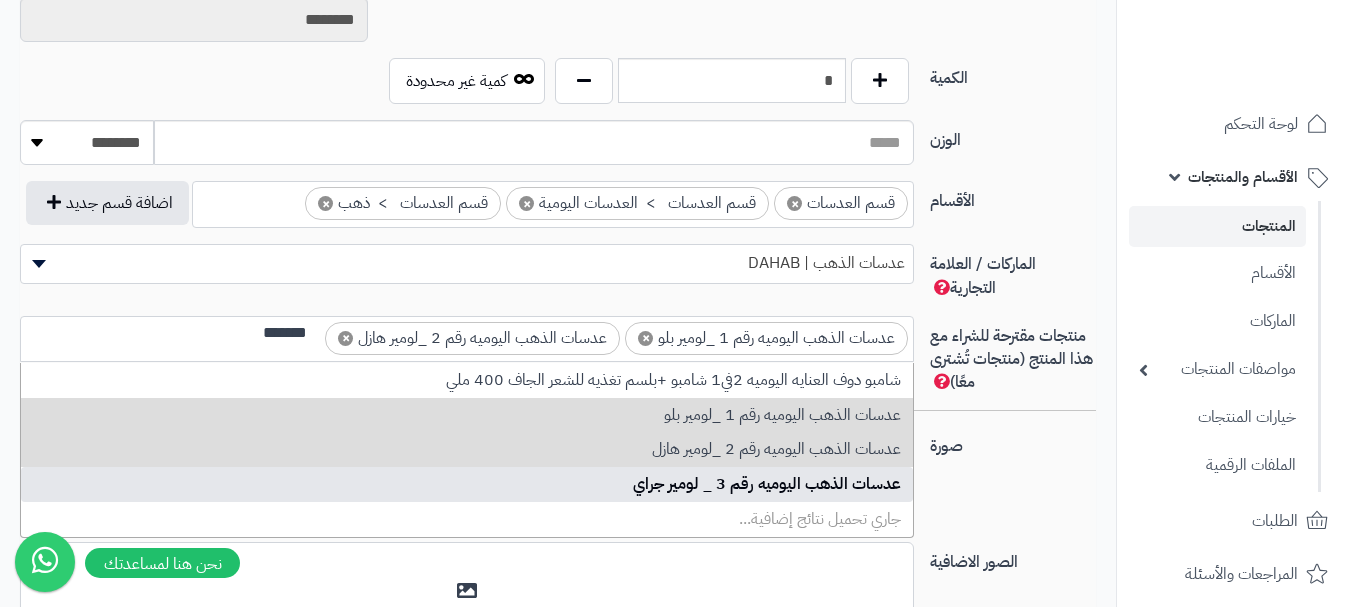 type on "*******" 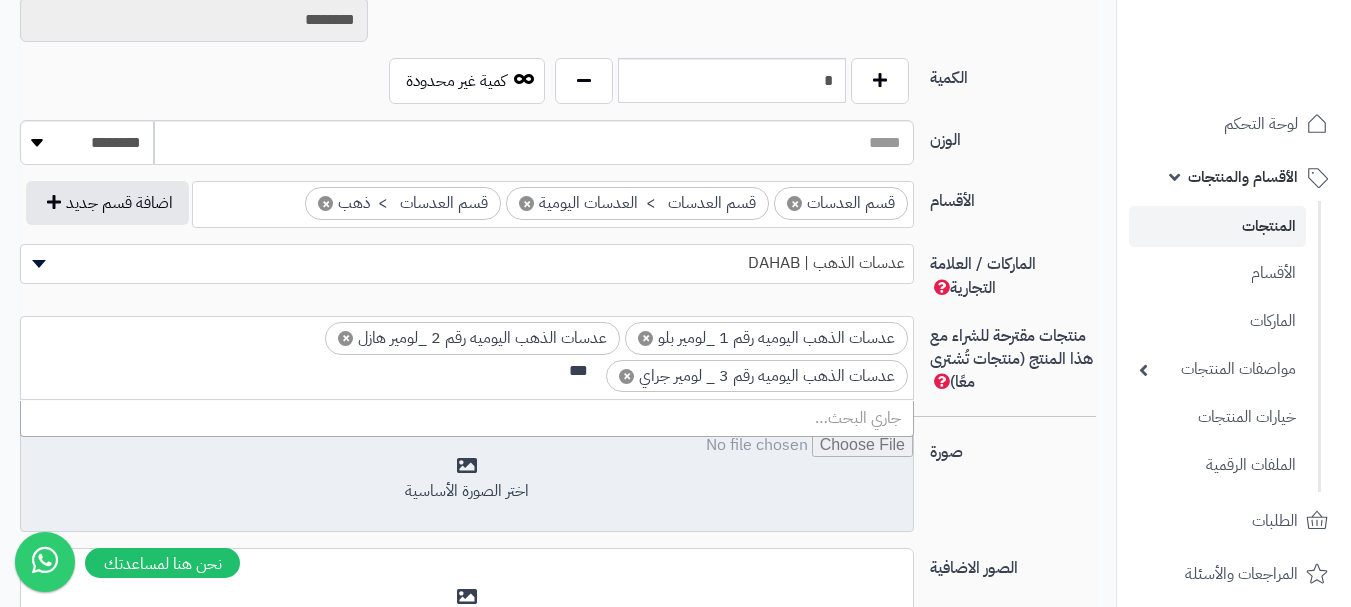 scroll, scrollTop: 0, scrollLeft: 0, axis: both 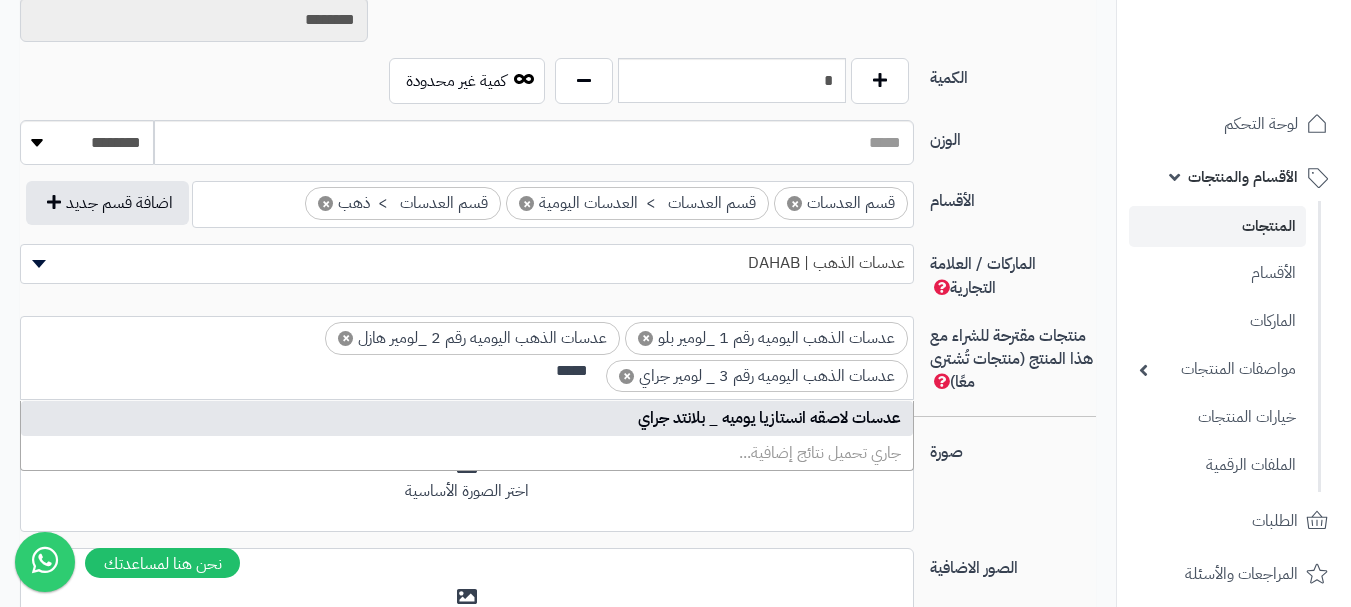 type on "*****" 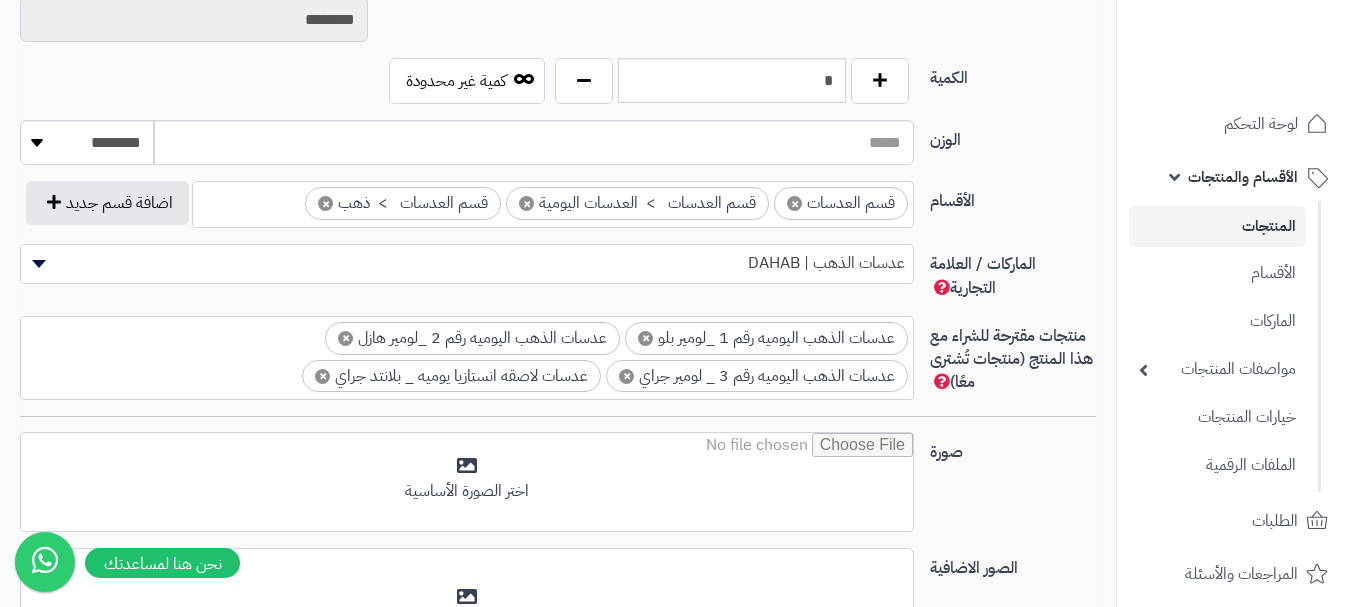 type on "*" 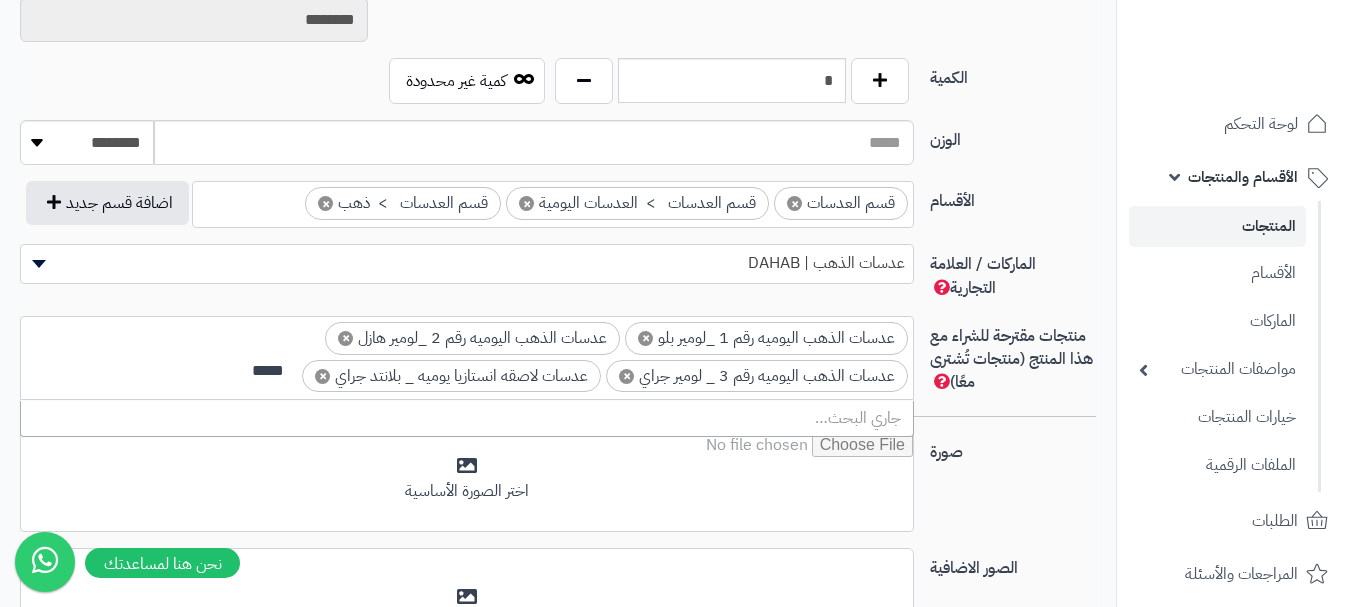 scroll, scrollTop: 0, scrollLeft: -3, axis: horizontal 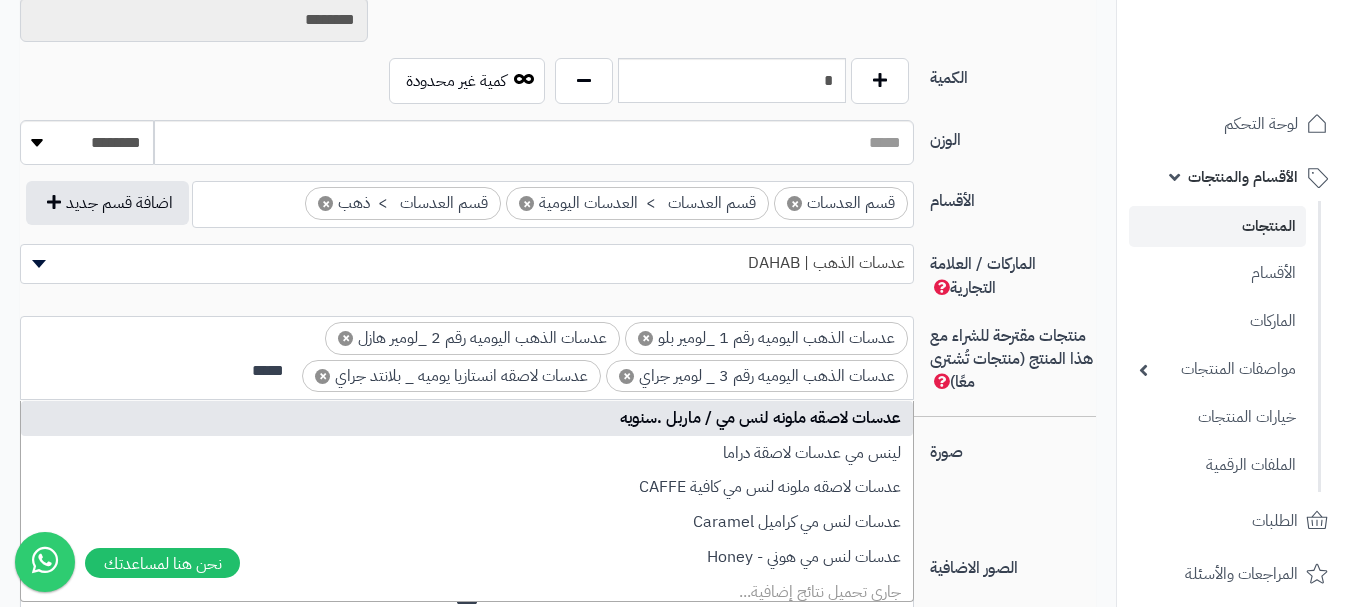 type on "*****" 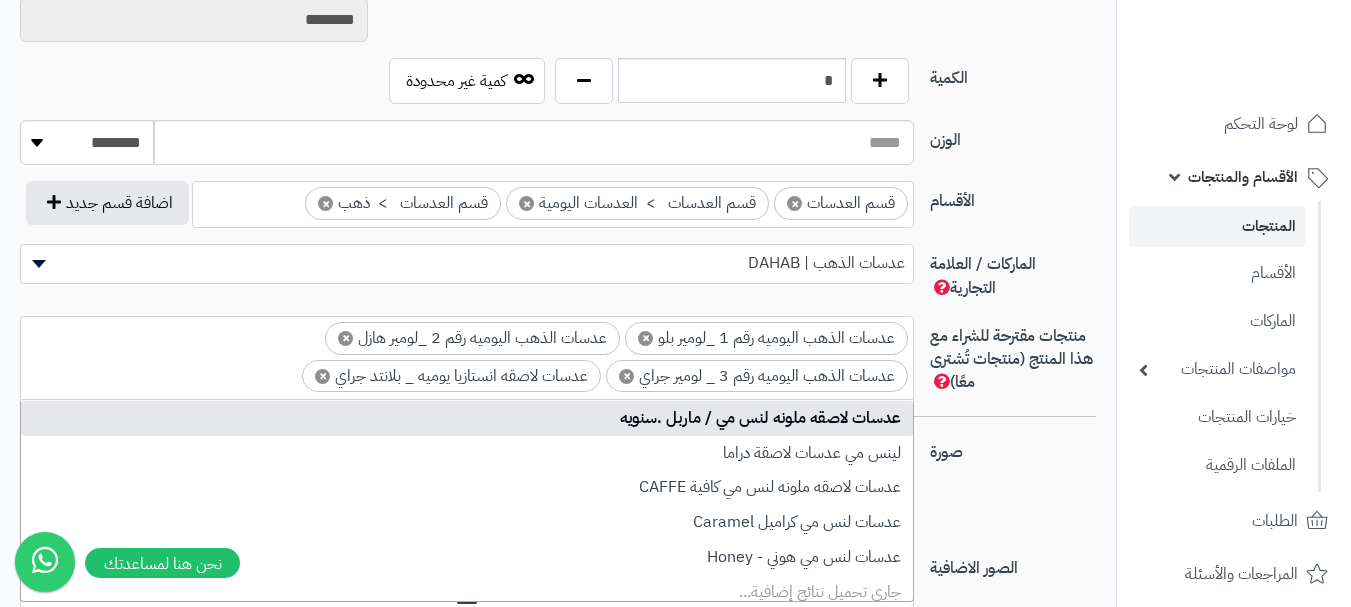 scroll, scrollTop: 0, scrollLeft: 0, axis: both 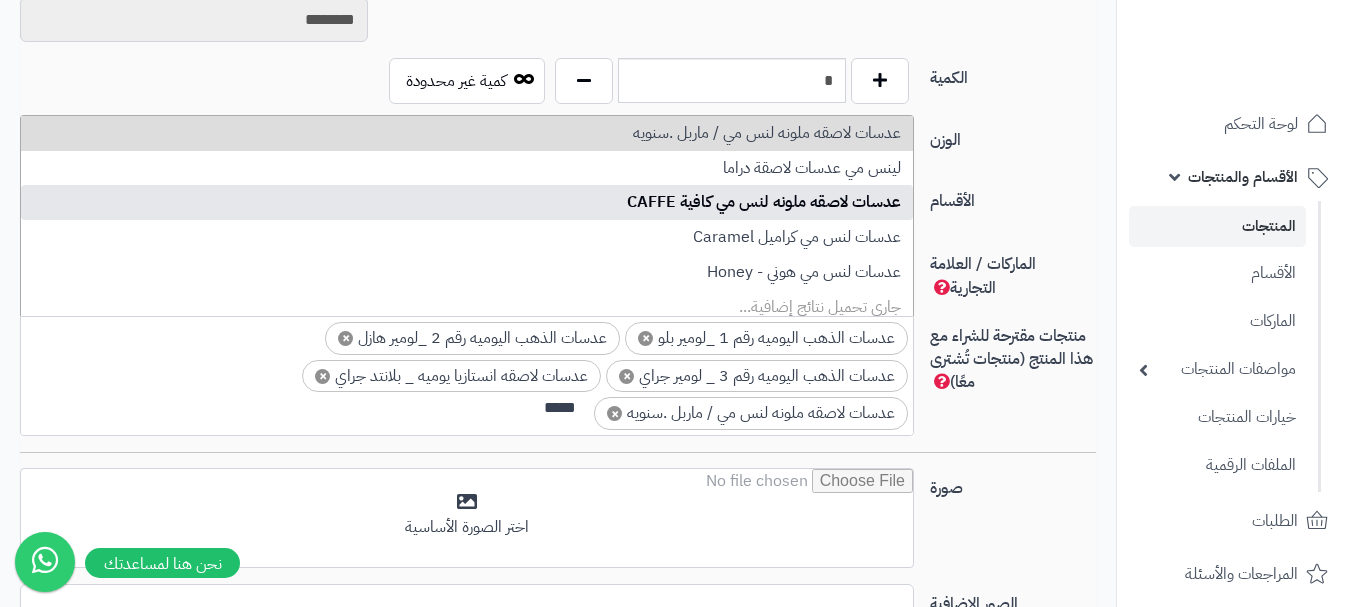 type on "*****" 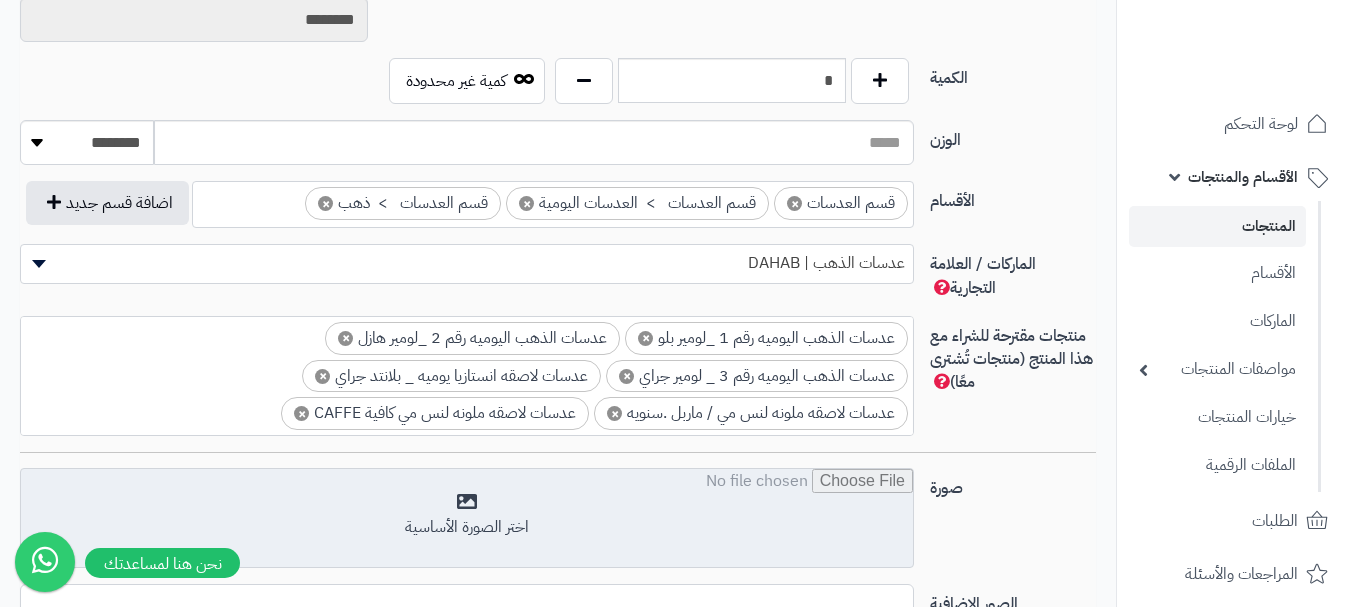click at bounding box center (467, 519) 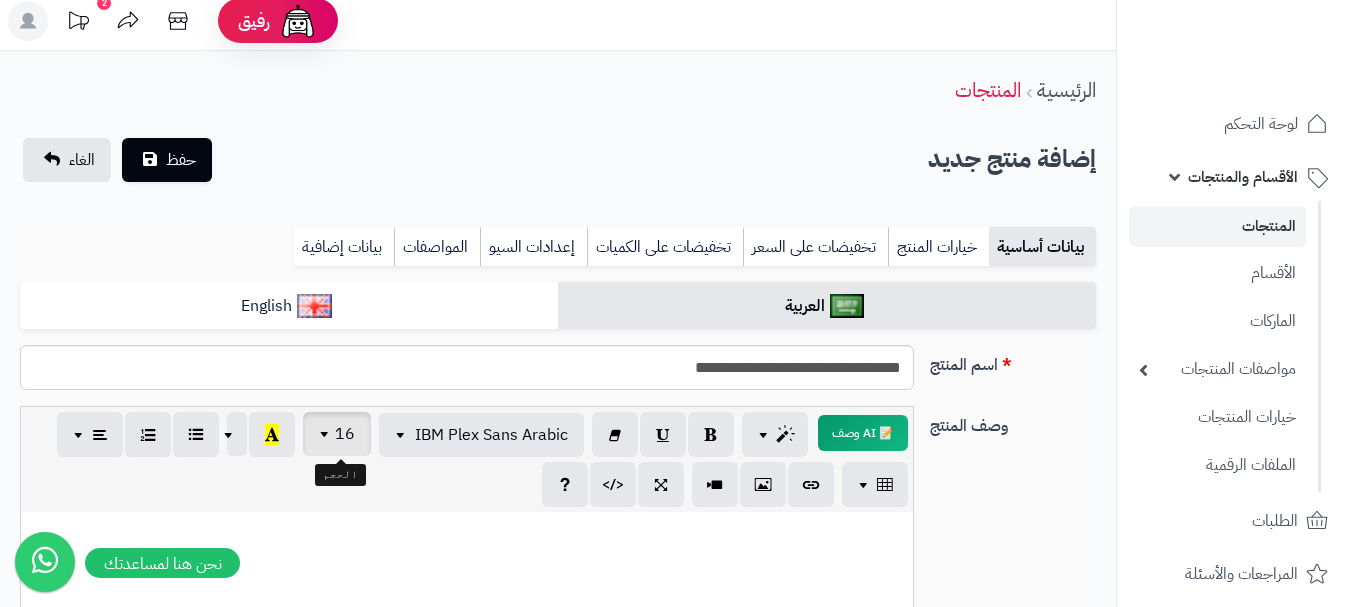 scroll, scrollTop: 0, scrollLeft: 0, axis: both 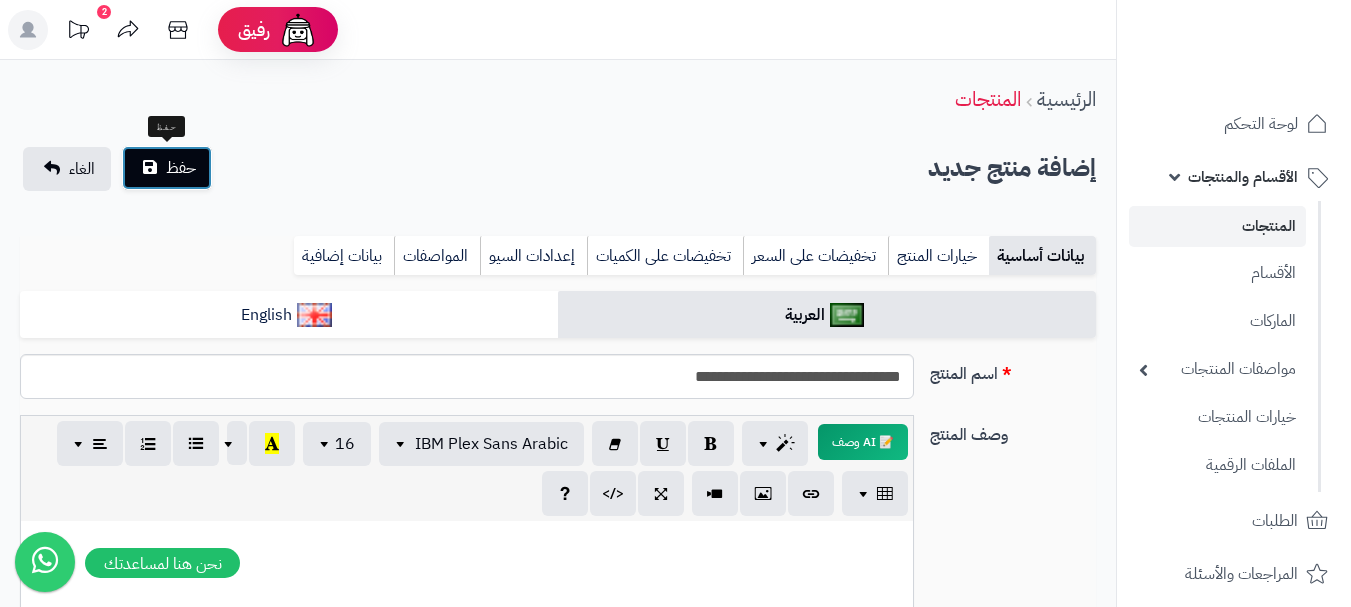 click on "حفظ" at bounding box center (181, 168) 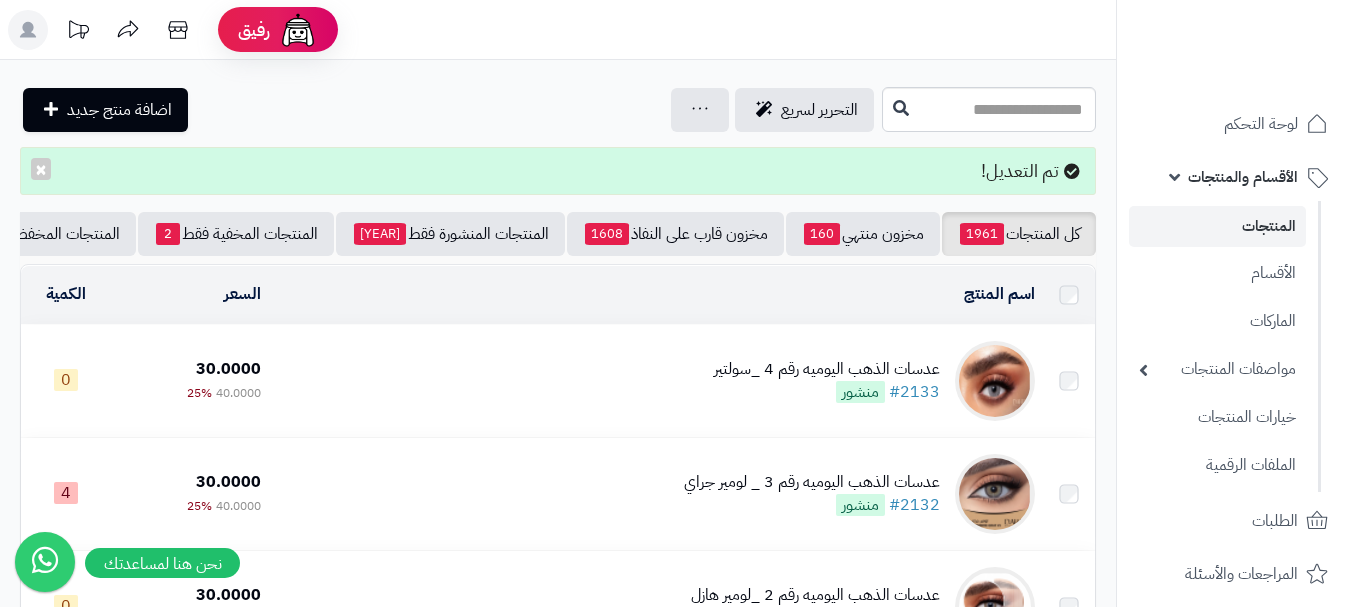 scroll, scrollTop: 0, scrollLeft: 0, axis: both 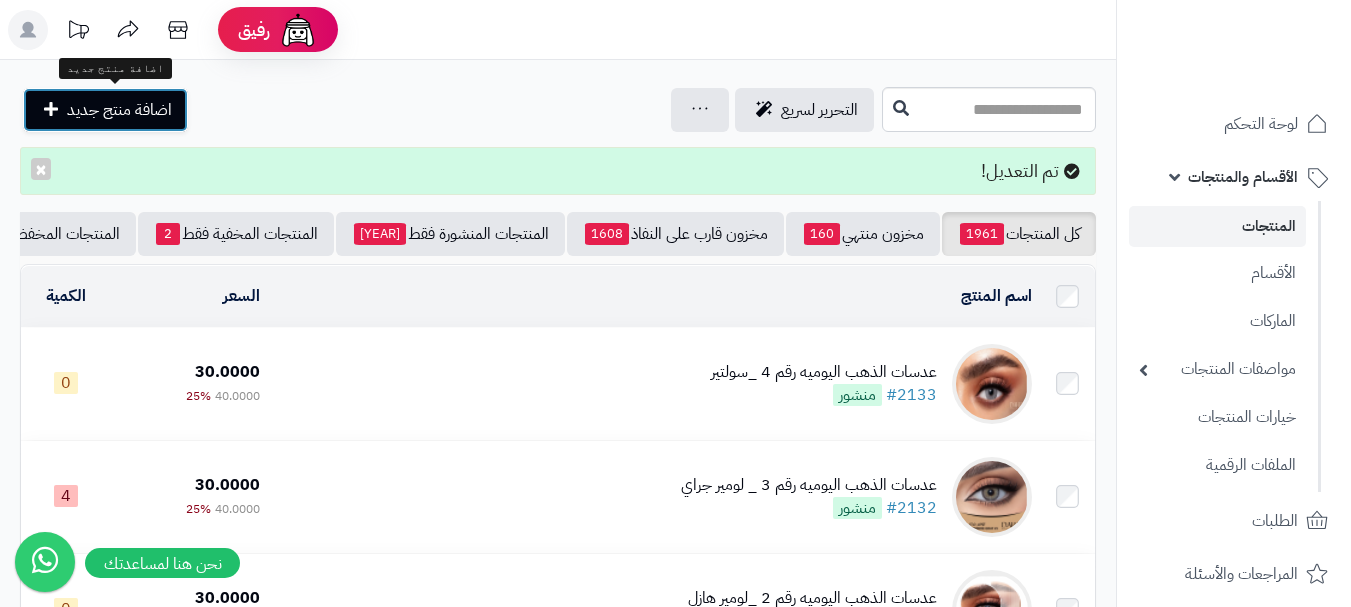click on "اضافة منتج جديد" at bounding box center [119, 110] 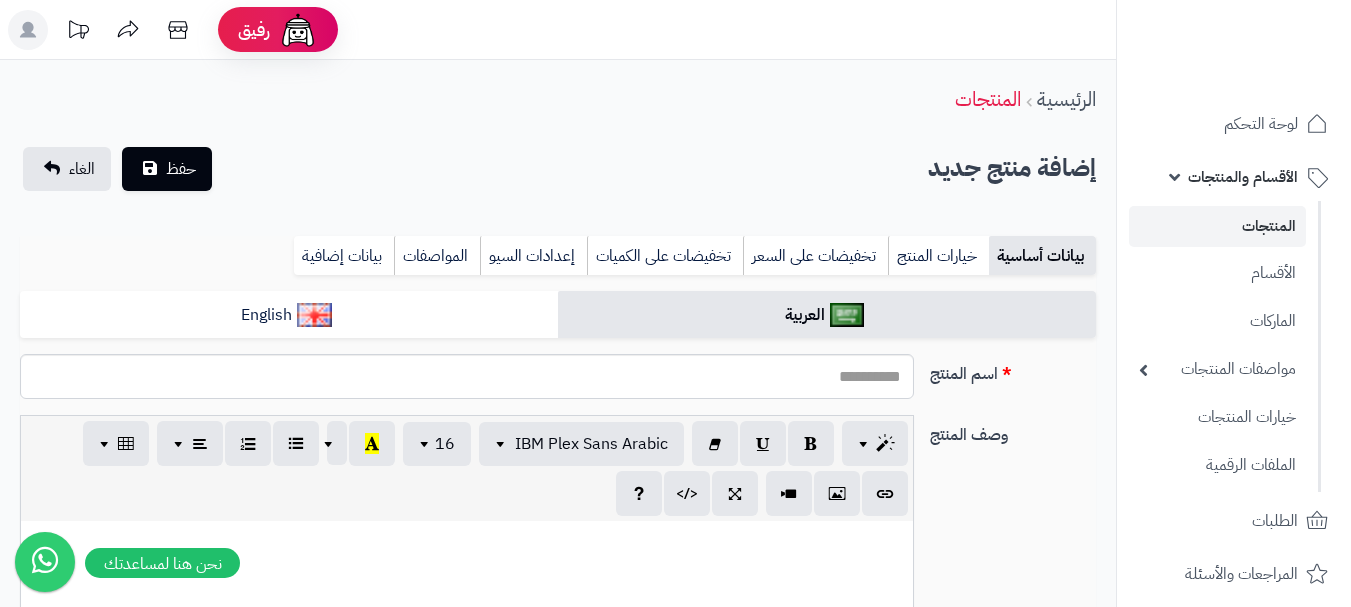 select 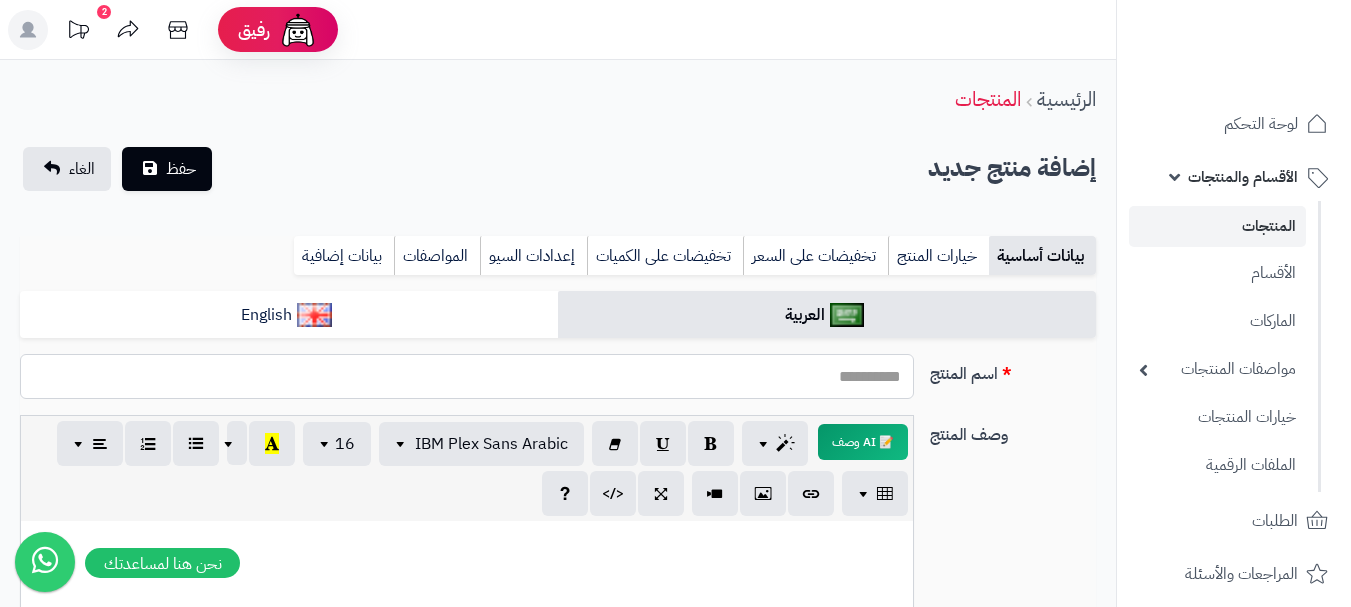 click on "اسم المنتج" at bounding box center [467, 376] 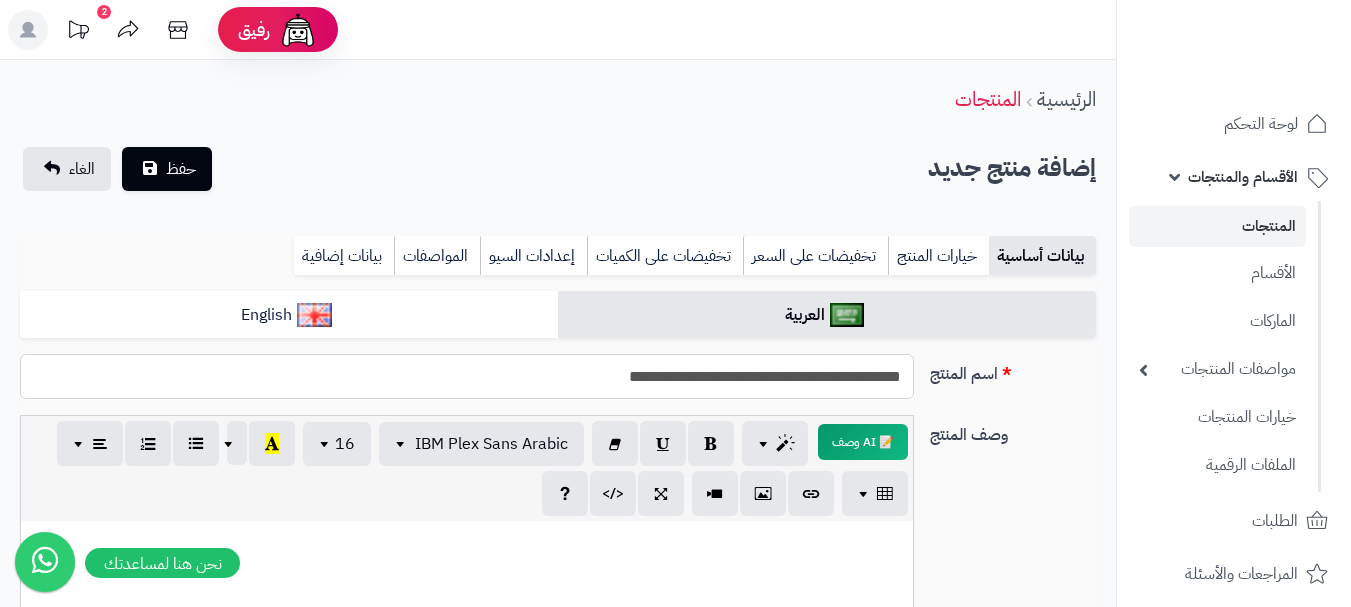 drag, startPoint x: 564, startPoint y: 374, endPoint x: 921, endPoint y: 380, distance: 357.0504 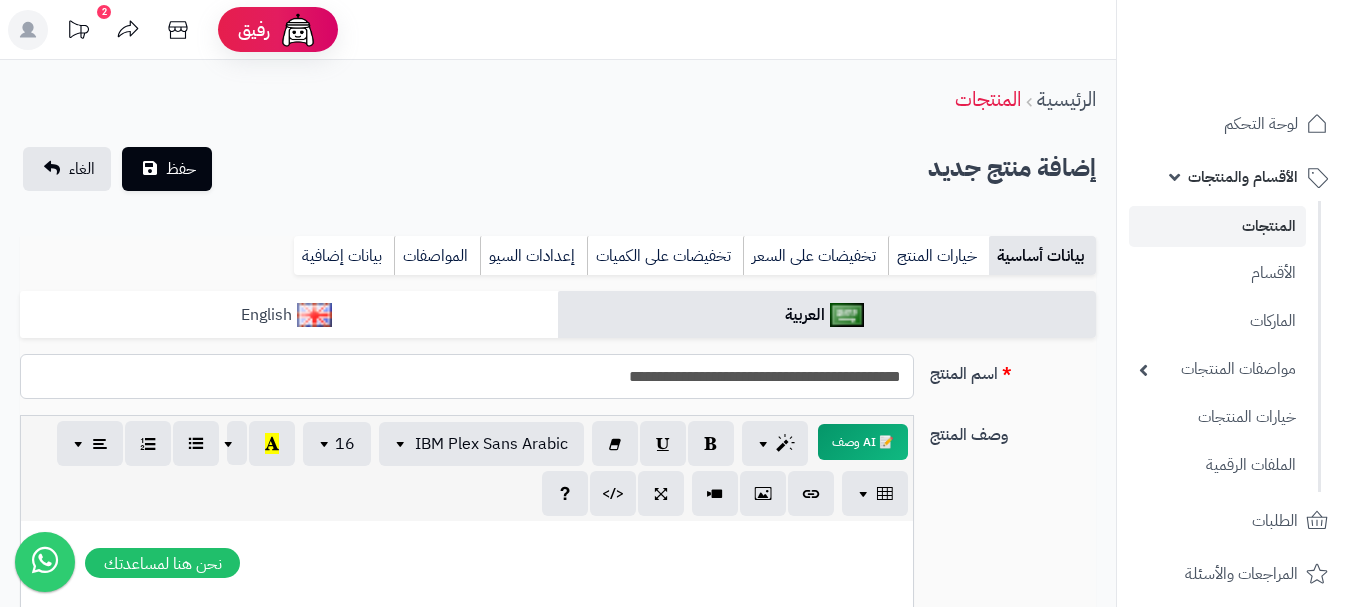 type on "**********" 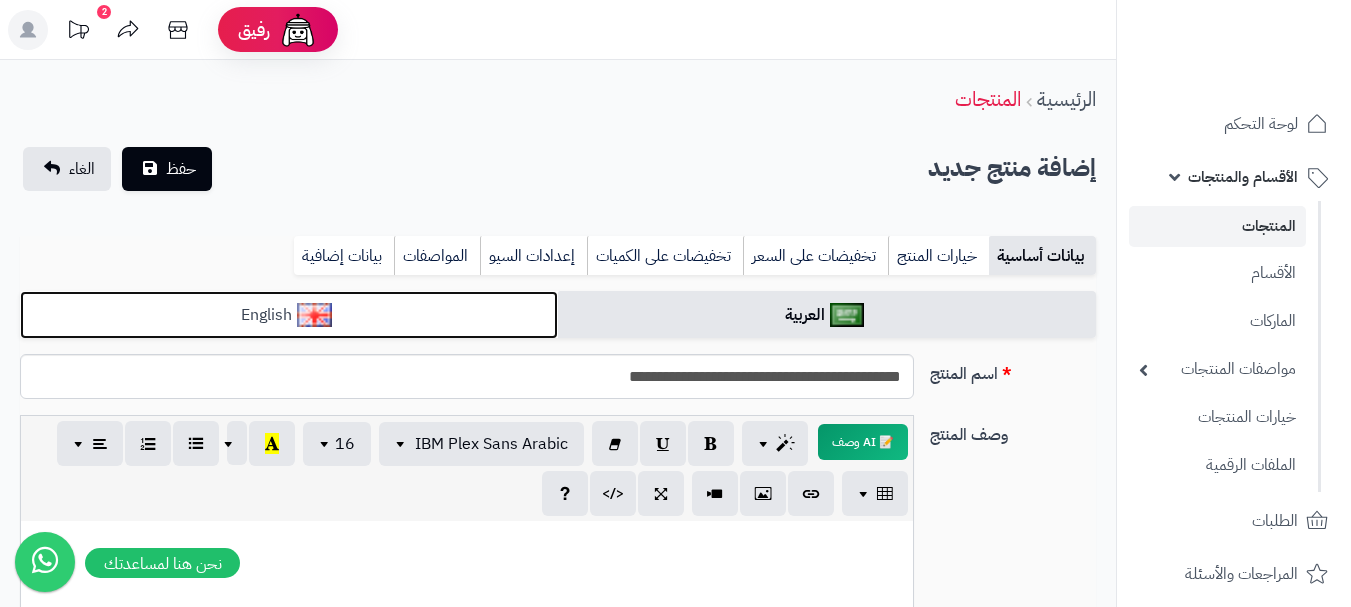 click on "English" at bounding box center (289, 315) 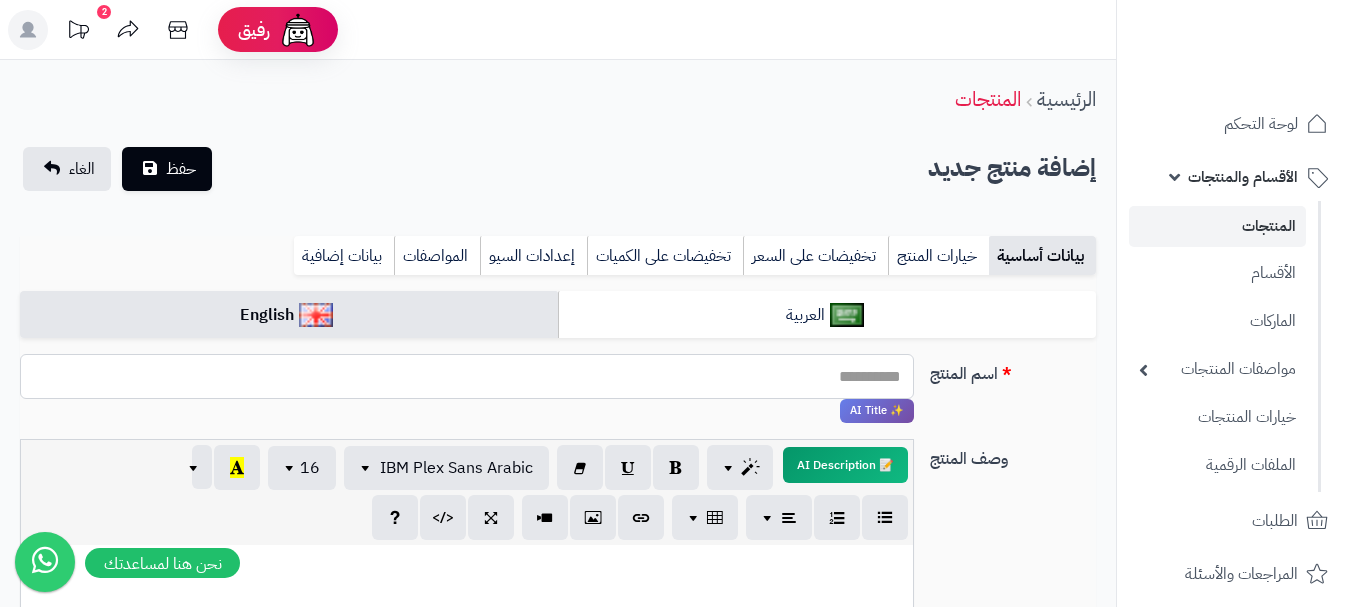 paste on "**********" 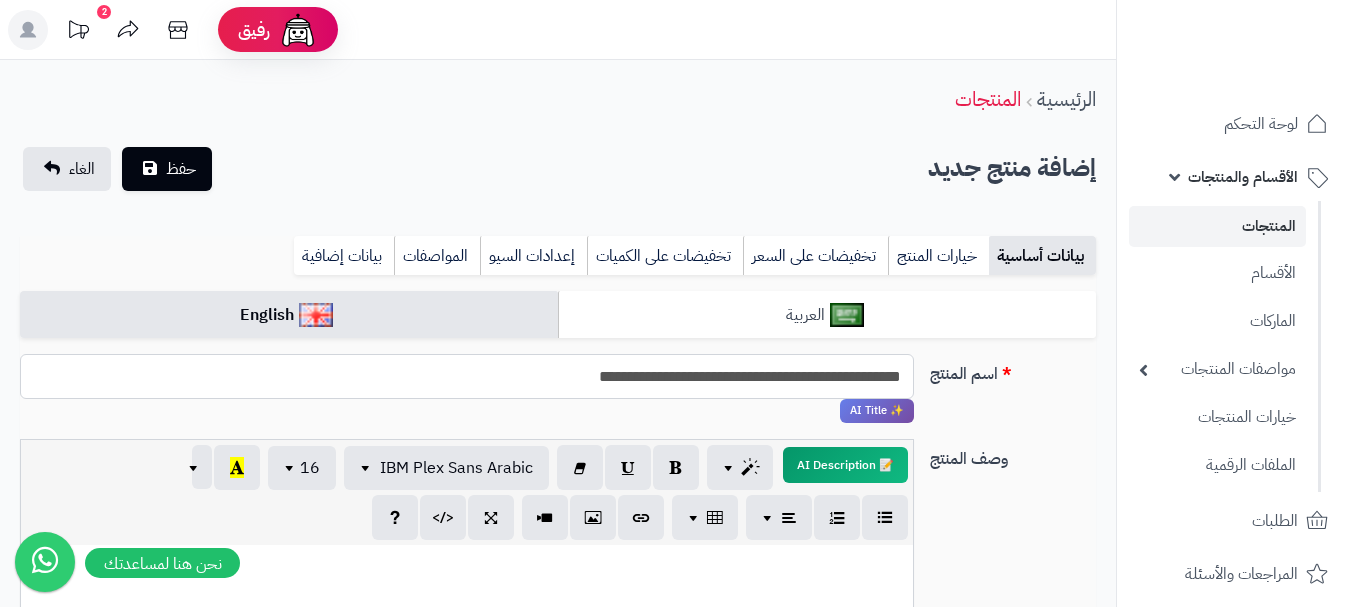 type on "**********" 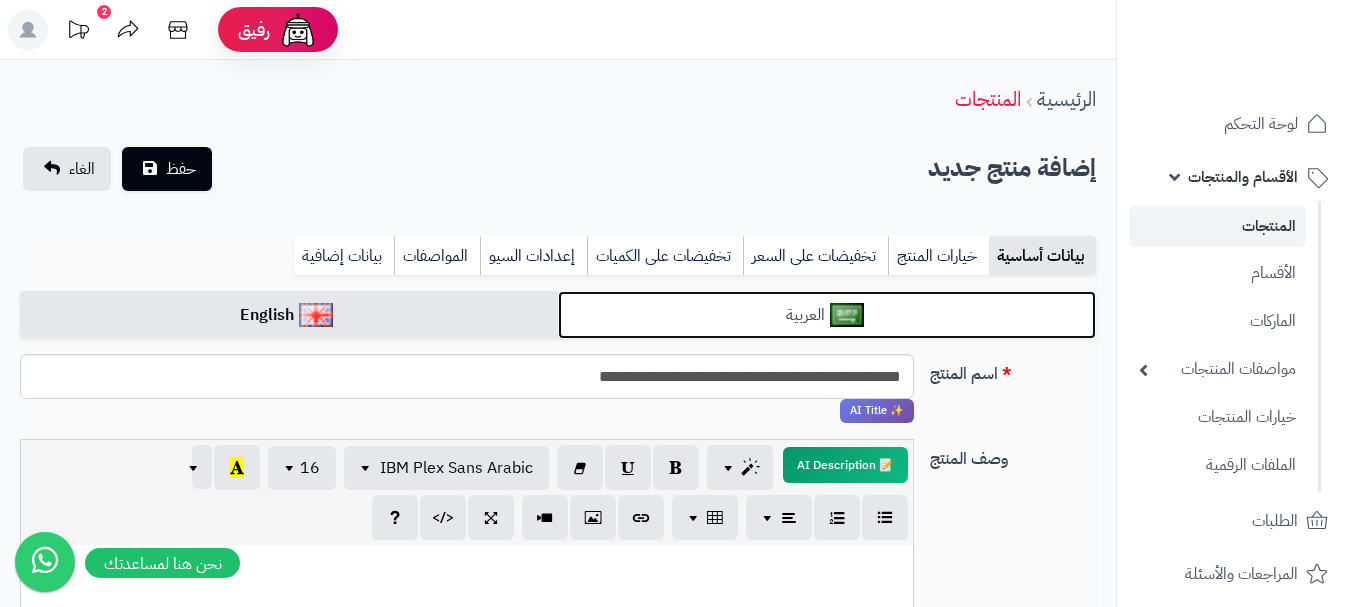 click on "العربية" at bounding box center (827, 315) 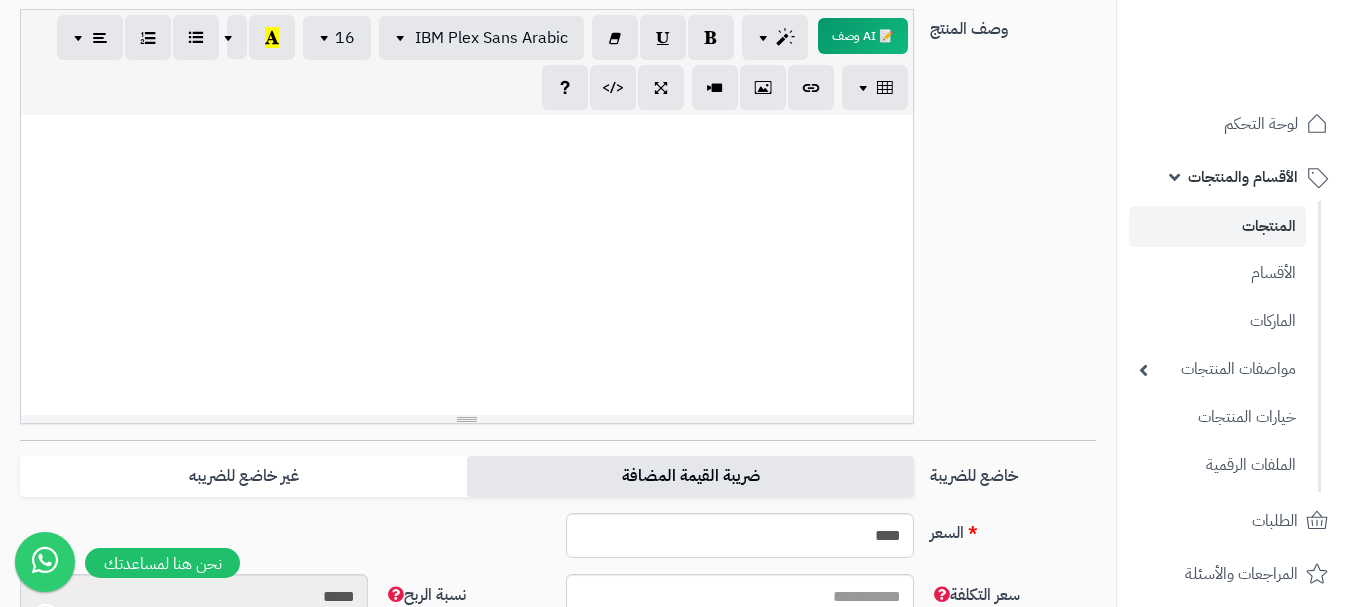 scroll, scrollTop: 700, scrollLeft: 0, axis: vertical 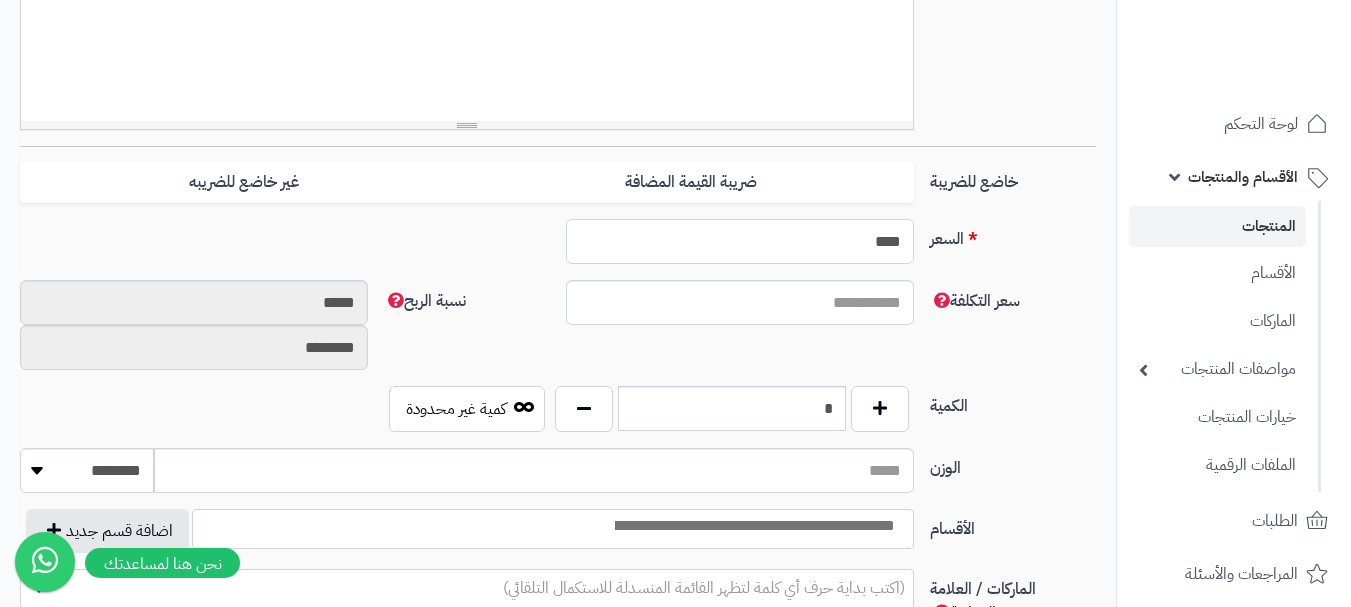 click on "****" at bounding box center (740, 241) 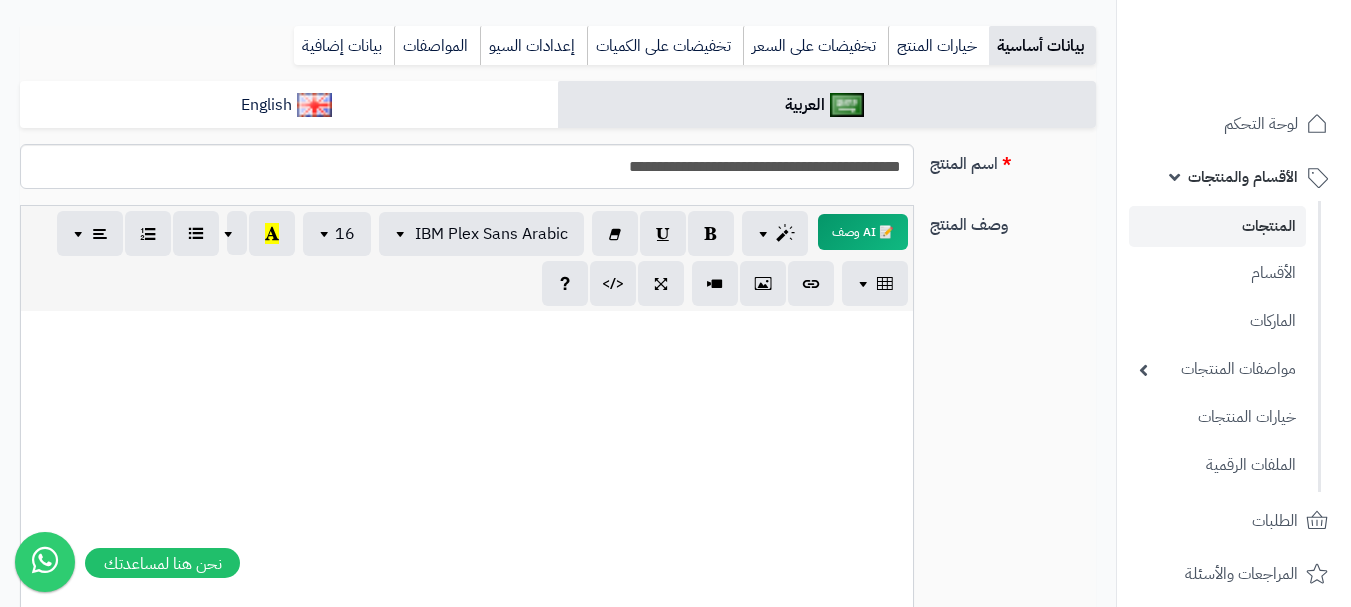scroll, scrollTop: 100, scrollLeft: 0, axis: vertical 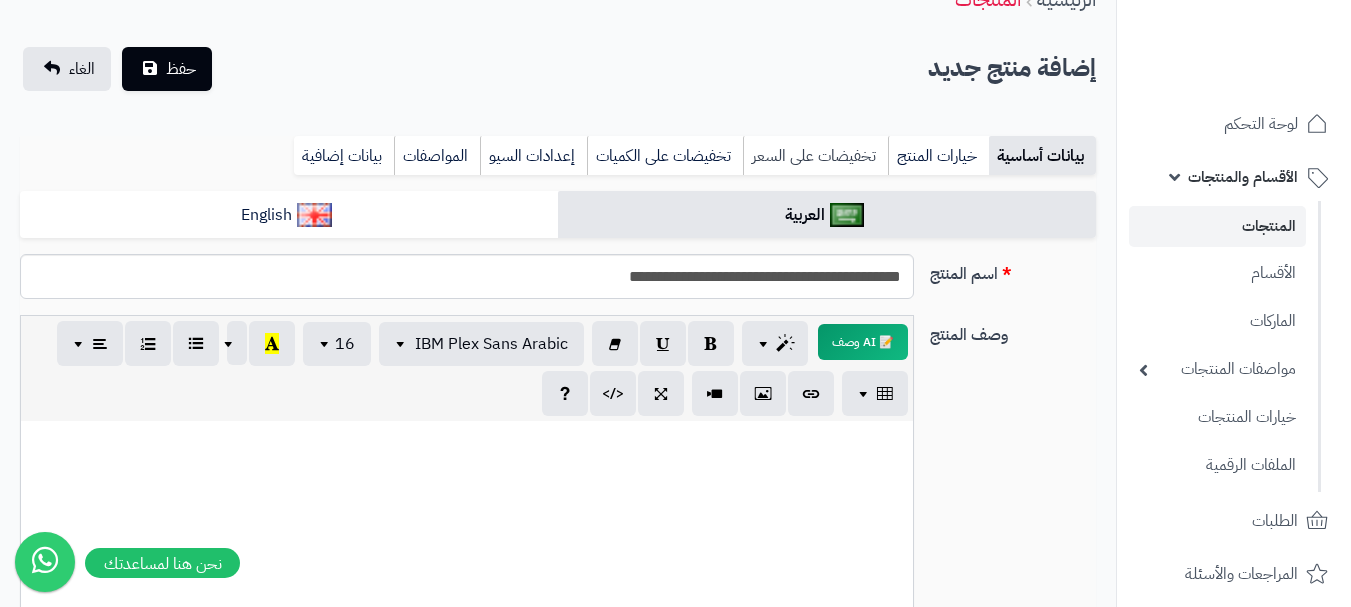 type on "**" 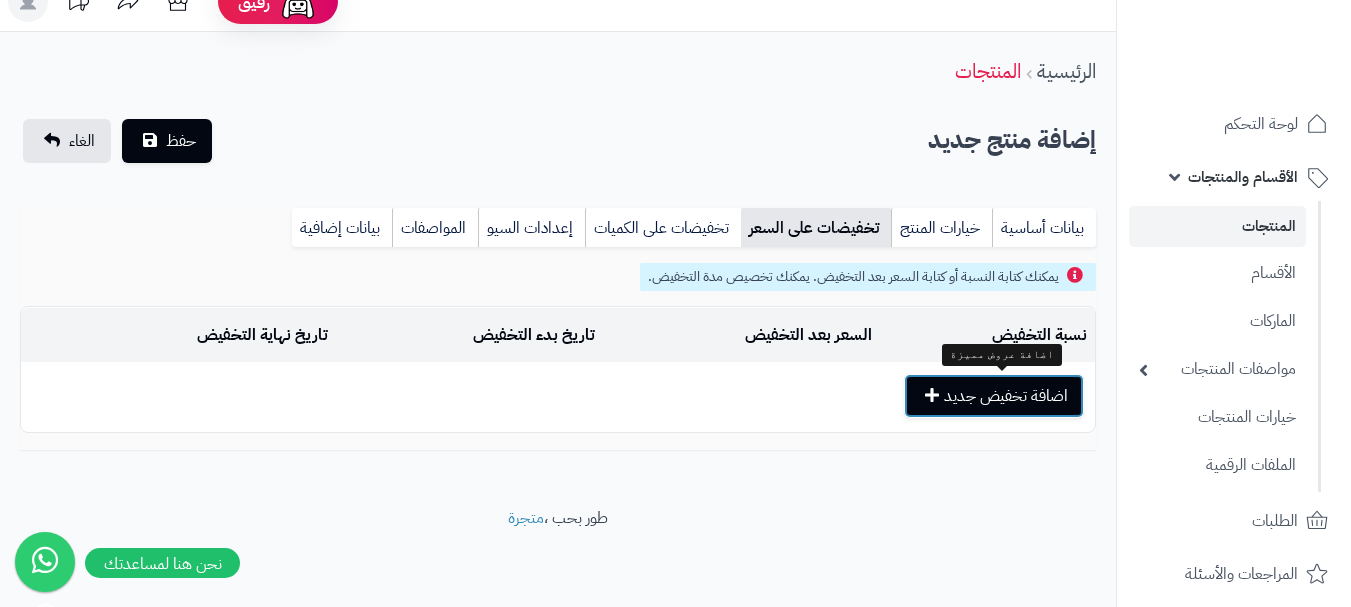 click on "اضافة تخفيض جديد" at bounding box center (994, 396) 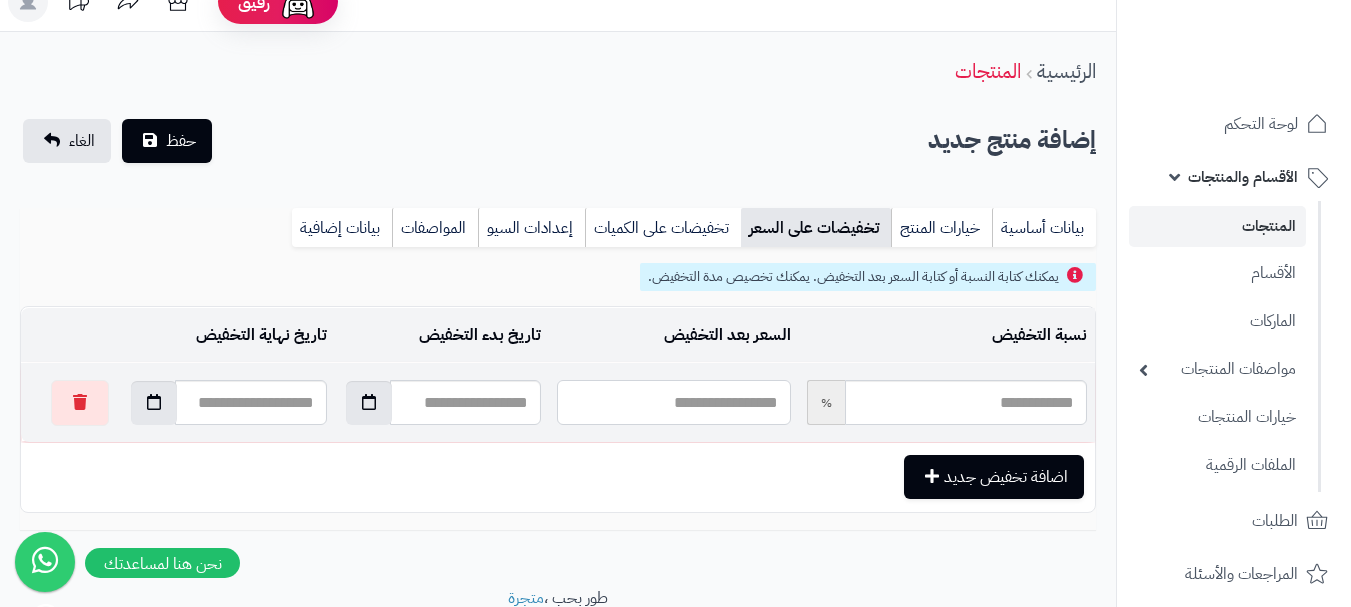 click at bounding box center [673, 402] 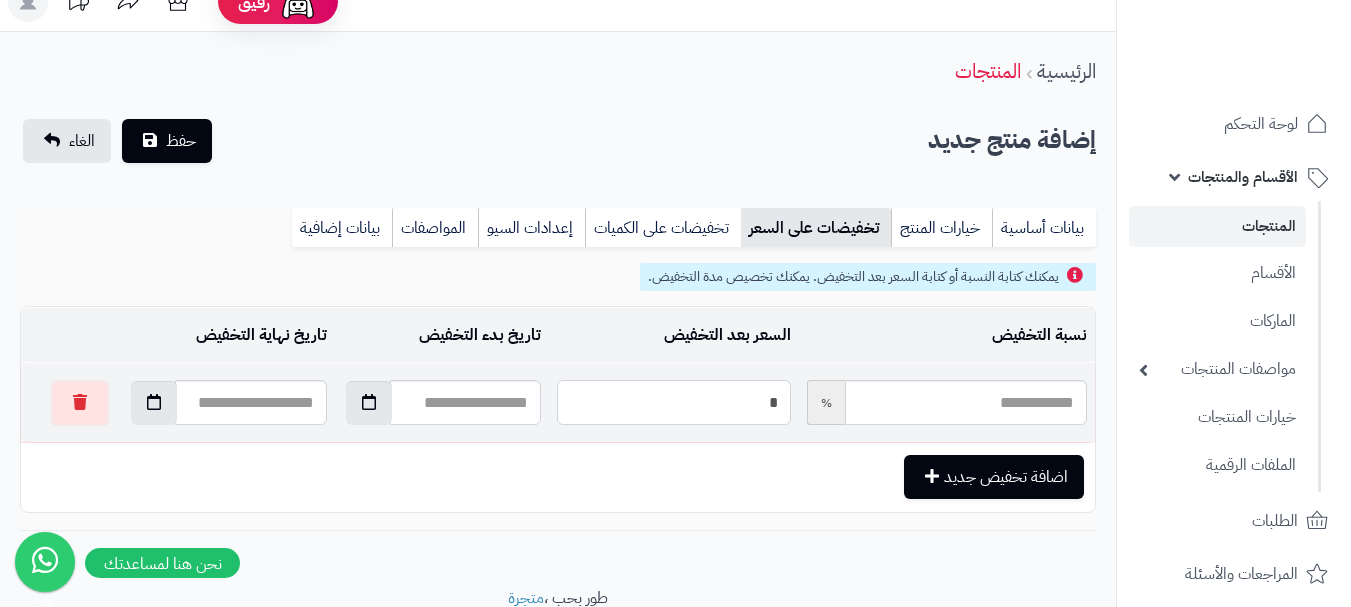 type on "**" 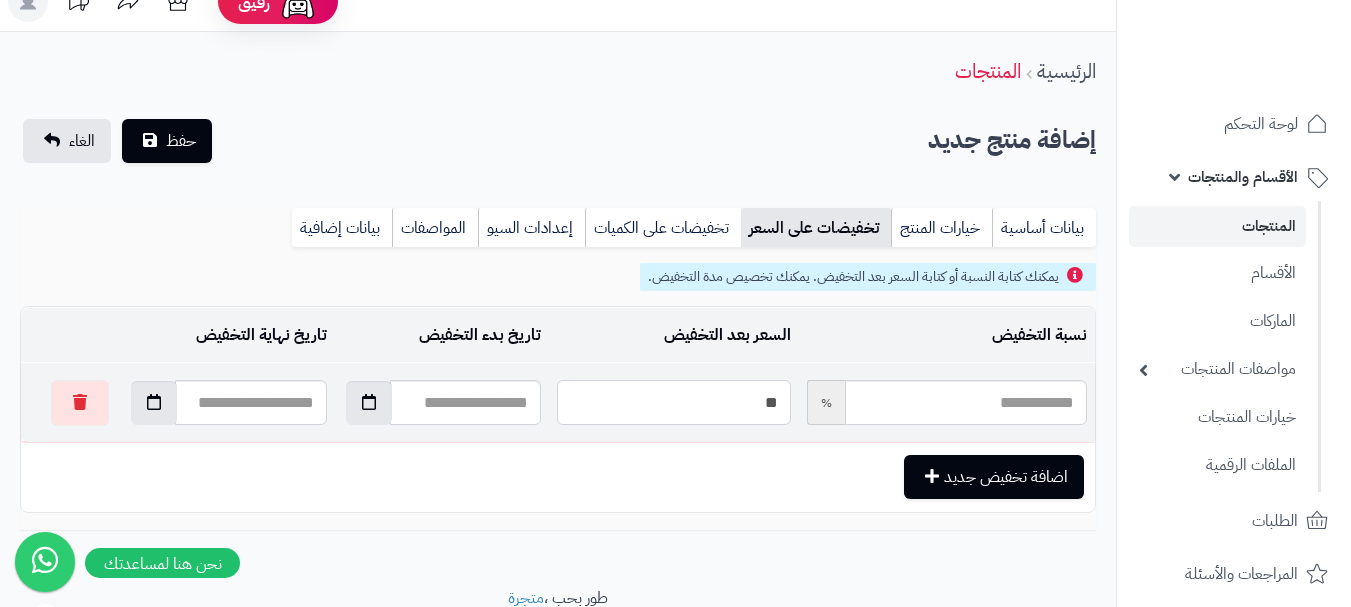 type on "*****" 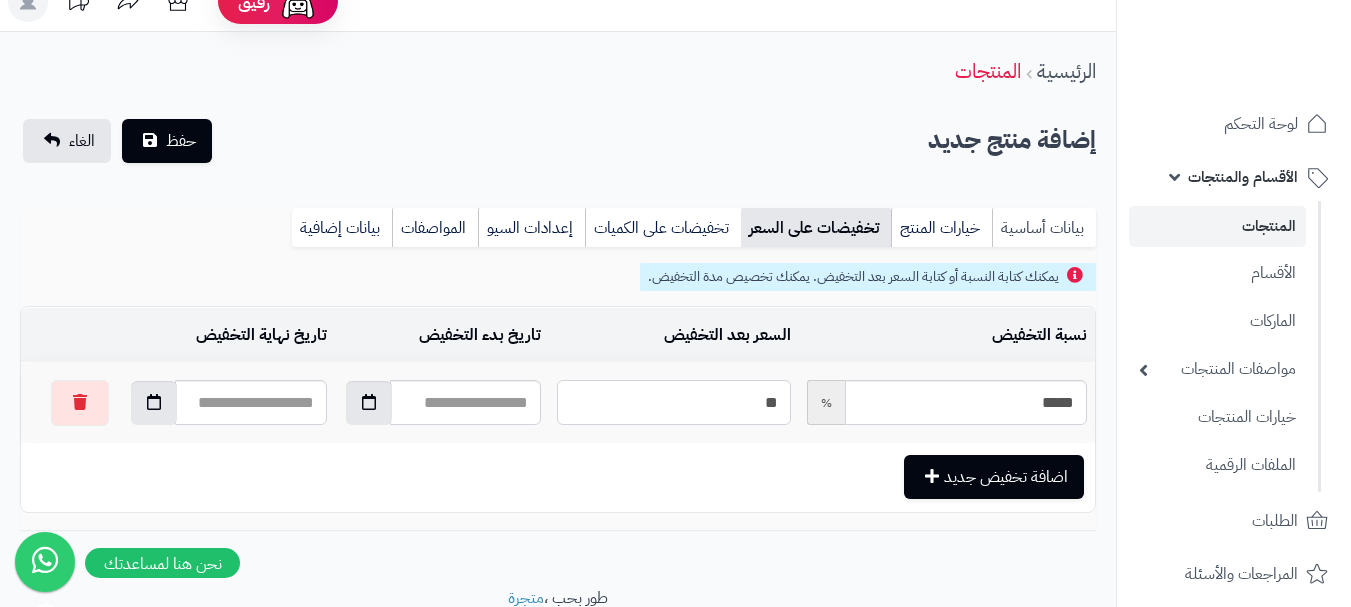 type on "**" 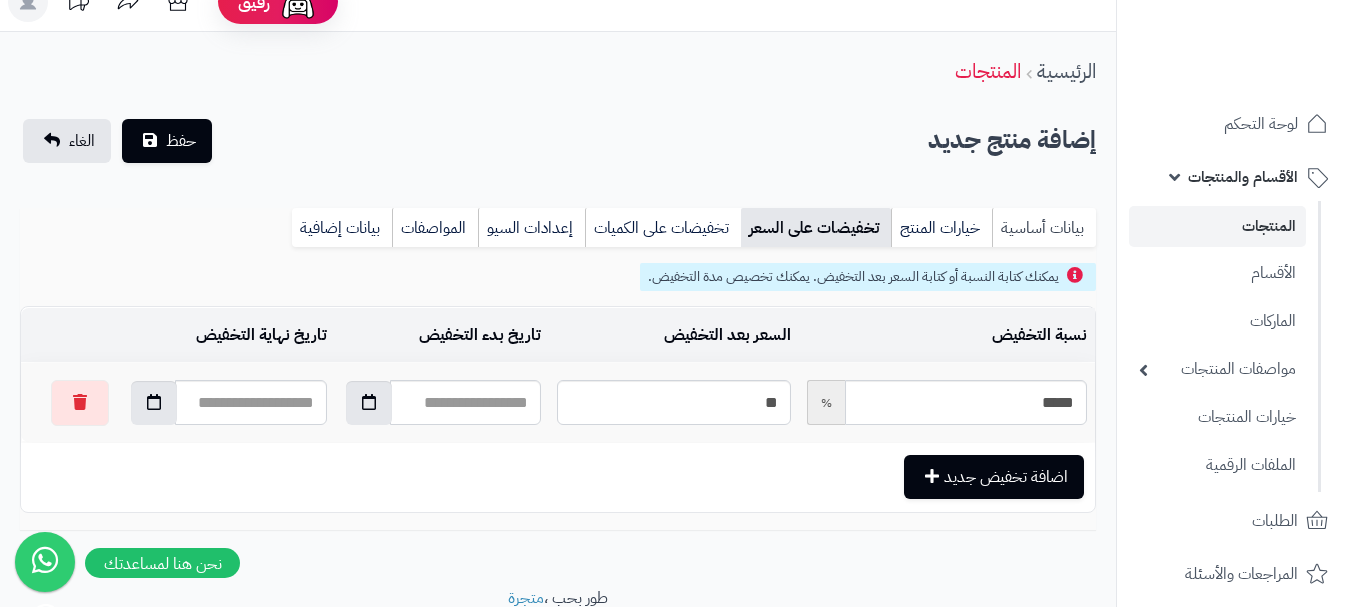 click on "بيانات أساسية" at bounding box center (1044, 228) 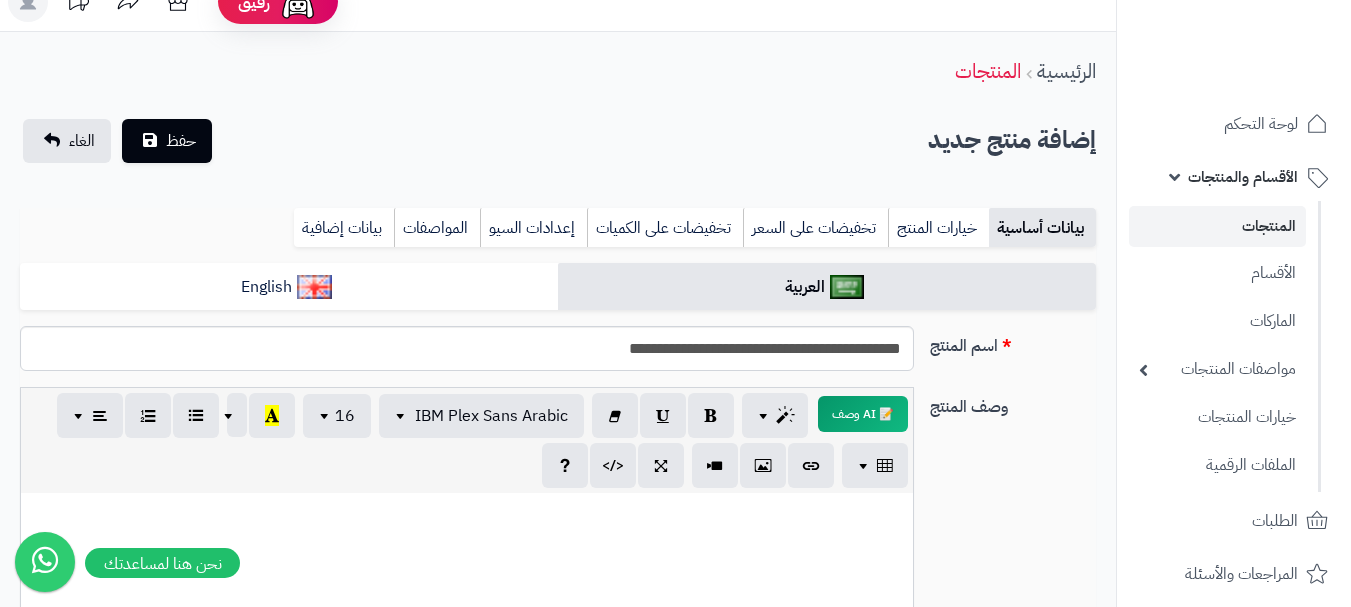 scroll, scrollTop: 0, scrollLeft: 0, axis: both 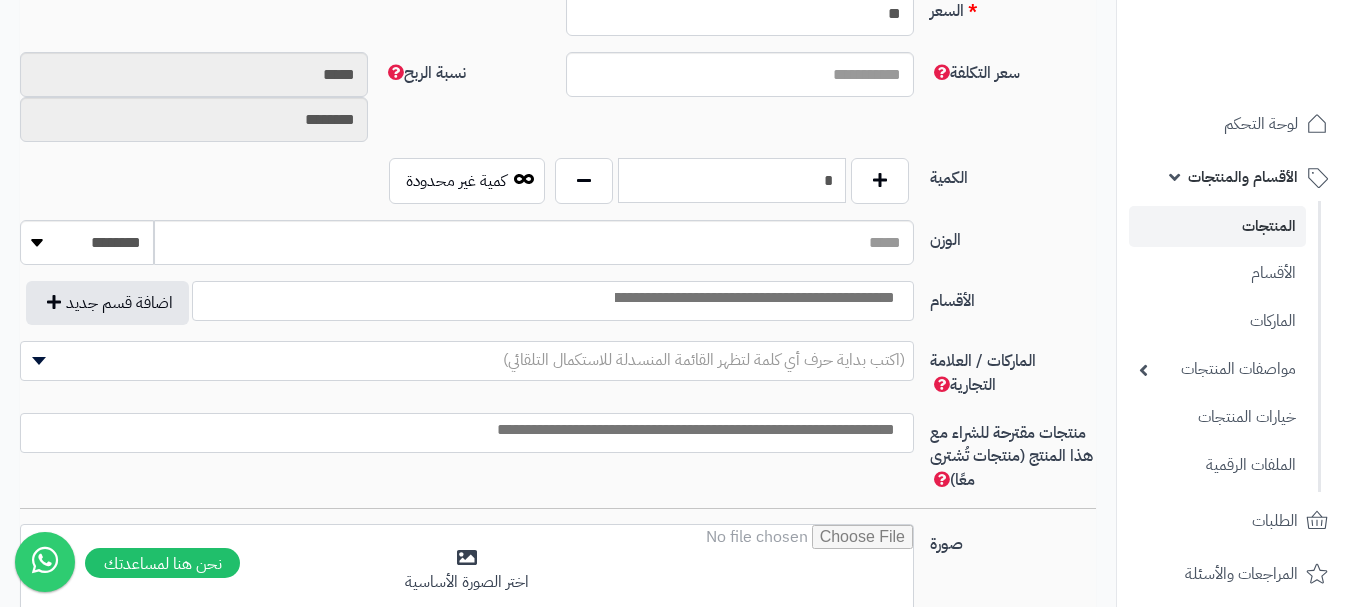 click on "*" at bounding box center [732, 180] 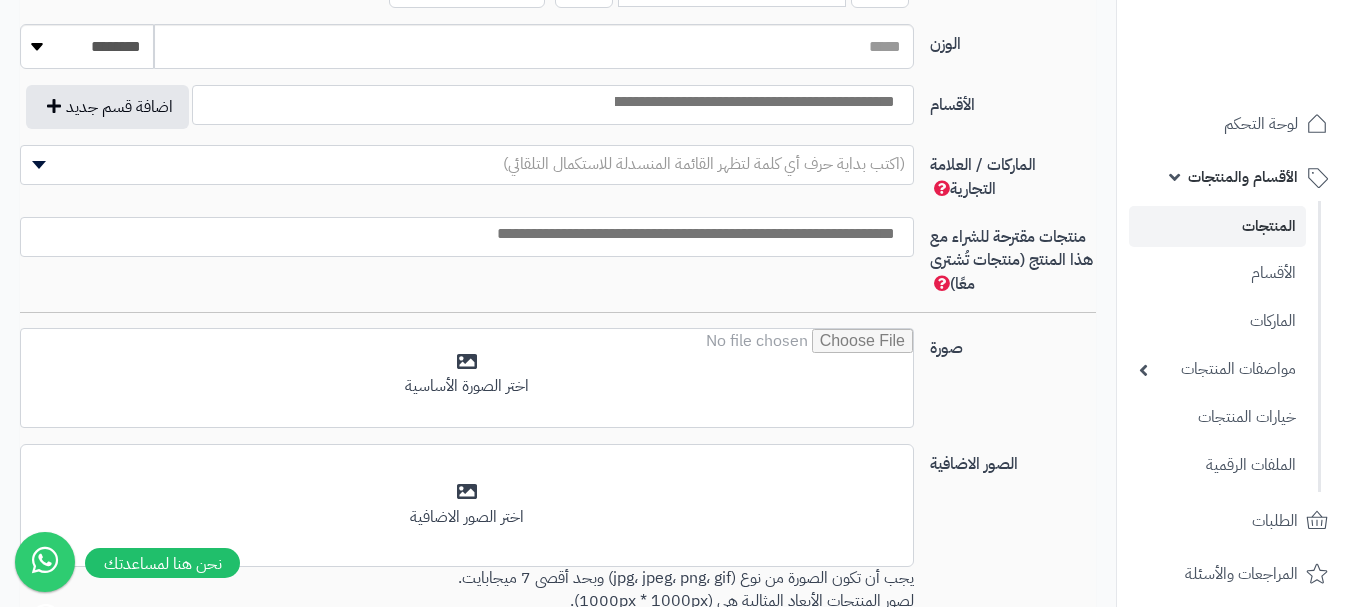 scroll, scrollTop: 1128, scrollLeft: 0, axis: vertical 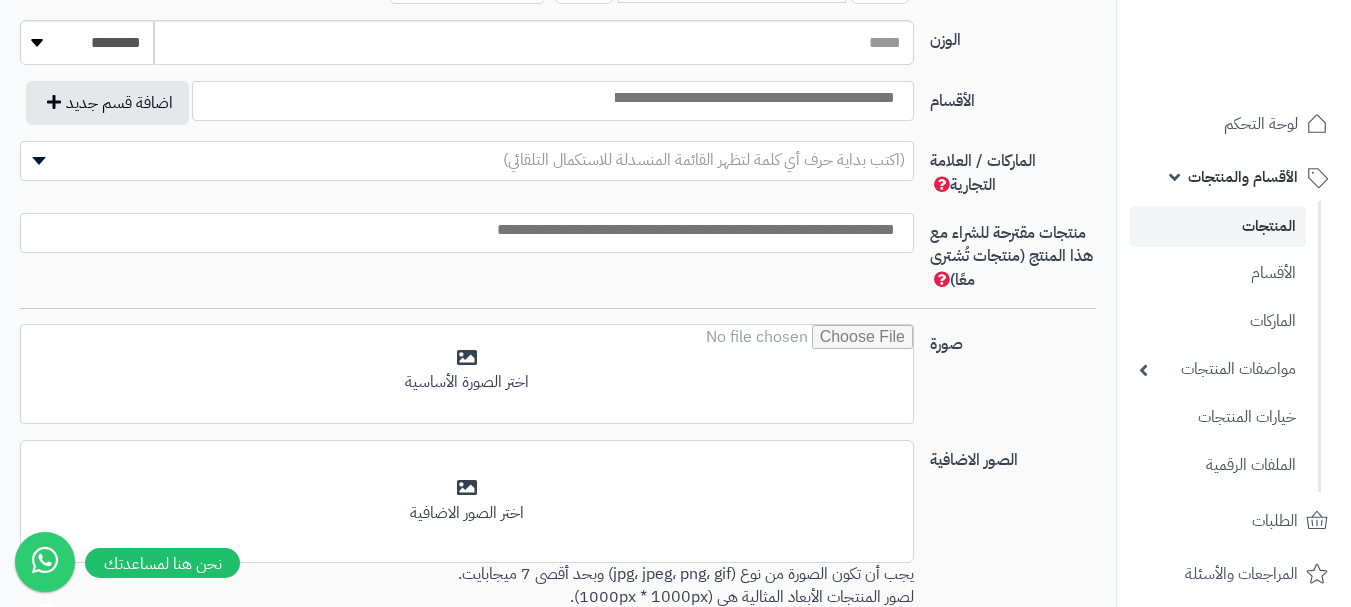 type on "*" 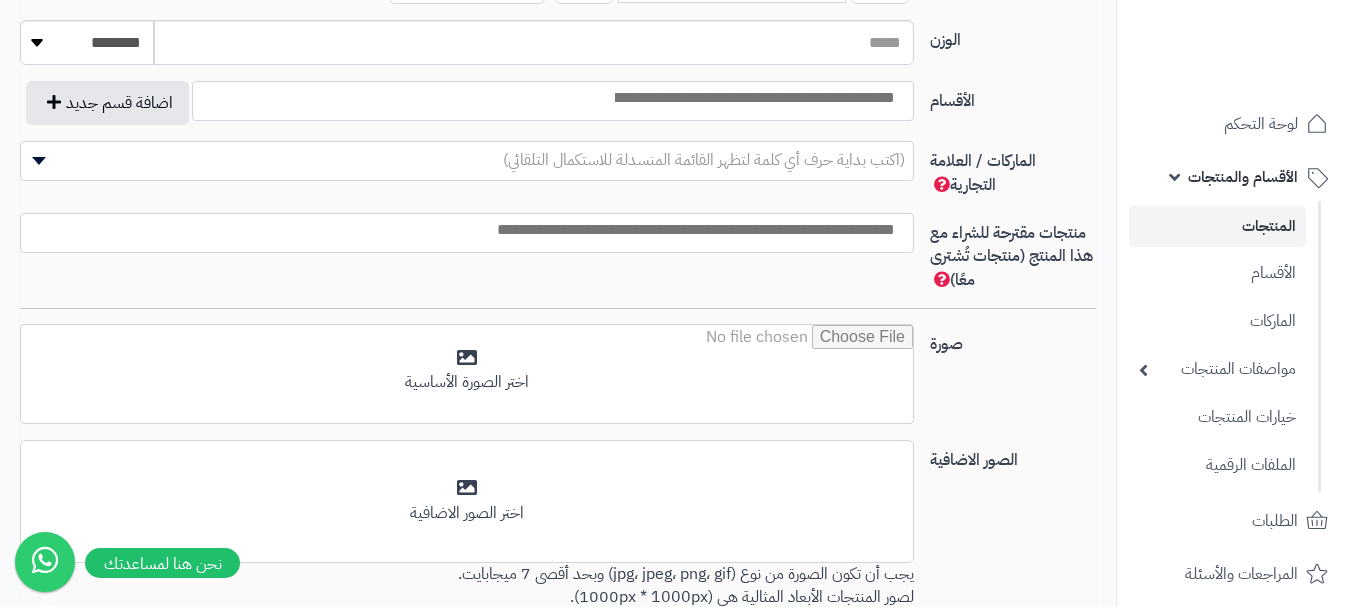 click at bounding box center (753, 98) 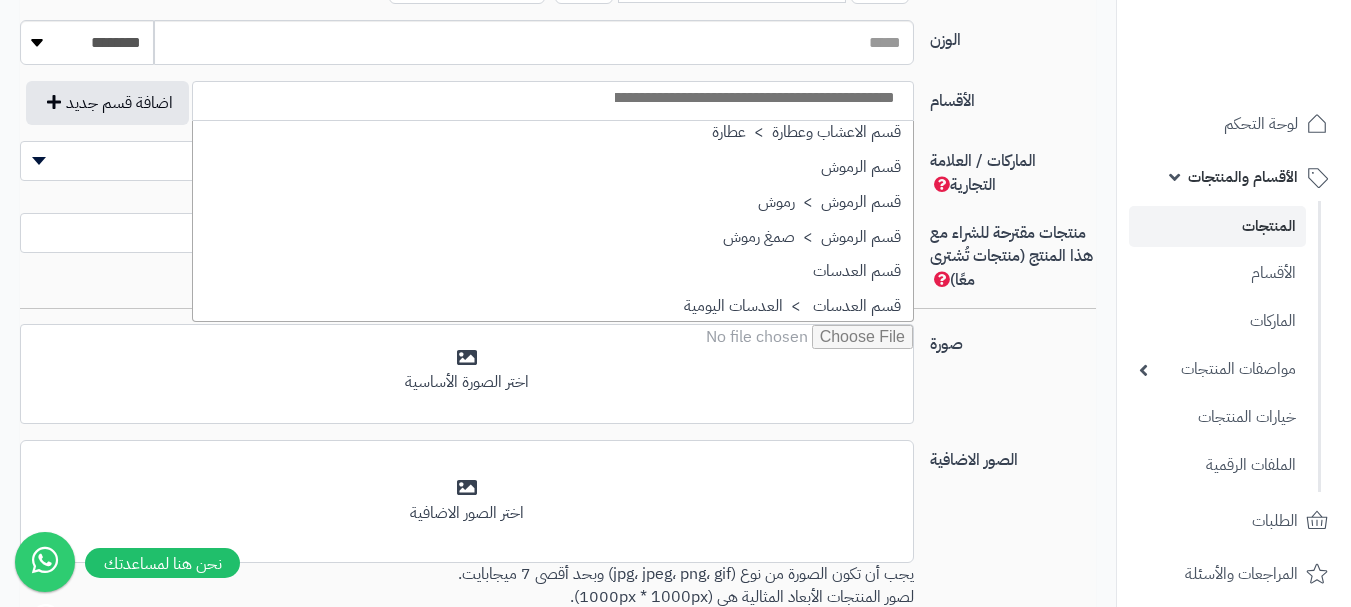scroll, scrollTop: 1500, scrollLeft: 0, axis: vertical 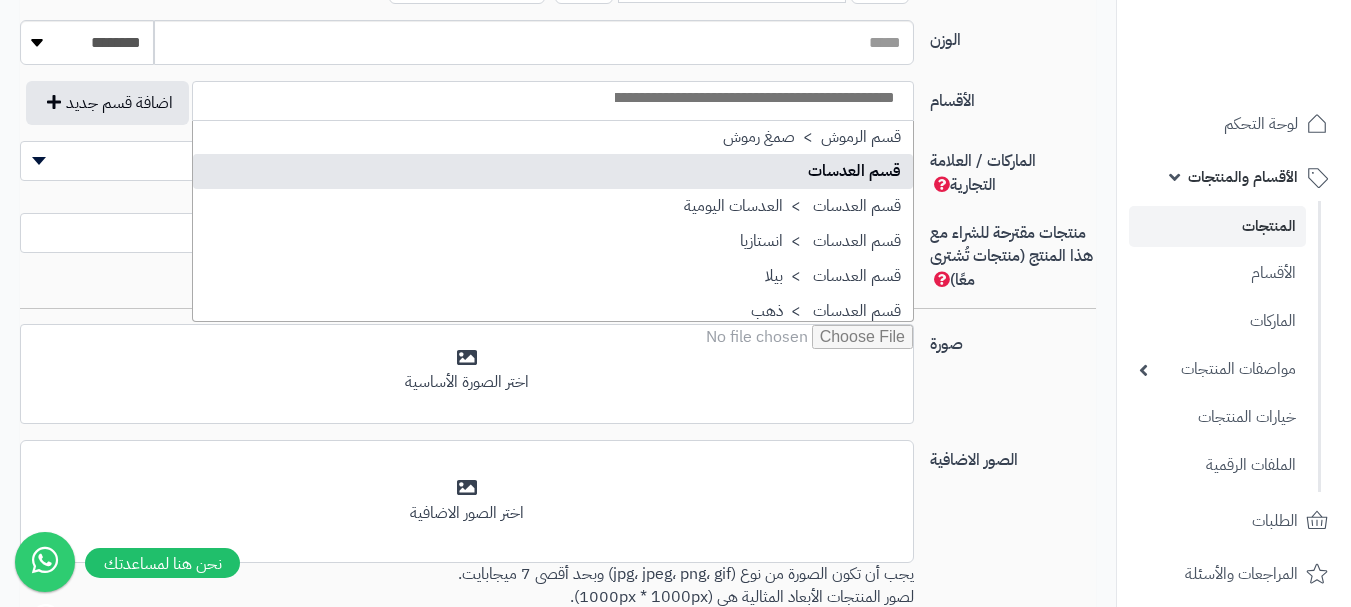 select on "**" 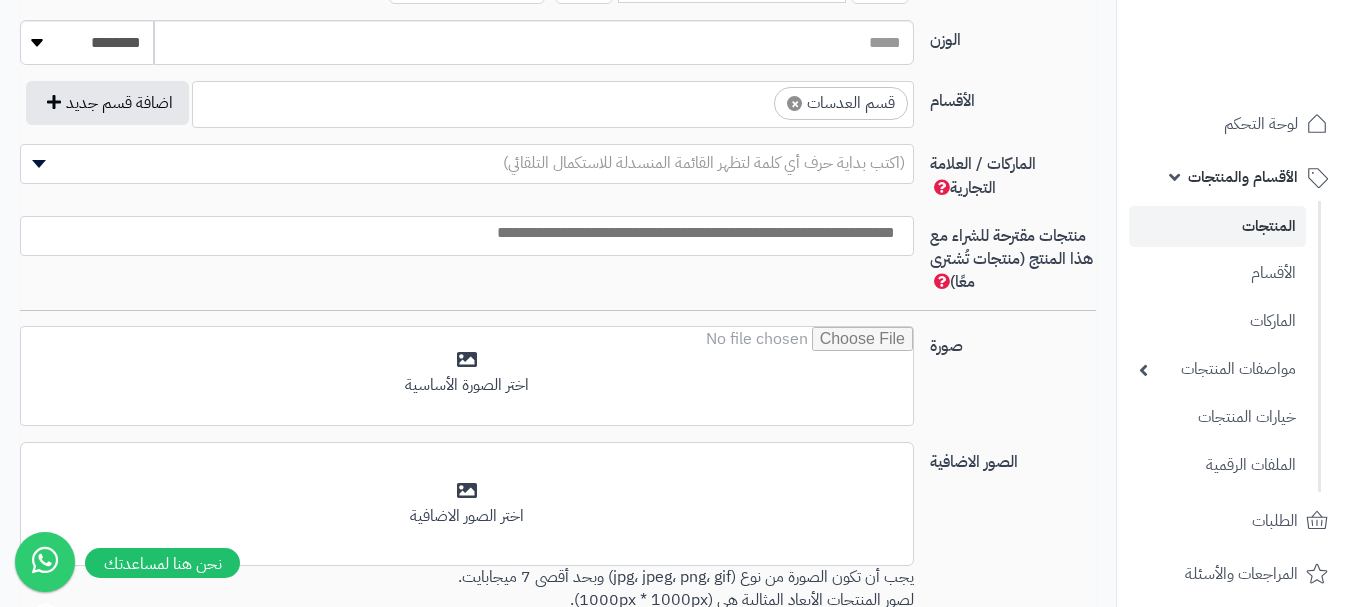 scroll, scrollTop: 1100, scrollLeft: 0, axis: vertical 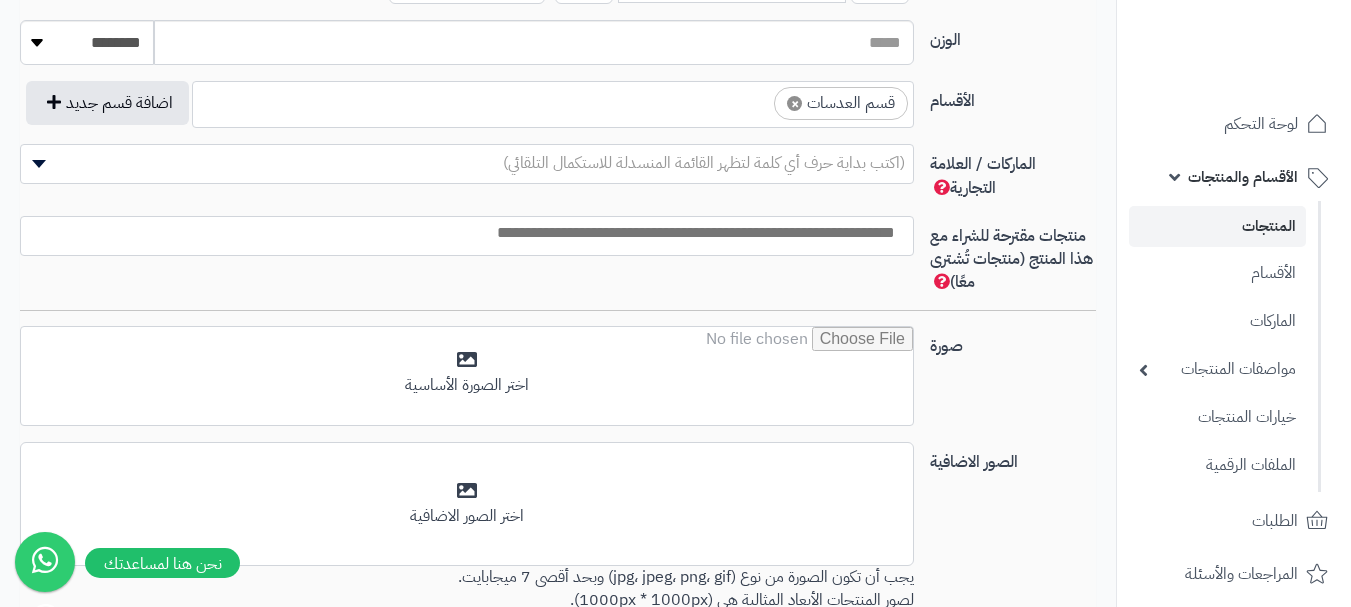 click on "× قسم العدسات" at bounding box center (553, 101) 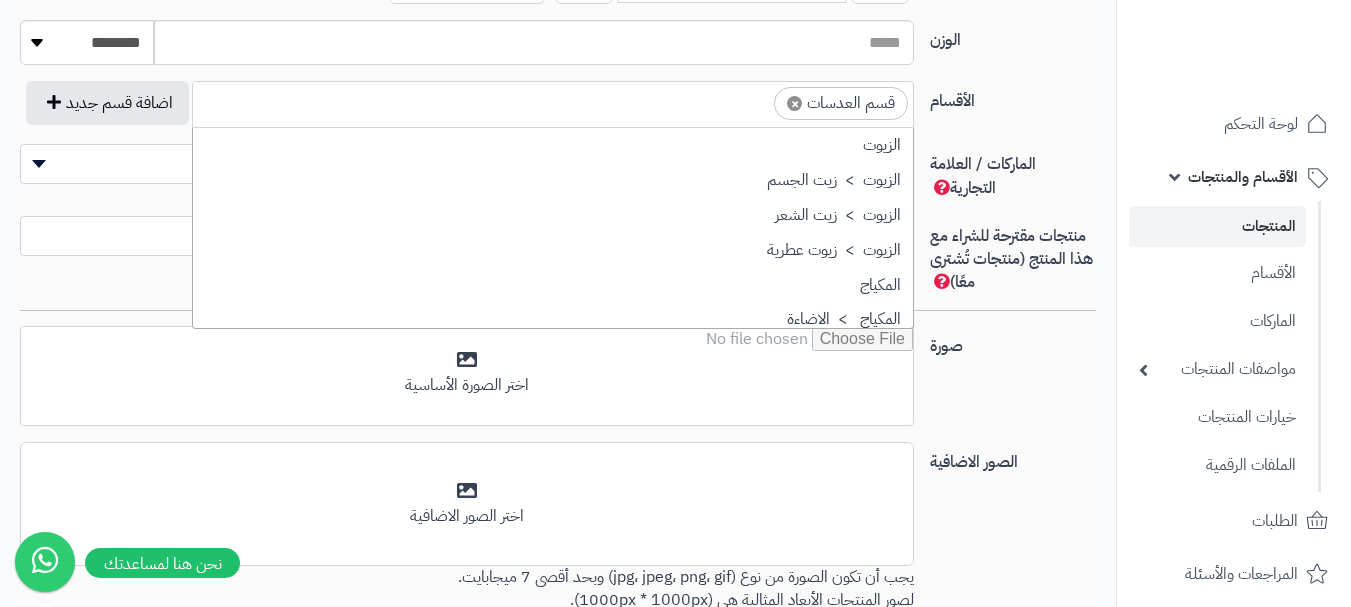 scroll, scrollTop: 1498, scrollLeft: 0, axis: vertical 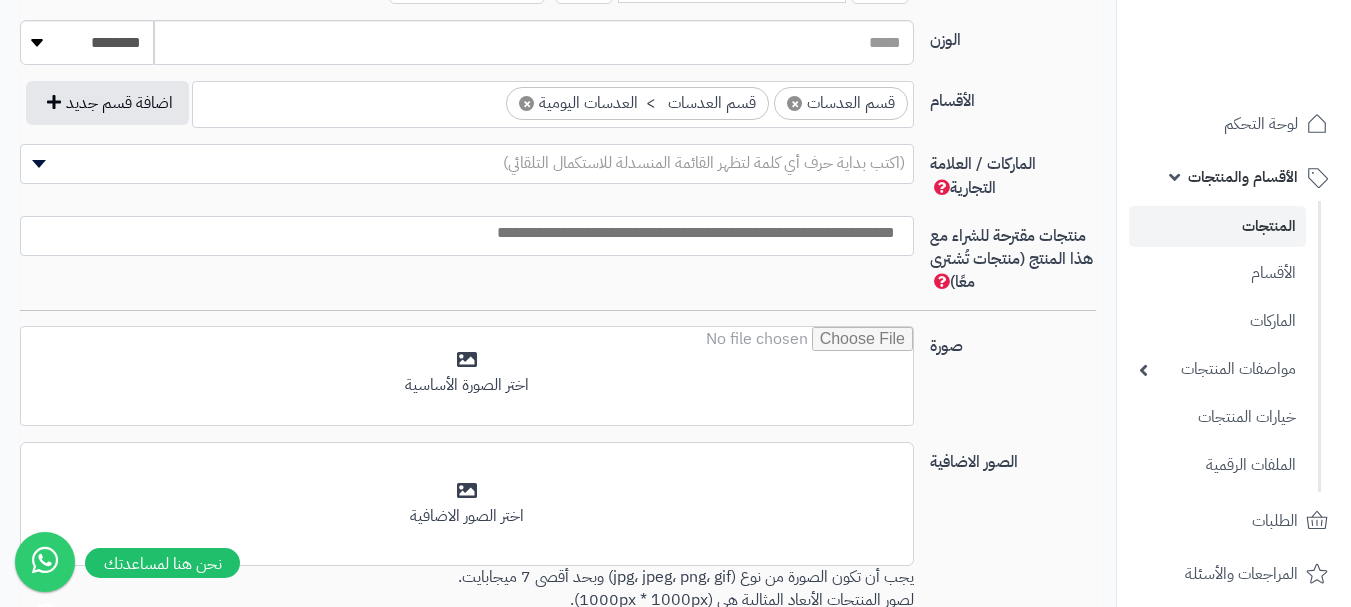 click at bounding box center [488, 98] 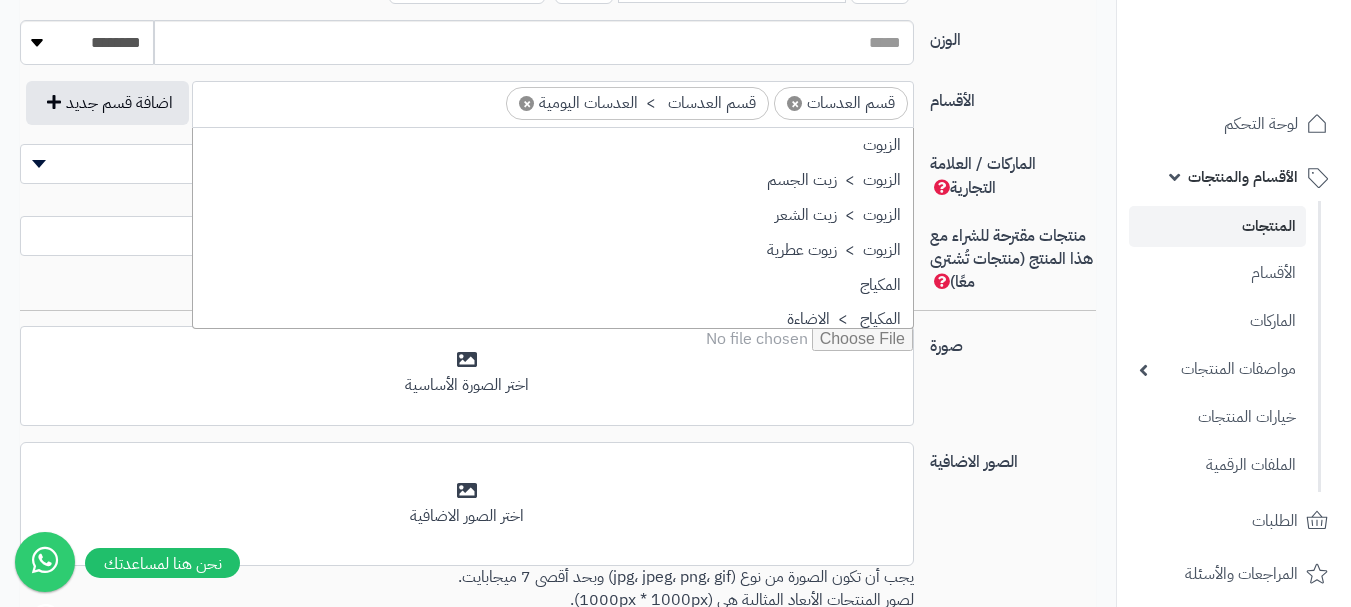 scroll, scrollTop: 1498, scrollLeft: 0, axis: vertical 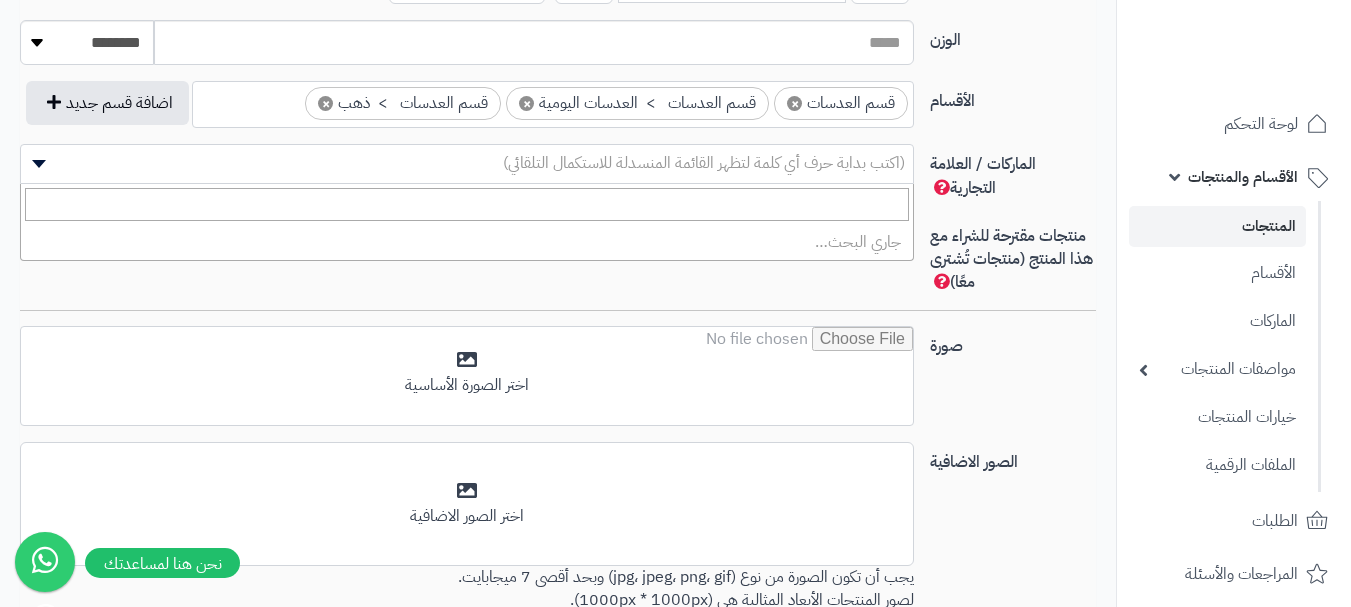 click on "(اكتب بداية حرف أي كلمة لتظهر القائمة المنسدلة للاستكمال التلقائي)" at bounding box center (704, 163) 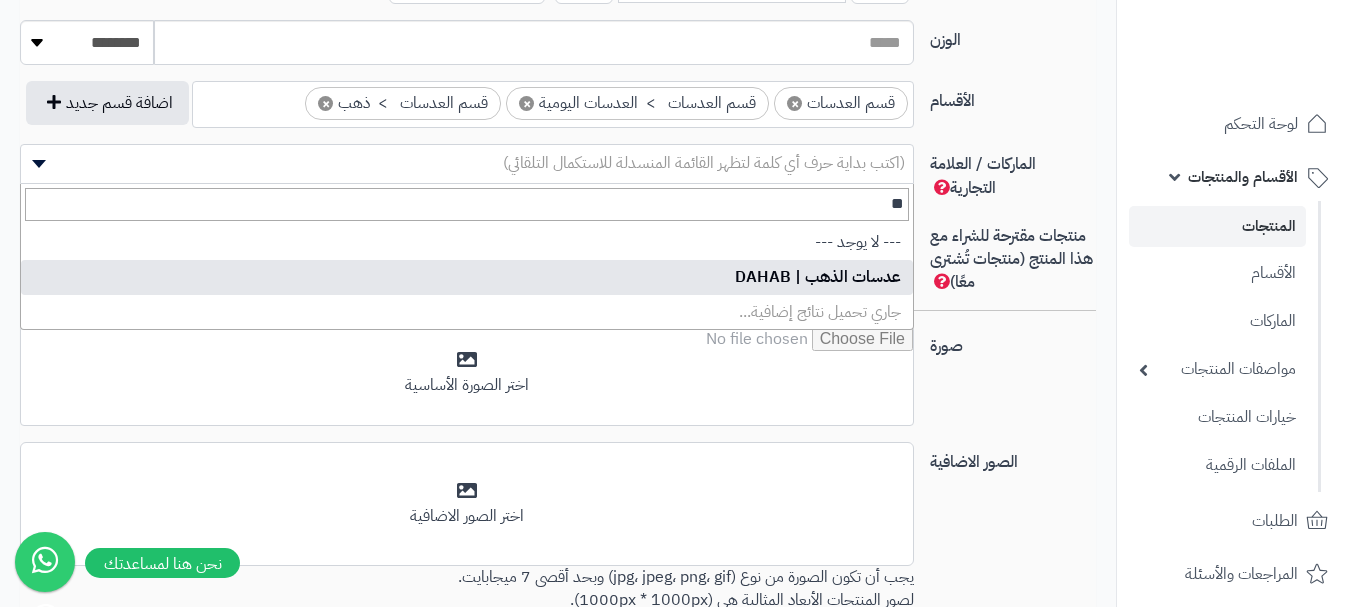 type on "**" 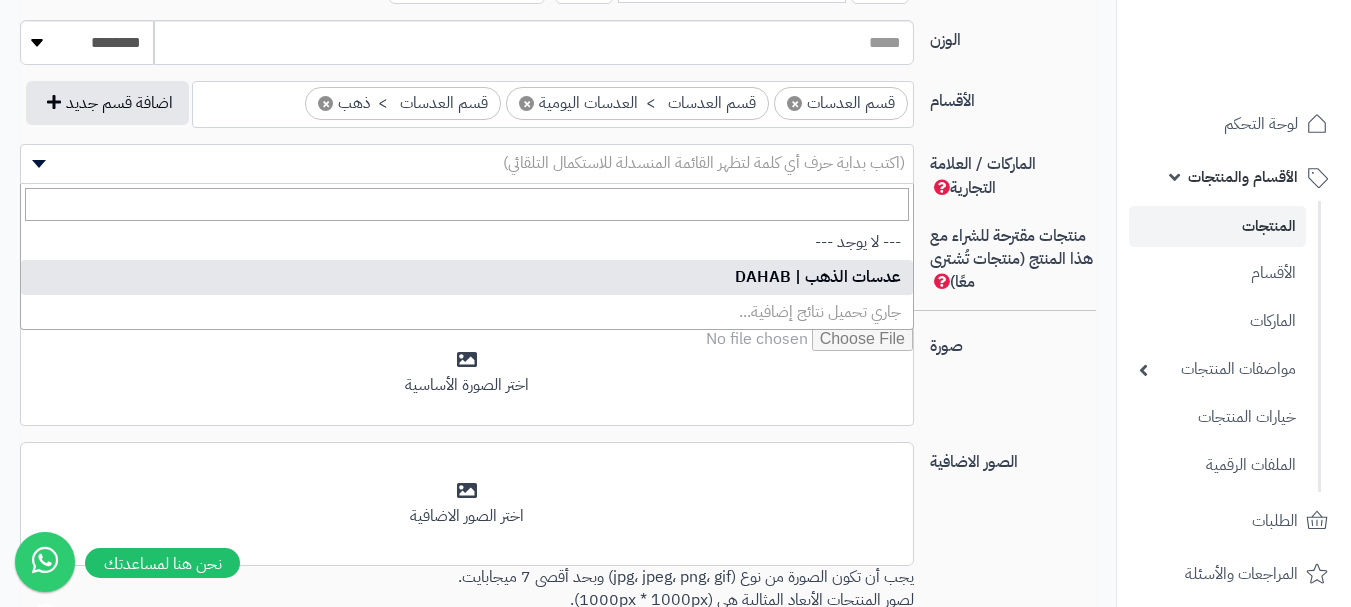 select on "***" 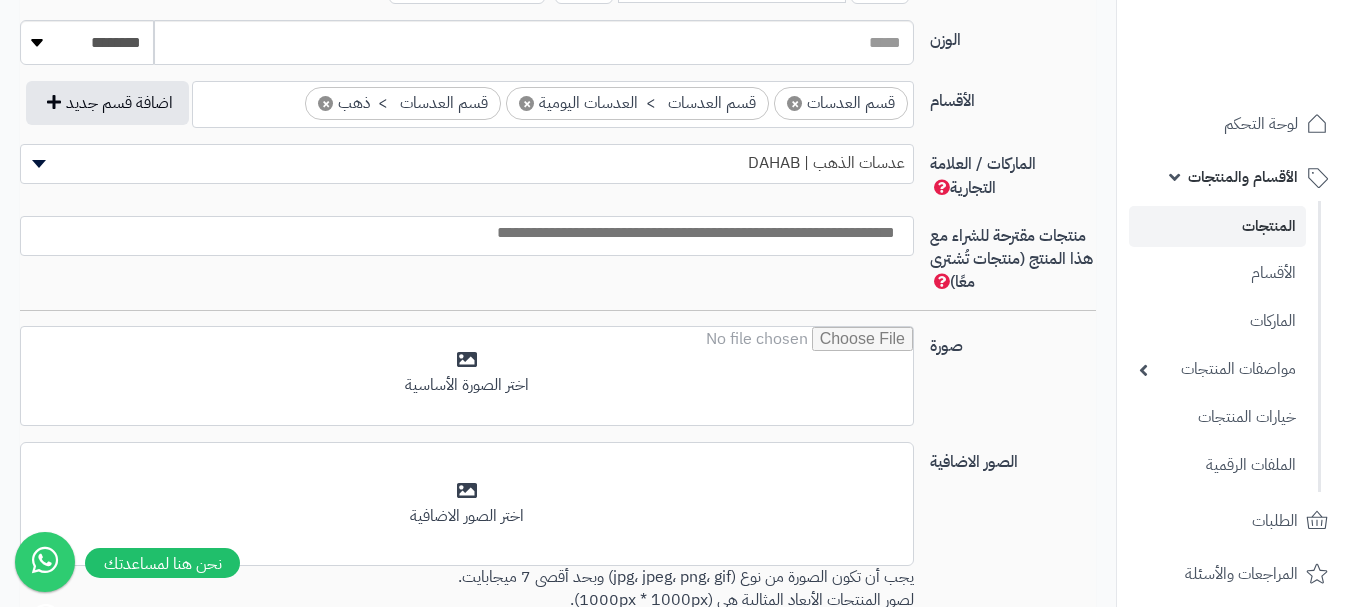 click at bounding box center (462, 233) 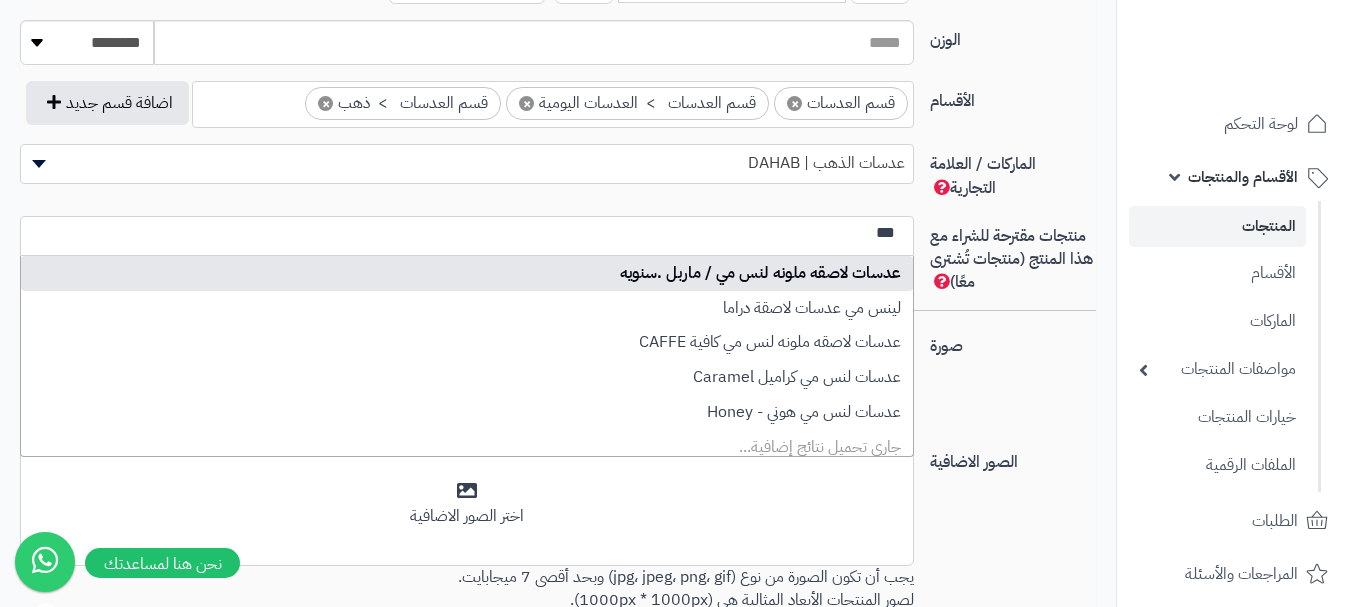 type on "***" 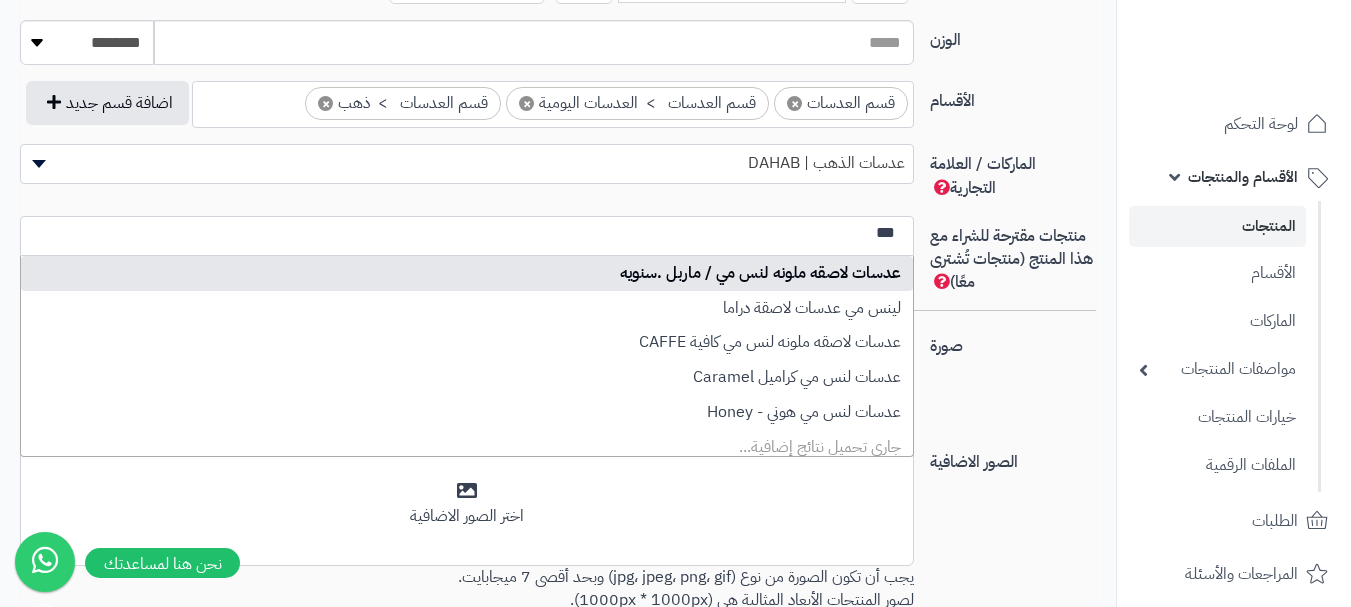 type 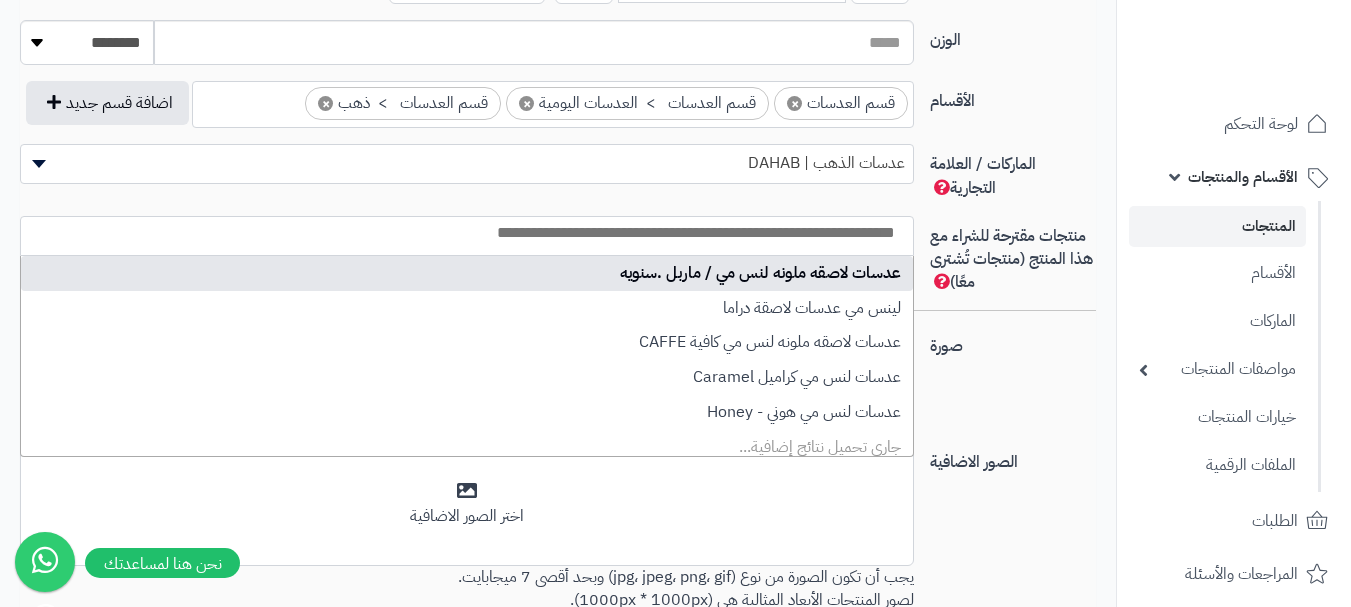 select on "****" 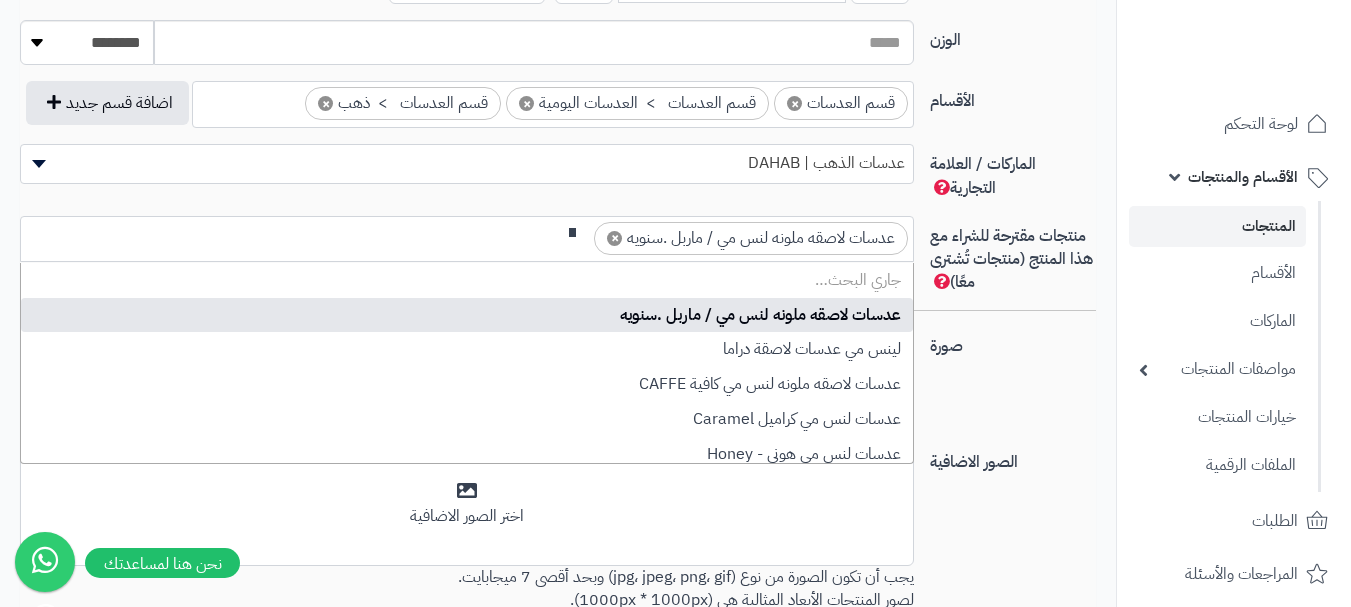 scroll, scrollTop: 0, scrollLeft: 0, axis: both 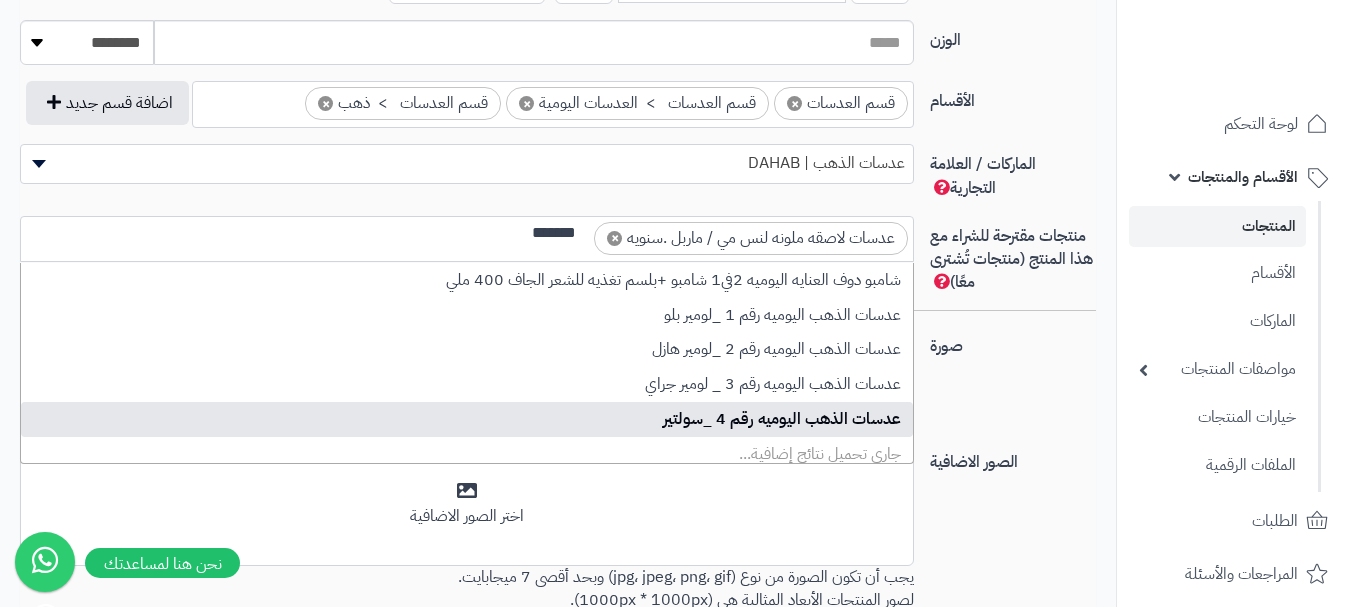 type on "*******" 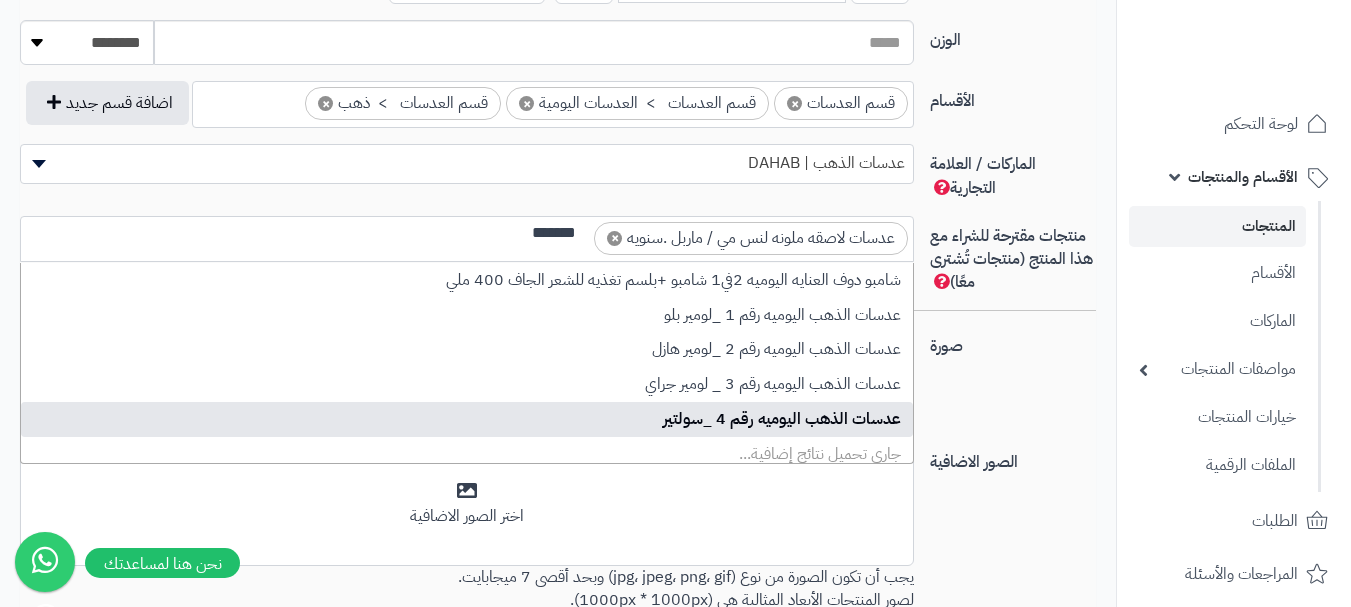 type 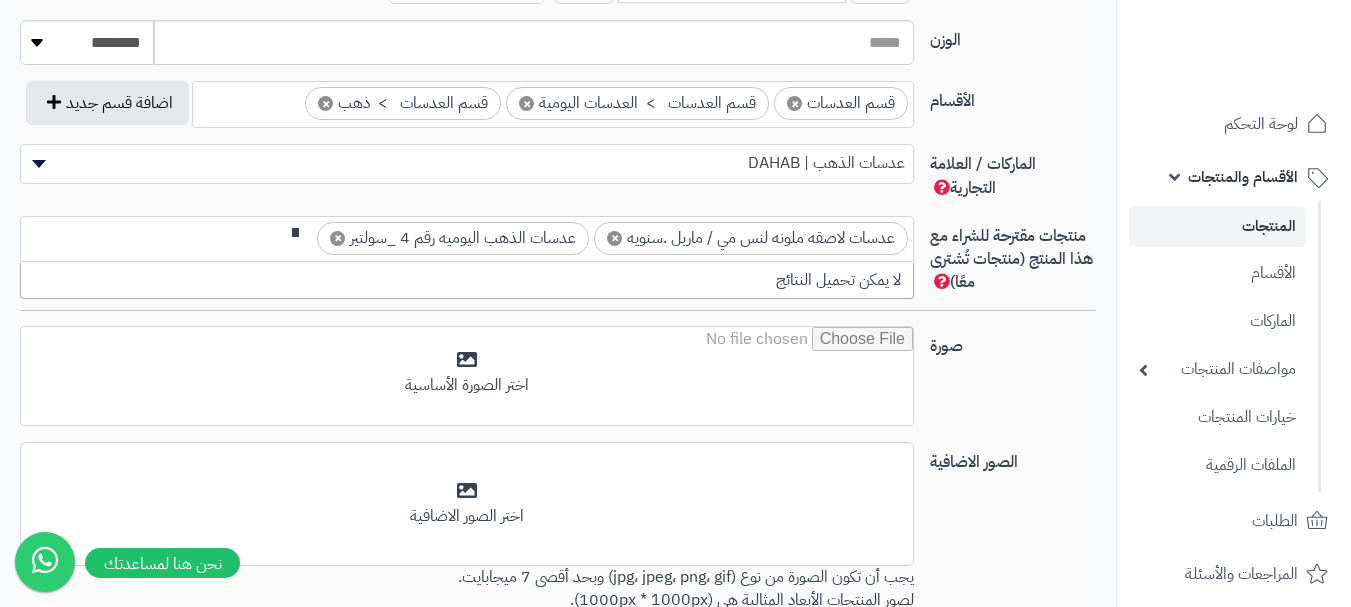 scroll, scrollTop: 0, scrollLeft: 0, axis: both 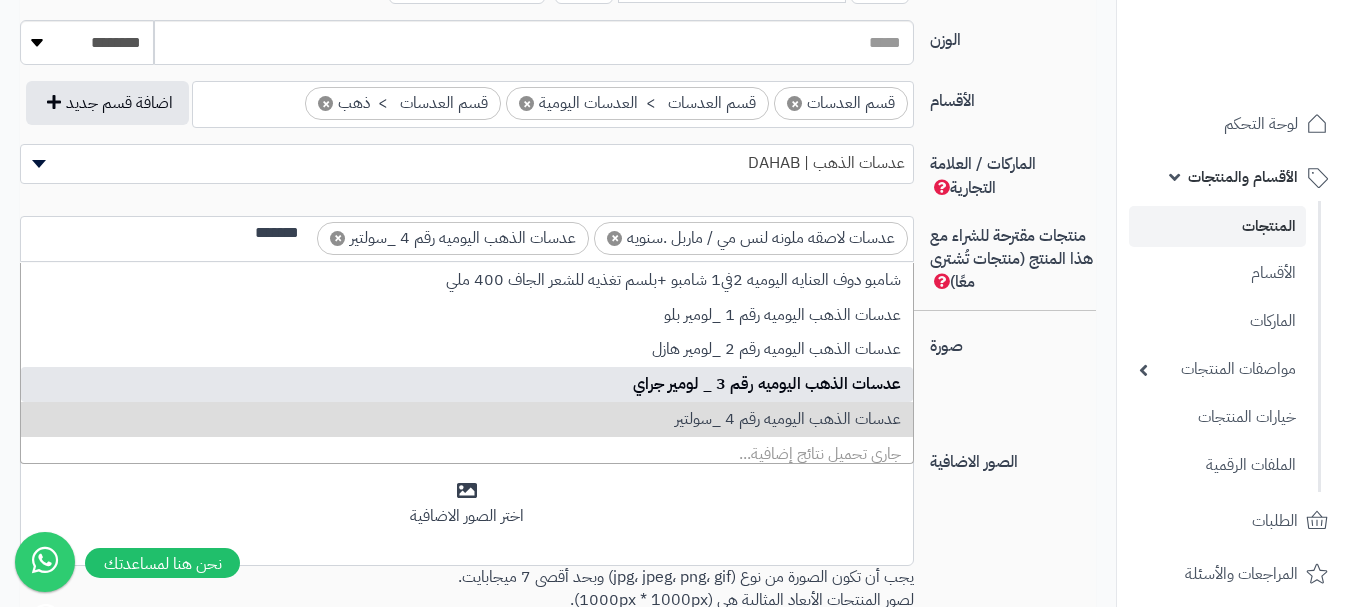 type on "*******" 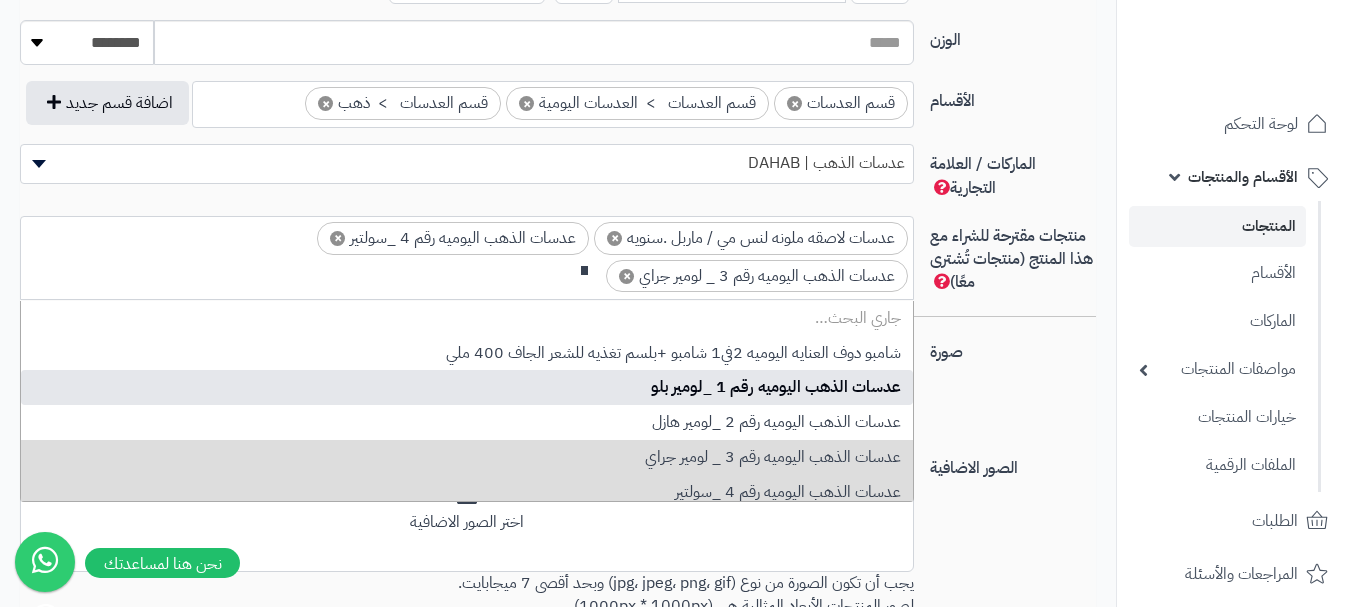 scroll, scrollTop: 0, scrollLeft: 0, axis: both 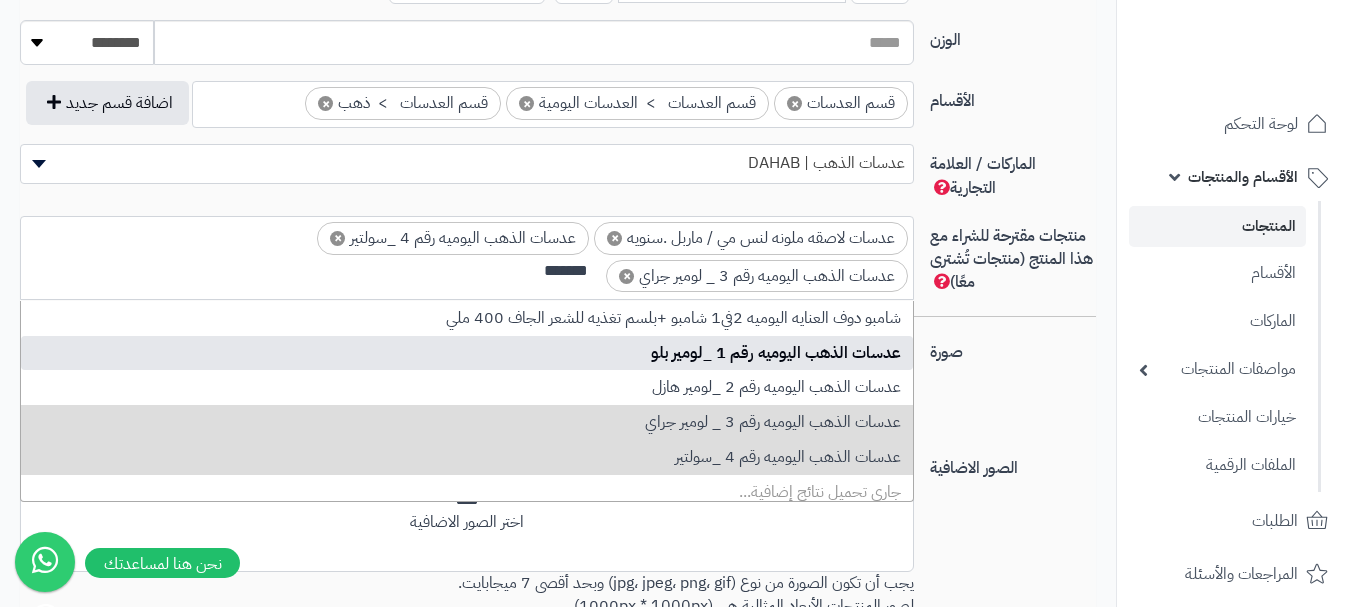 type on "*******" 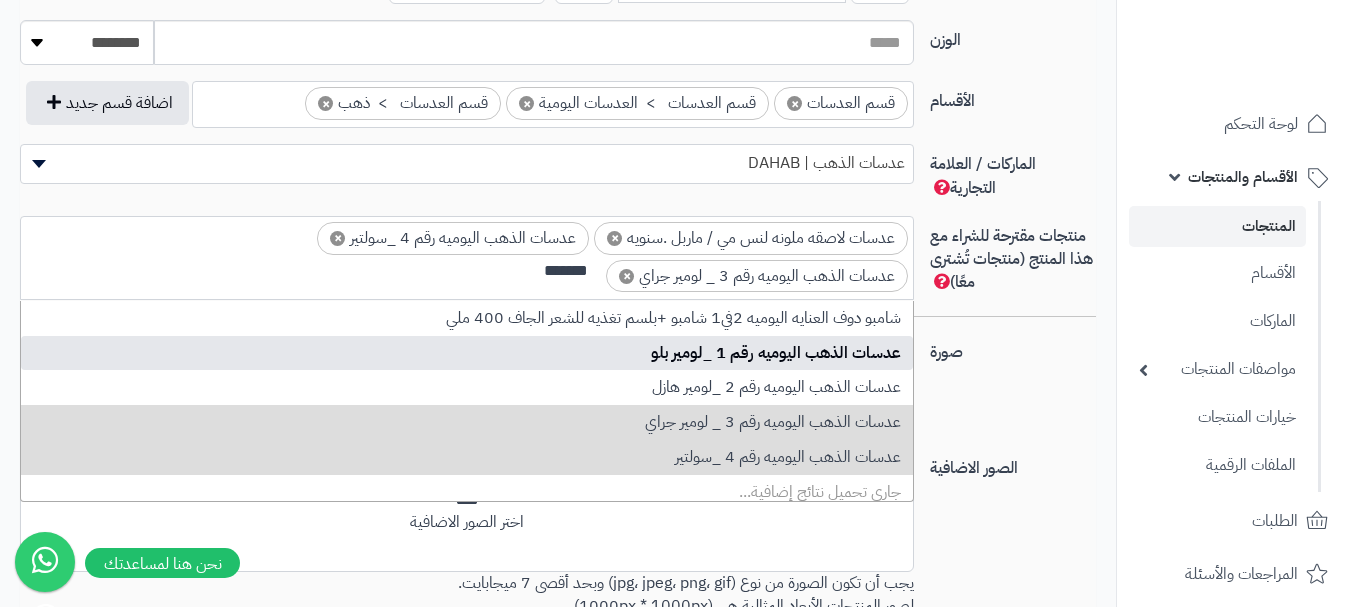 type 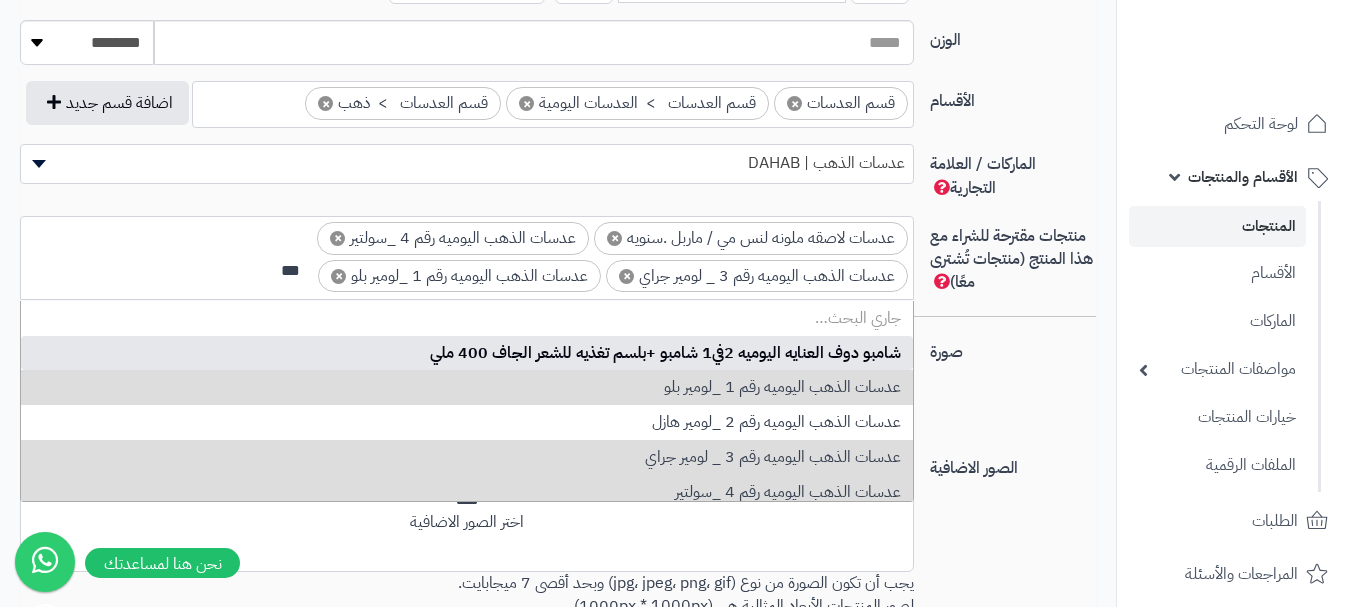 scroll, scrollTop: 0, scrollLeft: 0, axis: both 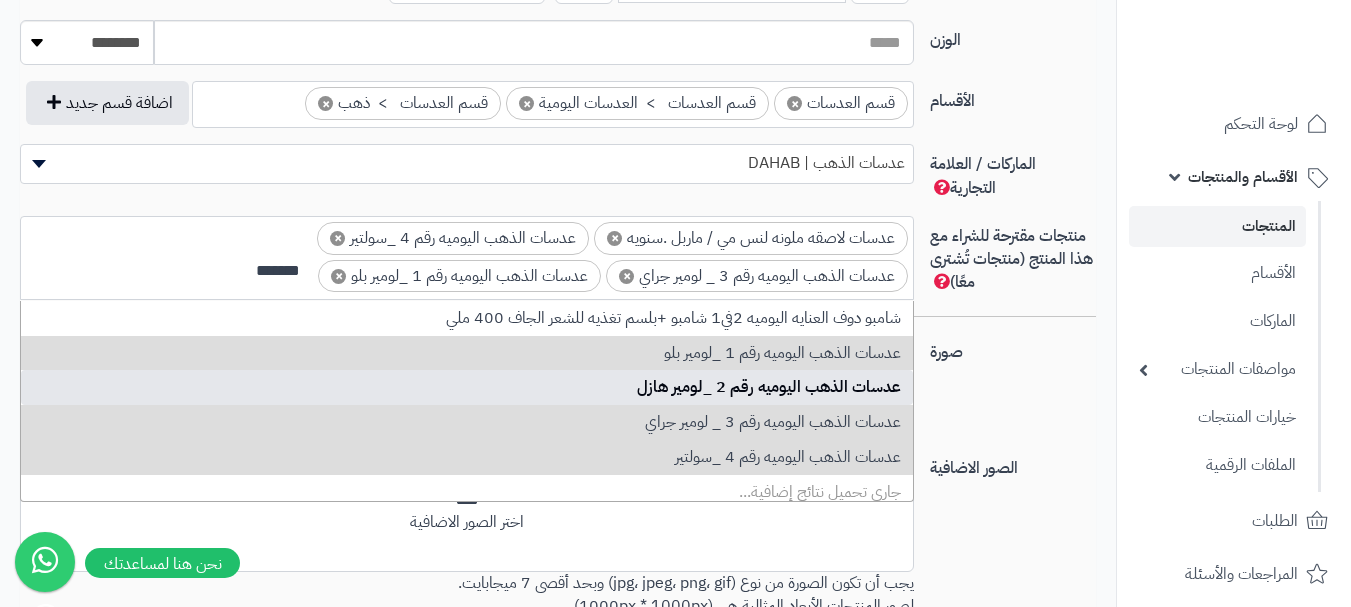 type on "*******" 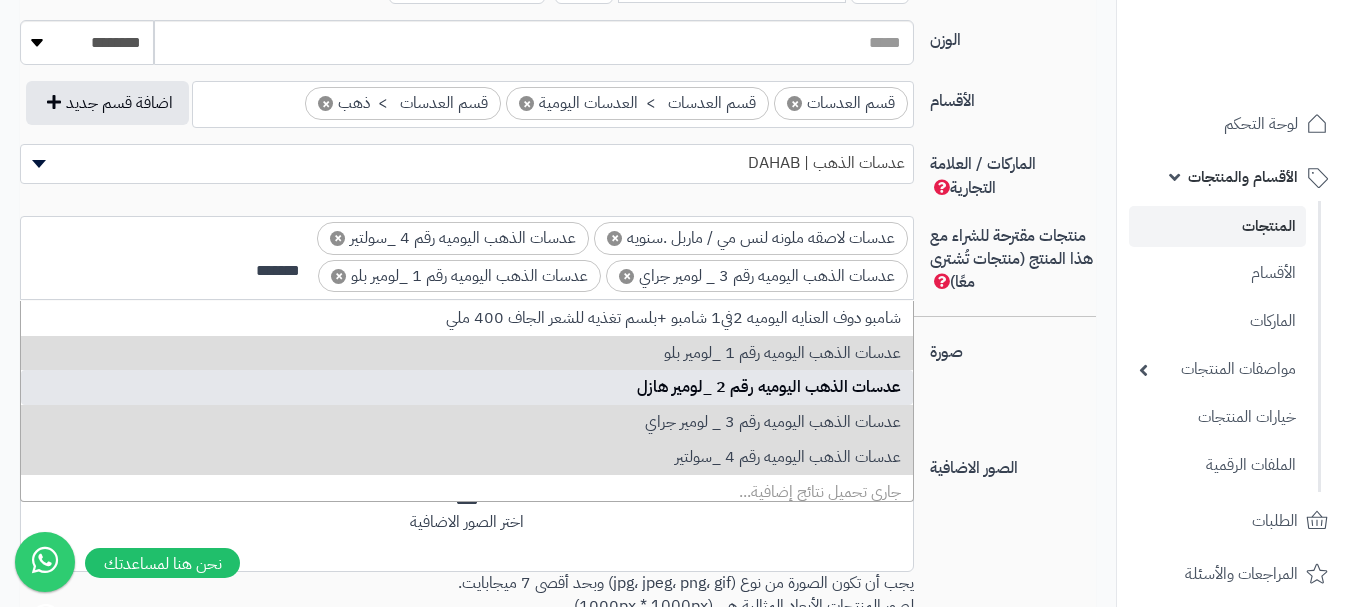 type 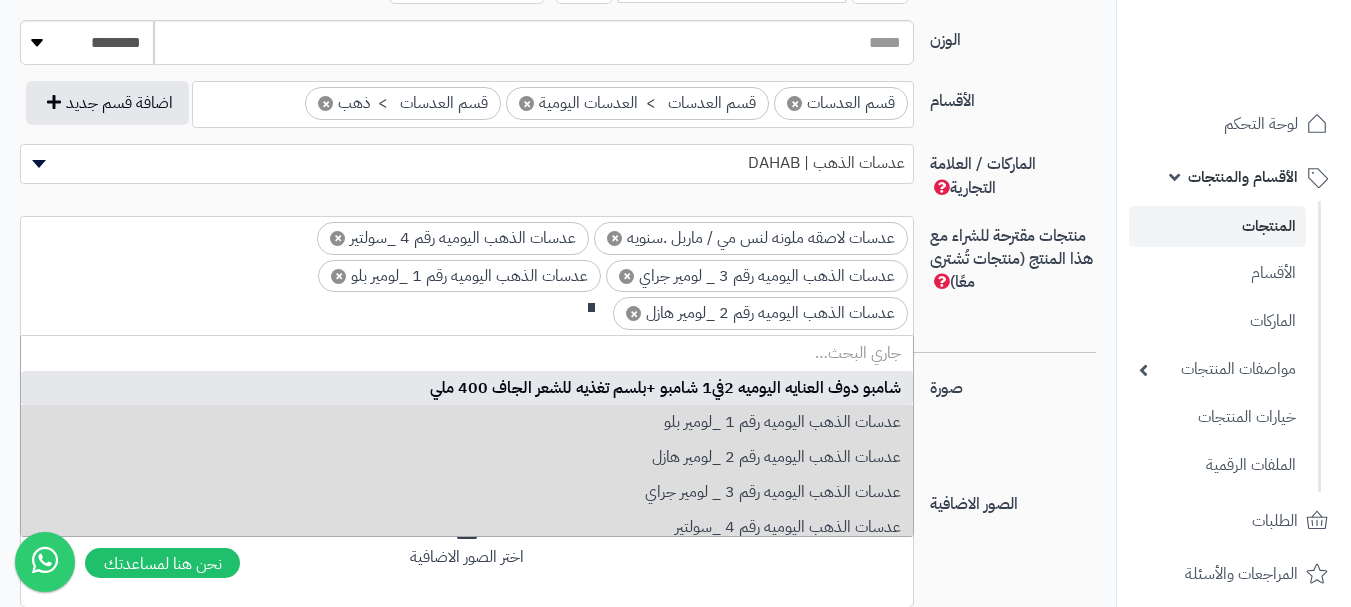 scroll, scrollTop: 0, scrollLeft: 0, axis: both 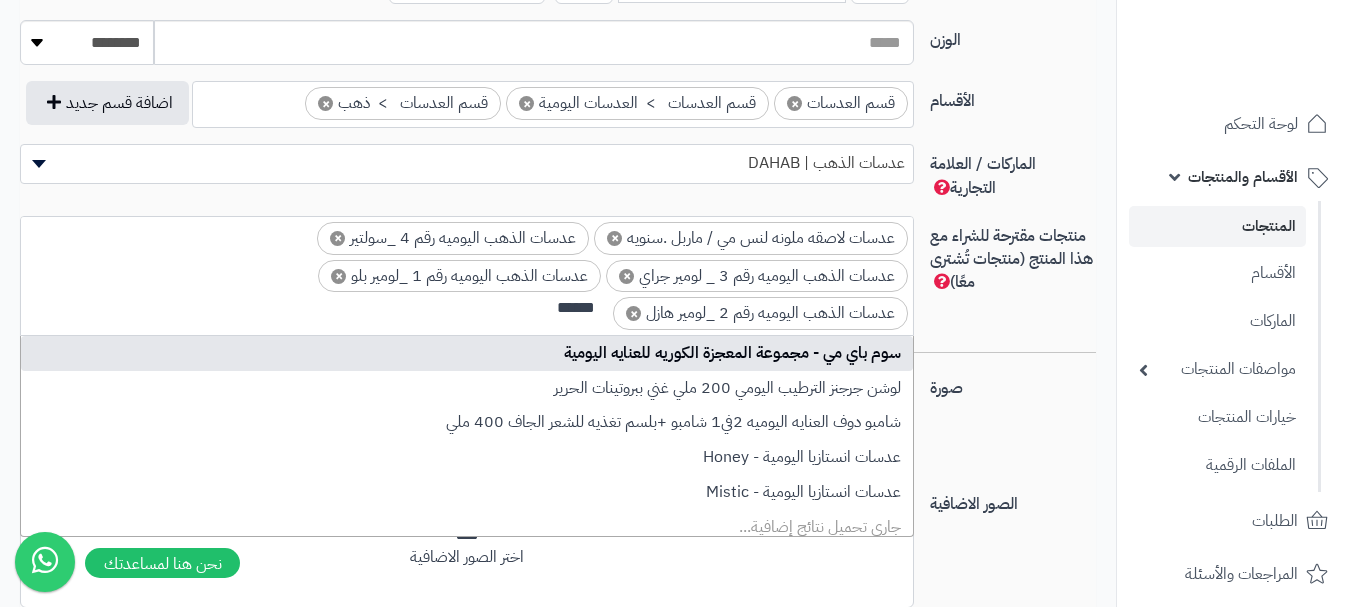 type on "******" 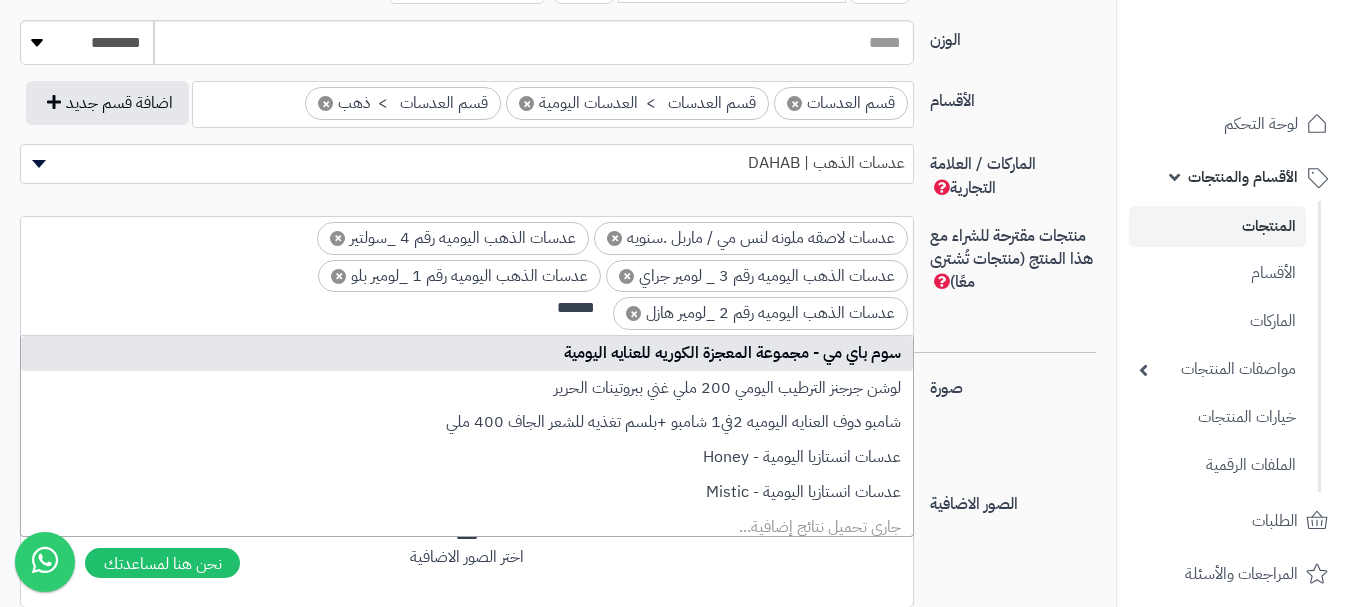 type 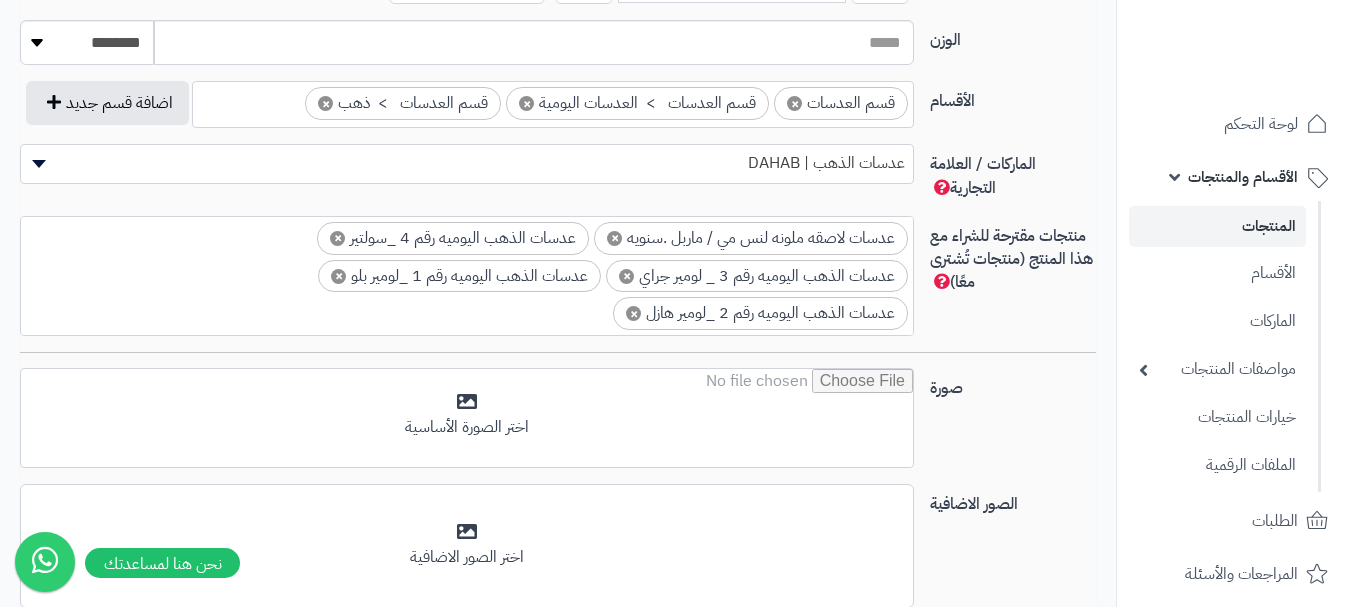 click on "صورة" at bounding box center [1013, 384] 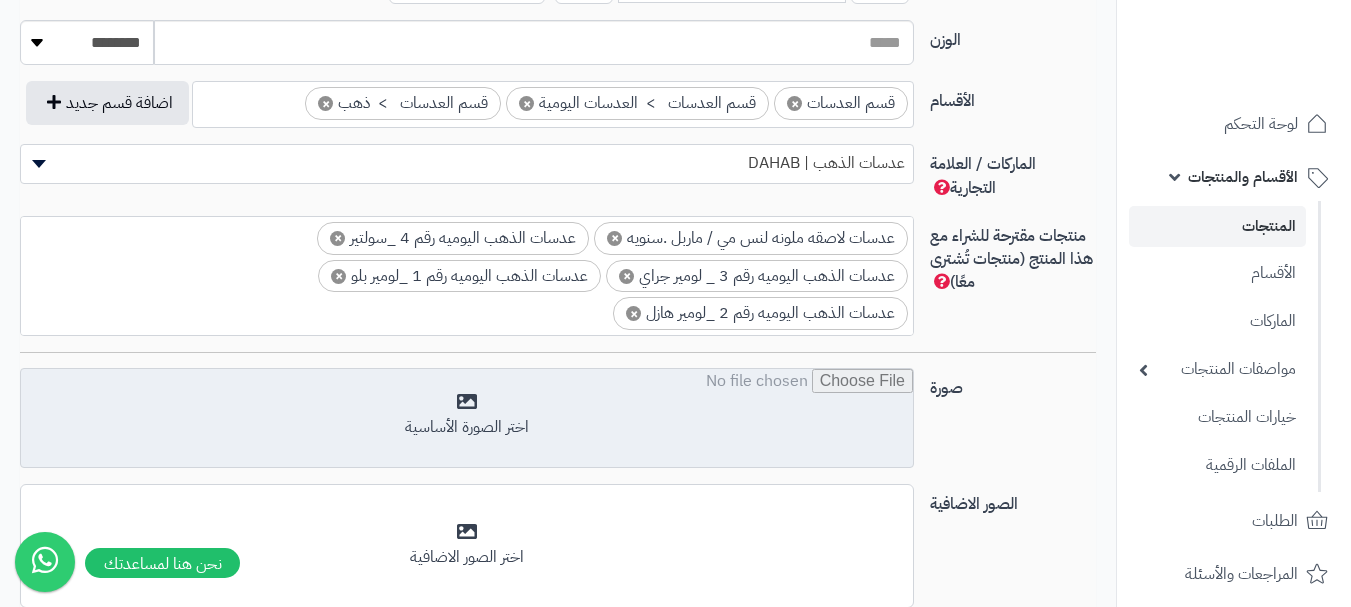 click at bounding box center (467, 419) 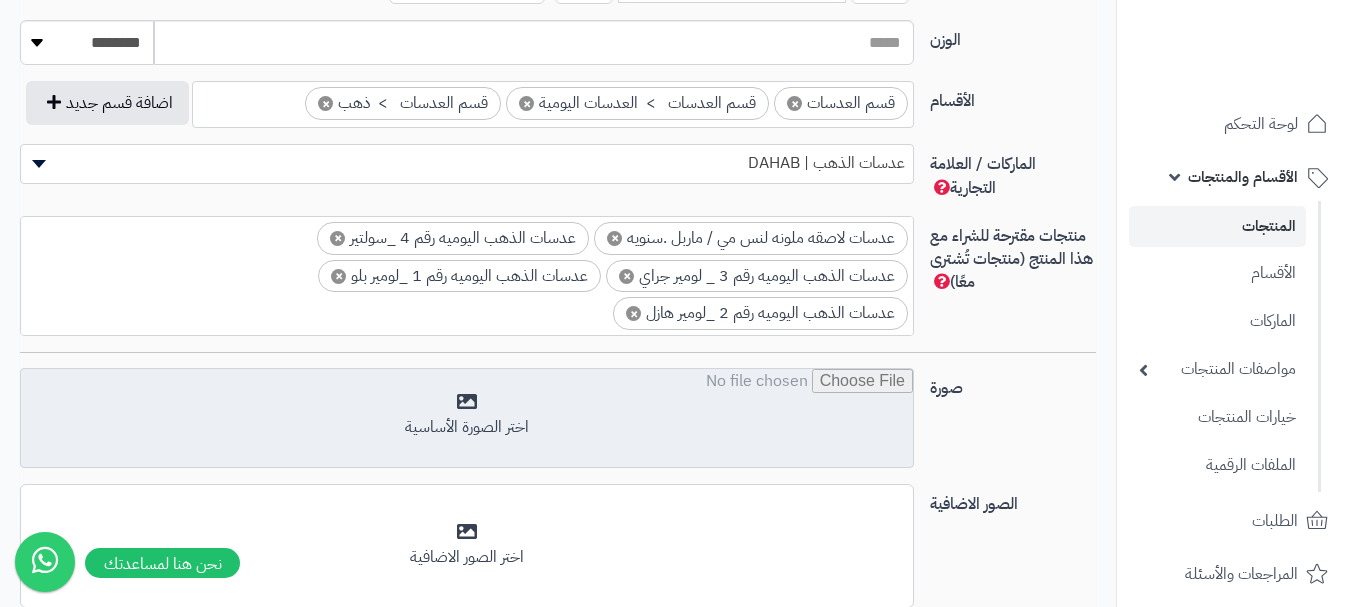 click at bounding box center (467, 419) 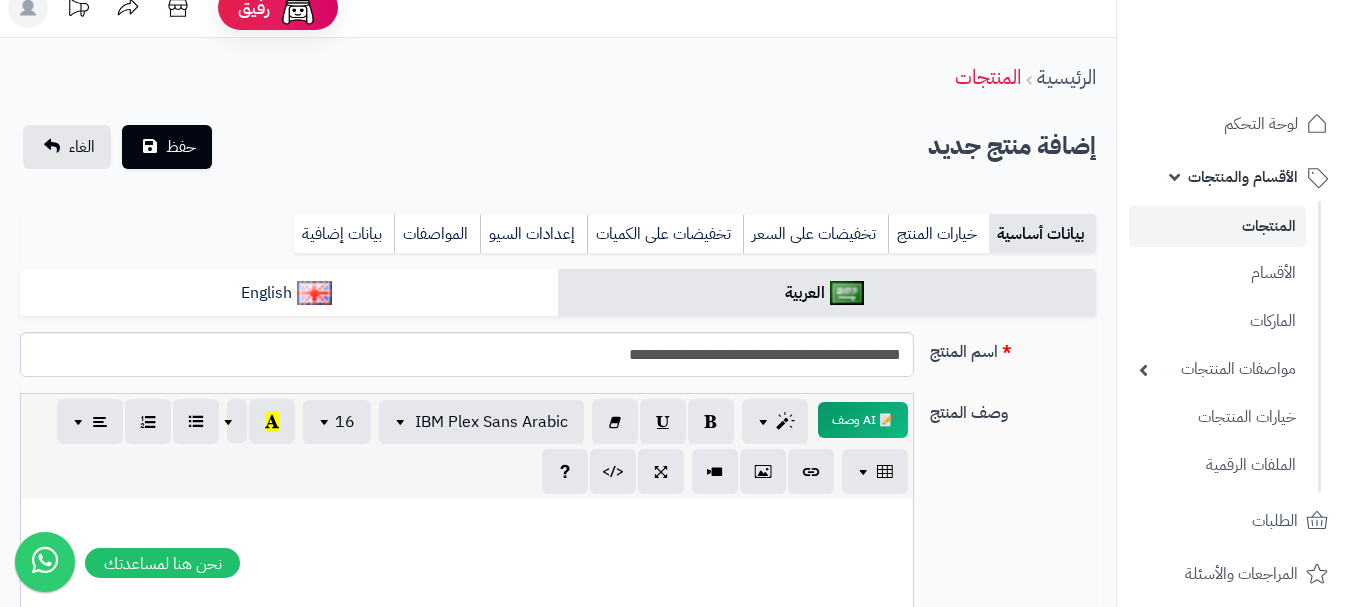 scroll, scrollTop: 0, scrollLeft: 0, axis: both 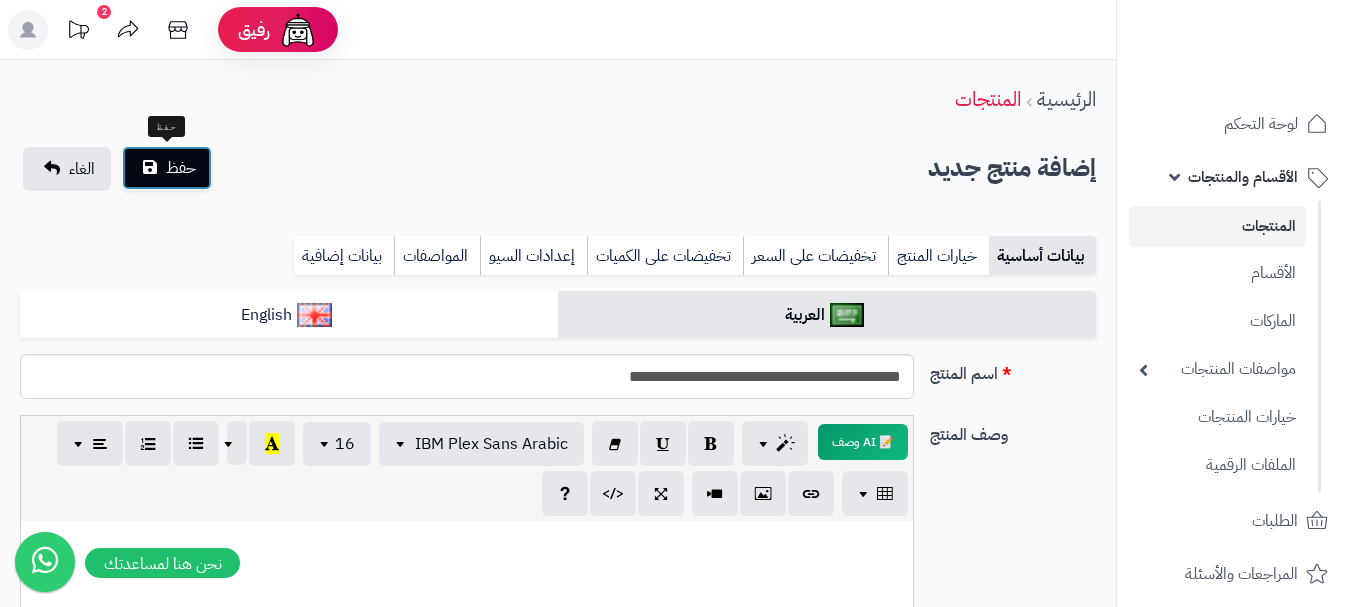 click on "حفظ" at bounding box center (167, 168) 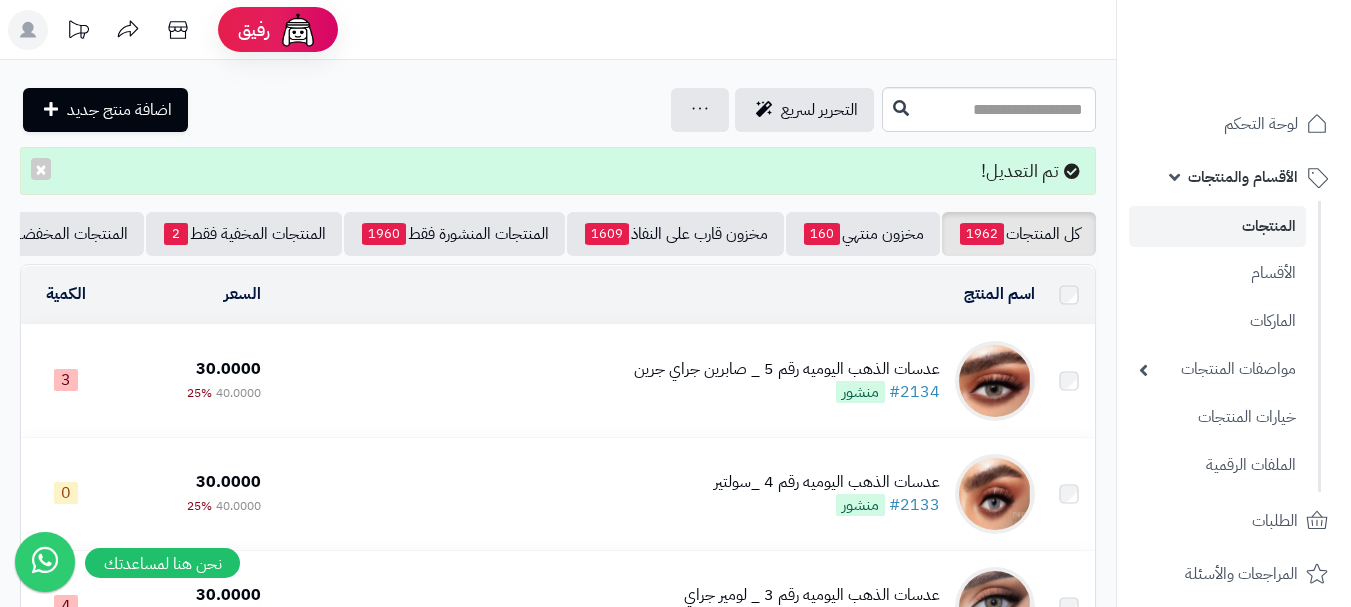 scroll, scrollTop: 0, scrollLeft: 0, axis: both 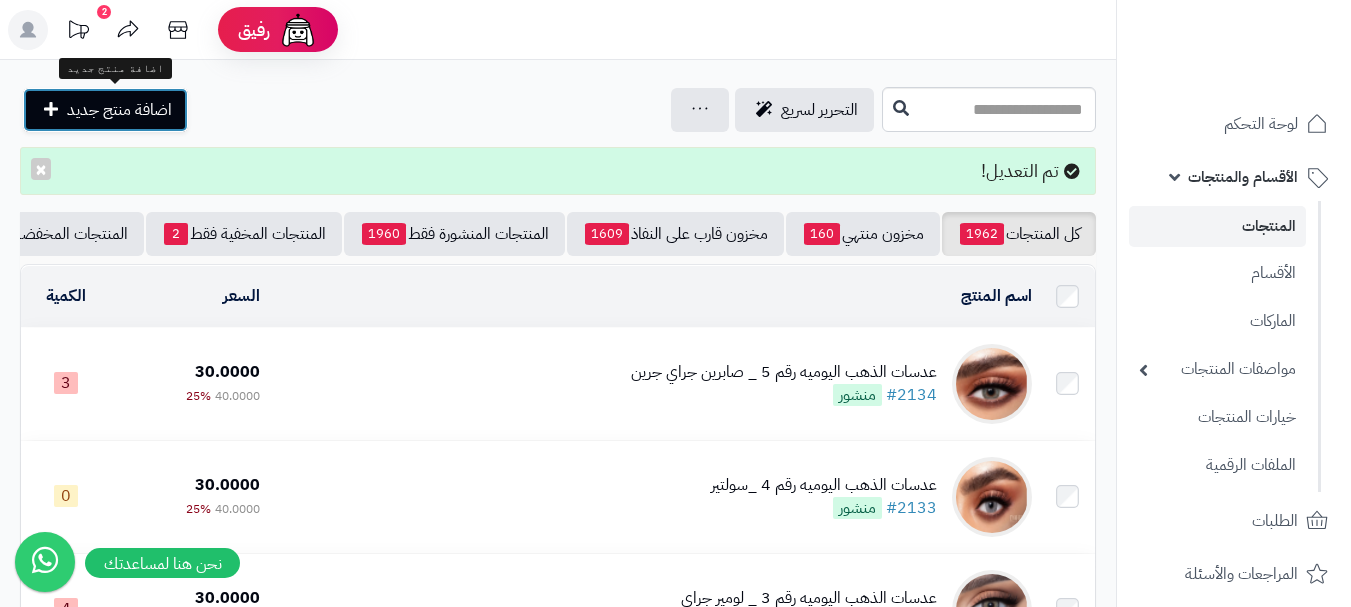 click on "اضافة منتج جديد" at bounding box center (105, 110) 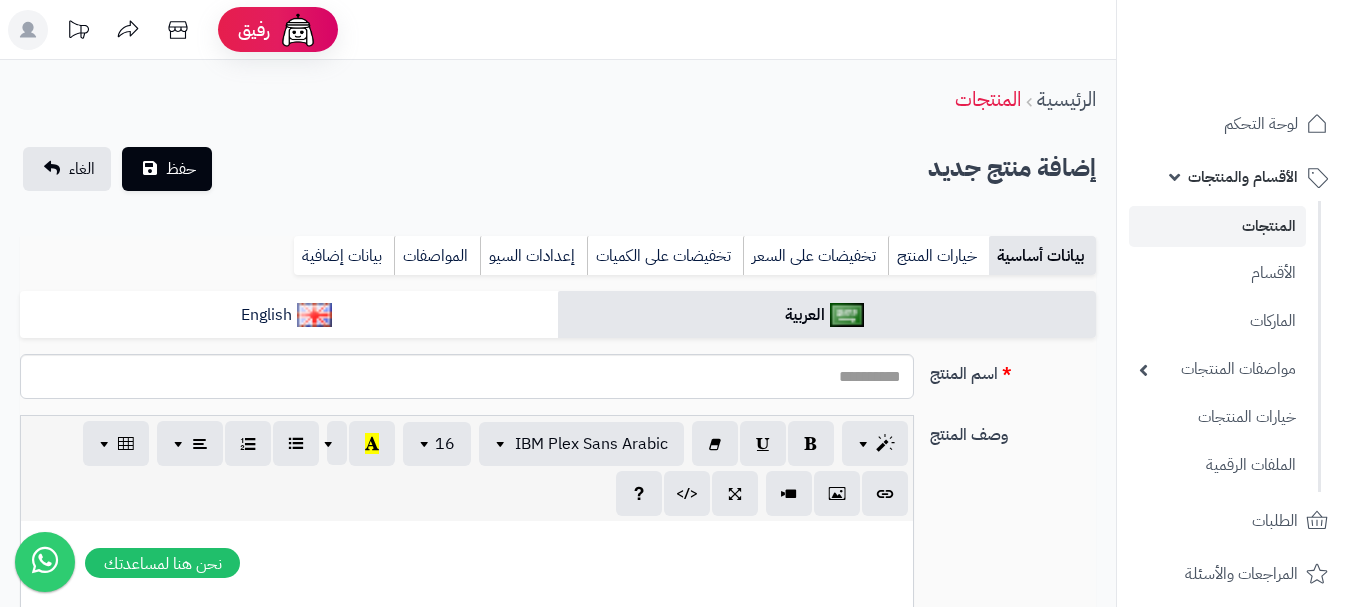 select 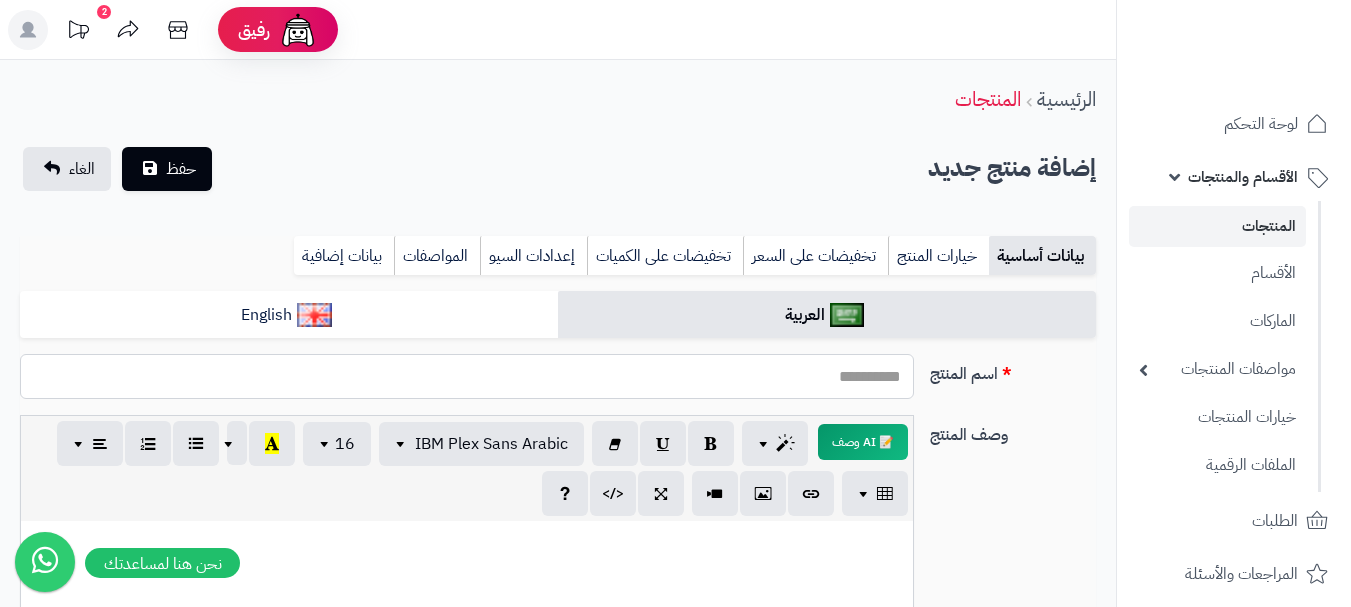 paste on "**********" 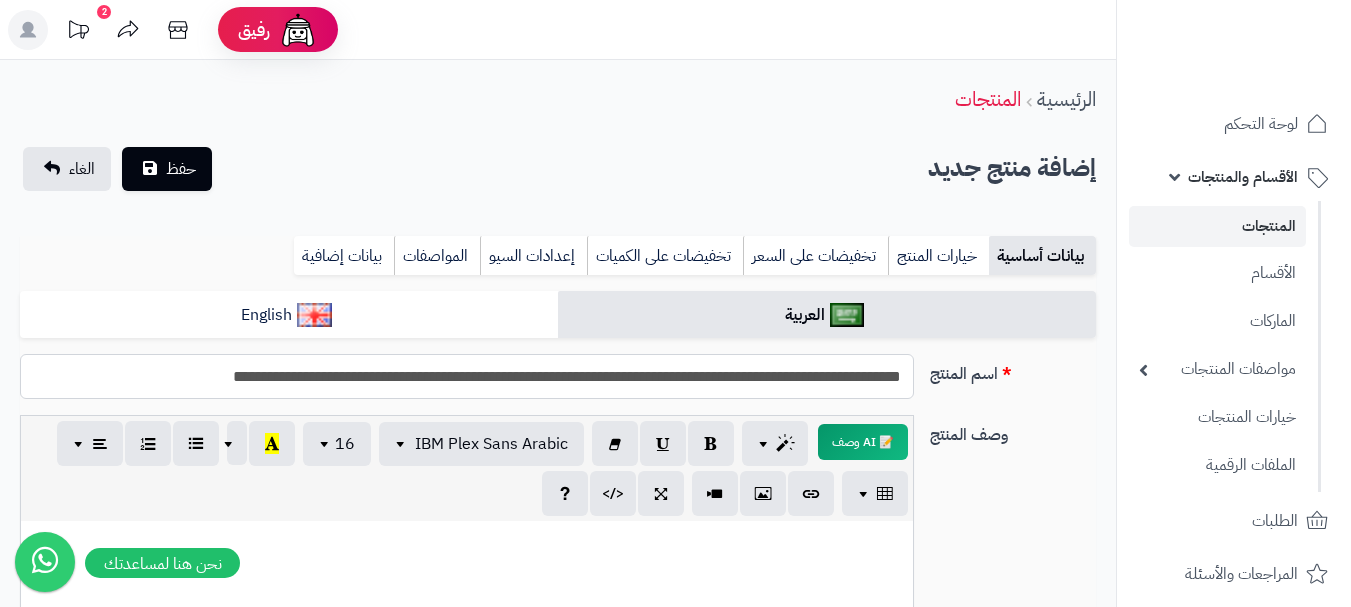 scroll, scrollTop: 0, scrollLeft: 0, axis: both 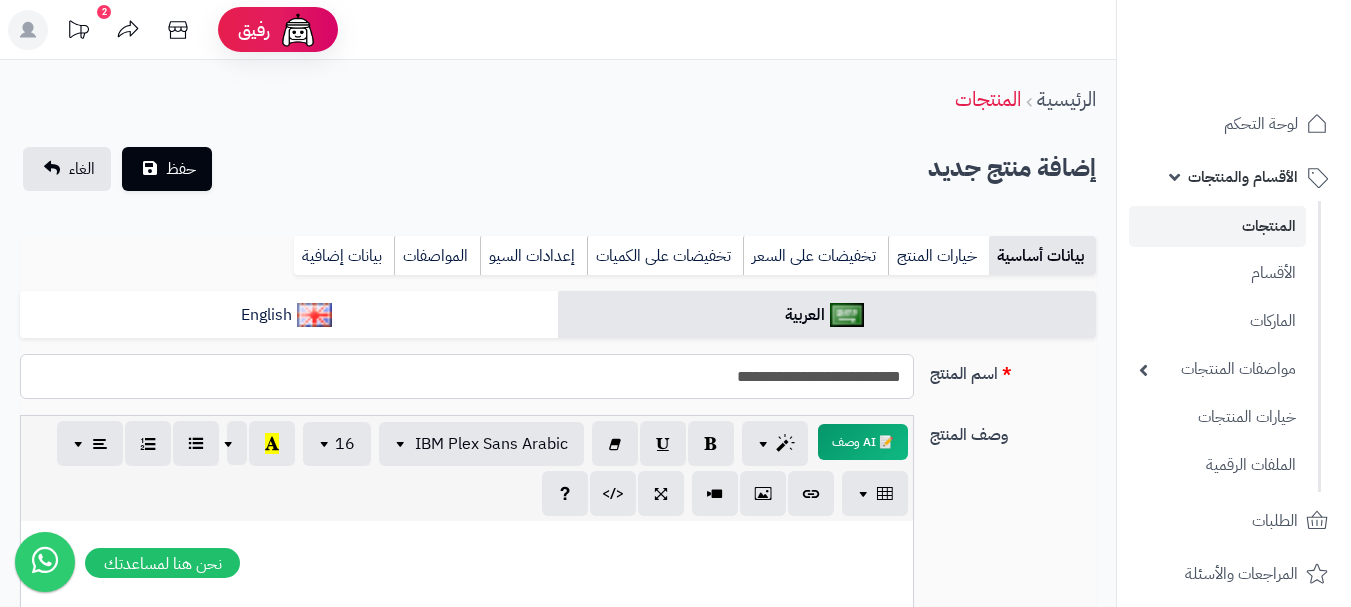 click on "**********" at bounding box center (467, 376) 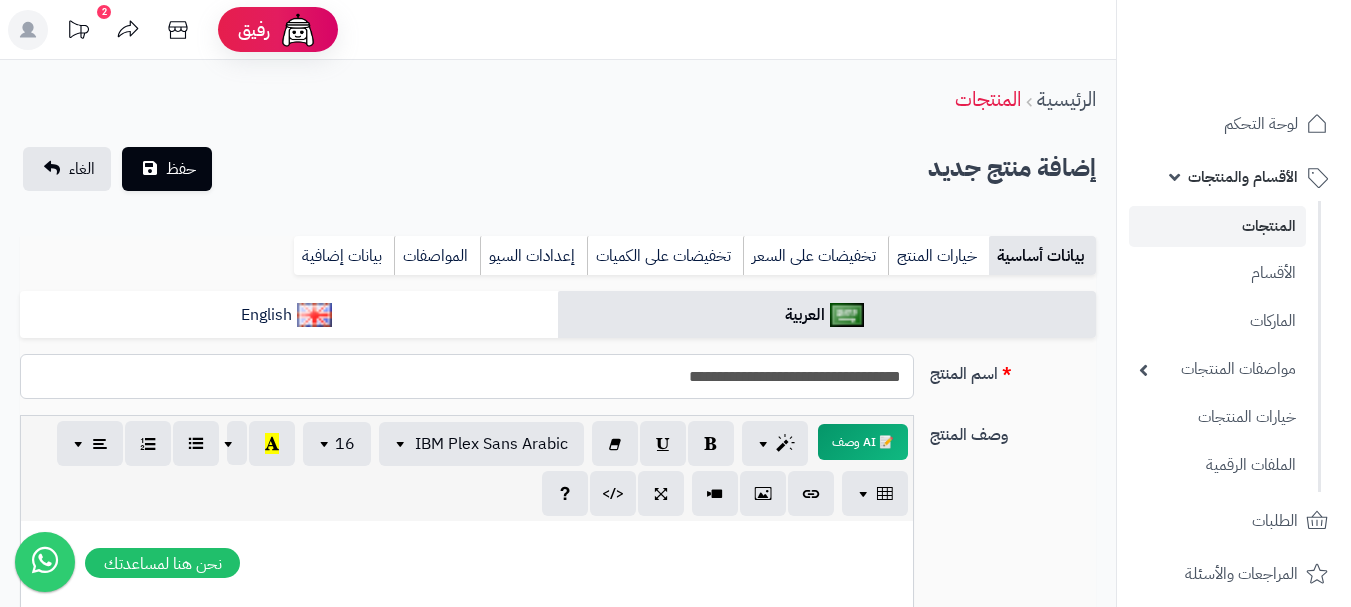 drag, startPoint x: 603, startPoint y: 381, endPoint x: 925, endPoint y: 403, distance: 322.75067 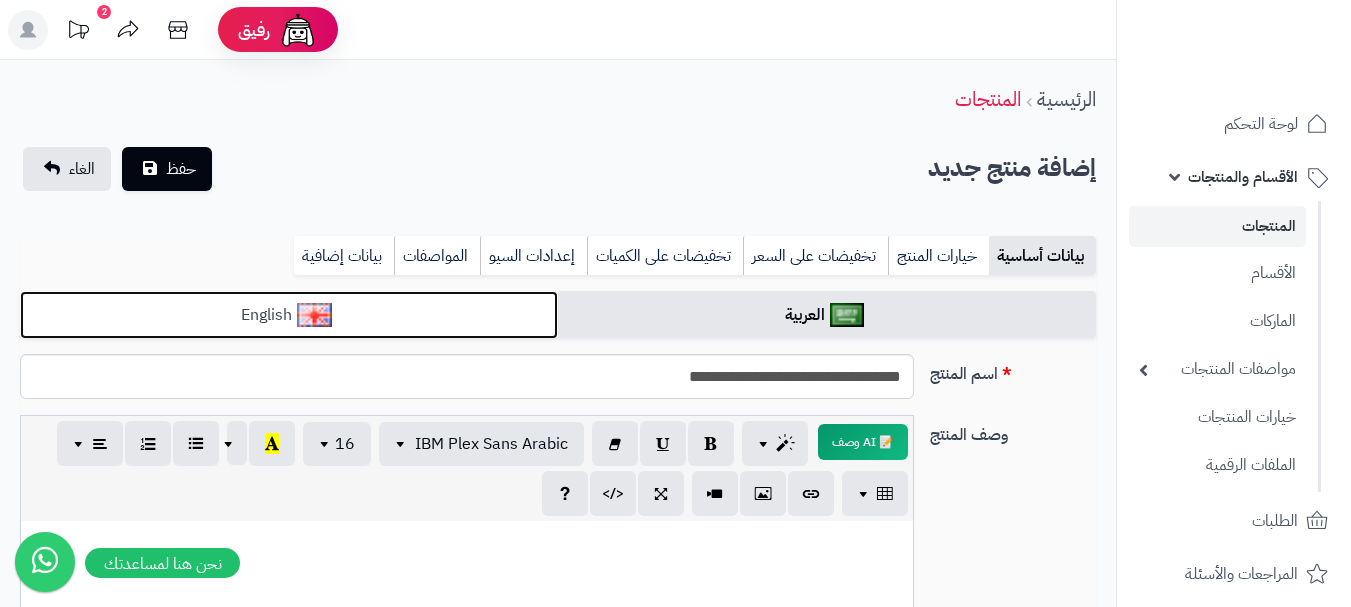 click on "English" at bounding box center [289, 315] 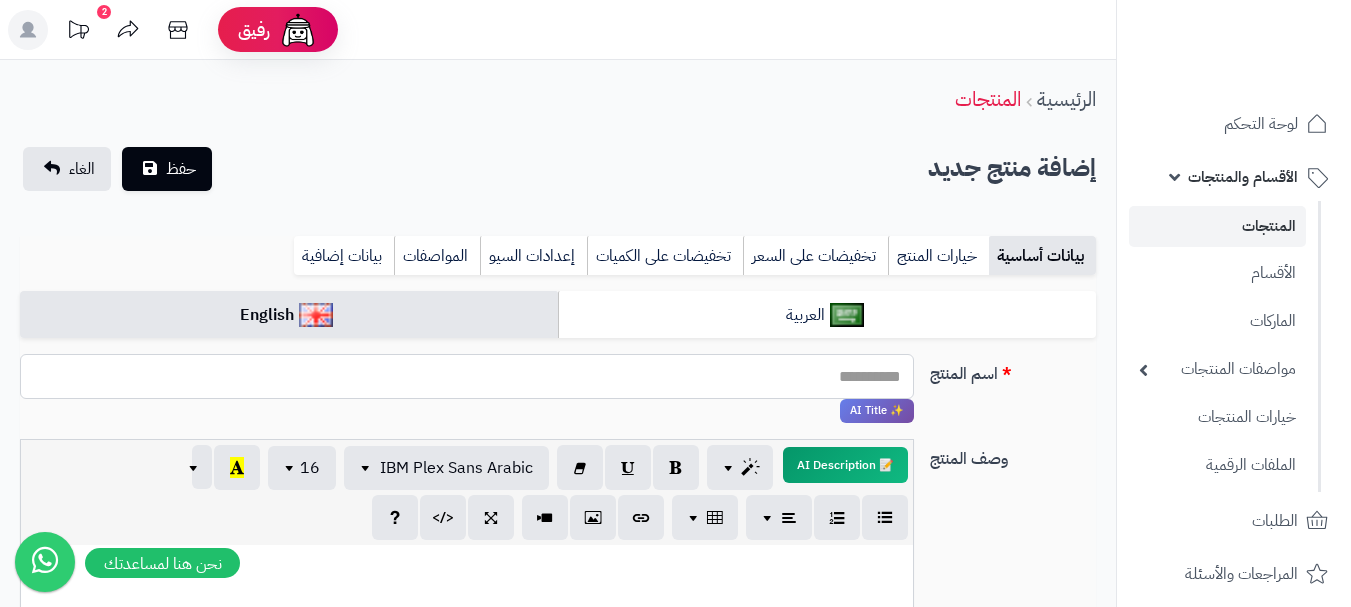 paste on "**********" 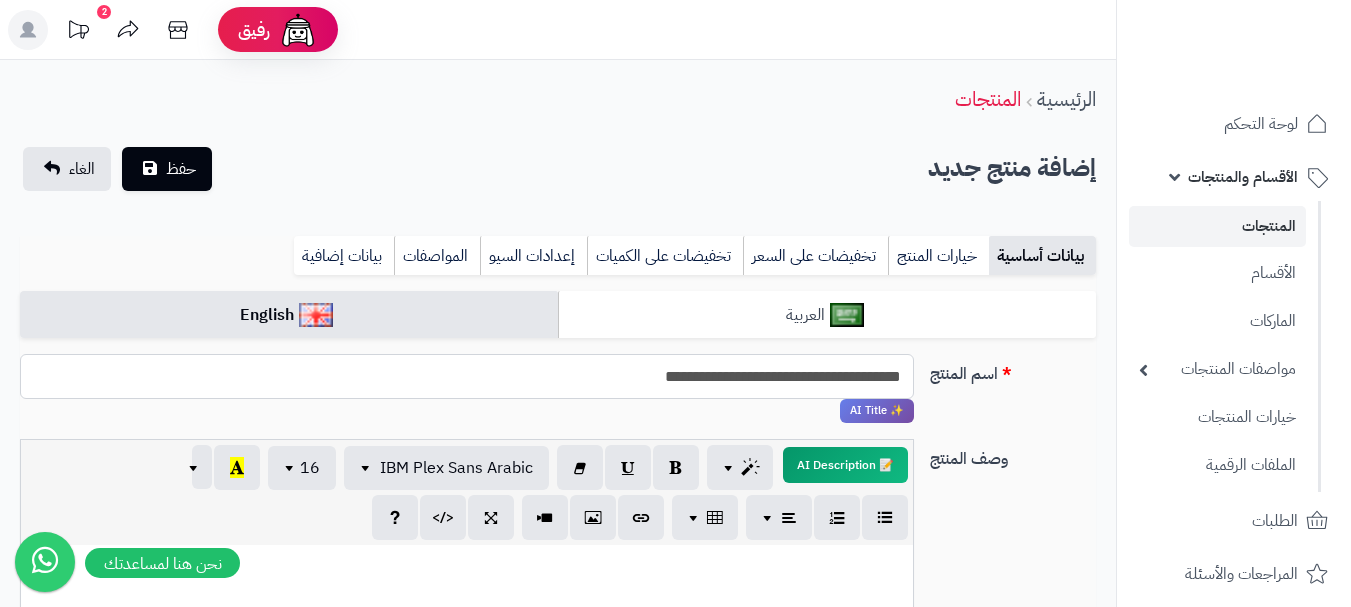 type on "**********" 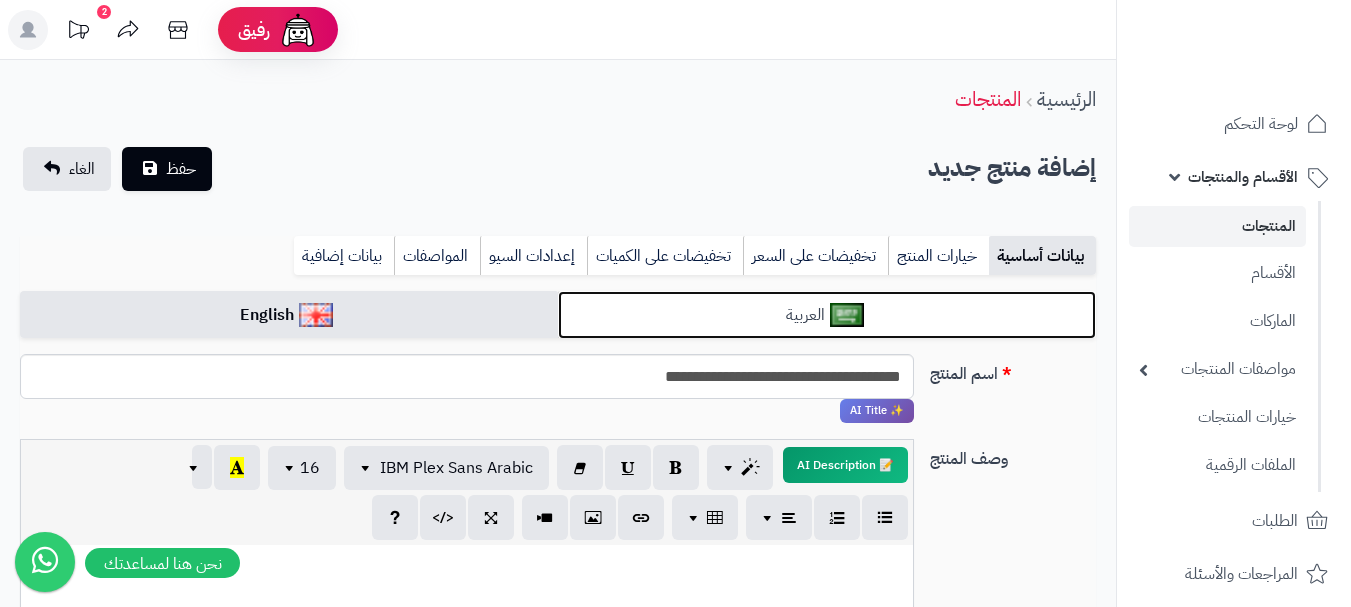 click on "العربية" at bounding box center [827, 315] 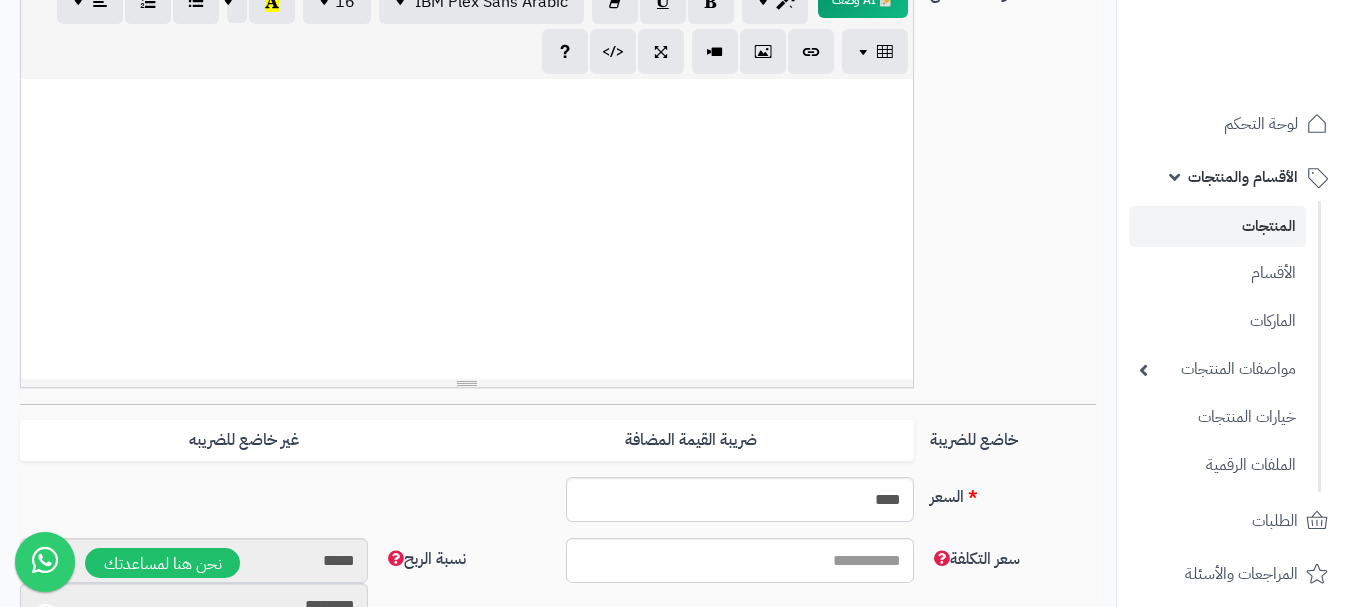 scroll, scrollTop: 600, scrollLeft: 0, axis: vertical 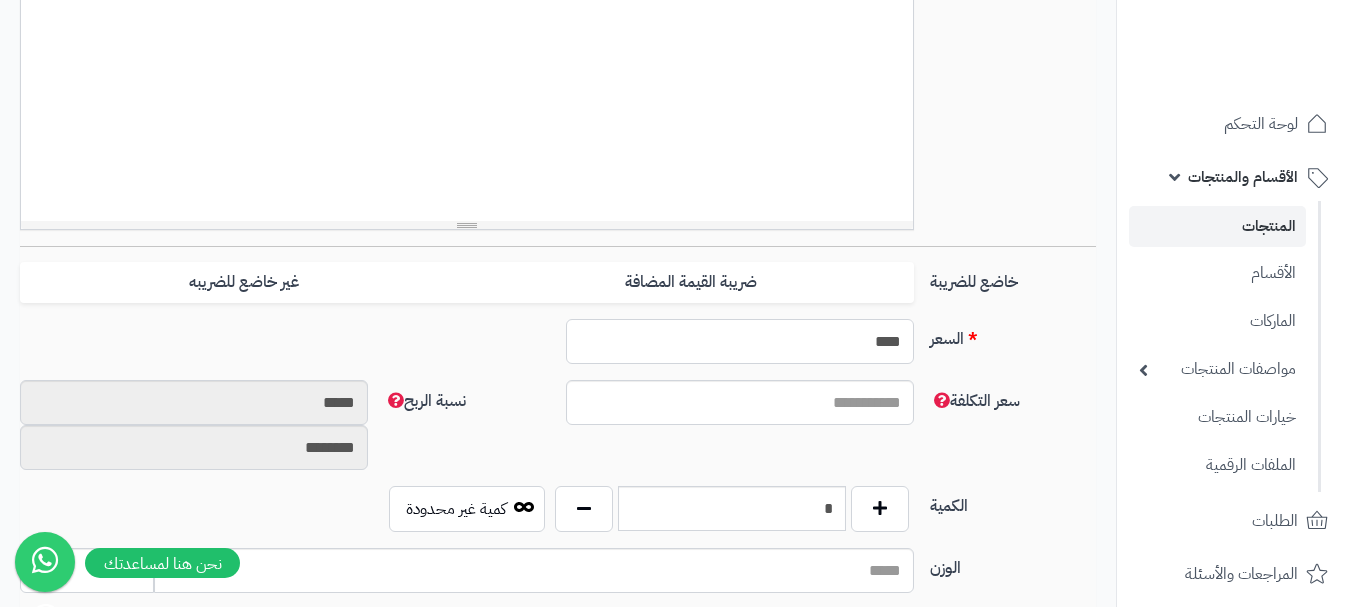 click on "****" at bounding box center [740, 341] 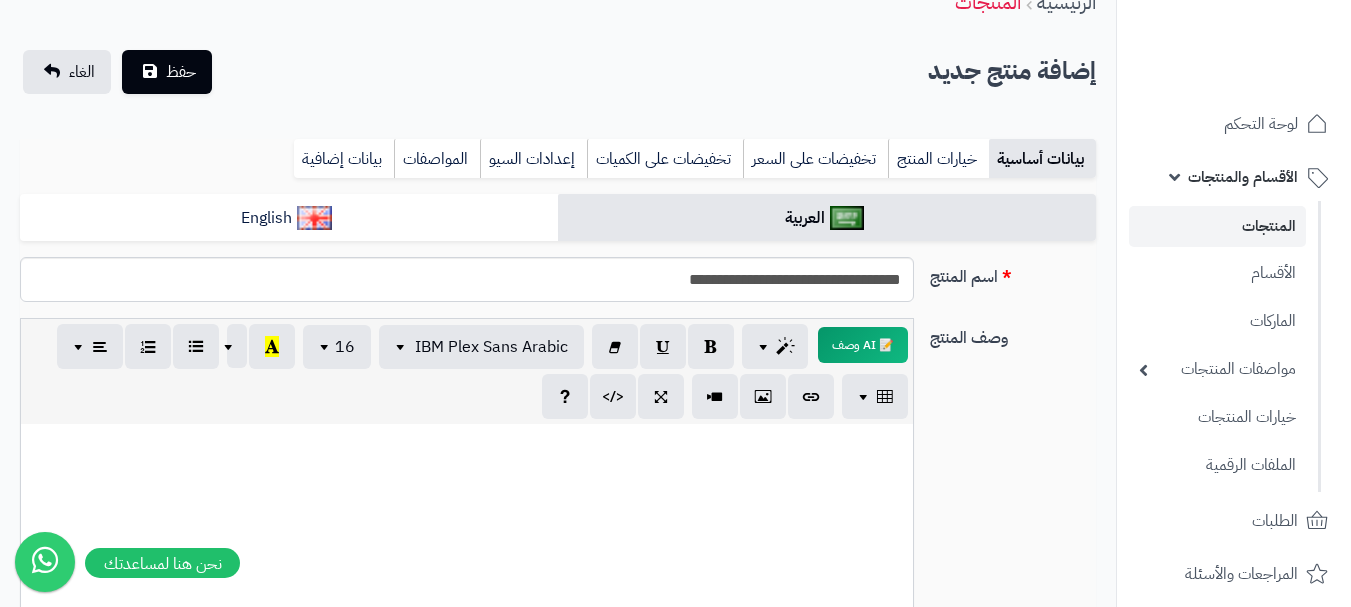scroll, scrollTop: 0, scrollLeft: 0, axis: both 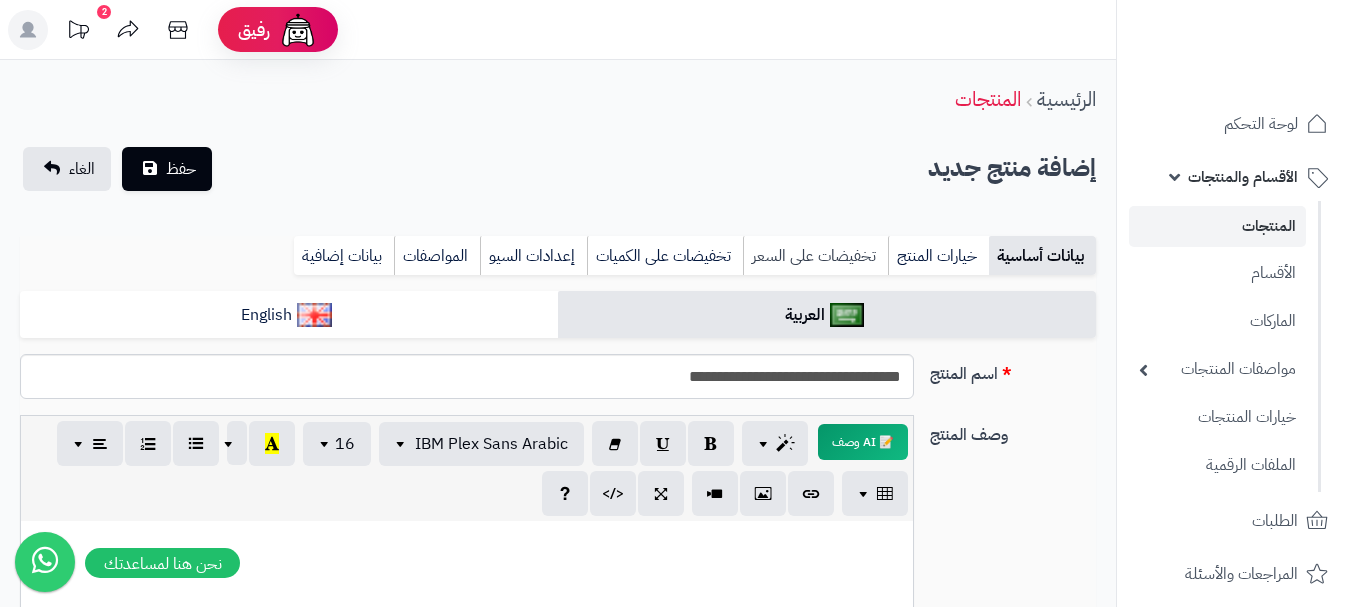 type on "**" 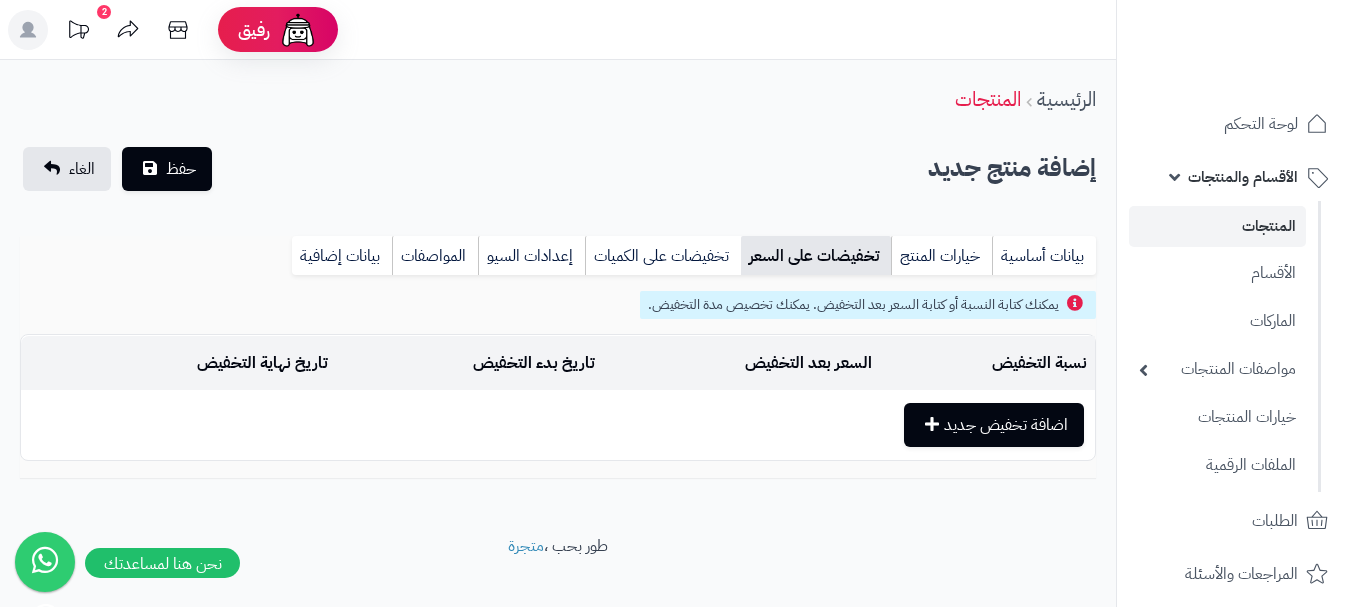 click on "السعر بعد التخفيض" at bounding box center [741, 363] 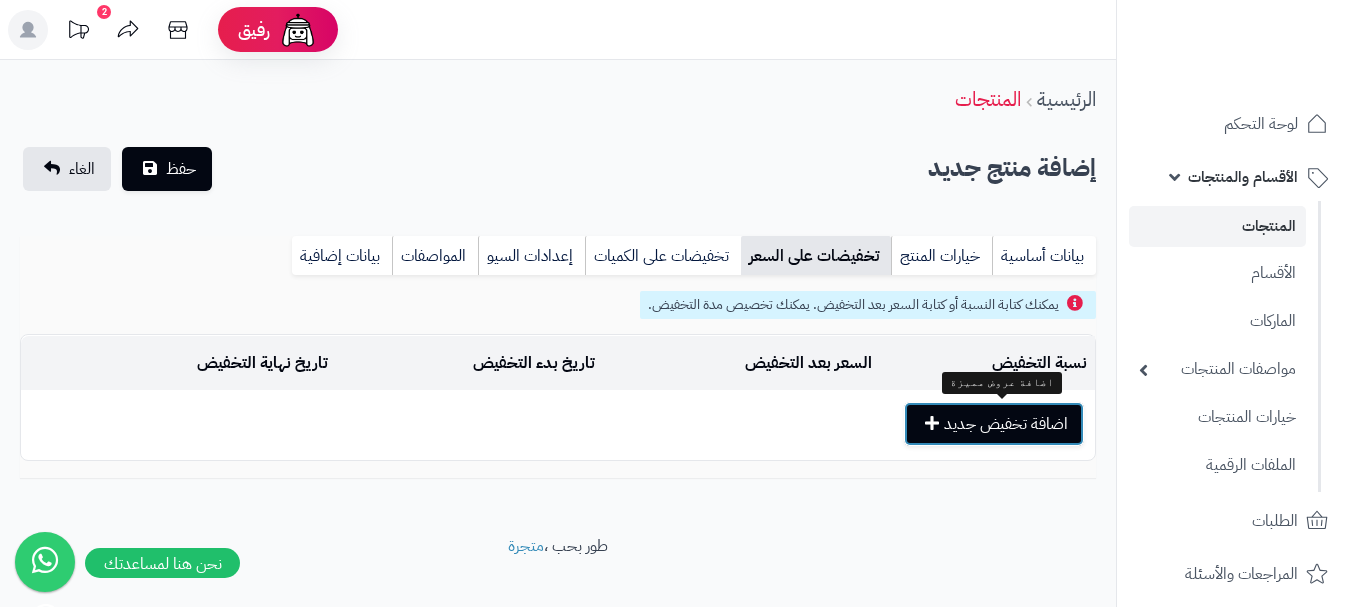 click on "اضافة تخفيض جديد" at bounding box center [994, 424] 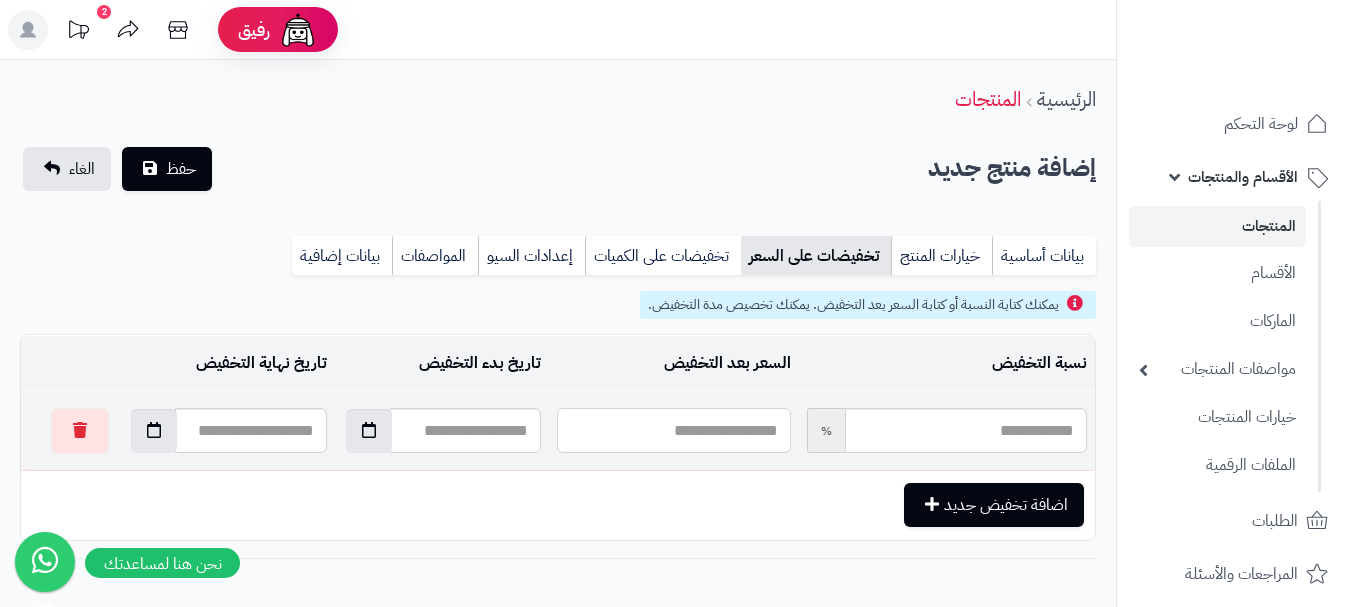 click at bounding box center [673, 430] 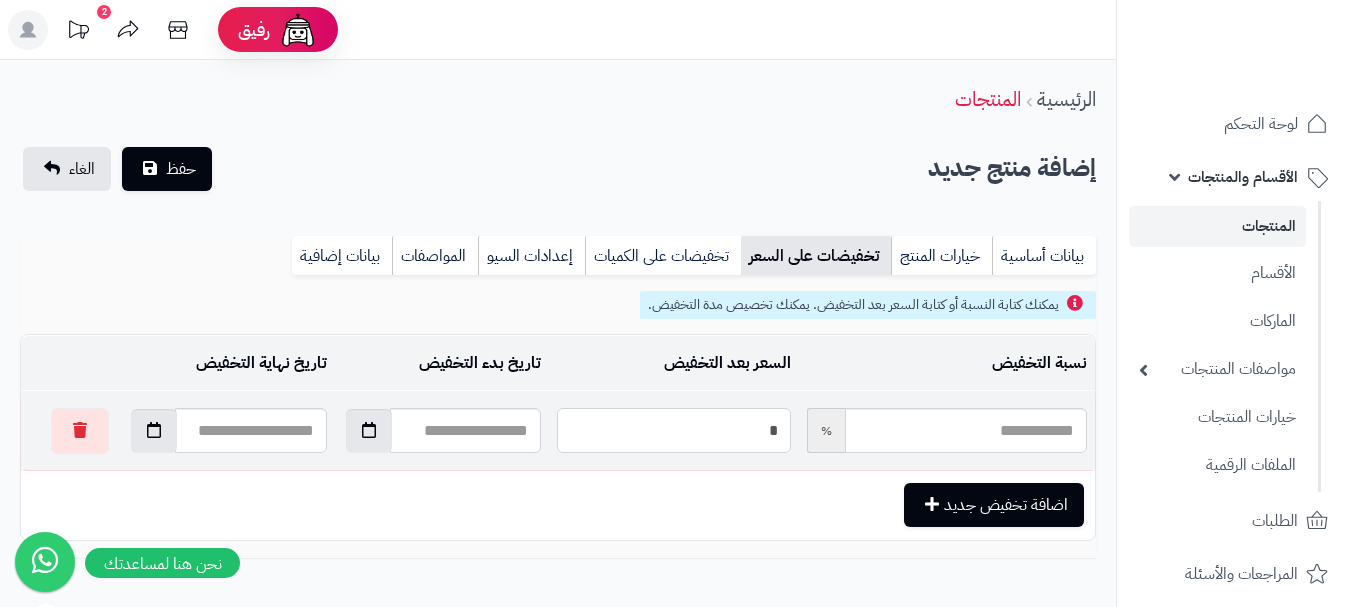type on "**" 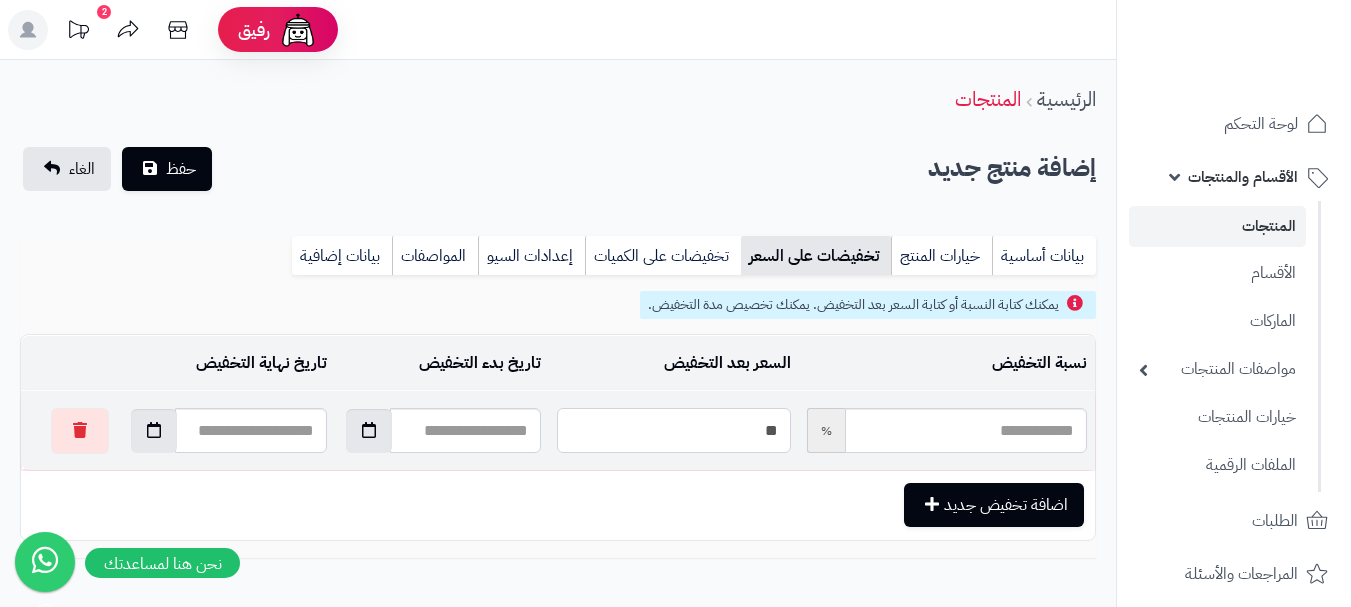 type on "*****" 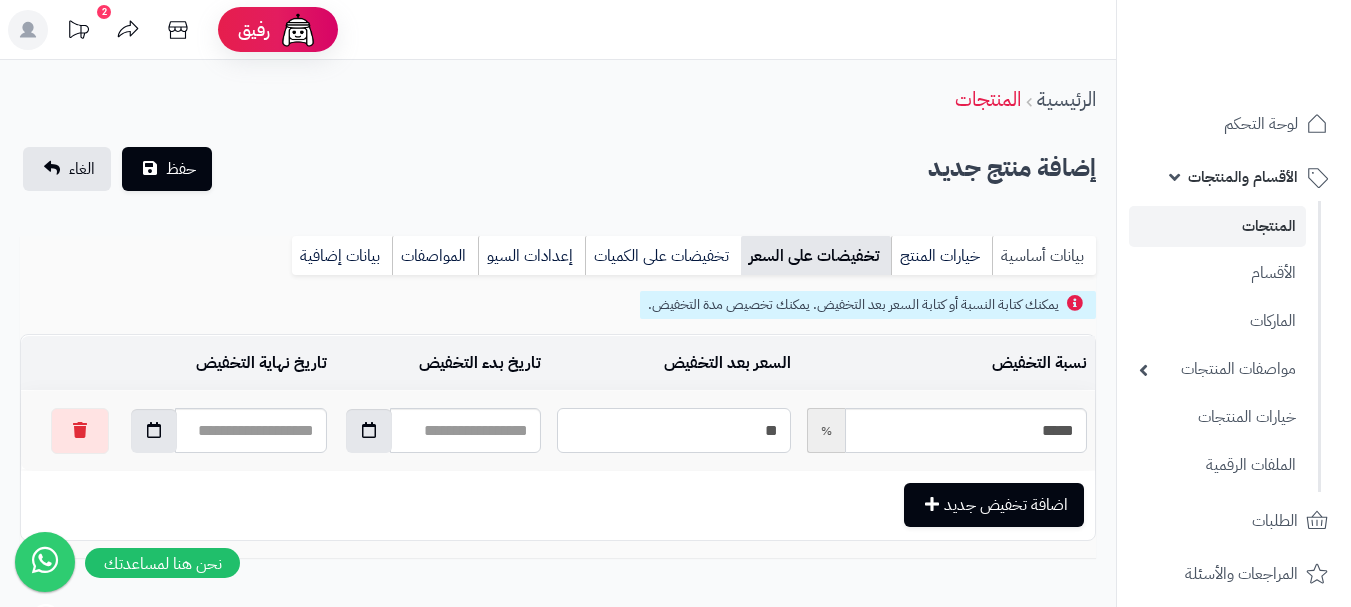 type on "**" 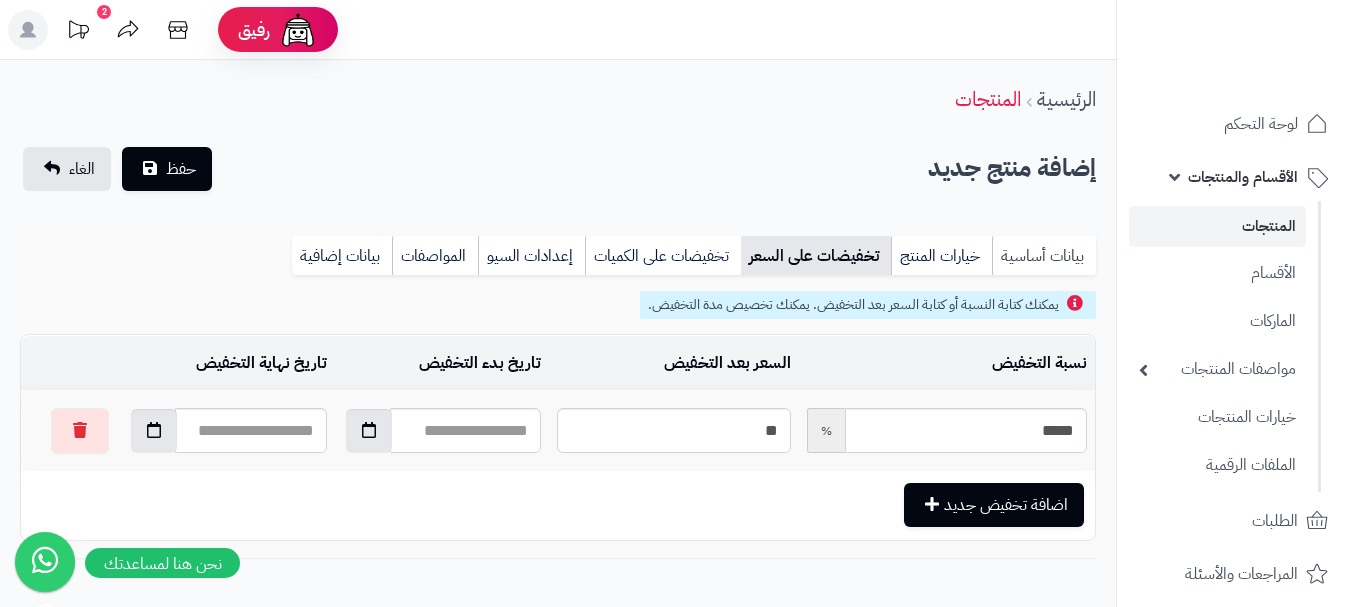 click on "بيانات أساسية" at bounding box center (1044, 256) 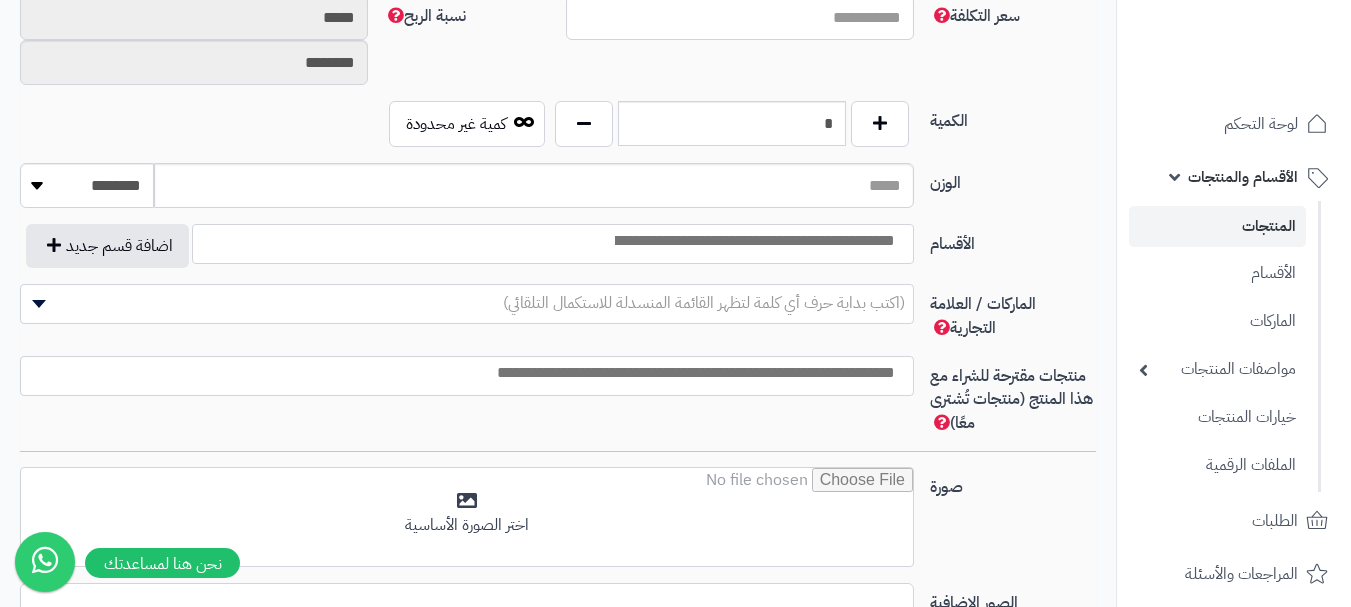 scroll, scrollTop: 1000, scrollLeft: 0, axis: vertical 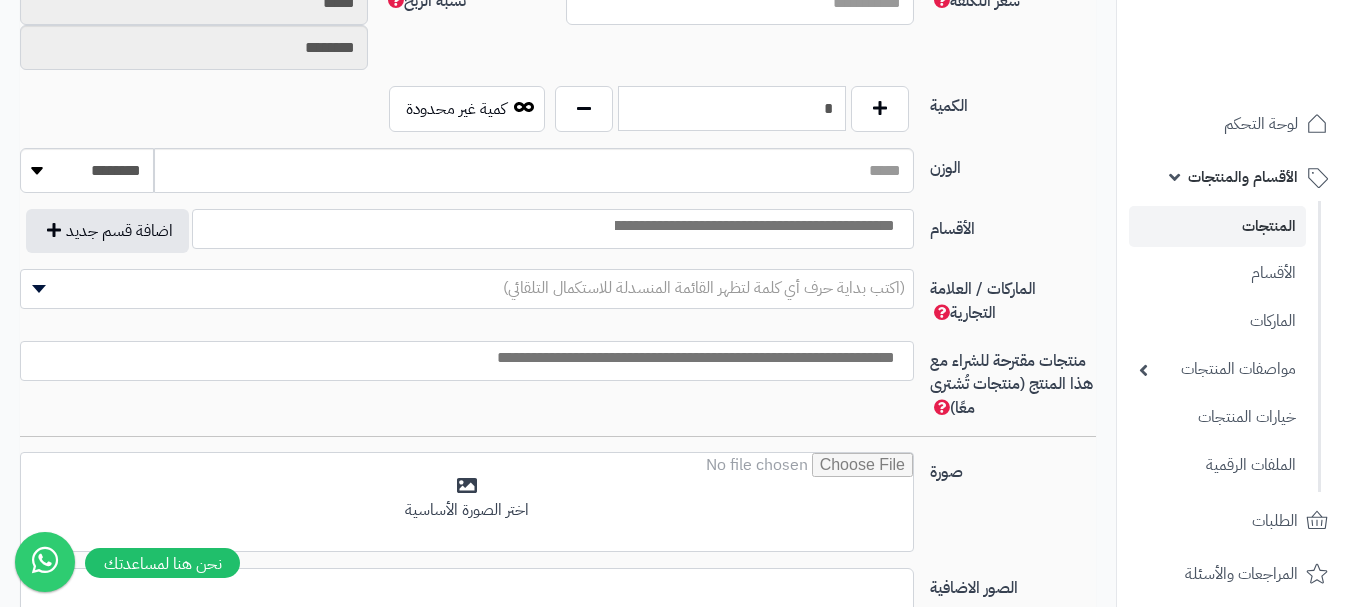 click on "*" at bounding box center (732, 108) 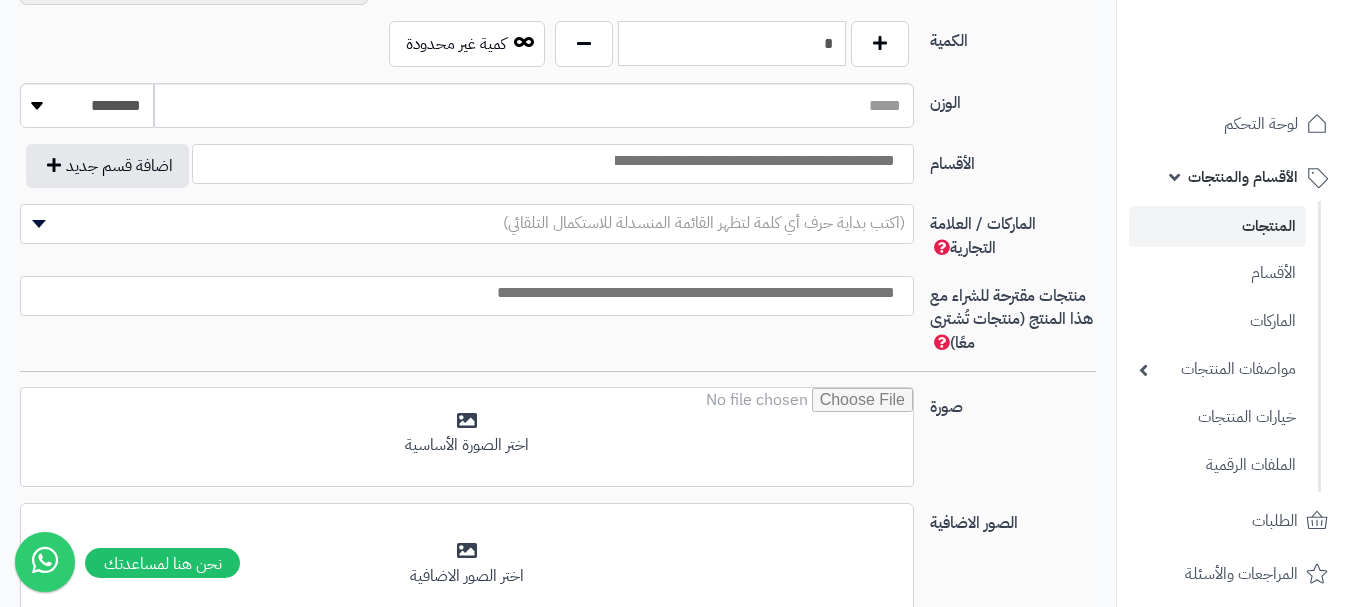 scroll, scrollTop: 1100, scrollLeft: 0, axis: vertical 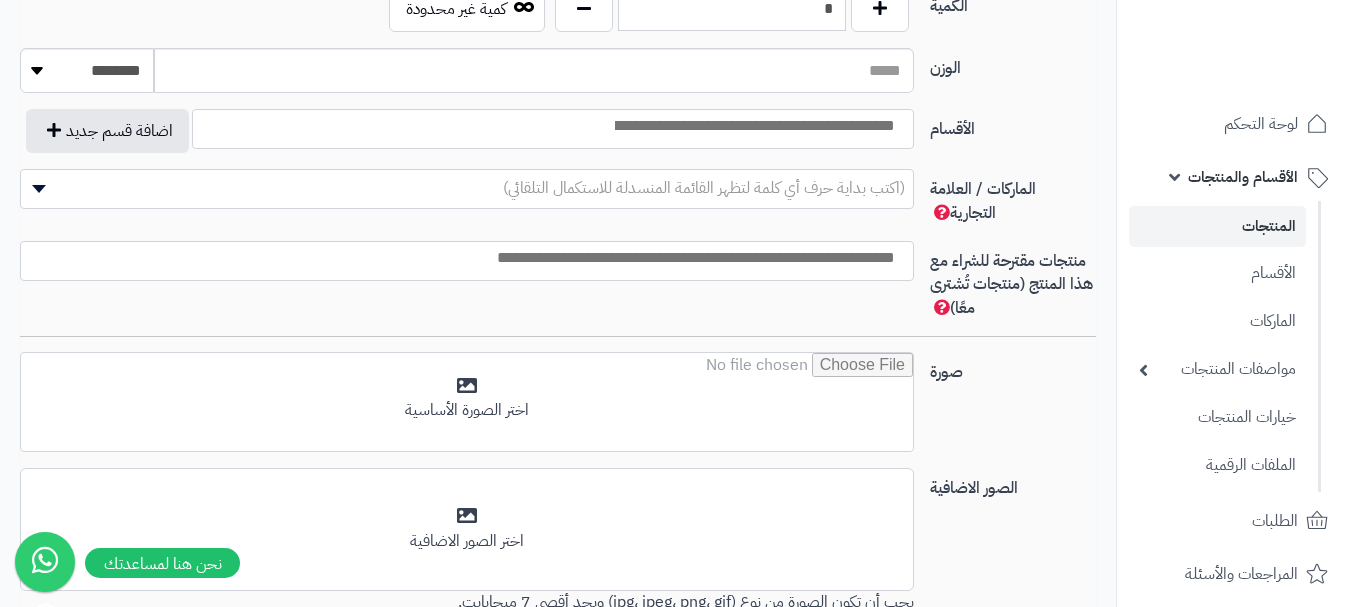 type on "*" 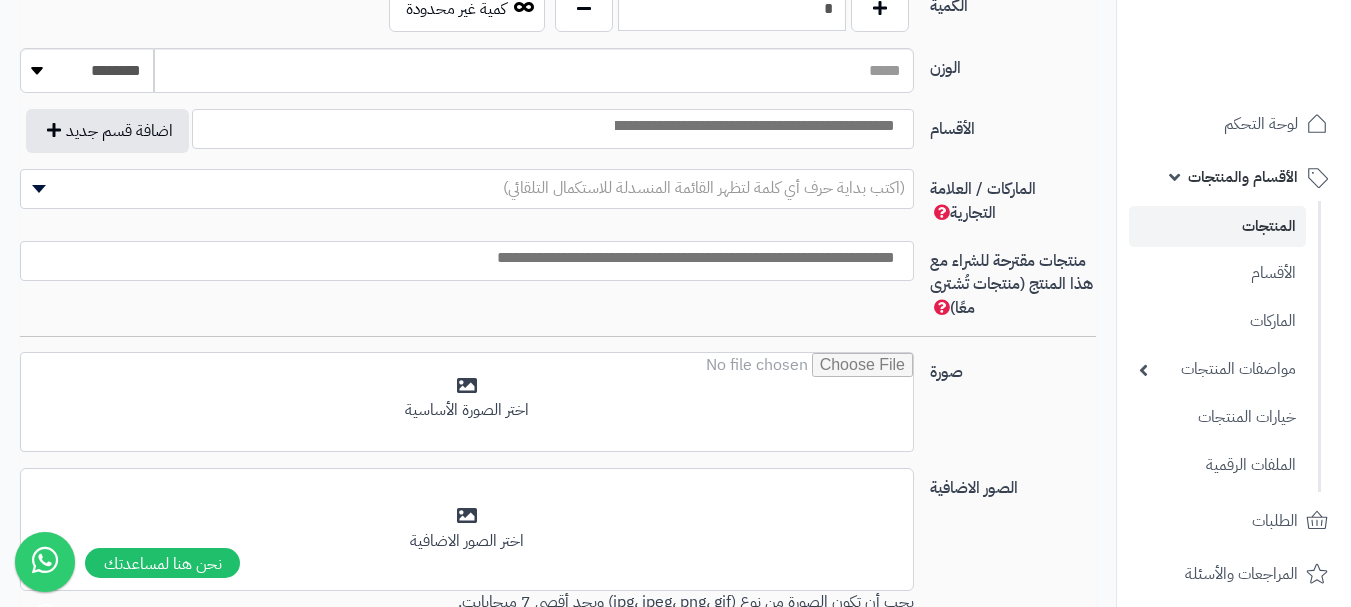 click at bounding box center [753, 126] 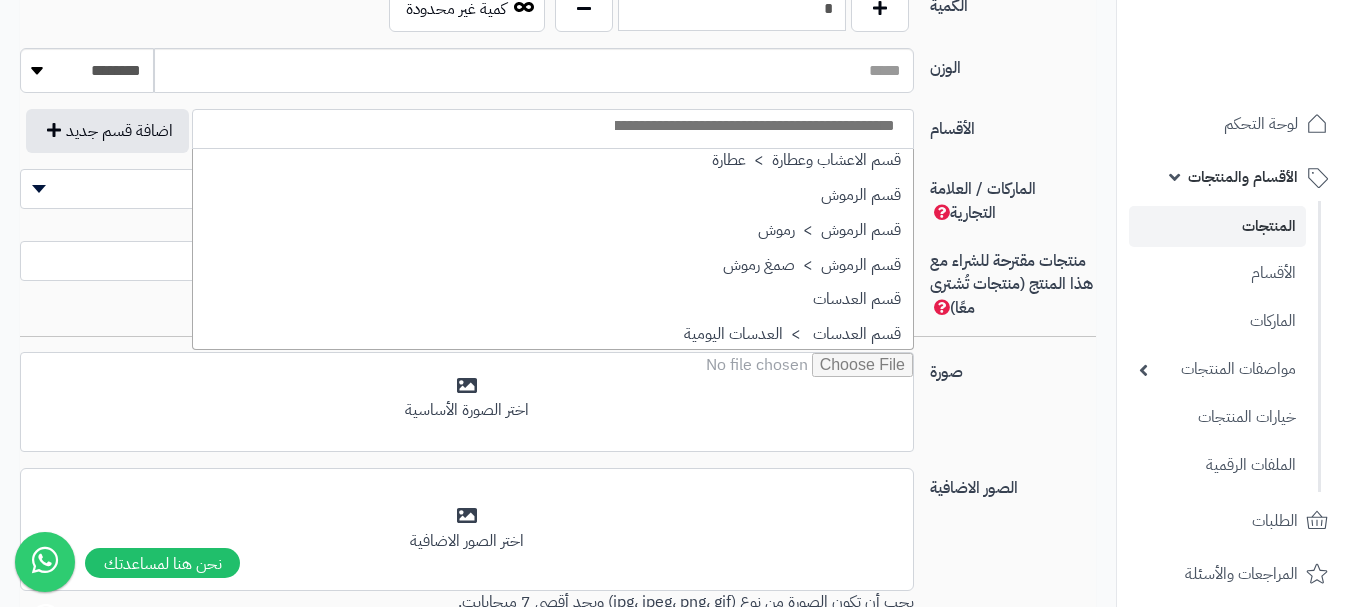 scroll, scrollTop: 1500, scrollLeft: 0, axis: vertical 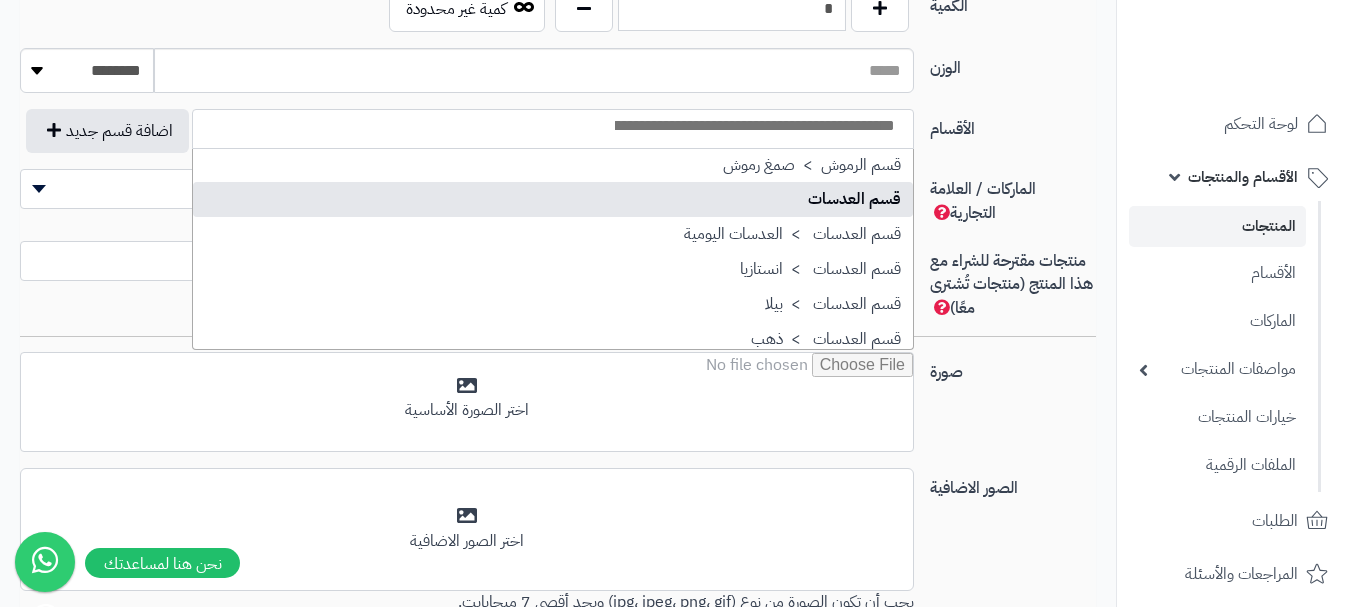 select on "**" 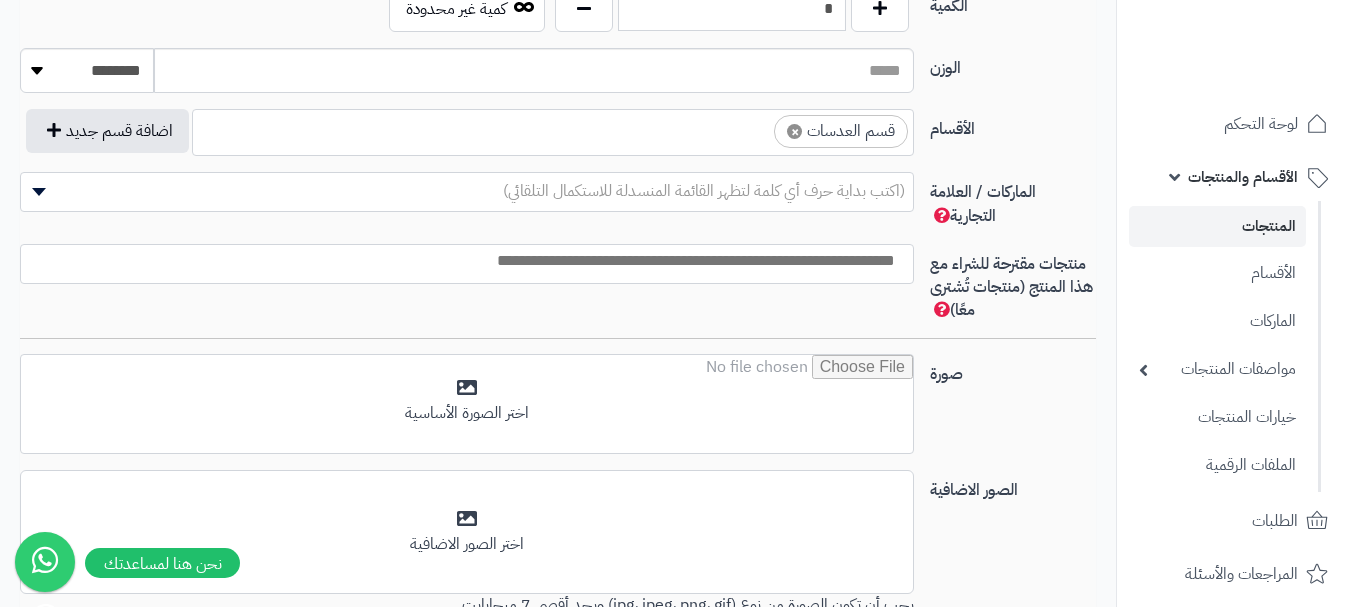 click on "× قسم العدسات" at bounding box center (553, 129) 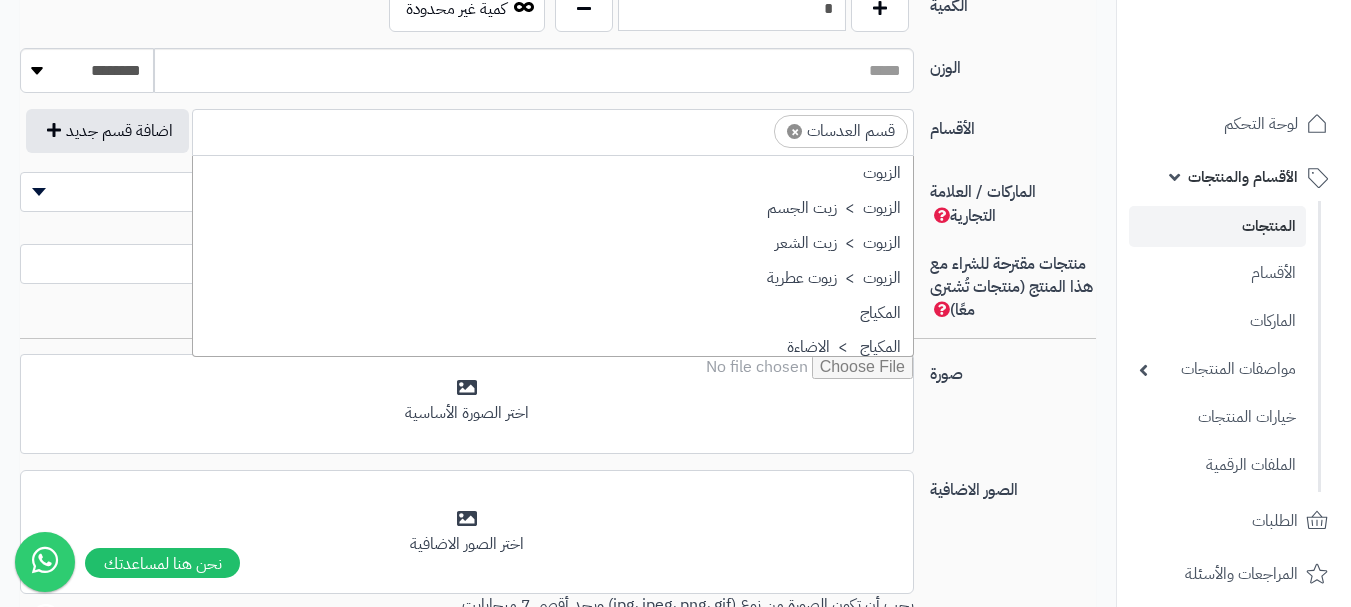 scroll, scrollTop: 1498, scrollLeft: 0, axis: vertical 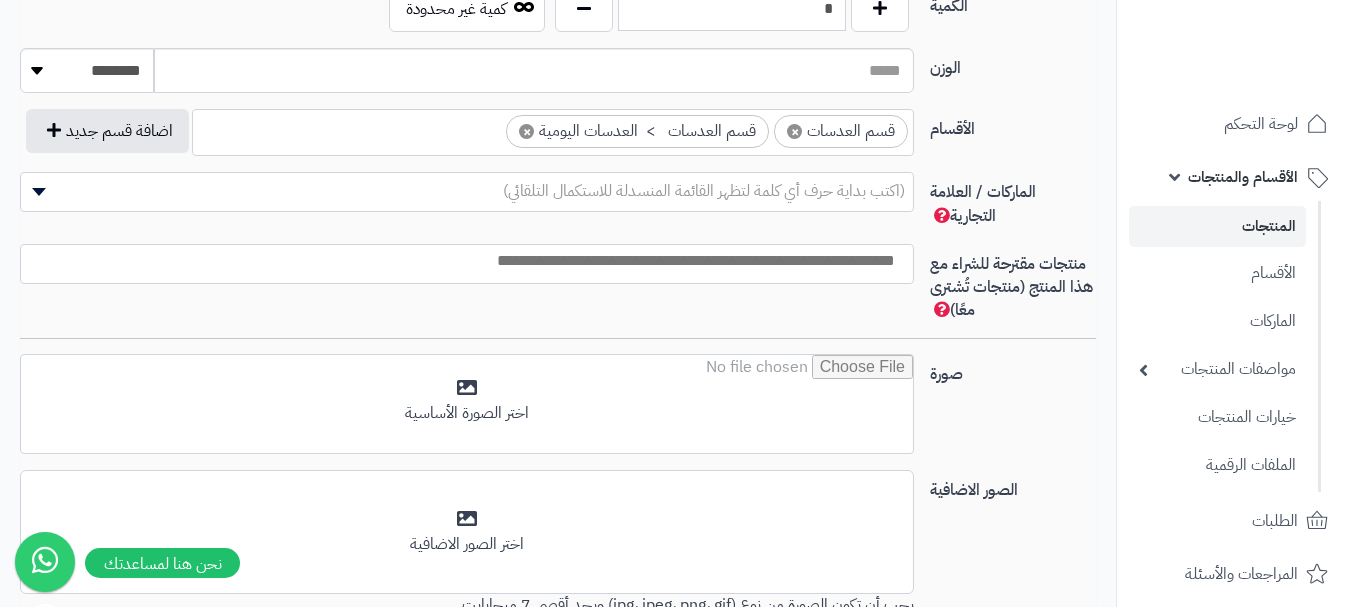 click at bounding box center [488, 126] 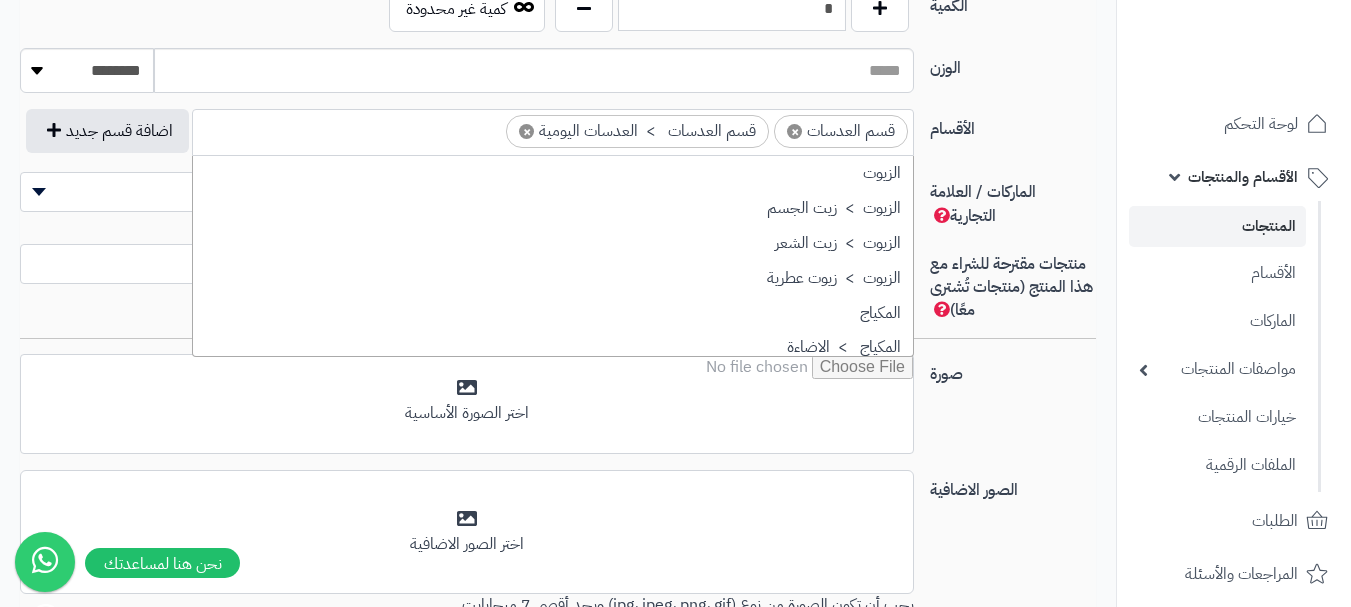 scroll, scrollTop: 1498, scrollLeft: 0, axis: vertical 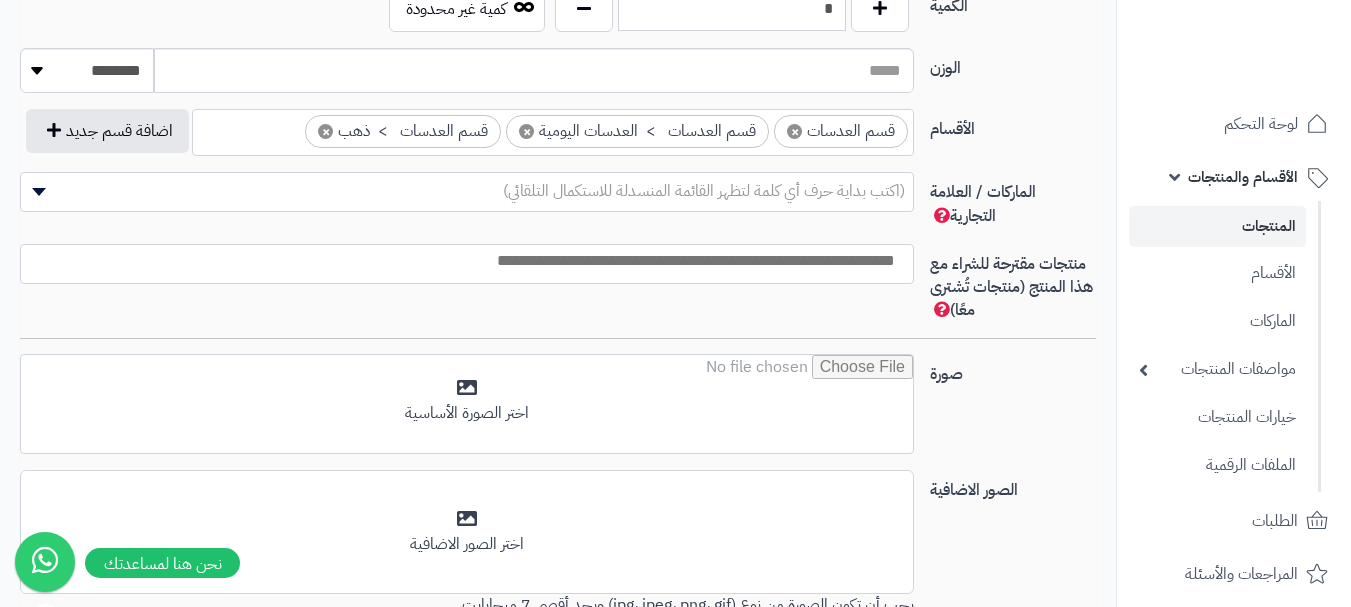 click on "(اكتب بداية حرف أي كلمة لتظهر القائمة المنسدلة للاستكمال التلقائي)" at bounding box center (704, 191) 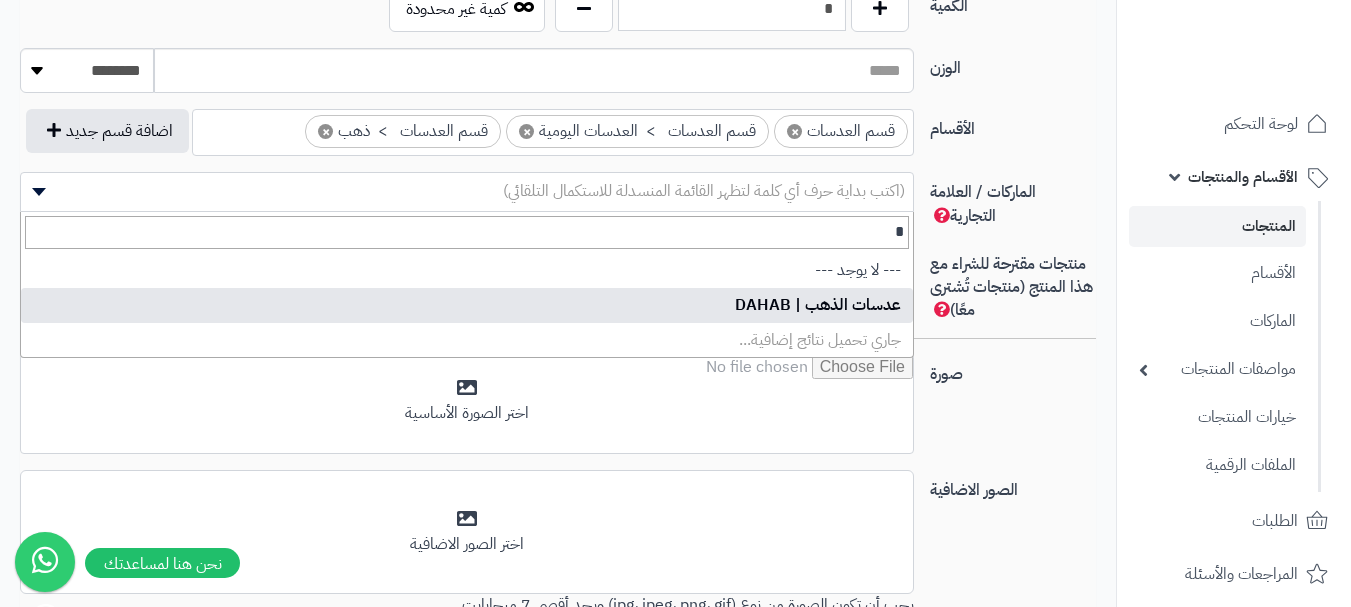 type on "*" 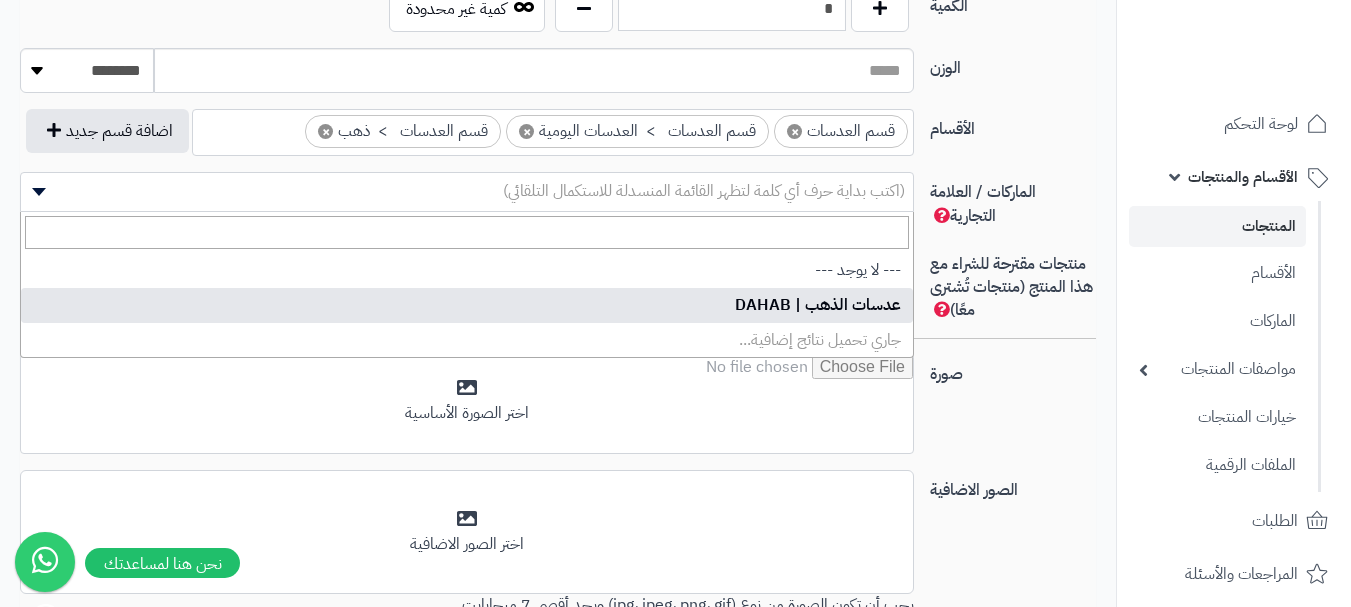 select on "***" 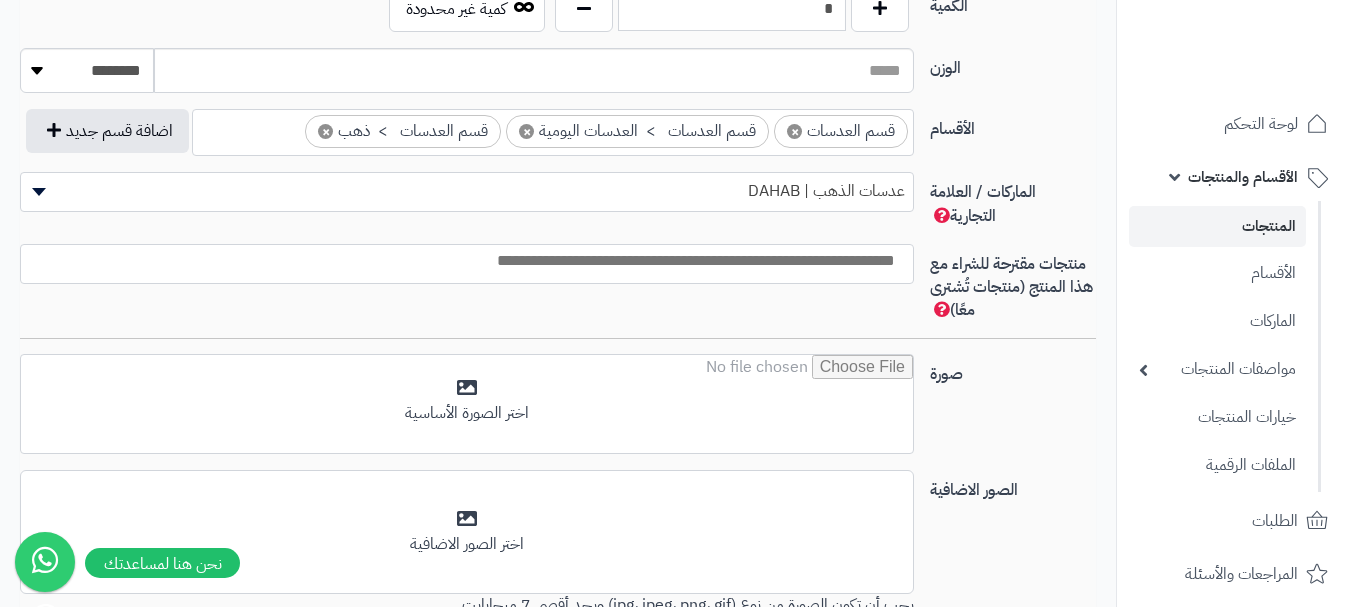 click at bounding box center (462, 261) 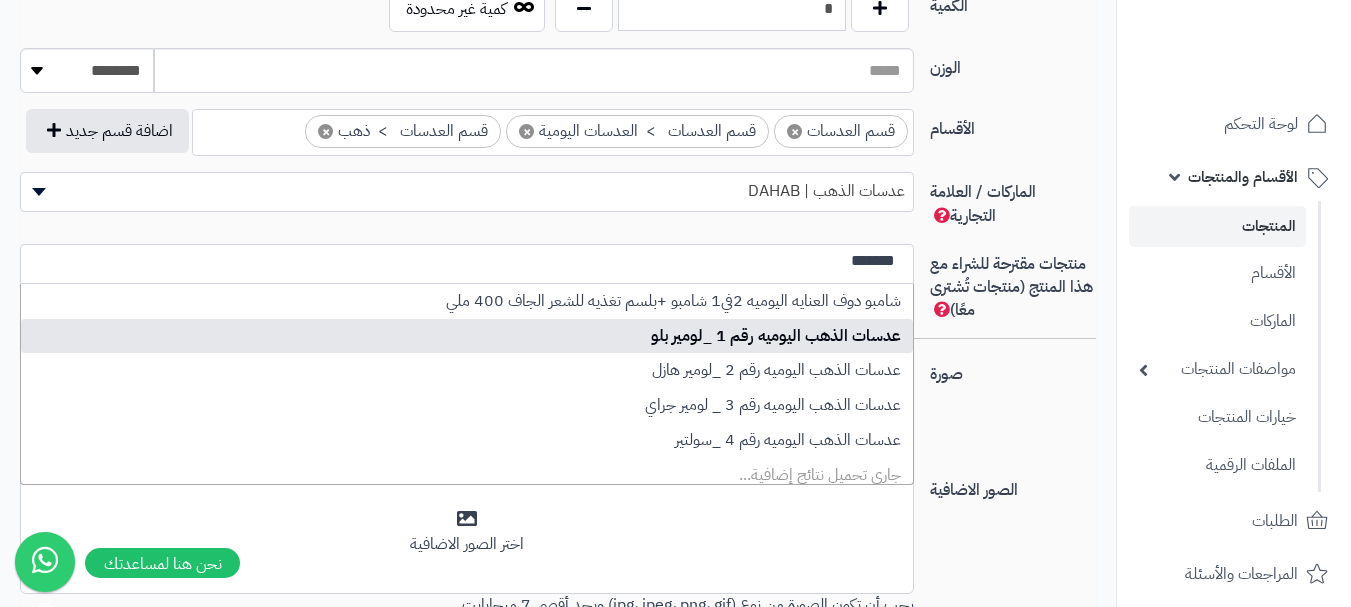 type on "*******" 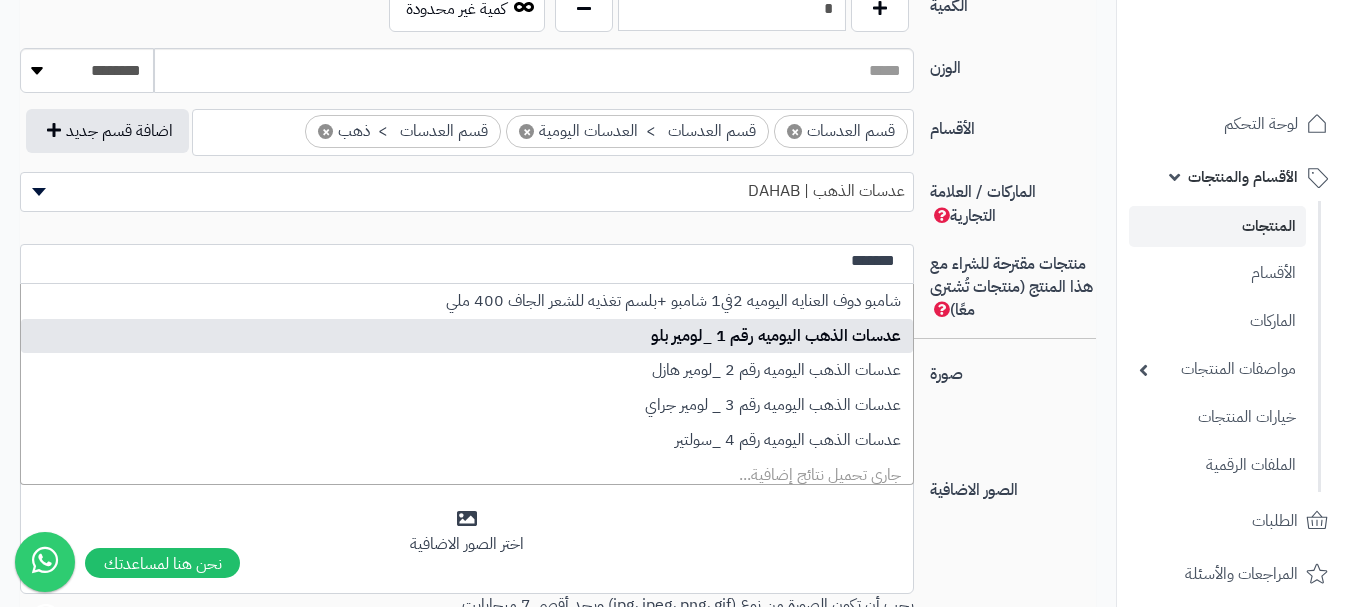 type 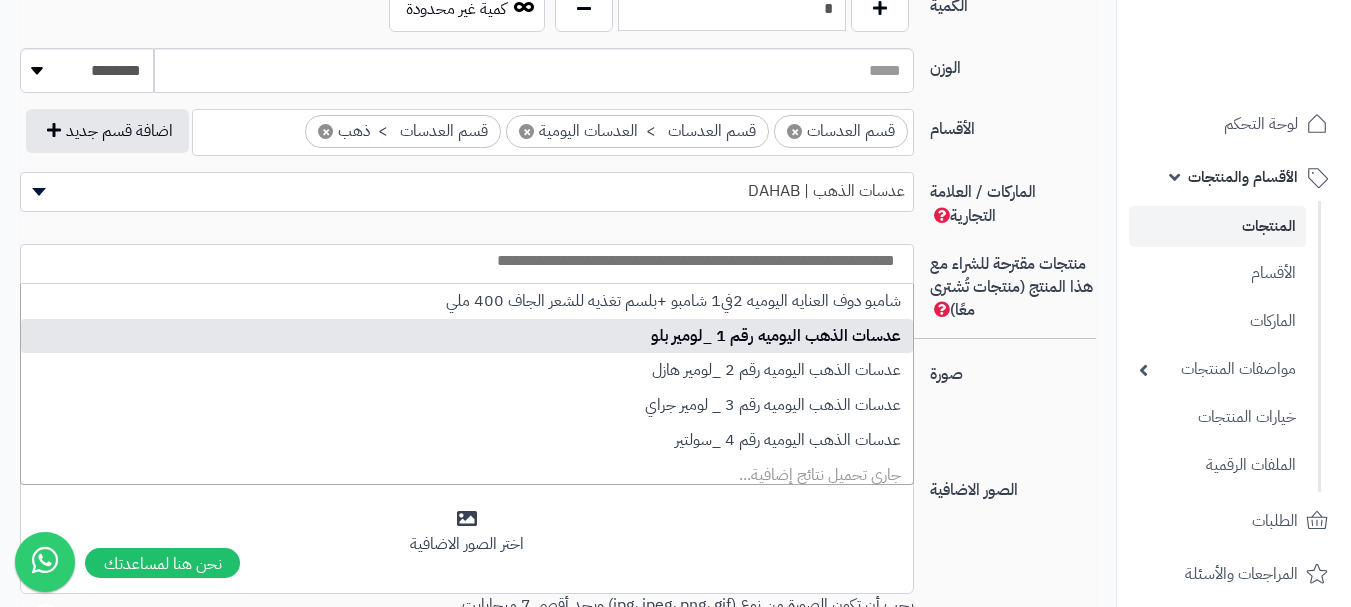 select on "****" 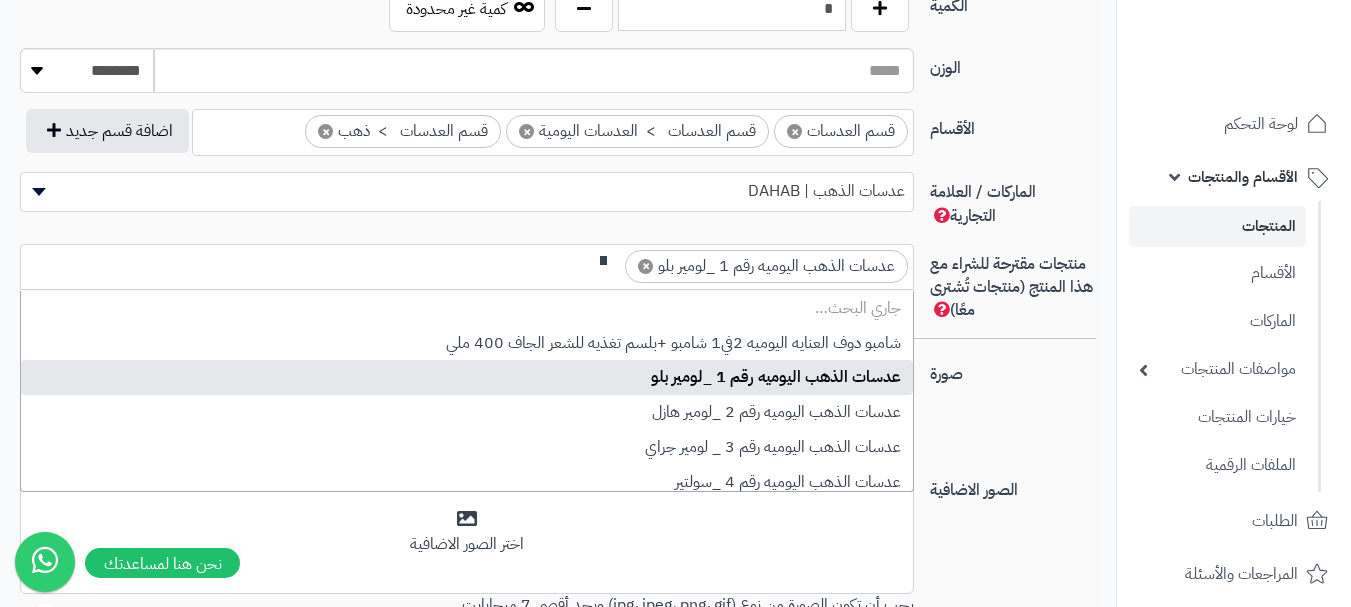scroll, scrollTop: 0, scrollLeft: 0, axis: both 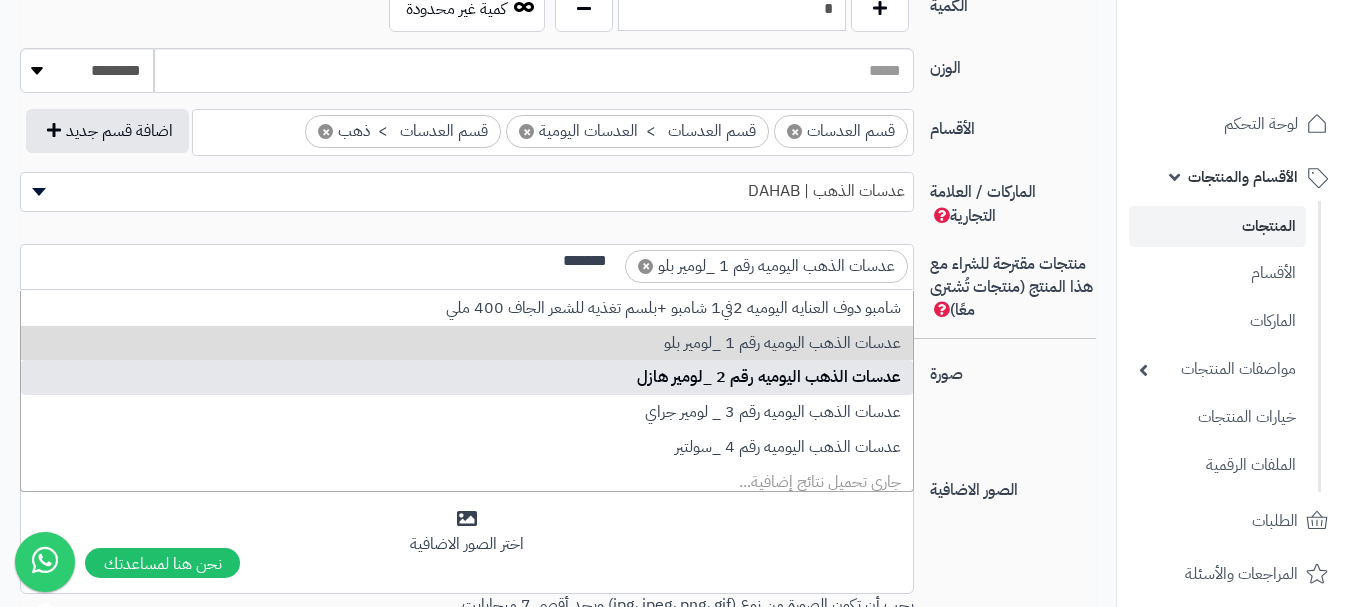 type on "*******" 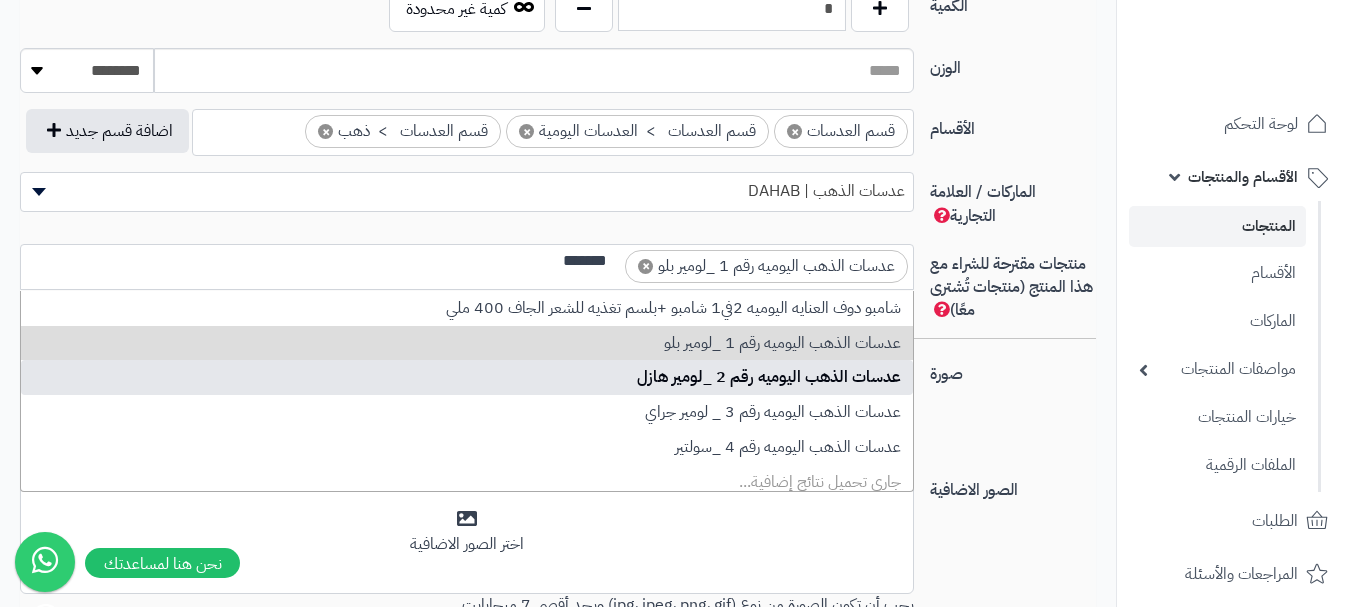 type 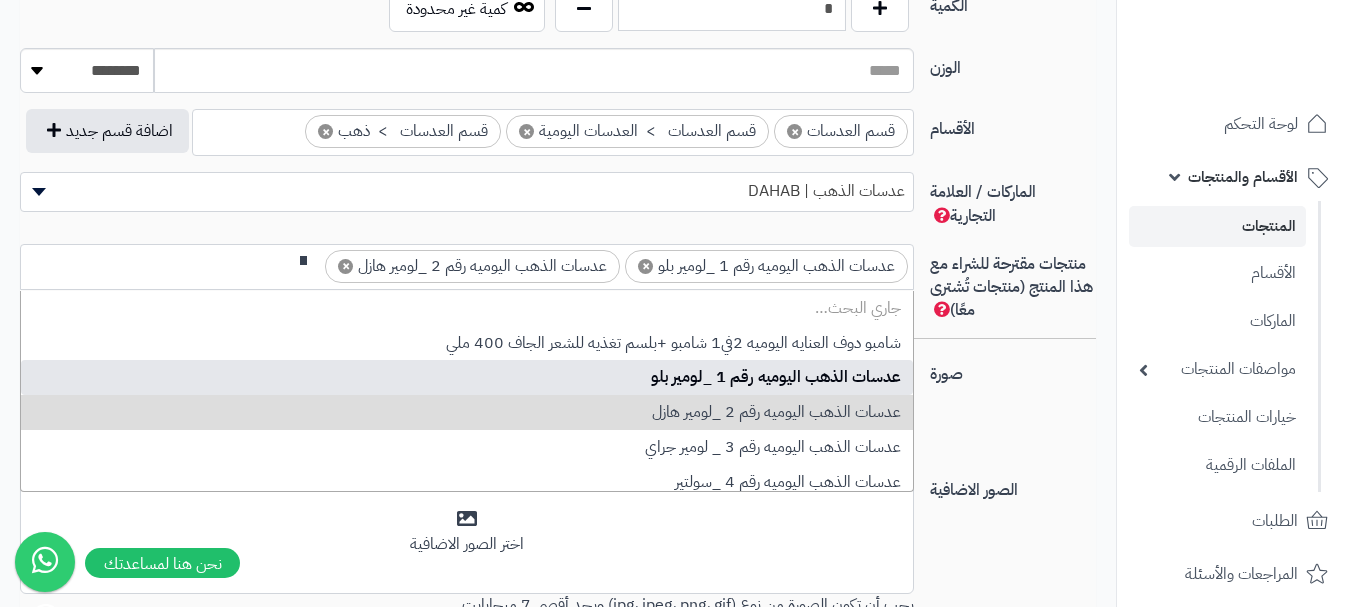 scroll, scrollTop: 0, scrollLeft: 0, axis: both 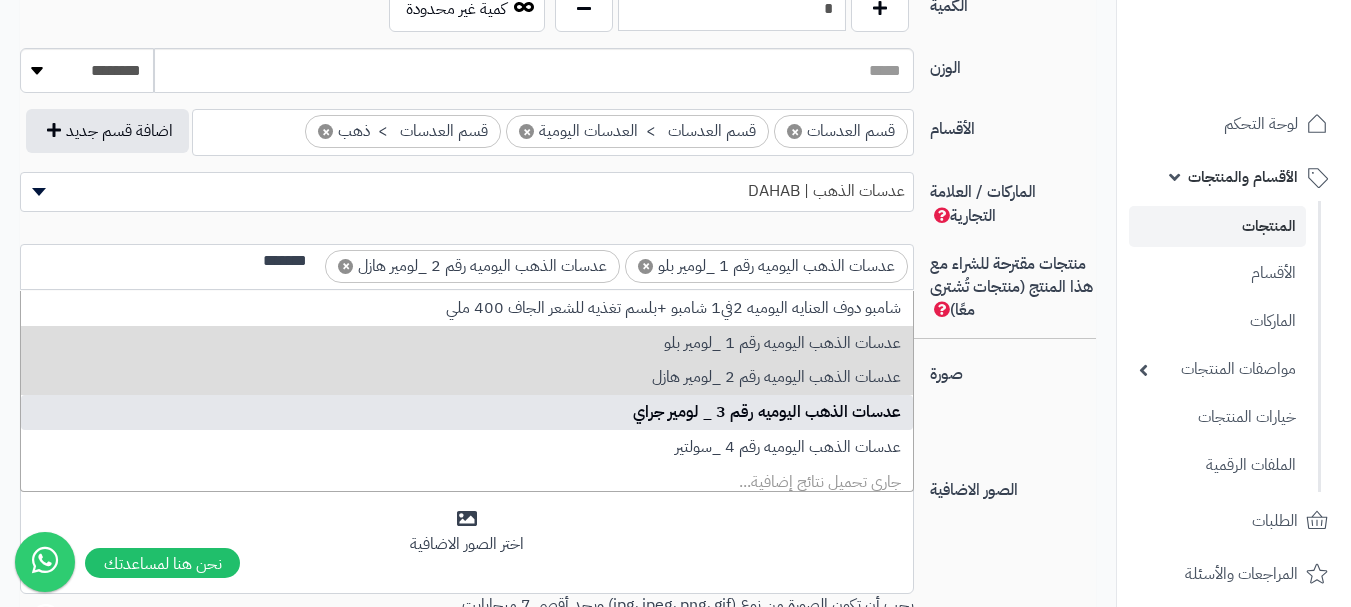 type on "*******" 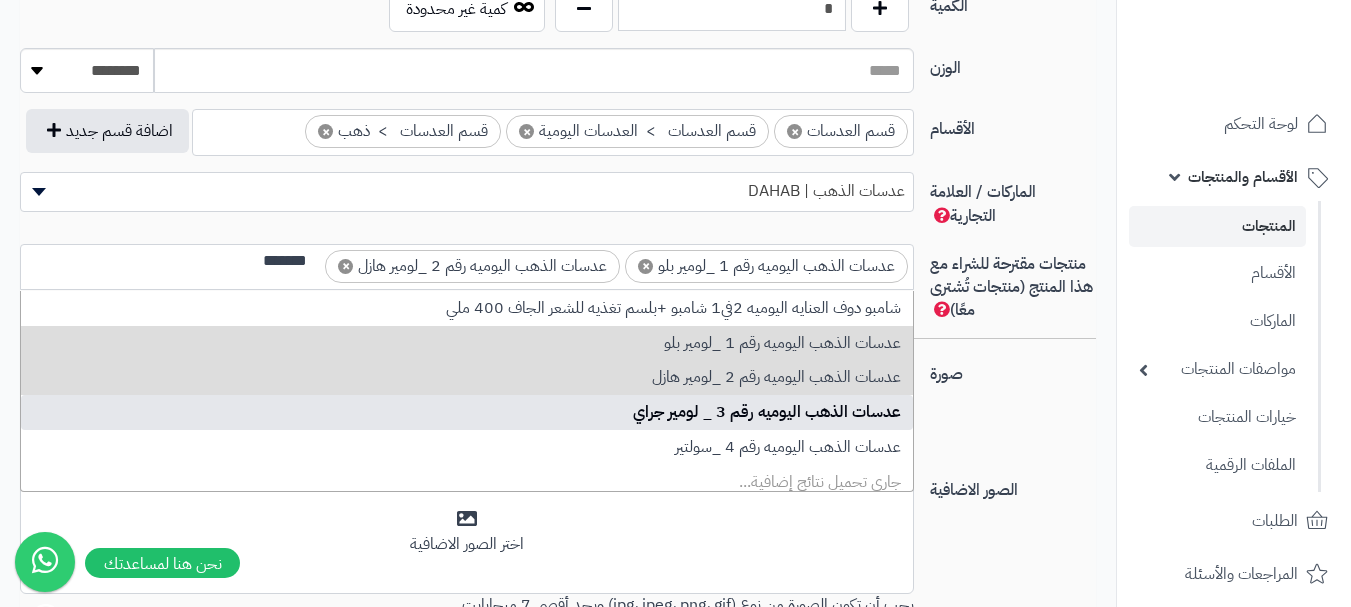 type 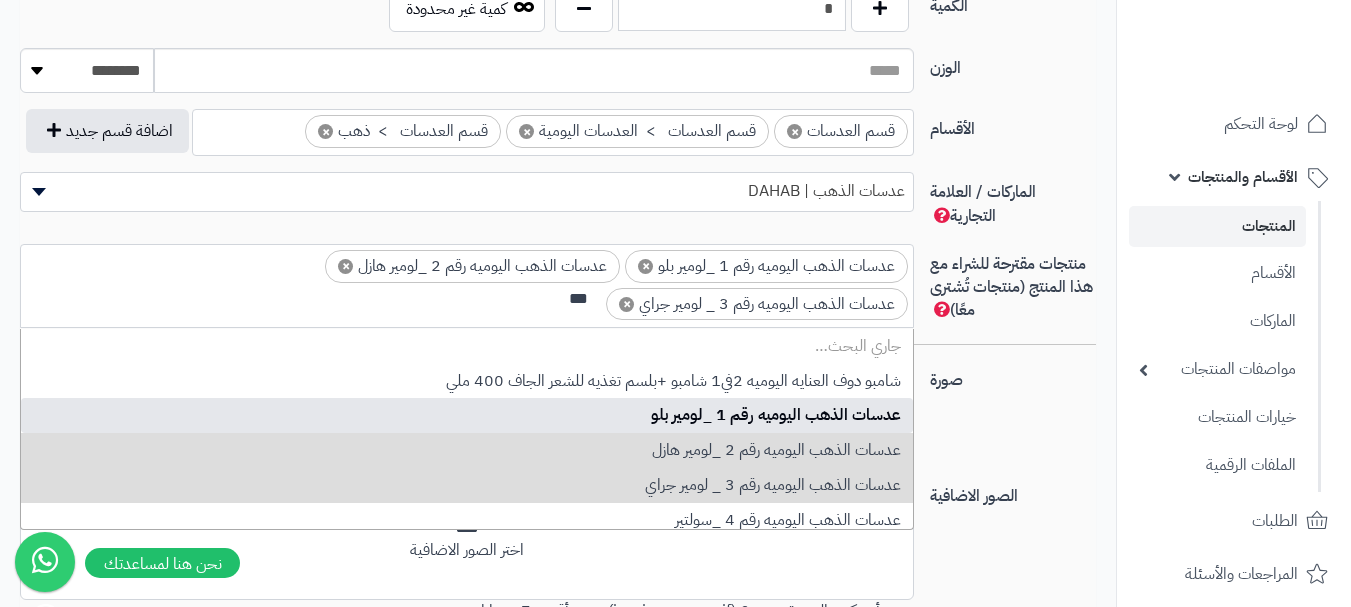 scroll, scrollTop: 0, scrollLeft: 0, axis: both 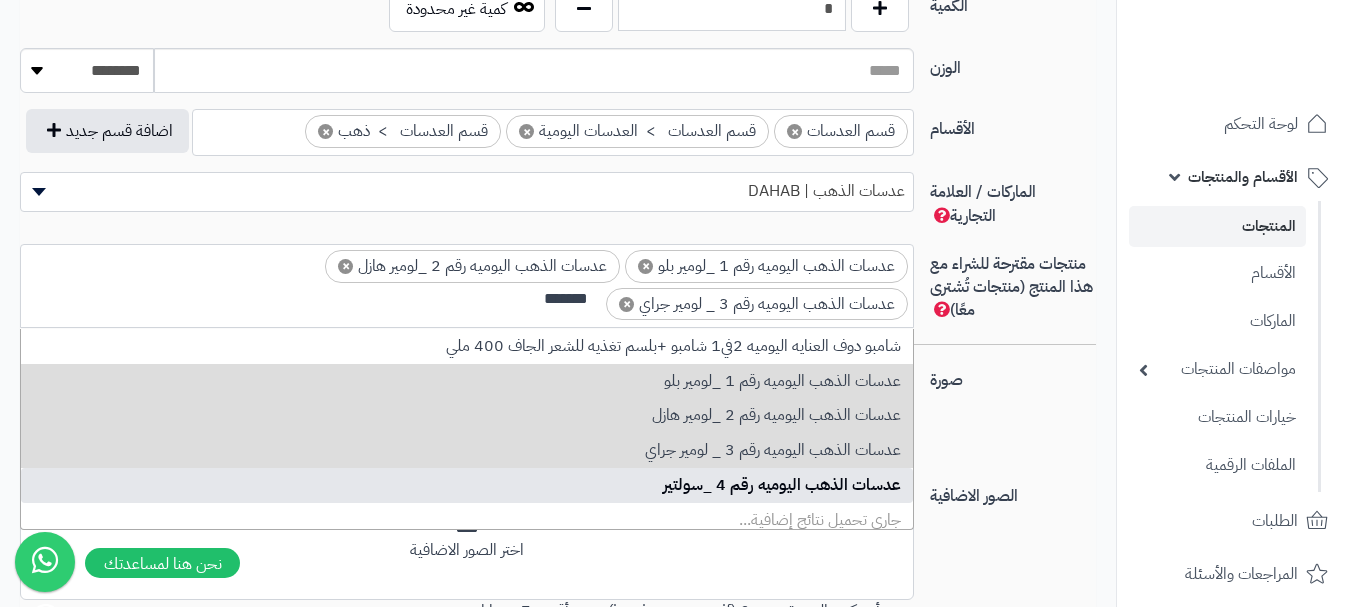 type on "*******" 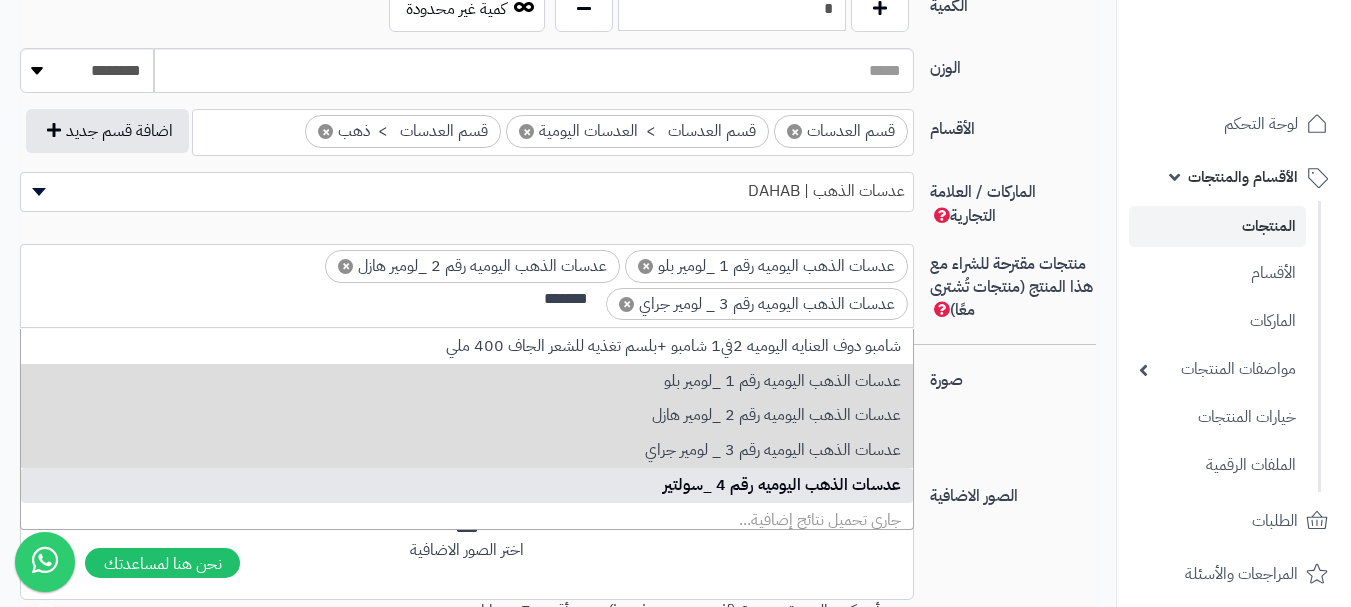 type 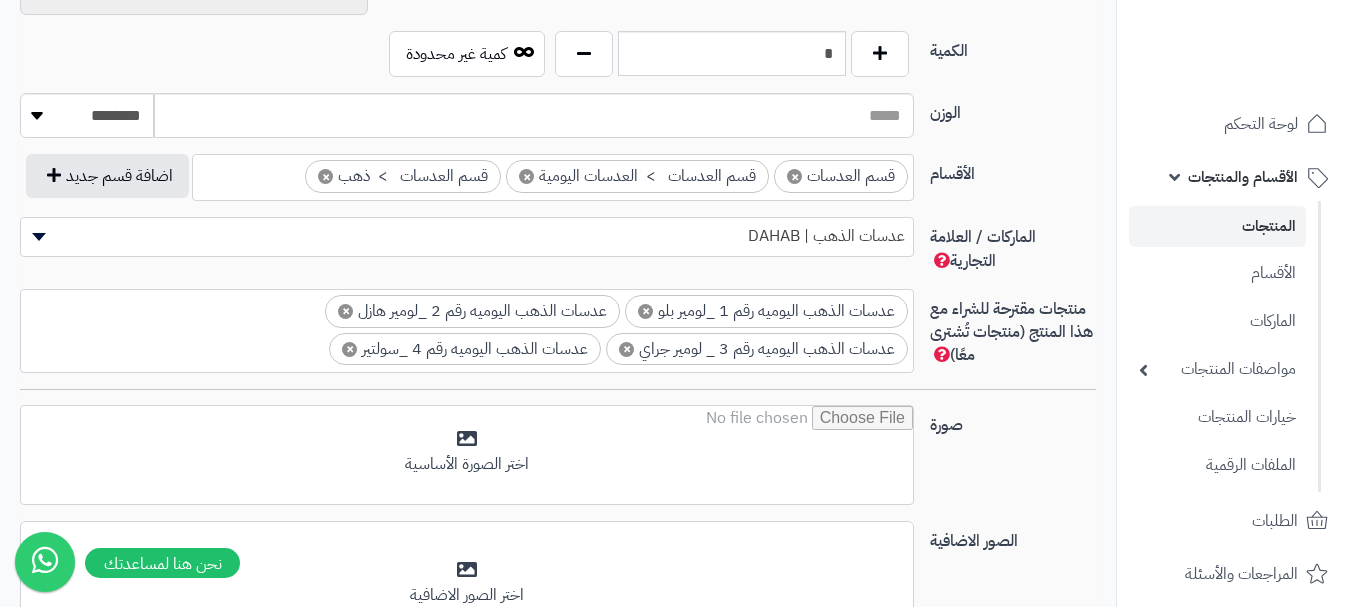 scroll, scrollTop: 1100, scrollLeft: 0, axis: vertical 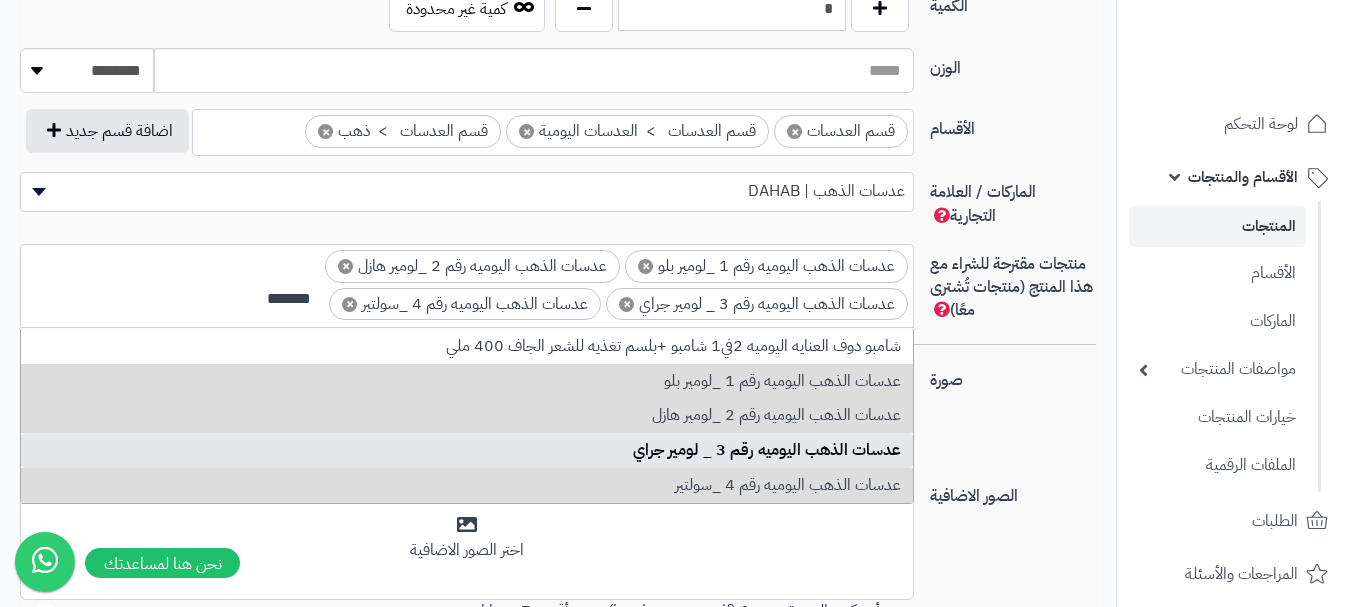type on "*******" 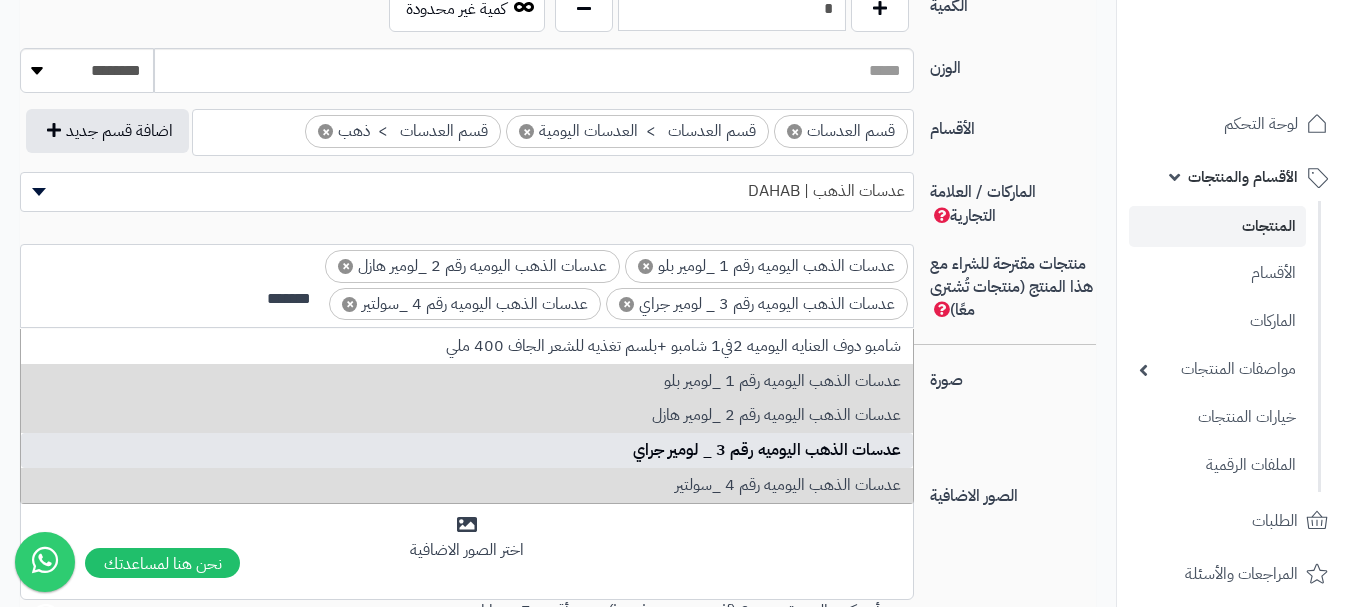 type 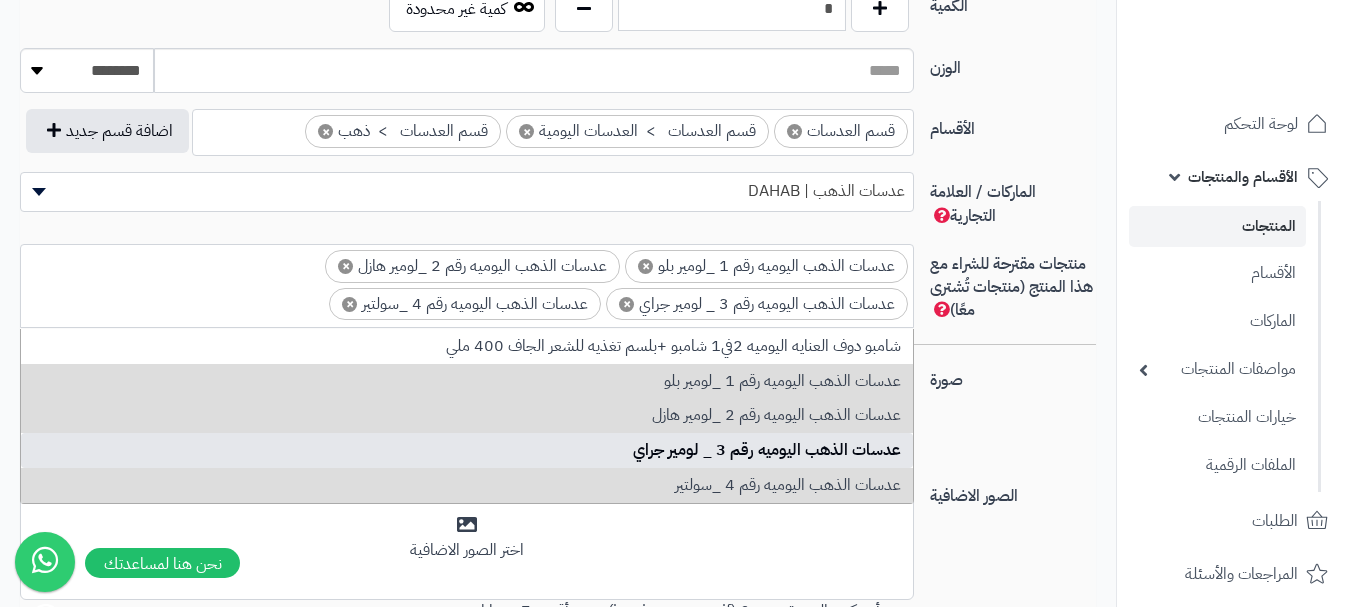 click on "صورة
اختر الصورة الأساسية" at bounding box center [558, 418] 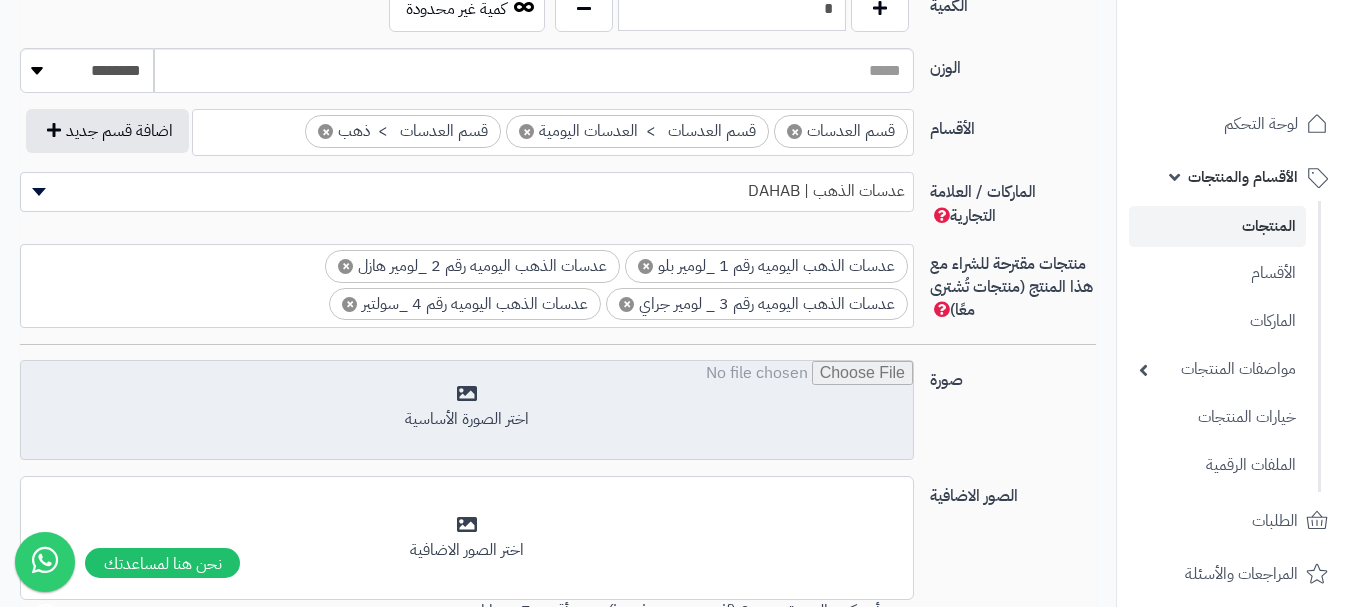 click at bounding box center [467, 411] 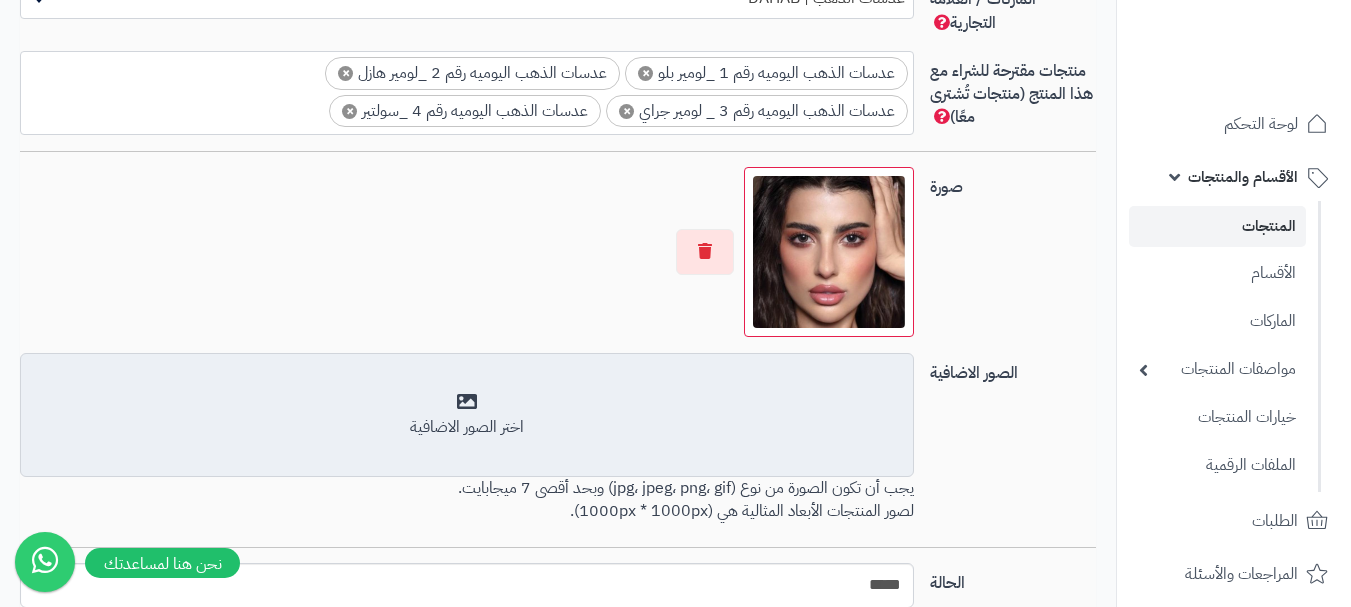 scroll, scrollTop: 1300, scrollLeft: 0, axis: vertical 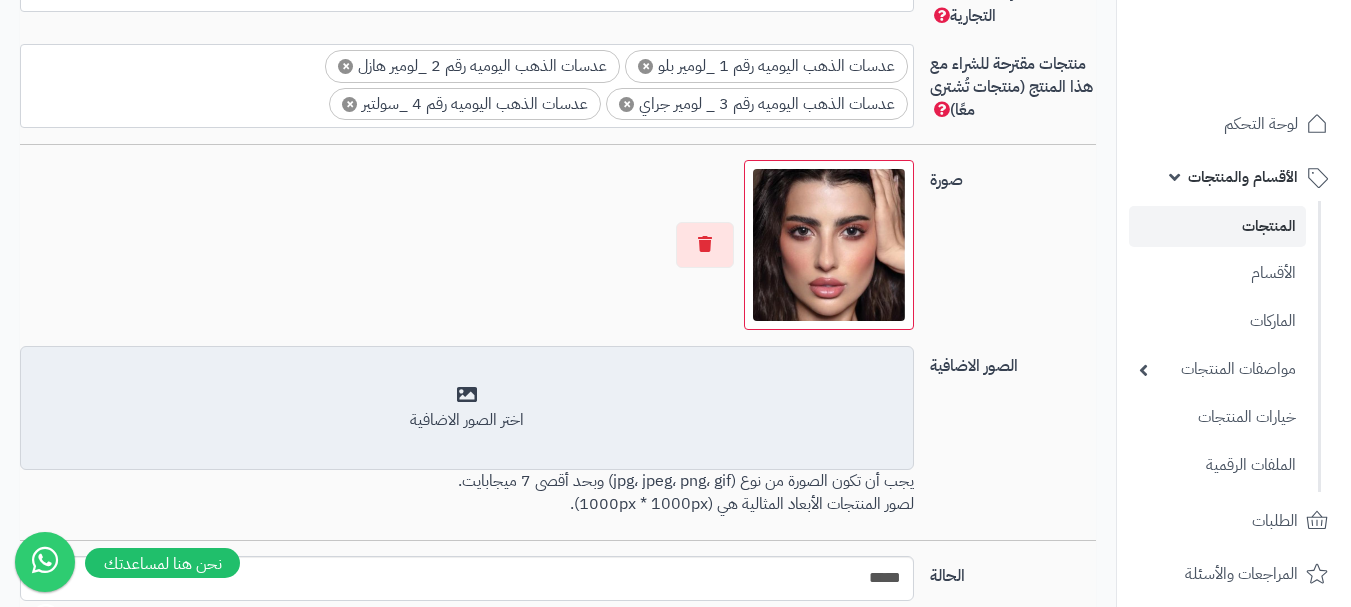 click on "أضف الصور الاضافية
اختر الصور الاضافية" at bounding box center (467, 408) 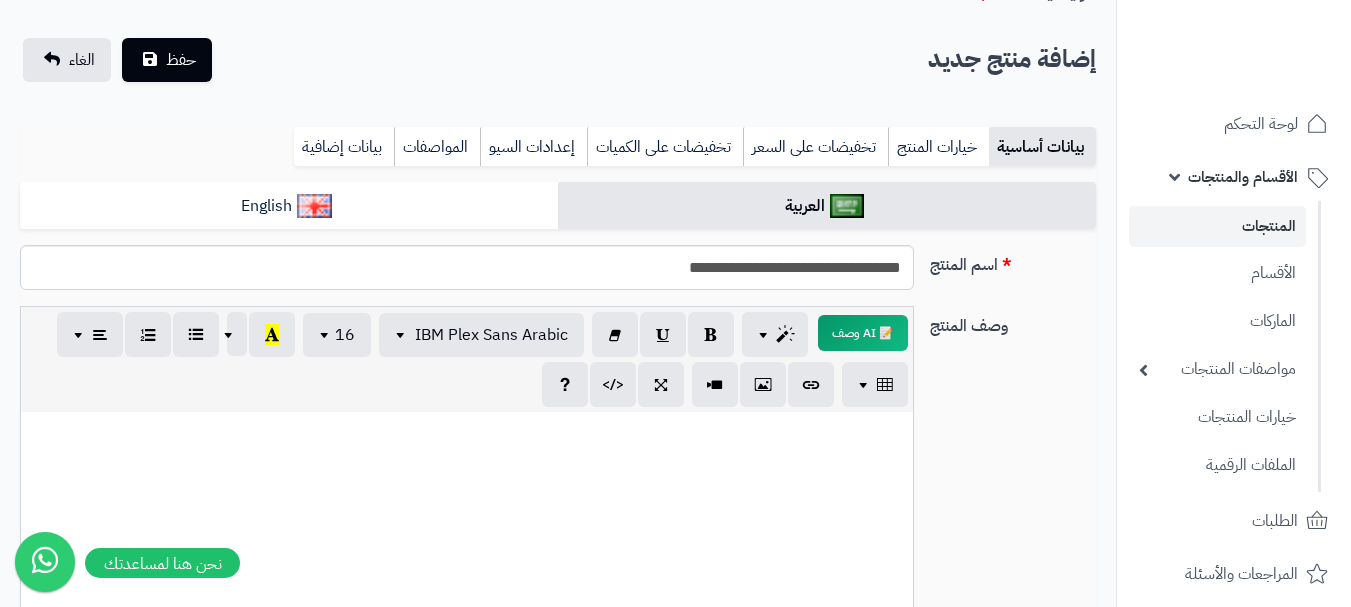 scroll, scrollTop: 0, scrollLeft: 0, axis: both 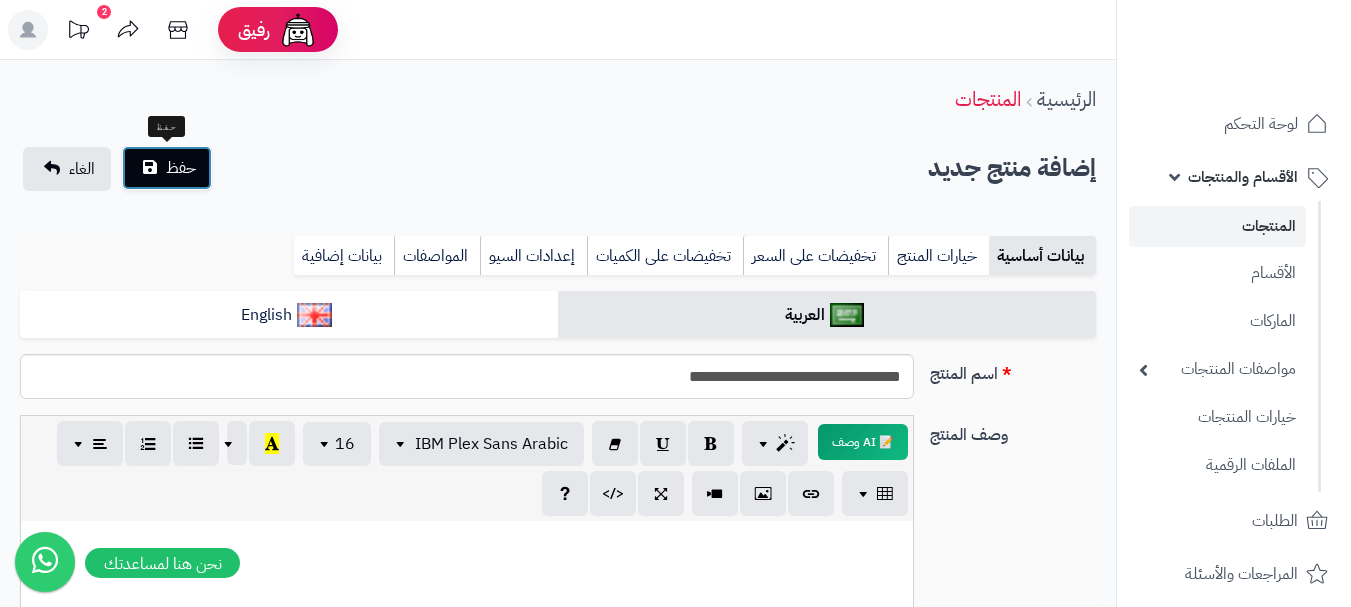 click on "حفظ" at bounding box center [167, 168] 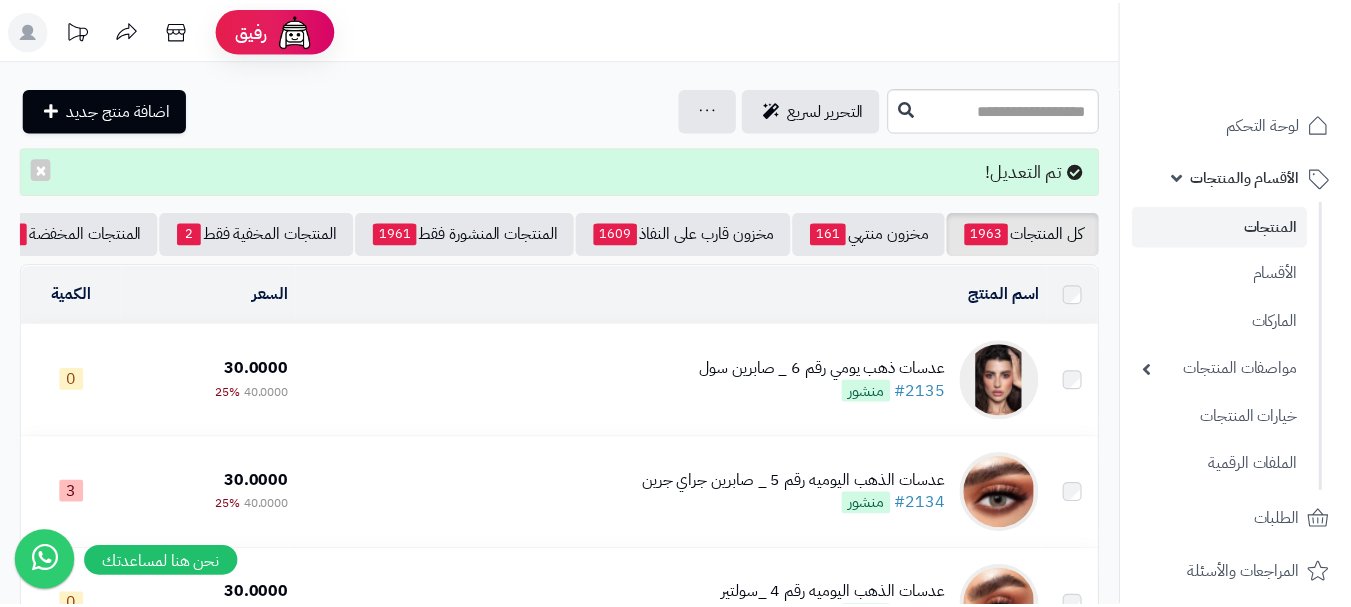 scroll, scrollTop: 0, scrollLeft: 0, axis: both 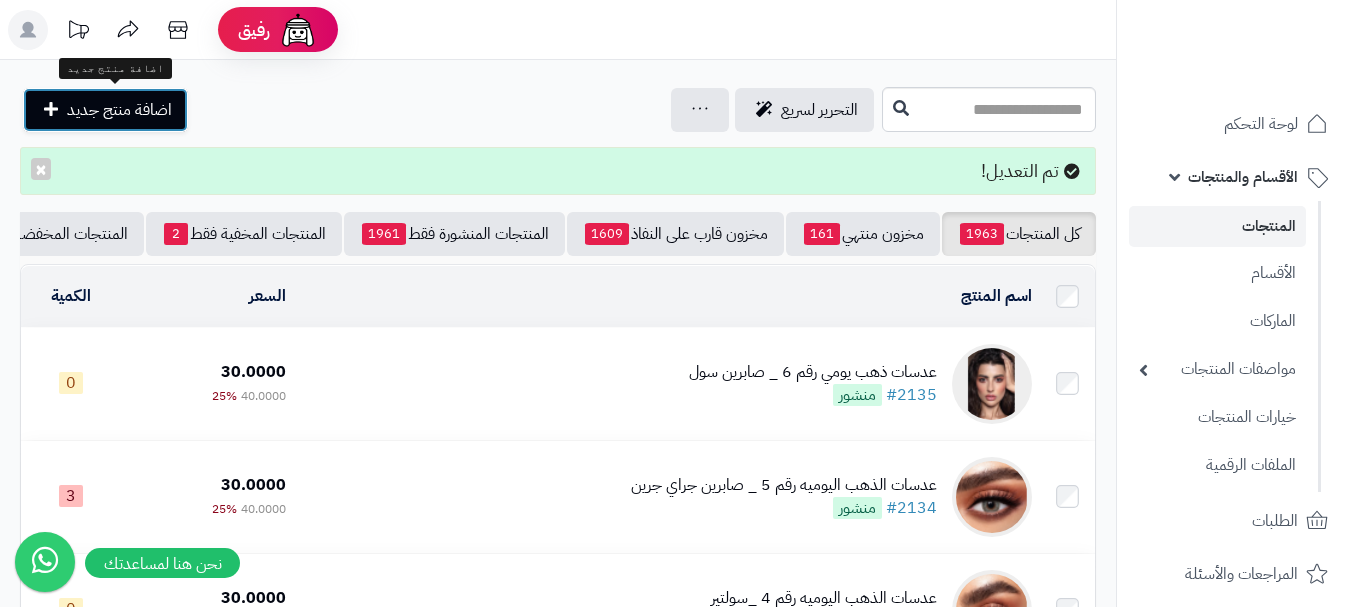 click on "اضافة منتج جديد" at bounding box center (105, 110) 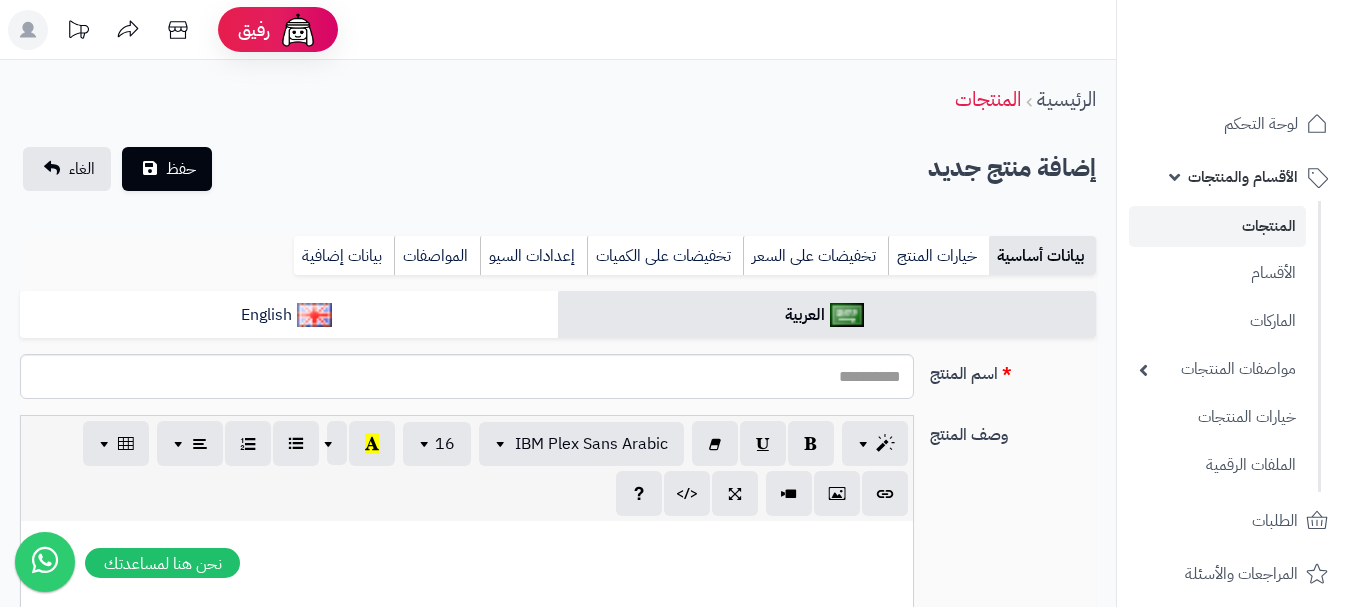 select 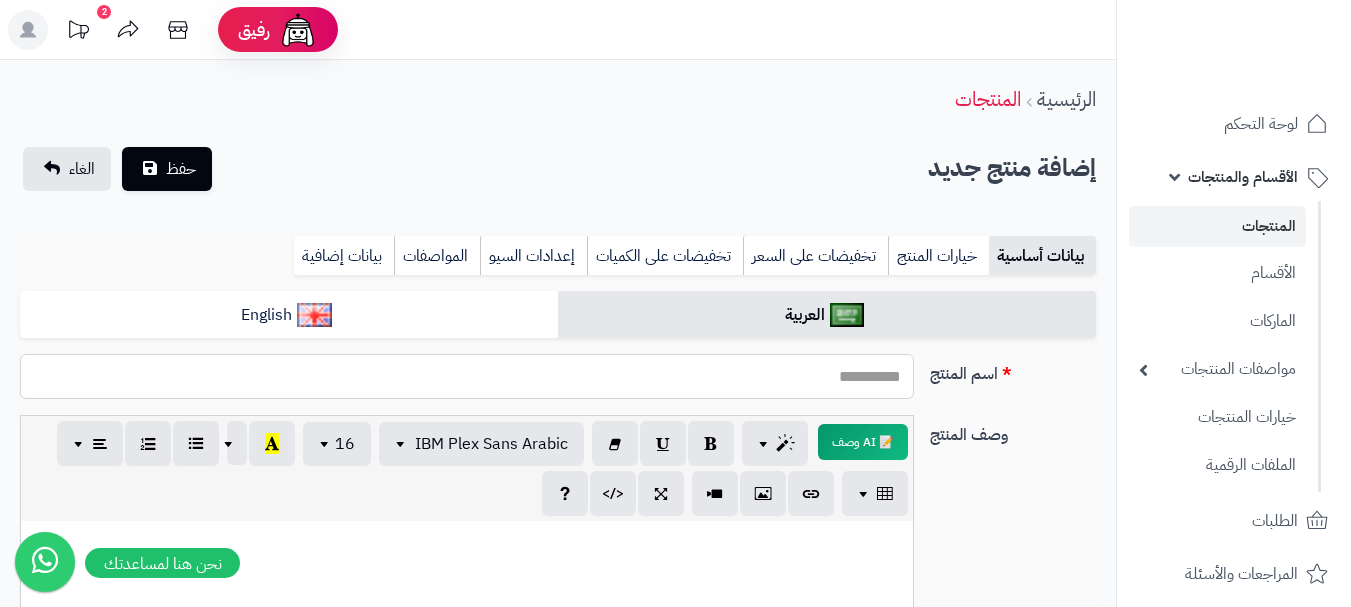 click on "اسم المنتج" at bounding box center [467, 376] 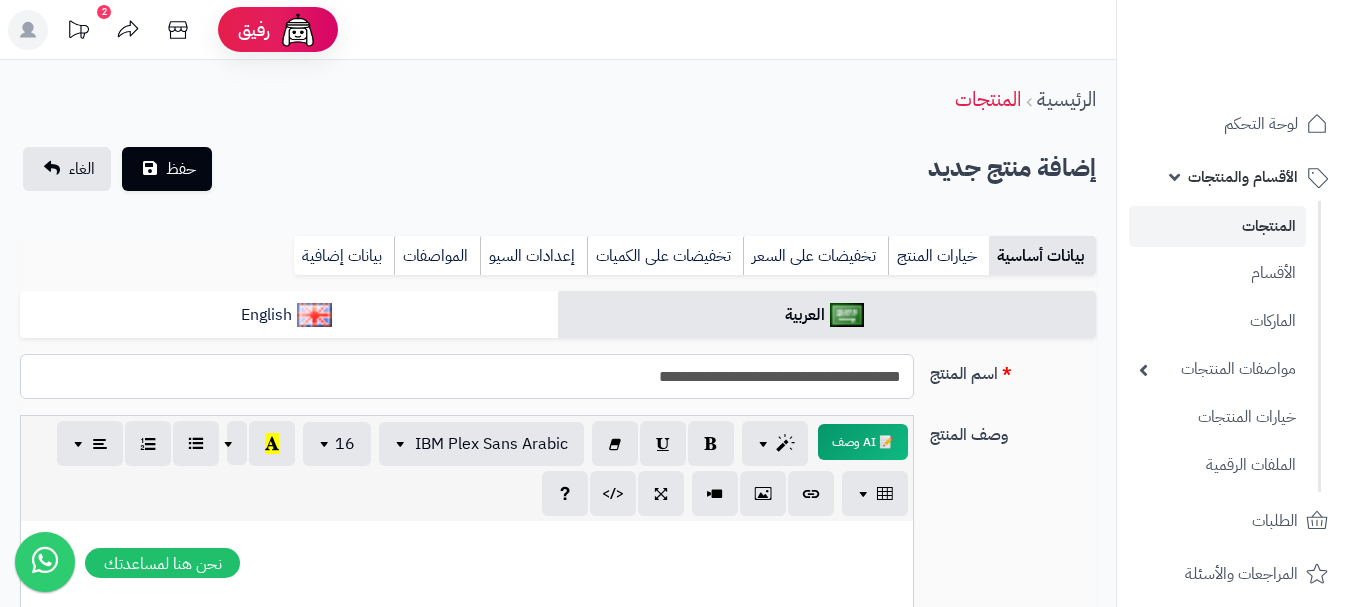 drag, startPoint x: 627, startPoint y: 377, endPoint x: 898, endPoint y: 372, distance: 271.0461 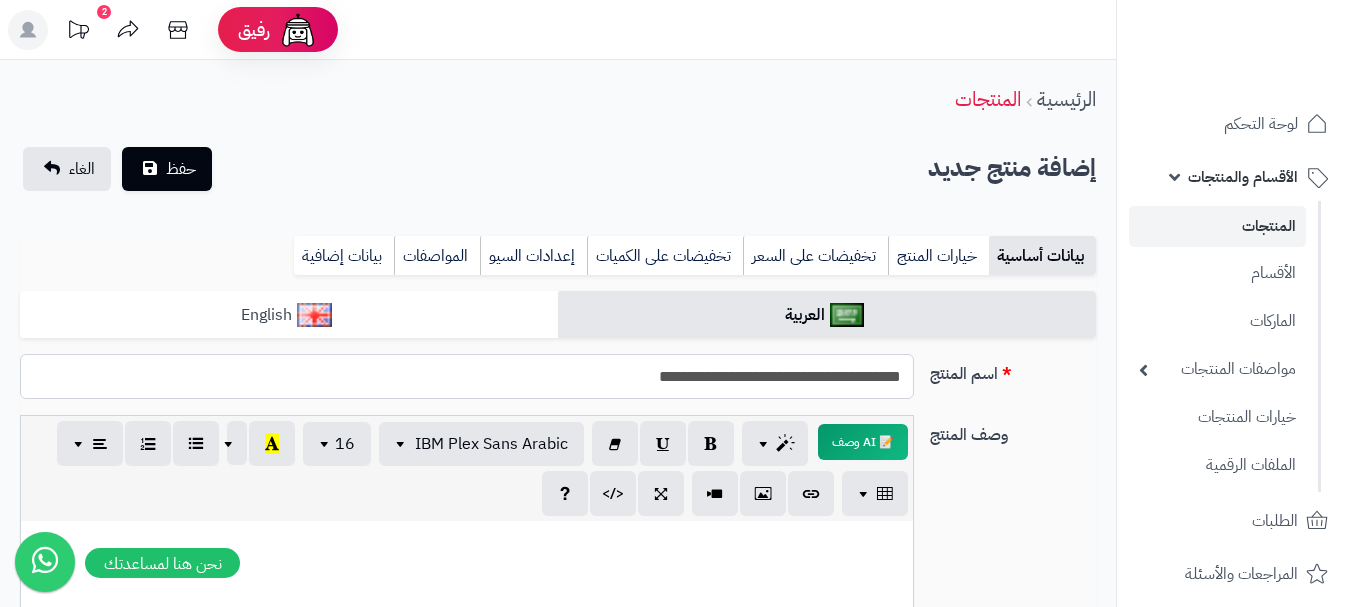 type on "**********" 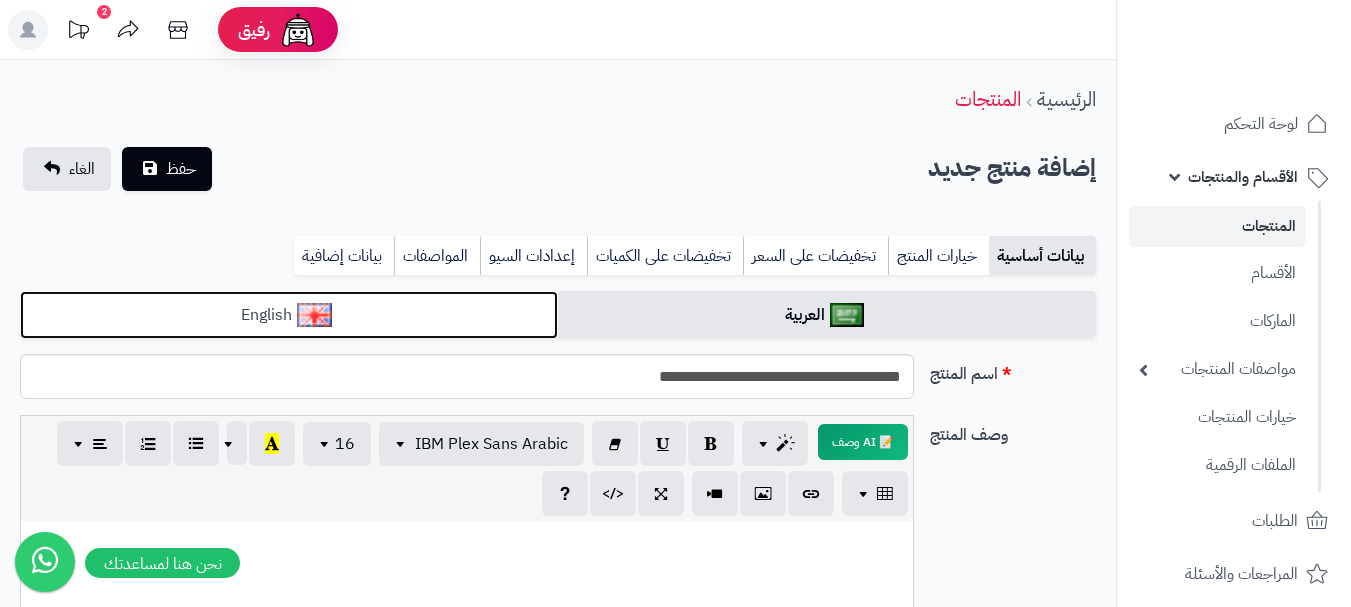click on "English" at bounding box center [289, 315] 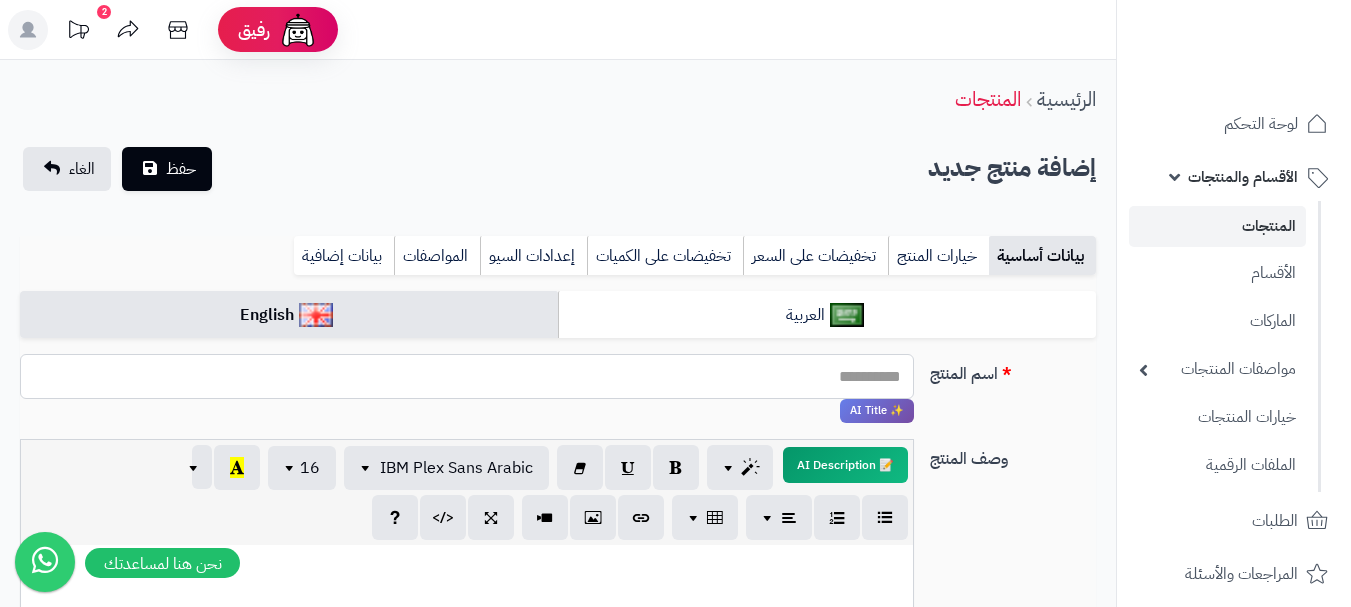 paste on "**********" 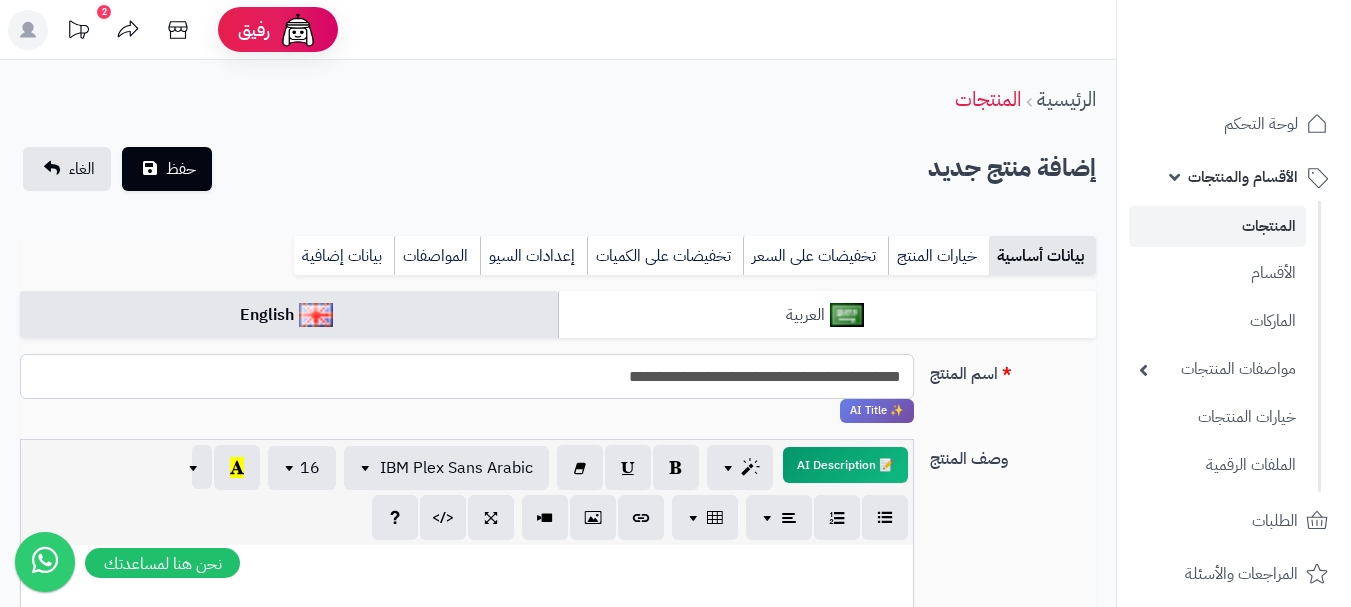 type on "**********" 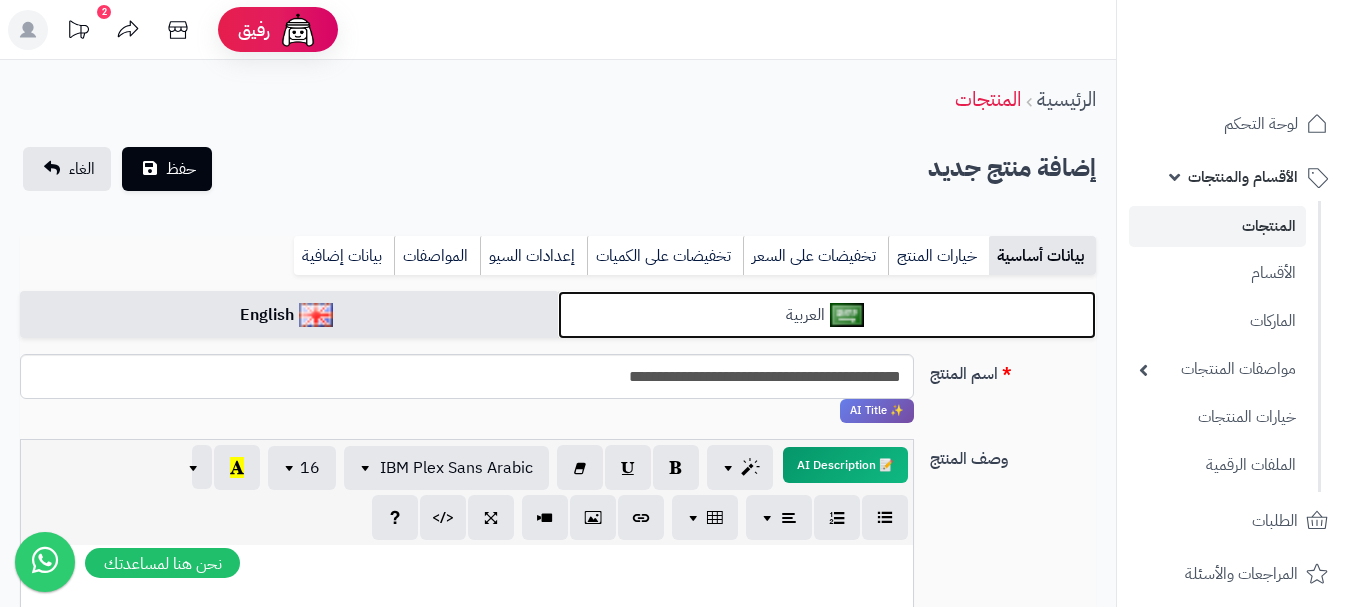 click on "العربية" at bounding box center [827, 315] 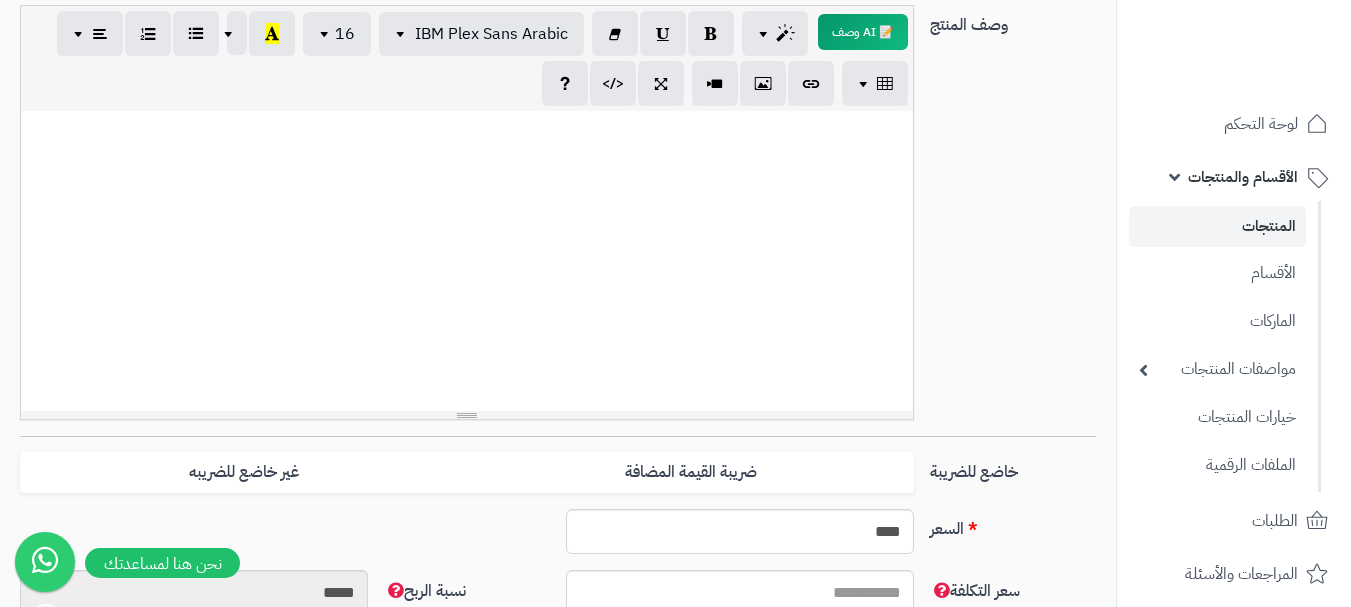scroll, scrollTop: 500, scrollLeft: 0, axis: vertical 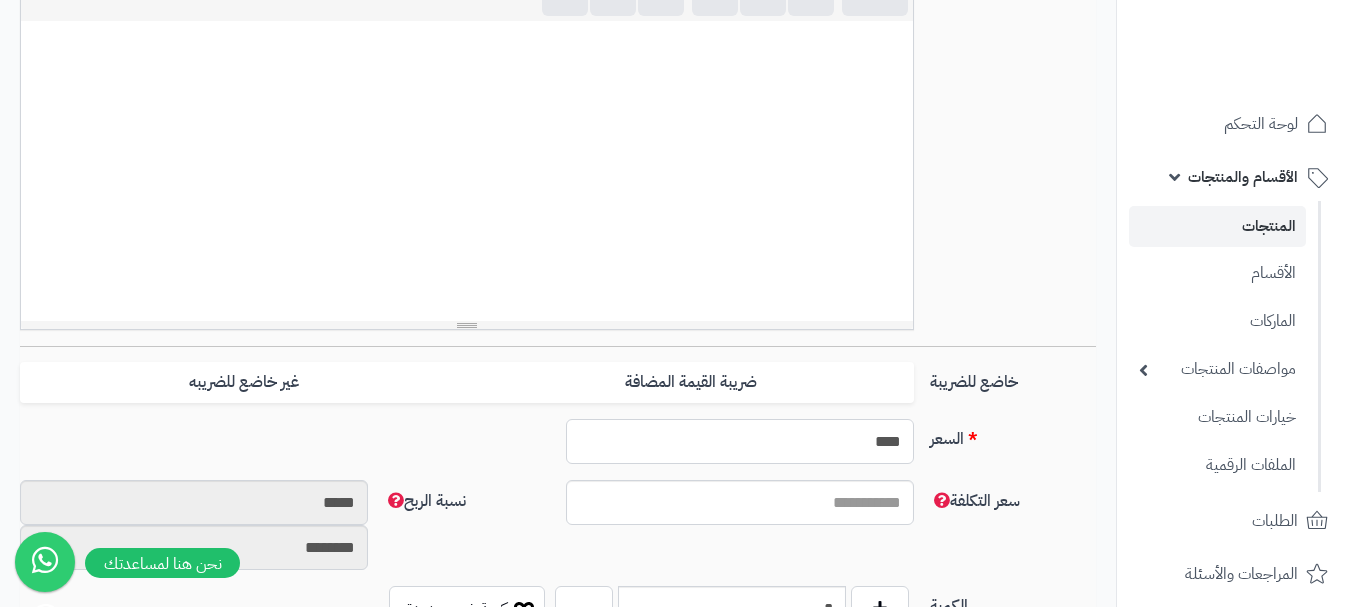 click on "****" at bounding box center (740, 441) 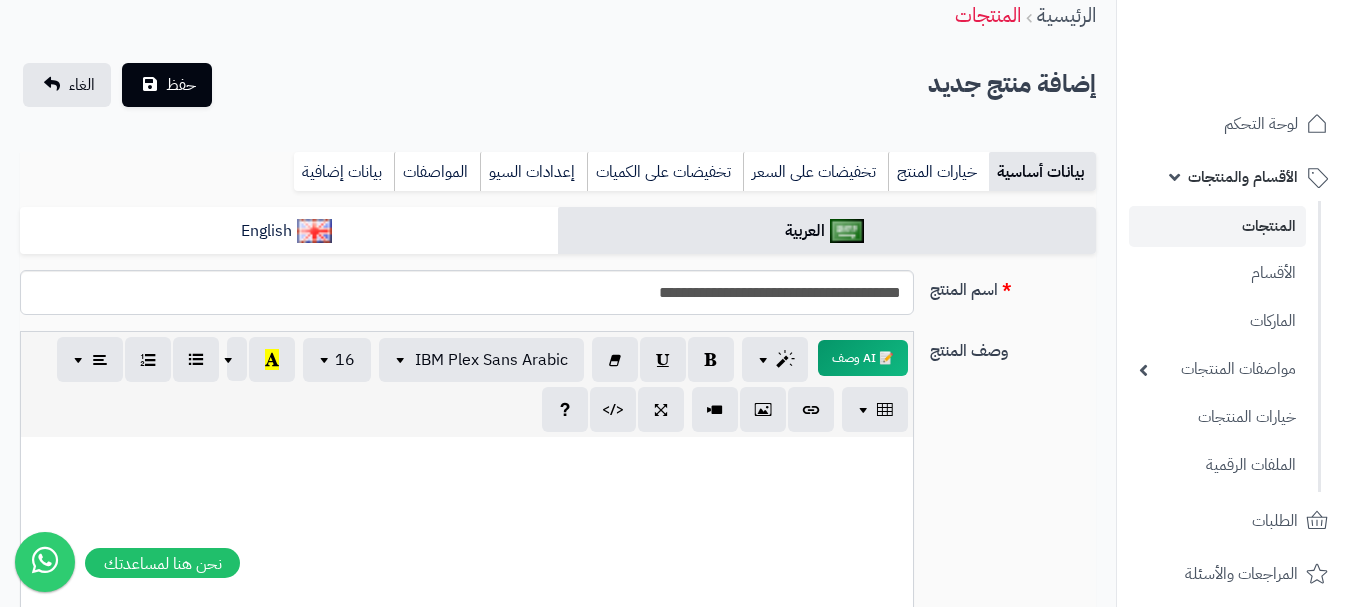 scroll, scrollTop: 0, scrollLeft: 0, axis: both 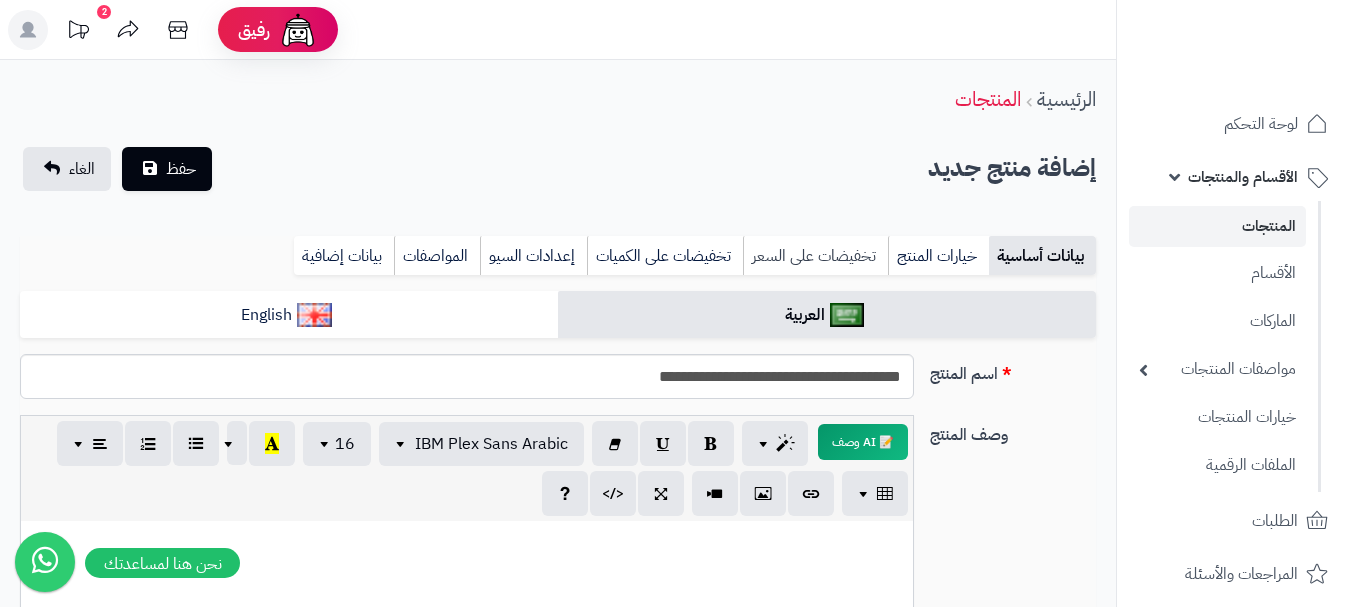 type on "**" 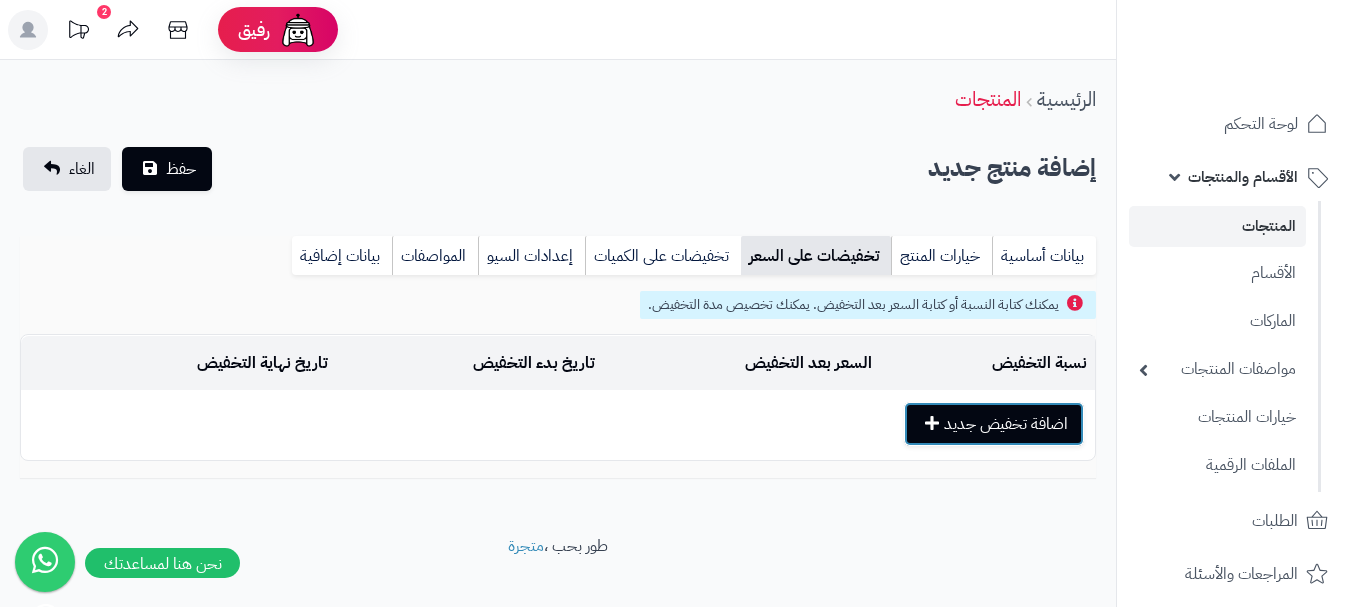 click on "اضافة تخفيض جديد" at bounding box center [994, 424] 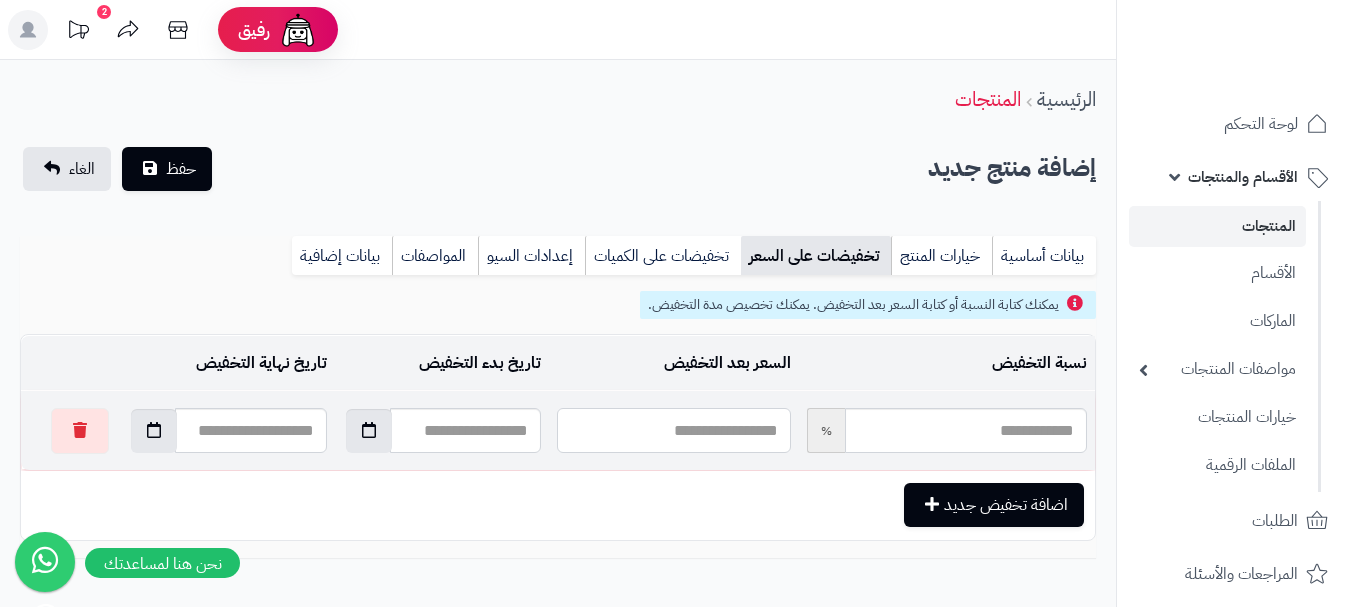 click at bounding box center [673, 430] 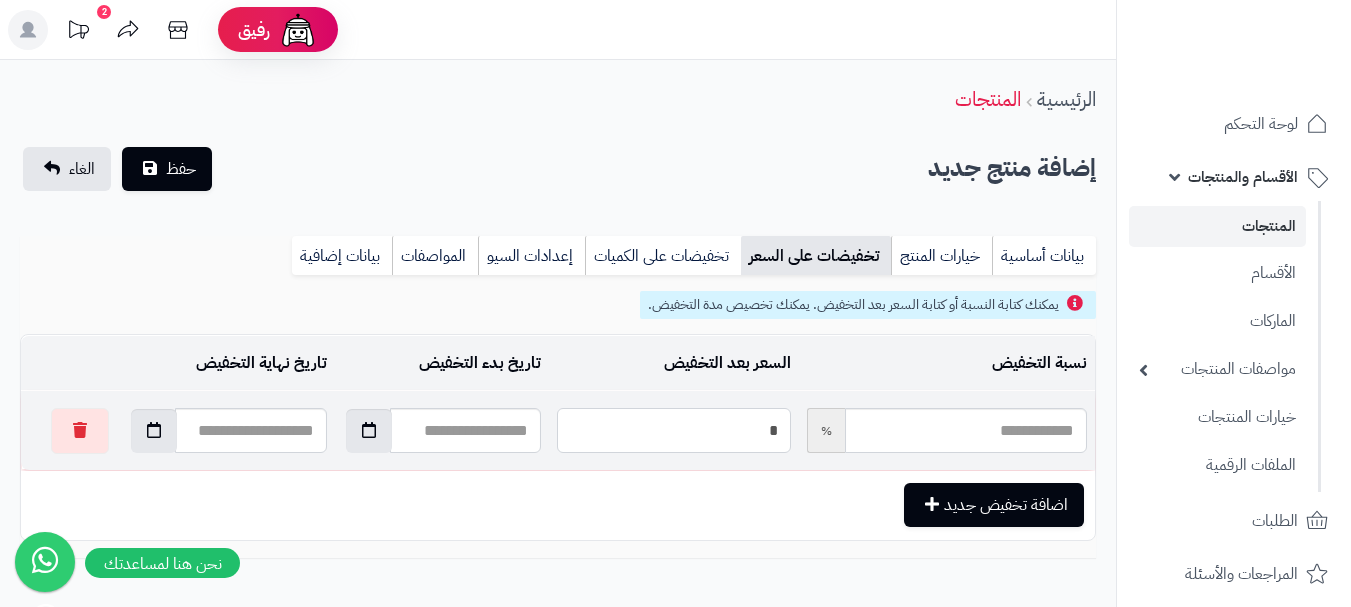 type on "**" 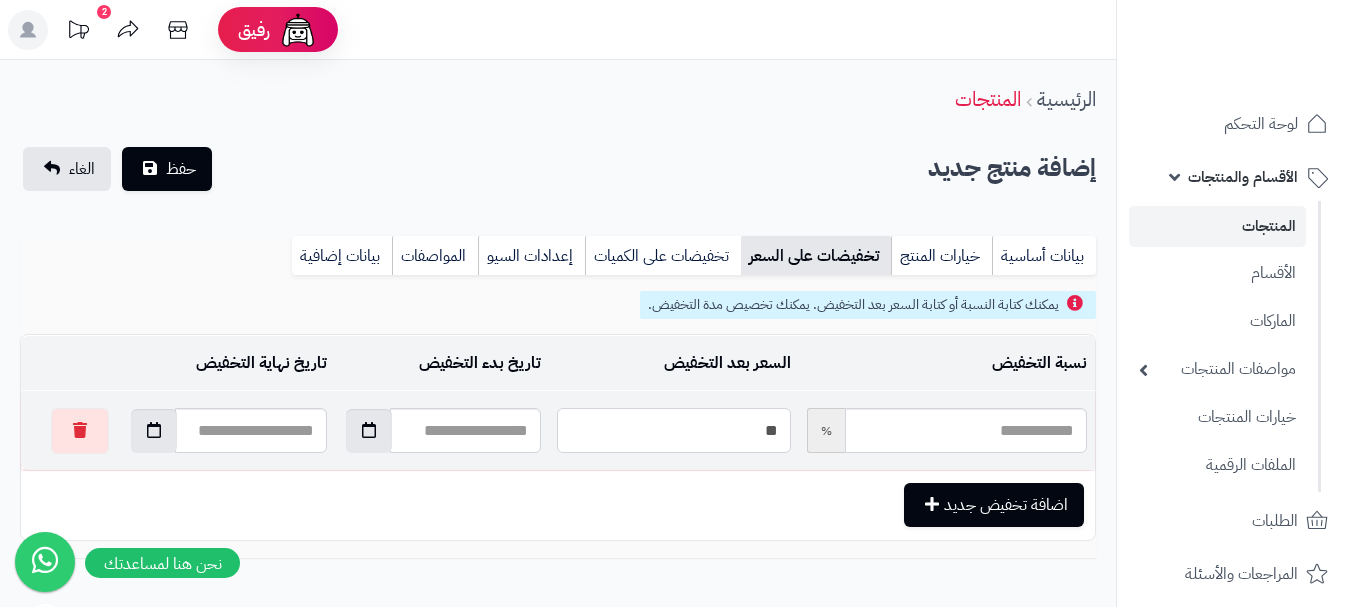 type on "*****" 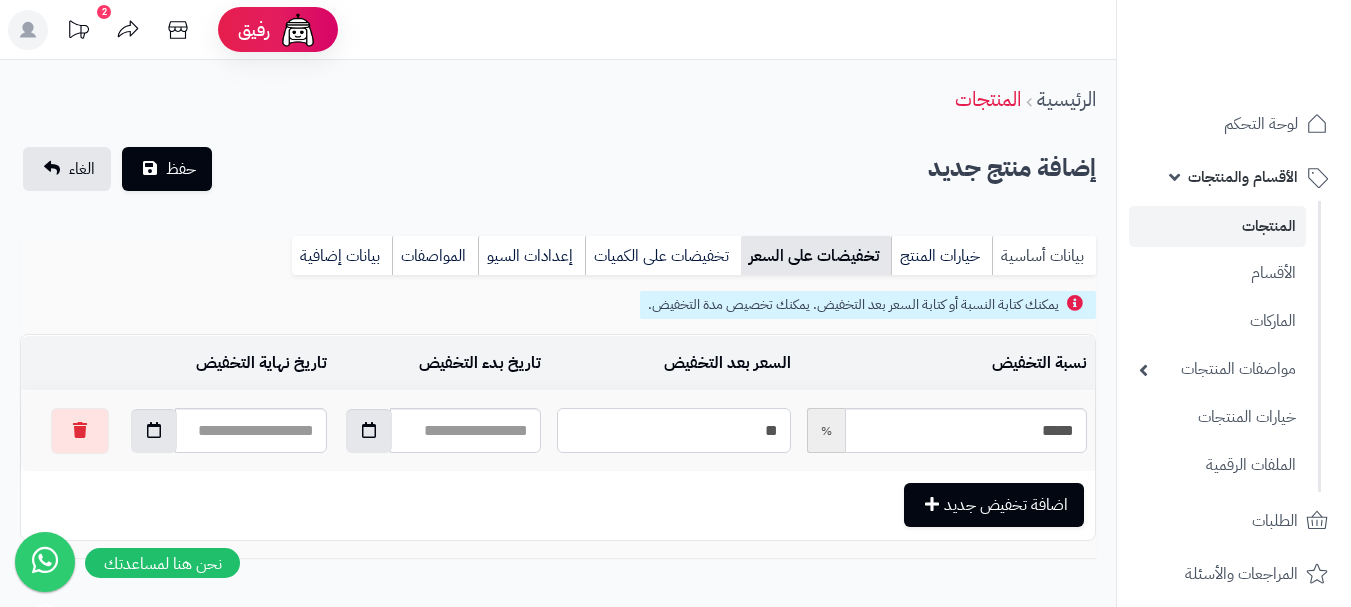 type on "**" 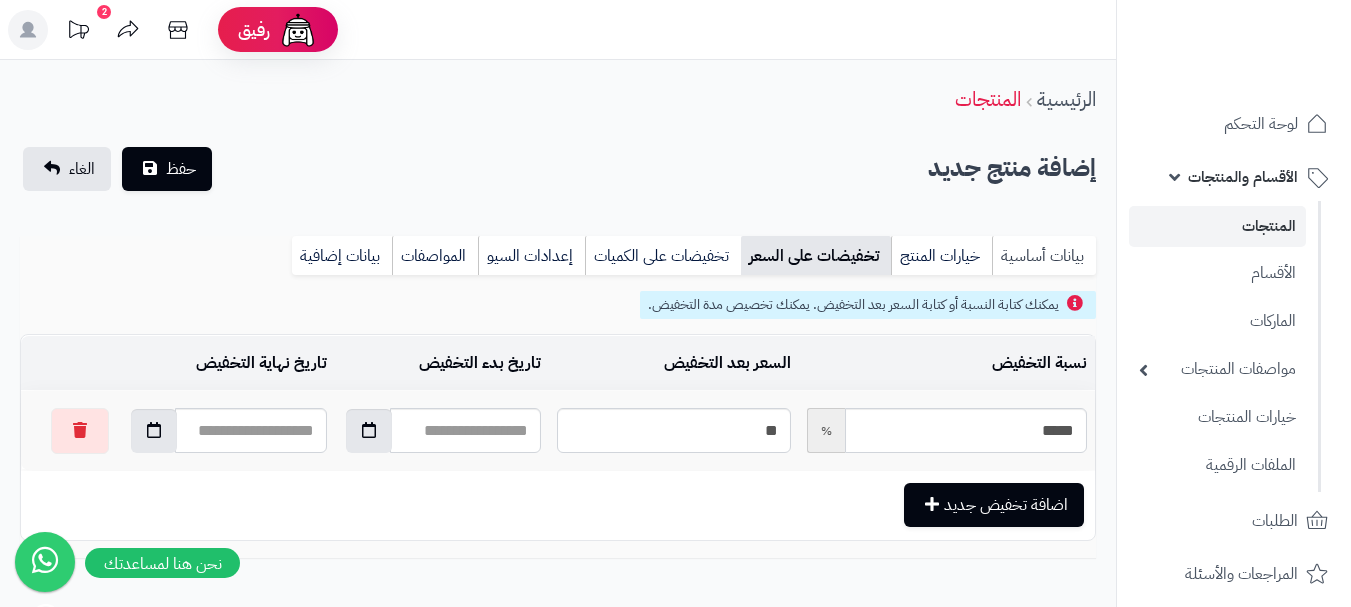 click on "بيانات أساسية" at bounding box center (1044, 256) 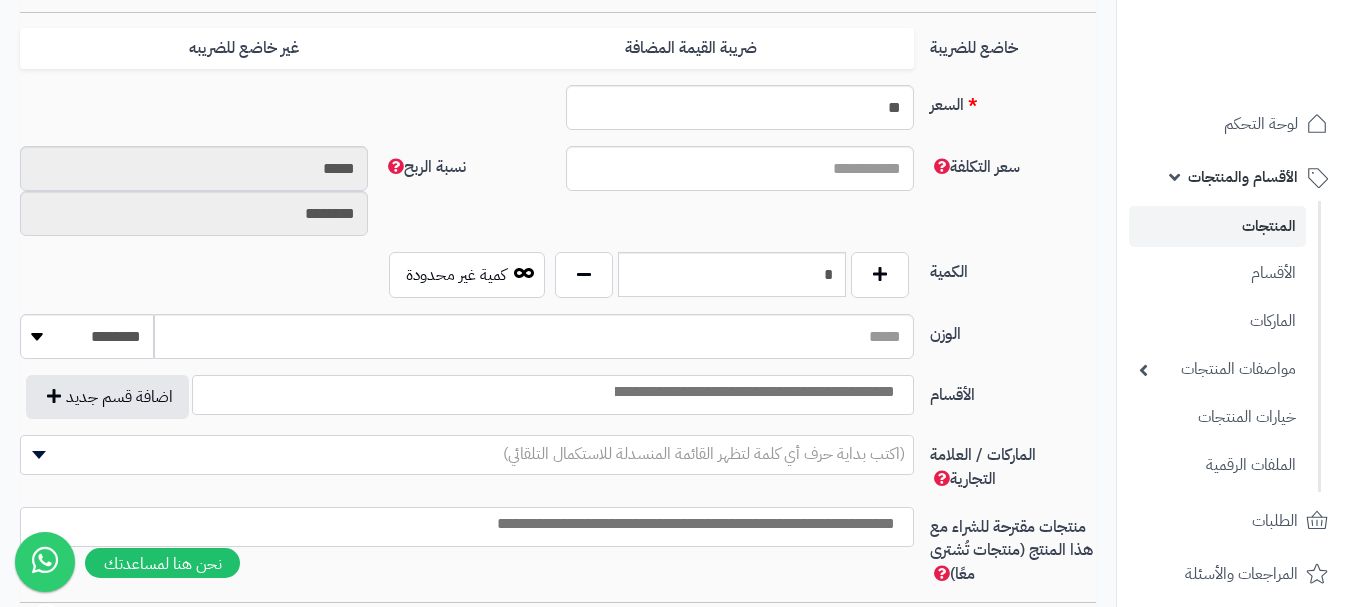 scroll, scrollTop: 1000, scrollLeft: 0, axis: vertical 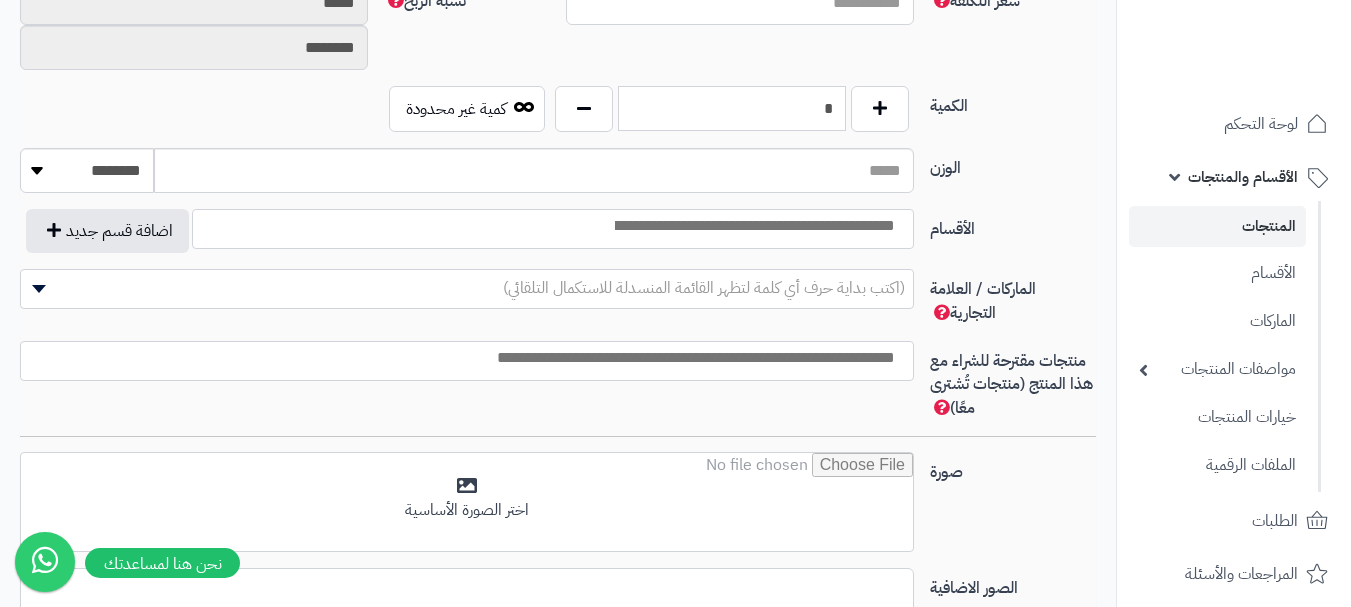 click on "*" at bounding box center [732, 108] 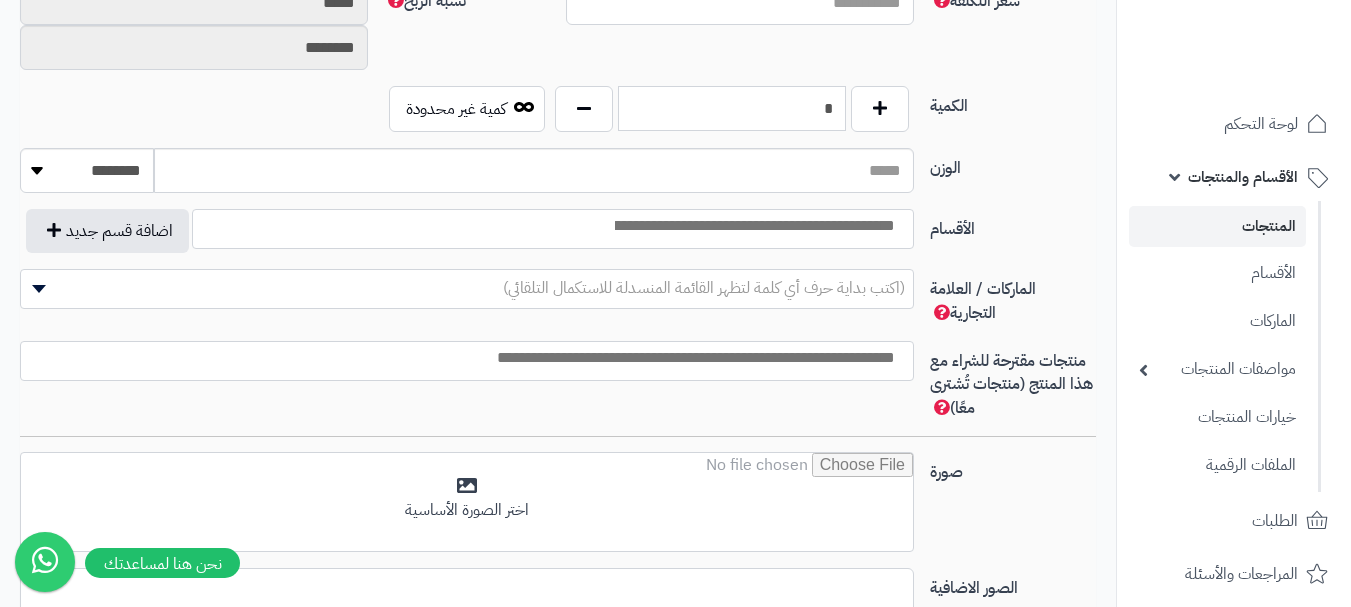 type on "*" 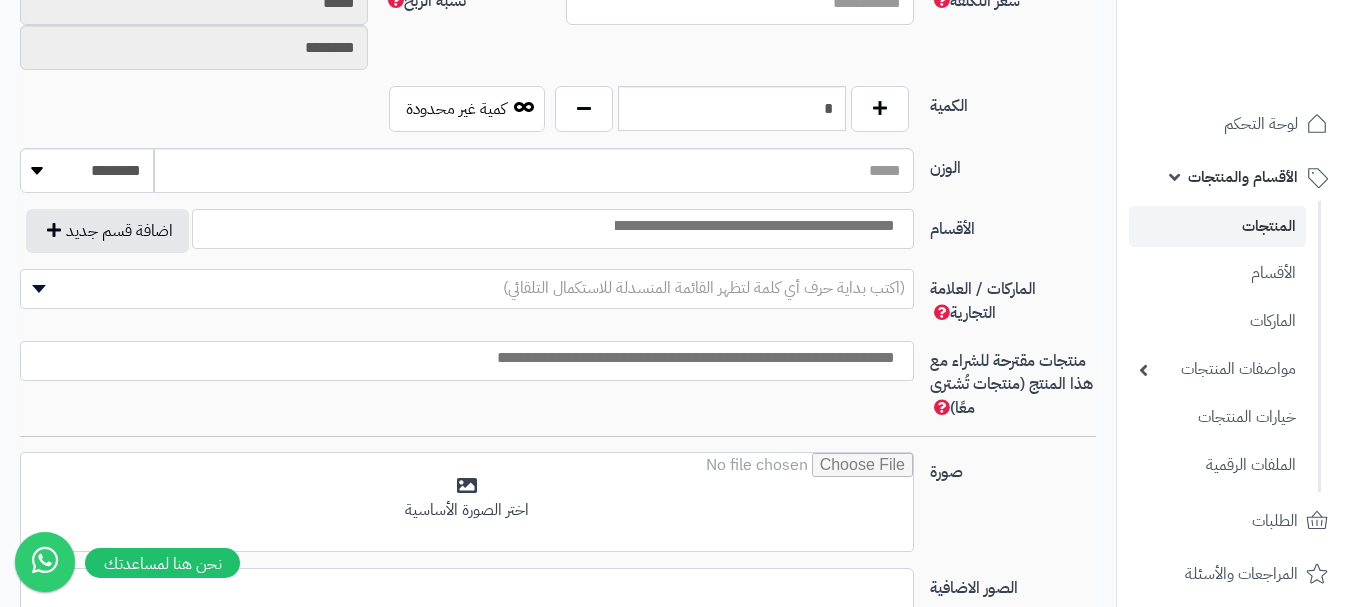 click at bounding box center [753, 226] 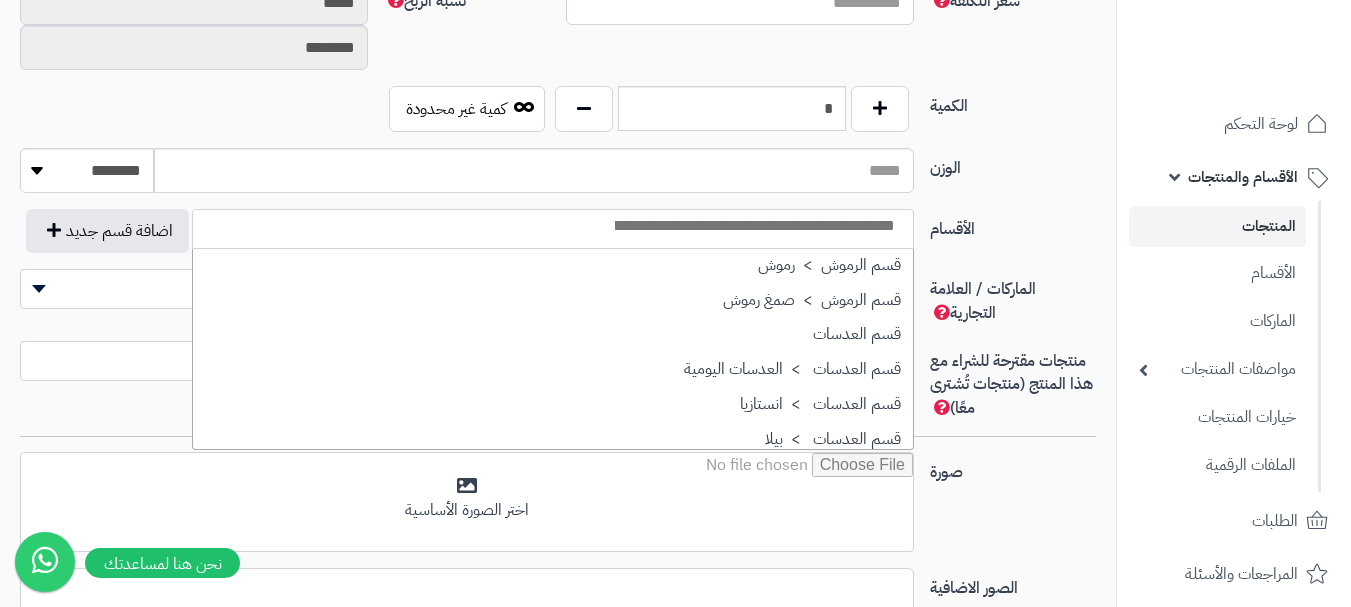 scroll, scrollTop: 1500, scrollLeft: 0, axis: vertical 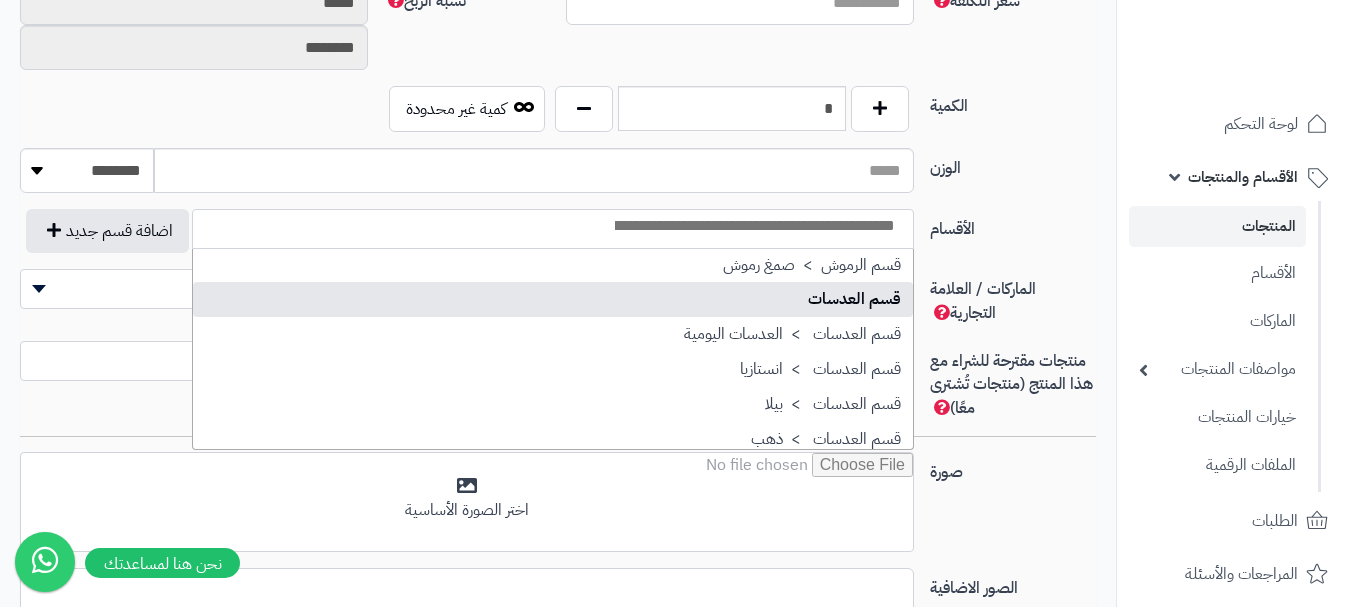 select on "**" 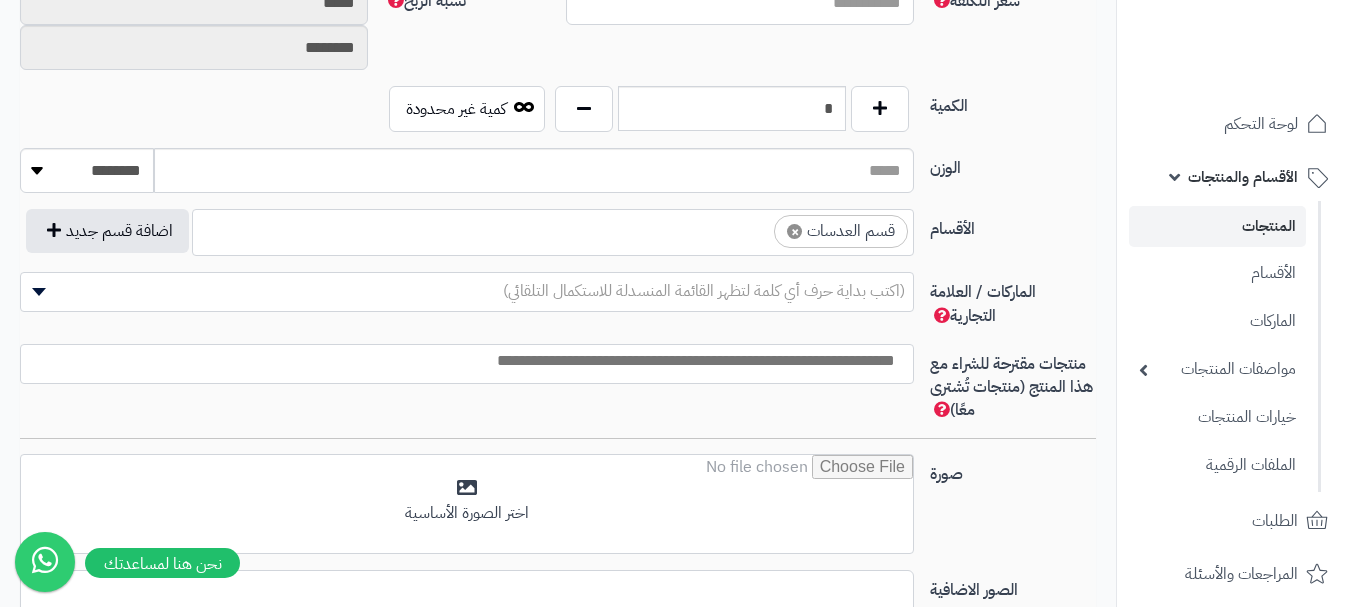 scroll, scrollTop: 1100, scrollLeft: 0, axis: vertical 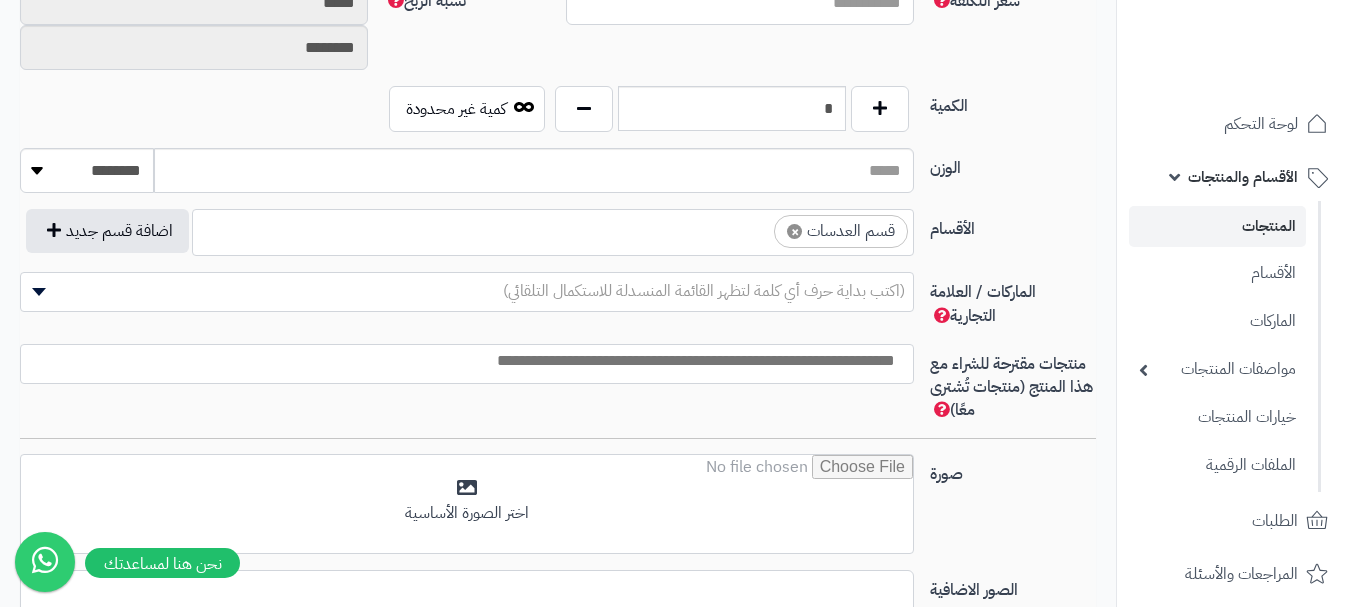 click on "× قسم العدسات" at bounding box center [553, 229] 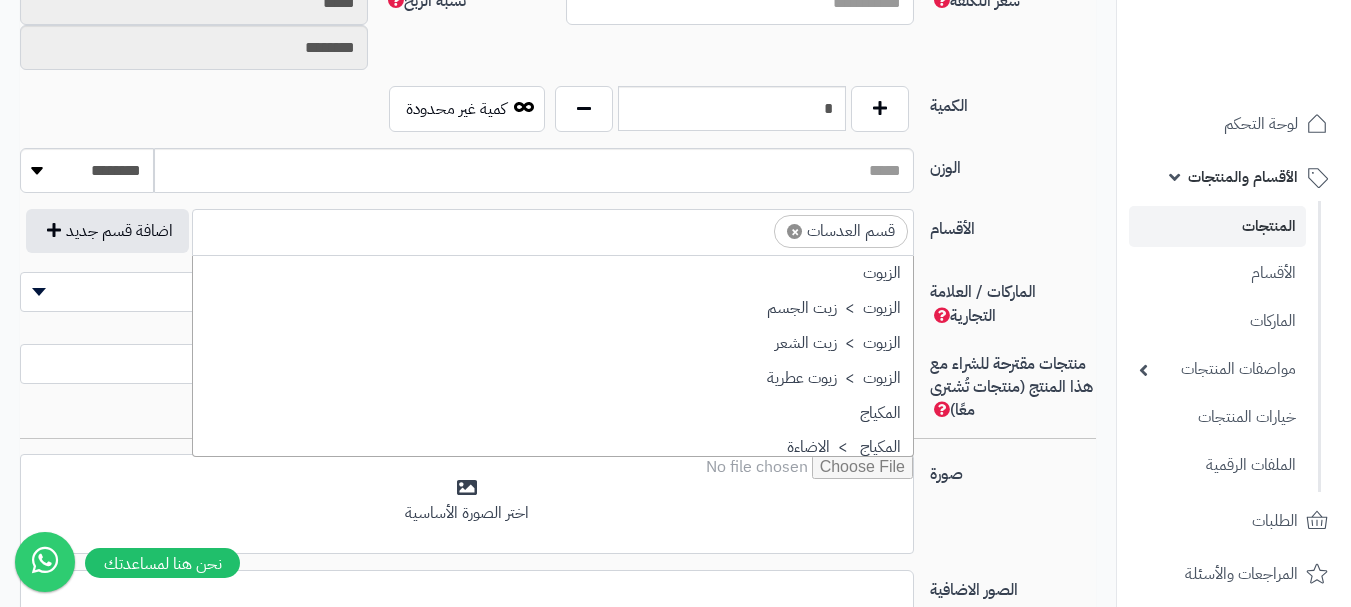 scroll, scrollTop: 1498, scrollLeft: 0, axis: vertical 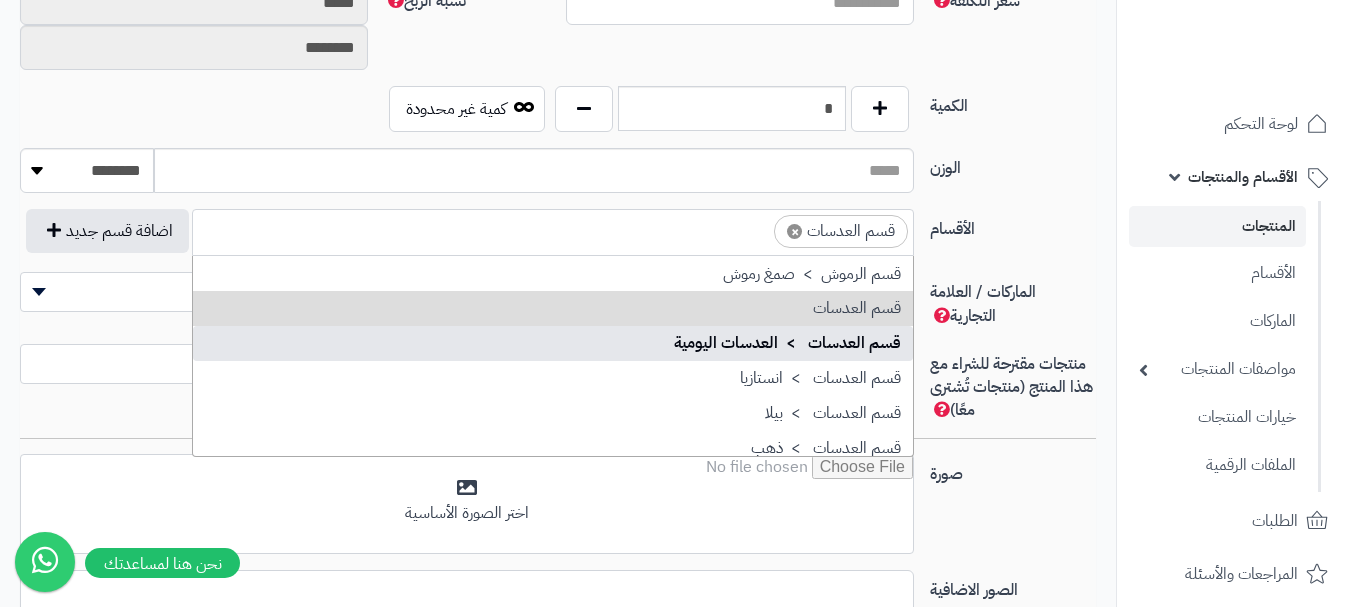 drag, startPoint x: 806, startPoint y: 343, endPoint x: 711, endPoint y: 322, distance: 97.29337 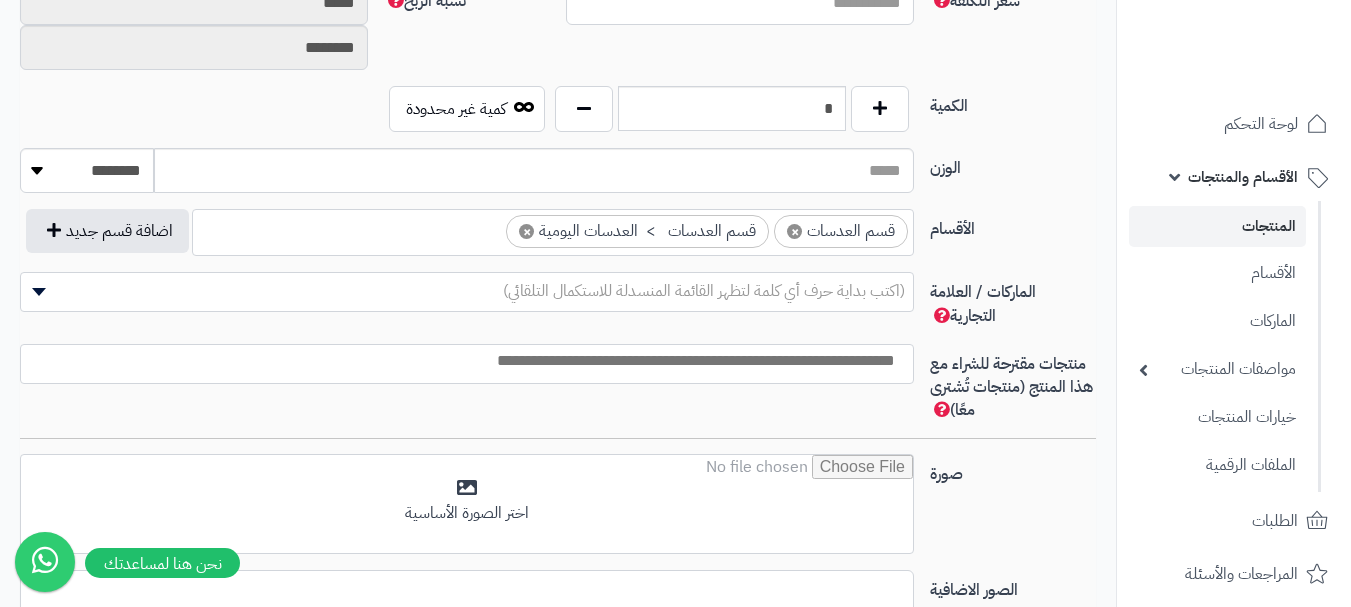 click on "× قسم العدسات × قسم العدسات   >  العدسات اليومية" at bounding box center (553, 229) 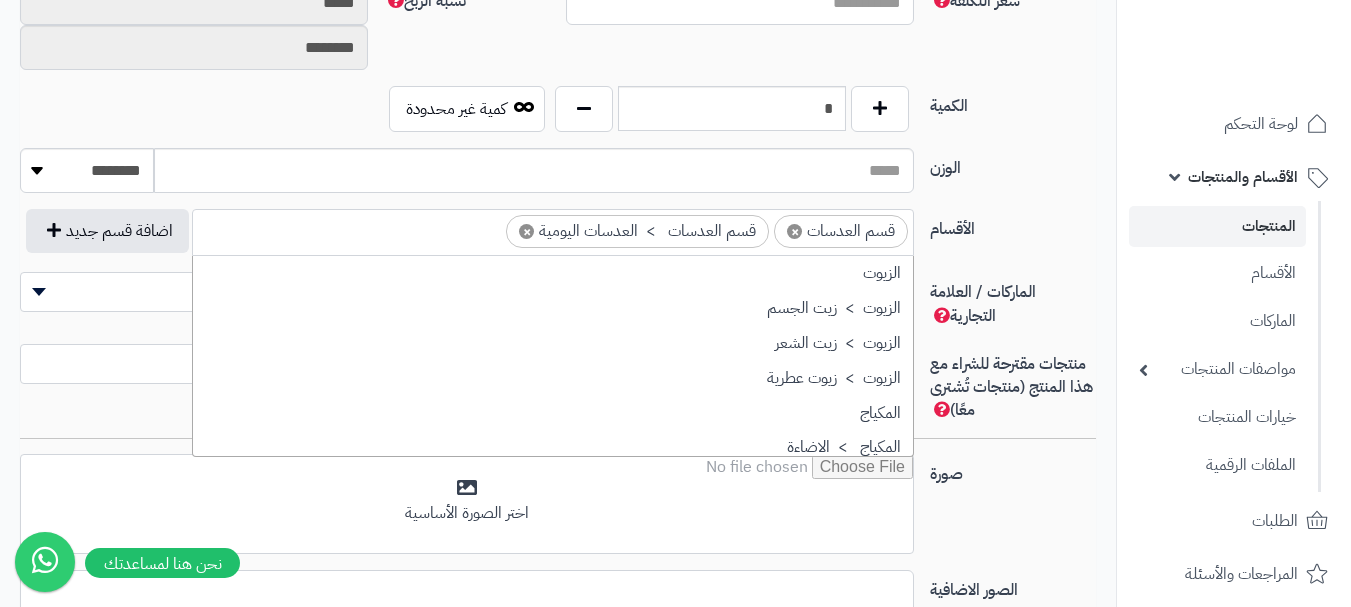 scroll, scrollTop: 1498, scrollLeft: 0, axis: vertical 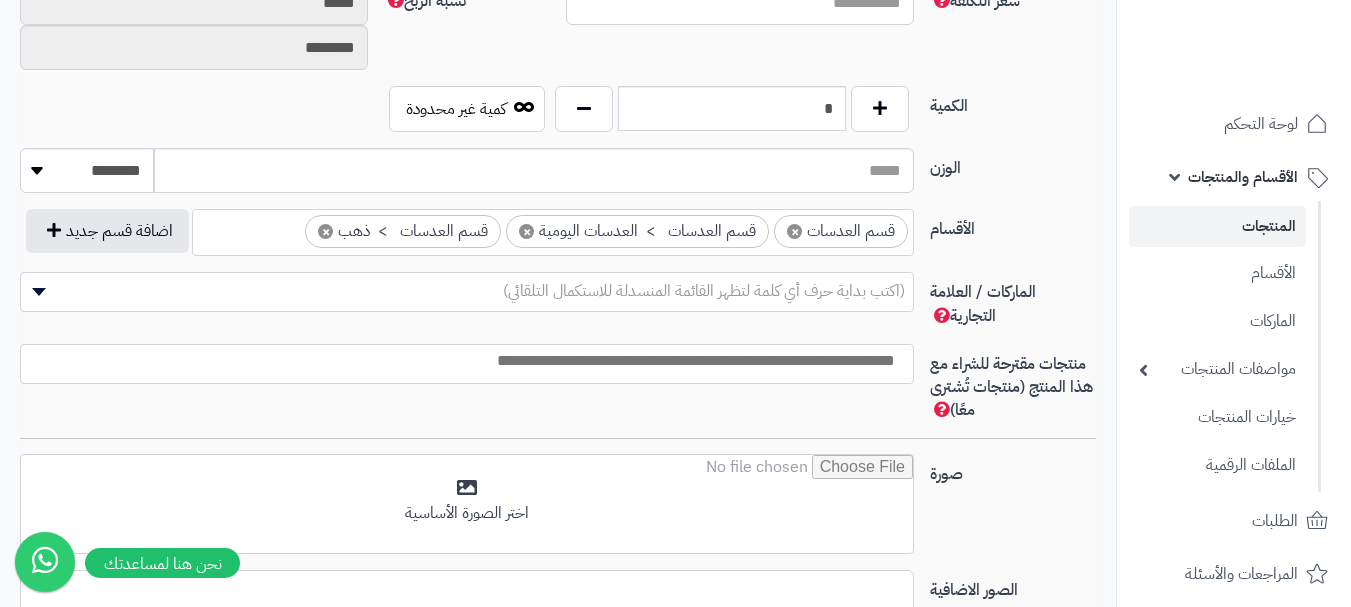 click on "(اكتب بداية حرف أي كلمة لتظهر القائمة المنسدلة للاستكمال التلقائي)" at bounding box center (704, 291) 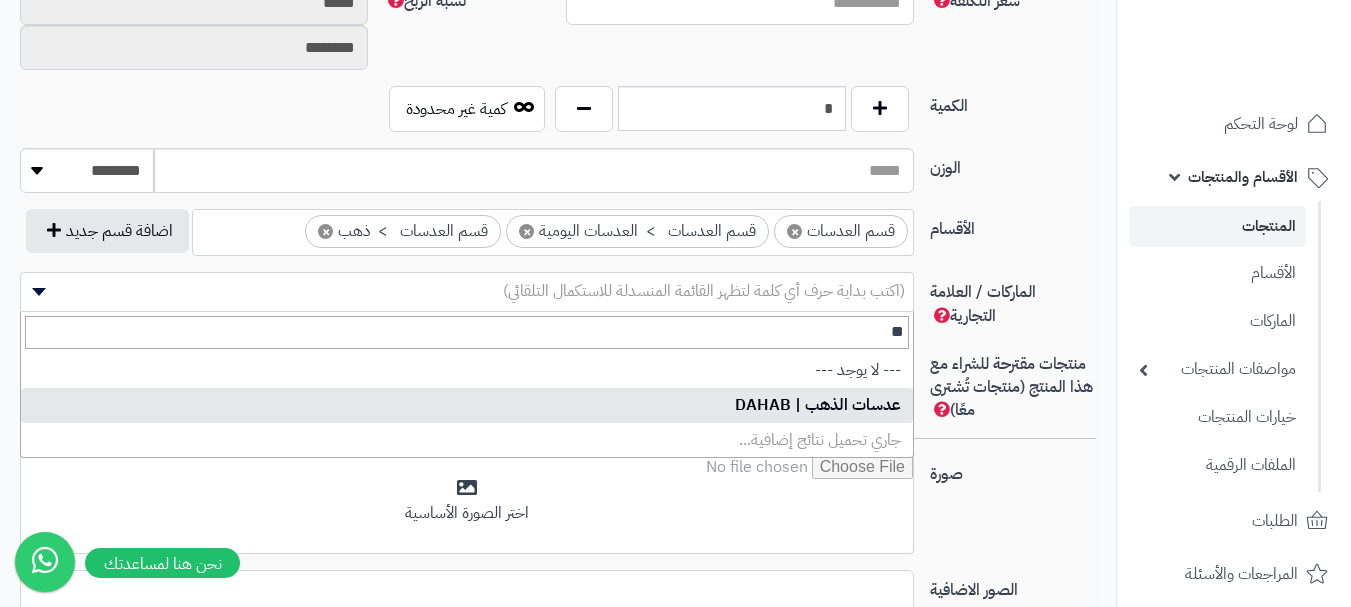 type on "**" 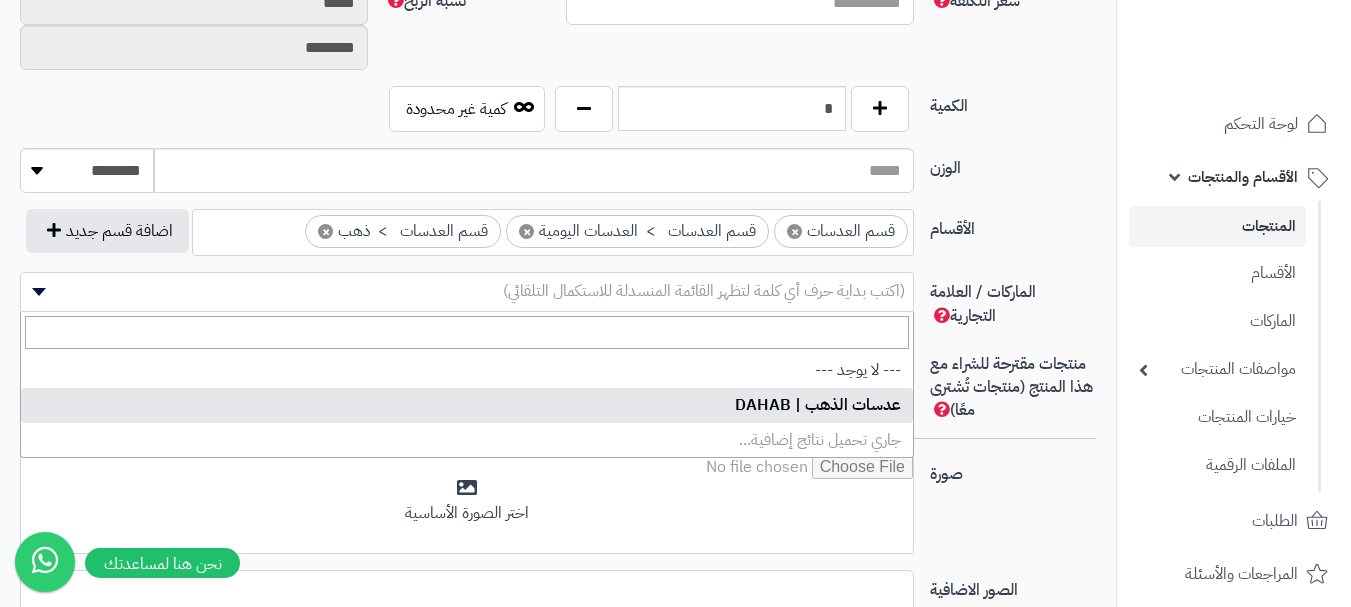 select on "***" 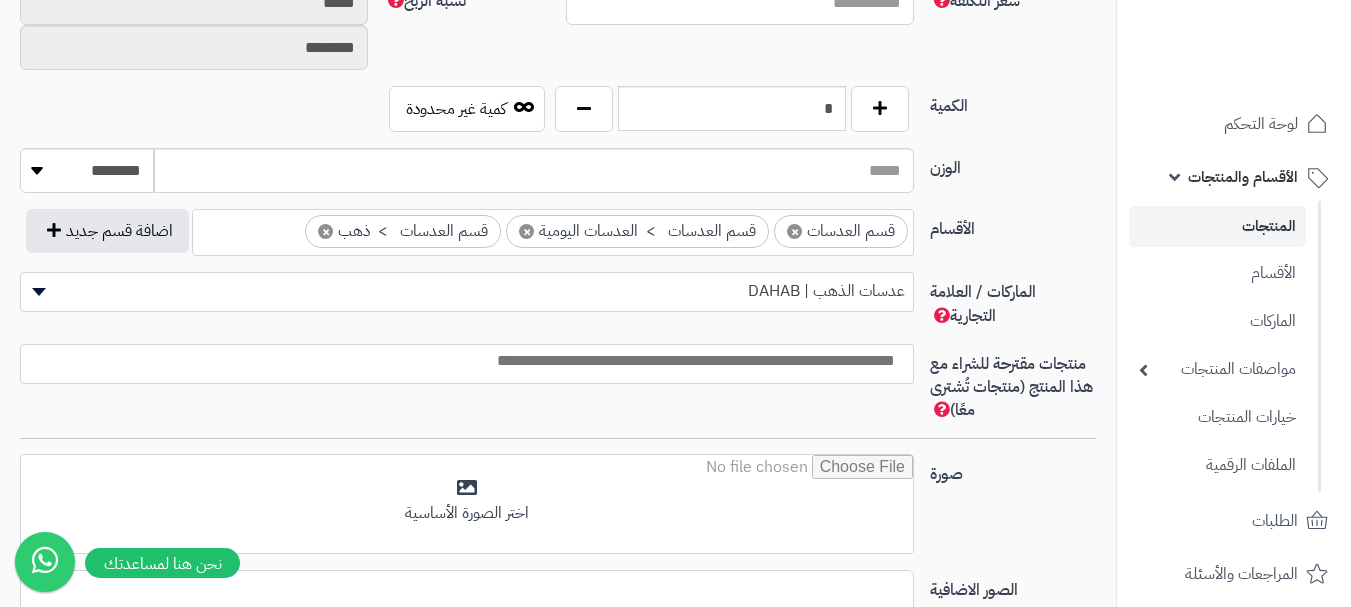 click at bounding box center [462, 361] 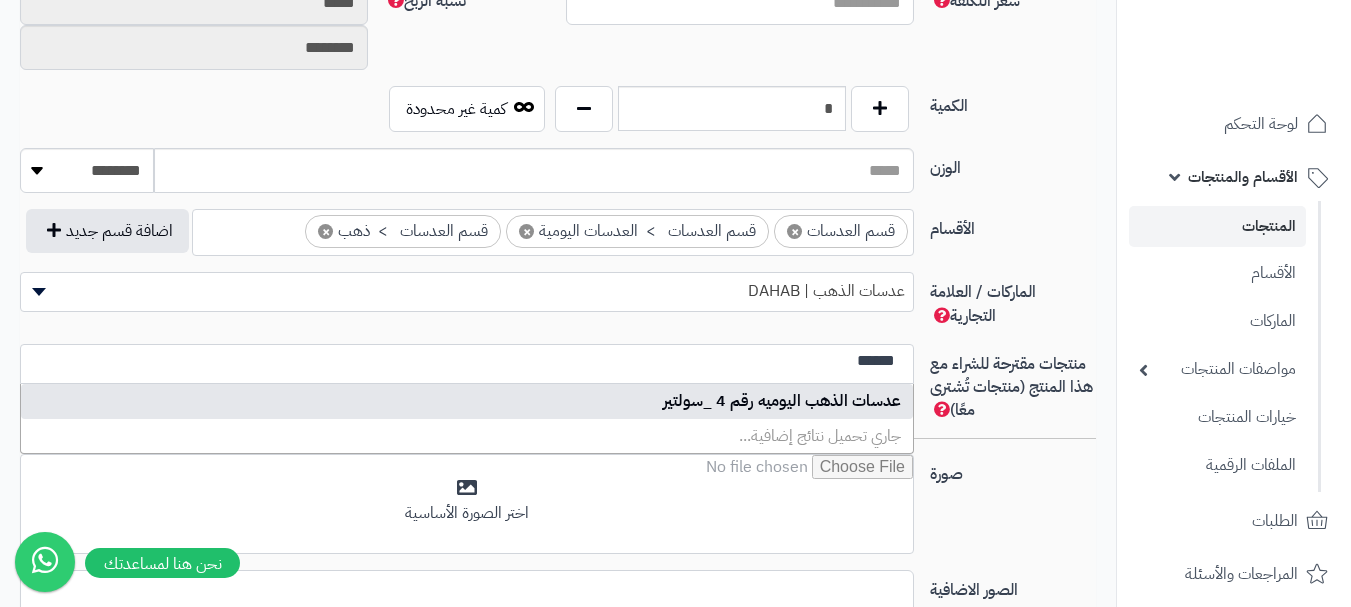 type on "******" 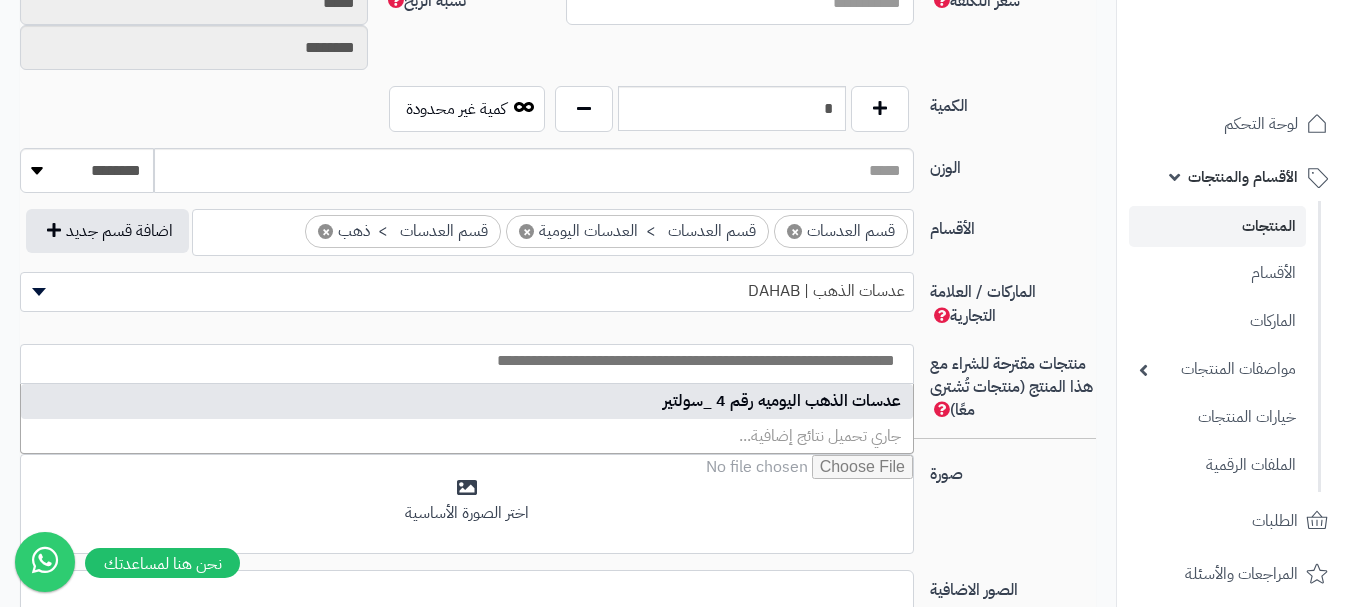 select on "****" 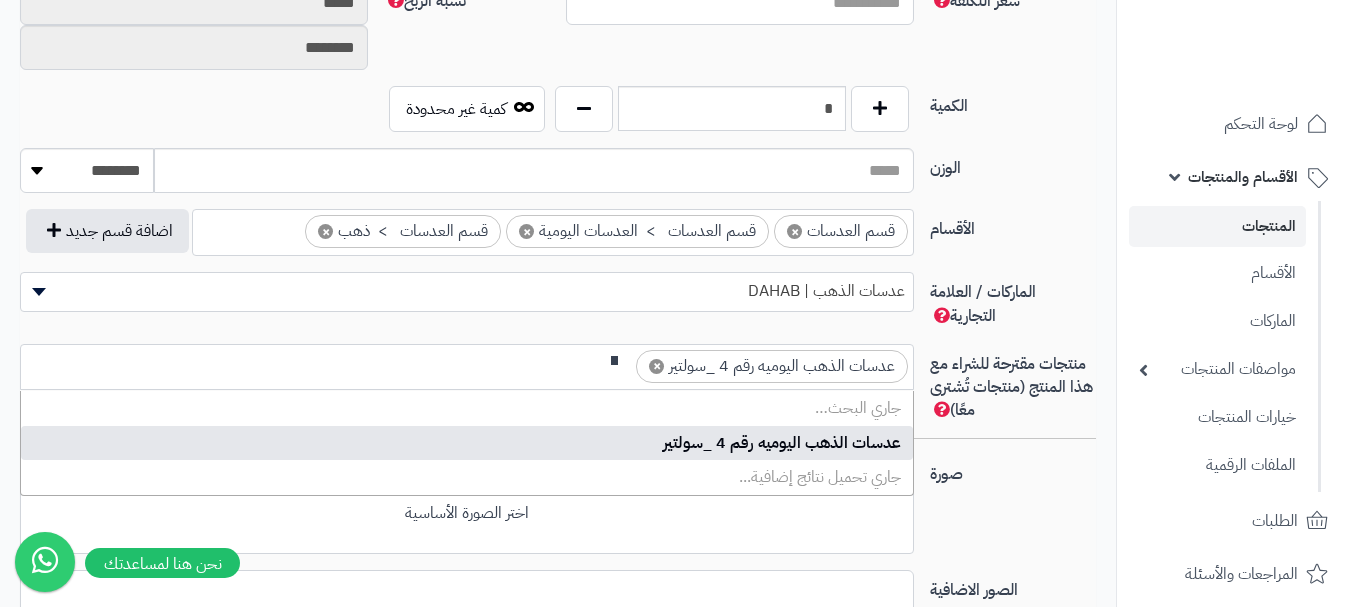 scroll, scrollTop: 0, scrollLeft: 0, axis: both 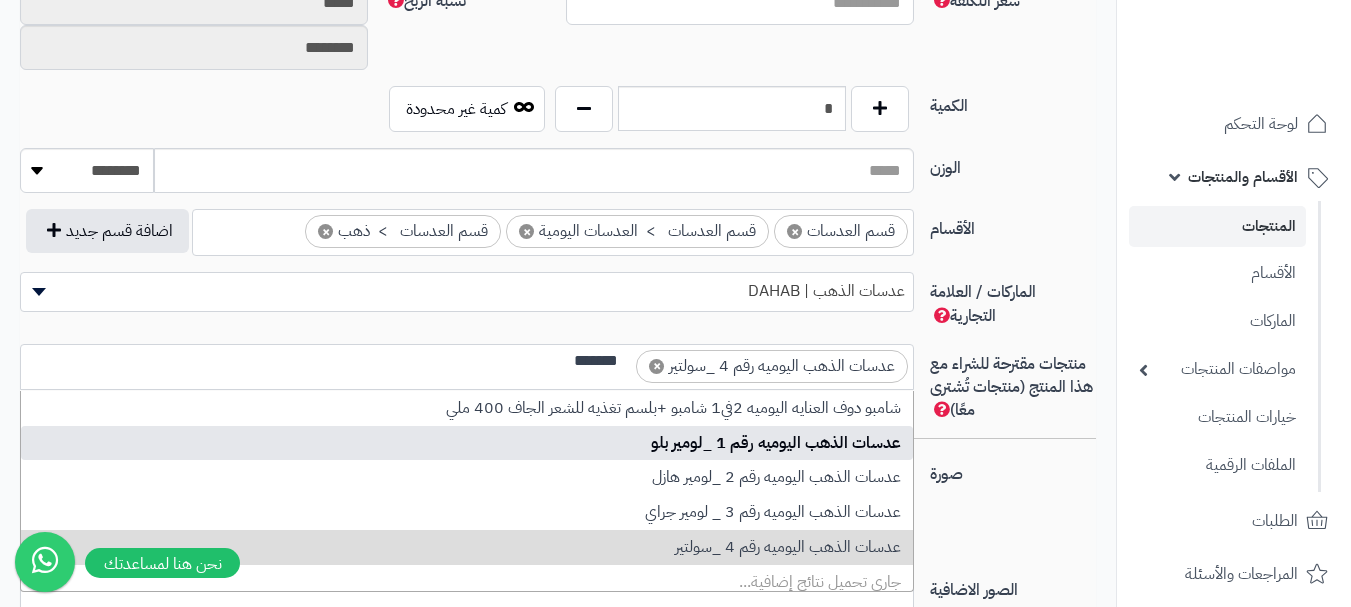type on "*******" 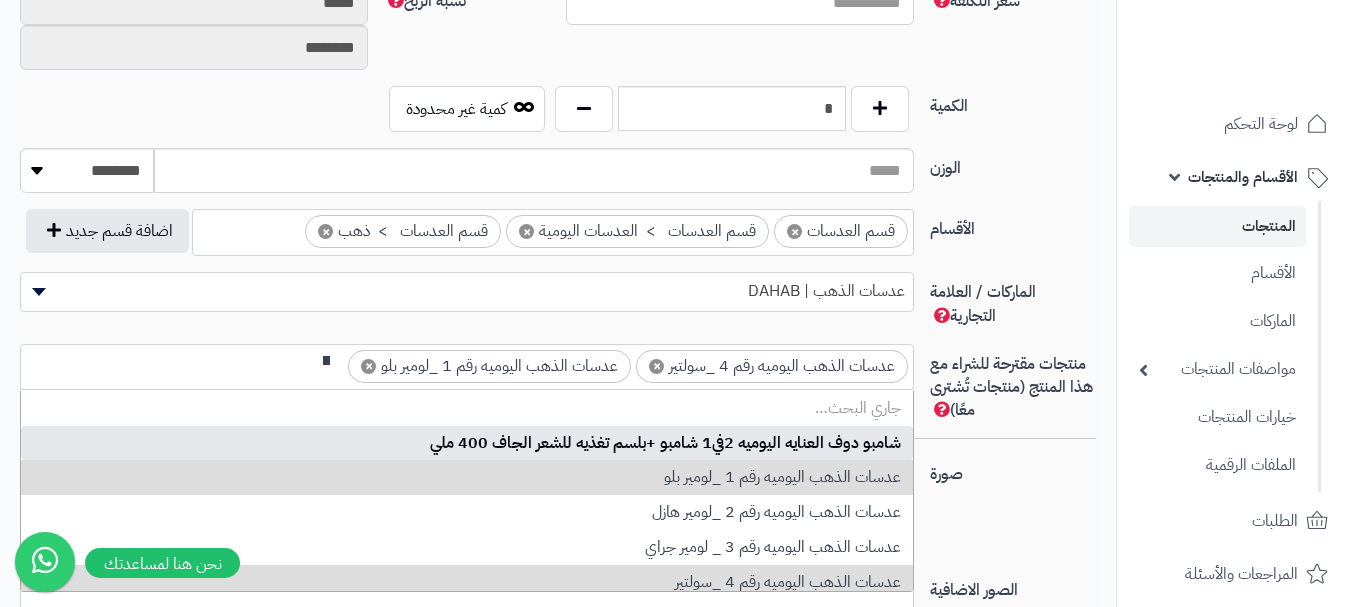 scroll, scrollTop: 0, scrollLeft: 0, axis: both 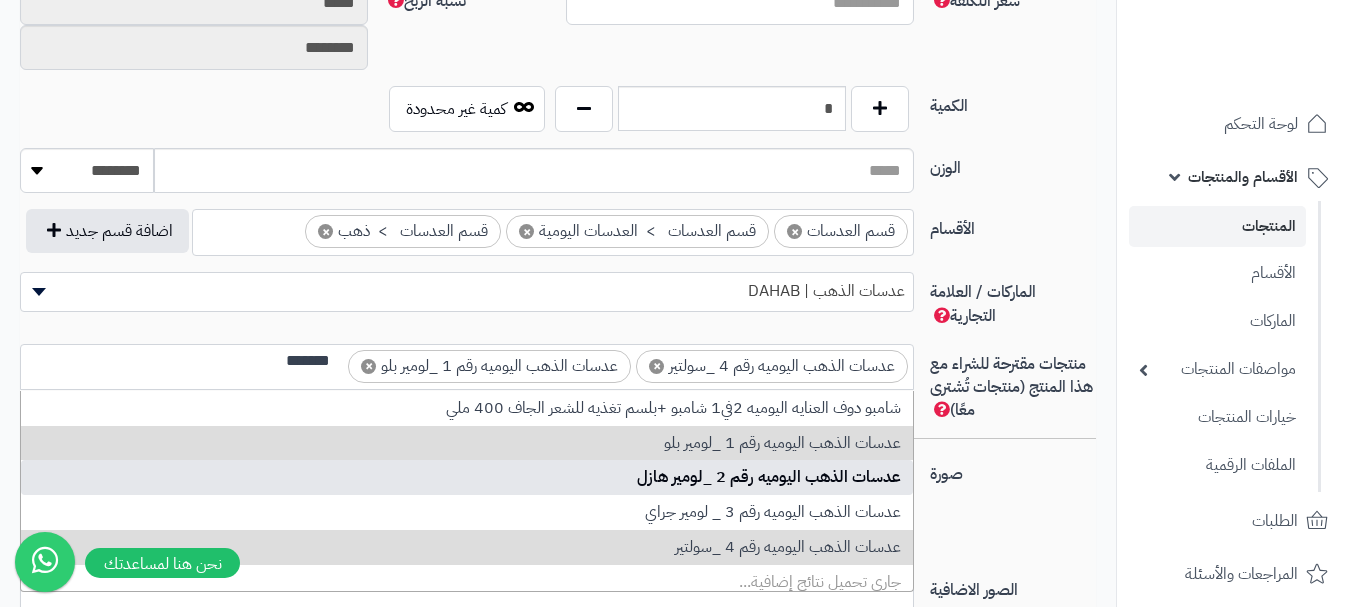 type on "*******" 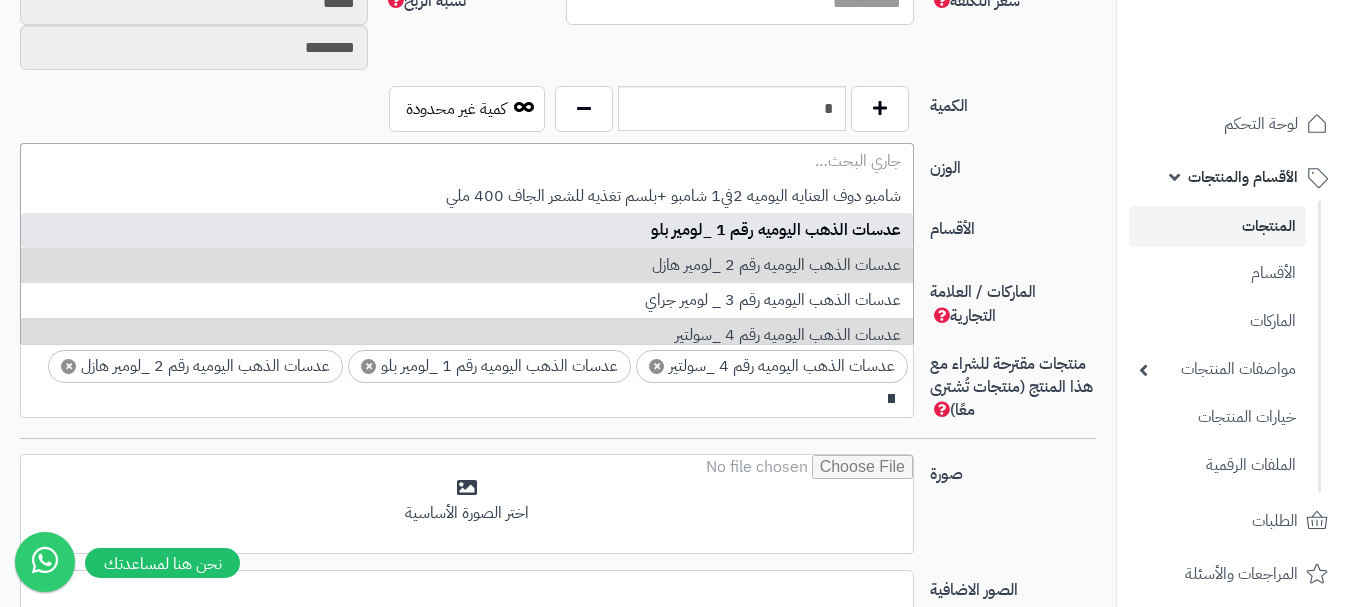 scroll, scrollTop: 0, scrollLeft: 0, axis: both 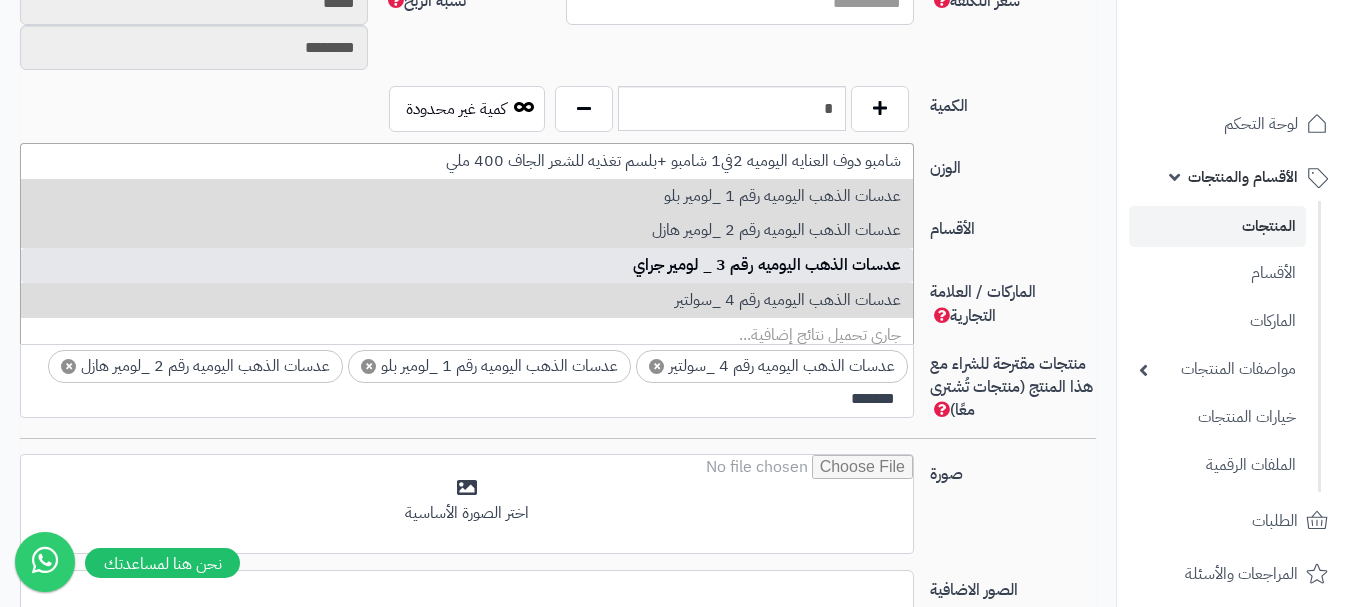 type on "*******" 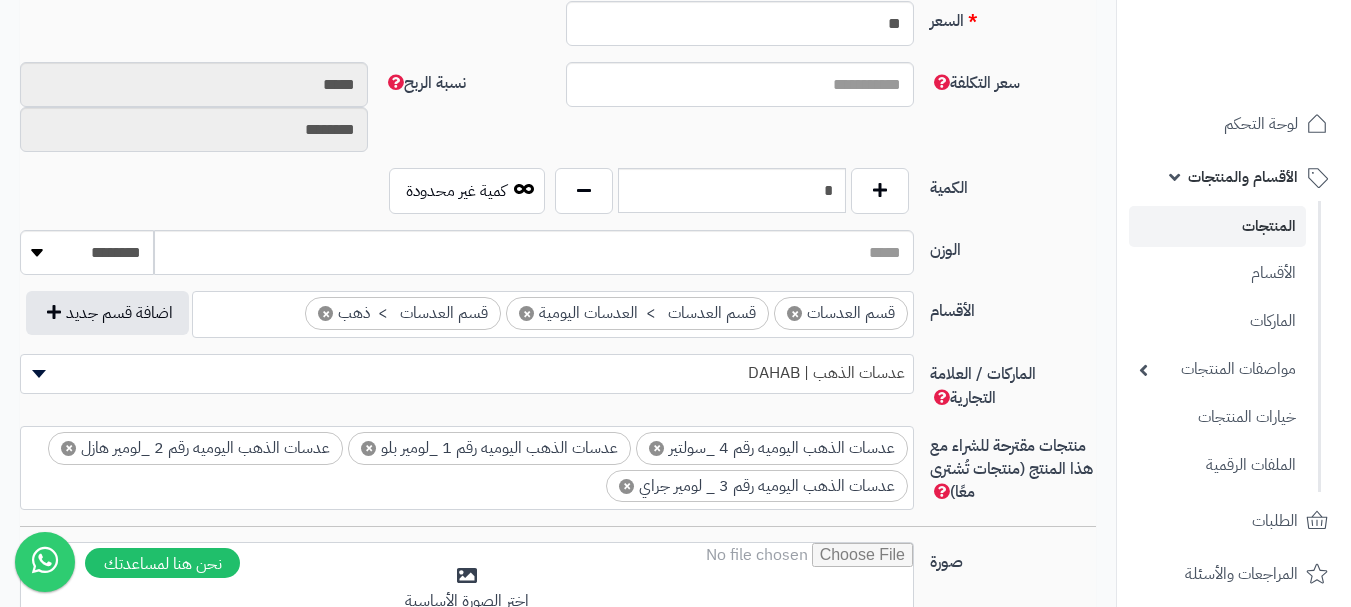 scroll, scrollTop: 1100, scrollLeft: 0, axis: vertical 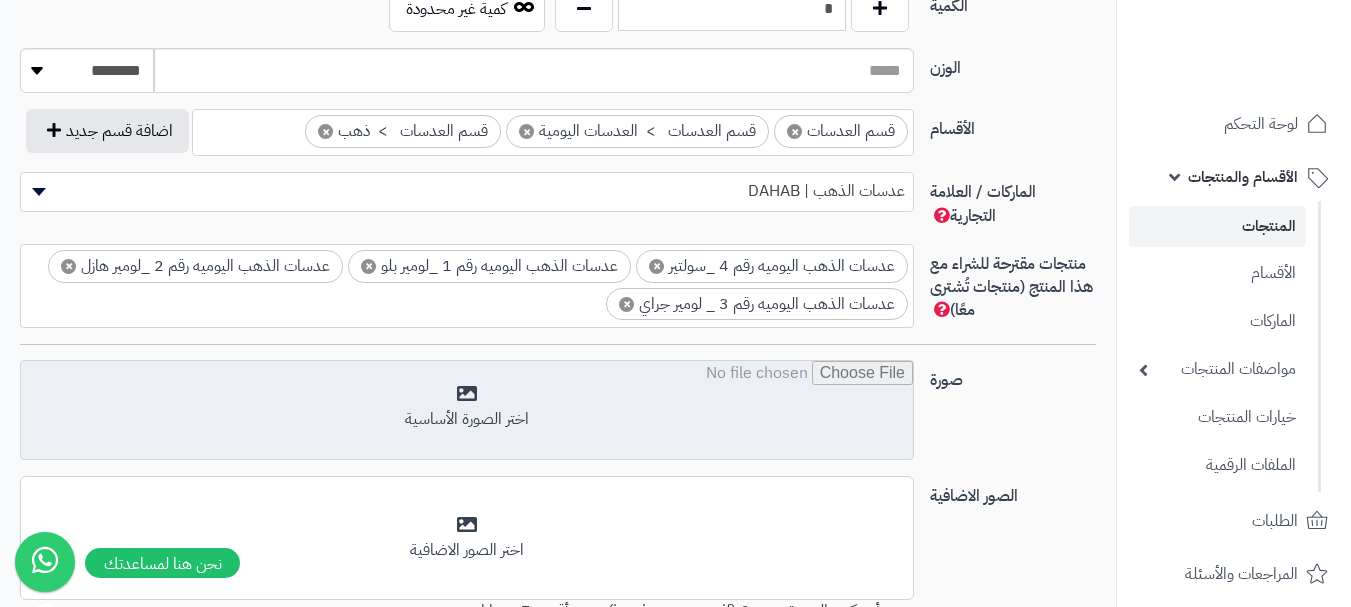 click at bounding box center [467, 411] 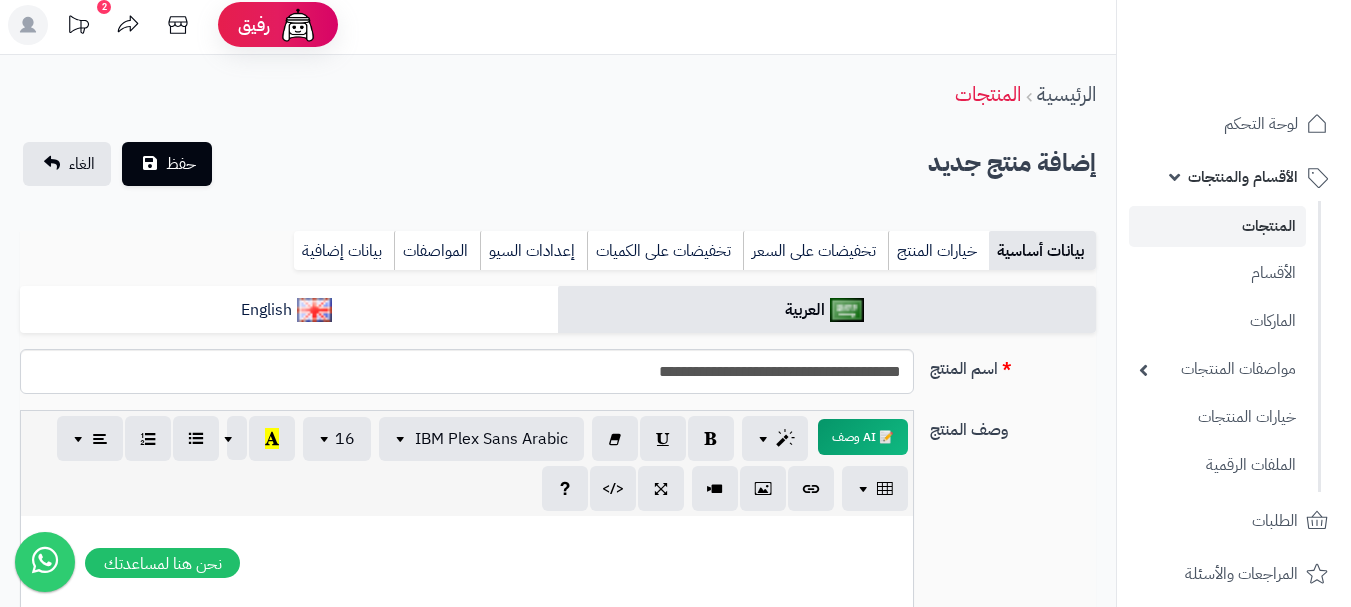 scroll, scrollTop: 0, scrollLeft: 0, axis: both 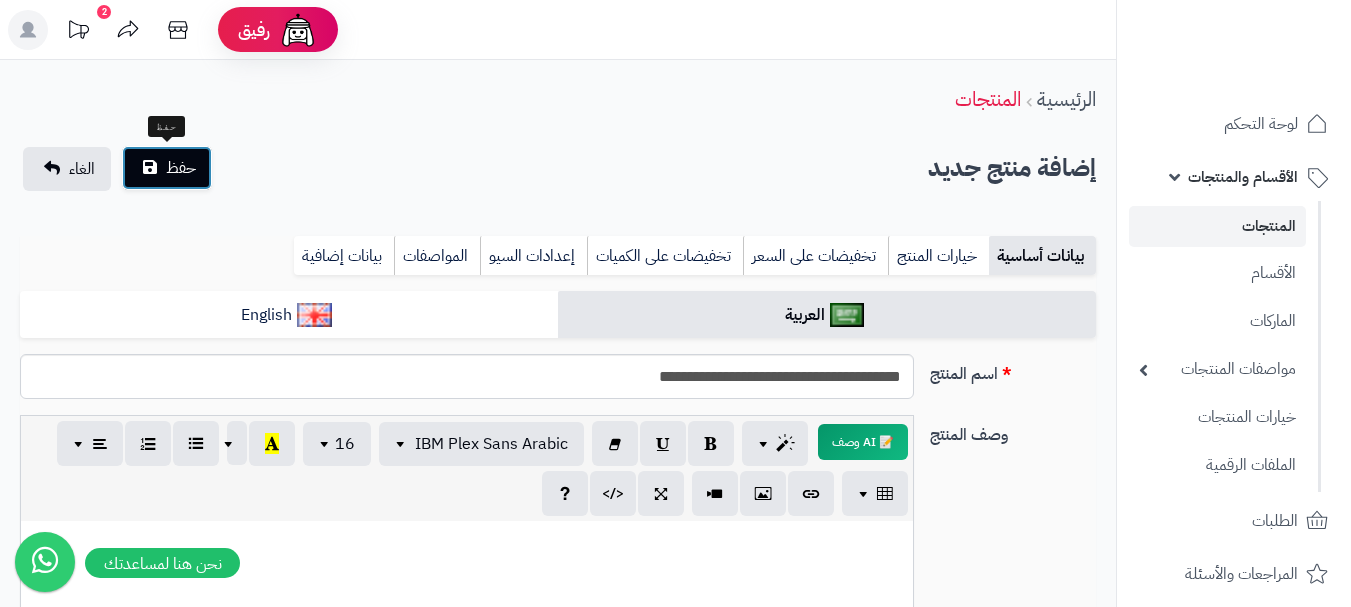 click on "حفظ" at bounding box center [181, 168] 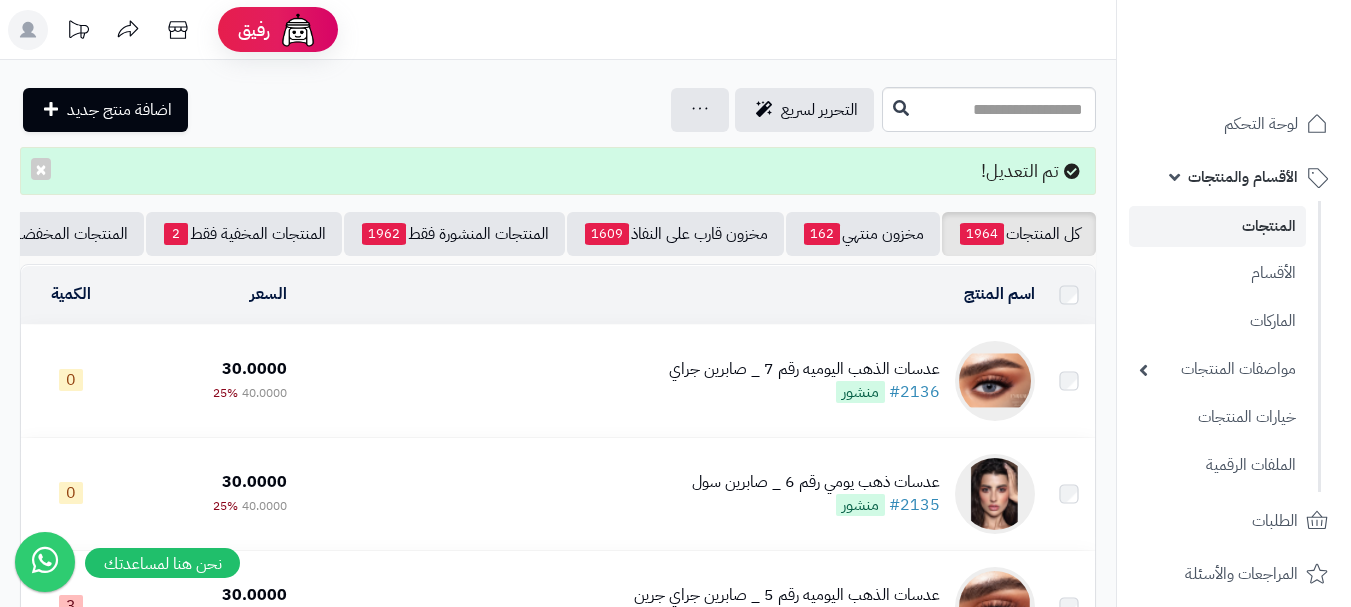 scroll, scrollTop: 0, scrollLeft: 0, axis: both 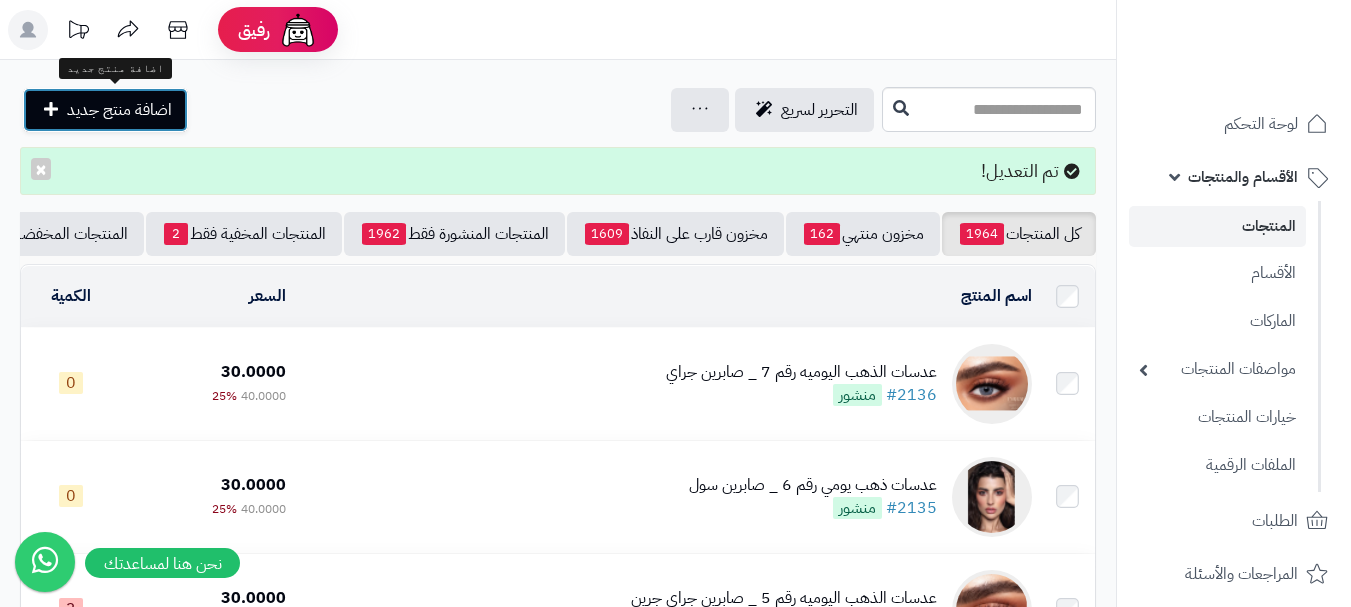 click on "اضافة منتج جديد" at bounding box center [119, 110] 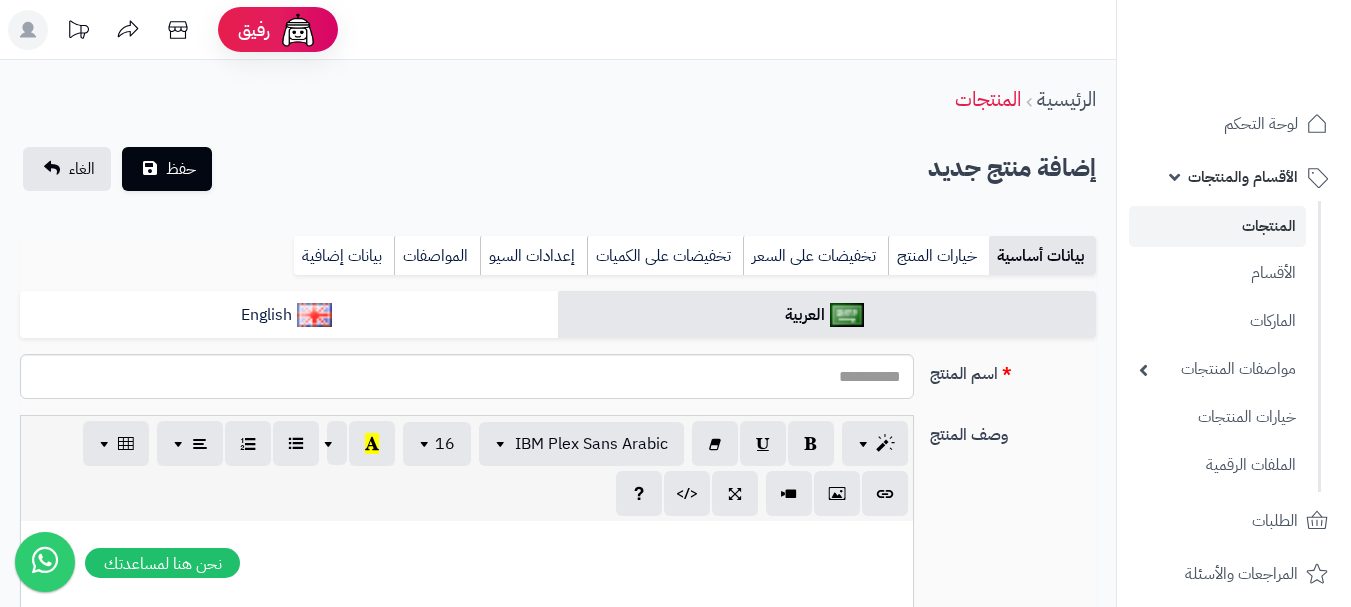select 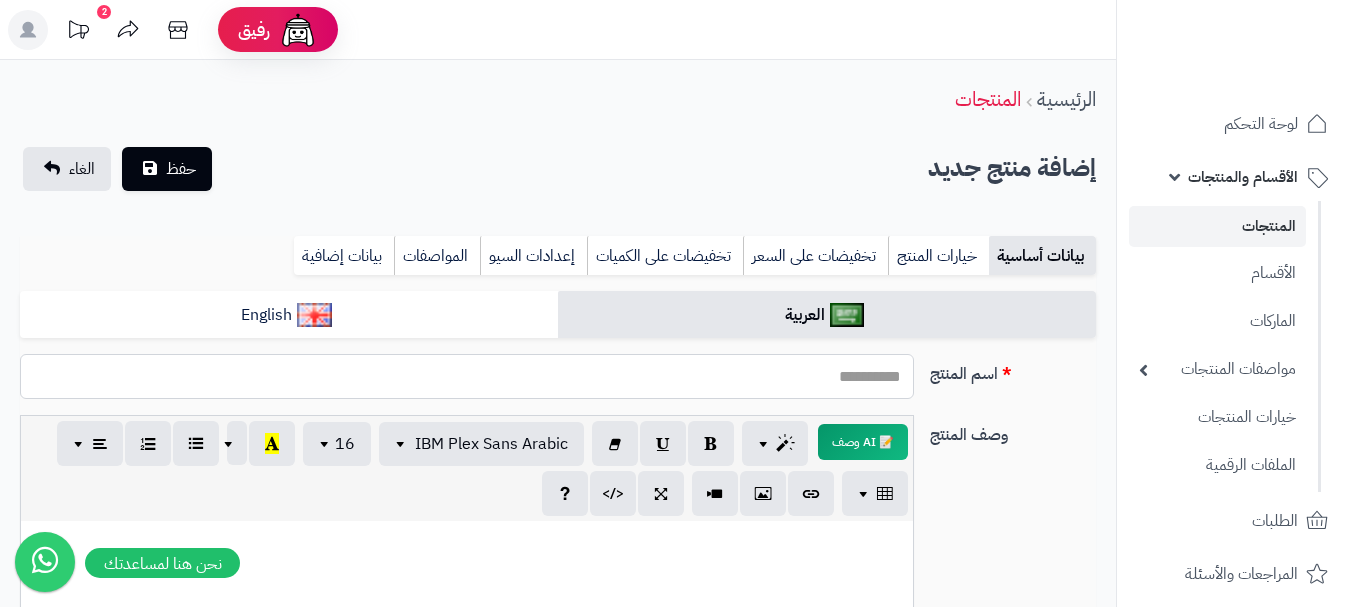 click on "اسم المنتج" at bounding box center [467, 376] 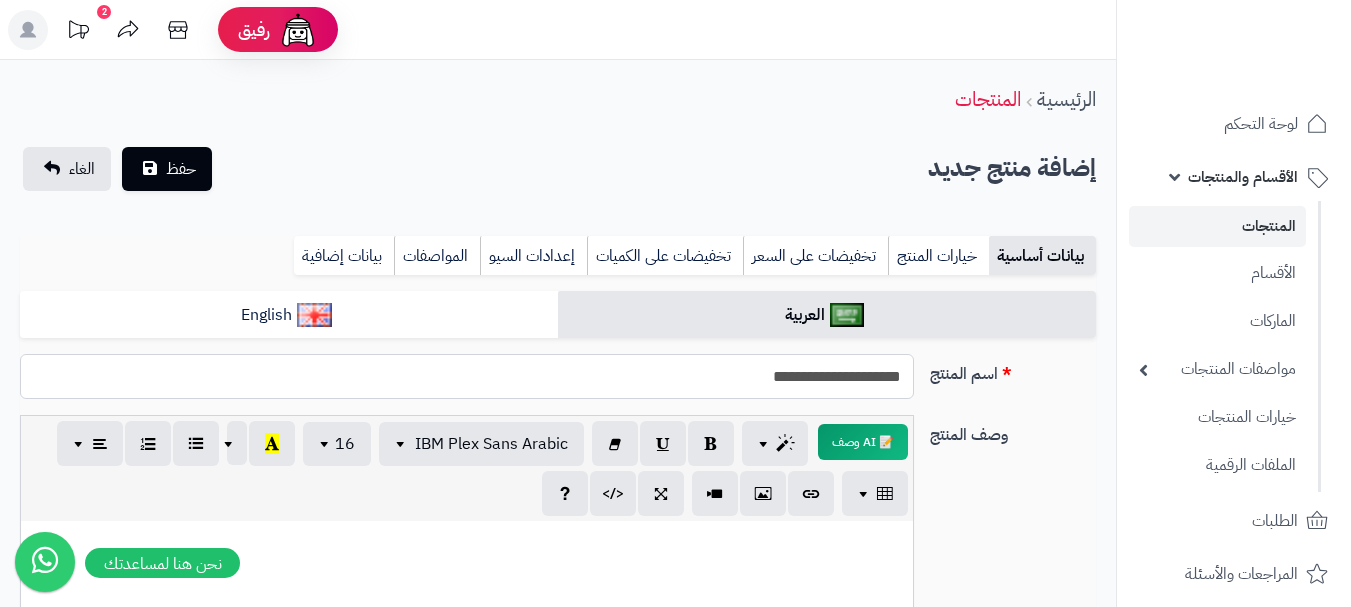 click on "**********" at bounding box center [467, 376] 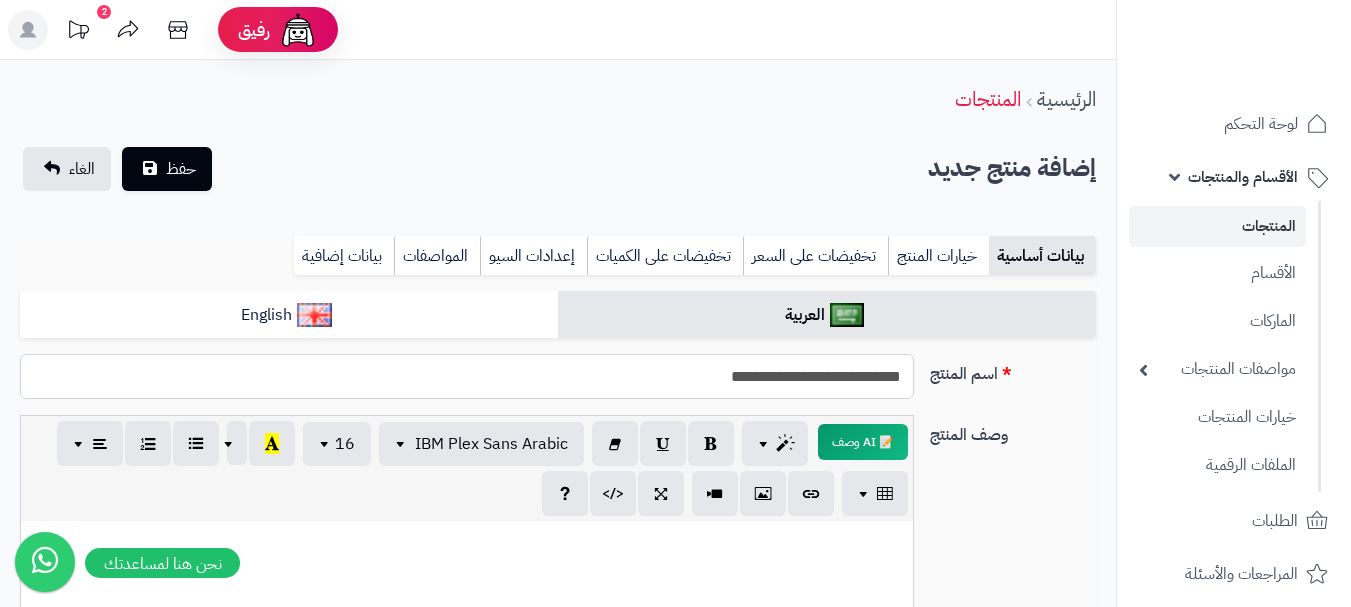 click on "**********" at bounding box center [467, 376] 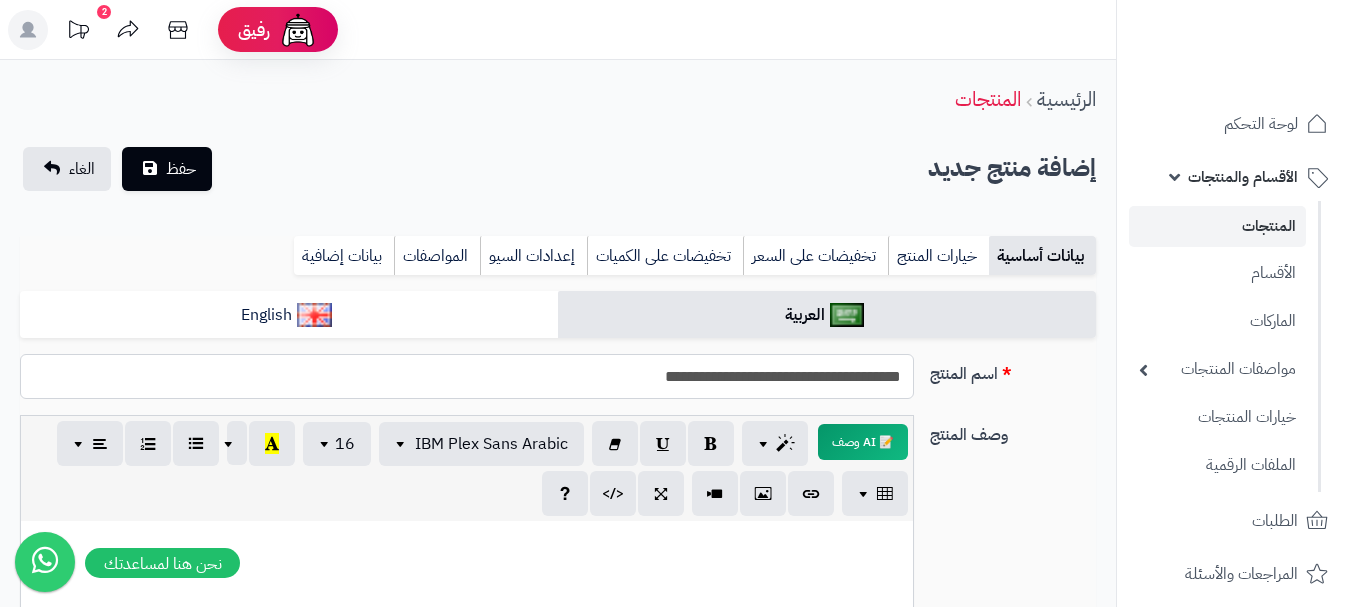 type on "**********" 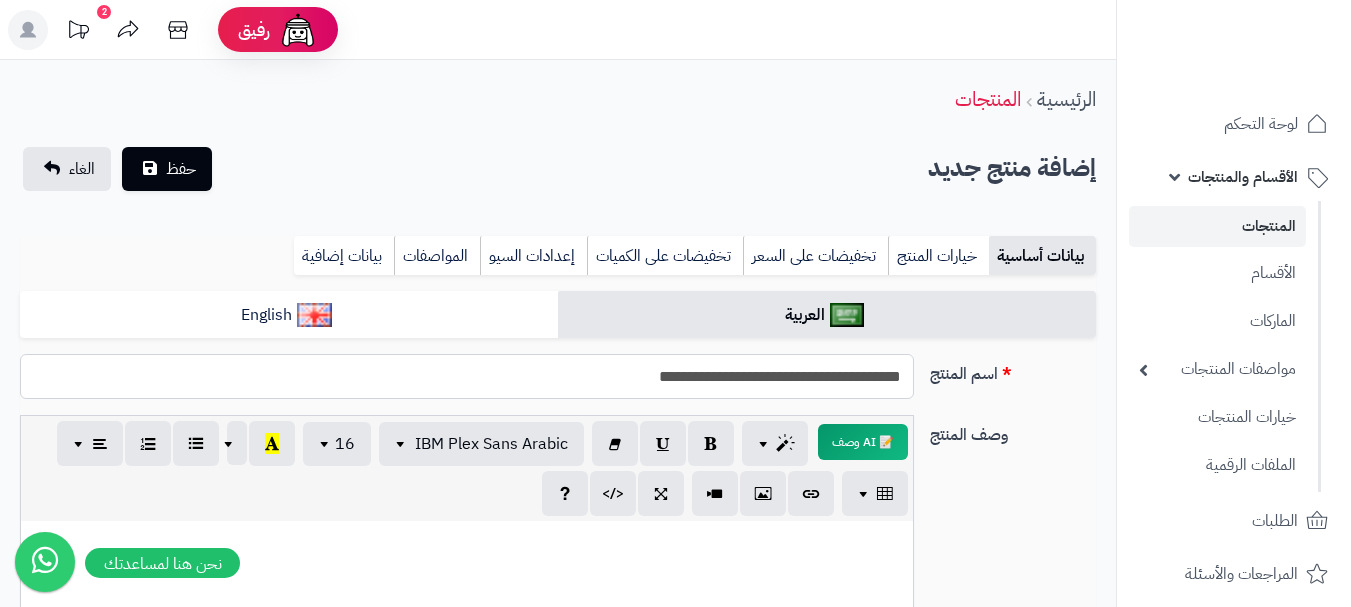 drag, startPoint x: 613, startPoint y: 387, endPoint x: 909, endPoint y: 385, distance: 296.00674 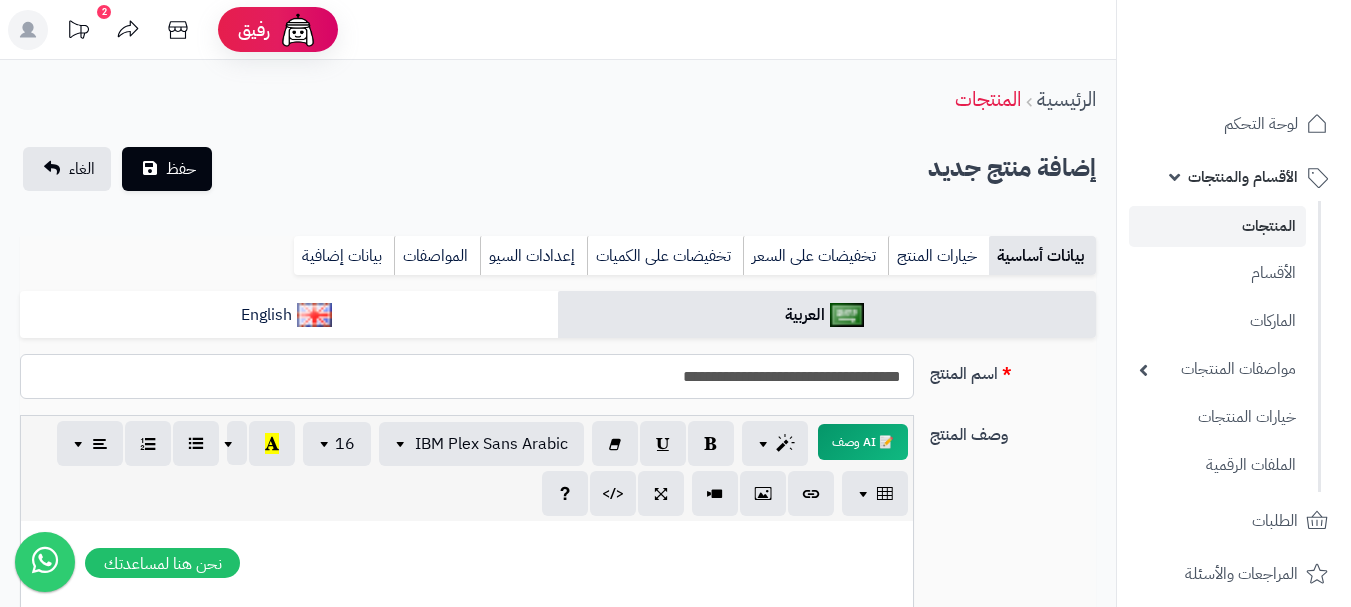 drag, startPoint x: 625, startPoint y: 382, endPoint x: 859, endPoint y: 362, distance: 234.85315 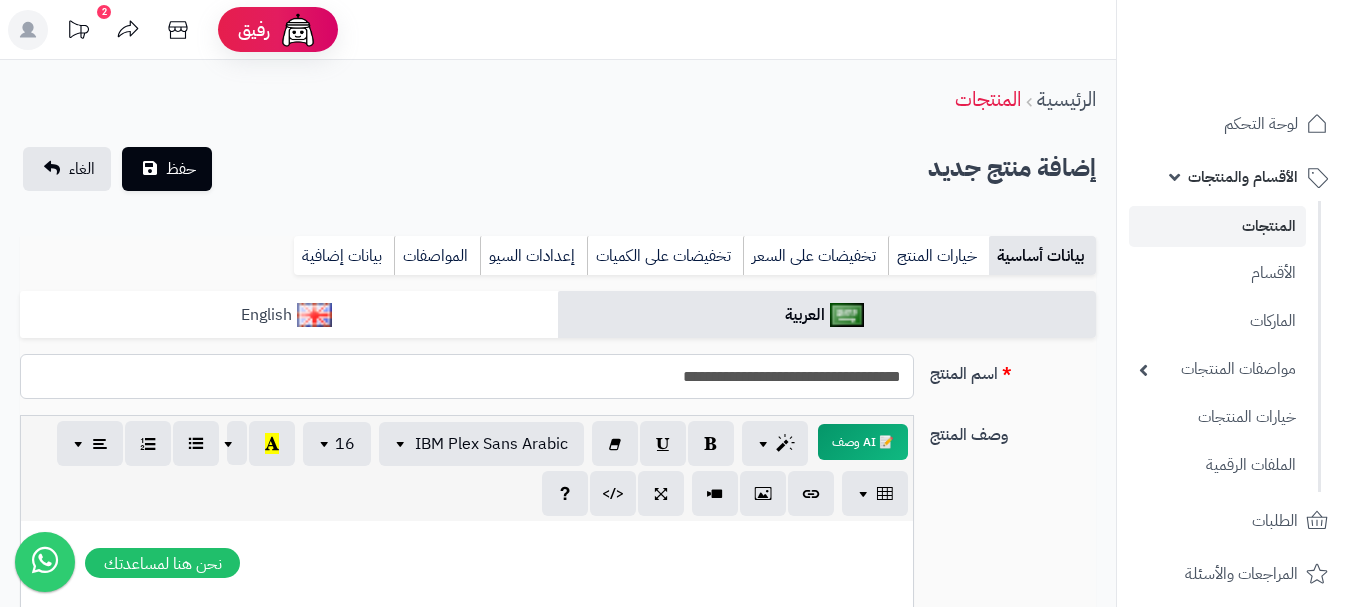 type on "**********" 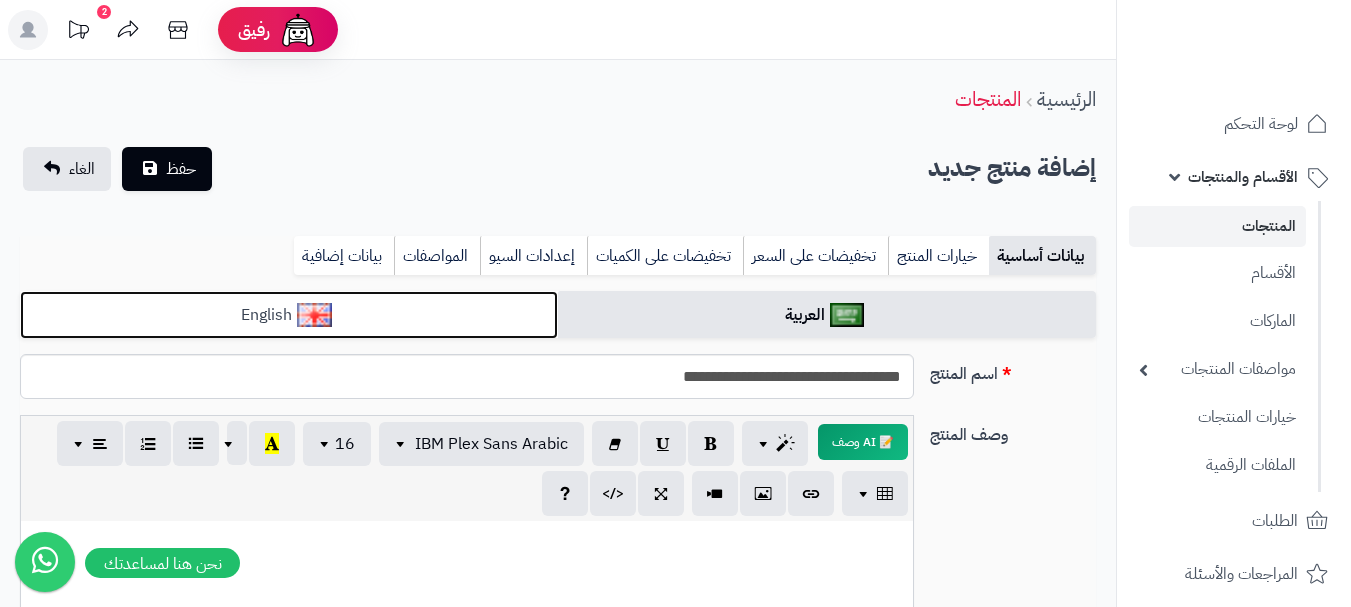 click on "English" at bounding box center [289, 315] 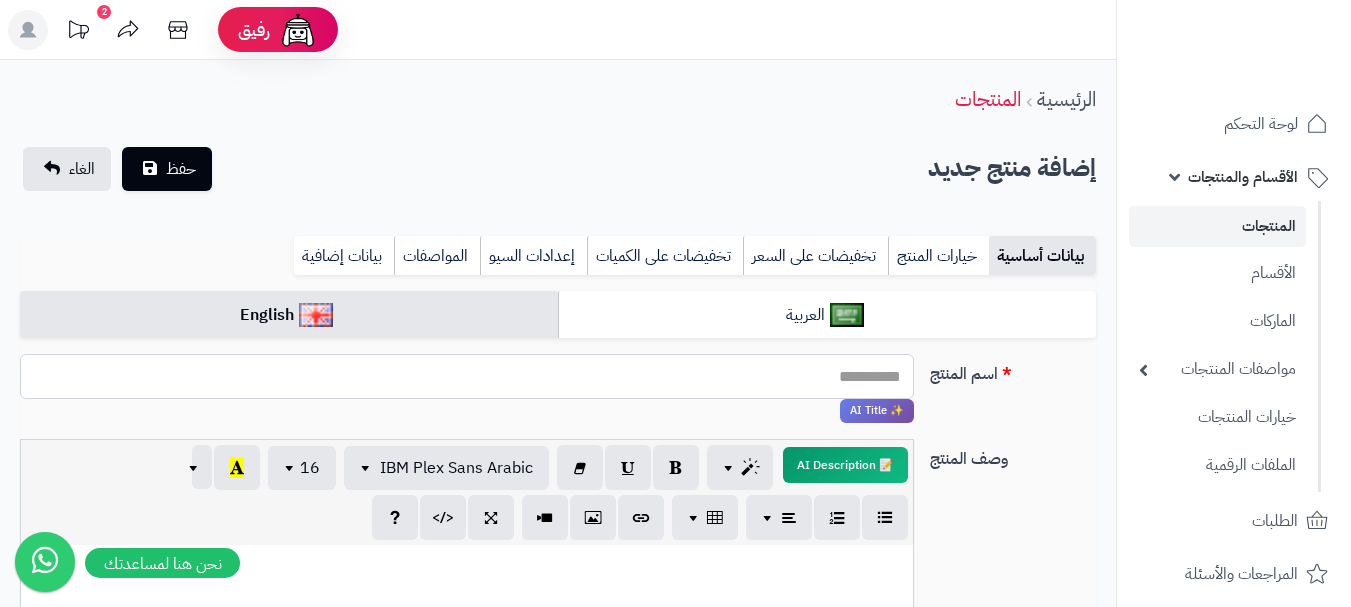 paste on "**********" 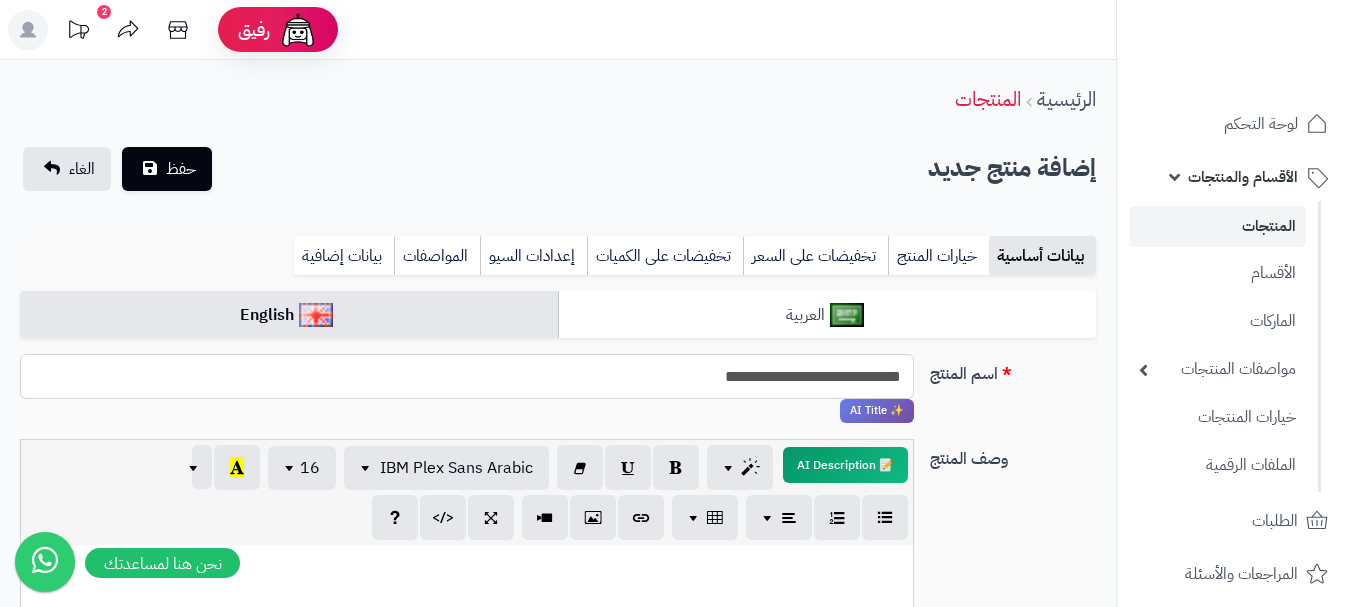 type on "**********" 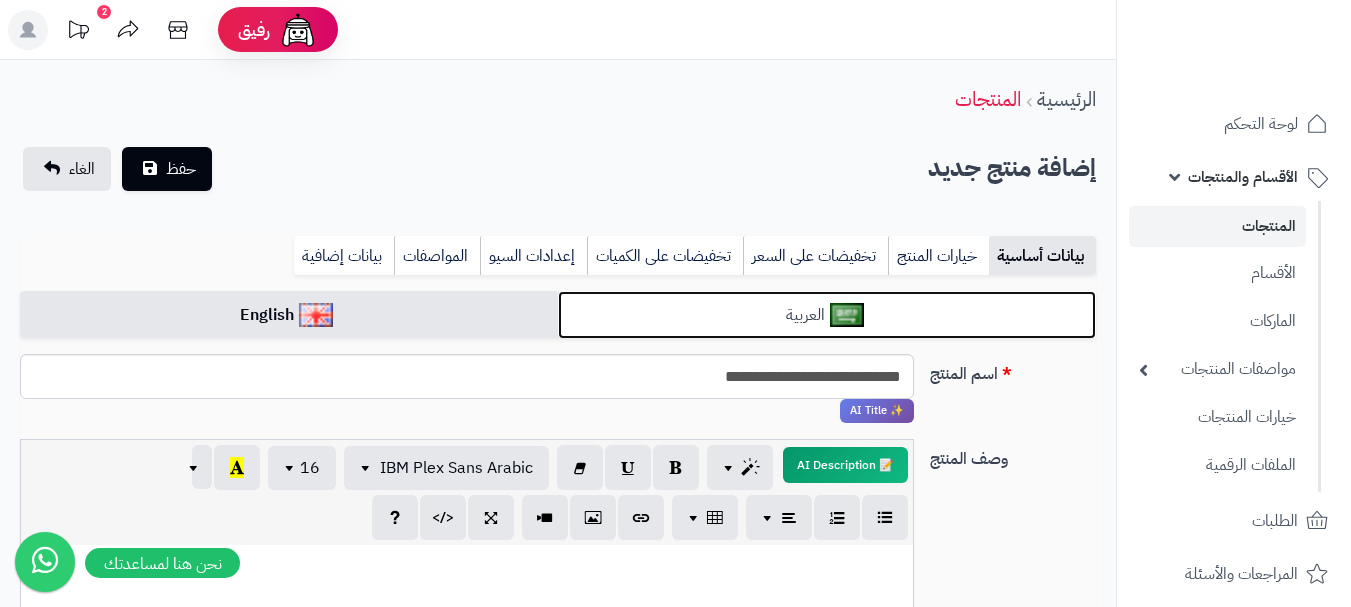 drag, startPoint x: 758, startPoint y: 316, endPoint x: 768, endPoint y: 303, distance: 16.40122 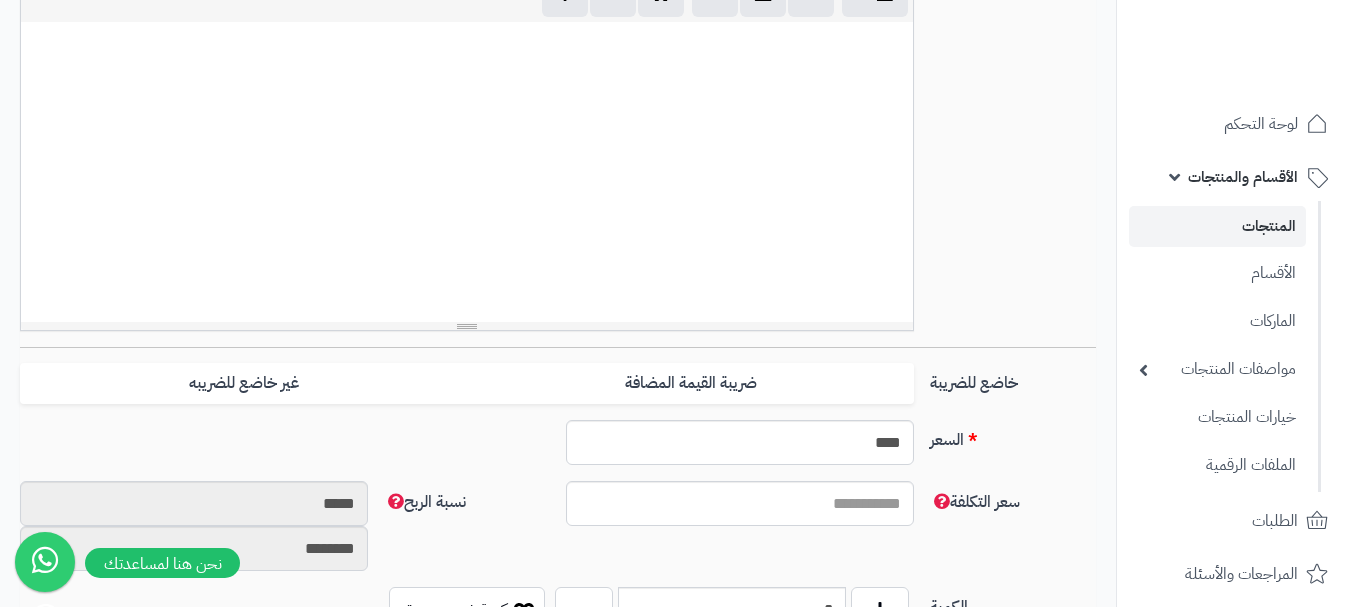 scroll, scrollTop: 500, scrollLeft: 0, axis: vertical 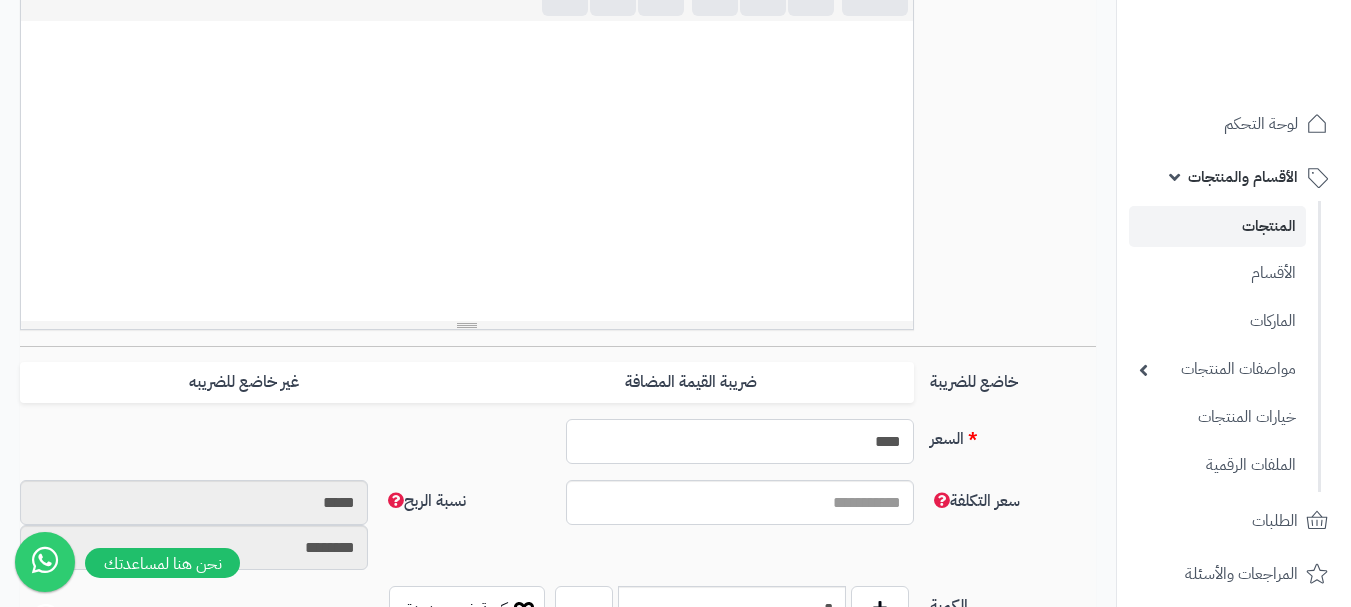 click on "****" at bounding box center (740, 441) 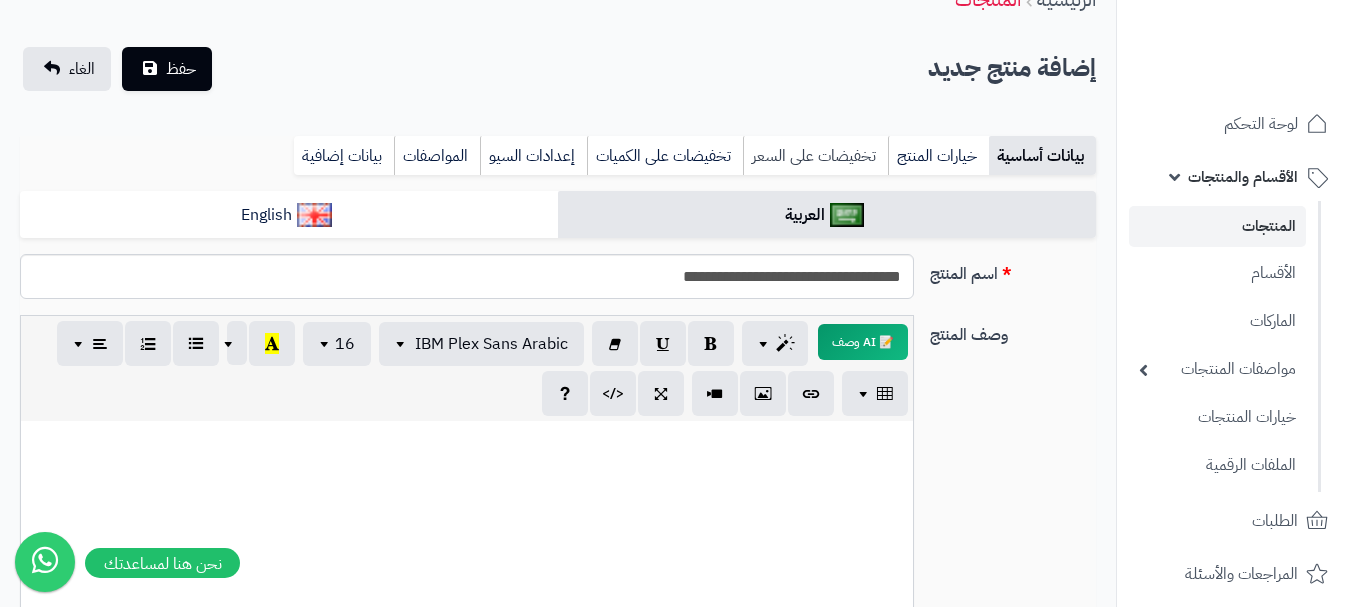type on "**" 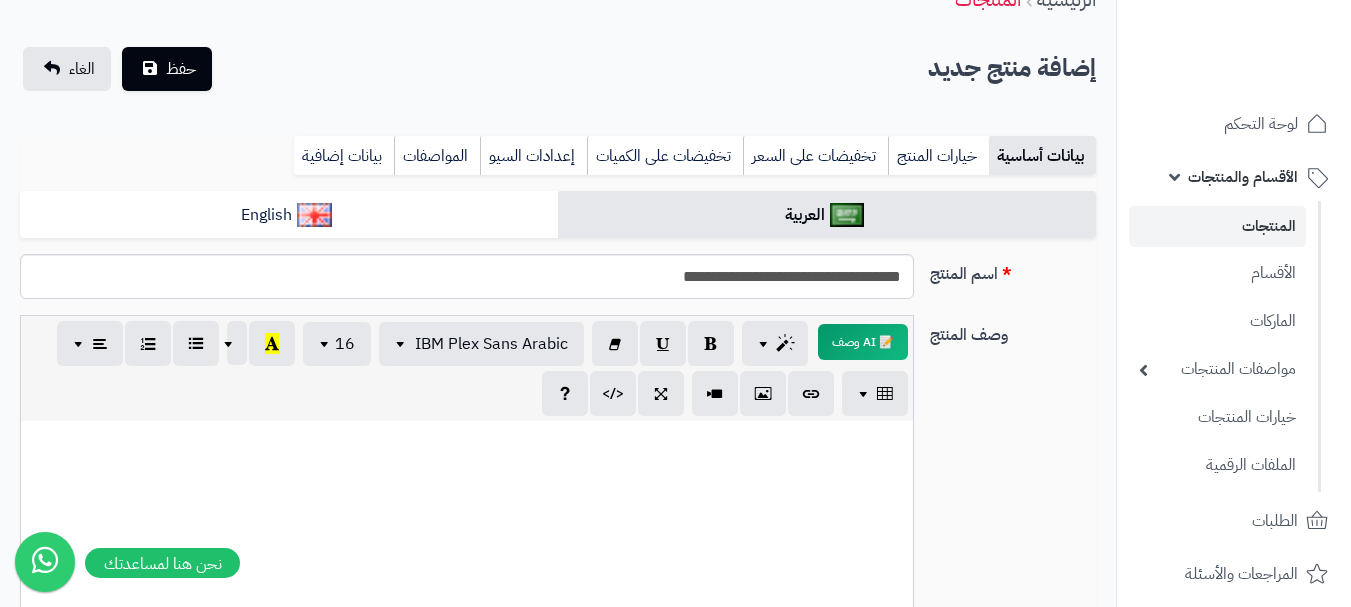 scroll, scrollTop: 28, scrollLeft: 0, axis: vertical 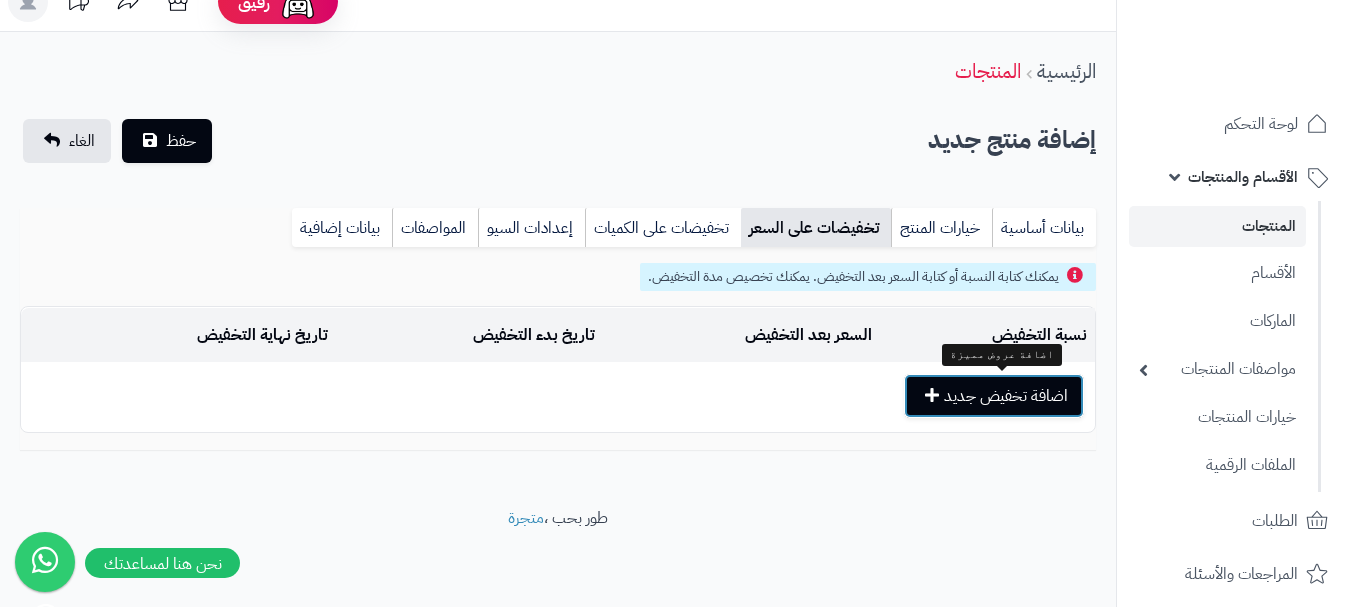 click on "اضافة تخفيض جديد" at bounding box center (994, 396) 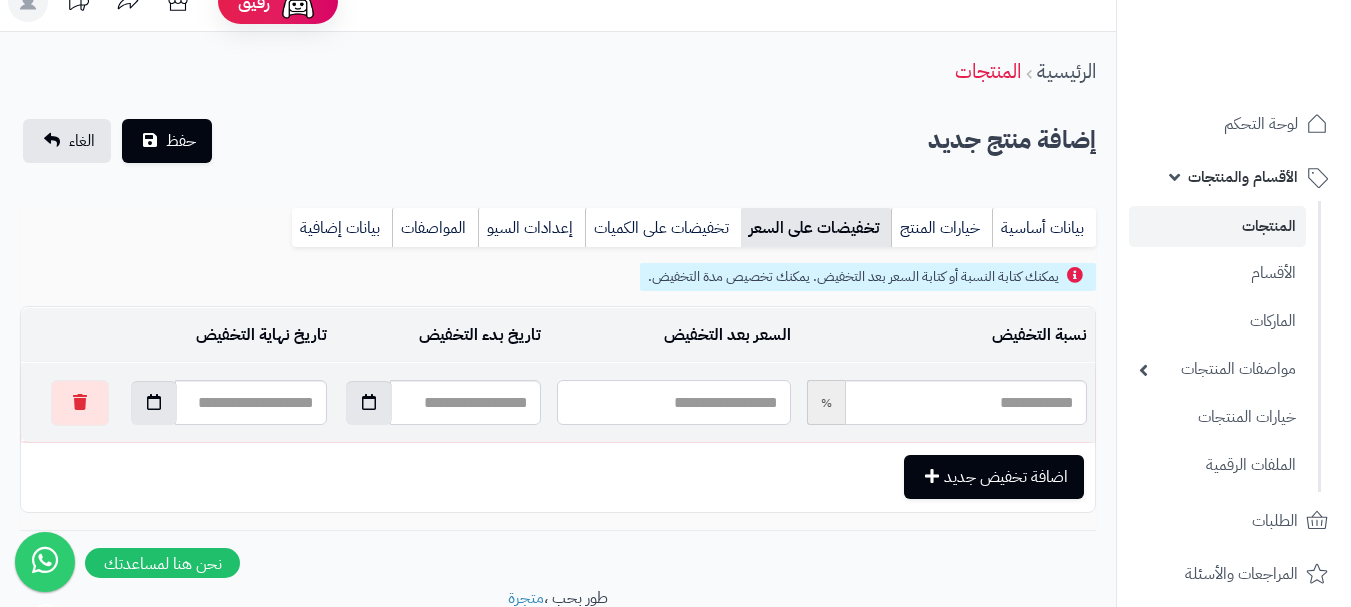 click at bounding box center (673, 402) 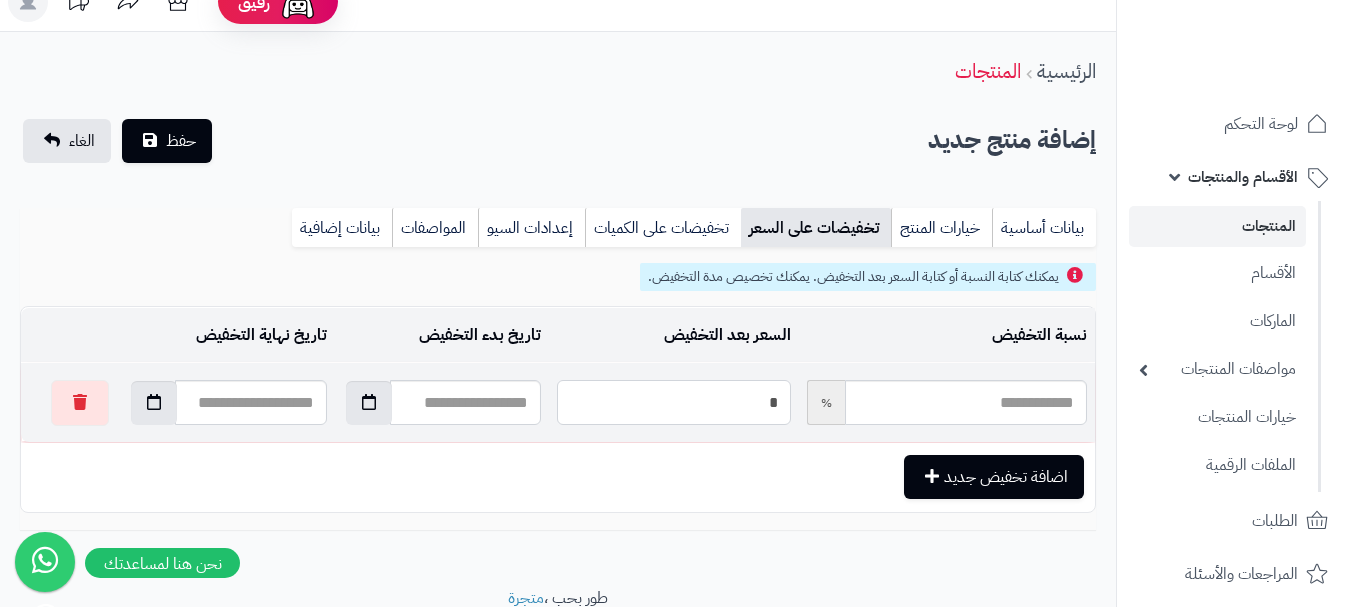 type on "**" 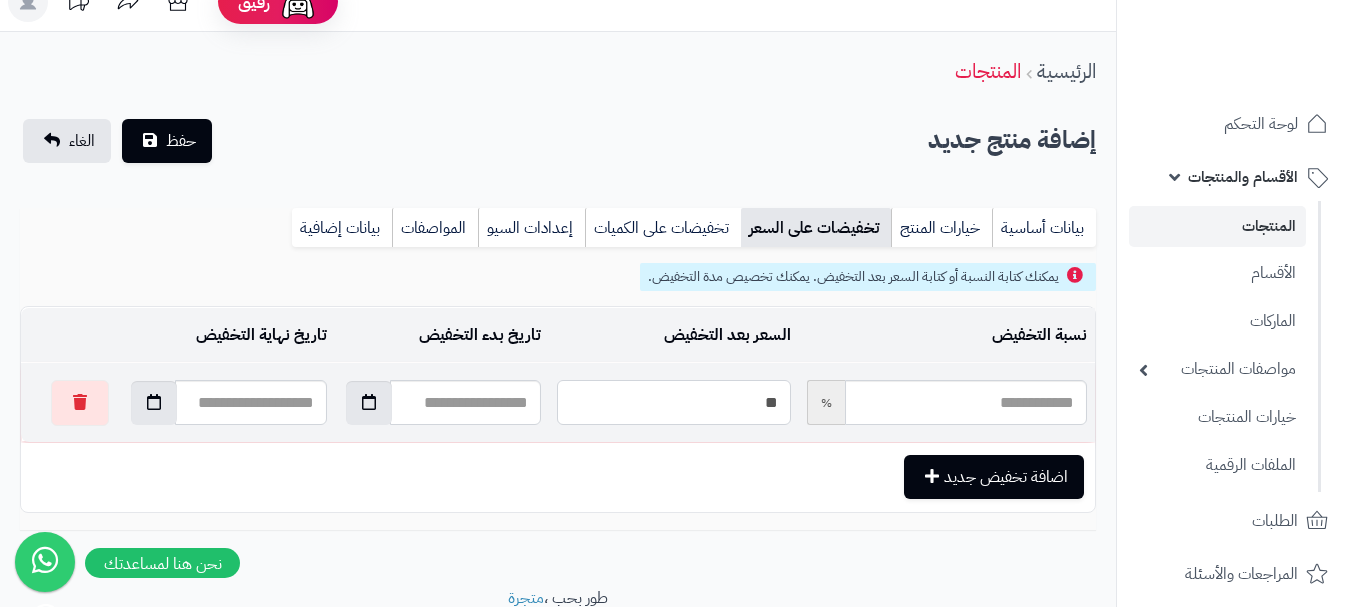 type on "*****" 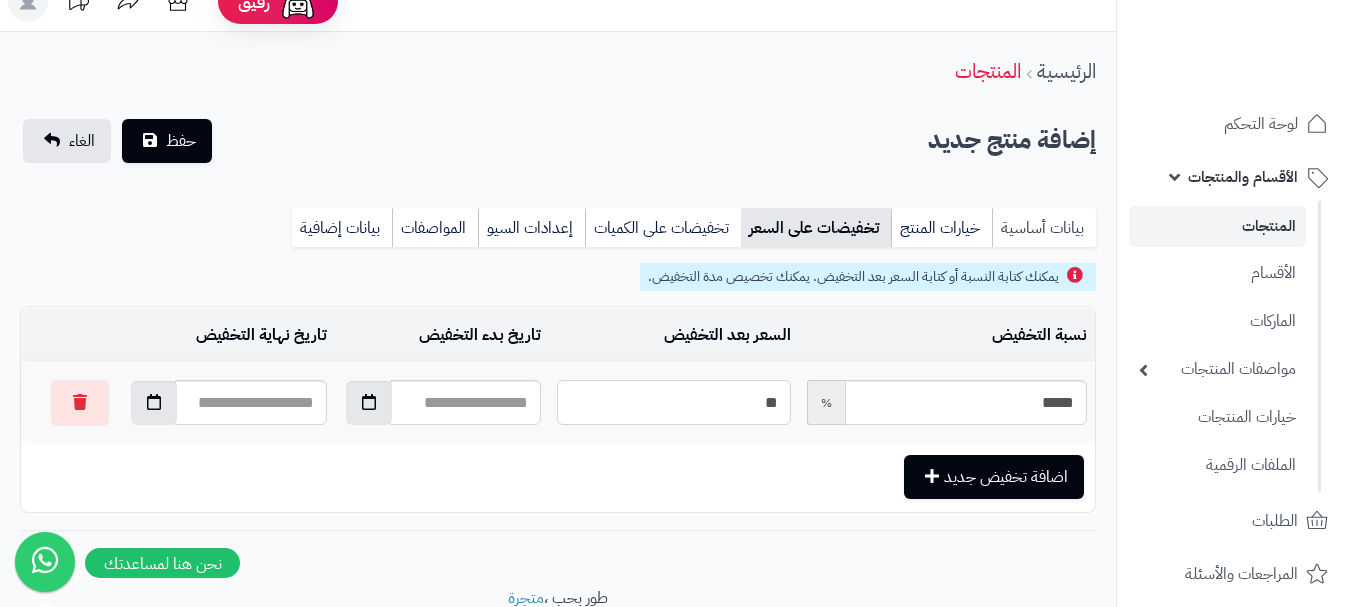 type on "**" 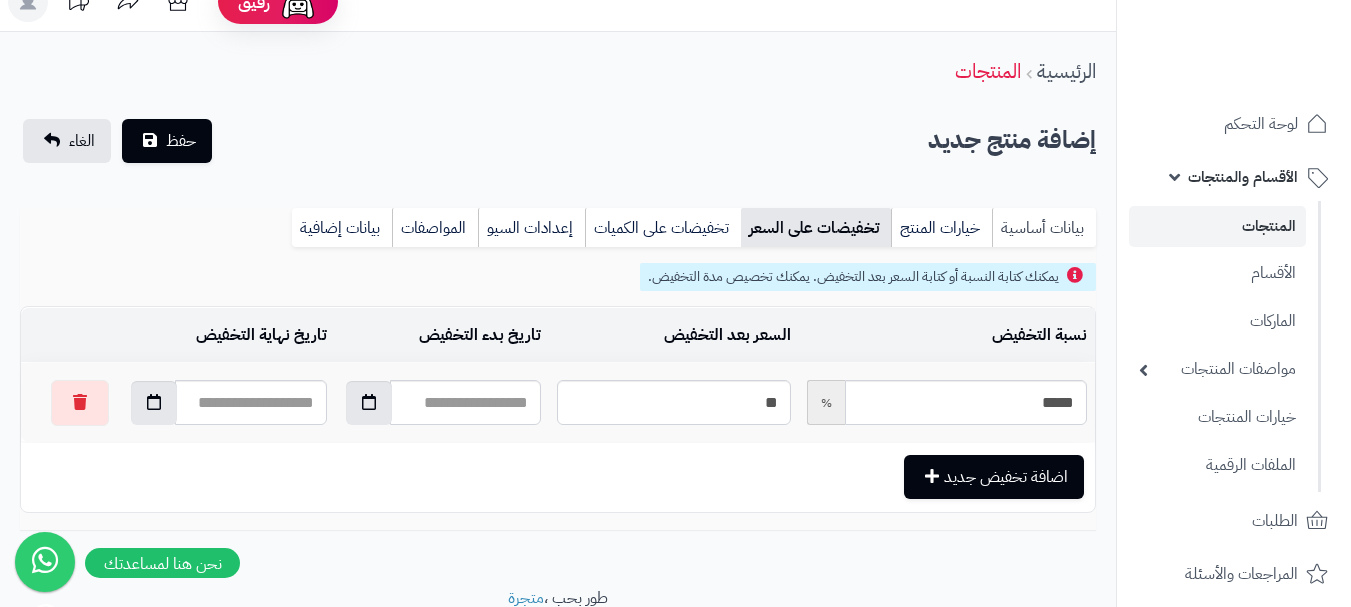 click on "بيانات أساسية" at bounding box center [1044, 228] 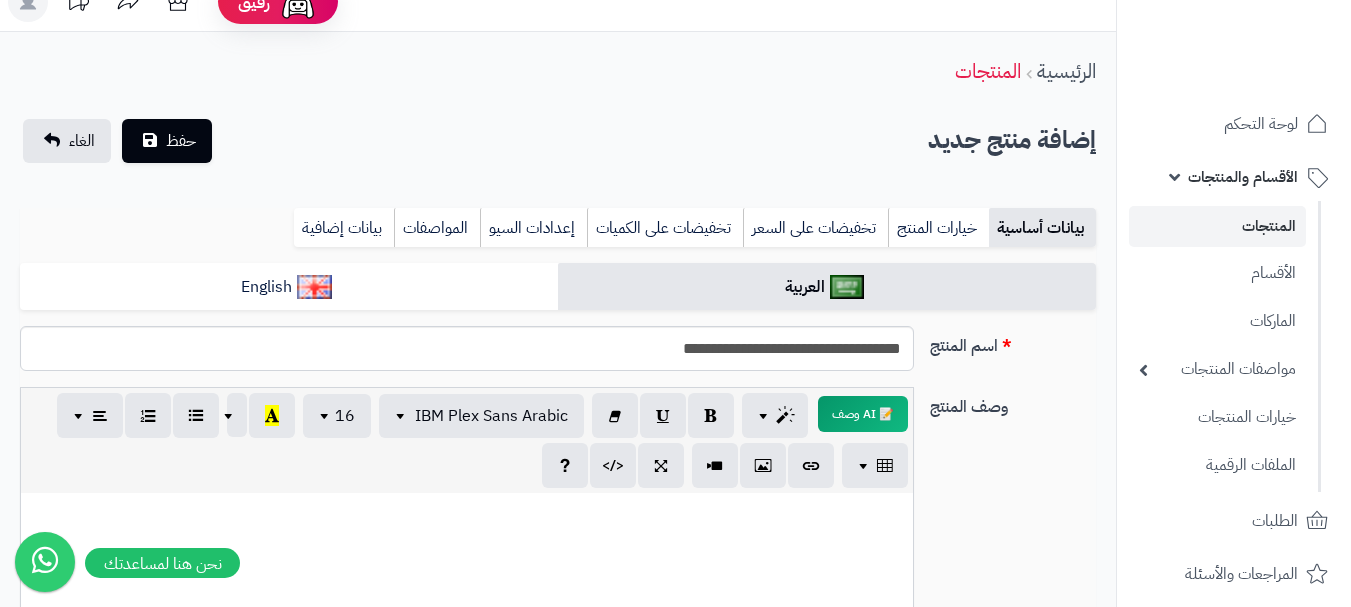 scroll, scrollTop: 0, scrollLeft: 0, axis: both 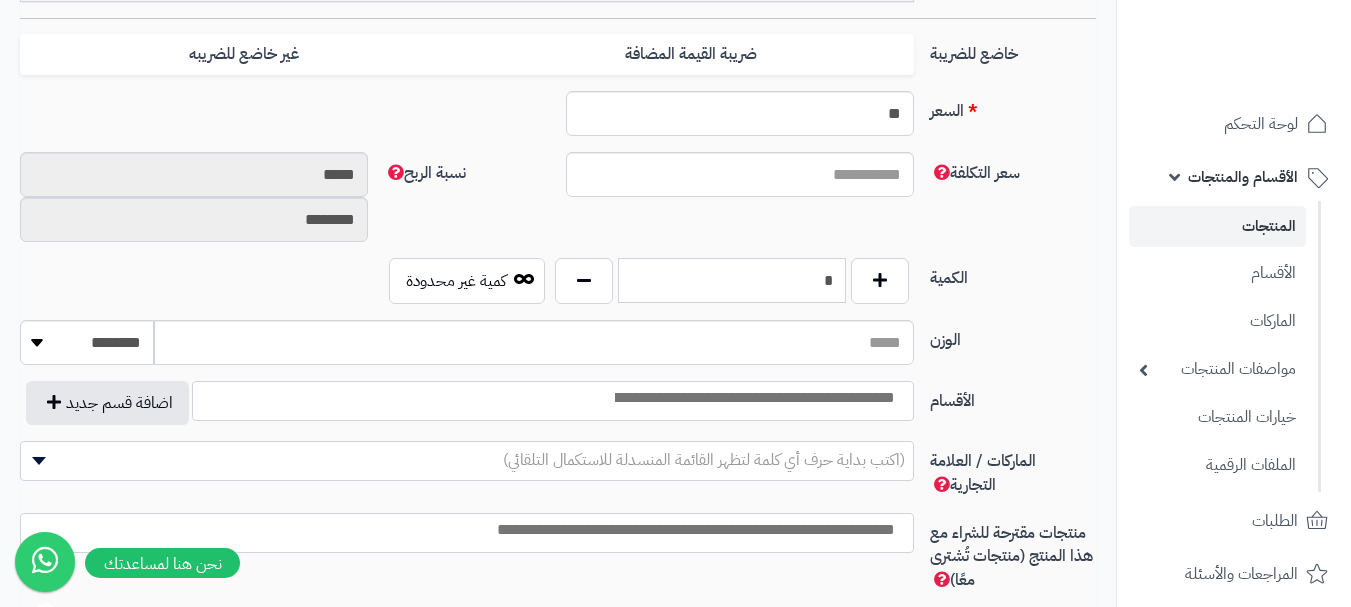 click on "*" at bounding box center (732, 280) 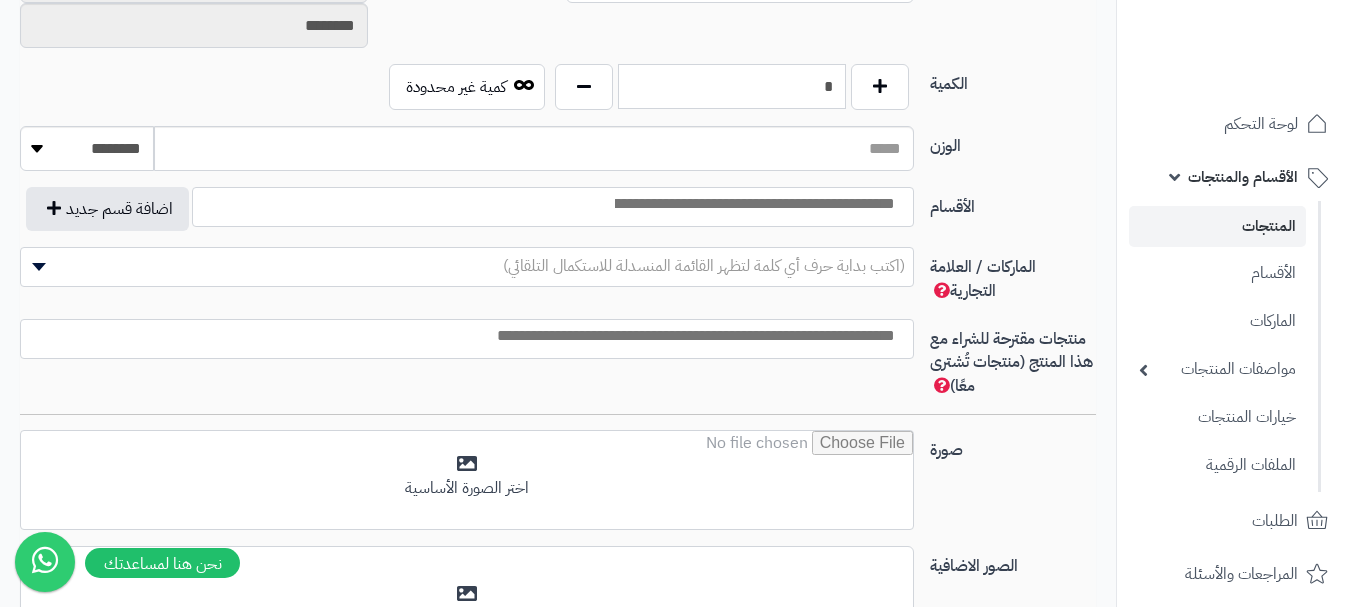 scroll, scrollTop: 1028, scrollLeft: 0, axis: vertical 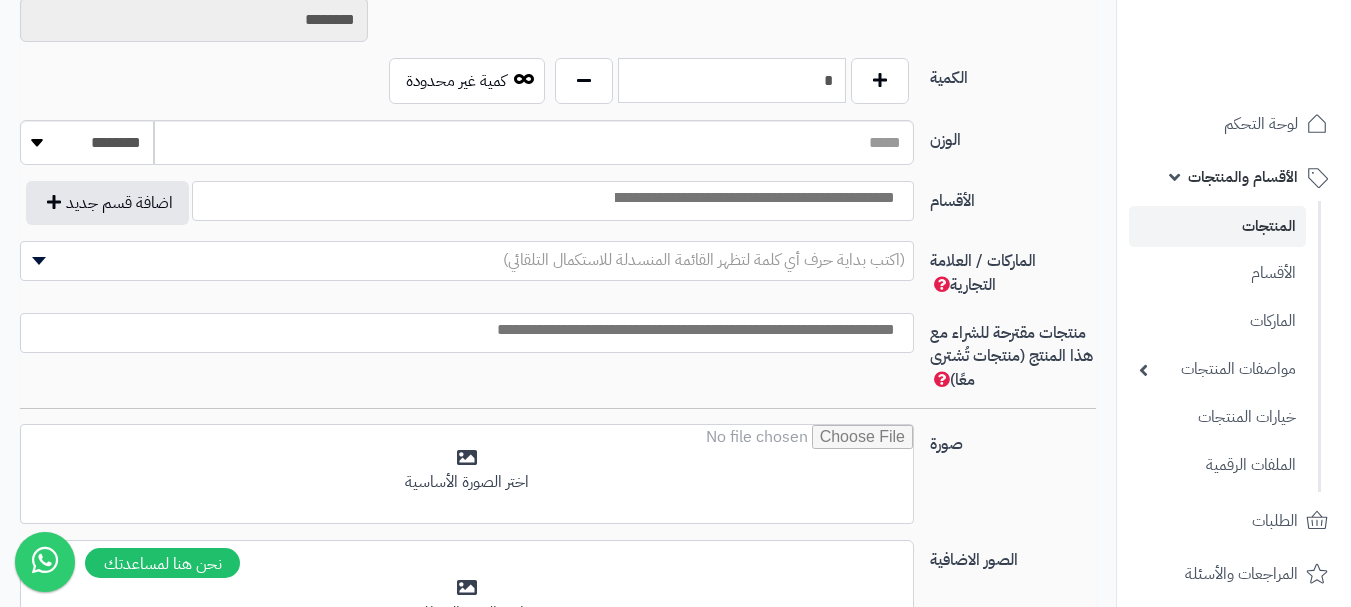 type on "*" 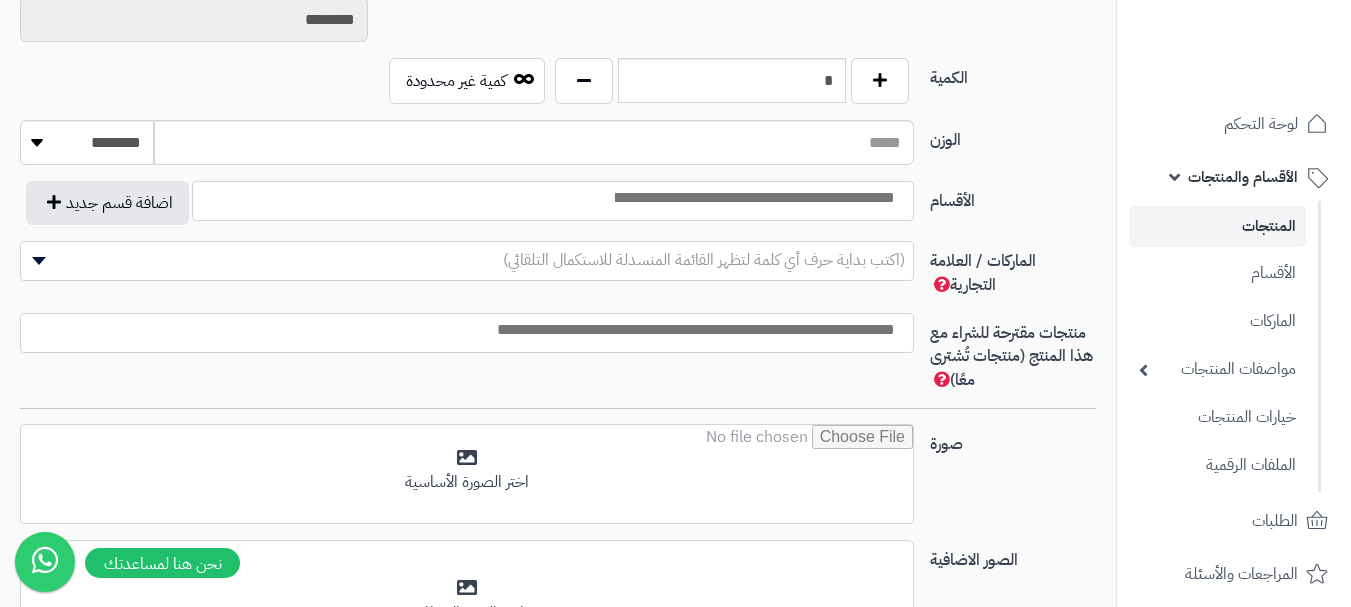 click at bounding box center (753, 198) 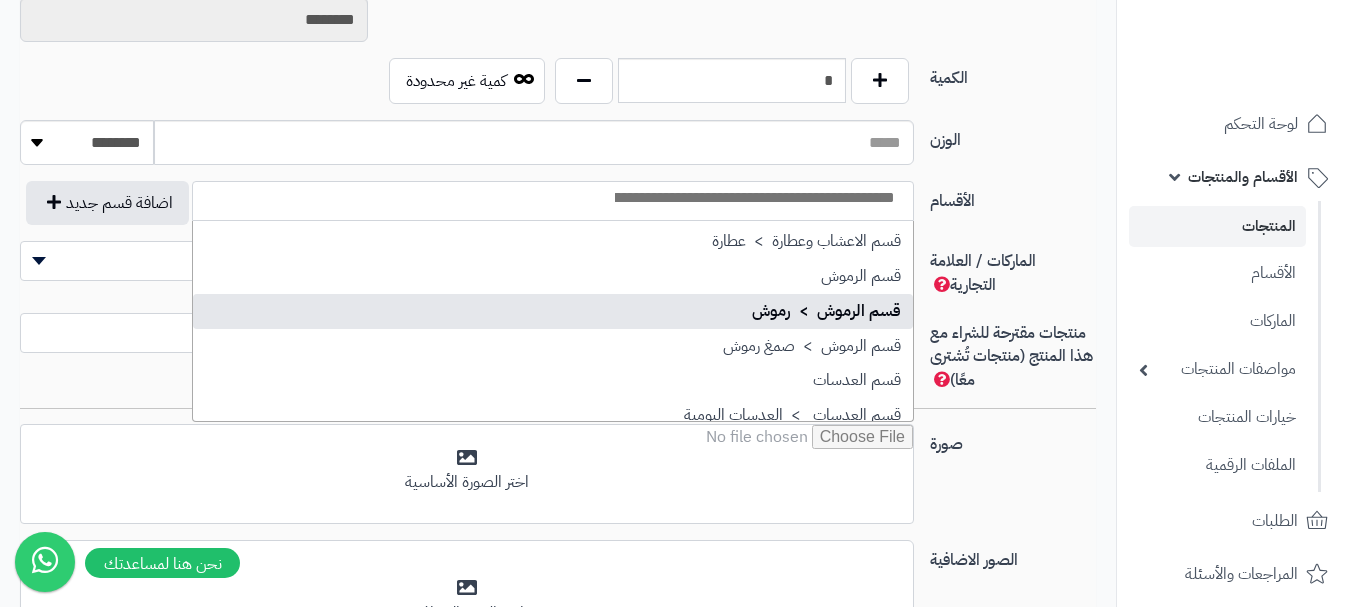 scroll, scrollTop: 1500, scrollLeft: 0, axis: vertical 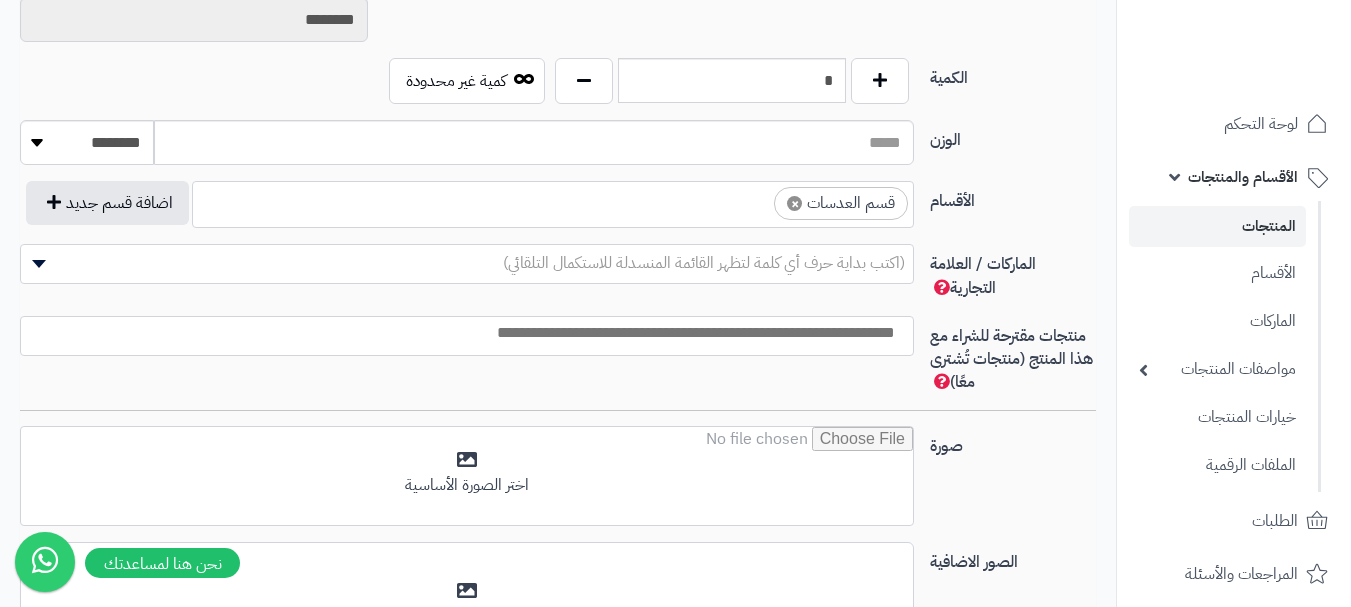 select on "**" 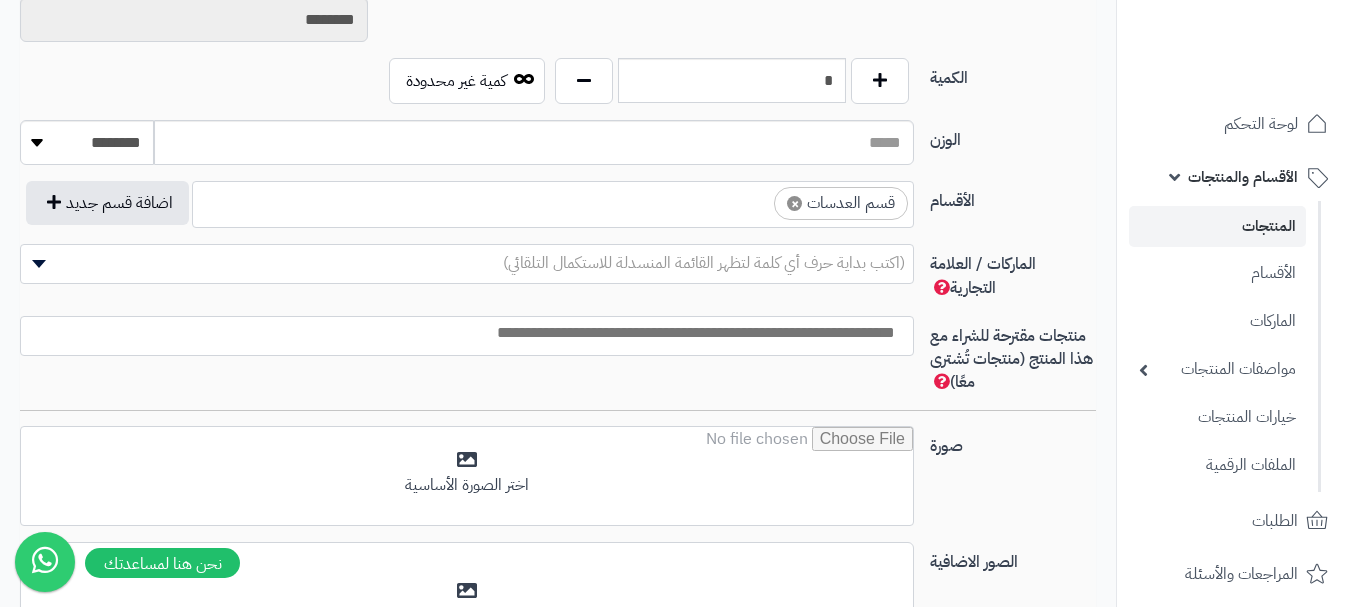 scroll, scrollTop: 1100, scrollLeft: 0, axis: vertical 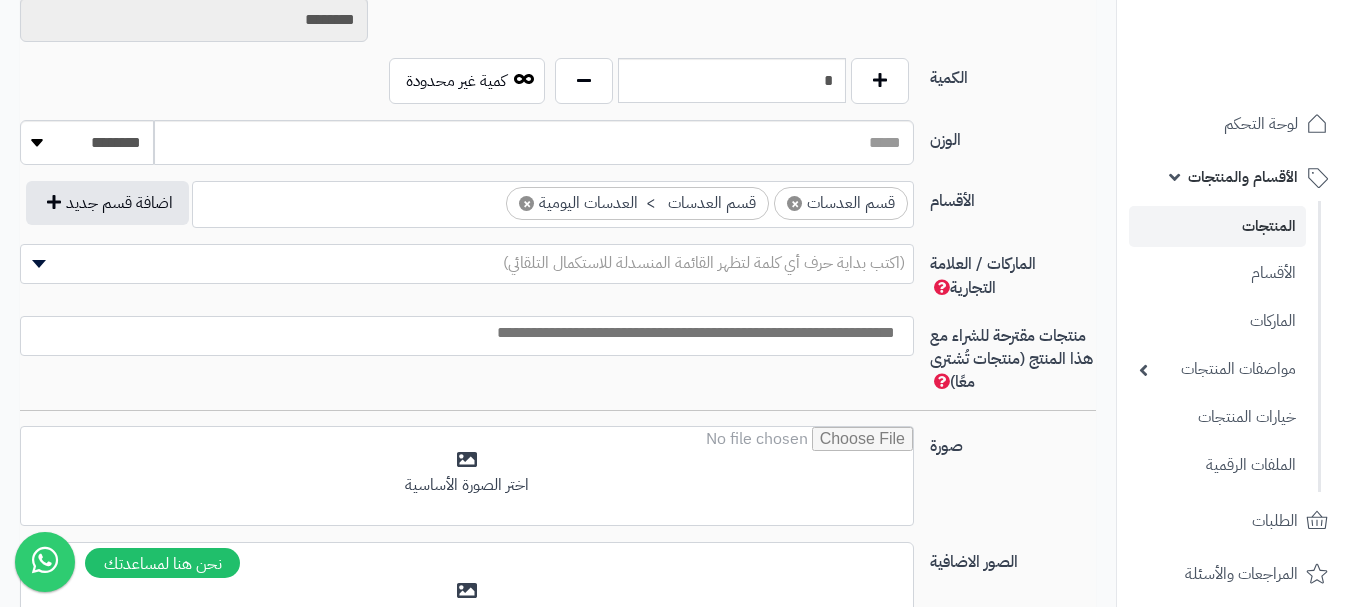 click at bounding box center (488, 198) 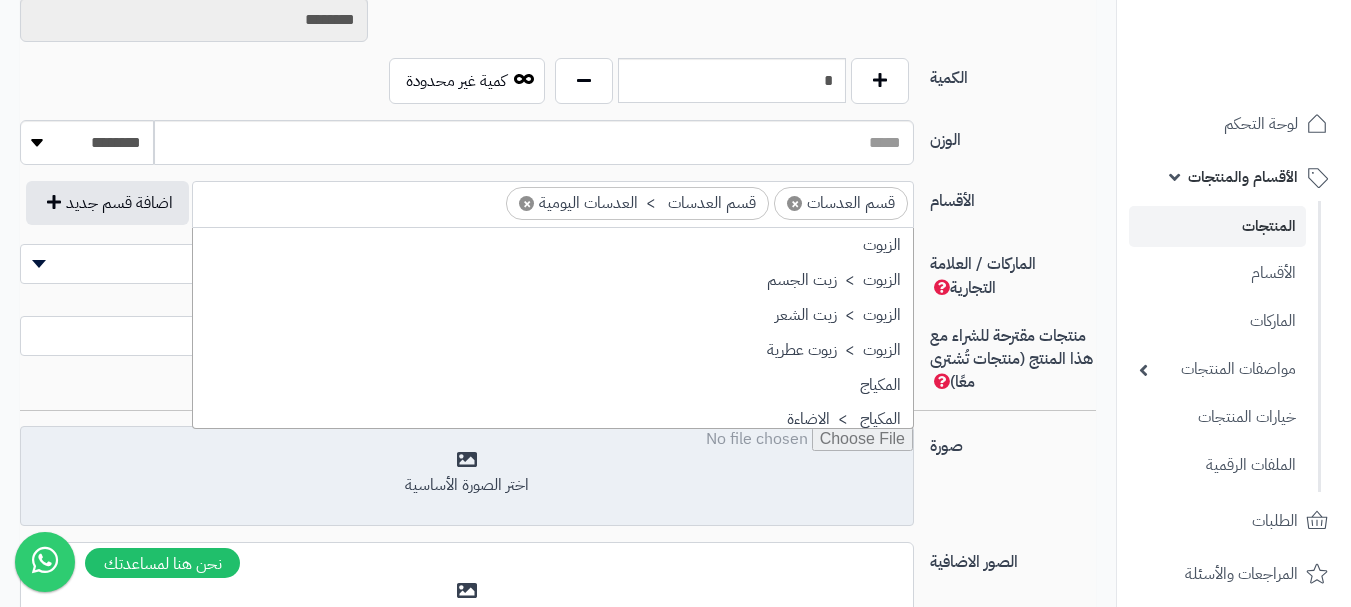 scroll, scrollTop: 1498, scrollLeft: 0, axis: vertical 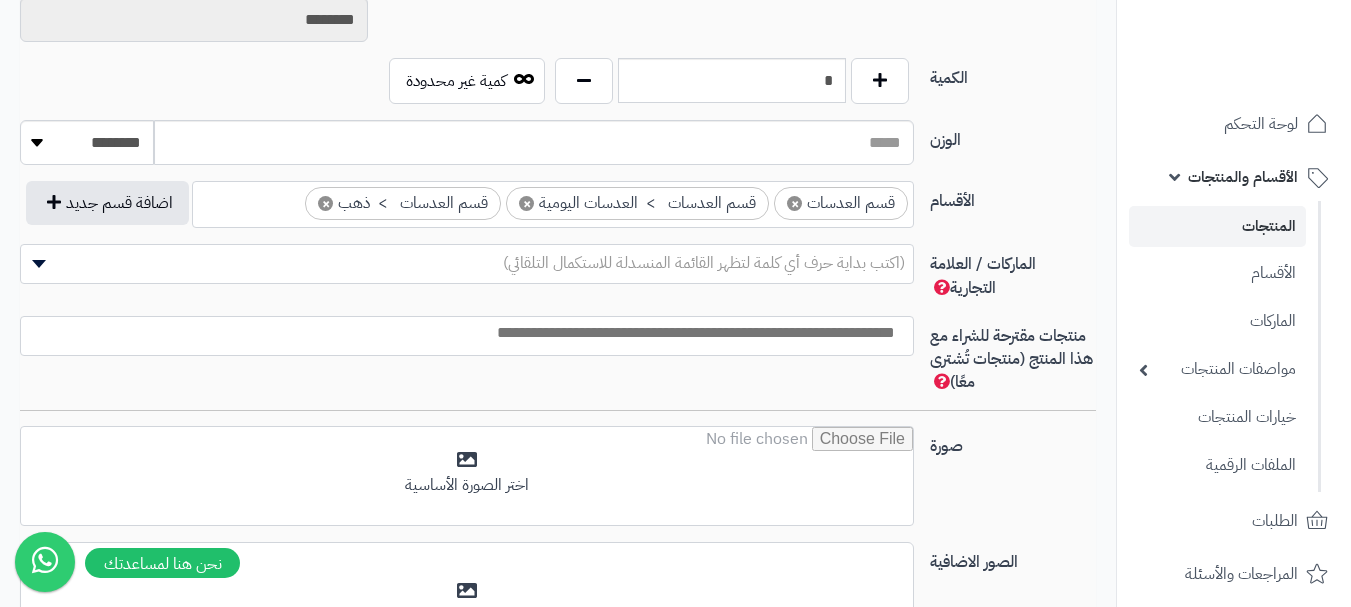 click on "(اكتب بداية حرف أي كلمة لتظهر القائمة المنسدلة للاستكمال التلقائي)" at bounding box center (704, 263) 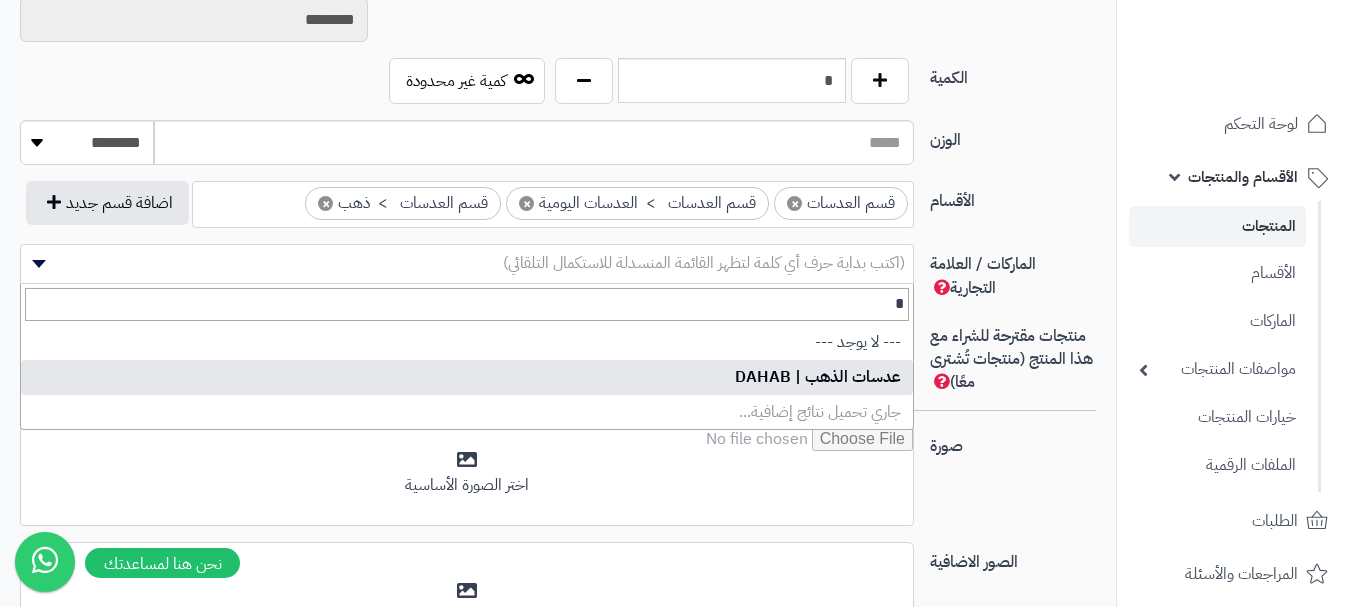 type on "*" 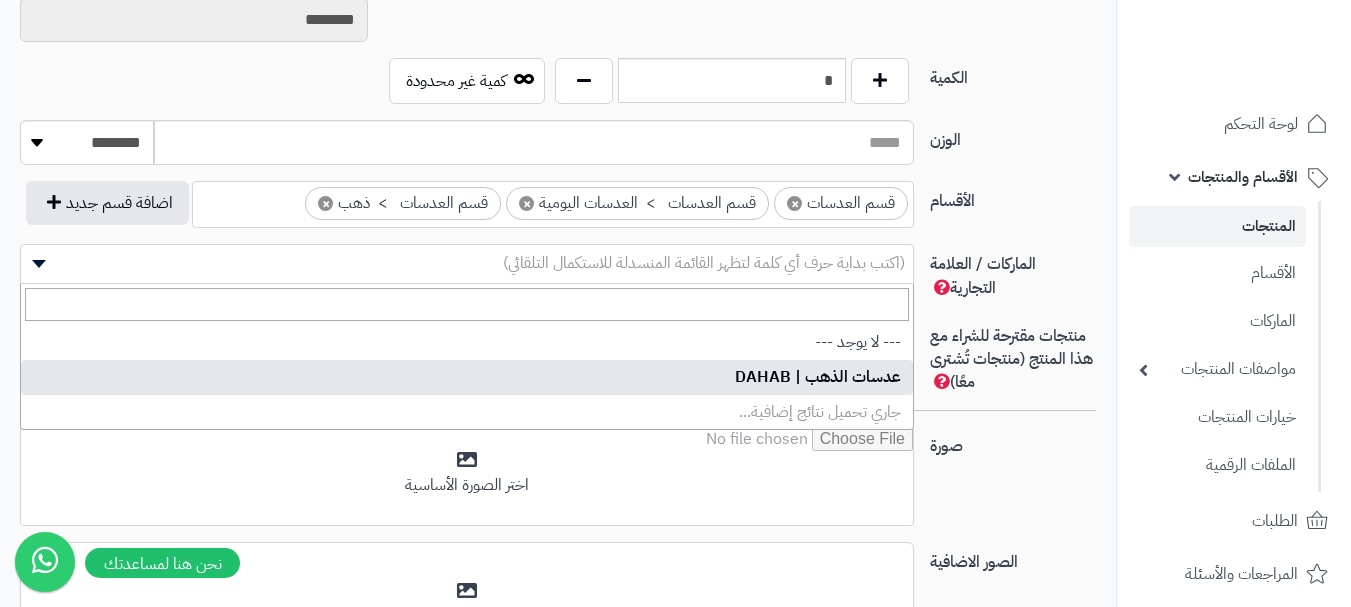 select on "***" 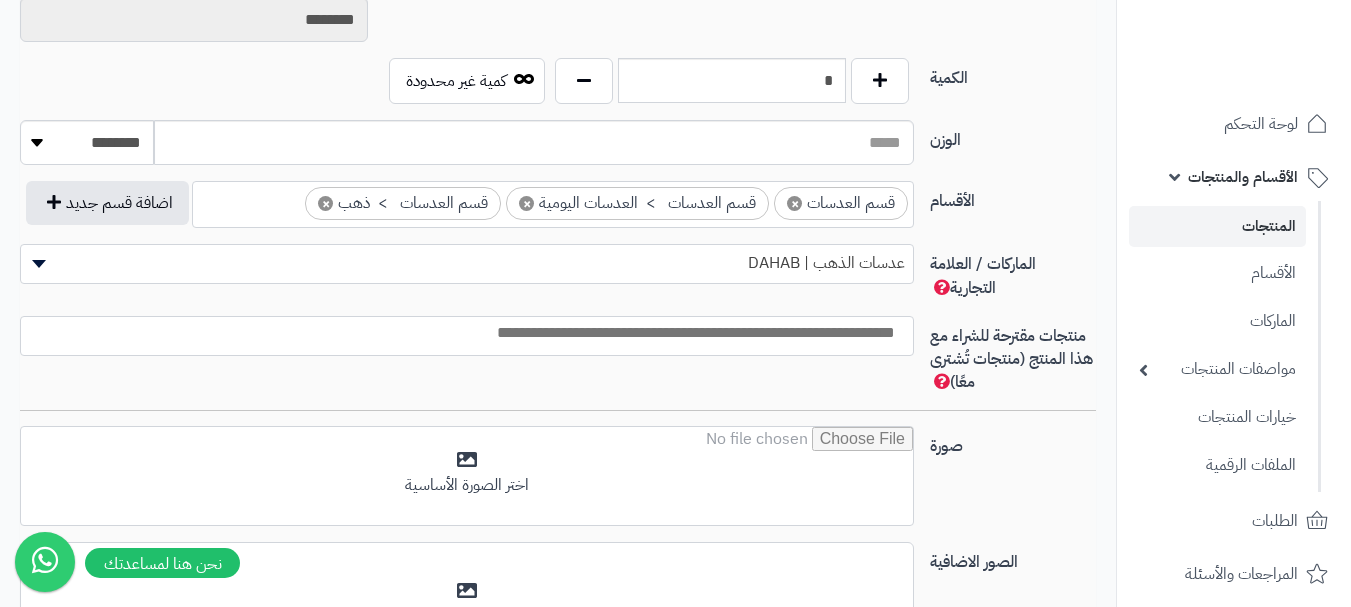 click at bounding box center [467, 336] 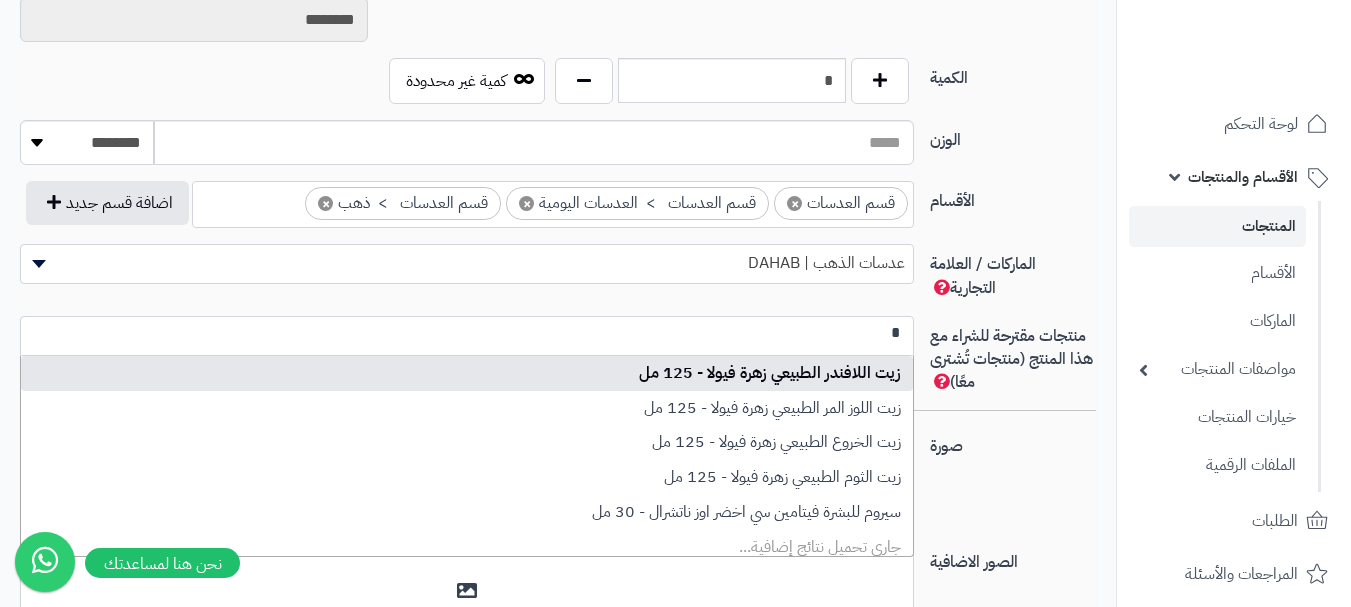 scroll, scrollTop: 0, scrollLeft: 0, axis: both 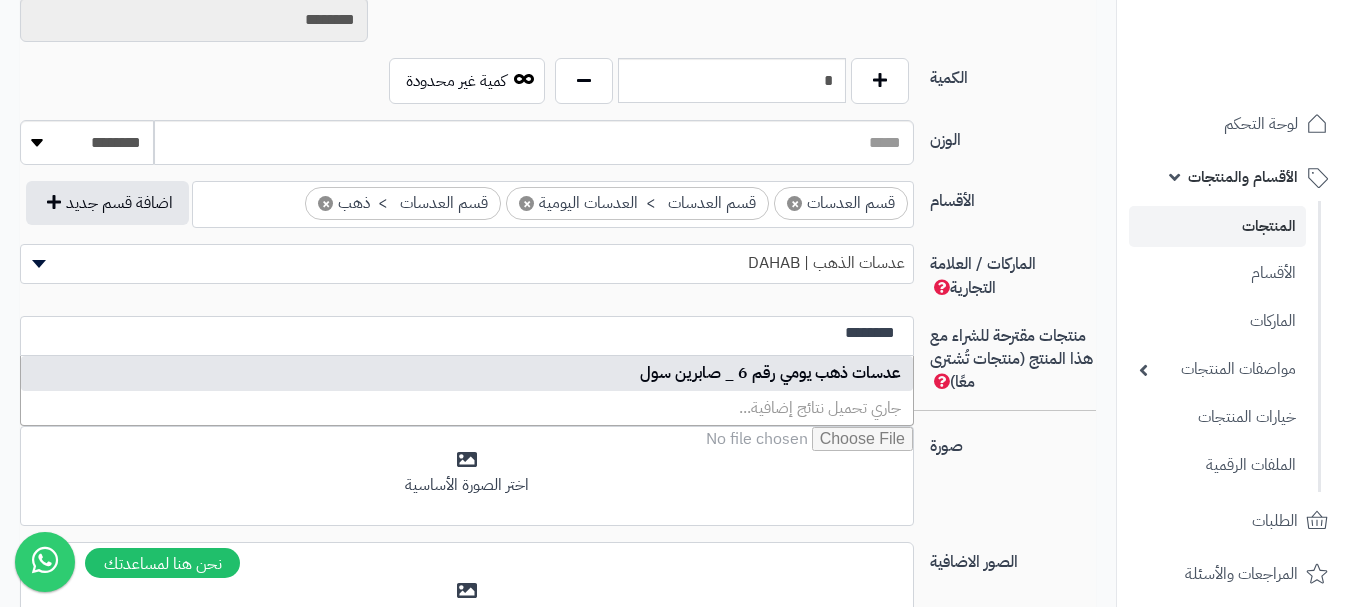 type on "********" 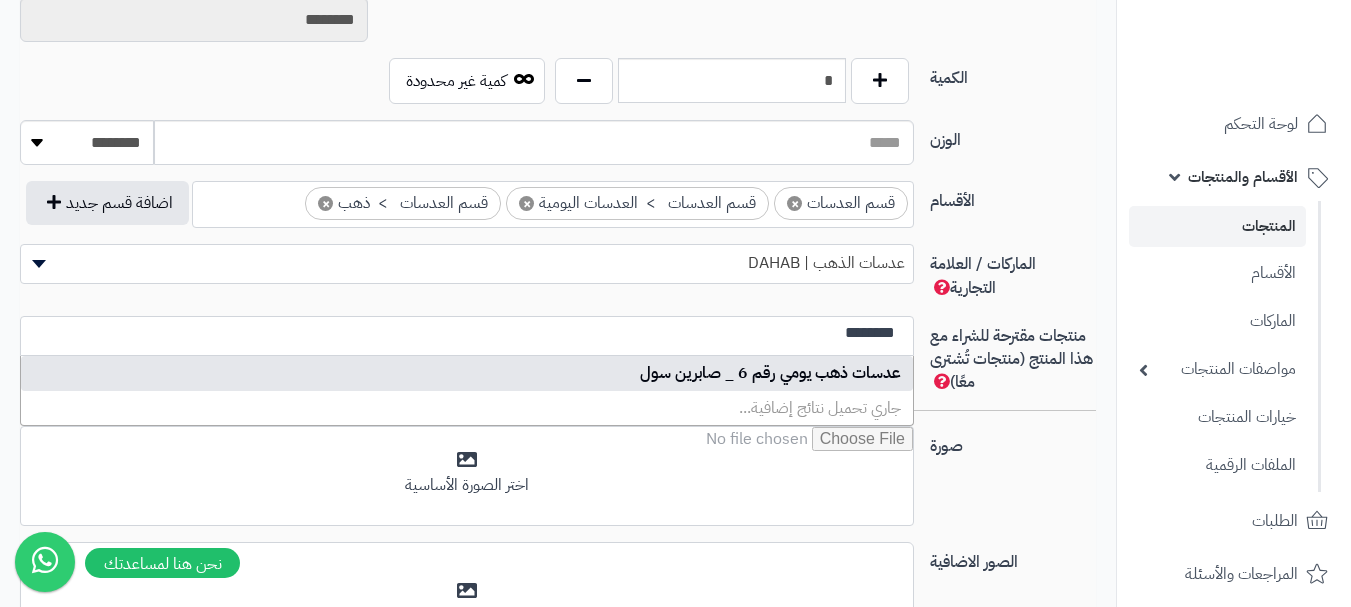 type 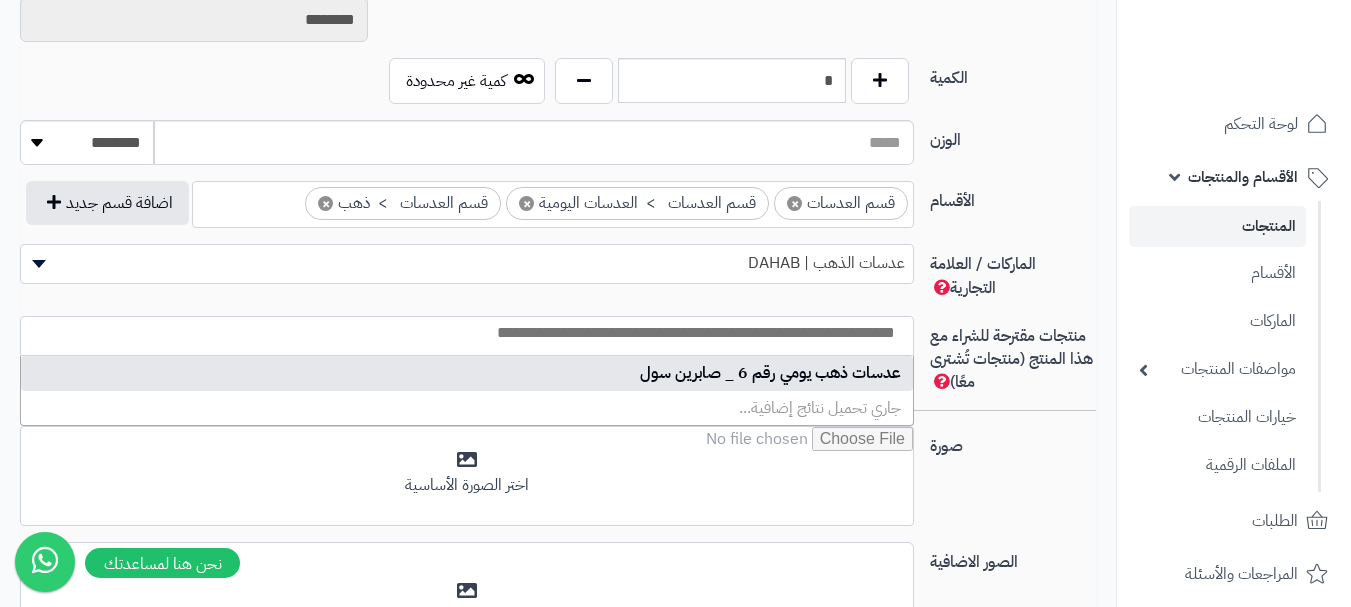 select on "****" 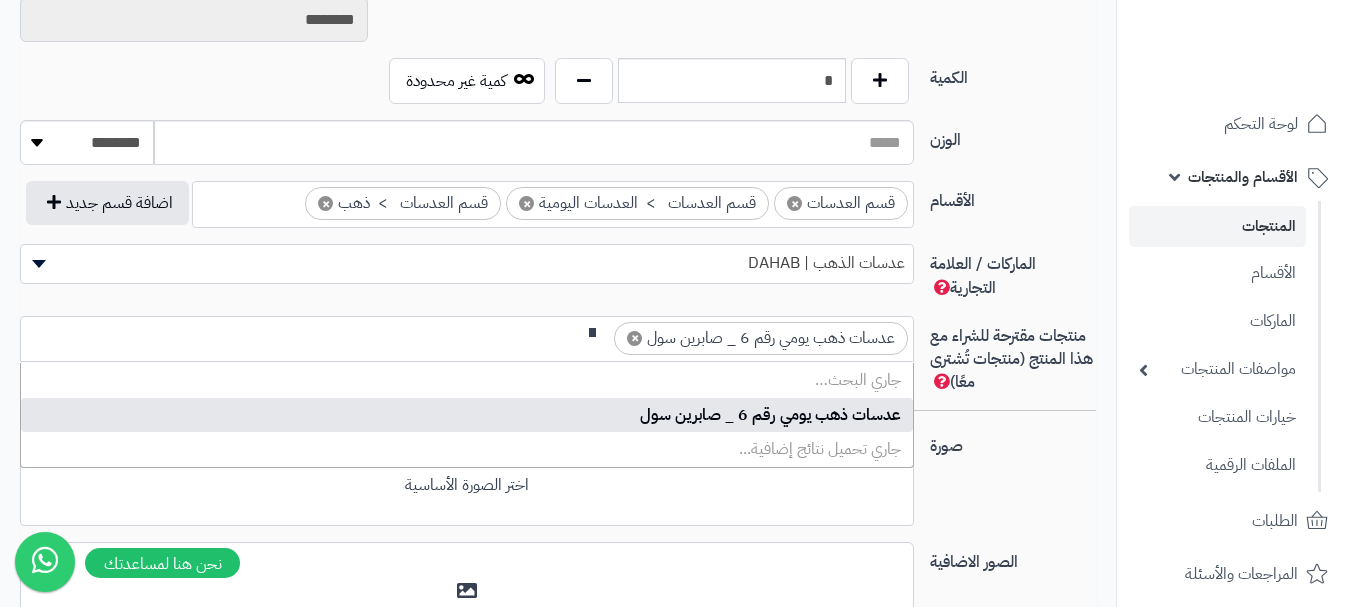 scroll, scrollTop: 0, scrollLeft: 0, axis: both 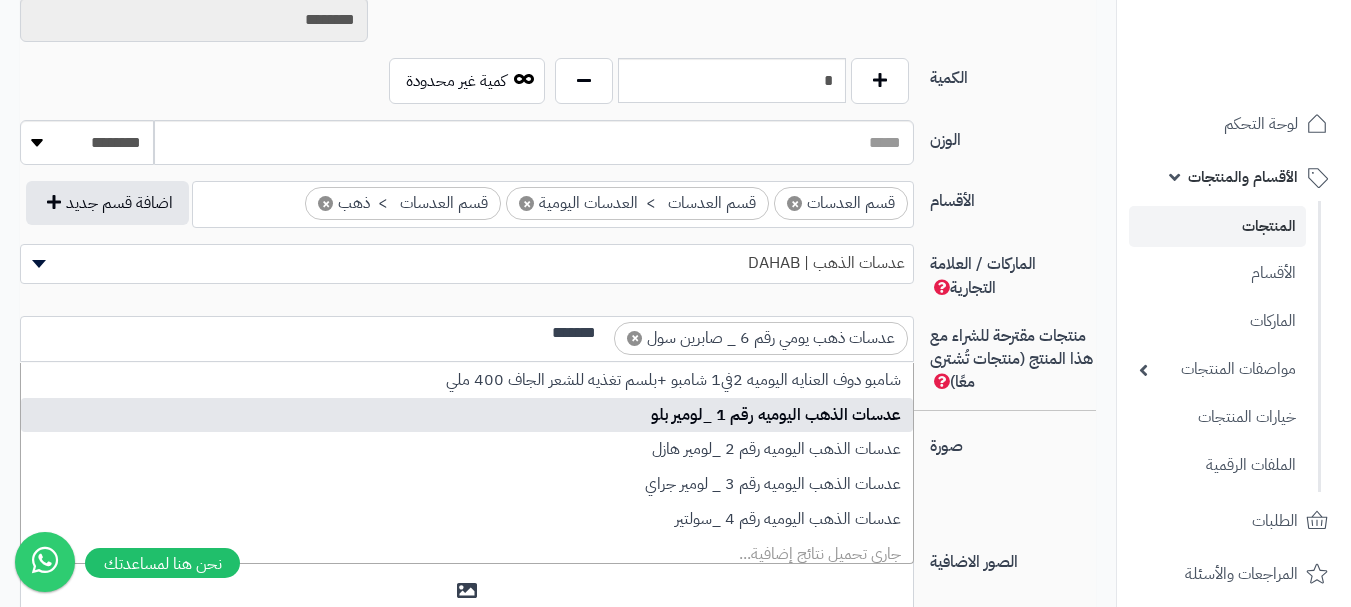type on "*******" 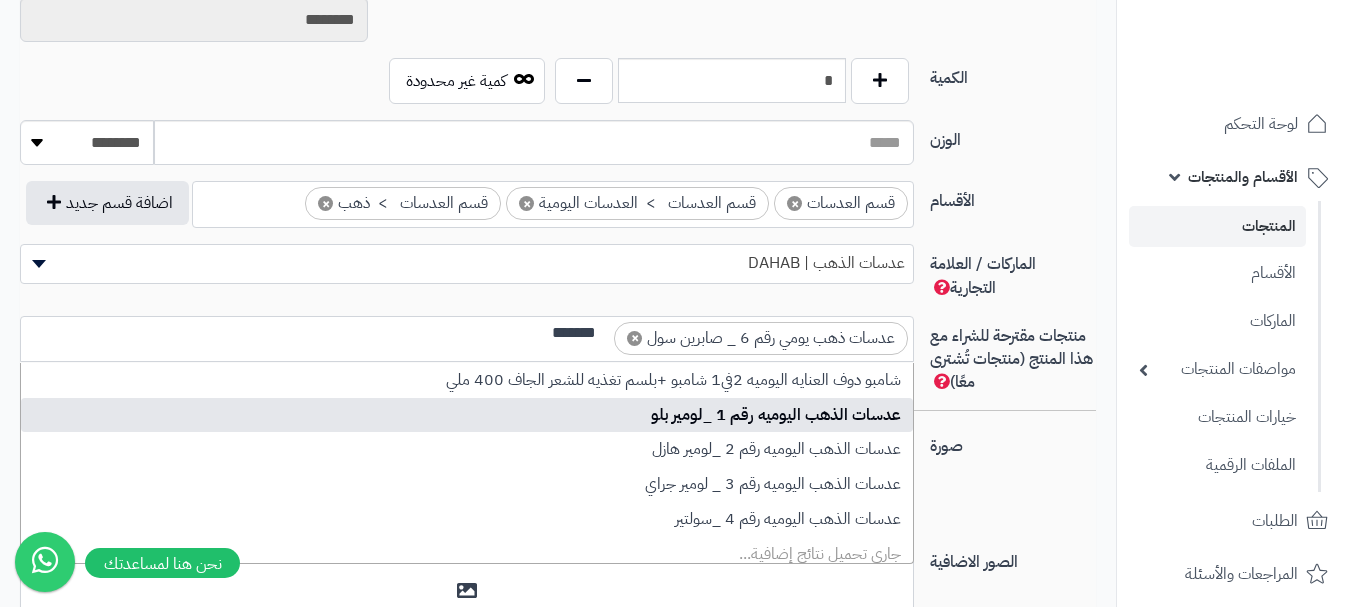 type 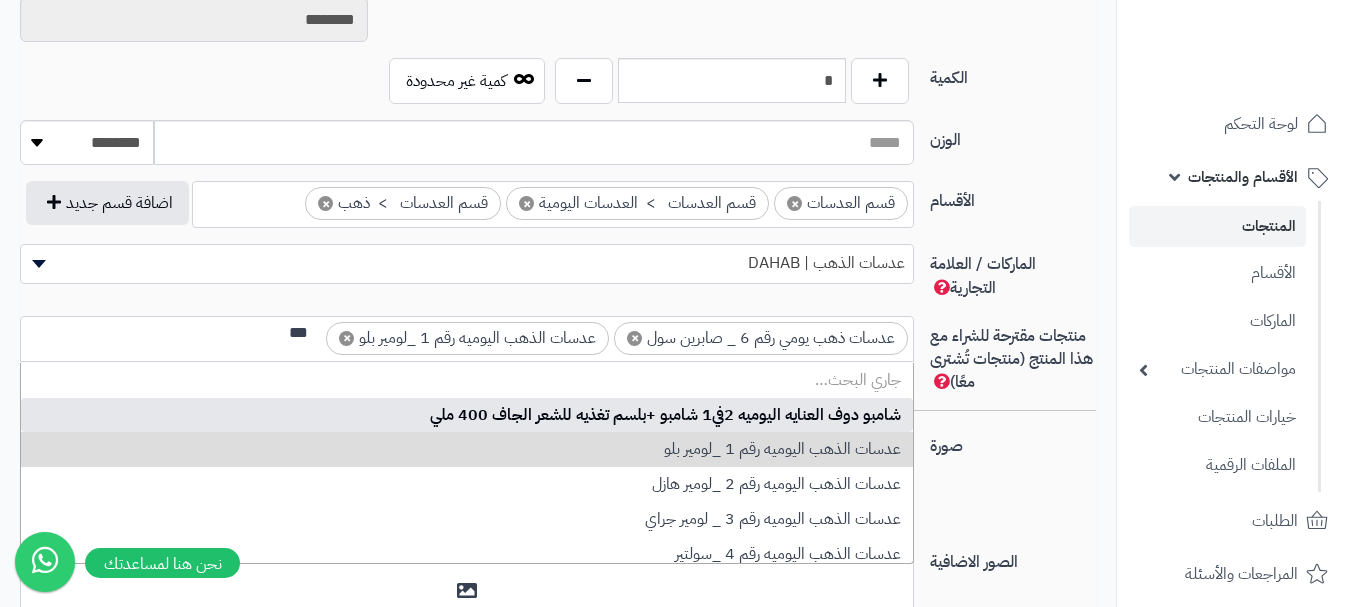 scroll, scrollTop: 0, scrollLeft: 0, axis: both 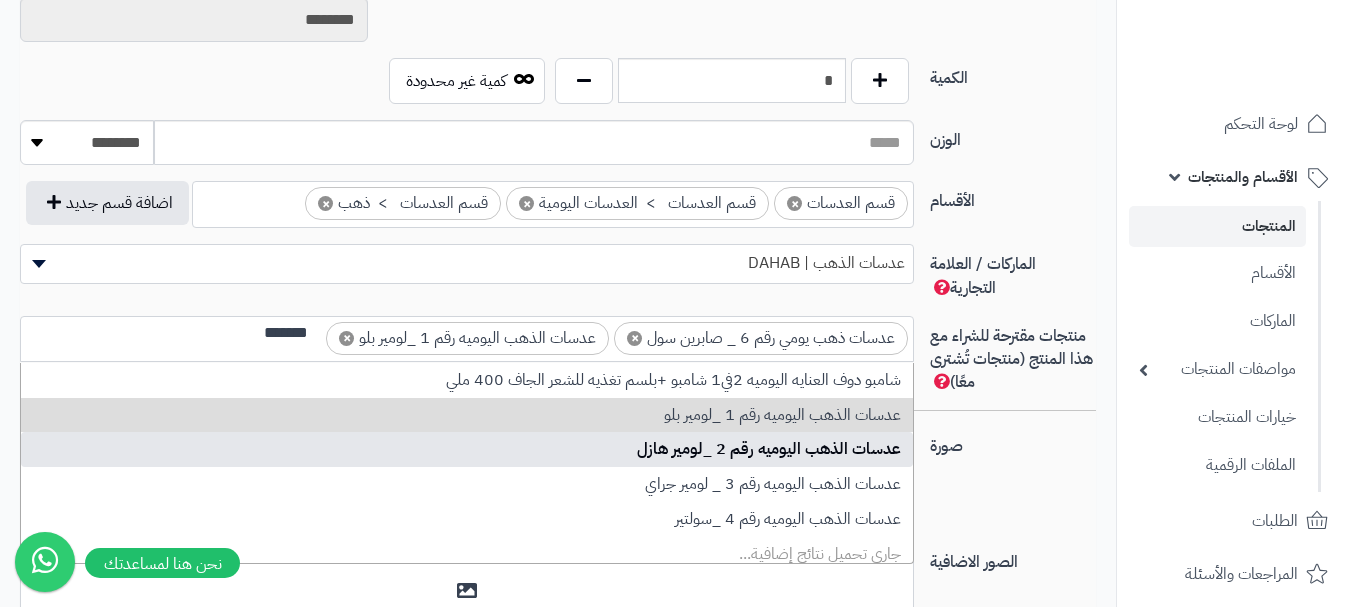 type on "*******" 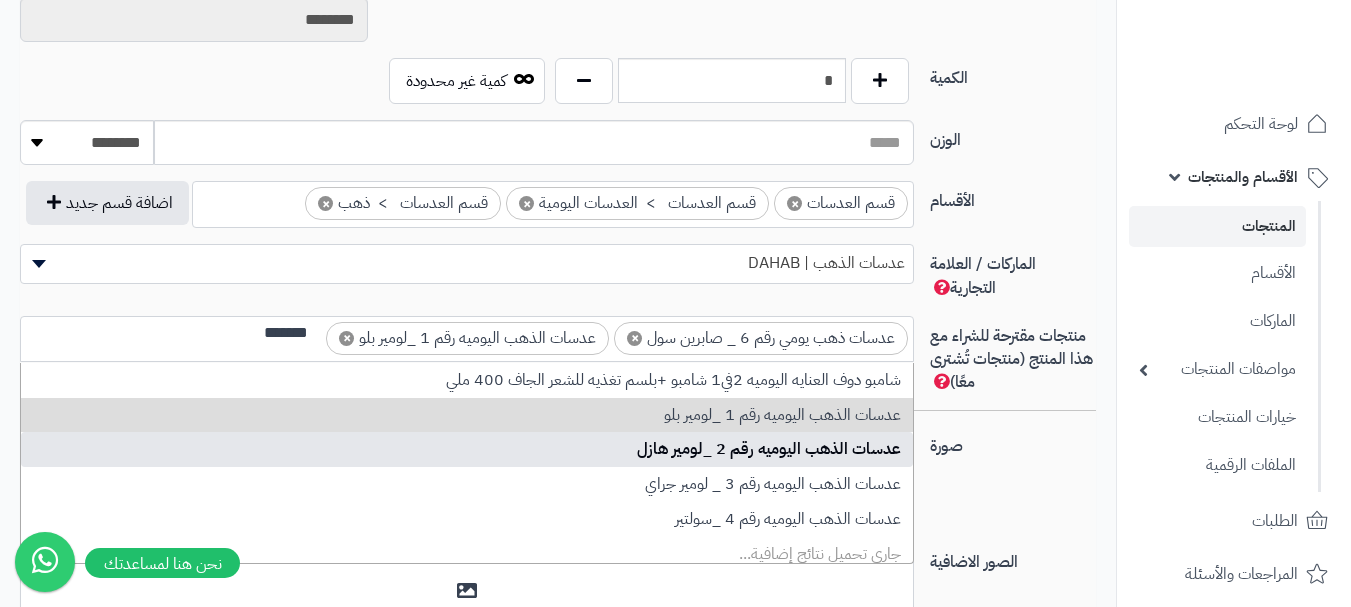 type 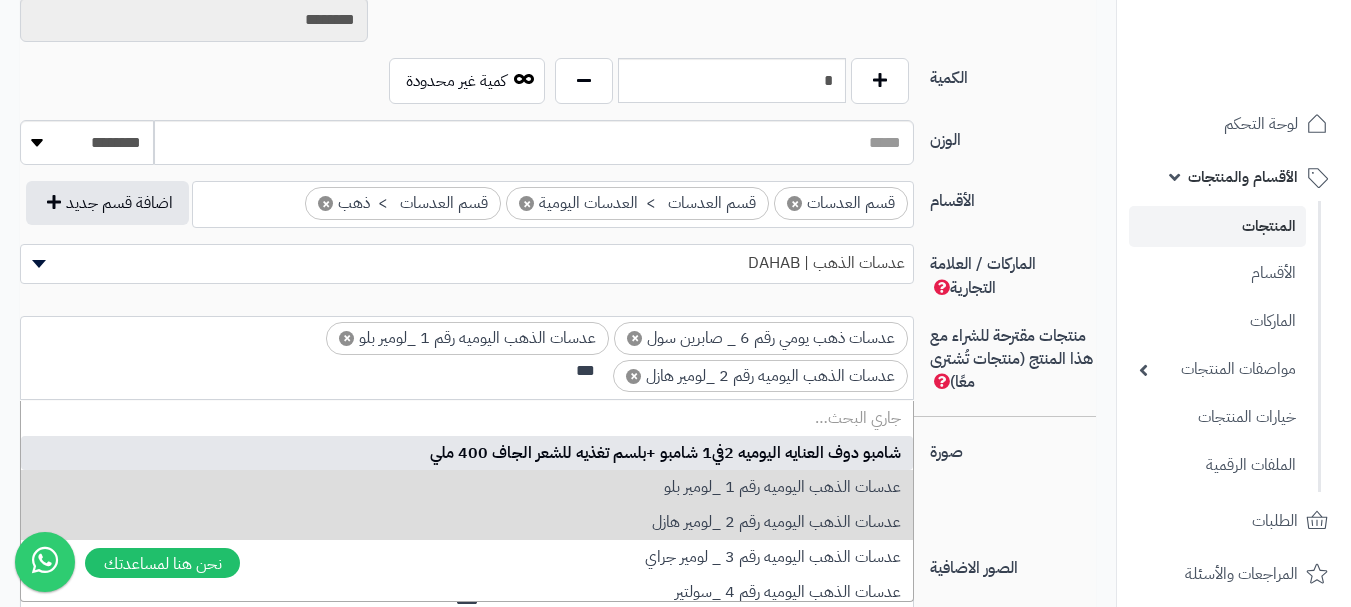 scroll, scrollTop: 0, scrollLeft: 0, axis: both 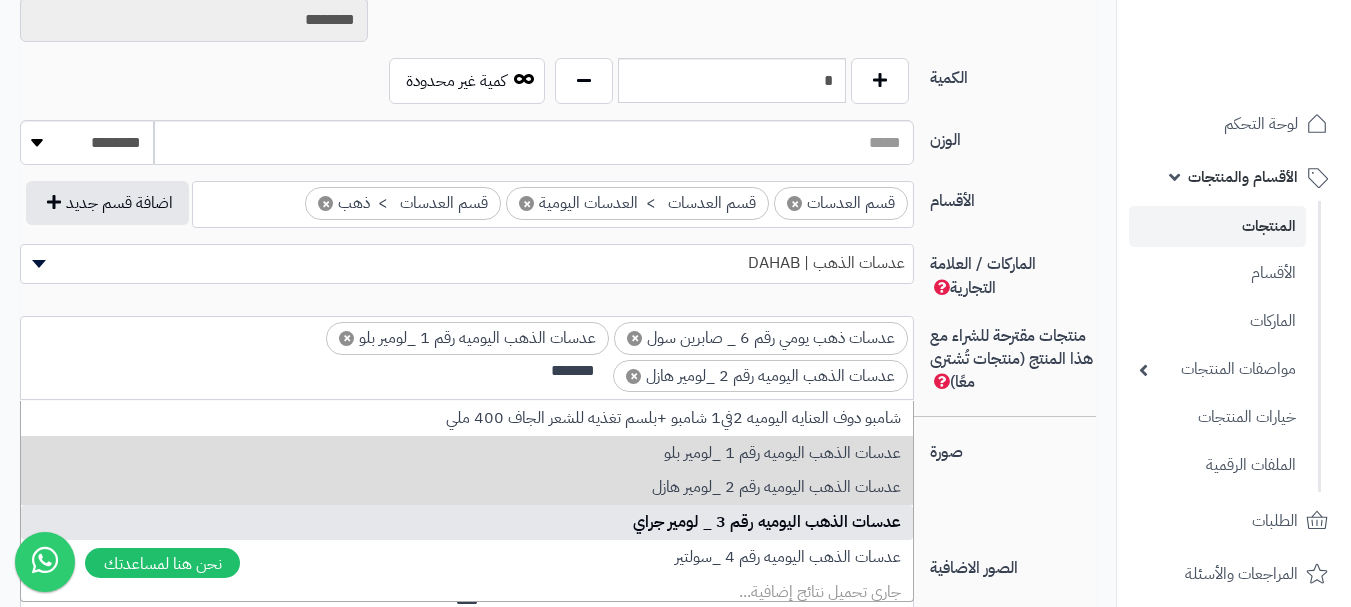 type on "*******" 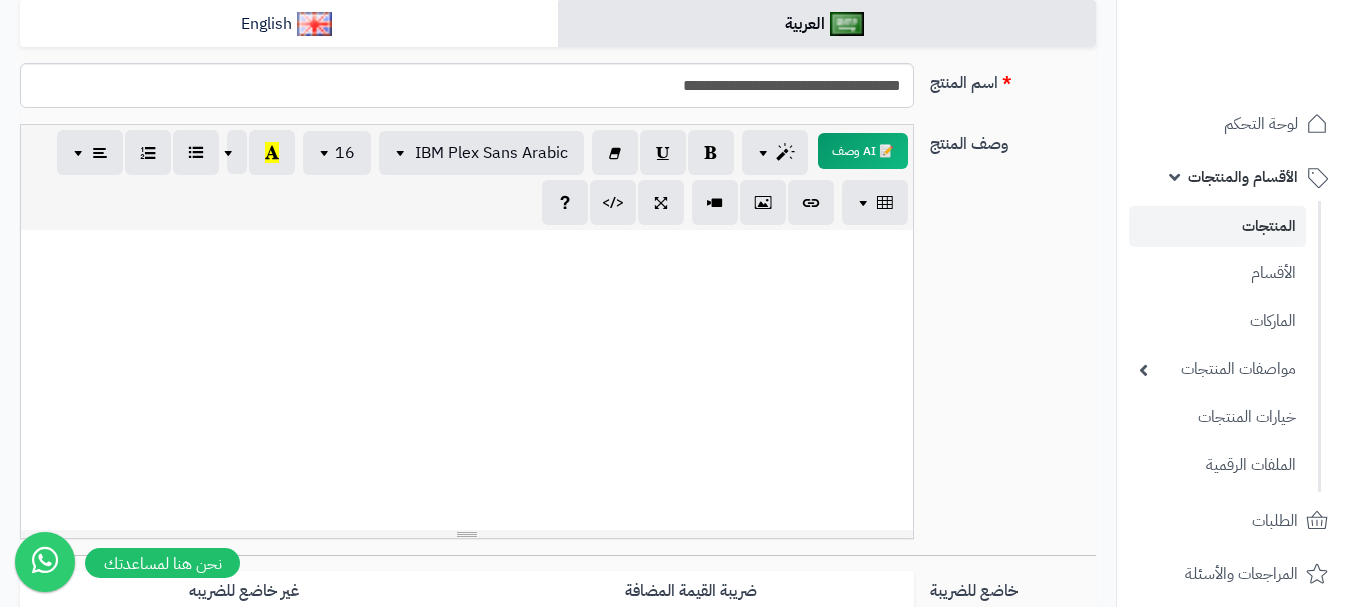 scroll, scrollTop: 228, scrollLeft: 0, axis: vertical 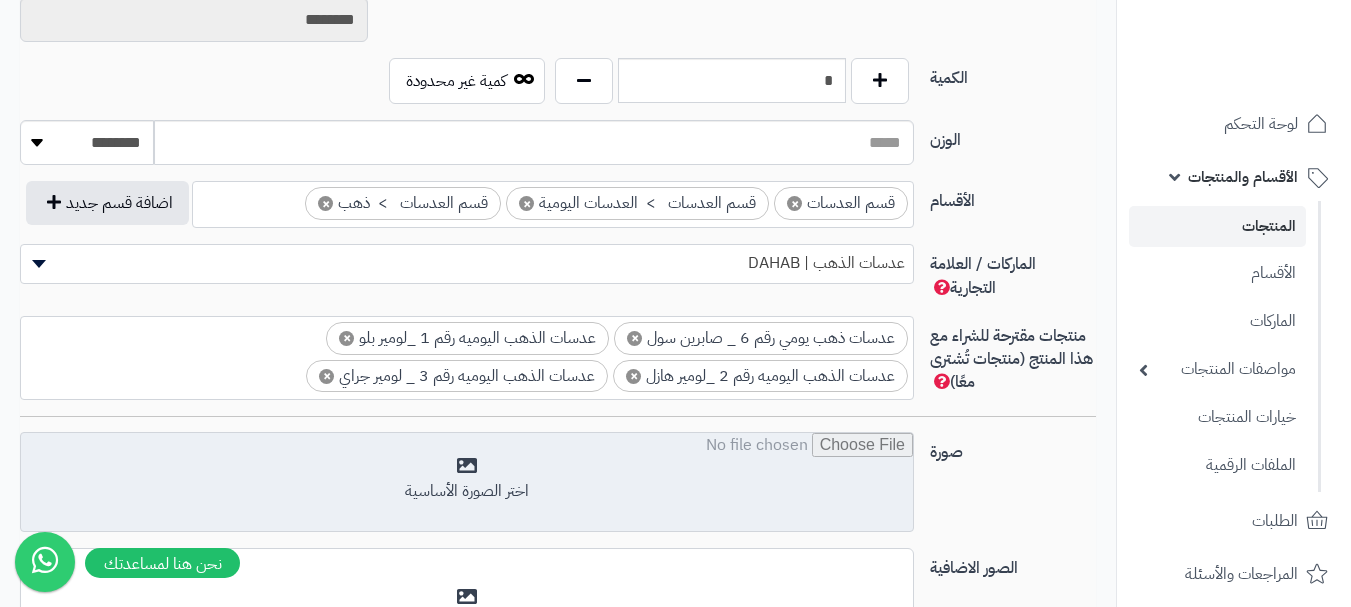 click at bounding box center (467, 483) 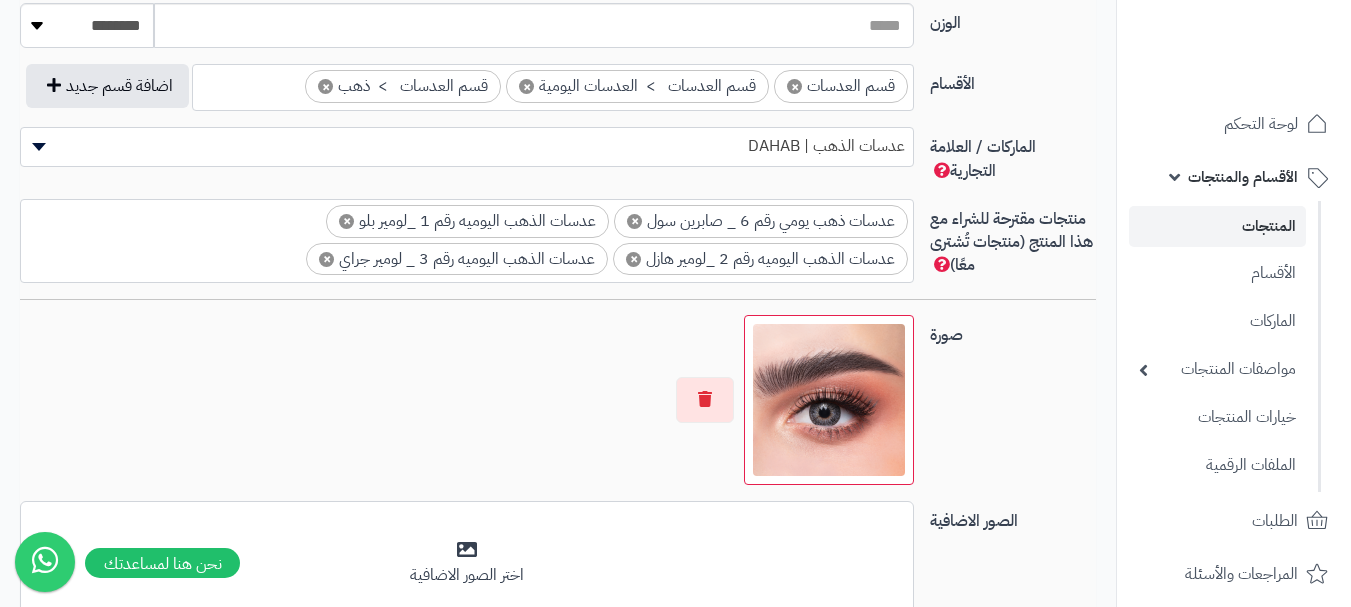 scroll, scrollTop: 1328, scrollLeft: 0, axis: vertical 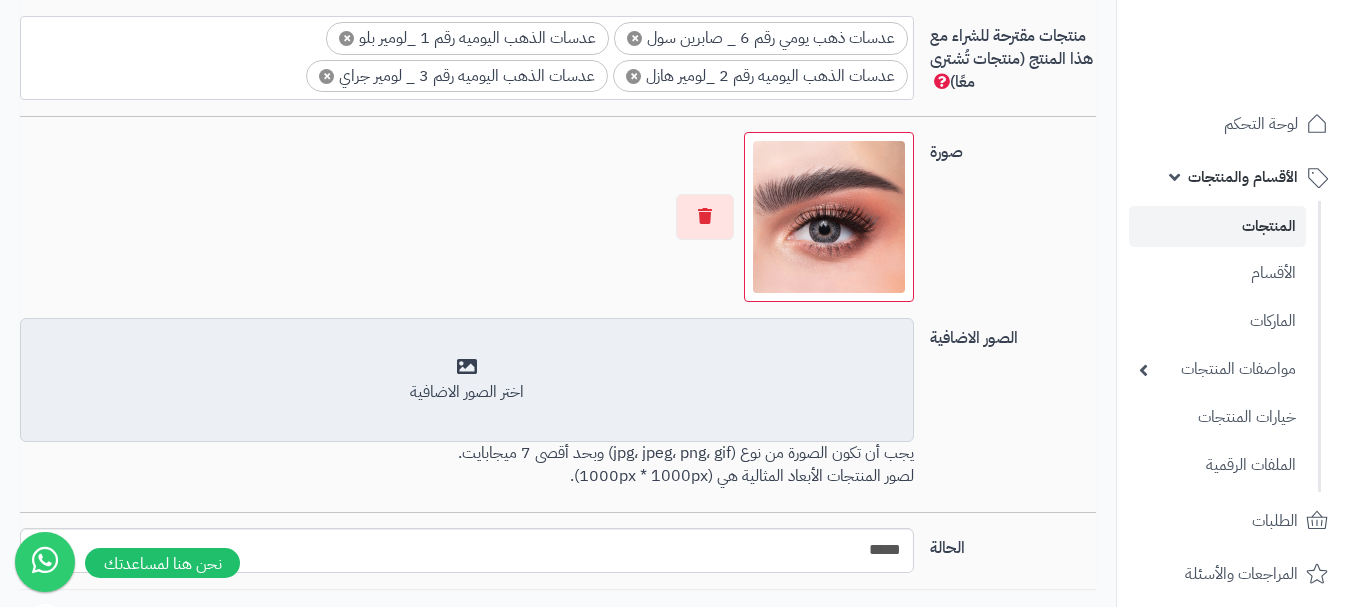 click on "اختر الصور الاضافية" at bounding box center [467, 392] 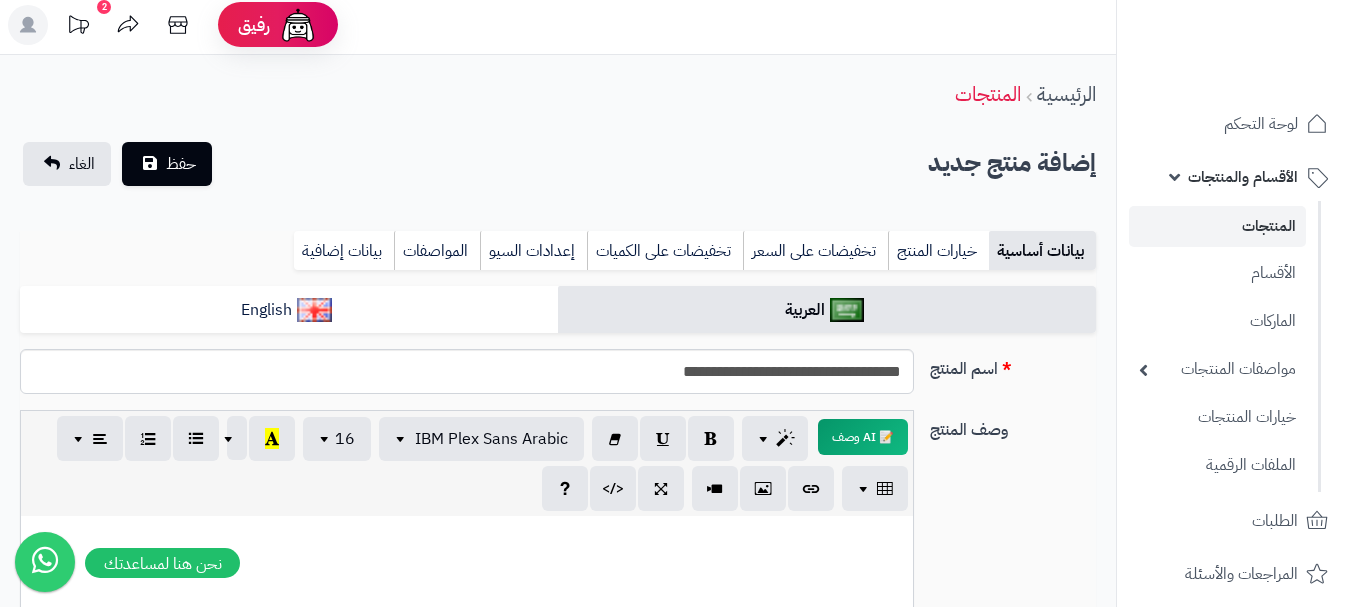 scroll, scrollTop: 0, scrollLeft: 0, axis: both 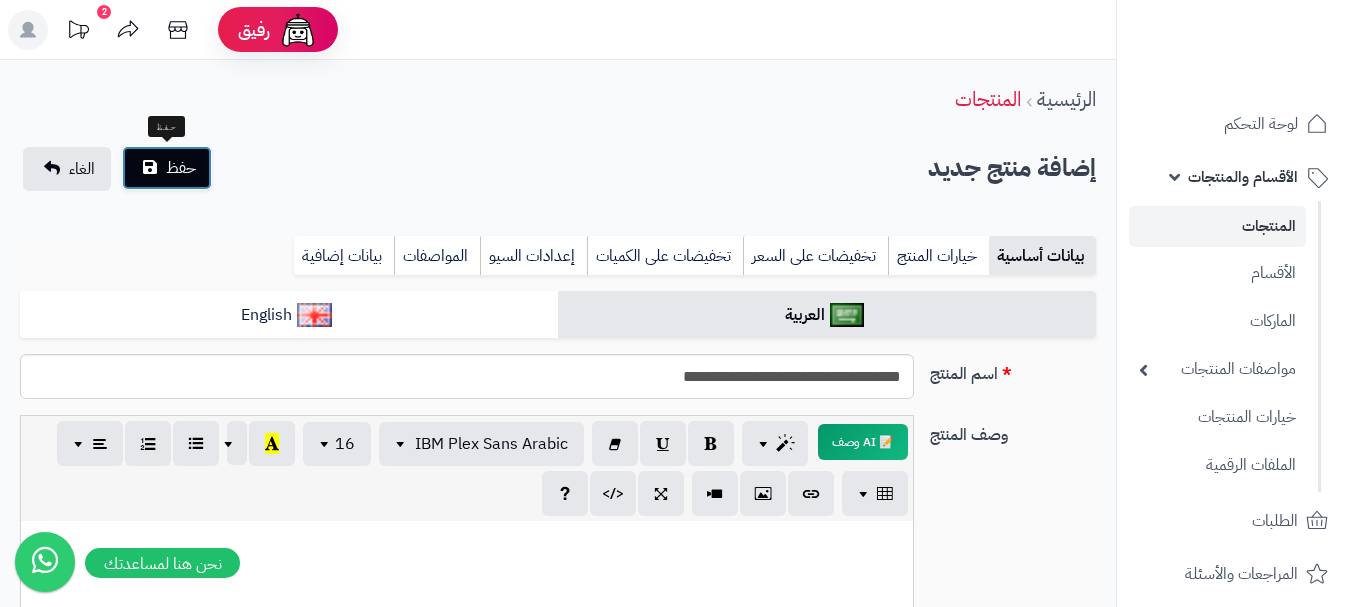 click on "حفظ" at bounding box center [181, 168] 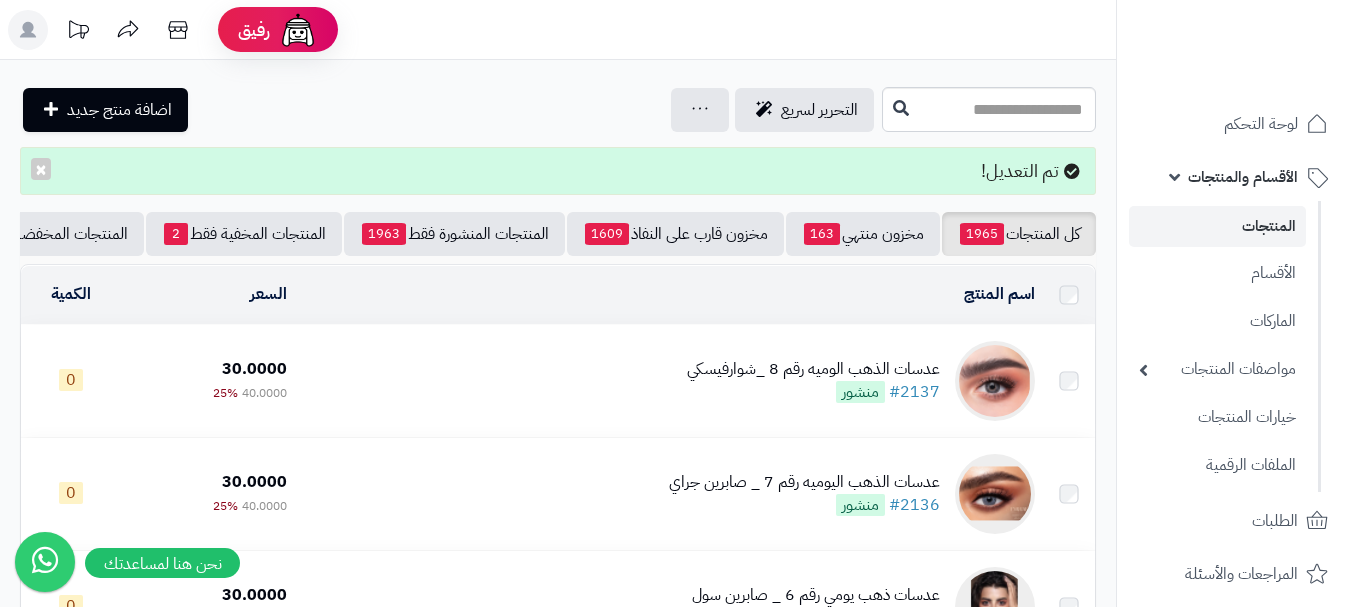 scroll, scrollTop: 0, scrollLeft: 0, axis: both 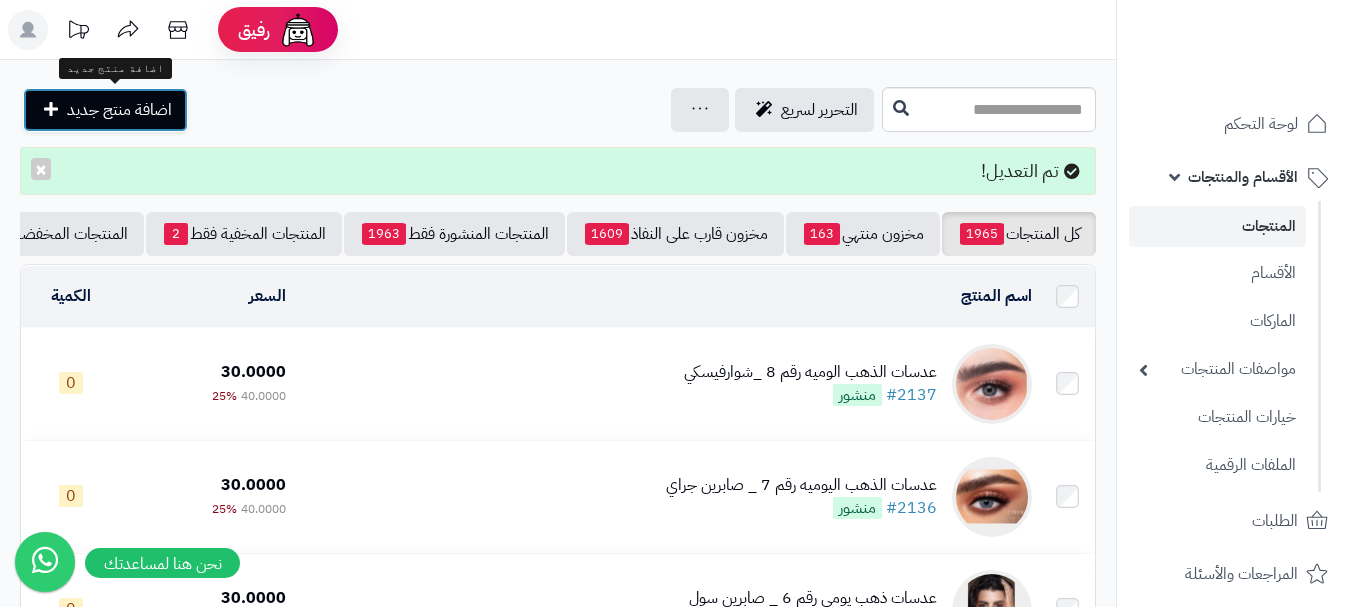 click on "اضافة منتج جديد" at bounding box center (119, 110) 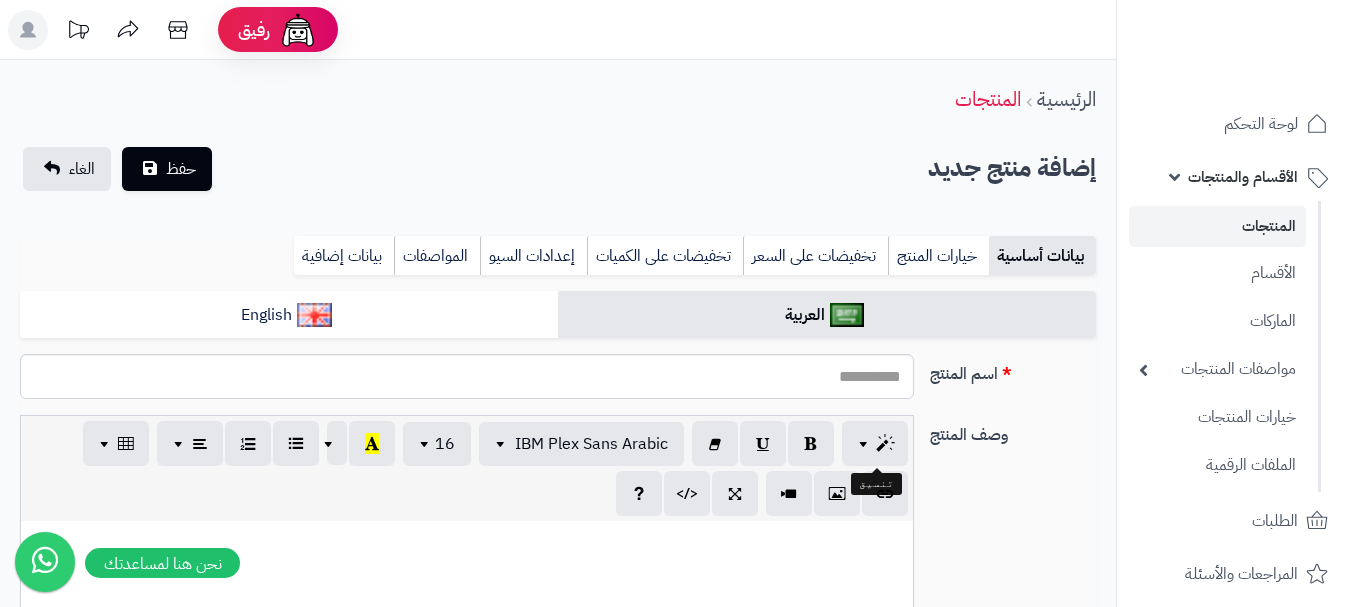 select 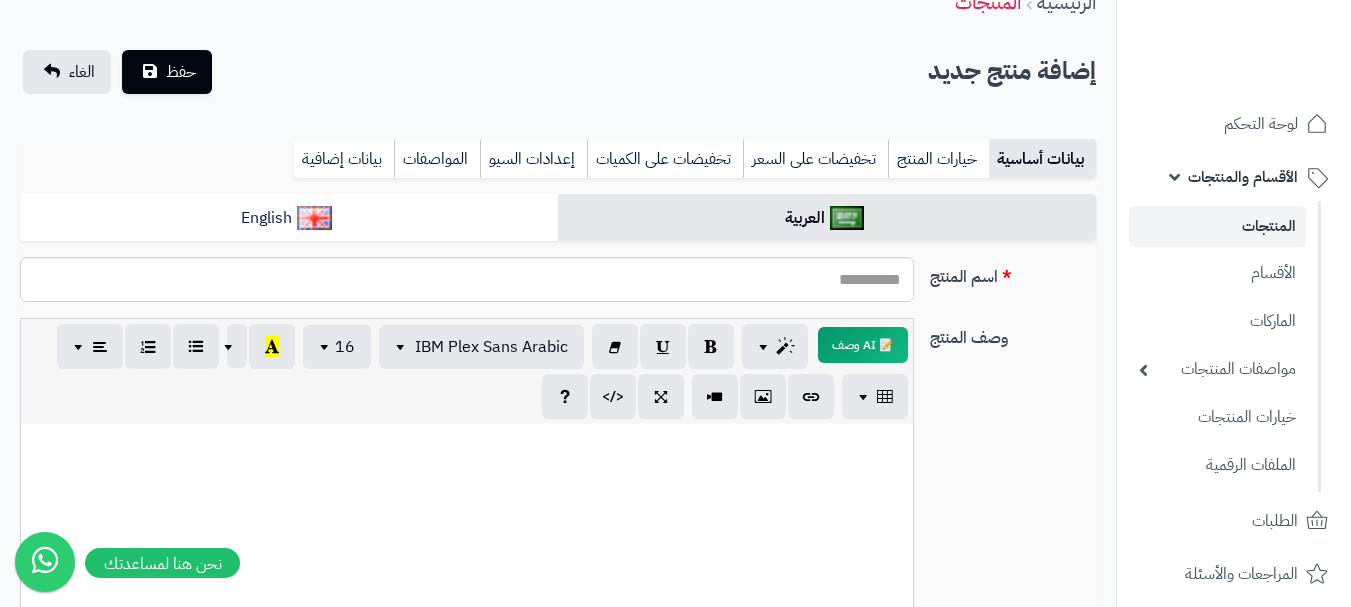 scroll, scrollTop: 0, scrollLeft: 0, axis: both 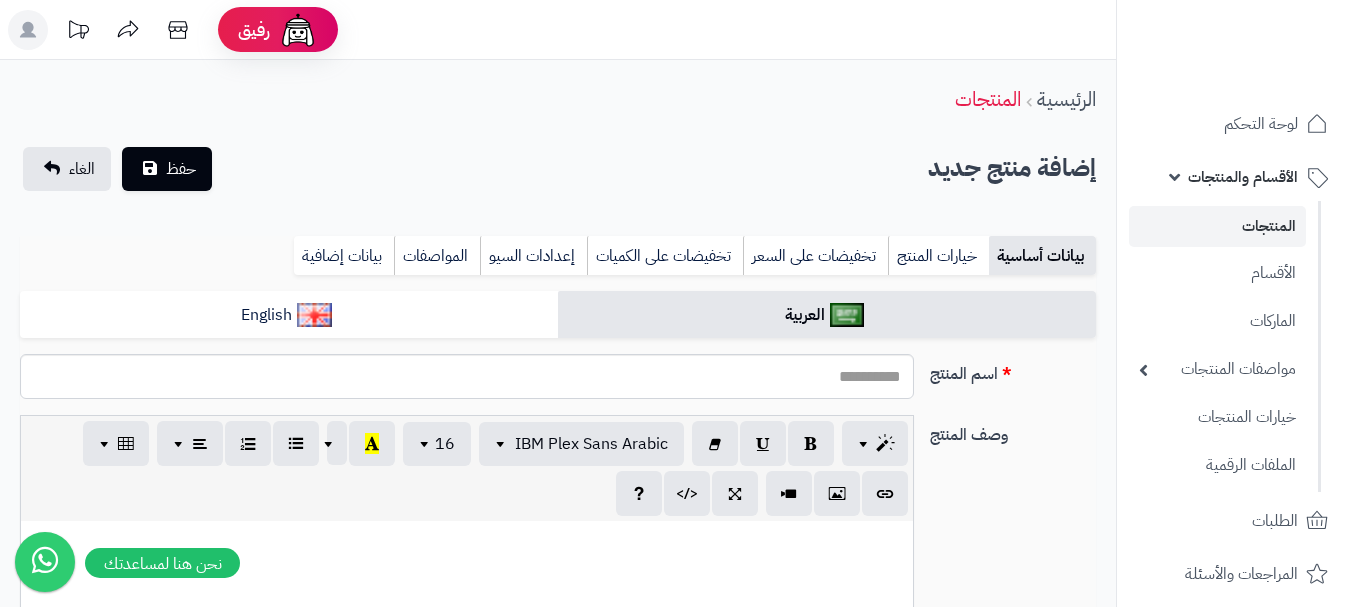 select 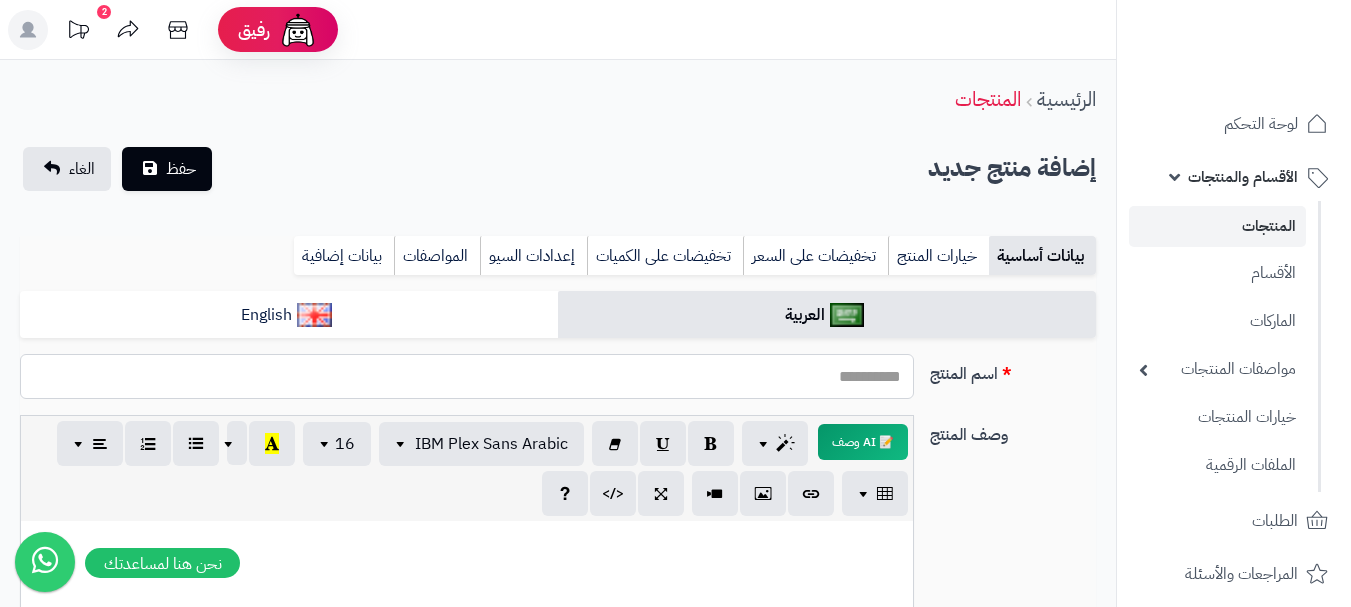 click on "اسم المنتج" at bounding box center [467, 376] 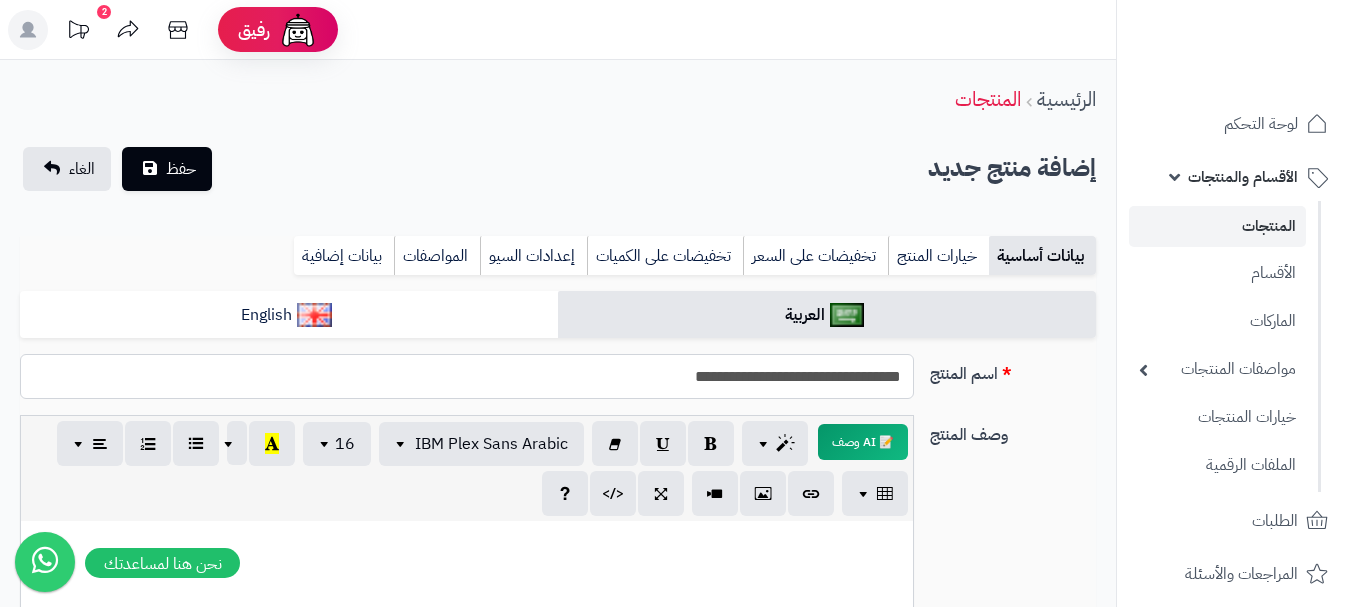 drag, startPoint x: 647, startPoint y: 390, endPoint x: 898, endPoint y: 376, distance: 251.39014 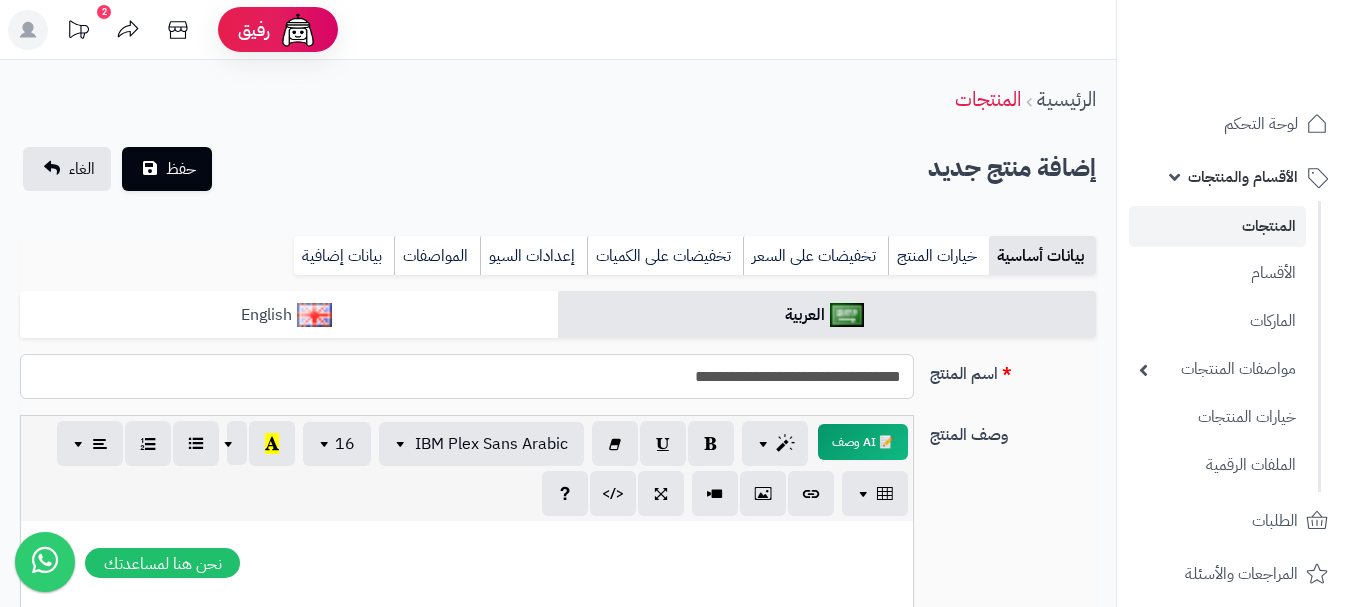 type on "**********" 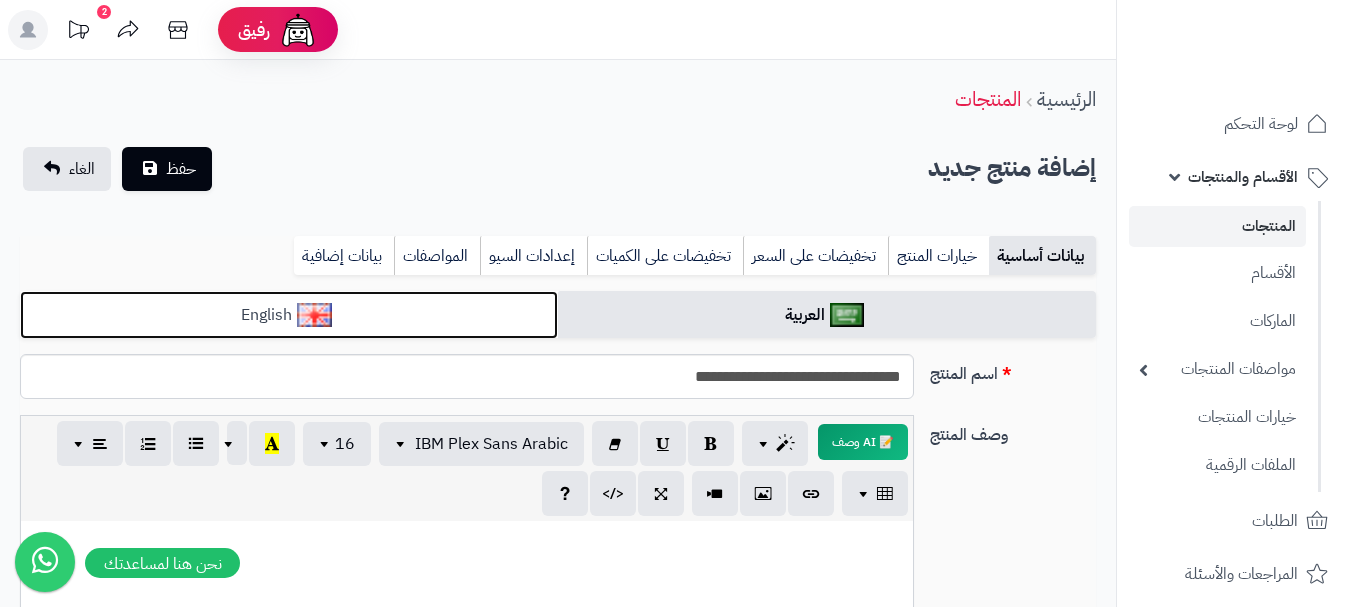 click on "English" at bounding box center [289, 315] 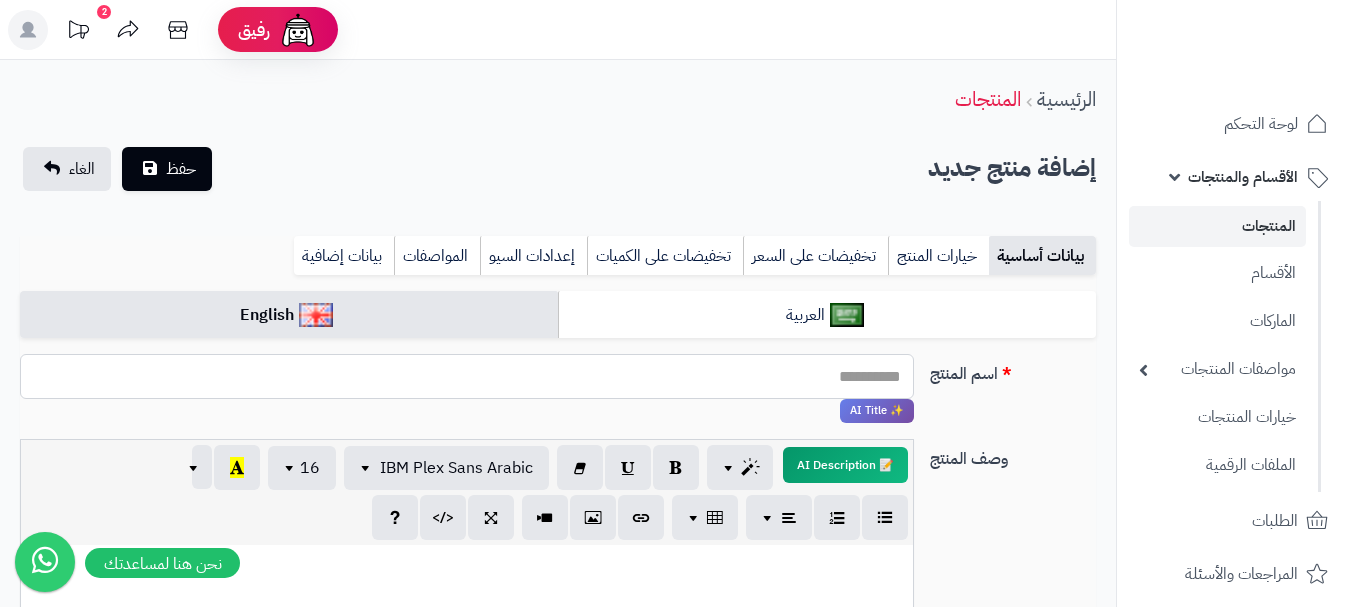 paste on "**********" 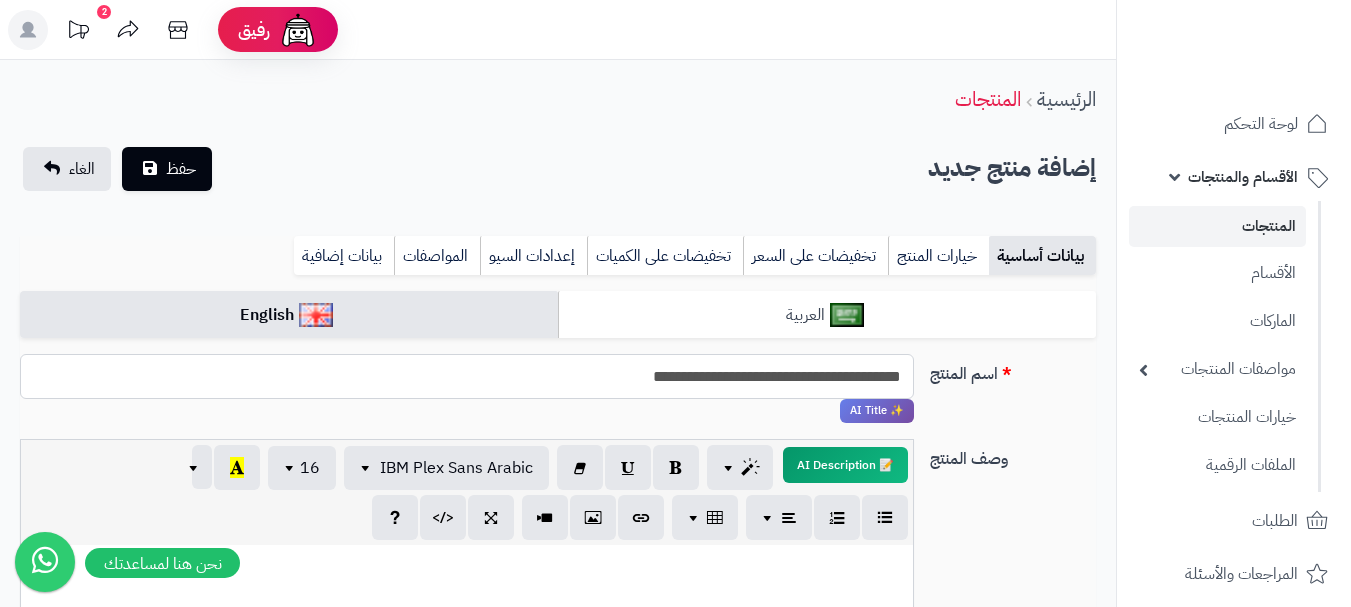 type on "**********" 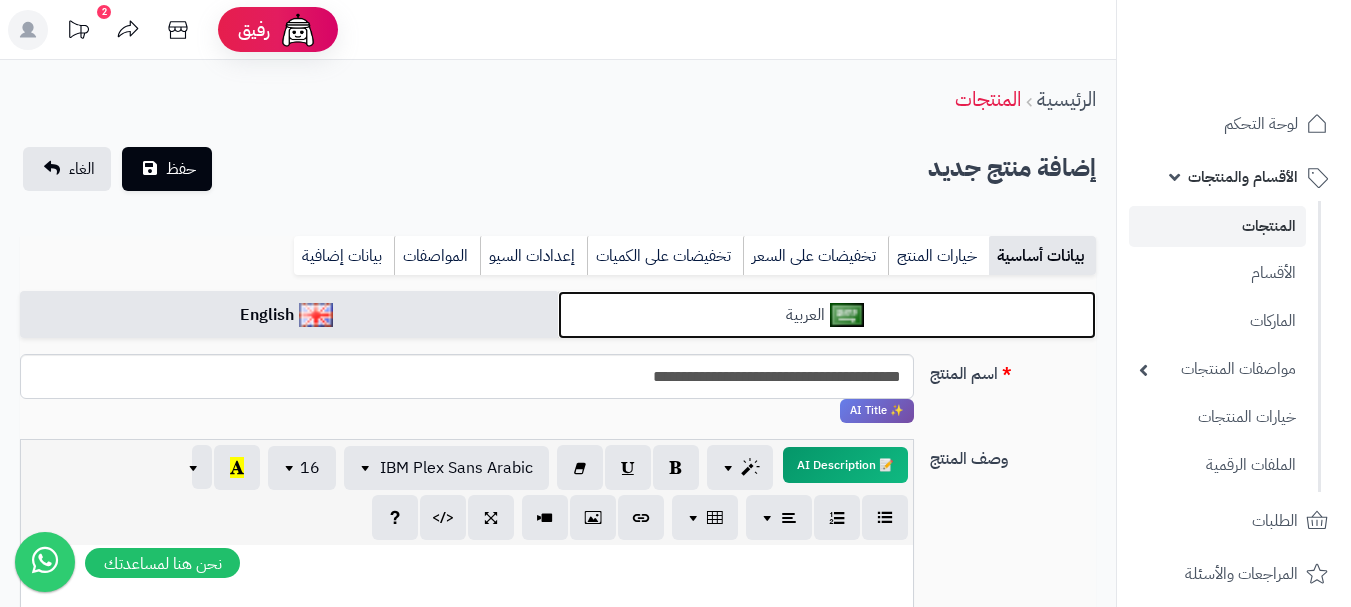 click on "العربية" at bounding box center [827, 315] 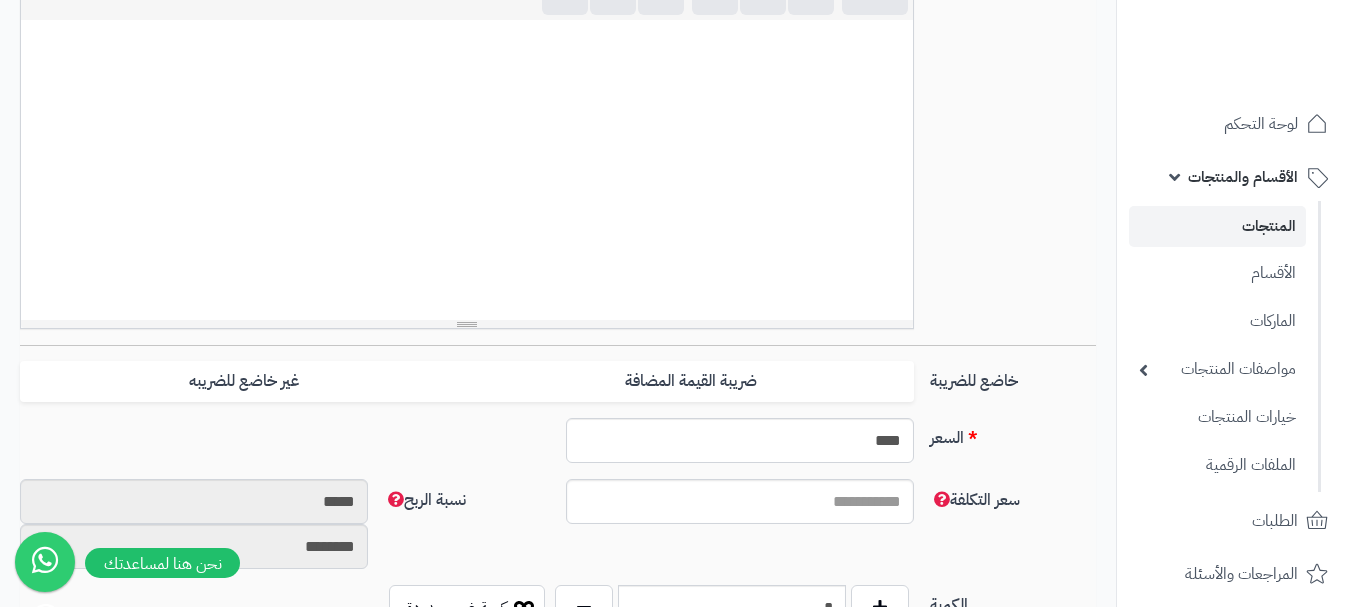 scroll, scrollTop: 700, scrollLeft: 0, axis: vertical 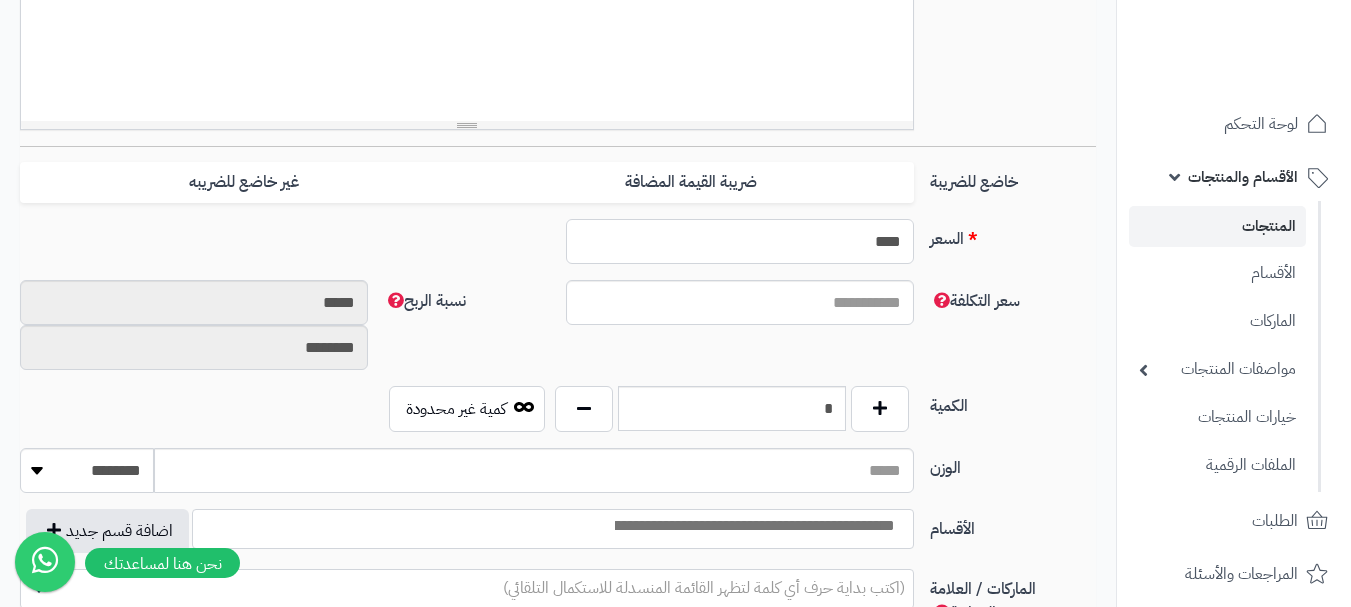 click on "****" at bounding box center (740, 241) 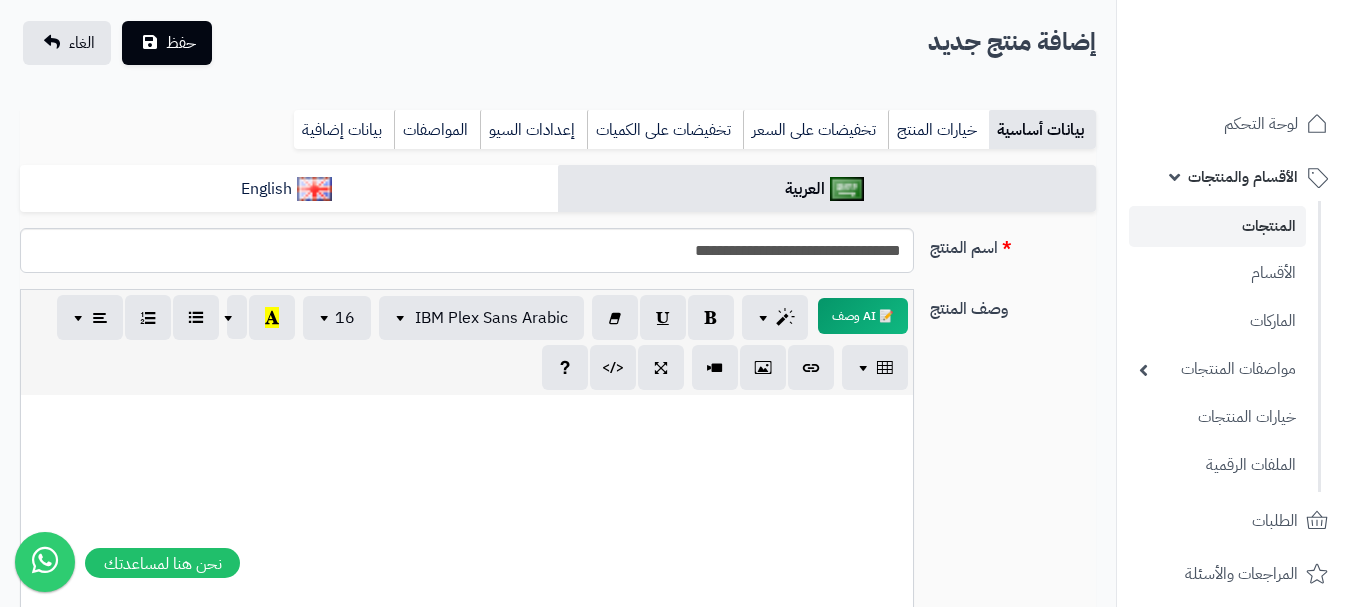 scroll, scrollTop: 0, scrollLeft: 0, axis: both 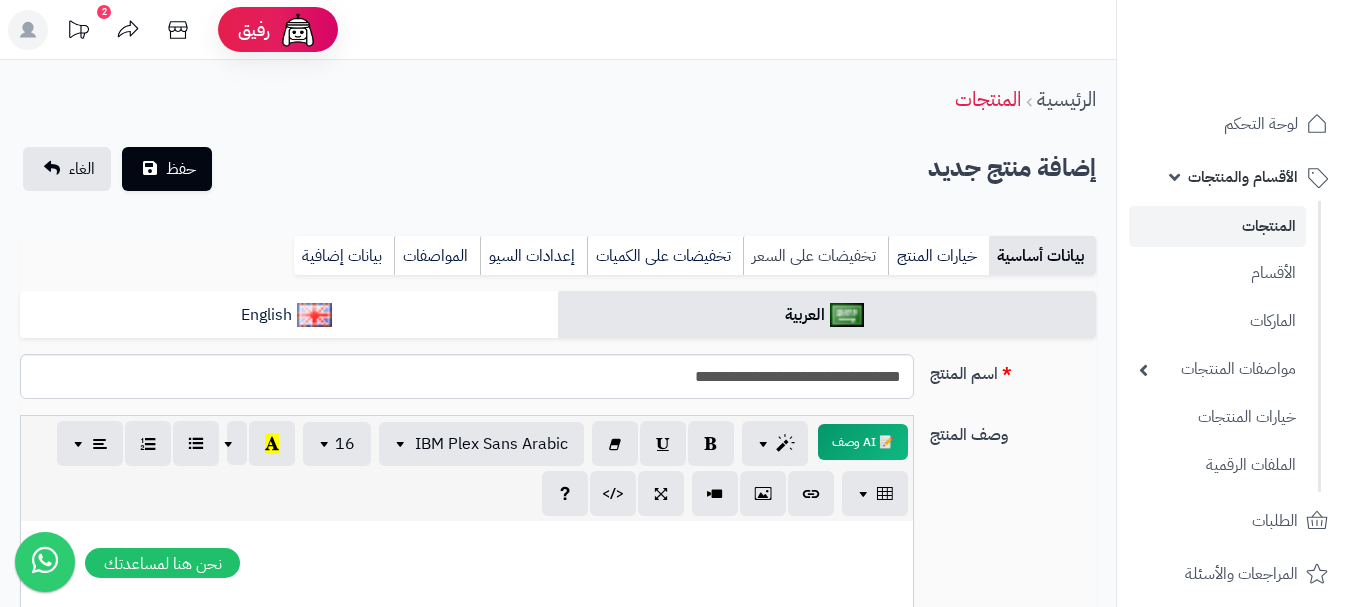 type on "**" 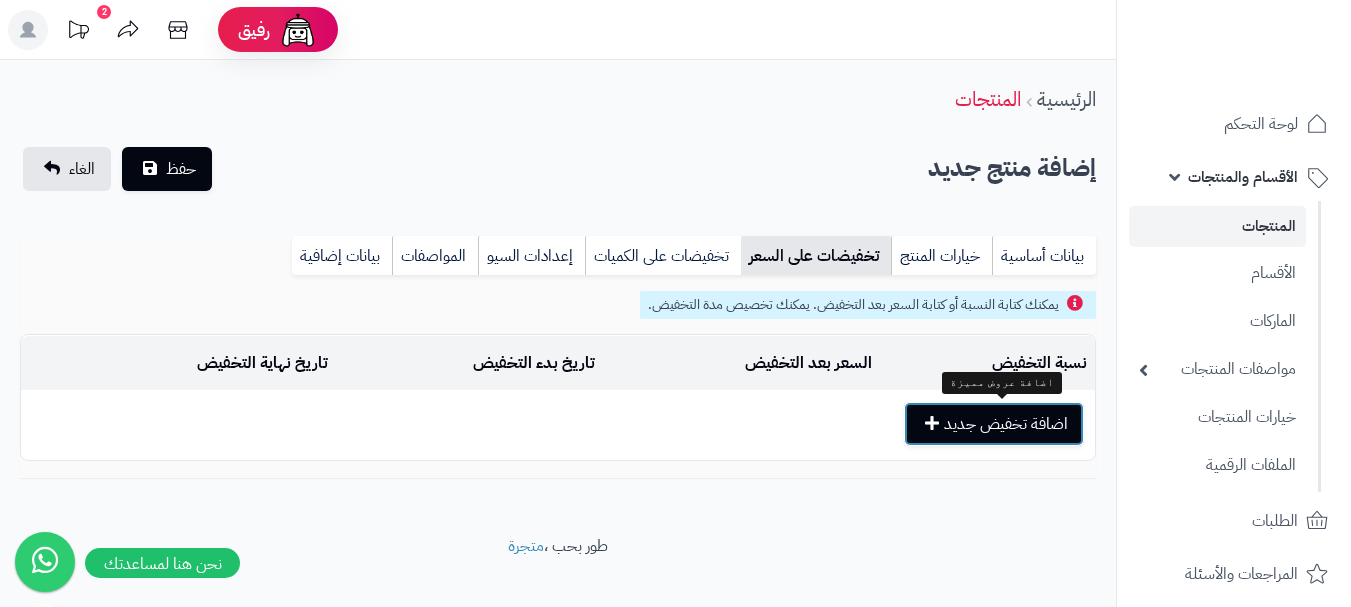 click on "اضافة تخفيض جديد" at bounding box center [994, 424] 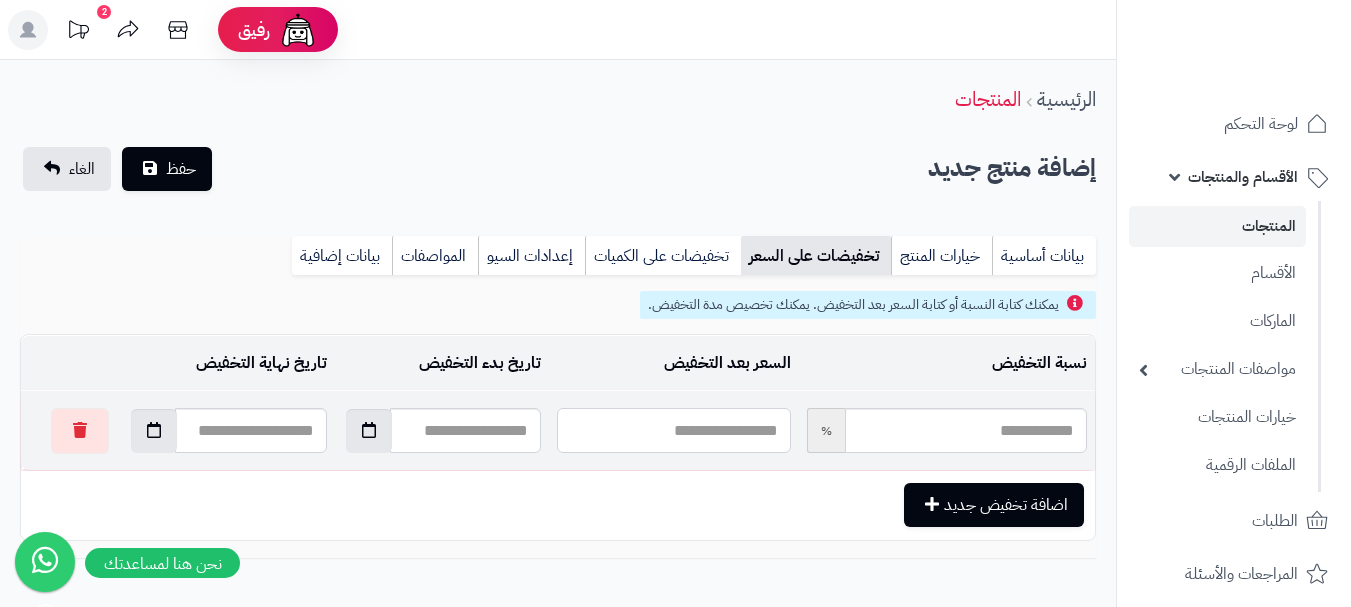 click at bounding box center (673, 430) 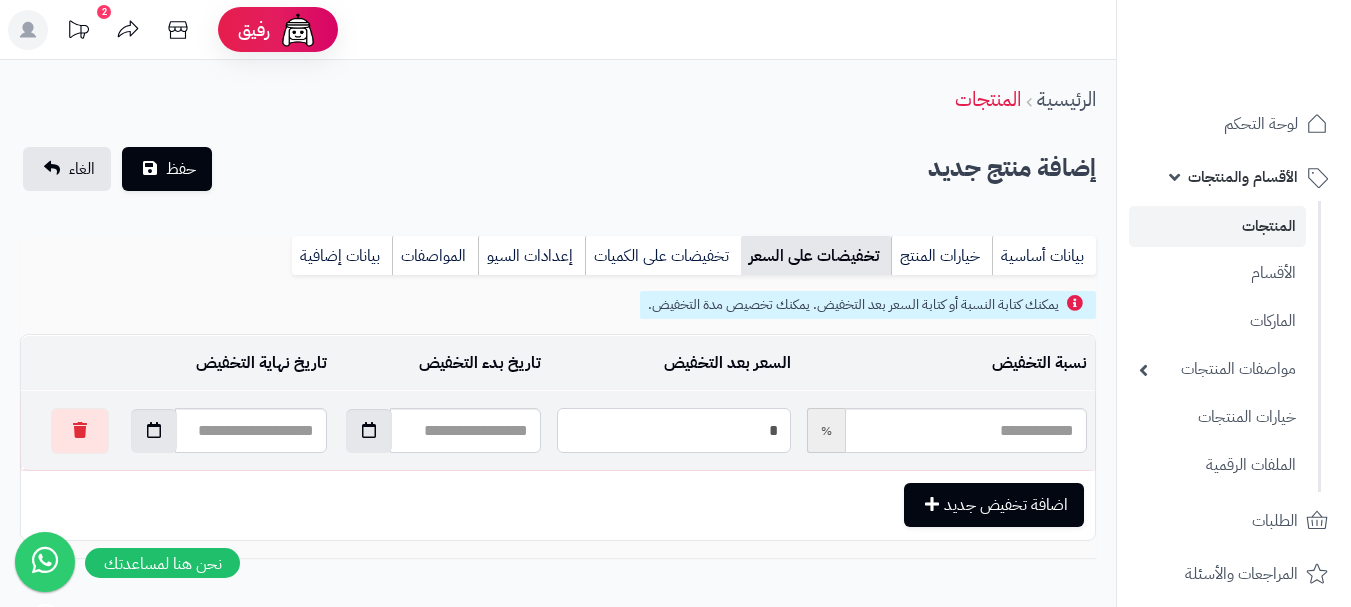type on "**" 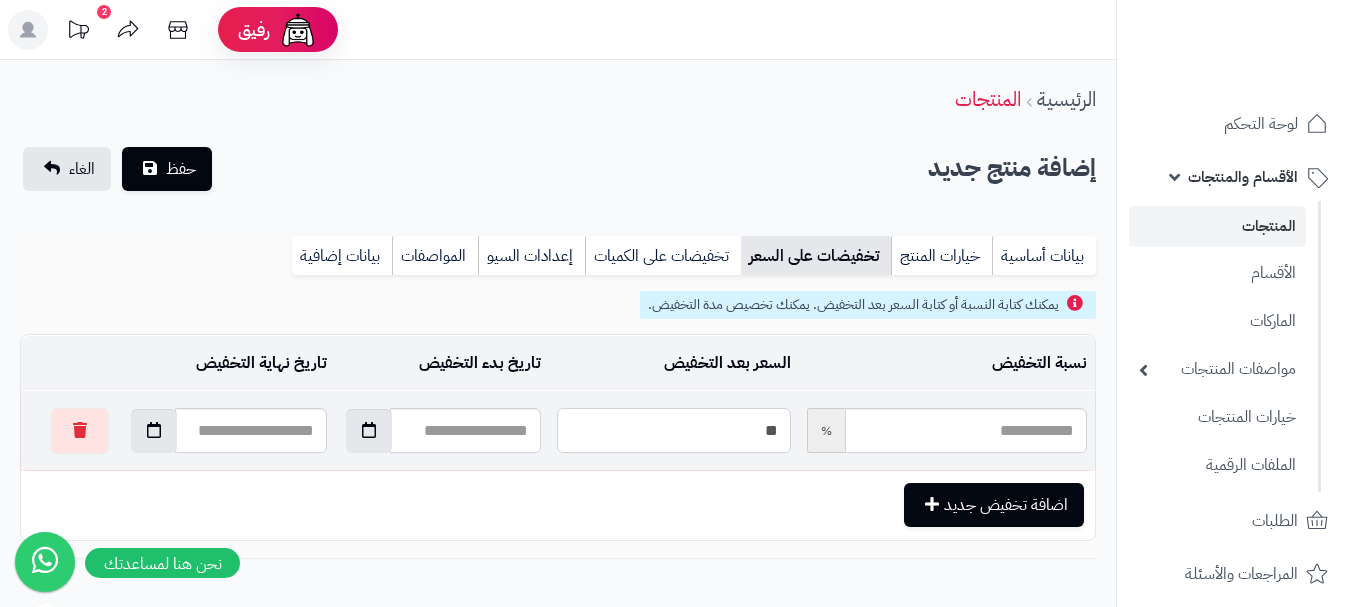 type on "*****" 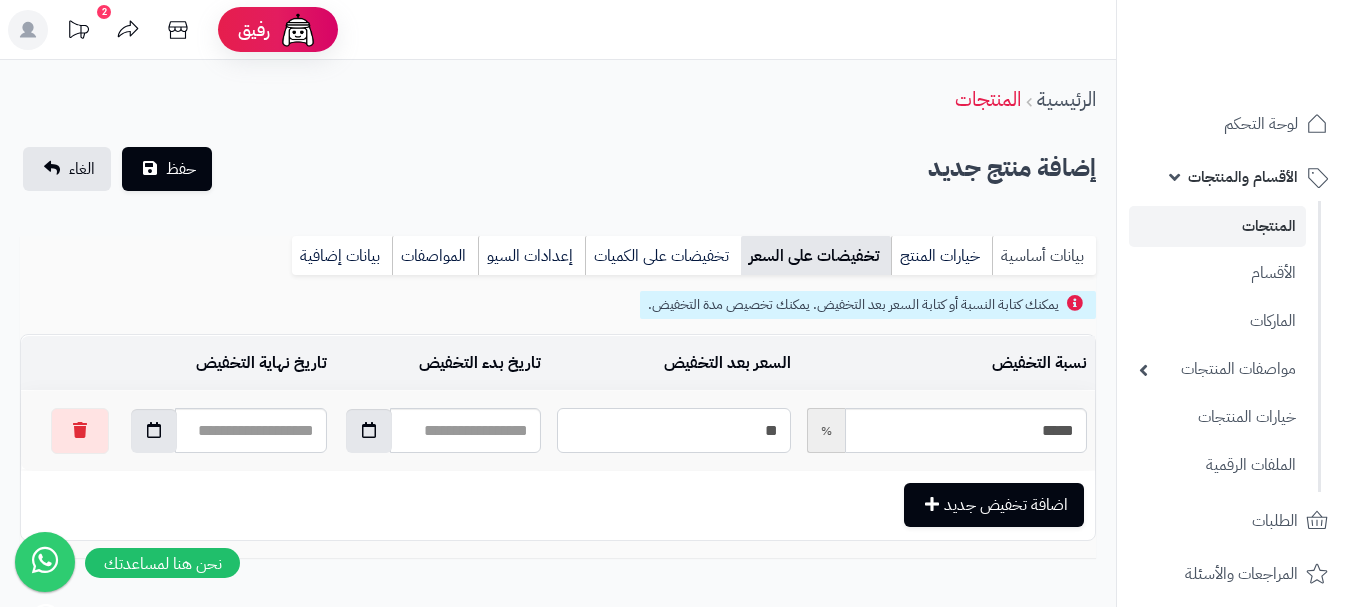 type on "**" 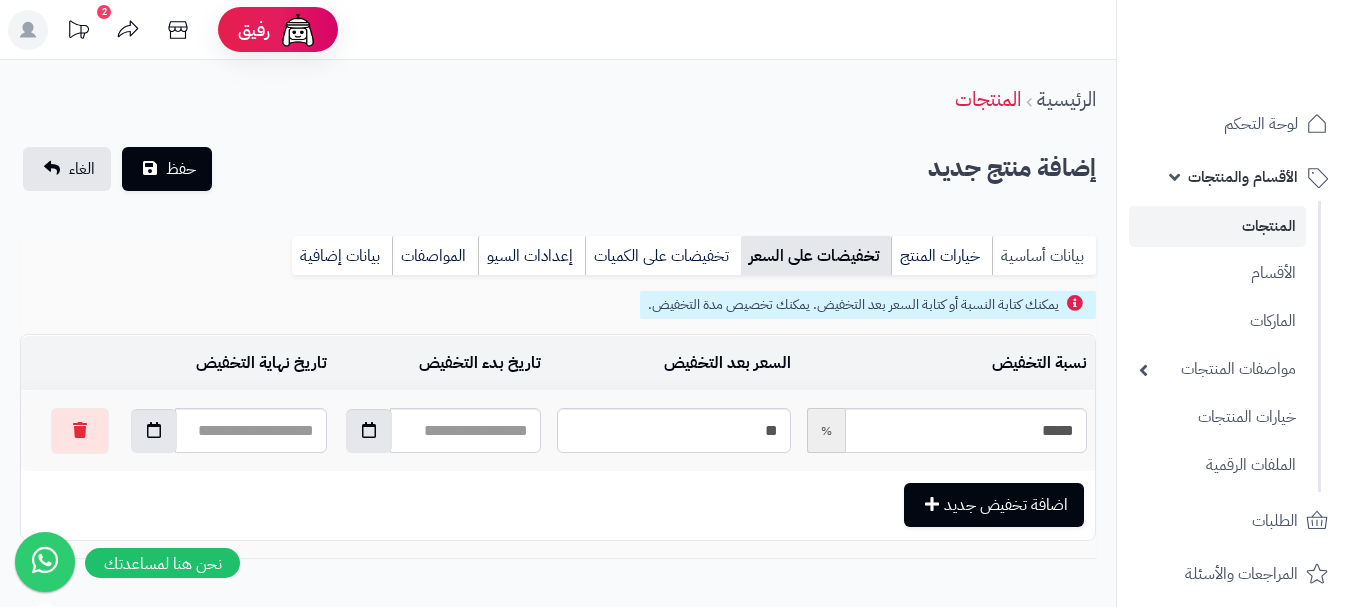 click on "بيانات أساسية" at bounding box center [1044, 256] 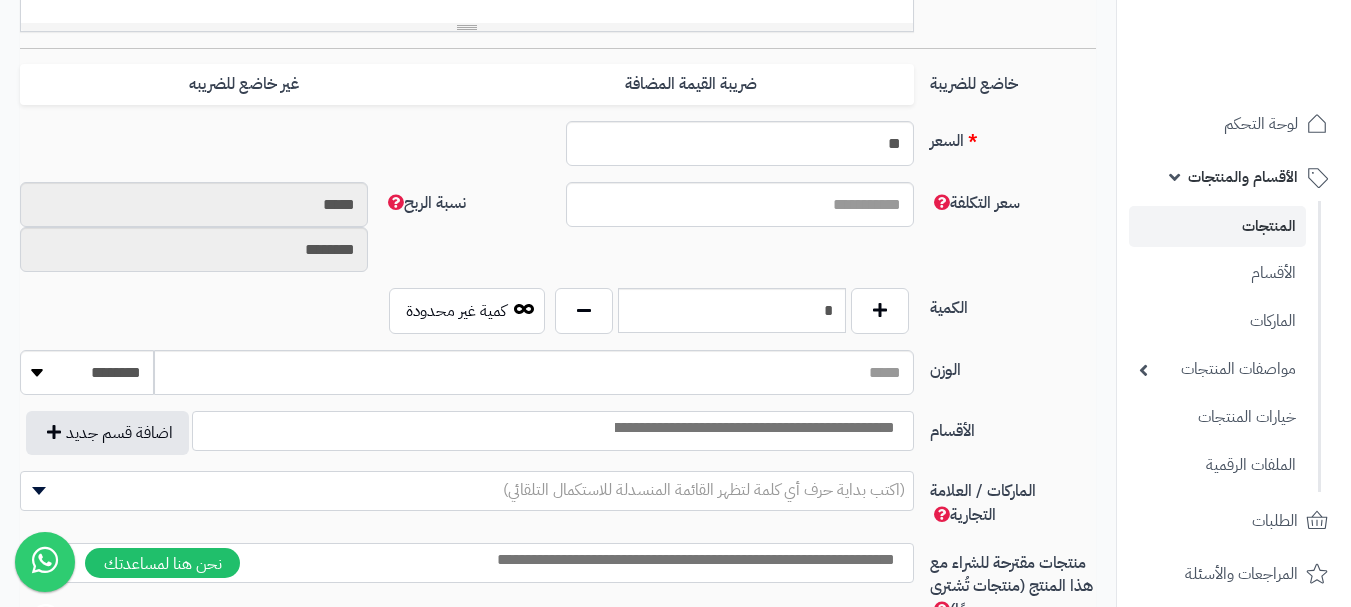 scroll, scrollTop: 800, scrollLeft: 0, axis: vertical 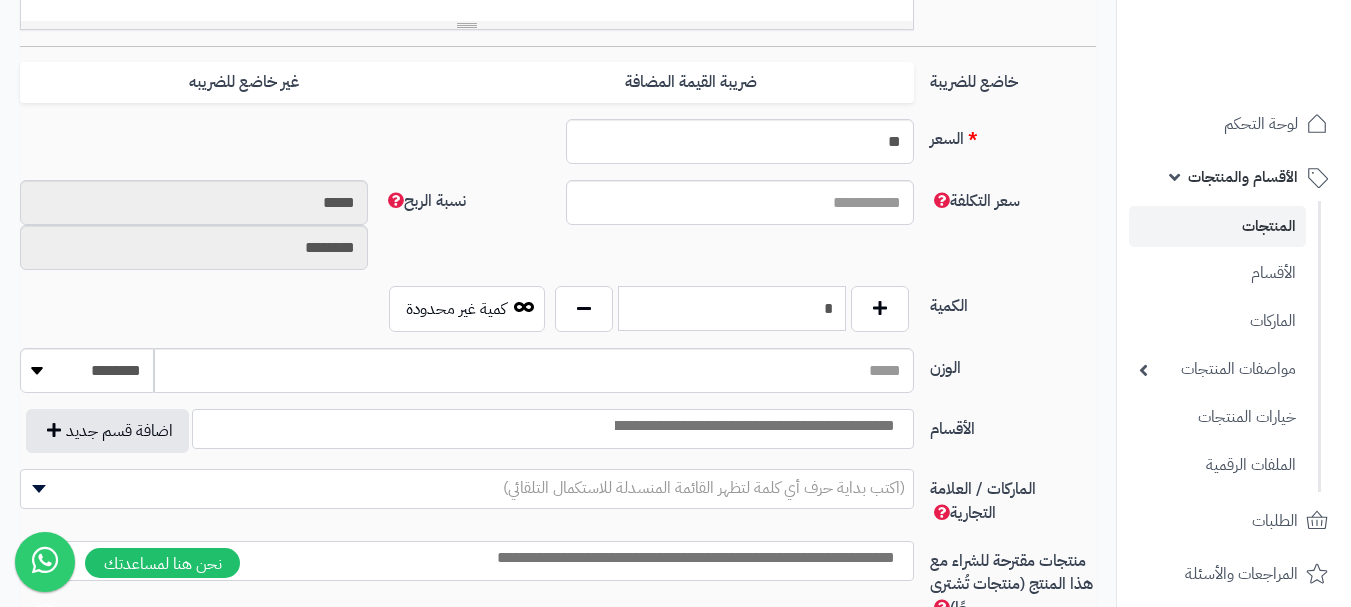 click on "*" at bounding box center [732, 308] 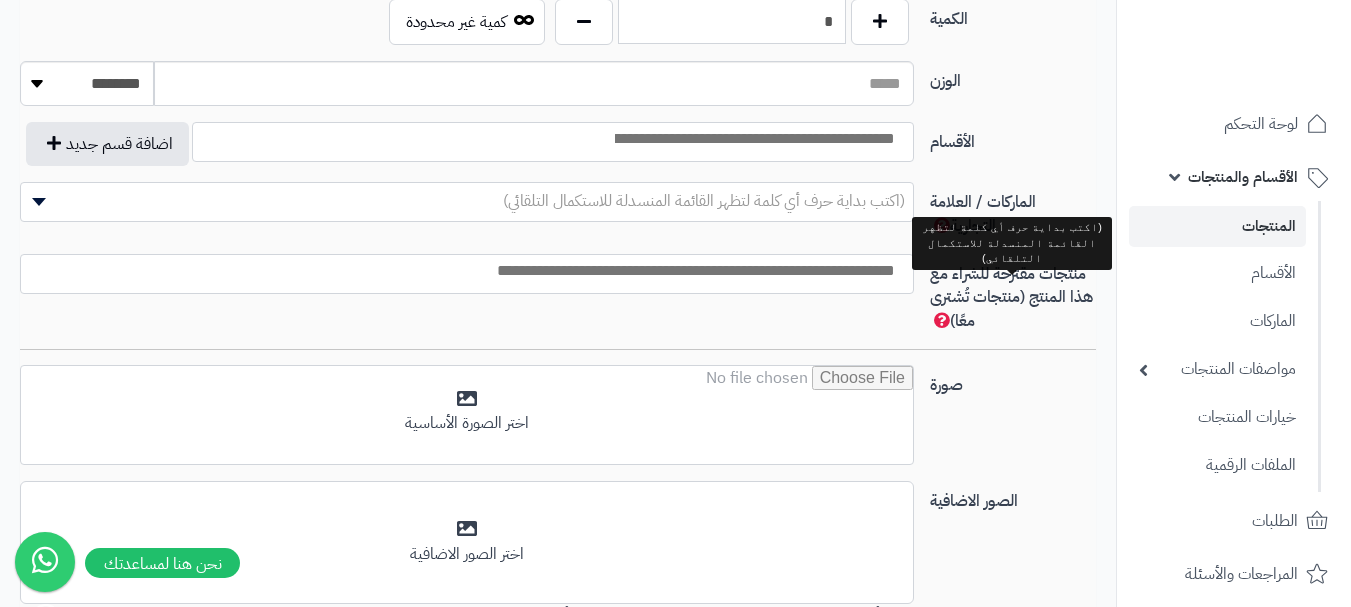 scroll, scrollTop: 1100, scrollLeft: 0, axis: vertical 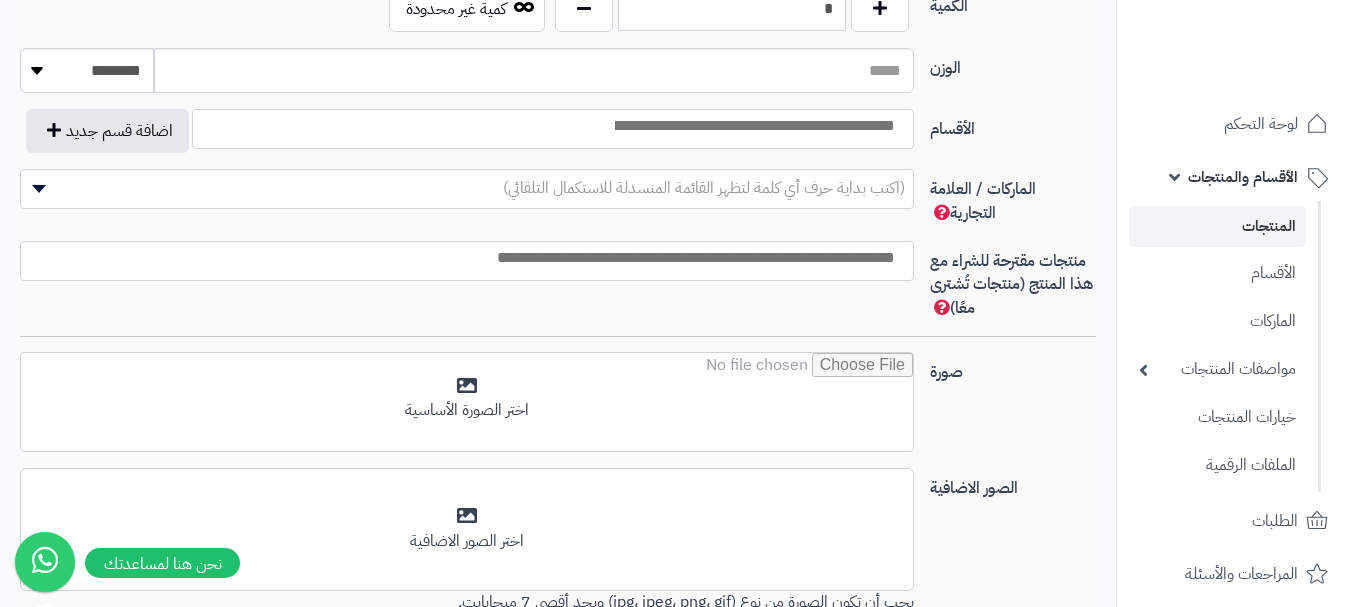 type on "*" 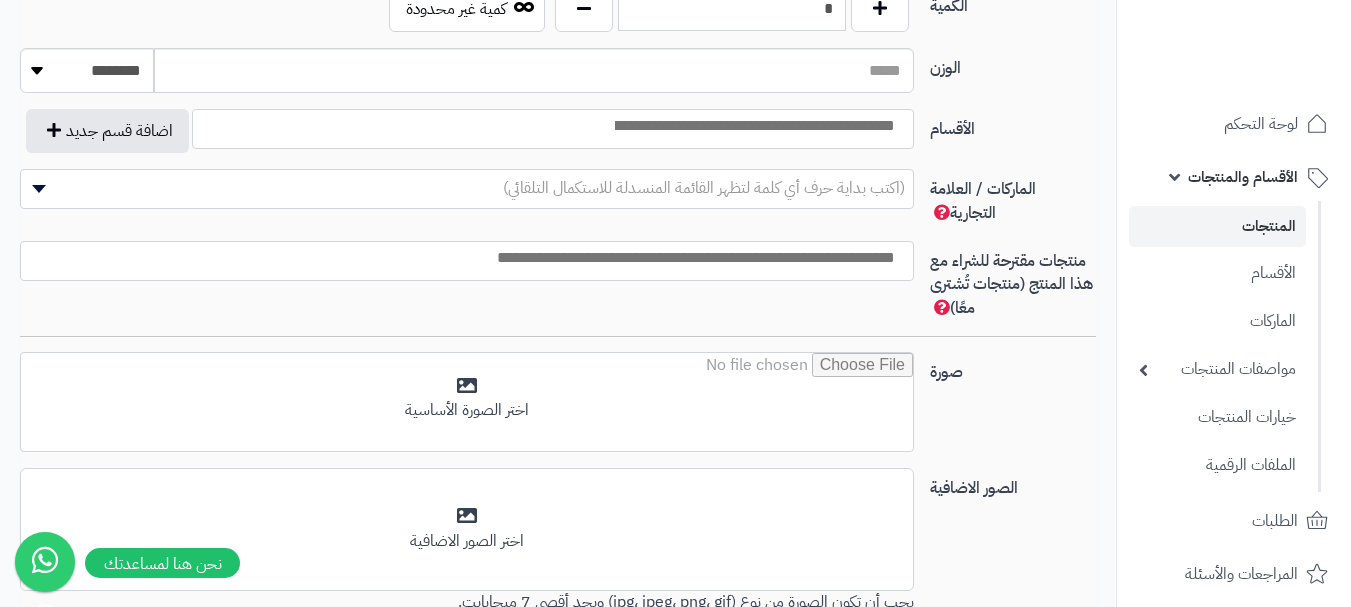 click at bounding box center [753, 126] 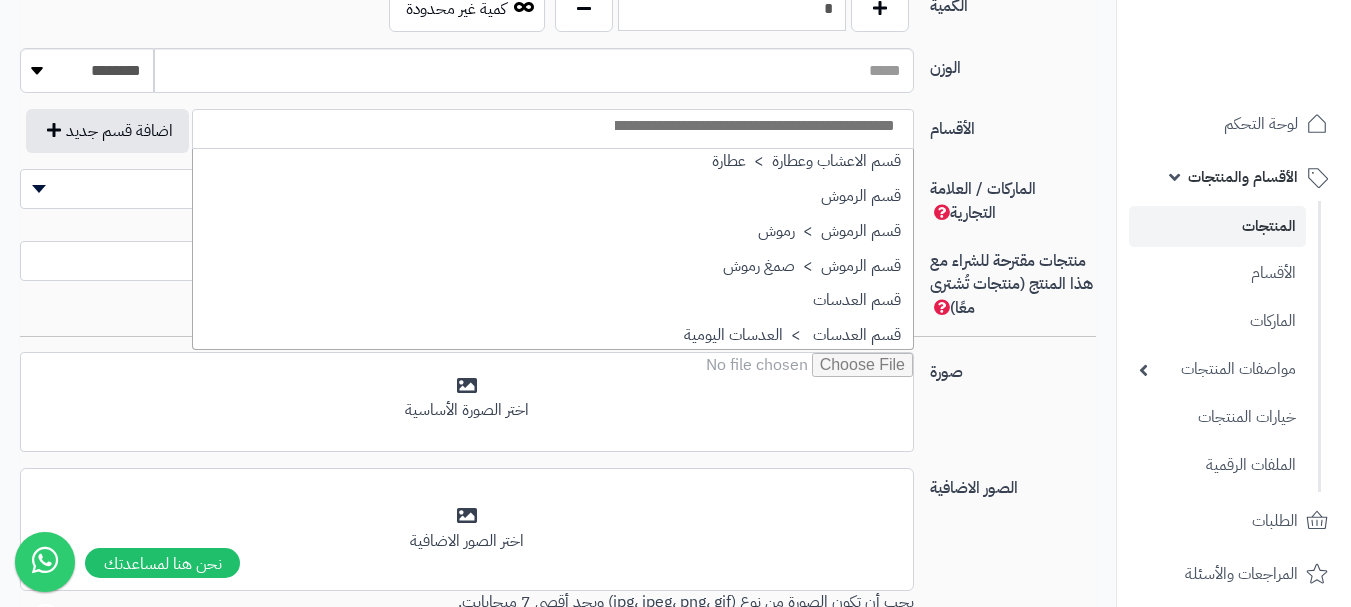 scroll, scrollTop: 1400, scrollLeft: 0, axis: vertical 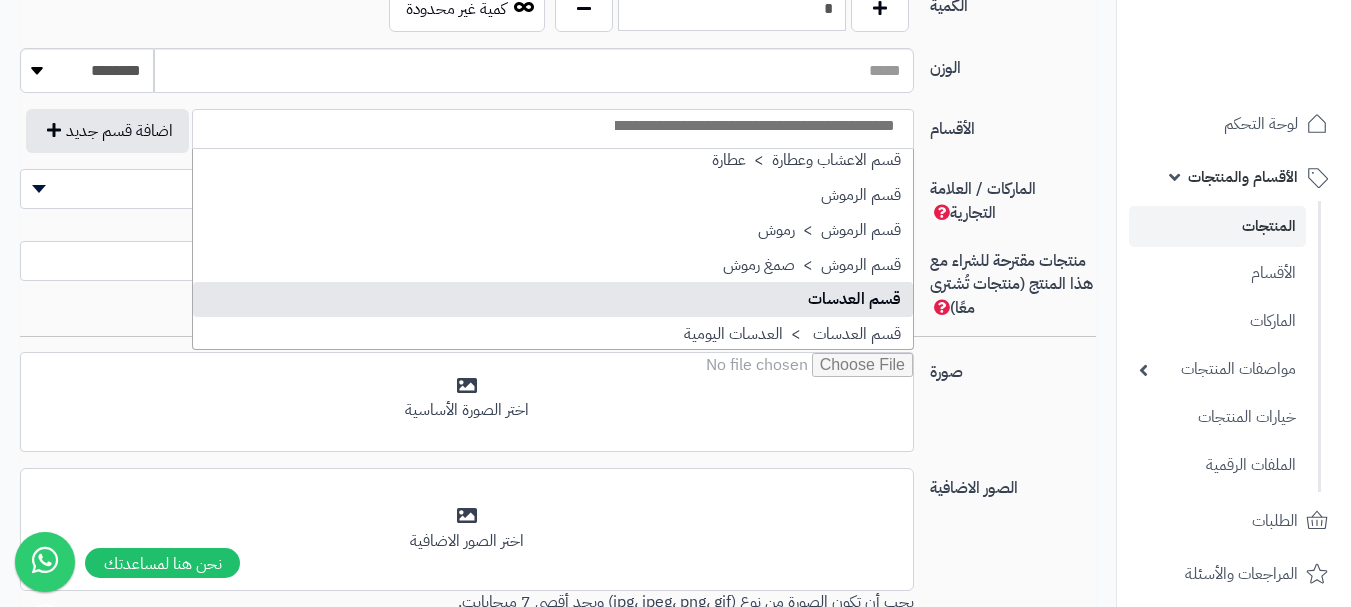 select on "**" 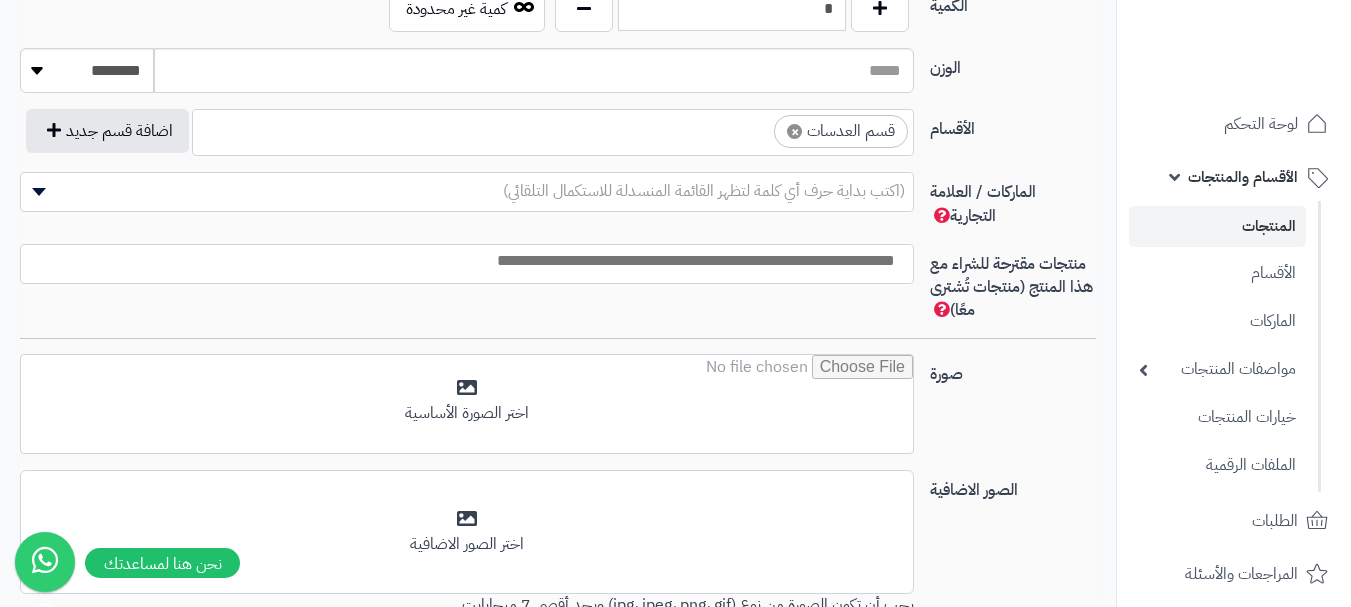 scroll, scrollTop: 1100, scrollLeft: 0, axis: vertical 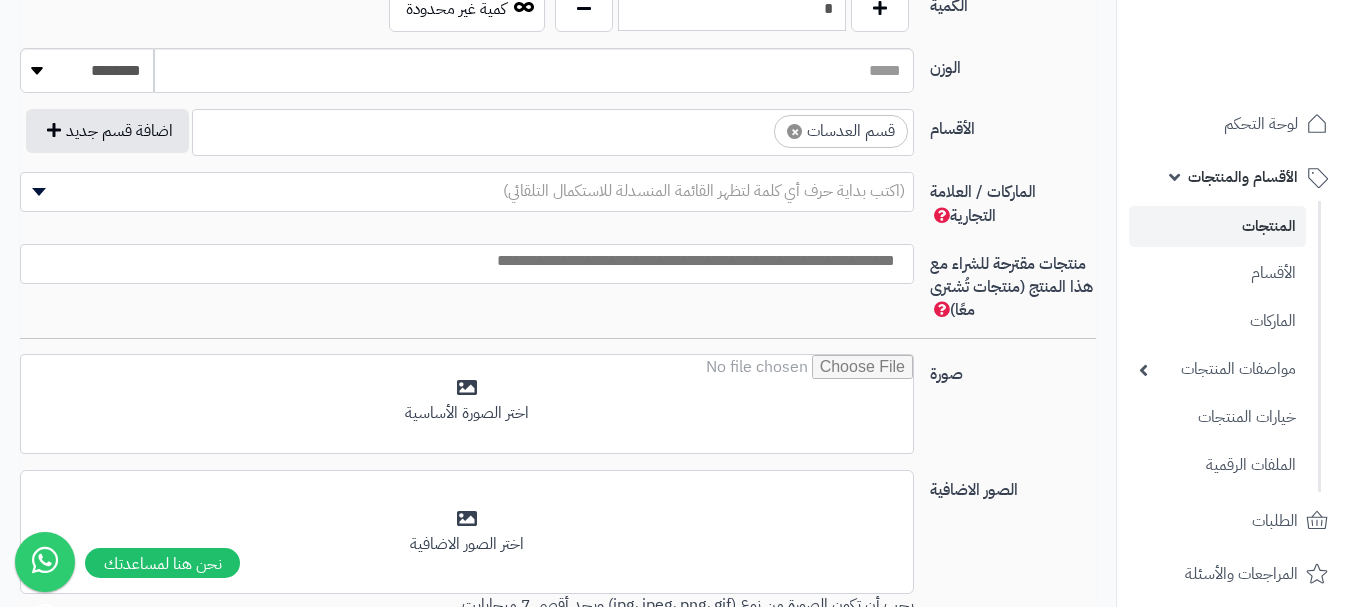 click on "× قسم العدسات" at bounding box center (553, 129) 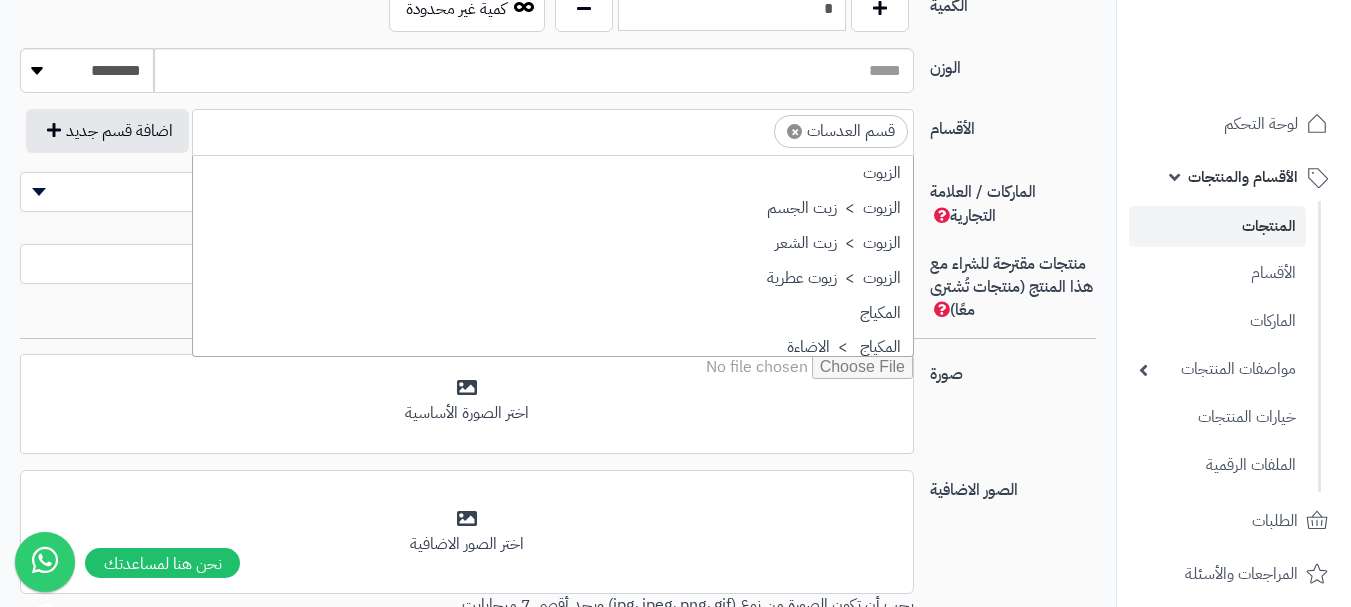 scroll, scrollTop: 1498, scrollLeft: 0, axis: vertical 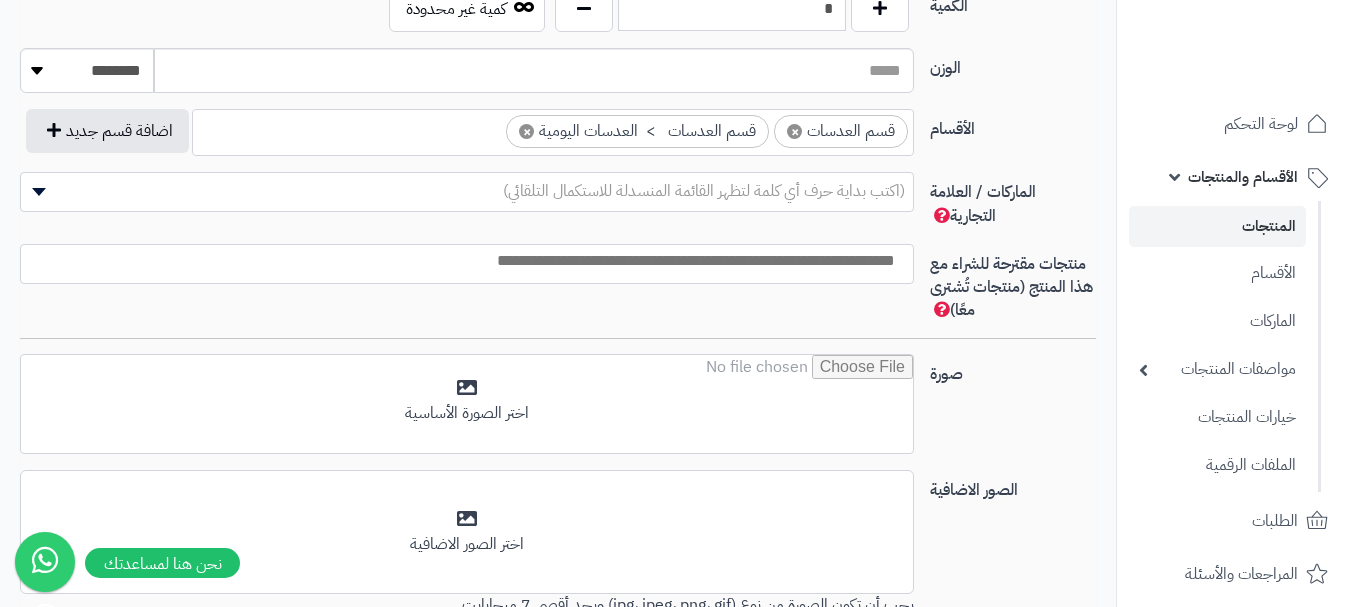 click on "× قسم العدسات × قسم العدسات   >  العدسات اليومية" at bounding box center [553, 129] 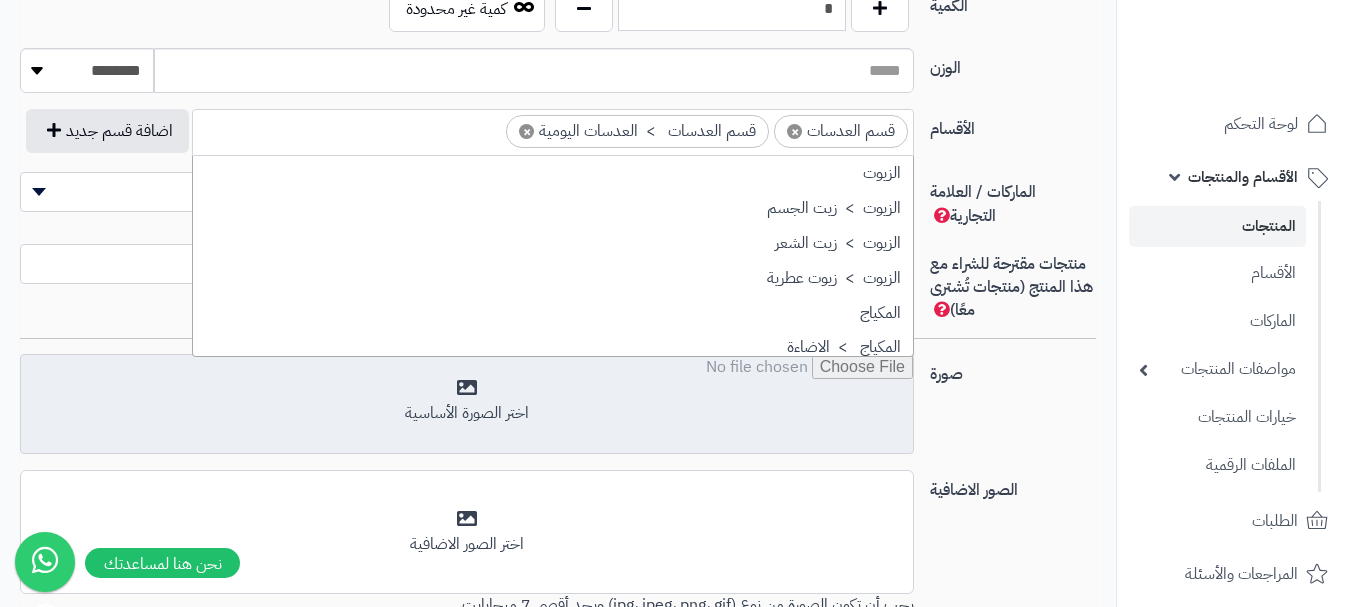 scroll, scrollTop: 1498, scrollLeft: 0, axis: vertical 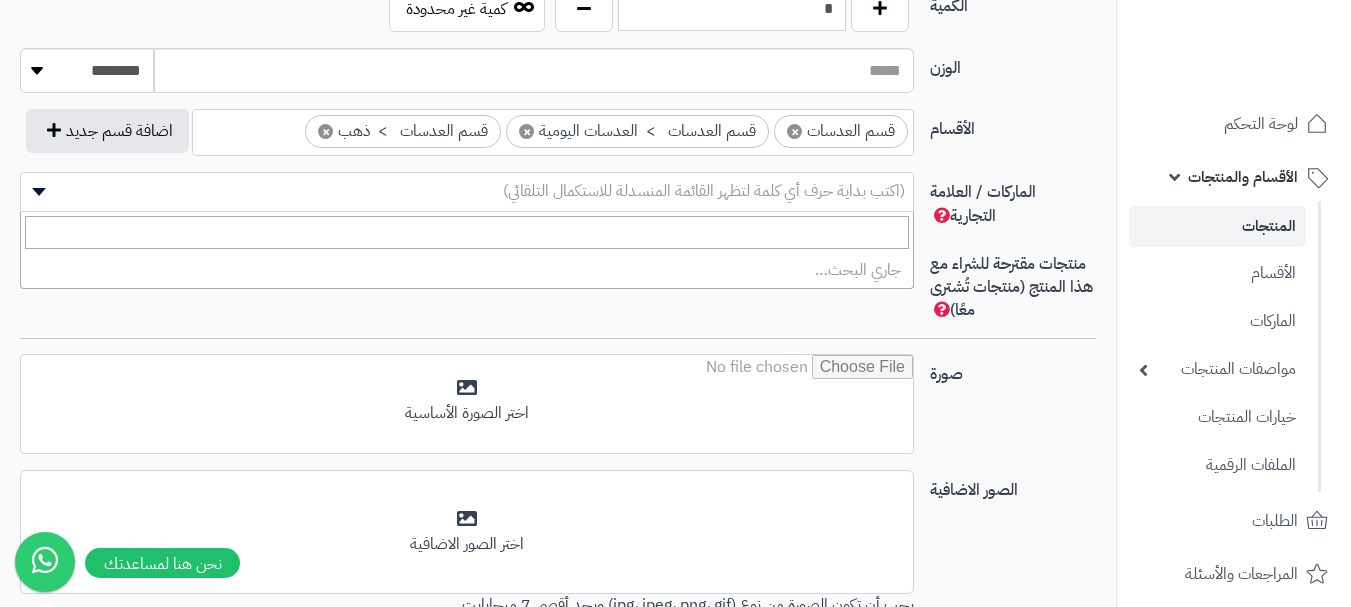 click on "(اكتب بداية حرف أي كلمة لتظهر القائمة المنسدلة للاستكمال التلقائي)" at bounding box center [467, 191] 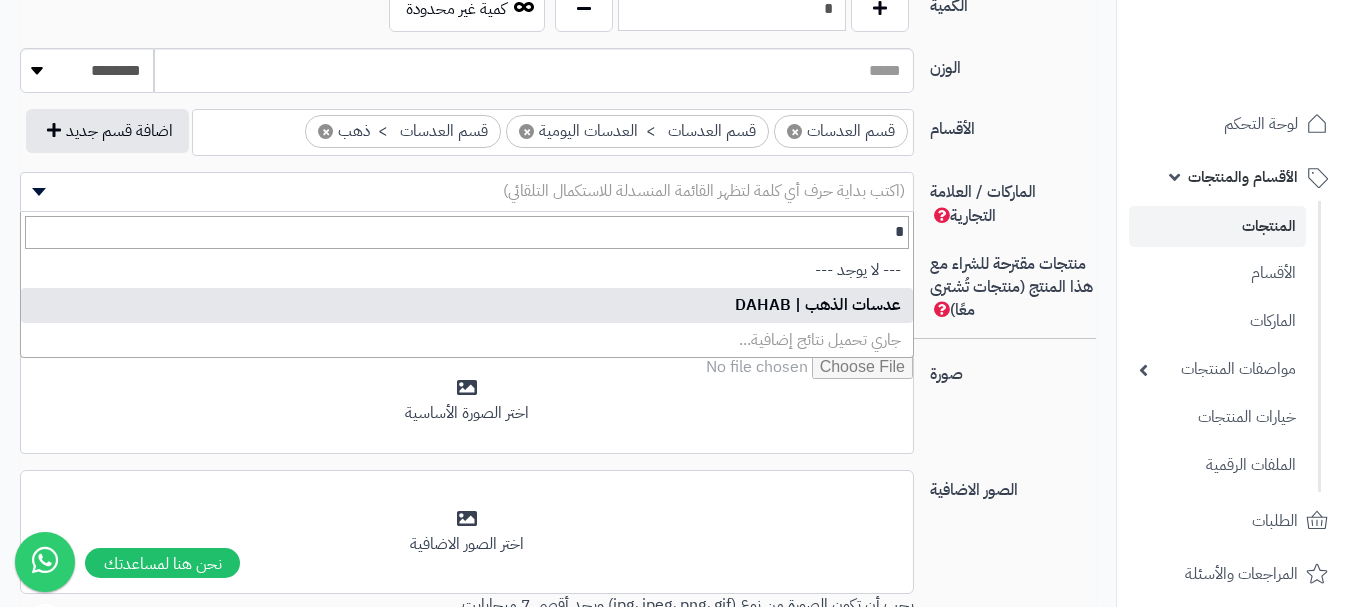 type on "*" 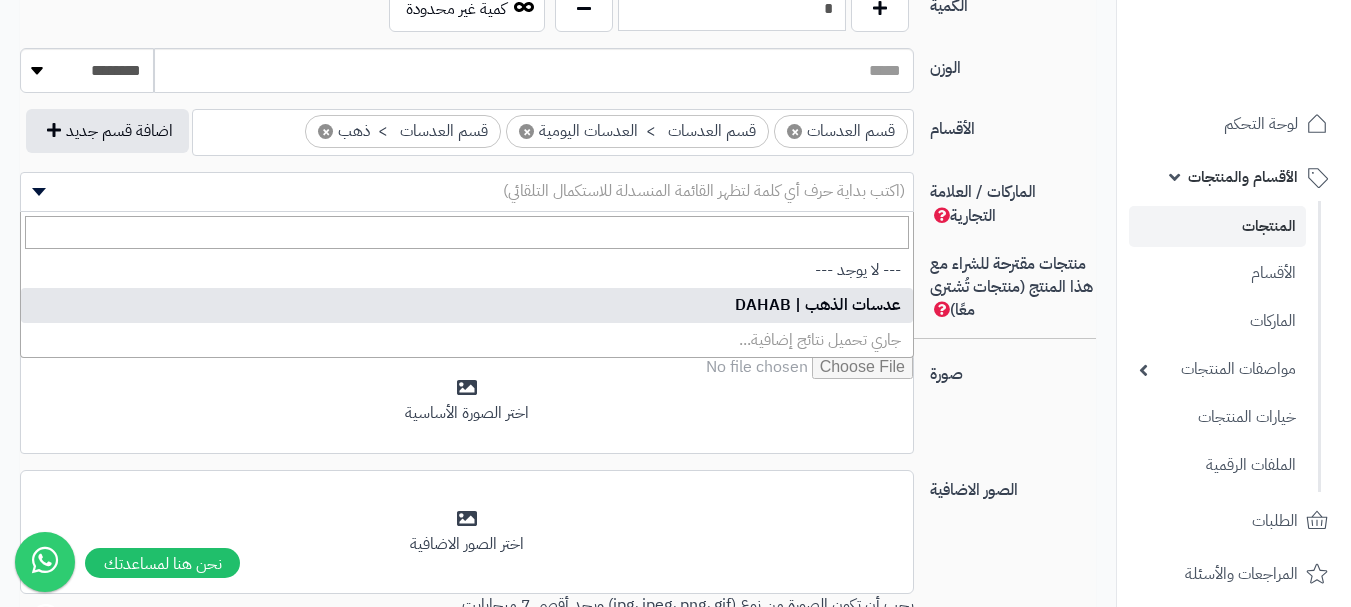 select on "***" 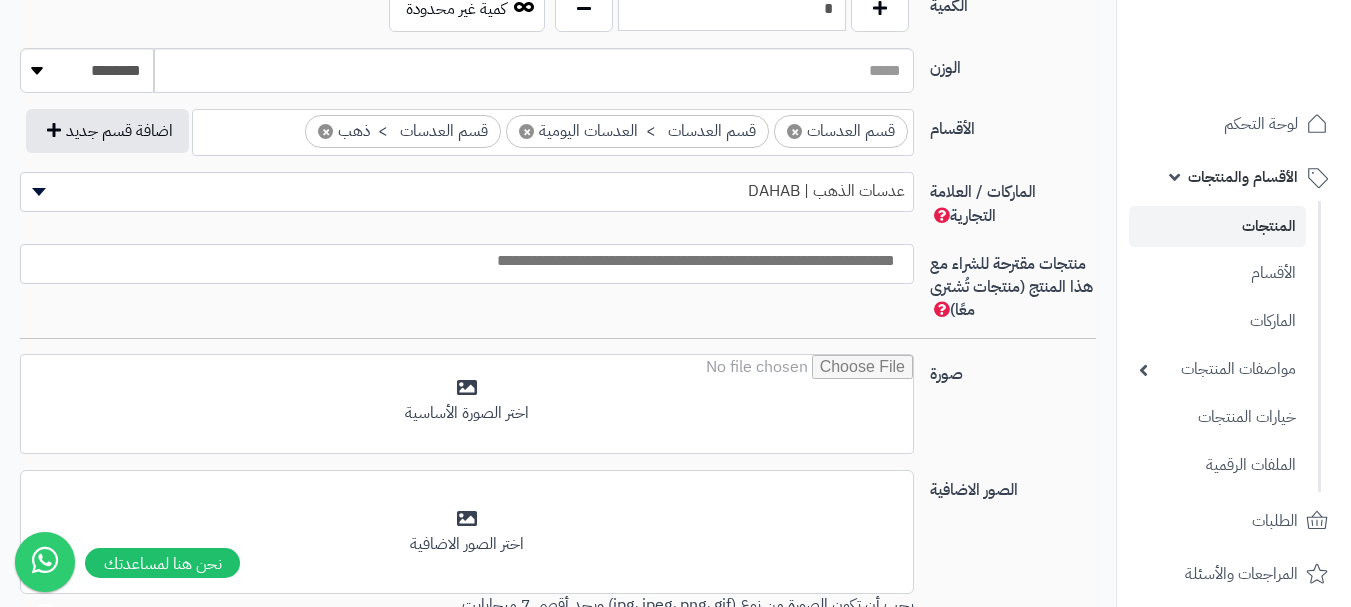click at bounding box center [462, 261] 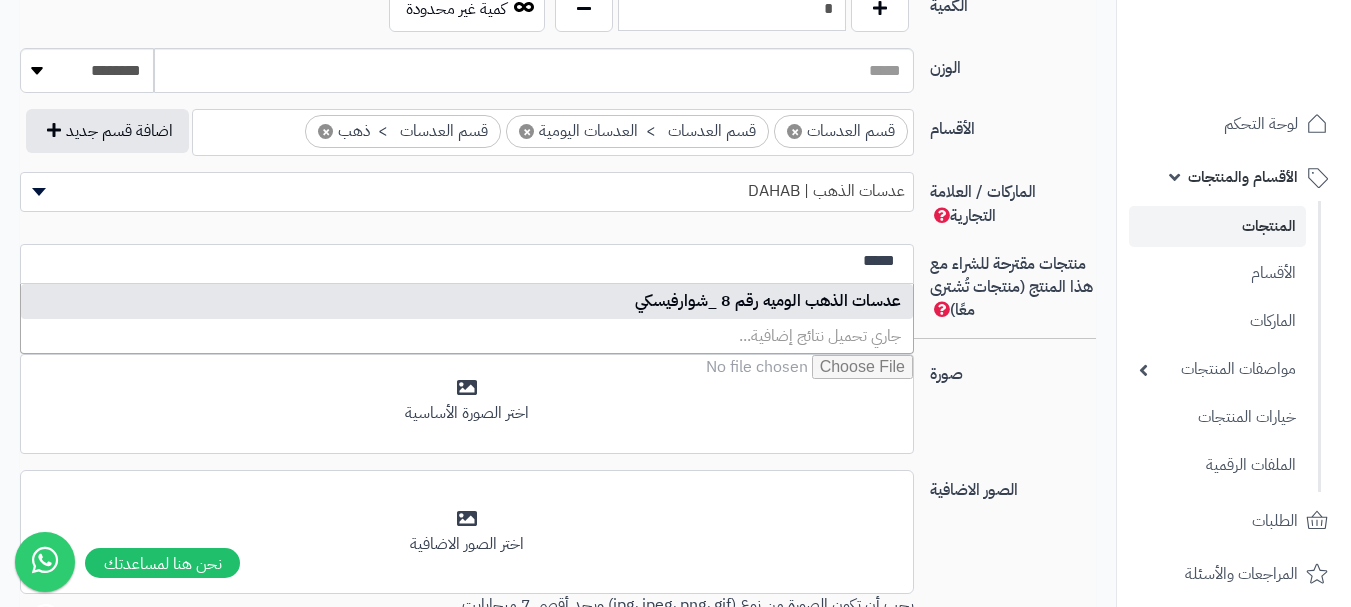 type on "*****" 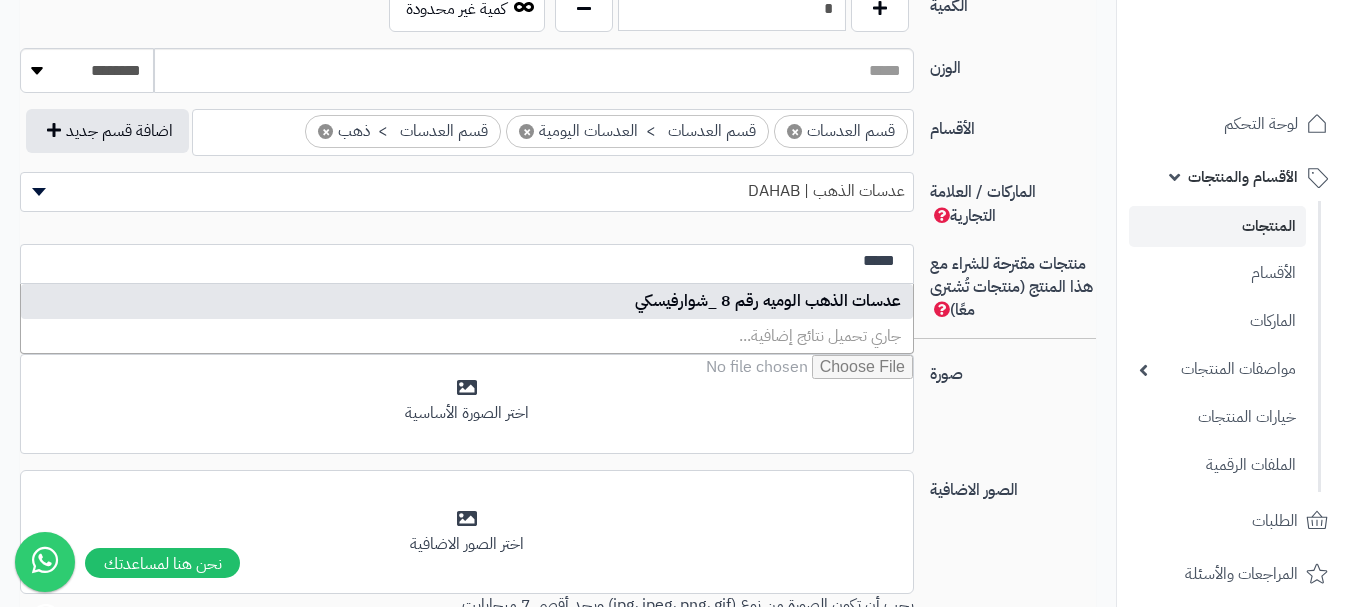 type 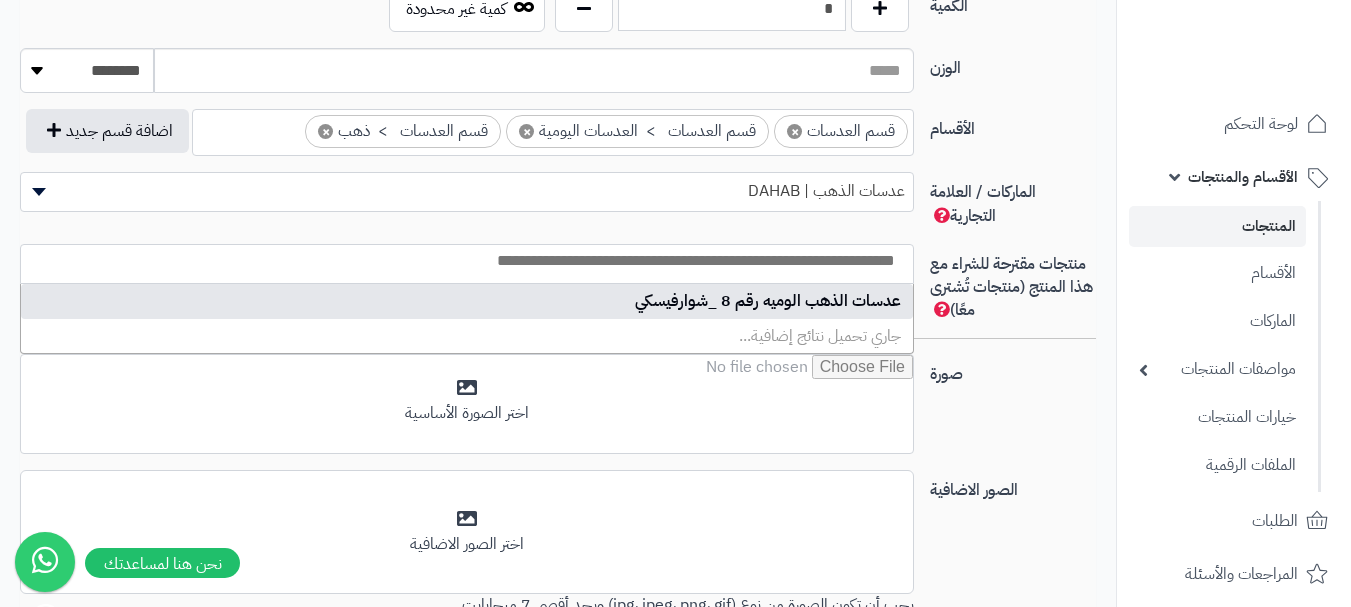 select on "****" 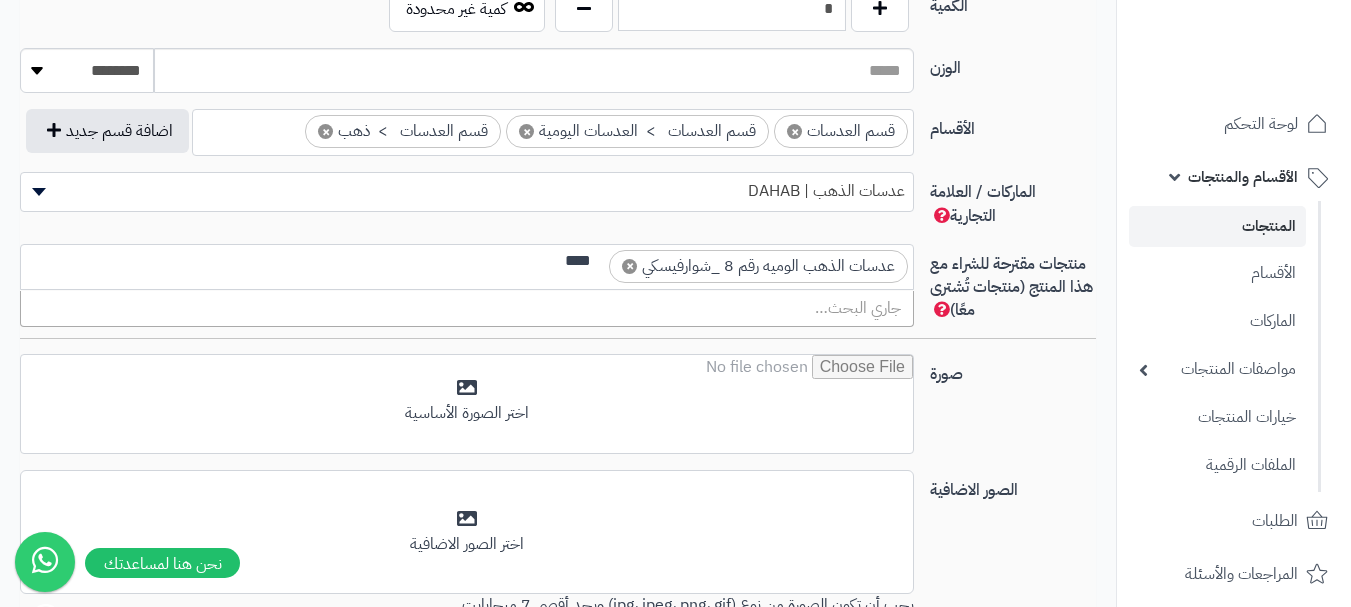 scroll, scrollTop: 0, scrollLeft: 0, axis: both 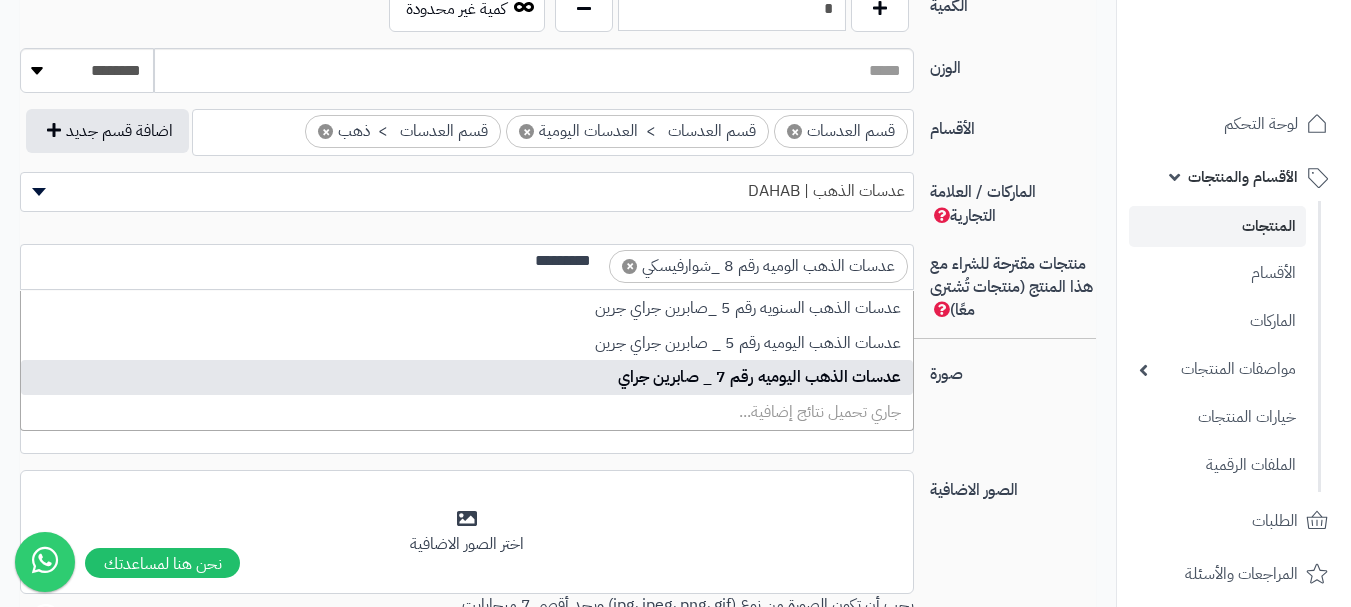 type on "*********" 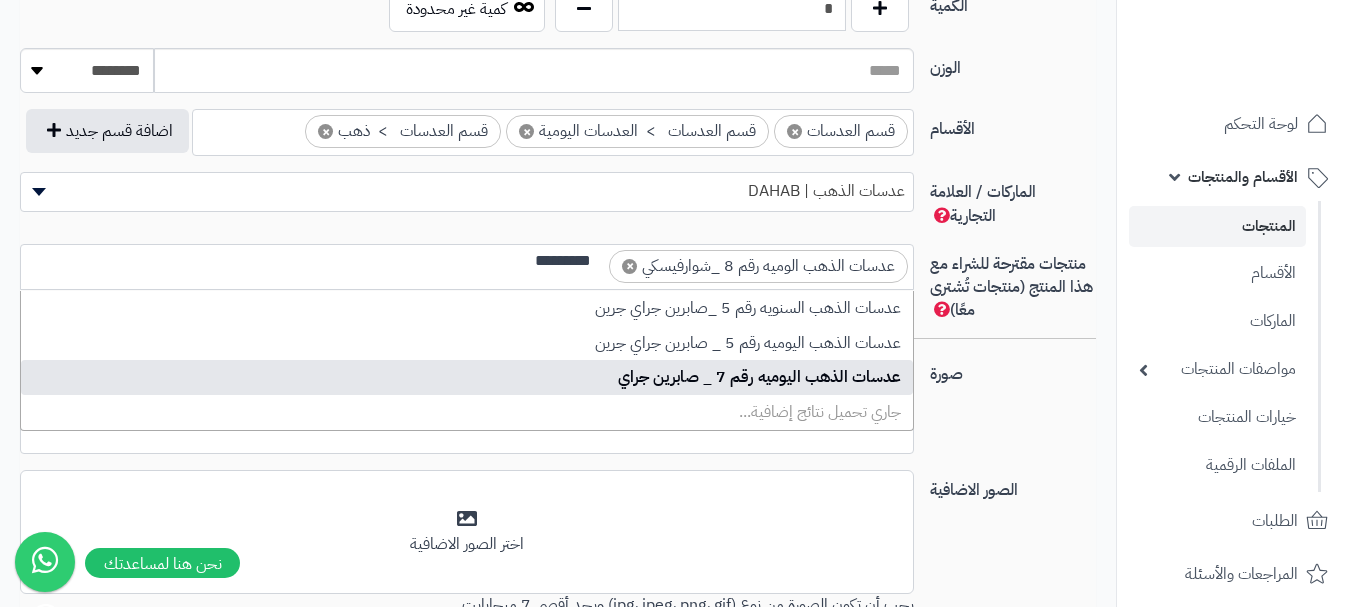 type 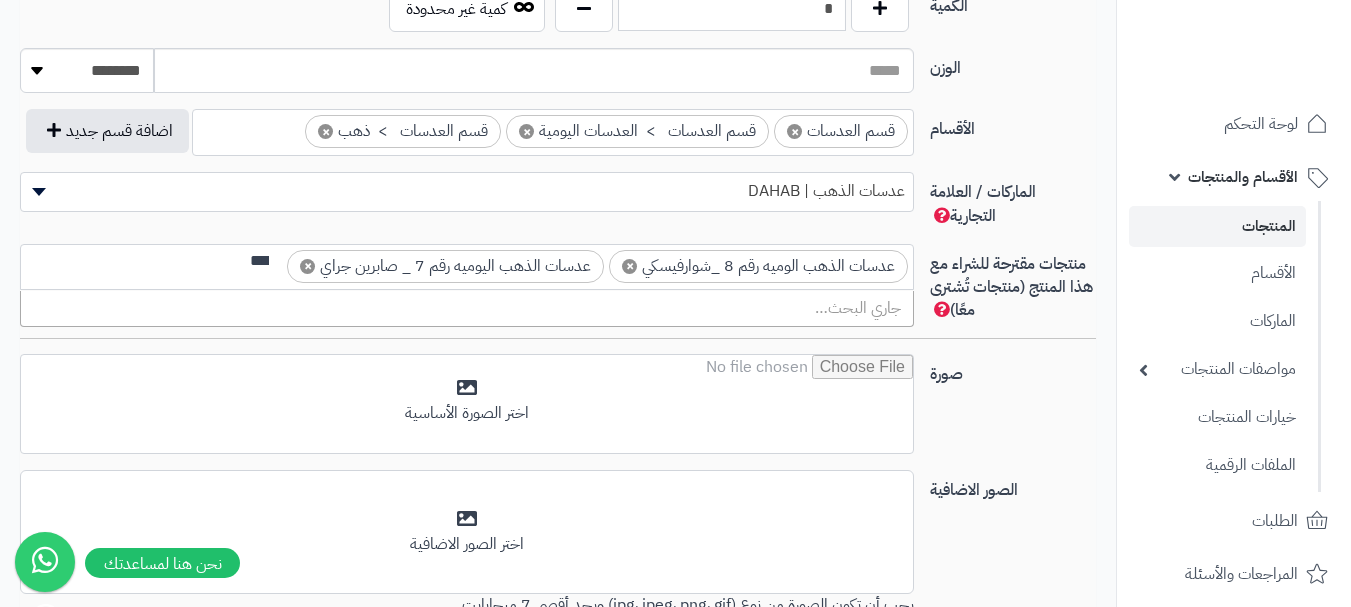 scroll, scrollTop: 0, scrollLeft: 0, axis: both 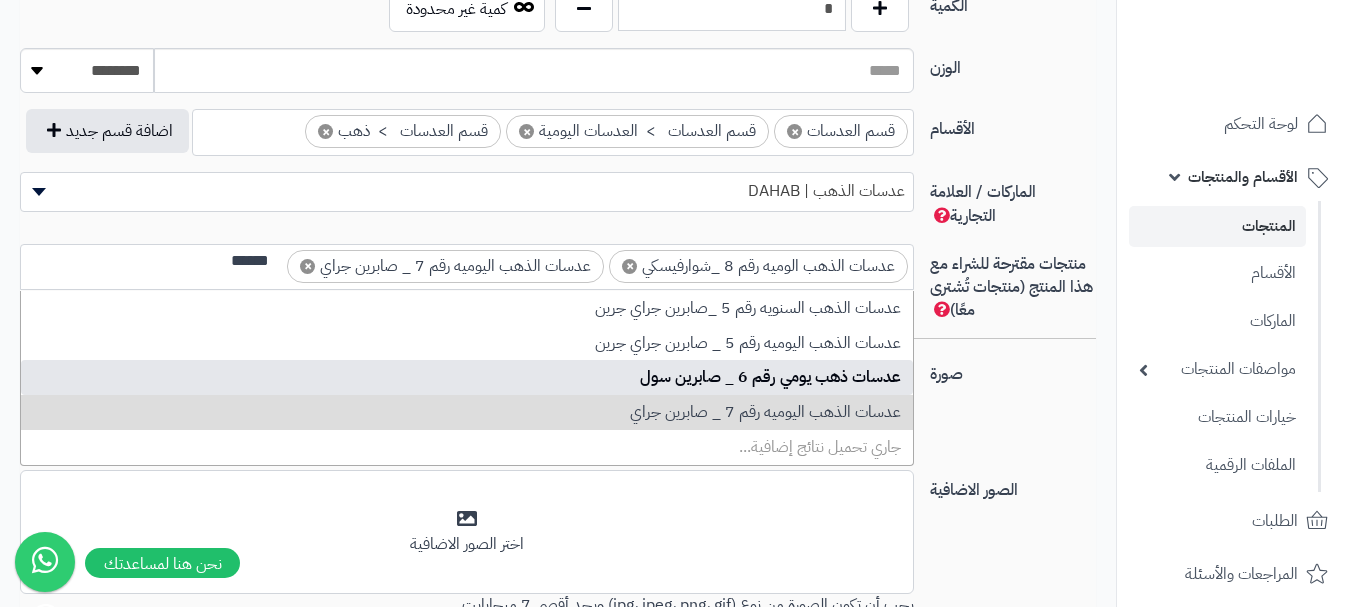 type on "******" 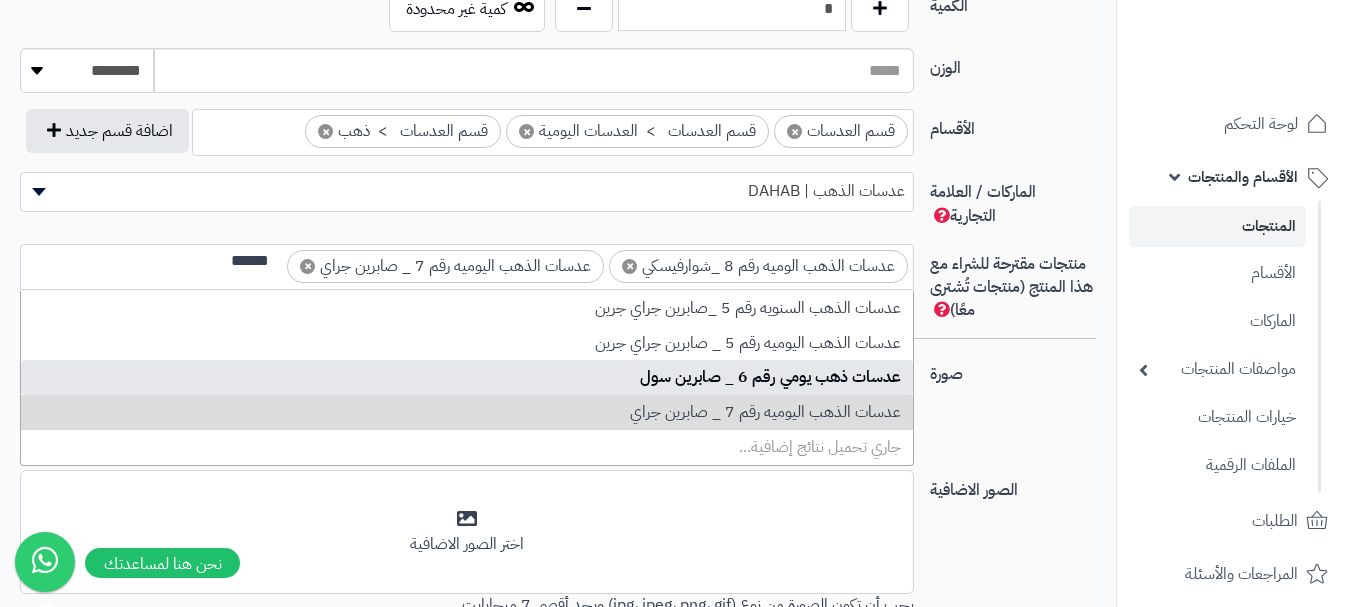 type 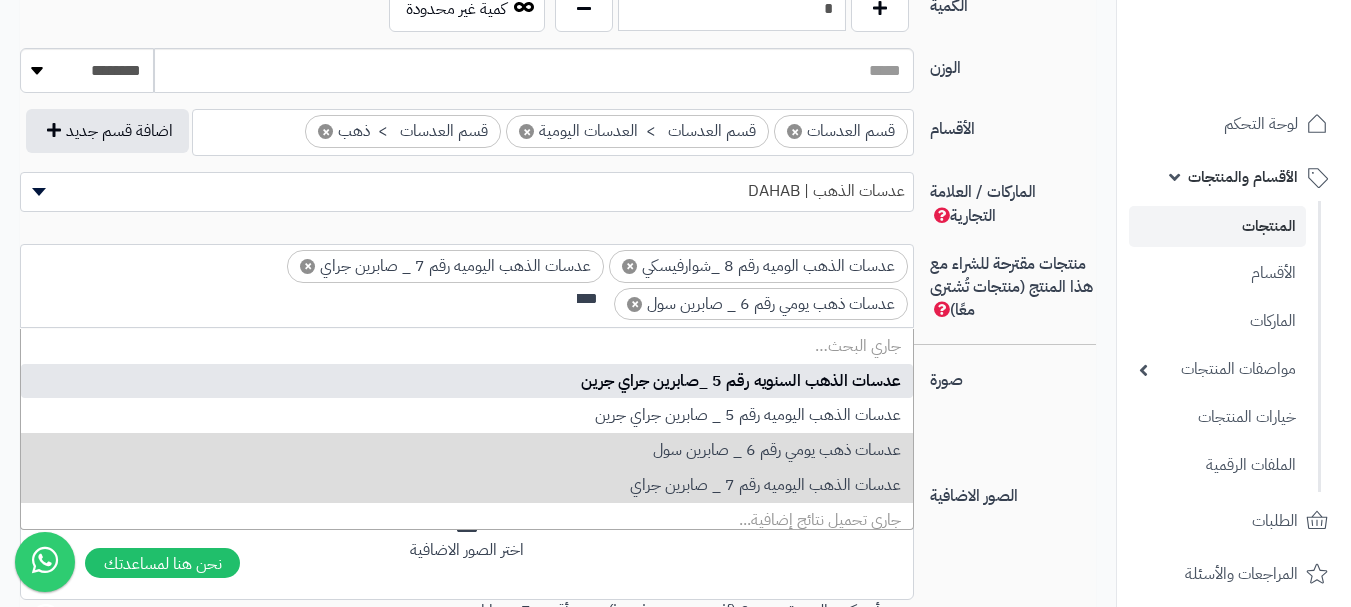 scroll, scrollTop: 0, scrollLeft: 0, axis: both 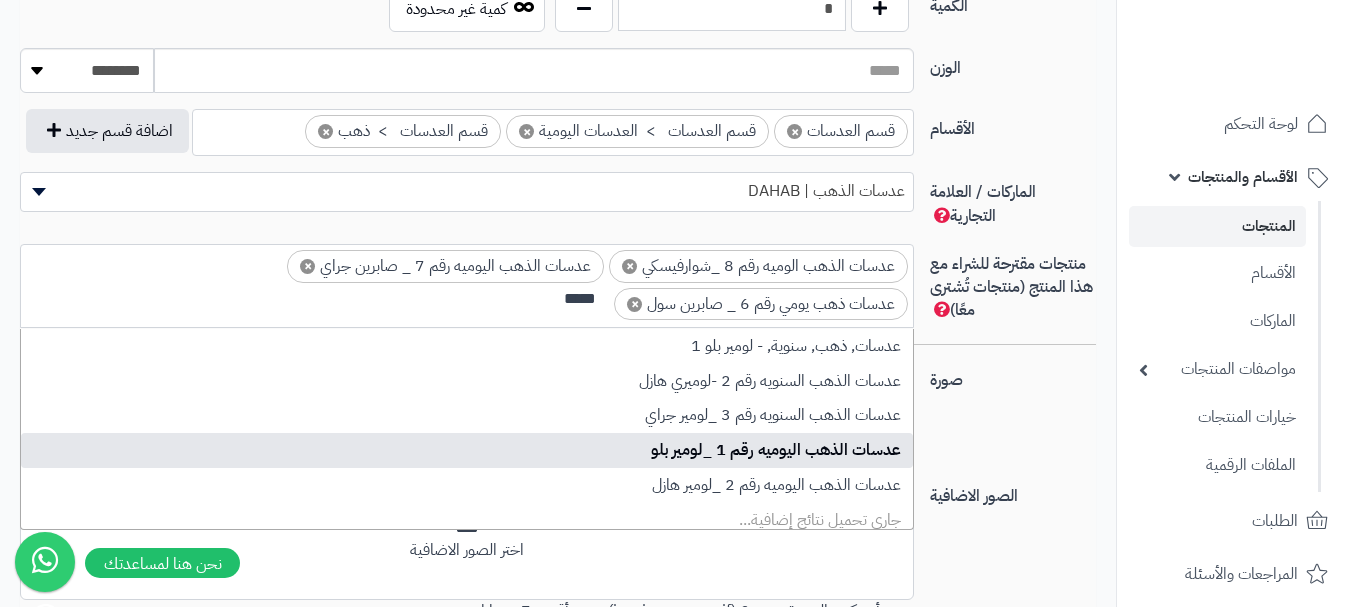 type on "*****" 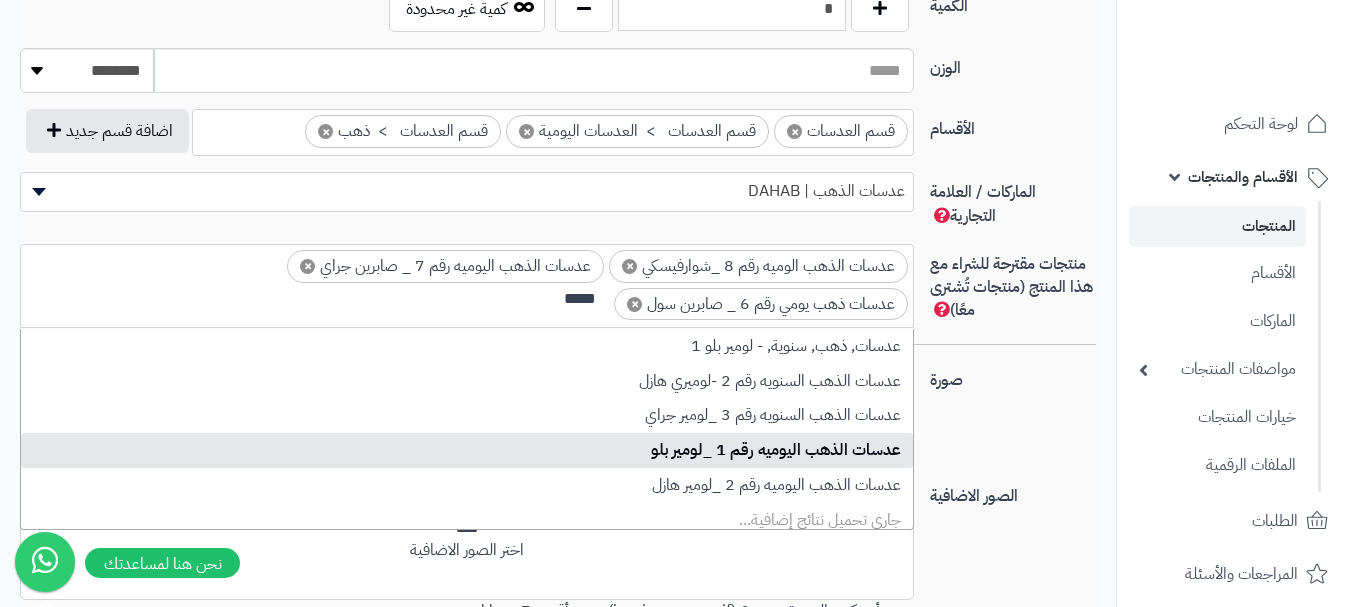 type 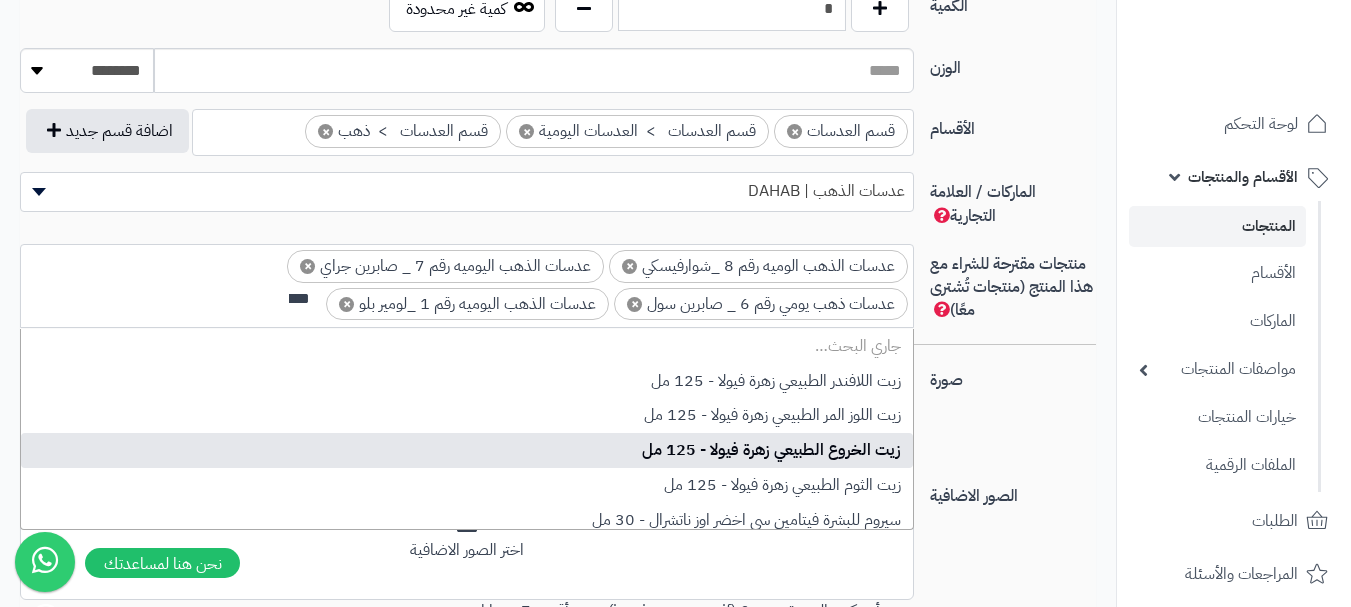 scroll, scrollTop: 0, scrollLeft: 0, axis: both 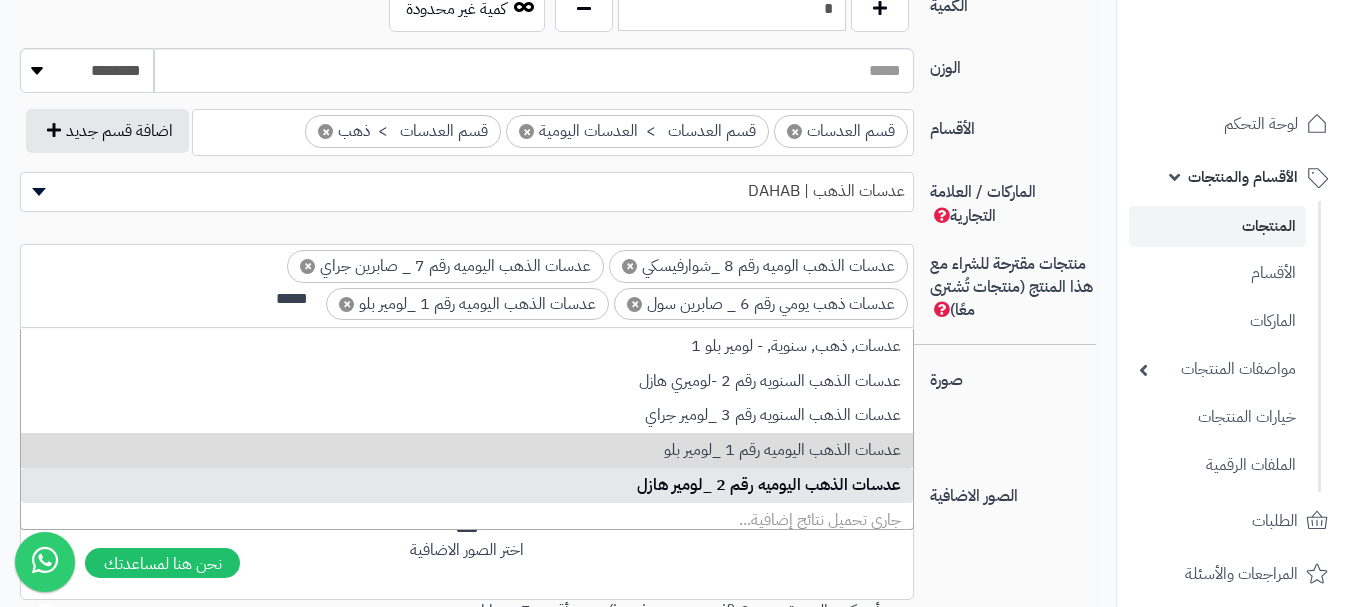 type on "*****" 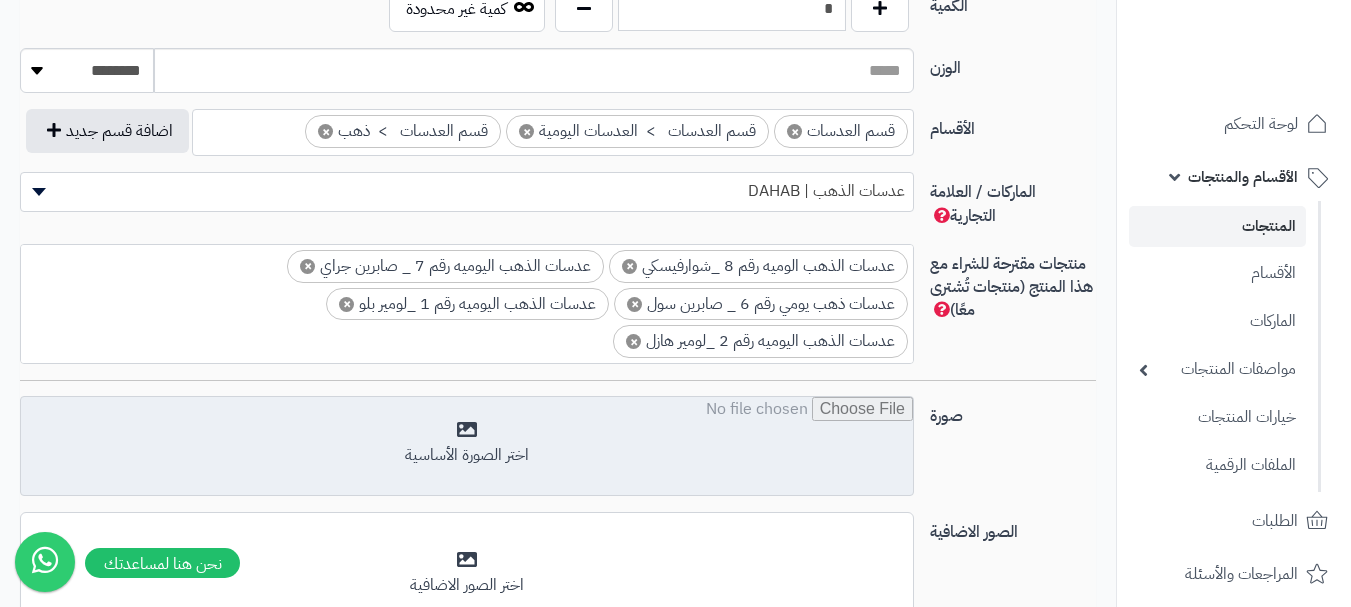 click at bounding box center (467, 447) 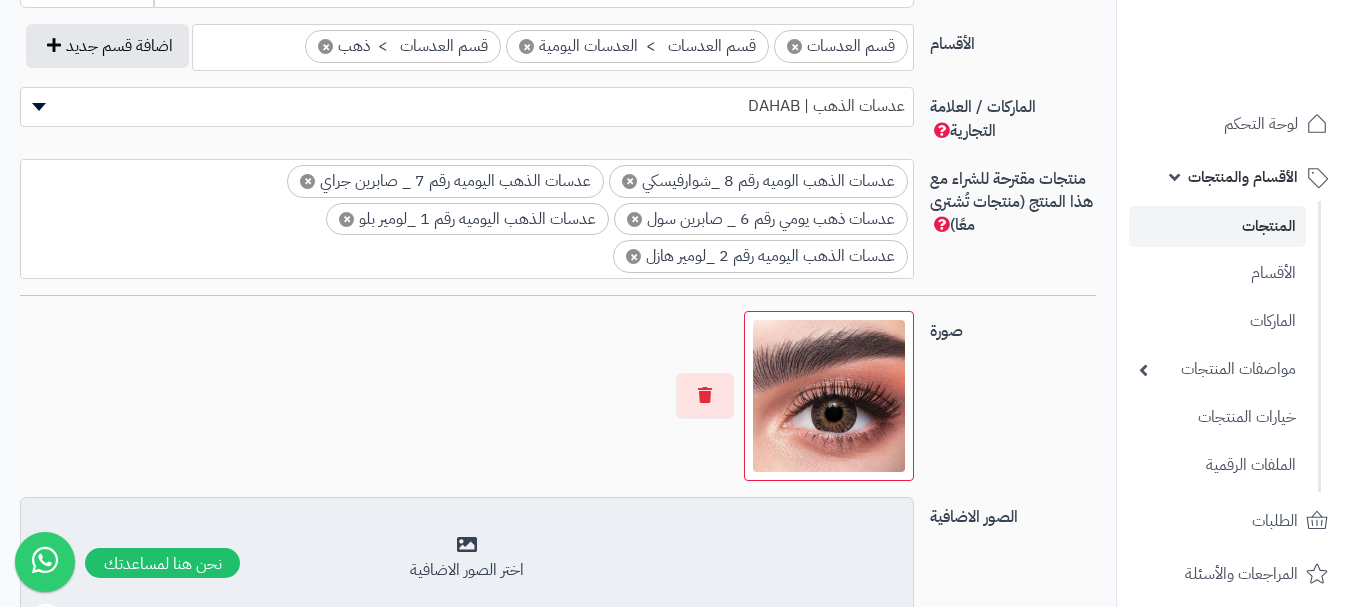 scroll, scrollTop: 1300, scrollLeft: 0, axis: vertical 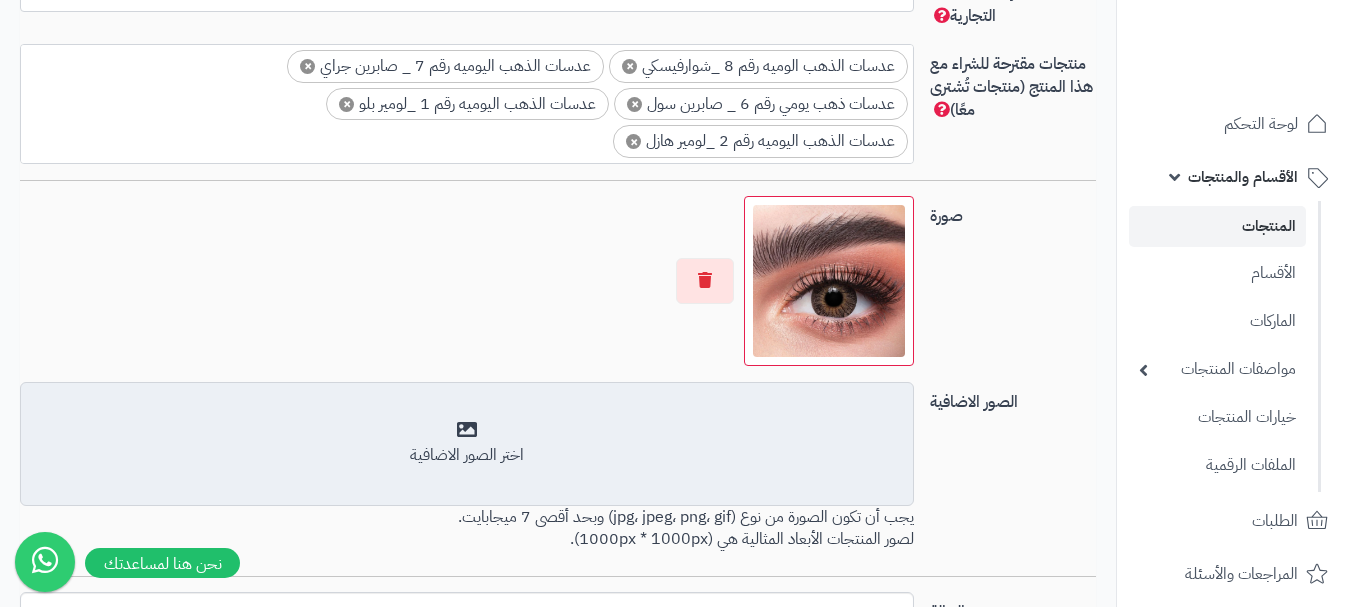 click on "أضف الصور الاضافية
اختر الصور الاضافية" at bounding box center [467, 444] 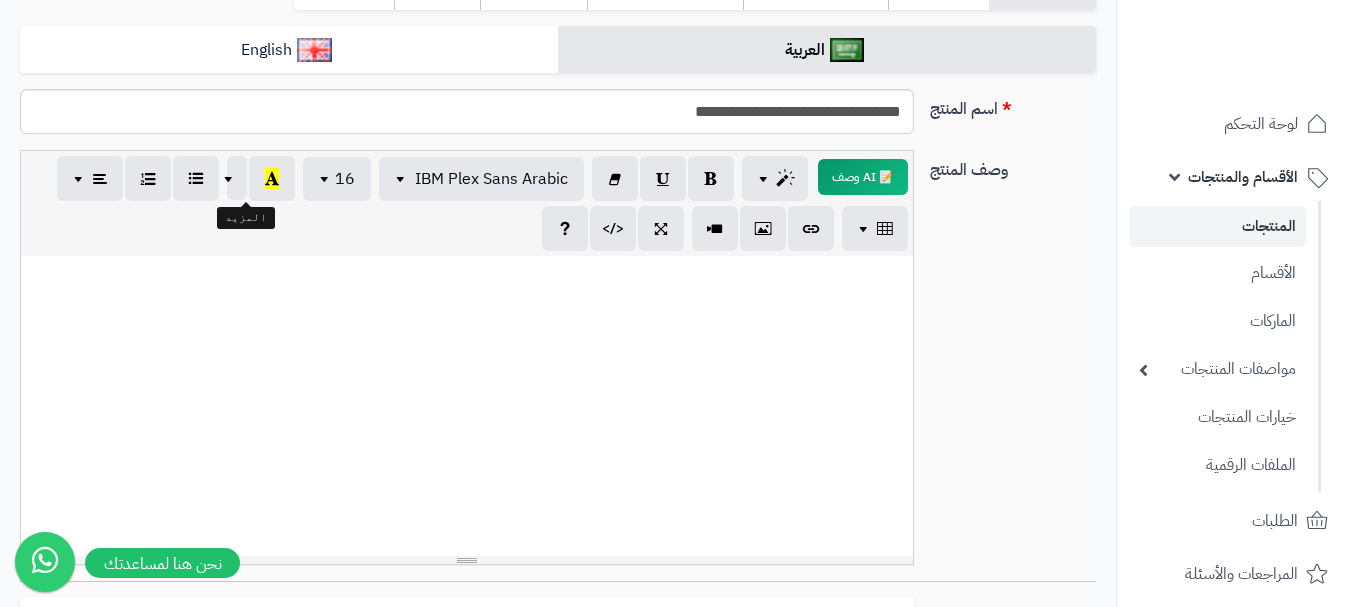 scroll, scrollTop: 100, scrollLeft: 0, axis: vertical 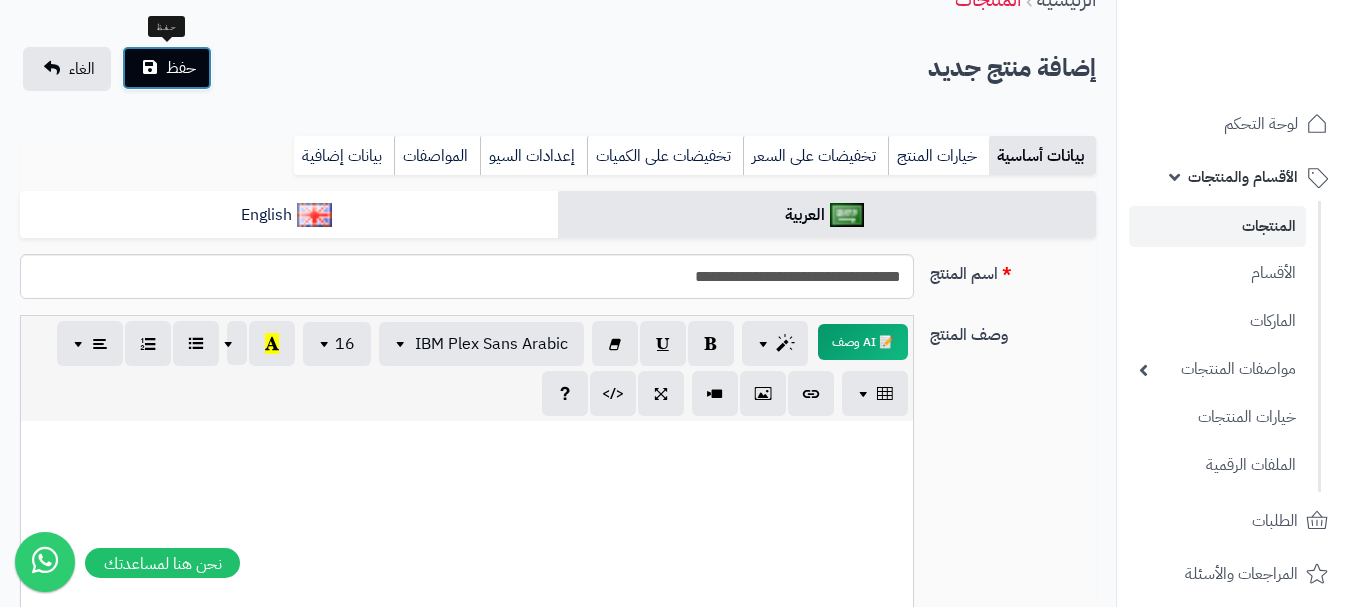 click on "حفظ" at bounding box center (167, 68) 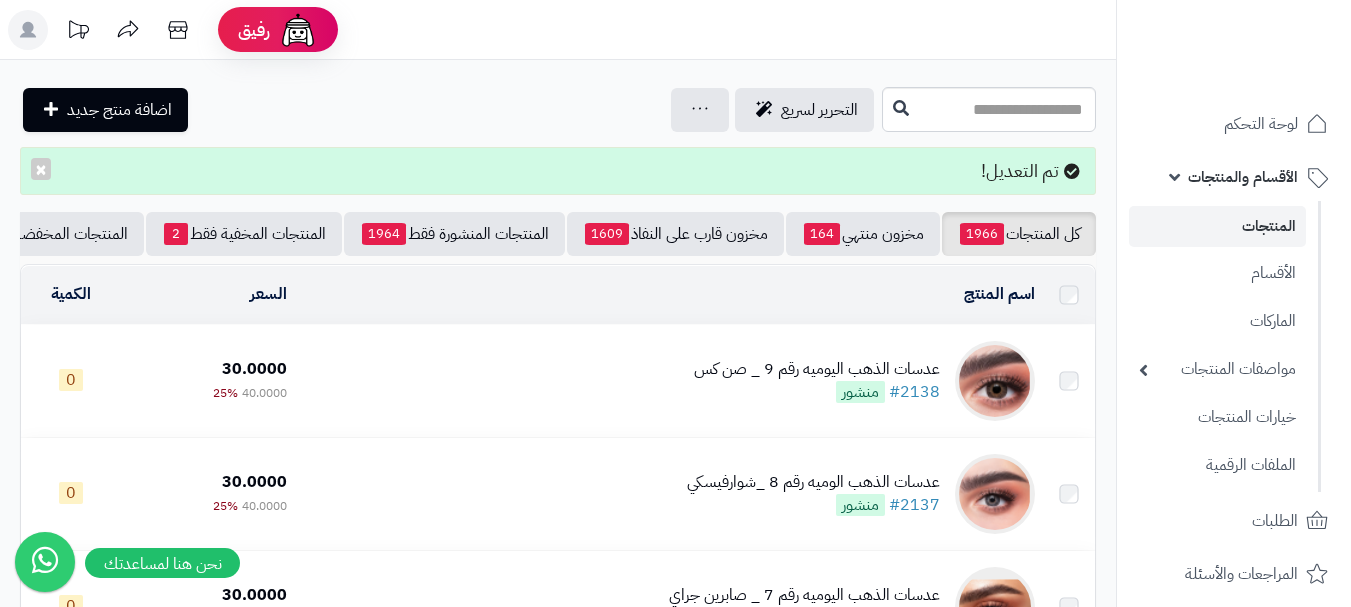 scroll, scrollTop: 0, scrollLeft: 0, axis: both 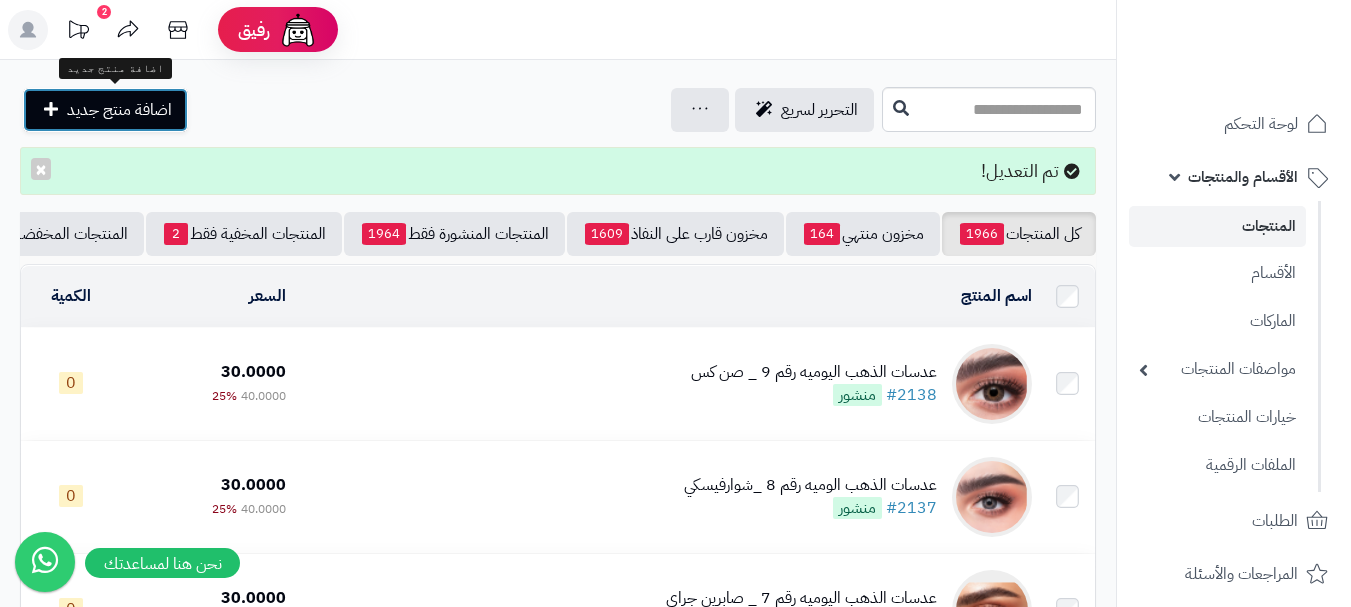 click on "اضافة منتج جديد" at bounding box center [105, 110] 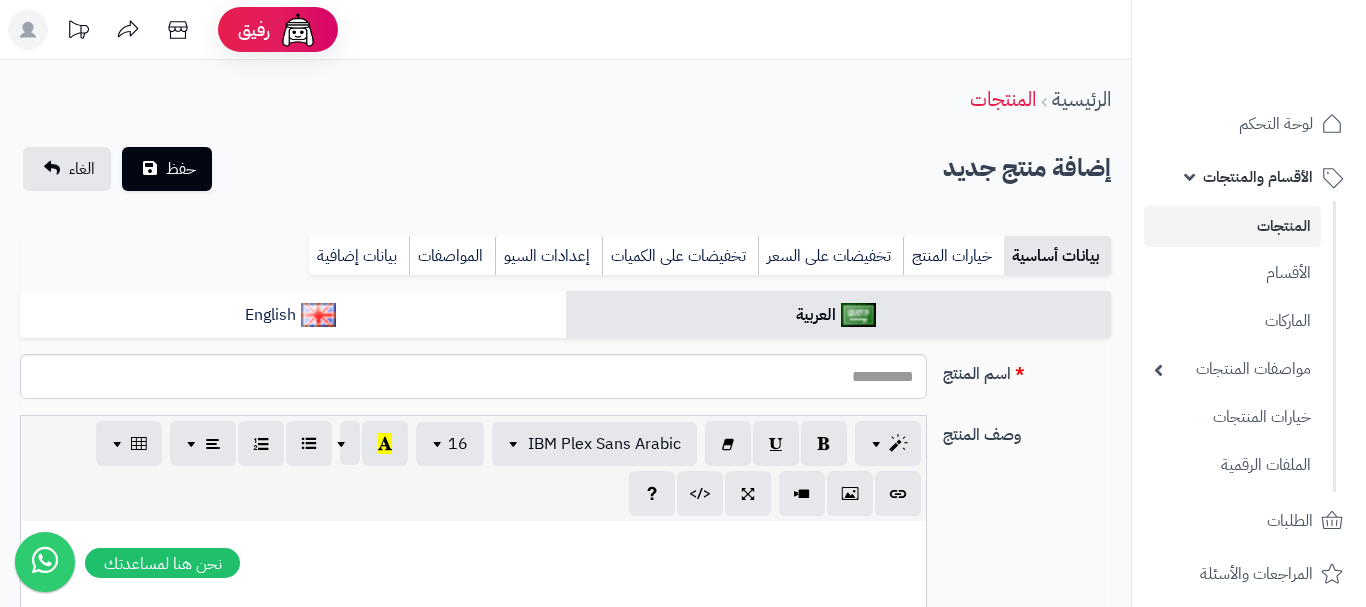 select 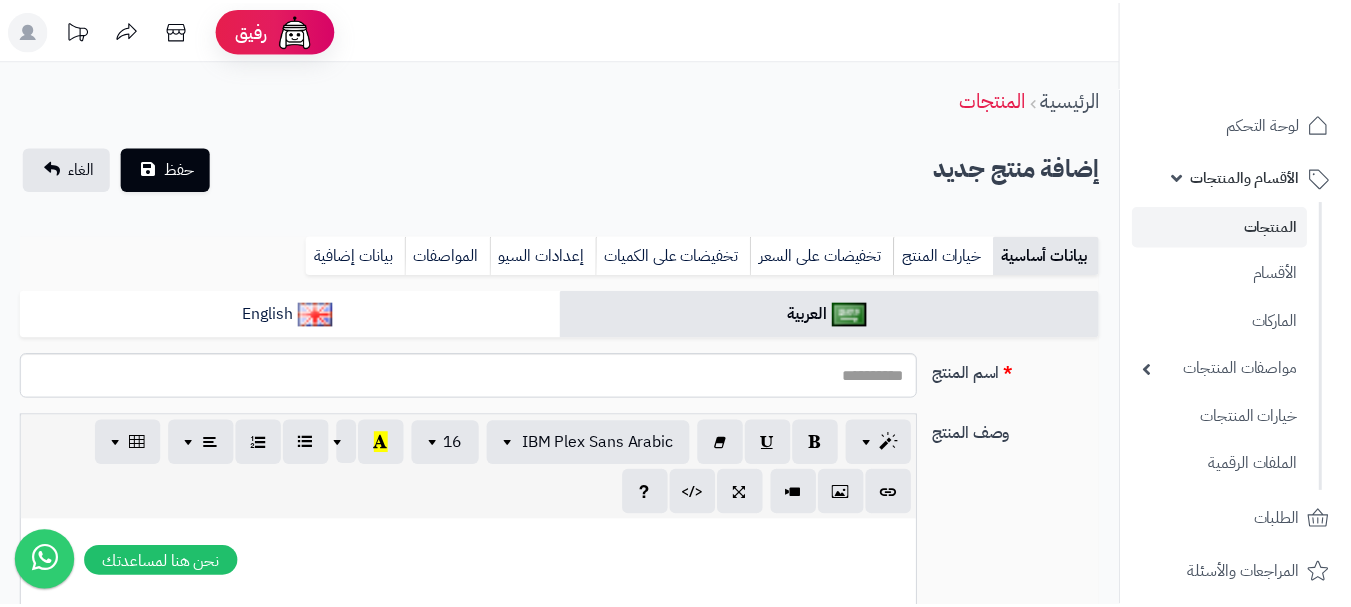 scroll, scrollTop: 0, scrollLeft: 0, axis: both 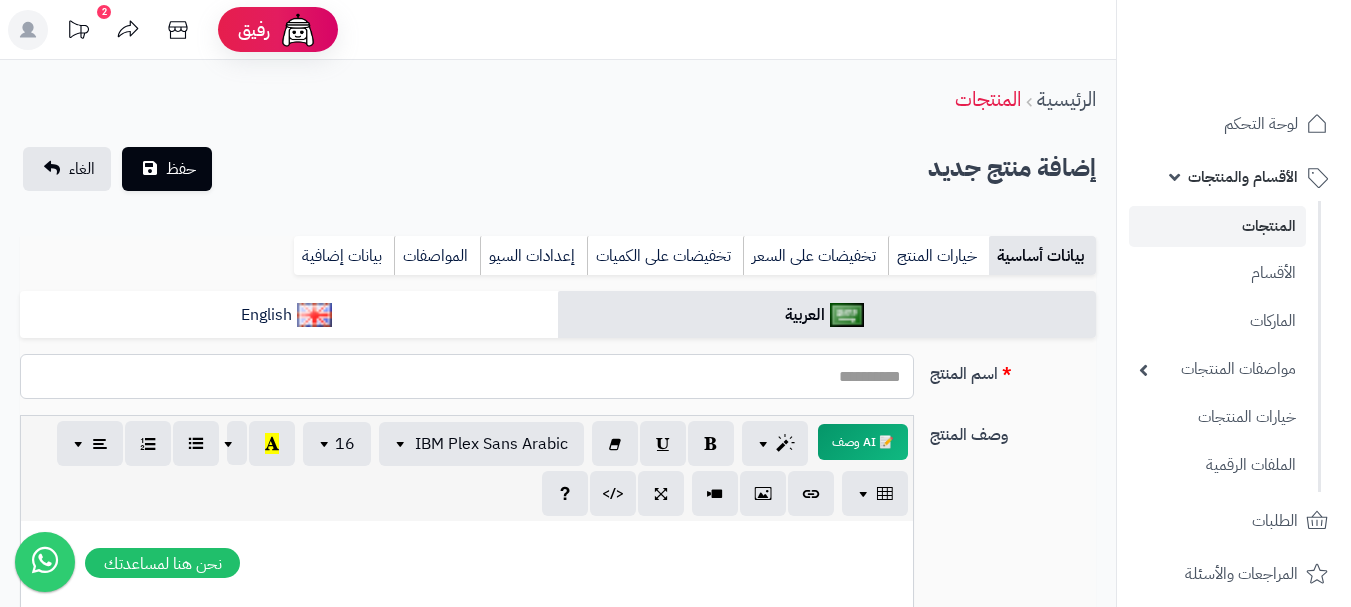 click on "اسم المنتج" at bounding box center (467, 376) 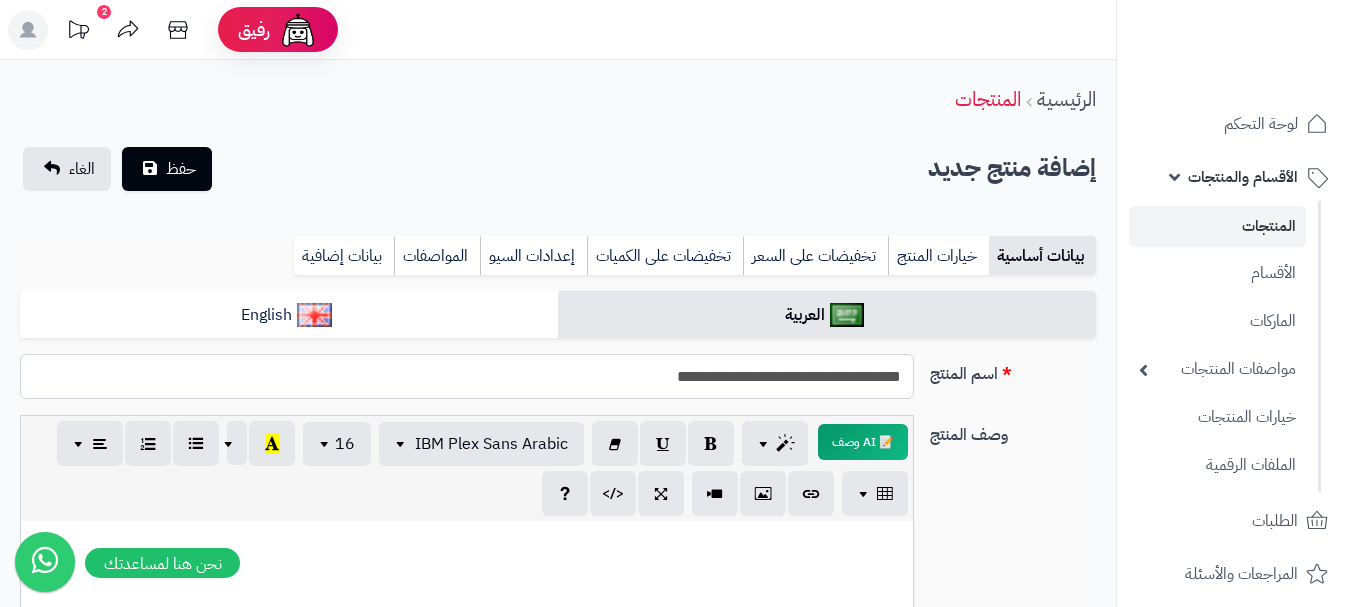 drag, startPoint x: 641, startPoint y: 367, endPoint x: 933, endPoint y: 395, distance: 293.3394 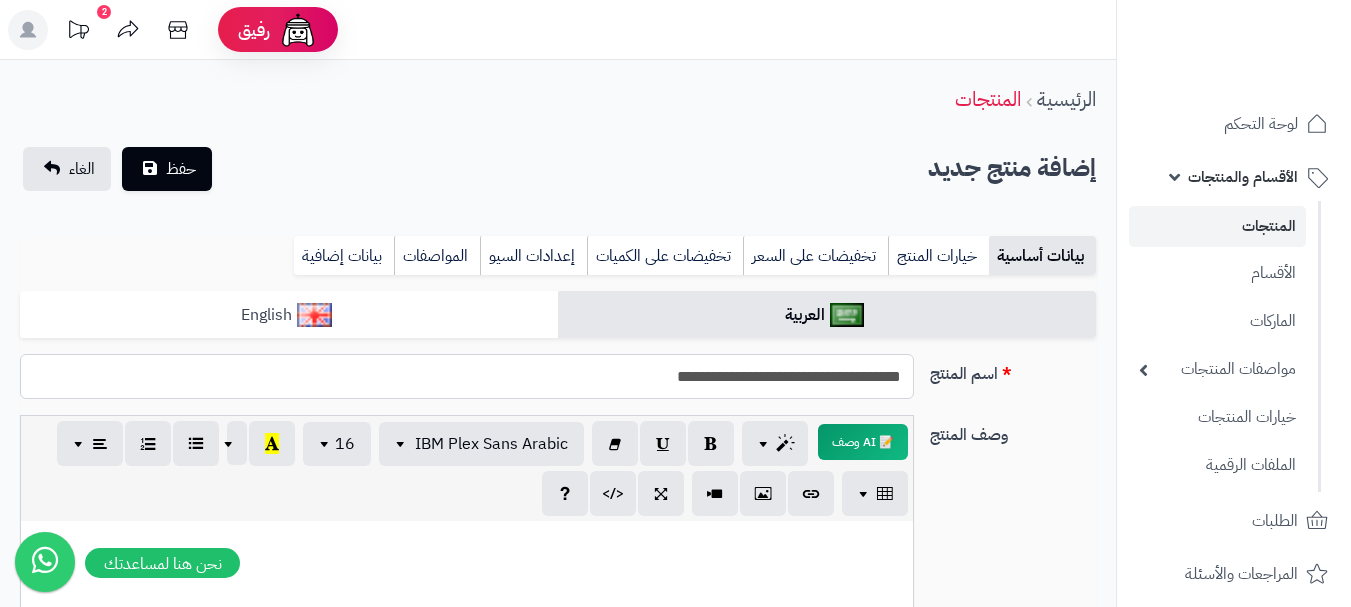 type on "**********" 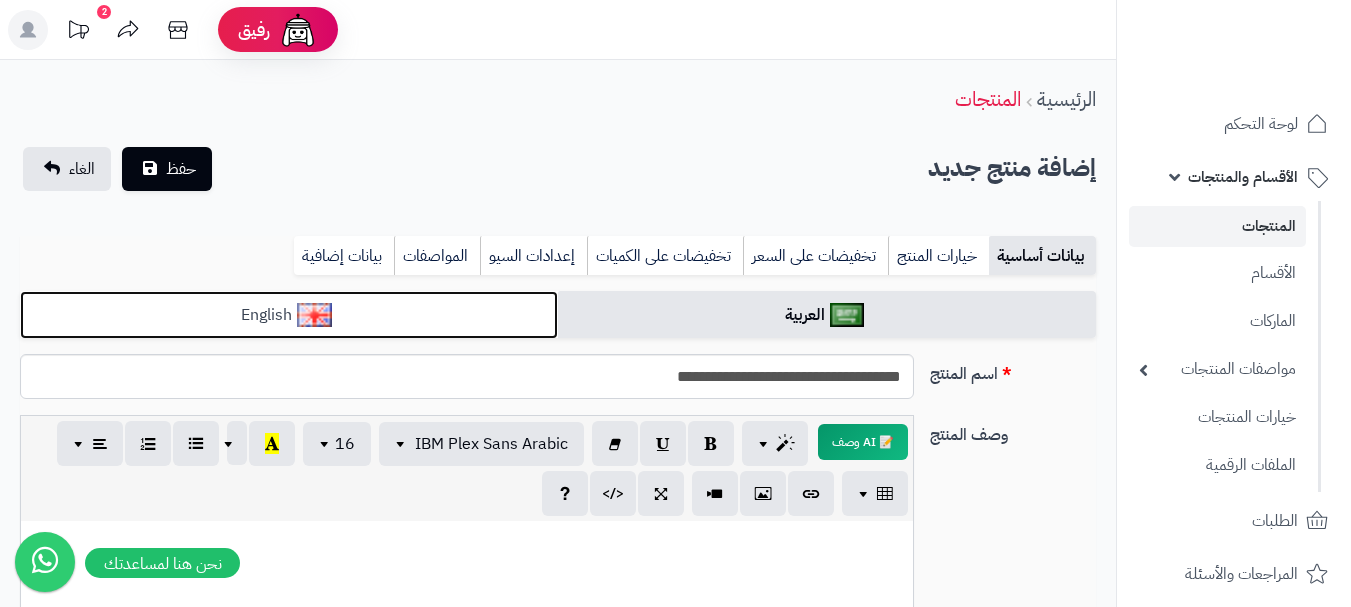 click on "English" at bounding box center (289, 315) 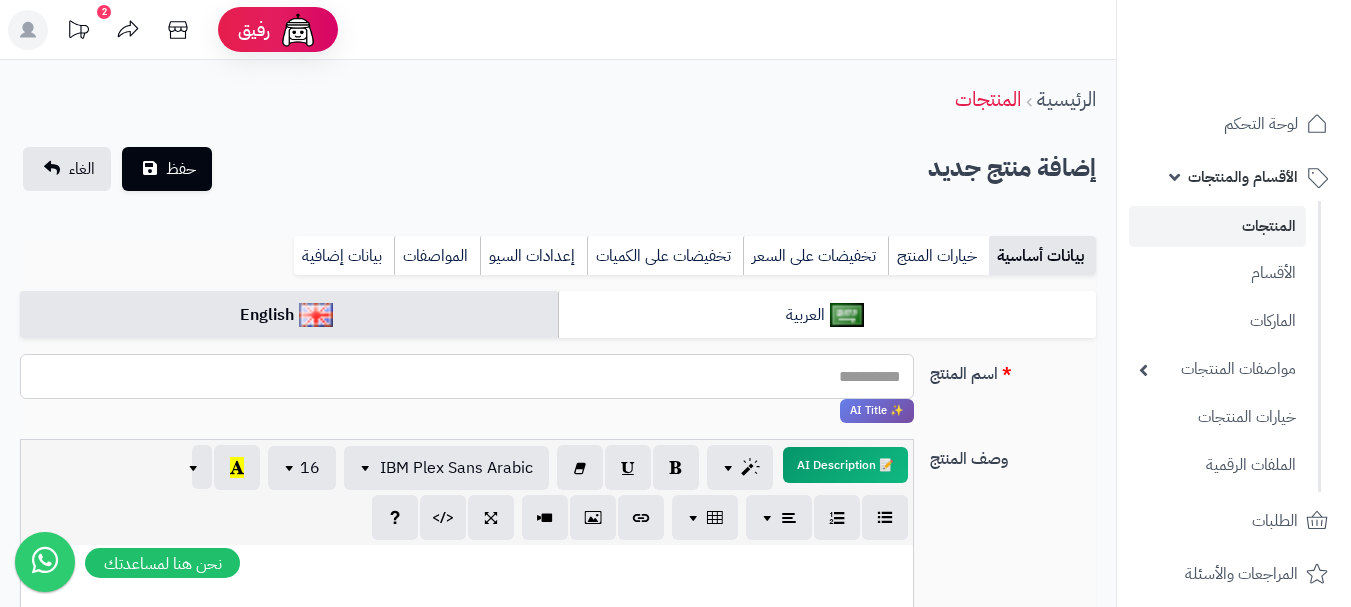 paste on "**********" 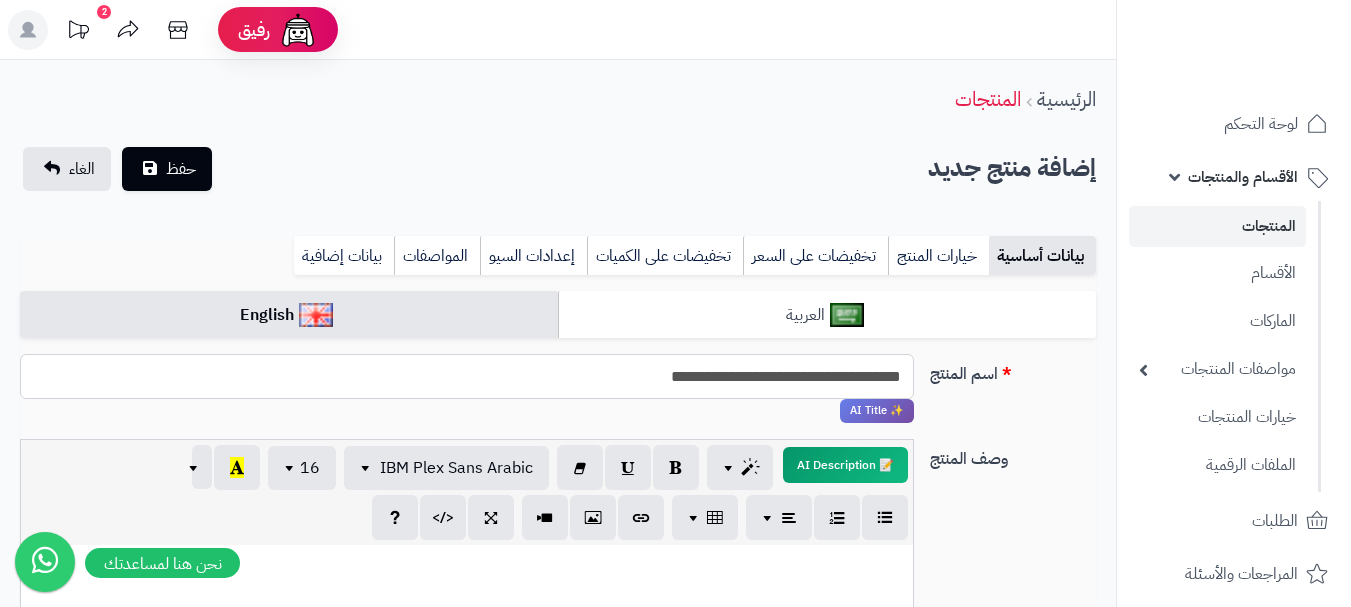 type on "**********" 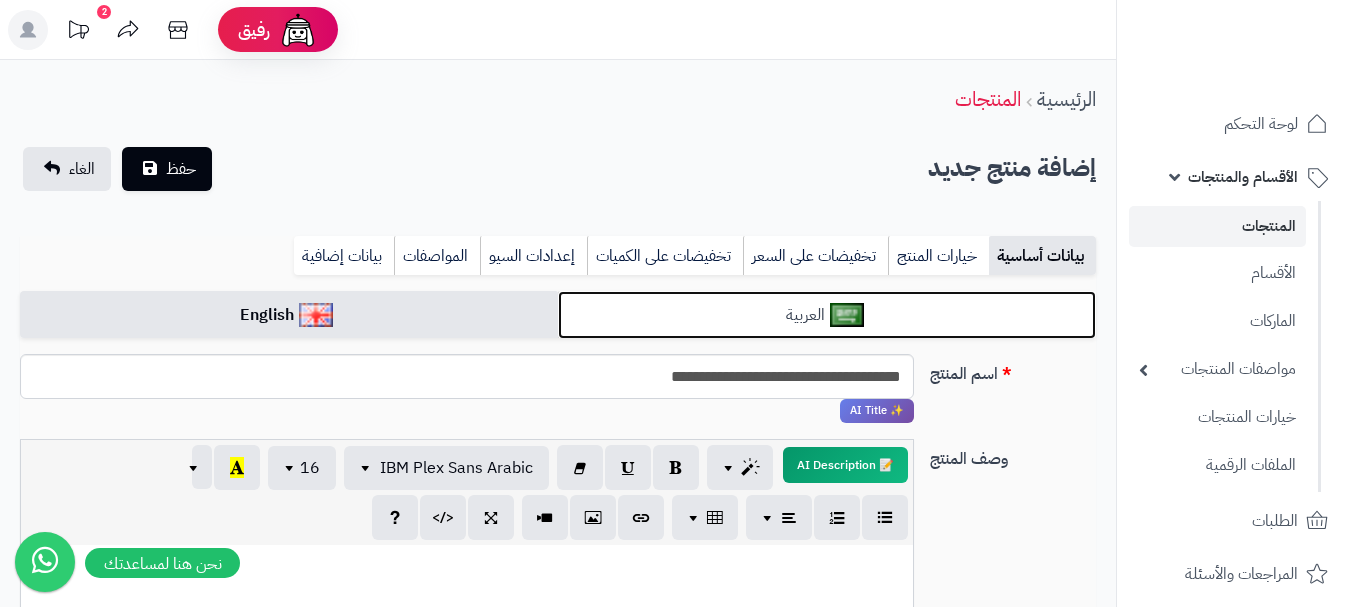 click on "العربية" 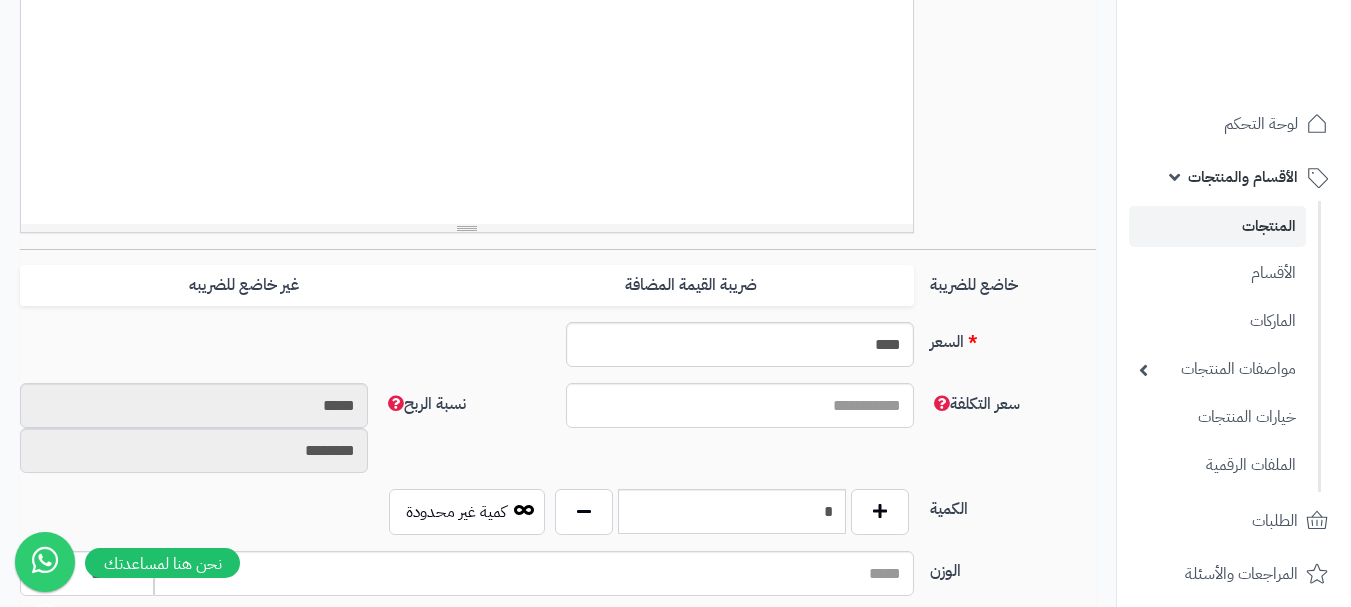 scroll, scrollTop: 600, scrollLeft: 0, axis: vertical 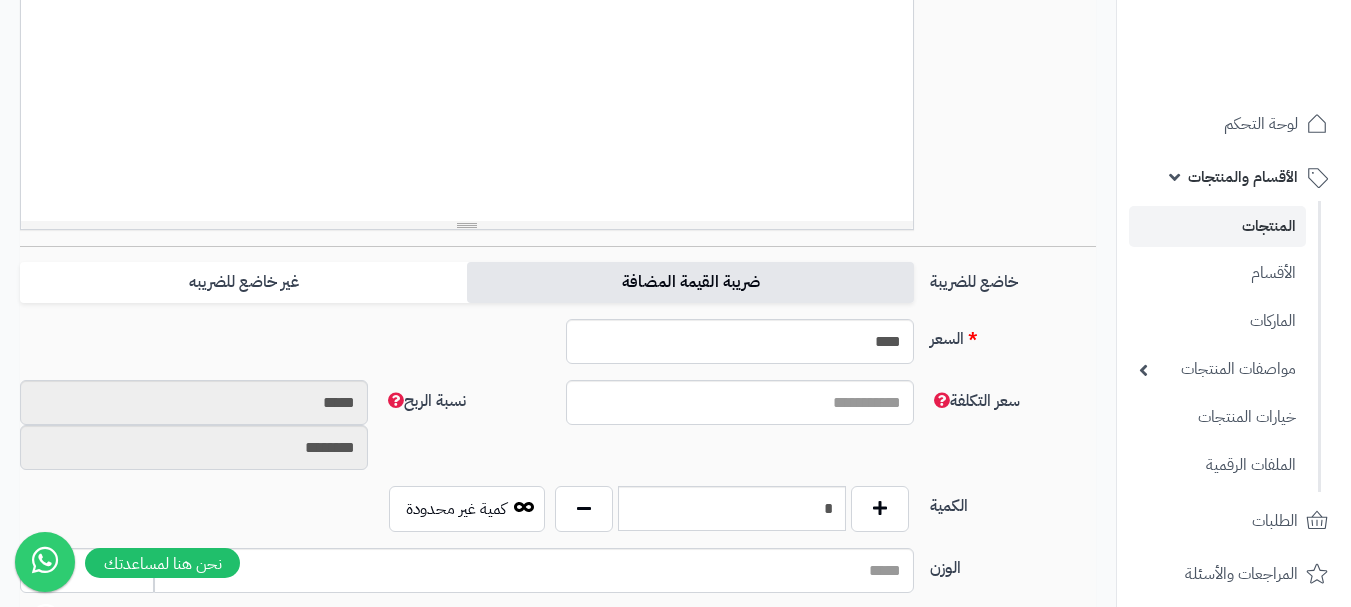 click on "ضريبة القيمة المضافة" 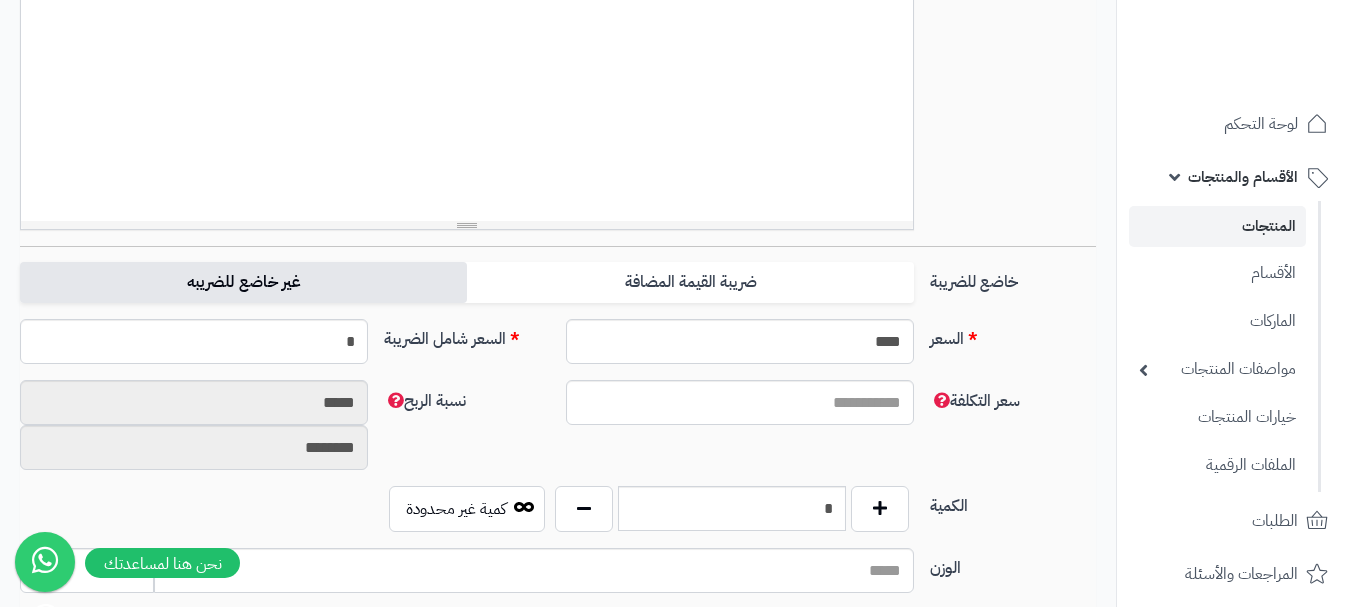 click on "غير خاضع للضريبه" 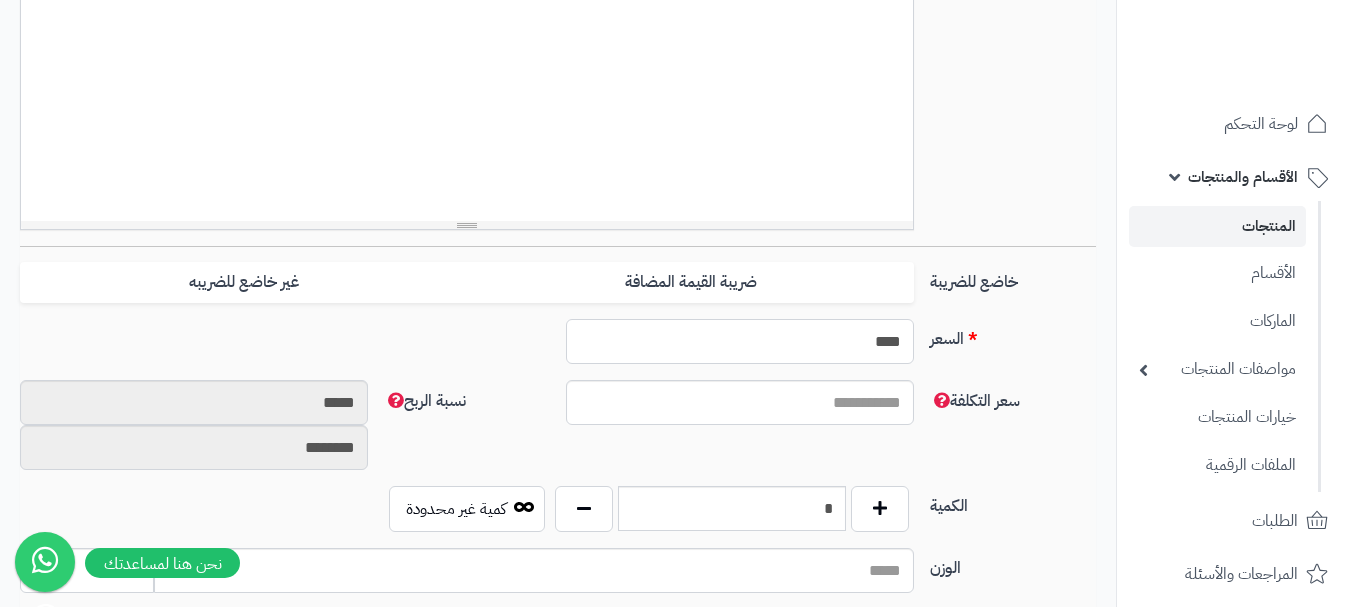 click on "****" 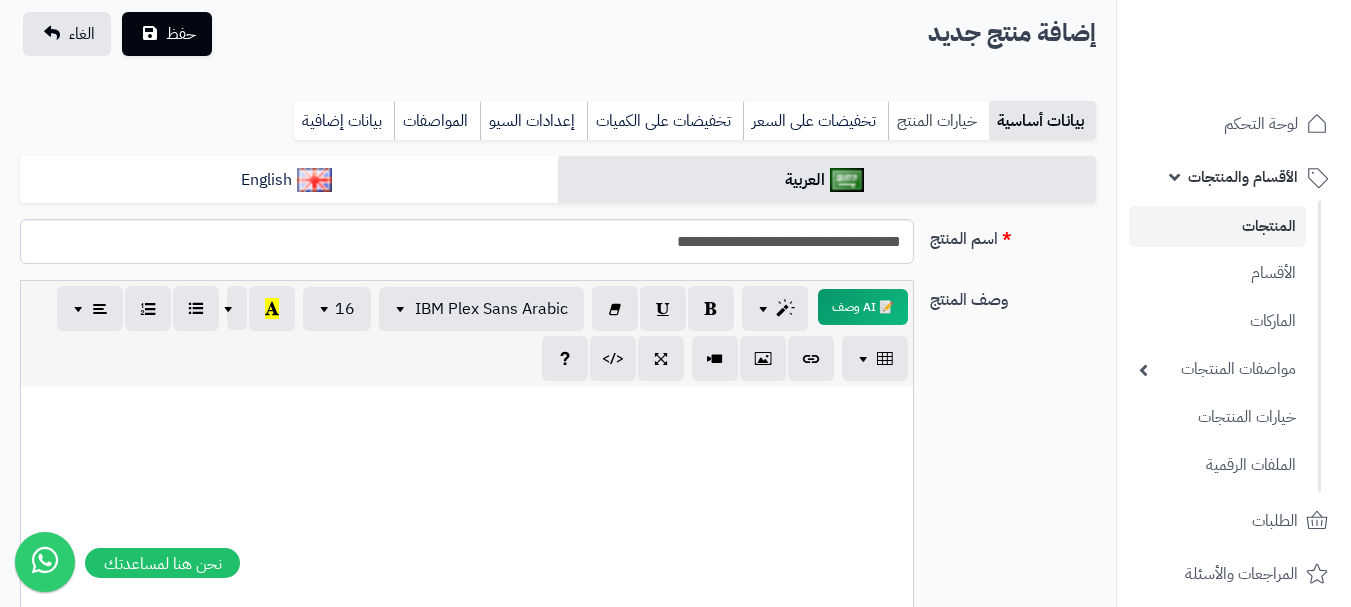 scroll, scrollTop: 0, scrollLeft: 0, axis: both 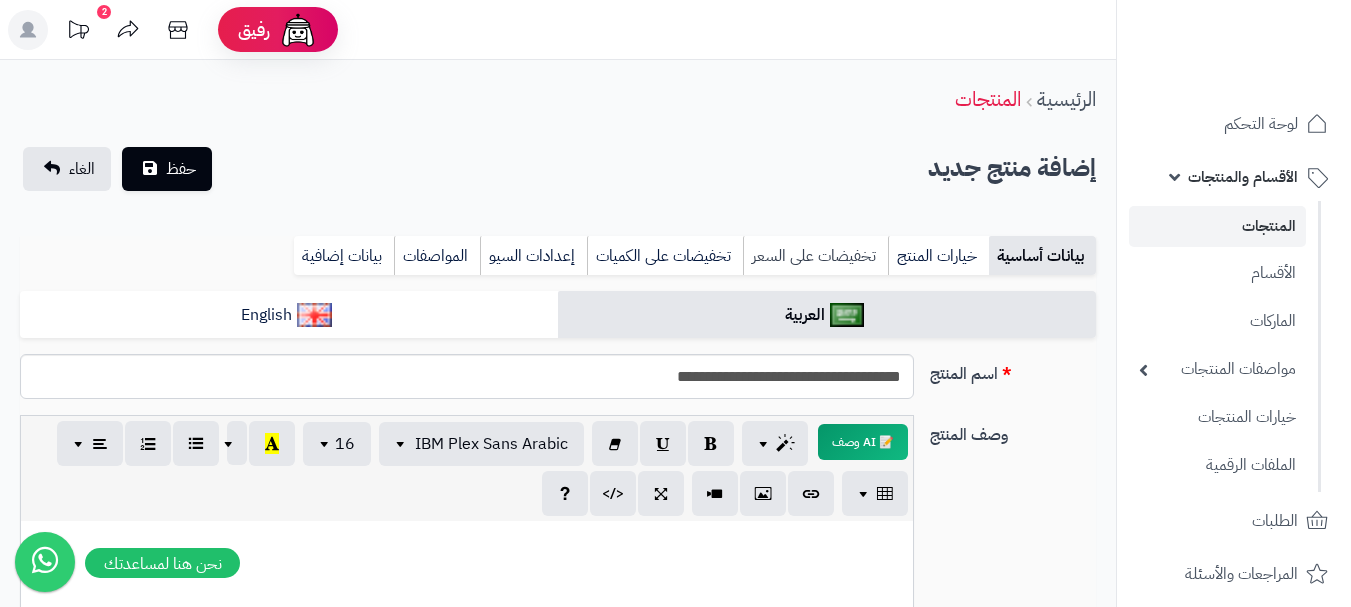 type on "**" 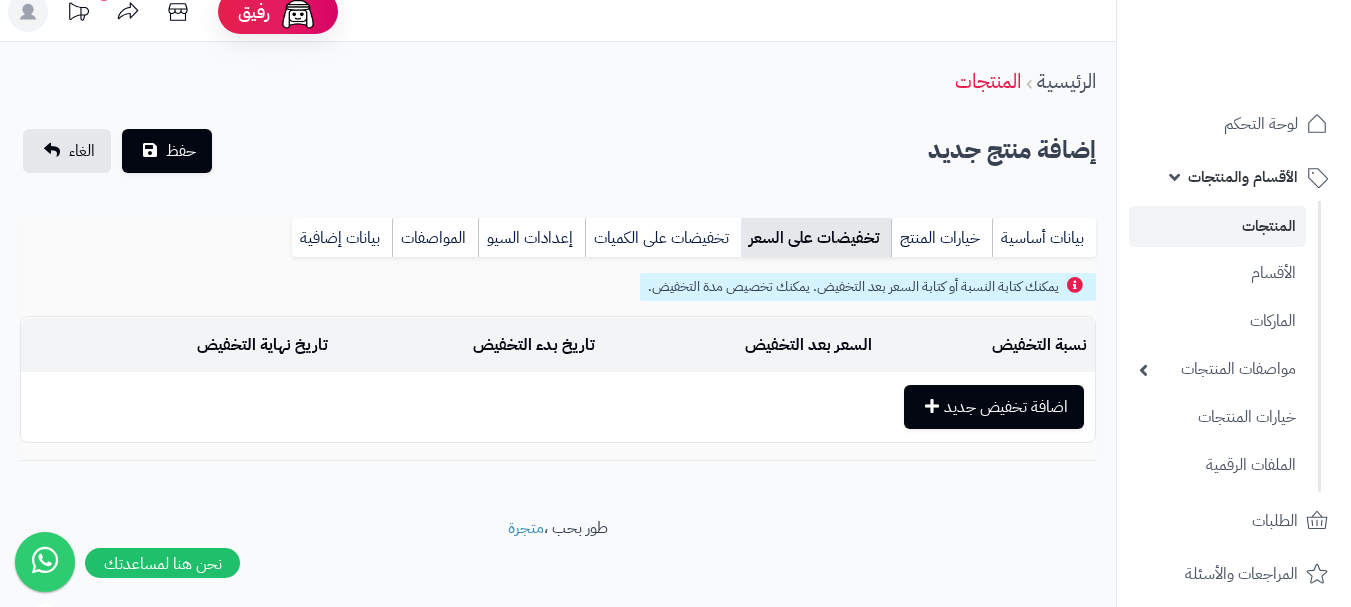 scroll, scrollTop: 28, scrollLeft: 0, axis: vertical 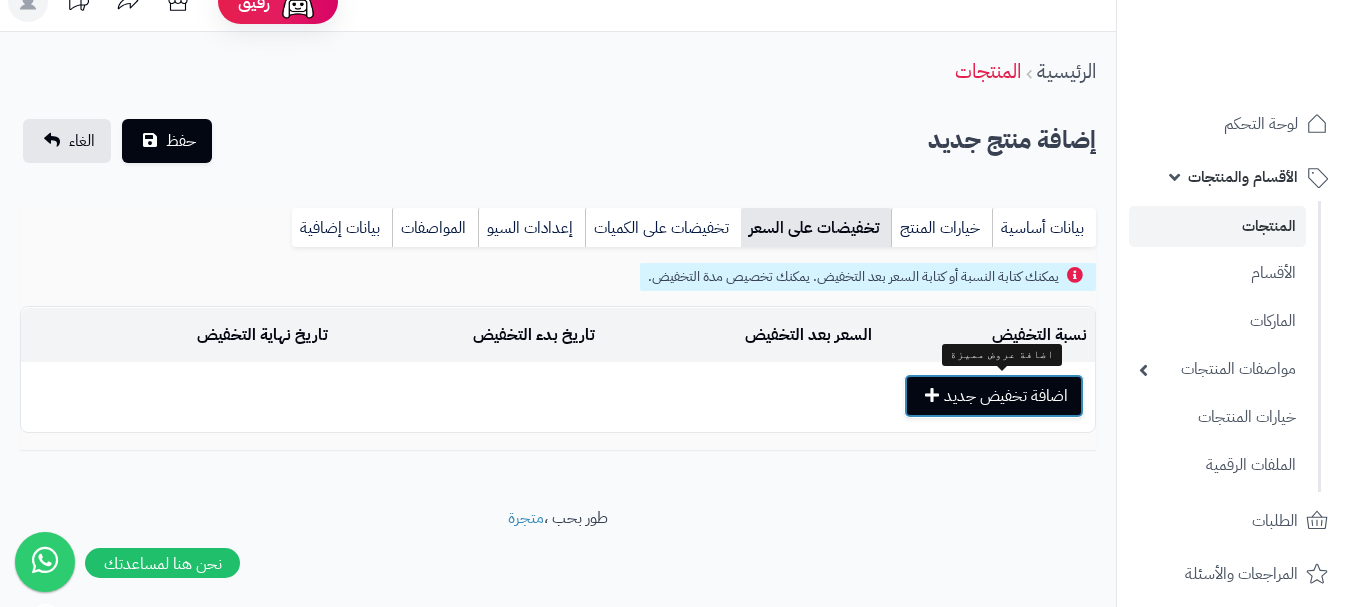 click on "اضافة تخفيض جديد" 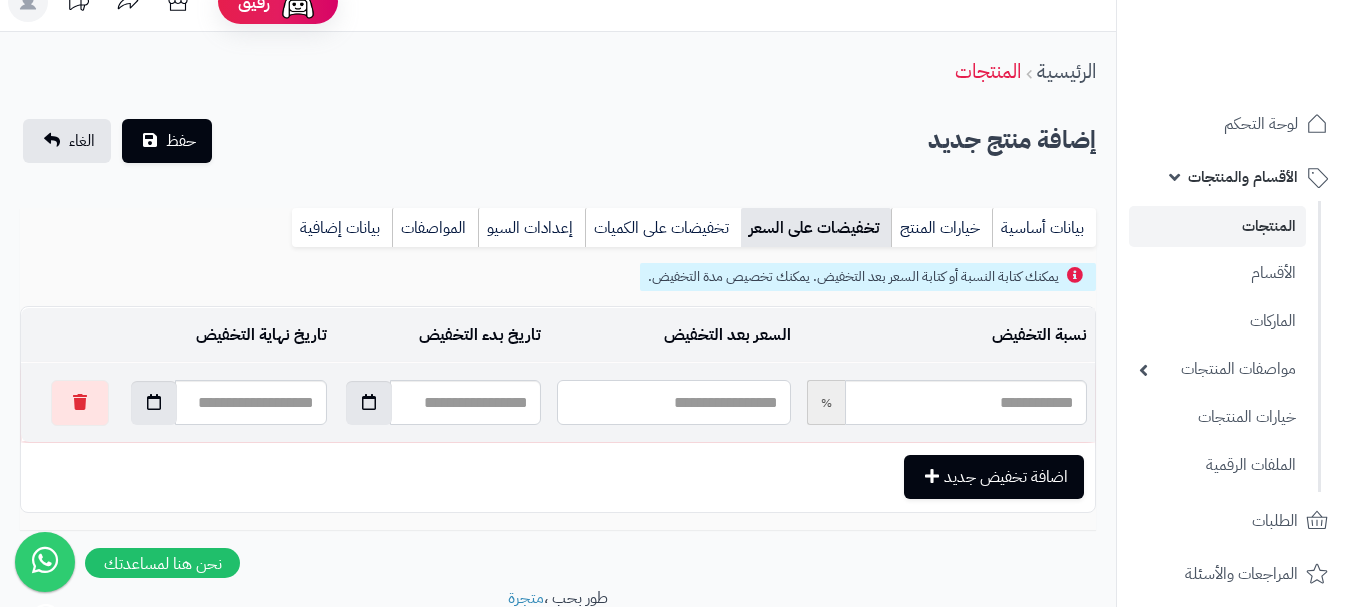click 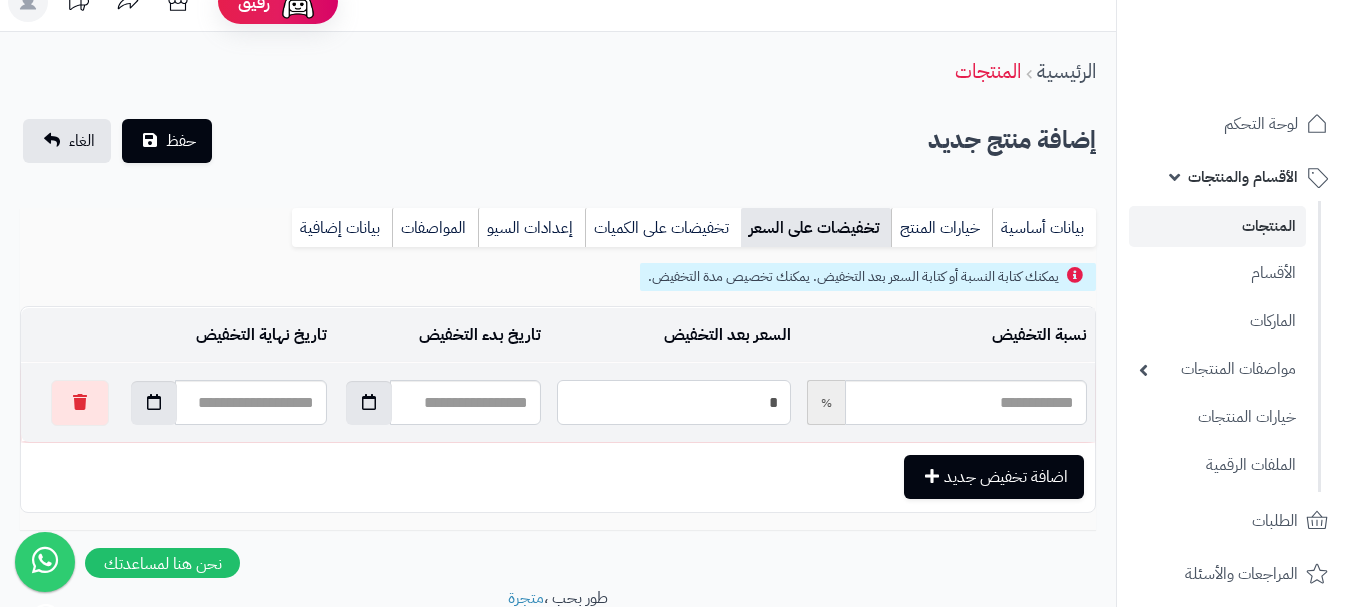 type on "**" 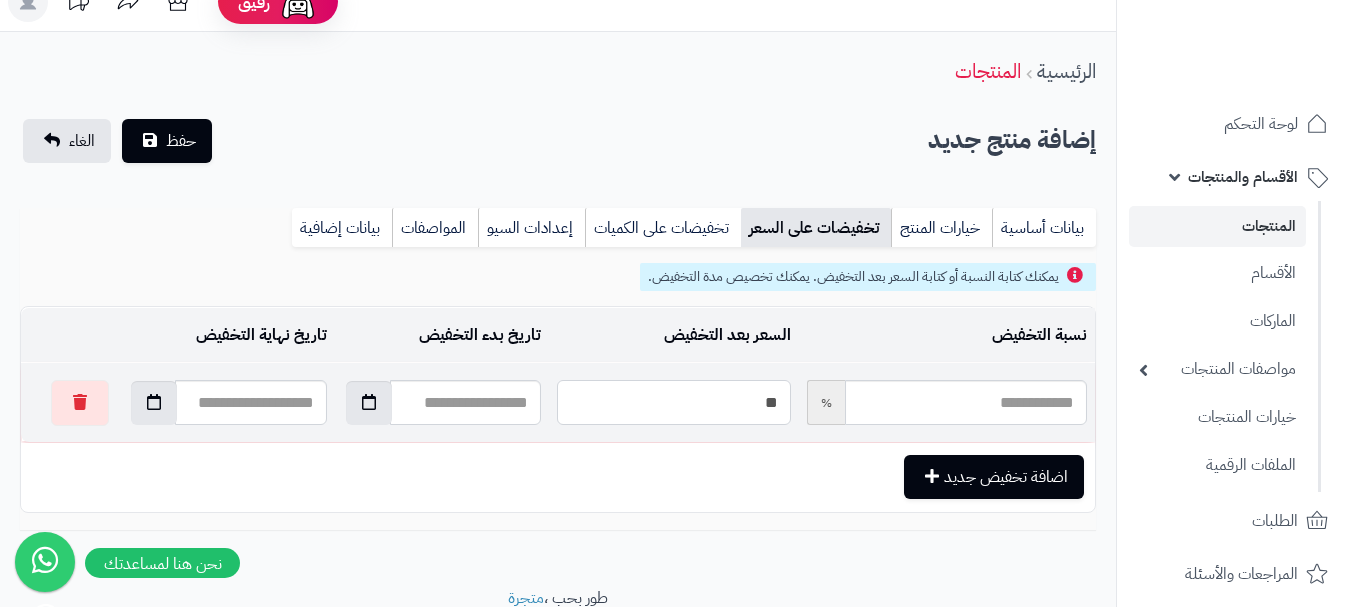 type on "*****" 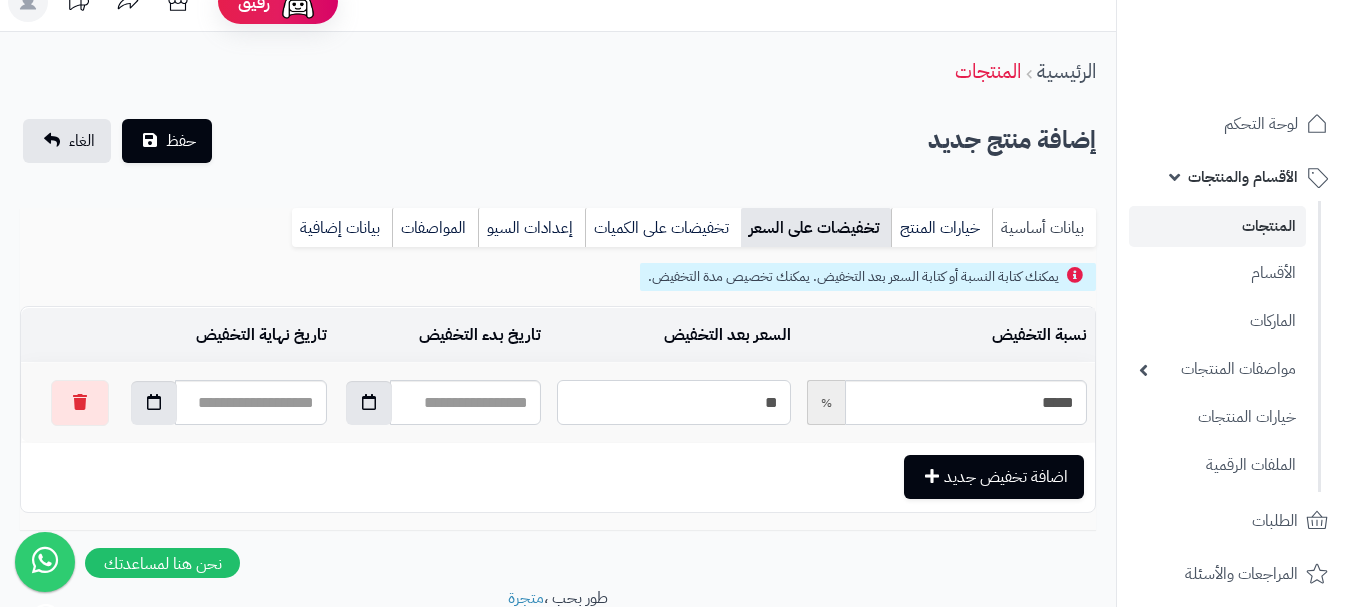 type on "**" 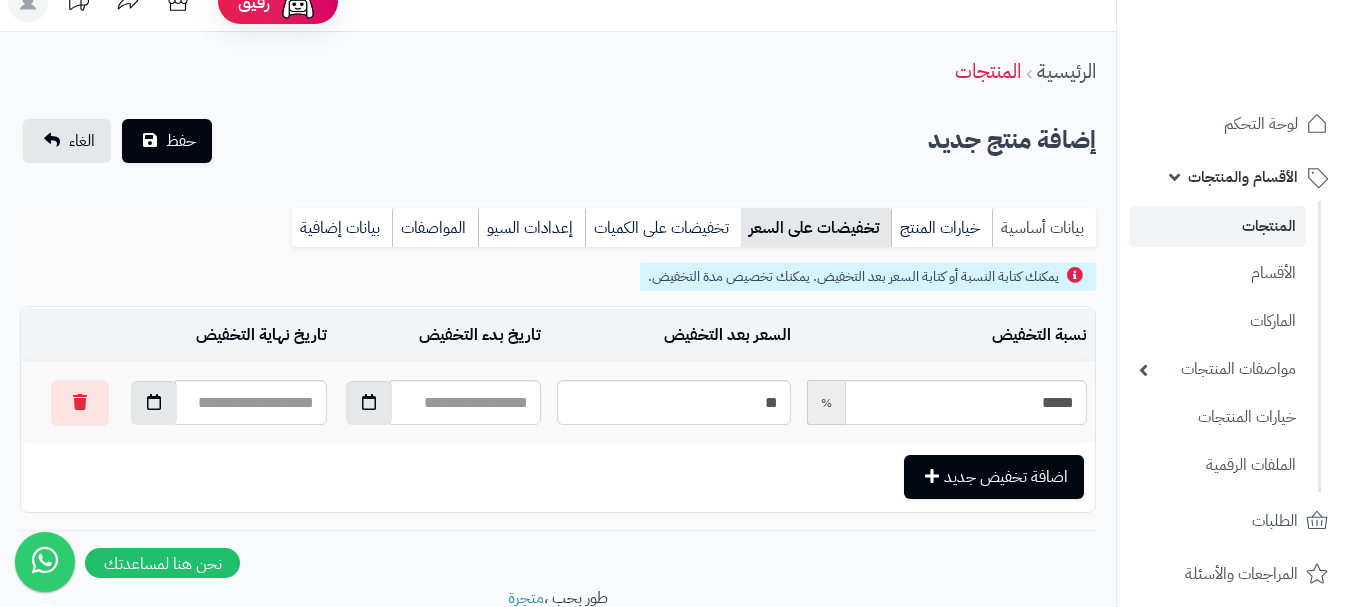 click on "بيانات أساسية" 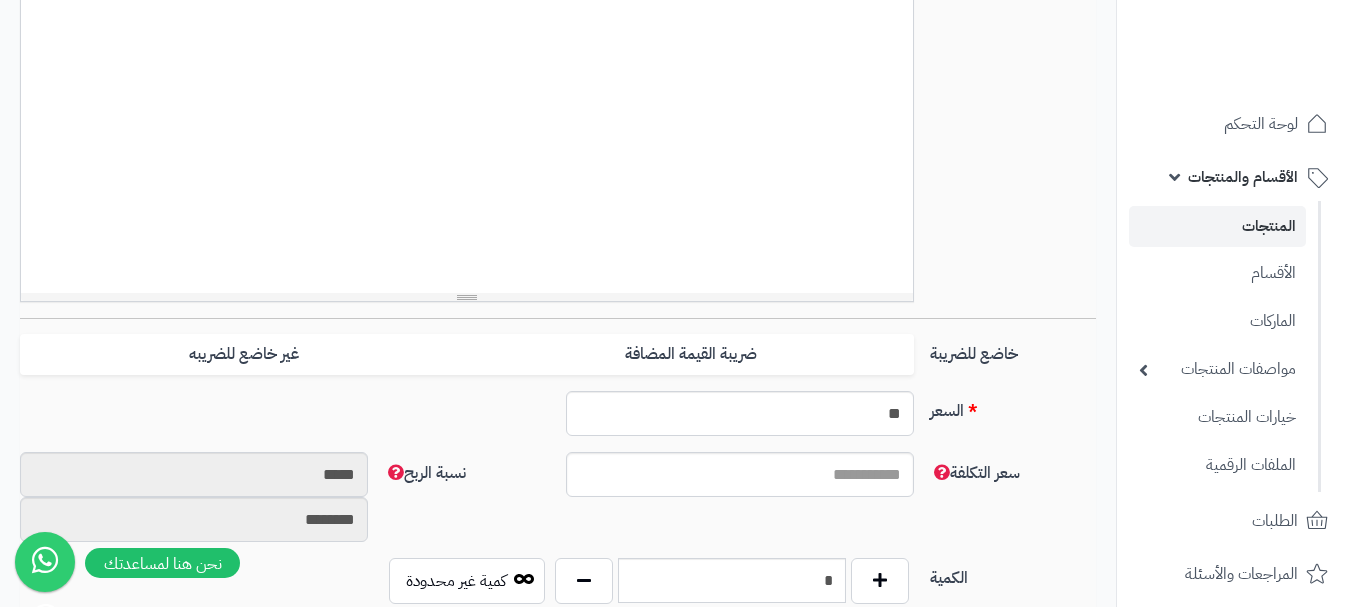 scroll, scrollTop: 728, scrollLeft: 0, axis: vertical 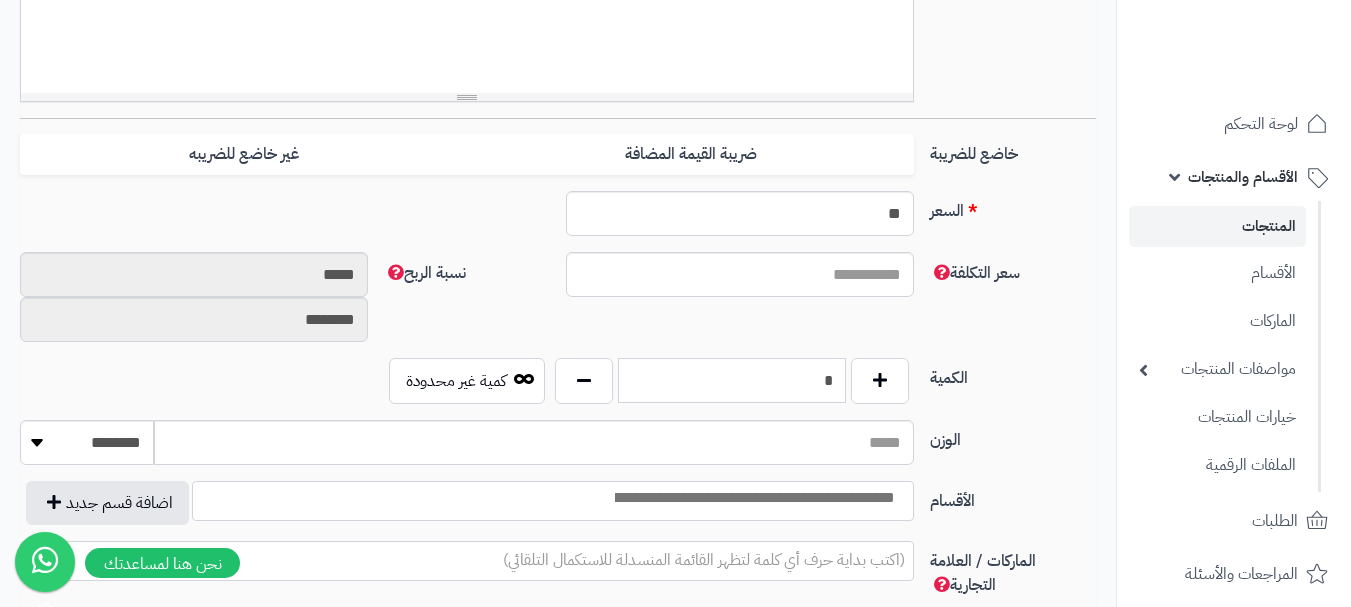 click on "*" 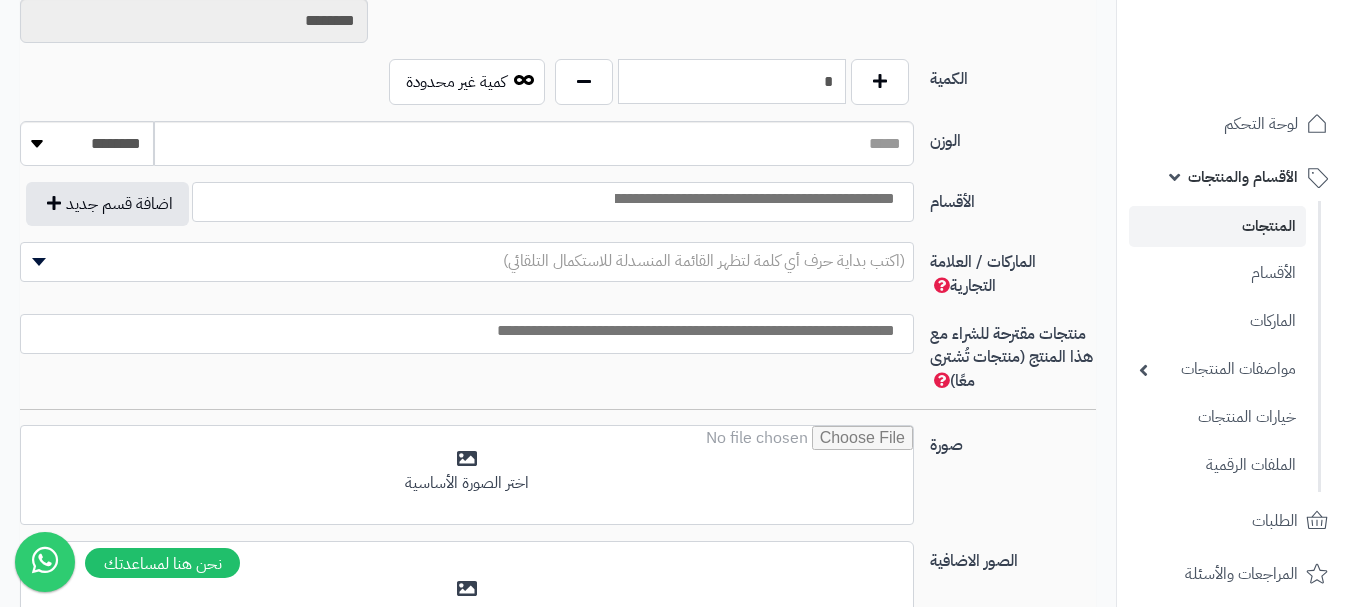scroll, scrollTop: 1028, scrollLeft: 0, axis: vertical 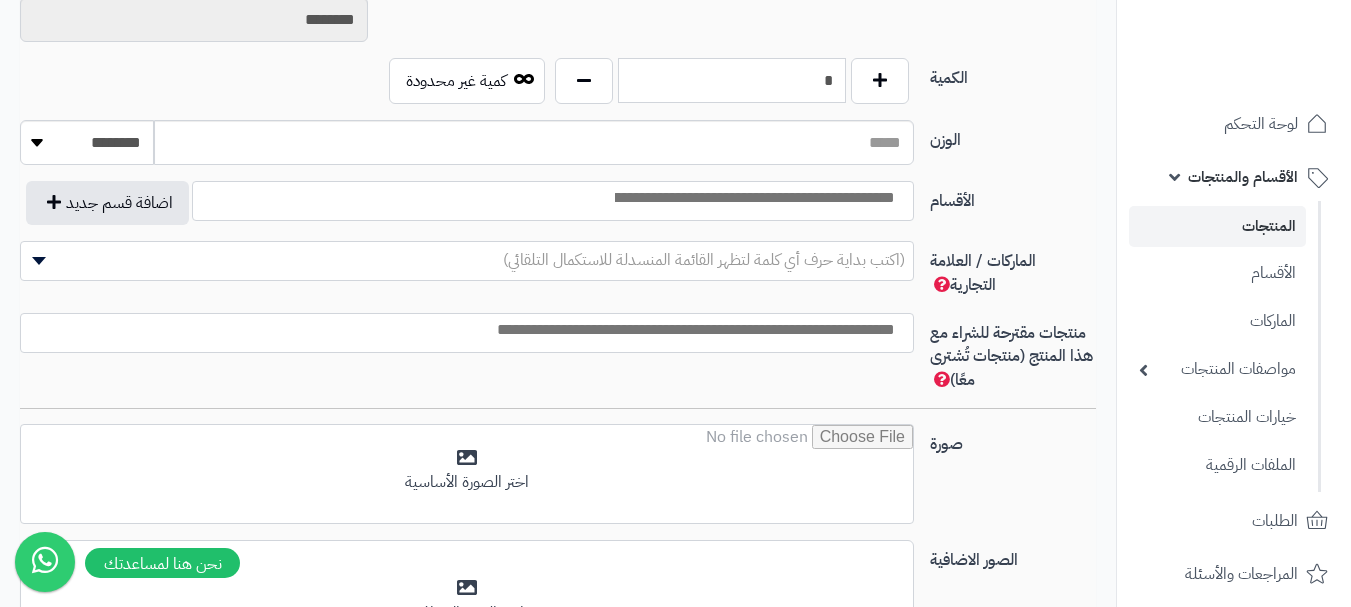 type on "*" 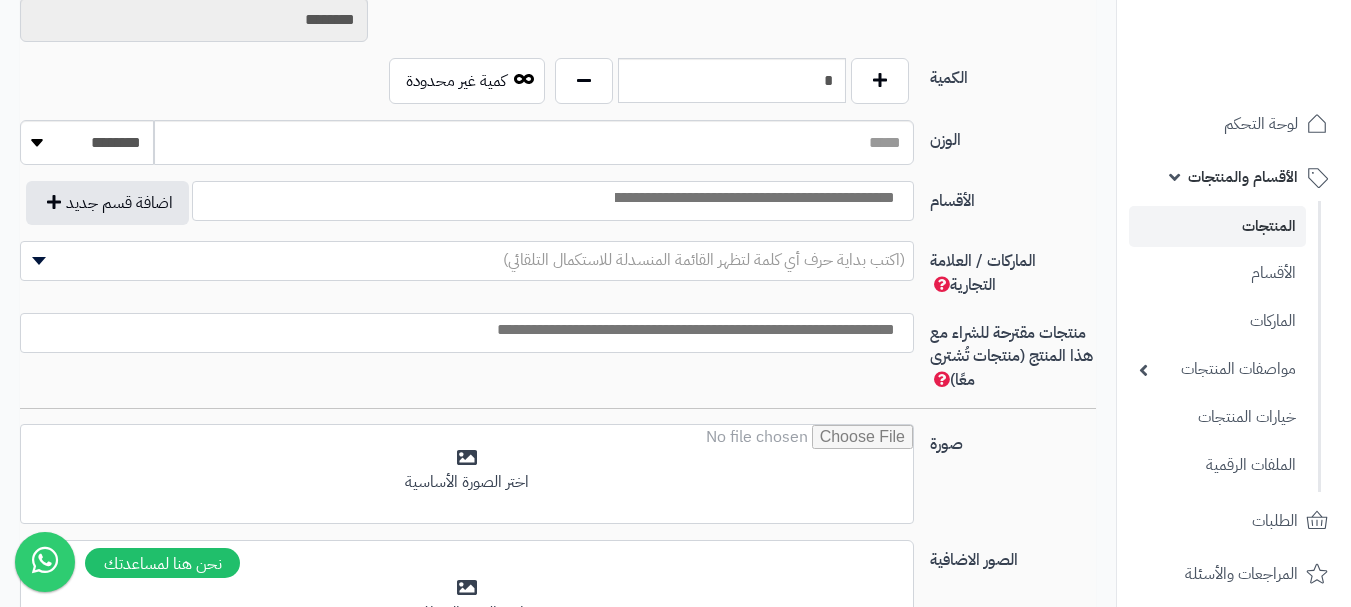 click 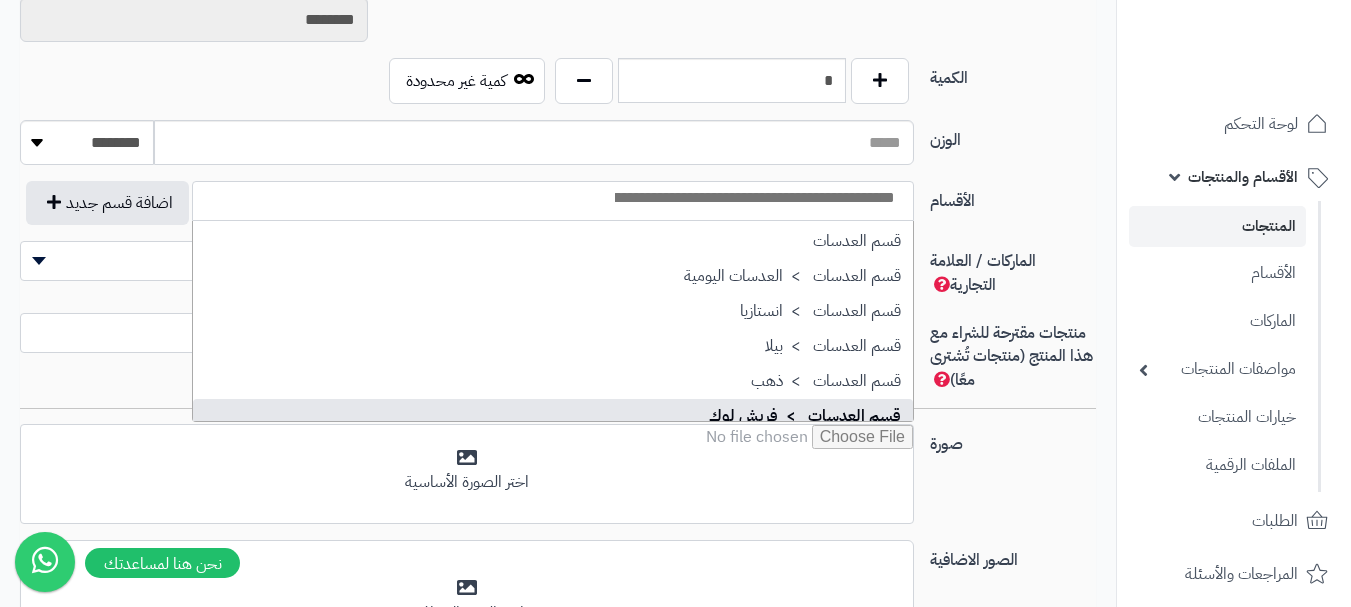 scroll, scrollTop: 1500, scrollLeft: 0, axis: vertical 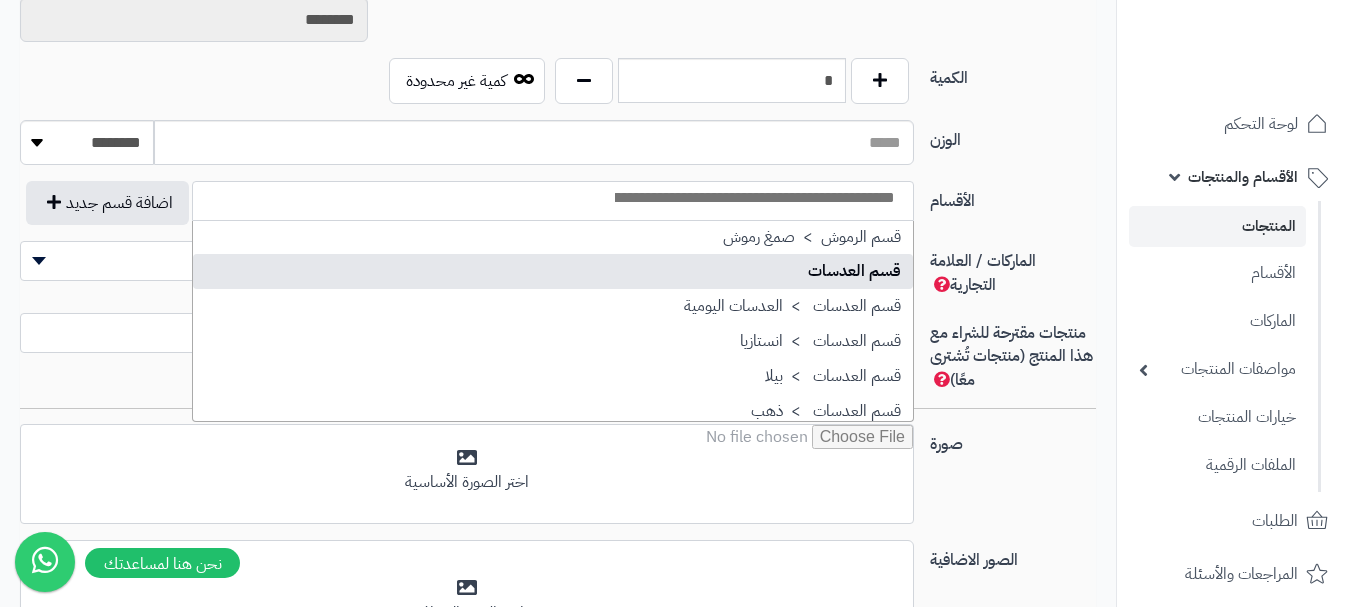 select on "**" 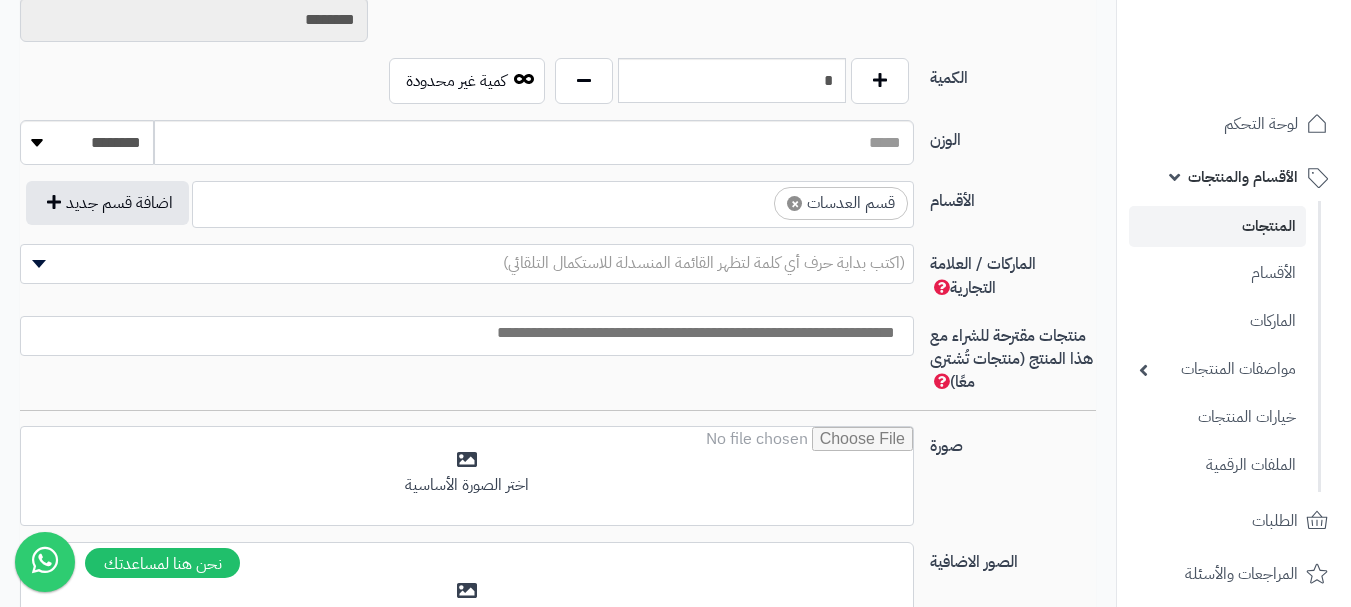 scroll, scrollTop: 1100, scrollLeft: 0, axis: vertical 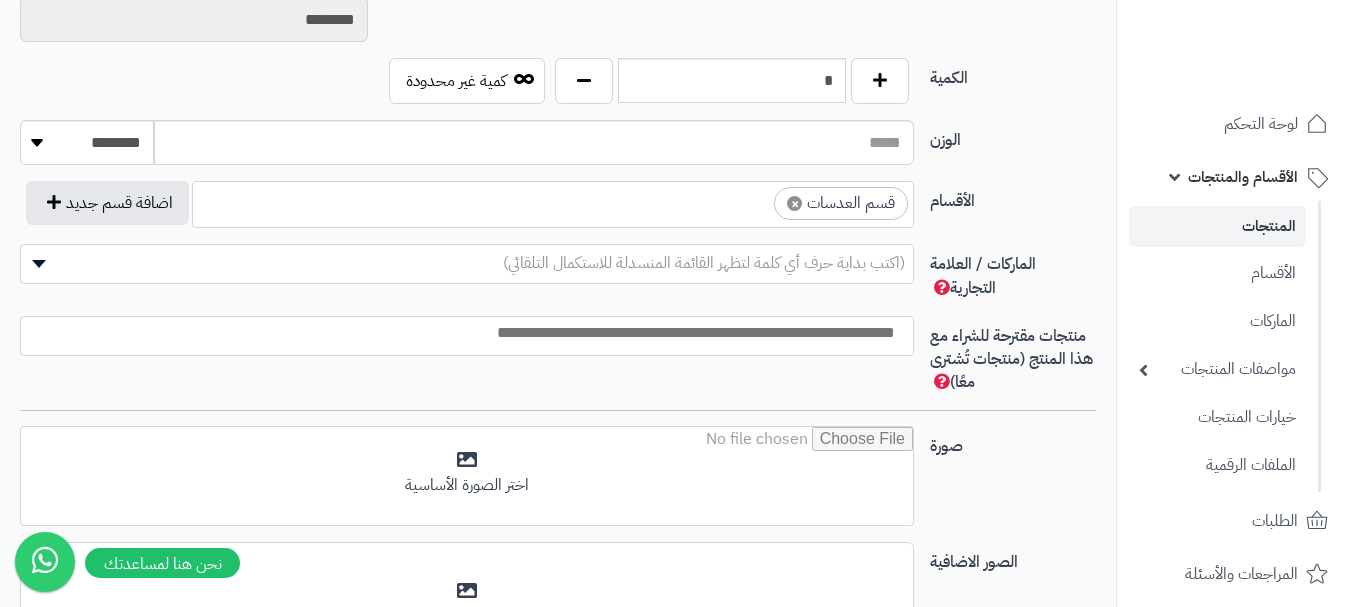 click on "× قسم العدسات" 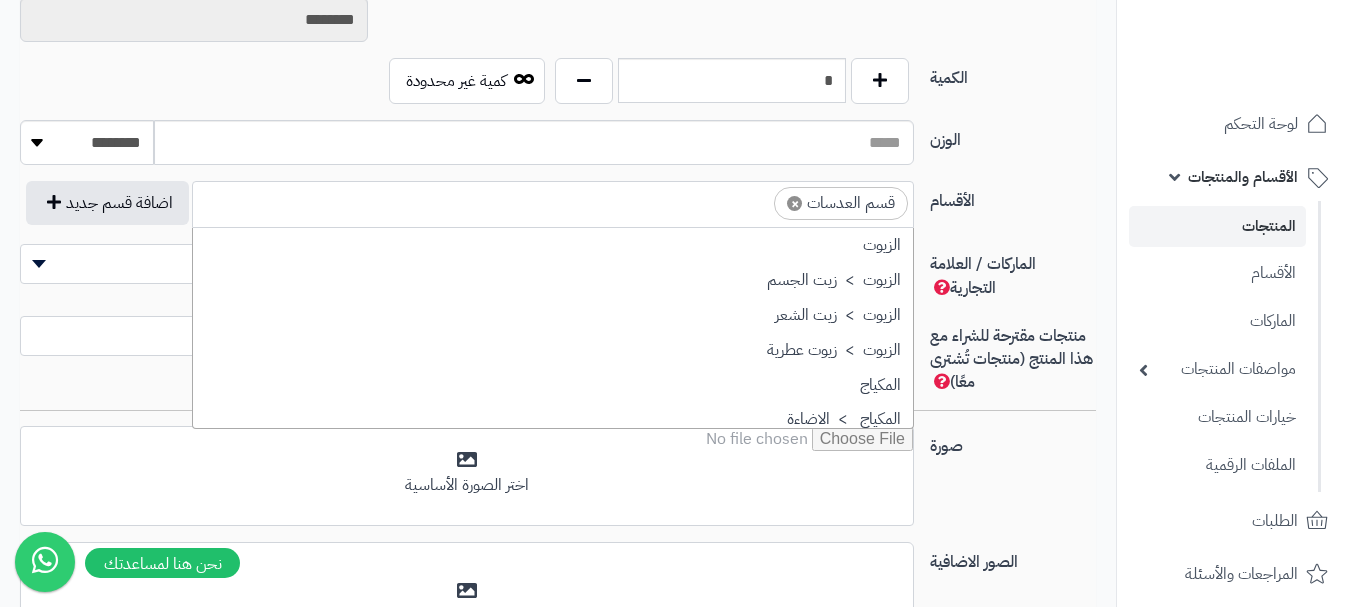 scroll, scrollTop: 1498, scrollLeft: 0, axis: vertical 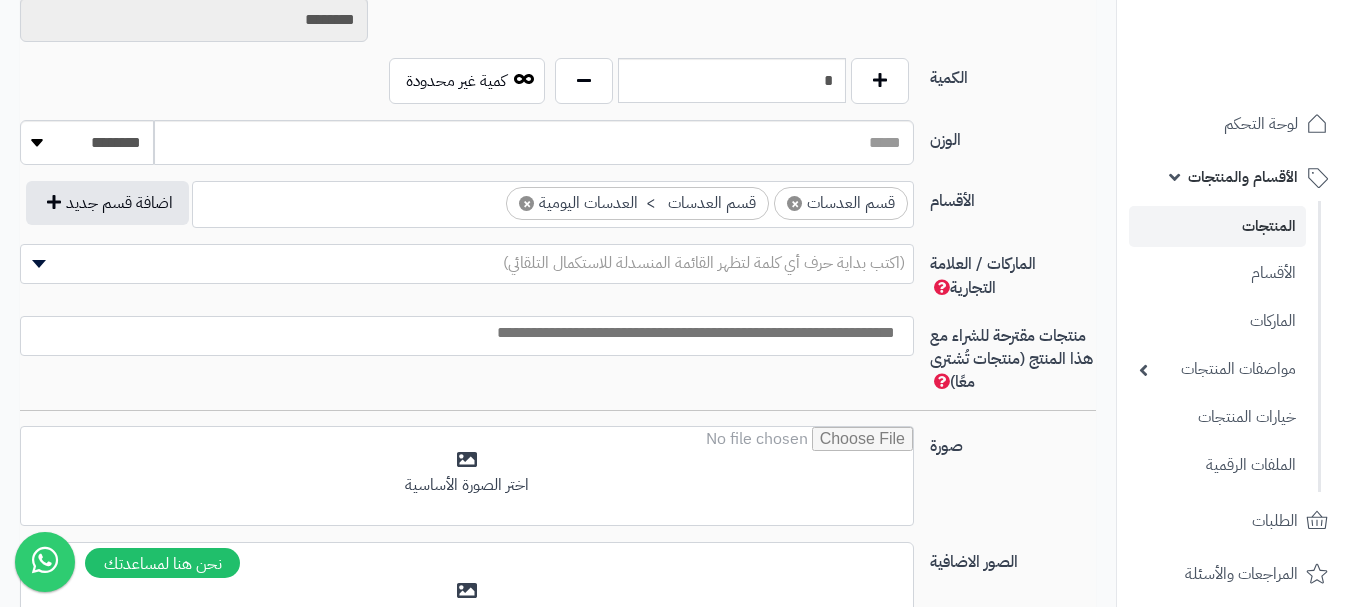 drag, startPoint x: 491, startPoint y: 196, endPoint x: 517, endPoint y: 223, distance: 37.48333 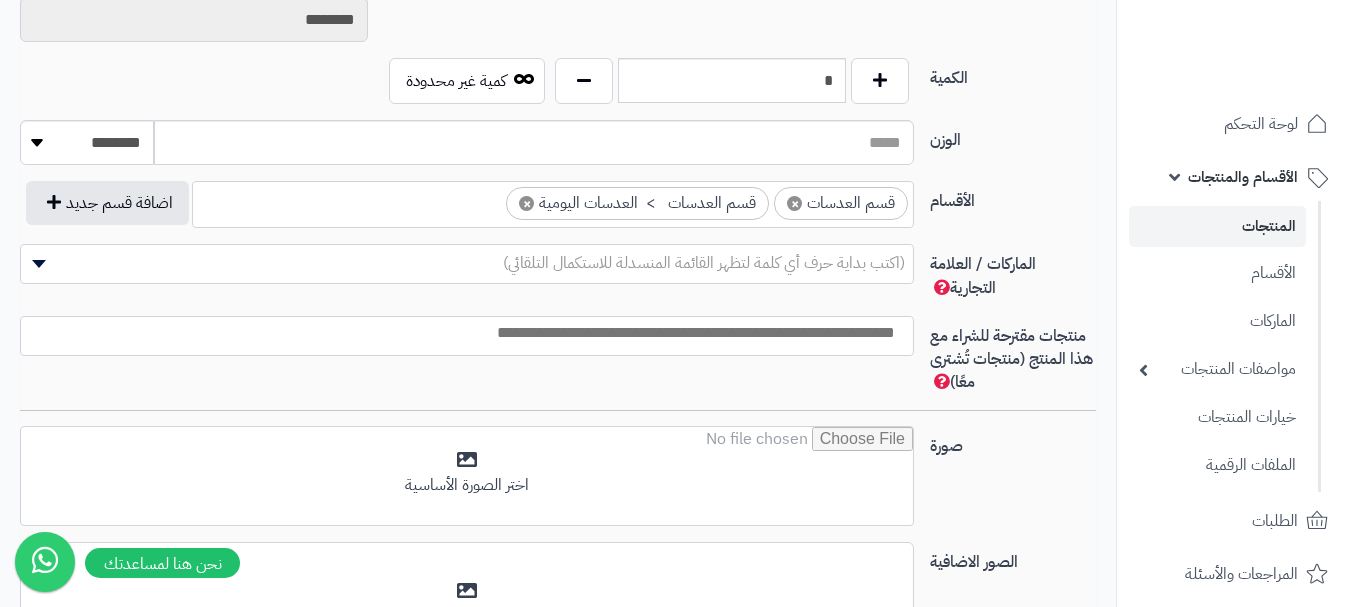 click 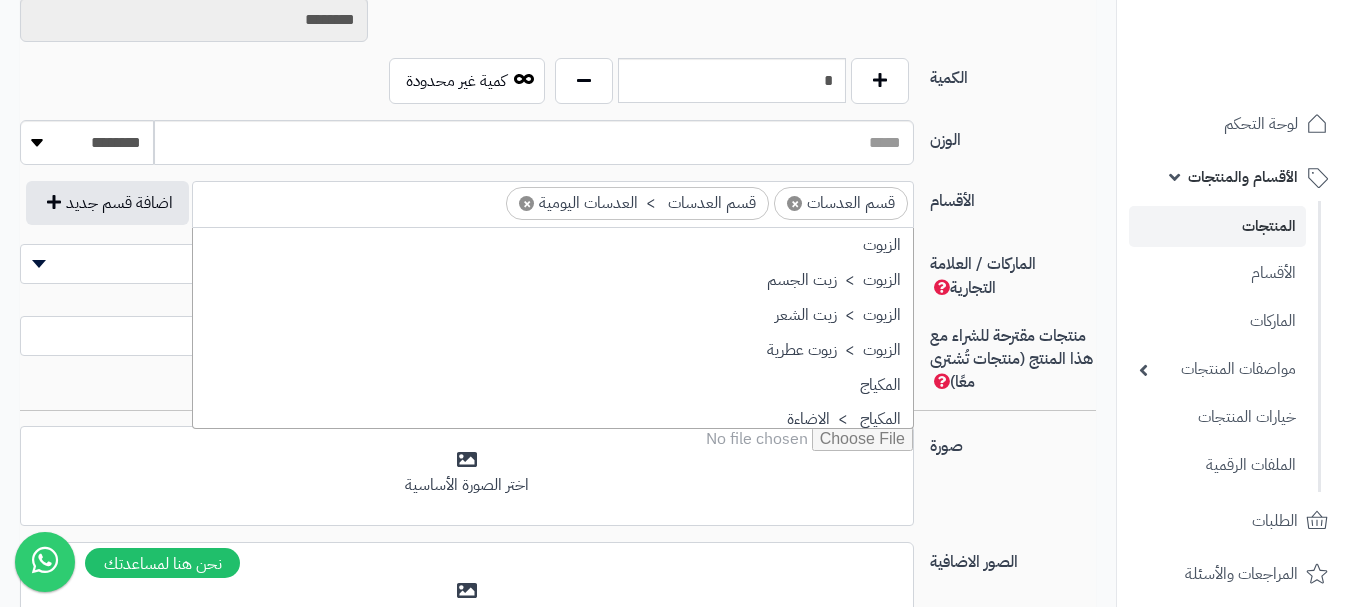 scroll, scrollTop: 1498, scrollLeft: 0, axis: vertical 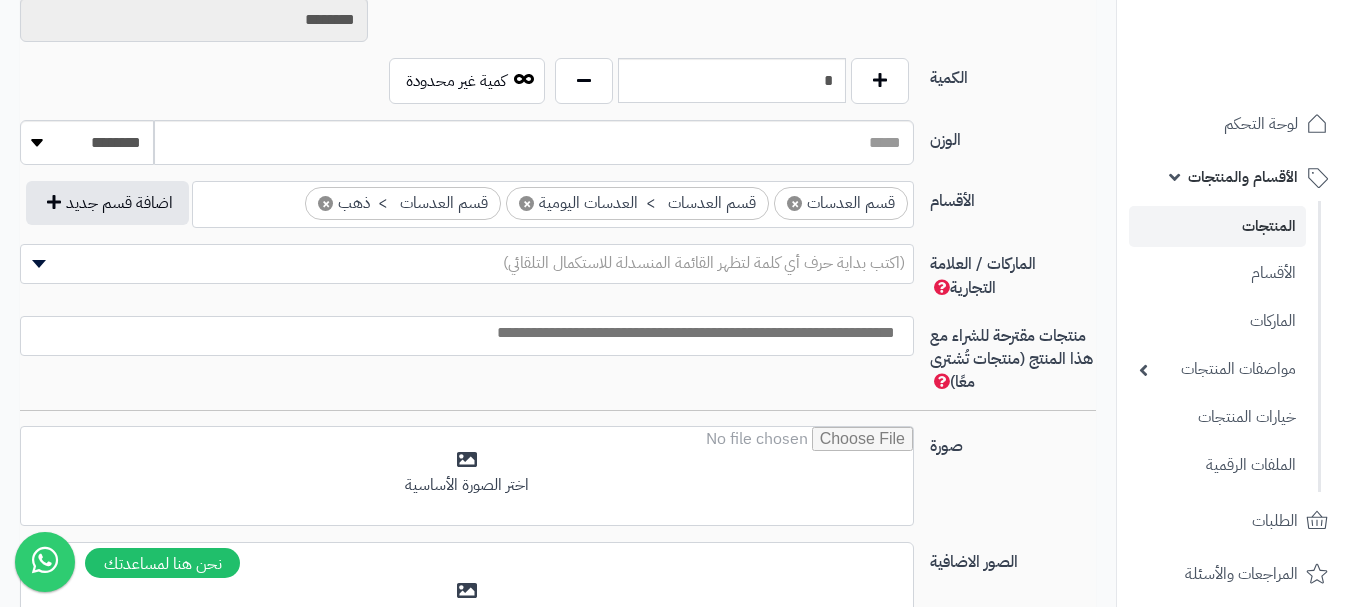 click on "(اكتب بداية حرف أي كلمة لتظهر القائمة المنسدلة للاستكمال التلقائي)" 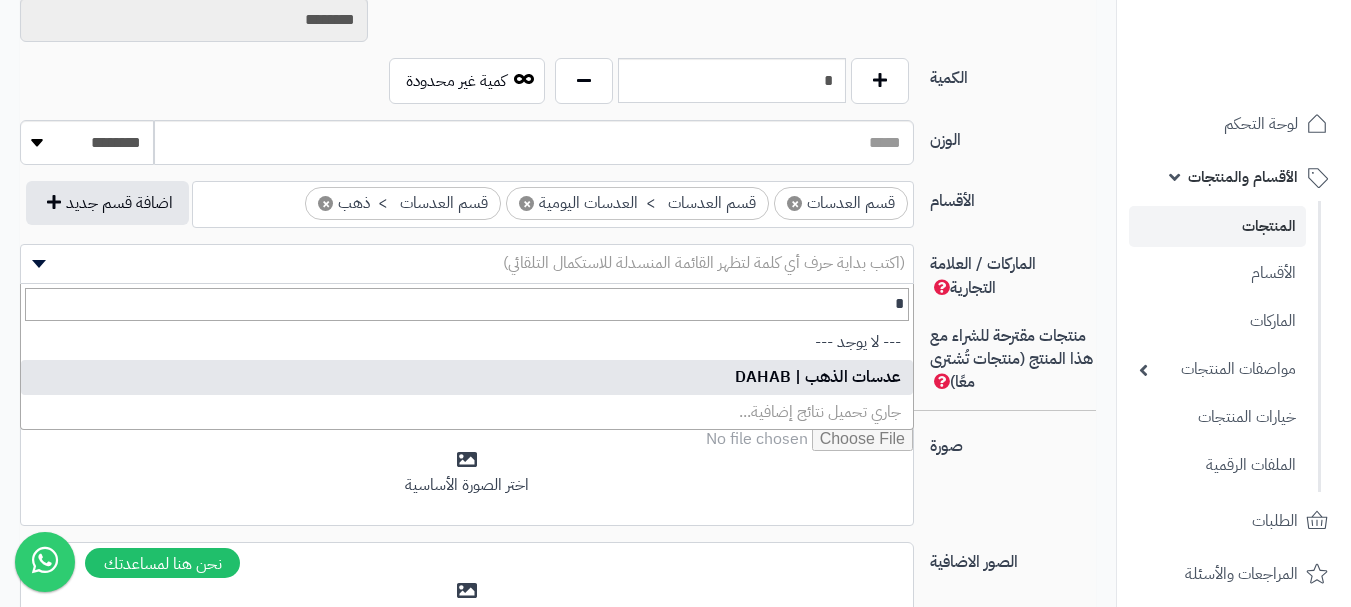 type on "*" 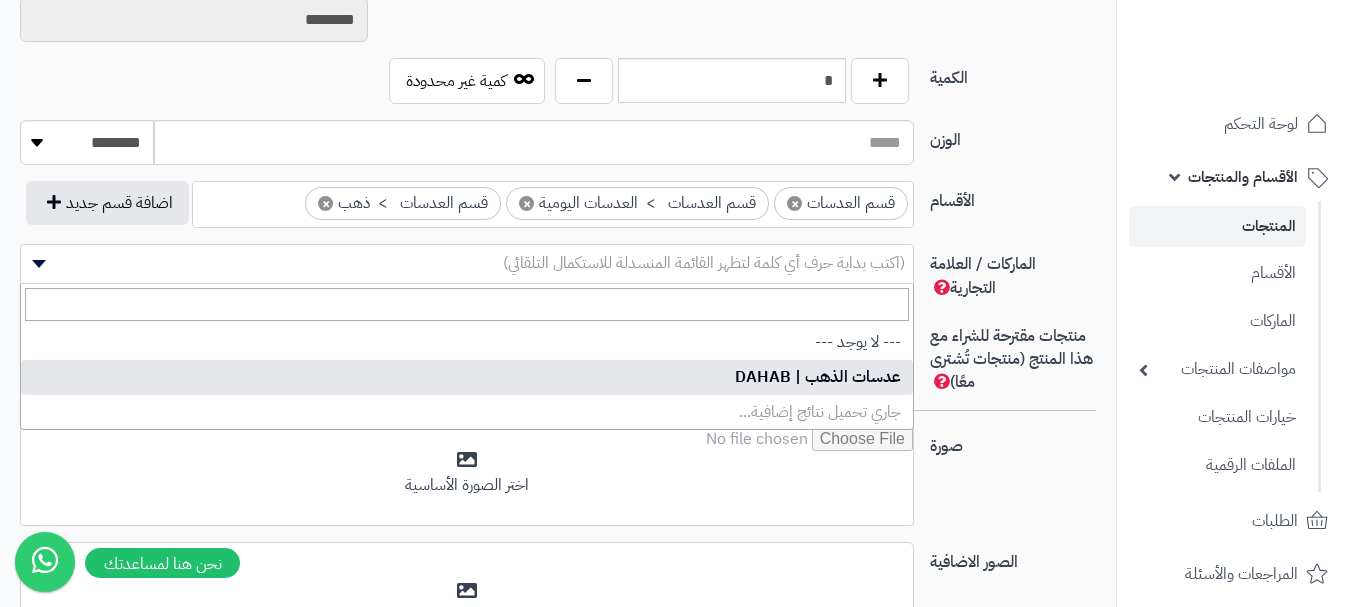 select on "***" 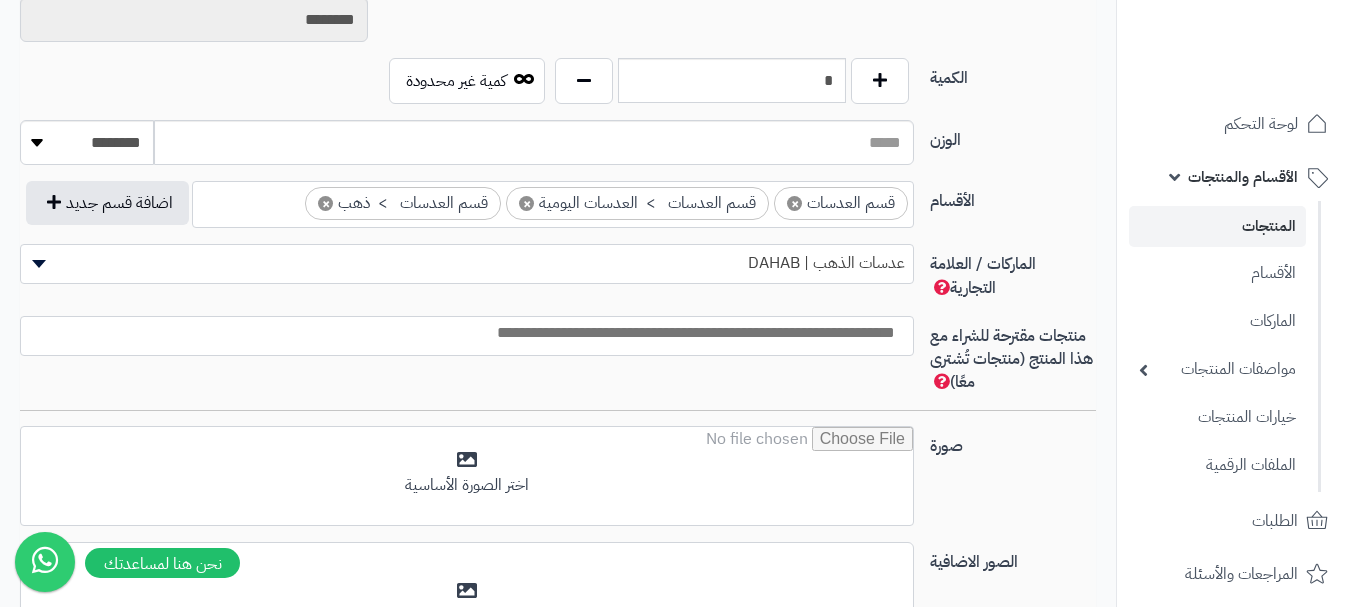 scroll, scrollTop: 0, scrollLeft: -5, axis: horizontal 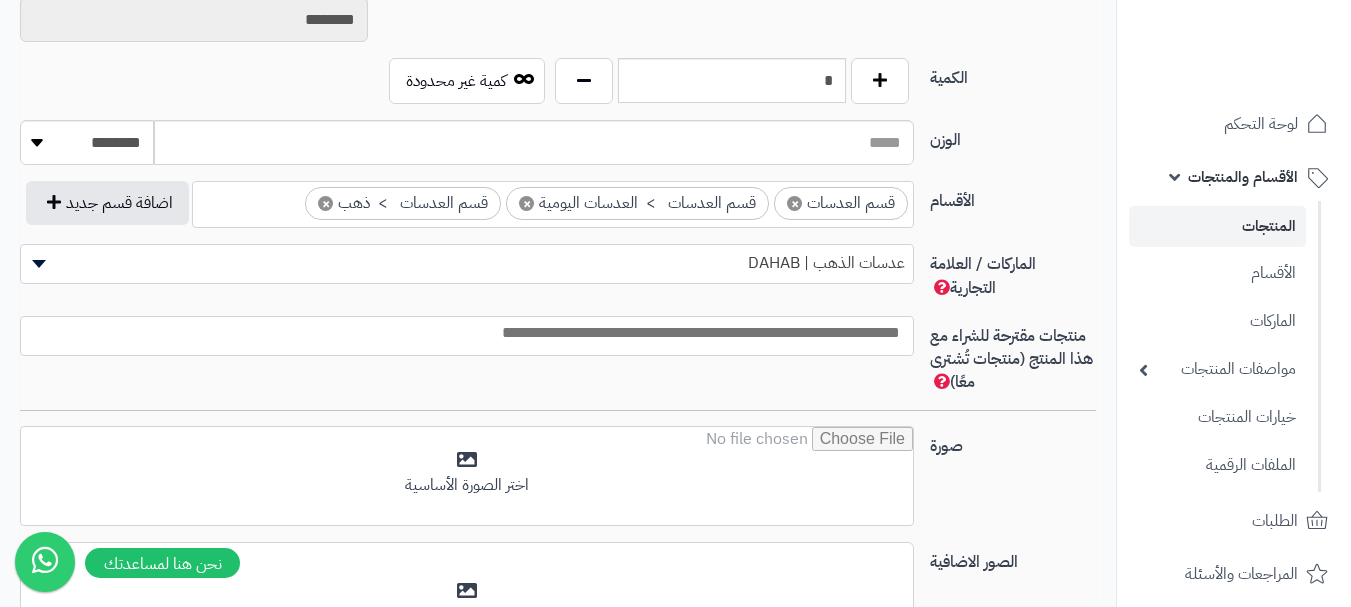 click 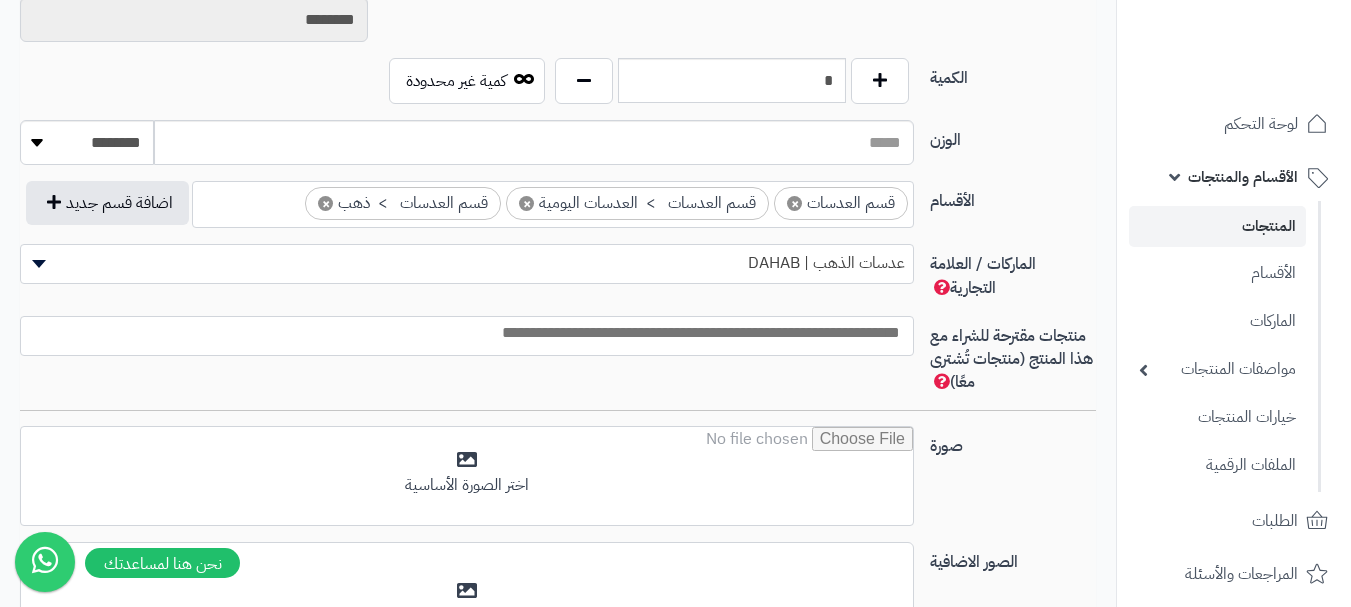 click on "الماركات / العلامة التجارية" 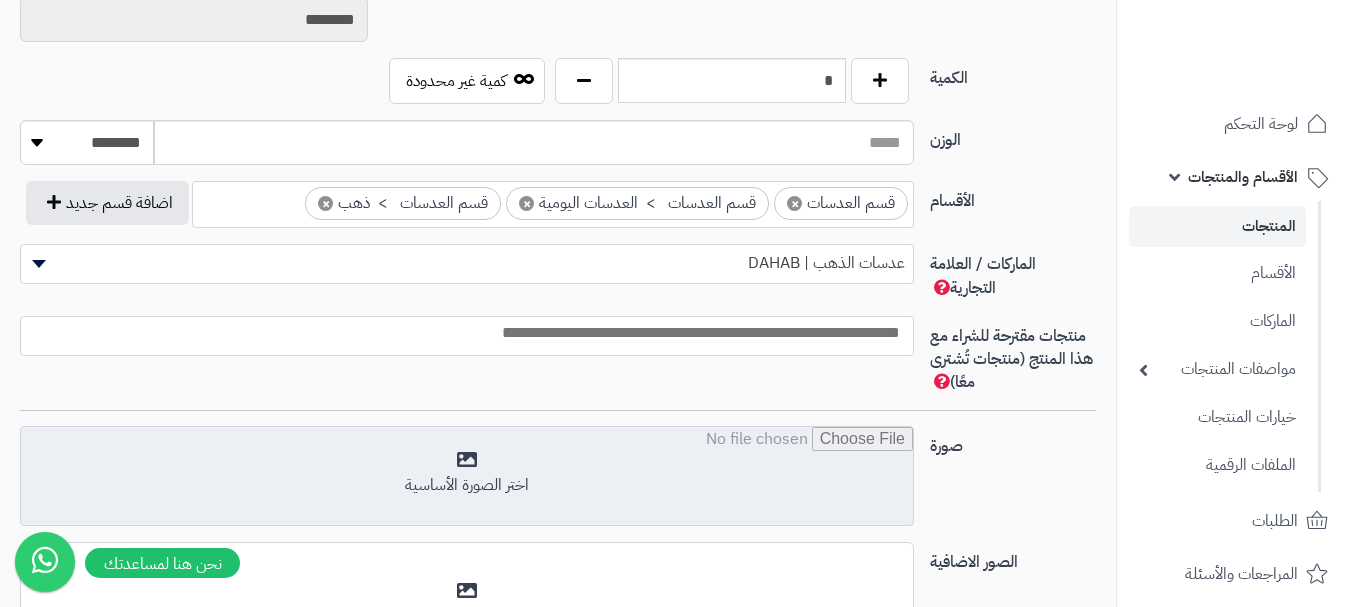 click 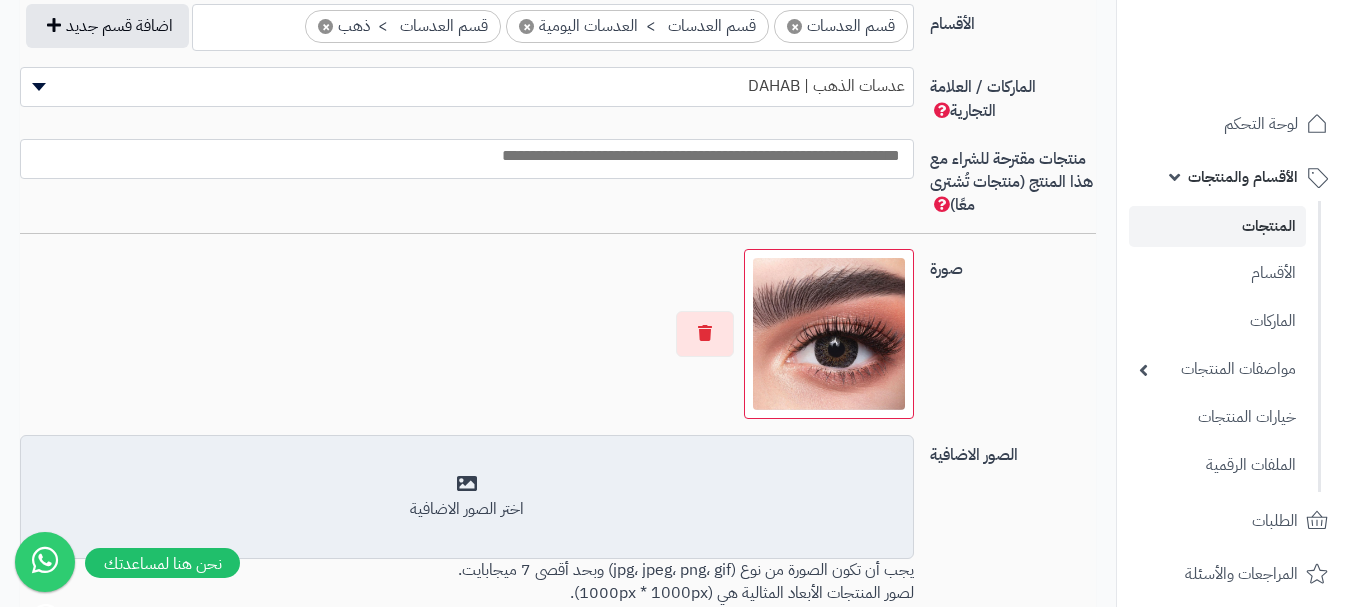 scroll, scrollTop: 1228, scrollLeft: 0, axis: vertical 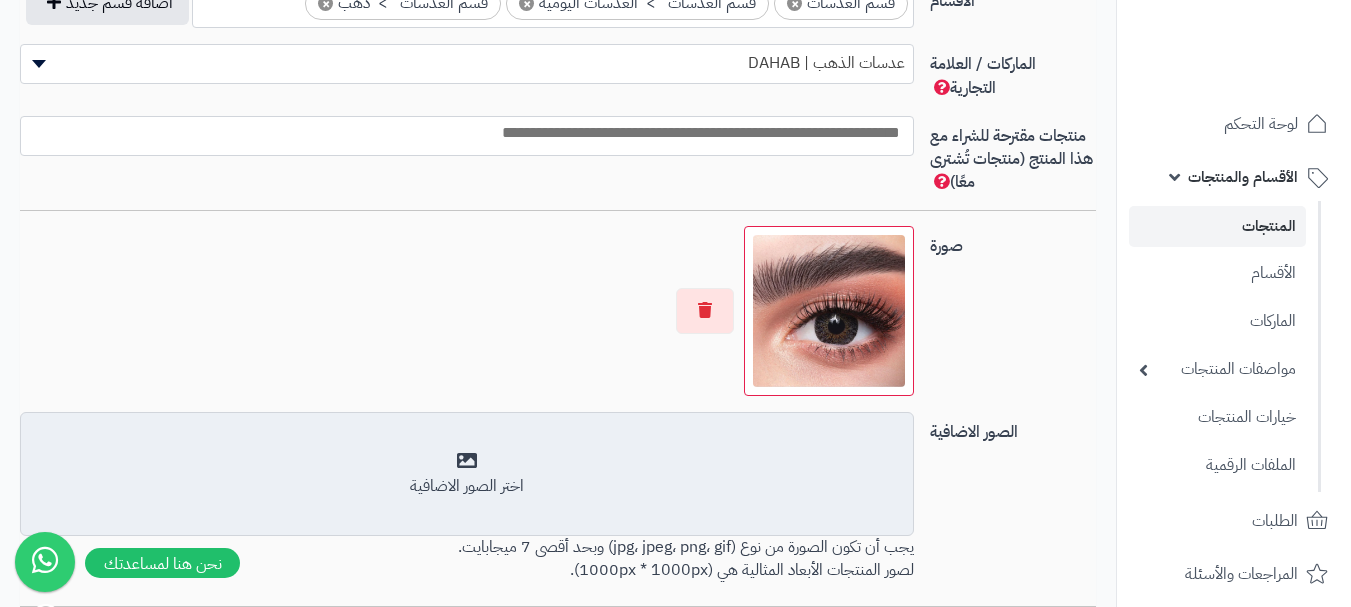 click on "اختر الصور الاضافية" 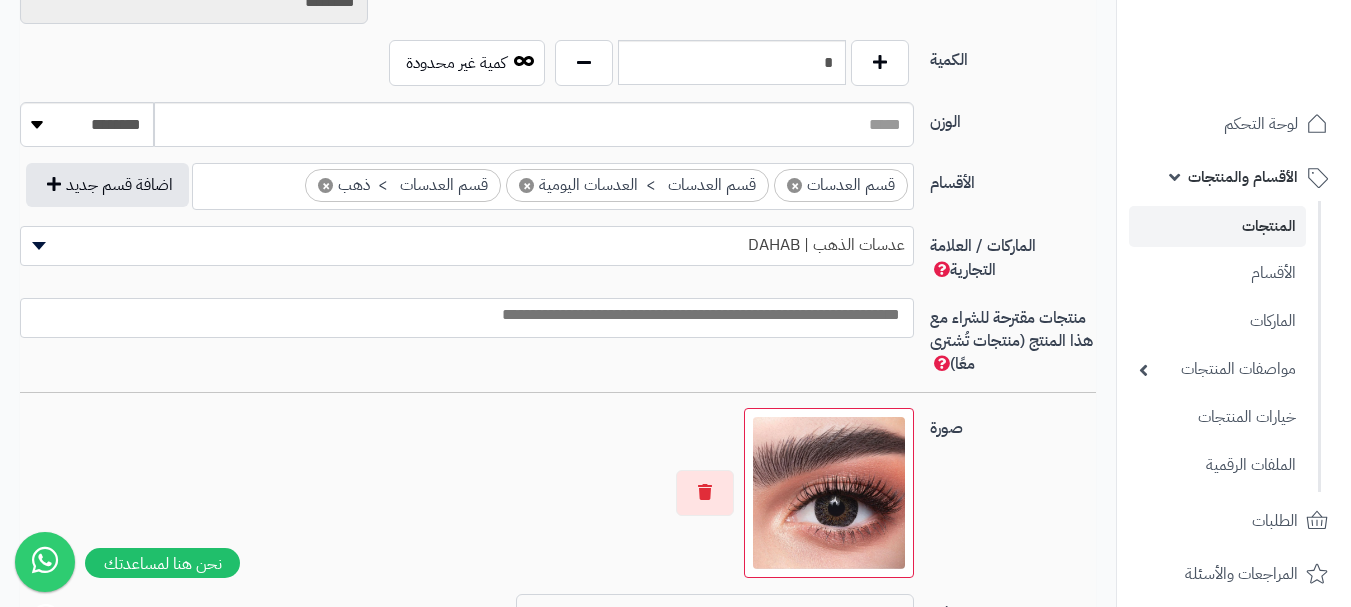 scroll, scrollTop: 1028, scrollLeft: 0, axis: vertical 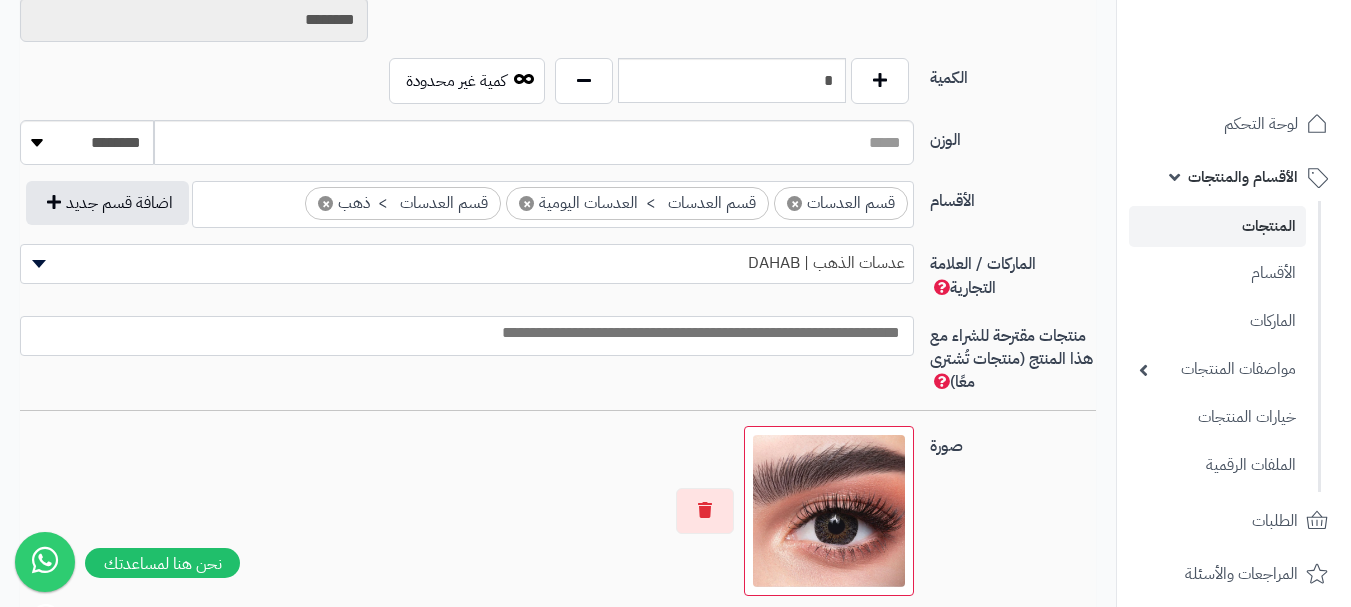 click 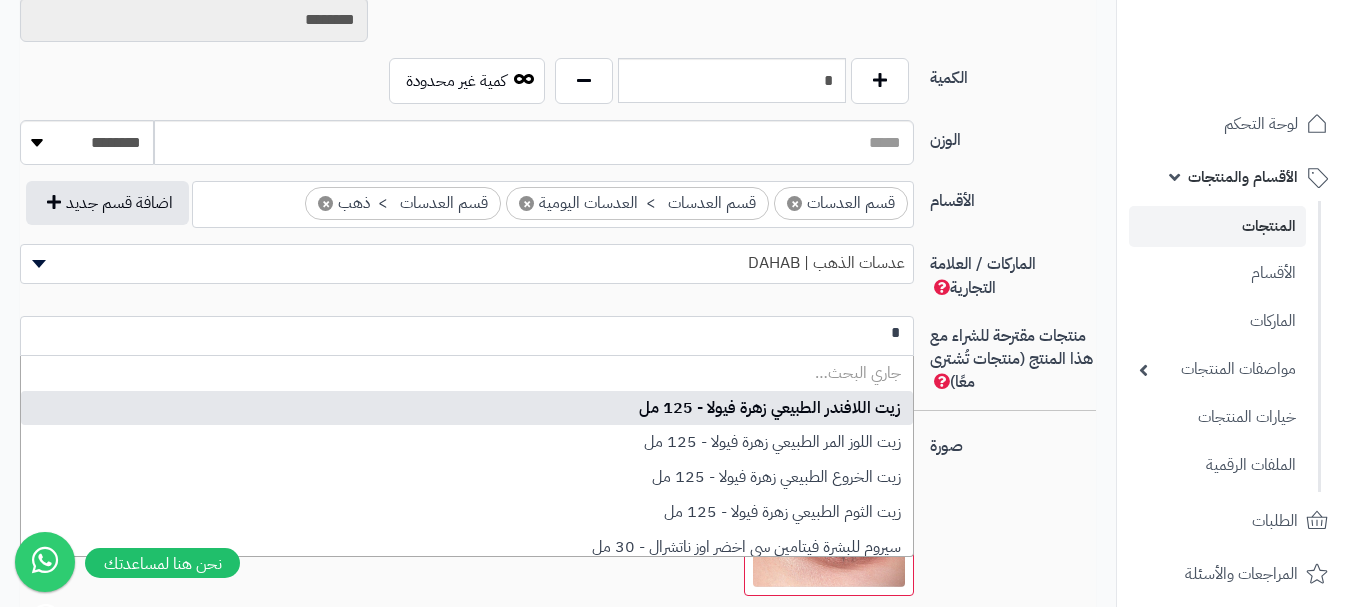 scroll, scrollTop: 0, scrollLeft: 0, axis: both 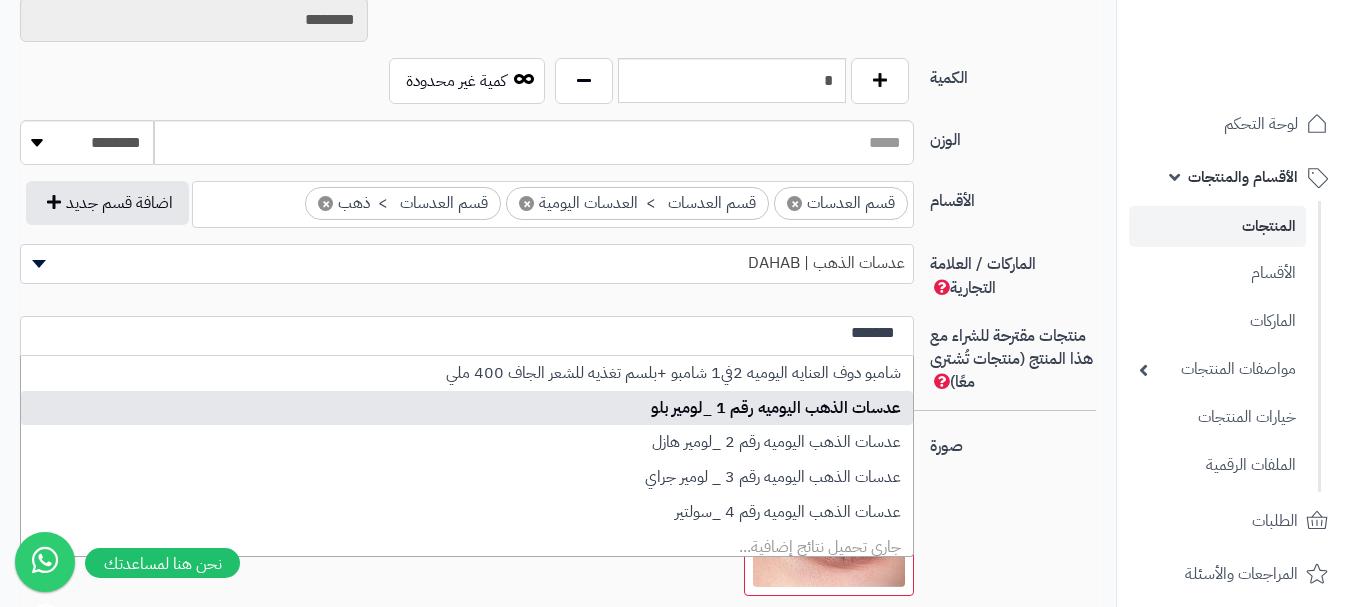 type on "*******" 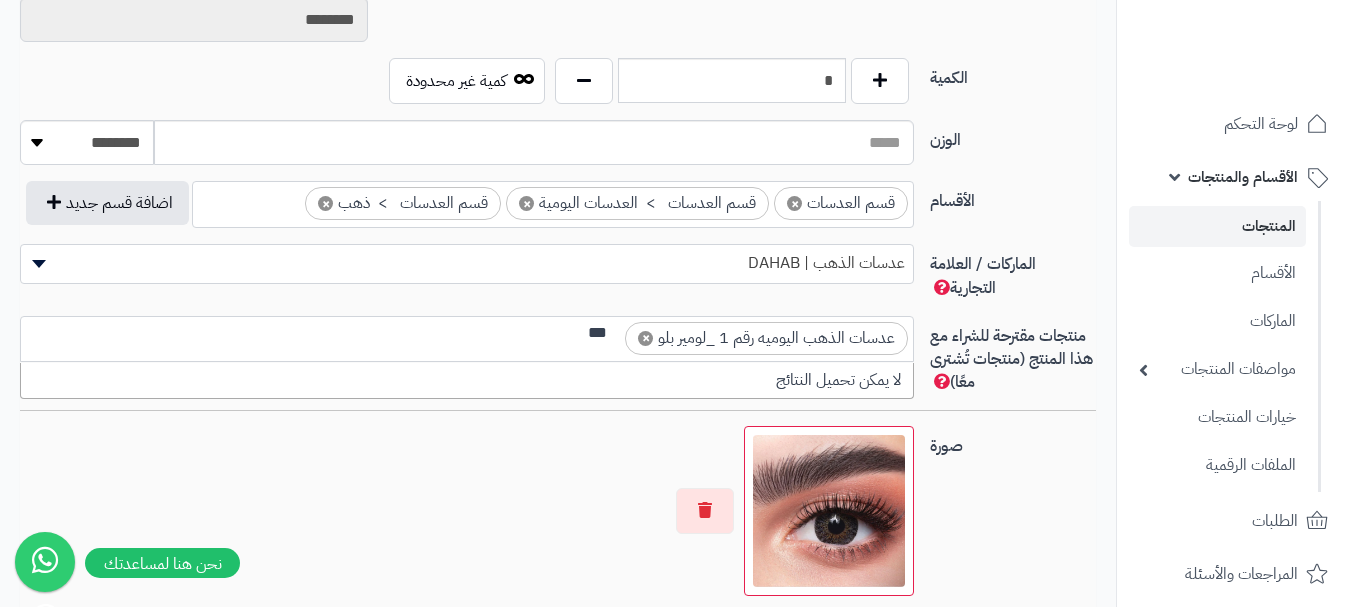 scroll, scrollTop: 0, scrollLeft: 0, axis: both 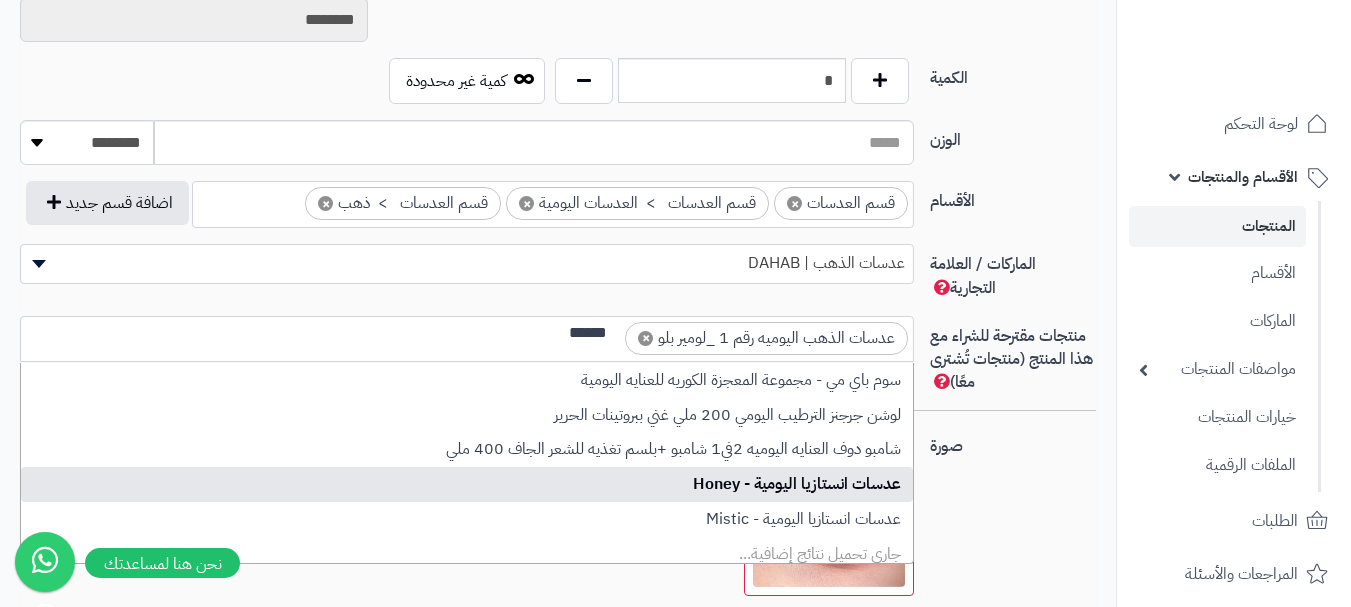 type on "******" 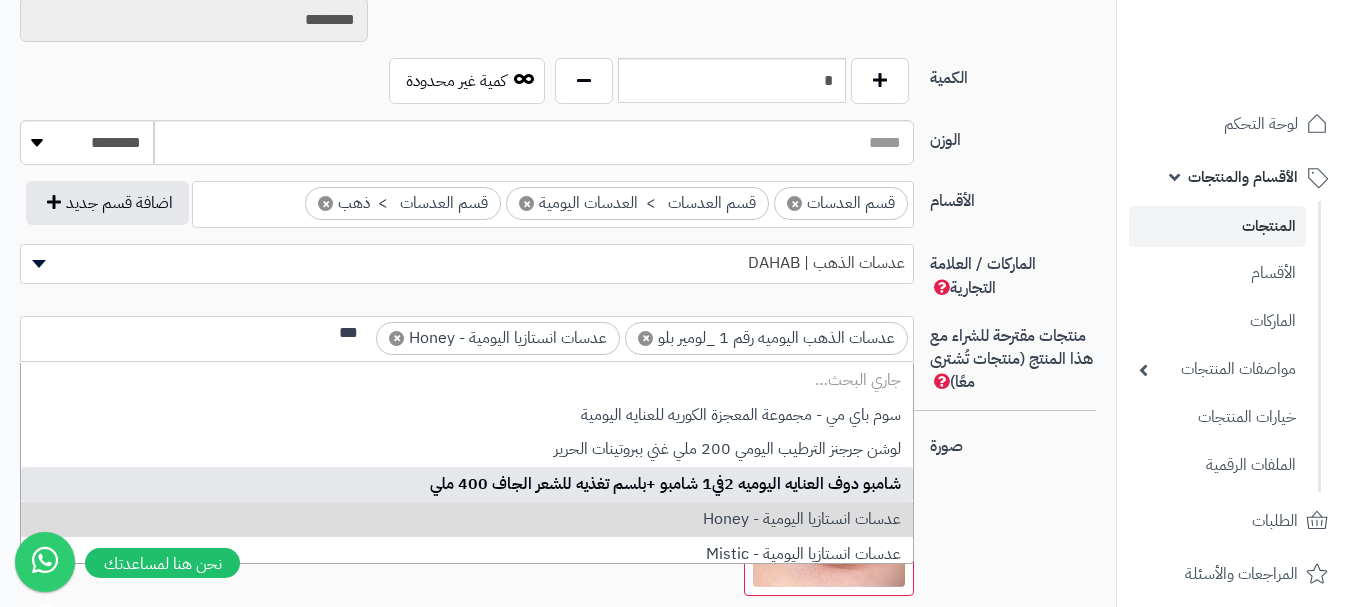 scroll, scrollTop: 0, scrollLeft: 0, axis: both 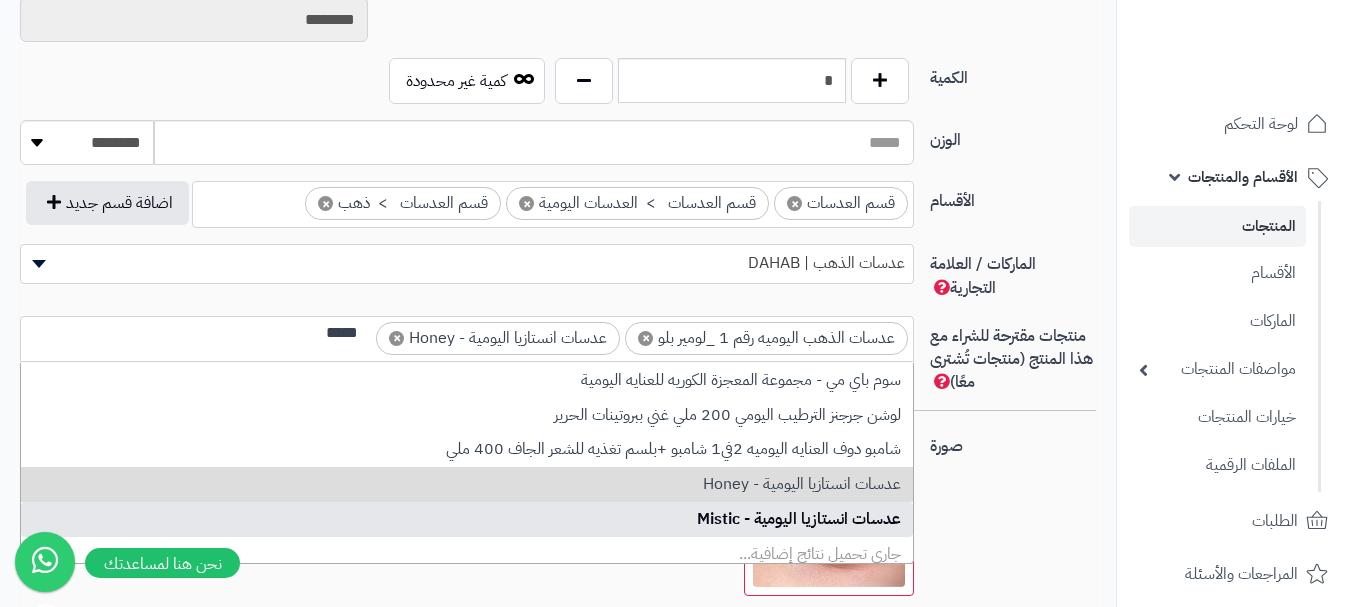 type on "*****" 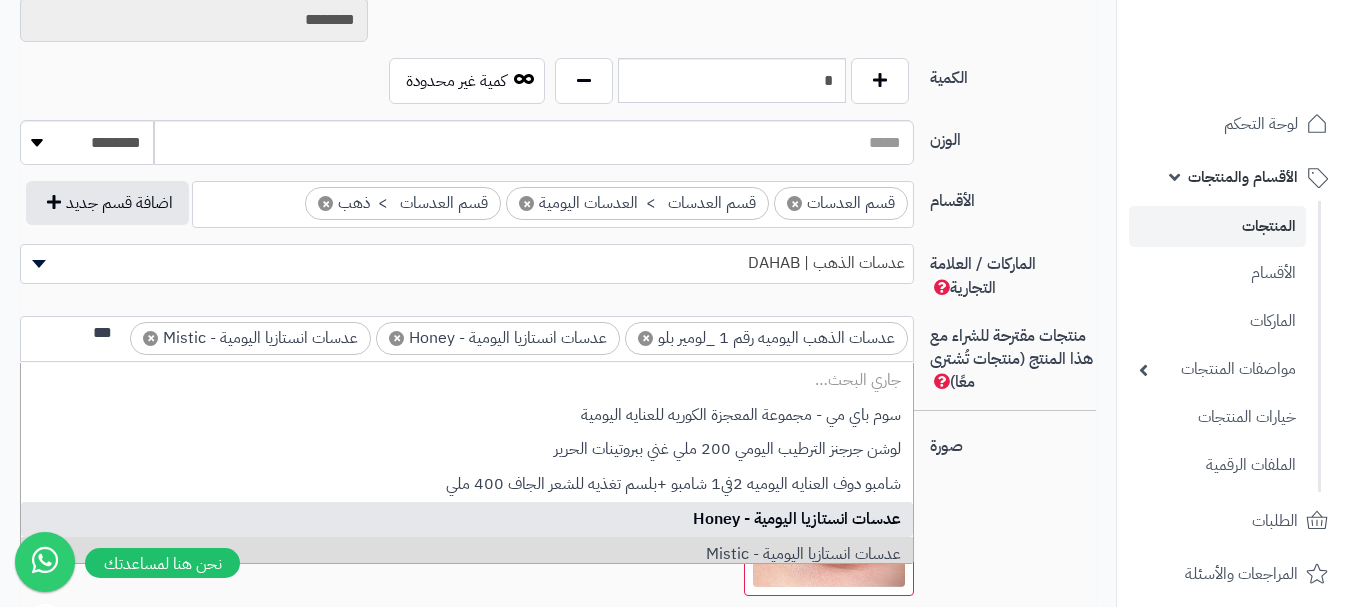 scroll, scrollTop: 0, scrollLeft: 0, axis: both 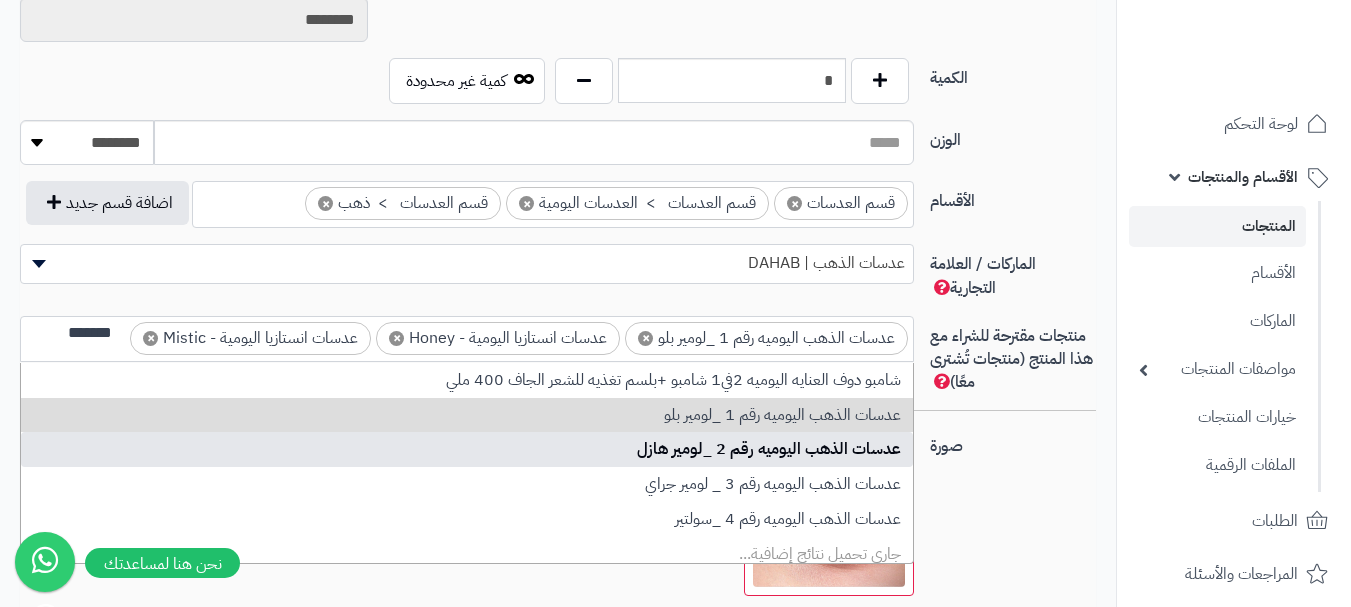 type on "*******" 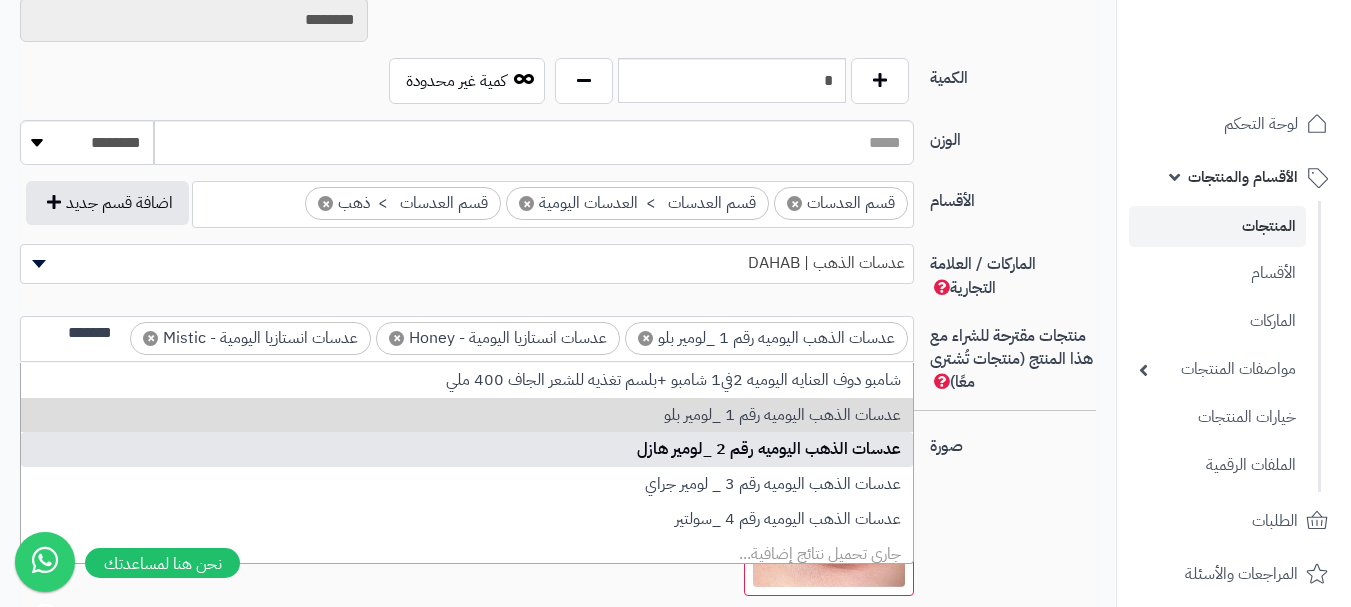 type 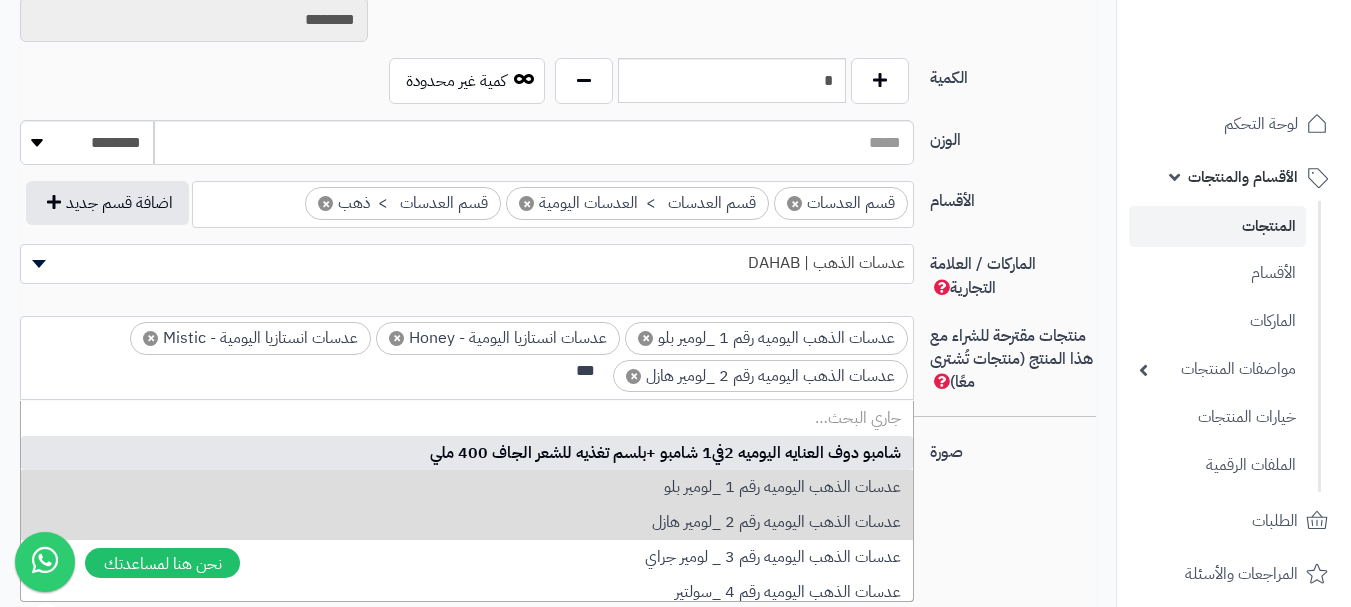 scroll, scrollTop: 0, scrollLeft: 0, axis: both 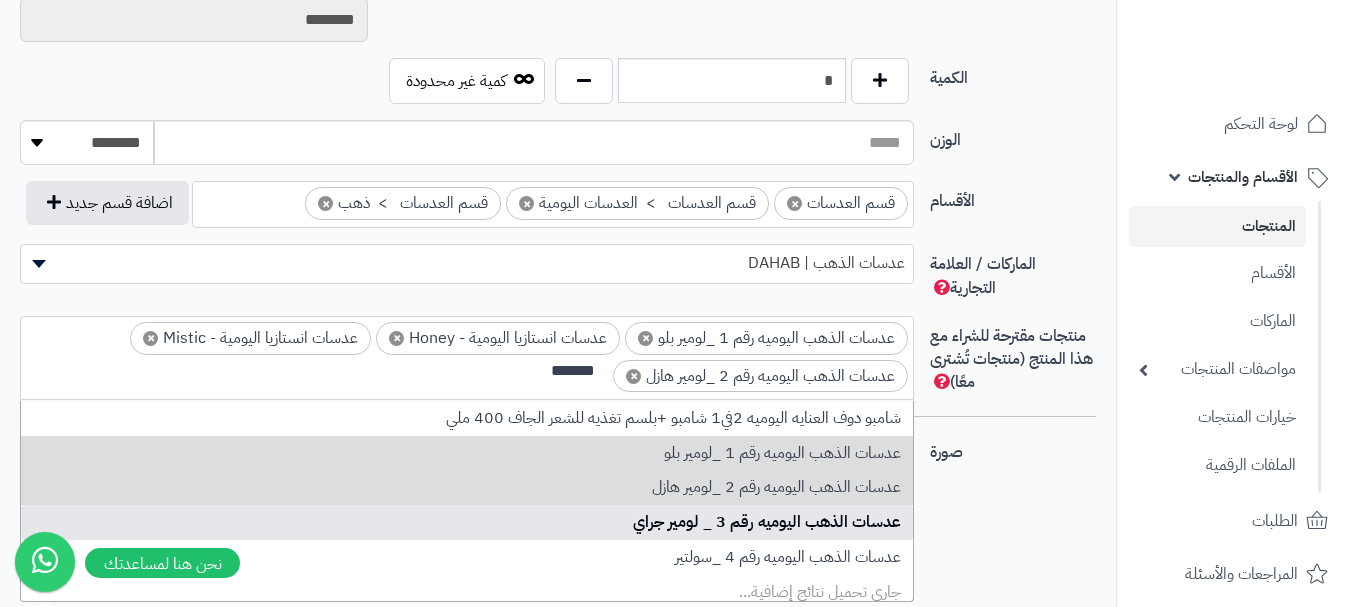 type on "*******" 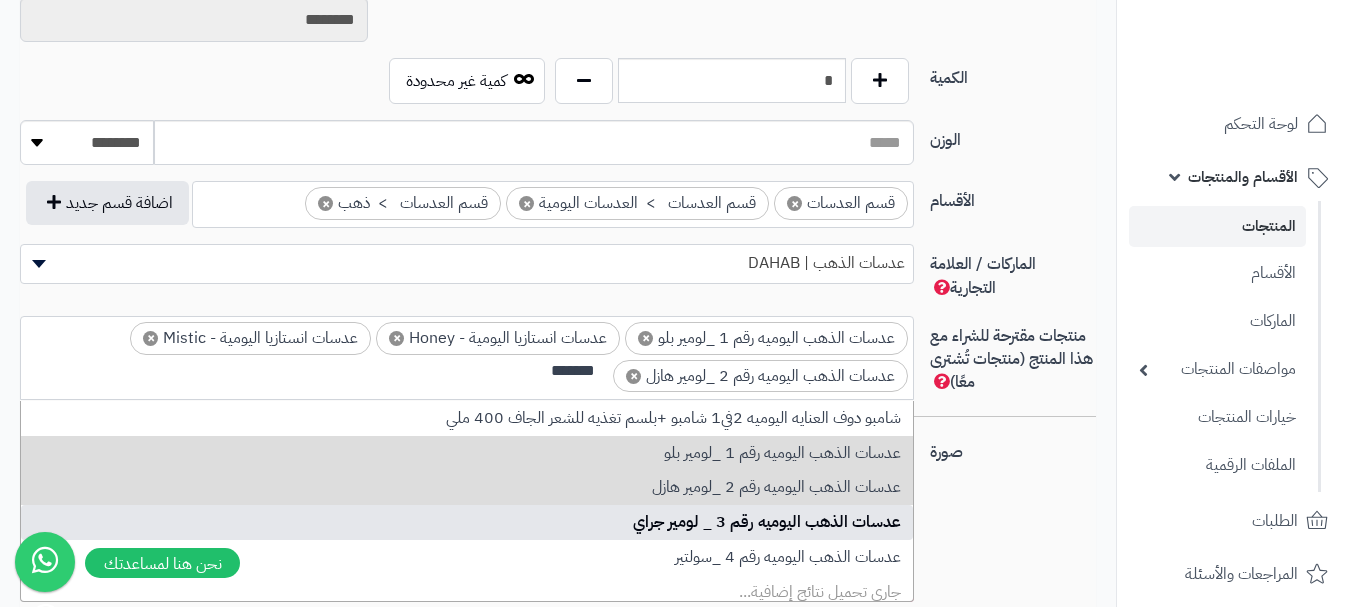 type 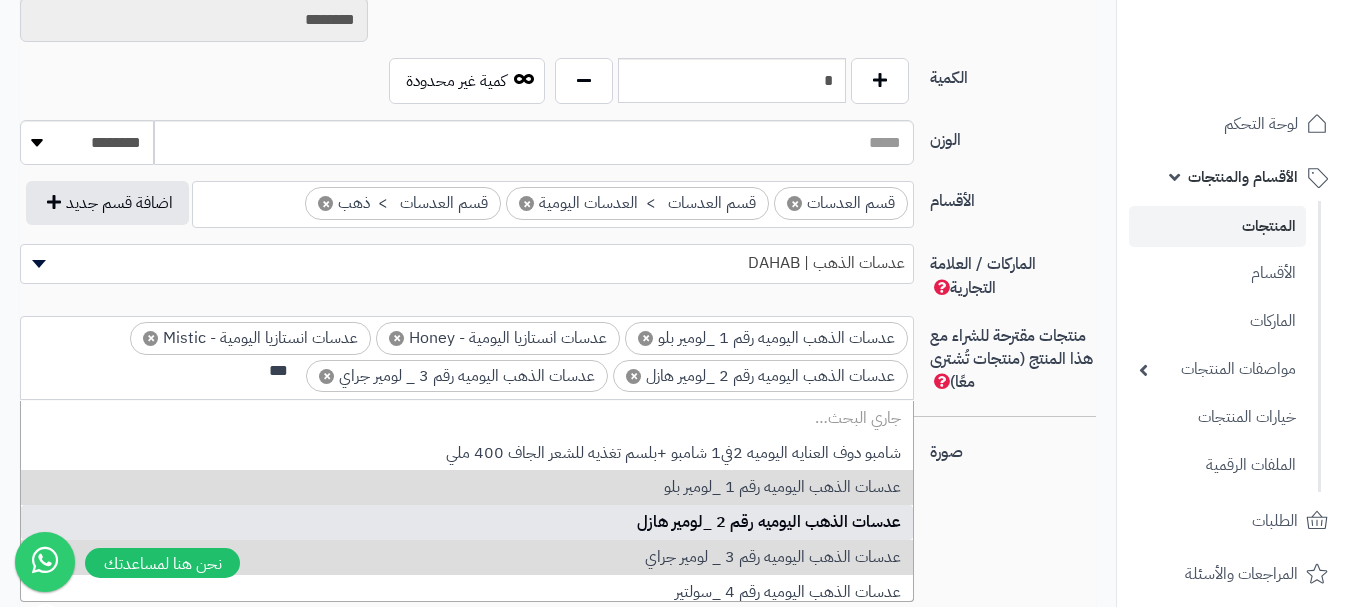 scroll, scrollTop: 0, scrollLeft: 0, axis: both 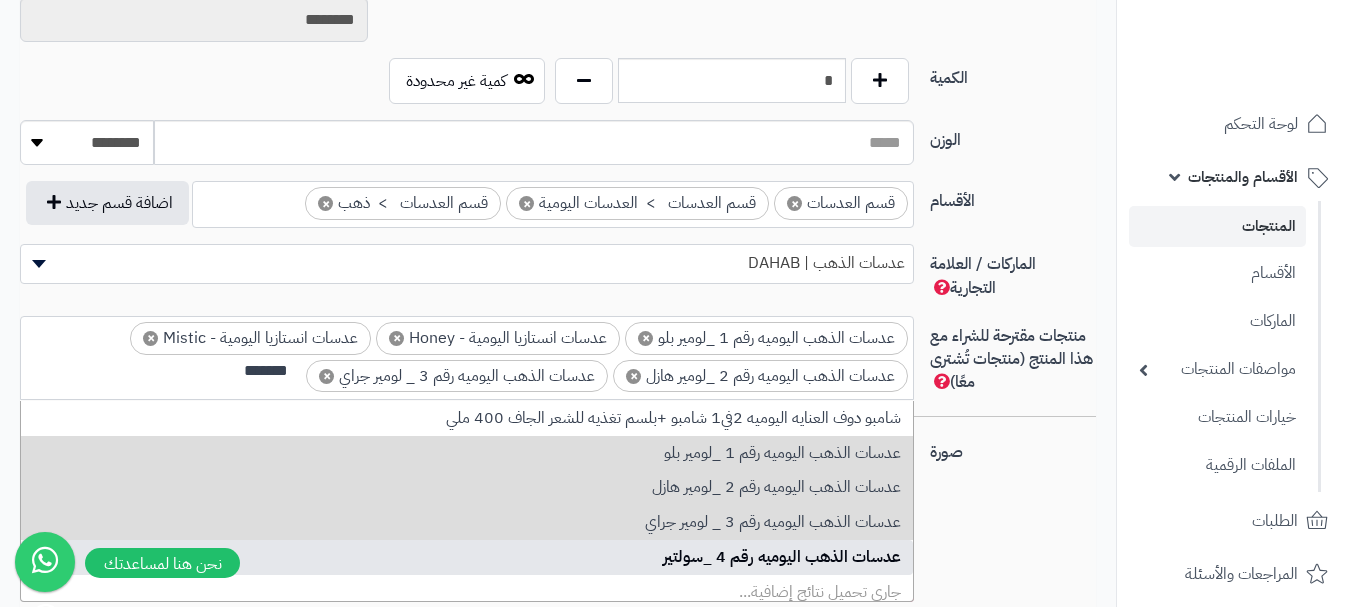 type on "*******" 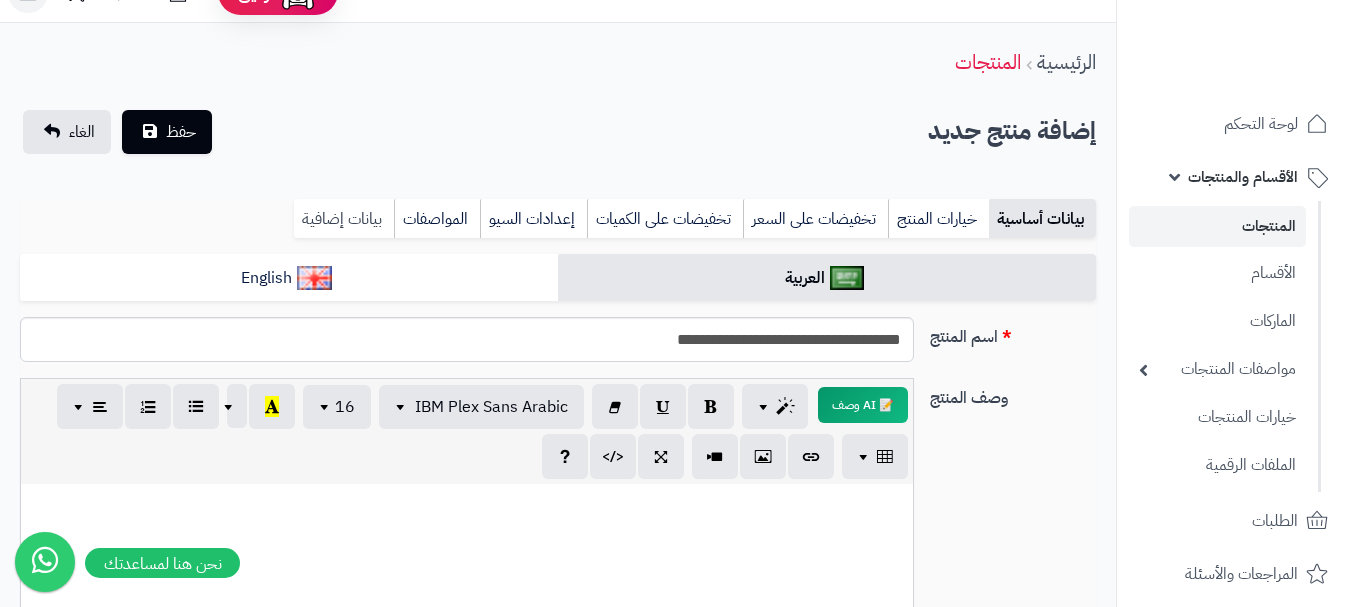 scroll, scrollTop: 0, scrollLeft: 0, axis: both 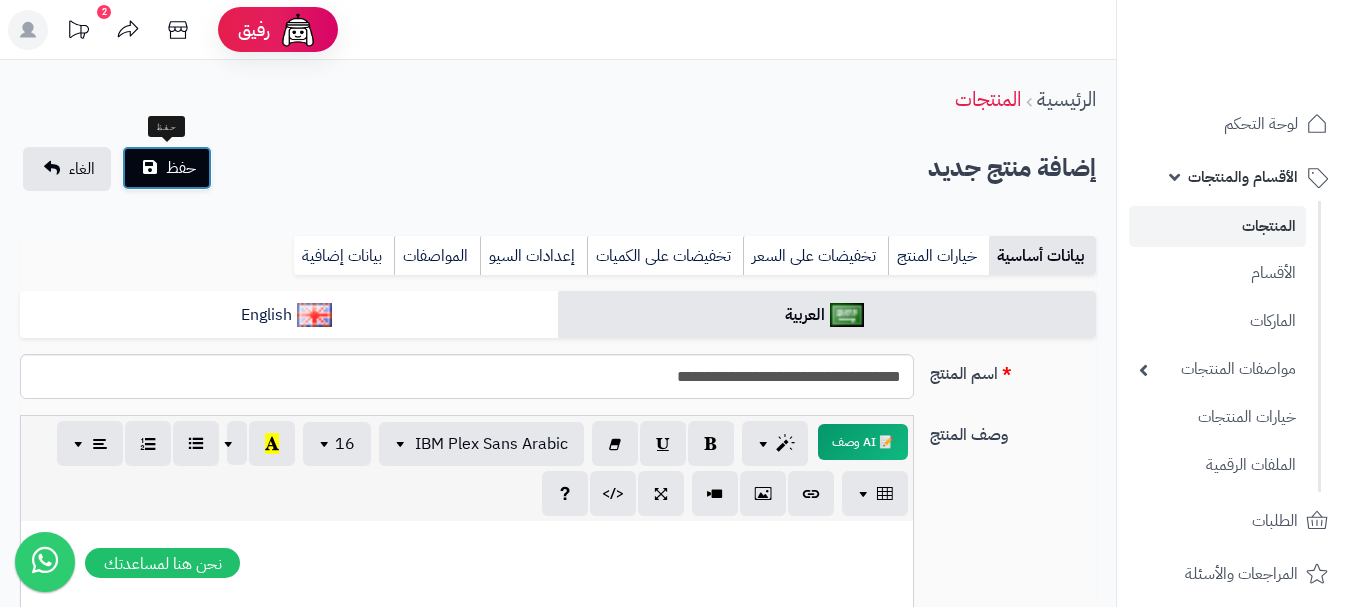 click on "حفظ" 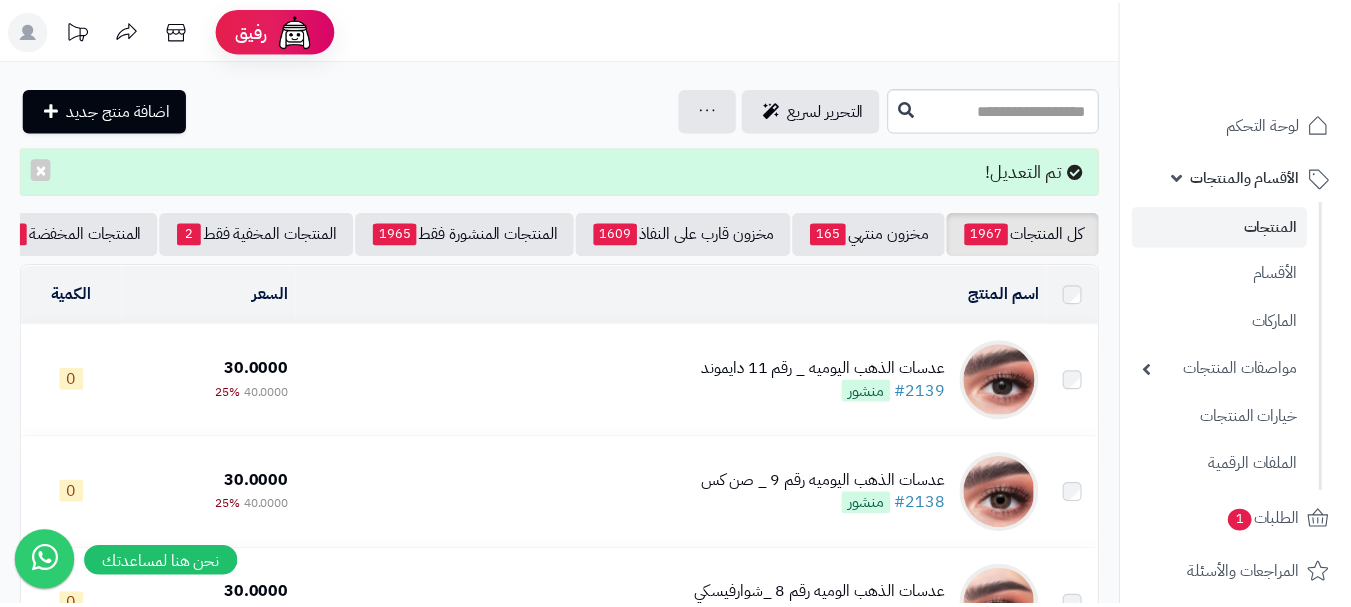 scroll, scrollTop: 0, scrollLeft: 0, axis: both 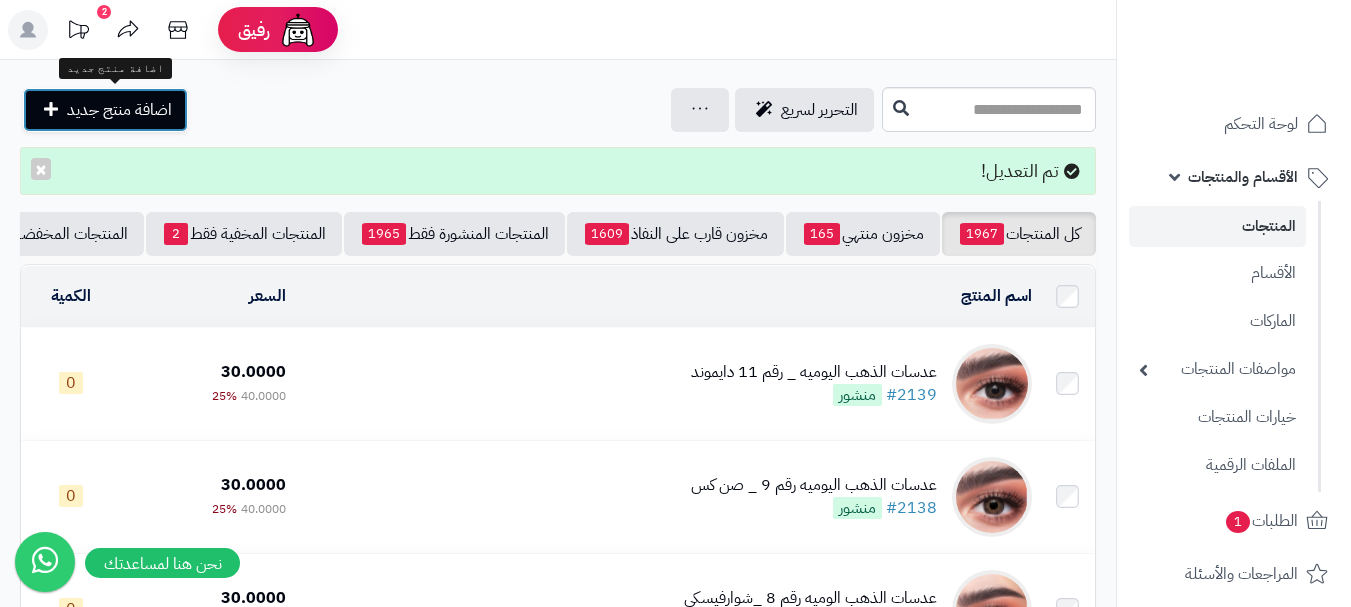 click on "اضافة منتج جديد" at bounding box center [119, 110] 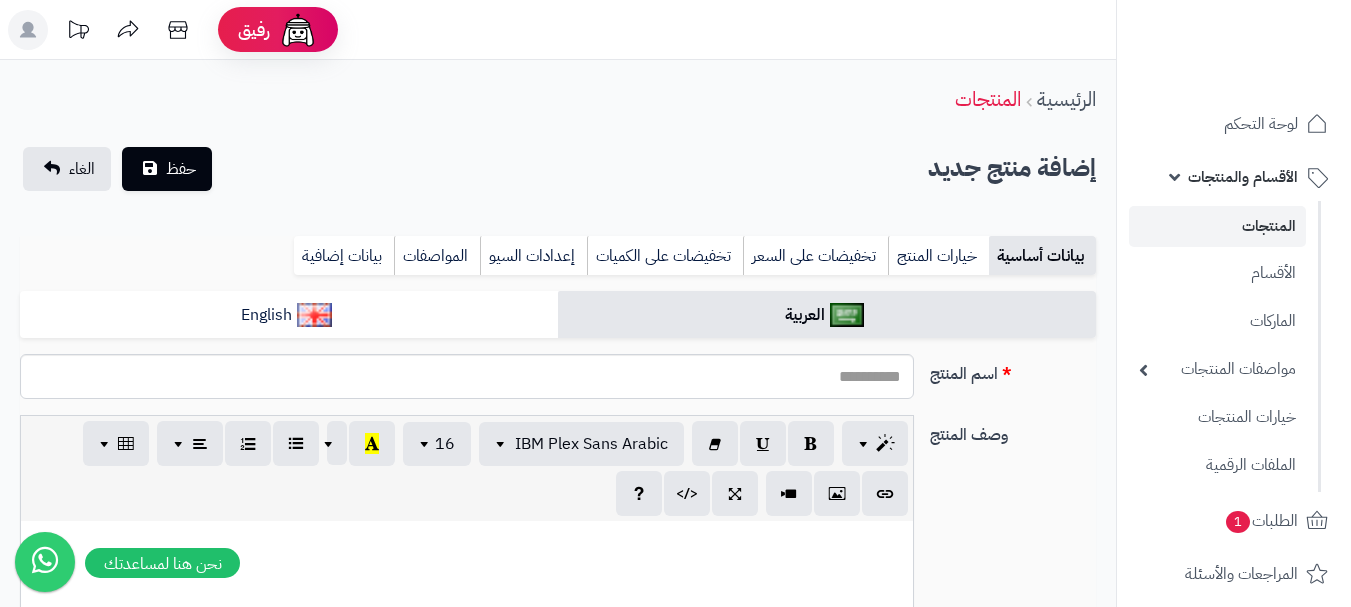 select 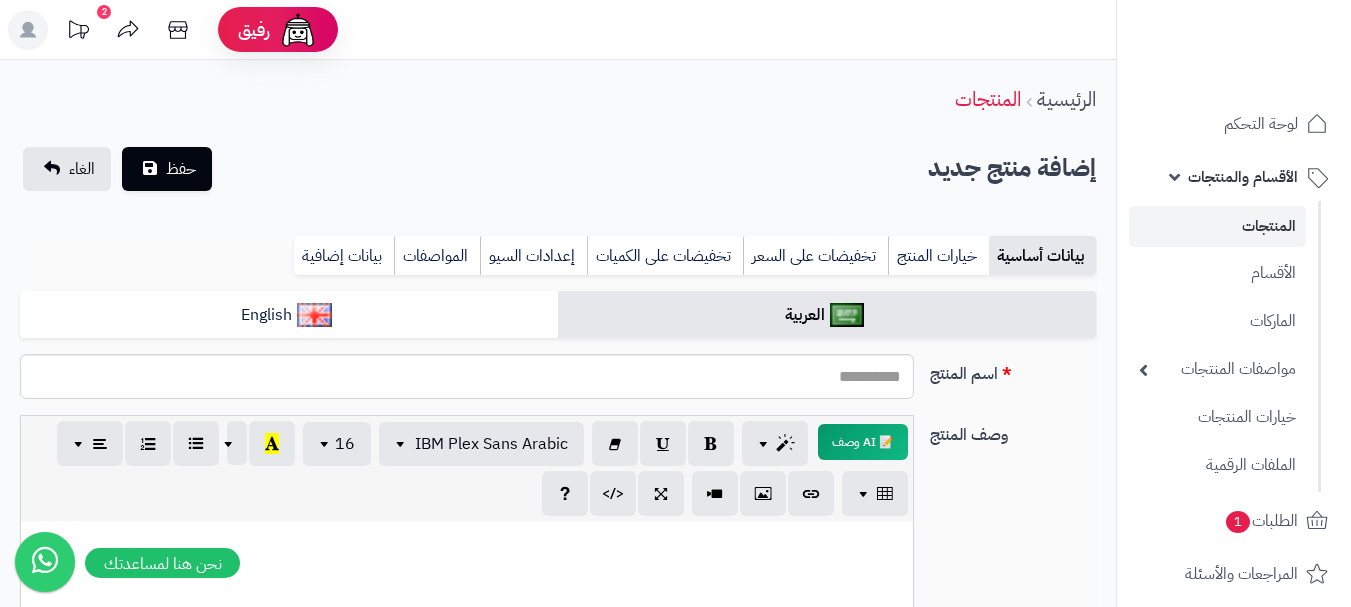 click 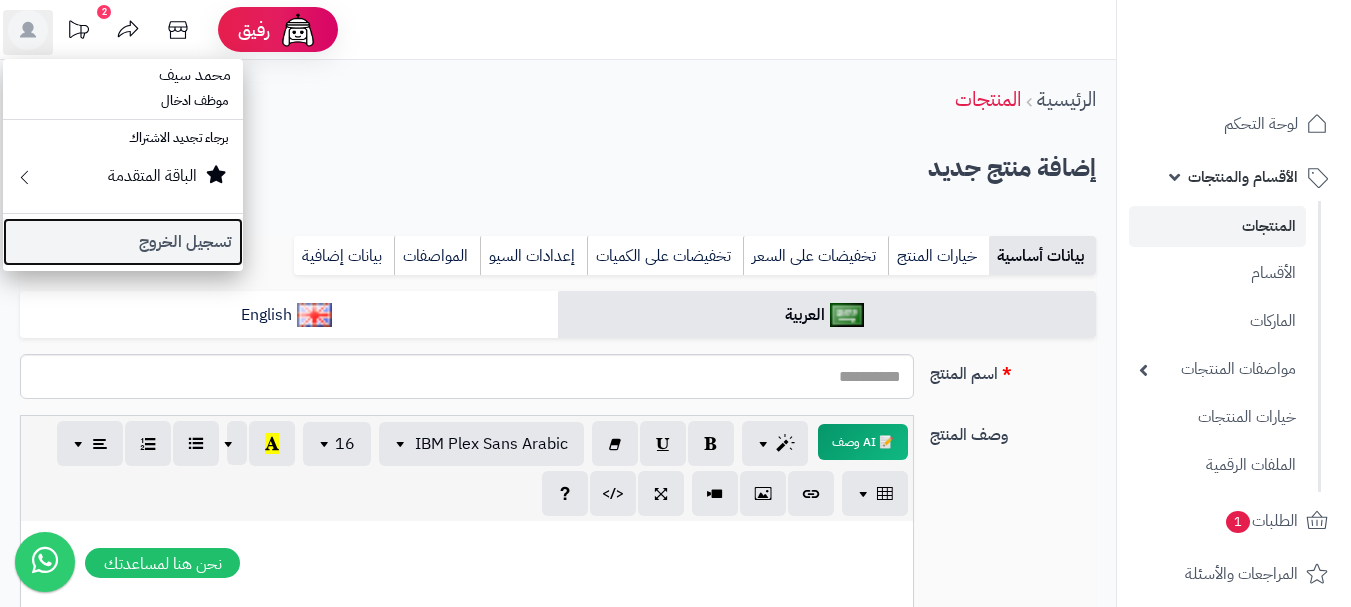 click on "تسجيل الخروج" at bounding box center [123, 242] 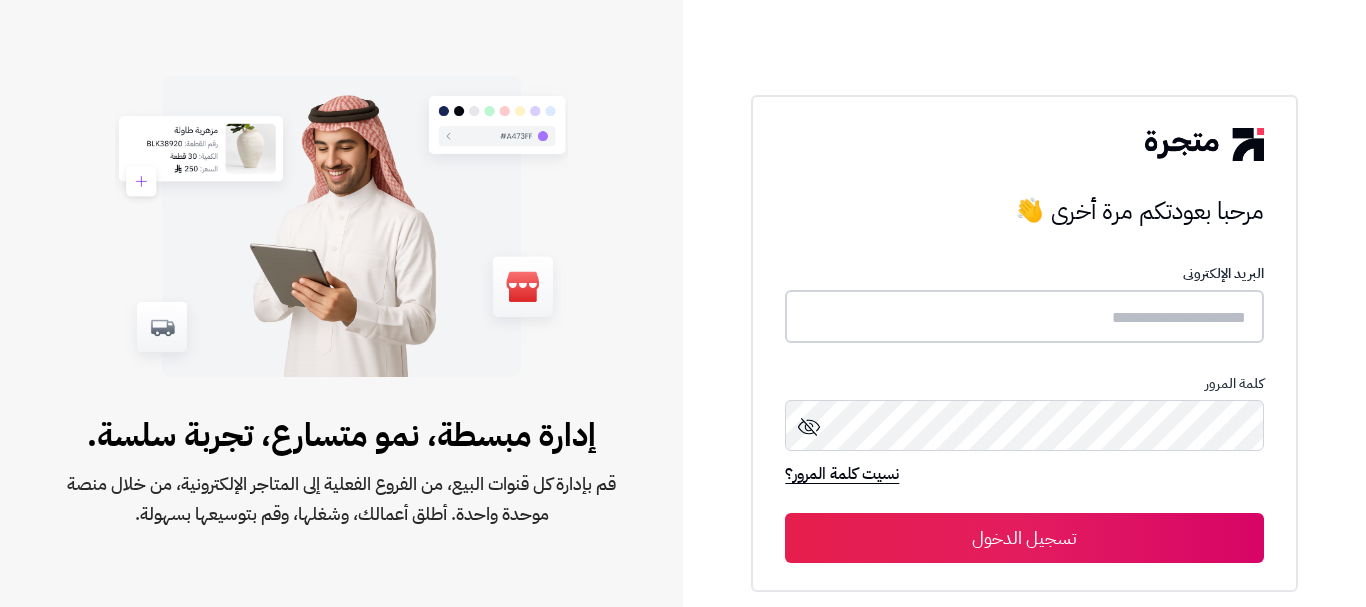 scroll, scrollTop: 0, scrollLeft: 0, axis: both 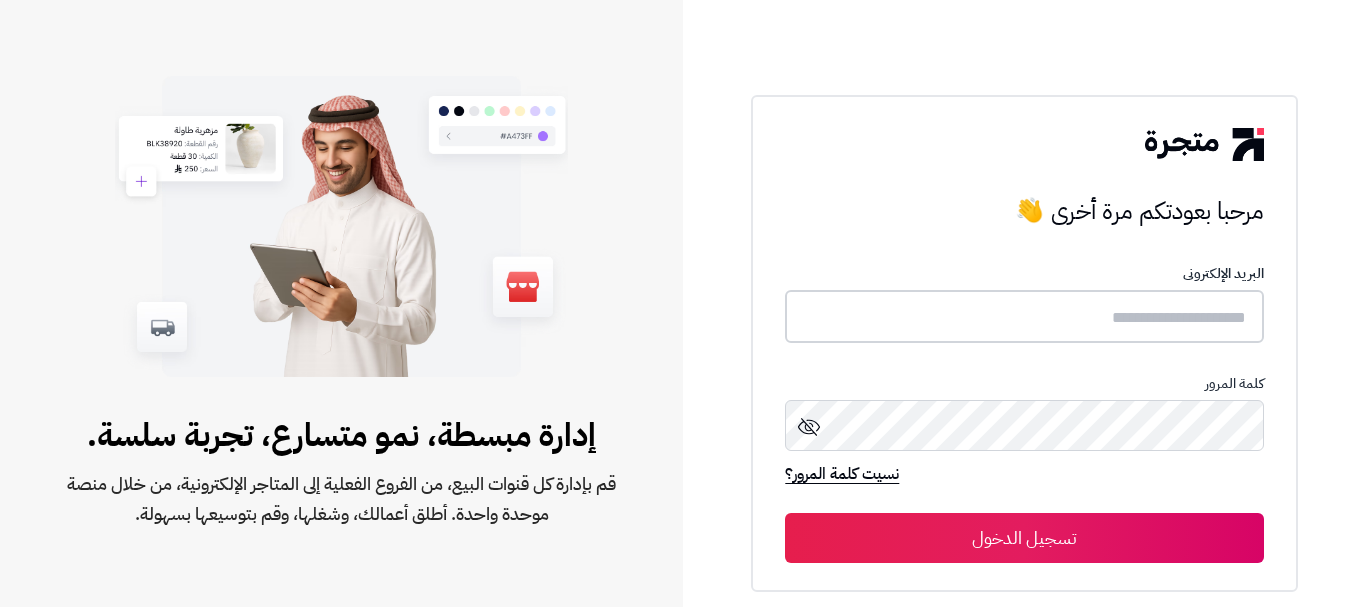 click at bounding box center [1024, 316] 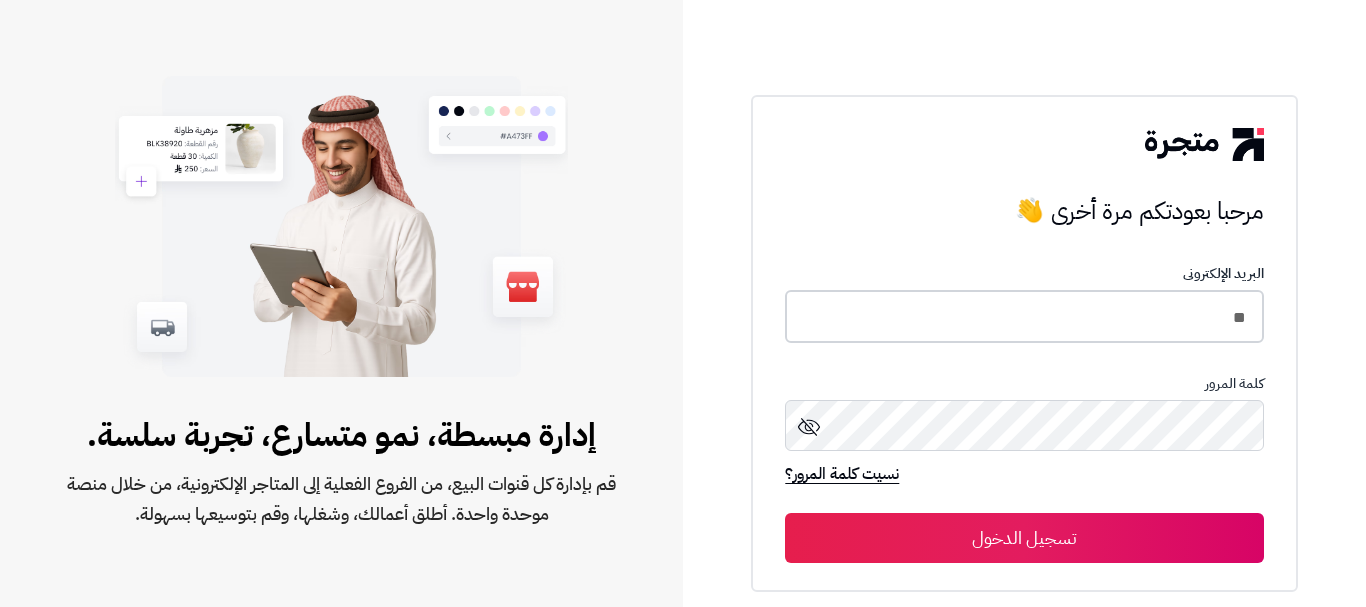 type on "*" 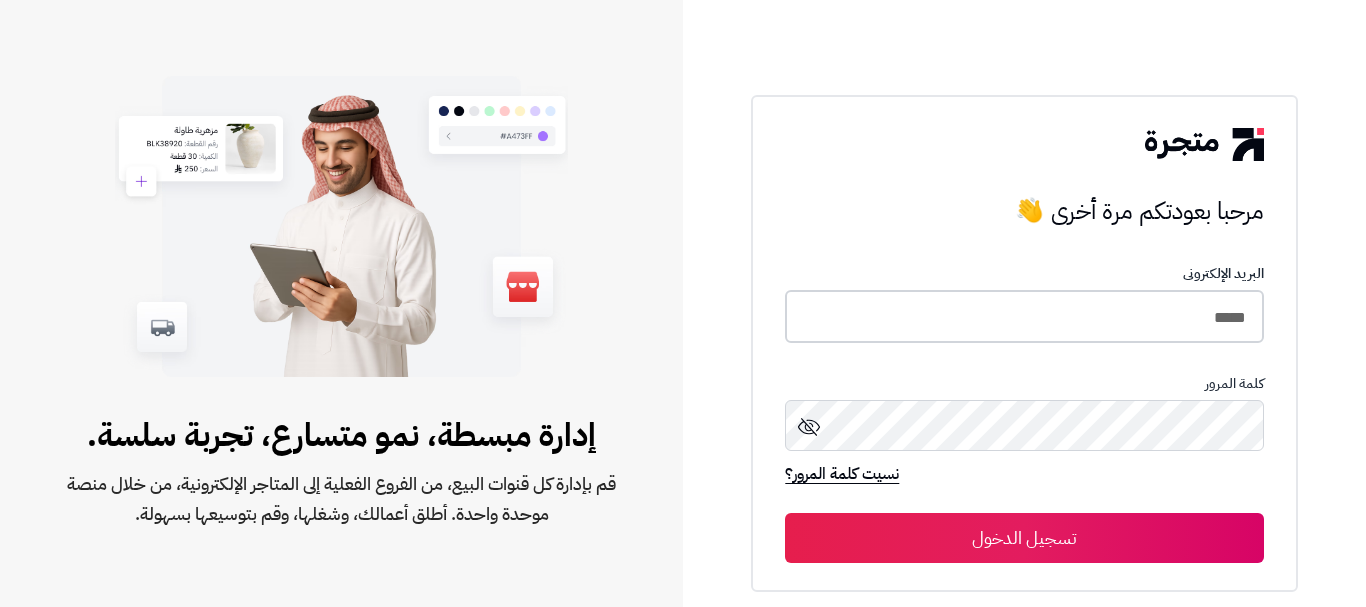 type on "*****" 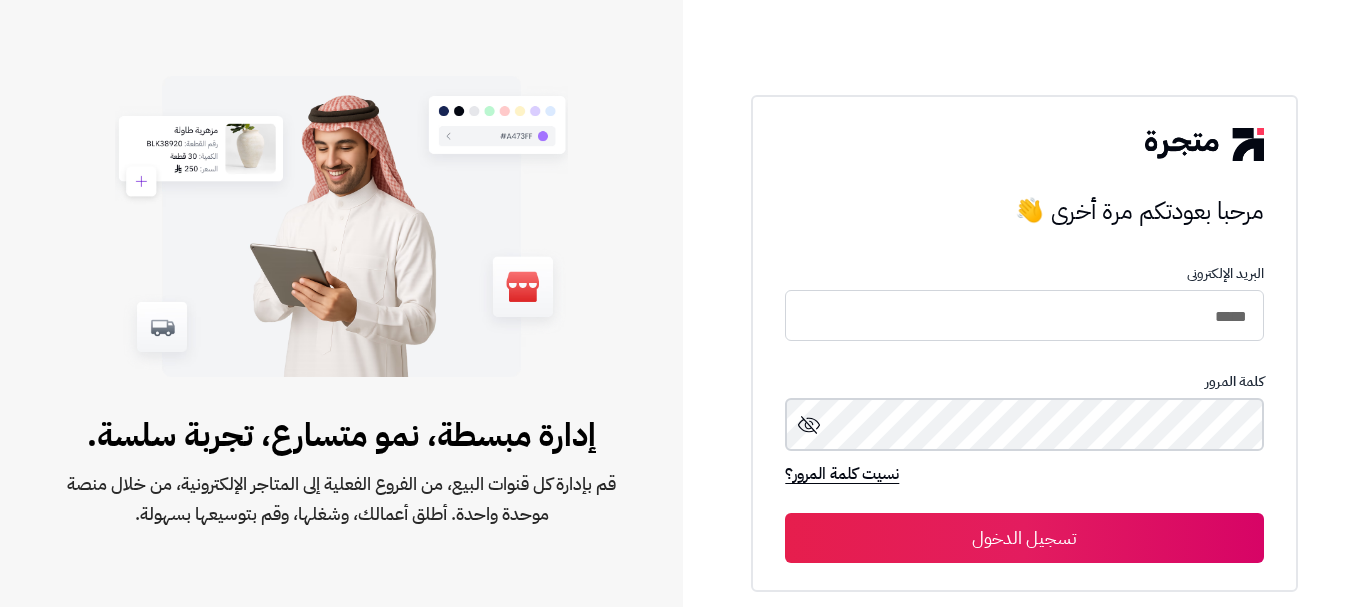 click on "تسجيل الدخول" at bounding box center [1024, 538] 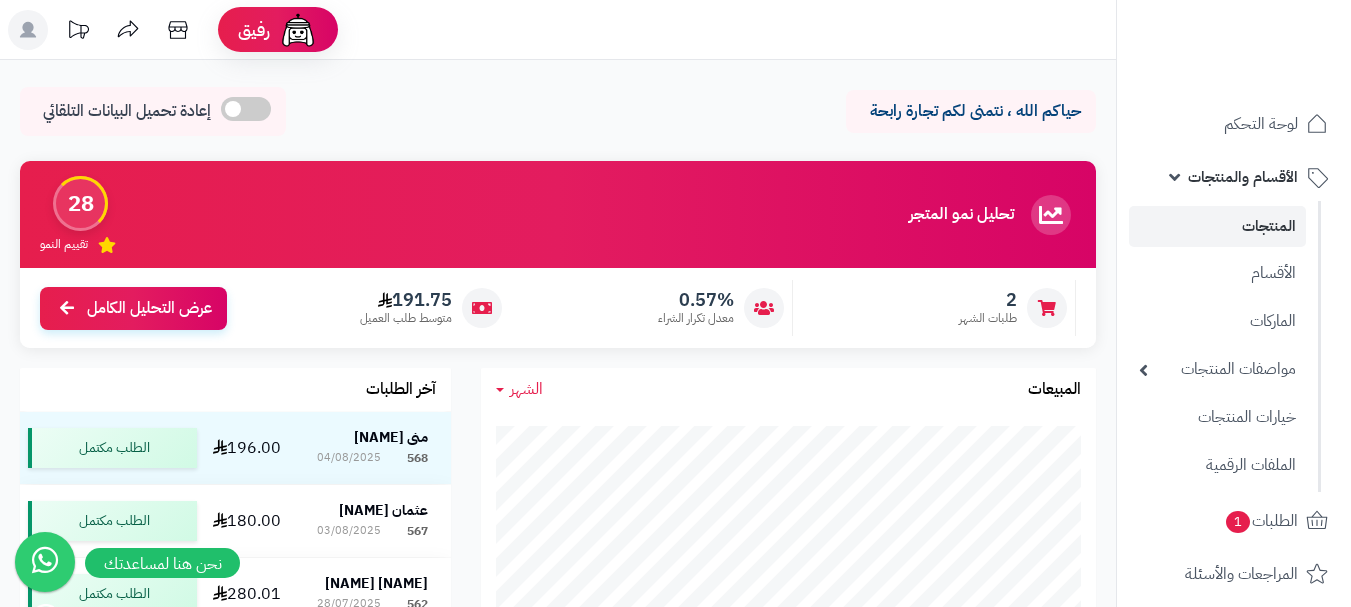 scroll, scrollTop: 200, scrollLeft: 0, axis: vertical 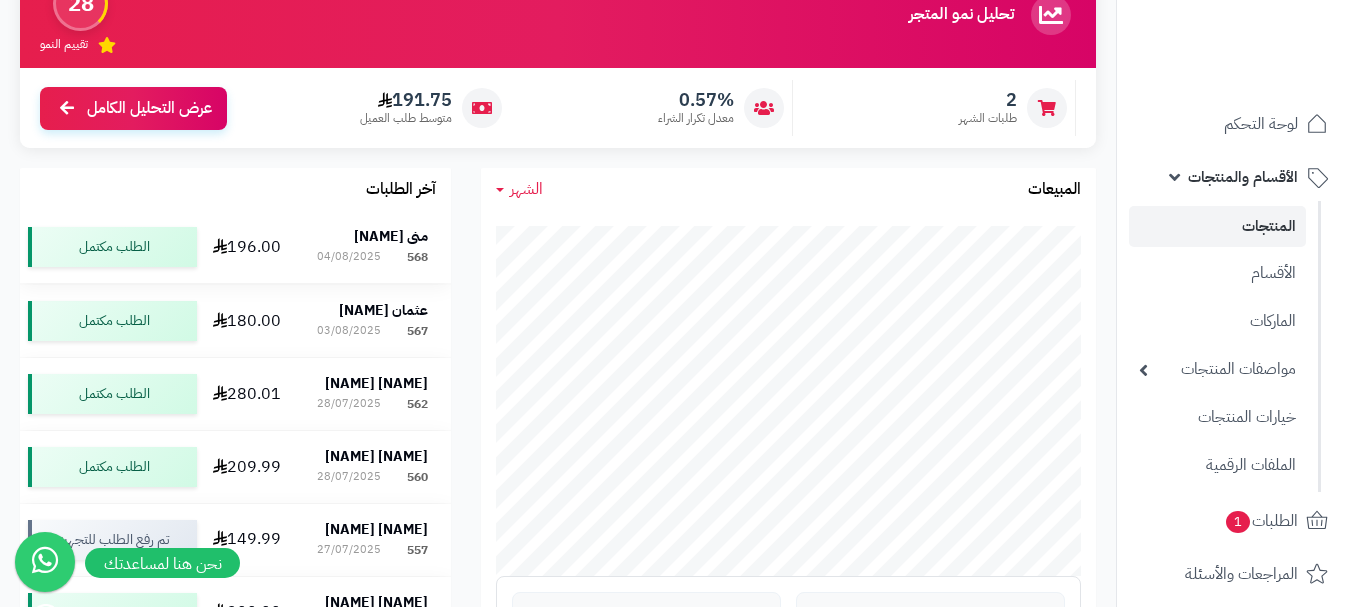 click on "منى  [NAME]" at bounding box center (391, 236) 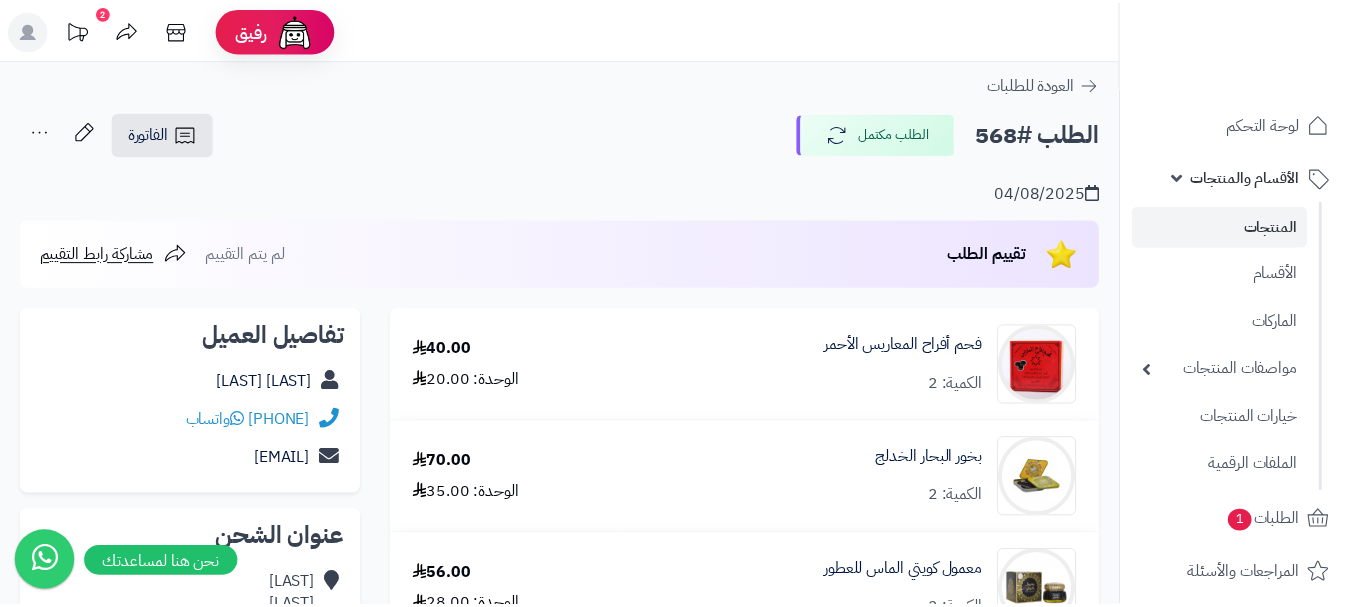 scroll, scrollTop: 0, scrollLeft: 0, axis: both 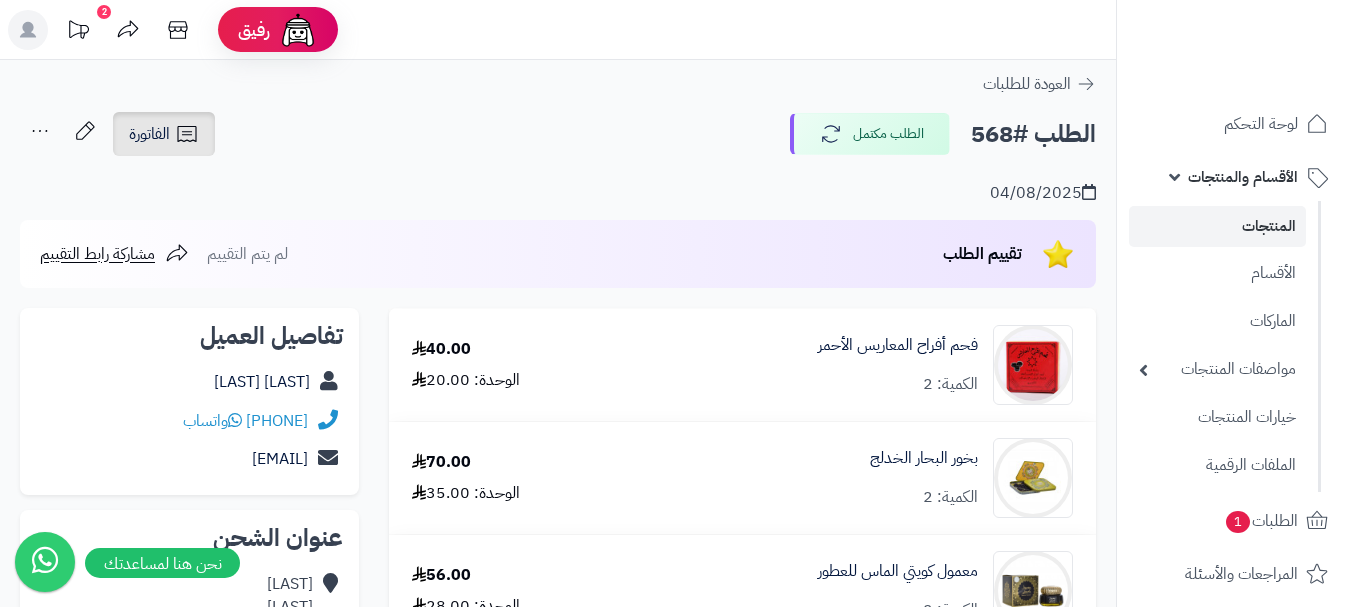 click 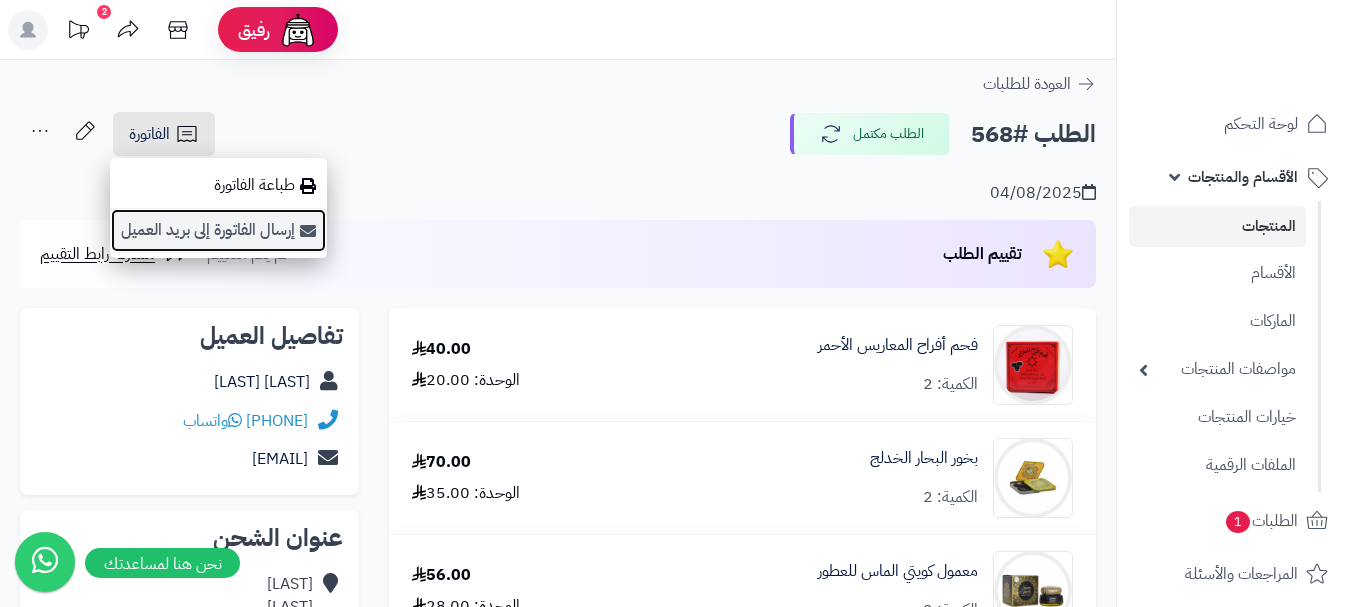 click on "إرسال الفاتورة إلى بريد العميل" at bounding box center (218, 230) 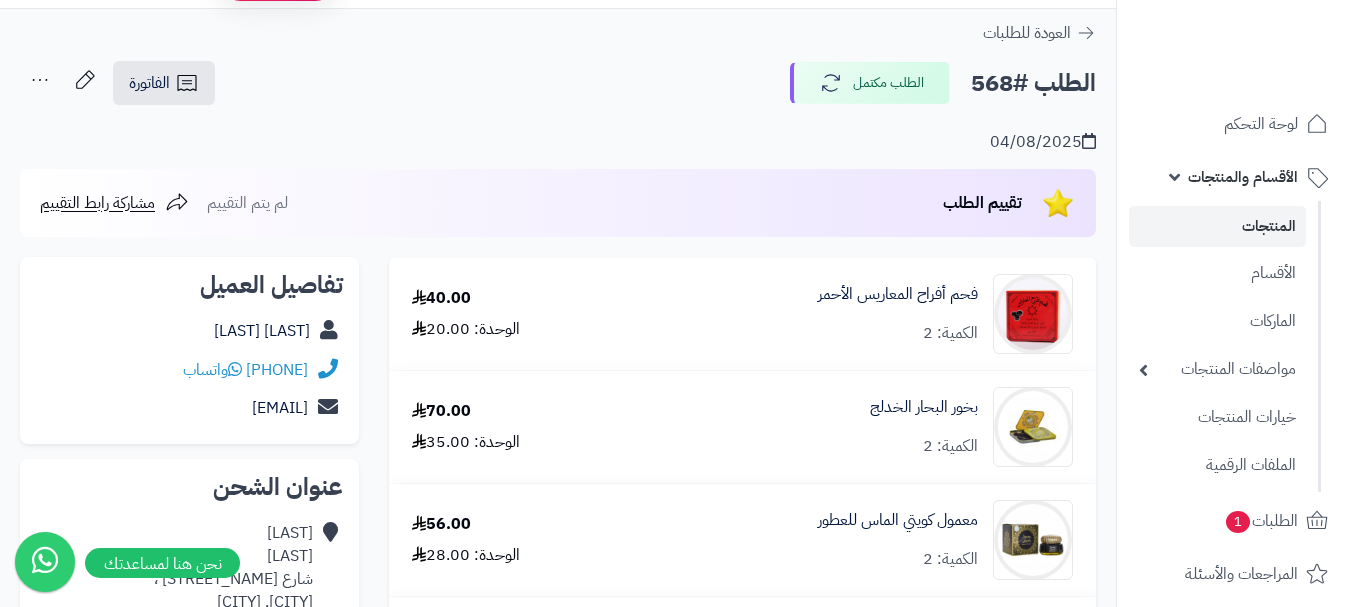 scroll, scrollTop: 0, scrollLeft: 0, axis: both 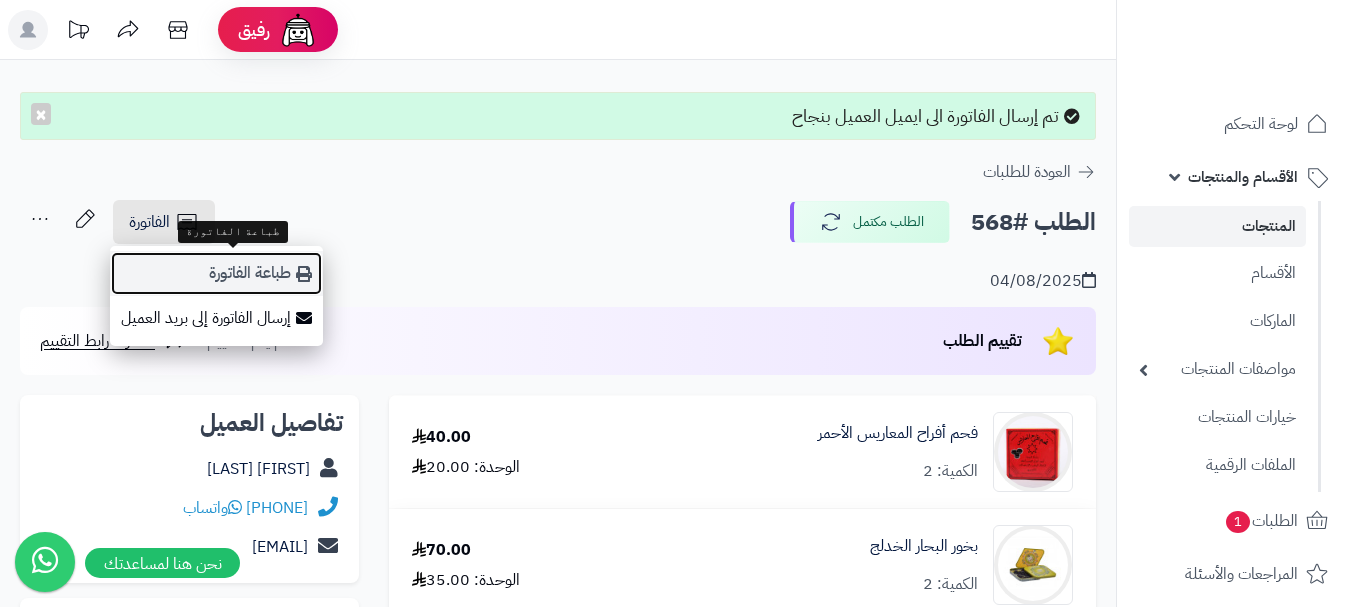 click on "طباعة الفاتورة" at bounding box center [216, 273] 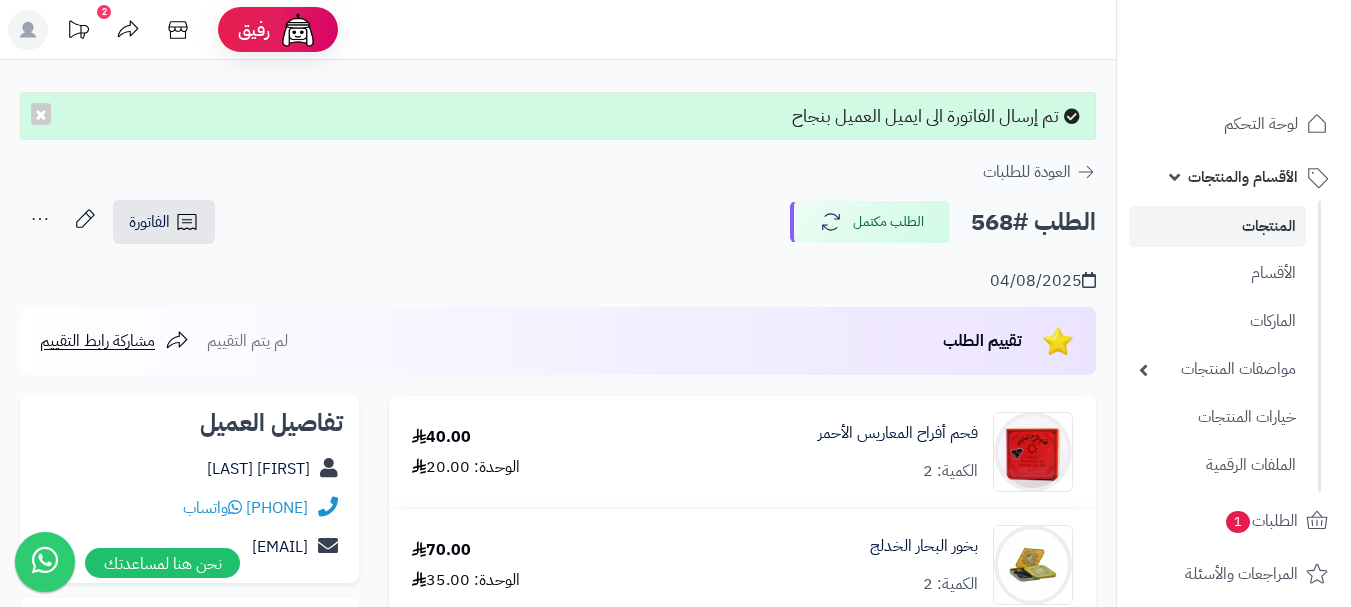 click 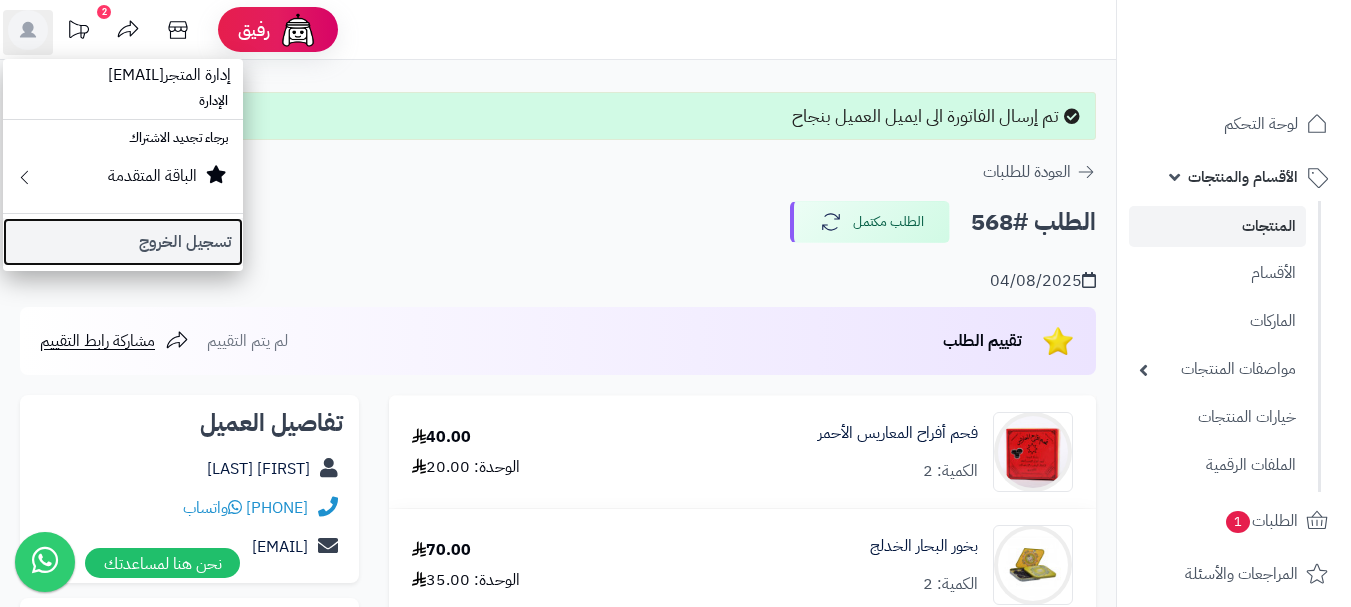click on "تسجيل الخروج" at bounding box center [123, 242] 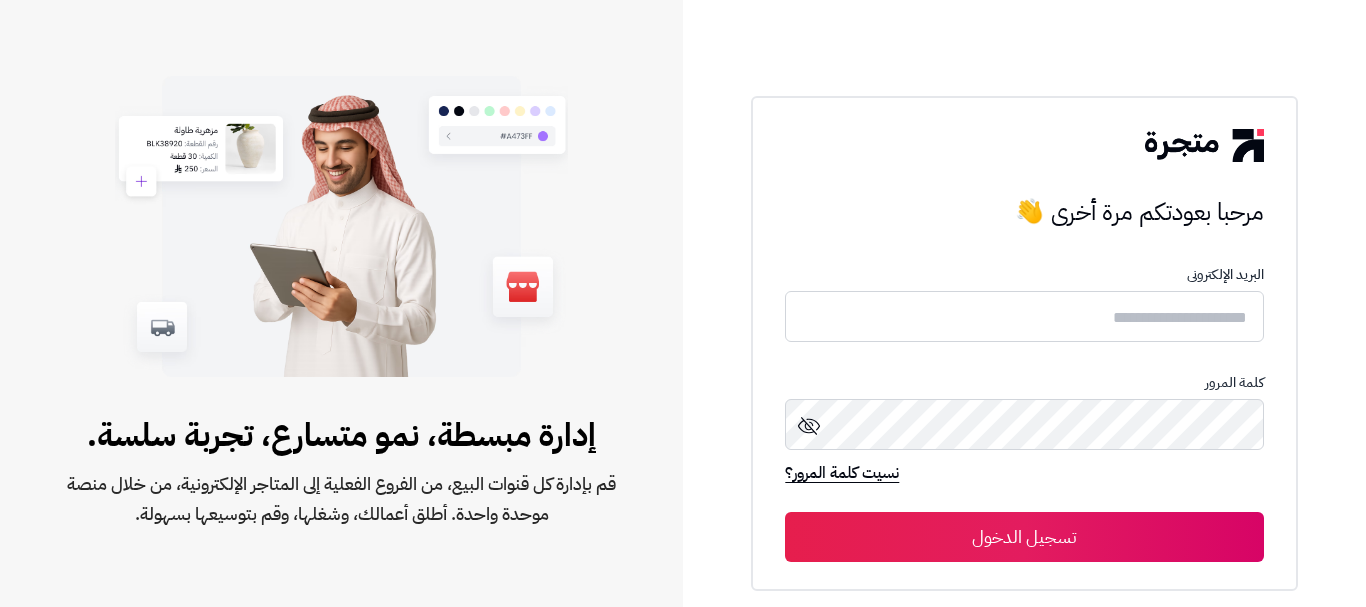 scroll, scrollTop: 0, scrollLeft: 0, axis: both 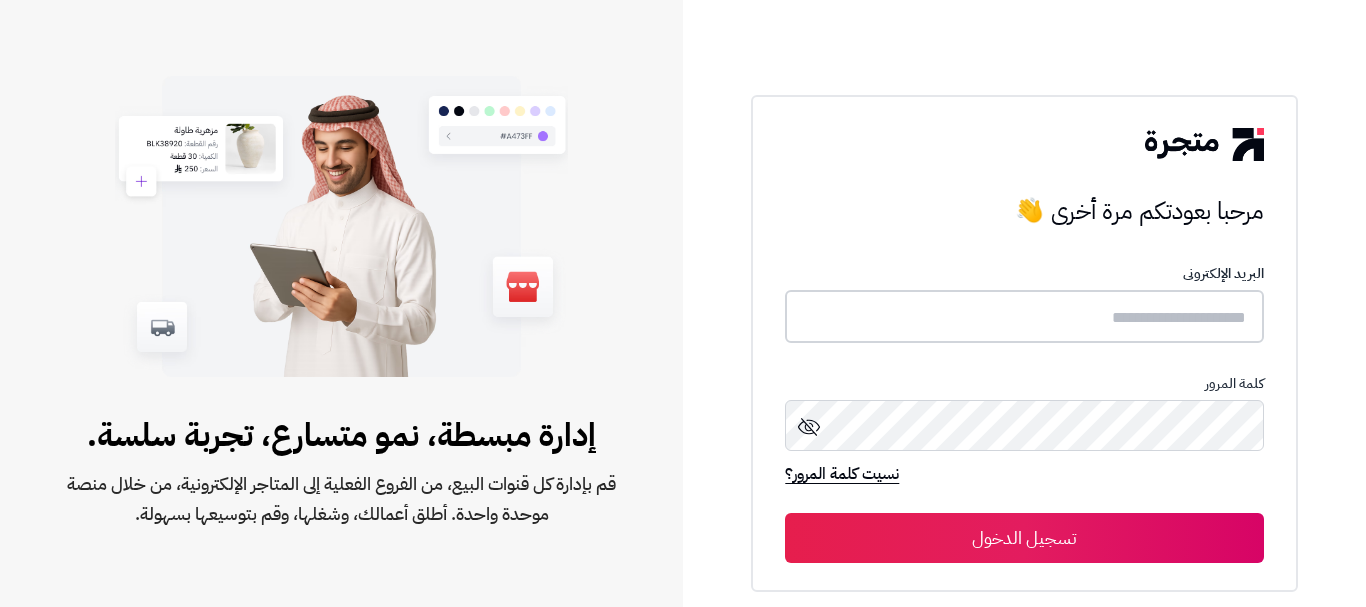 click at bounding box center [1024, 316] 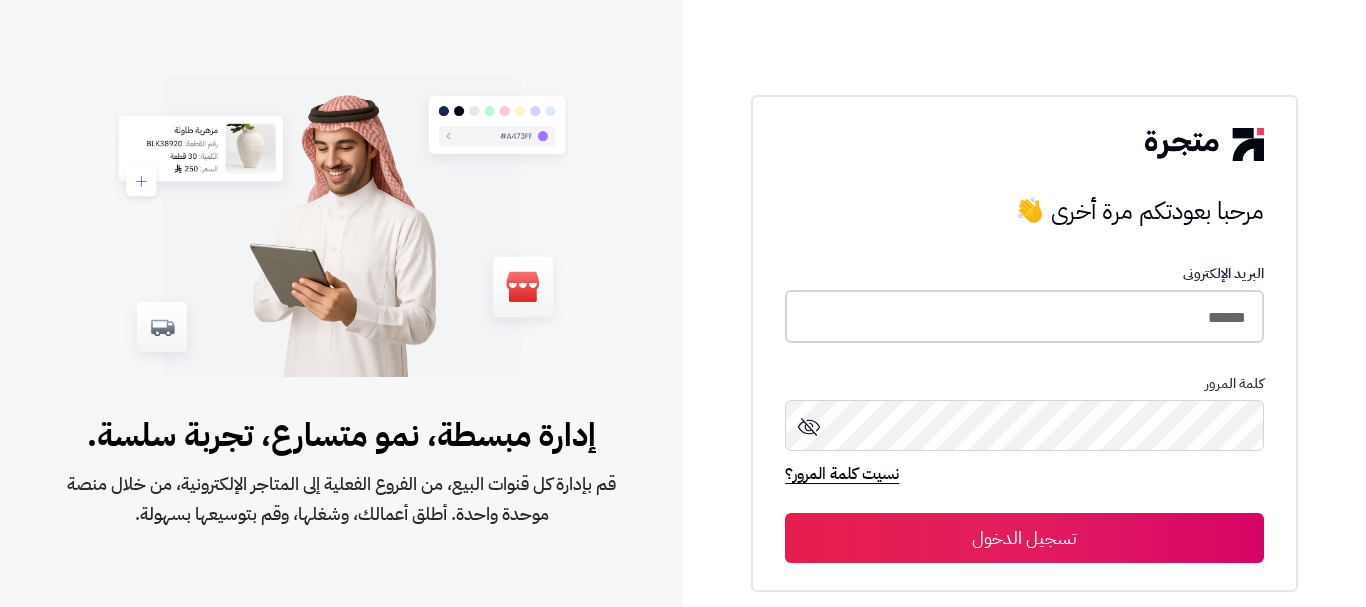 type on "******" 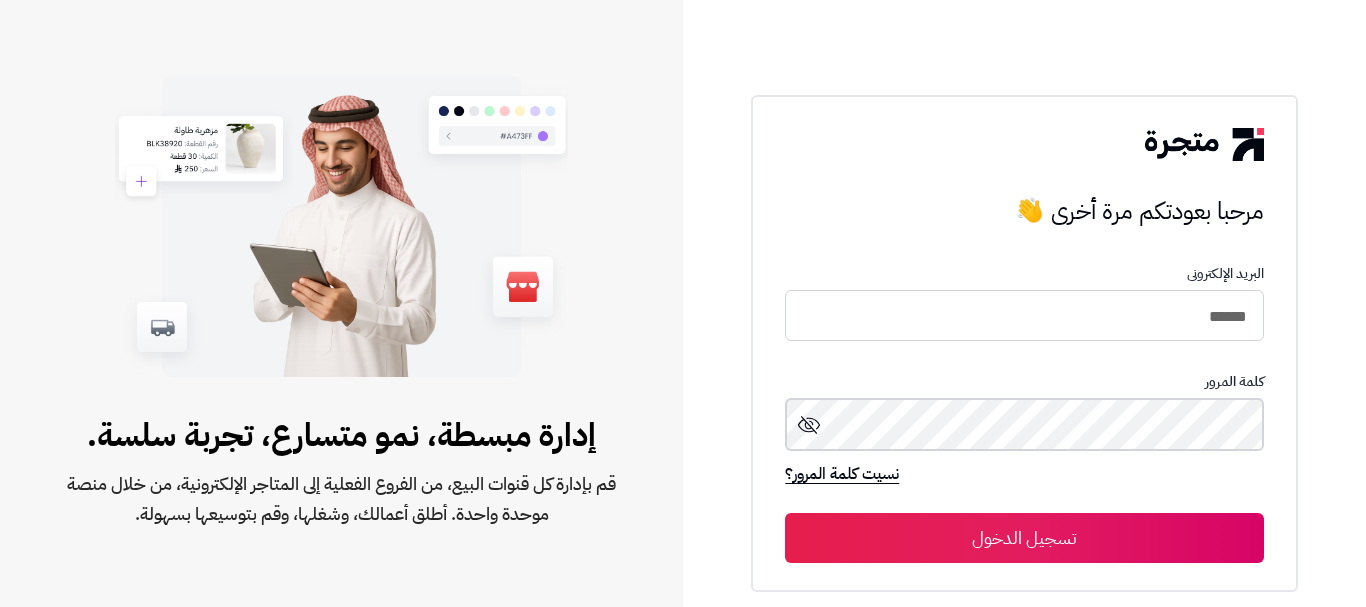 click on "تسجيل الدخول" at bounding box center (1024, 538) 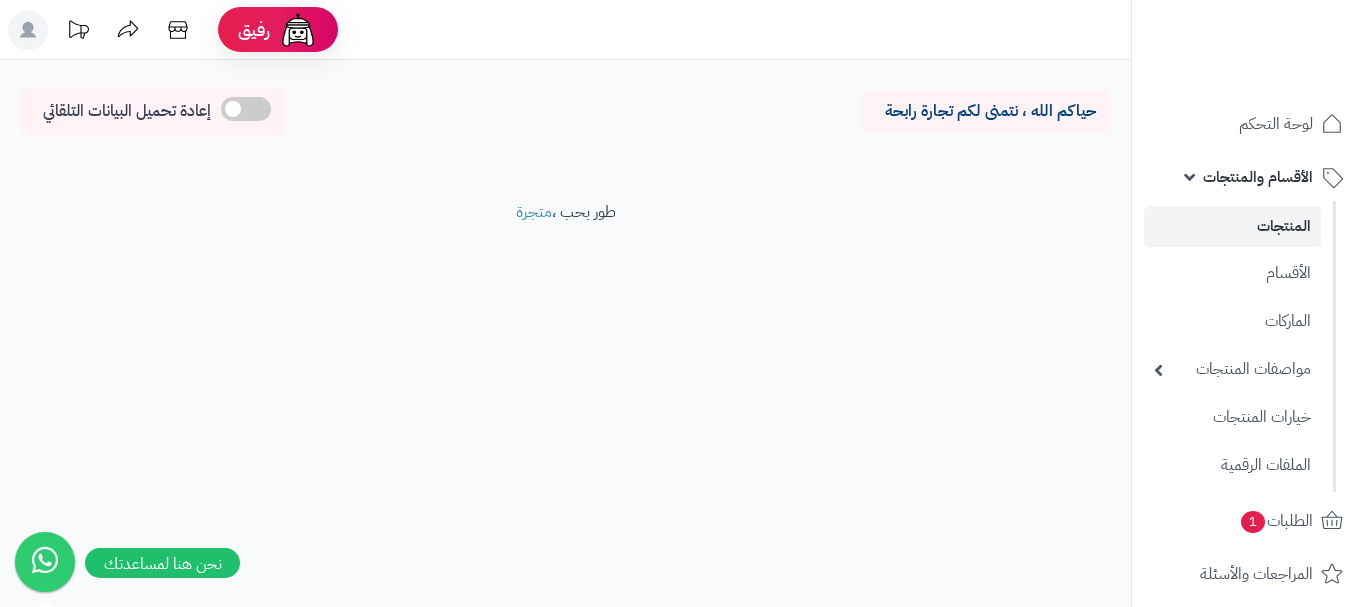 scroll, scrollTop: 0, scrollLeft: 0, axis: both 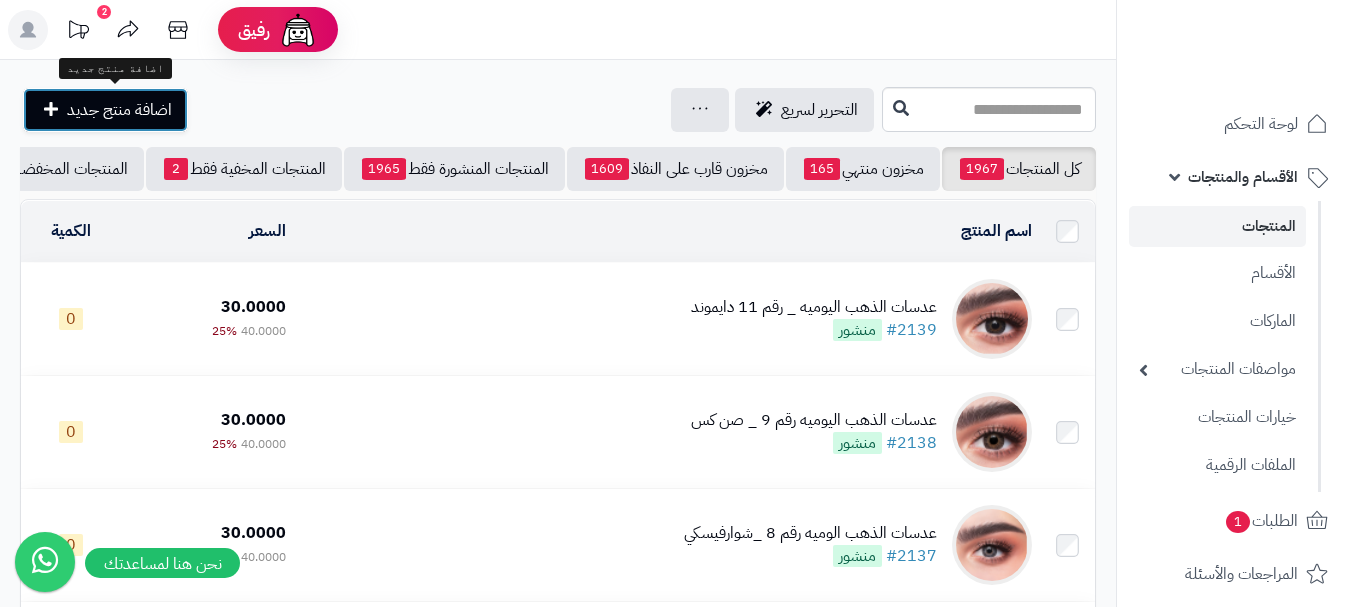 click on "اضافة منتج جديد" at bounding box center (105, 110) 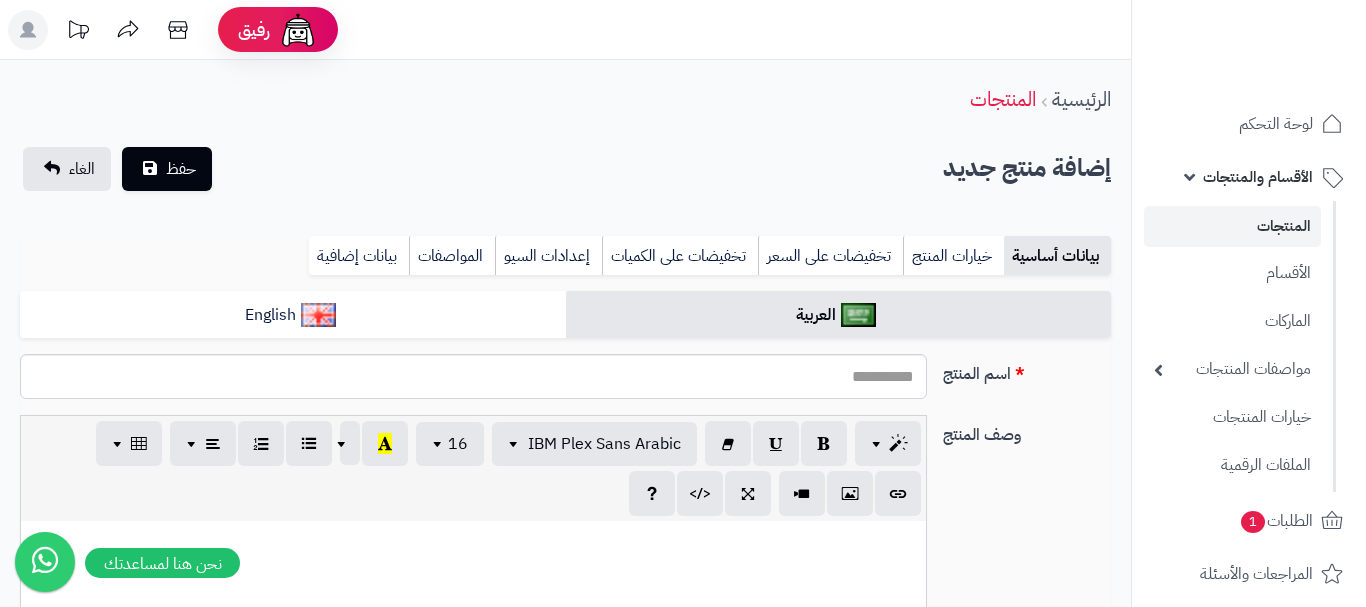 select 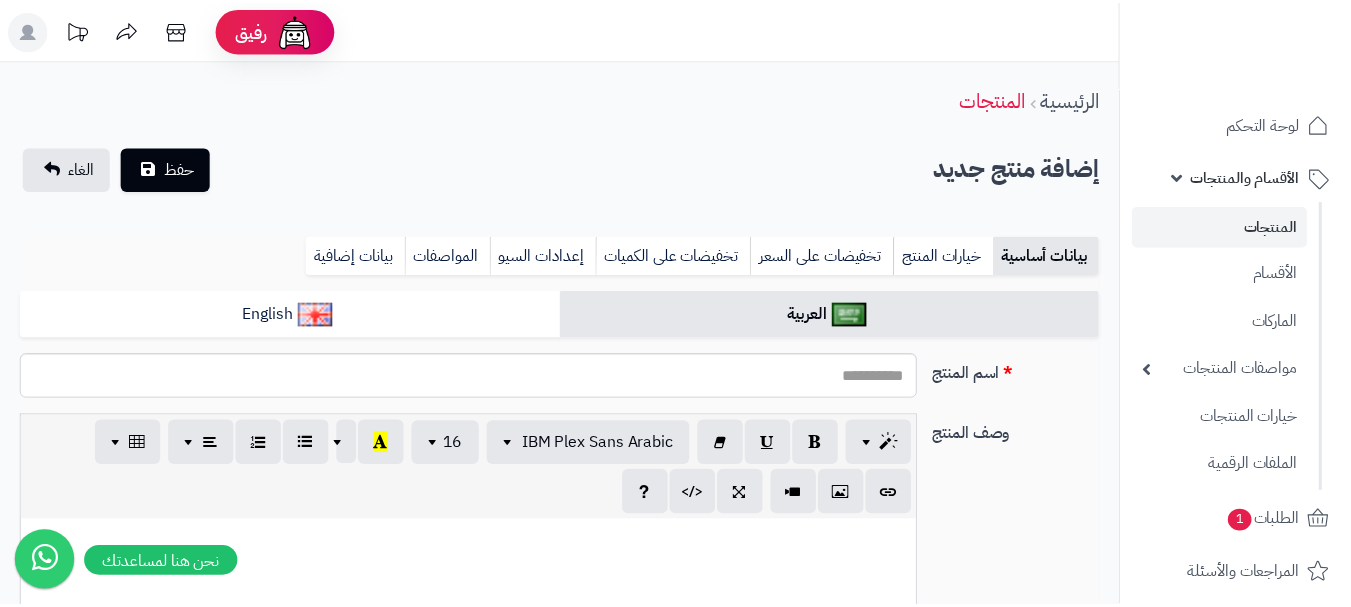 scroll, scrollTop: 0, scrollLeft: 0, axis: both 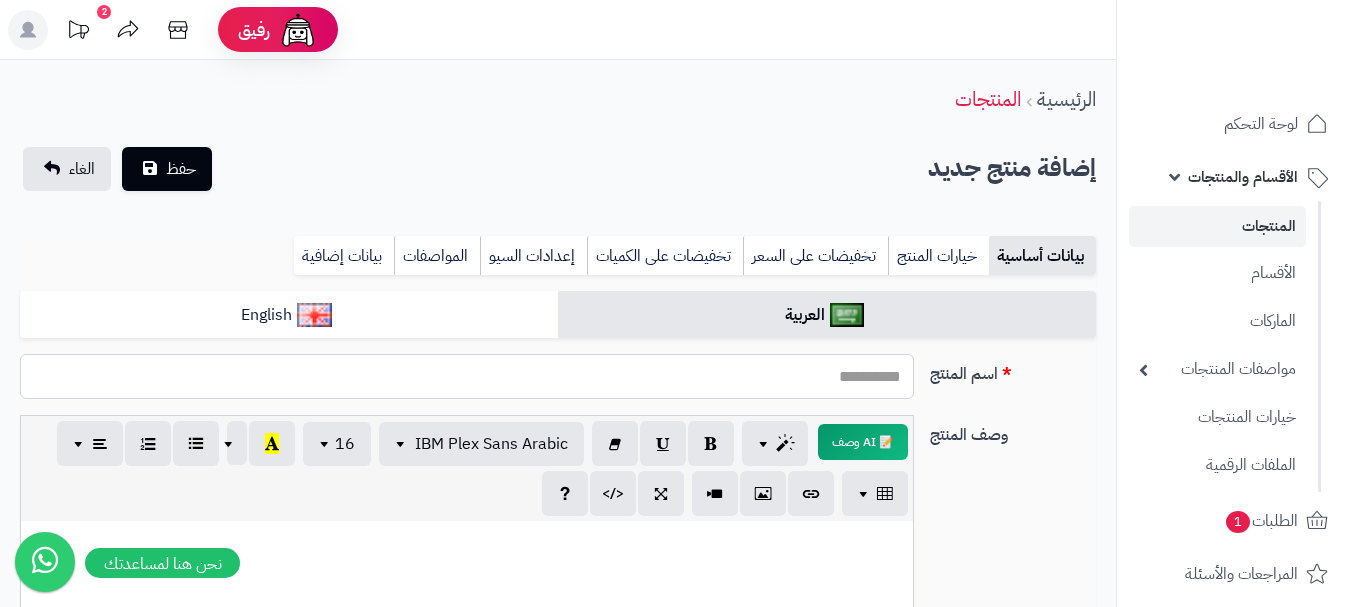 click on "اسم المنتج" at bounding box center [467, 376] 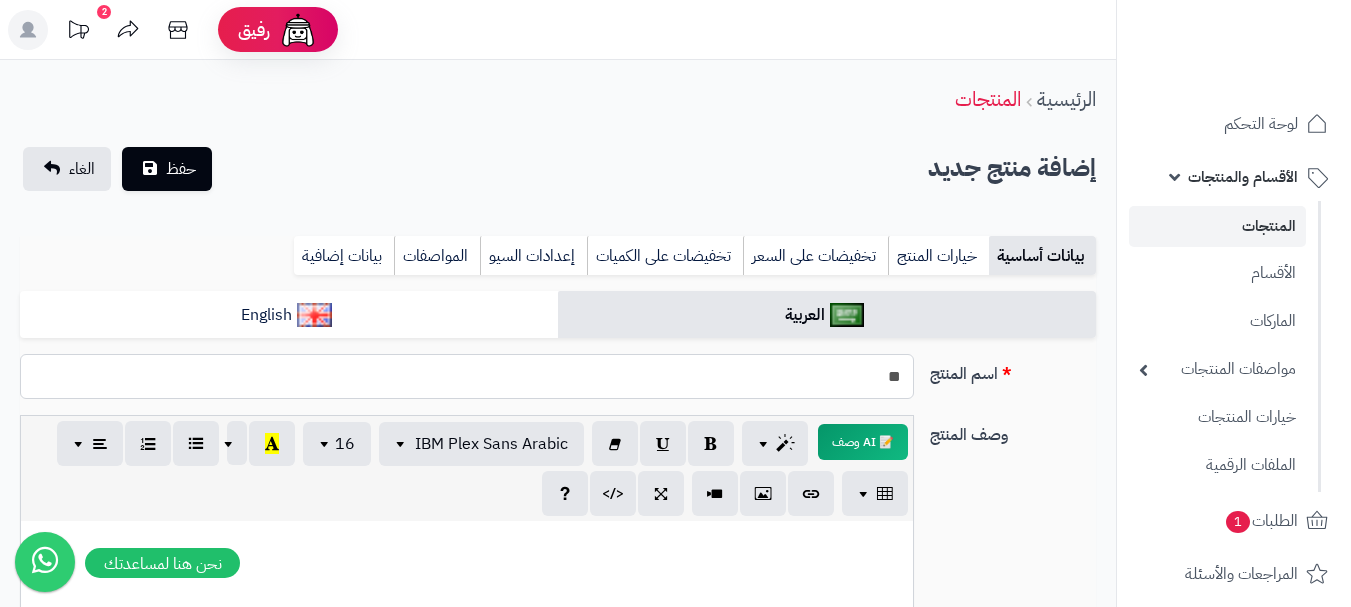 type on "*" 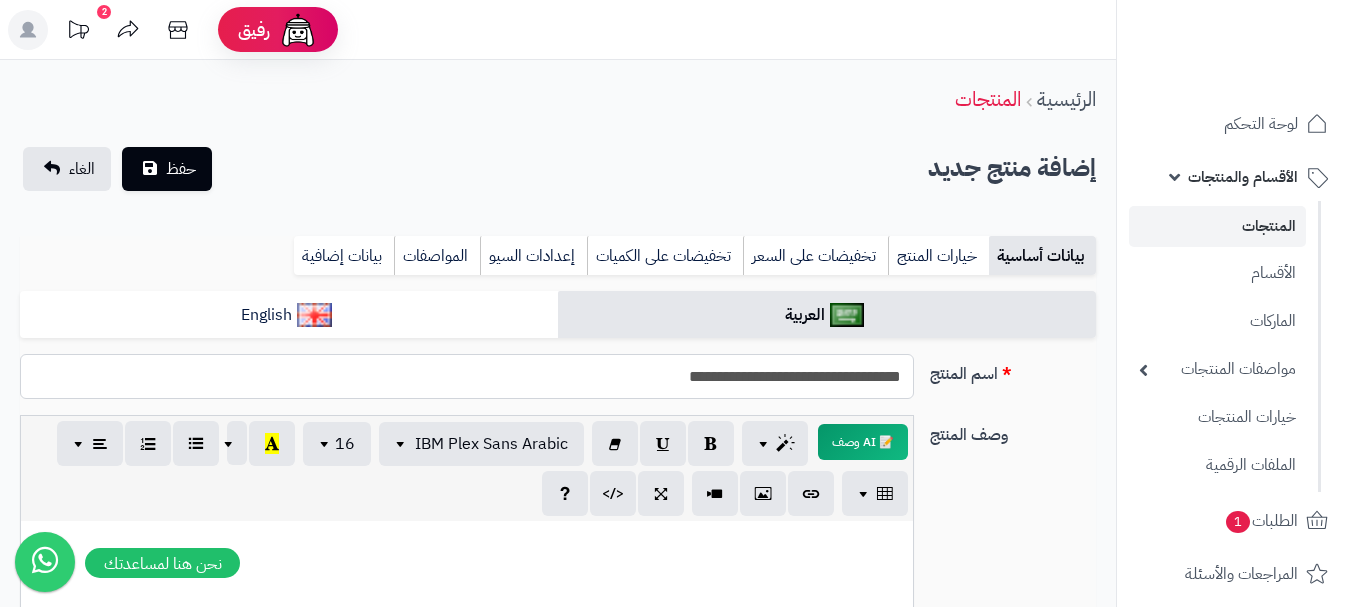 drag, startPoint x: 660, startPoint y: 390, endPoint x: 900, endPoint y: 378, distance: 240.29982 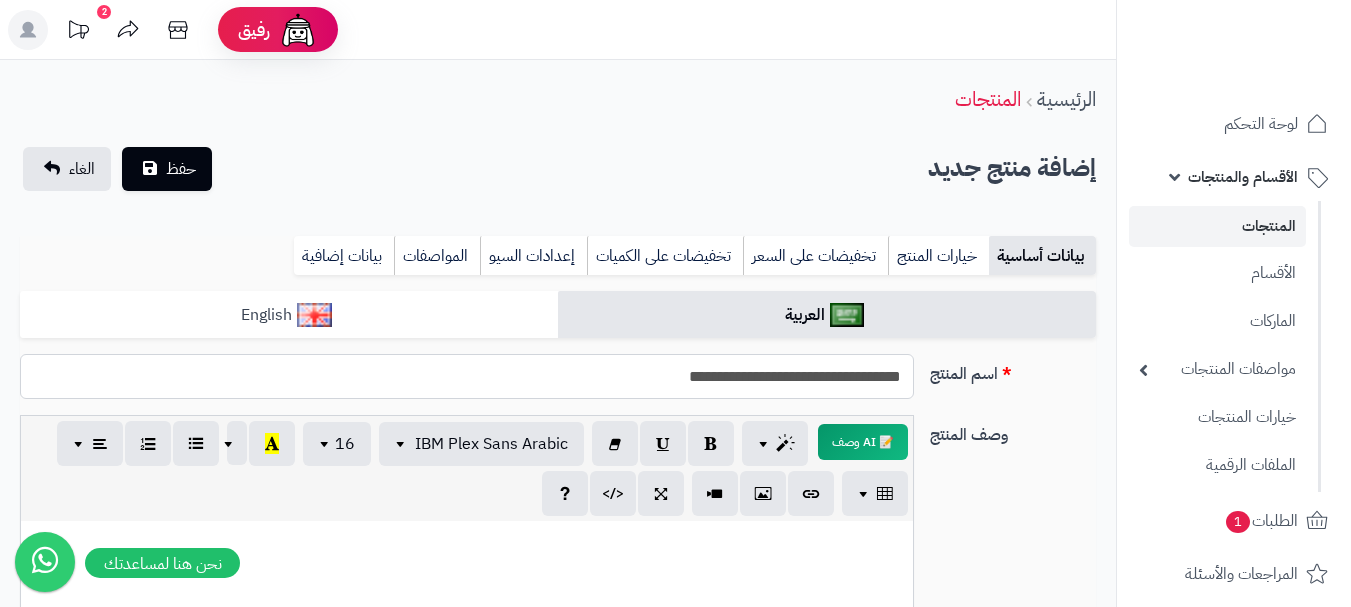 type on "**********" 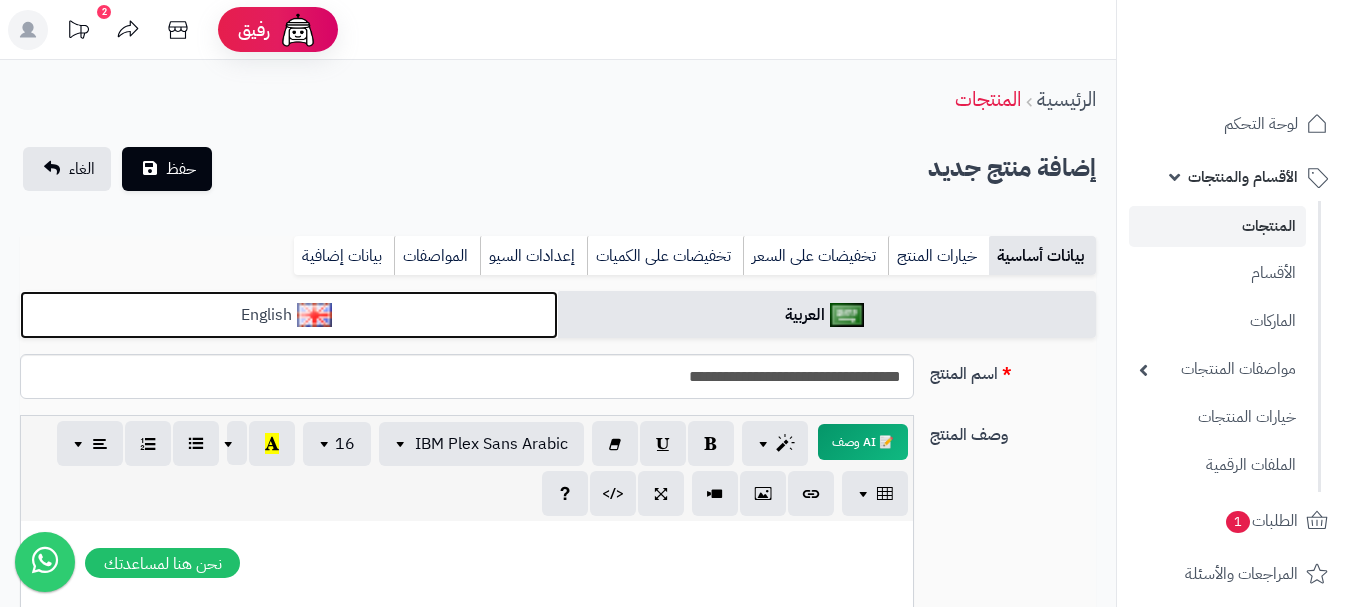 click on "English" at bounding box center (289, 315) 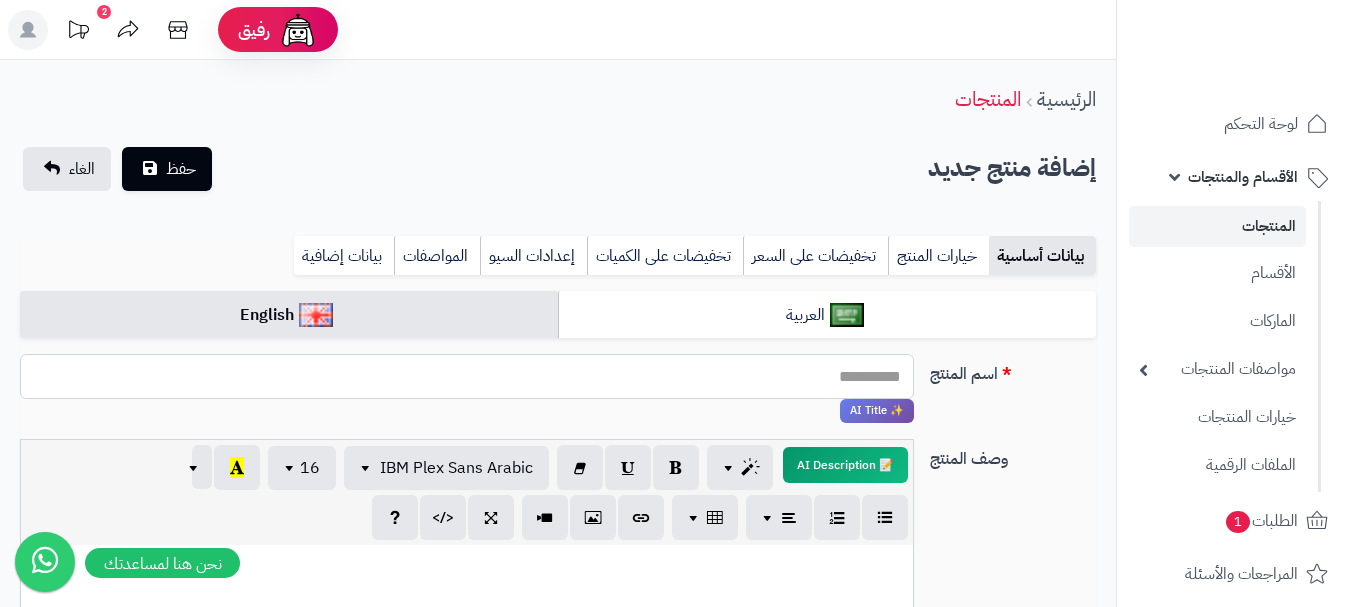 paste on "**********" 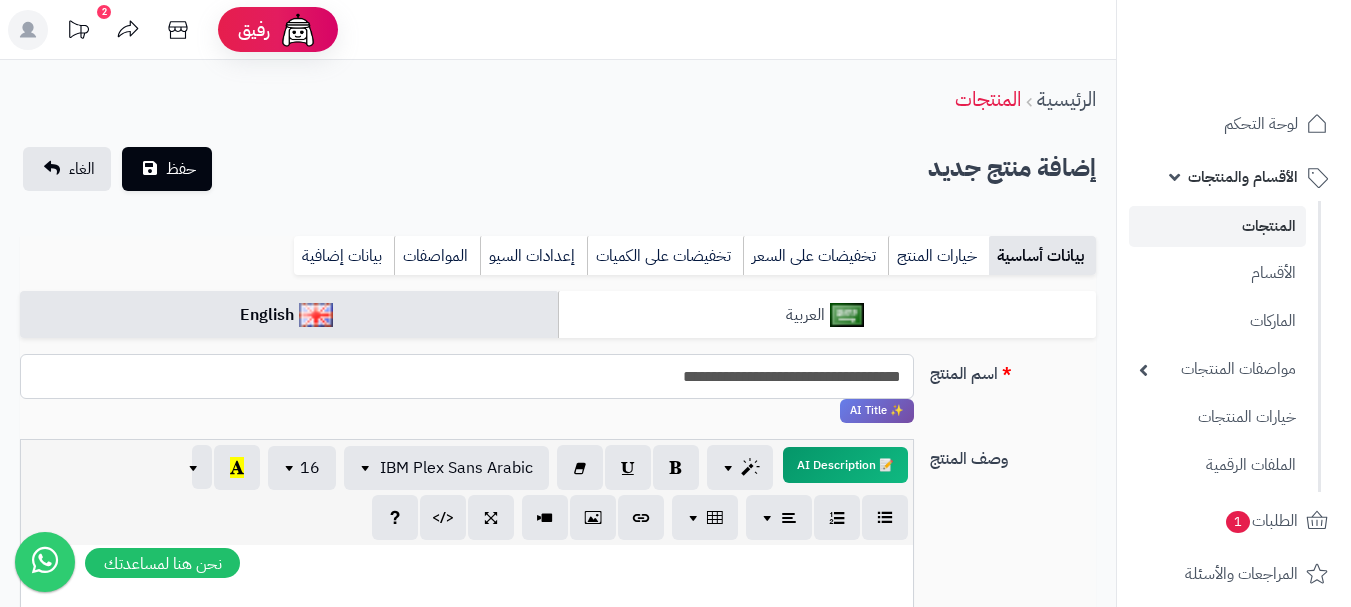 type on "**********" 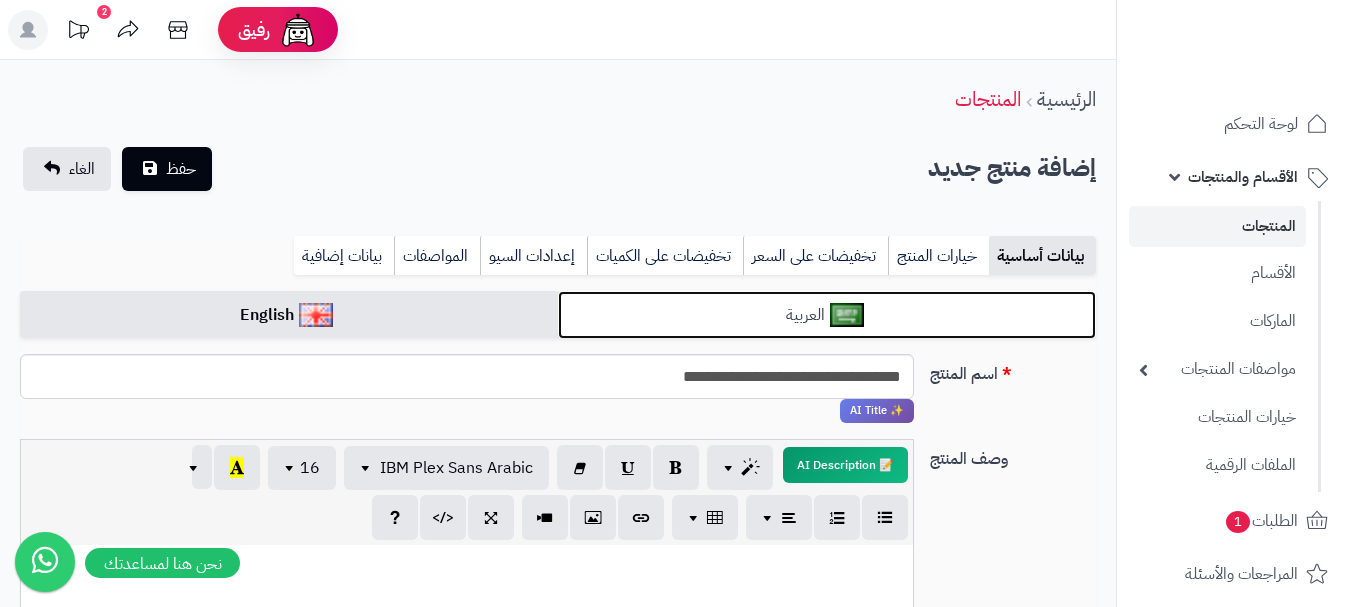 click on "العربية" at bounding box center [827, 315] 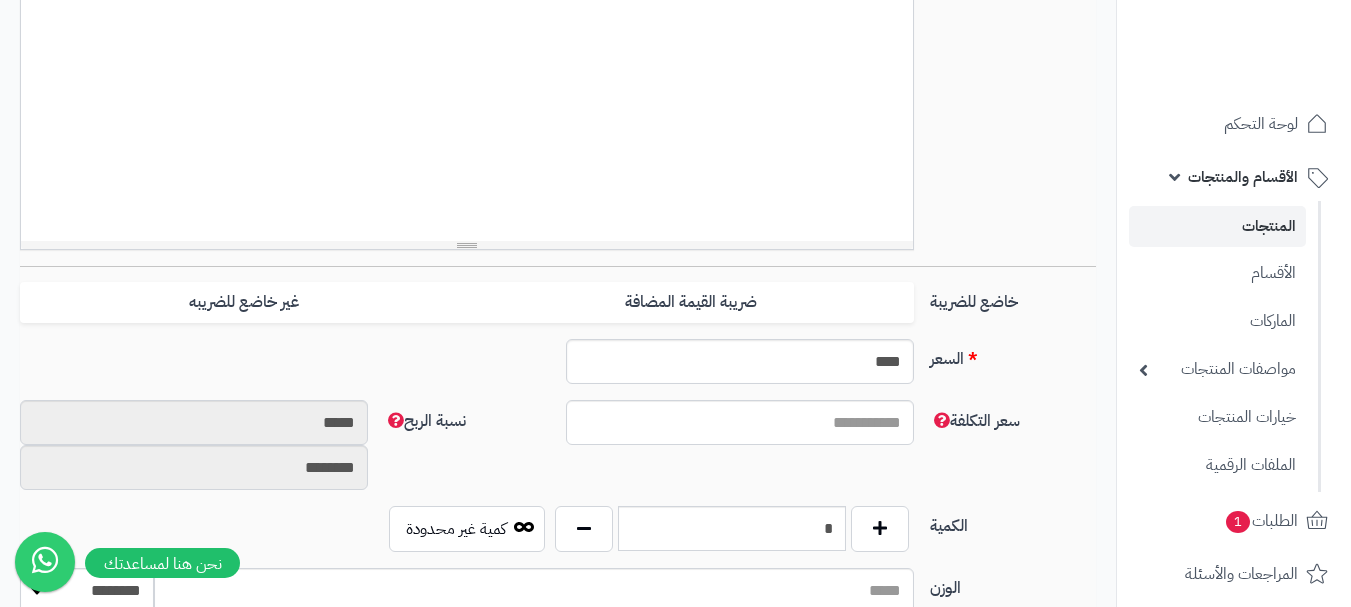 scroll, scrollTop: 700, scrollLeft: 0, axis: vertical 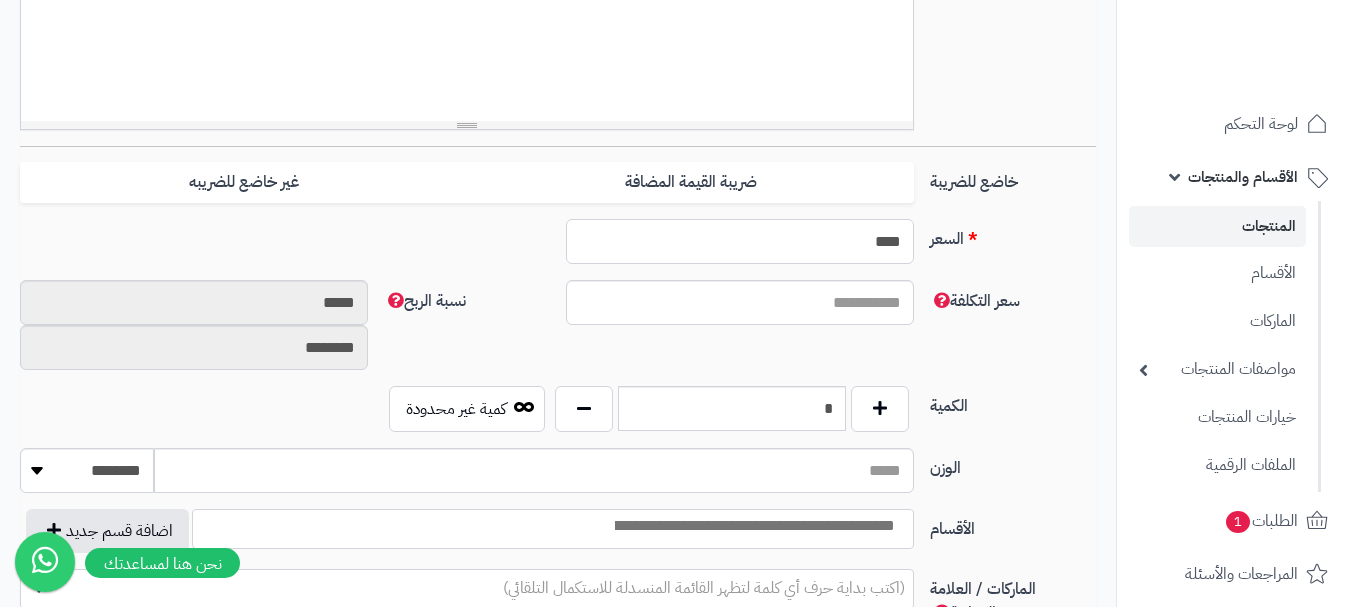 click on "****" at bounding box center [740, 241] 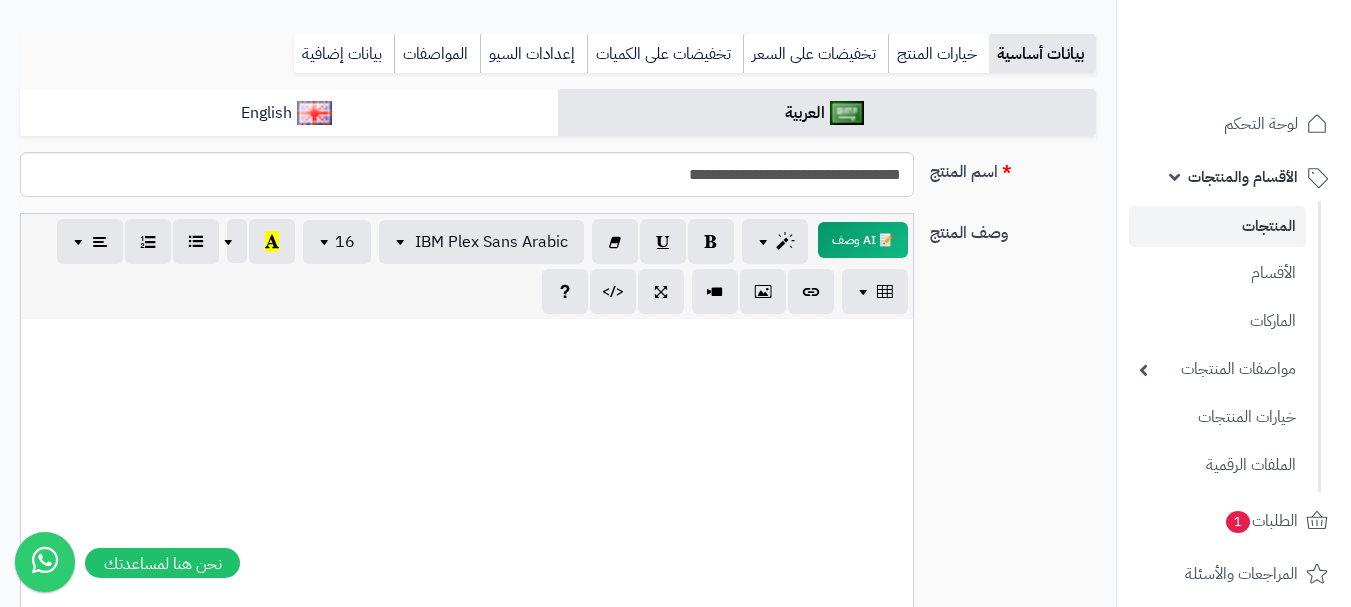 scroll, scrollTop: 200, scrollLeft: 0, axis: vertical 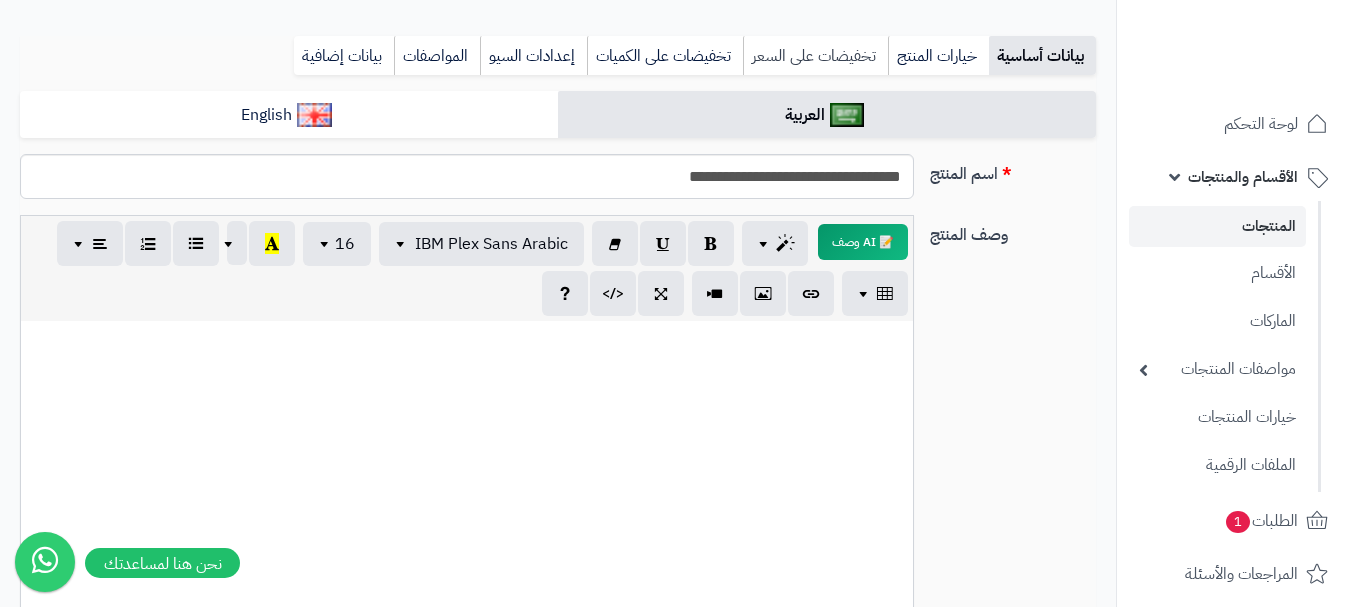 type on "**" 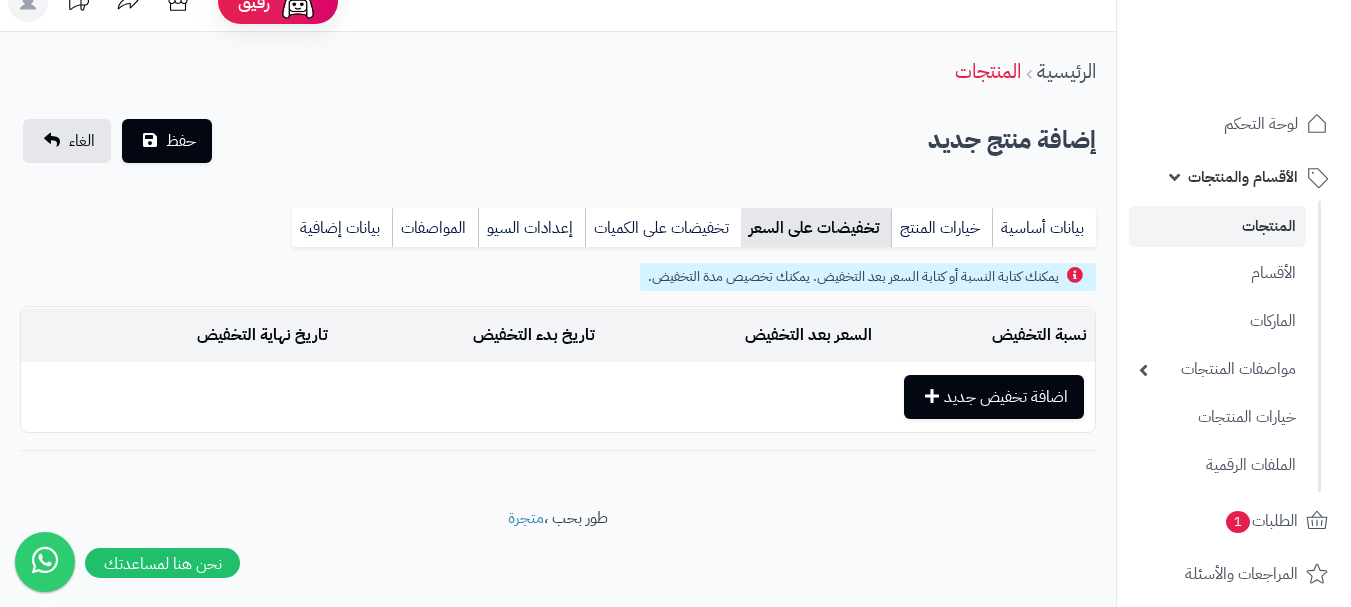 scroll, scrollTop: 28, scrollLeft: 0, axis: vertical 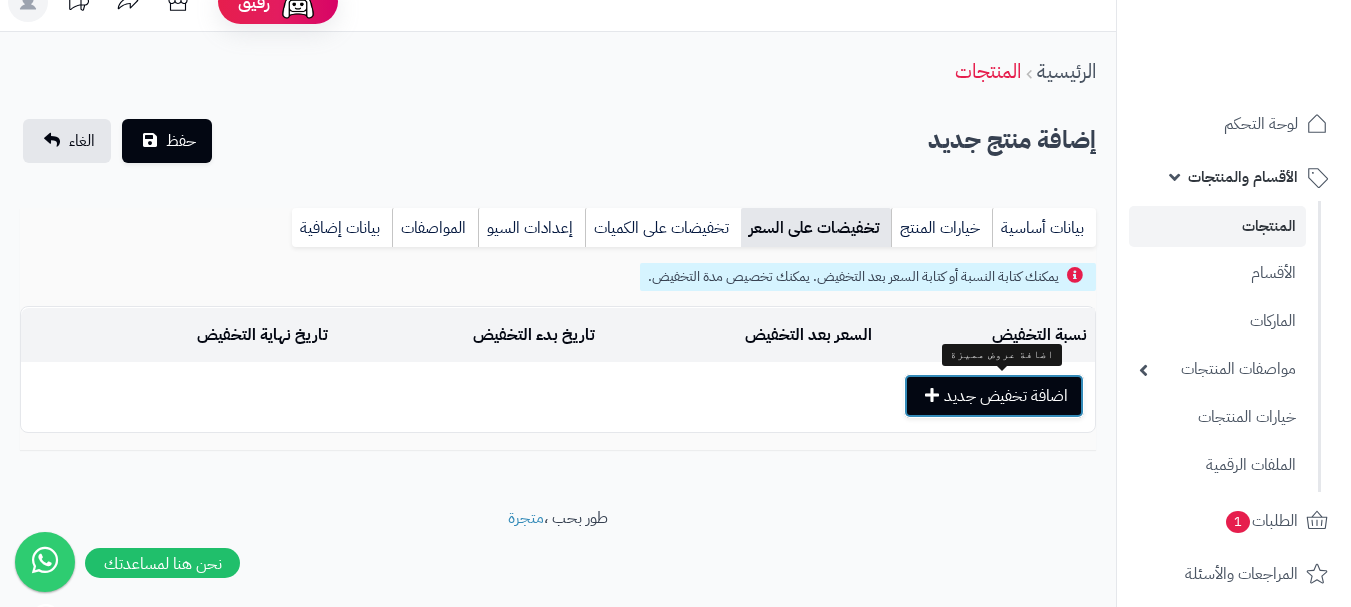 click on "اضافة تخفيض جديد" at bounding box center [994, 396] 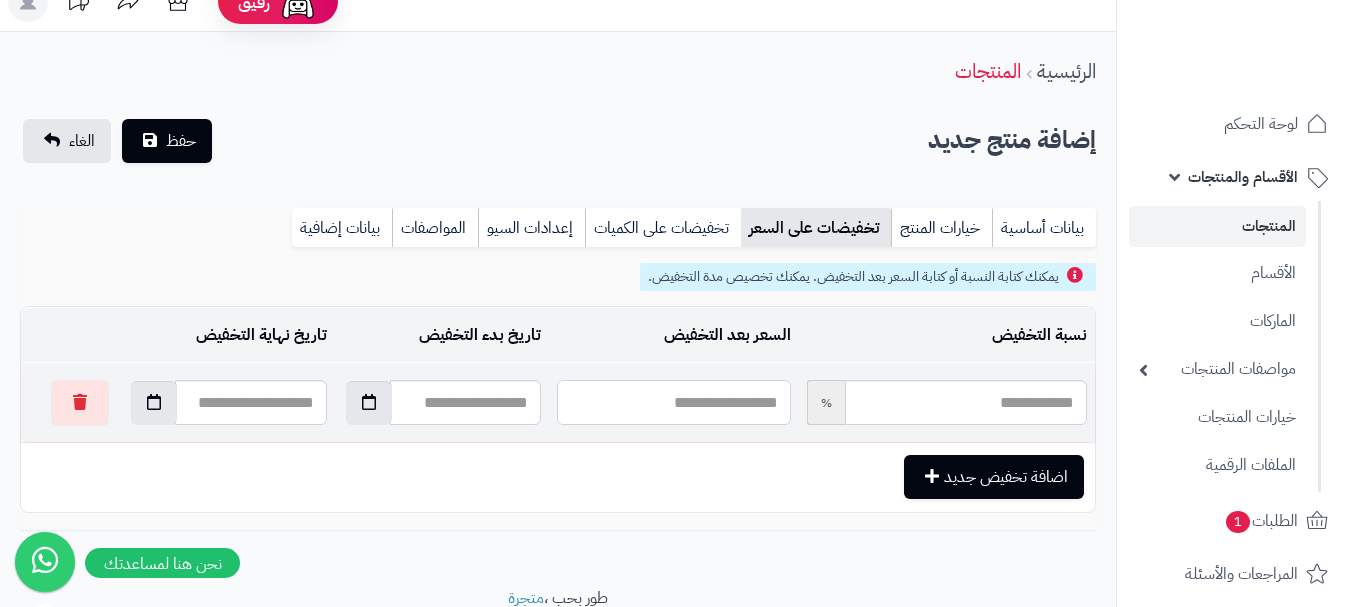 click at bounding box center [673, 402] 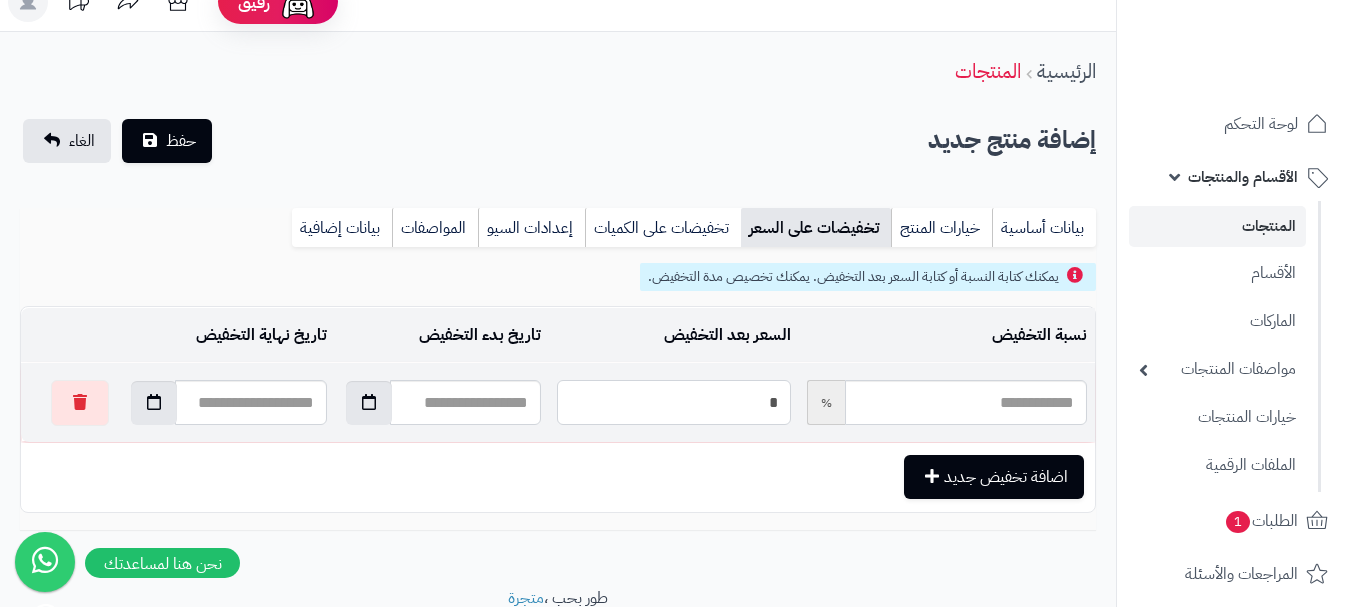 type on "**" 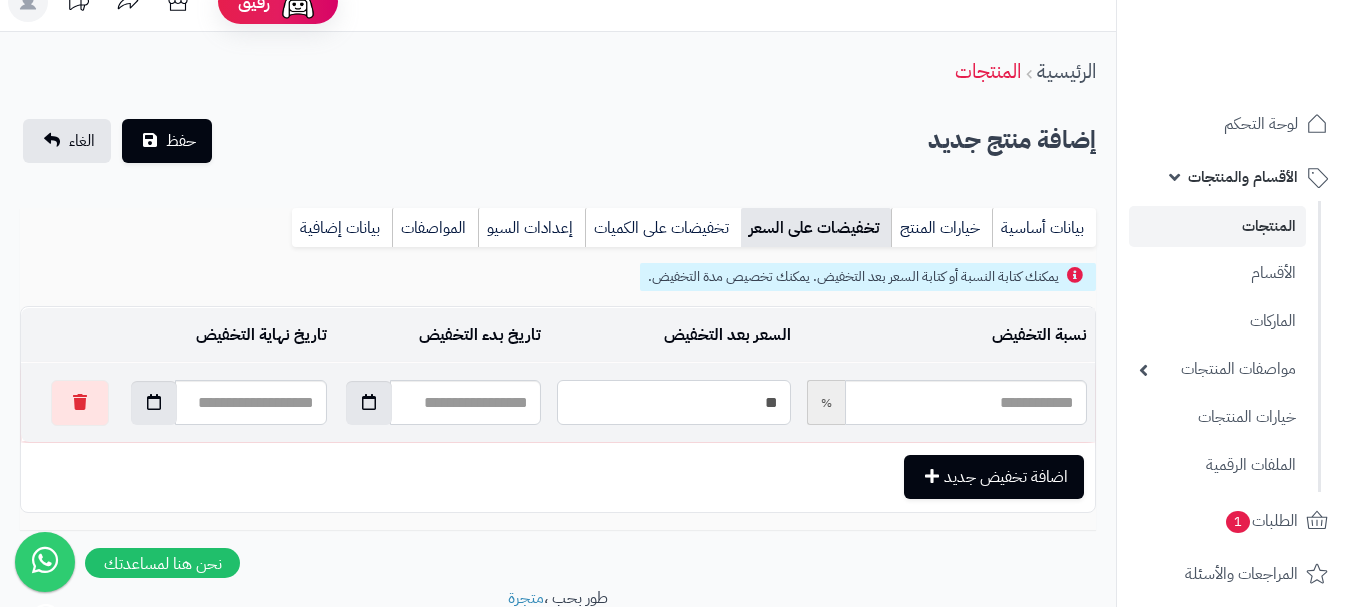 type on "*****" 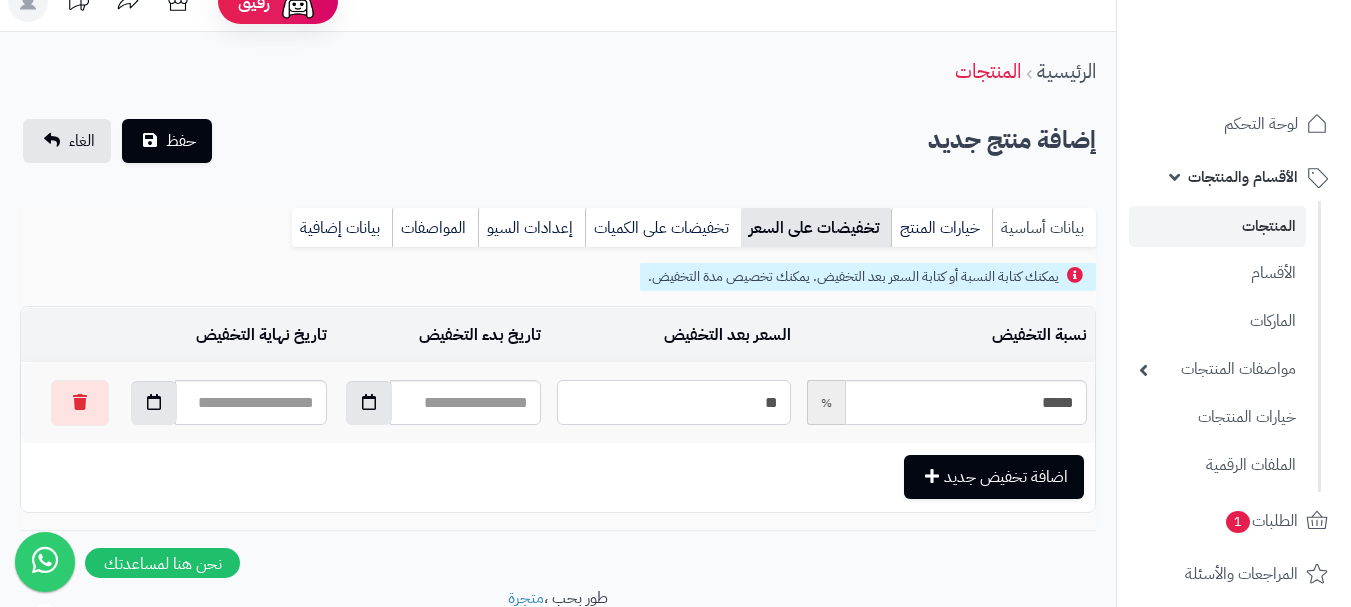 type on "**" 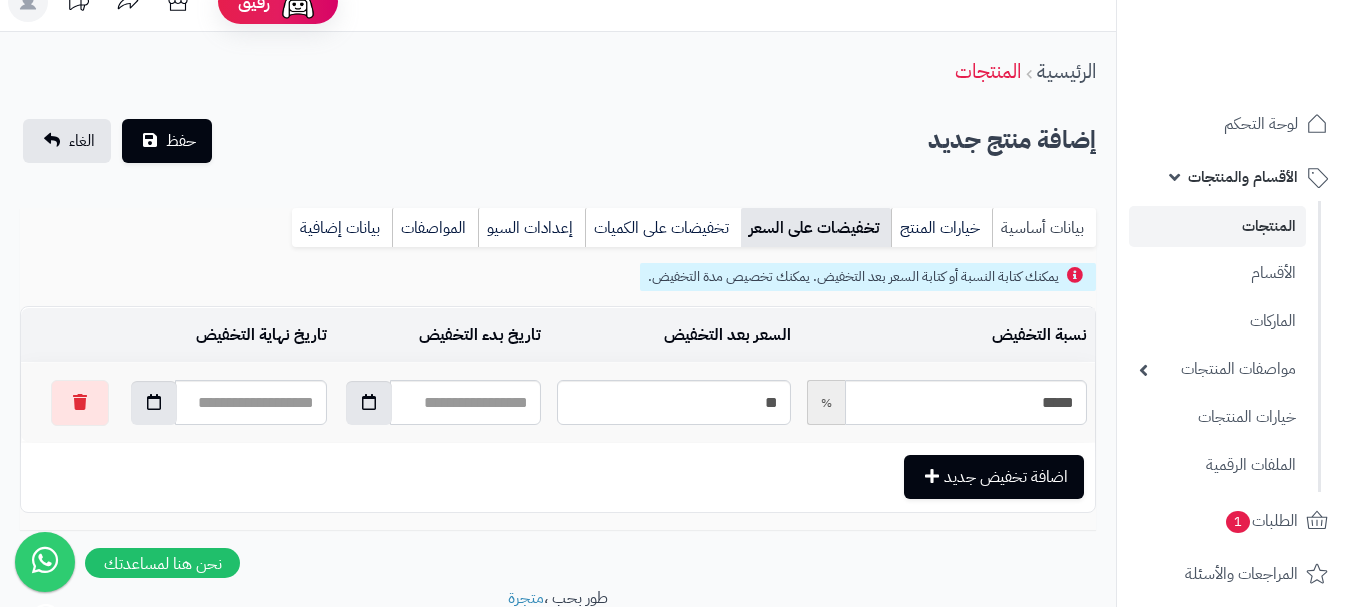 click on "بيانات أساسية" at bounding box center [1044, 228] 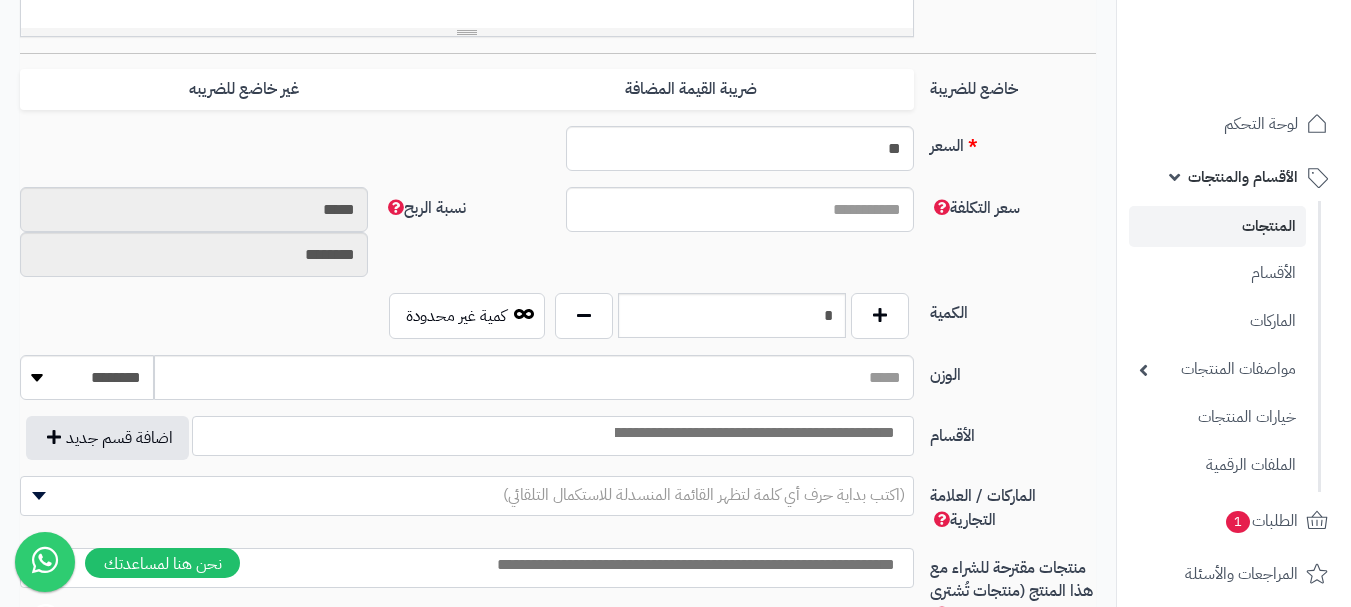 scroll, scrollTop: 828, scrollLeft: 0, axis: vertical 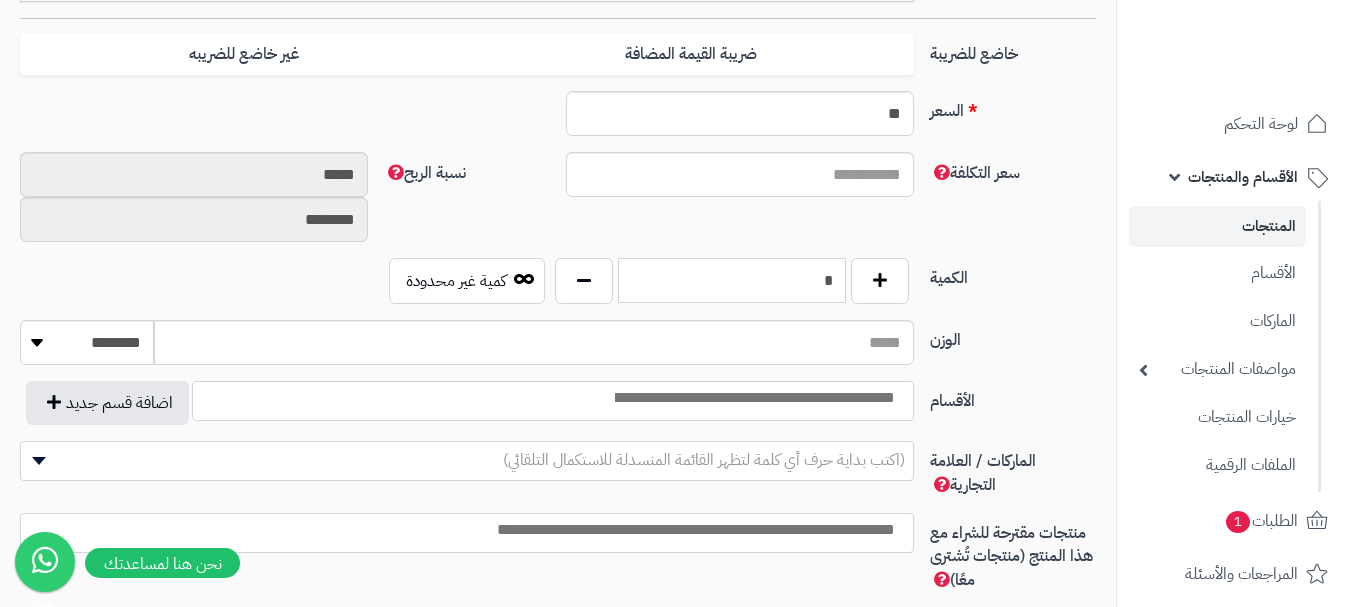 click on "*" at bounding box center [732, 280] 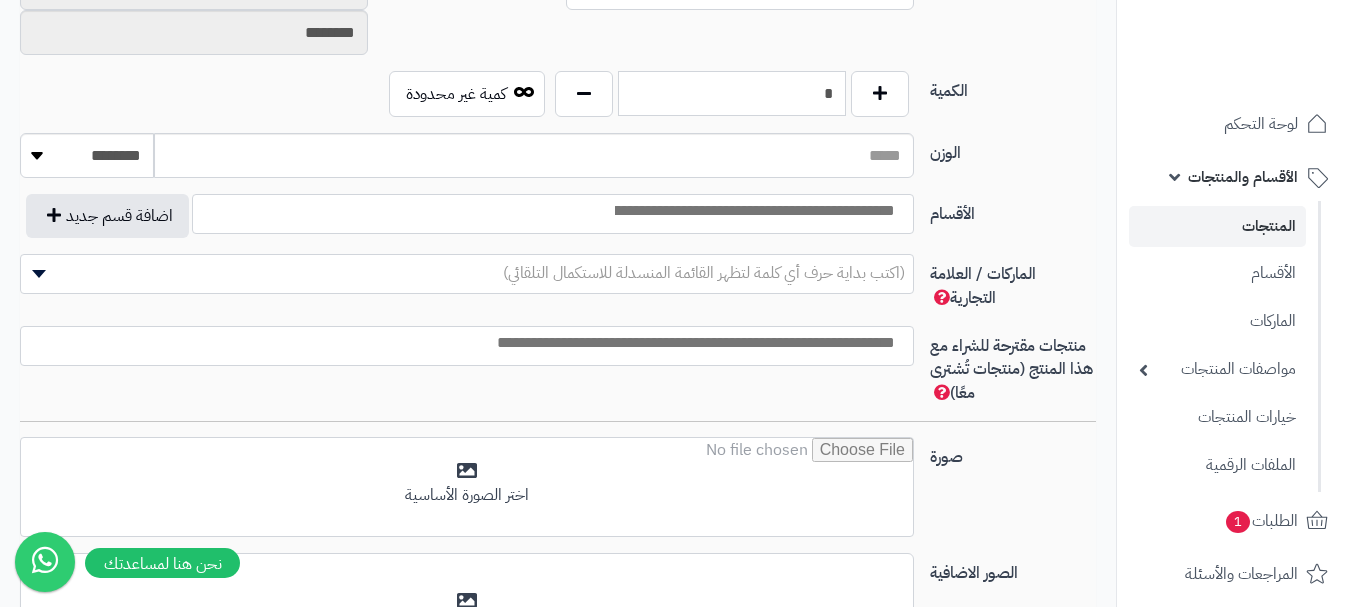 scroll, scrollTop: 1028, scrollLeft: 0, axis: vertical 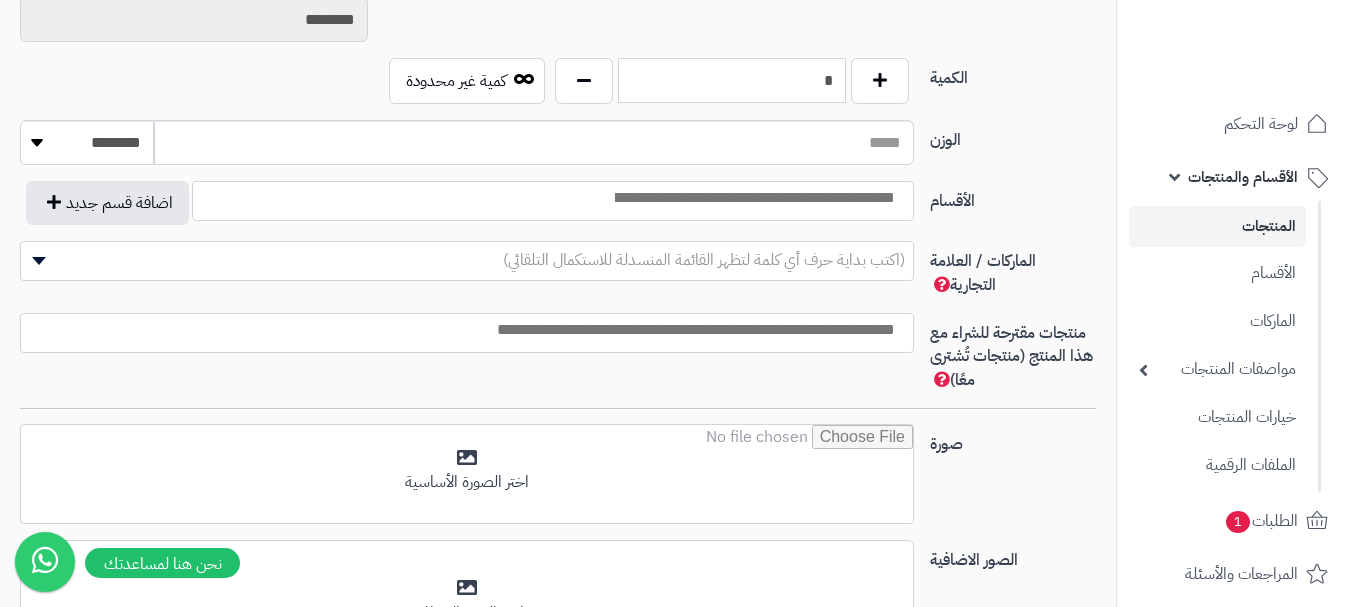 type on "*" 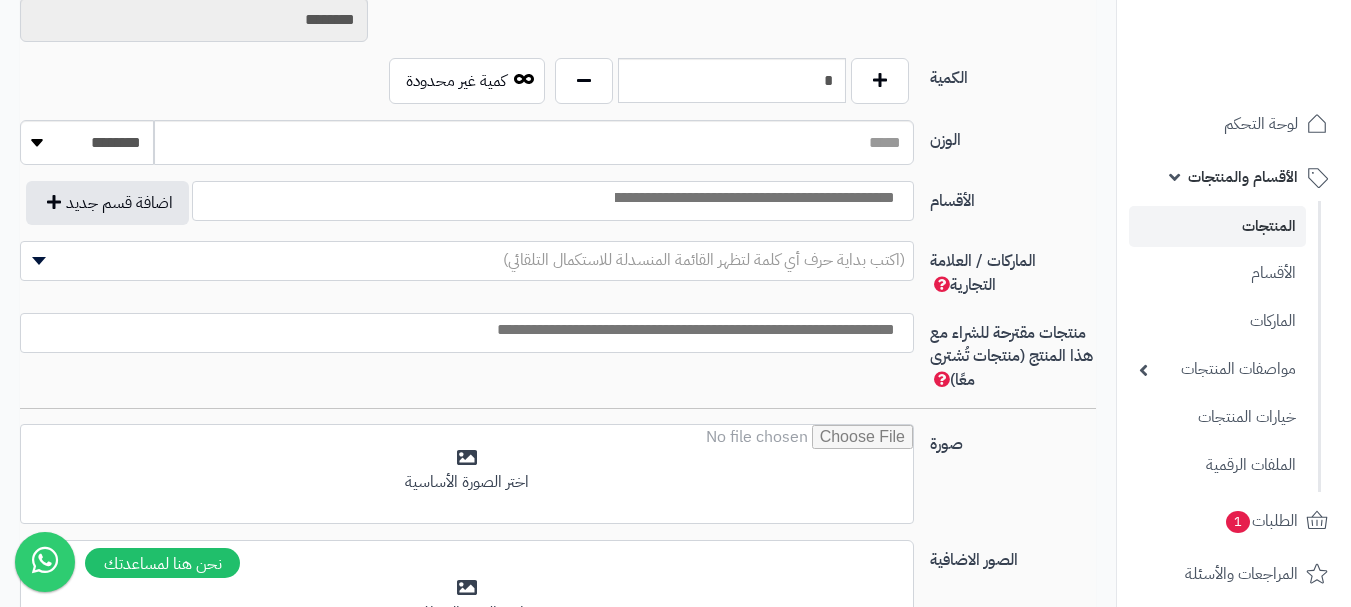 click at bounding box center (753, 198) 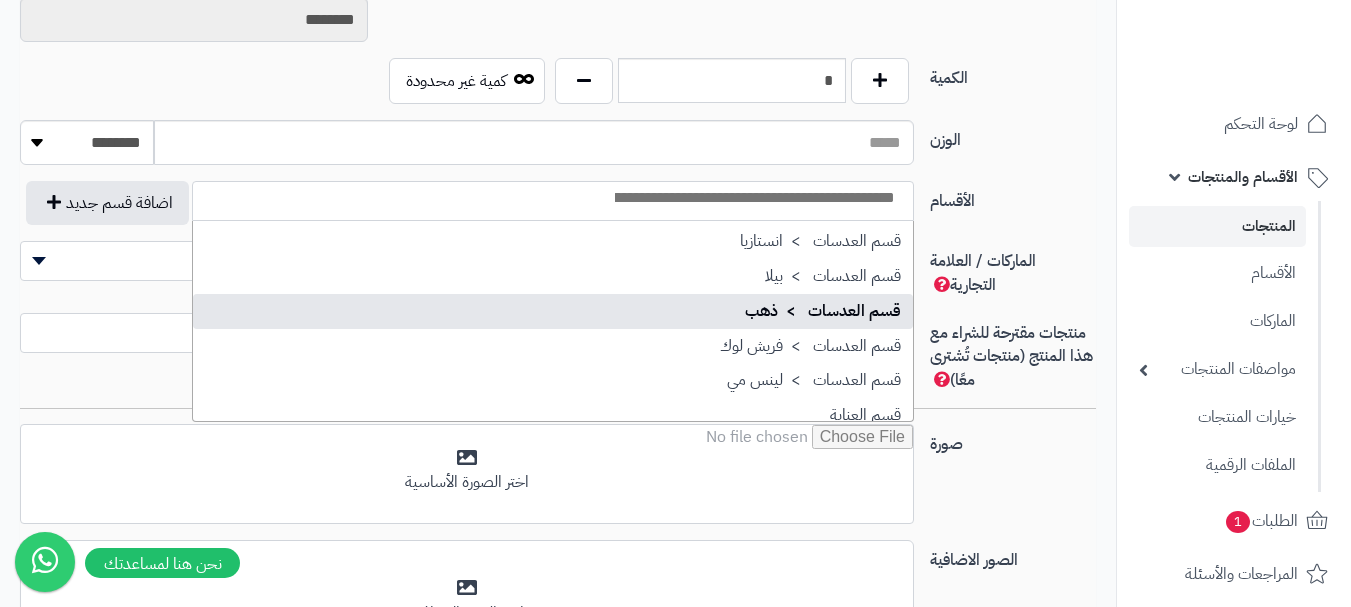 scroll, scrollTop: 1500, scrollLeft: 0, axis: vertical 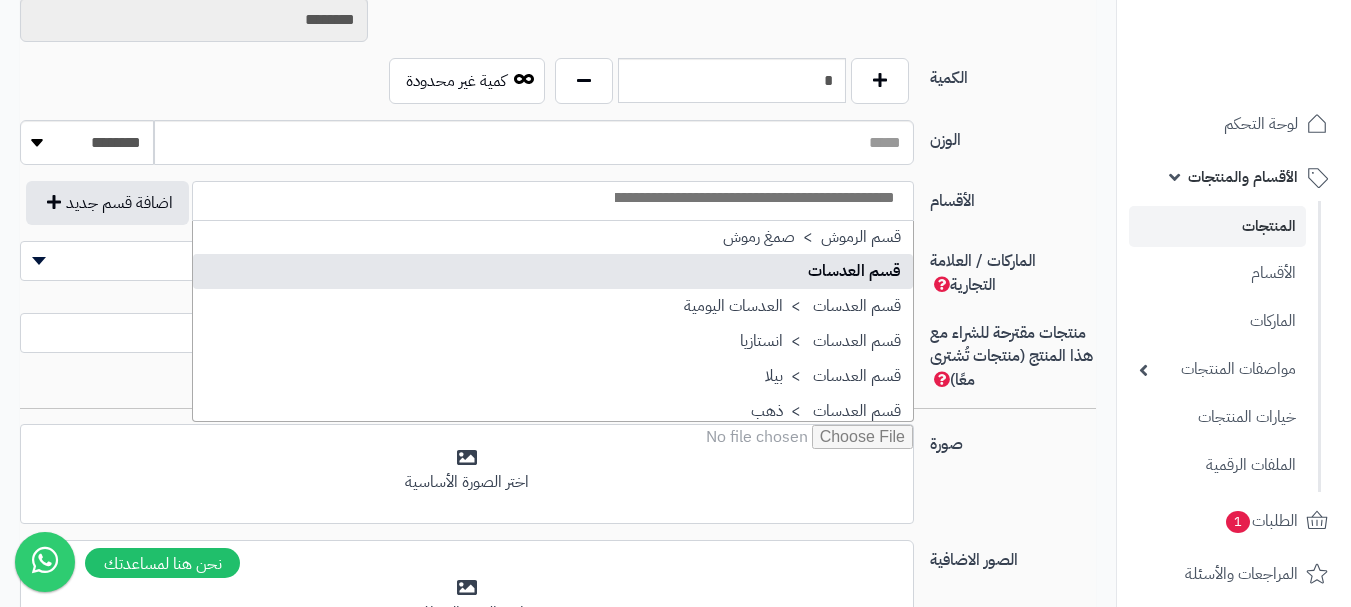 select on "**" 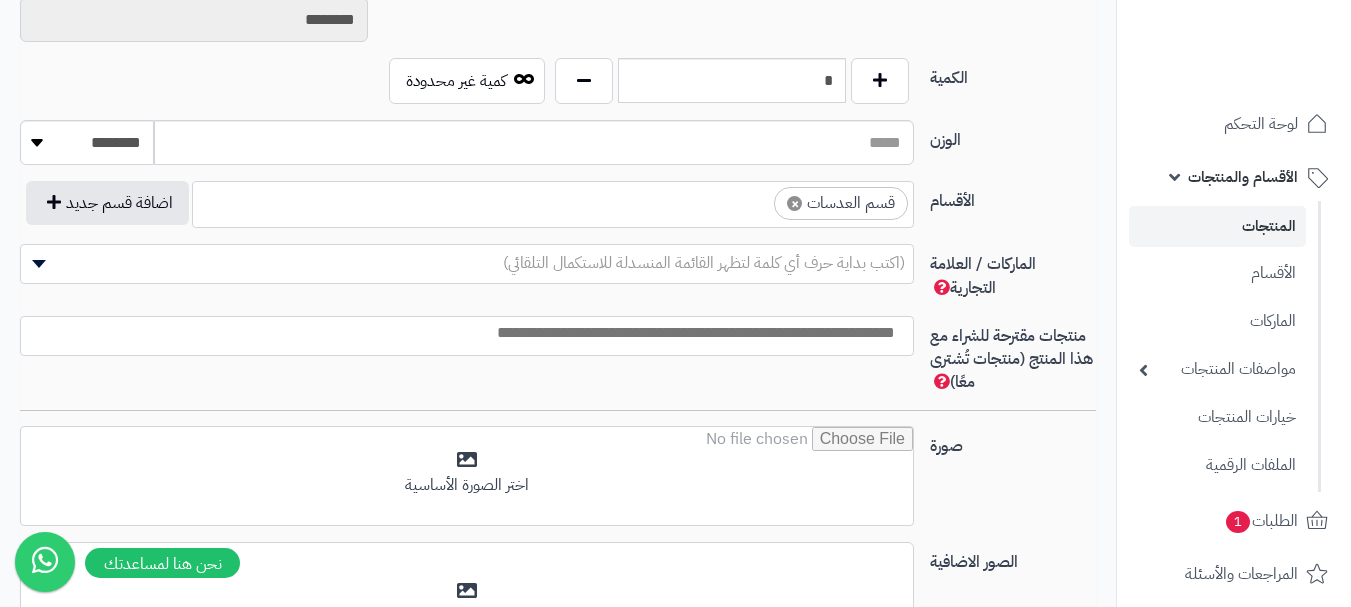 scroll, scrollTop: 1100, scrollLeft: 0, axis: vertical 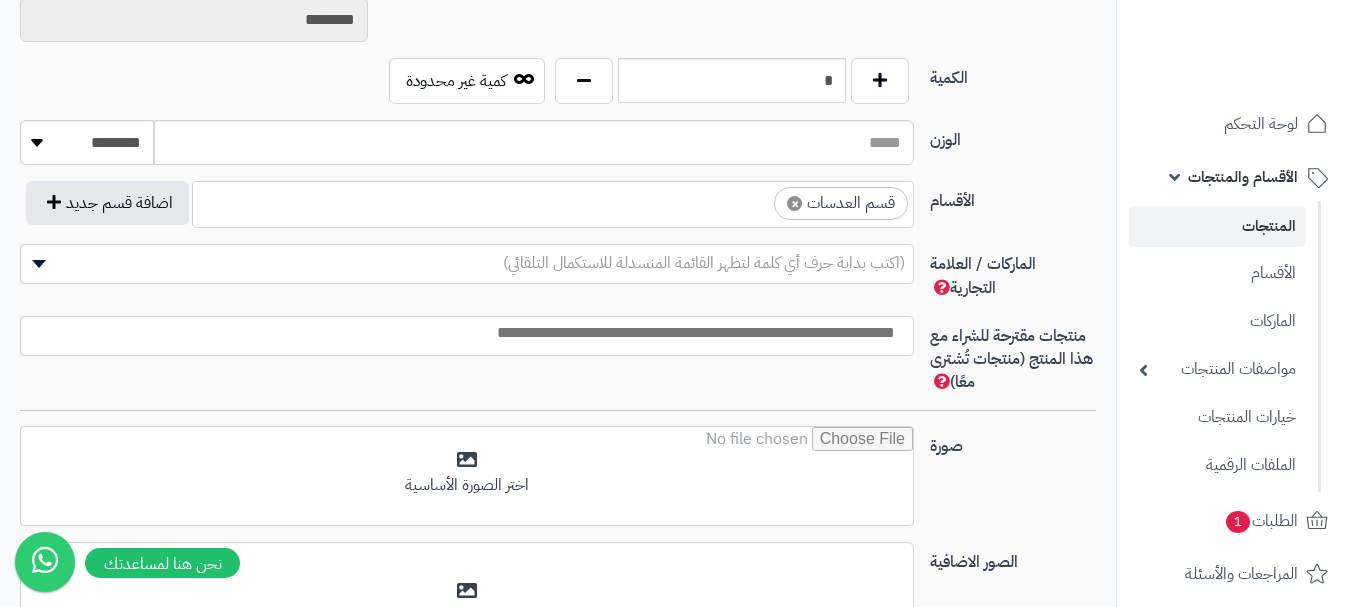 click on "× قسم العدسات" at bounding box center (553, 201) 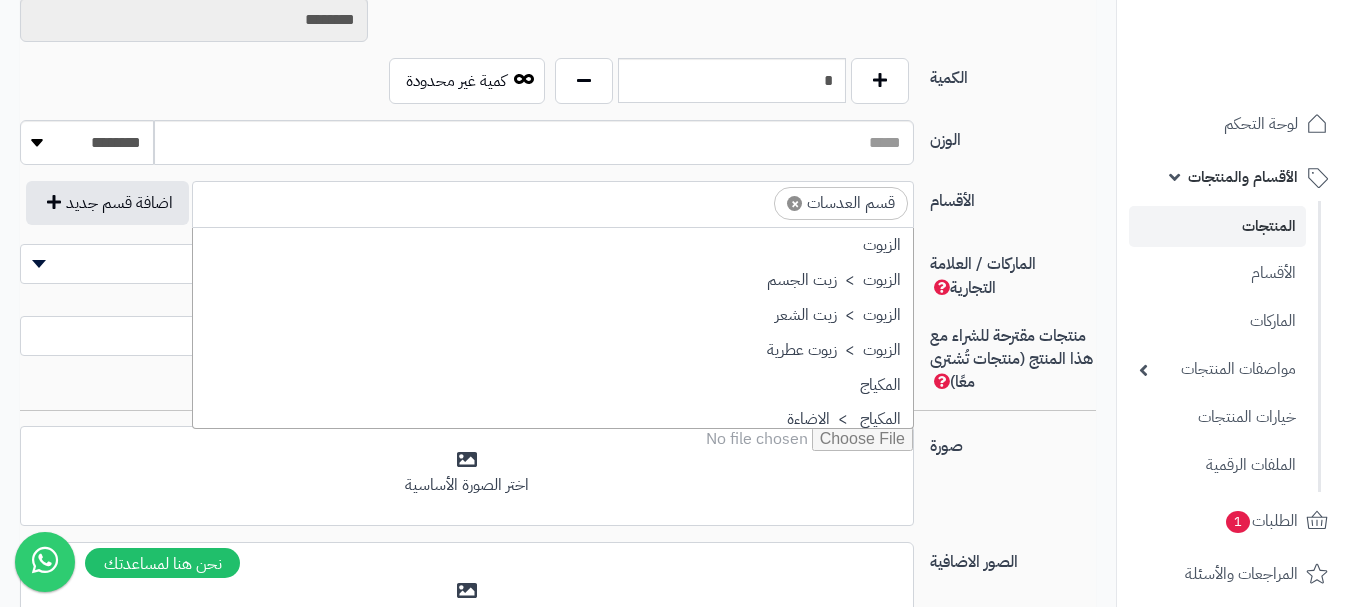 scroll, scrollTop: 1498, scrollLeft: 0, axis: vertical 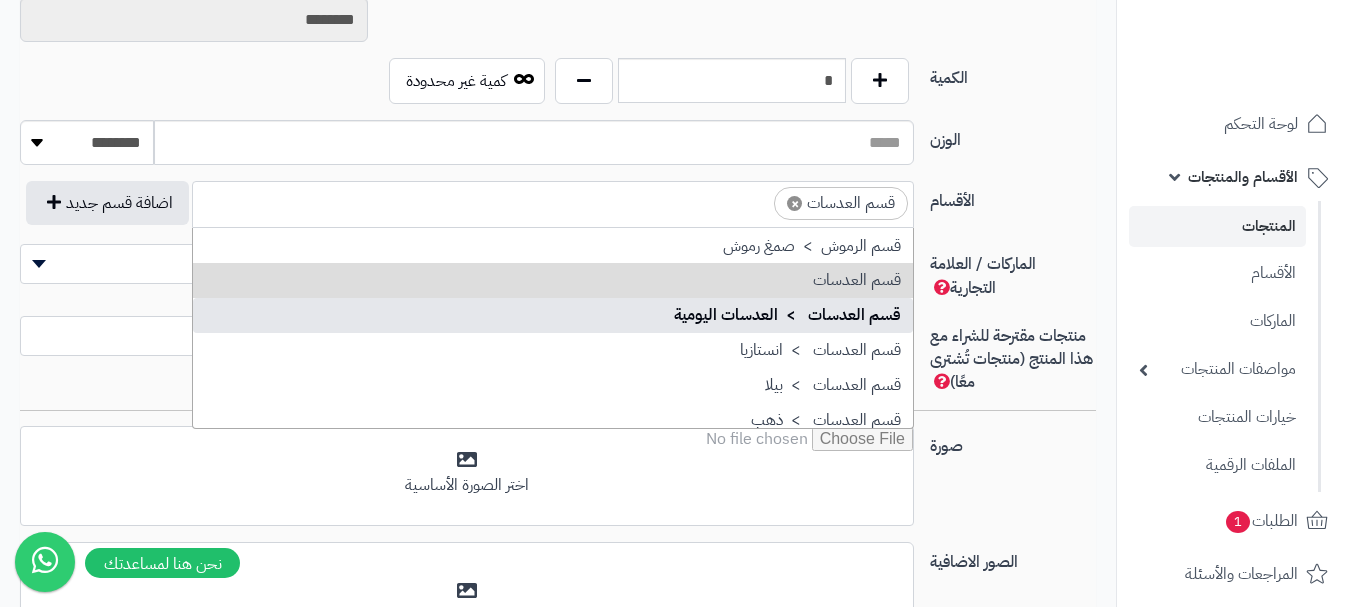 drag, startPoint x: 784, startPoint y: 321, endPoint x: 704, endPoint y: 265, distance: 97.65244 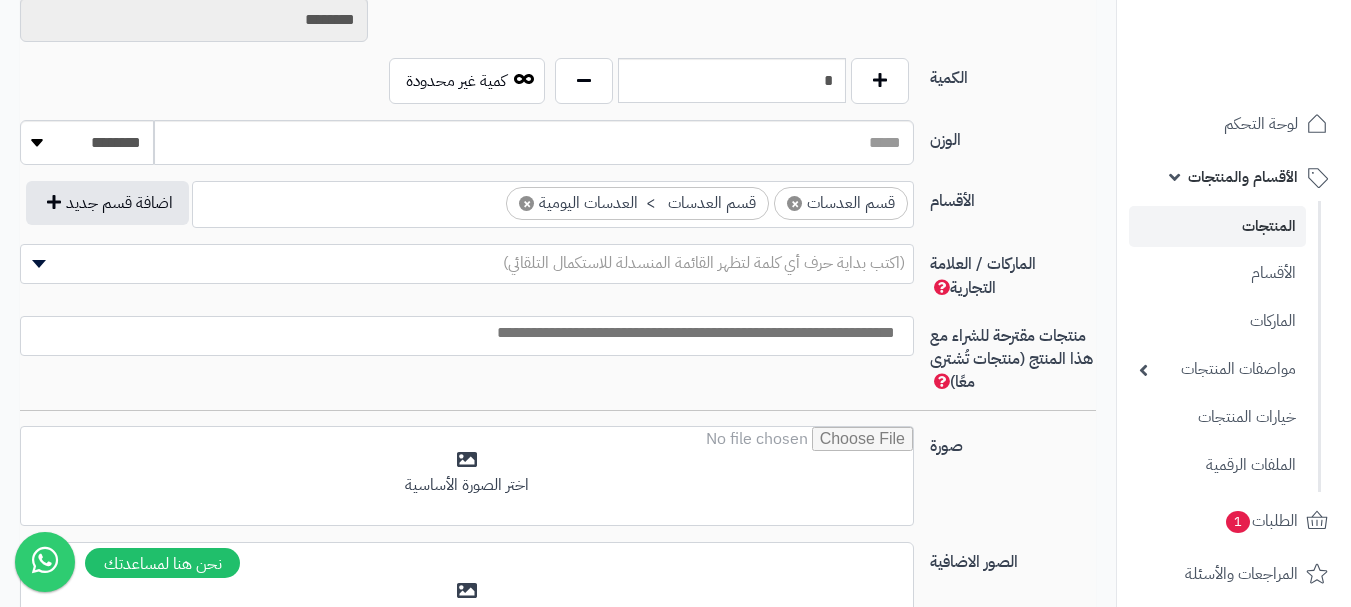 click at bounding box center (488, 198) 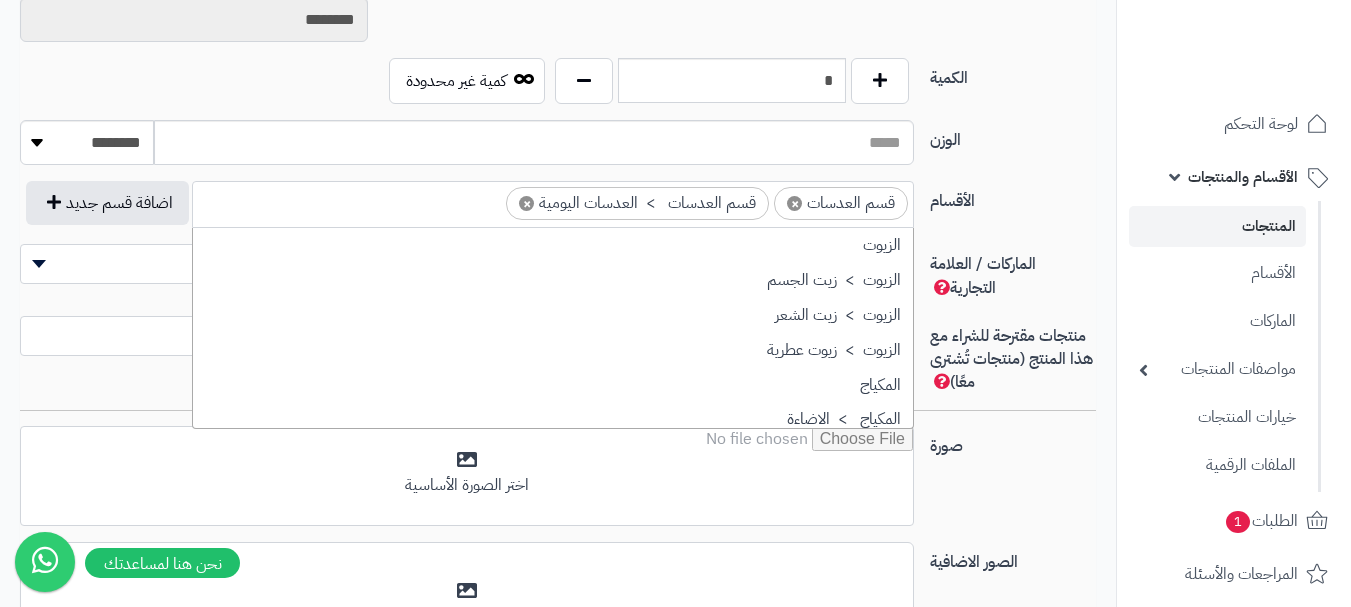 scroll, scrollTop: 1498, scrollLeft: 0, axis: vertical 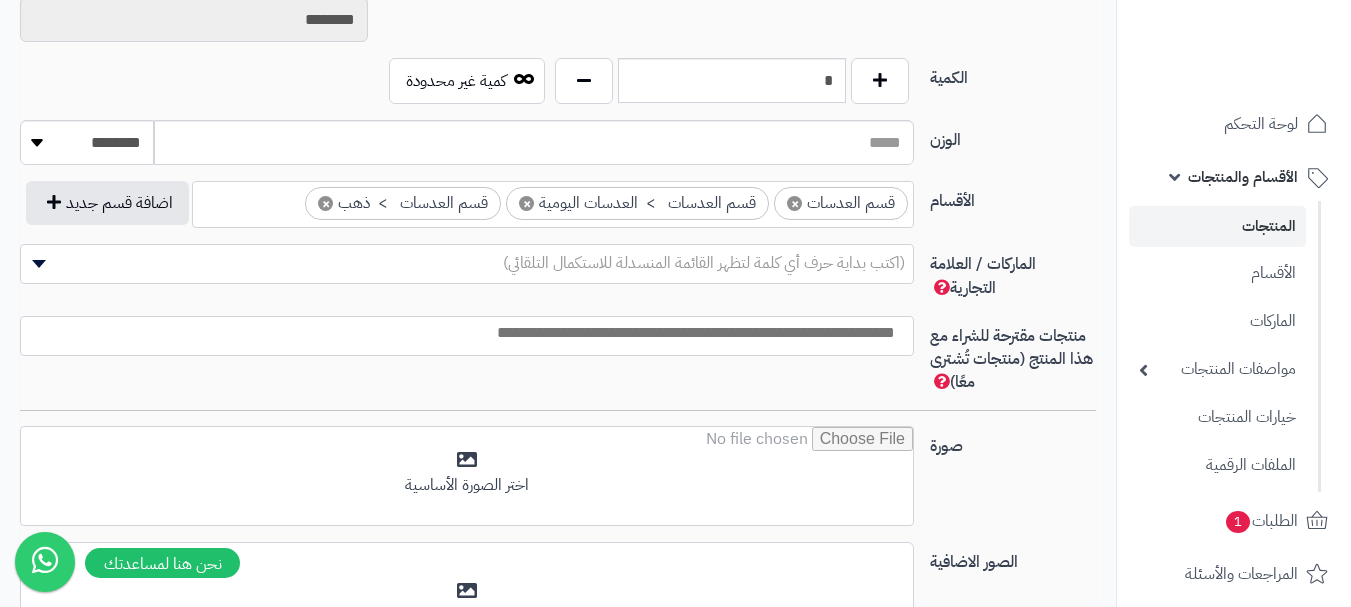click on "(اكتب بداية حرف أي كلمة لتظهر القائمة المنسدلة للاستكمال التلقائي)" at bounding box center (704, 263) 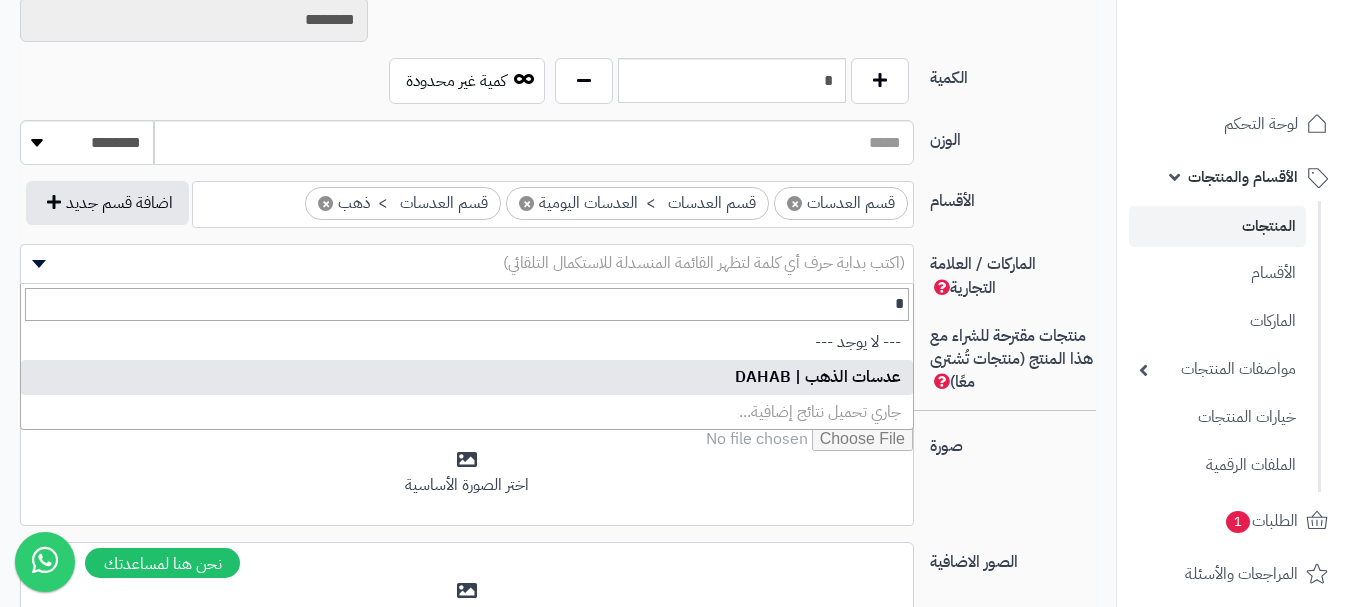 type on "*" 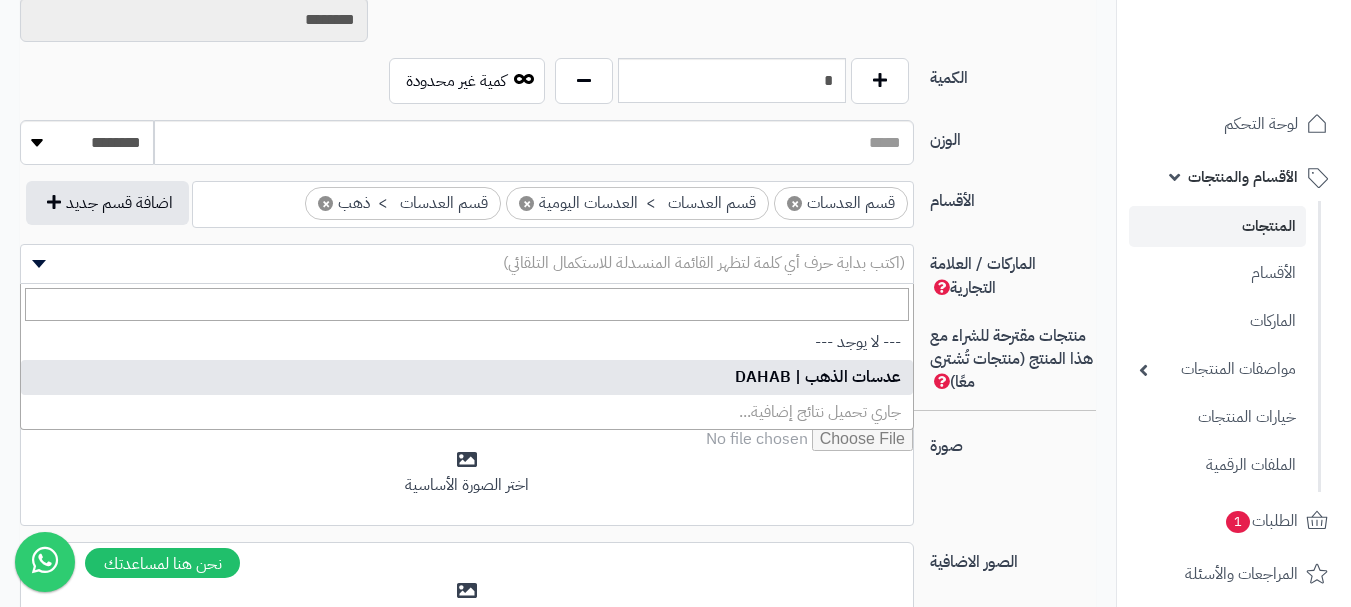 select on "***" 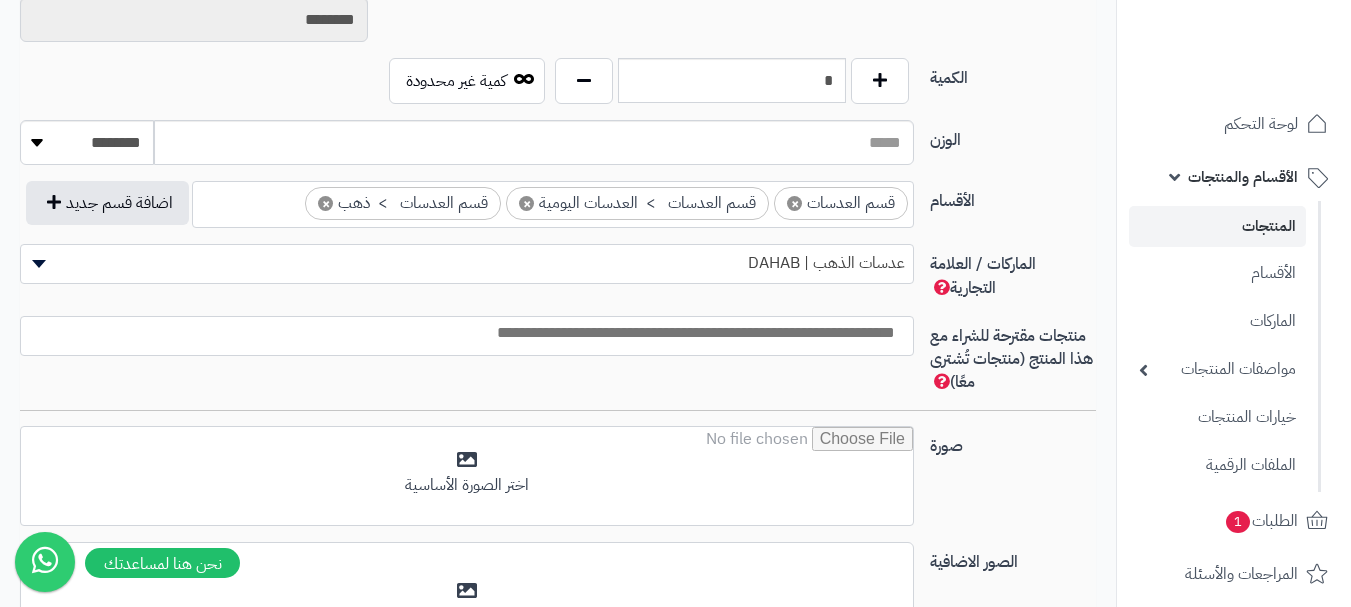 click at bounding box center (462, 333) 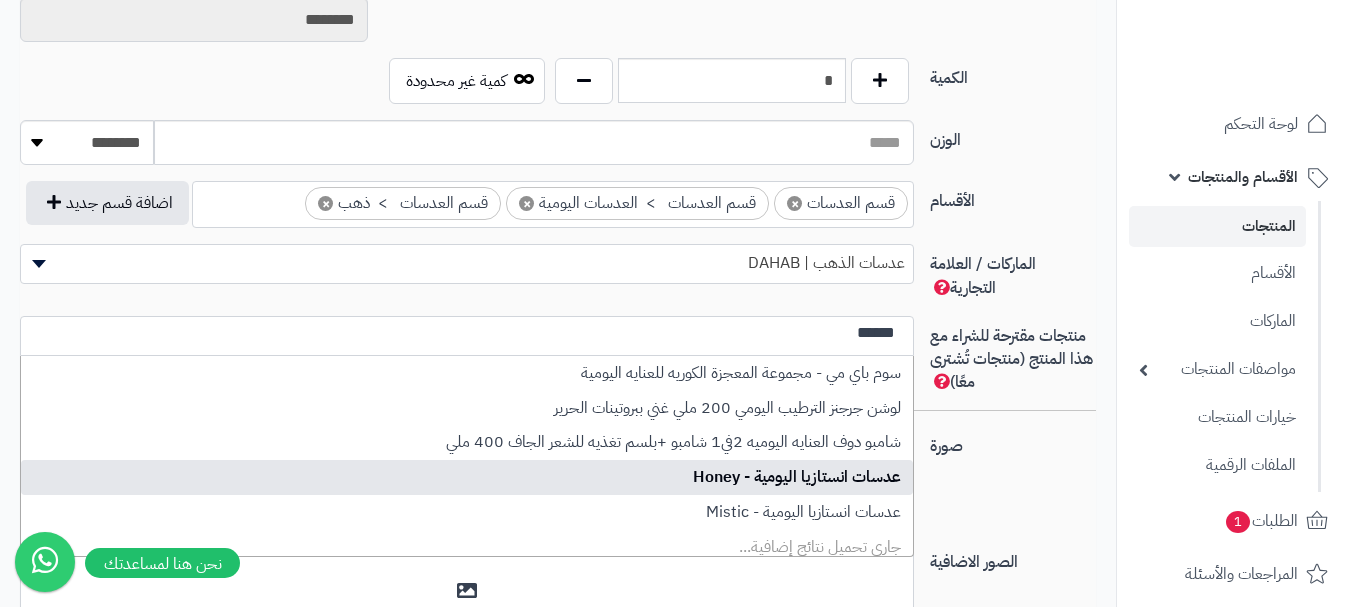 type on "******" 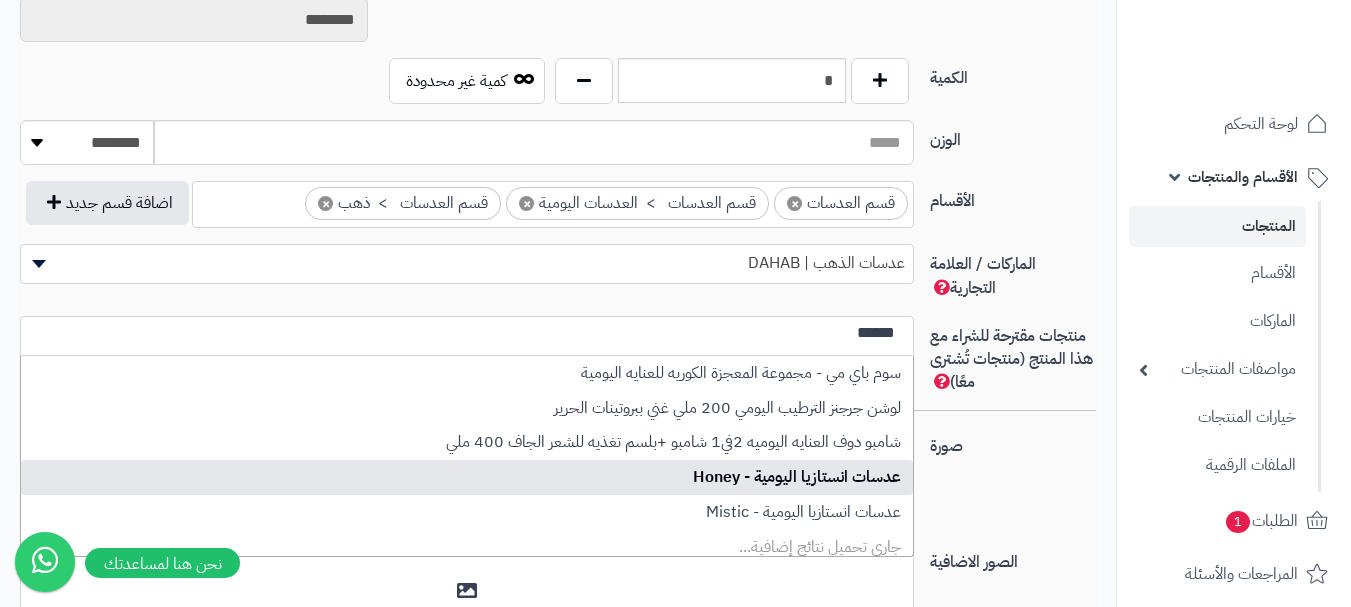 type 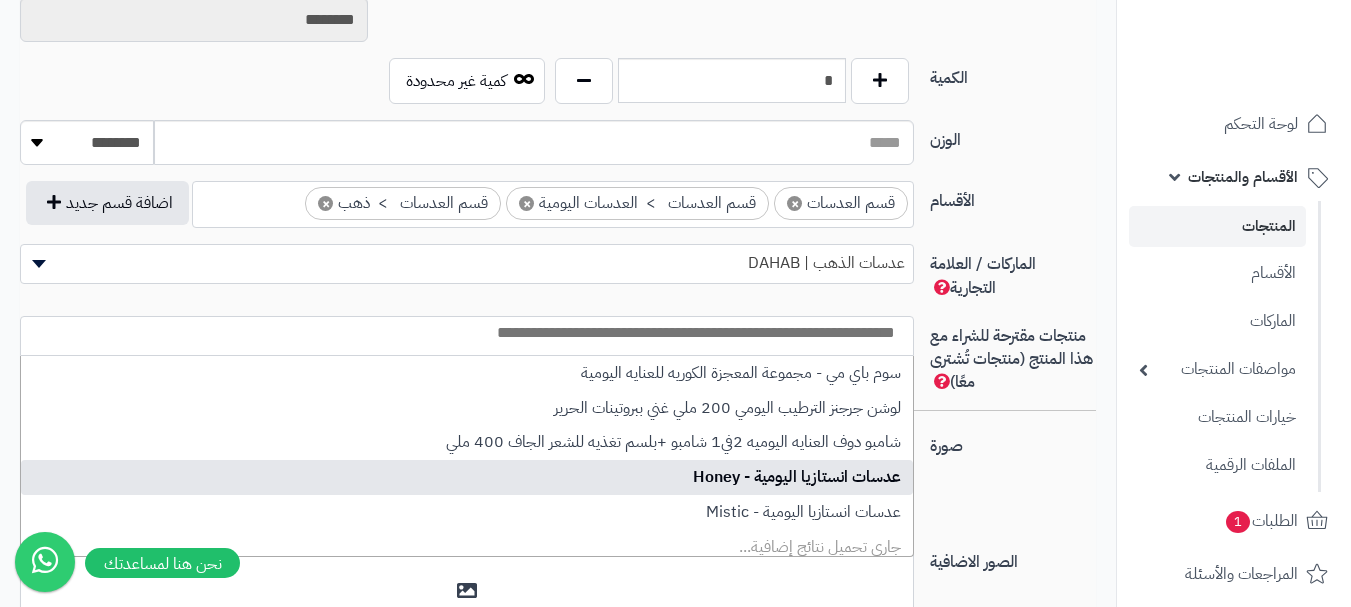 select on "****" 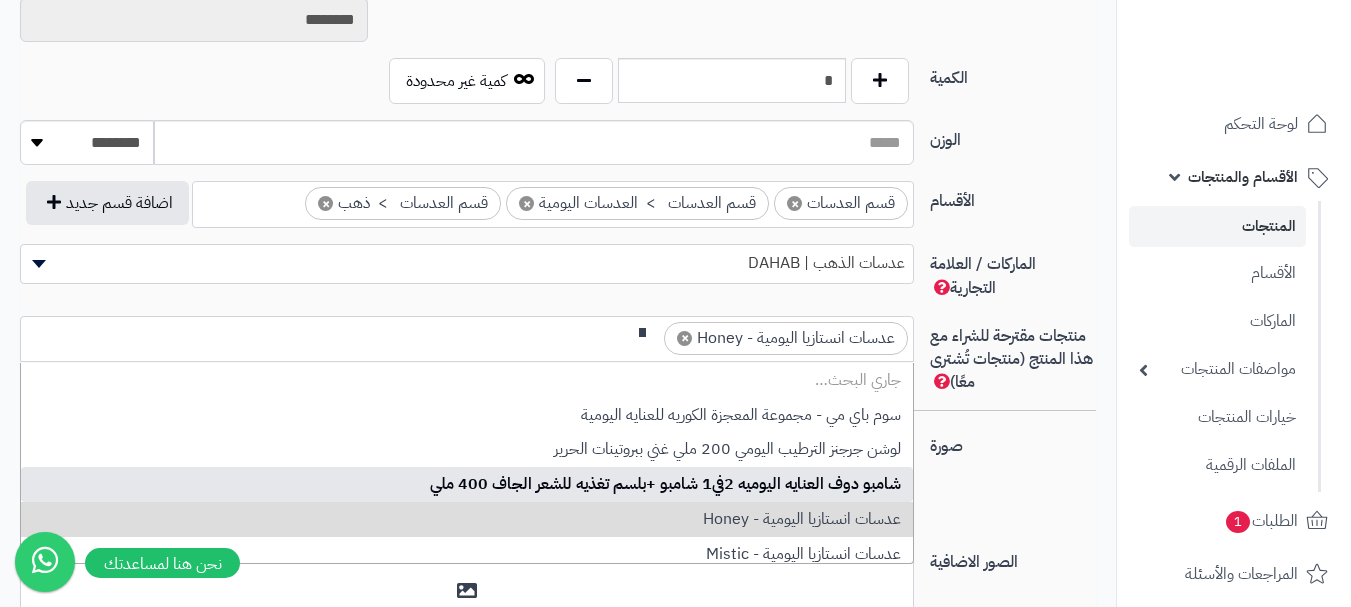scroll, scrollTop: 0, scrollLeft: 0, axis: both 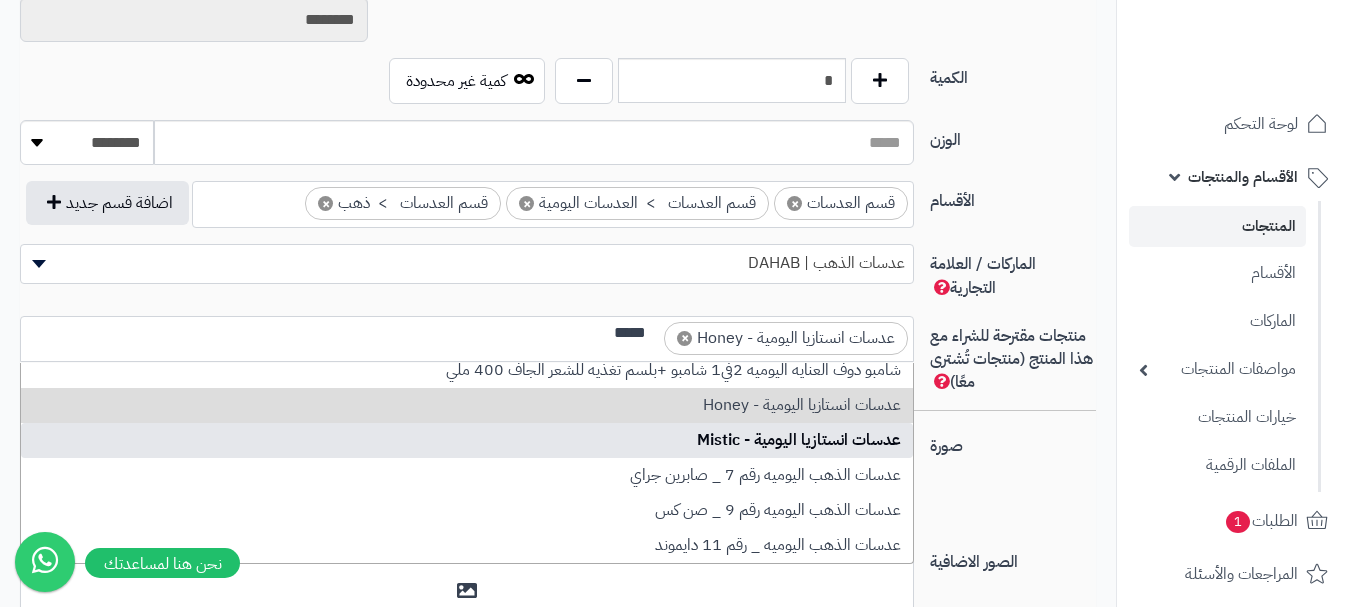 type on "*****" 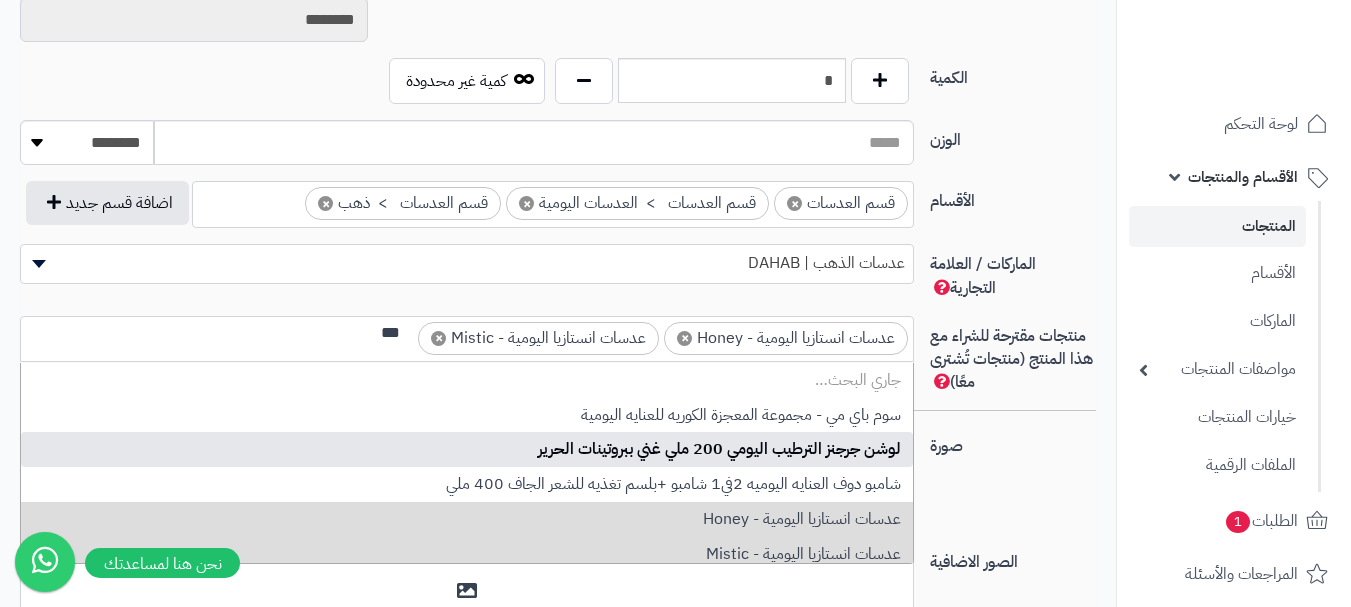 scroll, scrollTop: 0, scrollLeft: 0, axis: both 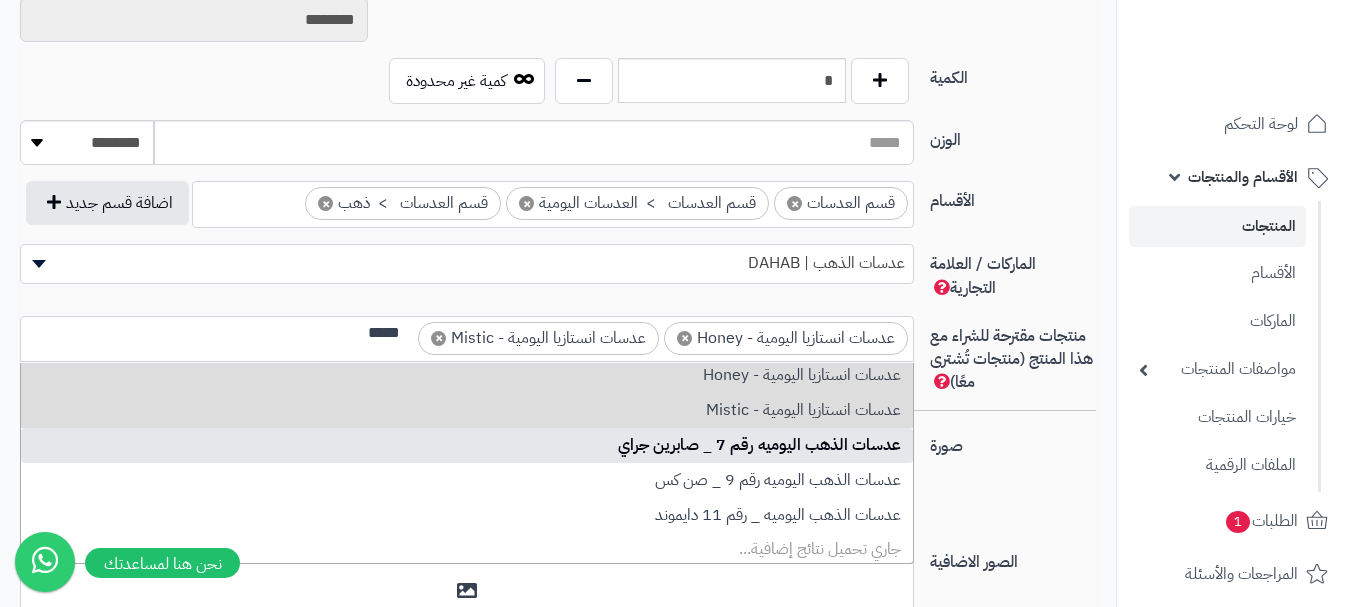 type on "*****" 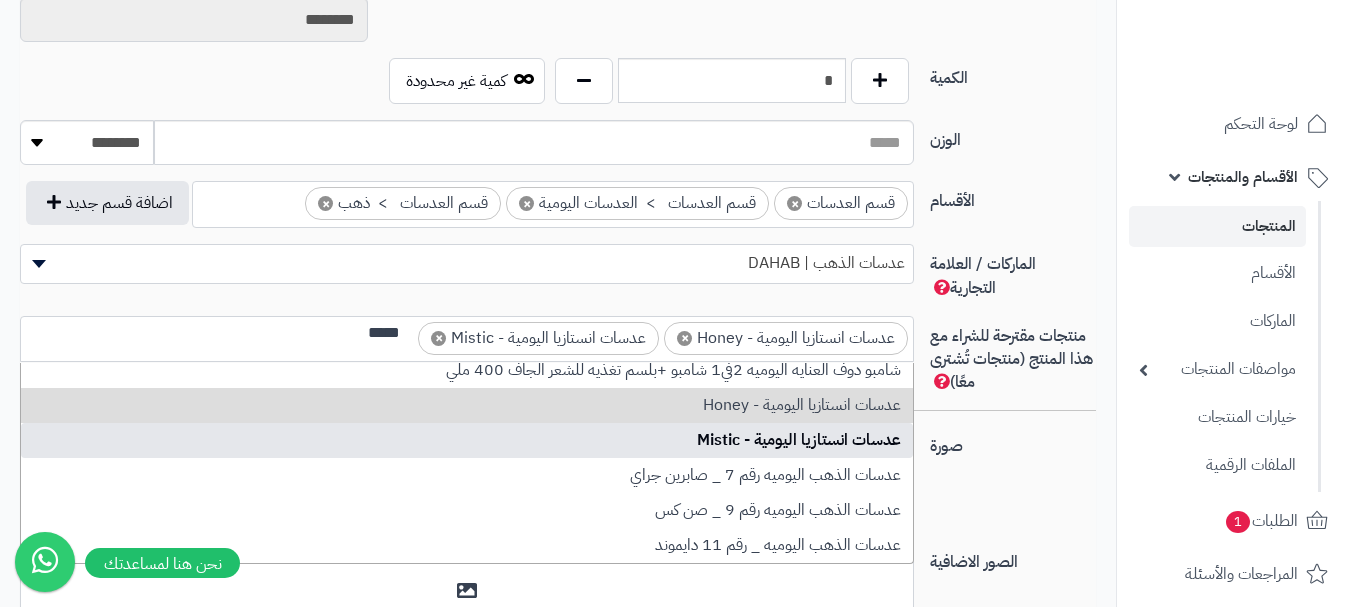 type 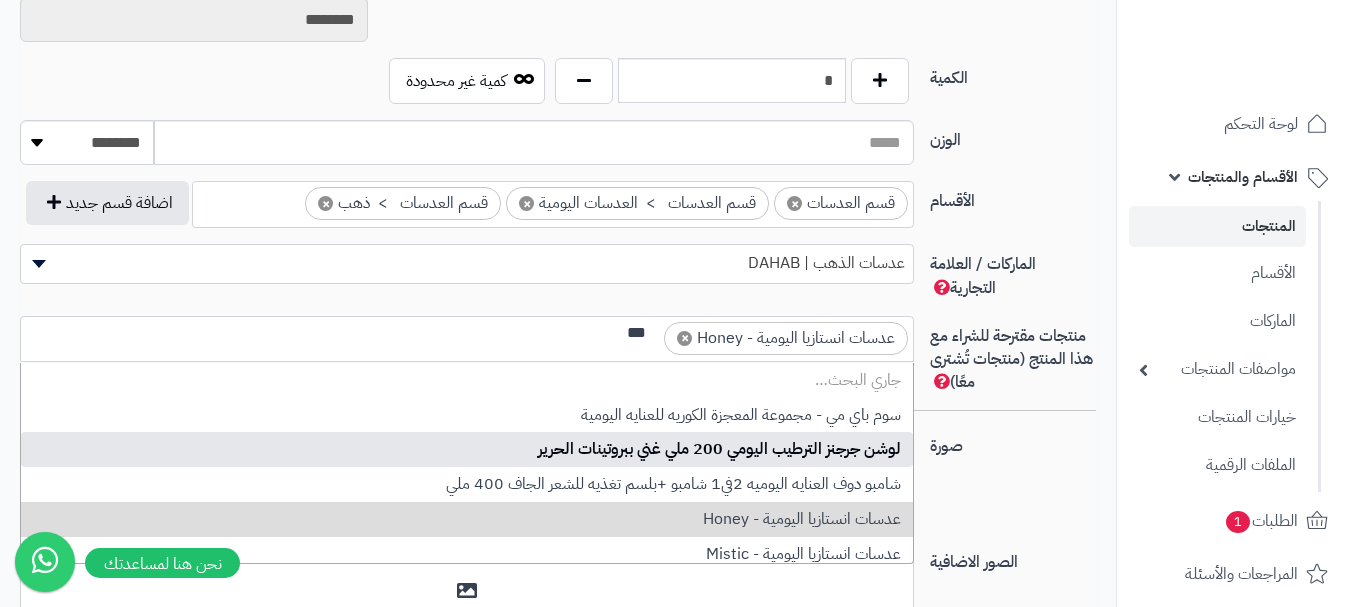 scroll, scrollTop: 0, scrollLeft: 0, axis: both 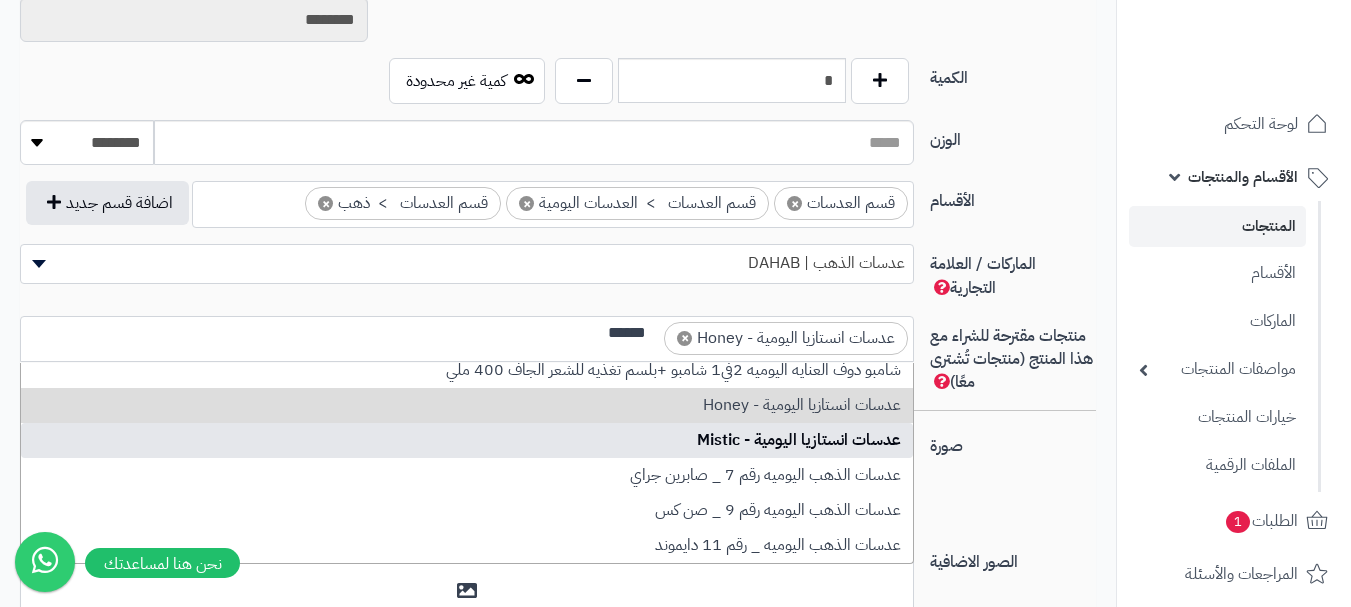 type on "******" 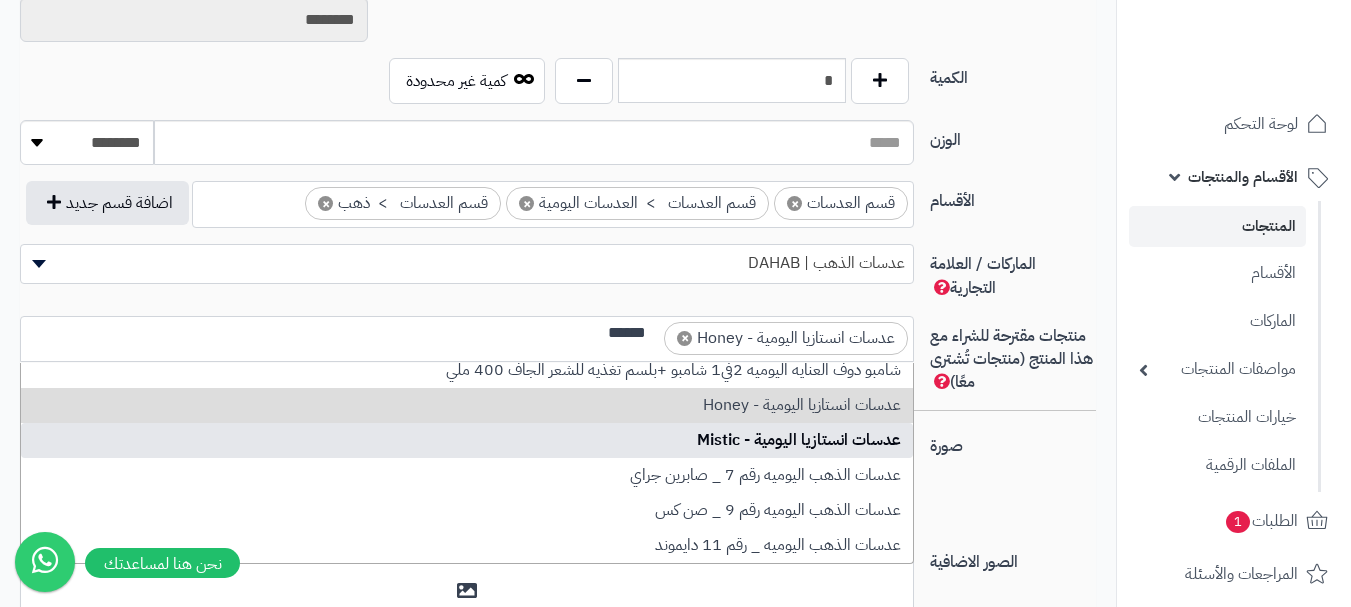 type 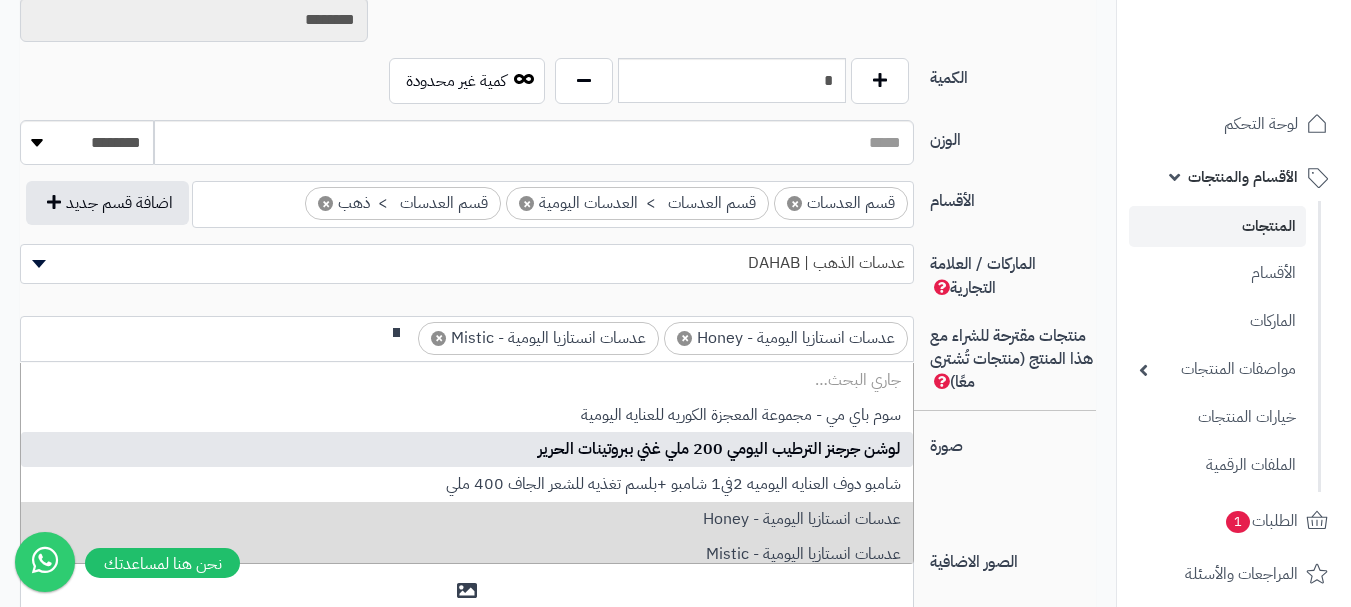 scroll, scrollTop: 0, scrollLeft: 0, axis: both 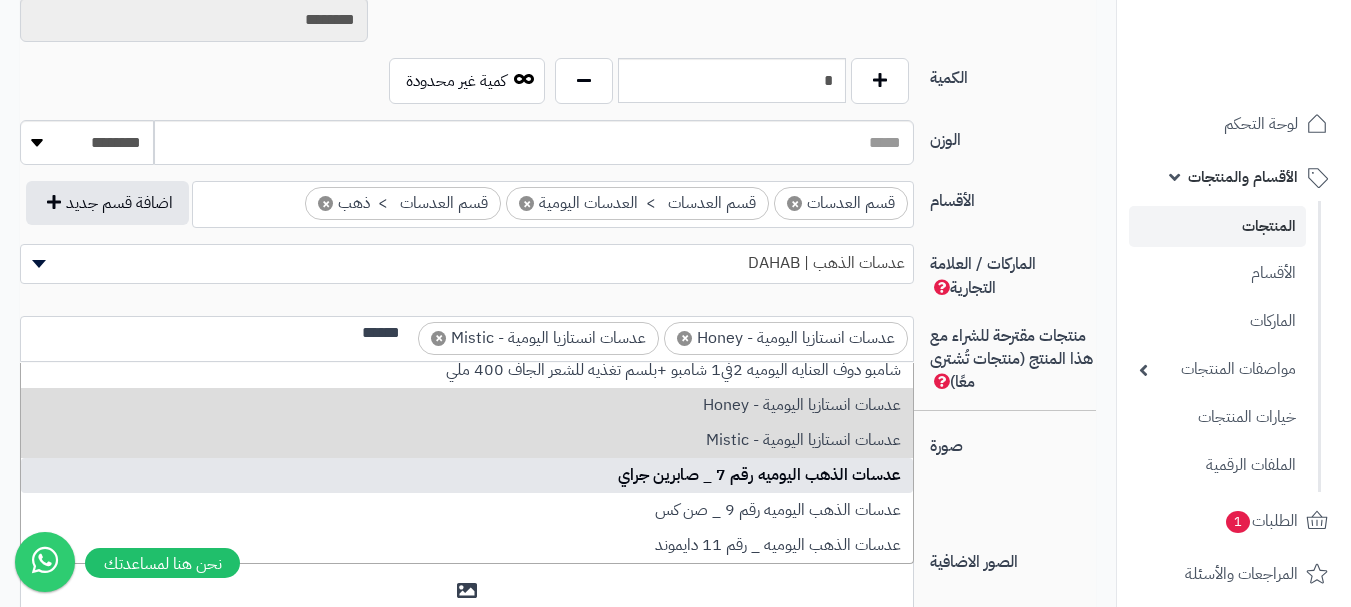 type on "******" 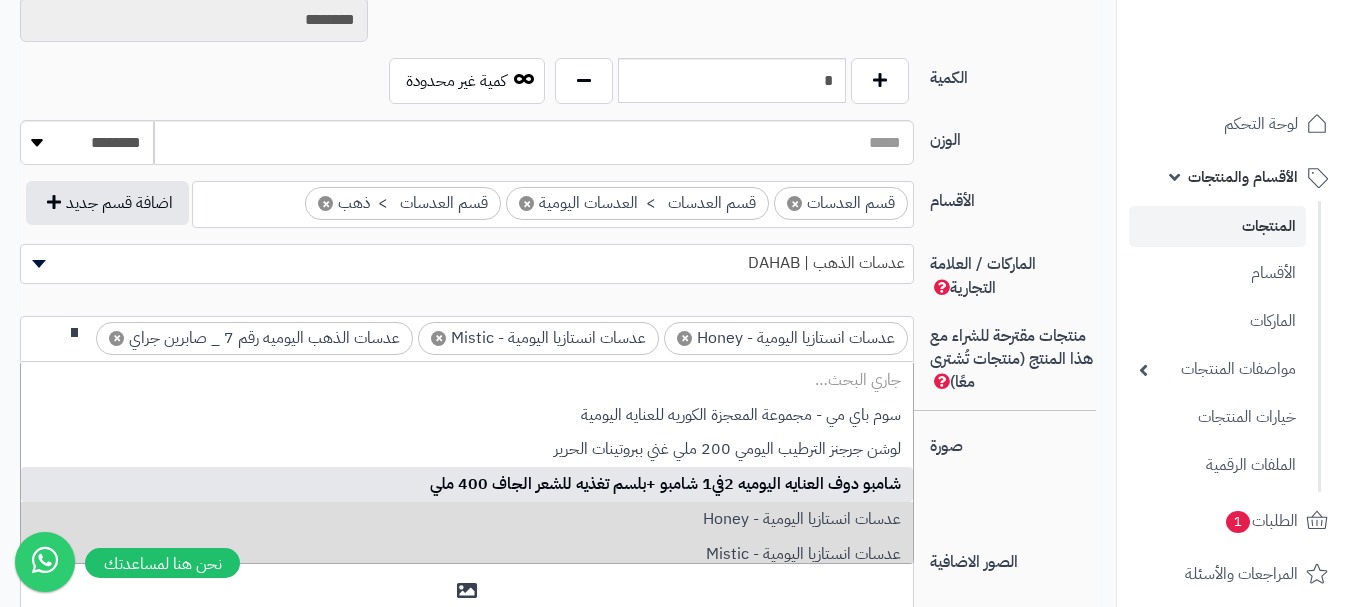 scroll, scrollTop: 0, scrollLeft: 0, axis: both 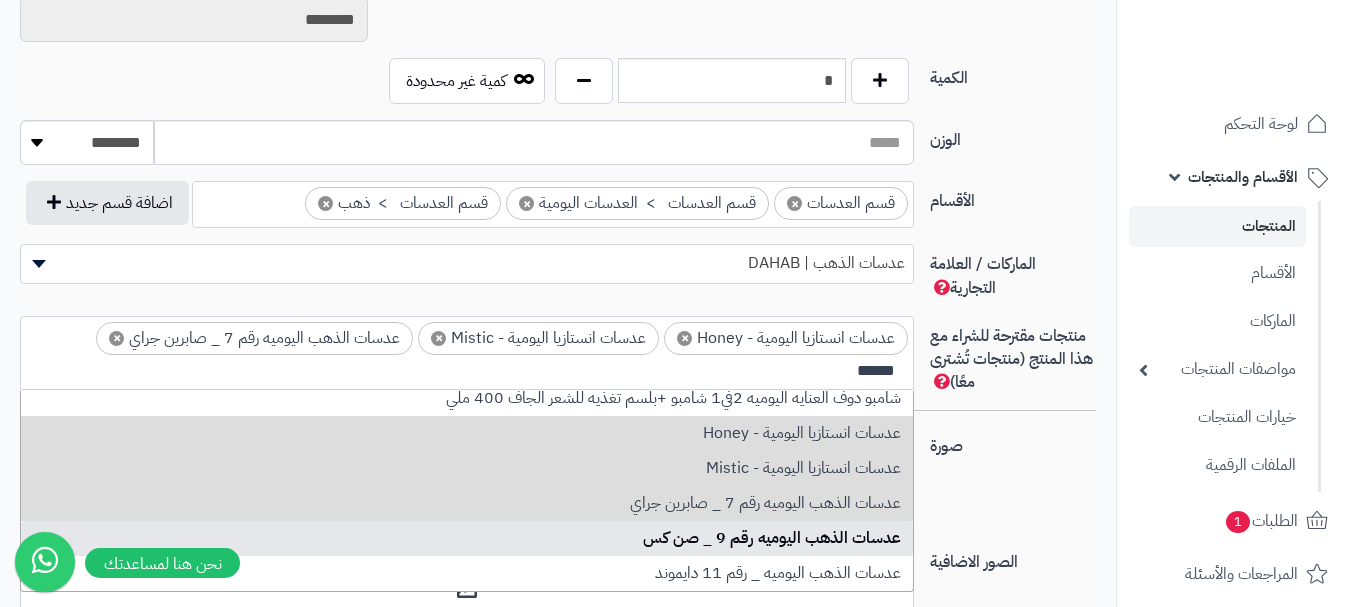 type on "******" 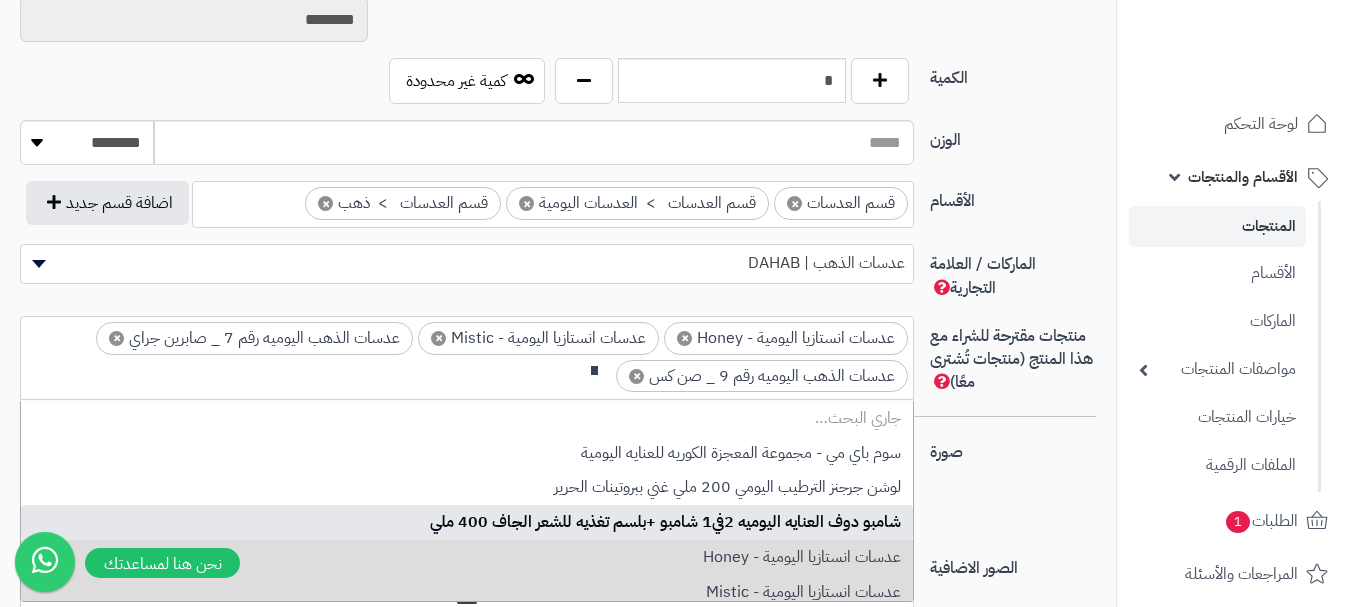 scroll, scrollTop: 0, scrollLeft: 0, axis: both 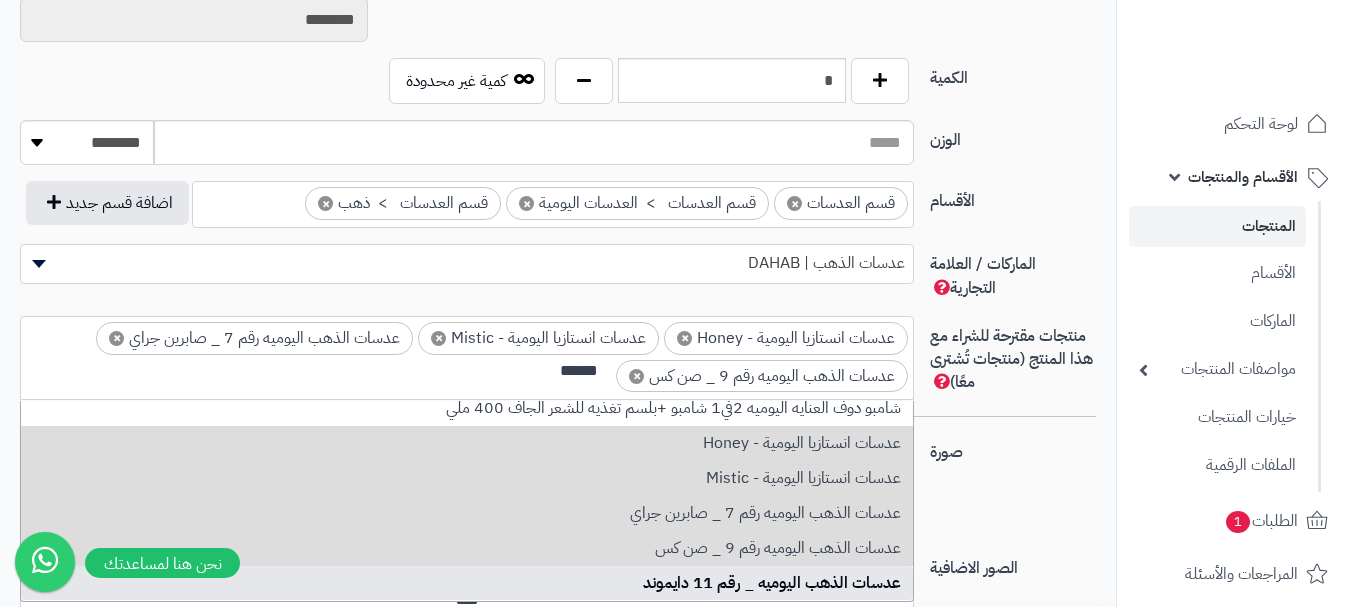 type on "******" 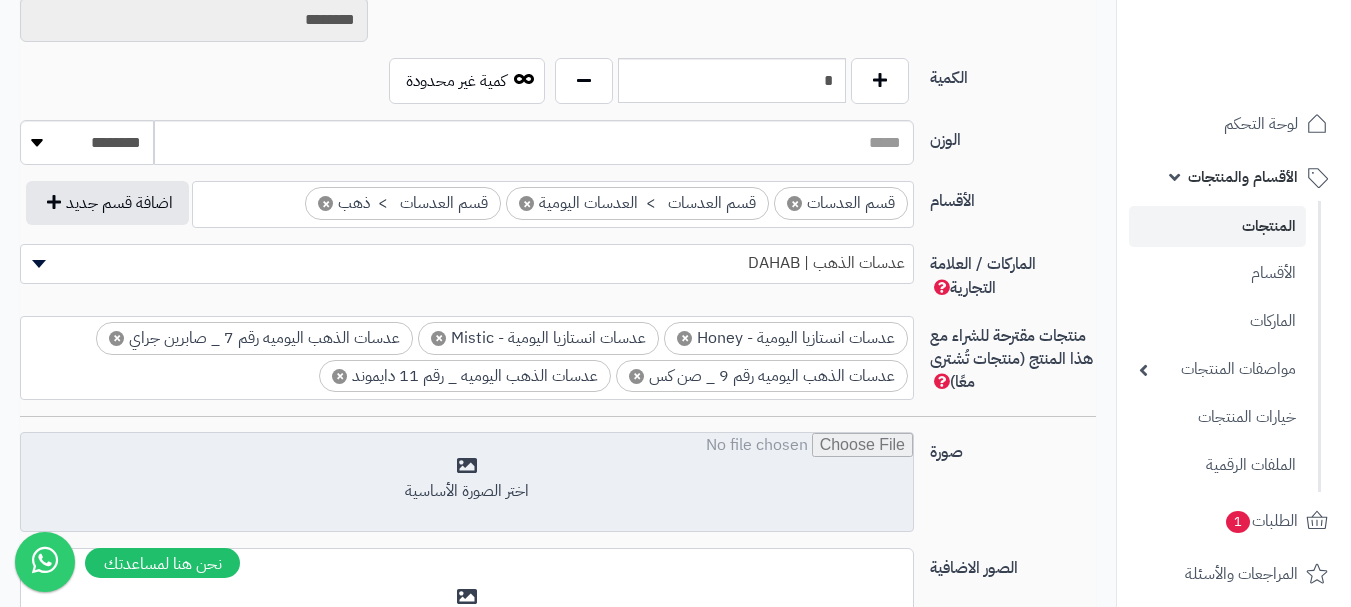 click at bounding box center (467, 483) 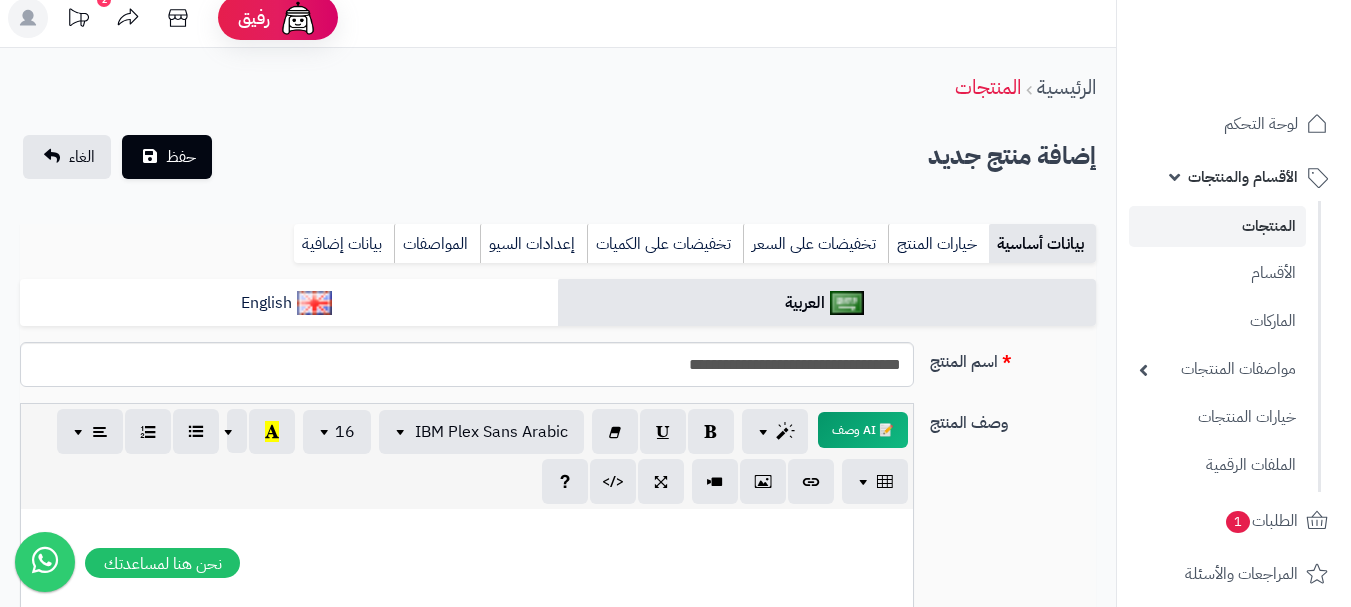 scroll, scrollTop: 0, scrollLeft: 0, axis: both 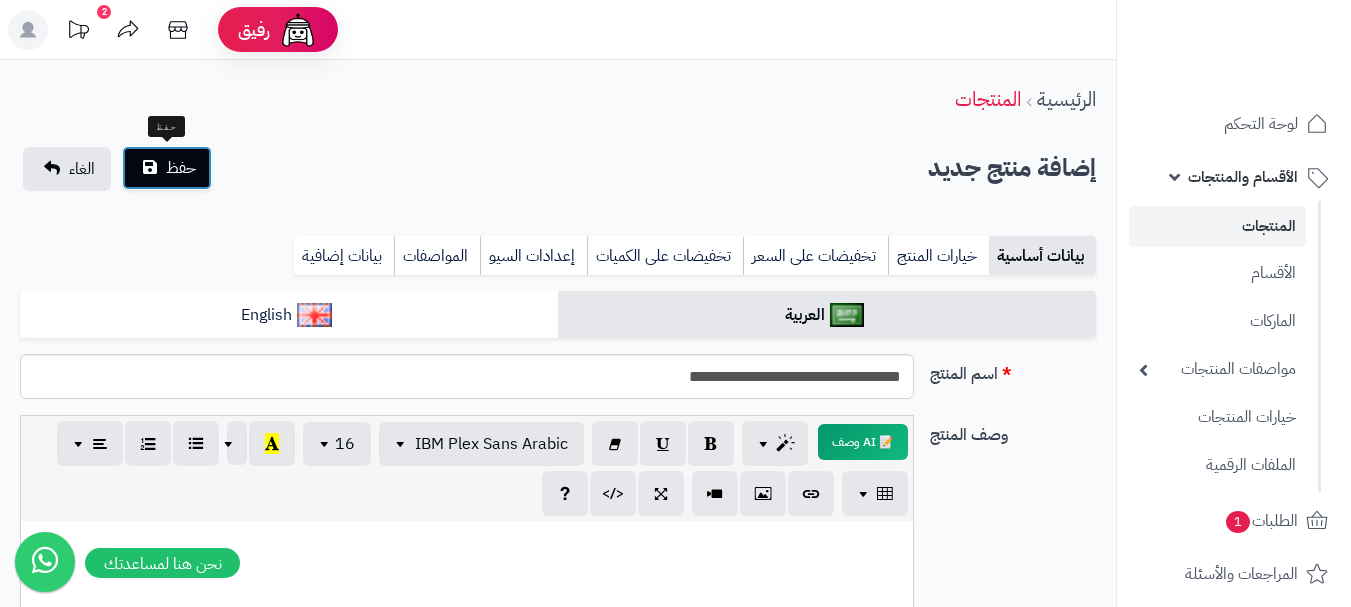 click on "حفظ" at bounding box center [167, 168] 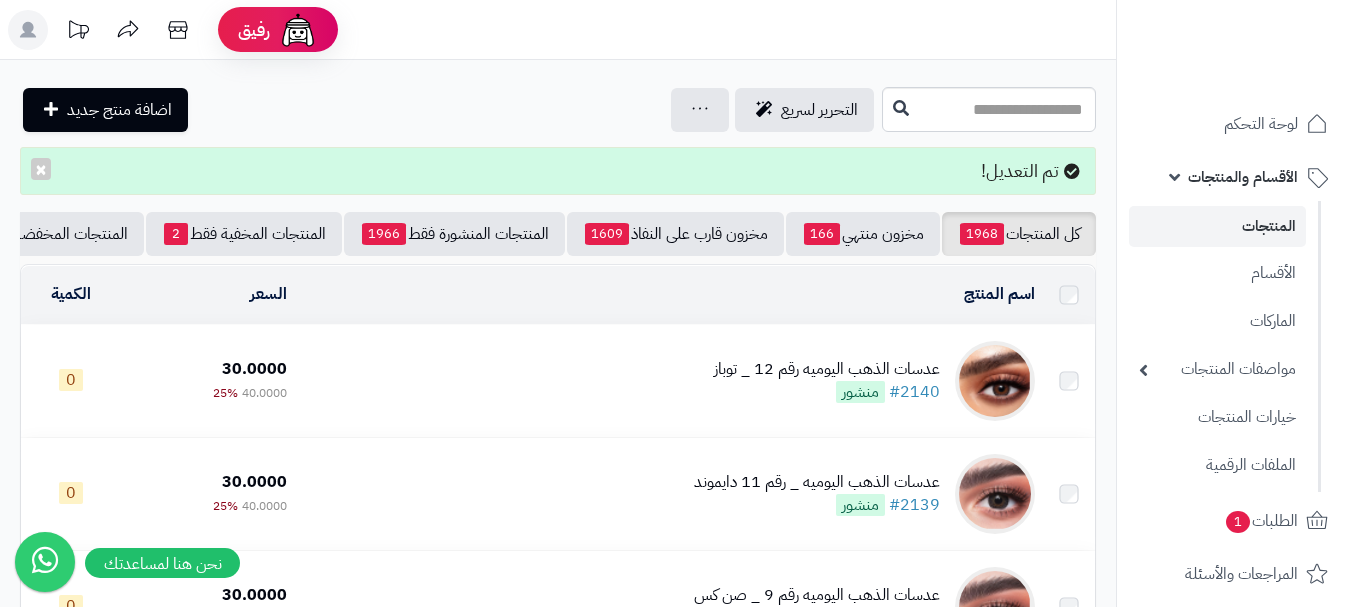 scroll, scrollTop: 0, scrollLeft: 0, axis: both 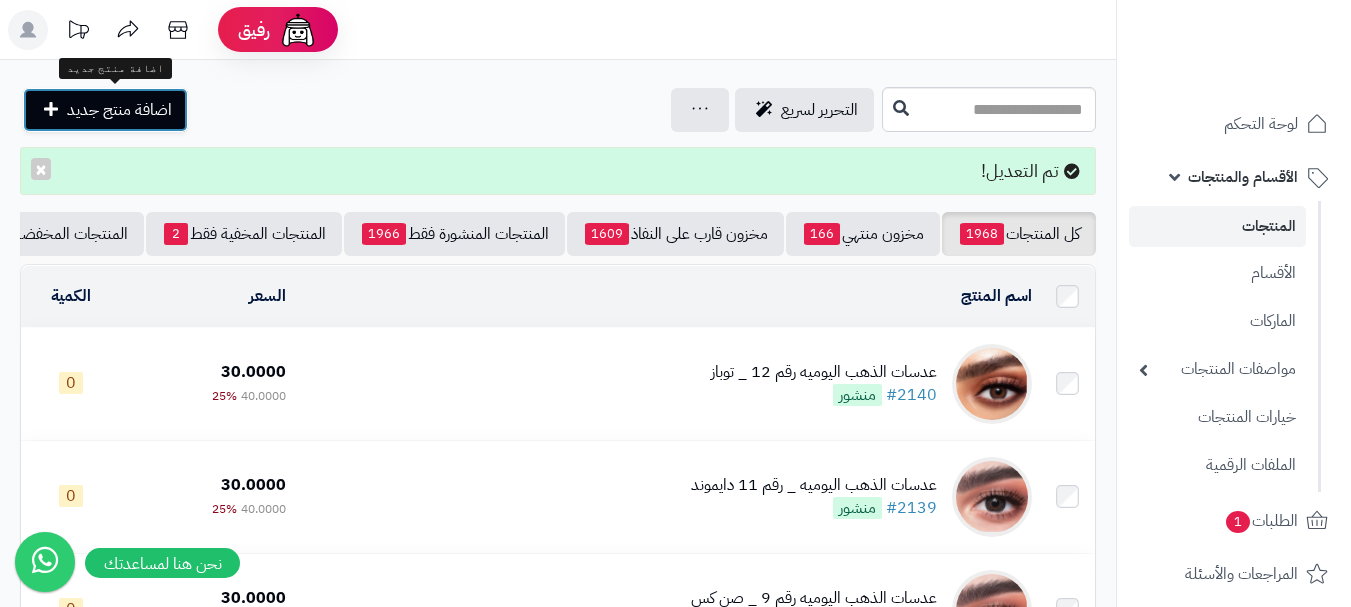 click at bounding box center [51, 109] 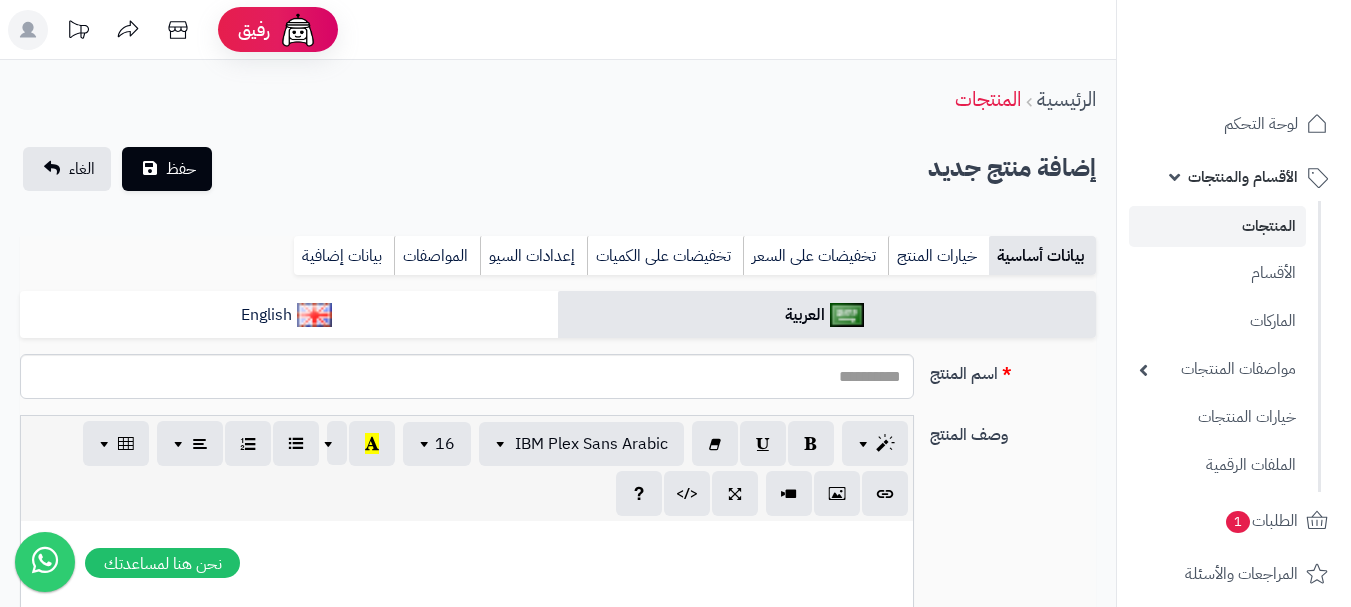 select 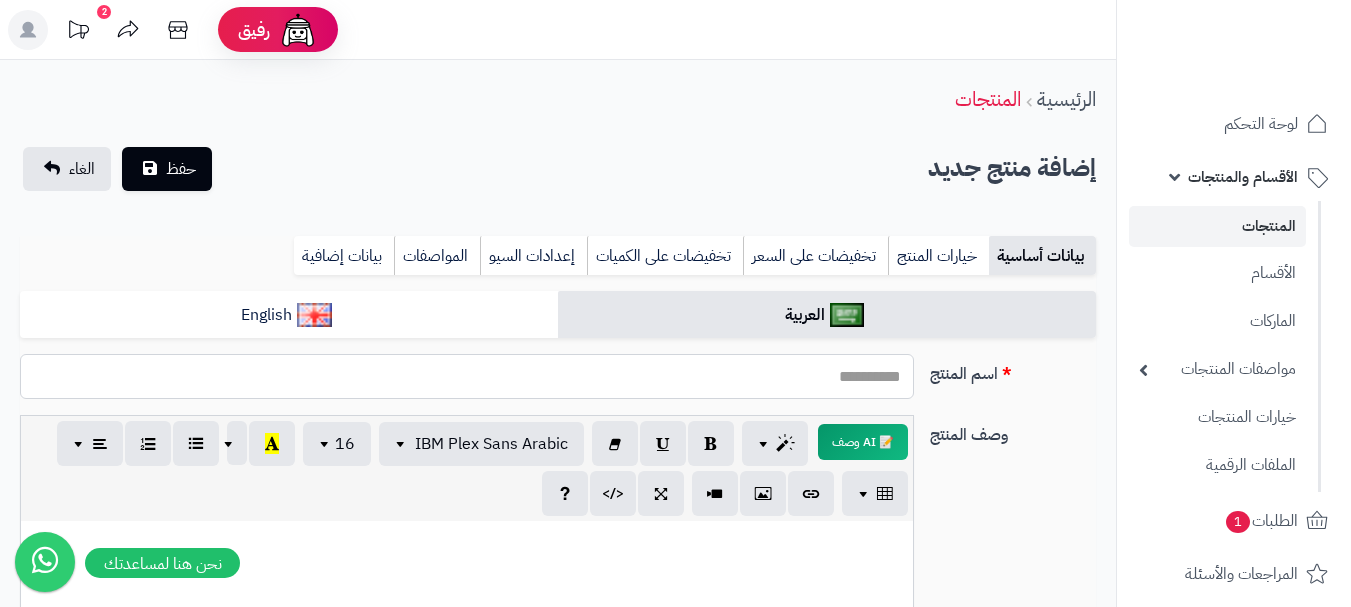 click on "اسم المنتج" at bounding box center (467, 376) 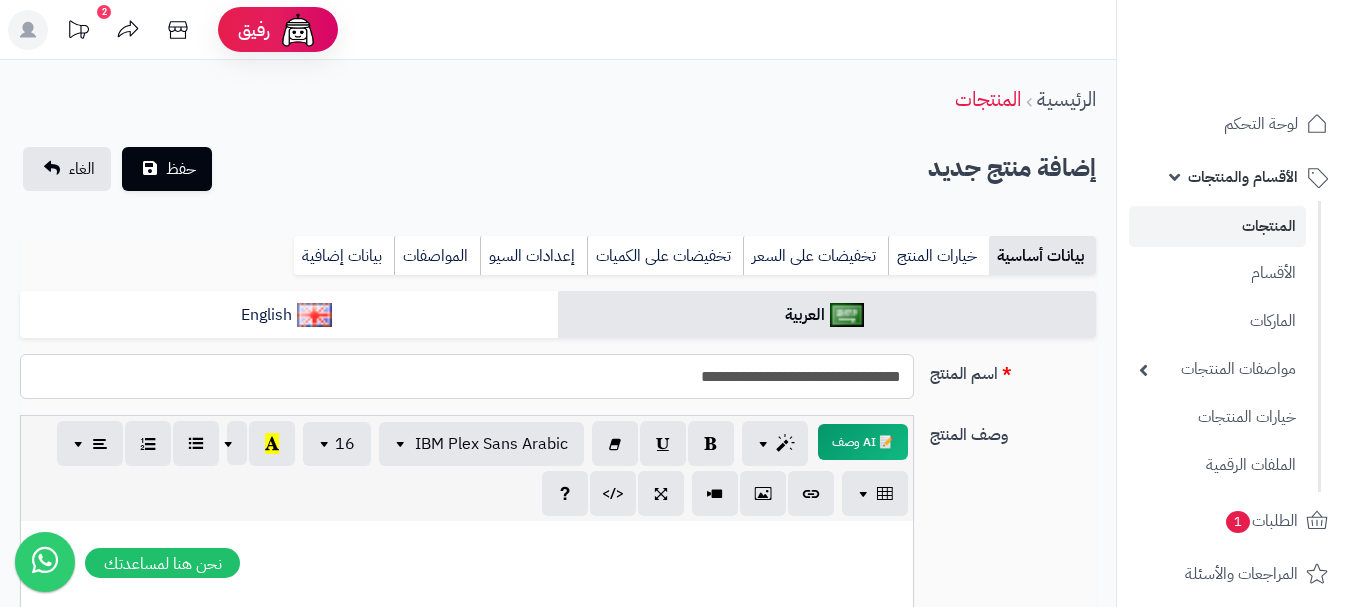 drag, startPoint x: 660, startPoint y: 380, endPoint x: 952, endPoint y: 384, distance: 292.0274 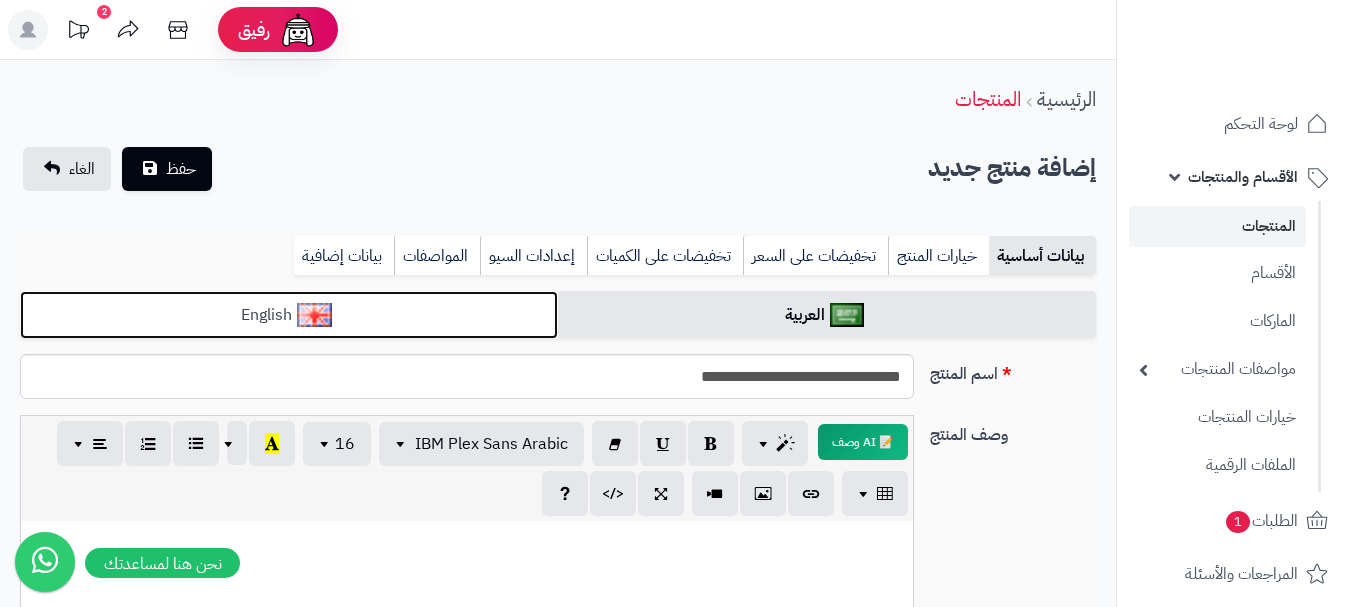 click on "English" at bounding box center (289, 315) 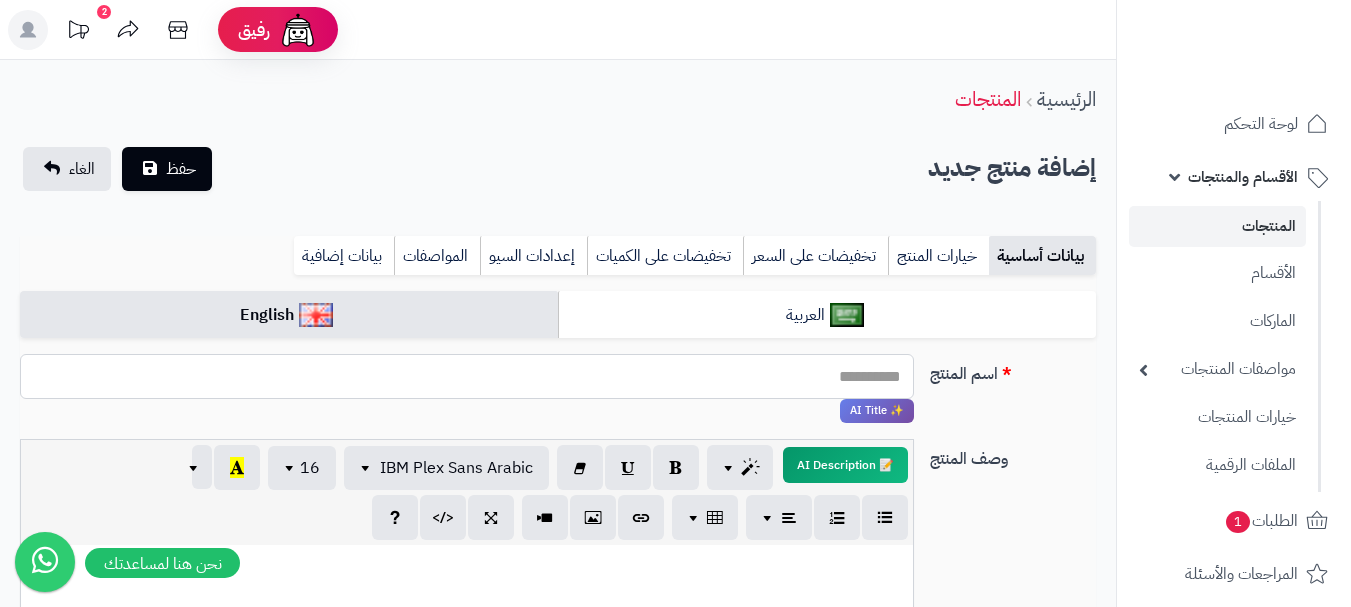 paste on "**********" 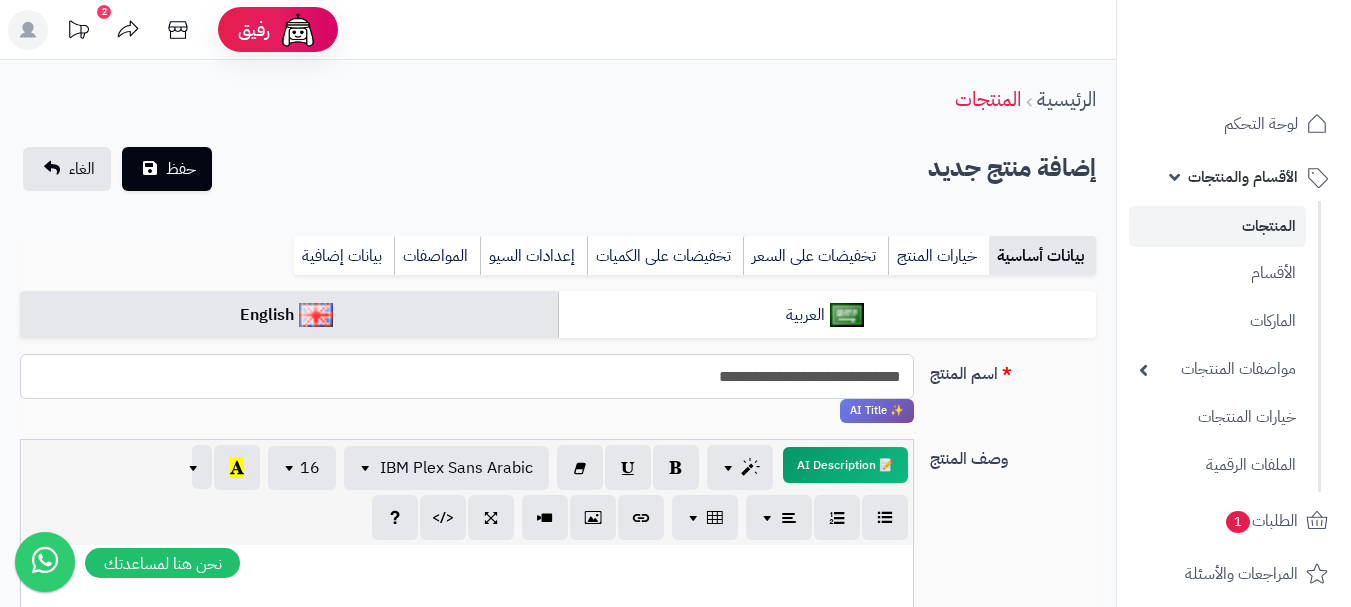 type on "**********" 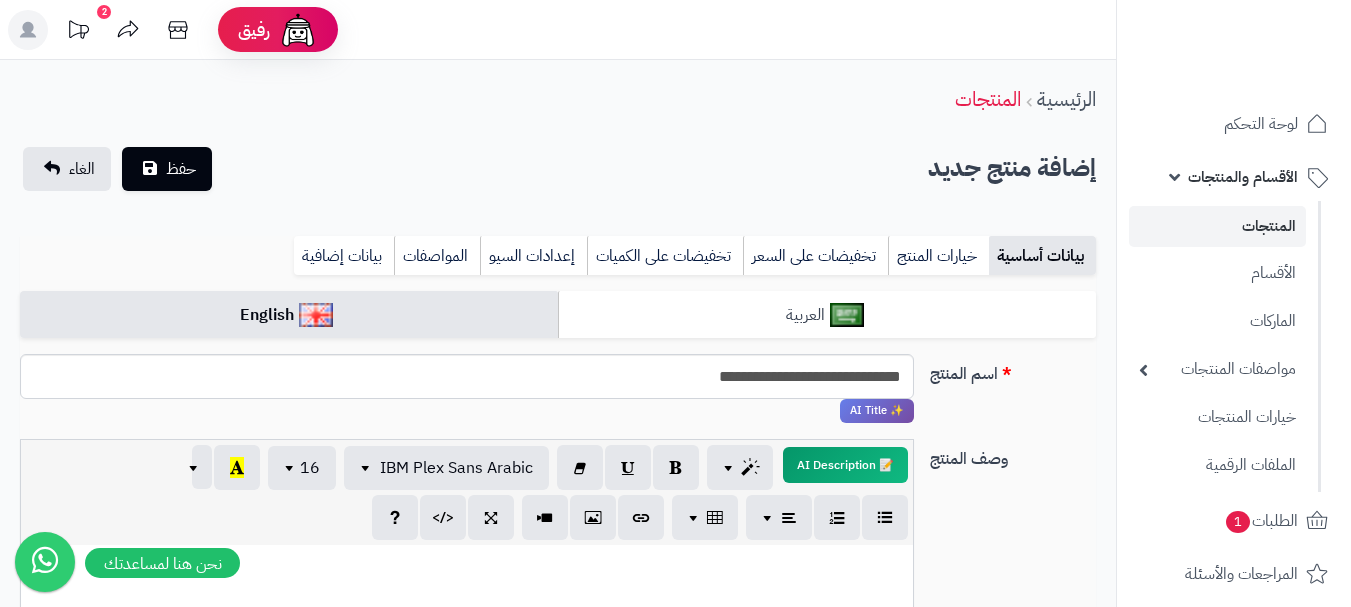 drag, startPoint x: 723, startPoint y: 281, endPoint x: 723, endPoint y: 292, distance: 11 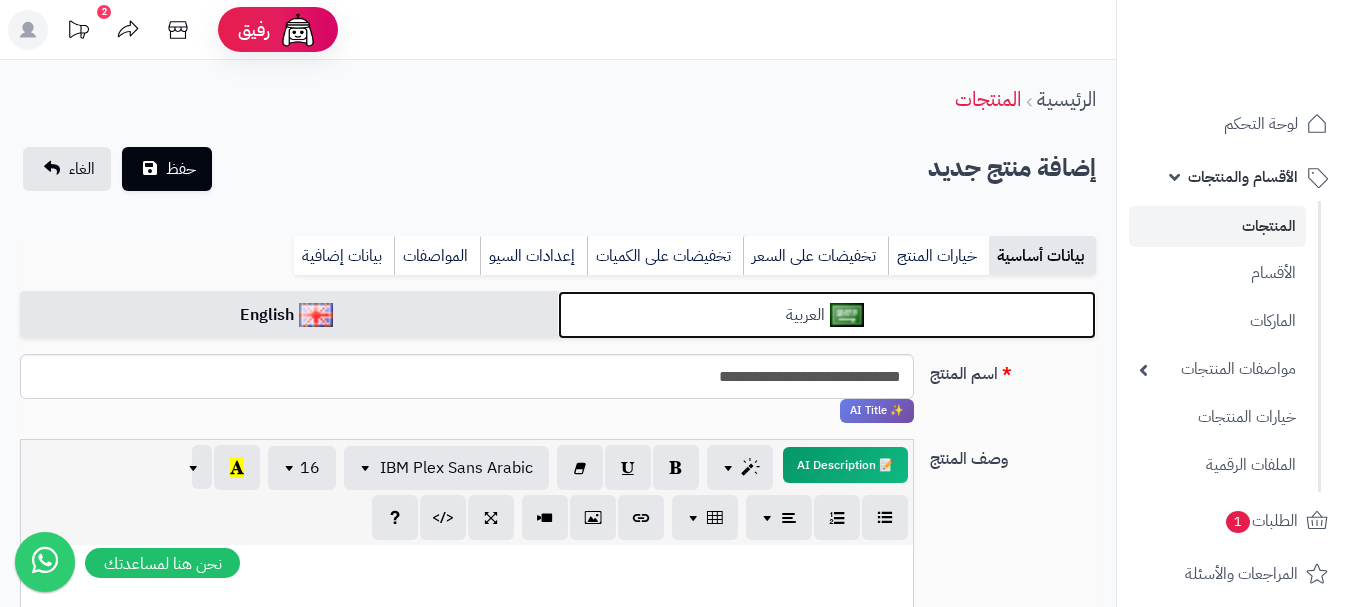 click on "العربية" at bounding box center [827, 315] 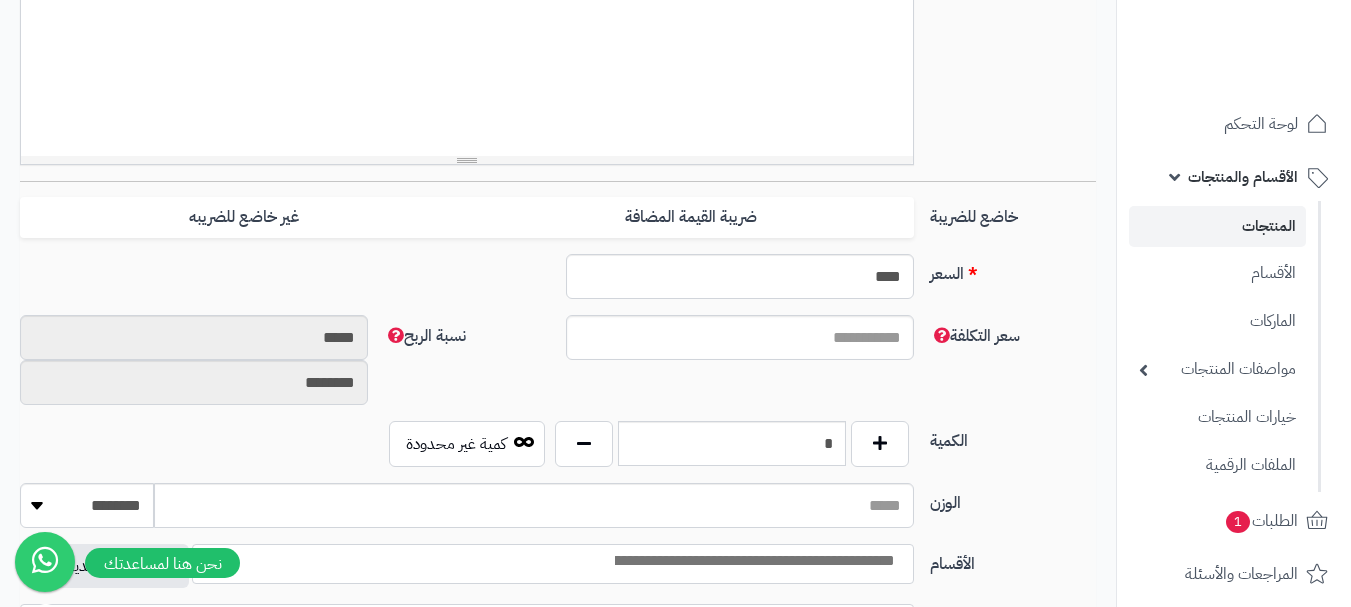 scroll, scrollTop: 700, scrollLeft: 0, axis: vertical 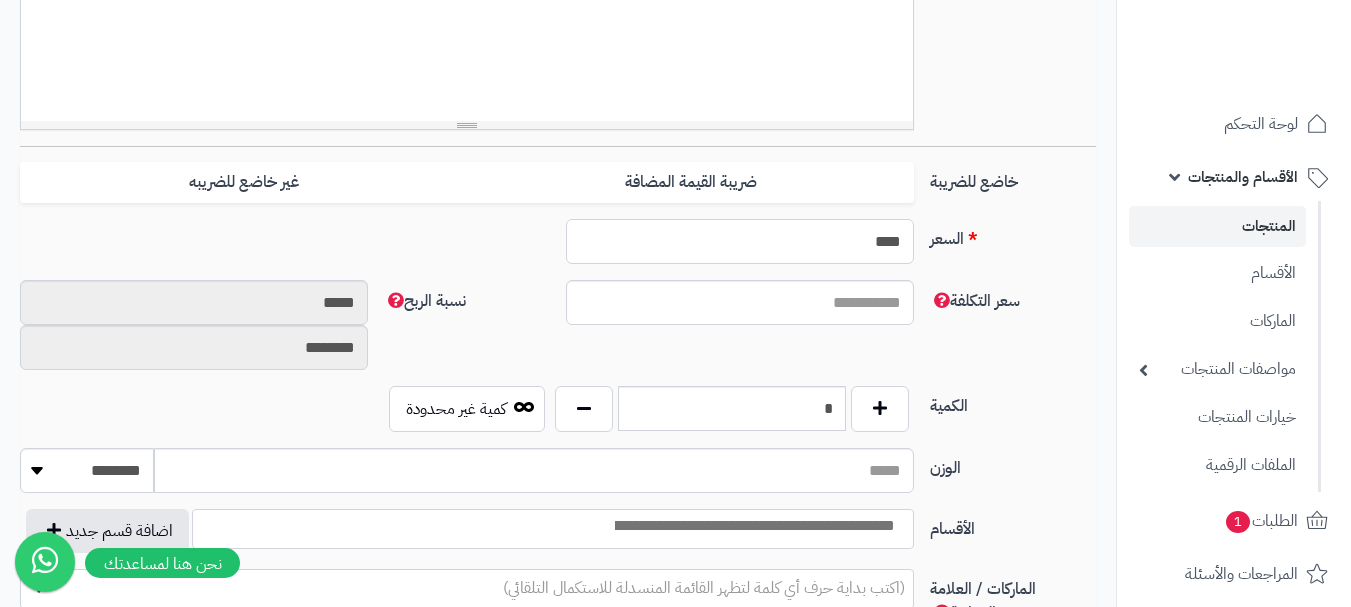 click on "****" at bounding box center (740, 241) 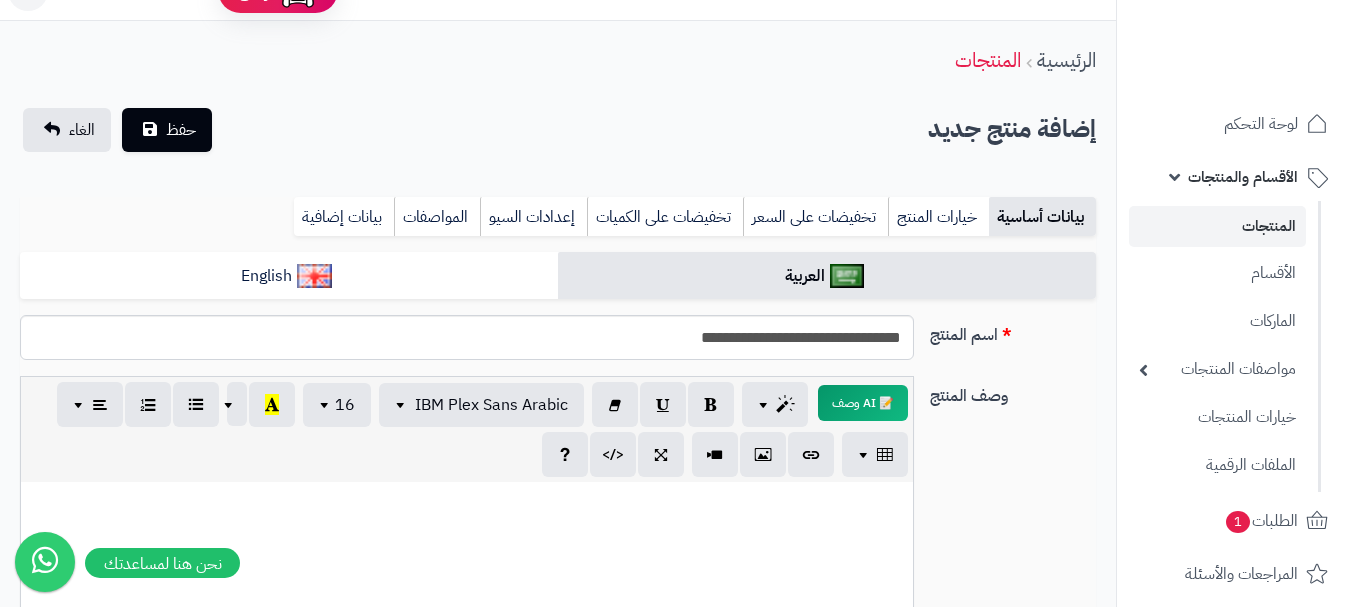 scroll, scrollTop: 0, scrollLeft: 0, axis: both 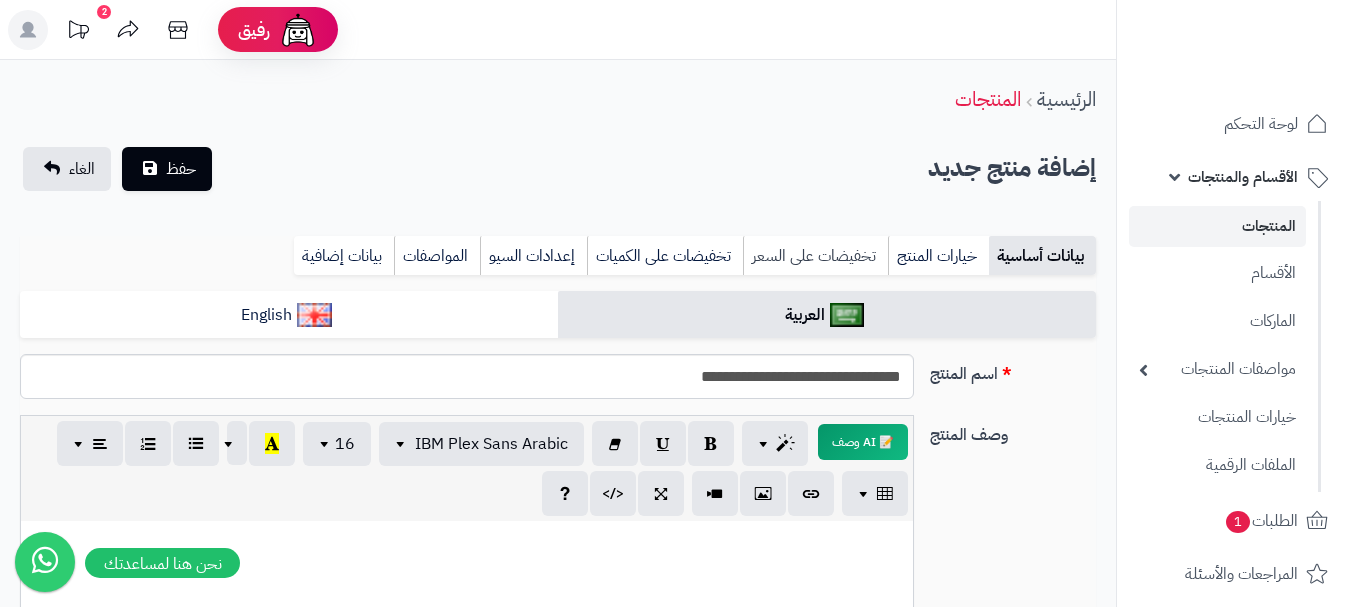 type on "**" 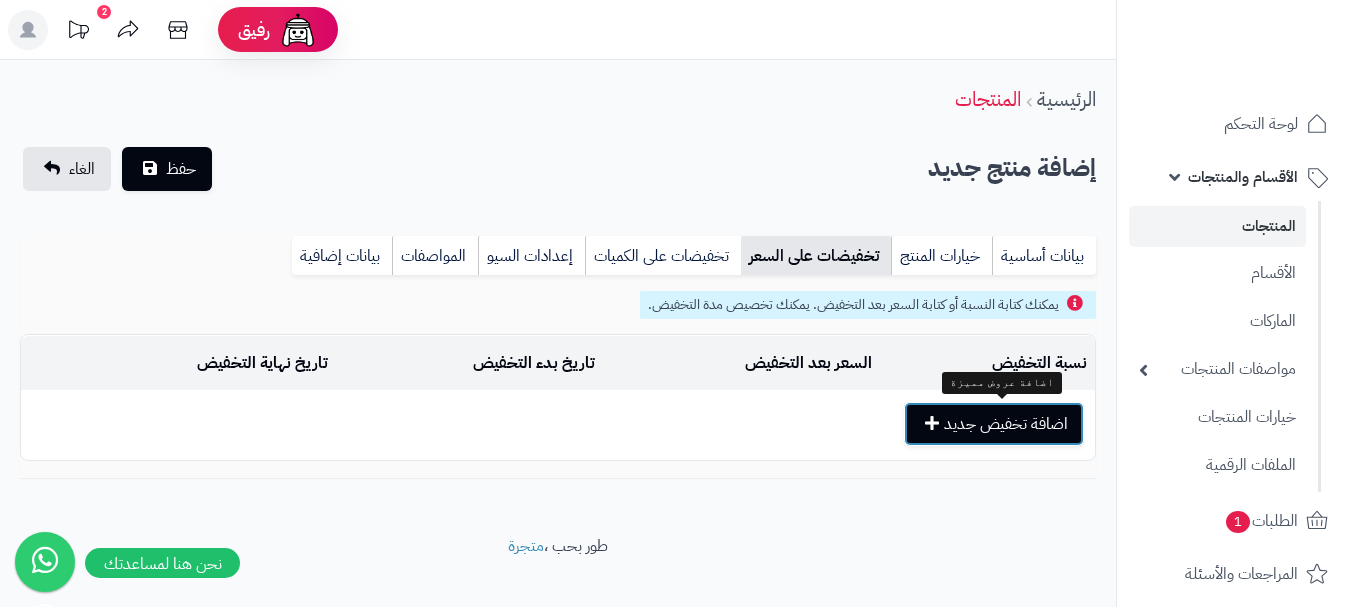 click on "اضافة تخفيض جديد" at bounding box center (994, 424) 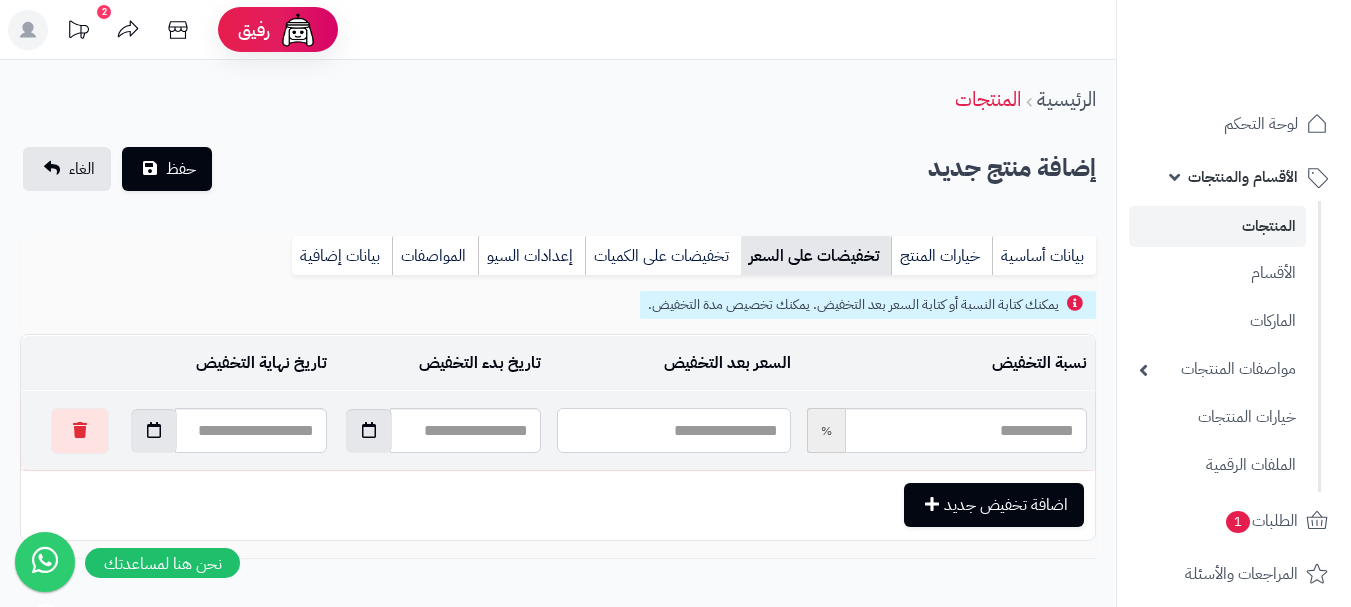 click at bounding box center [673, 430] 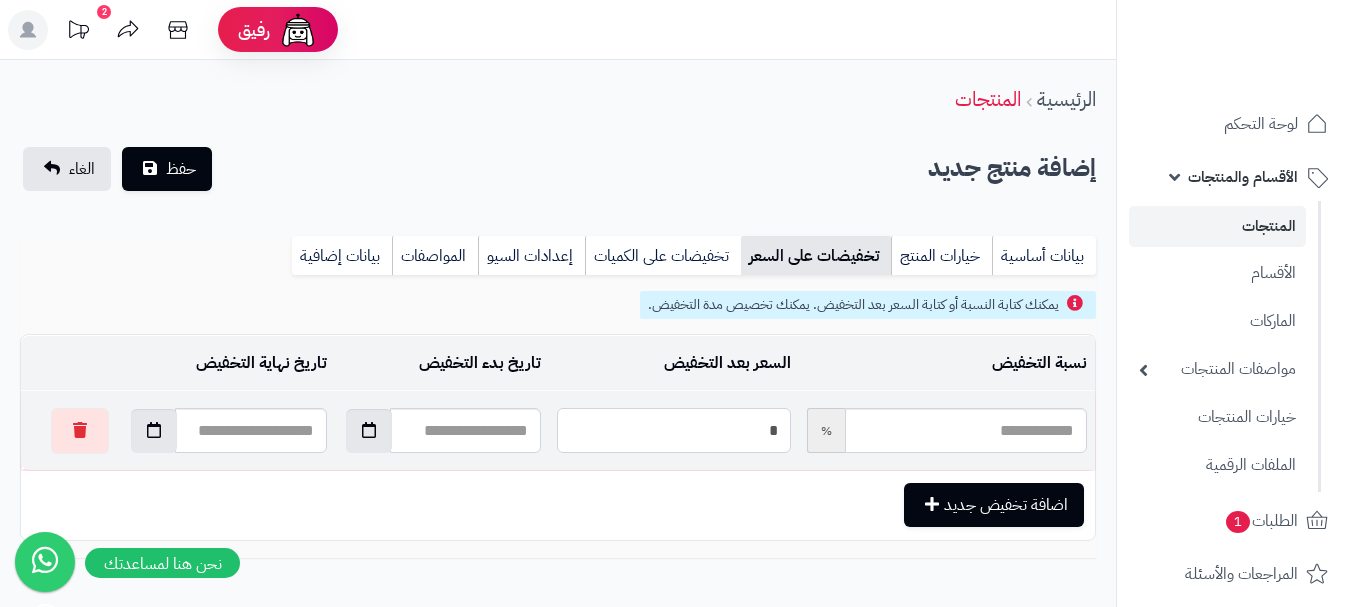 type on "**" 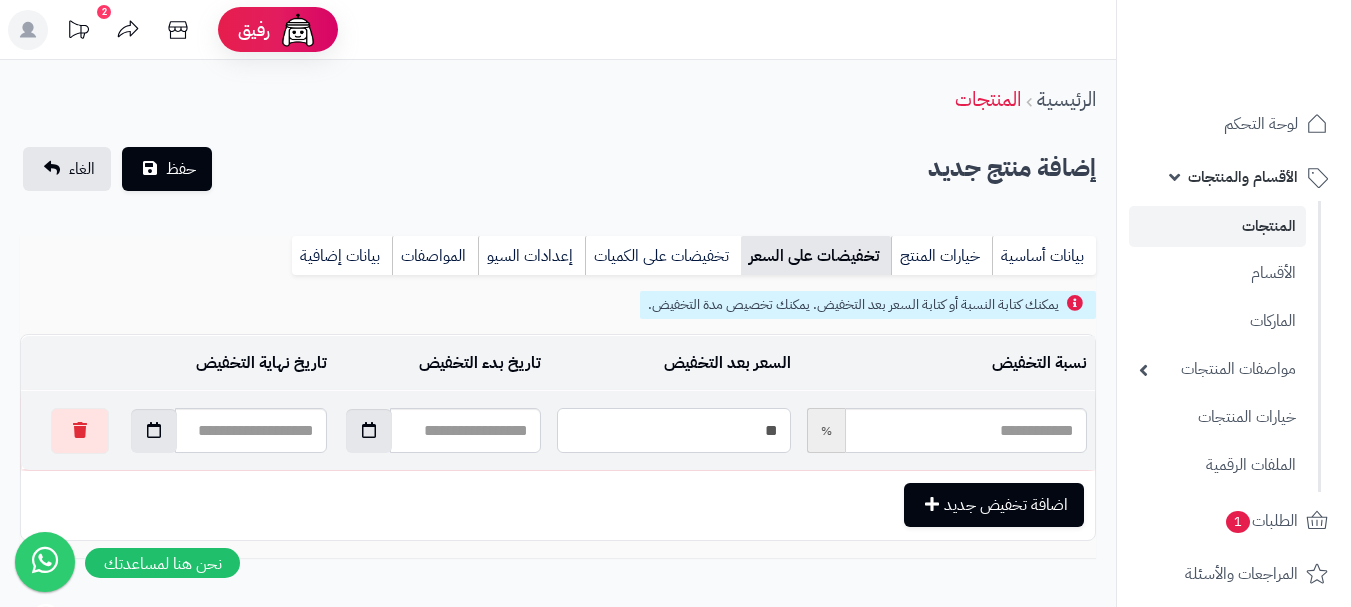 type on "*****" 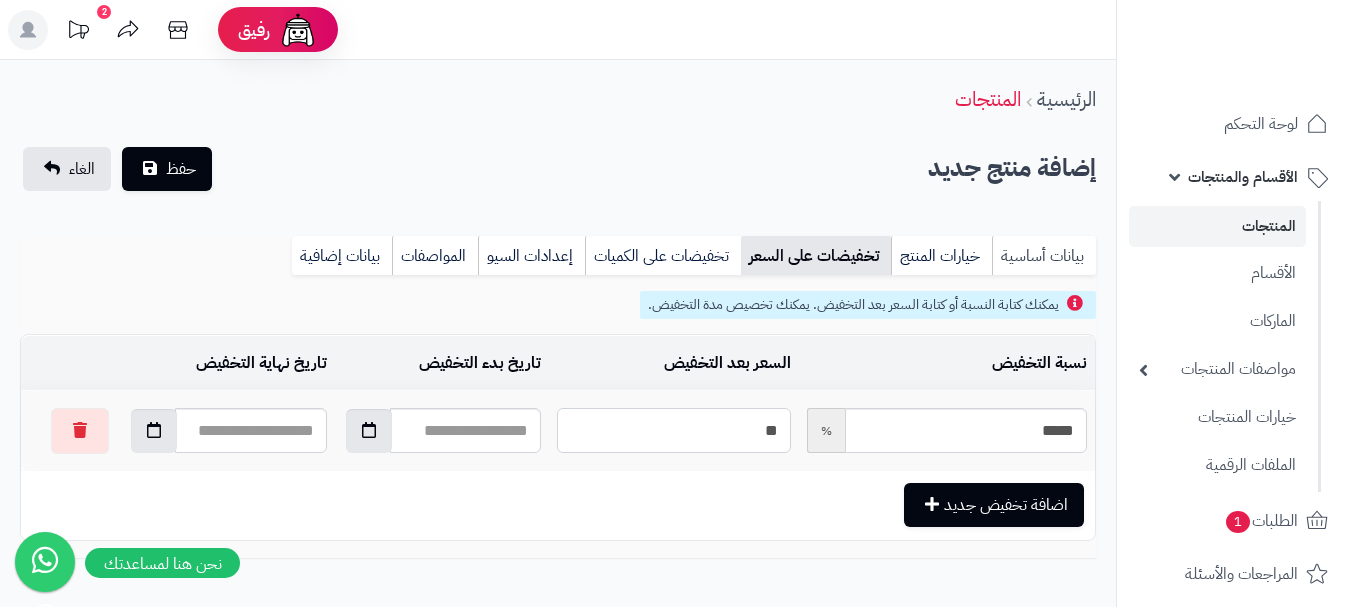 type on "**" 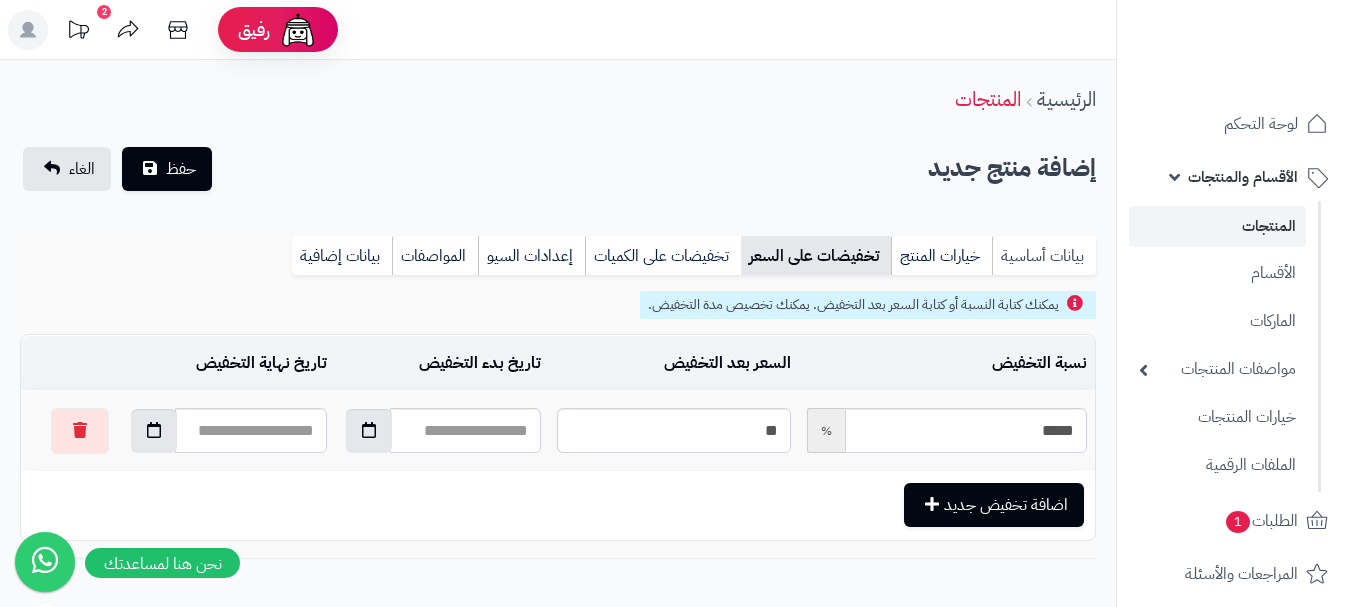 click on "بيانات أساسية" at bounding box center [1044, 256] 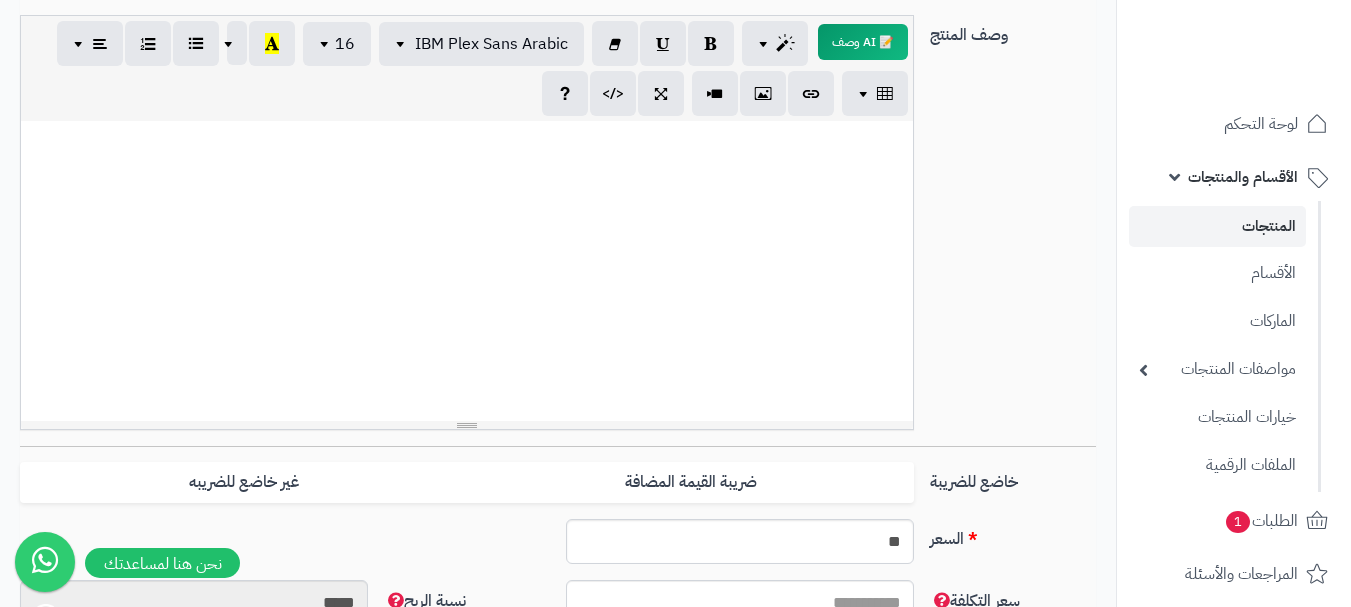 scroll, scrollTop: 700, scrollLeft: 0, axis: vertical 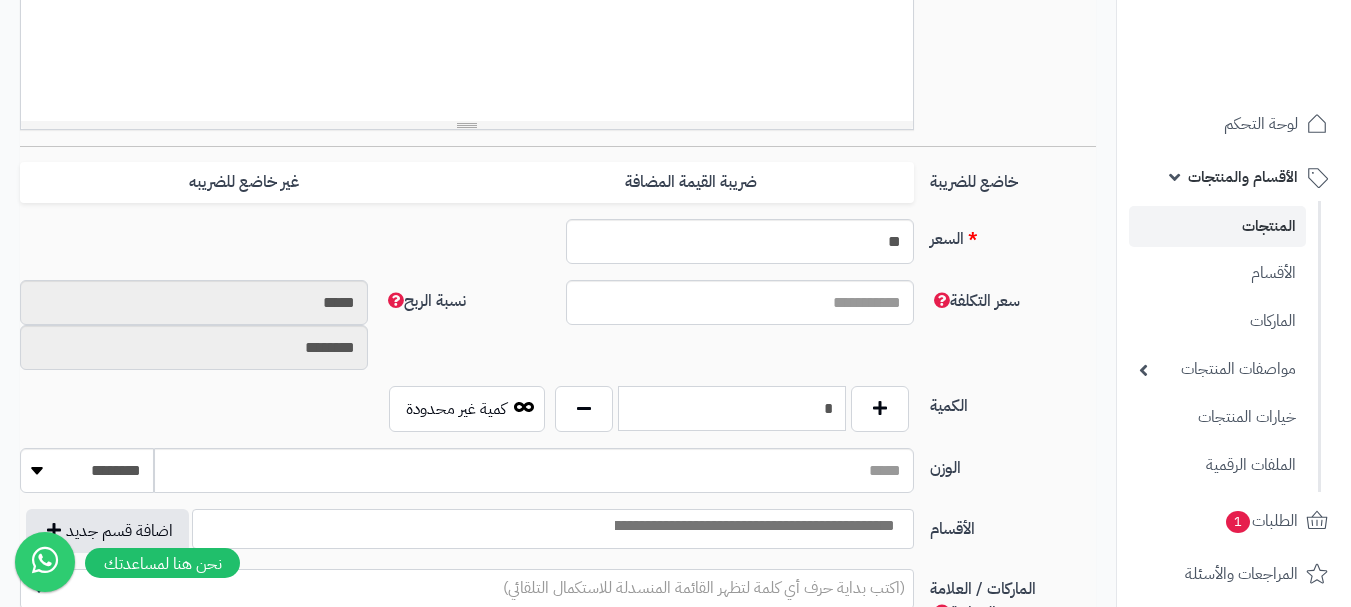 click on "*" at bounding box center [732, 408] 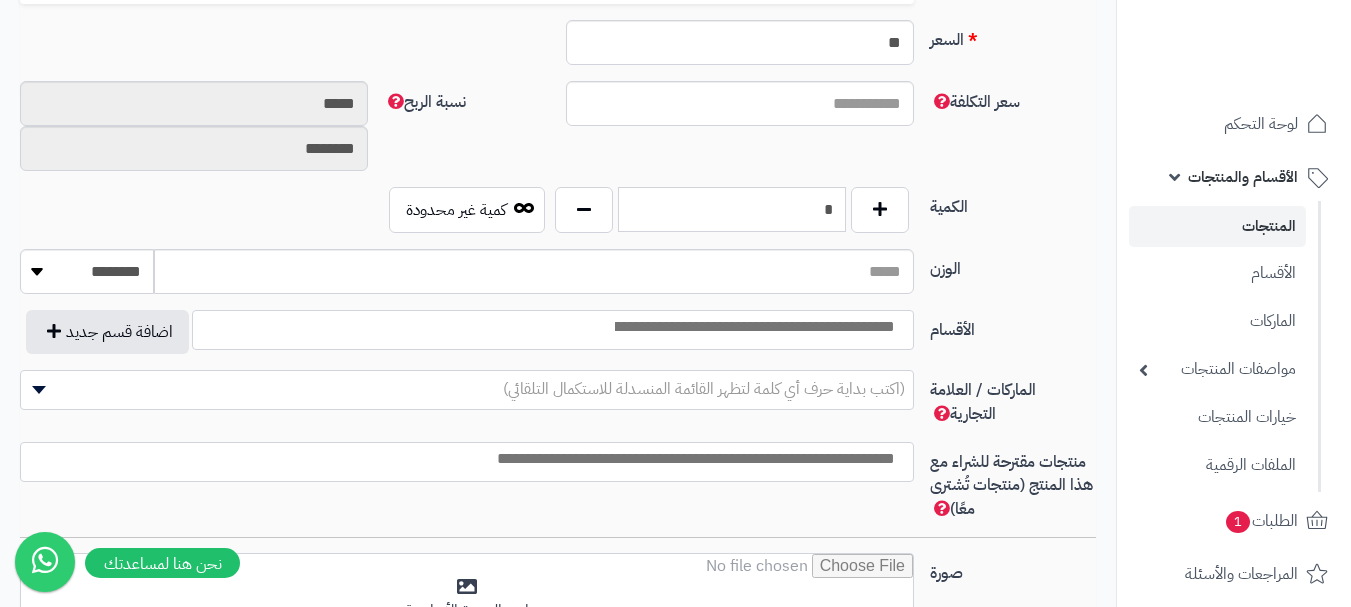 scroll, scrollTop: 900, scrollLeft: 0, axis: vertical 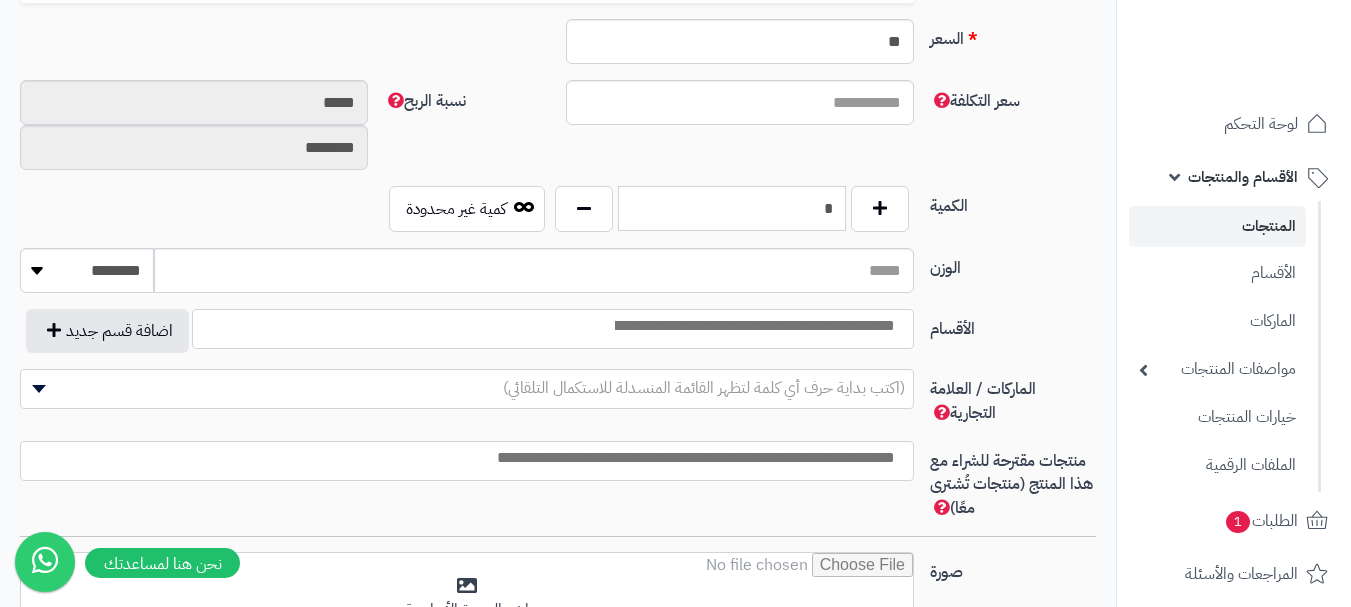 type on "*" 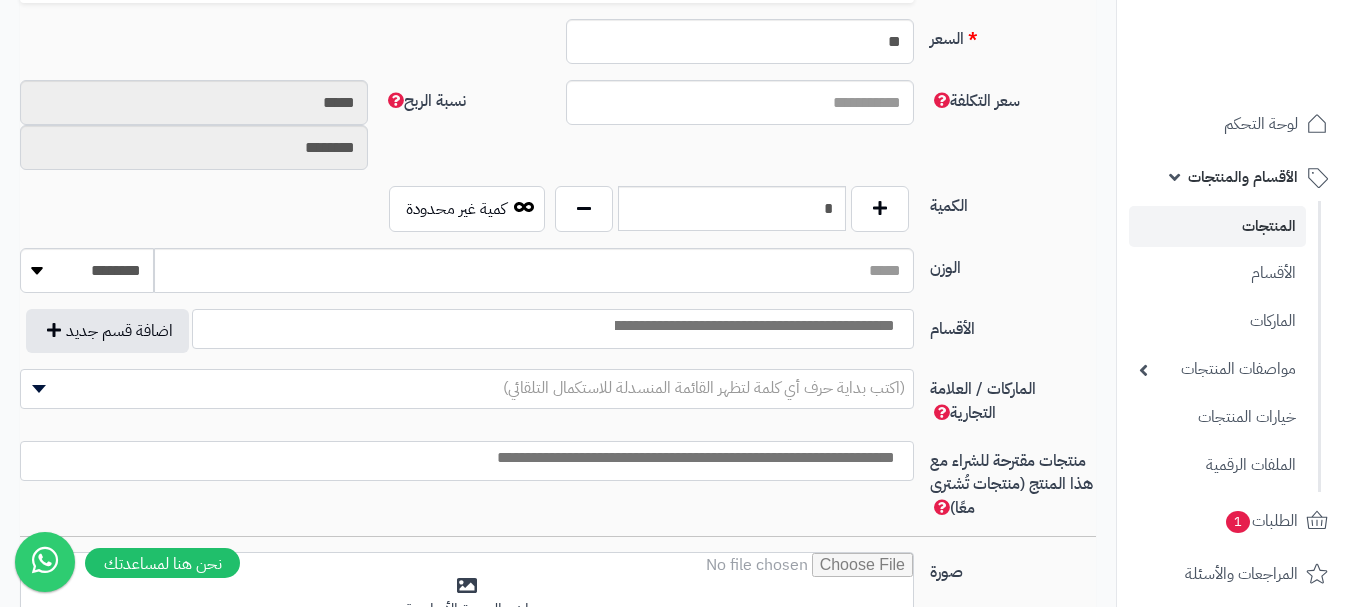 click at bounding box center (753, 326) 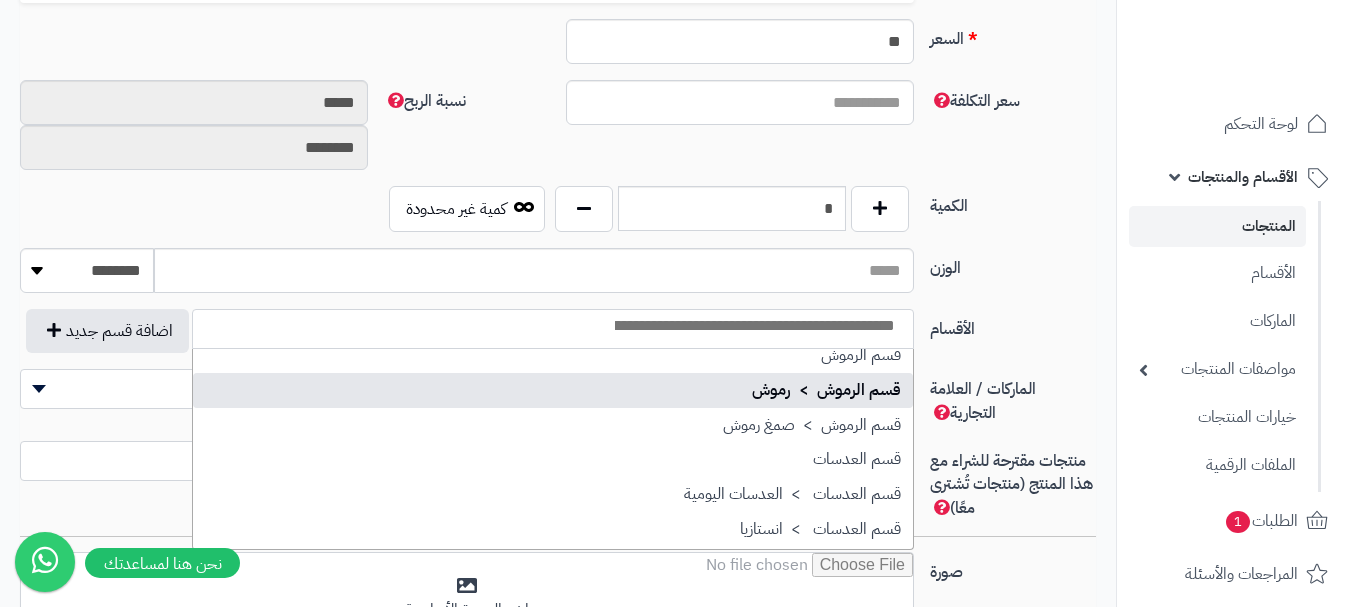 scroll, scrollTop: 1500, scrollLeft: 0, axis: vertical 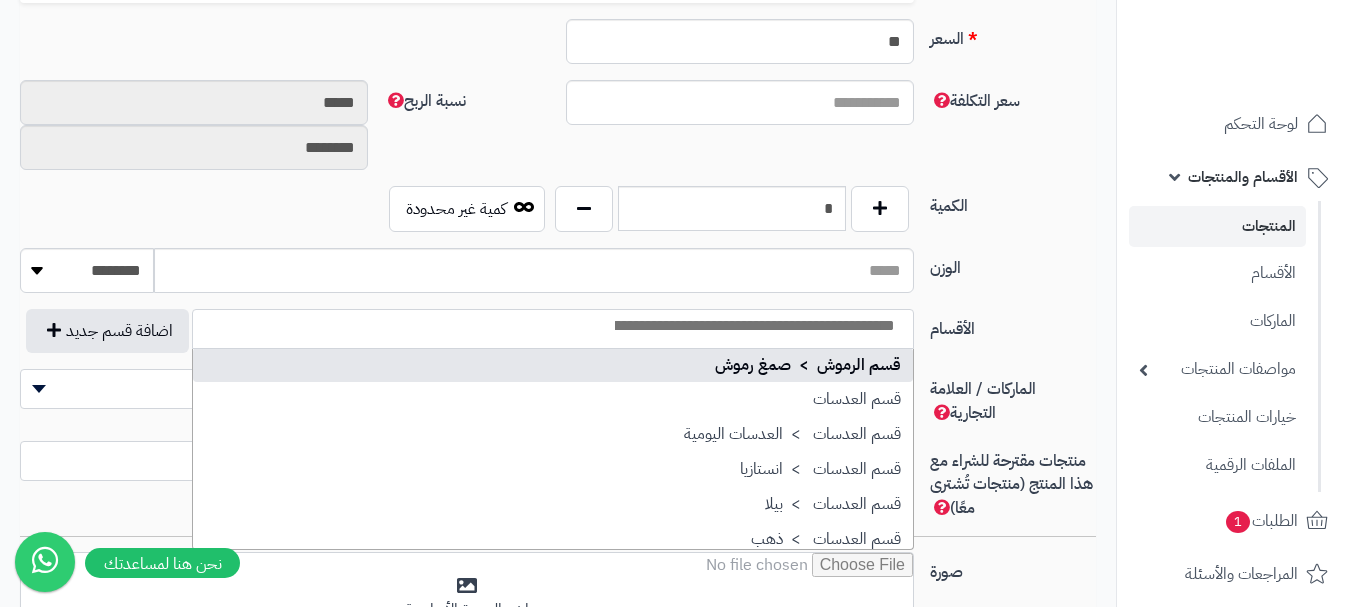 select on "**" 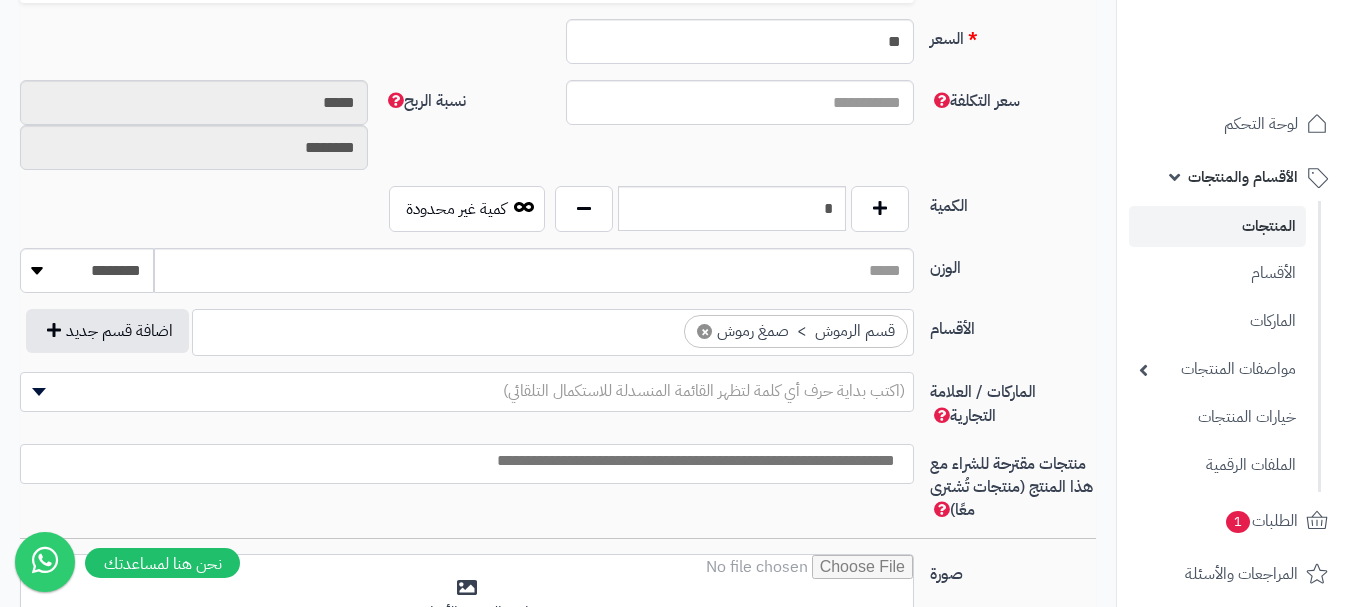 scroll, scrollTop: 1075, scrollLeft: 0, axis: vertical 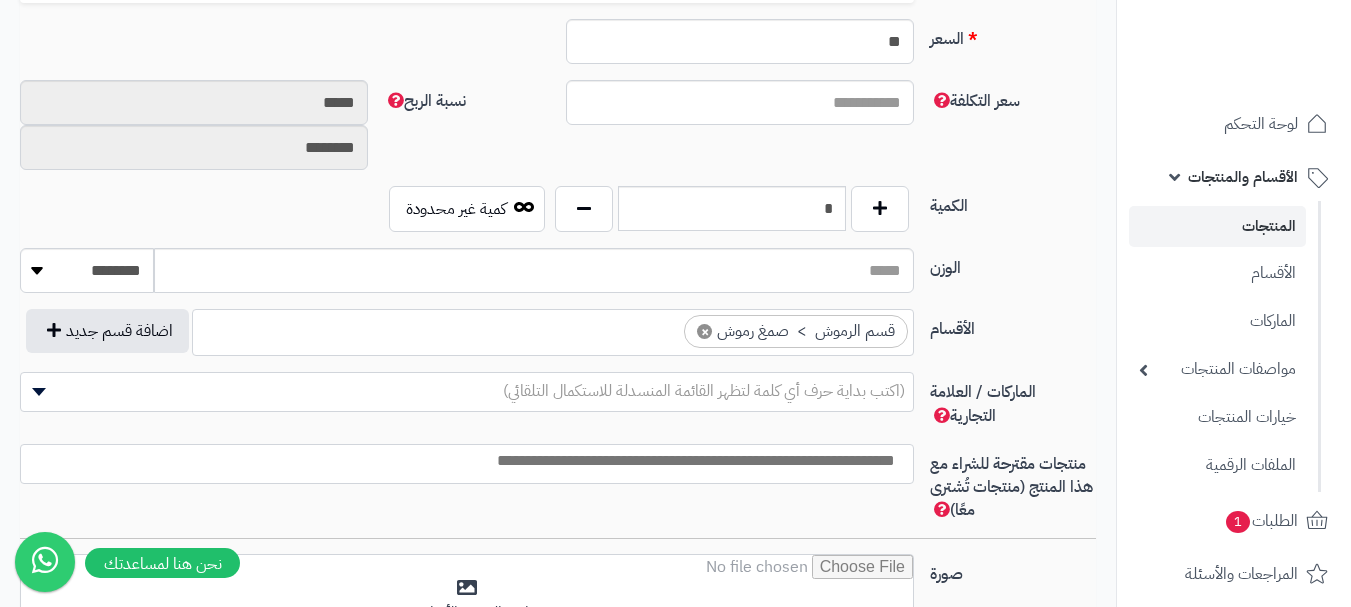 click on "×" at bounding box center [704, 331] 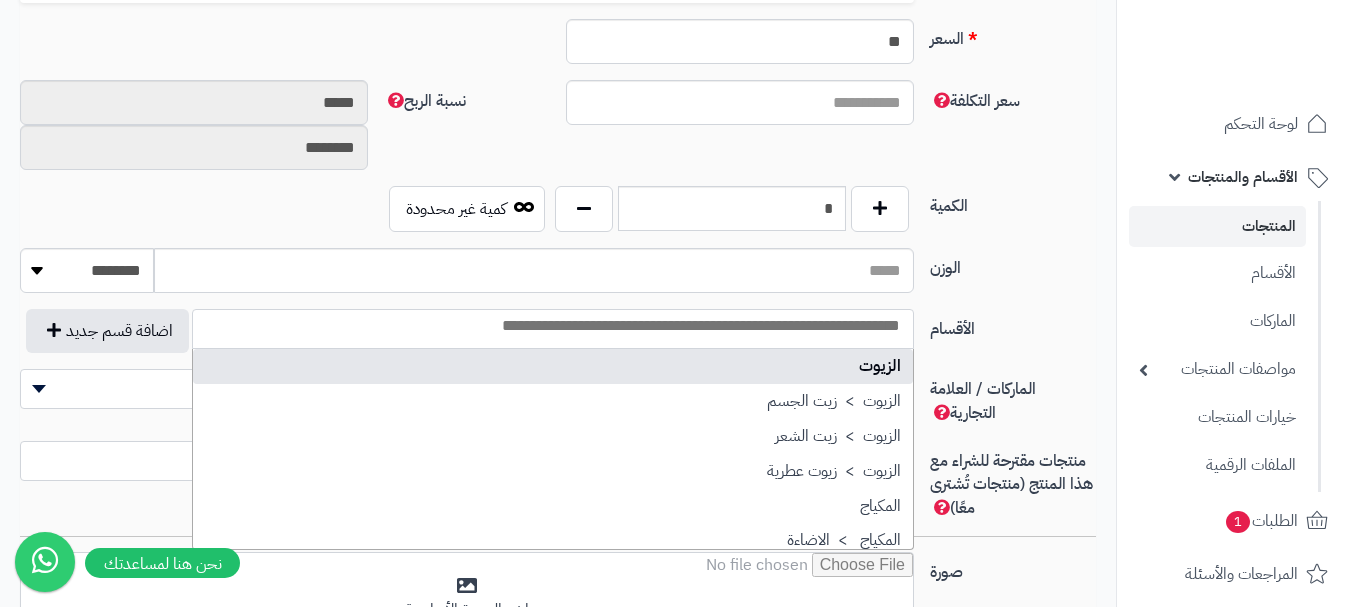 select on "***" 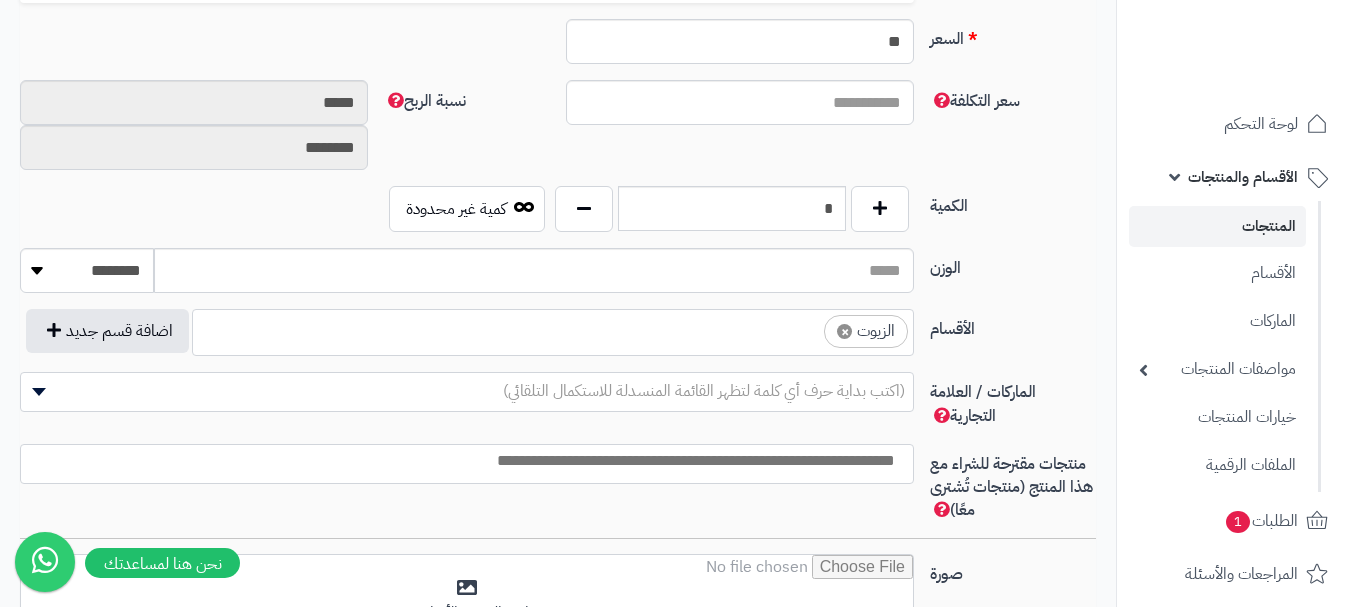 click at bounding box center [806, 326] 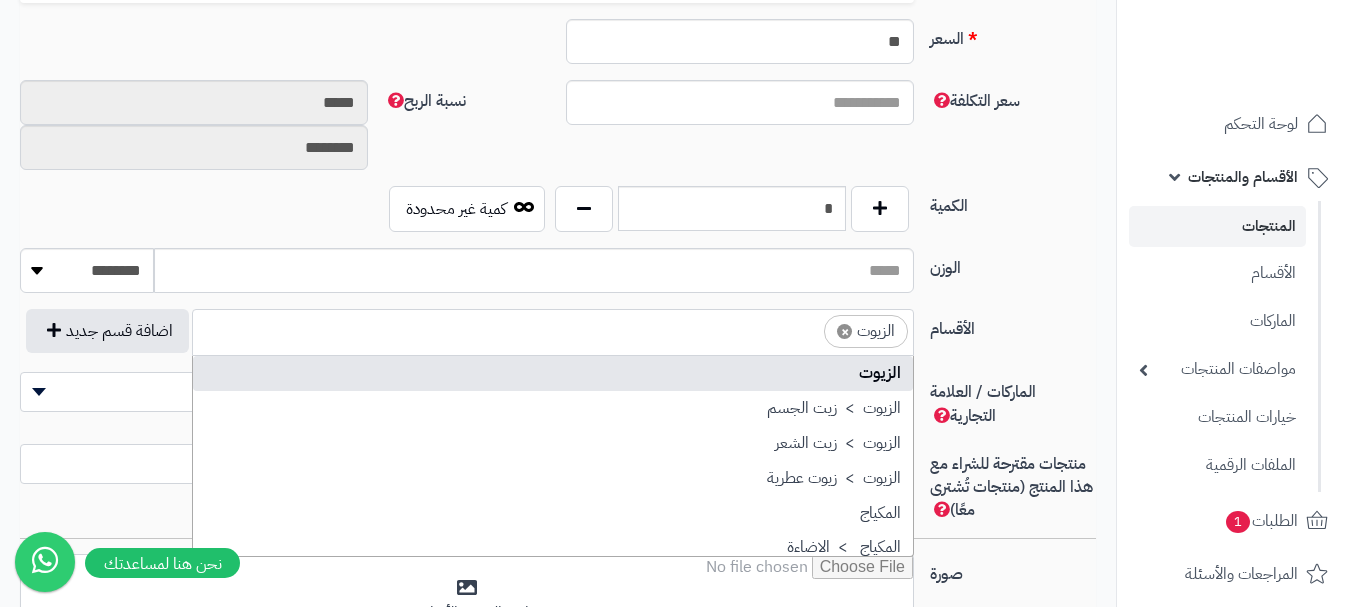 click on "×" at bounding box center [844, 331] 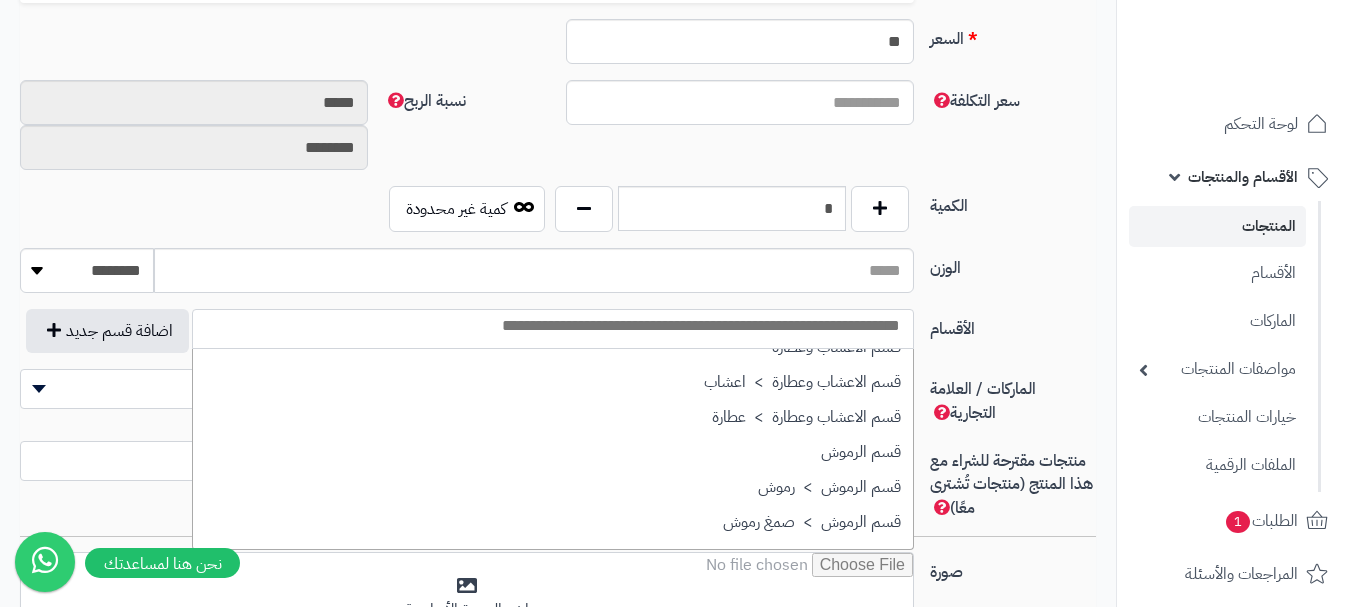 scroll, scrollTop: 1500, scrollLeft: 0, axis: vertical 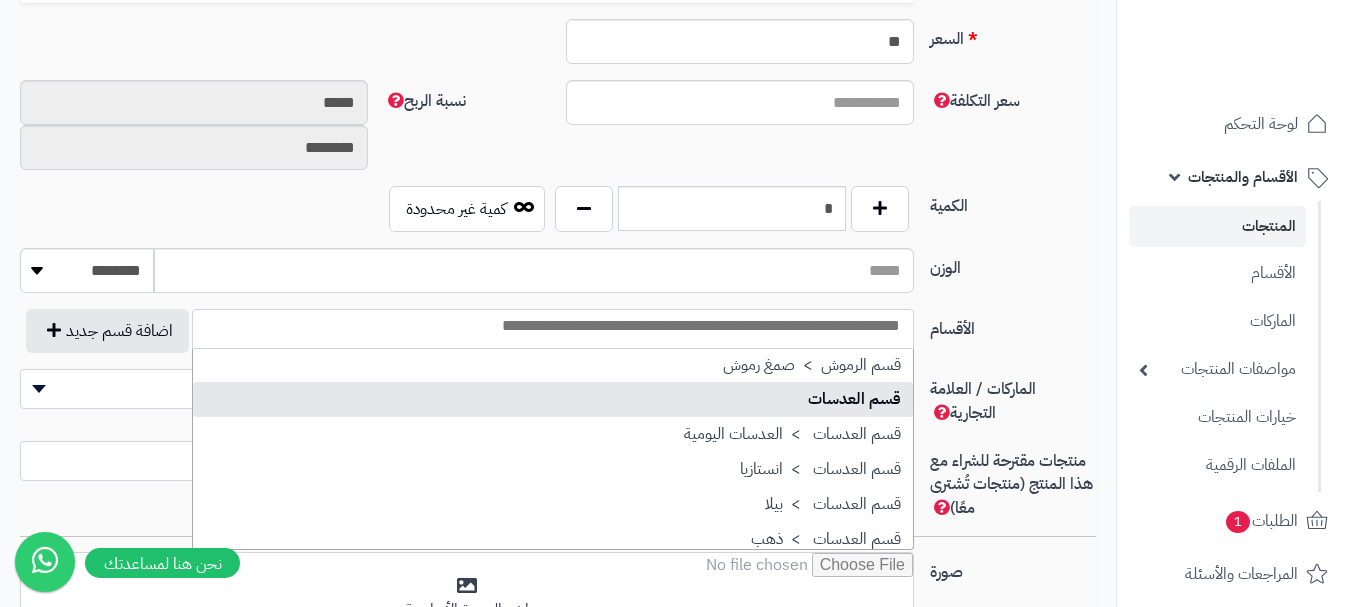 select on "**" 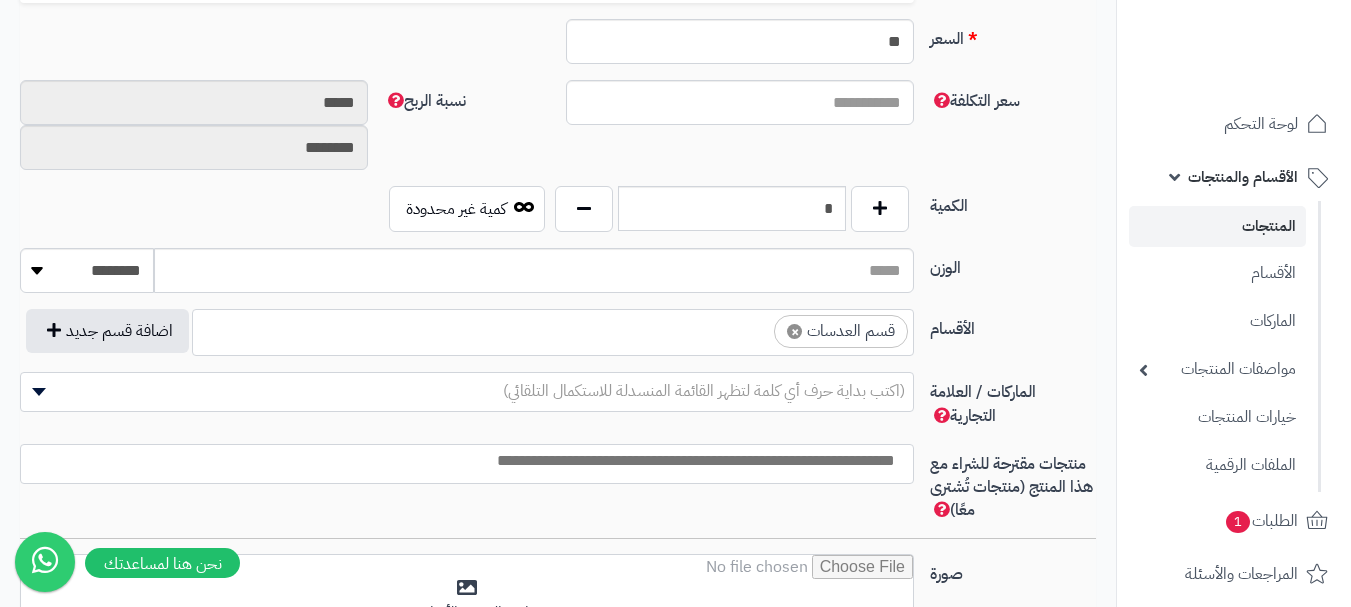 scroll, scrollTop: 0, scrollLeft: 0, axis: both 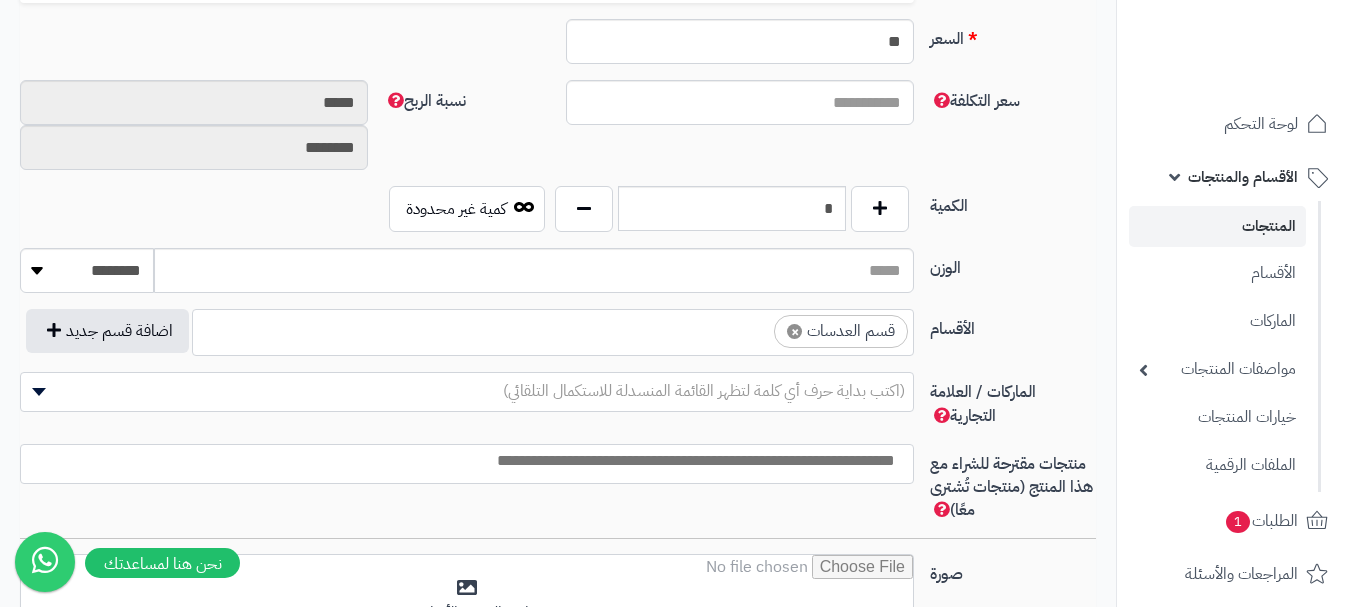 click on "× قسم العدسات" at bounding box center [553, 329] 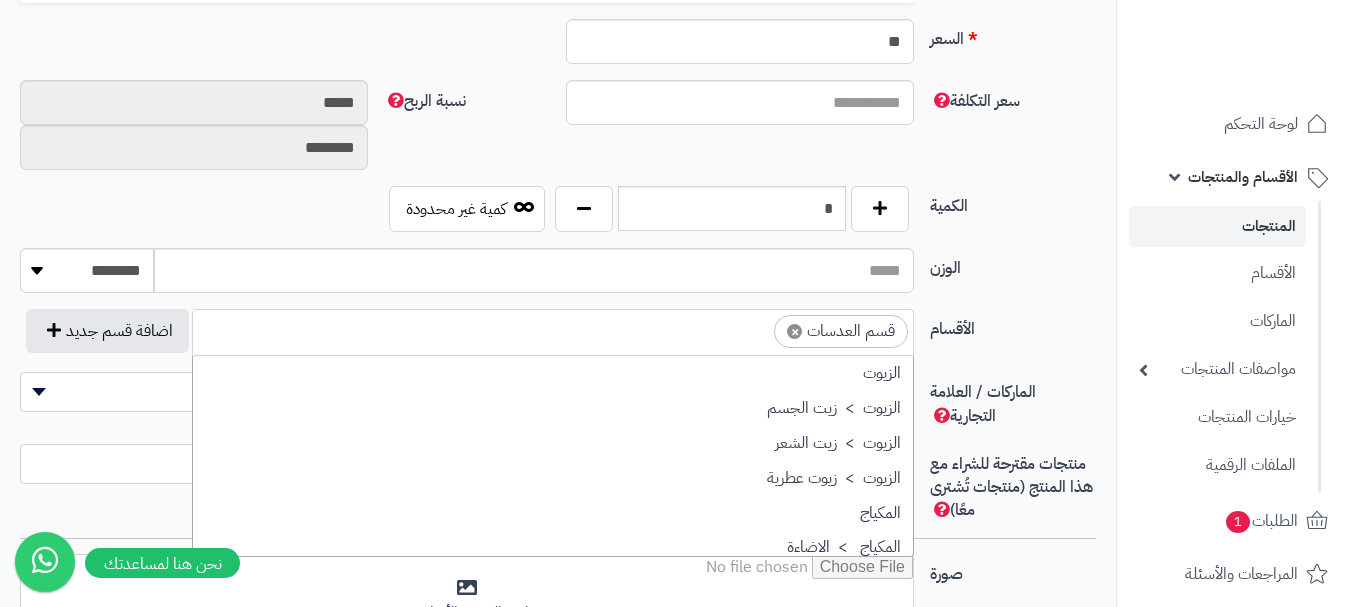 scroll, scrollTop: 1498, scrollLeft: 0, axis: vertical 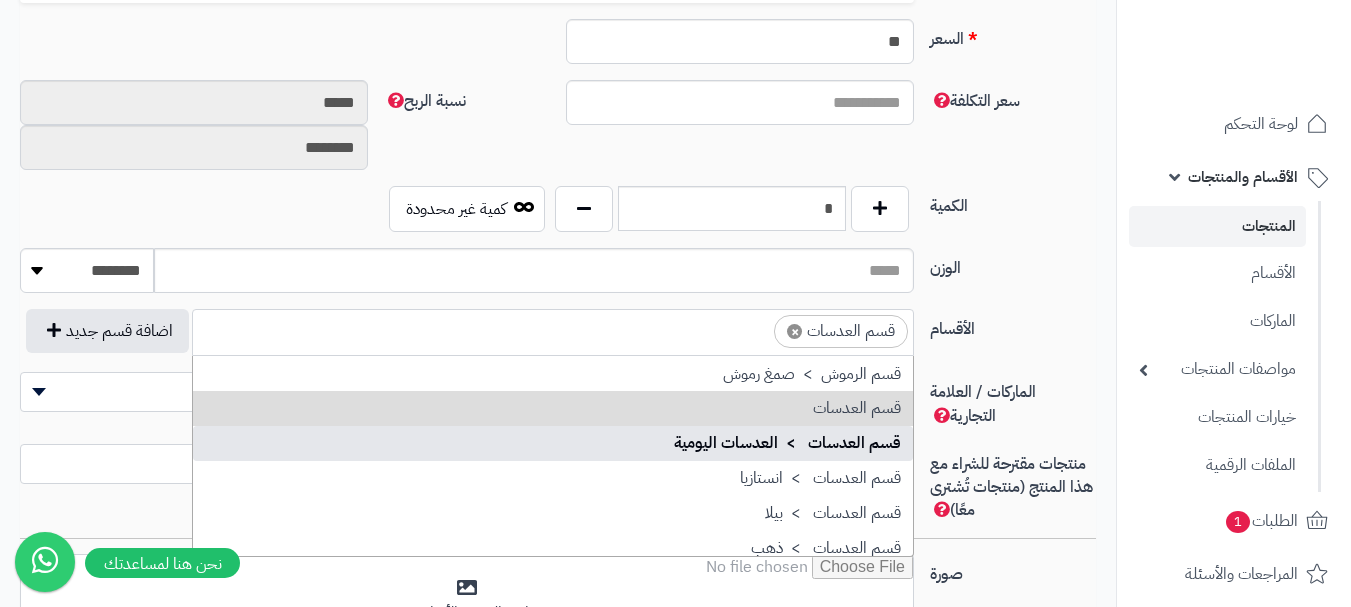 drag, startPoint x: 781, startPoint y: 438, endPoint x: 406, endPoint y: 283, distance: 405.77087 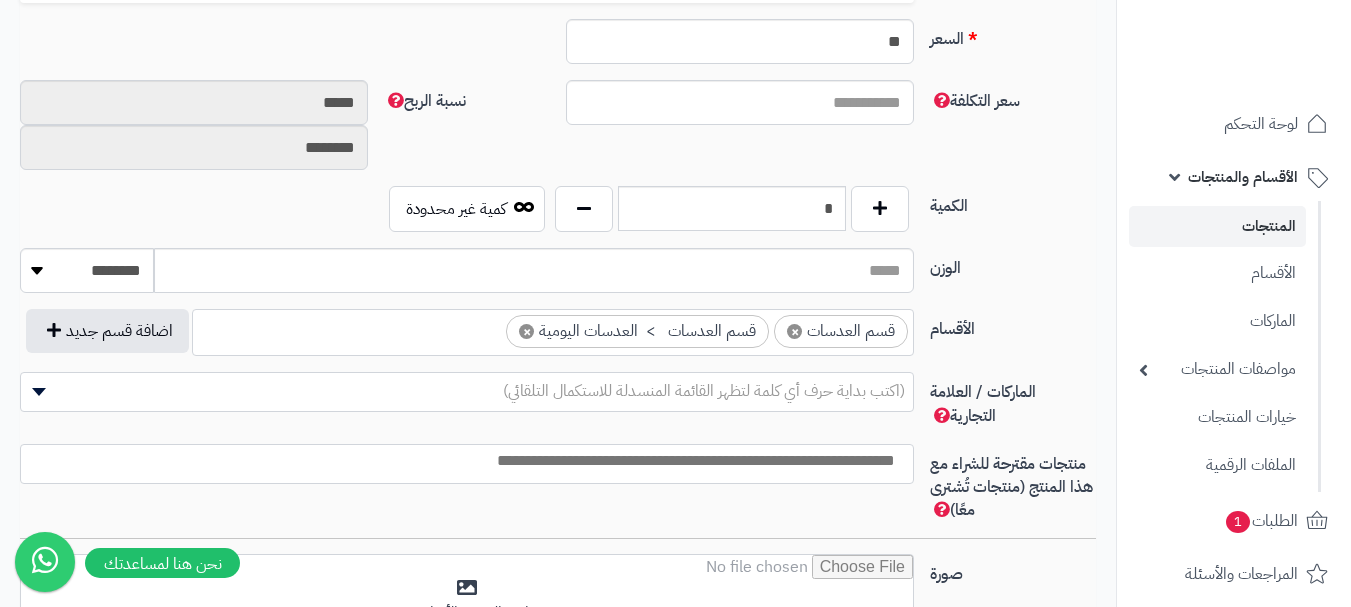 click on "× قسم العدسات × قسم العدسات   >  العدسات اليومية" at bounding box center [553, 329] 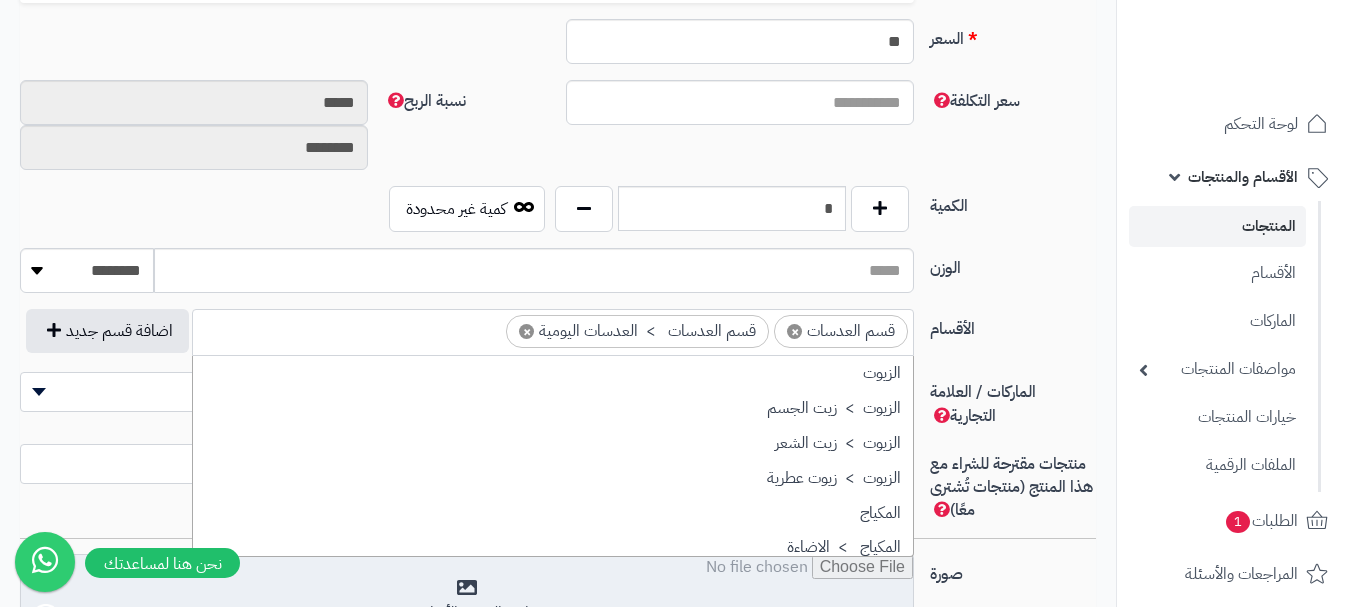 scroll, scrollTop: 1498, scrollLeft: 0, axis: vertical 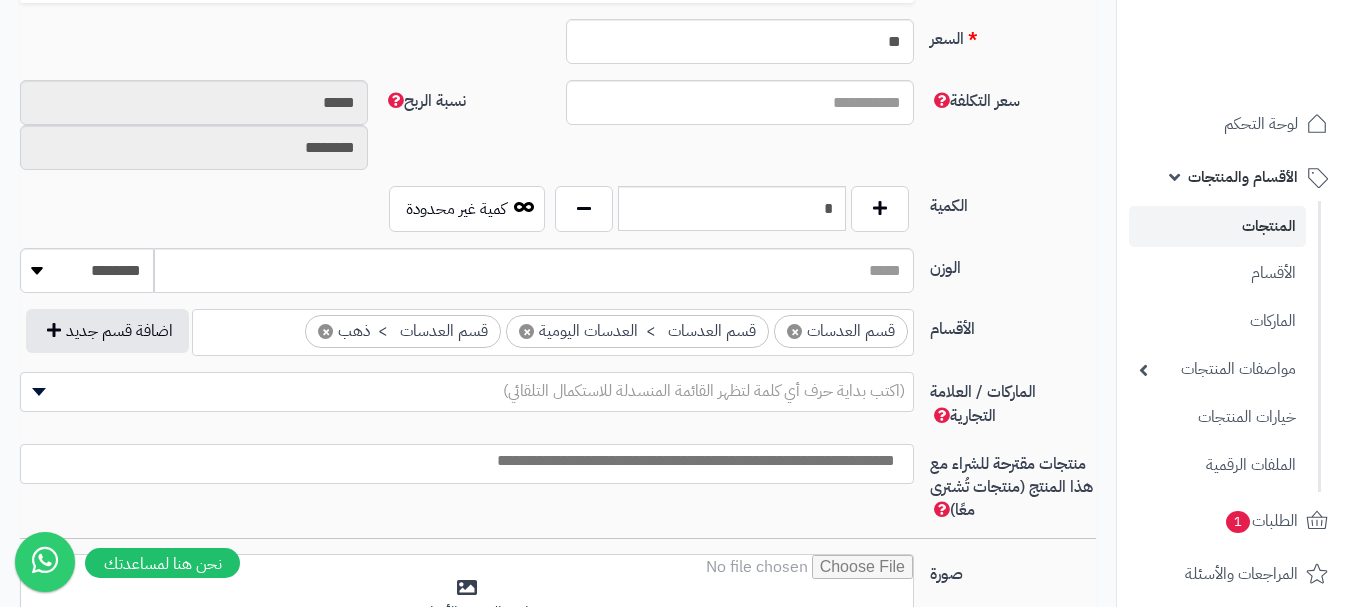 click on "(اكتب بداية حرف أي كلمة لتظهر القائمة المنسدلة للاستكمال التلقائي)" at bounding box center [467, 391] 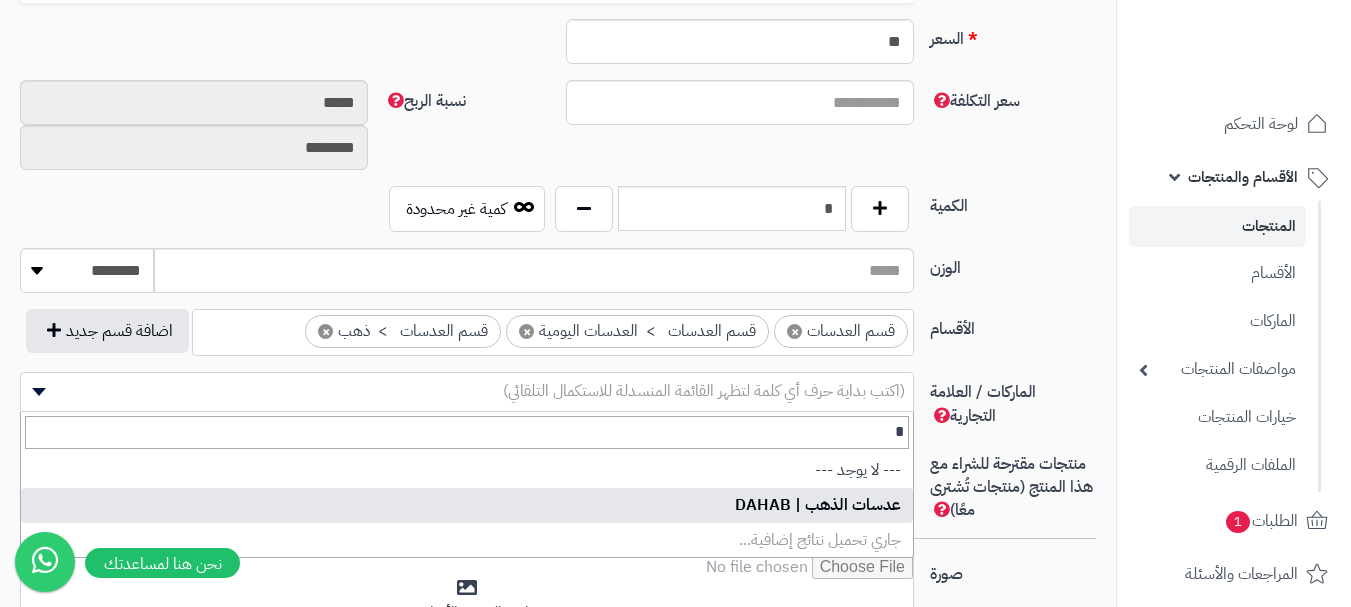 type on "*" 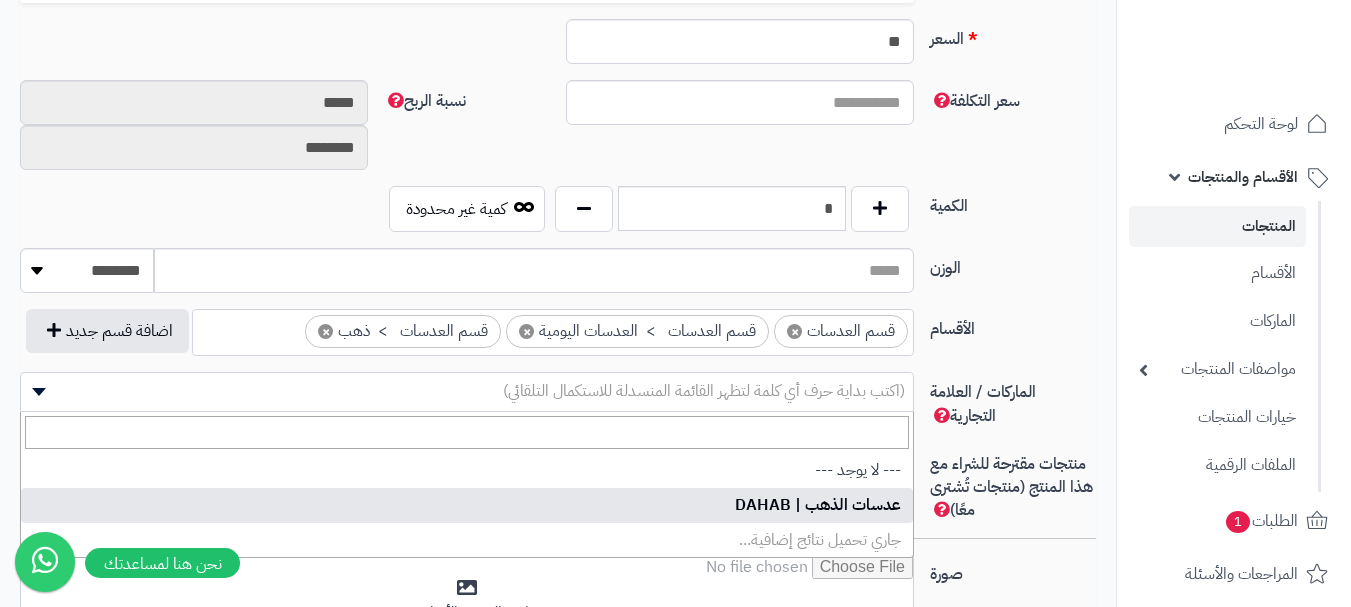 select on "***" 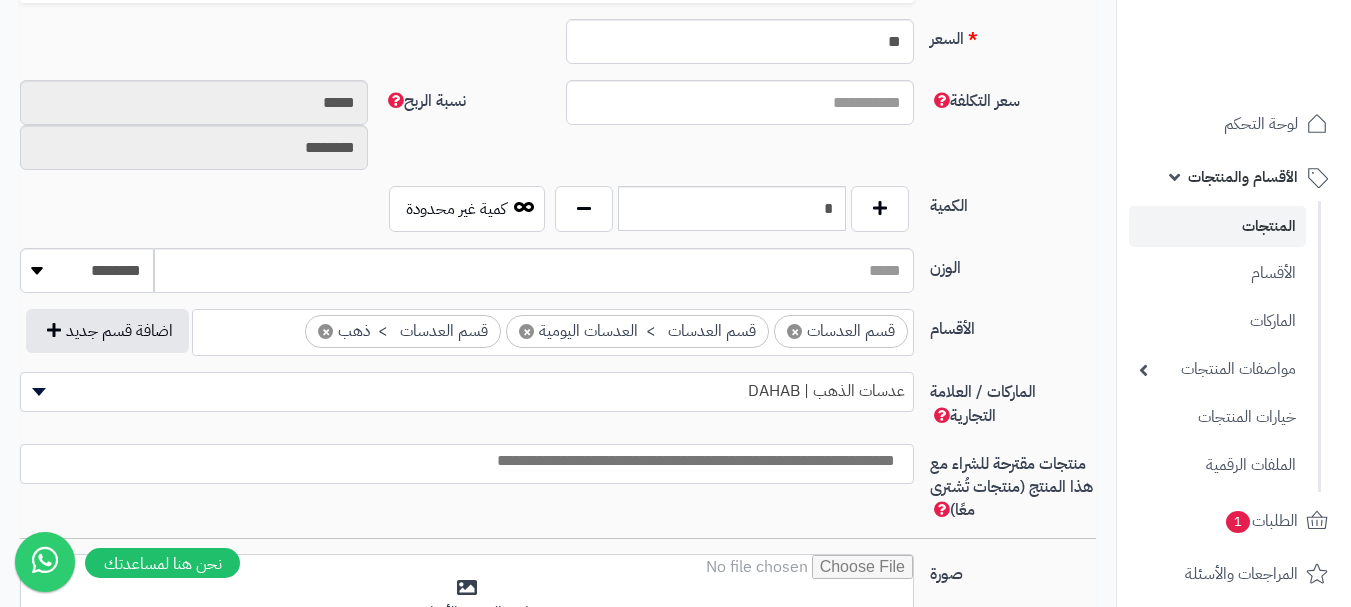 click at bounding box center (467, 464) 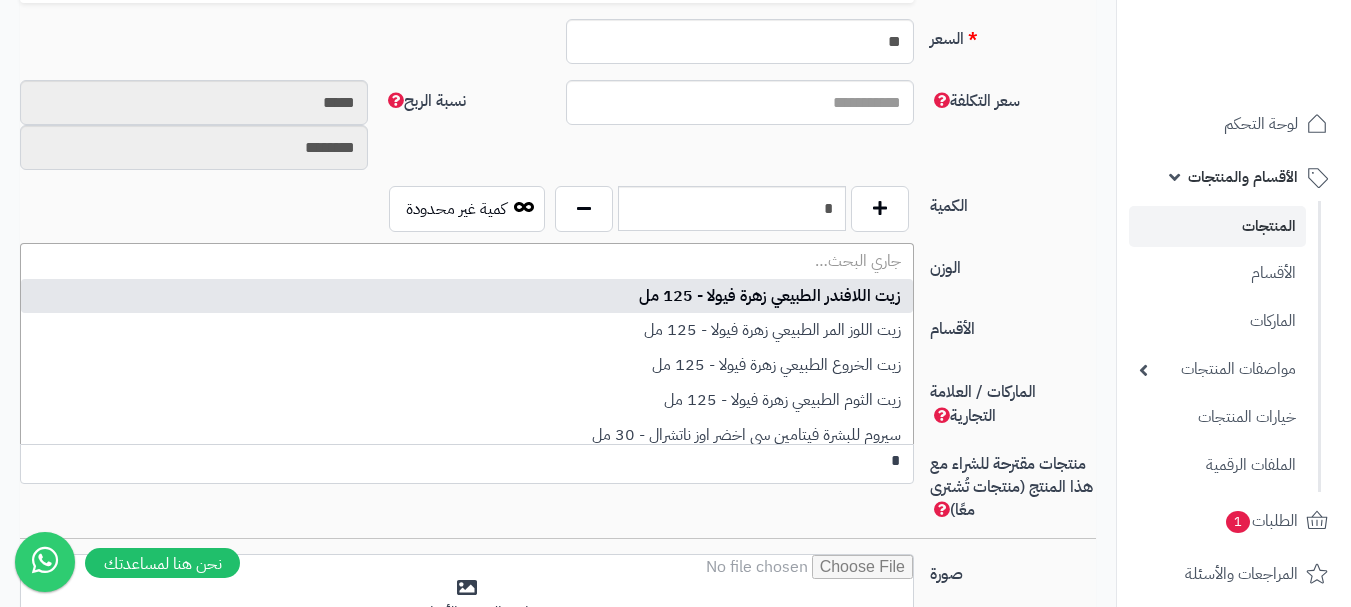 scroll, scrollTop: 0, scrollLeft: 0, axis: both 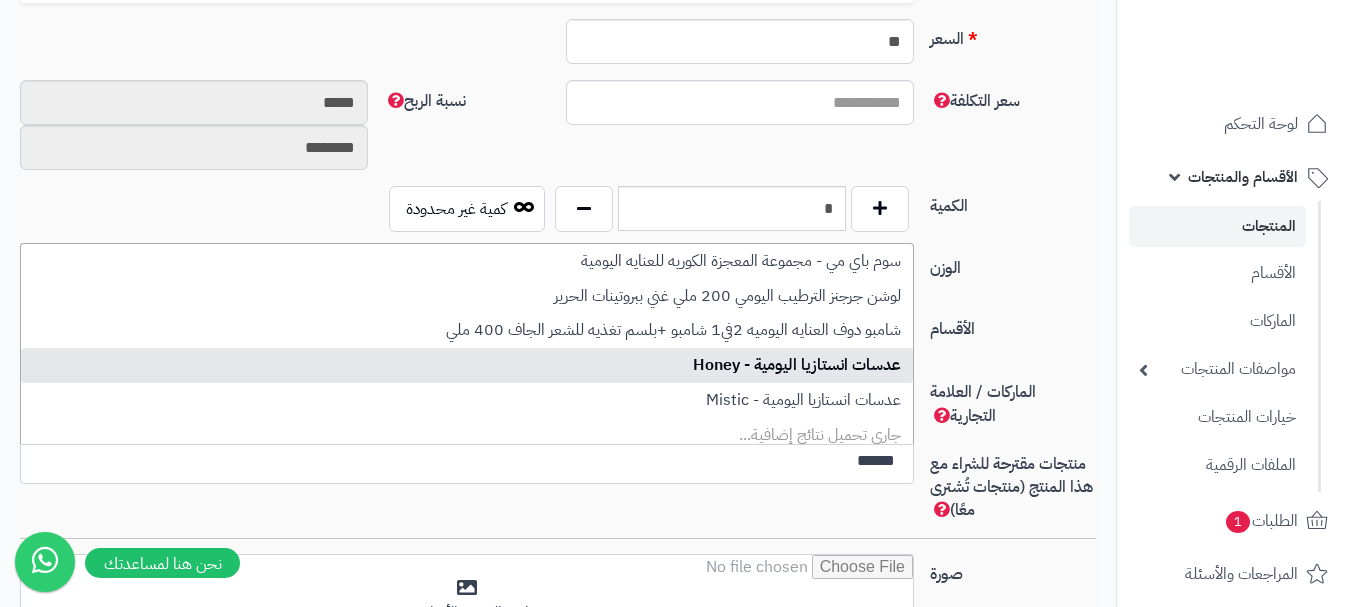 type on "******" 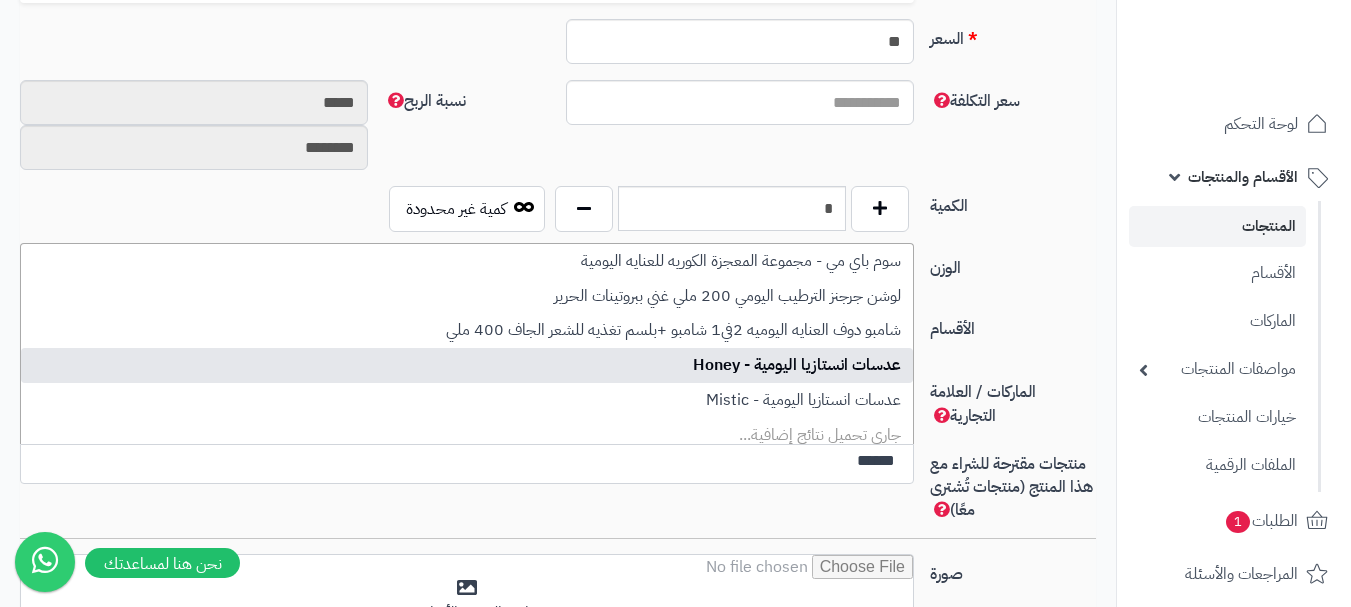 type 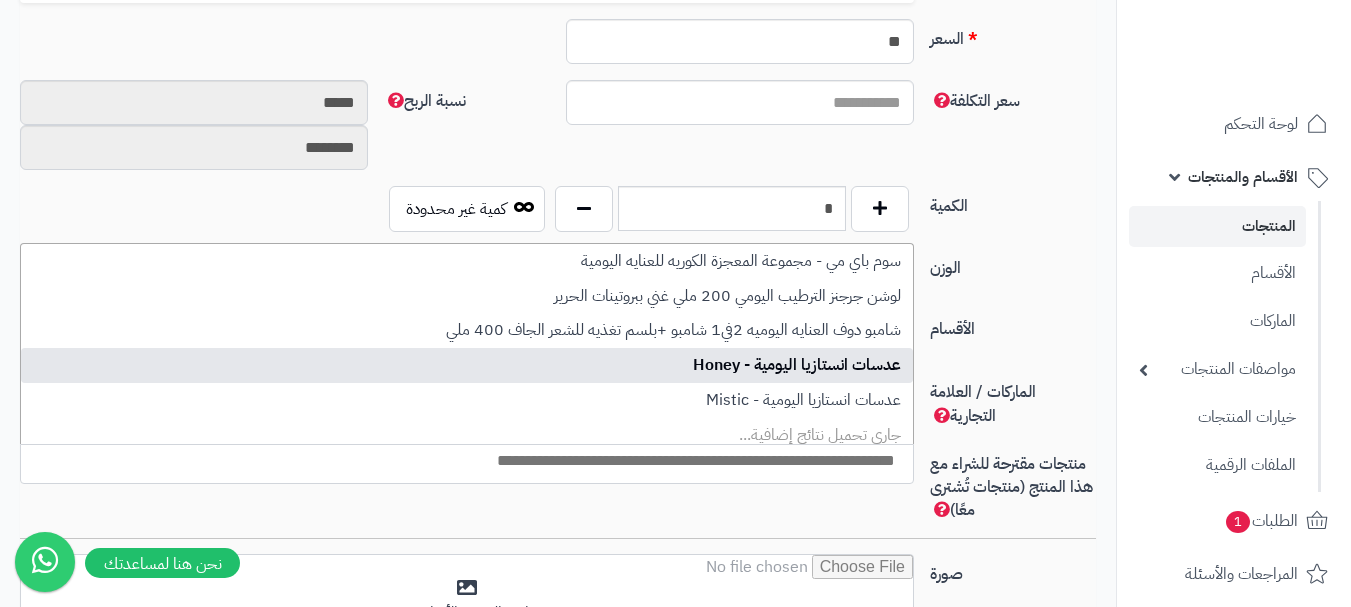 select on "****" 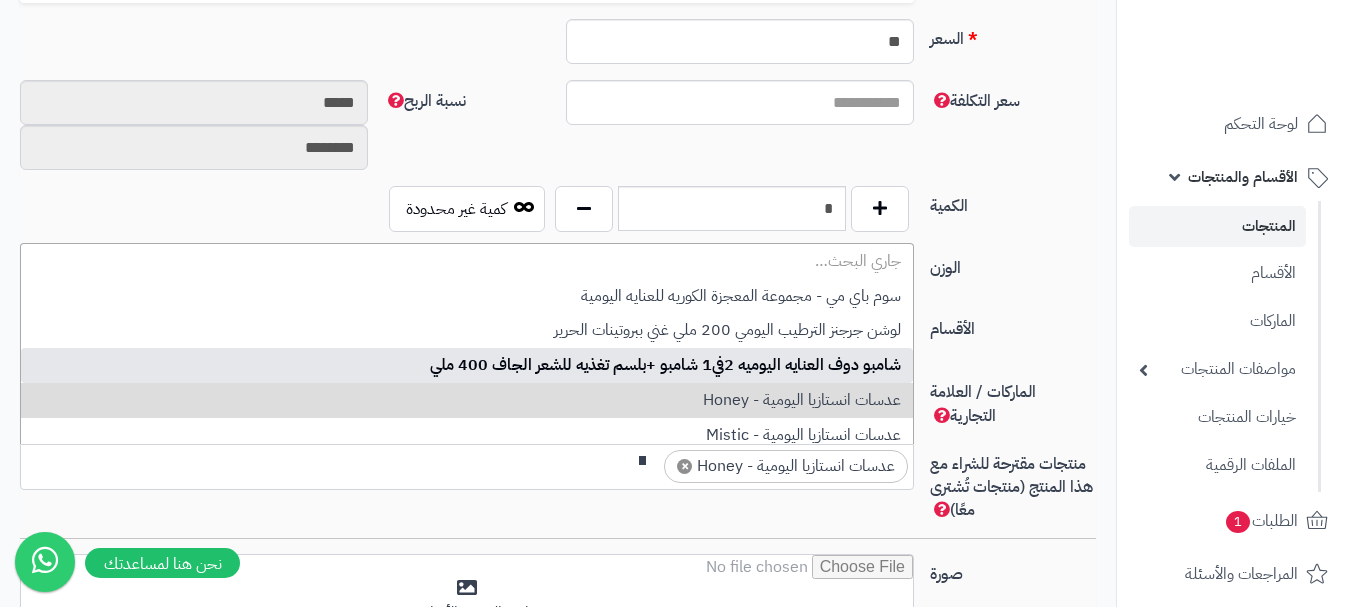 scroll, scrollTop: 0, scrollLeft: 0, axis: both 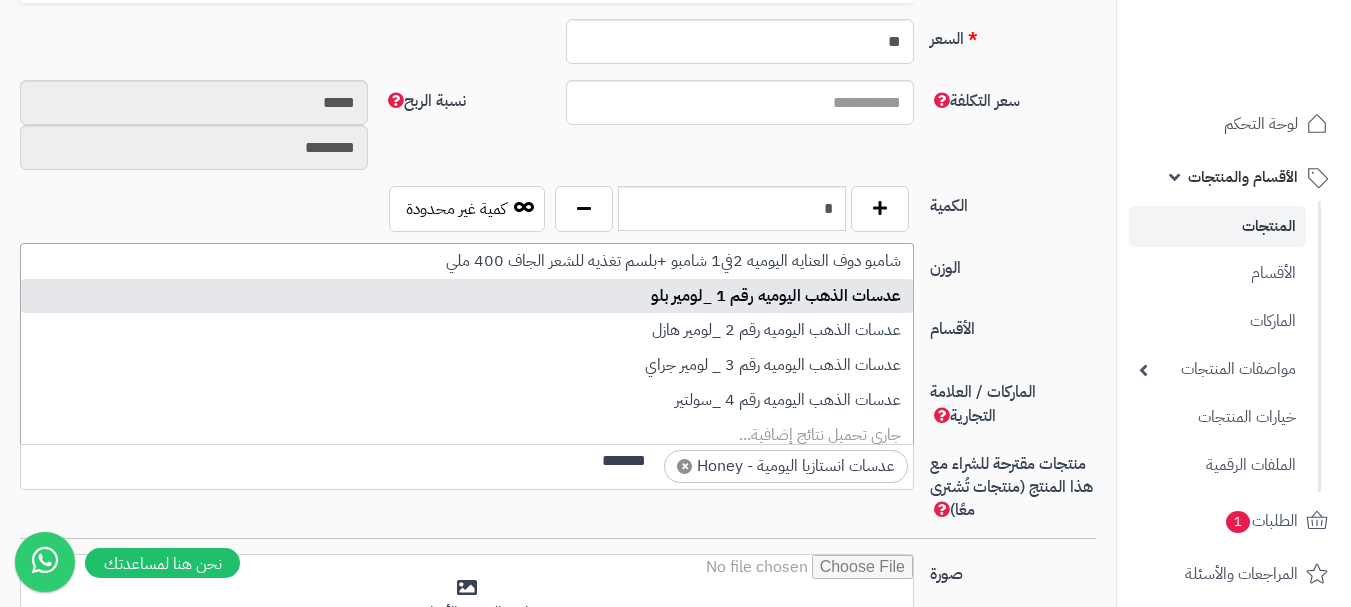 type on "*******" 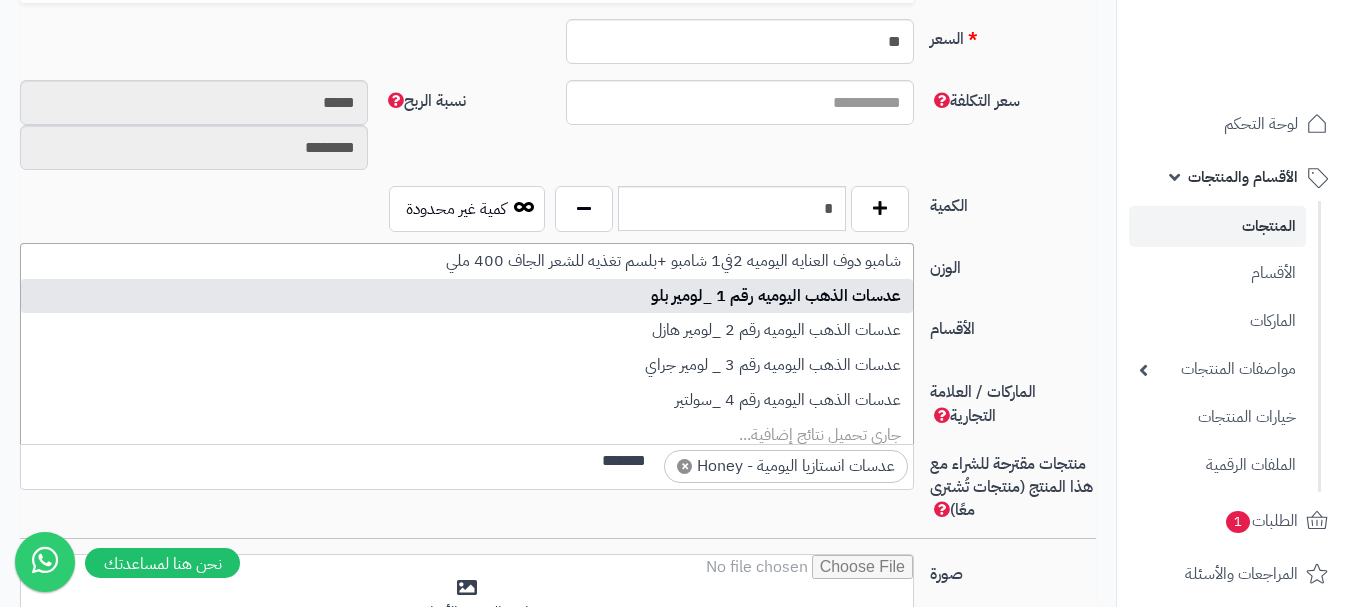 type 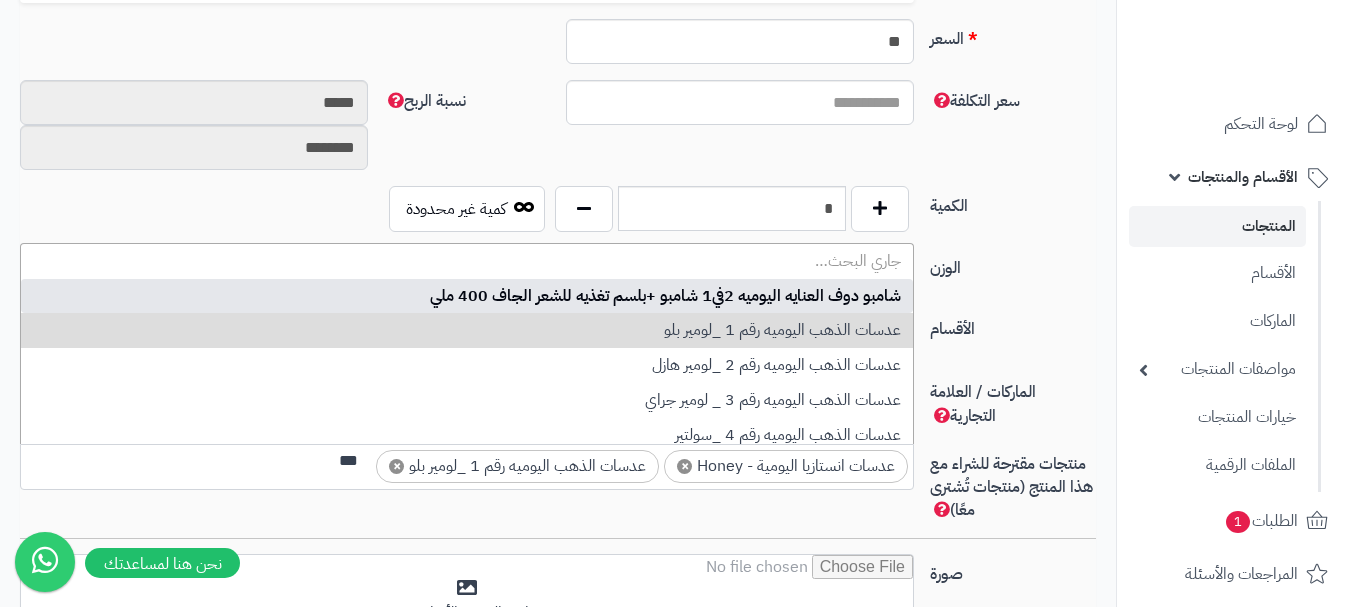 scroll, scrollTop: 0, scrollLeft: 0, axis: both 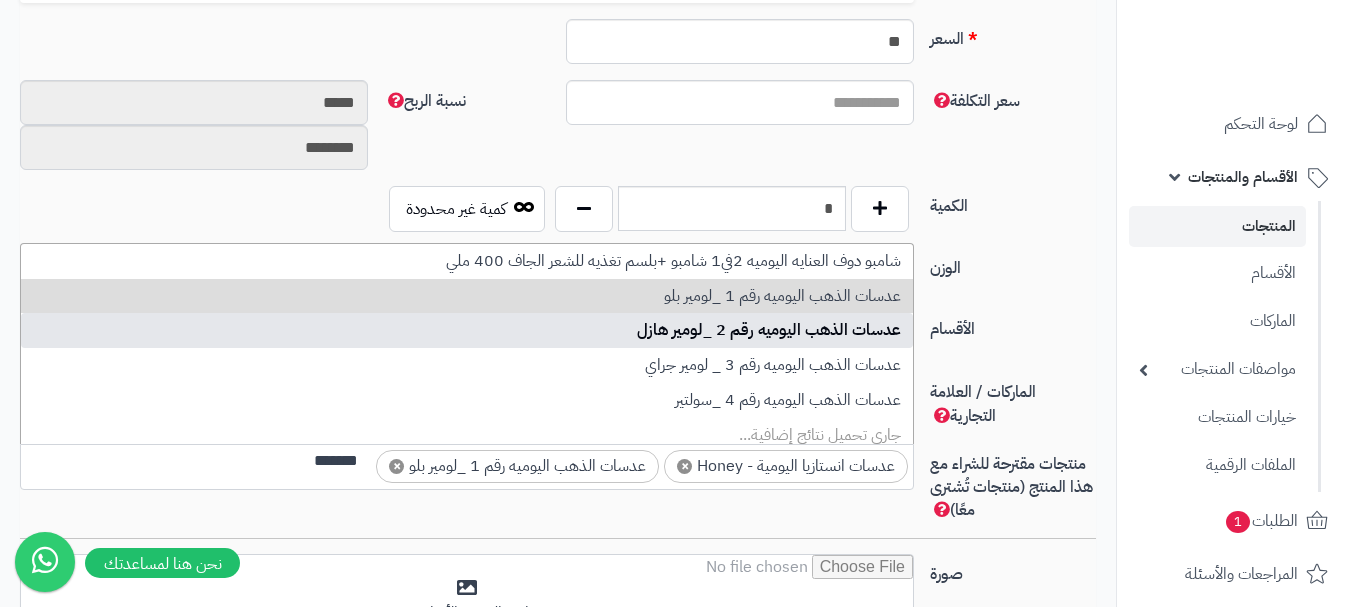 type on "*******" 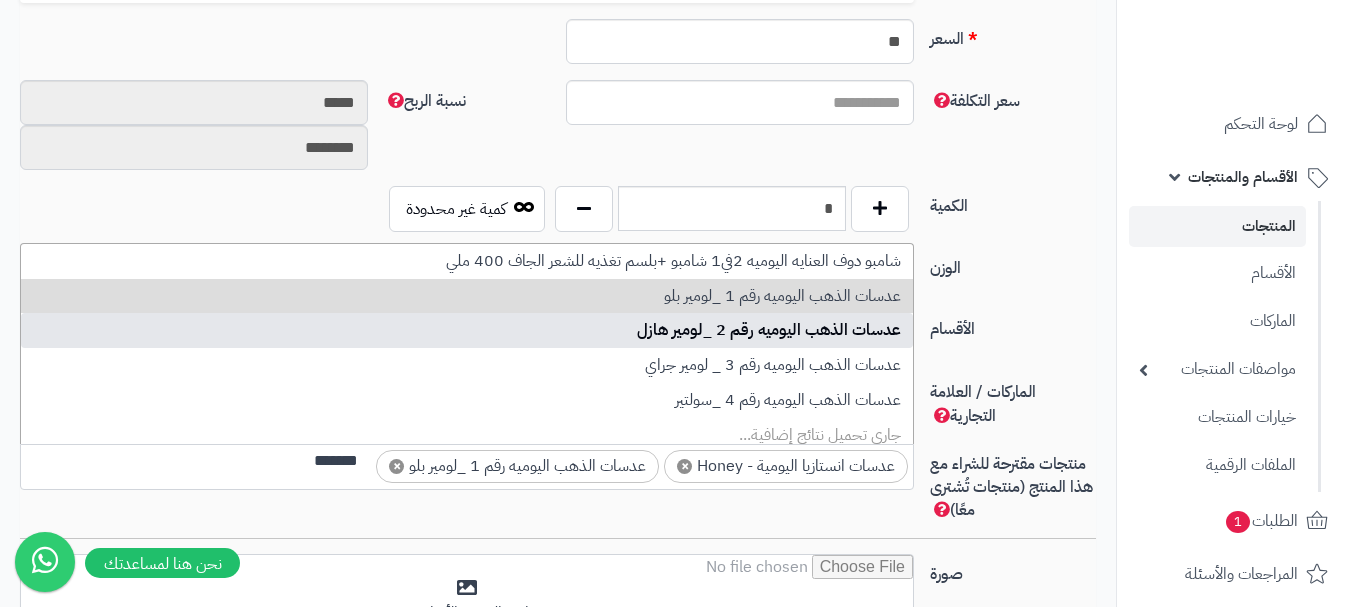 type 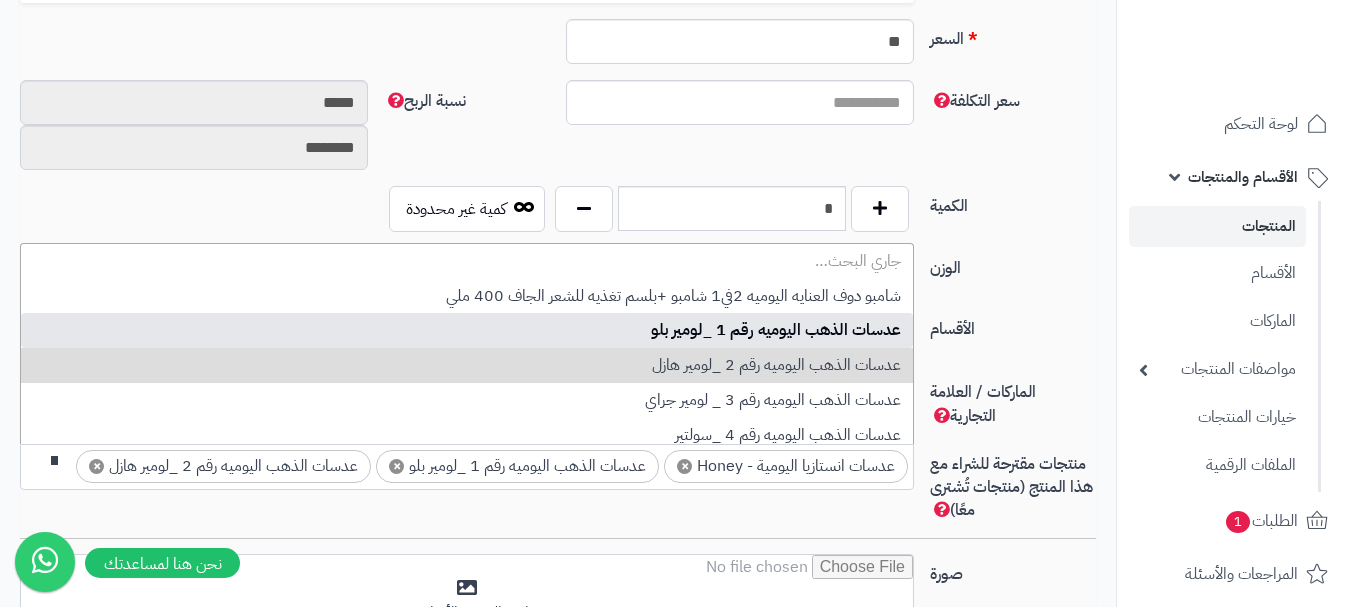 scroll, scrollTop: 0, scrollLeft: 0, axis: both 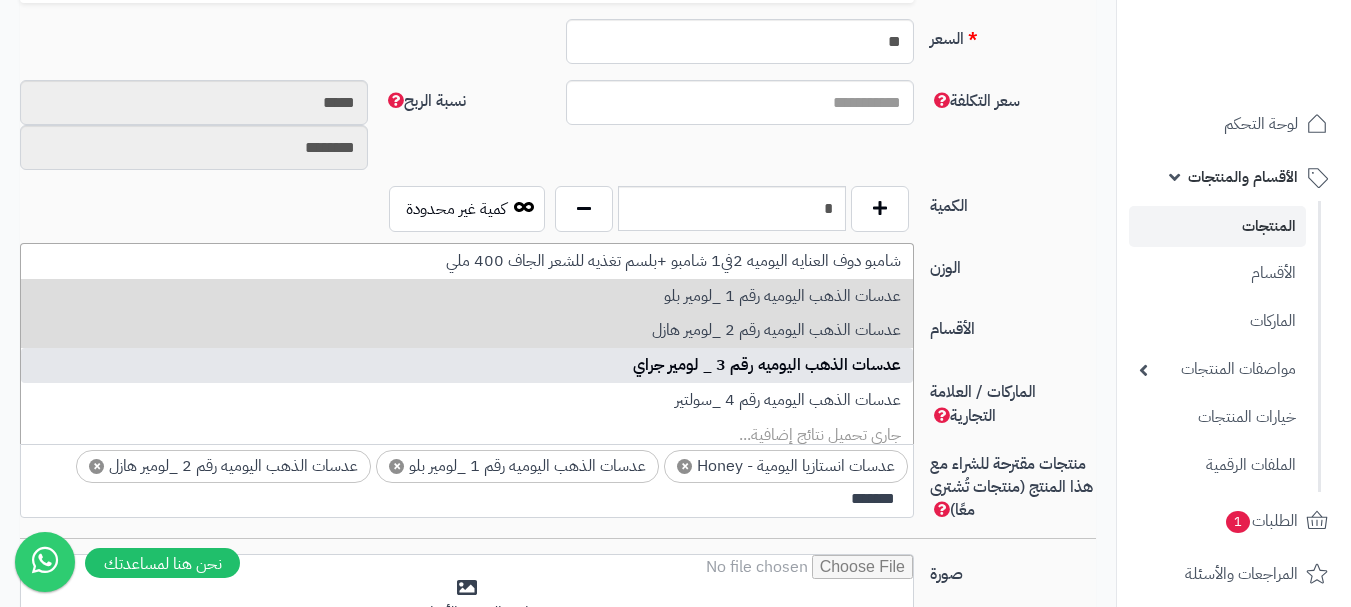 type on "*******" 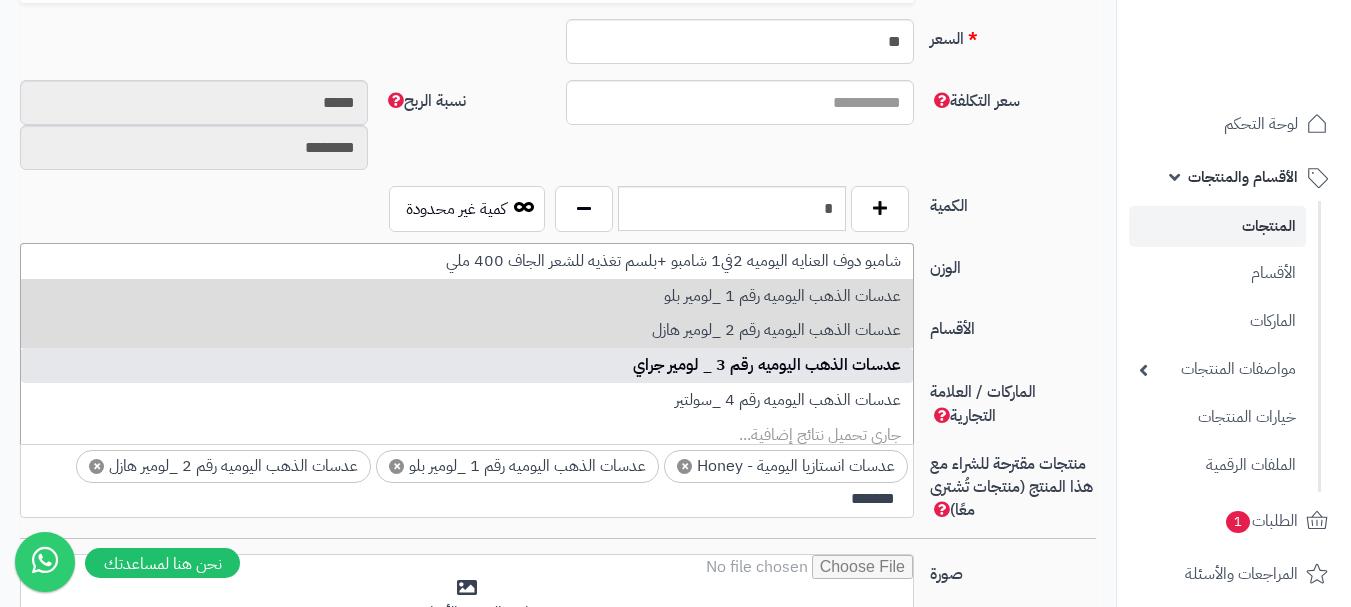 type 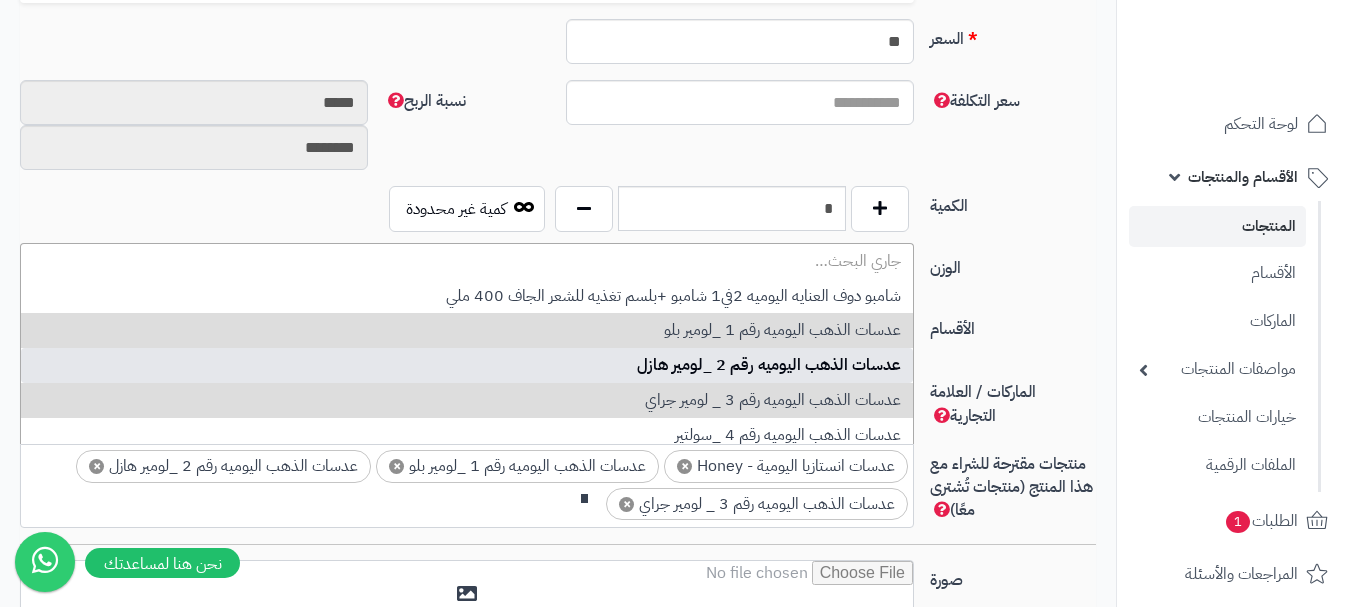 scroll, scrollTop: 0, scrollLeft: 0, axis: both 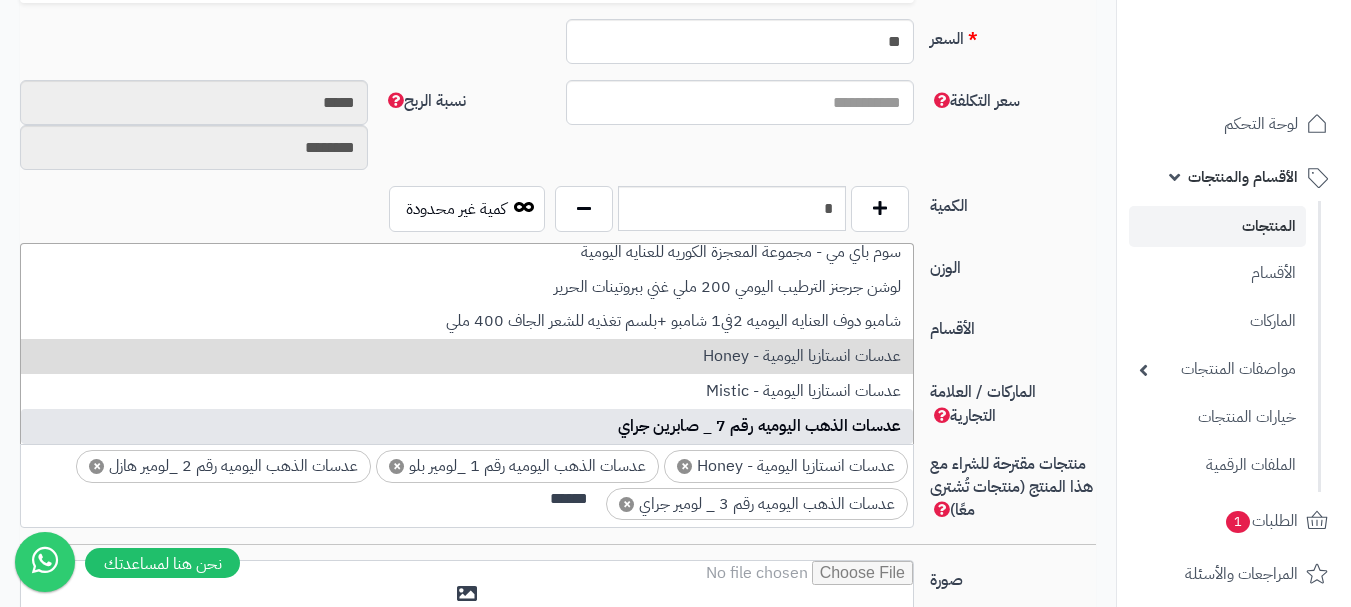 type on "******" 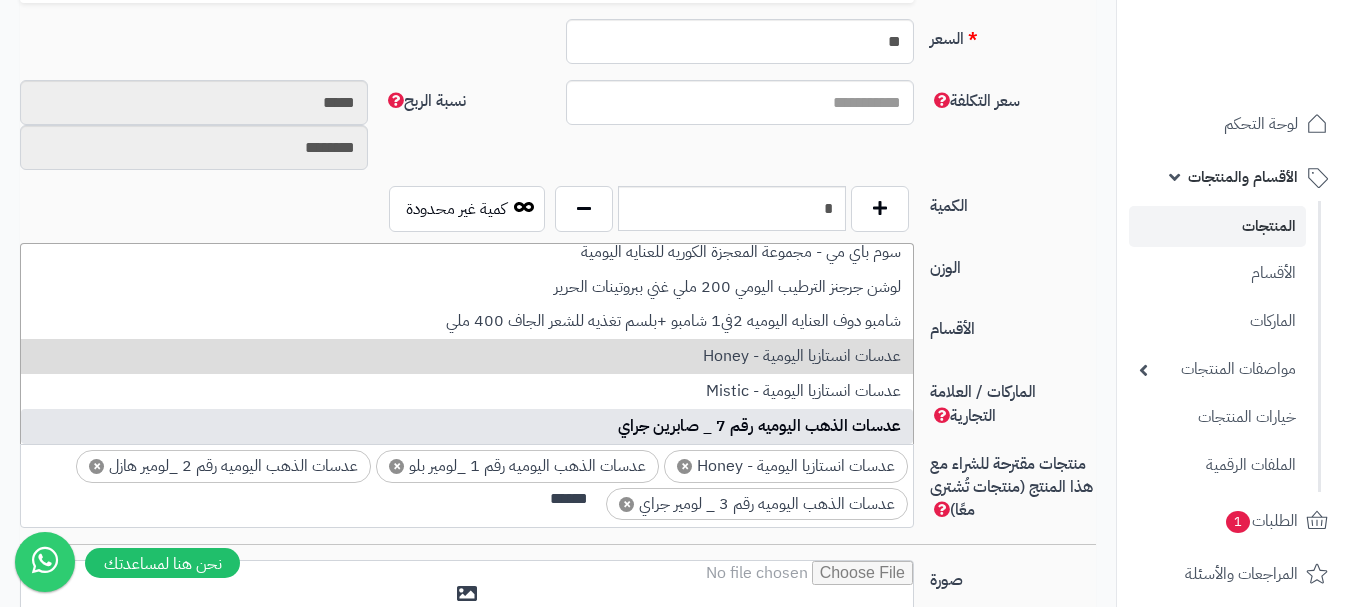 type 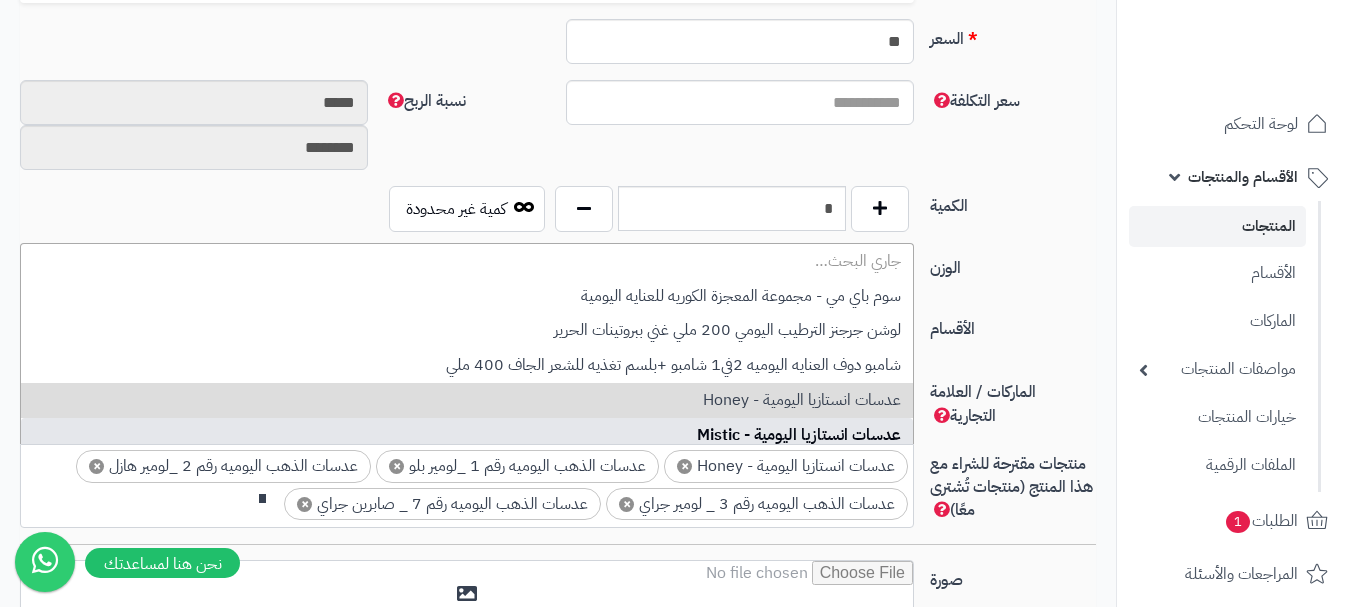scroll, scrollTop: 0, scrollLeft: 0, axis: both 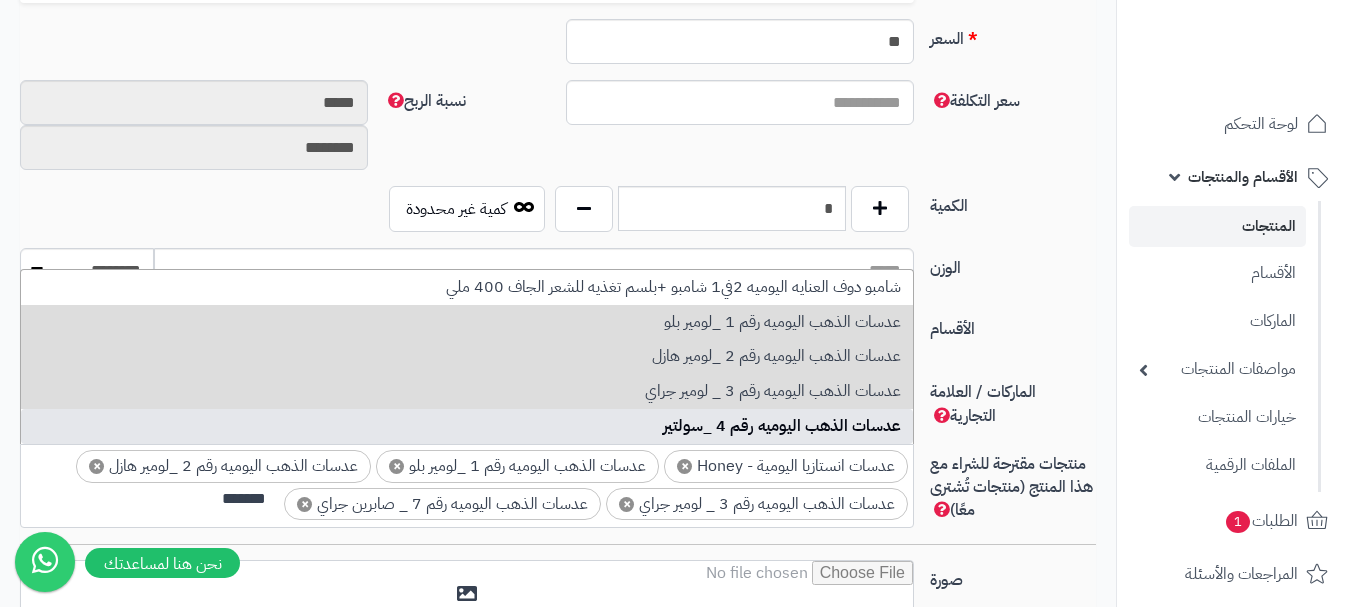 type on "*******" 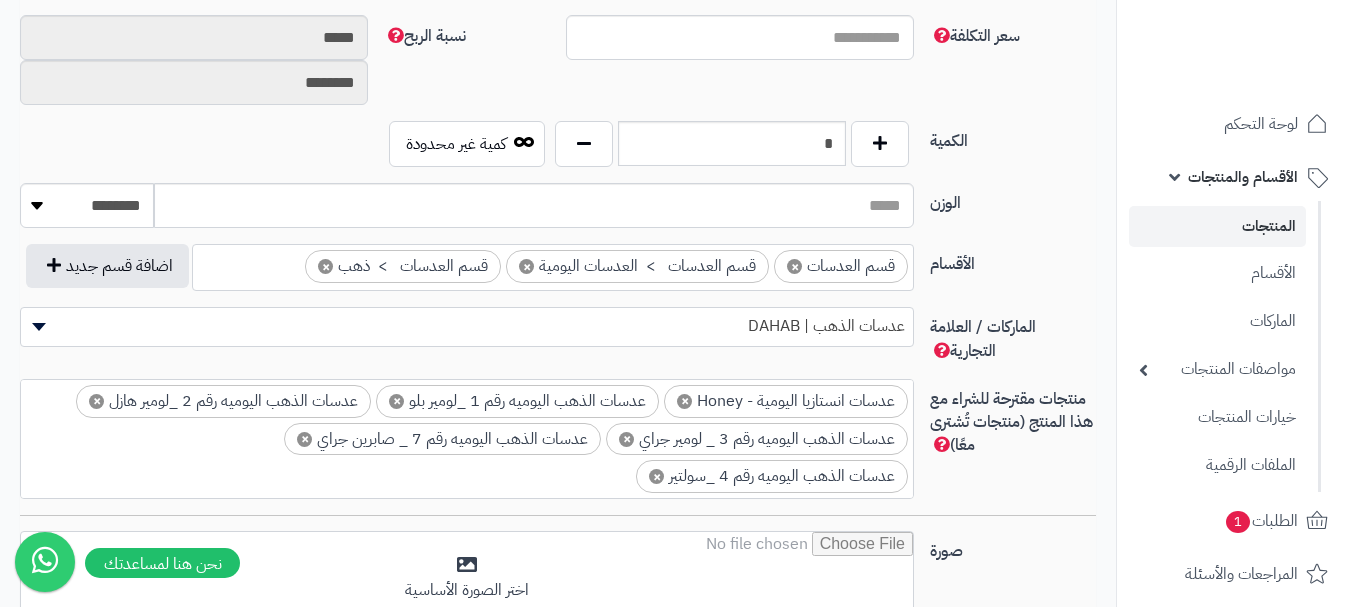 scroll 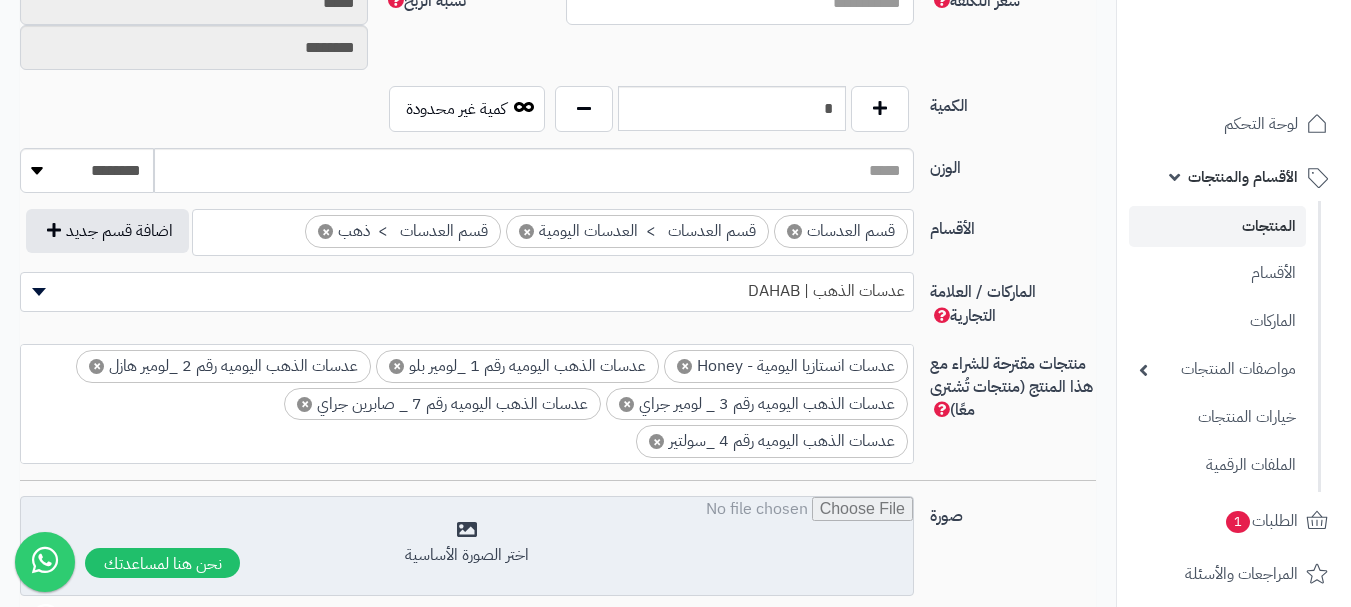 click at bounding box center (467, 547) 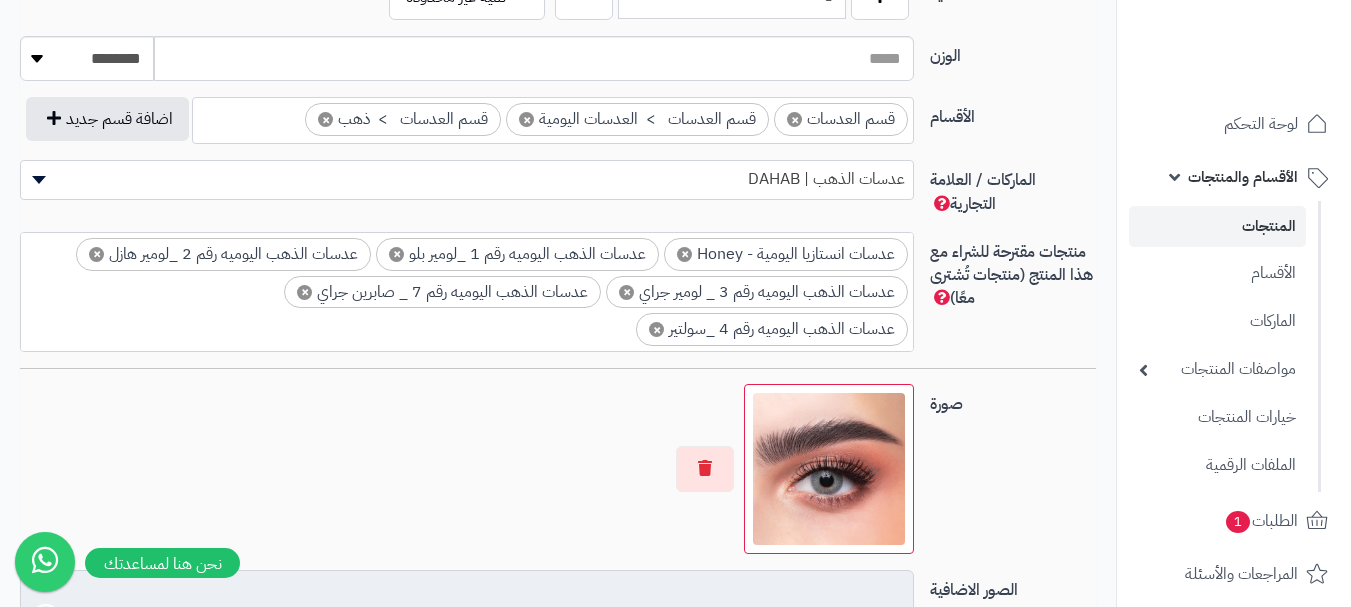scroll, scrollTop: 1300, scrollLeft: 0, axis: vertical 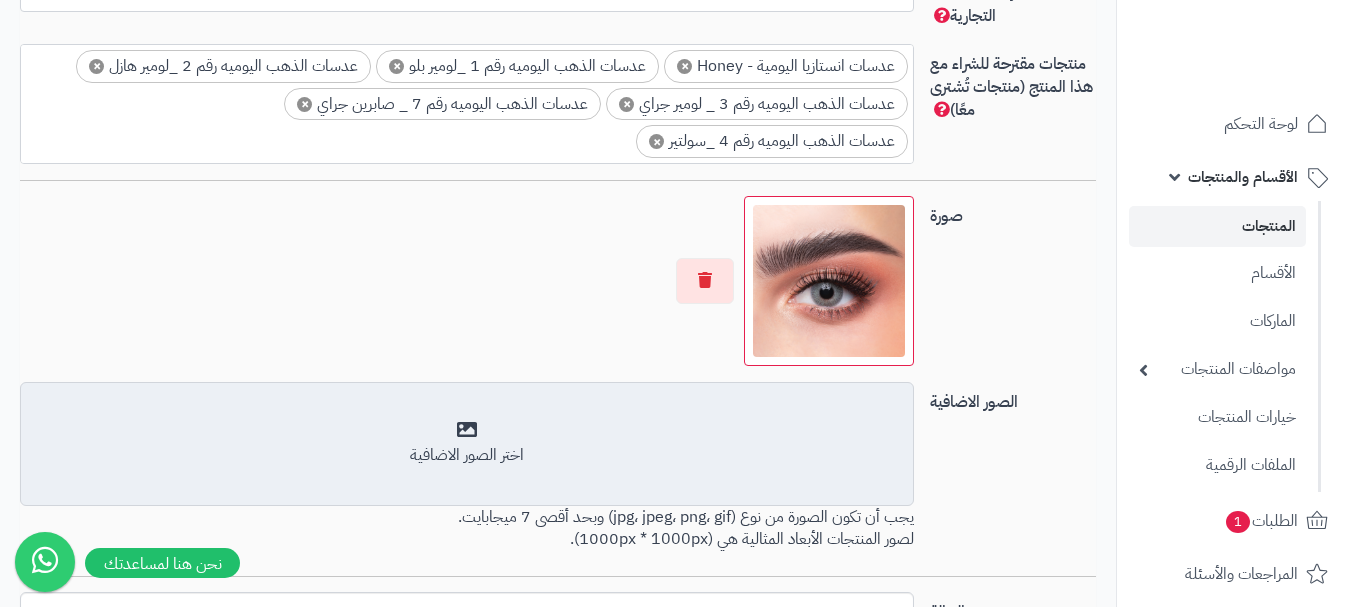 click on "أضف الصور الاضافية
اختر الصور الاضافية" at bounding box center [467, 444] 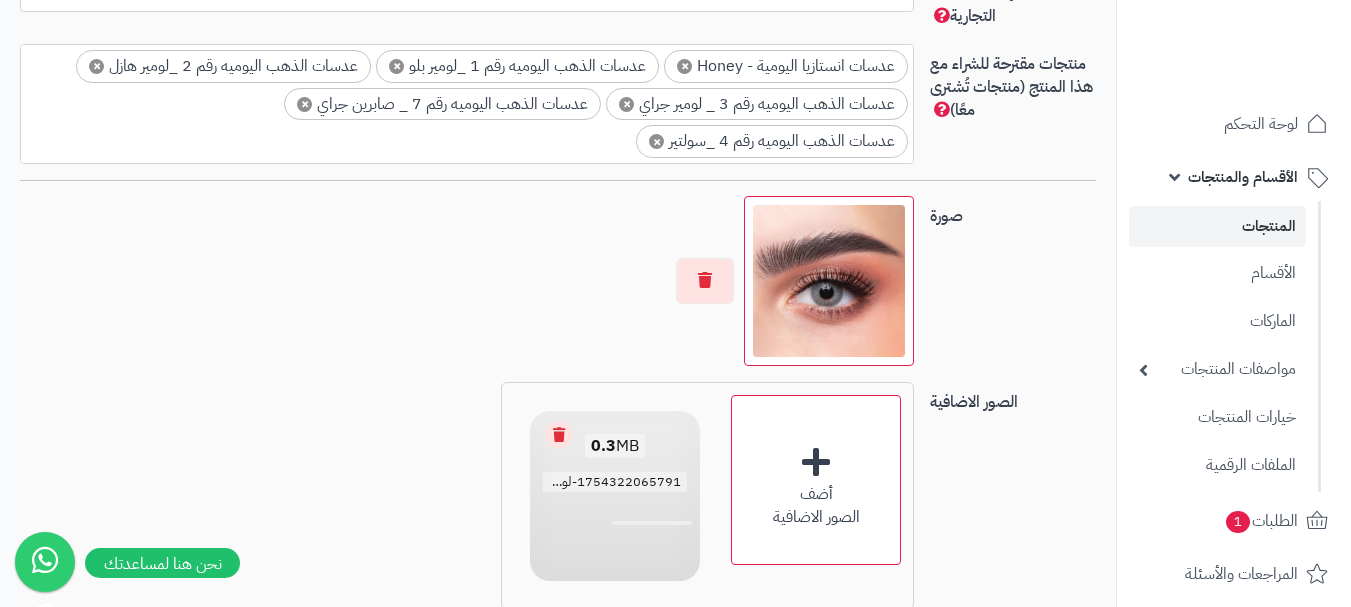 click on "0.3  MB   1754322065791-لون سكاي .png" at bounding box center (615, 464) 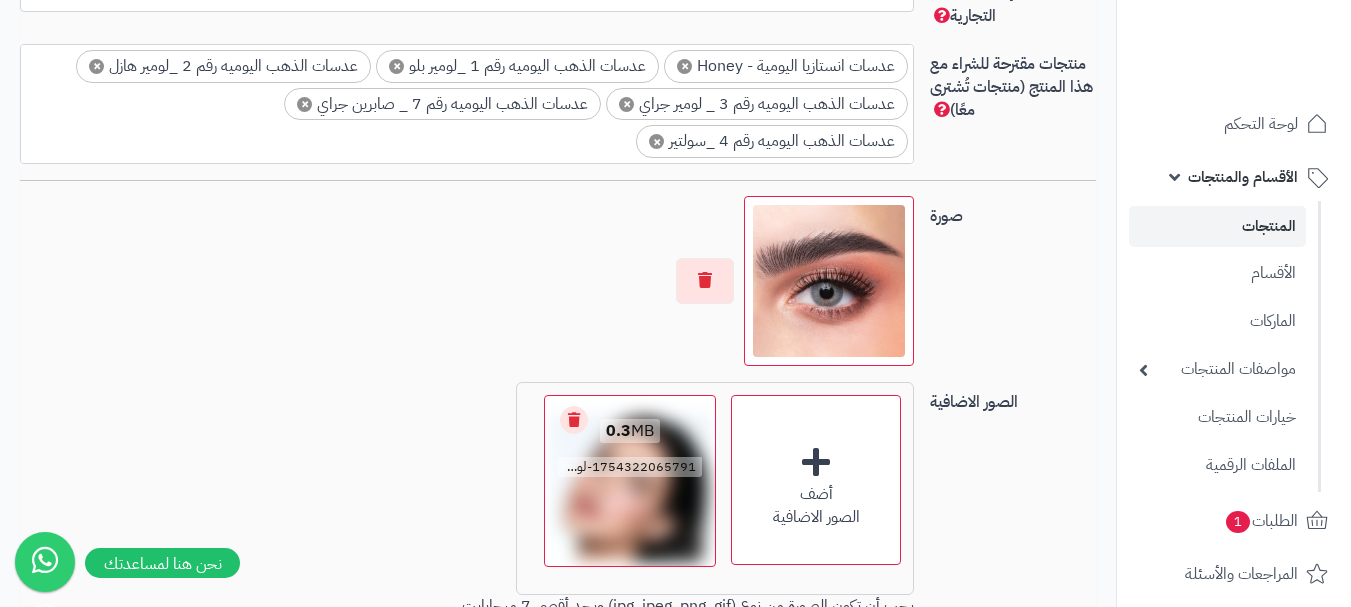 click on "Remove file" at bounding box center (574, 420) 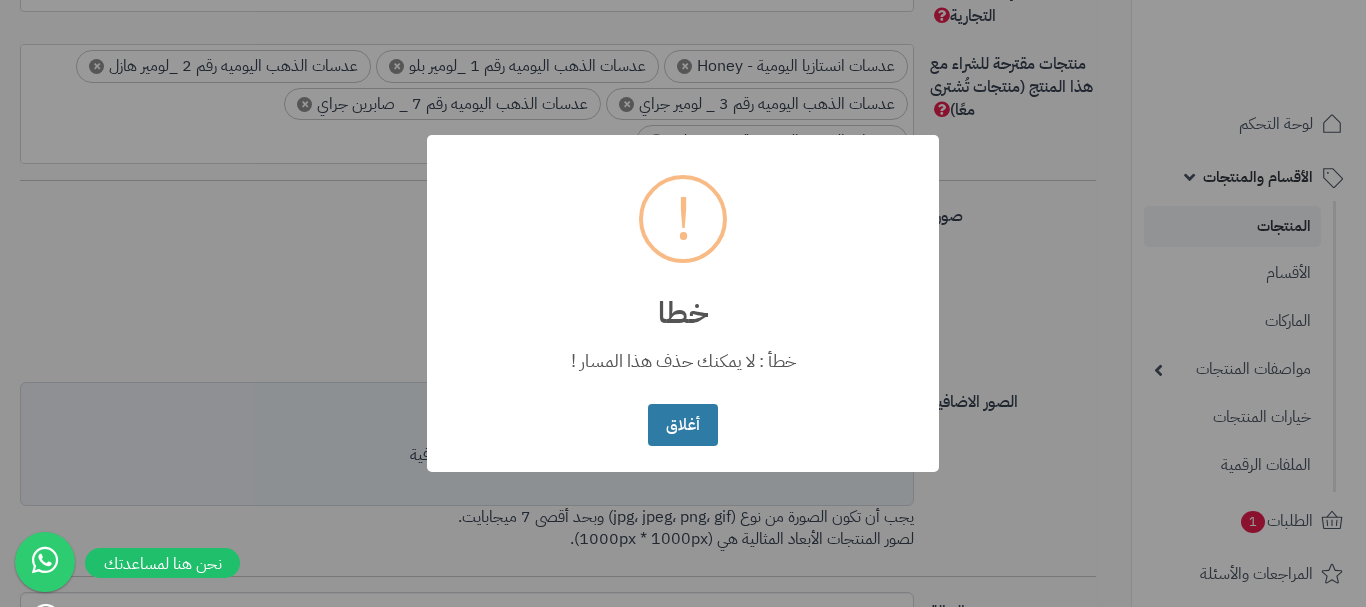 click on "أغلاق" at bounding box center [682, 425] 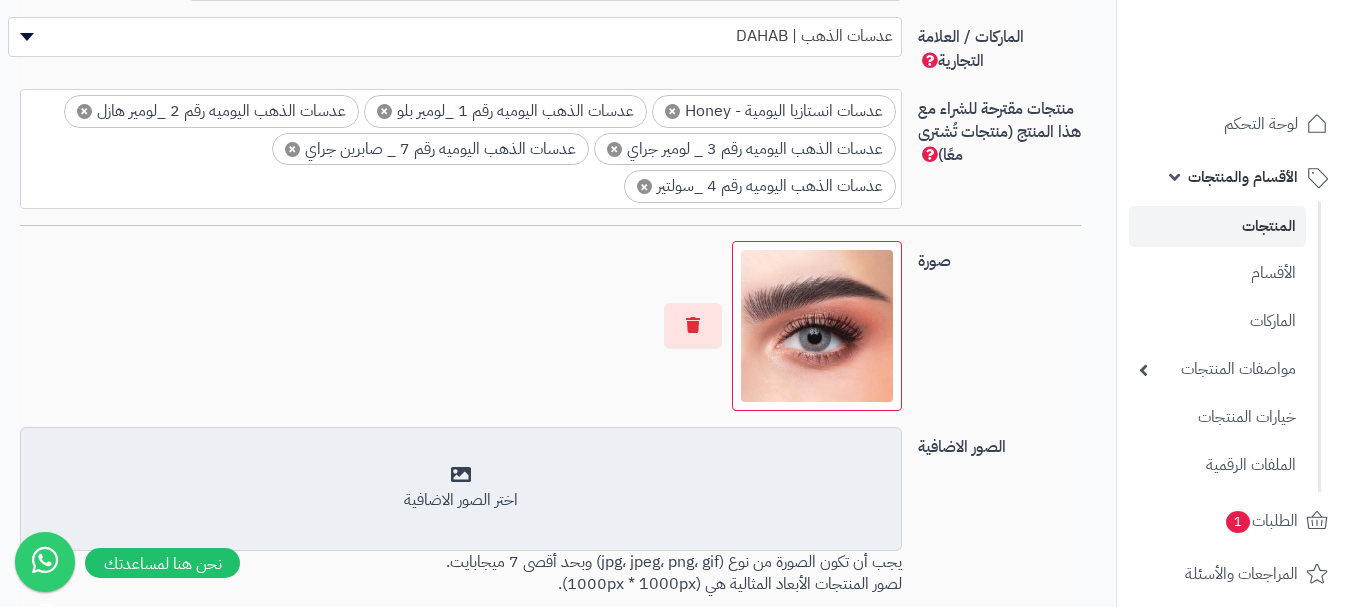 click on "اختر الصور الاضافية" at bounding box center [460, 500] 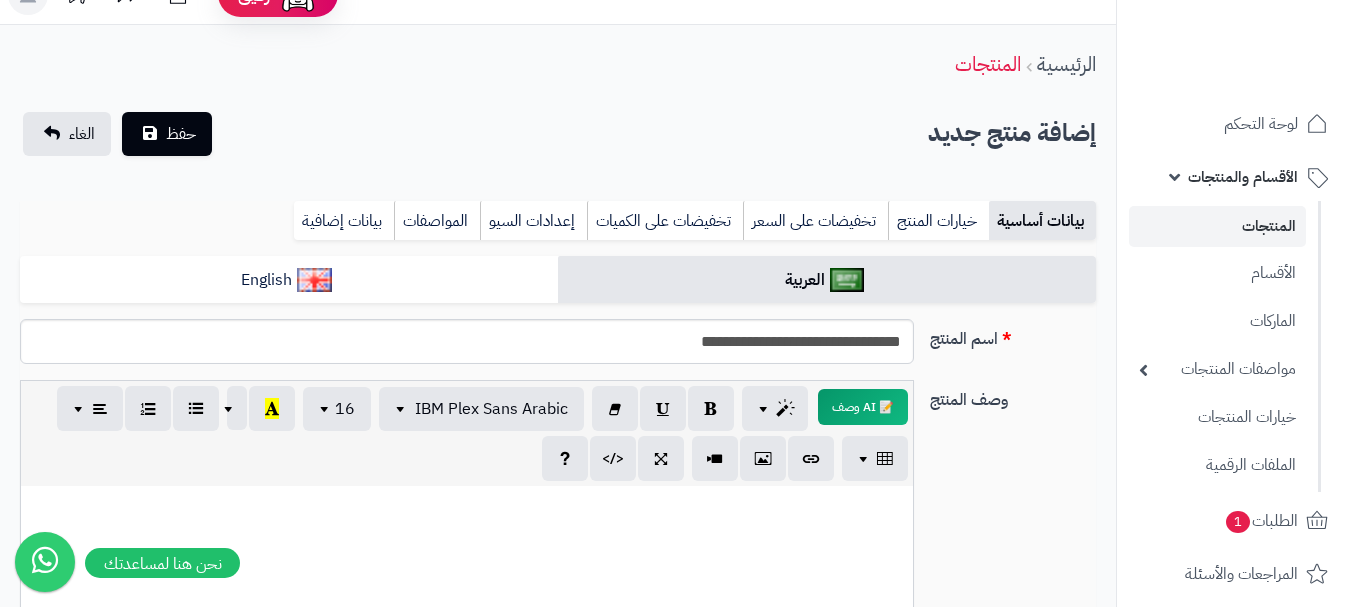scroll, scrollTop: 0, scrollLeft: 0, axis: both 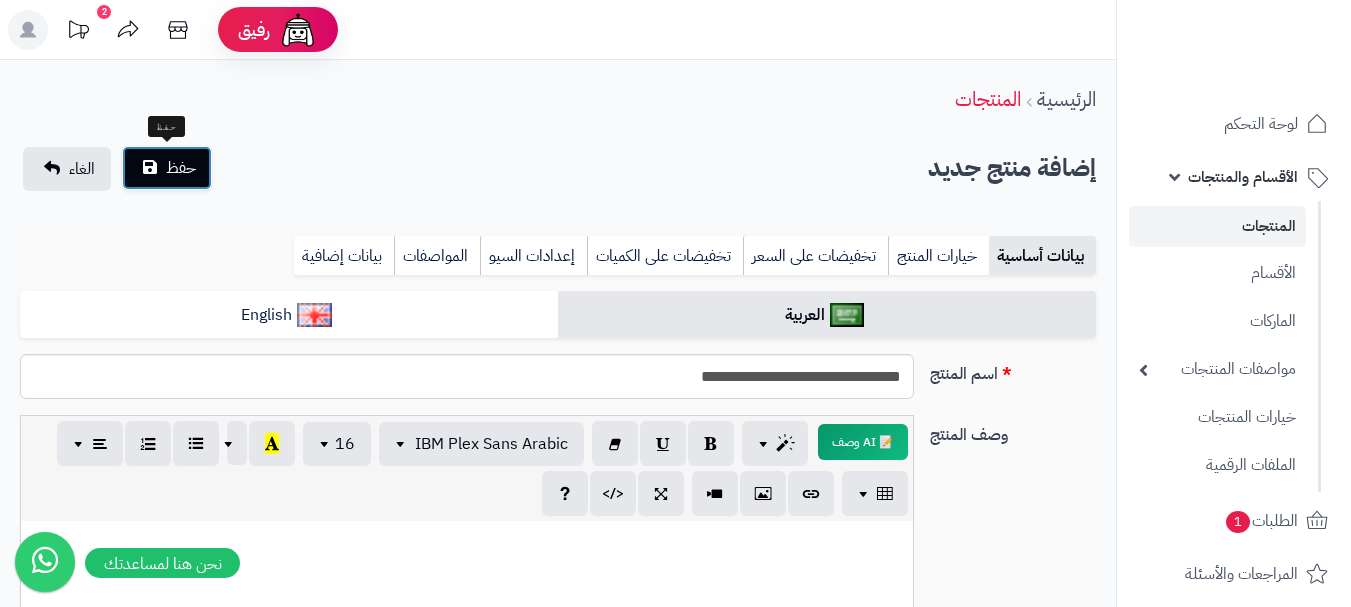 click on "حفظ" at bounding box center [181, 168] 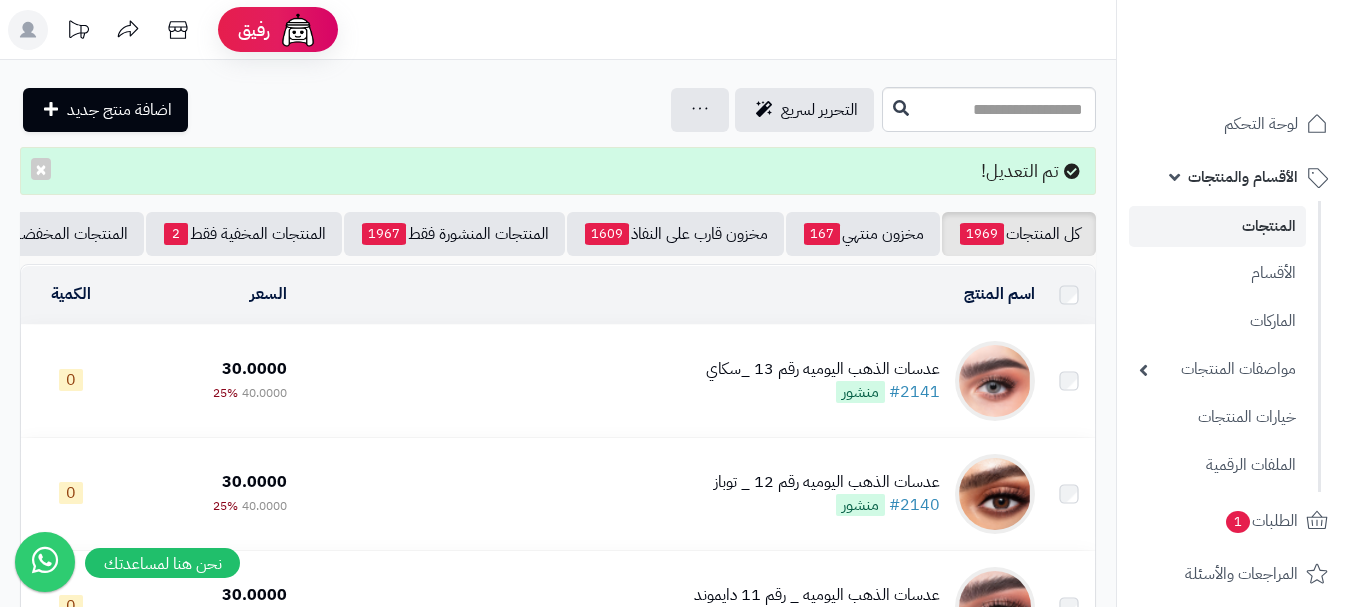 scroll, scrollTop: 0, scrollLeft: 0, axis: both 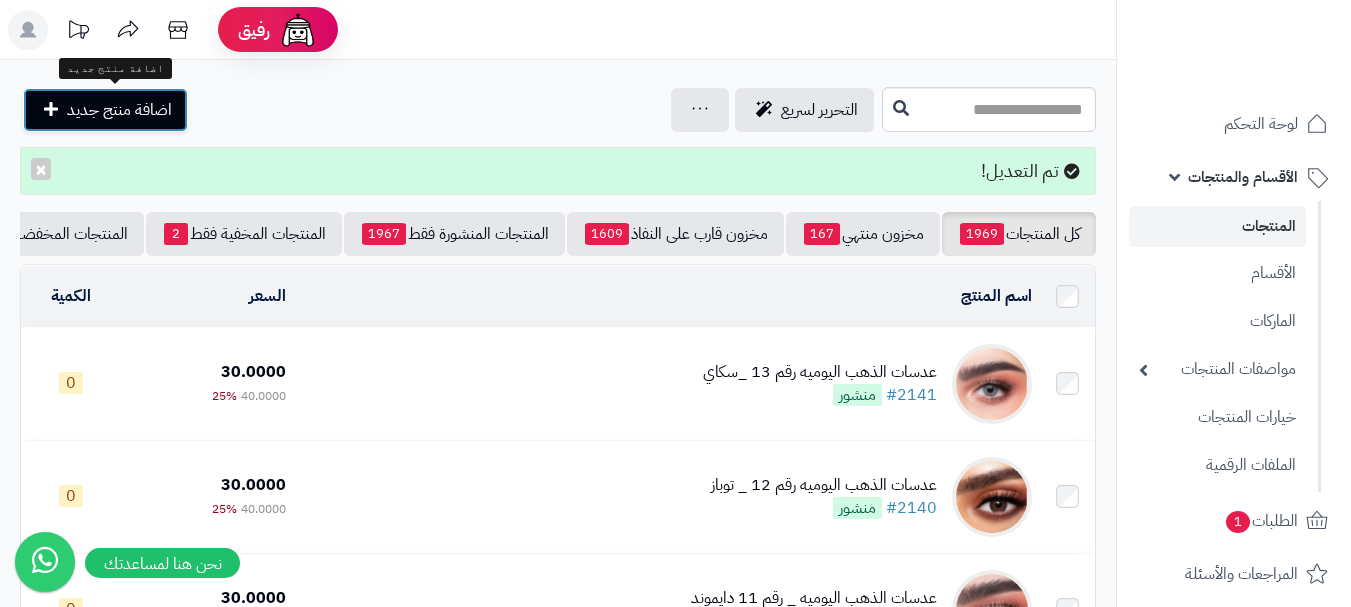 click on "اضافة منتج جديد" at bounding box center (105, 110) 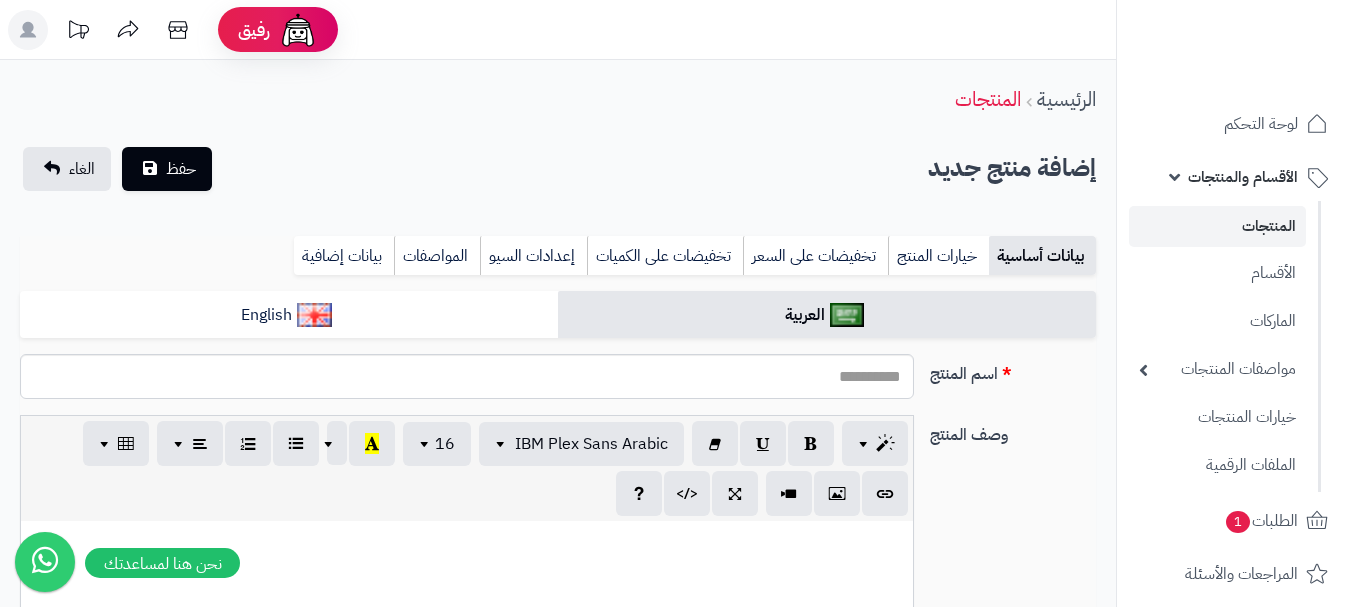 select 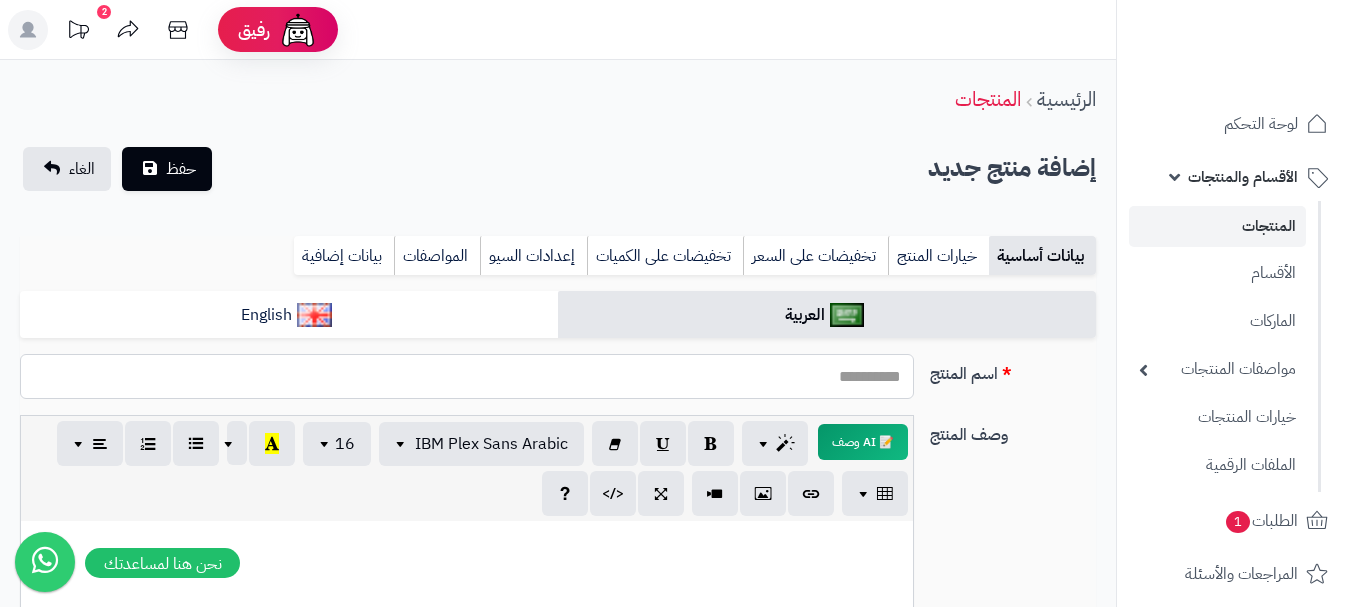 click on "اسم المنتج" at bounding box center [467, 376] 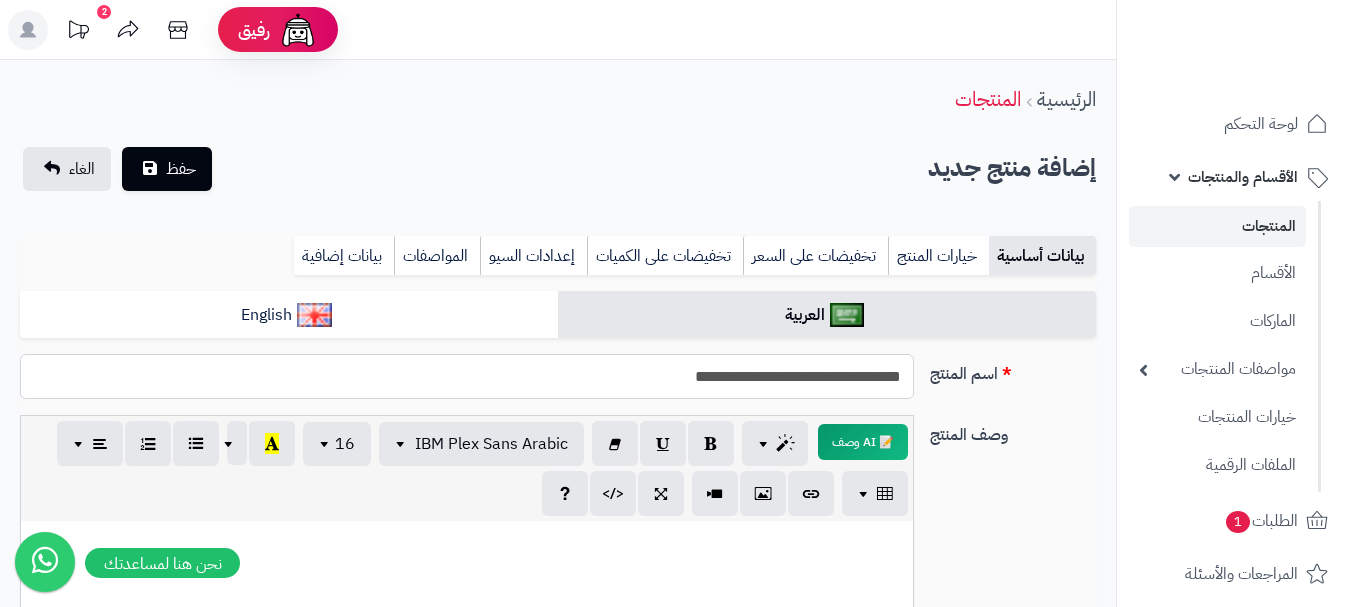 drag, startPoint x: 634, startPoint y: 397, endPoint x: 894, endPoint y: 385, distance: 260.27676 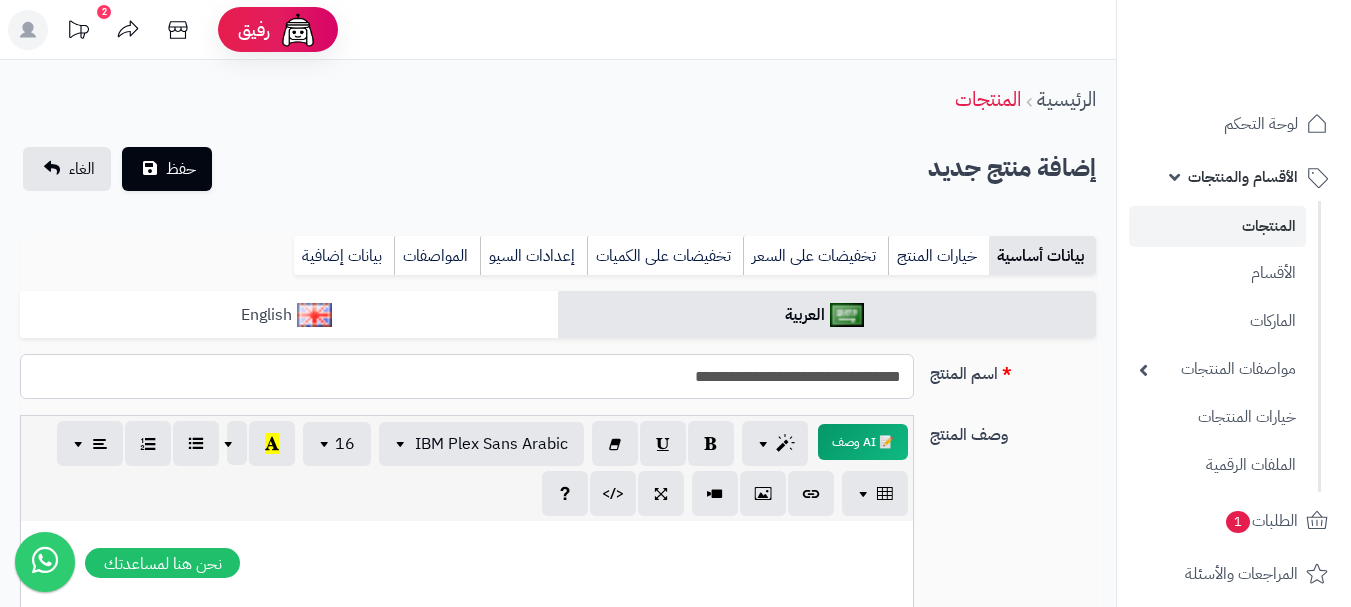 type on "**********" 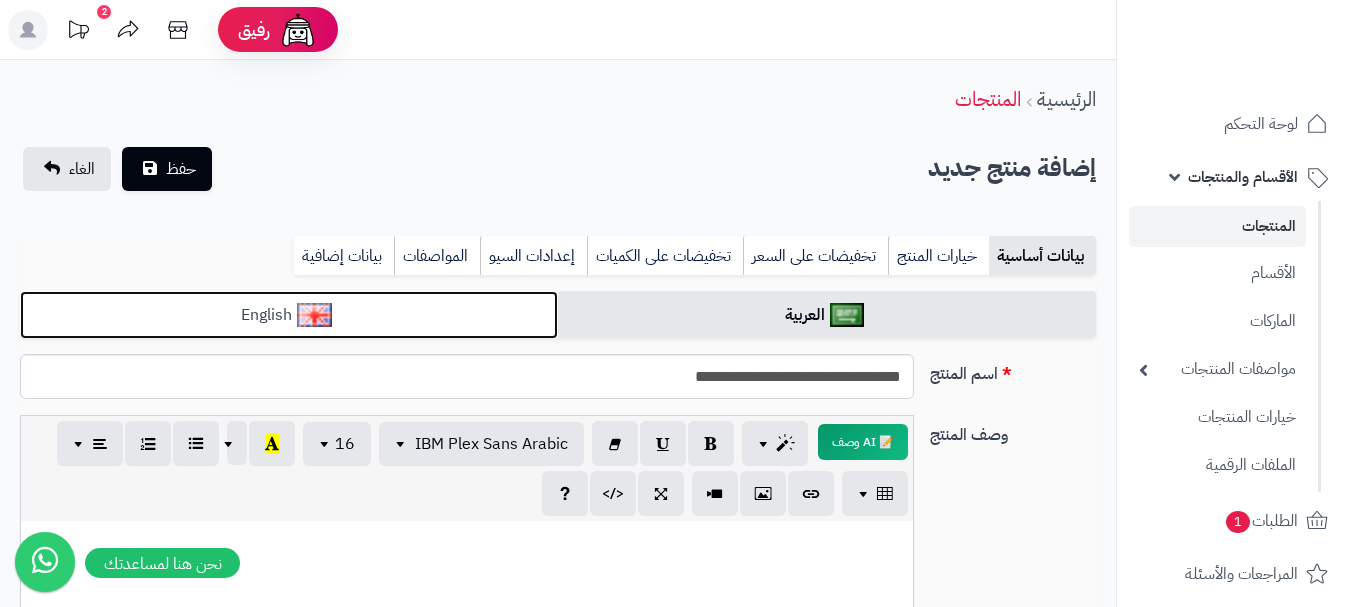 drag, startPoint x: 464, startPoint y: 309, endPoint x: 723, endPoint y: 230, distance: 270.78036 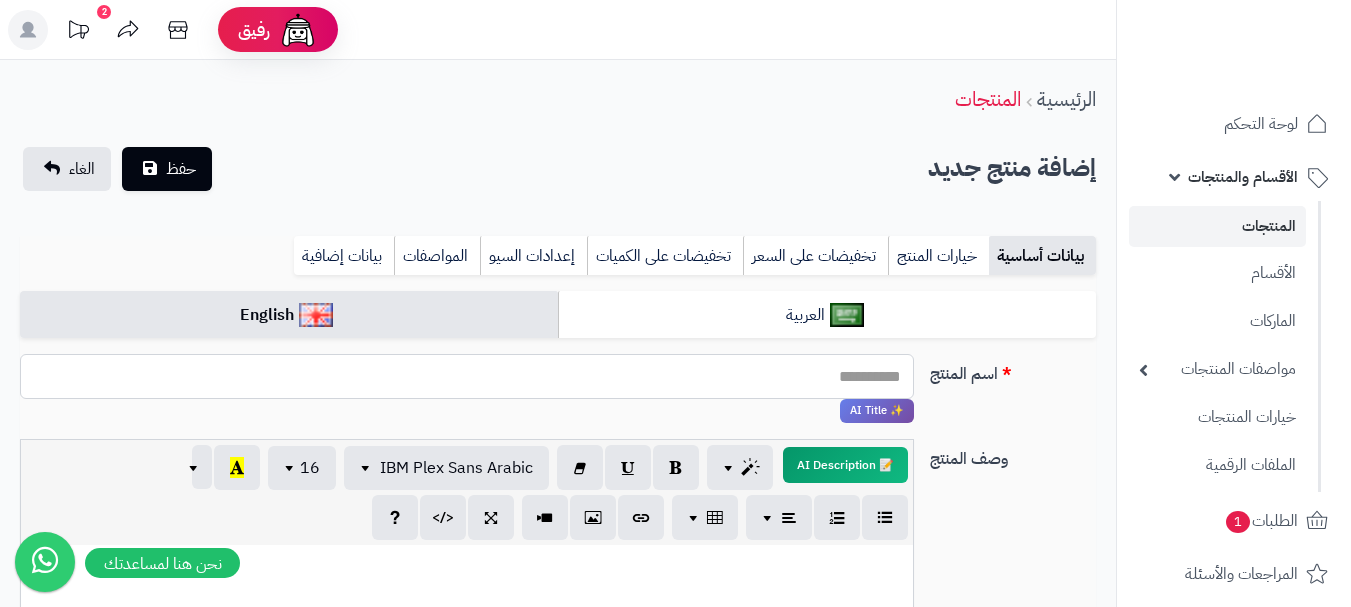paste on "**********" 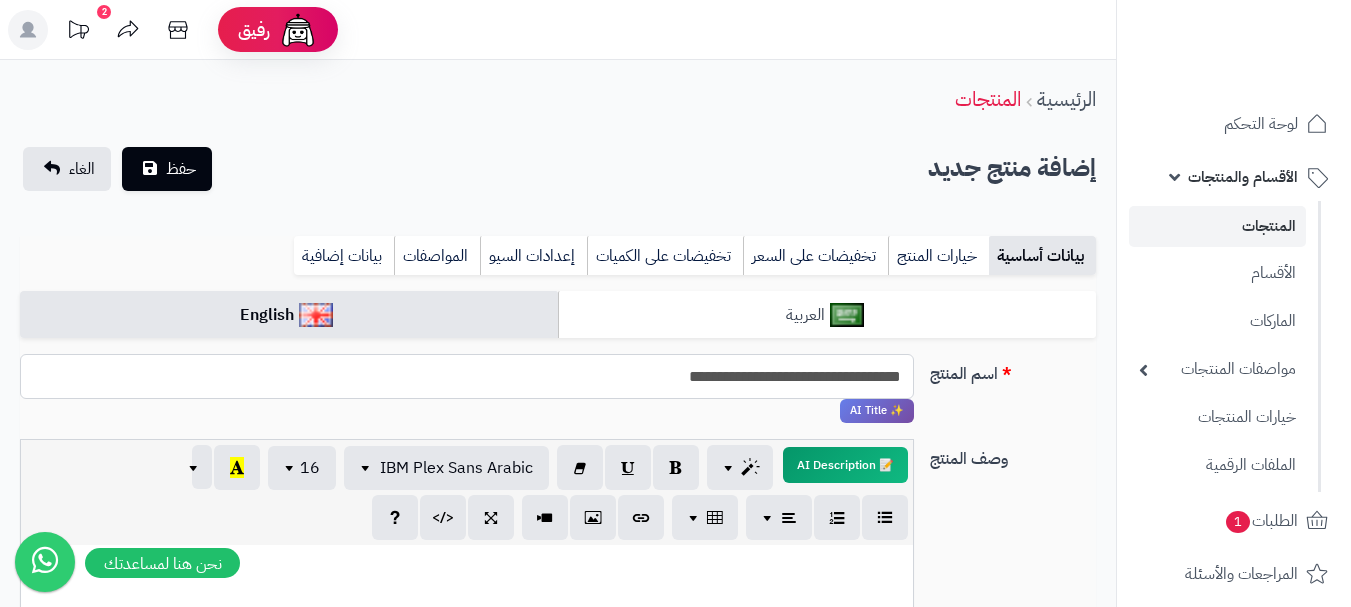 type on "**********" 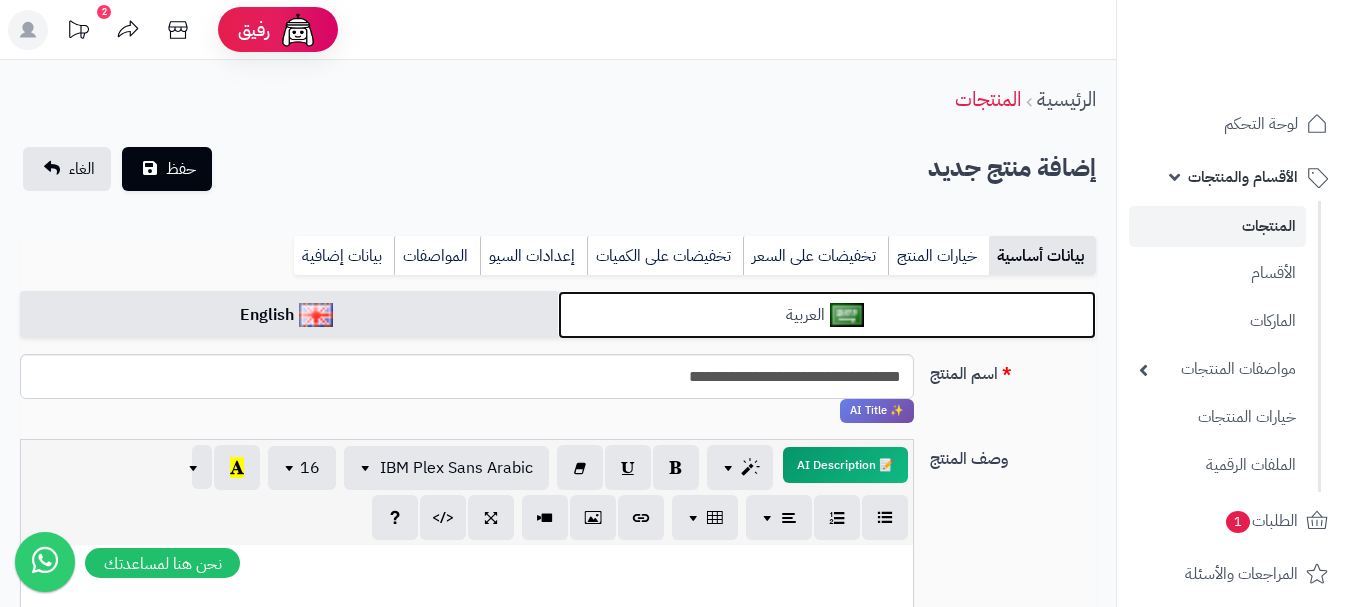 click on "العربية" at bounding box center [827, 315] 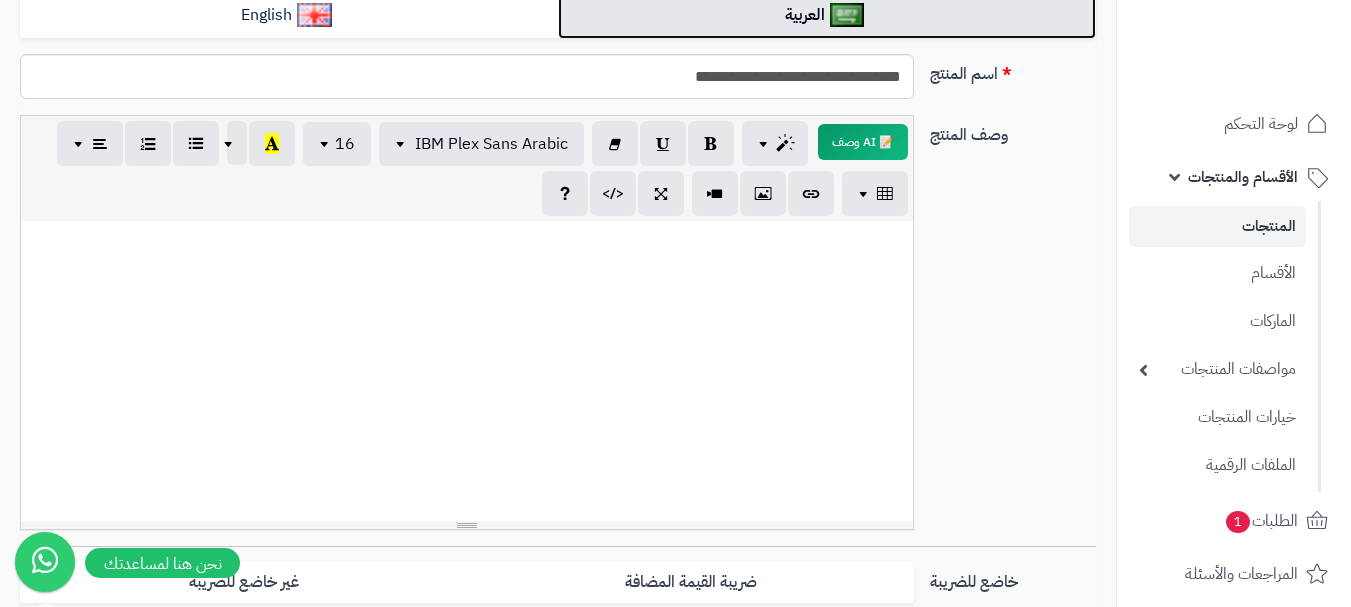 scroll, scrollTop: 400, scrollLeft: 0, axis: vertical 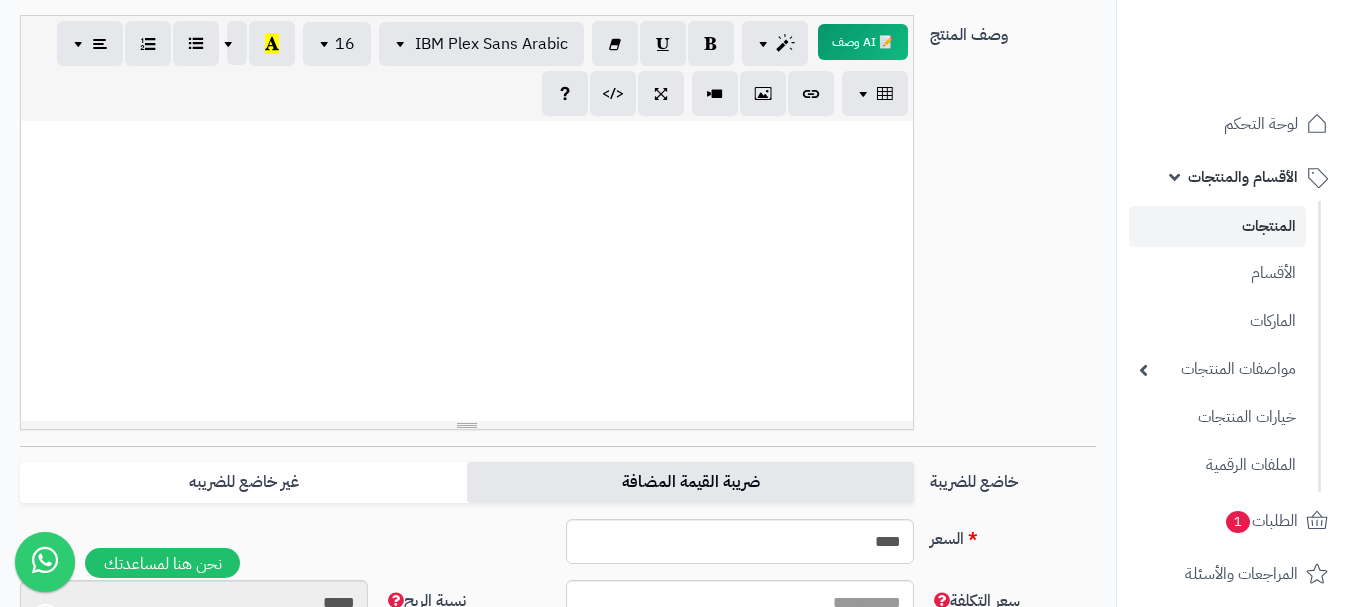 click on "ضريبة القيمة المضافة" at bounding box center [690, 482] 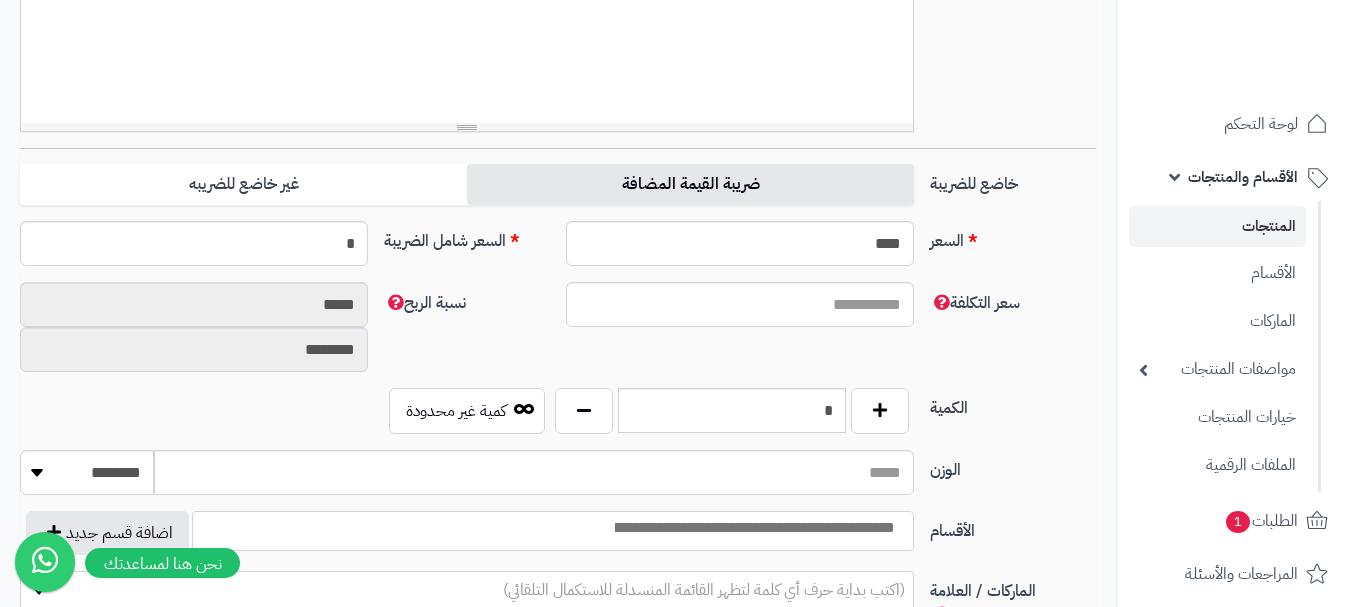scroll, scrollTop: 700, scrollLeft: 0, axis: vertical 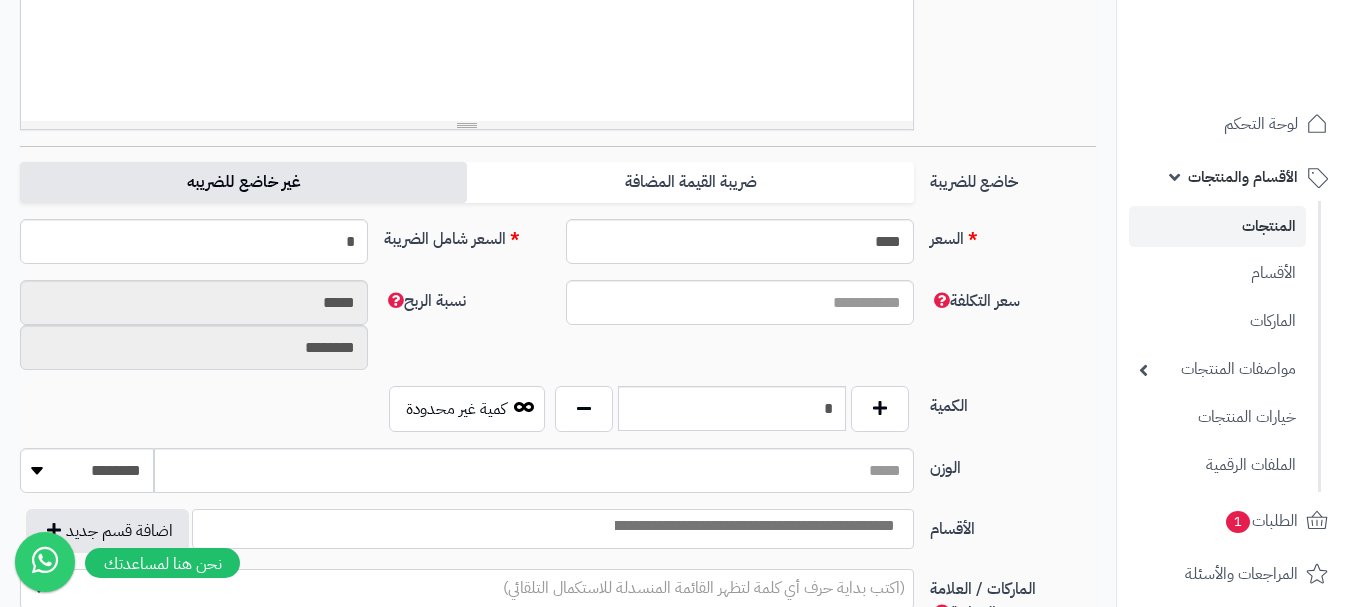click on "غير خاضع للضريبه" at bounding box center [243, 182] 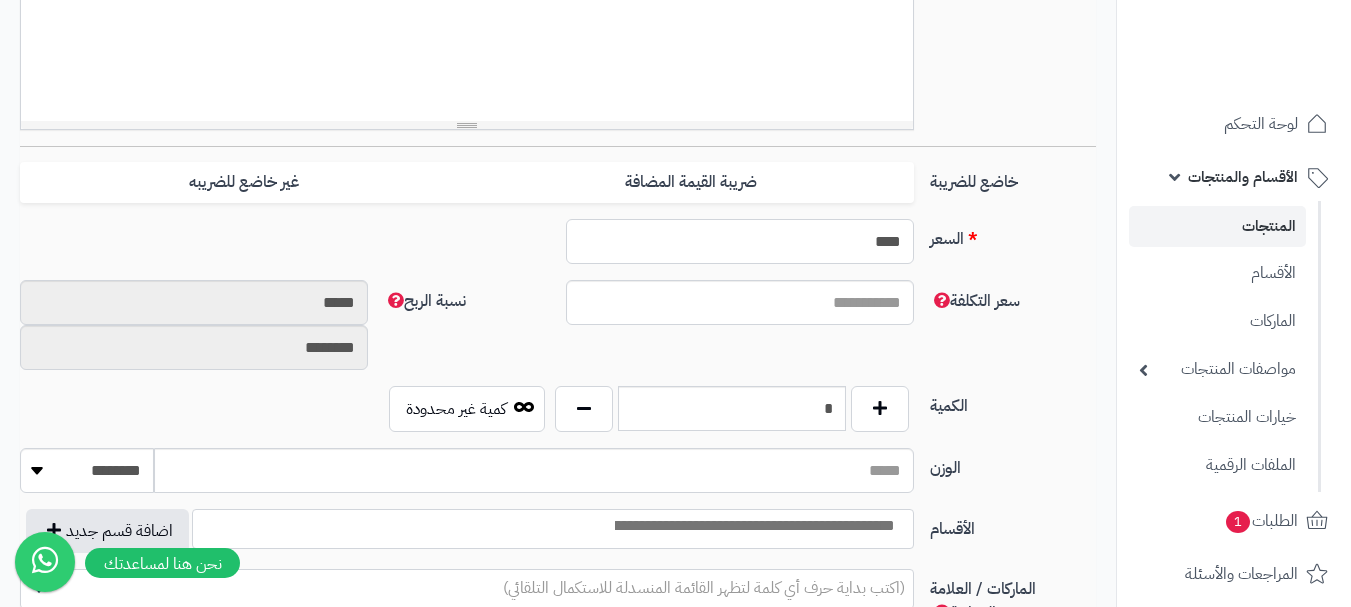 click on "****" at bounding box center [740, 241] 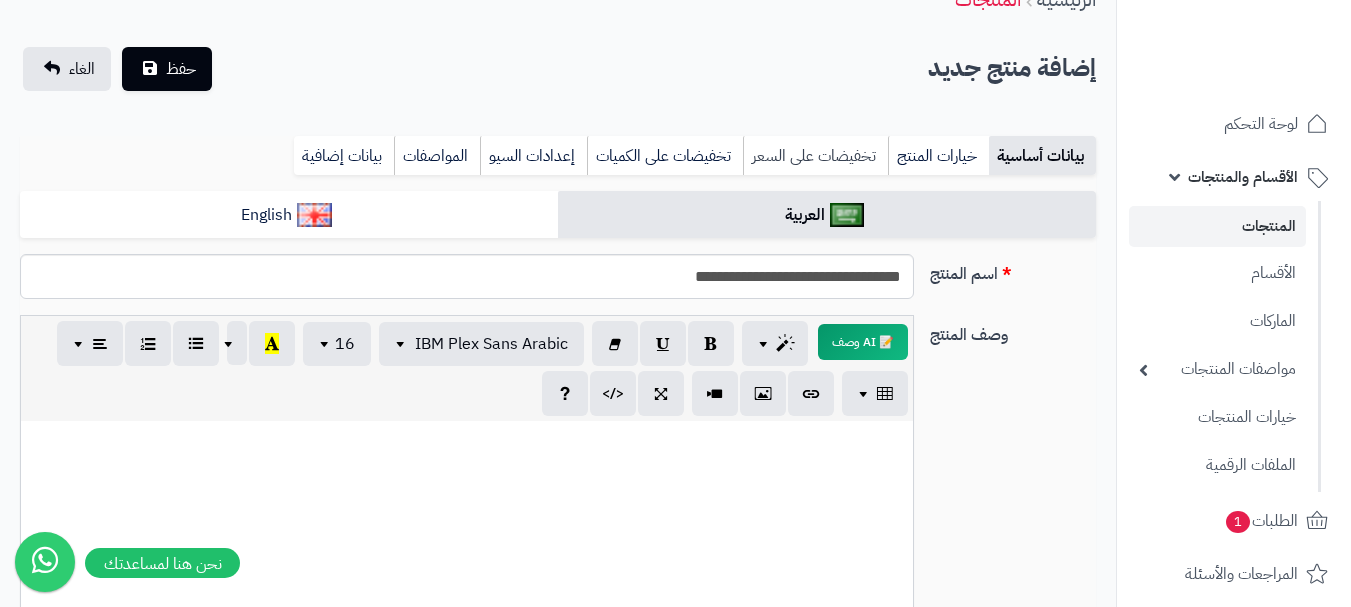 type on "**" 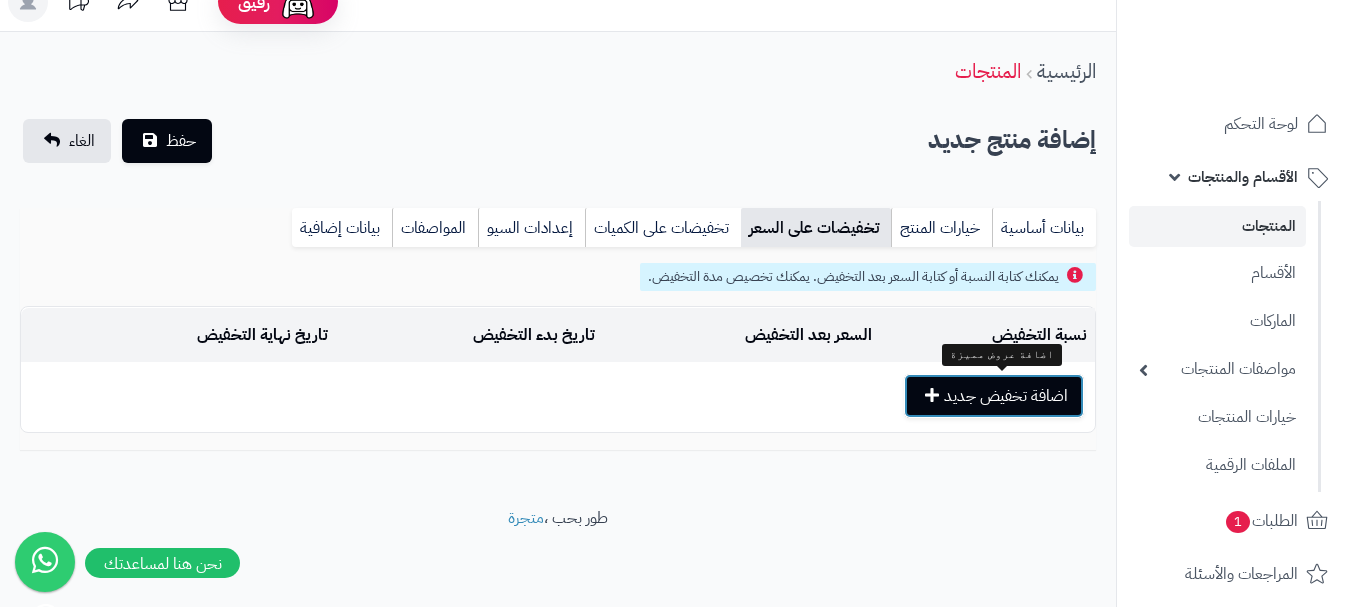 click on "اضافة تخفيض جديد" at bounding box center [994, 396] 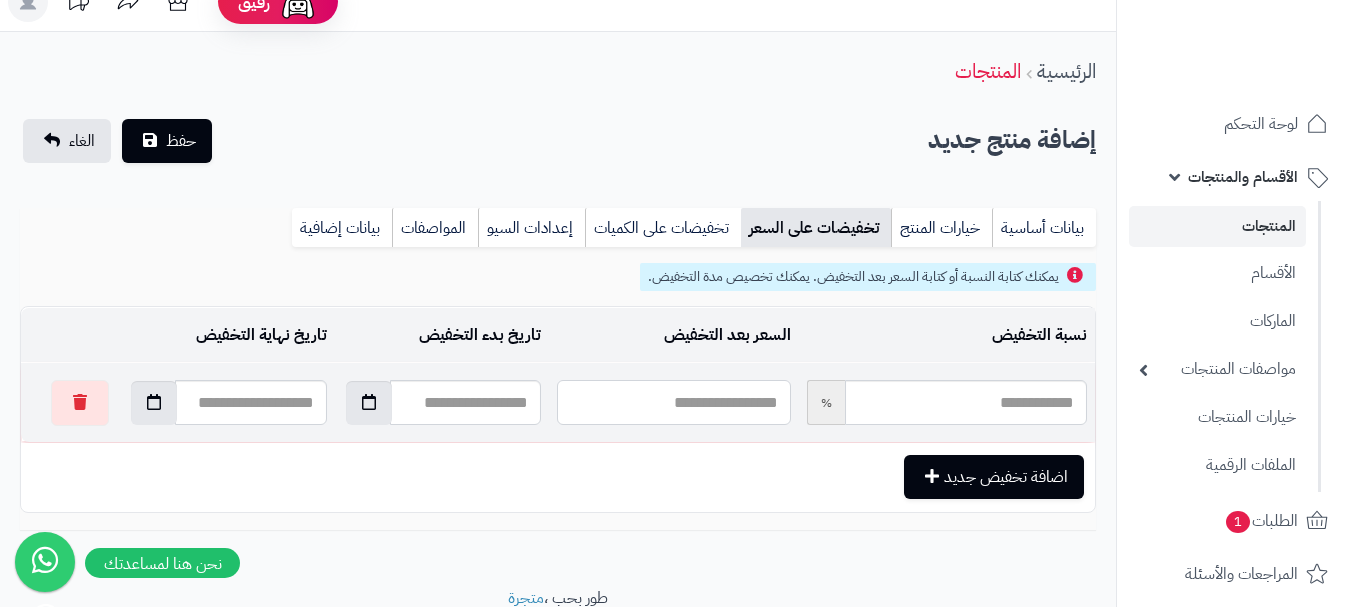 click at bounding box center [673, 402] 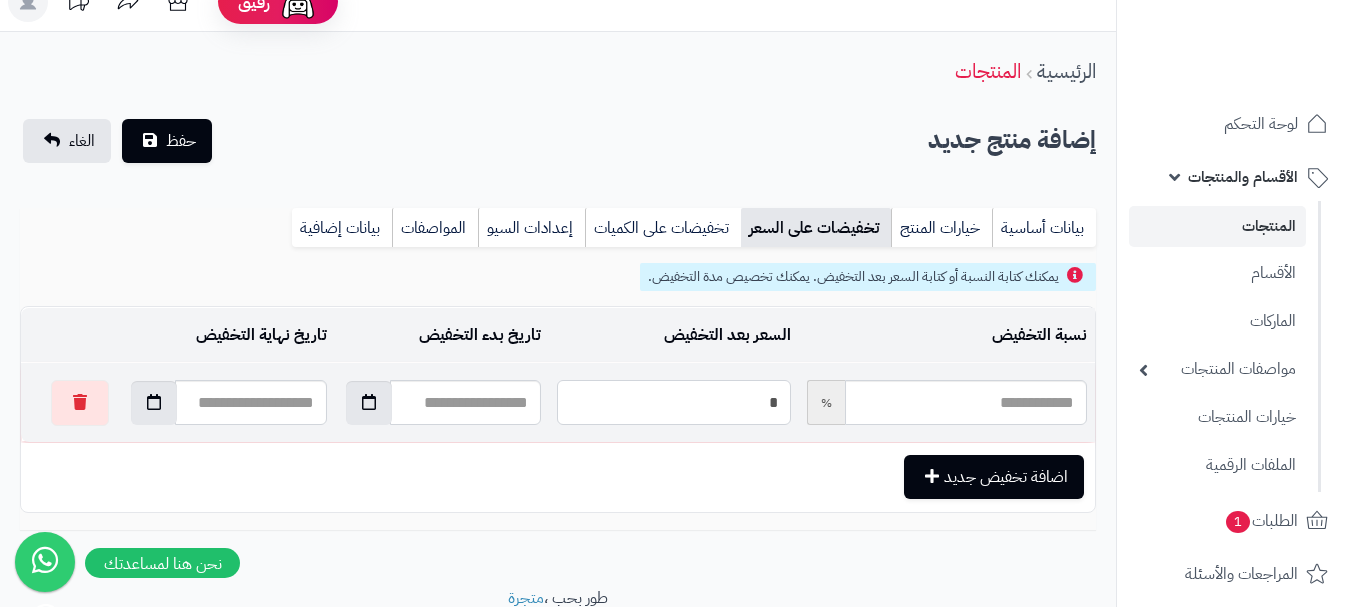 type on "**" 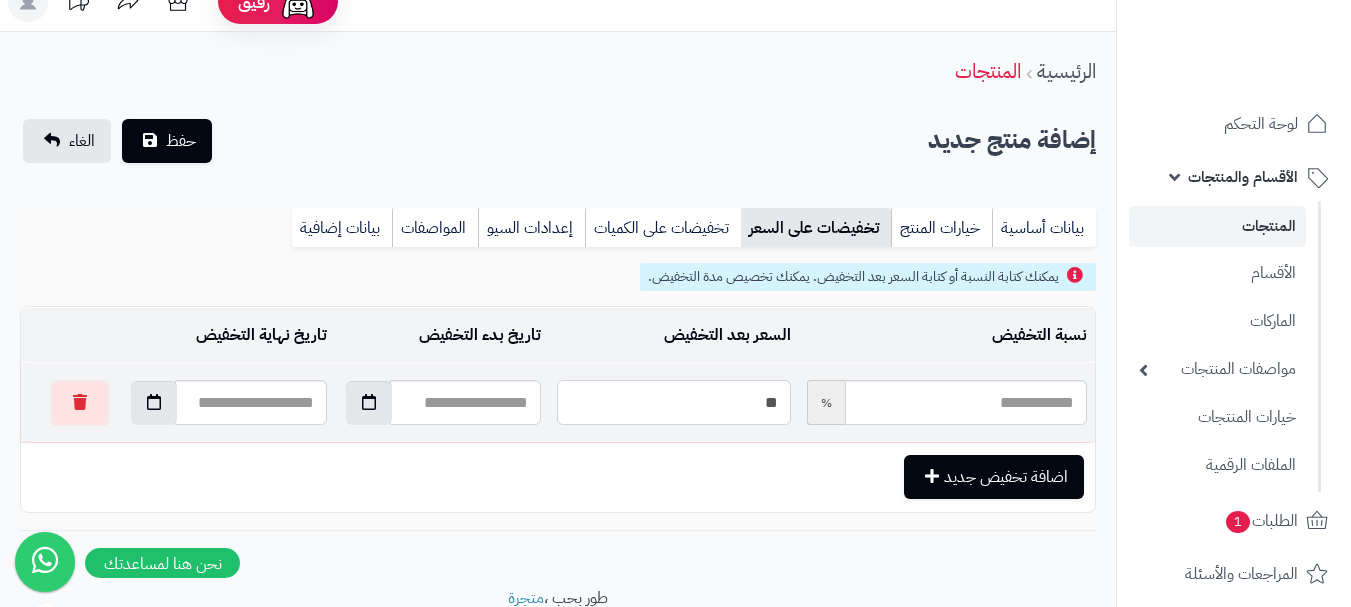 type on "*****" 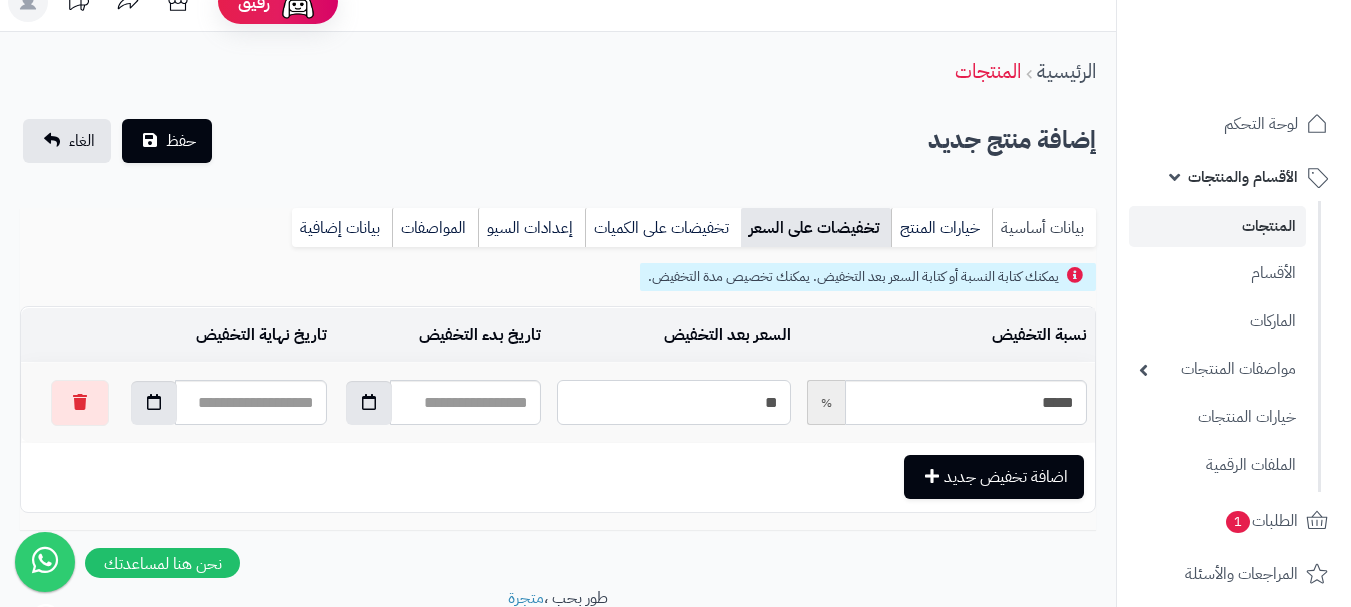 type on "**" 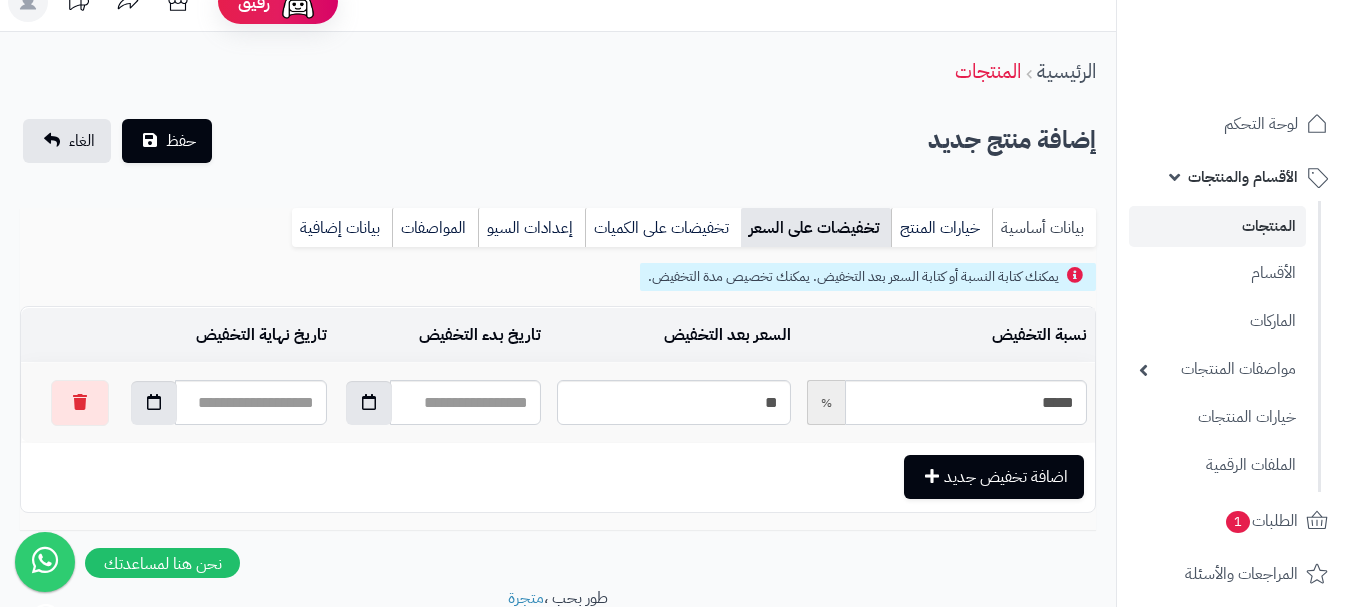 click on "بيانات أساسية" at bounding box center (1044, 228) 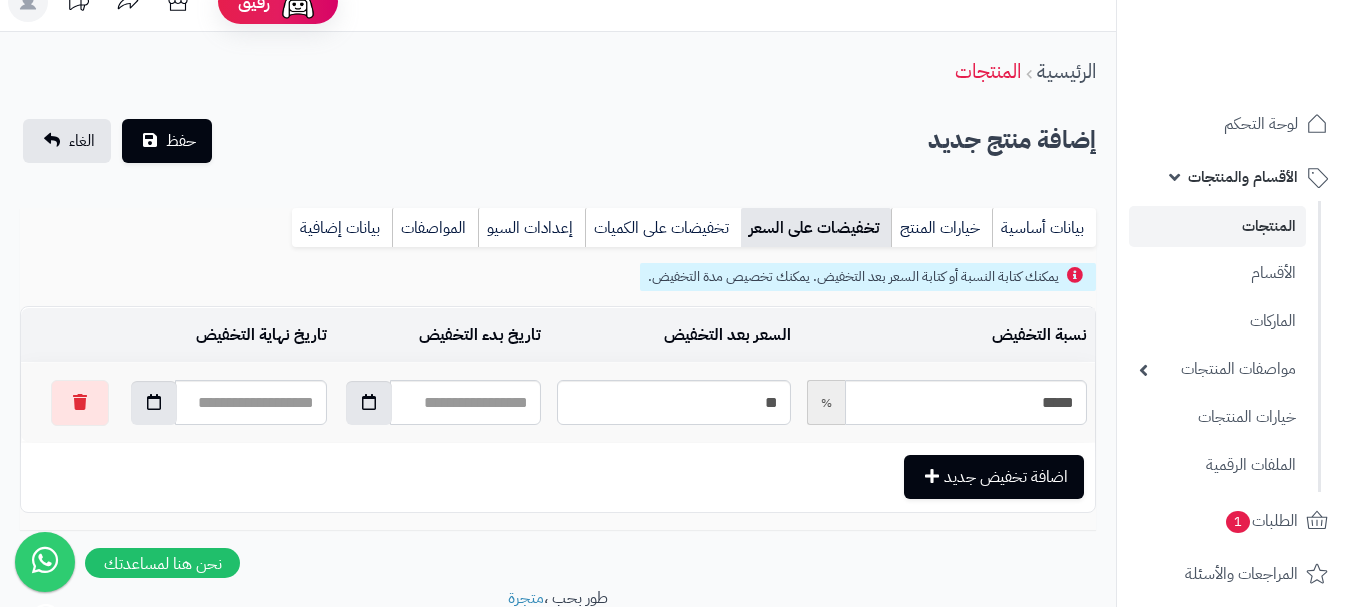 scroll, scrollTop: 0, scrollLeft: 0, axis: both 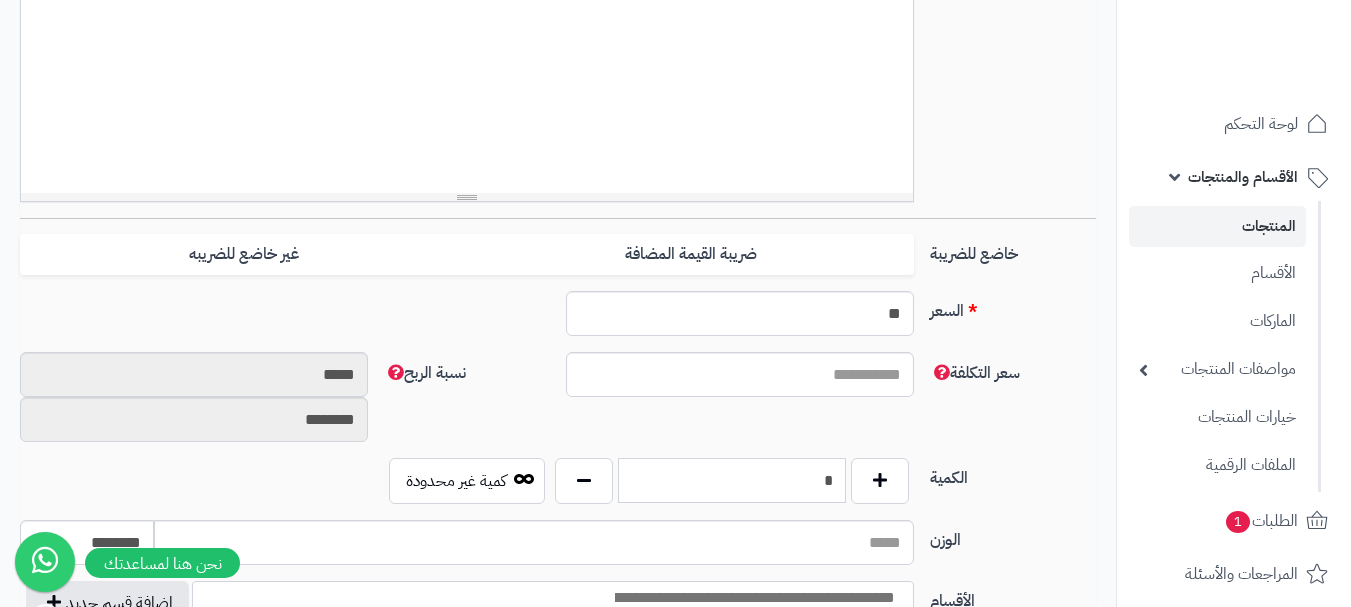click on "*" at bounding box center (732, 480) 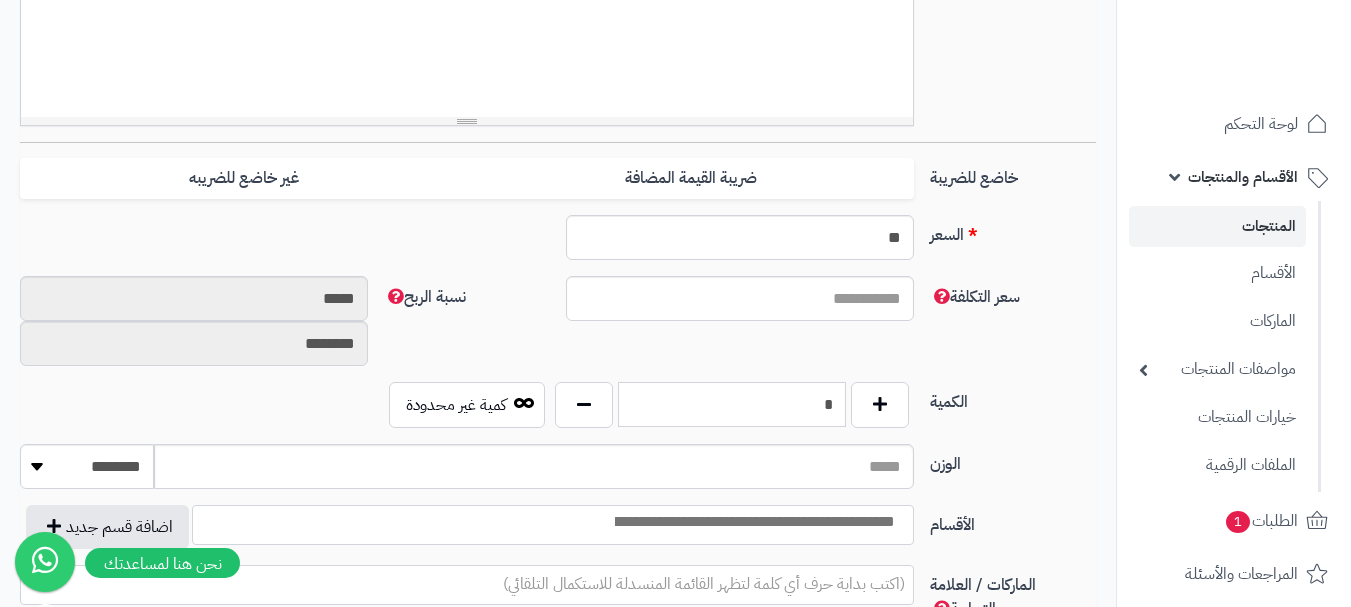 scroll, scrollTop: 828, scrollLeft: 0, axis: vertical 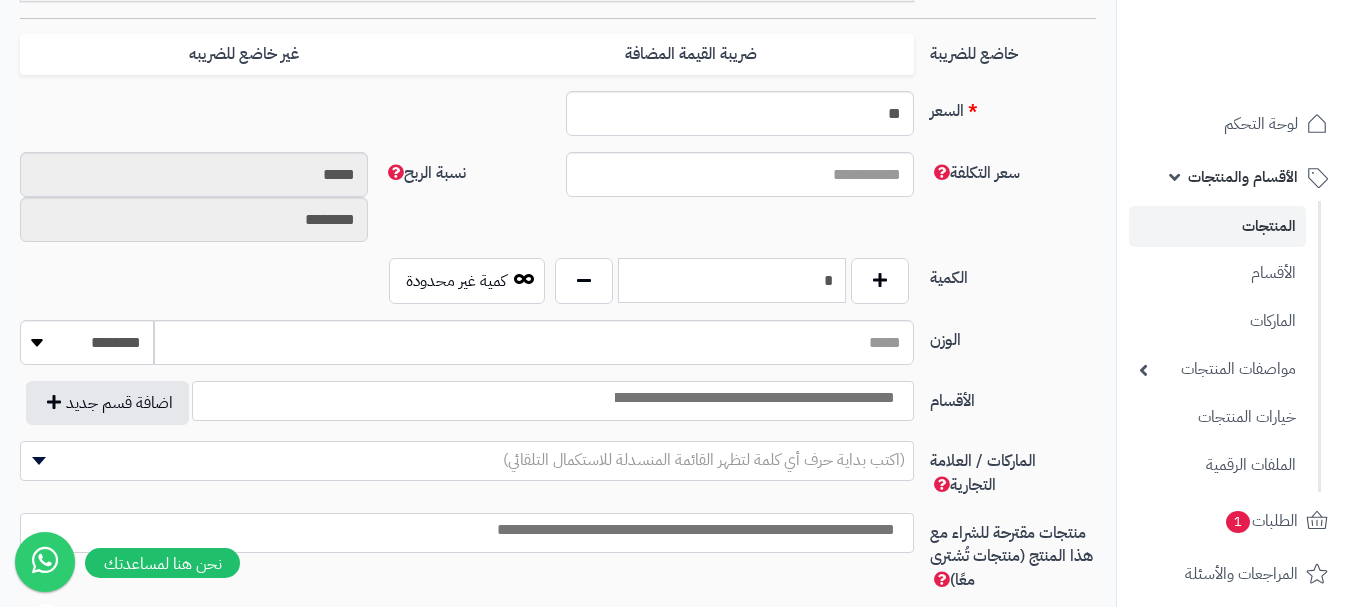 type on "*" 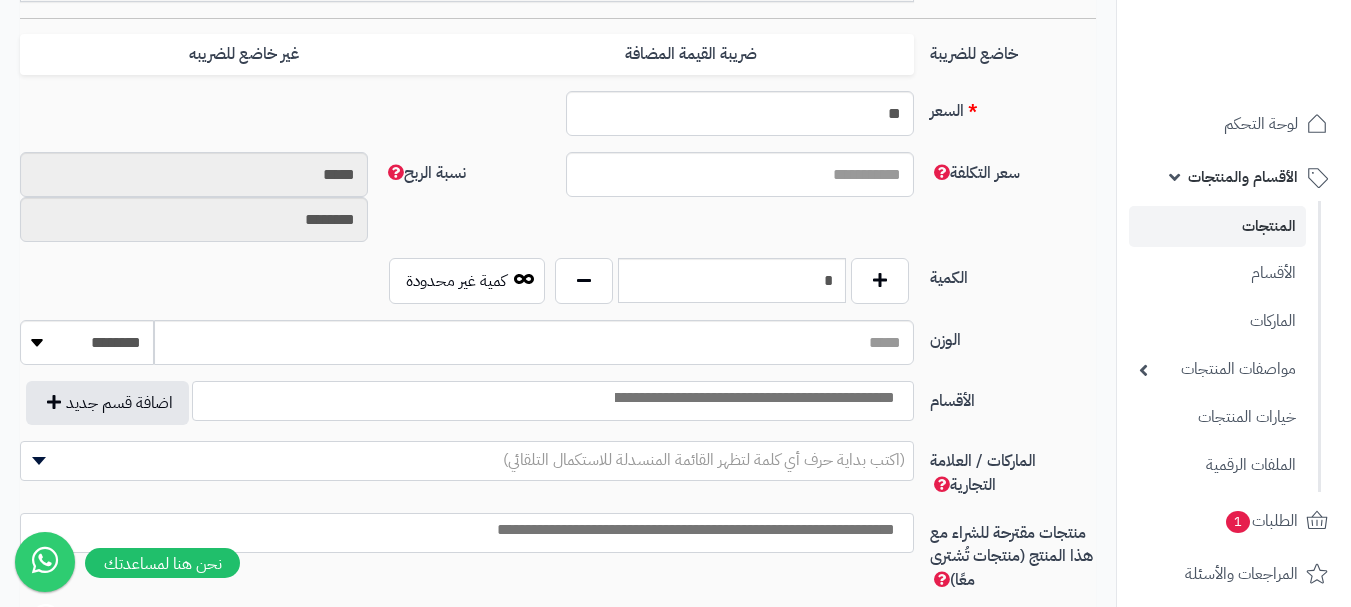 click at bounding box center [753, 398] 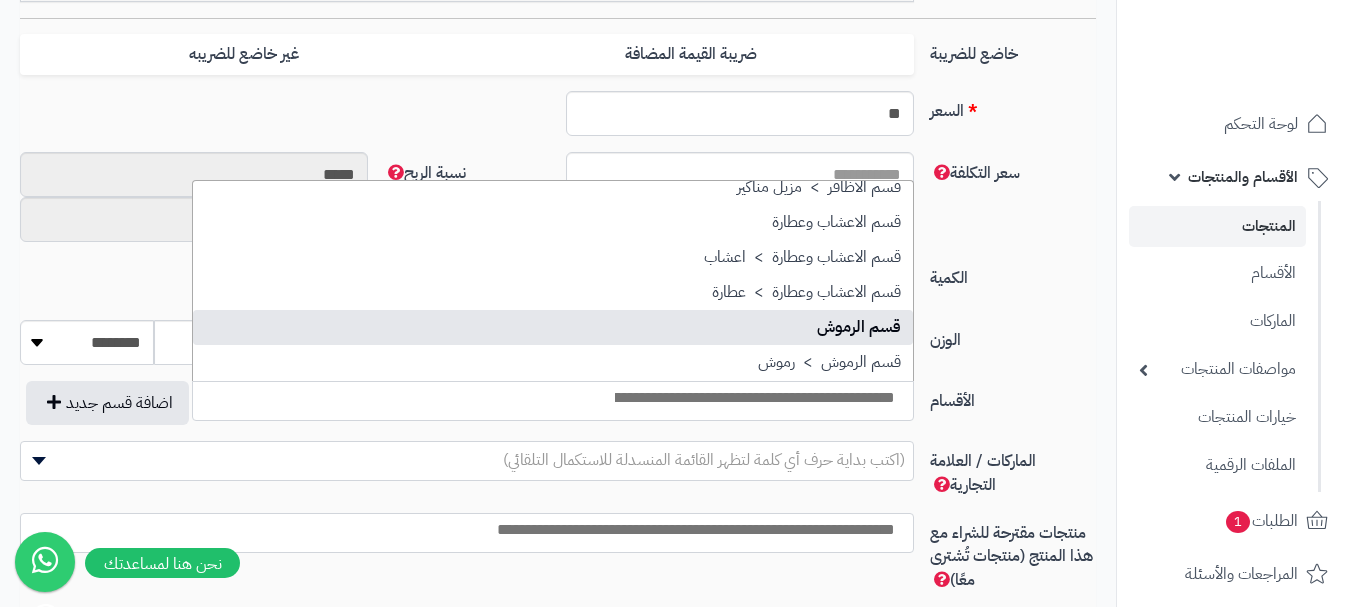 scroll, scrollTop: 1500, scrollLeft: 0, axis: vertical 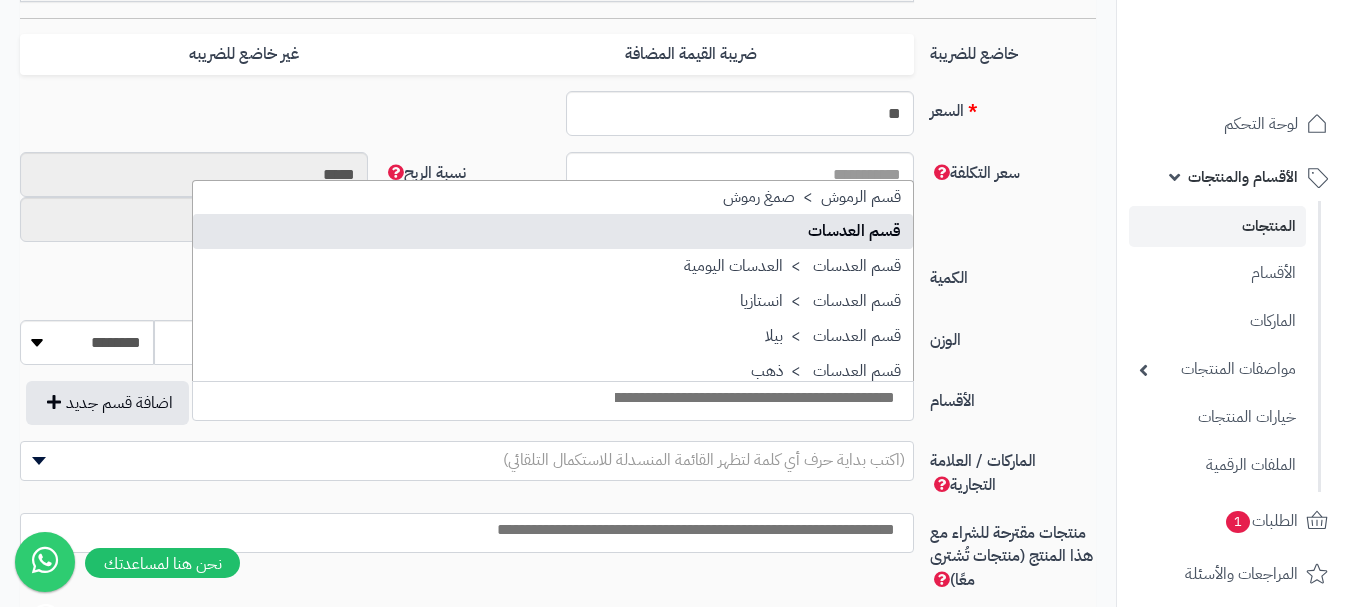 select on "**" 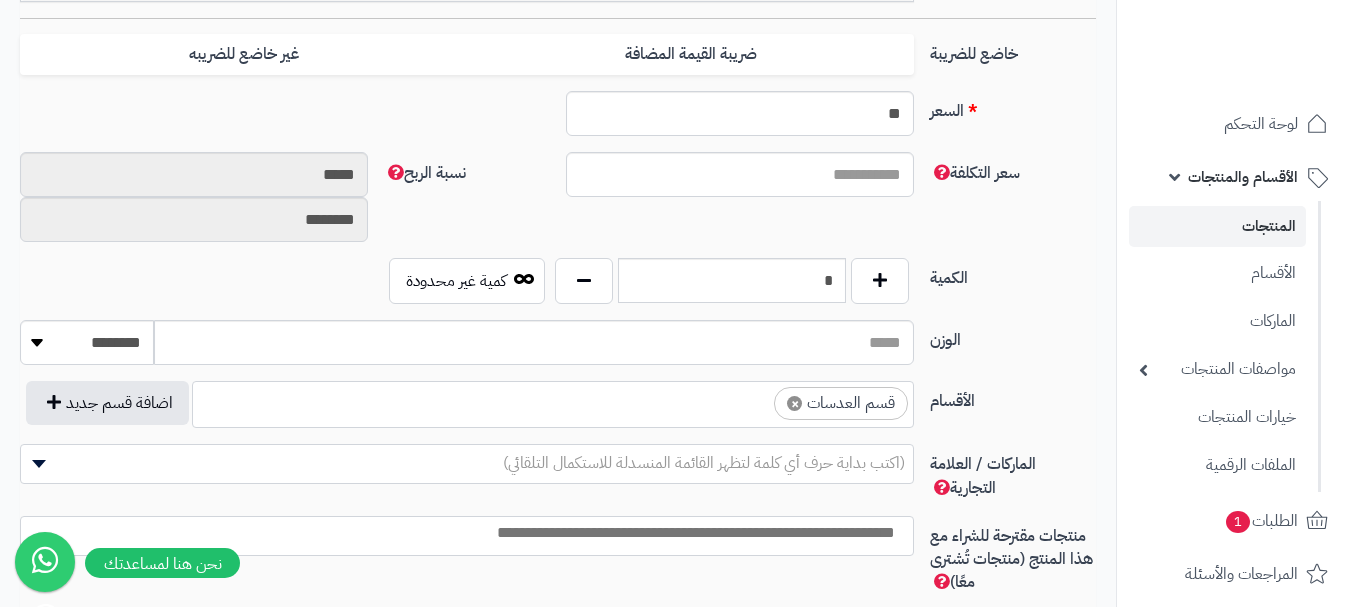 click on "× قسم العدسات" at bounding box center (553, 401) 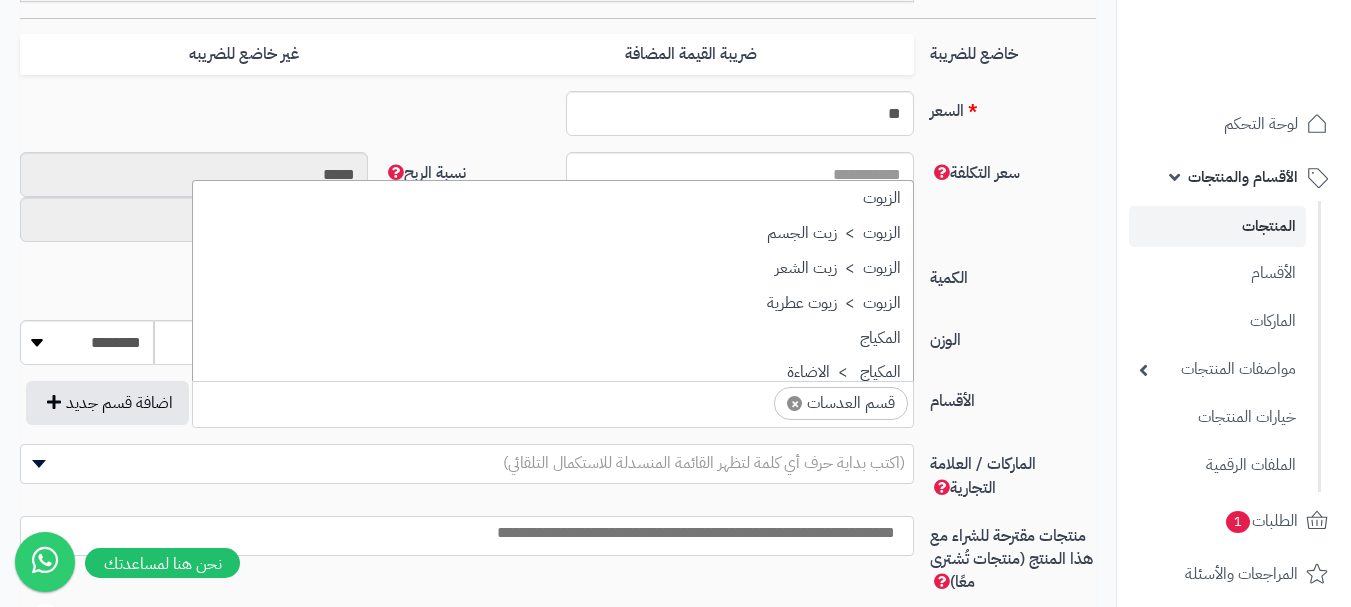 scroll, scrollTop: 1498, scrollLeft: 0, axis: vertical 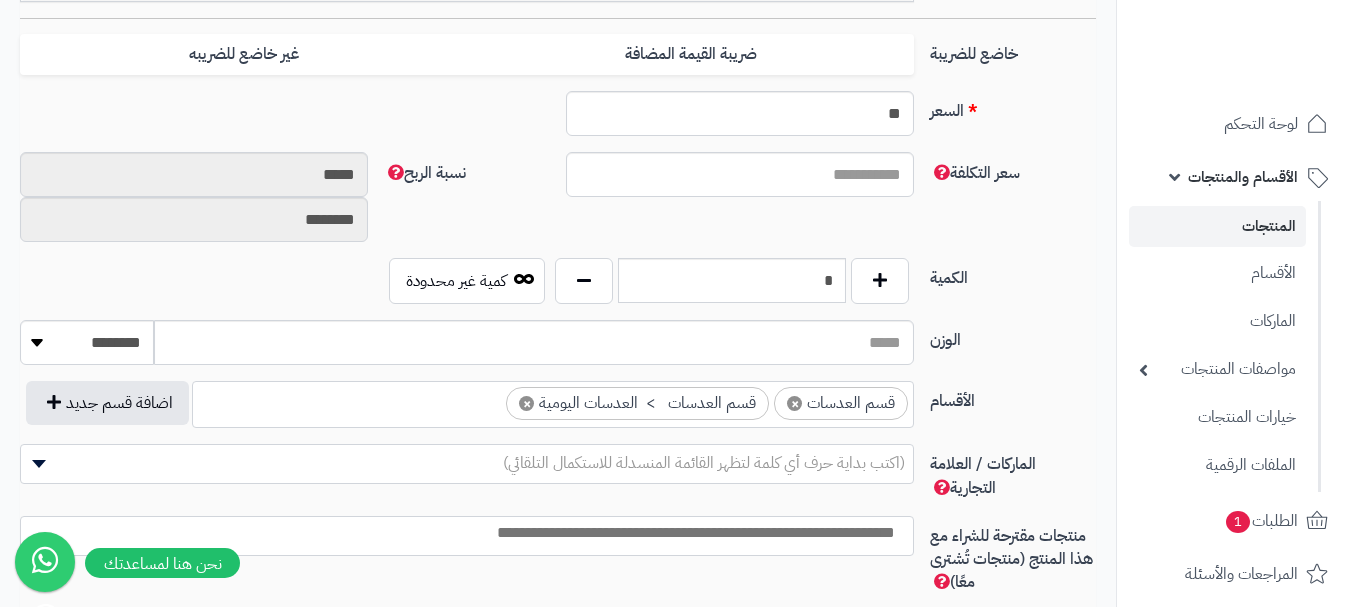click on "× قسم العدسات × قسم العدسات   >  العدسات اليومية" at bounding box center (553, 401) 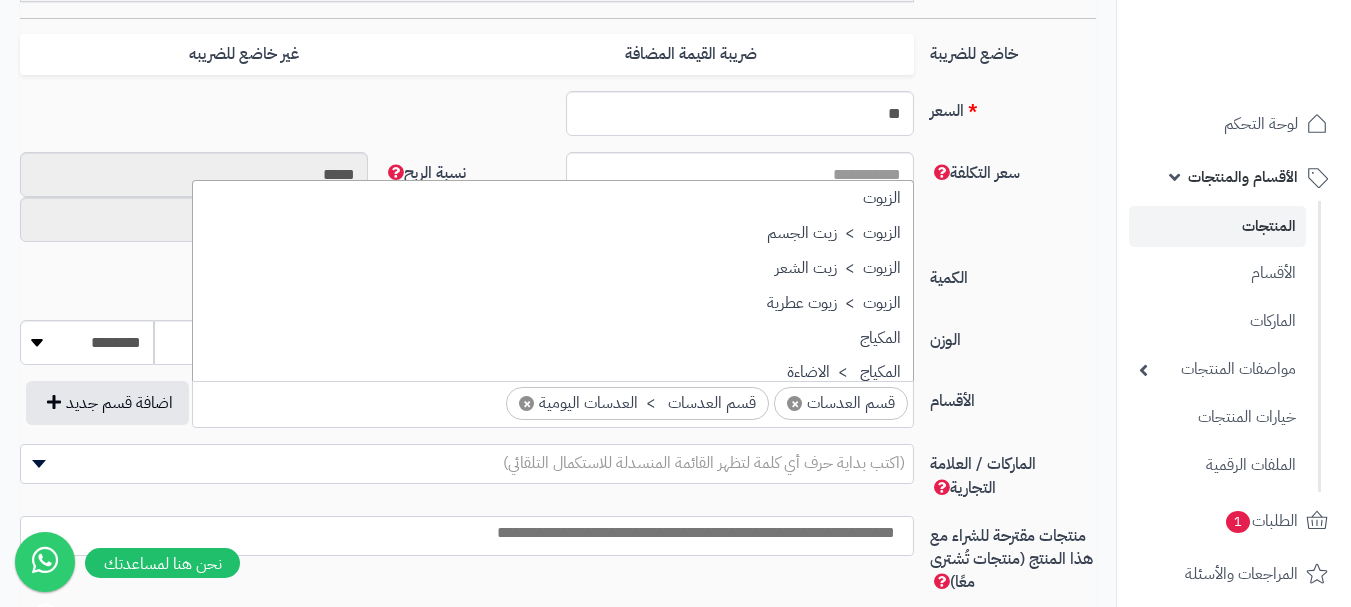 scroll, scrollTop: 1498, scrollLeft: 0, axis: vertical 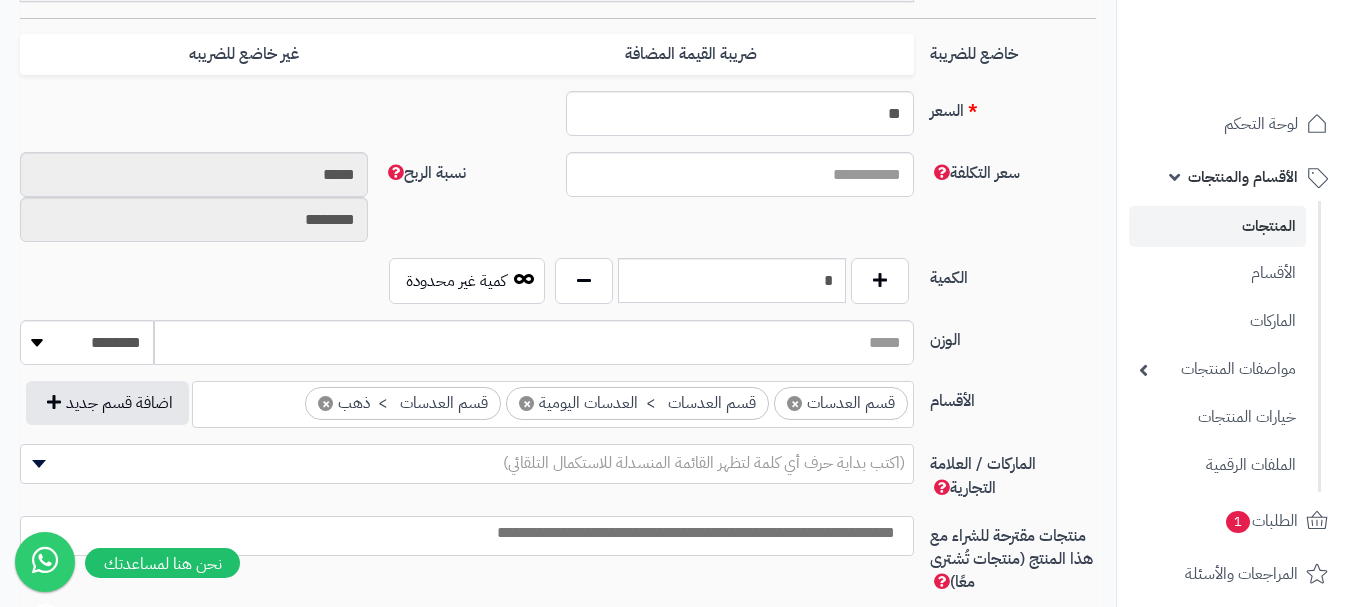 click on "(اكتب بداية حرف أي كلمة لتظهر القائمة المنسدلة للاستكمال التلقائي)" at bounding box center [704, 463] 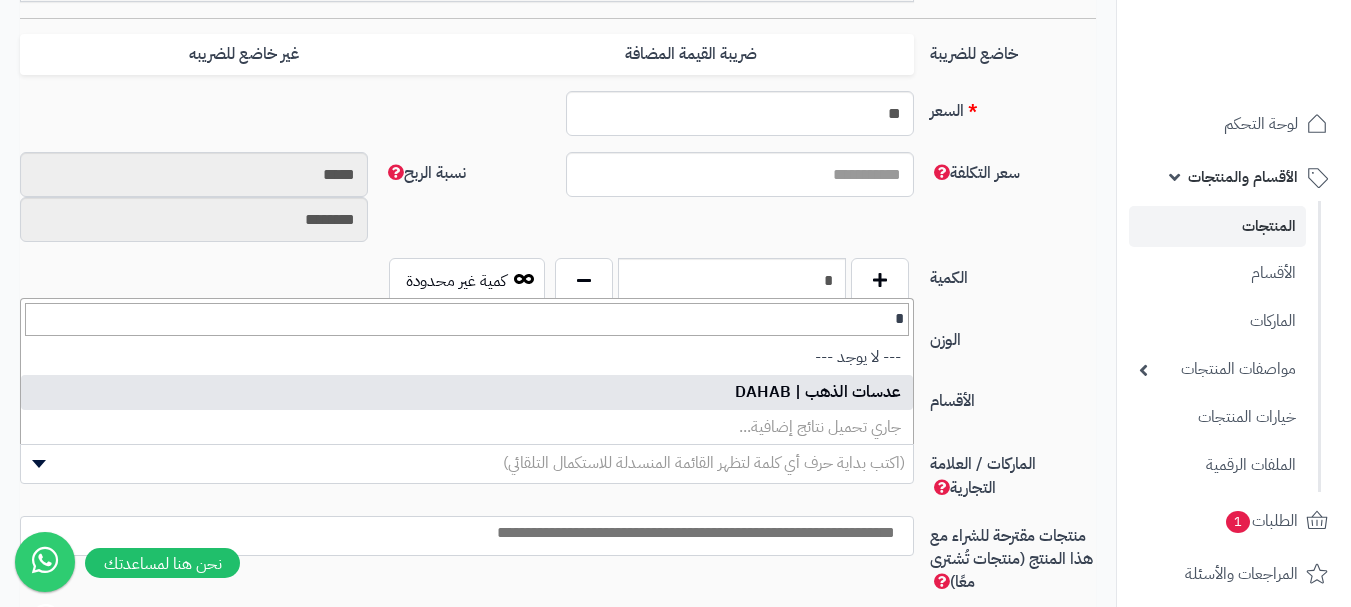 type on "*" 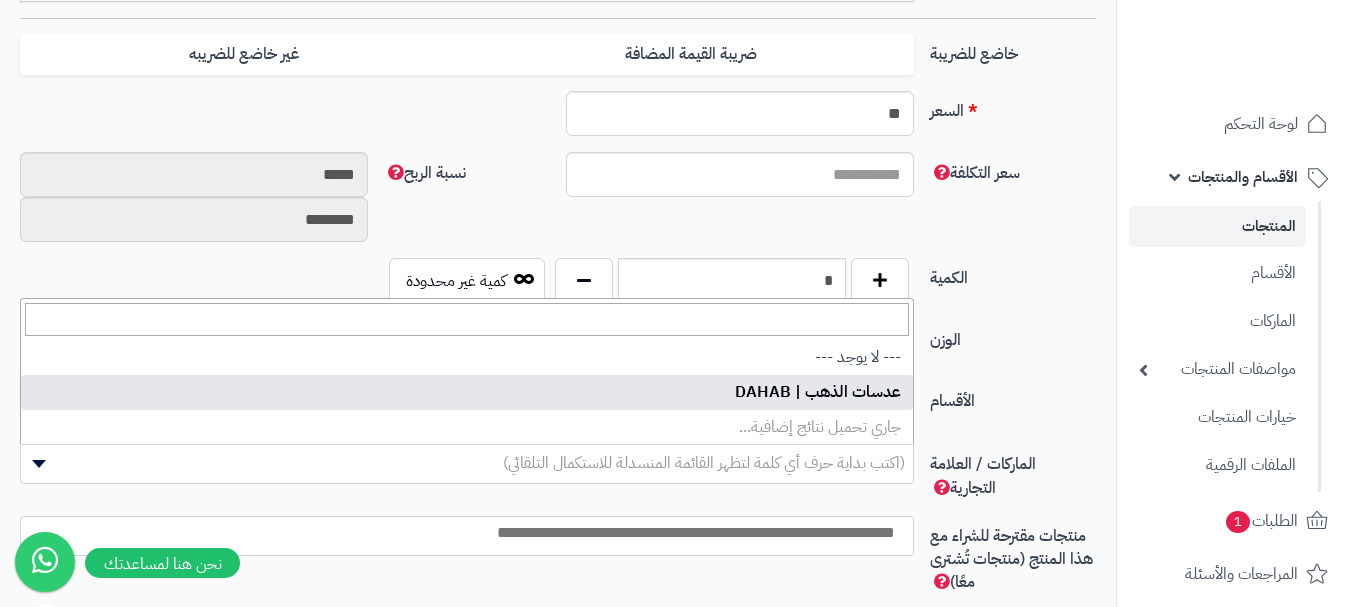 select on "***" 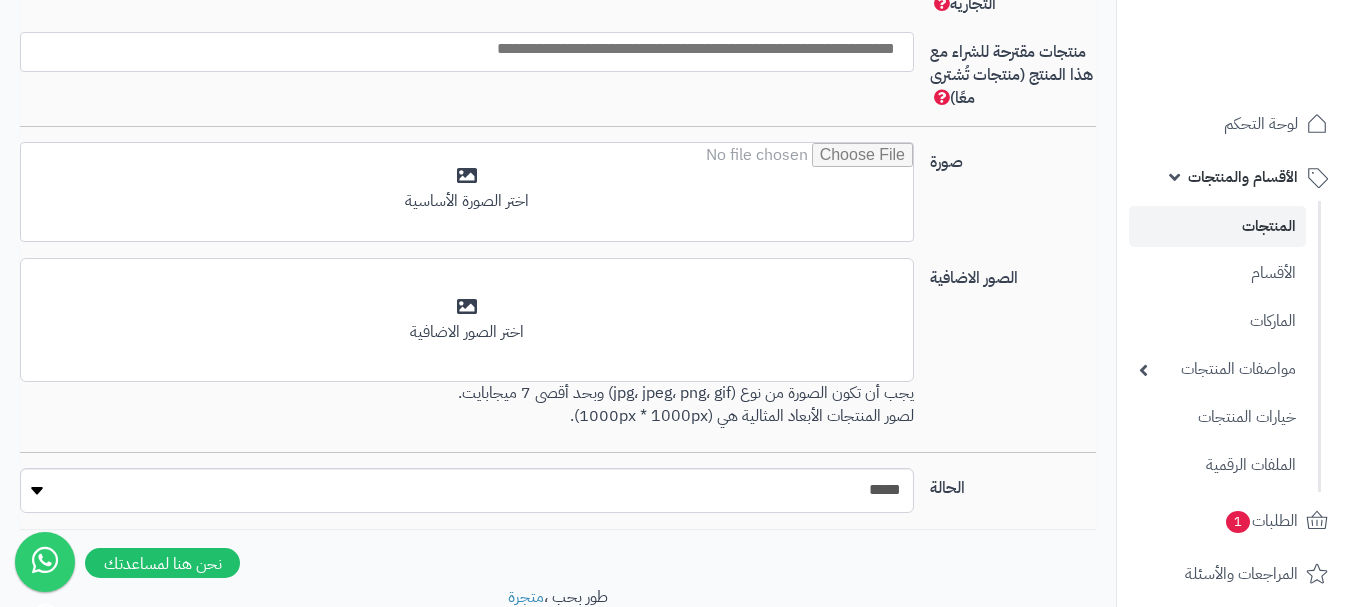 scroll, scrollTop: 1328, scrollLeft: 0, axis: vertical 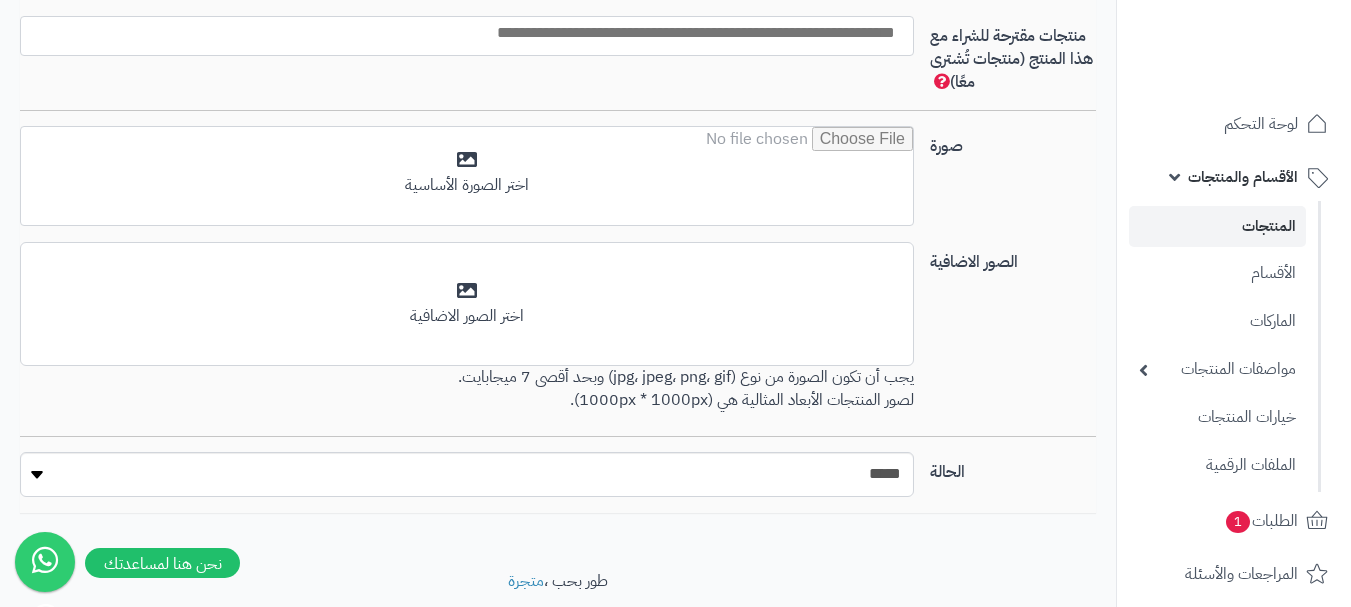 click at bounding box center (462, 33) 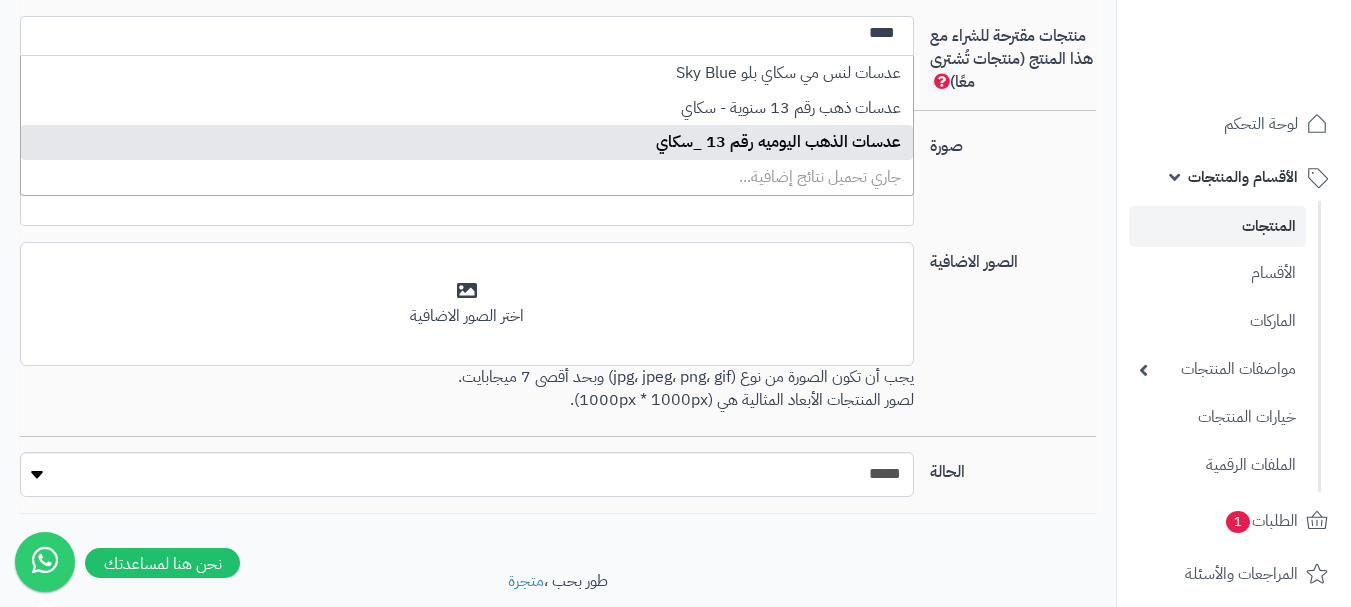 type on "****" 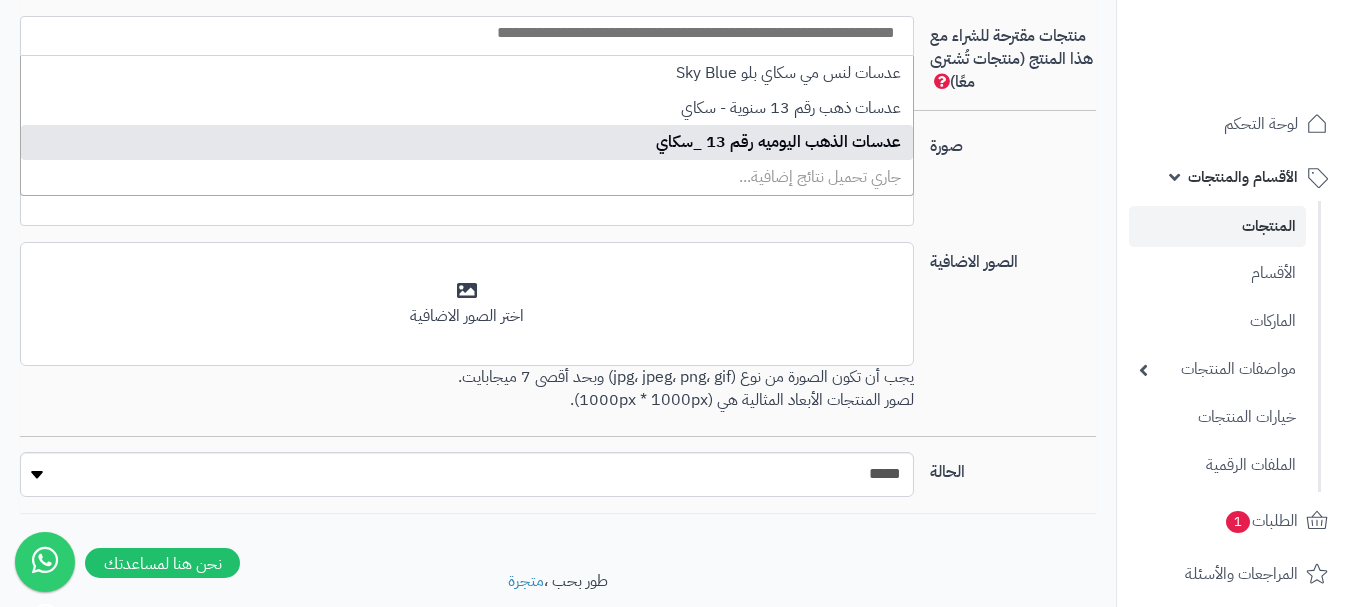select on "****" 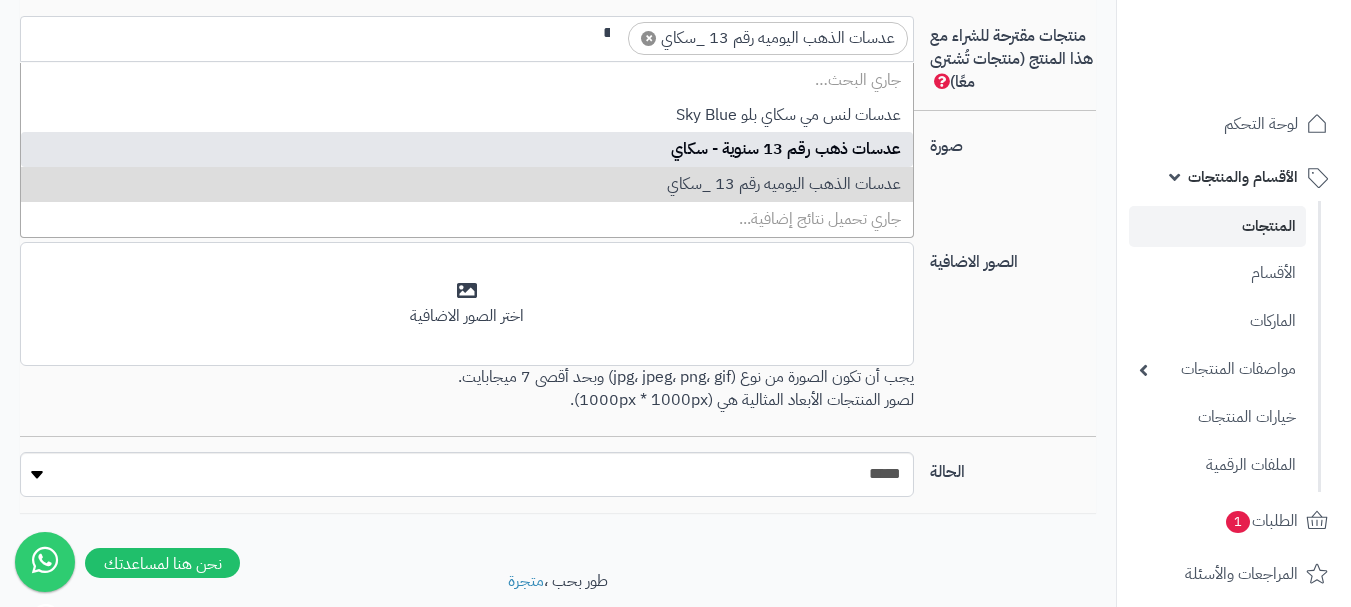 scroll, scrollTop: 0, scrollLeft: -5, axis: horizontal 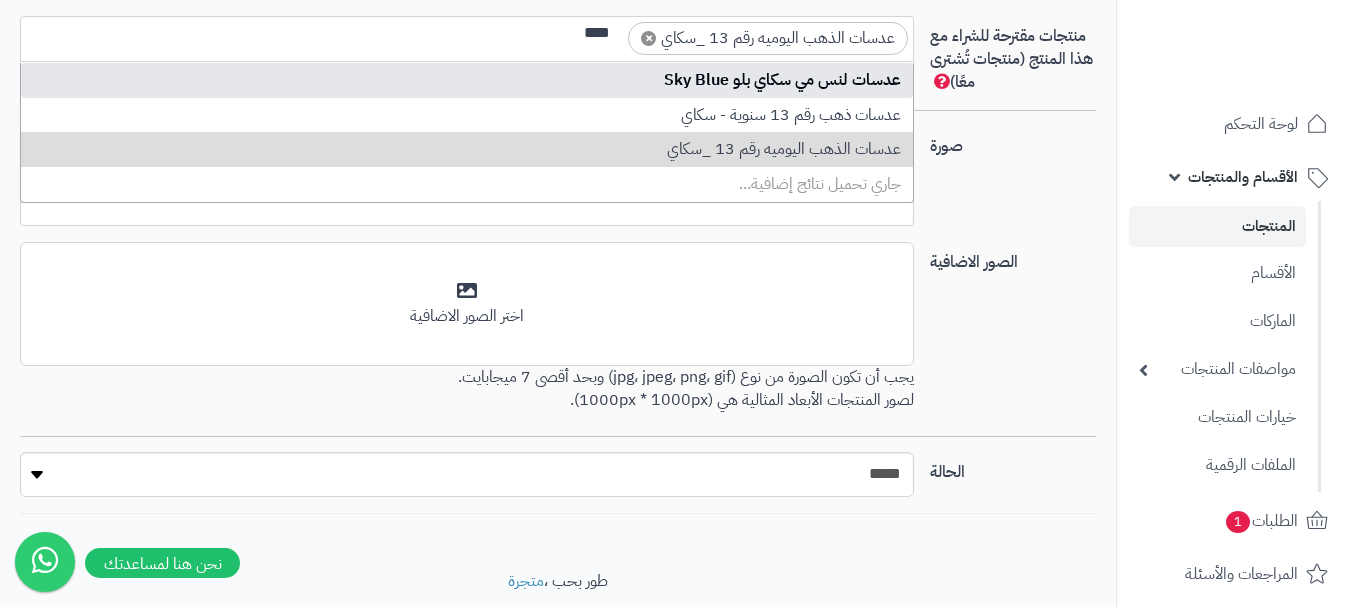 type on "****" 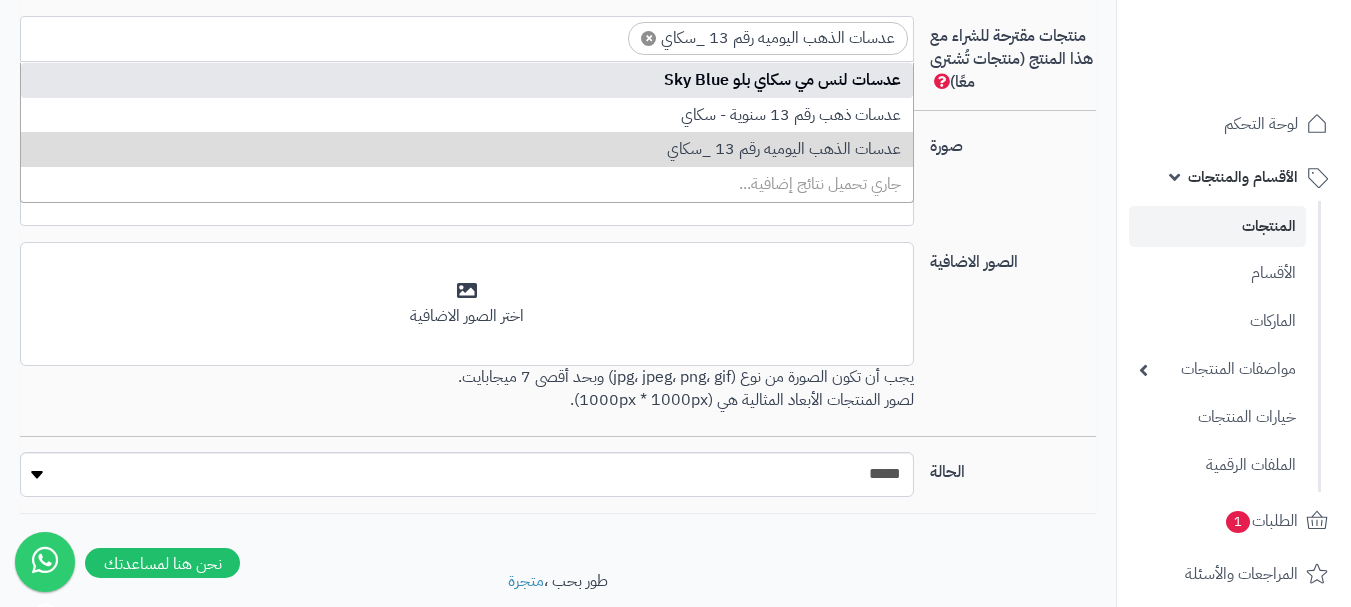 scroll, scrollTop: 0, scrollLeft: 0, axis: both 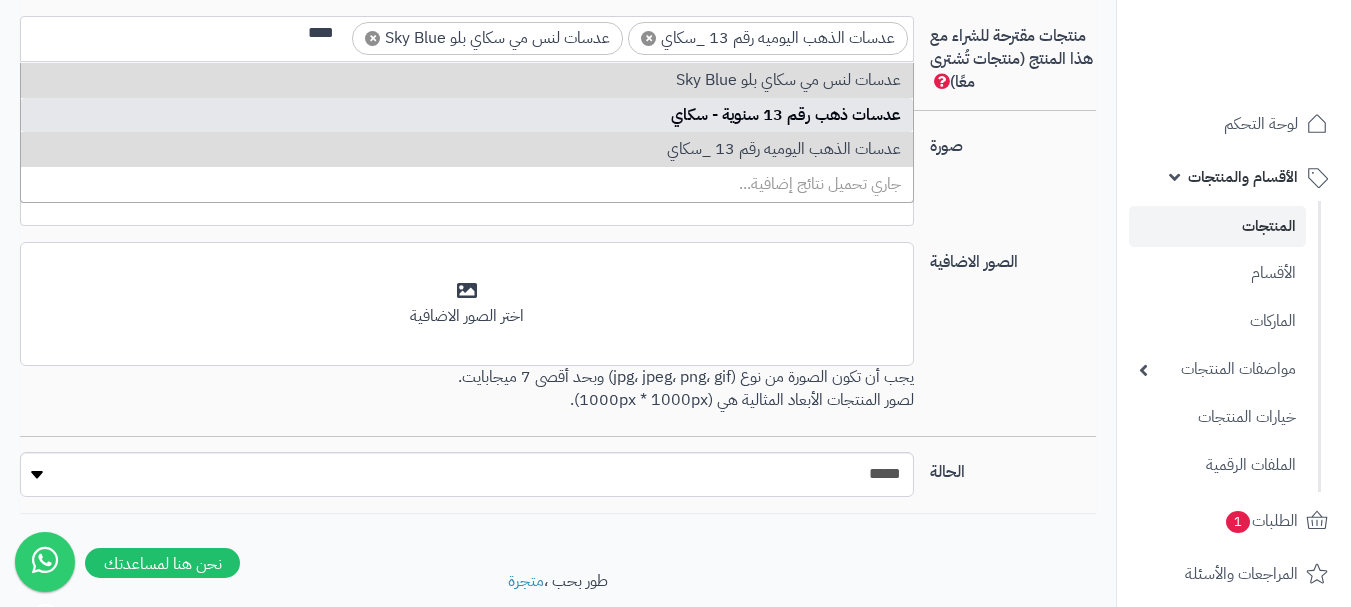 type on "****" 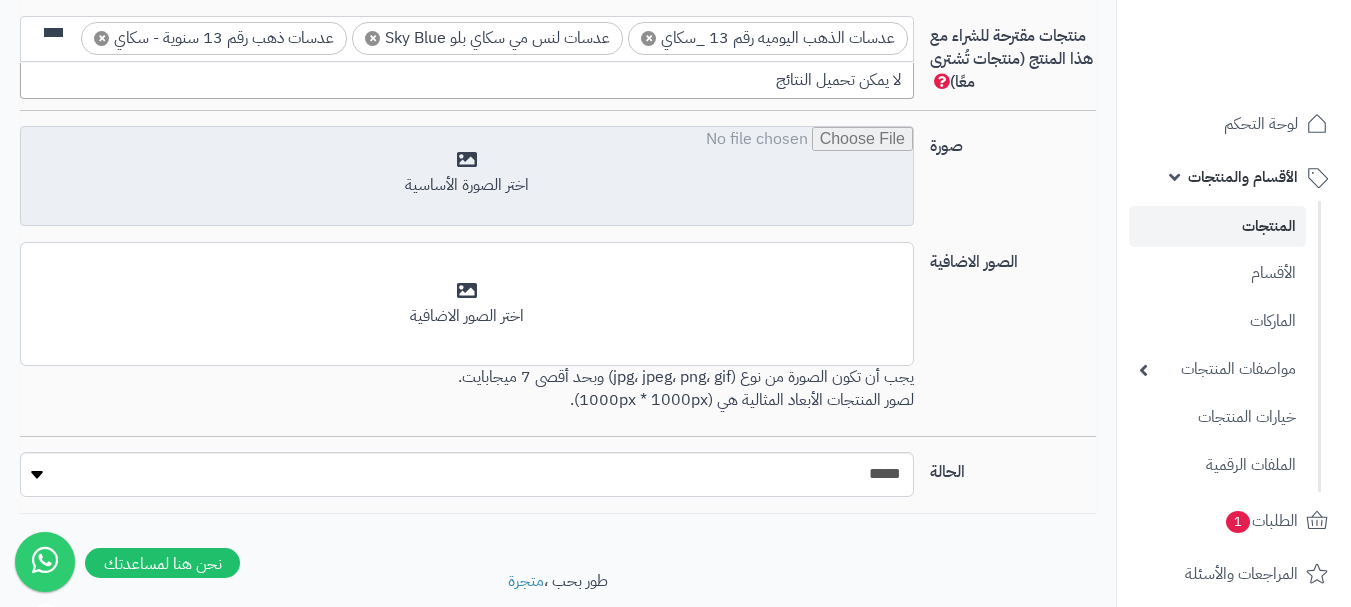 scroll, scrollTop: 0, scrollLeft: 0, axis: both 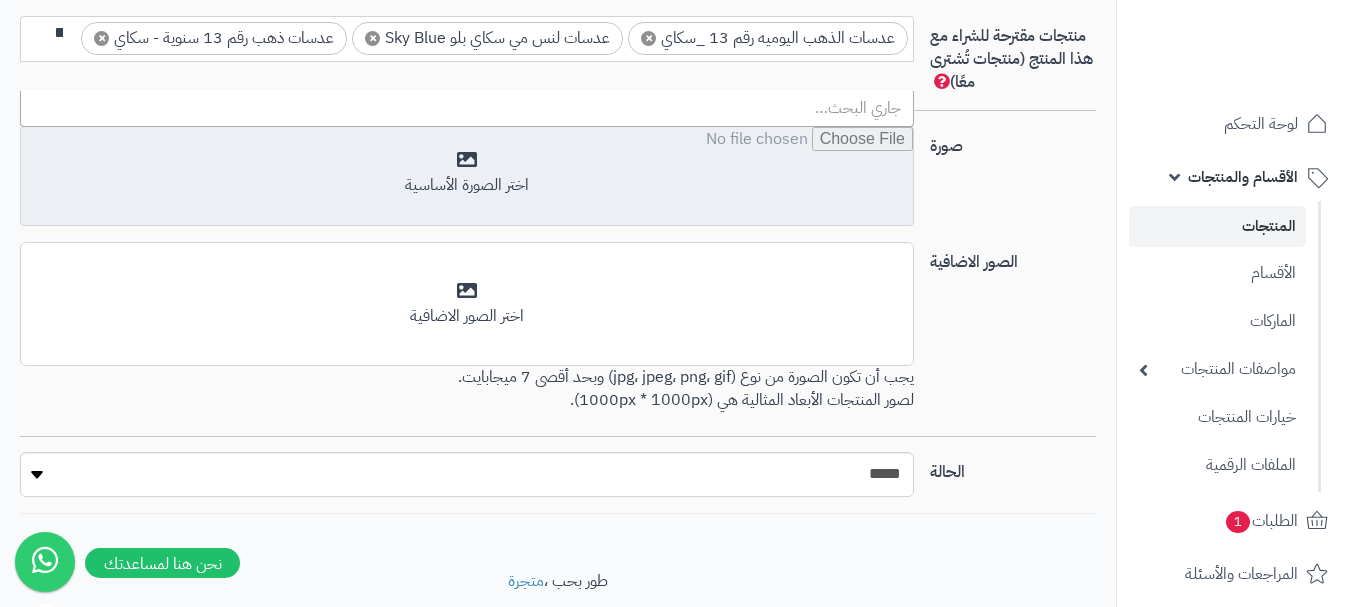 type on "*" 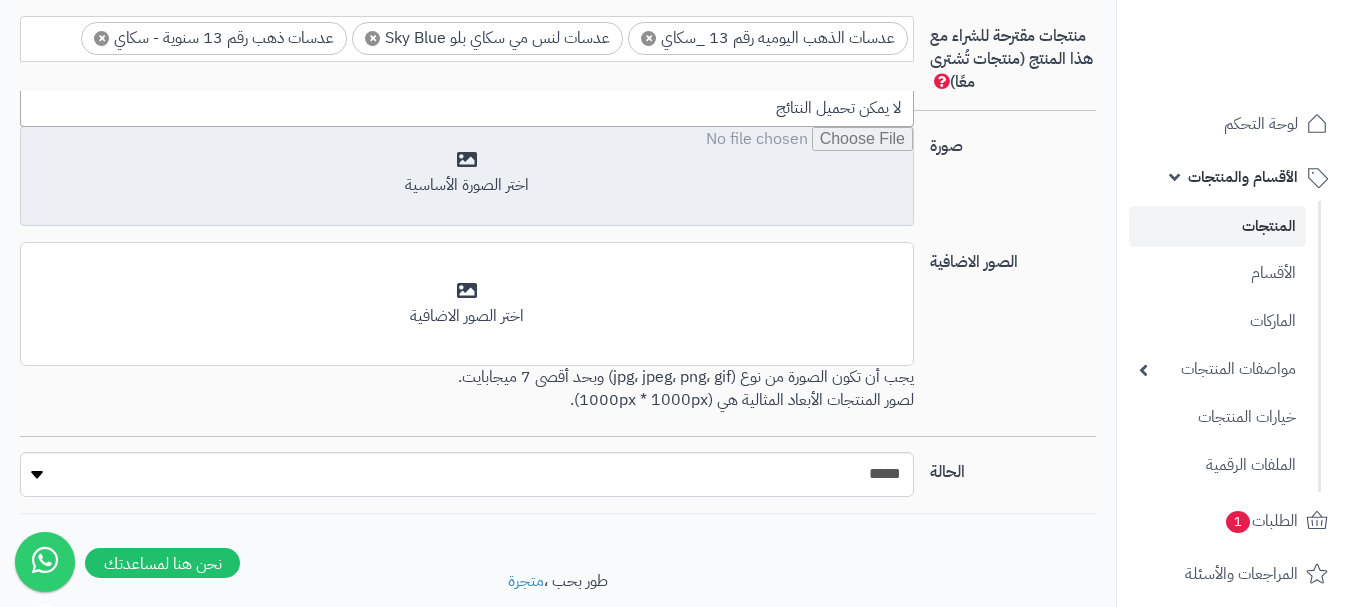 scroll, scrollTop: 0, scrollLeft: -12, axis: horizontal 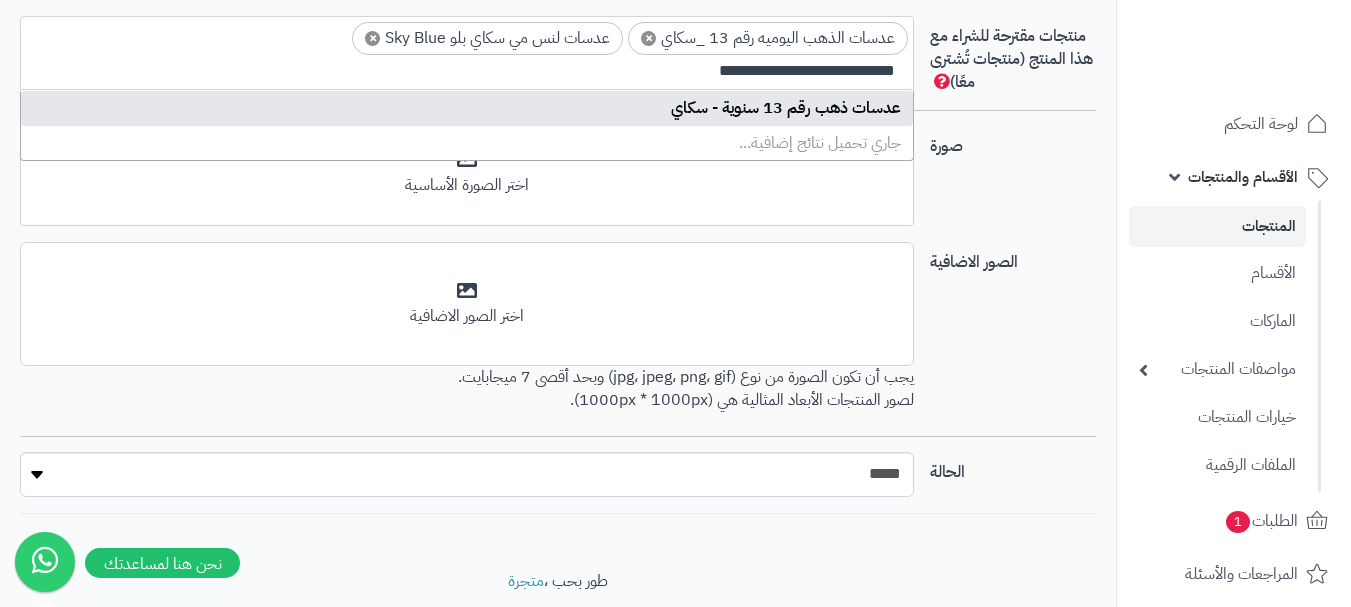 type 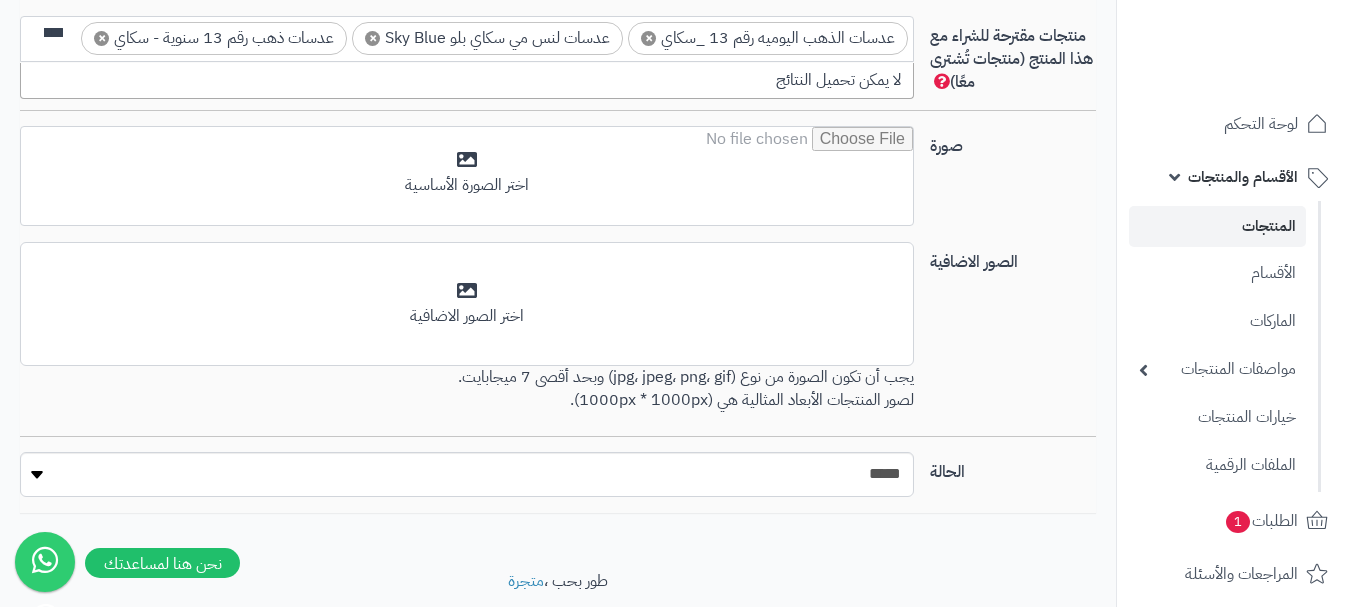 scroll, scrollTop: 0, scrollLeft: 0, axis: both 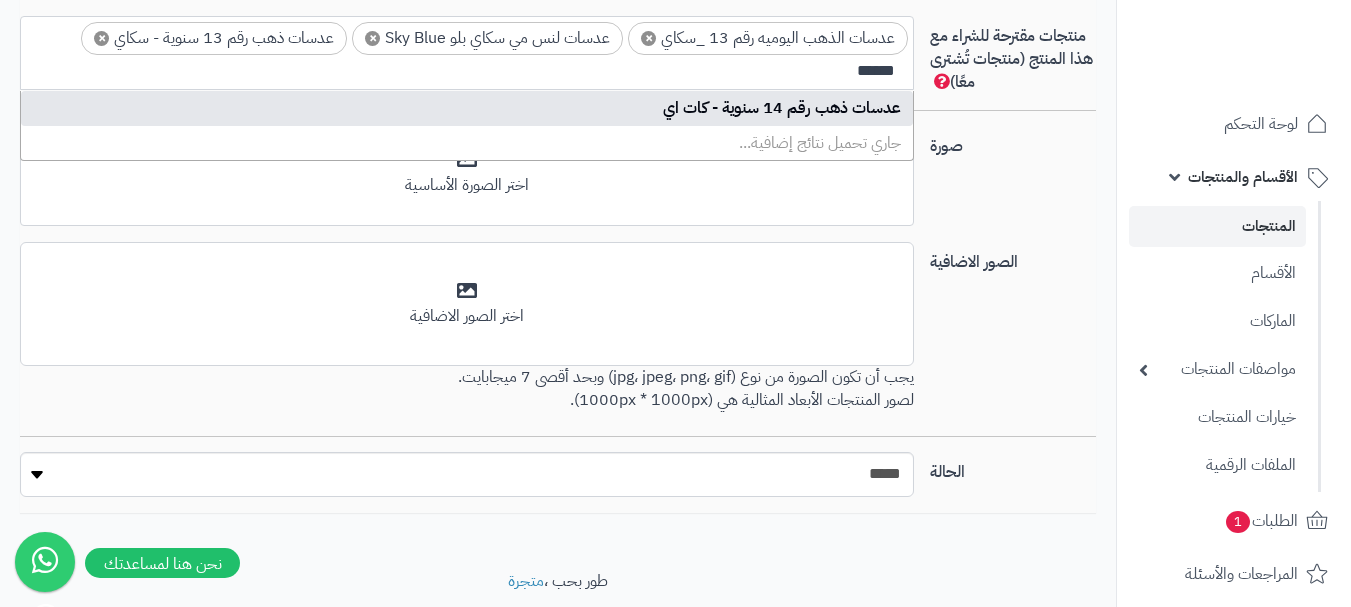 type on "******" 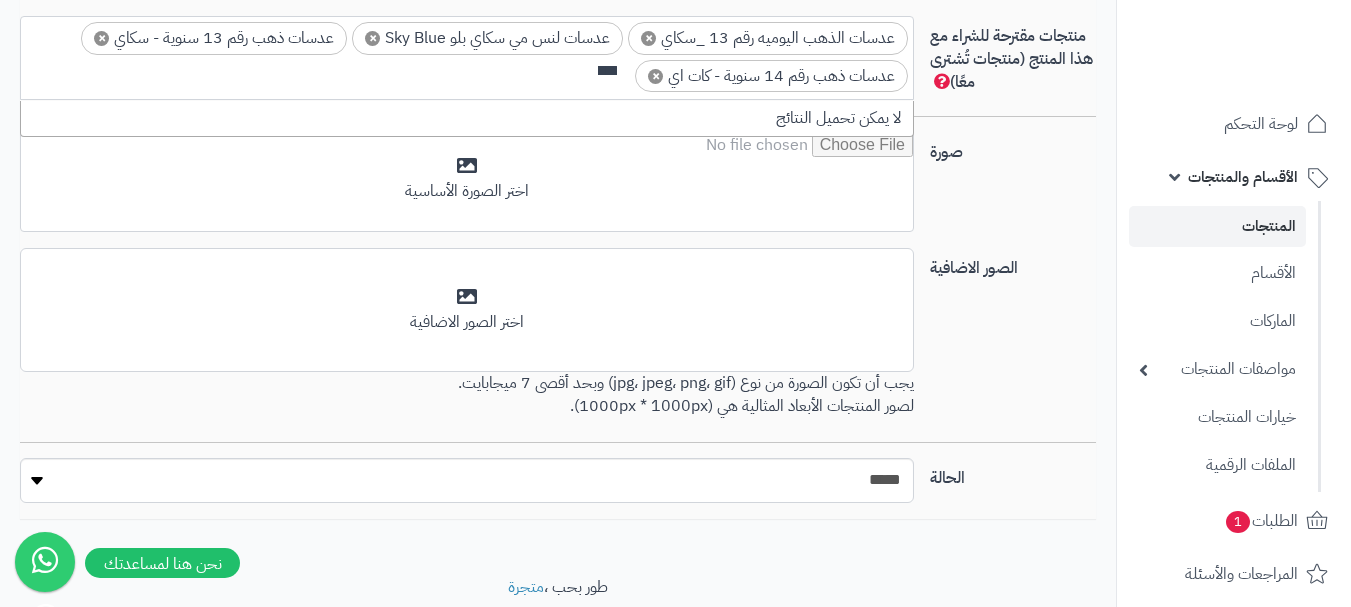 scroll, scrollTop: 0, scrollLeft: 0, axis: both 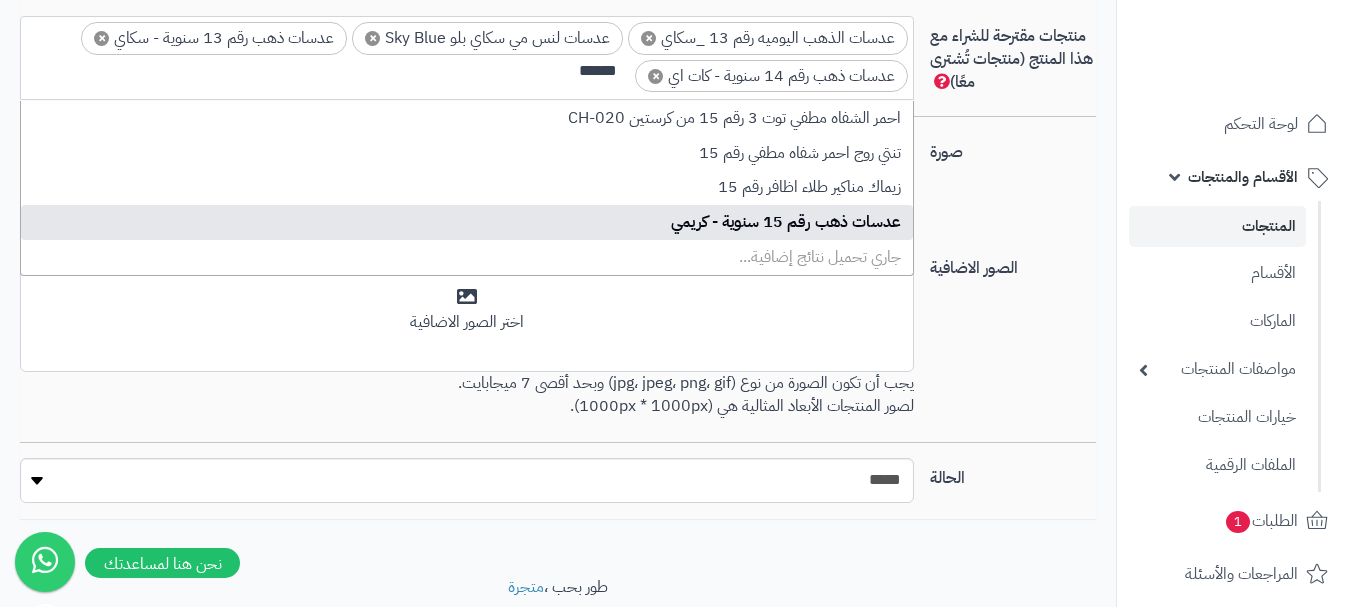 type on "******" 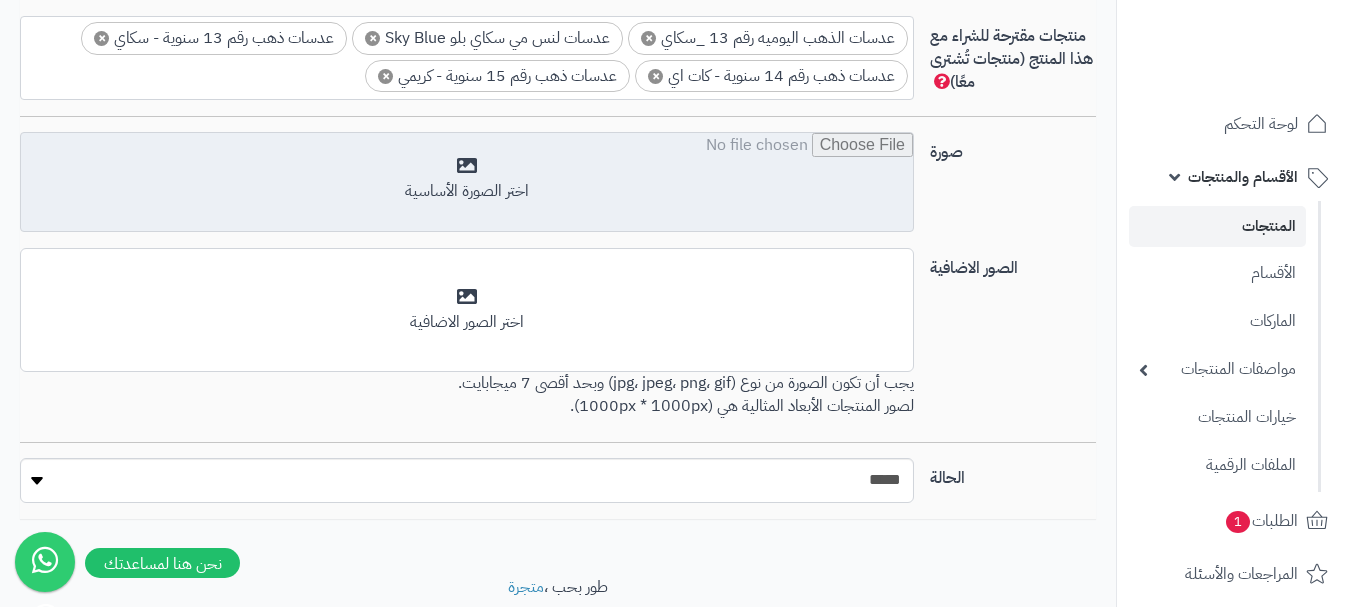 click at bounding box center (467, 183) 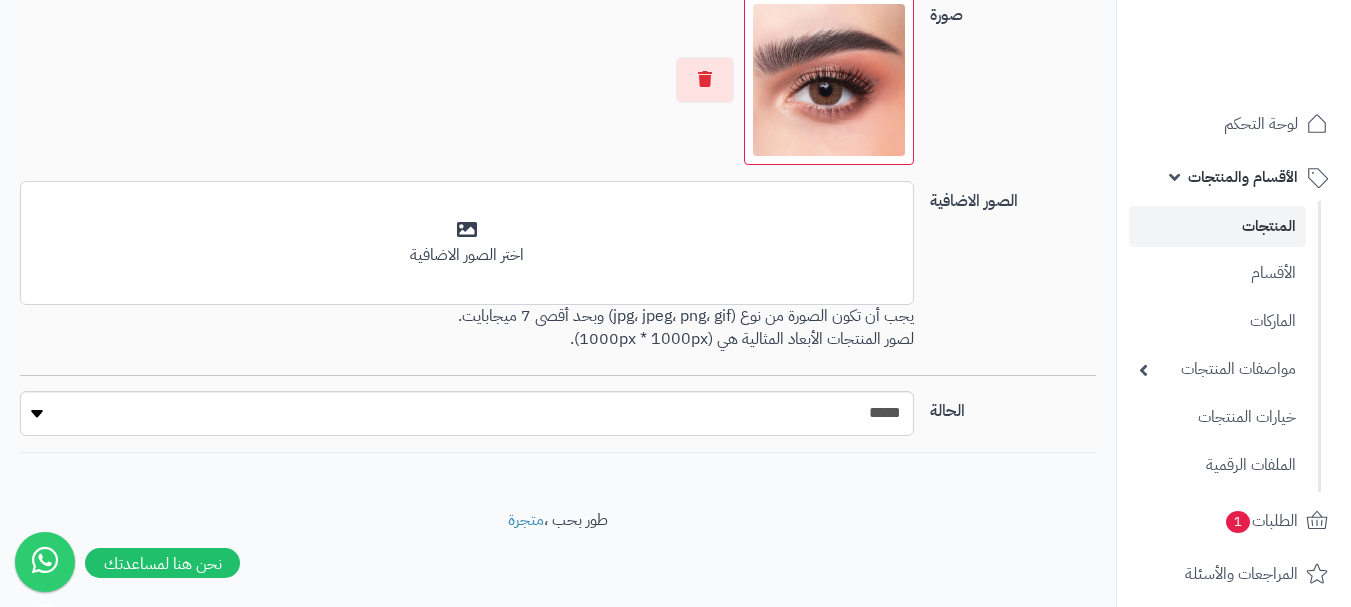 scroll, scrollTop: 1467, scrollLeft: 0, axis: vertical 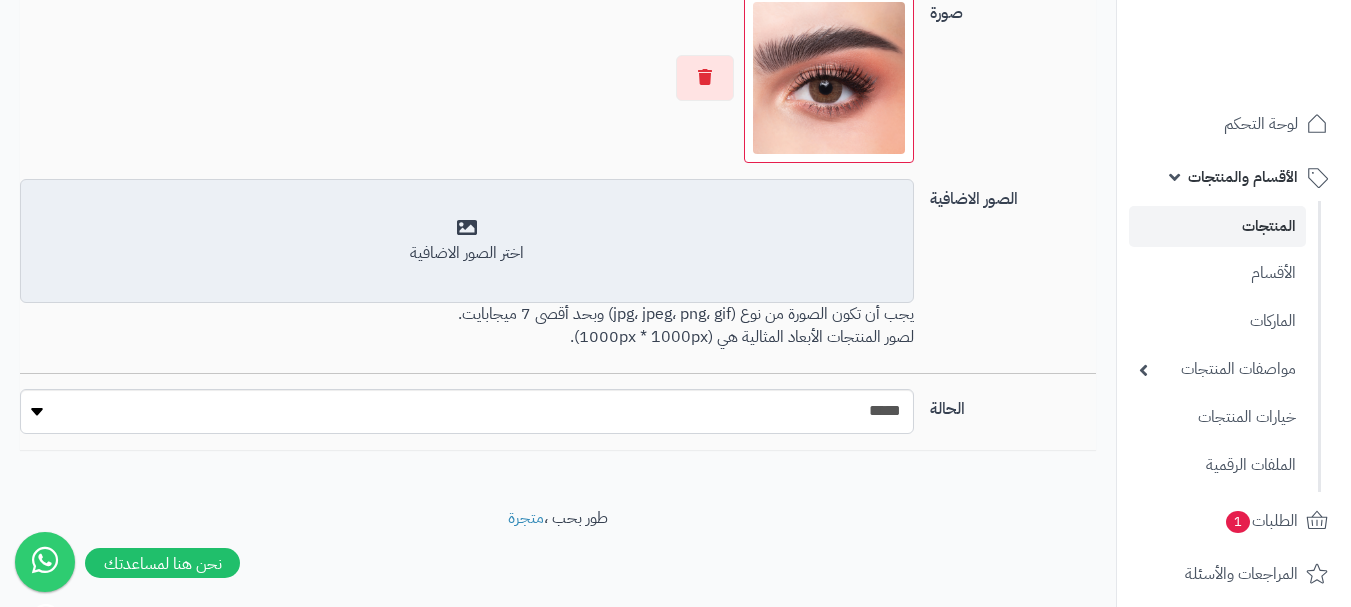 click on "أضف الصور الاضافية
اختر الصور الاضافية" at bounding box center [467, 241] 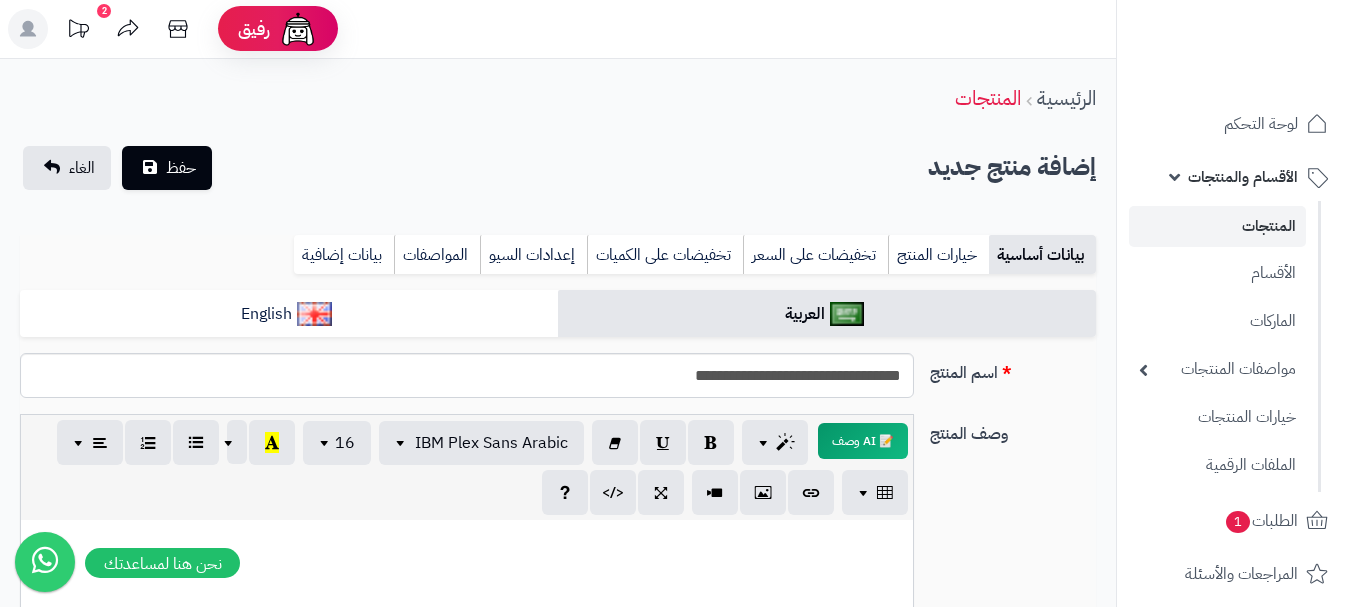 scroll, scrollTop: 0, scrollLeft: 0, axis: both 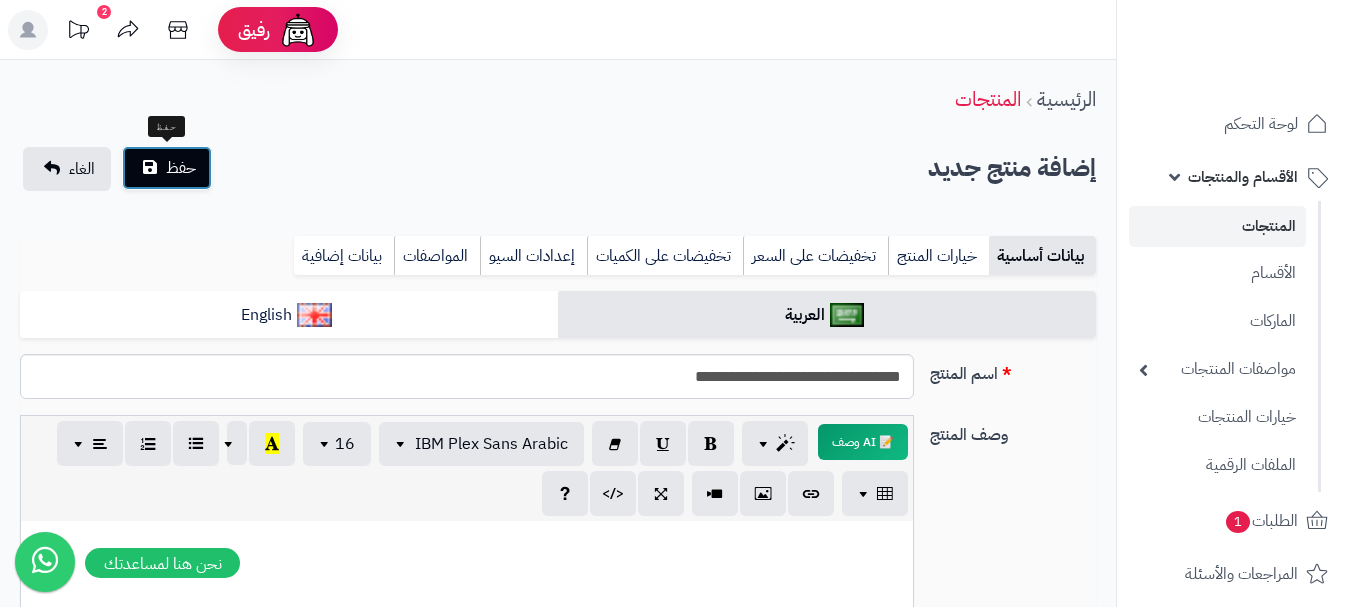 click on "حفظ" at bounding box center (181, 168) 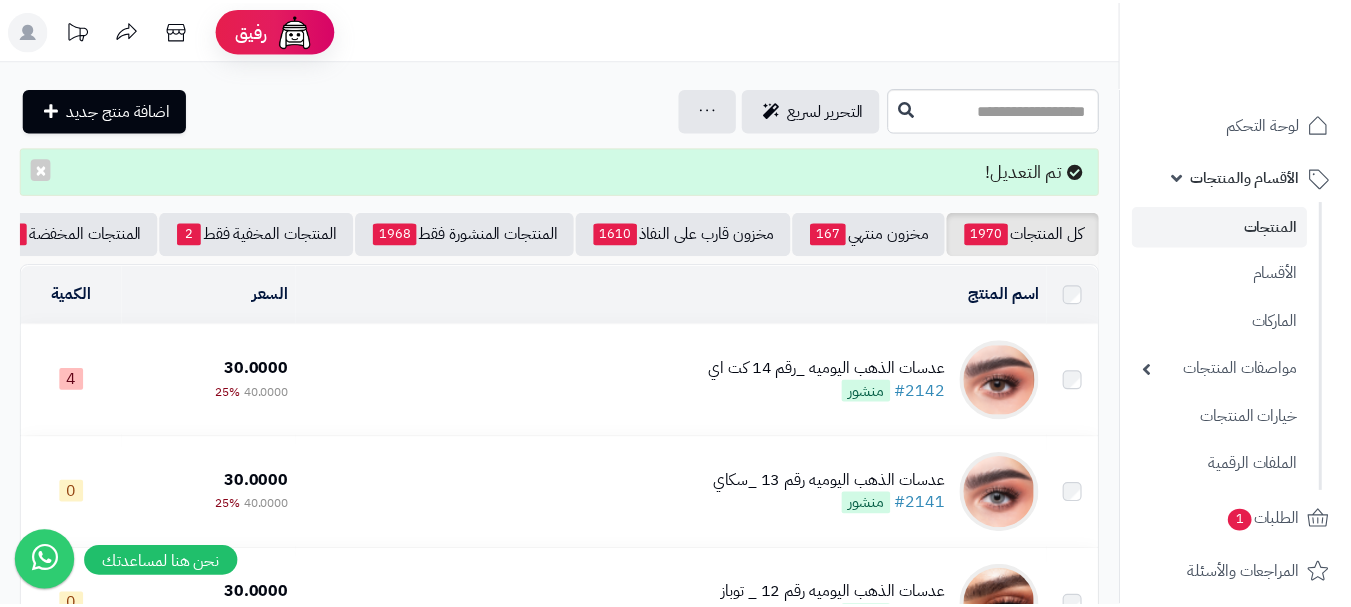 scroll, scrollTop: 0, scrollLeft: 0, axis: both 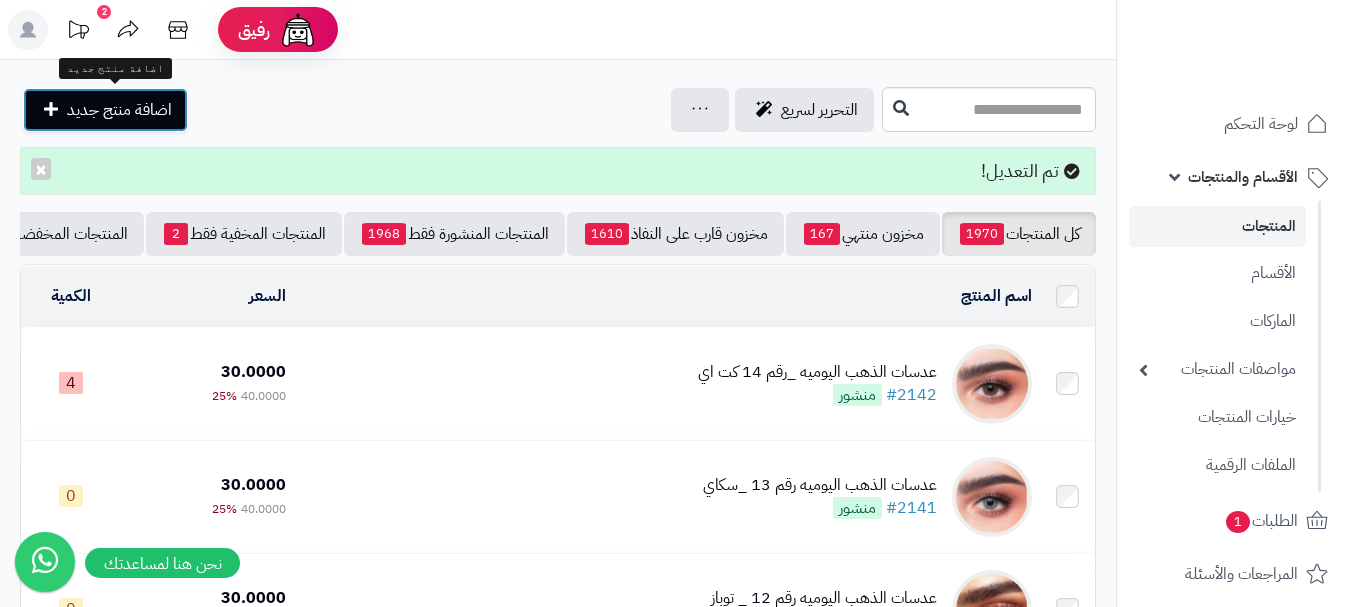 click on "اضافة منتج جديد" at bounding box center (119, 110) 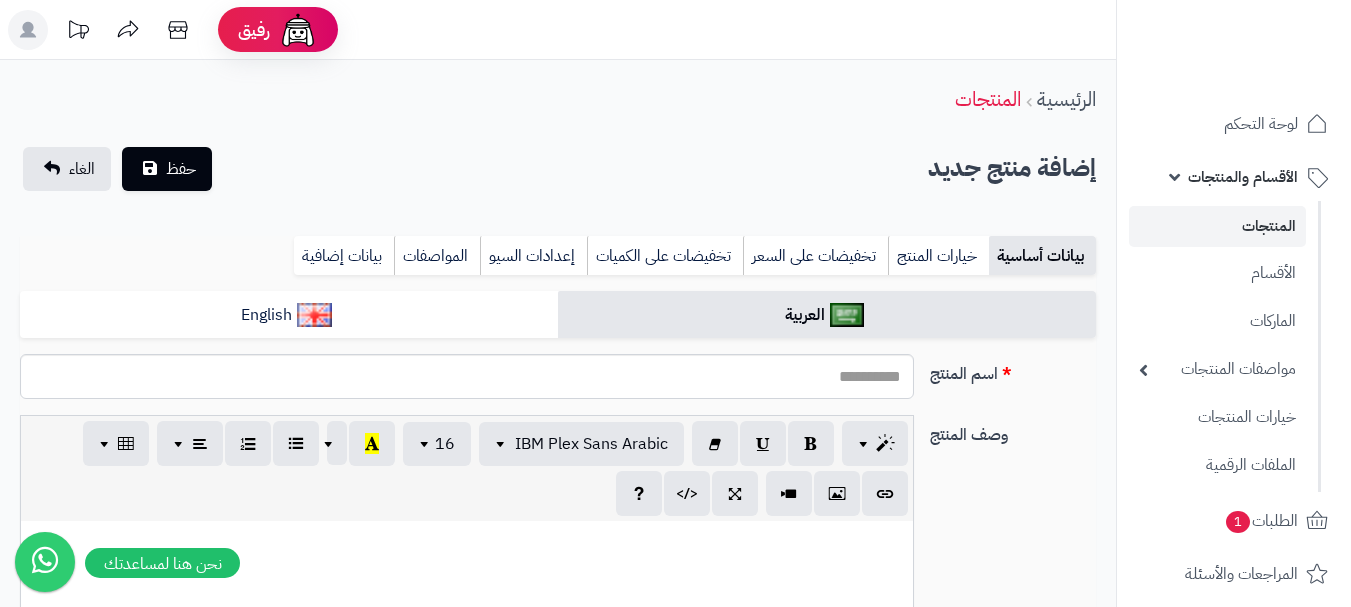select 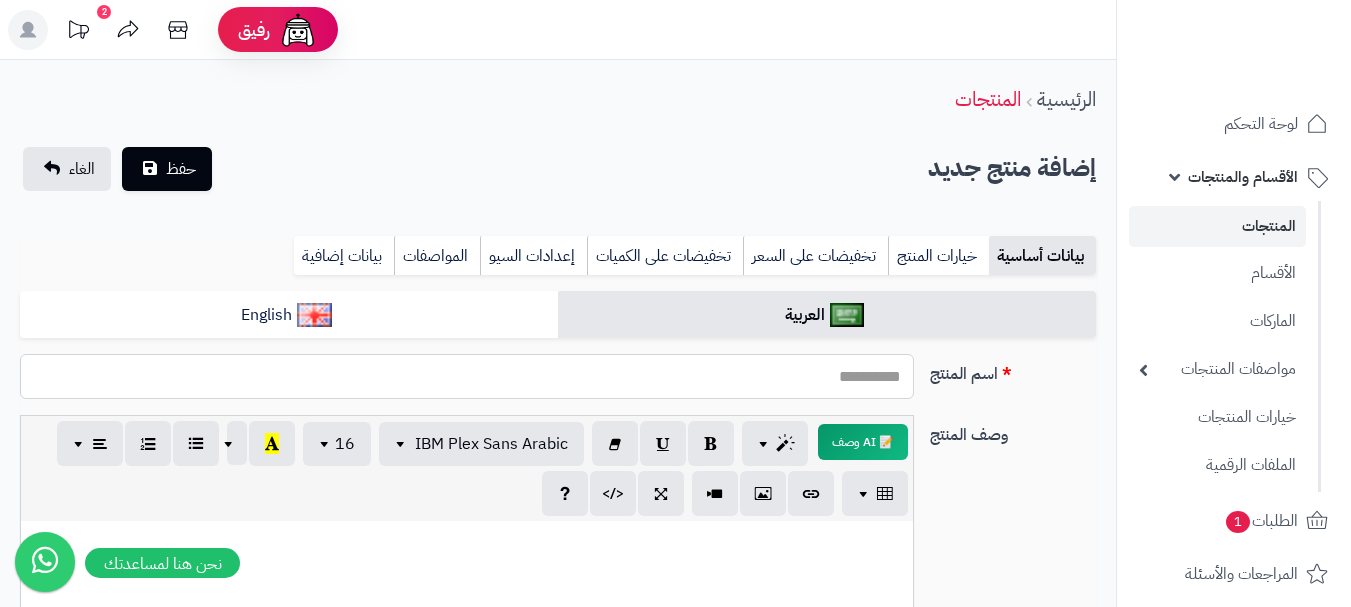 click on "اسم المنتج" at bounding box center (467, 376) 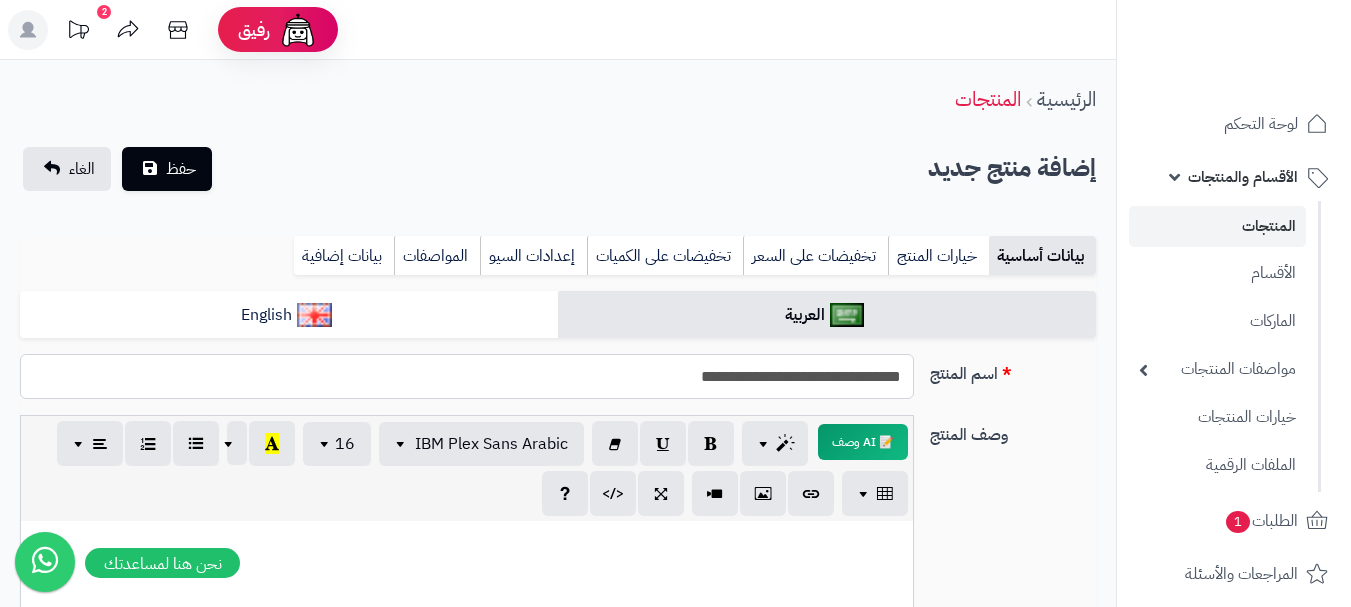 drag, startPoint x: 653, startPoint y: 375, endPoint x: 908, endPoint y: 373, distance: 255.00784 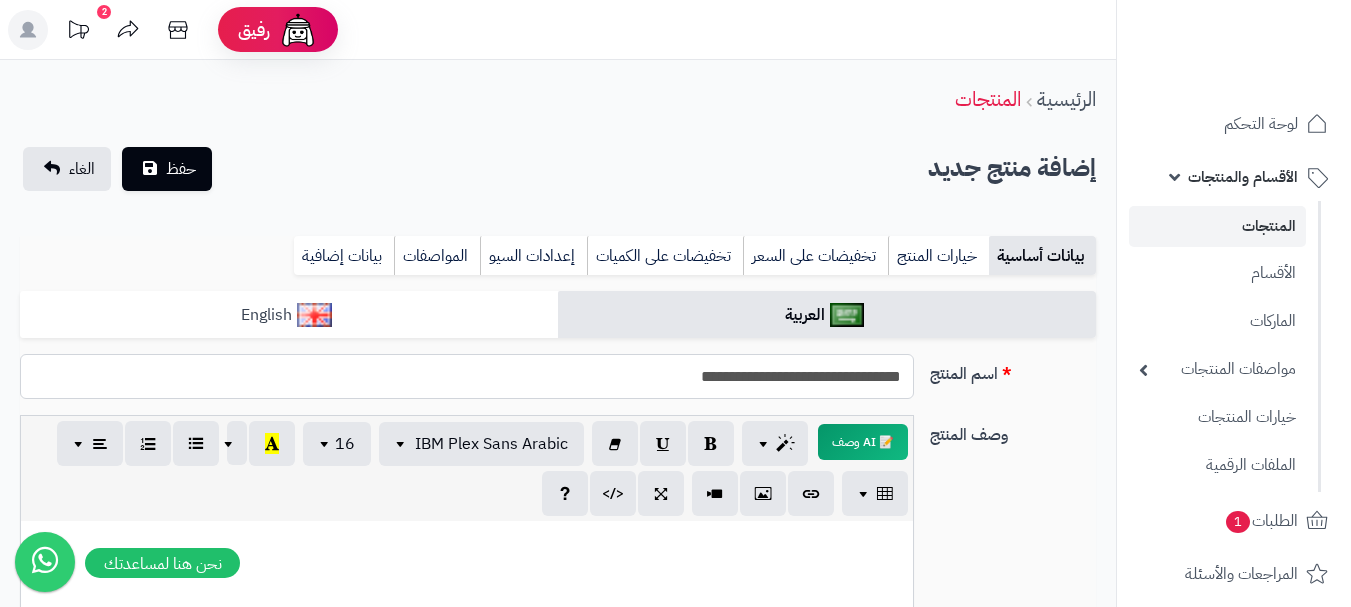 type on "**********" 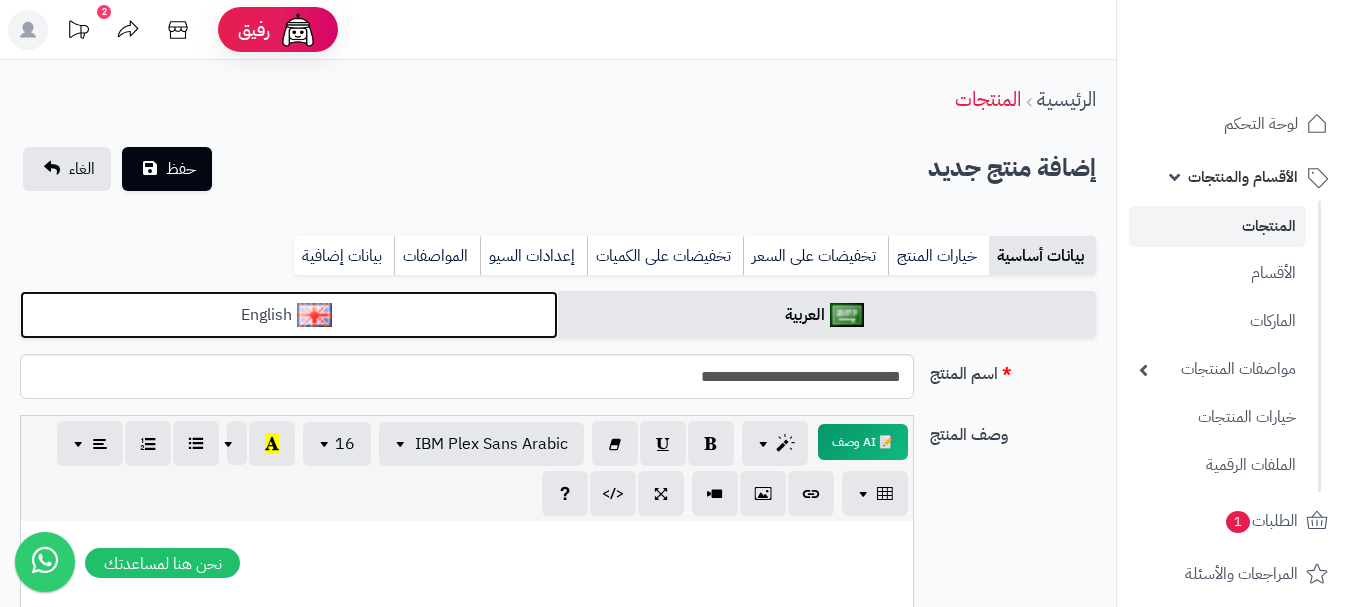 click on "English" at bounding box center (289, 315) 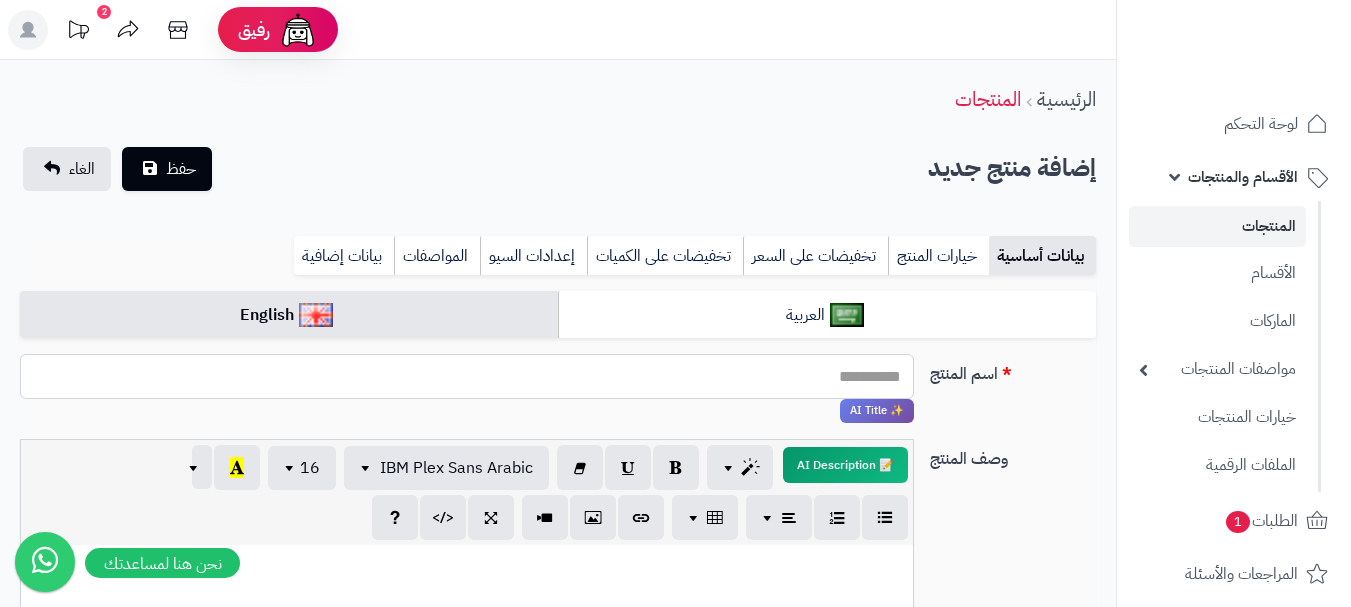 paste on "**********" 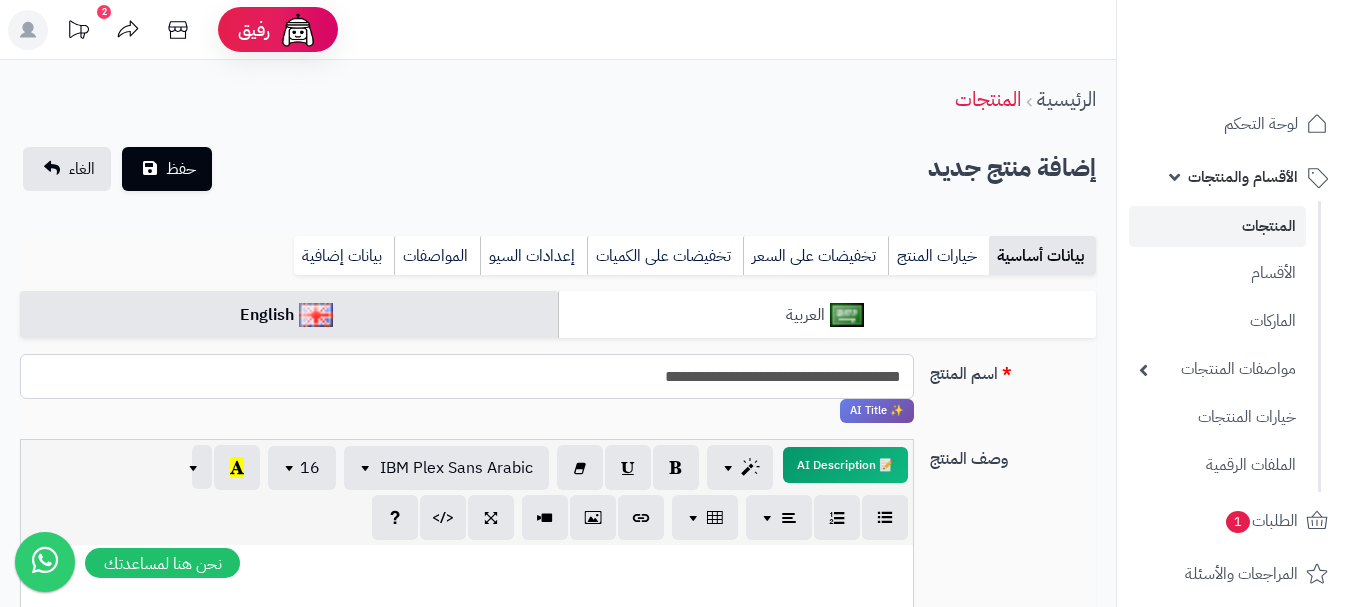 type on "**********" 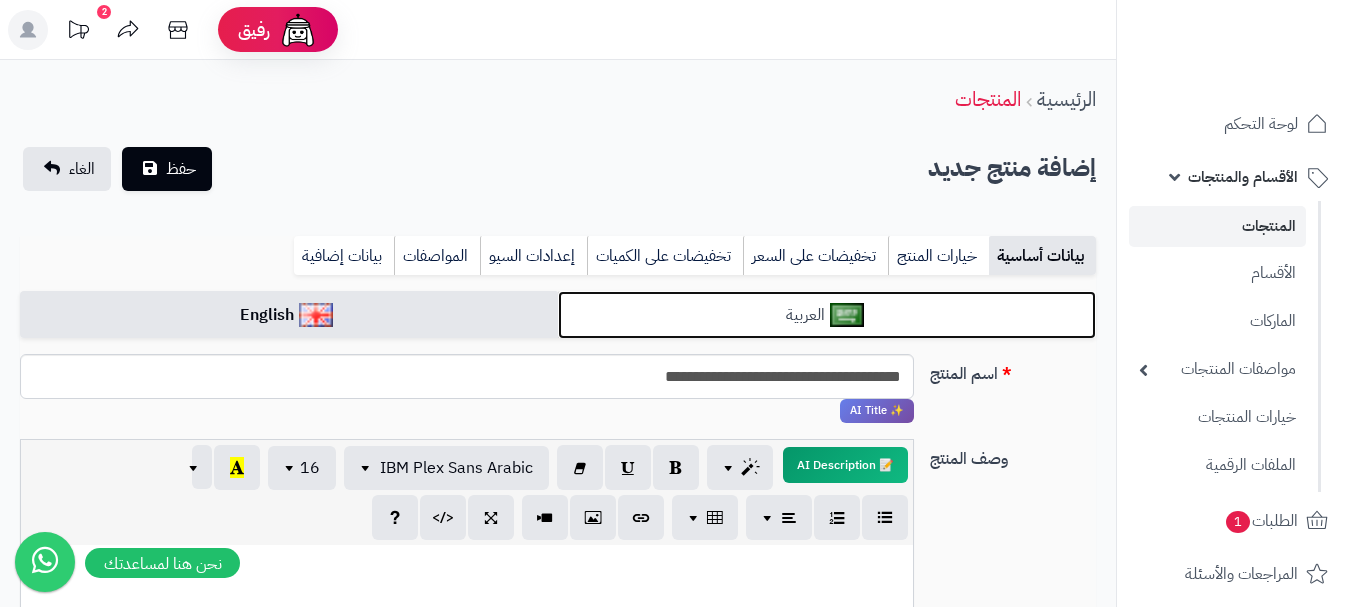 click on "العربية" at bounding box center (827, 315) 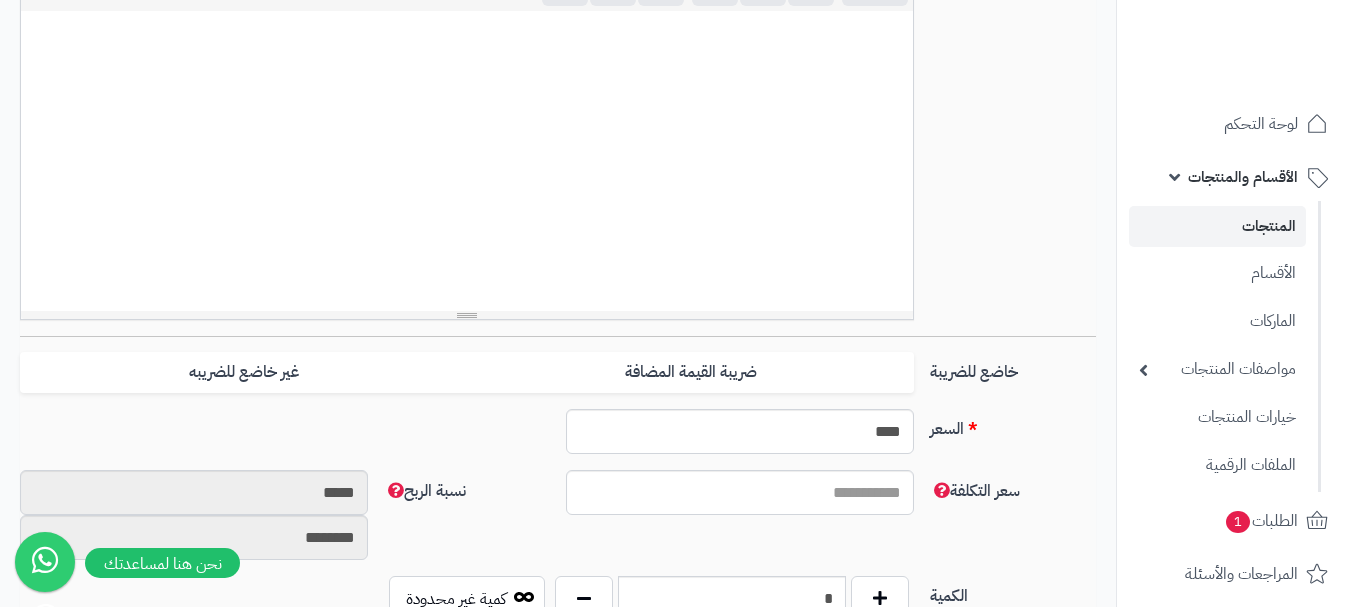 scroll, scrollTop: 600, scrollLeft: 0, axis: vertical 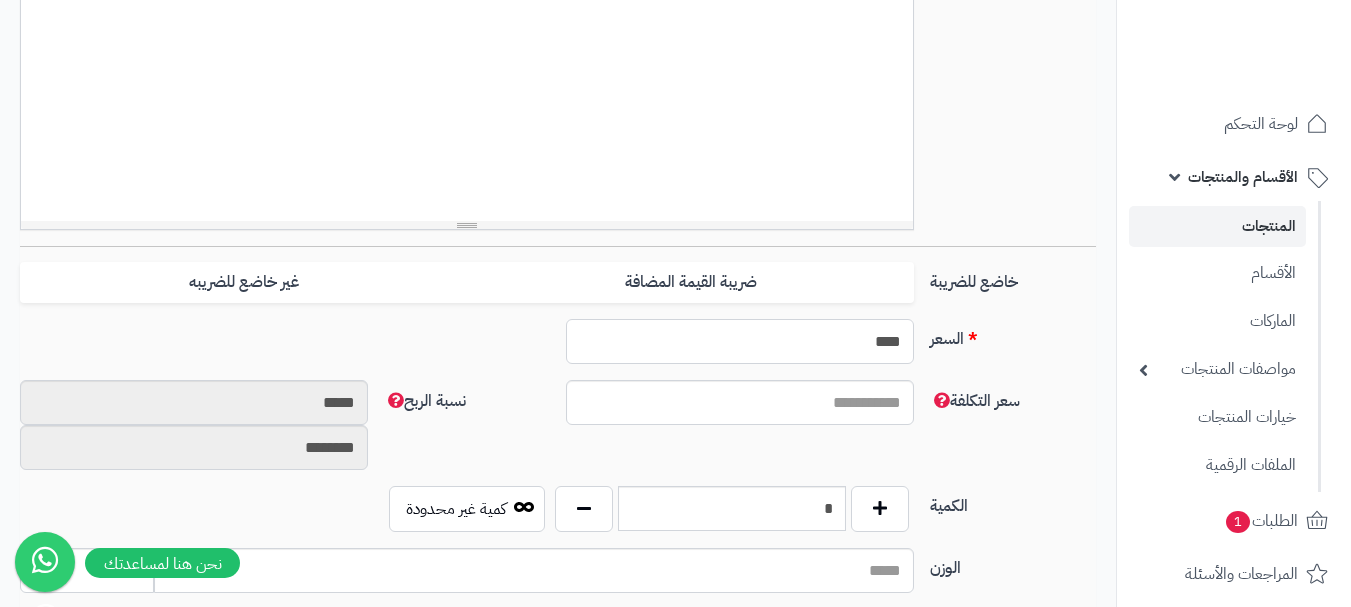 click on "****" at bounding box center (740, 341) 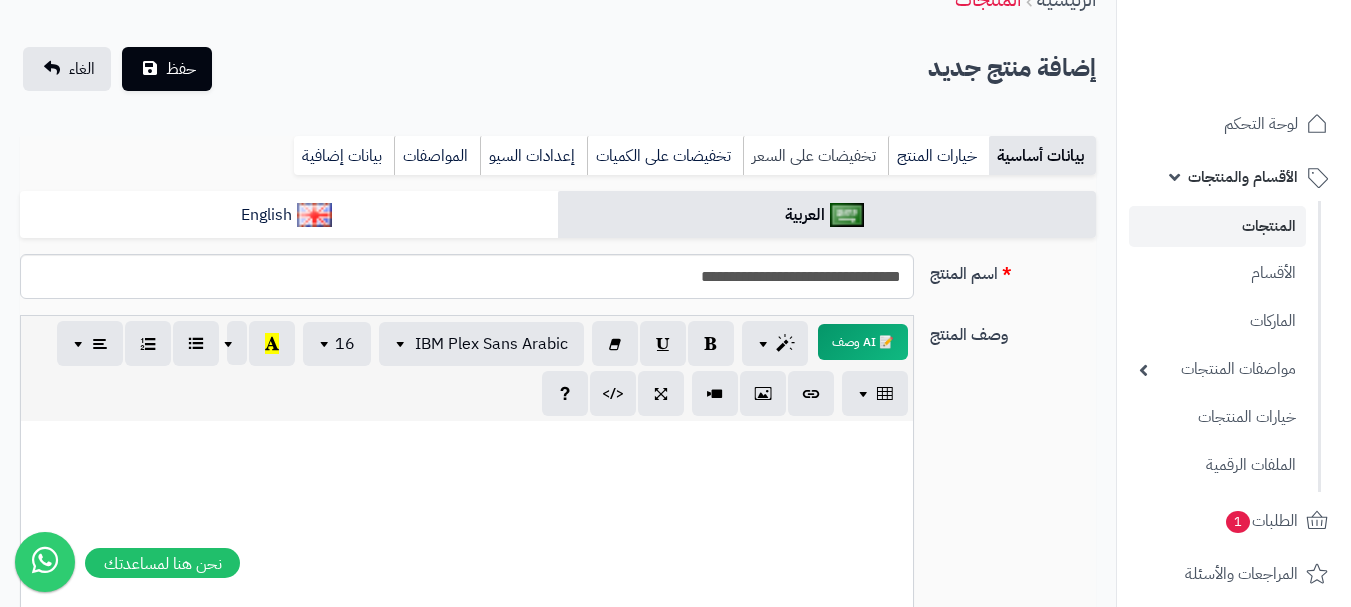 type on "**" 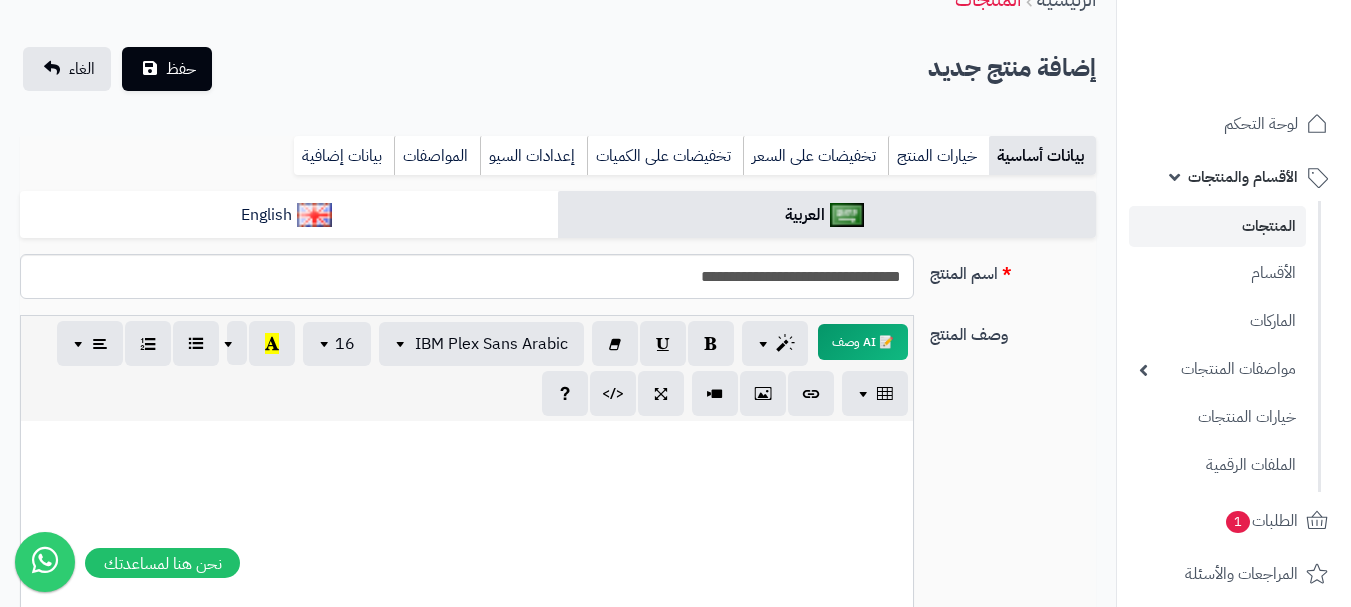 scroll, scrollTop: 28, scrollLeft: 0, axis: vertical 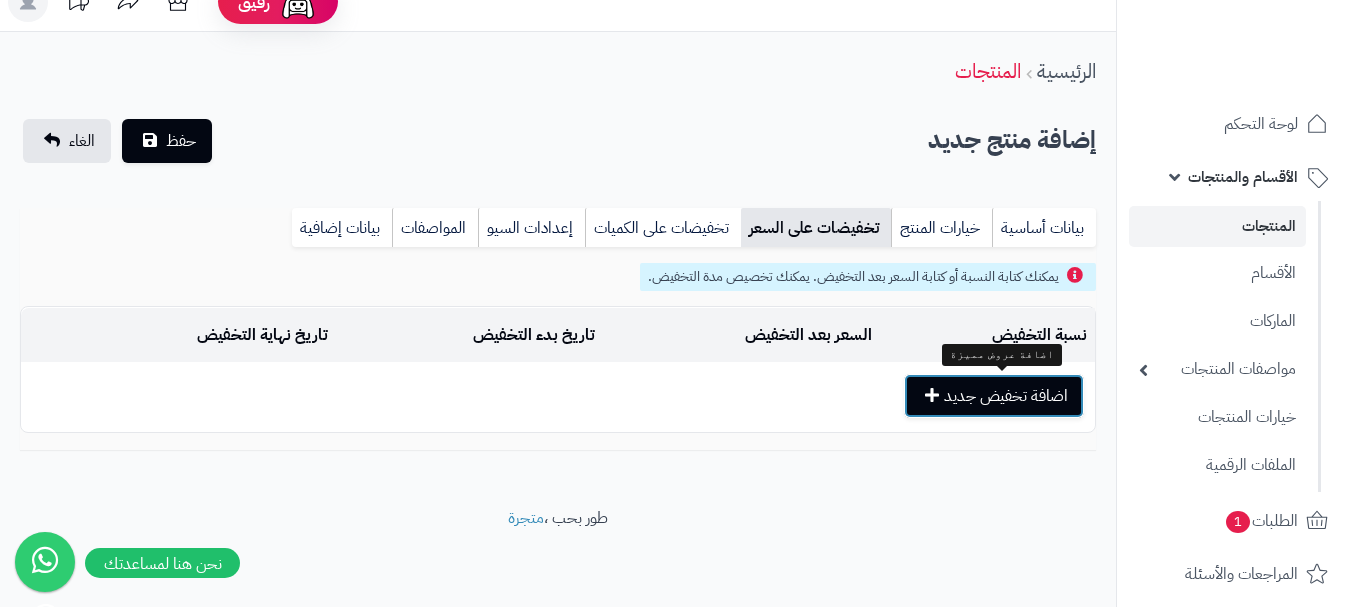 click on "اضافة تخفيض جديد" at bounding box center [994, 396] 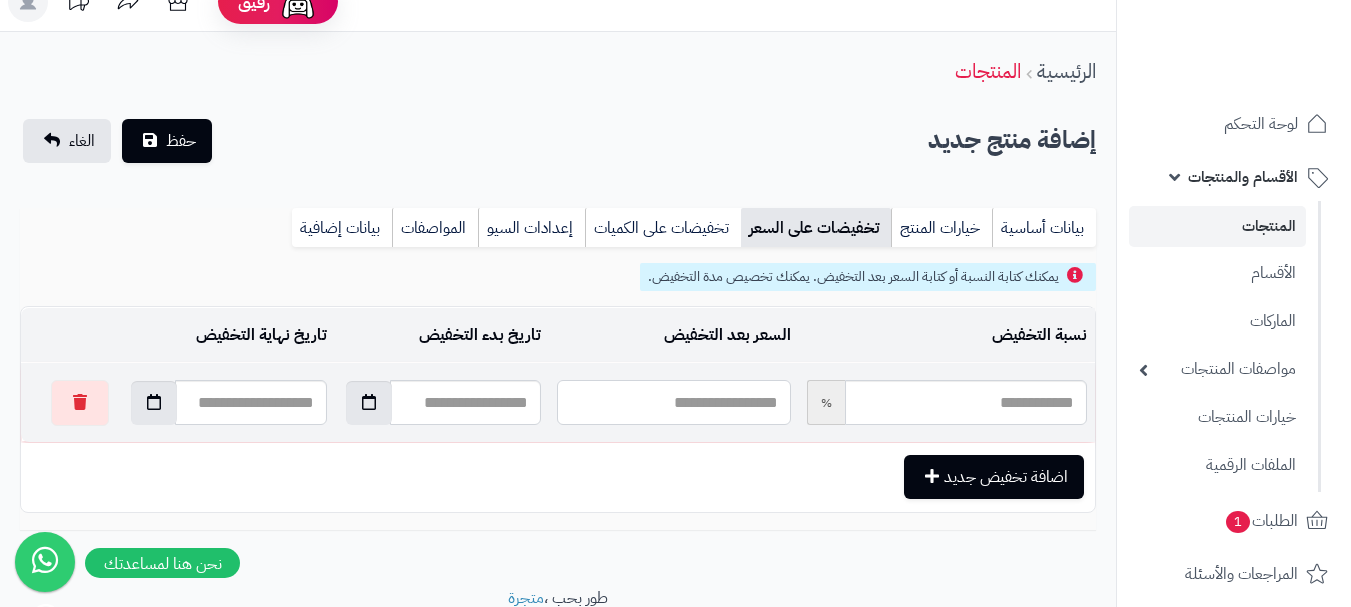 click at bounding box center (673, 402) 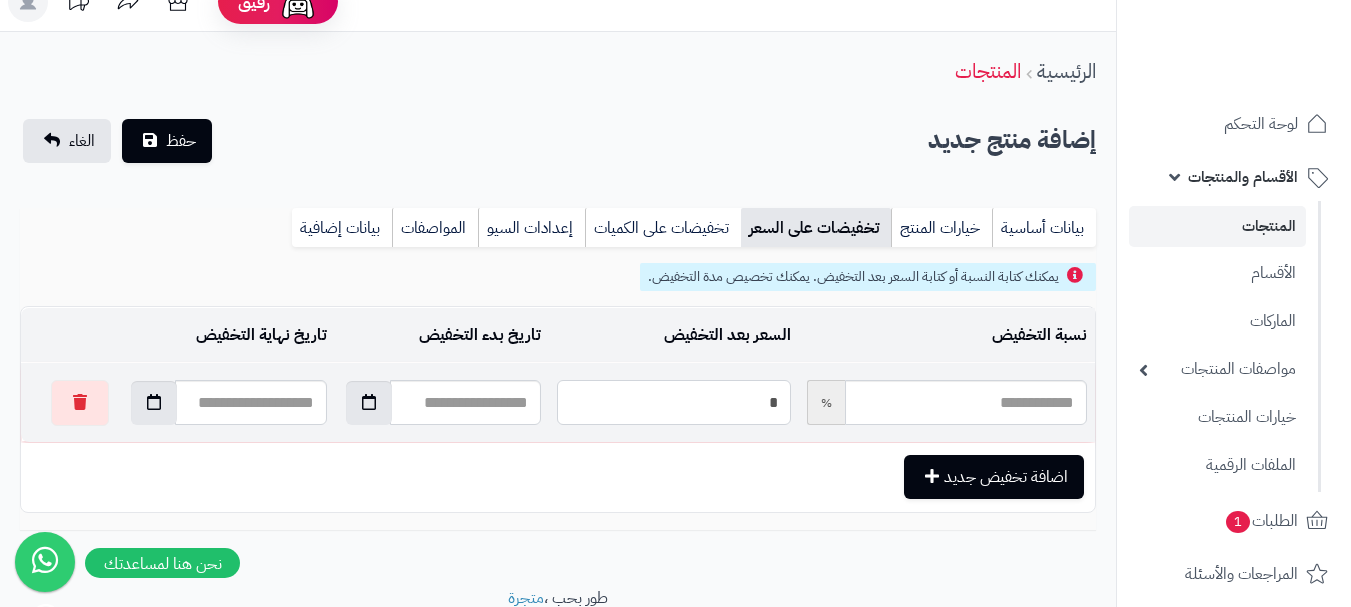 type on "**" 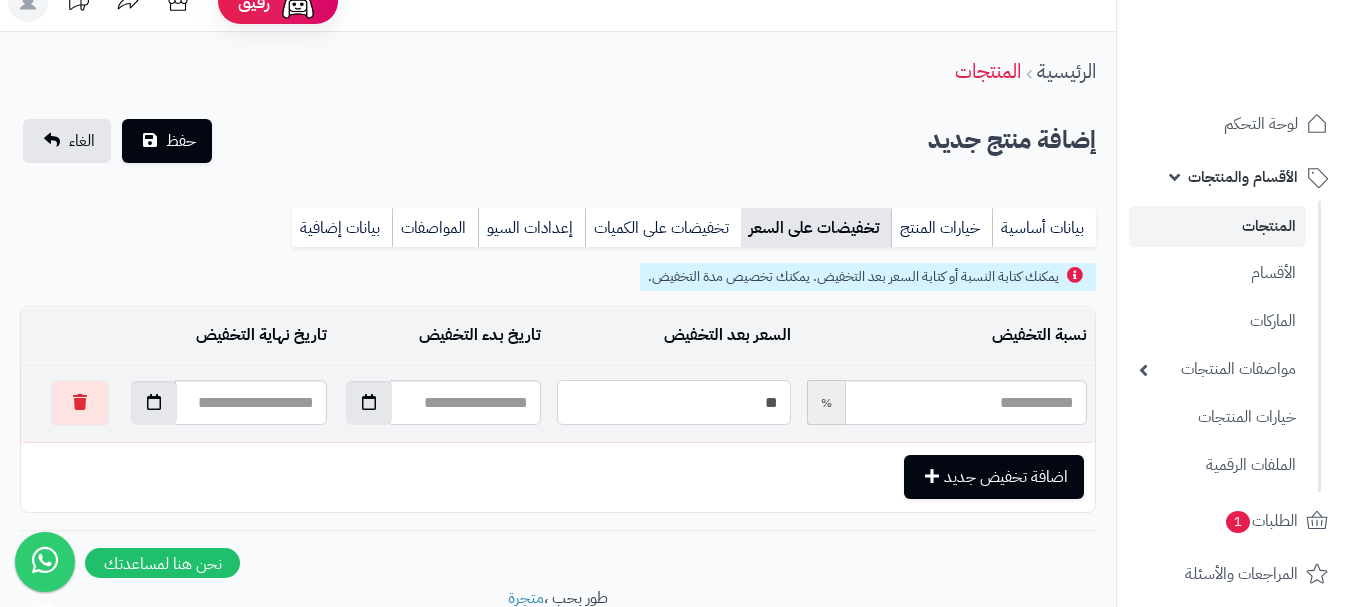 type on "*****" 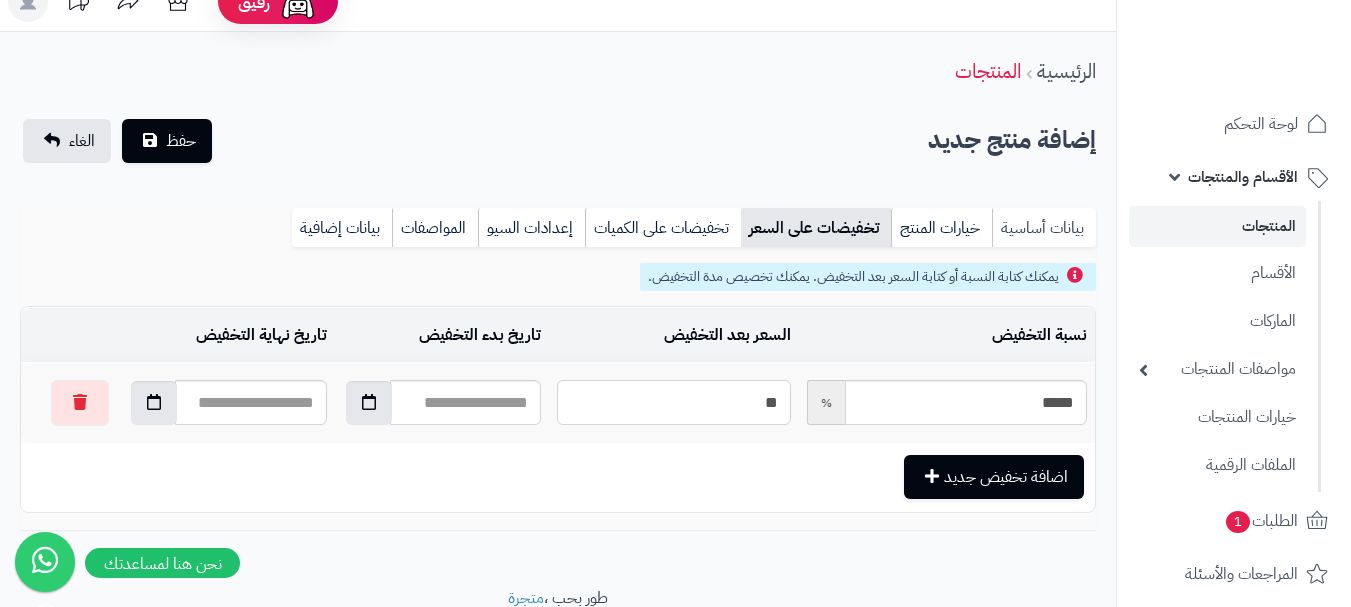 type on "**" 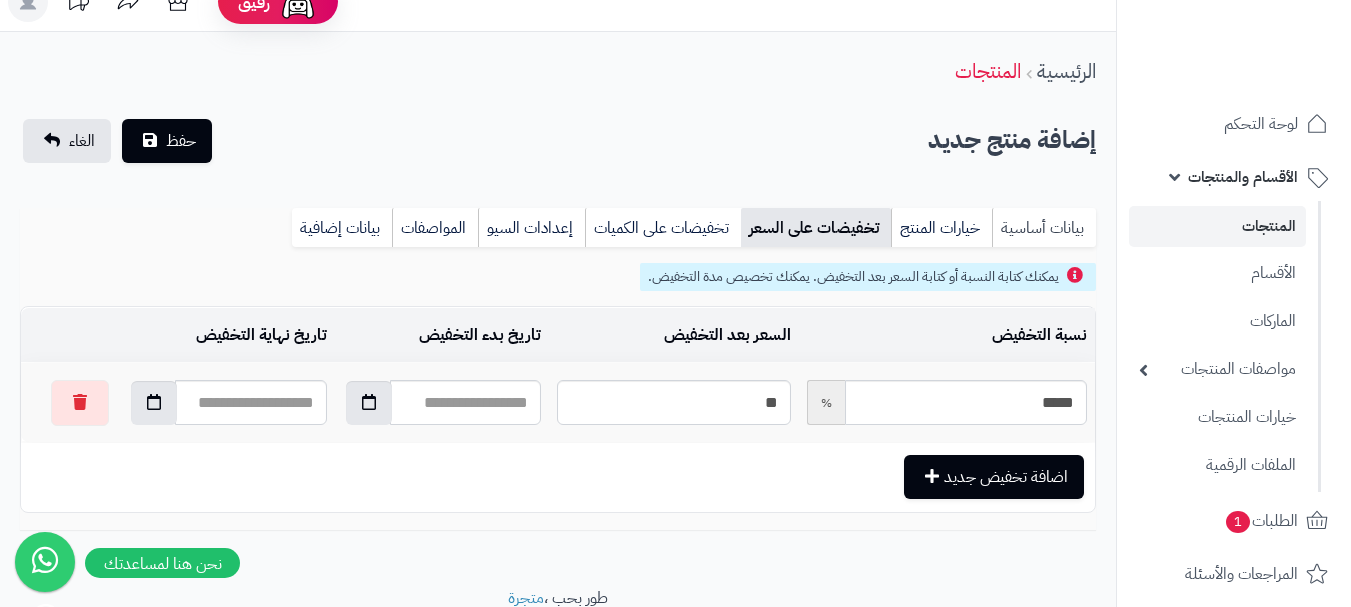 click on "بيانات أساسية" at bounding box center (1044, 228) 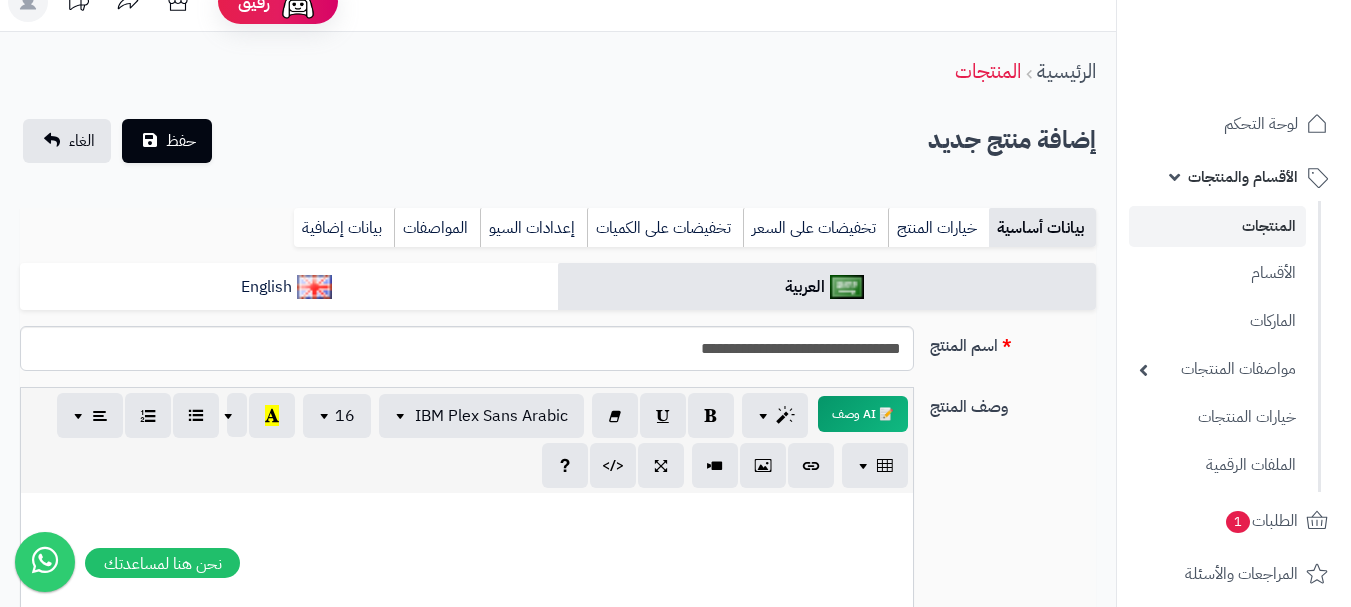scroll, scrollTop: 0, scrollLeft: 0, axis: both 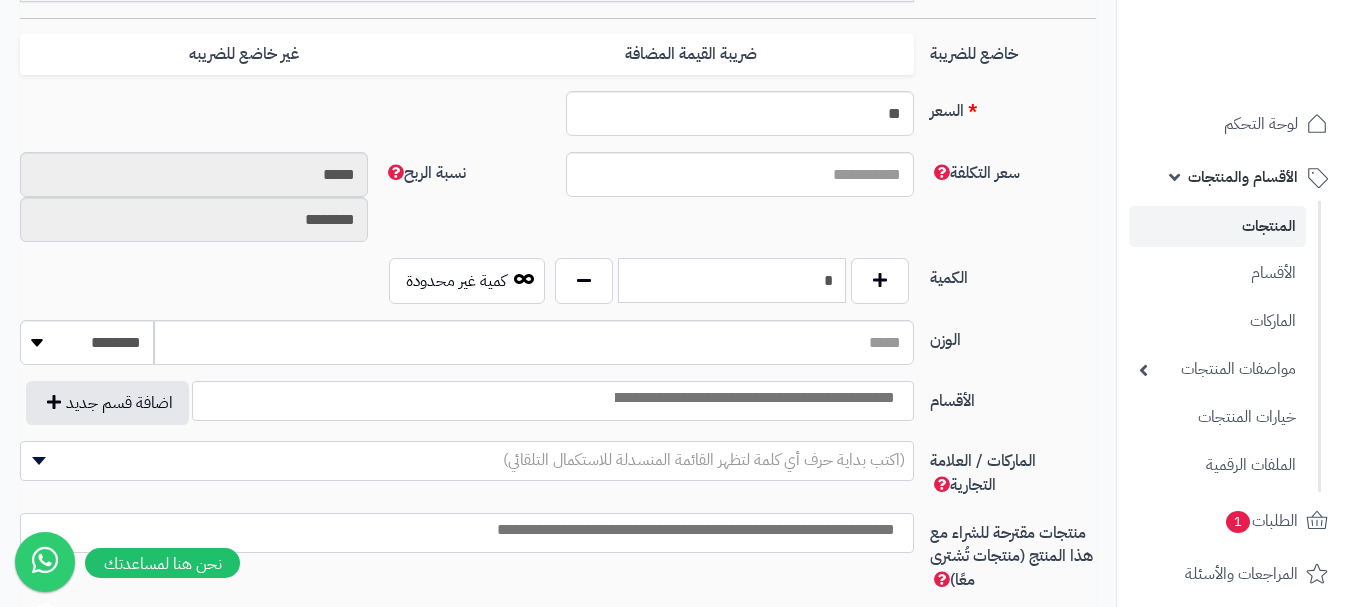 click on "*" at bounding box center [732, 280] 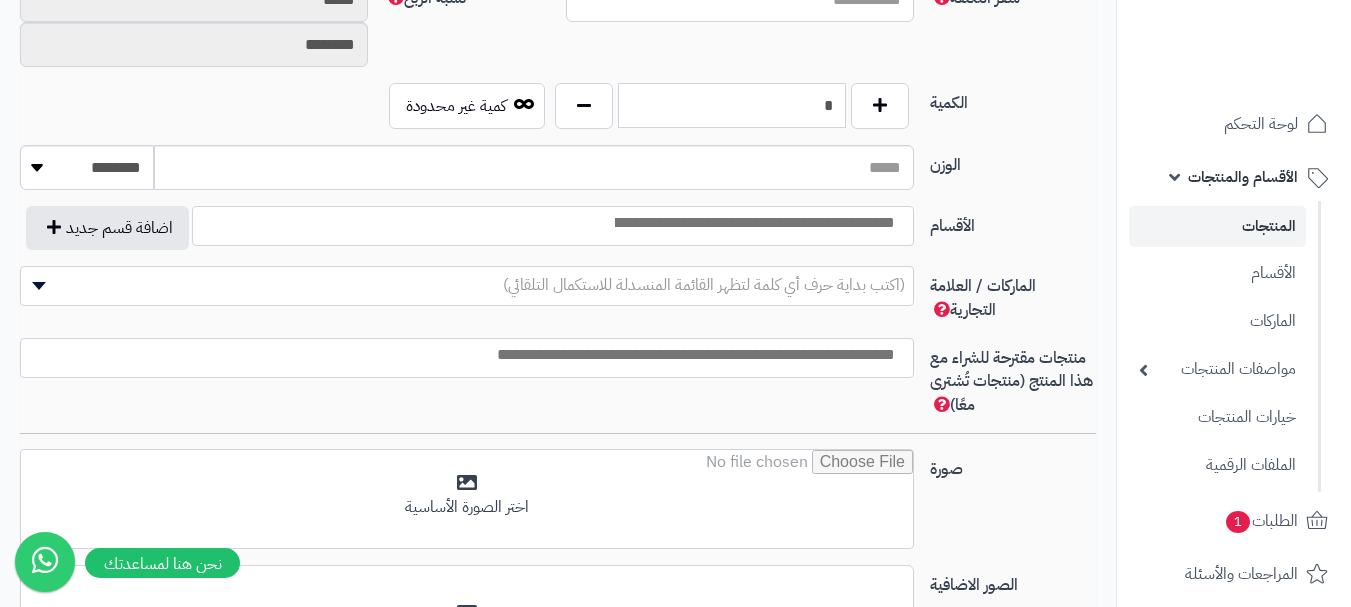 scroll, scrollTop: 1128, scrollLeft: 0, axis: vertical 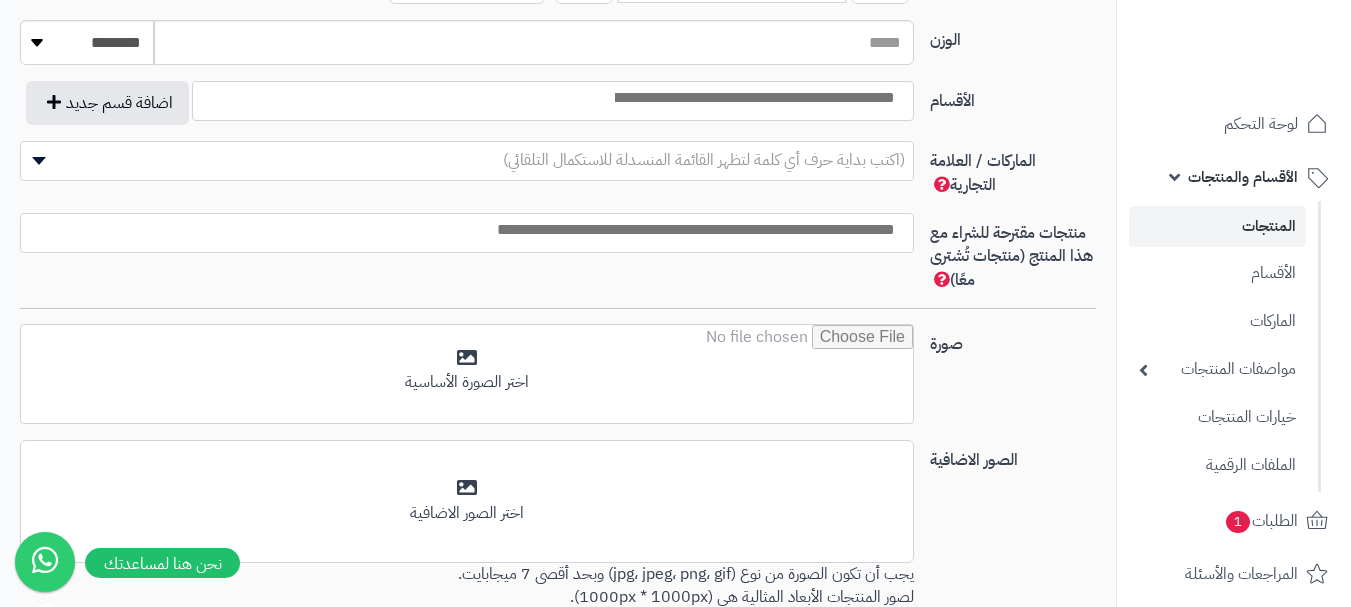 type on "*" 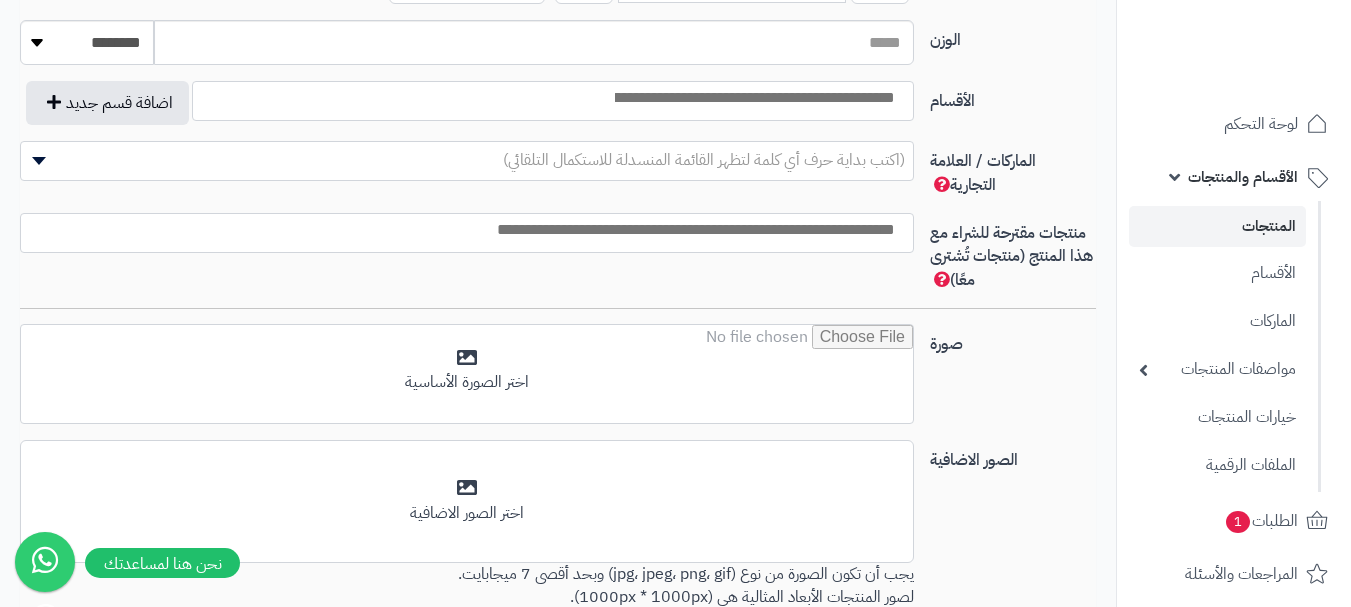 click at bounding box center (753, 98) 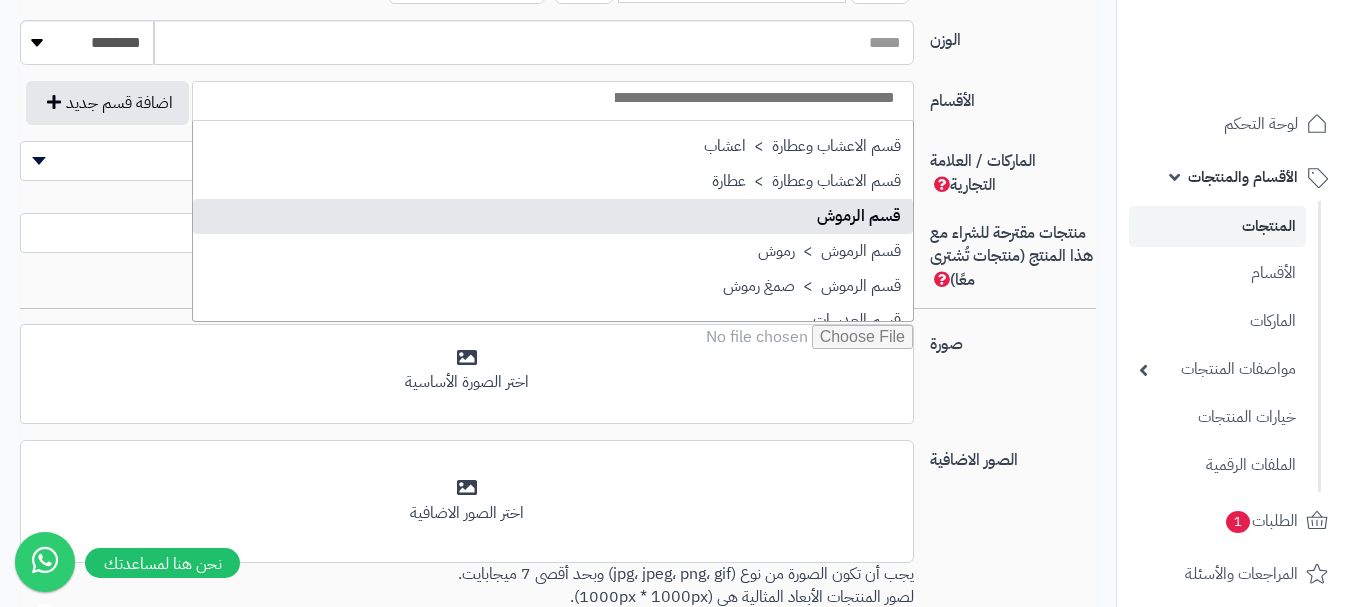 scroll, scrollTop: 1400, scrollLeft: 0, axis: vertical 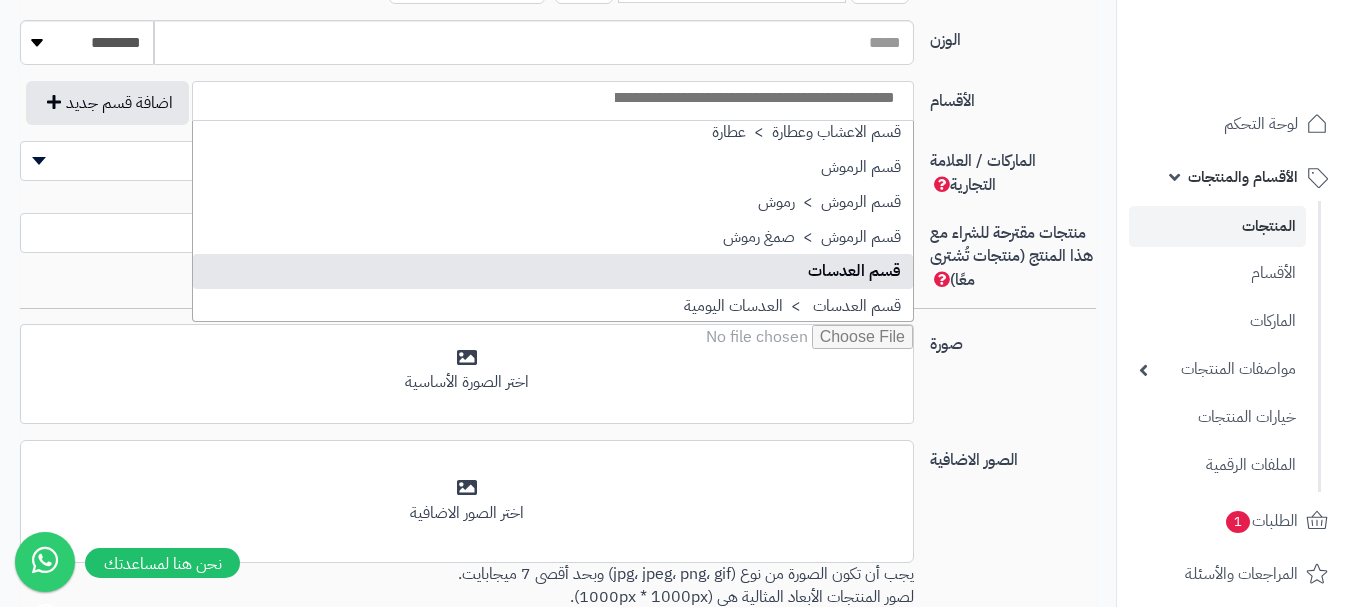 select on "**" 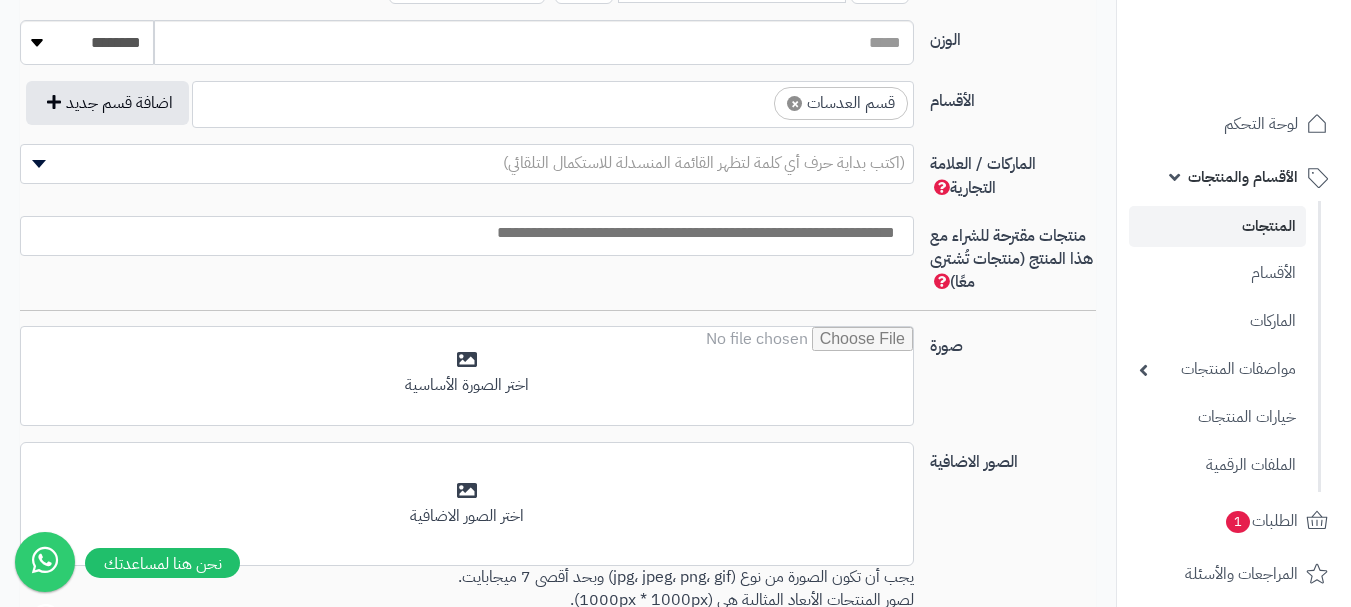 scroll, scrollTop: 1100, scrollLeft: 0, axis: vertical 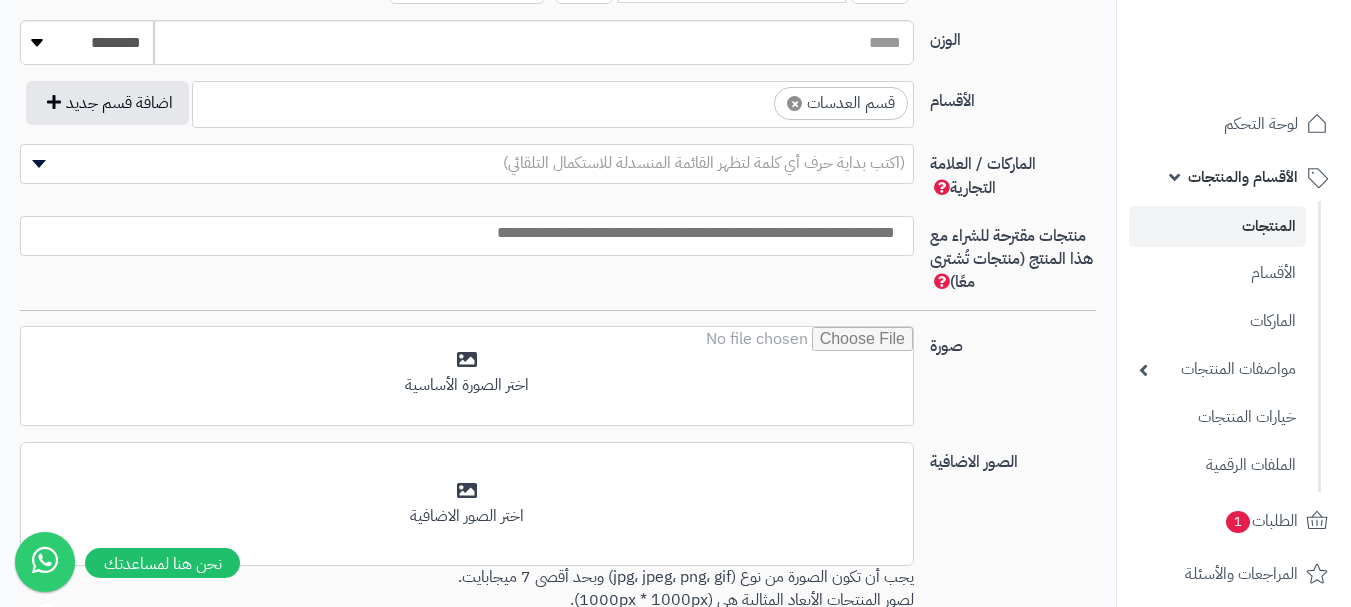 click on "× قسم العدسات" at bounding box center [553, 101] 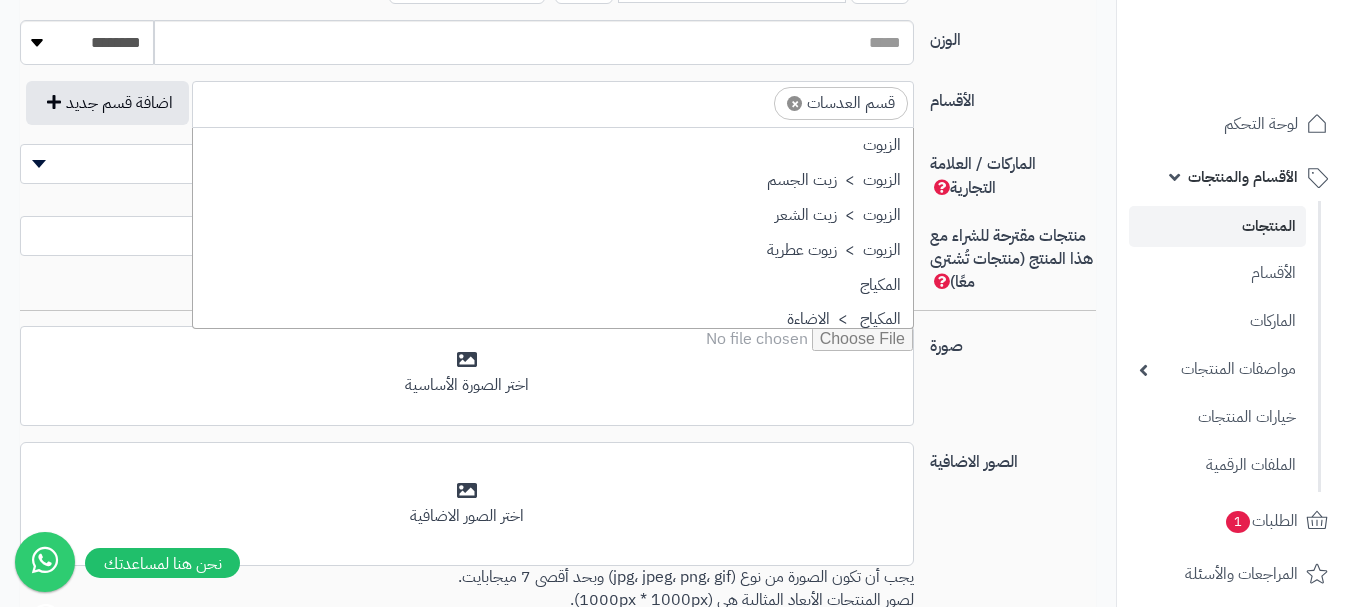 scroll, scrollTop: 1498, scrollLeft: 0, axis: vertical 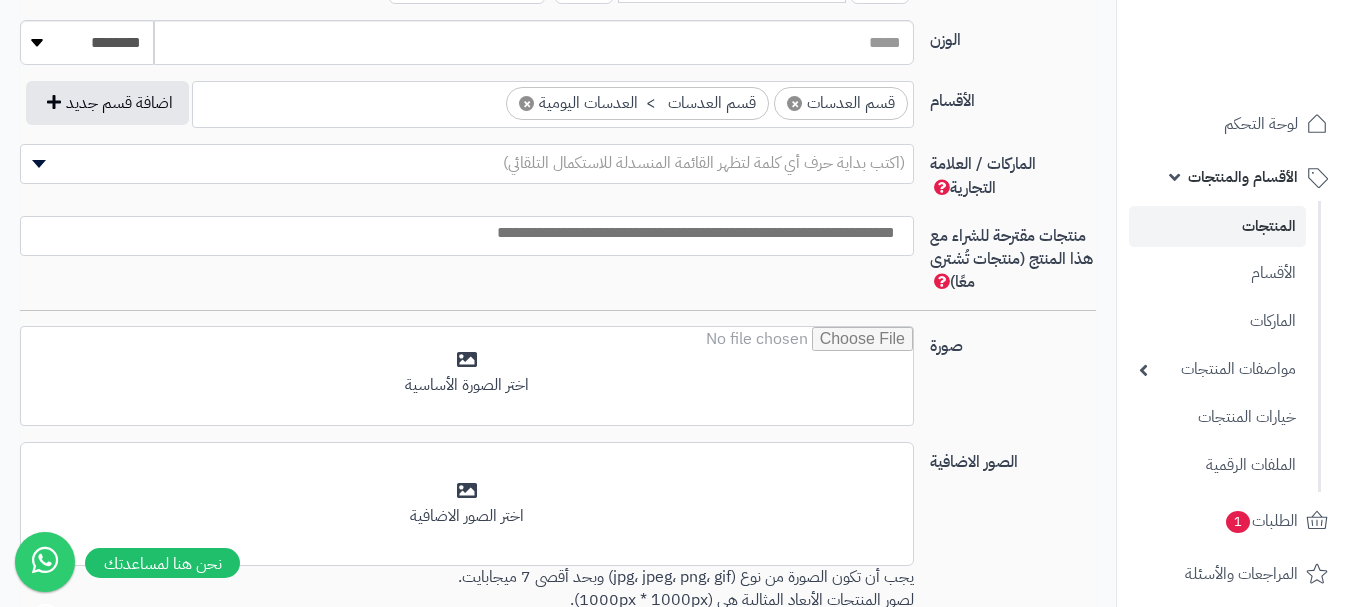 click on "× قسم العدسات × قسم العدسات   >  العدسات اليومية" at bounding box center [553, 101] 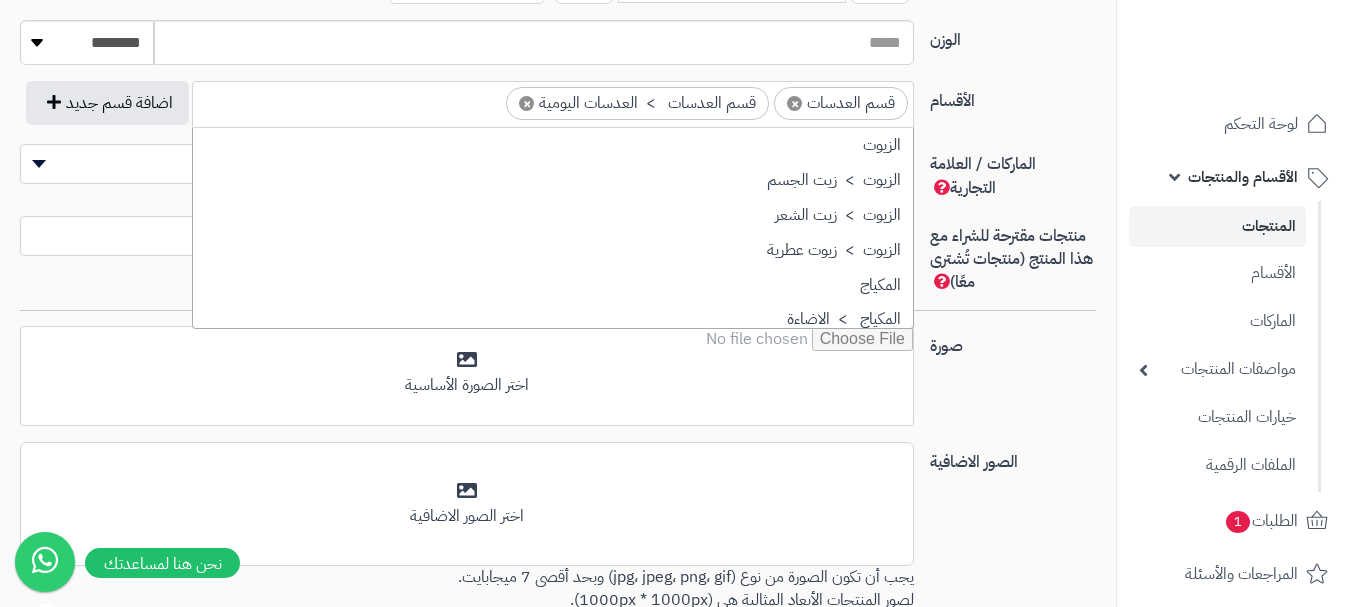 scroll, scrollTop: 1498, scrollLeft: 0, axis: vertical 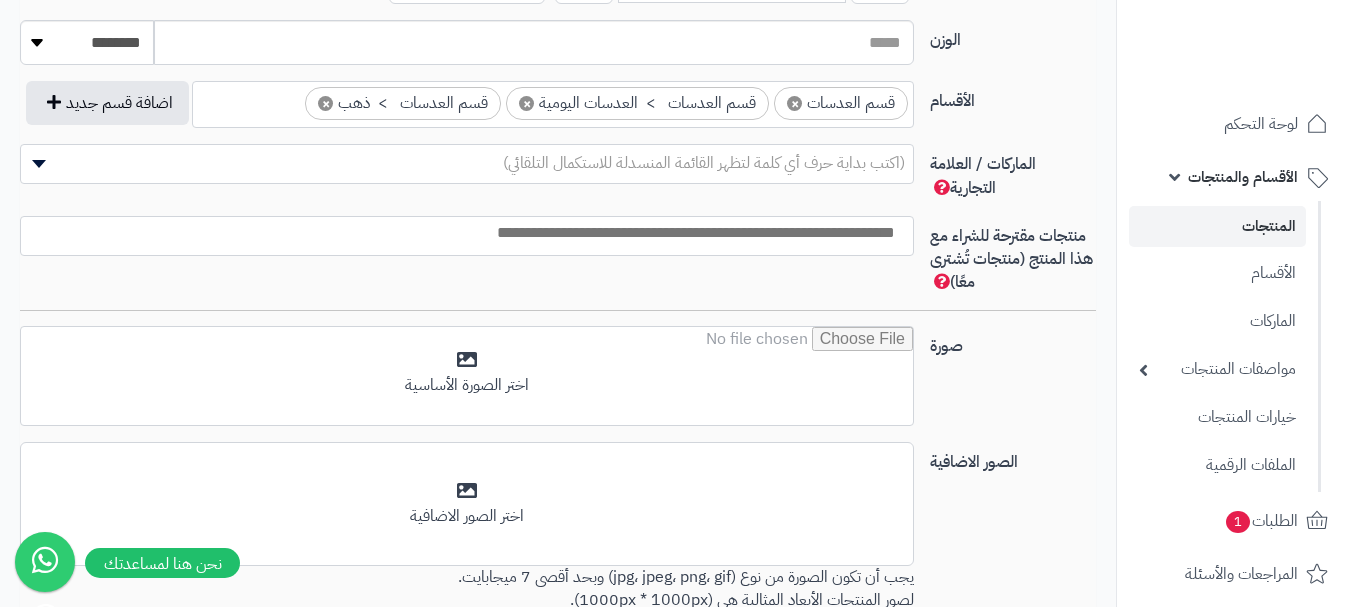 click on "(اكتب بداية حرف أي كلمة لتظهر القائمة المنسدلة للاستكمال التلقائي)" at bounding box center [704, 163] 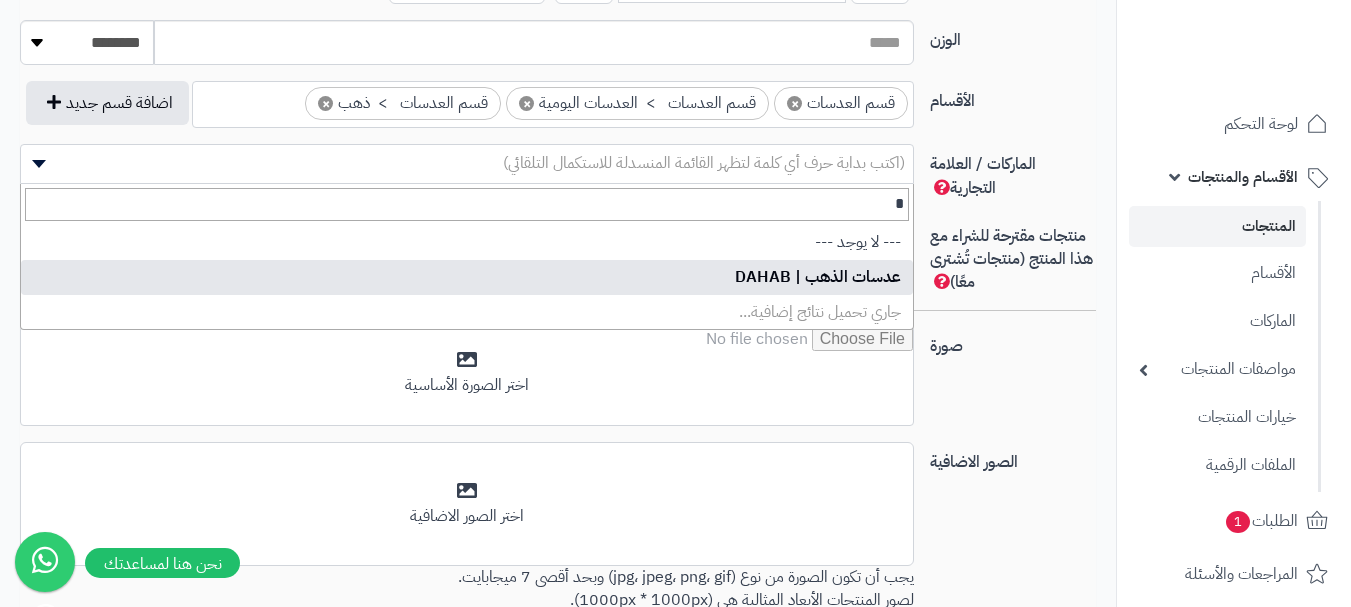 type on "*" 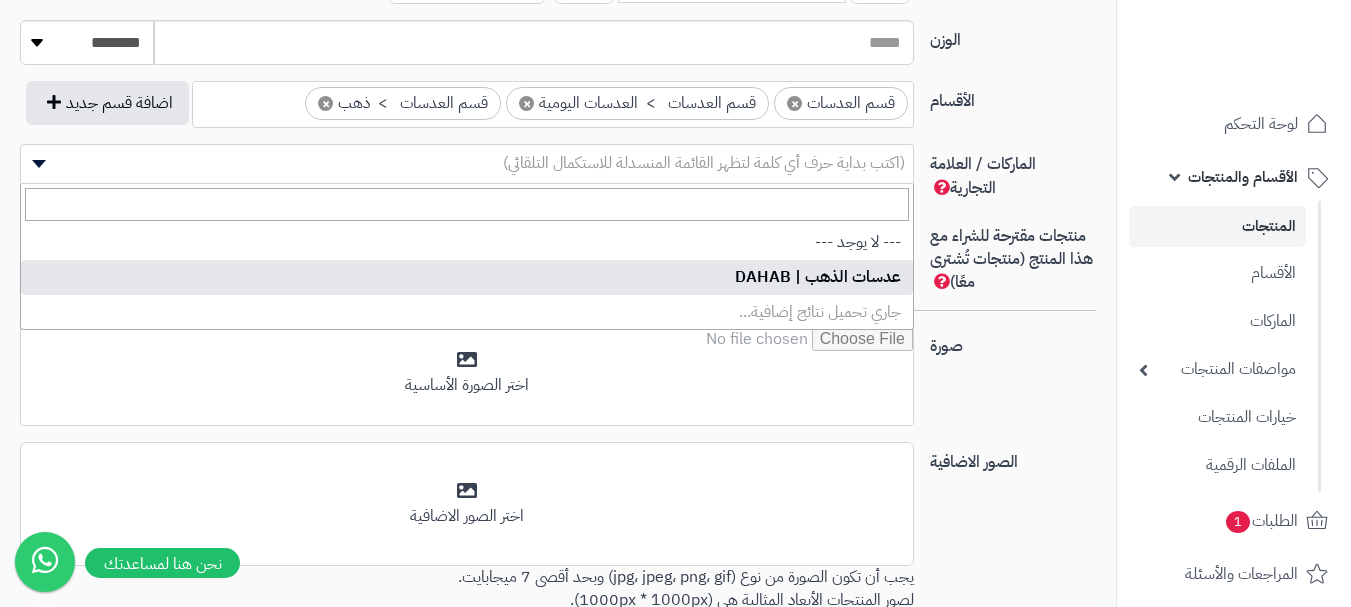 select on "***" 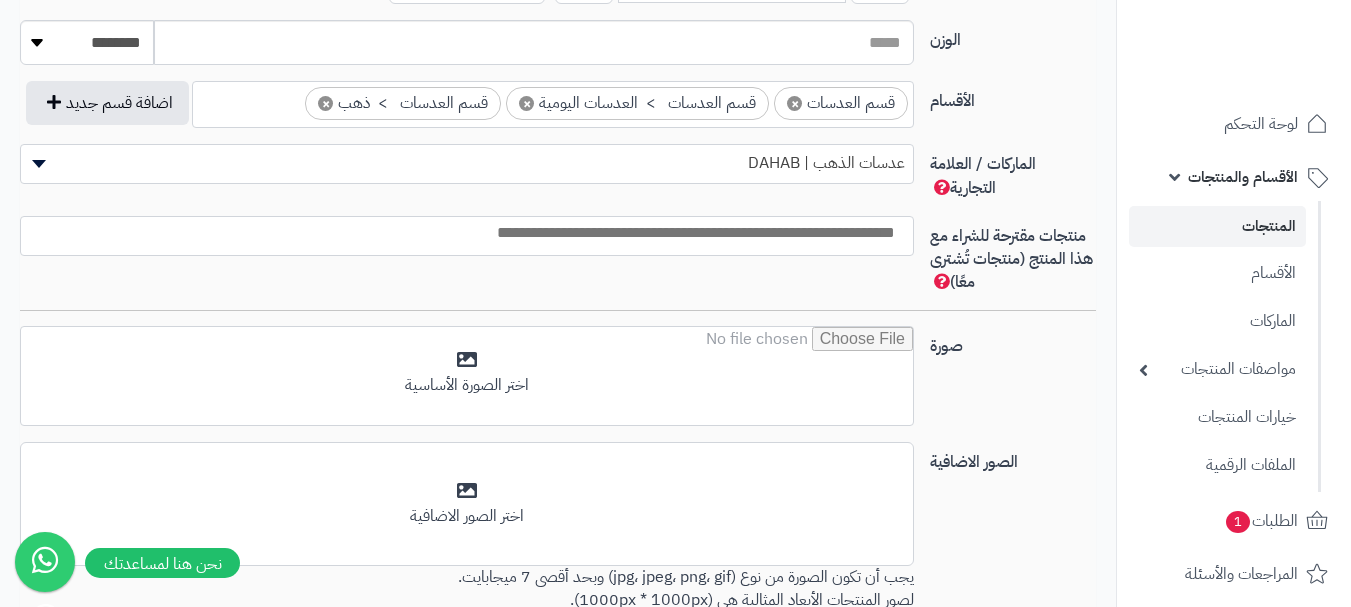 click at bounding box center (462, 233) 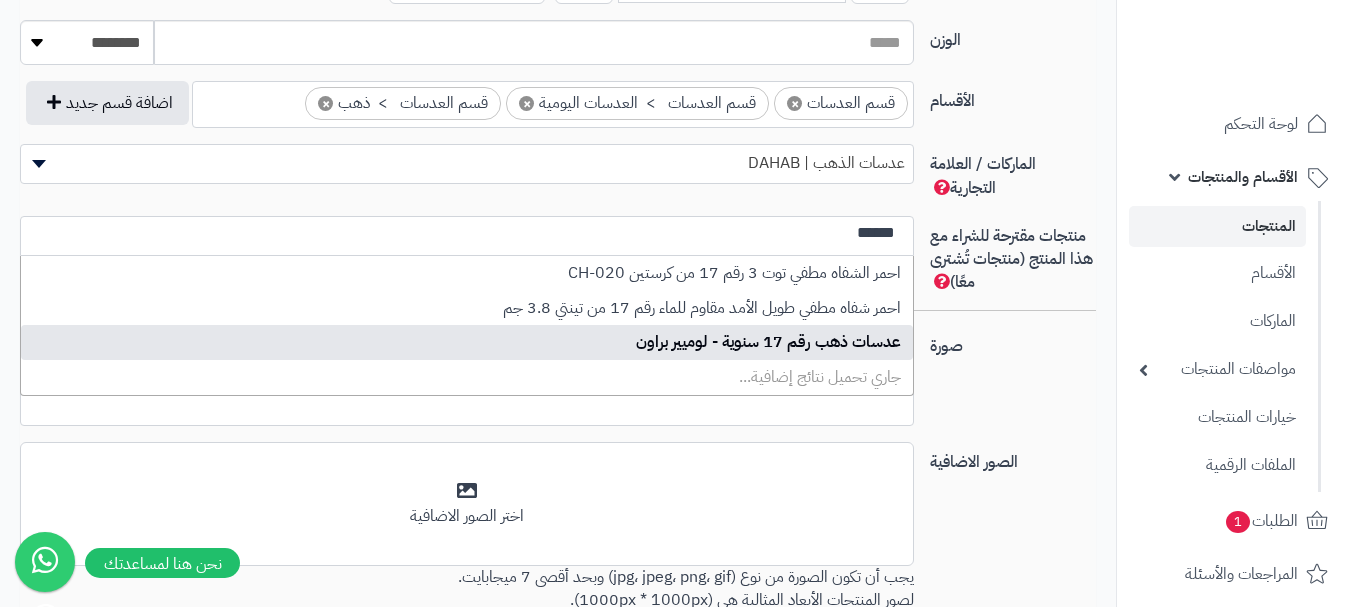 type on "******" 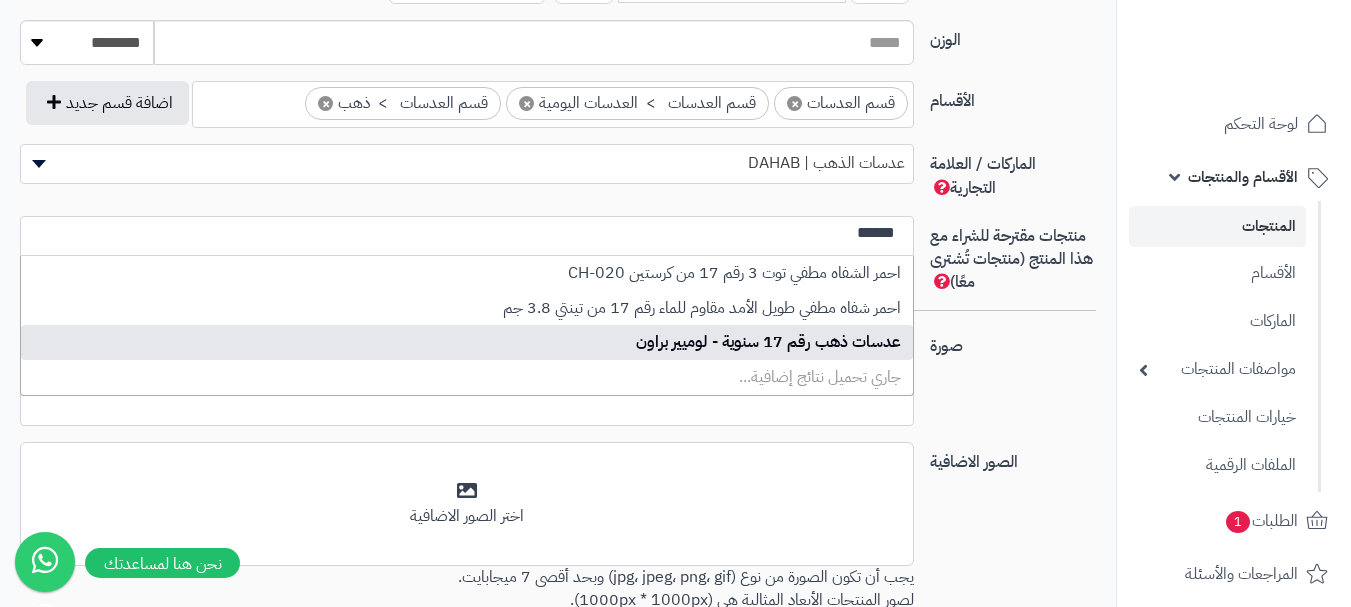 type 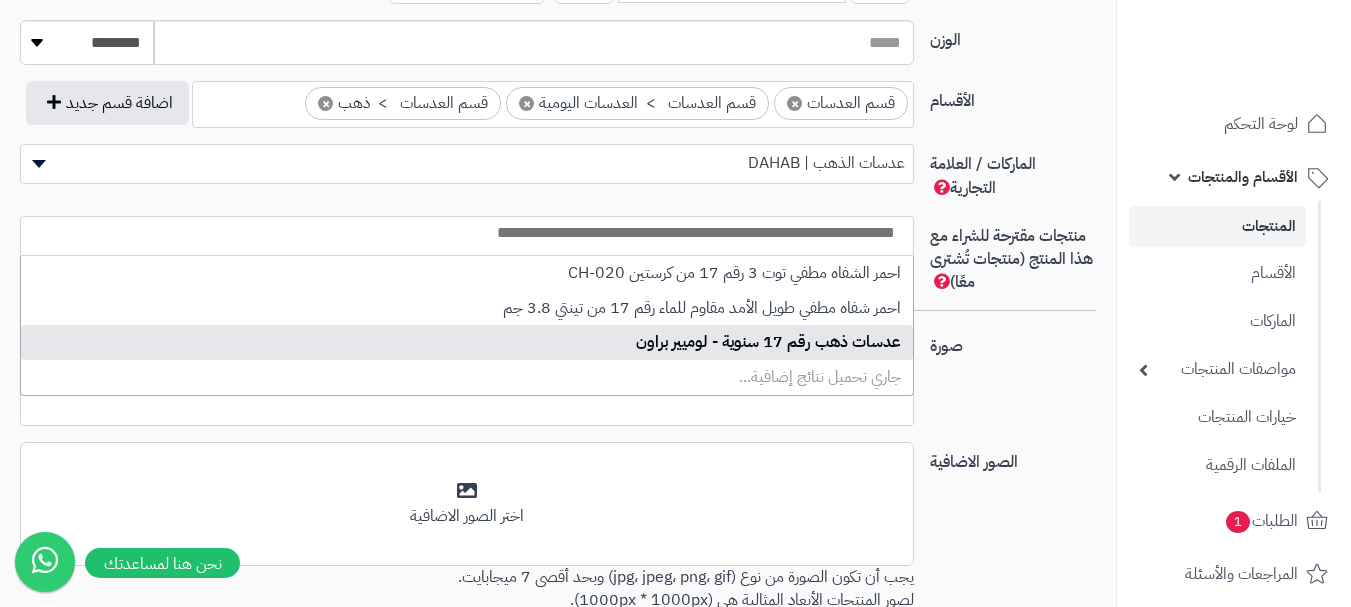 select on "****" 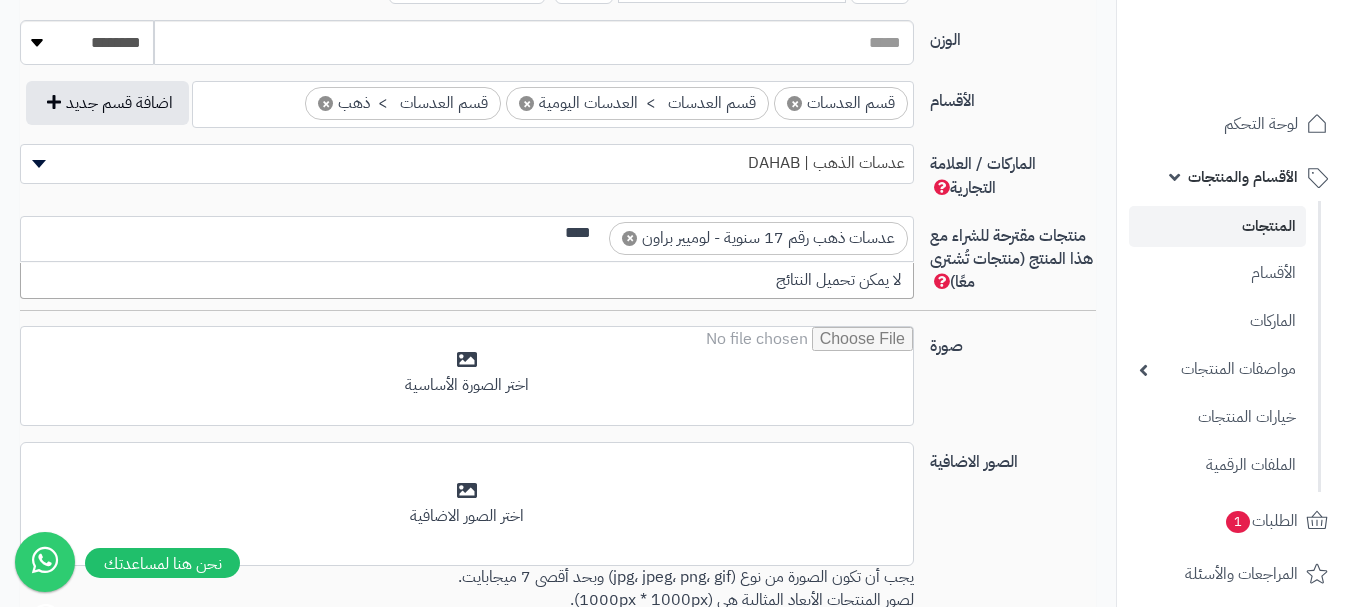 scroll, scrollTop: 0, scrollLeft: 0, axis: both 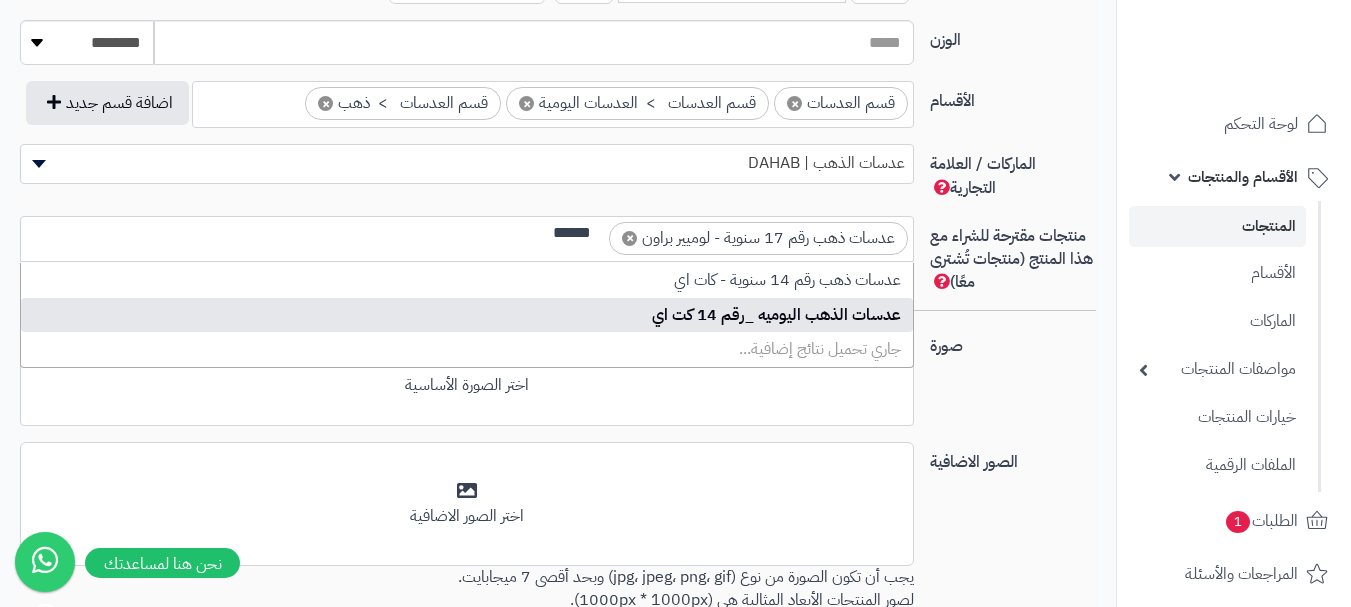 type on "******" 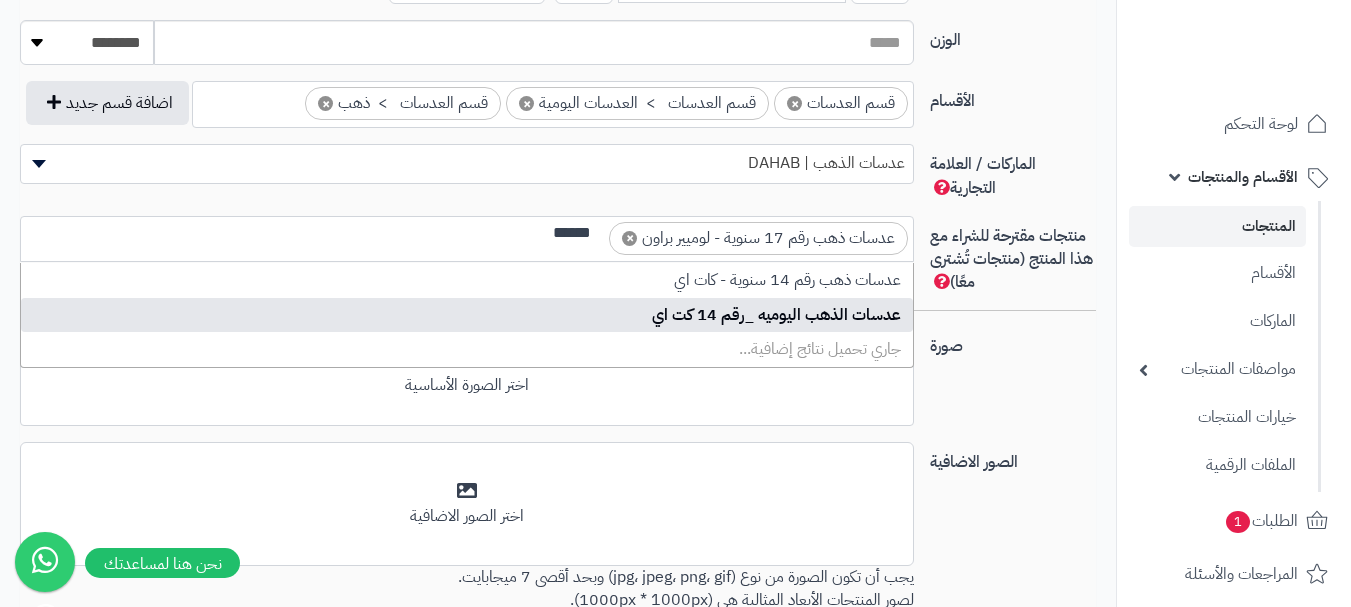 type 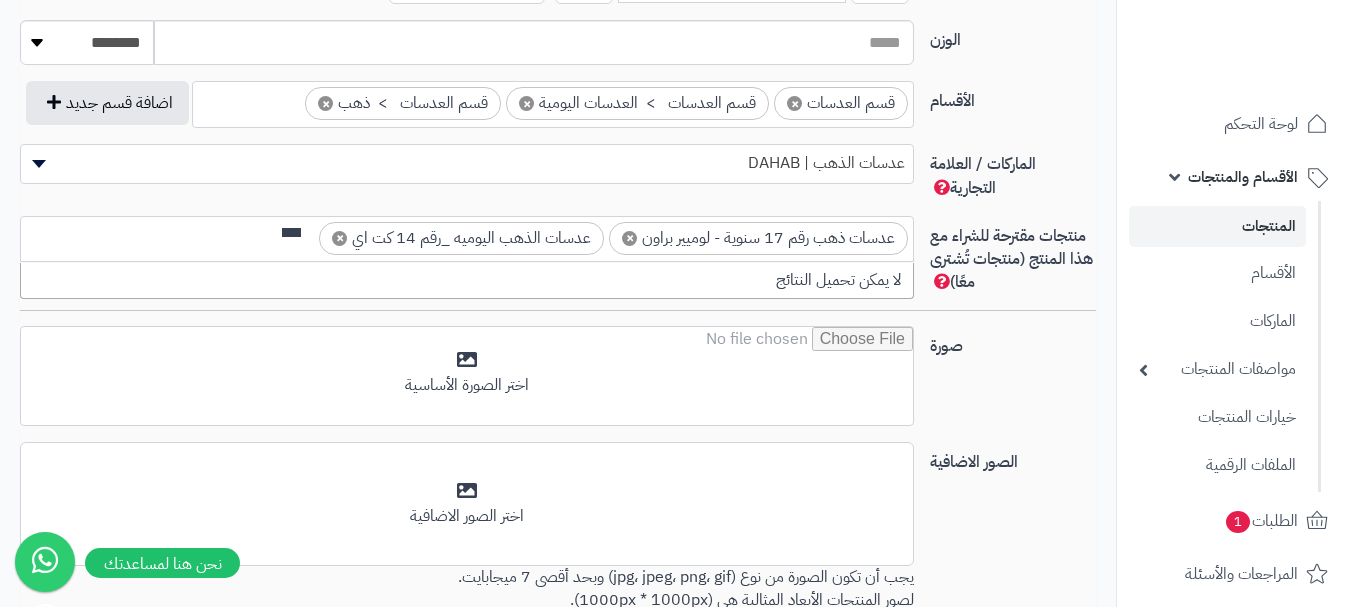 scroll, scrollTop: 0, scrollLeft: 0, axis: both 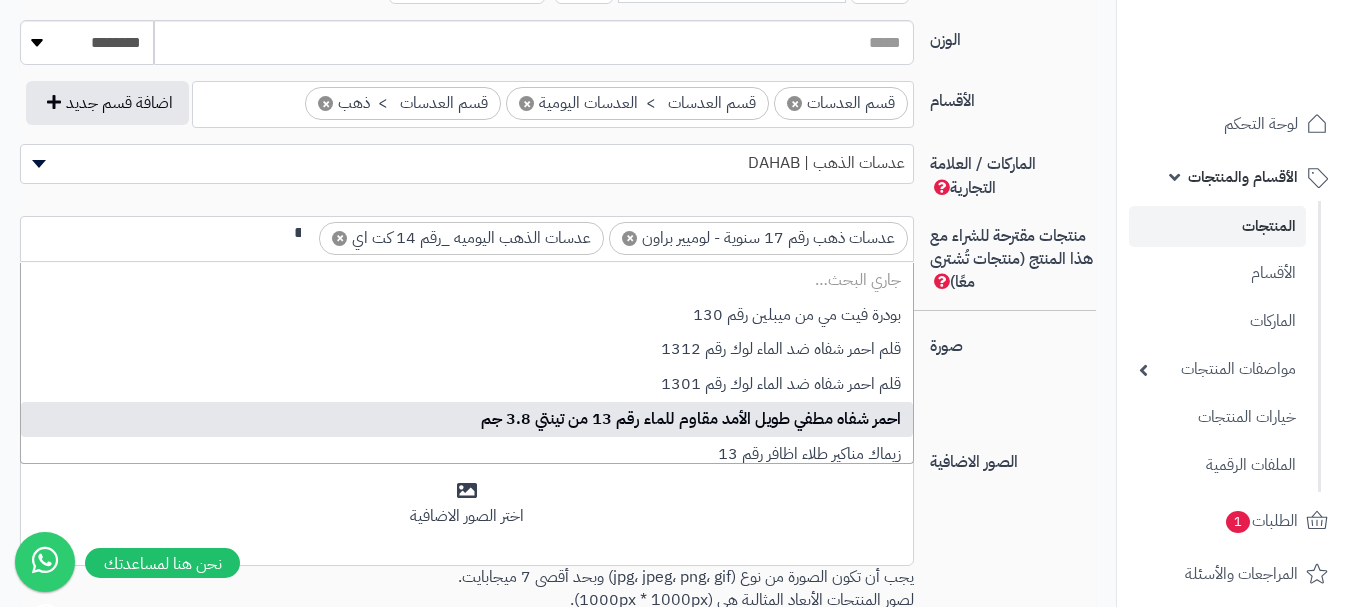 type on "*" 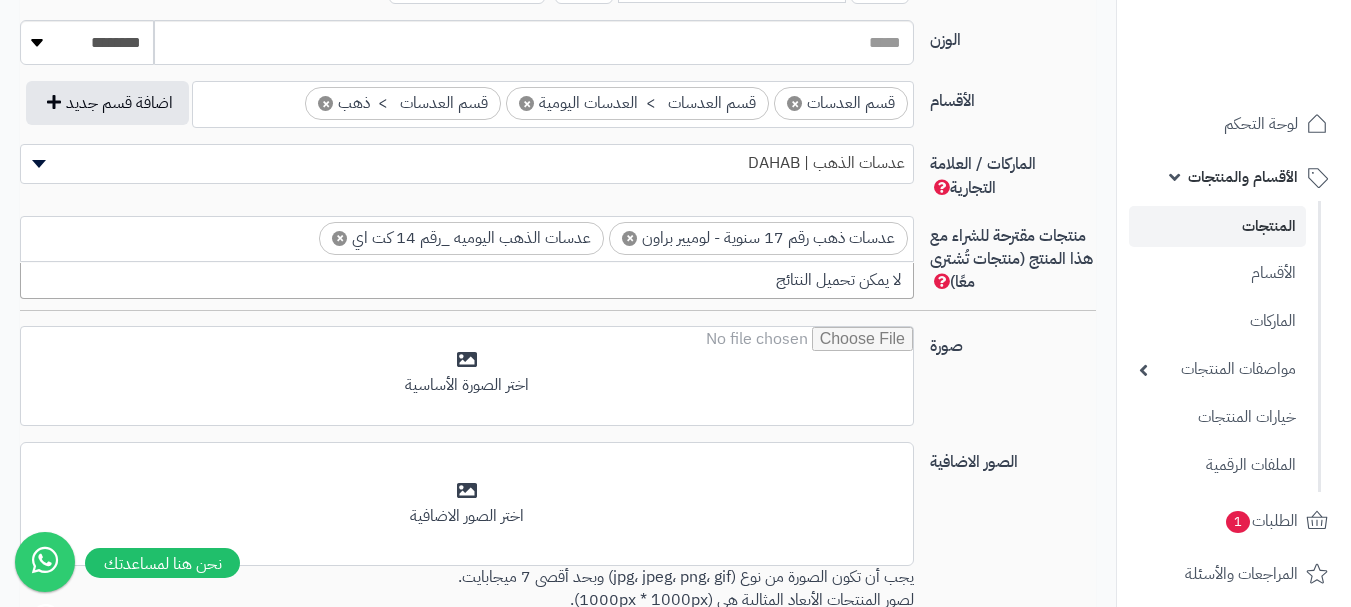scroll, scrollTop: 0, scrollLeft: -4, axis: horizontal 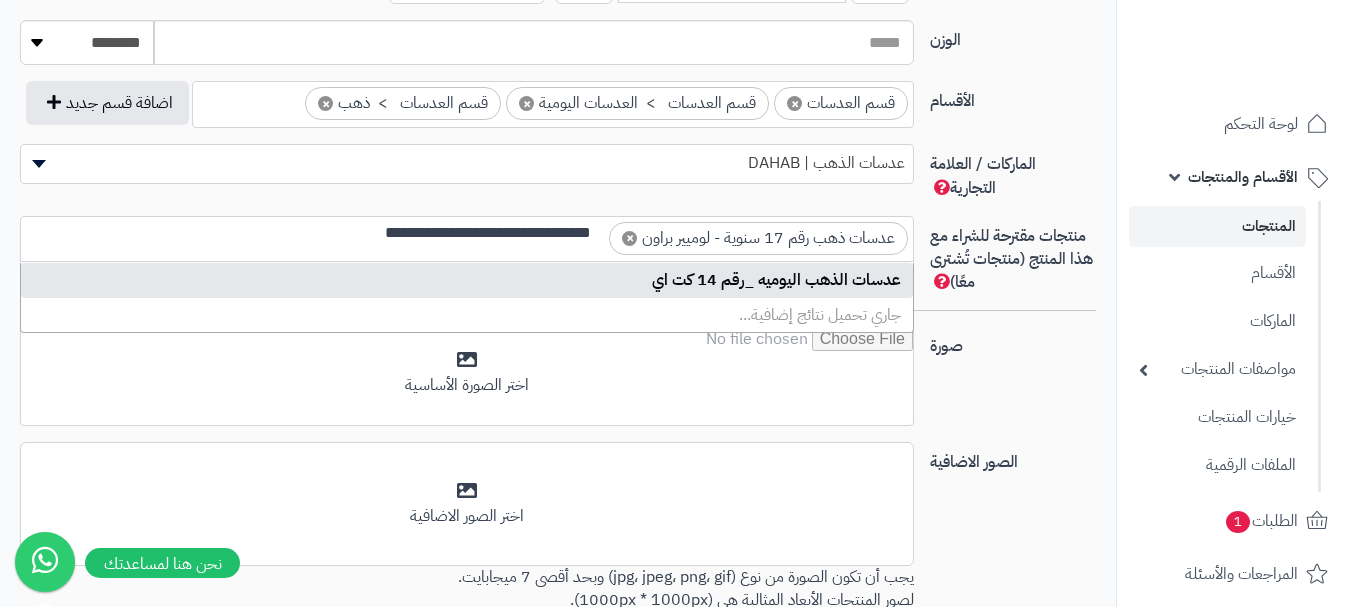 type 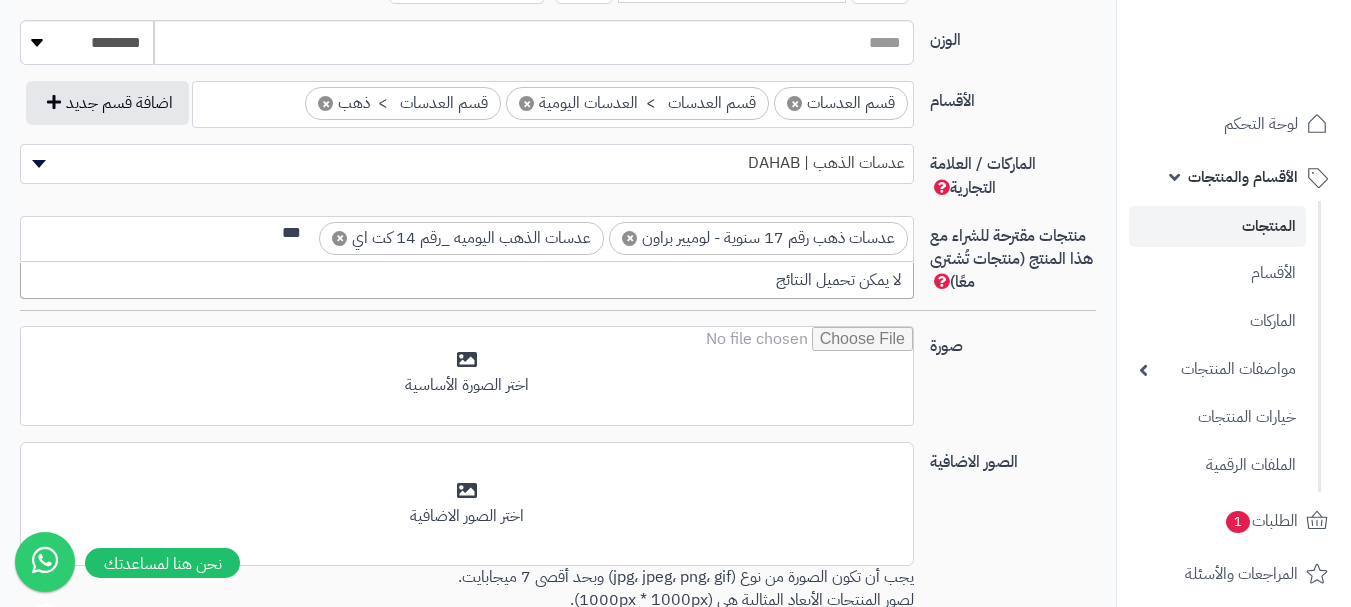 scroll, scrollTop: 0, scrollLeft: -5, axis: horizontal 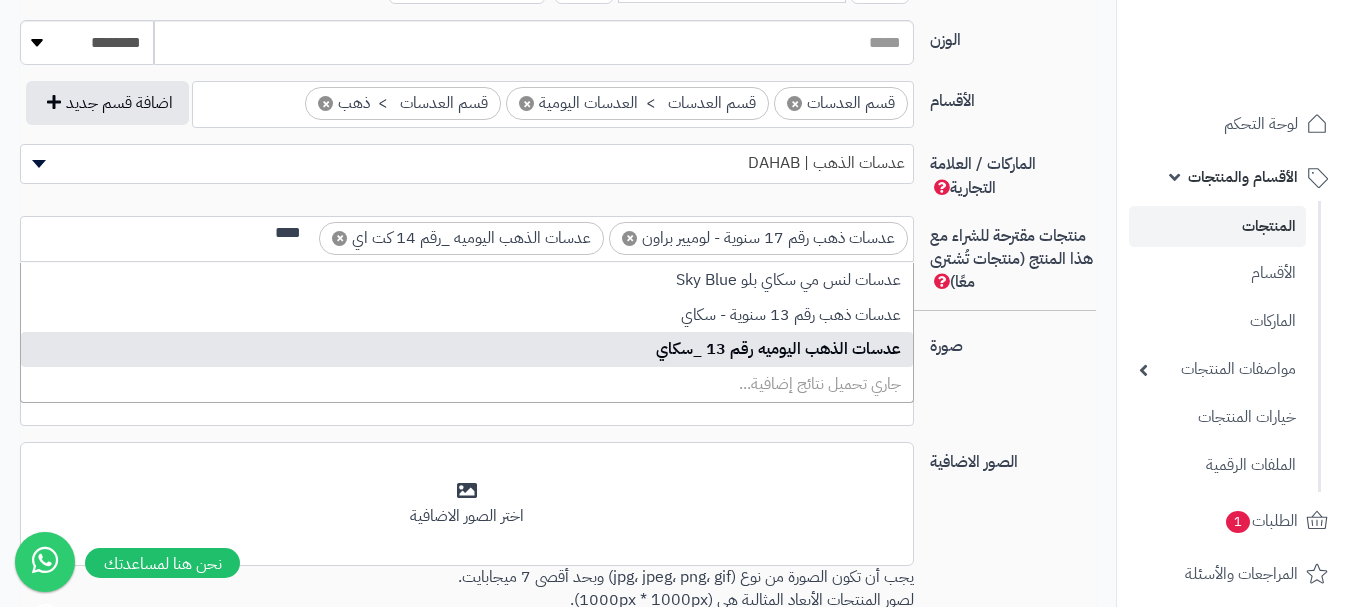 type on "****" 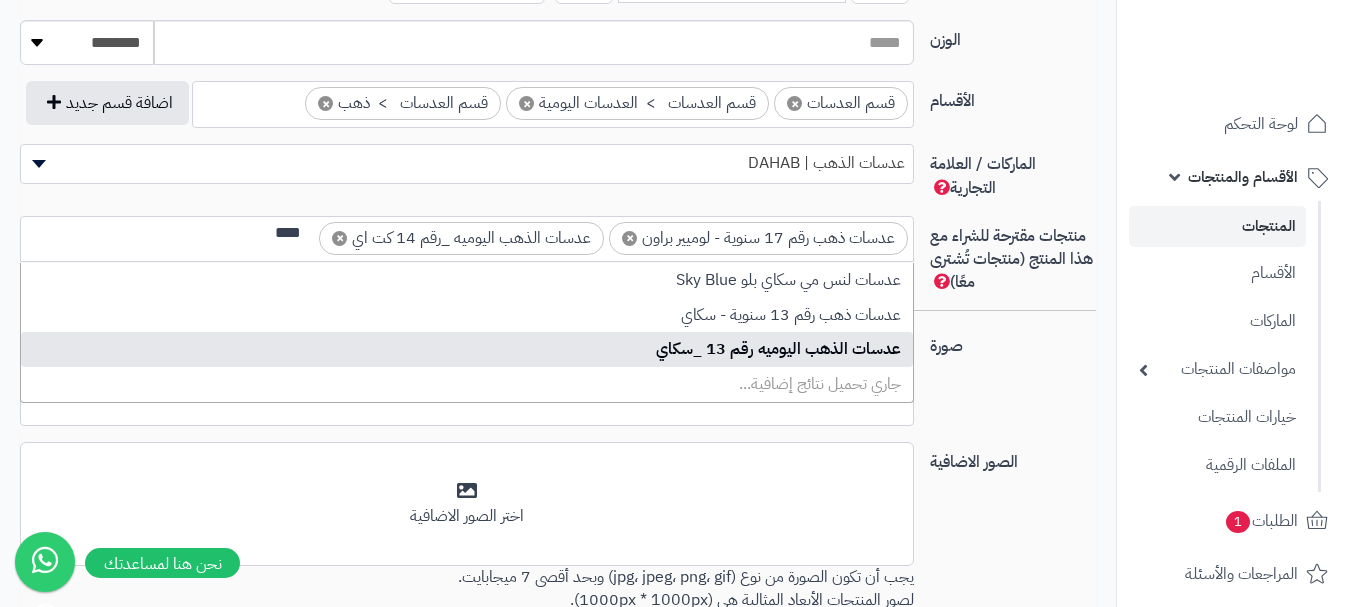 type 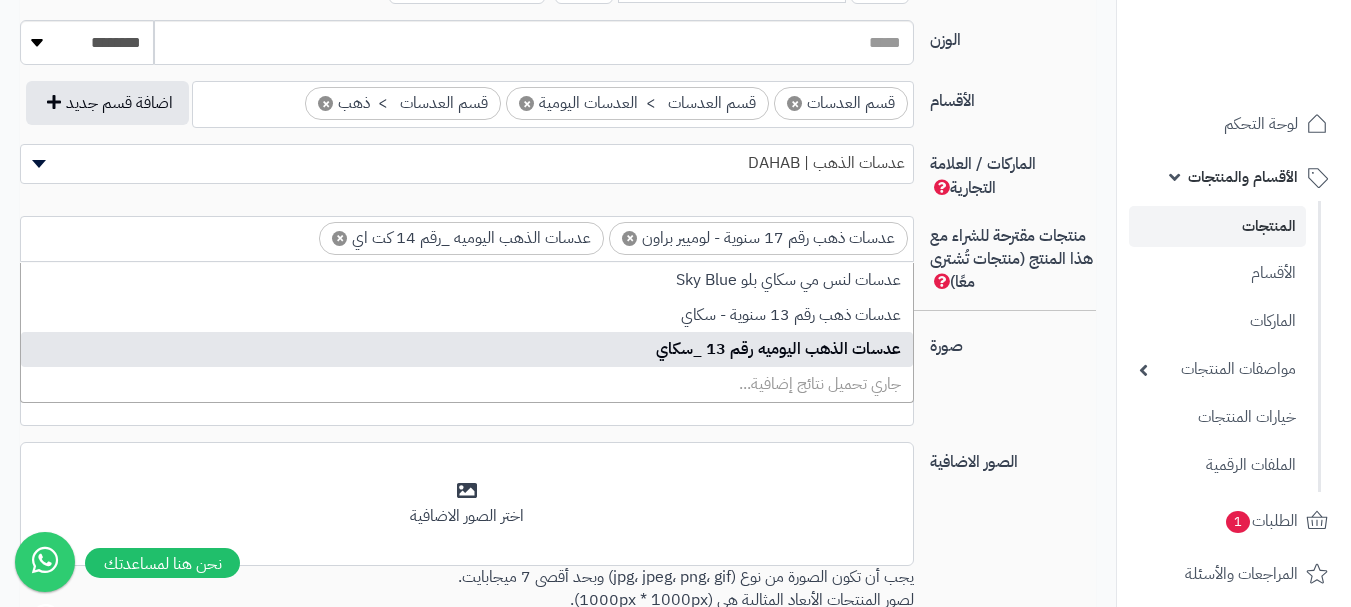 scroll, scrollTop: 0, scrollLeft: 0, axis: both 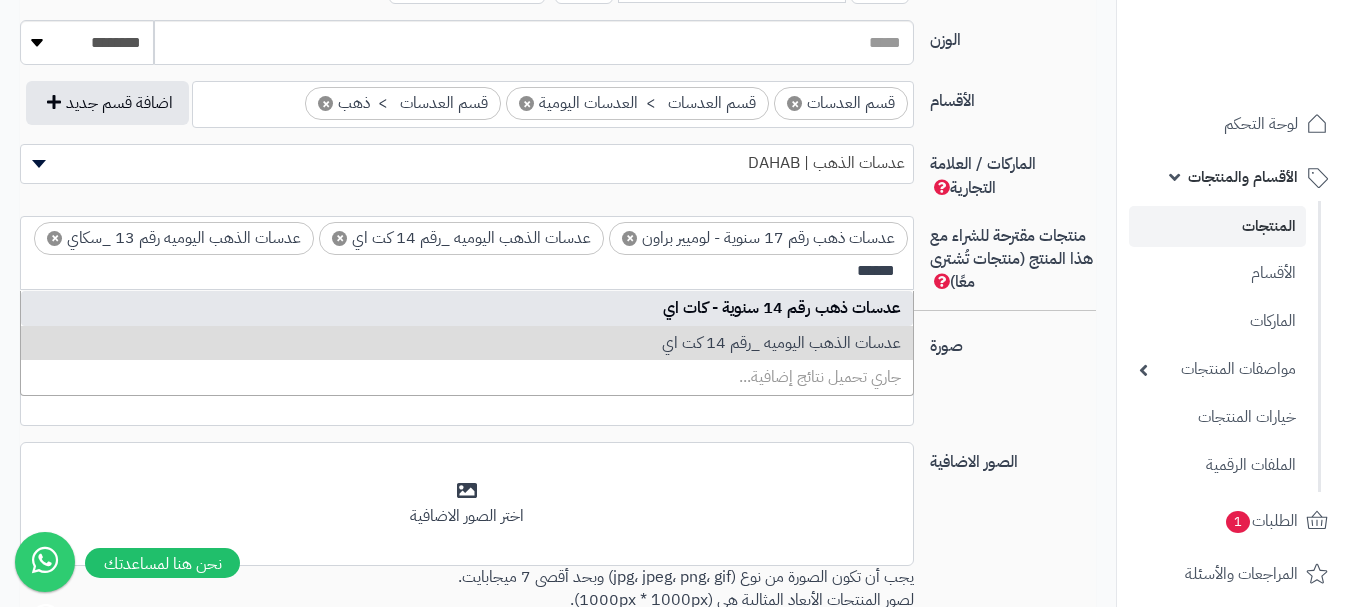 type on "******" 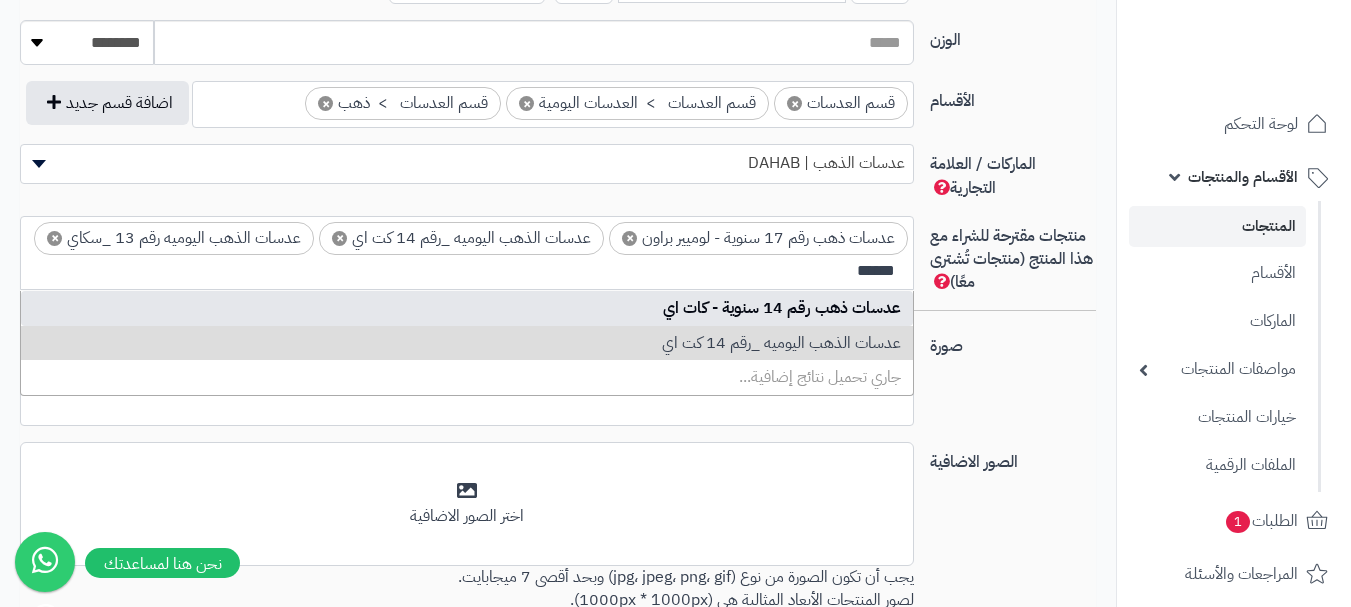 type 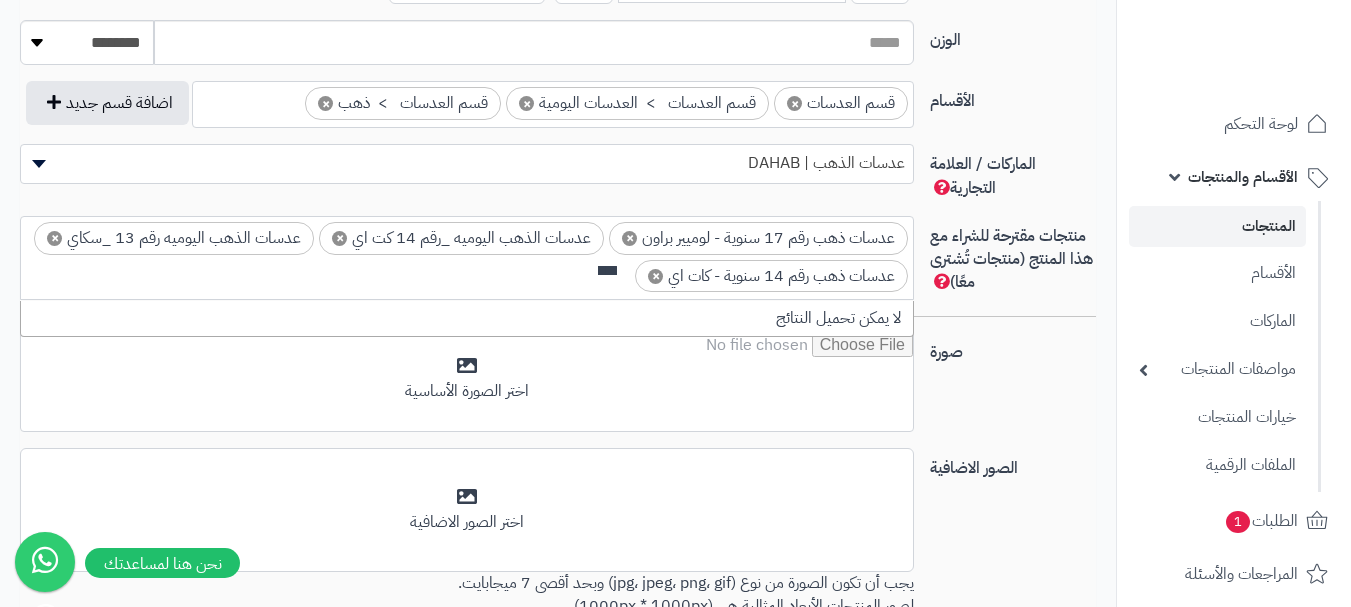 scroll, scrollTop: 0, scrollLeft: 0, axis: both 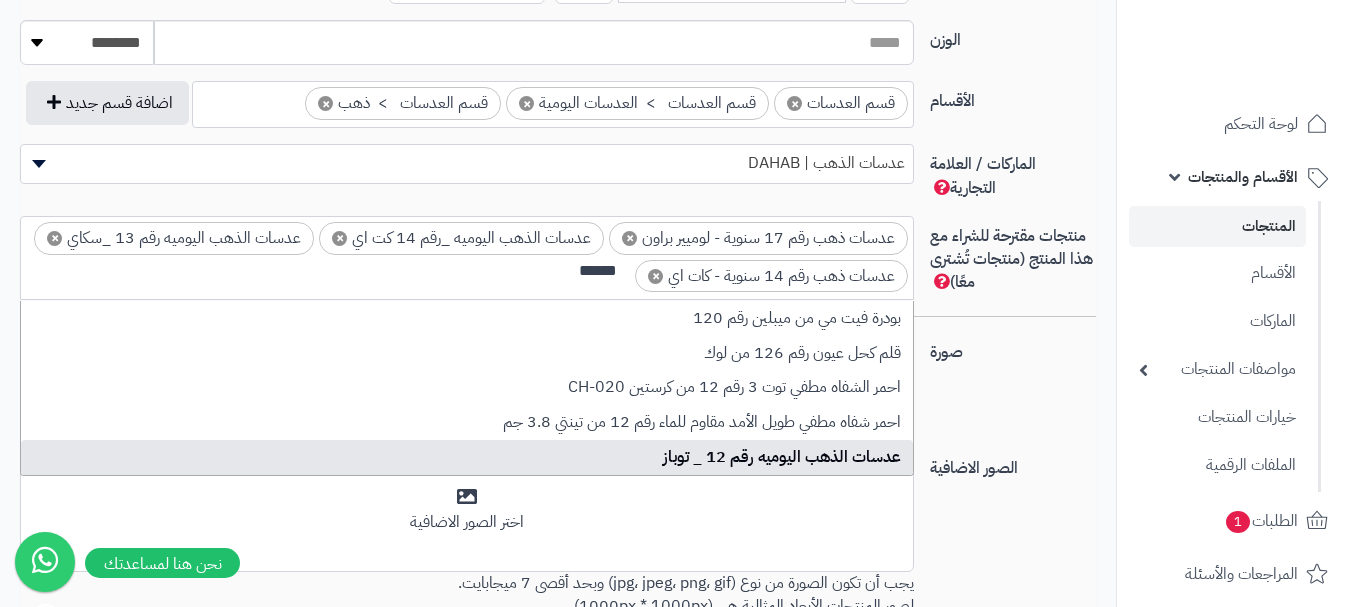 type on "******" 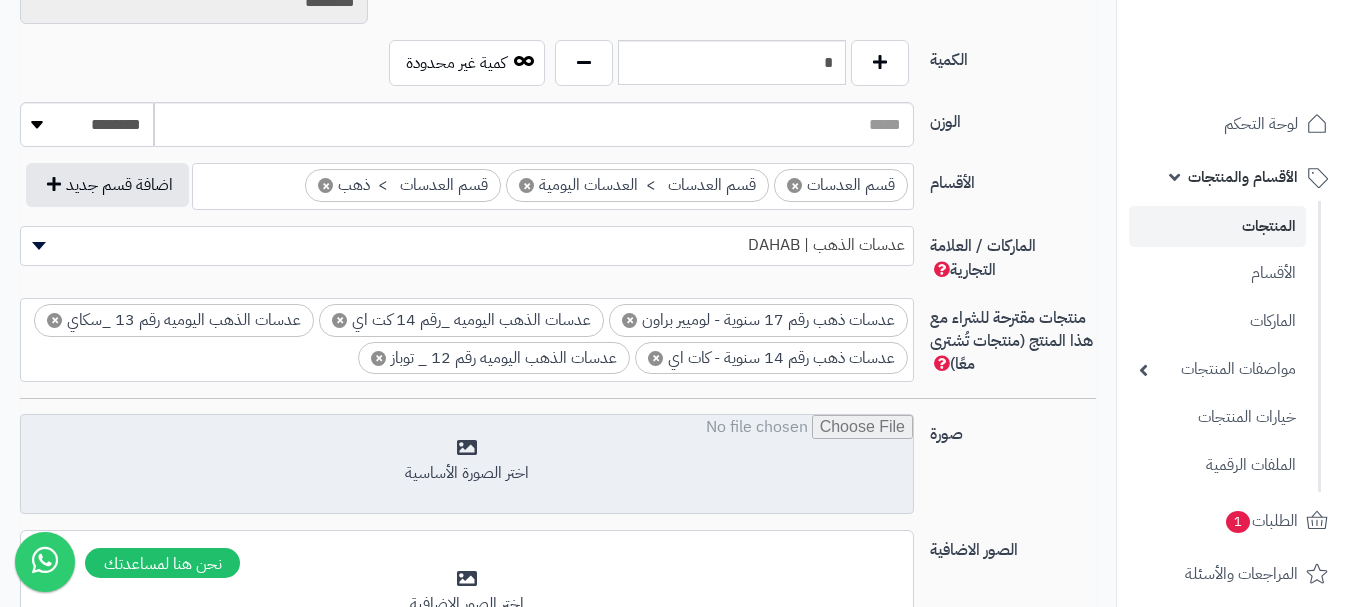 scroll, scrollTop: 1128, scrollLeft: 0, axis: vertical 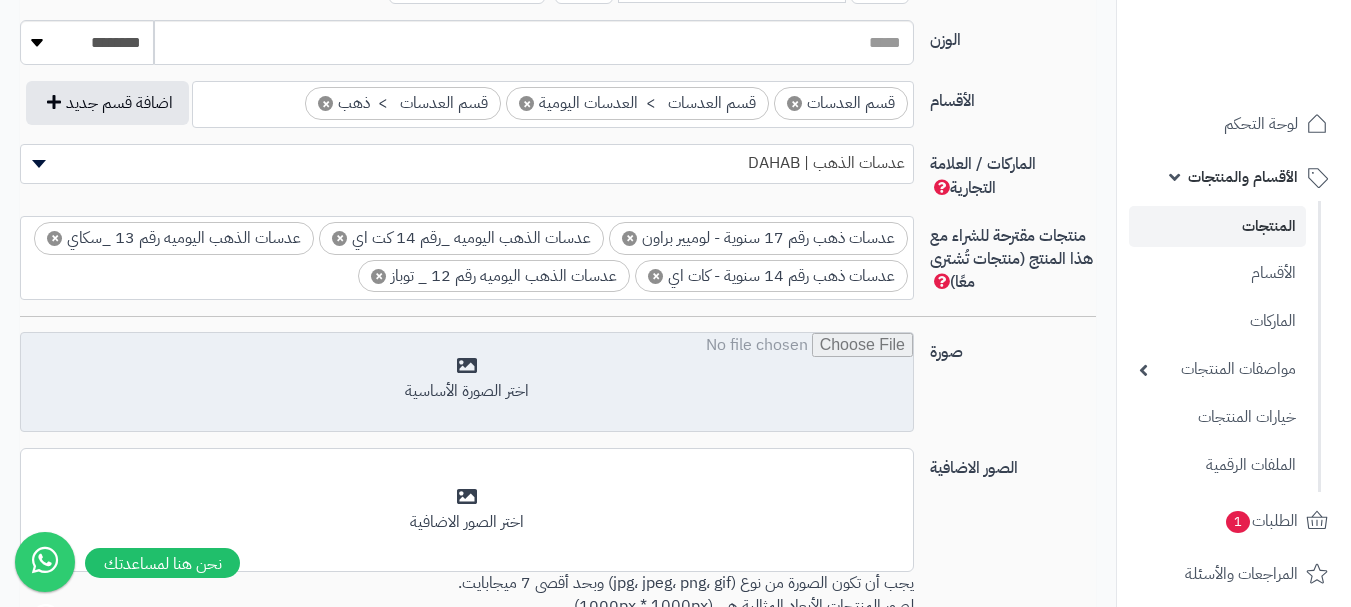 click at bounding box center (467, 383) 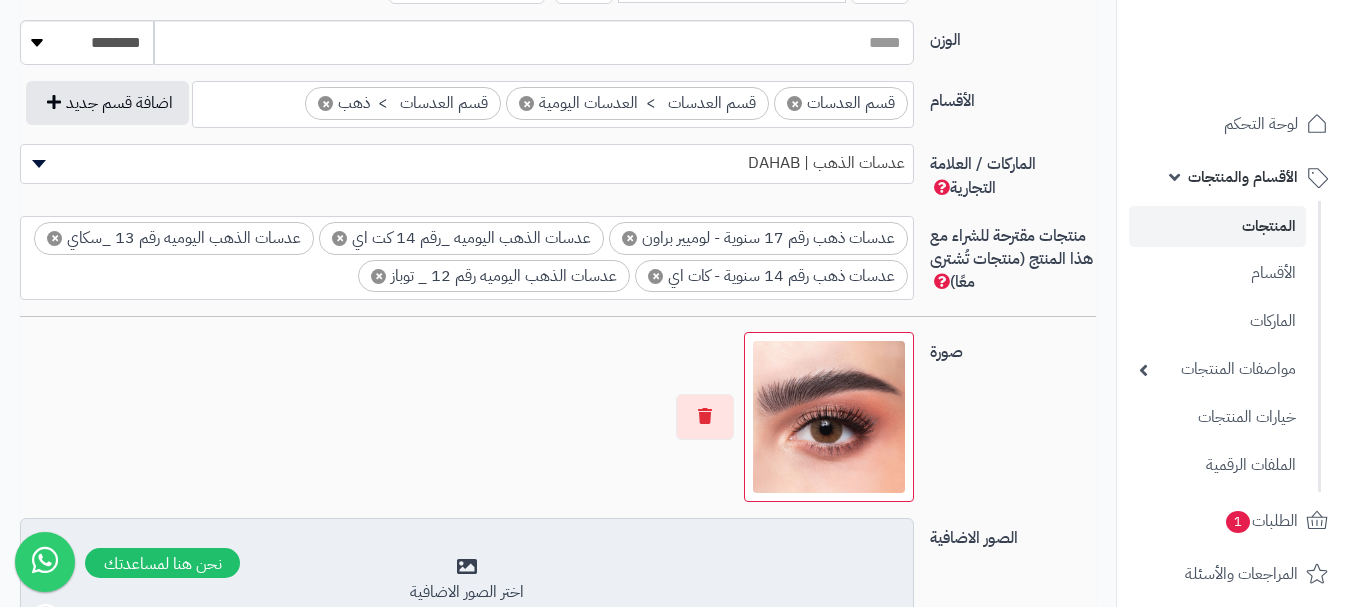 click on "اختر الصور الاضافية" at bounding box center (467, 580) 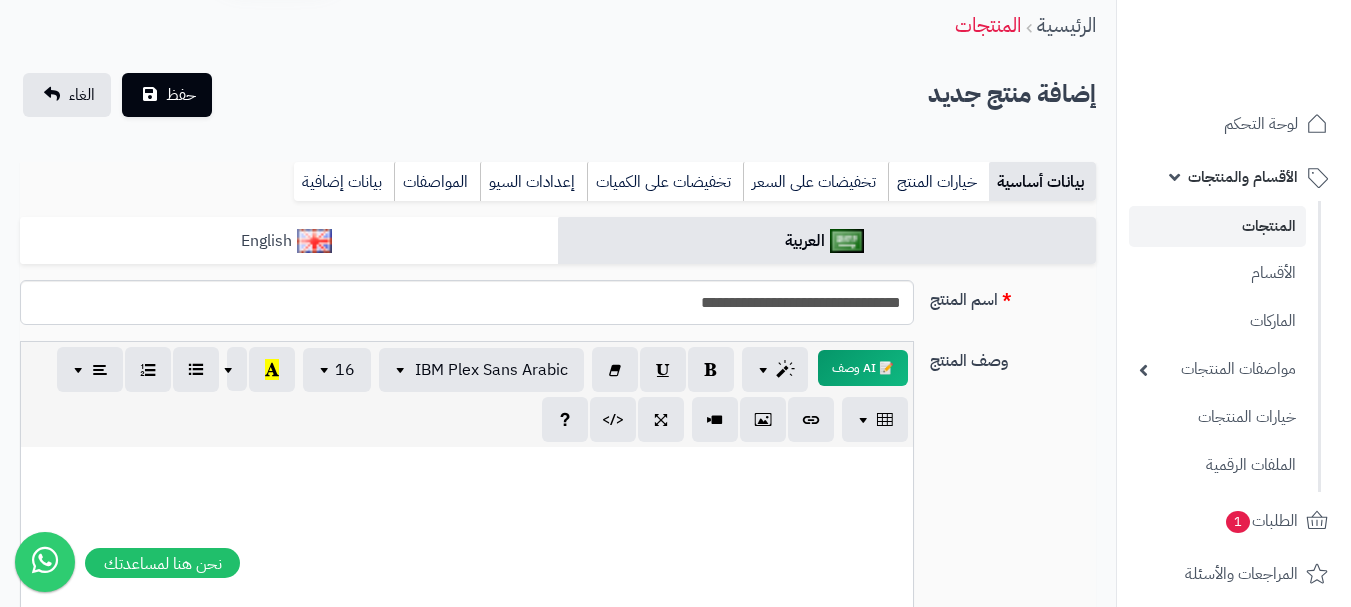 scroll, scrollTop: 0, scrollLeft: 0, axis: both 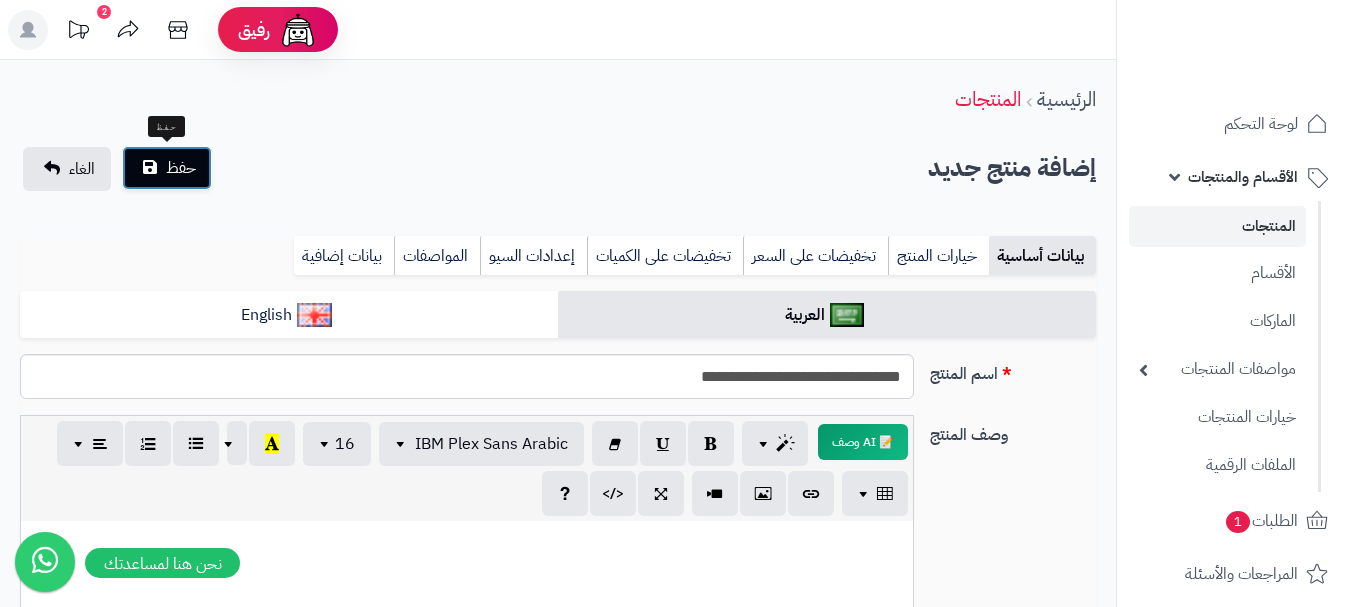click on "حفظ" at bounding box center [167, 168] 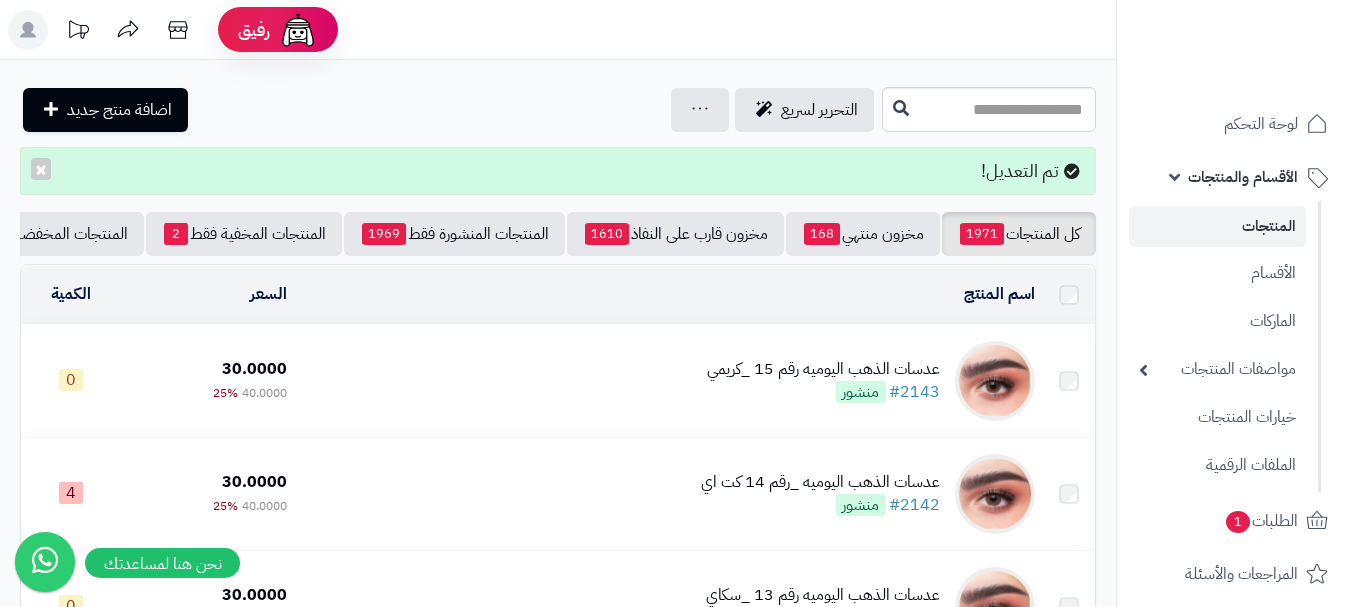 scroll, scrollTop: 0, scrollLeft: 0, axis: both 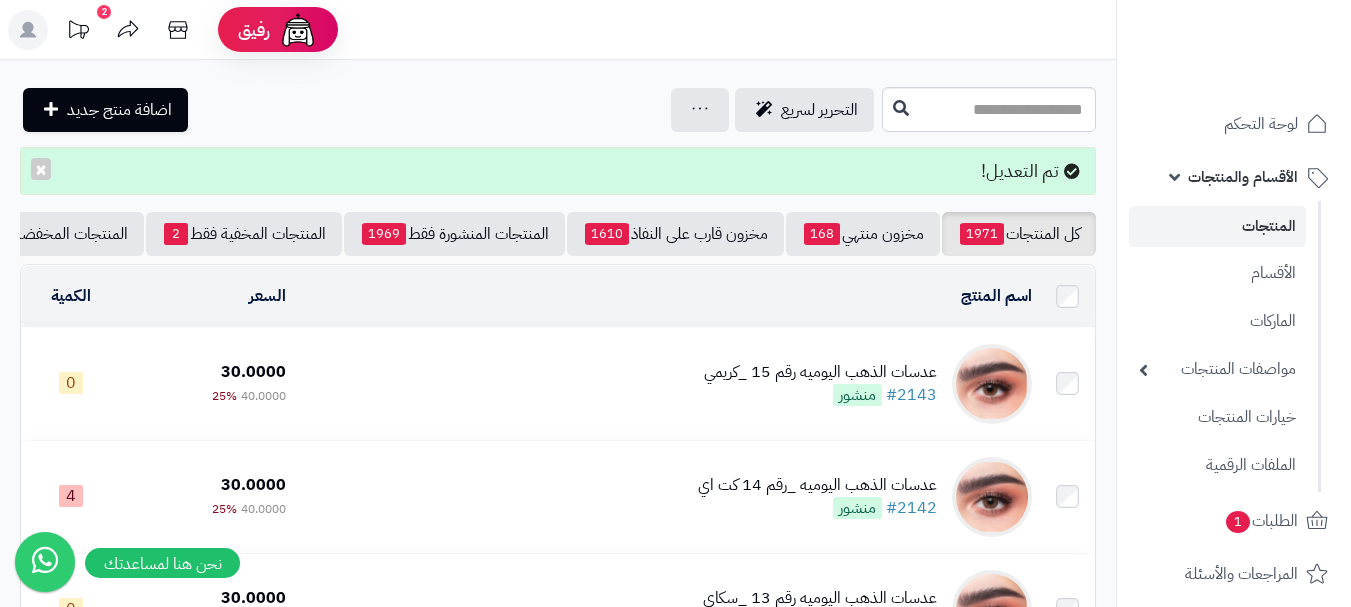 click on "عدسات الذهب اليوميه رقم 15 _كريمي
#2143
منشور" at bounding box center (666, 384) 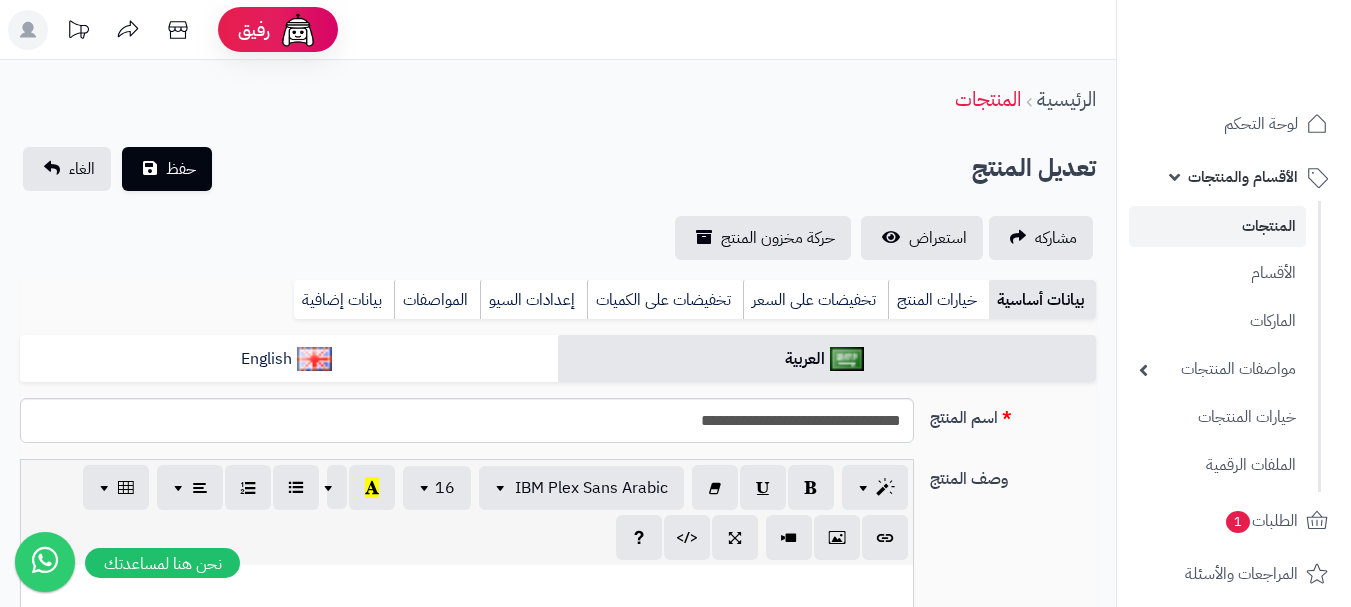 scroll, scrollTop: 0, scrollLeft: 0, axis: both 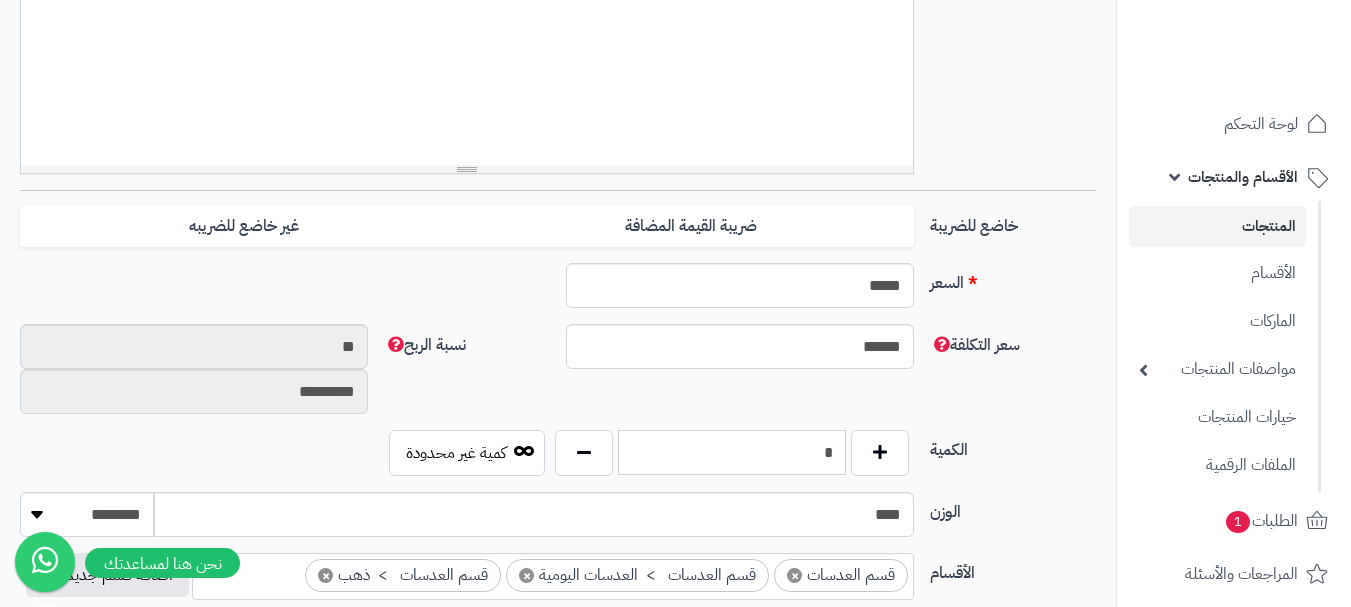 click on "*" at bounding box center (732, 452) 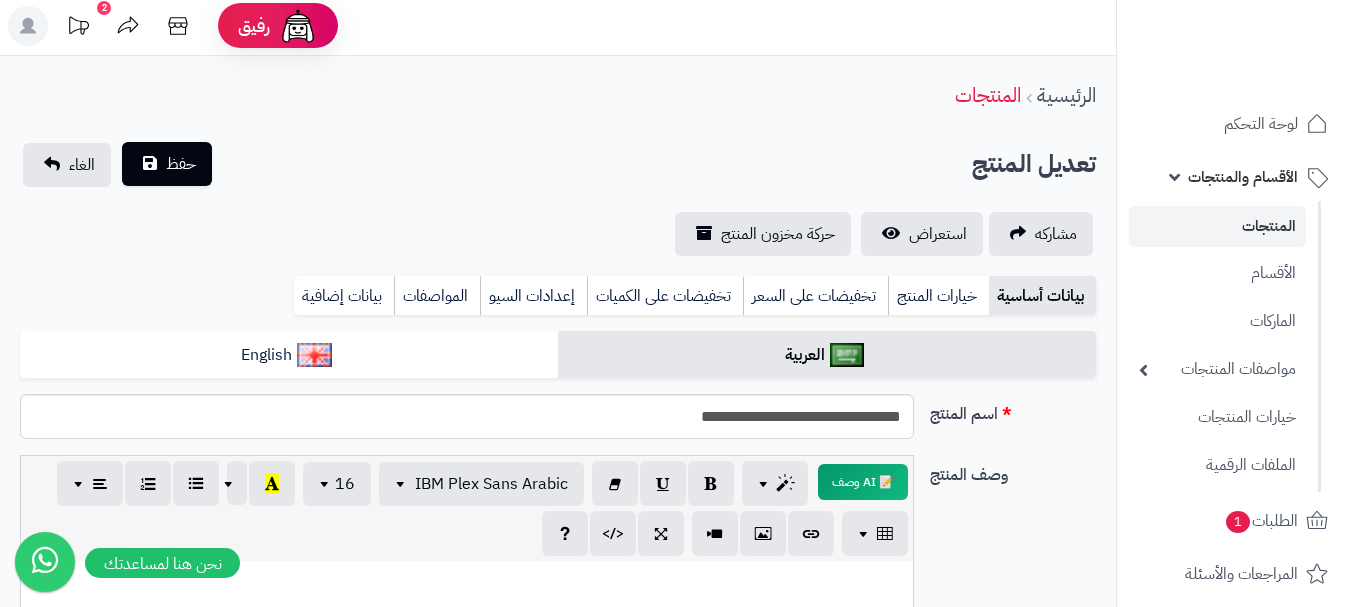 scroll, scrollTop: 0, scrollLeft: 0, axis: both 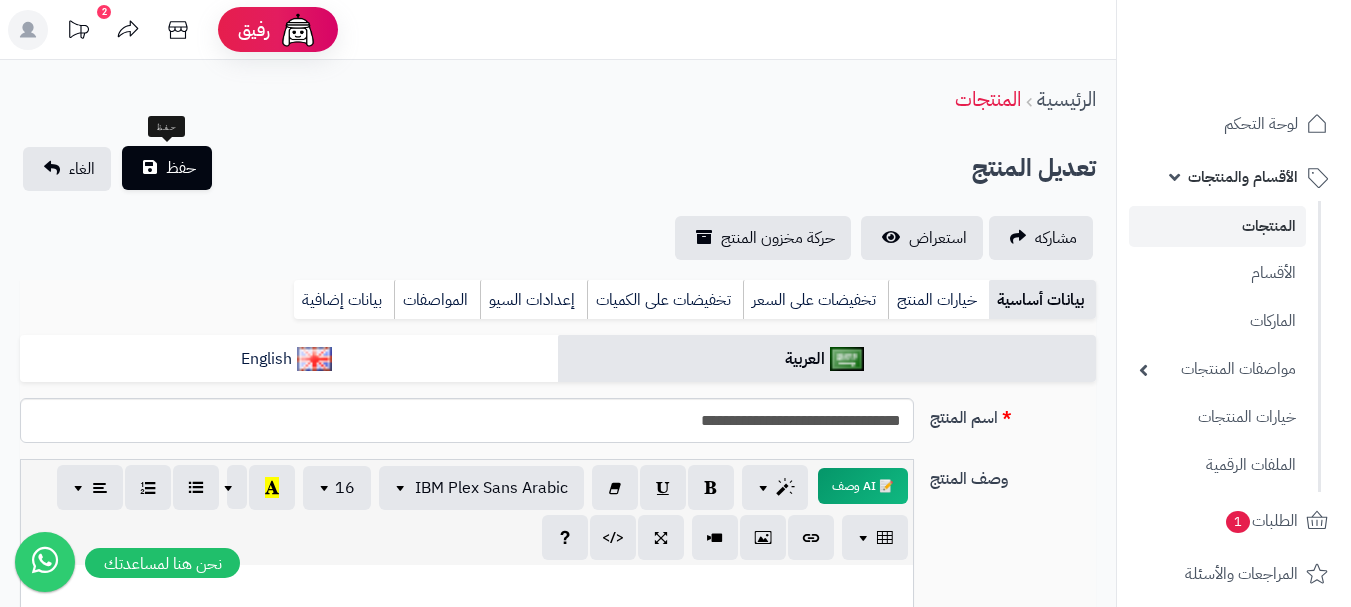type on "*" 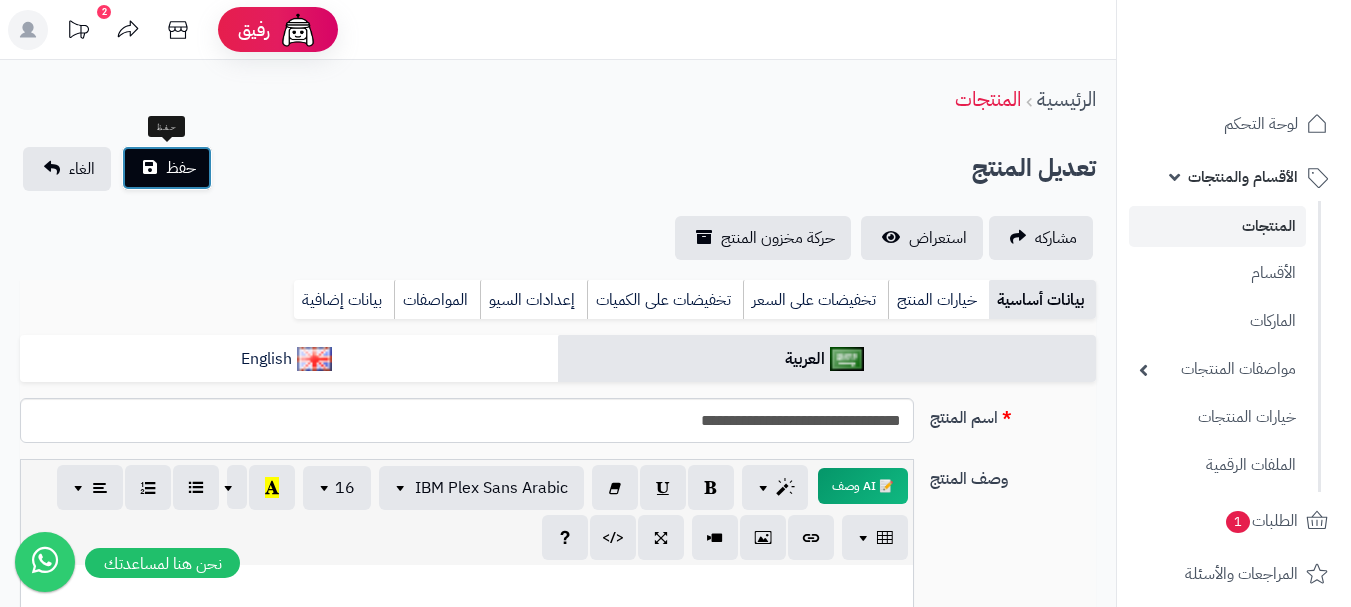 click on "حفظ" at bounding box center [167, 168] 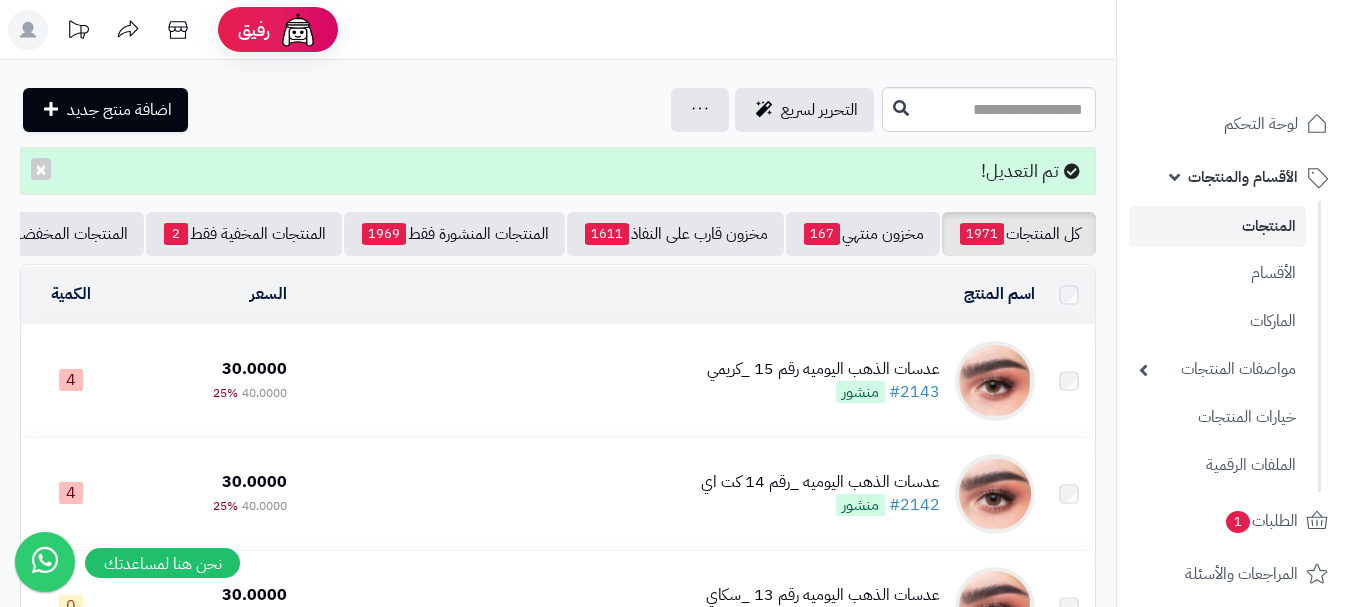 scroll, scrollTop: 0, scrollLeft: 0, axis: both 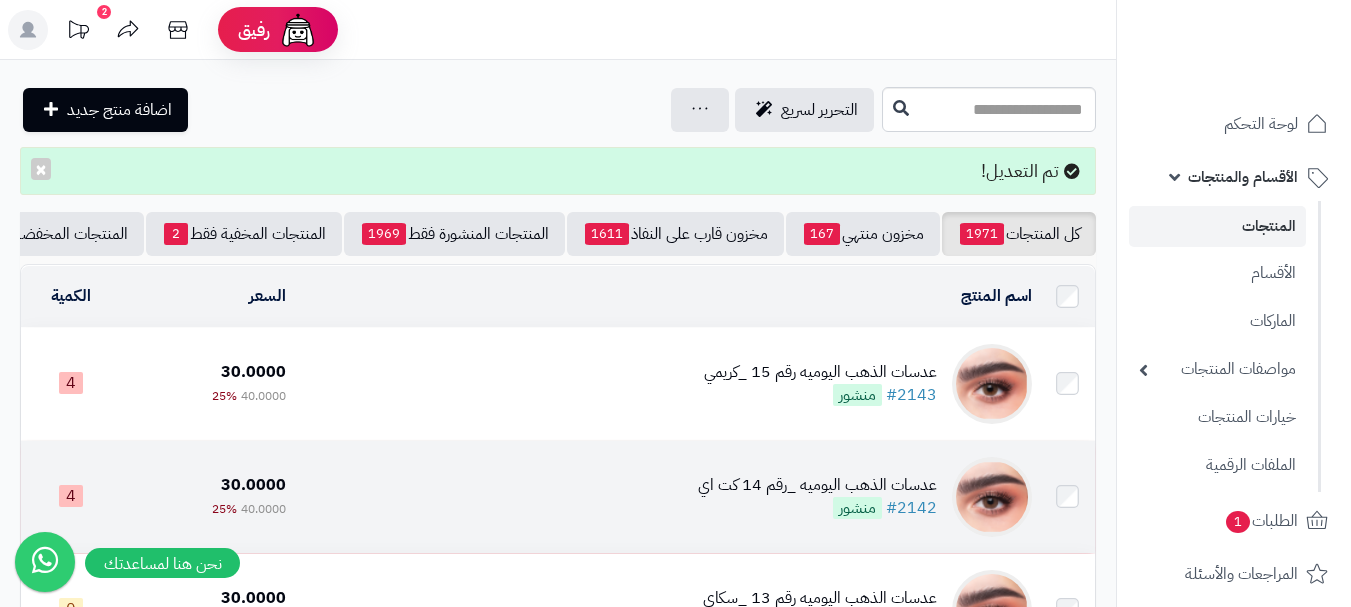click on "عدسات الذهب اليوميه _رقم 14 كت اي
#2142
منشور" at bounding box center [666, 497] 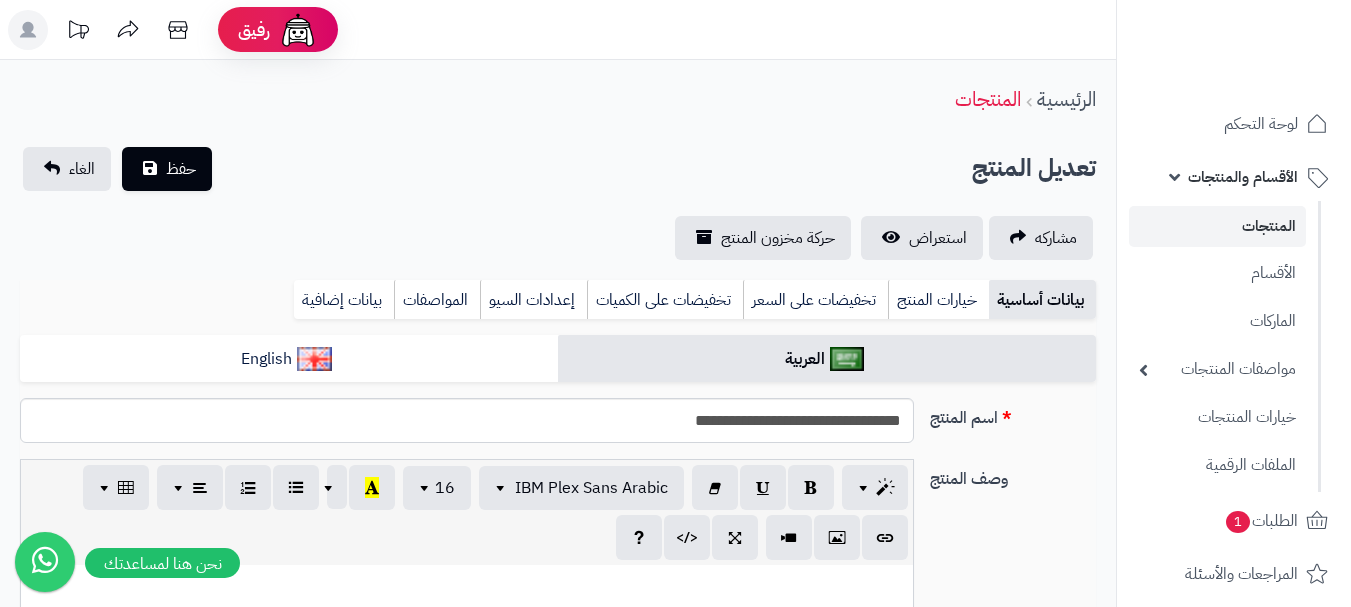 scroll, scrollTop: 0, scrollLeft: 0, axis: both 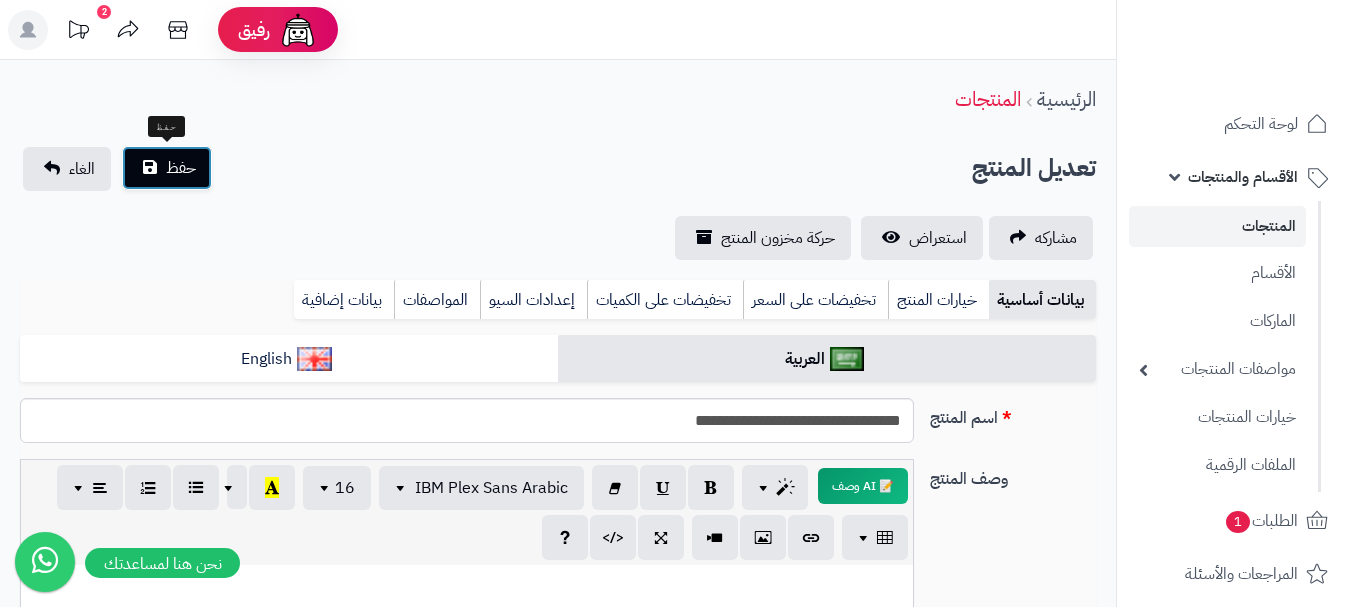 click on "حفظ" at bounding box center (167, 168) 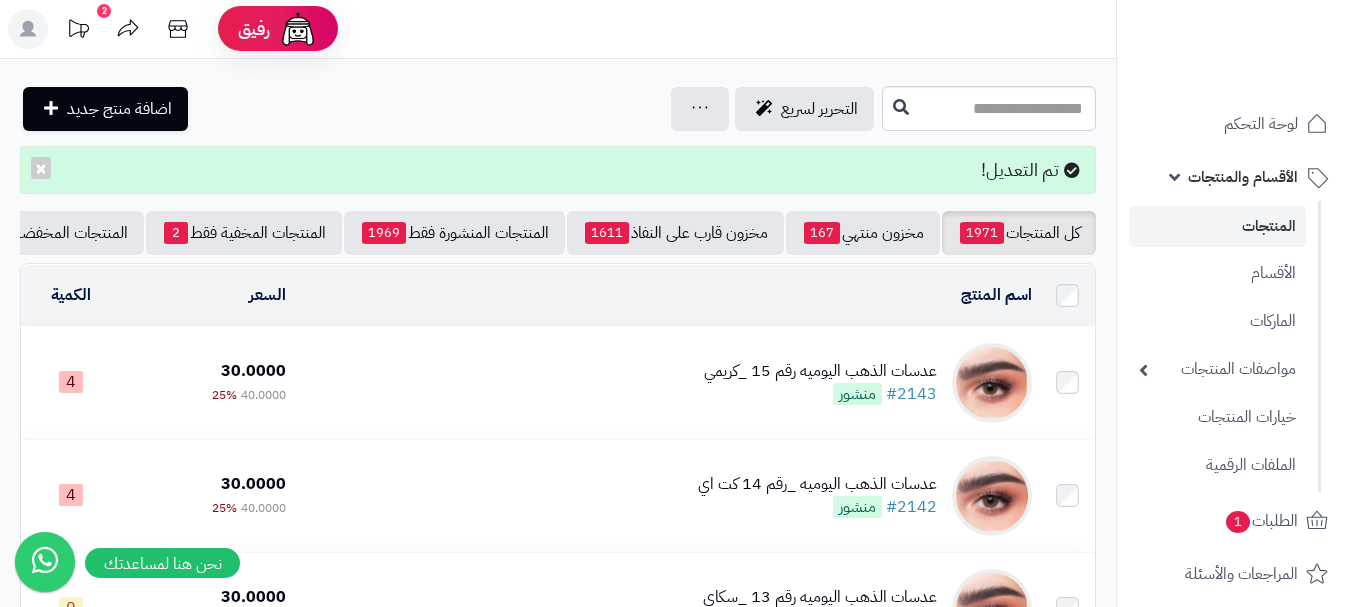 scroll, scrollTop: 0, scrollLeft: 0, axis: both 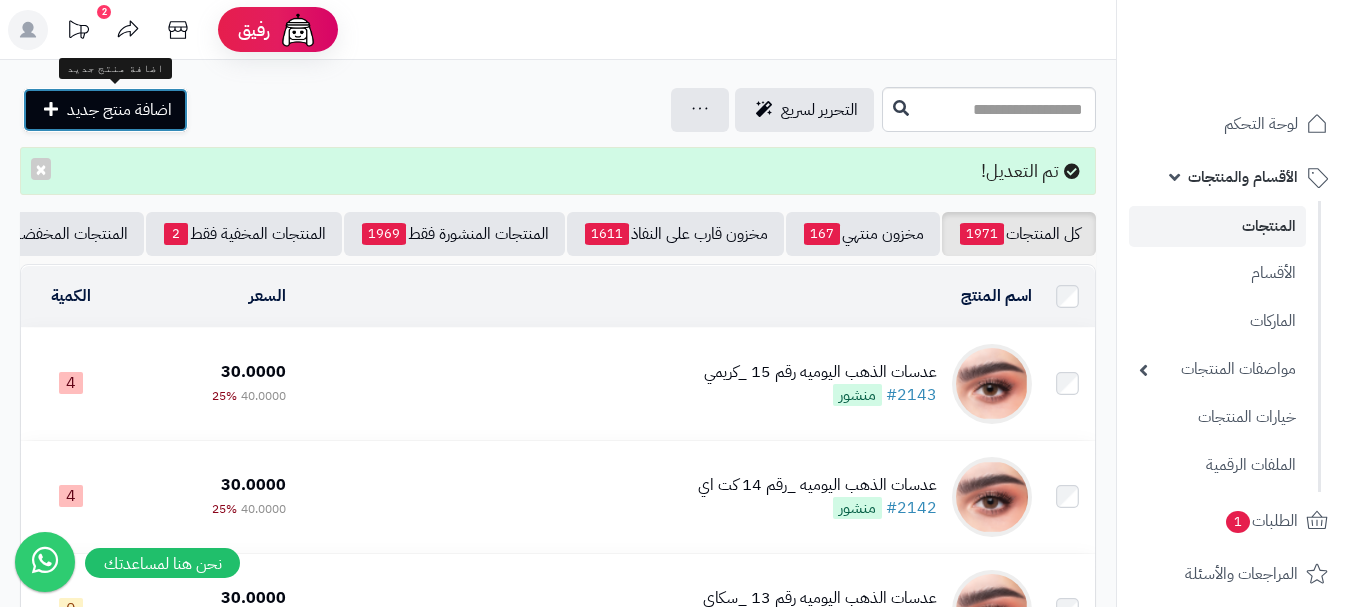 click on "اضافة منتج جديد" at bounding box center [119, 110] 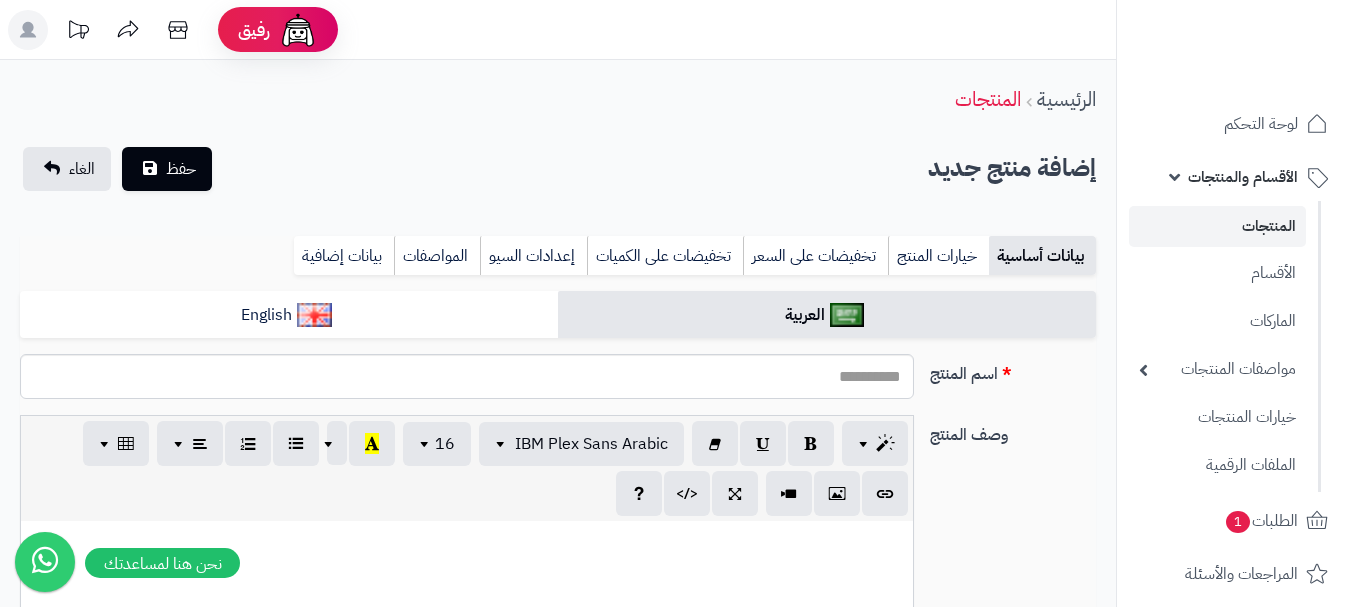 select 